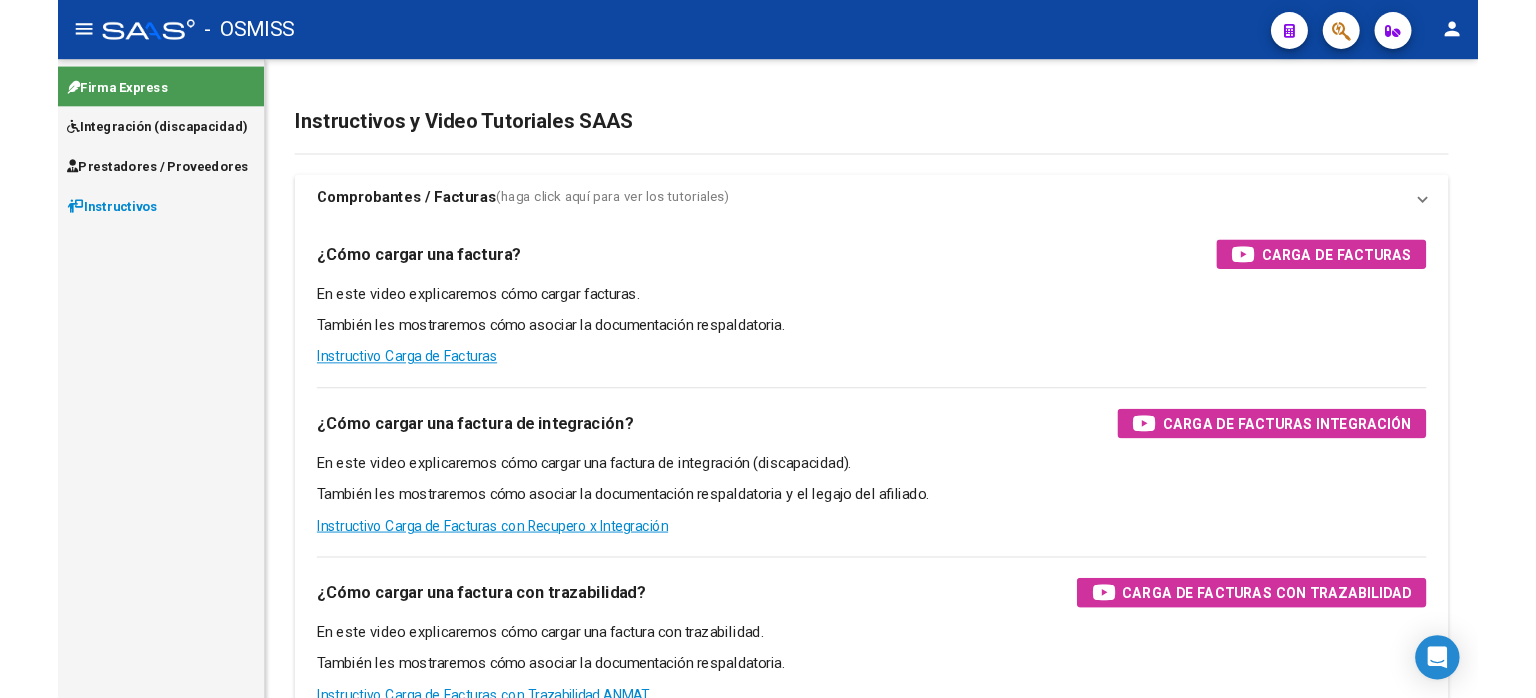 scroll, scrollTop: 0, scrollLeft: 0, axis: both 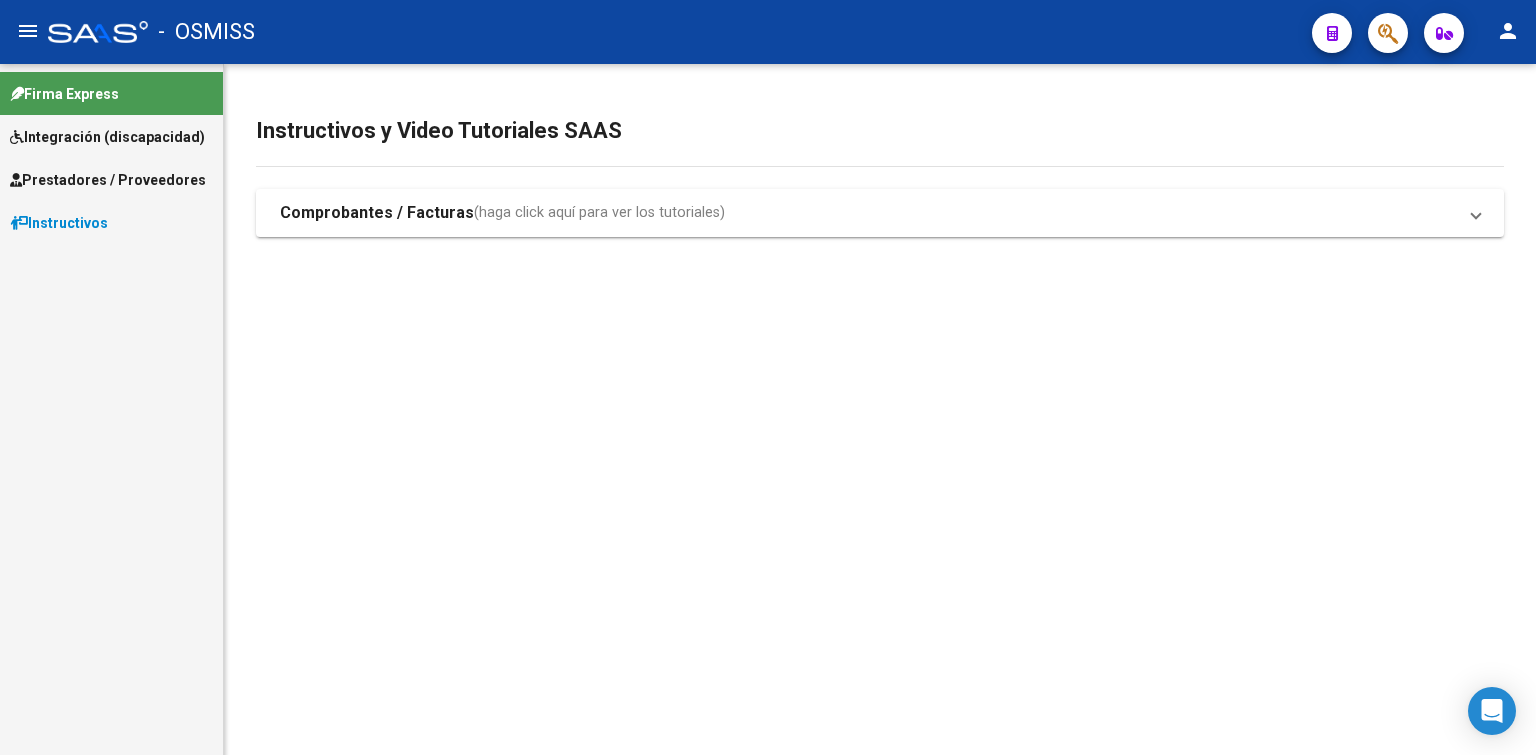 click on "Integración (discapacidad)" at bounding box center (111, 136) 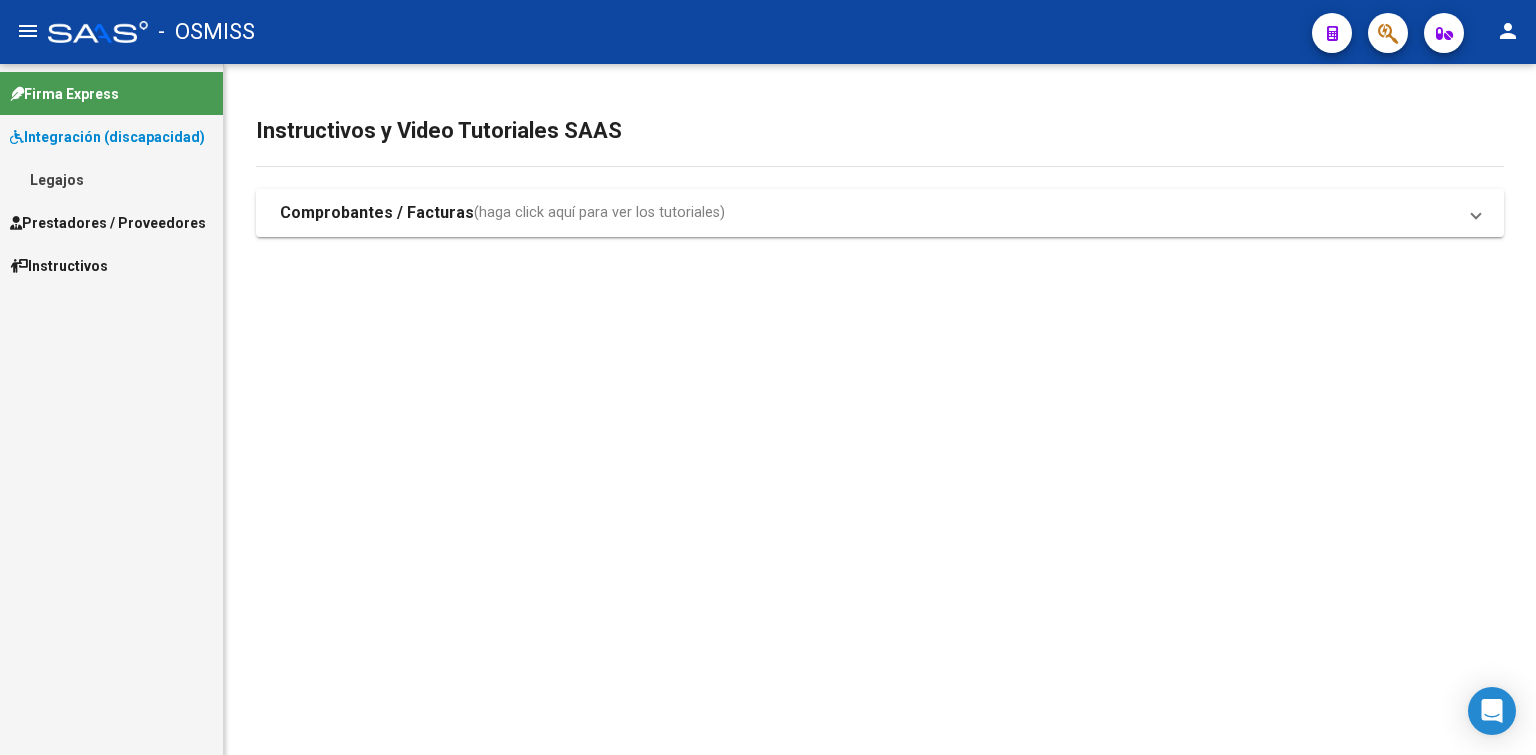 click on "Prestadores / Proveedores" at bounding box center (108, 223) 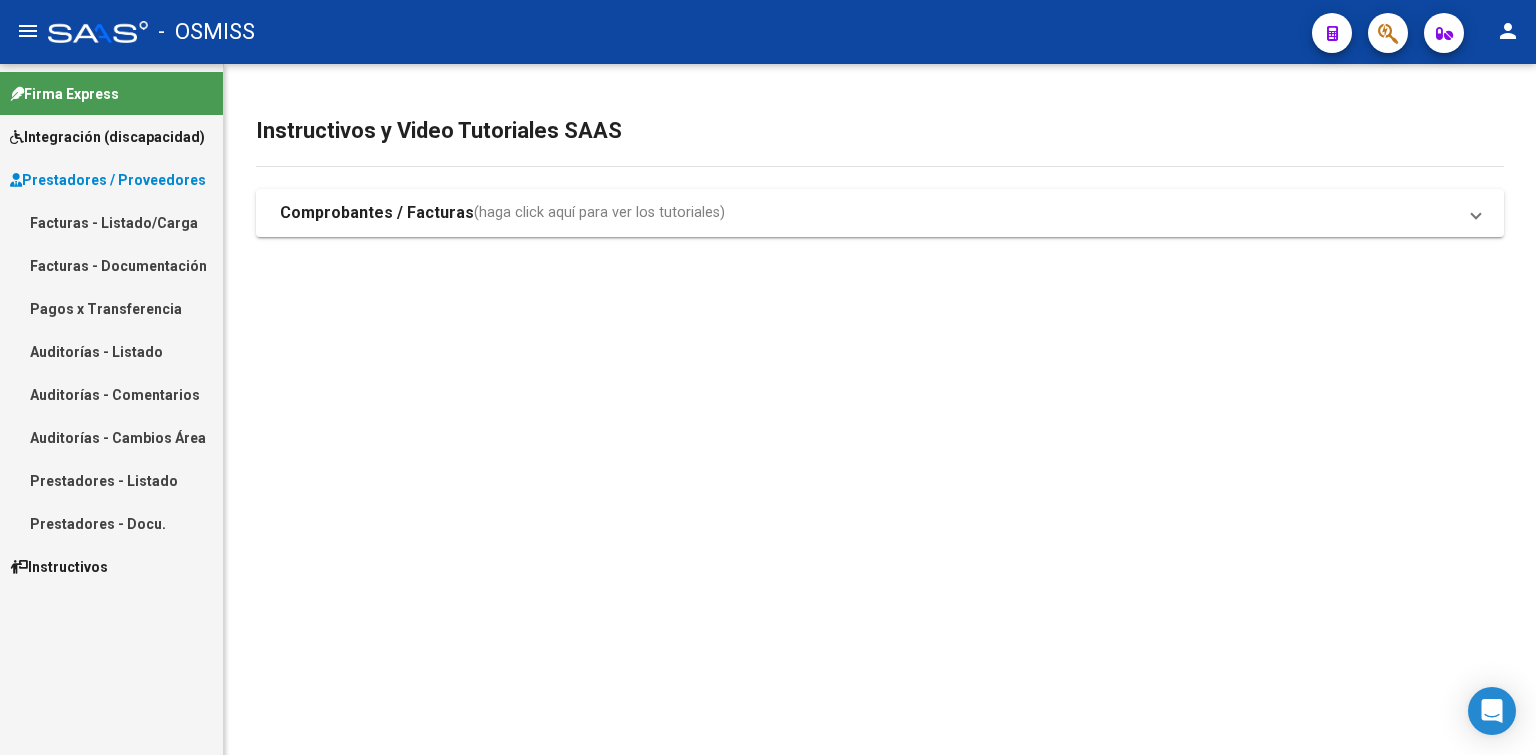 click on "Facturas - Documentación" at bounding box center (111, 265) 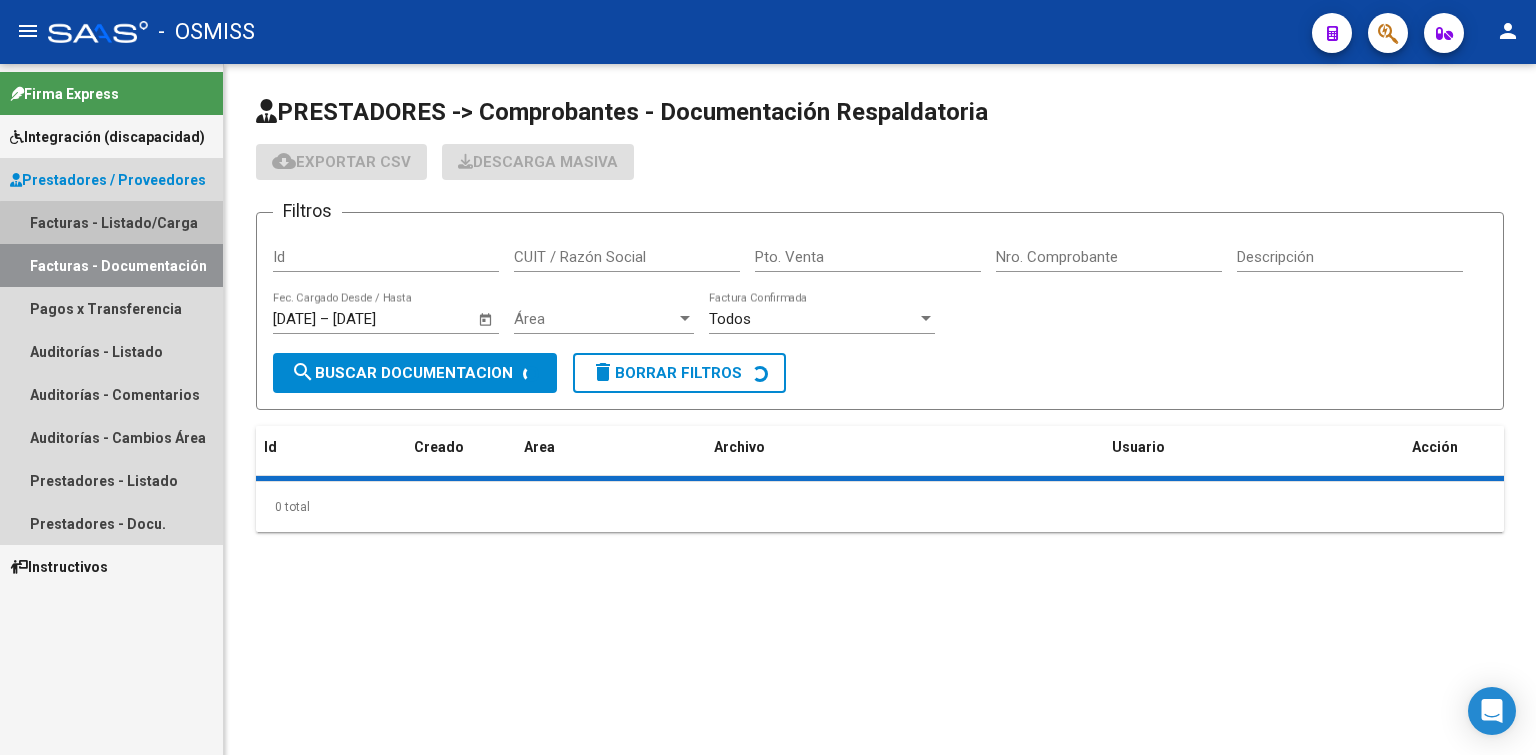 click on "Facturas - Listado/Carga" at bounding box center (111, 222) 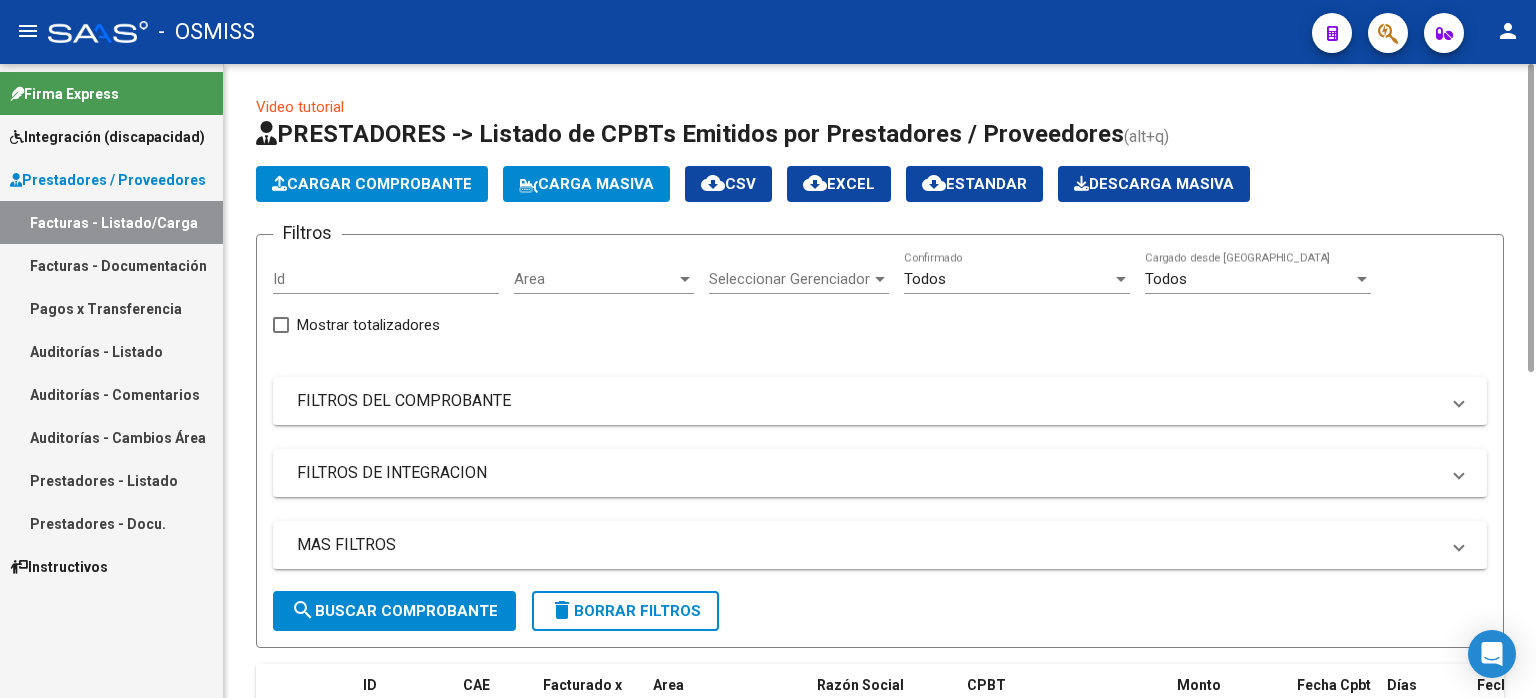 click on "Video tutorial   PRESTADORES -> Listado de CPBTs Emitidos por Prestadores / Proveedores (alt+q)   Cargar Comprobante
Carga Masiva  cloud_download  CSV  cloud_download  EXCEL  cloud_download  Estandar   Descarga Masiva
Filtros Id Area Area Seleccionar Gerenciador Seleccionar Gerenciador Todos  Confirmado Todos  Cargado desde Masivo   Mostrar totalizadores   FILTROS DEL COMPROBANTE  Comprobante Tipo Comprobante Tipo Start date – Fec. Comprobante Desde / Hasta Días Emisión Desde(cant. días) Días Emisión Hasta(cant. días) CUIT / Razón Social Pto. Venta Nro. Comprobante Código SSS CAE Válido CAE Válido Todos  Cargado Módulo Hosp. Todos  Tiene facturacion Apócrifa Hospital Refes  FILTROS DE INTEGRACION  Período De Prestación Campos del Archivo de Rendición Devuelto x SSS (dr_envio) Todos  Rendido x SSS (dr_envio) Tipo de Registro Tipo de Registro Período Presentación Período [PERSON_NAME] del Legajo Asociado (preaprobación) Afiliado Legajo (cuil/nombre) Todos   MAS FILTROS  – 7" 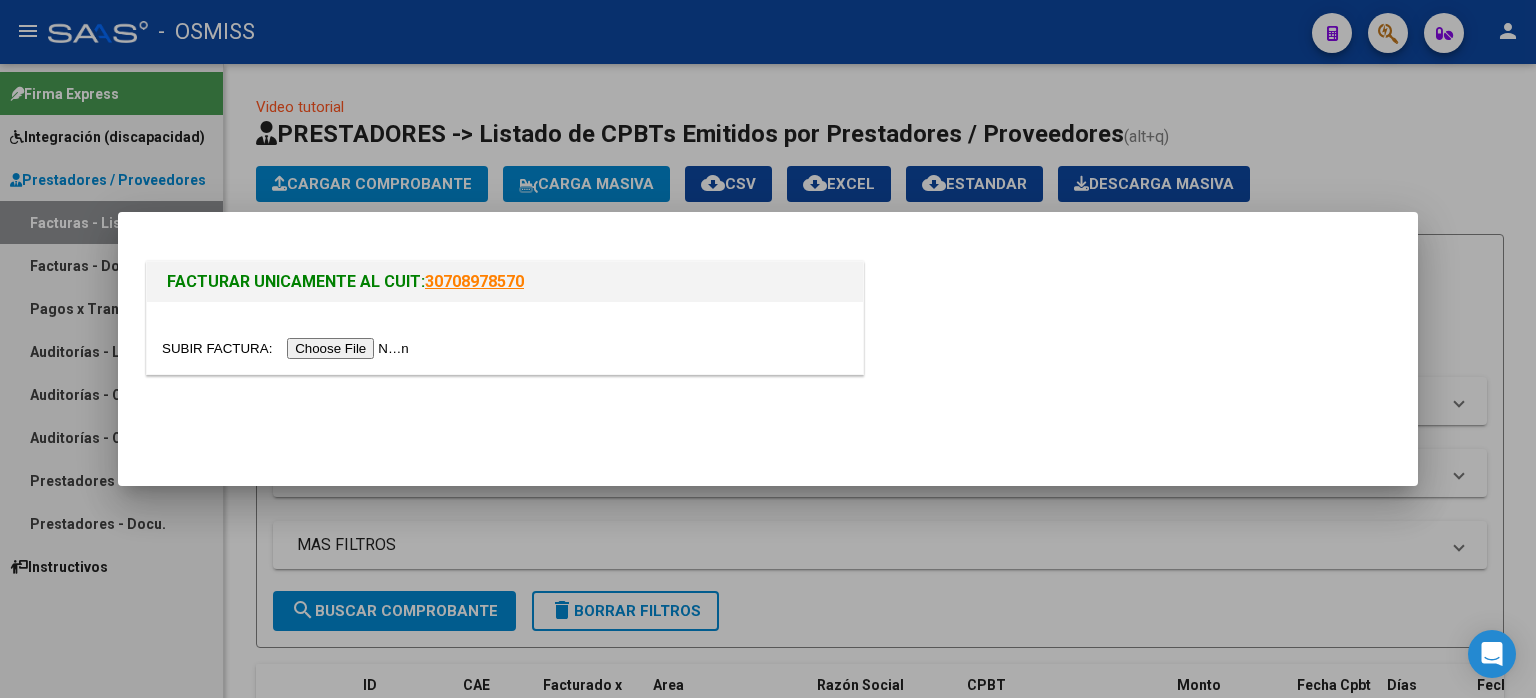 click at bounding box center (288, 348) 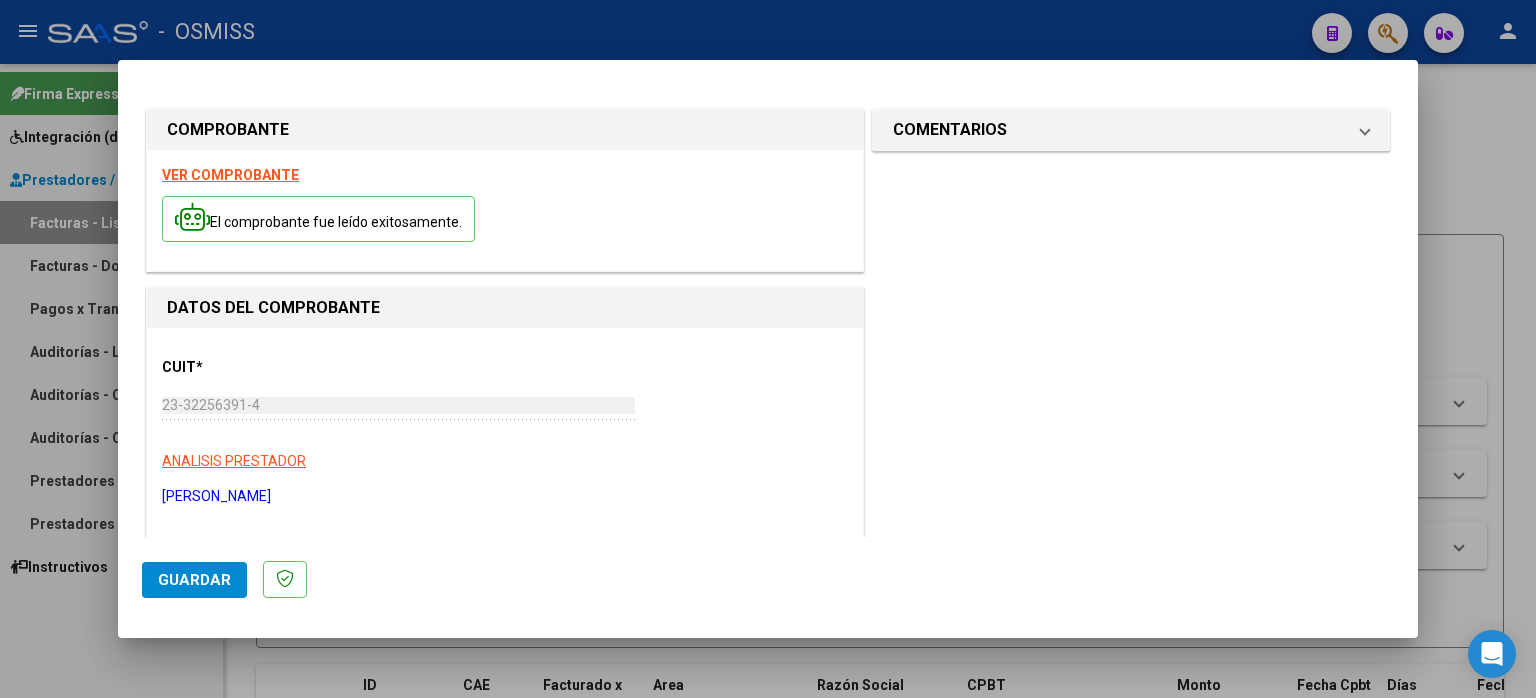 scroll, scrollTop: 400, scrollLeft: 0, axis: vertical 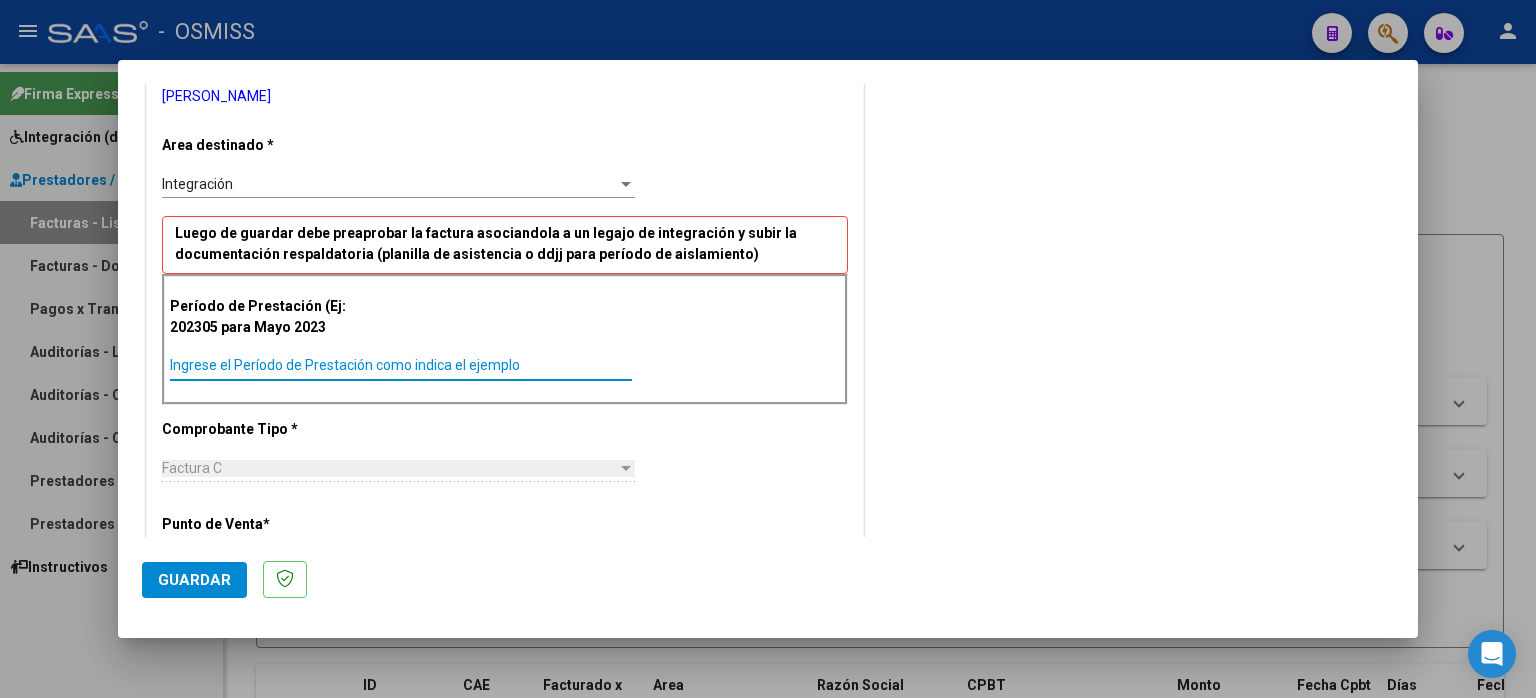 click on "Ingrese el Período de Prestación como indica el ejemplo" at bounding box center (401, 365) 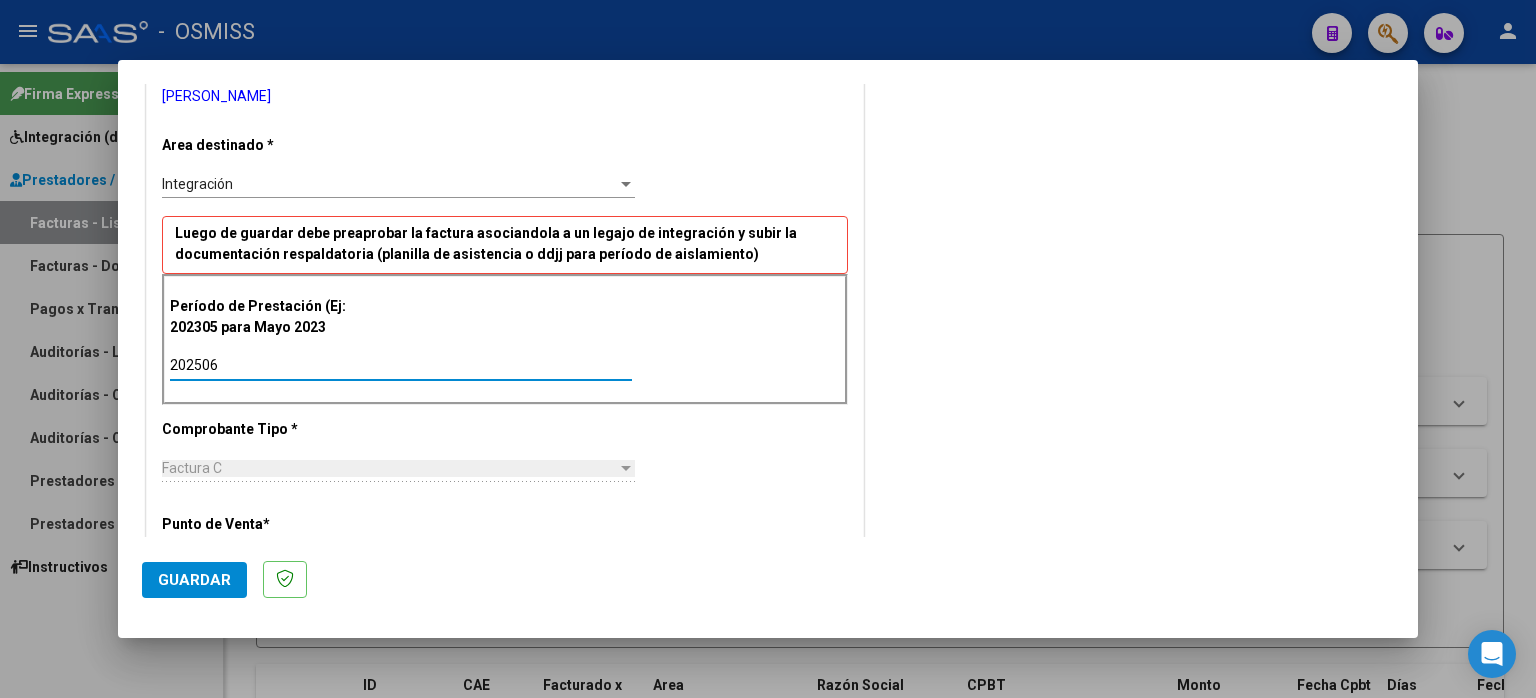 type on "202506" 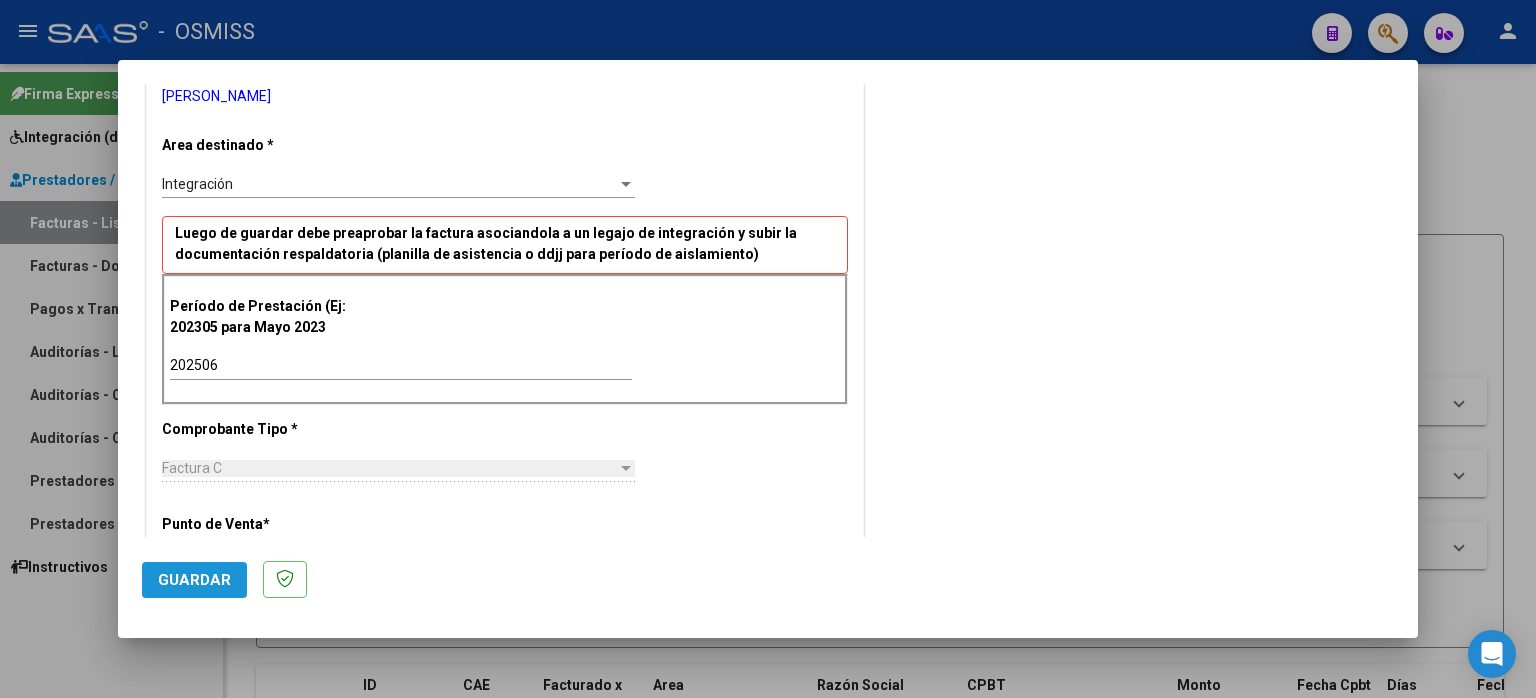 click on "Guardar" 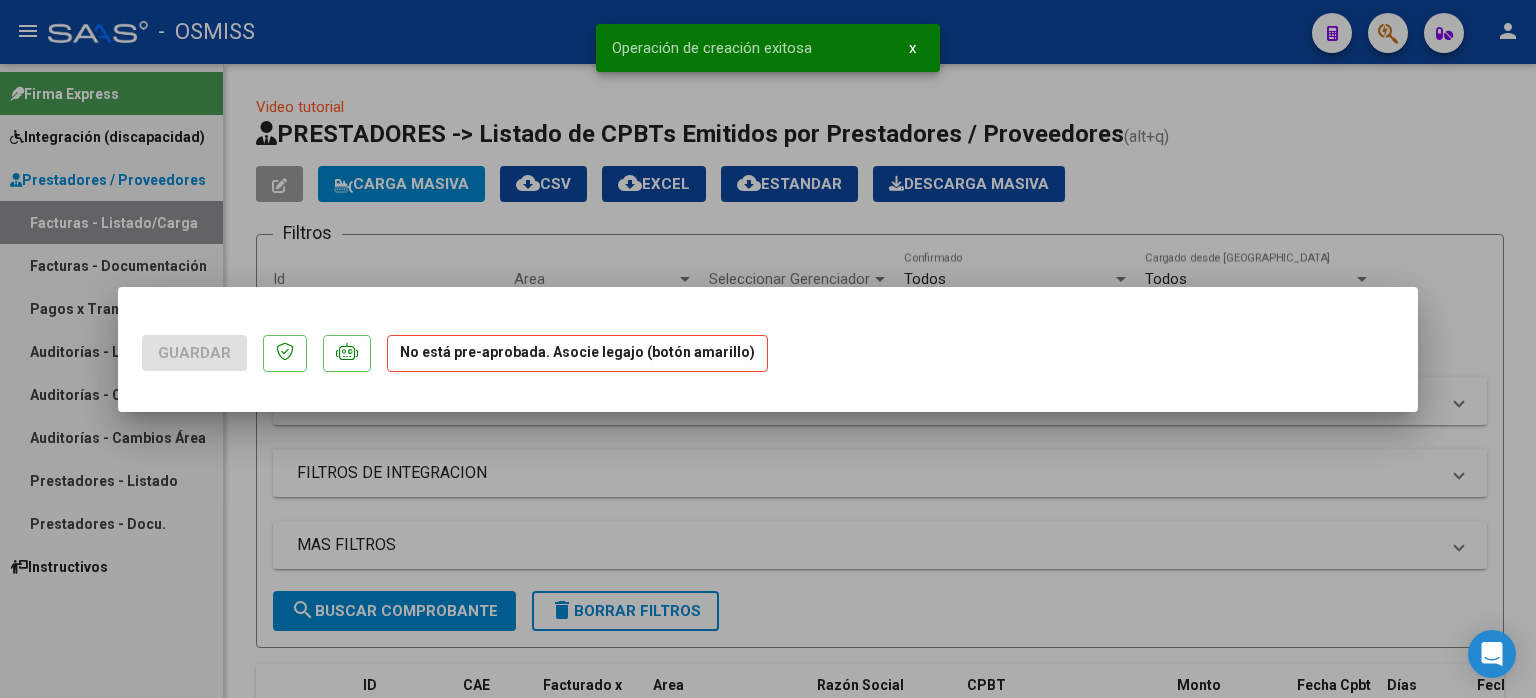 scroll, scrollTop: 0, scrollLeft: 0, axis: both 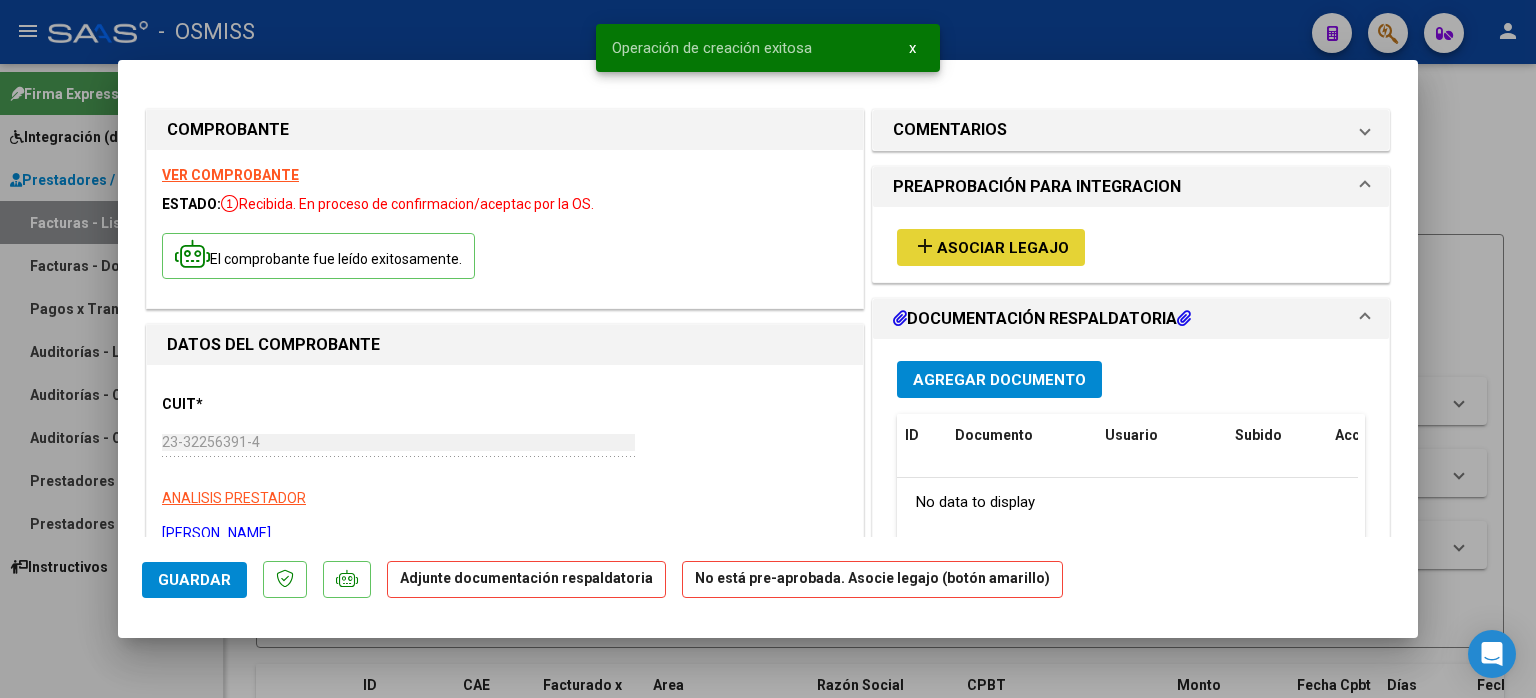 click on "Asociar Legajo" at bounding box center (1003, 248) 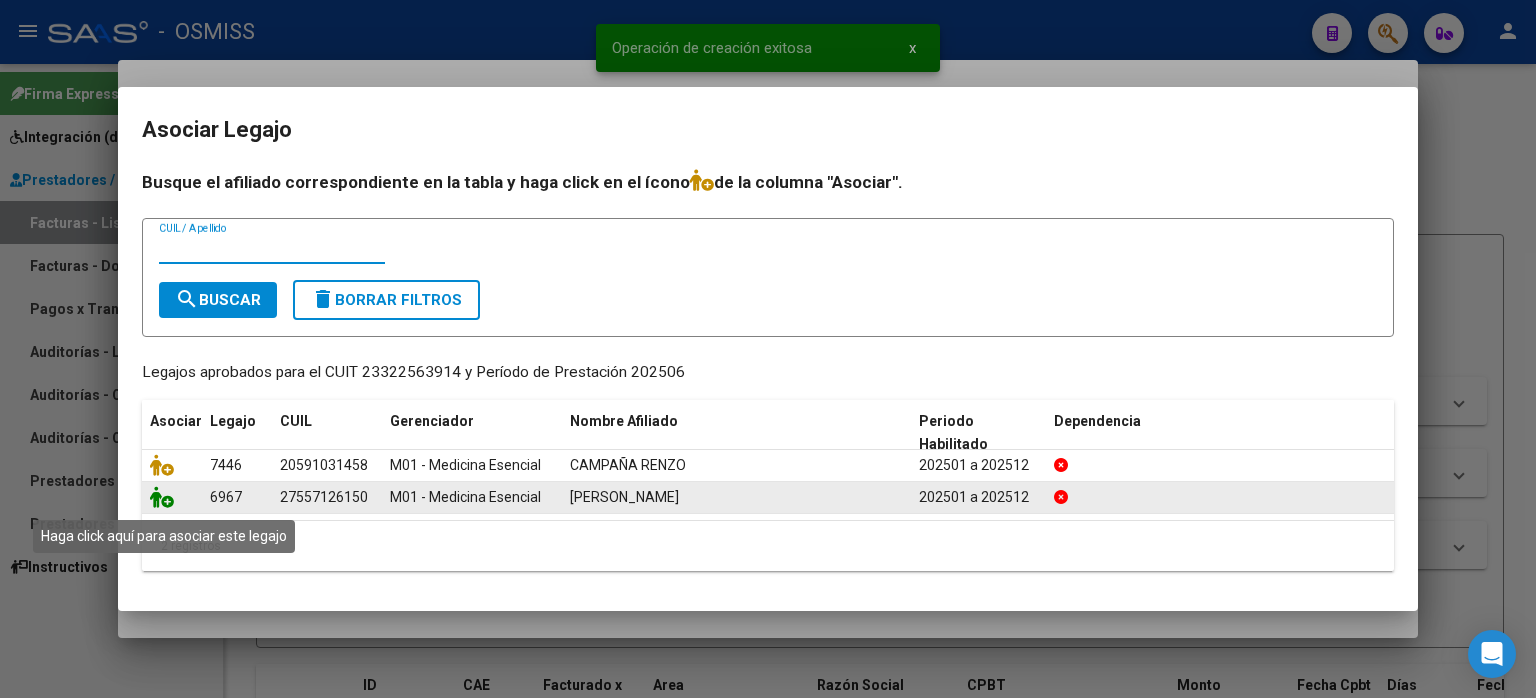 click 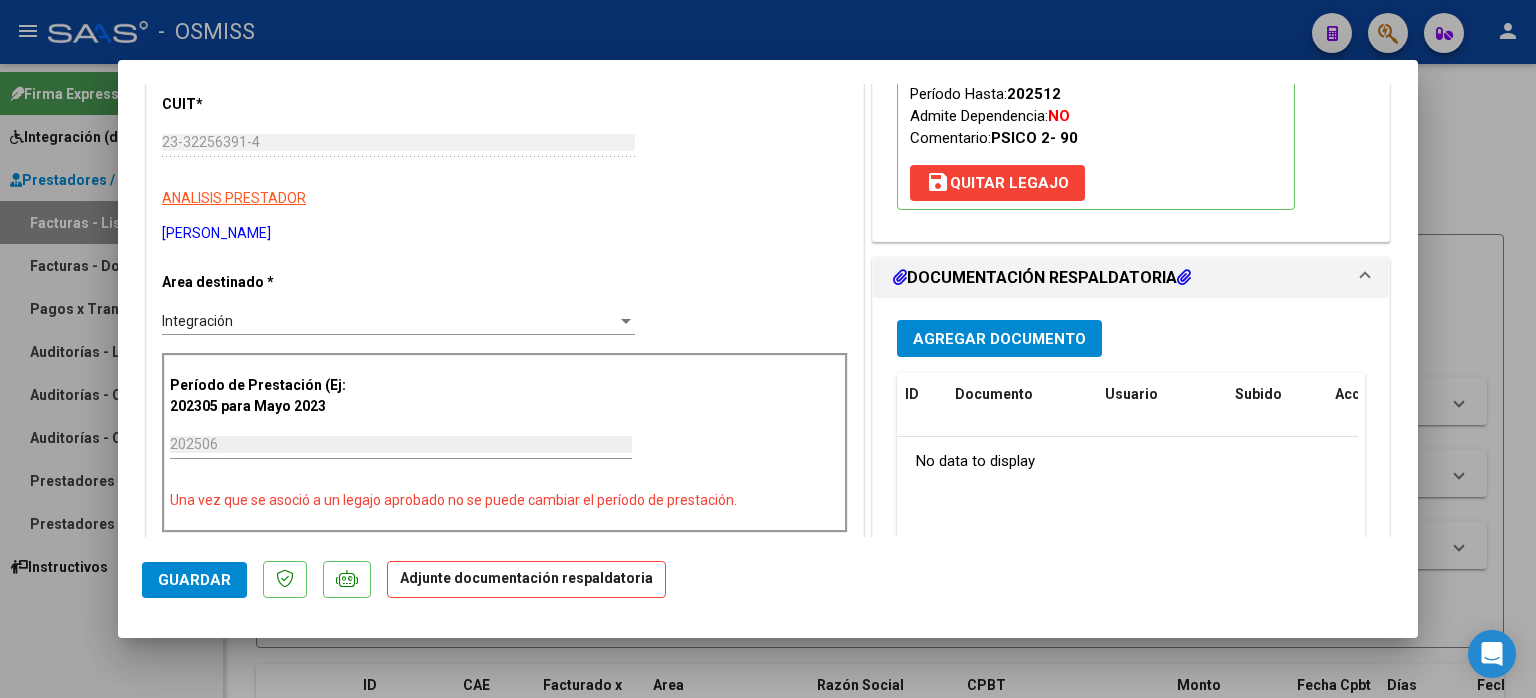 scroll, scrollTop: 400, scrollLeft: 0, axis: vertical 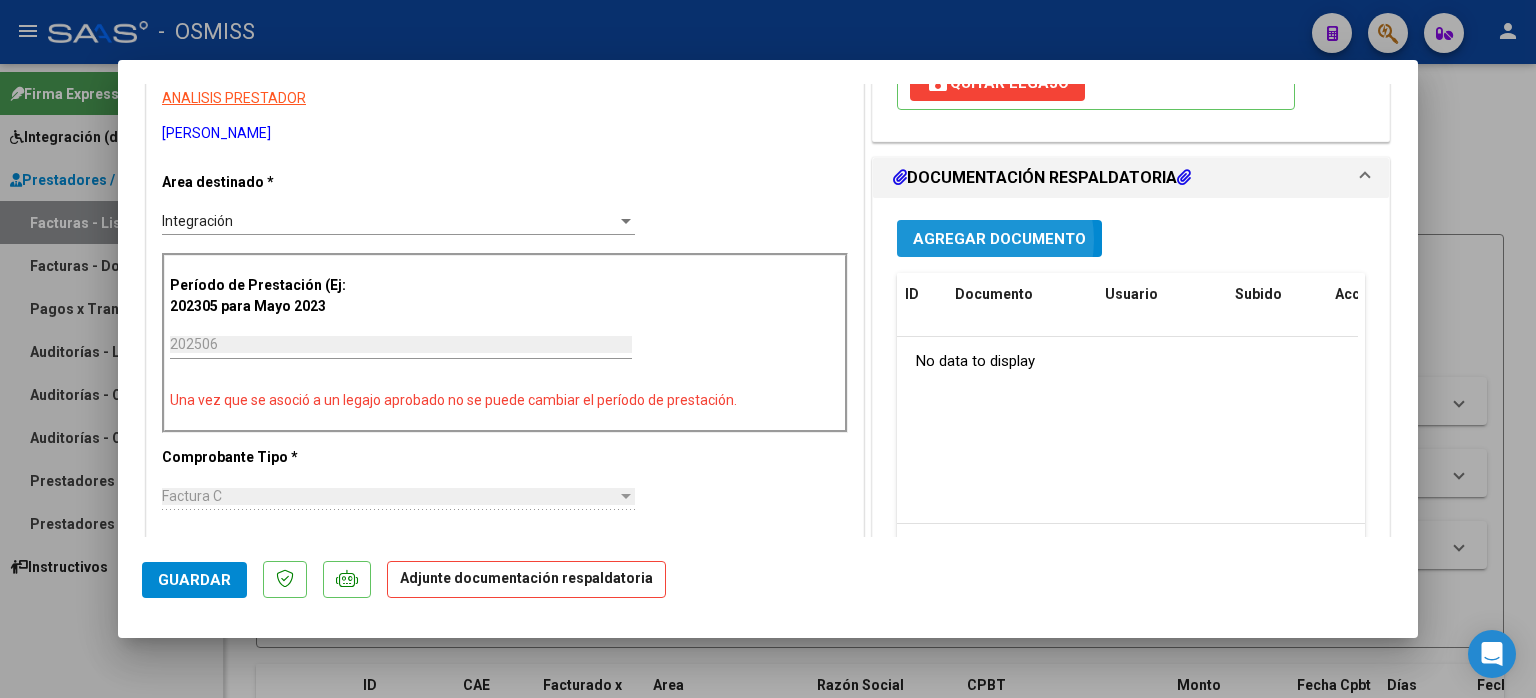 click on "Agregar Documento" at bounding box center [999, 239] 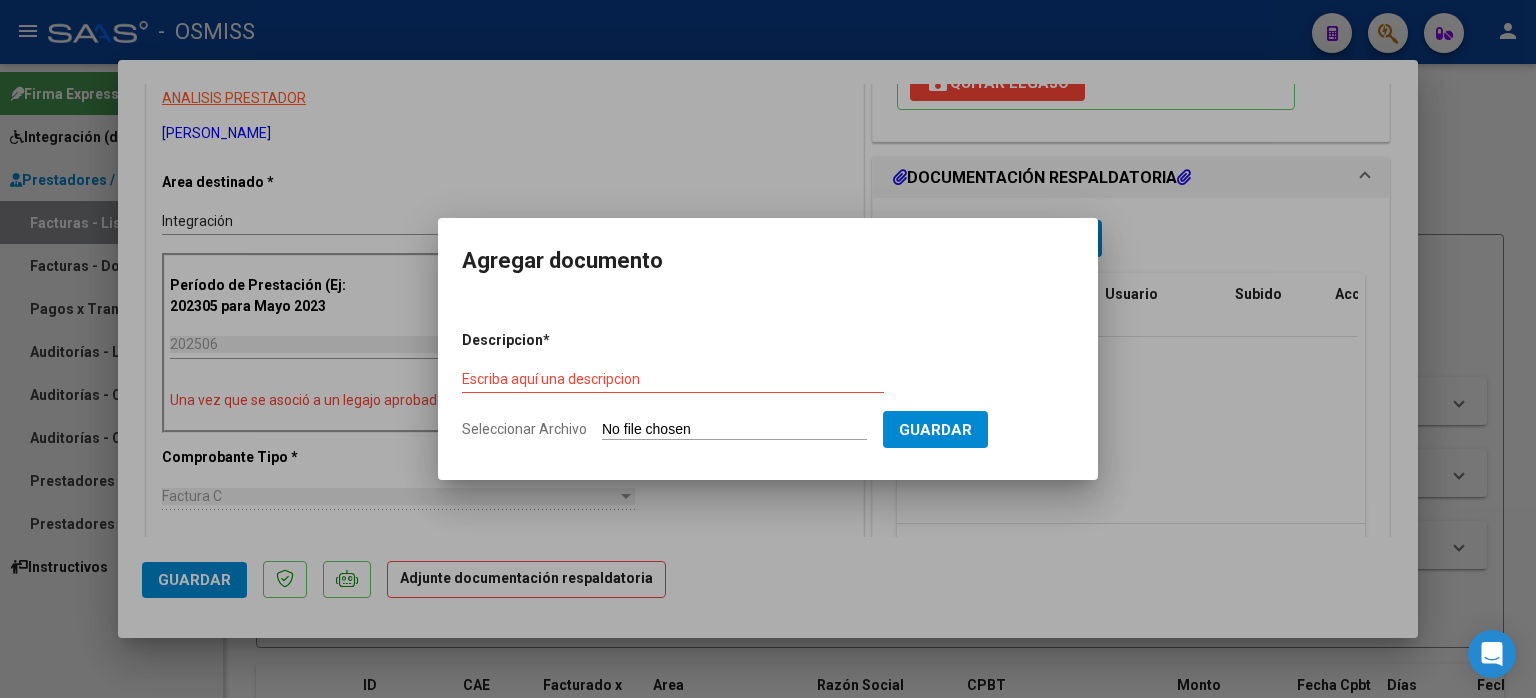 click on "Seleccionar Archivo" at bounding box center (734, 430) 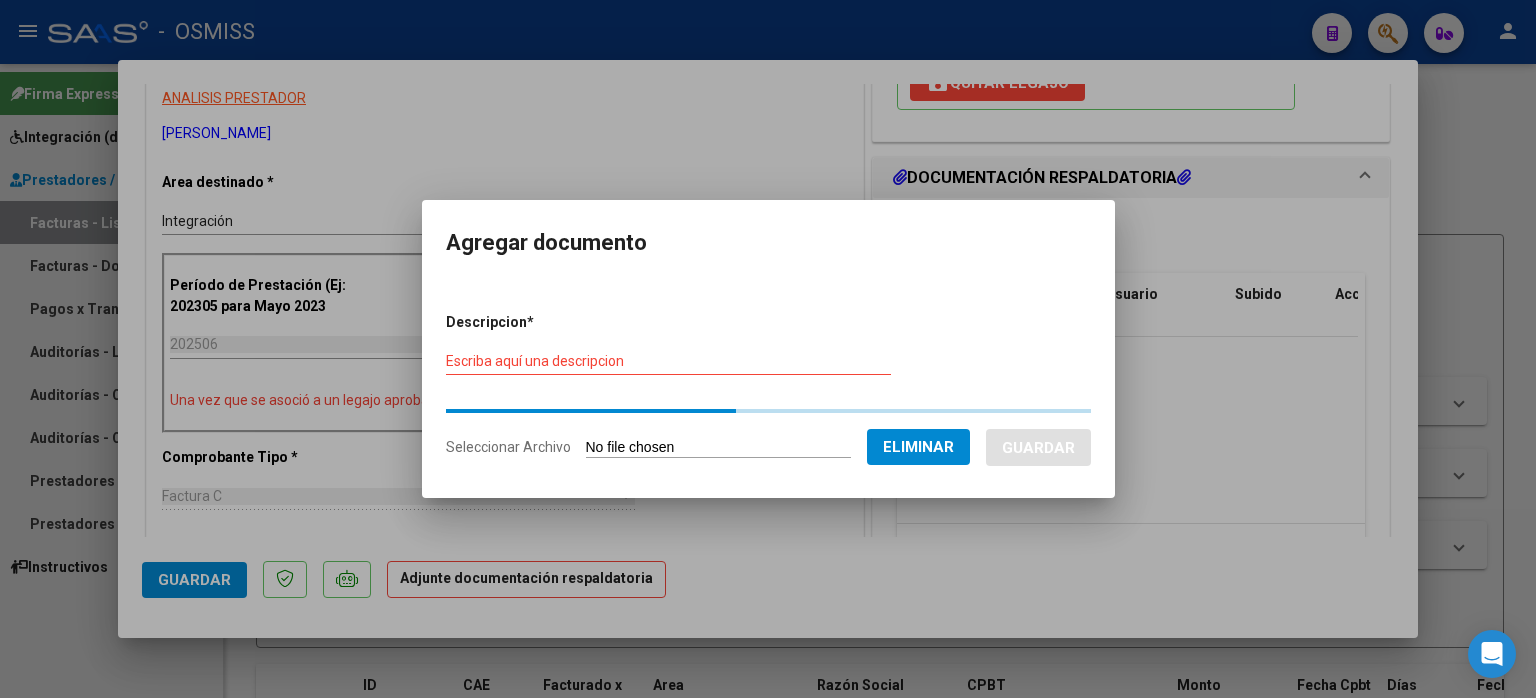click on "Escriba aquí una descripcion" at bounding box center (668, 361) 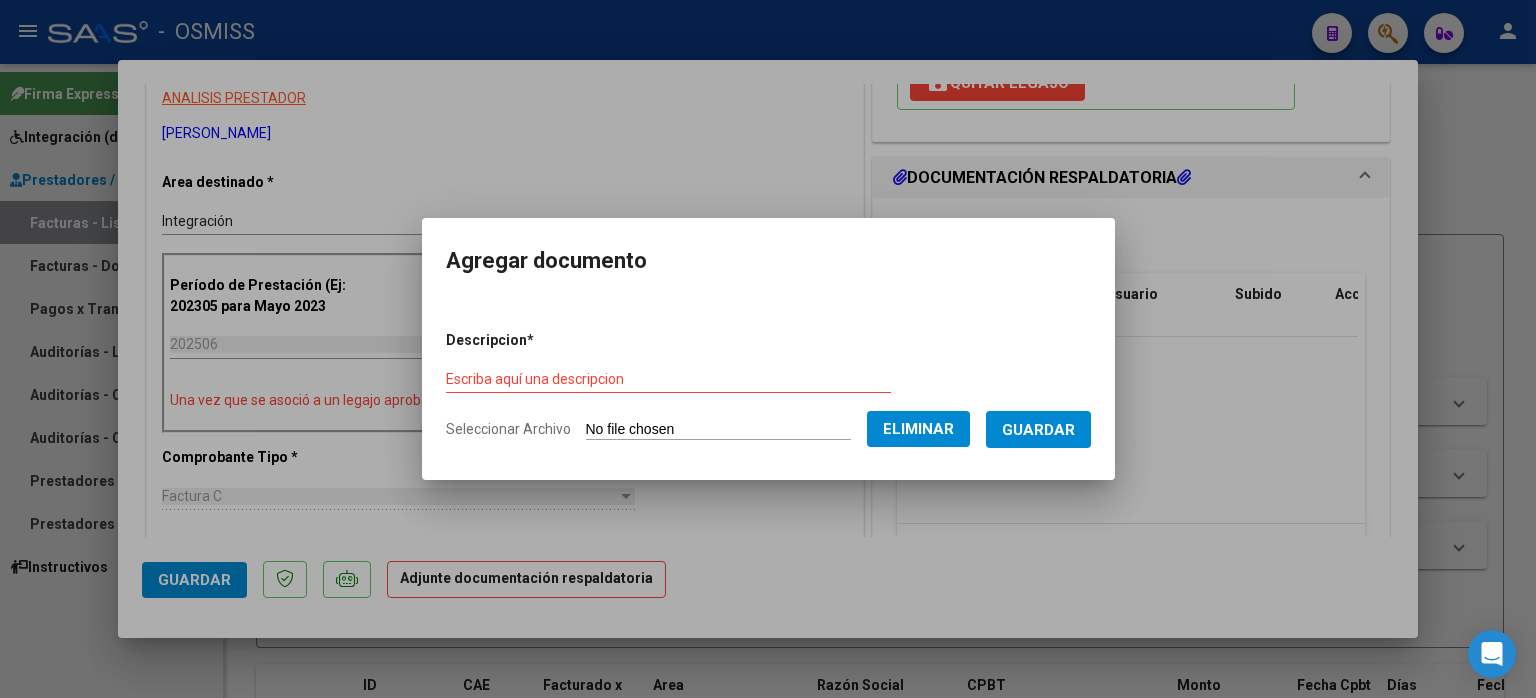 click on "Descripcion  *   Escriba aquí una descripcion  Seleccionar Archivo Eliminar Guardar" at bounding box center (768, 385) 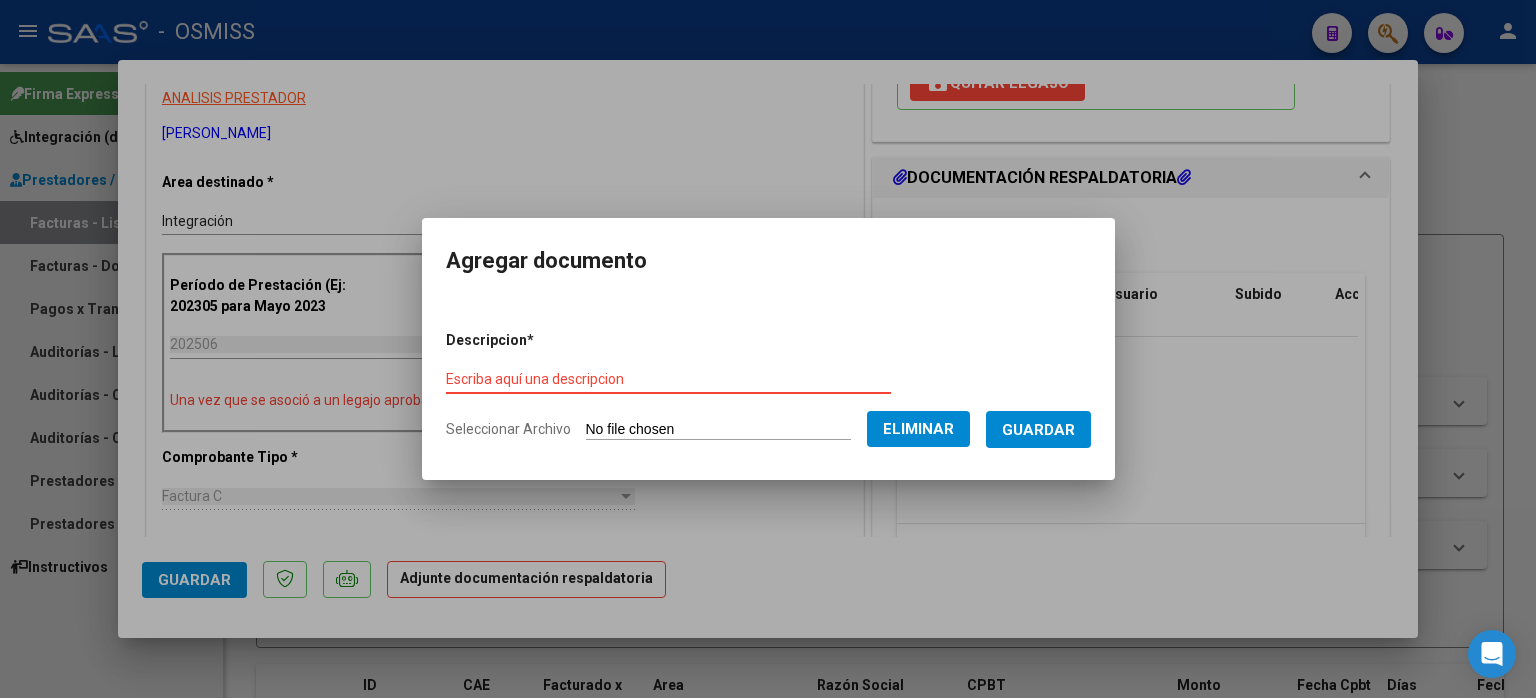 click on "Escriba aquí una descripcion" at bounding box center [668, 379] 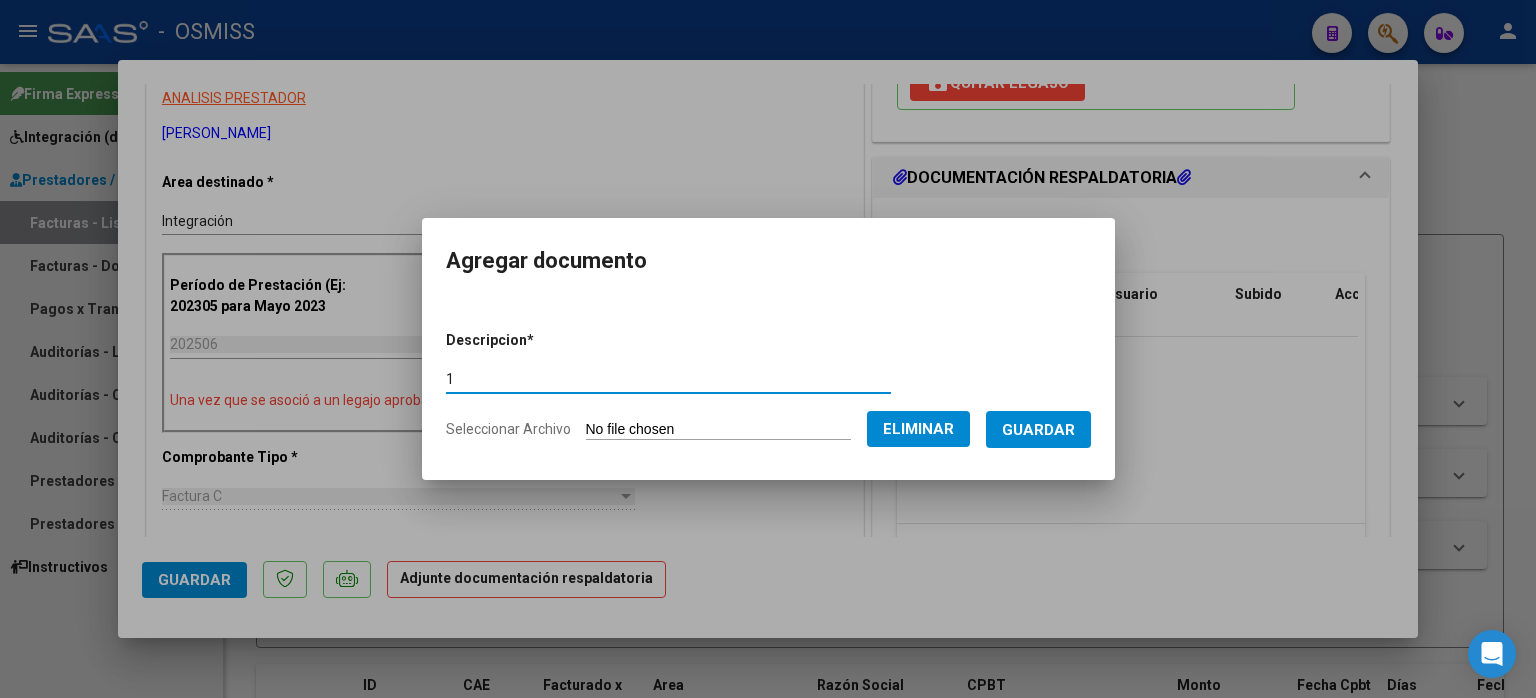 type on "1" 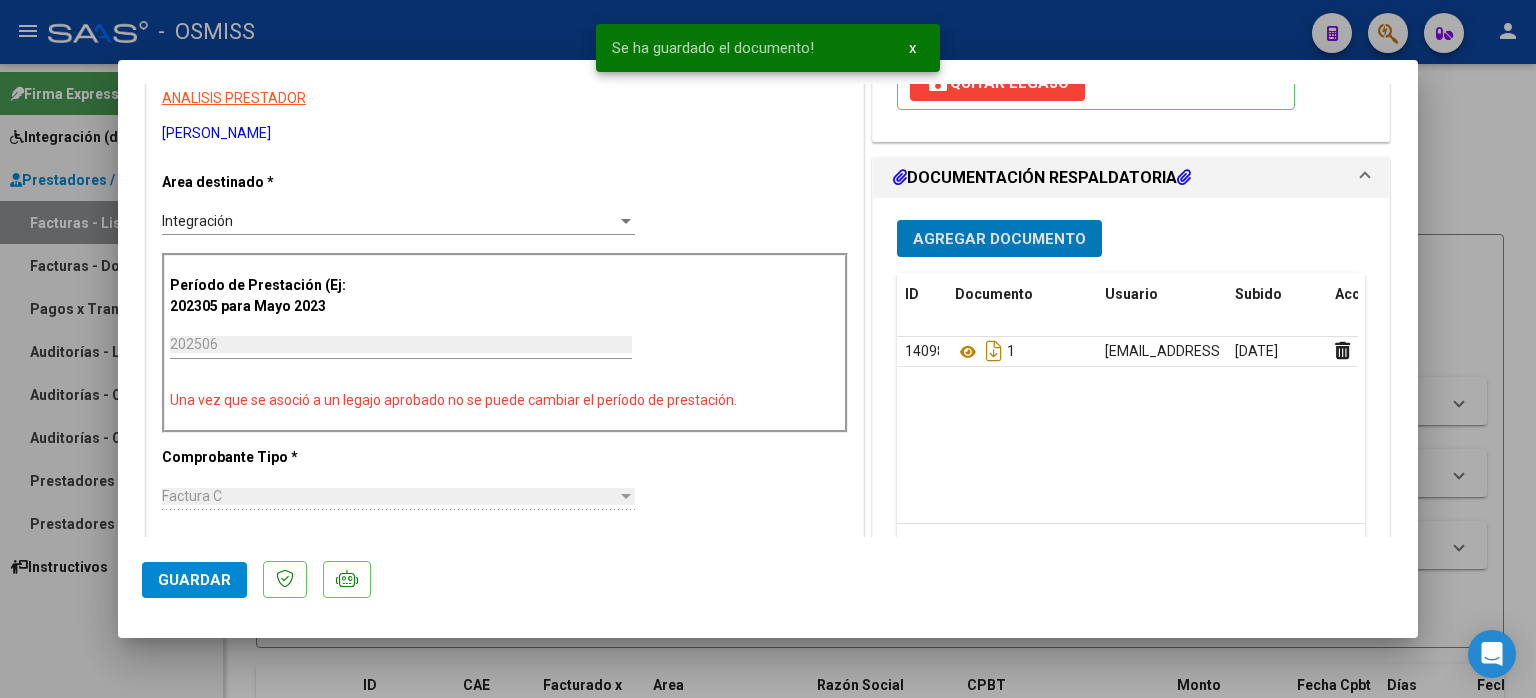 click on "Agregar Documento" at bounding box center (999, 239) 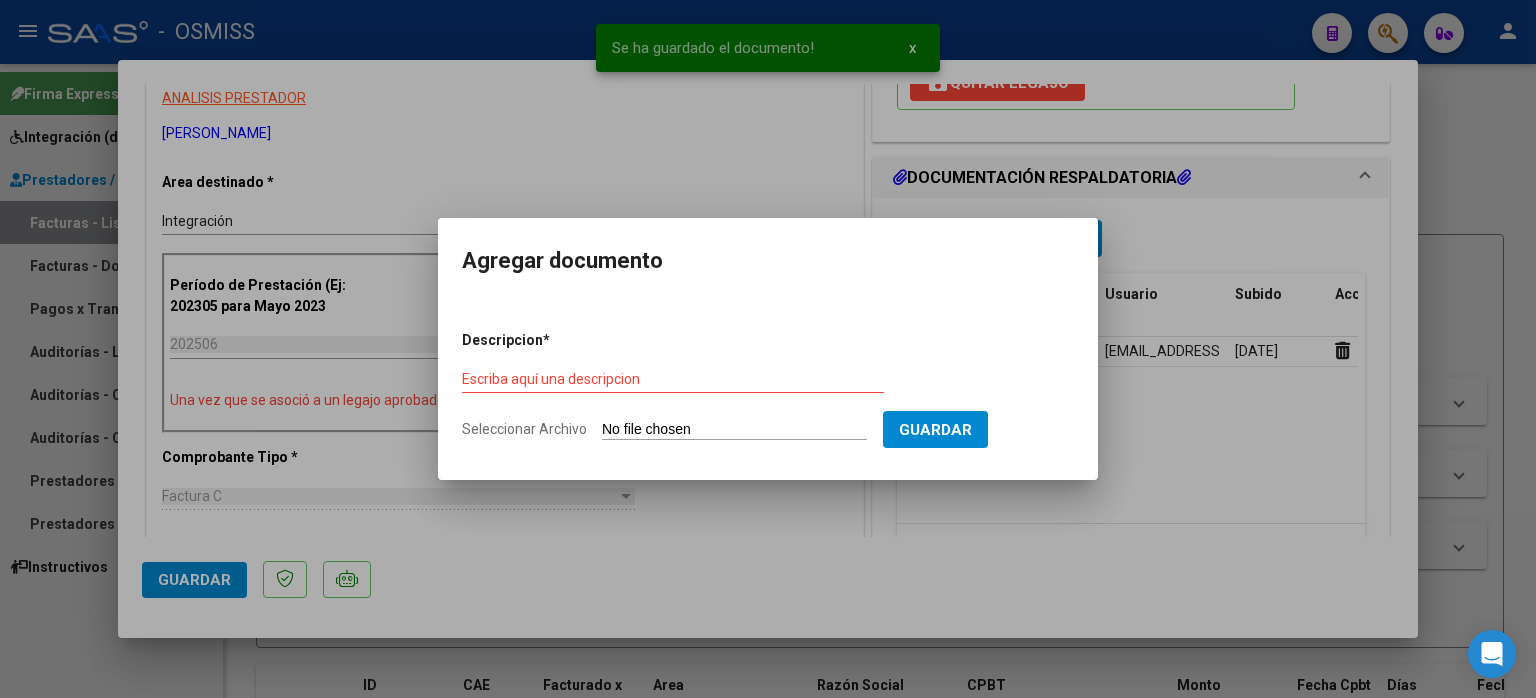 click on "Seleccionar Archivo" at bounding box center (734, 430) 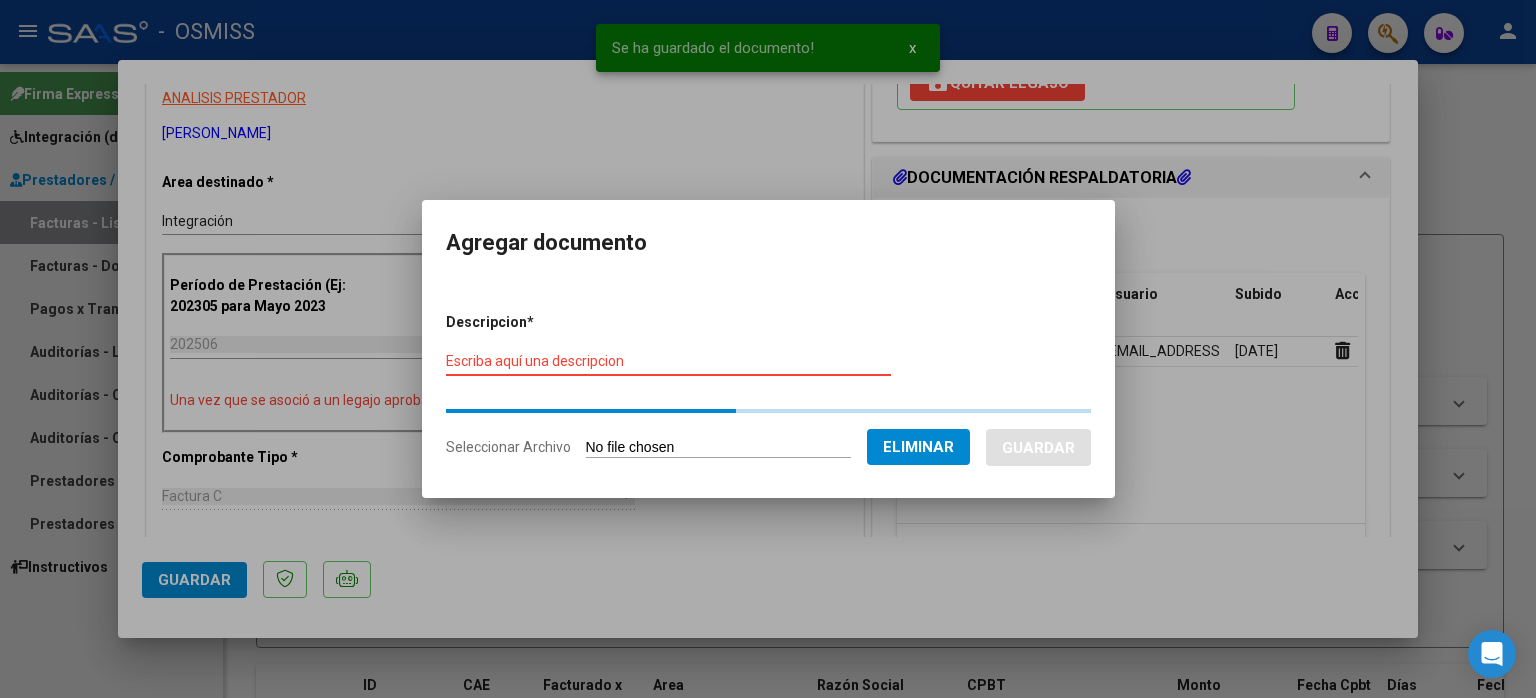 click on "Escriba aquí una descripcion" at bounding box center [668, 361] 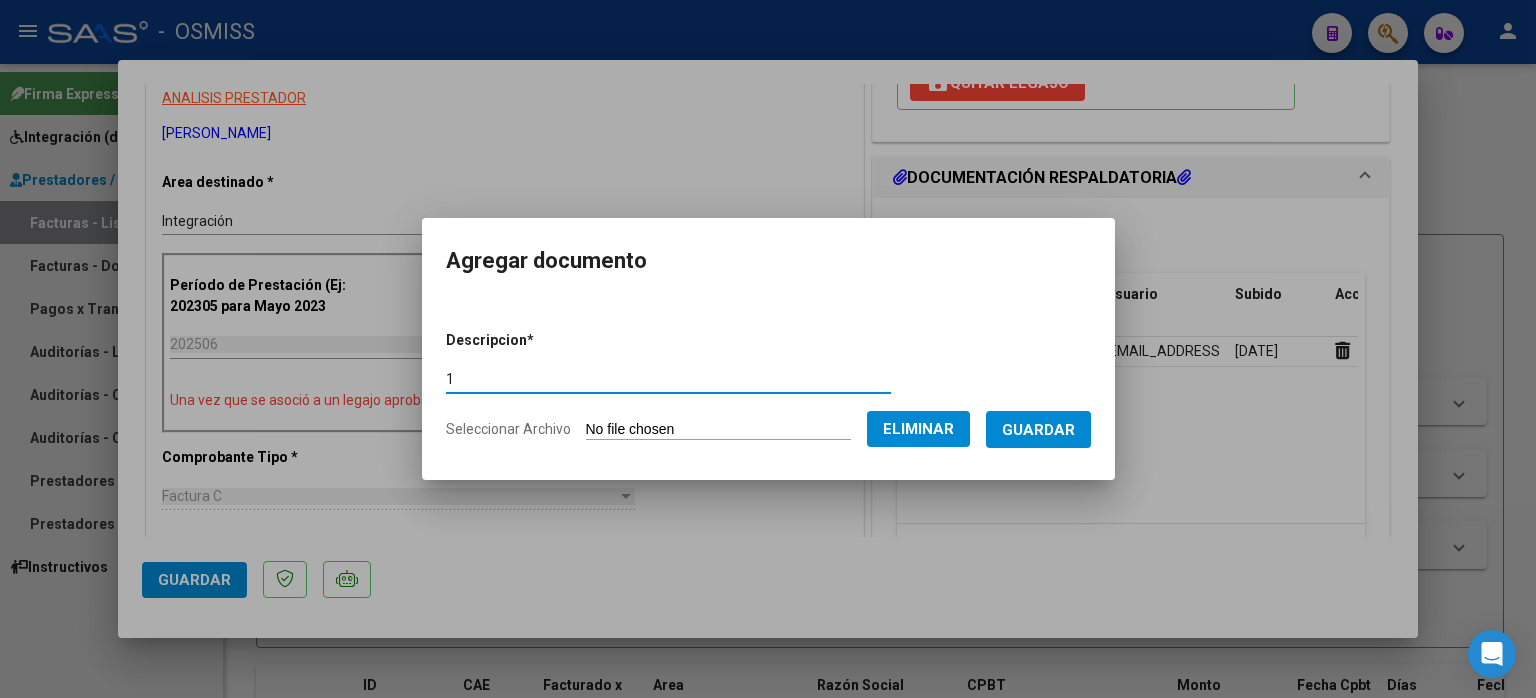 type on "1" 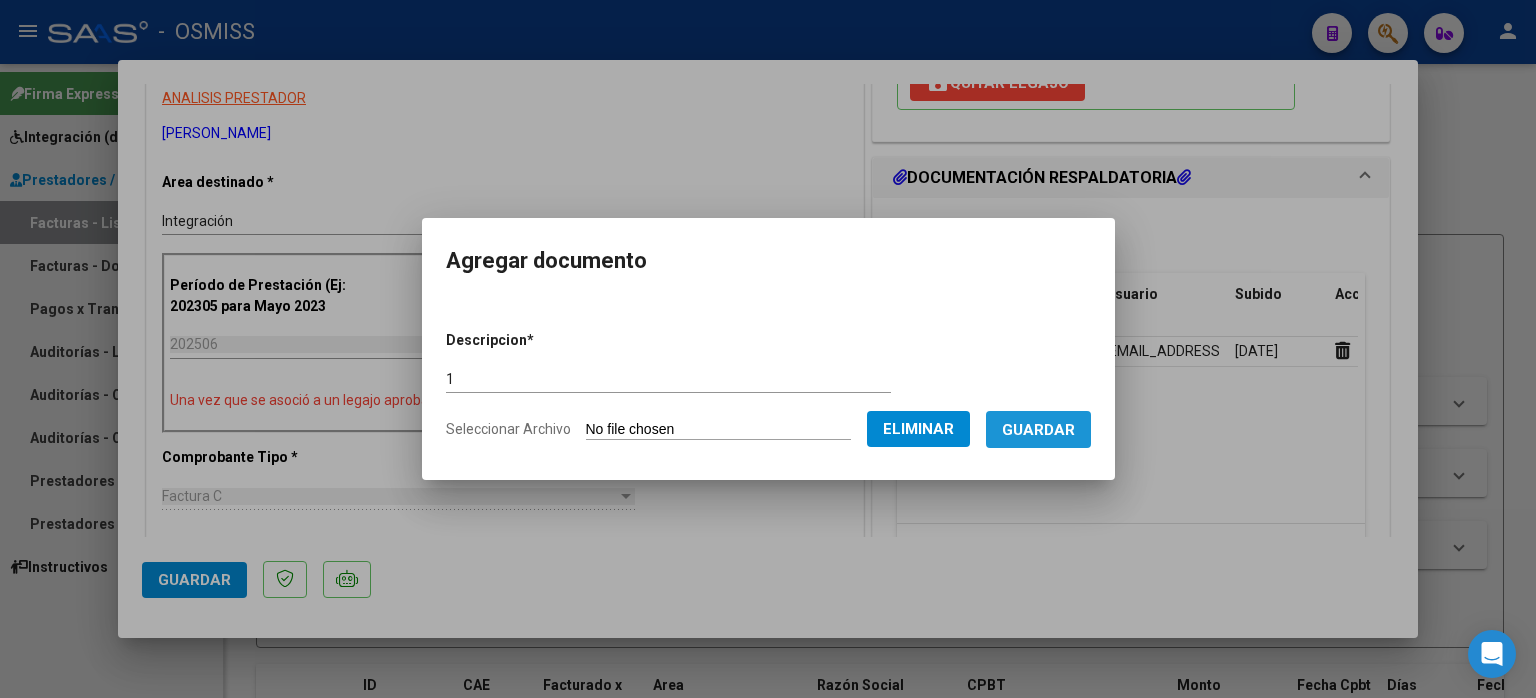 click on "Guardar" at bounding box center (1038, 430) 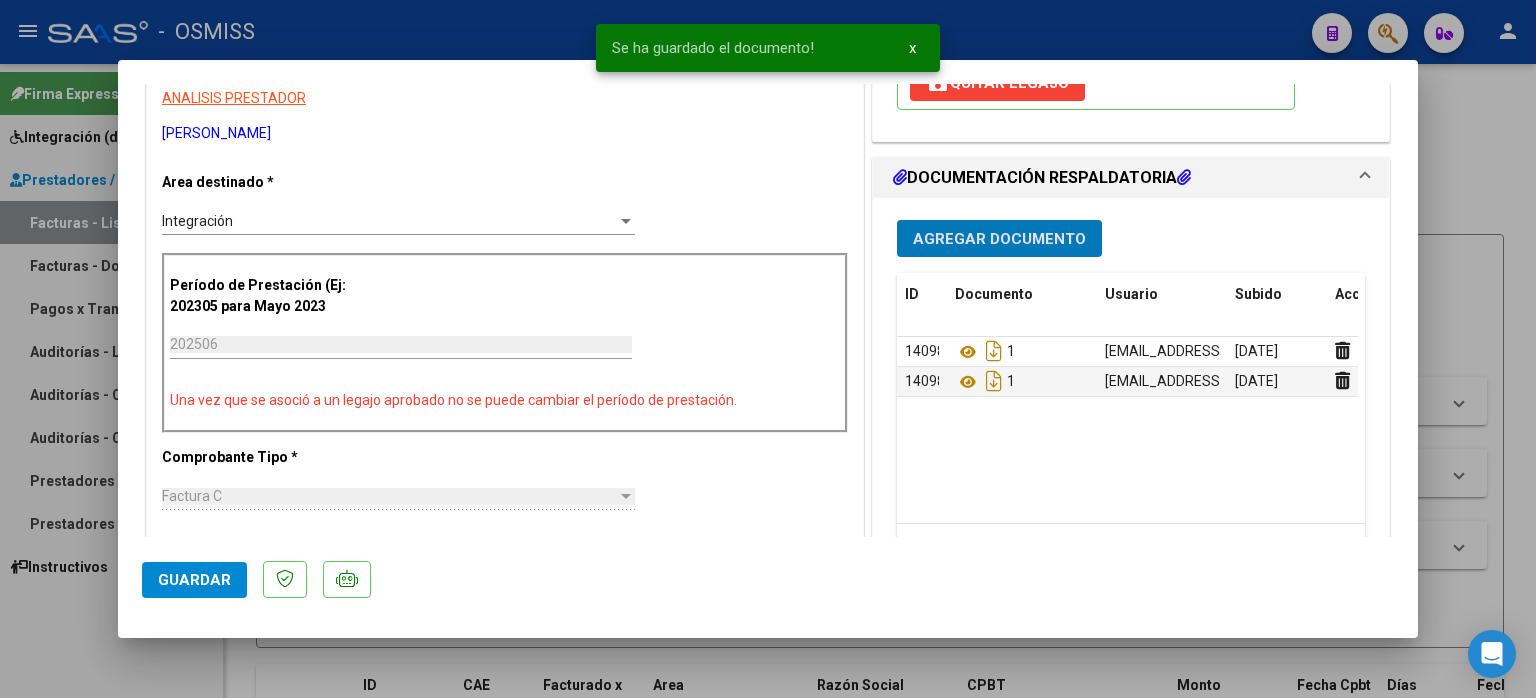 click on "Guardar" 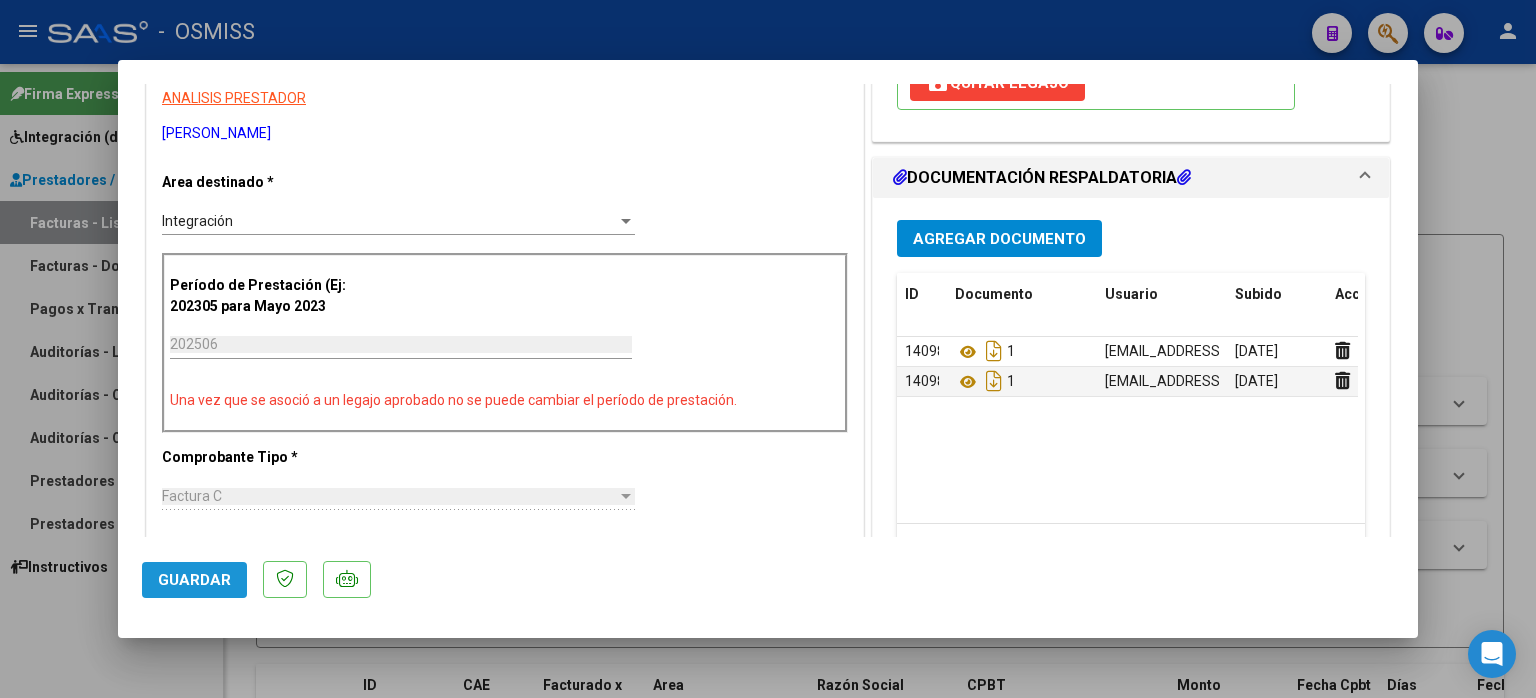 click on "Guardar" 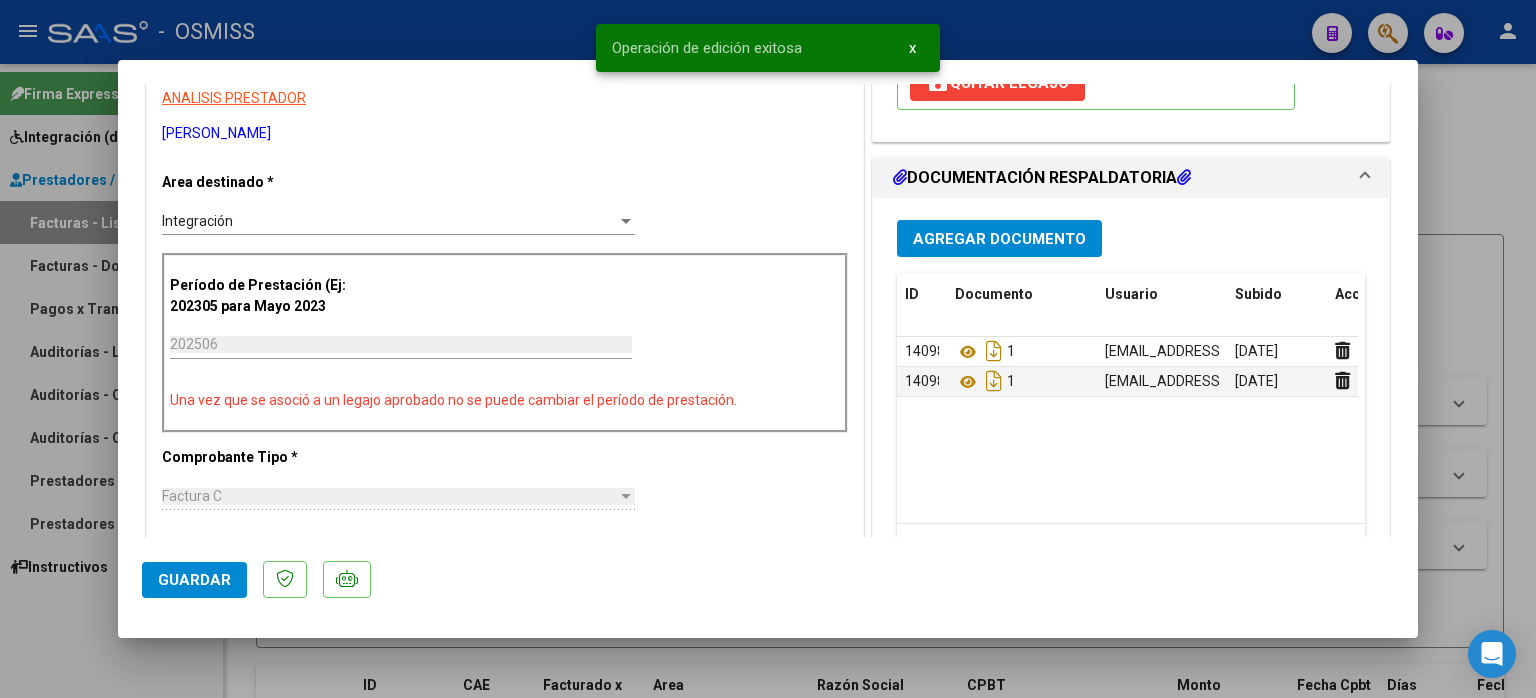 type 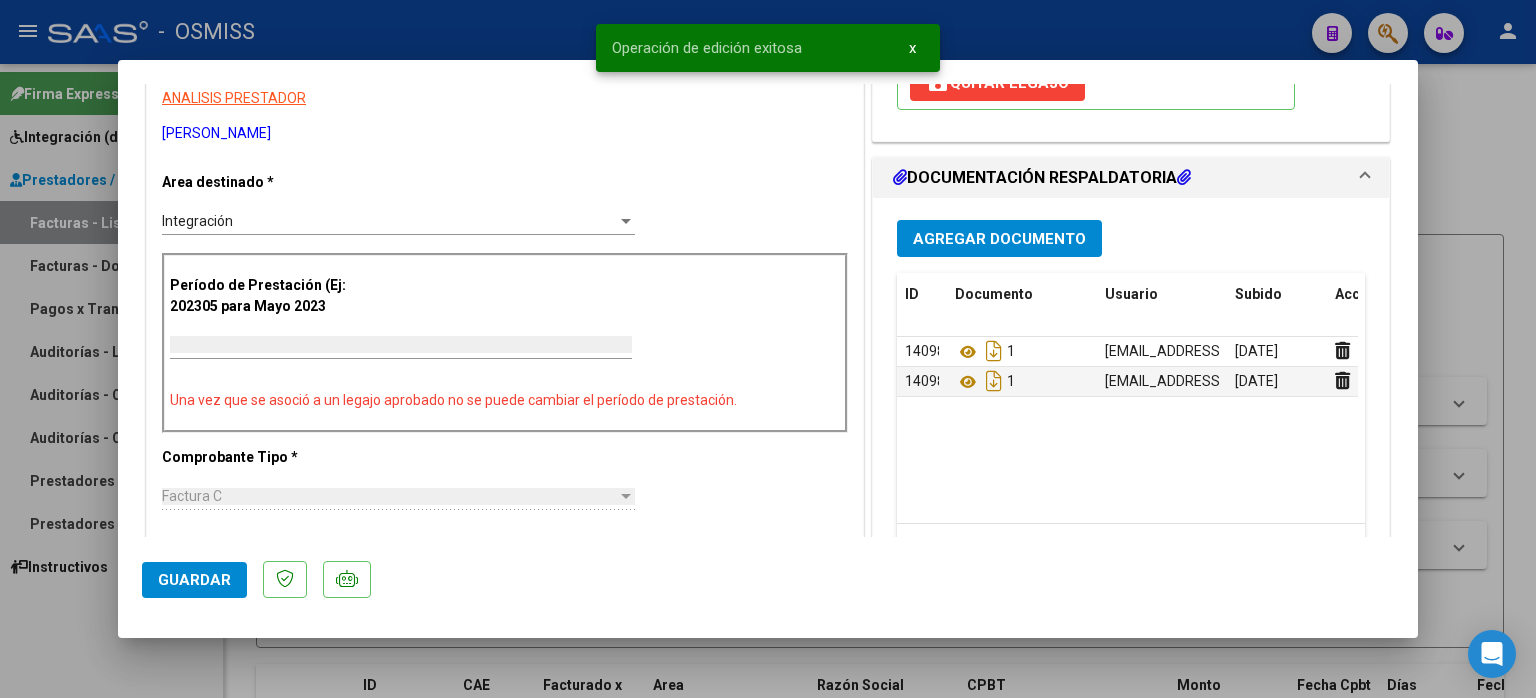 type 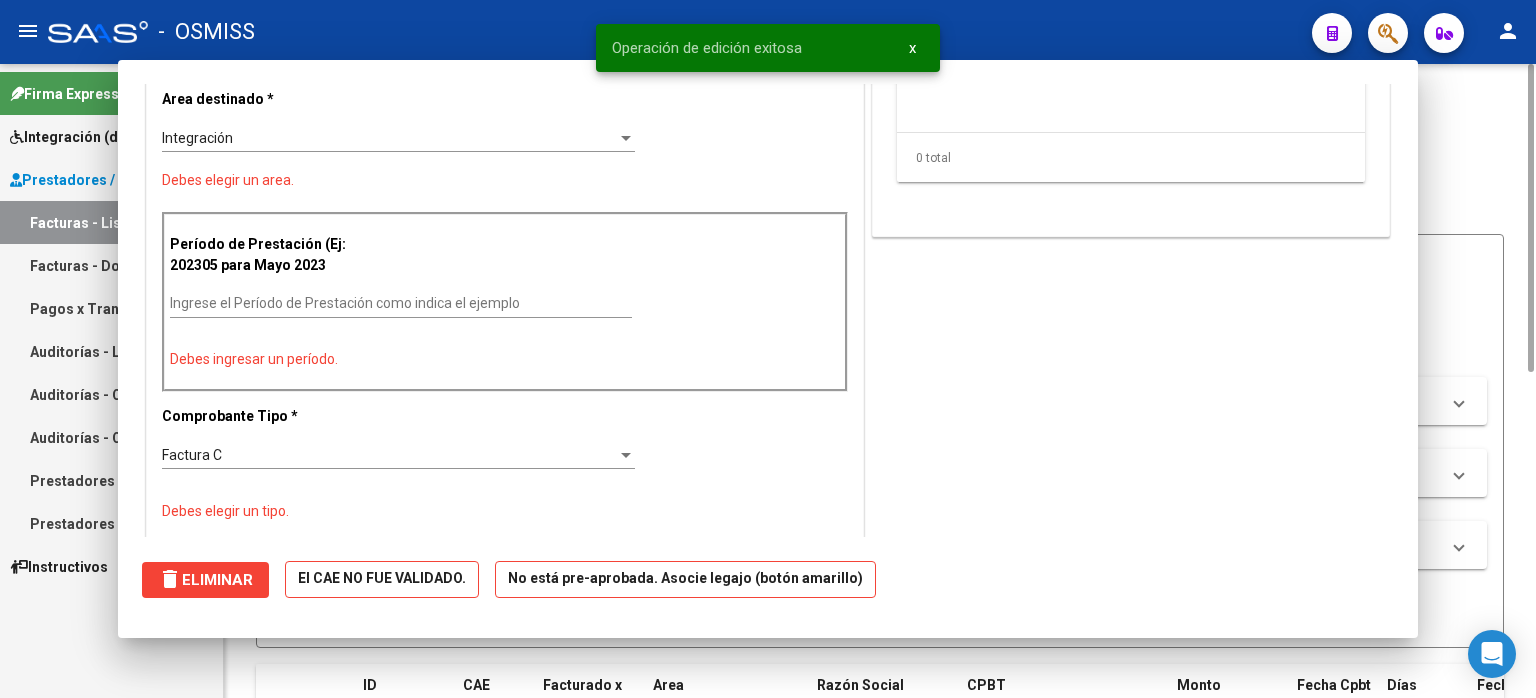 scroll, scrollTop: 318, scrollLeft: 0, axis: vertical 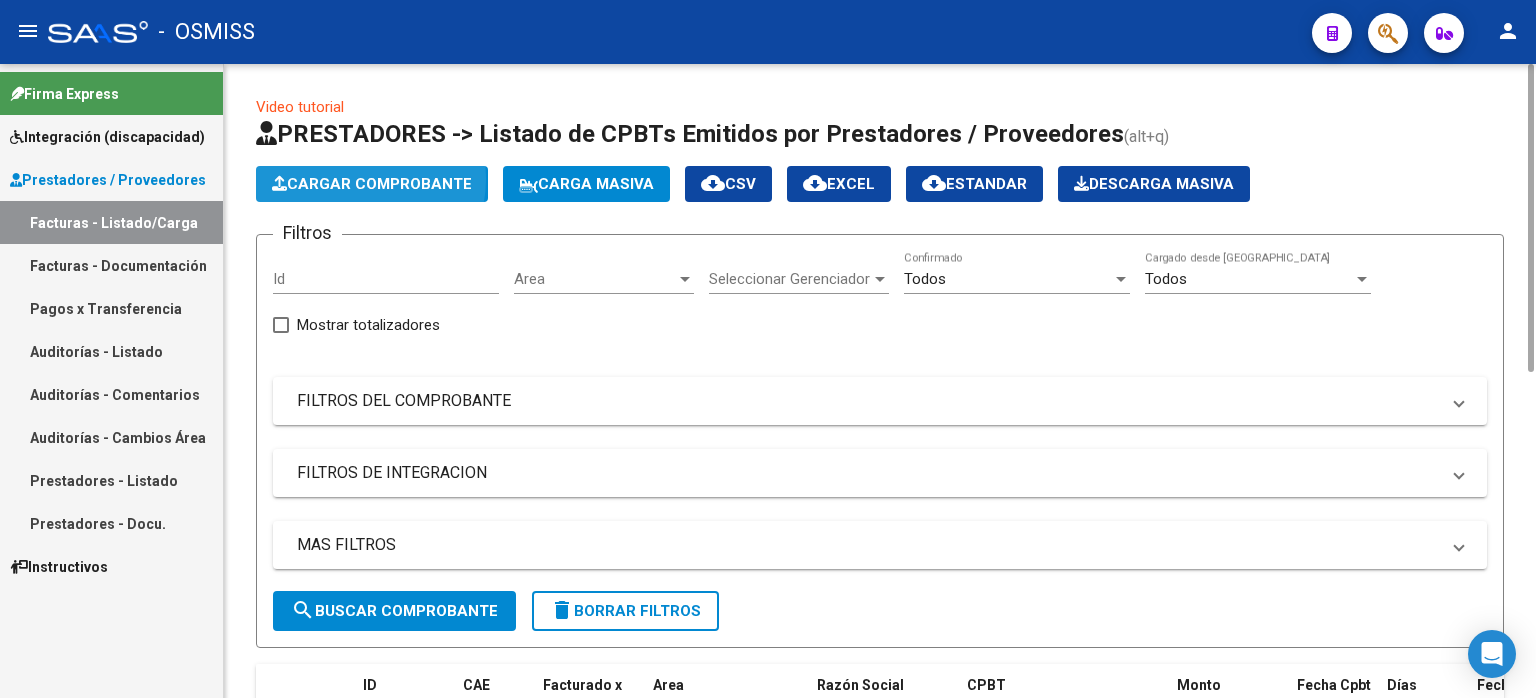 click on "Cargar Comprobante" 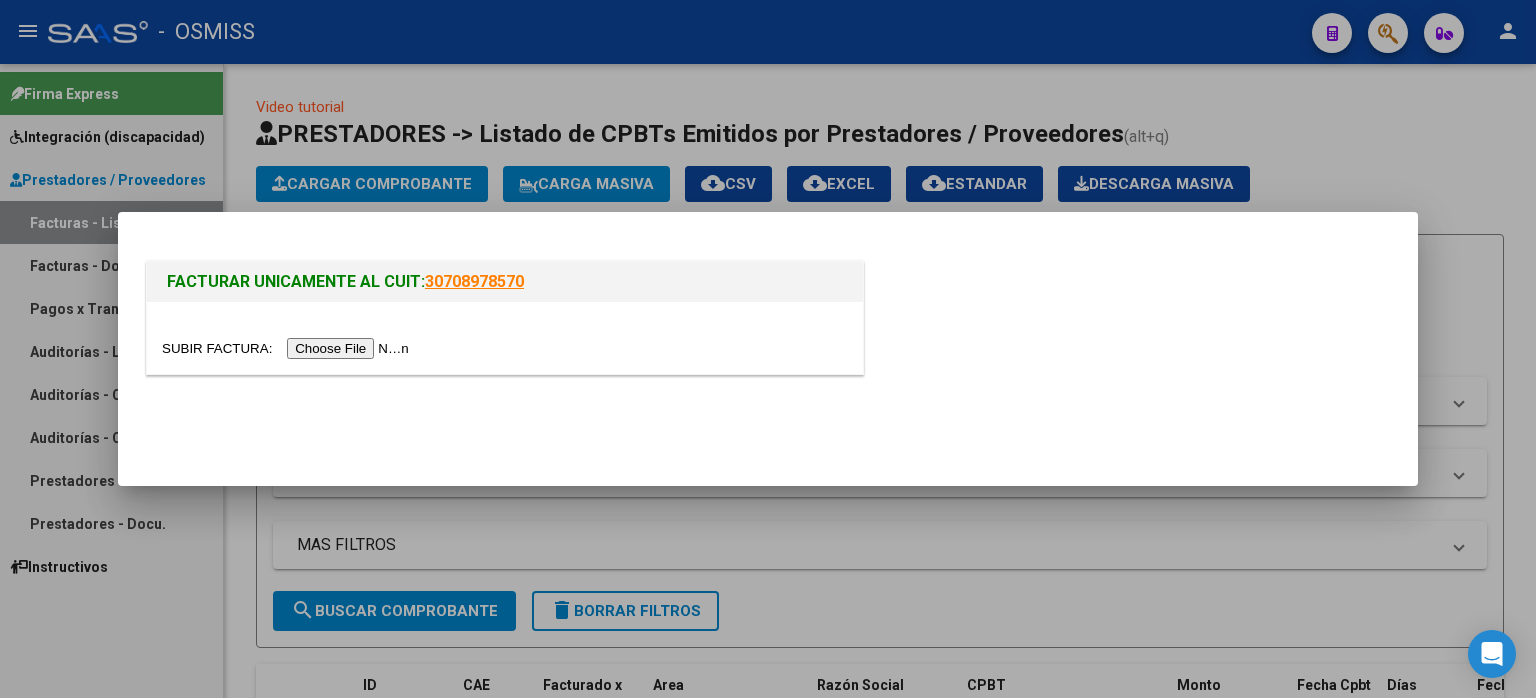 click at bounding box center [288, 348] 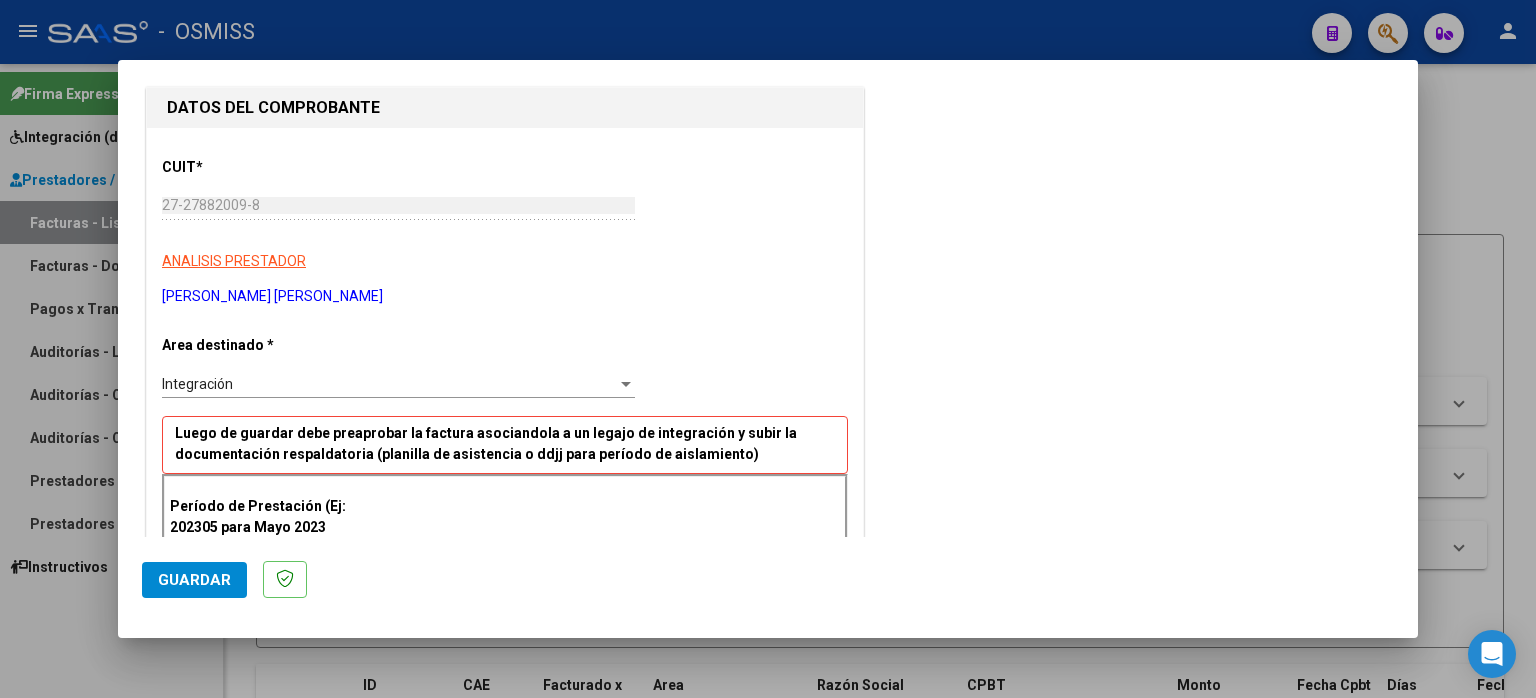 scroll, scrollTop: 500, scrollLeft: 0, axis: vertical 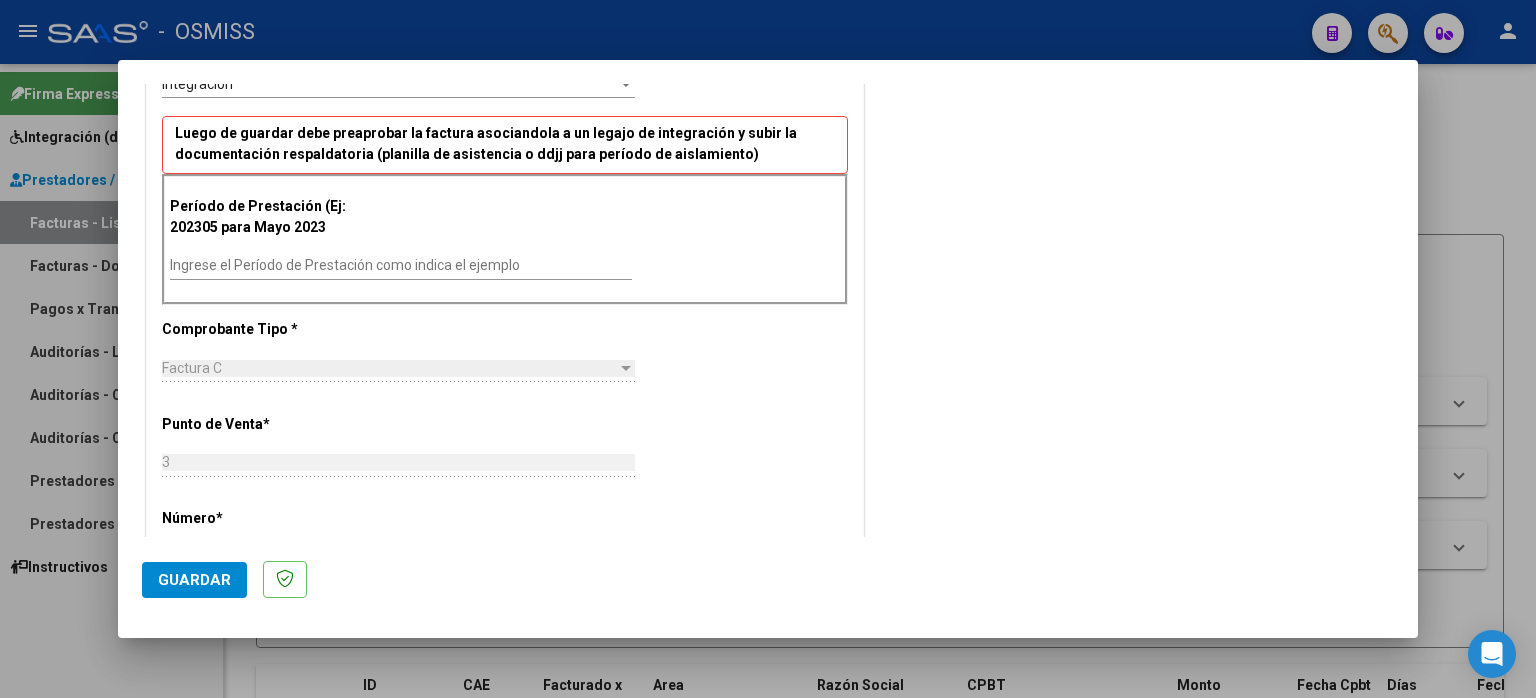 click on "Ingrese el Período de Prestación como indica el ejemplo" at bounding box center [401, 265] 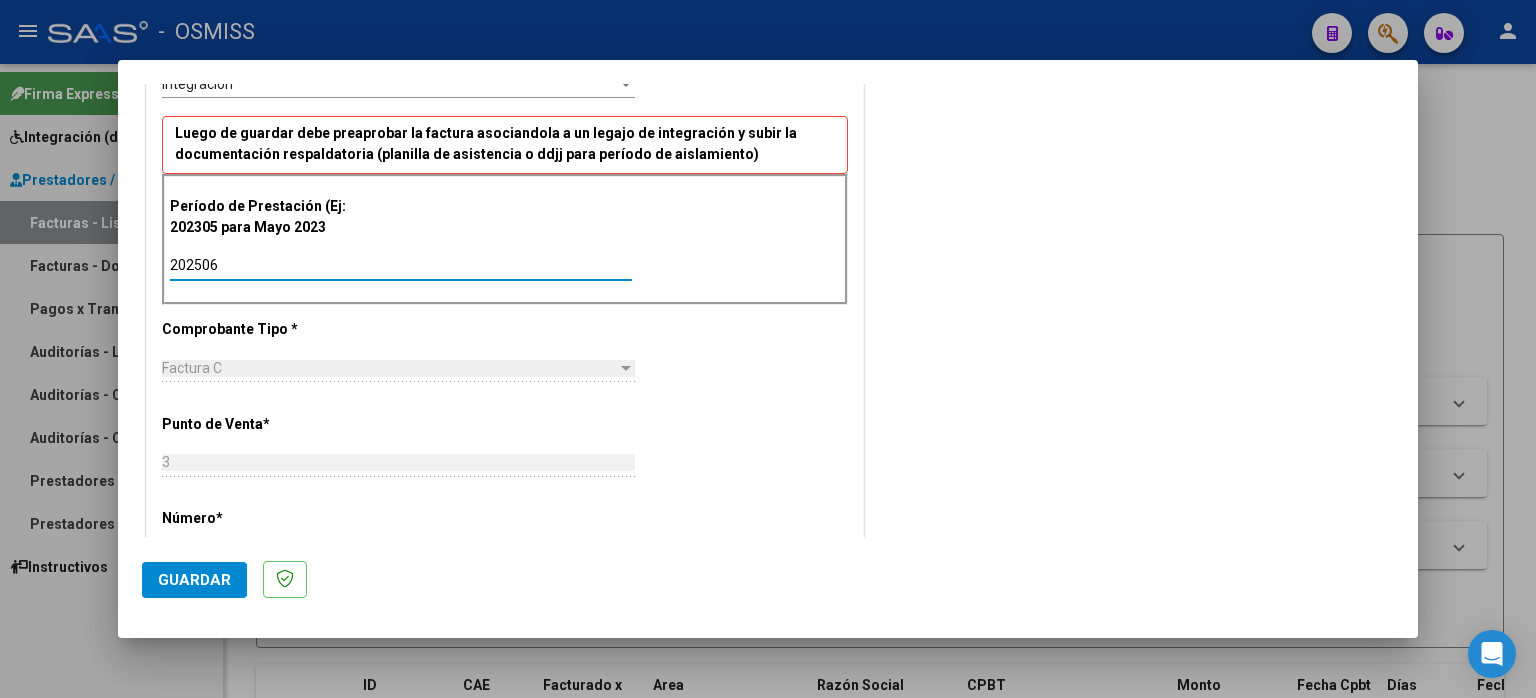 type on "202506" 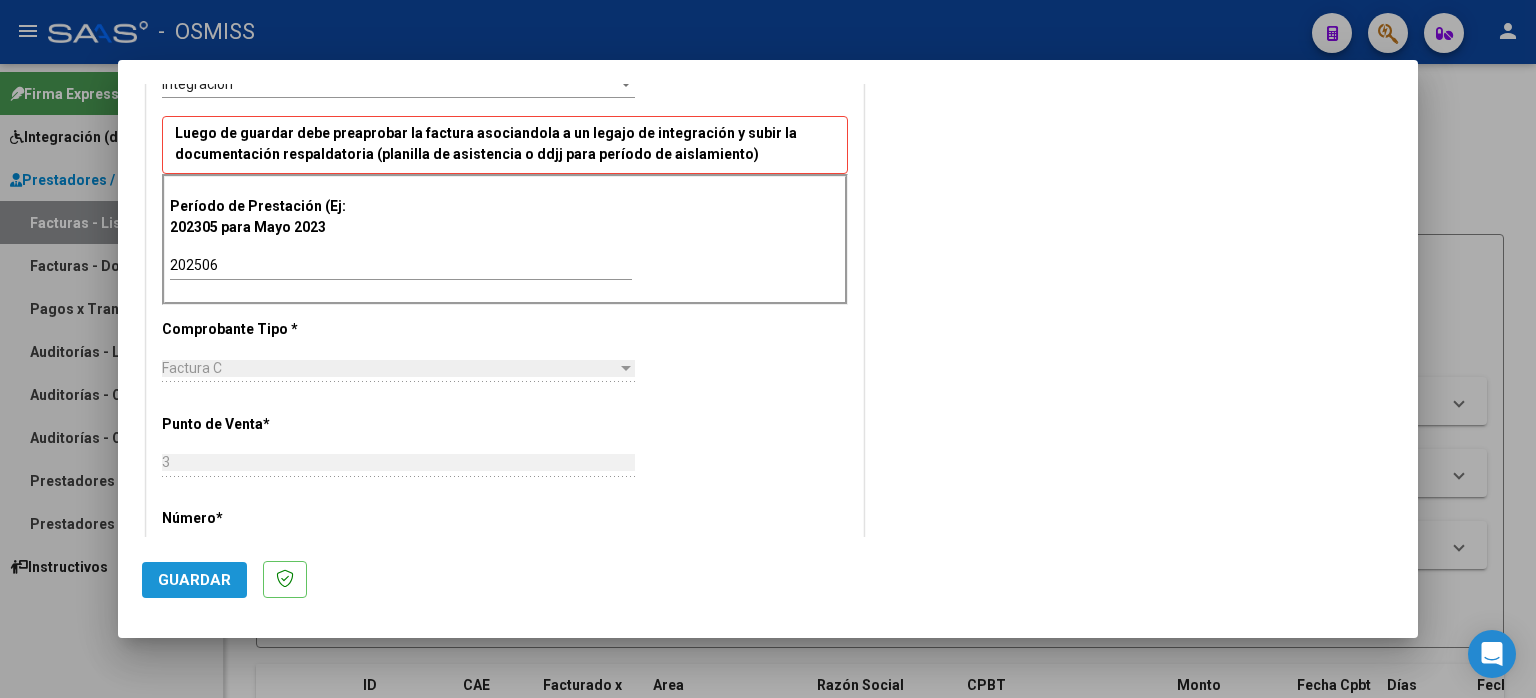 click on "Guardar" 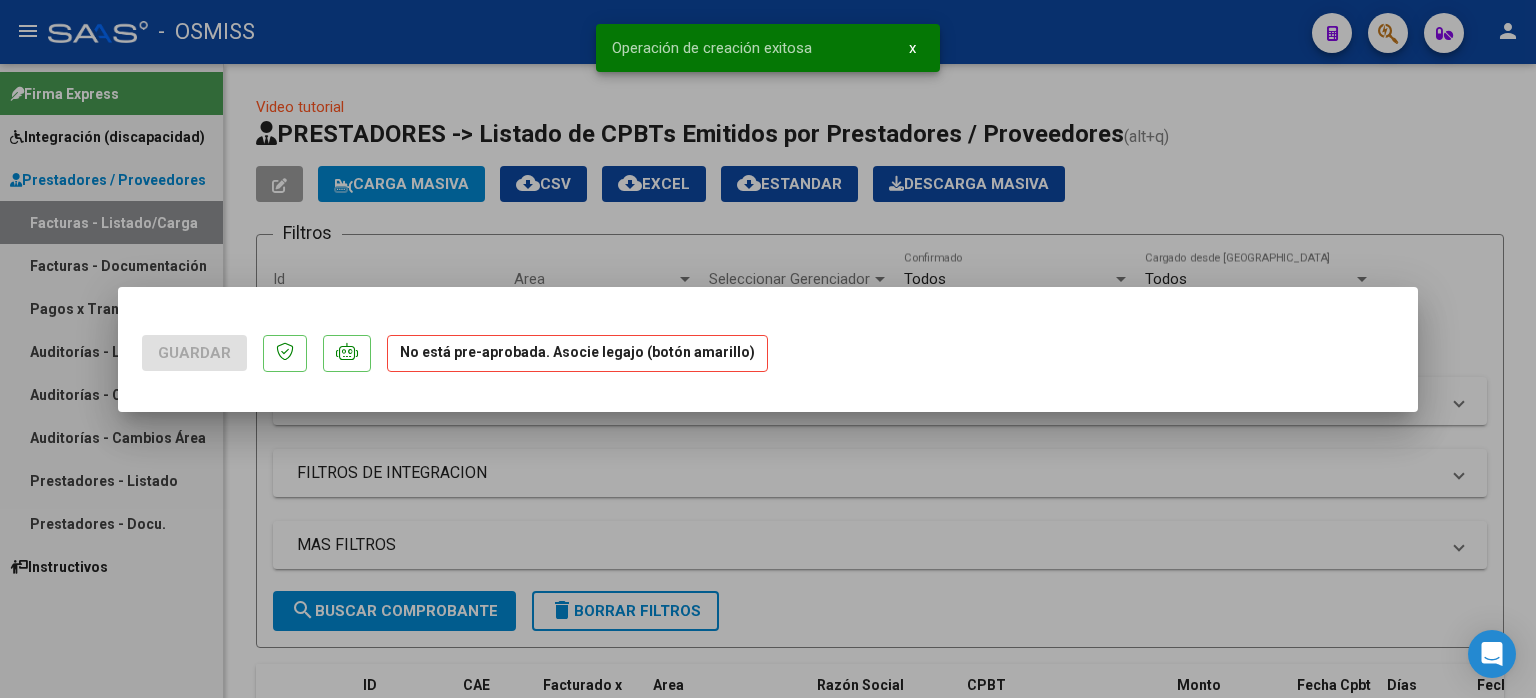scroll, scrollTop: 0, scrollLeft: 0, axis: both 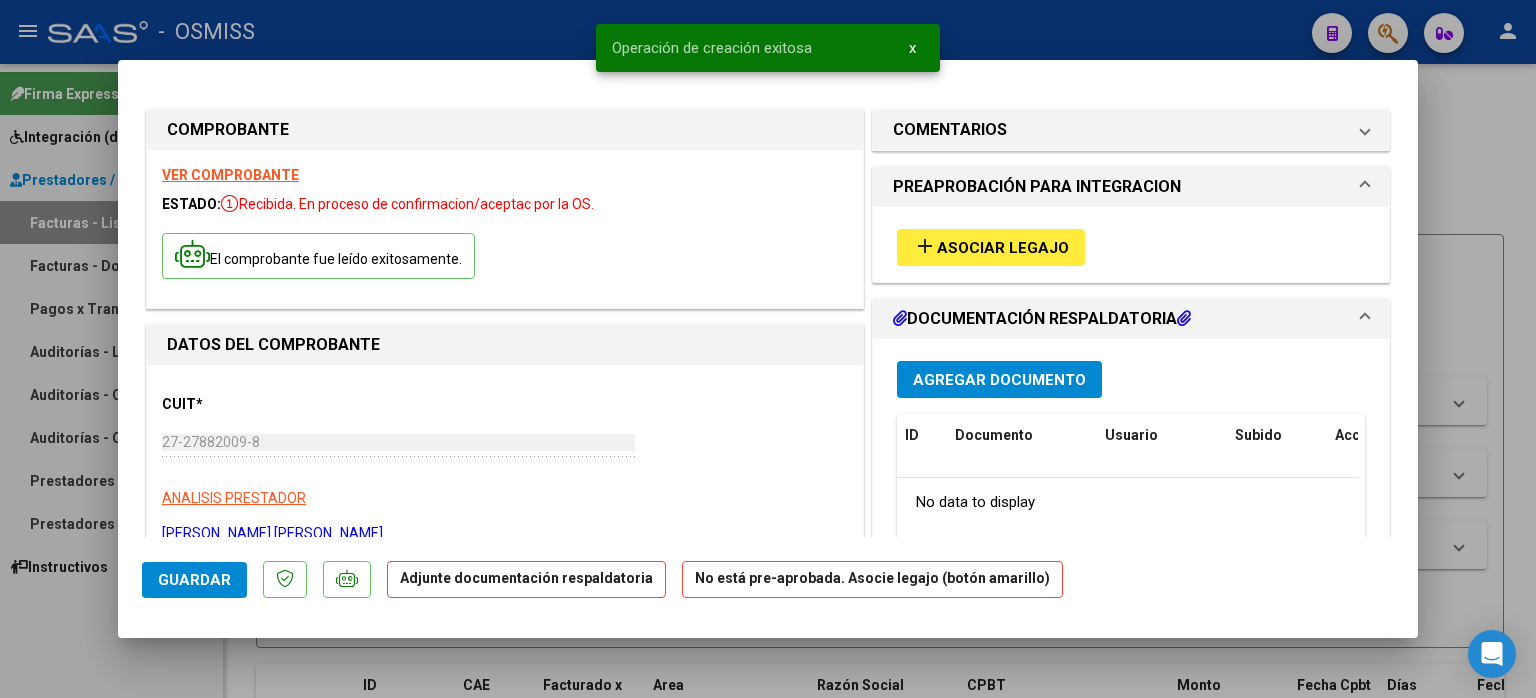click on "Asociar Legajo" at bounding box center [1003, 248] 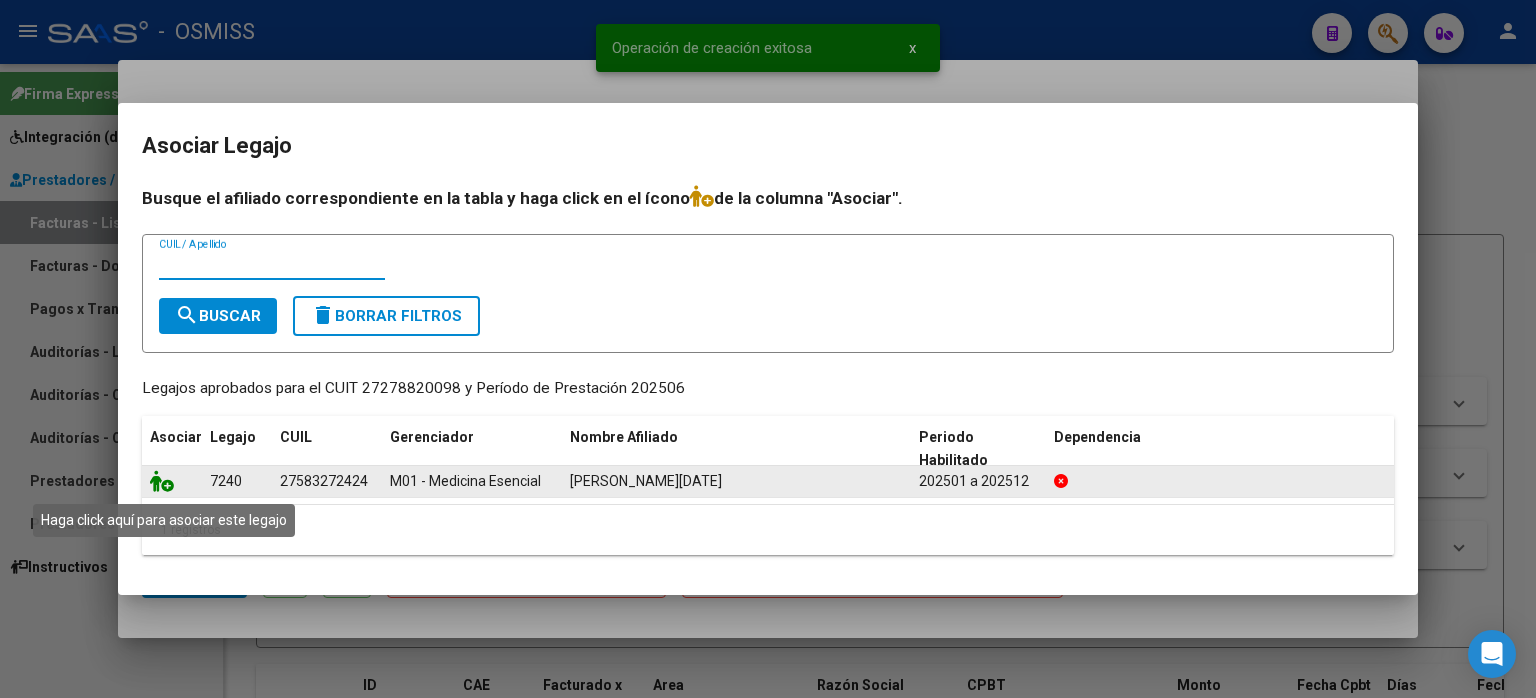 click 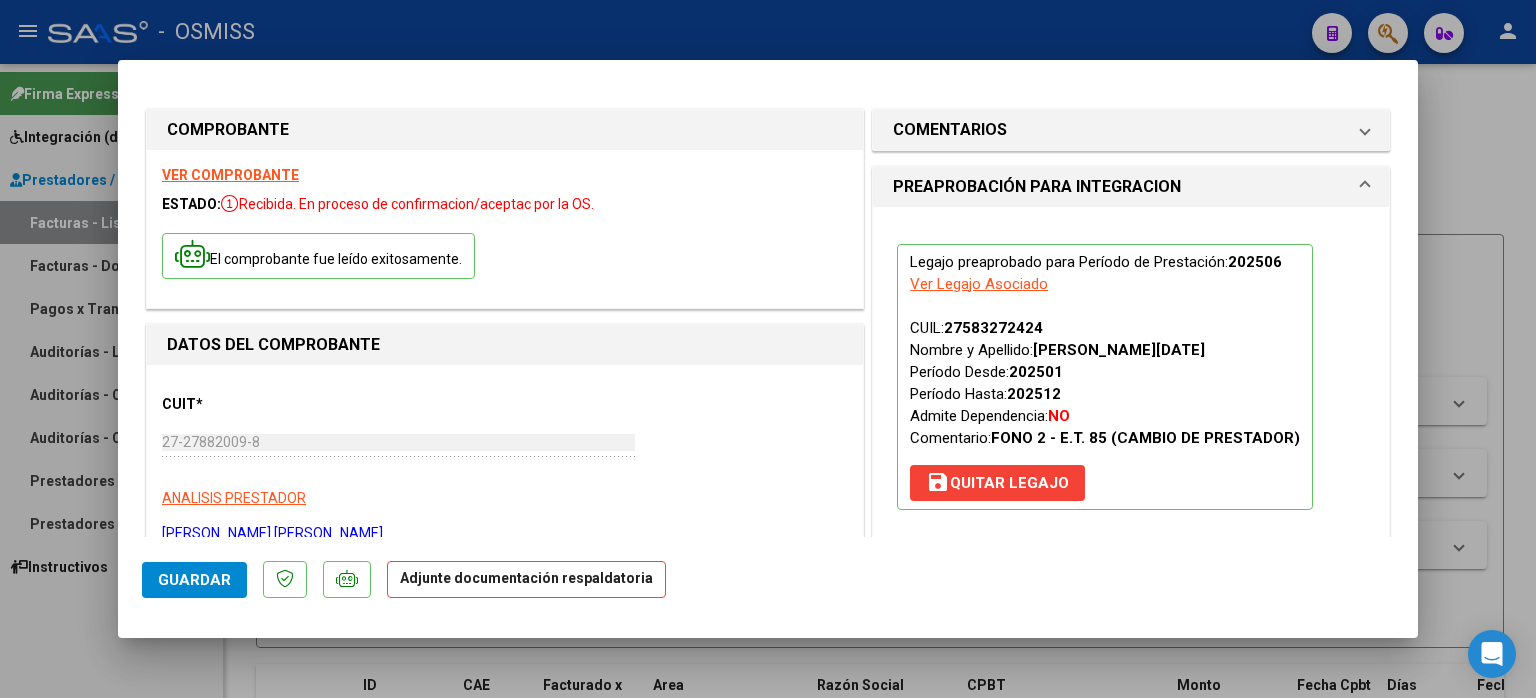 scroll, scrollTop: 100, scrollLeft: 0, axis: vertical 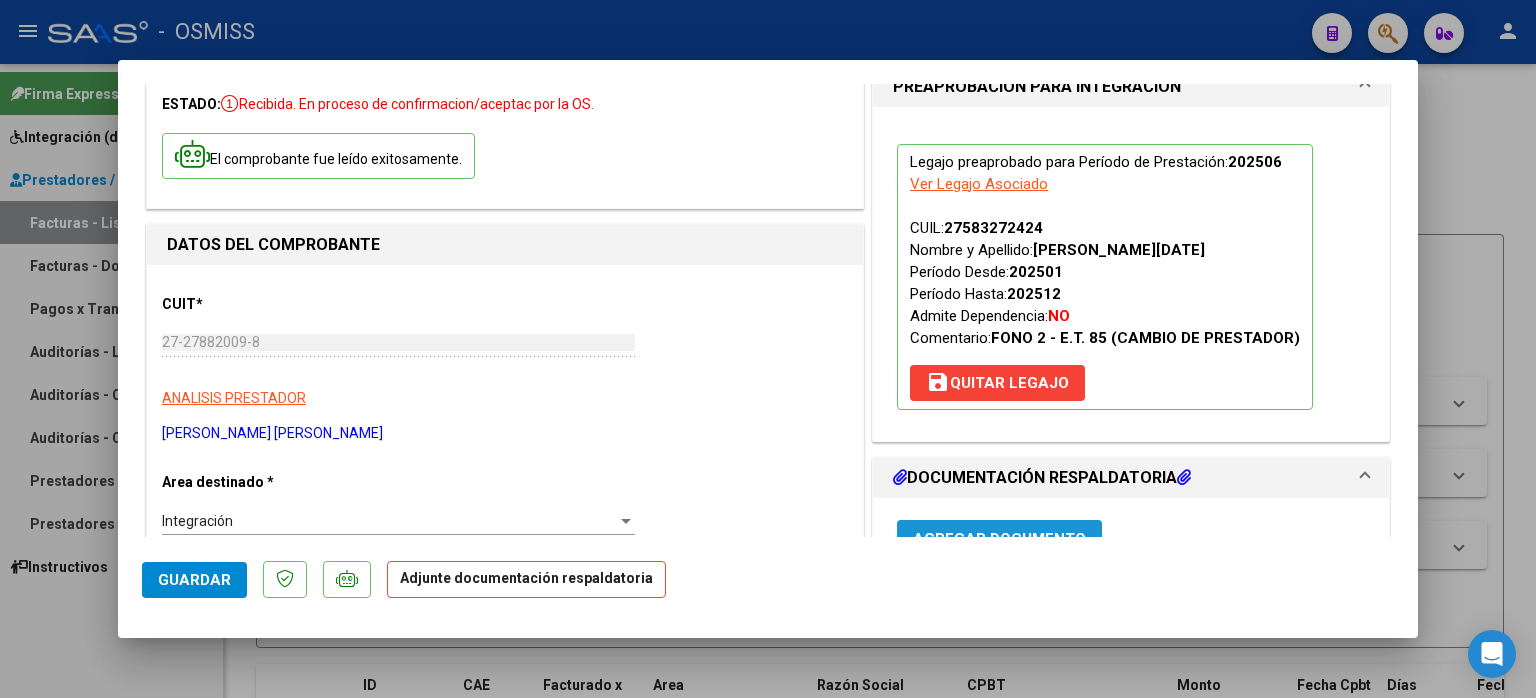 click on "Agregar Documento" at bounding box center (999, 538) 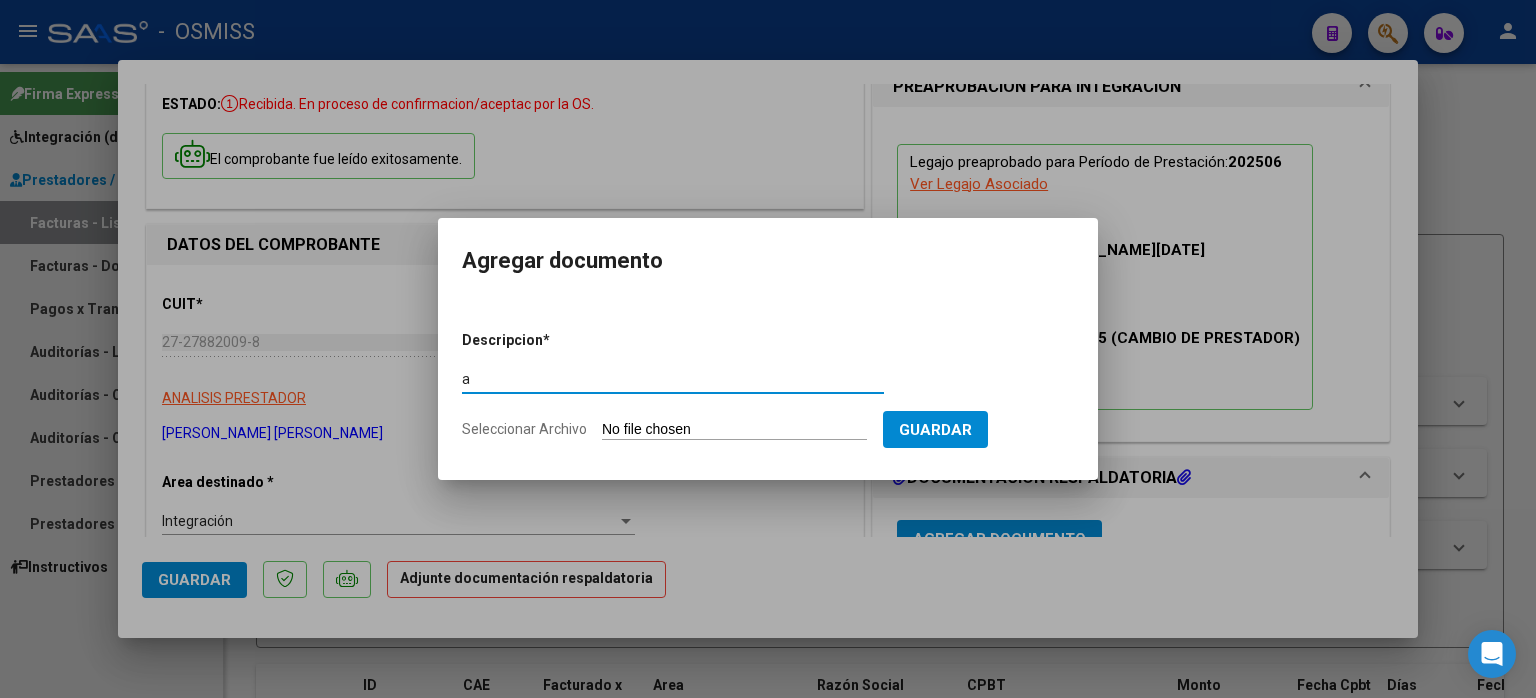 type on "a" 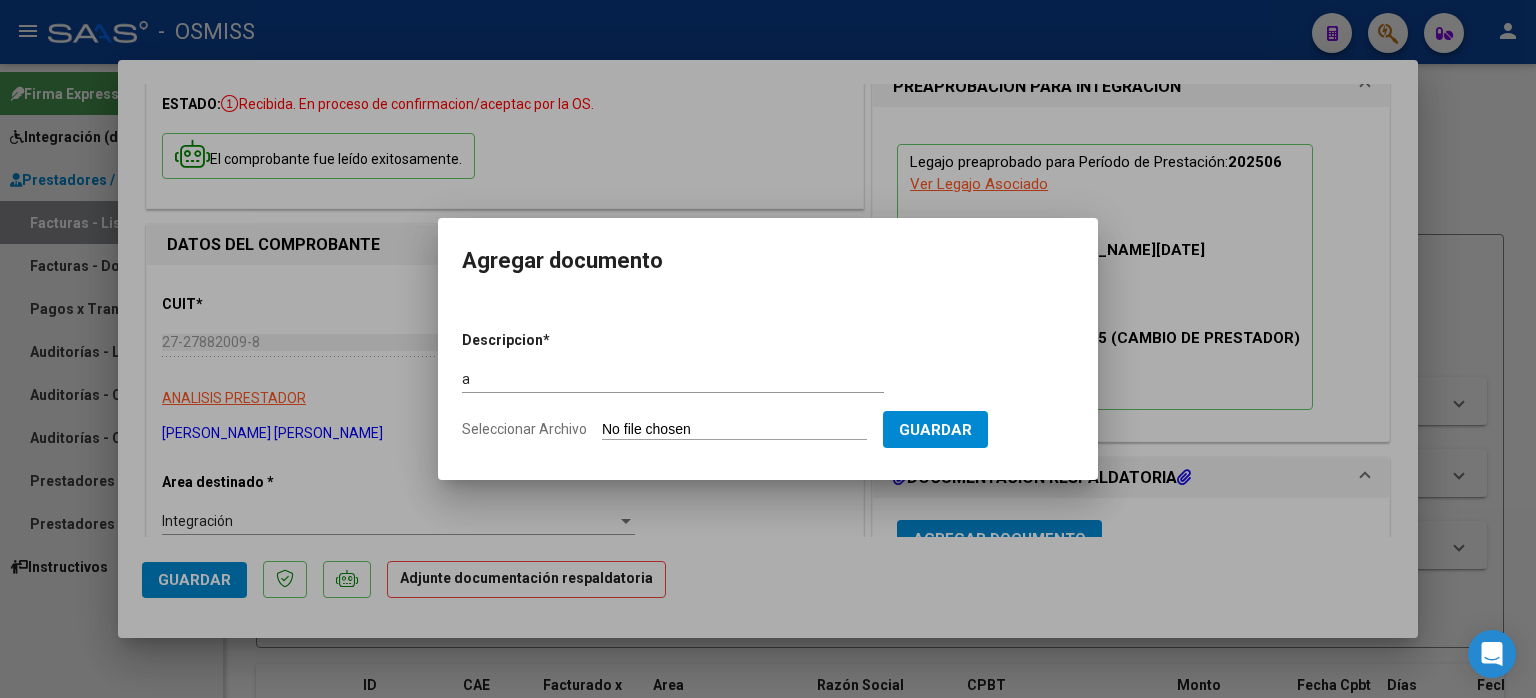 type on "C:\fakepath\Asistencia Junio 25 Aguiar .pdf" 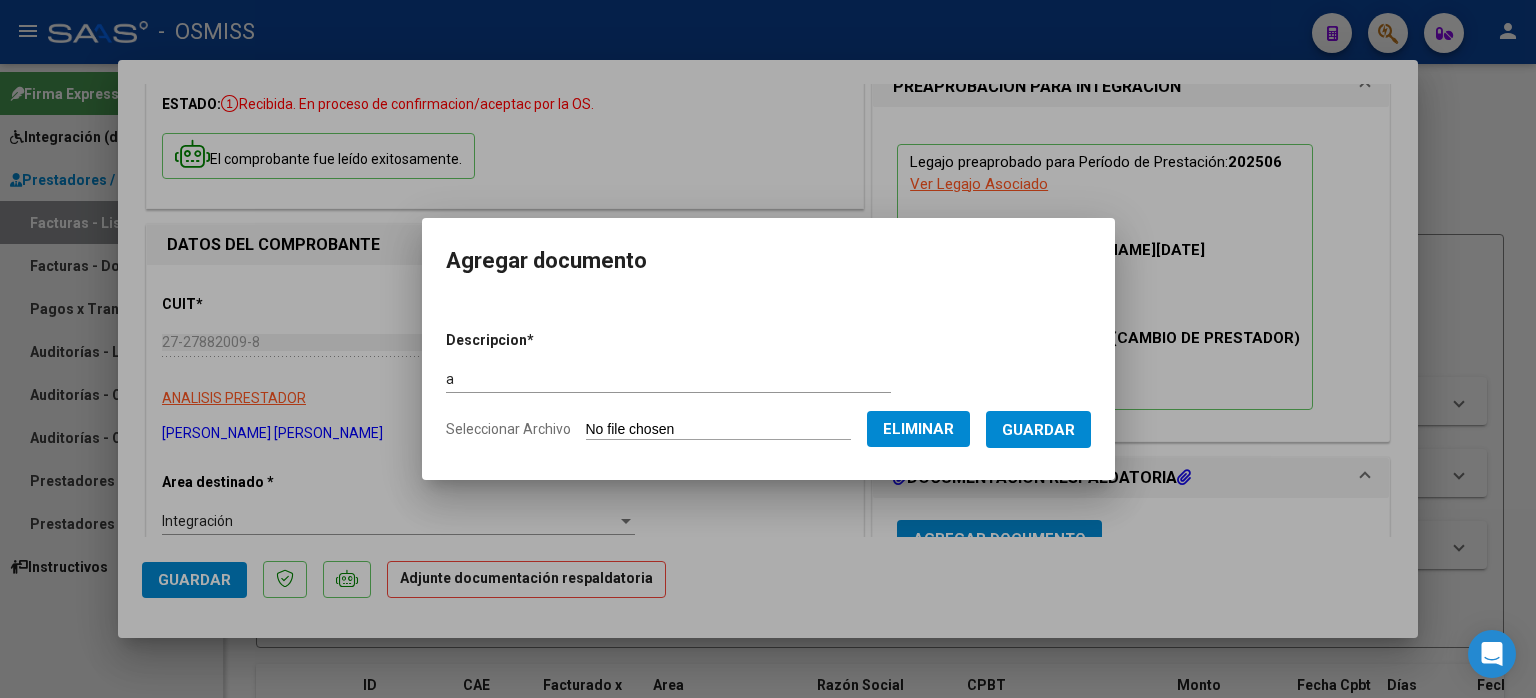 click on "Guardar" at bounding box center (1038, 430) 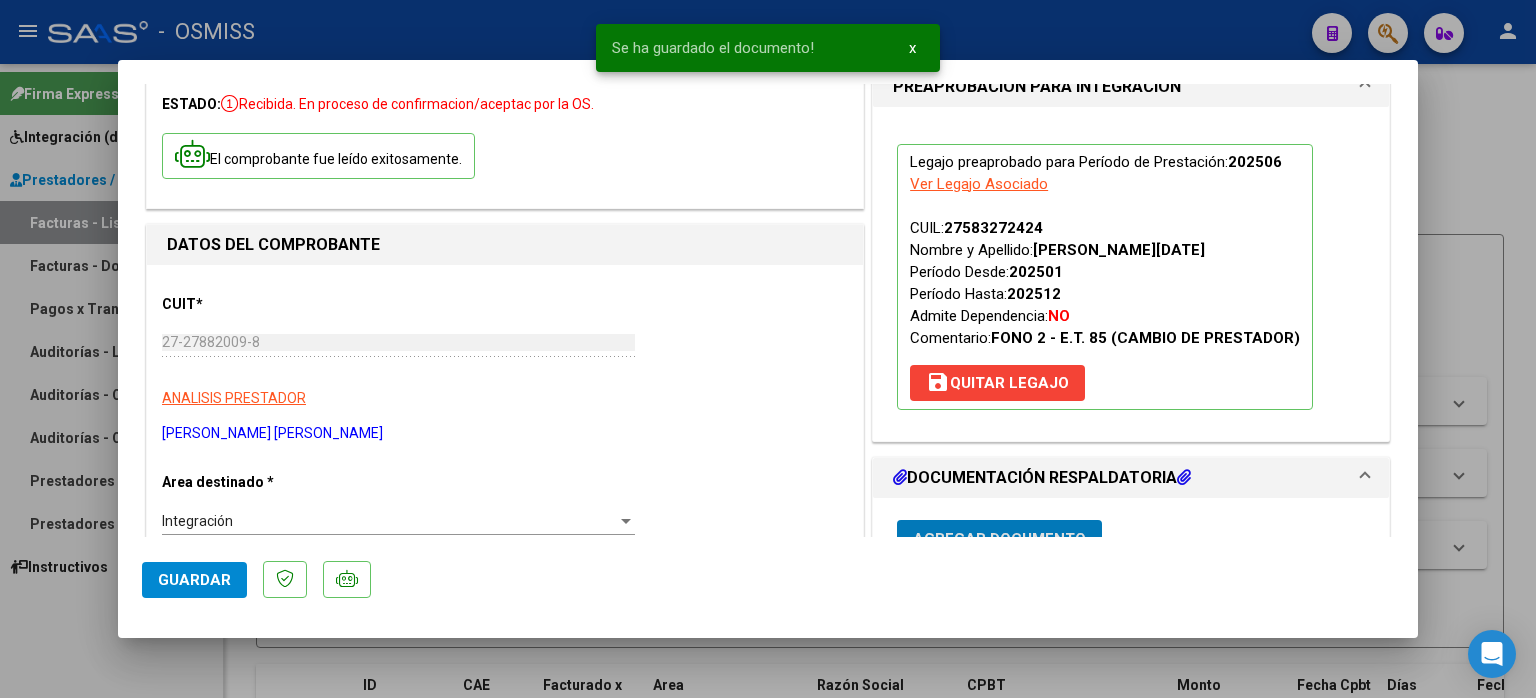 scroll, scrollTop: 116, scrollLeft: 0, axis: vertical 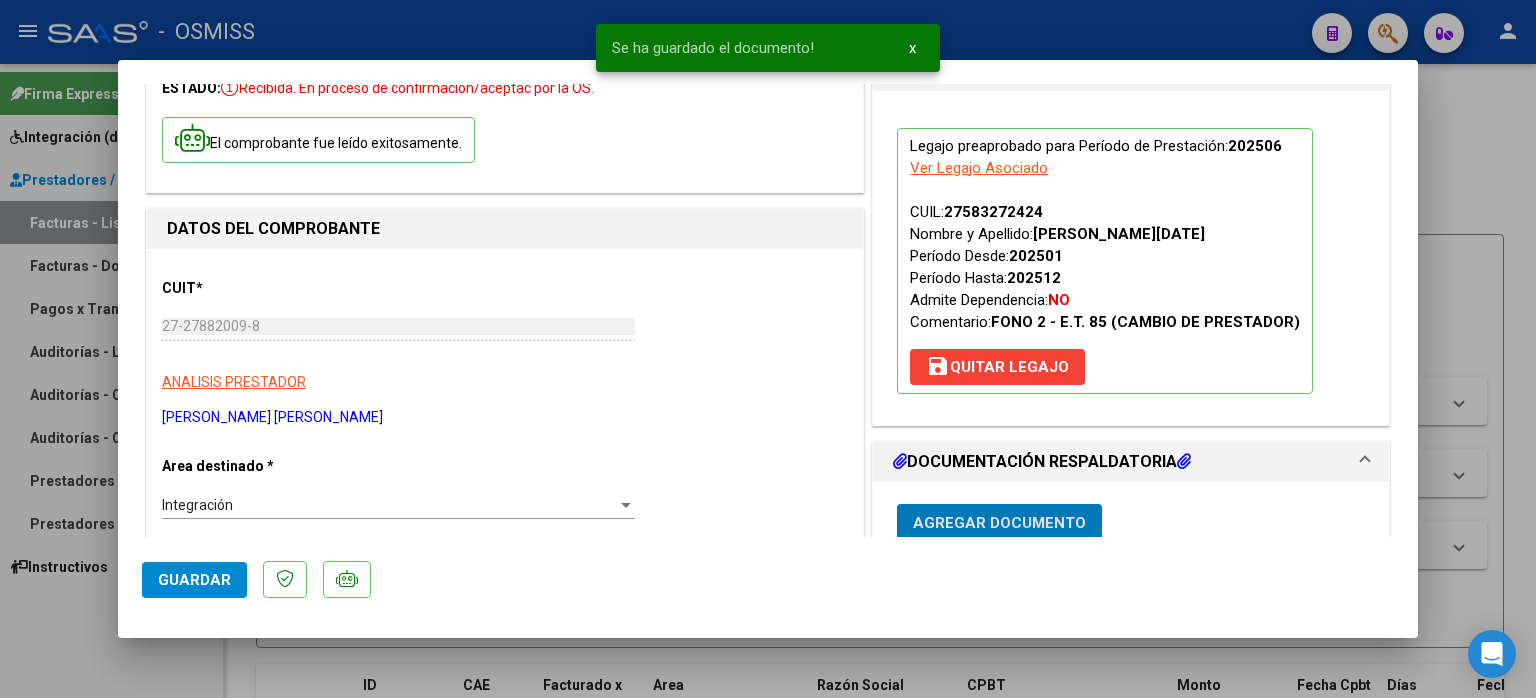click on "Agregar Documento" at bounding box center [999, 523] 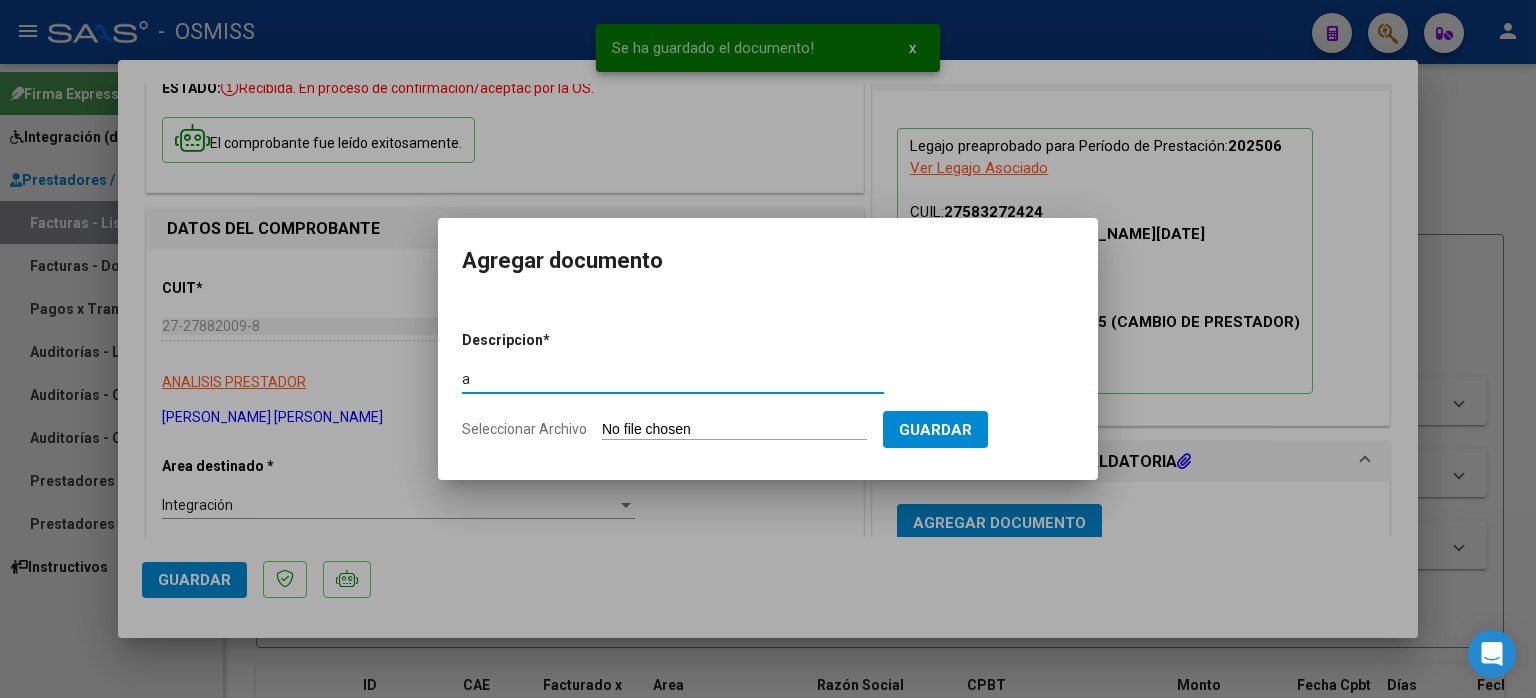 type on "a" 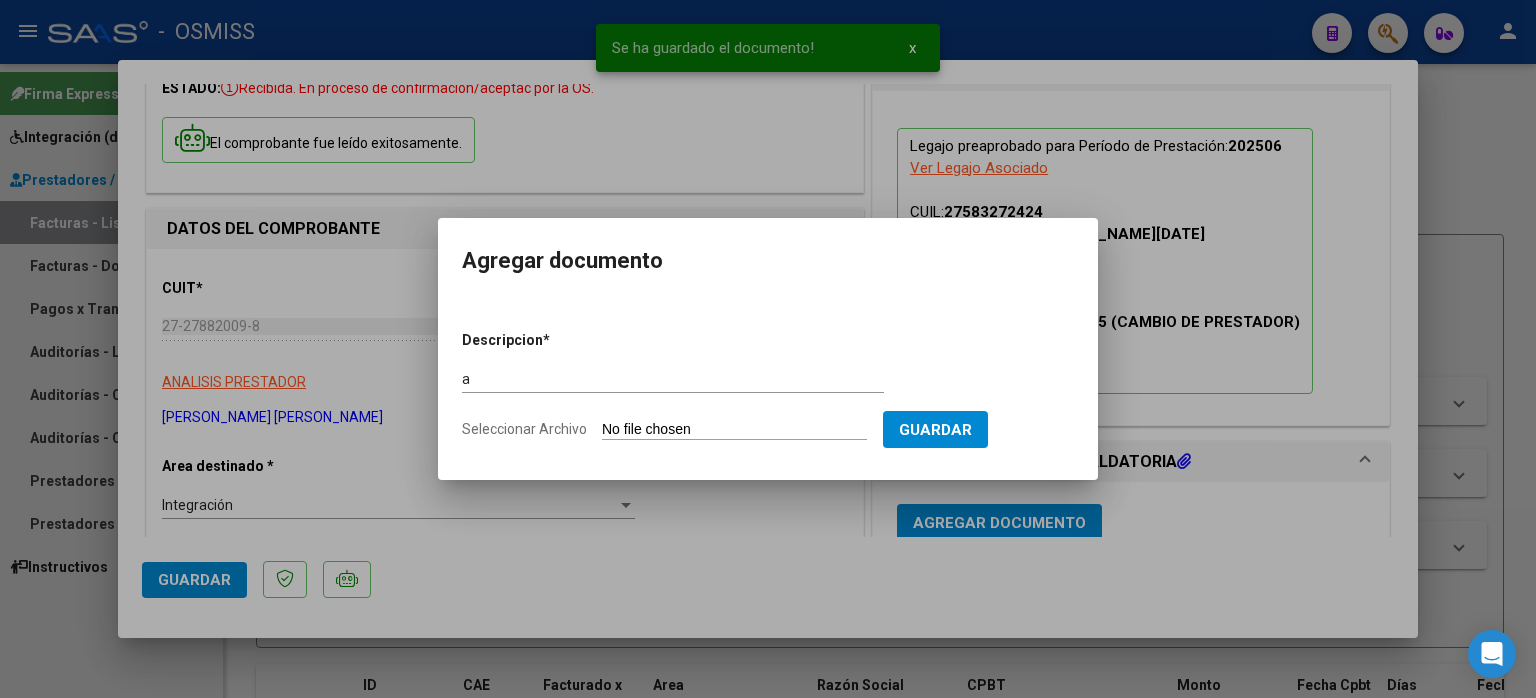 type on "C:\fakepath\Informe semestral Aguiar 2025.jpg.pdf" 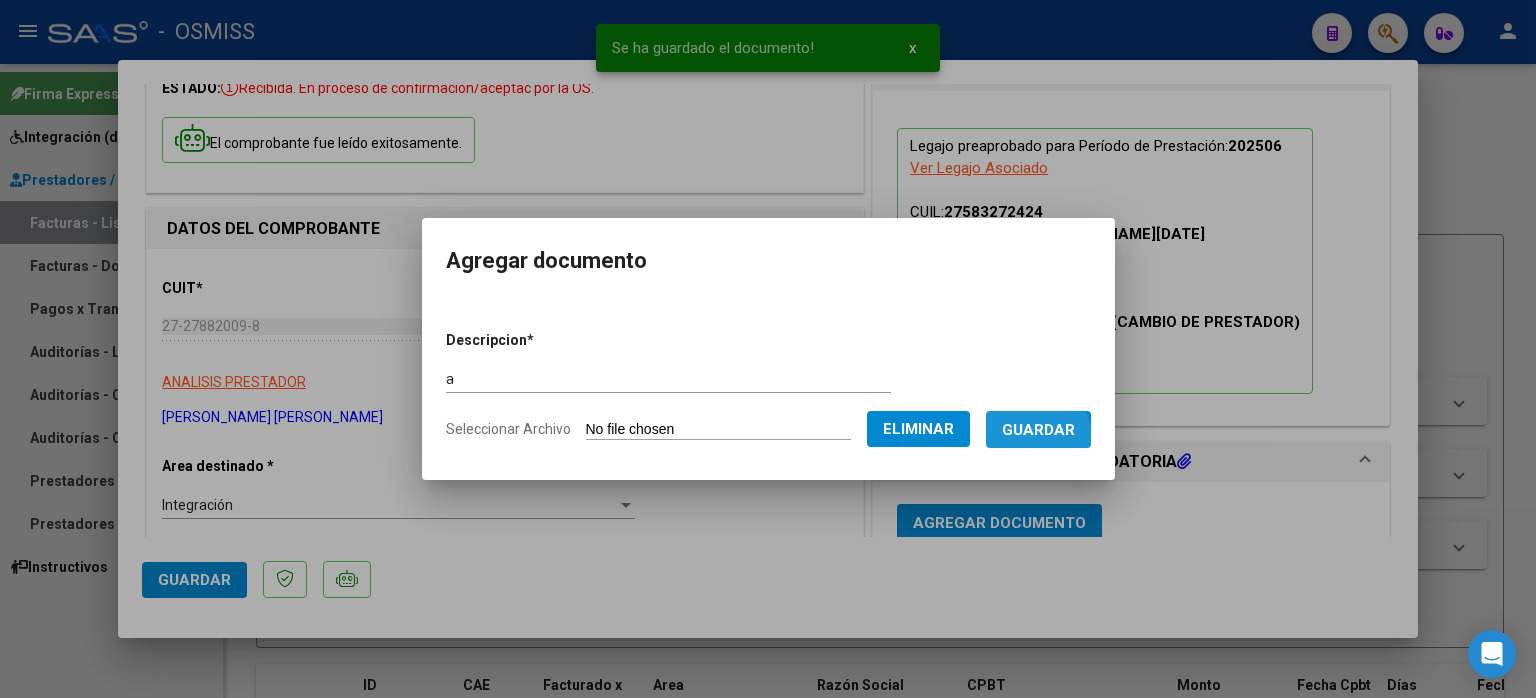 click on "Guardar" at bounding box center [1038, 429] 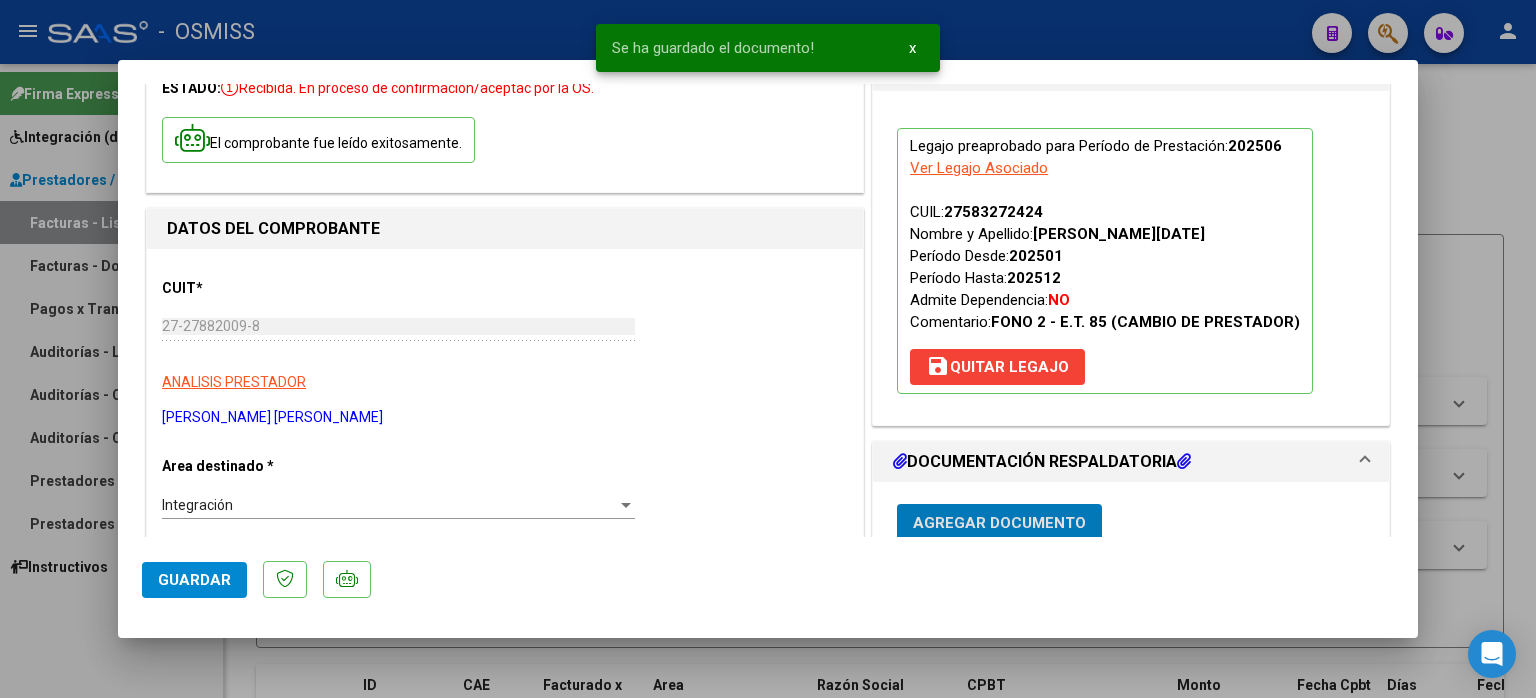 click on "Guardar" 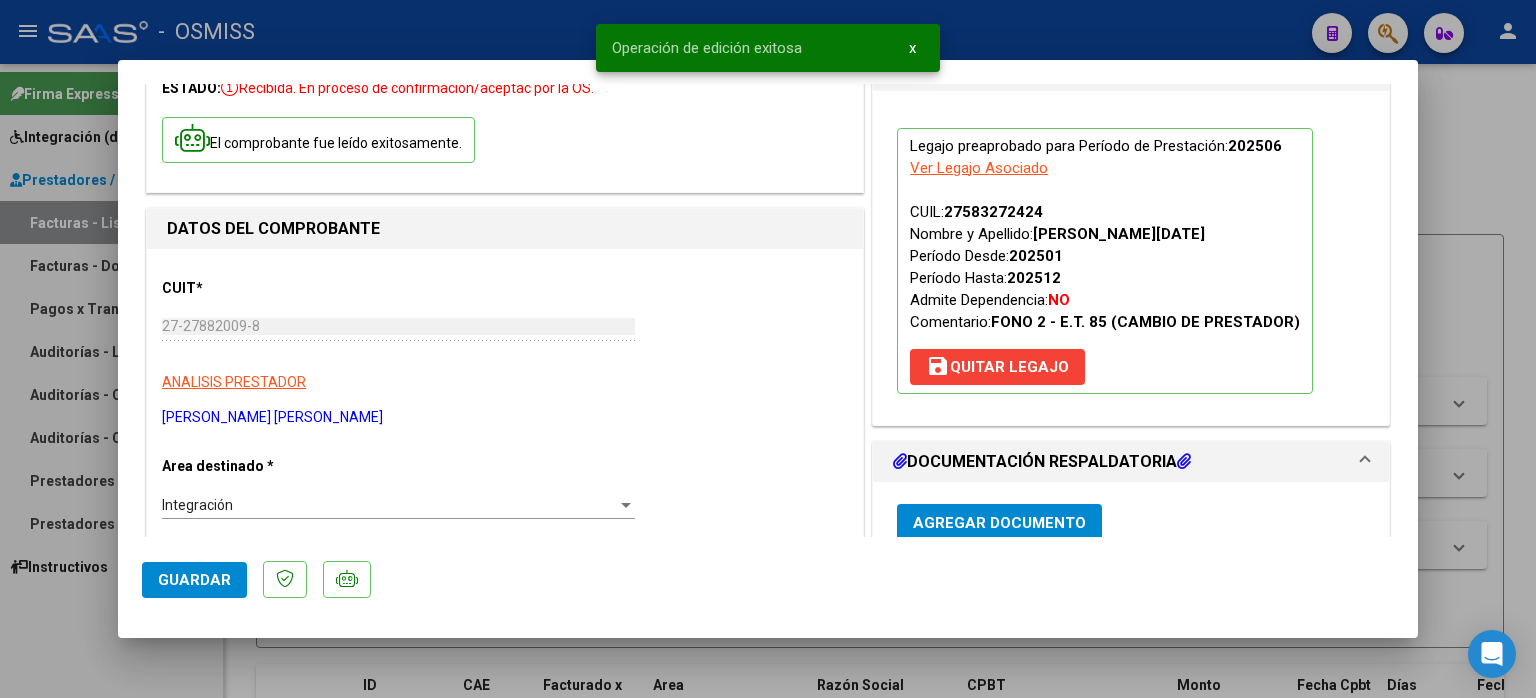 type 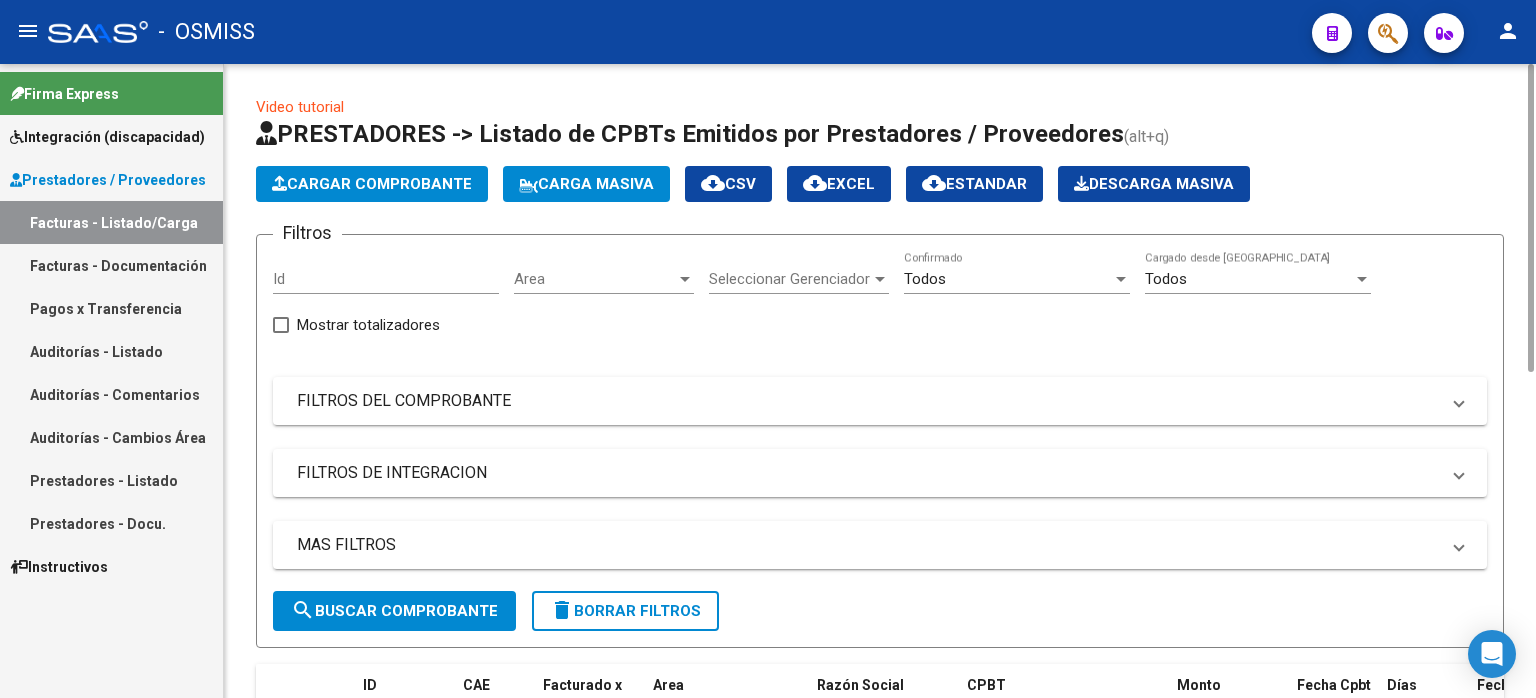 click on "Cargar Comprobante" 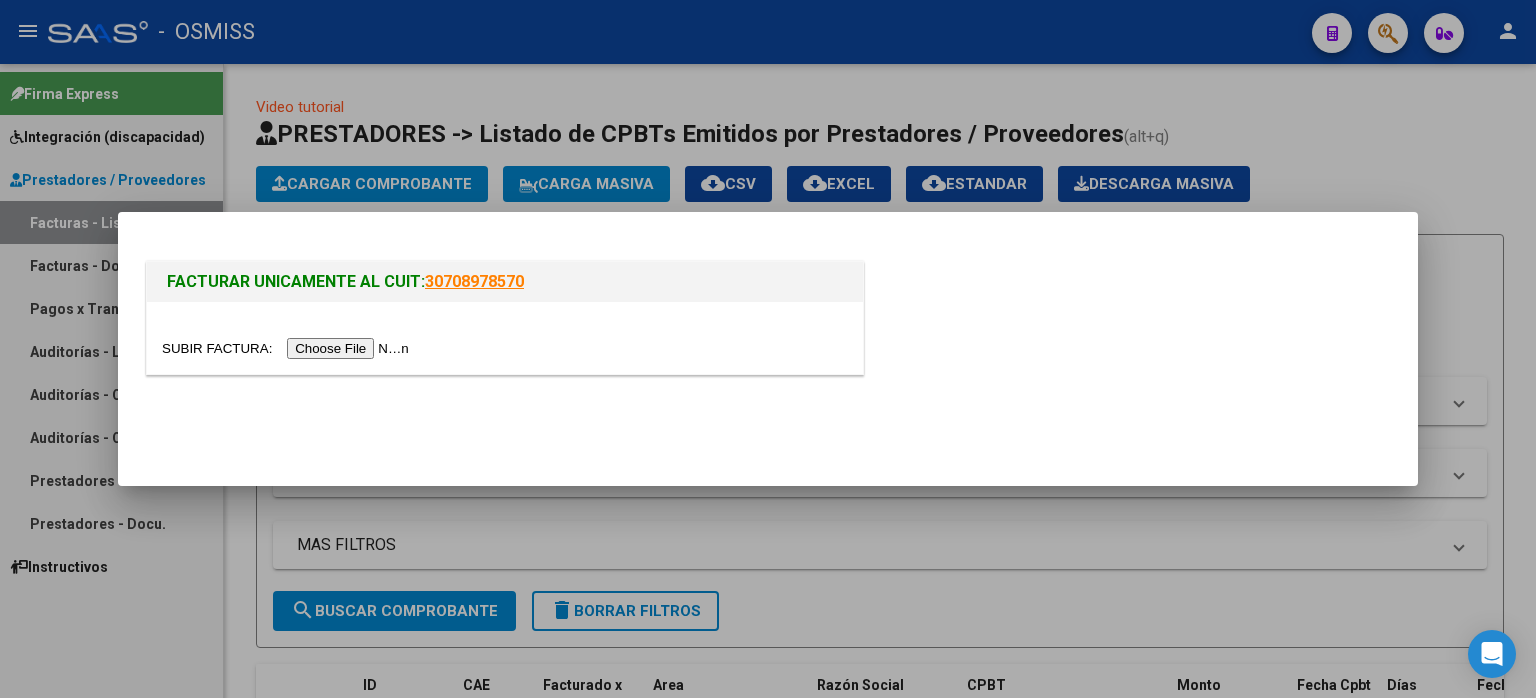 click at bounding box center (288, 348) 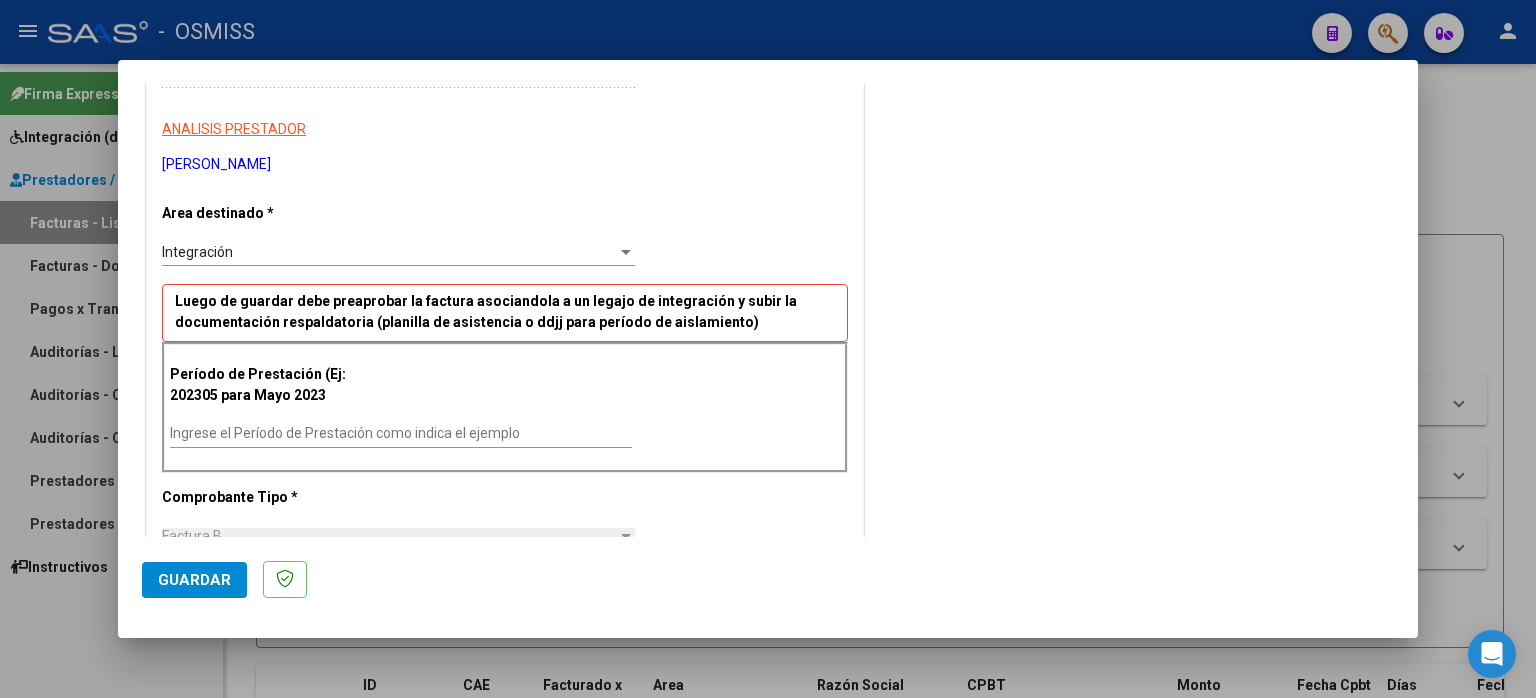 scroll, scrollTop: 363, scrollLeft: 0, axis: vertical 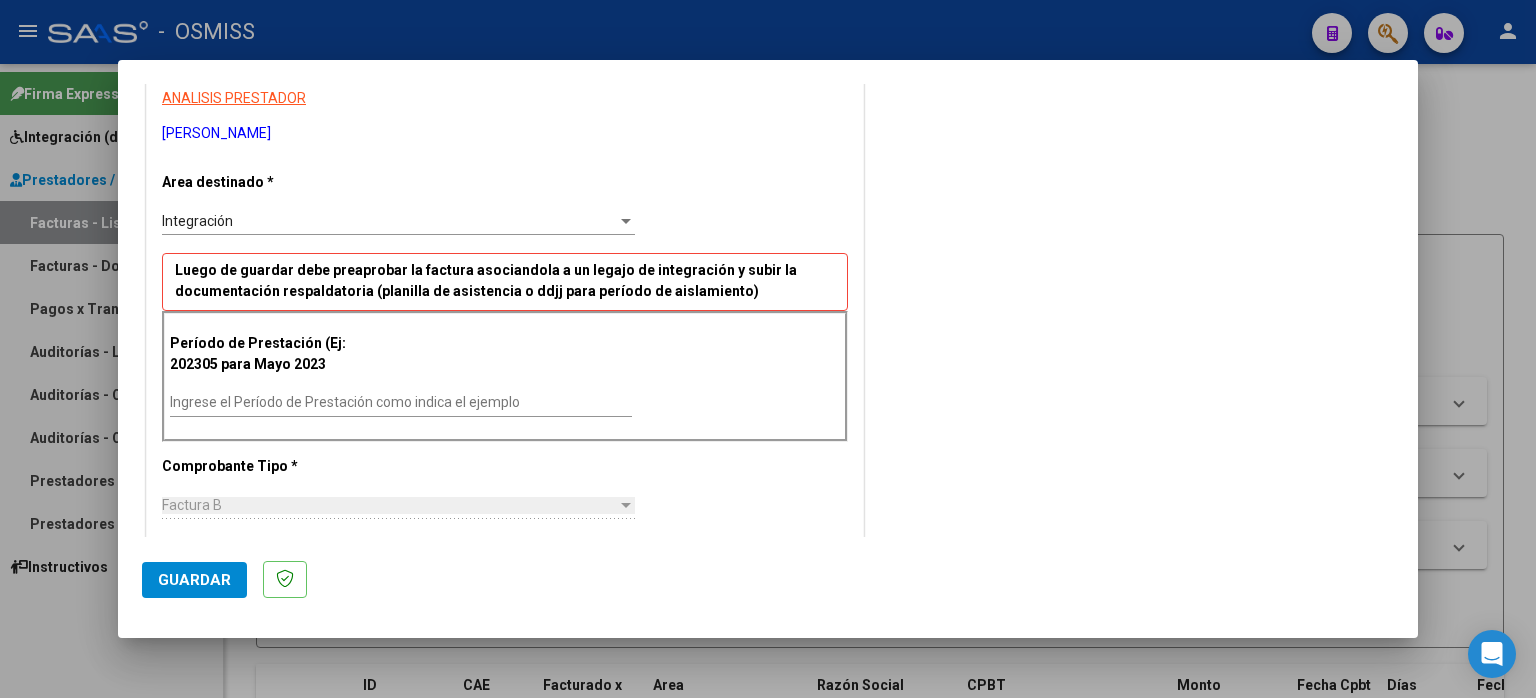 click on "Ingrese el Período de Prestación como indica el ejemplo" at bounding box center (401, 402) 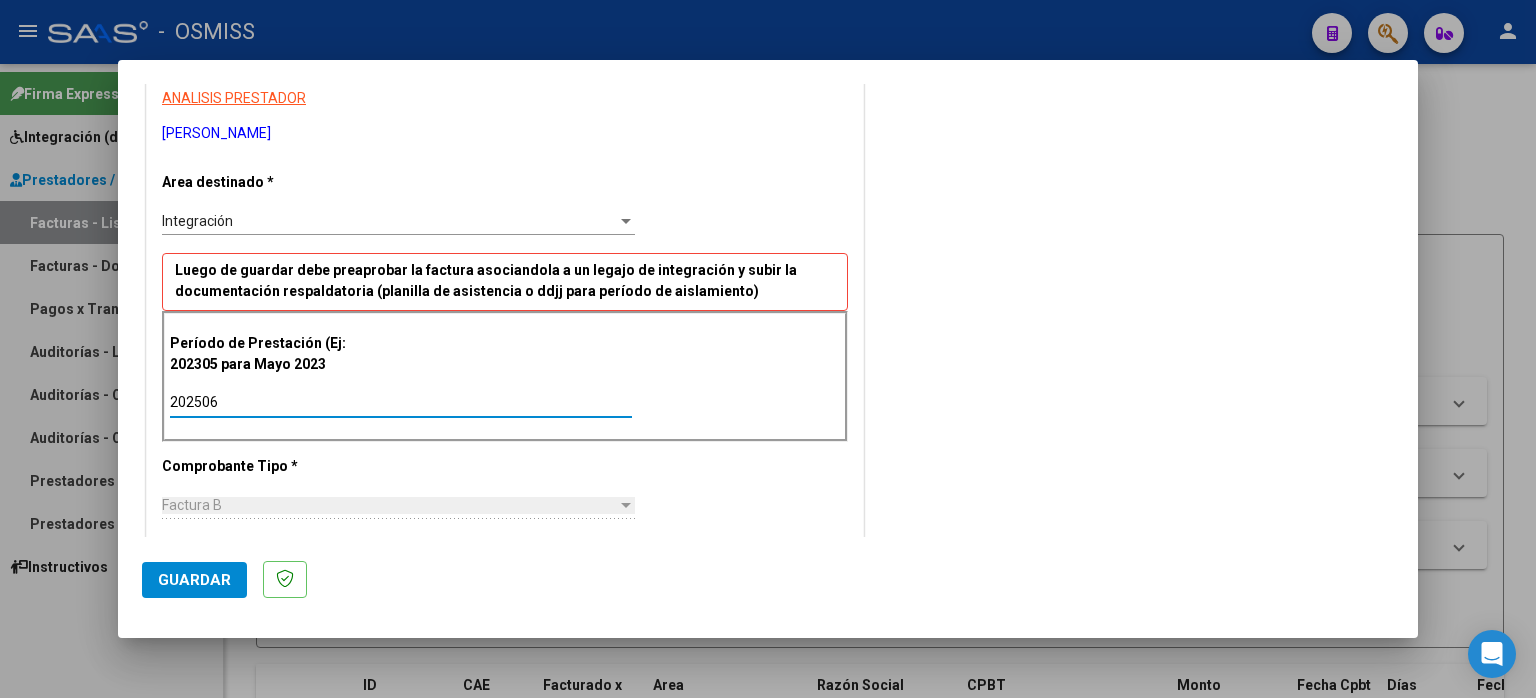 drag, startPoint x: 245, startPoint y: 393, endPoint x: 146, endPoint y: 393, distance: 99 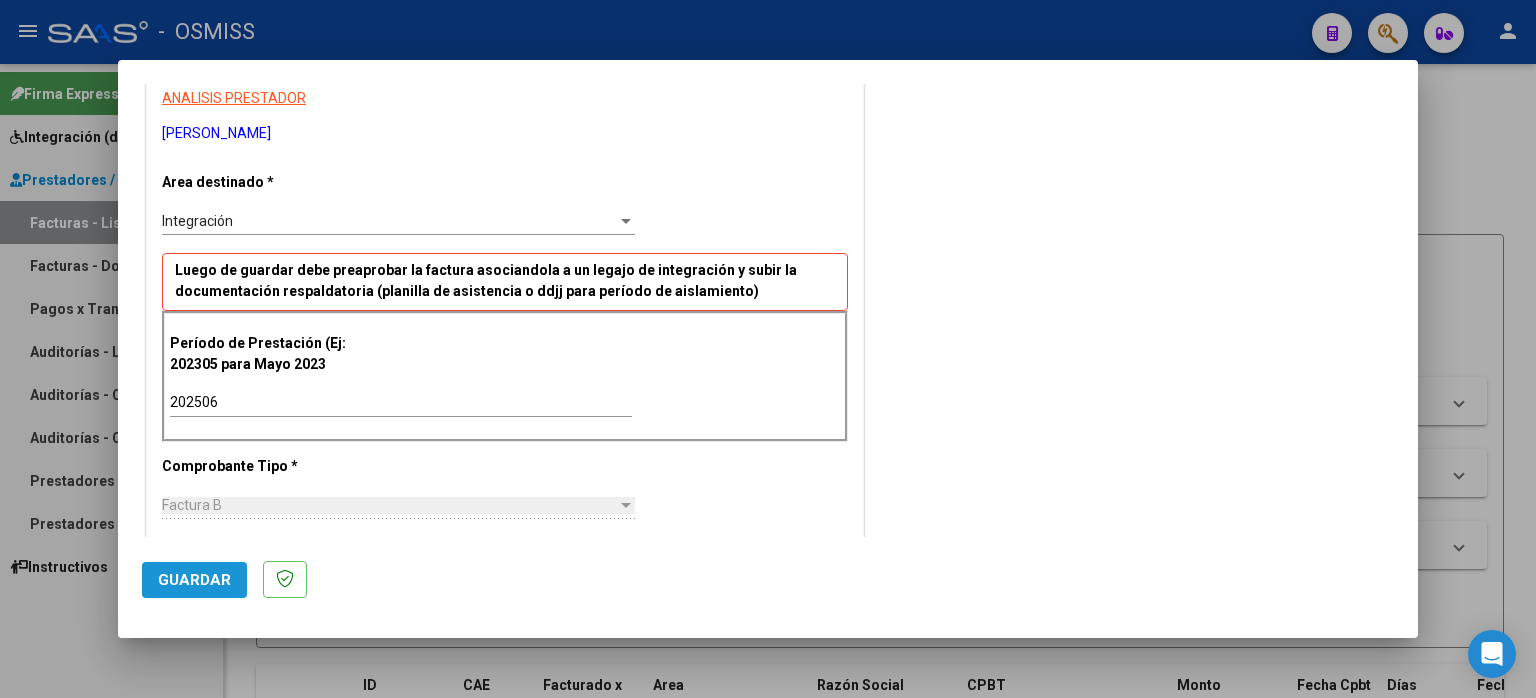 click on "Guardar" 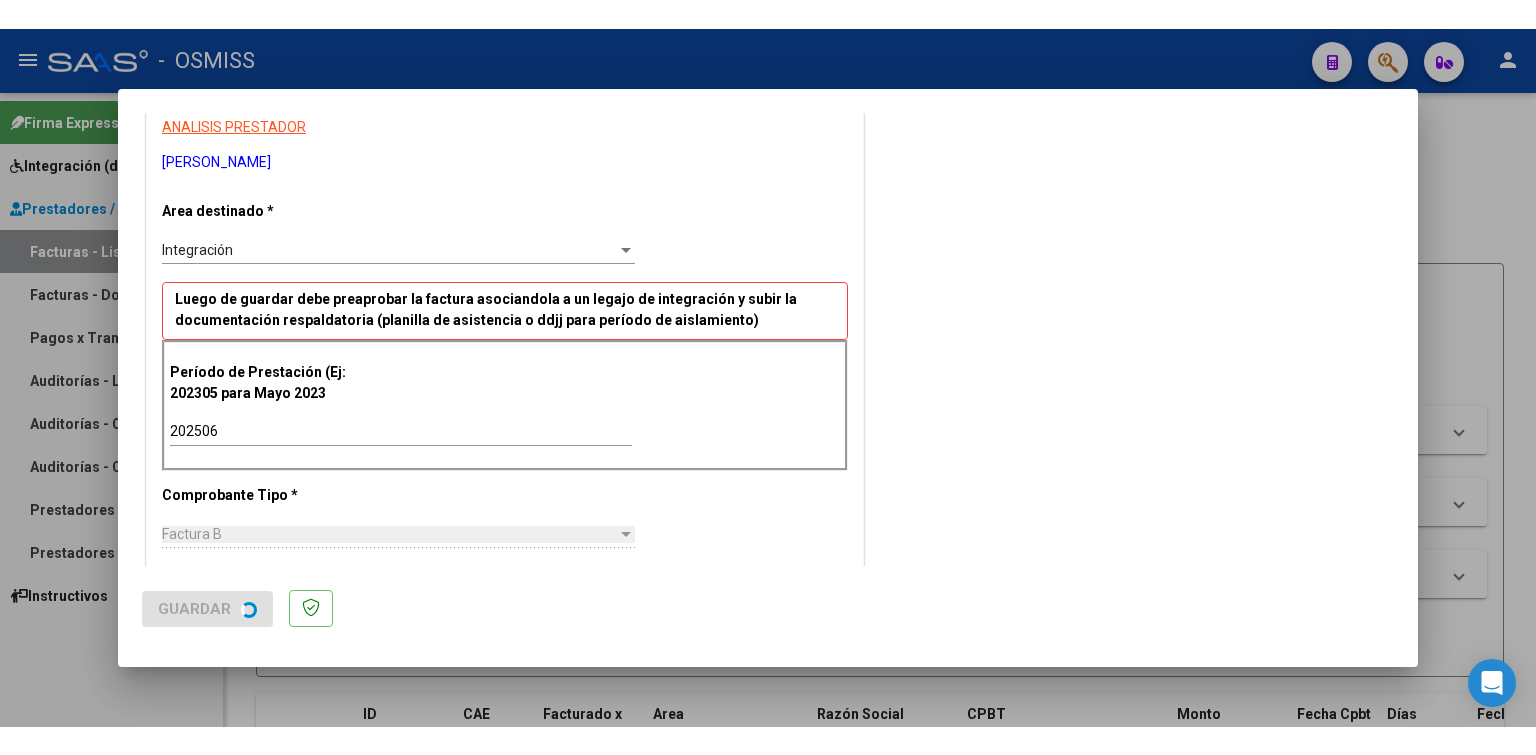 scroll, scrollTop: 0, scrollLeft: 0, axis: both 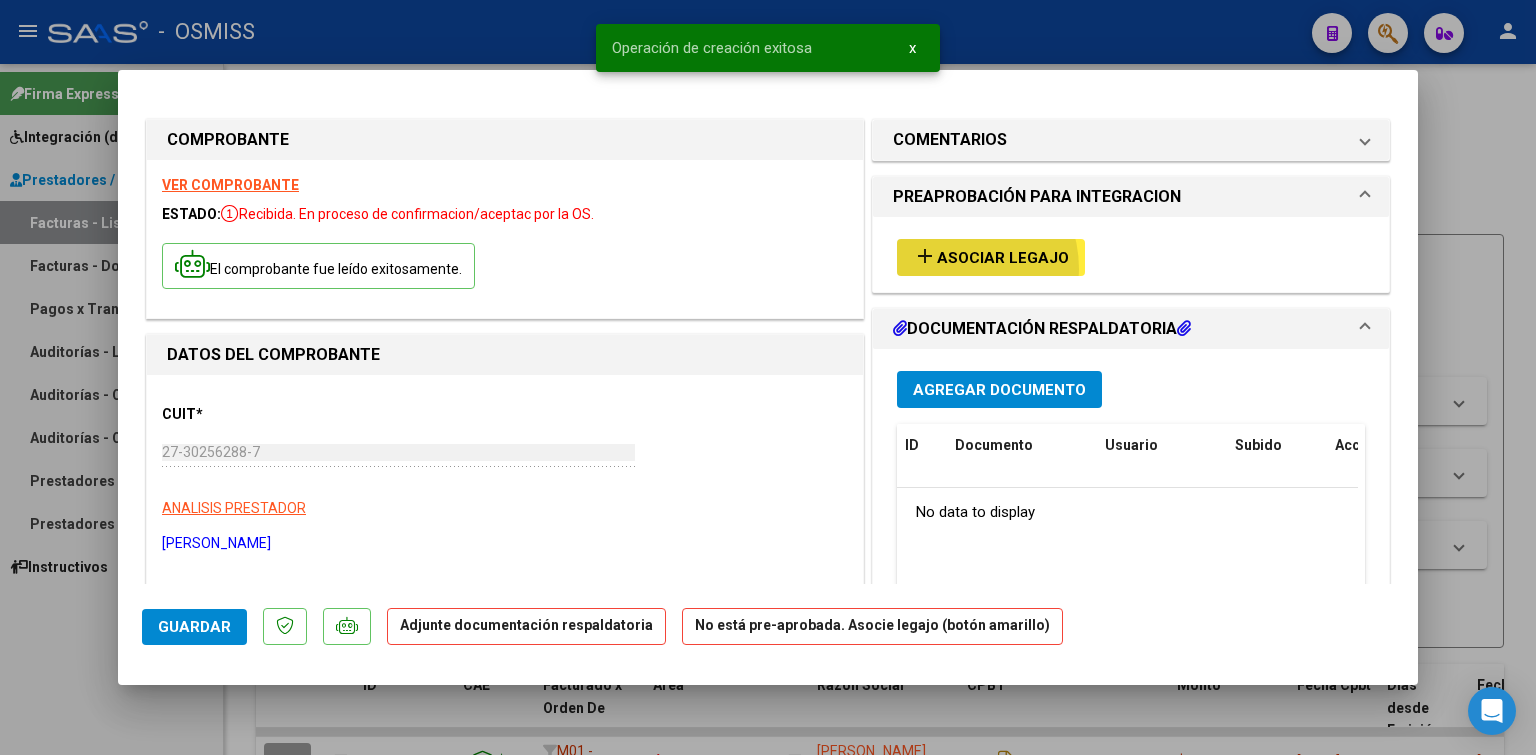 click on "add Asociar Legajo" at bounding box center [991, 257] 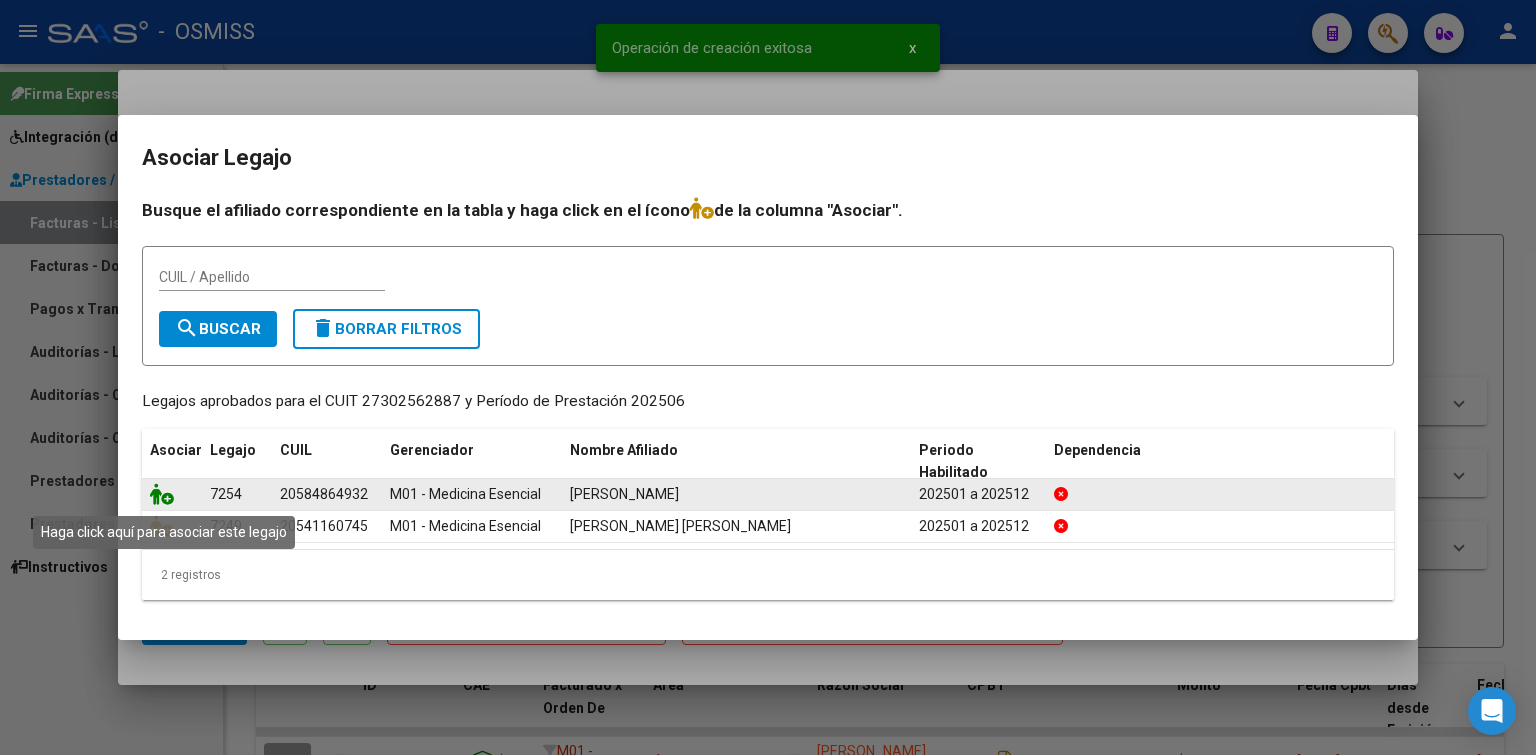 click 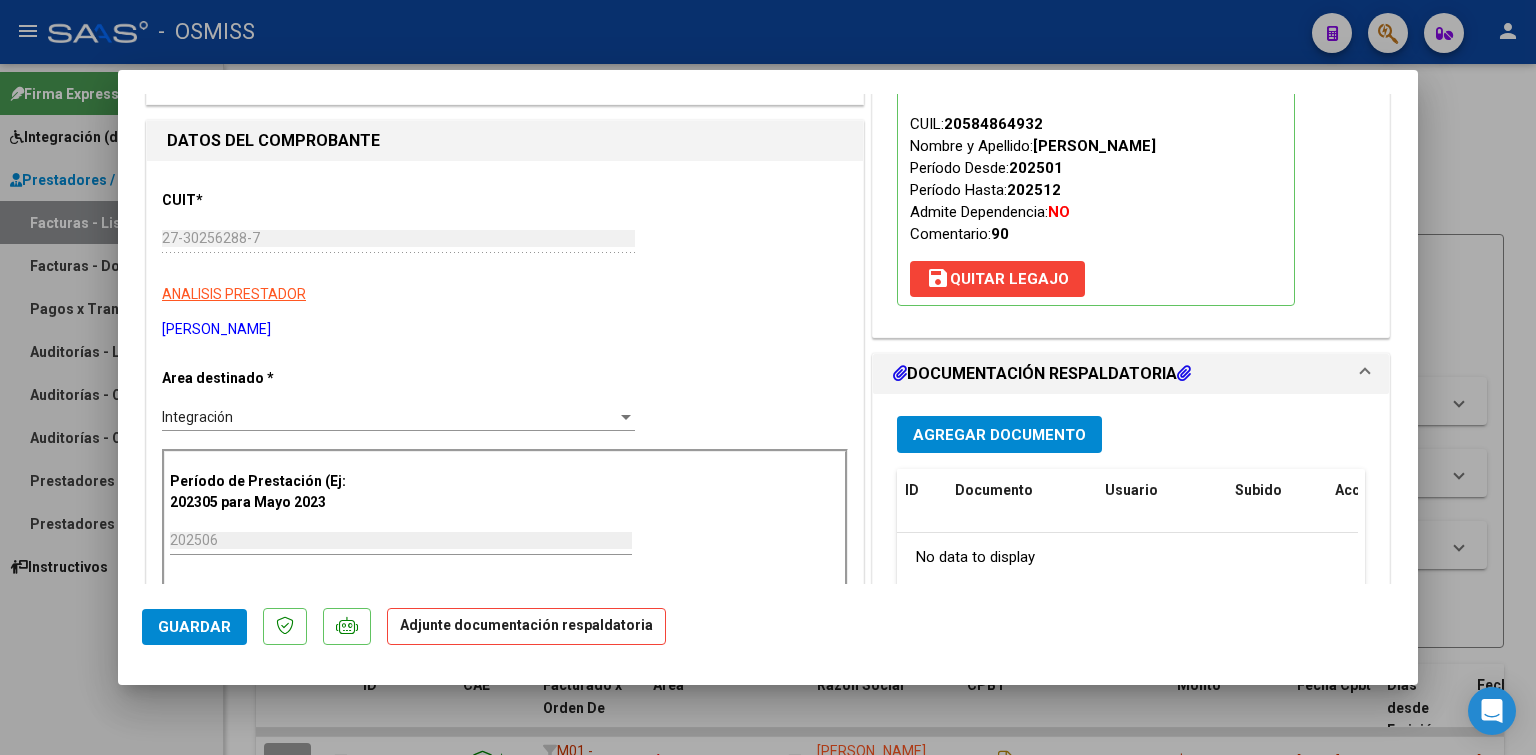 scroll, scrollTop: 248, scrollLeft: 0, axis: vertical 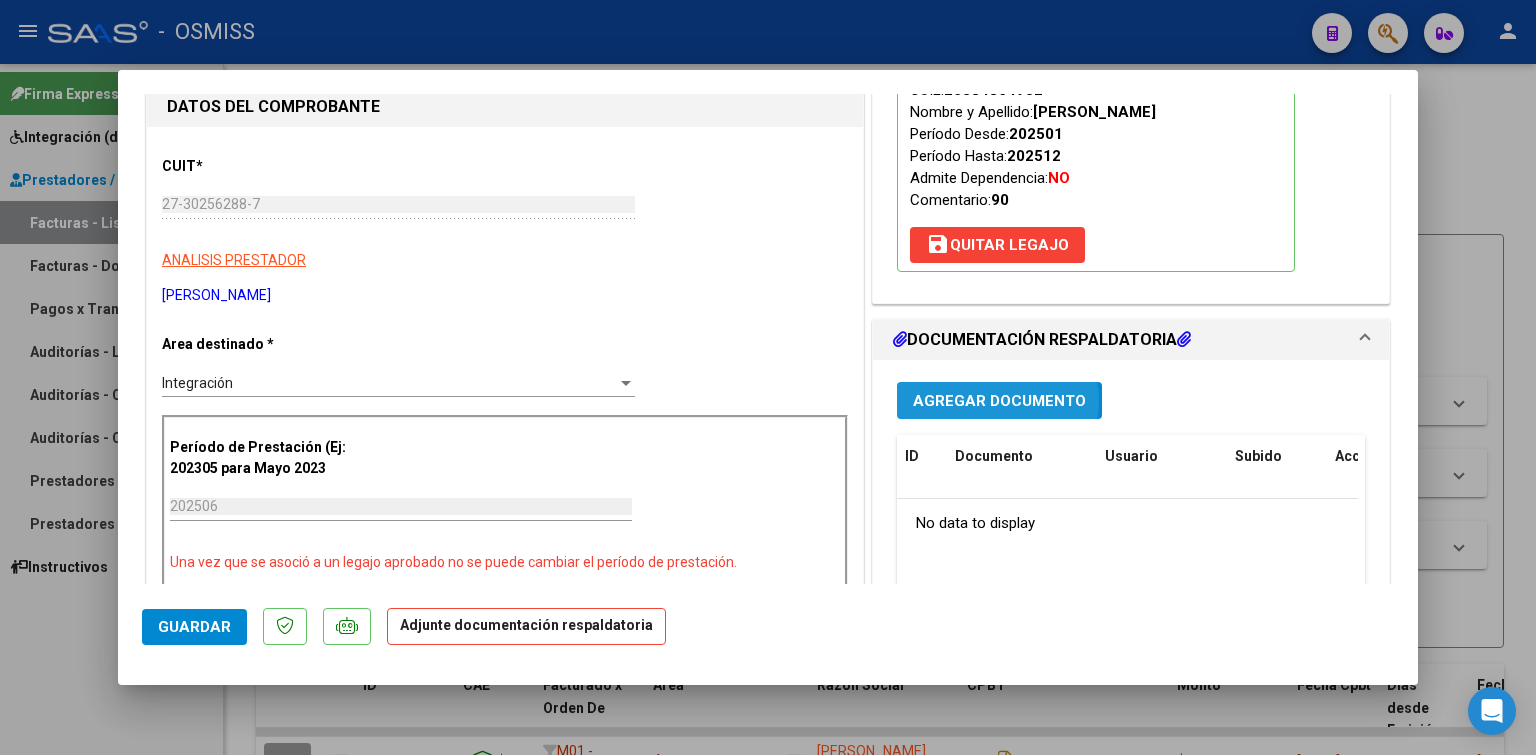 click on "Agregar Documento" at bounding box center [999, 401] 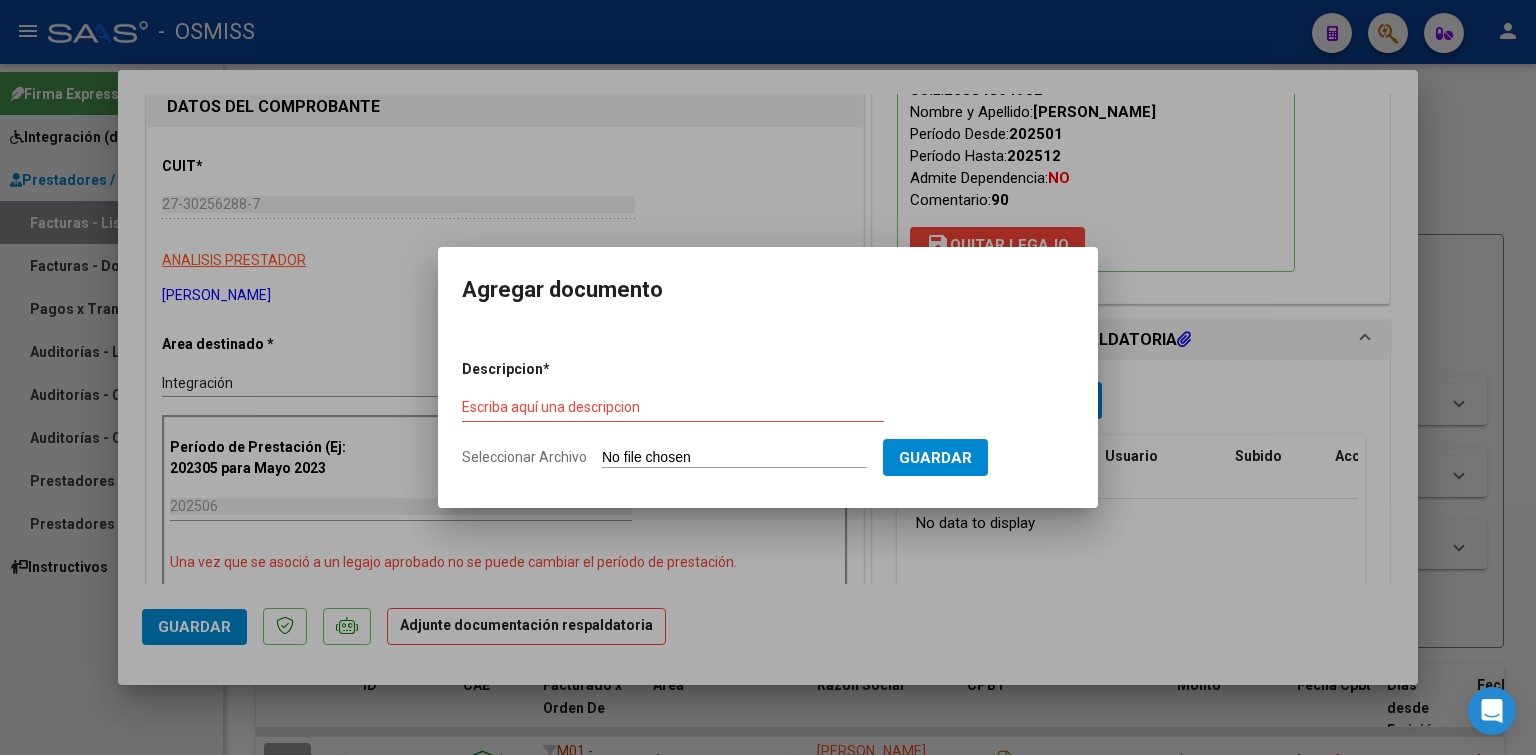 click on "Seleccionar Archivo" at bounding box center [734, 458] 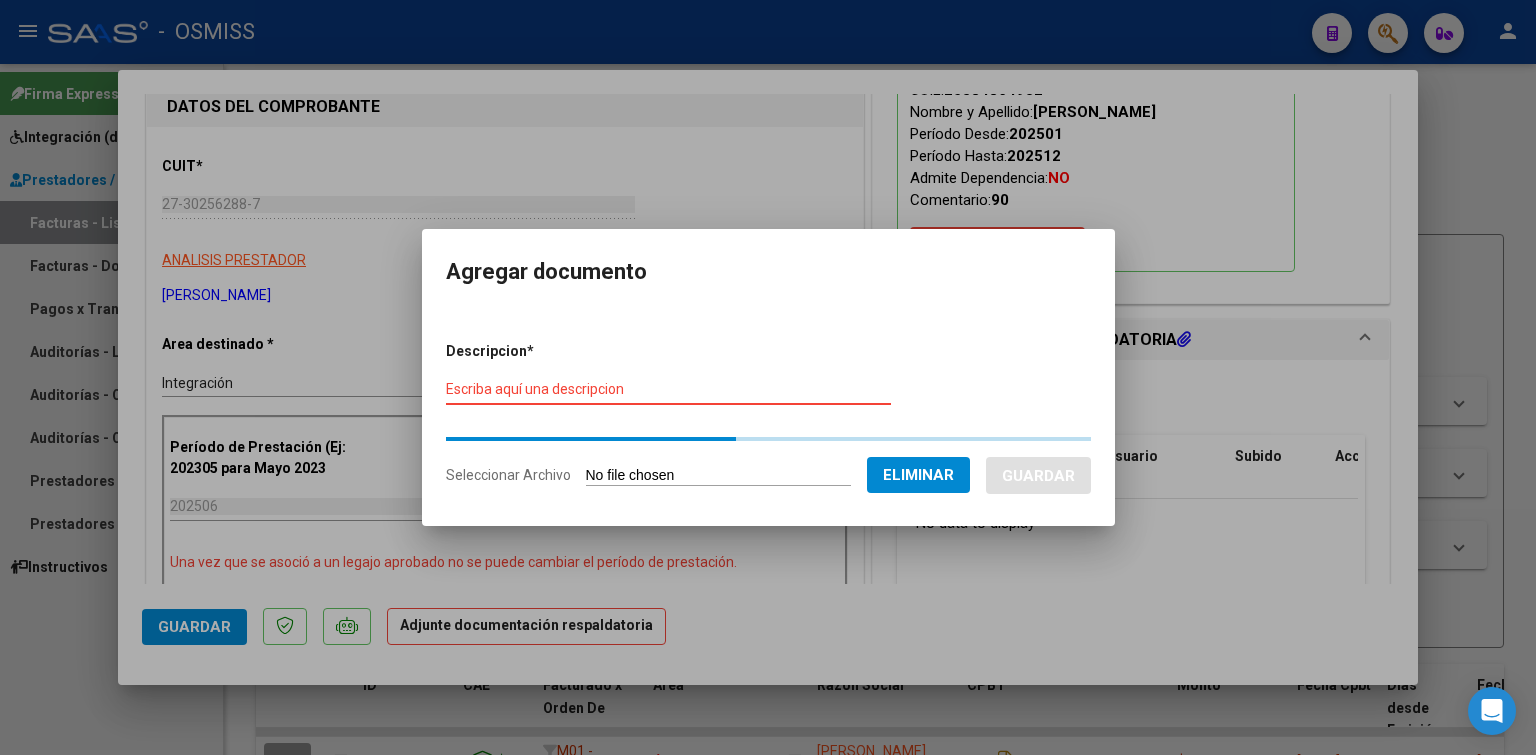click on "Escriba aquí una descripcion" at bounding box center [668, 389] 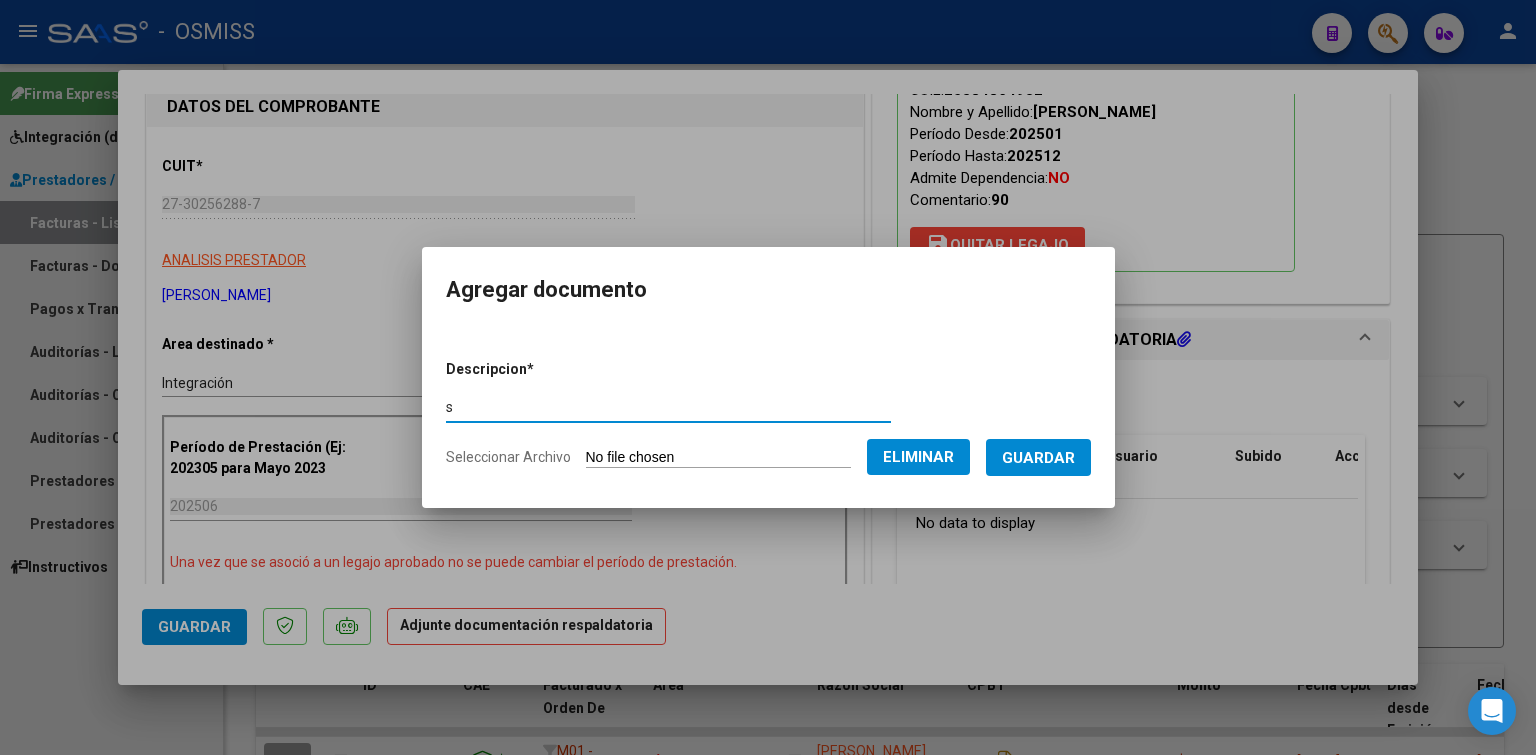 type on "s" 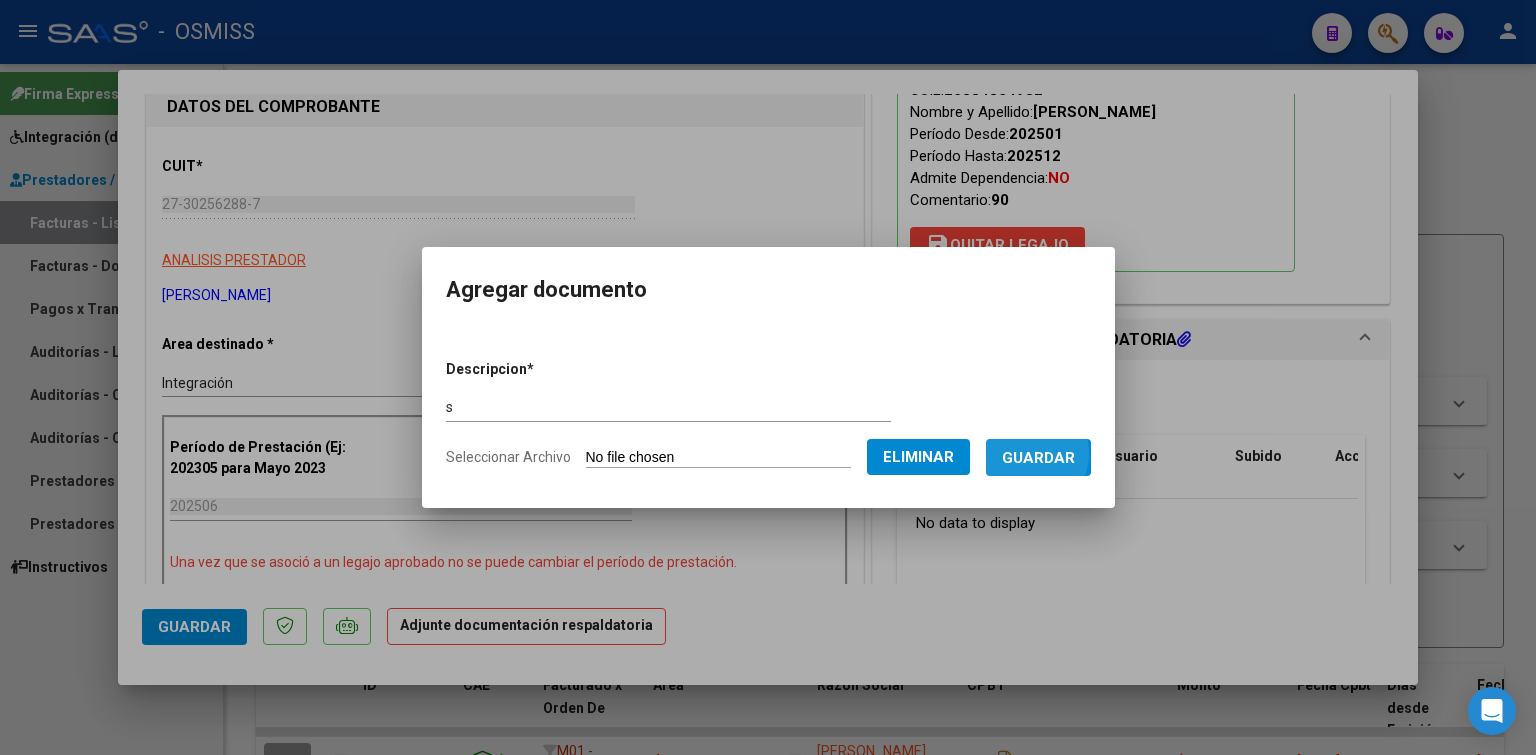 click on "Guardar" at bounding box center [1038, 458] 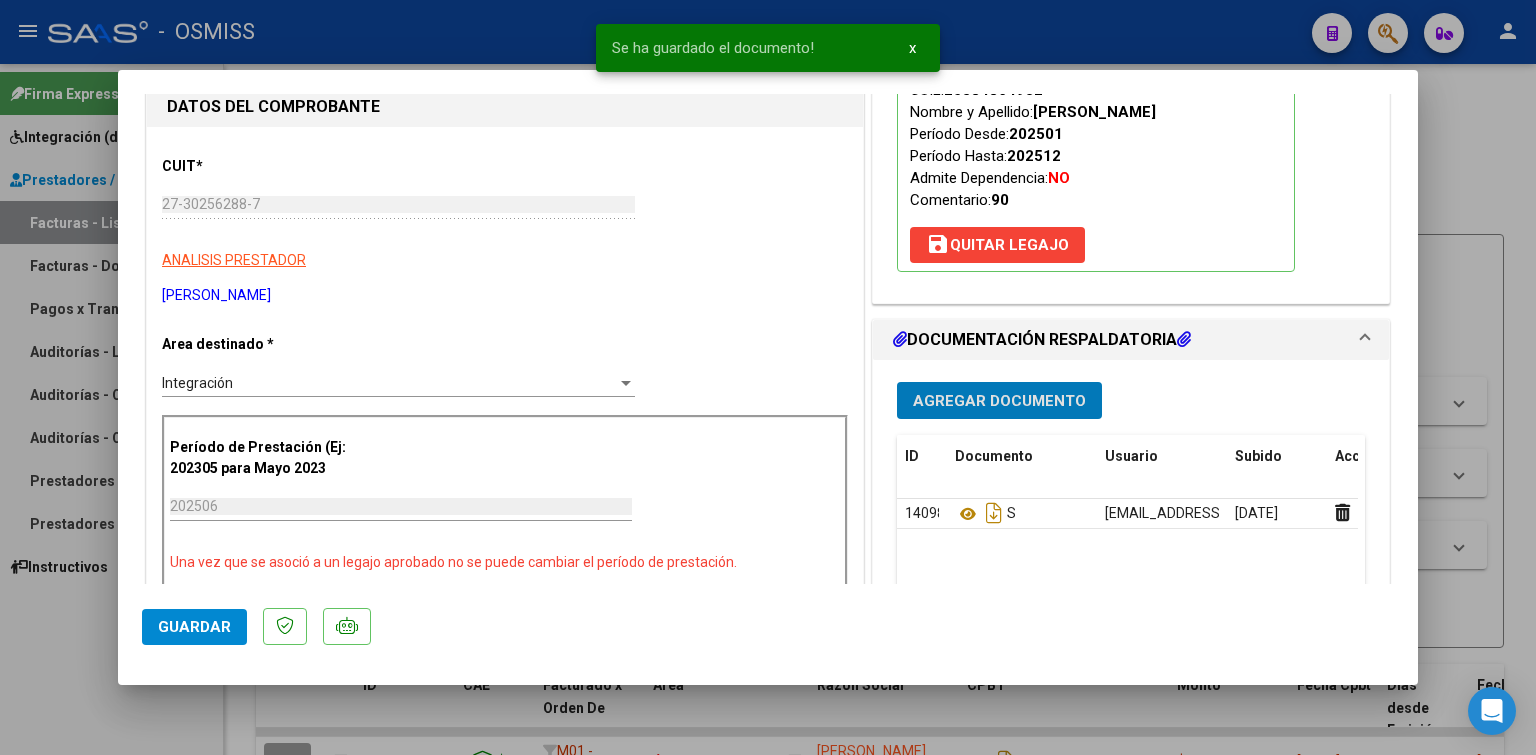type 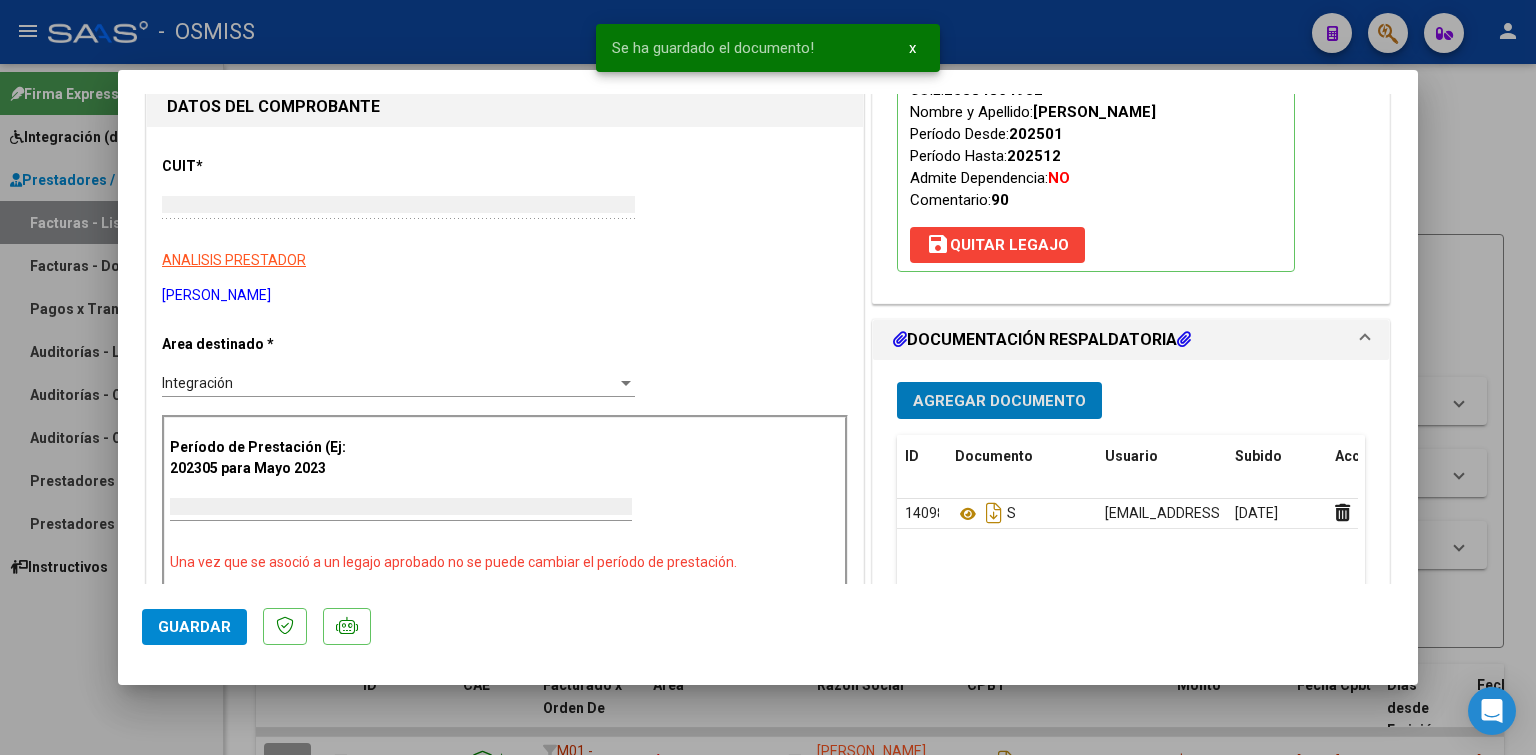 type 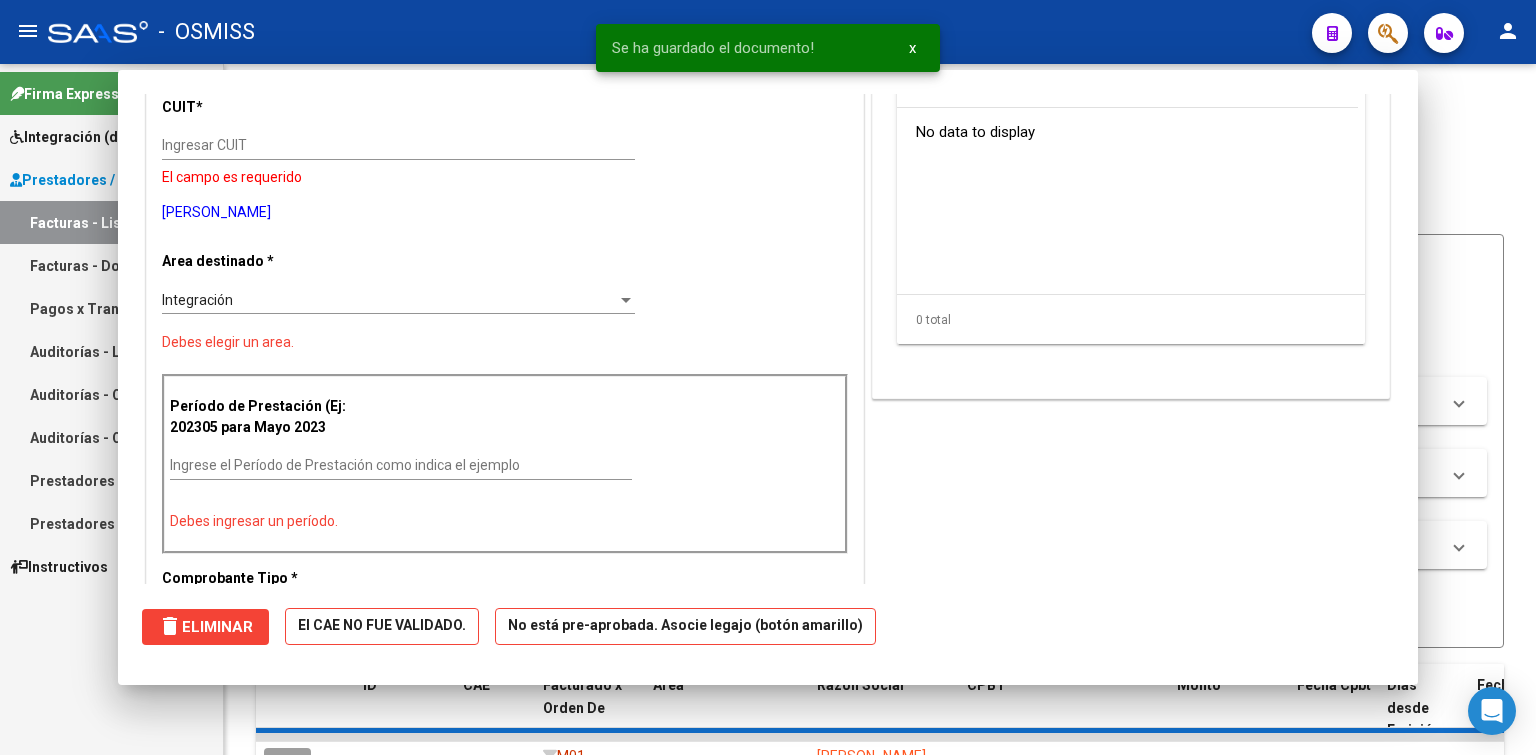 scroll, scrollTop: 0, scrollLeft: 0, axis: both 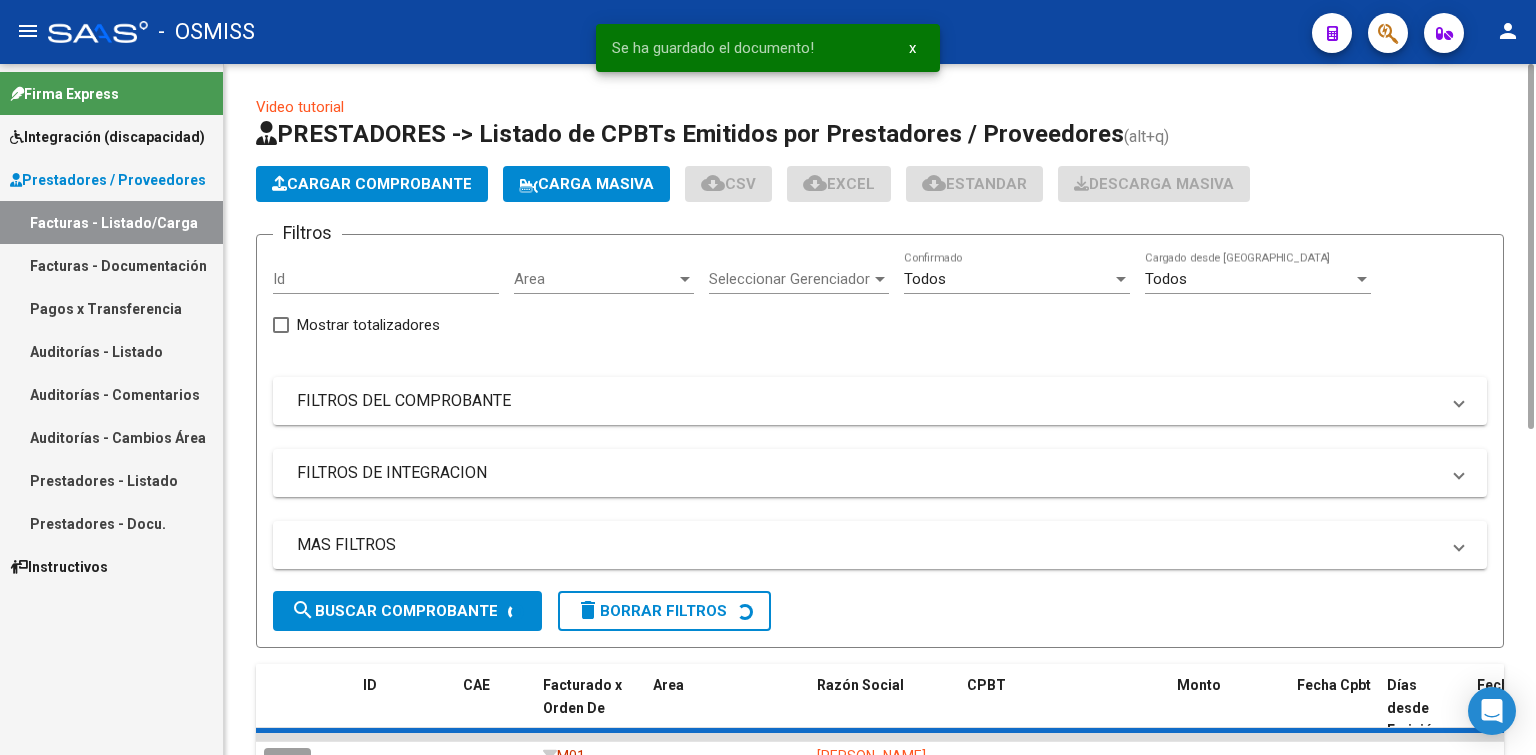 drag, startPoint x: 380, startPoint y: 181, endPoint x: 380, endPoint y: 193, distance: 12 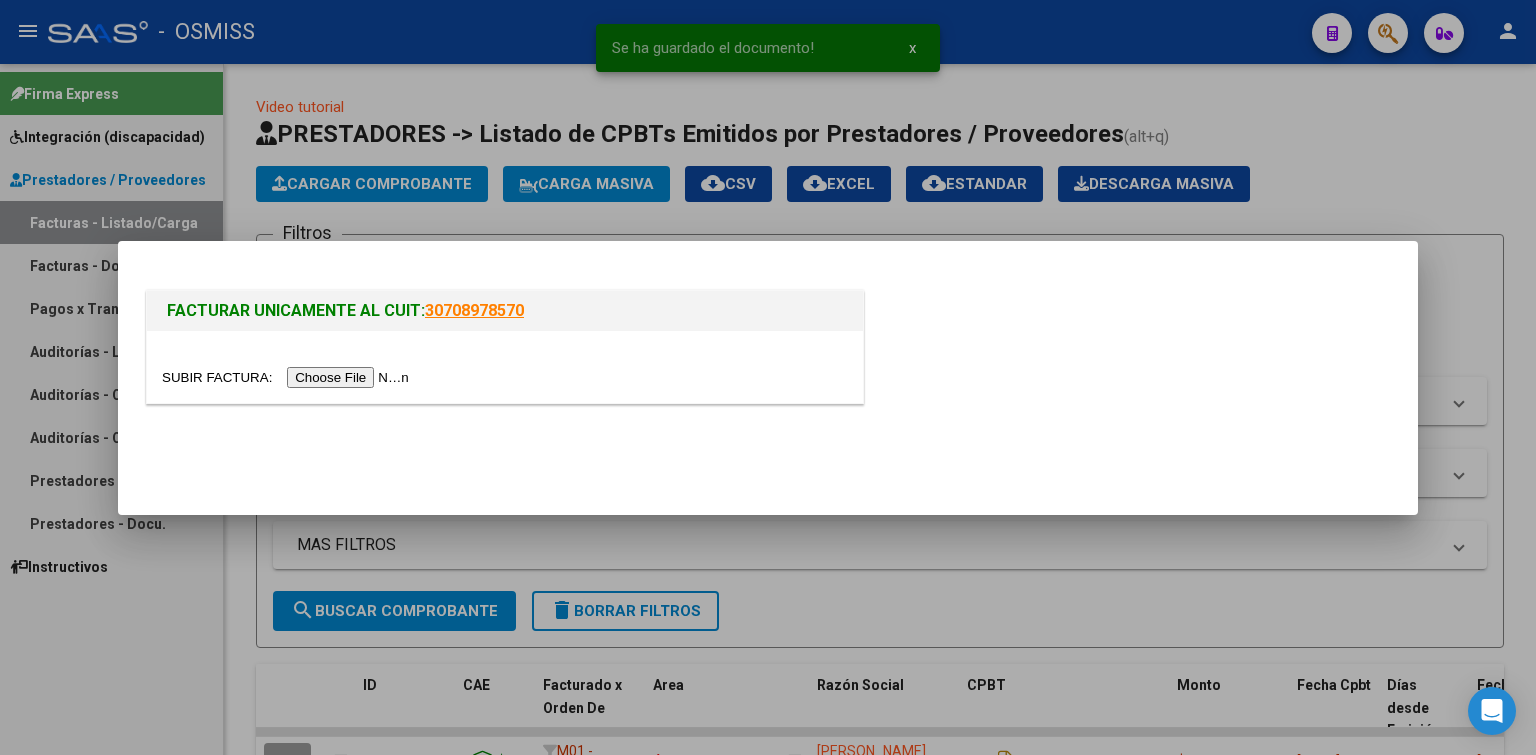 click at bounding box center (288, 377) 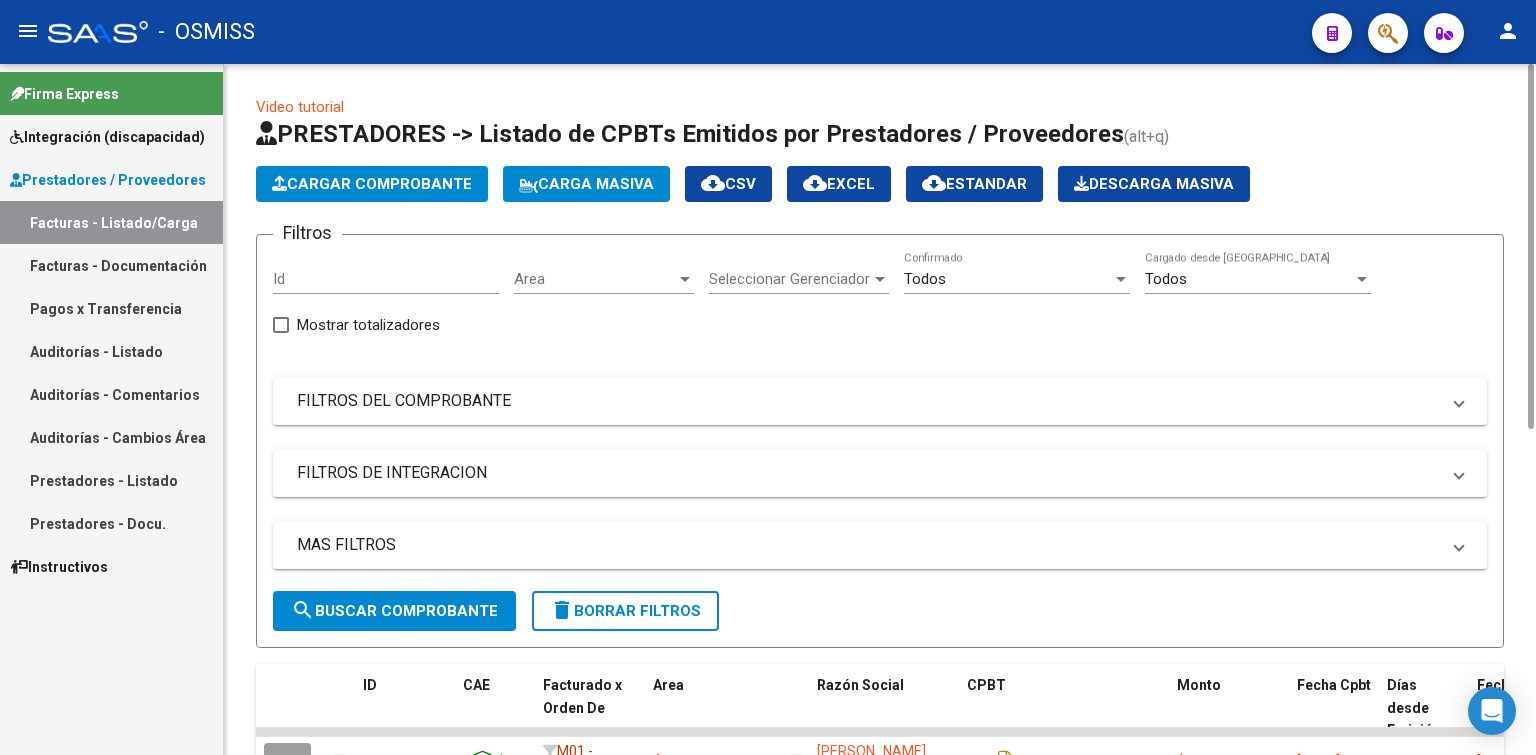 click on "Cargar Comprobante" 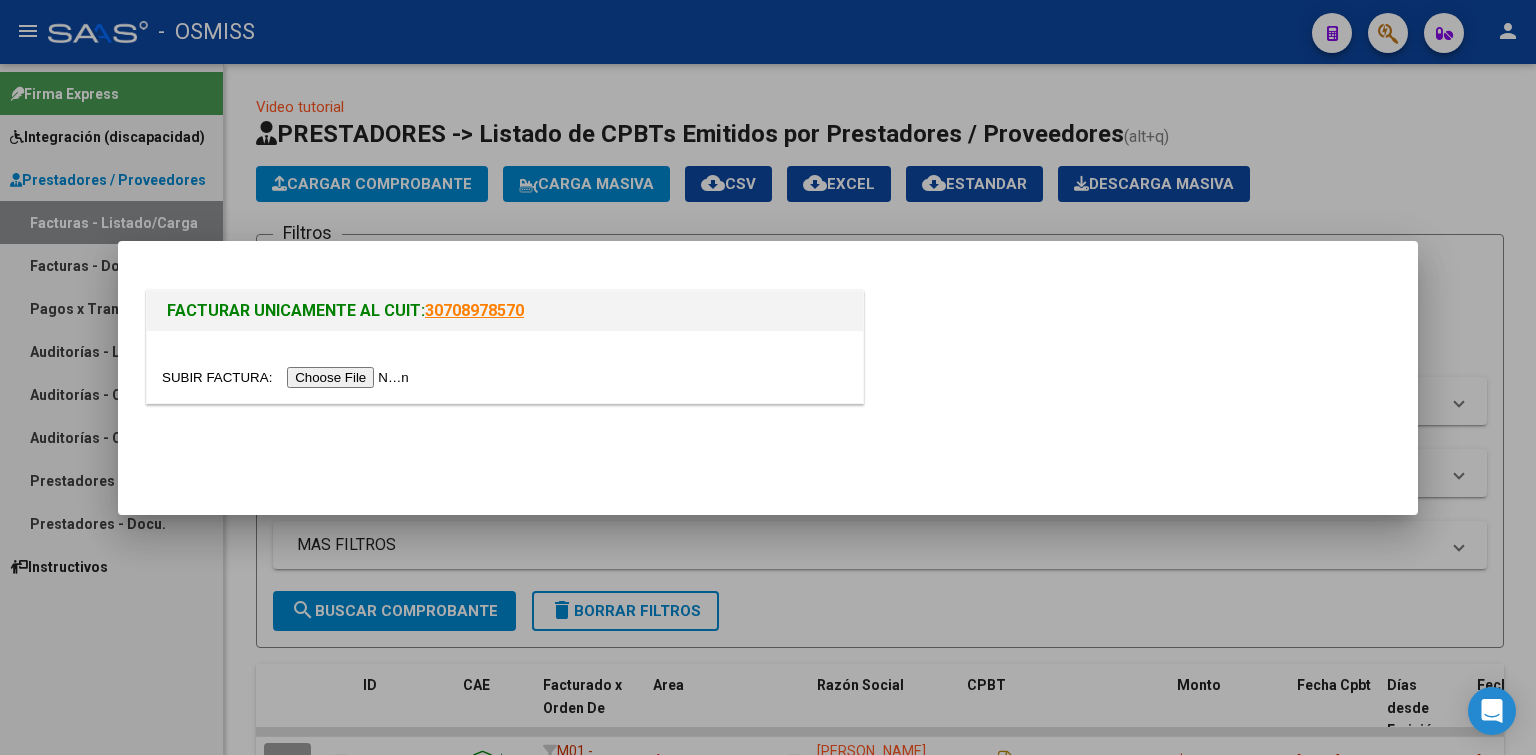 click at bounding box center [288, 377] 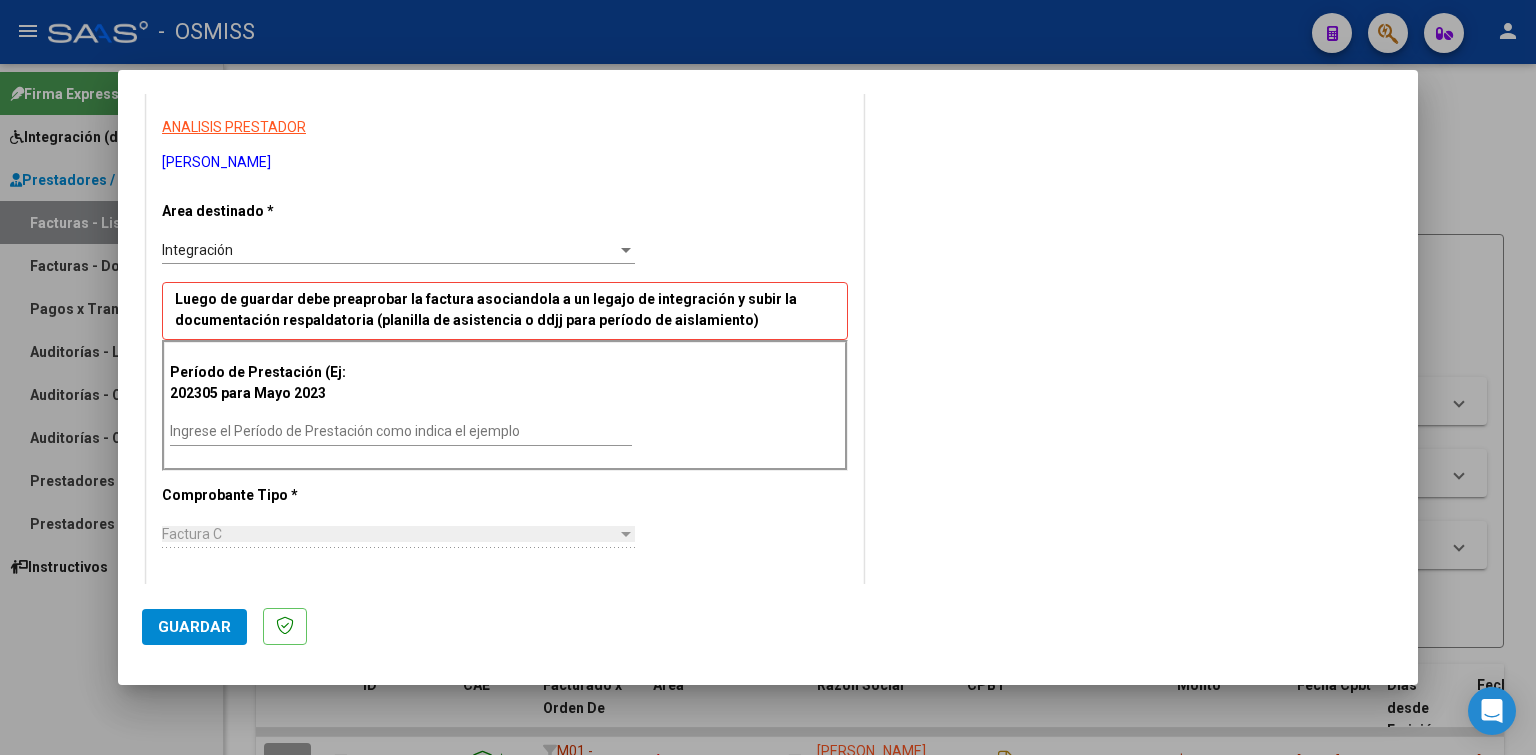 scroll, scrollTop: 419, scrollLeft: 0, axis: vertical 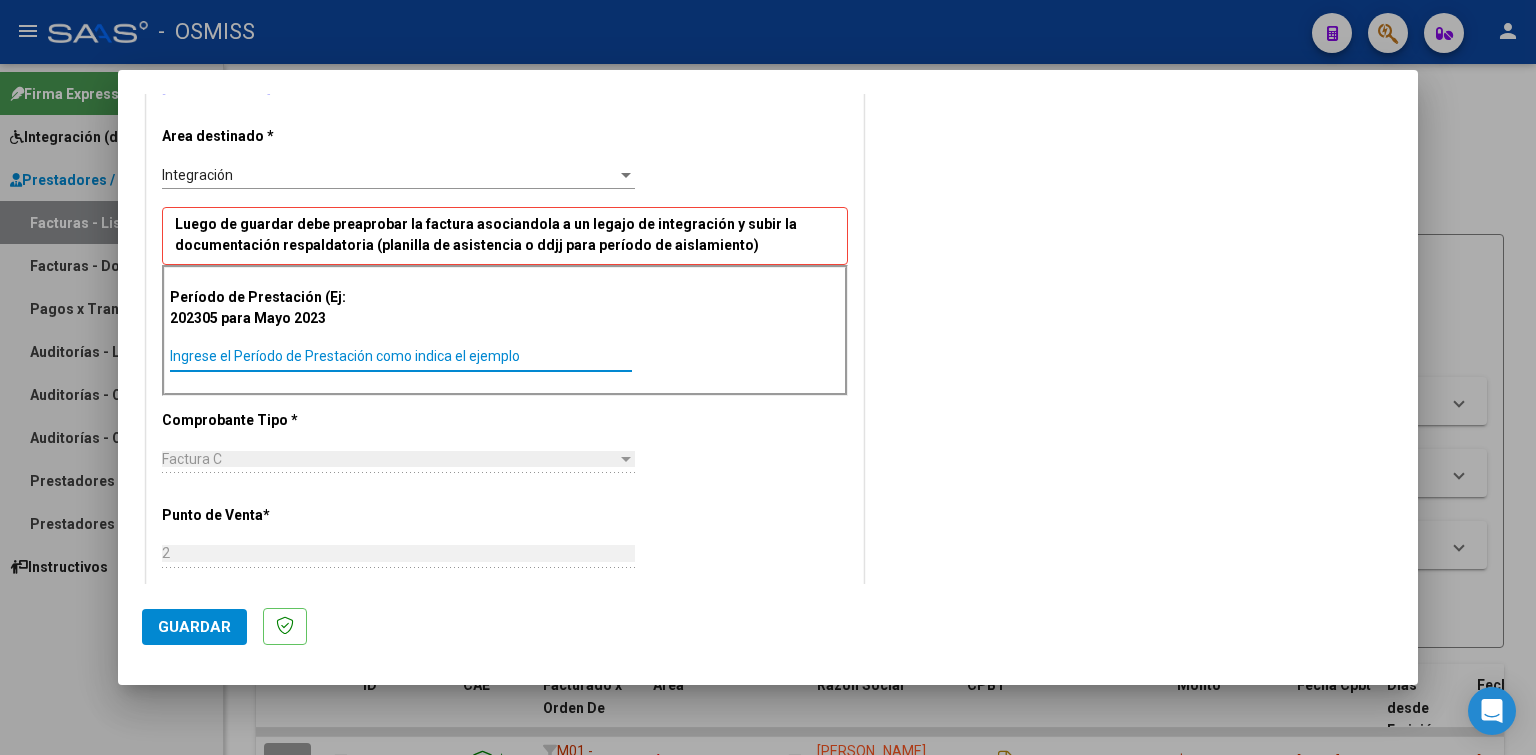 click on "Ingrese el Período de Prestación como indica el ejemplo" at bounding box center (401, 356) 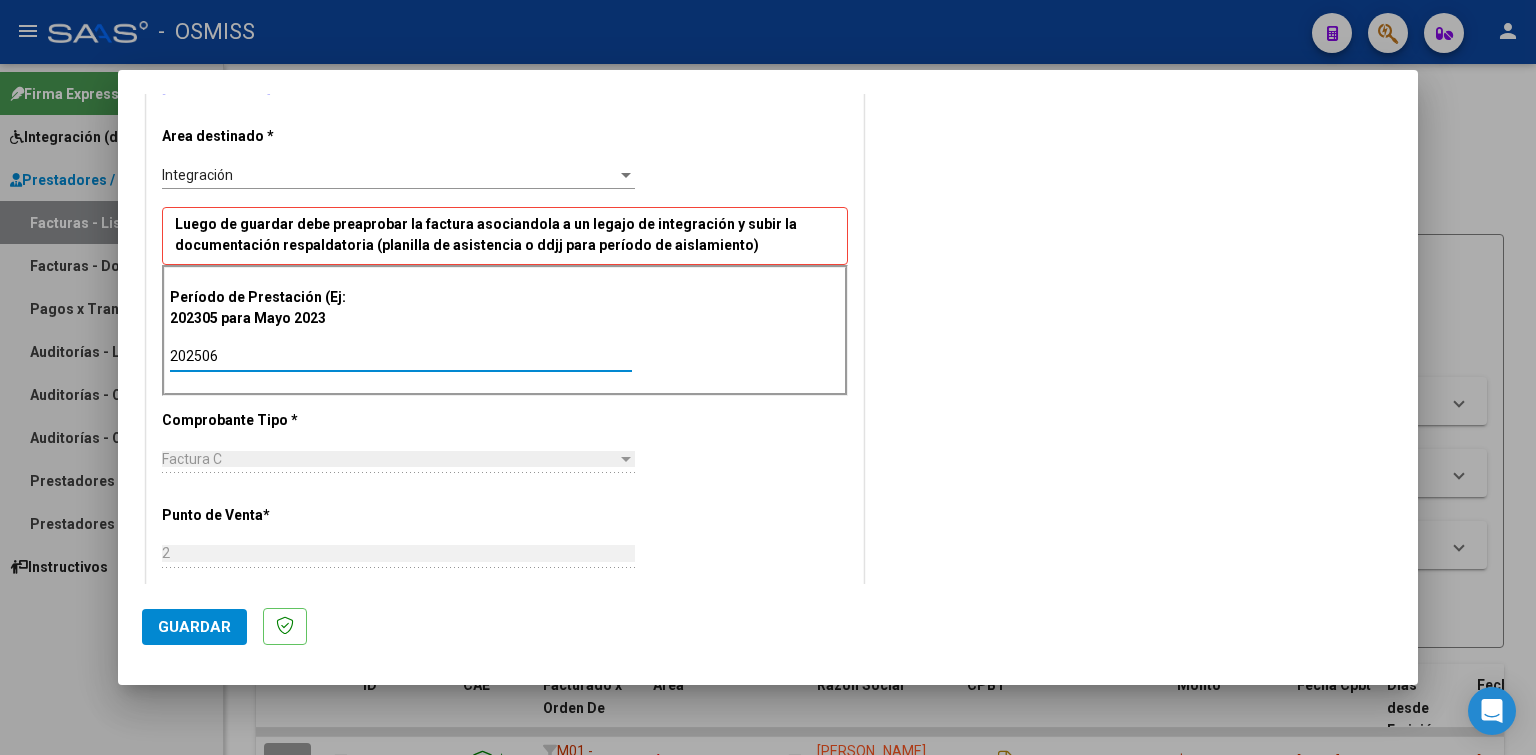 type on "202506" 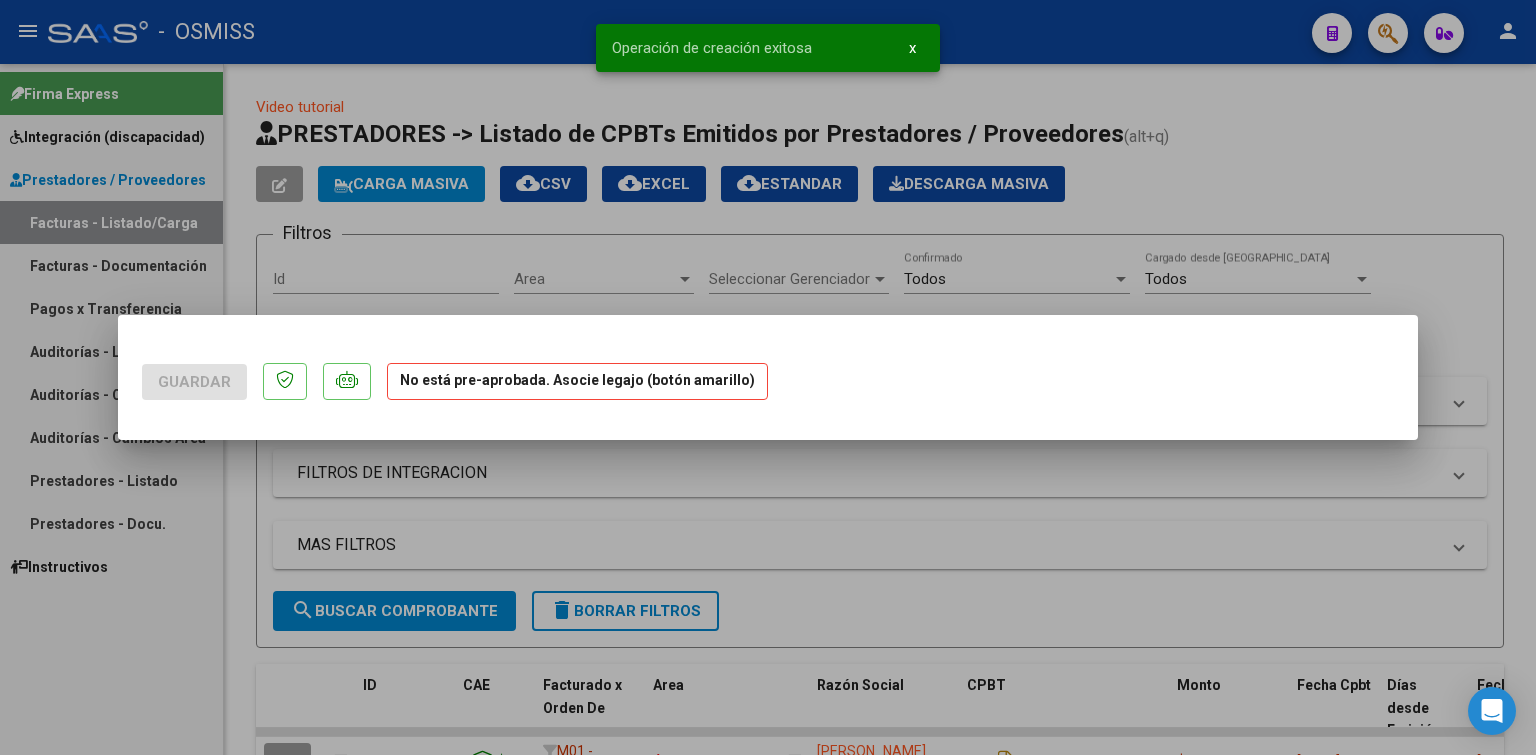 scroll, scrollTop: 0, scrollLeft: 0, axis: both 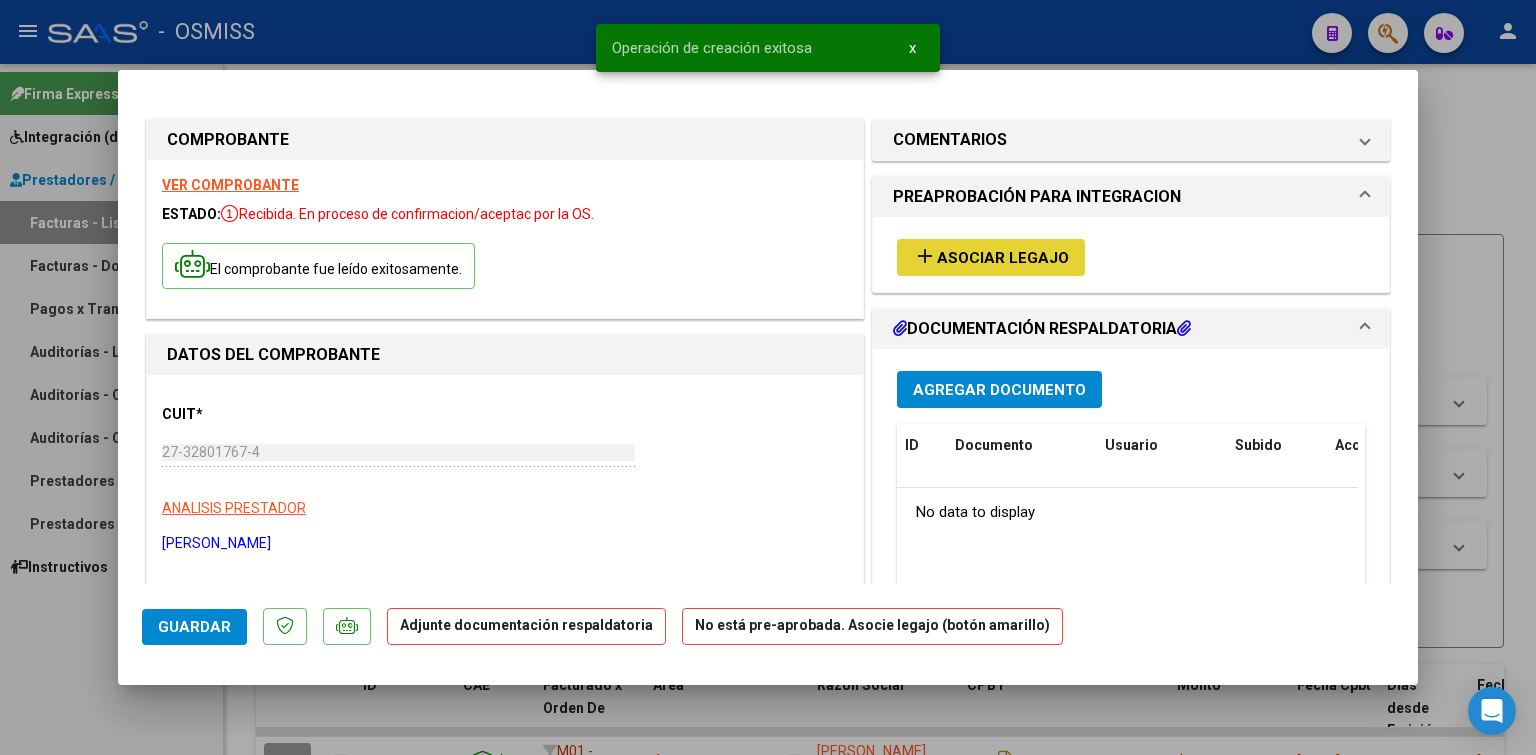 click on "add Asociar Legajo" at bounding box center (991, 257) 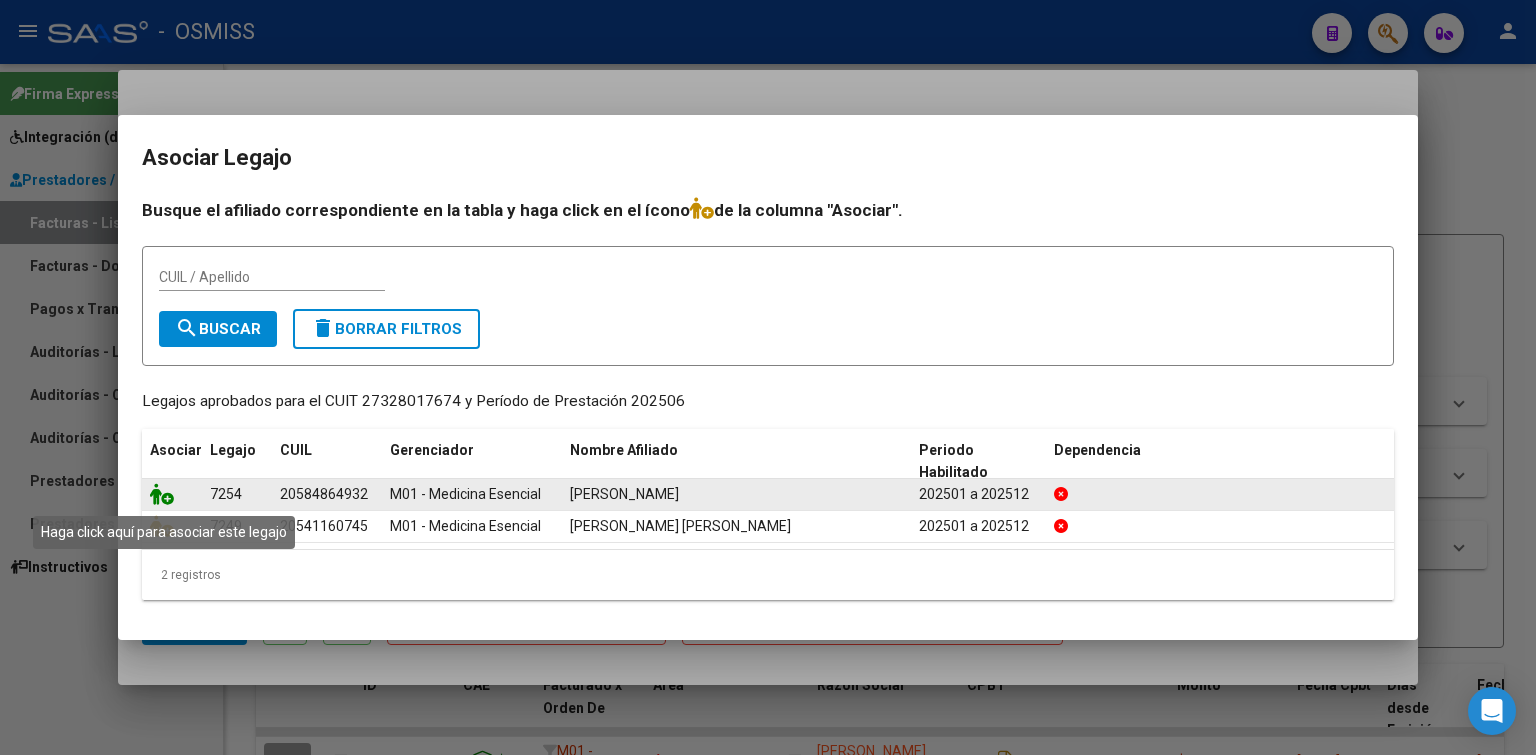click 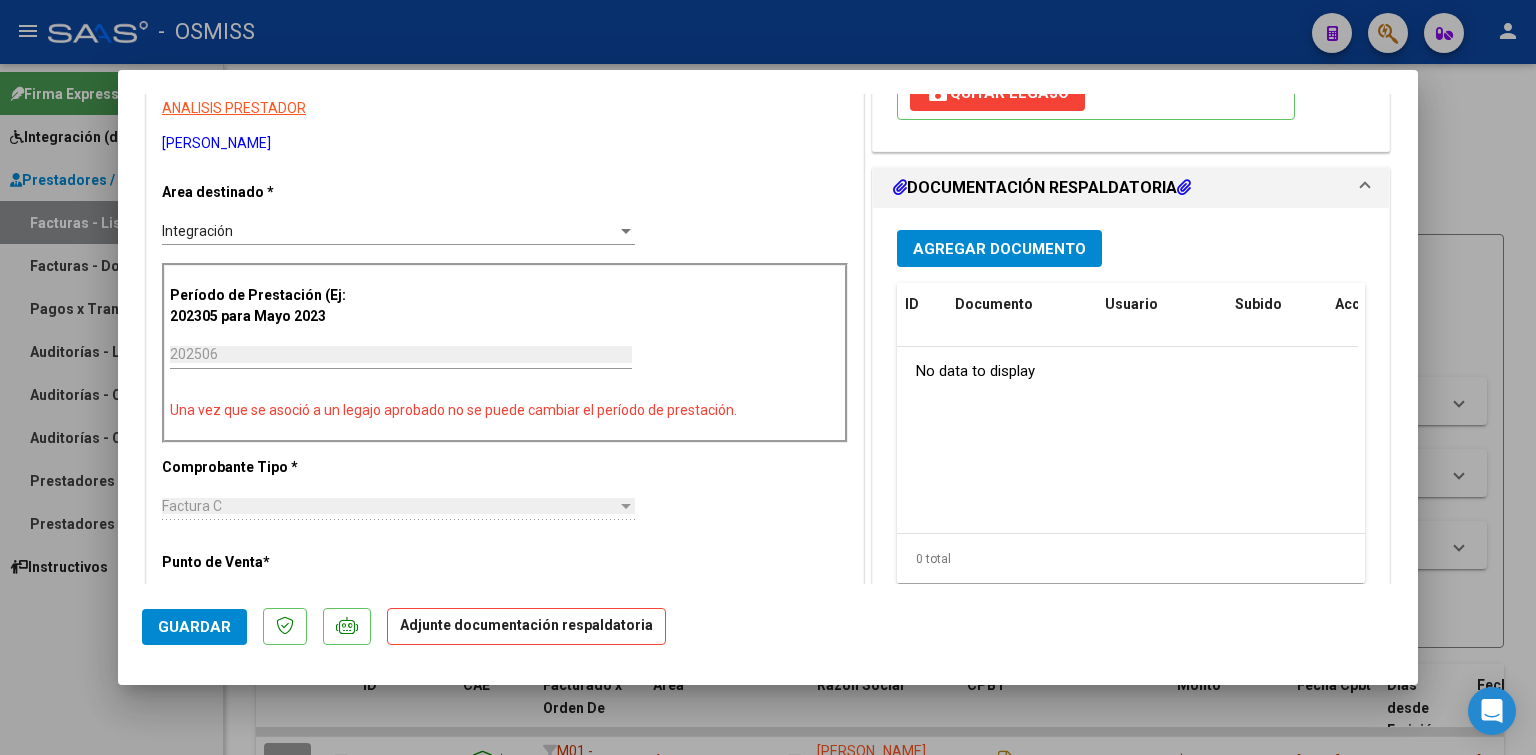 scroll, scrollTop: 426, scrollLeft: 0, axis: vertical 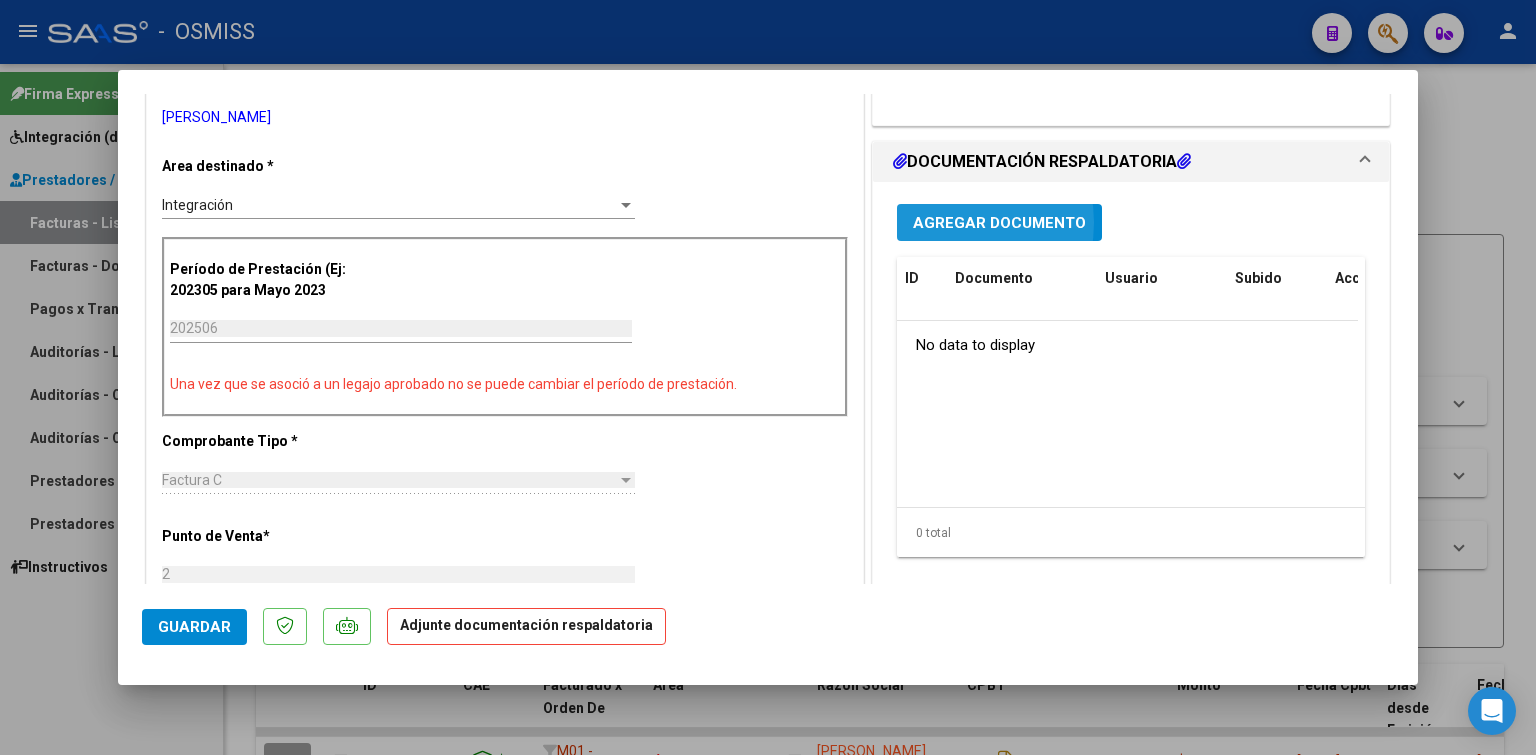 click on "Agregar Documento" at bounding box center (999, 223) 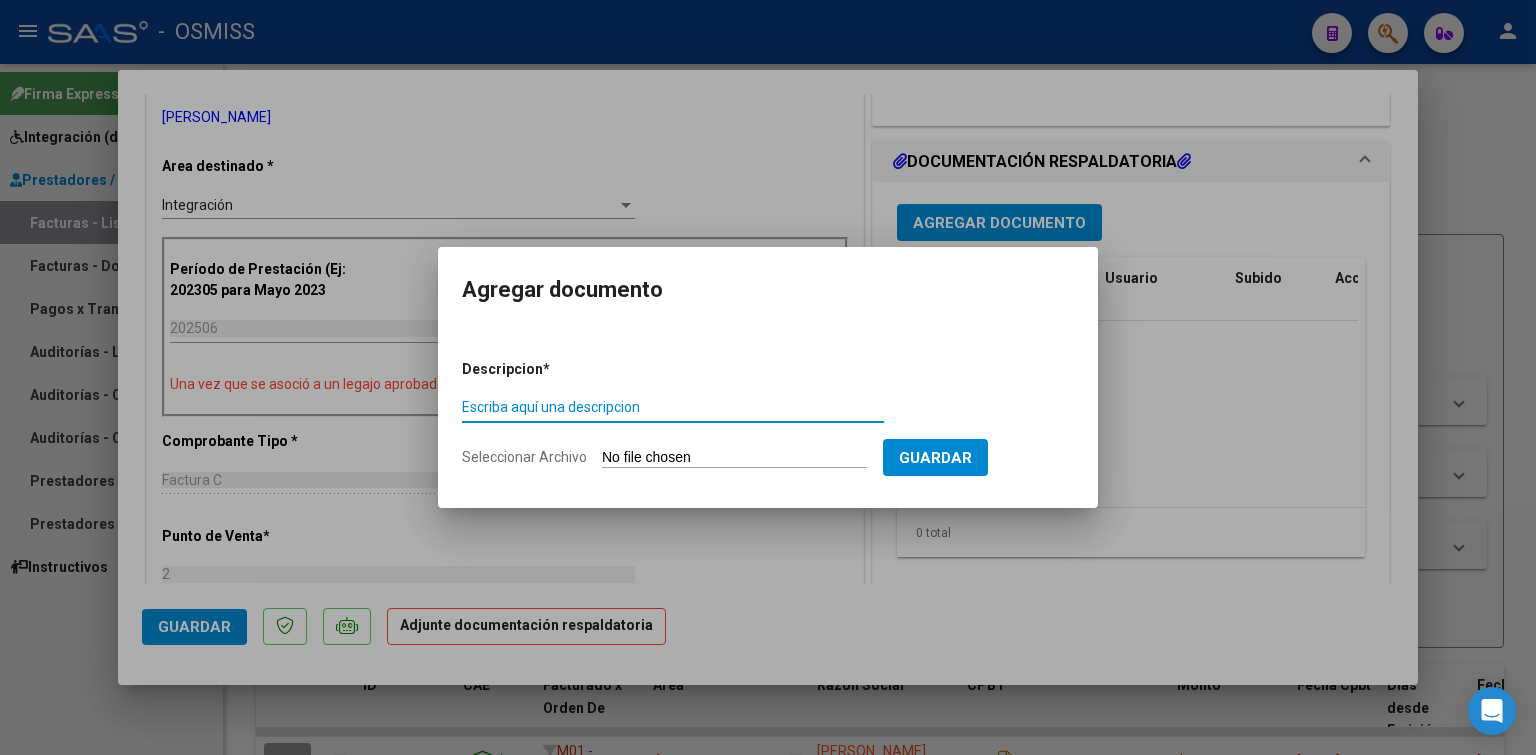 click on "Seleccionar Archivo" at bounding box center [734, 458] 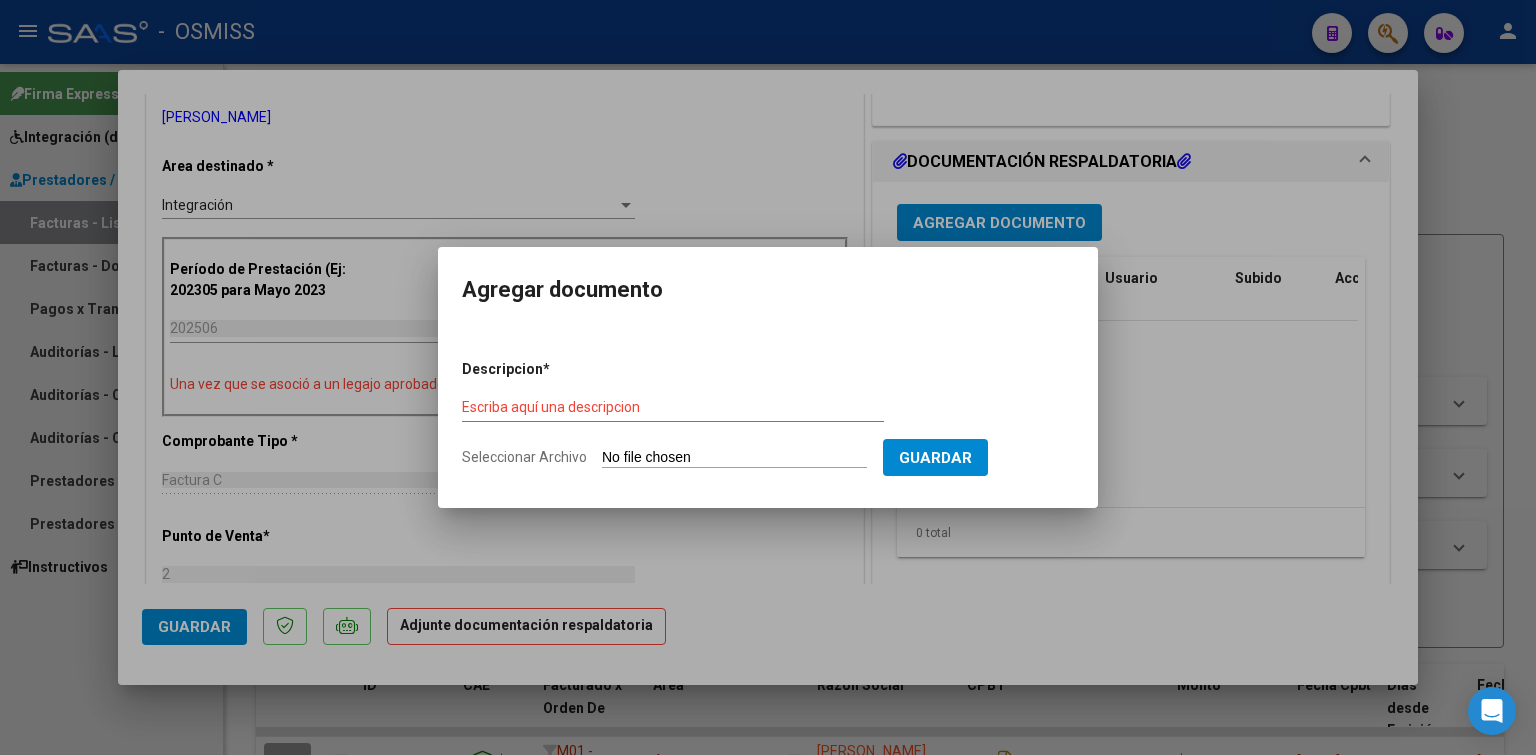 type on "C:\fakepath\felipe asis y evolutivo.pdf" 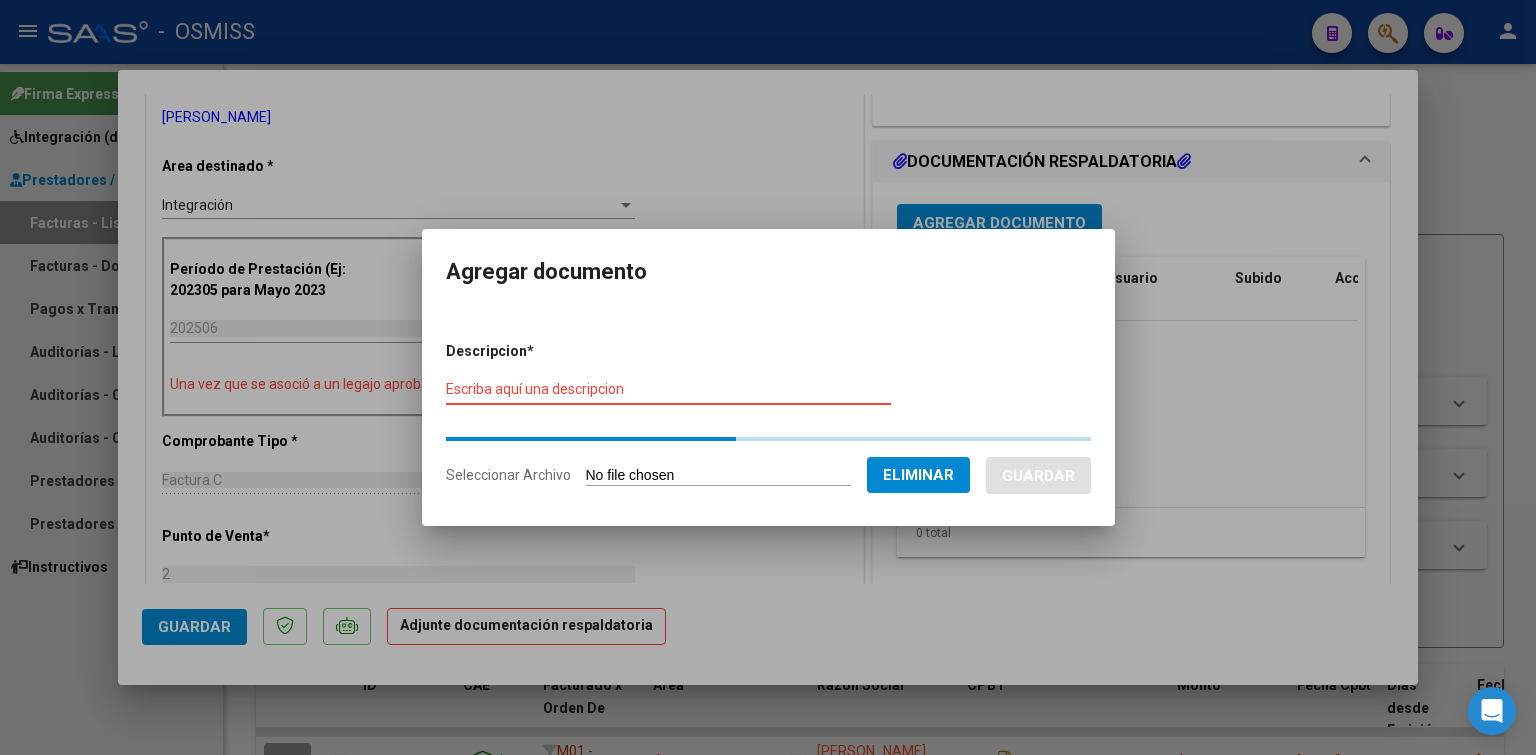 click on "Escriba aquí una descripcion" at bounding box center (668, 389) 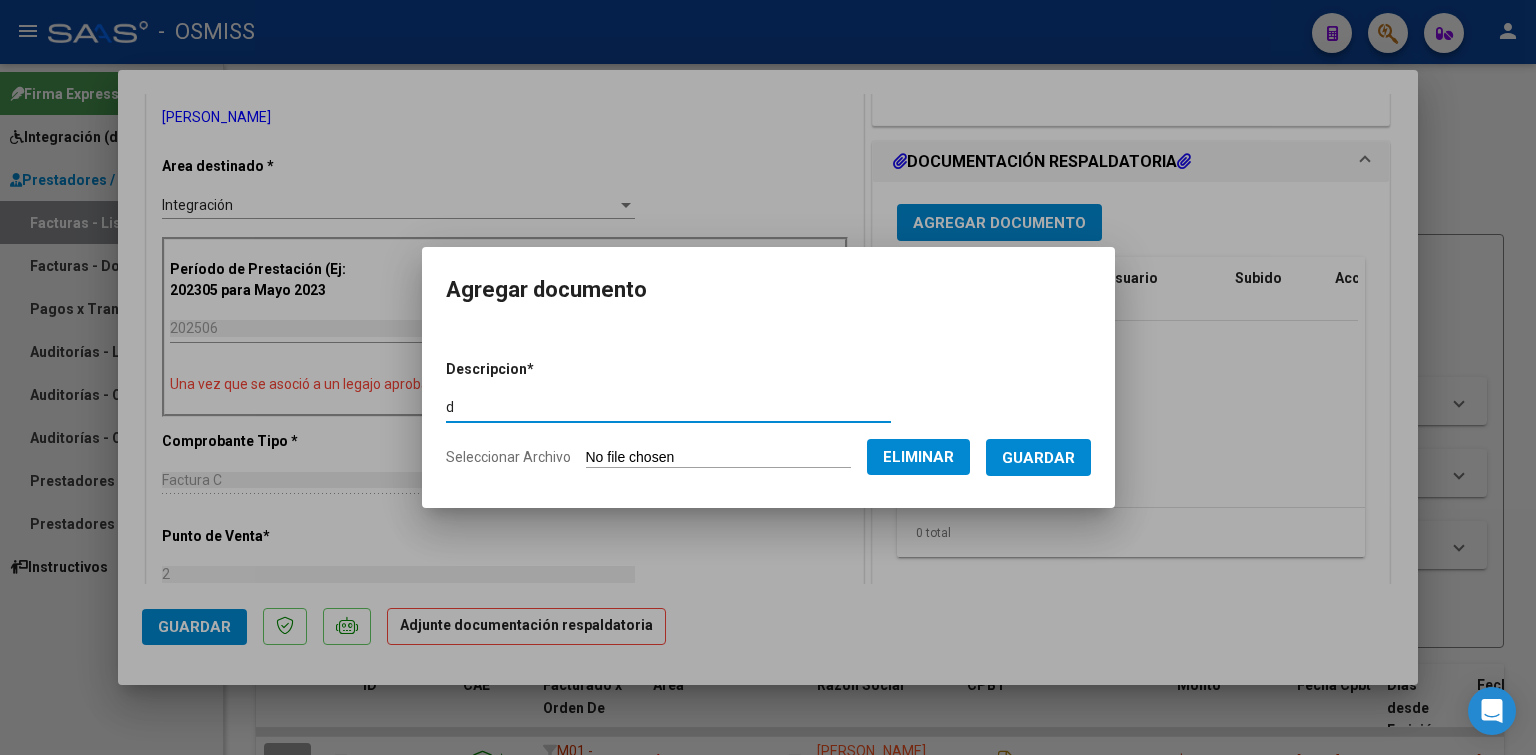 type on "d" 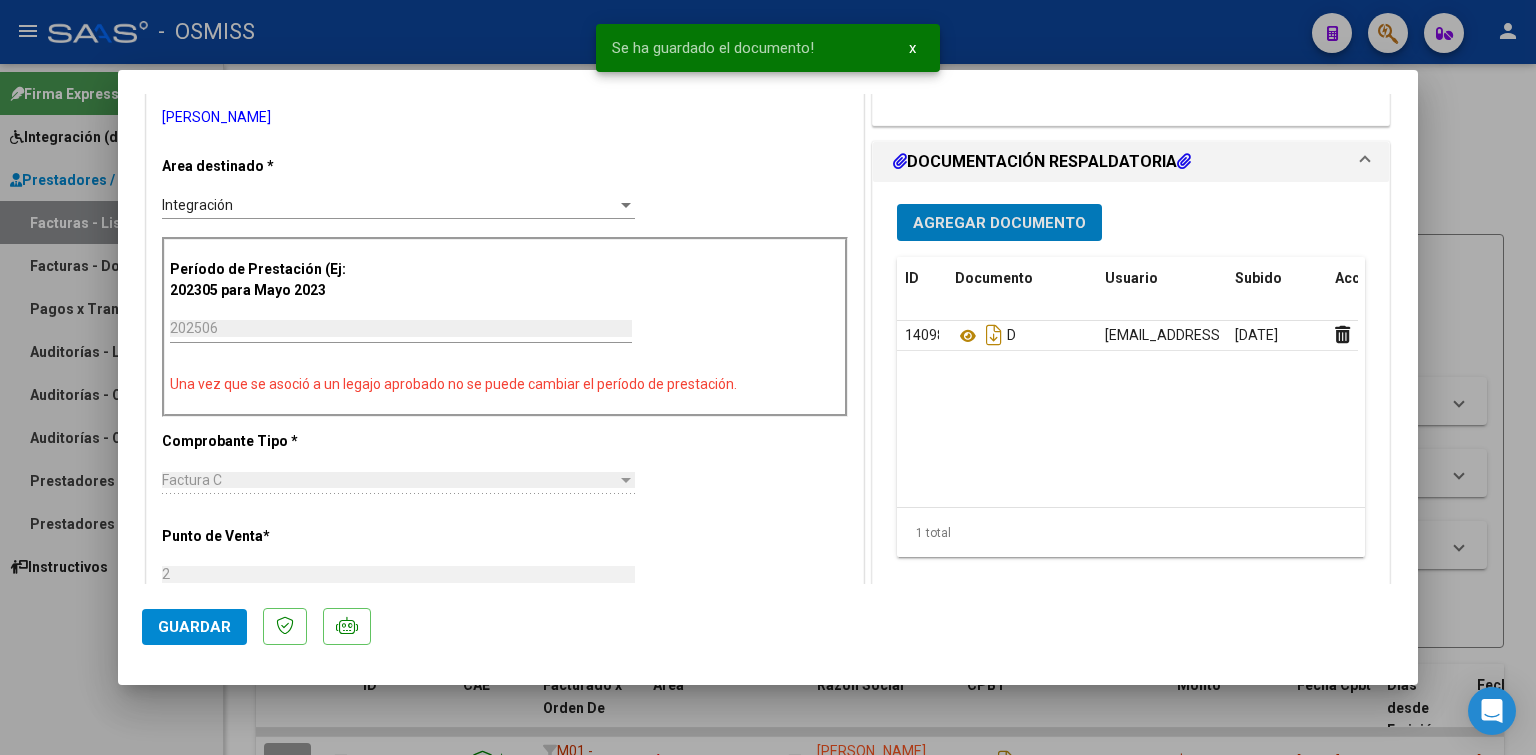 type 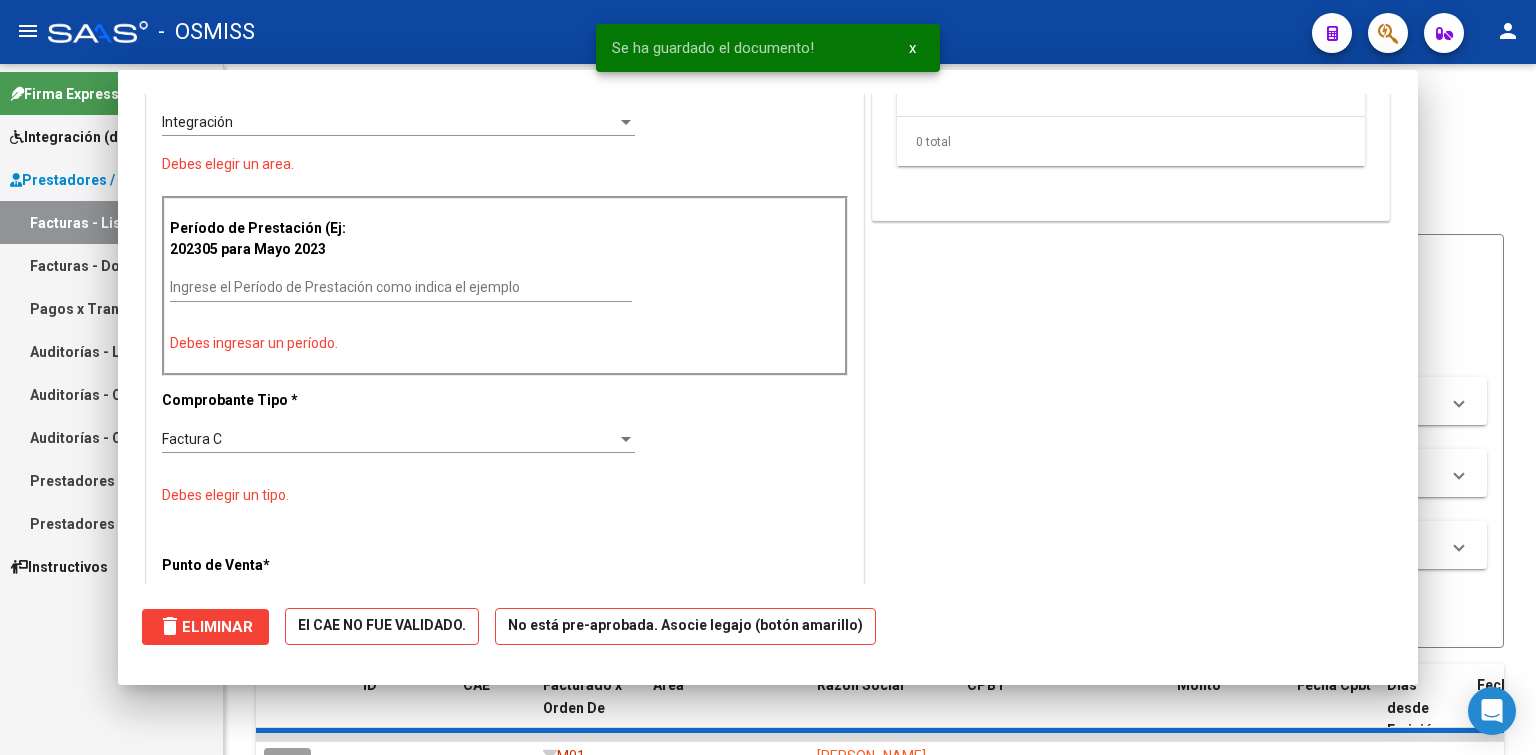 scroll, scrollTop: 344, scrollLeft: 0, axis: vertical 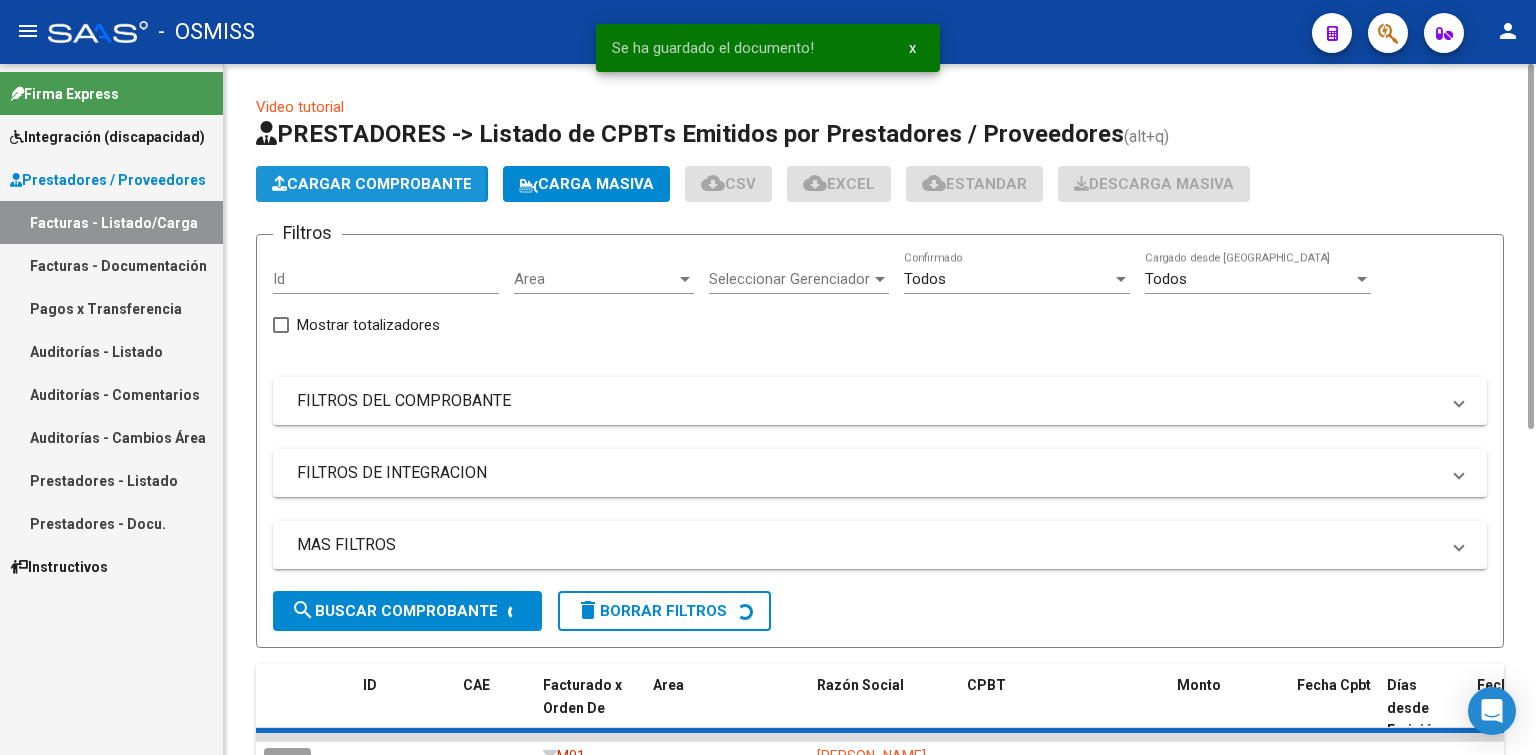 click on "Cargar Comprobante" 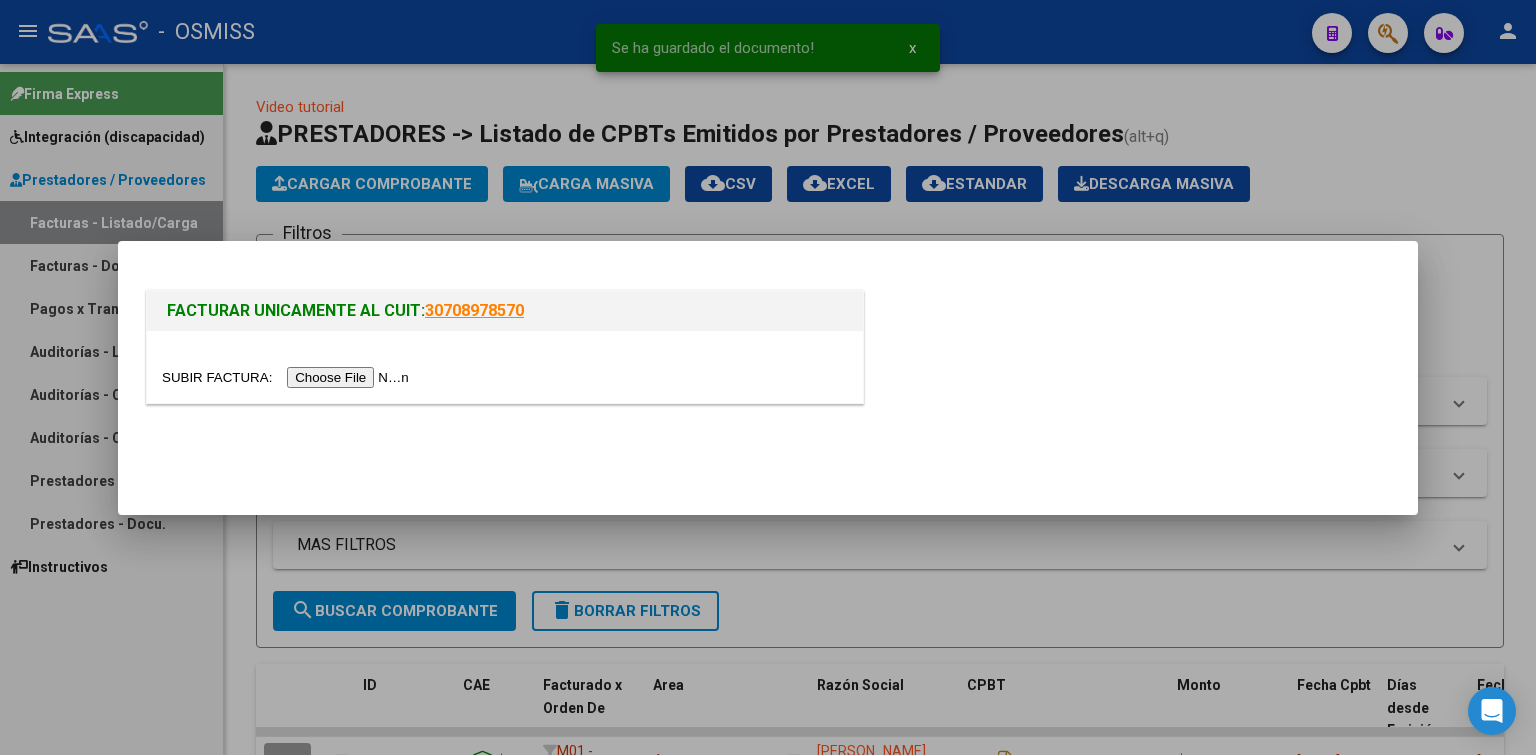 click at bounding box center (288, 377) 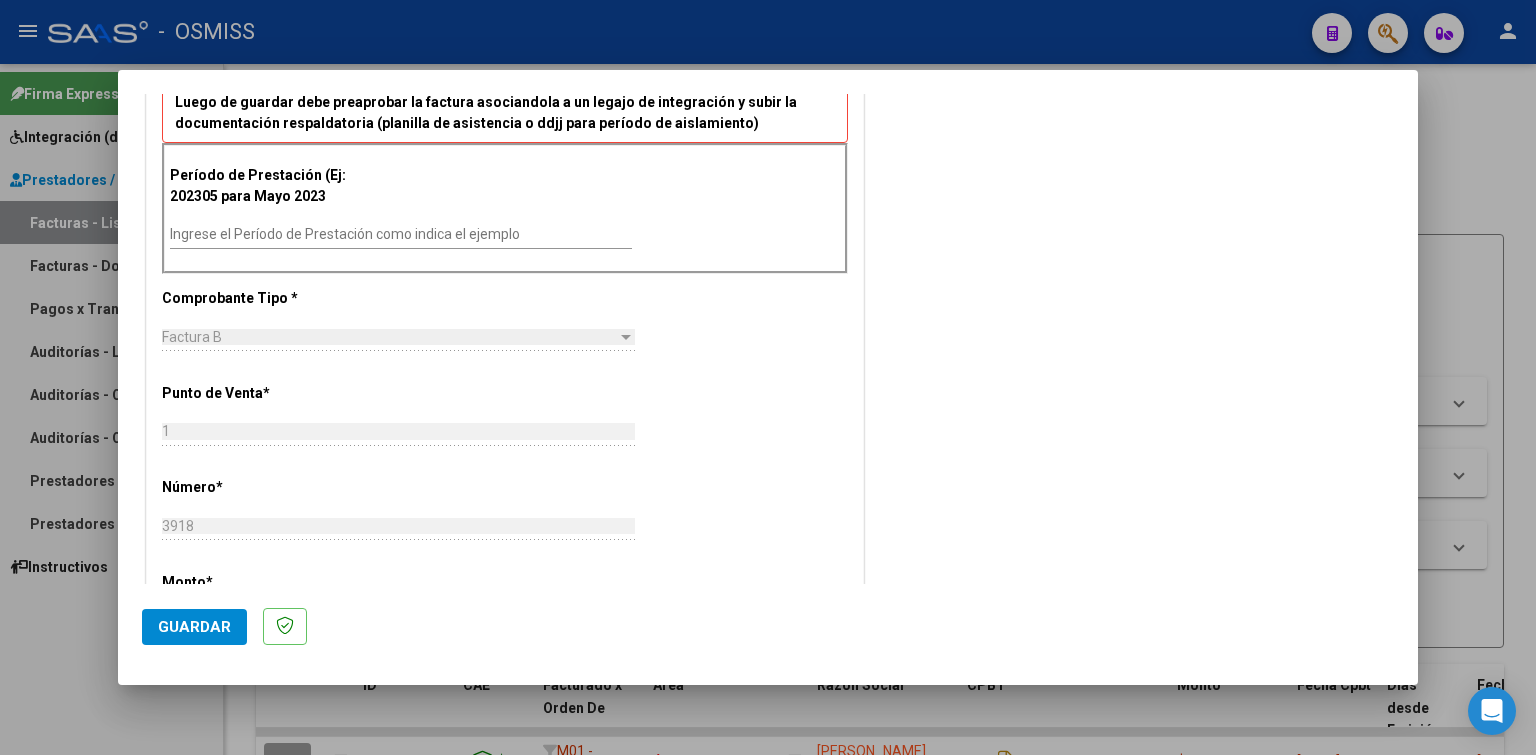 scroll, scrollTop: 567, scrollLeft: 0, axis: vertical 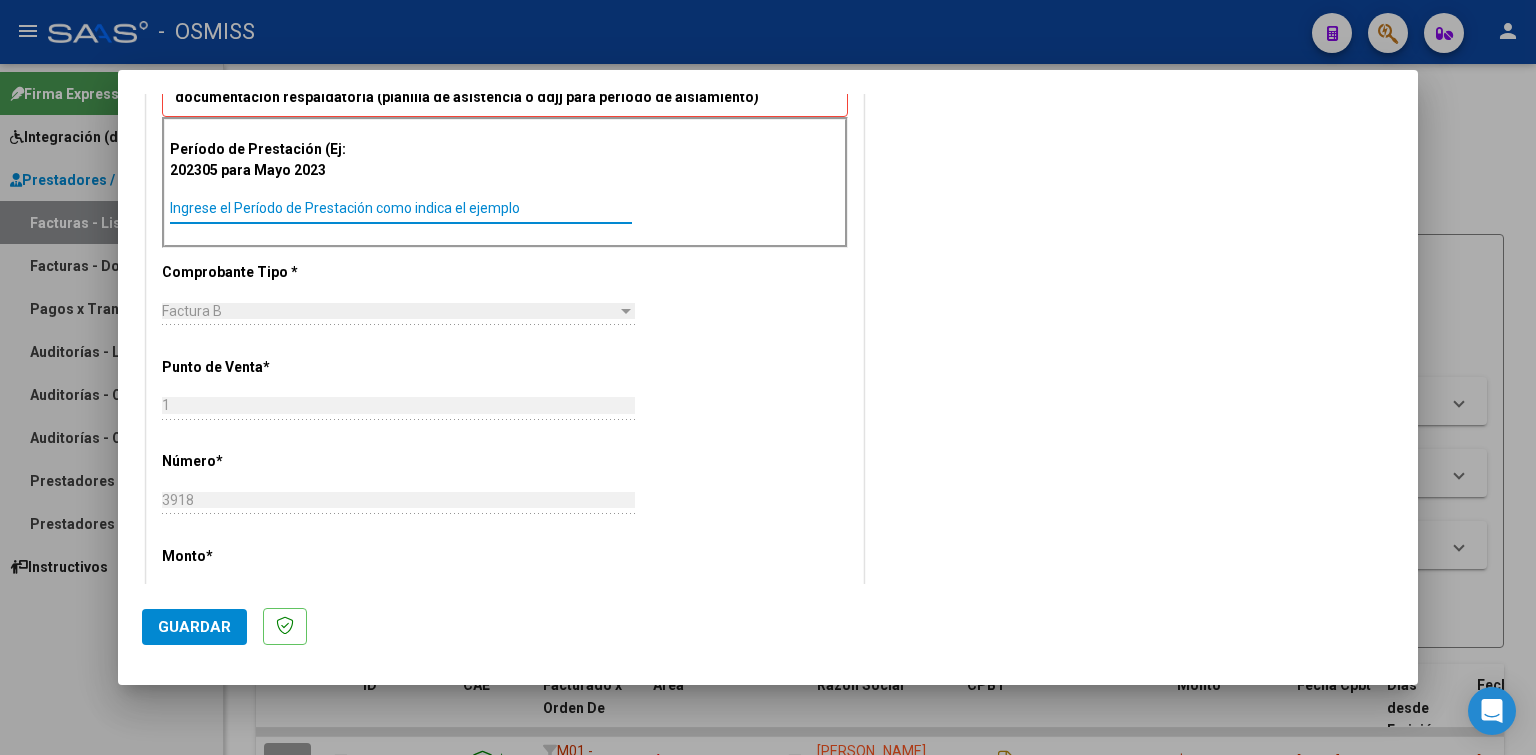 paste on "202506" 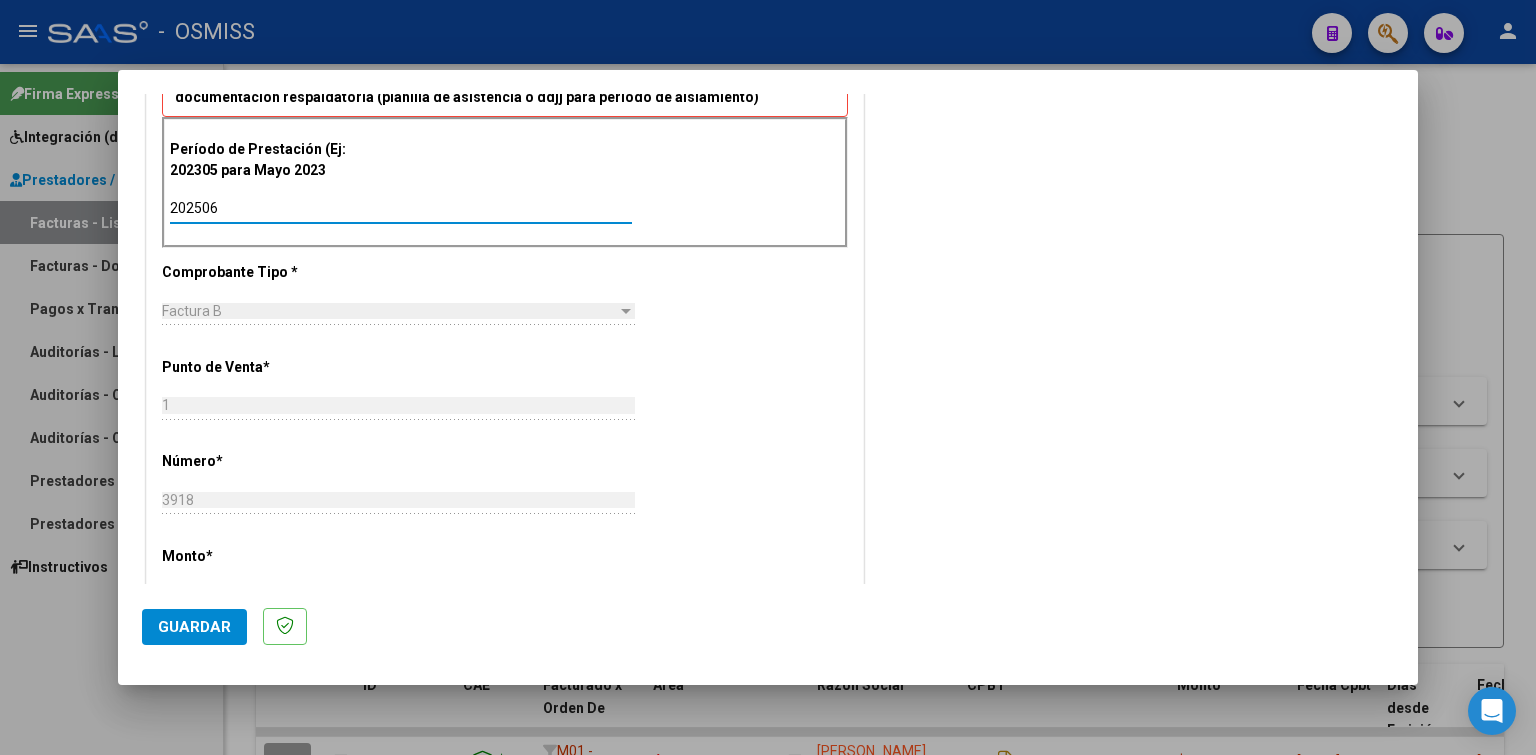 type on "202506" 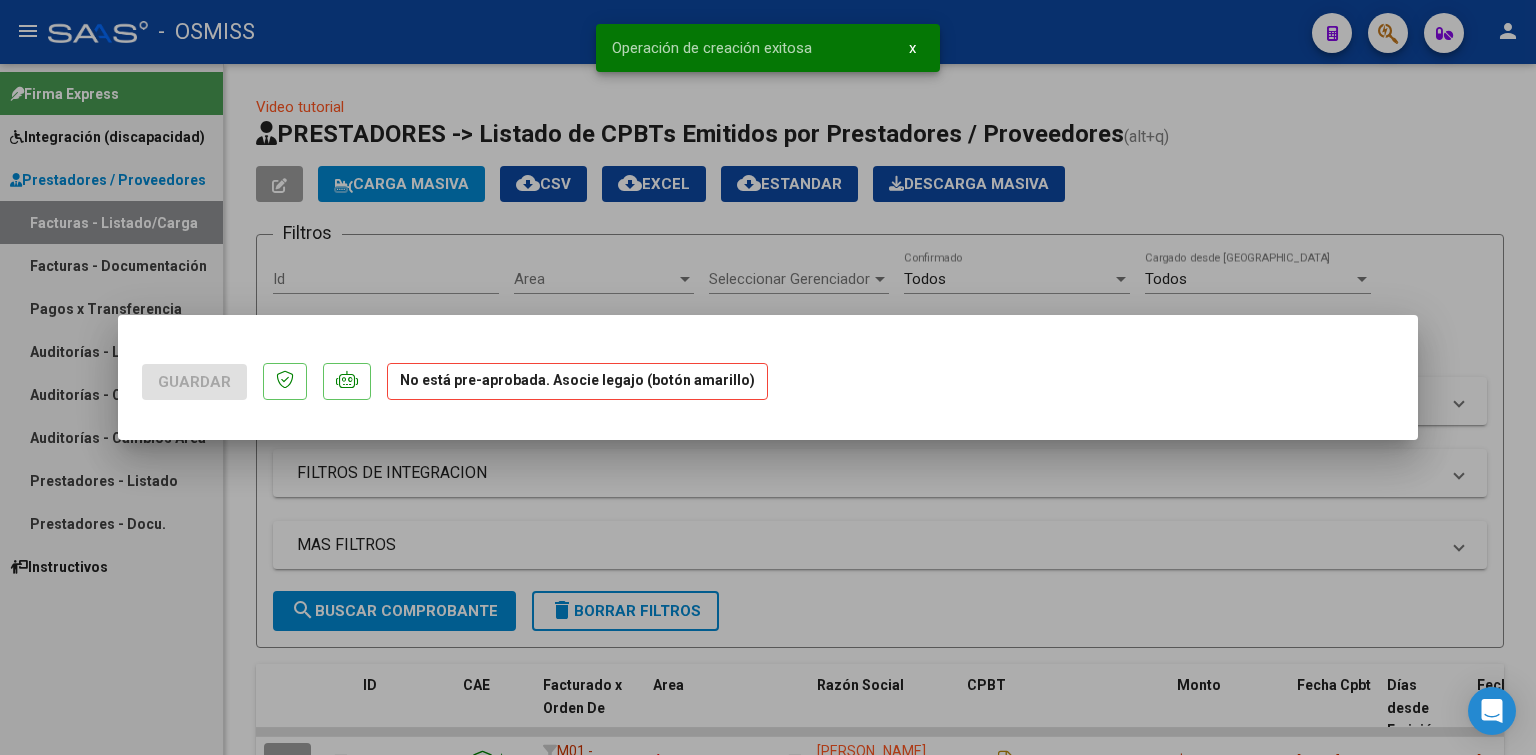 scroll, scrollTop: 0, scrollLeft: 0, axis: both 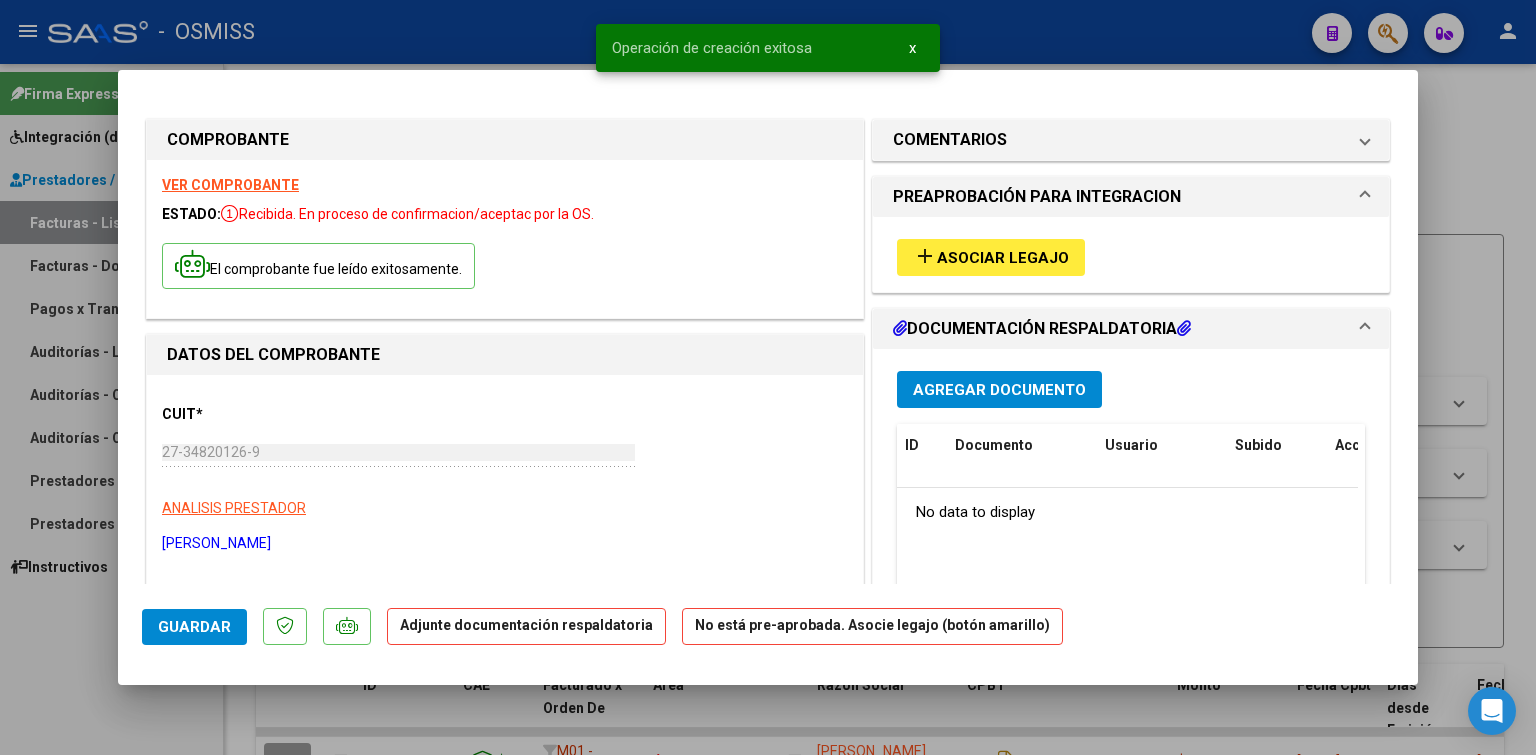 click on "Asociar Legajo" at bounding box center (1003, 258) 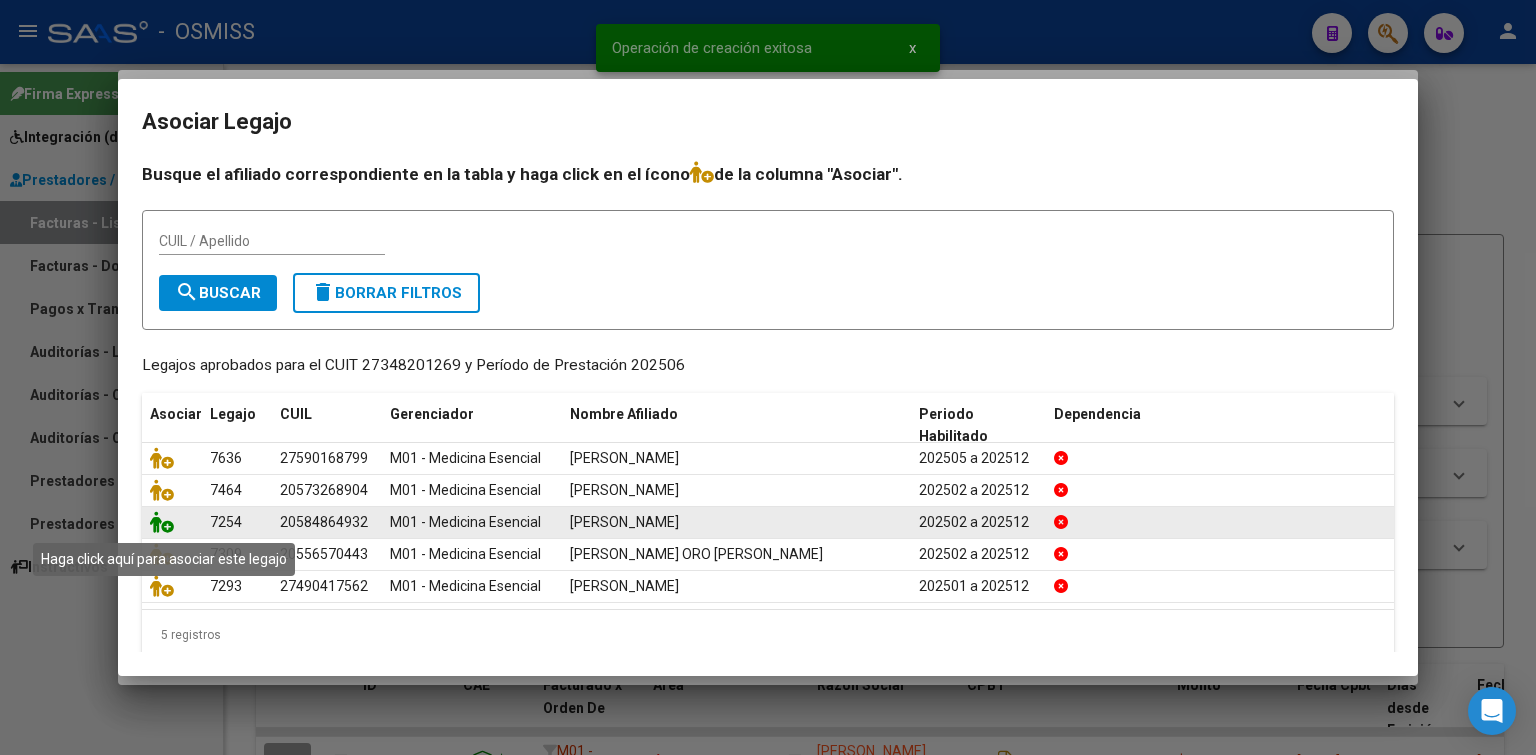 click 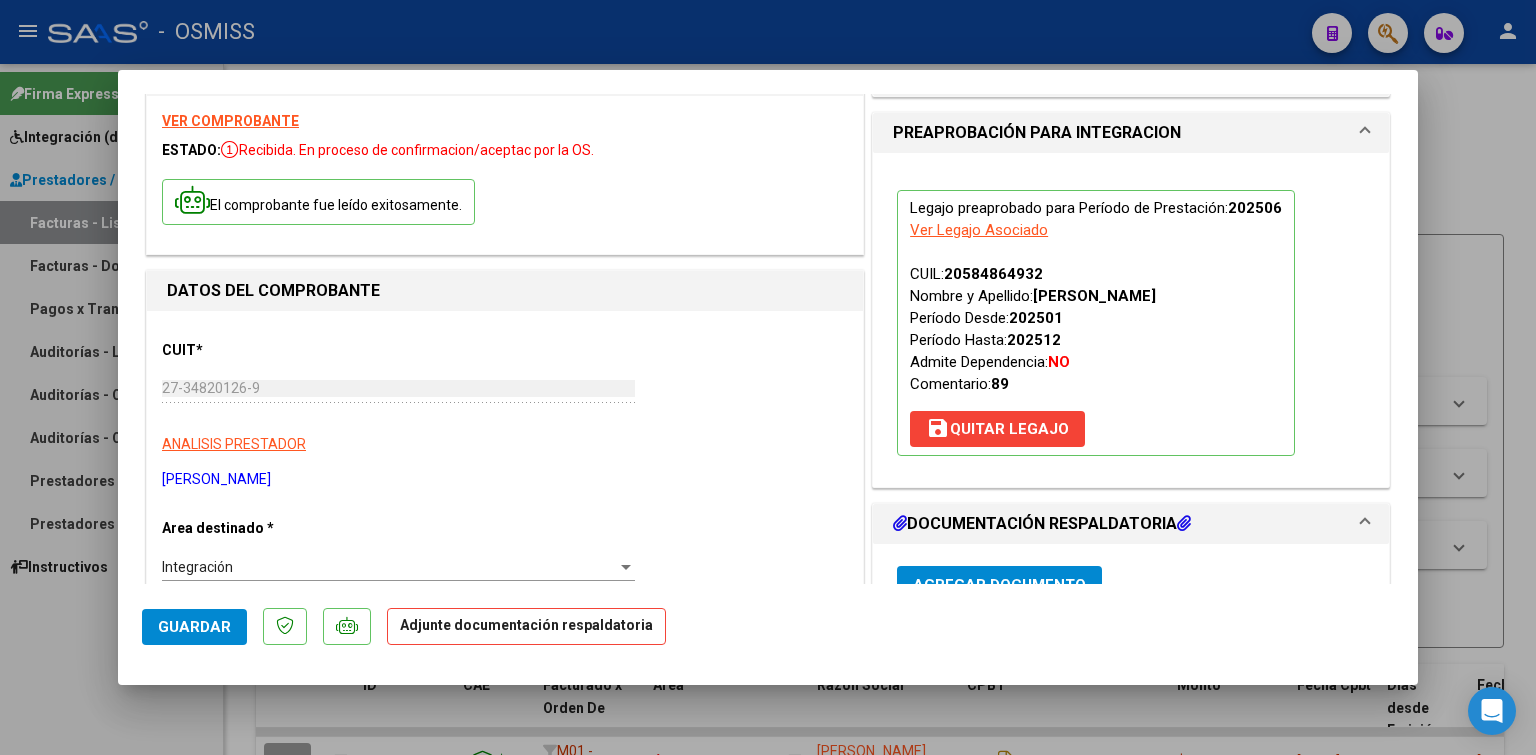 scroll, scrollTop: 96, scrollLeft: 0, axis: vertical 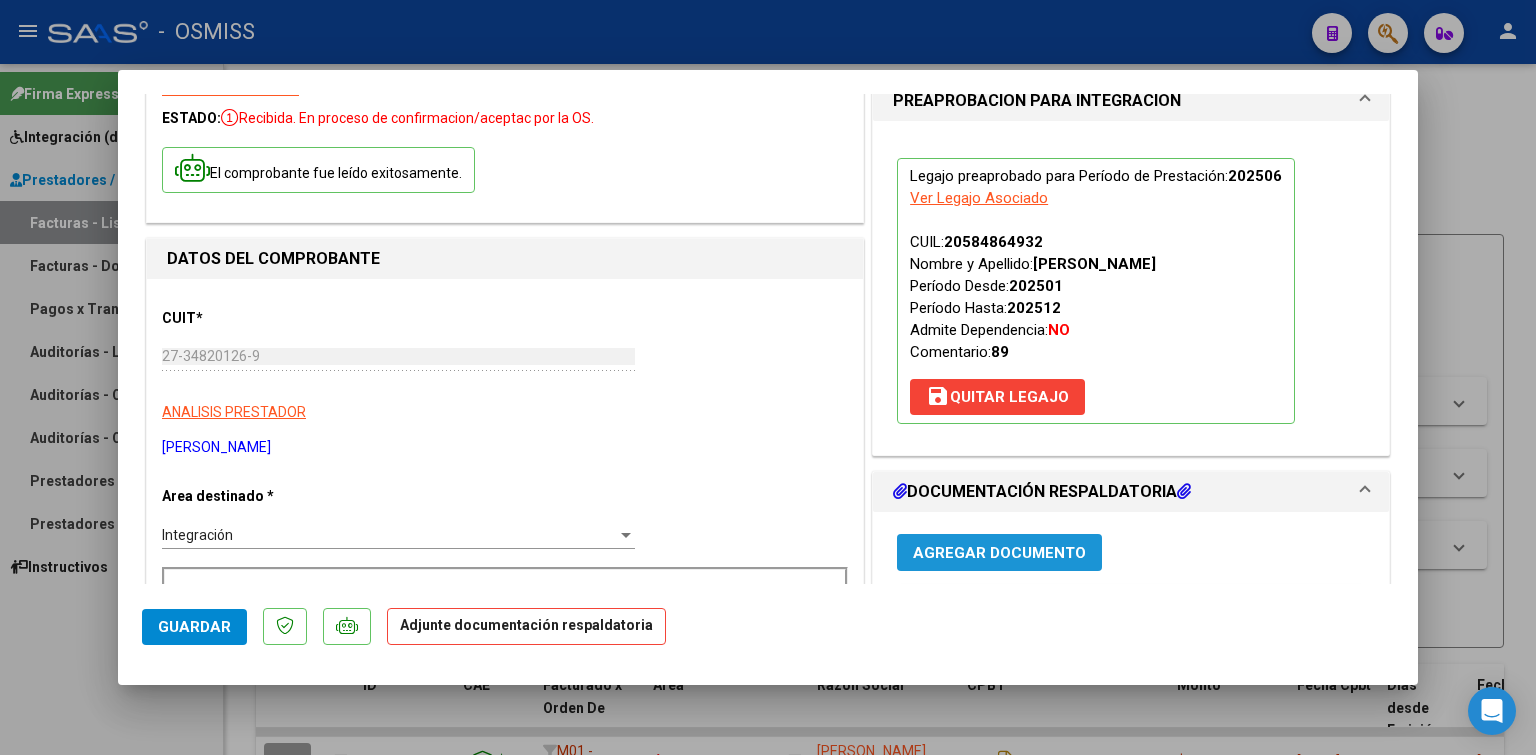 click on "Agregar Documento" at bounding box center [999, 553] 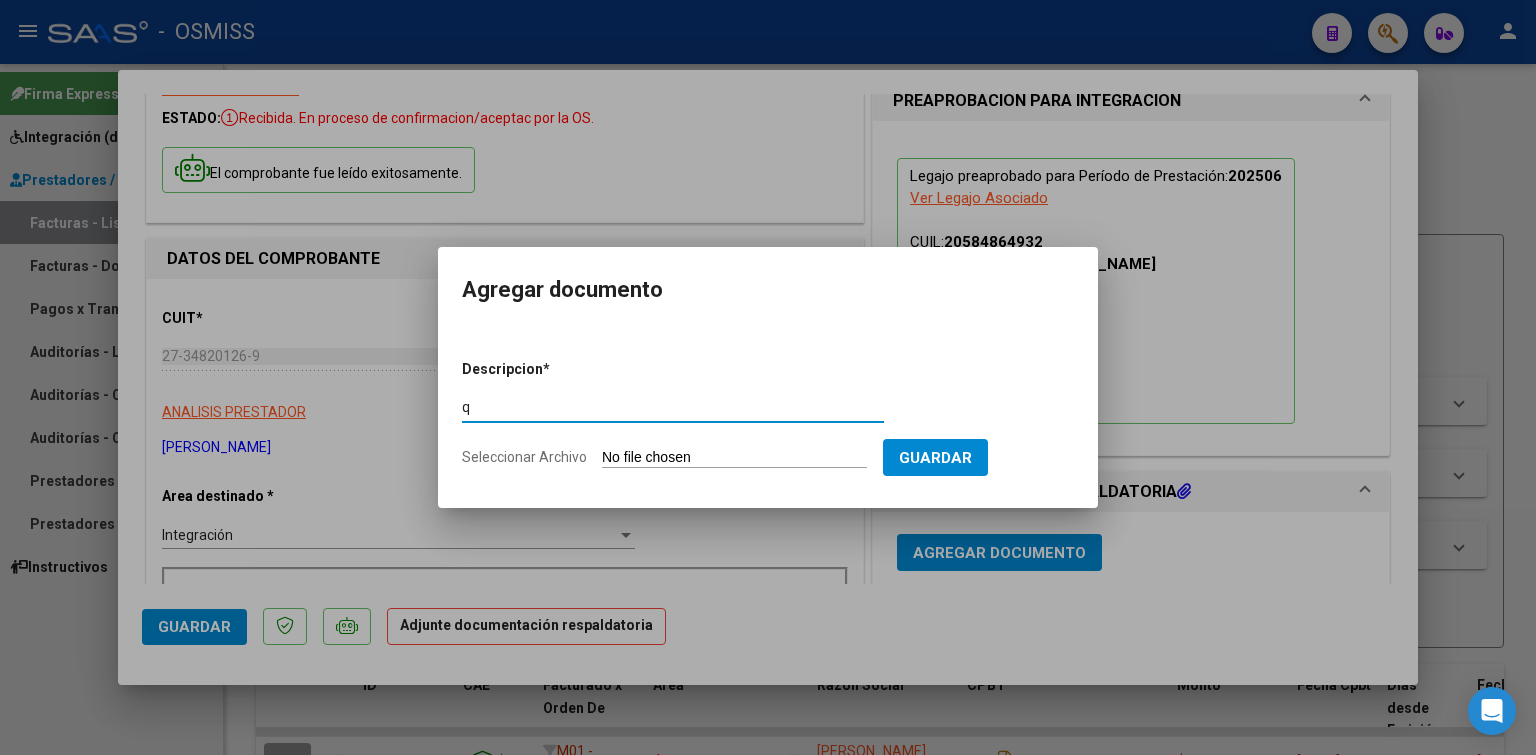 type on "q" 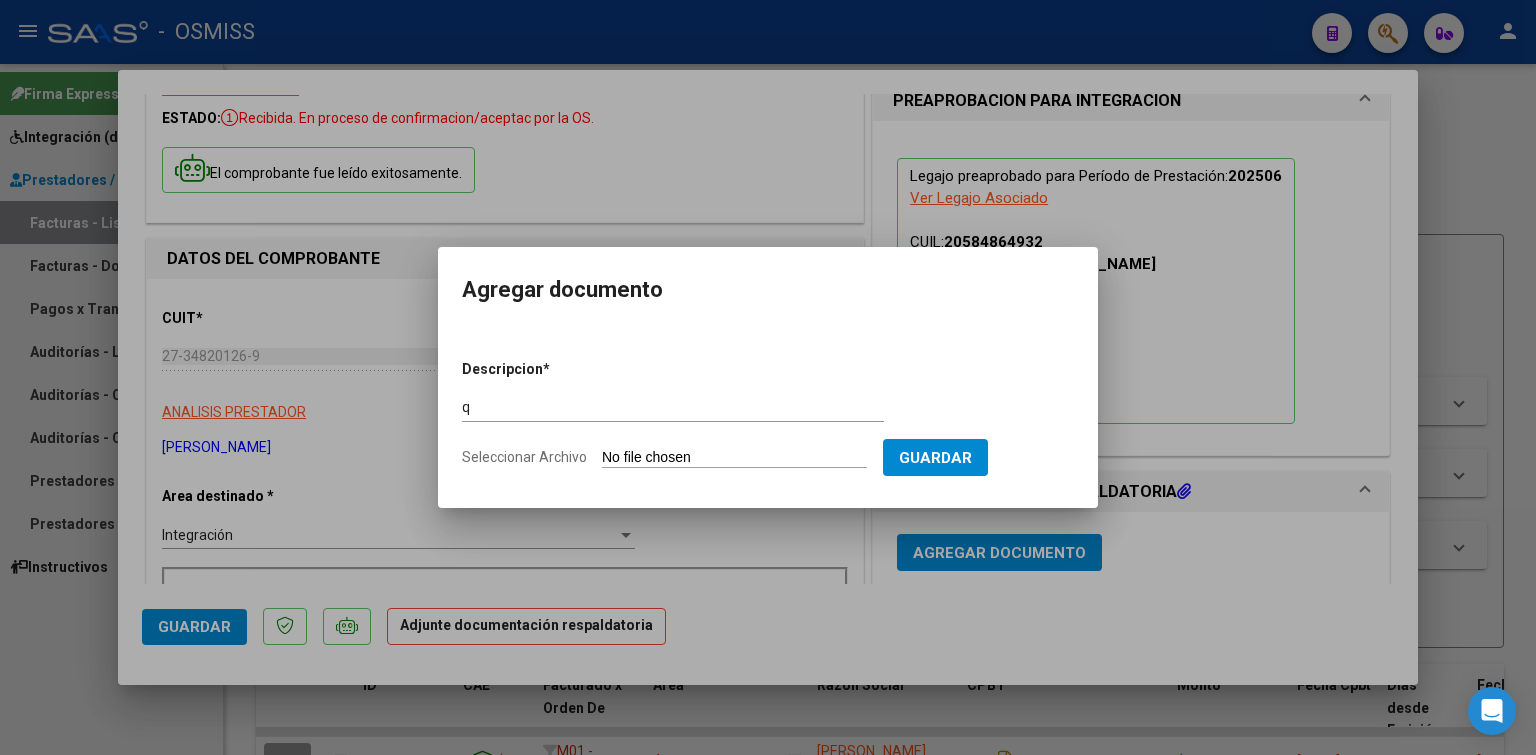 type on "C:\fakepath\ilovepdf_merged.pdf" 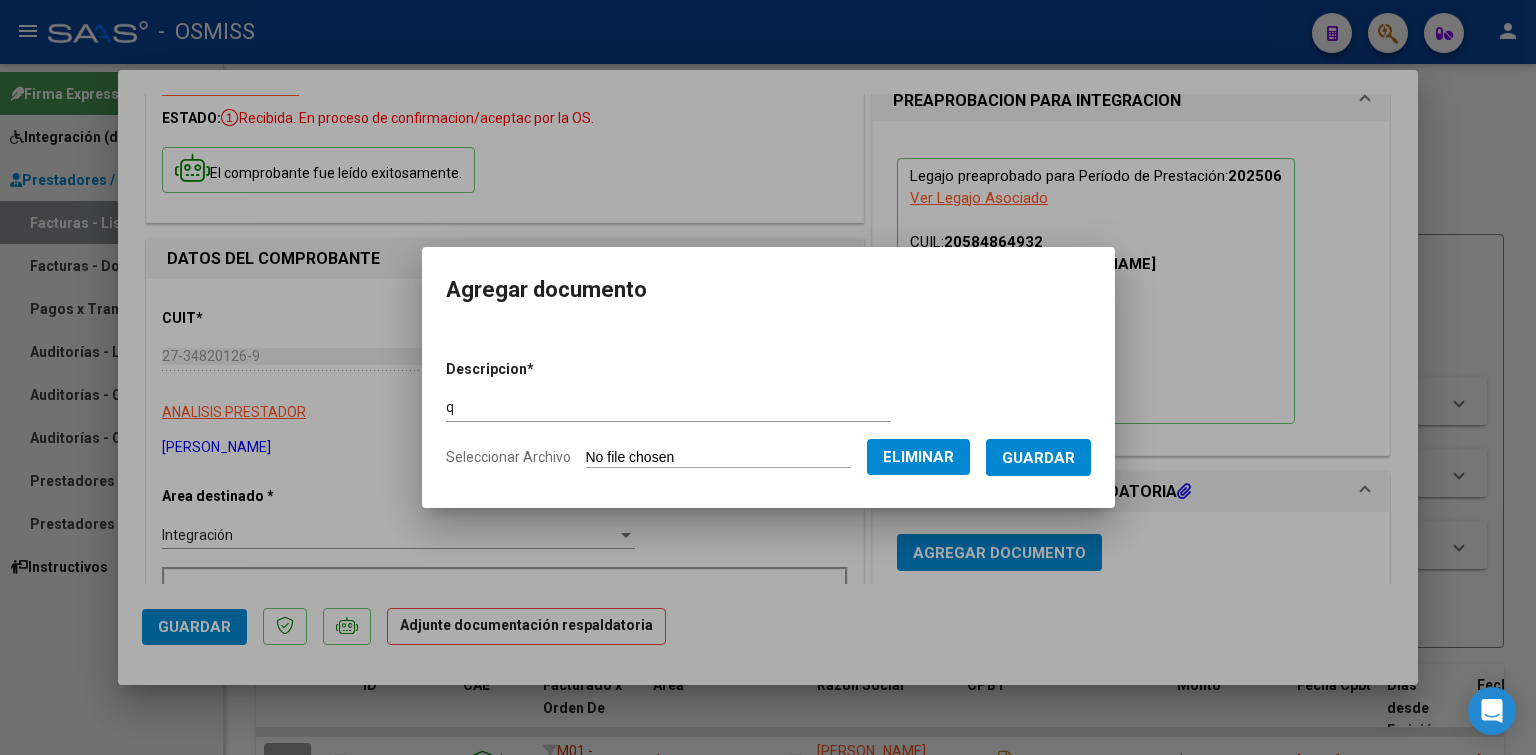 click on "Guardar" at bounding box center [1038, 458] 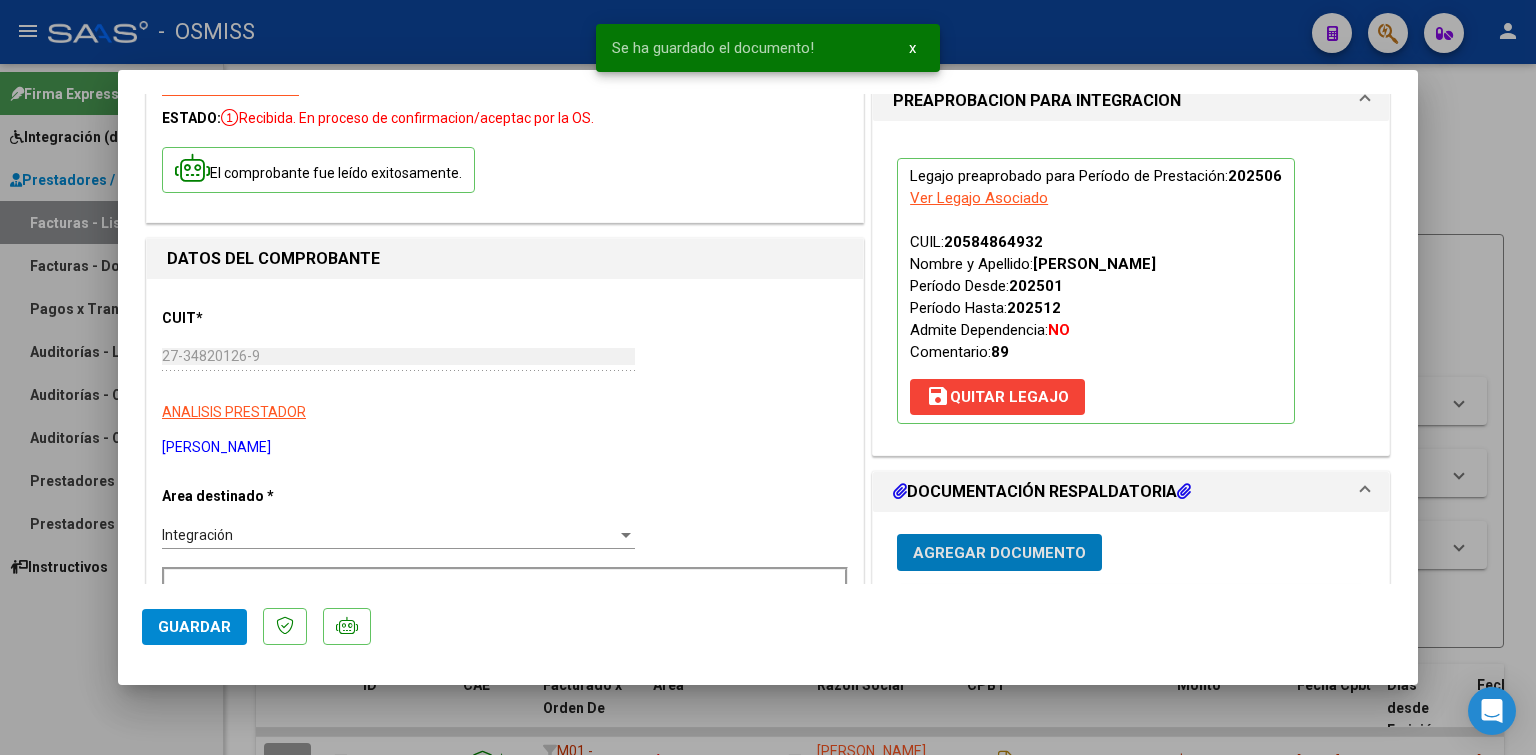 type 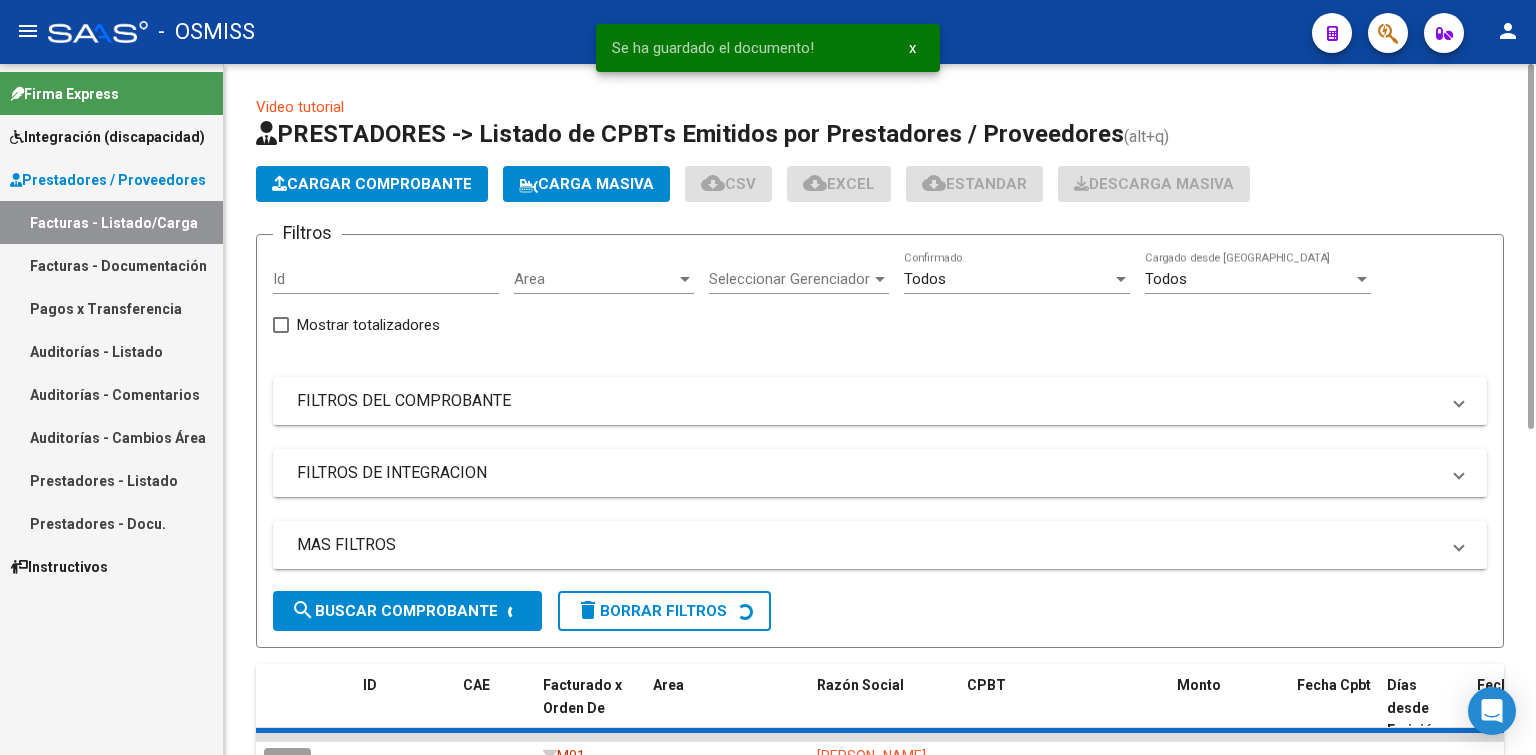 click on "Cargar Comprobante" 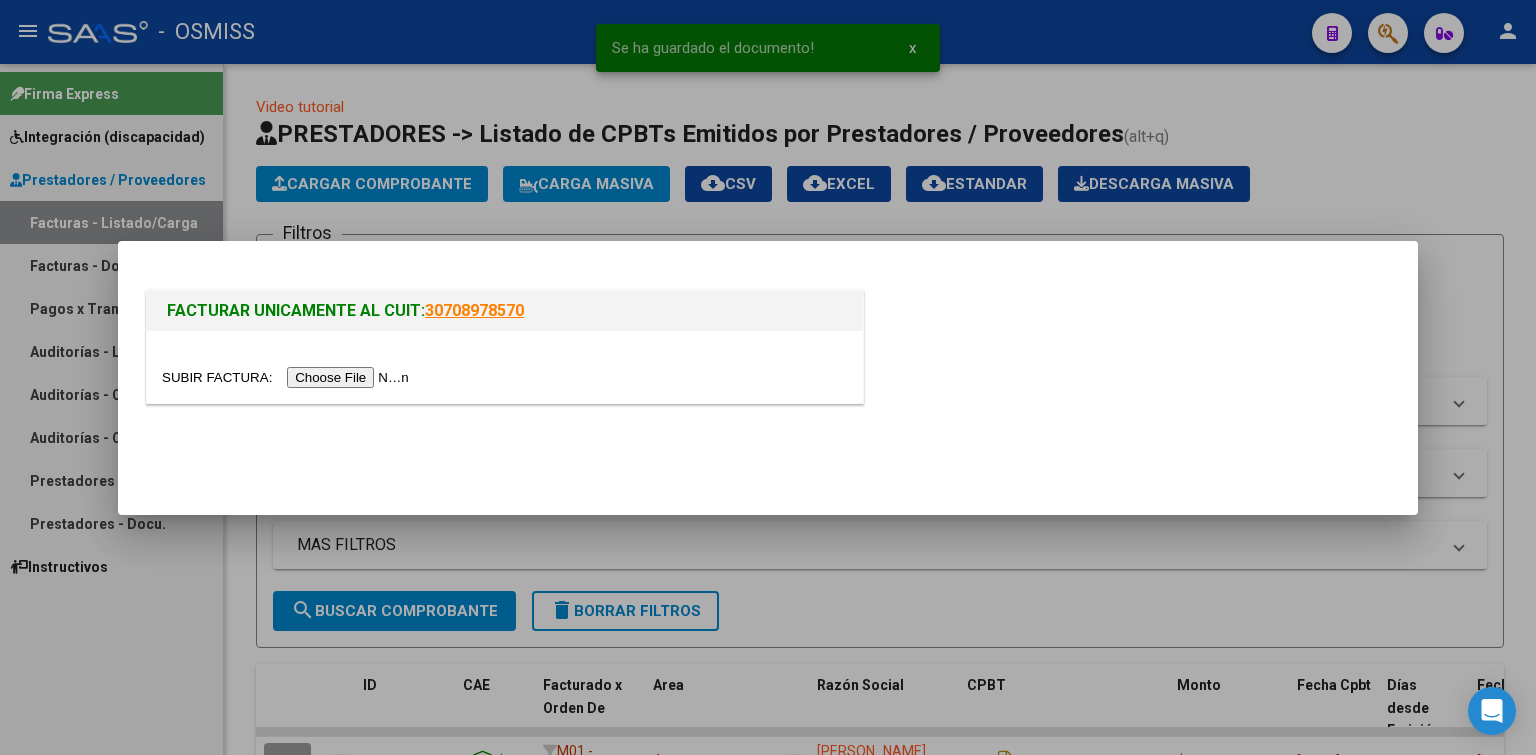 click at bounding box center [288, 377] 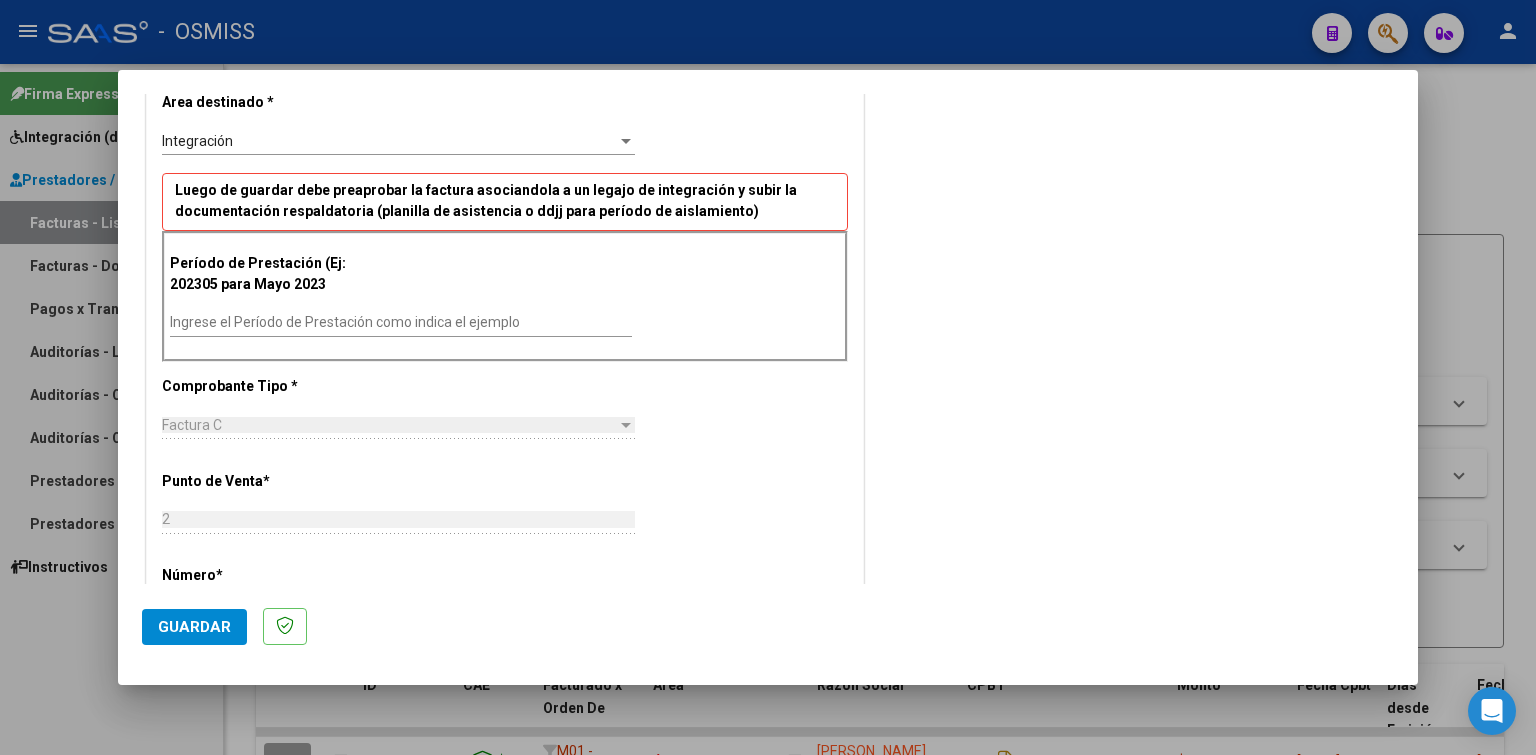 scroll, scrollTop: 584, scrollLeft: 0, axis: vertical 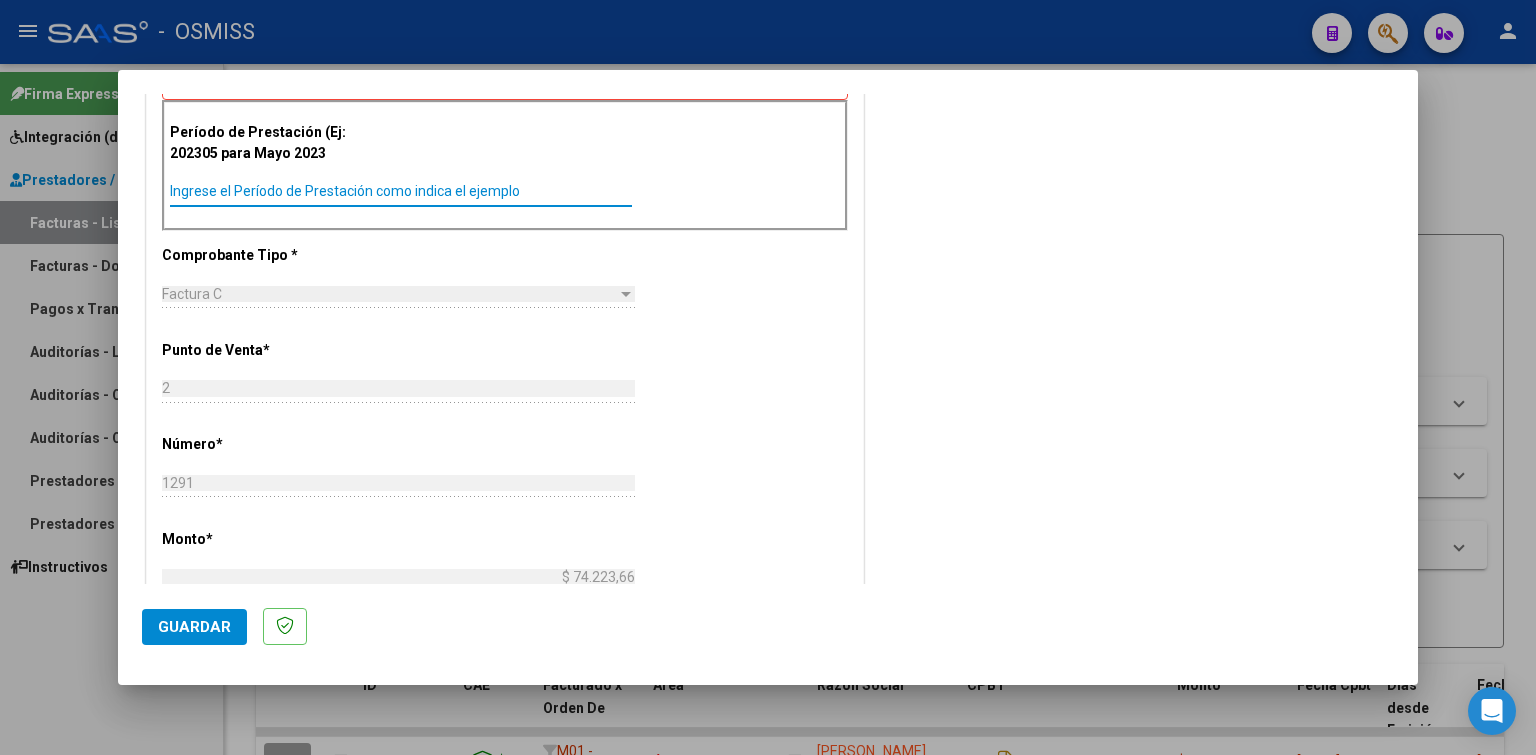paste on "202506" 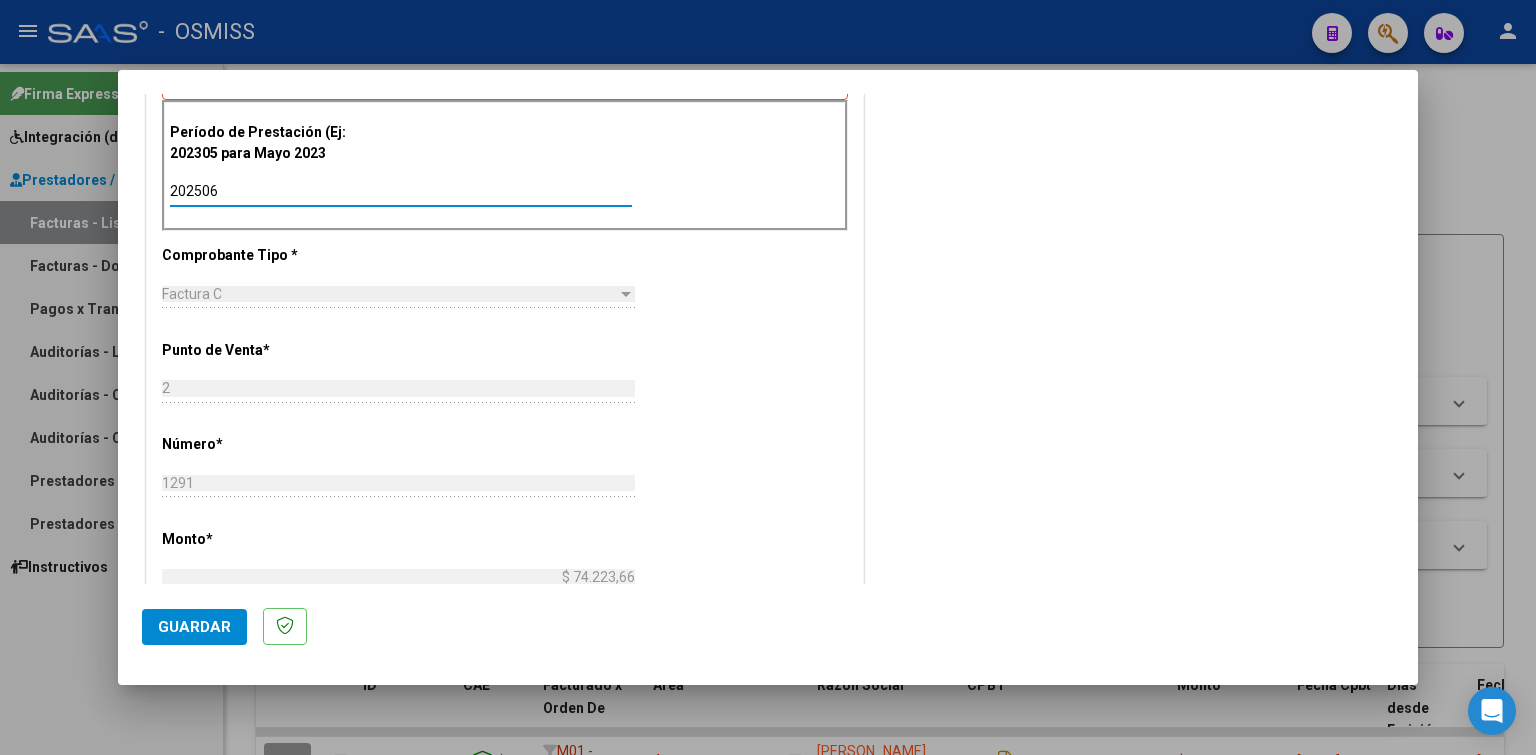 type on "202506" 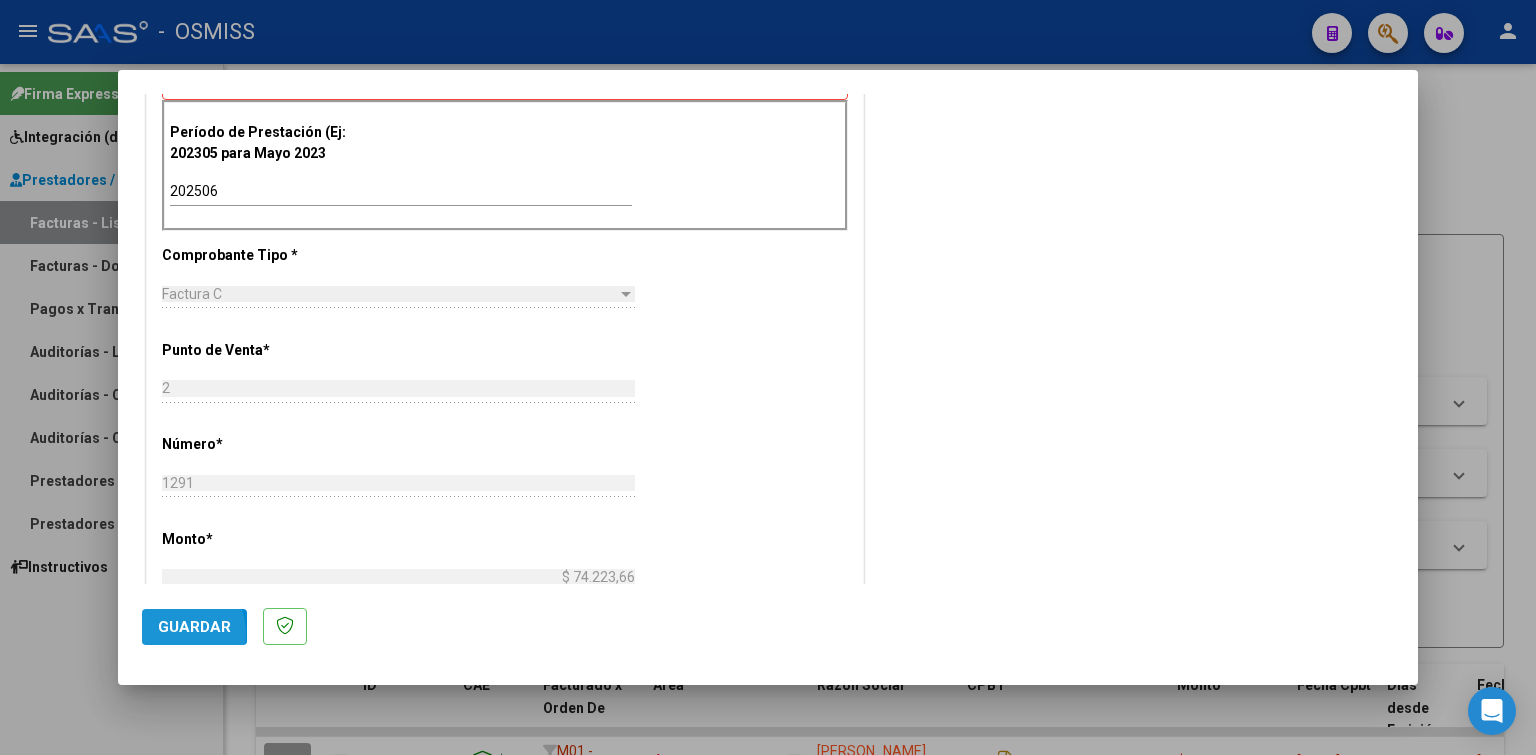 click on "Guardar" 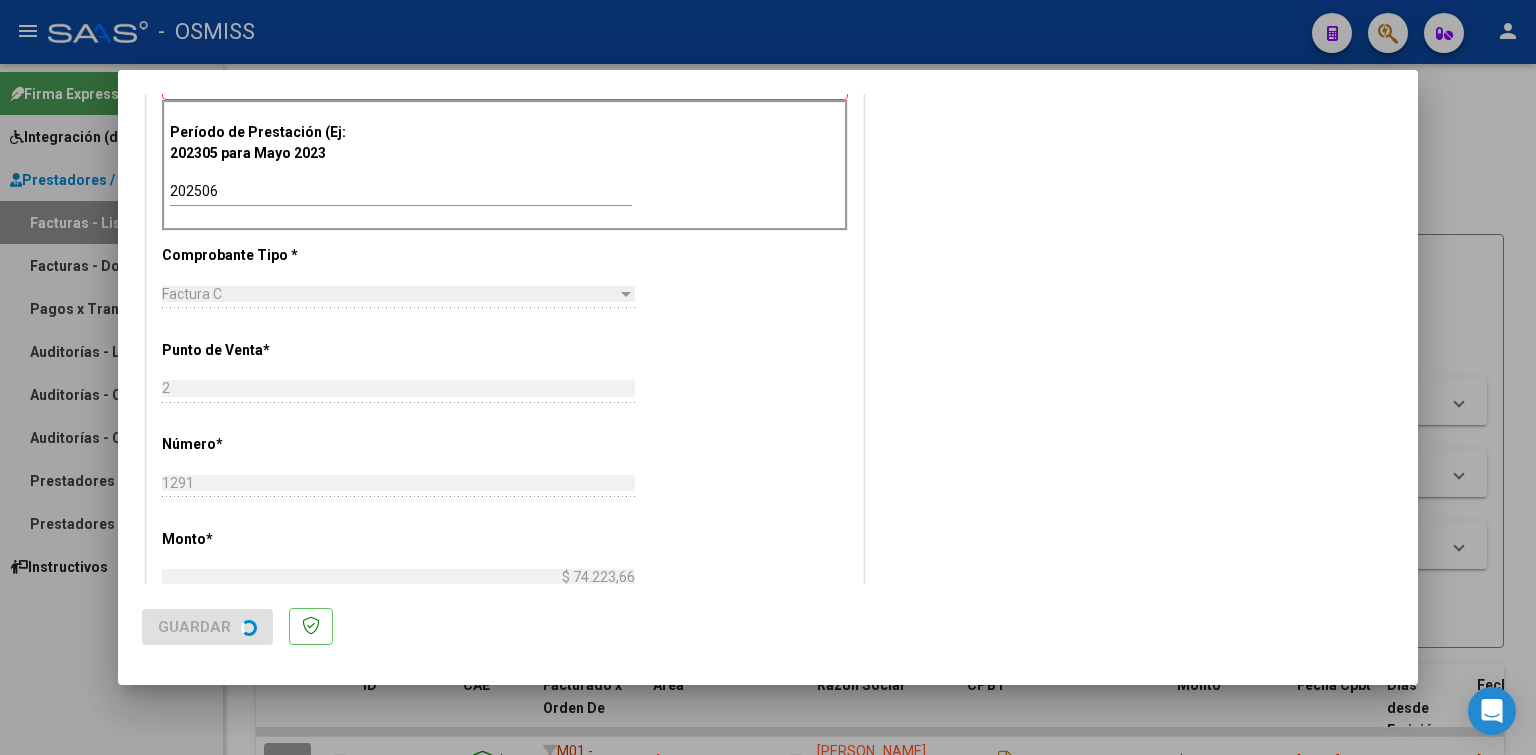 scroll, scrollTop: 0, scrollLeft: 0, axis: both 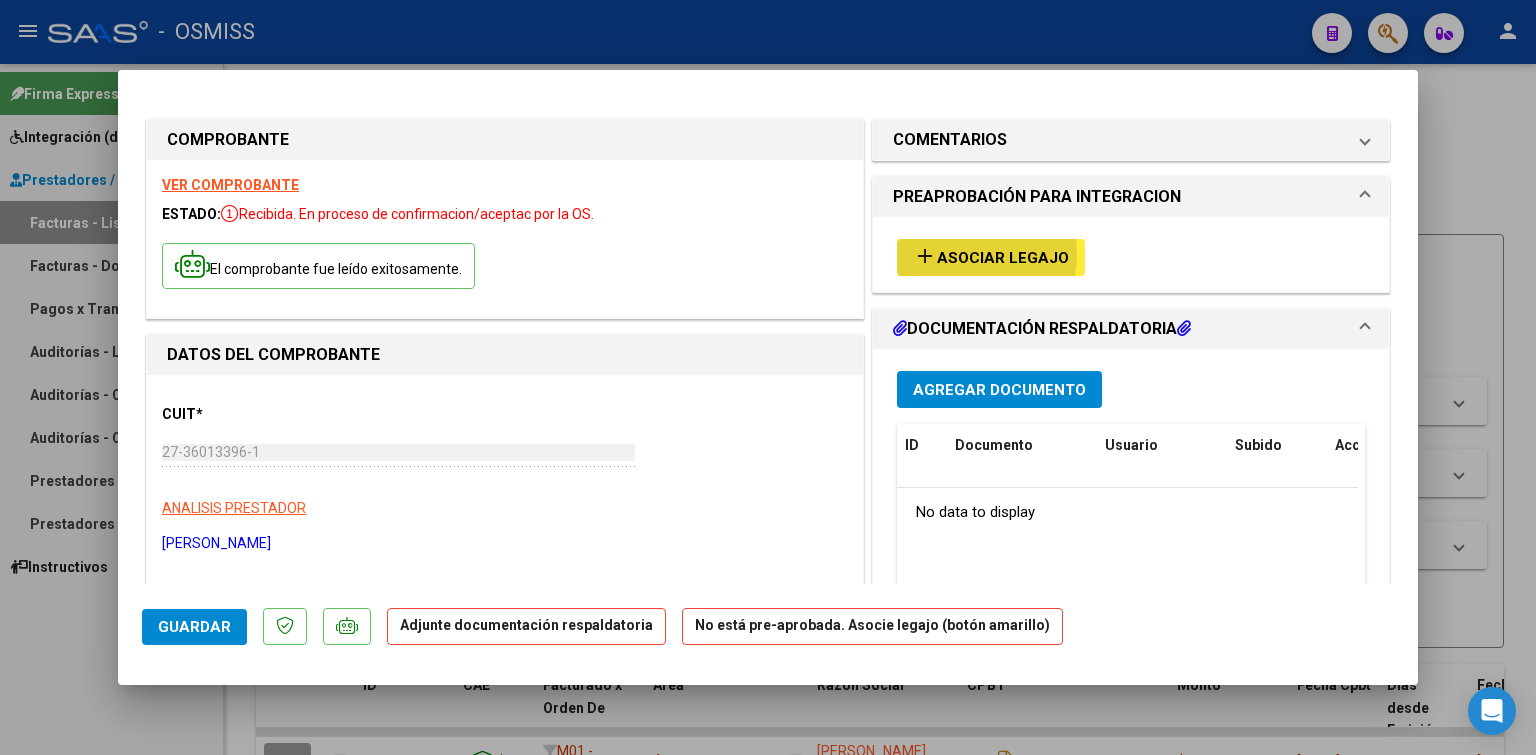 click on "Asociar Legajo" at bounding box center (1003, 258) 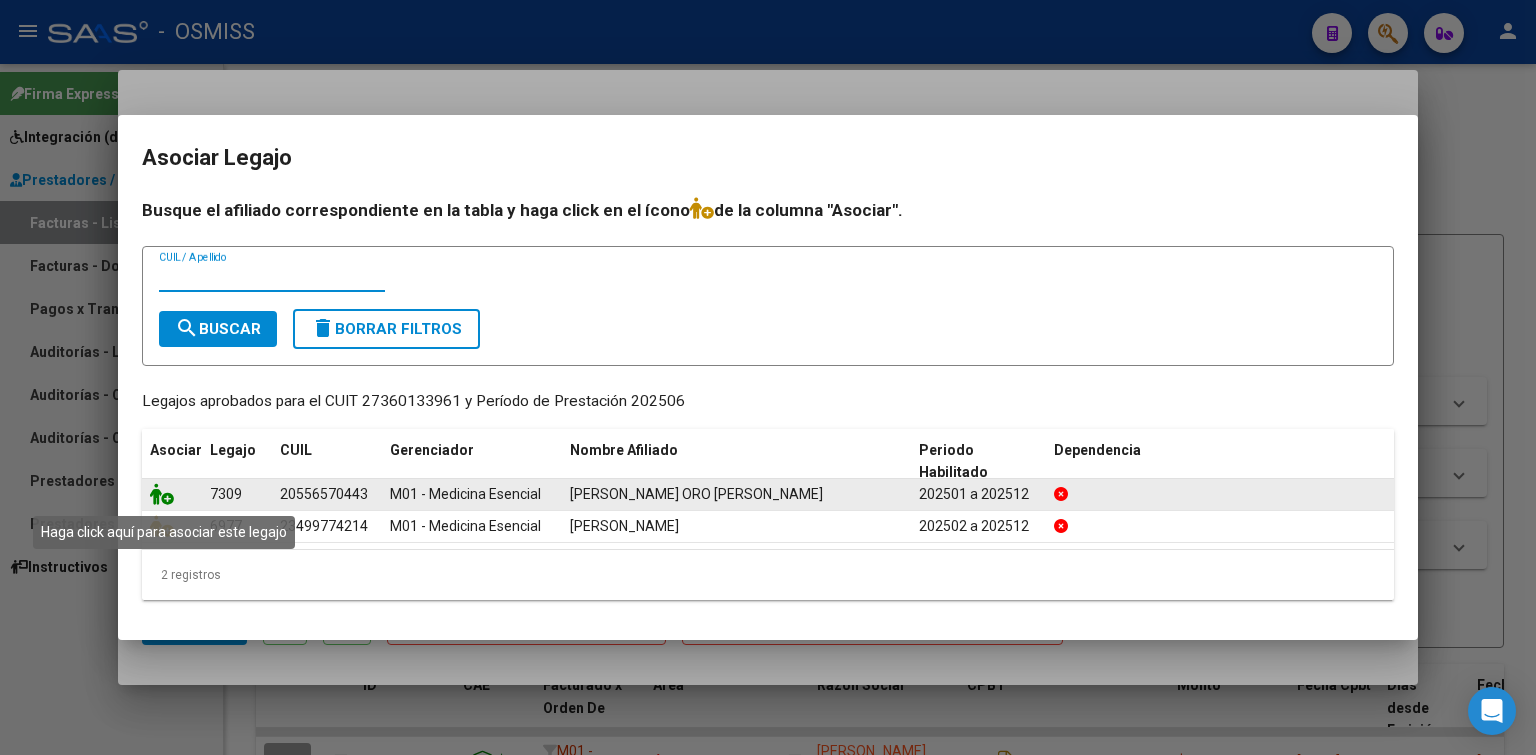 click 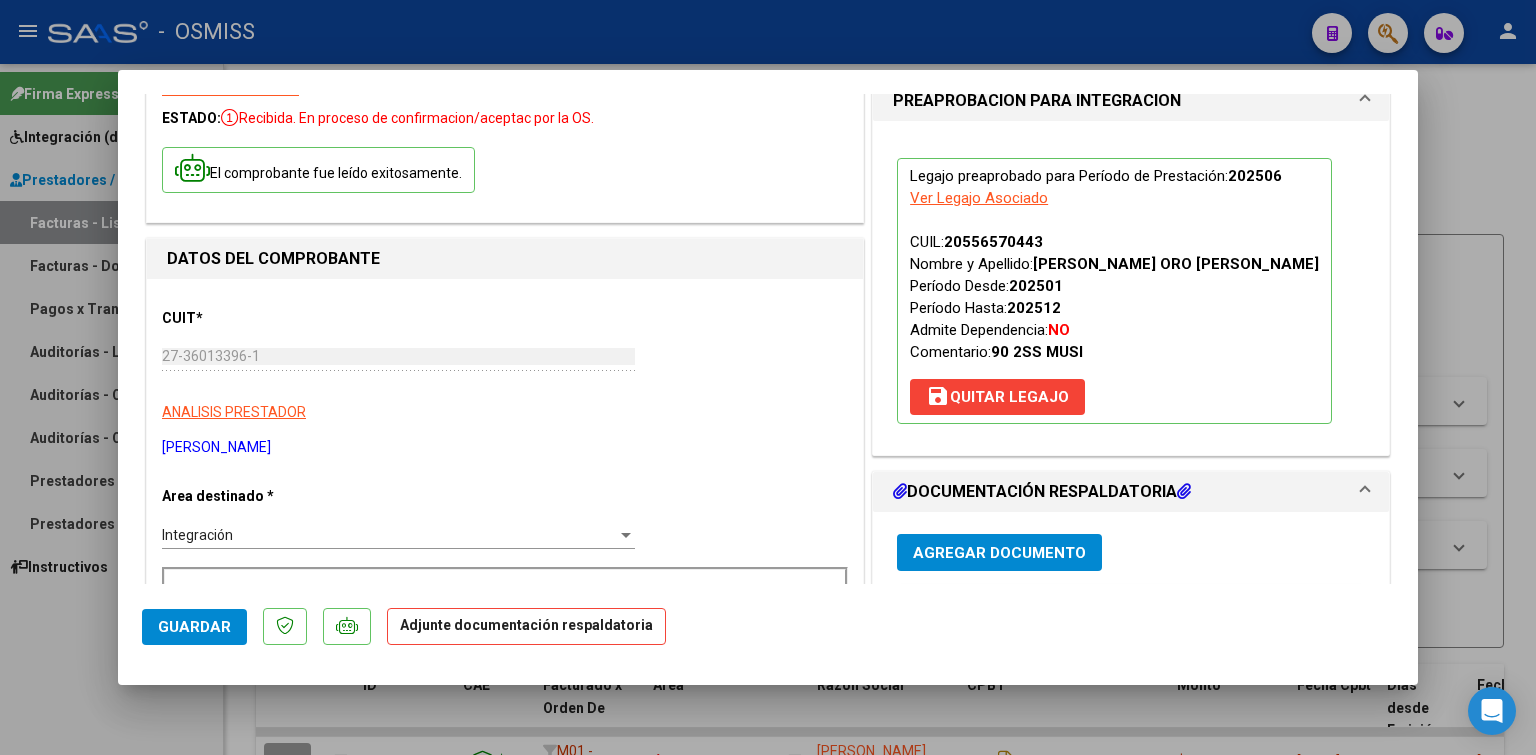 scroll, scrollTop: 128, scrollLeft: 0, axis: vertical 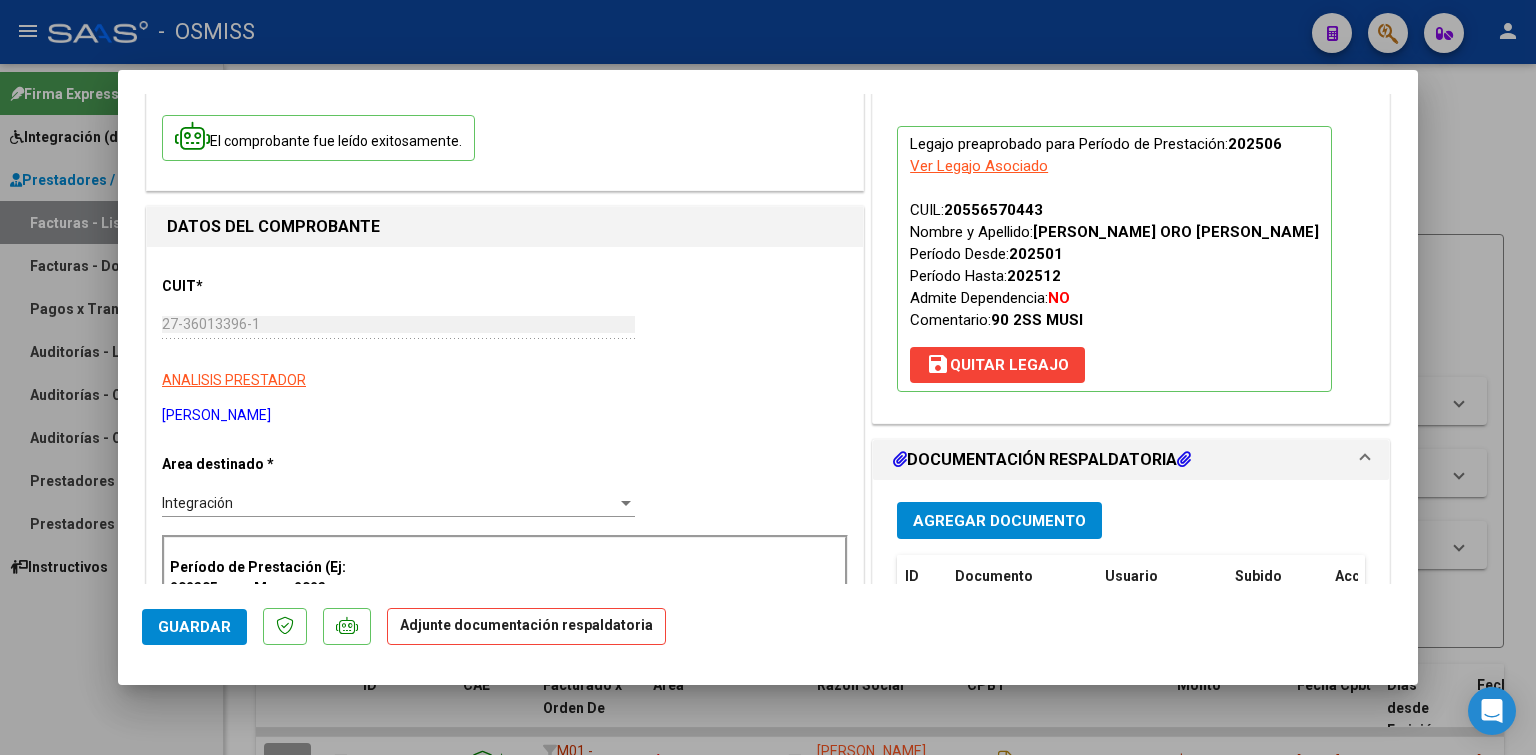 click on "Agregar Documento" at bounding box center [999, 521] 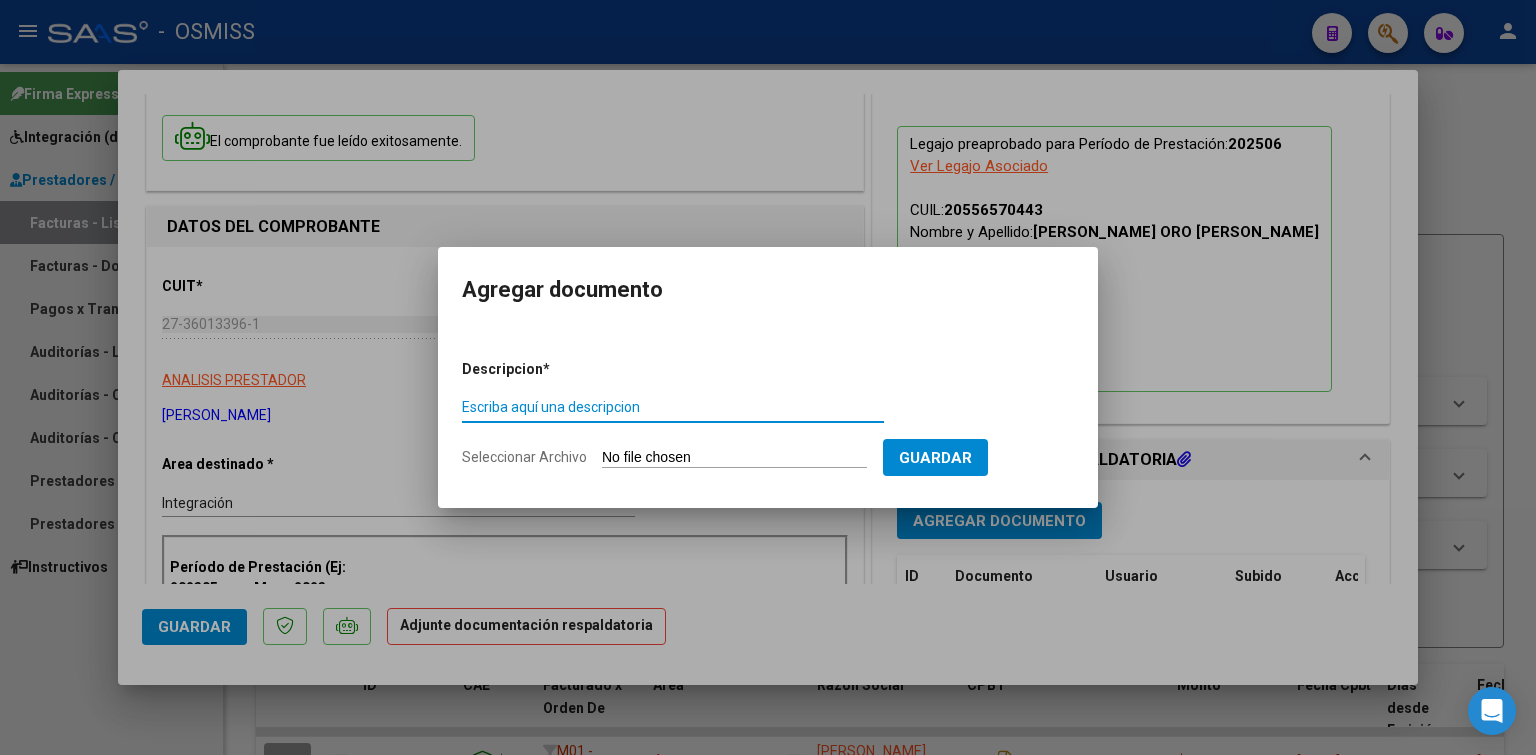 click on "Seleccionar Archivo" at bounding box center [734, 458] 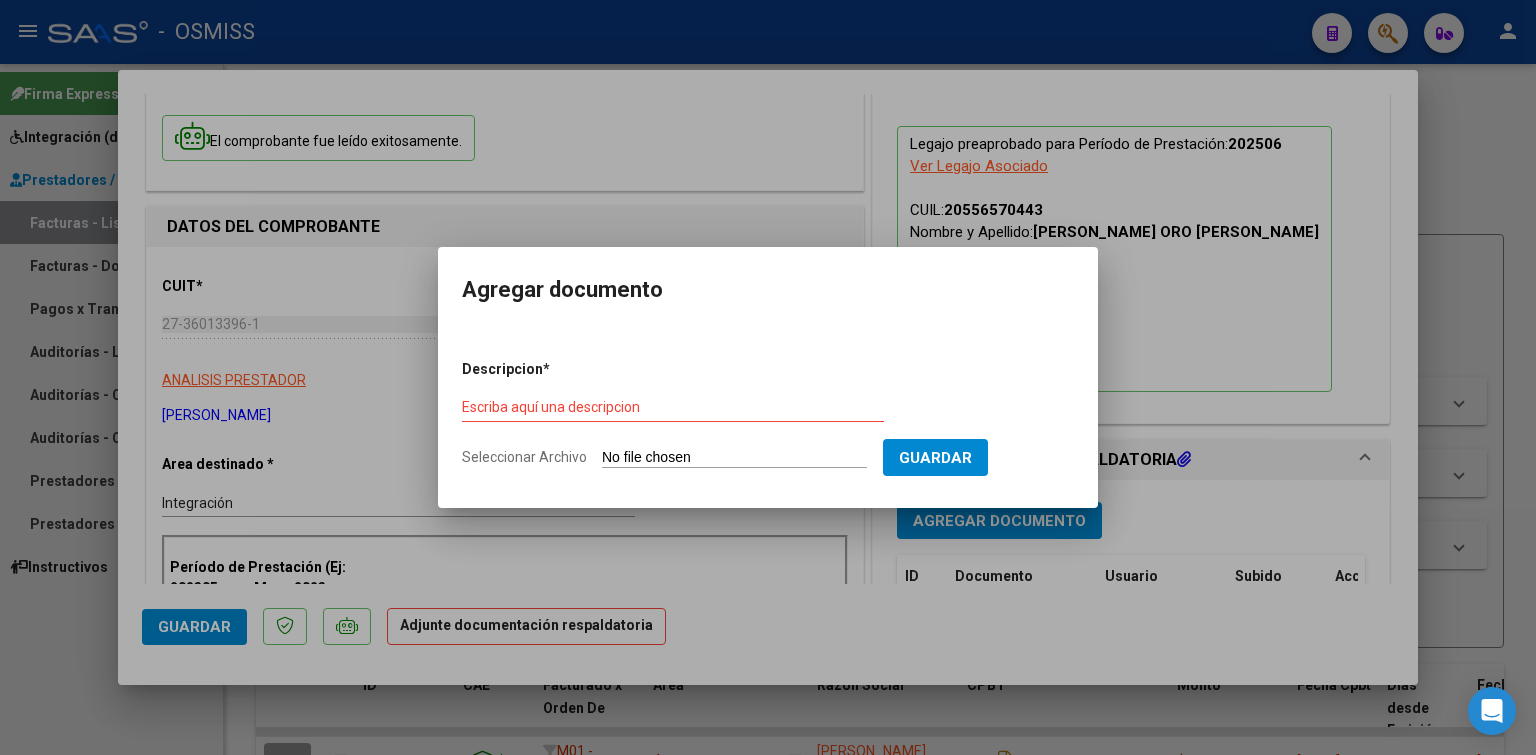 type on "C:\fakepath\Junio Genaro_merged.pdf" 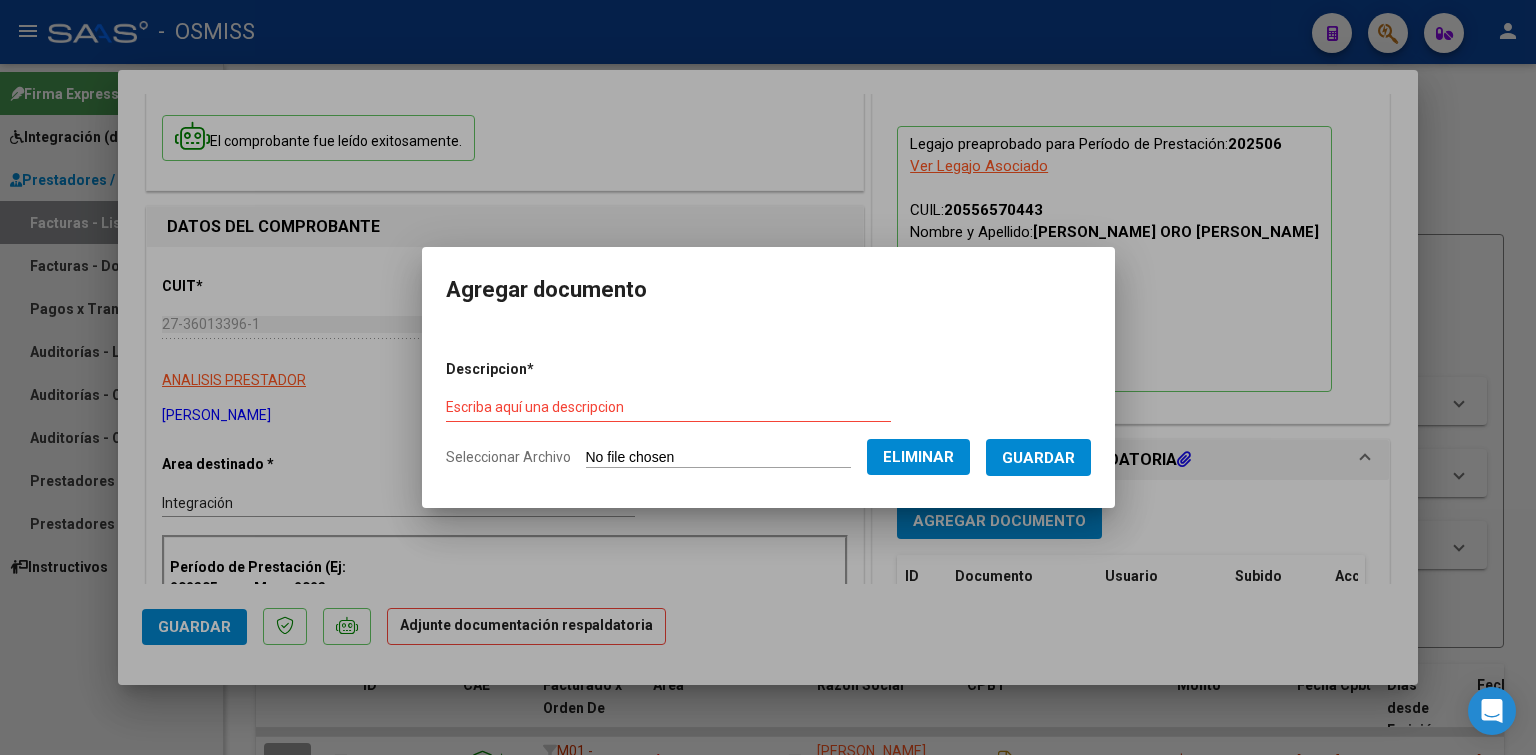 click on "Escriba aquí una descripcion" at bounding box center [668, 408] 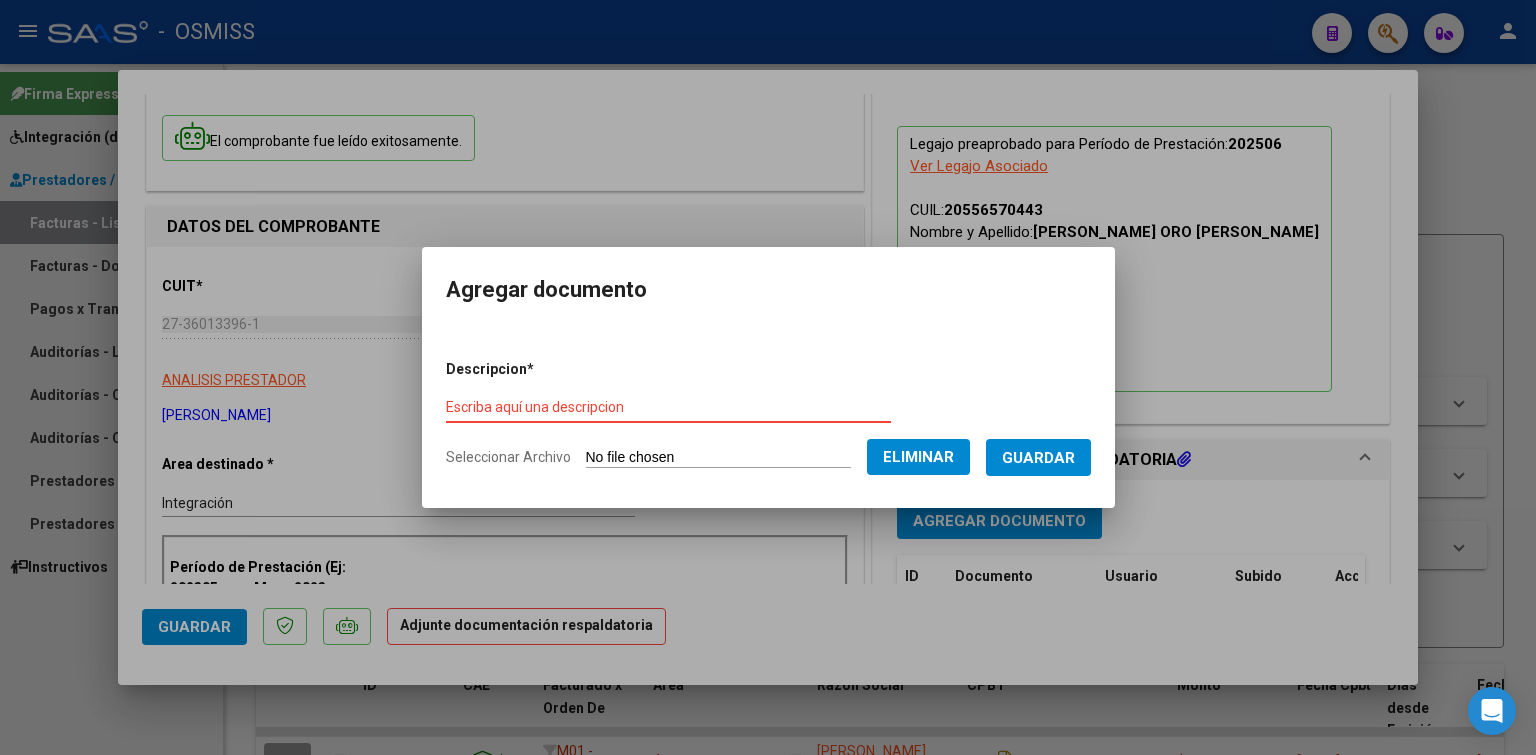 click on "Escriba aquí una descripcion" at bounding box center (668, 407) 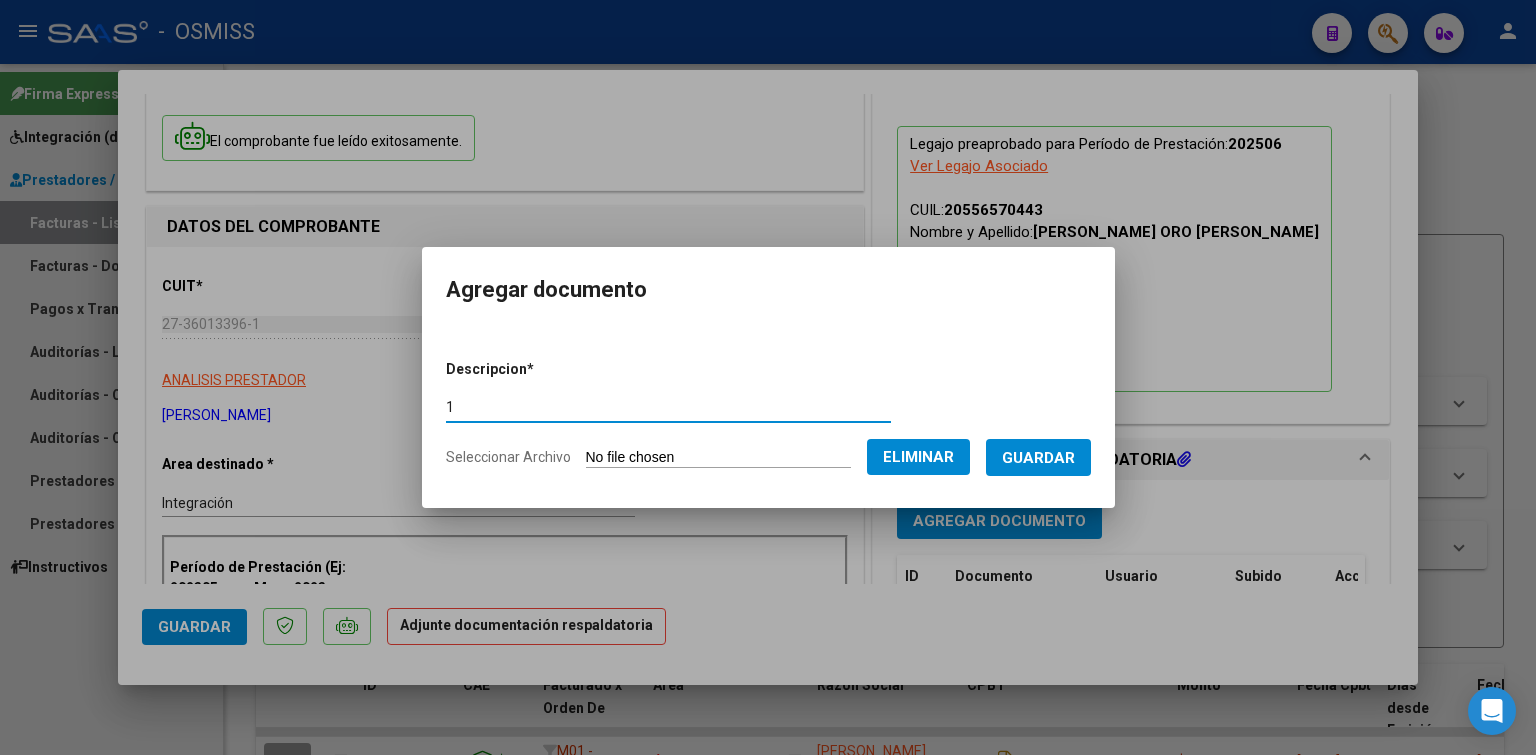 type on "1" 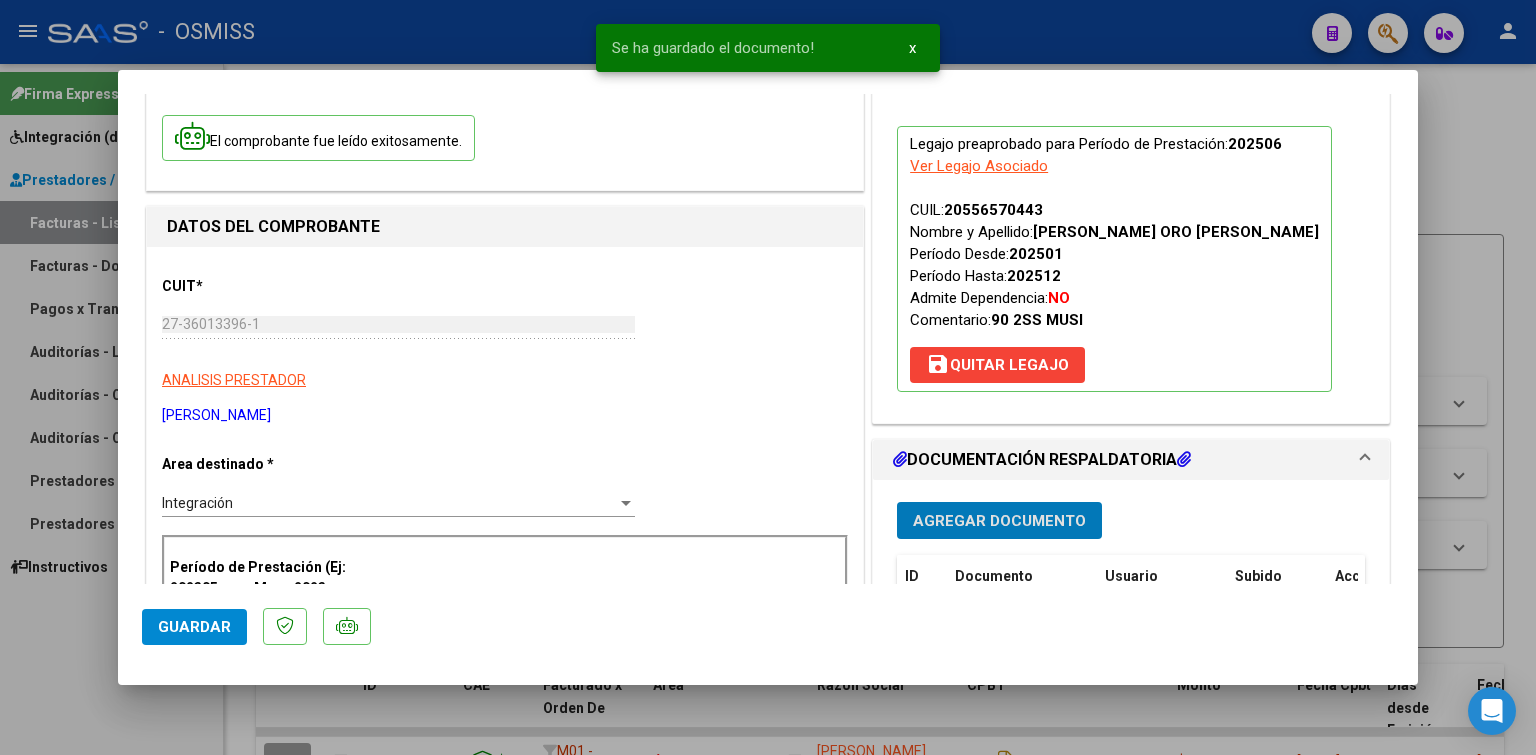 click on "Guardar" 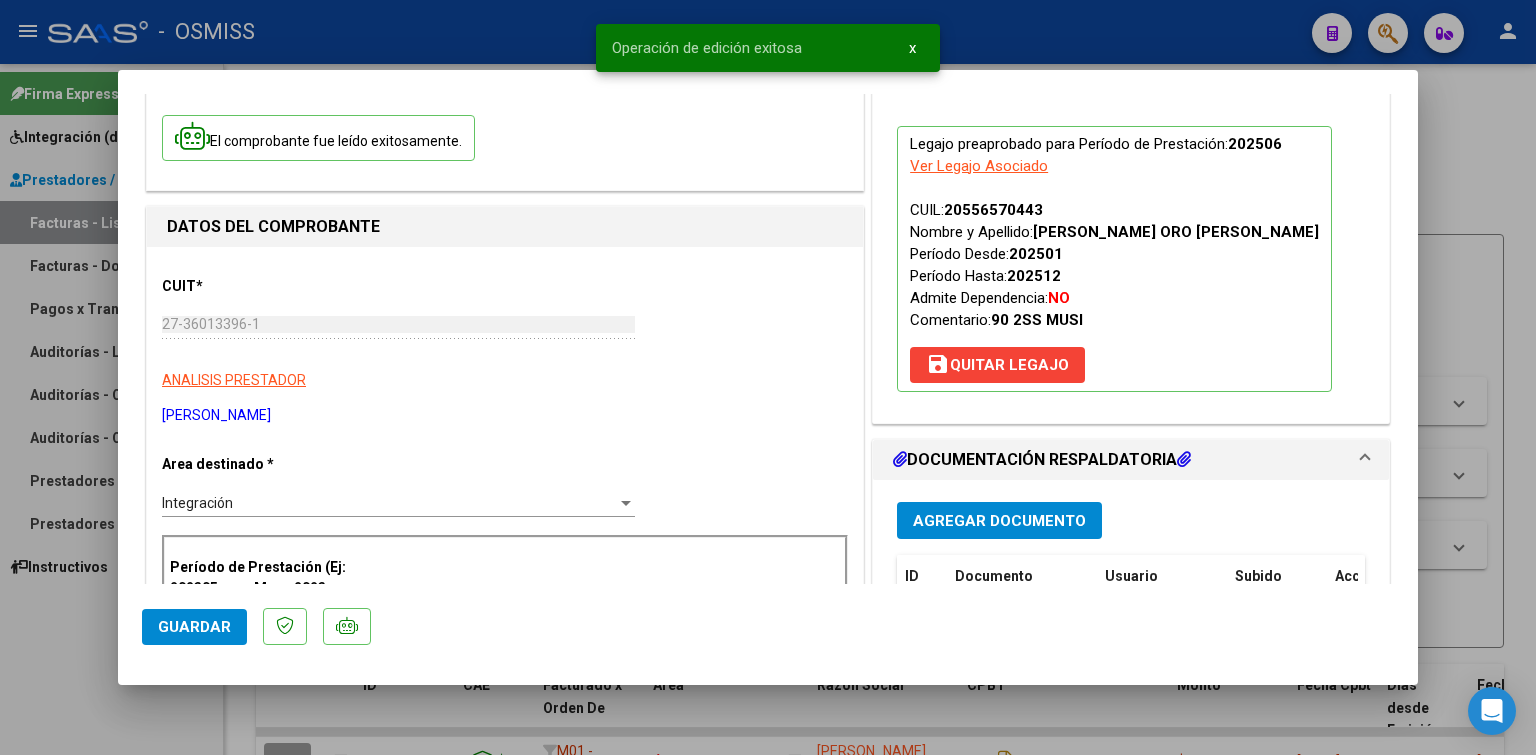 type 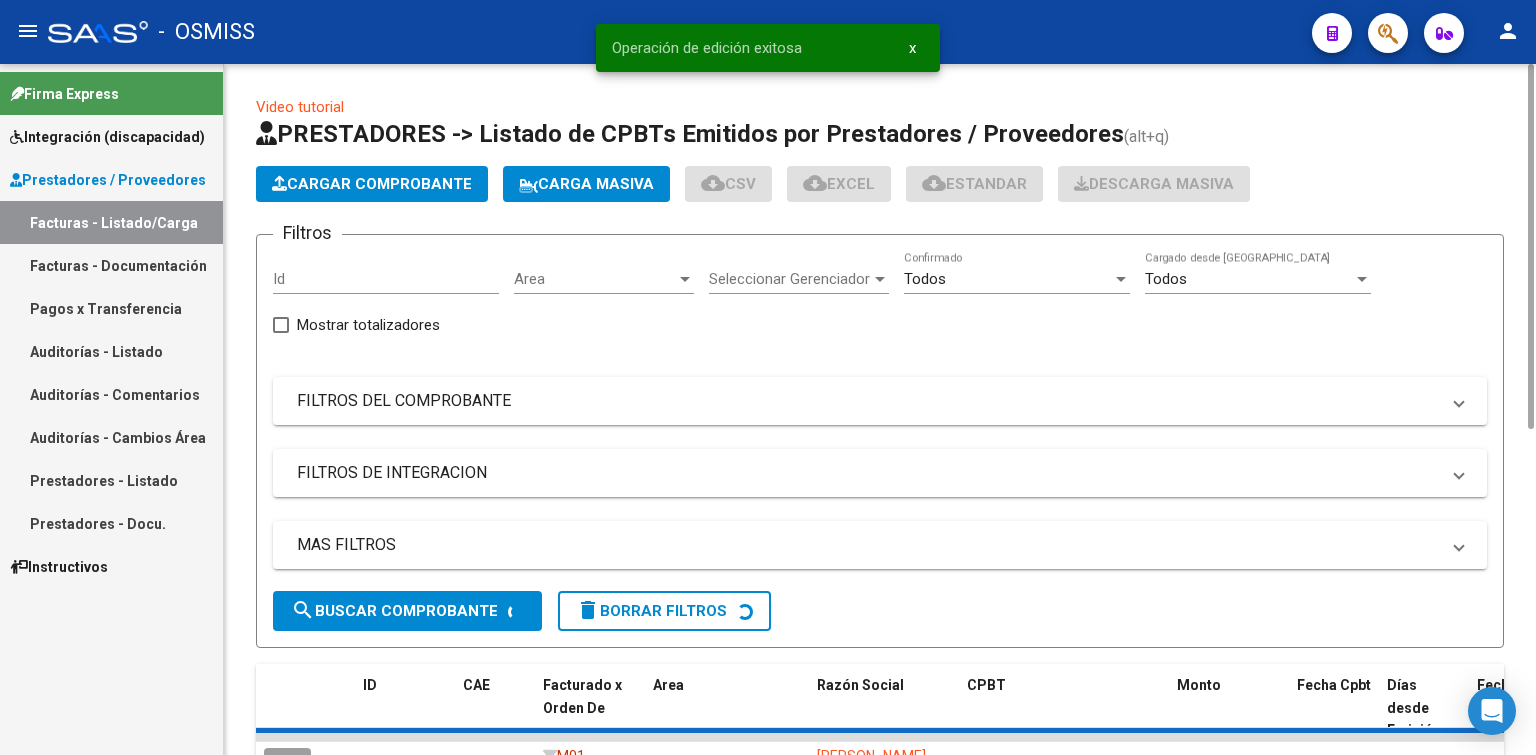 click on "Cargar Comprobante" 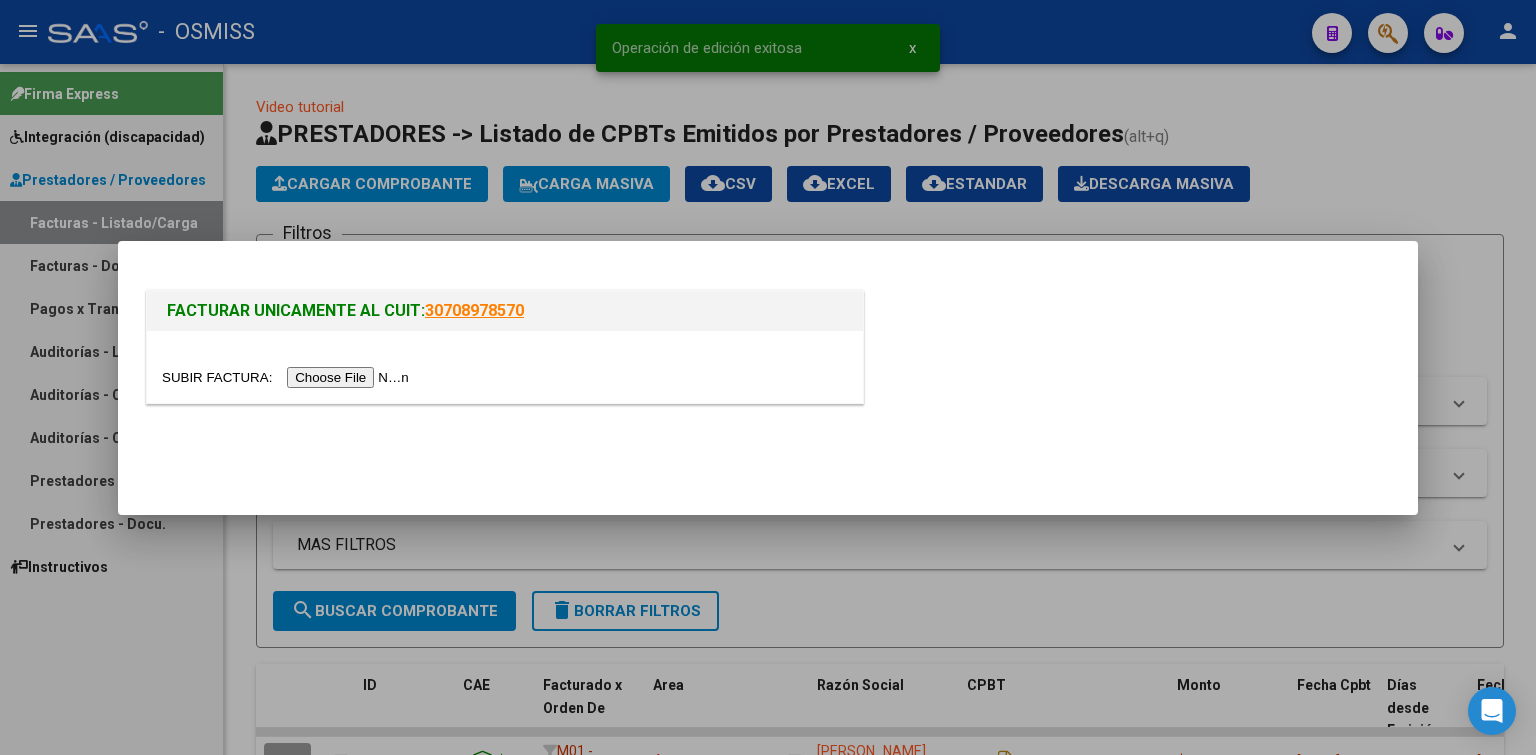 click at bounding box center (288, 377) 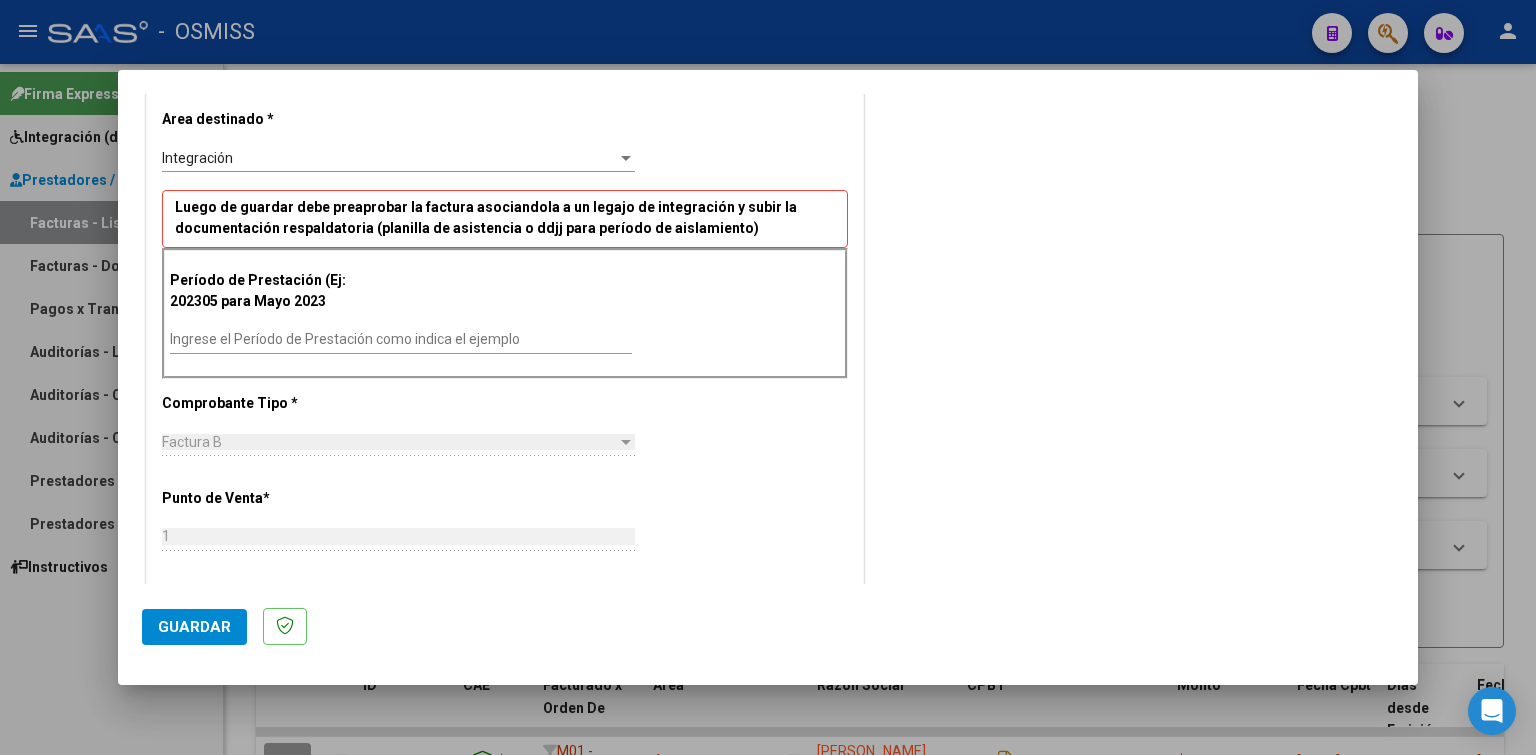 scroll, scrollTop: 439, scrollLeft: 0, axis: vertical 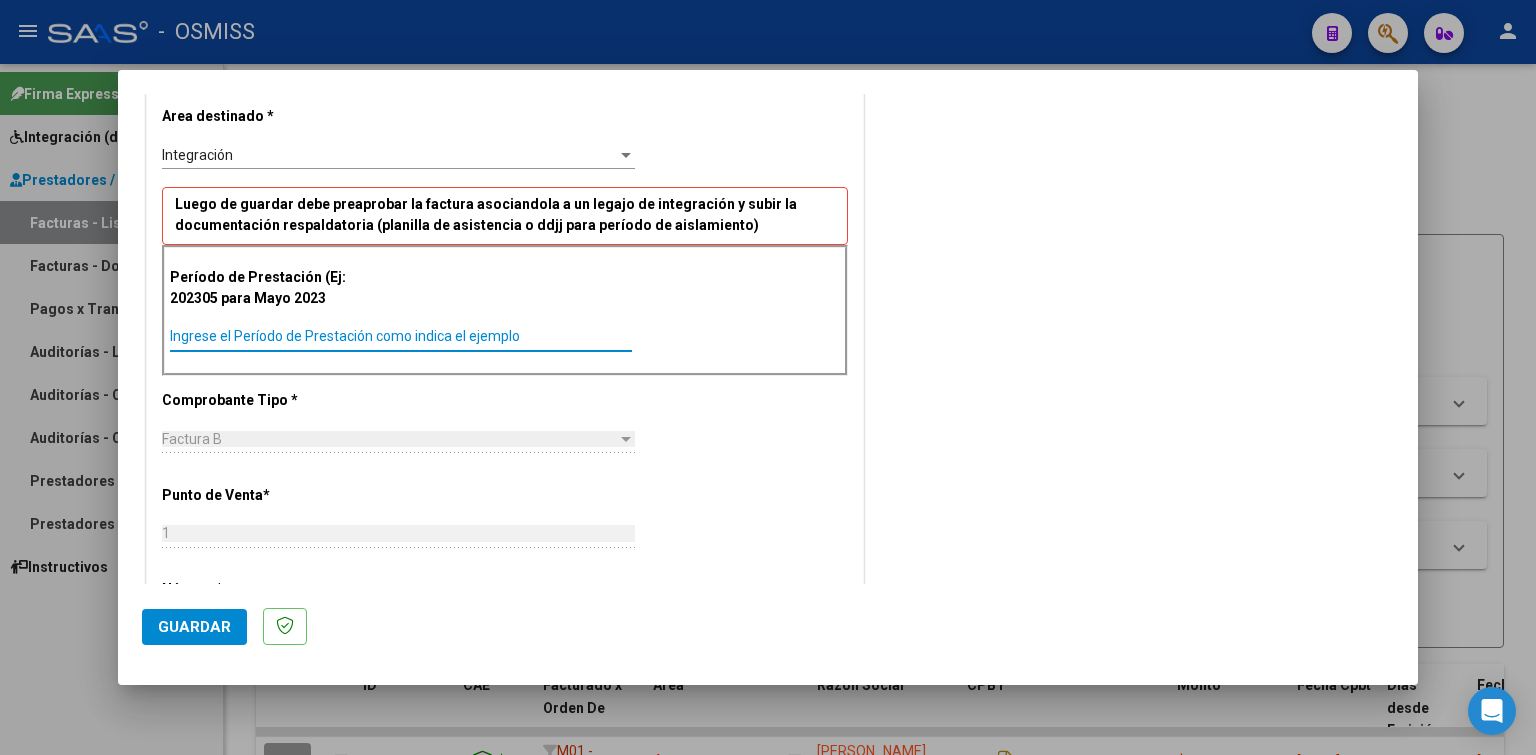 paste on "202506" 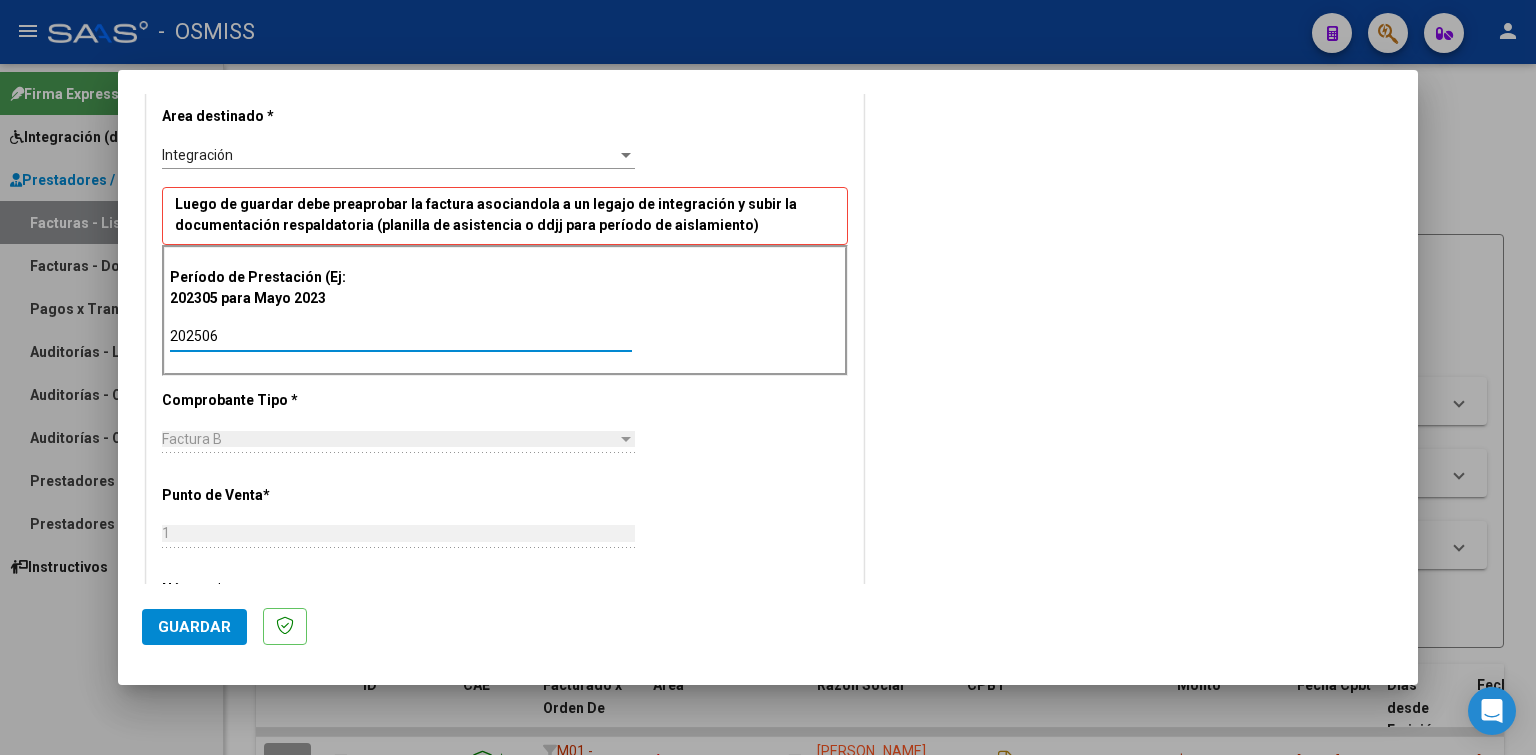 type on "202506" 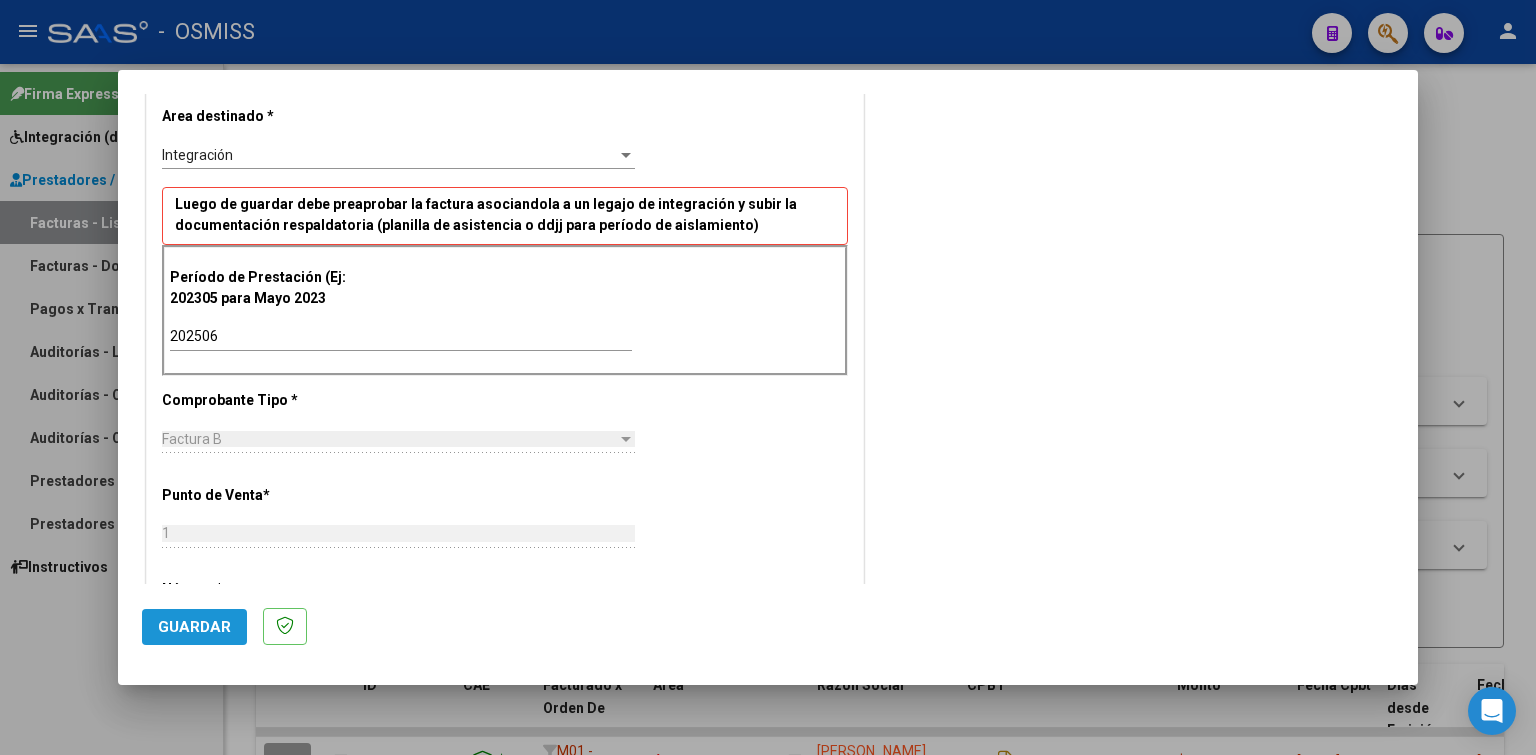 click on "Guardar" 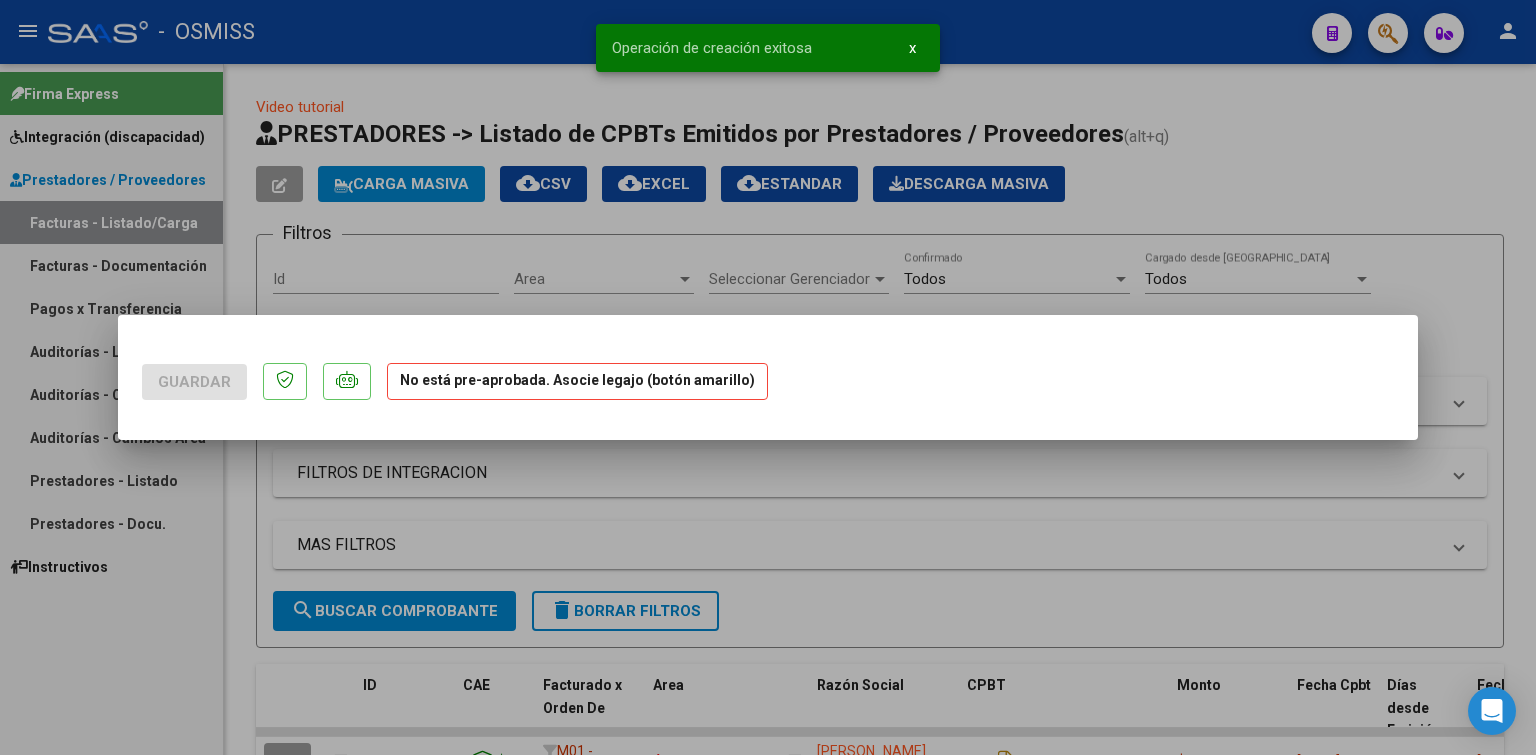 scroll, scrollTop: 0, scrollLeft: 0, axis: both 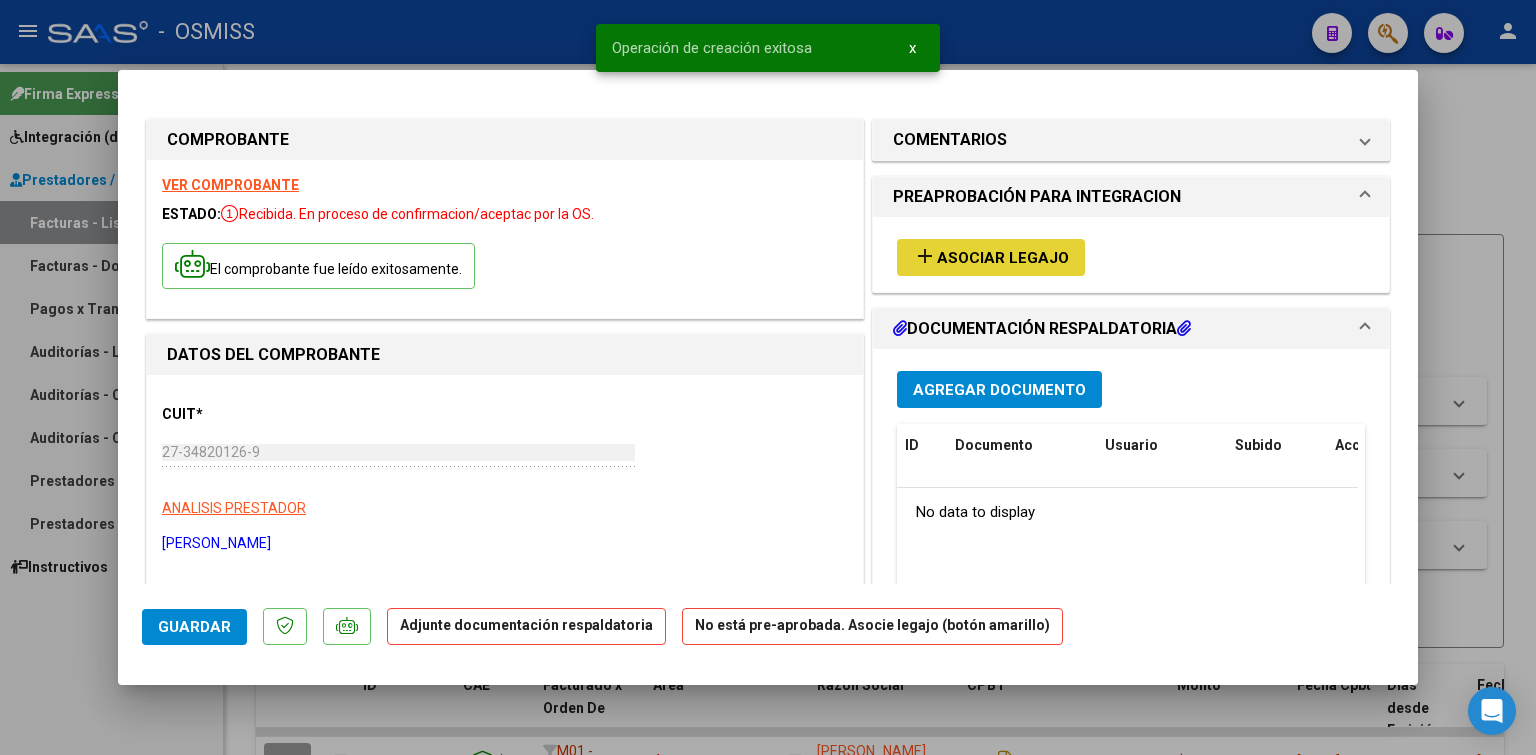 click on "Asociar Legajo" at bounding box center [1003, 258] 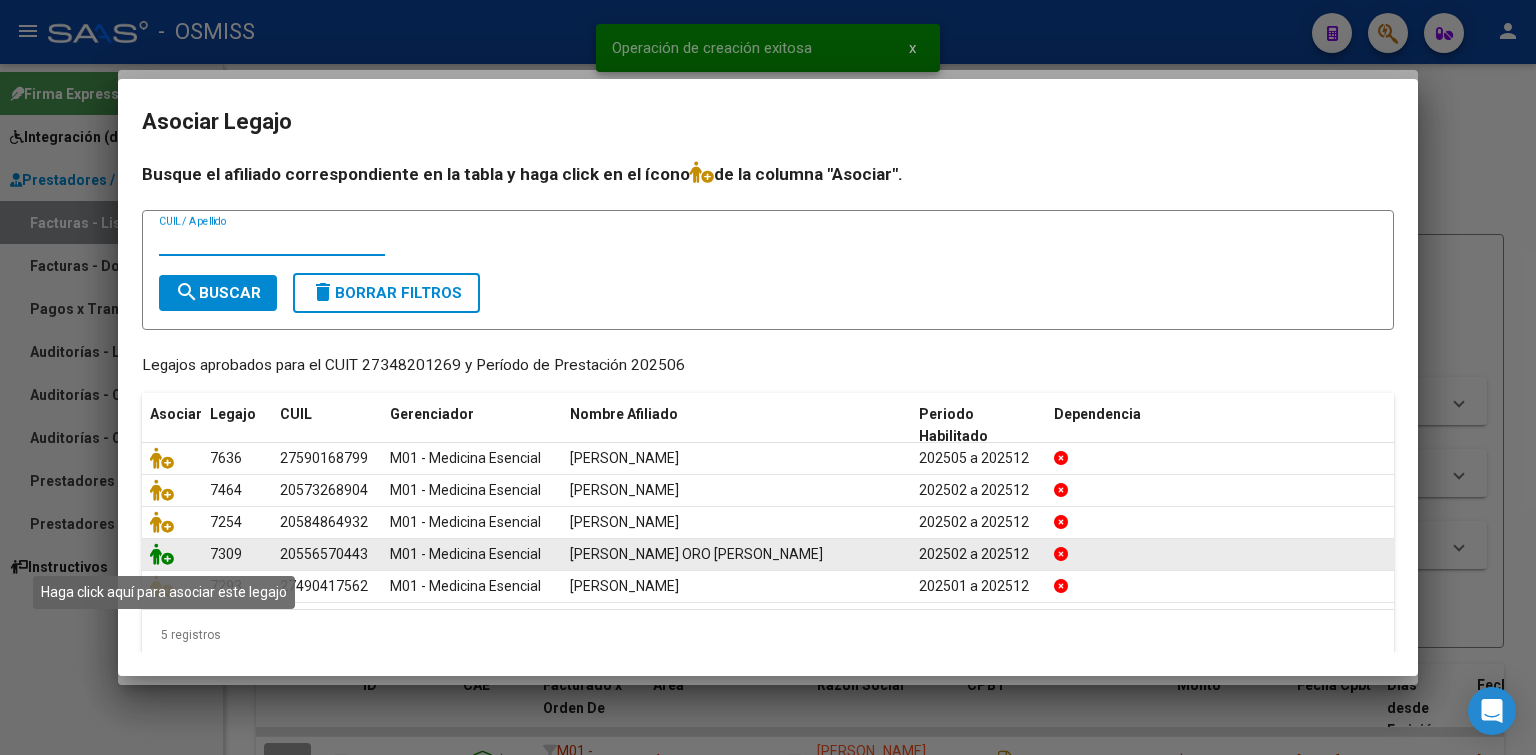 click 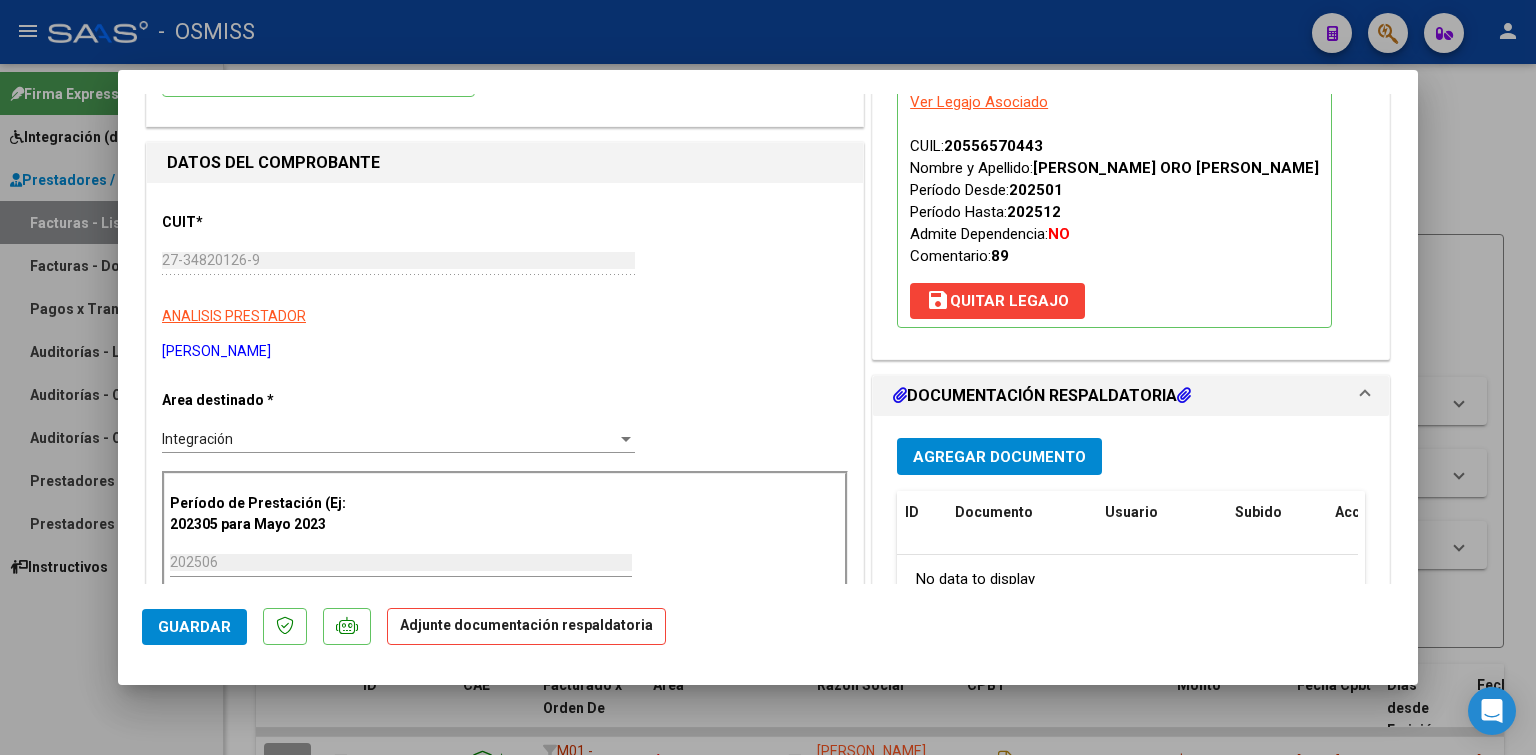 scroll, scrollTop: 288, scrollLeft: 0, axis: vertical 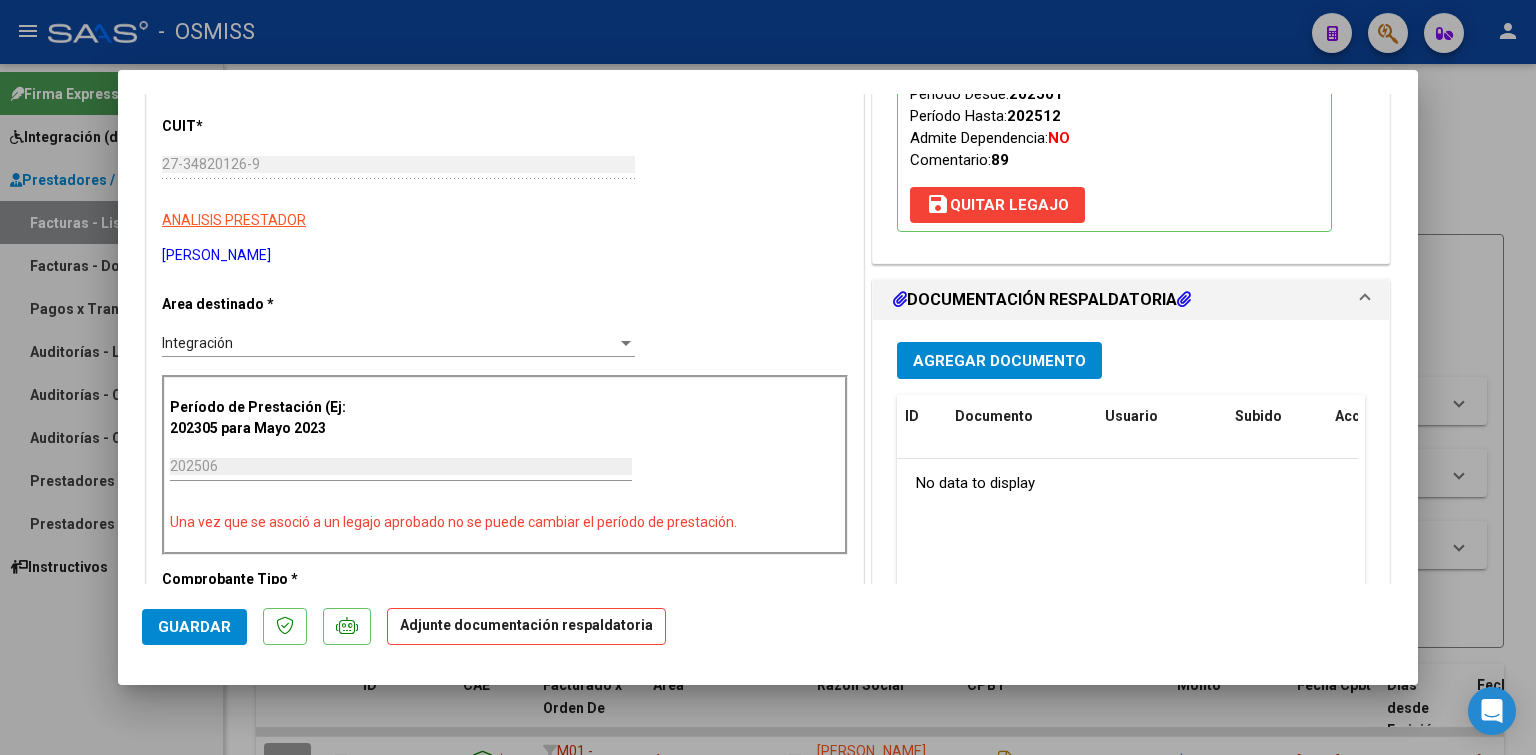 click on "Agregar Documento" at bounding box center [999, 361] 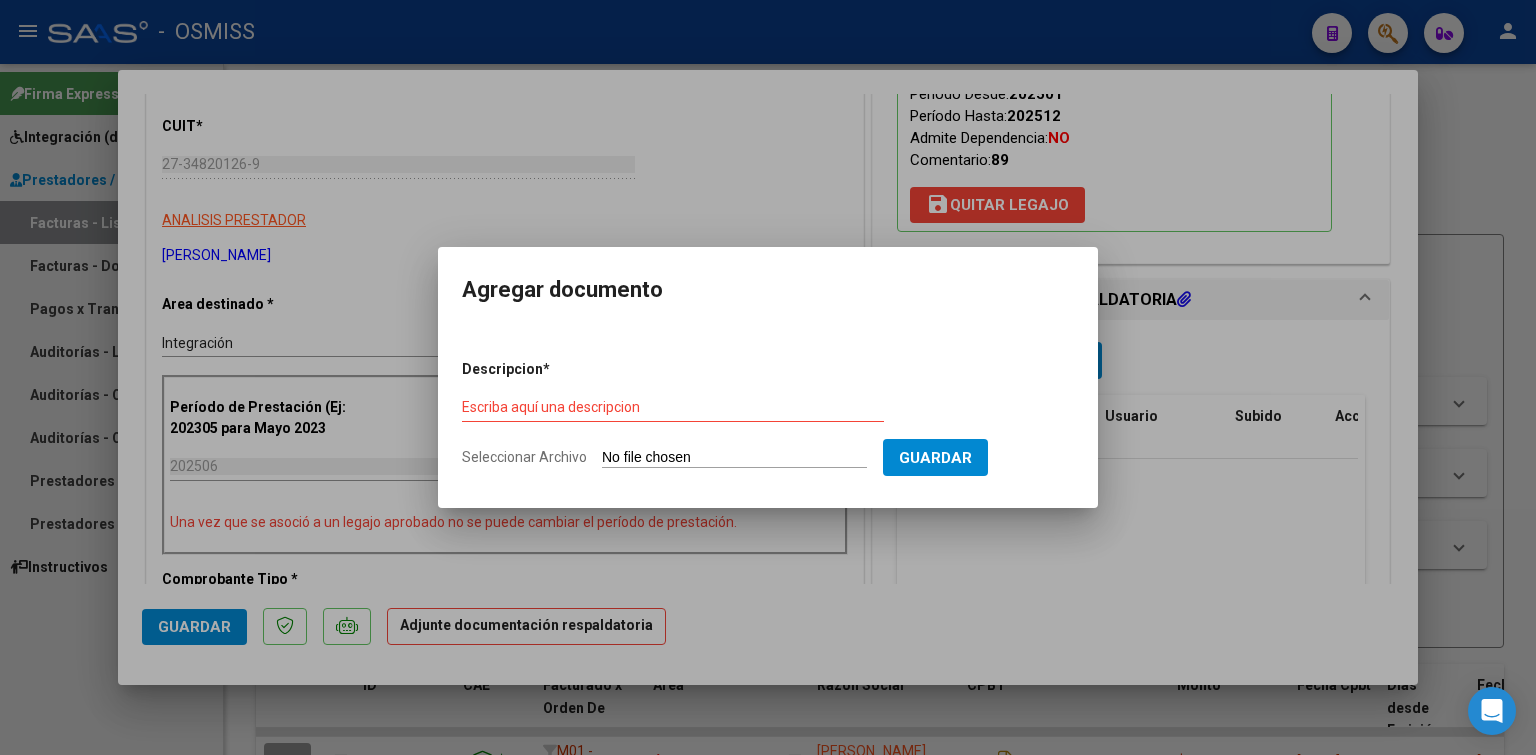 click on "Seleccionar Archivo" at bounding box center (734, 458) 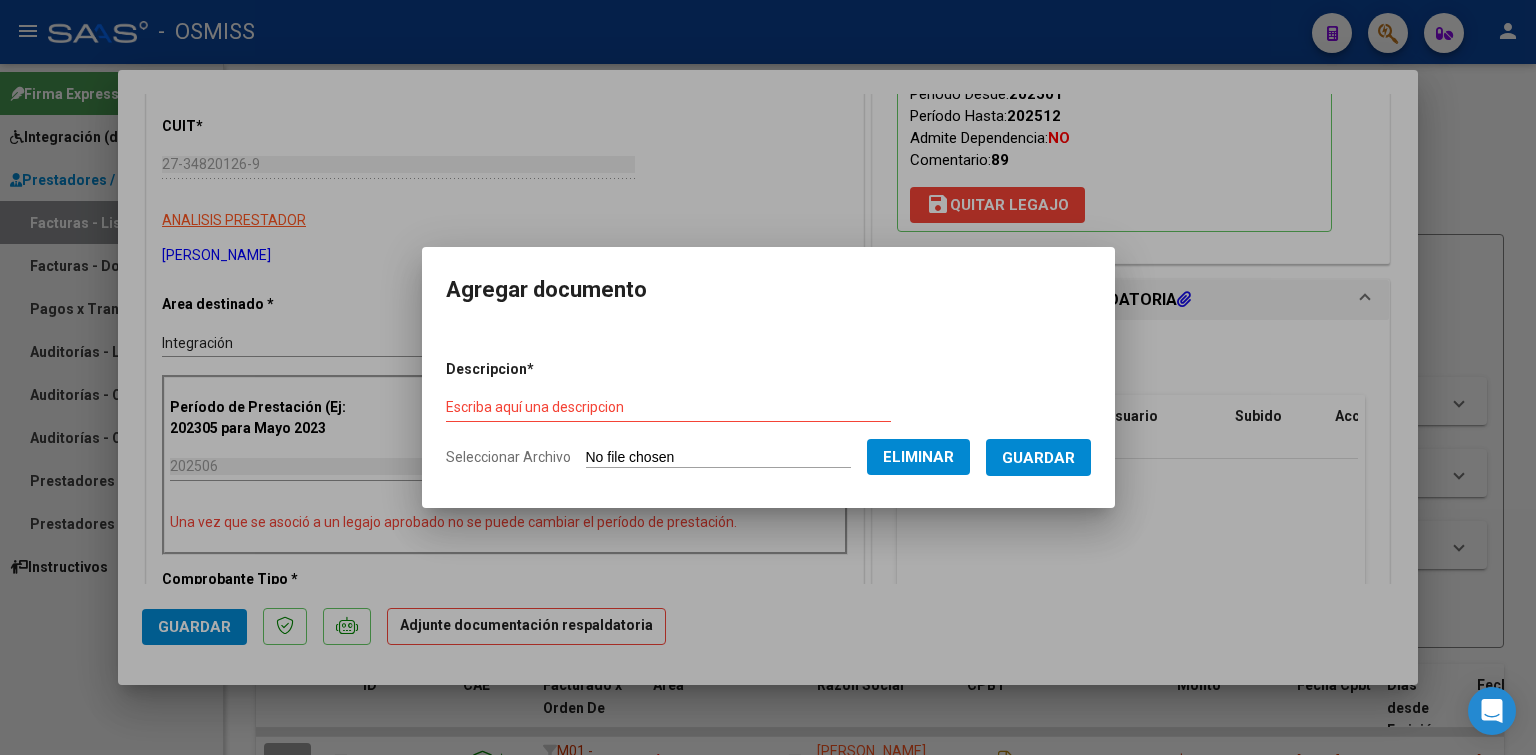 click on "Escriba aquí una descripcion" at bounding box center [668, 408] 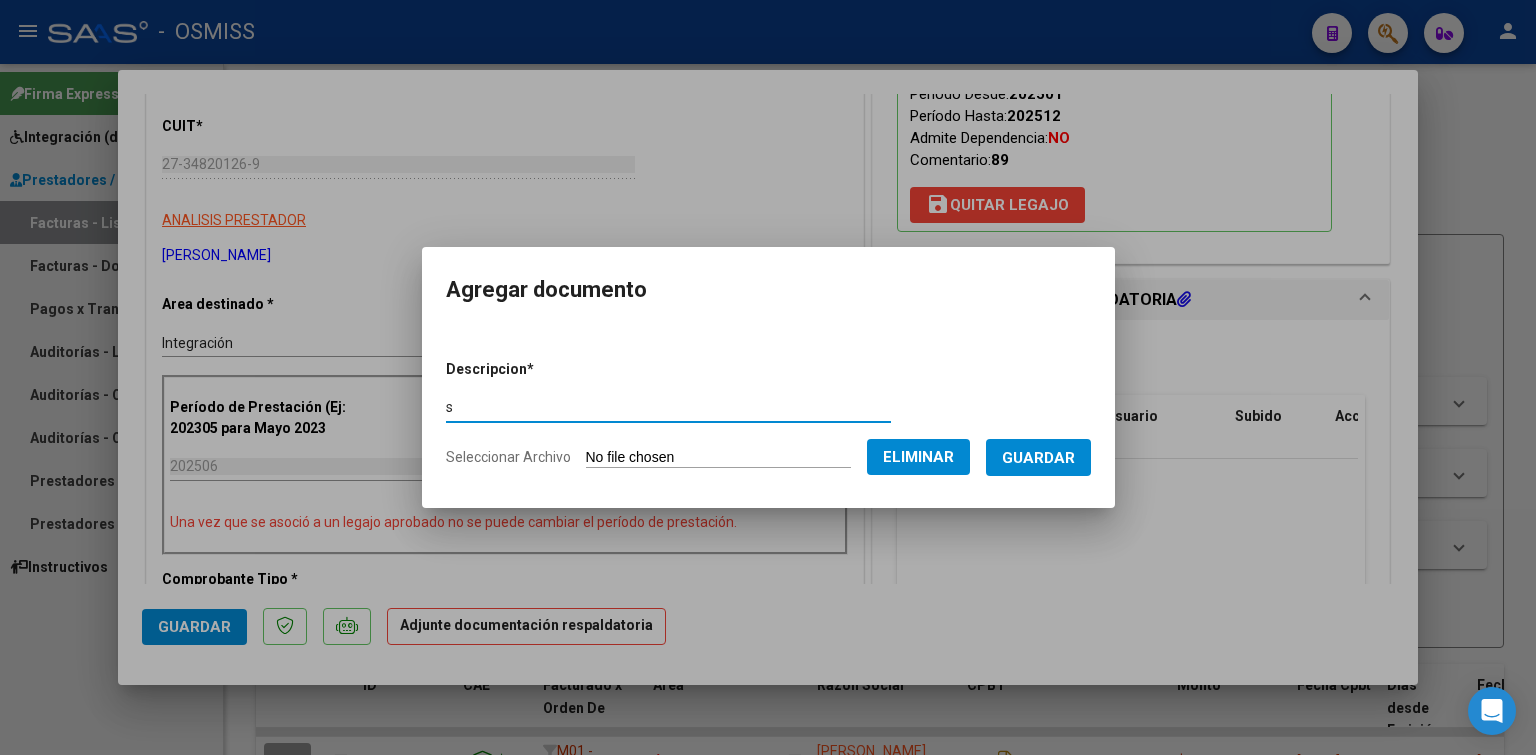 type on "s" 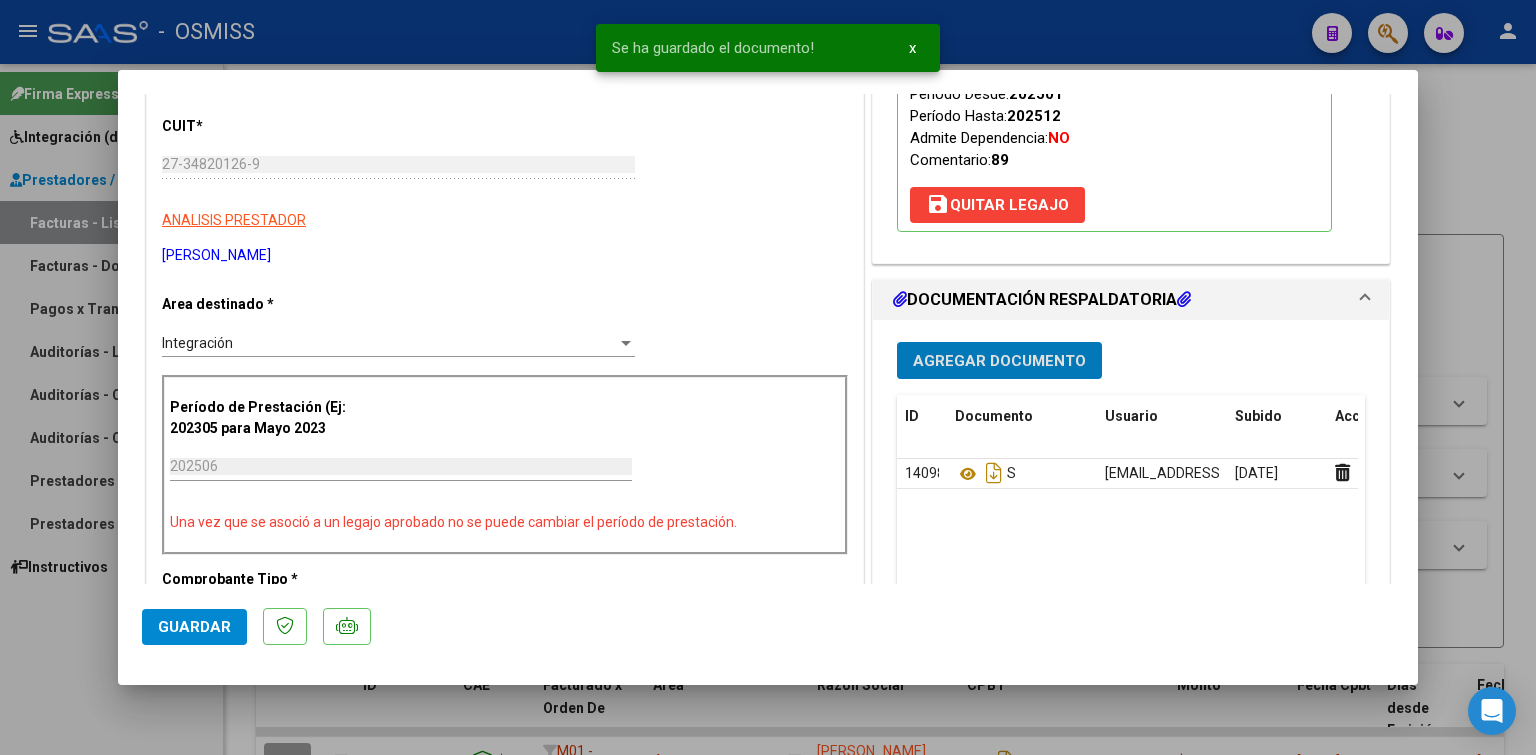 type 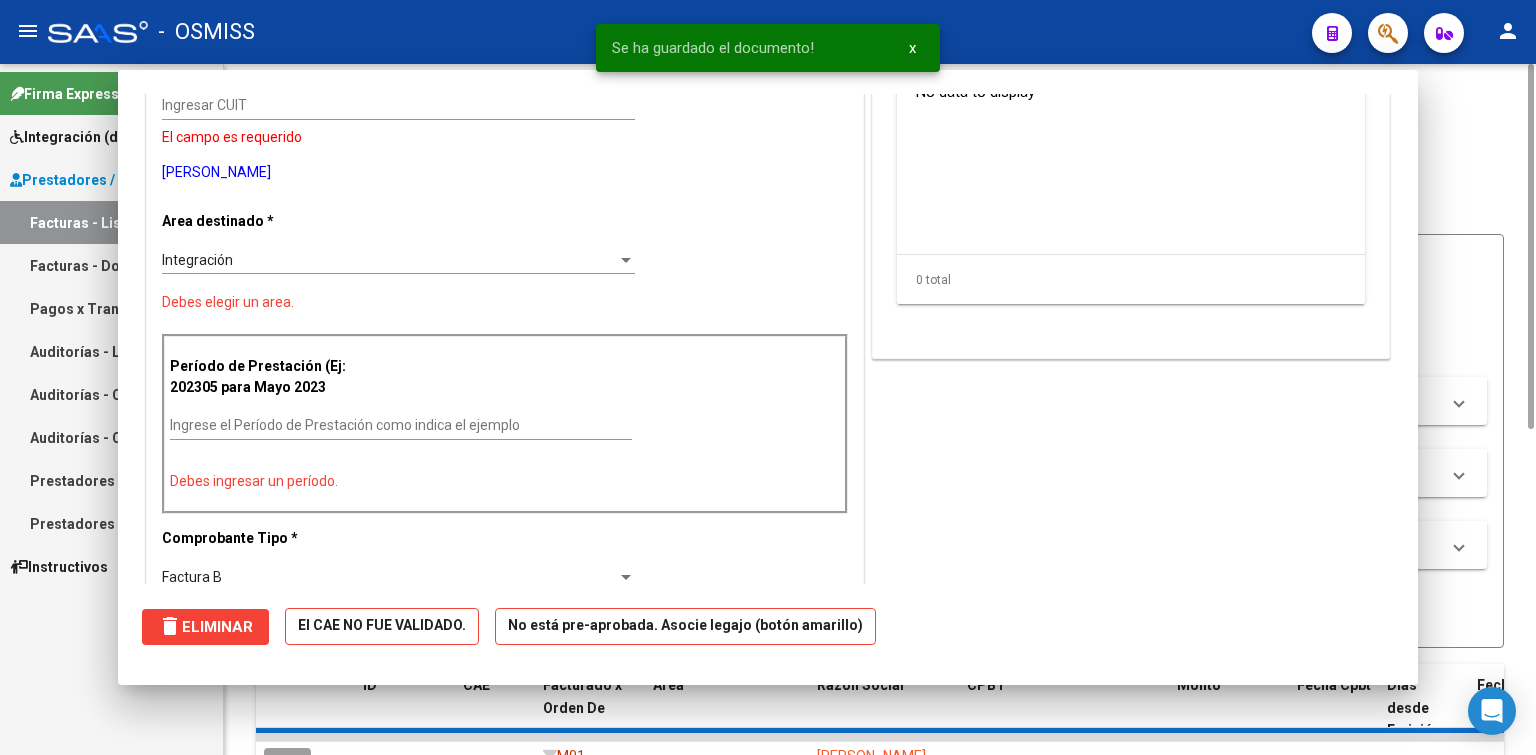 scroll, scrollTop: 0, scrollLeft: 0, axis: both 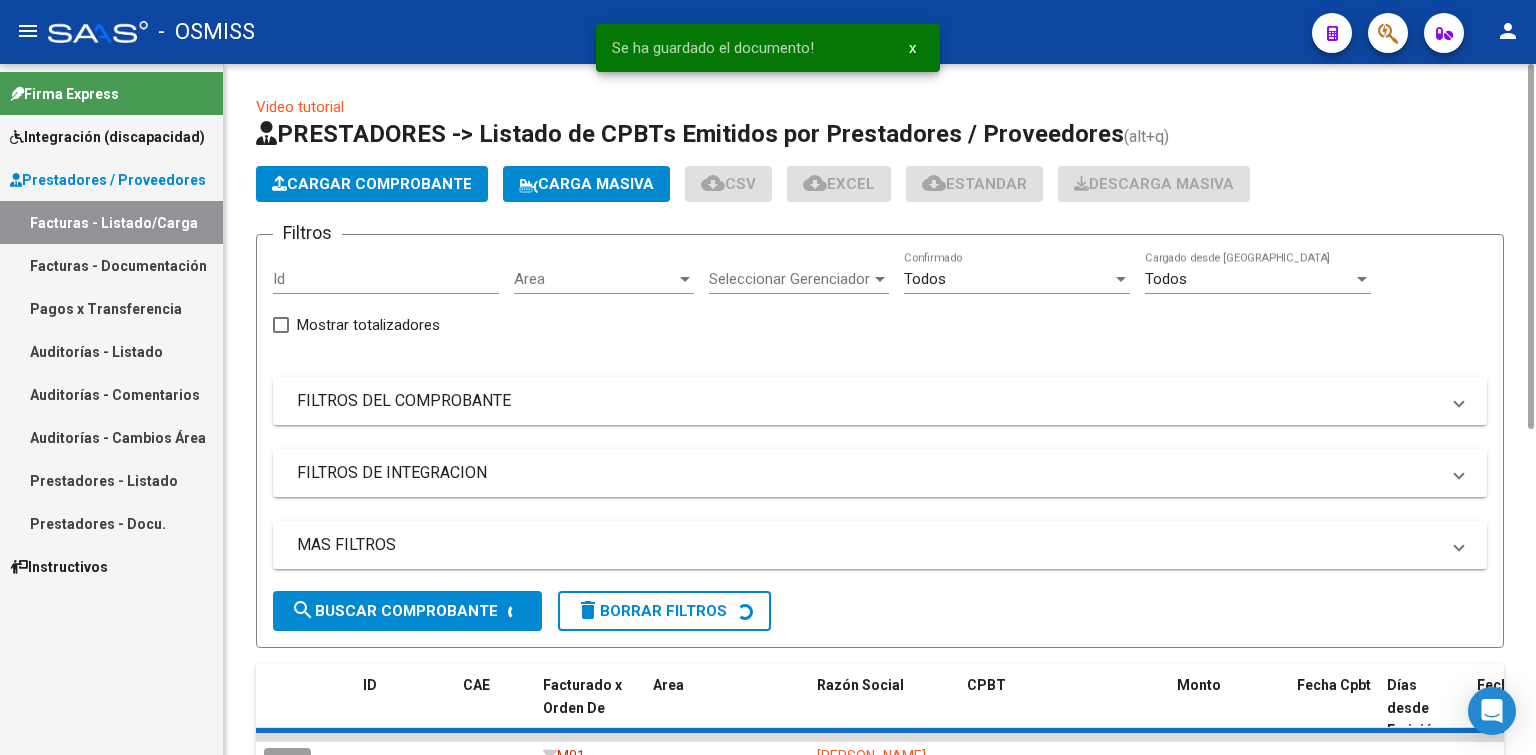 click on "Cargar Comprobante" 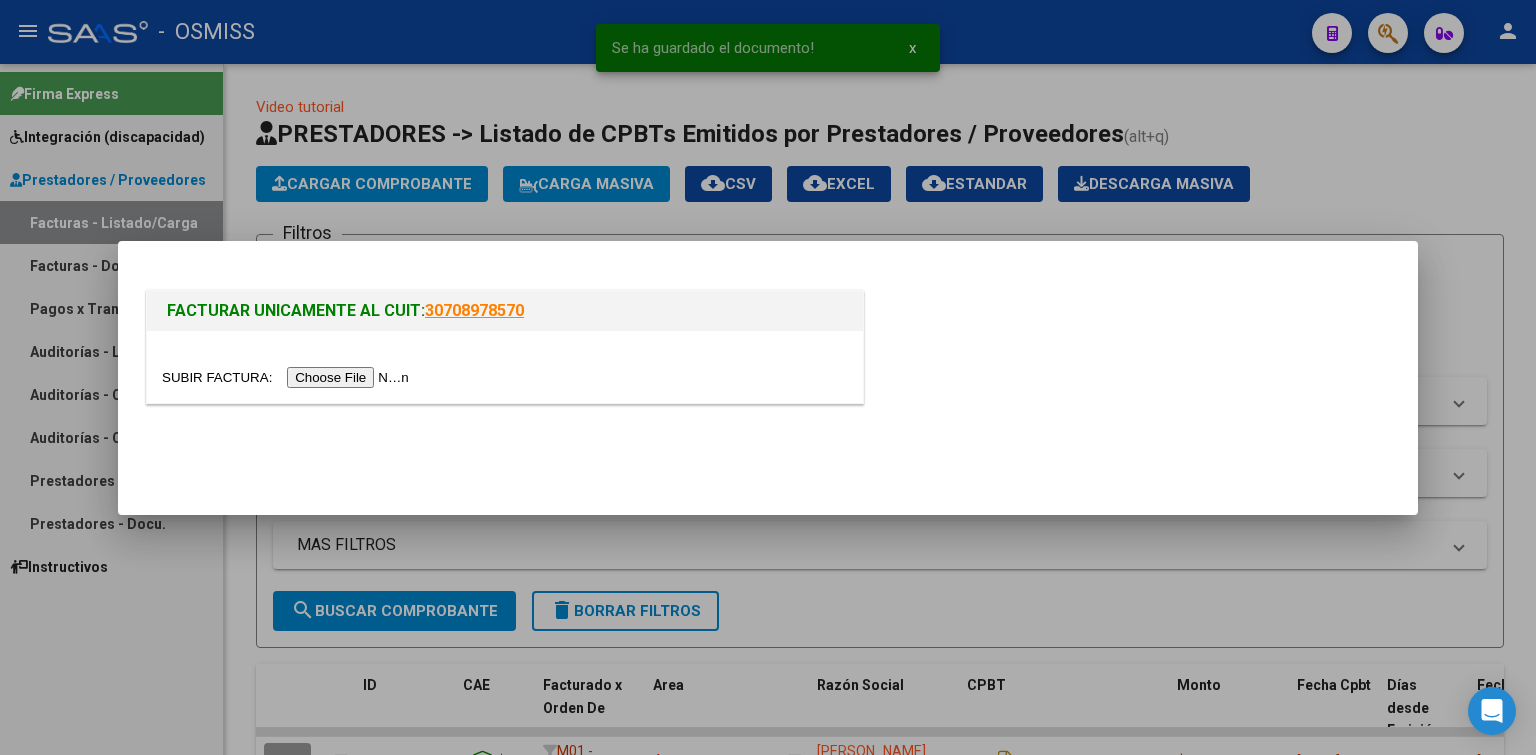 click at bounding box center (288, 377) 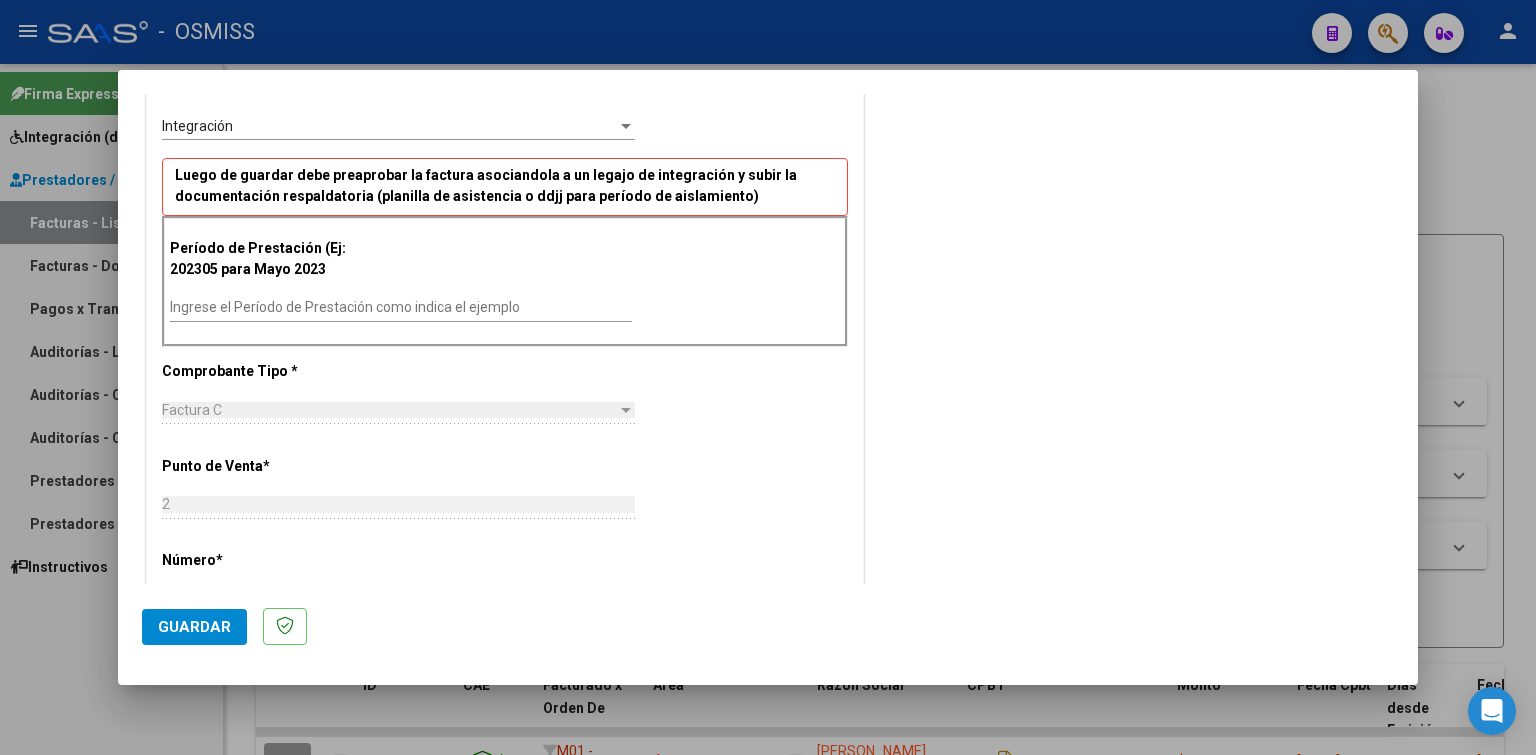 scroll, scrollTop: 484, scrollLeft: 0, axis: vertical 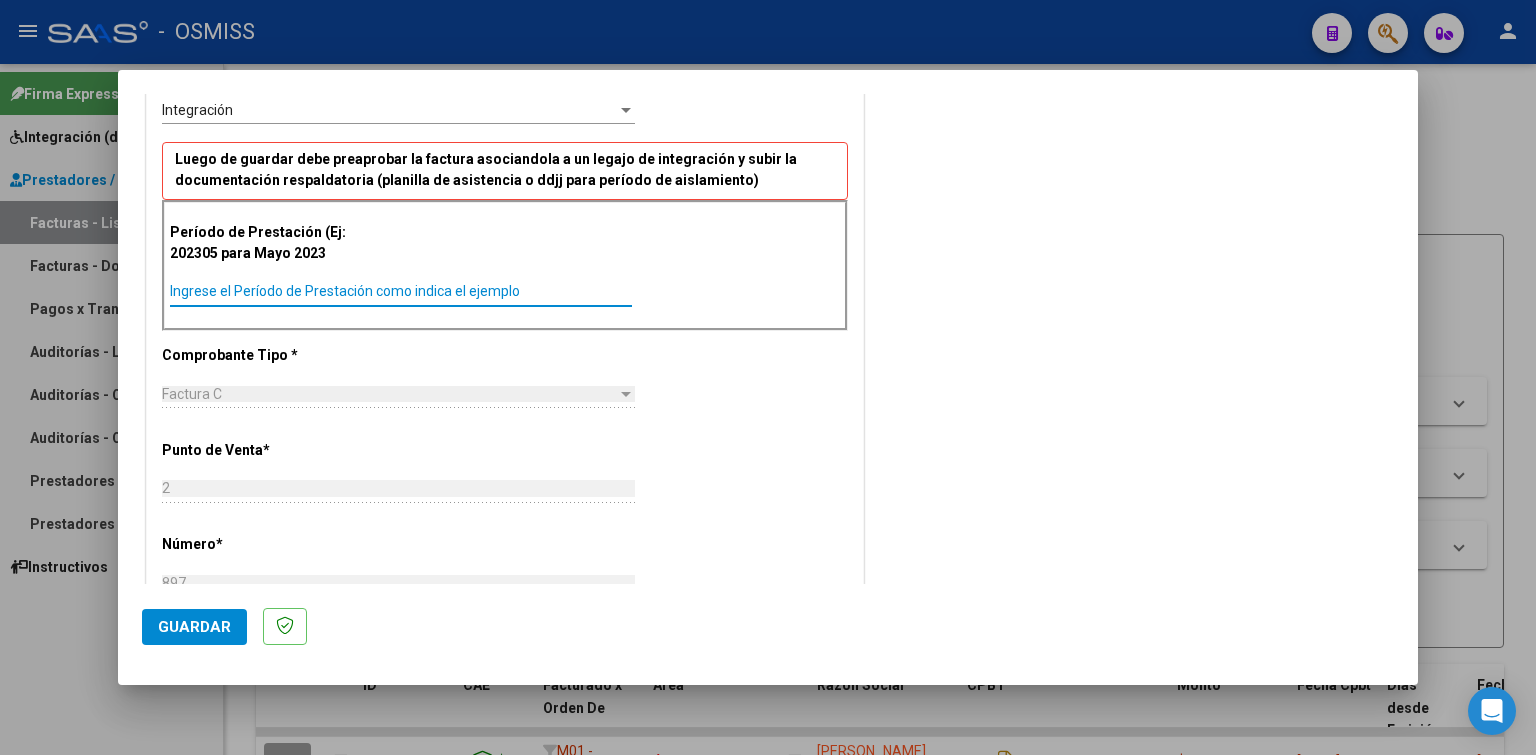 paste on "202506" 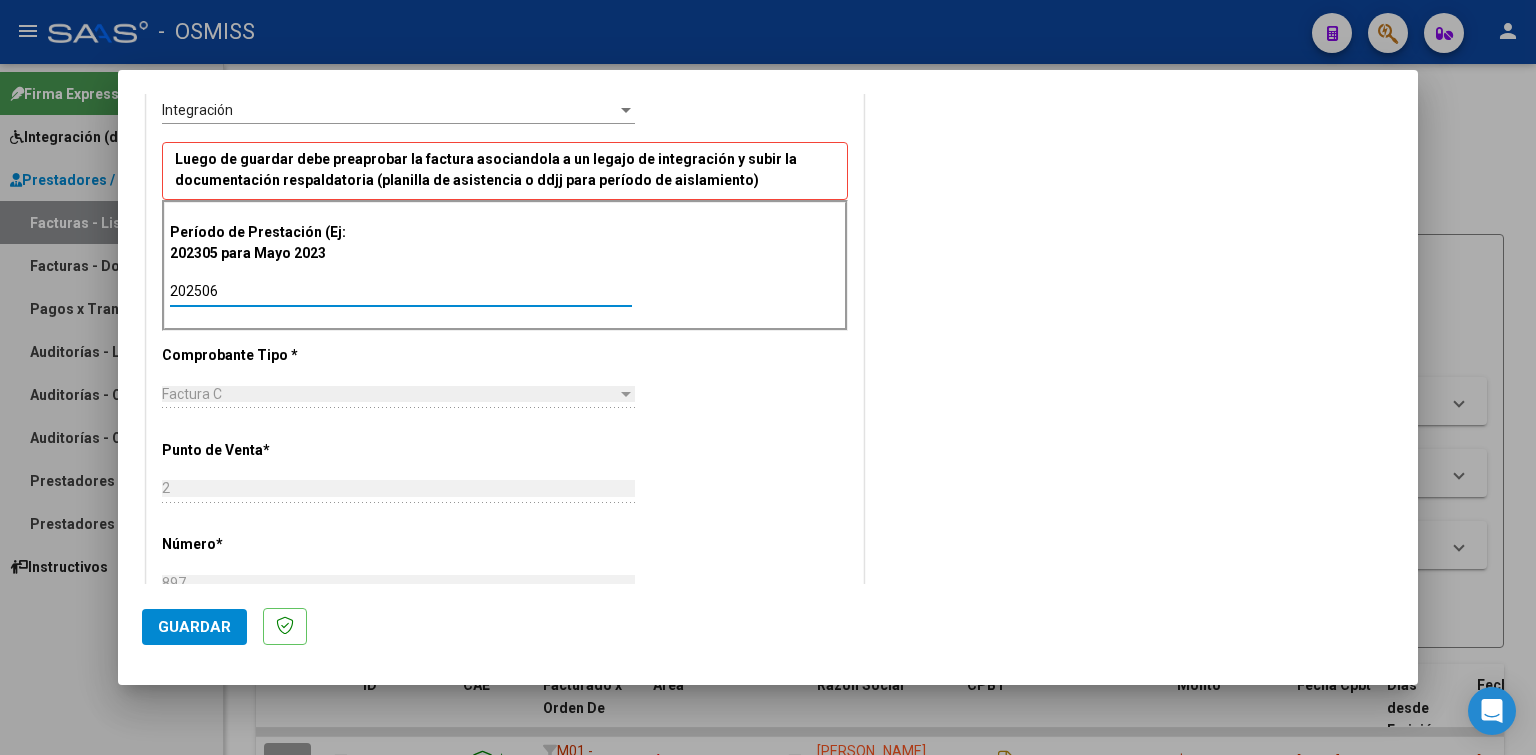 type on "202506" 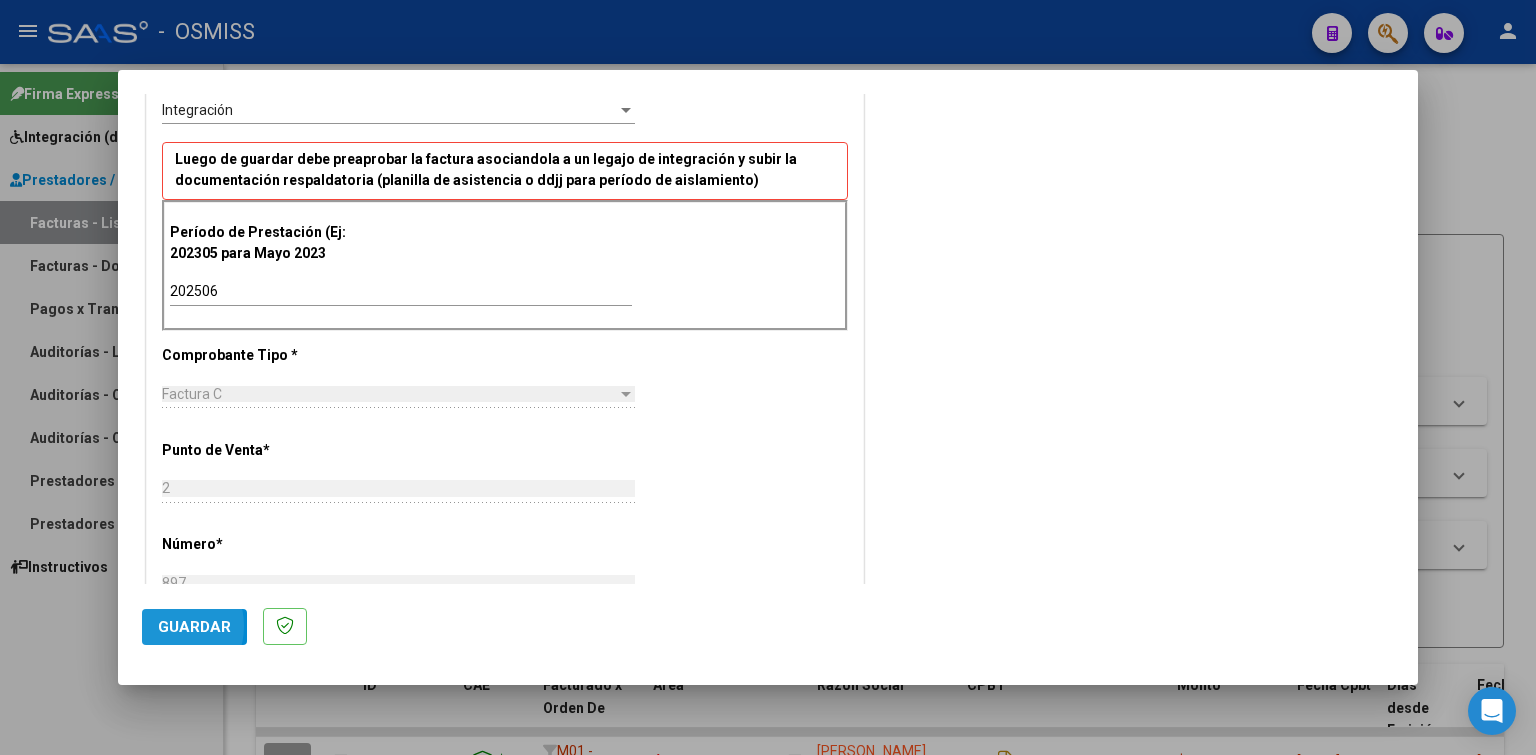 click on "Guardar" 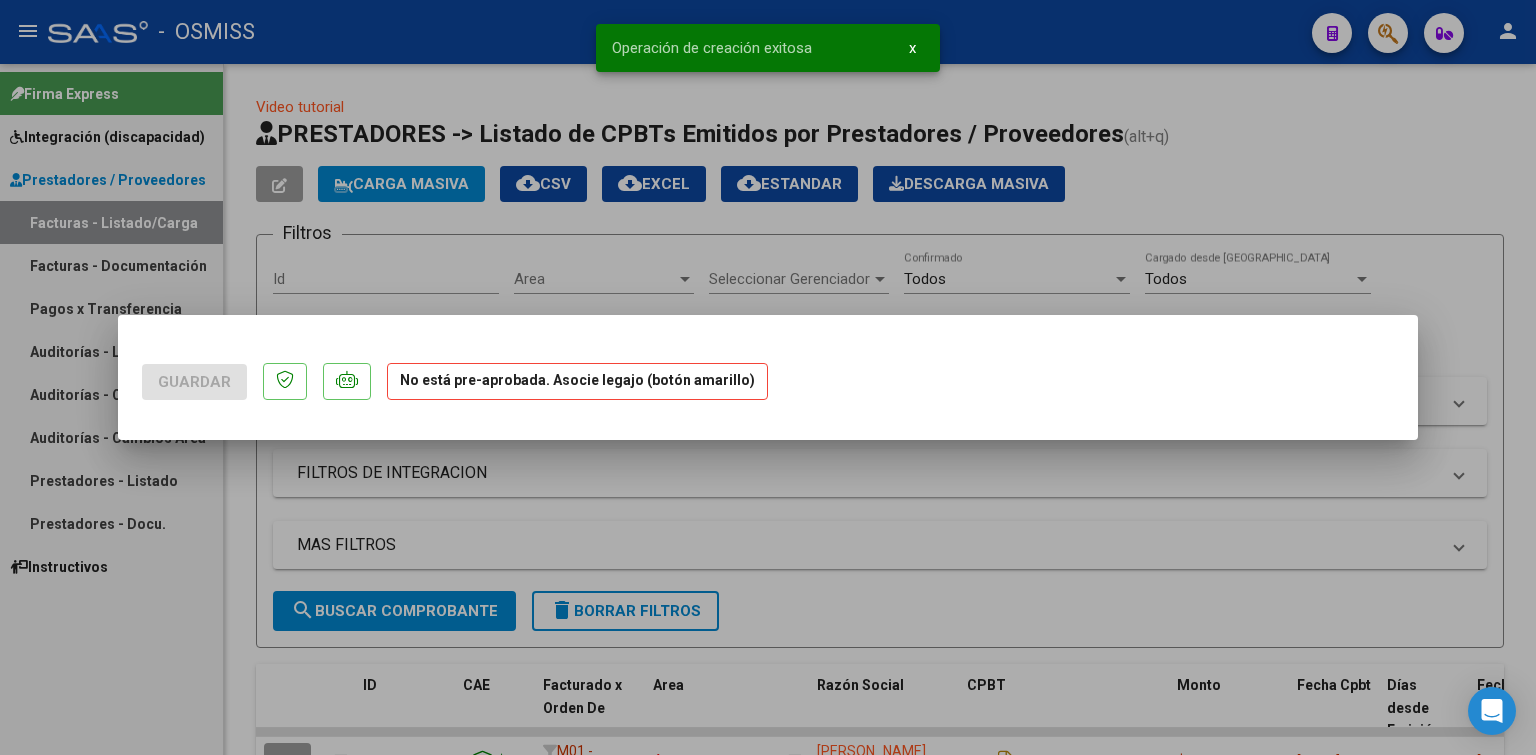scroll, scrollTop: 0, scrollLeft: 0, axis: both 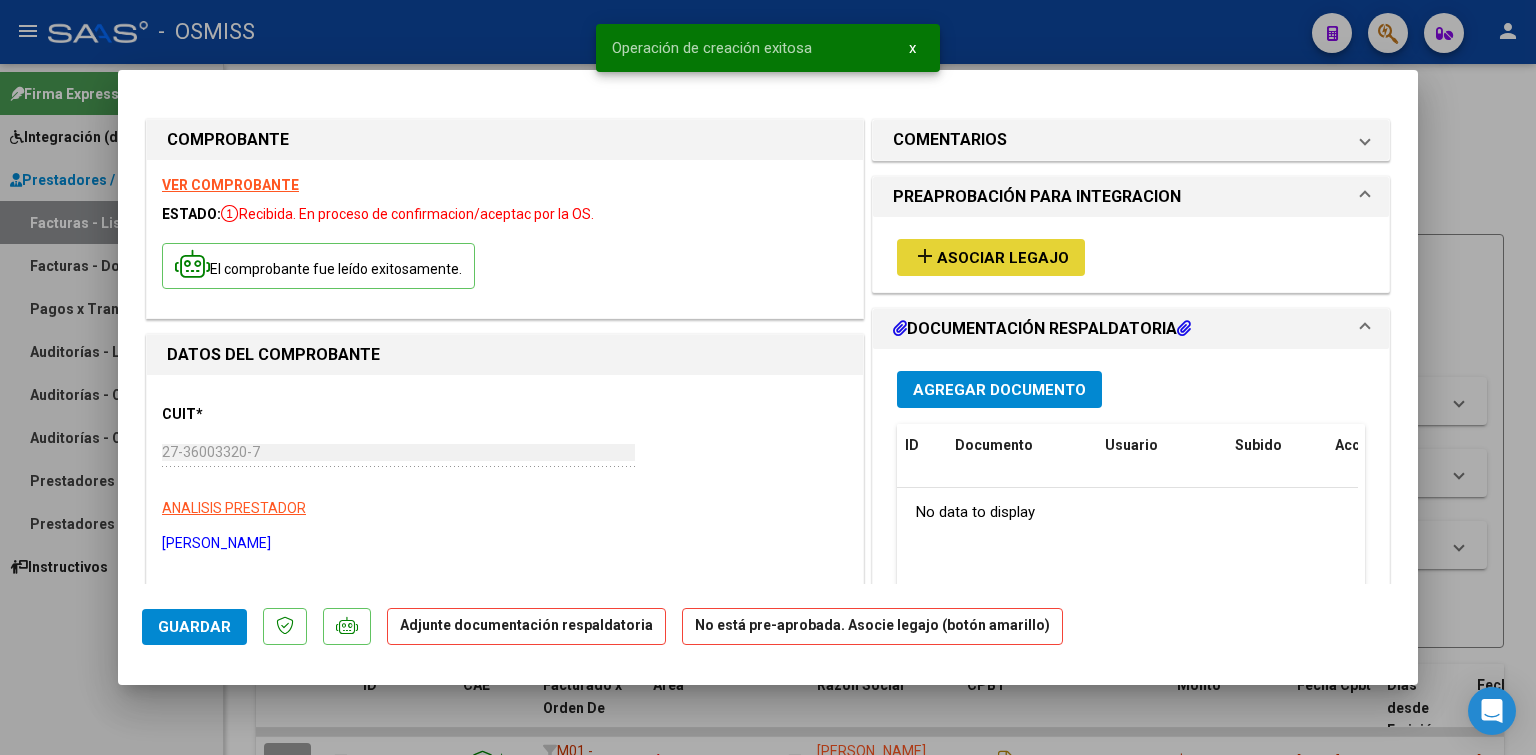 click on "add Asociar Legajo" at bounding box center [991, 257] 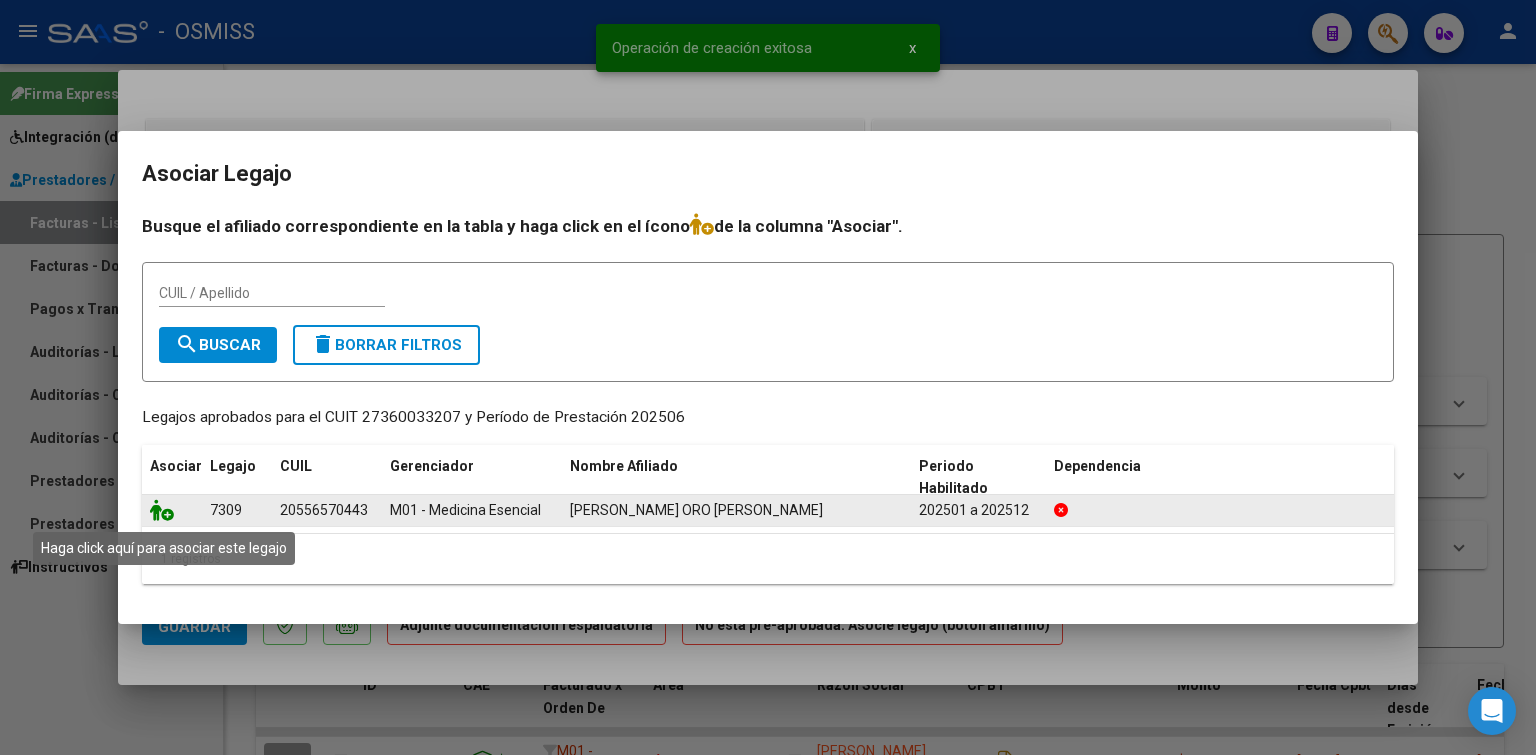 click 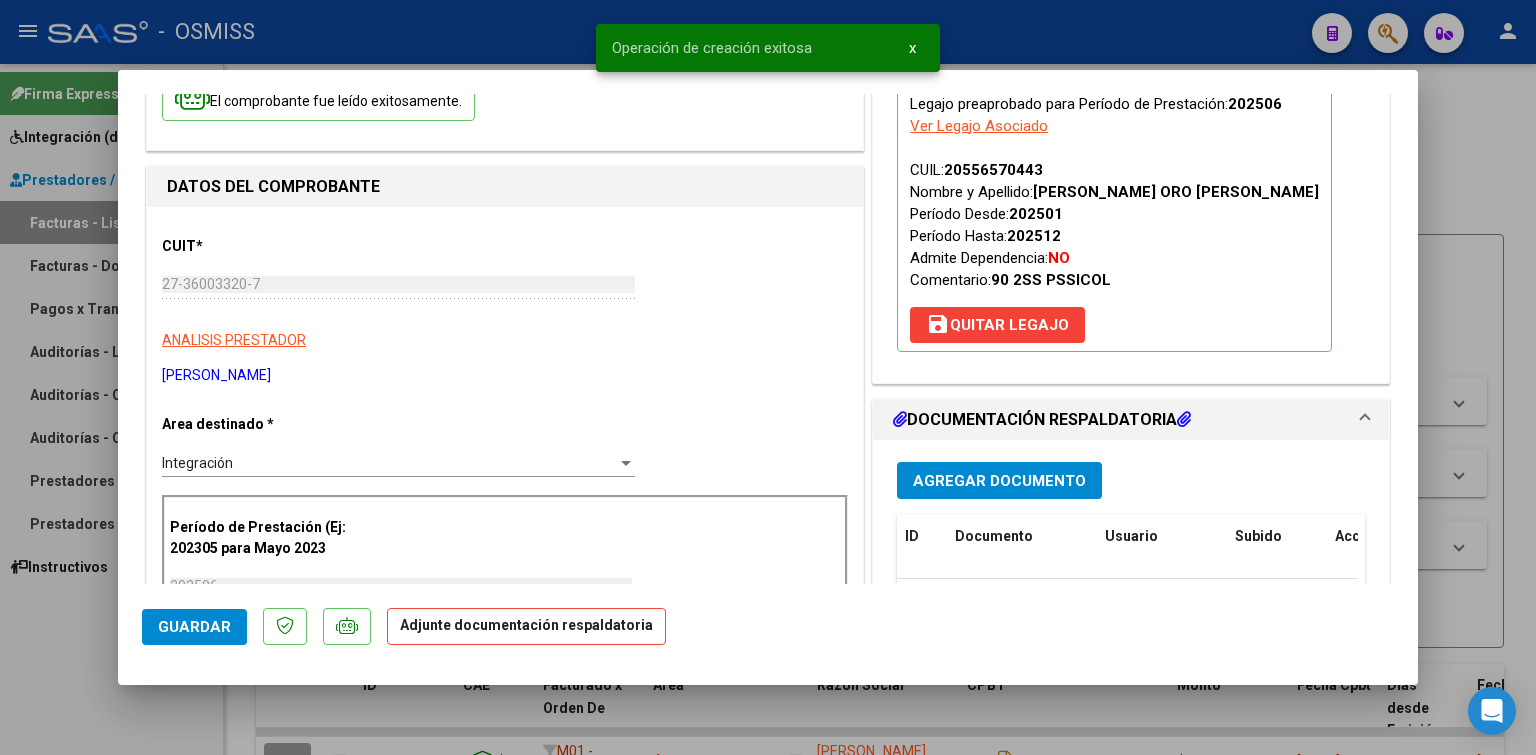 scroll, scrollTop: 223, scrollLeft: 0, axis: vertical 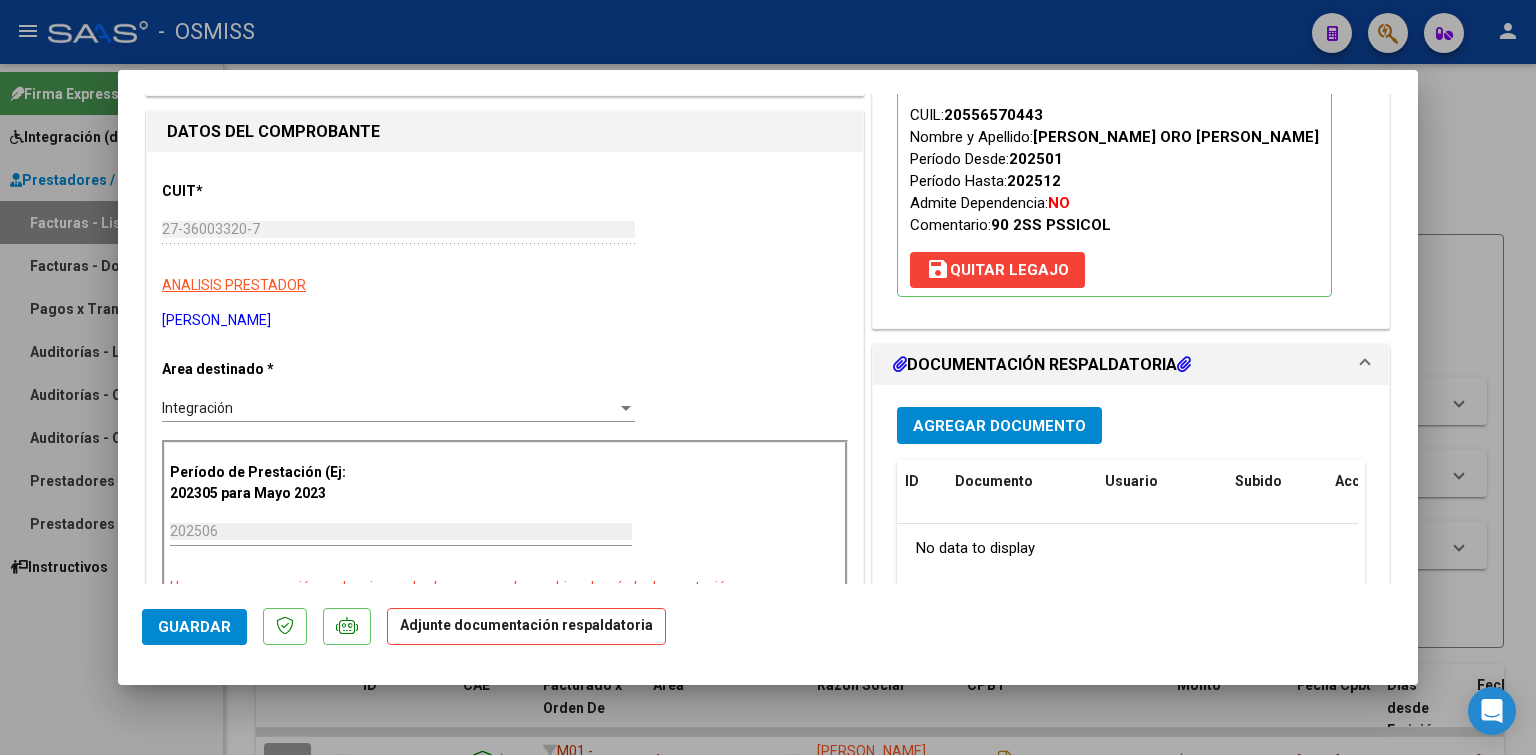 click on "Agregar Documento" at bounding box center [999, 425] 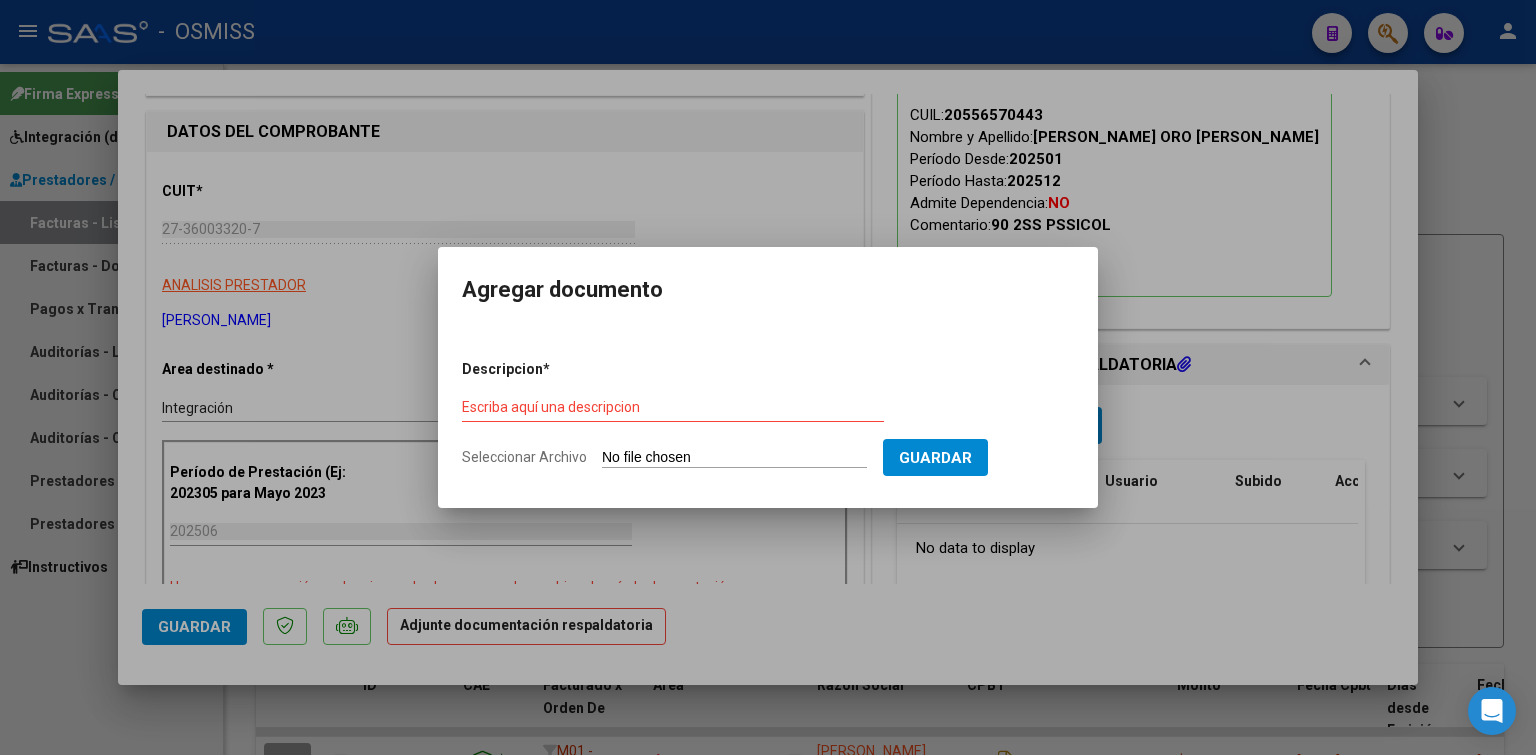 click on "Seleccionar Archivo" at bounding box center [734, 458] 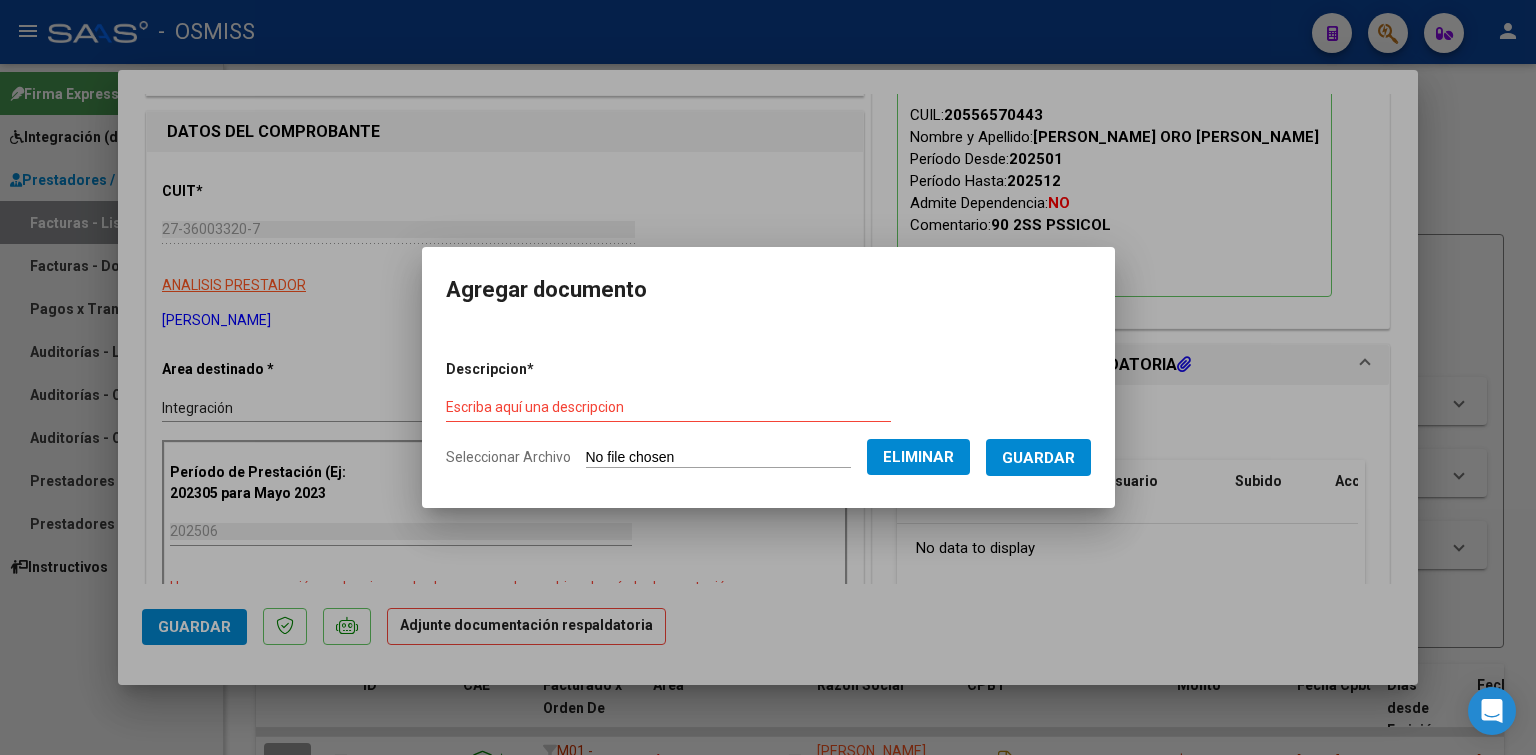 click on "Descripcion  *   Escriba aquí una descripcion  Seleccionar Archivo Eliminar Guardar" at bounding box center (768, 414) 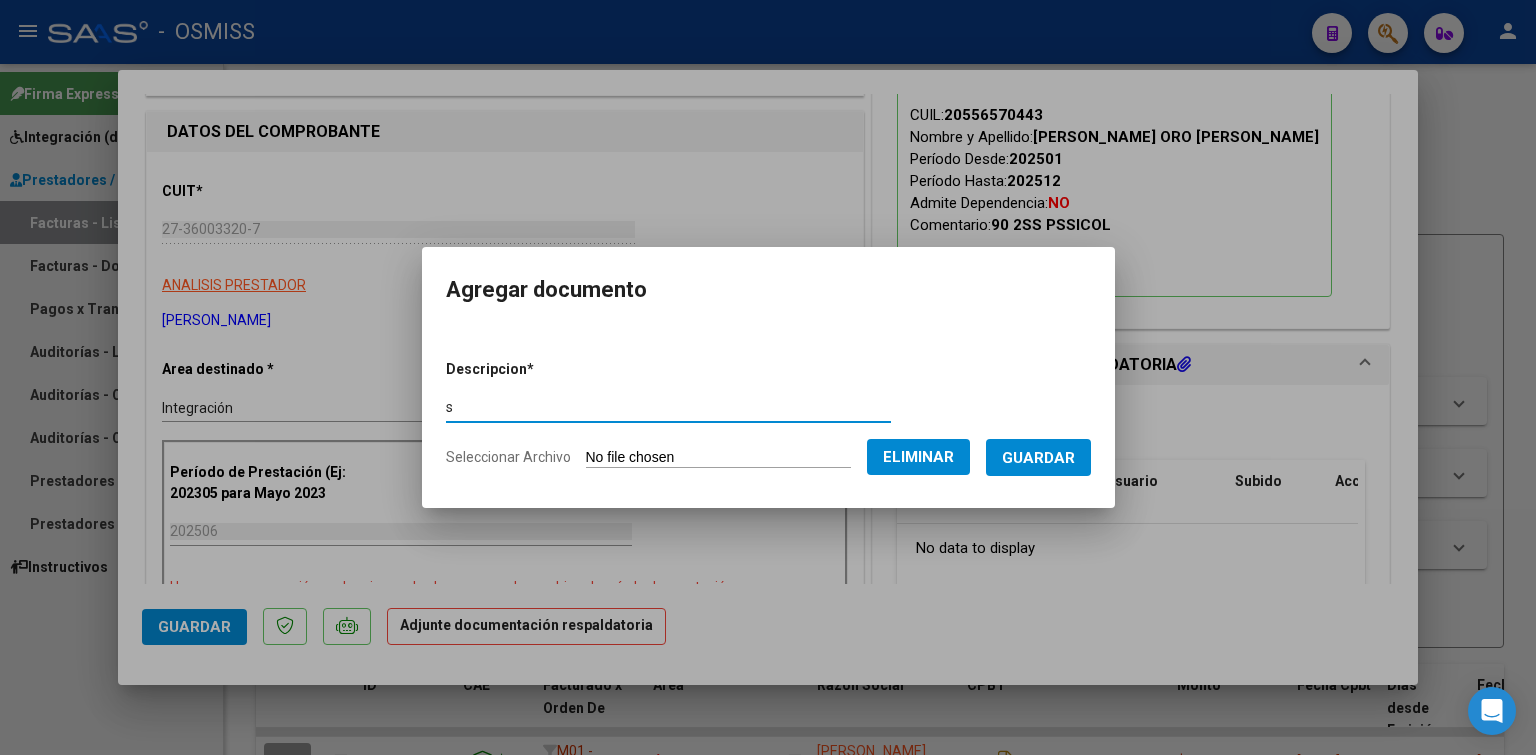 type on "s" 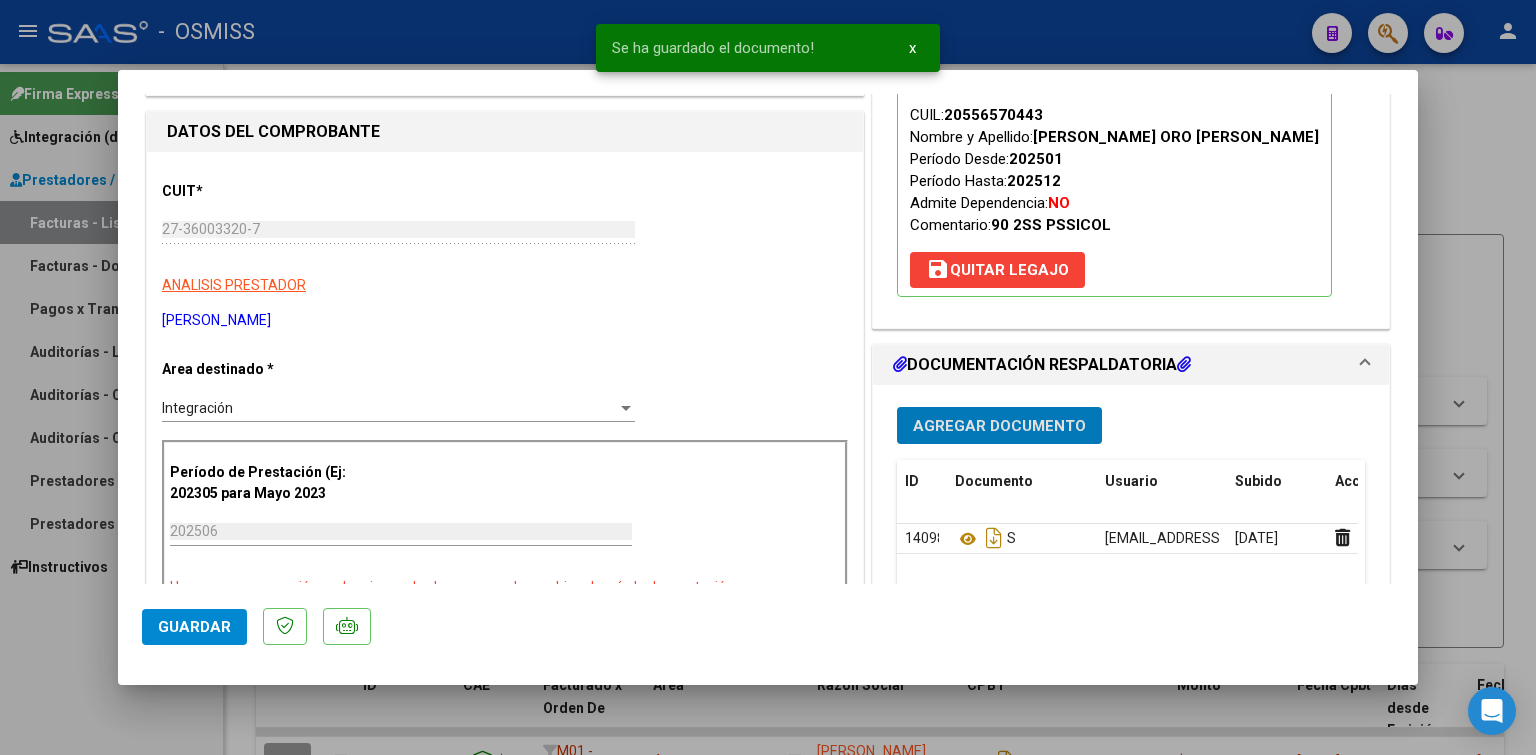 type 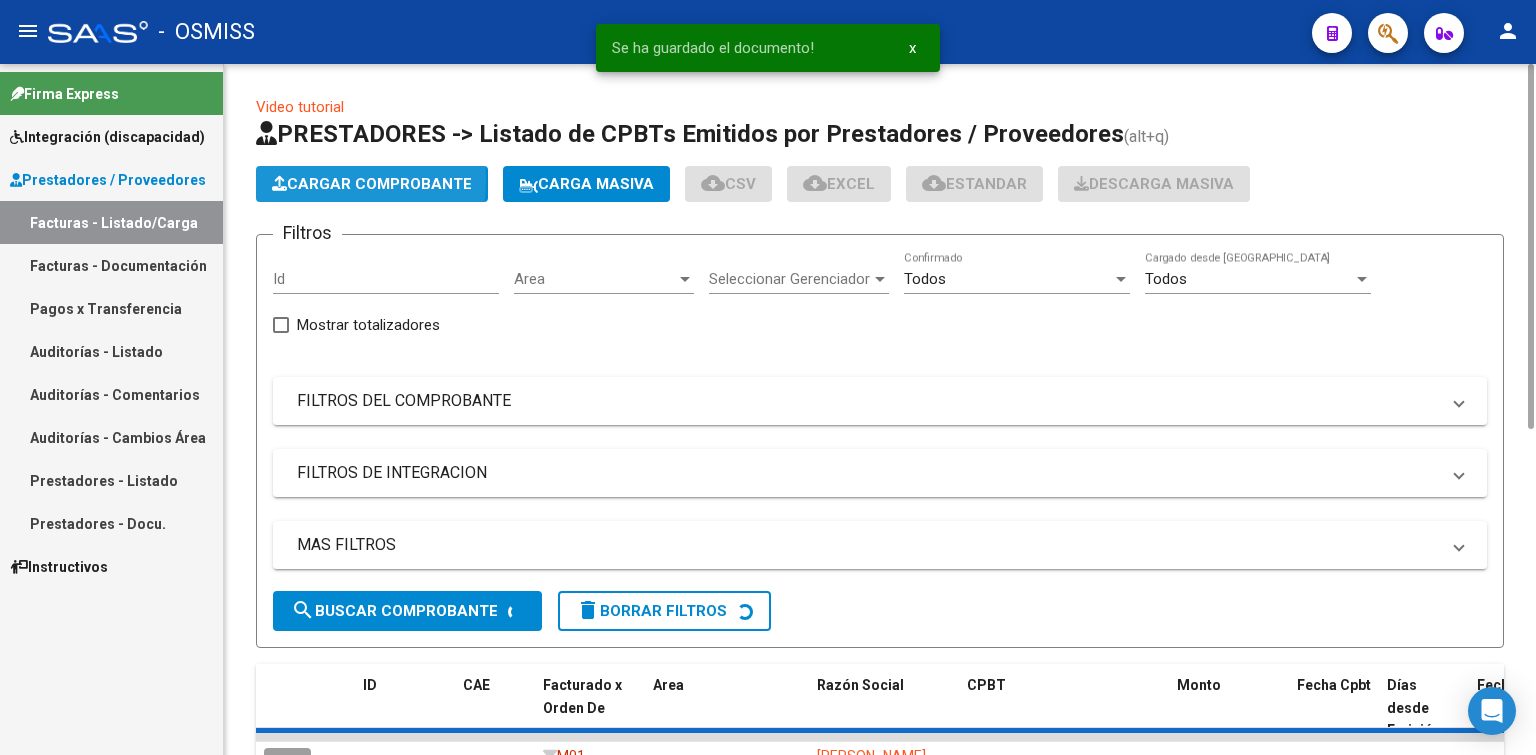 click on "Cargar Comprobante" 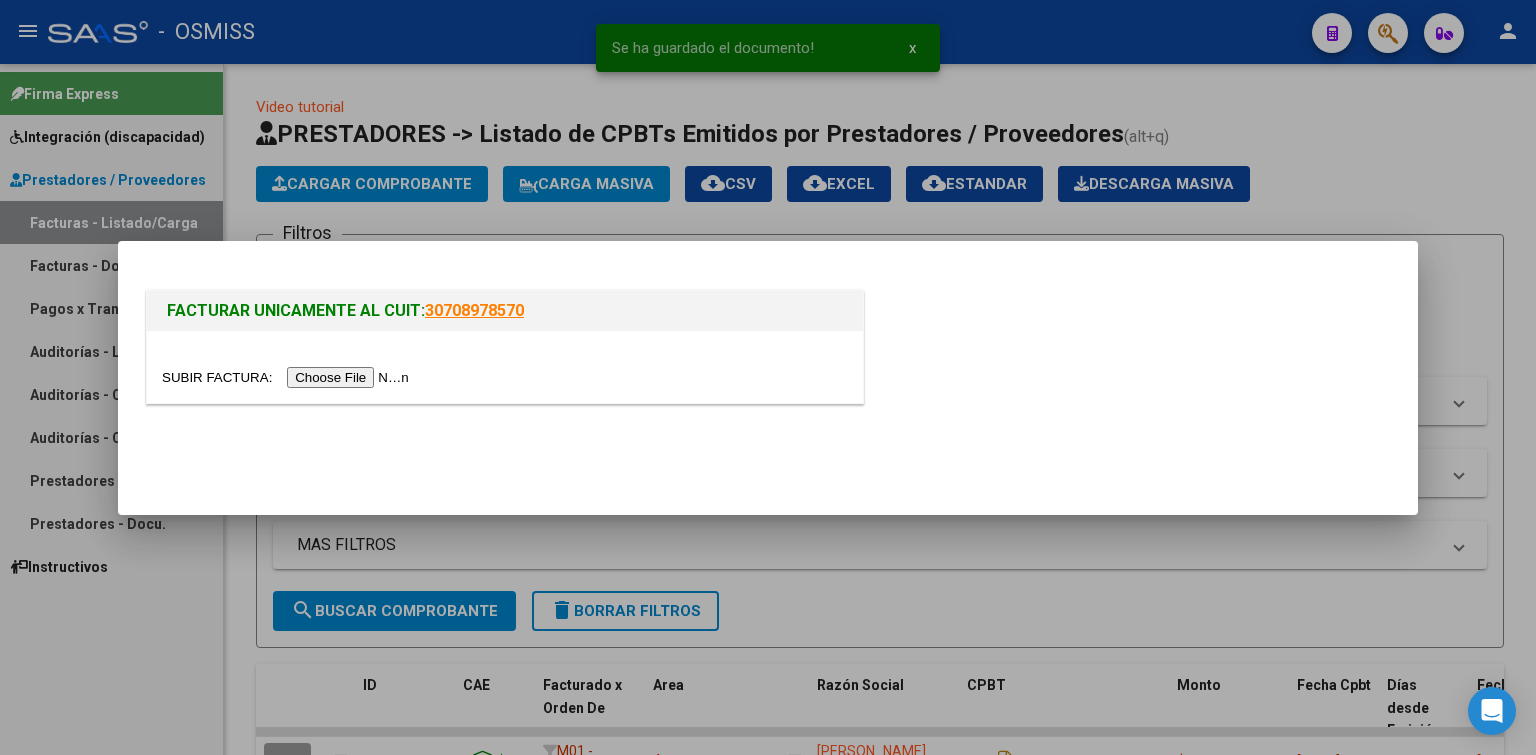 click at bounding box center (288, 377) 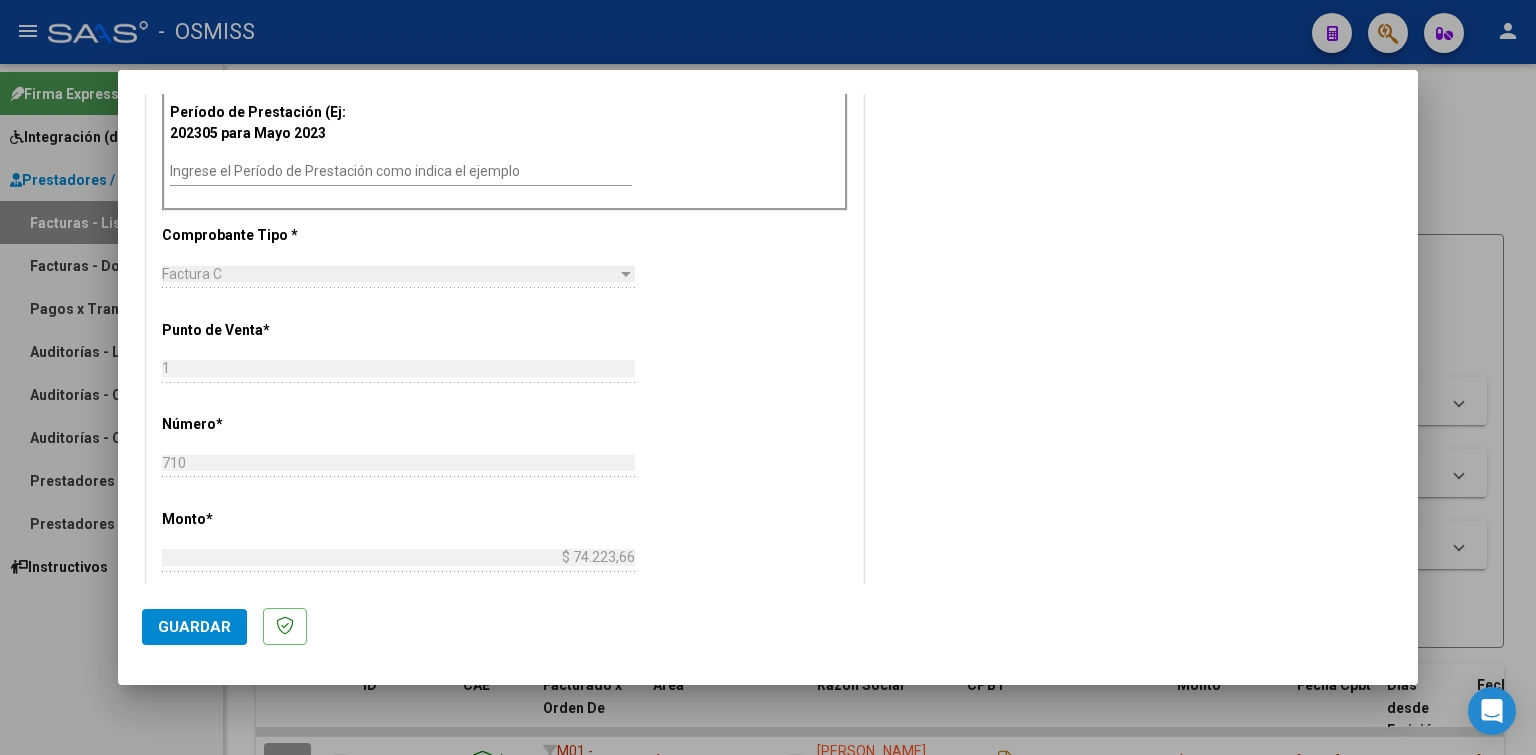 scroll, scrollTop: 607, scrollLeft: 0, axis: vertical 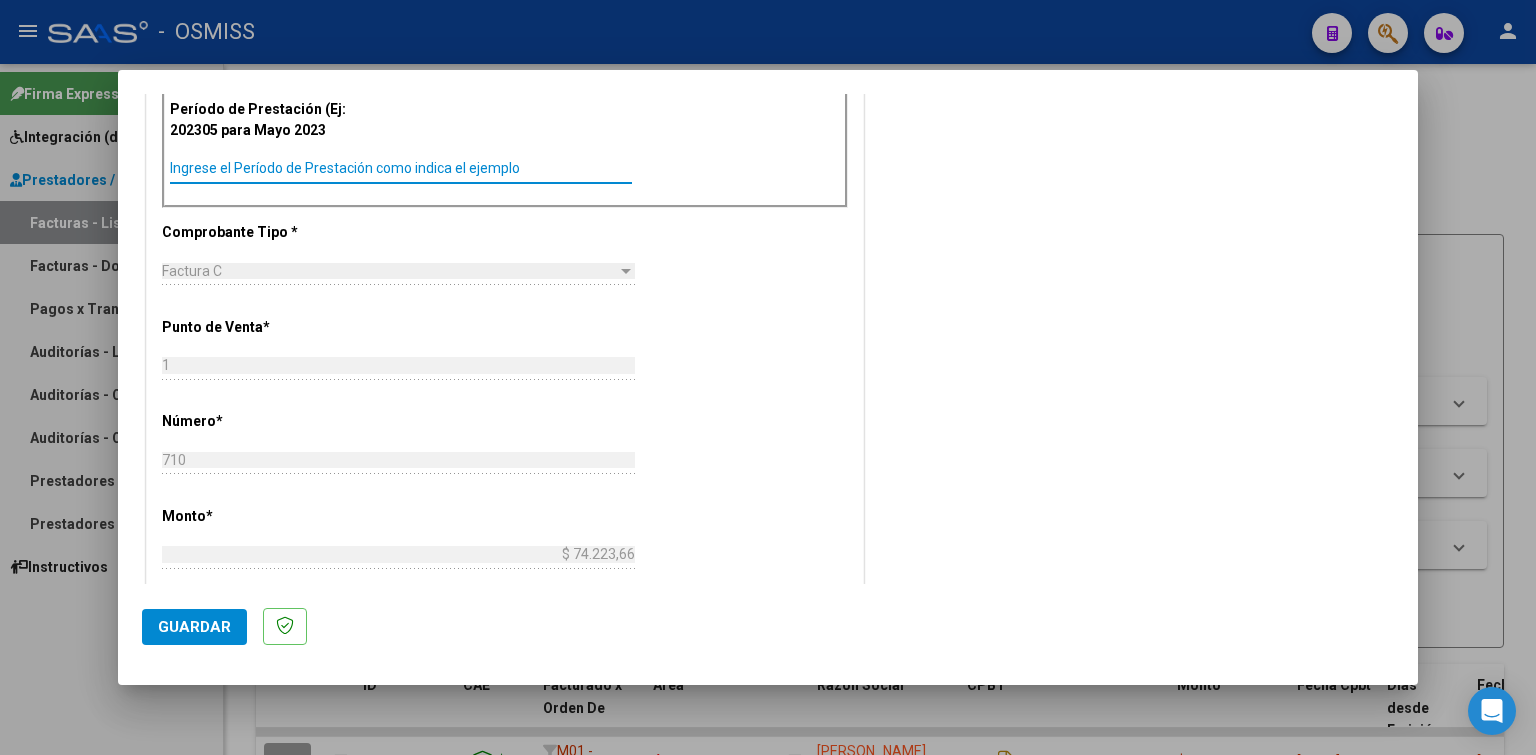 paste on "202506" 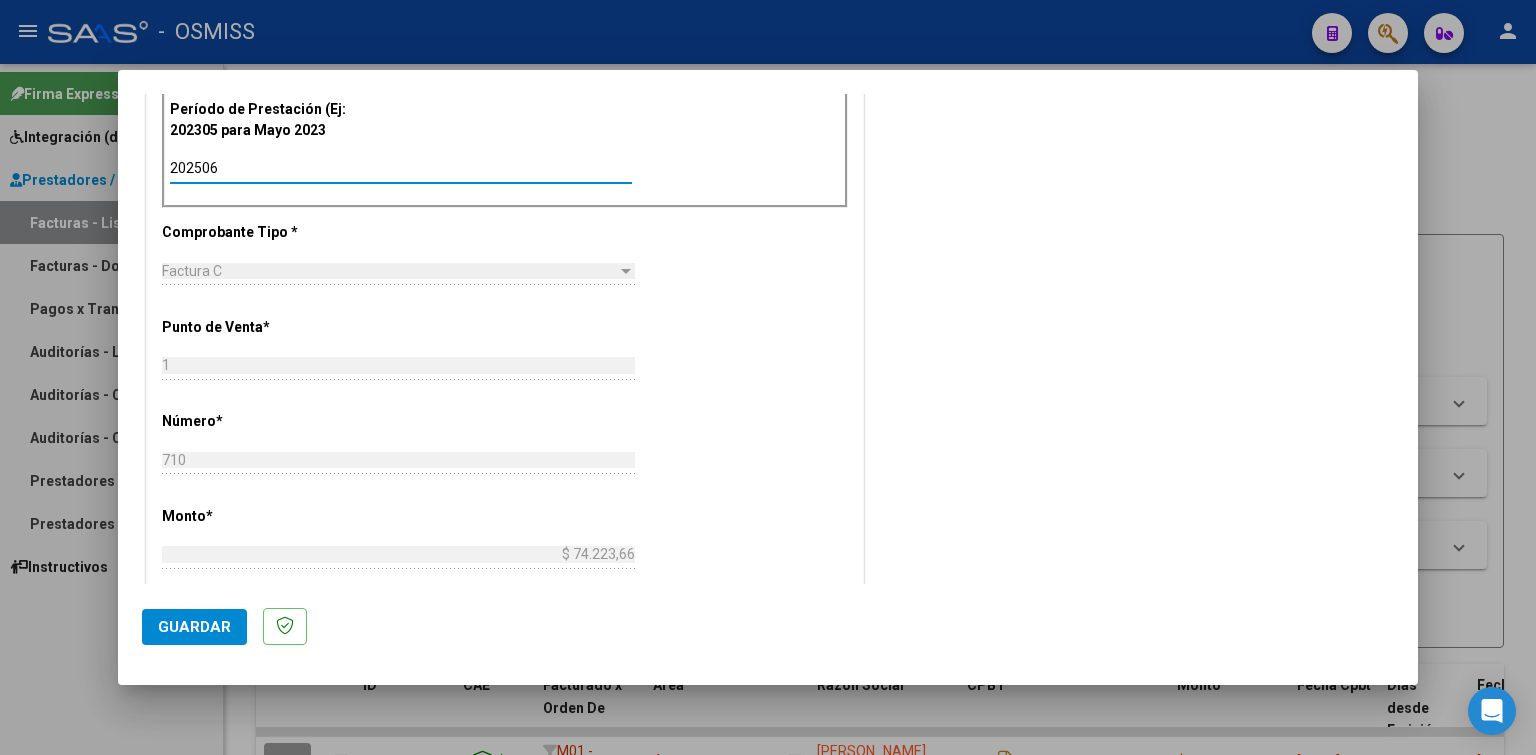 type on "202506" 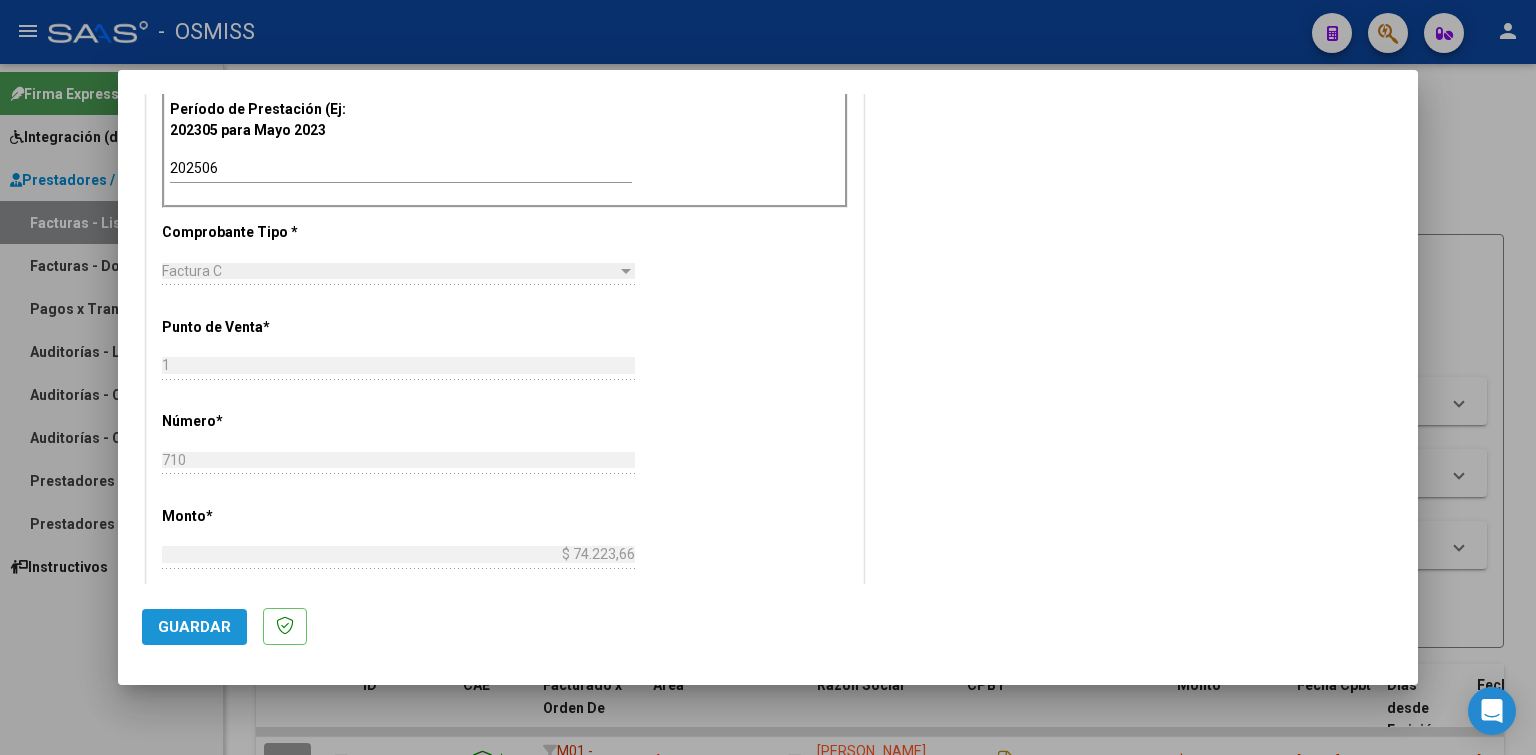 click on "Guardar" 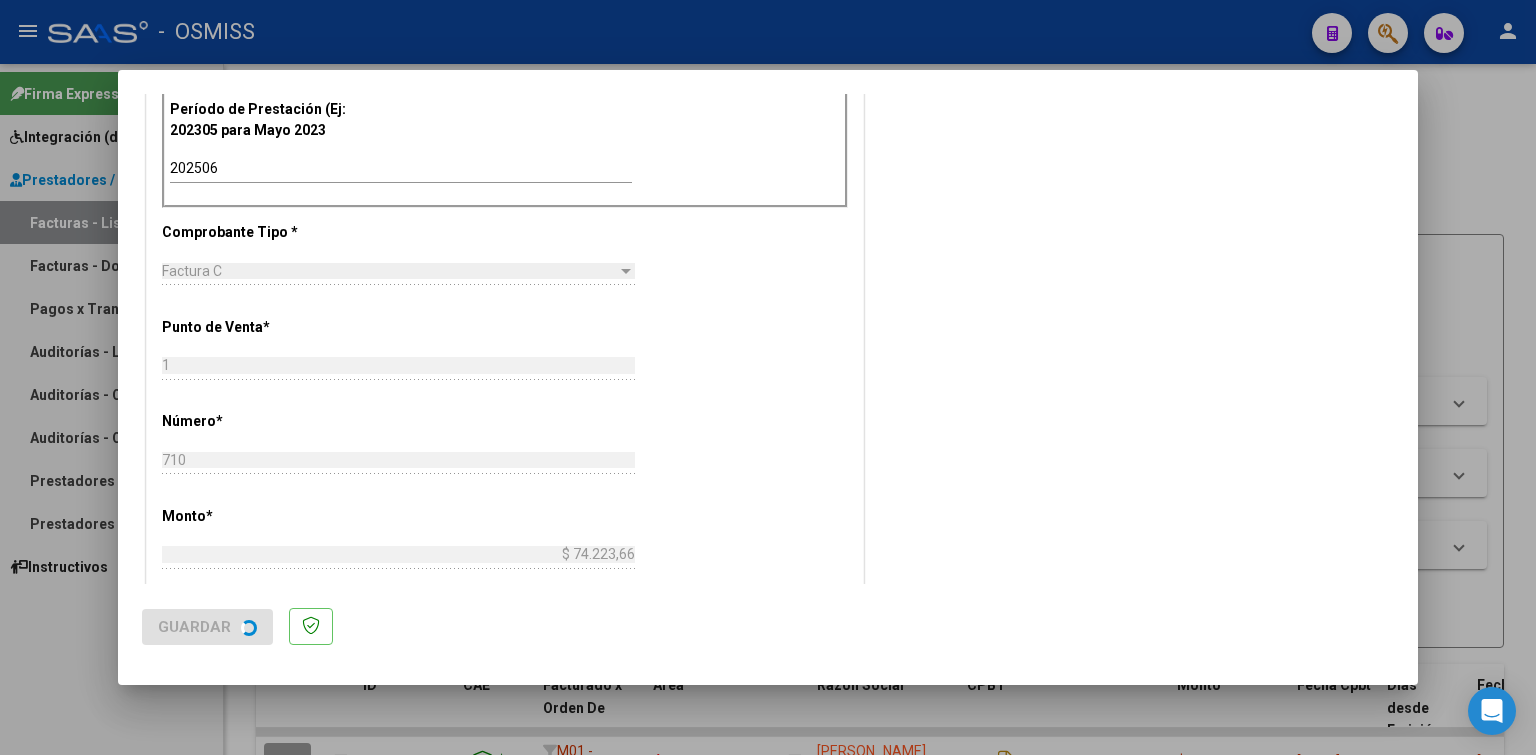 scroll, scrollTop: 0, scrollLeft: 0, axis: both 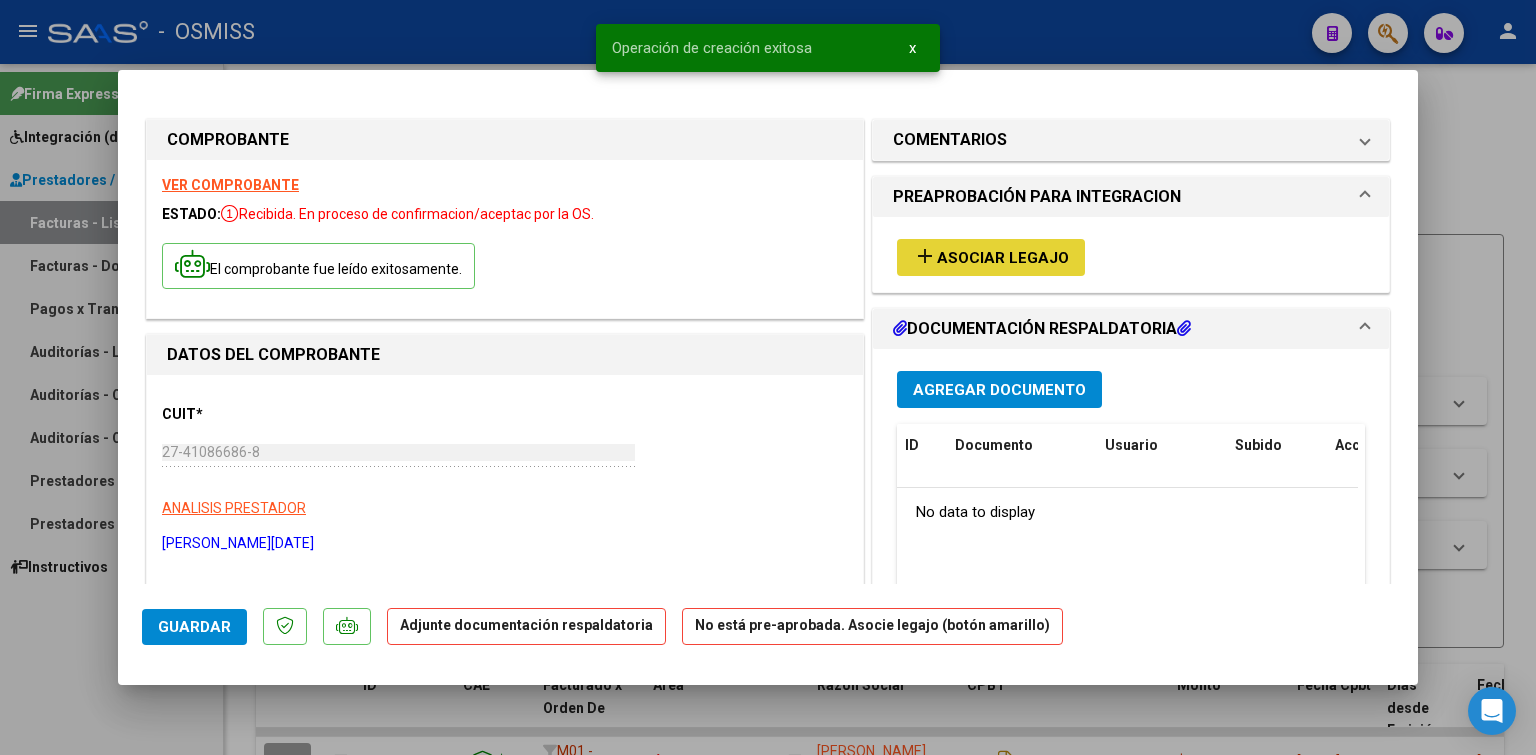 click on "Asociar Legajo" at bounding box center [1003, 258] 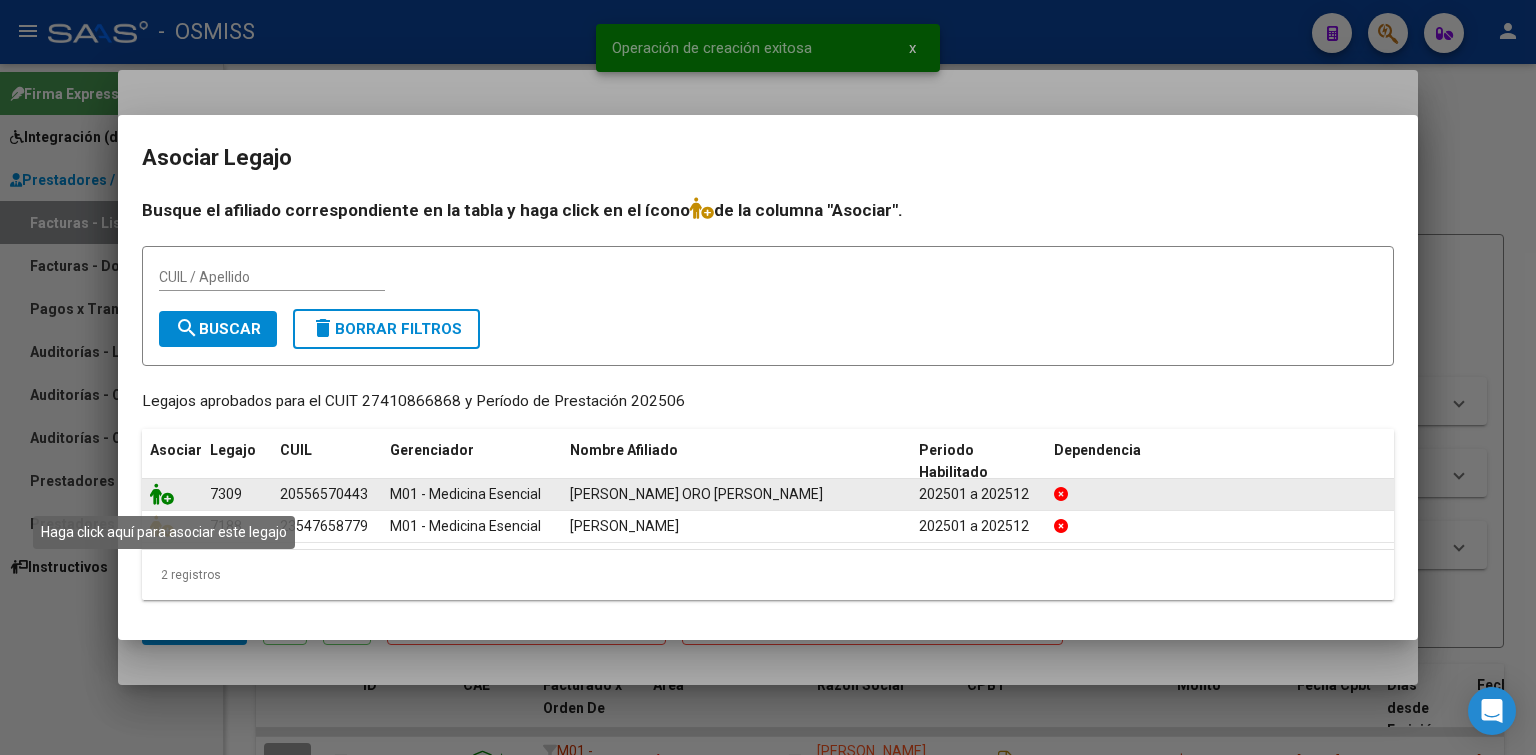 click 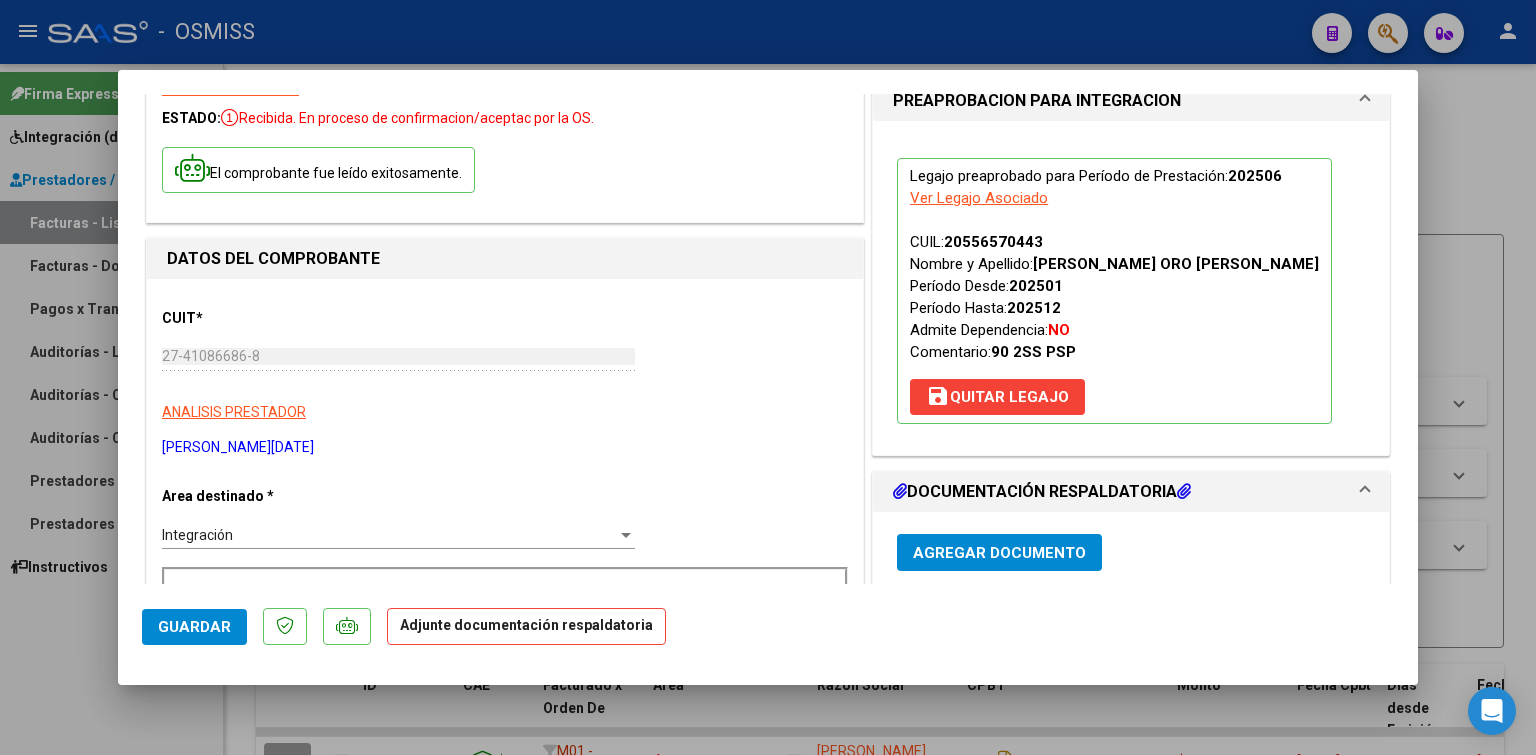scroll, scrollTop: 128, scrollLeft: 0, axis: vertical 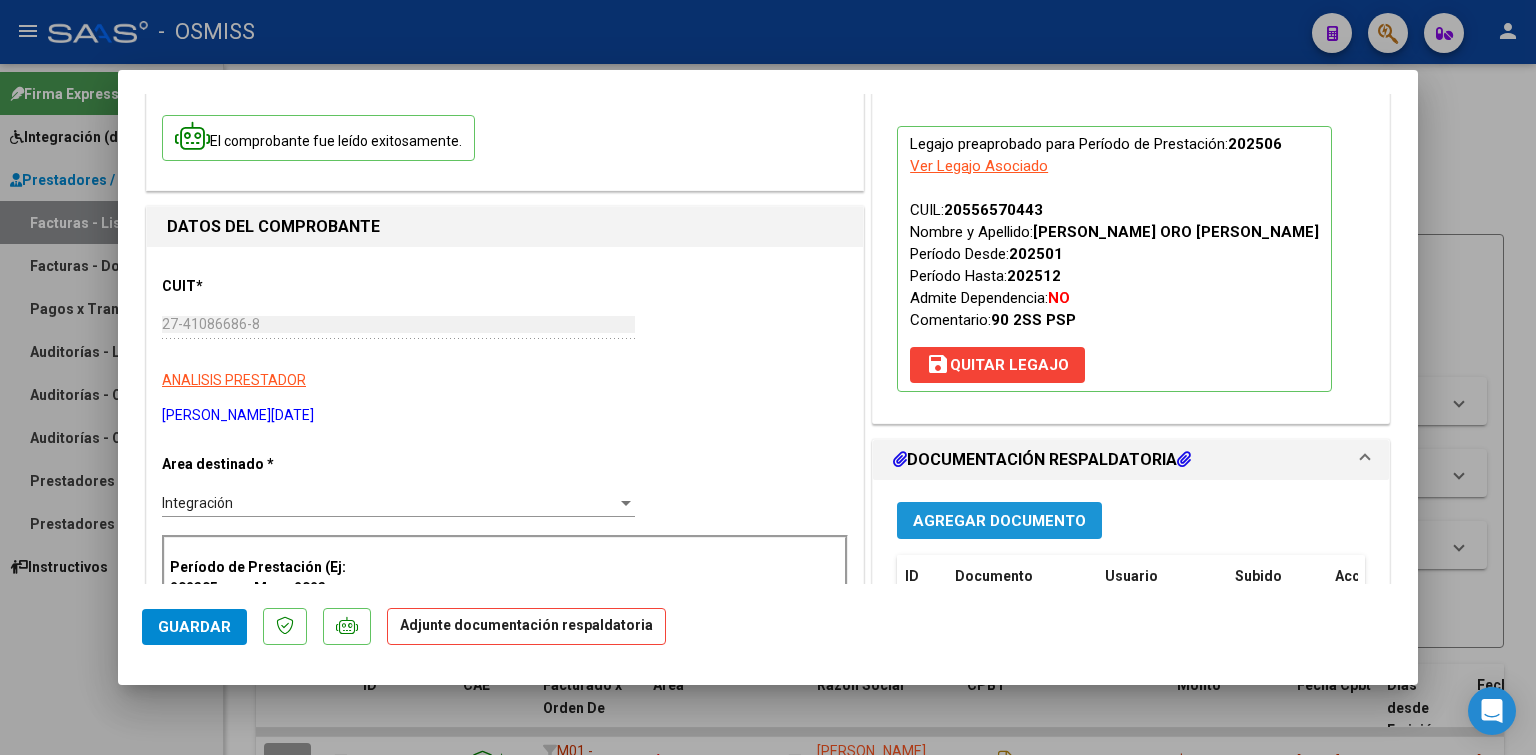 click on "Agregar Documento" at bounding box center [999, 521] 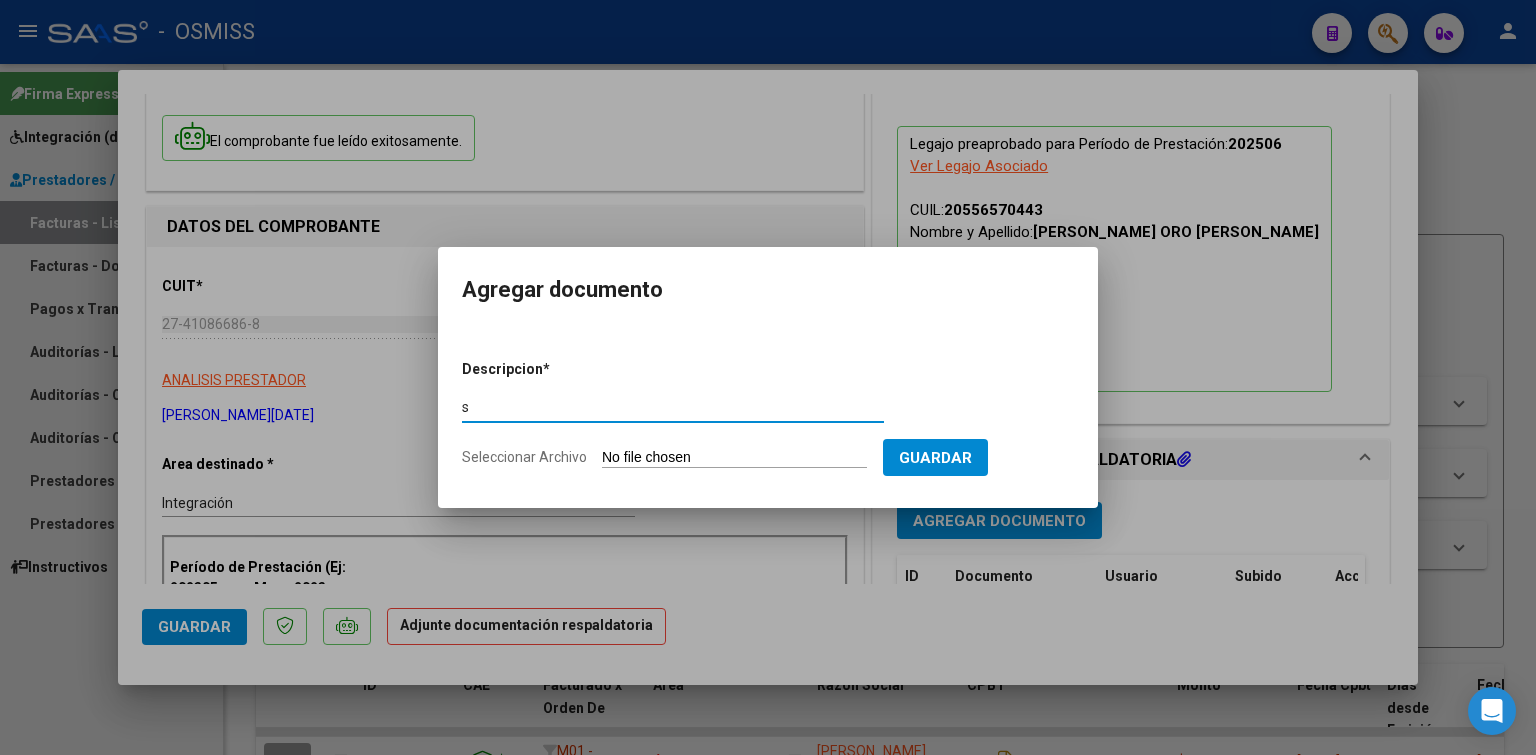 type on "s" 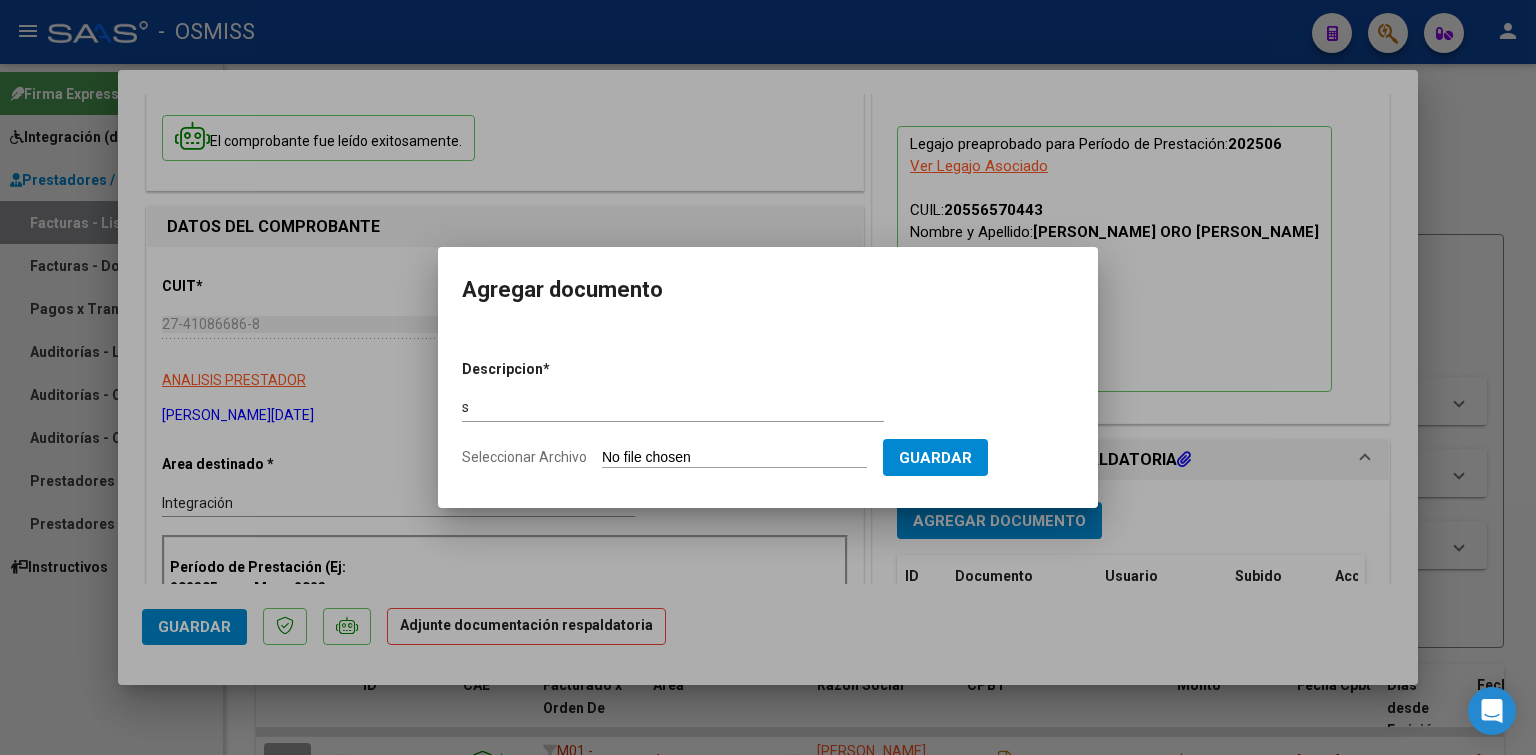 click on "Seleccionar Archivo" at bounding box center (734, 458) 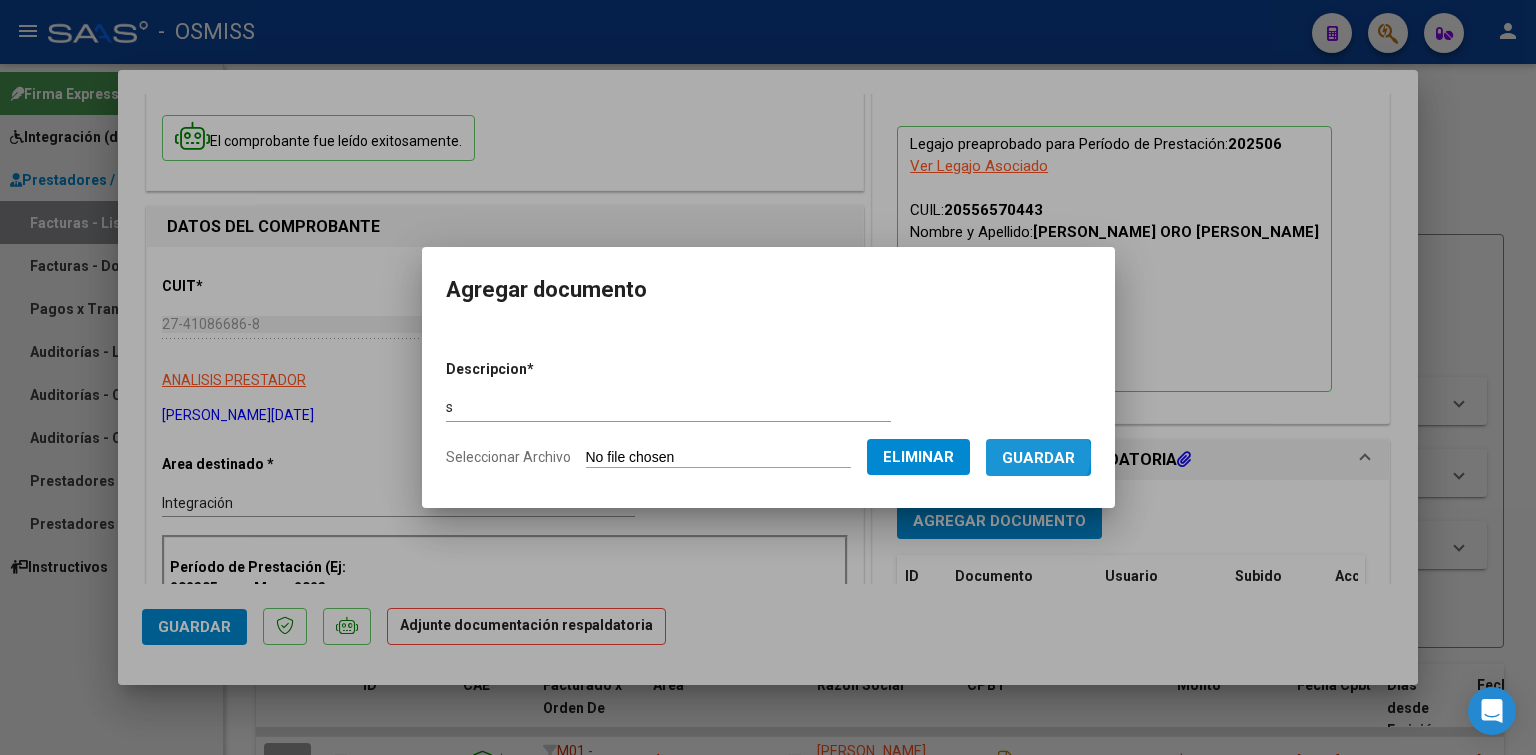 click on "Guardar" at bounding box center [1038, 458] 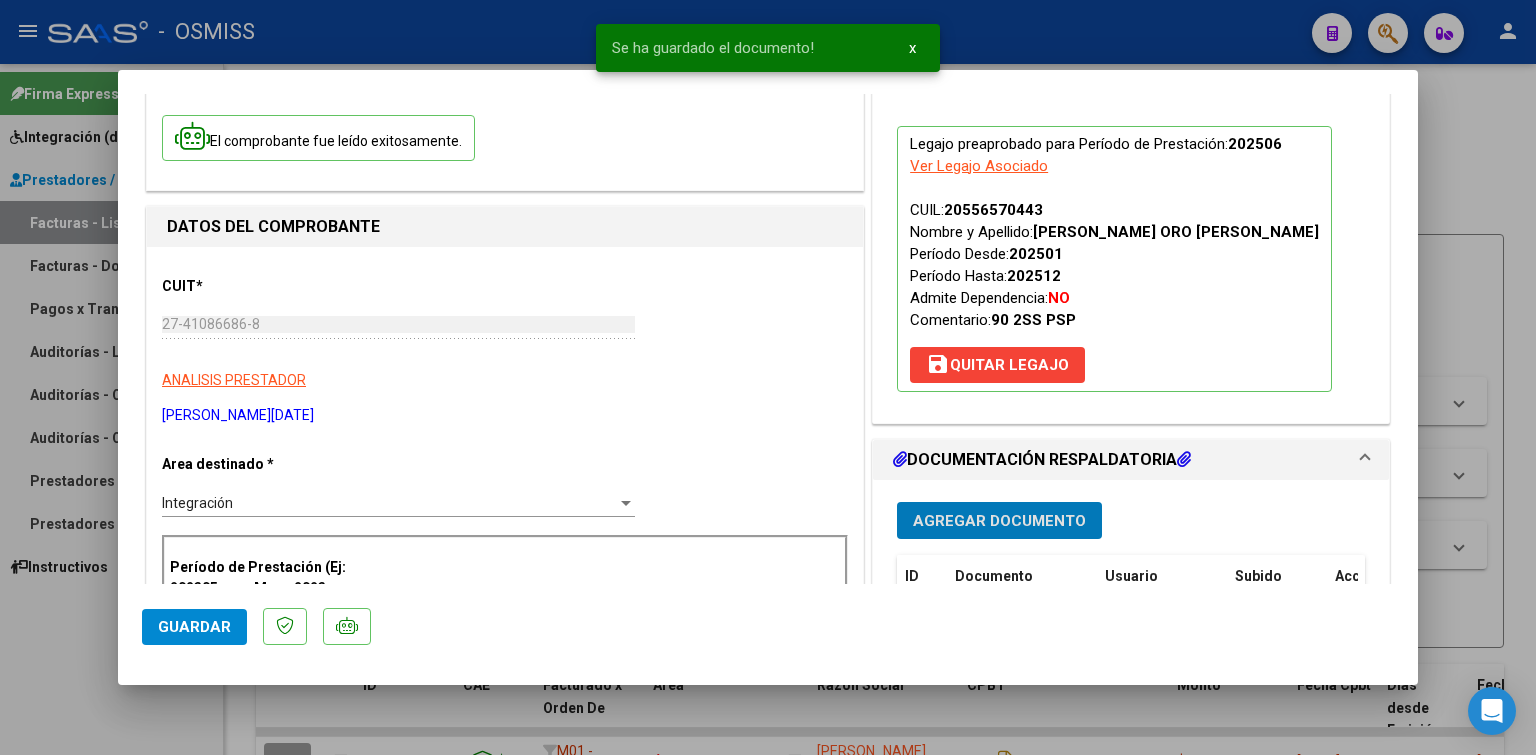 type 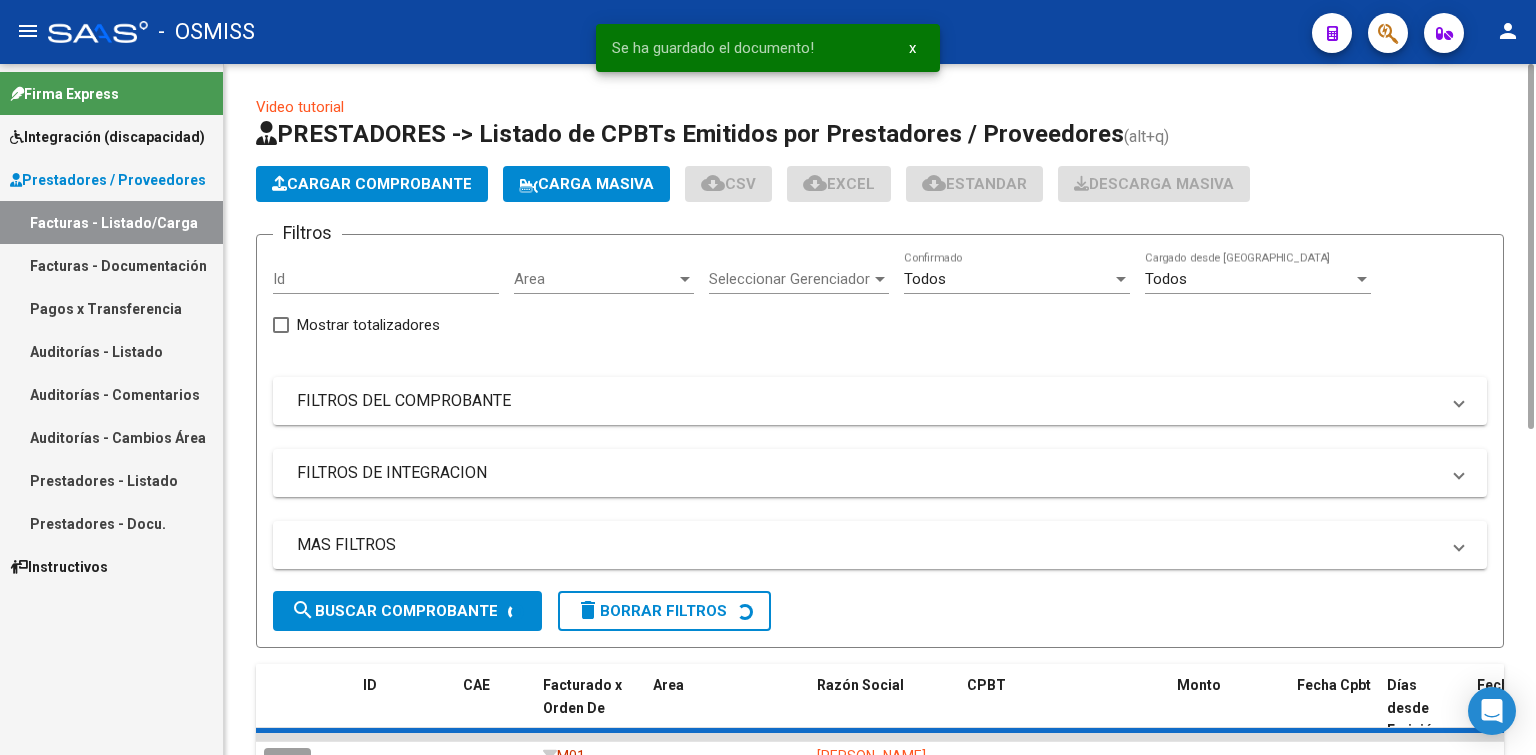 click on "Cargar Comprobante" 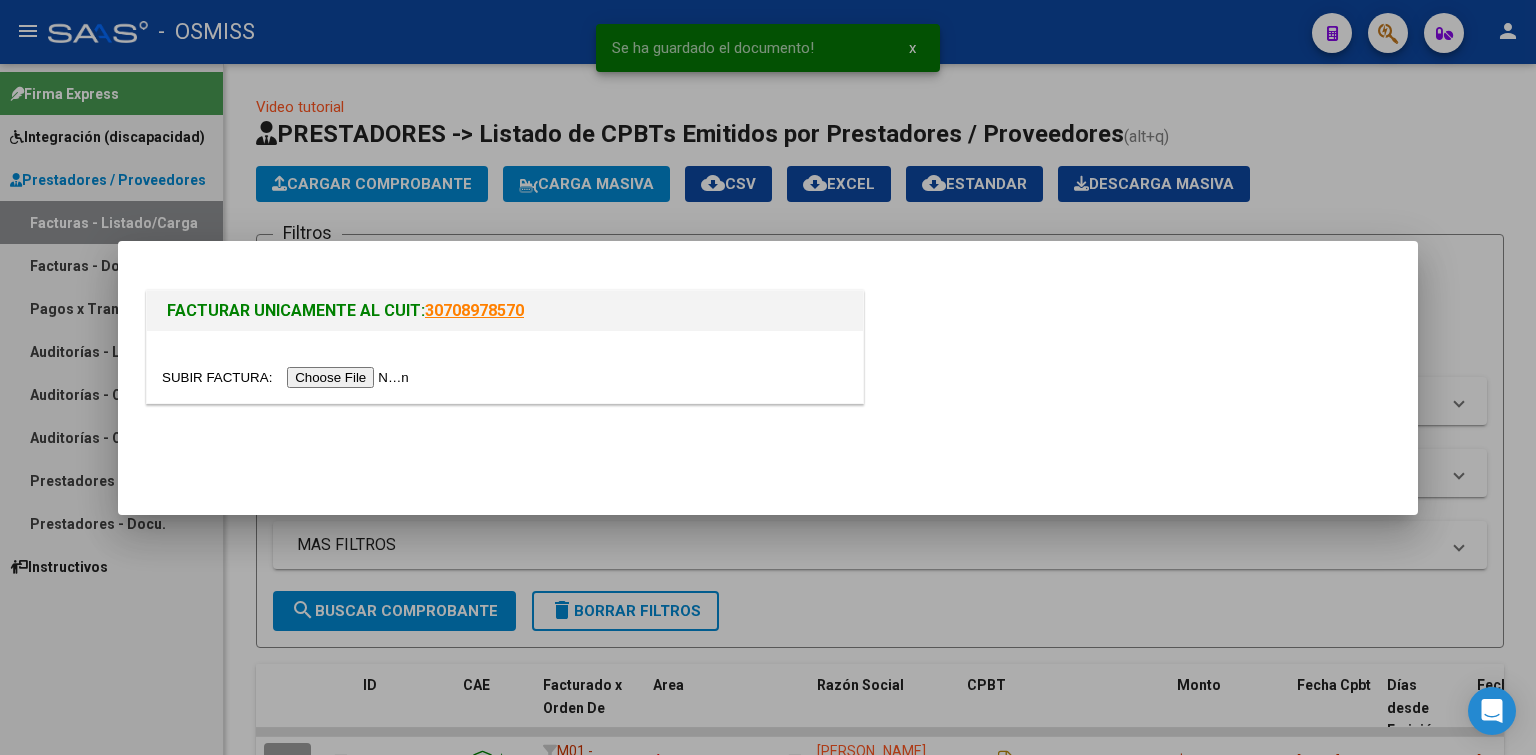 click at bounding box center [288, 377] 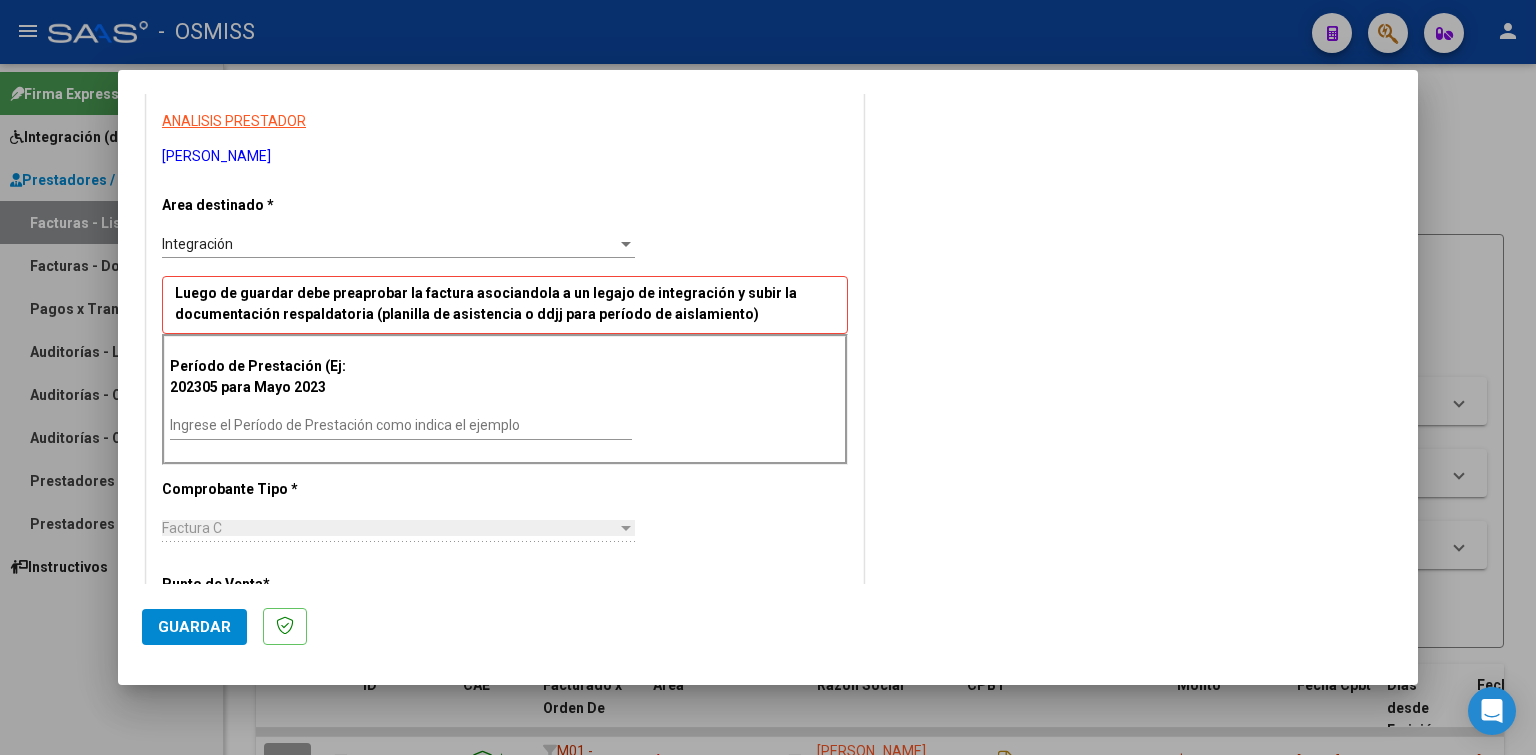 scroll, scrollTop: 361, scrollLeft: 0, axis: vertical 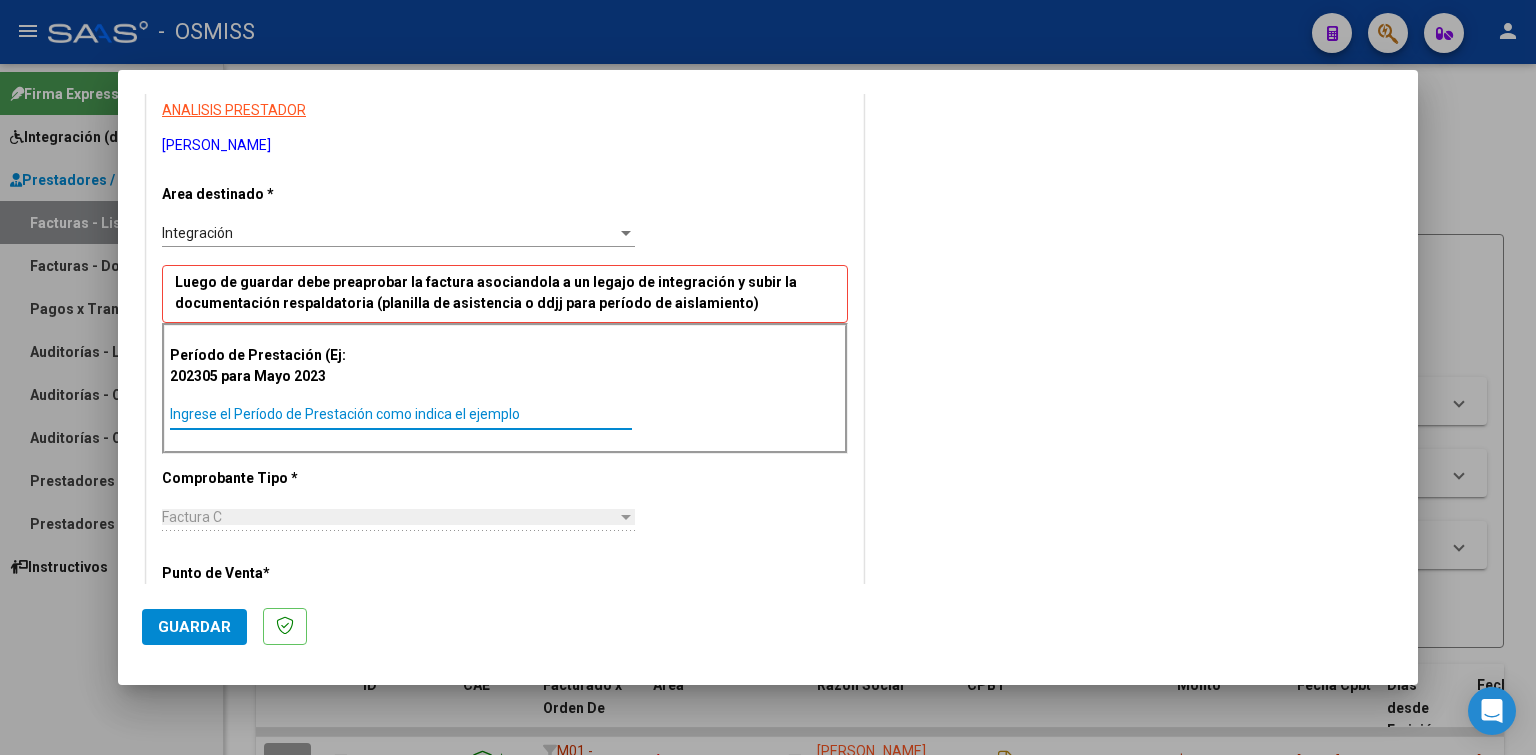paste on "202506" 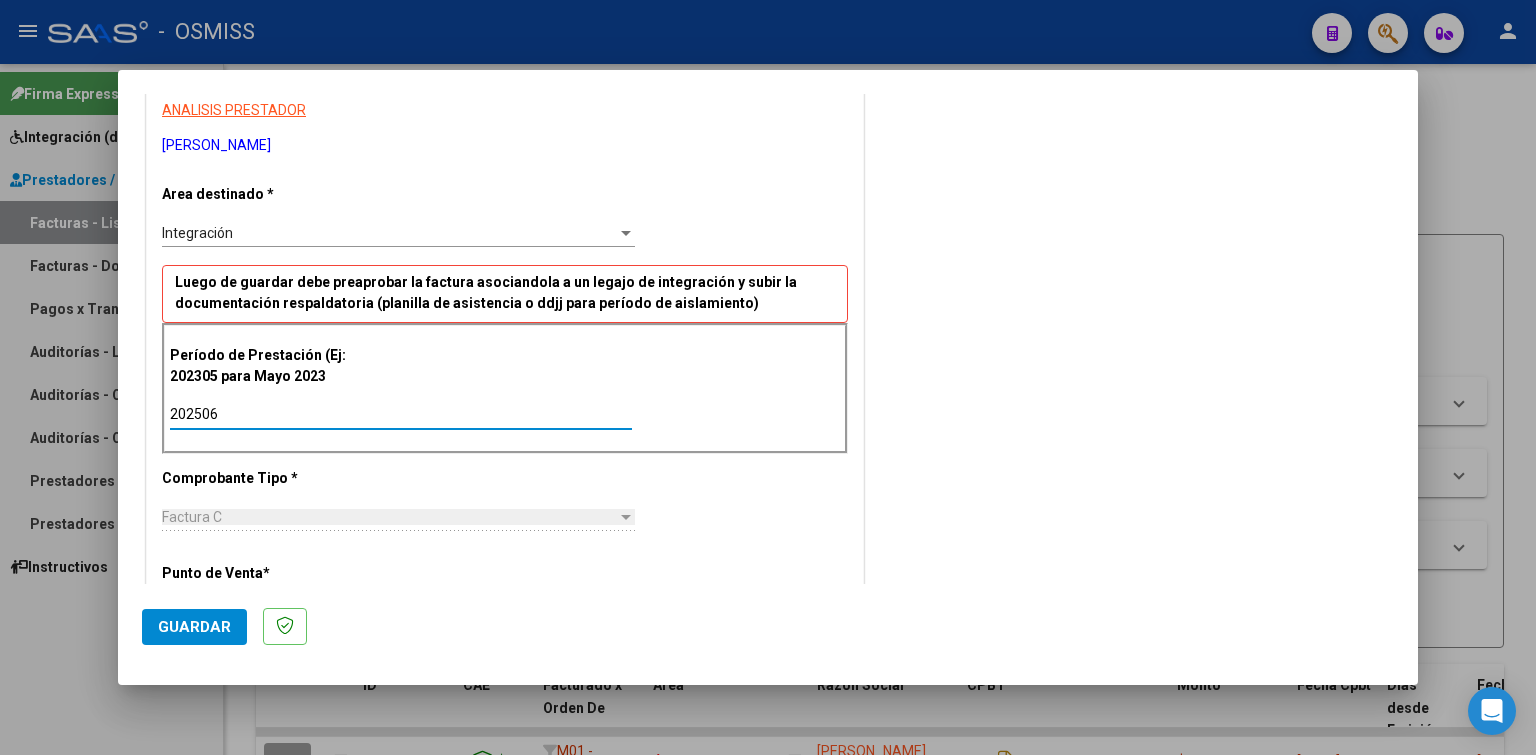 type on "202506" 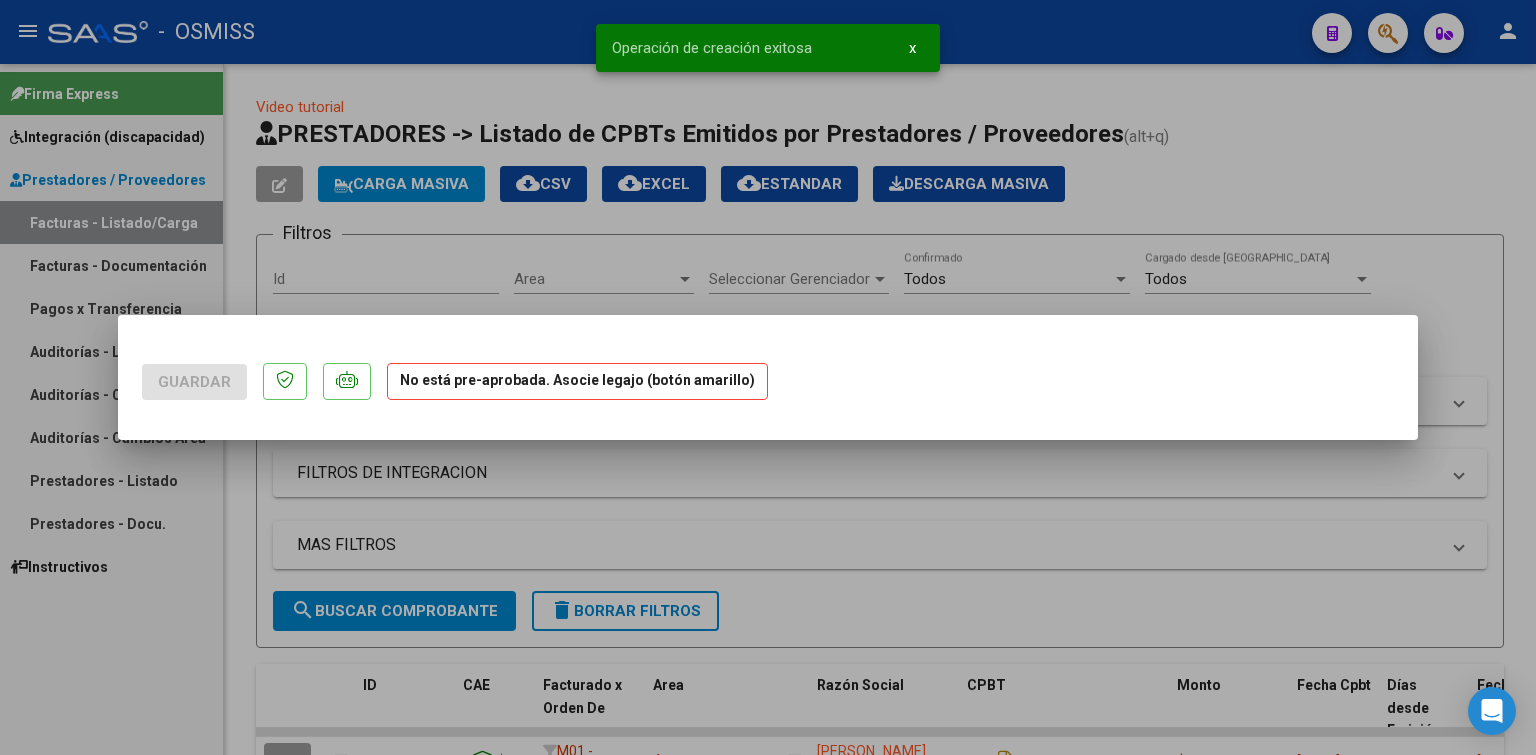 scroll, scrollTop: 0, scrollLeft: 0, axis: both 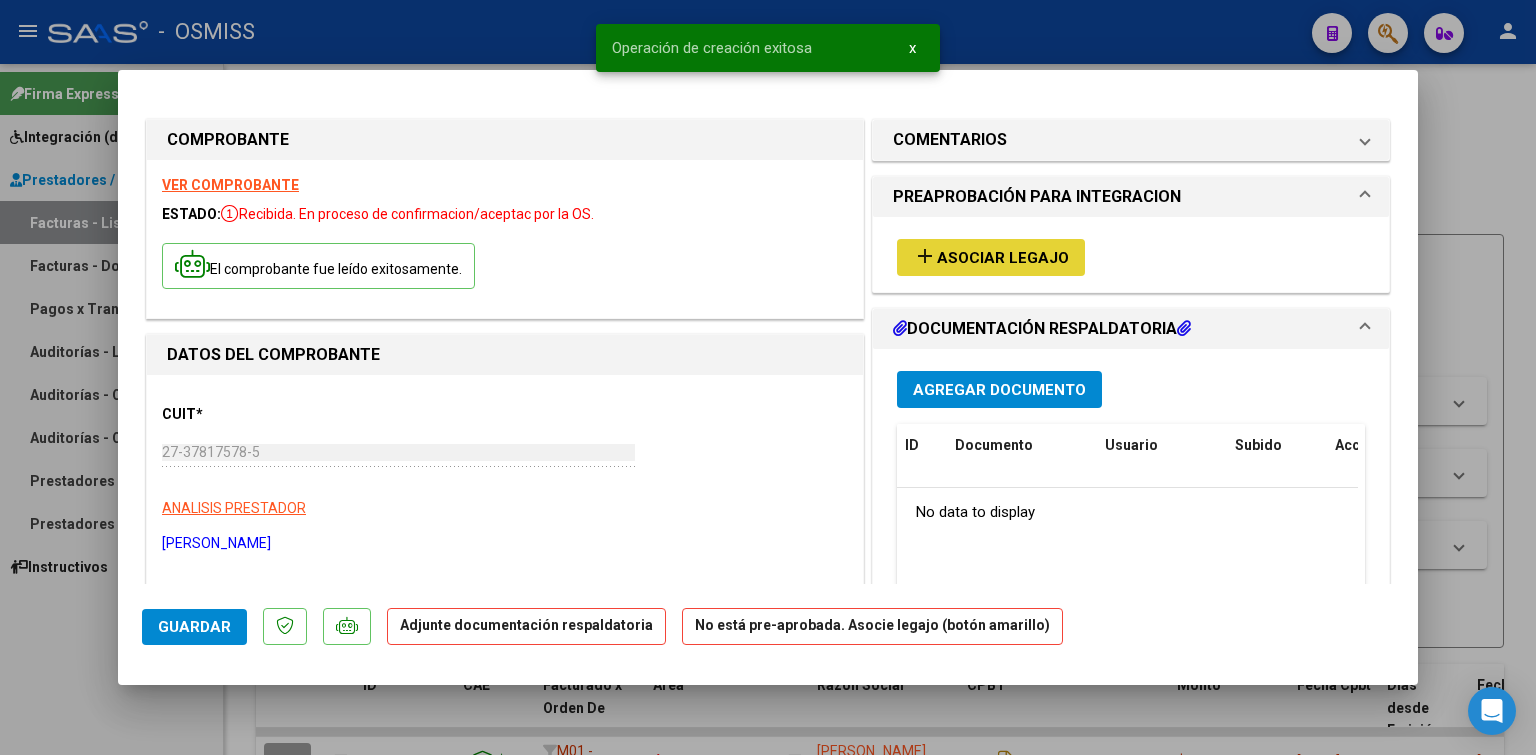 click on "Asociar Legajo" at bounding box center [1003, 258] 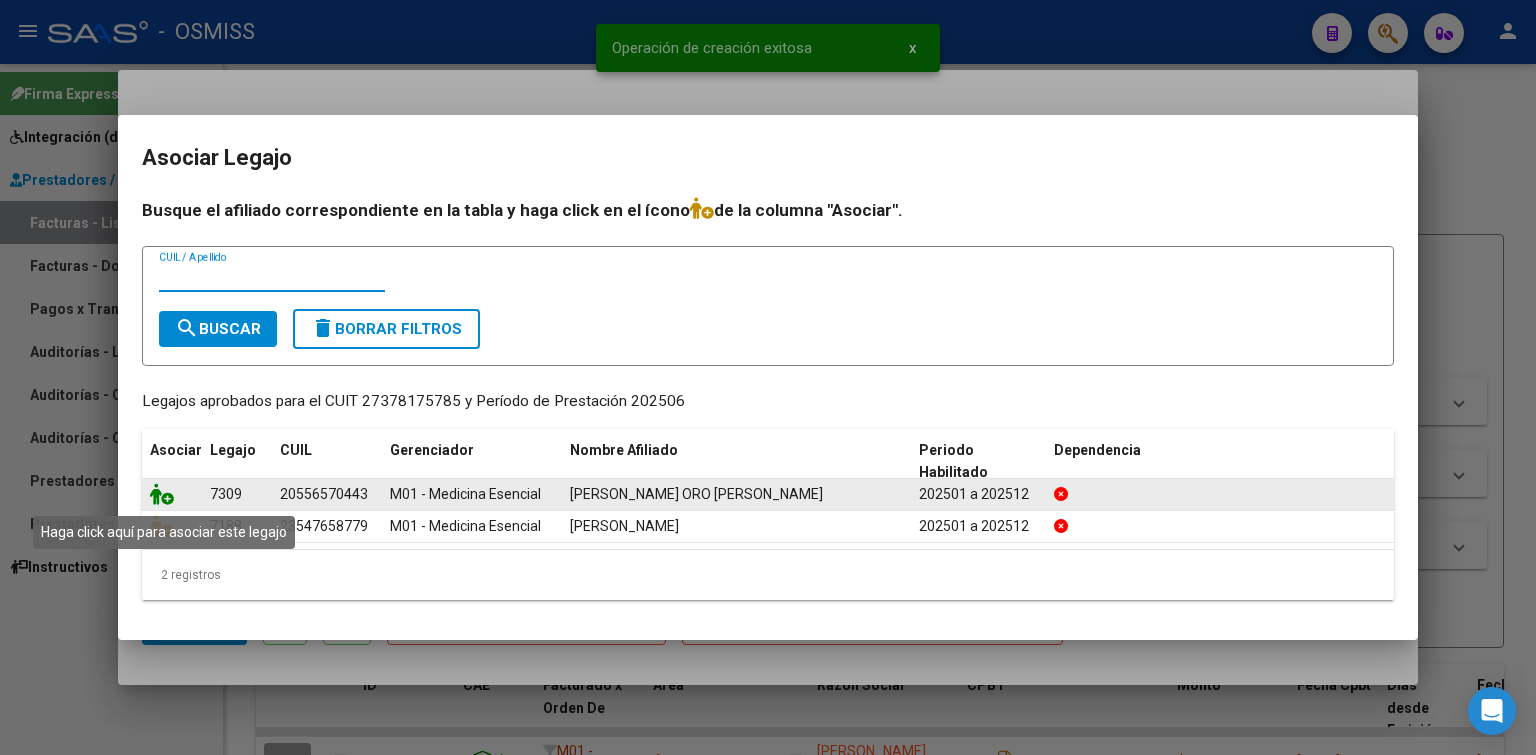 click 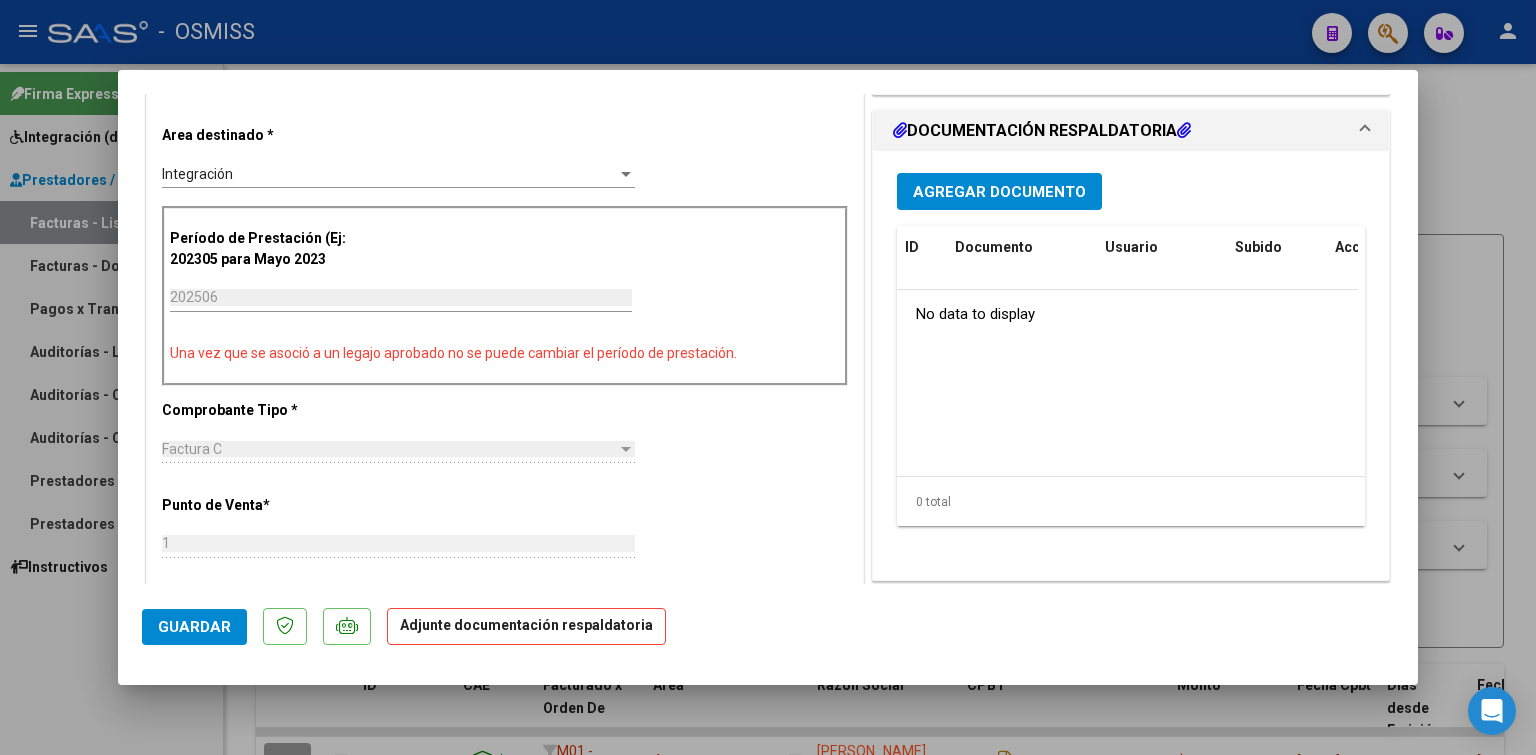 scroll, scrollTop: 472, scrollLeft: 0, axis: vertical 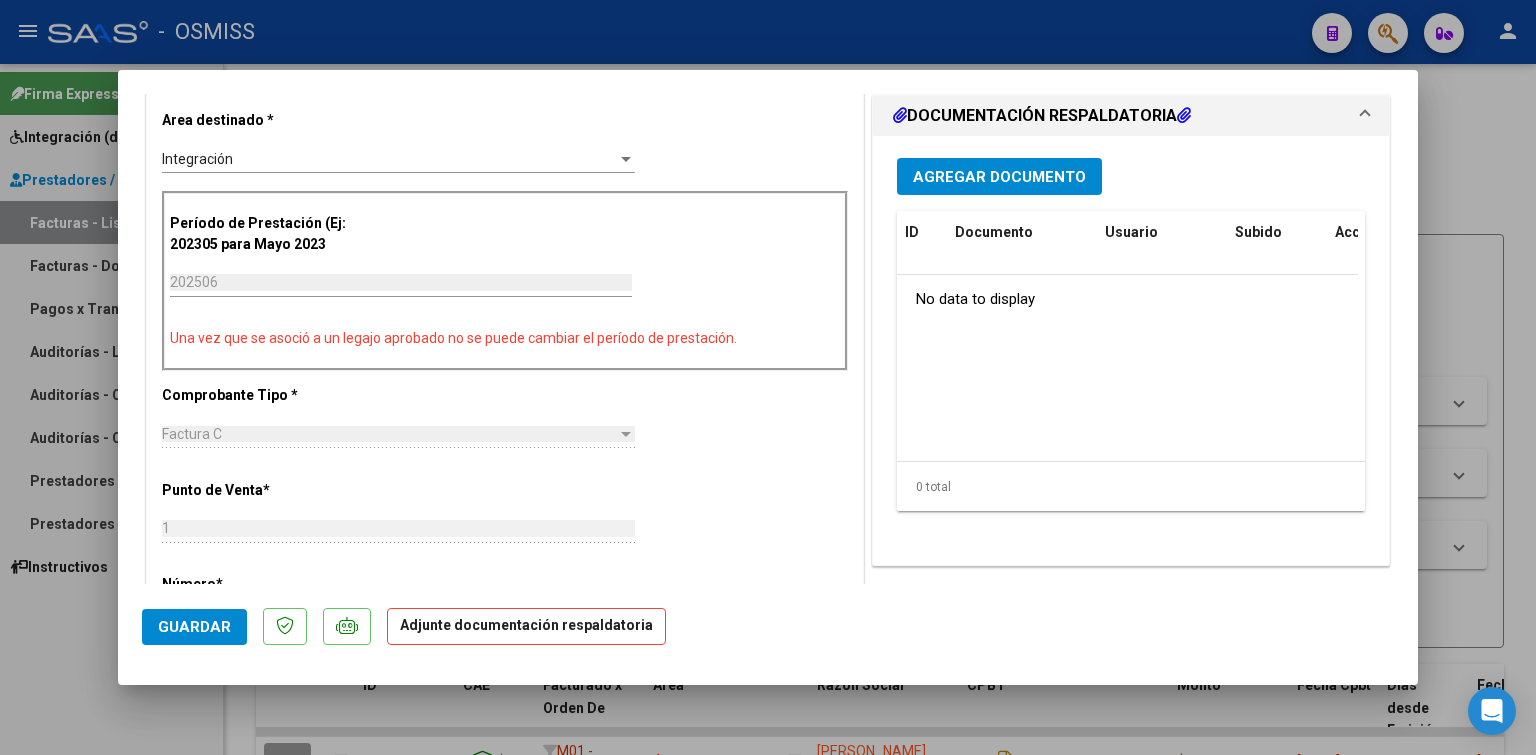 click on "Agregar Documento ID Documento Usuario Subido Acción No data to display  0 total   1" at bounding box center [1131, 342] 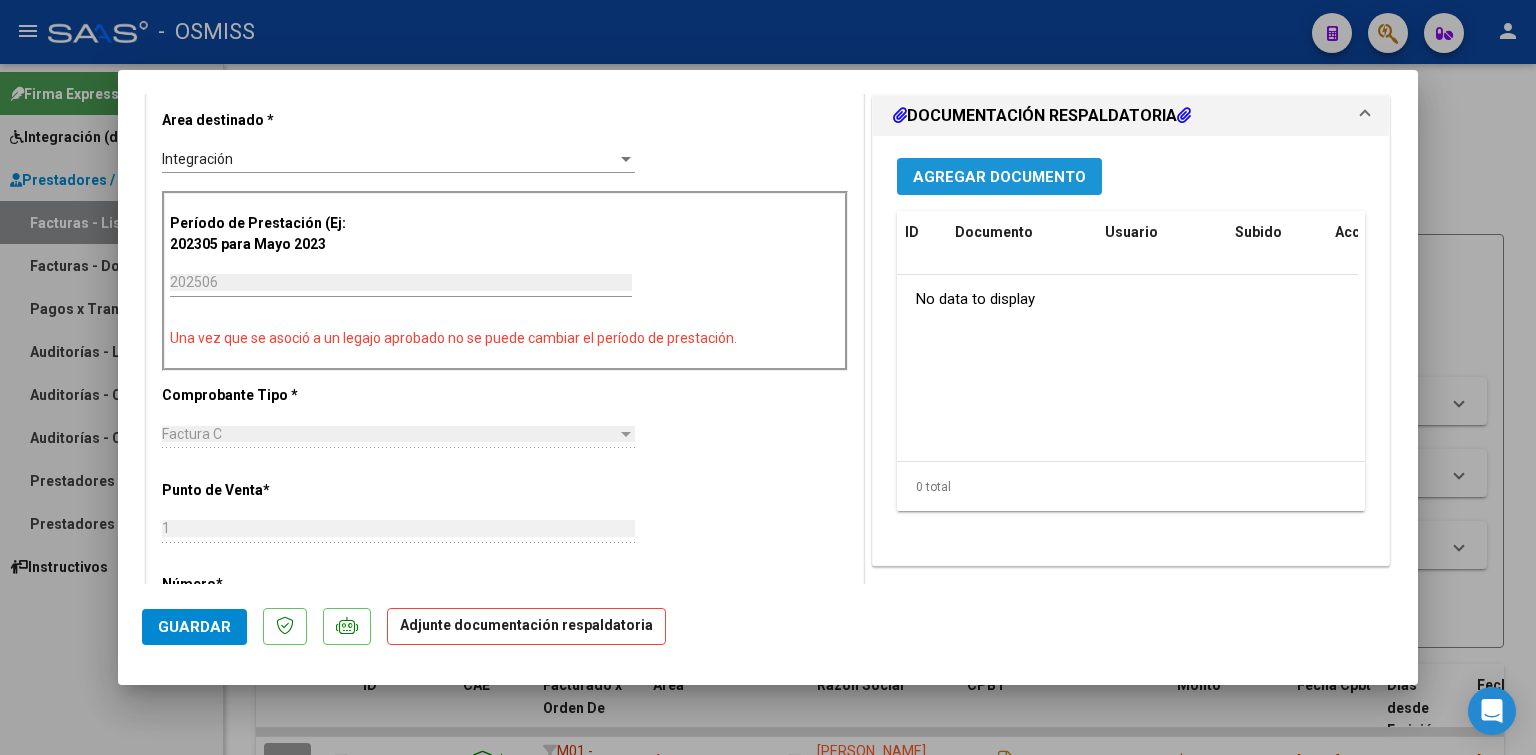 click on "Agregar Documento" at bounding box center [999, 177] 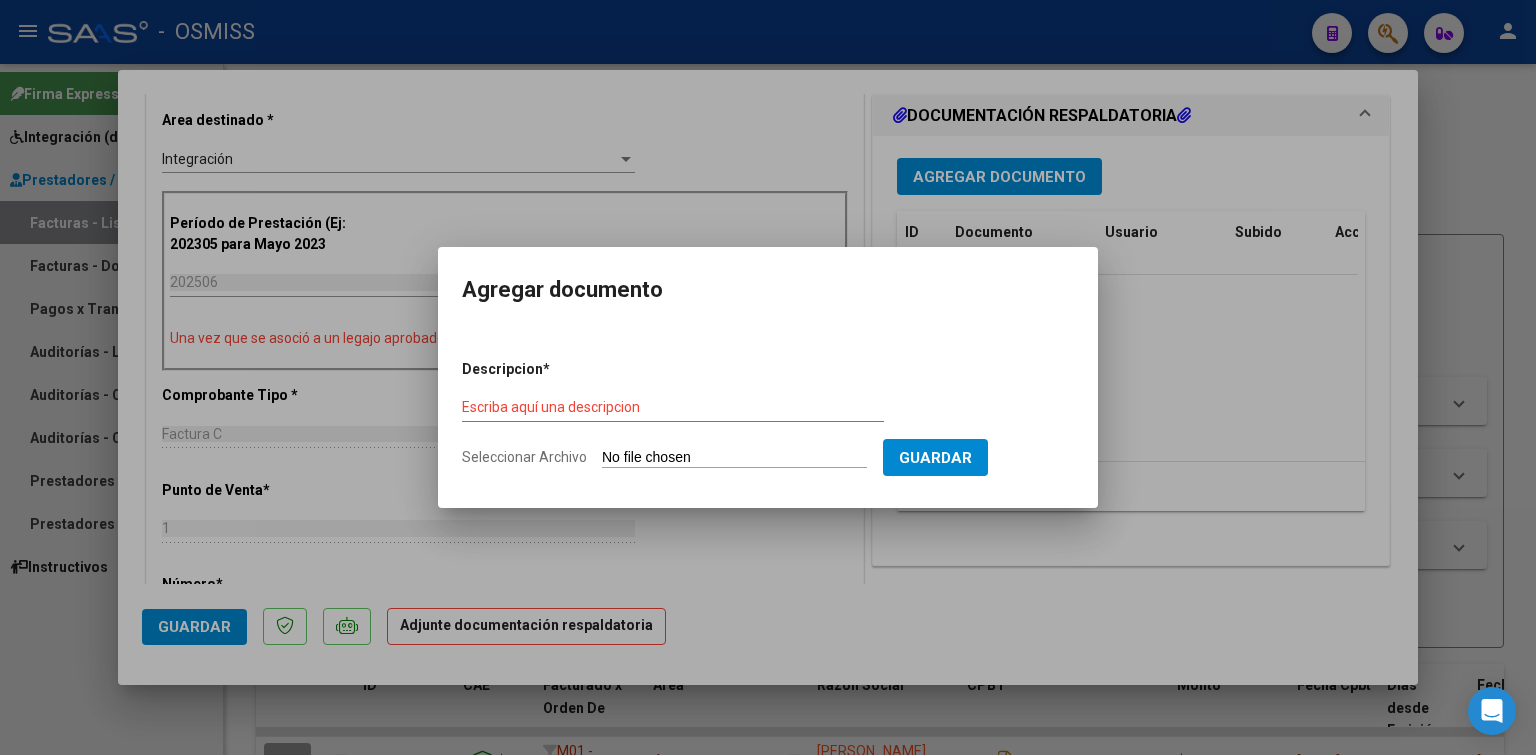 click on "Seleccionar Archivo" at bounding box center [734, 458] 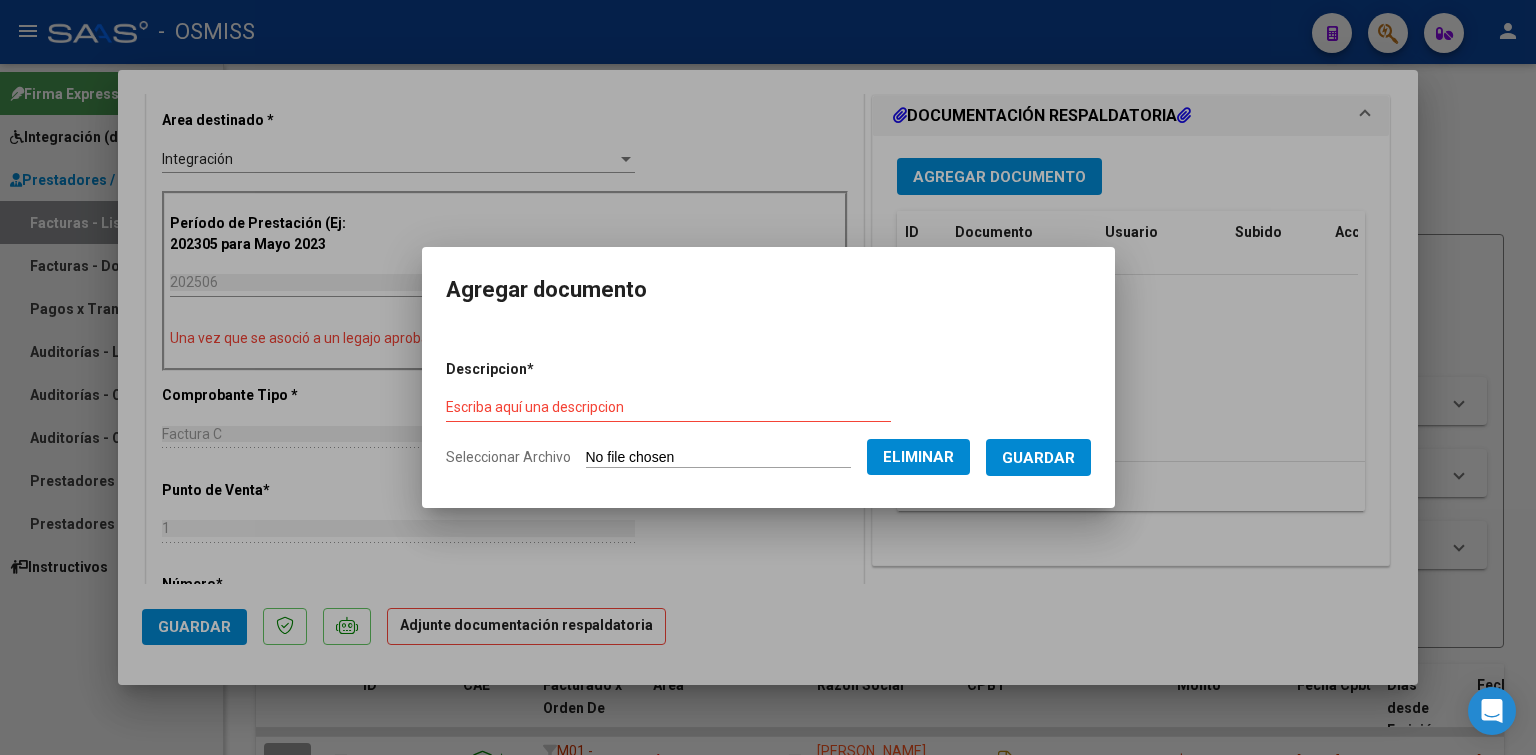 click on "Descripcion  *   Escriba aquí una descripcion  Seleccionar Archivo Eliminar Guardar" at bounding box center [768, 414] 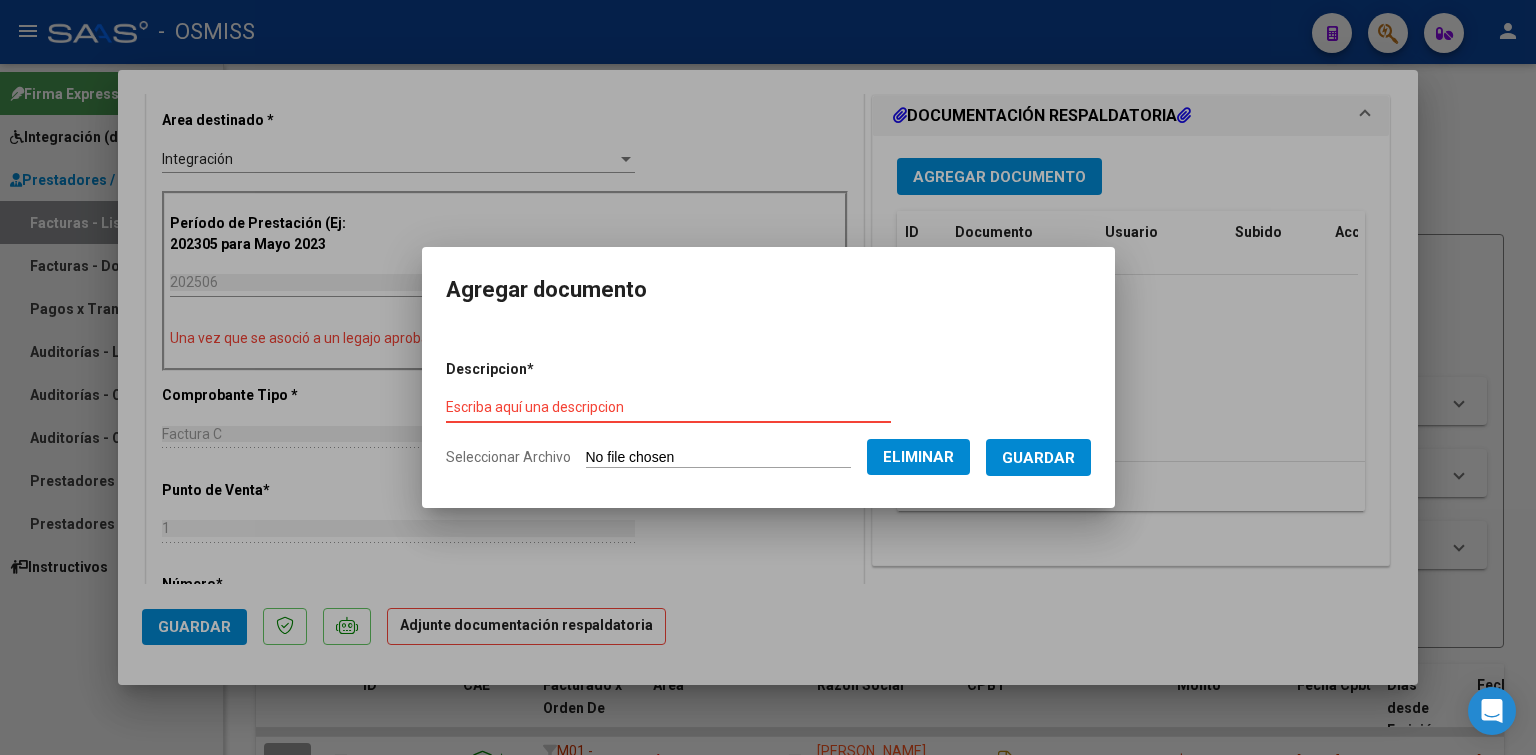 click on "Escriba aquí una descripcion" at bounding box center [668, 407] 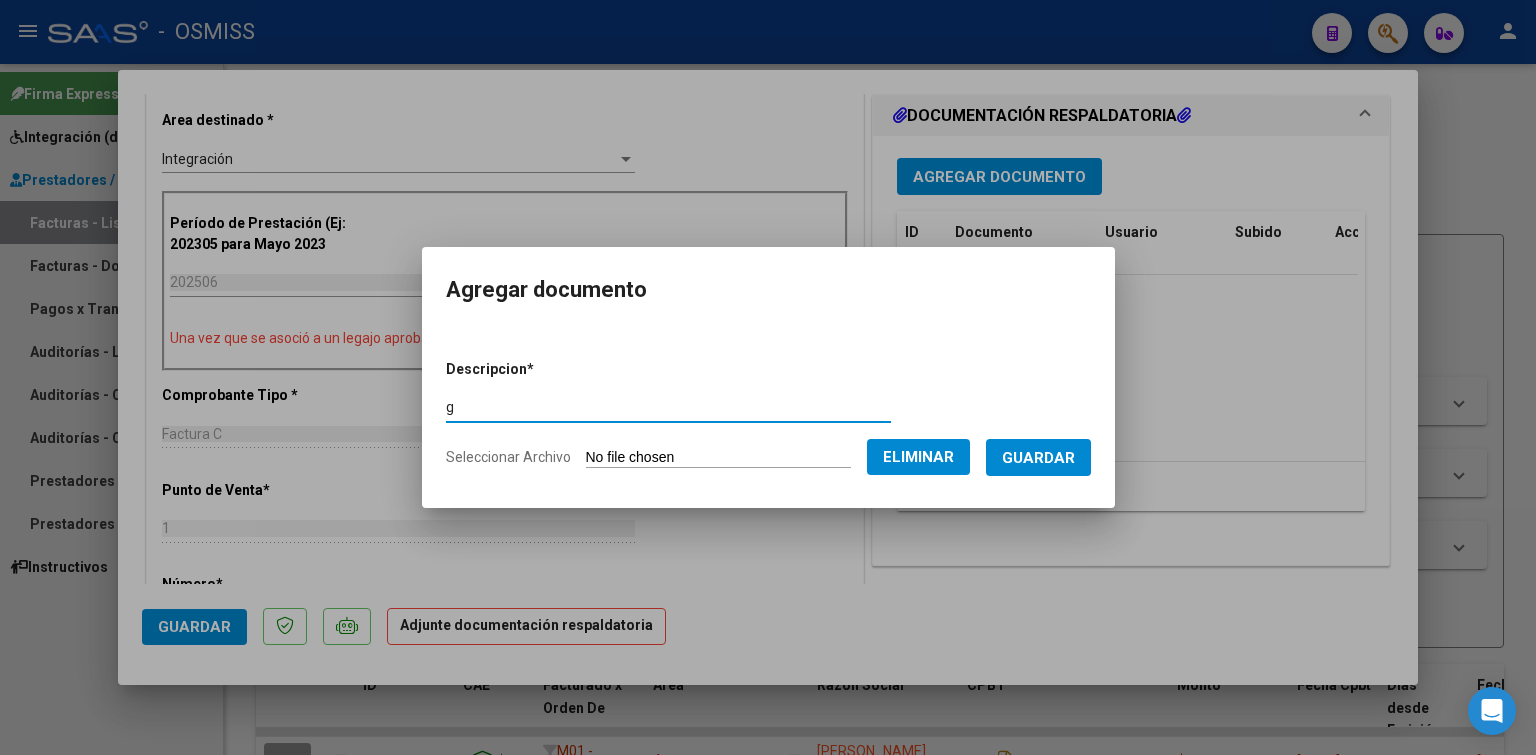 type on "g" 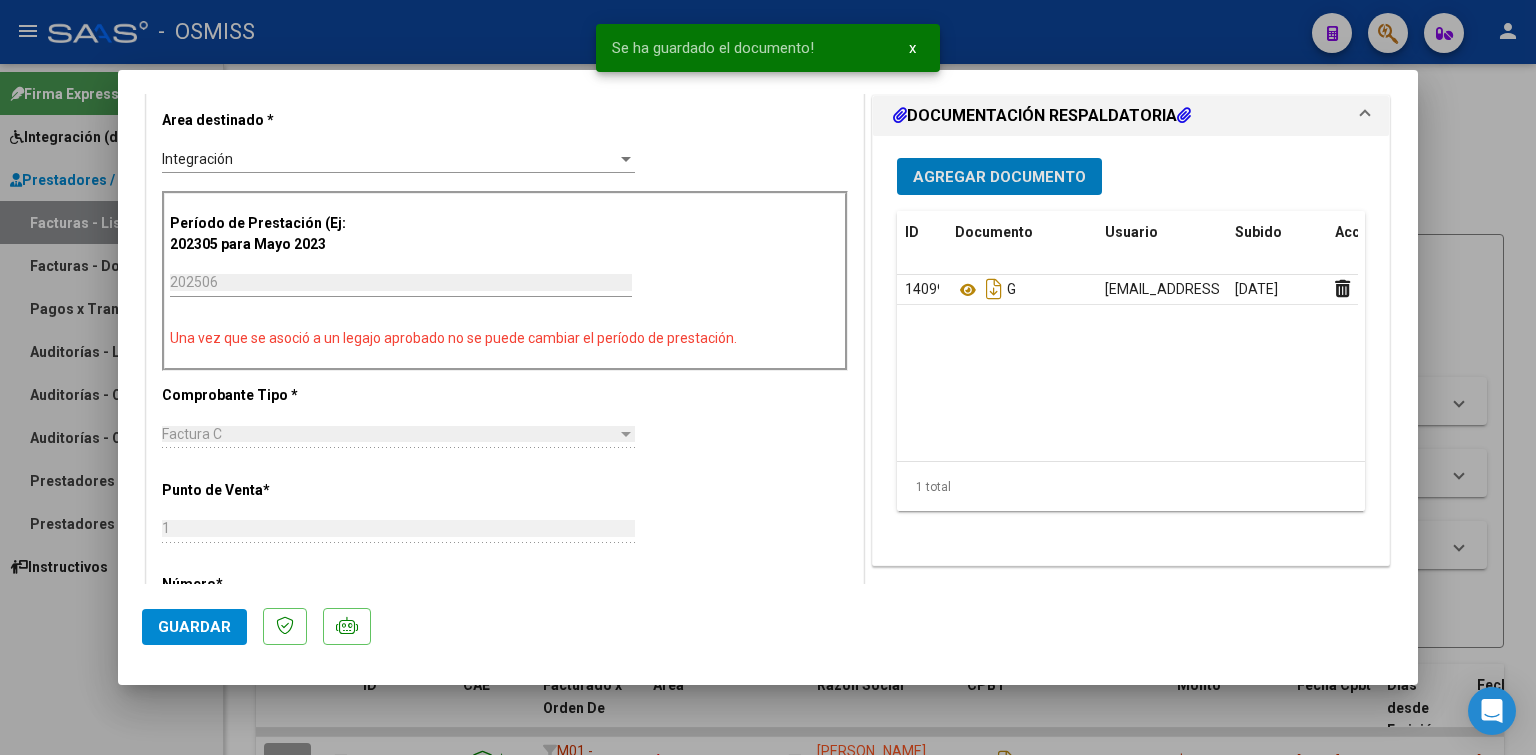 type 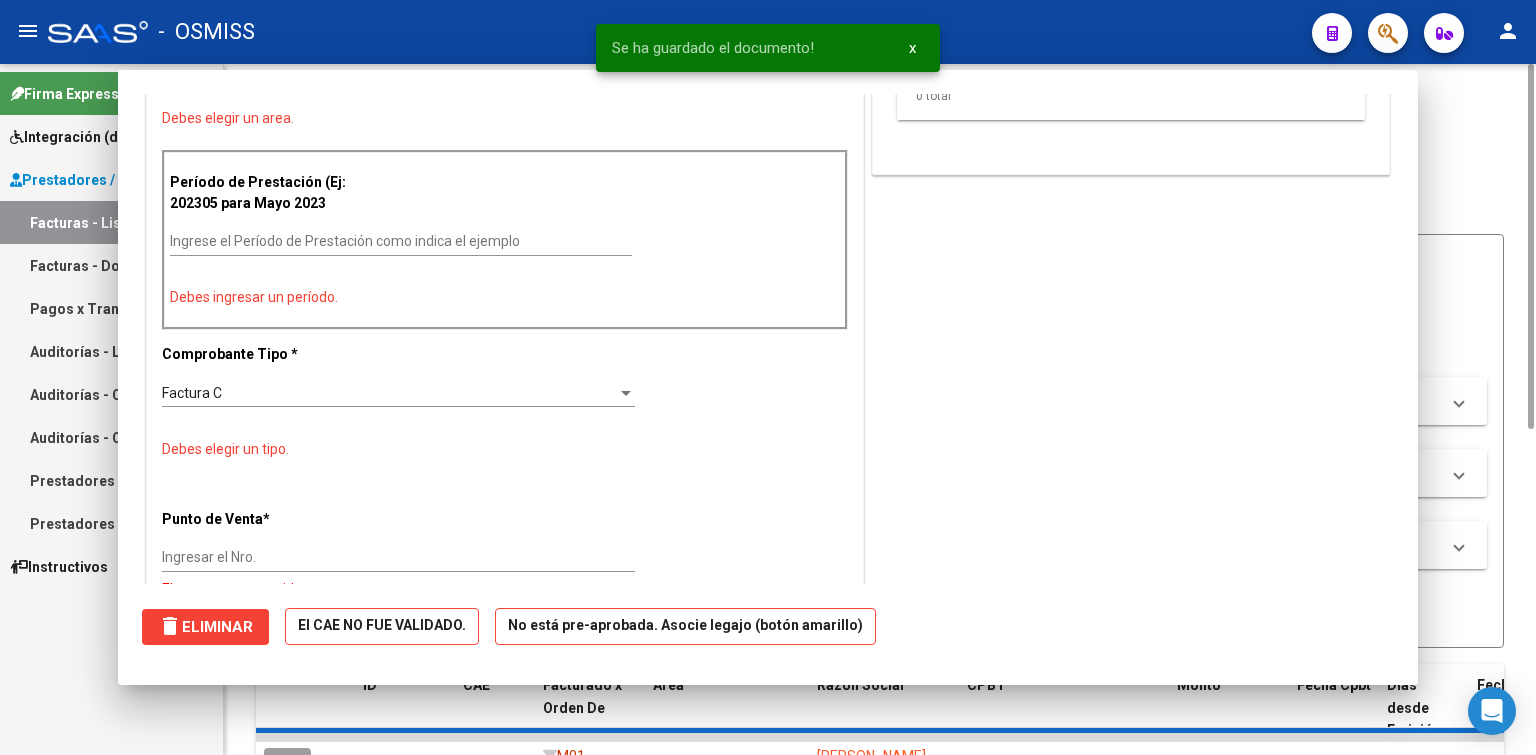scroll, scrollTop: 0, scrollLeft: 0, axis: both 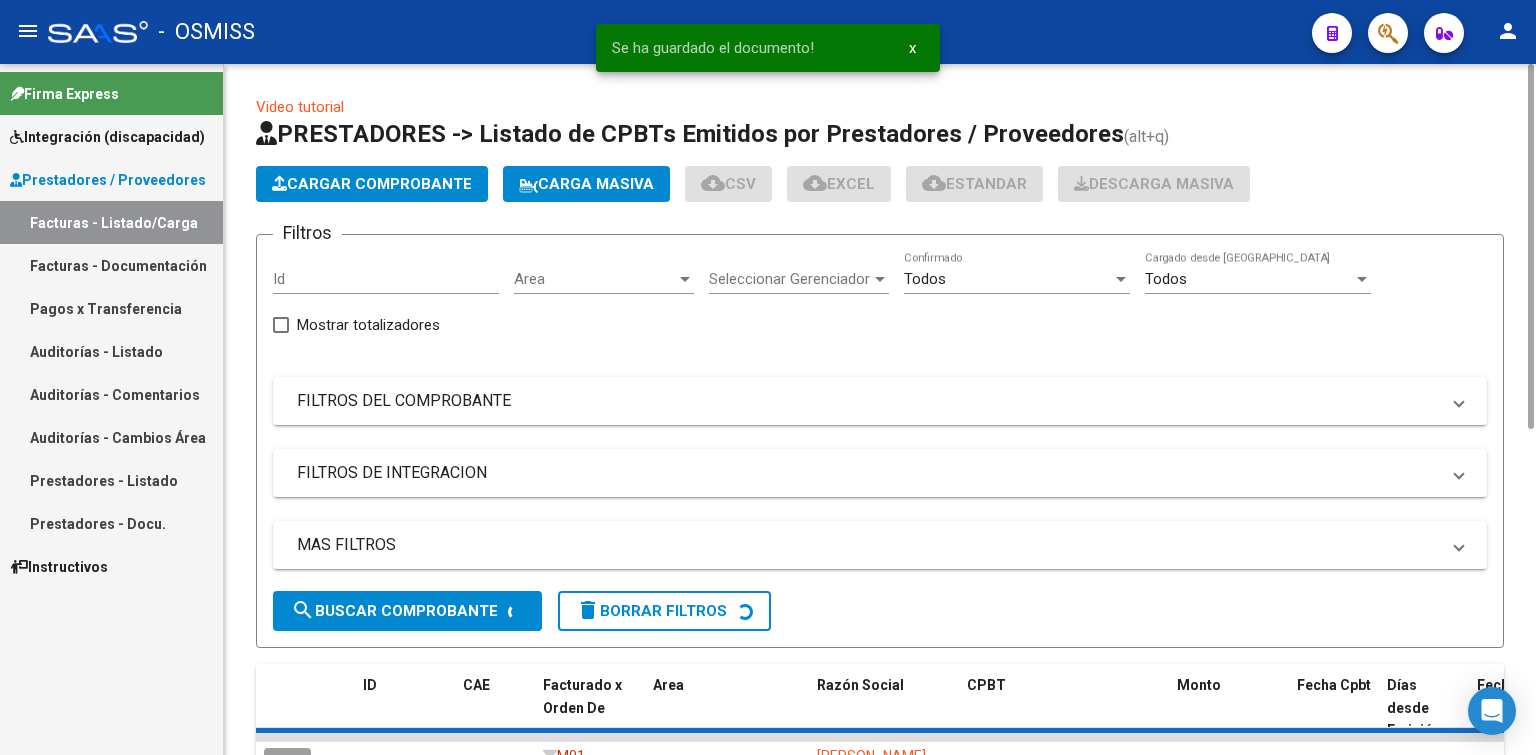 click on "Cargar Comprobante" 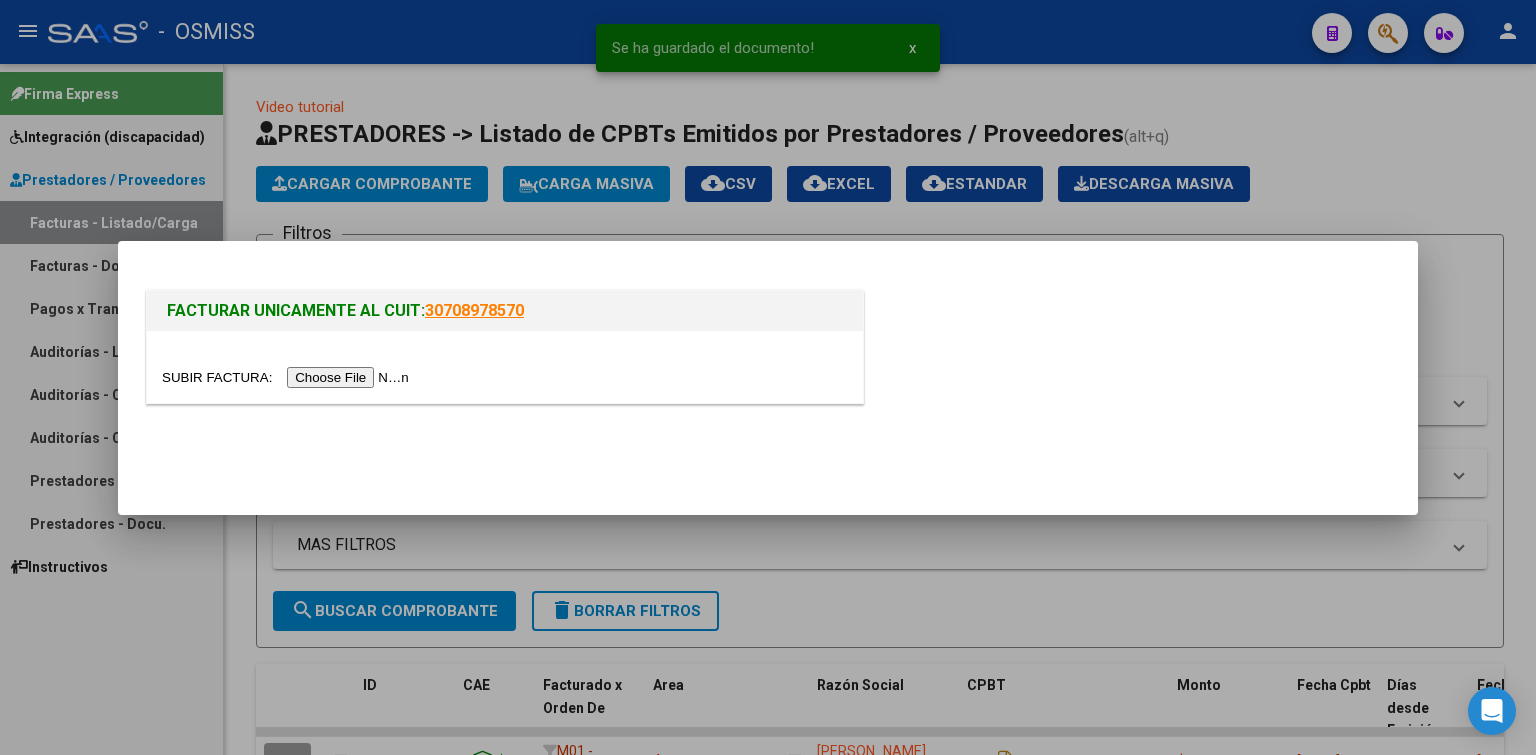 click at bounding box center (288, 377) 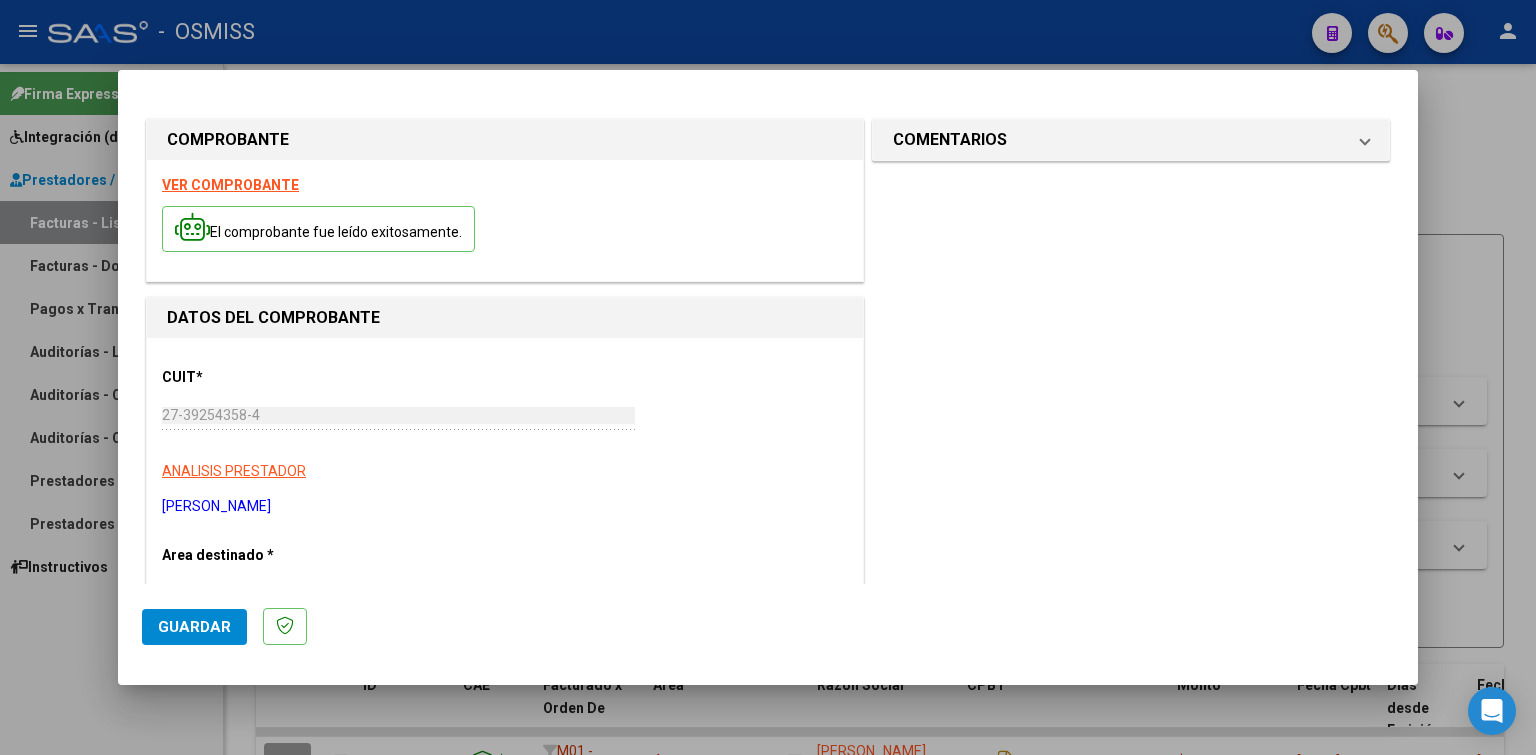 drag, startPoint x: 1417, startPoint y: 212, endPoint x: 1409, endPoint y: 312, distance: 100.31949 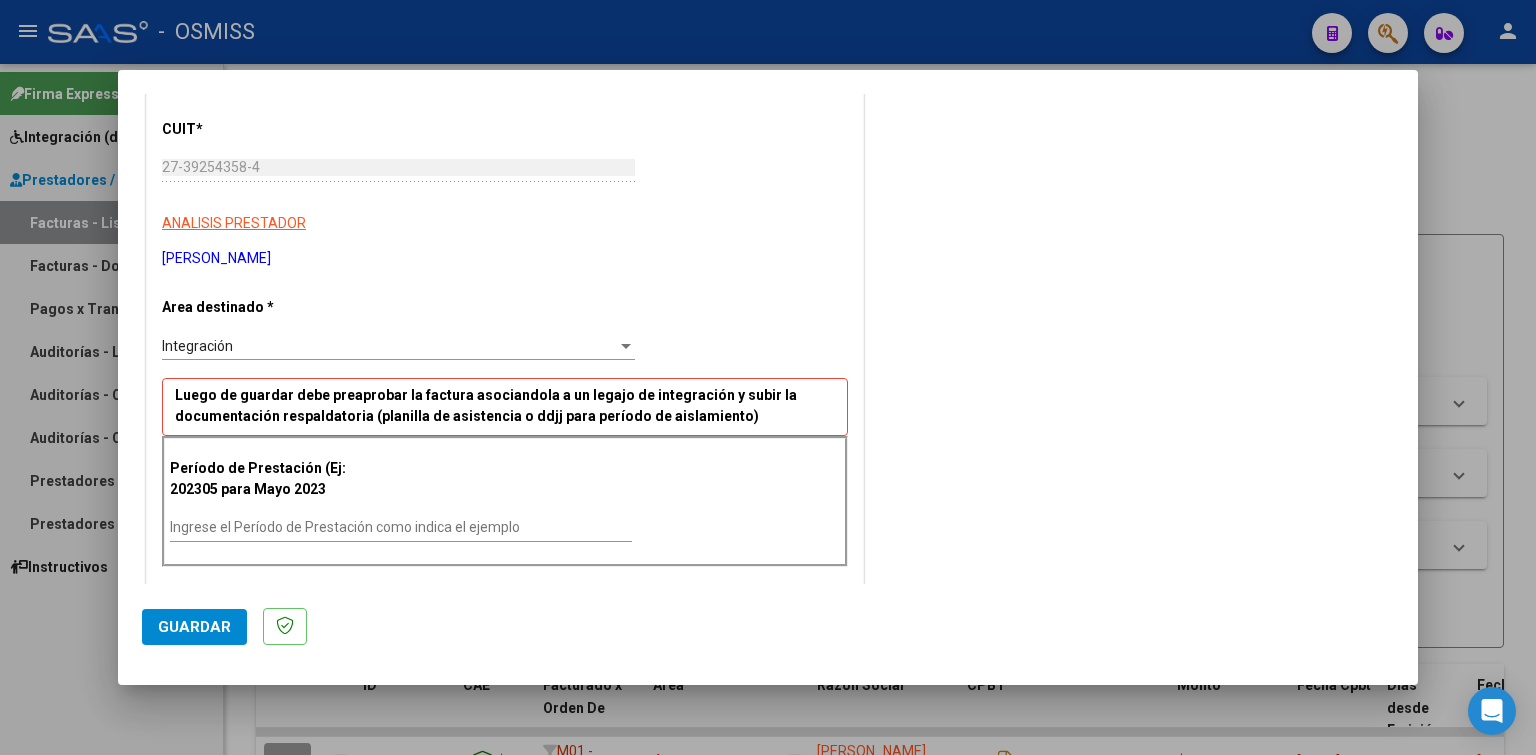 scroll, scrollTop: 322, scrollLeft: 0, axis: vertical 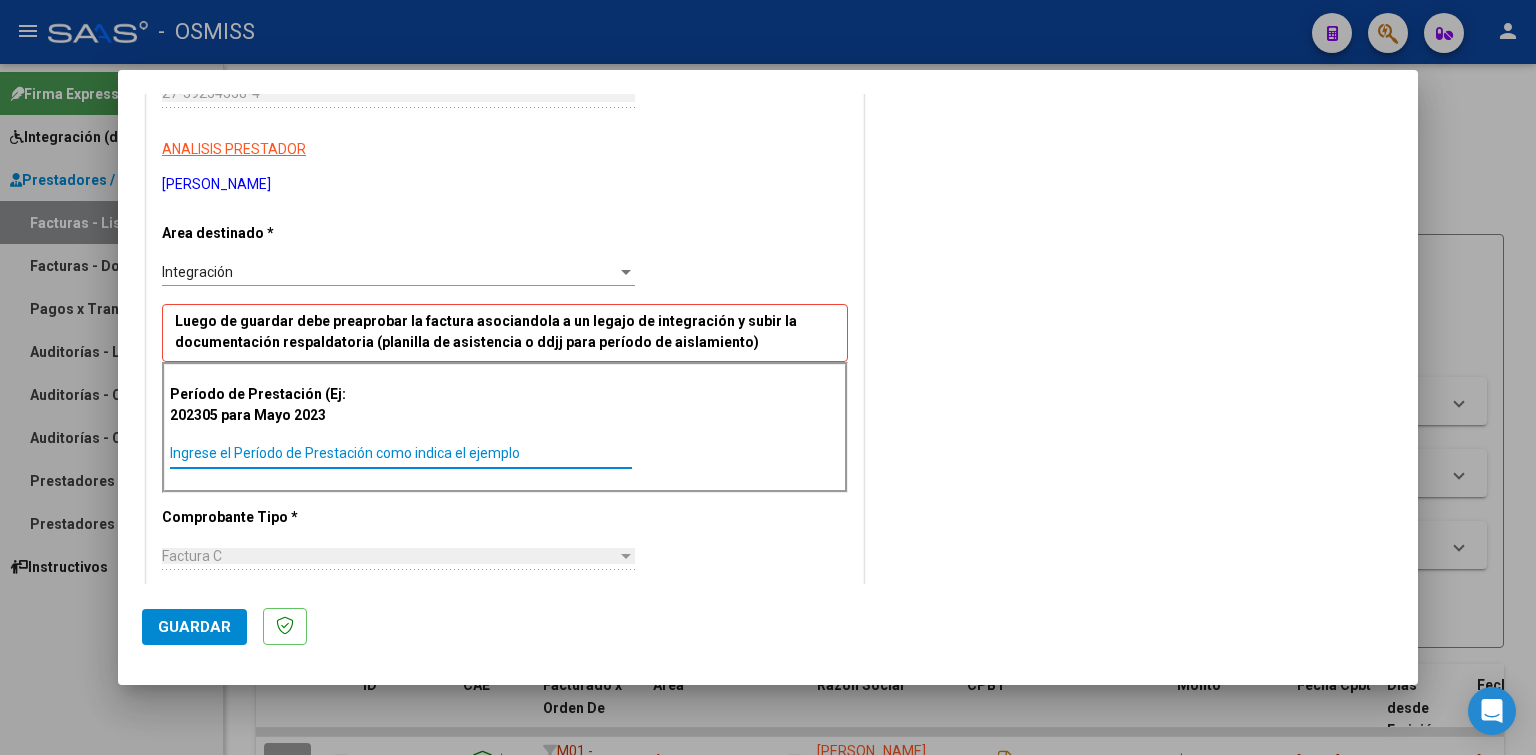 paste on "202506" 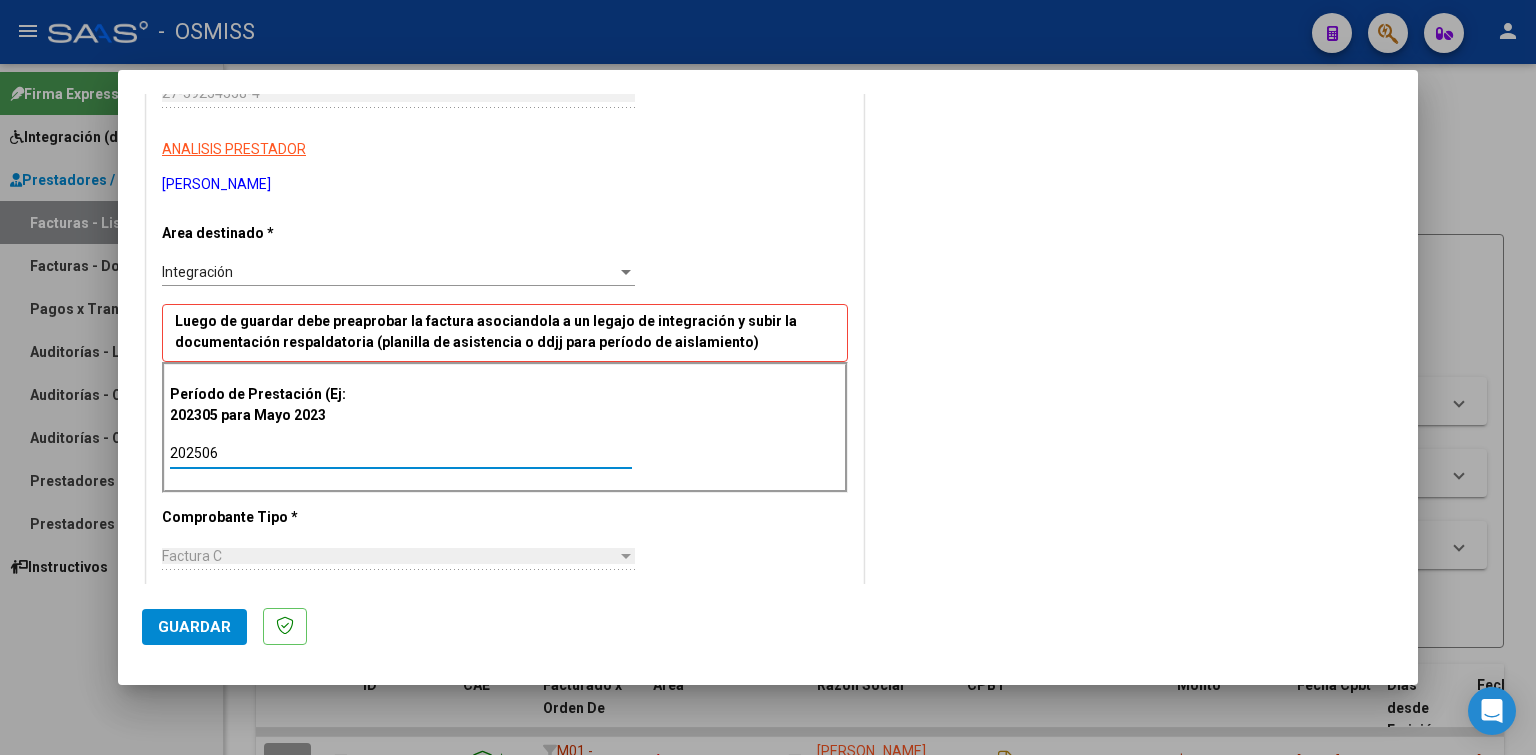 type on "202506" 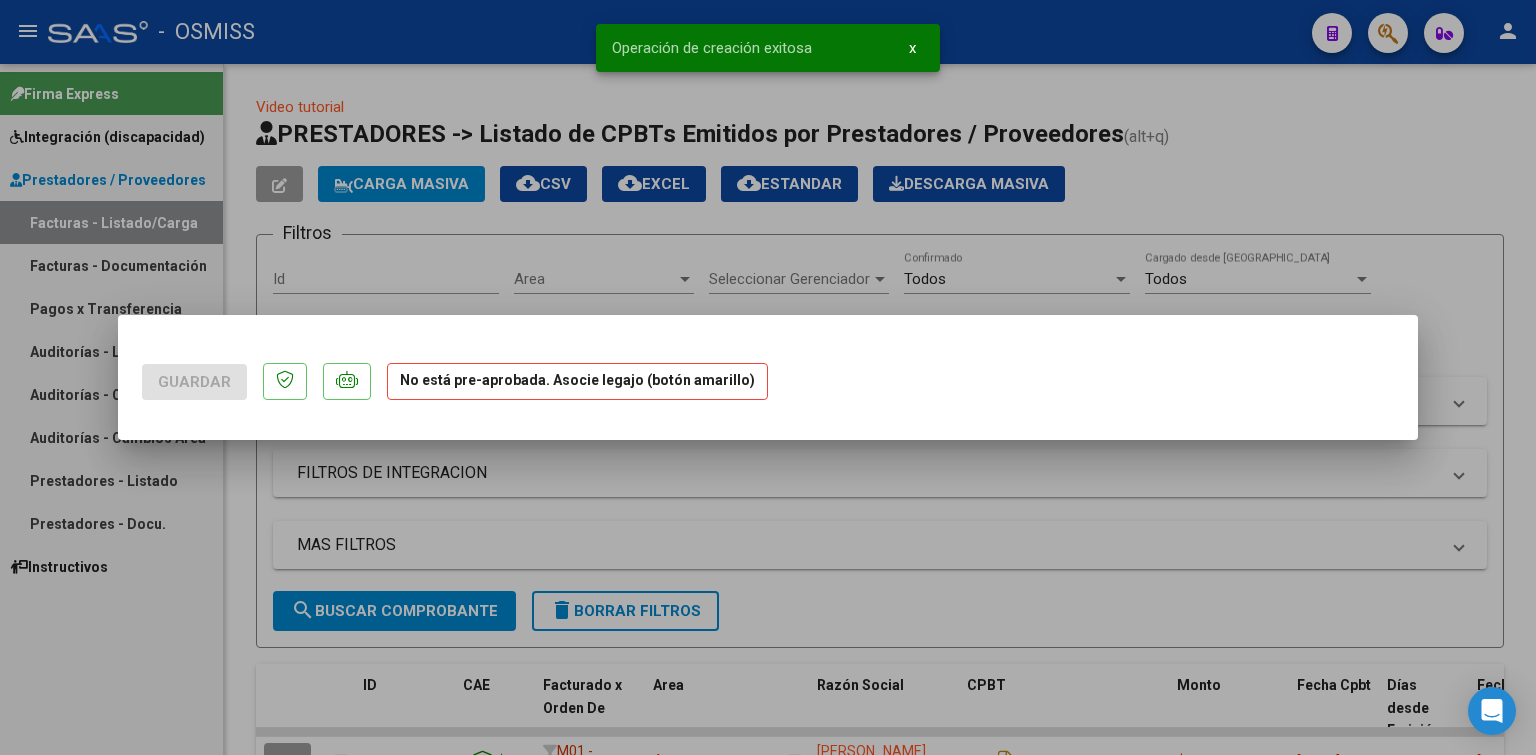 scroll, scrollTop: 0, scrollLeft: 0, axis: both 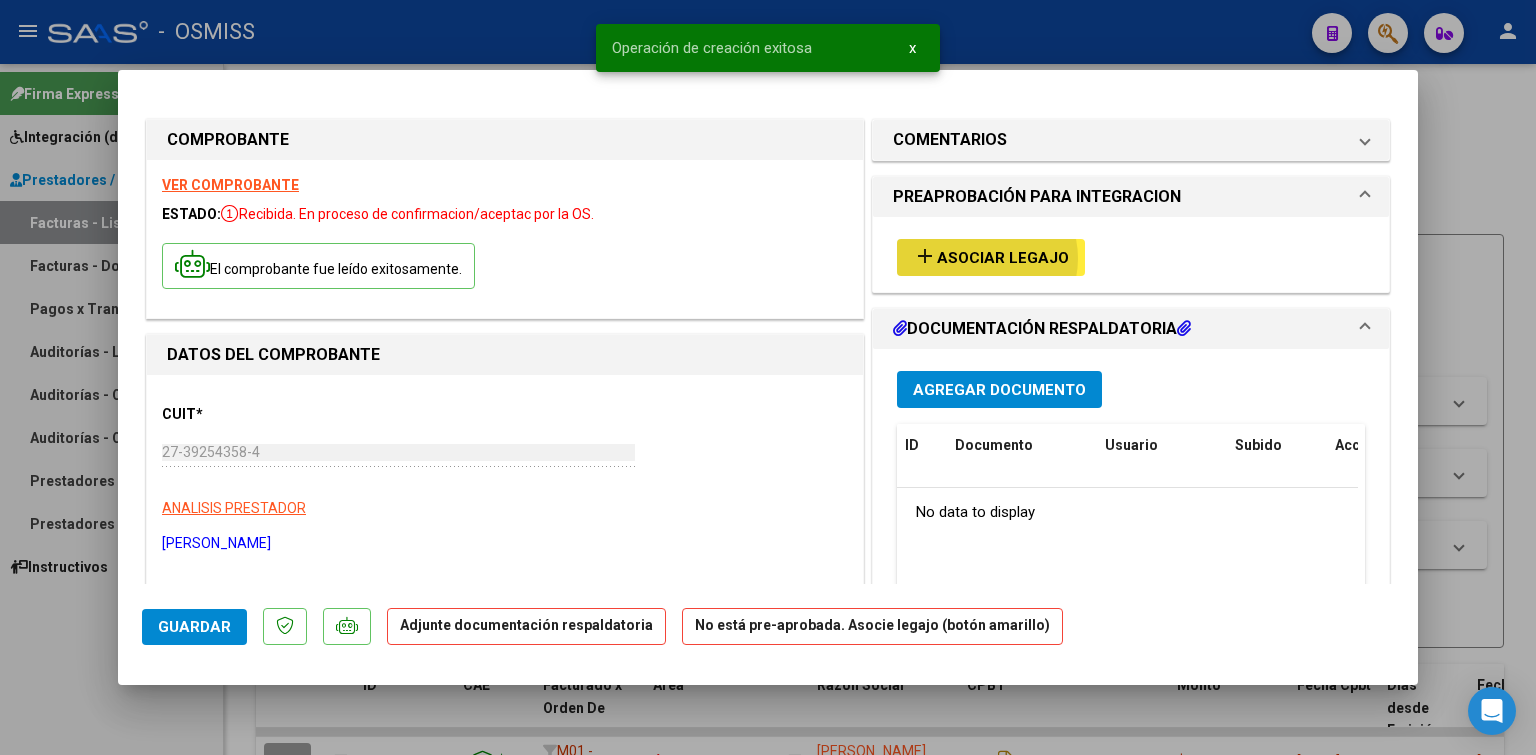 click on "Asociar Legajo" at bounding box center [1003, 258] 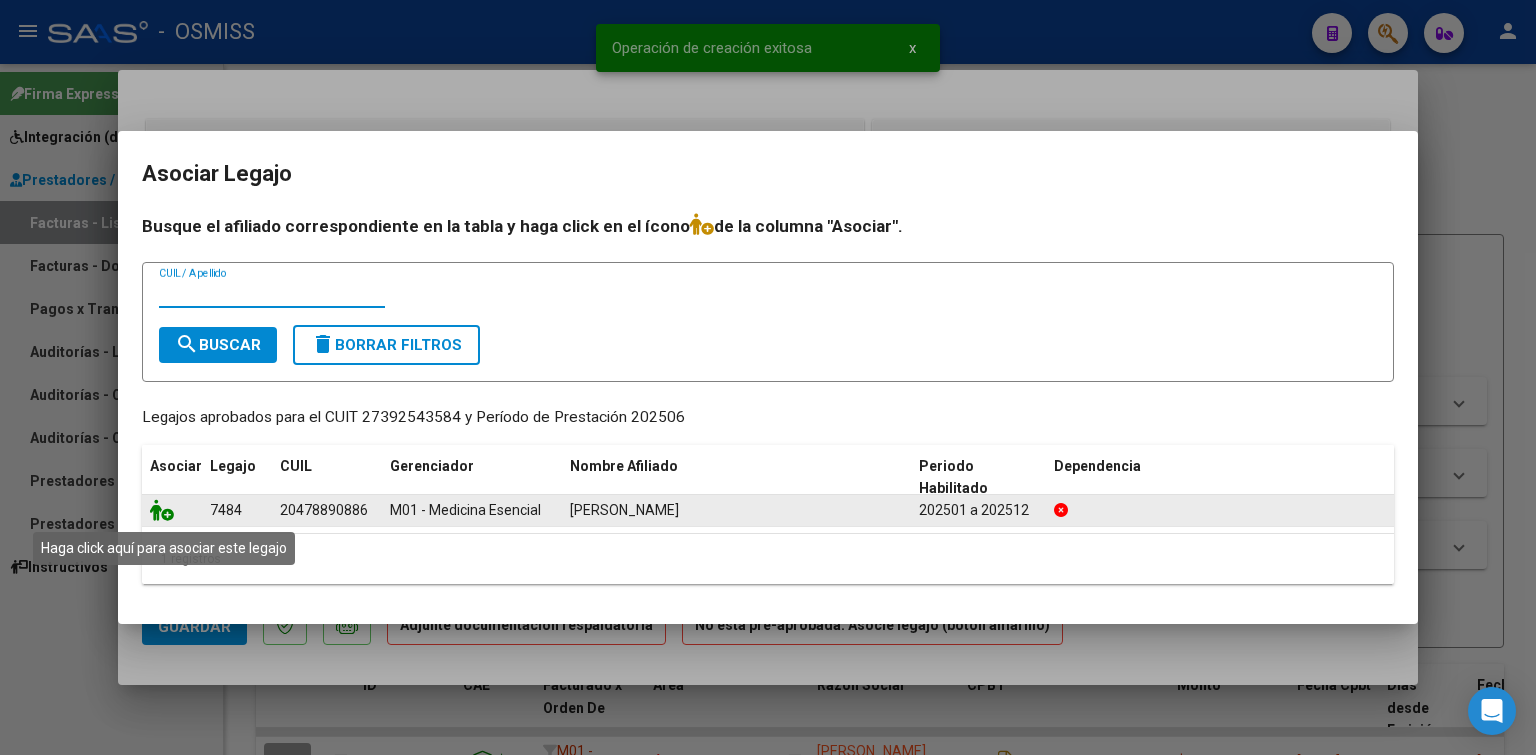 click 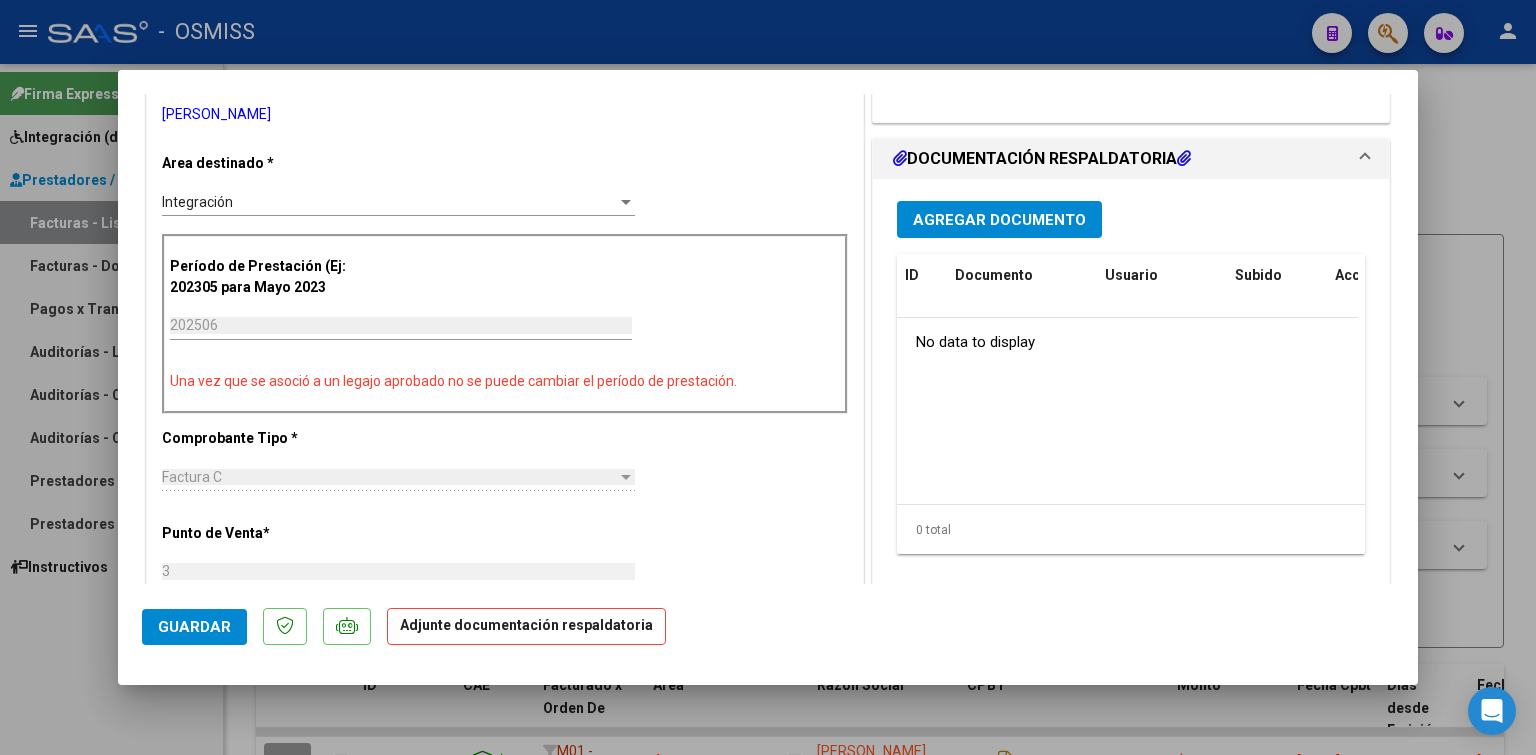 scroll, scrollTop: 431, scrollLeft: 0, axis: vertical 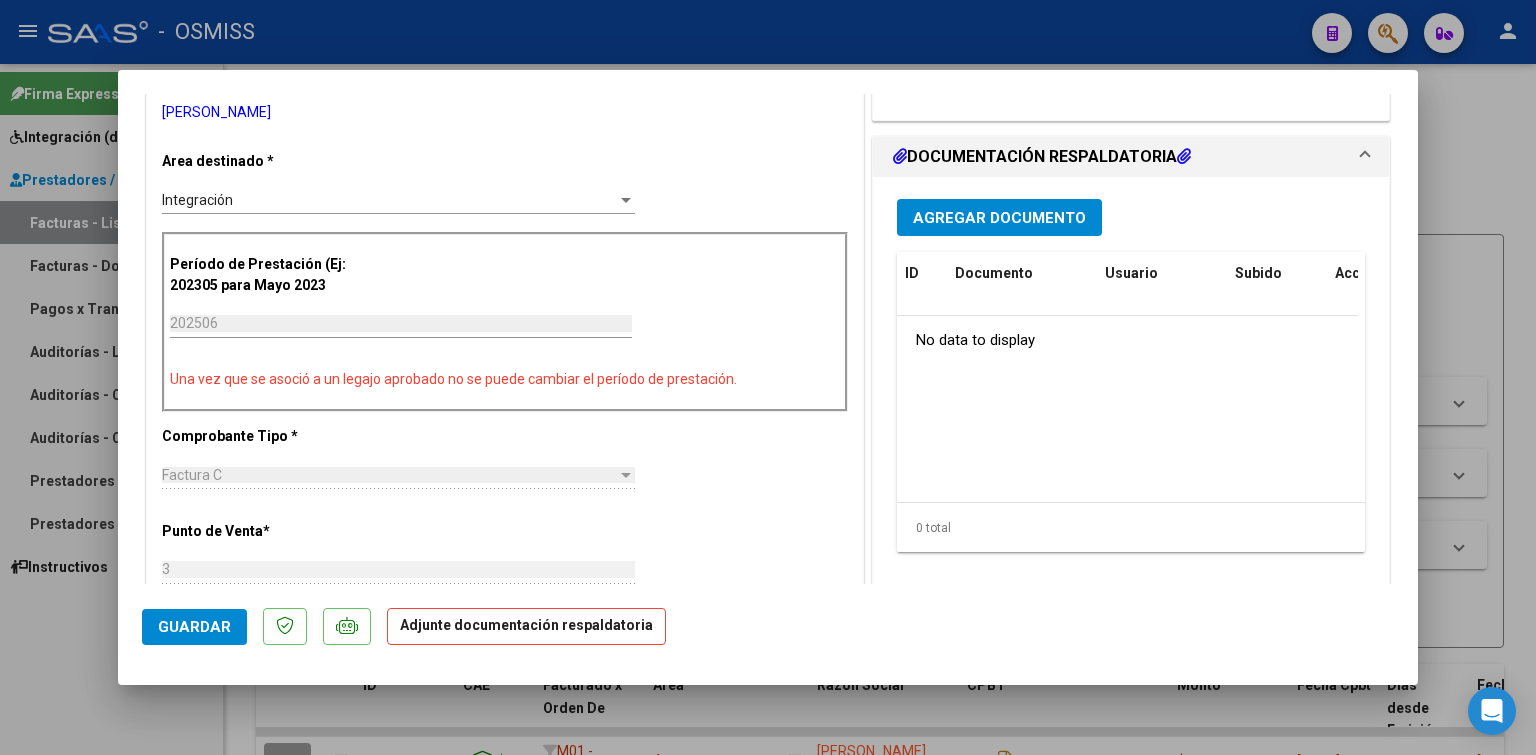 click on "Agregar Documento" at bounding box center [999, 218] 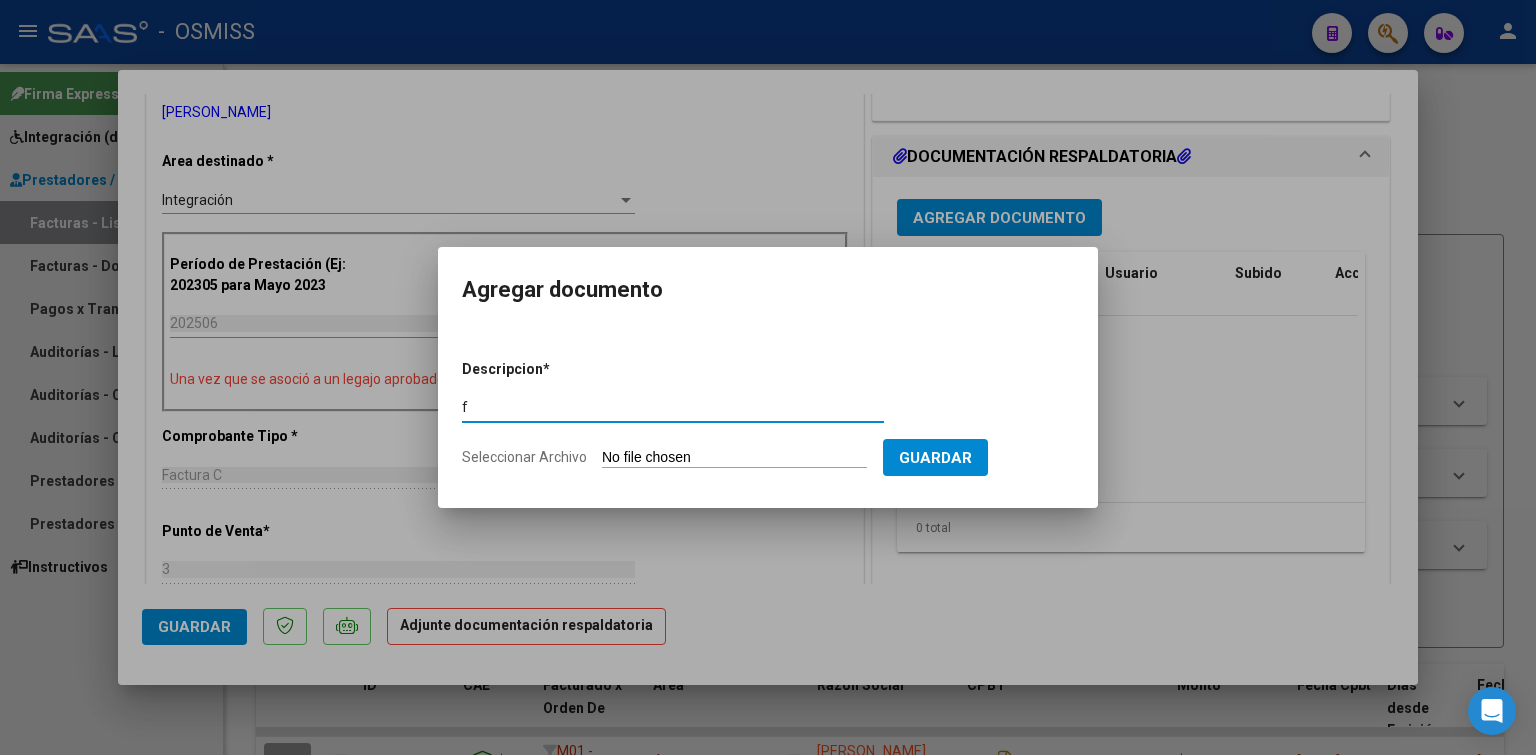 type on "f" 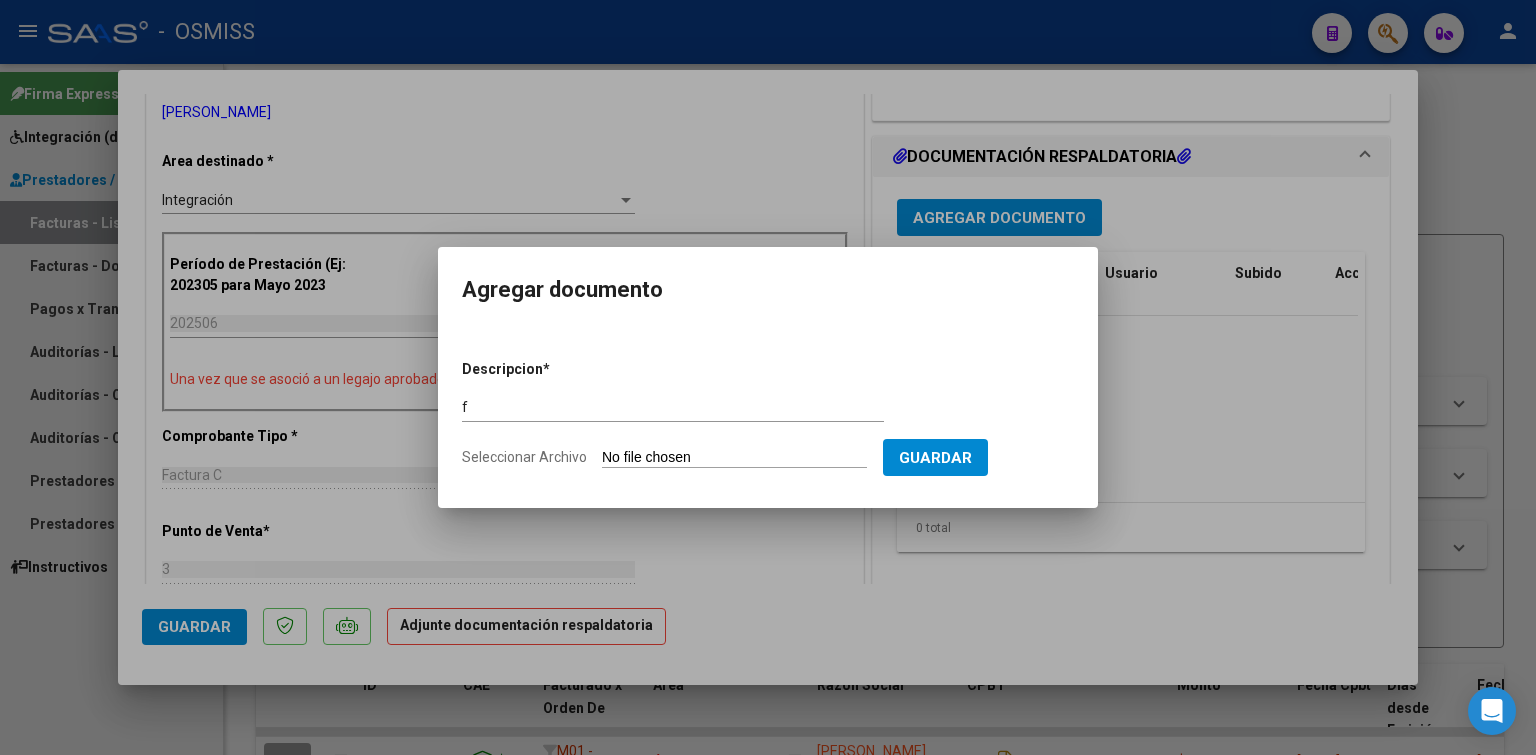 type on "C:\fakepath\junio martin_merged.pdf" 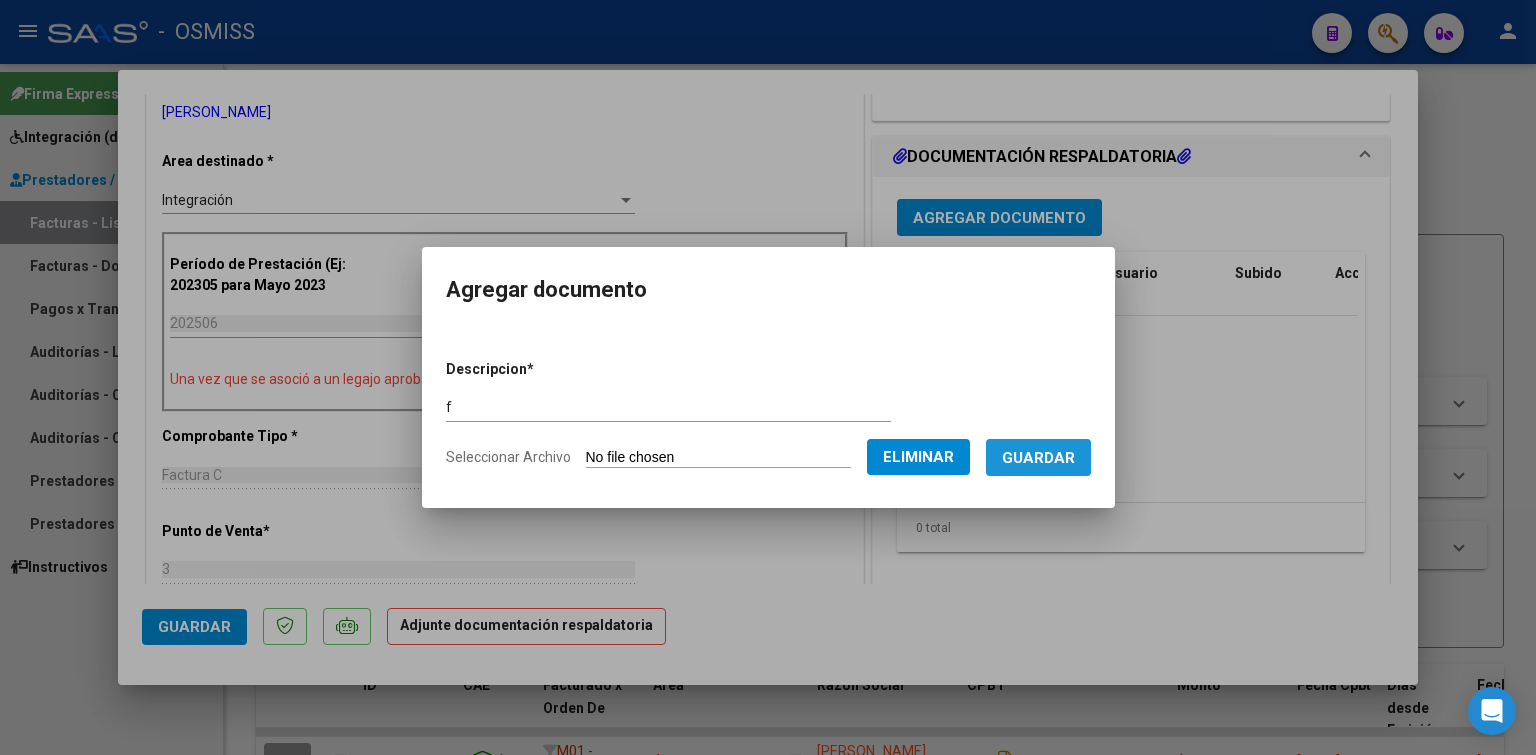 click on "Guardar" at bounding box center (1038, 457) 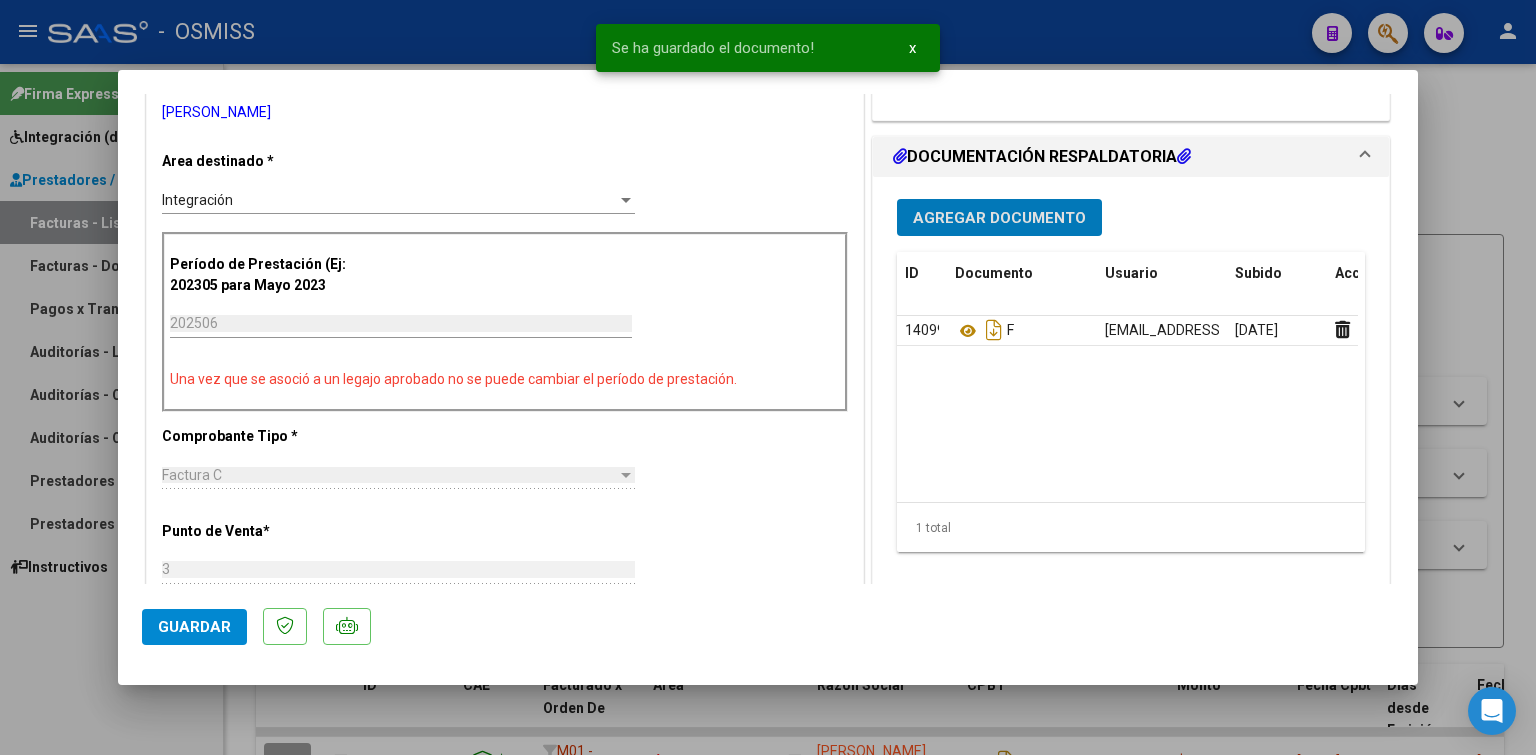 type 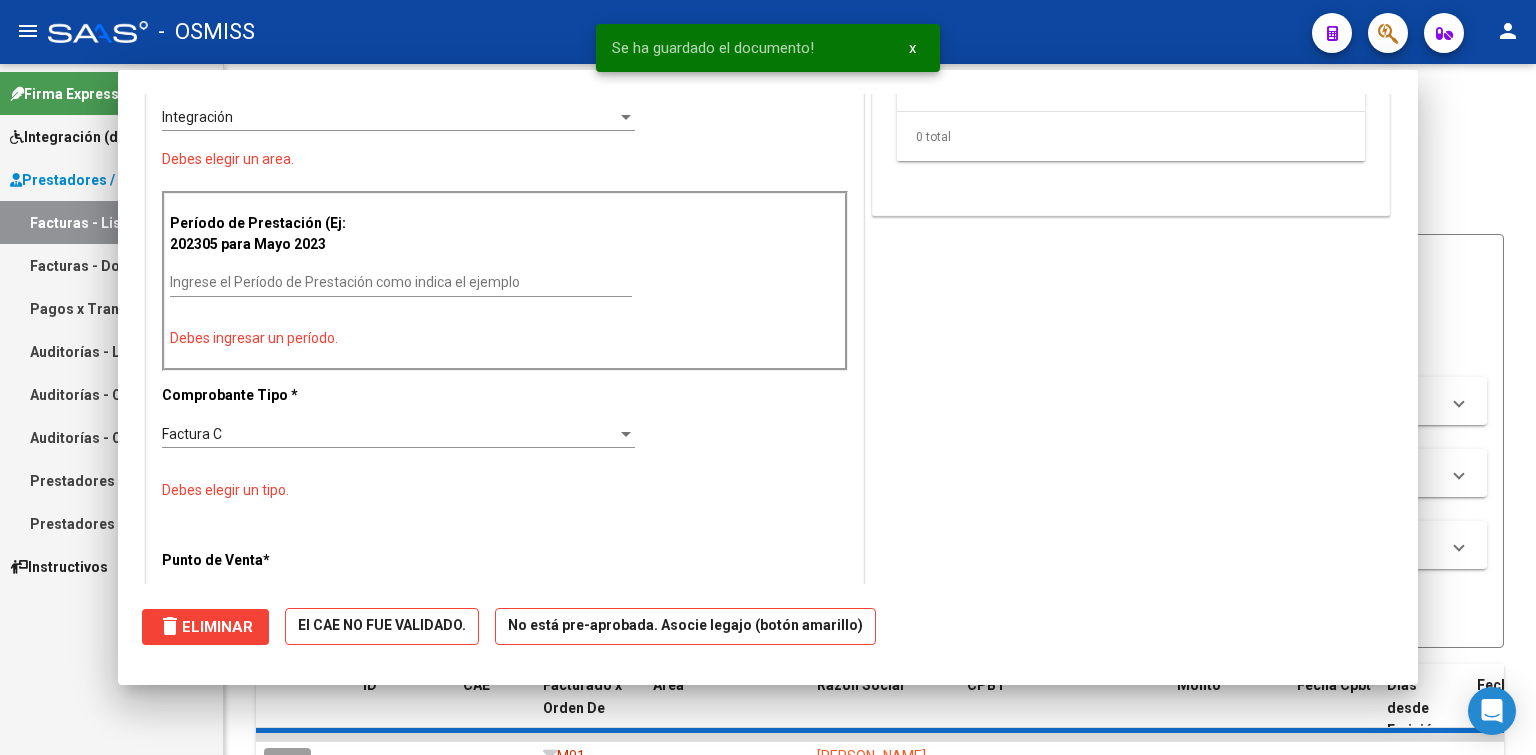 scroll, scrollTop: 348, scrollLeft: 0, axis: vertical 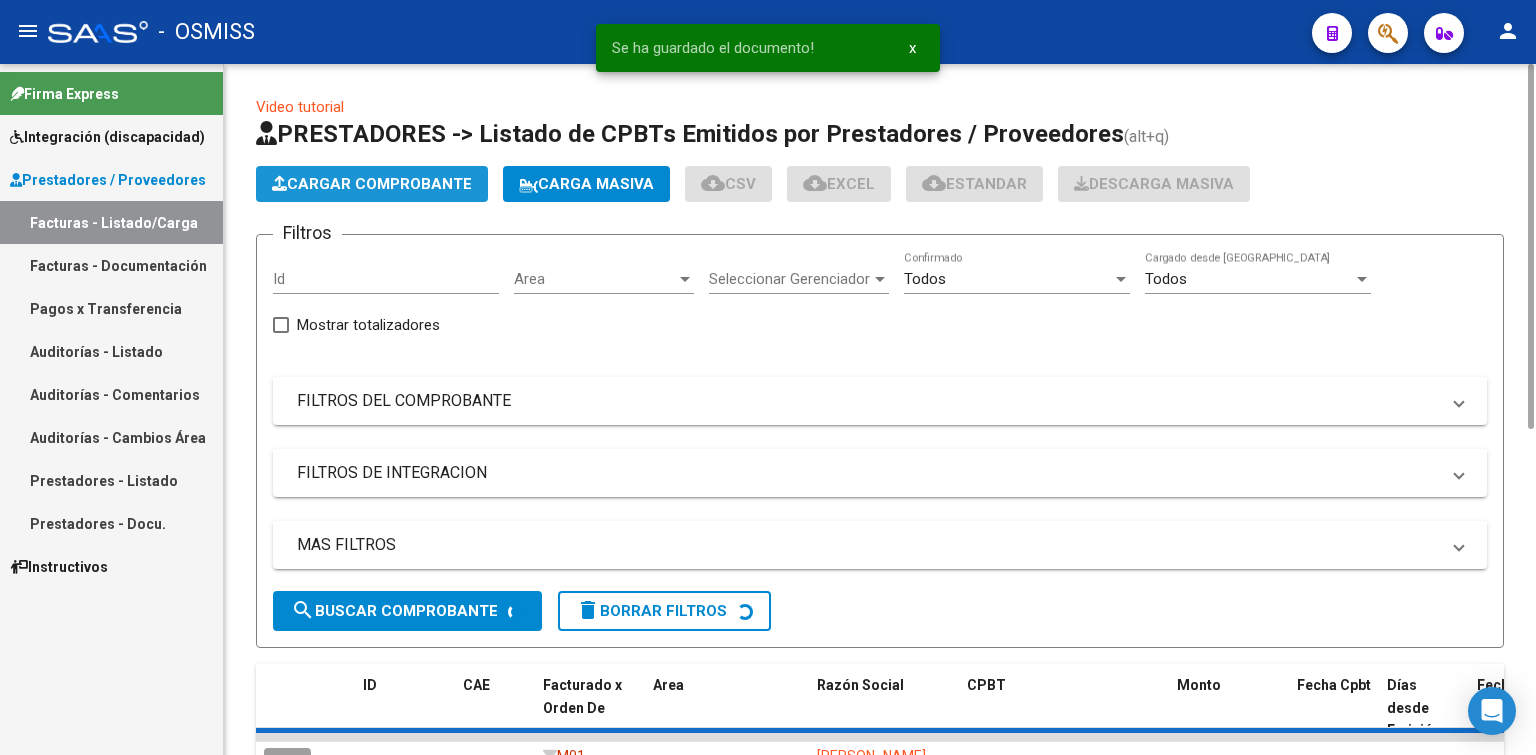 click on "Cargar Comprobante" 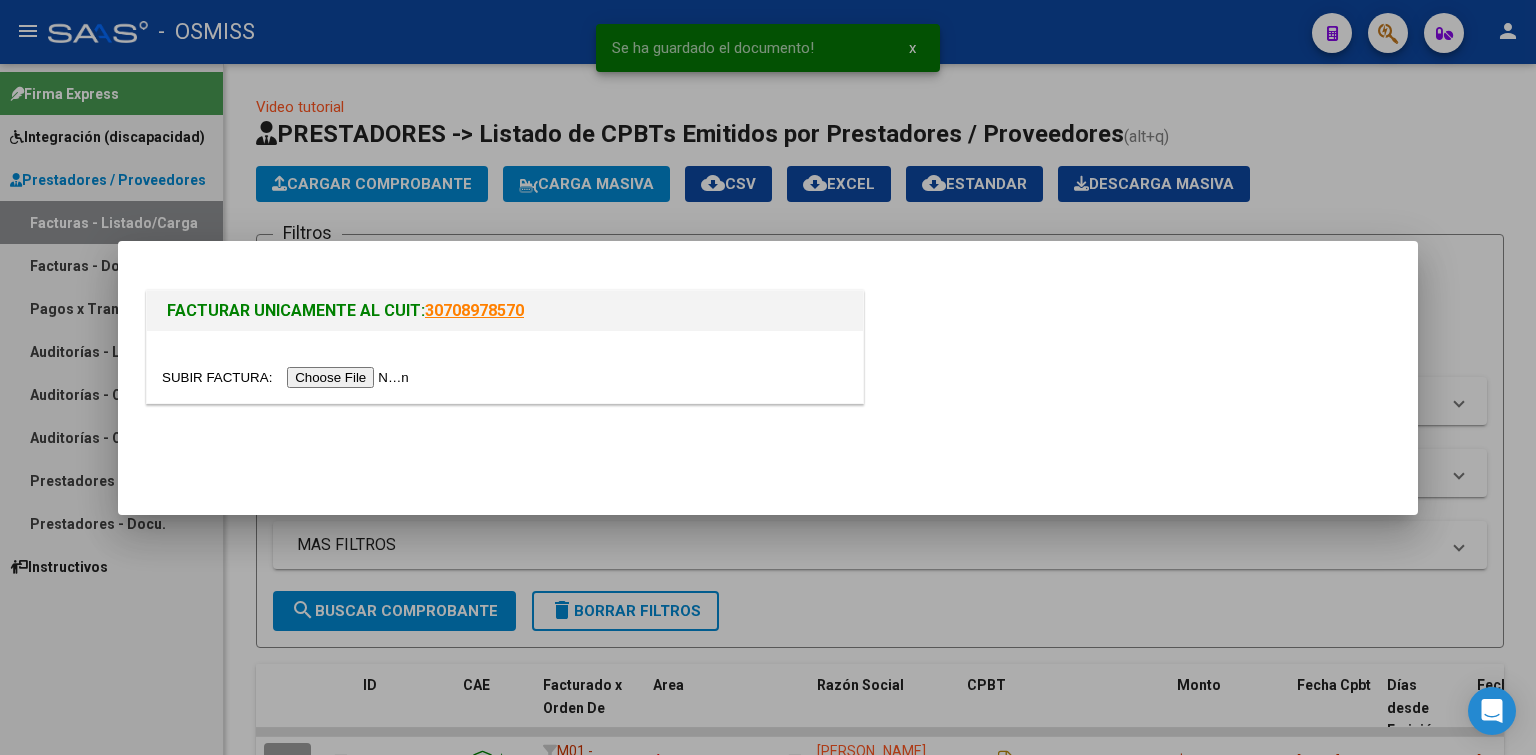 click at bounding box center [288, 377] 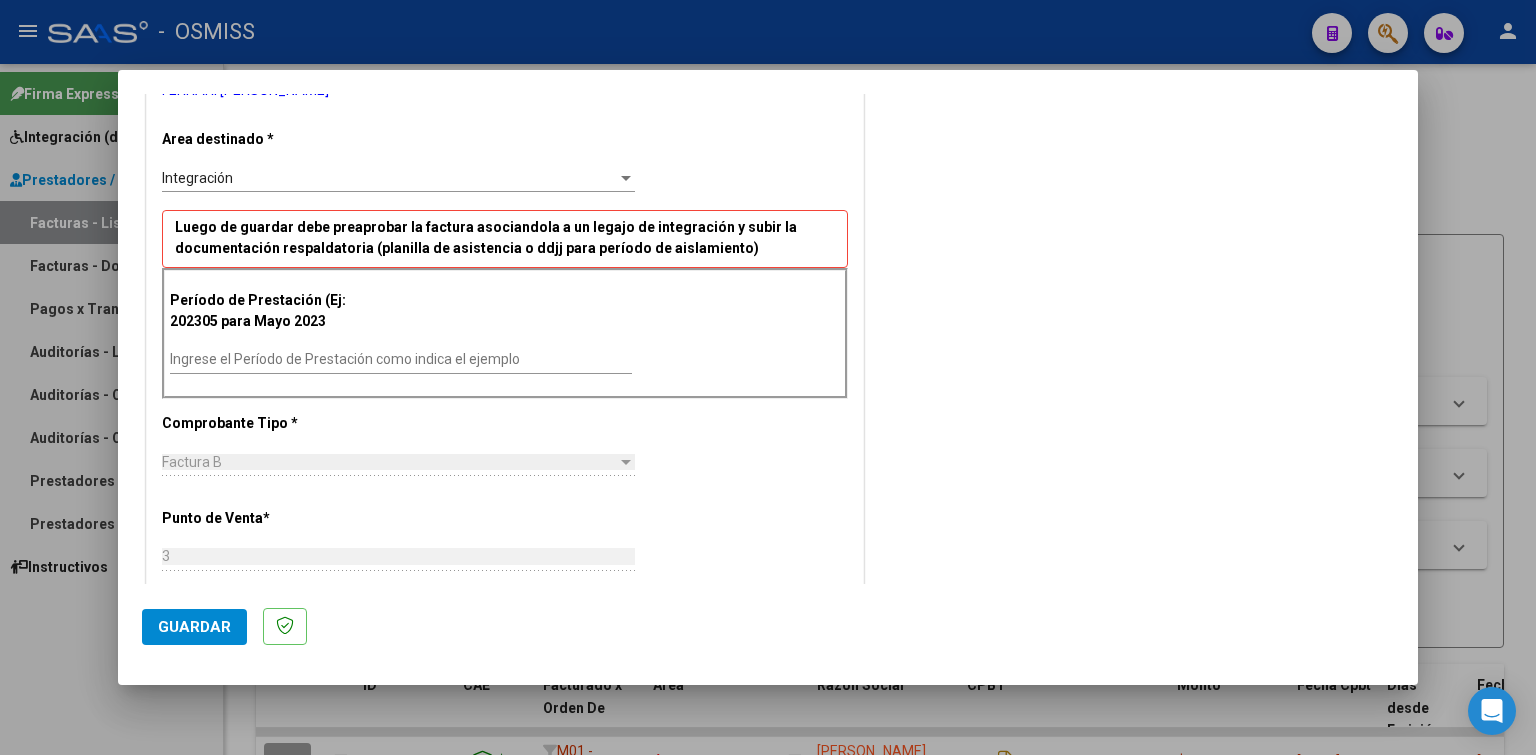 scroll, scrollTop: 432, scrollLeft: 0, axis: vertical 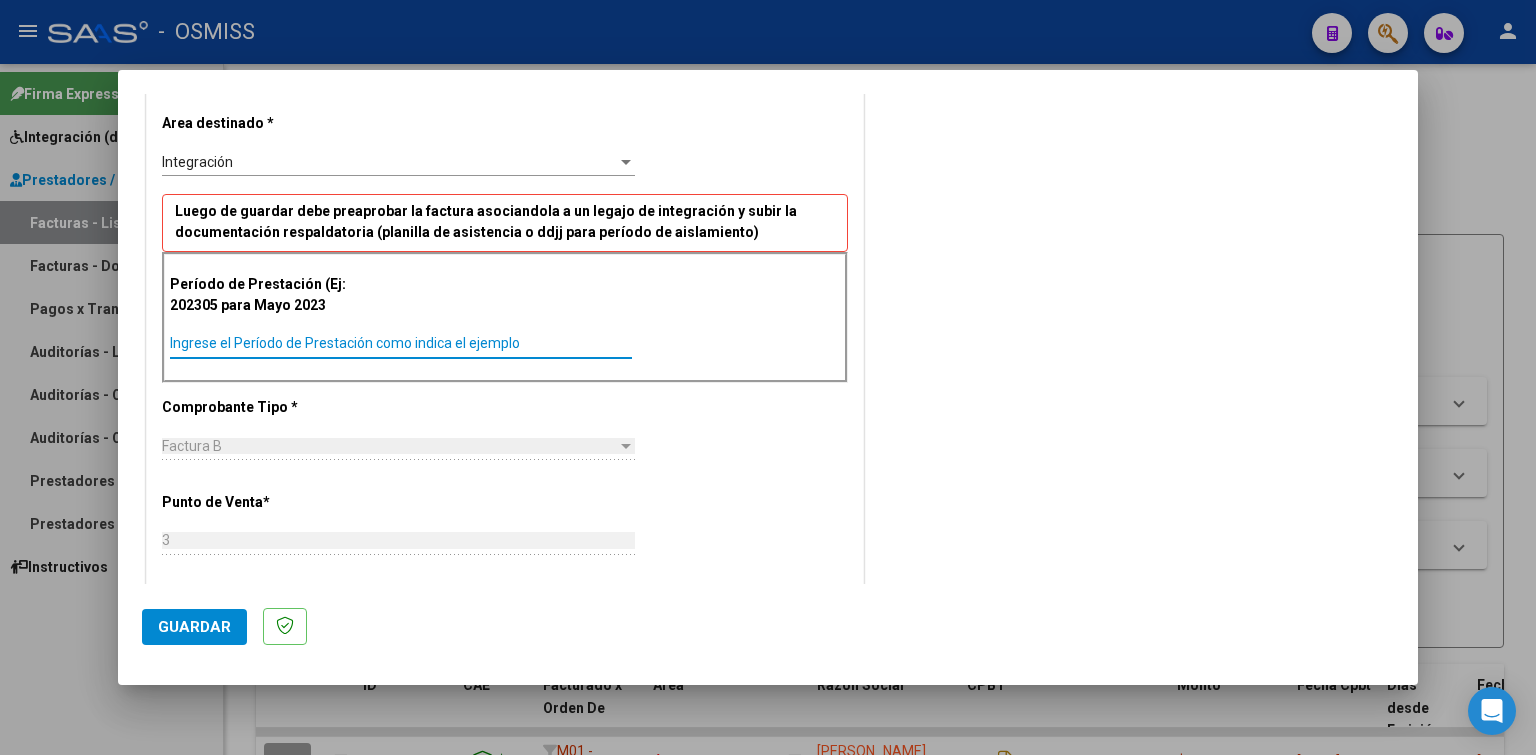 paste on "202506" 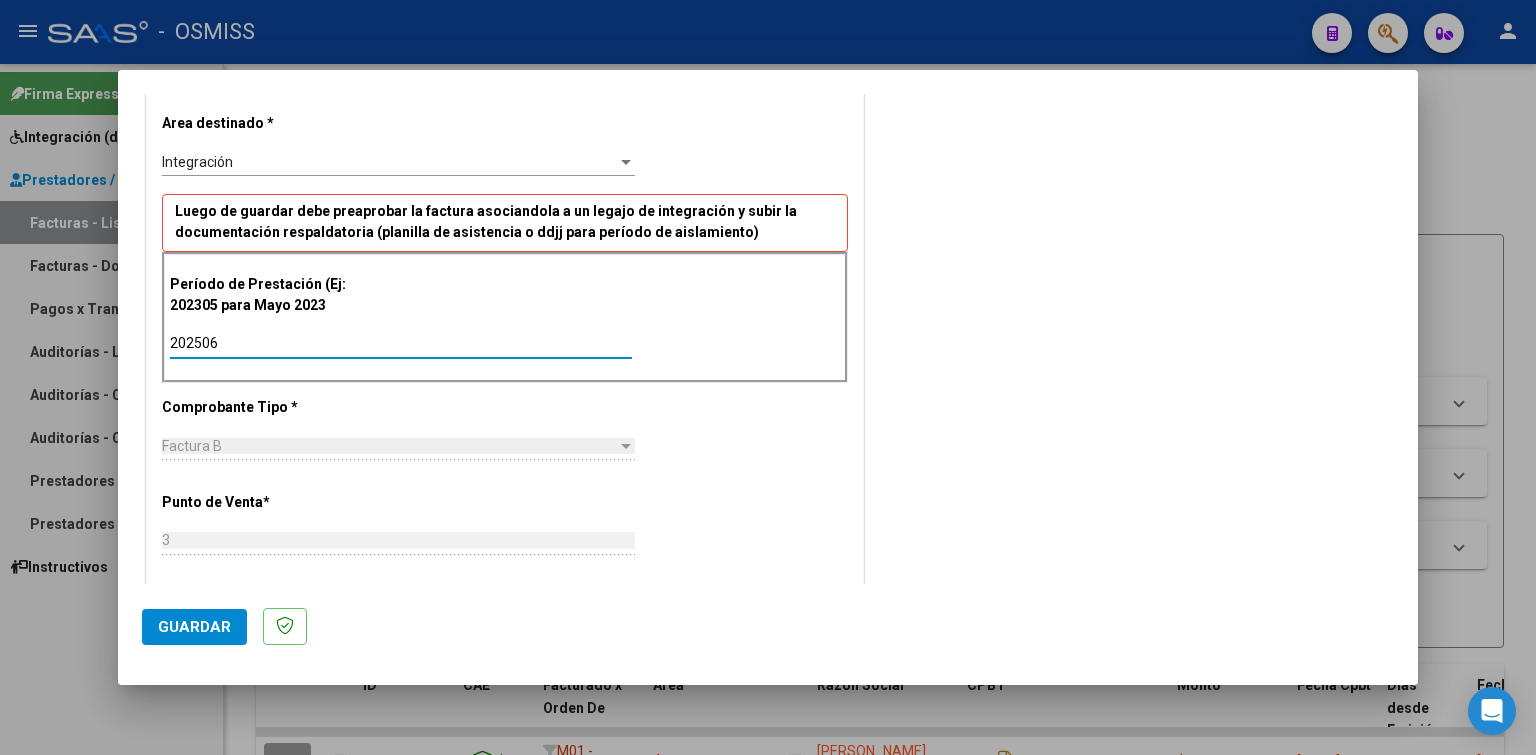 type on "202506" 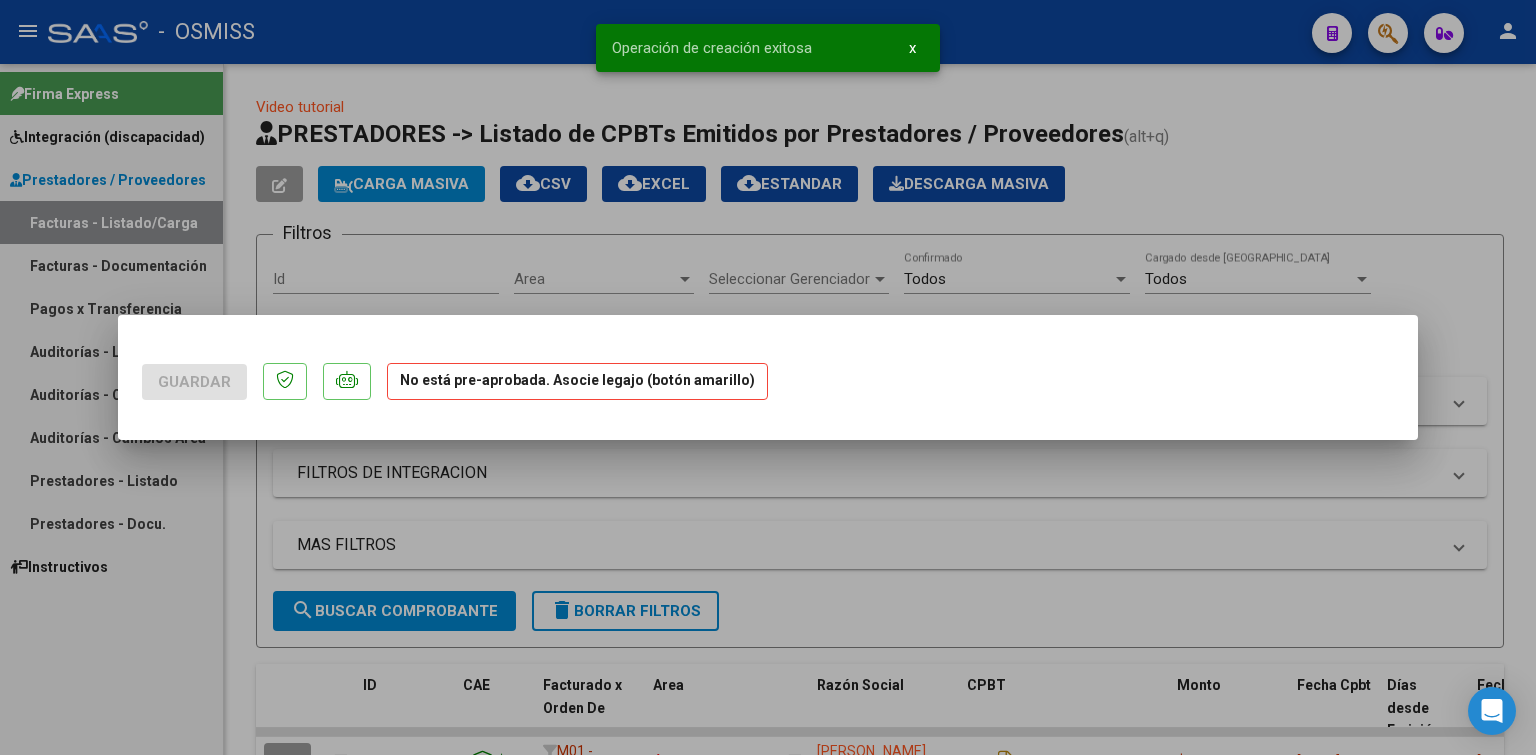 scroll, scrollTop: 0, scrollLeft: 0, axis: both 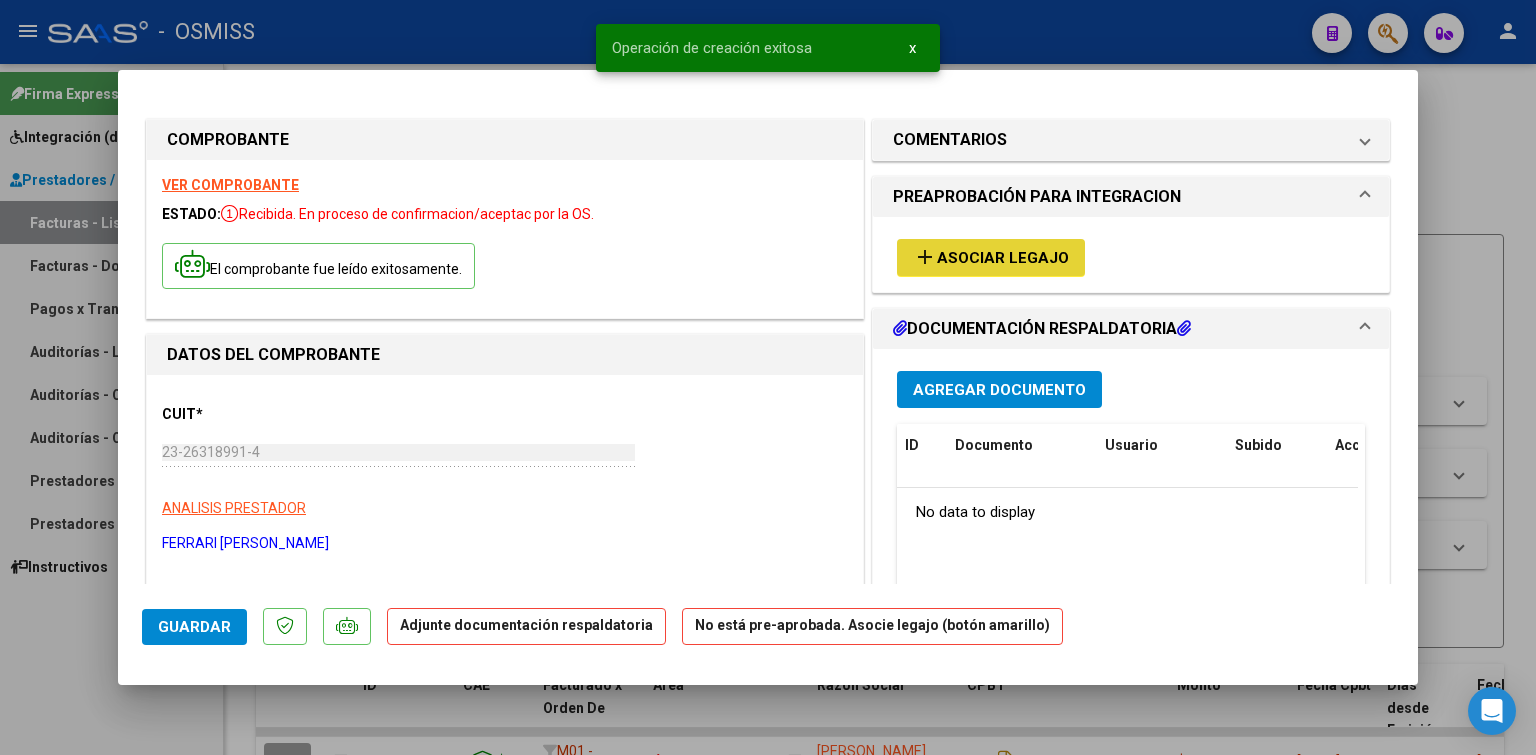 click on "add Asociar Legajo" at bounding box center (991, 257) 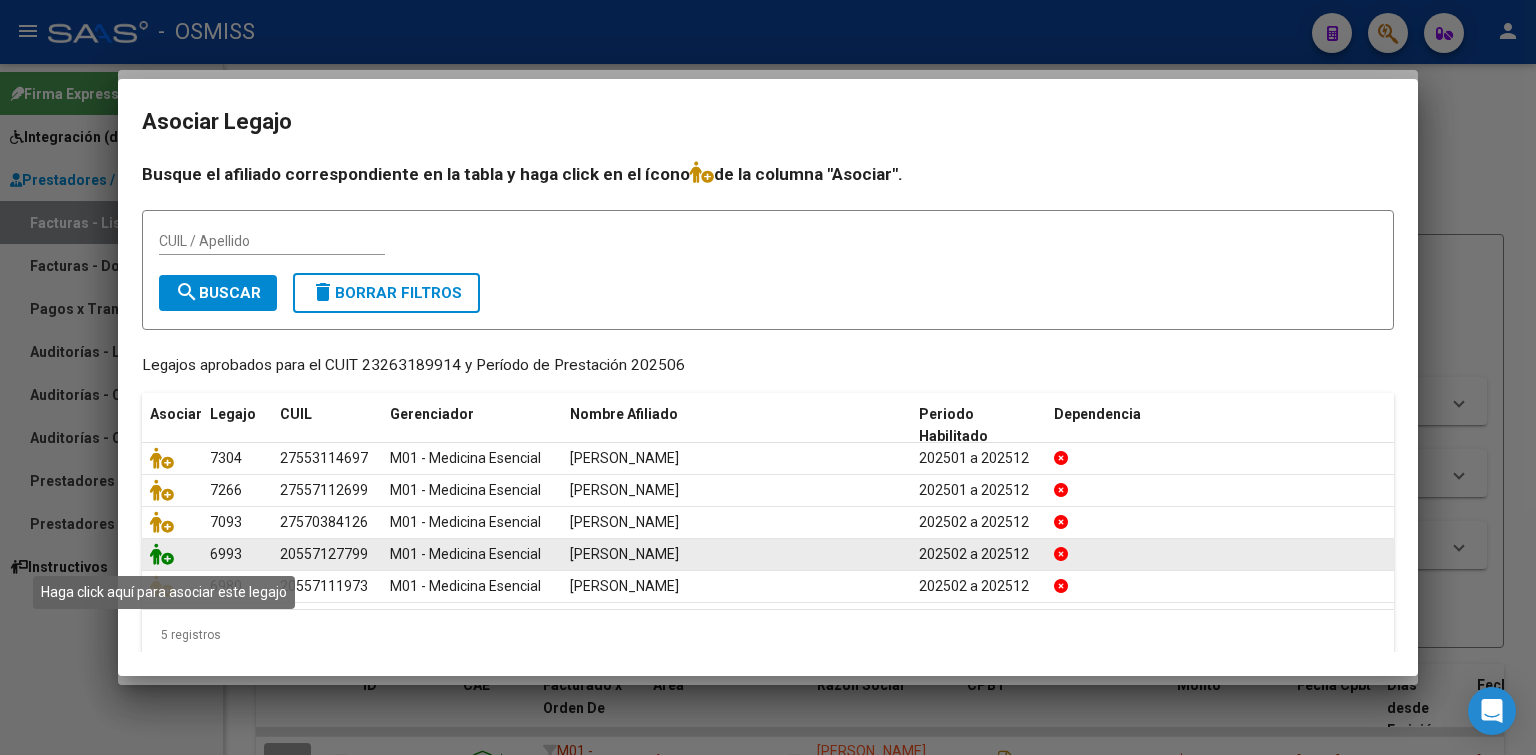 click 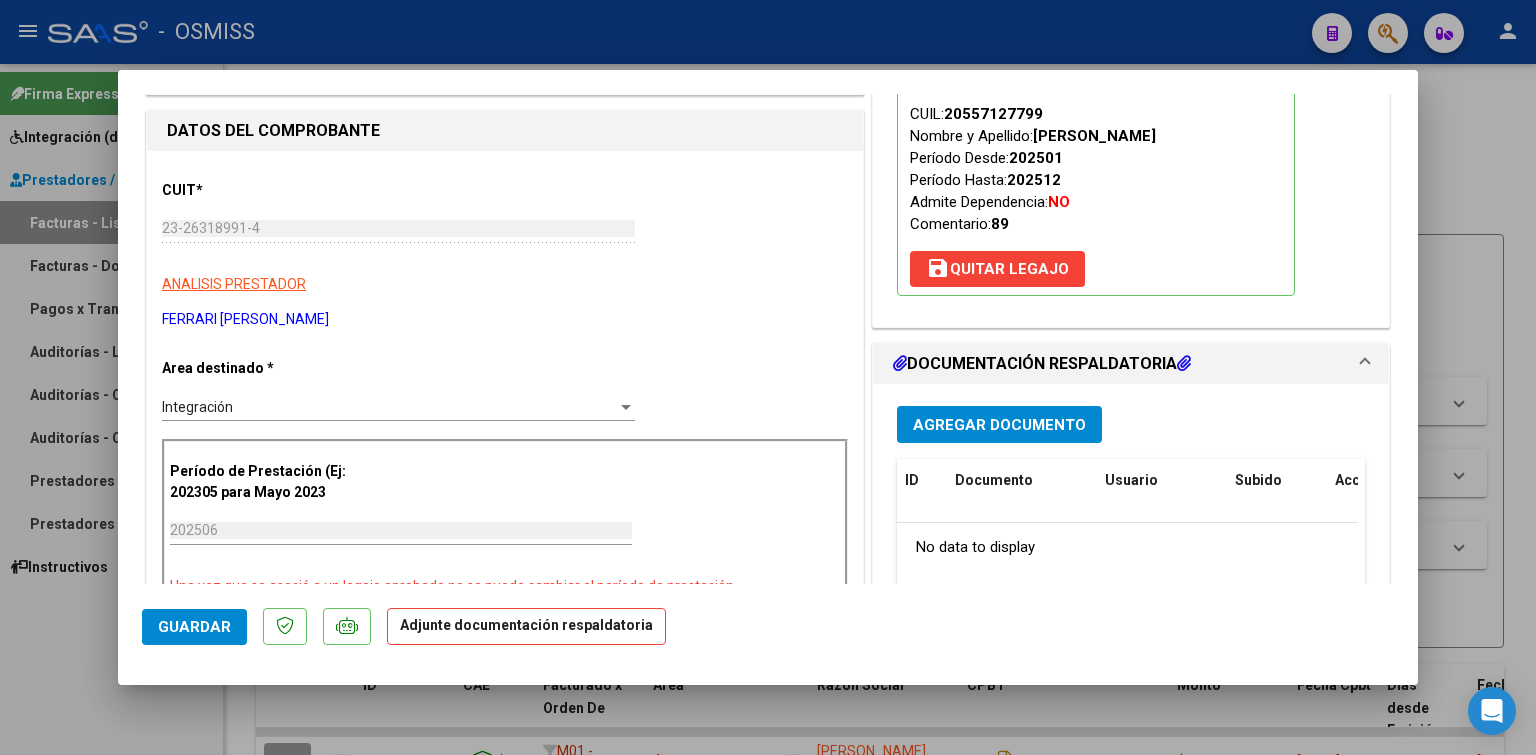 scroll, scrollTop: 320, scrollLeft: 0, axis: vertical 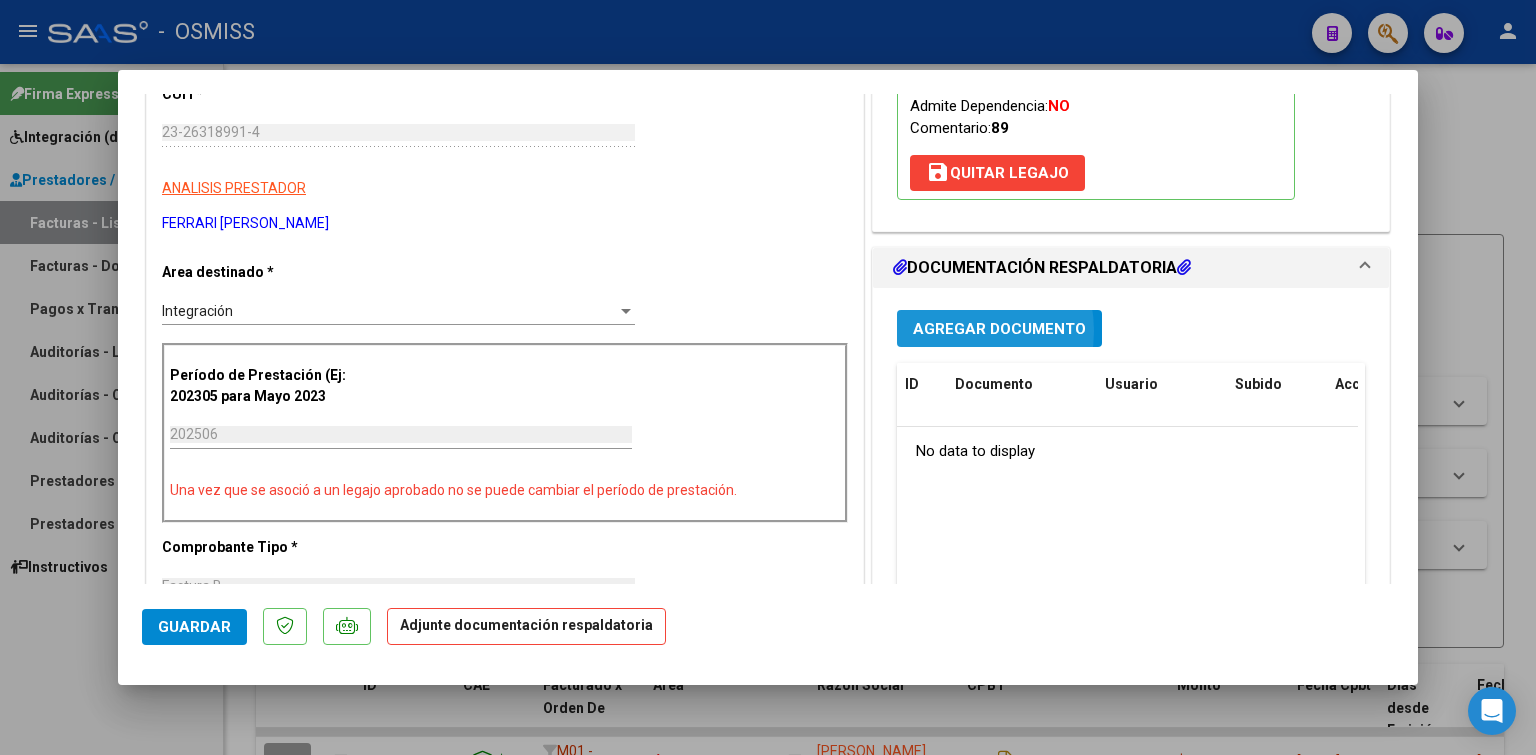 click on "Agregar Documento" at bounding box center (999, 329) 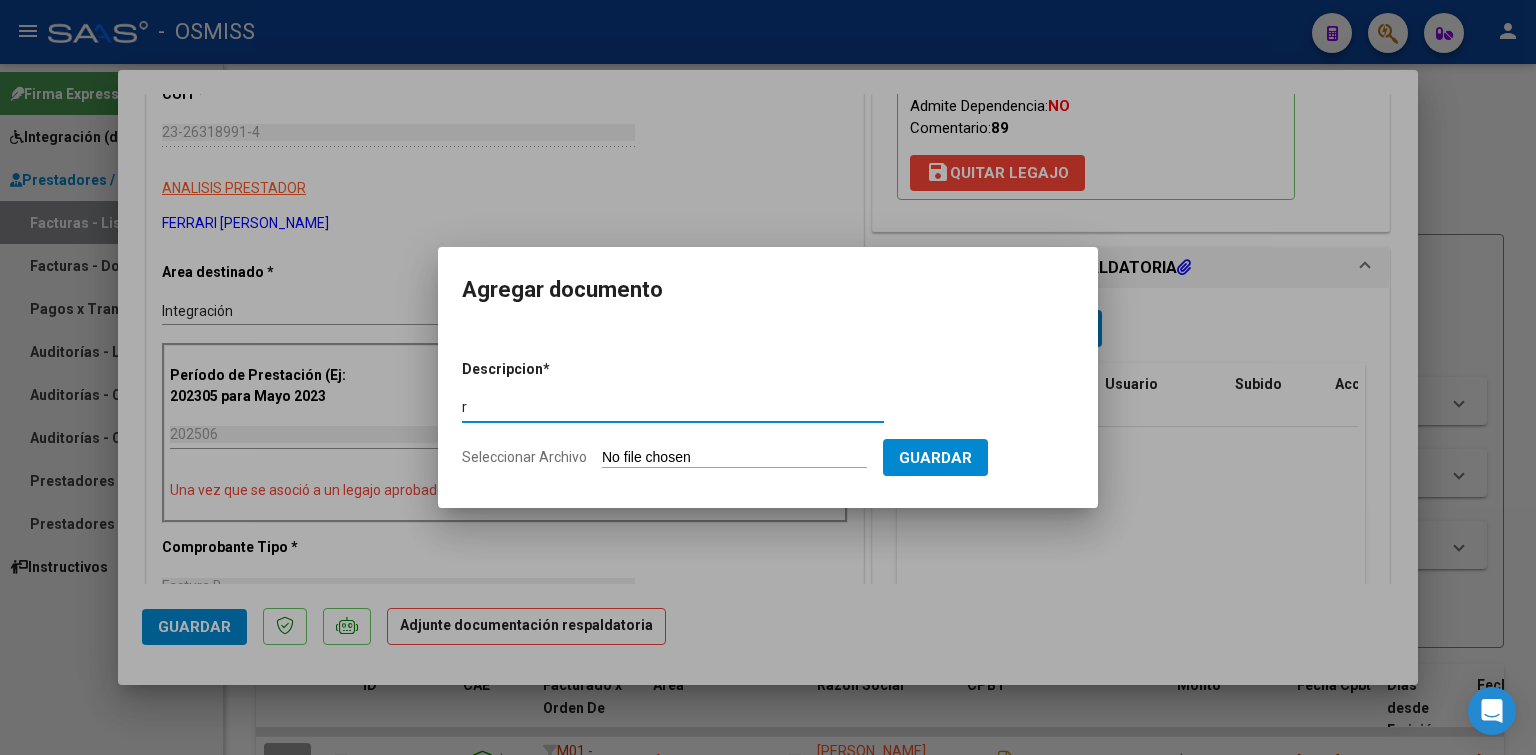 type on "r" 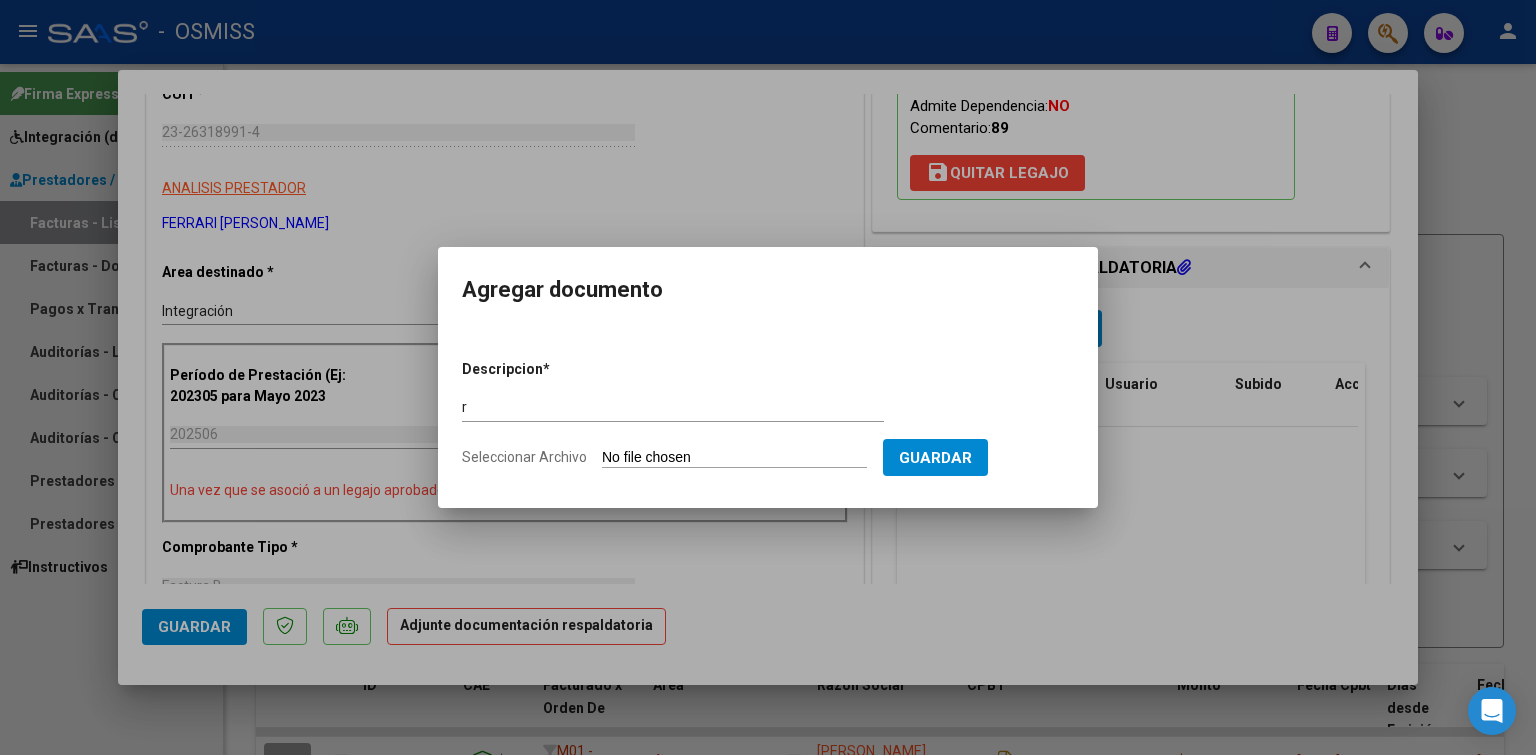 click on "Seleccionar Archivo" at bounding box center (734, 458) 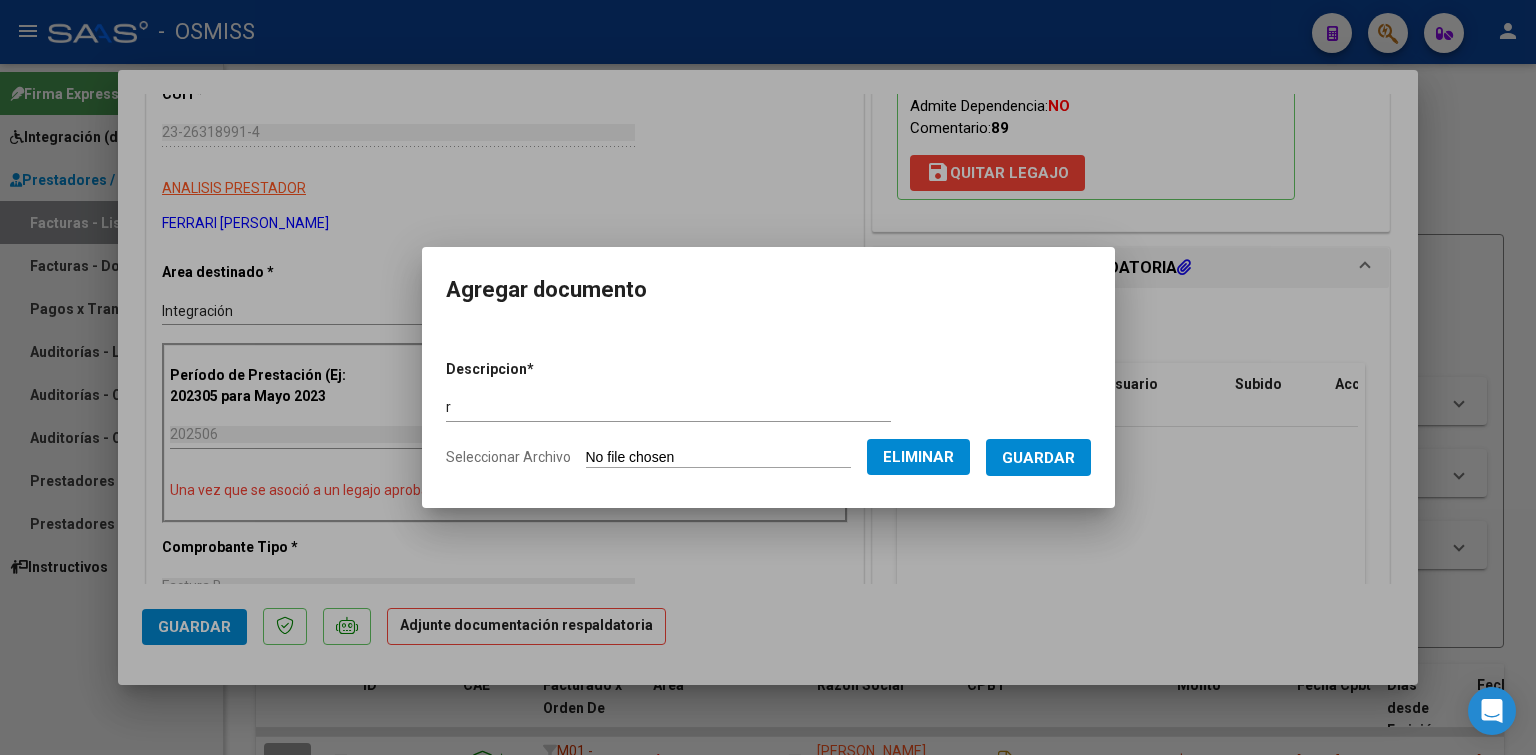 click on "Guardar" at bounding box center (1038, 457) 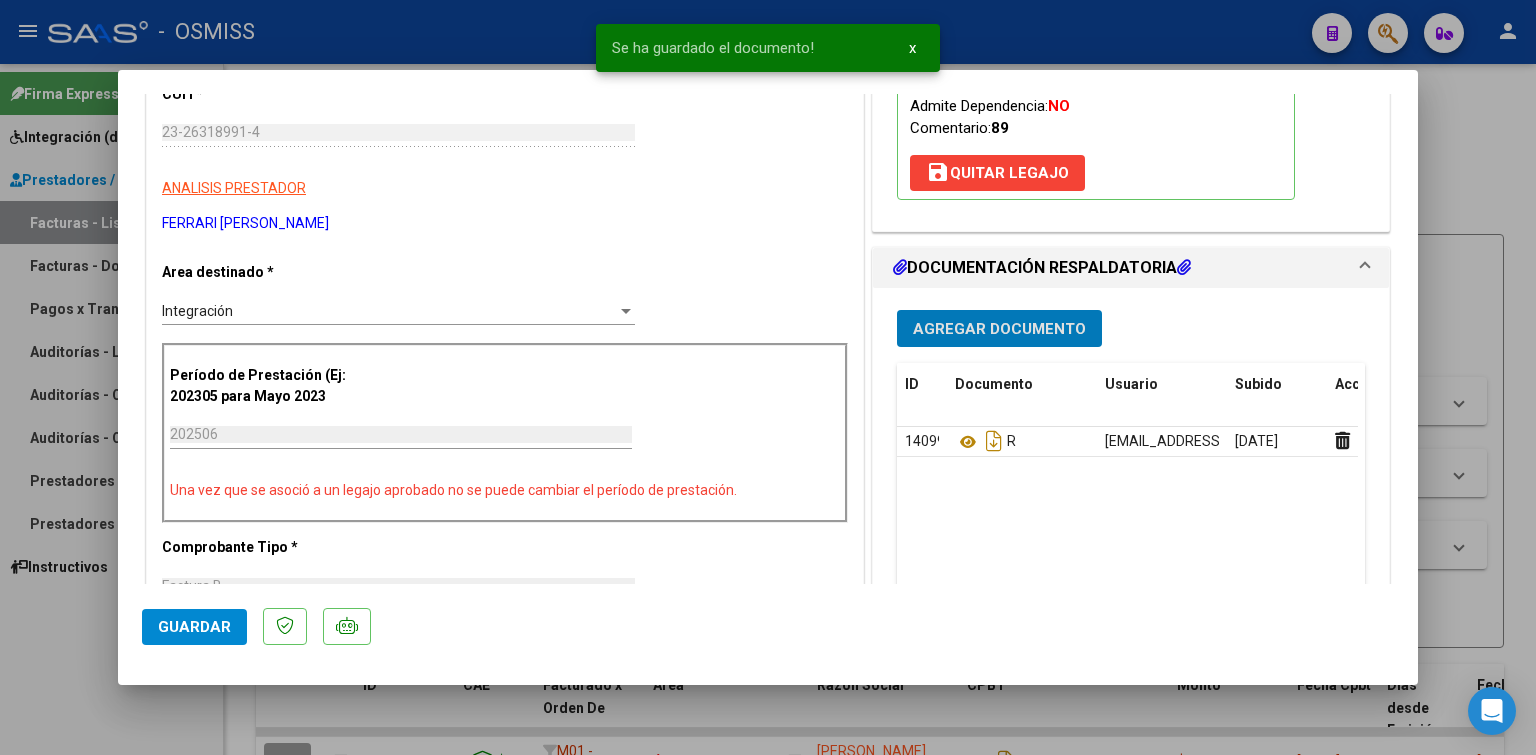 type 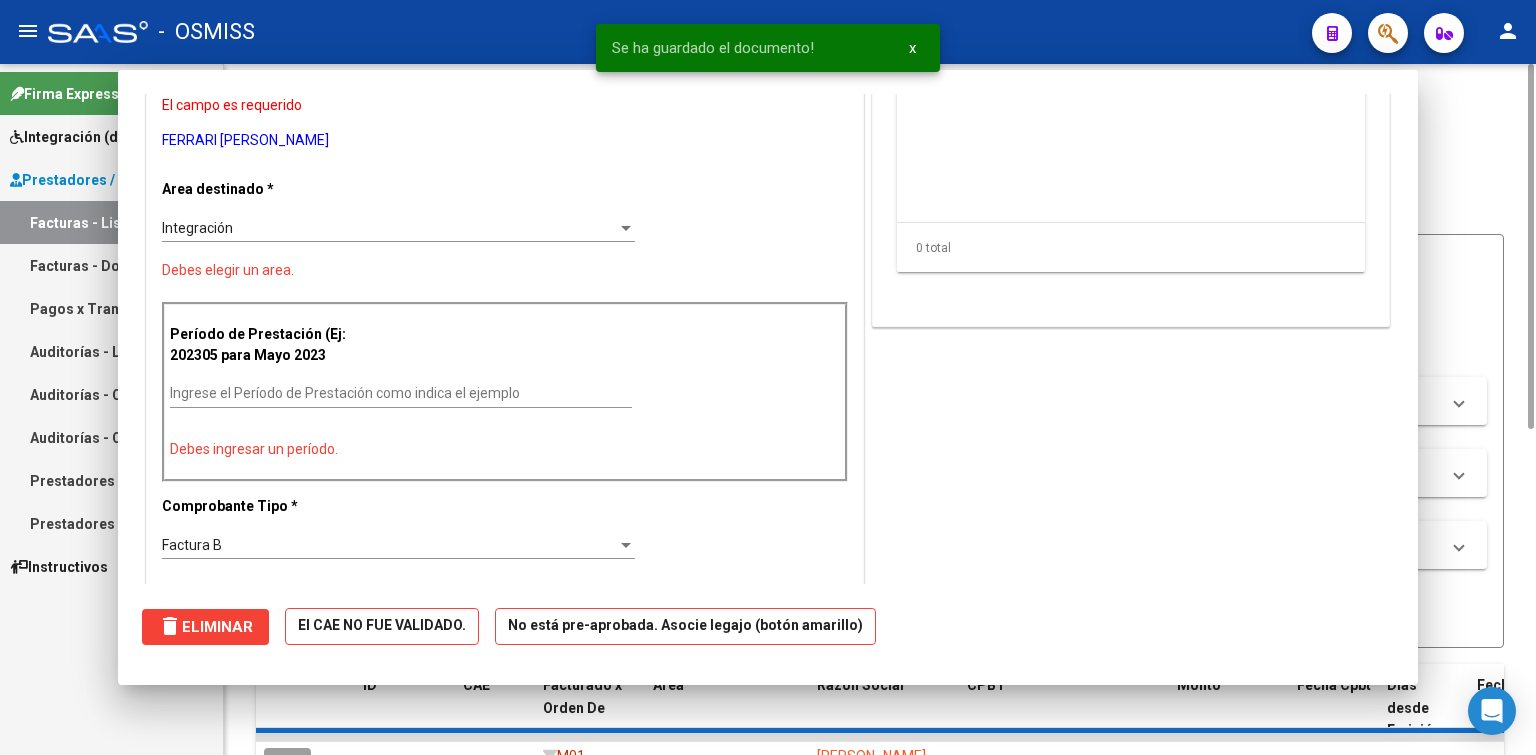 scroll, scrollTop: 0, scrollLeft: 0, axis: both 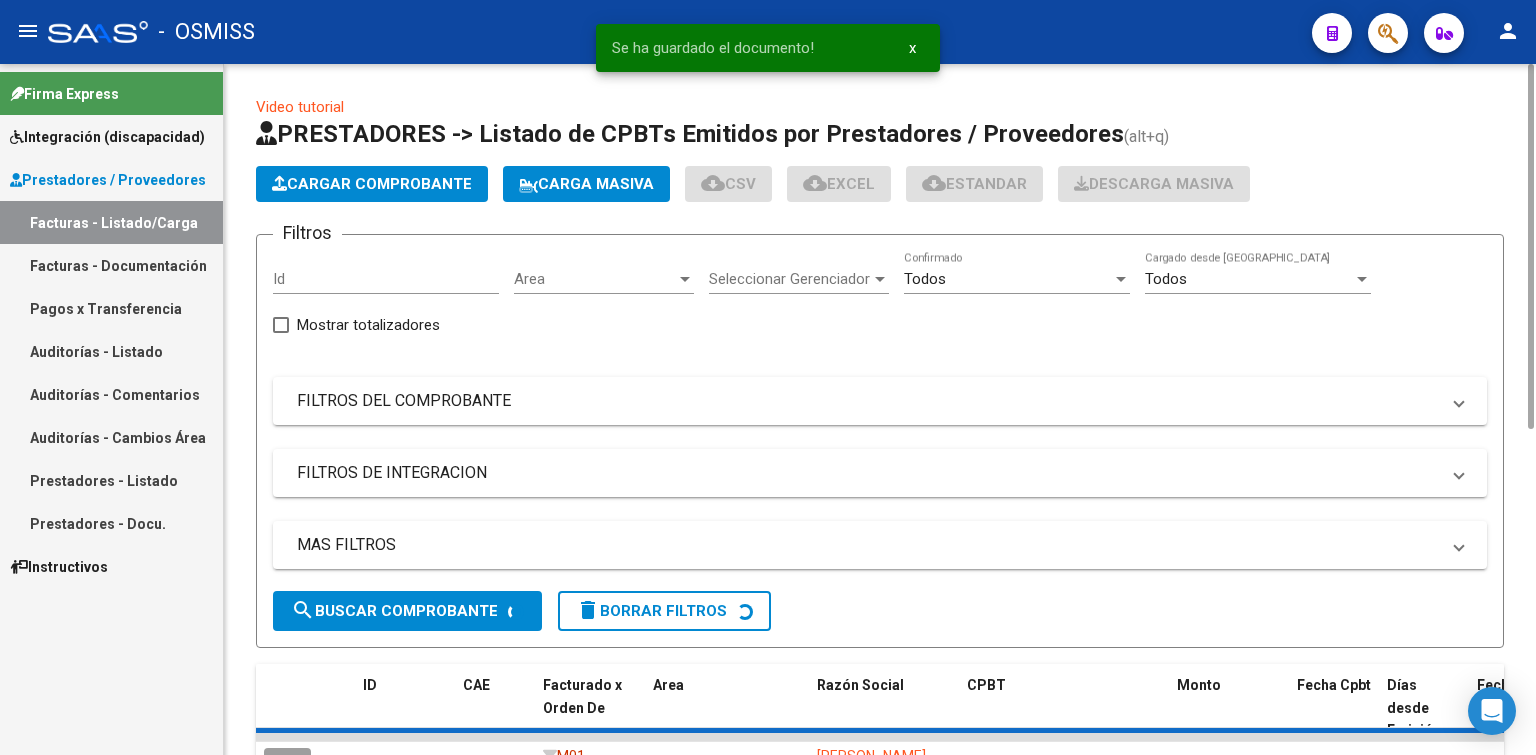 click on "Cargar Comprobante" 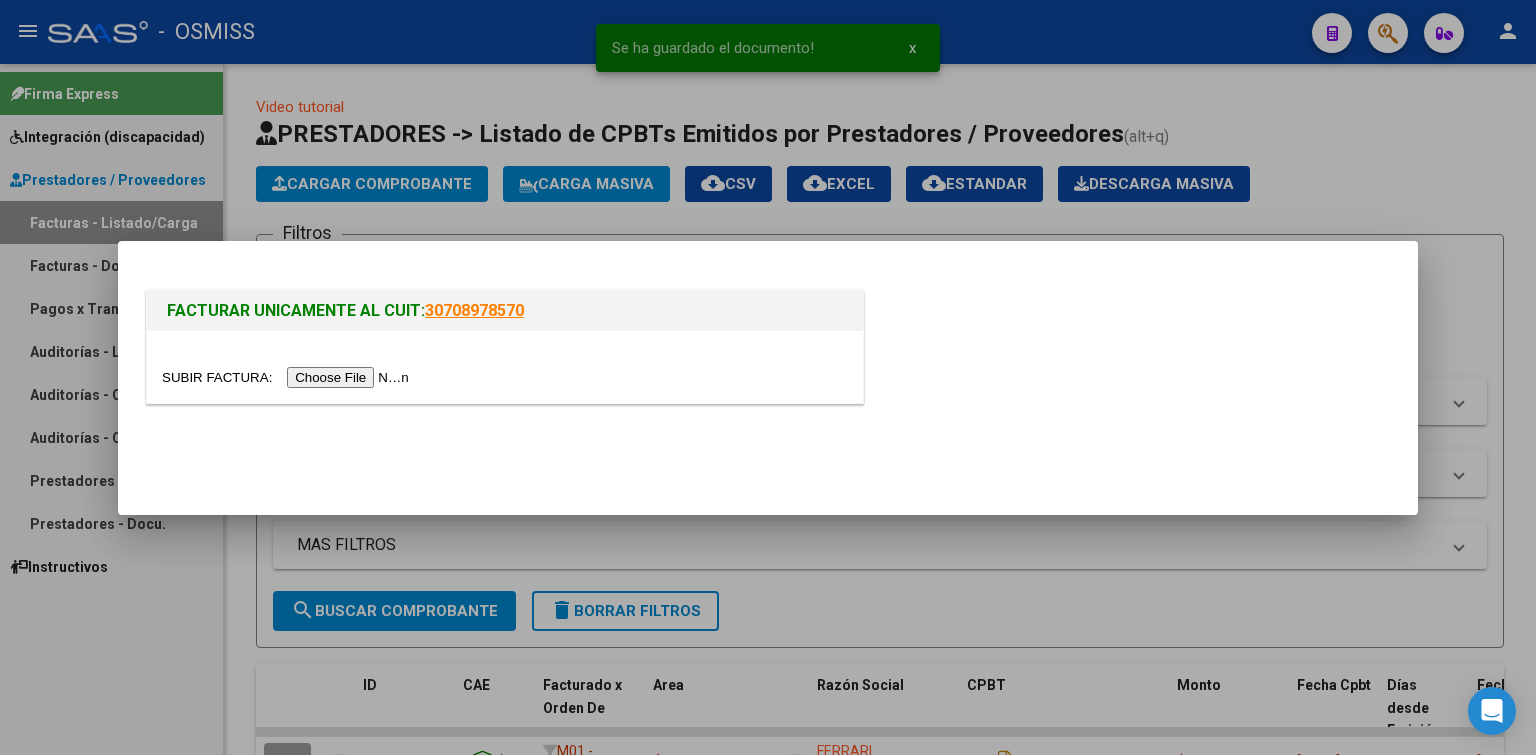 click at bounding box center [288, 377] 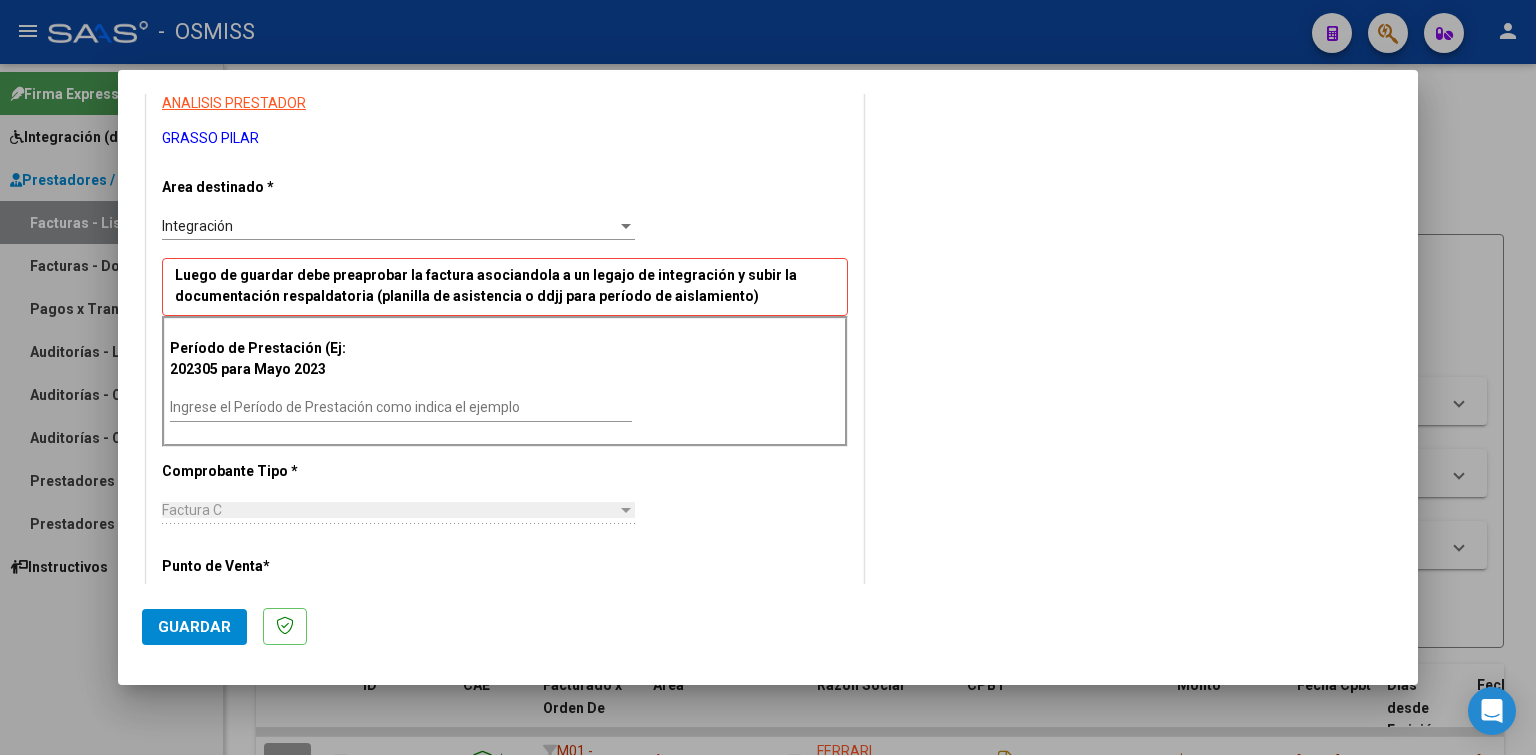 scroll, scrollTop: 370, scrollLeft: 0, axis: vertical 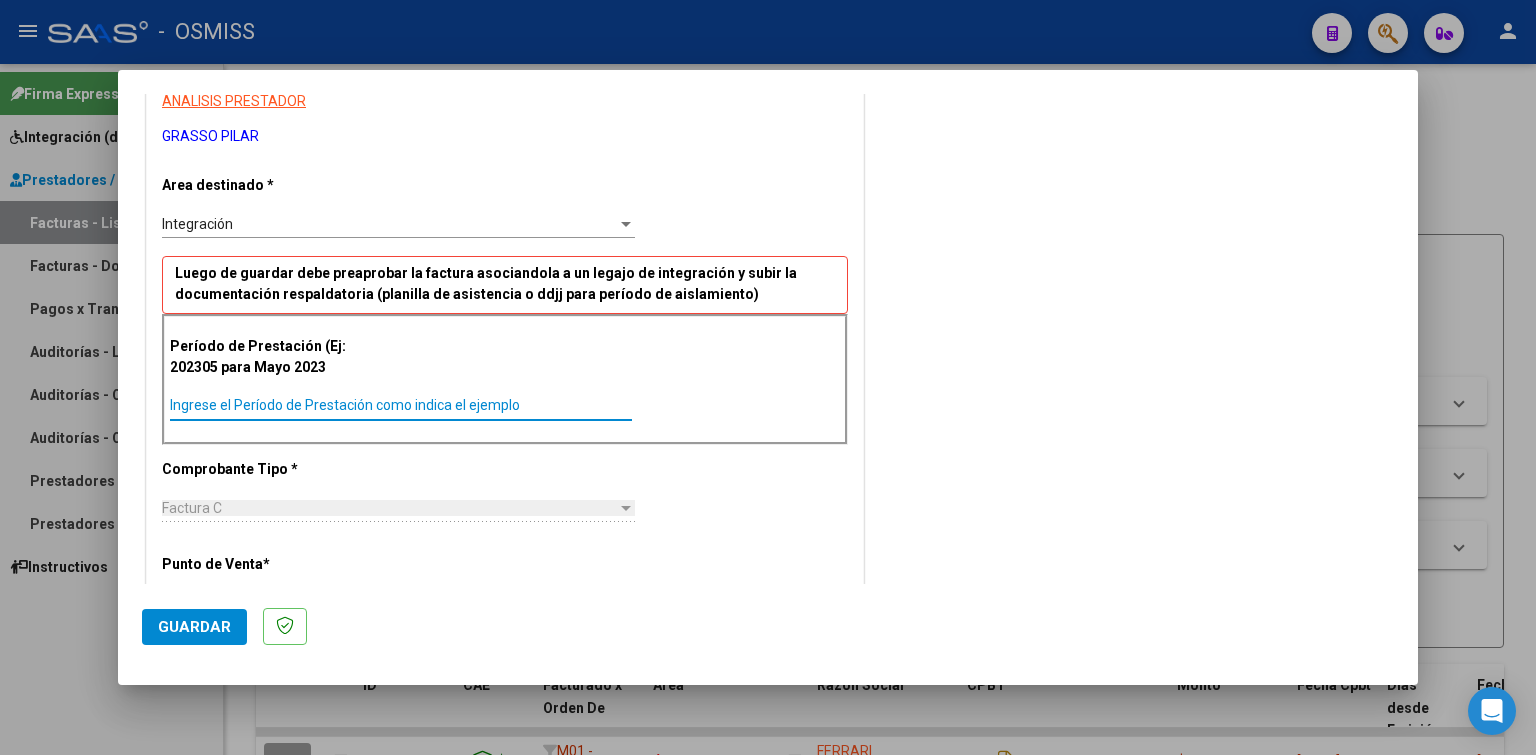 paste on "202506" 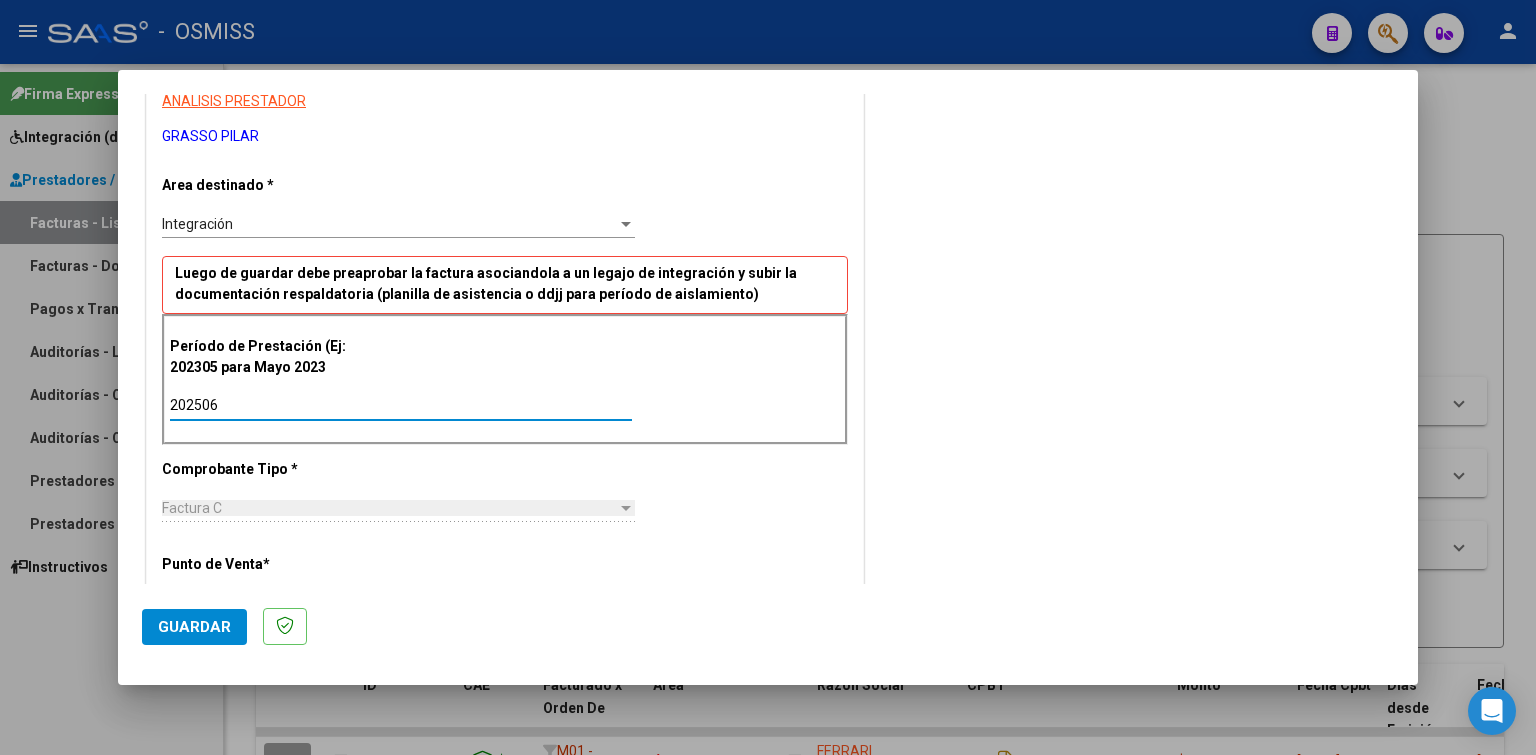 type on "202506" 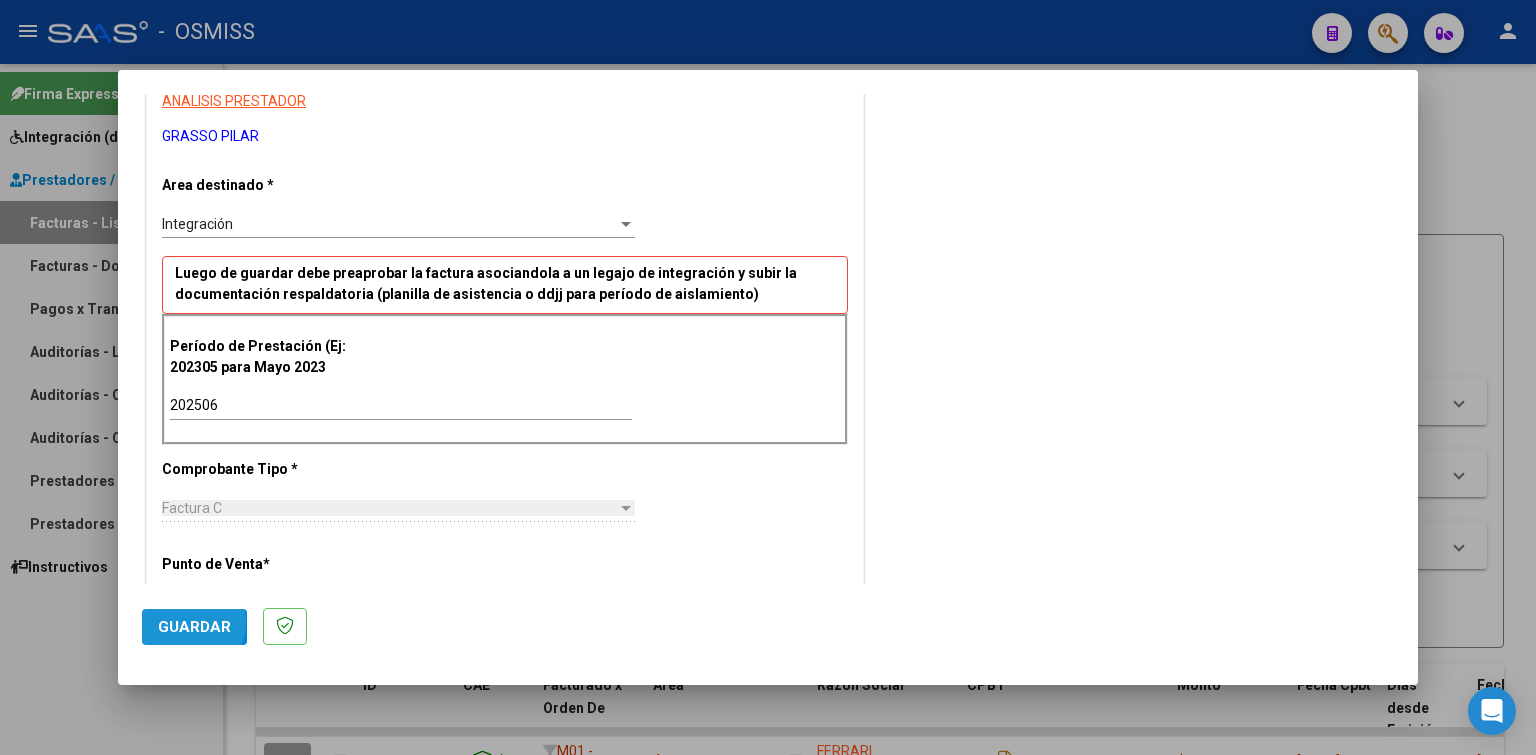 click on "Guardar" 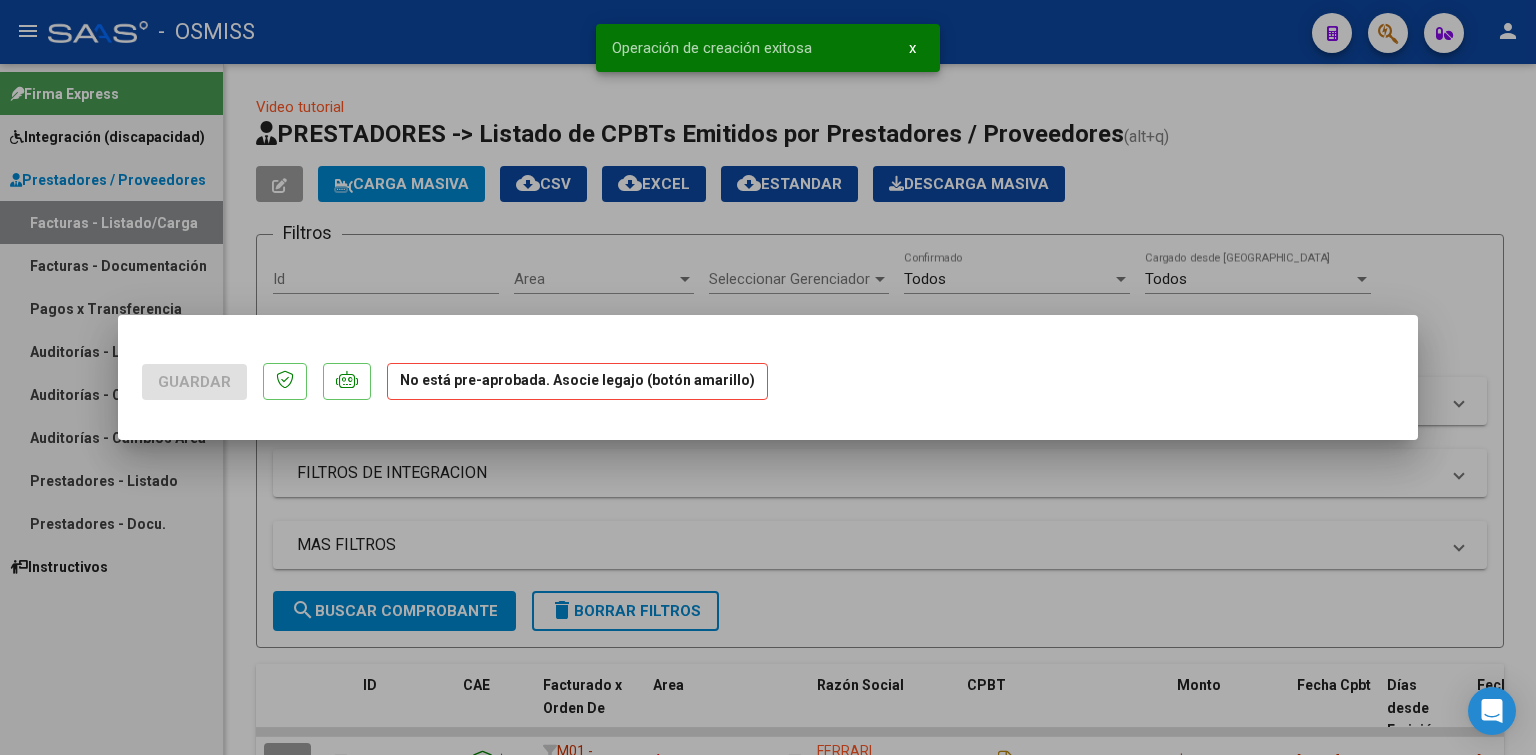scroll, scrollTop: 0, scrollLeft: 0, axis: both 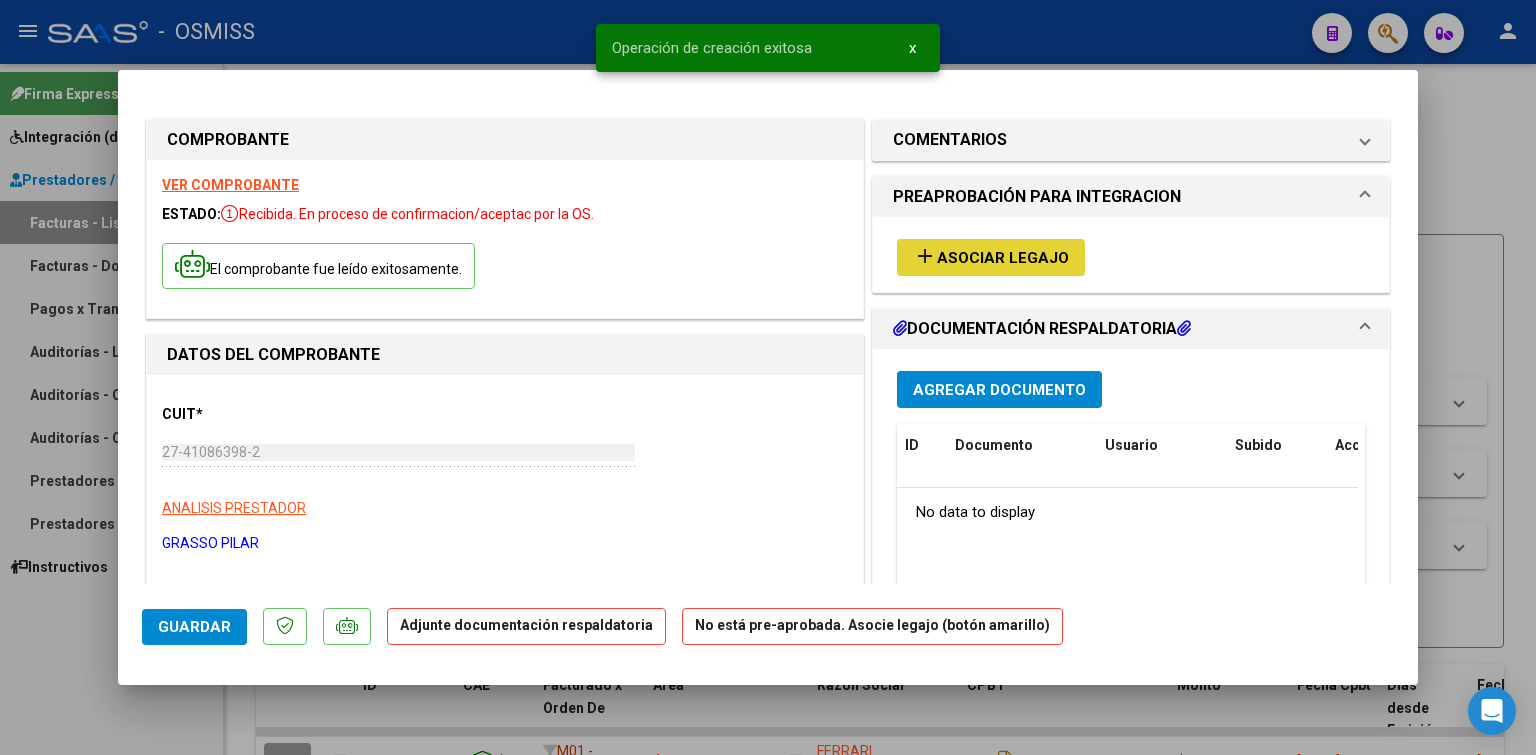 click on "Asociar Legajo" at bounding box center [1003, 258] 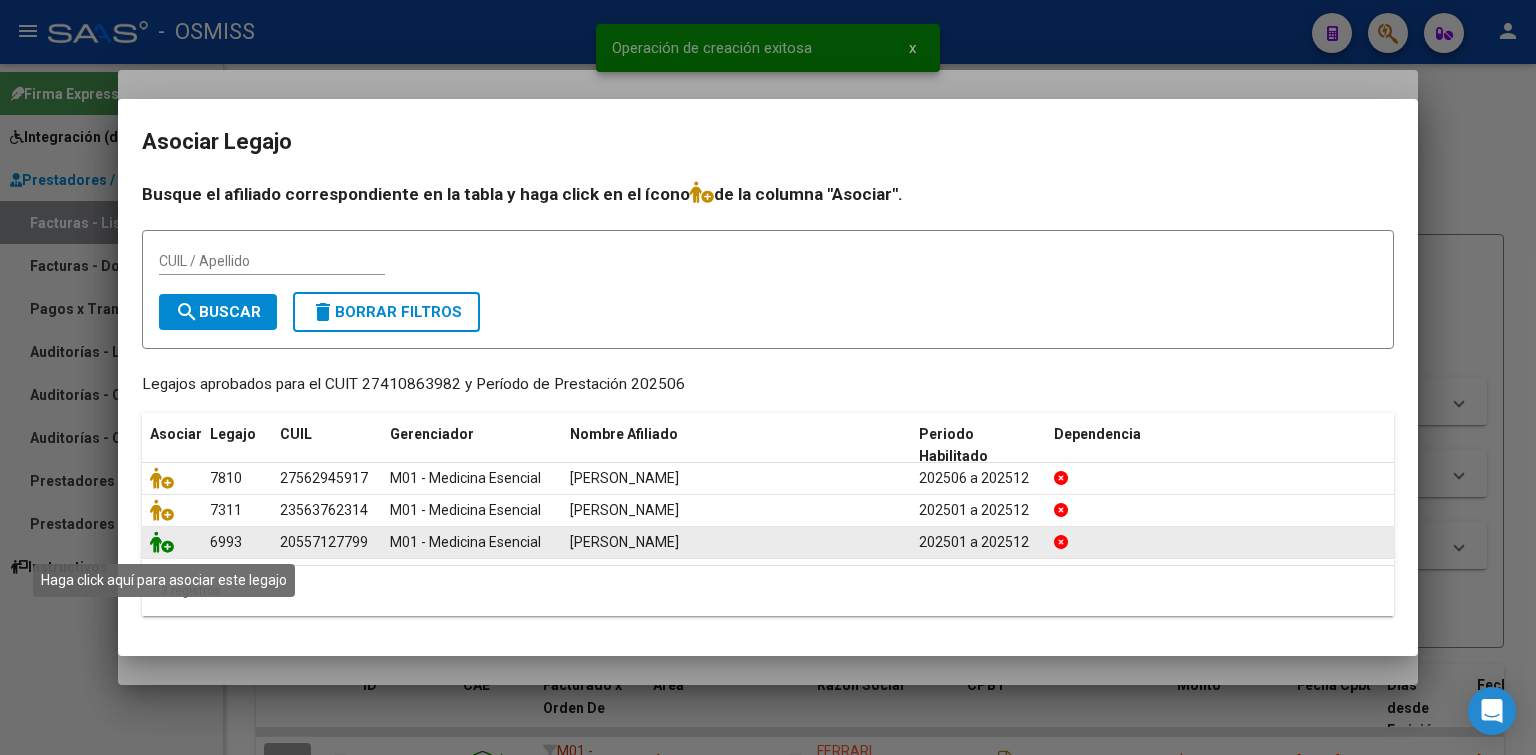 click 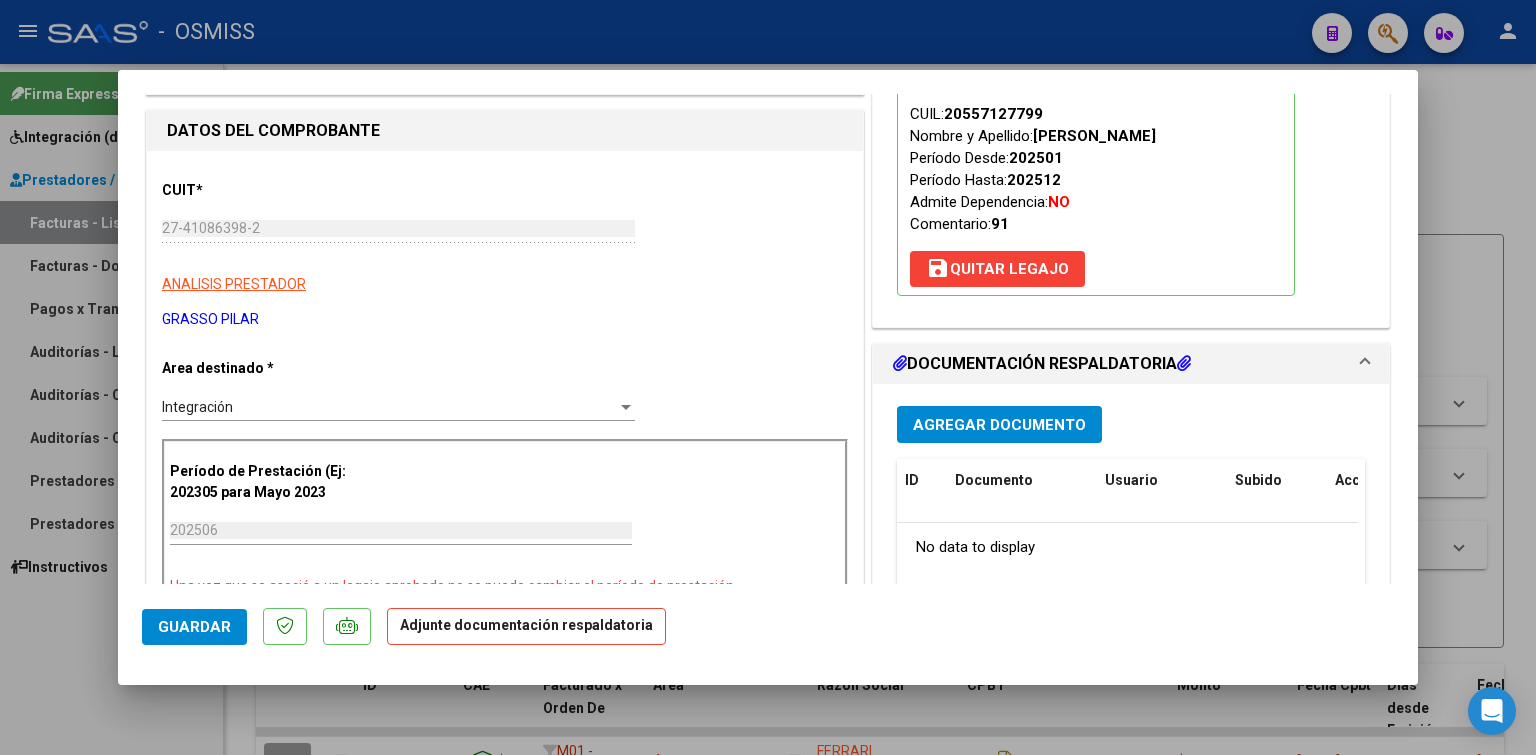 scroll, scrollTop: 320, scrollLeft: 0, axis: vertical 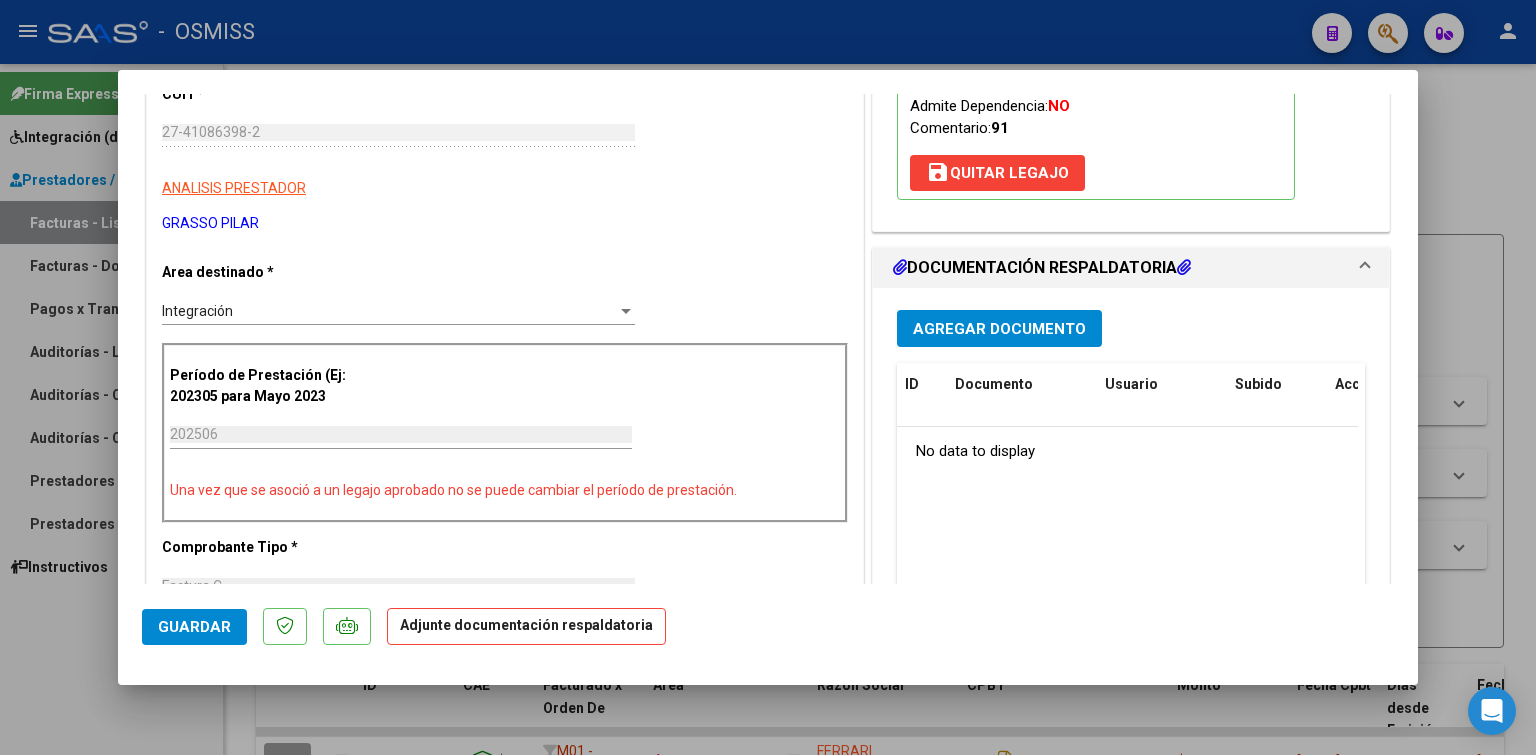 click on "Agregar Documento" at bounding box center [999, 328] 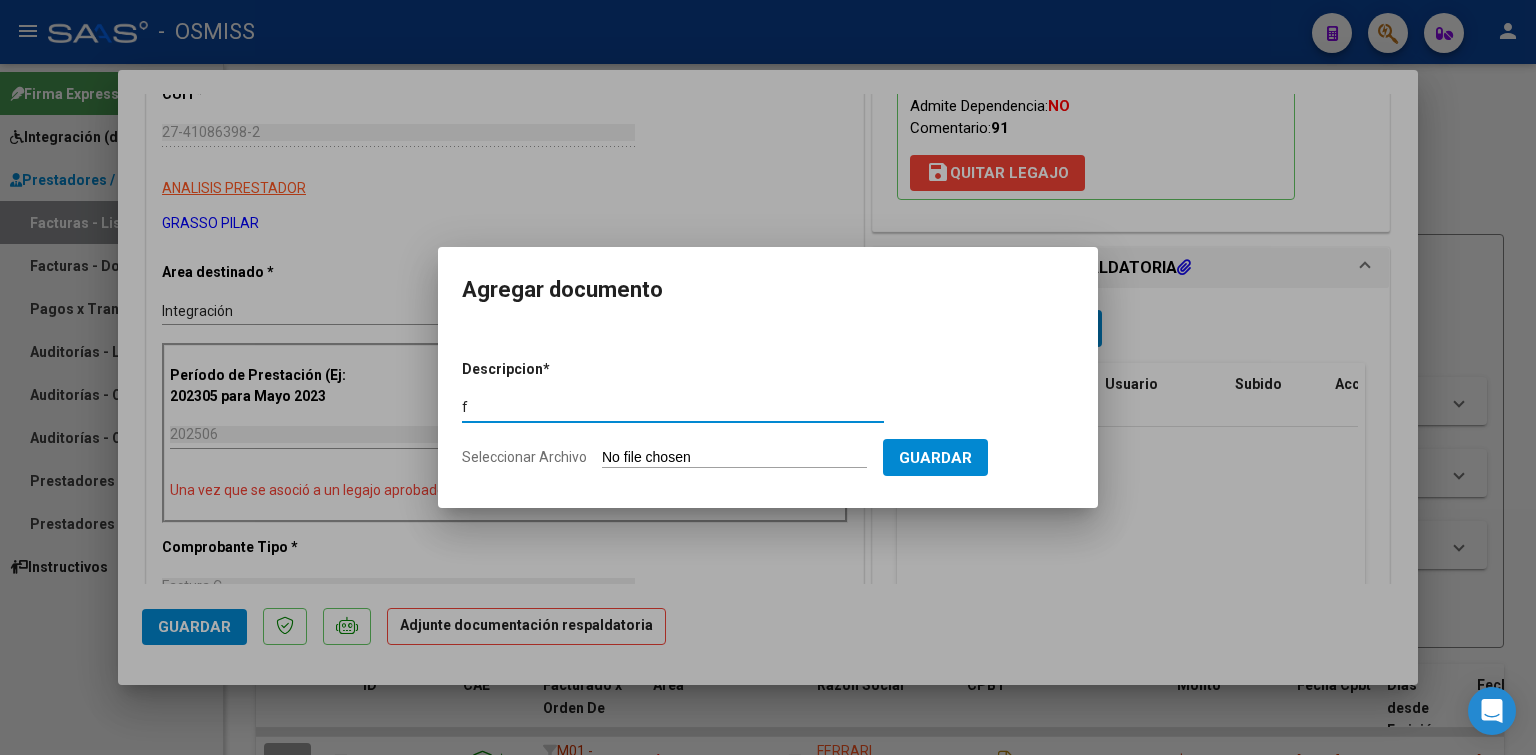 type on "f" 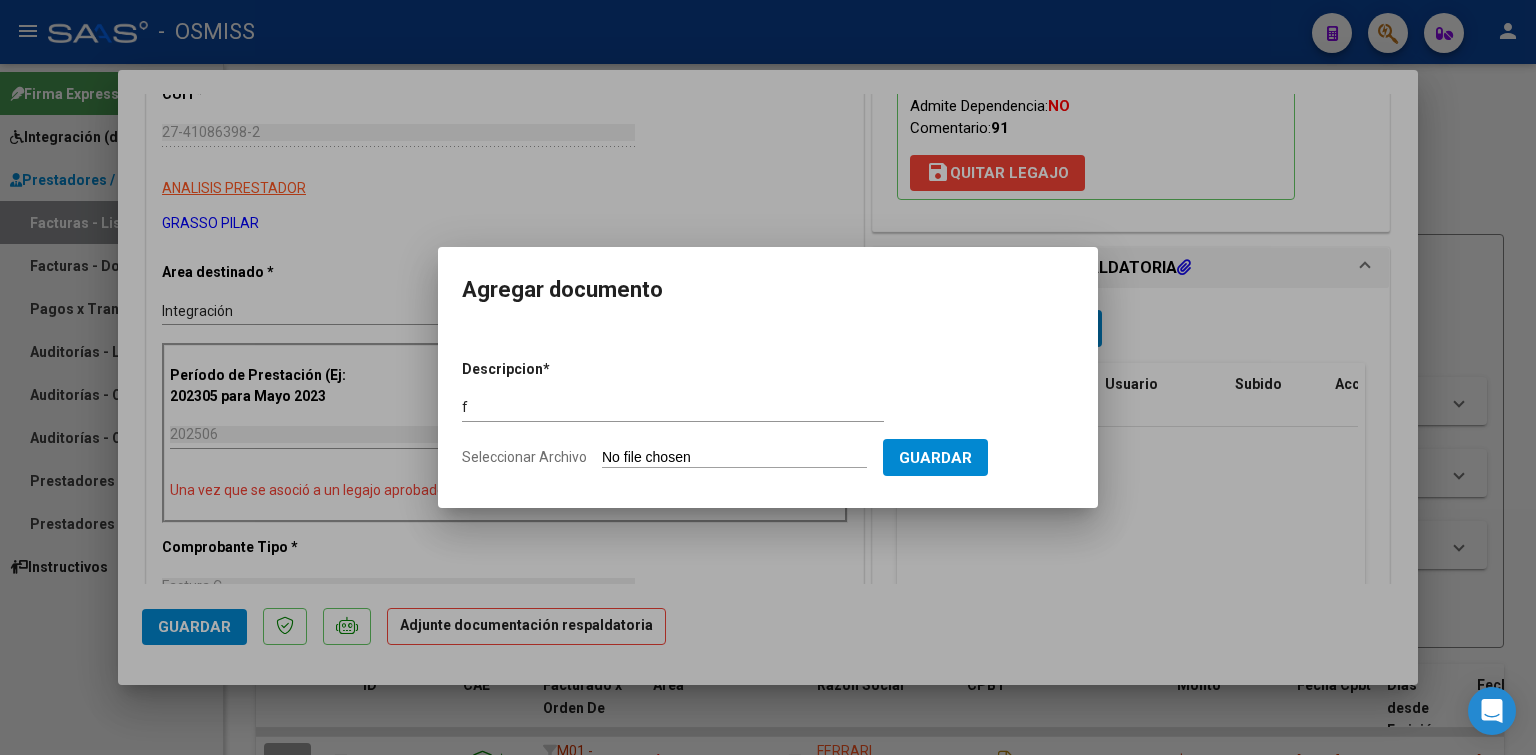 type on "C:\fakepath\BENÍTEZ Ramiro - Informe y Planilla - Junio 2025 Psicologia .pdf" 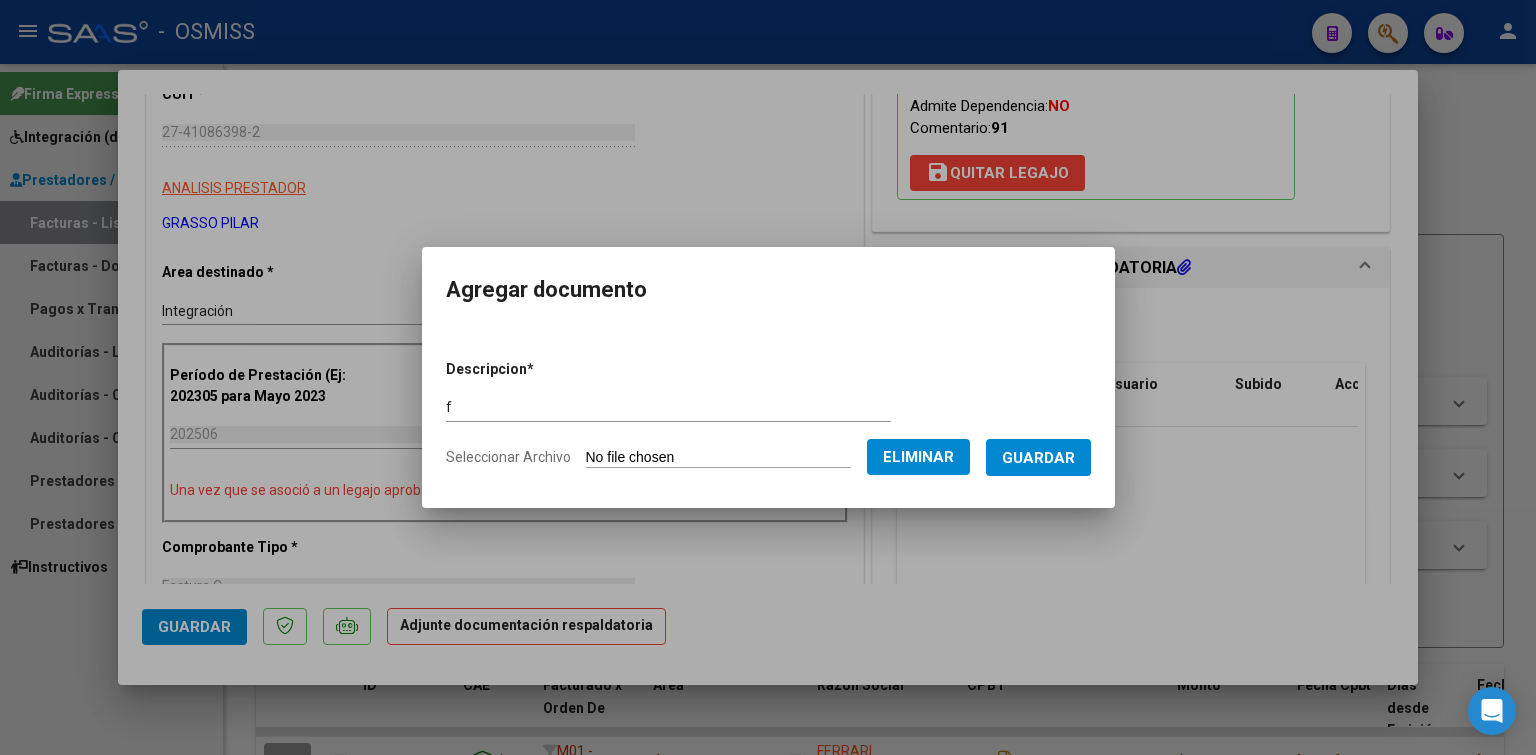 click on "Guardar" at bounding box center (1038, 458) 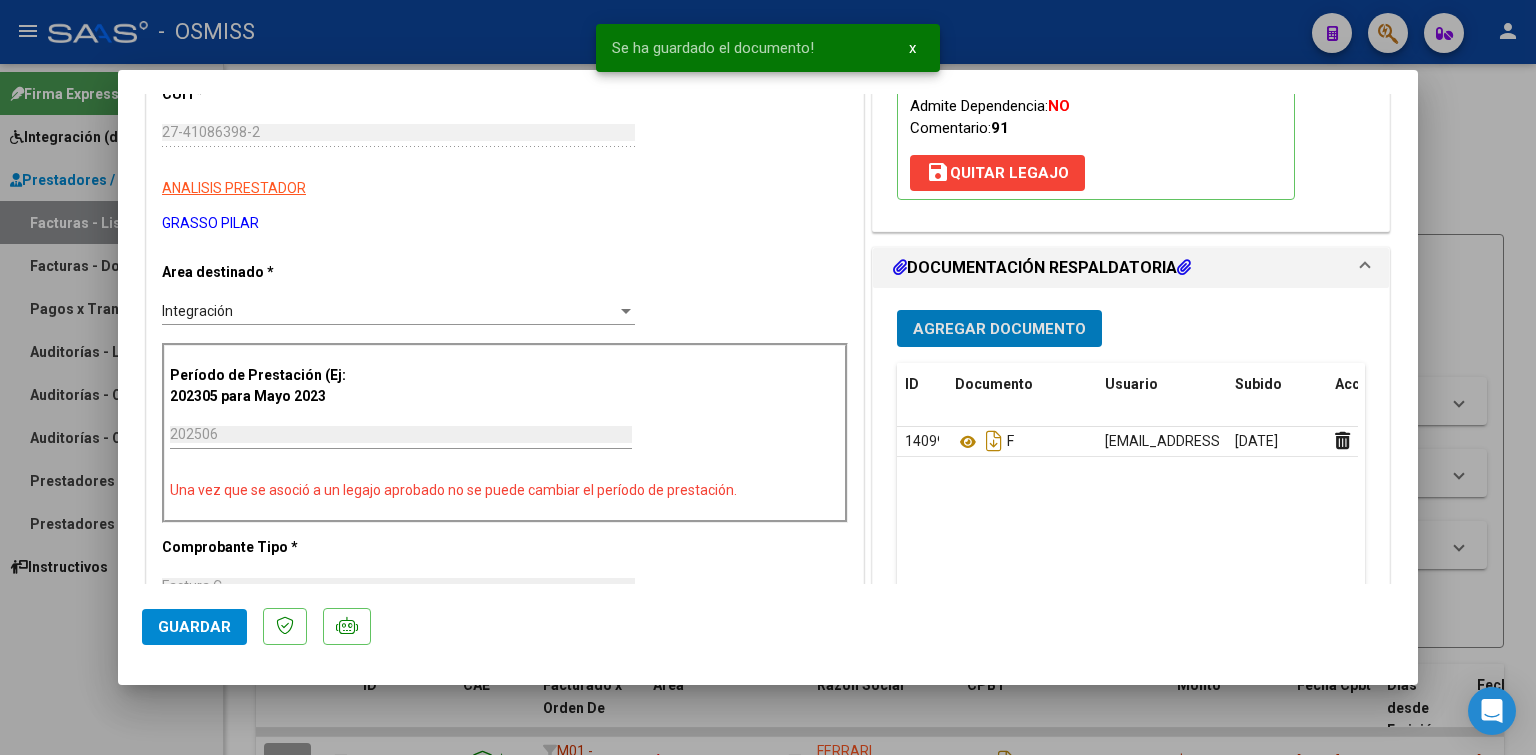type 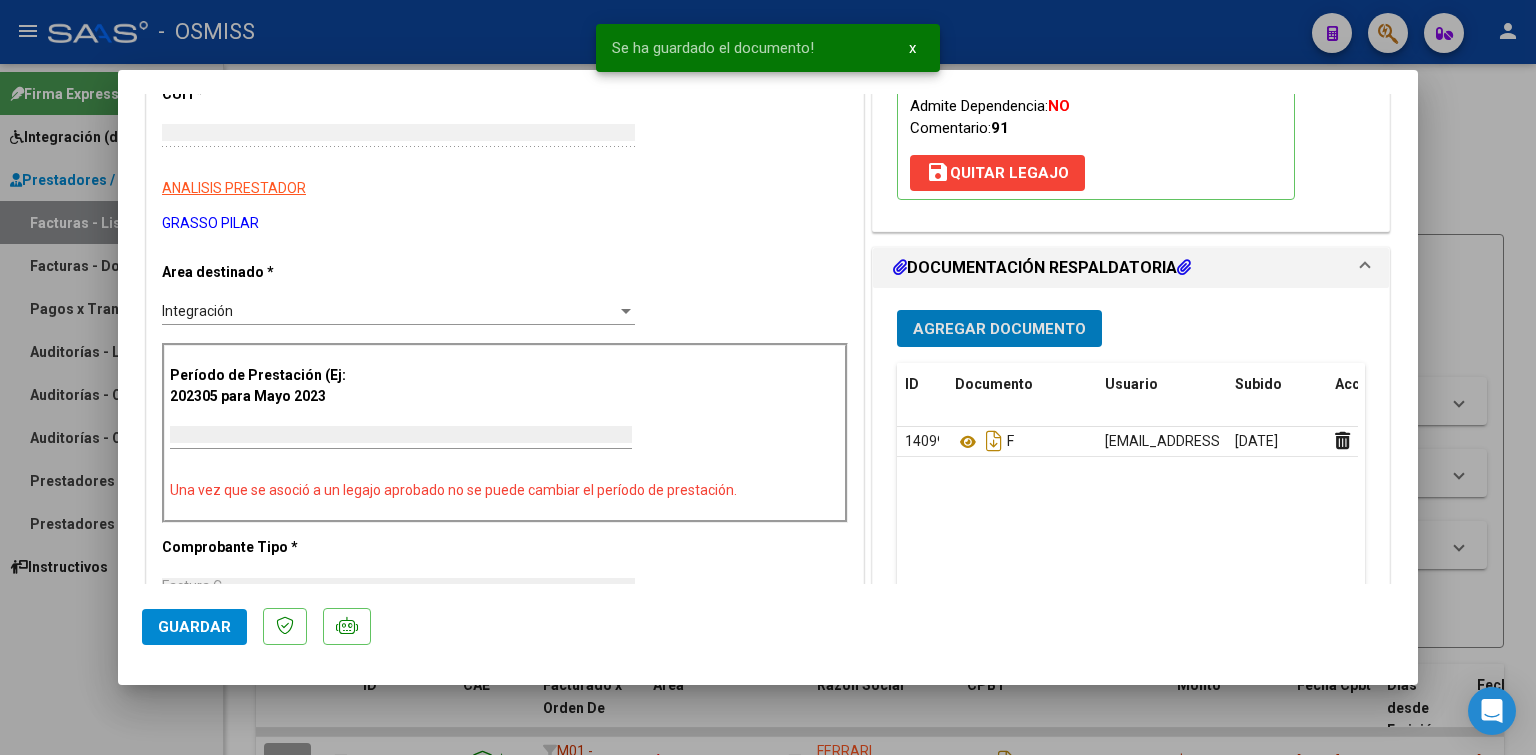 type 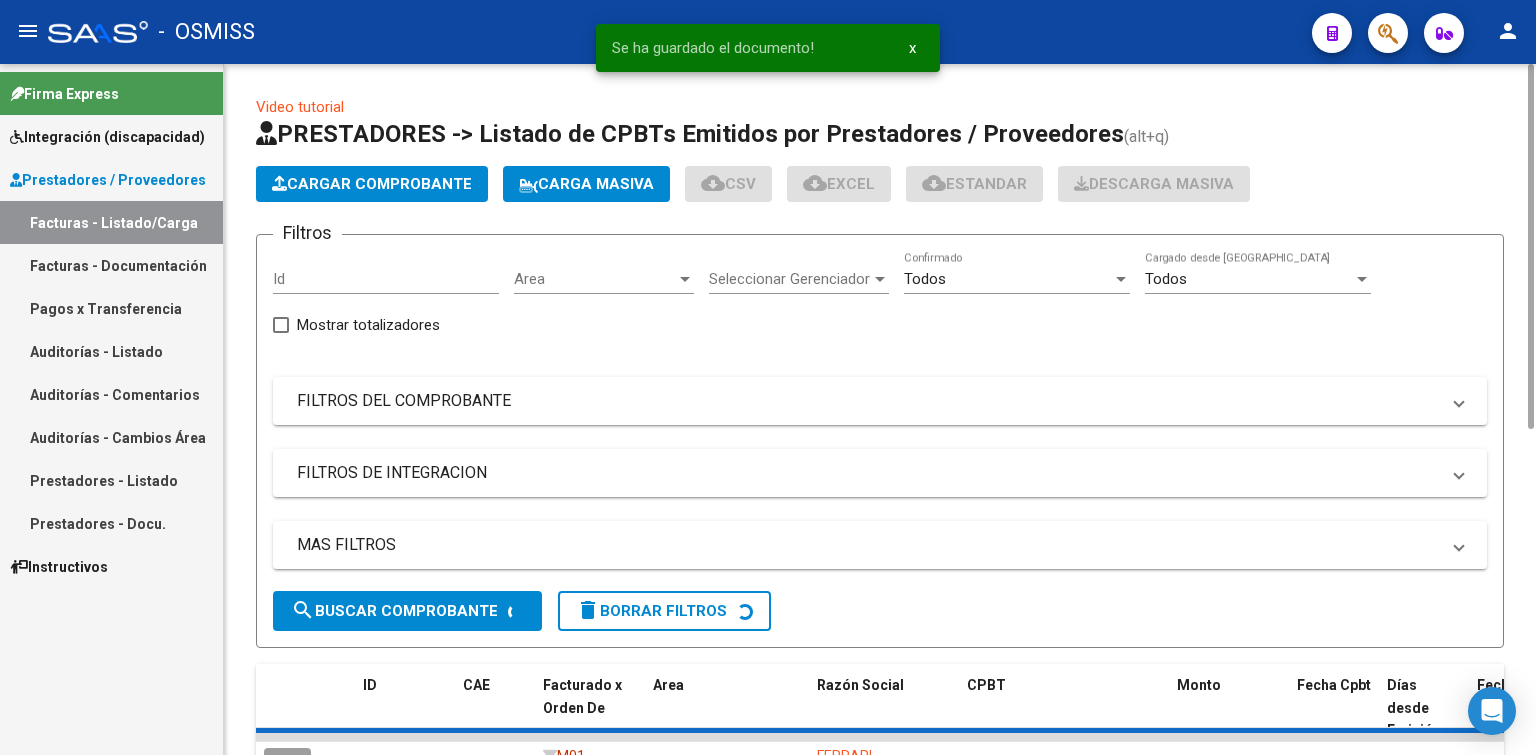 click on "Cargar Comprobante" 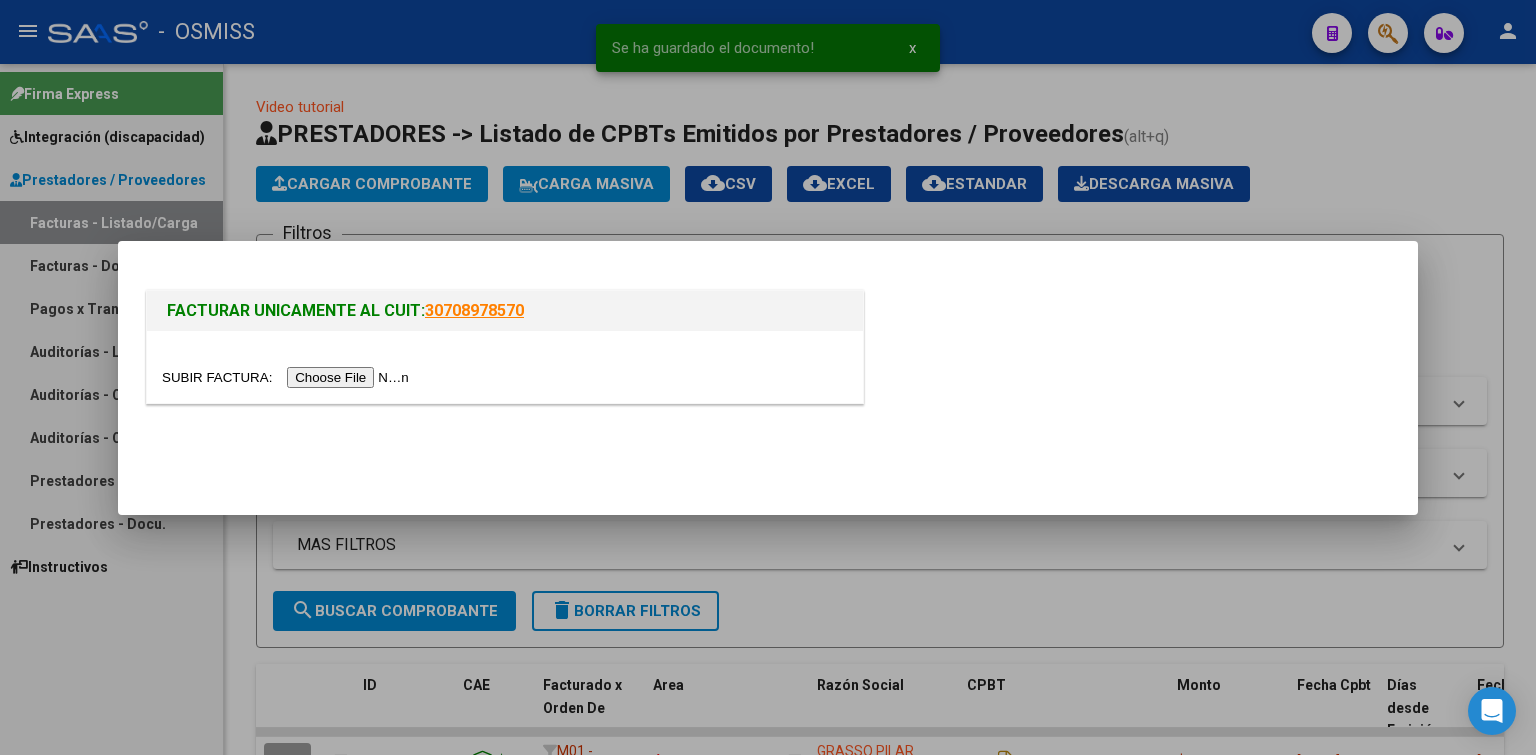 click at bounding box center (288, 377) 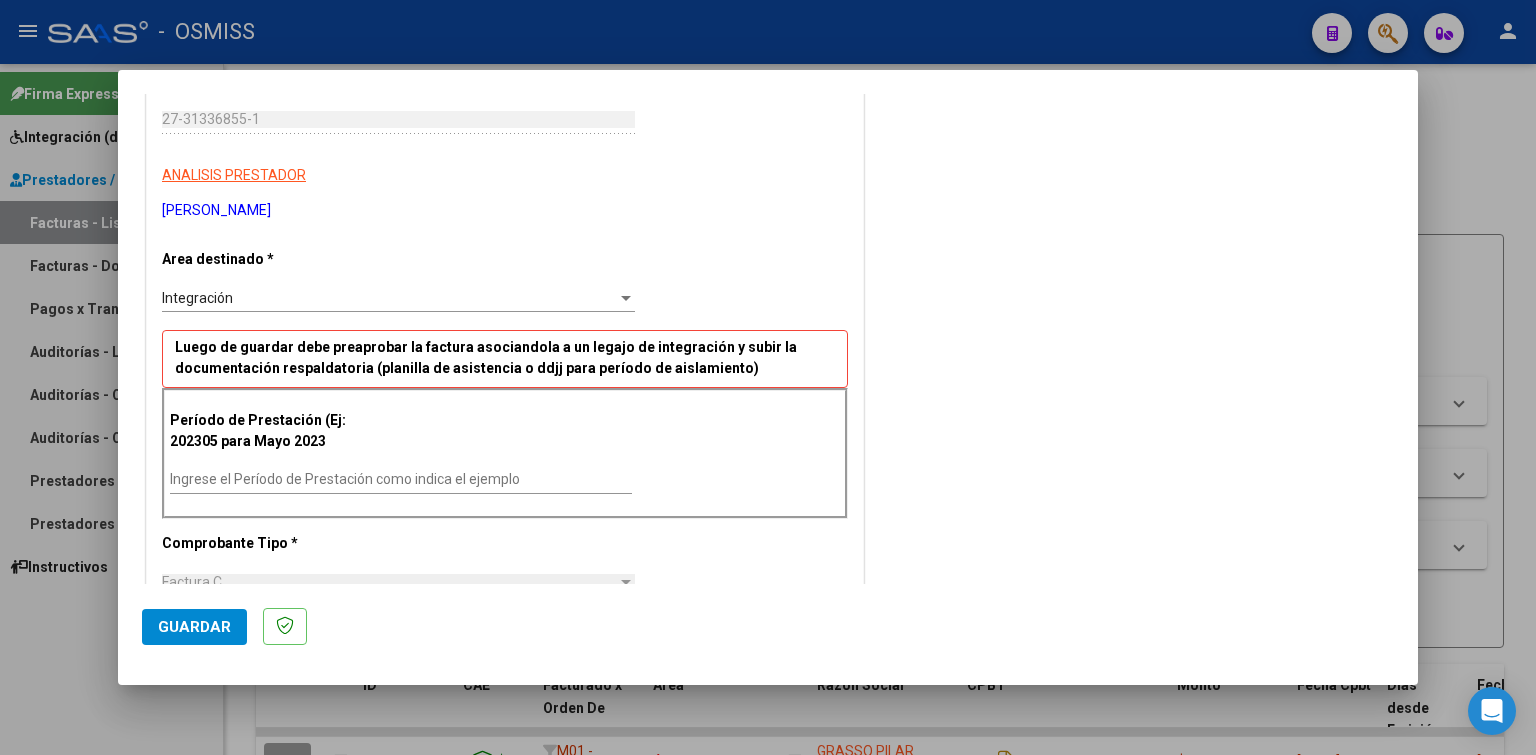 scroll, scrollTop: 299, scrollLeft: 0, axis: vertical 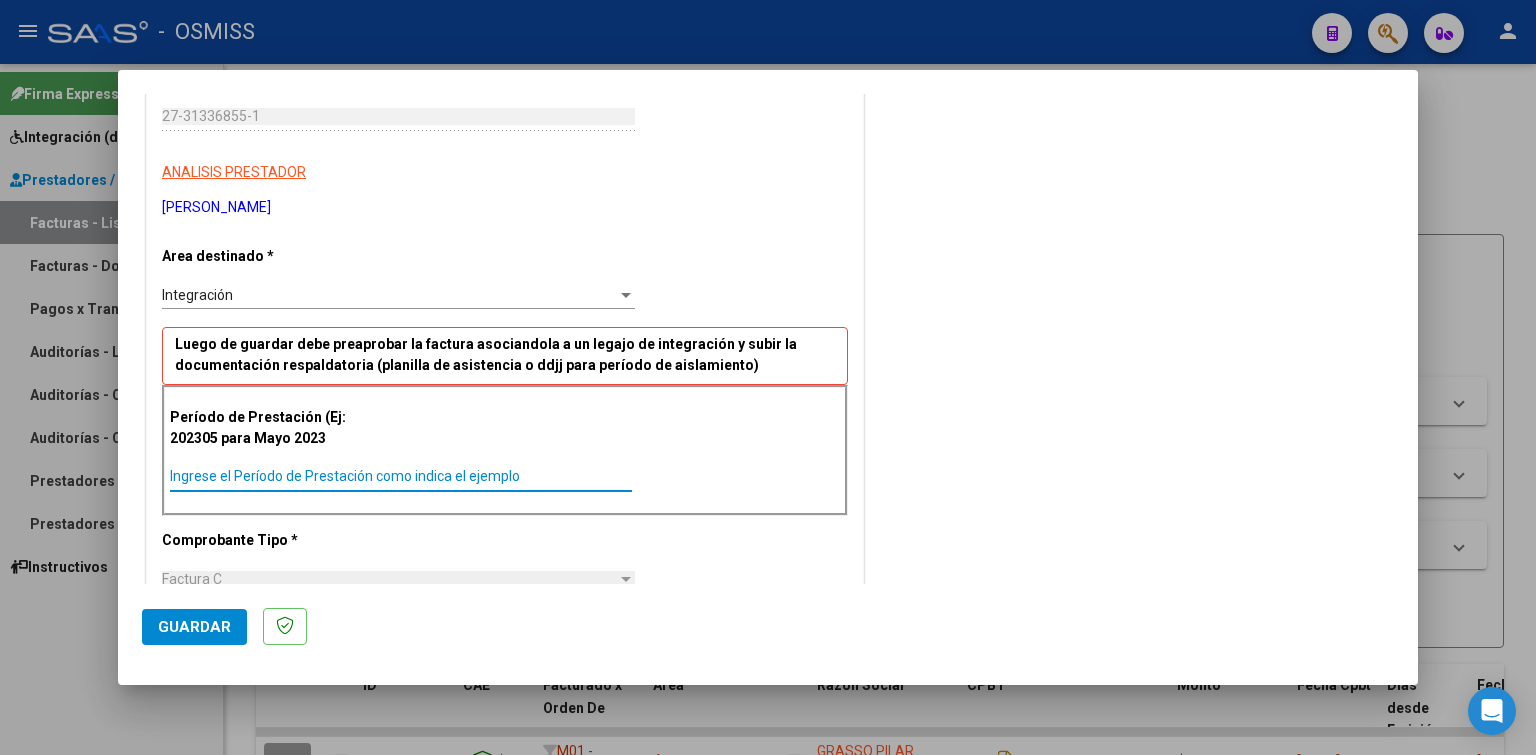 paste on "202506" 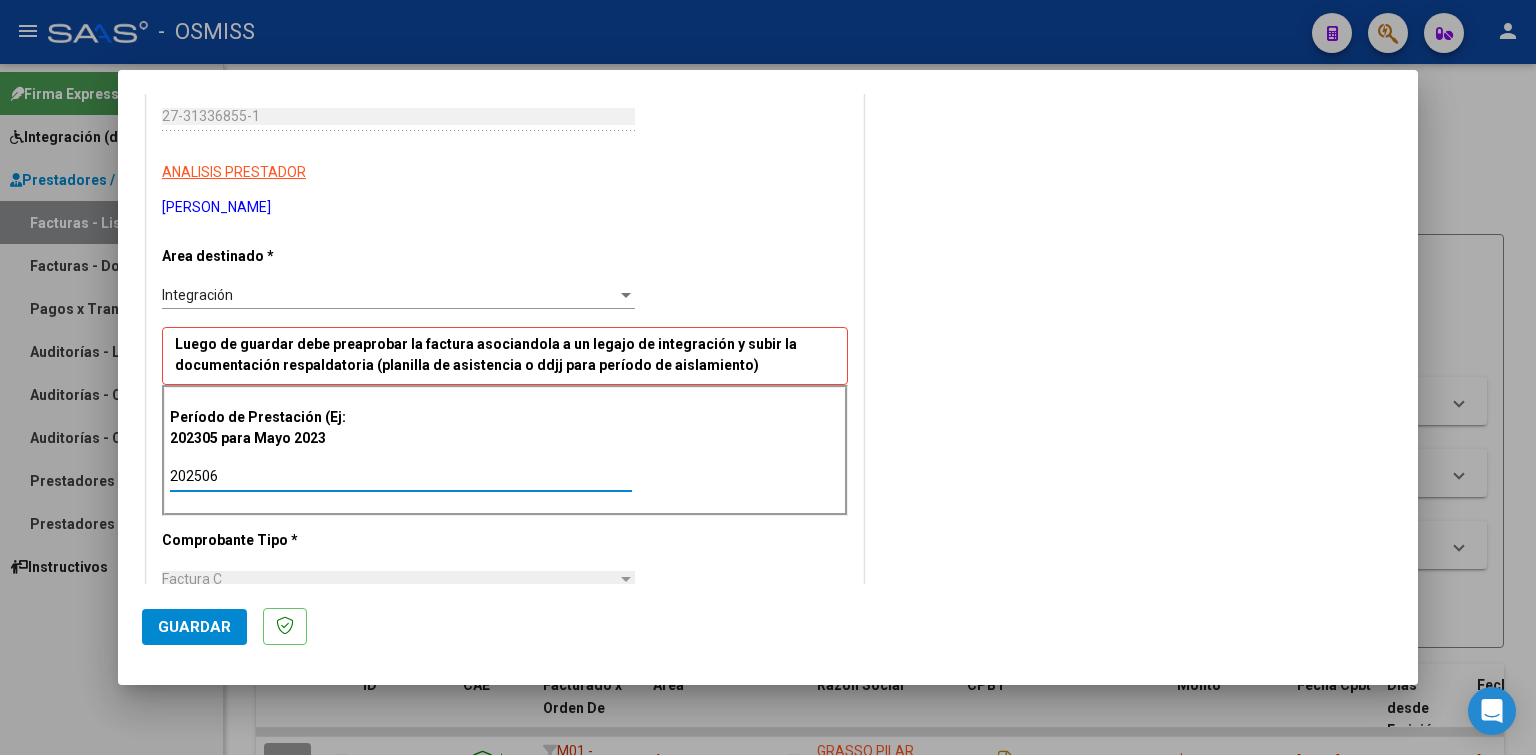 type on "202506" 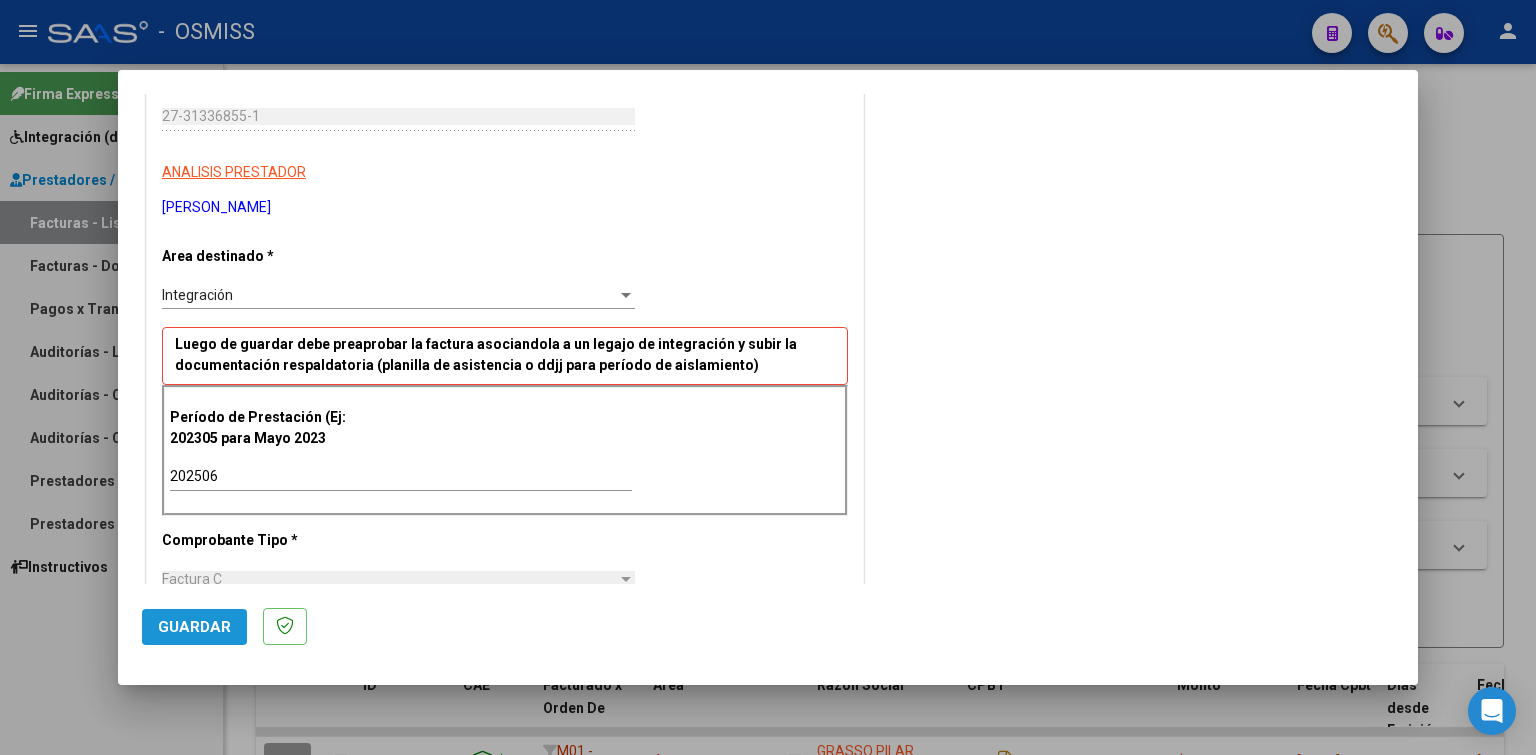 click on "Guardar" 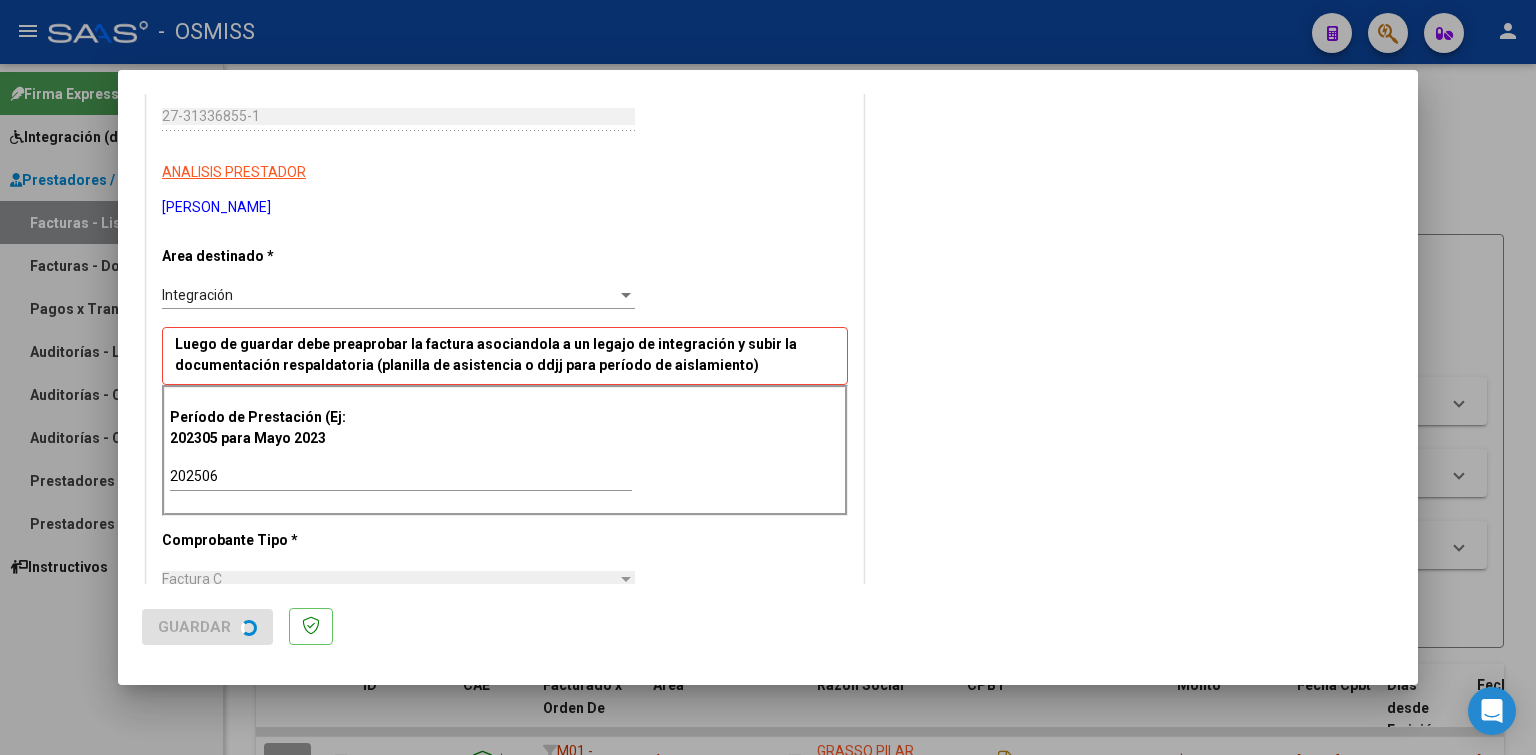 scroll, scrollTop: 0, scrollLeft: 0, axis: both 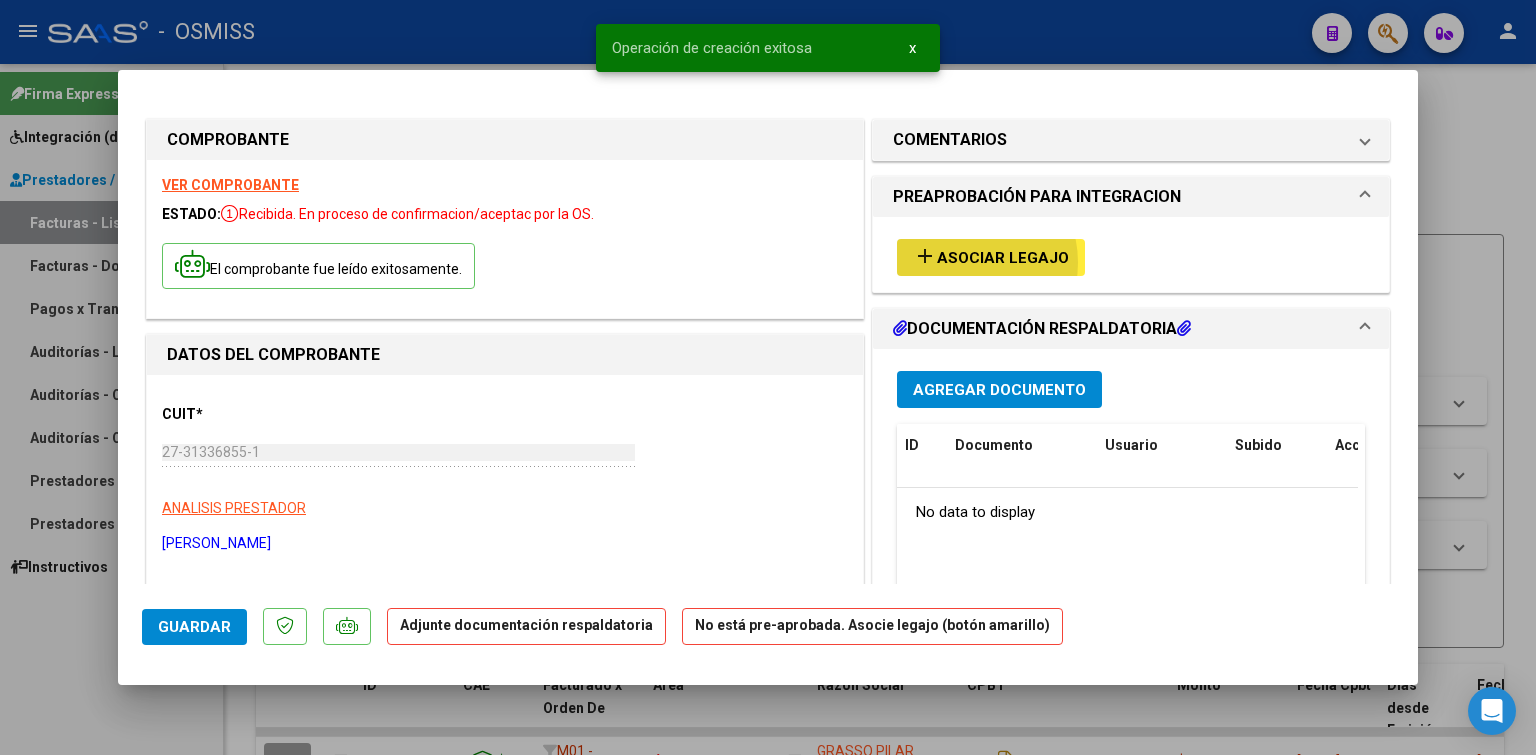 click on "Asociar Legajo" at bounding box center (1003, 258) 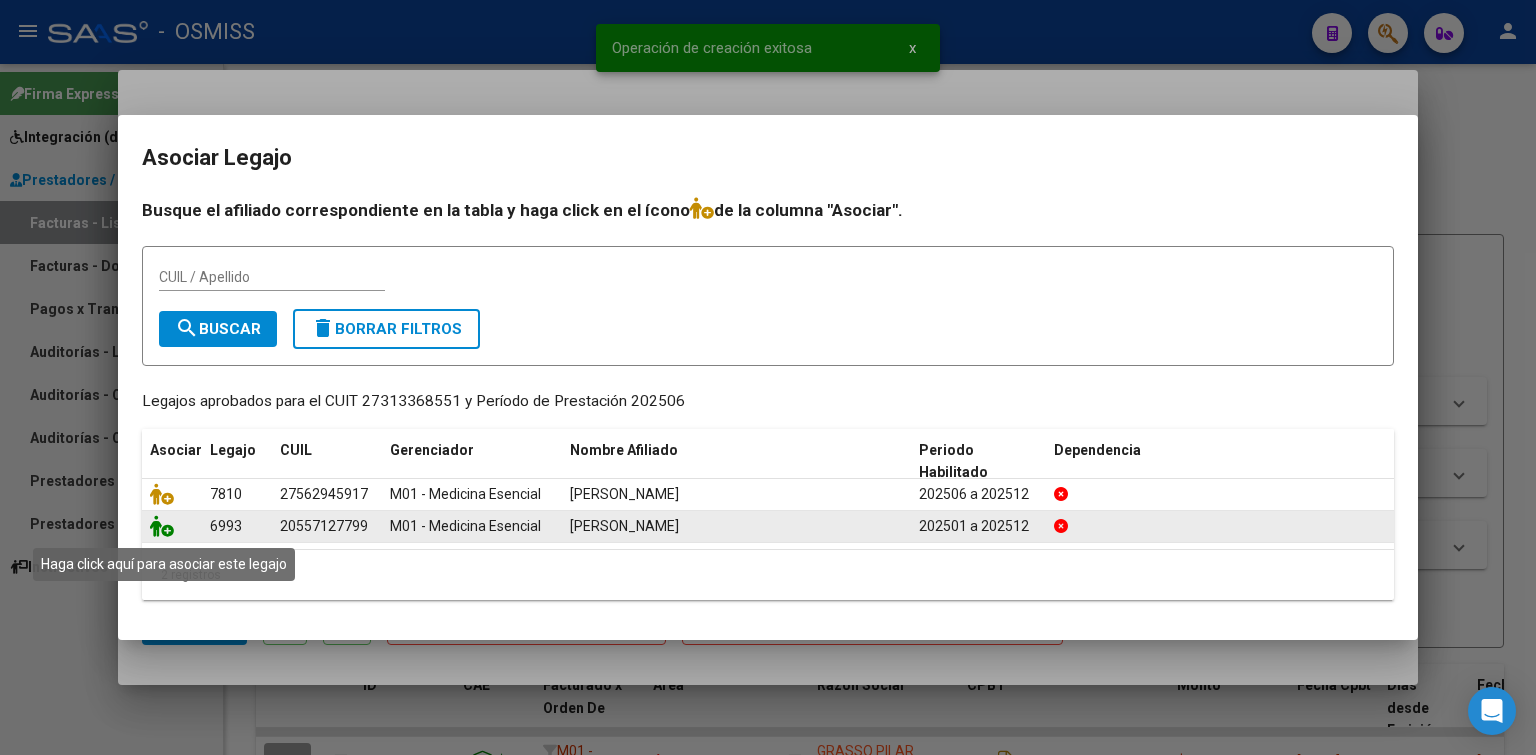 click 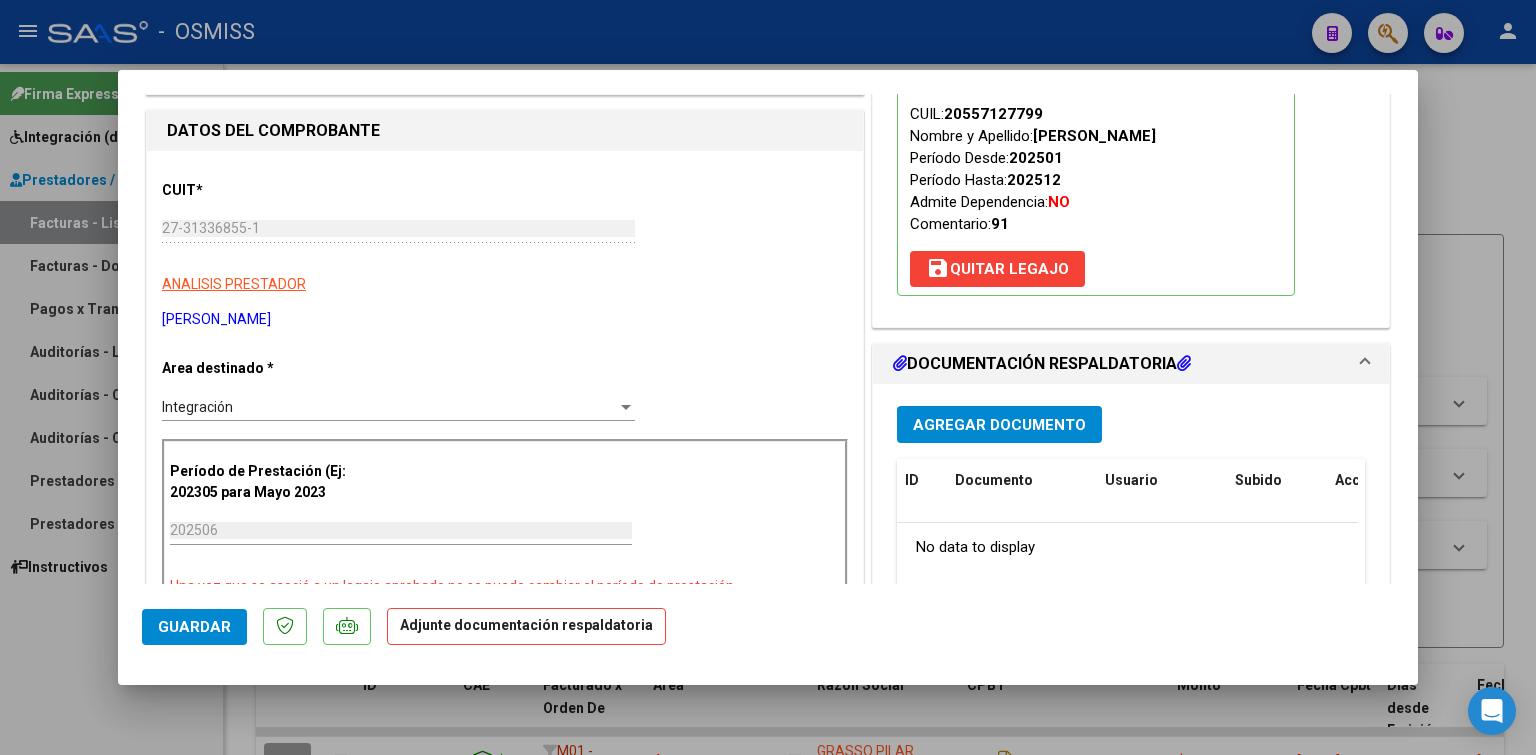 scroll, scrollTop: 288, scrollLeft: 0, axis: vertical 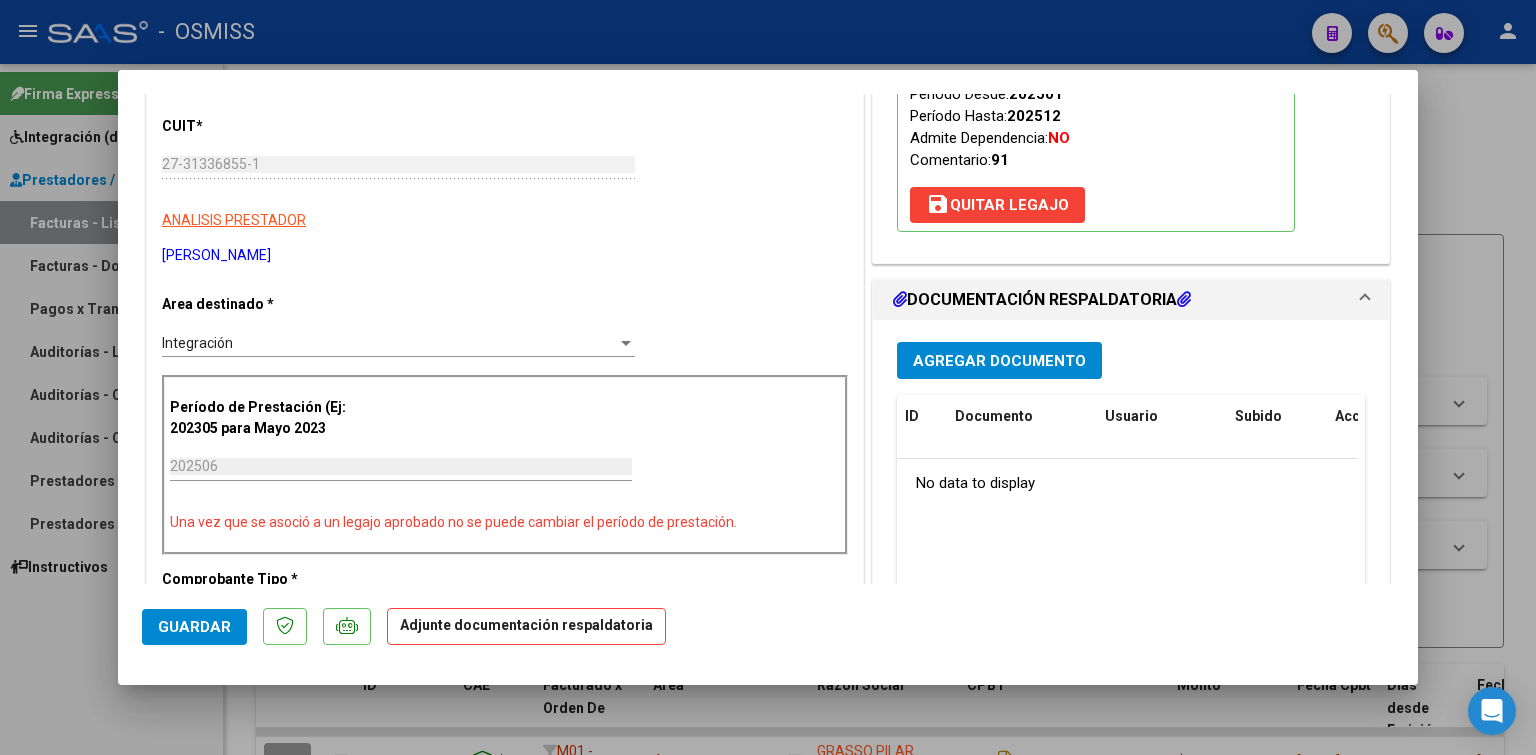click on "Agregar Documento" at bounding box center (999, 361) 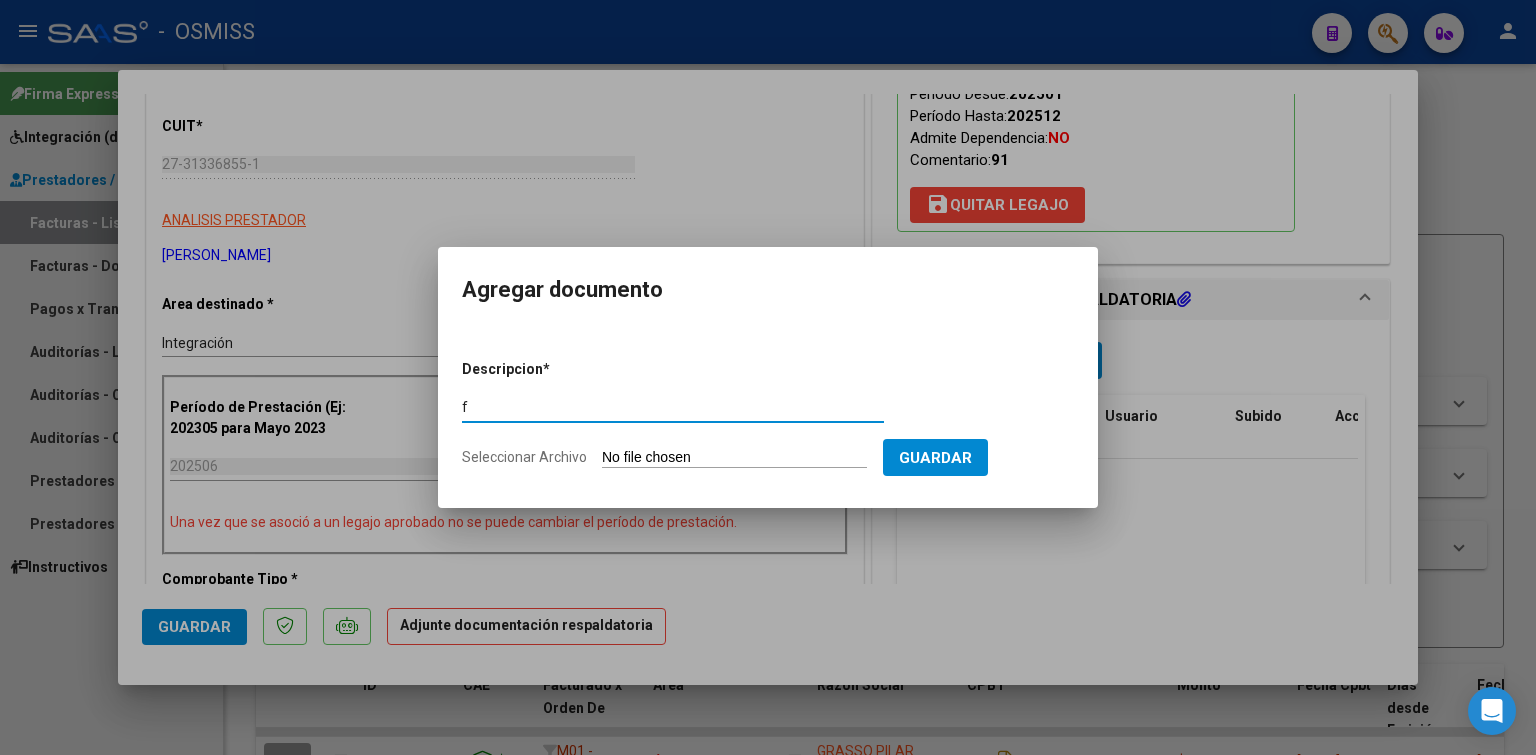 type on "f" 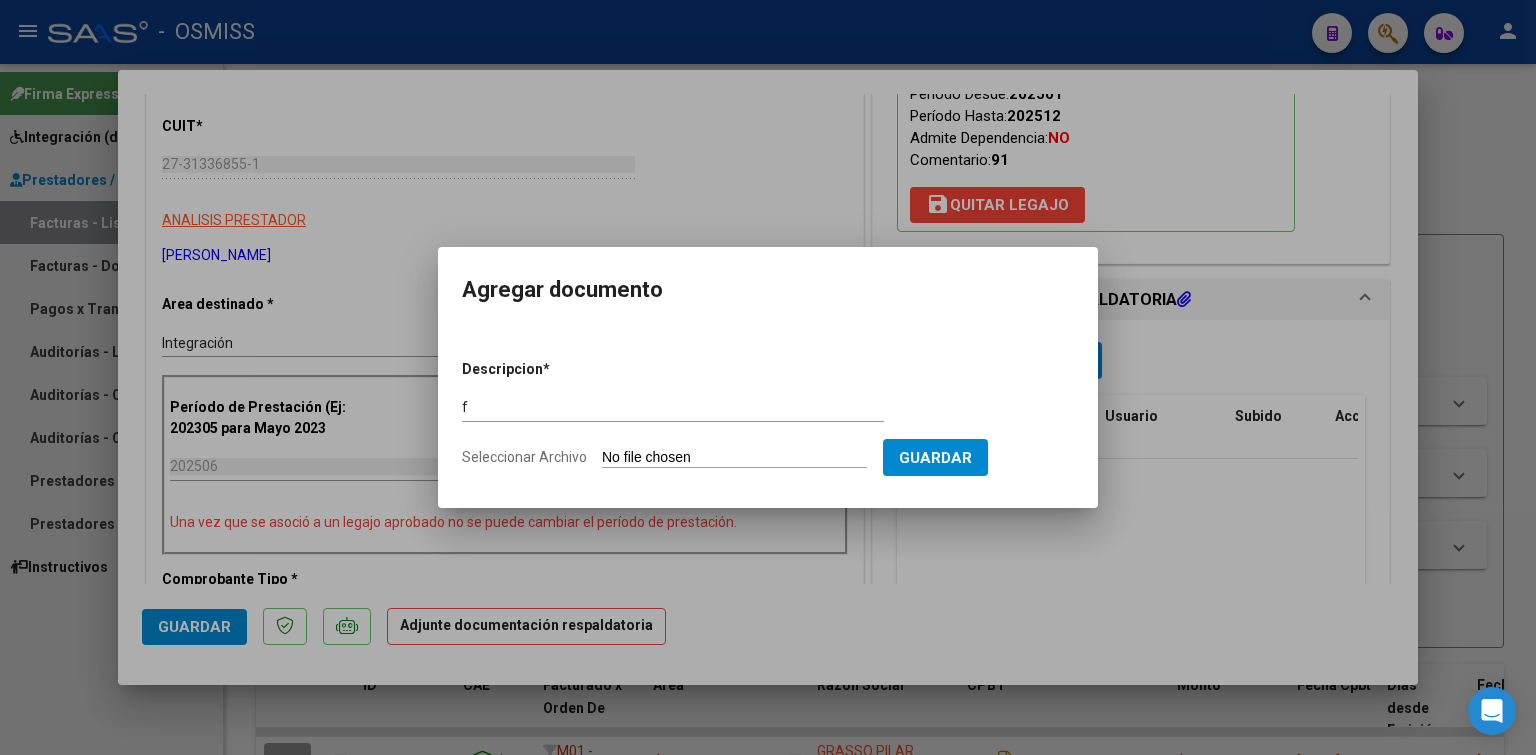 click on "Seleccionar Archivo" at bounding box center (734, 458) 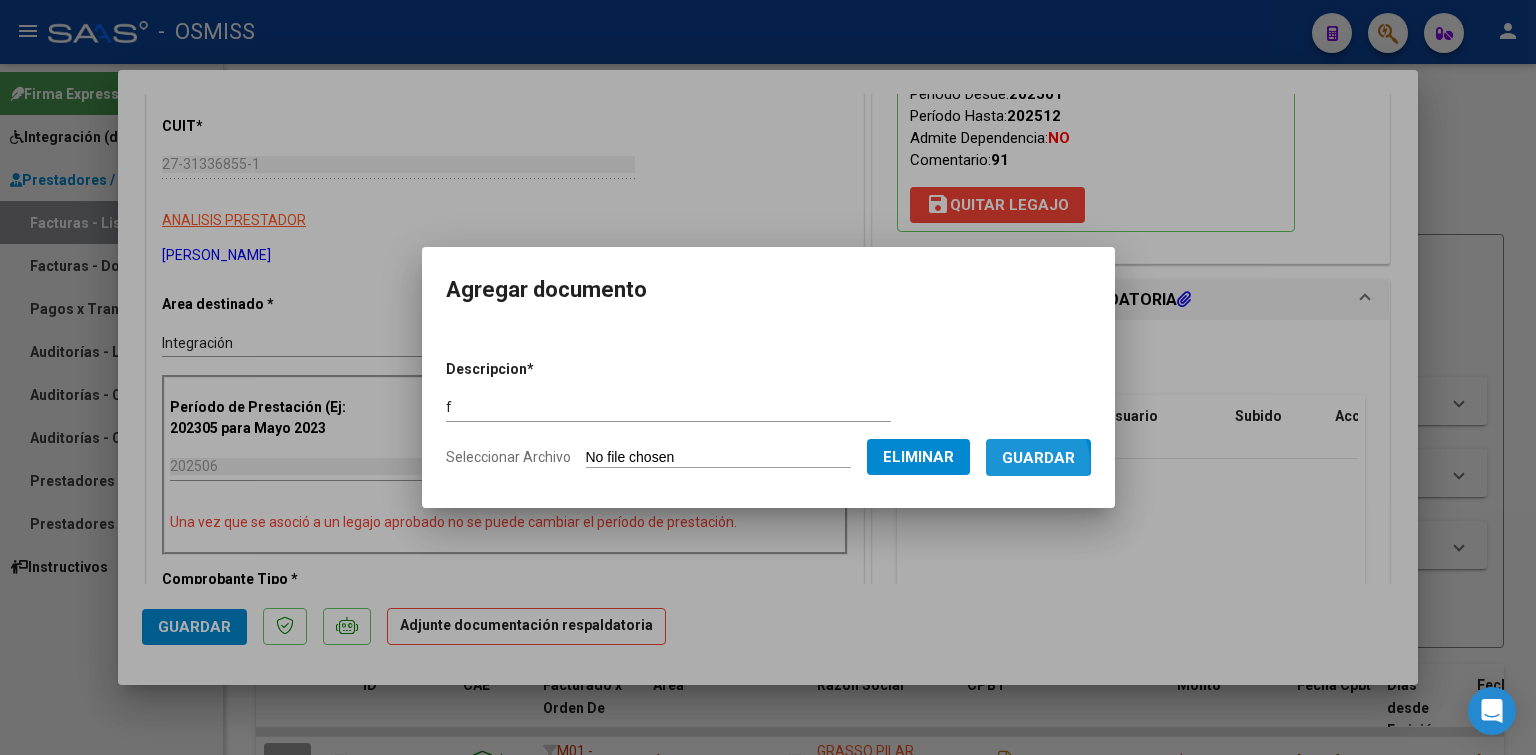 click on "Guardar" at bounding box center [1038, 458] 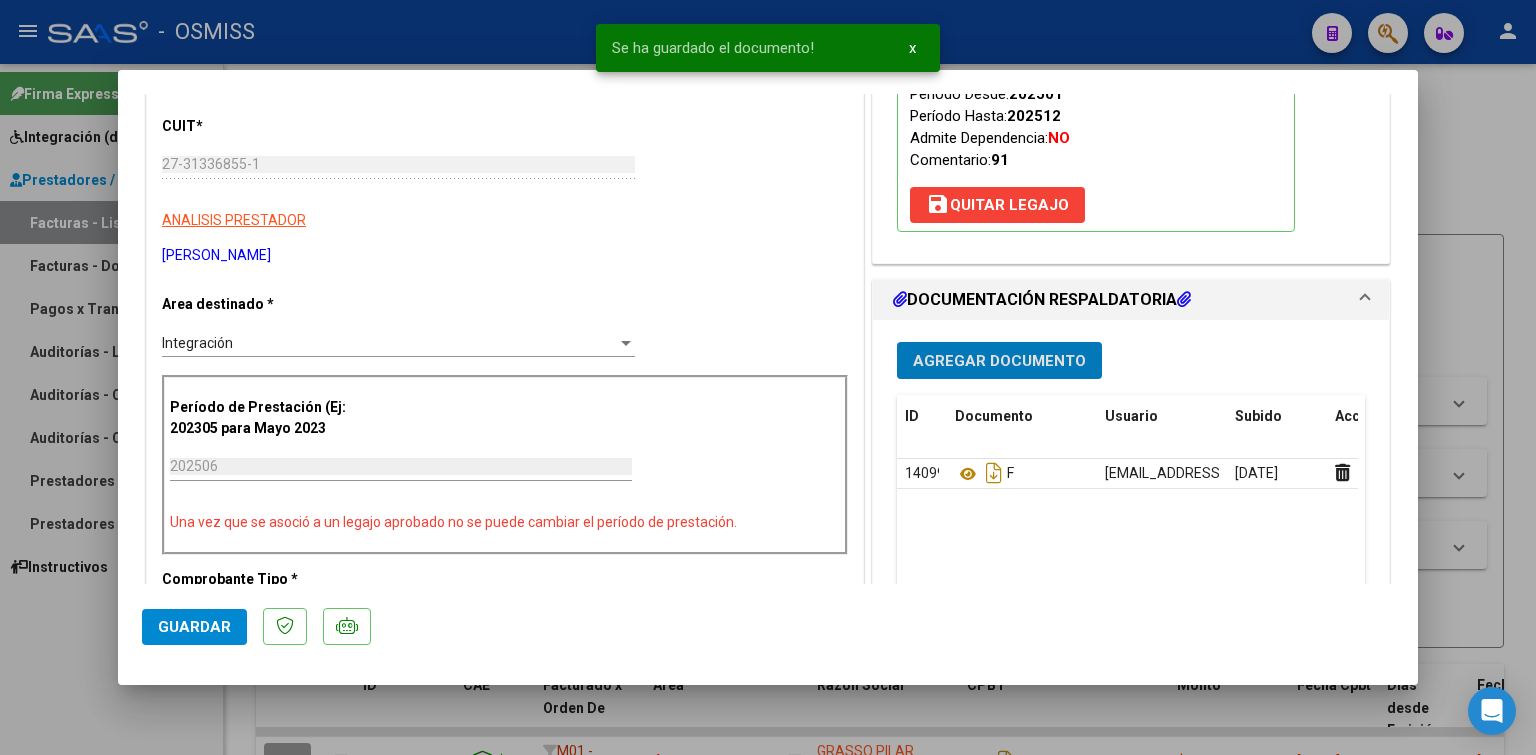 type 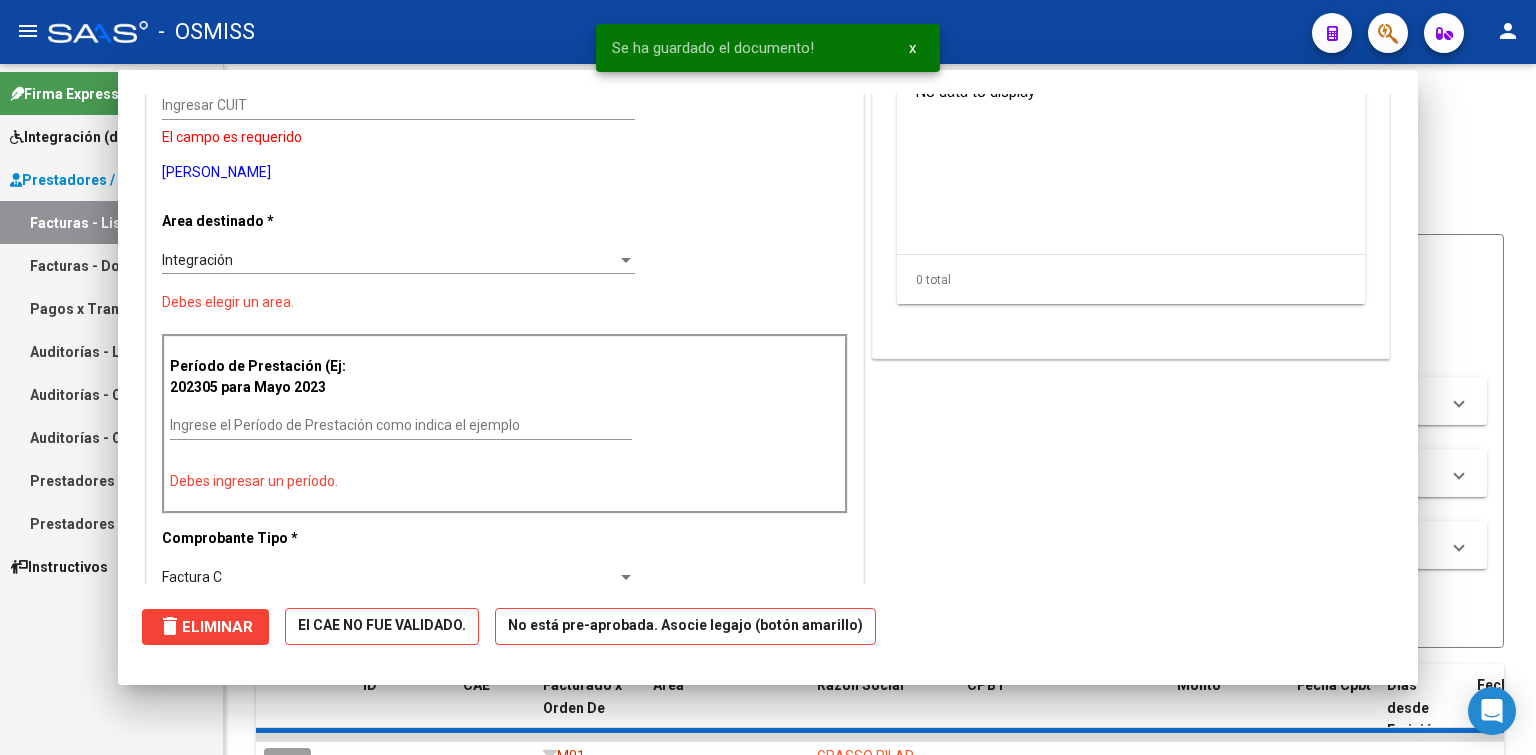 scroll, scrollTop: 0, scrollLeft: 0, axis: both 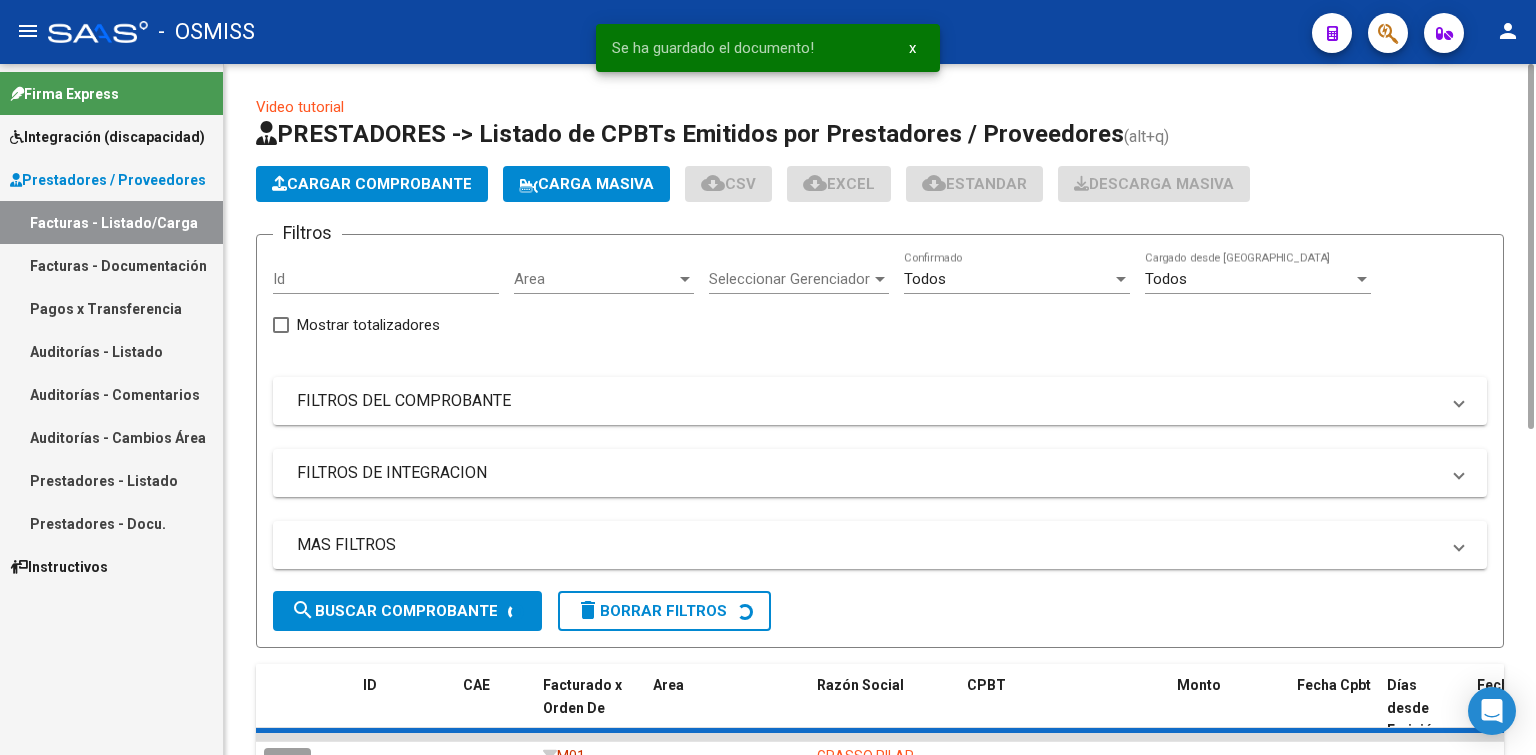 click on "Cargar Comprobante" 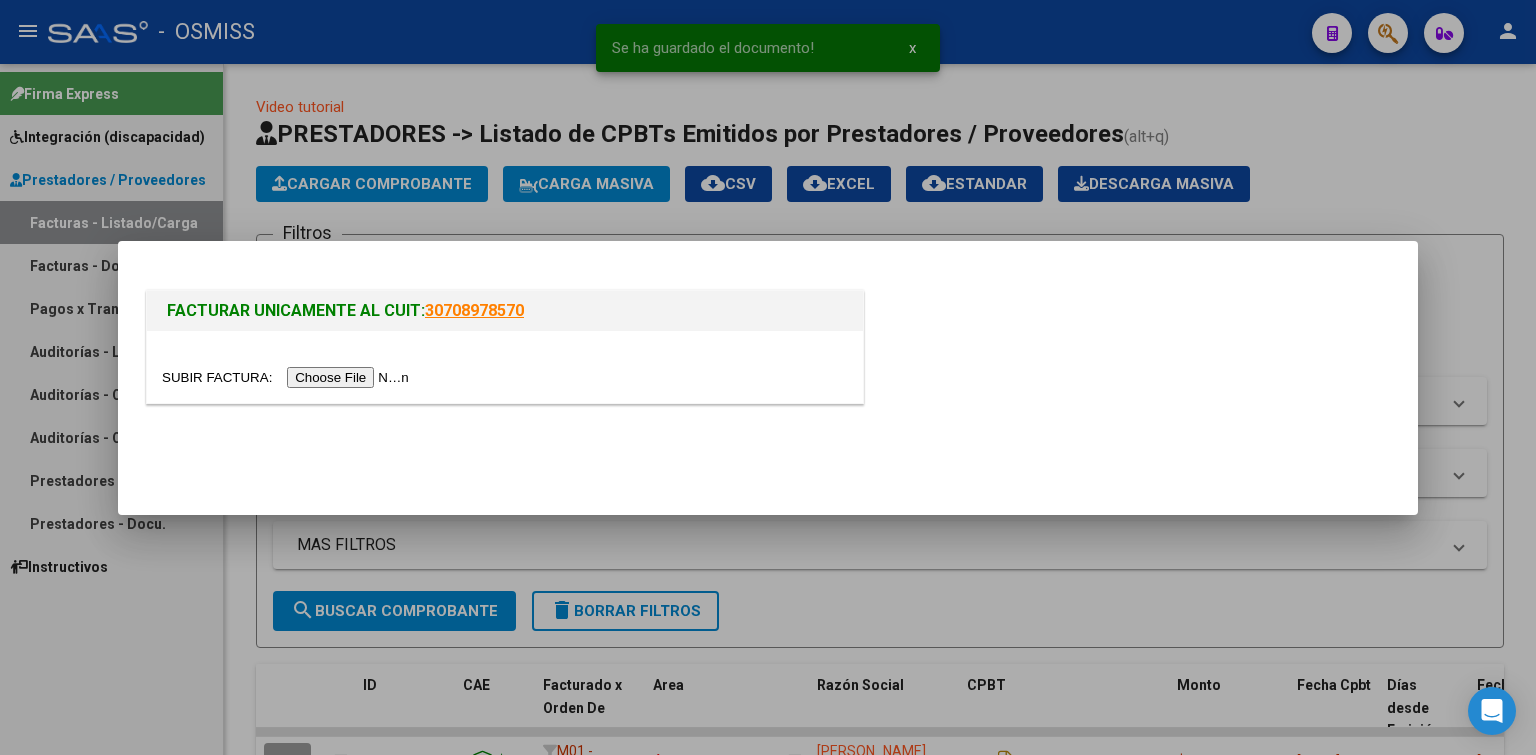 click at bounding box center [288, 377] 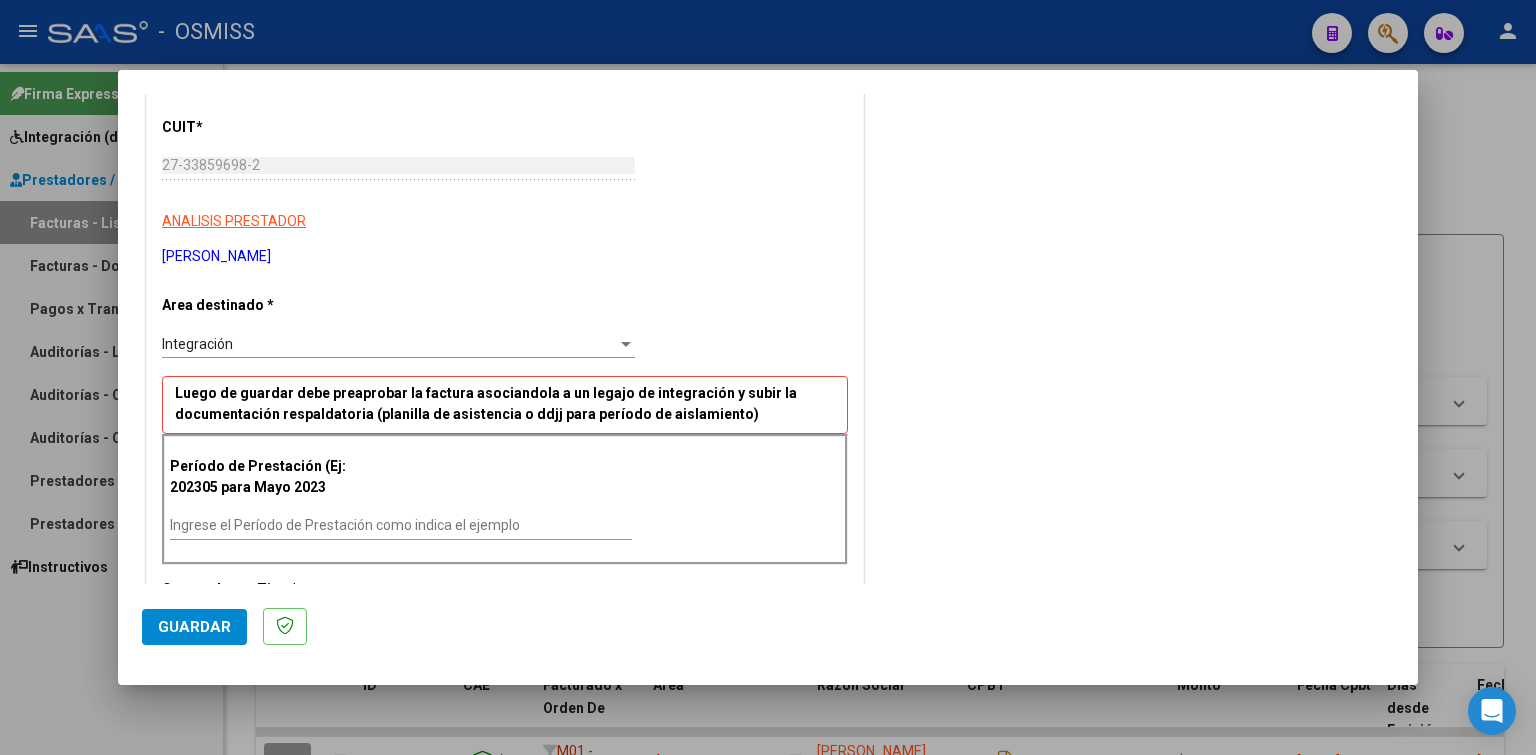 scroll, scrollTop: 273, scrollLeft: 0, axis: vertical 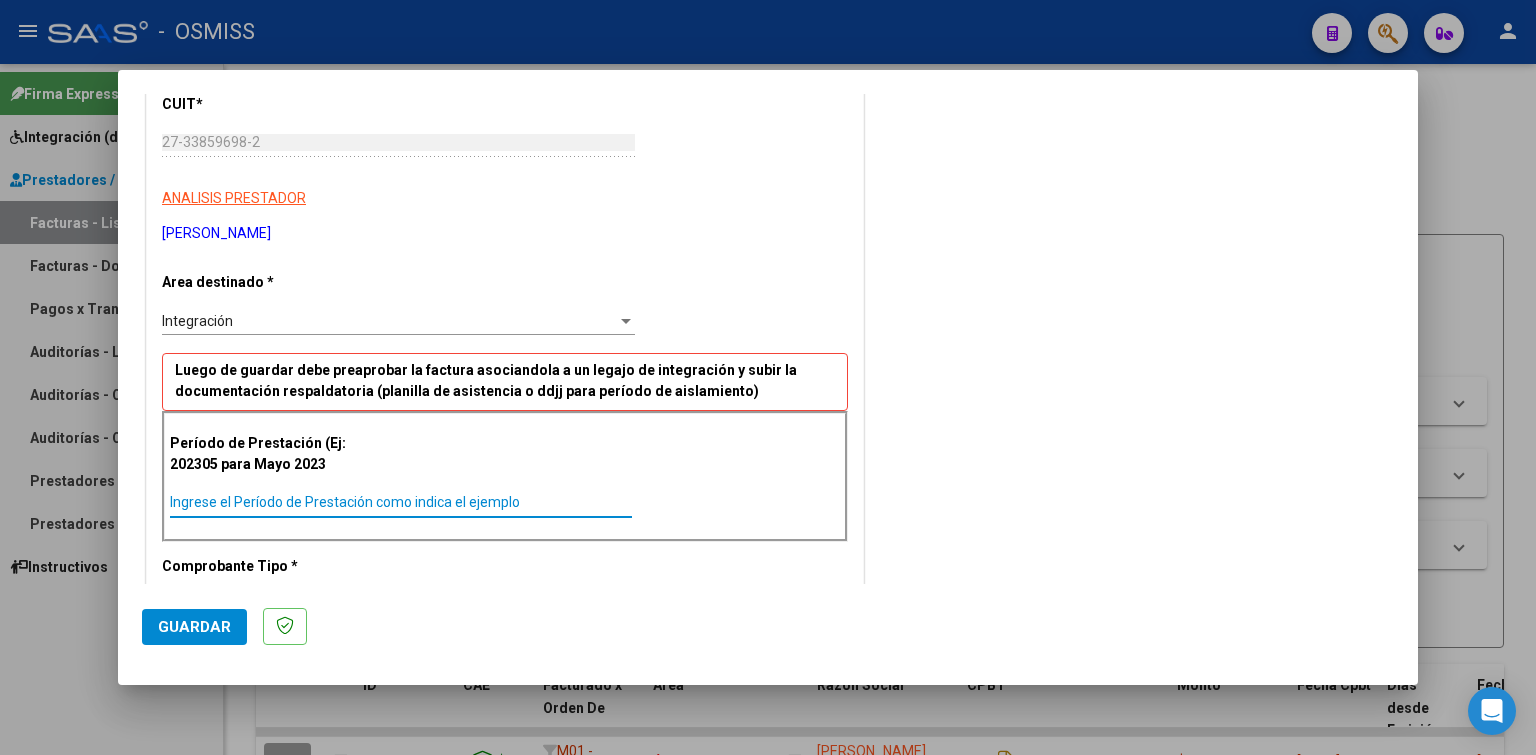 paste on "202506" 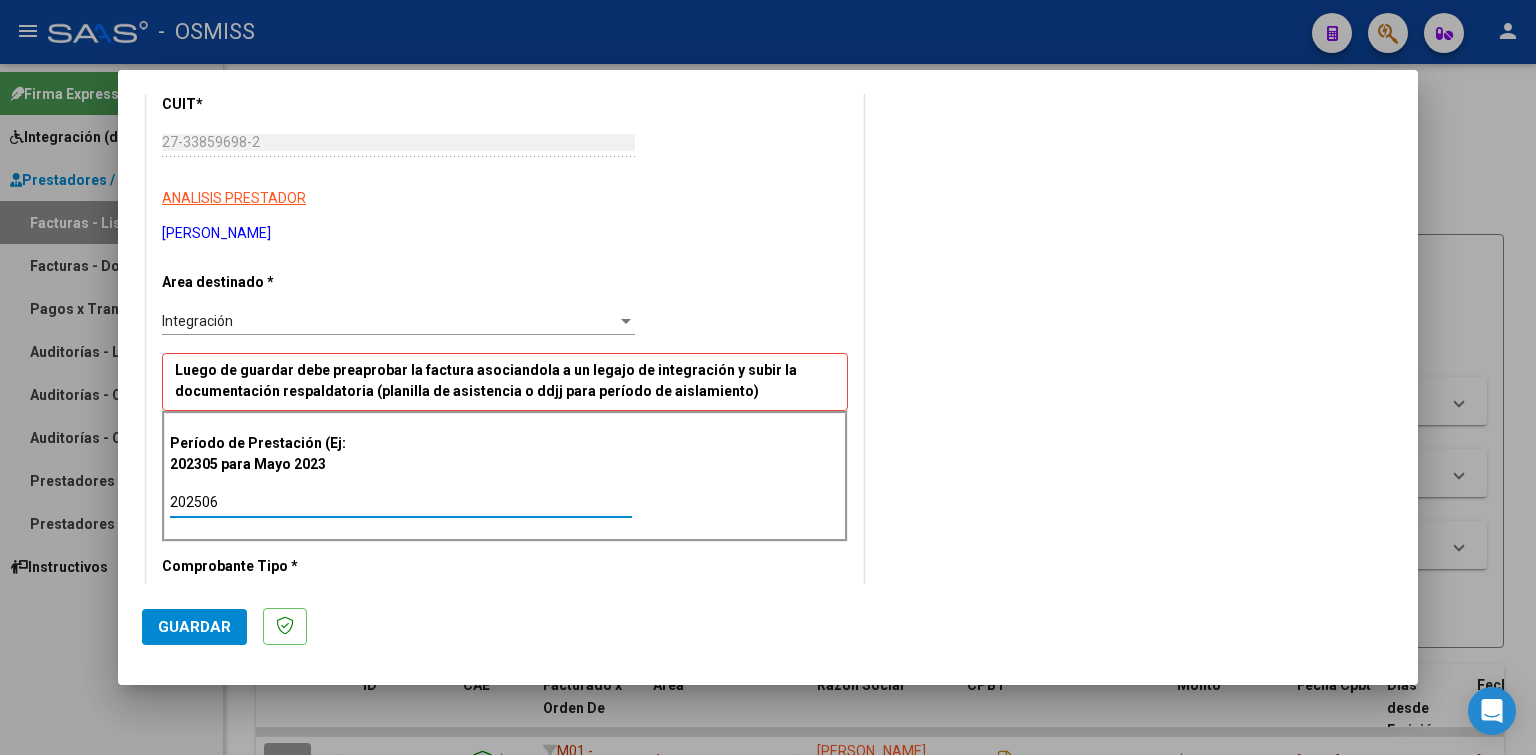 type on "202506" 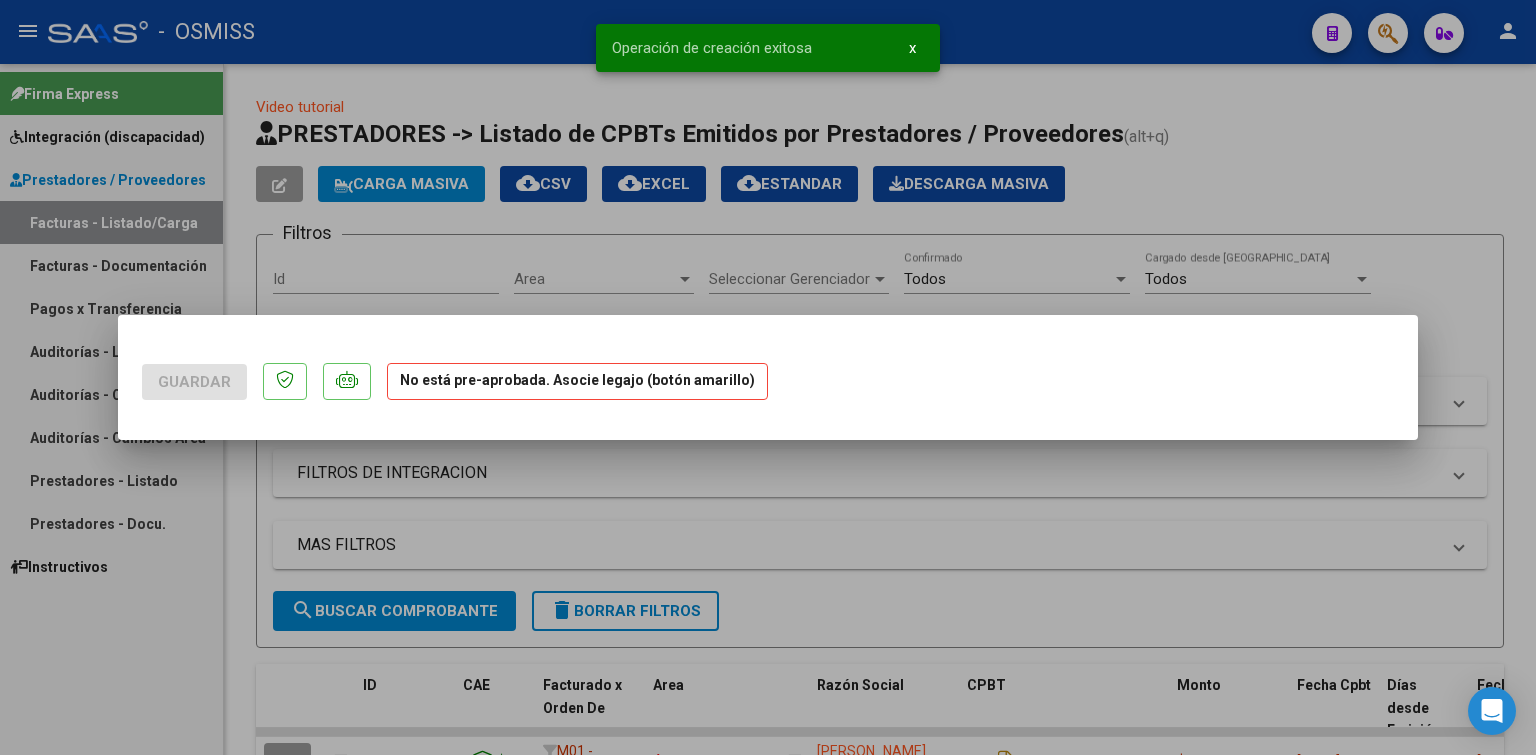 scroll, scrollTop: 0, scrollLeft: 0, axis: both 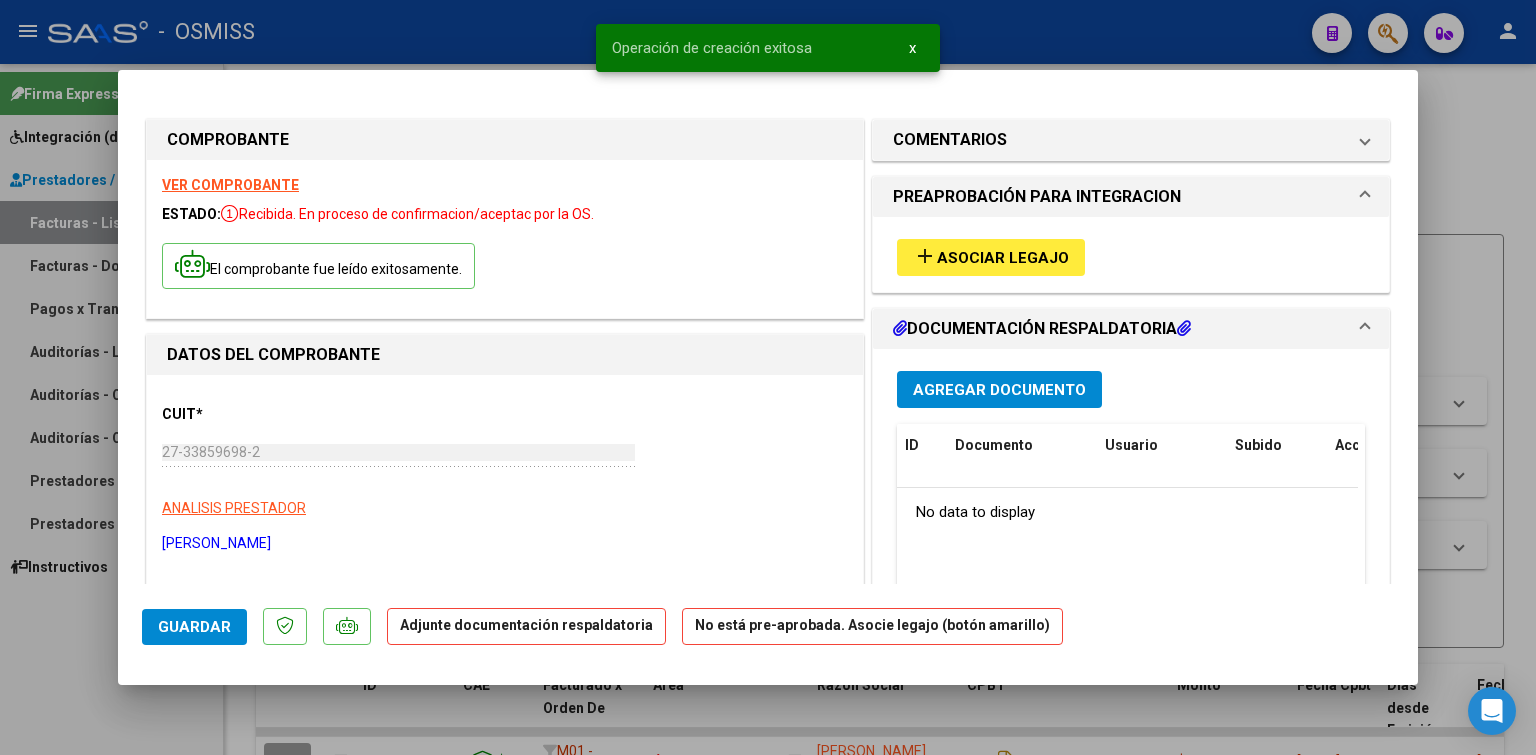 click on "Asociar Legajo" at bounding box center [1003, 258] 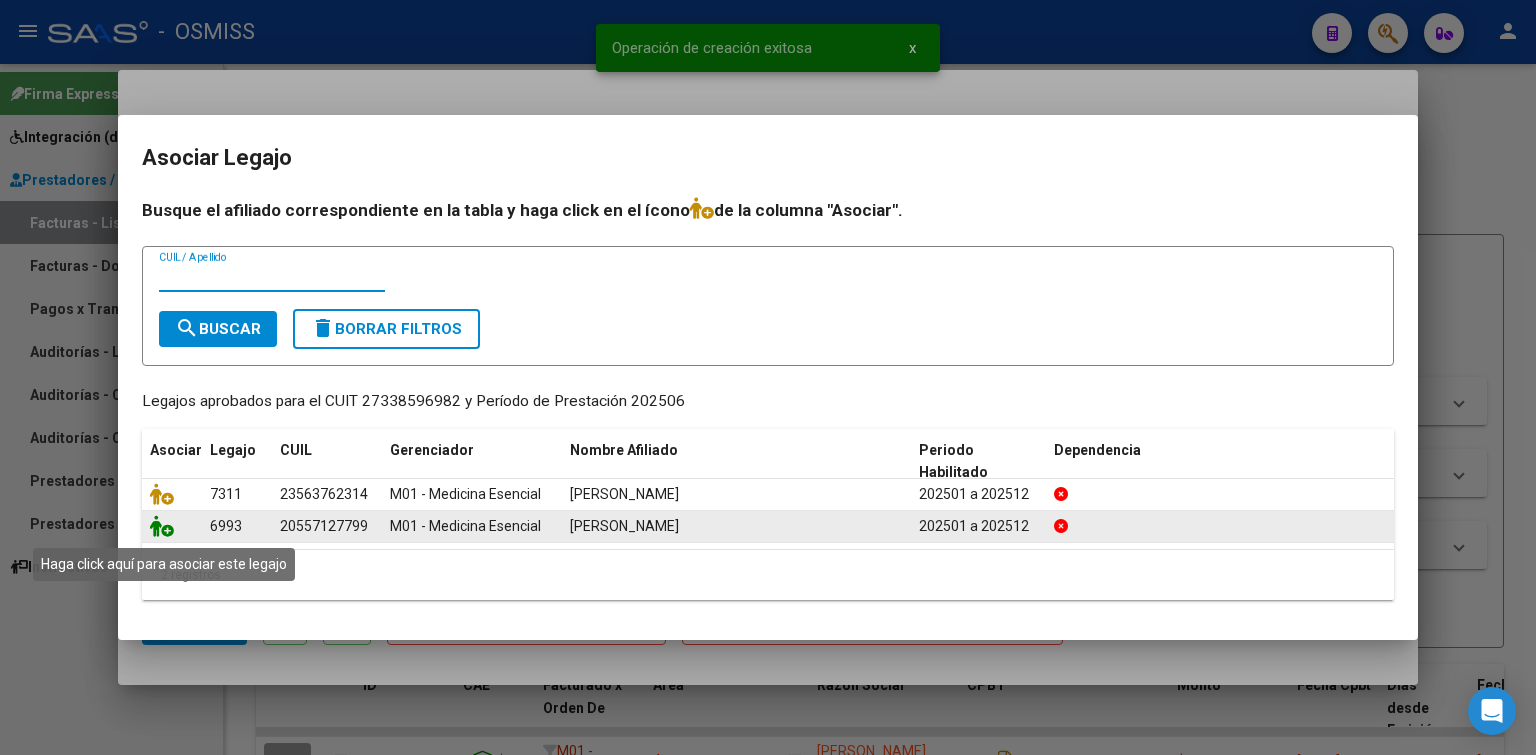click 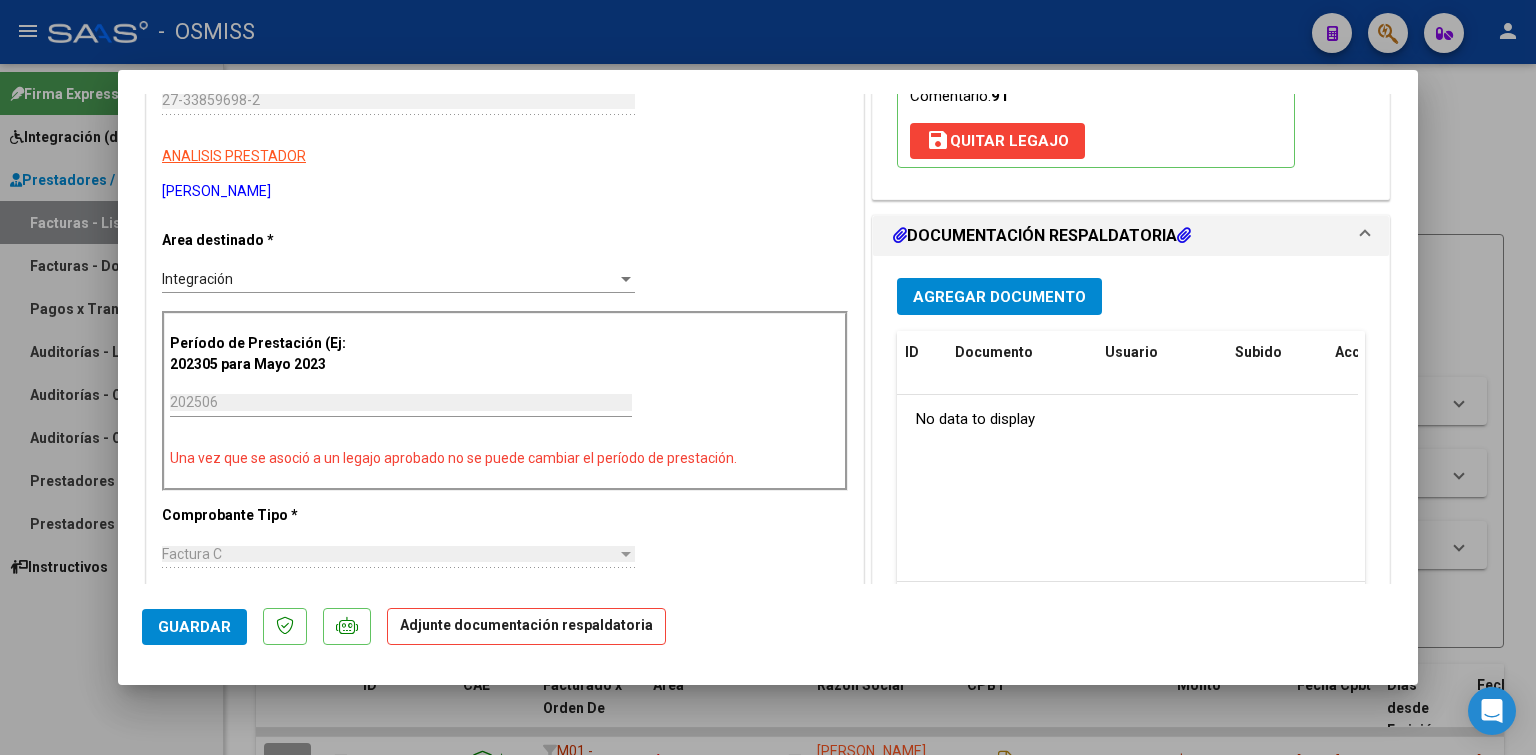scroll, scrollTop: 384, scrollLeft: 0, axis: vertical 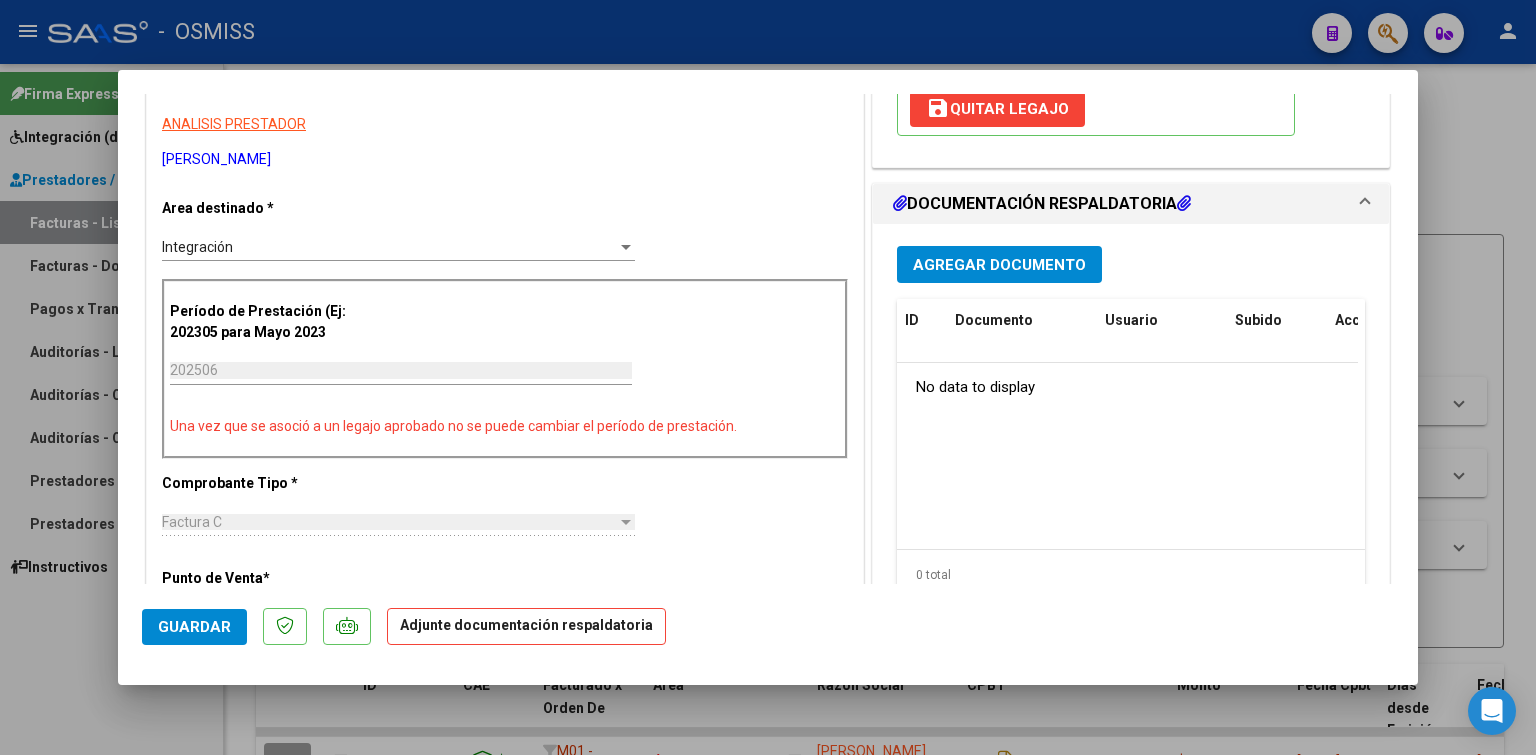 click on "Agregar Documento" at bounding box center [999, 265] 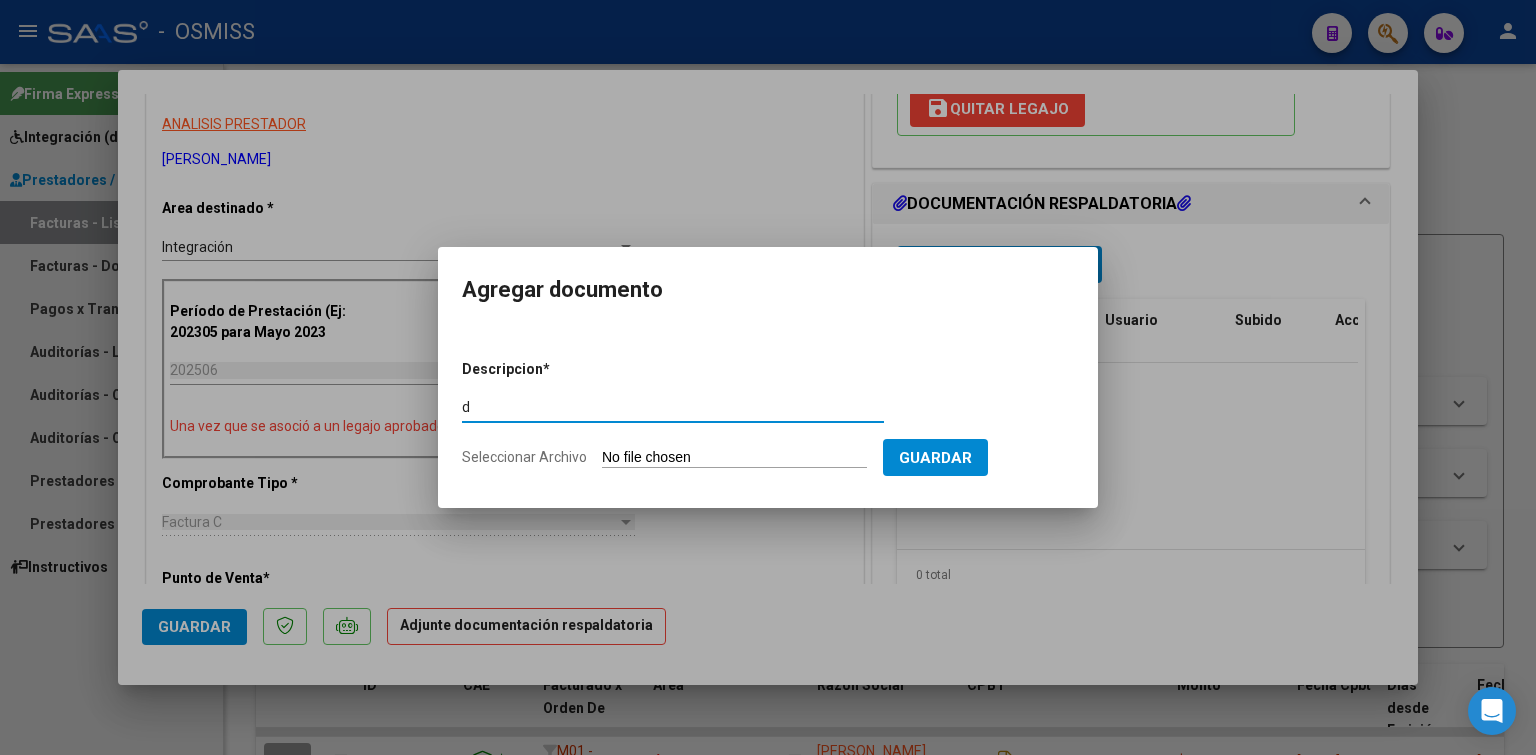type on "d" 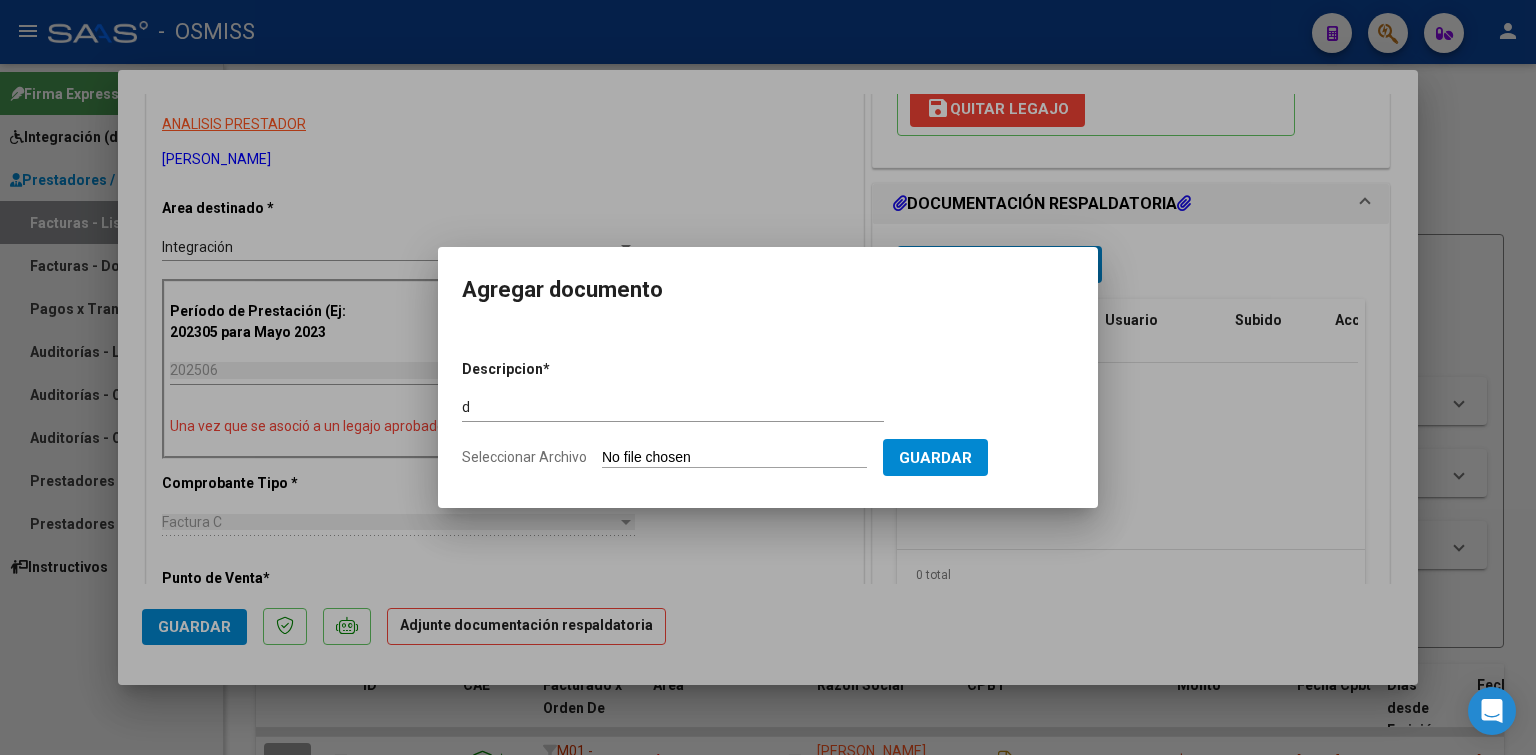 click on "Seleccionar Archivo" at bounding box center (734, 458) 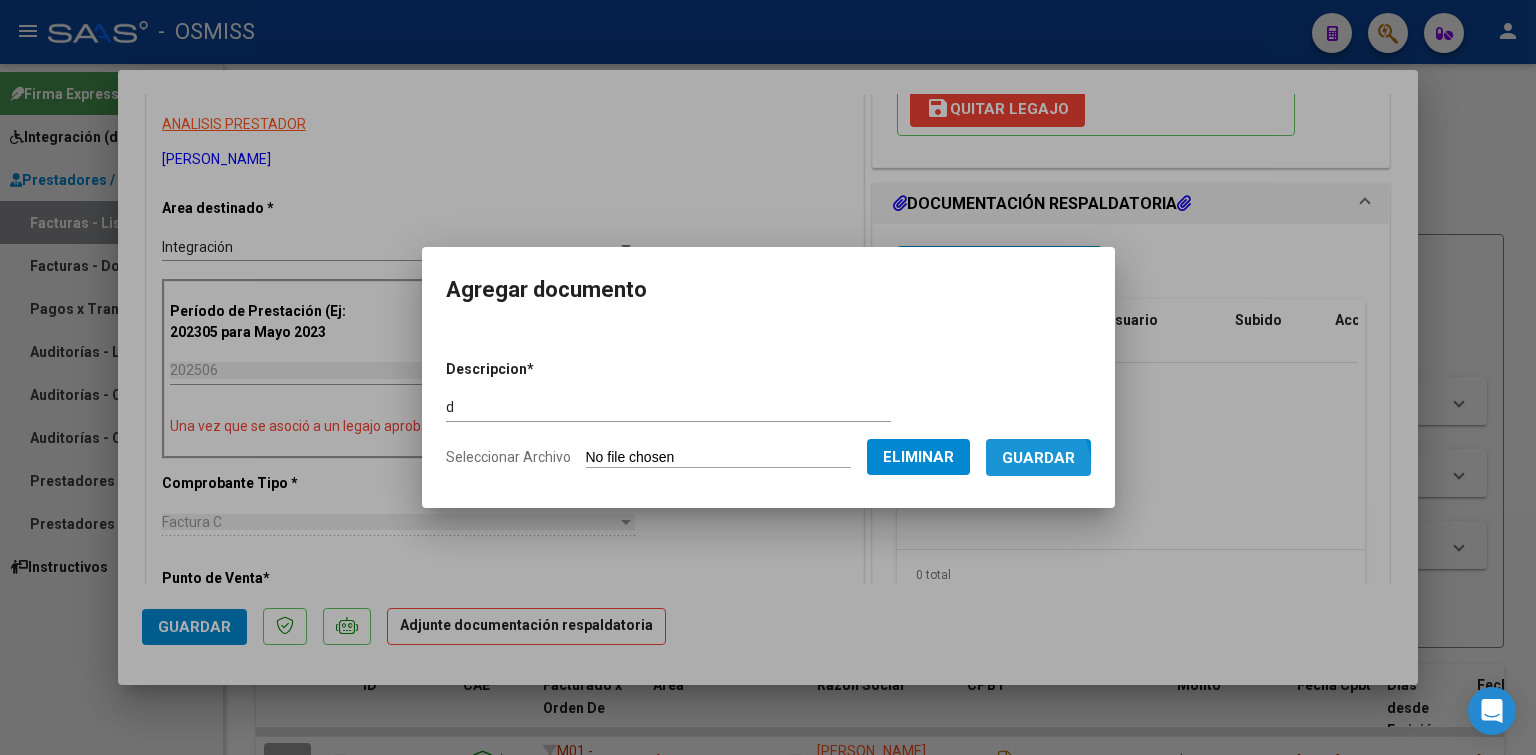 click on "Guardar" at bounding box center [1038, 457] 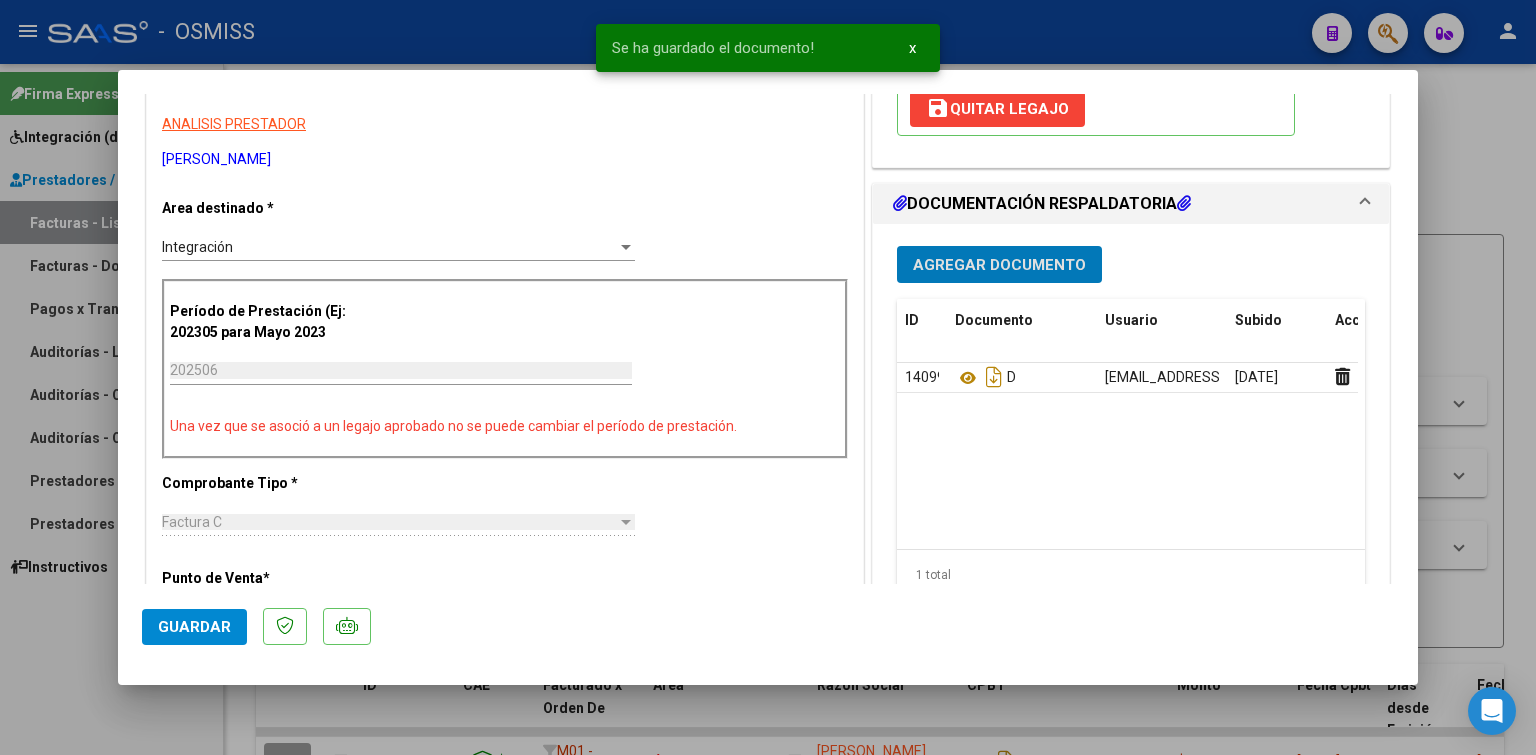type 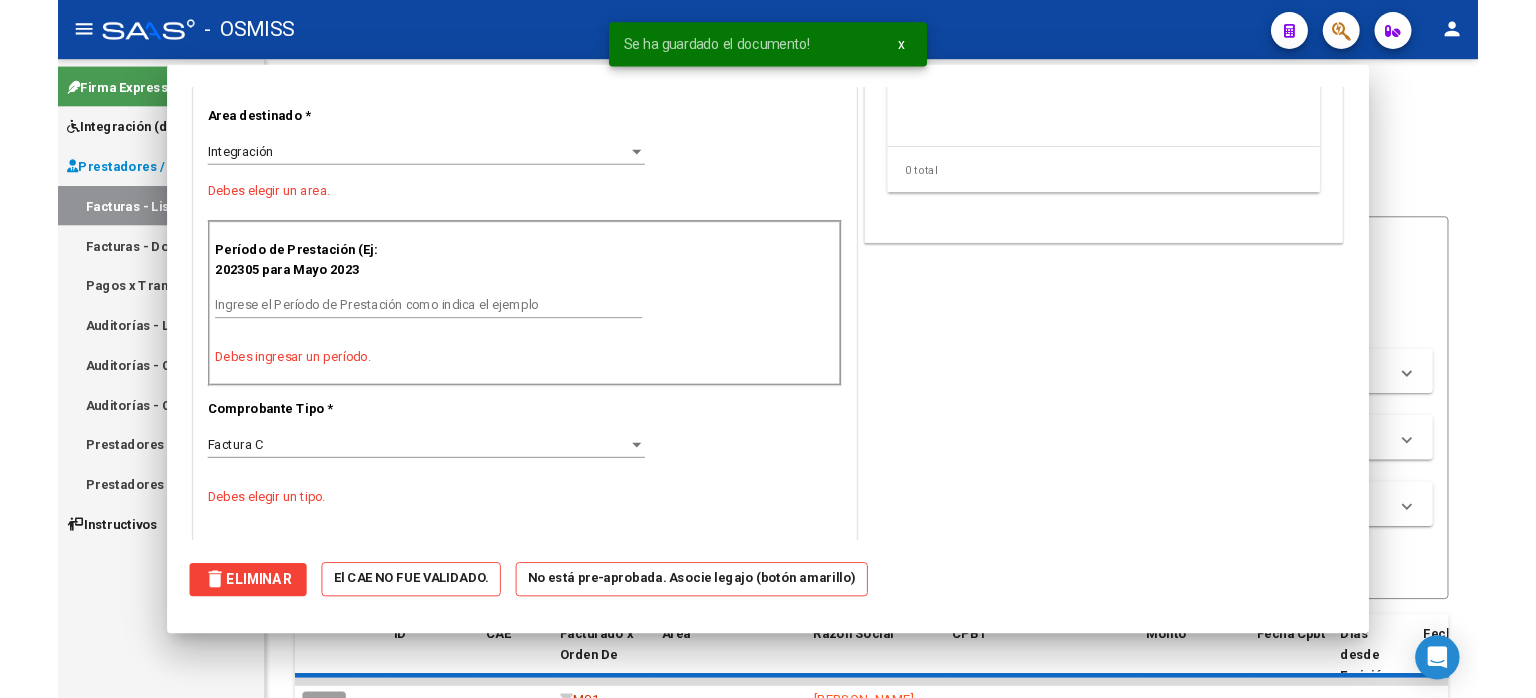scroll, scrollTop: 325, scrollLeft: 0, axis: vertical 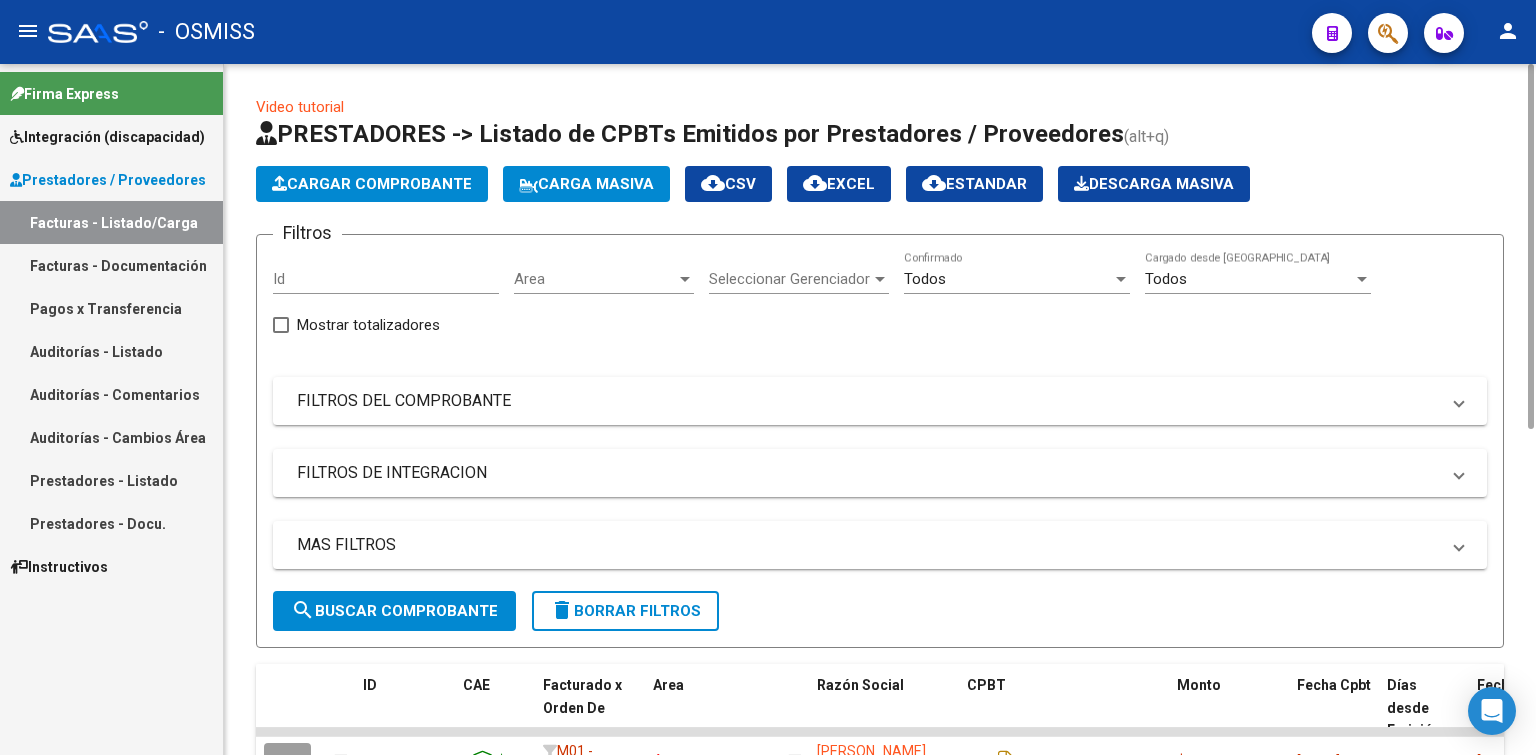 click on "Cargar Comprobante" 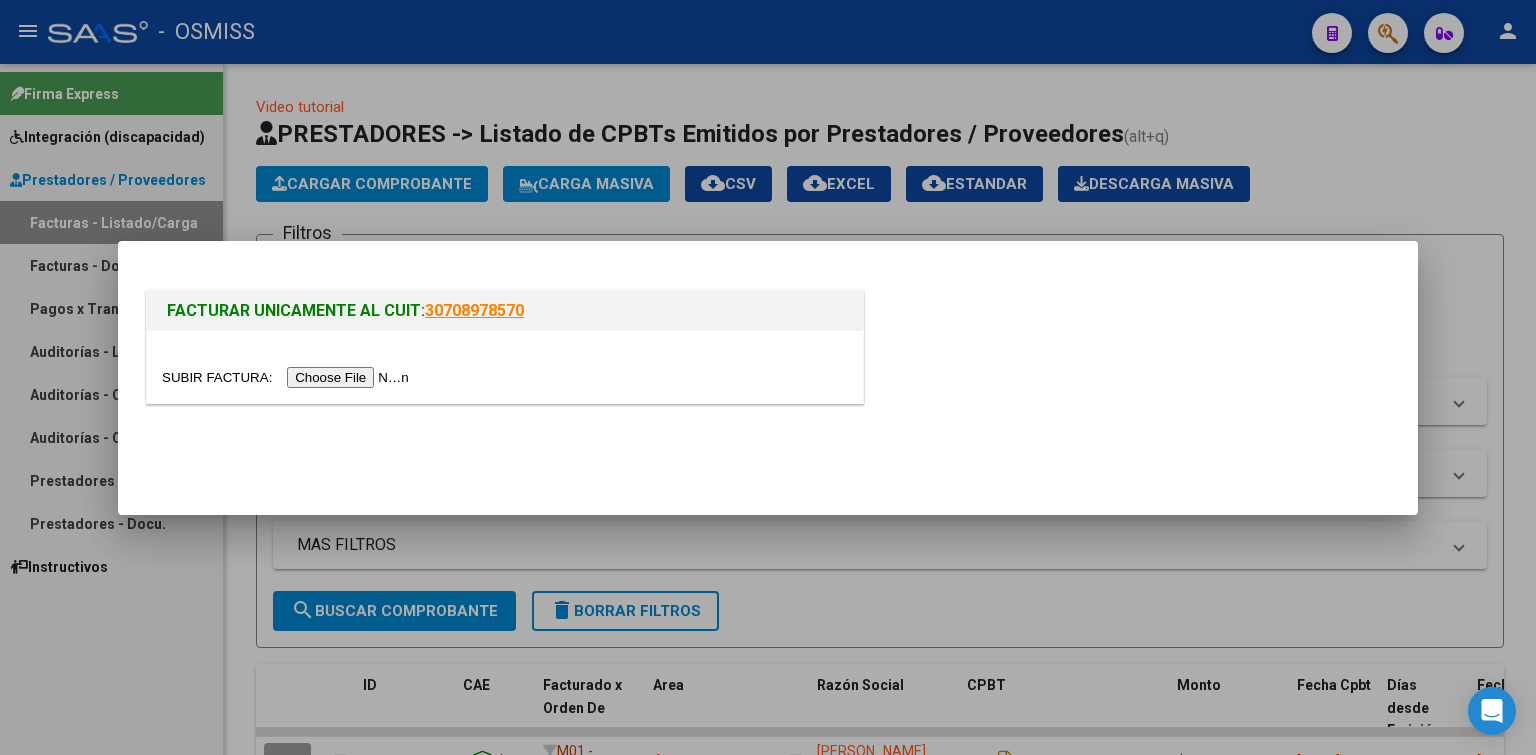 click at bounding box center (288, 377) 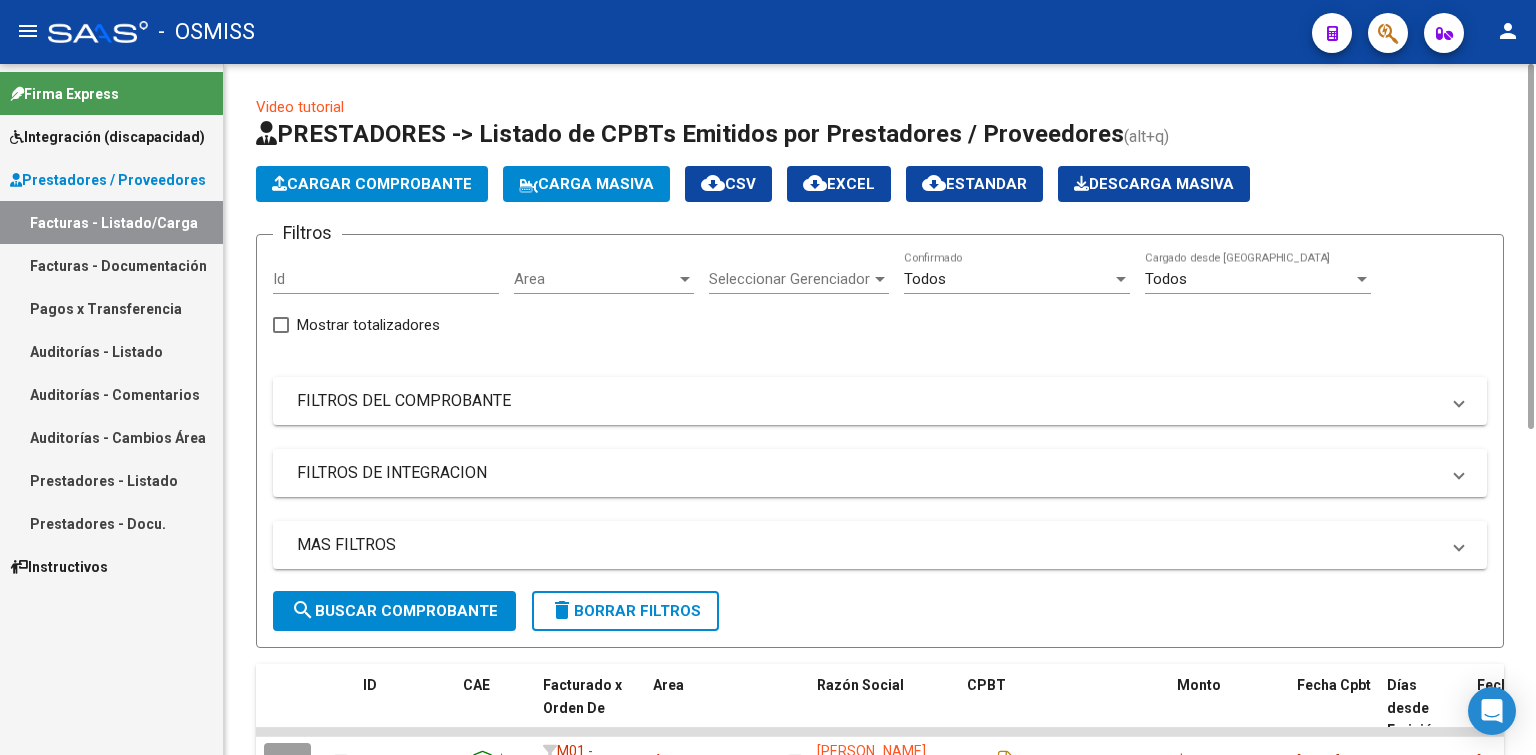 click on "Cargar Comprobante" 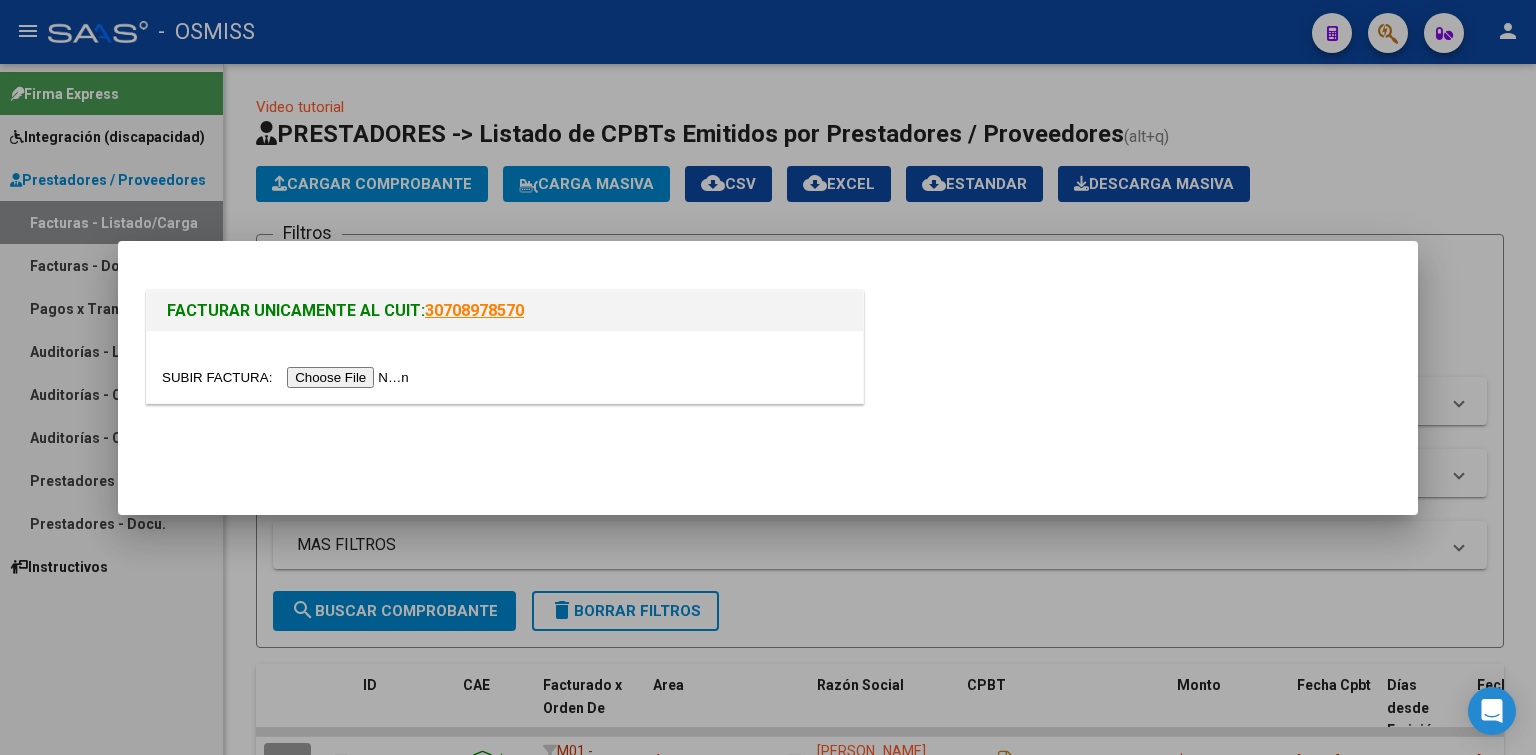 click at bounding box center (288, 377) 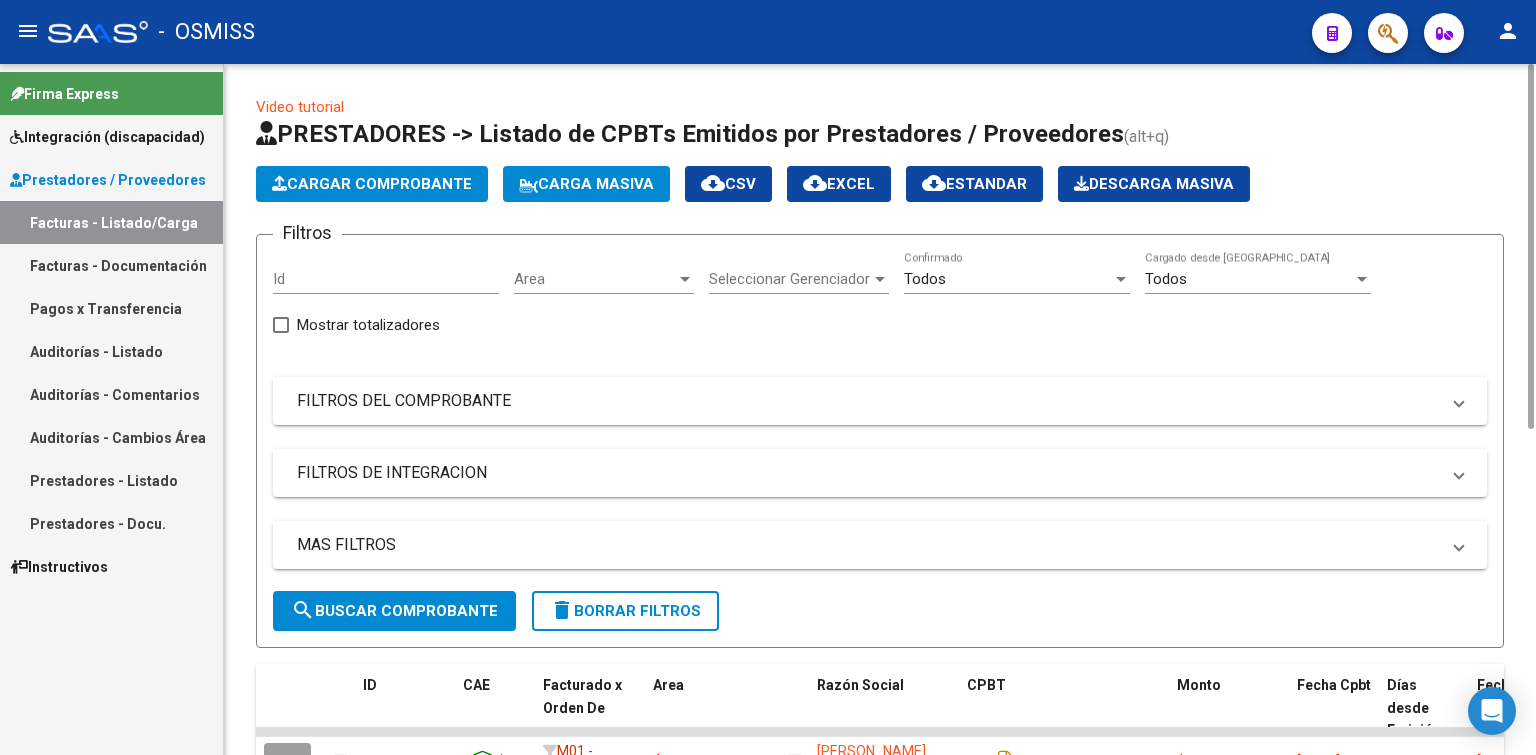 click on "Cargar Comprobante" 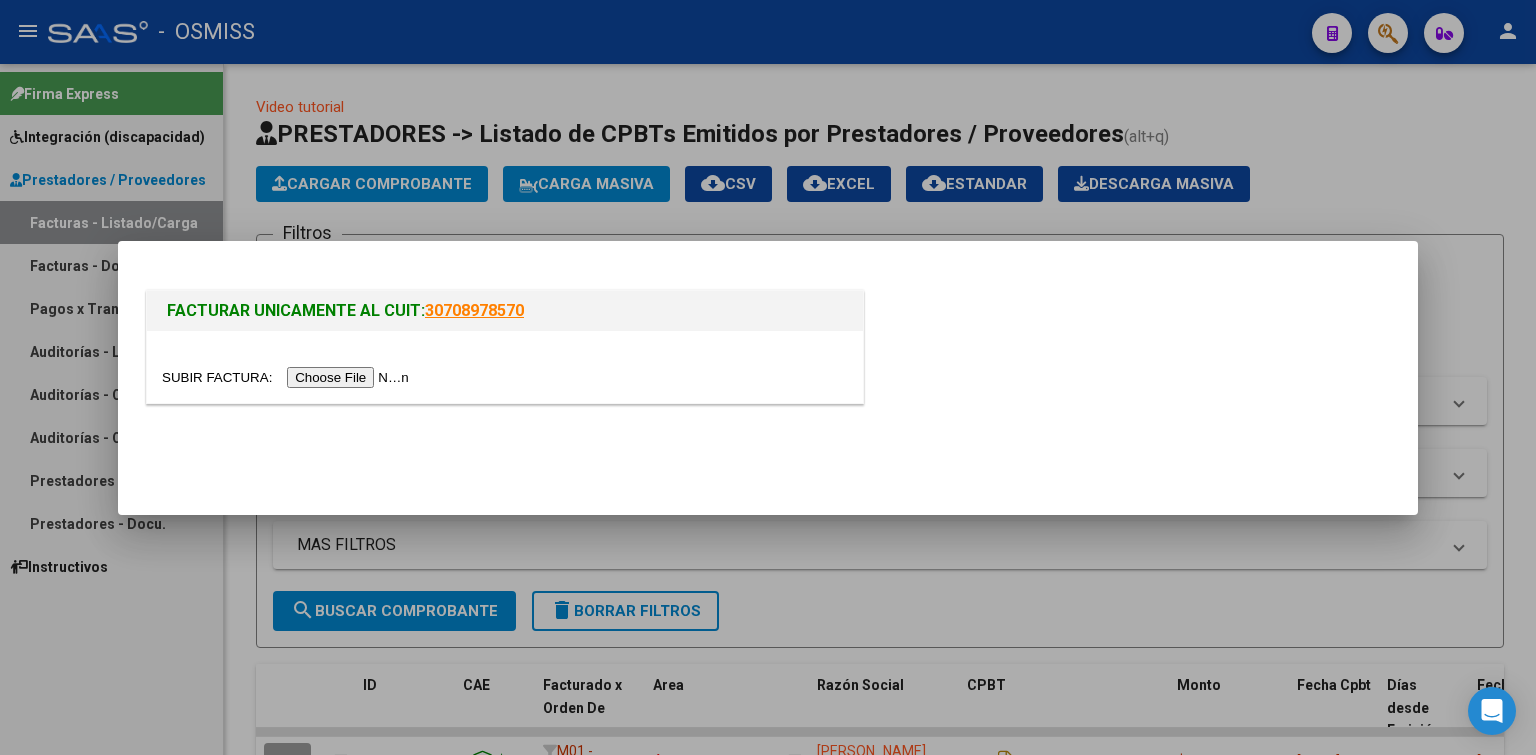 click at bounding box center (288, 377) 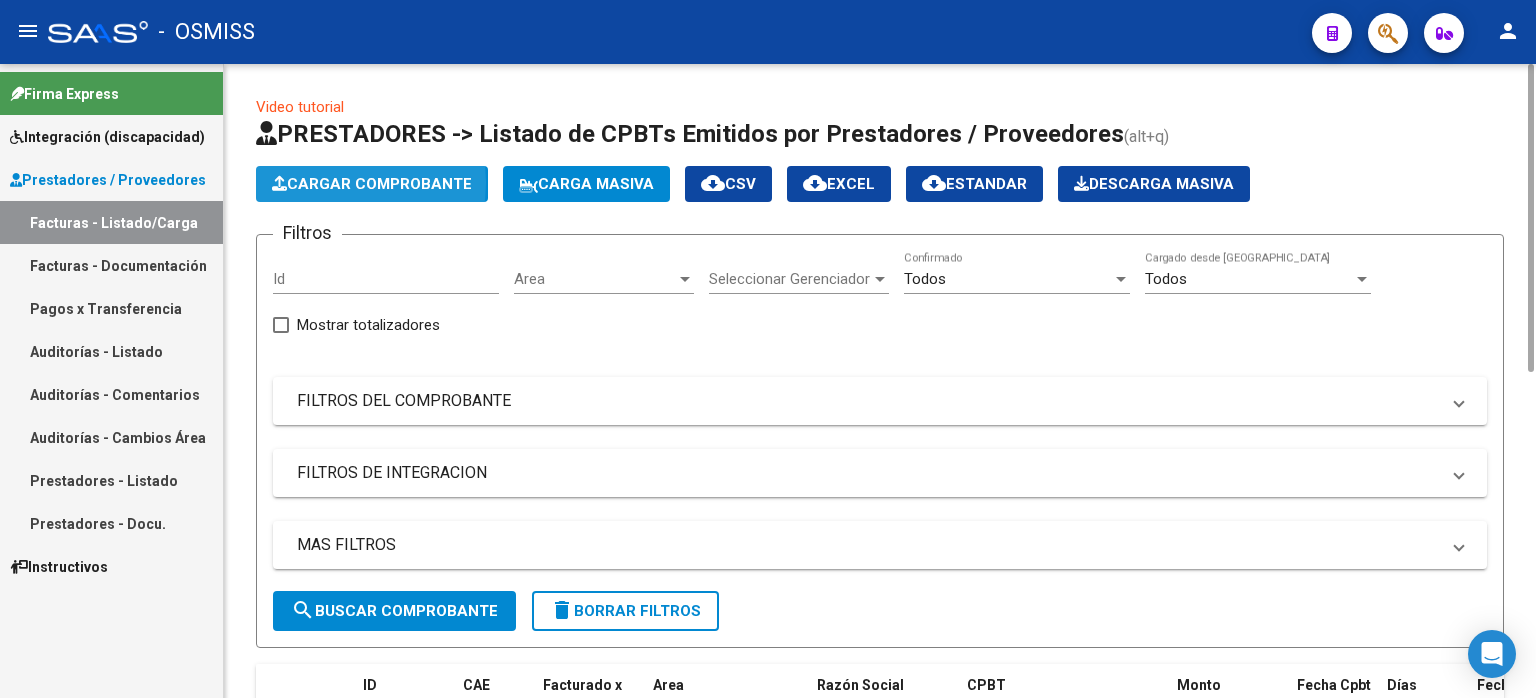 click on "Cargar Comprobante" 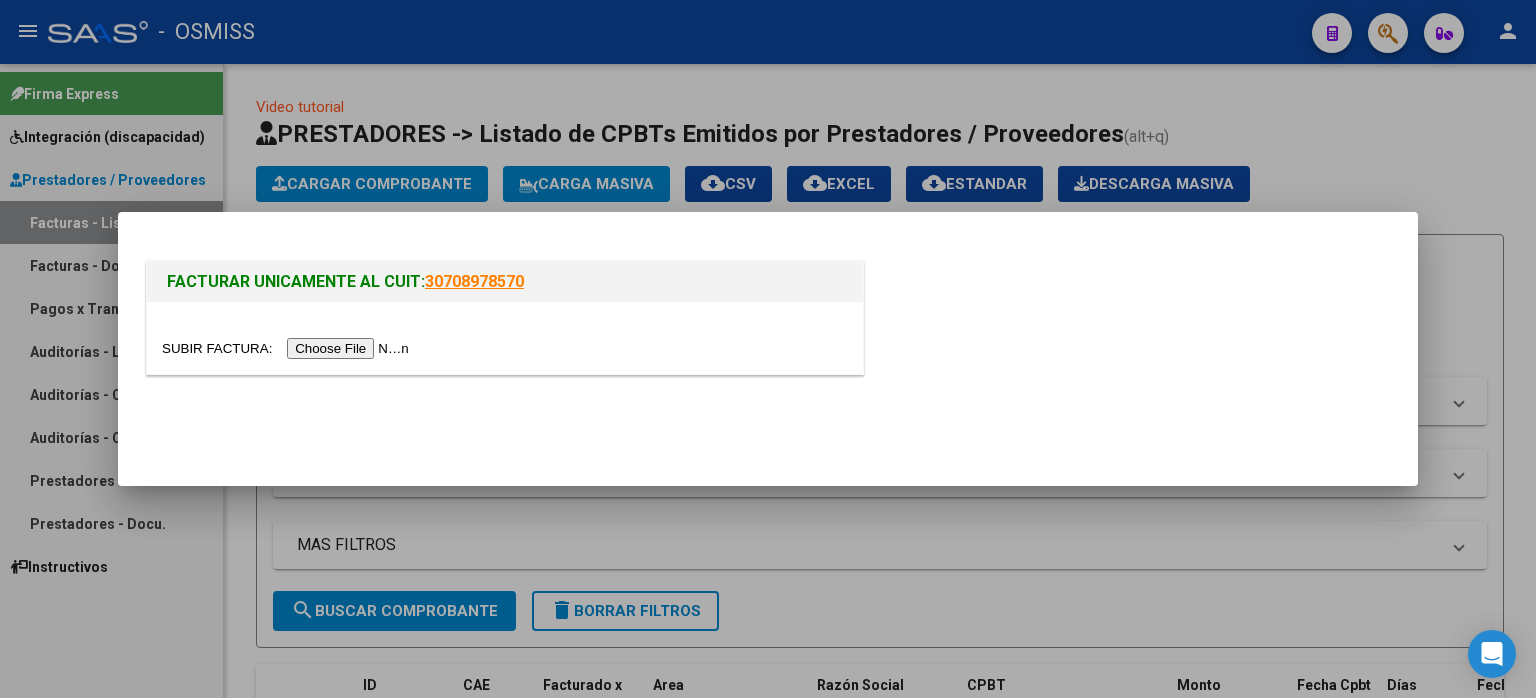 click at bounding box center [288, 348] 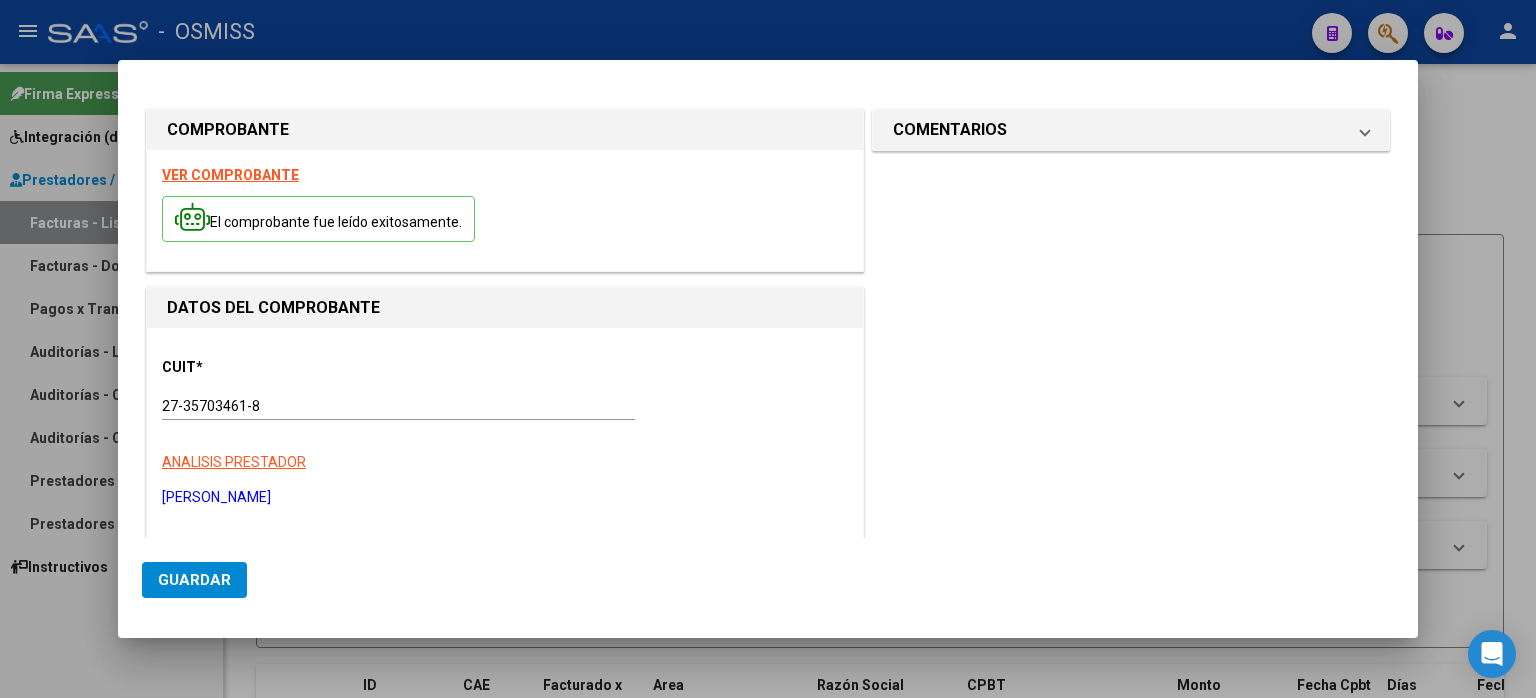 scroll, scrollTop: 400, scrollLeft: 0, axis: vertical 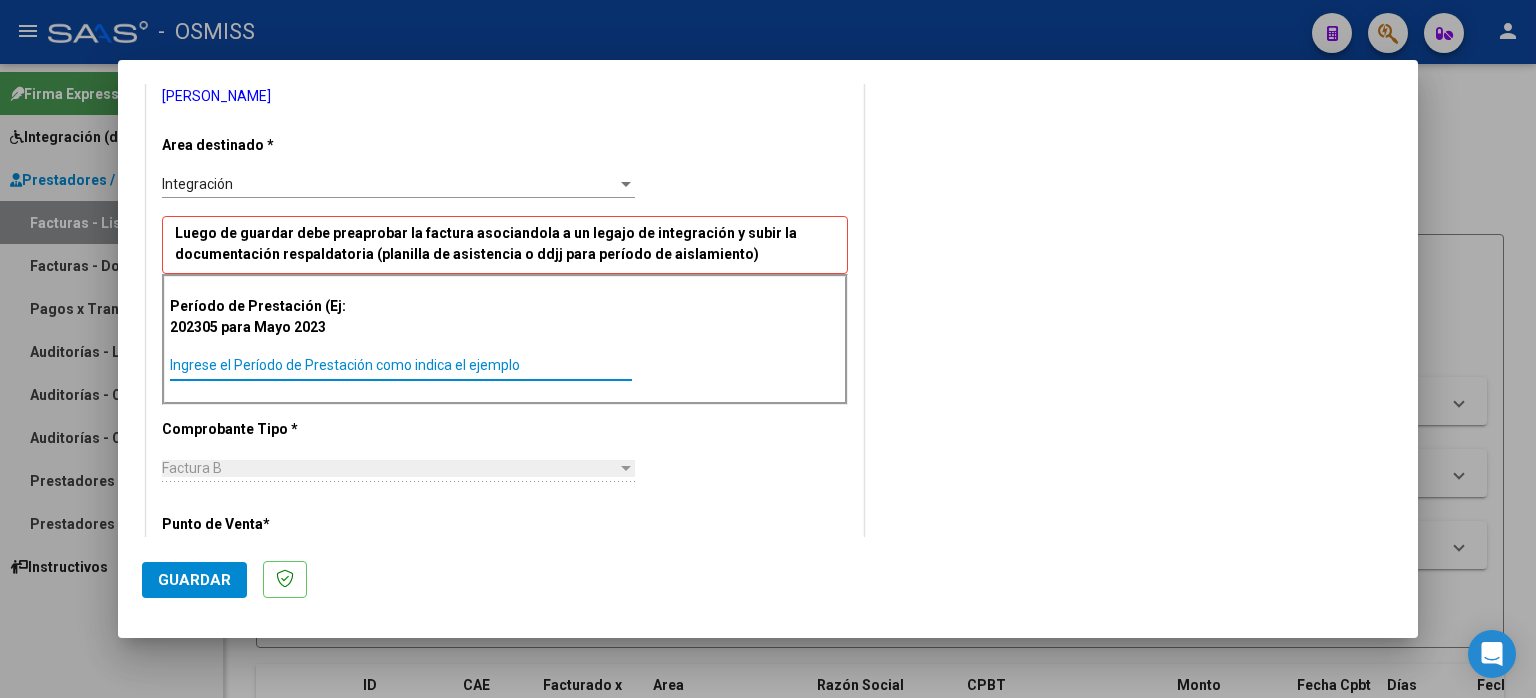 click on "Ingrese el Período de Prestación como indica el ejemplo" at bounding box center [401, 365] 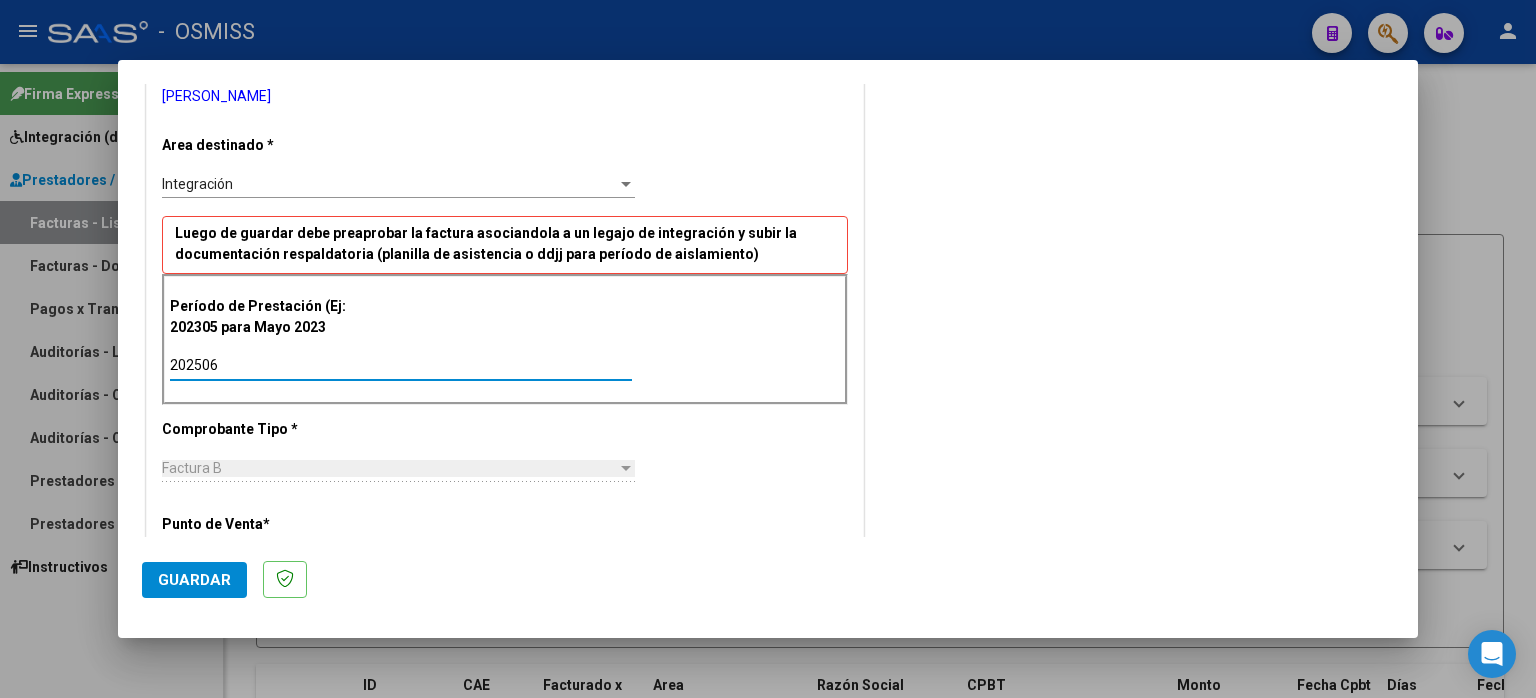 drag, startPoint x: 236, startPoint y: 364, endPoint x: 149, endPoint y: 364, distance: 87 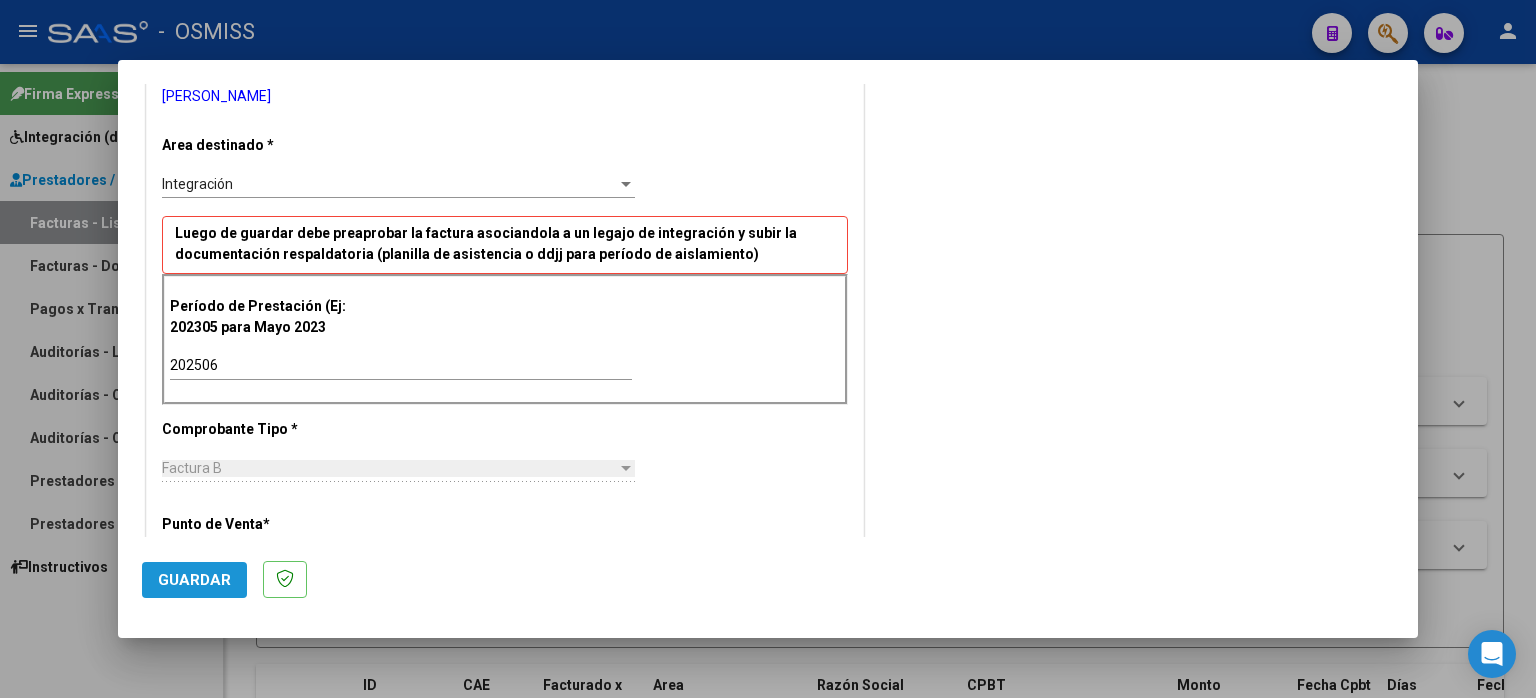 click on "Guardar" 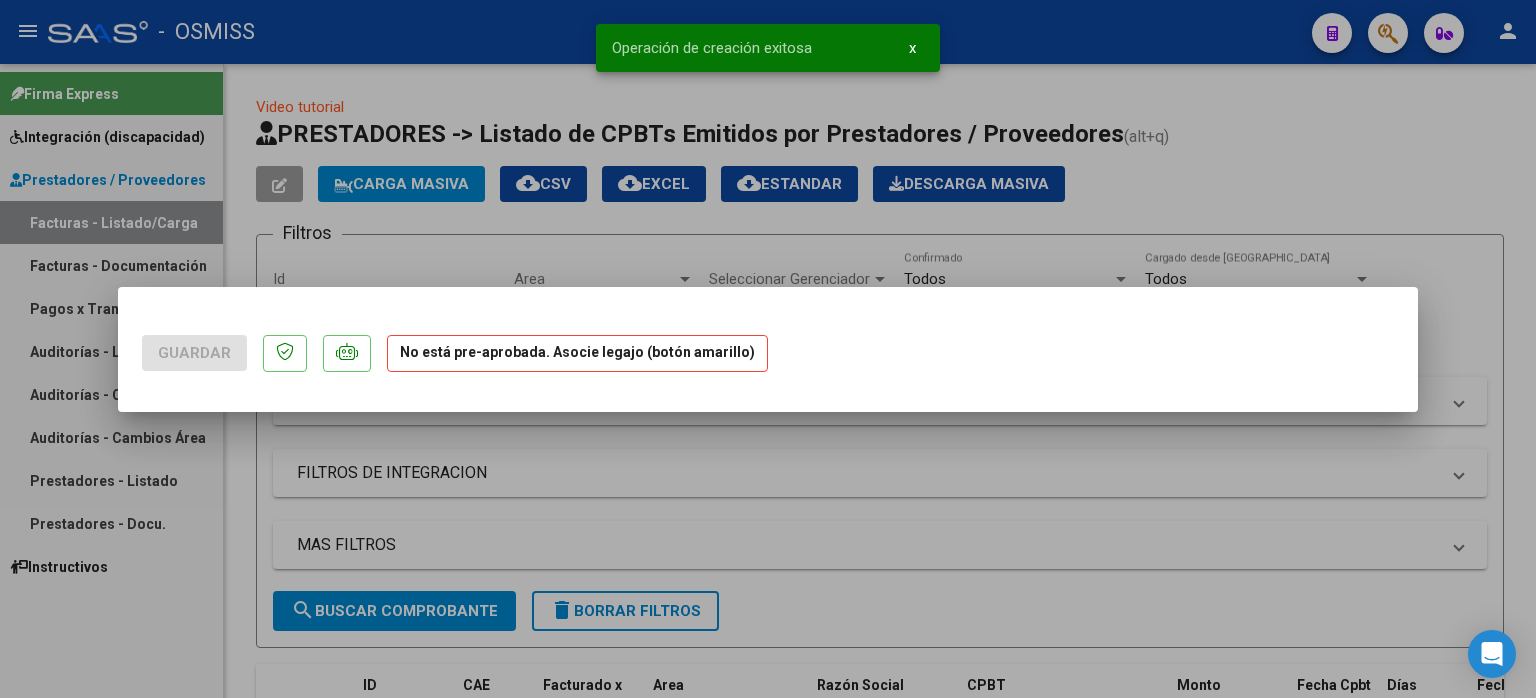 scroll, scrollTop: 0, scrollLeft: 0, axis: both 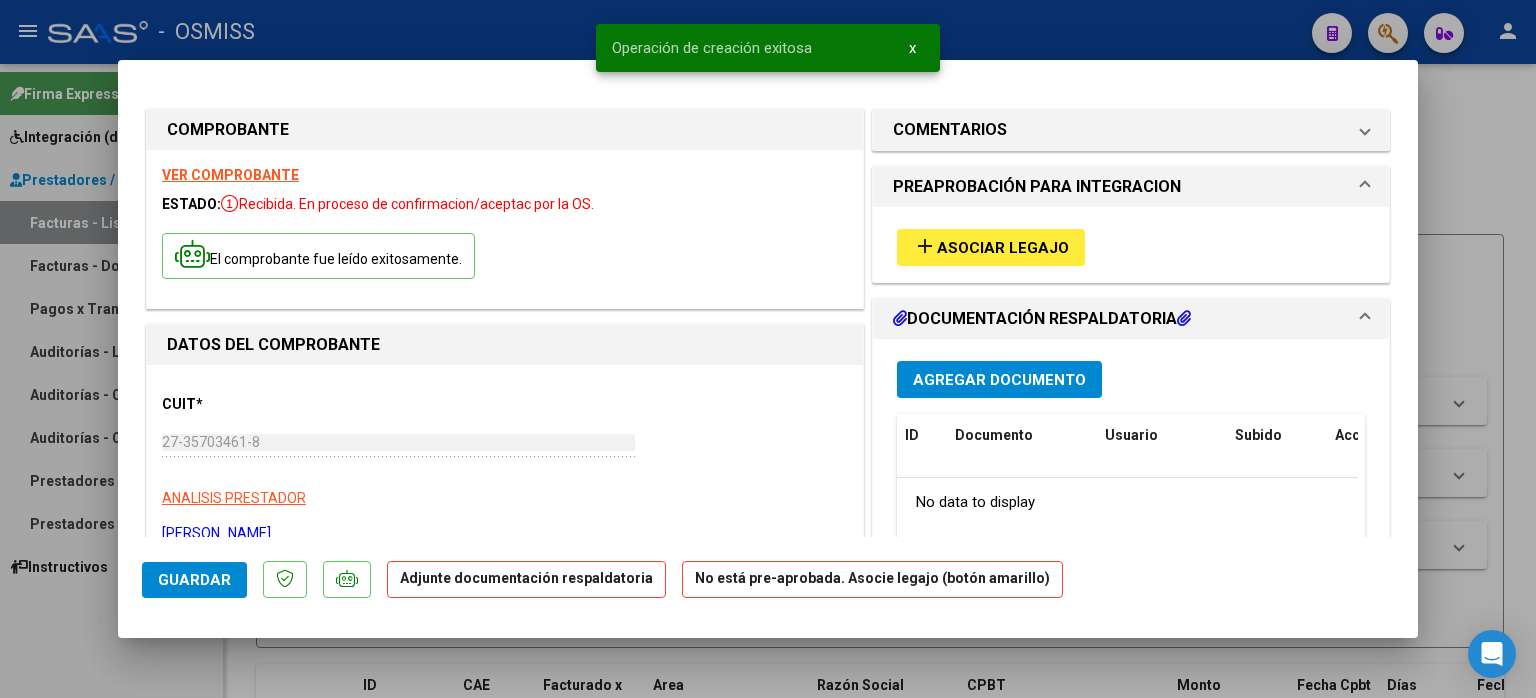 click on "Asociar Legajo" at bounding box center (1003, 248) 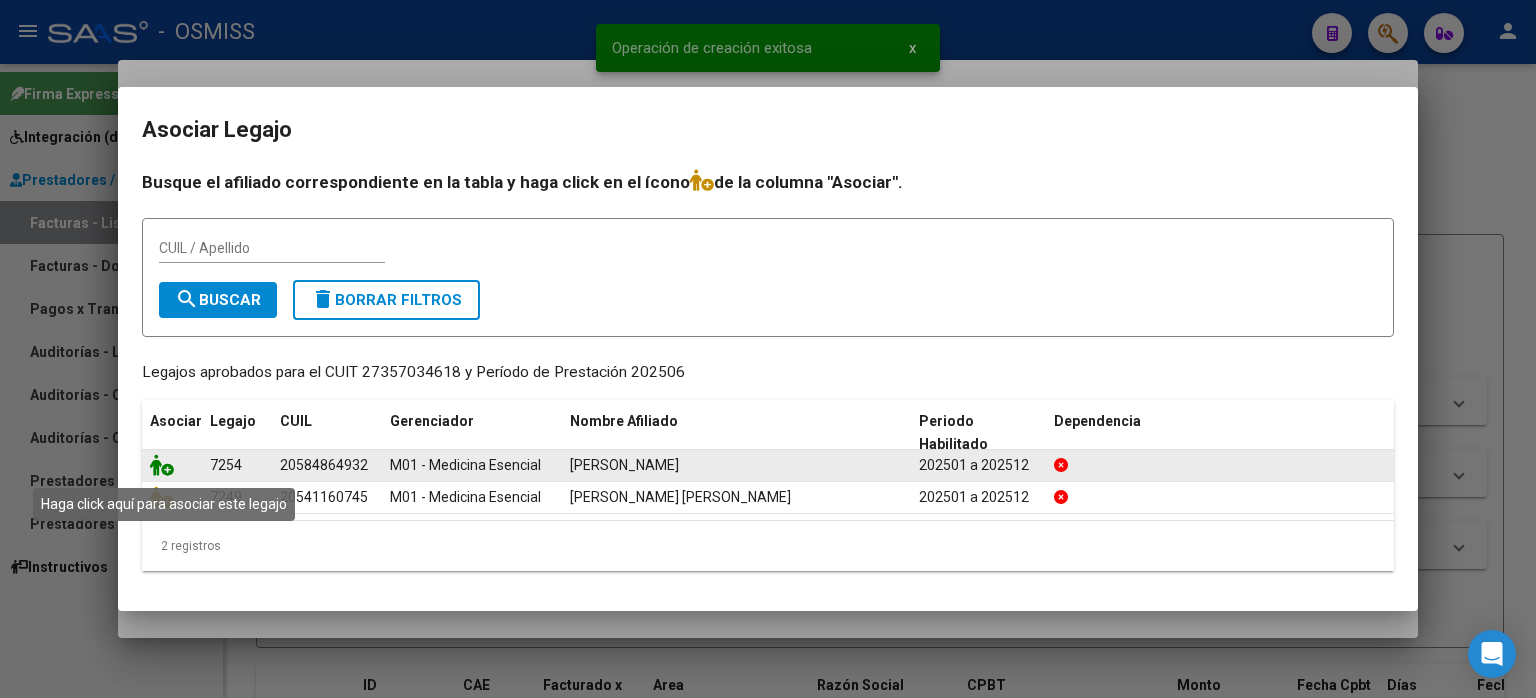 click 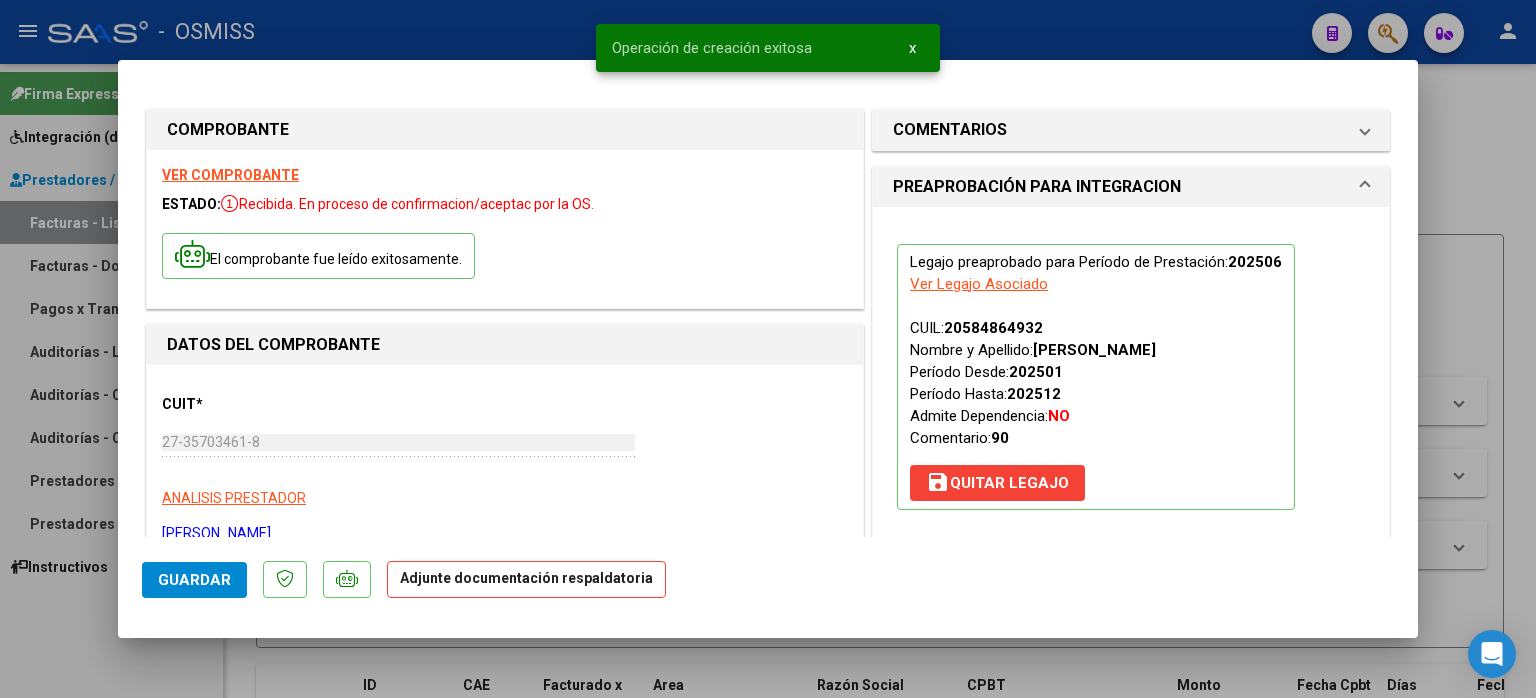 scroll, scrollTop: 100, scrollLeft: 0, axis: vertical 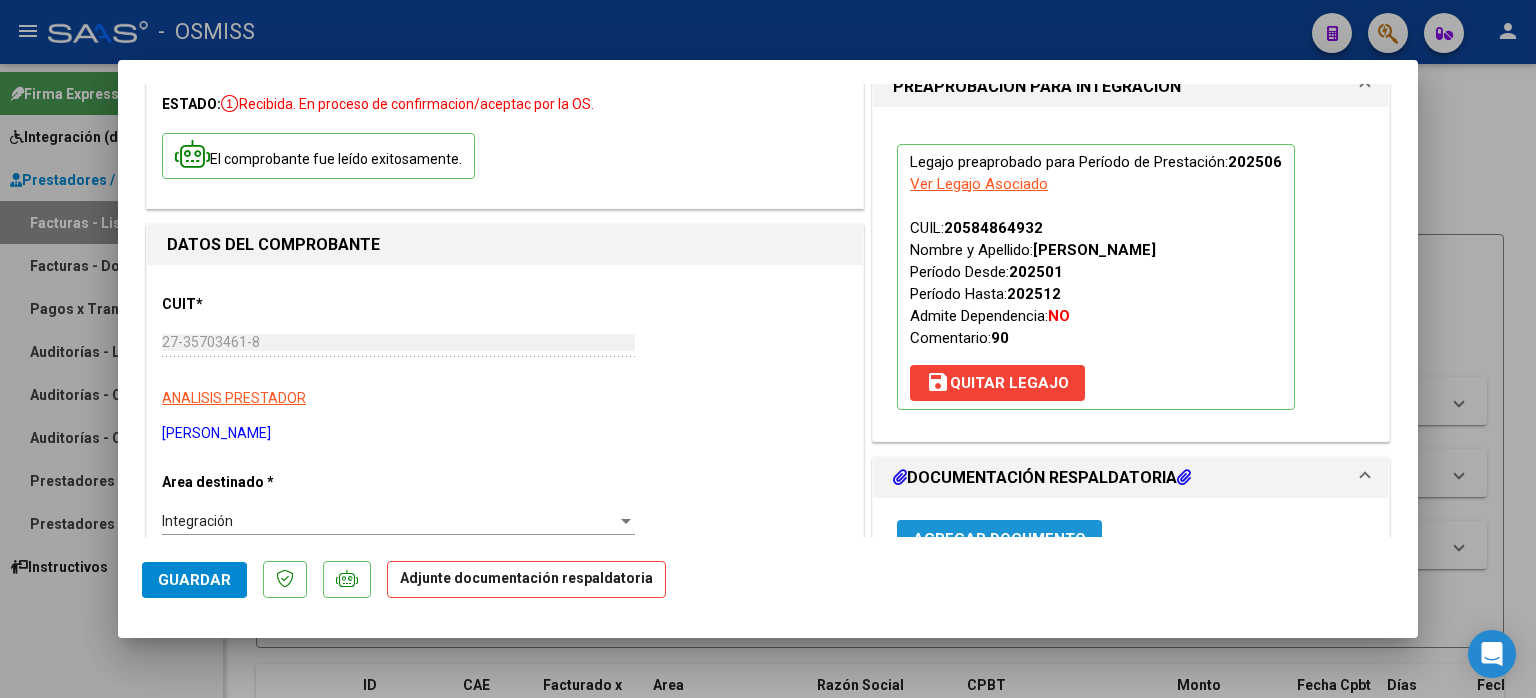 click on "Agregar Documento" at bounding box center (999, 538) 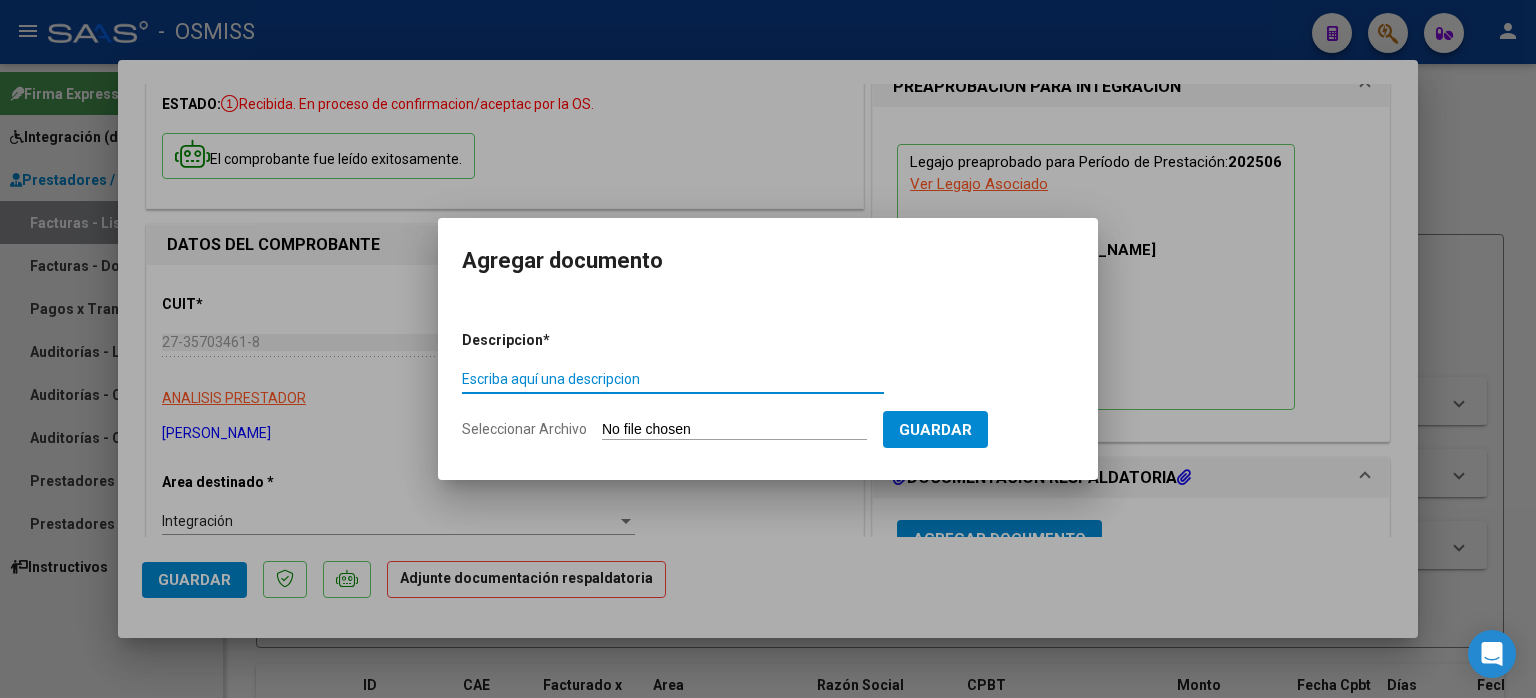 click on "Seleccionar Archivo" at bounding box center [734, 430] 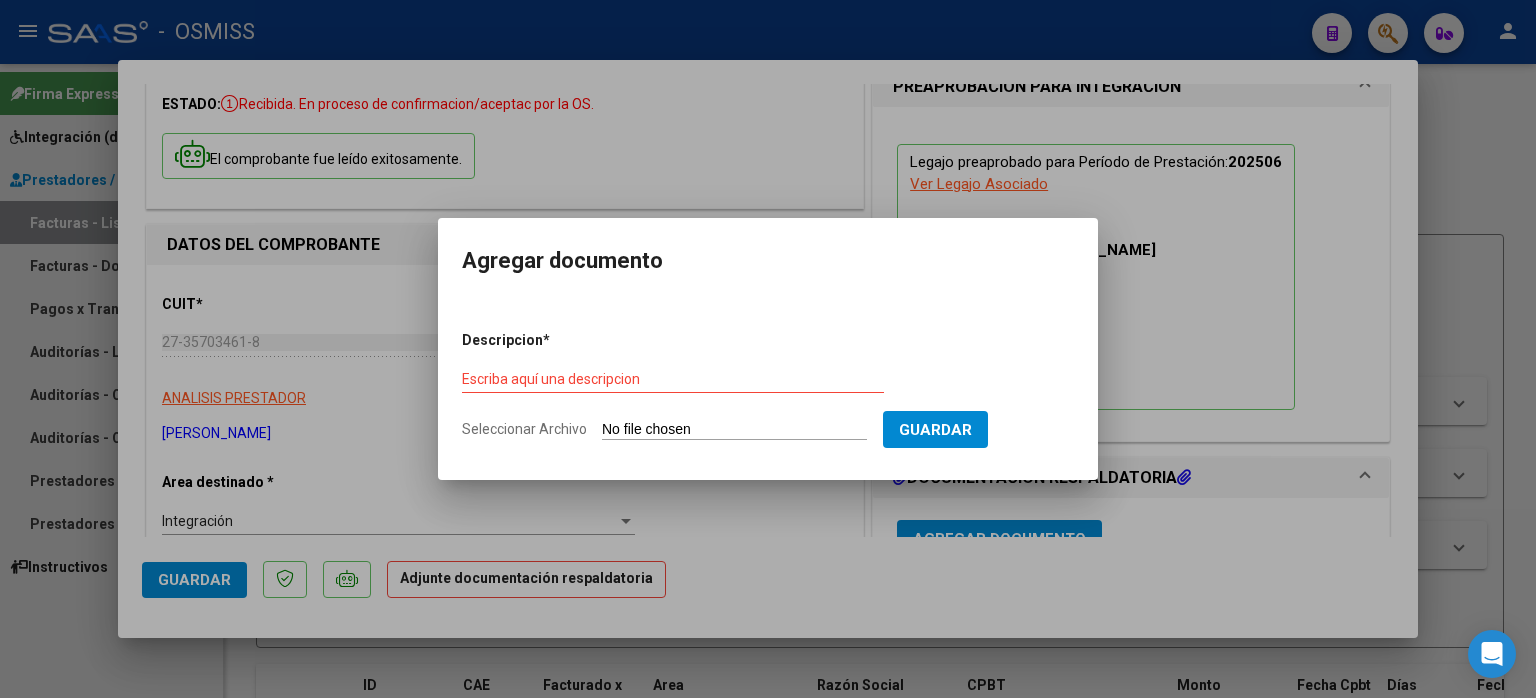 type on "C:\fakepath\informe + asist.pdf" 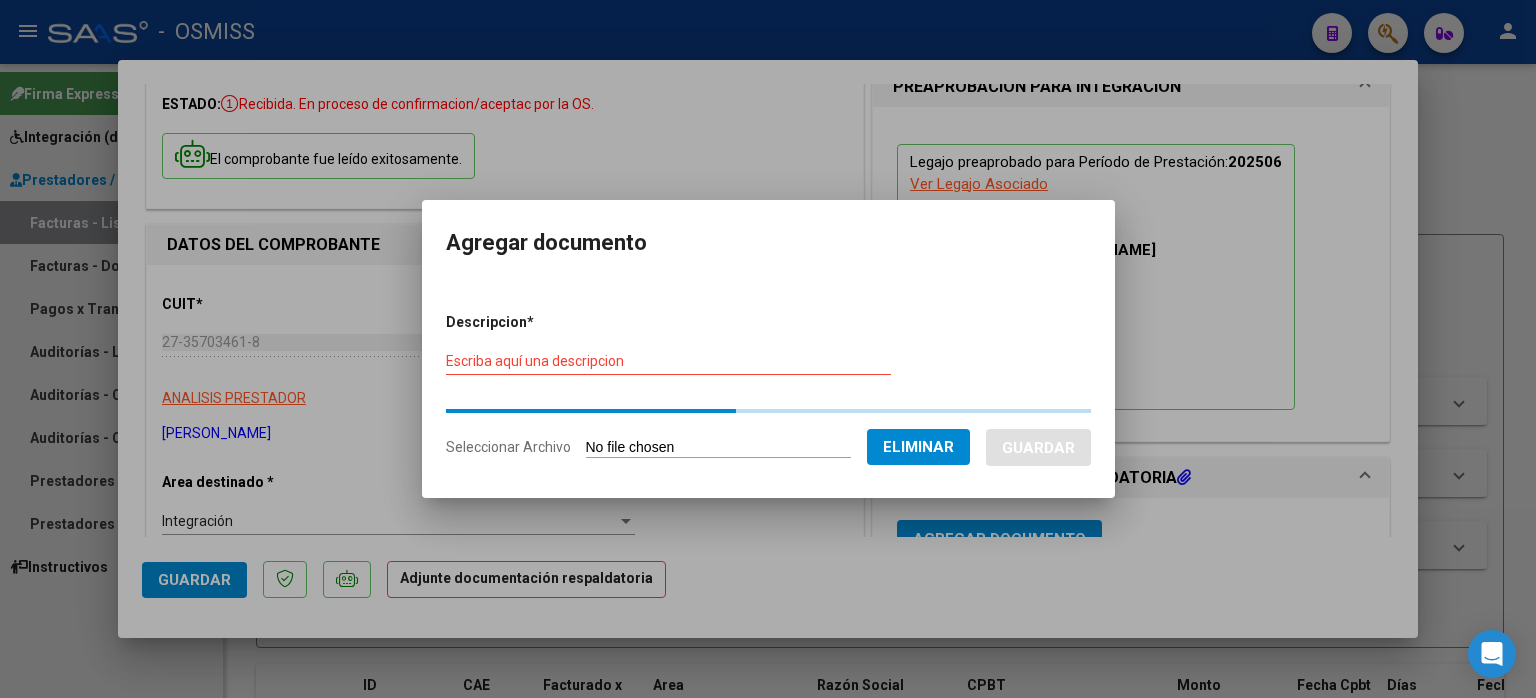click on "Escriba aquí una descripcion" at bounding box center (668, 361) 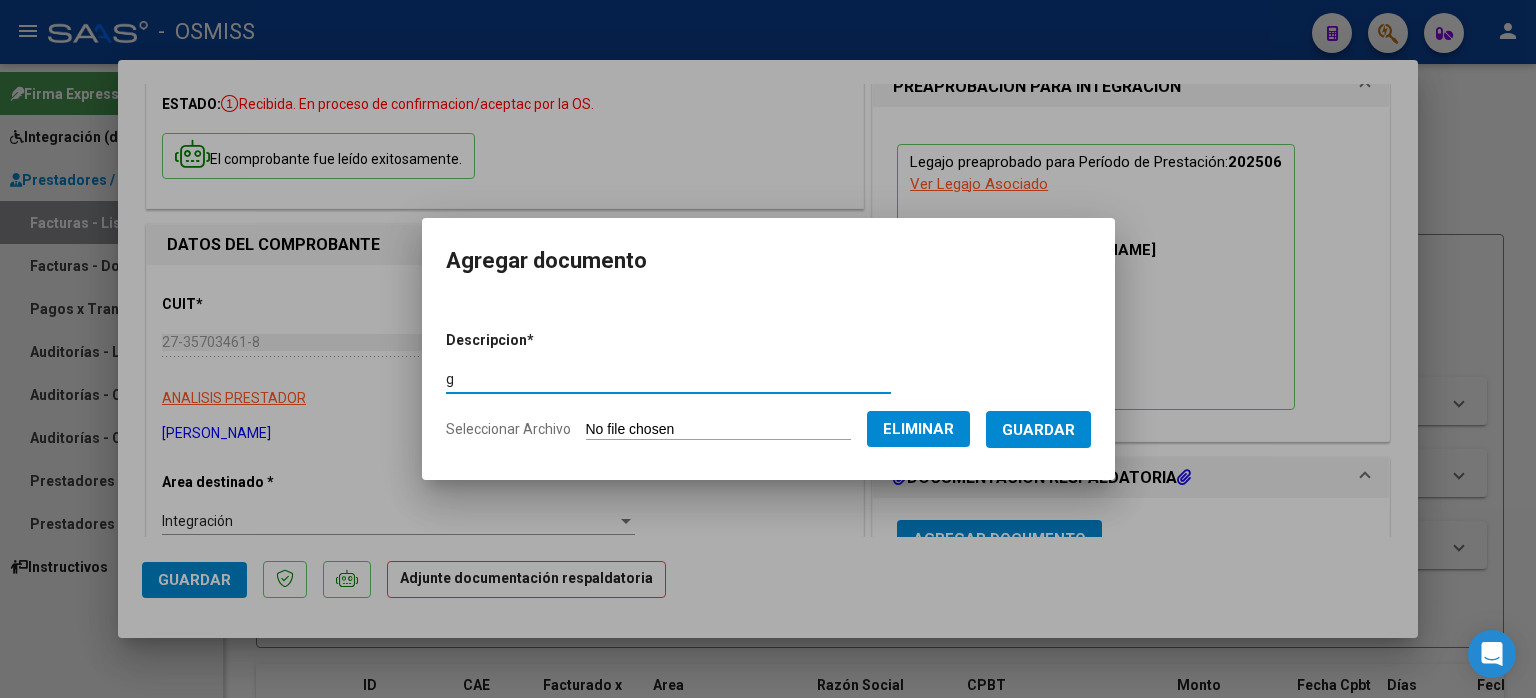 type on "g" 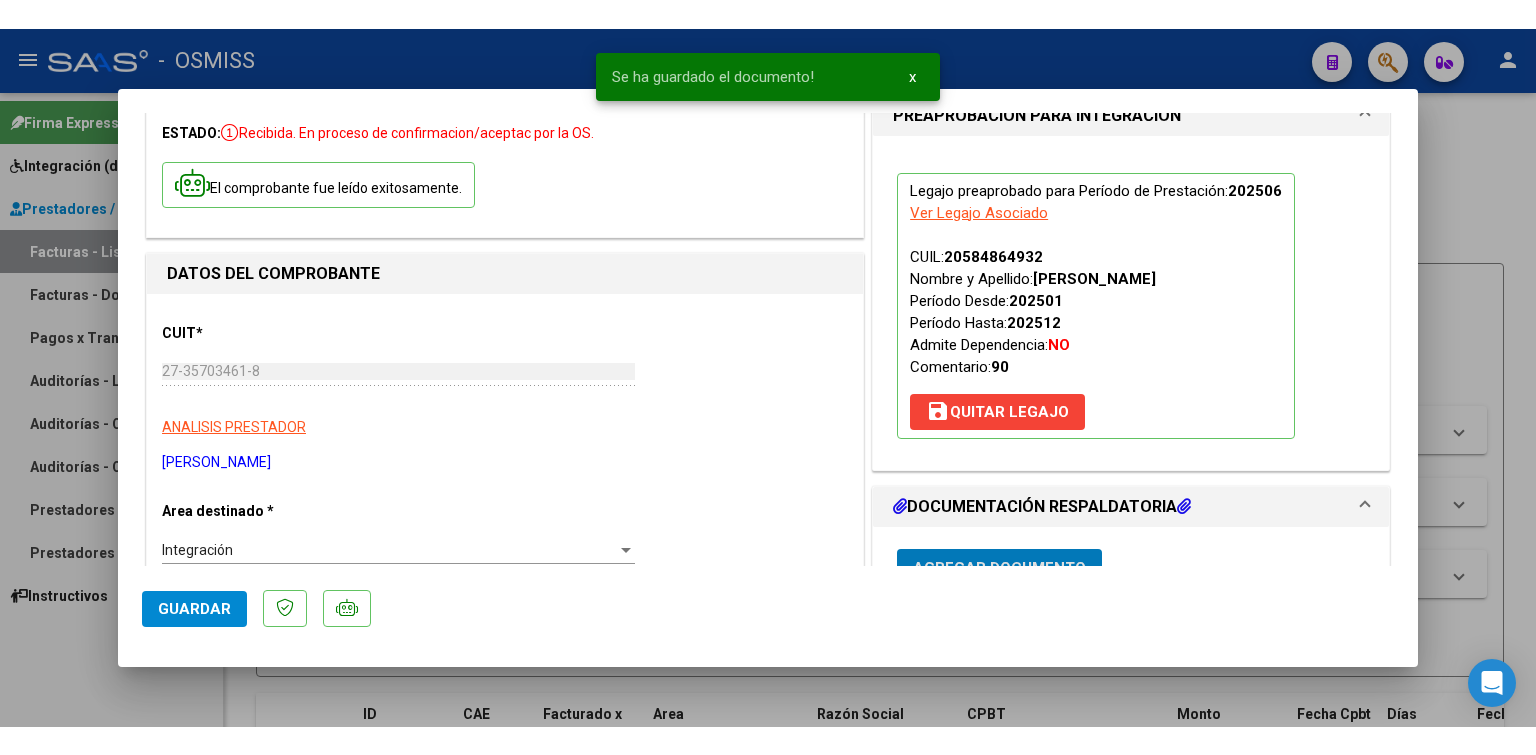 scroll, scrollTop: 116, scrollLeft: 0, axis: vertical 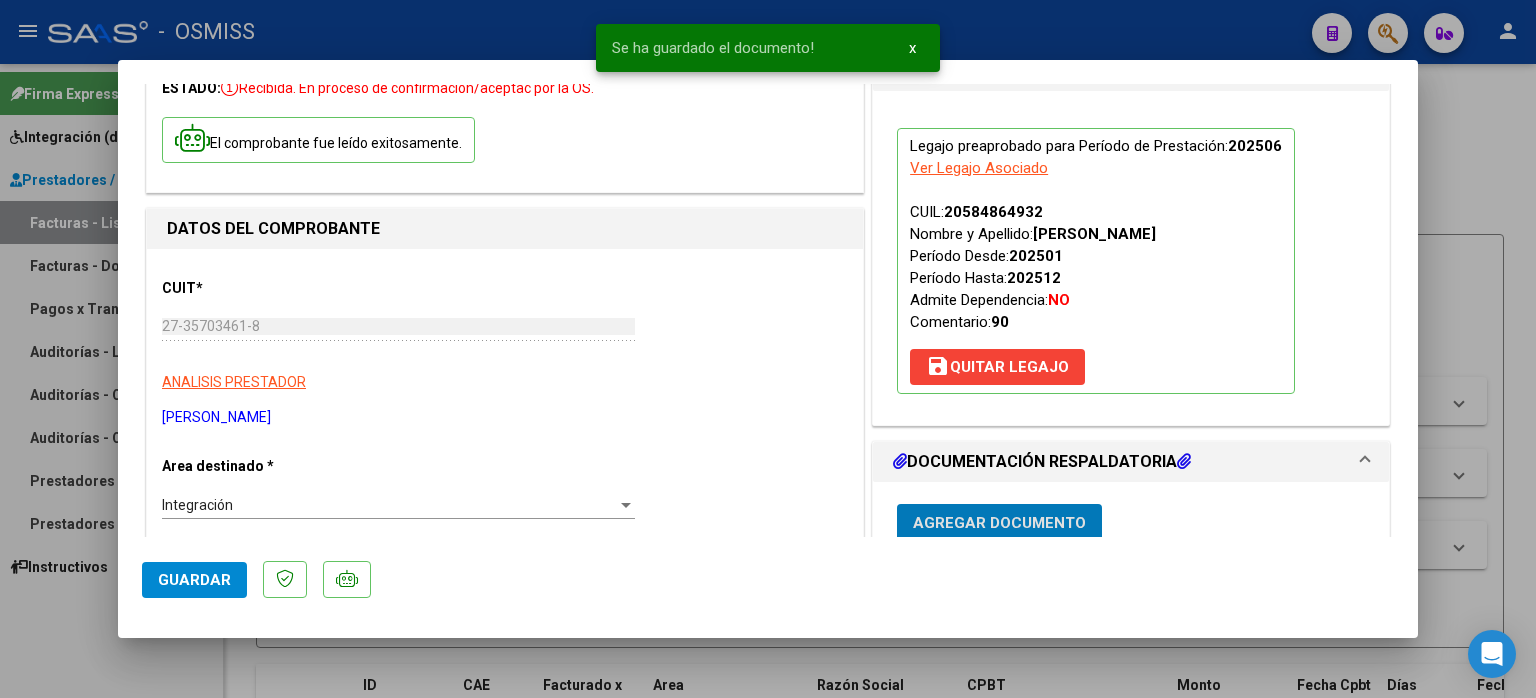 type 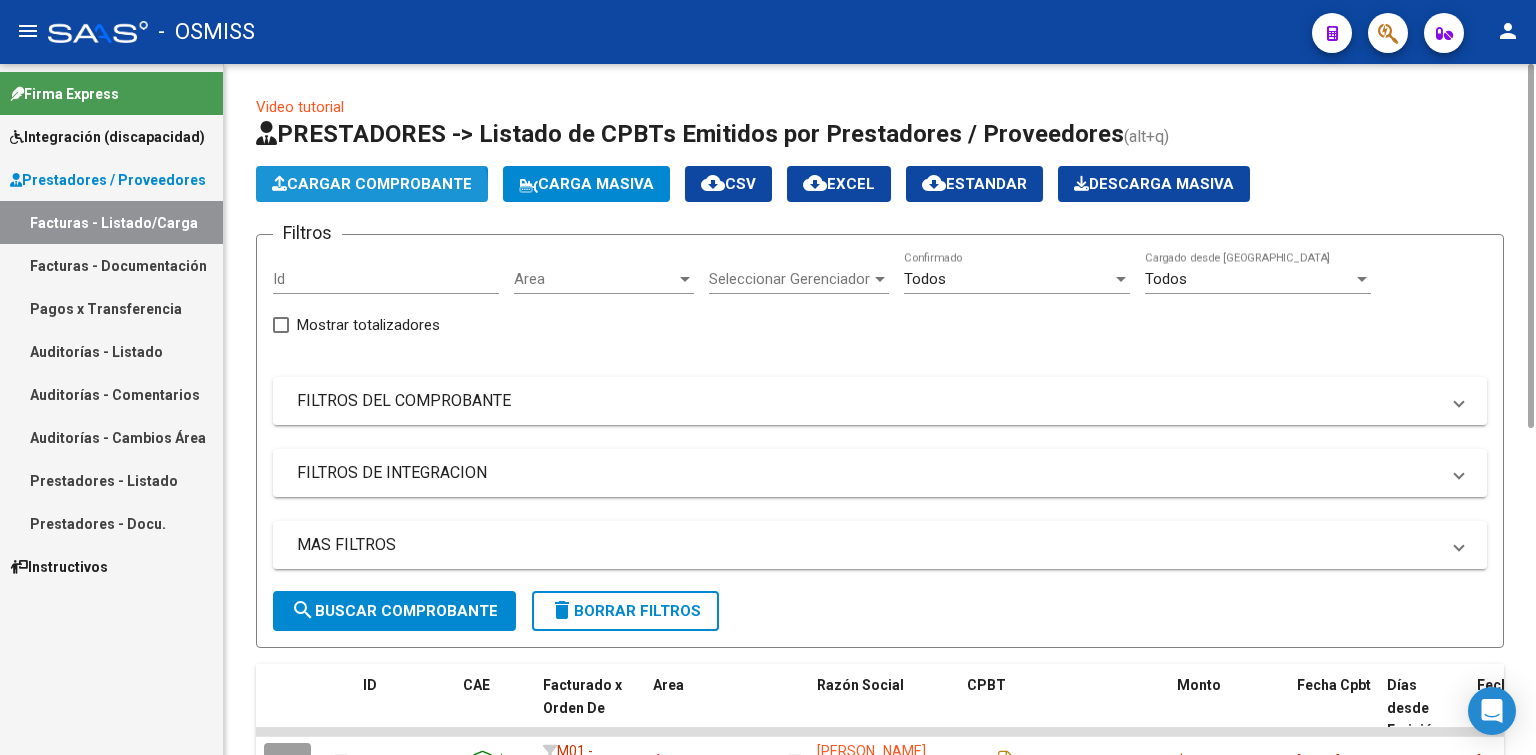 click on "Cargar Comprobante" 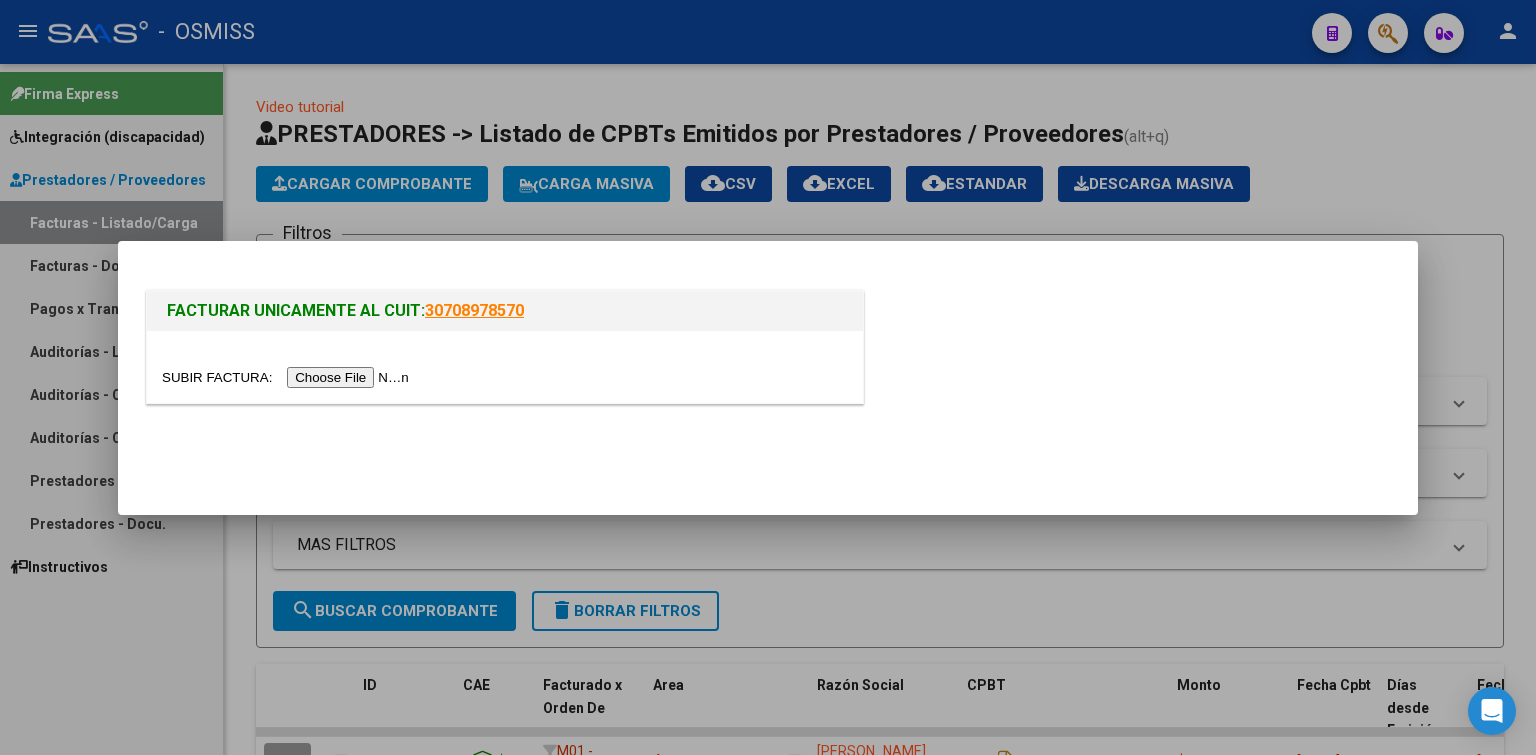 click at bounding box center (288, 377) 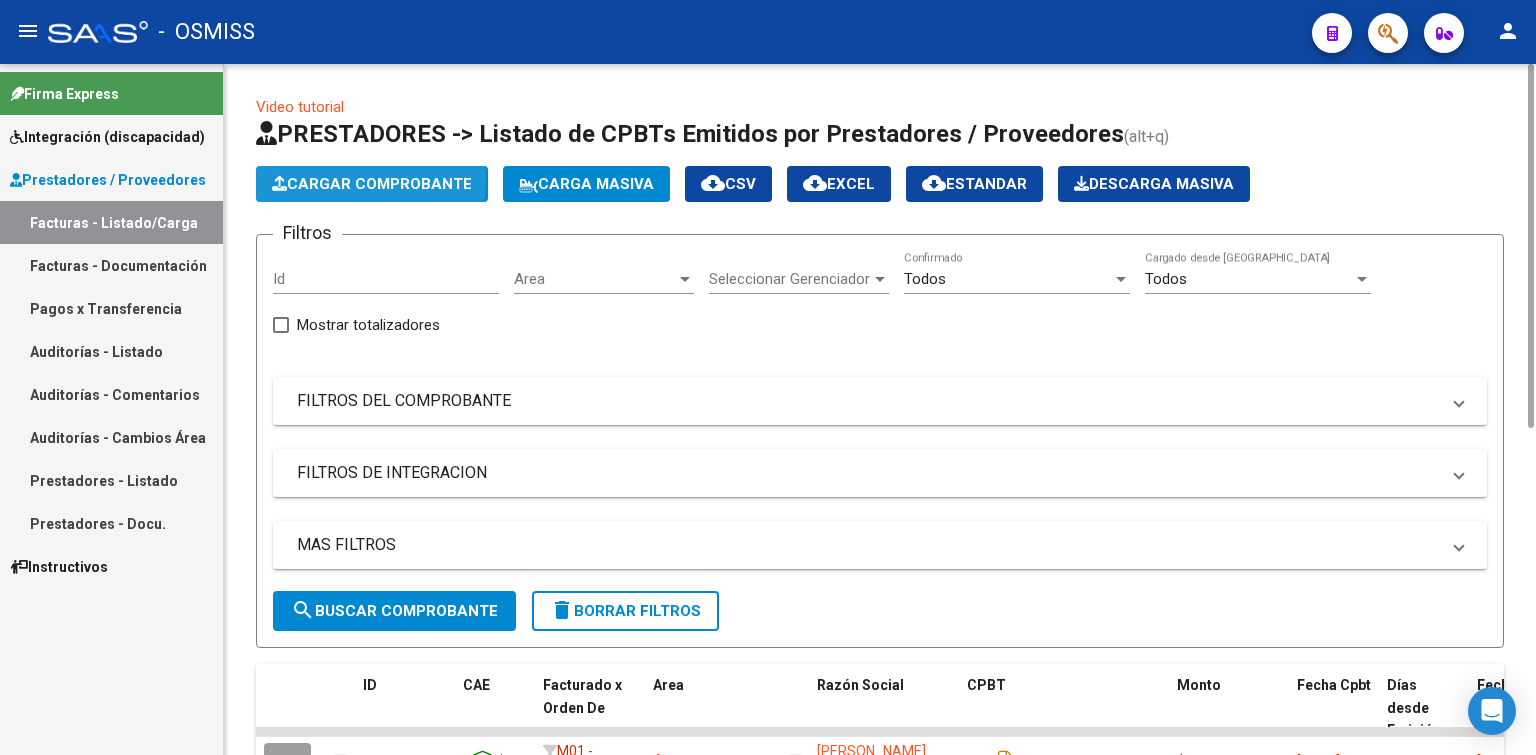 click on "Cargar Comprobante" 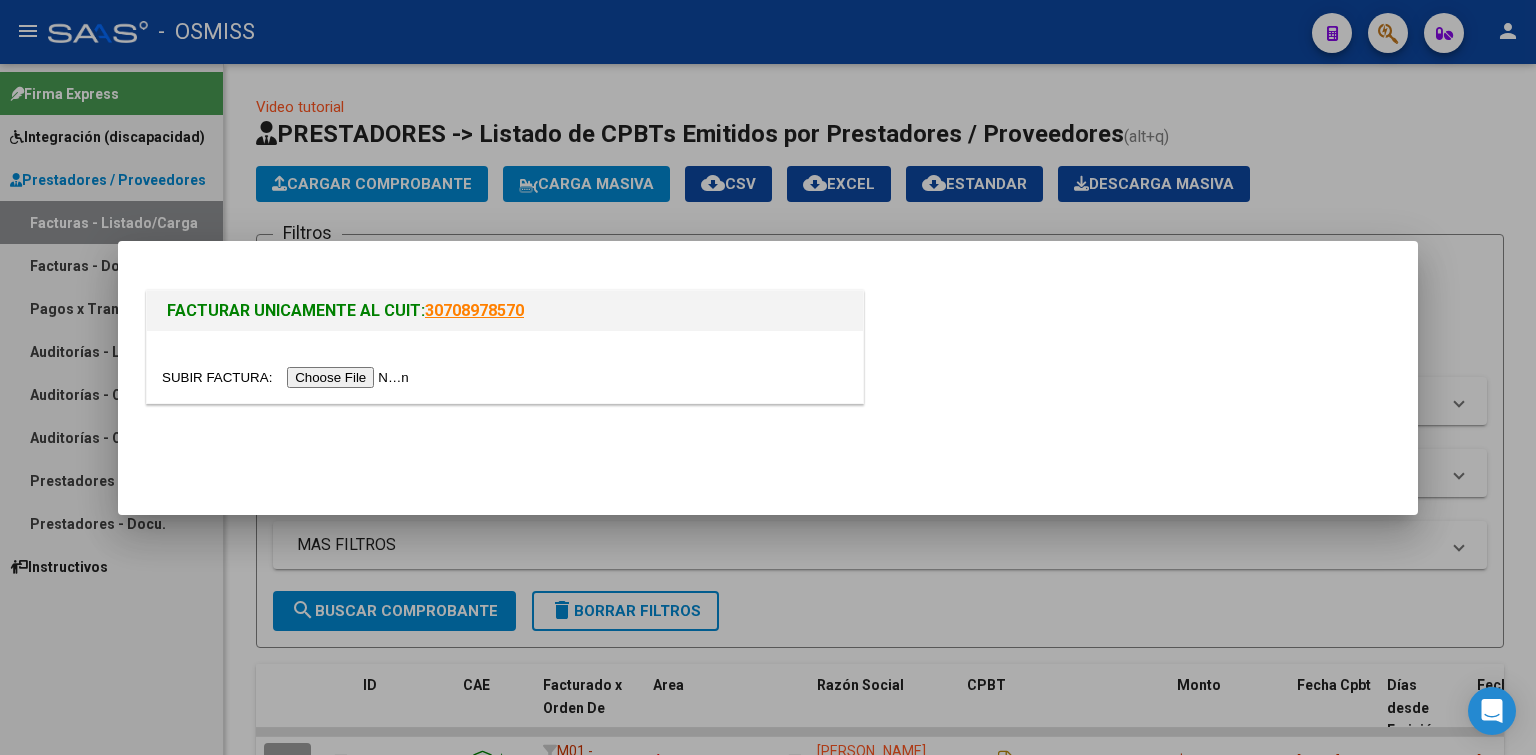 click at bounding box center [288, 377] 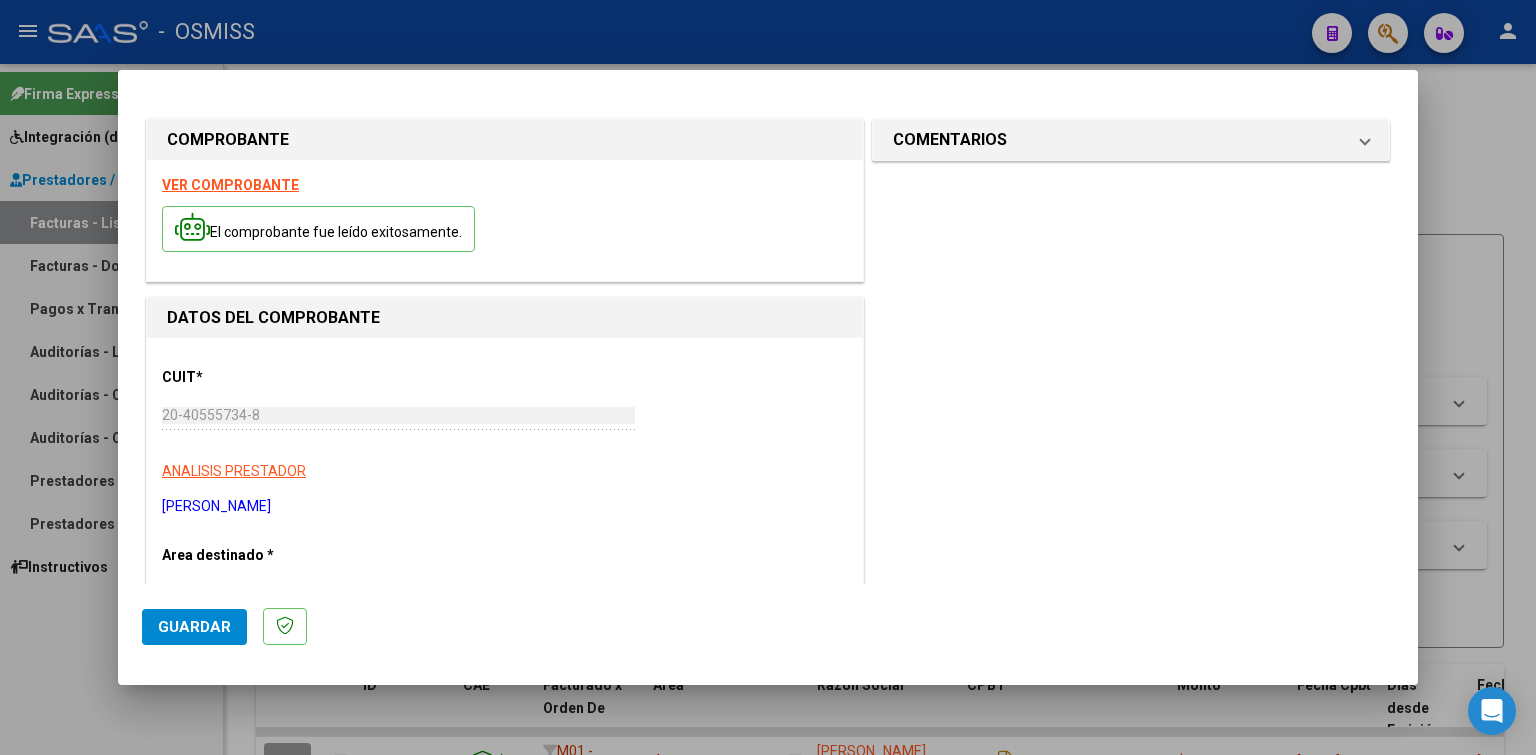 scroll, scrollTop: 300, scrollLeft: 0, axis: vertical 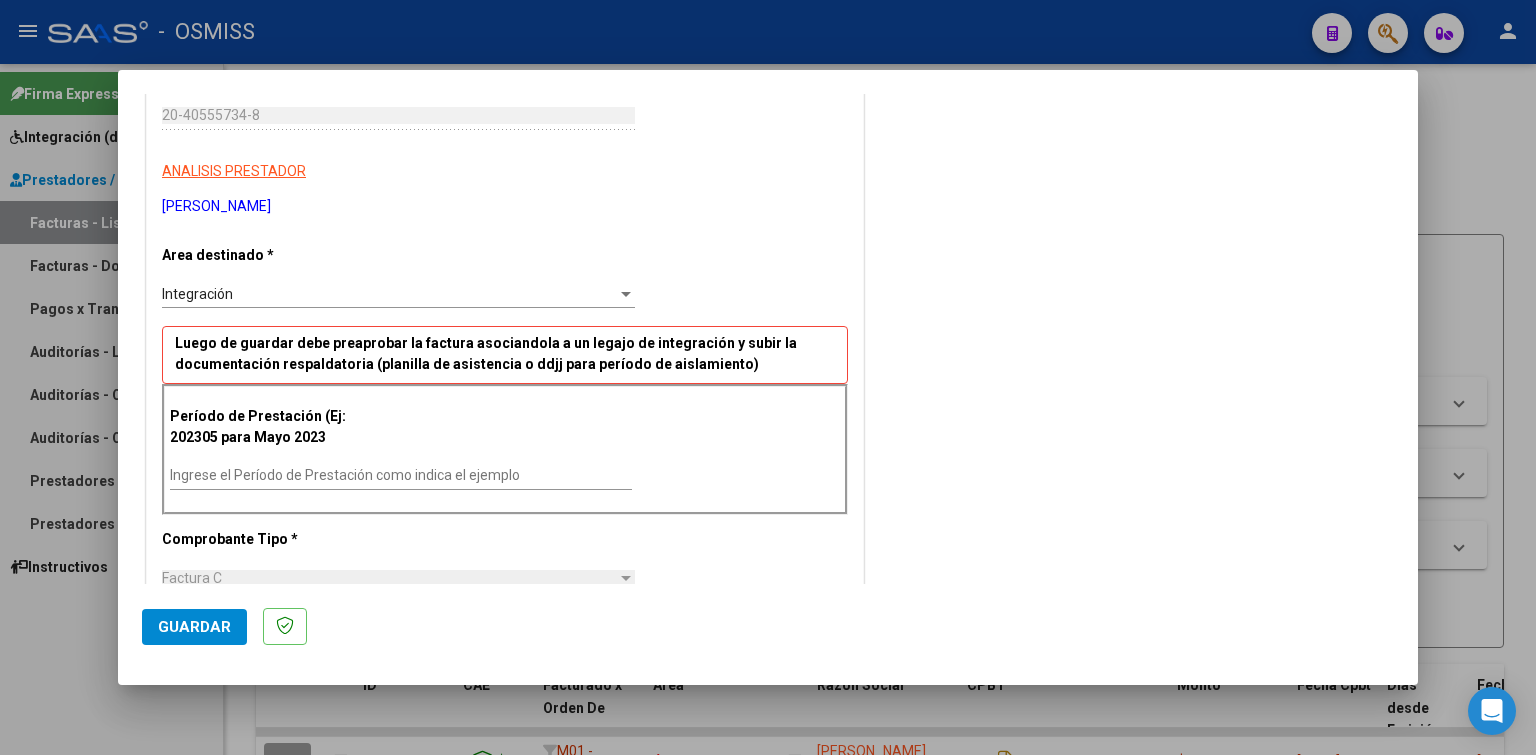 click on "Ingrese el Período de Prestación como indica el ejemplo" at bounding box center [401, 475] 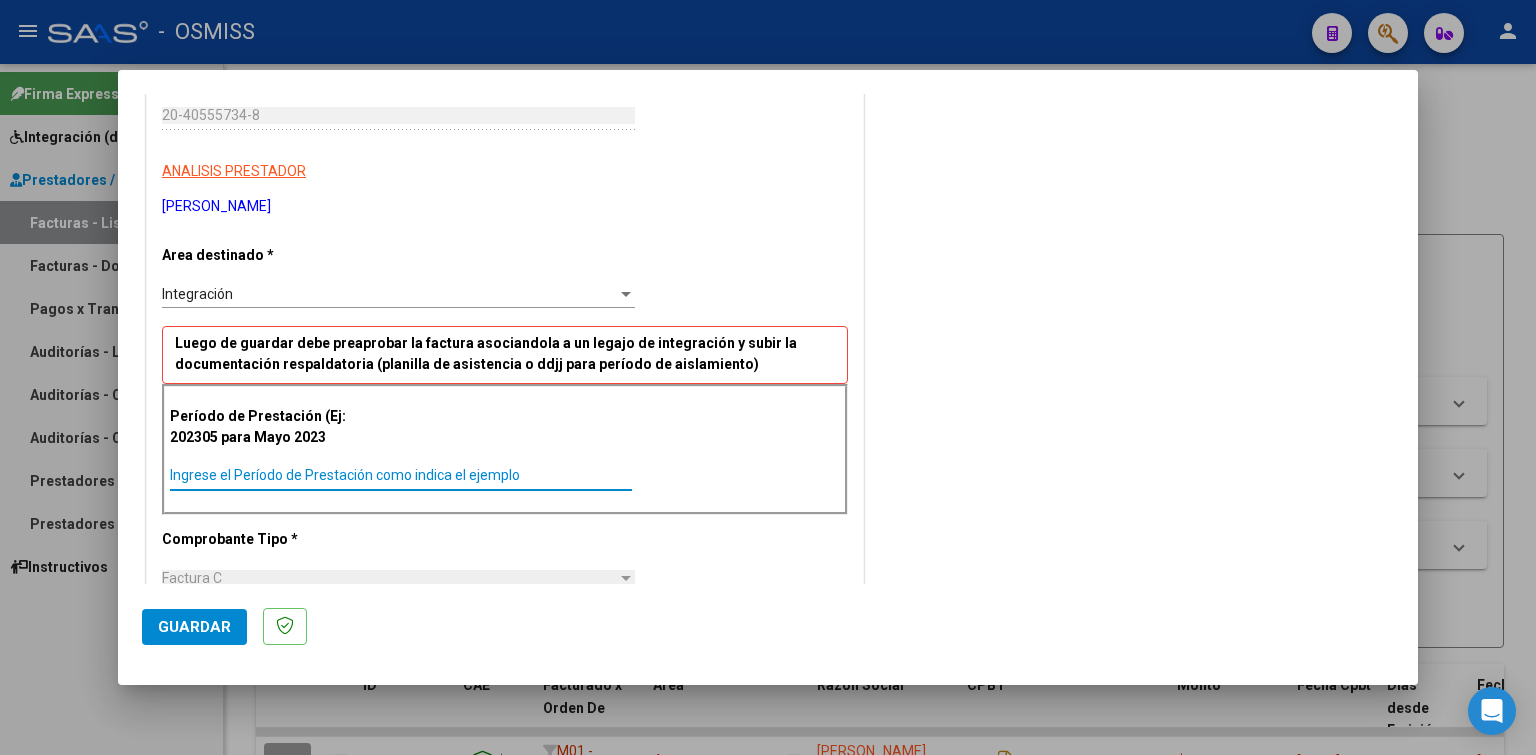 paste on "202506" 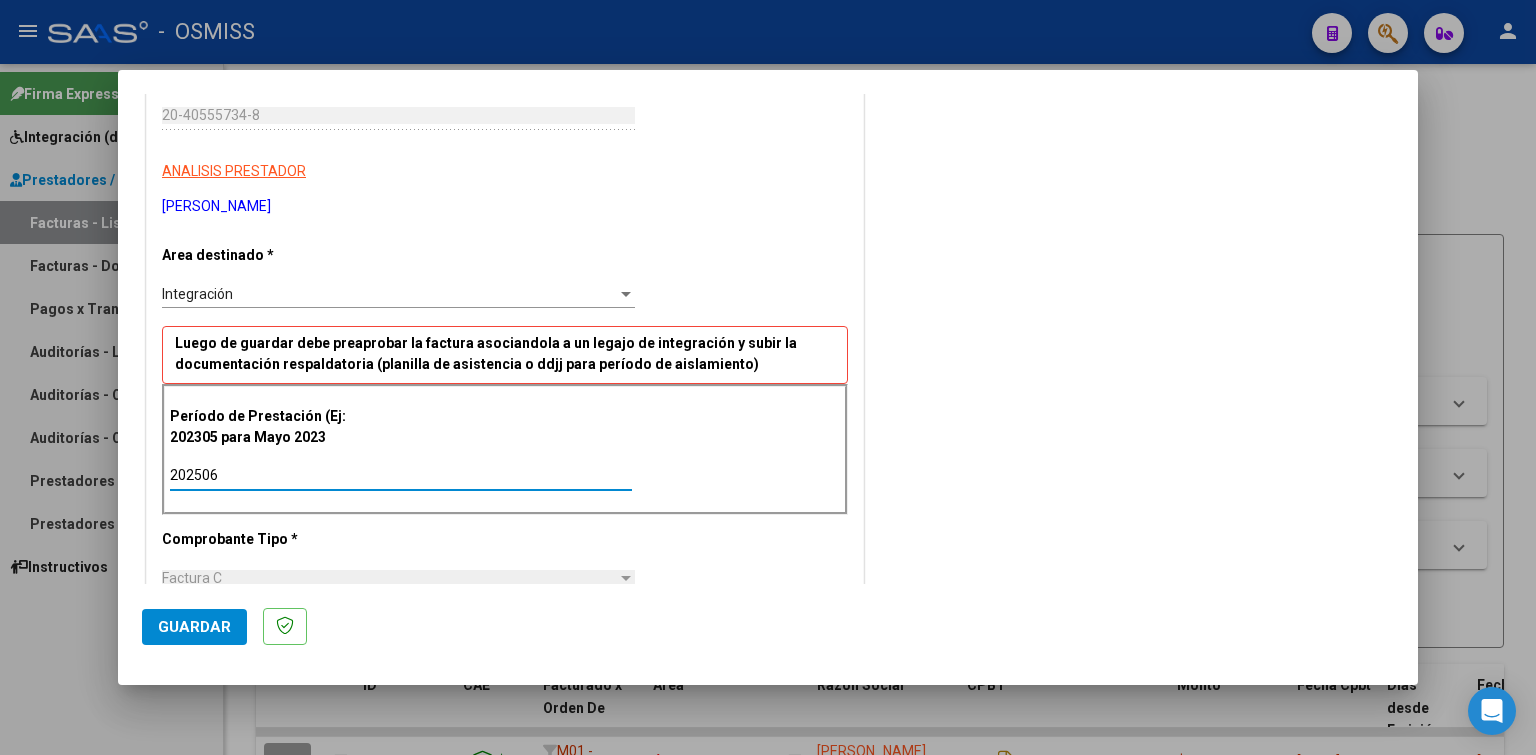 type on "202506" 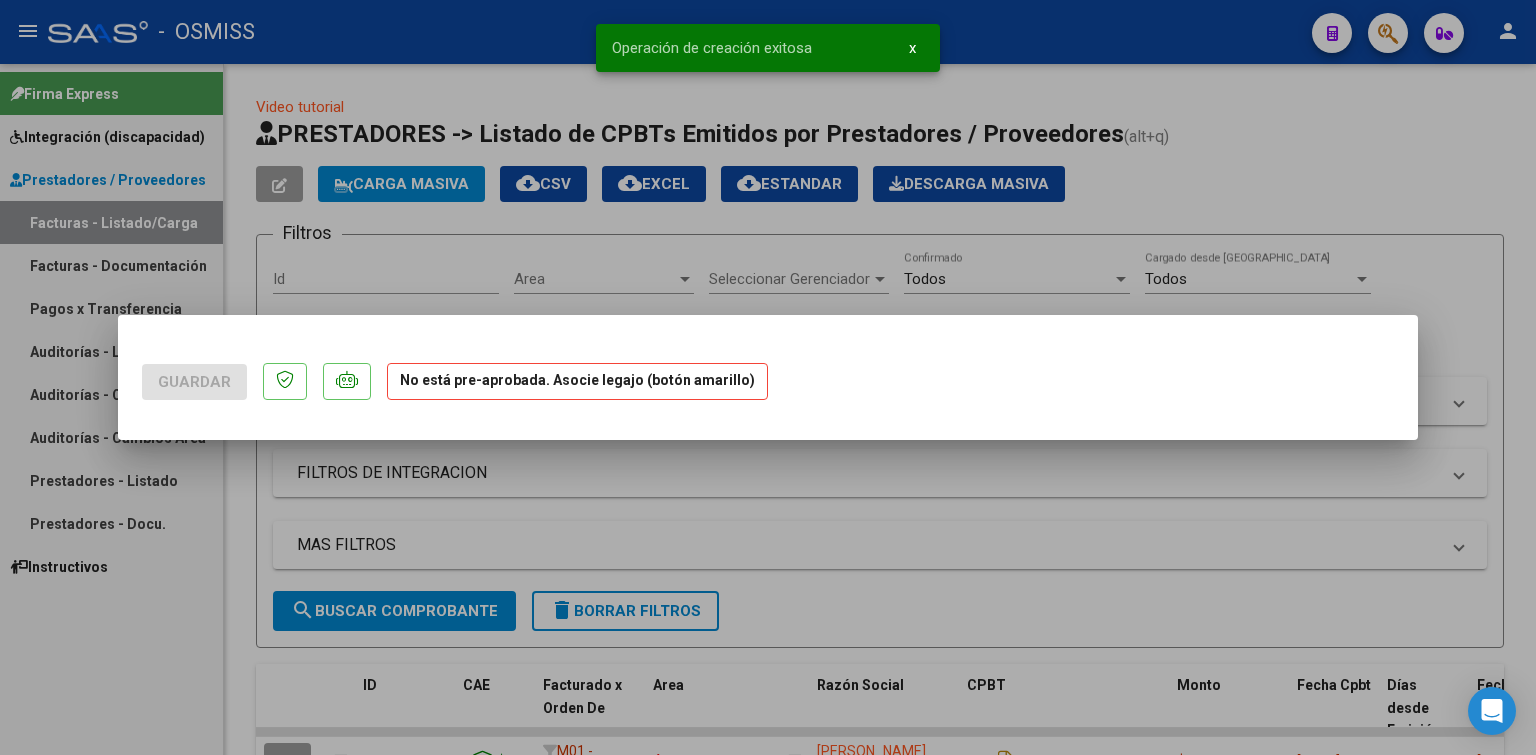 scroll, scrollTop: 0, scrollLeft: 0, axis: both 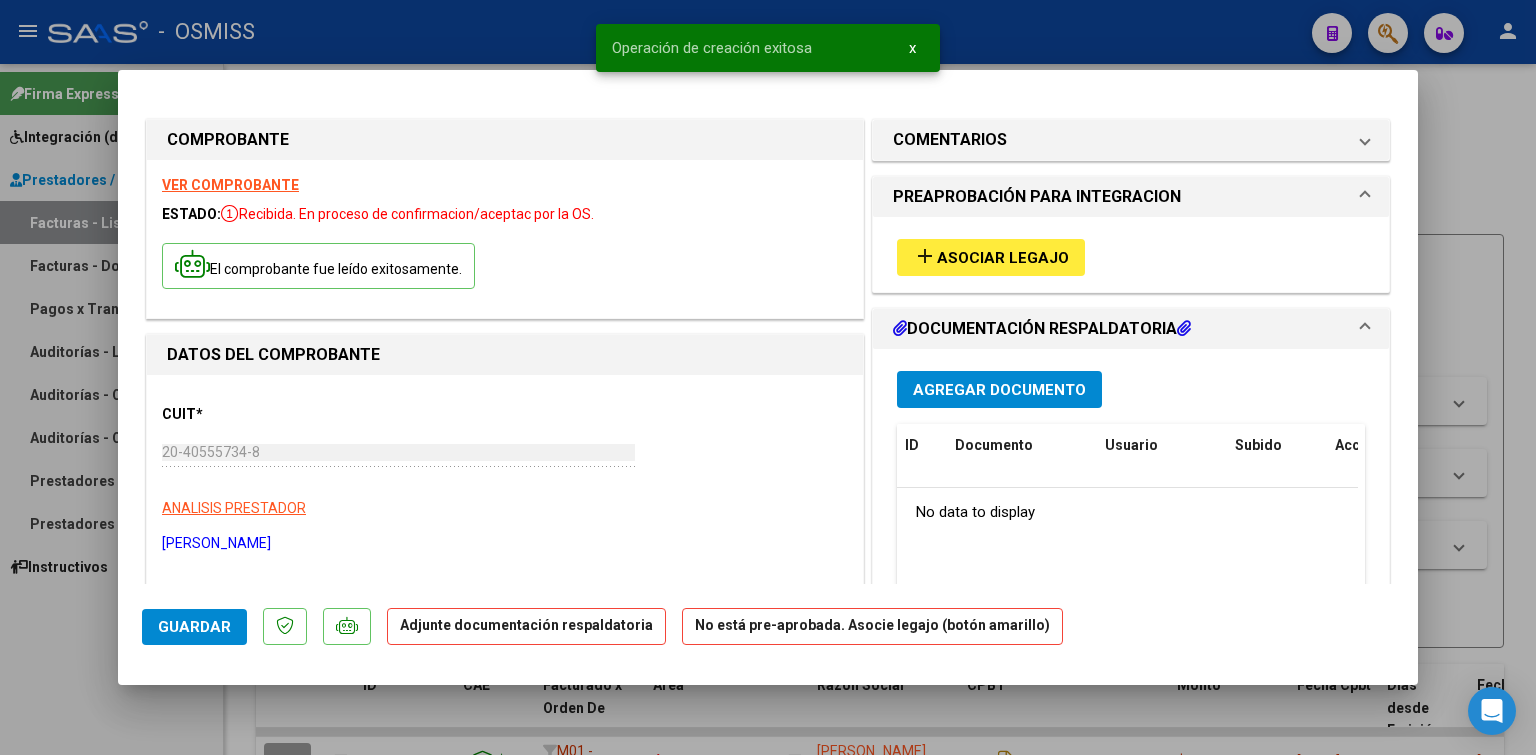 click on "add Asociar Legajo" at bounding box center (991, 257) 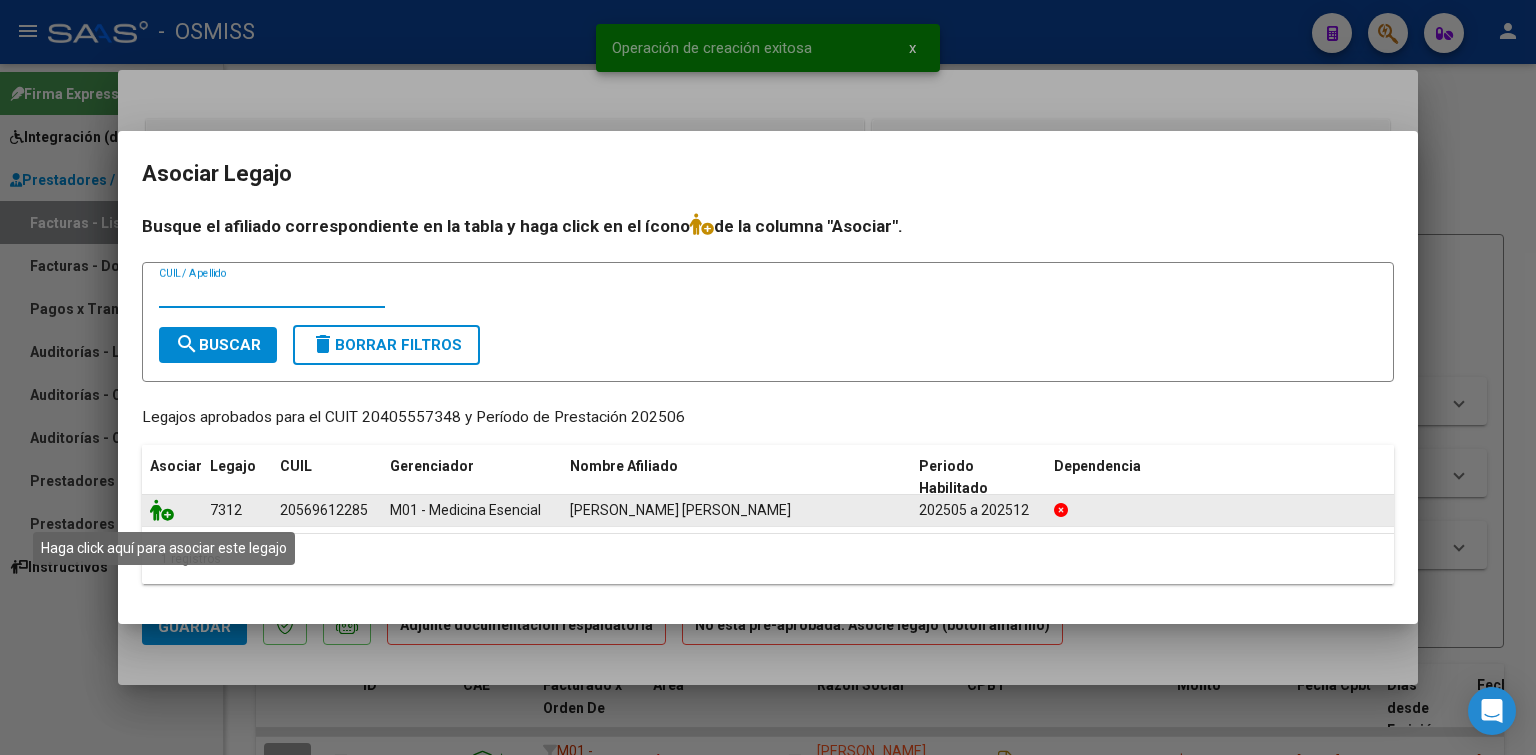 click 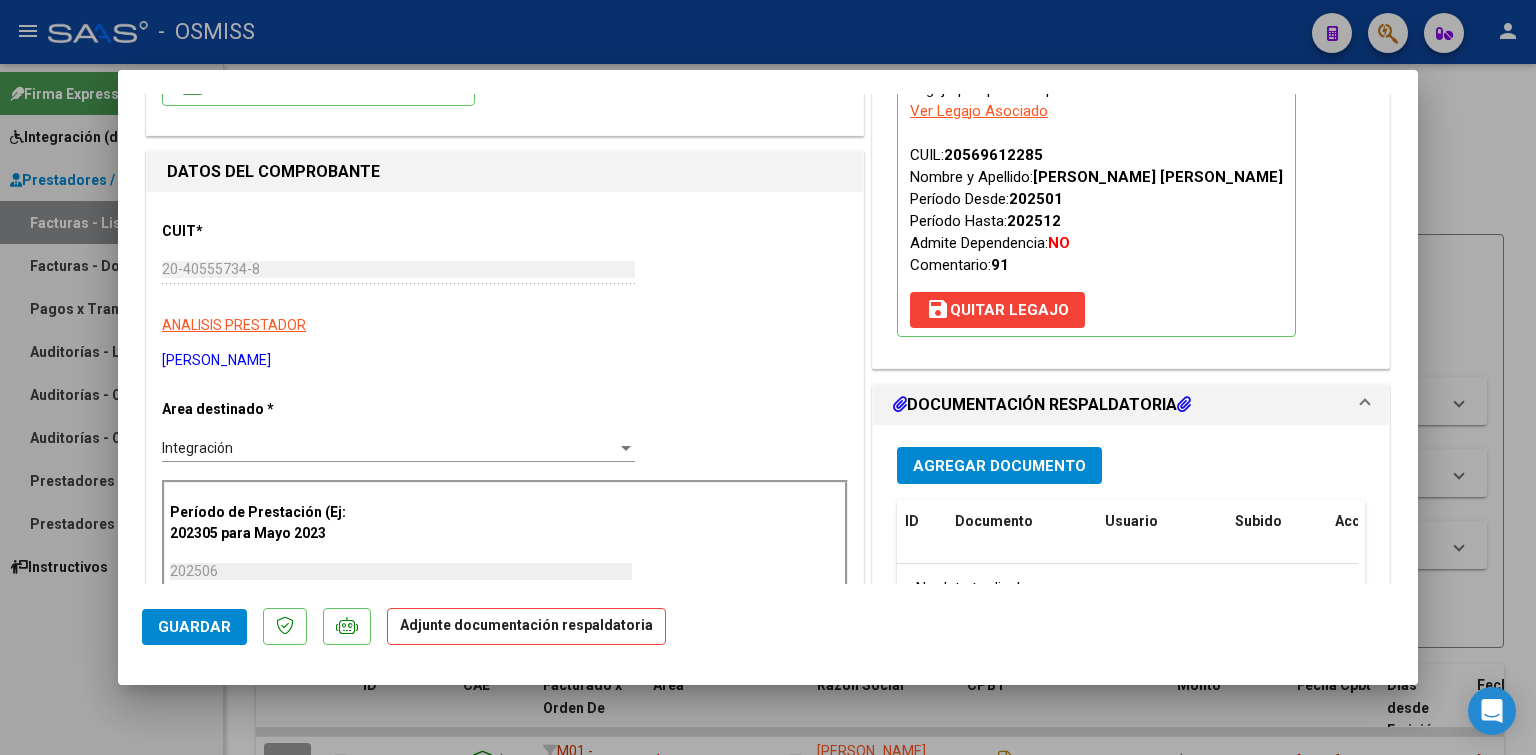 scroll, scrollTop: 200, scrollLeft: 0, axis: vertical 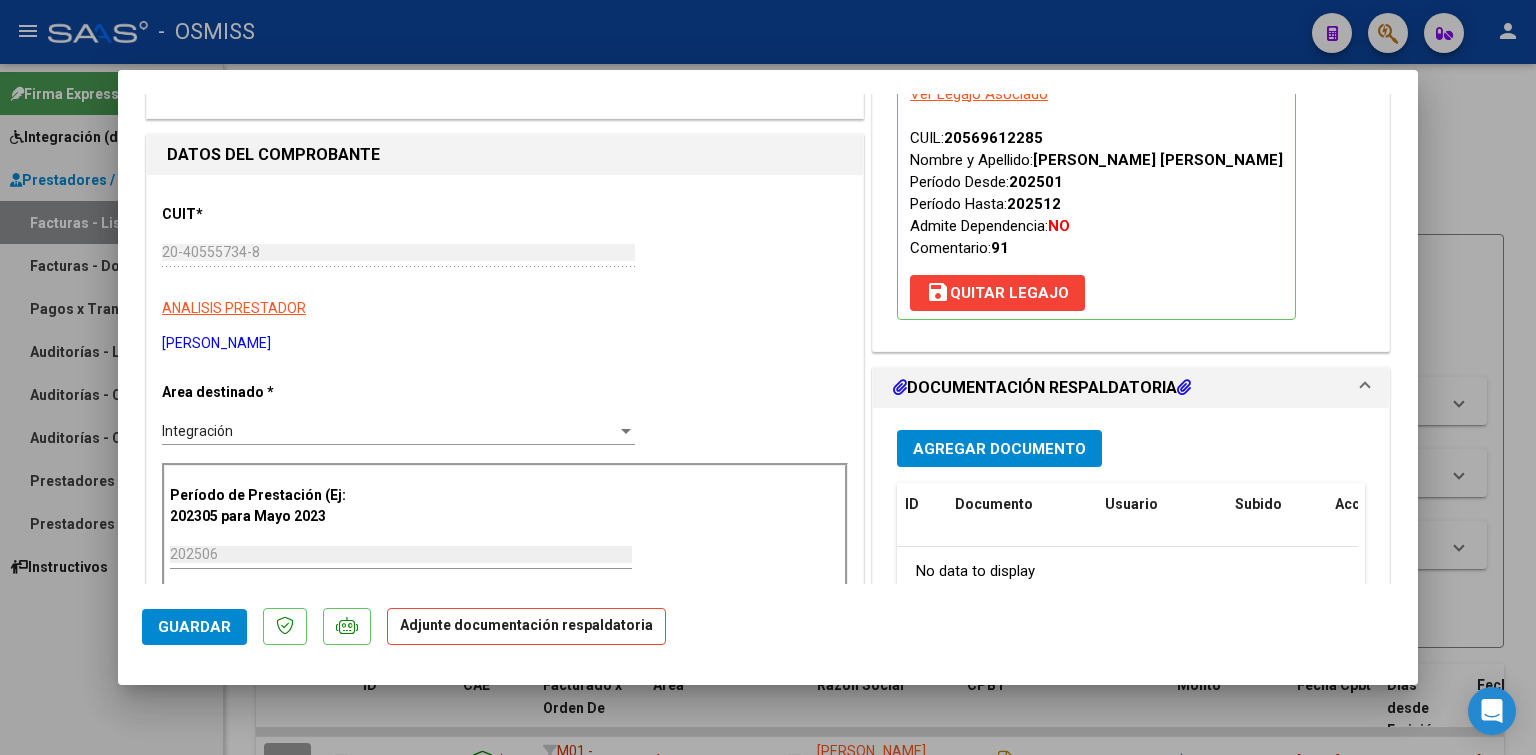 click on "Agregar Documento" at bounding box center (999, 448) 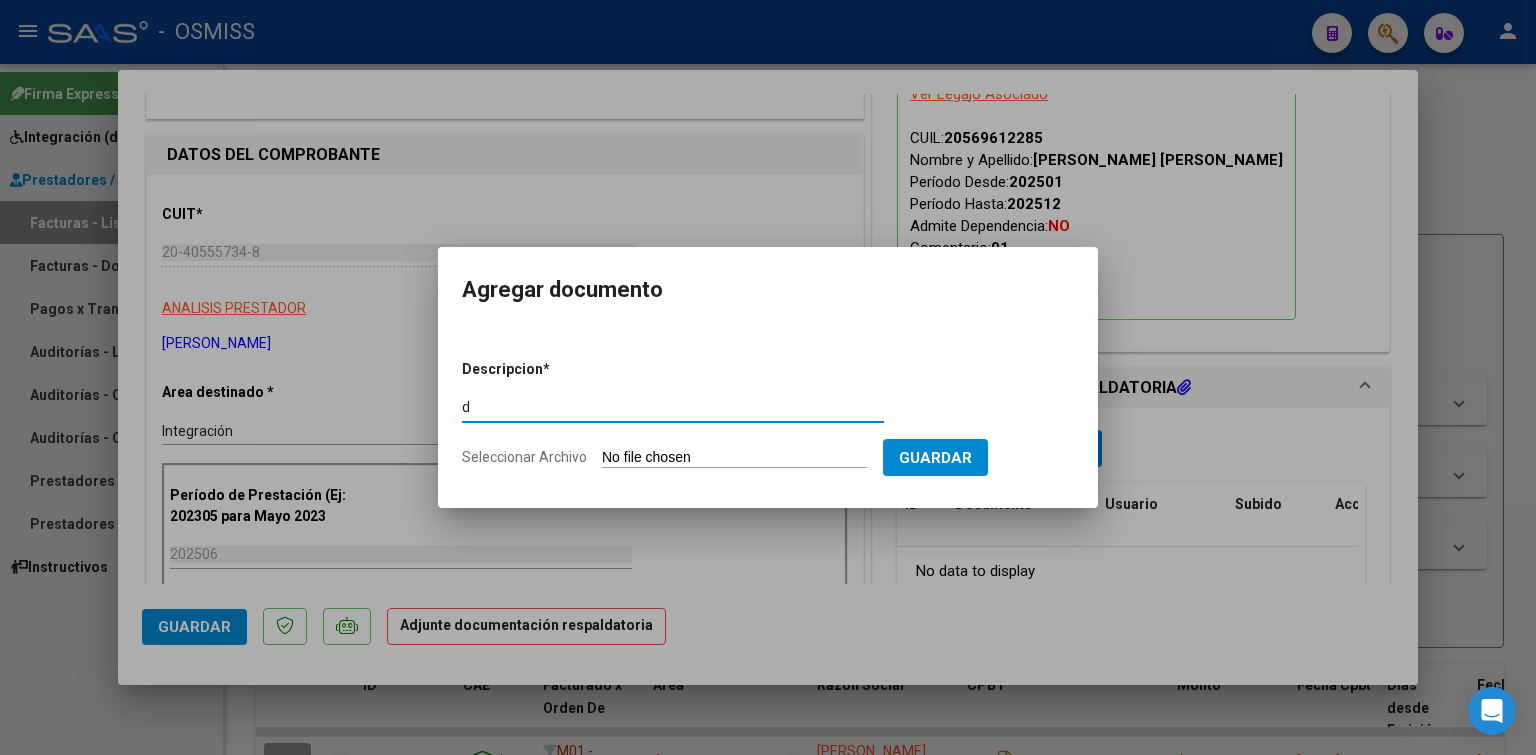 type on "d" 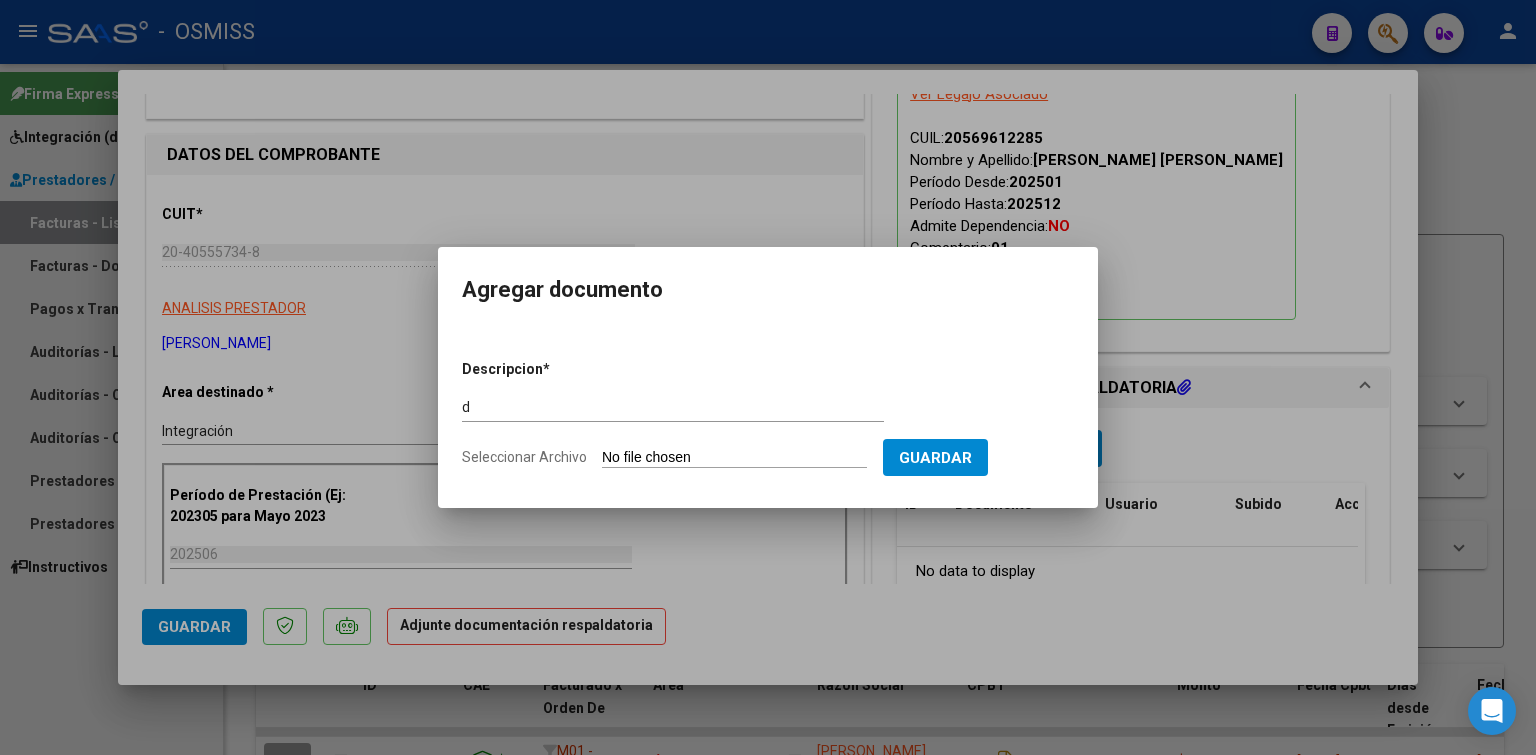 click on "Seleccionar Archivo" at bounding box center (734, 458) 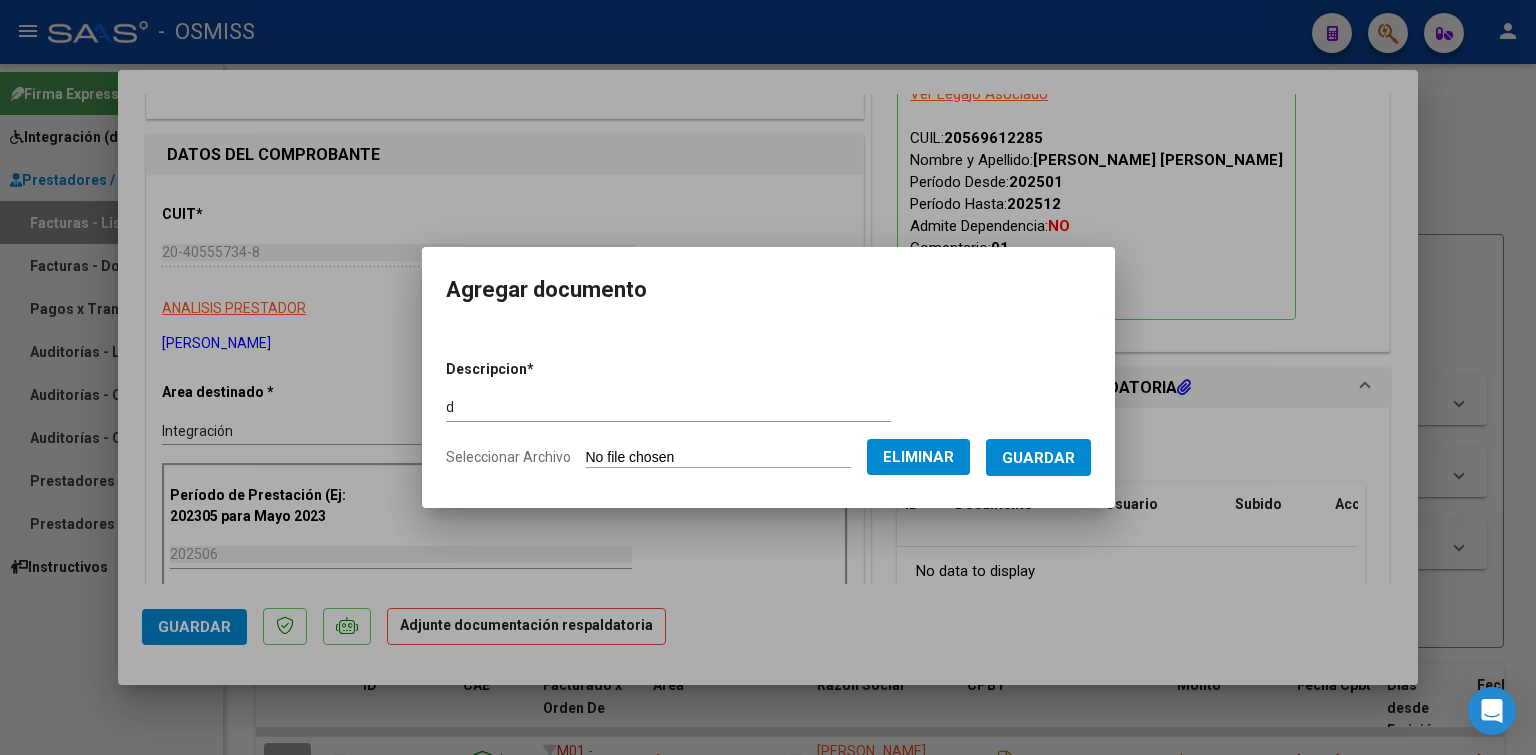 click on "Guardar" at bounding box center (1038, 458) 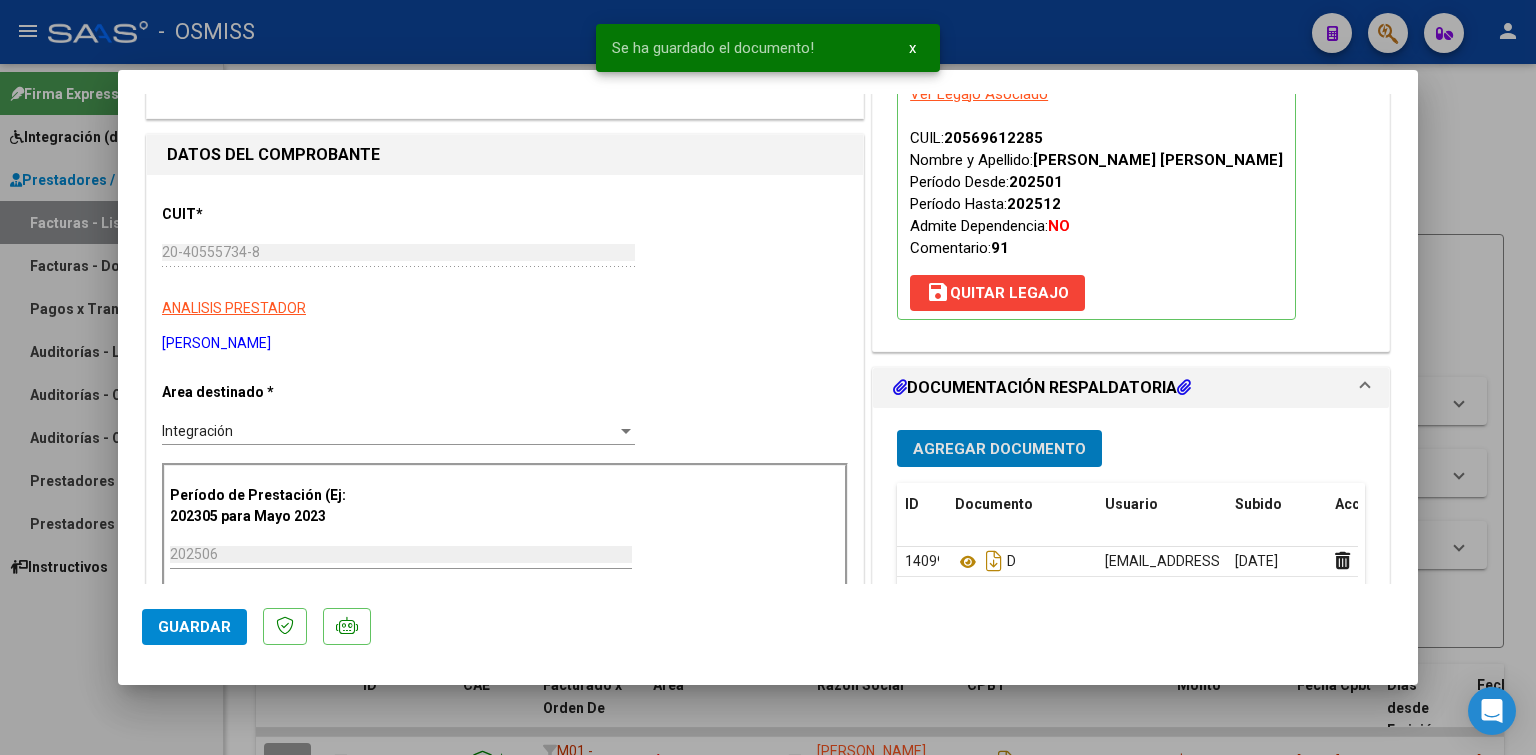 type 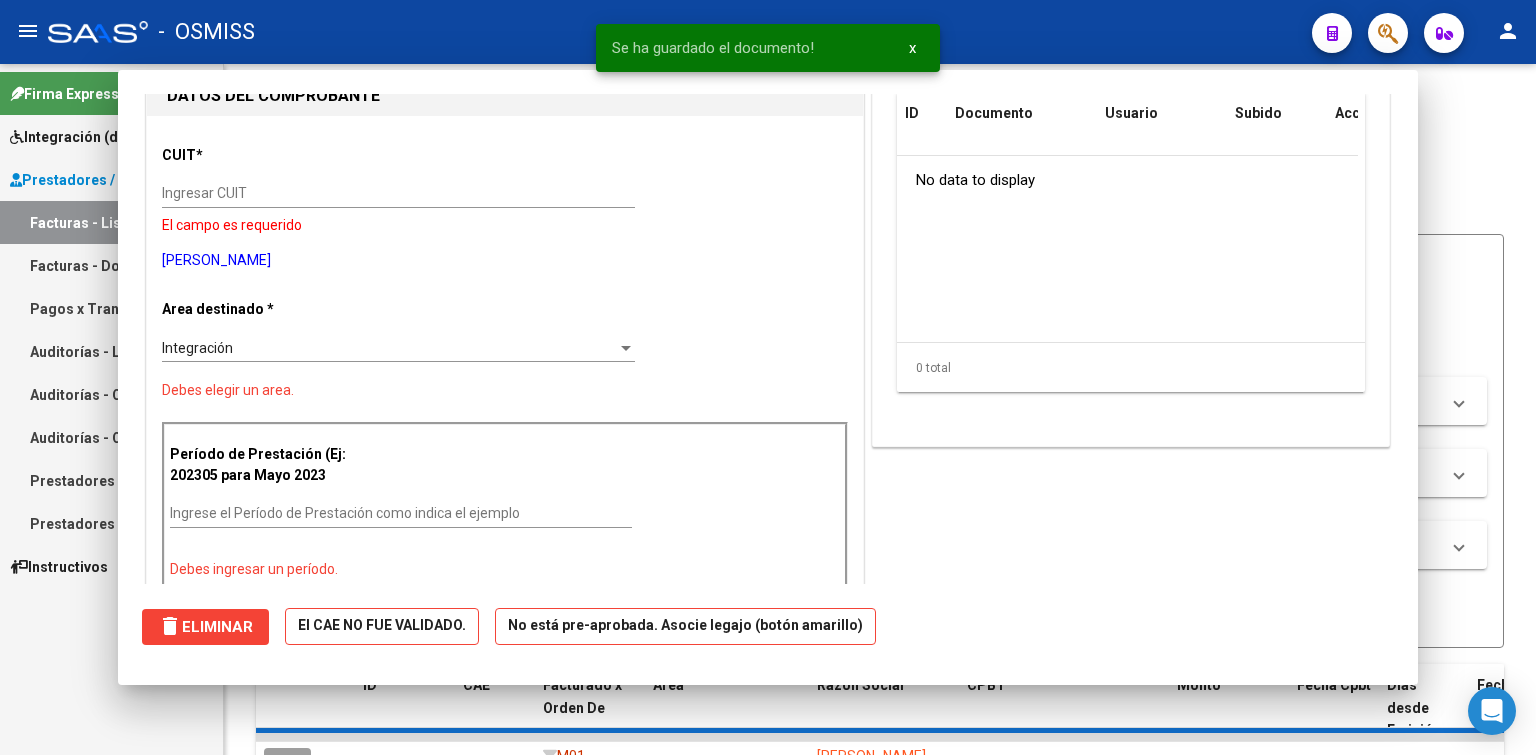 scroll, scrollTop: 0, scrollLeft: 0, axis: both 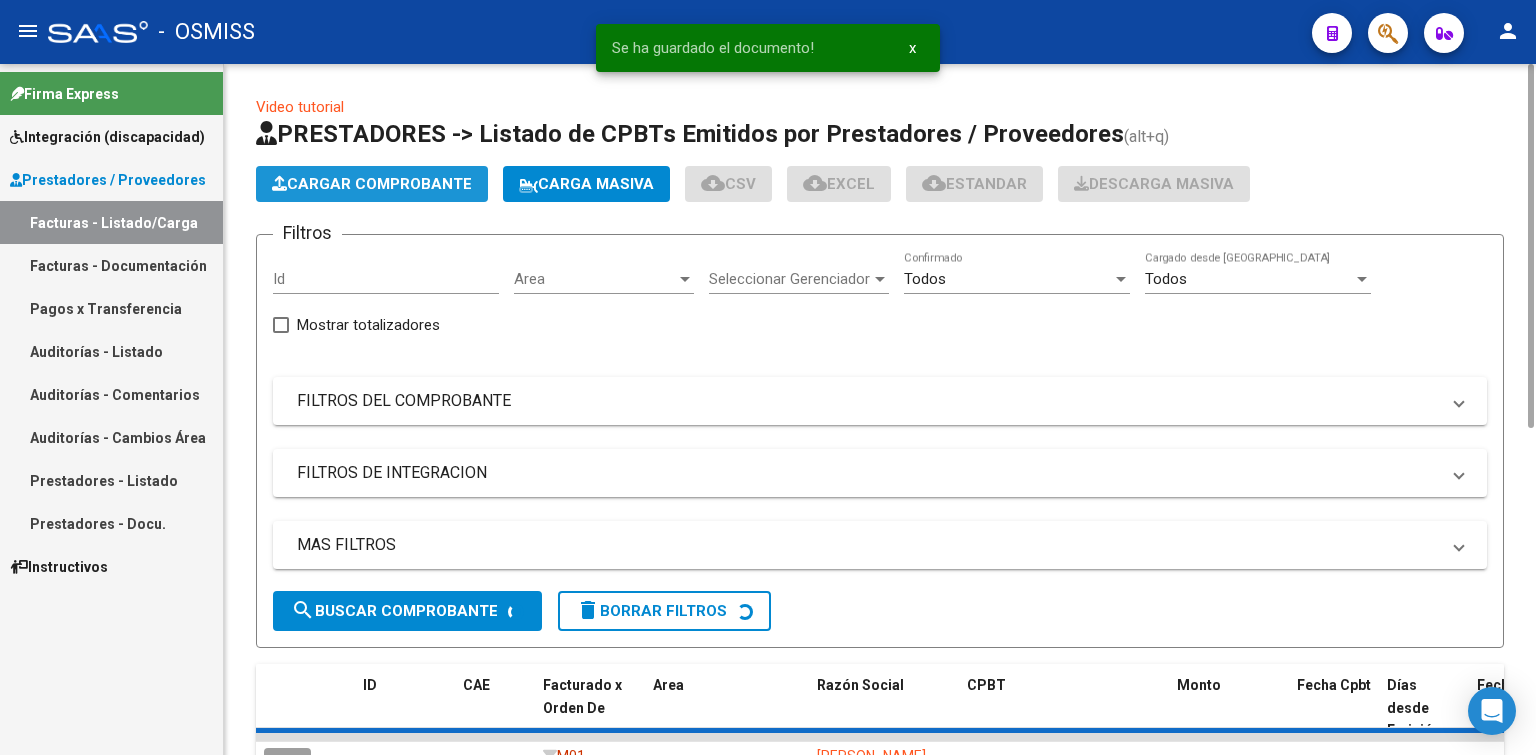 click on "Cargar Comprobante" 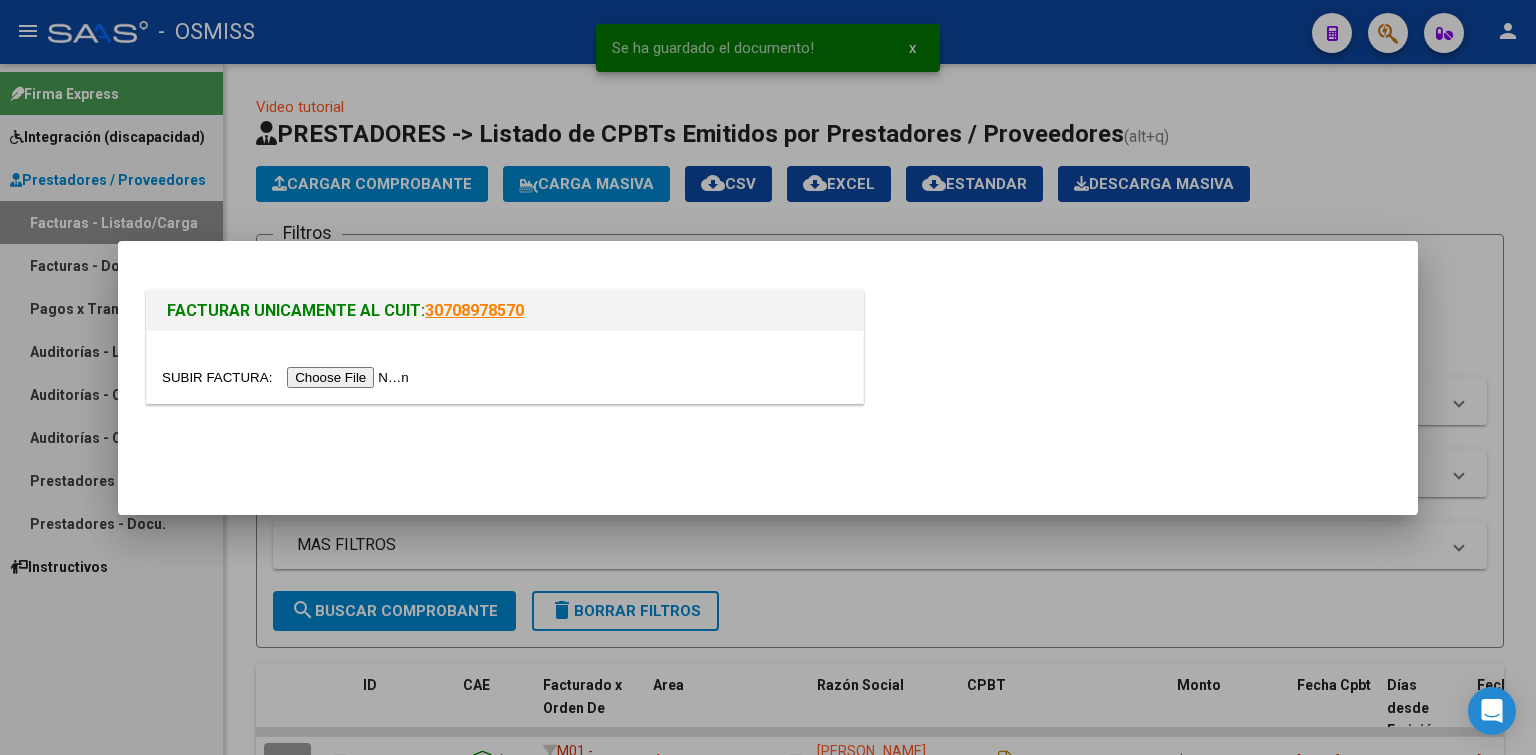 click at bounding box center [288, 377] 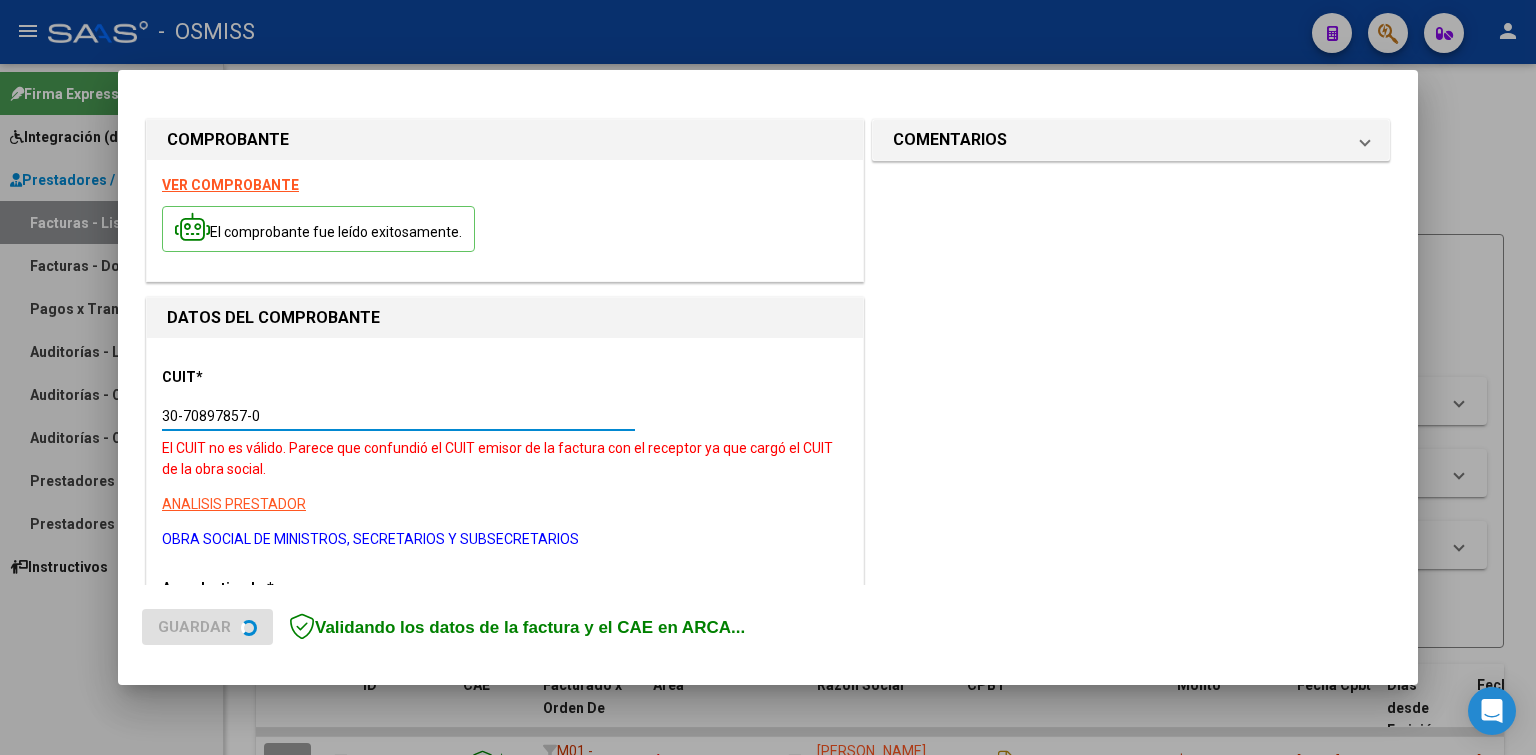 drag, startPoint x: 282, startPoint y: 415, endPoint x: 152, endPoint y: 415, distance: 130 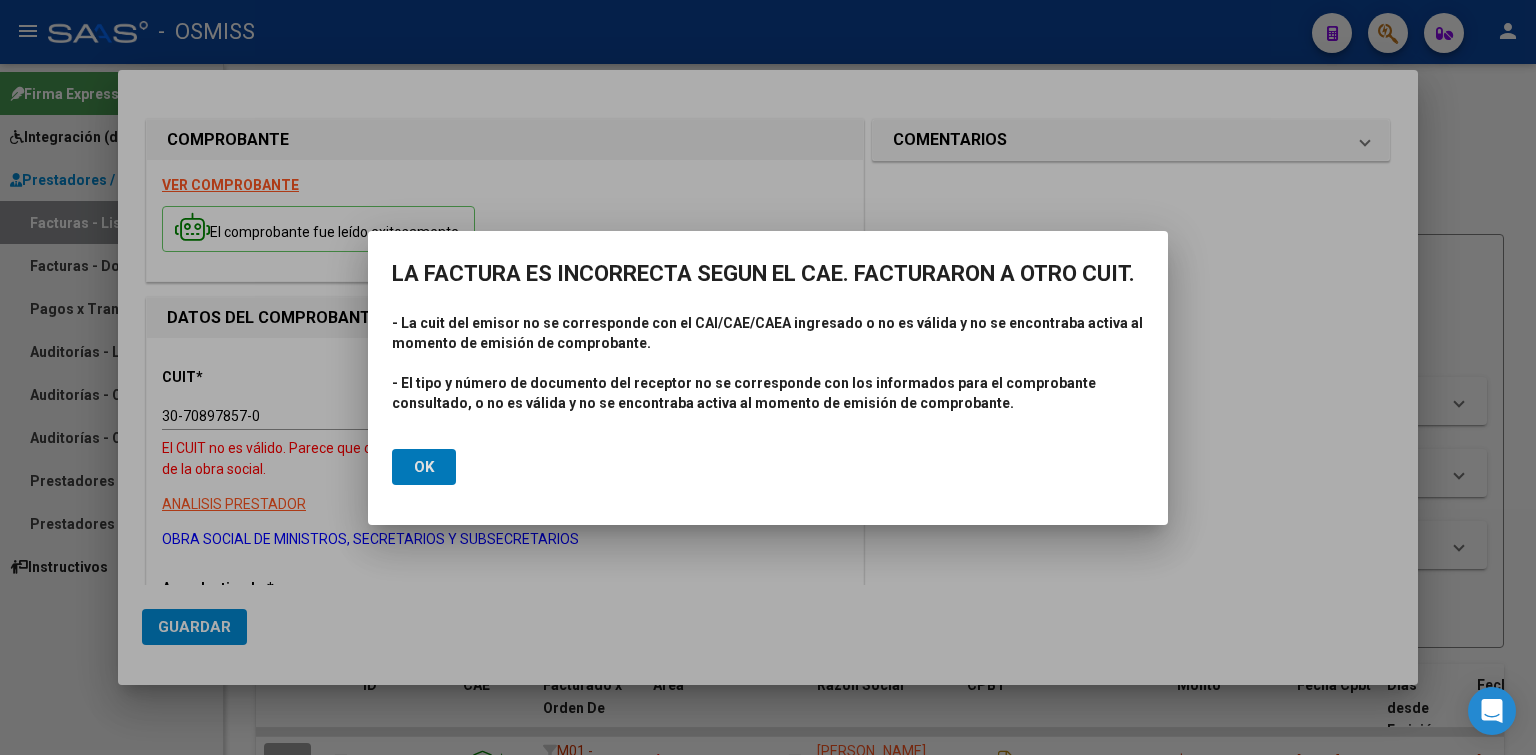 type 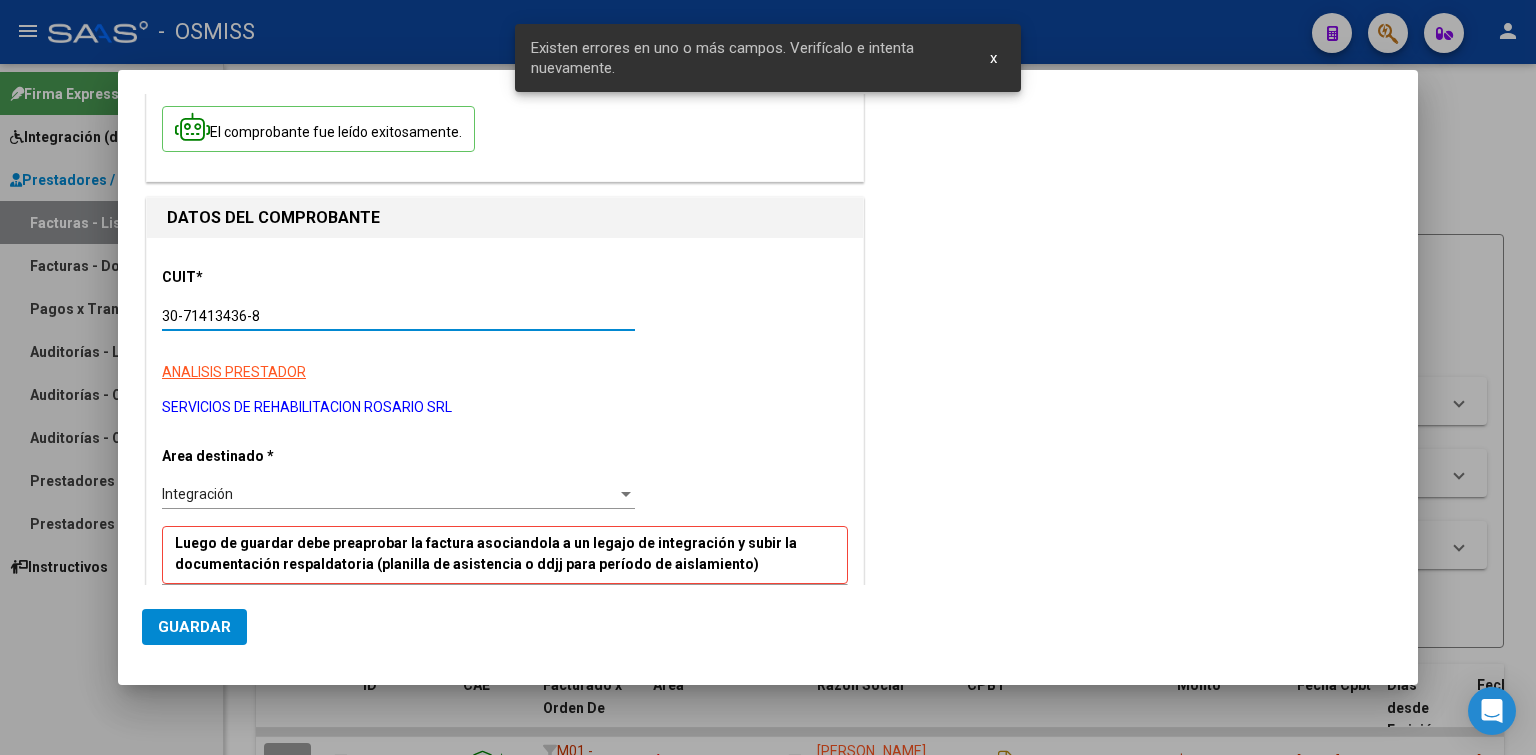 scroll, scrollTop: 300, scrollLeft: 0, axis: vertical 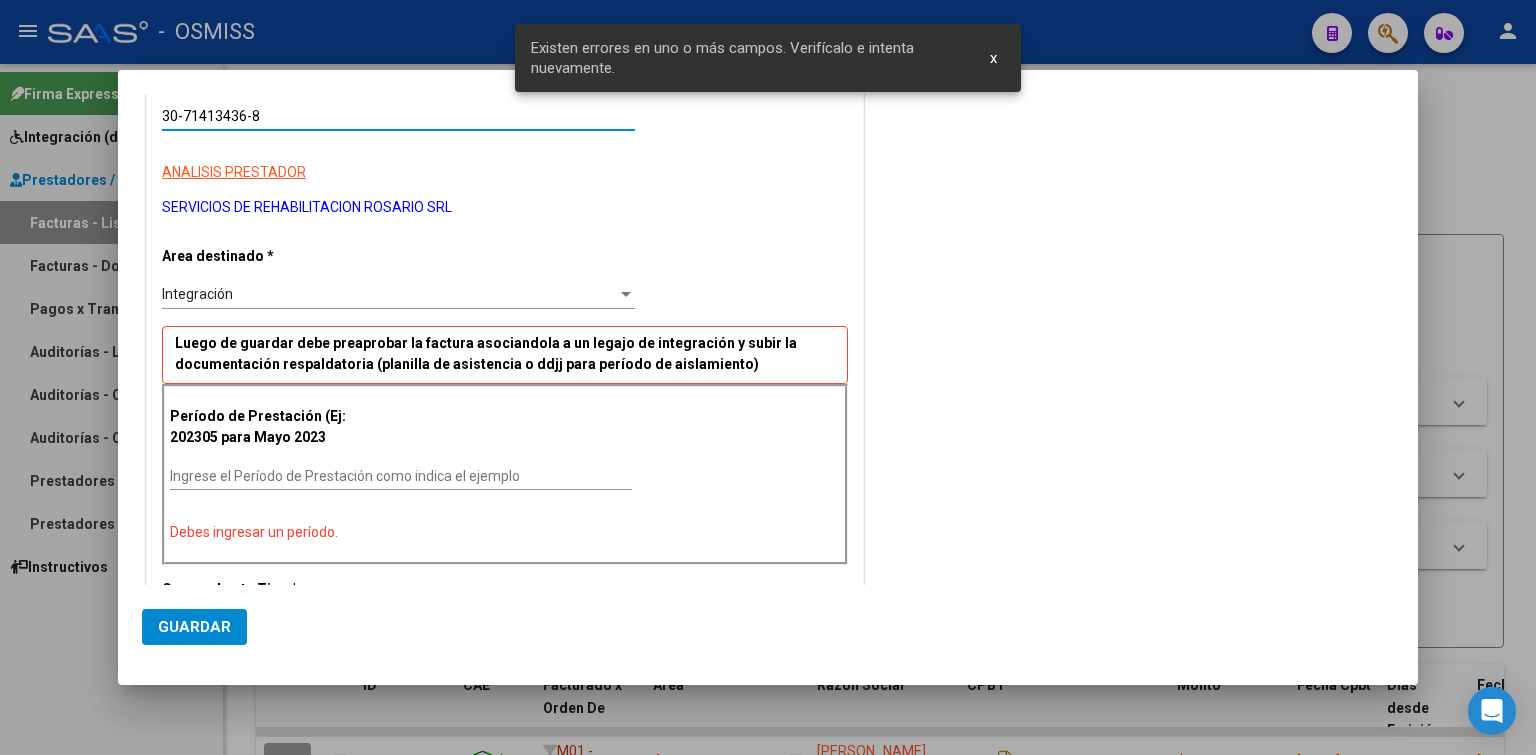 type on "30-71413436-8" 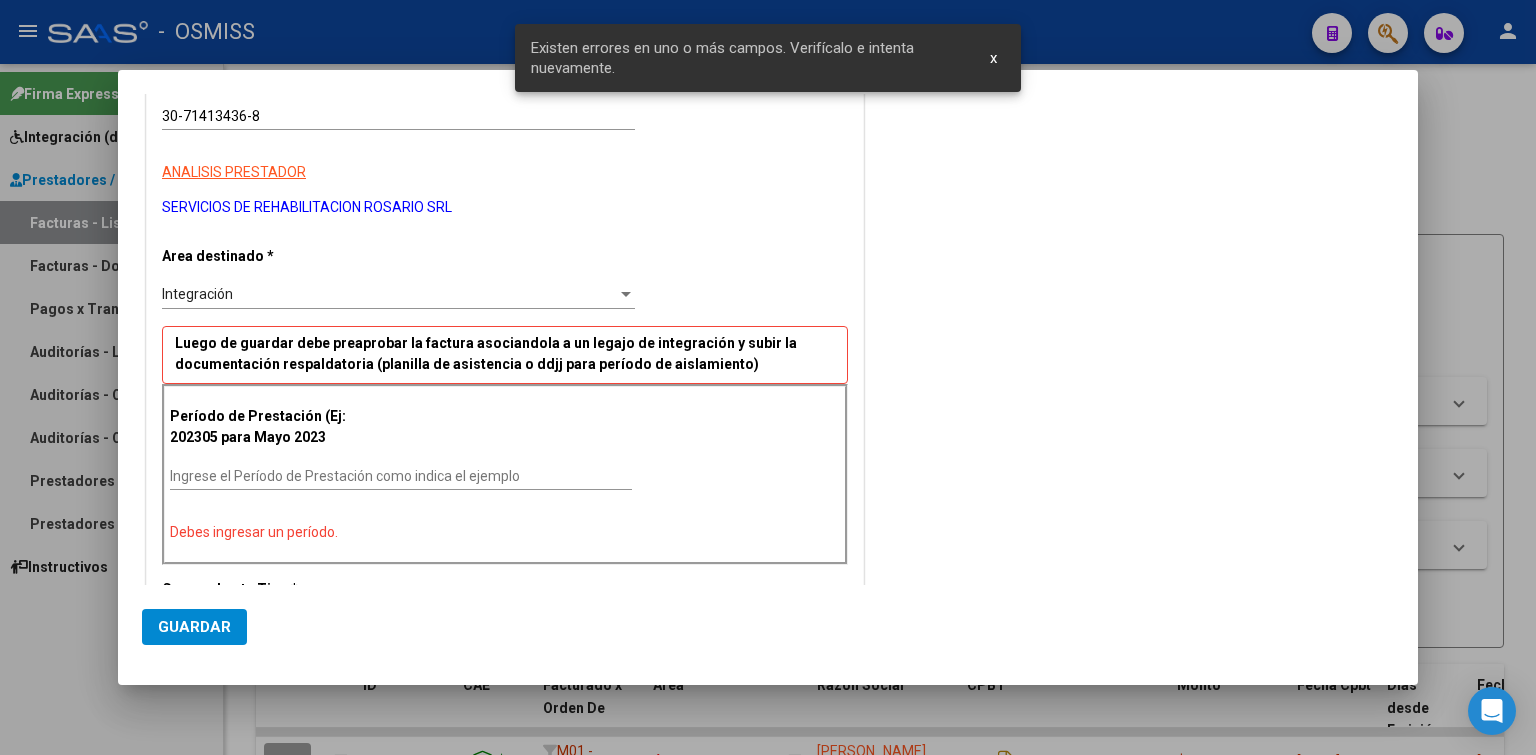 drag, startPoint x: 270, startPoint y: 463, endPoint x: 255, endPoint y: 489, distance: 30.016663 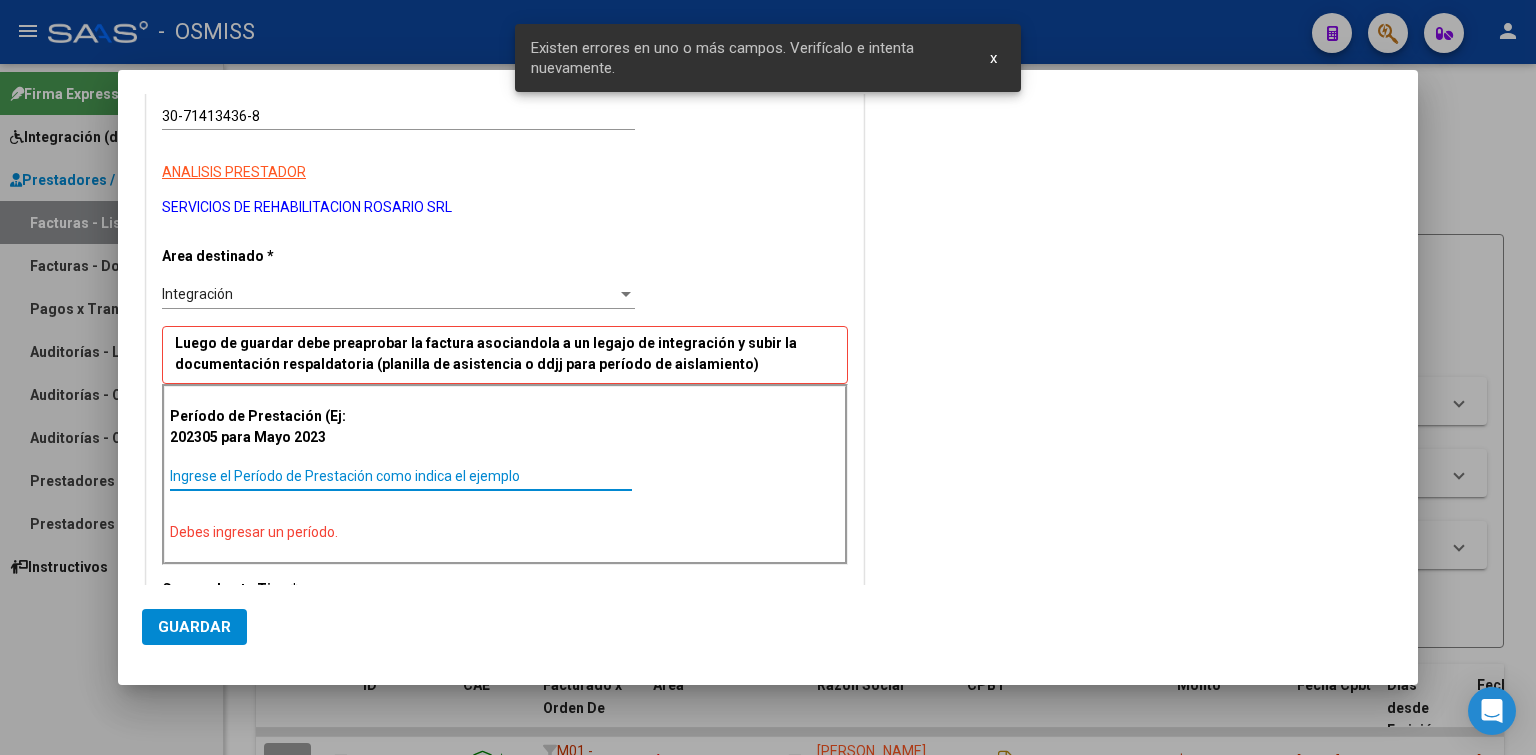 paste on "202506" 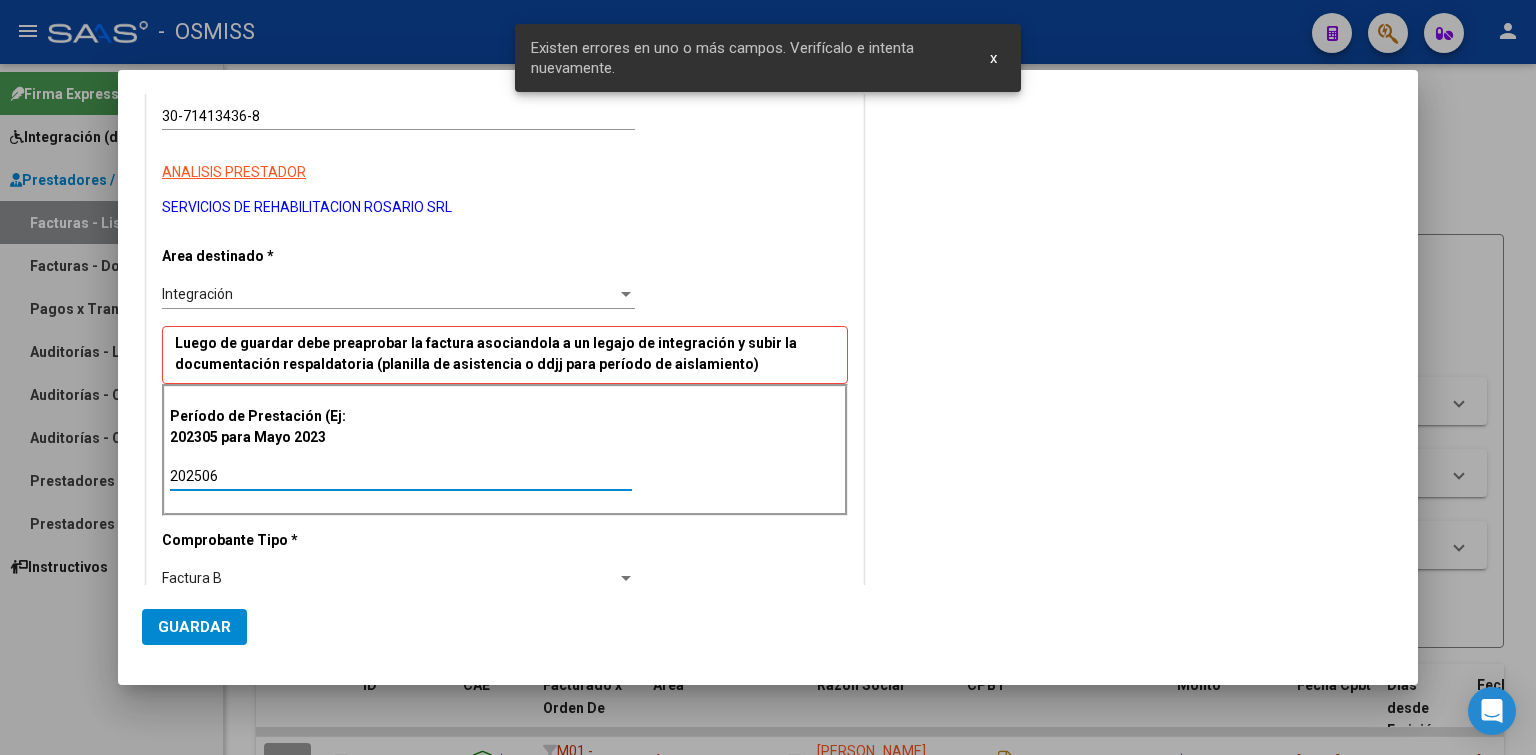 type on "202506" 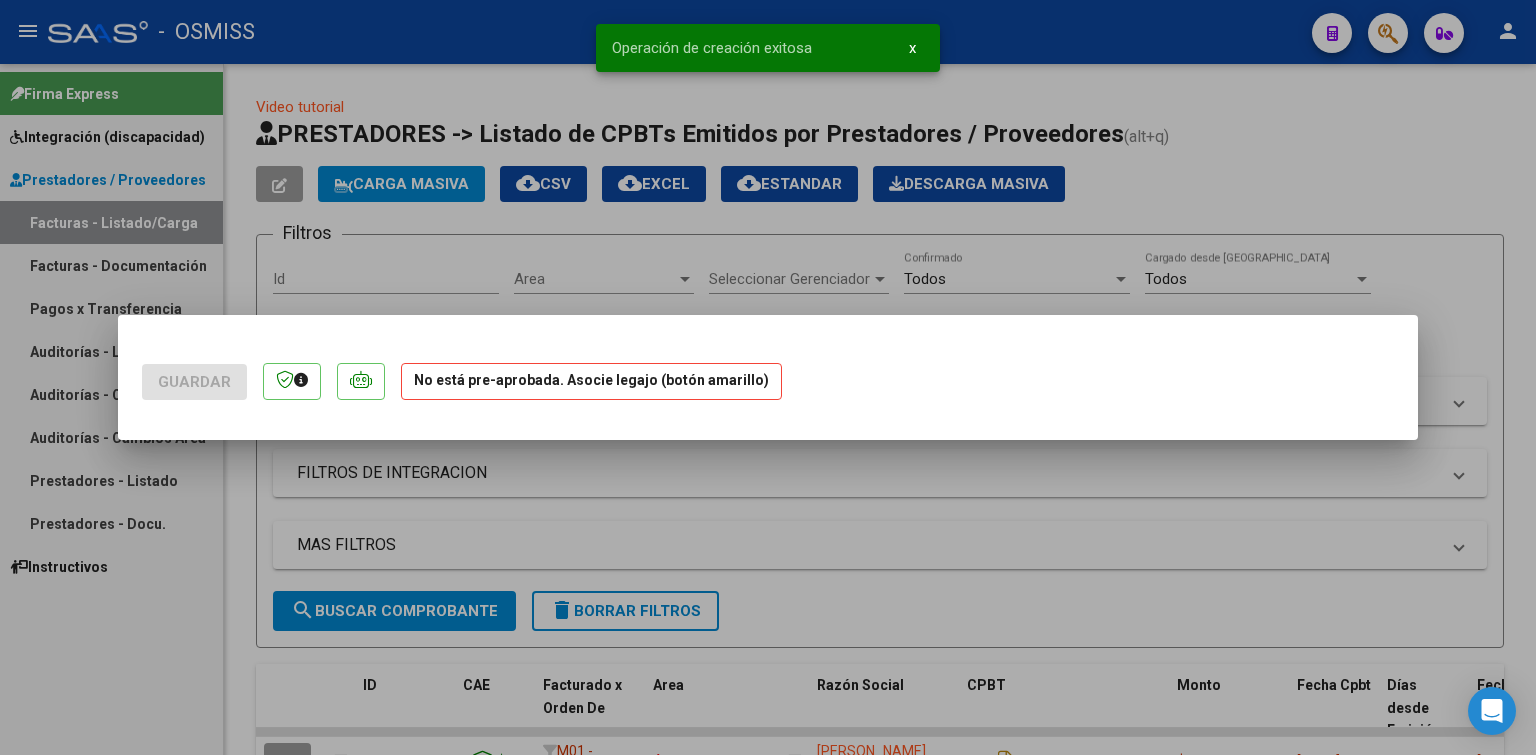 scroll, scrollTop: 0, scrollLeft: 0, axis: both 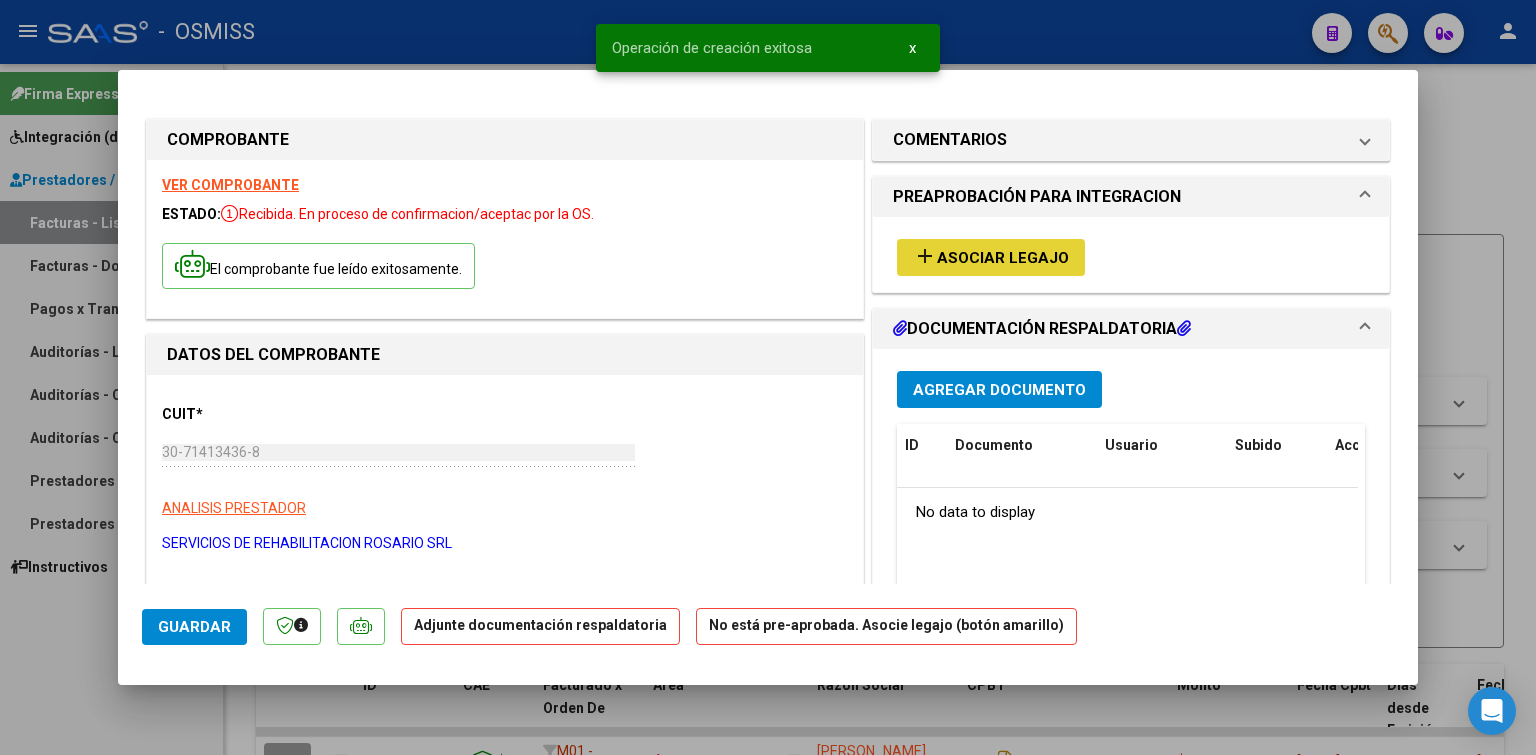 click on "Asociar Legajo" at bounding box center (1003, 258) 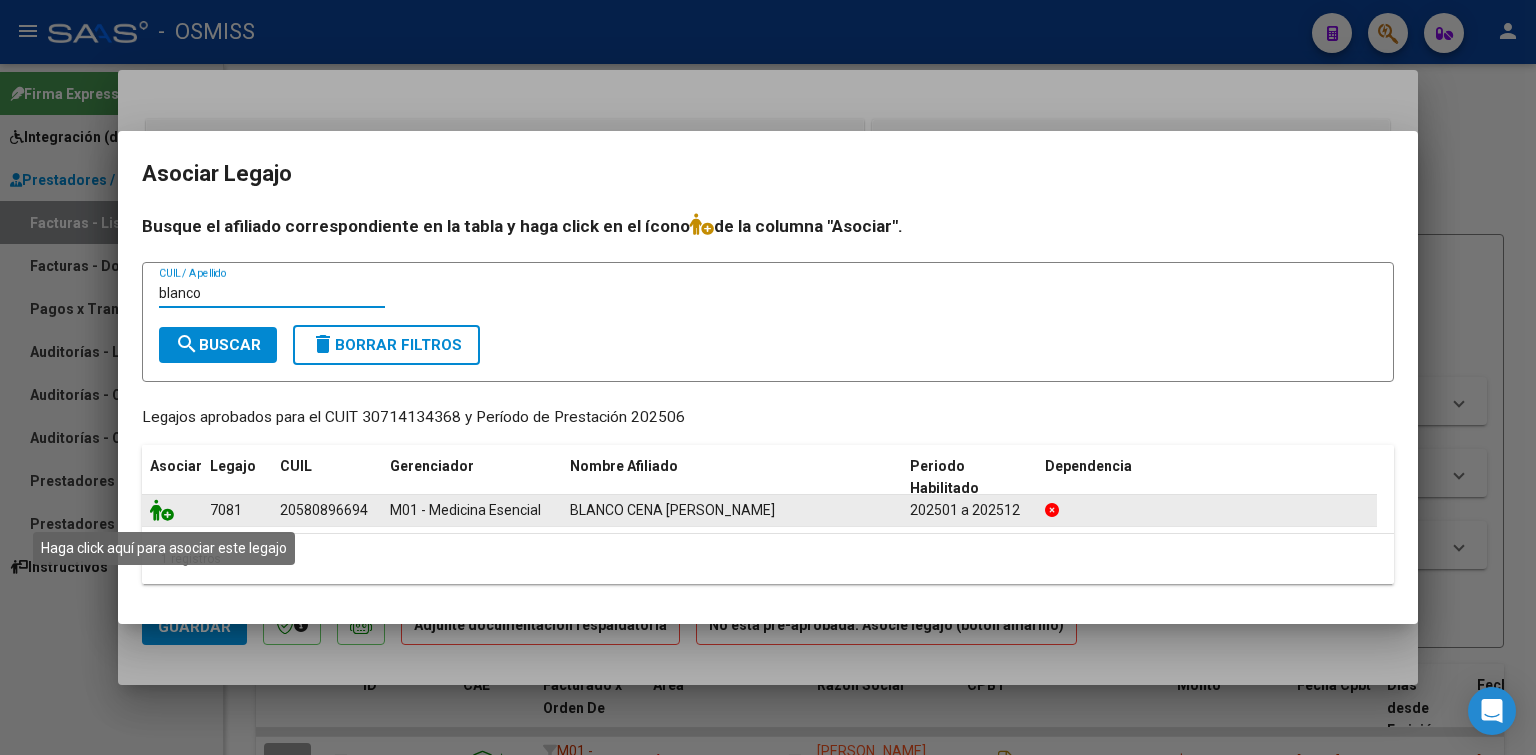 type on "blanco" 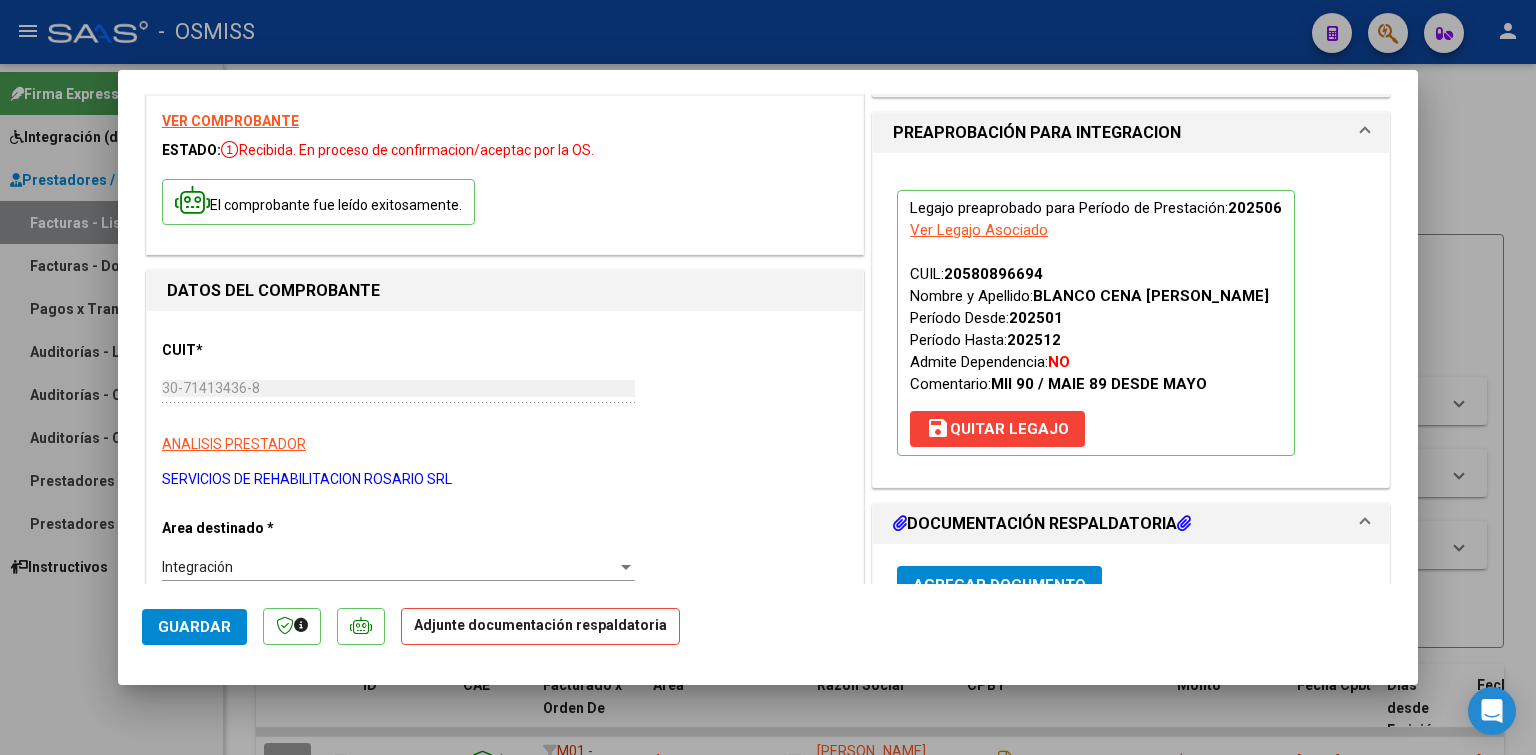 scroll, scrollTop: 96, scrollLeft: 0, axis: vertical 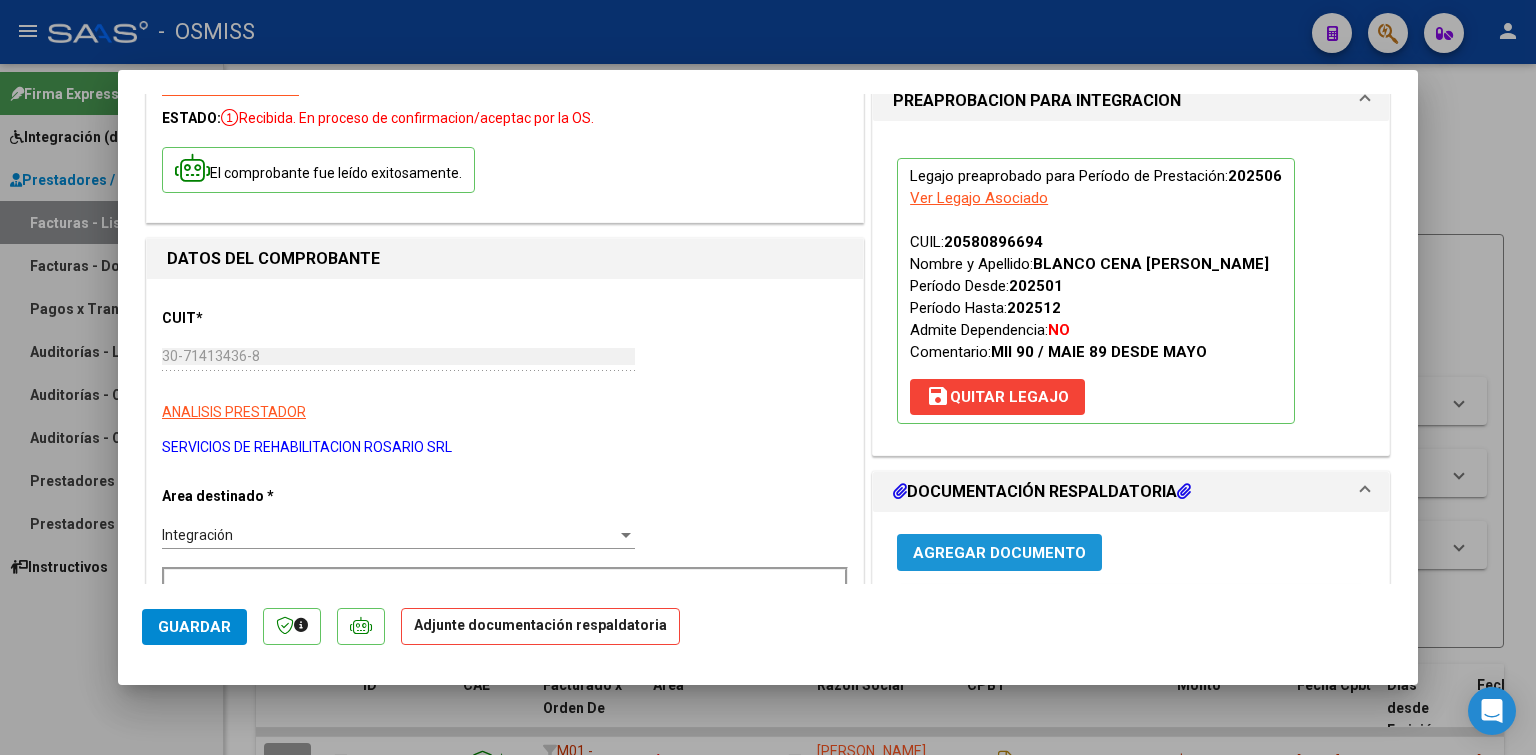 click on "Agregar Documento" at bounding box center [999, 553] 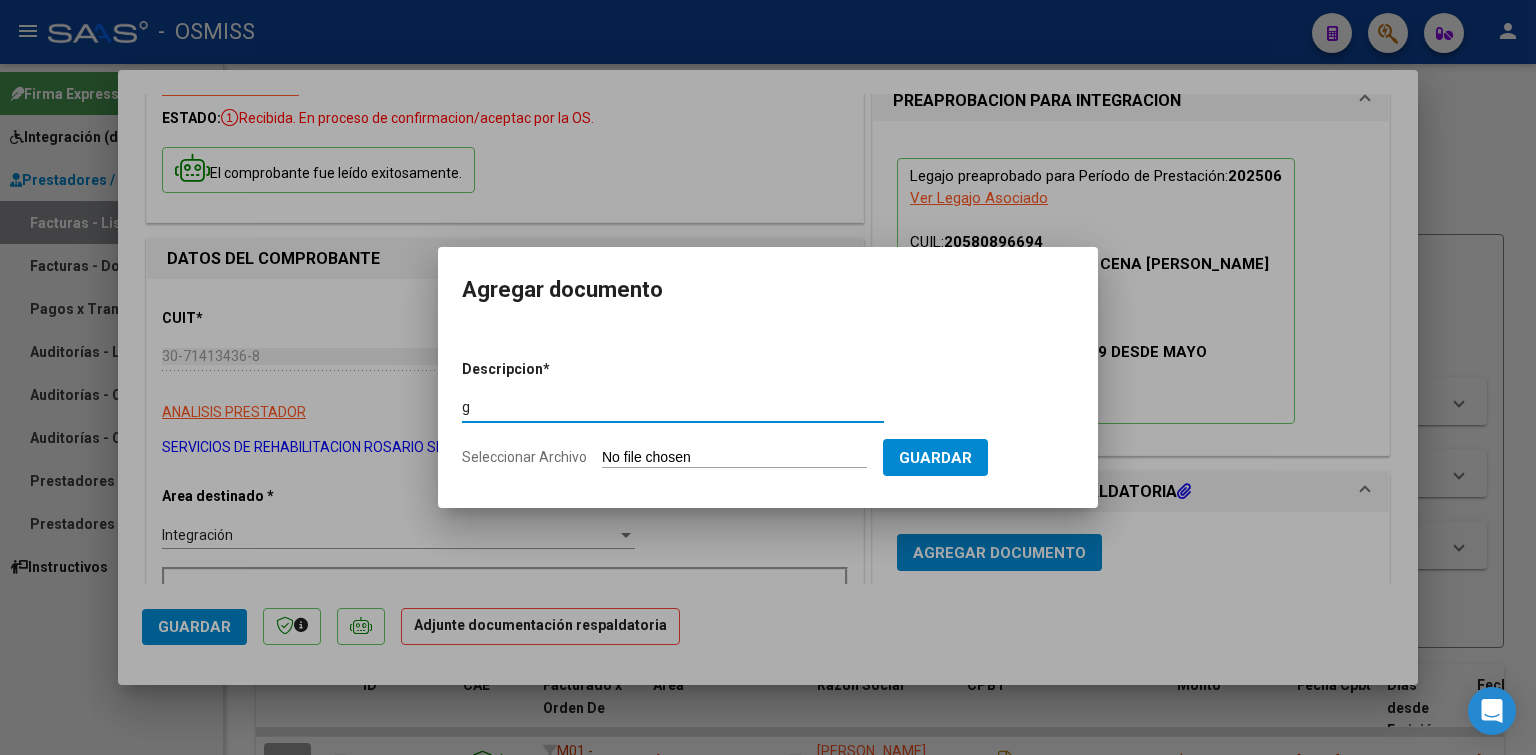 type on "g" 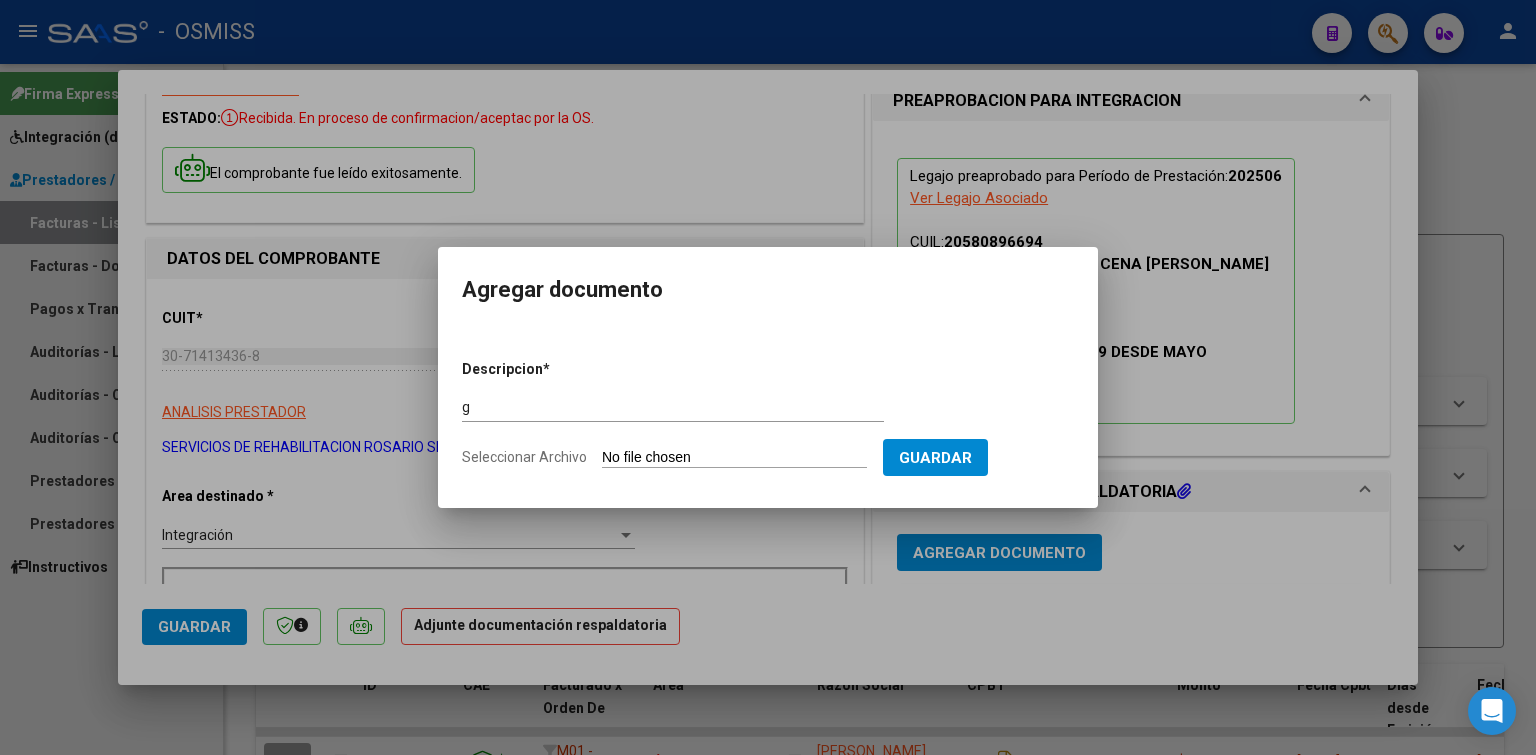 click on "Seleccionar Archivo" at bounding box center (734, 458) 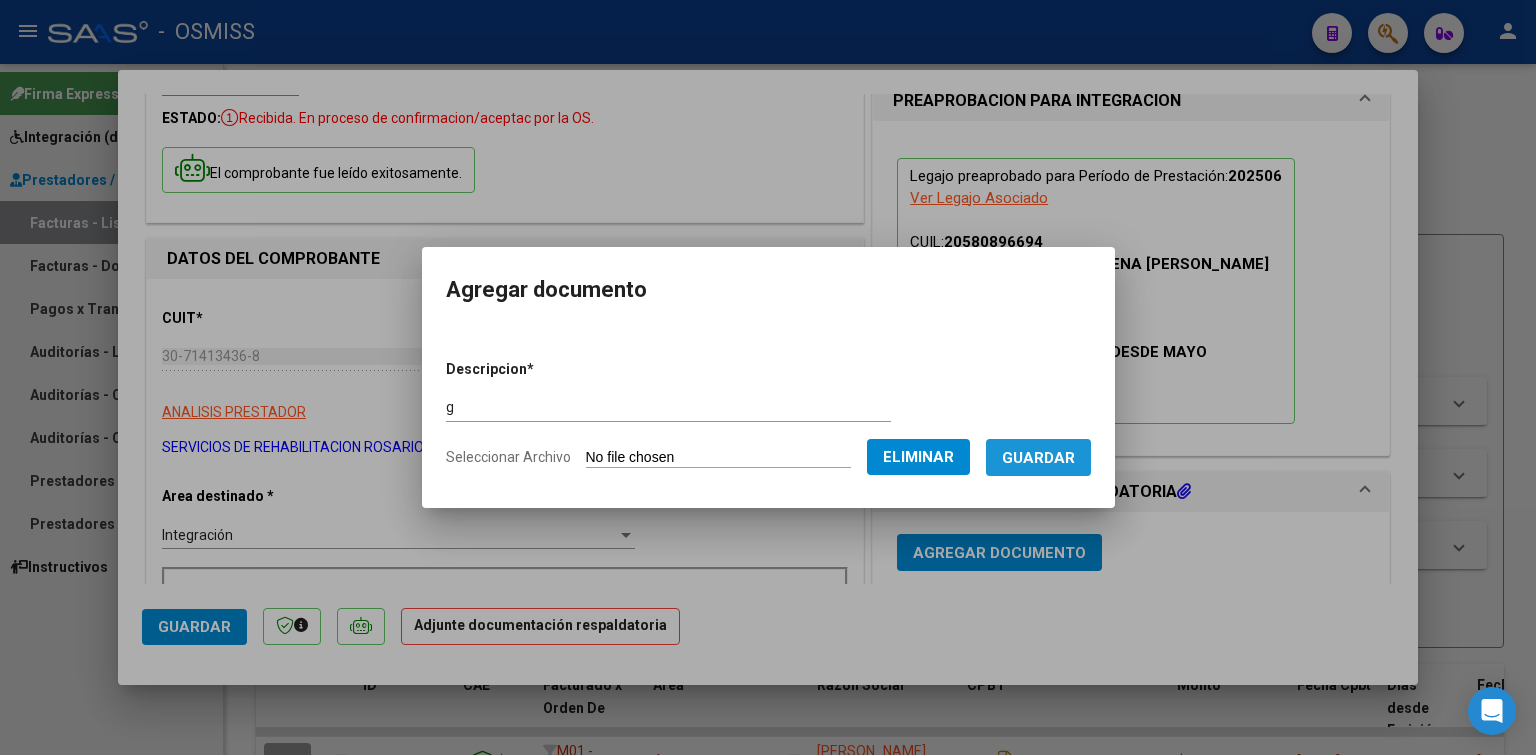 click on "Guardar" at bounding box center (1038, 458) 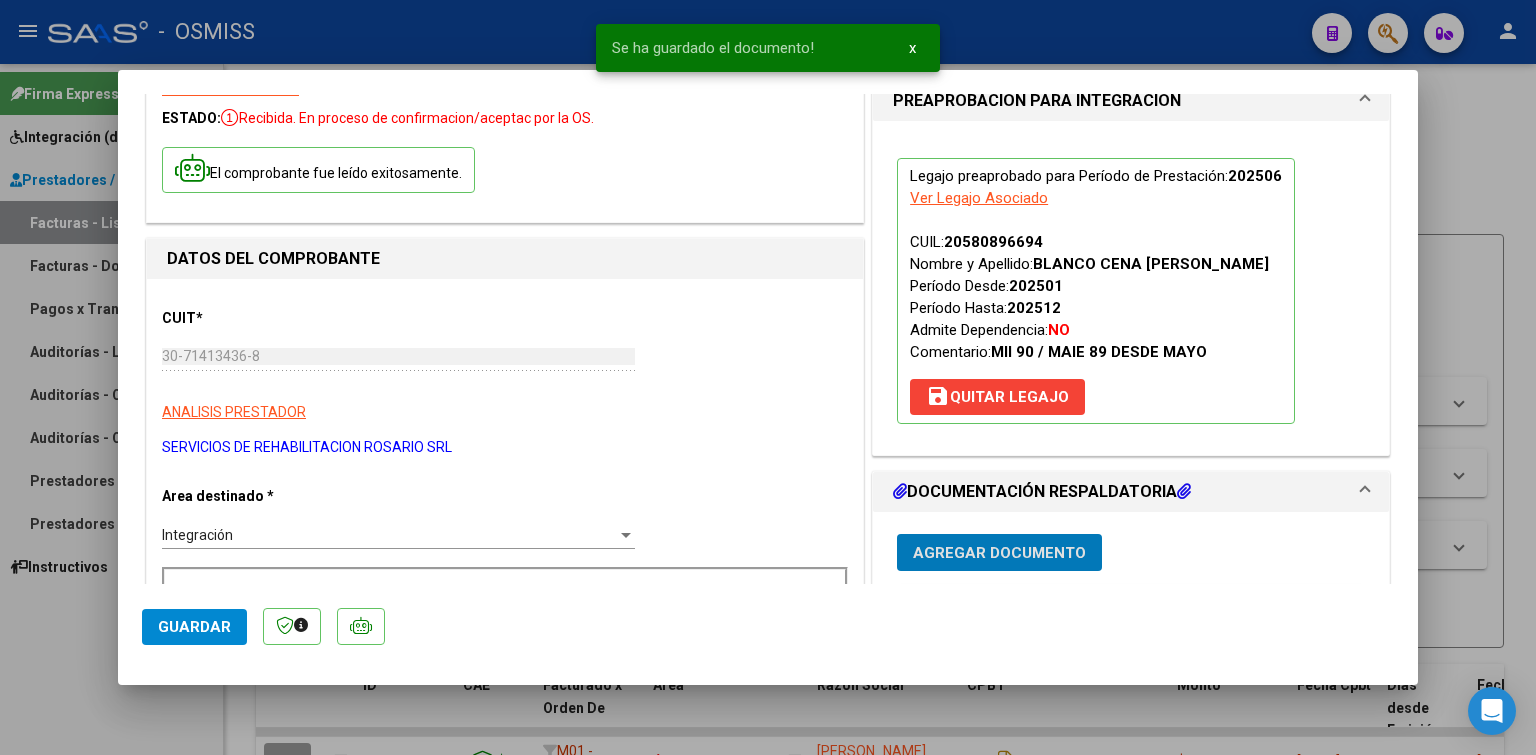 type 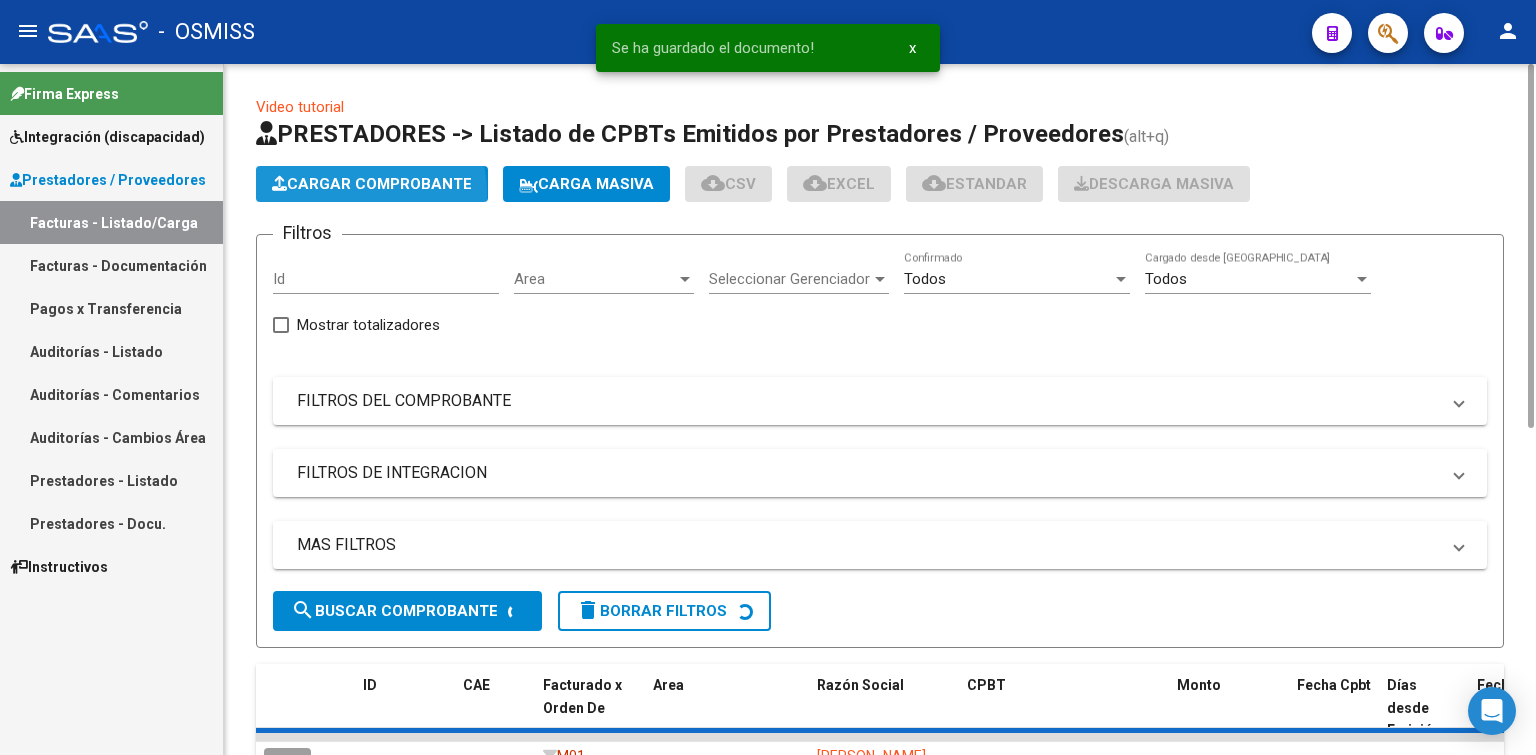 click on "Cargar Comprobante" 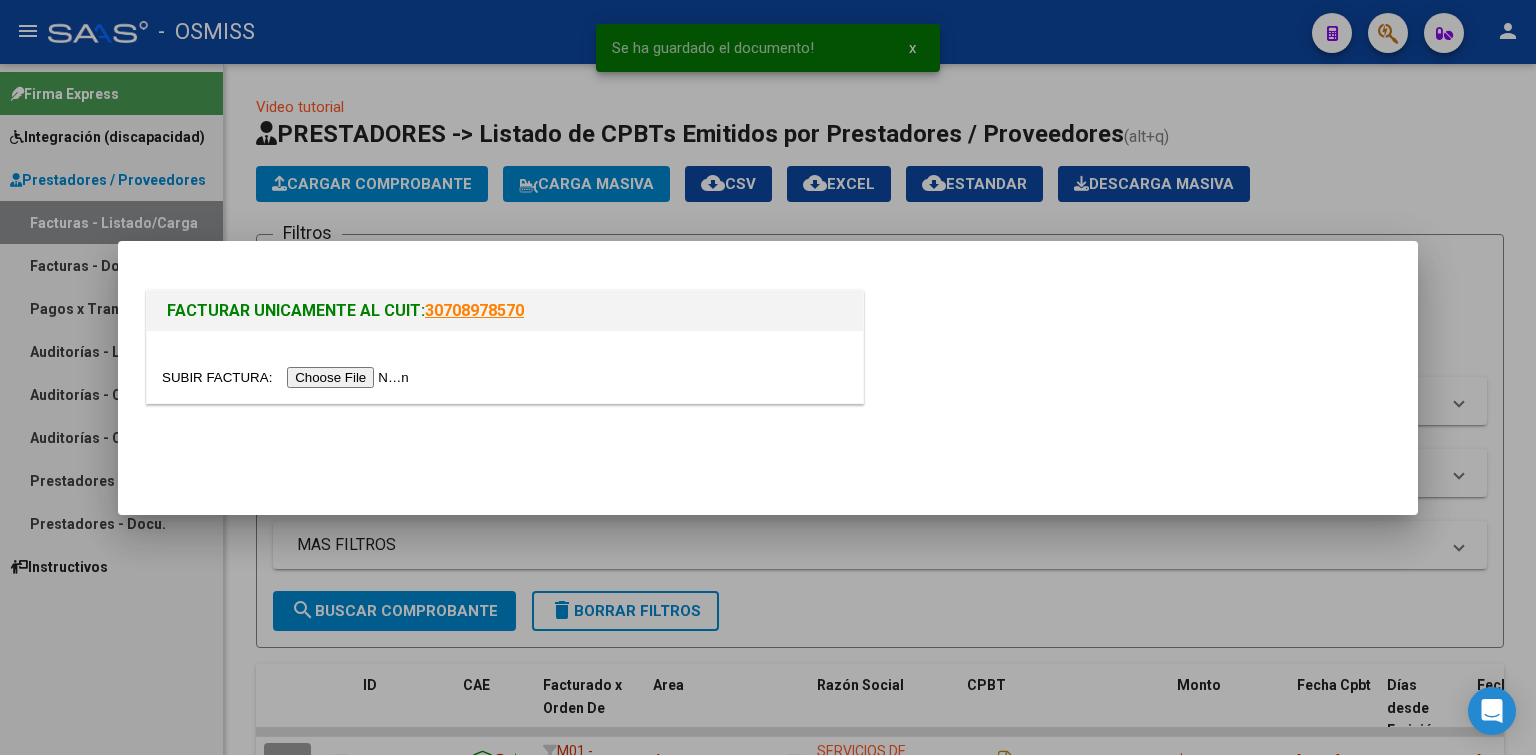 click at bounding box center [288, 377] 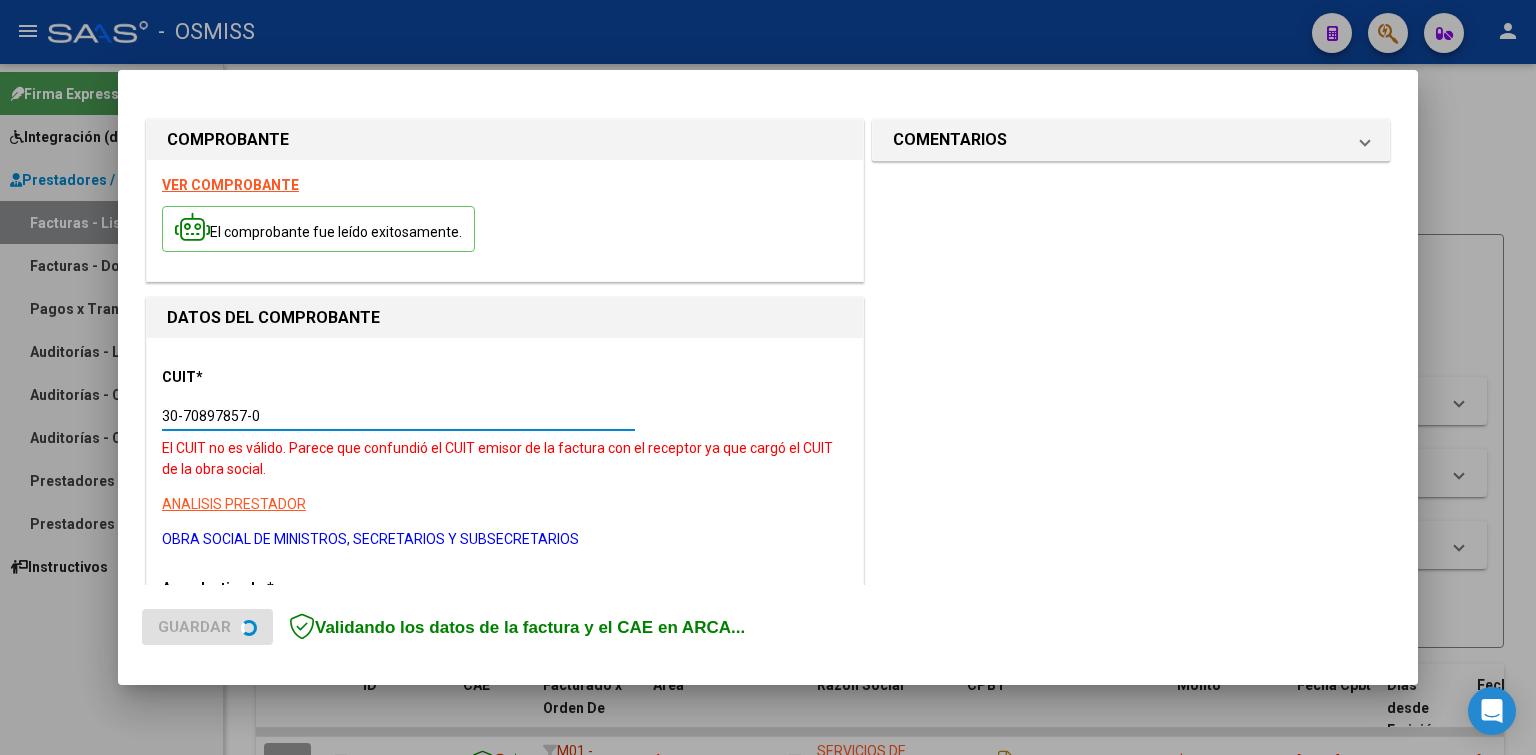 click on "COMPROBANTE VER COMPROBANTE          El comprobante fue leído exitosamente.  DATOS DEL COMPROBANTE CUIT  *   30-70897857-0 Ingresar CUIT  El CUIT no es válido. Parece que confundió el CUIT emisor de la factura con el receptor ya que cargó el CUIT de la obra social. ANALISIS PRESTADOR  OBRA SOCIAL DE MINISTROS,  SECRETARIOS Y SUBSECRETARIOS  ARCA Padrón  Area destinado * Seleccionar Area Seleccionar Area  Comprobante Tipo * Factura B Seleccionar Tipo Punto de Venta  *   5 Ingresar el Nro.  Número  *   1693 Ingresar el Nro.  Monto  *   $ 475.830,36 Ingresar el monto  Fecha del Cpbt.  *   2025-07-01 Ingresar la fecha  CAE / CAEA (no ingrese CAI)    75268271363691 Ingresar el CAE o CAEA (no ingrese CAI)  Fecha de Vencimiento    Ingresar la fecha  Ref. Externa    Ingresar la ref.  N° Liquidación    Ingresar el N° Liquidación  COMENTARIOS Comentarios del Prestador / Gerenciador:  Guardar  Validando los datos de la factura y el CAE en ARCA..." at bounding box center [768, 377] 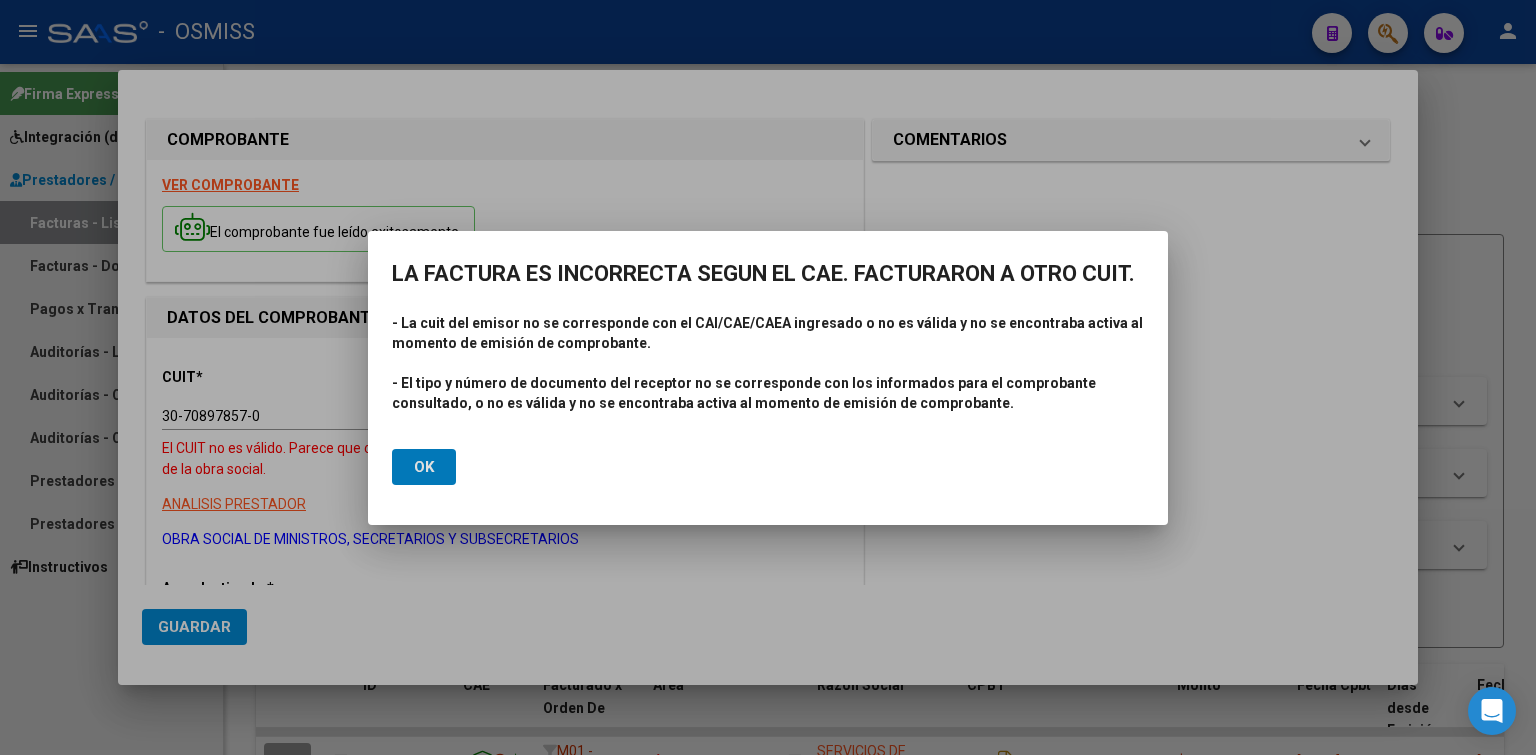 click on "Ok" 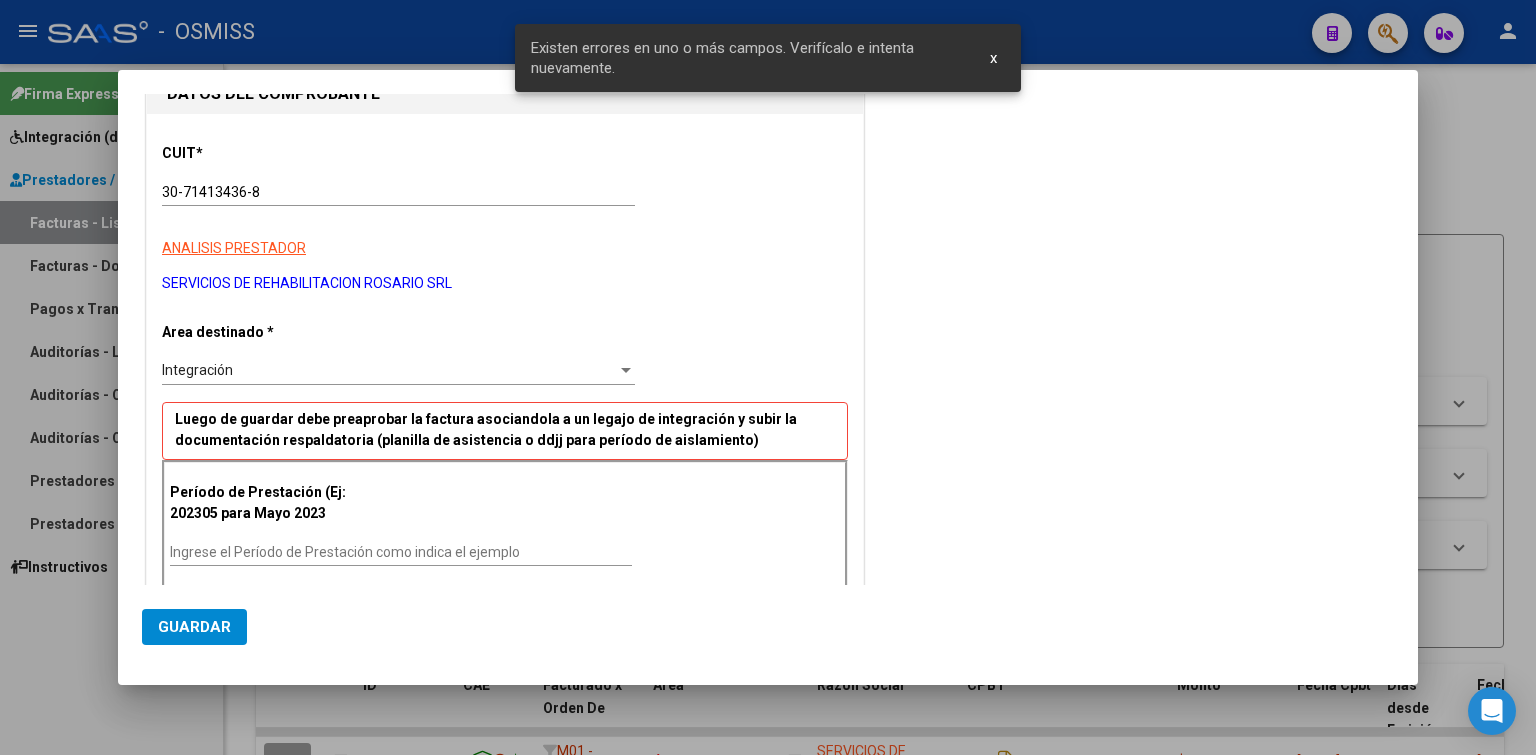 scroll, scrollTop: 256, scrollLeft: 0, axis: vertical 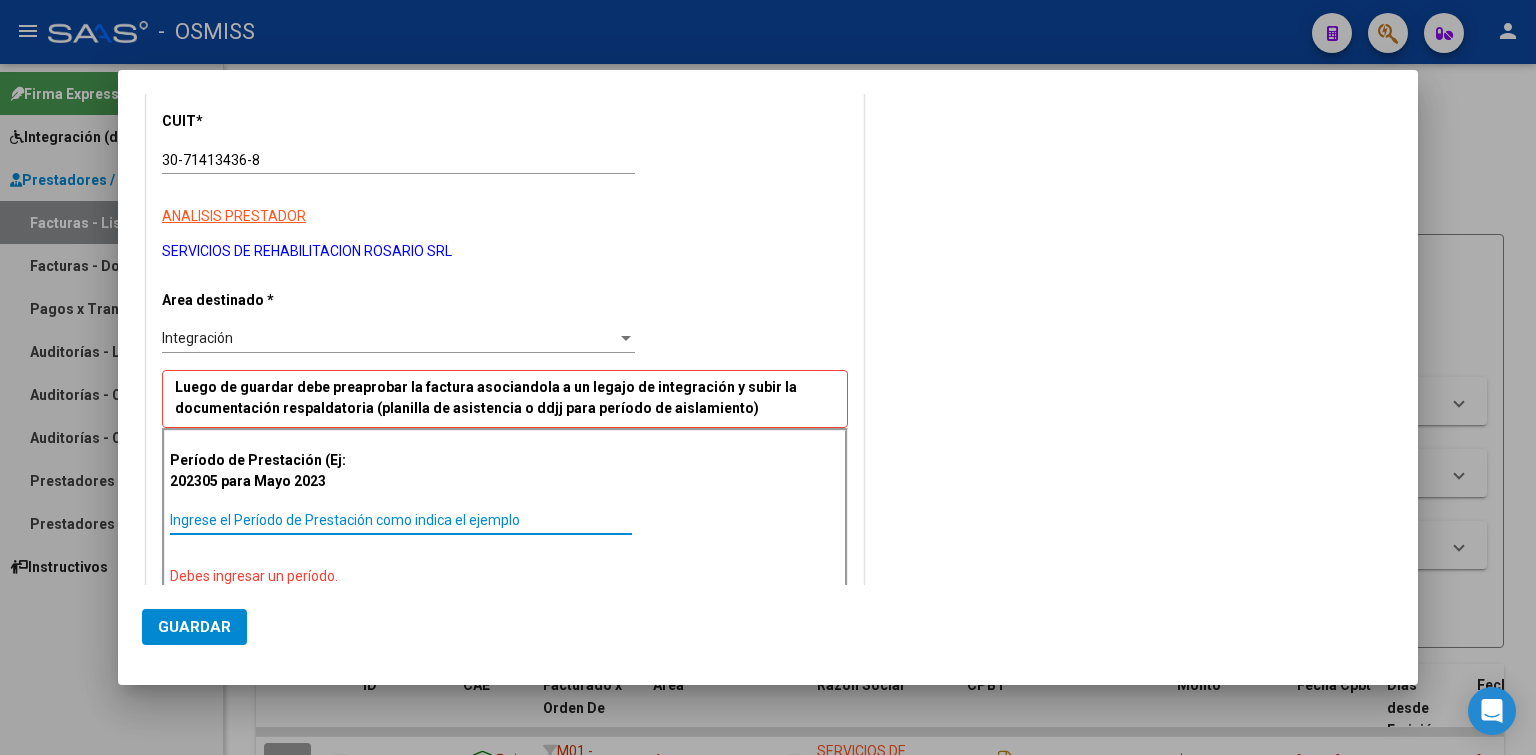 paste on "202506" 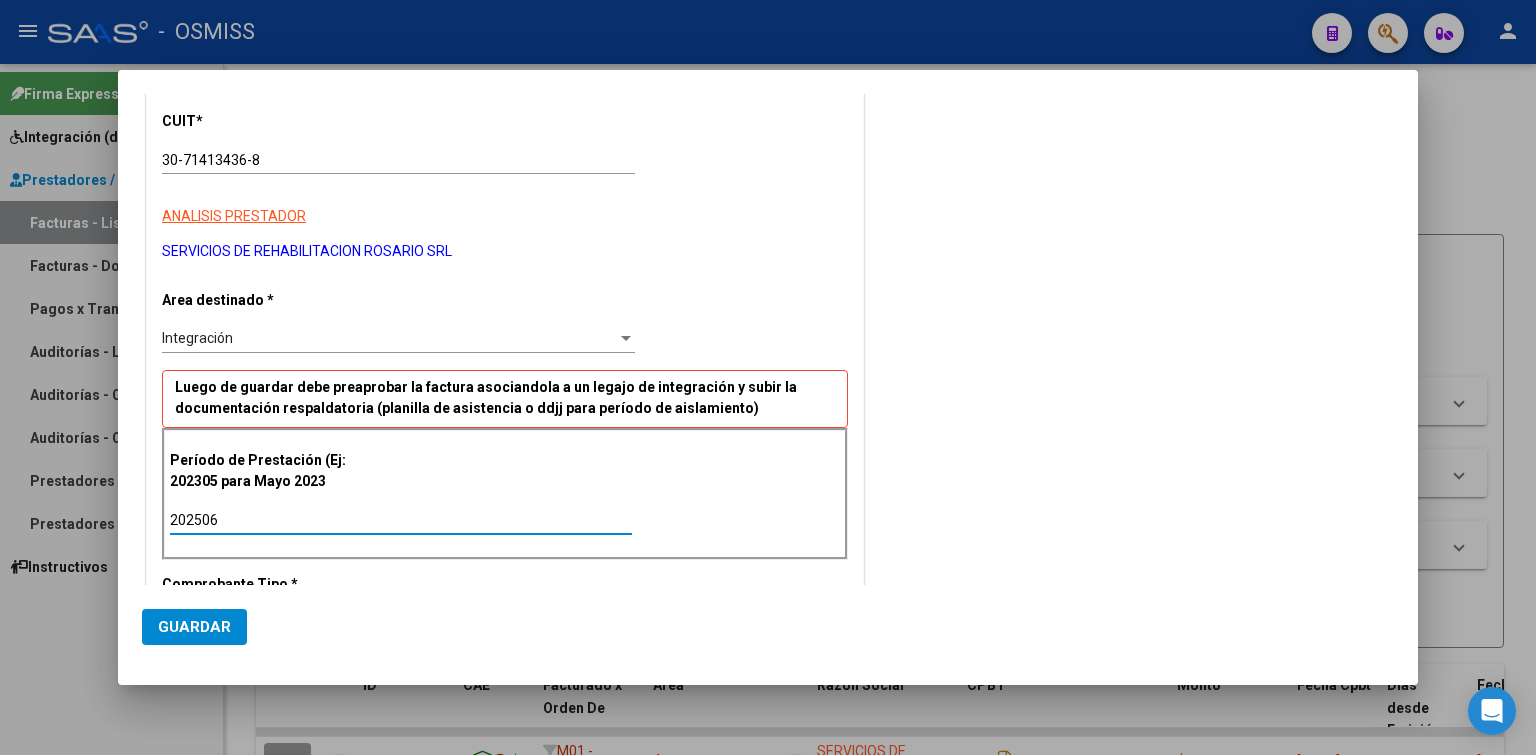 click on "Guardar" 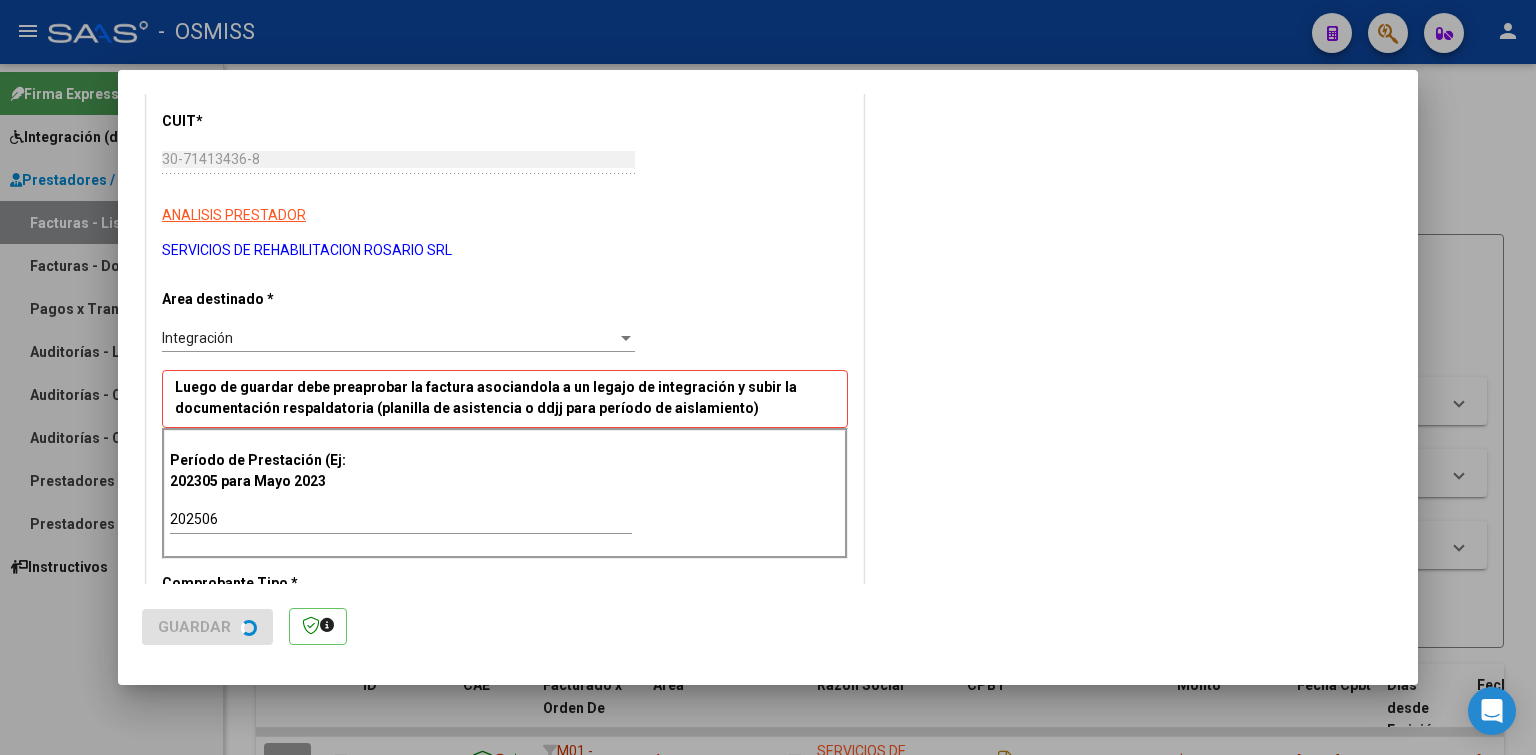 scroll, scrollTop: 0, scrollLeft: 0, axis: both 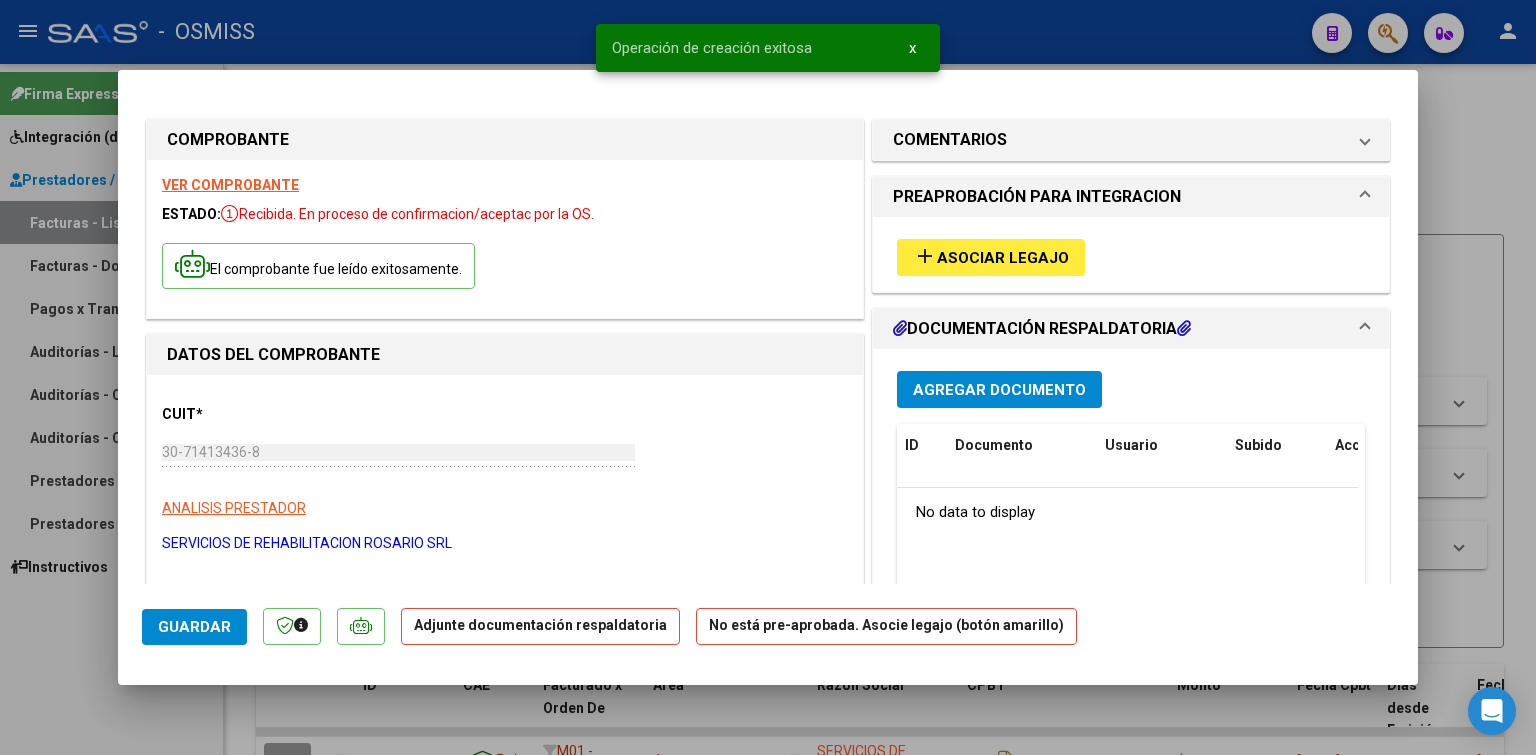 click on "Asociar Legajo" at bounding box center [1003, 258] 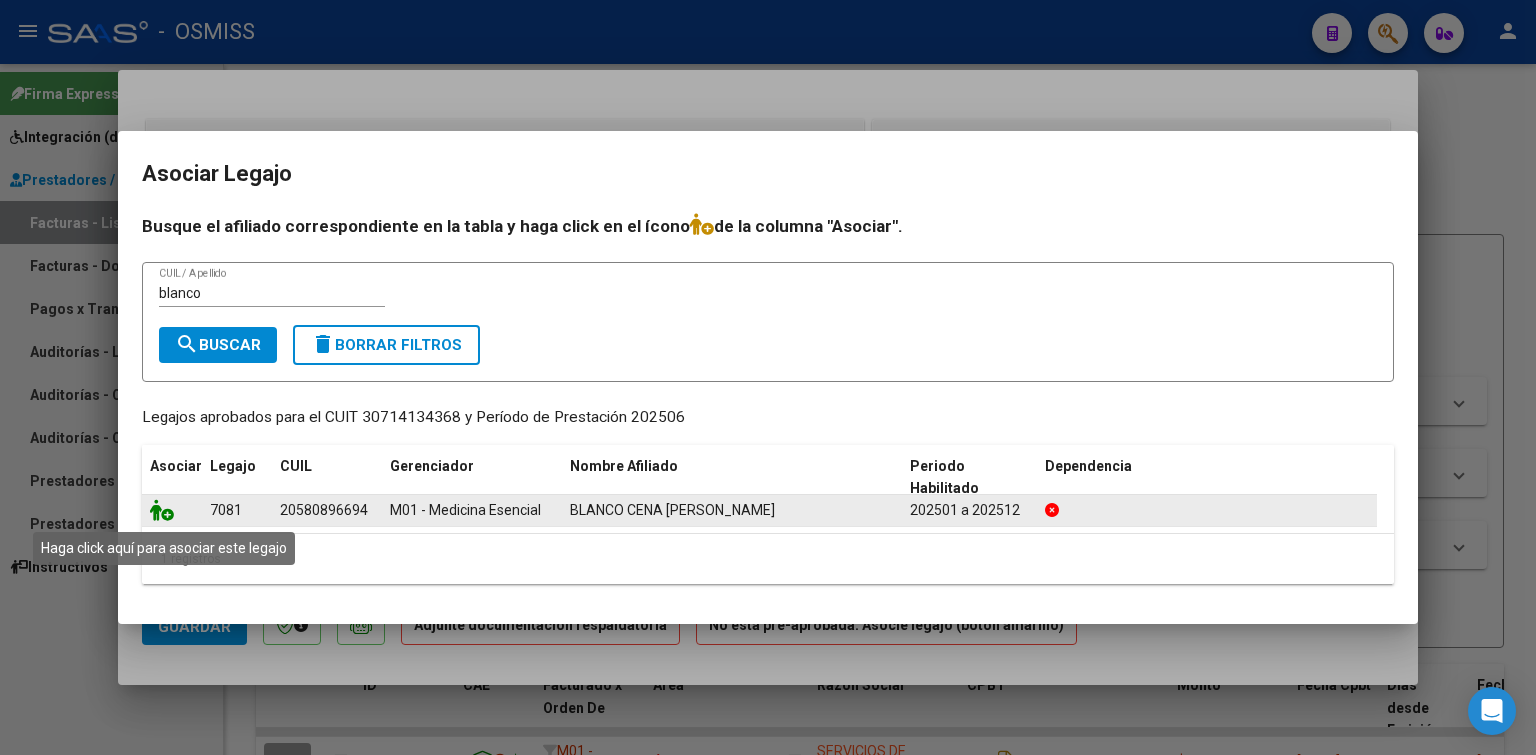 click 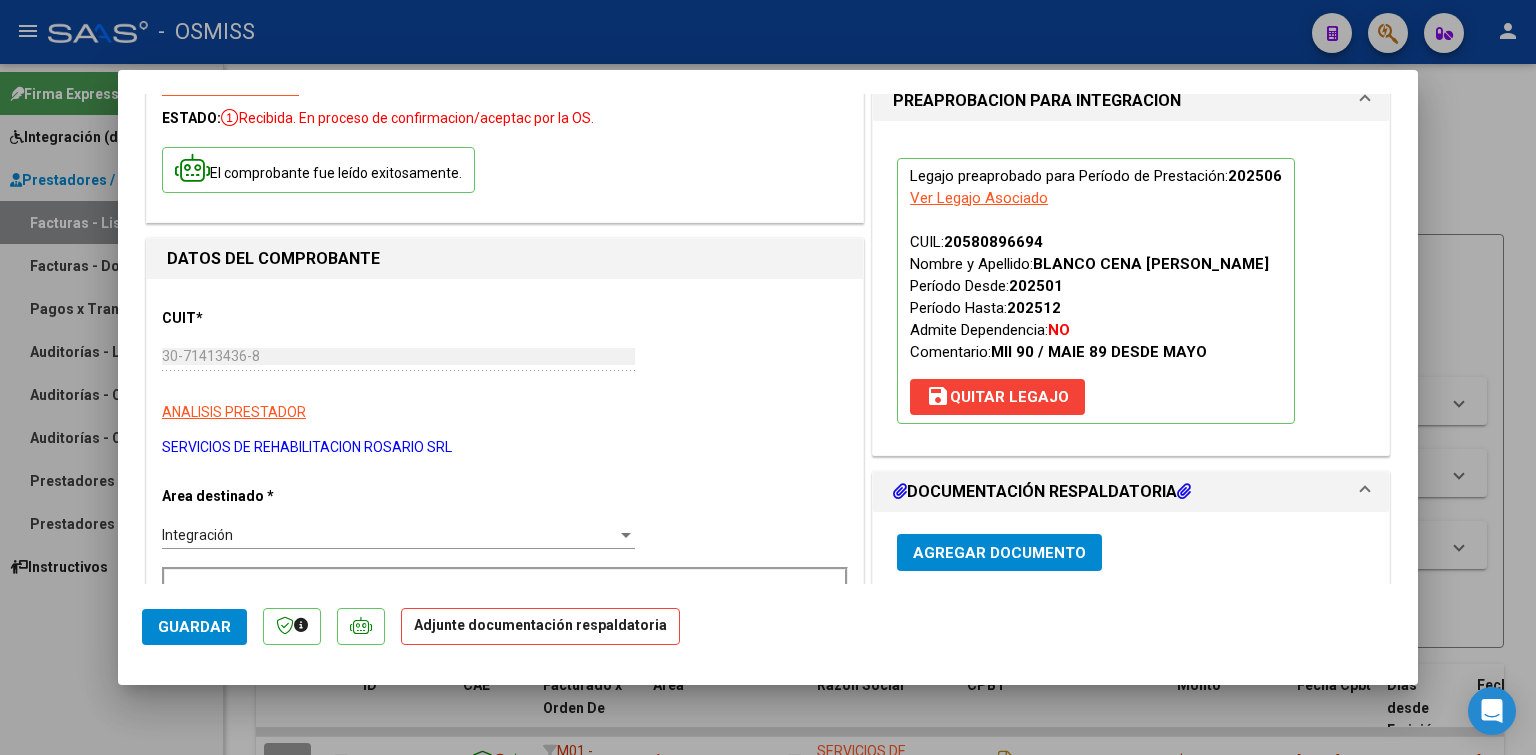 scroll, scrollTop: 128, scrollLeft: 0, axis: vertical 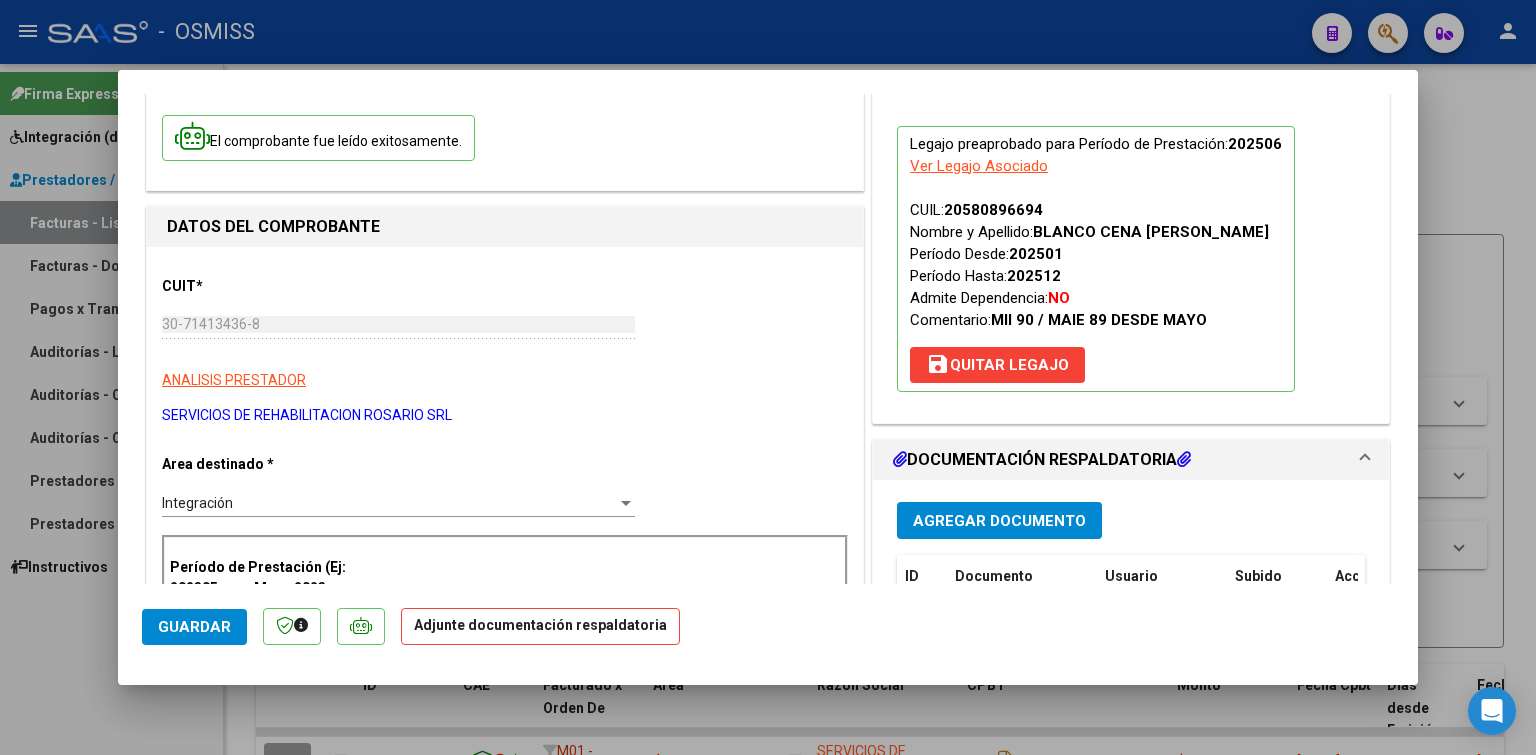 click on "Agregar Documento" at bounding box center [999, 520] 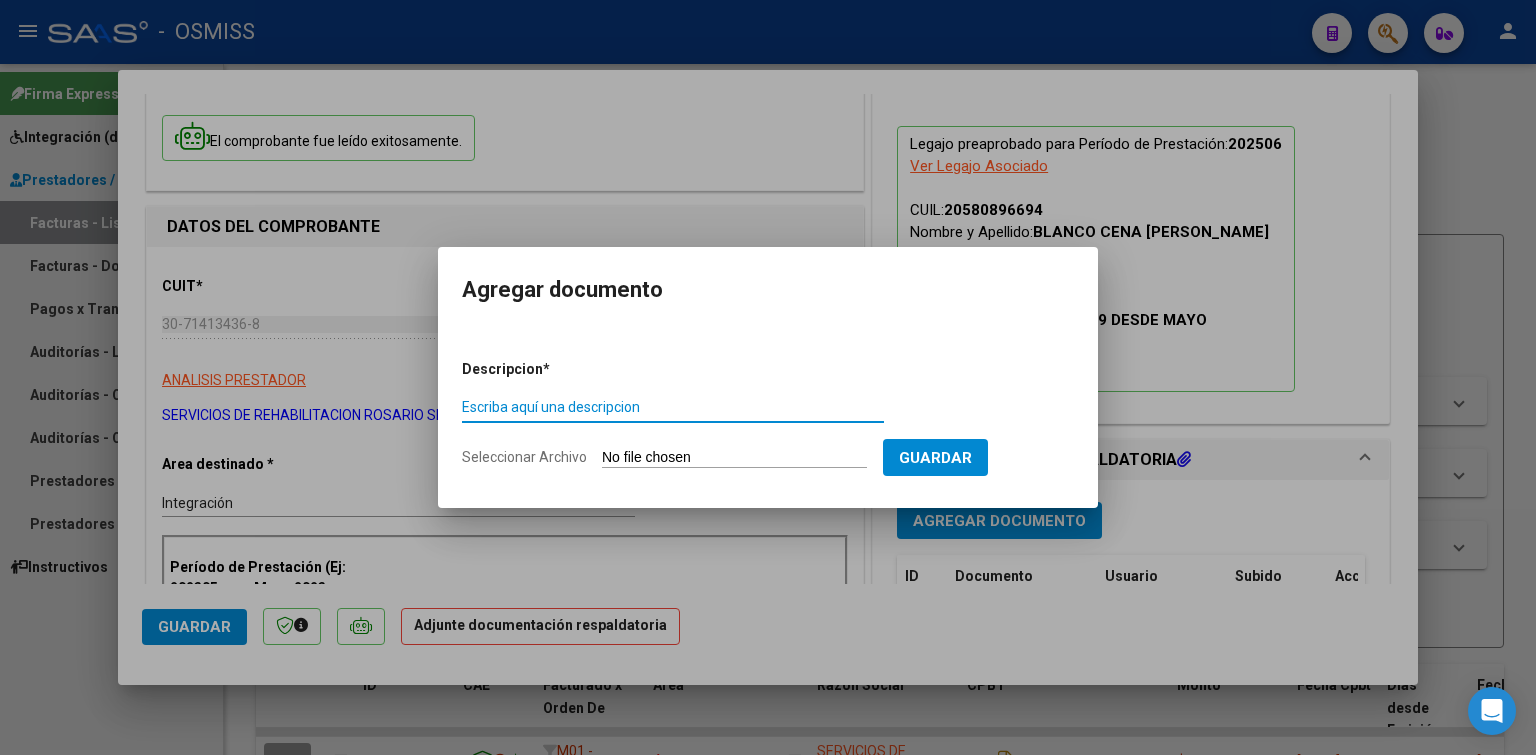 click on "Seleccionar Archivo" at bounding box center (734, 458) 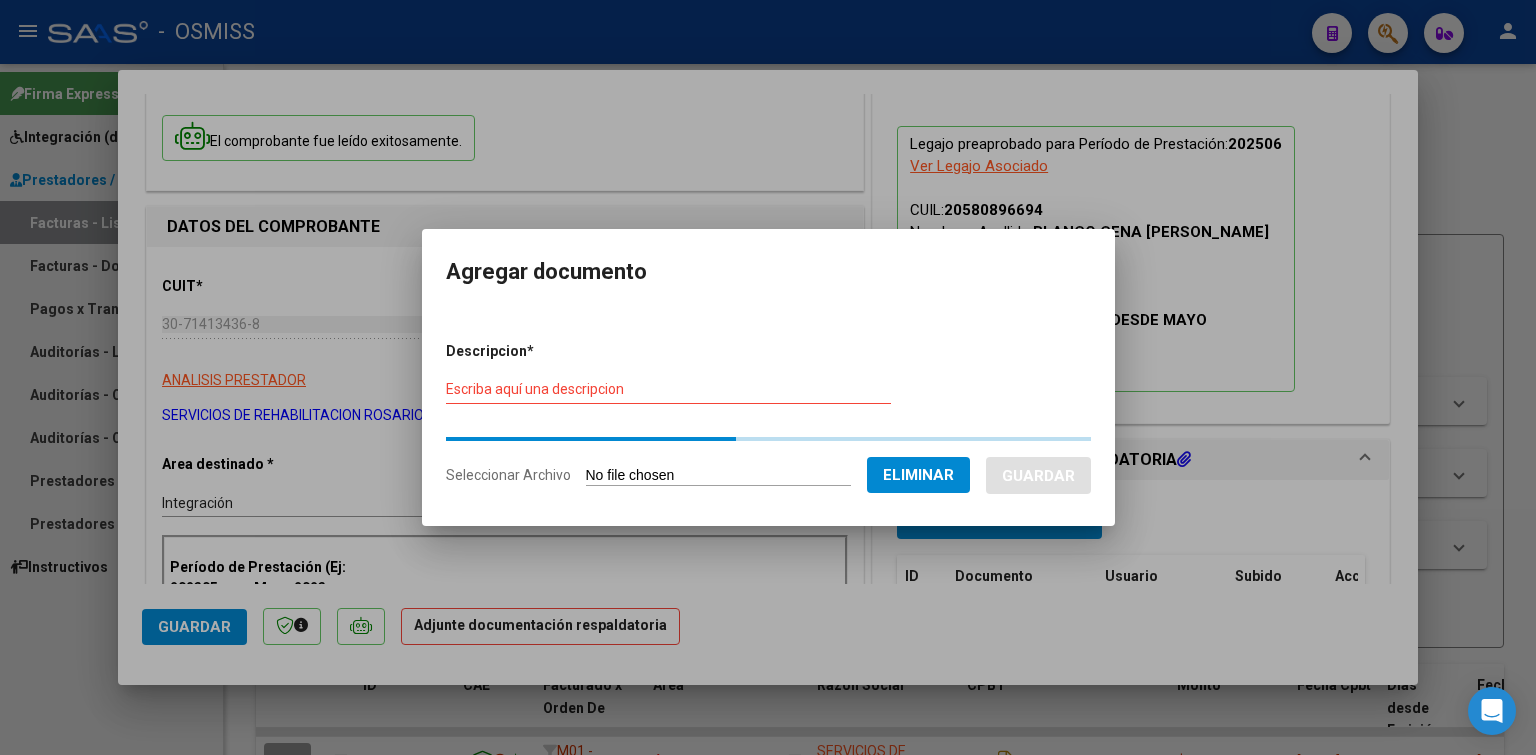 click on "Descripcion  *   Escriba aquí una descripcion  Seleccionar Archivo Eliminar Guardar" at bounding box center [768, 414] 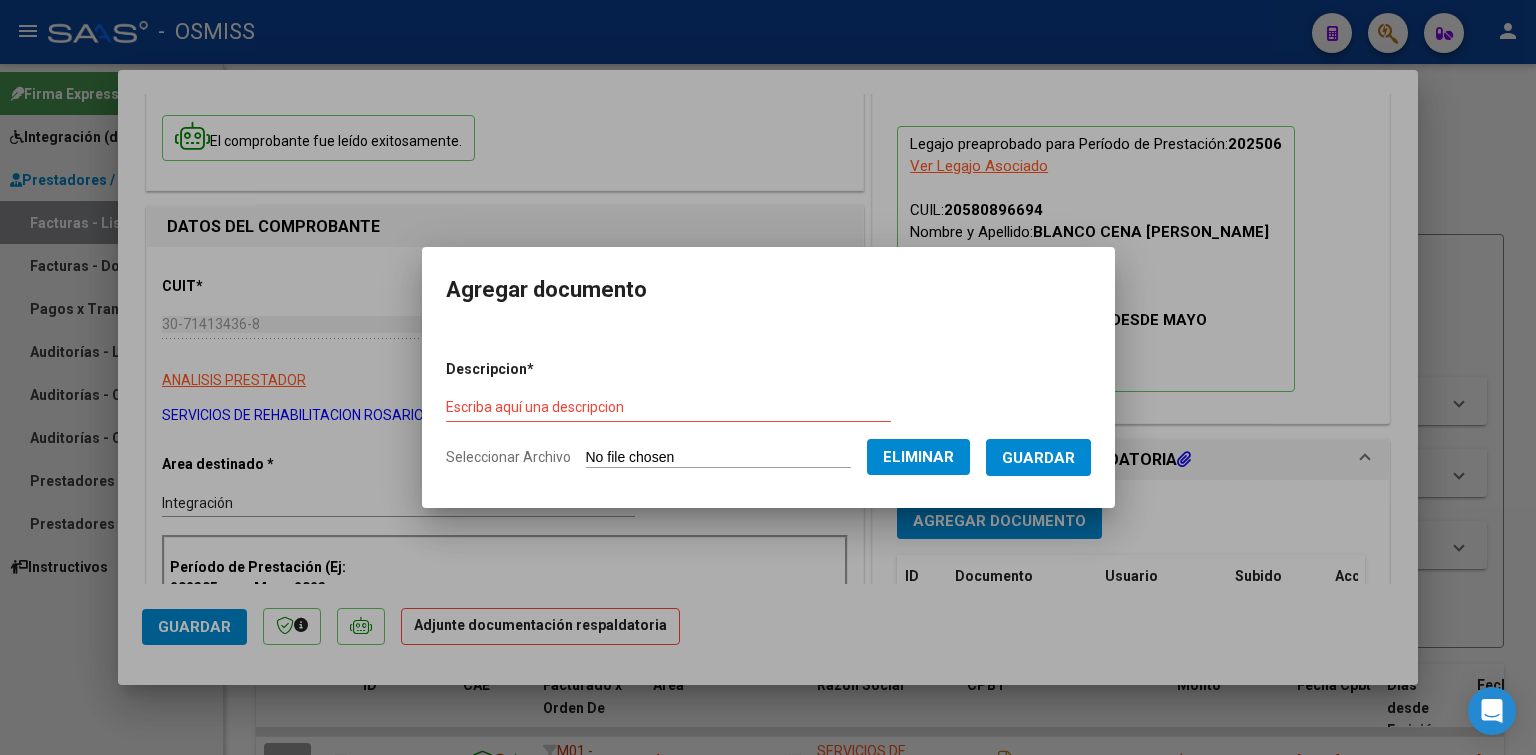 click on "Escriba aquí una descripcion" at bounding box center (668, 408) 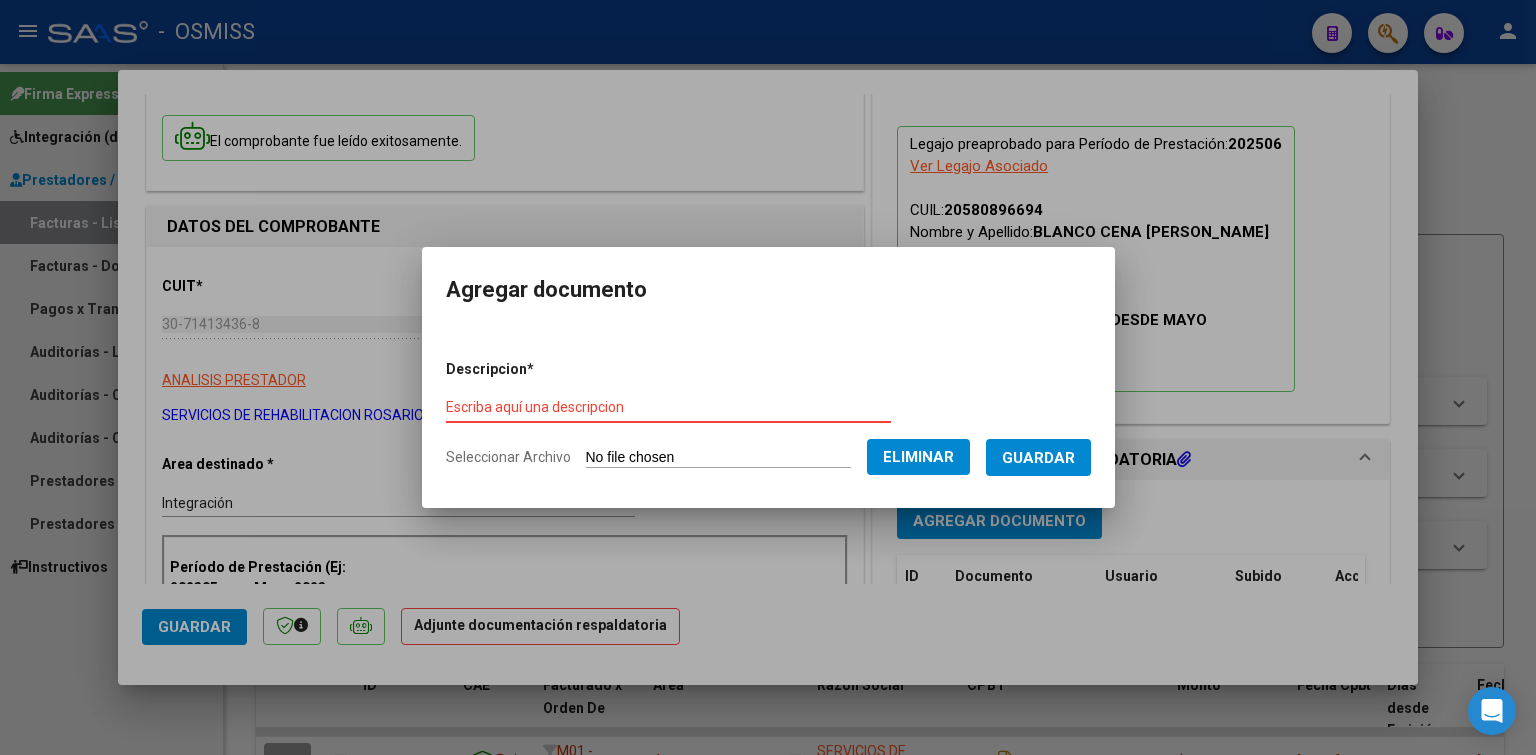 click on "Escriba aquí una descripcion" at bounding box center (668, 407) 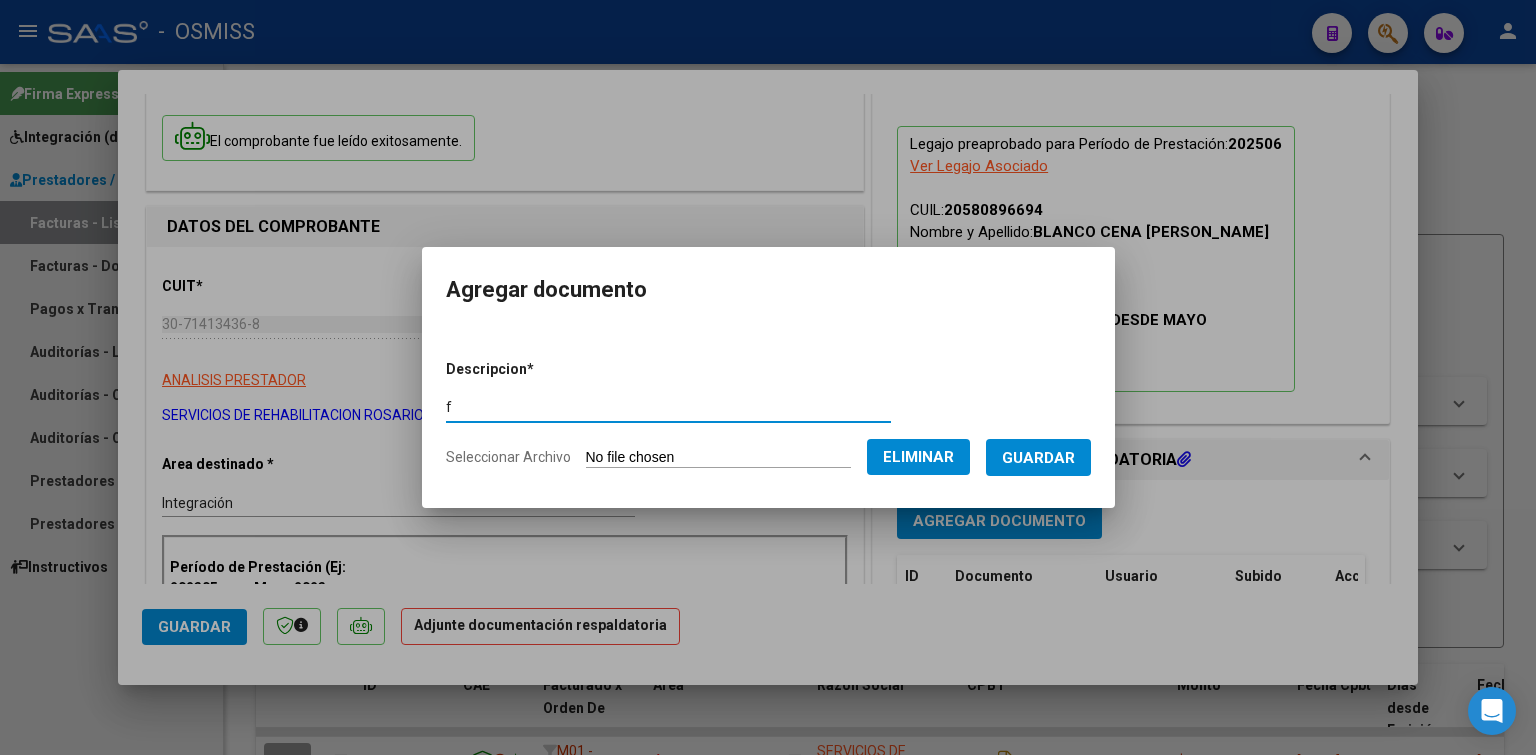 click on "Guardar" at bounding box center (1038, 457) 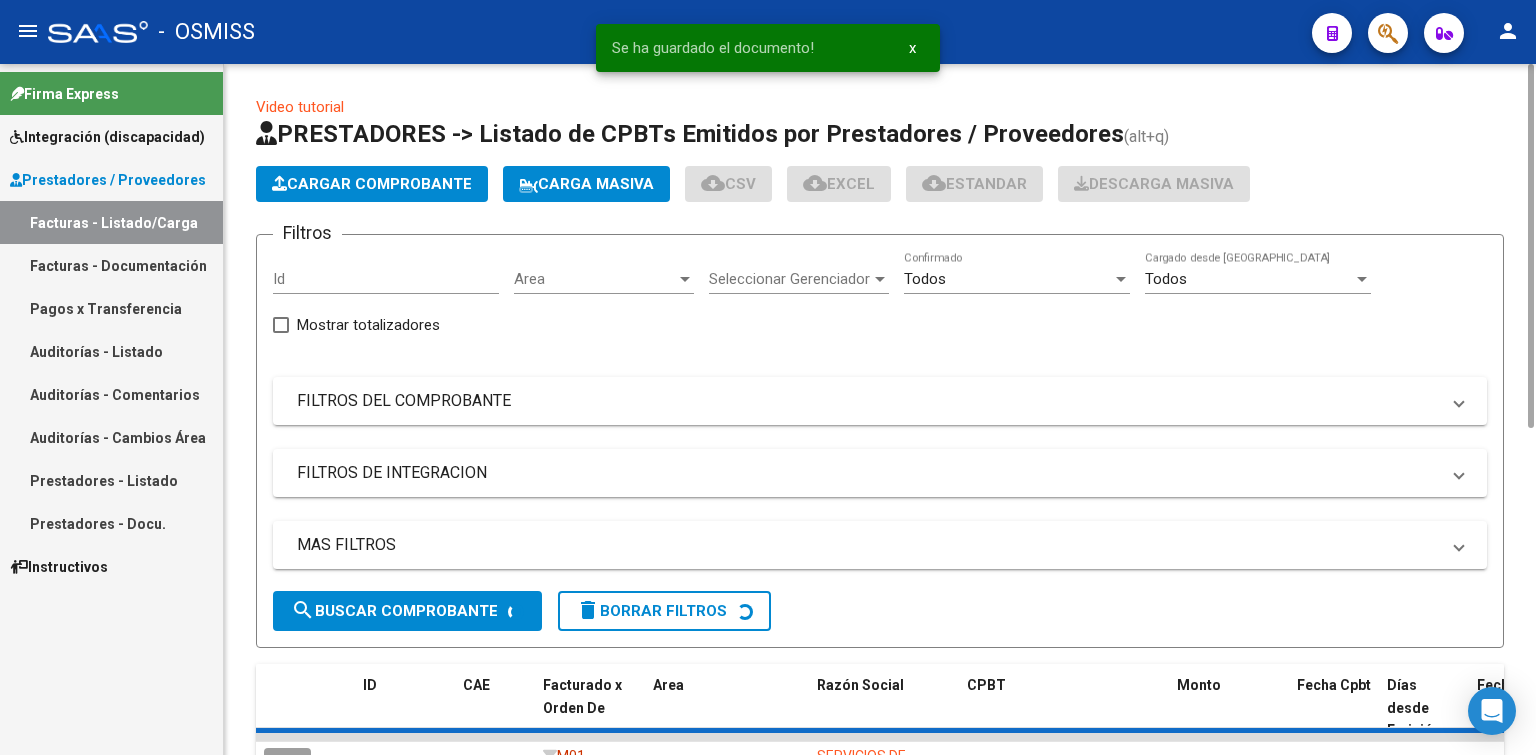 click on "Cargar Comprobante" 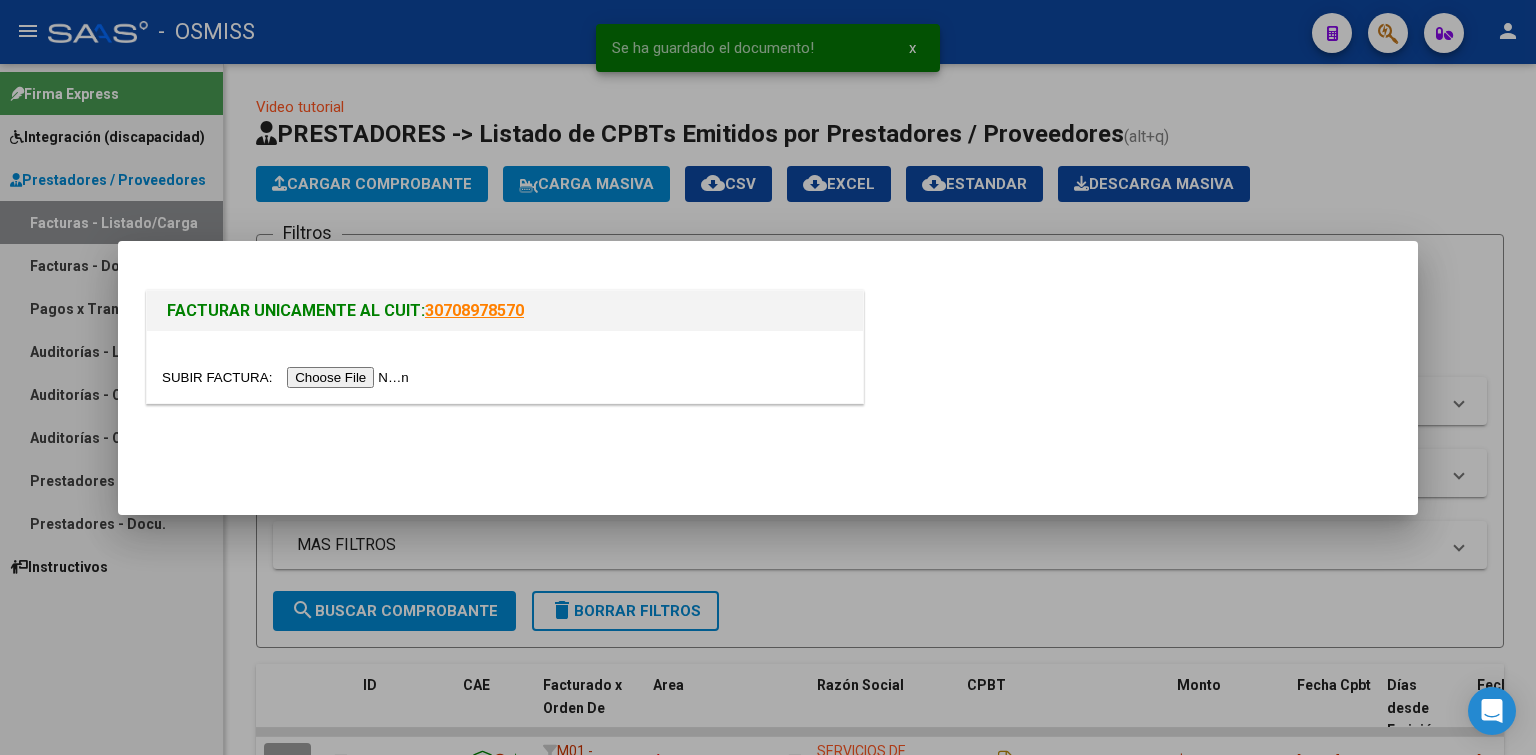 click at bounding box center [288, 377] 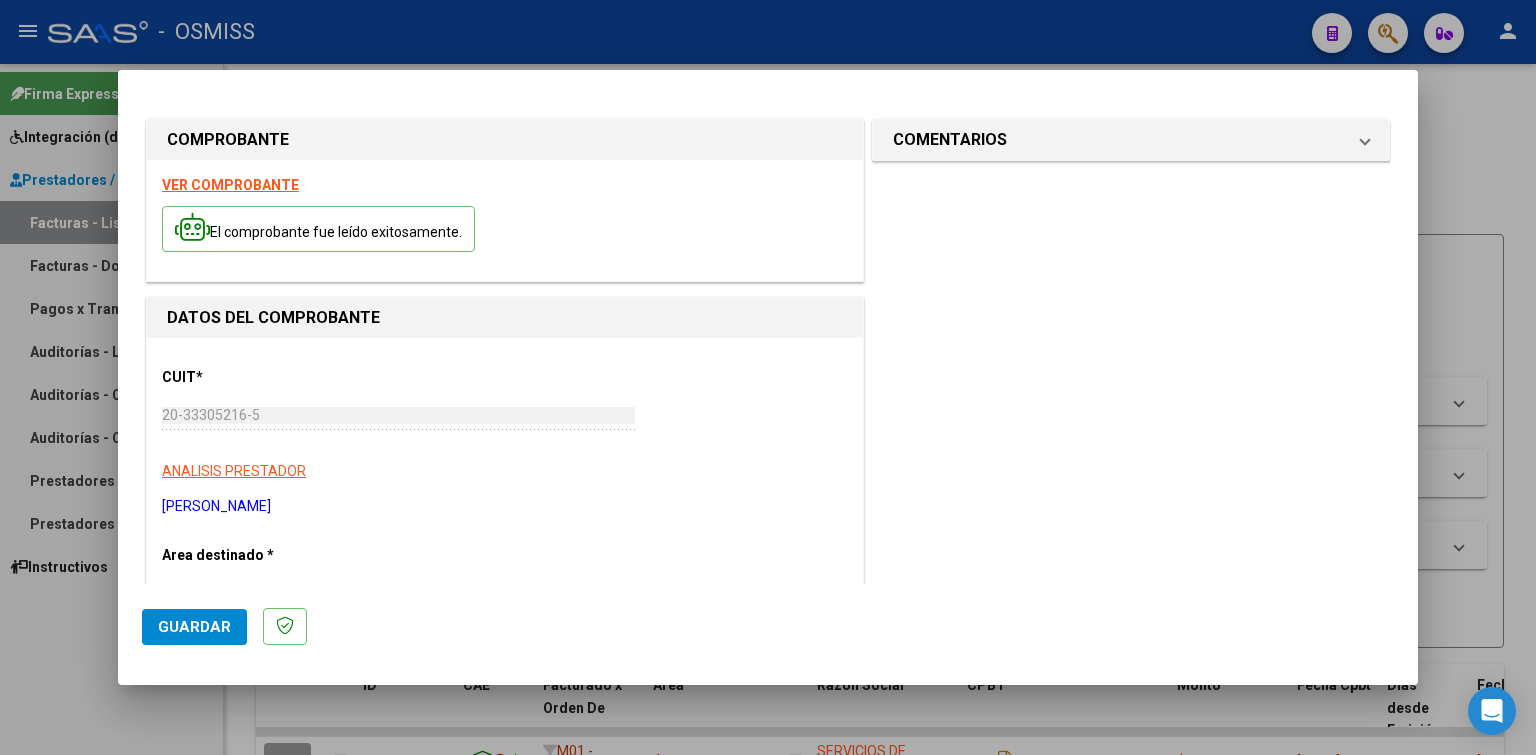 scroll, scrollTop: 400, scrollLeft: 0, axis: vertical 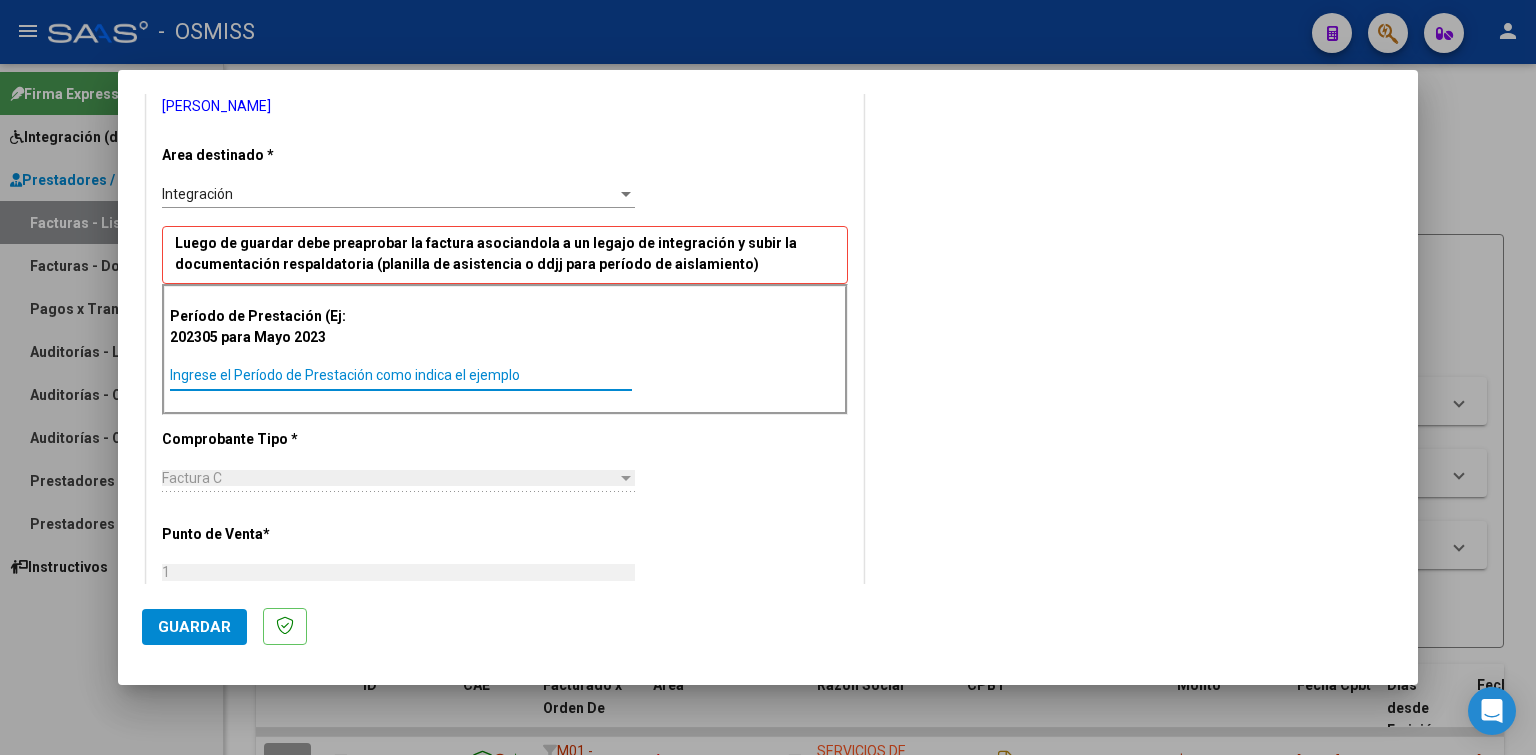 paste on "202506" 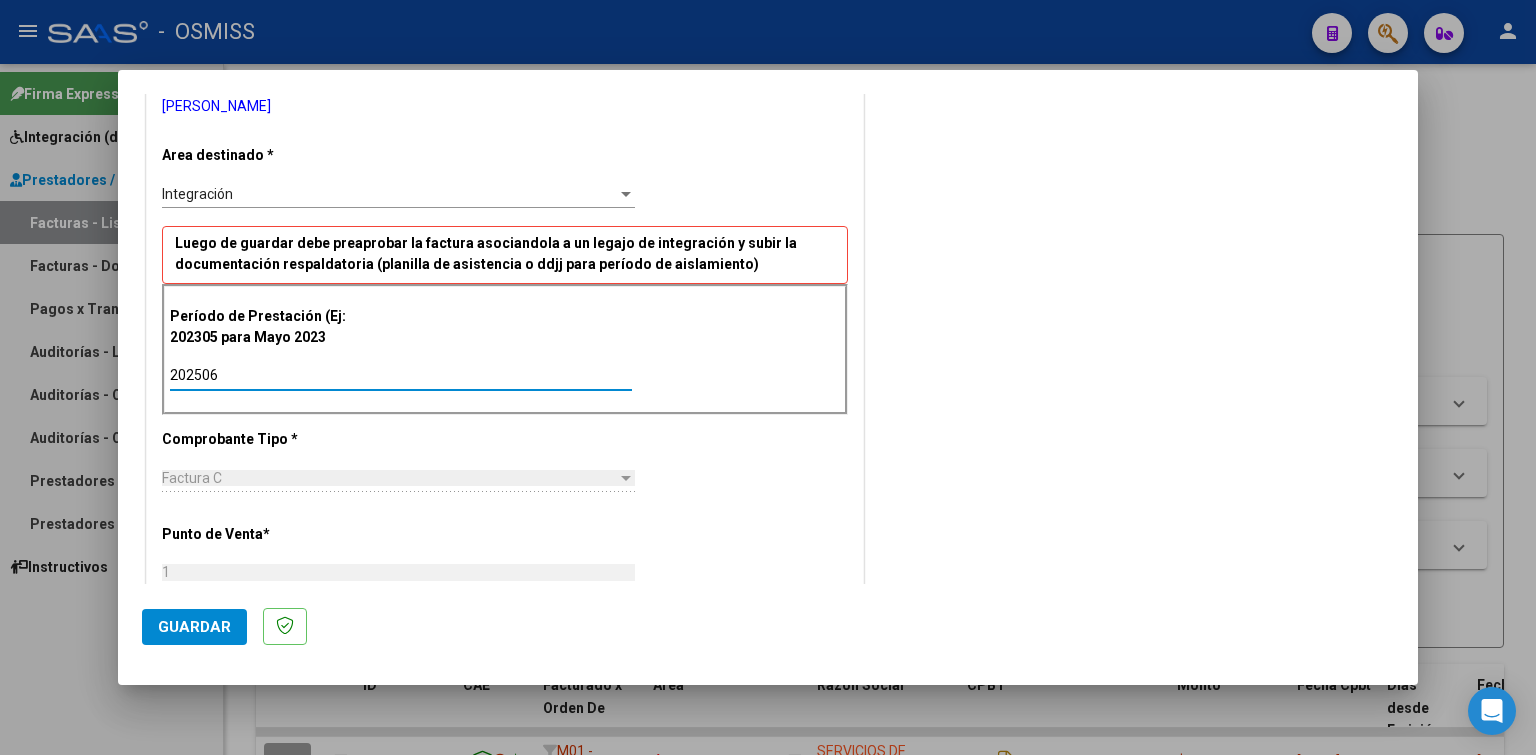 click on "Guardar" 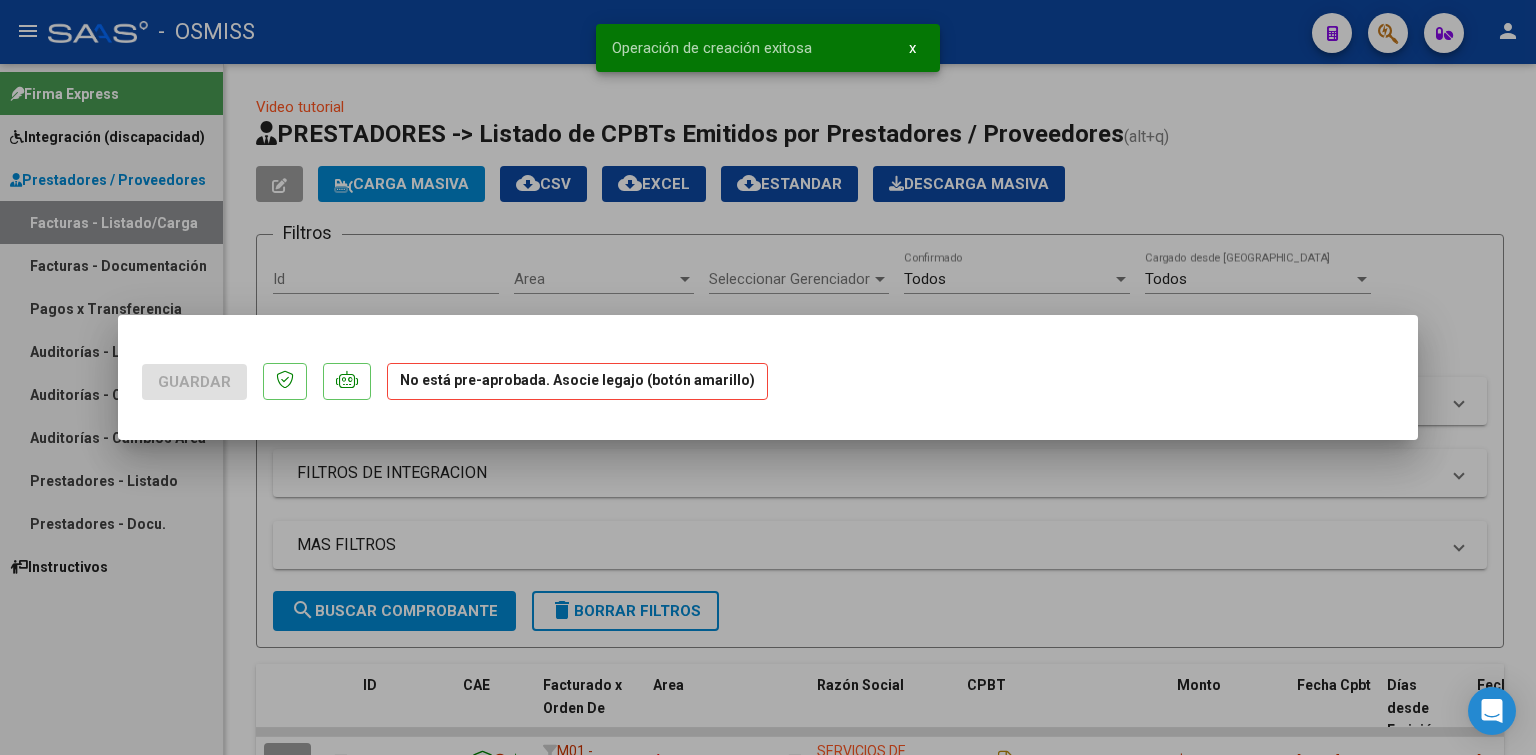 scroll, scrollTop: 0, scrollLeft: 0, axis: both 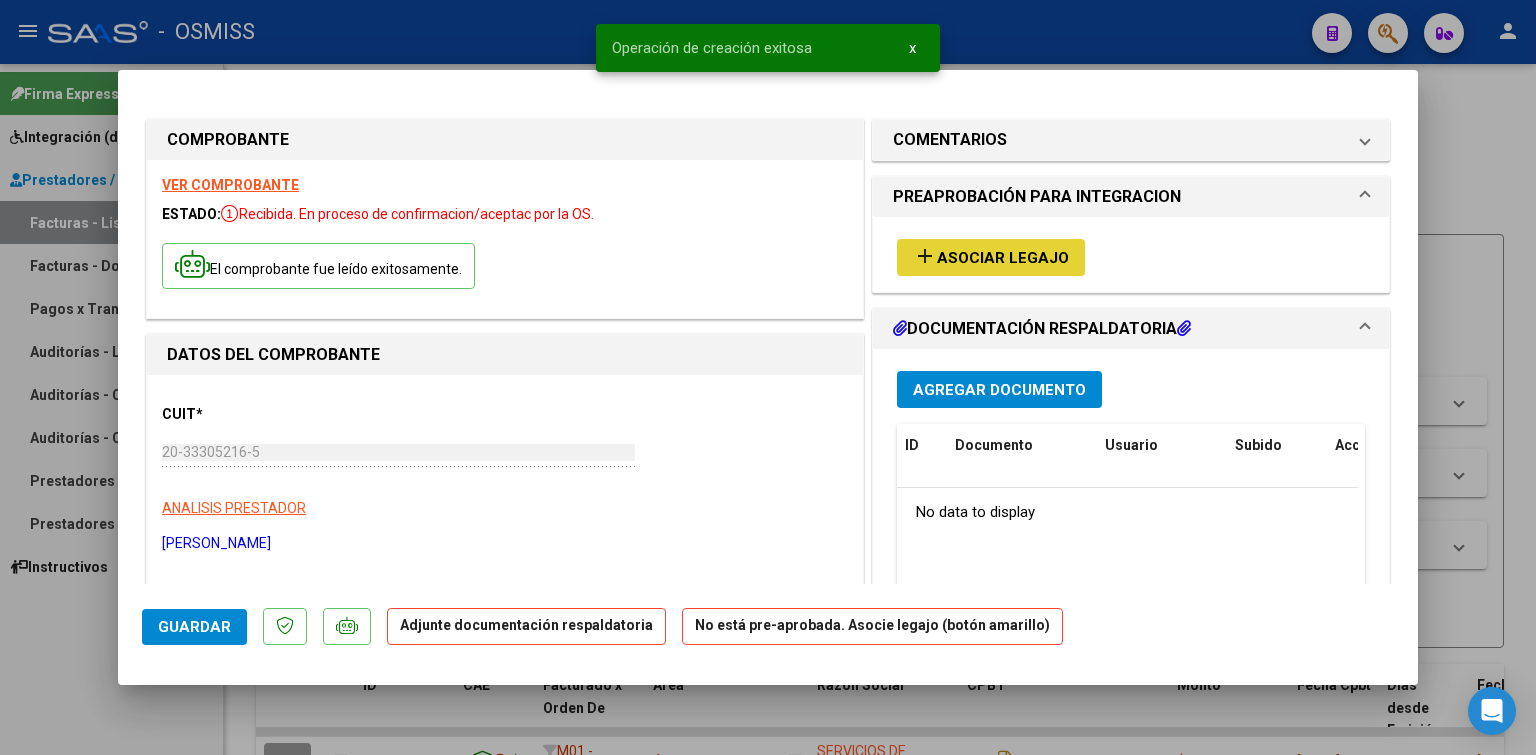 drag, startPoint x: 1024, startPoint y: 248, endPoint x: 1014, endPoint y: 243, distance: 11.18034 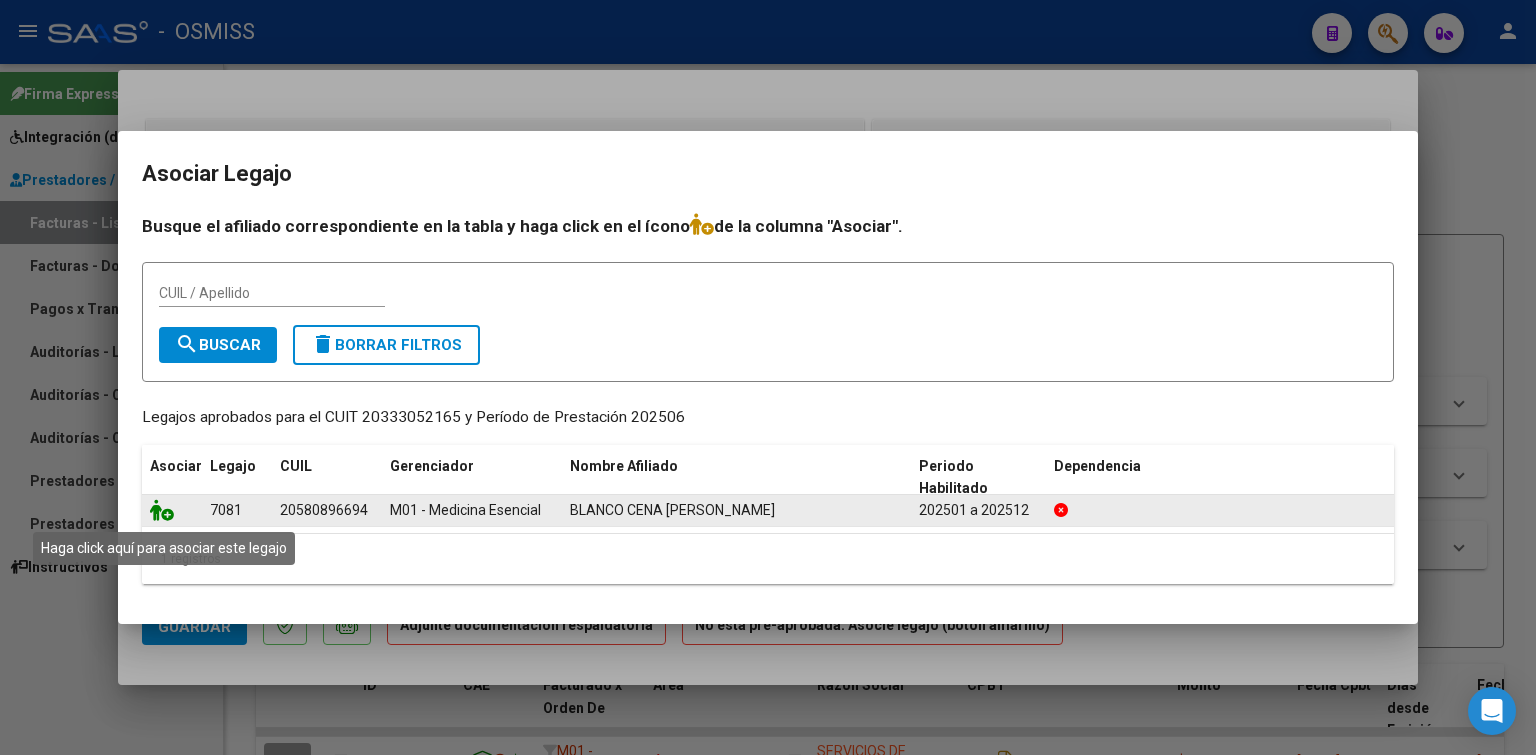 click 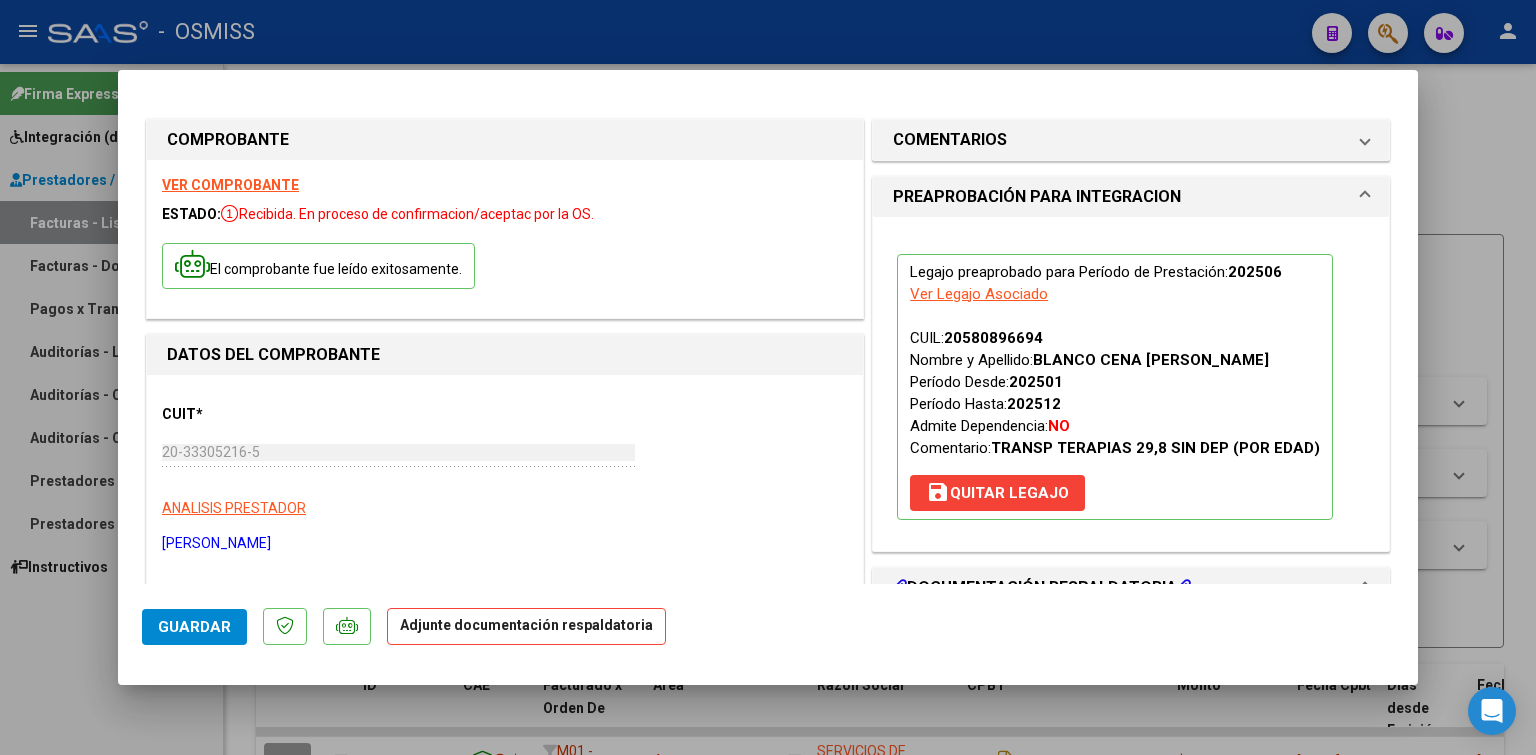 scroll, scrollTop: 200, scrollLeft: 0, axis: vertical 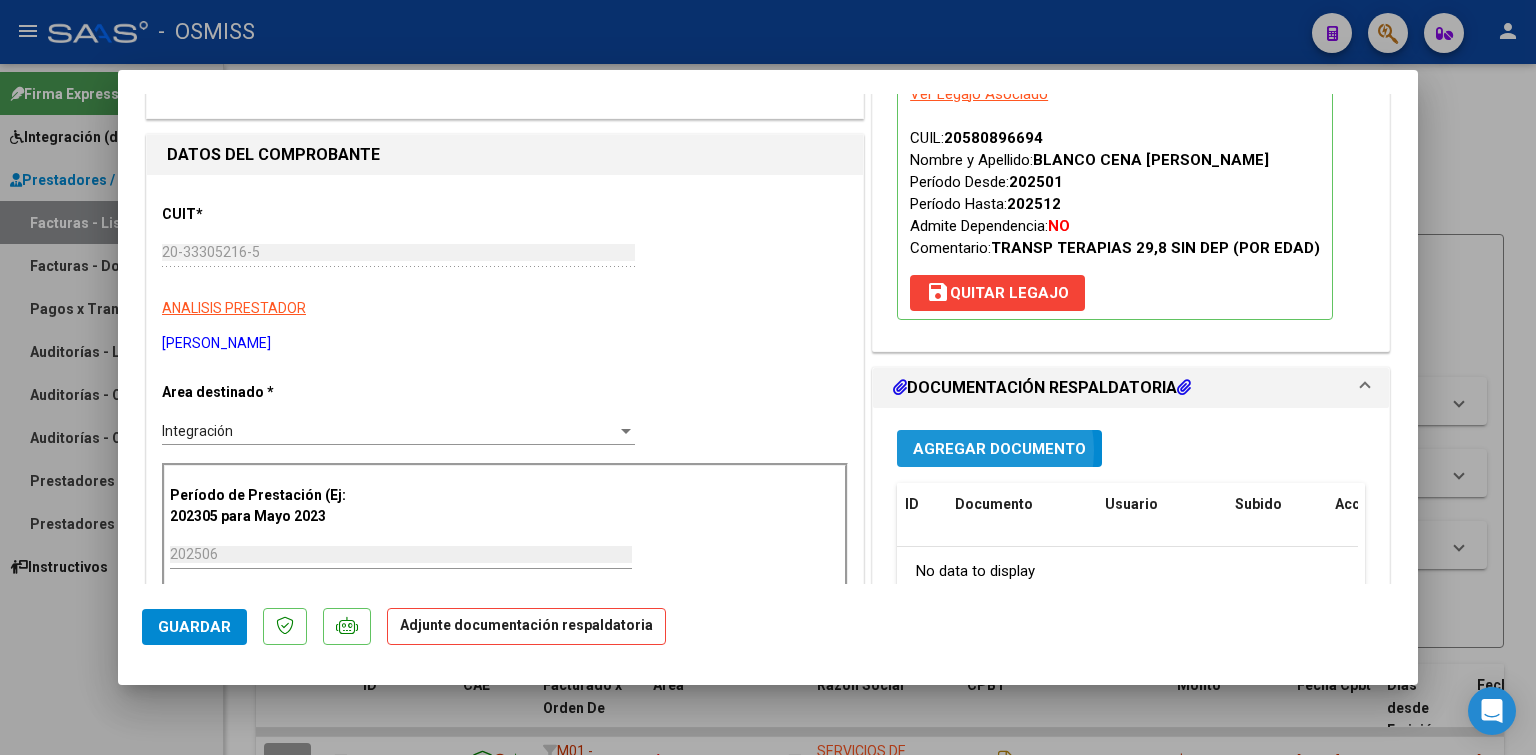 click on "Agregar Documento" at bounding box center (999, 449) 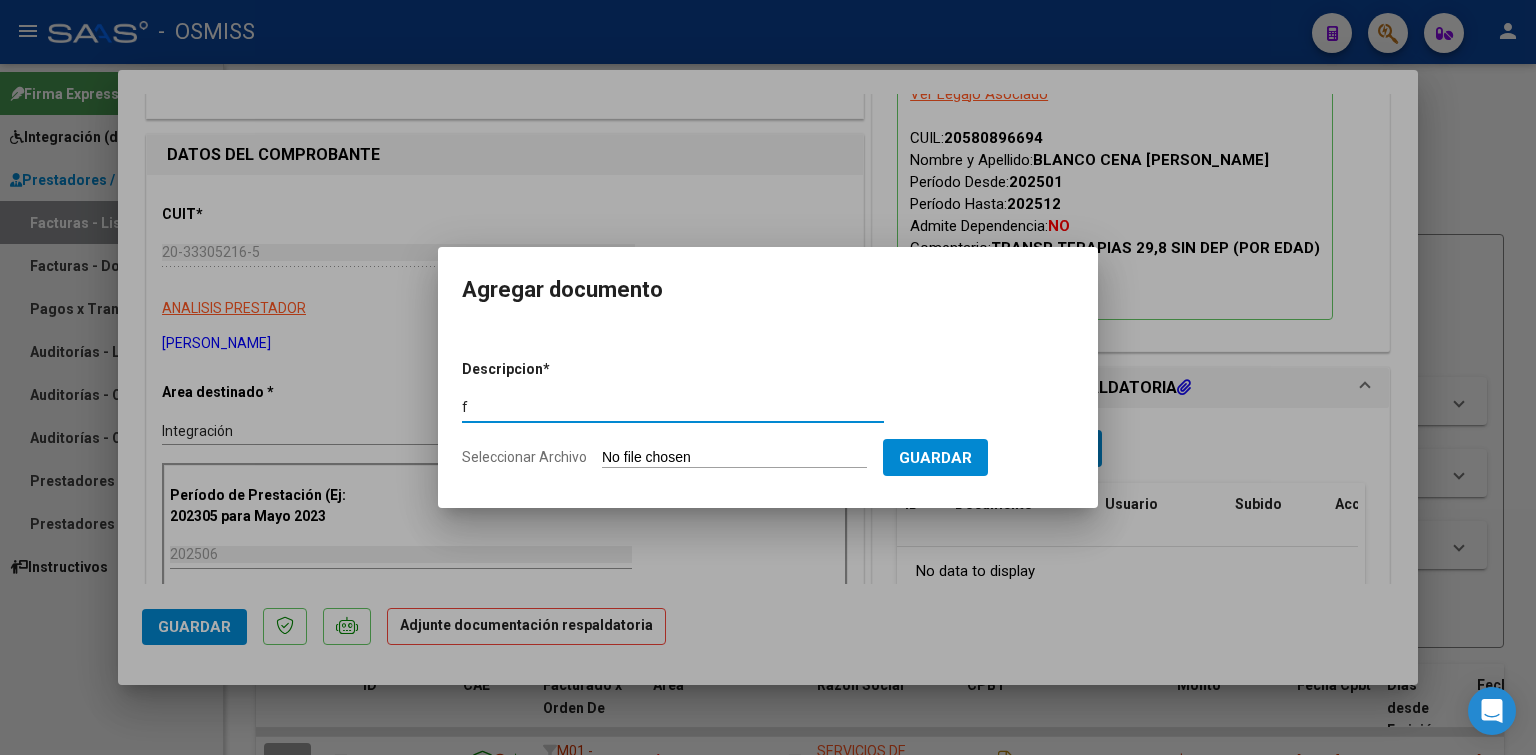 click on "Seleccionar Archivo" at bounding box center (734, 458) 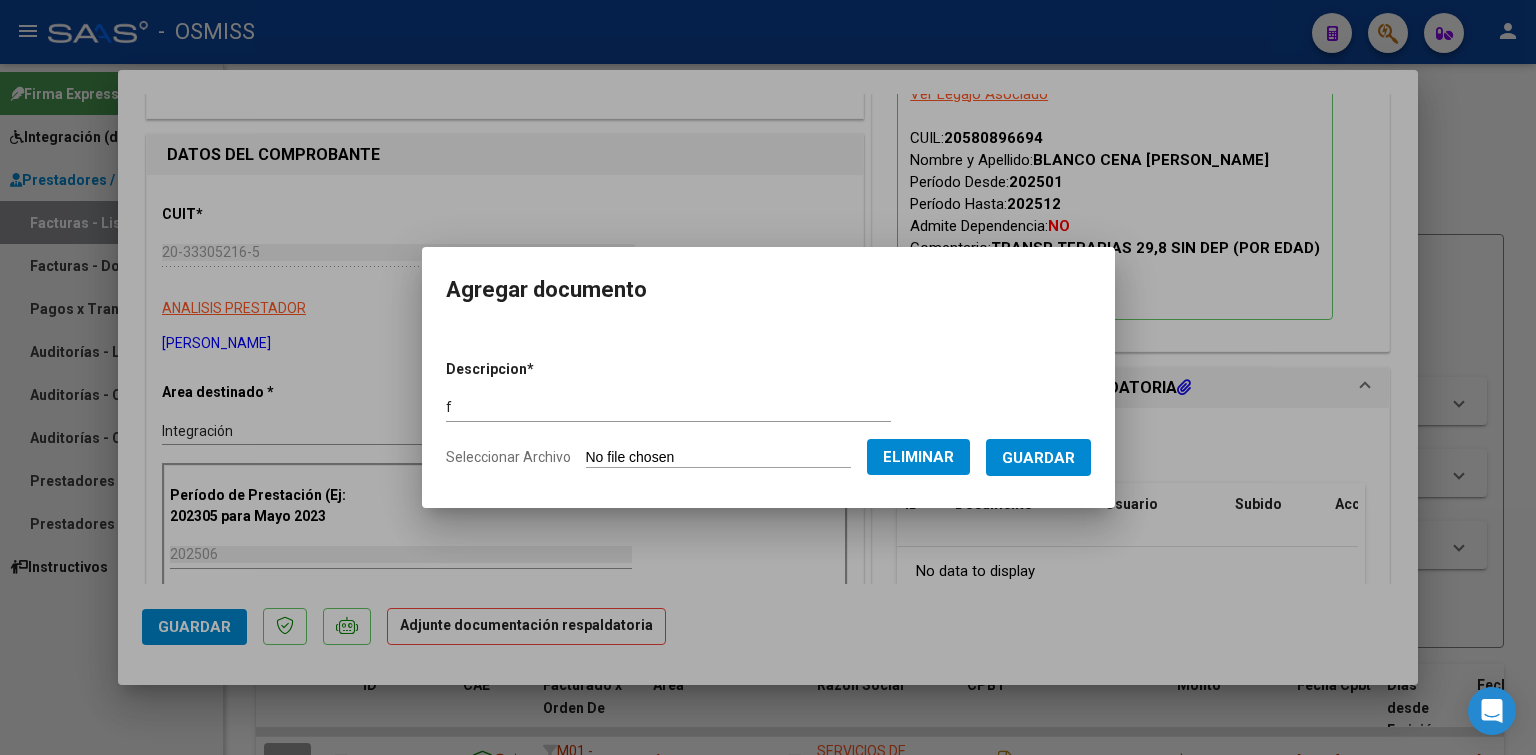 click on "Guardar" at bounding box center [1038, 457] 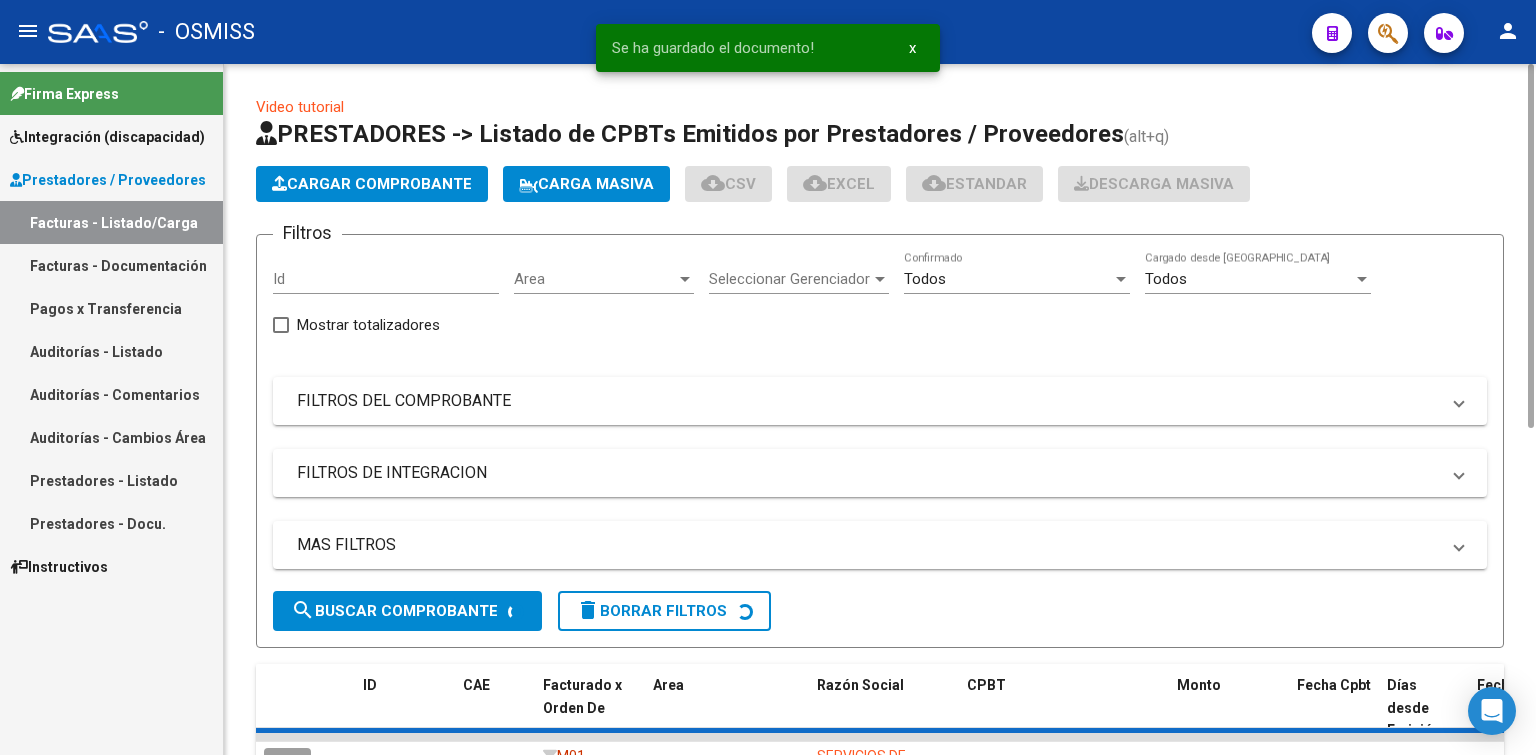 click on "Cargar Comprobante" 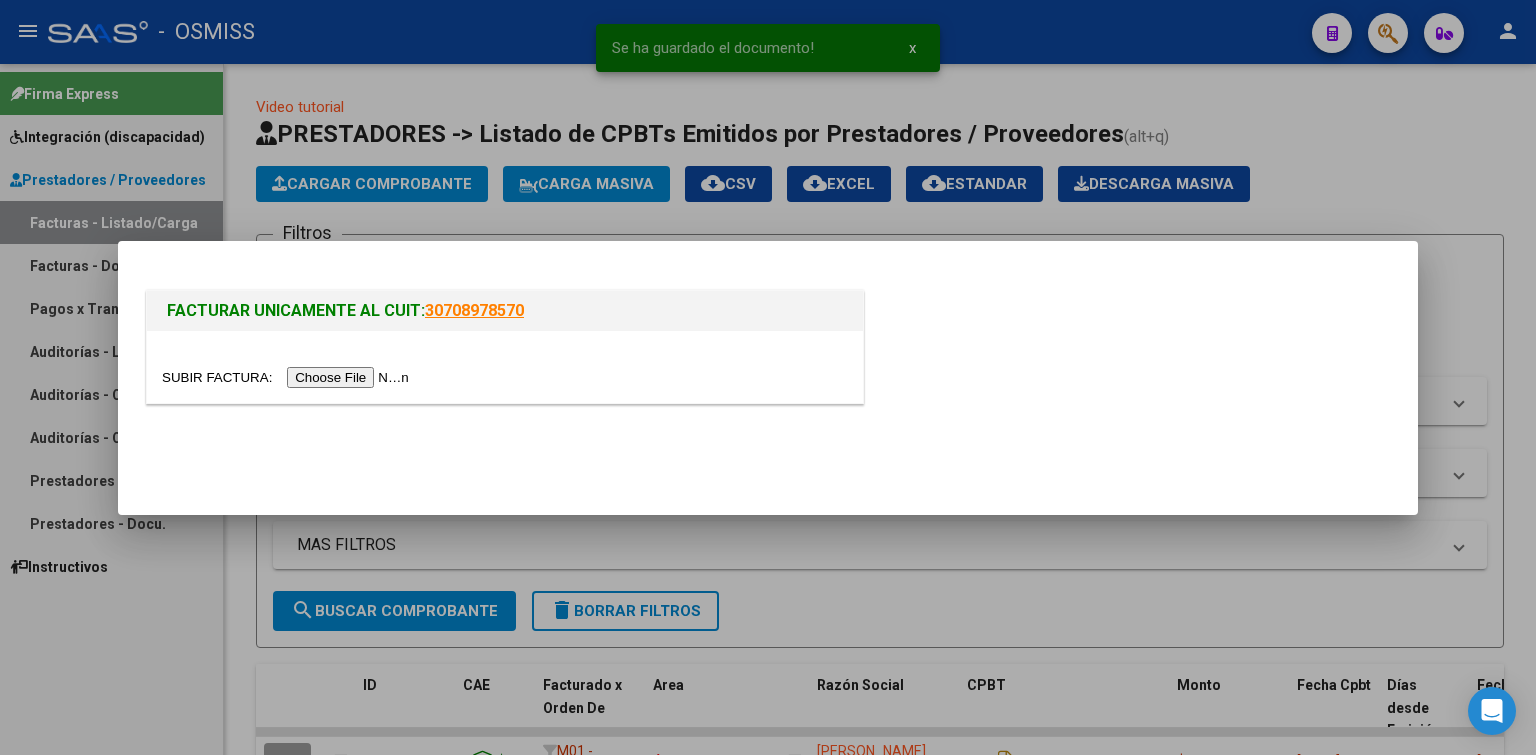 click at bounding box center [288, 377] 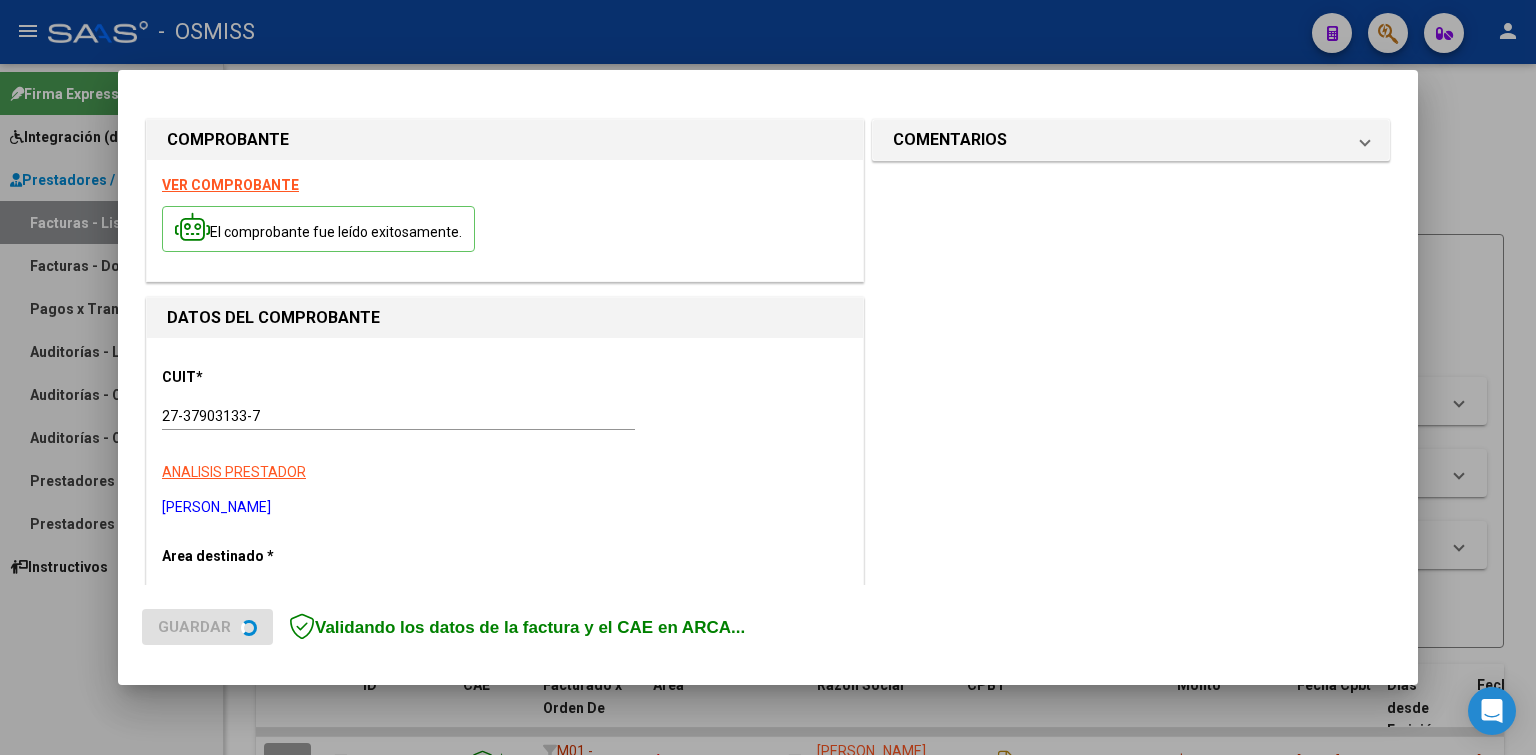 scroll, scrollTop: 400, scrollLeft: 0, axis: vertical 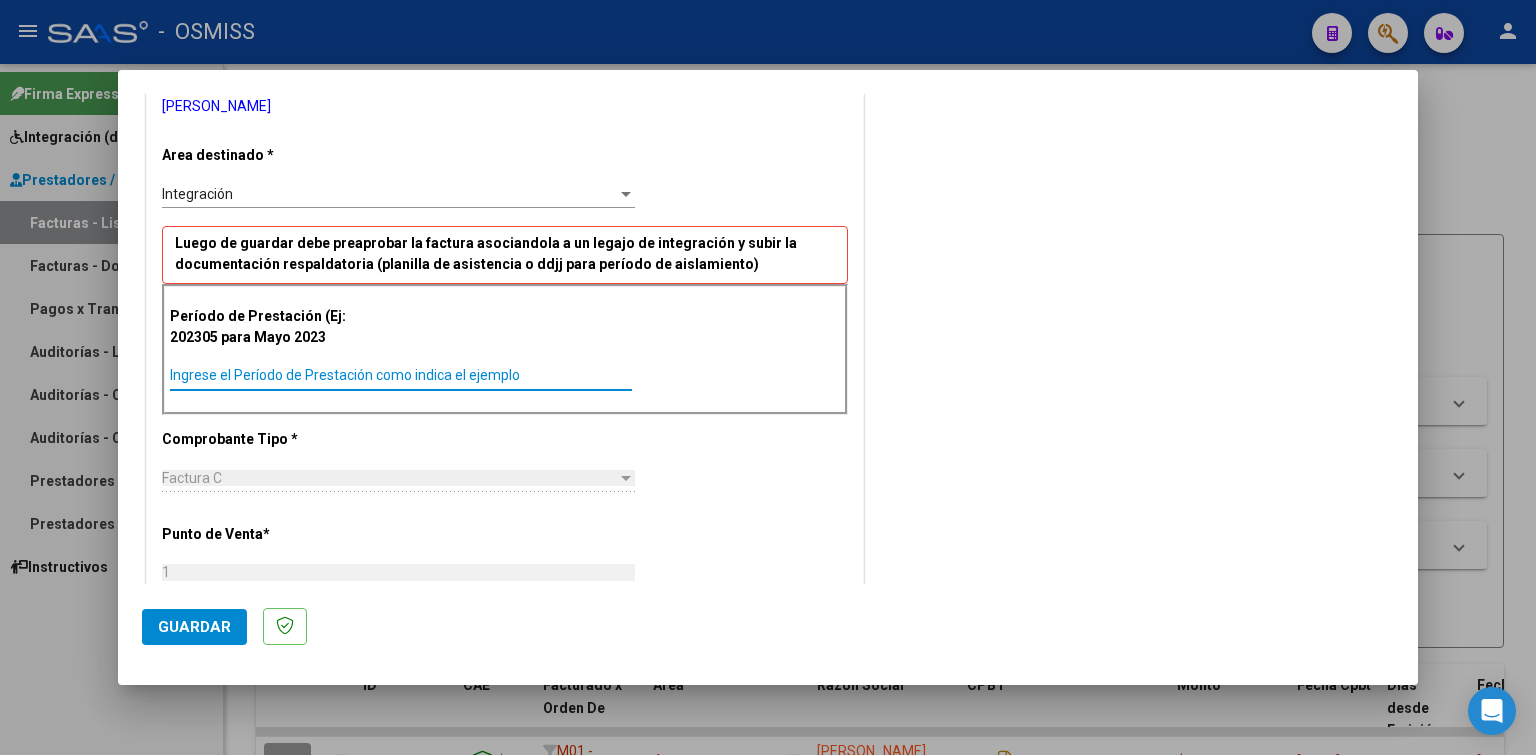 paste on "202506" 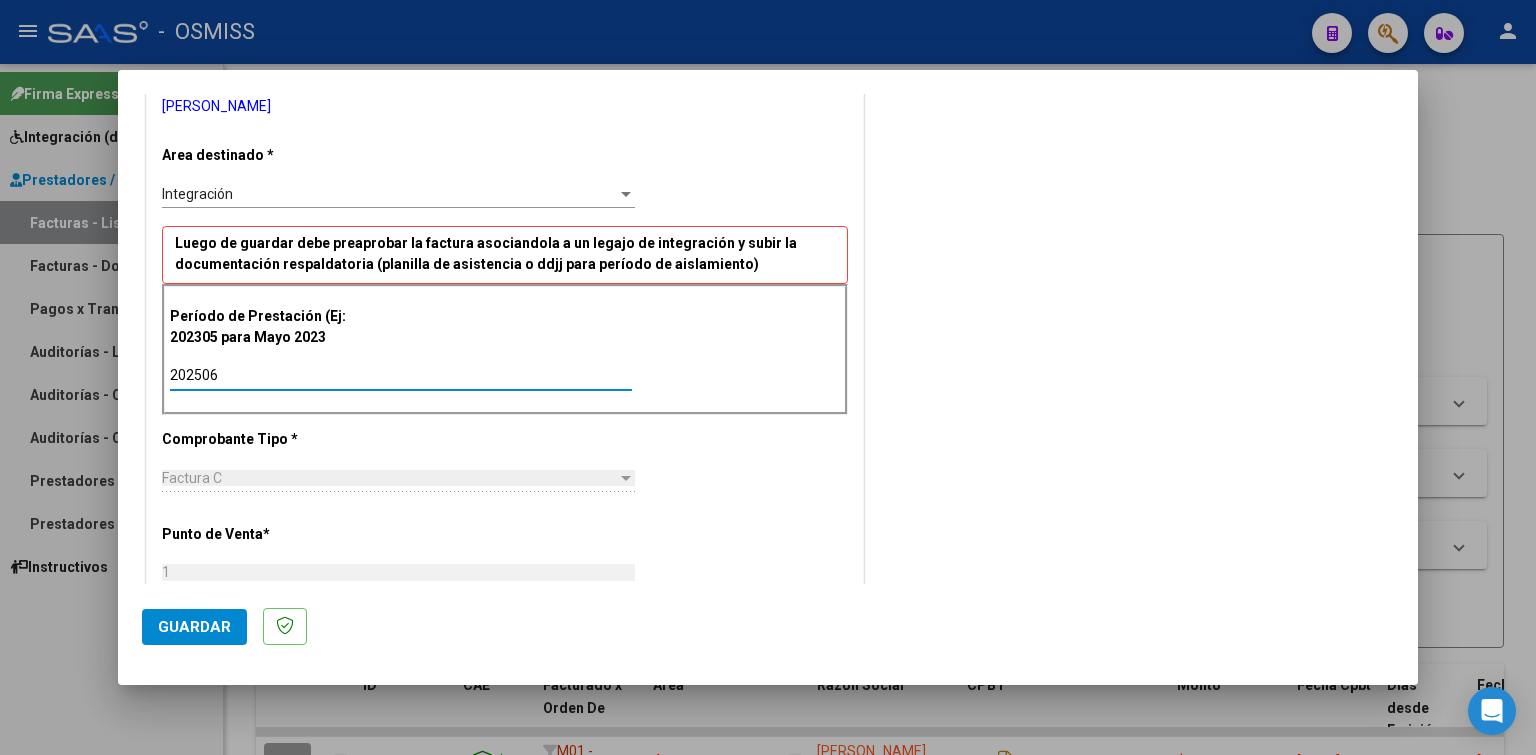 click on "Guardar" 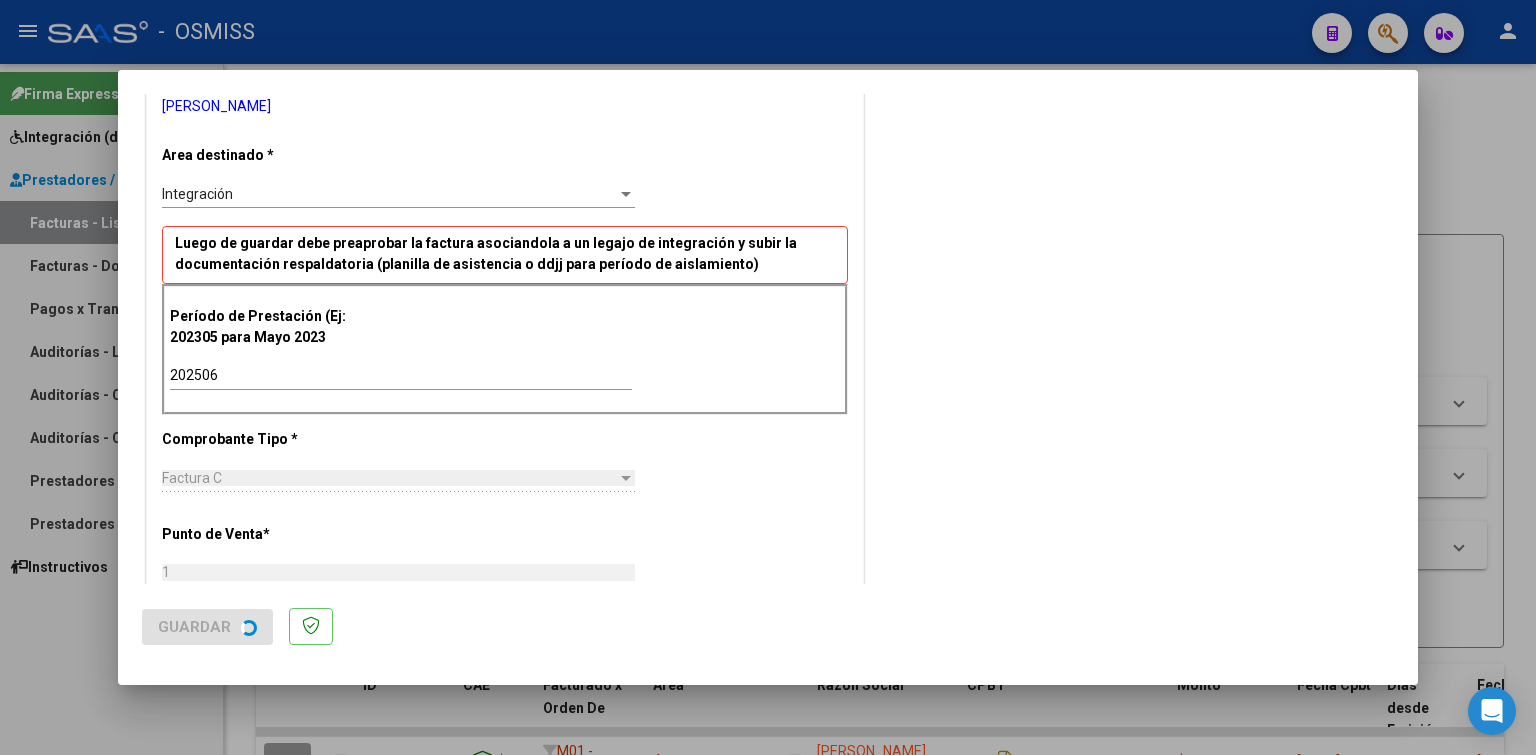 scroll, scrollTop: 0, scrollLeft: 0, axis: both 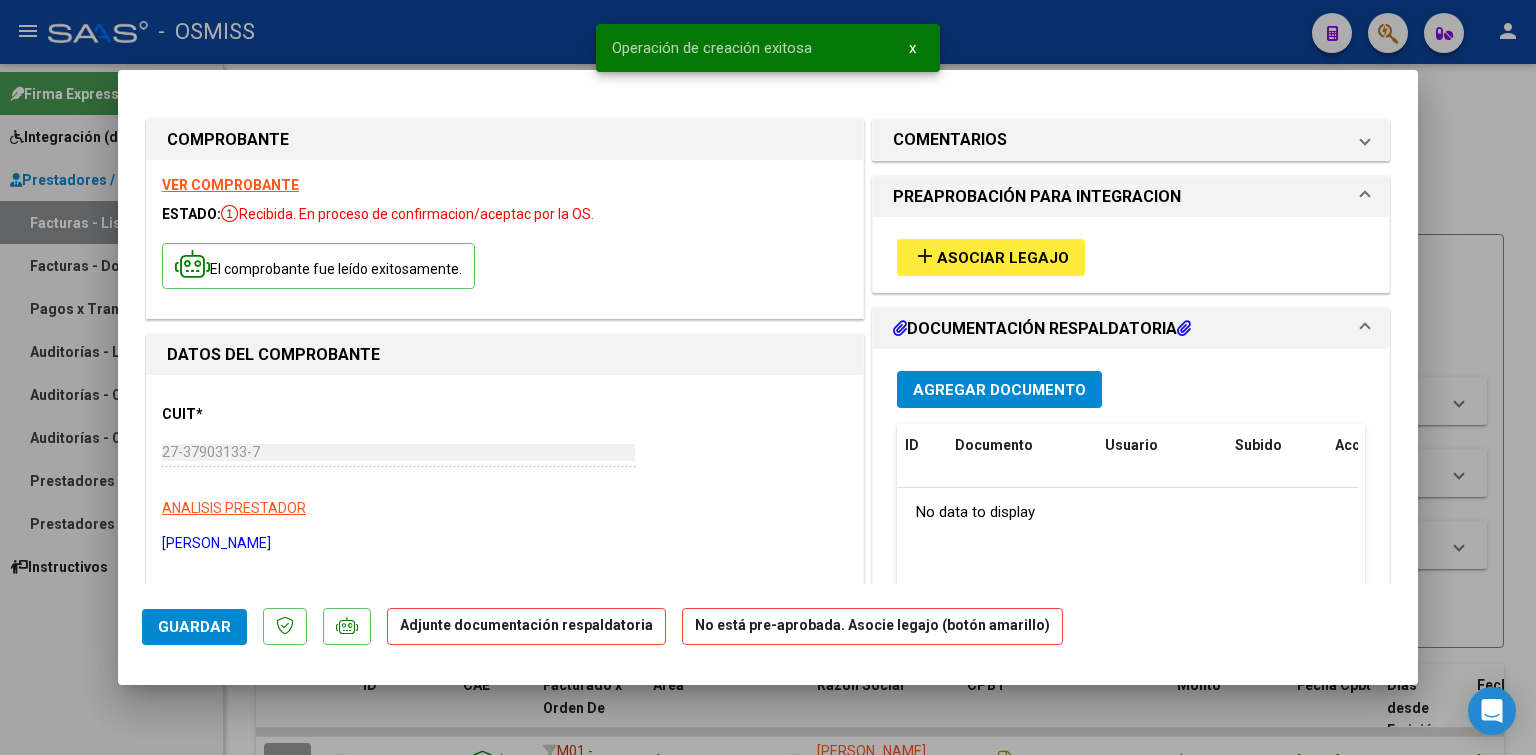 click on "Asociar Legajo" at bounding box center (1003, 258) 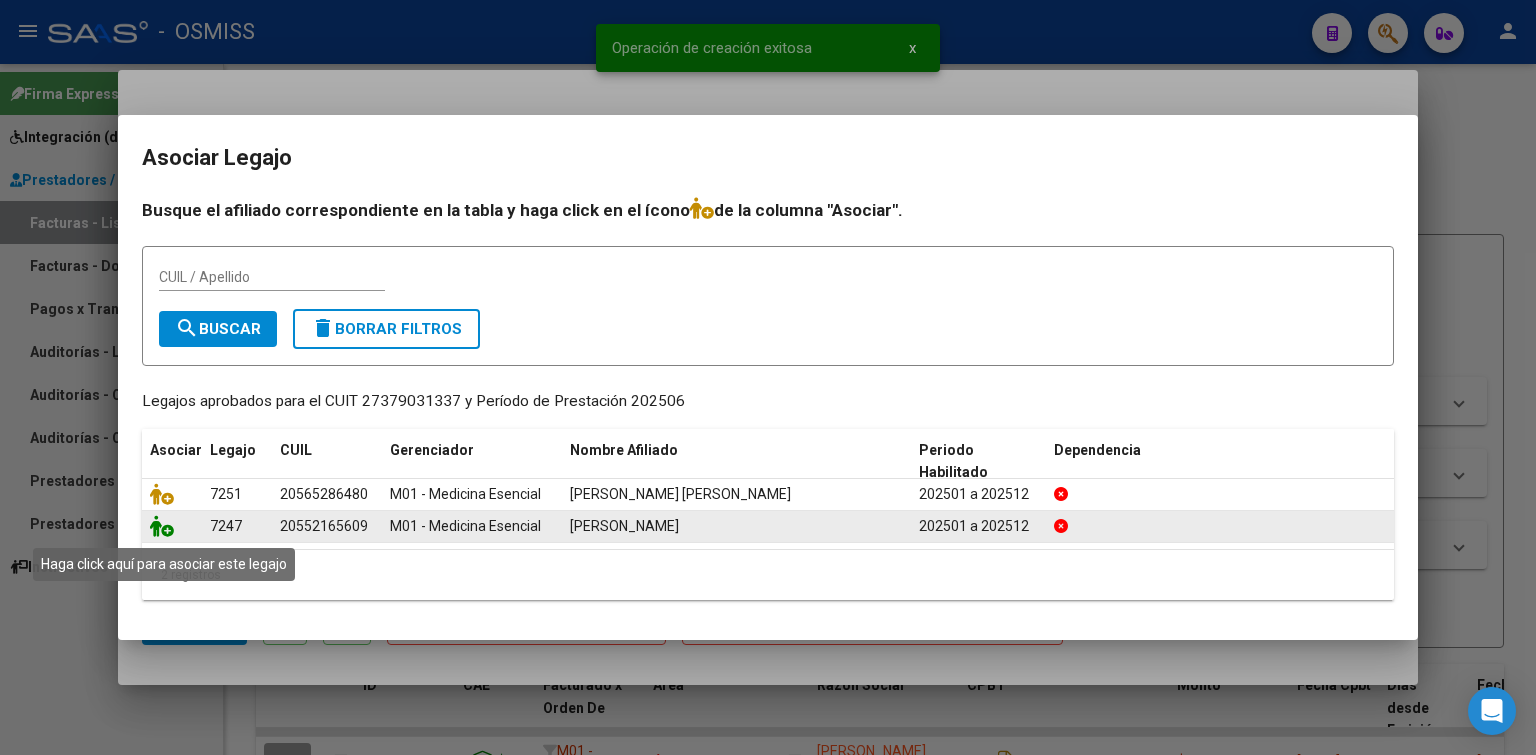 click 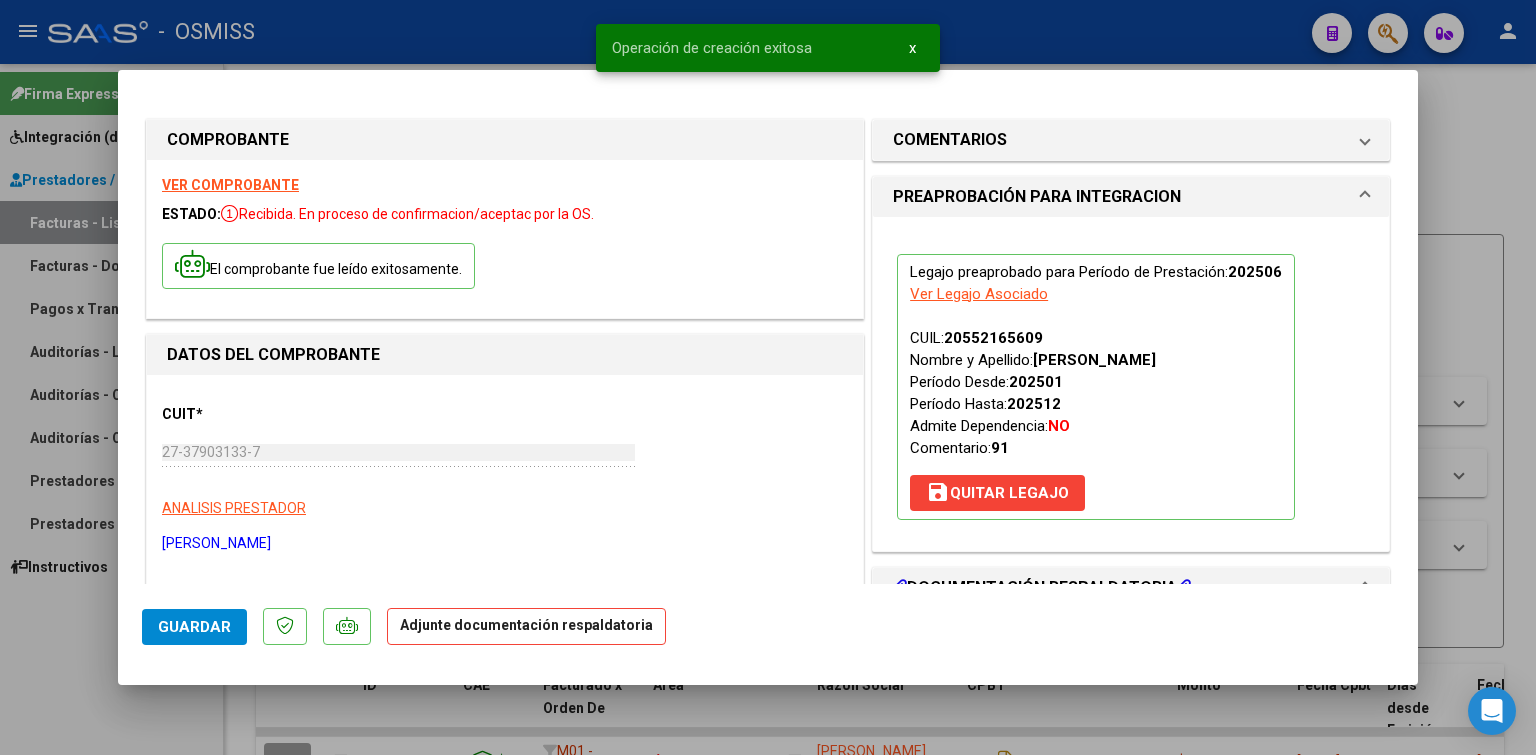 scroll, scrollTop: 400, scrollLeft: 0, axis: vertical 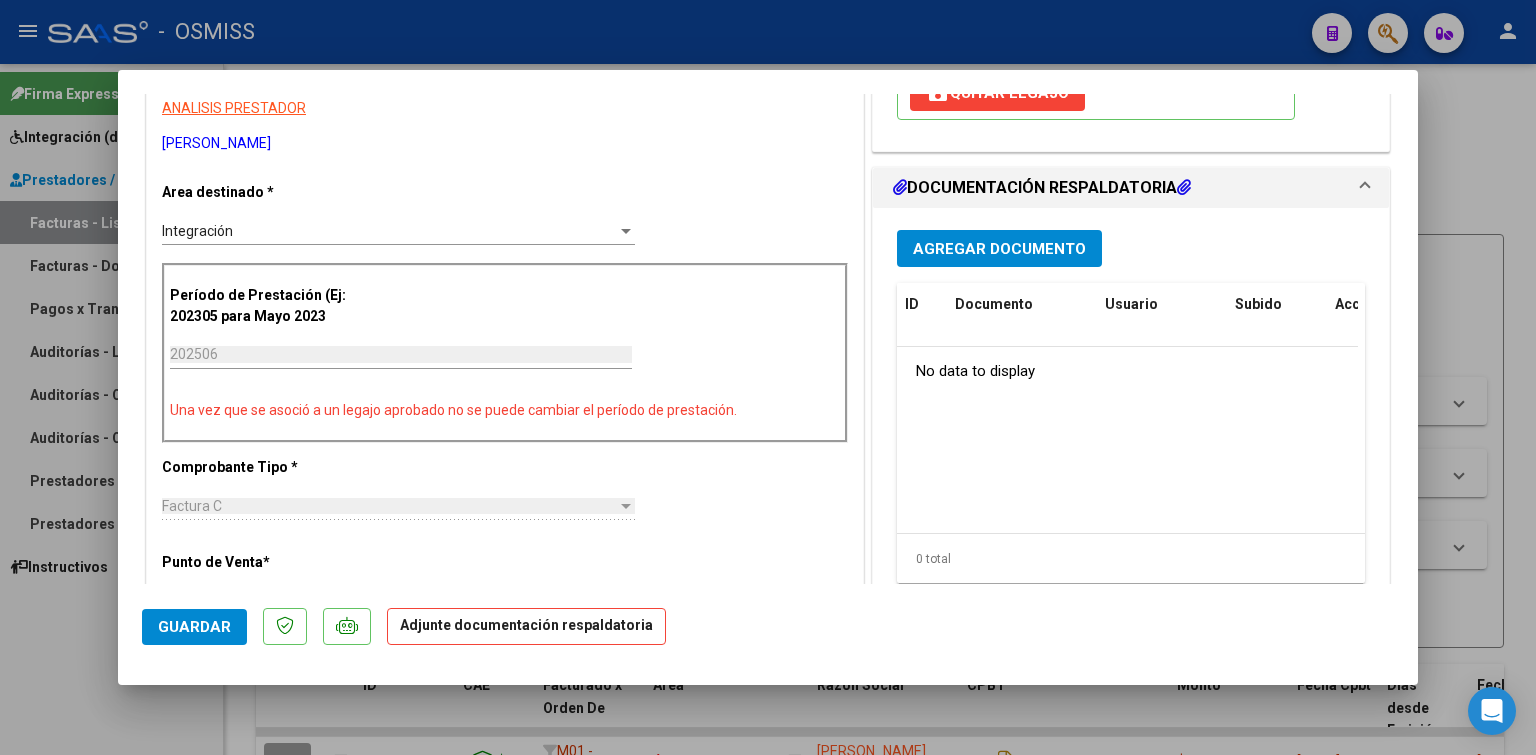 click on "Agregar Documento" at bounding box center (999, 249) 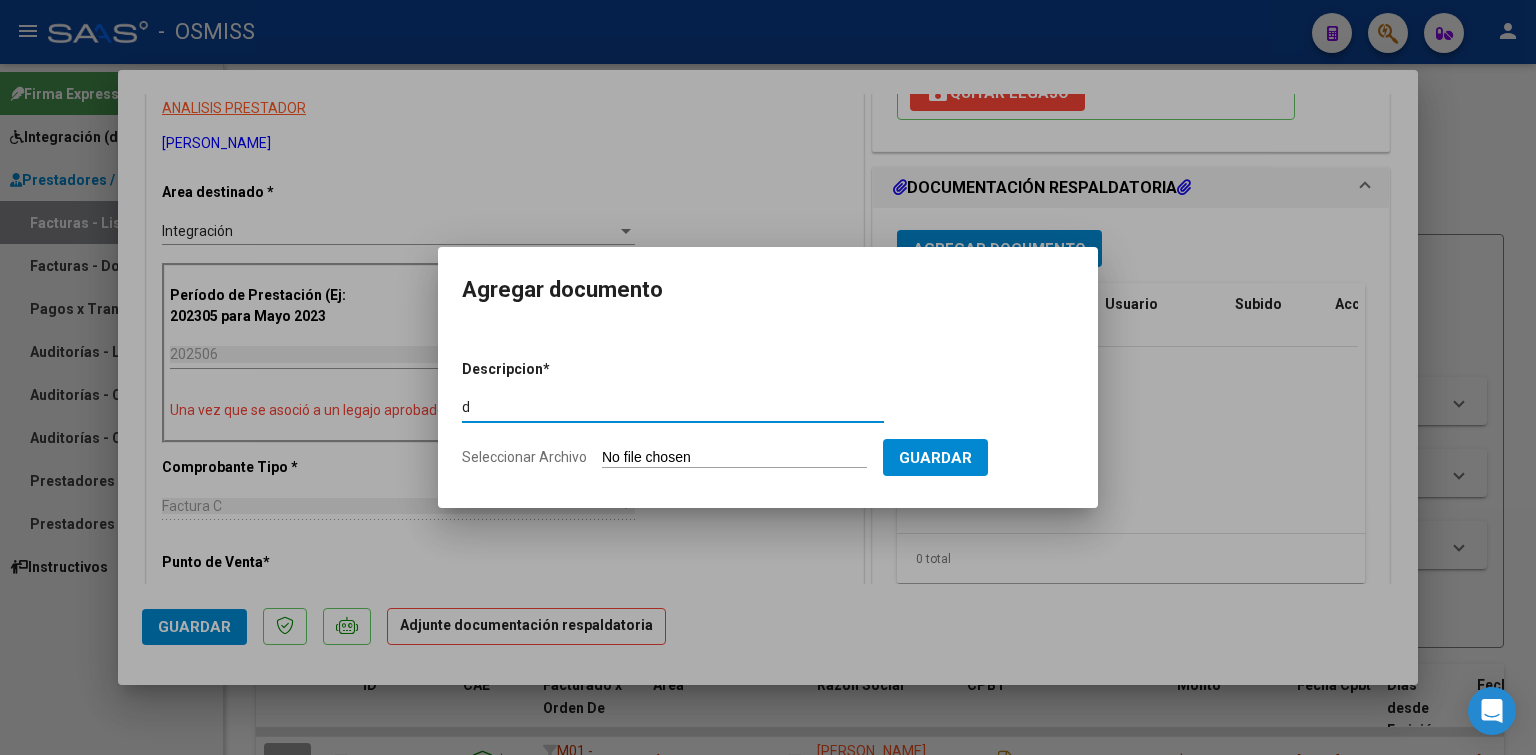 click on "Seleccionar Archivo" at bounding box center (734, 458) 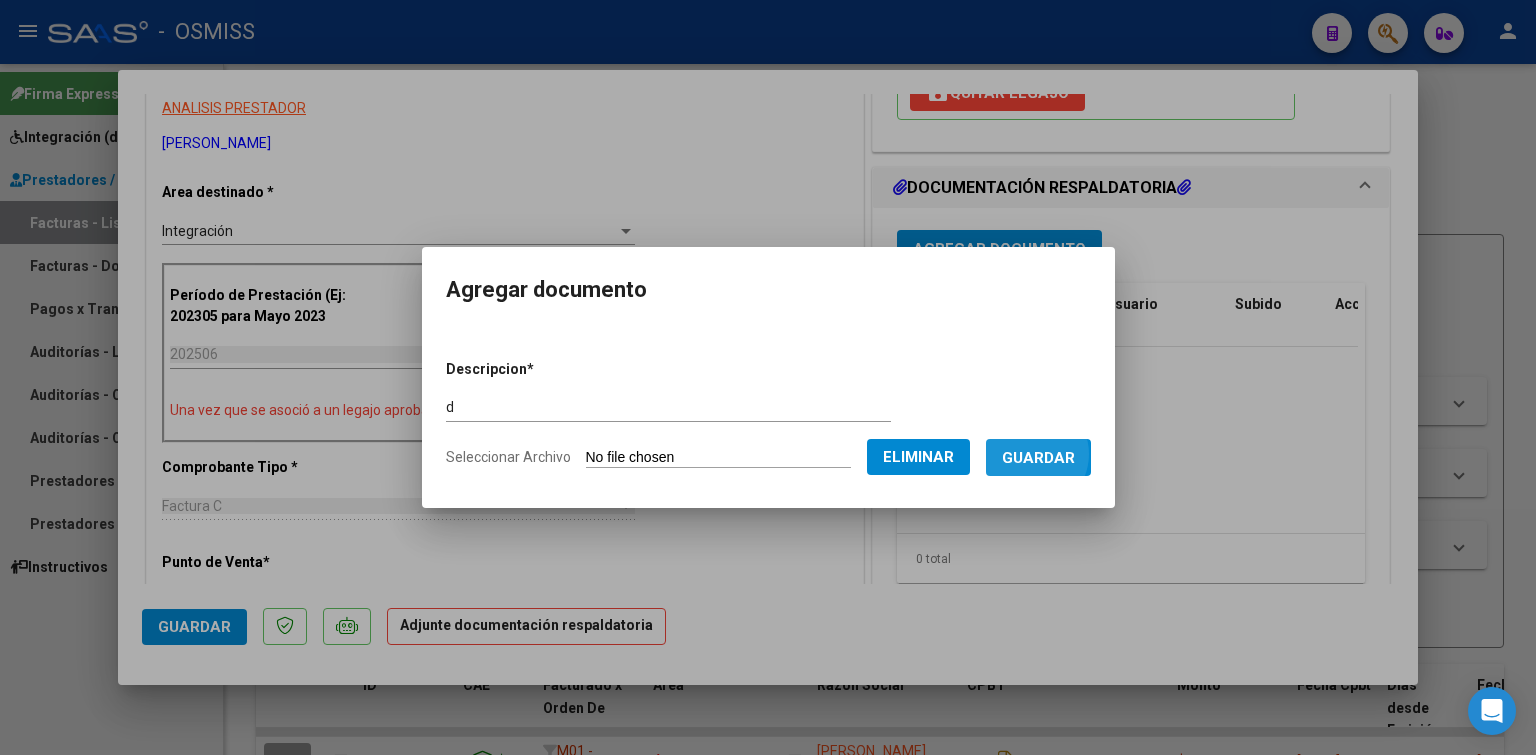 click on "Guardar" at bounding box center [1038, 458] 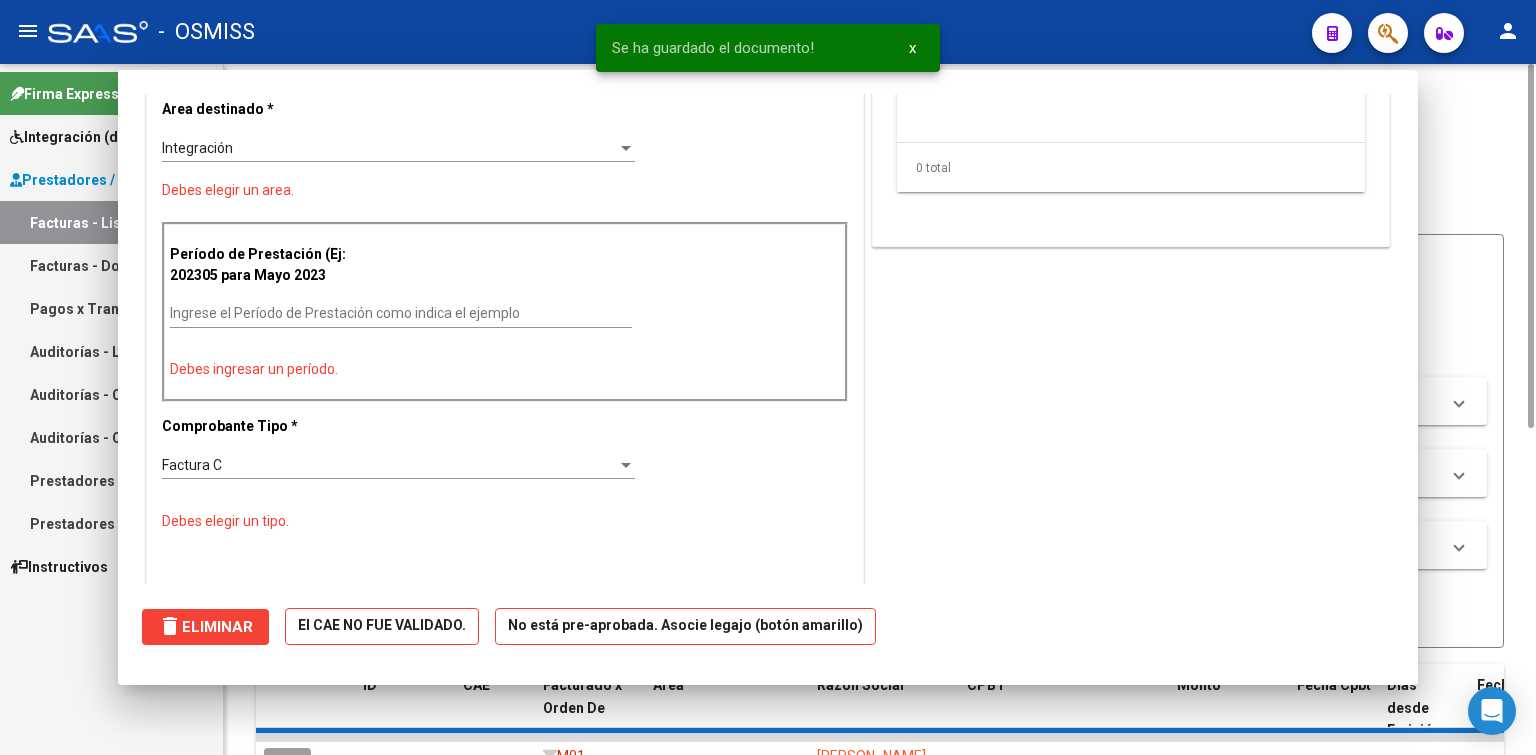 scroll, scrollTop: 0, scrollLeft: 0, axis: both 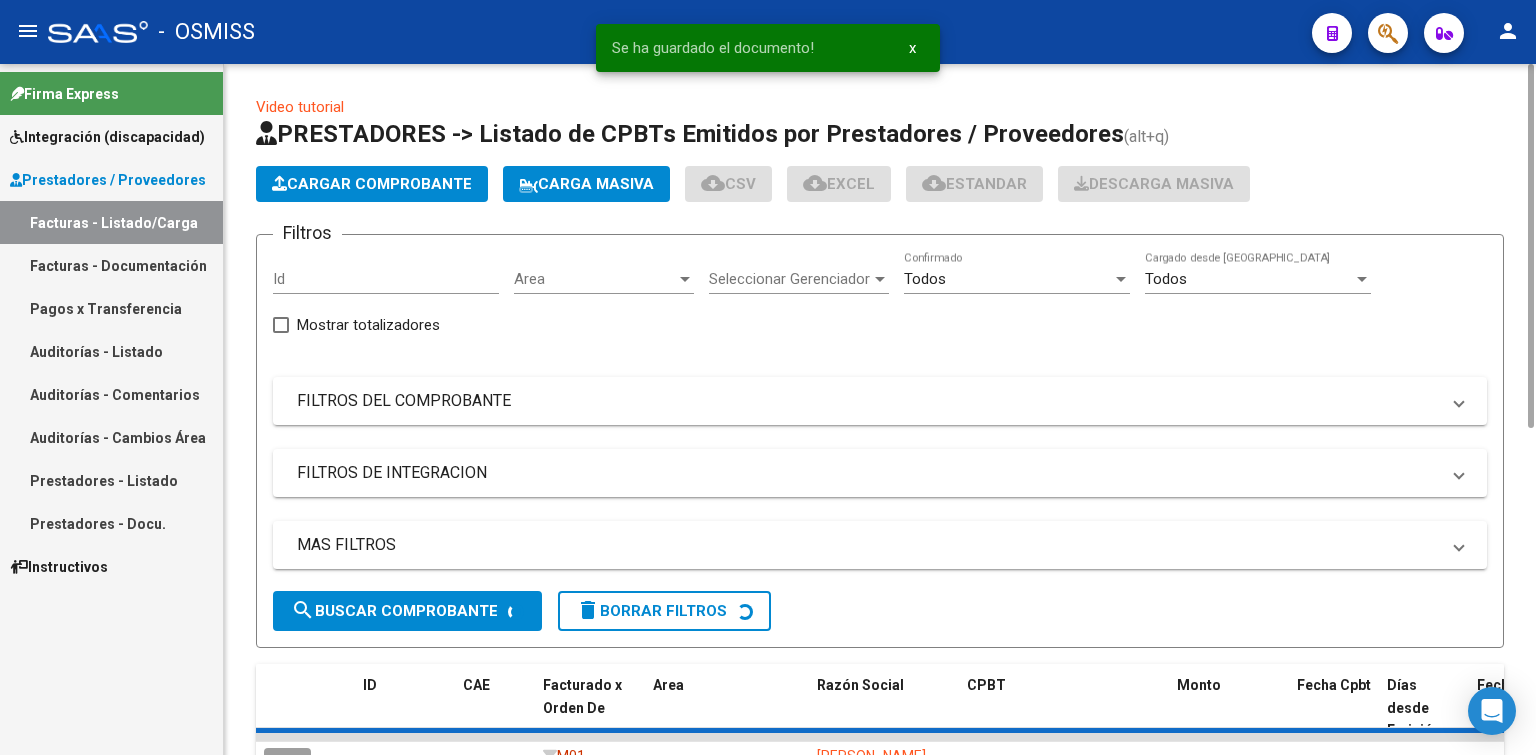 click on "Cargar Comprobante" 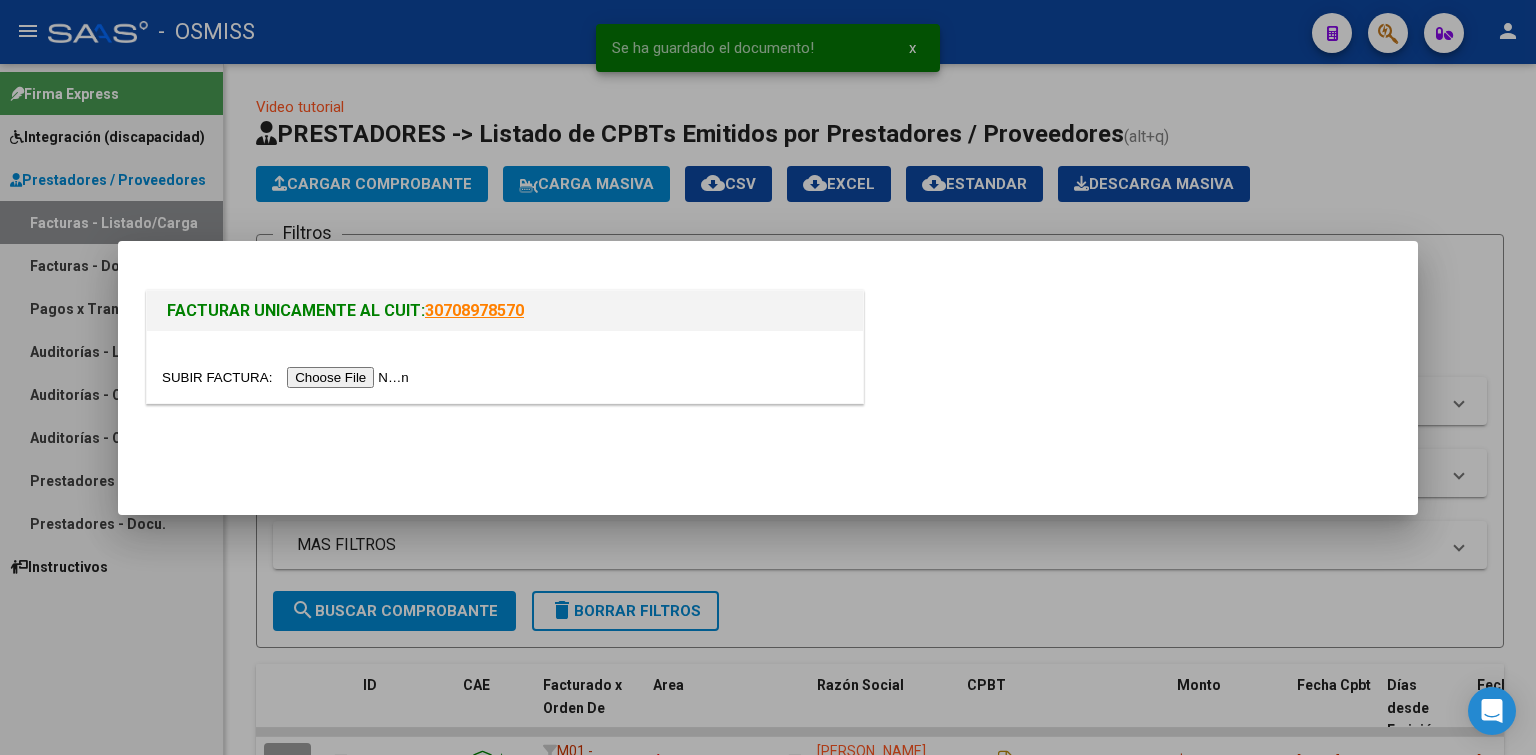 click at bounding box center [288, 377] 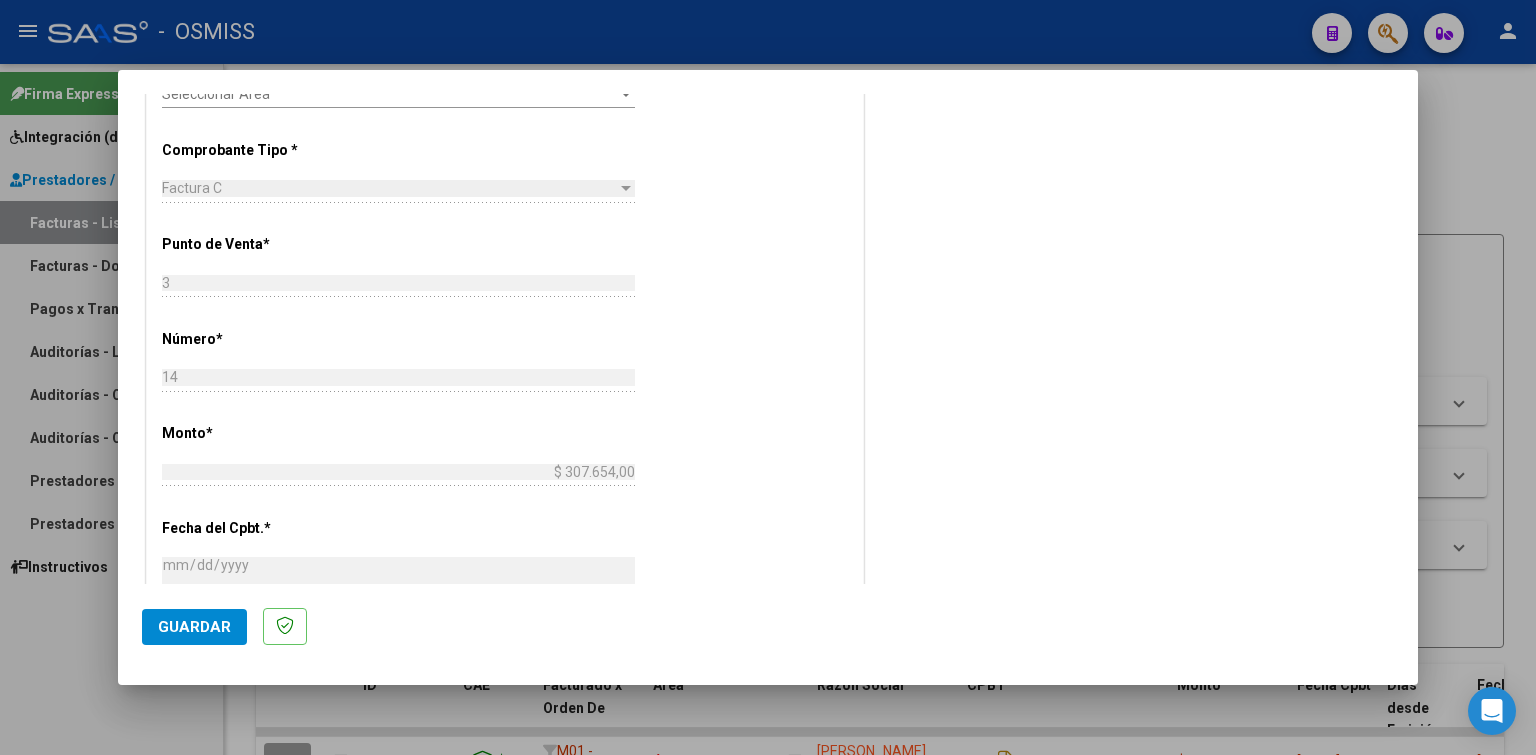 scroll, scrollTop: 100, scrollLeft: 0, axis: vertical 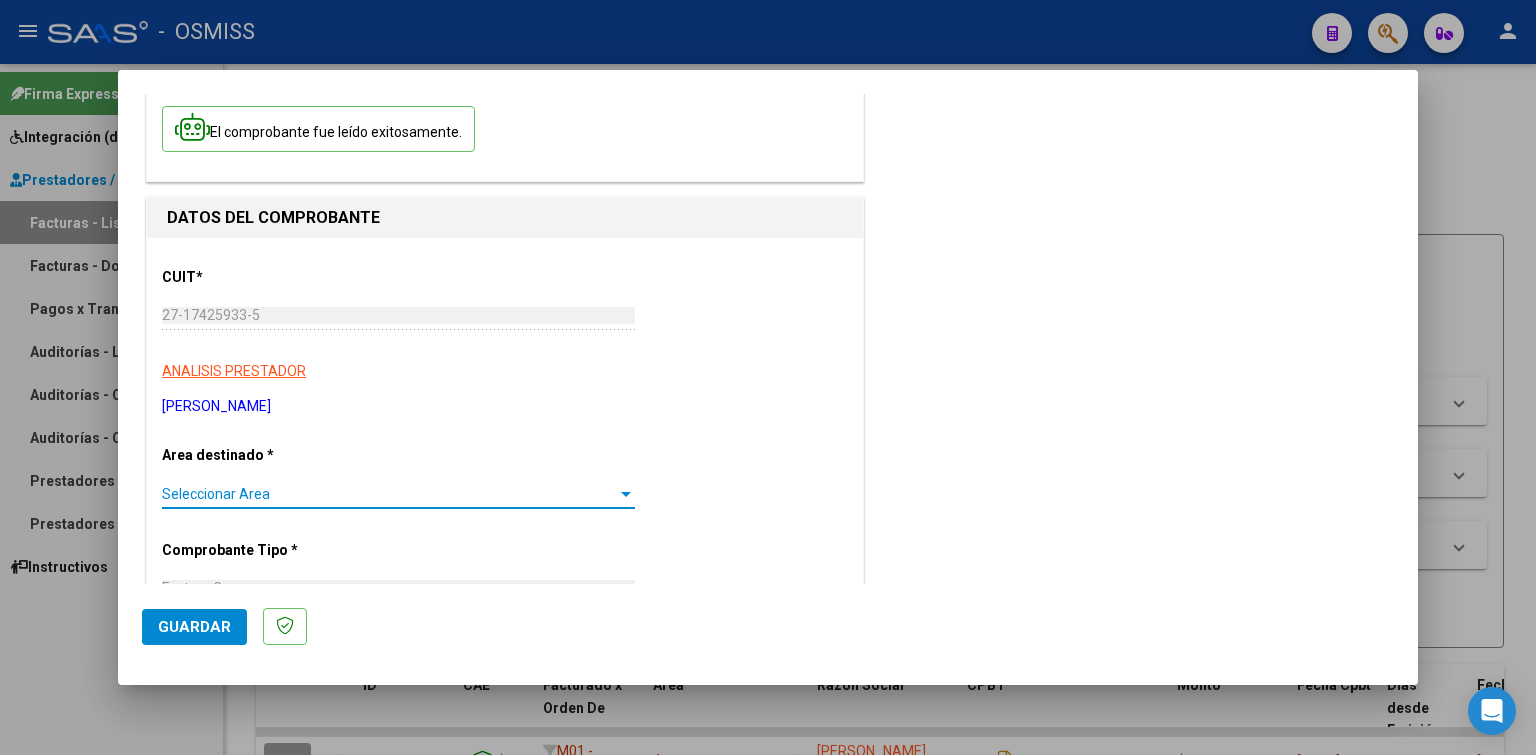 click on "Seleccionar Area" at bounding box center (389, 494) 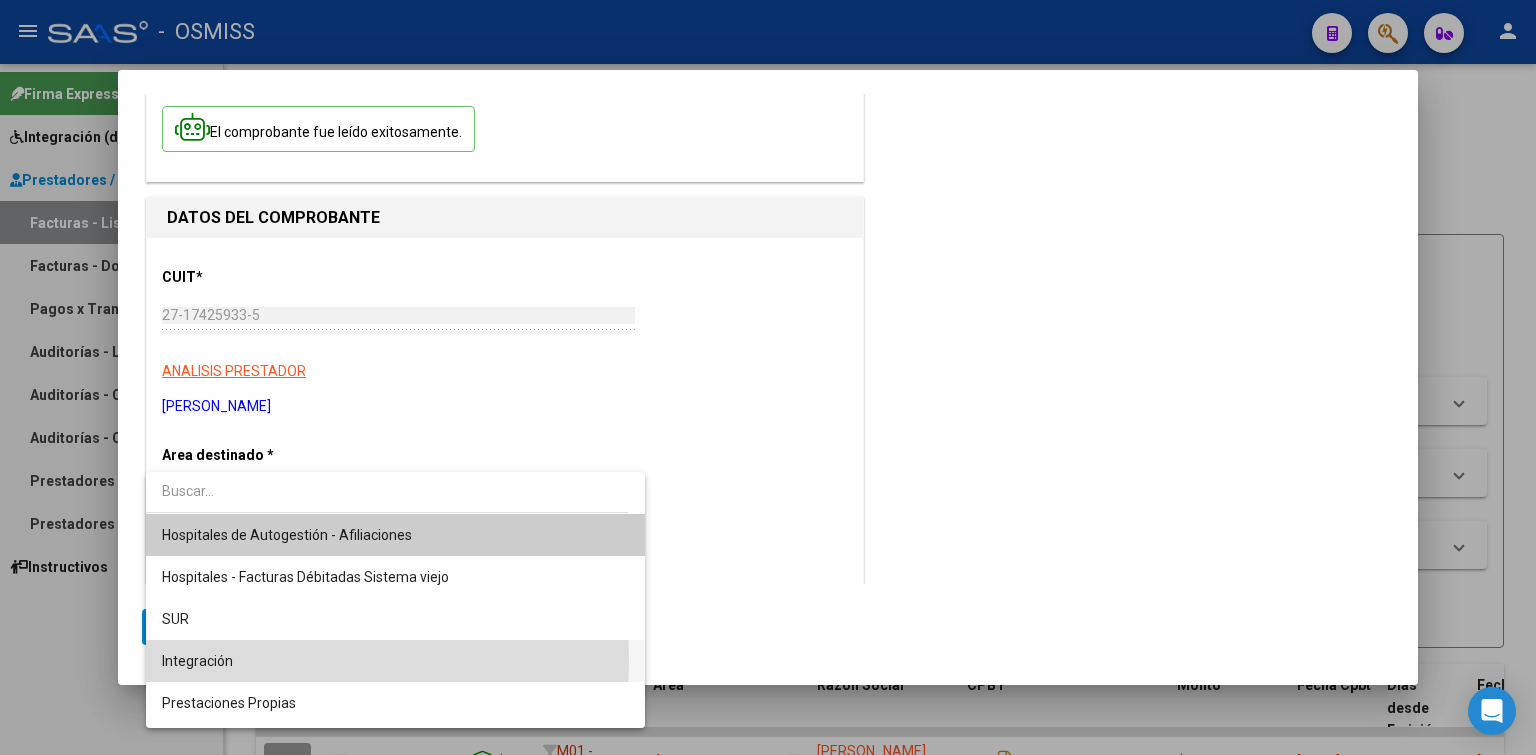 click on "Integración" at bounding box center [395, 661] 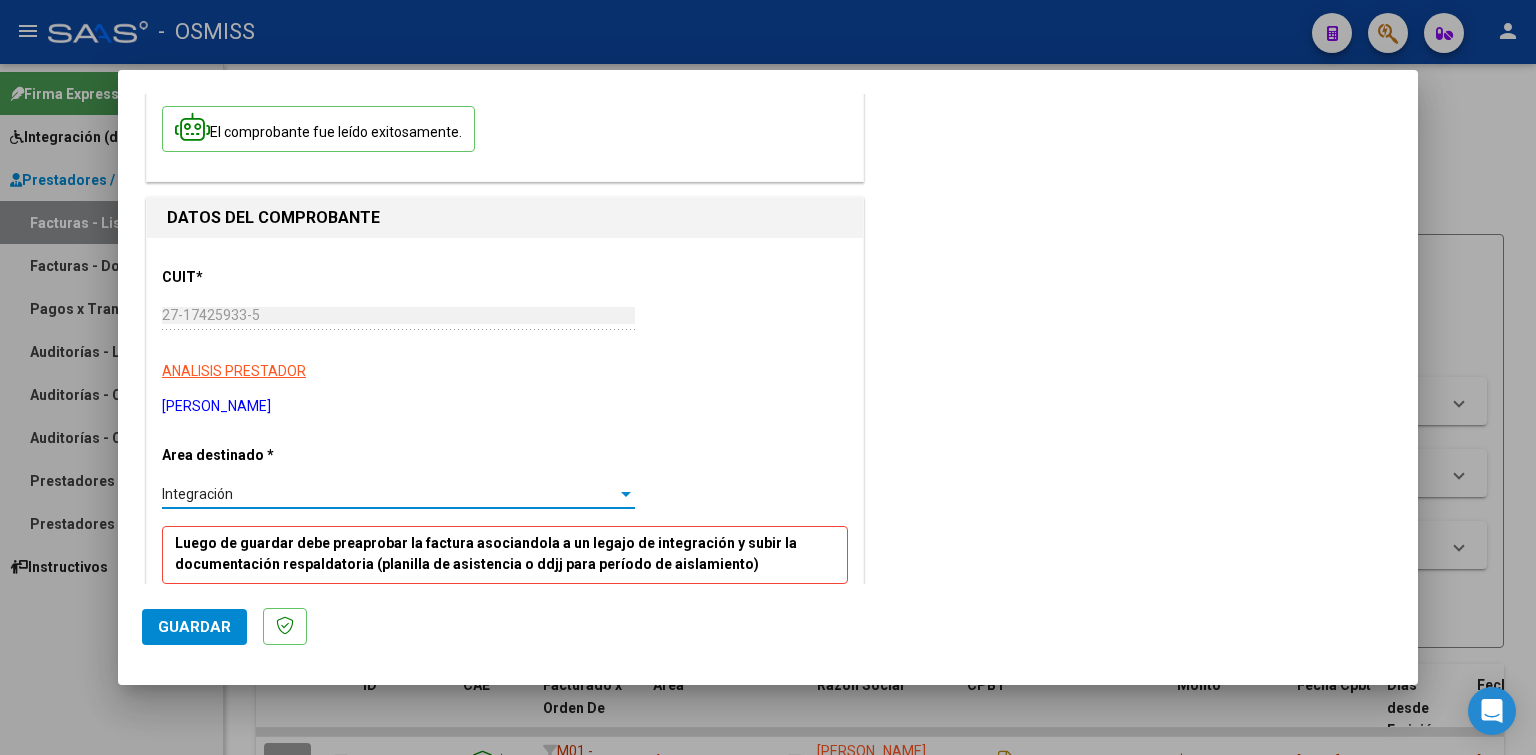 scroll, scrollTop: 300, scrollLeft: 0, axis: vertical 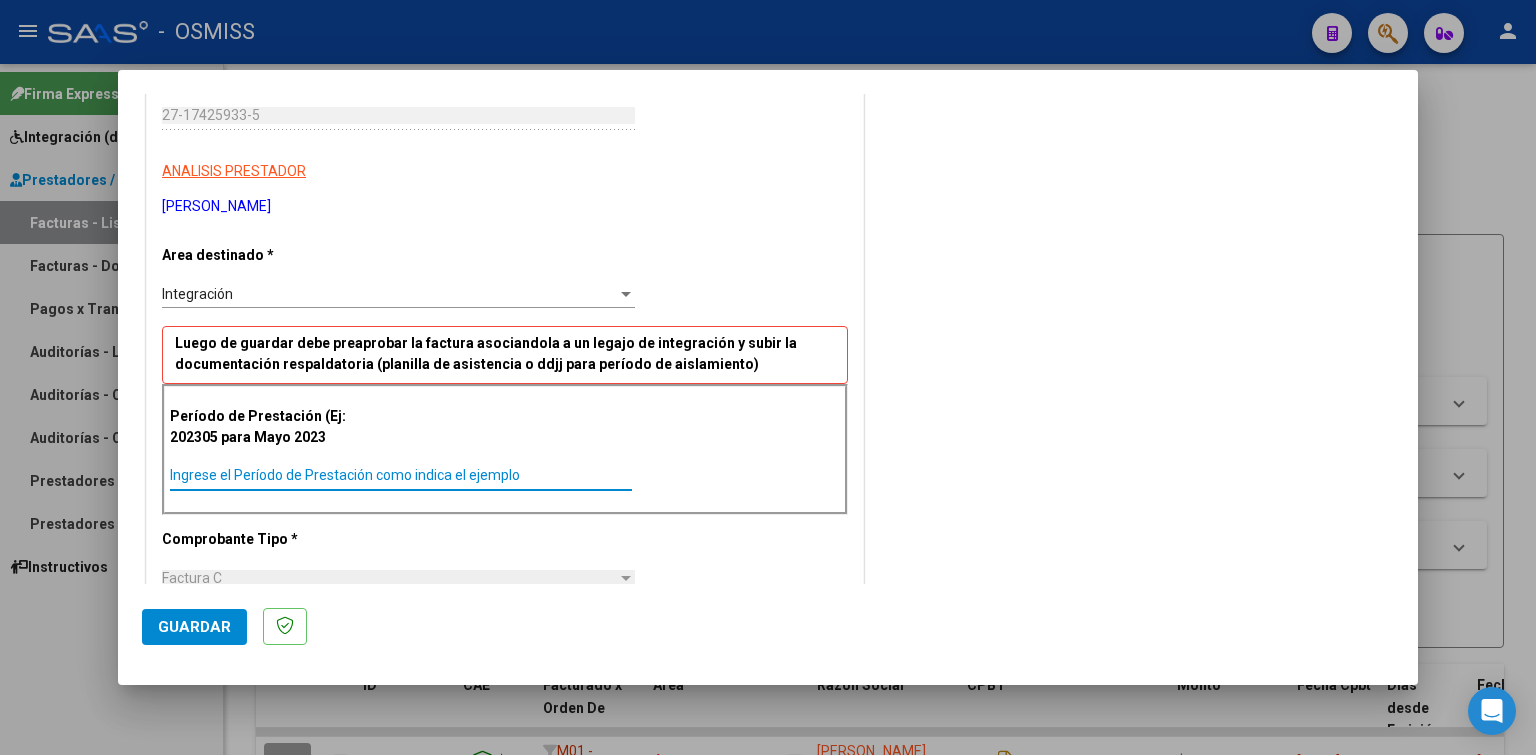 paste on "202506" 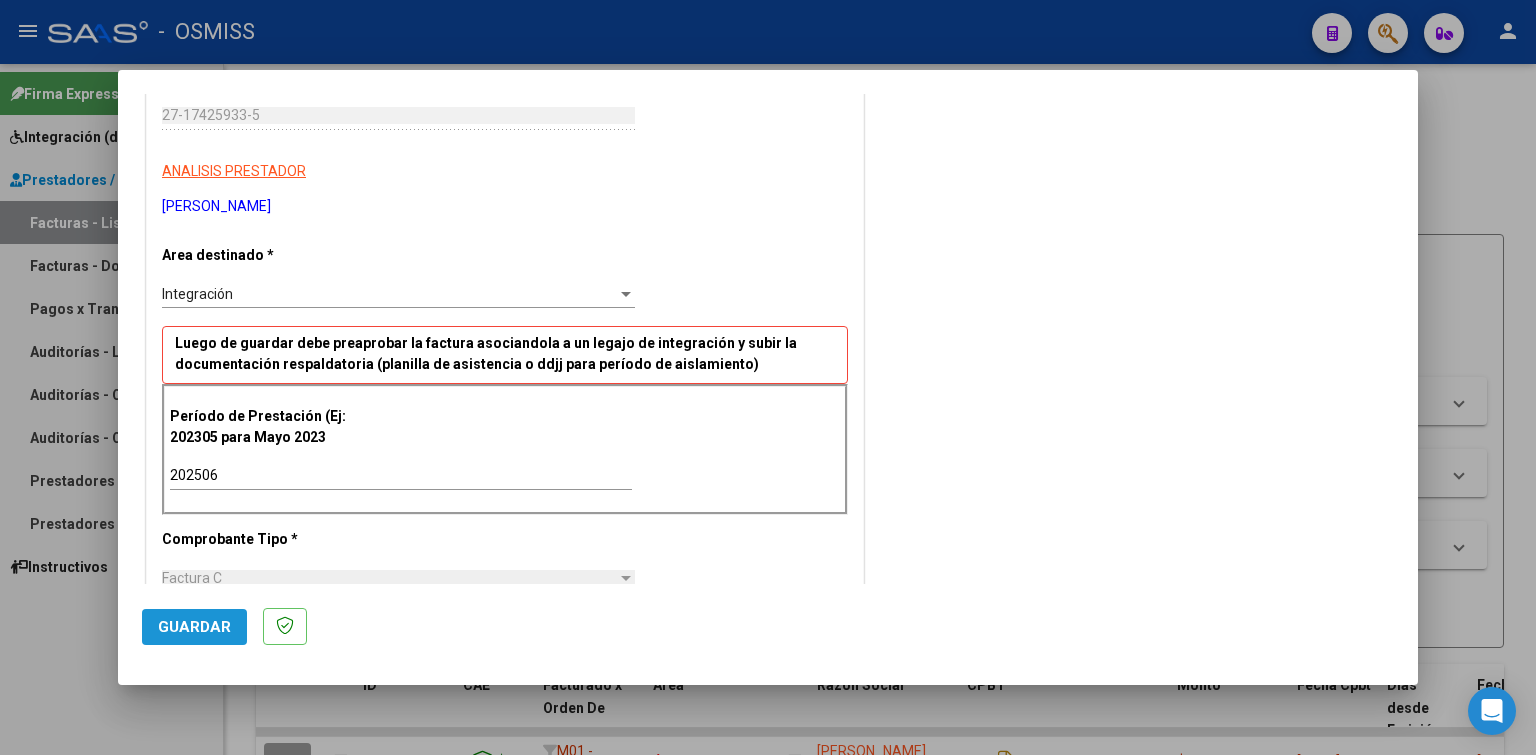 click on "Guardar" 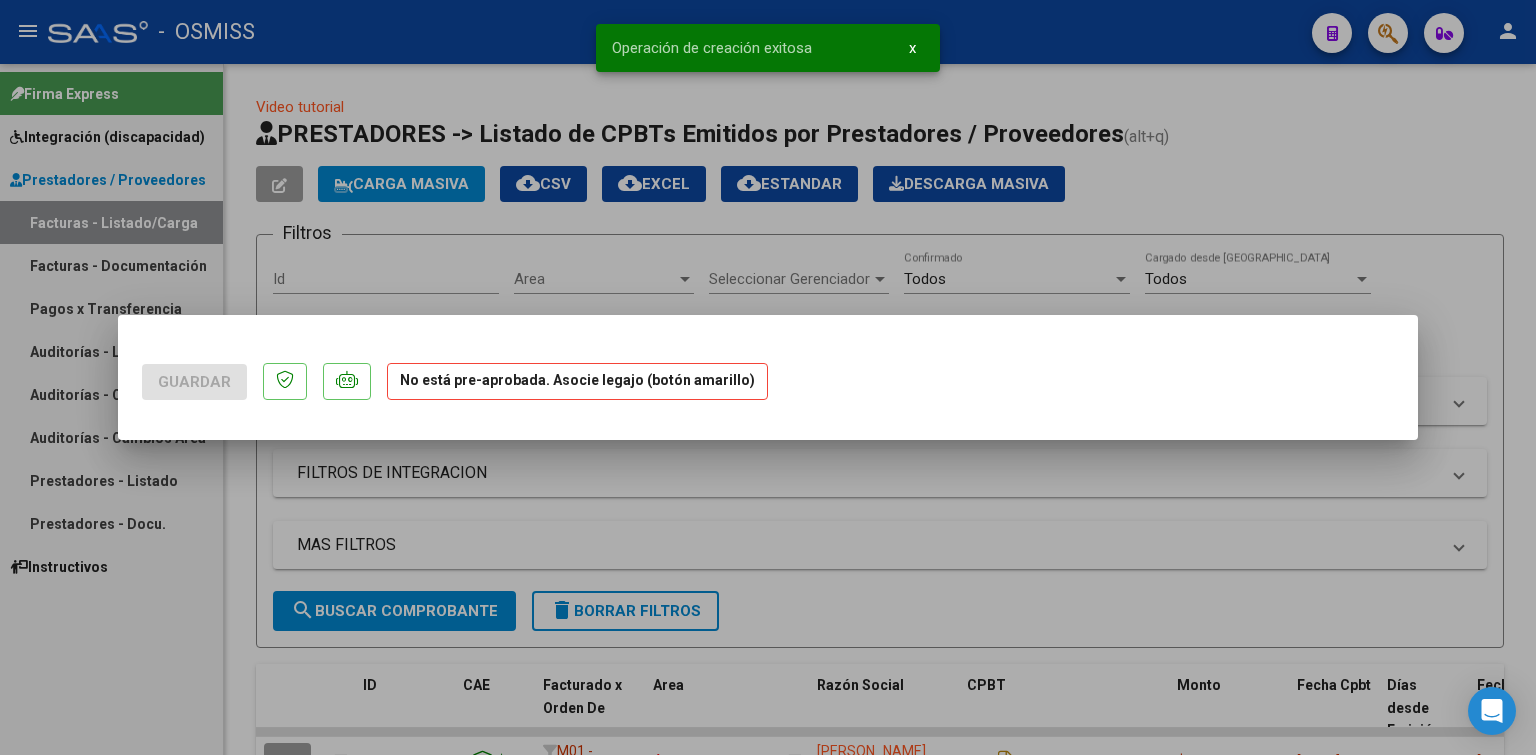 scroll, scrollTop: 0, scrollLeft: 0, axis: both 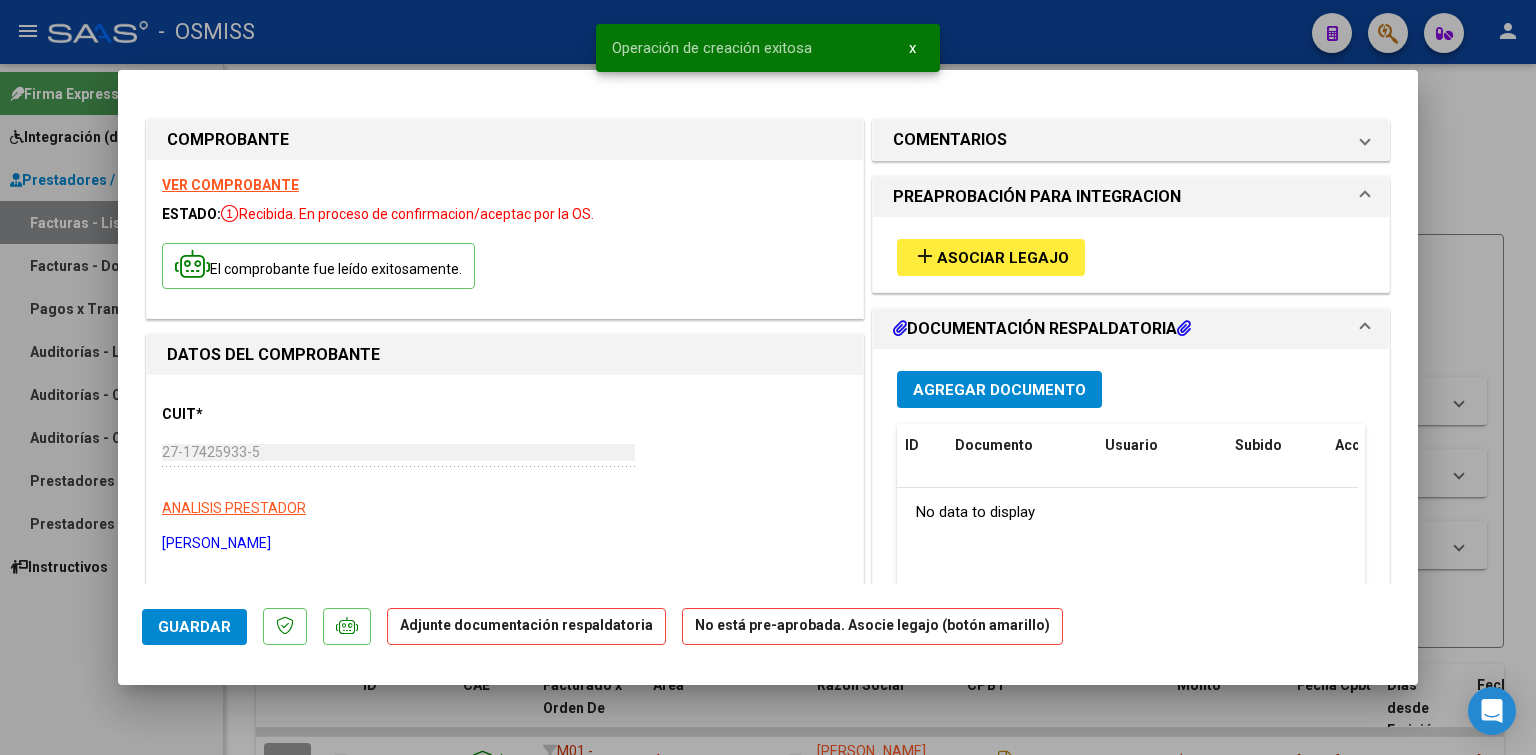 click on "Asociar Legajo" at bounding box center (1003, 258) 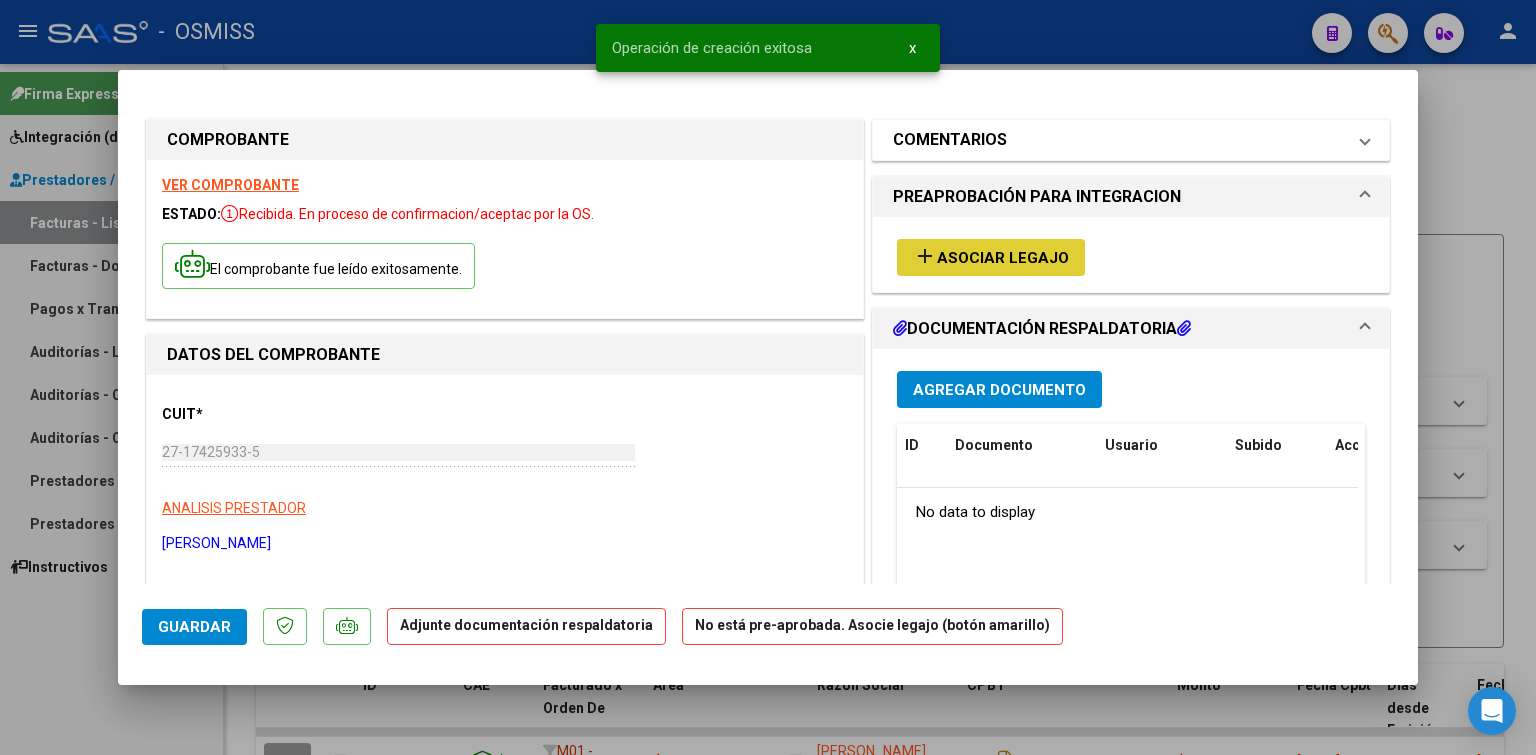 click on "COMENTARIOS" at bounding box center [1119, 140] 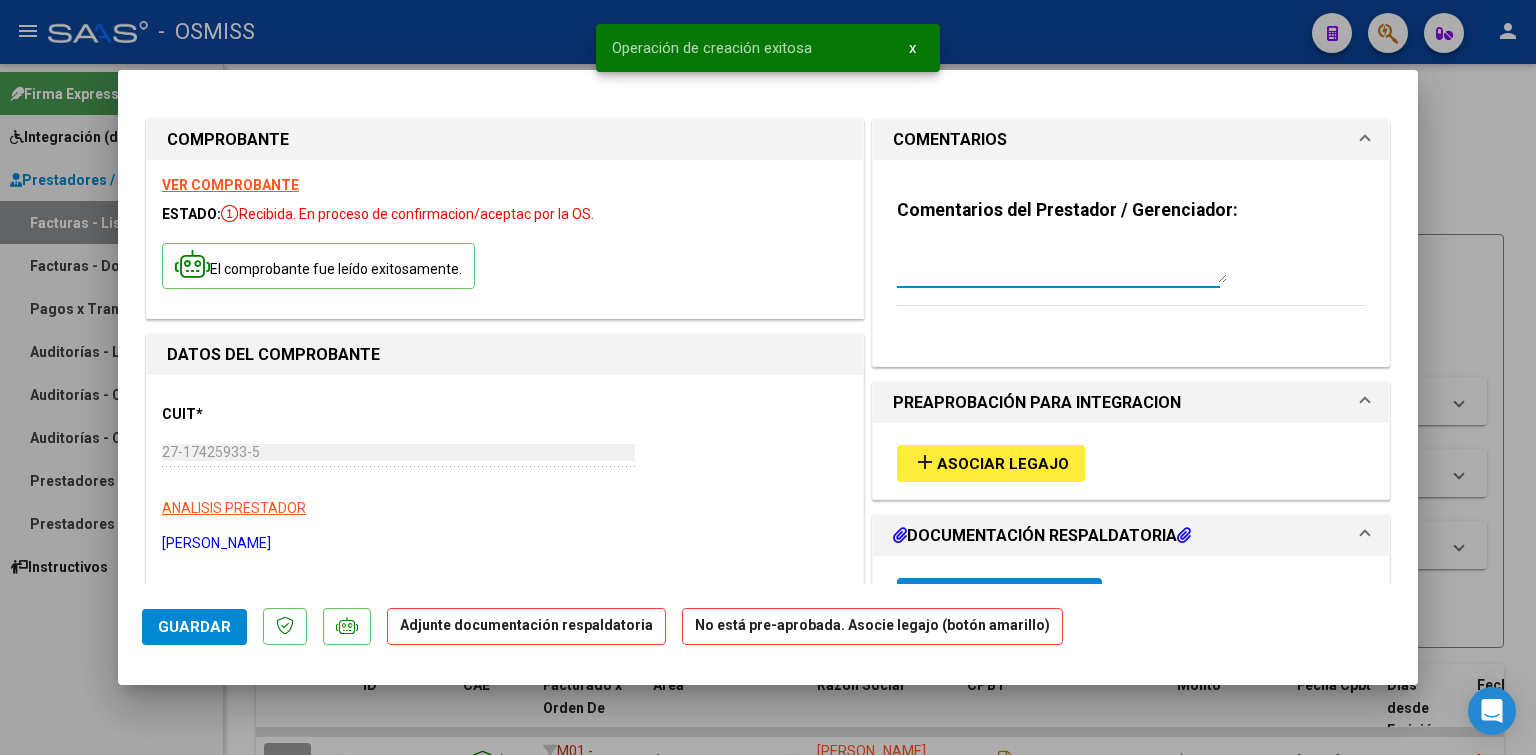 click at bounding box center [1062, 263] 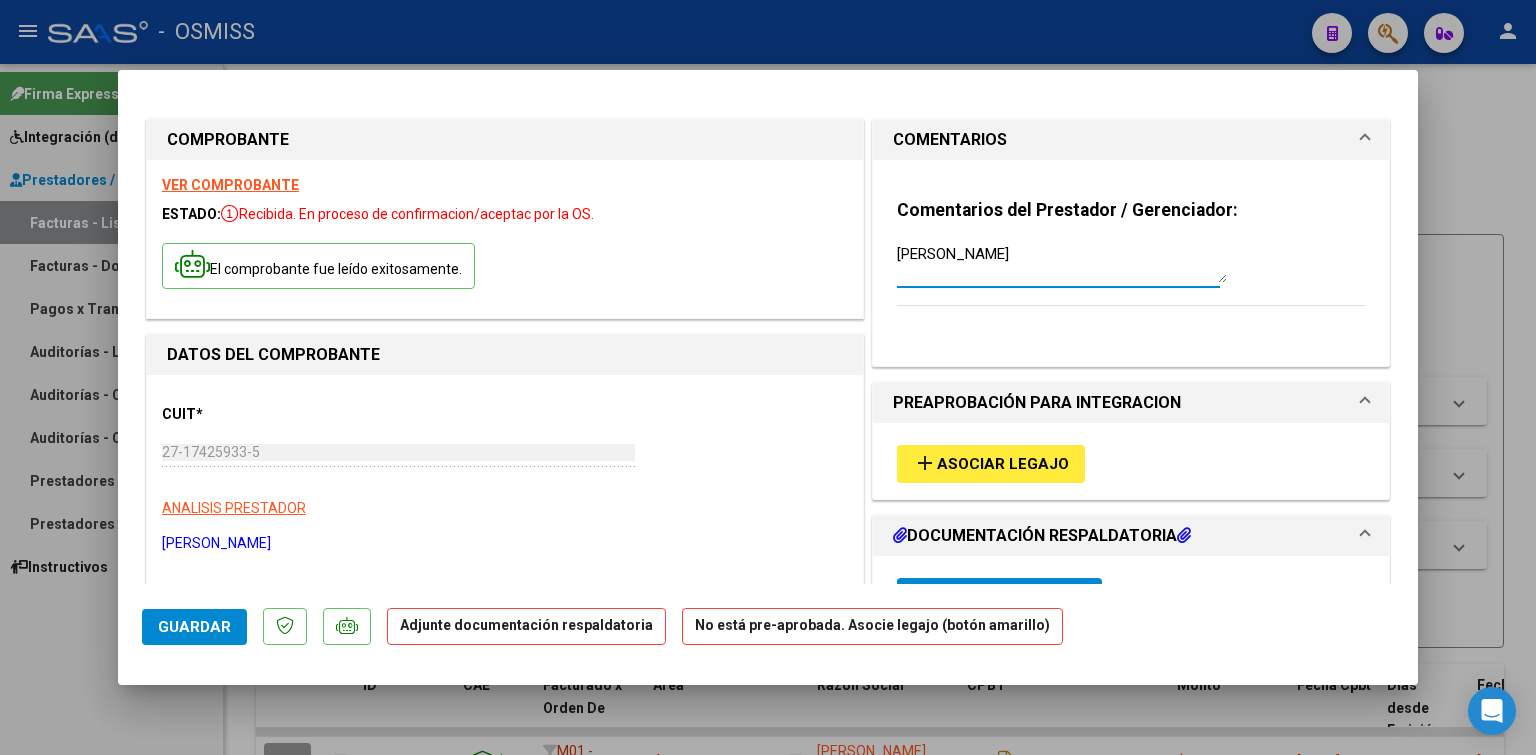 scroll, scrollTop: 300, scrollLeft: 0, axis: vertical 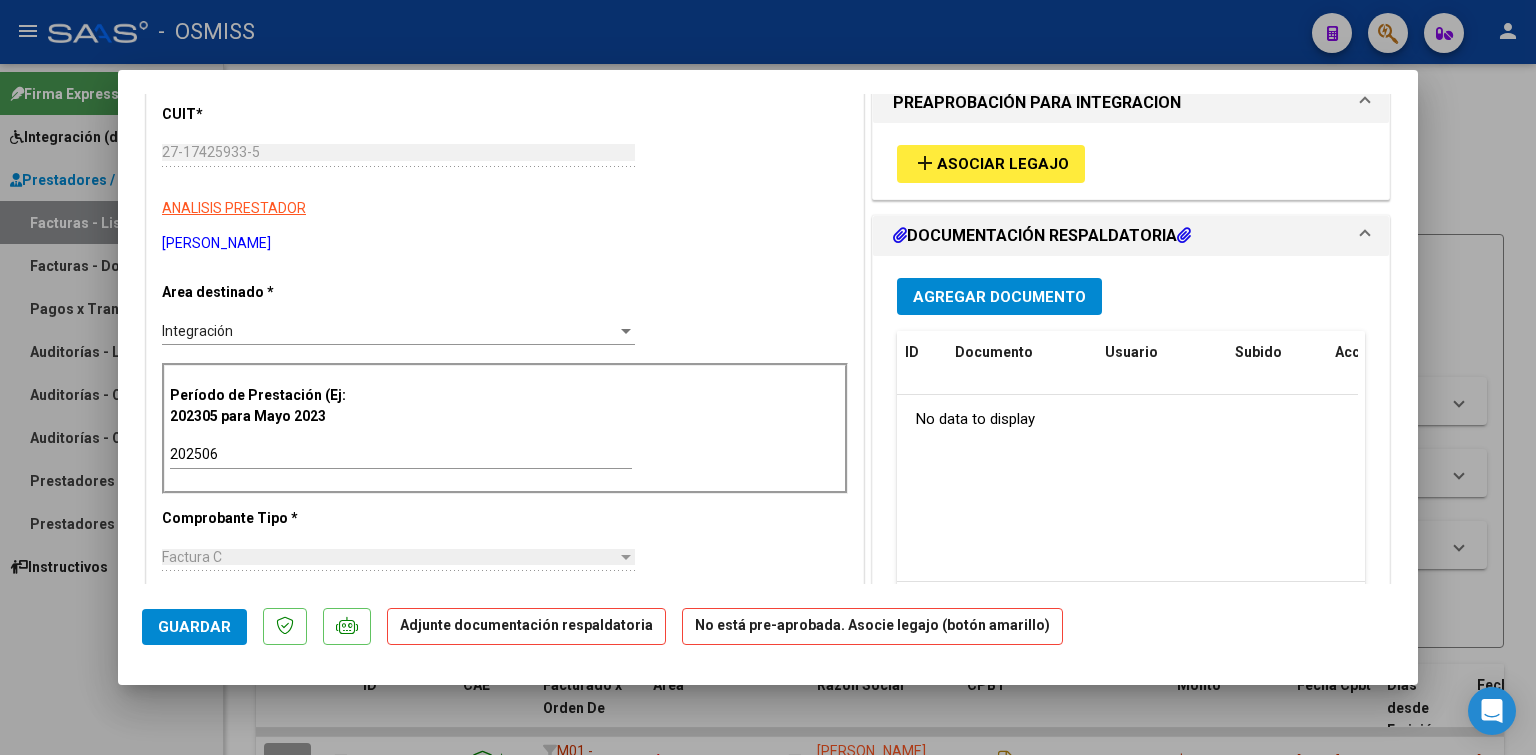 click on "Agregar Documento" at bounding box center (999, 297) 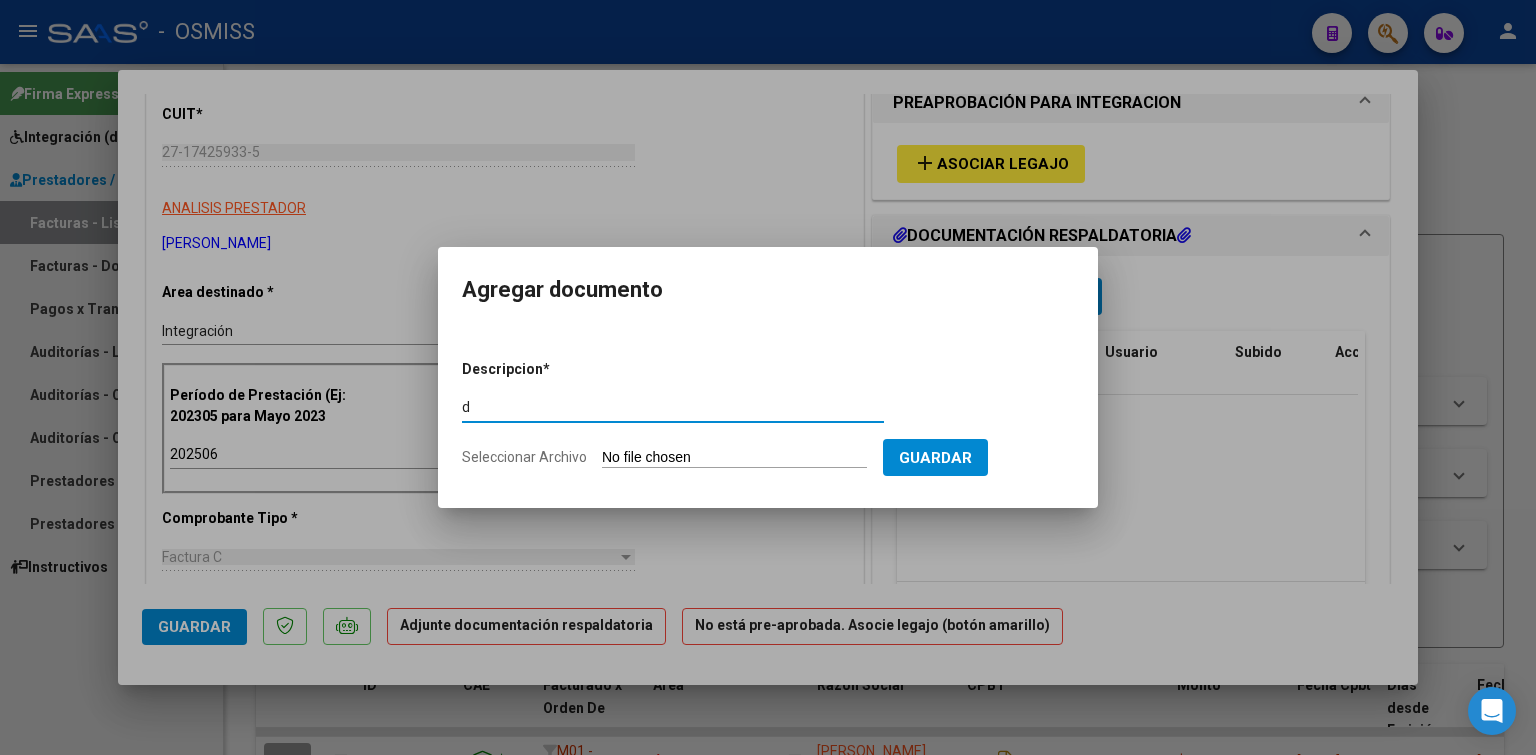click on "Descripcion  *   d Escriba aquí una descripcion  Seleccionar Archivo Guardar" at bounding box center (768, 414) 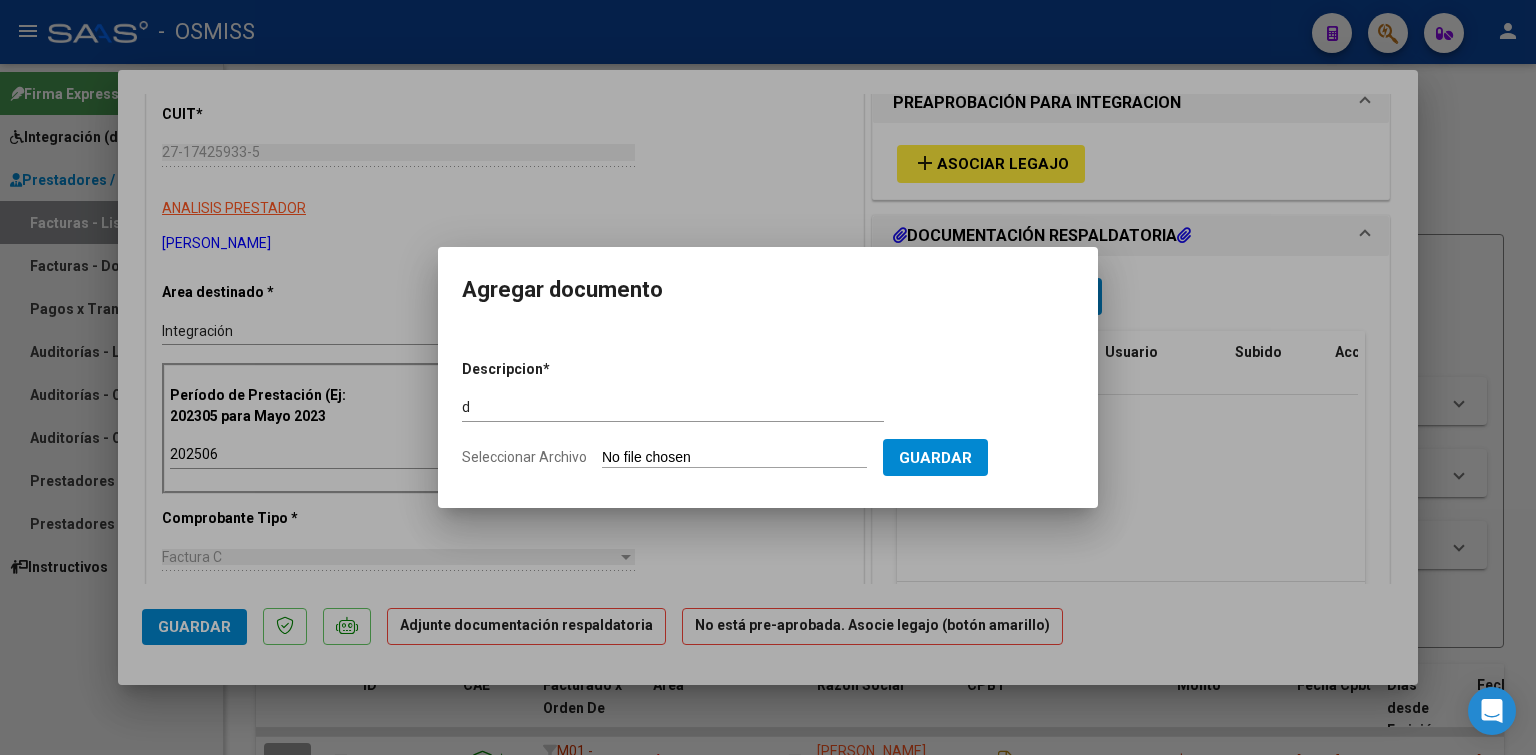 click on "Seleccionar Archivo" at bounding box center (734, 458) 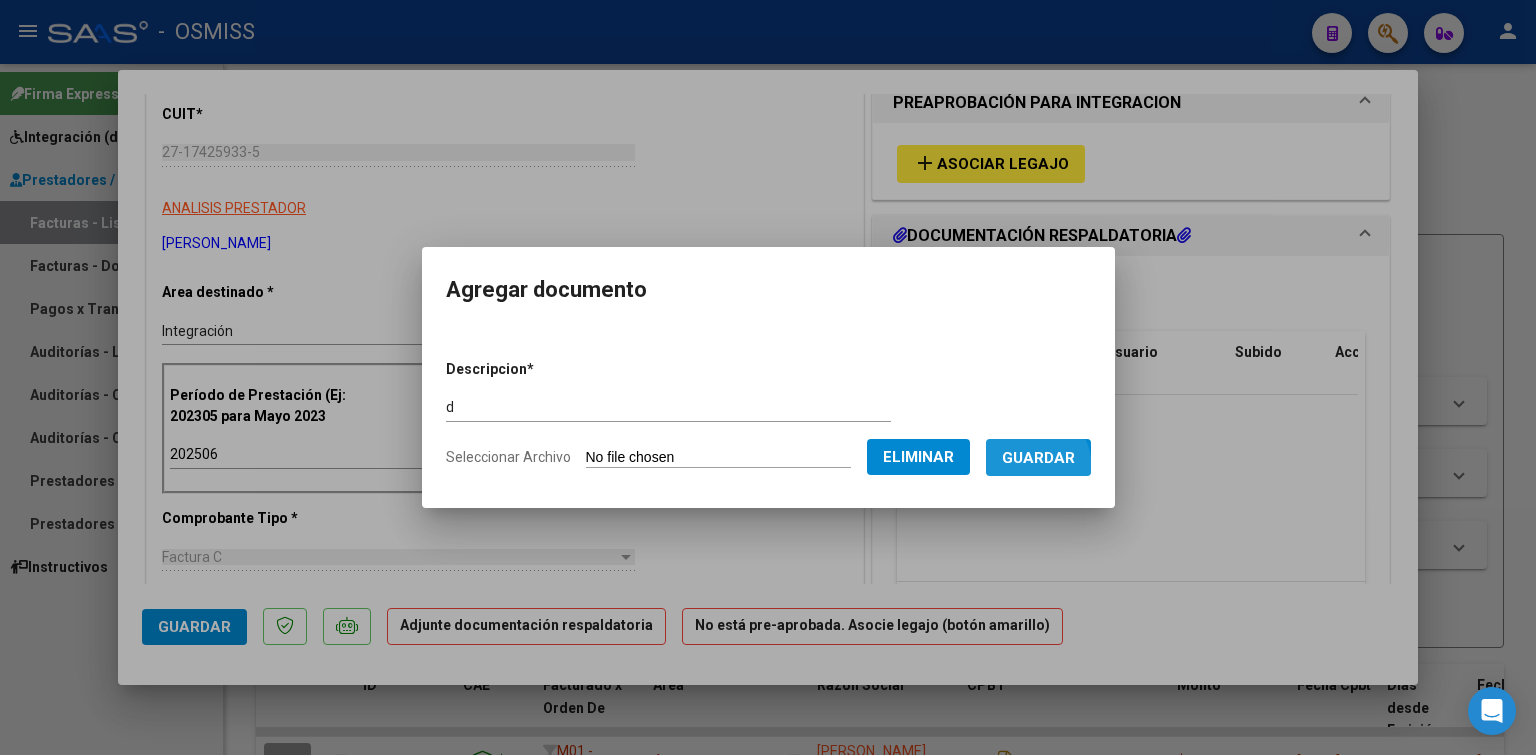 click on "Guardar" at bounding box center (1038, 457) 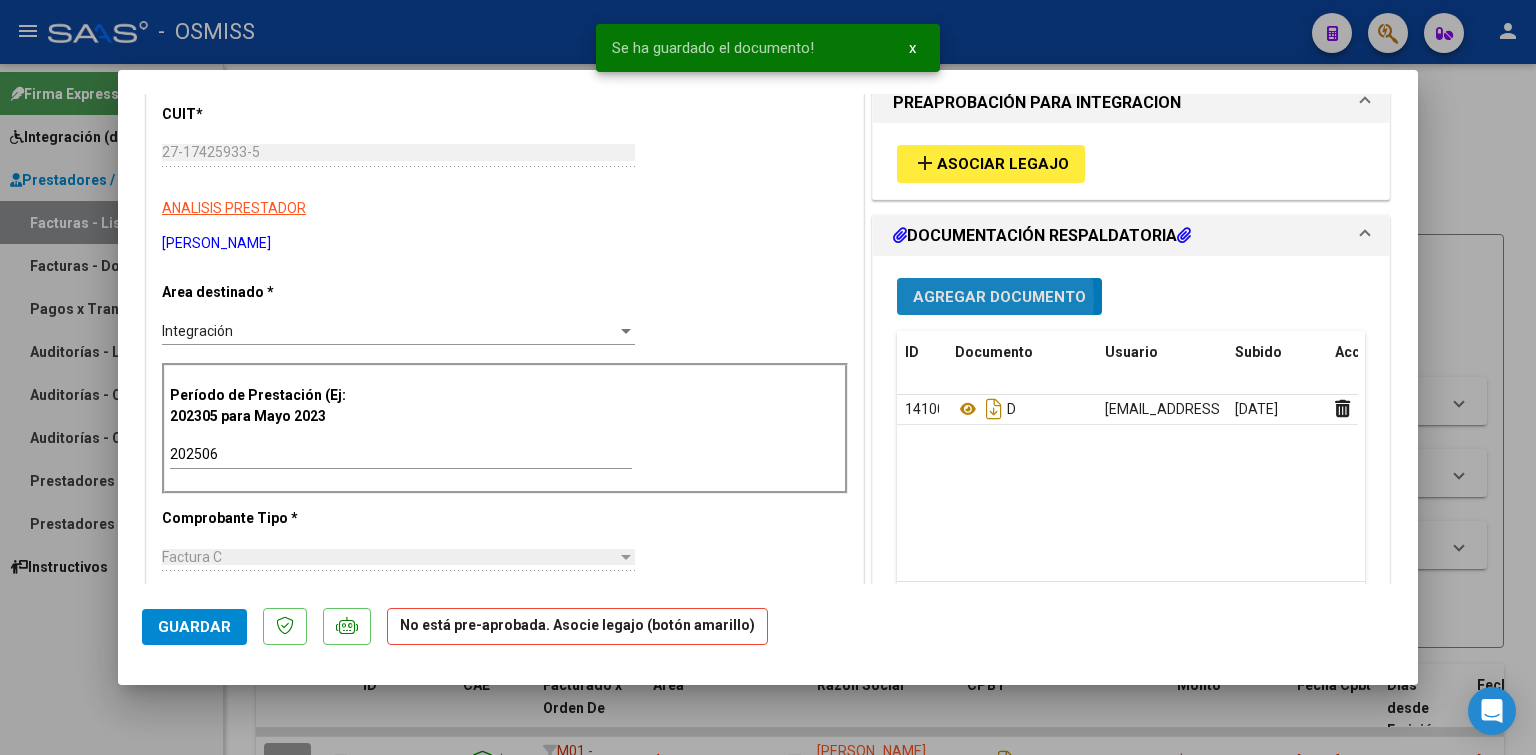 click on "Agregar Documento" at bounding box center (999, 297) 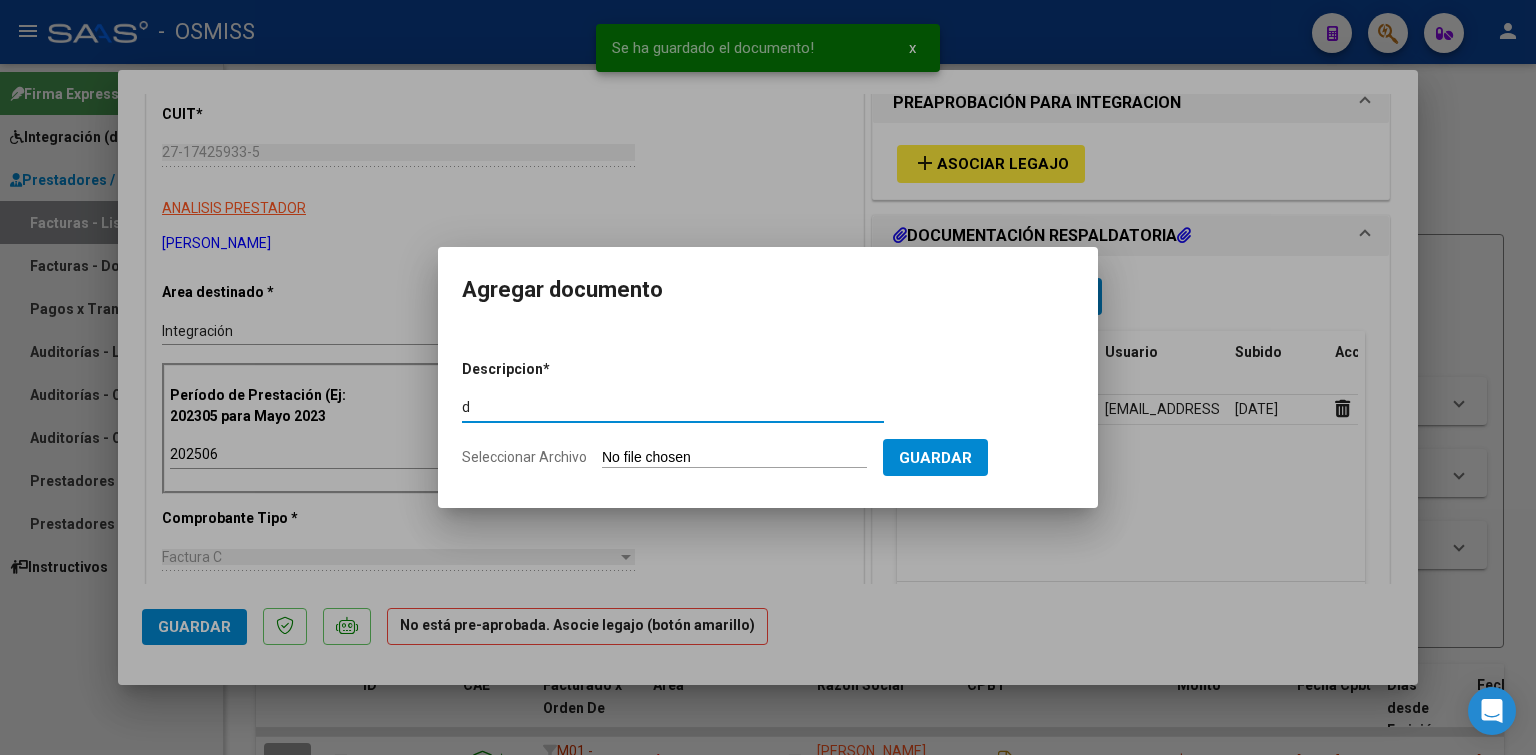 click on "Seleccionar Archivo" at bounding box center (734, 458) 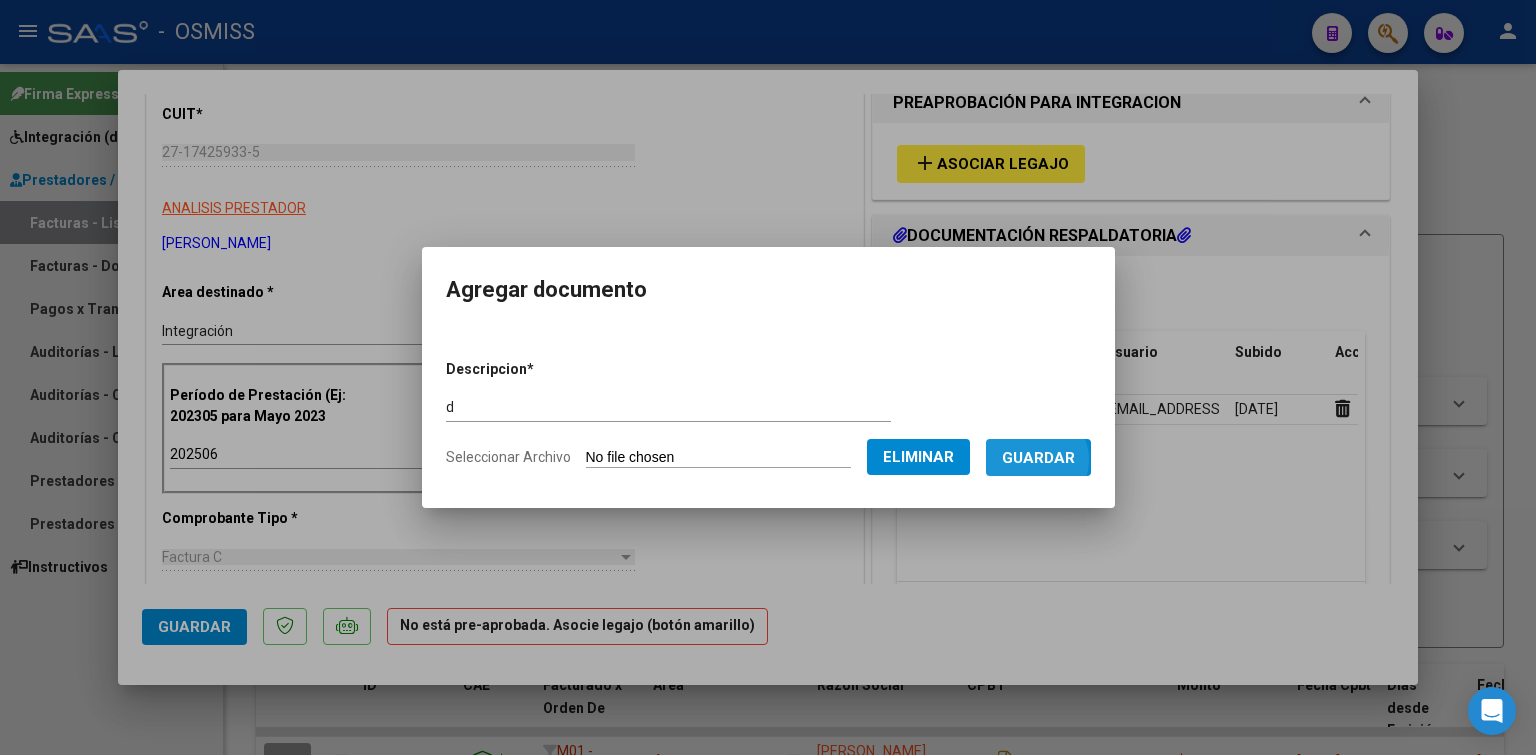 click on "Guardar" at bounding box center [1038, 458] 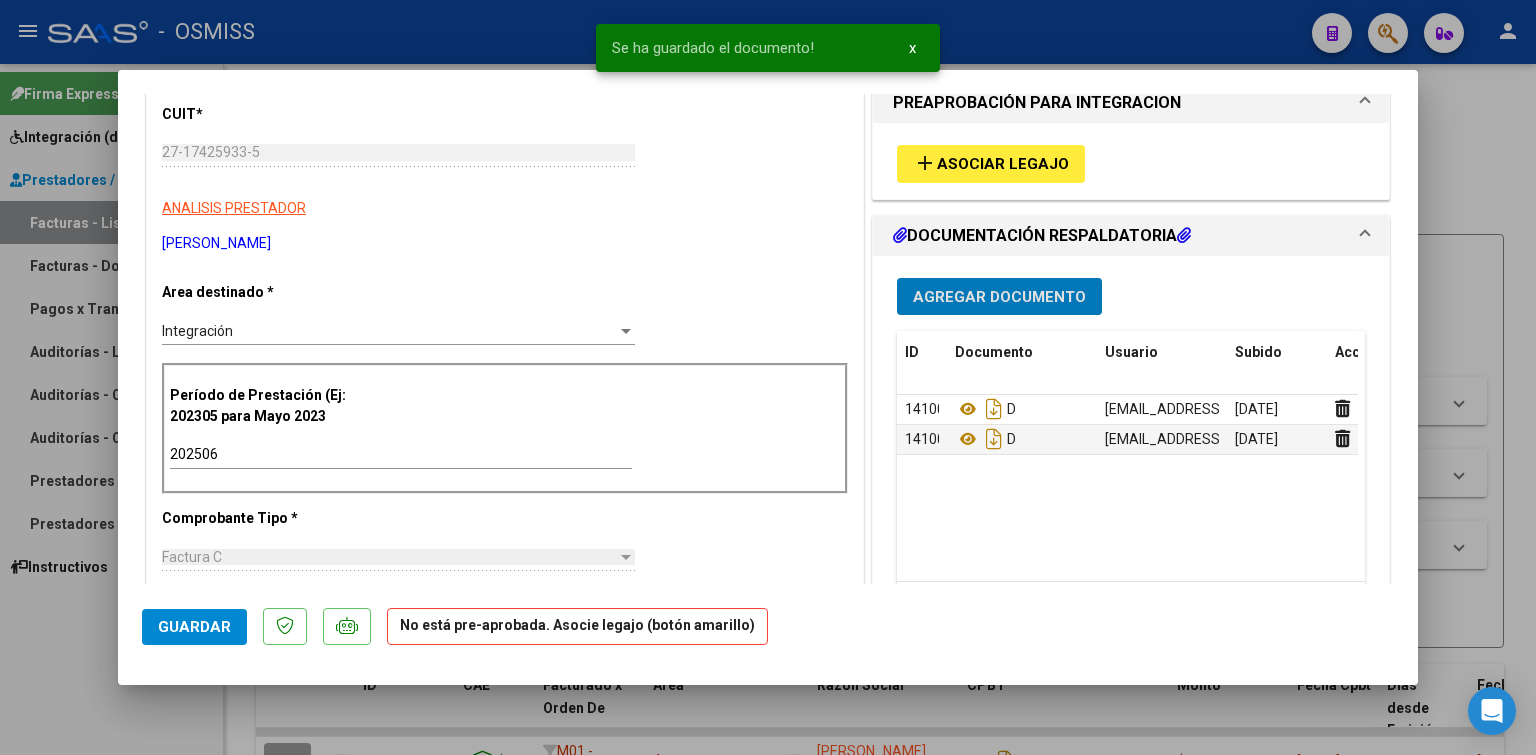click on "Guardar" 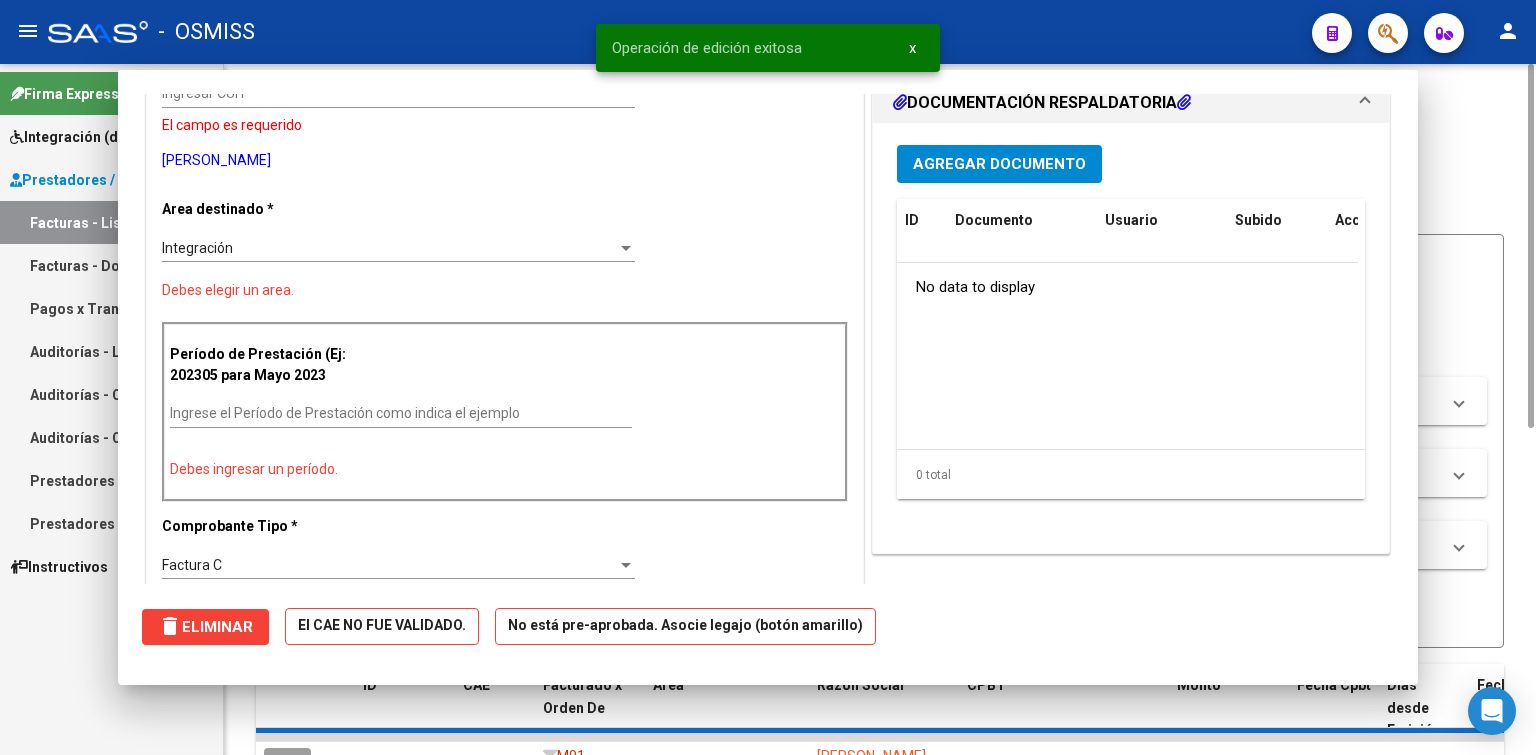 scroll, scrollTop: 241, scrollLeft: 0, axis: vertical 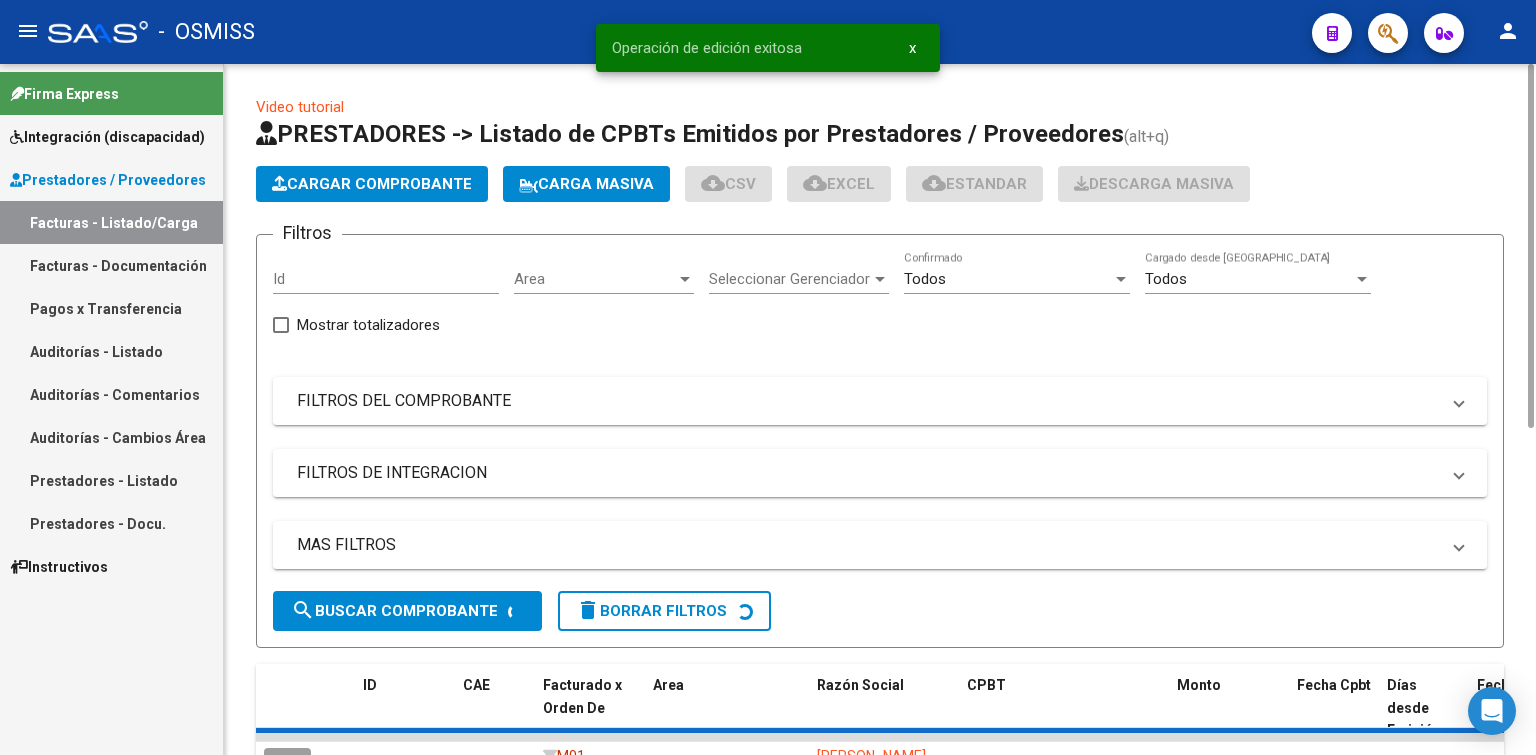 click on "Cargar Comprobante" 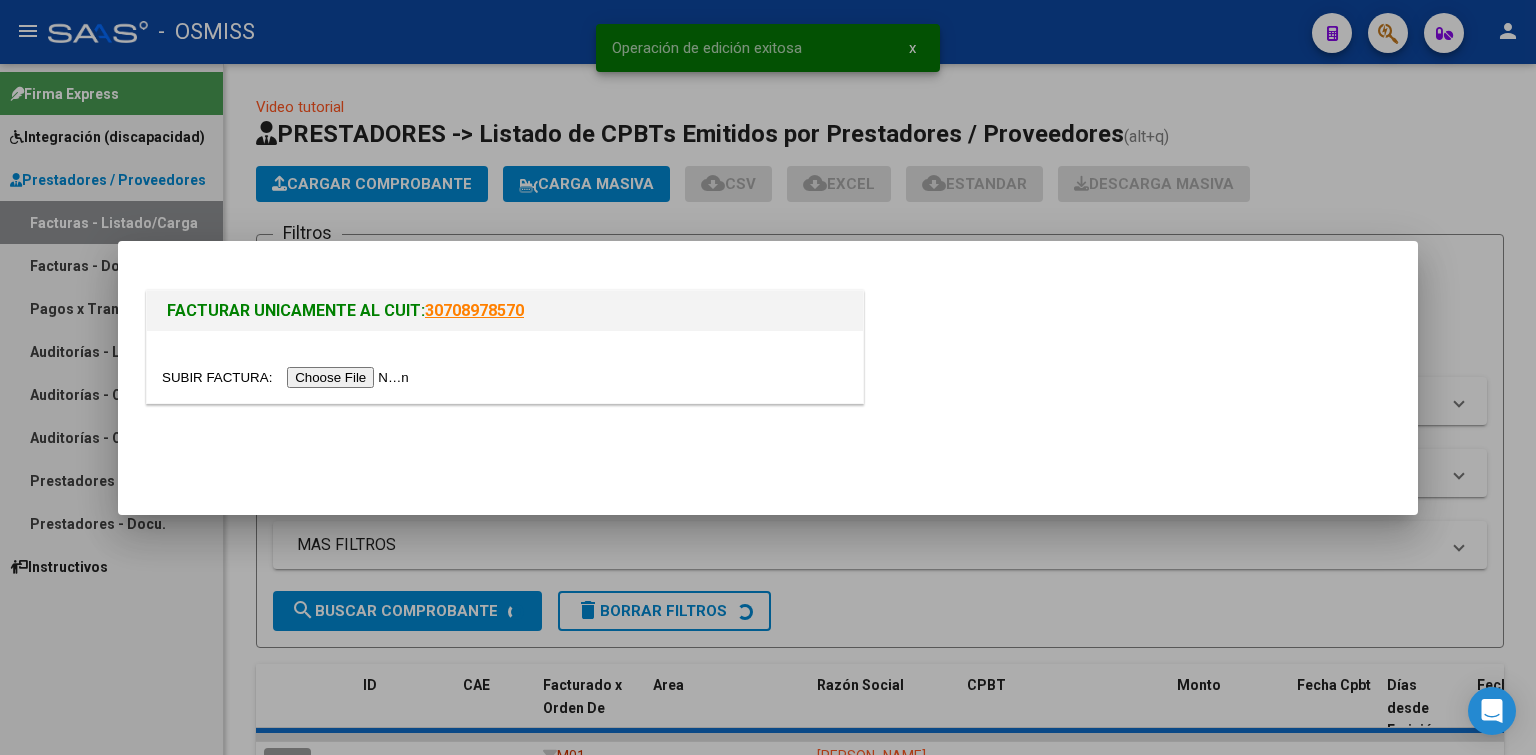 click at bounding box center [288, 377] 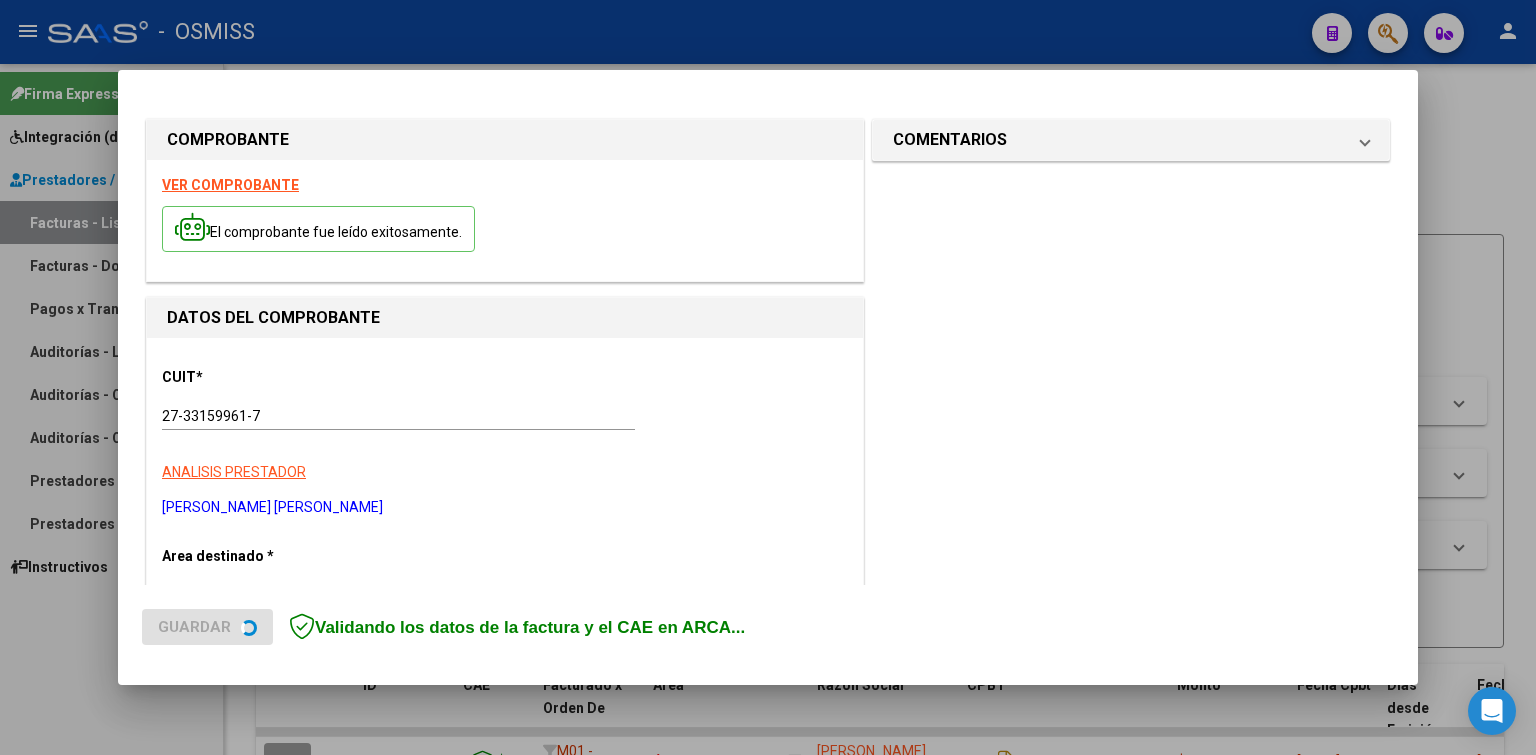 scroll, scrollTop: 300, scrollLeft: 0, axis: vertical 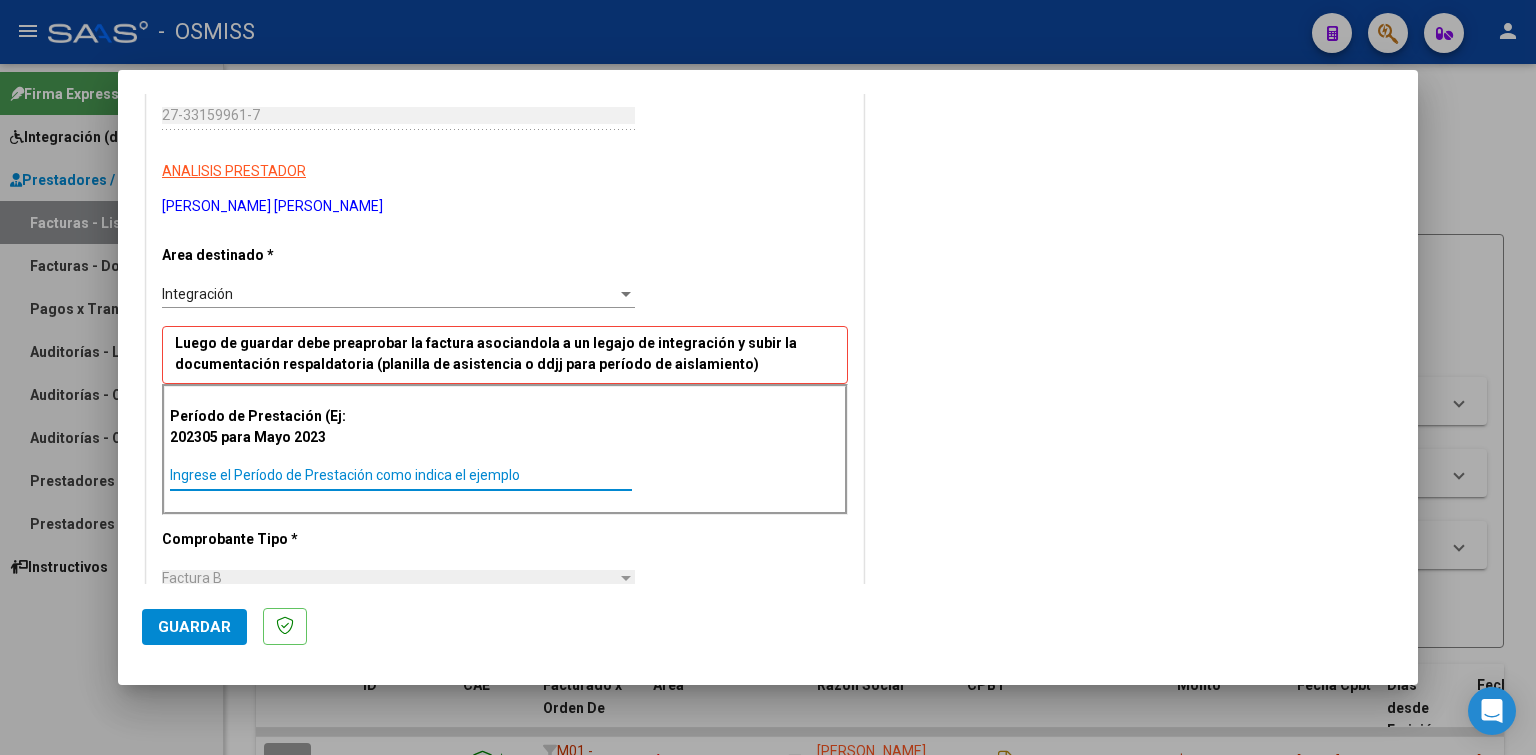 paste on "202506" 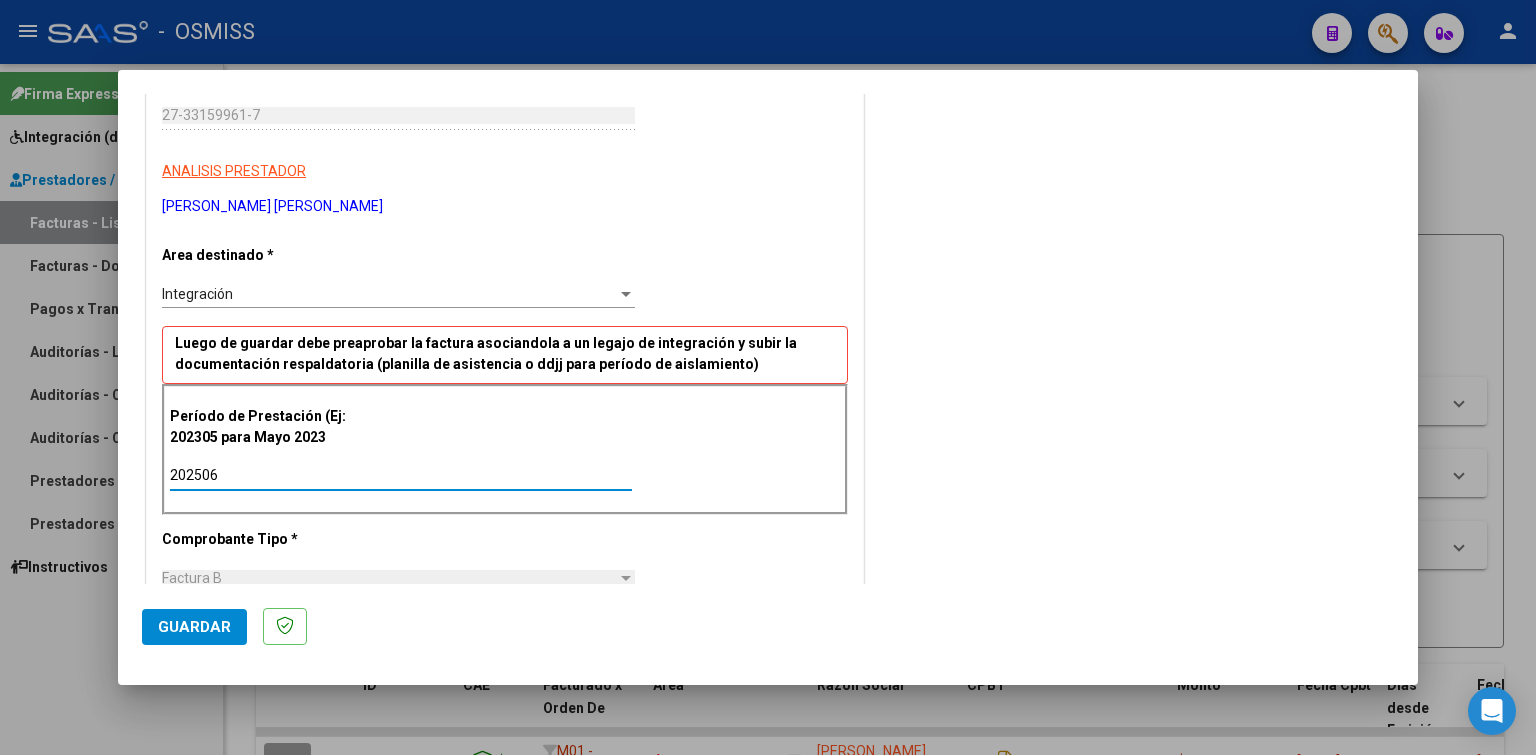click on "Guardar" 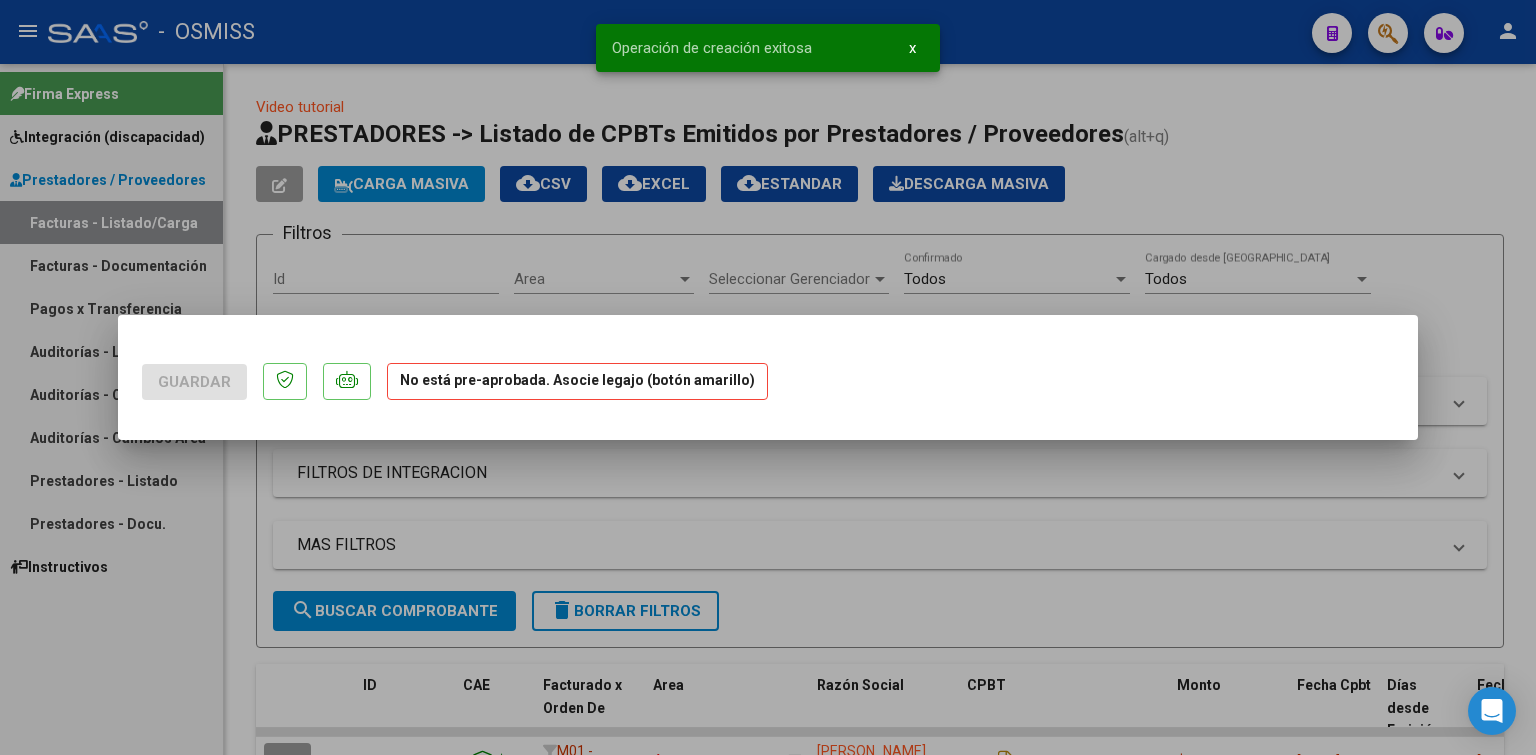 scroll, scrollTop: 0, scrollLeft: 0, axis: both 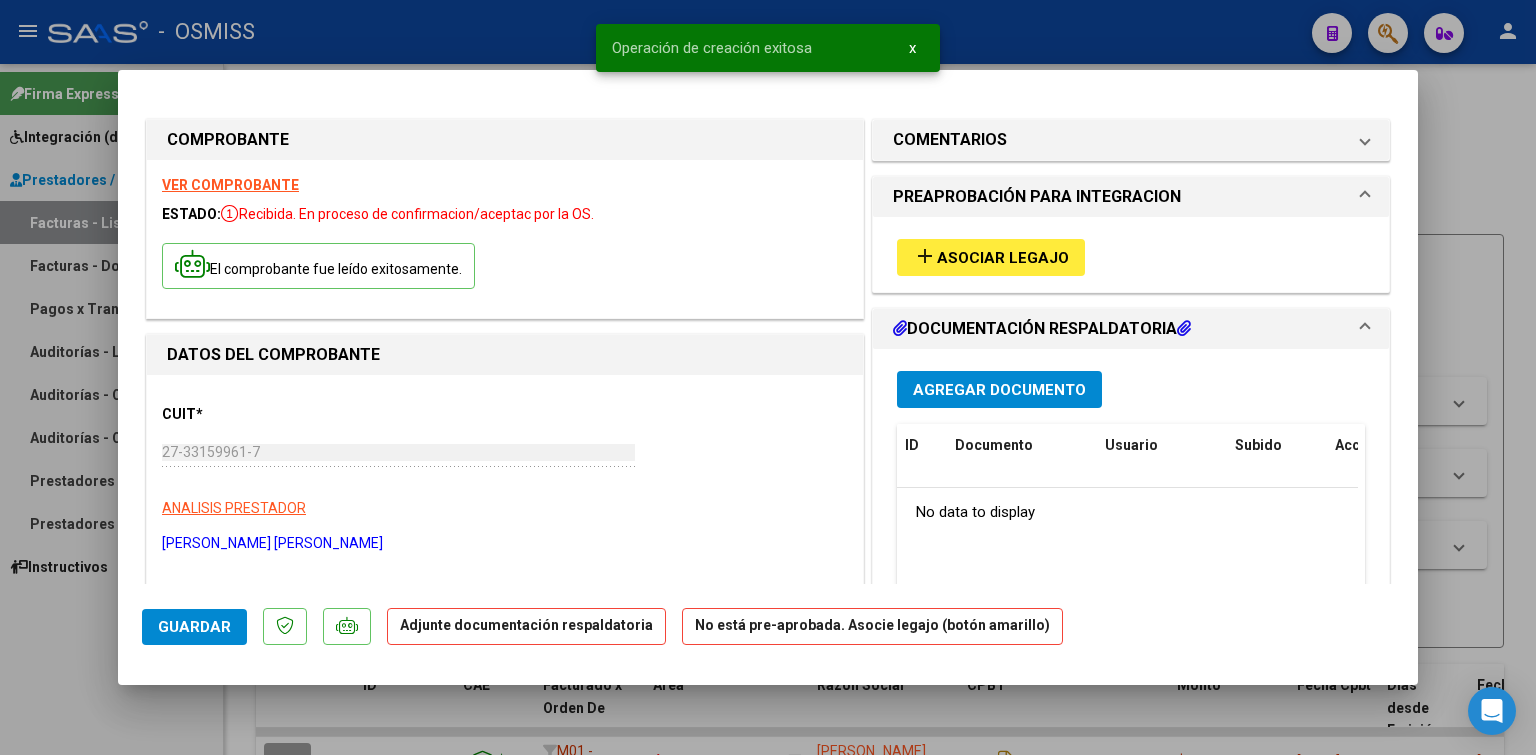 click on "Asociar Legajo" at bounding box center [1003, 258] 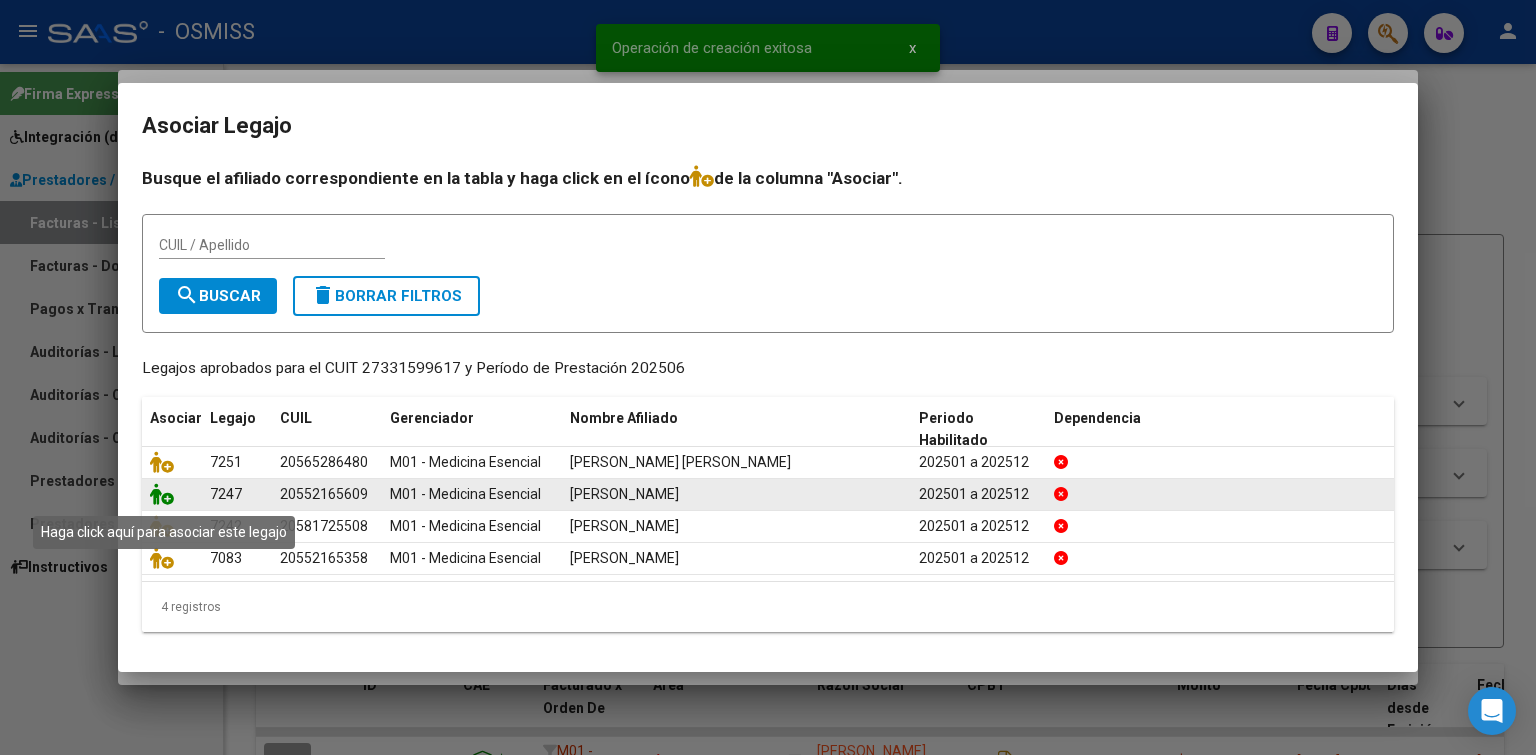 click 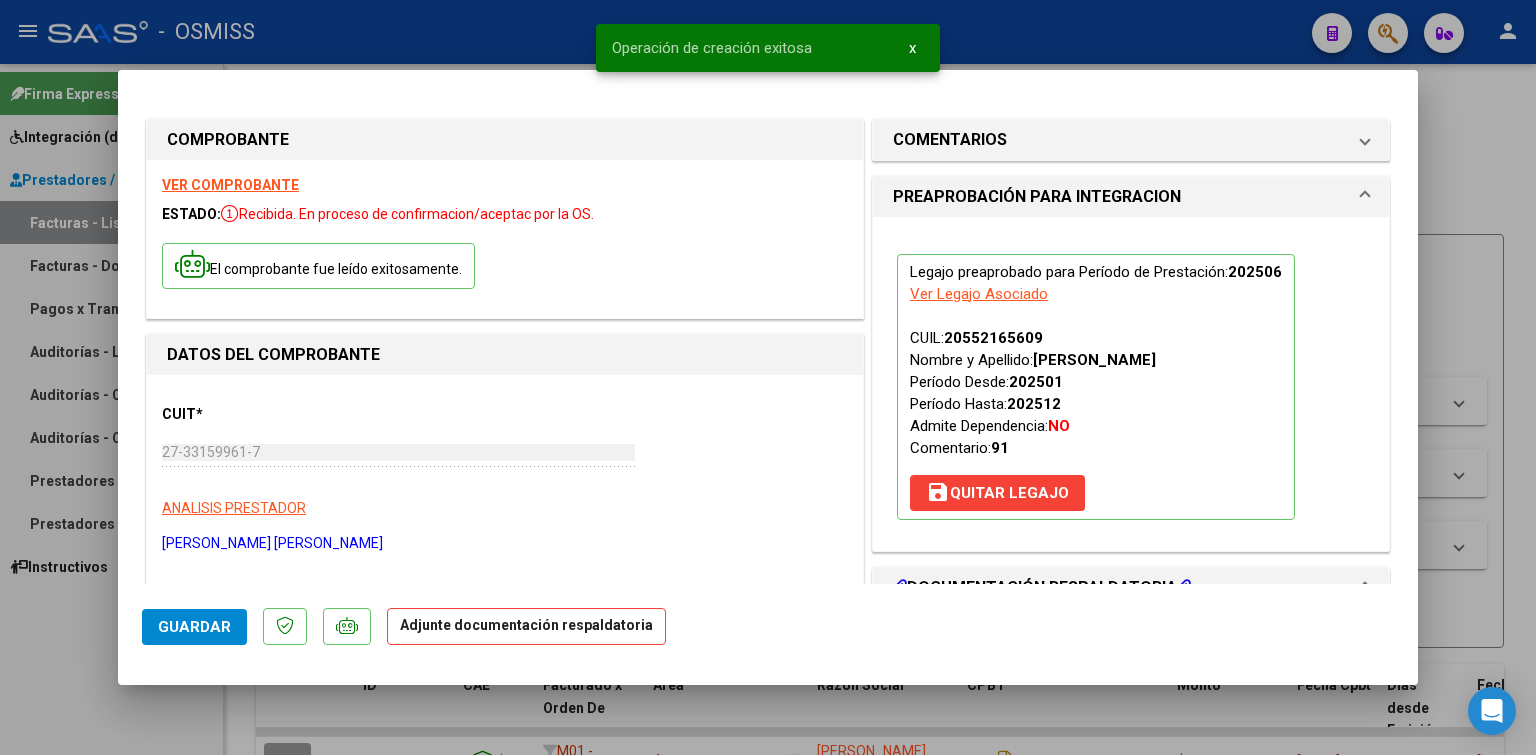 scroll, scrollTop: 200, scrollLeft: 0, axis: vertical 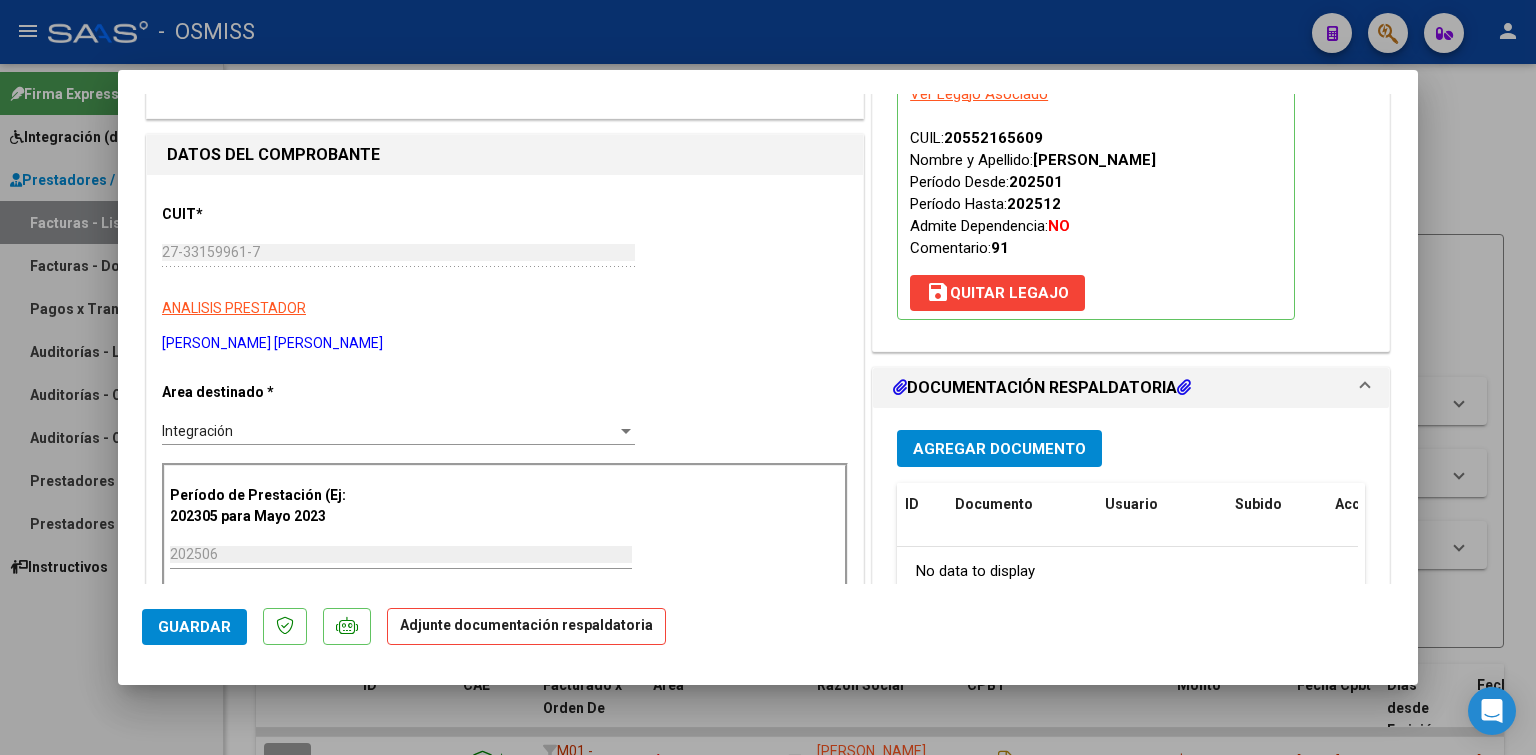 click on "Agregar Documento" at bounding box center (999, 449) 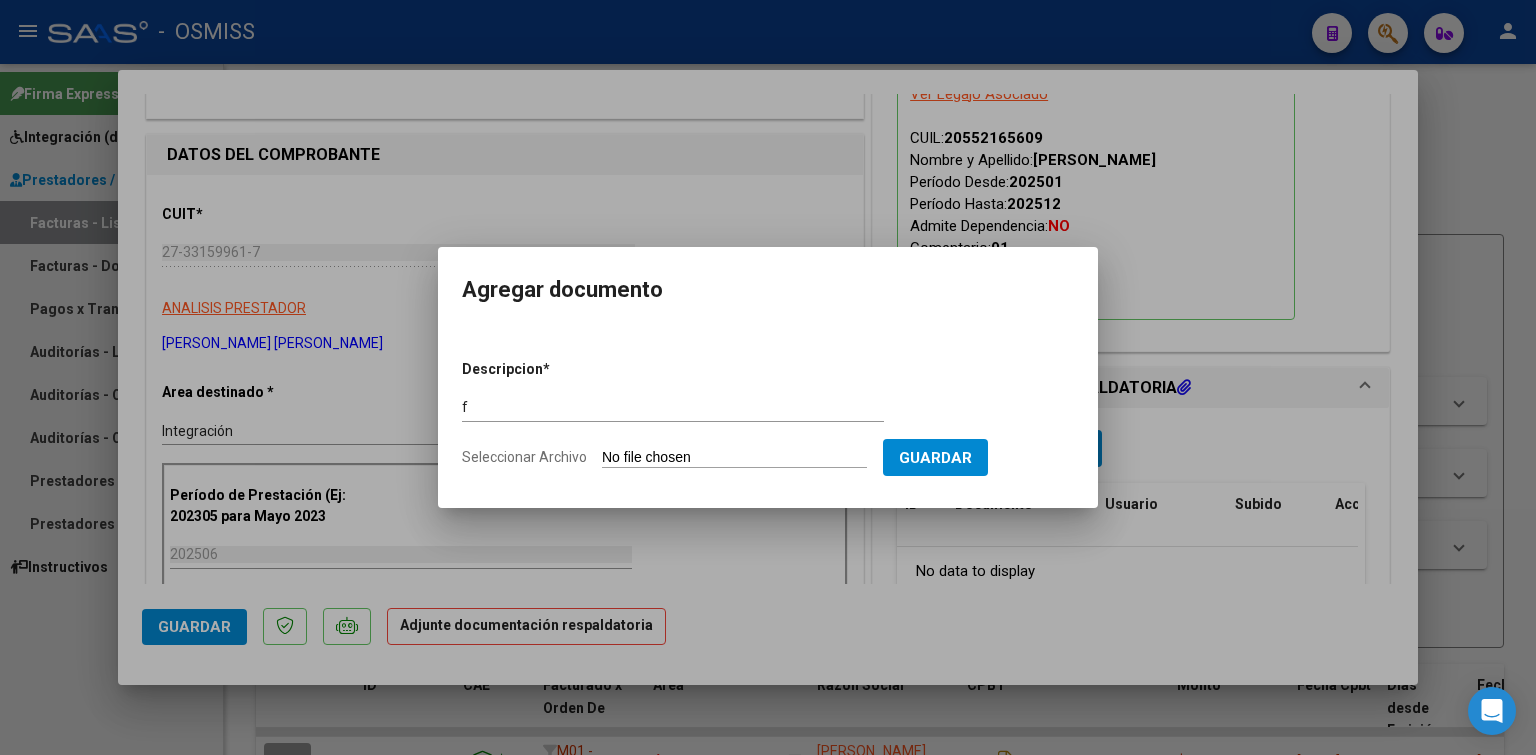 click on "Seleccionar Archivo" at bounding box center [734, 458] 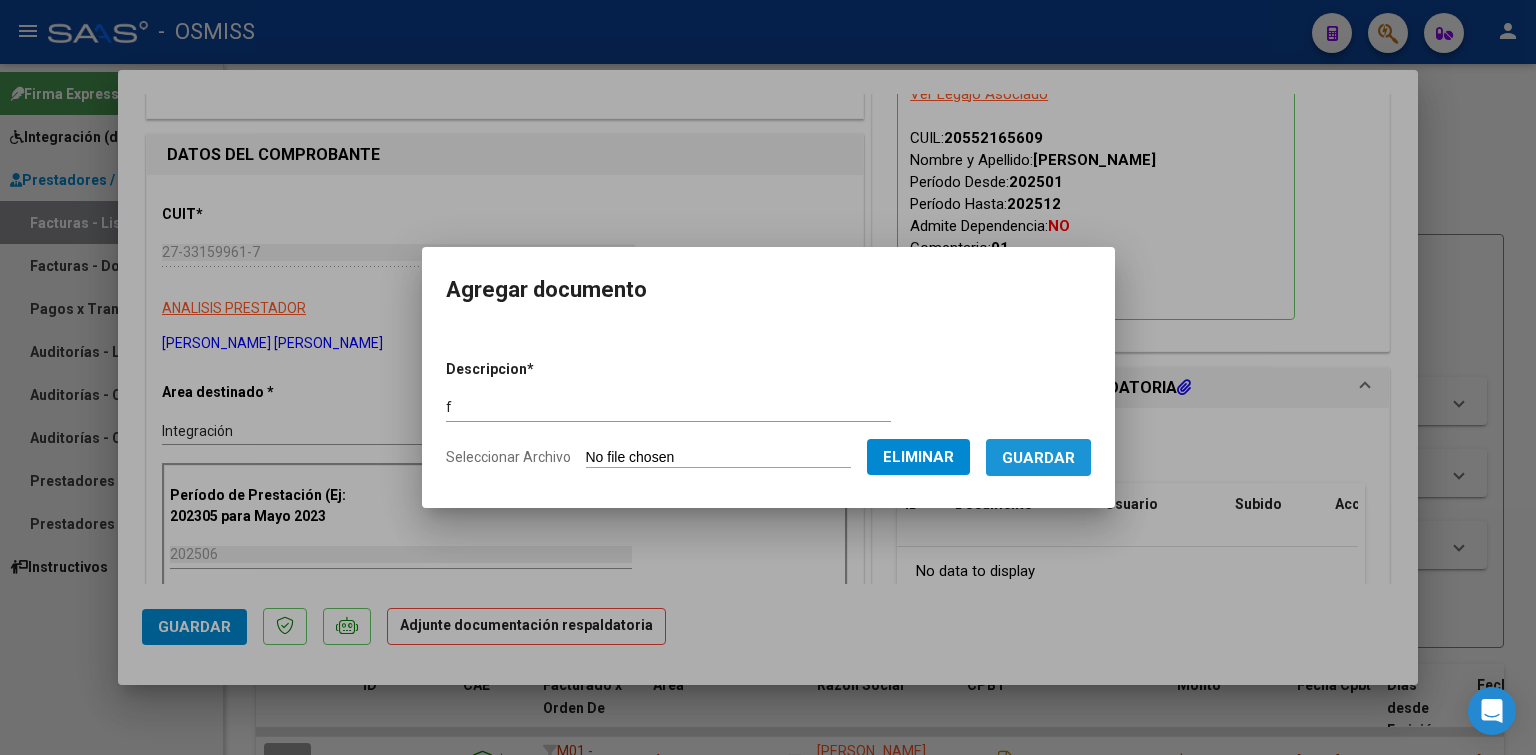 click on "Guardar" at bounding box center [1038, 458] 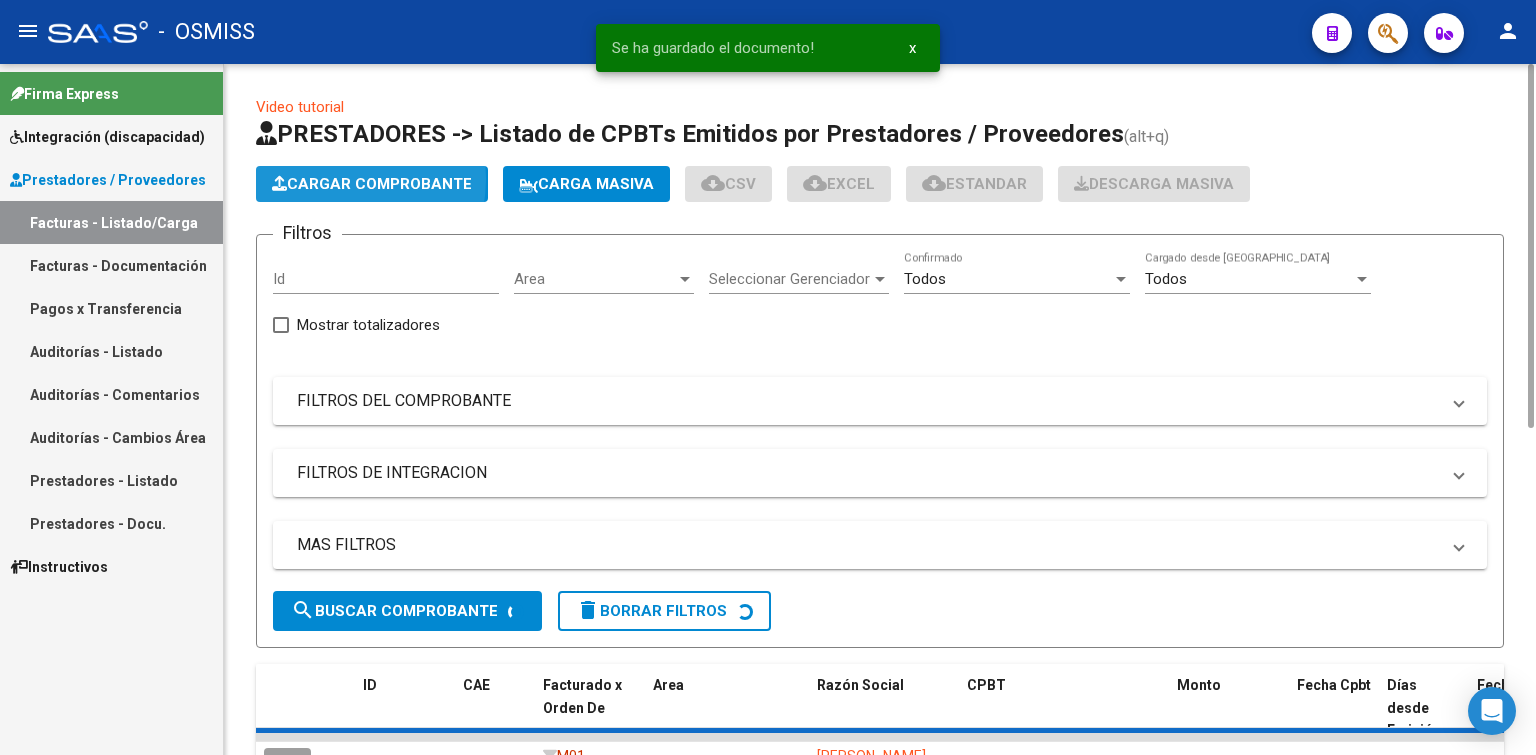 click on "Cargar Comprobante" 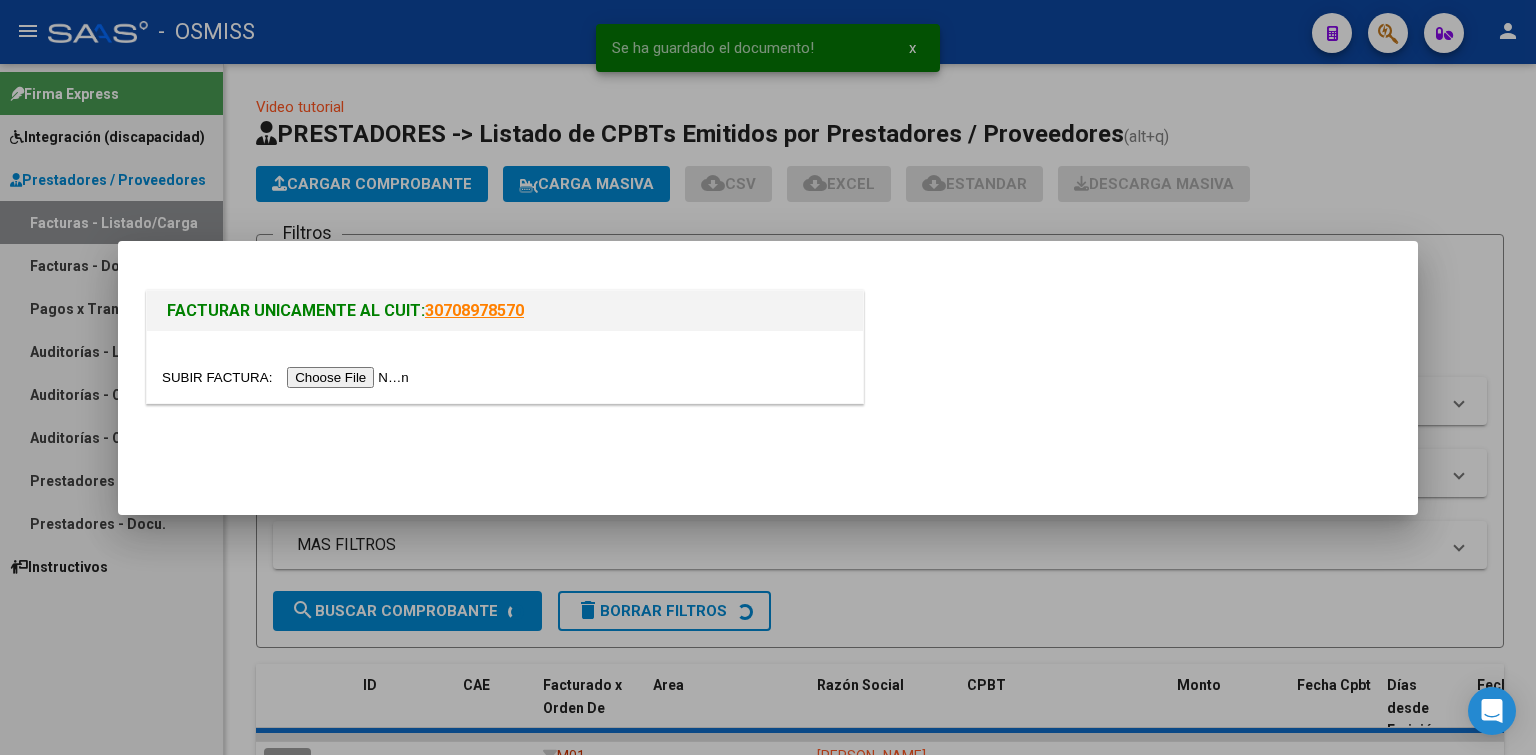 click at bounding box center (288, 377) 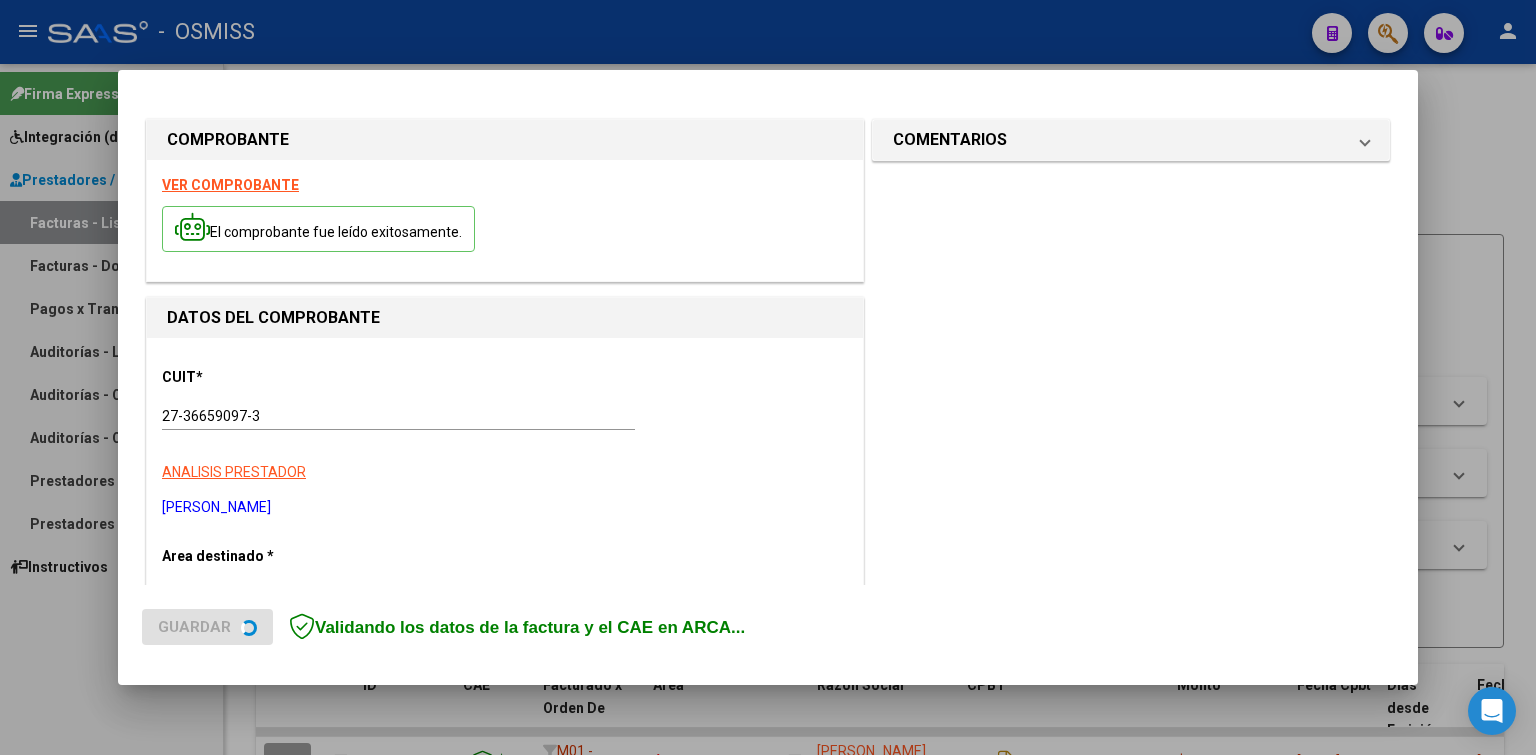 scroll, scrollTop: 200, scrollLeft: 0, axis: vertical 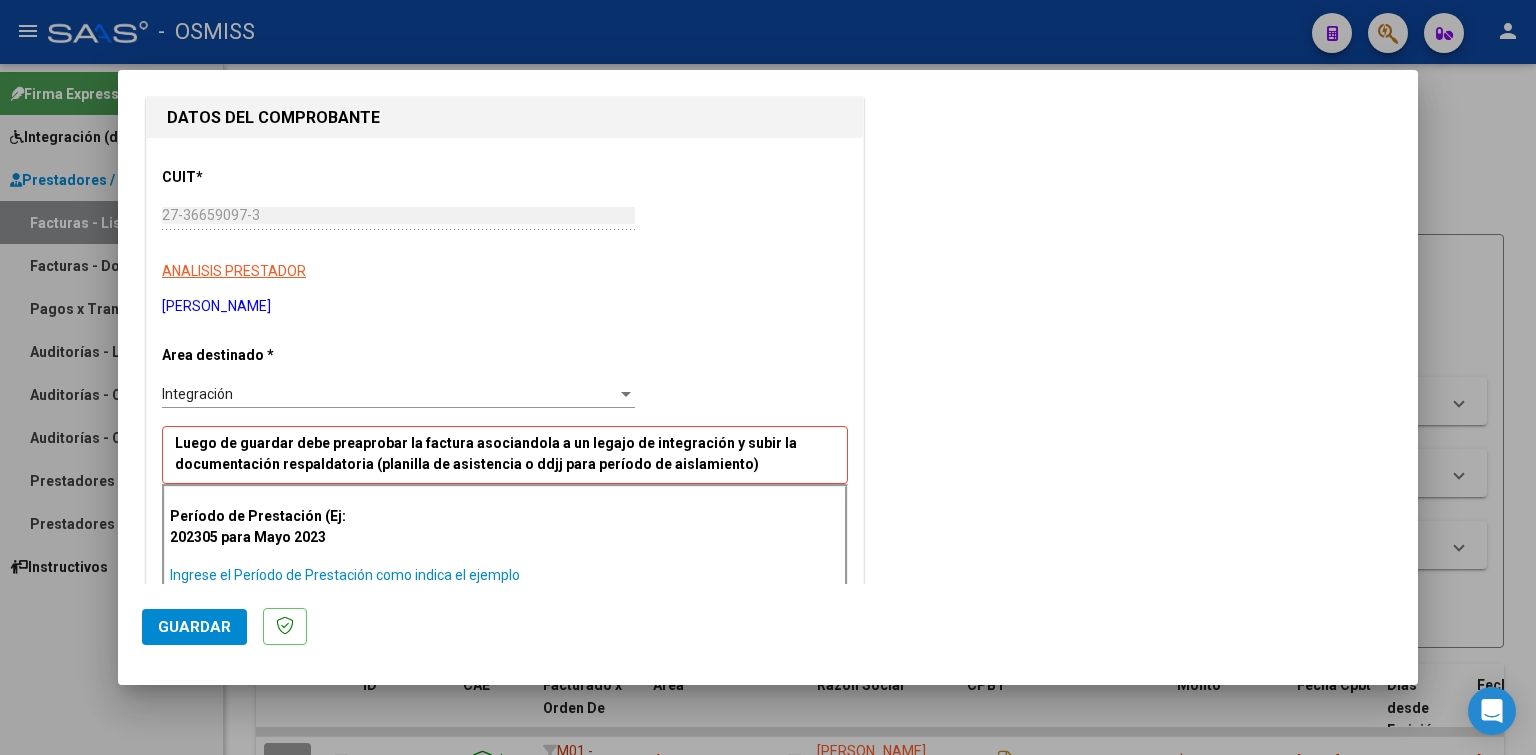 paste on "202506" 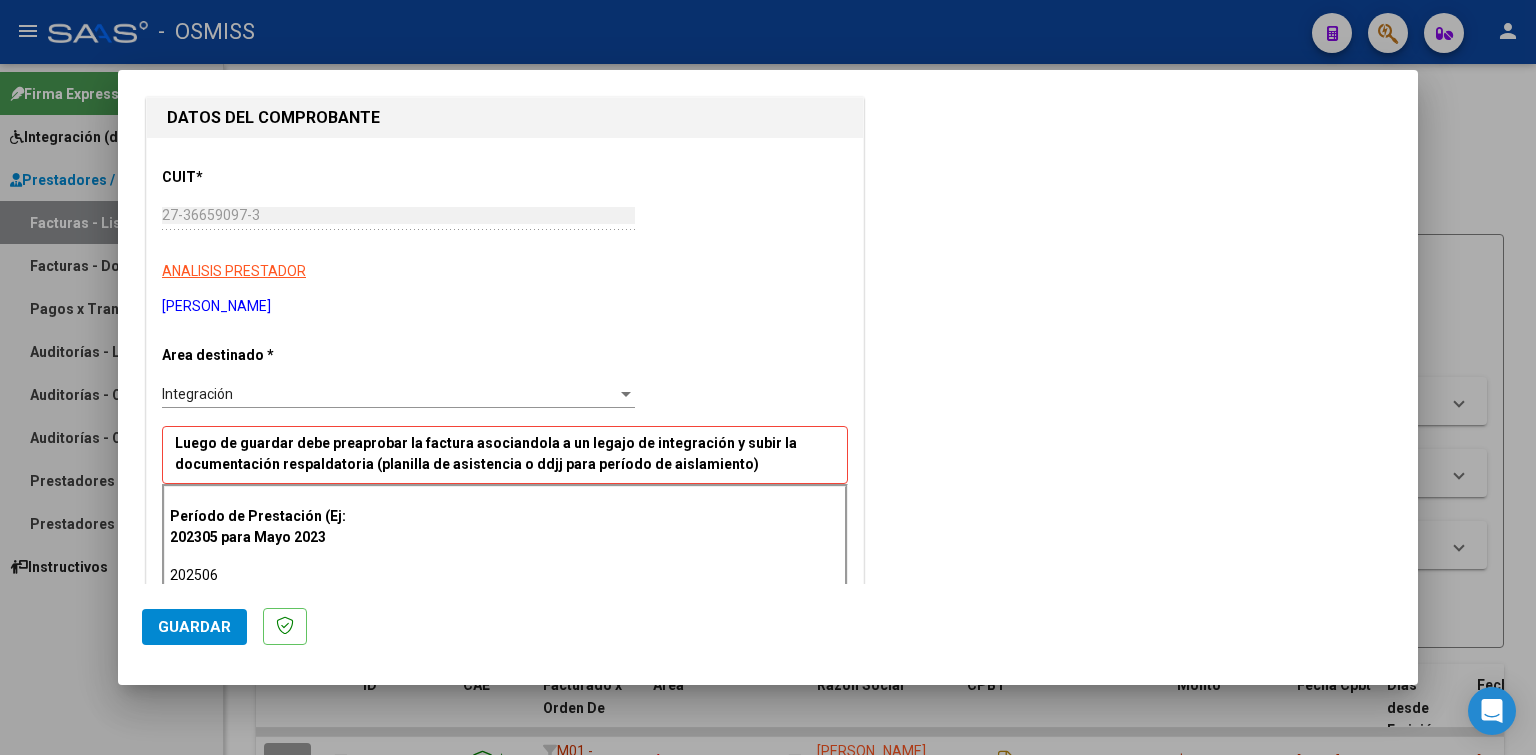 click on "Guardar" 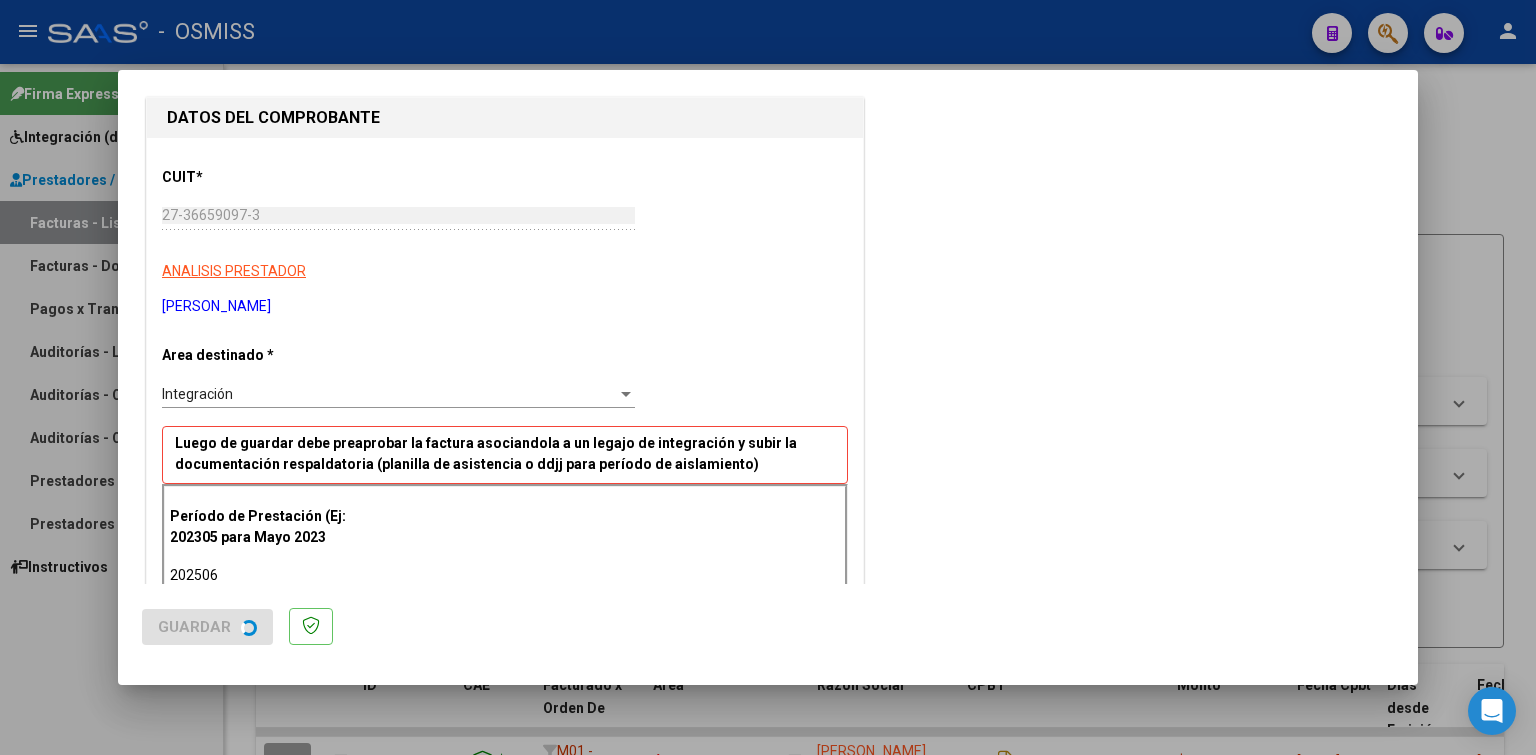 scroll, scrollTop: 0, scrollLeft: 0, axis: both 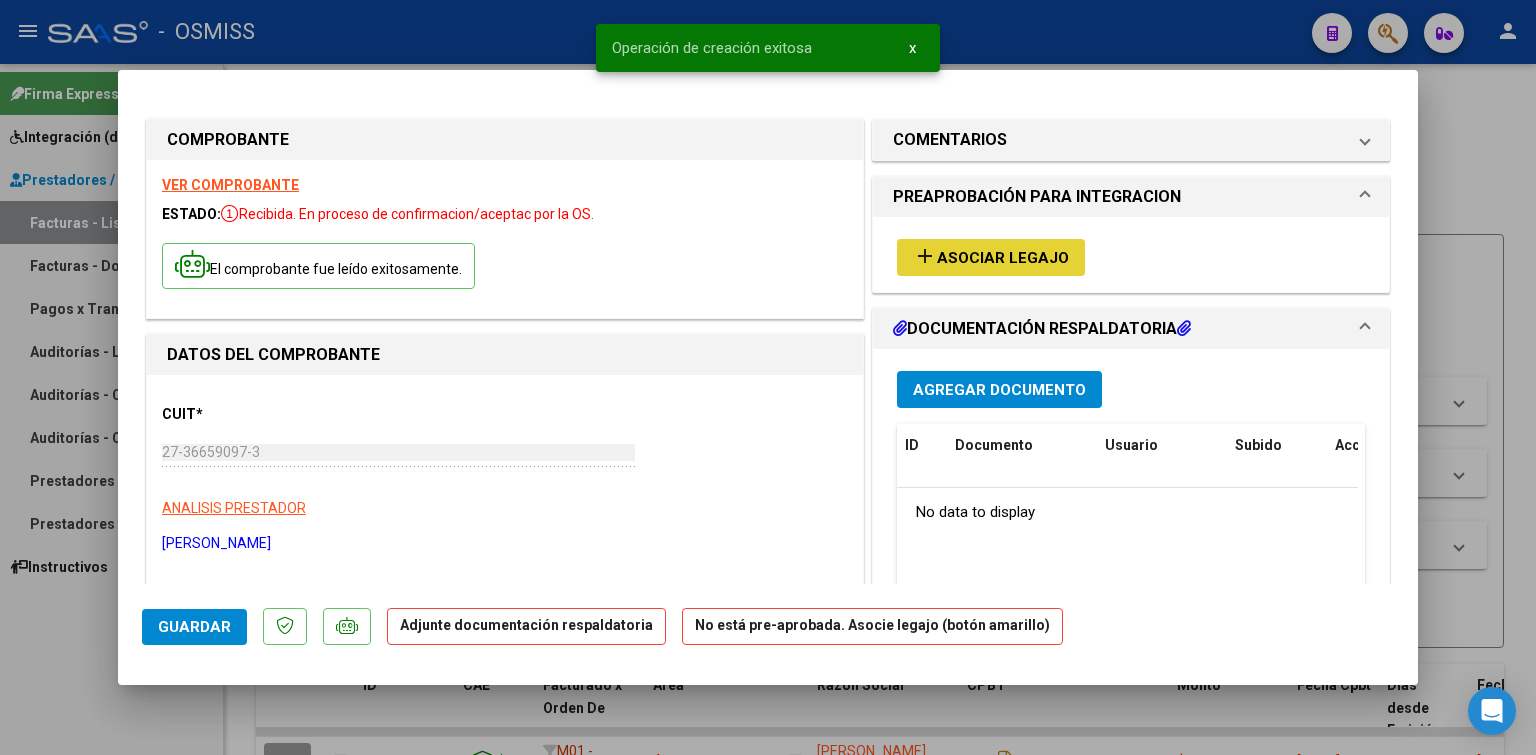 click on "Asociar Legajo" at bounding box center [1003, 258] 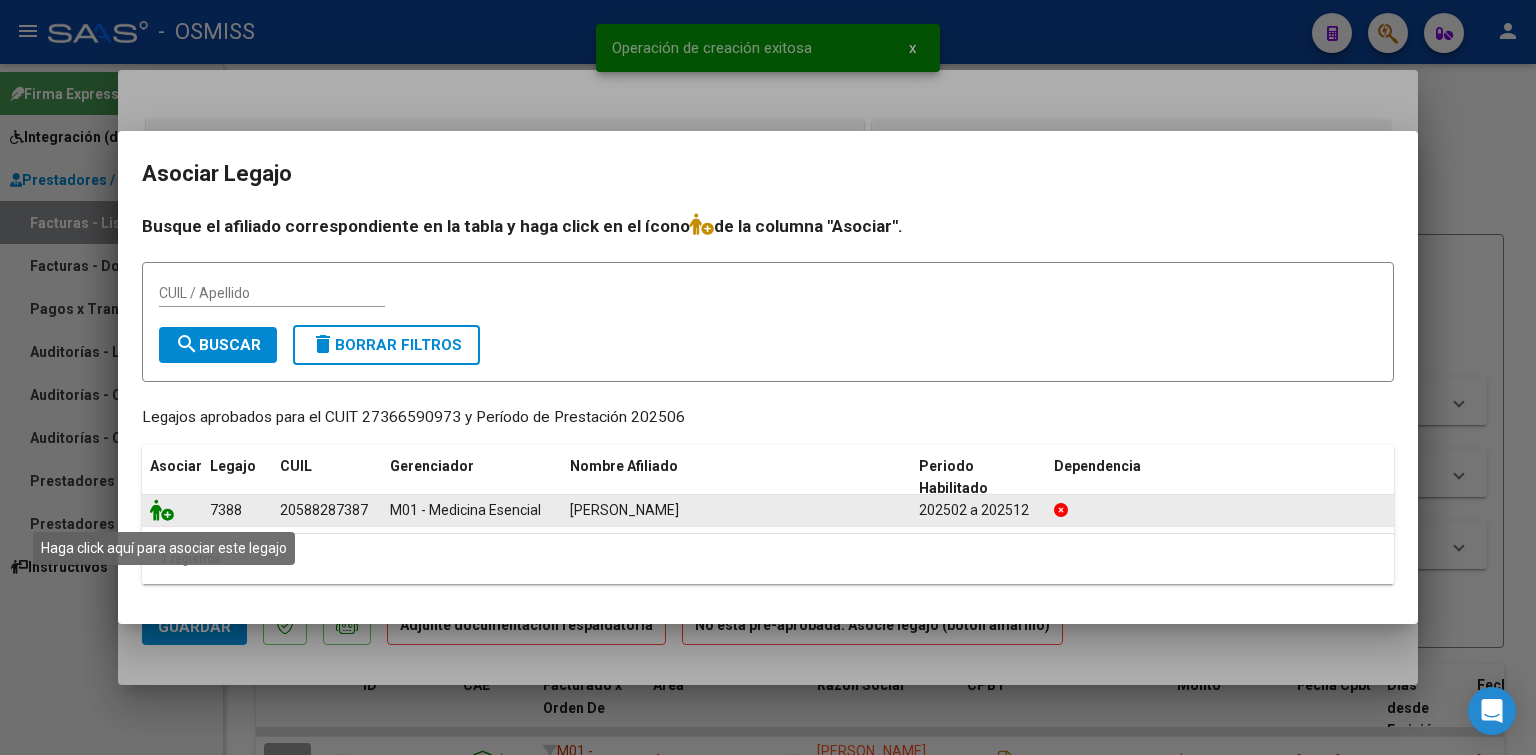 click 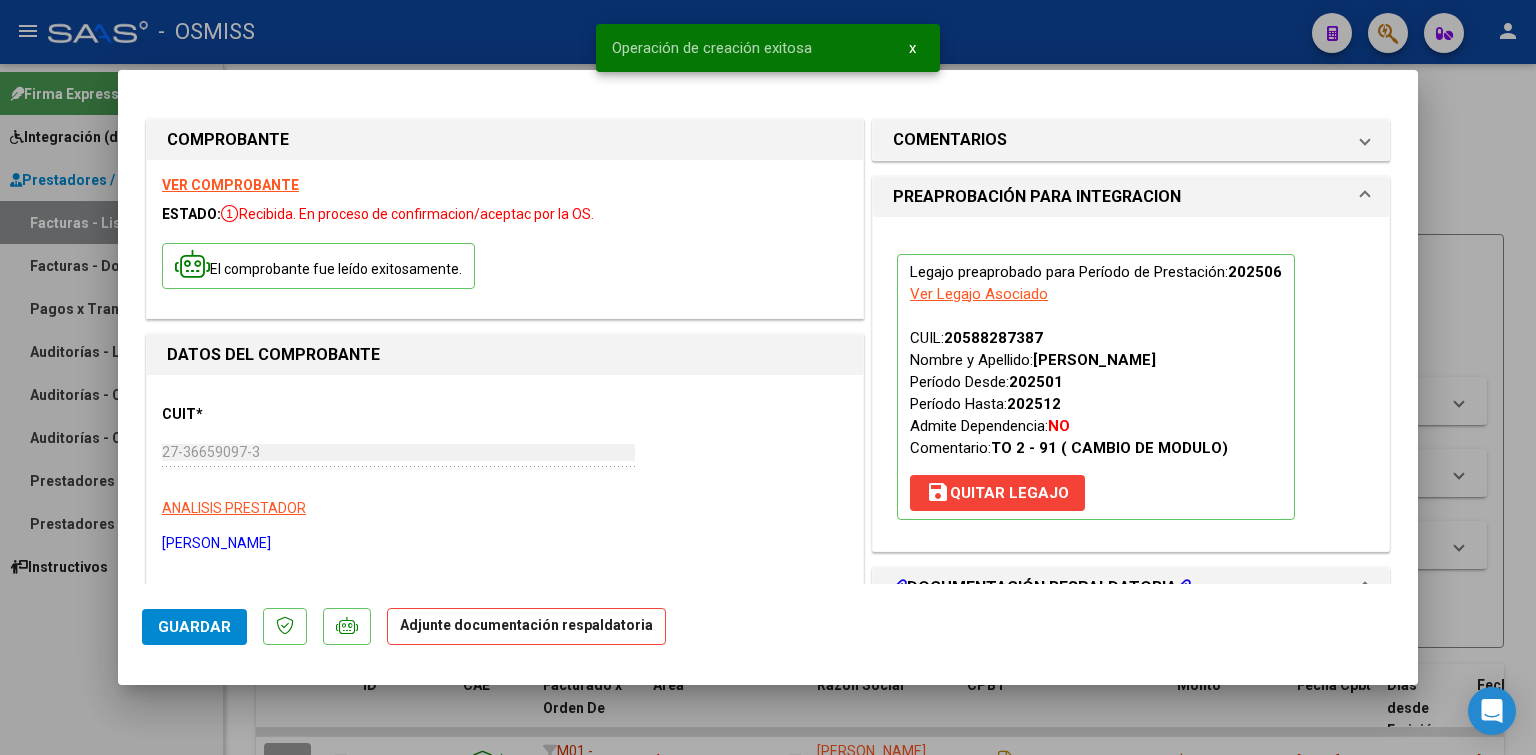 scroll, scrollTop: 200, scrollLeft: 0, axis: vertical 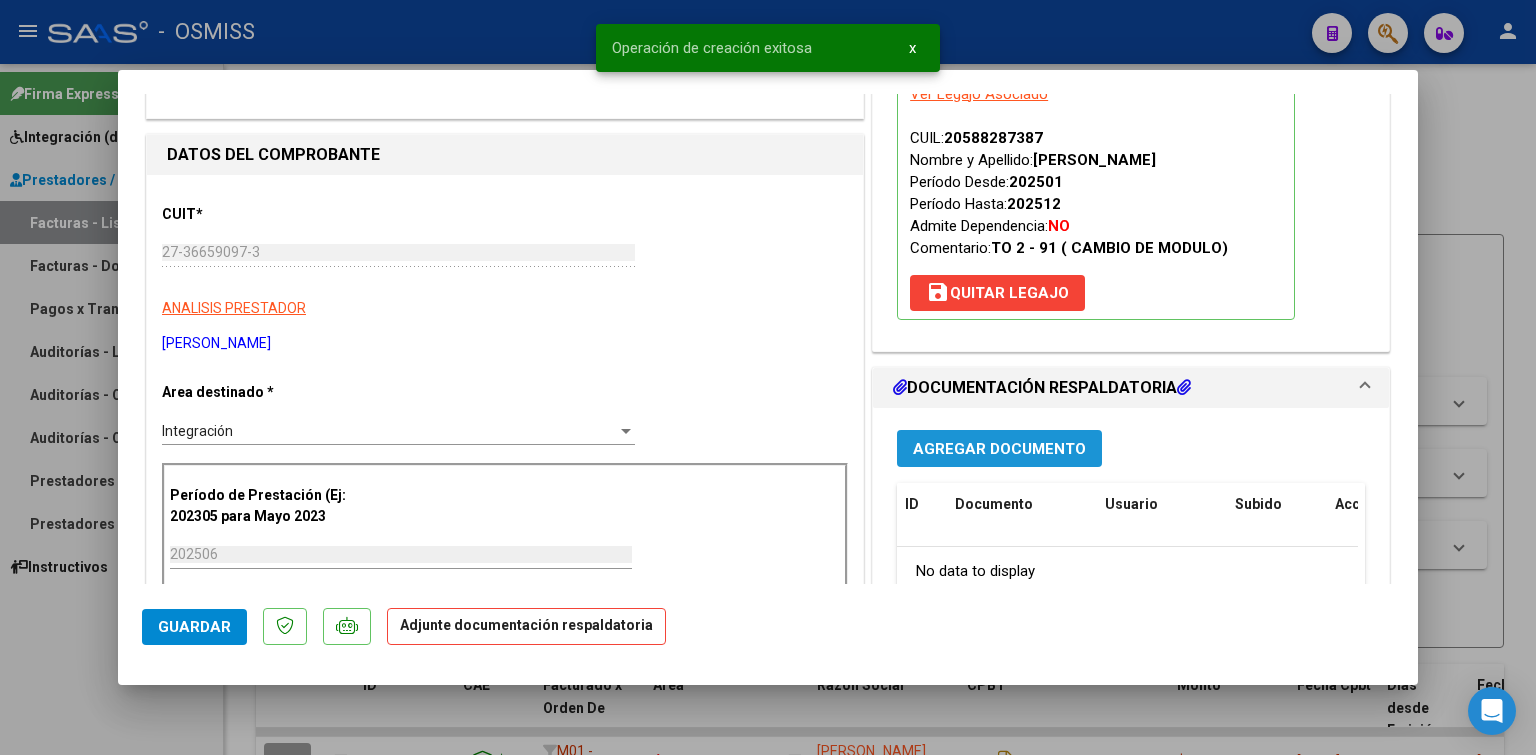 click on "Agregar Documento" at bounding box center (999, 449) 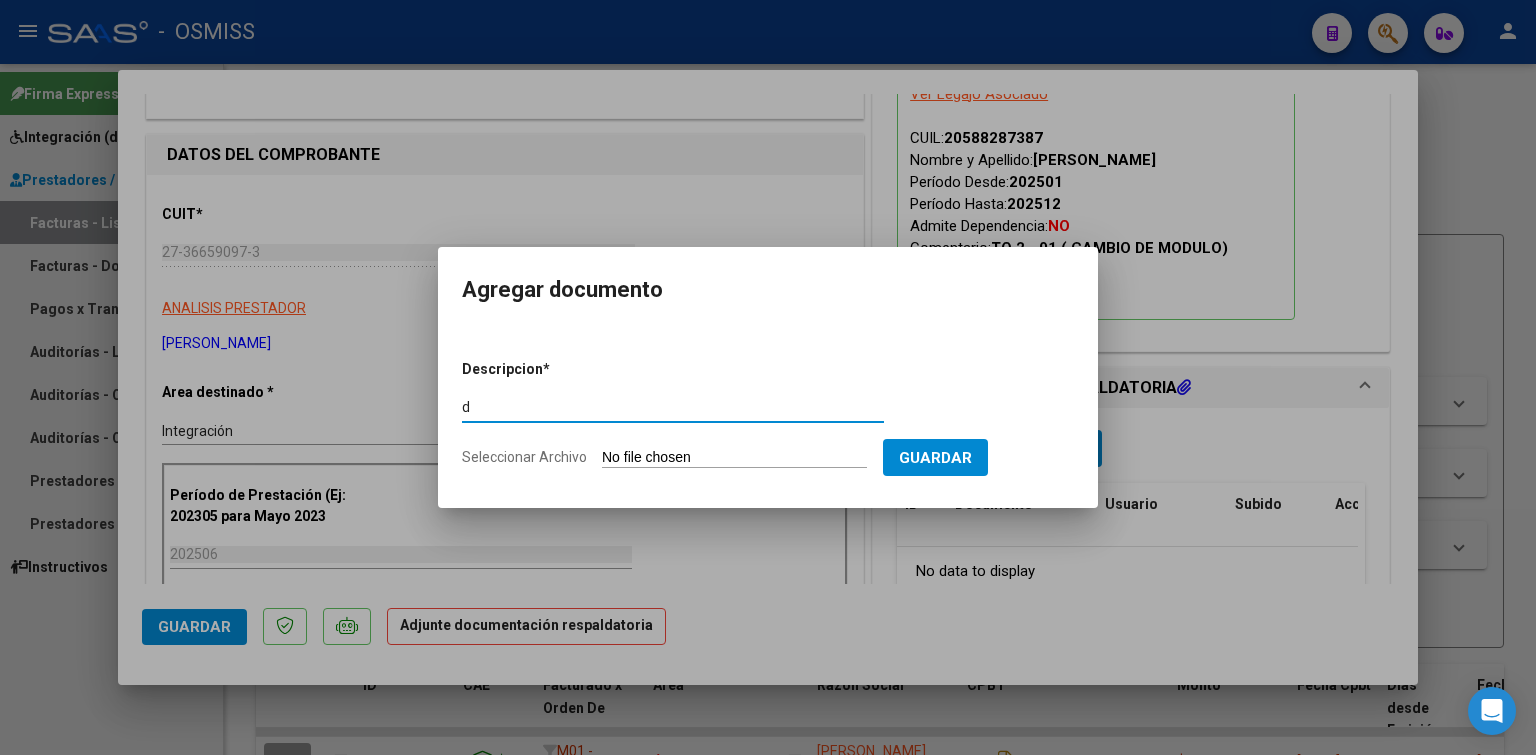 click on "Descripcion  *   d Escriba aquí una descripcion  Seleccionar Archivo Guardar" at bounding box center [768, 414] 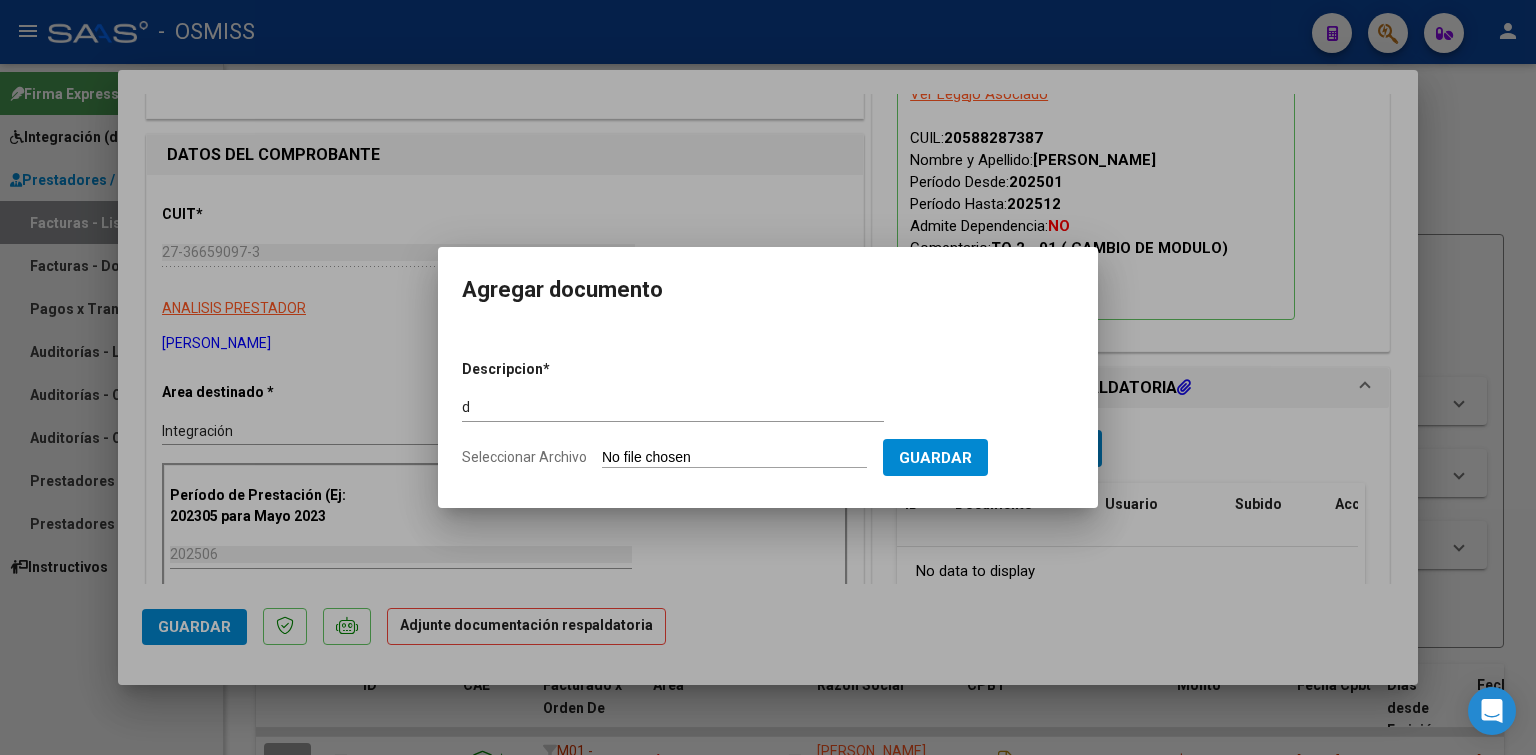 click on "Seleccionar Archivo" at bounding box center (734, 458) 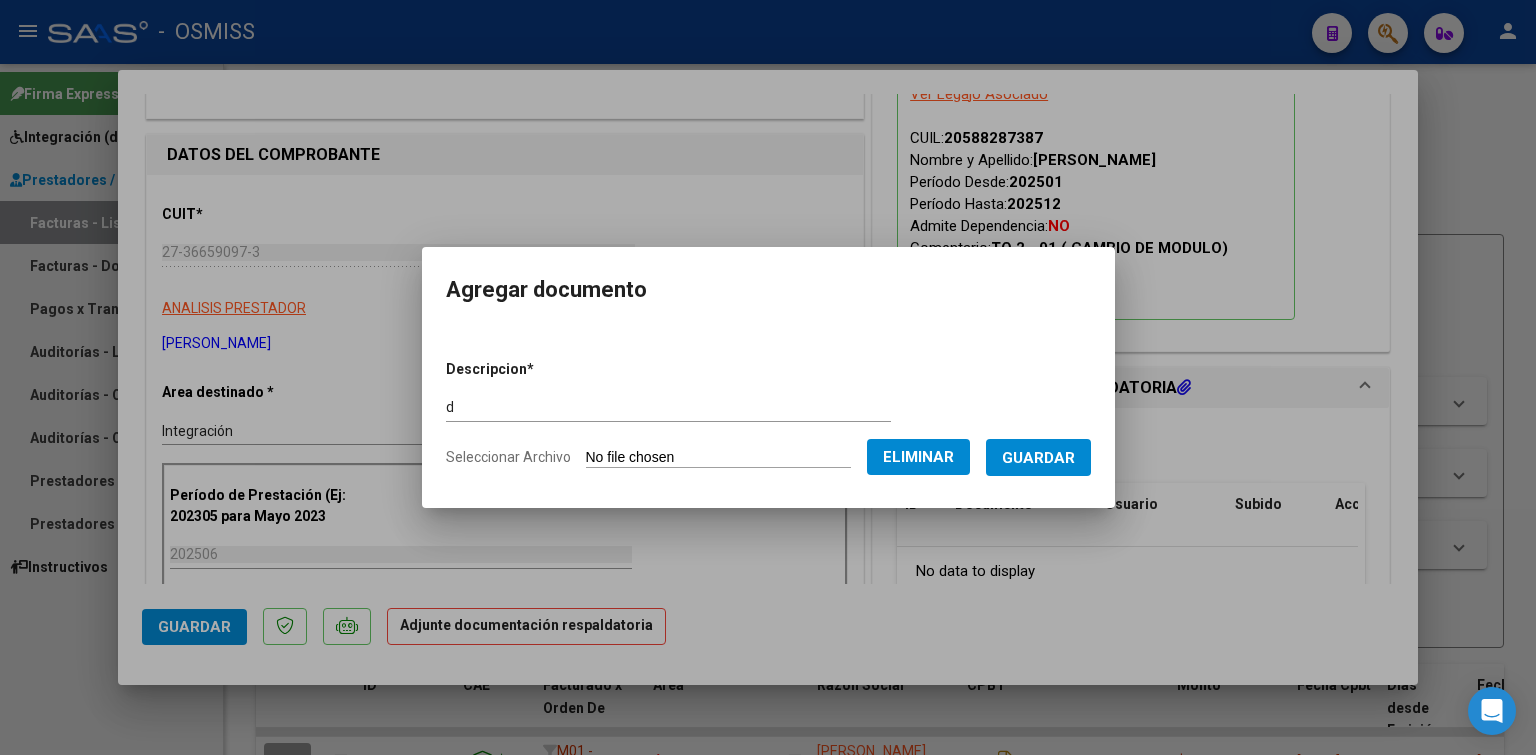 click on "Guardar" at bounding box center [1038, 458] 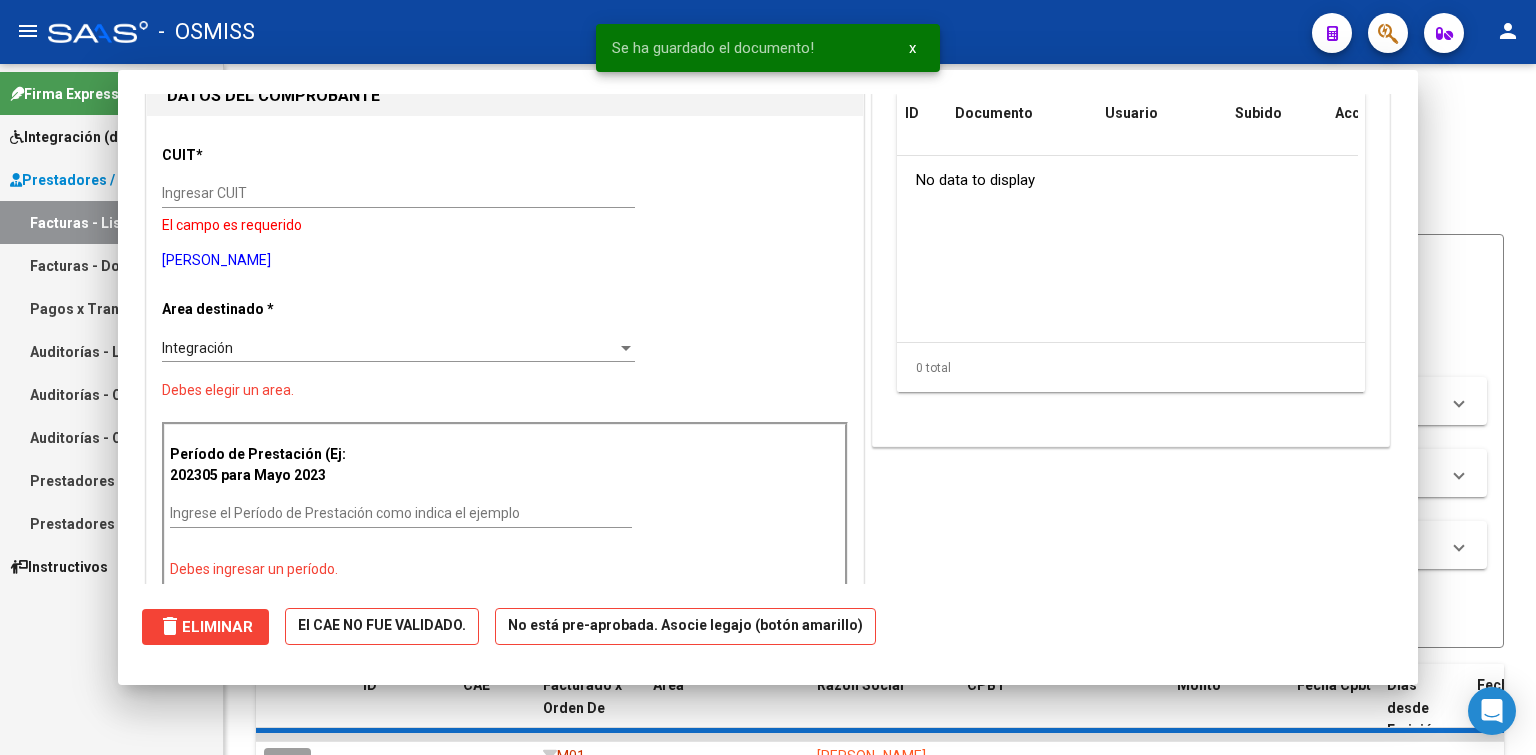 scroll, scrollTop: 210, scrollLeft: 0, axis: vertical 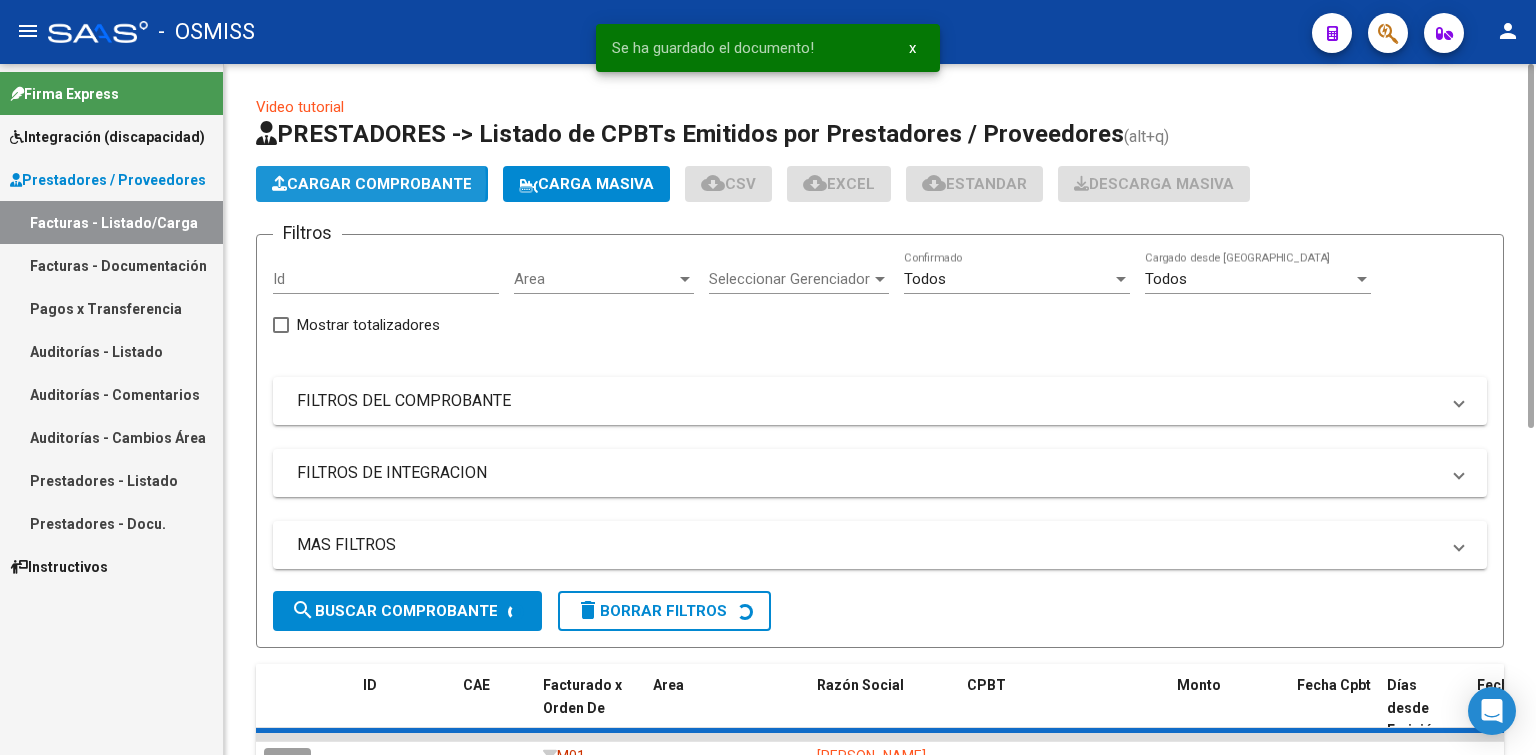 click on "Cargar Comprobante" 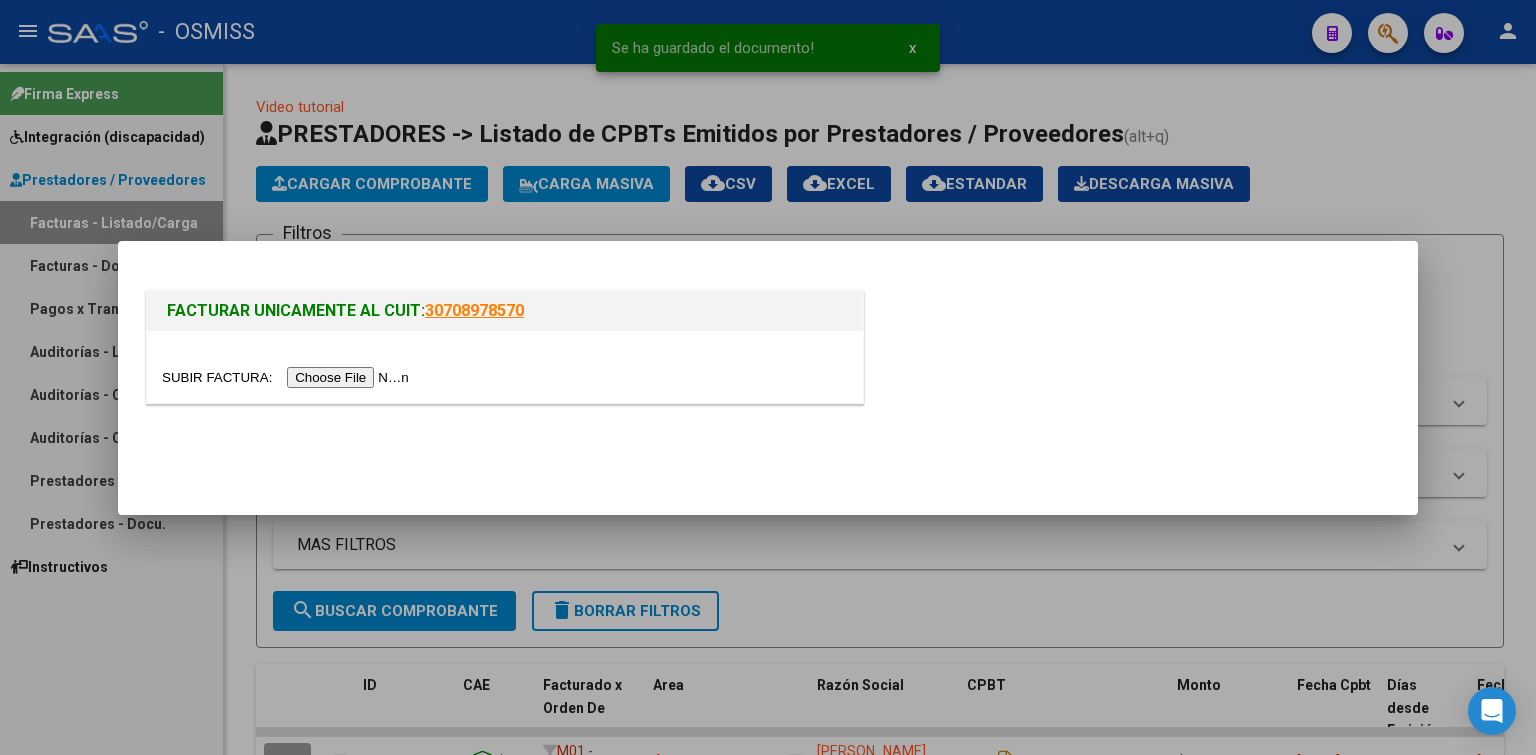 click at bounding box center (288, 377) 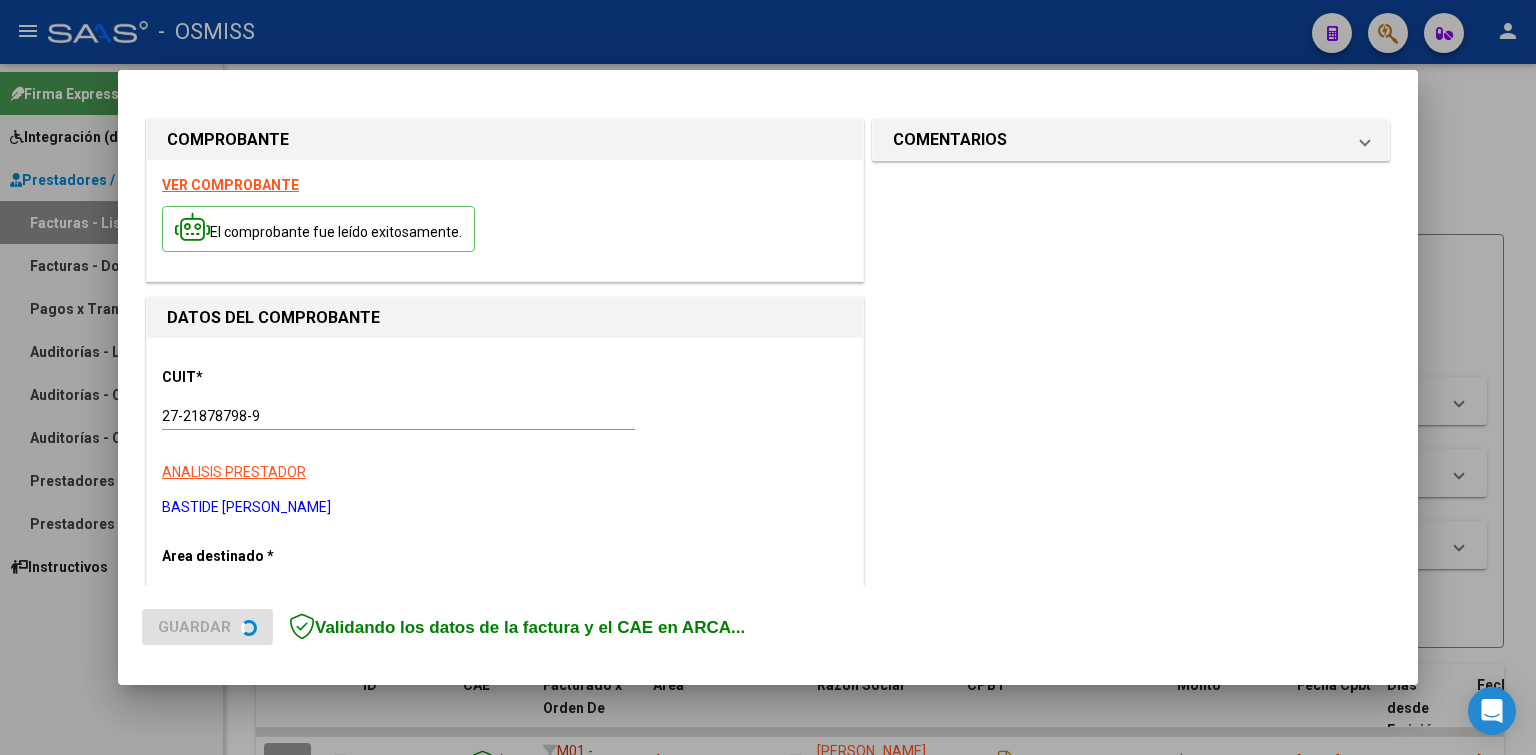 scroll, scrollTop: 300, scrollLeft: 0, axis: vertical 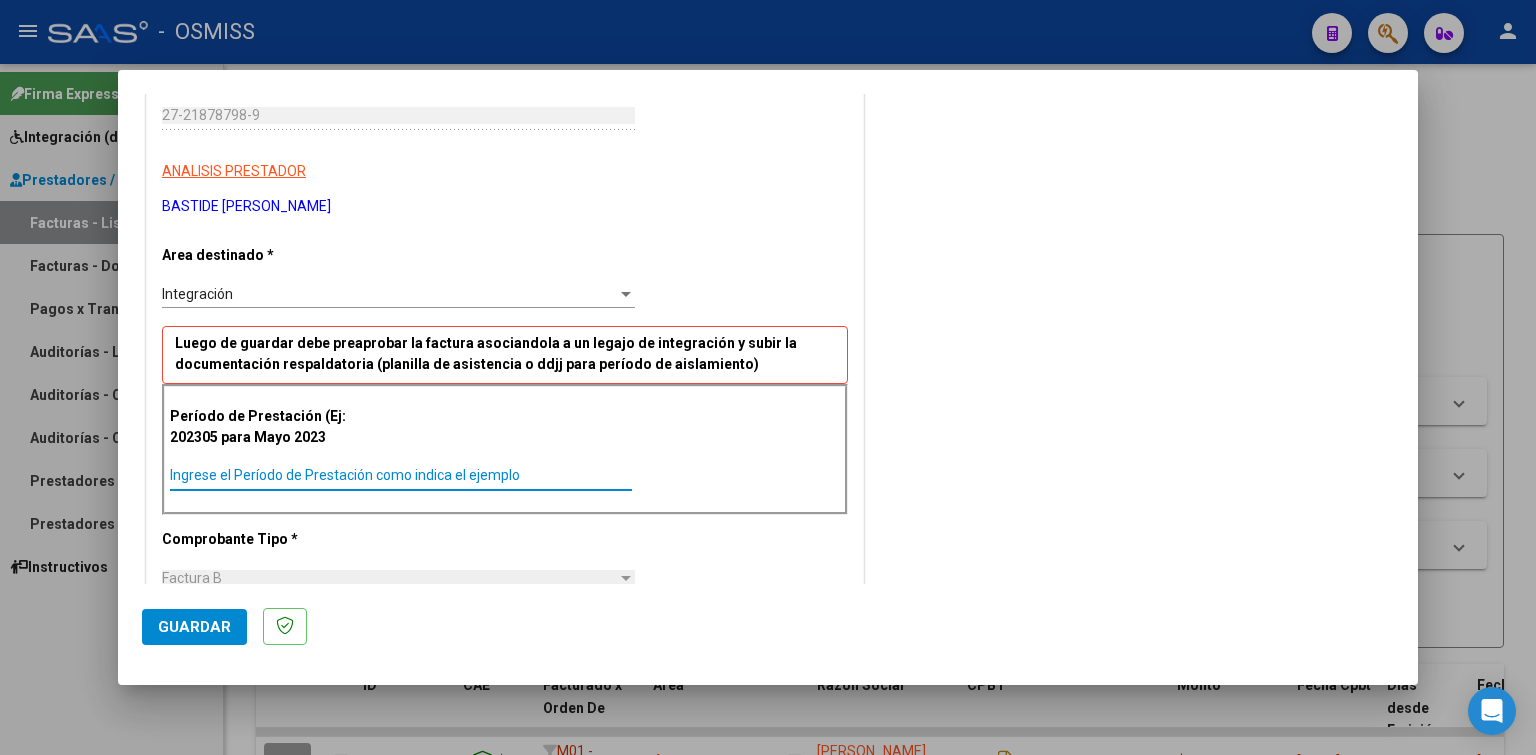 paste on "202506" 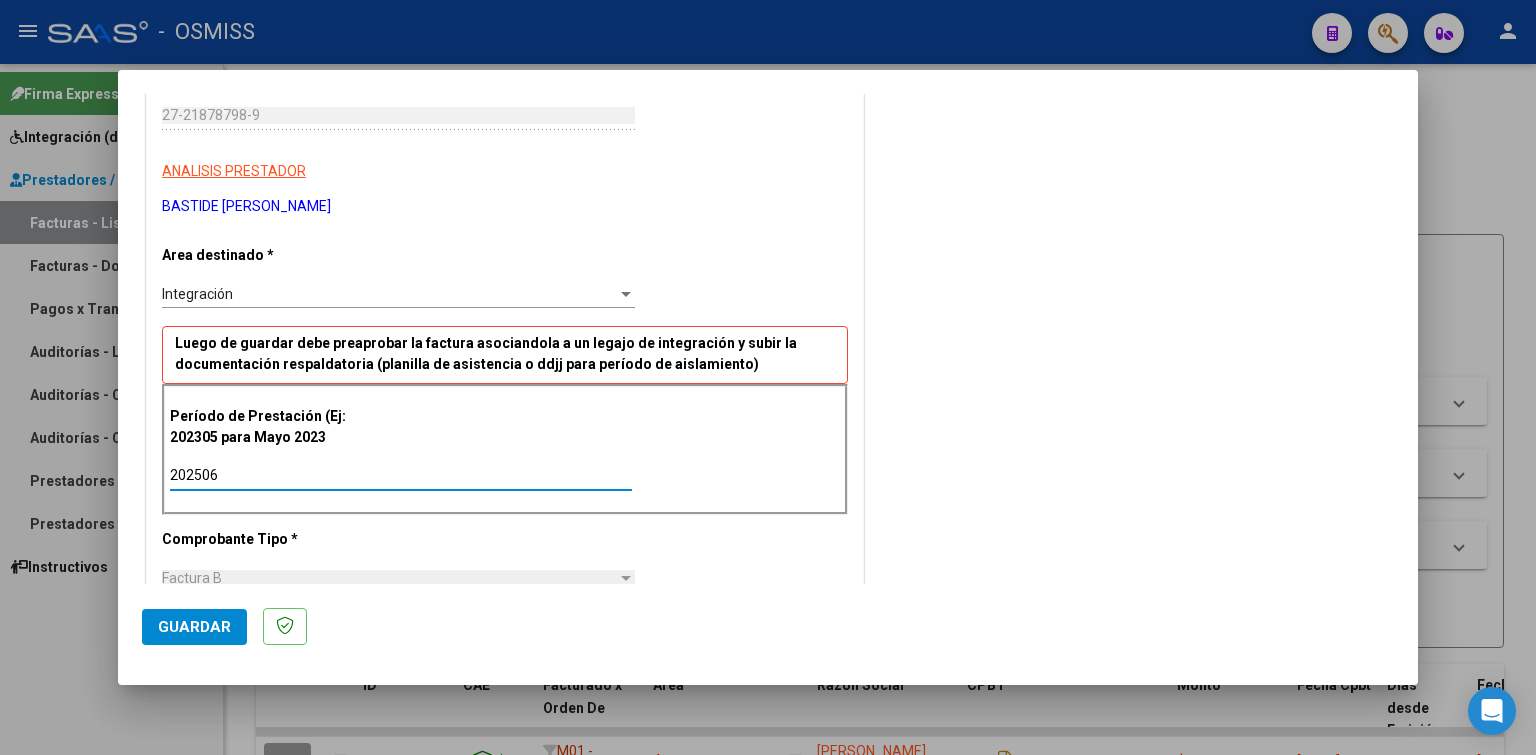 click on "Guardar" 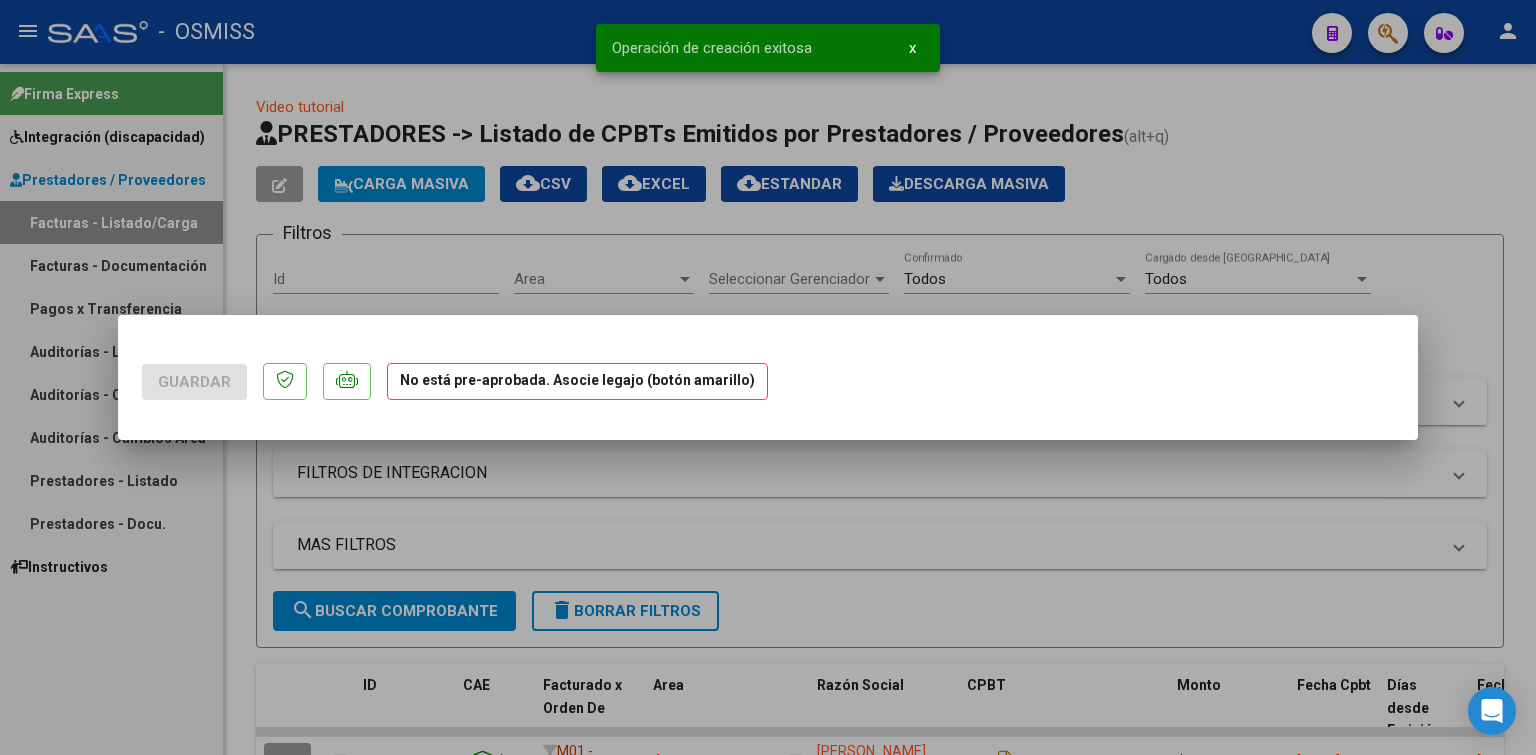 scroll, scrollTop: 0, scrollLeft: 0, axis: both 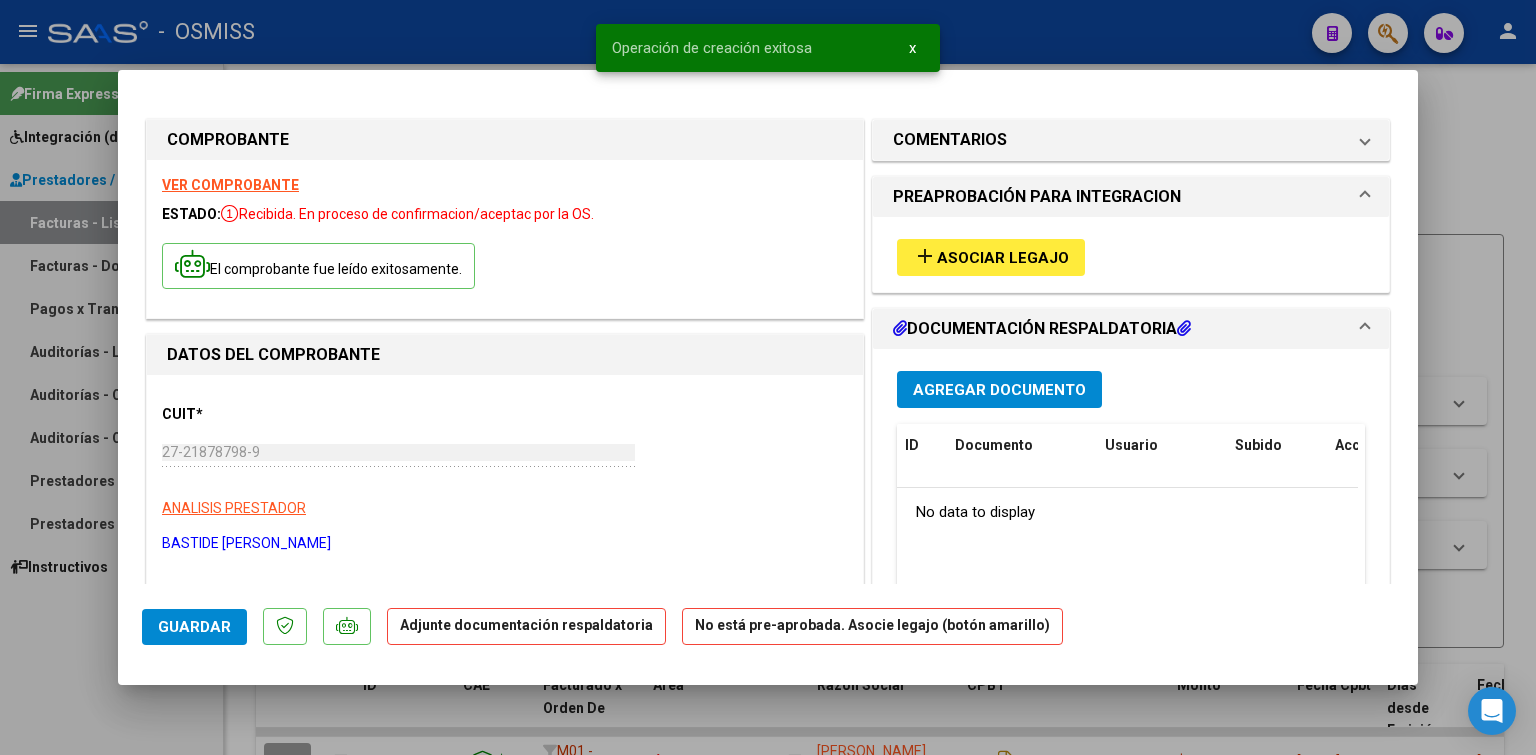 click on "Asociar Legajo" at bounding box center [1003, 258] 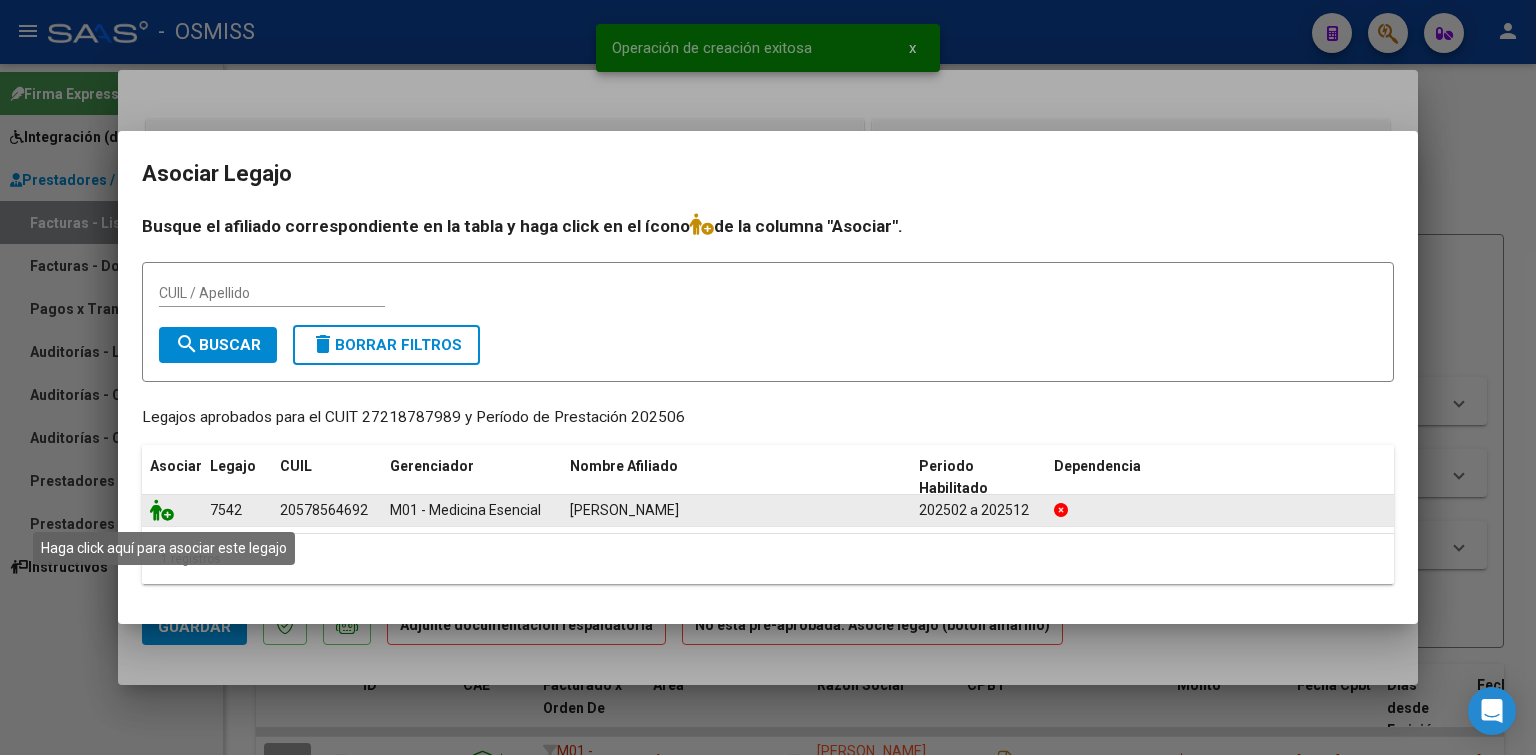 click 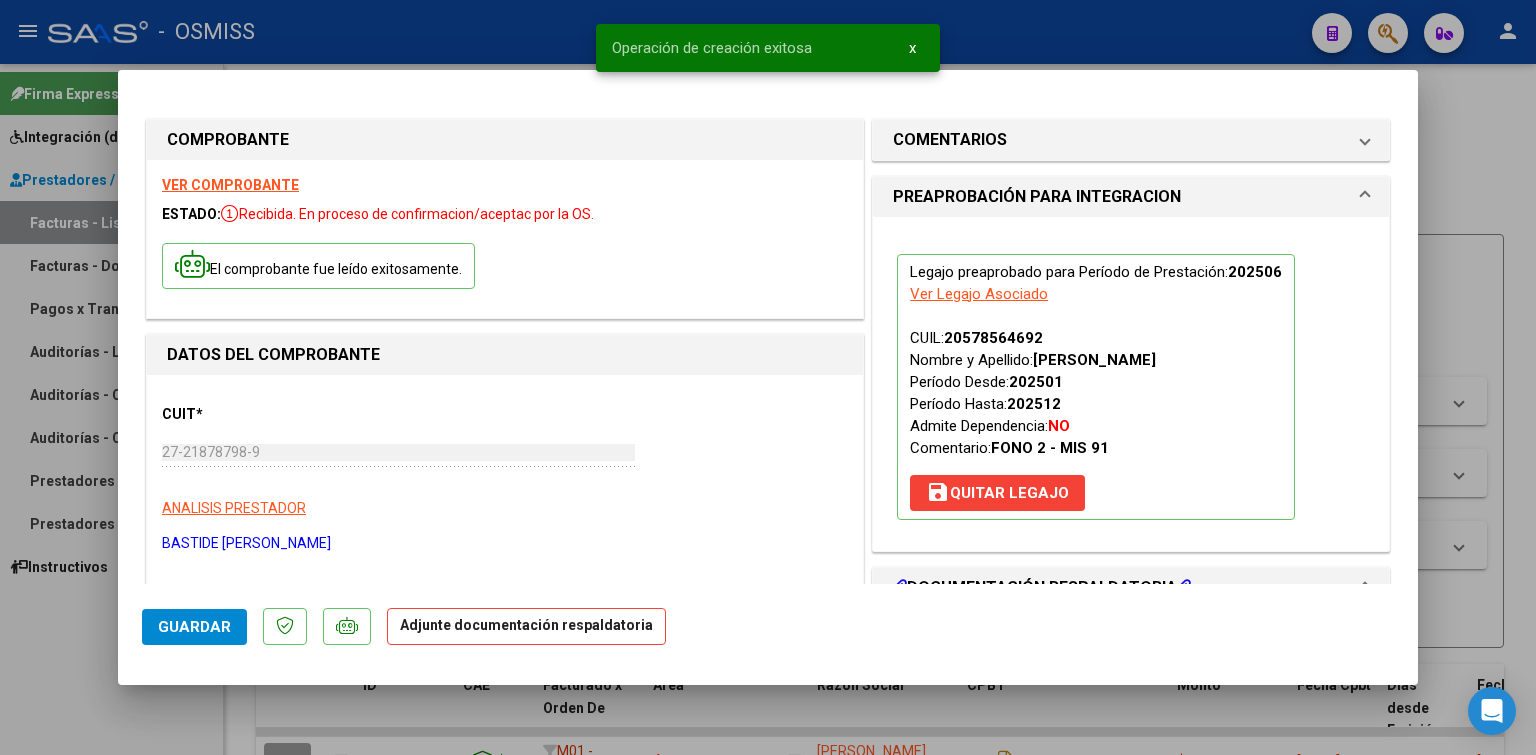 scroll, scrollTop: 400, scrollLeft: 0, axis: vertical 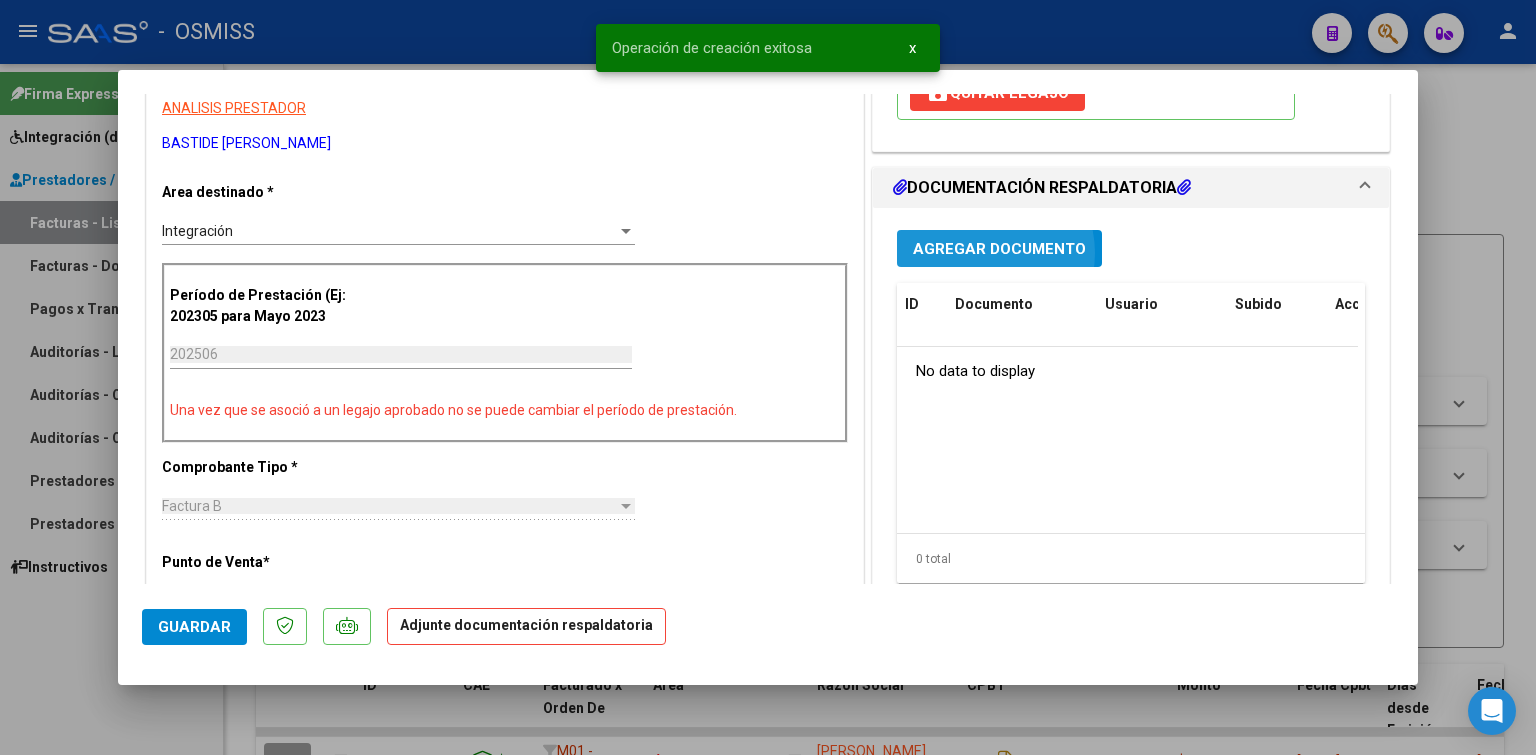 click on "Agregar Documento" at bounding box center [999, 249] 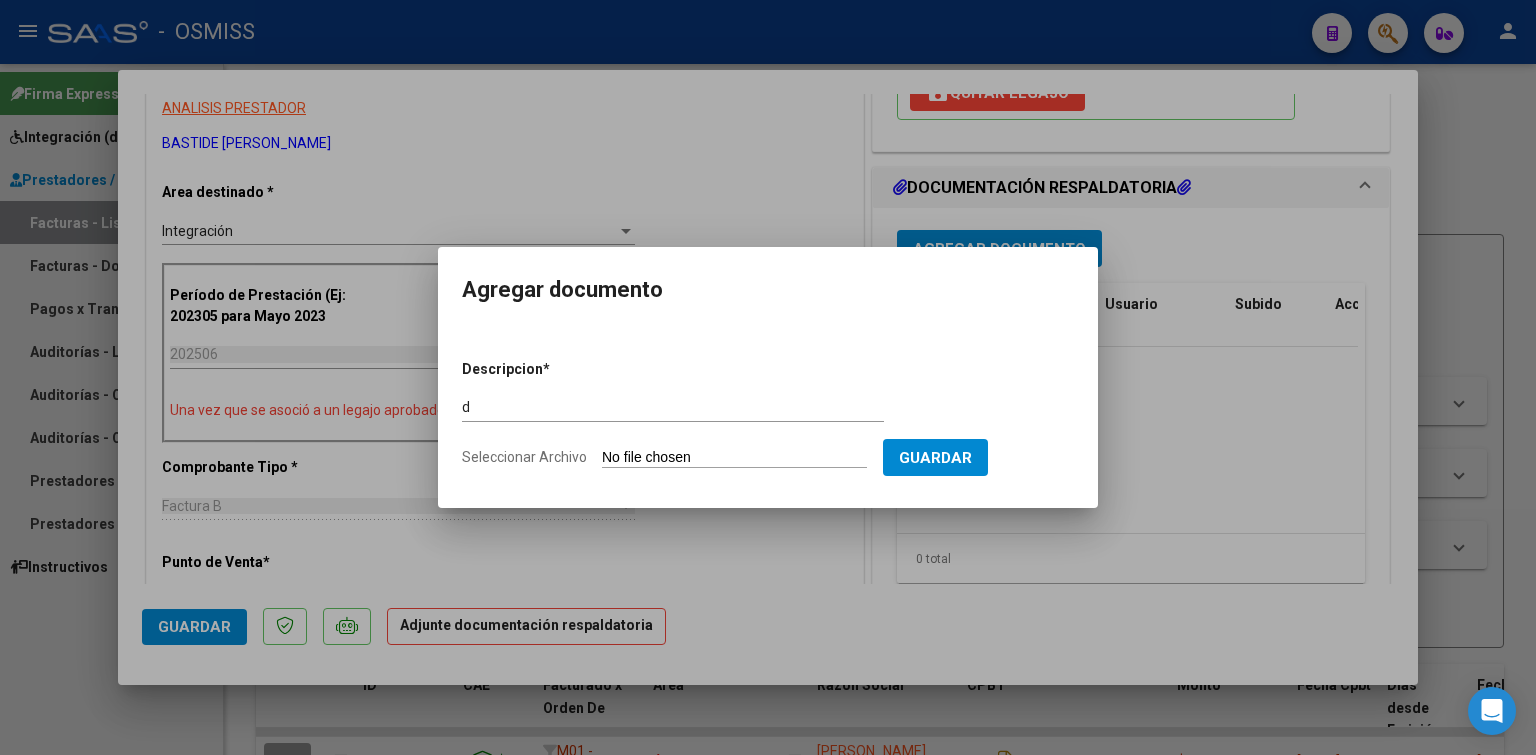 click on "Seleccionar Archivo" at bounding box center (734, 458) 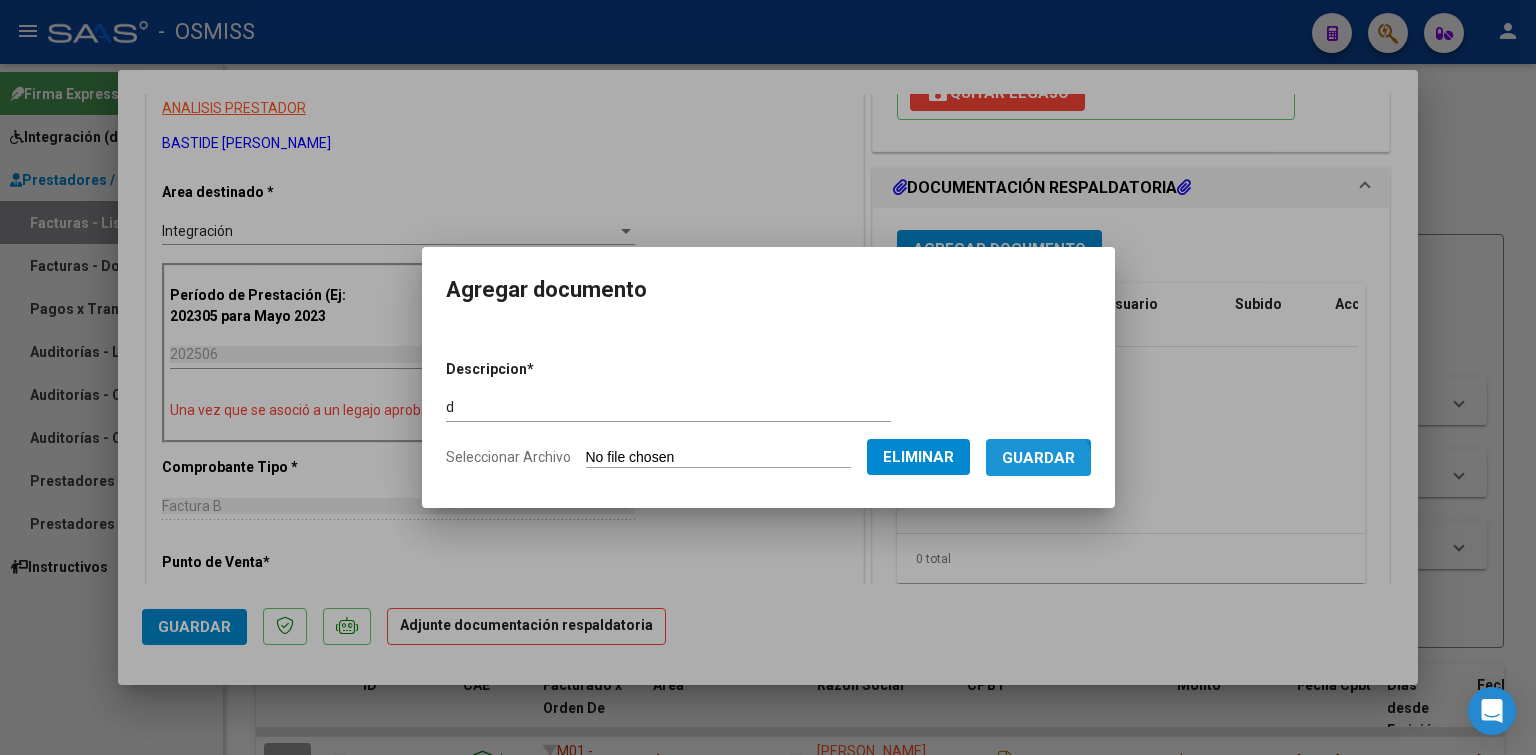click on "Guardar" at bounding box center (1038, 457) 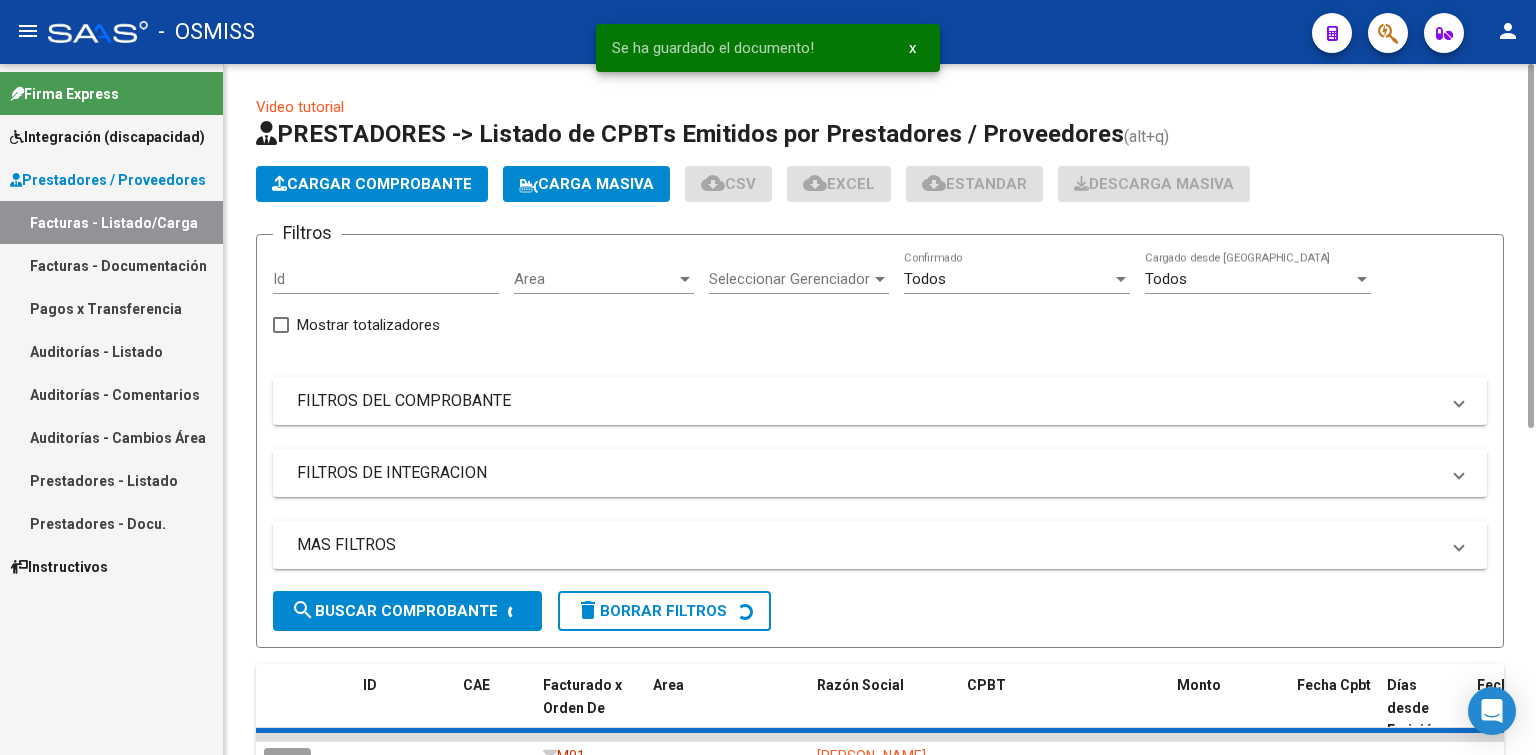 click on "Cargar Comprobante" 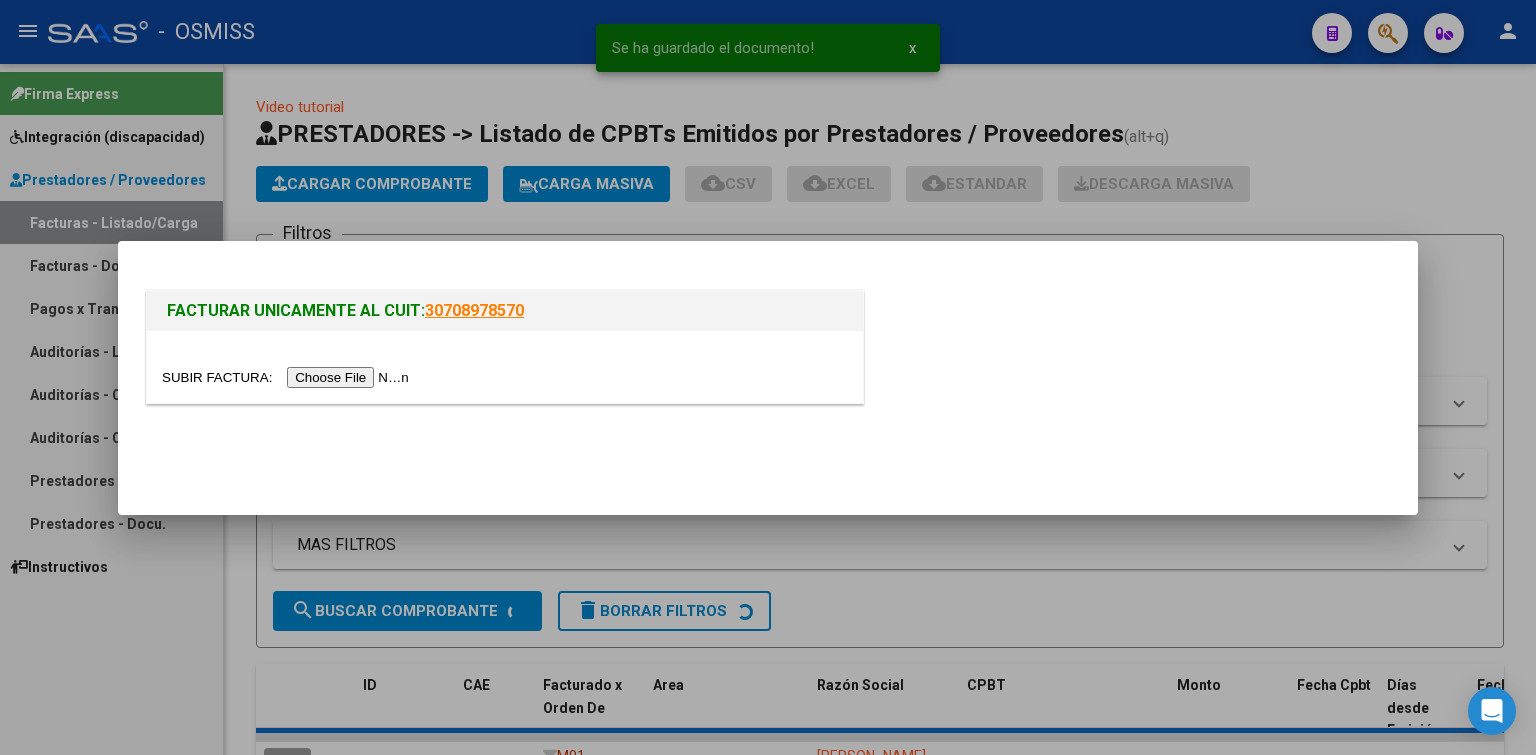 click at bounding box center [288, 377] 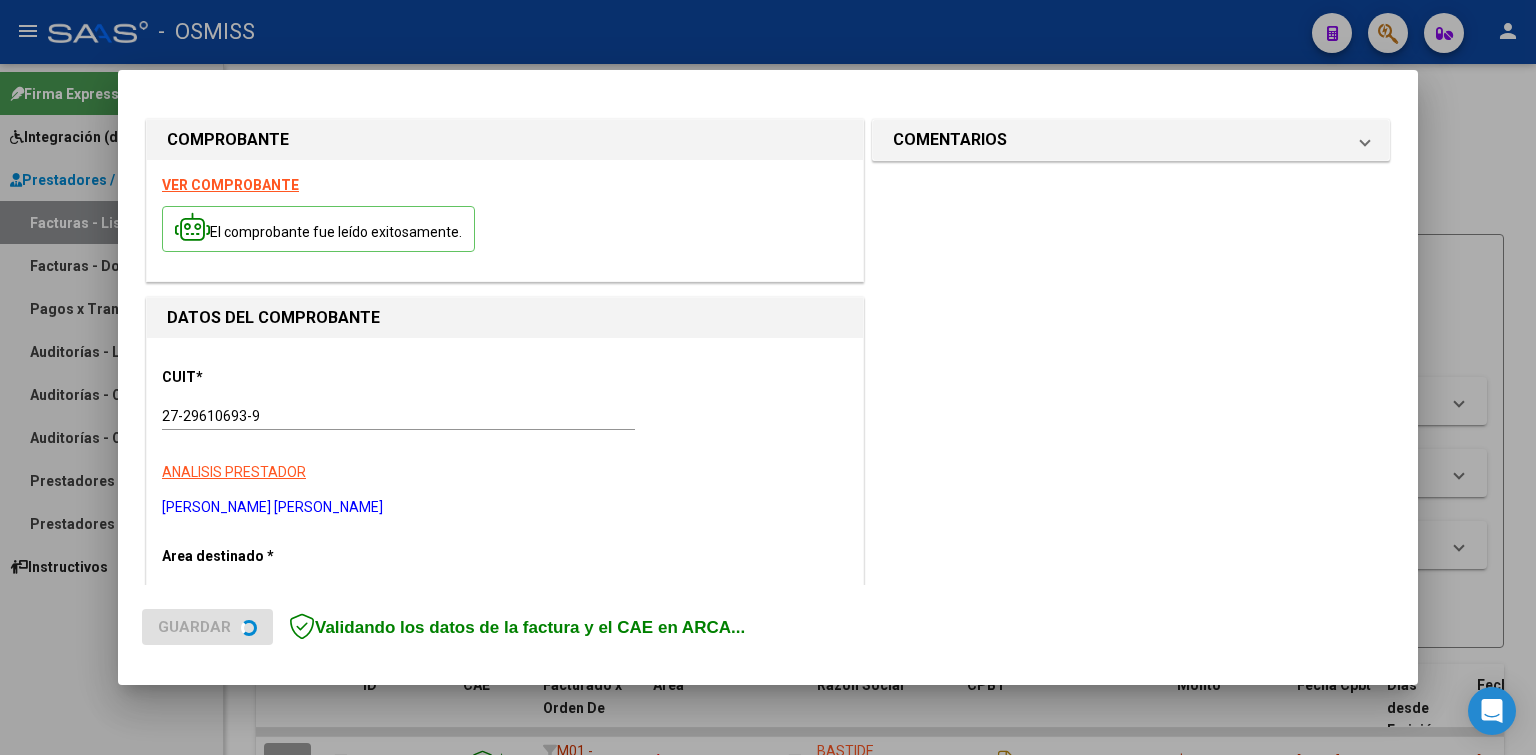 scroll, scrollTop: 400, scrollLeft: 0, axis: vertical 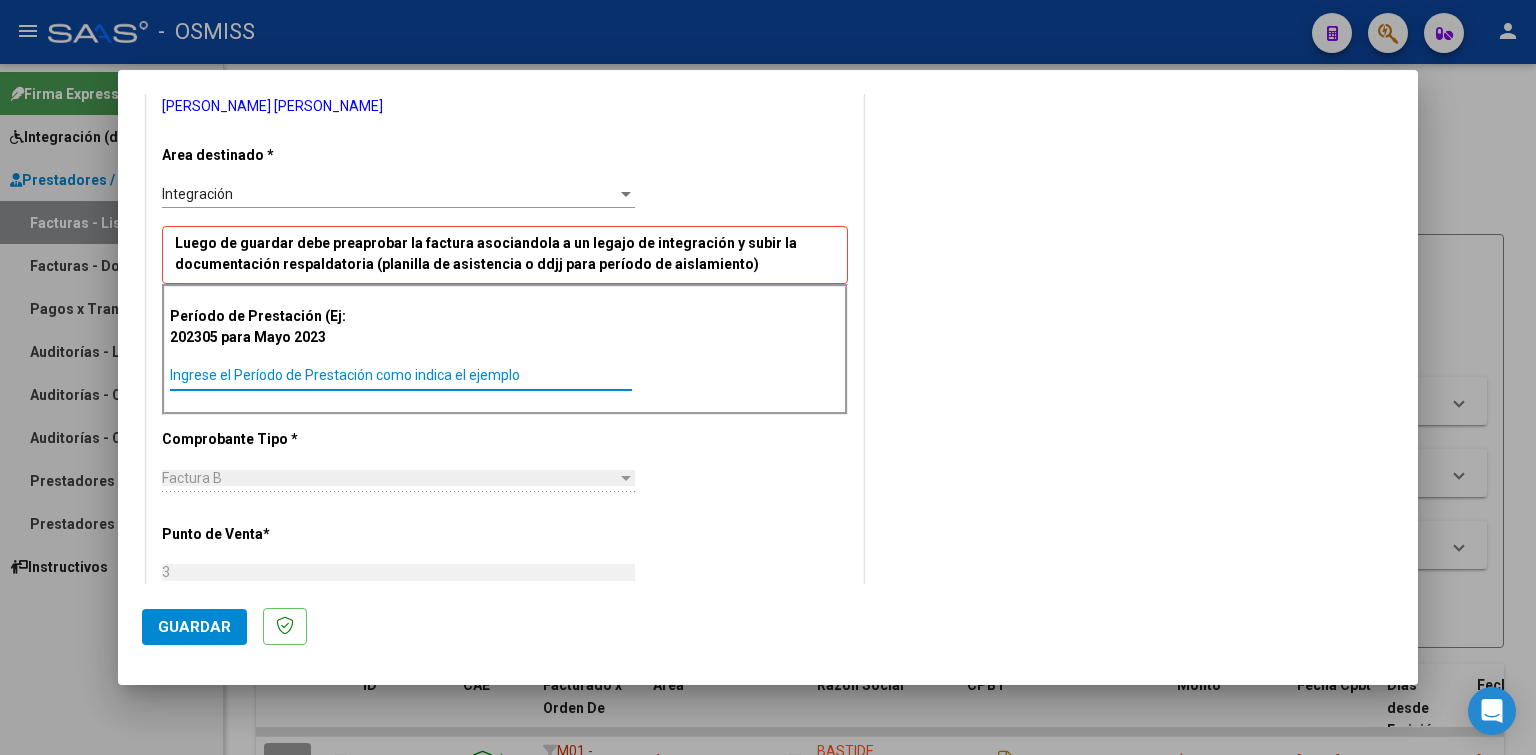 paste on "202506" 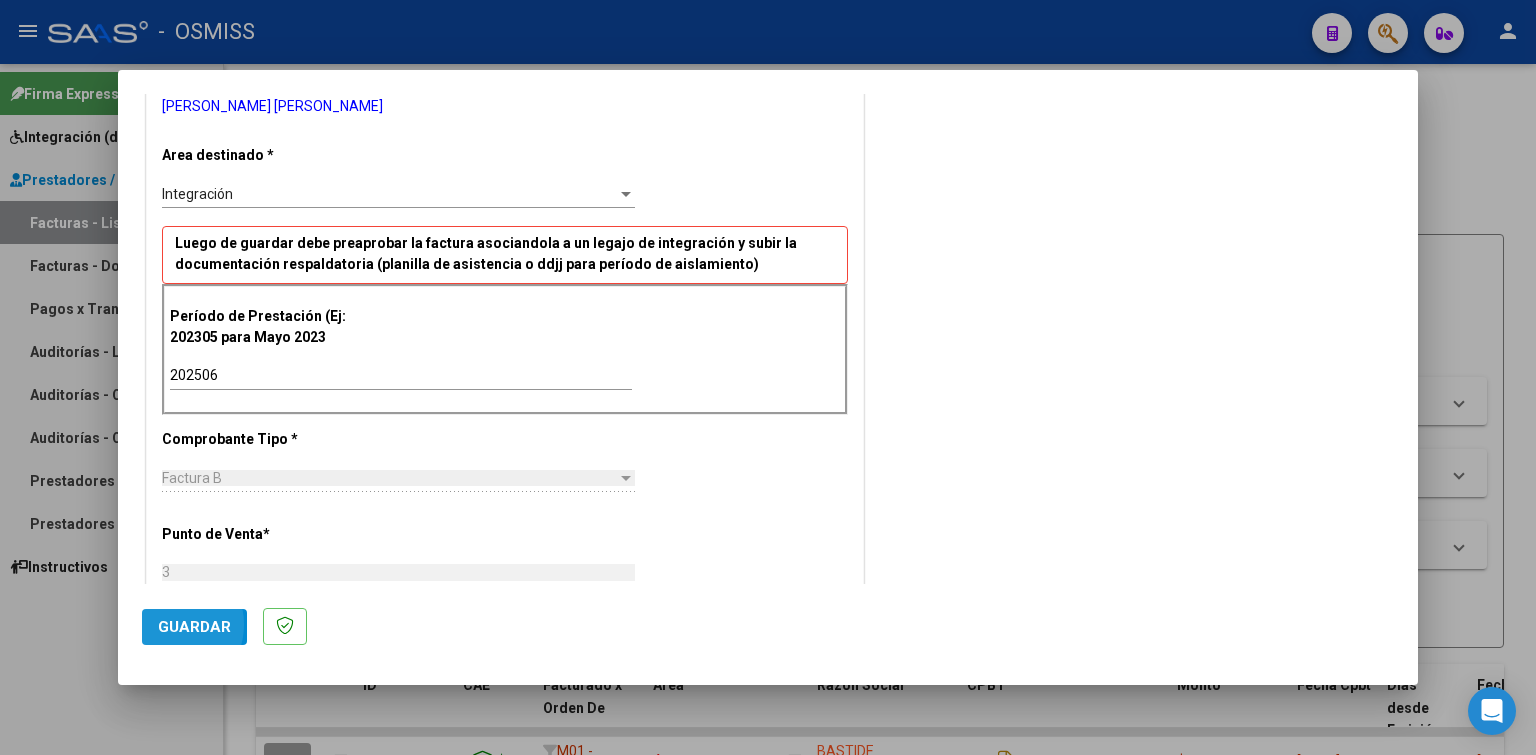 click on "Guardar" 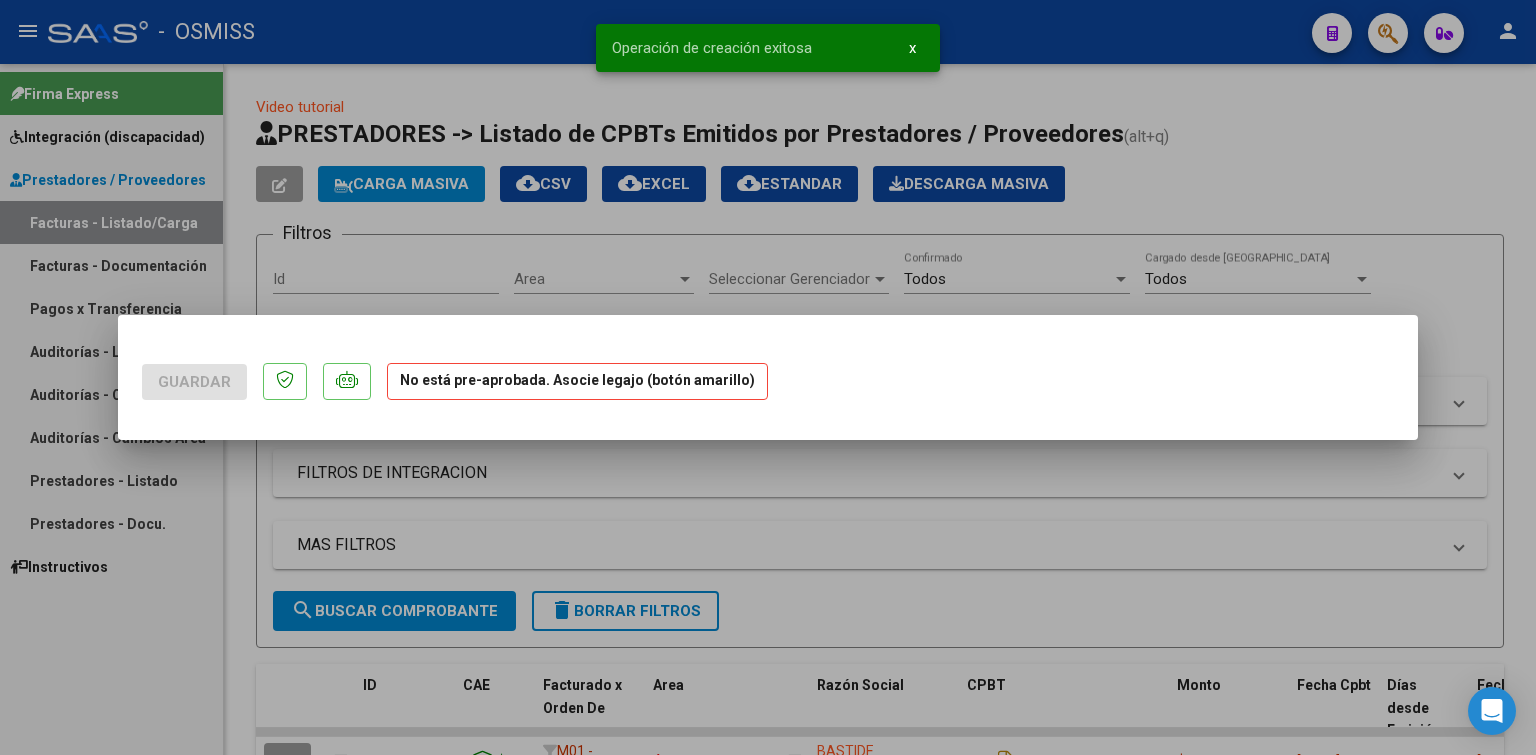 scroll, scrollTop: 0, scrollLeft: 0, axis: both 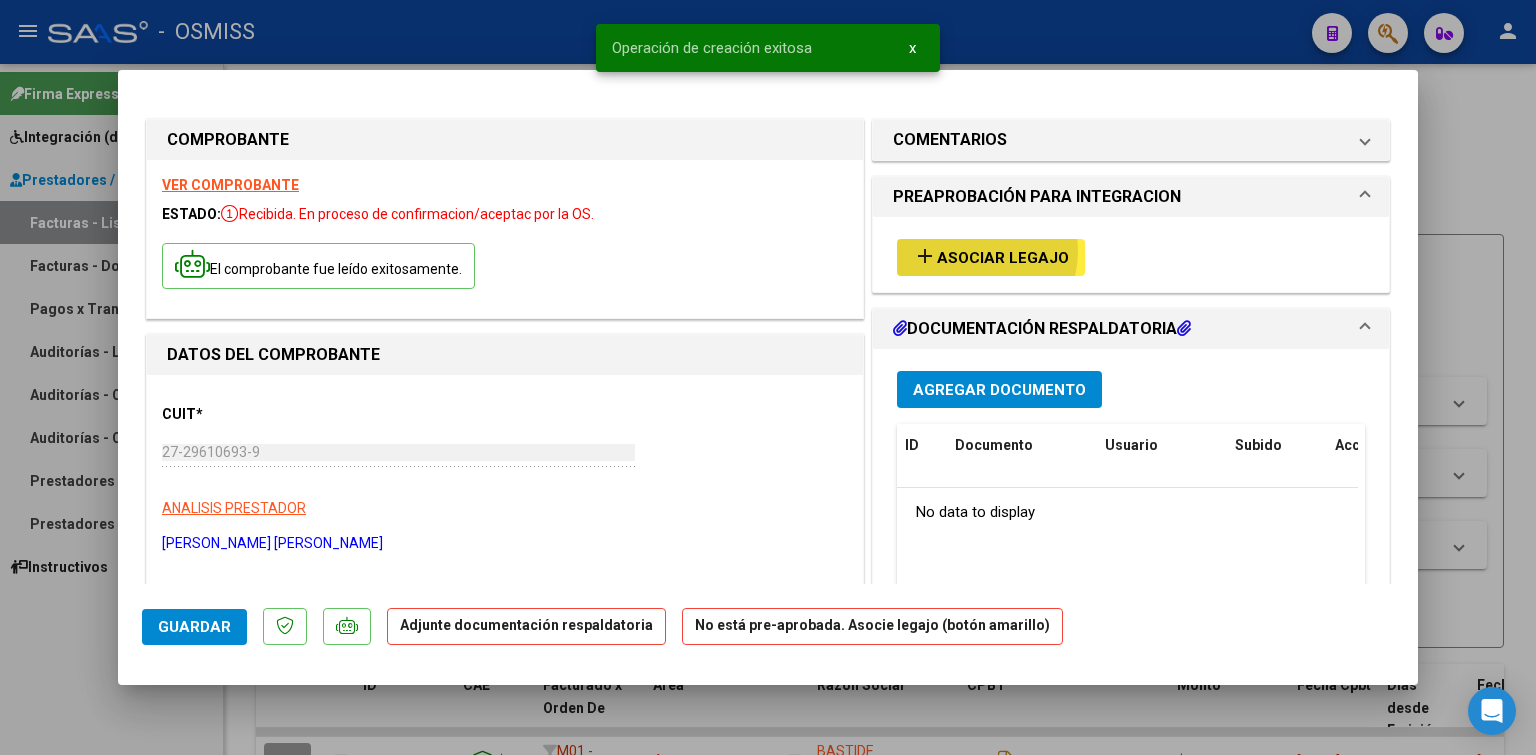 click on "Asociar Legajo" at bounding box center (1003, 258) 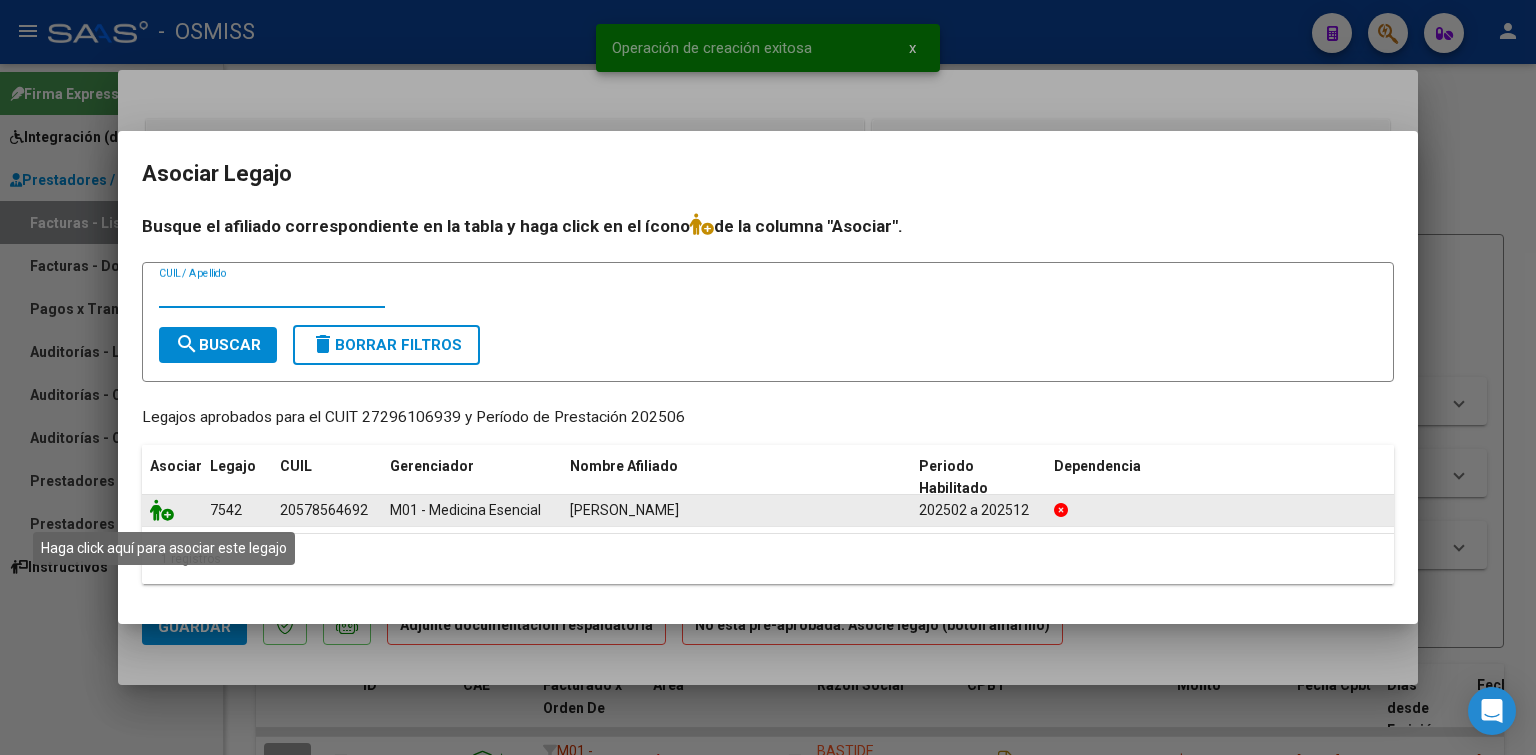 click 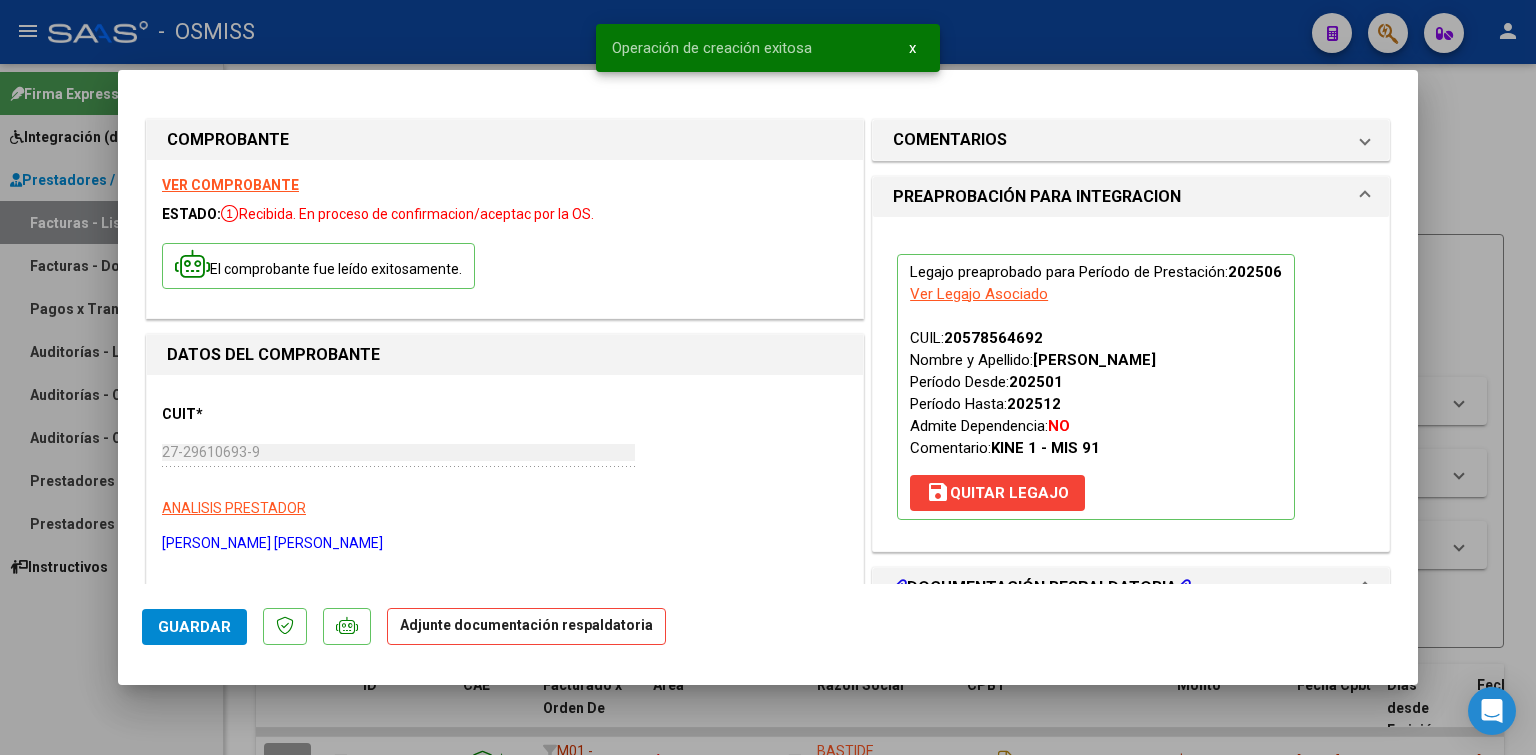 scroll, scrollTop: 100, scrollLeft: 0, axis: vertical 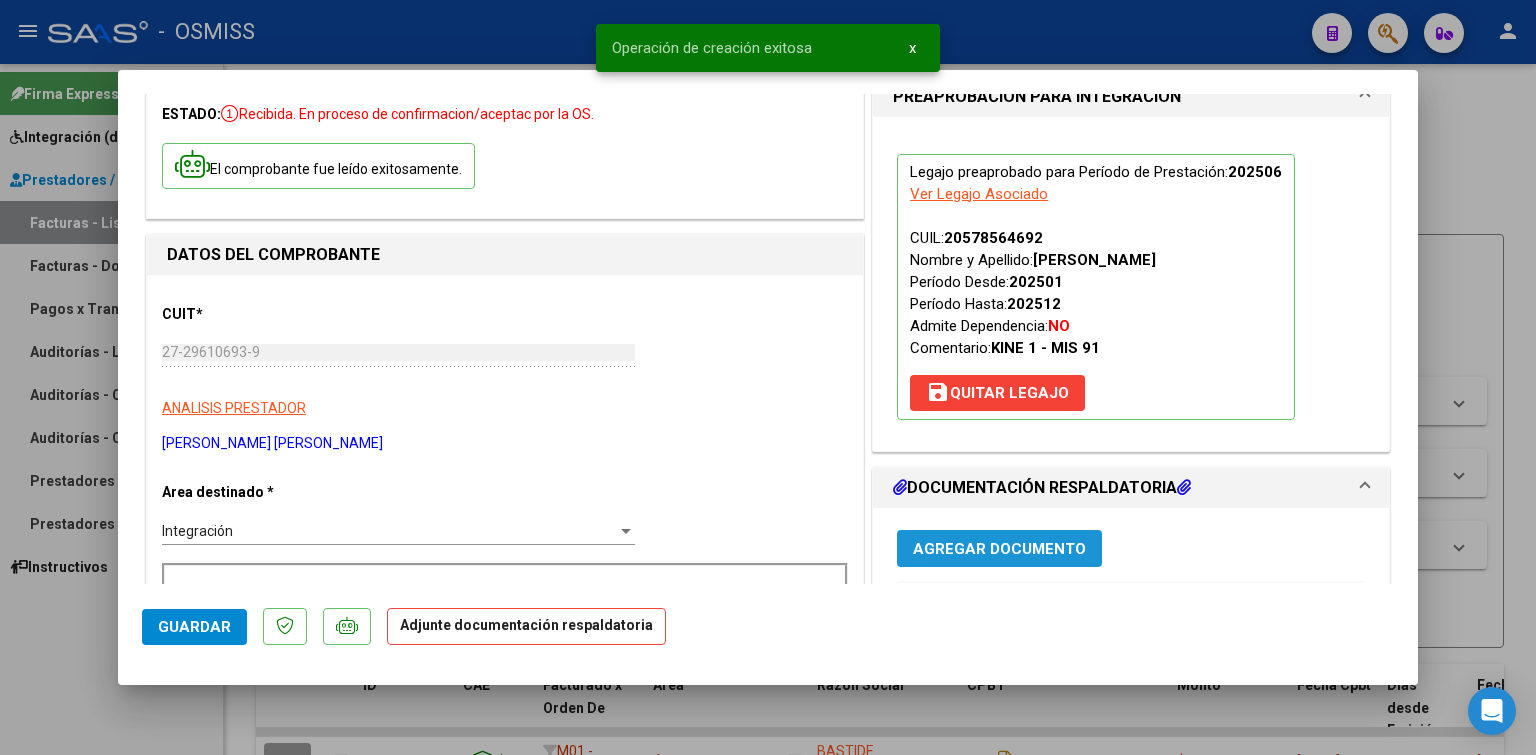 click on "Agregar Documento" at bounding box center (999, 549) 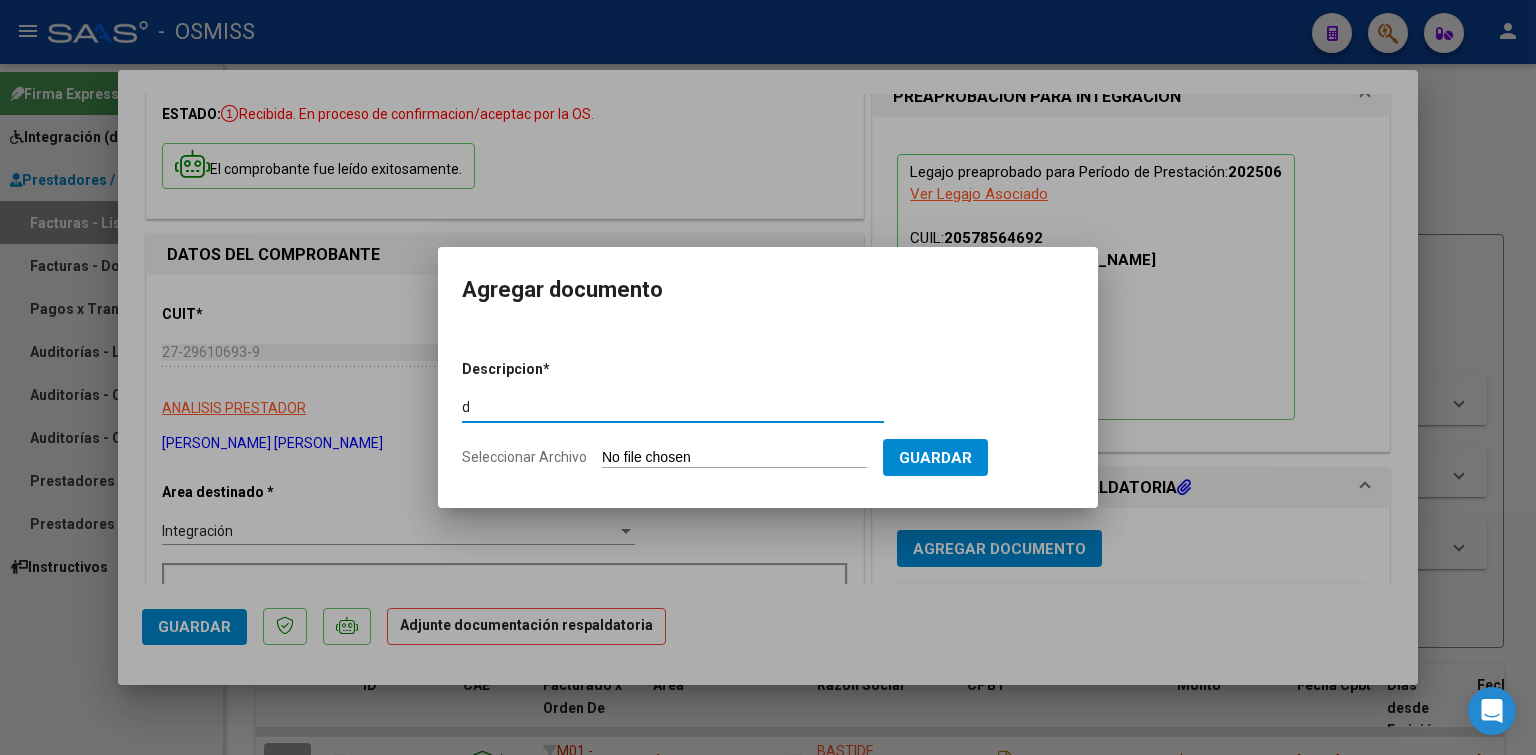 click on "Seleccionar Archivo" at bounding box center (734, 458) 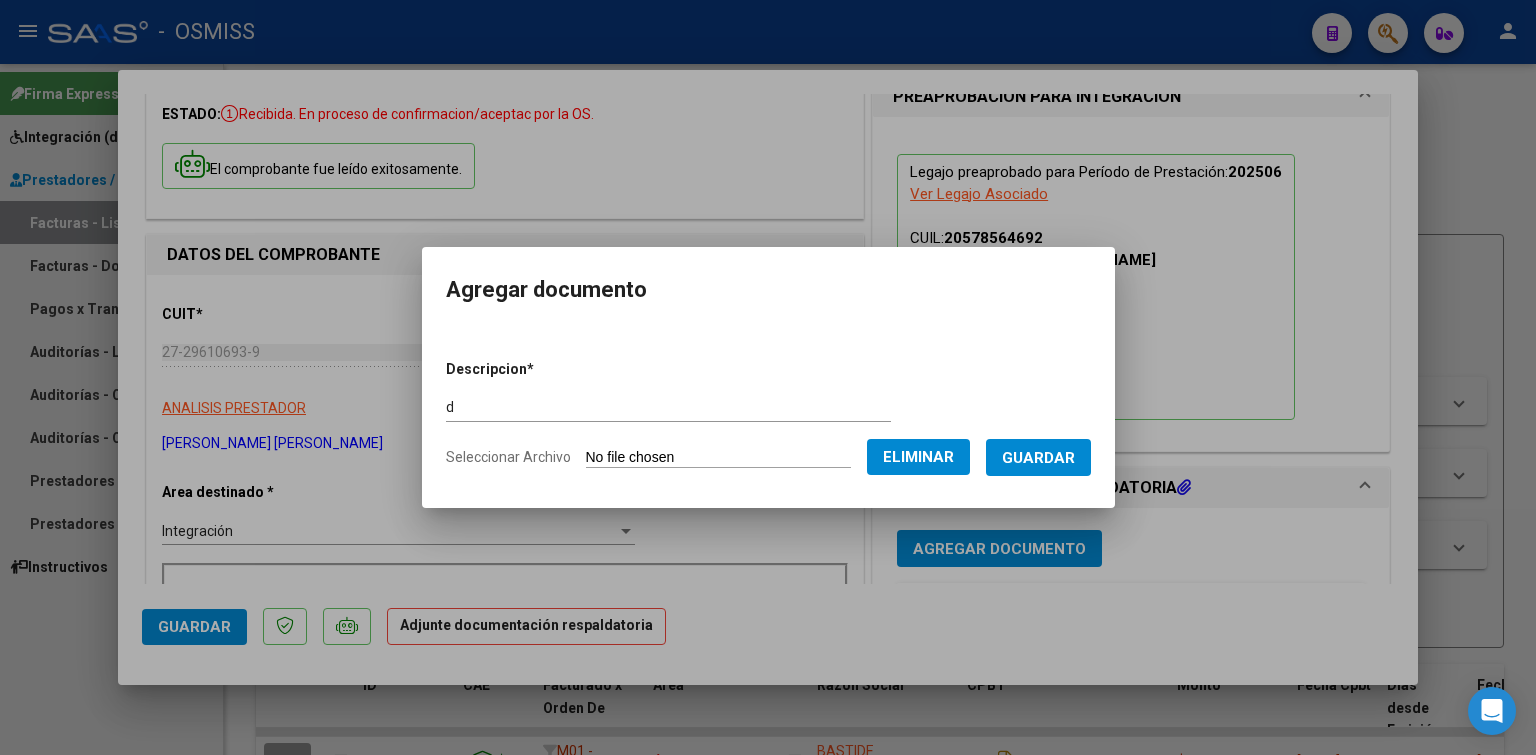 click on "Guardar" at bounding box center [1038, 458] 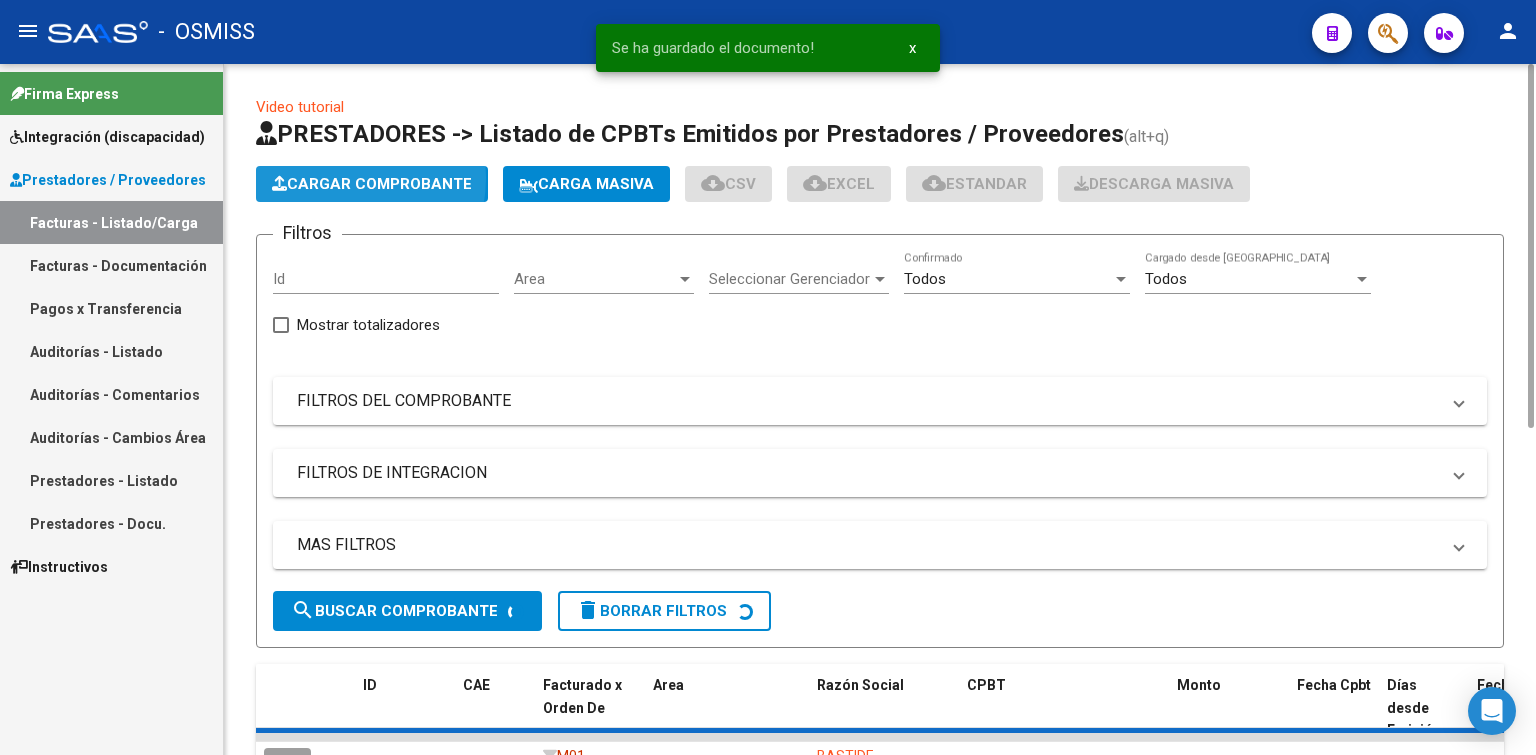 click on "Cargar Comprobante" 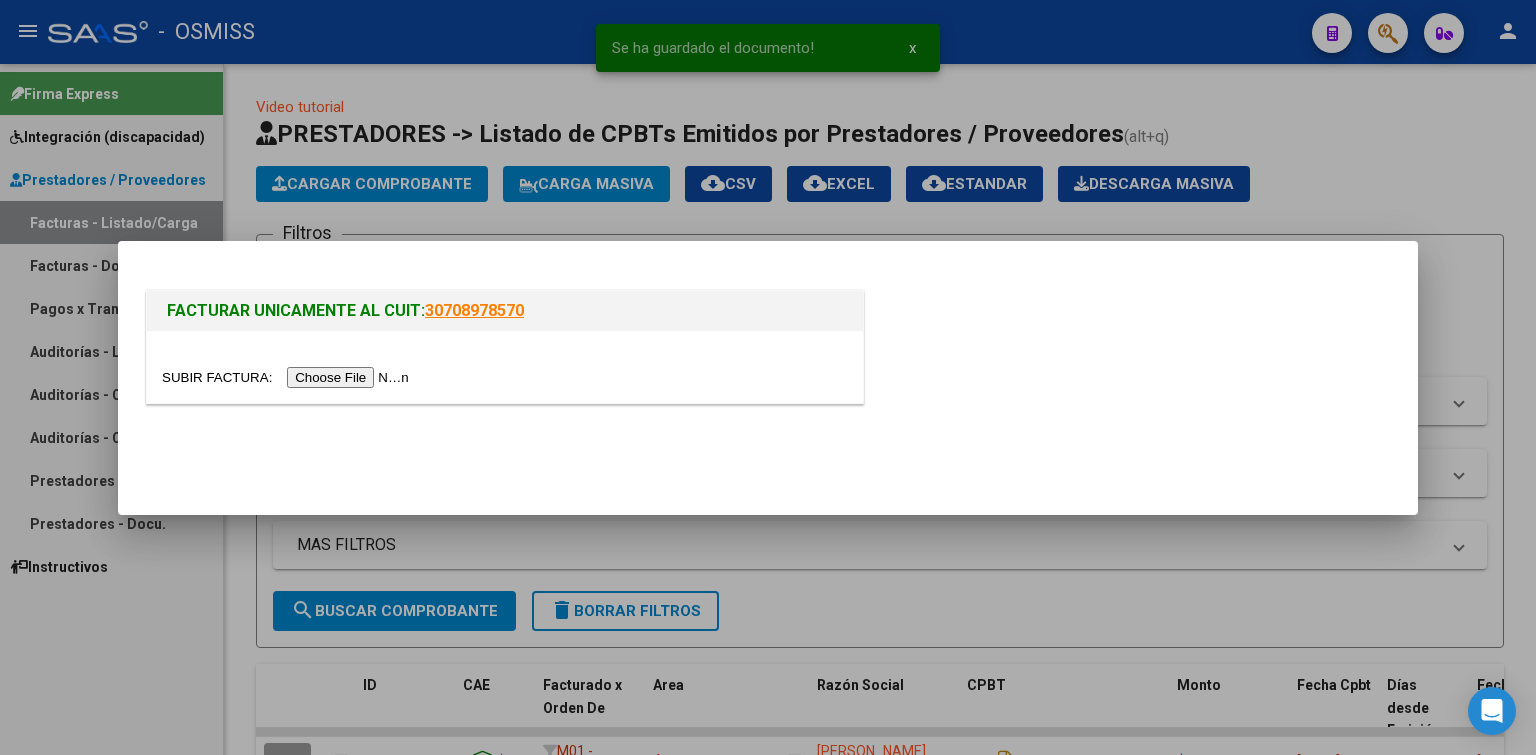 click at bounding box center [288, 377] 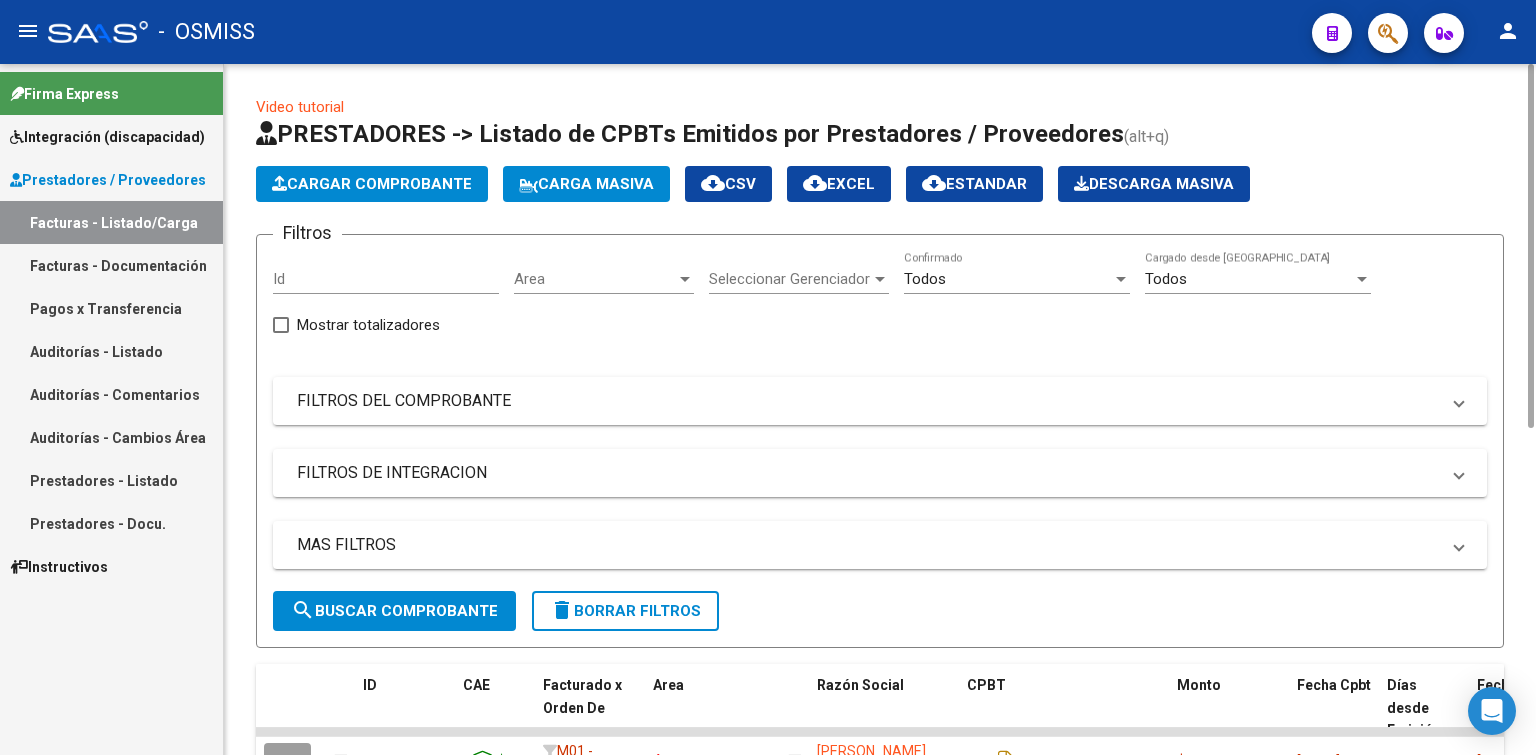 click on "Cargar Comprobante" 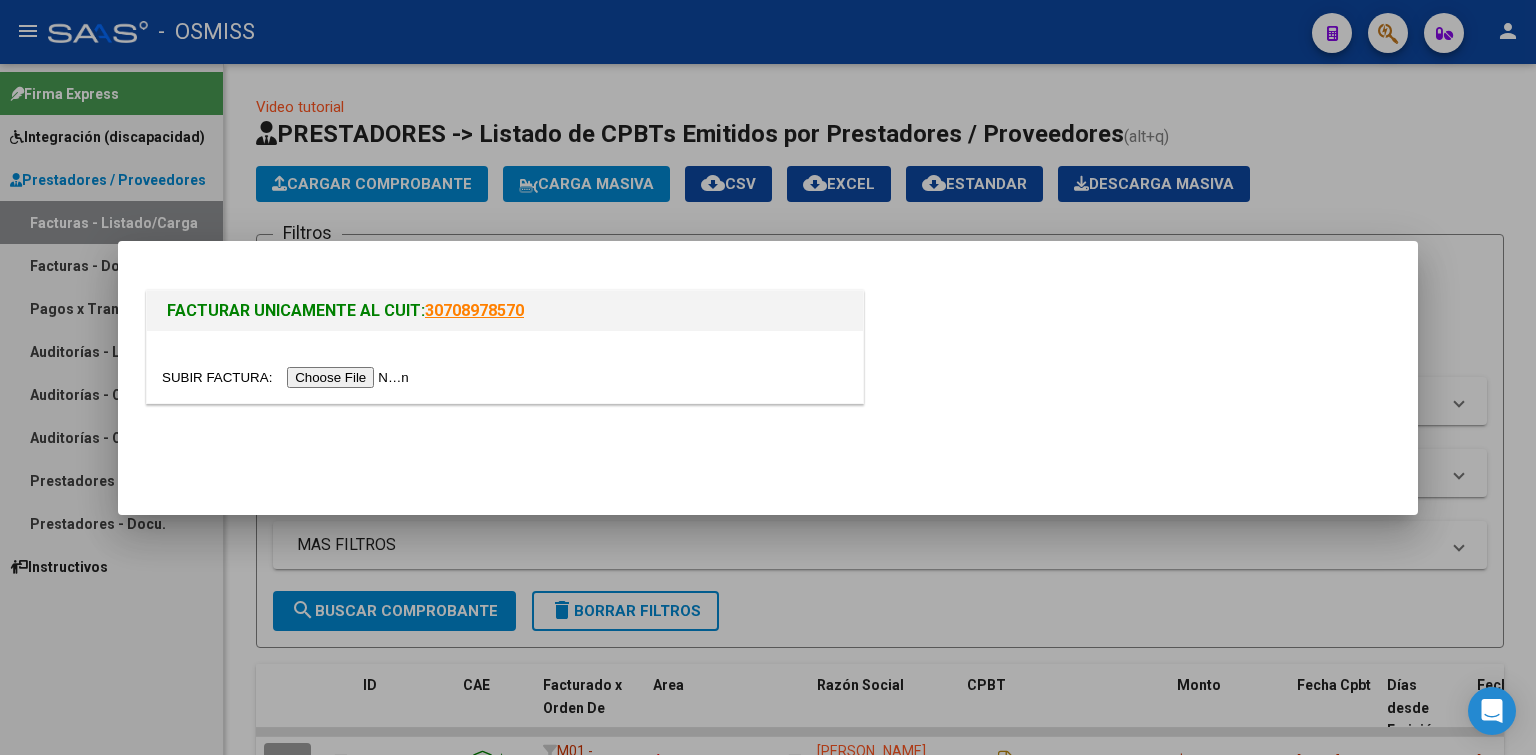 click at bounding box center (288, 377) 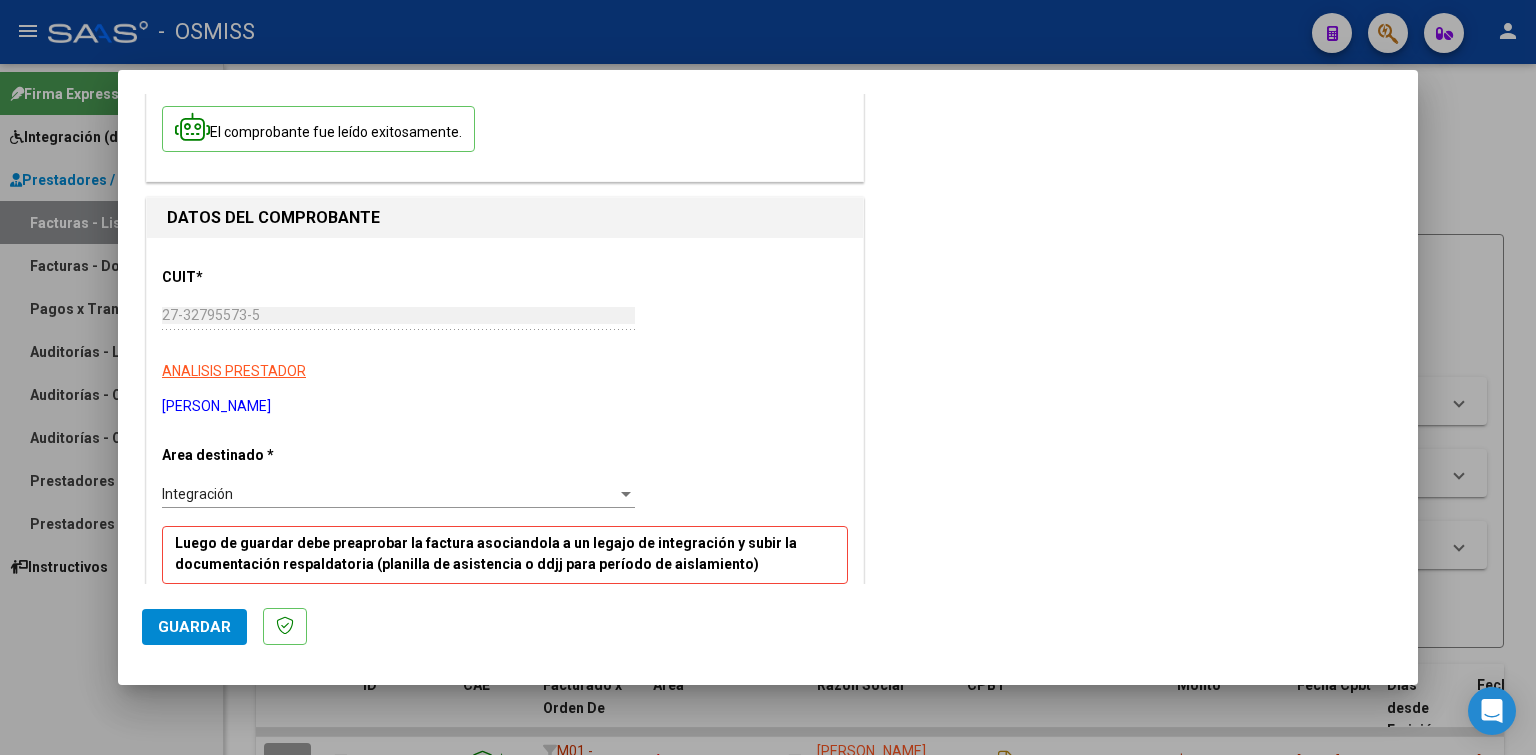 scroll, scrollTop: 300, scrollLeft: 0, axis: vertical 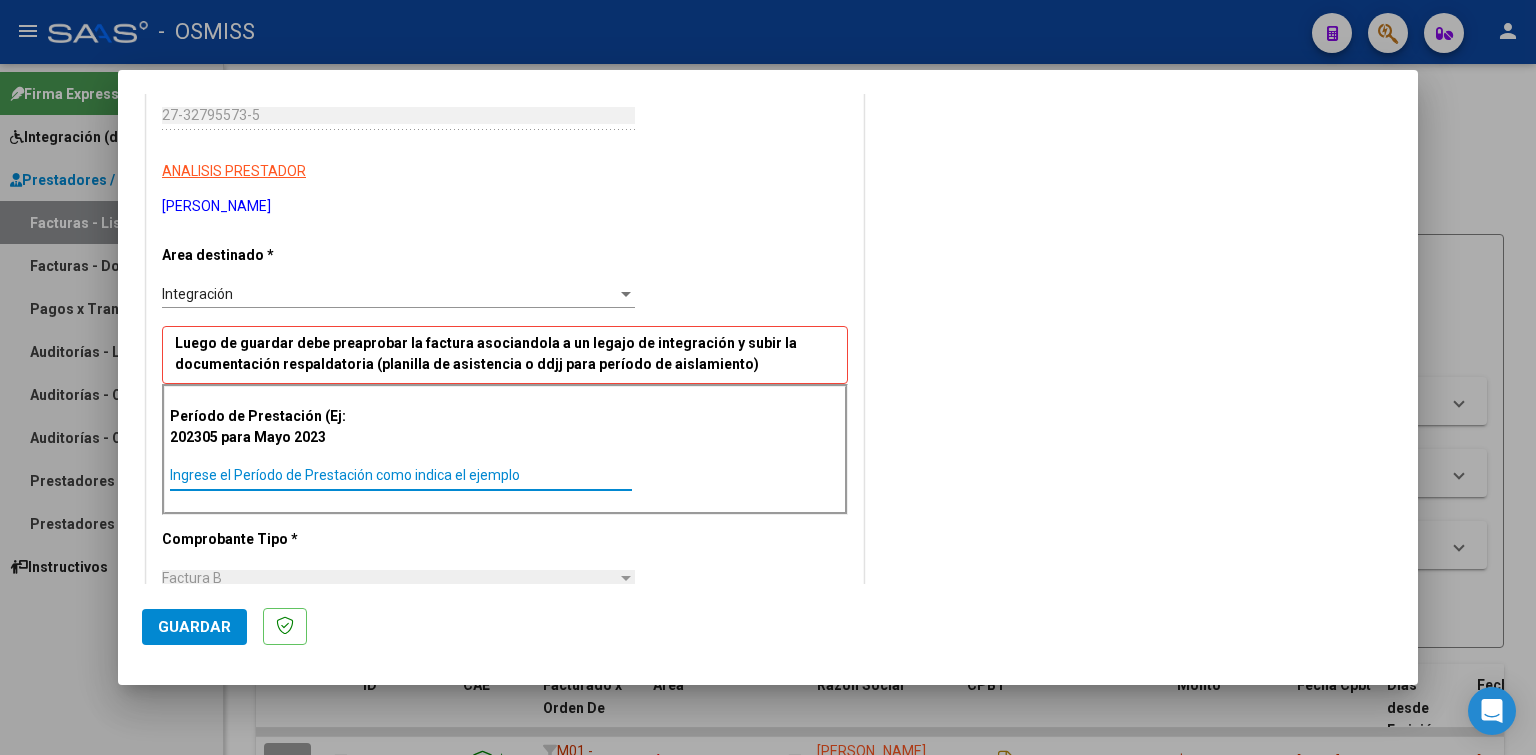 paste on "202506" 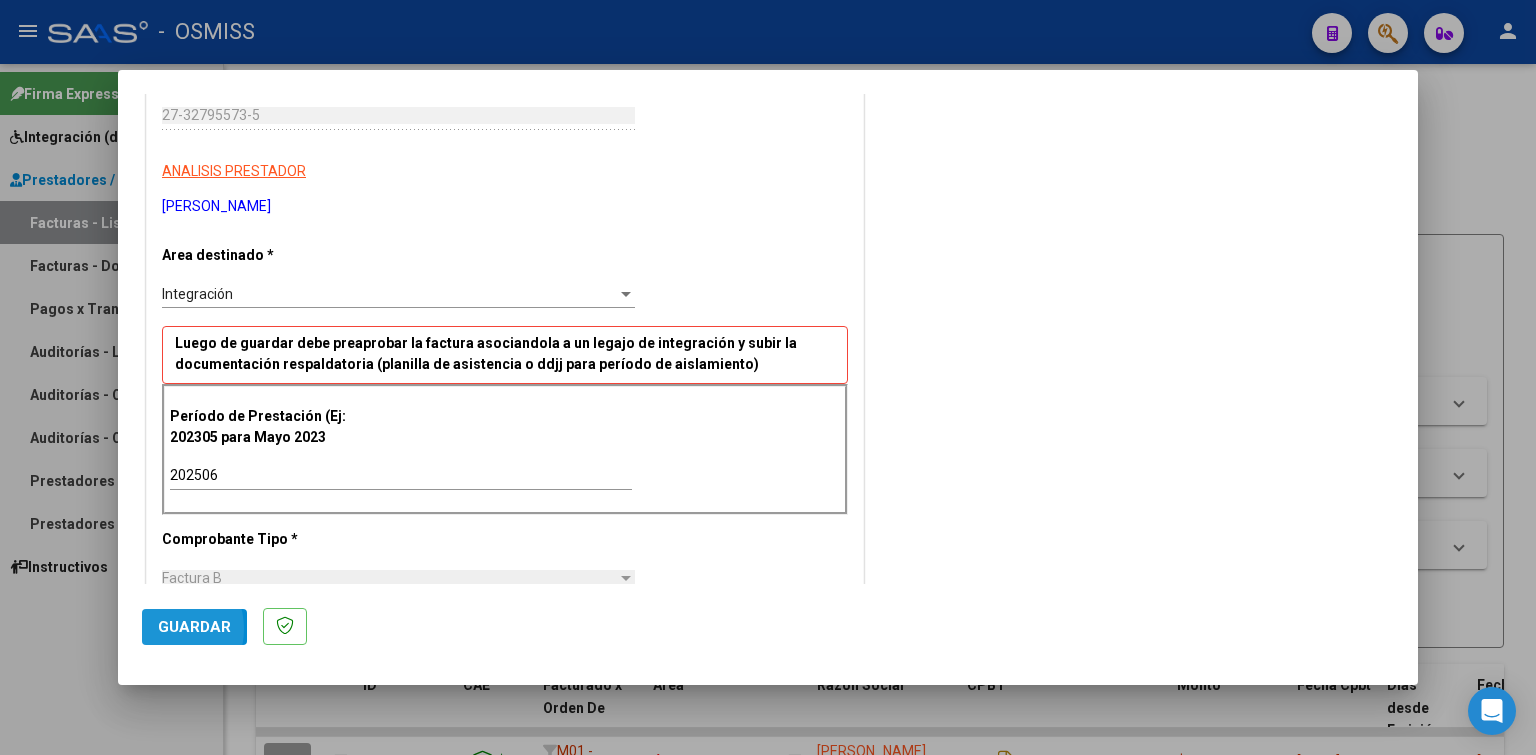 click on "Guardar" 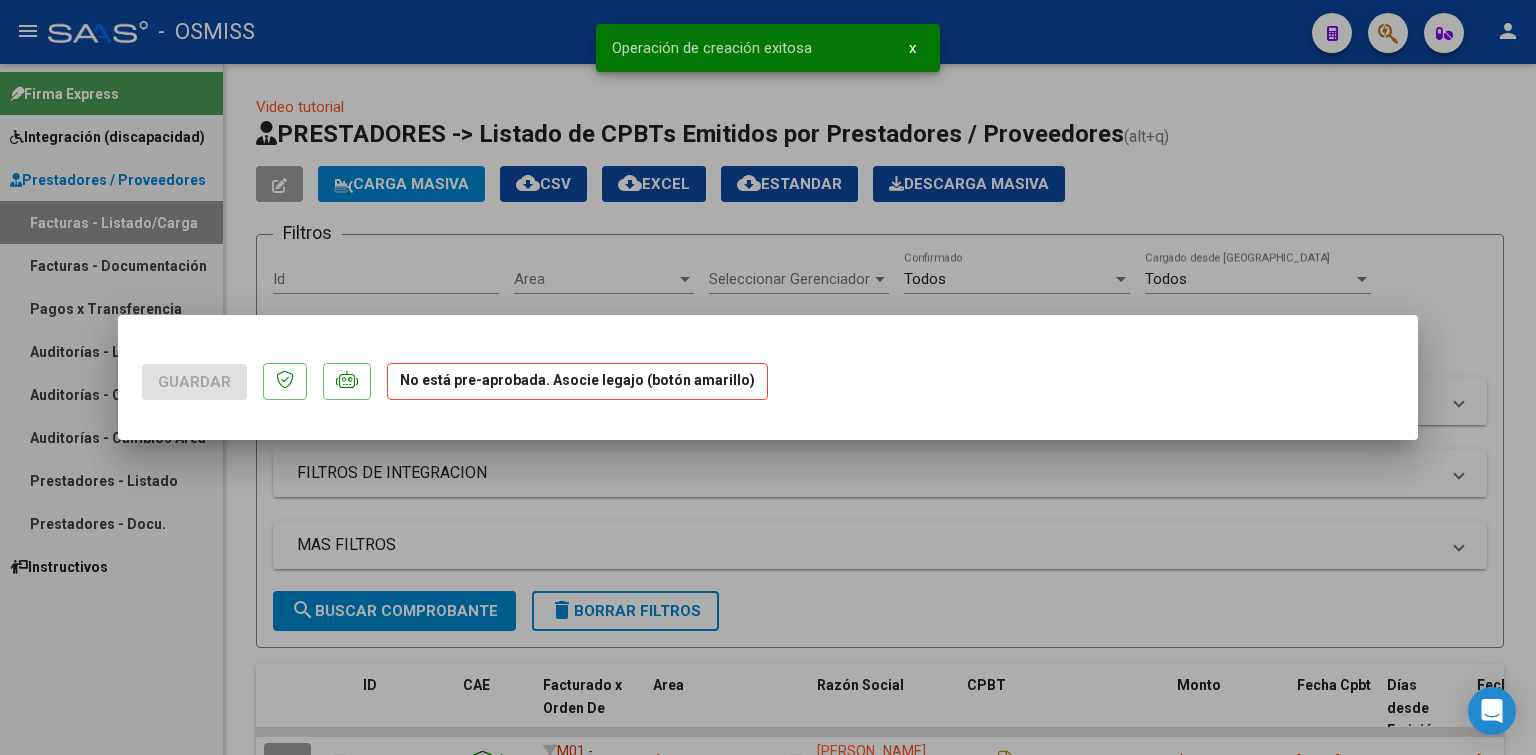 scroll, scrollTop: 0, scrollLeft: 0, axis: both 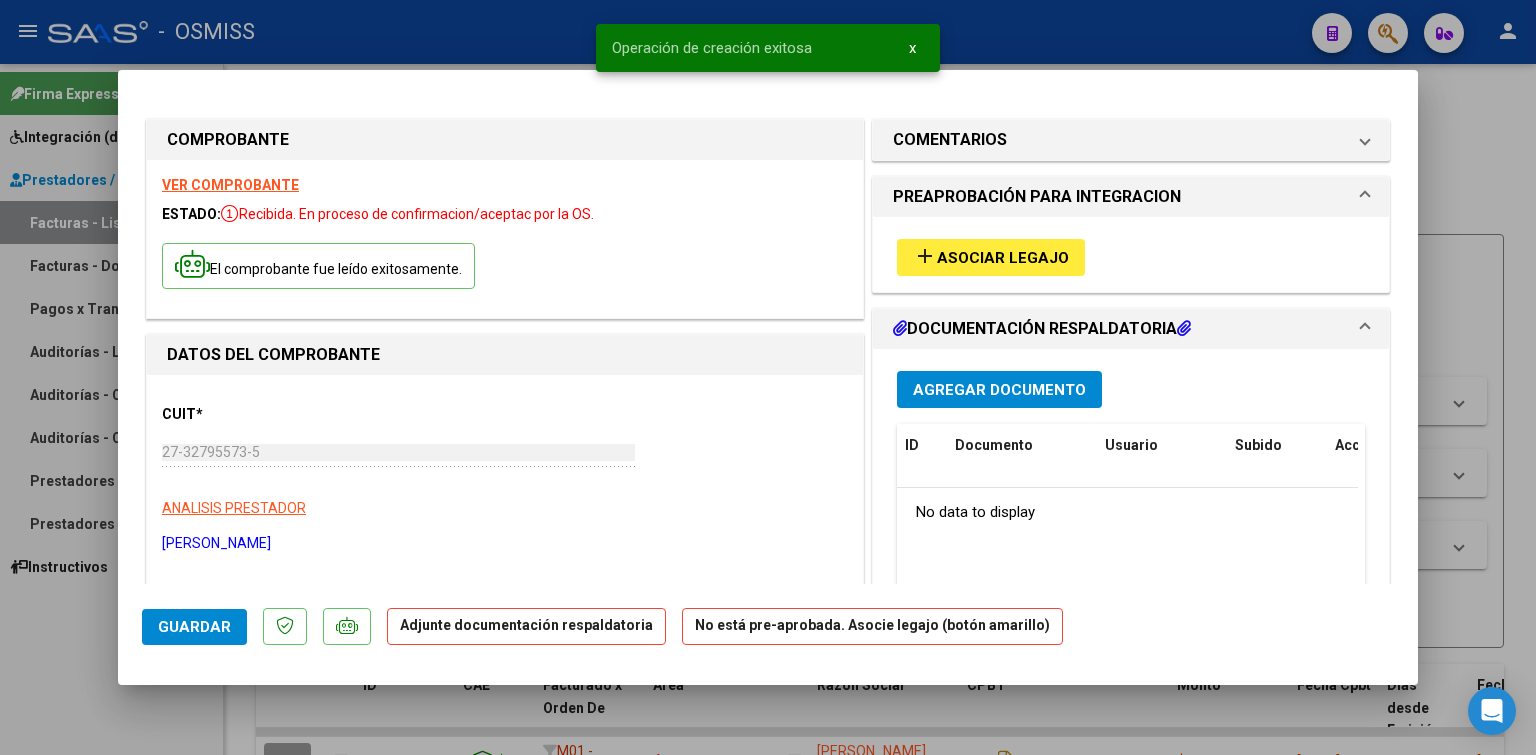 drag, startPoint x: 957, startPoint y: 262, endPoint x: 946, endPoint y: 265, distance: 11.401754 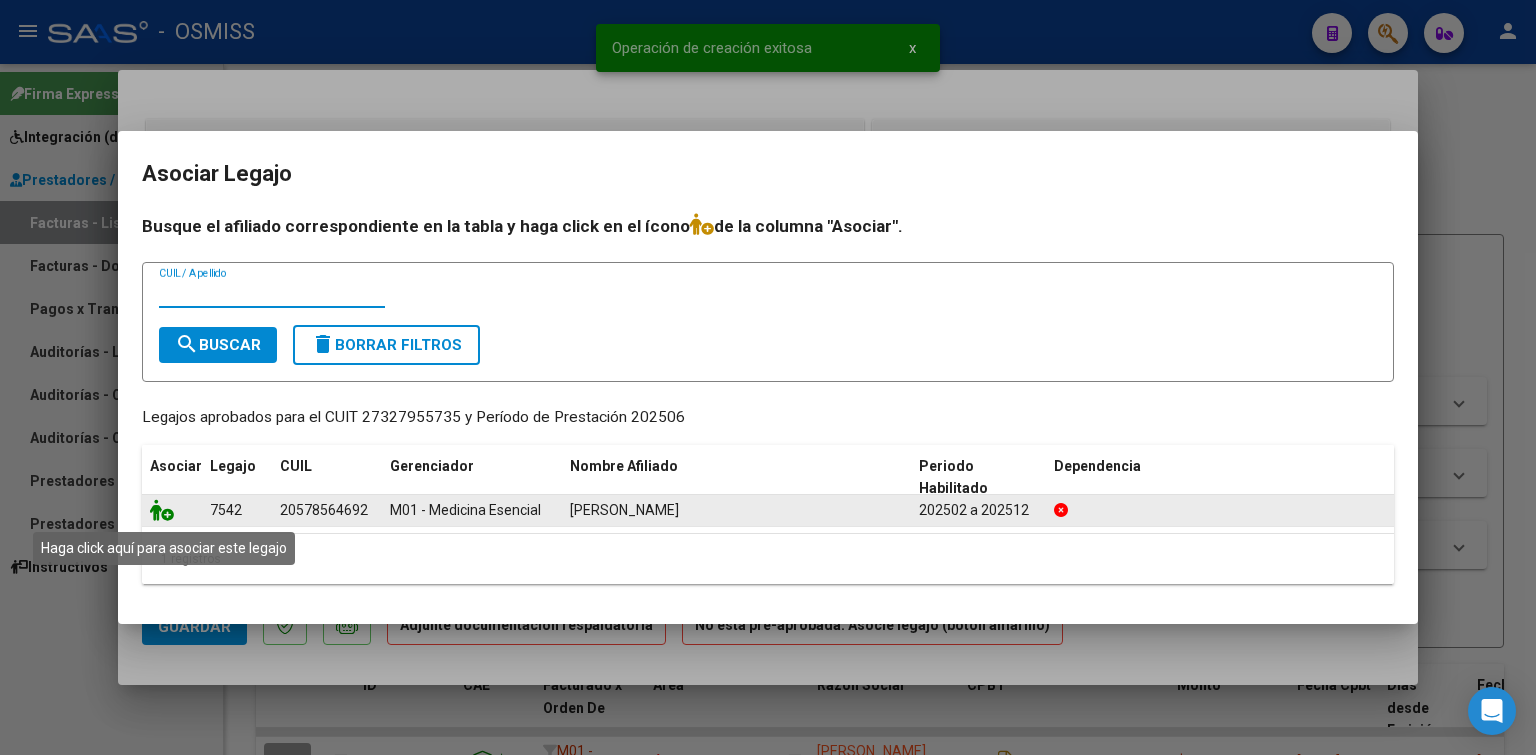 click 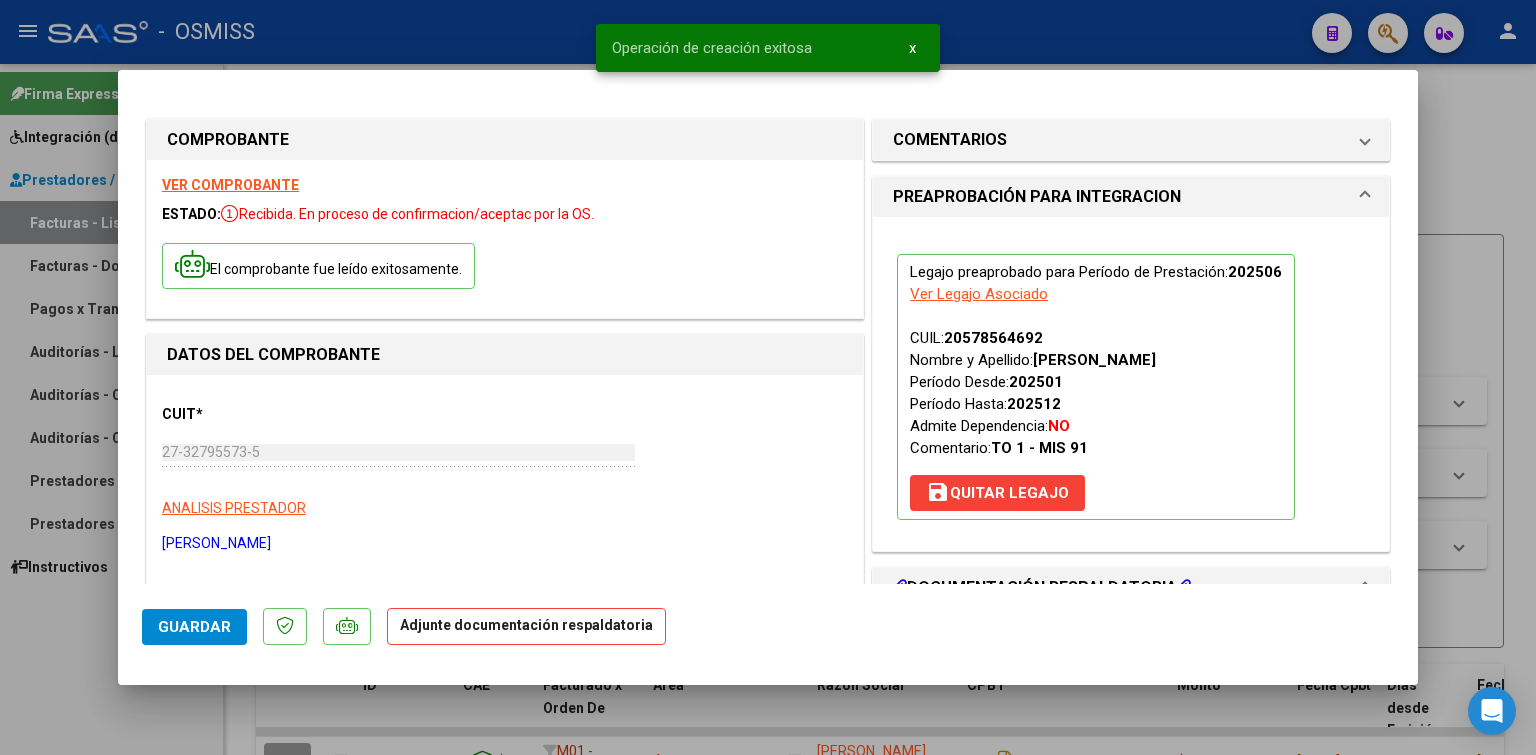 scroll, scrollTop: 300, scrollLeft: 0, axis: vertical 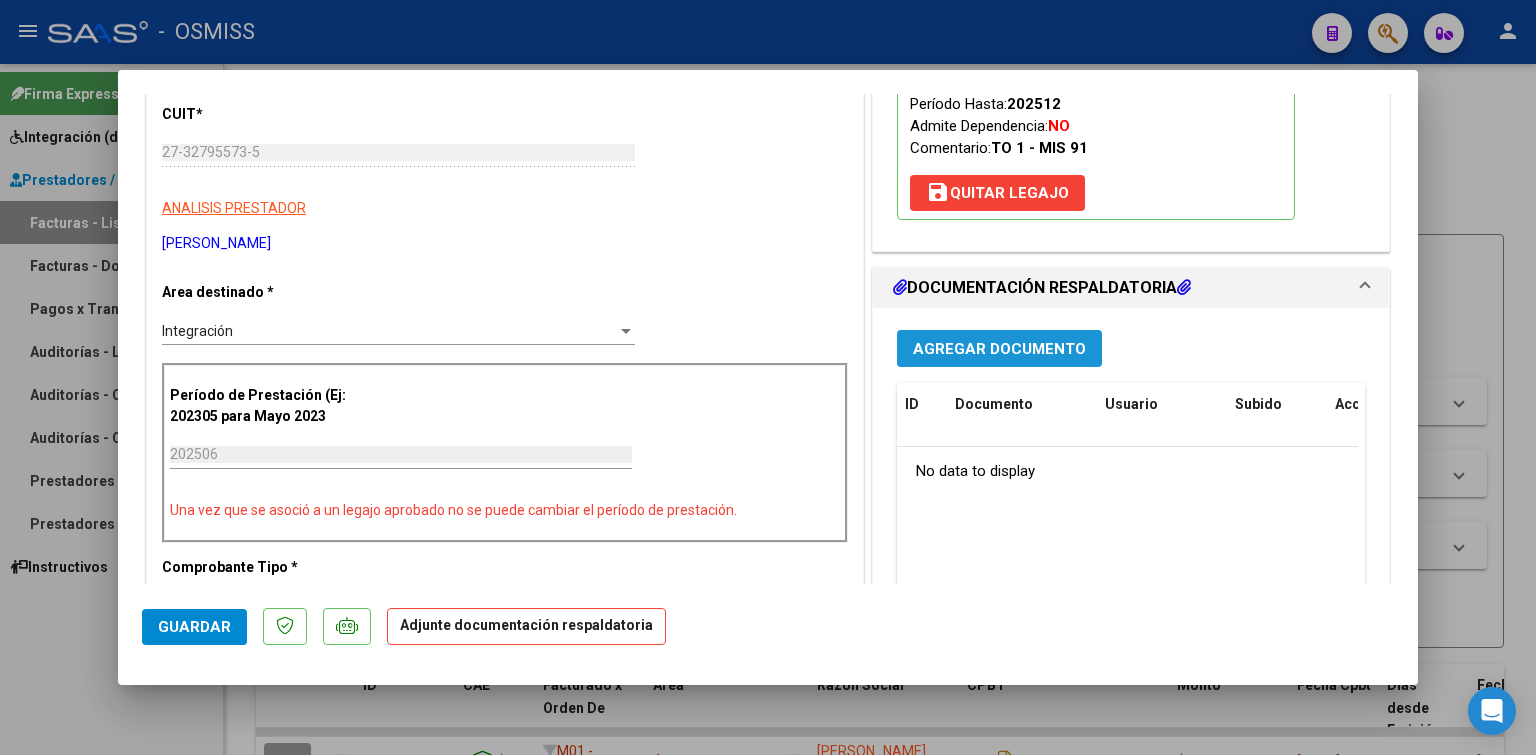 click on "Agregar Documento" at bounding box center (999, 349) 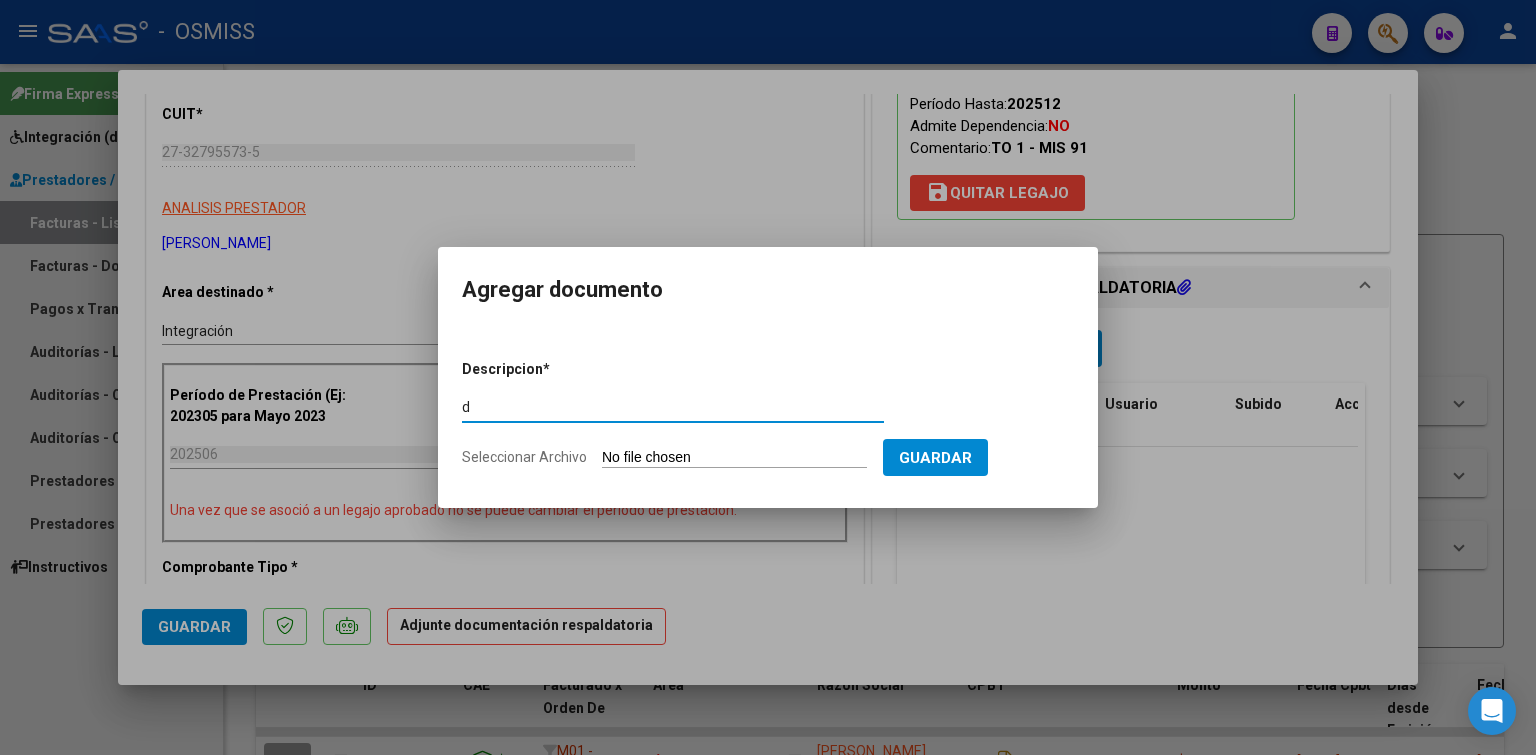 click on "Seleccionar Archivo" at bounding box center [734, 458] 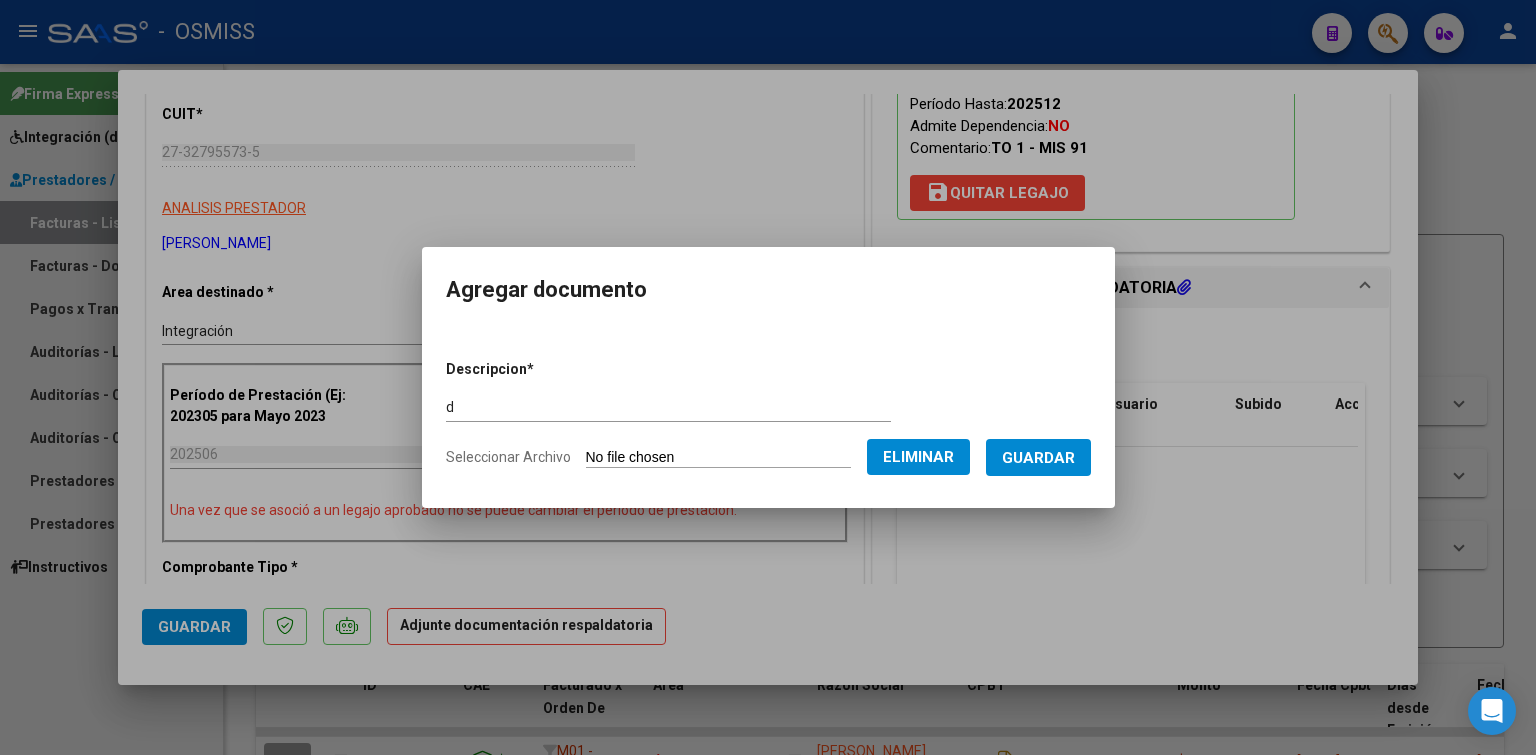 click on "Guardar" at bounding box center (1038, 458) 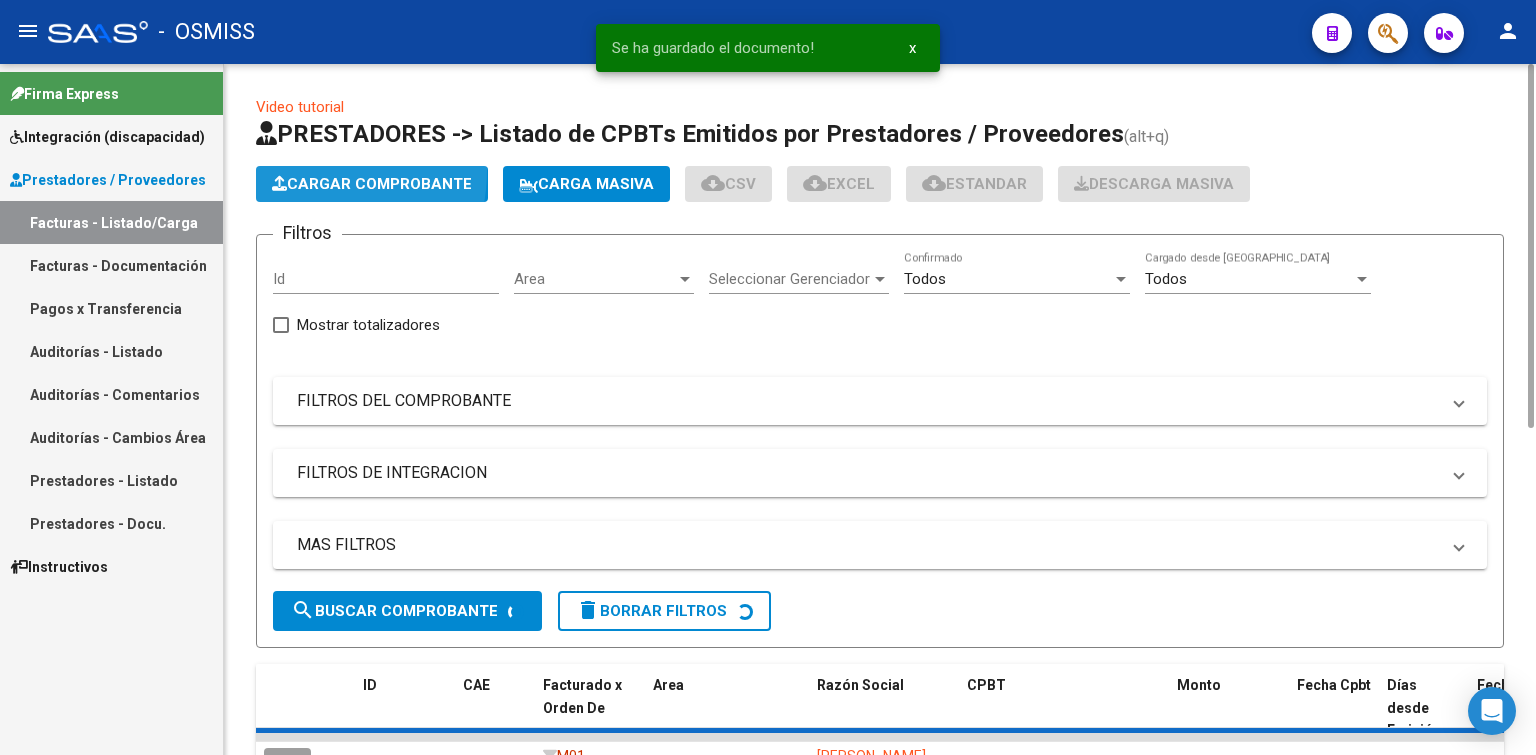 click on "Cargar Comprobante" 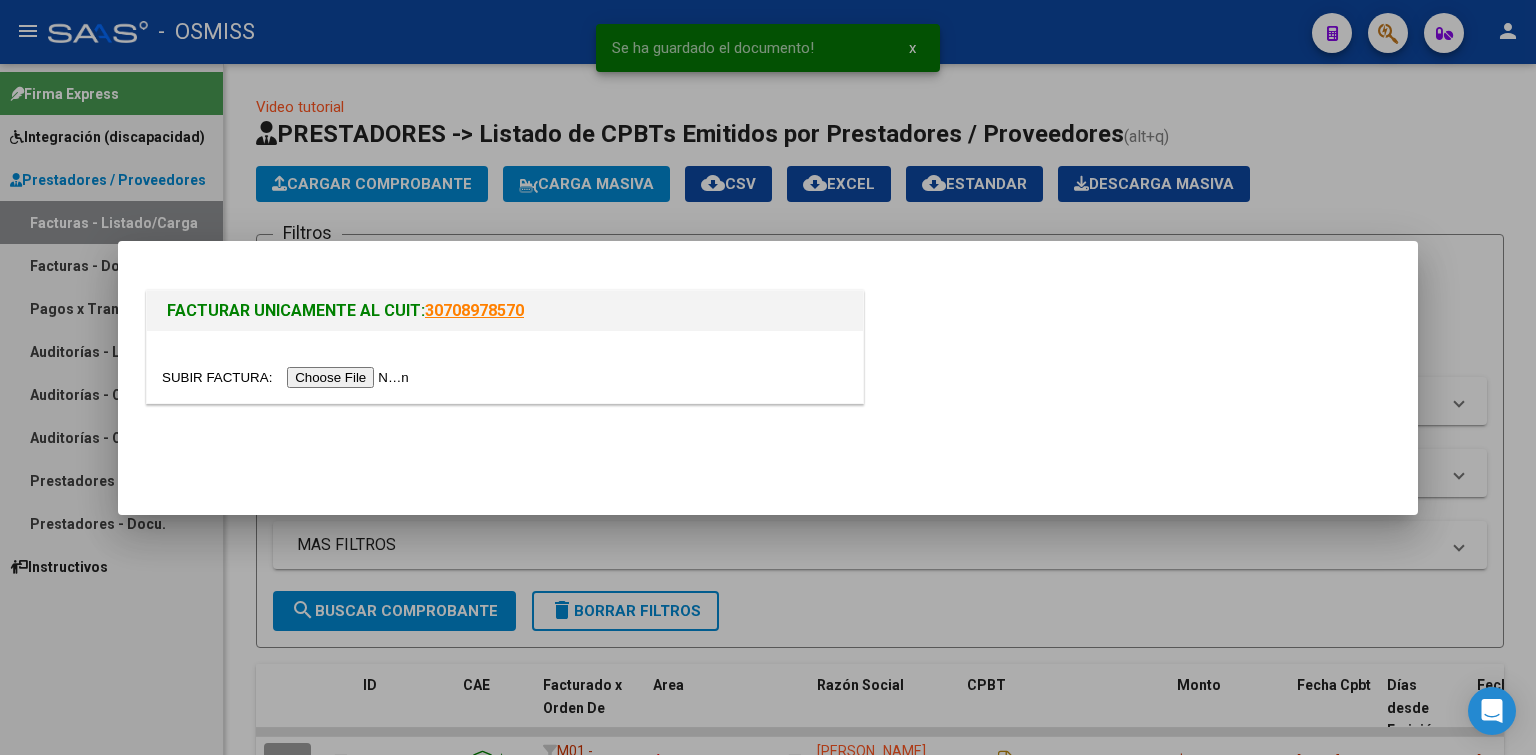 click at bounding box center [288, 377] 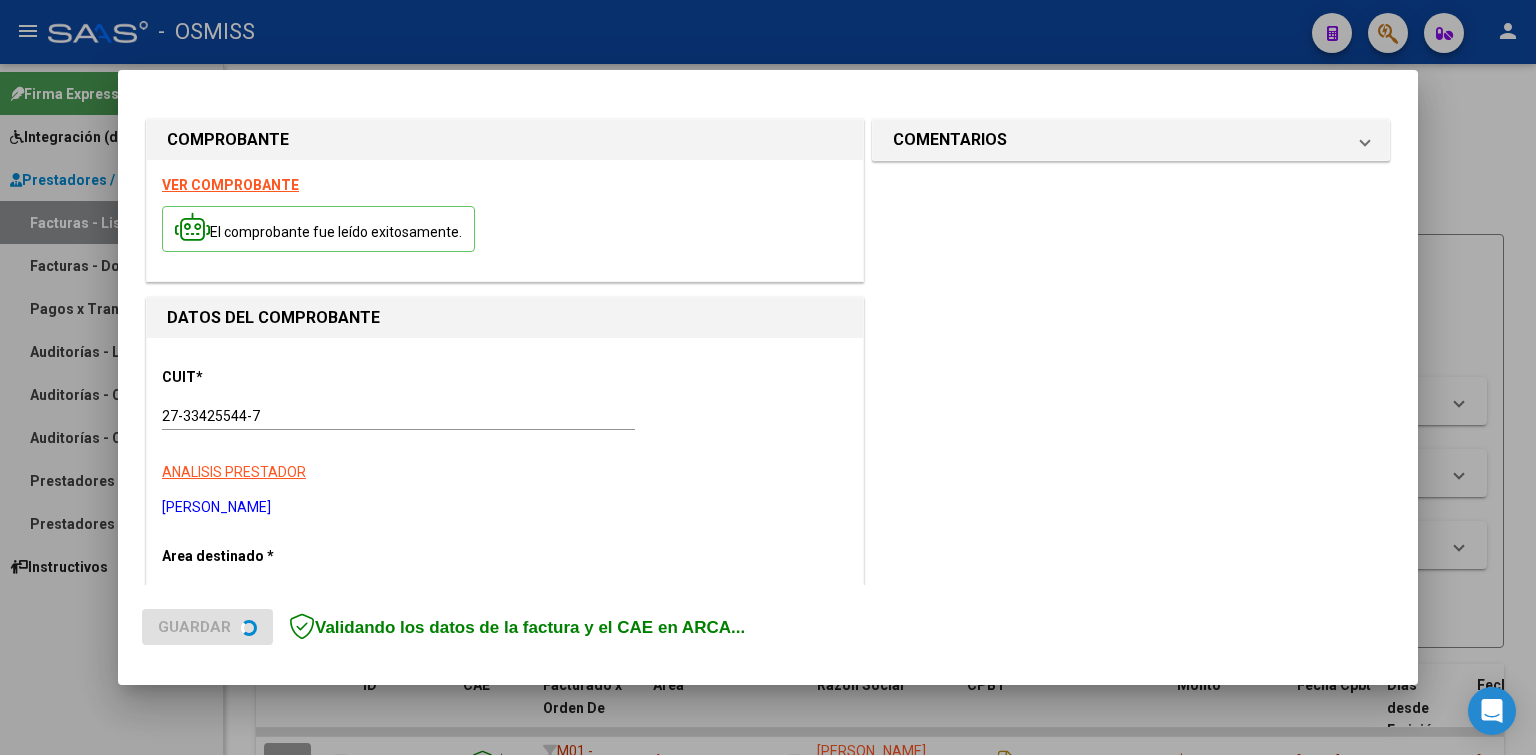 scroll, scrollTop: 200, scrollLeft: 0, axis: vertical 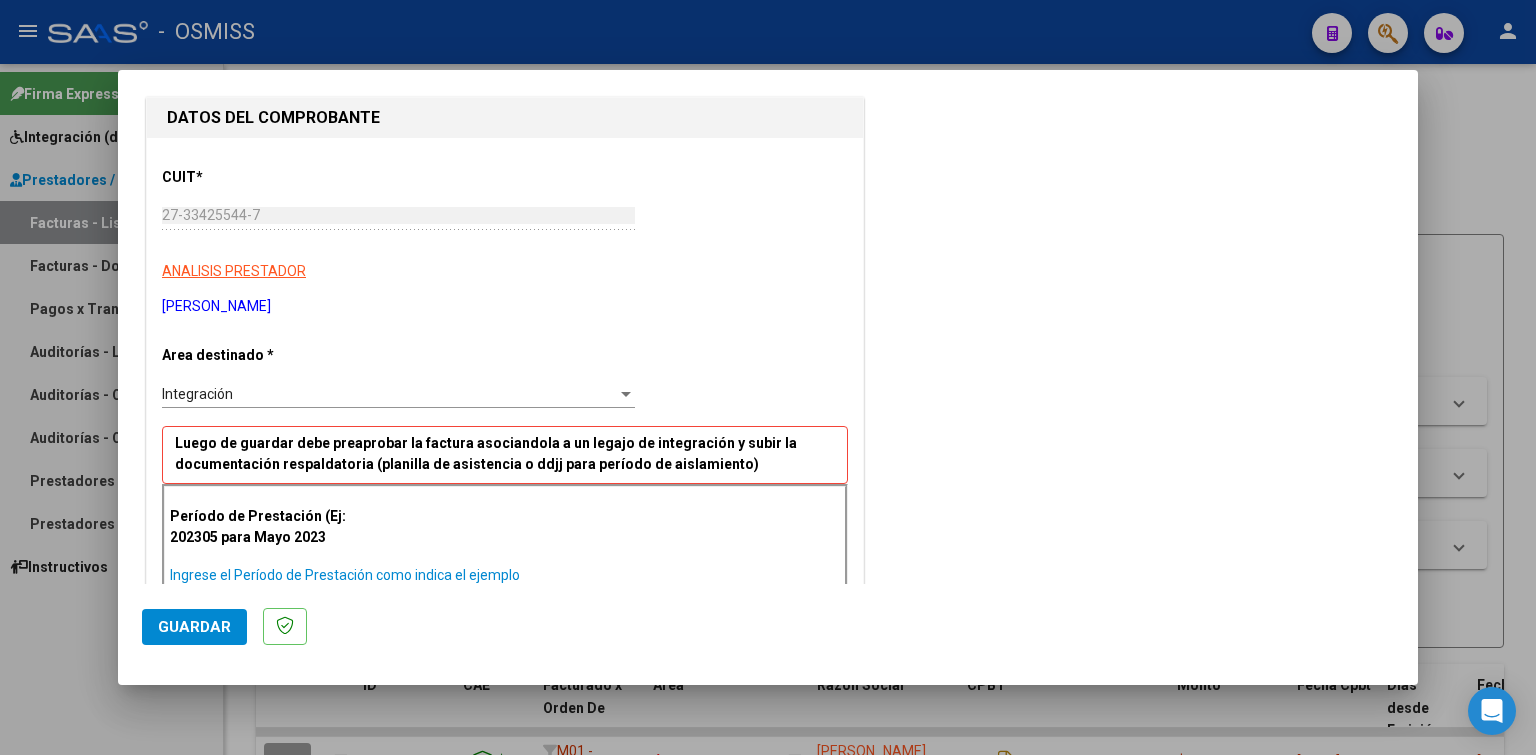 click on "Ingrese el Período de Prestación como indica el ejemplo" at bounding box center (401, 575) 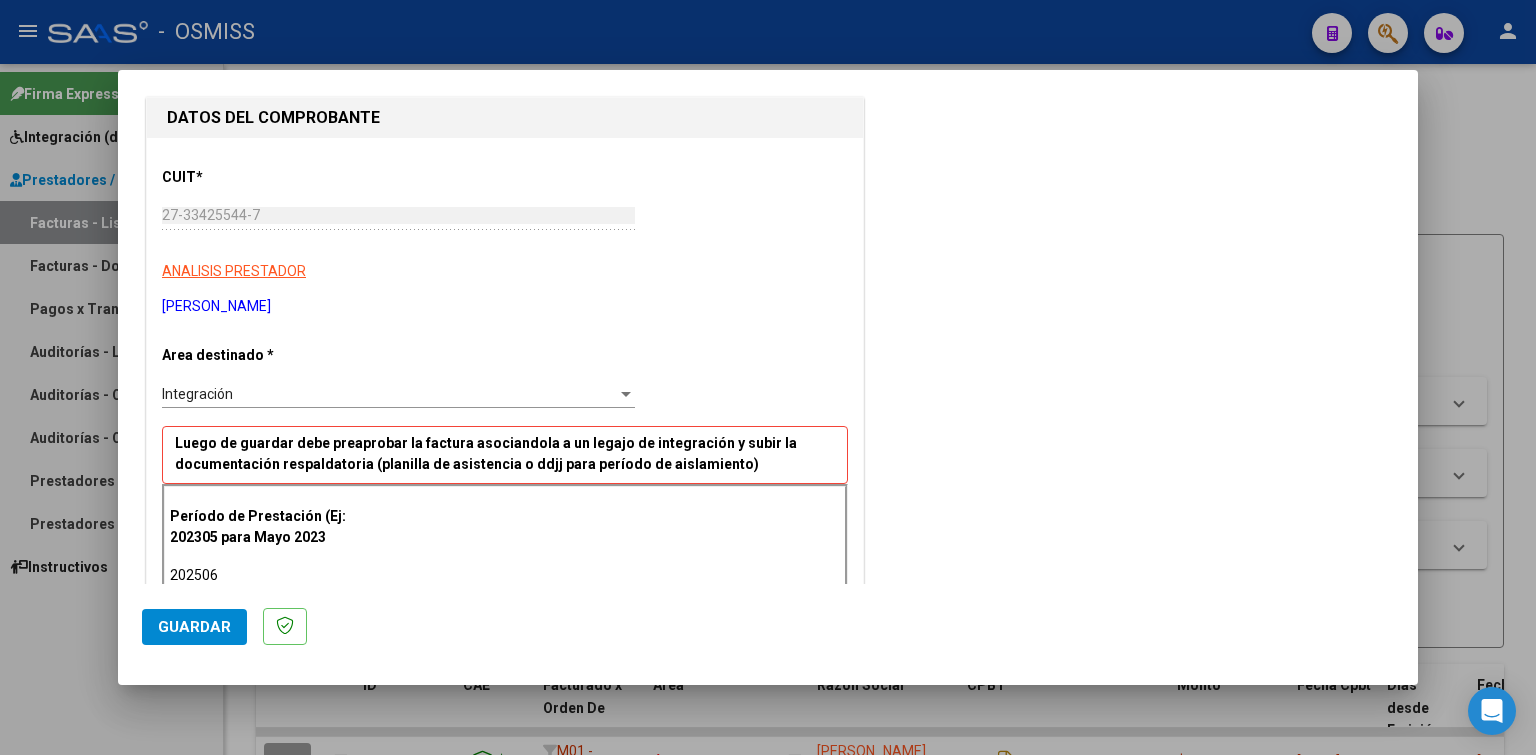 click on "Guardar" 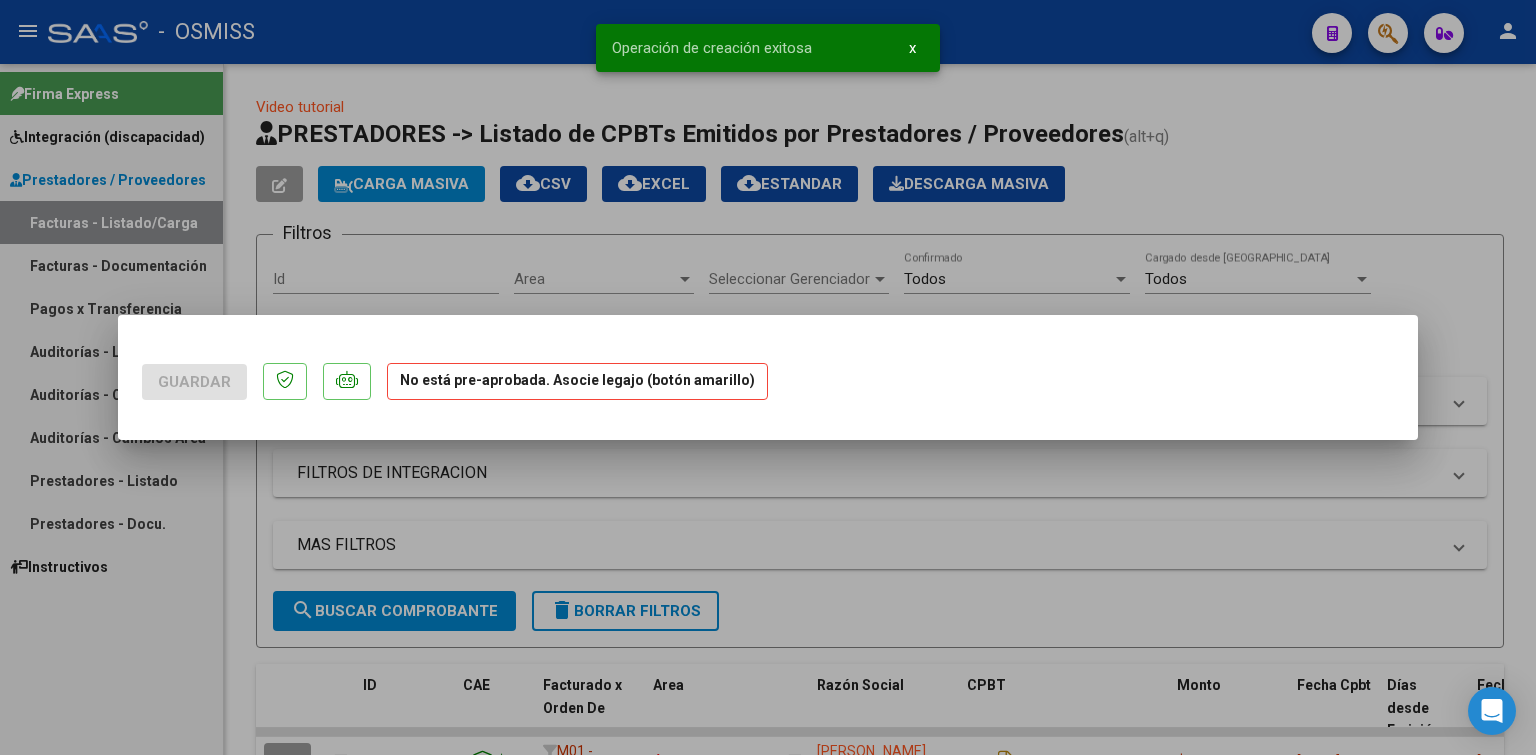 scroll, scrollTop: 0, scrollLeft: 0, axis: both 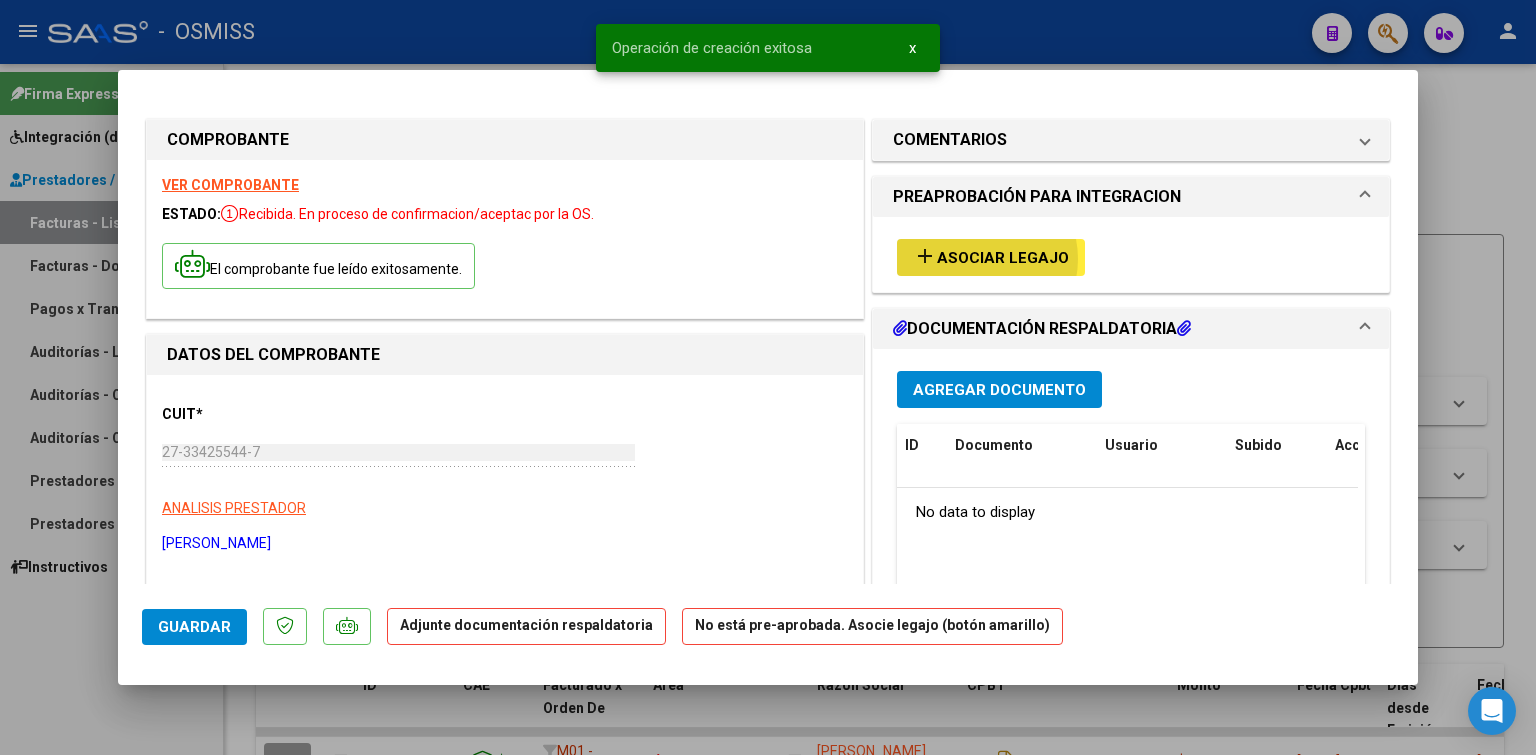 click on "Asociar Legajo" at bounding box center (1003, 258) 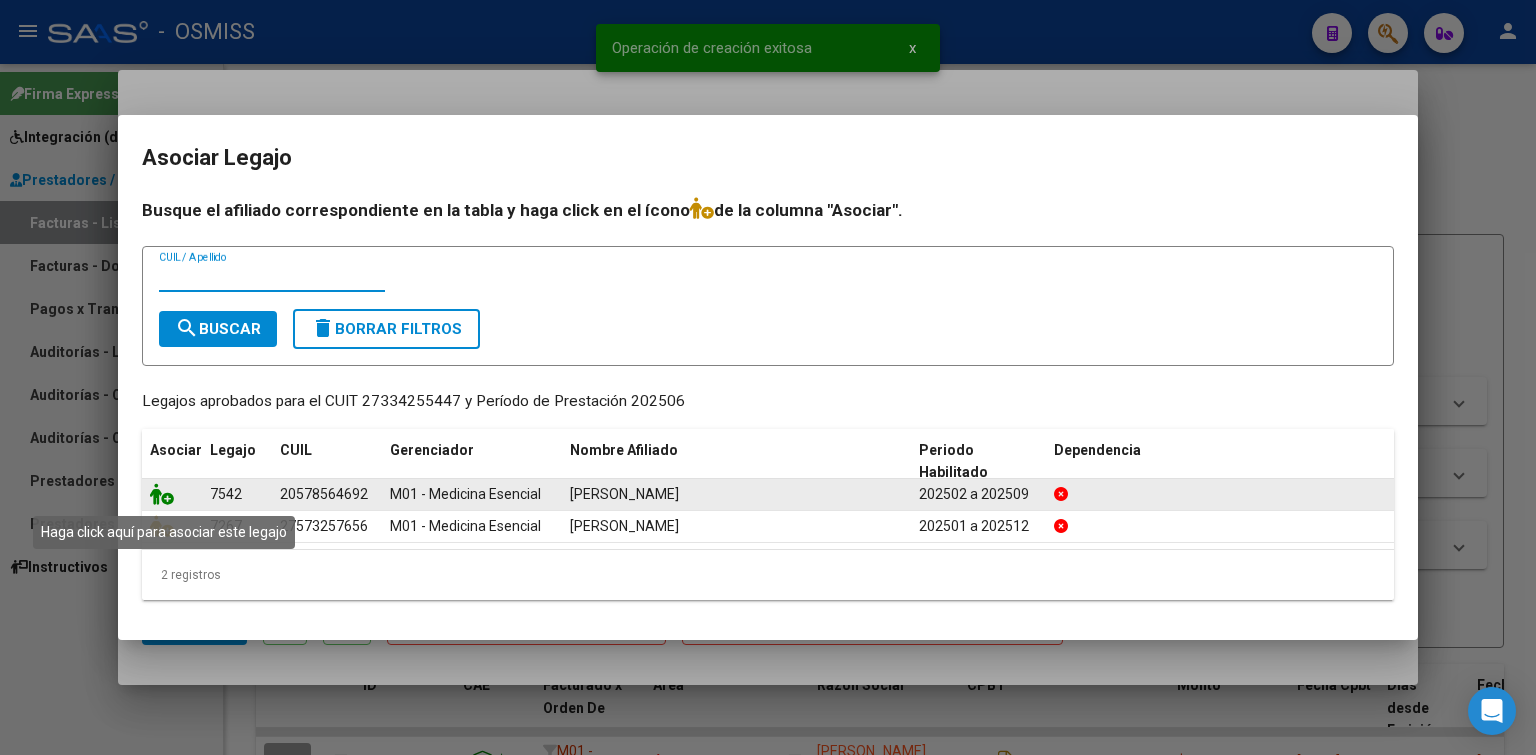 click 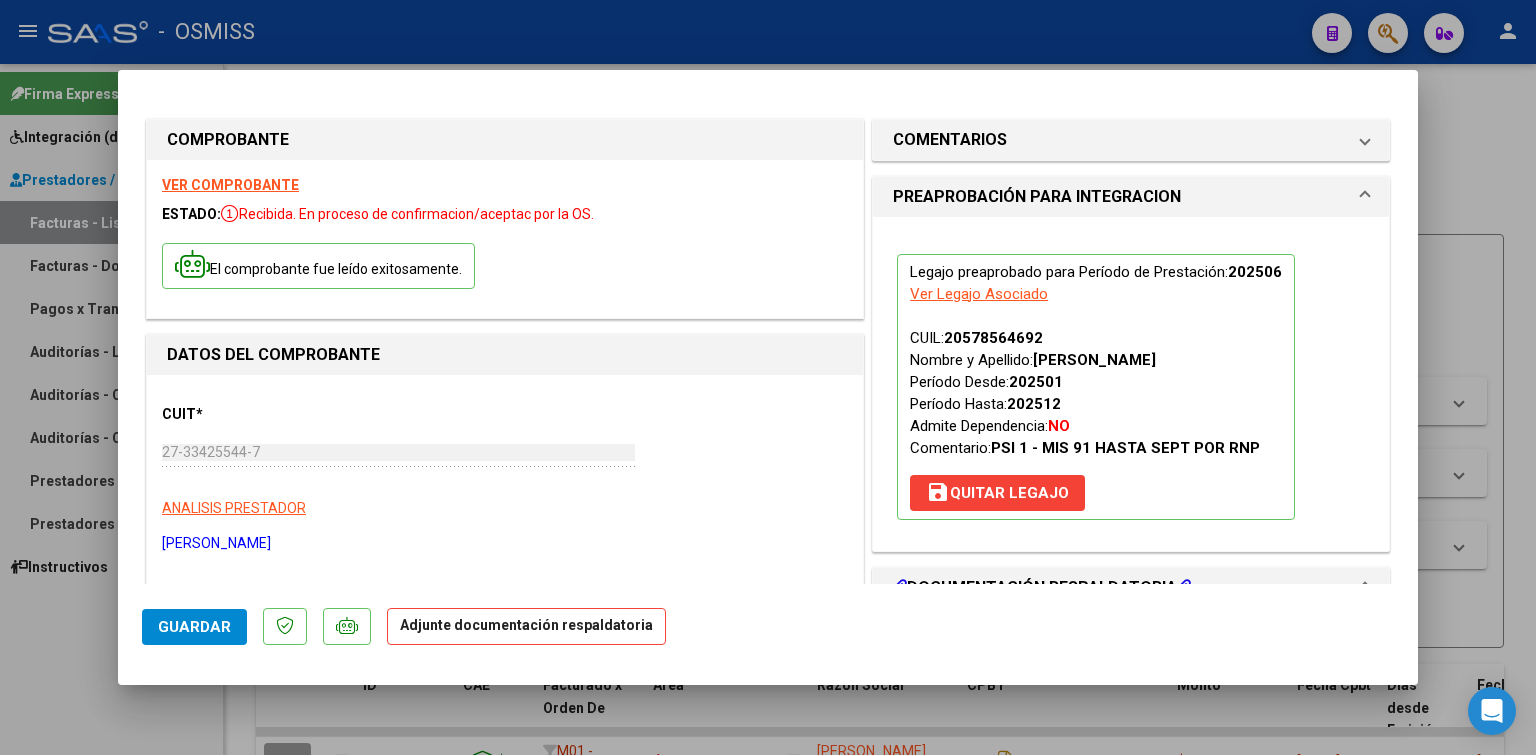 scroll, scrollTop: 200, scrollLeft: 0, axis: vertical 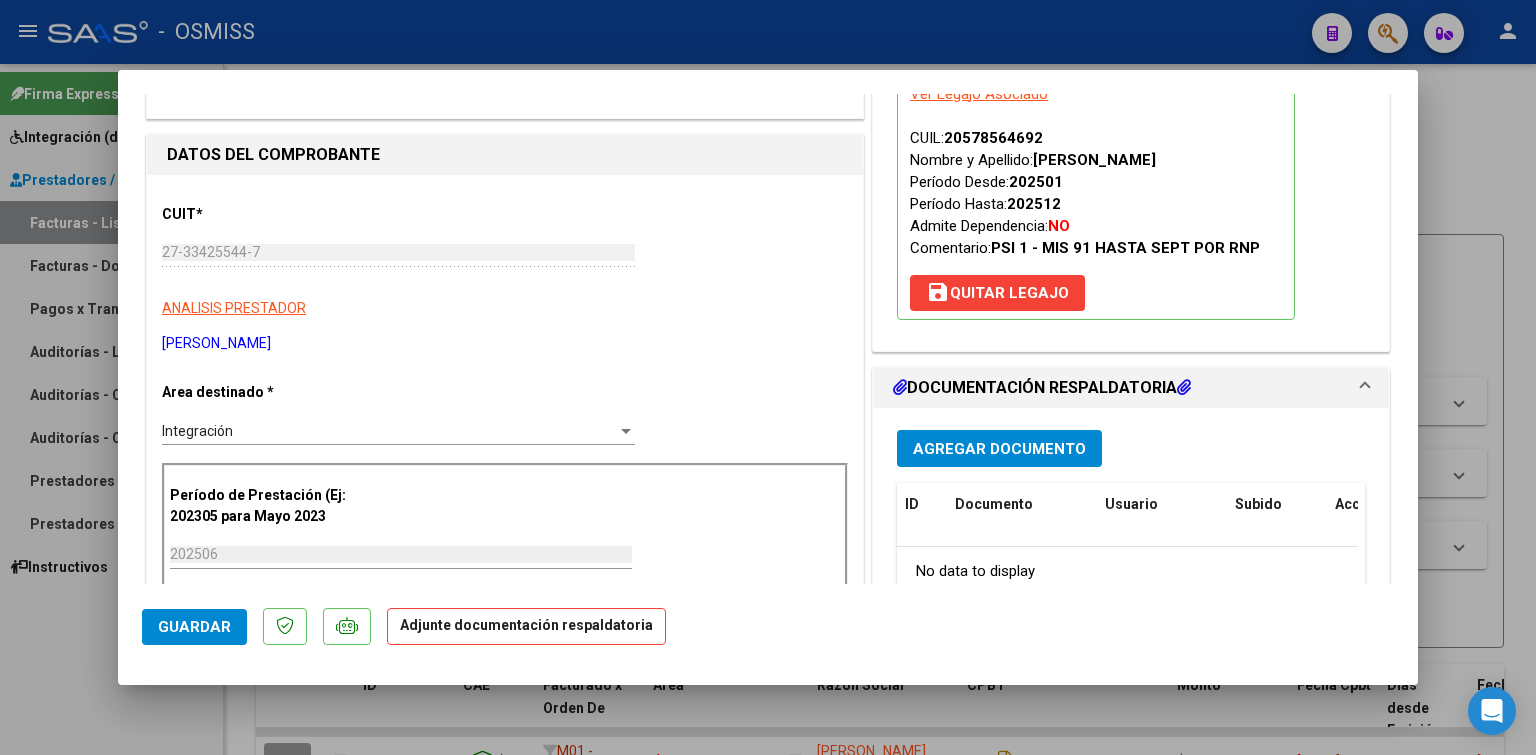 click on "Agregar Documento ID Documento Usuario Subido Acción No data to display  0 total   1" at bounding box center (1131, 622) 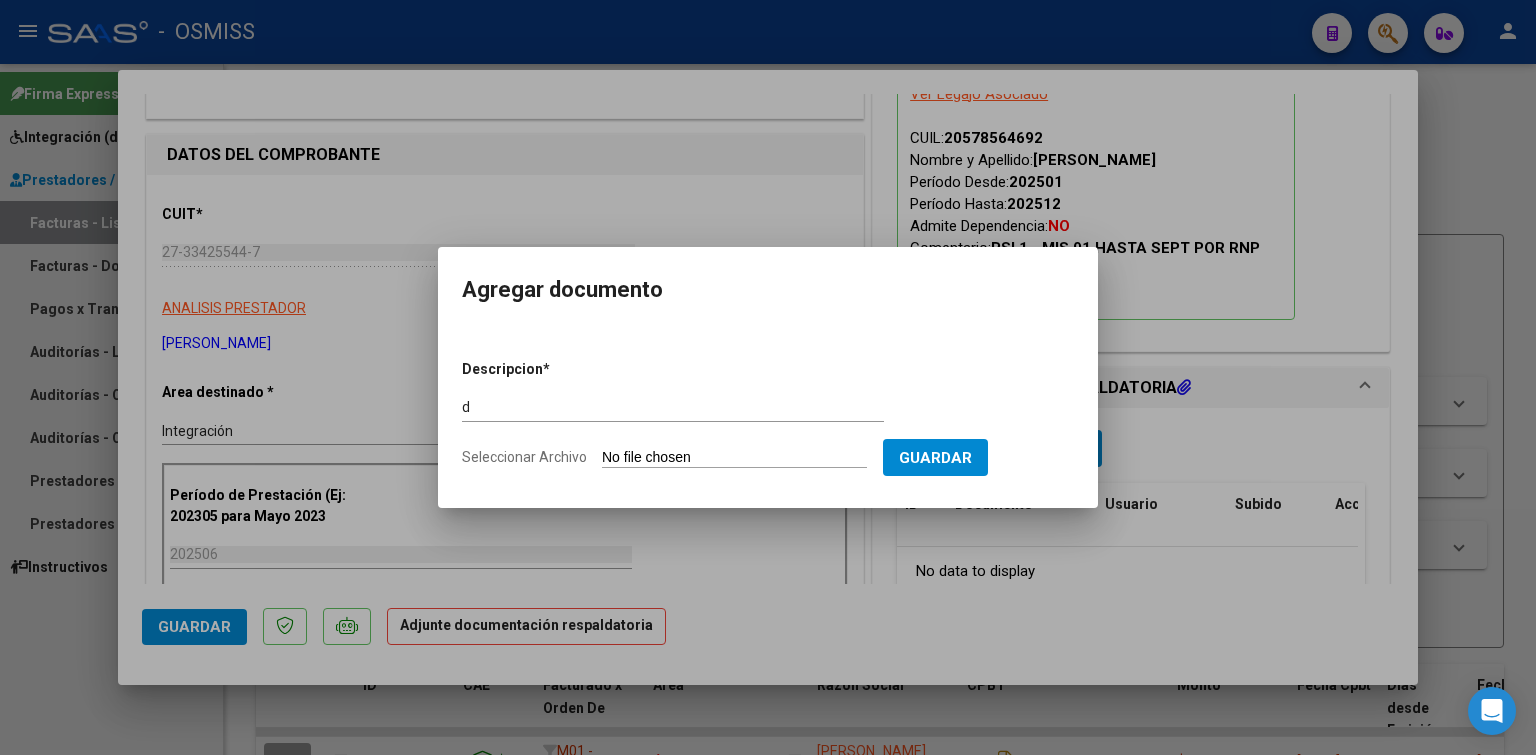 click on "Seleccionar Archivo" at bounding box center (734, 458) 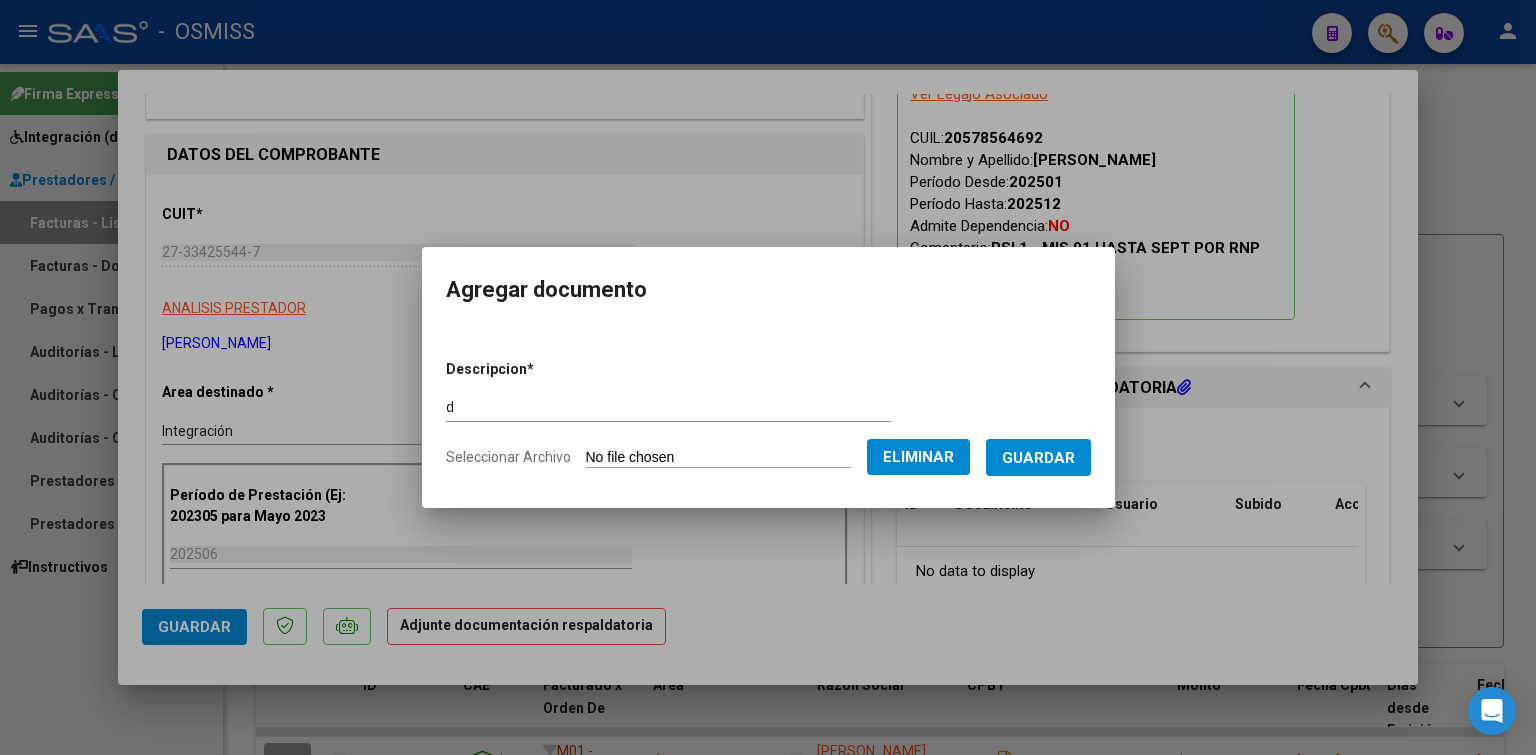 click on "Guardar" at bounding box center (1038, 458) 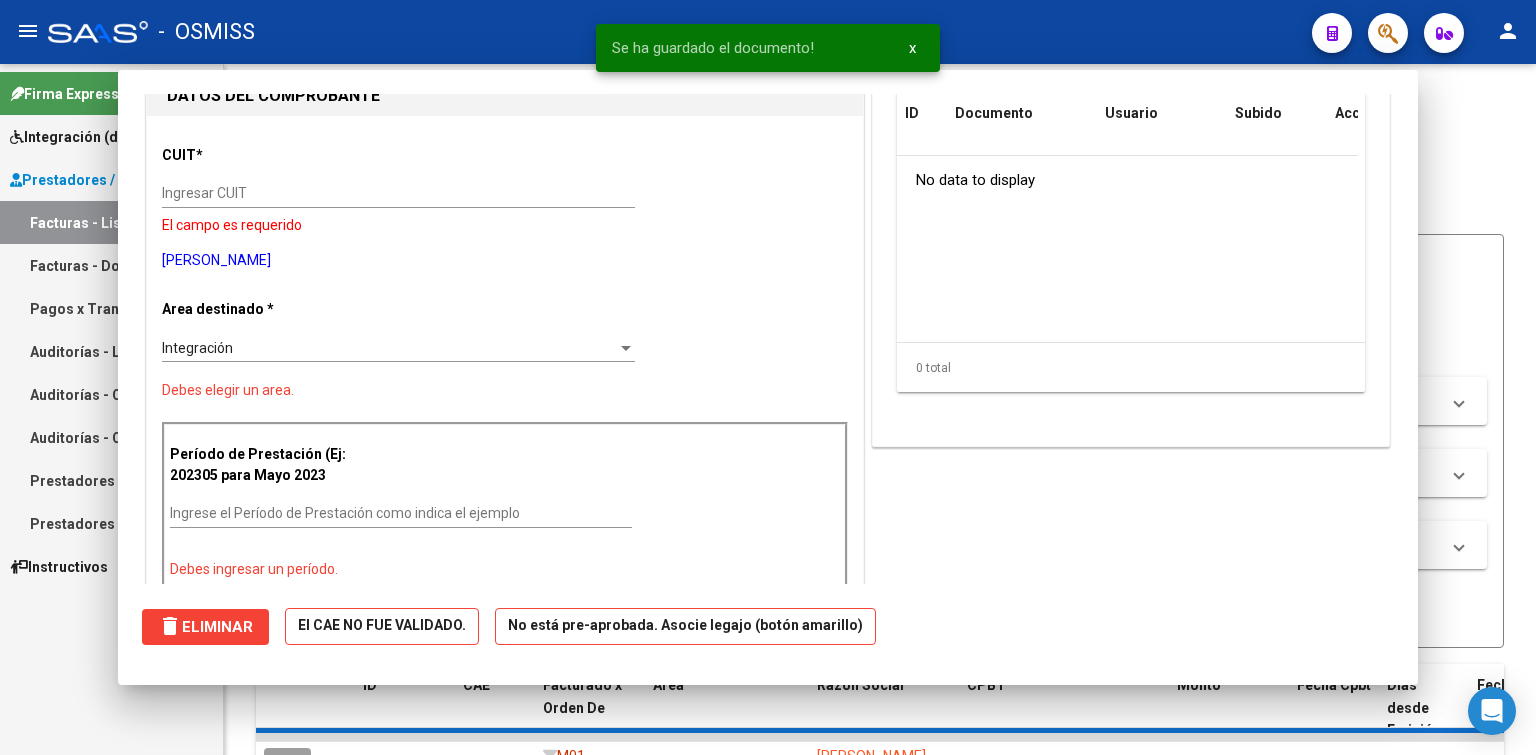 scroll, scrollTop: 0, scrollLeft: 0, axis: both 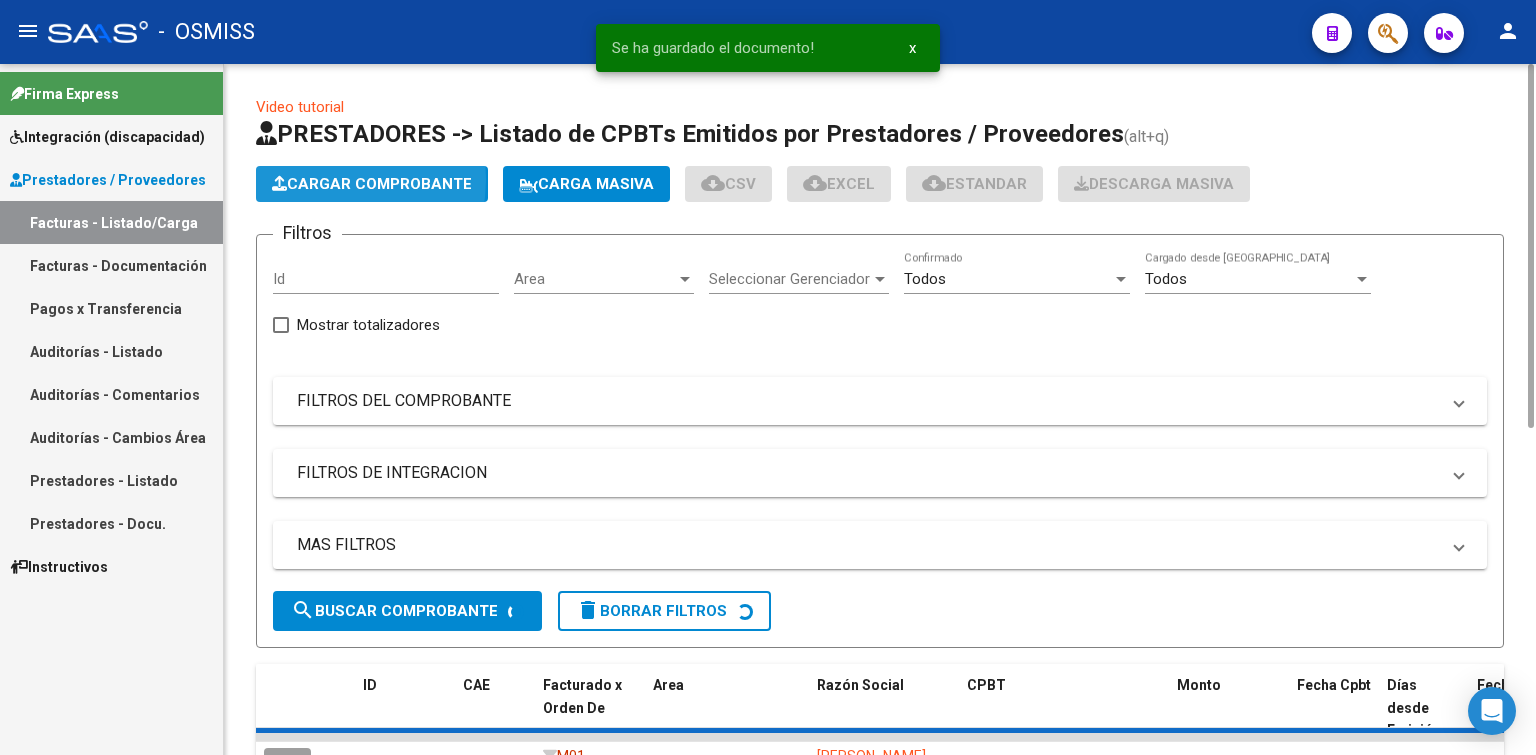 click on "Cargar Comprobante" 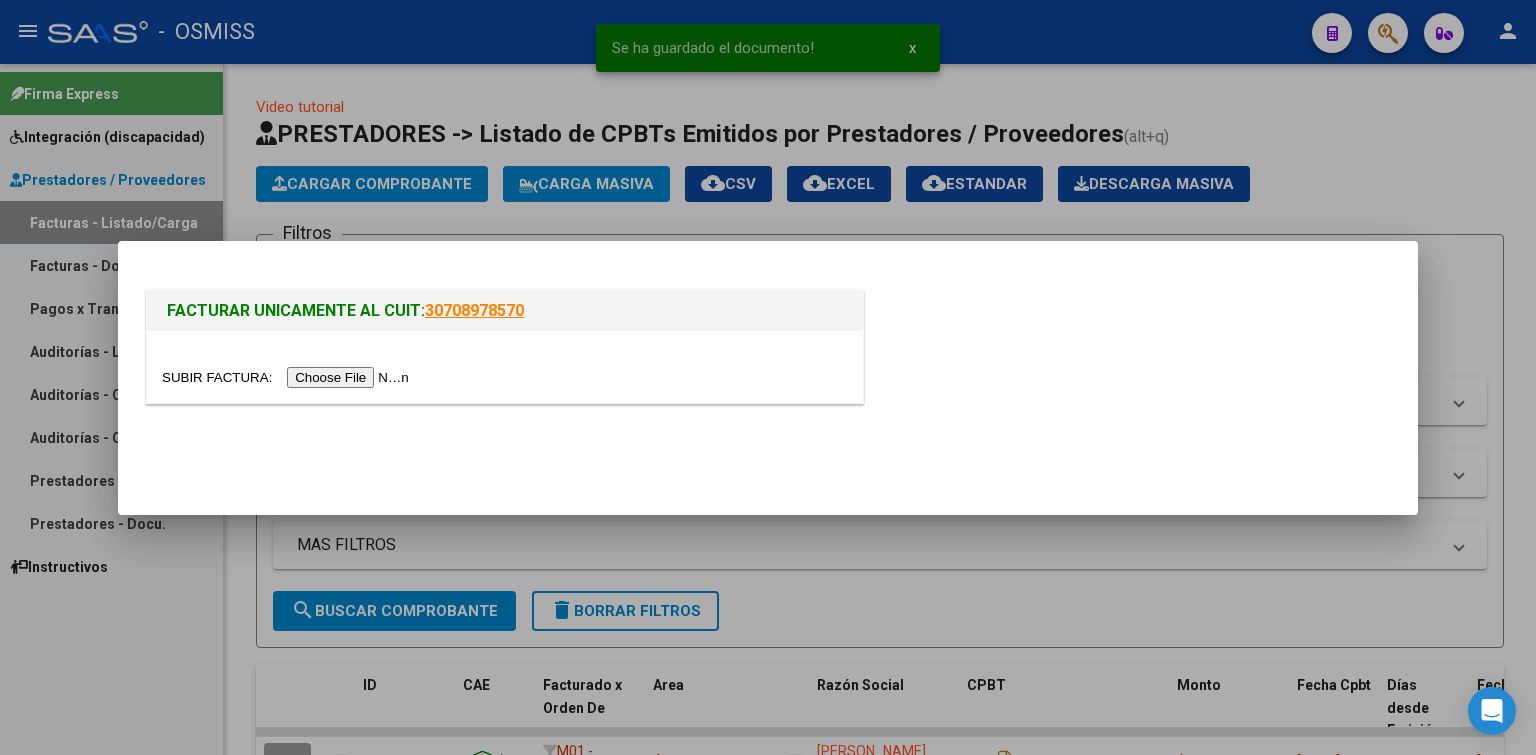 click at bounding box center [288, 377] 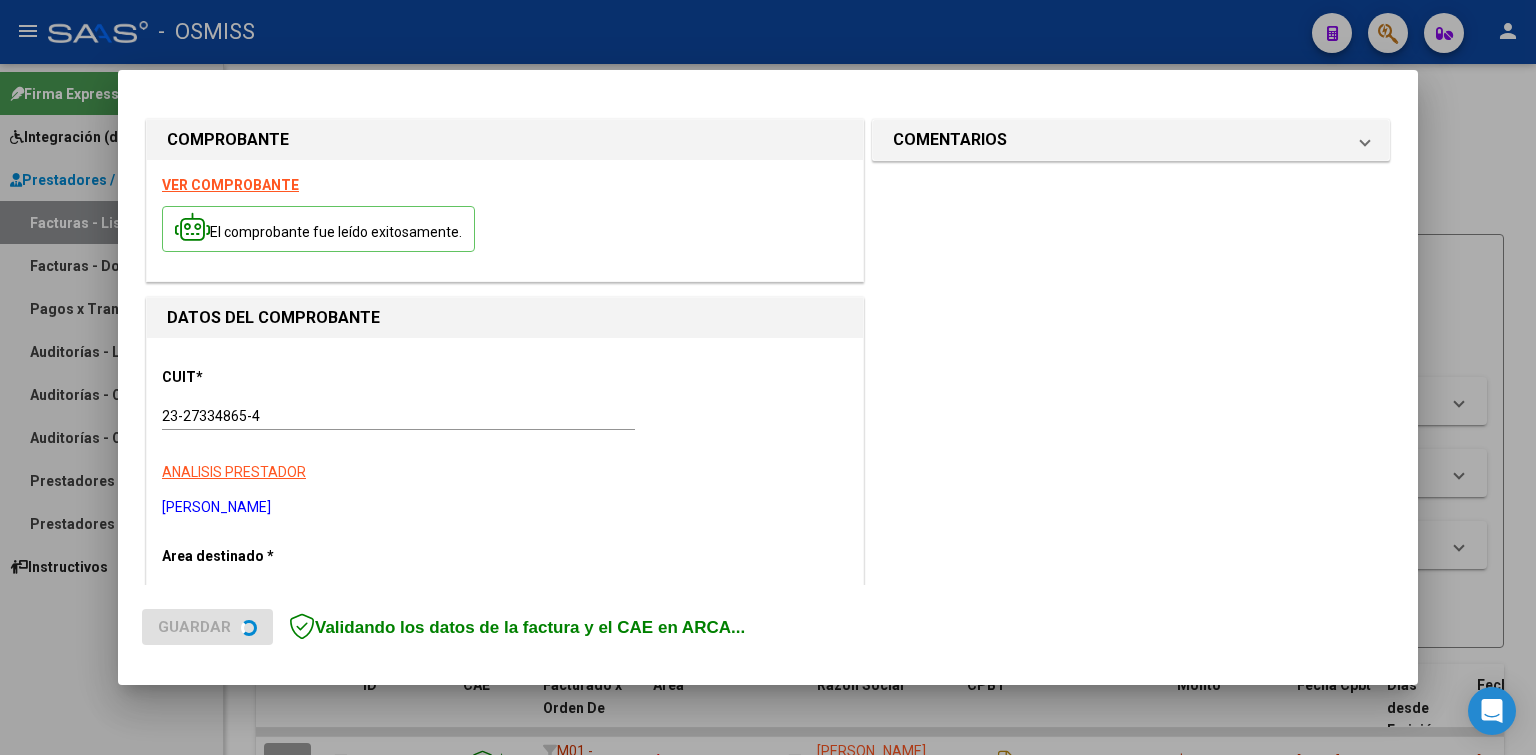 scroll, scrollTop: 200, scrollLeft: 0, axis: vertical 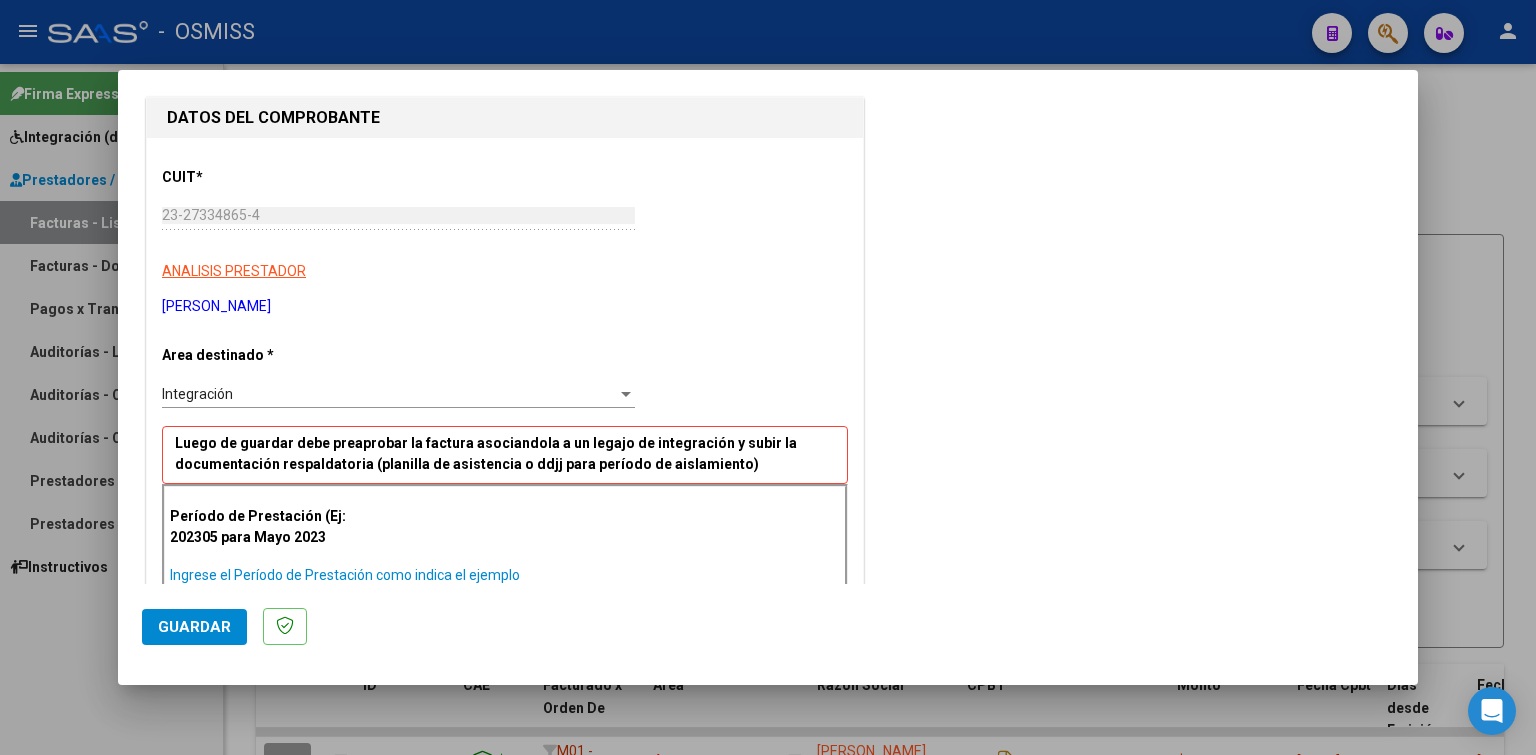 paste on "202506" 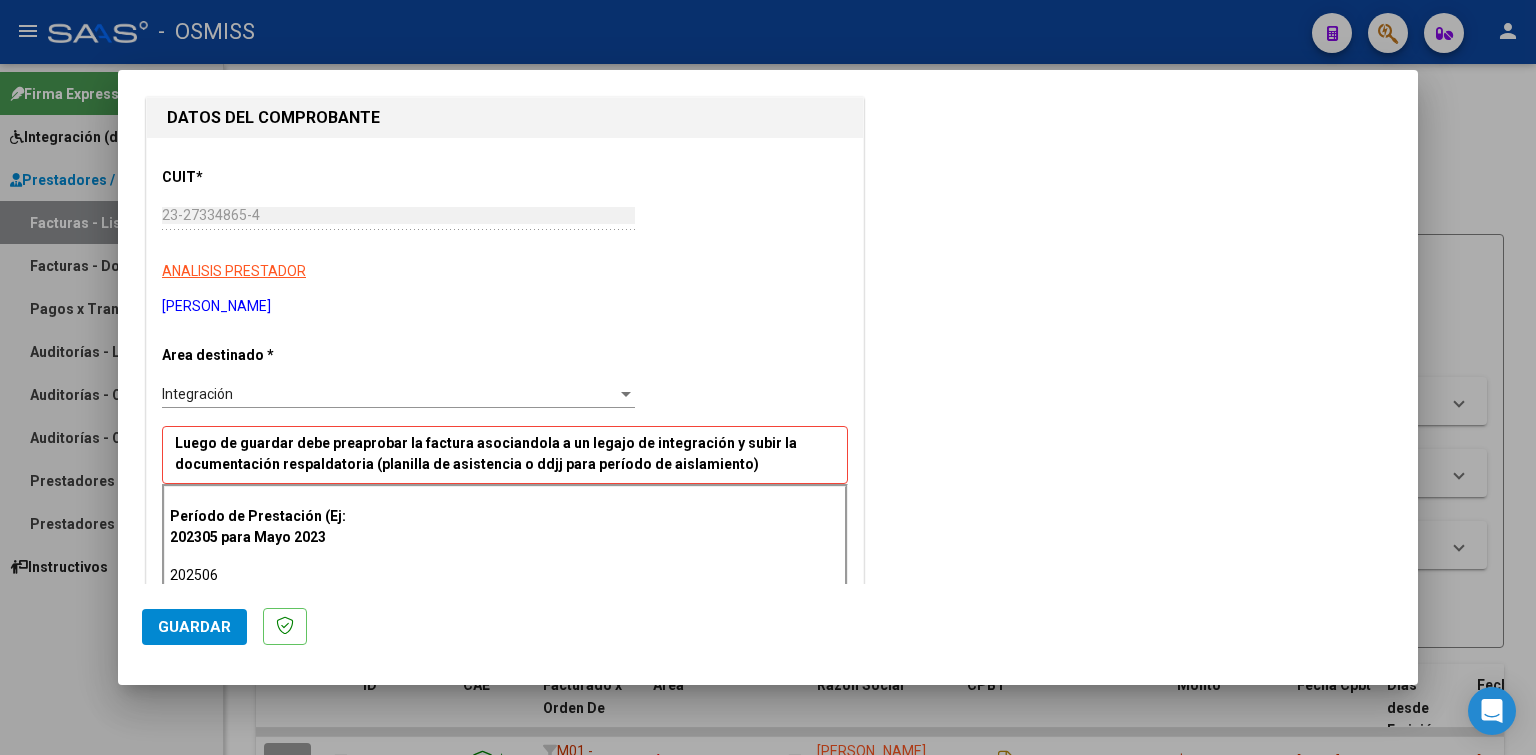 click on "Guardar" 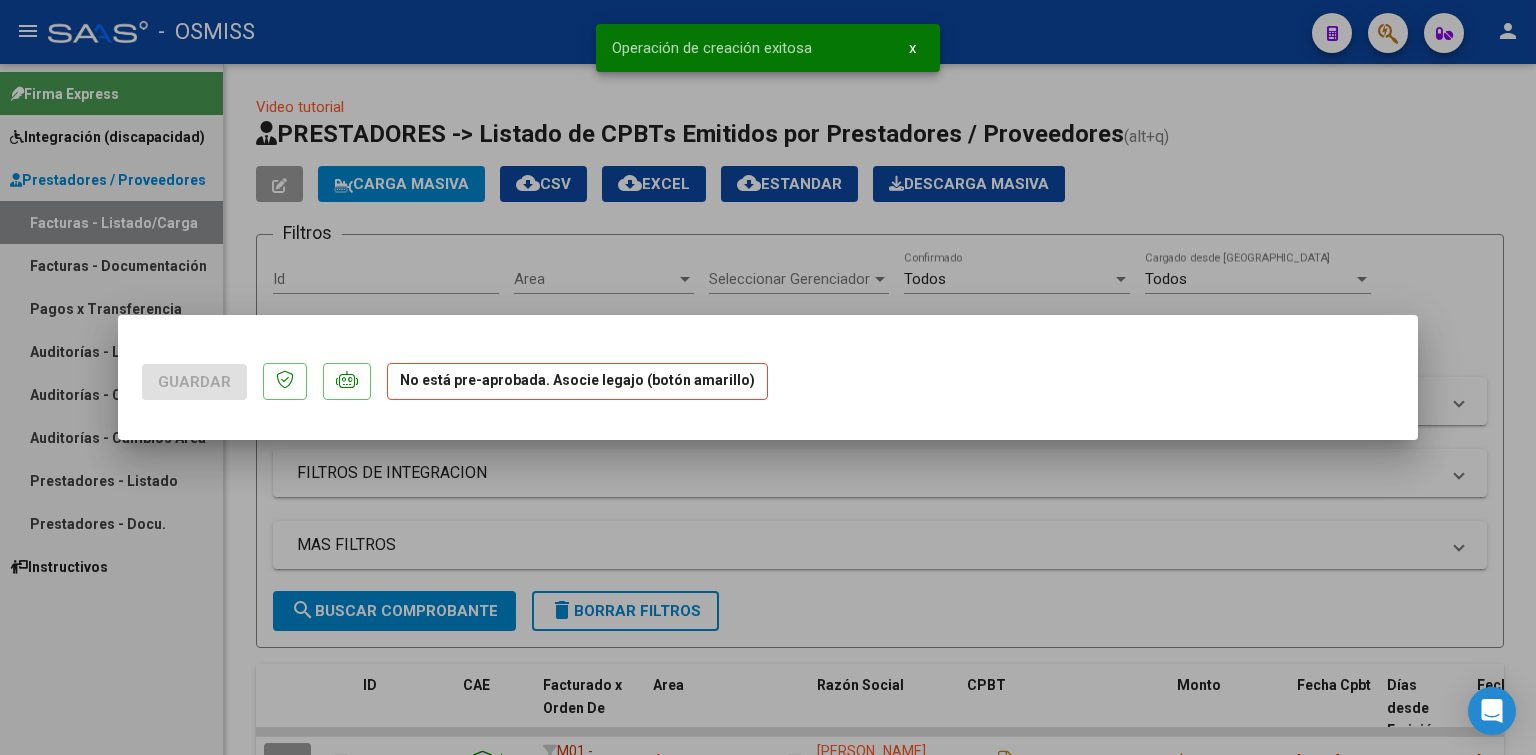 scroll, scrollTop: 0, scrollLeft: 0, axis: both 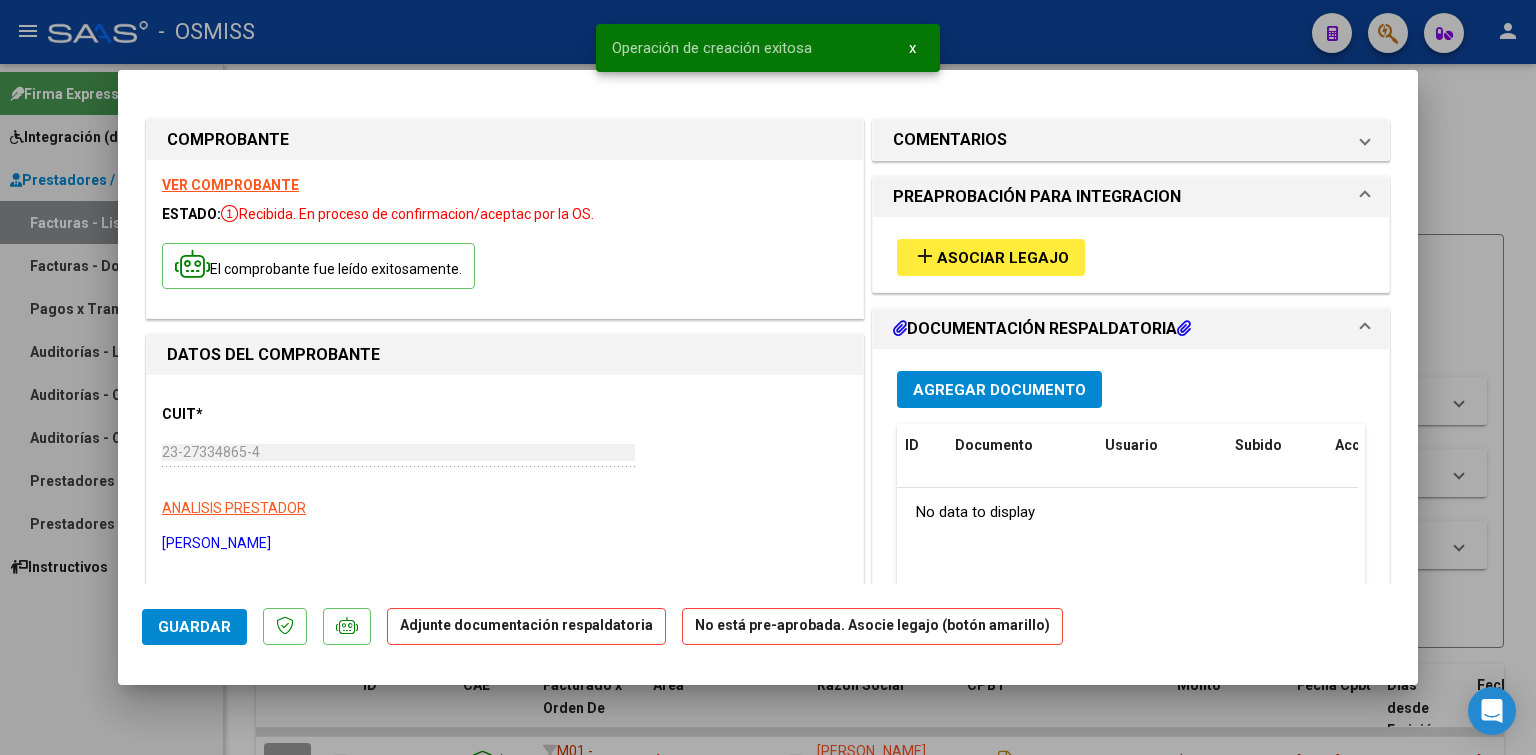 click on "Asociar Legajo" at bounding box center (1003, 258) 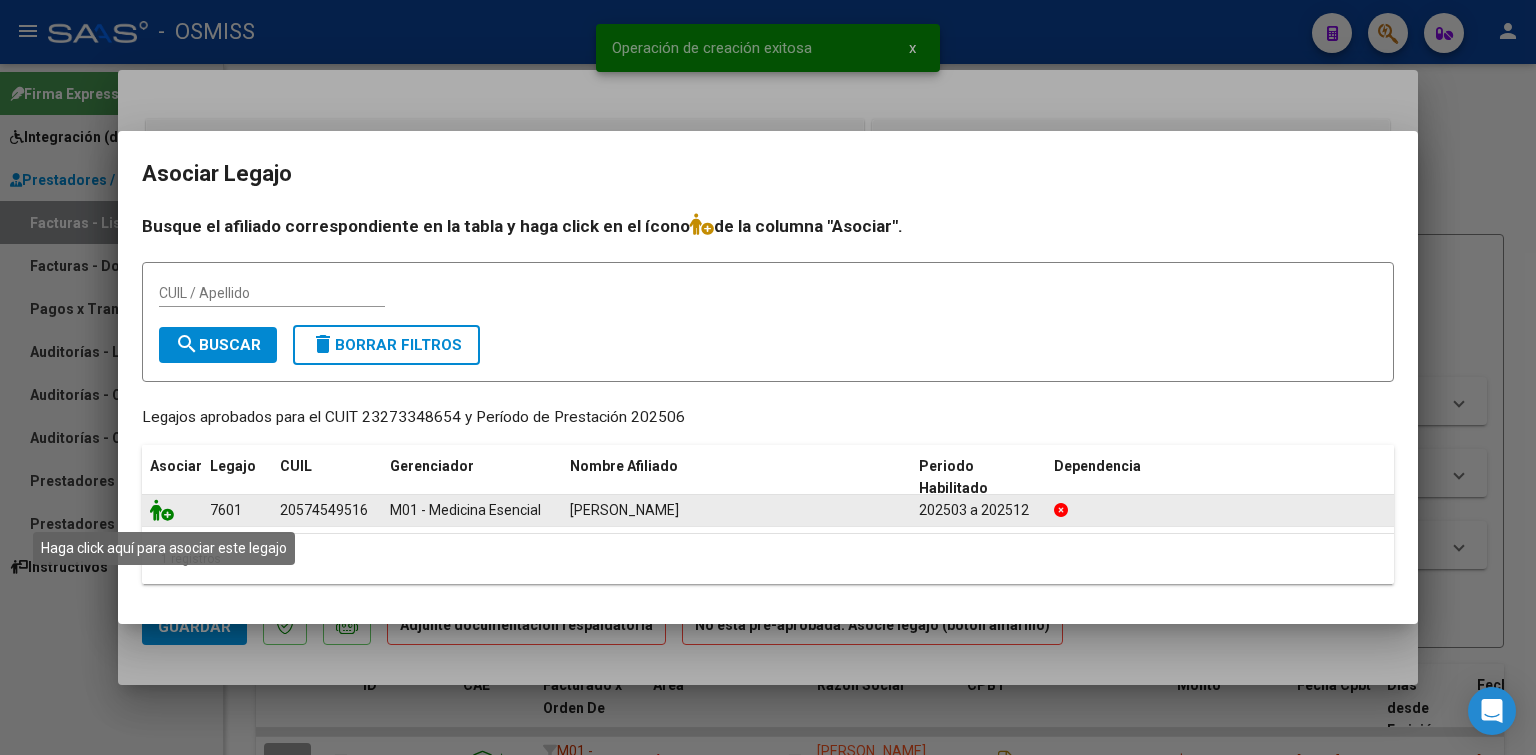 click 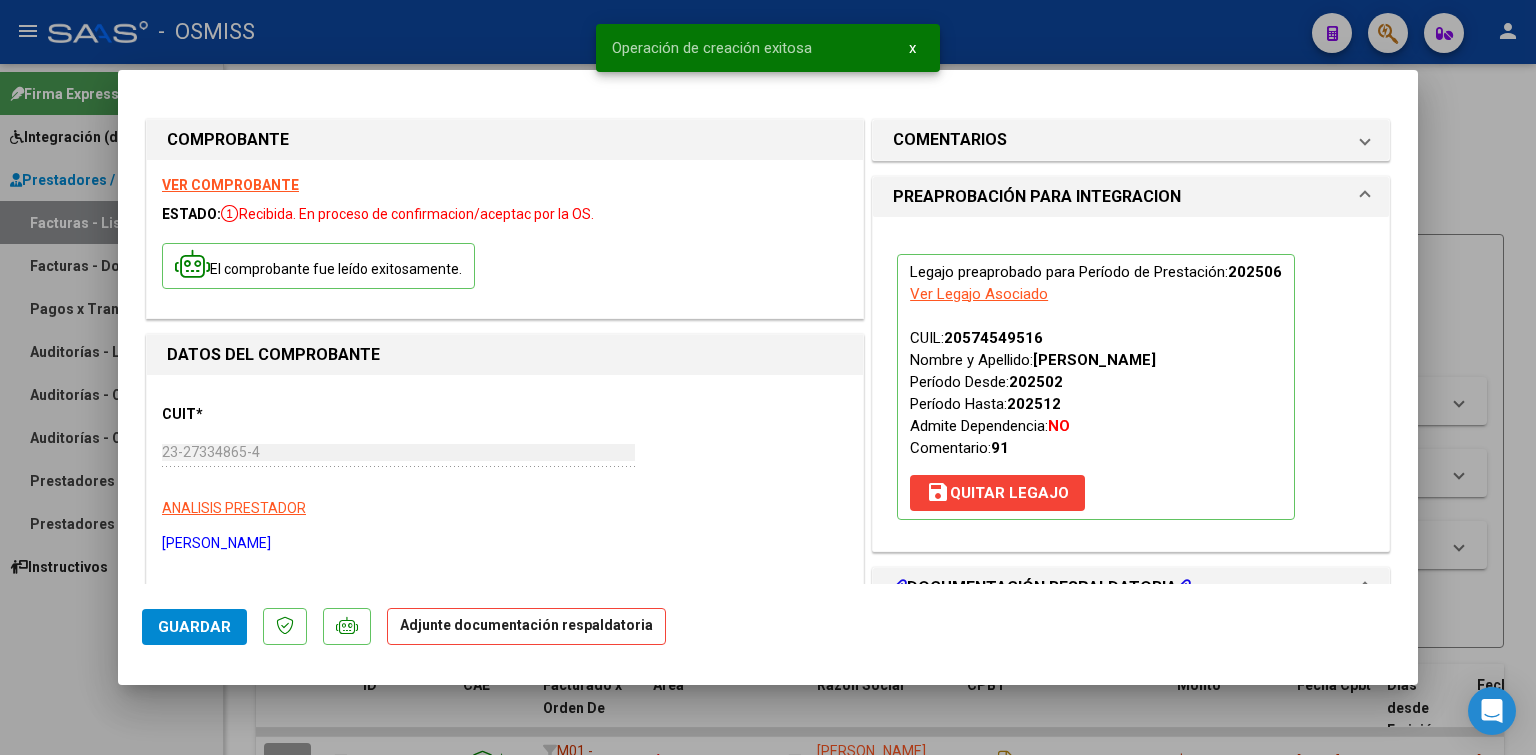 scroll, scrollTop: 200, scrollLeft: 0, axis: vertical 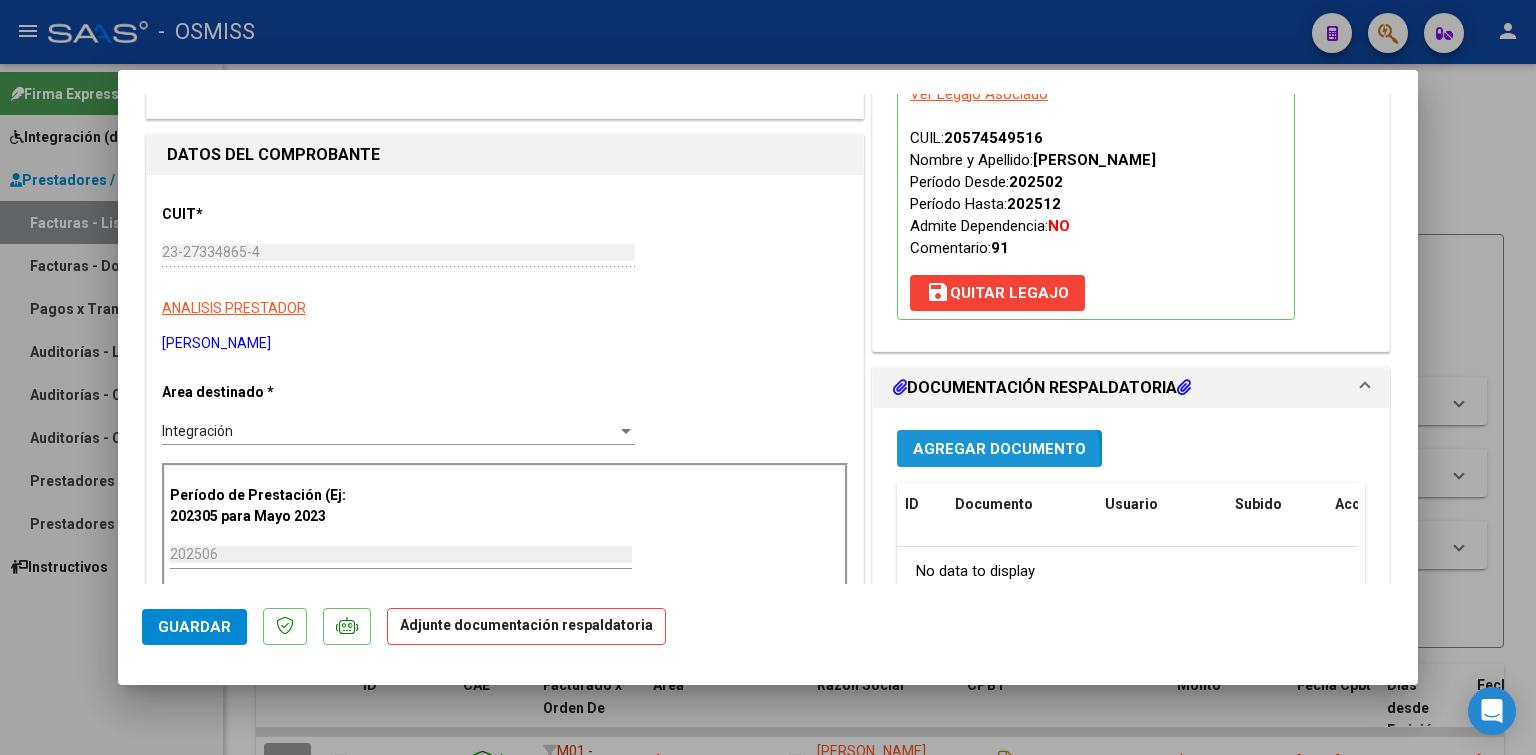 click on "Agregar Documento" at bounding box center [999, 449] 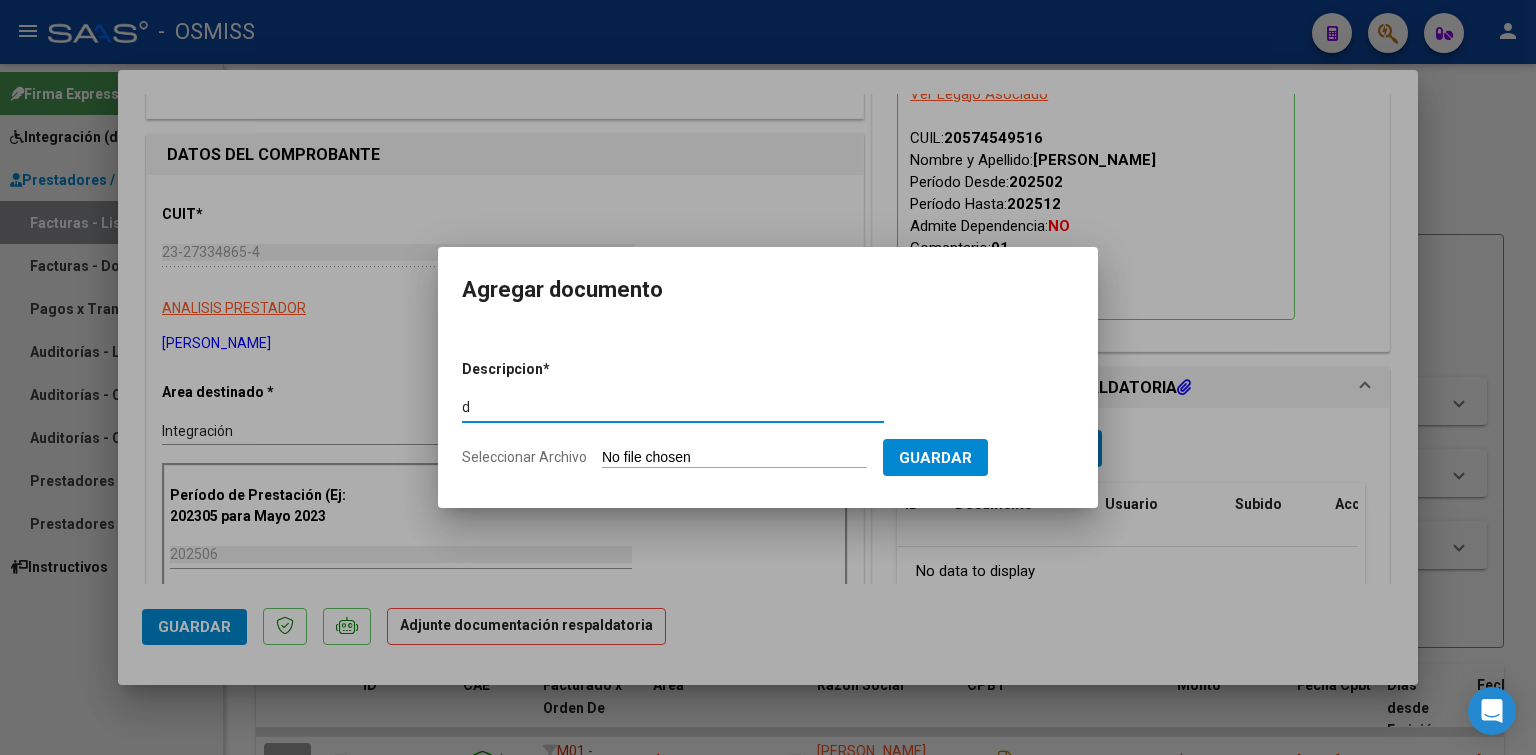 click on "Seleccionar Archivo" at bounding box center (734, 458) 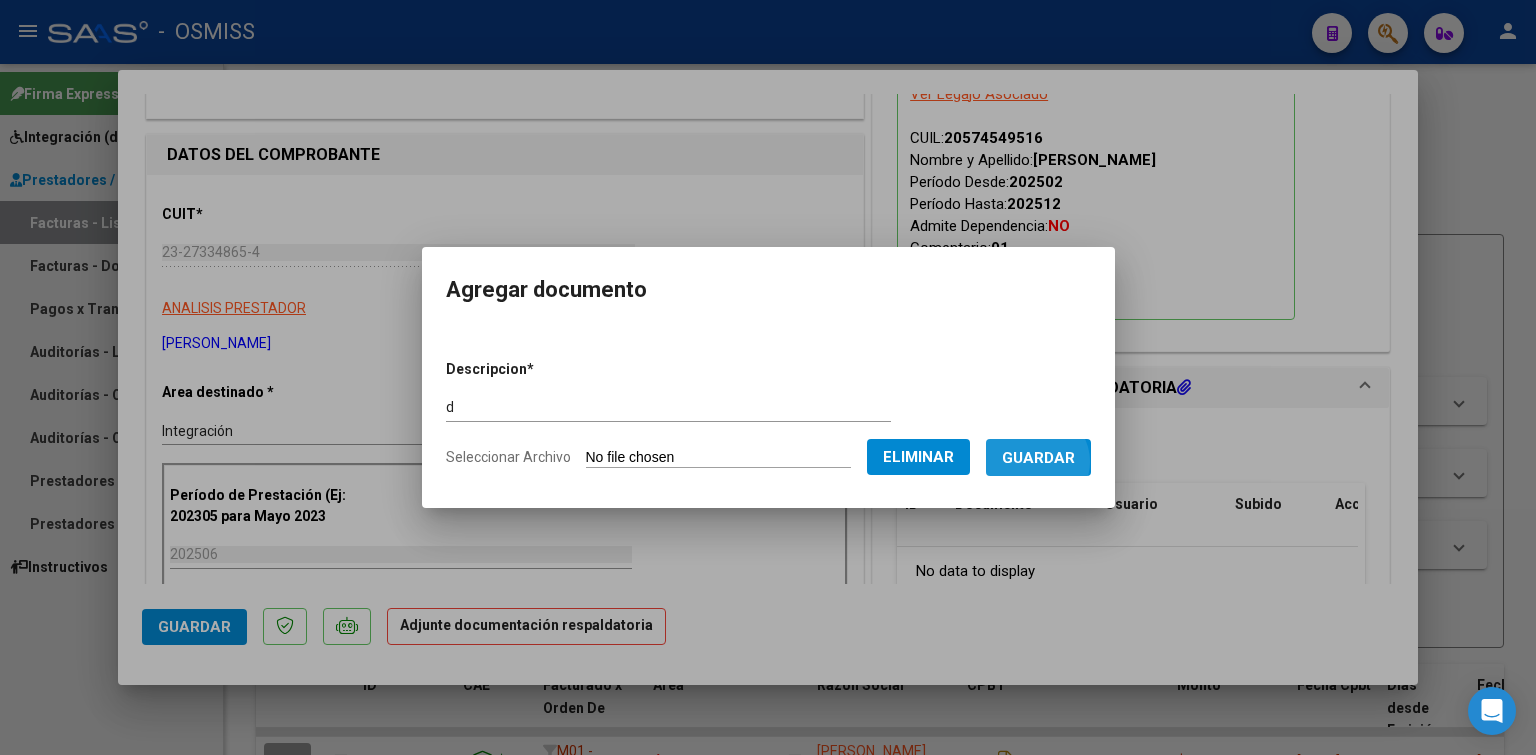 click on "Guardar" at bounding box center [1038, 458] 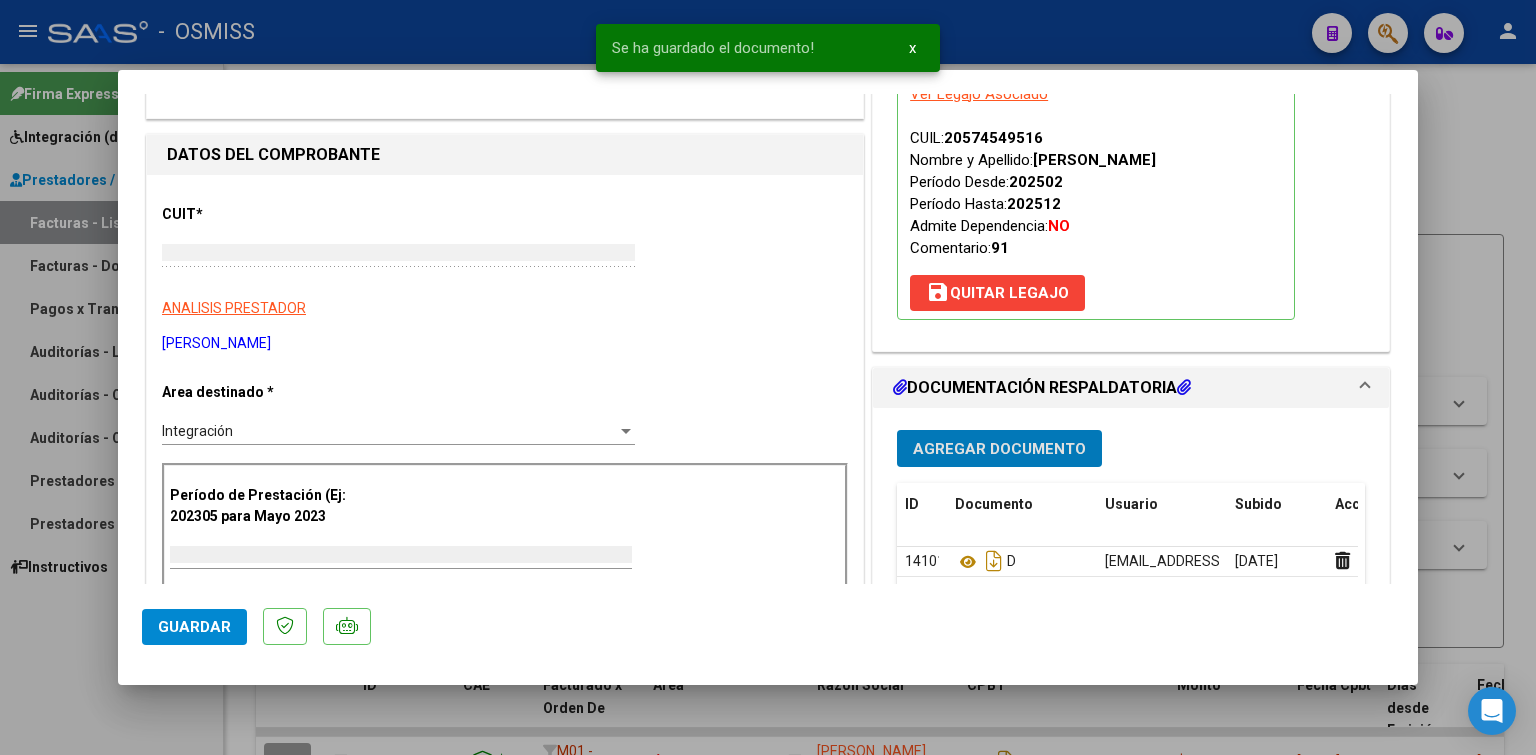 scroll, scrollTop: 210, scrollLeft: 0, axis: vertical 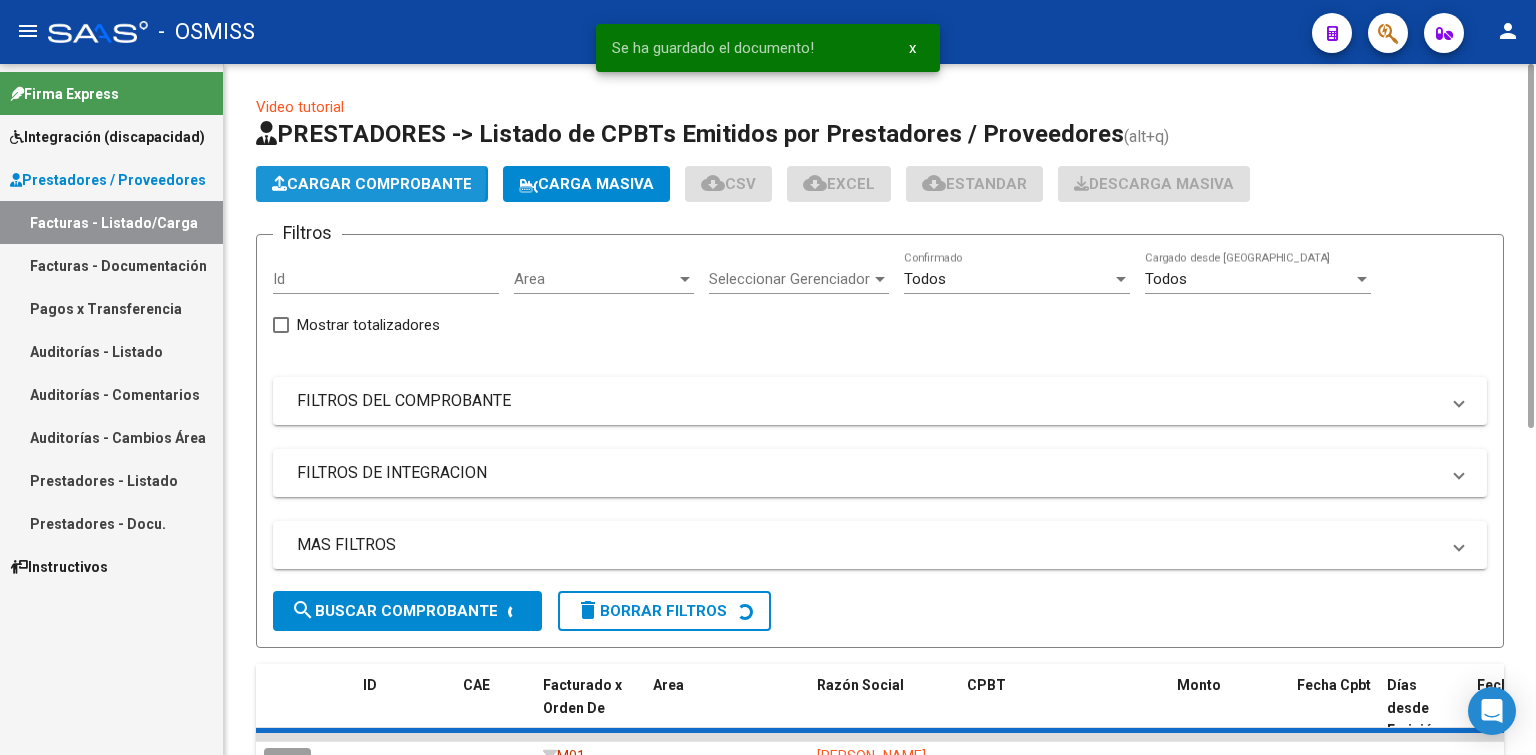 click on "Cargar Comprobante" 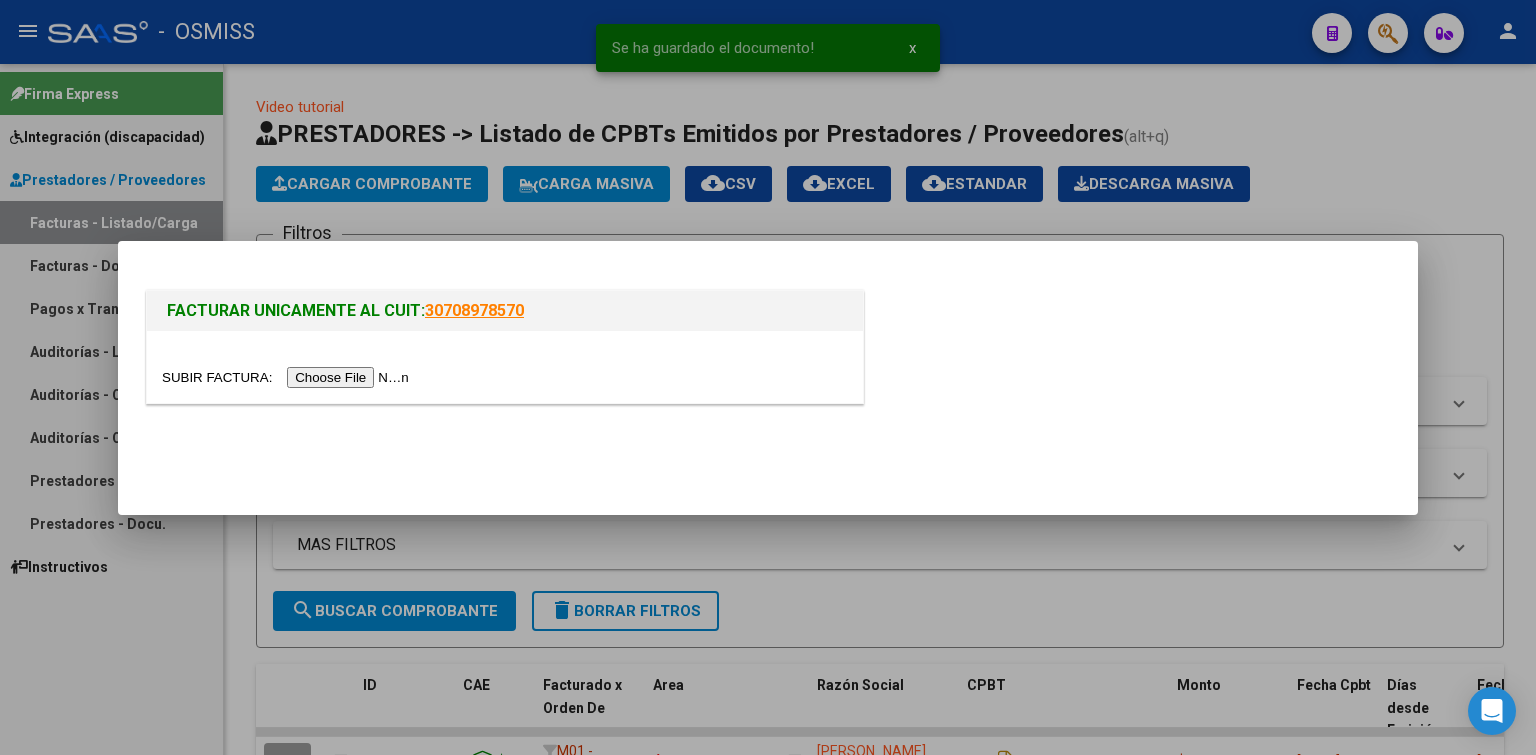 click at bounding box center (288, 377) 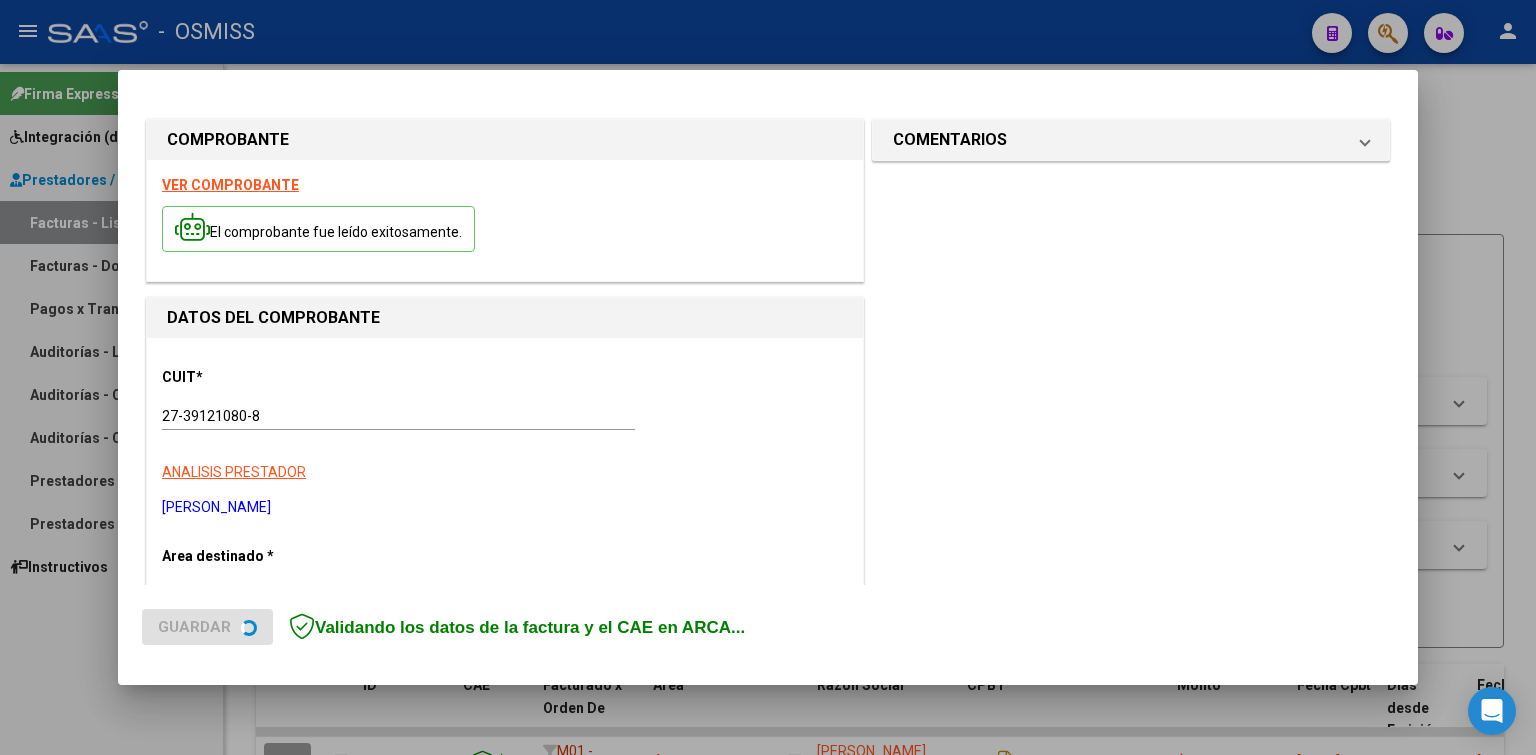 scroll, scrollTop: 400, scrollLeft: 0, axis: vertical 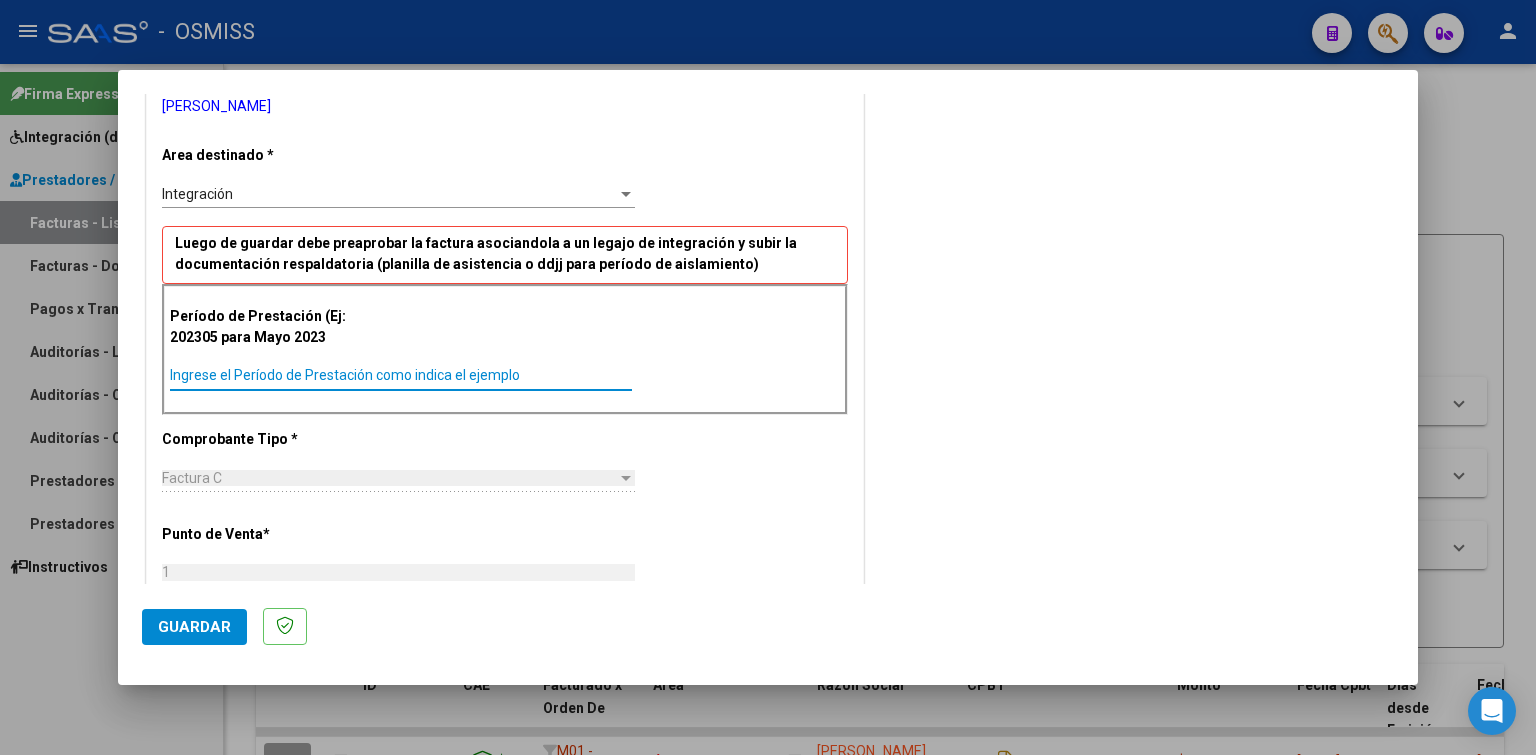 click on "Ingrese el Período de Prestación como indica el ejemplo" at bounding box center [401, 375] 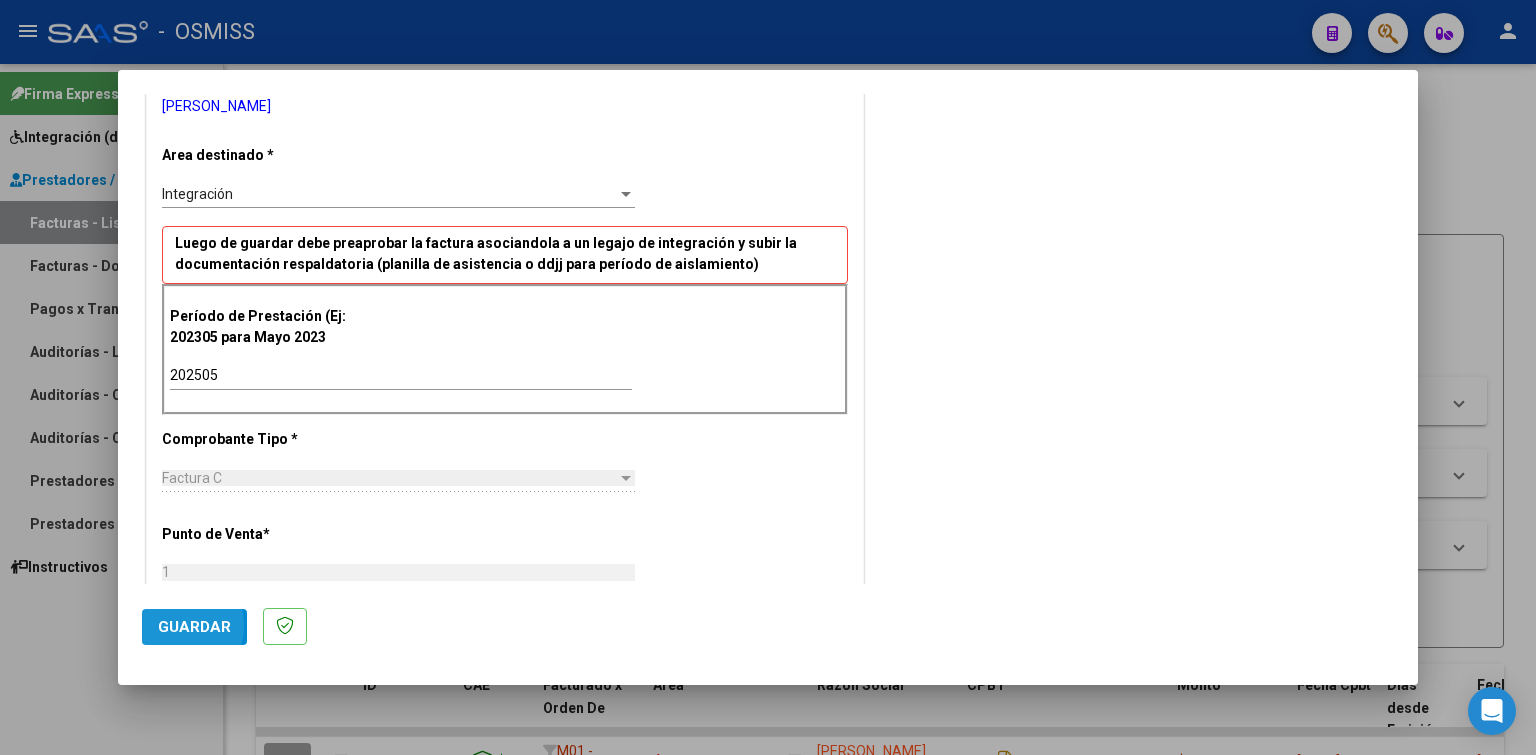 click on "Guardar" 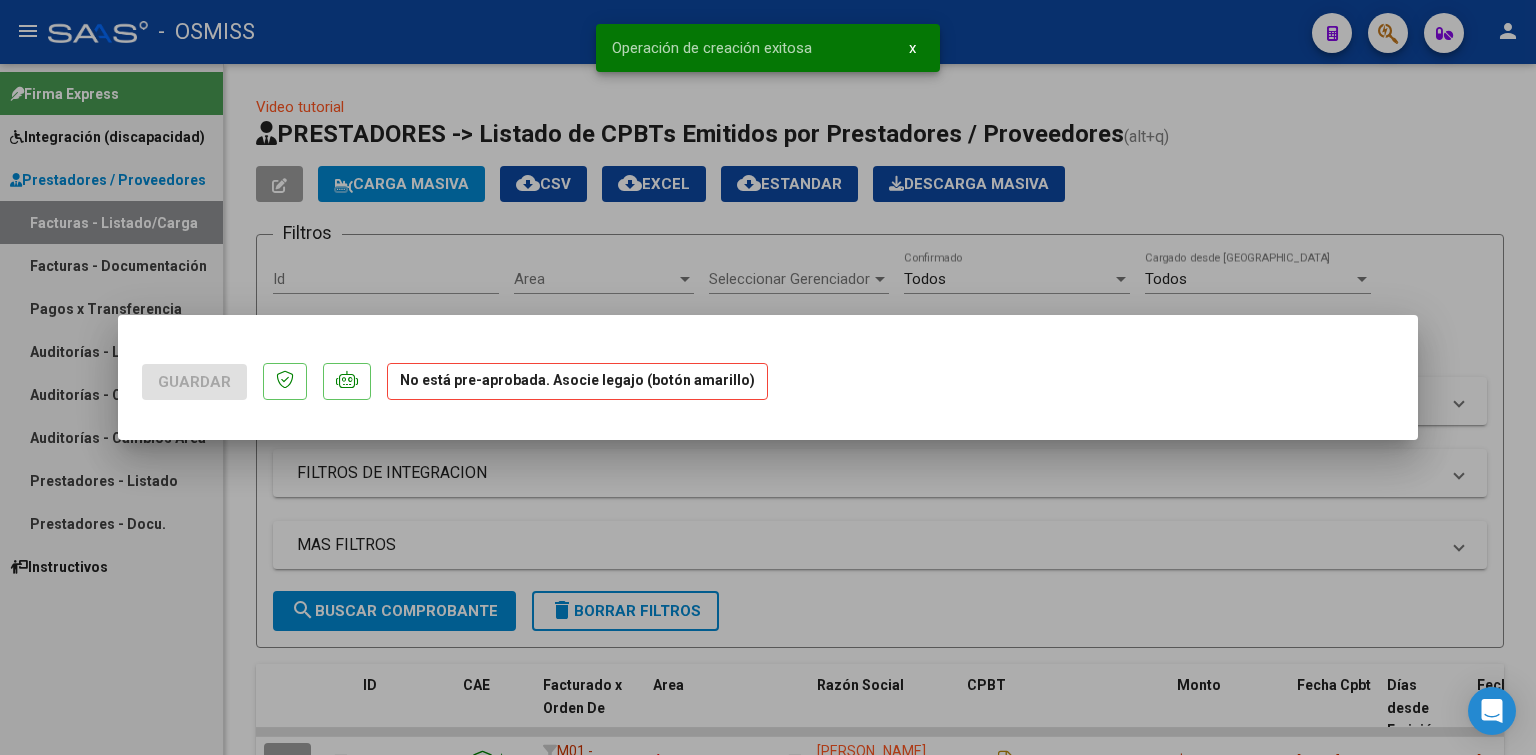 scroll, scrollTop: 0, scrollLeft: 0, axis: both 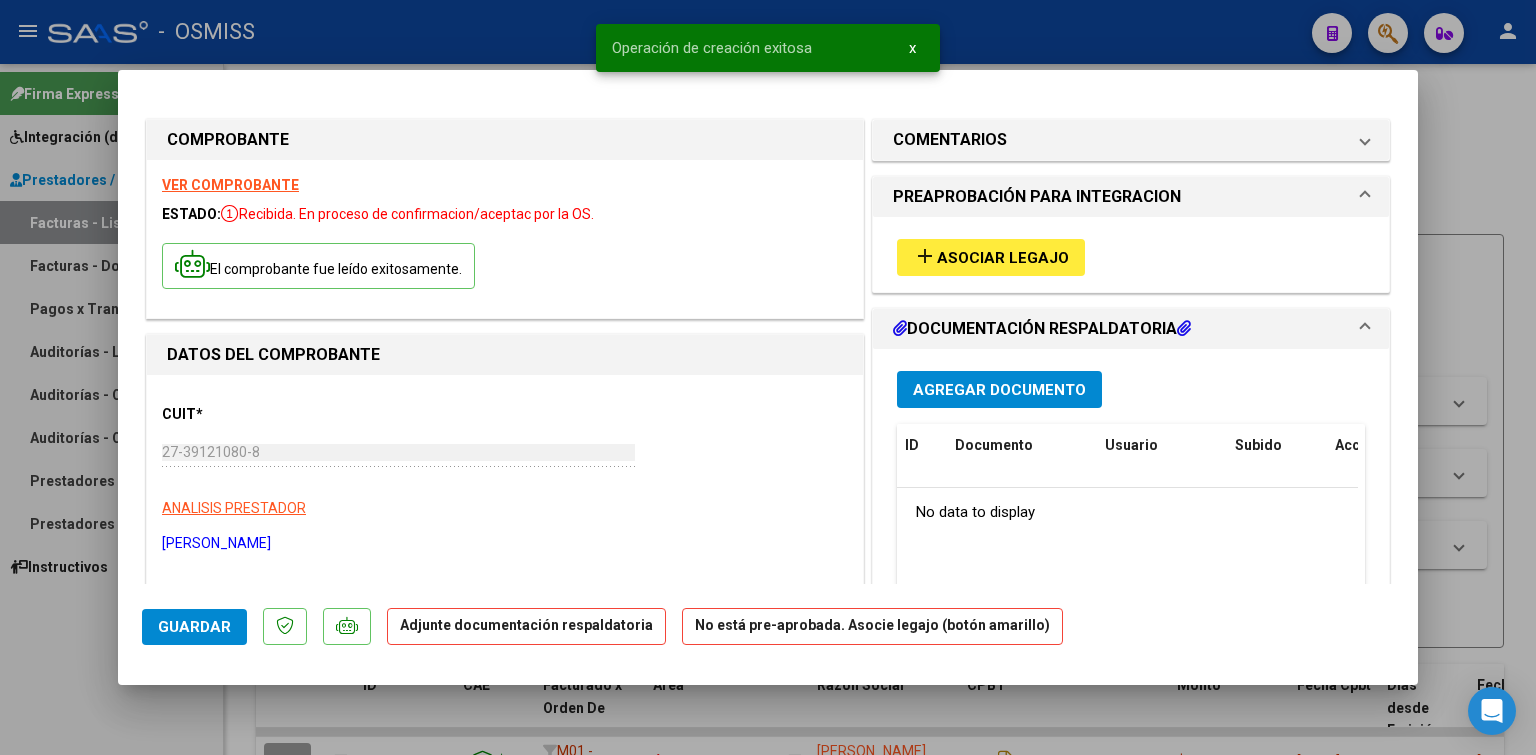 click on "Asociar Legajo" at bounding box center [1003, 258] 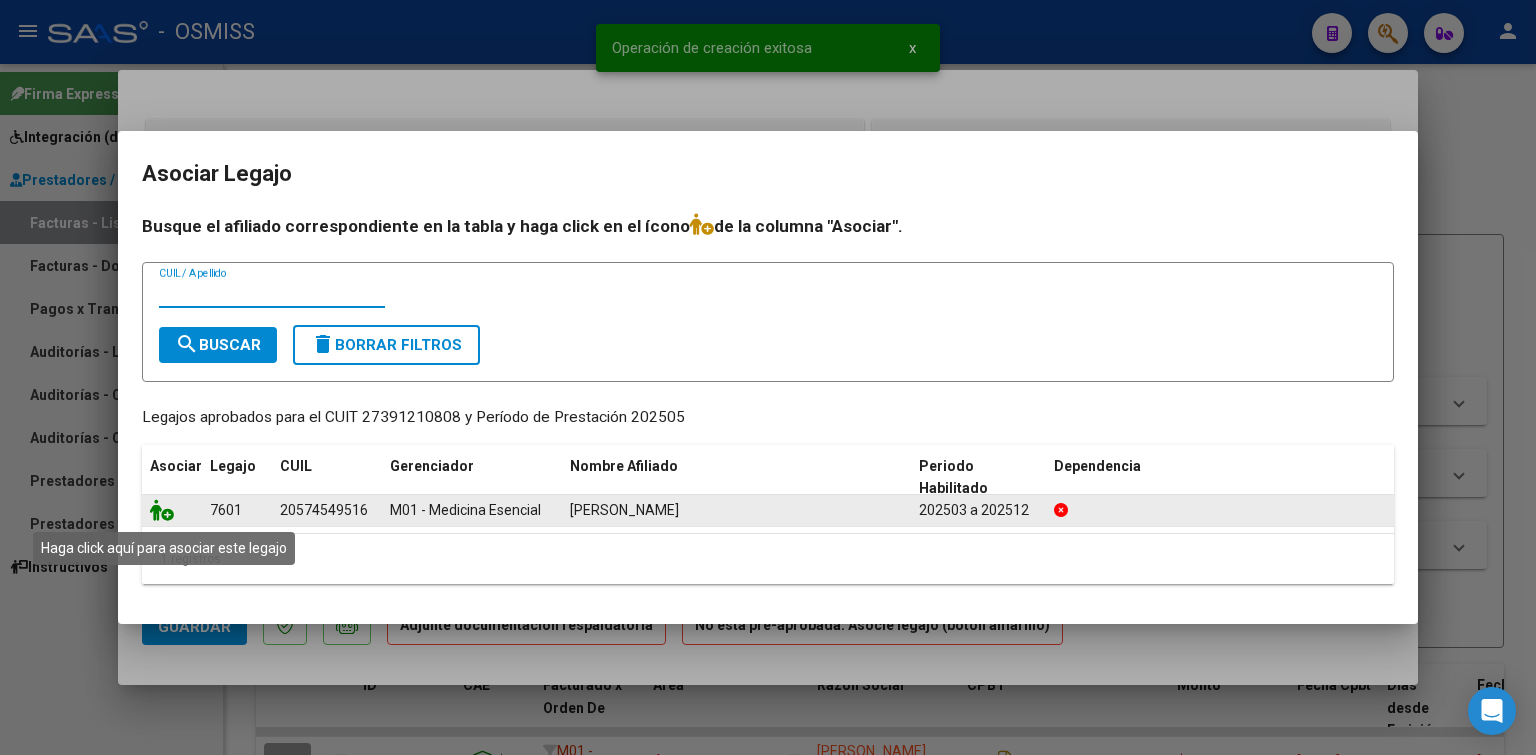 click 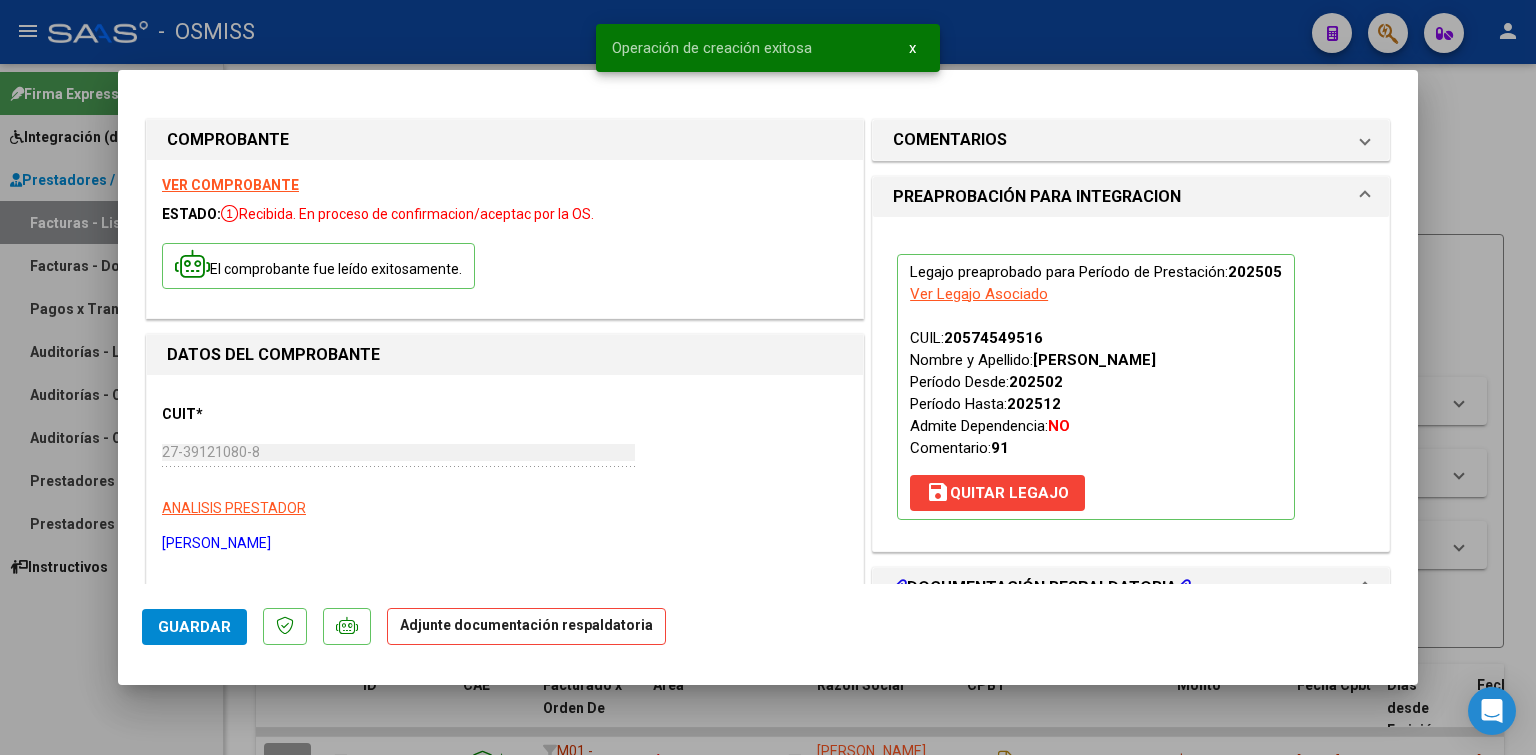 scroll, scrollTop: 400, scrollLeft: 0, axis: vertical 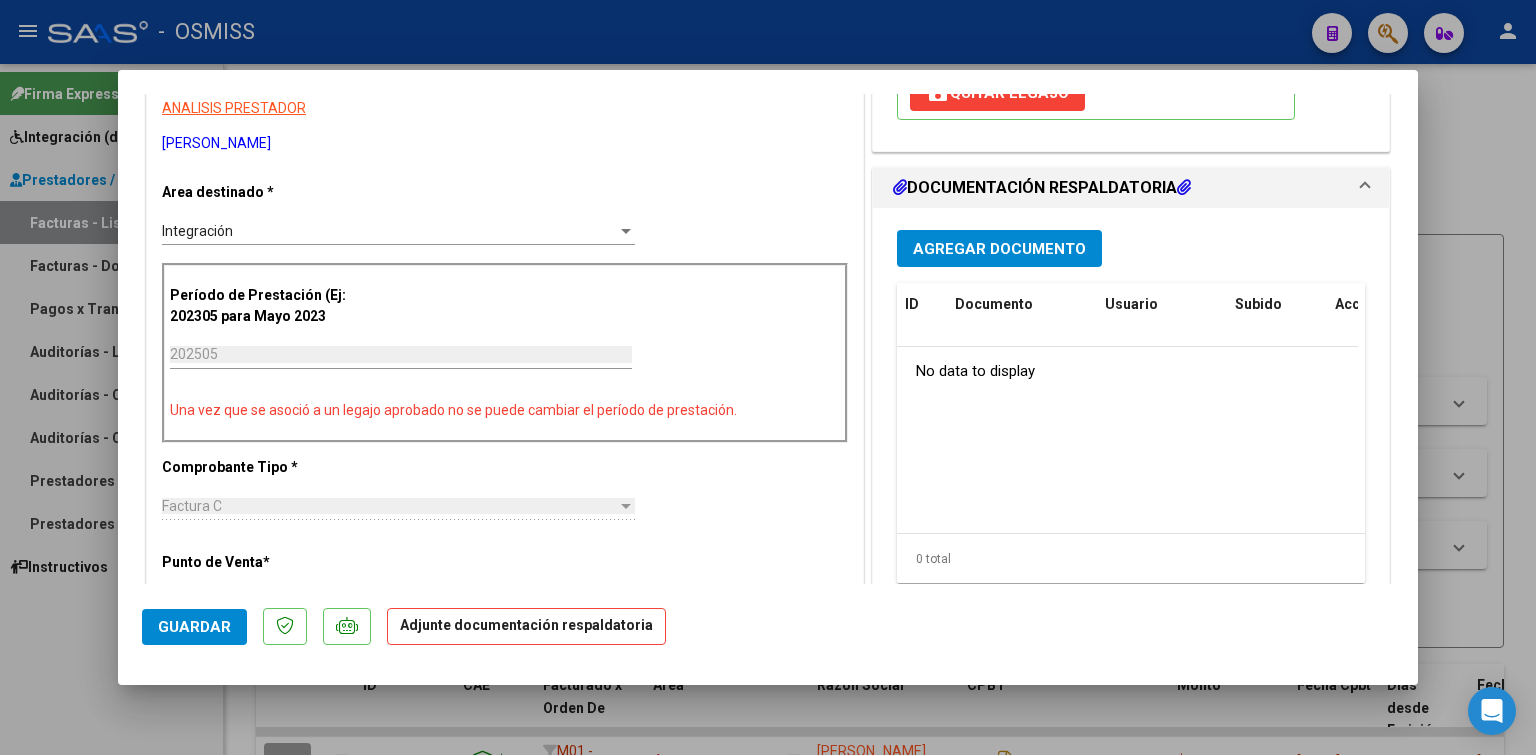 click on "Agregar Documento" at bounding box center (999, 249) 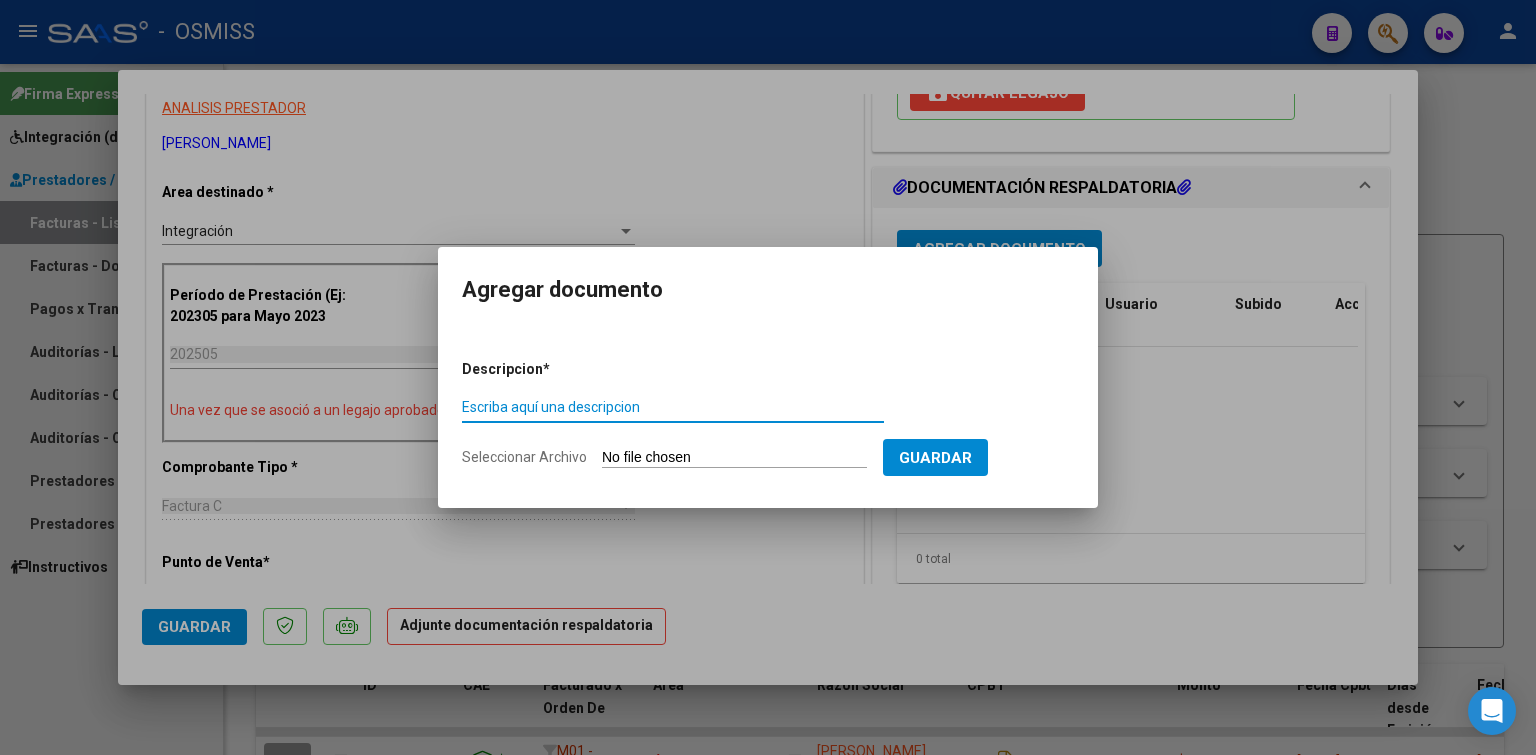 click on "Seleccionar Archivo" at bounding box center [734, 458] 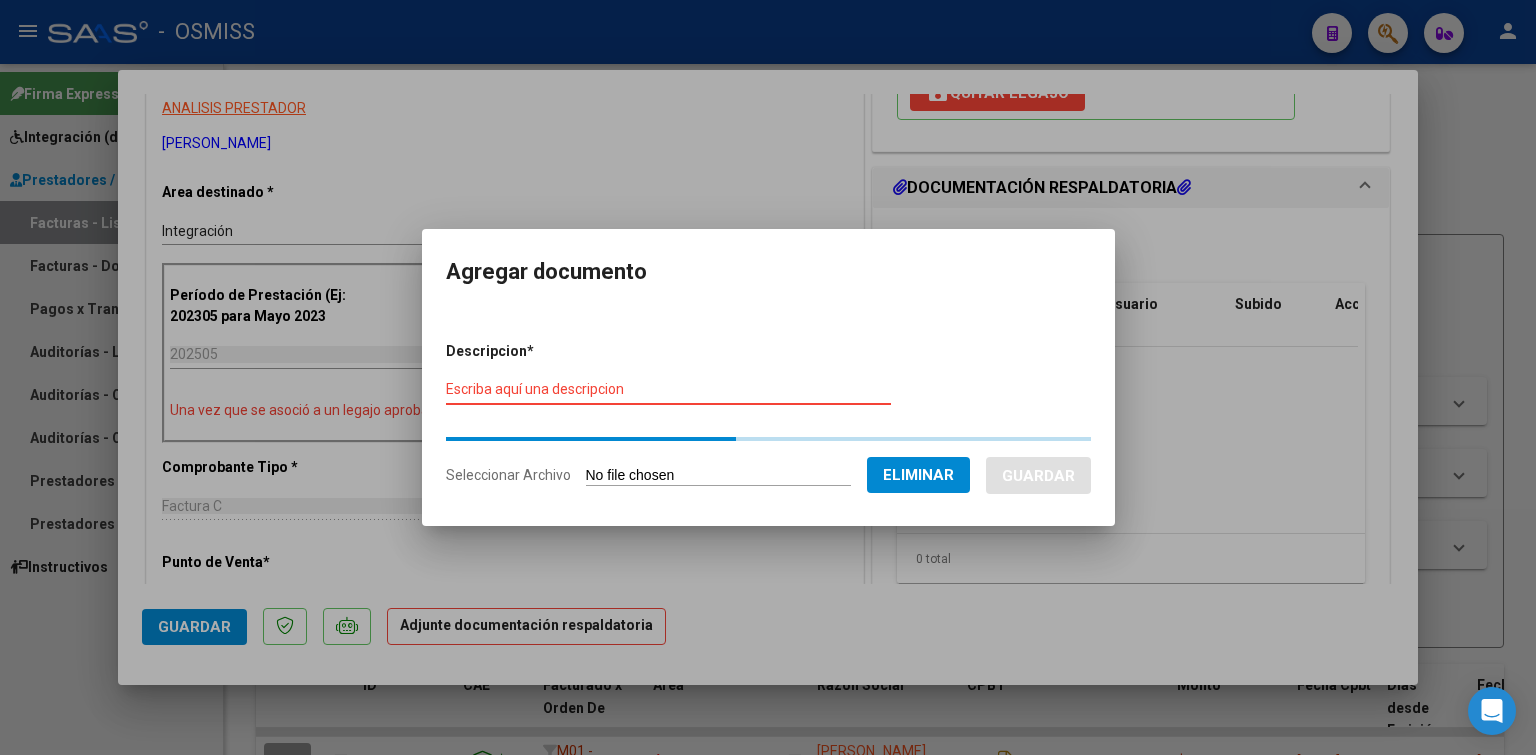 click on "Escriba aquí una descripcion" at bounding box center [668, 389] 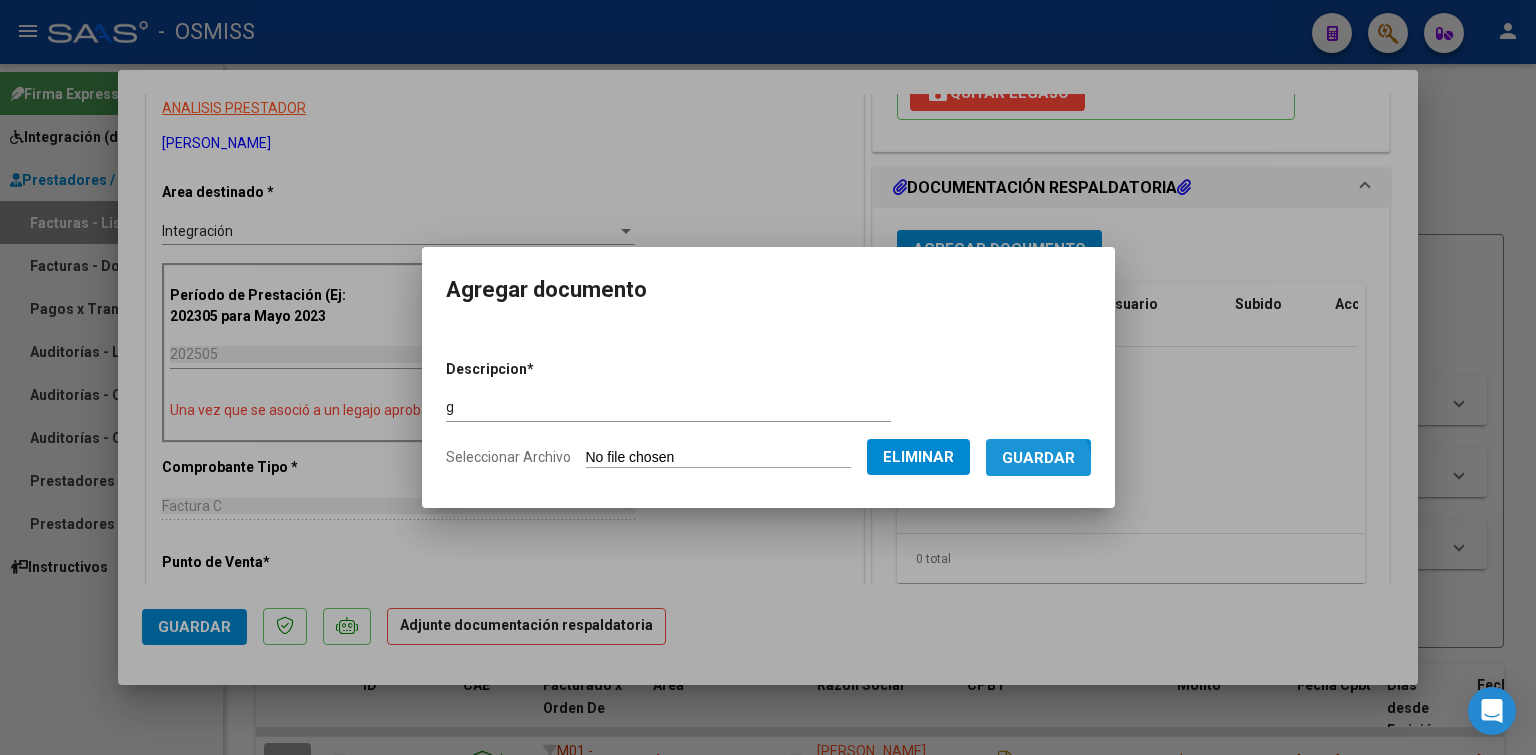 click on "Guardar" at bounding box center [1038, 457] 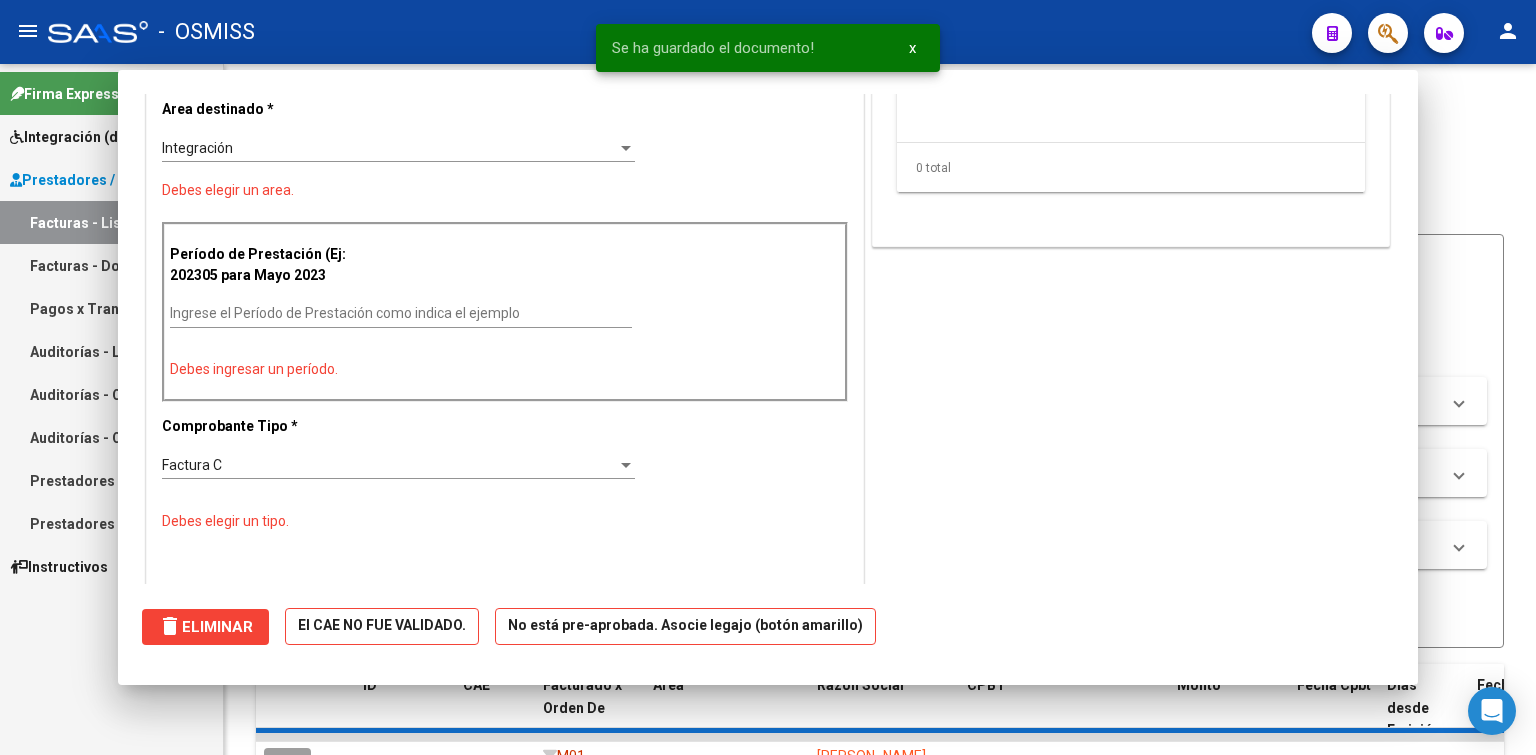 scroll, scrollTop: 0, scrollLeft: 0, axis: both 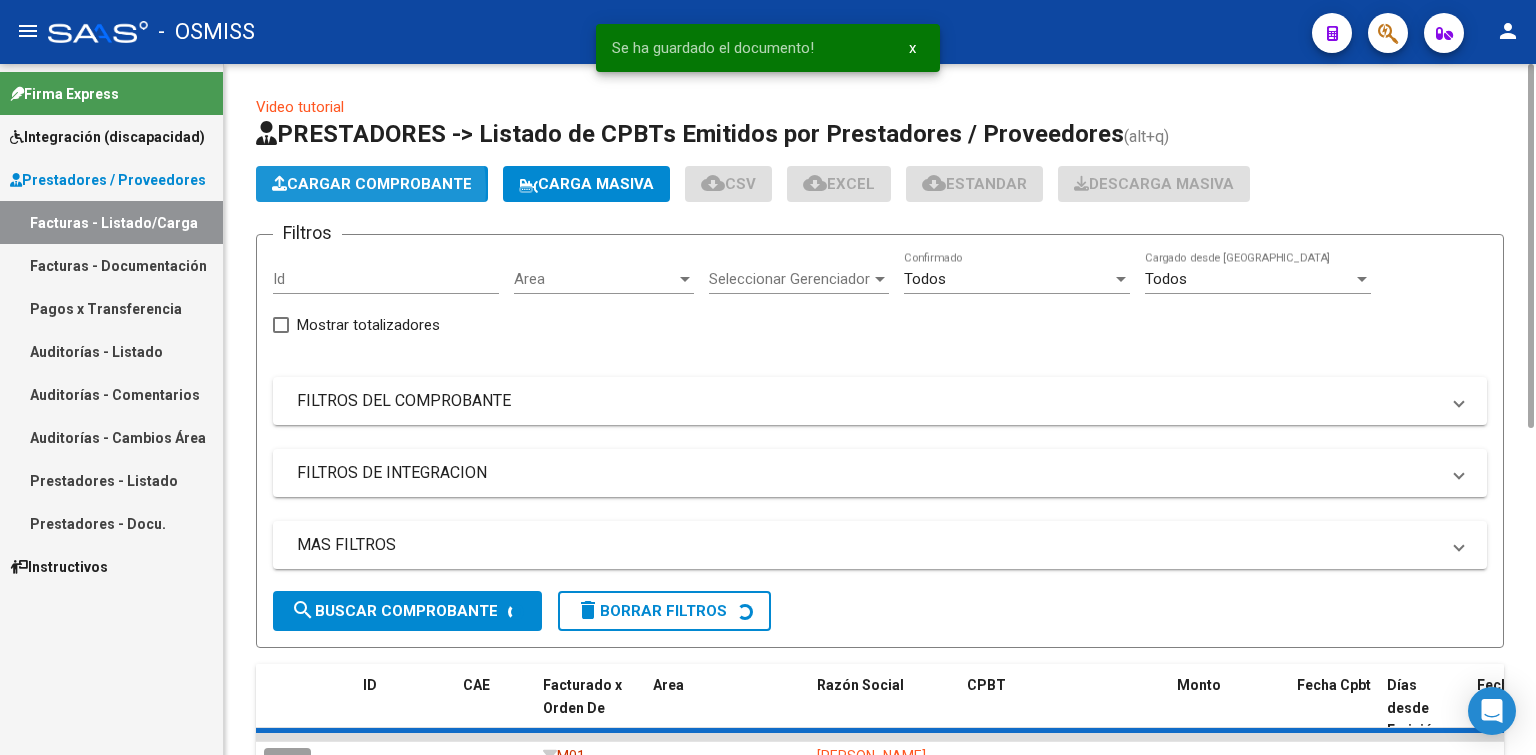 click on "Cargar Comprobante" 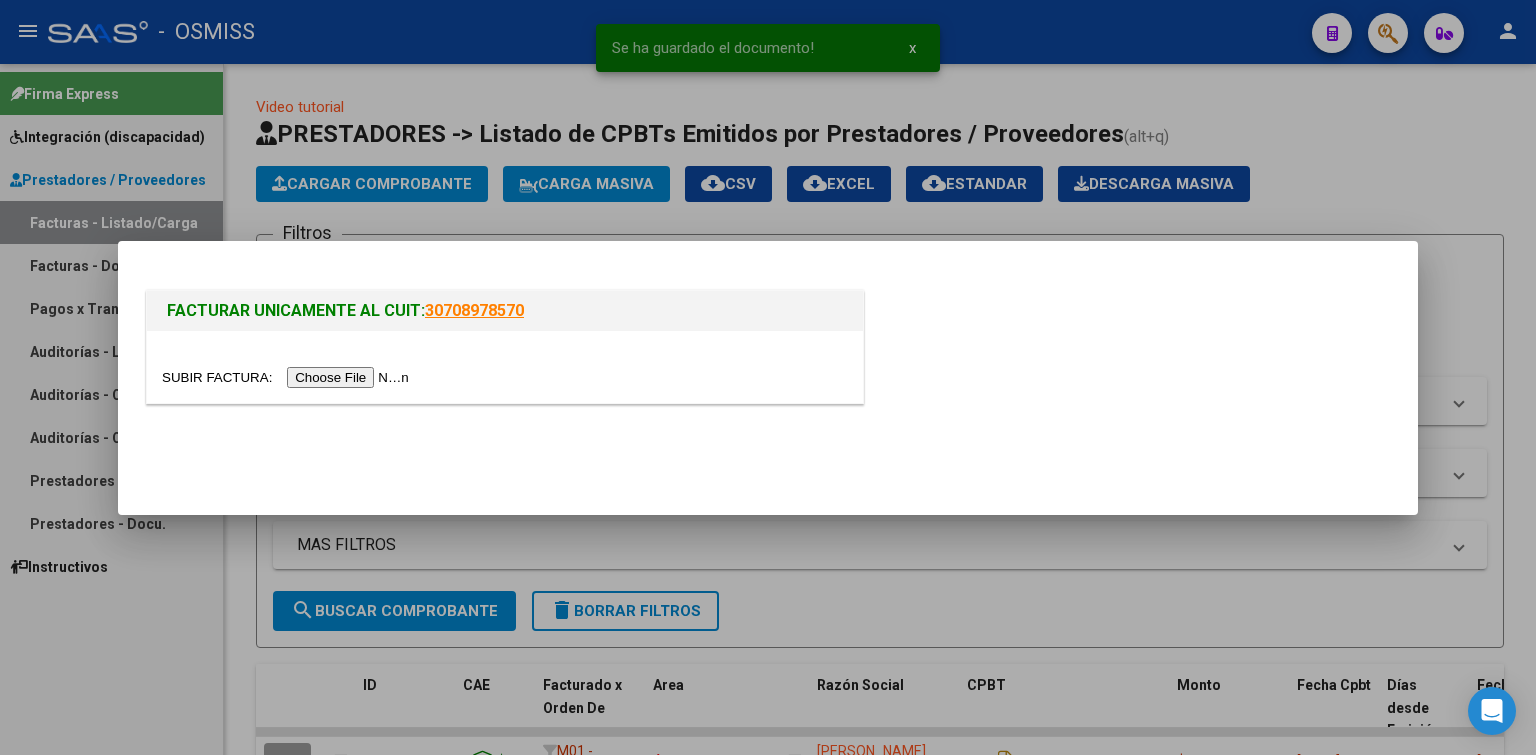 click at bounding box center (288, 377) 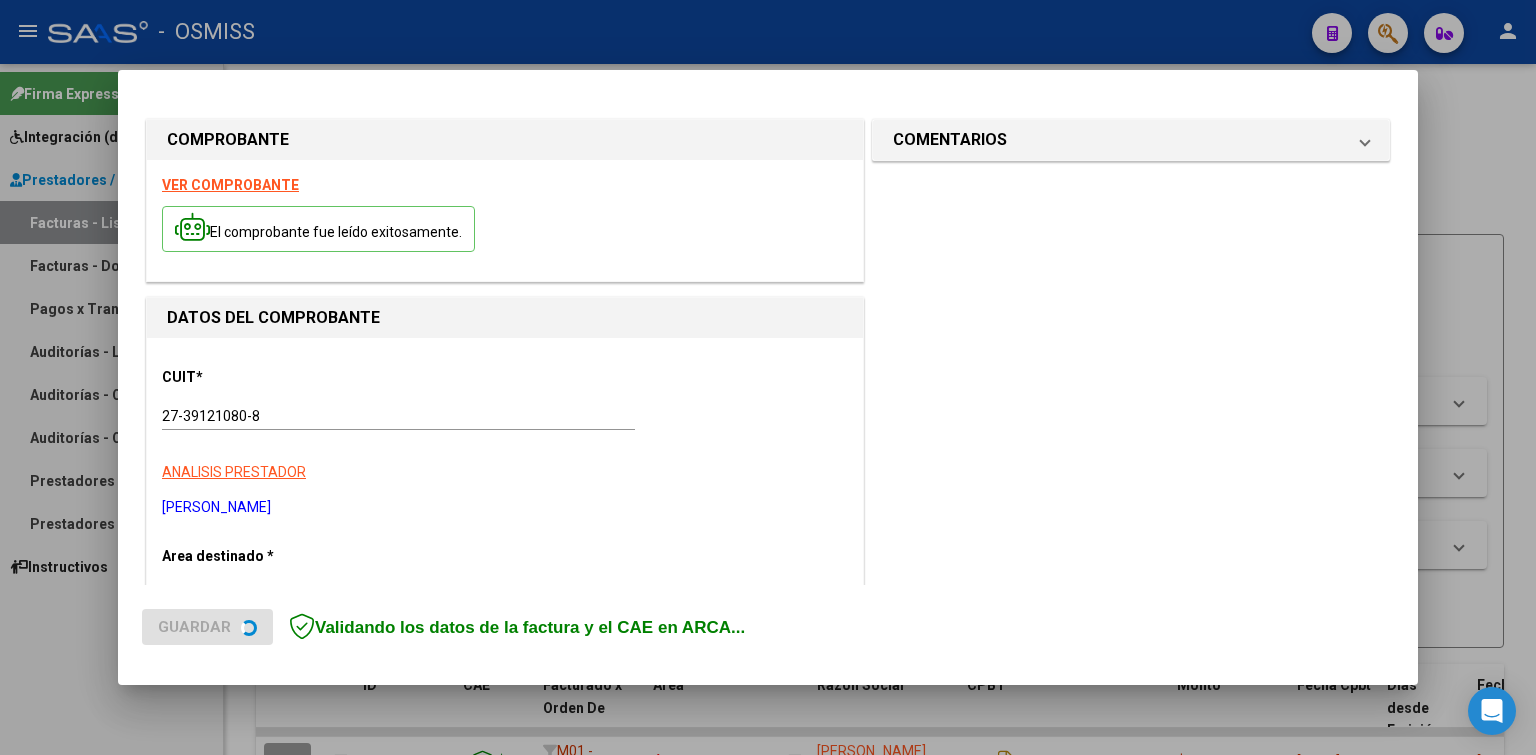 scroll, scrollTop: 300, scrollLeft: 0, axis: vertical 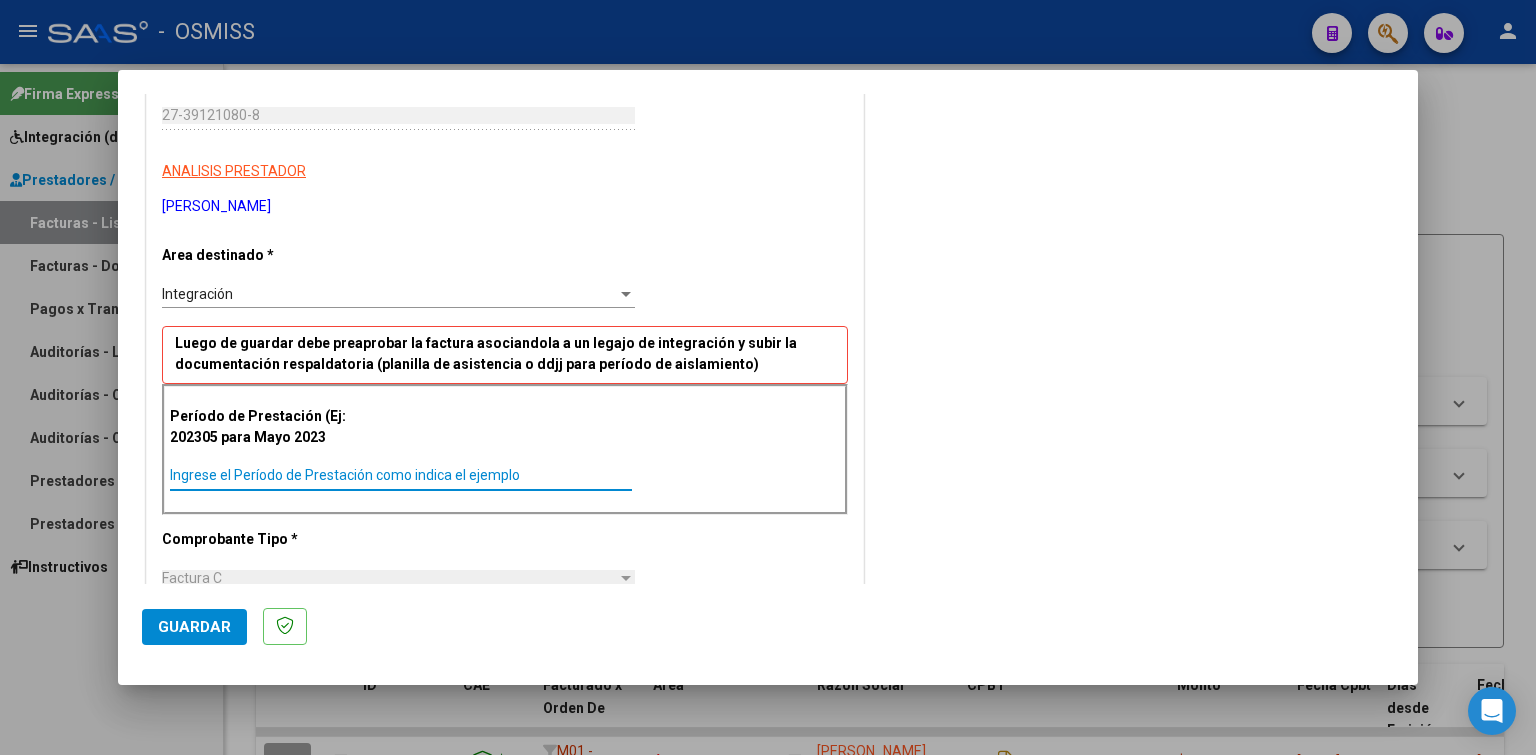 paste on "202506" 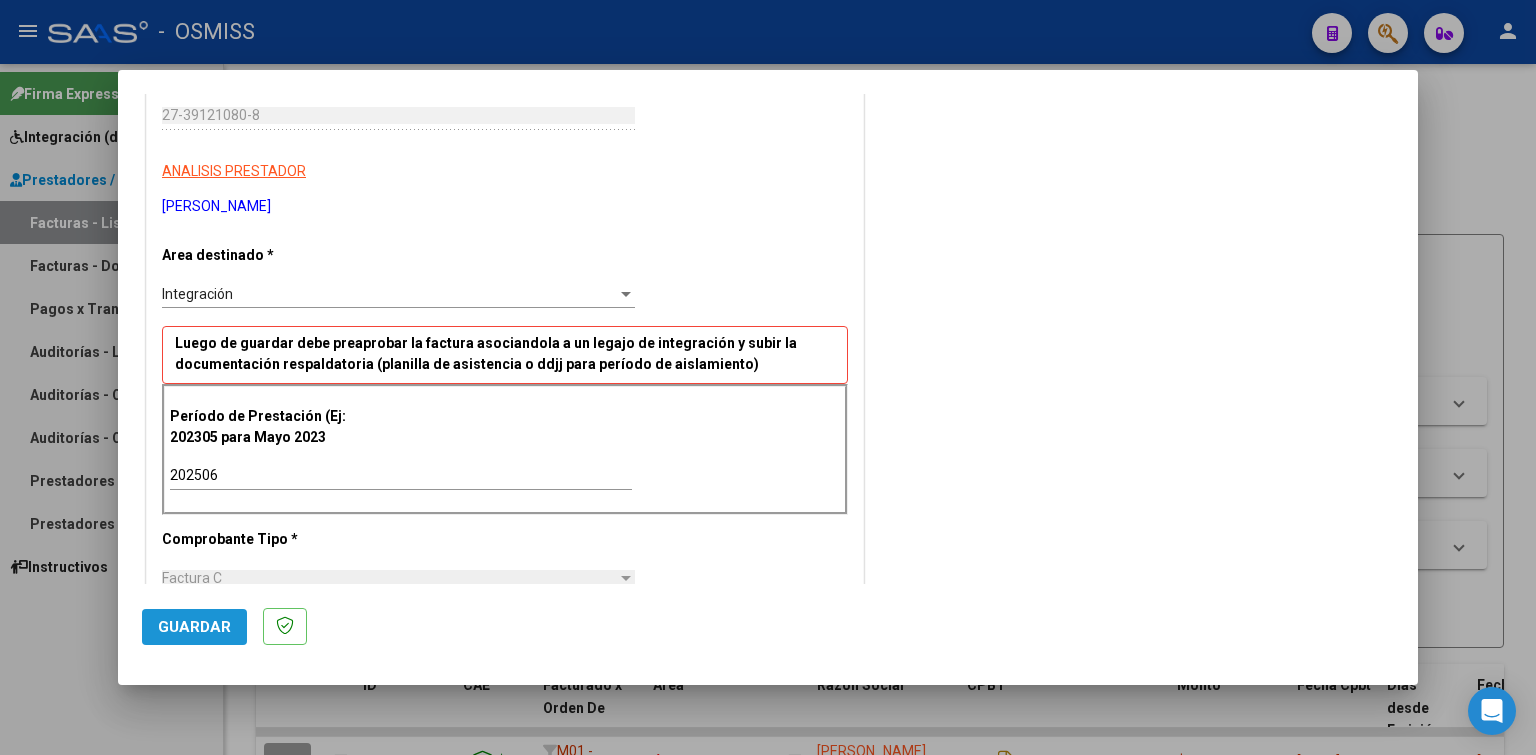 click on "Guardar" 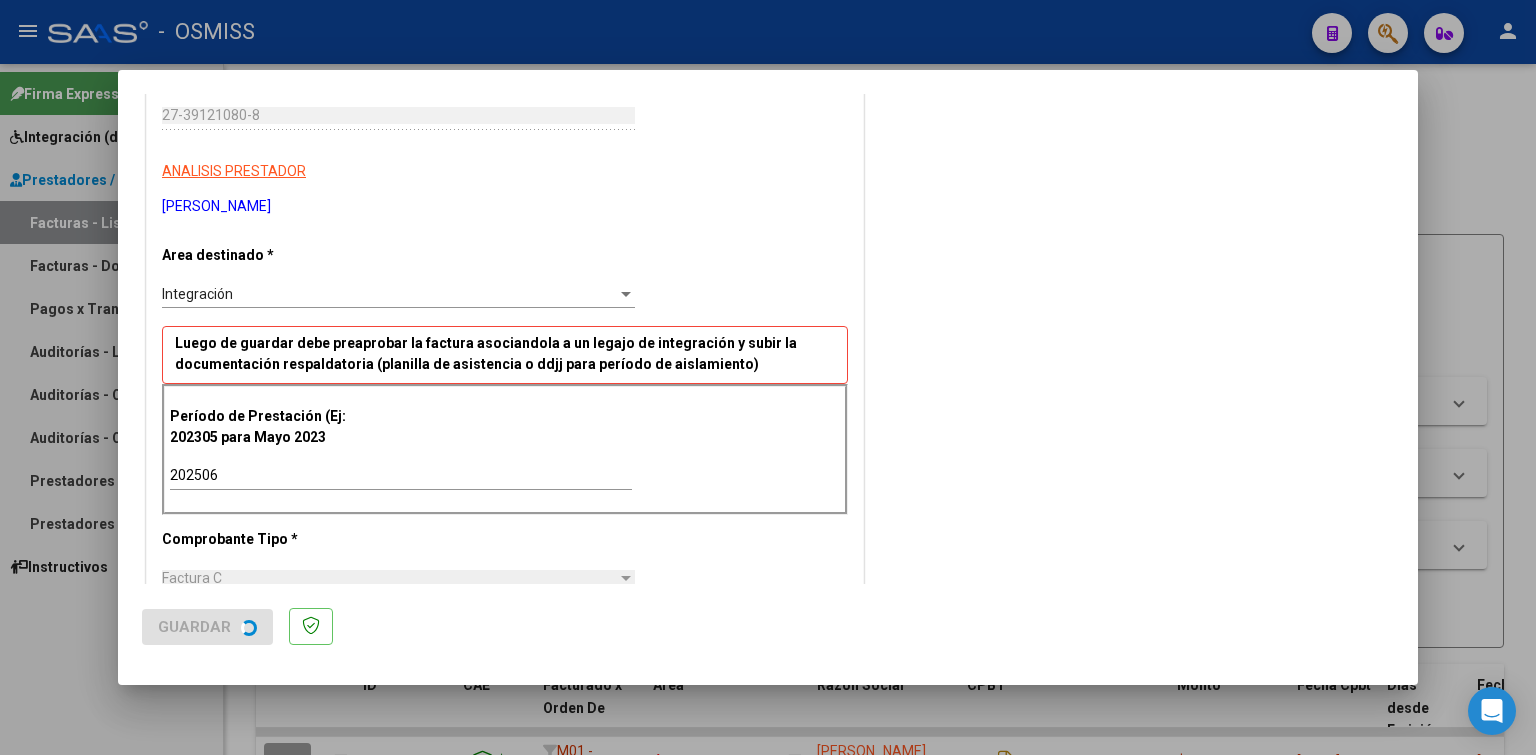 scroll, scrollTop: 0, scrollLeft: 0, axis: both 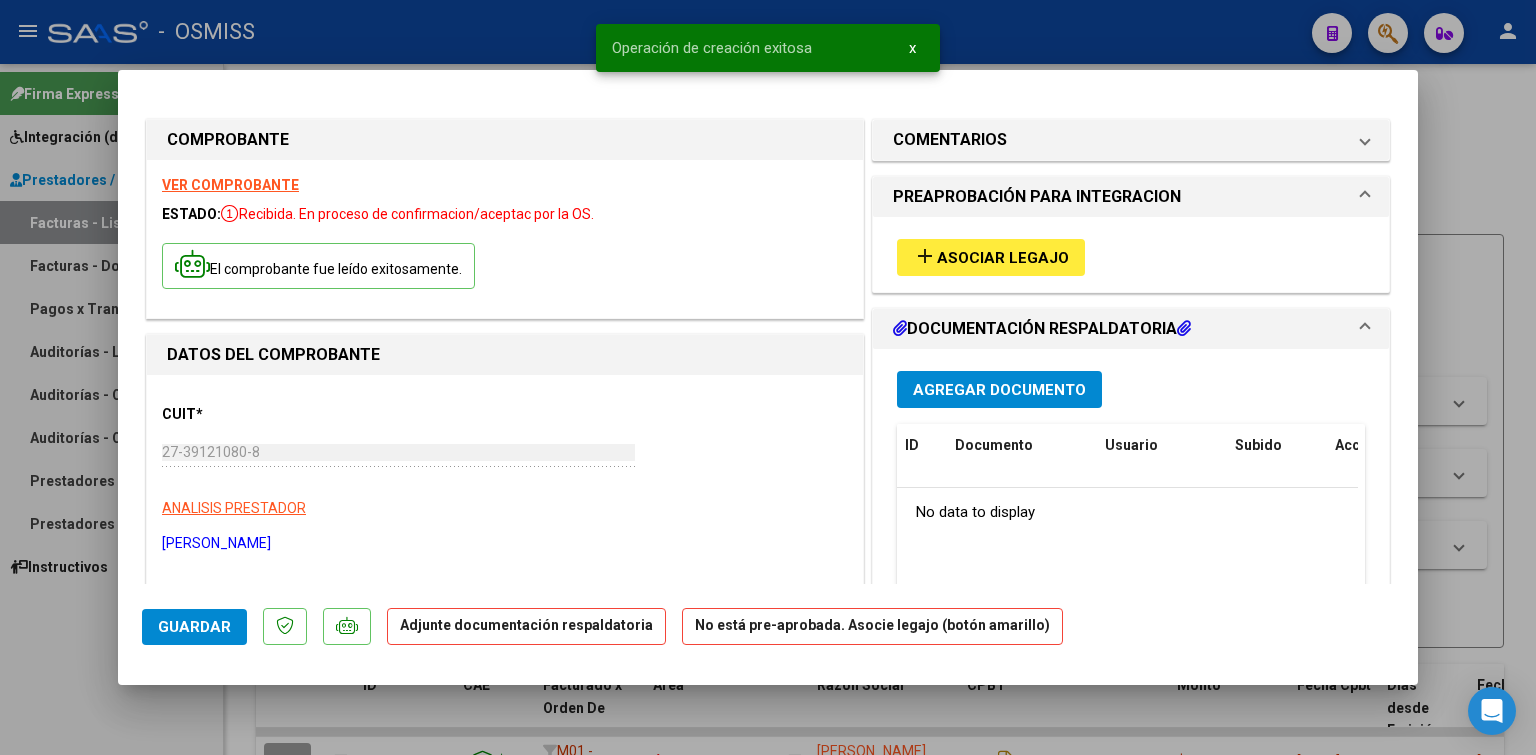 click on "Asociar Legajo" at bounding box center (1003, 258) 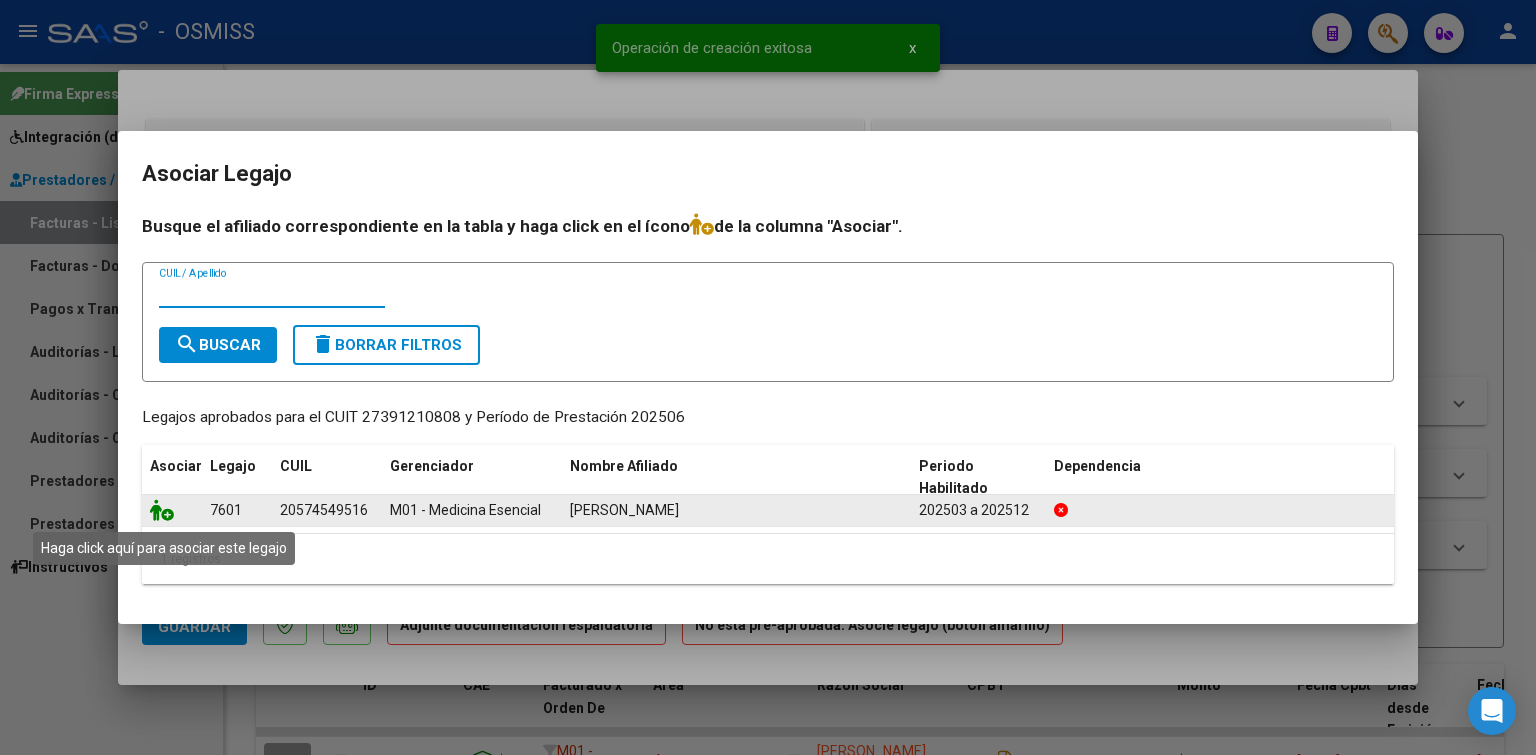 click 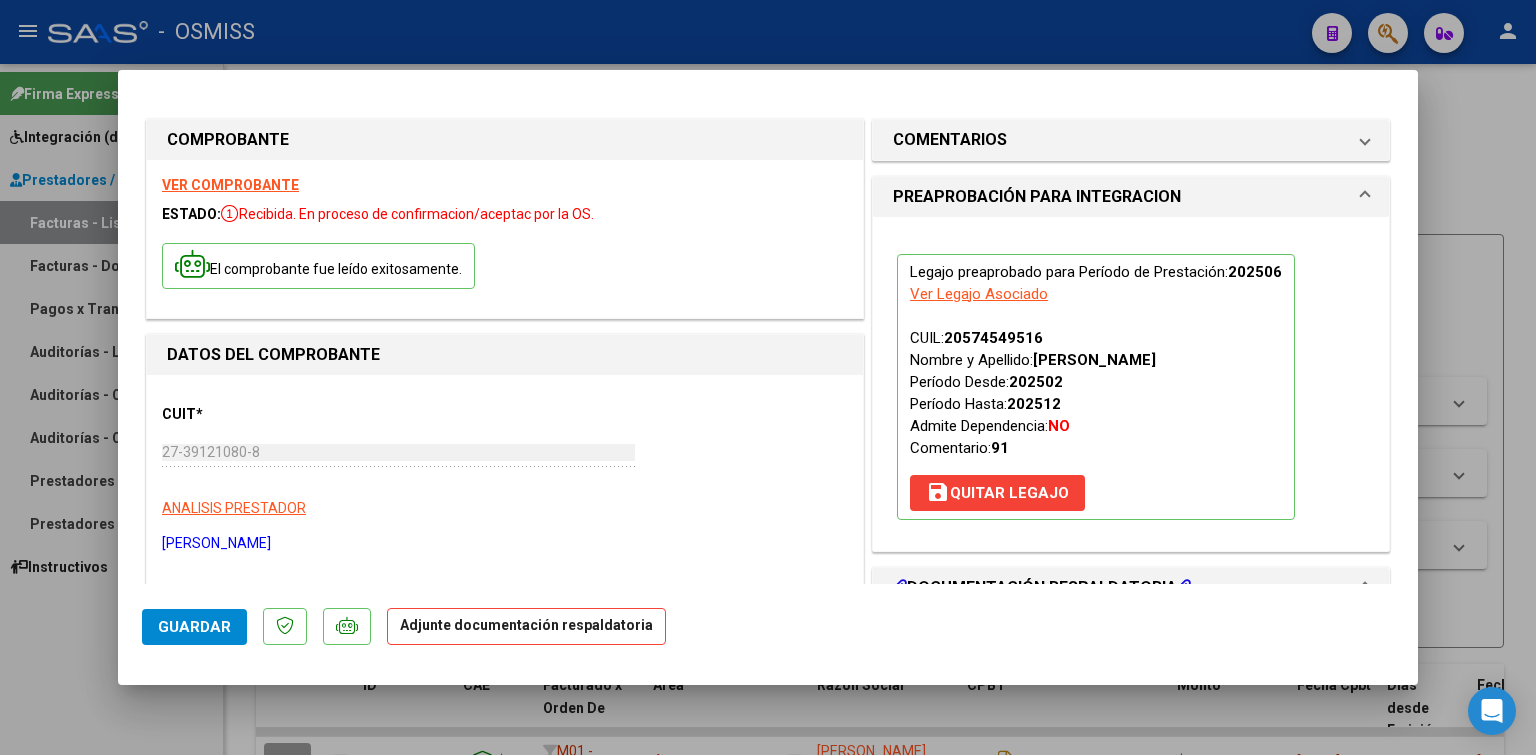 scroll, scrollTop: 300, scrollLeft: 0, axis: vertical 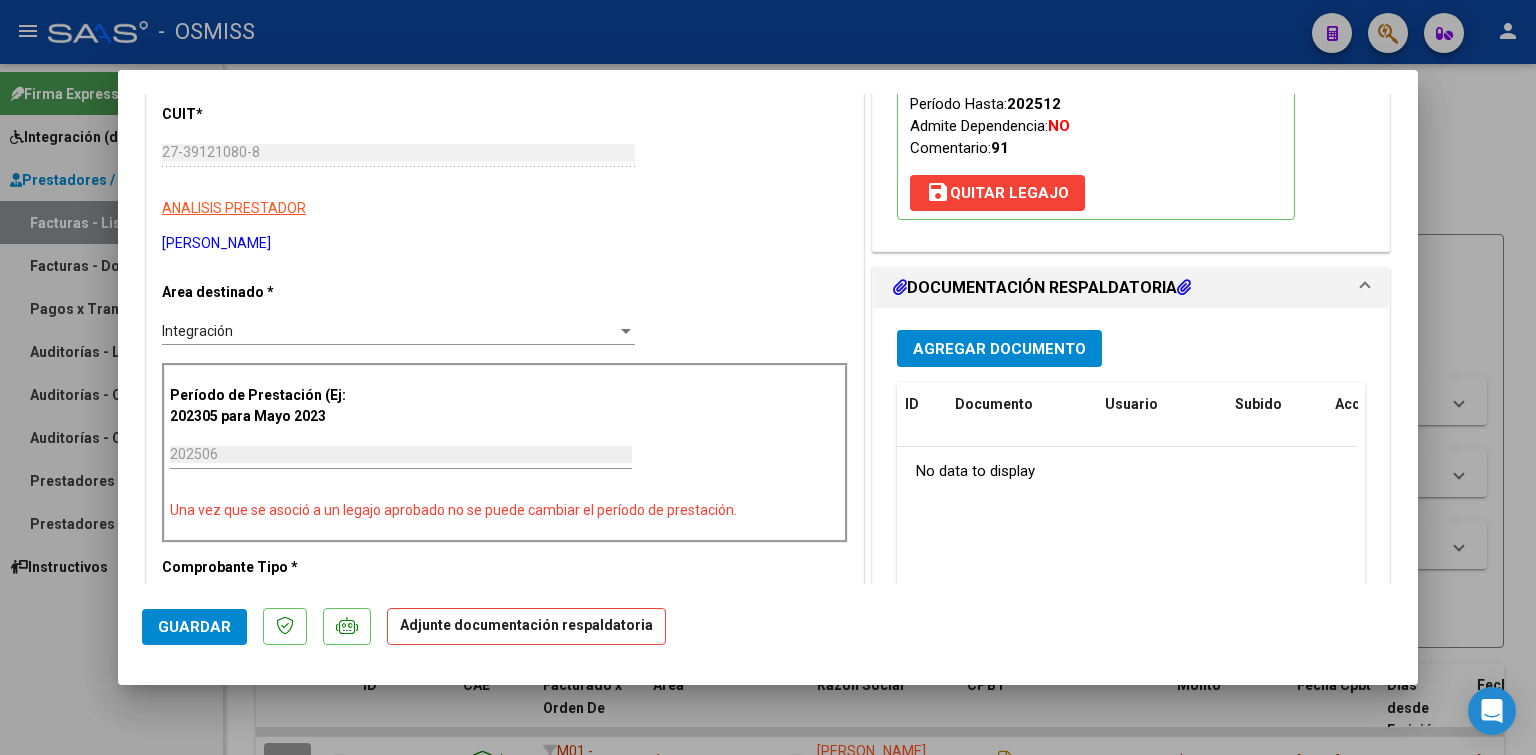 drag, startPoint x: 1160, startPoint y: 326, endPoint x: 940, endPoint y: 342, distance: 220.58105 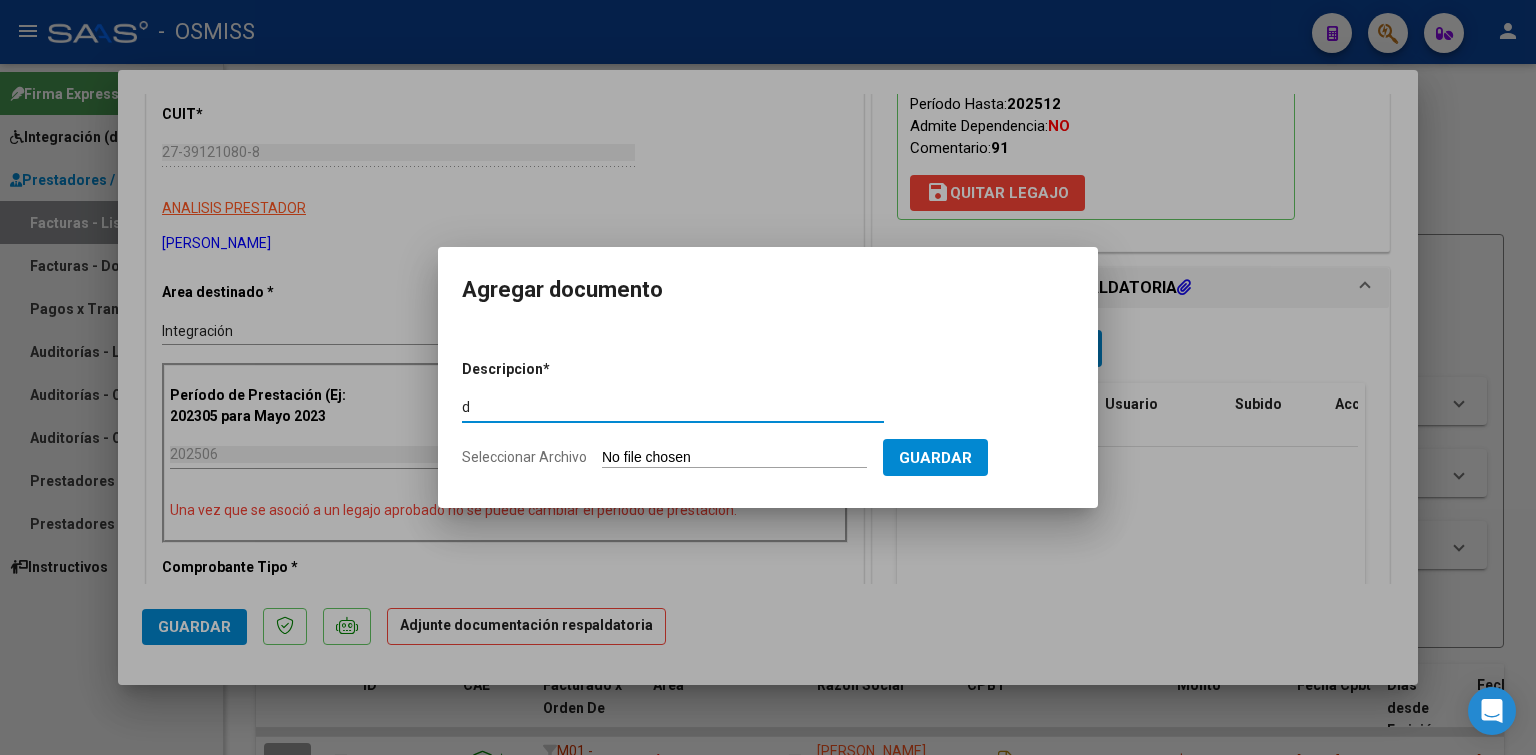 click on "Seleccionar Archivo" at bounding box center (734, 458) 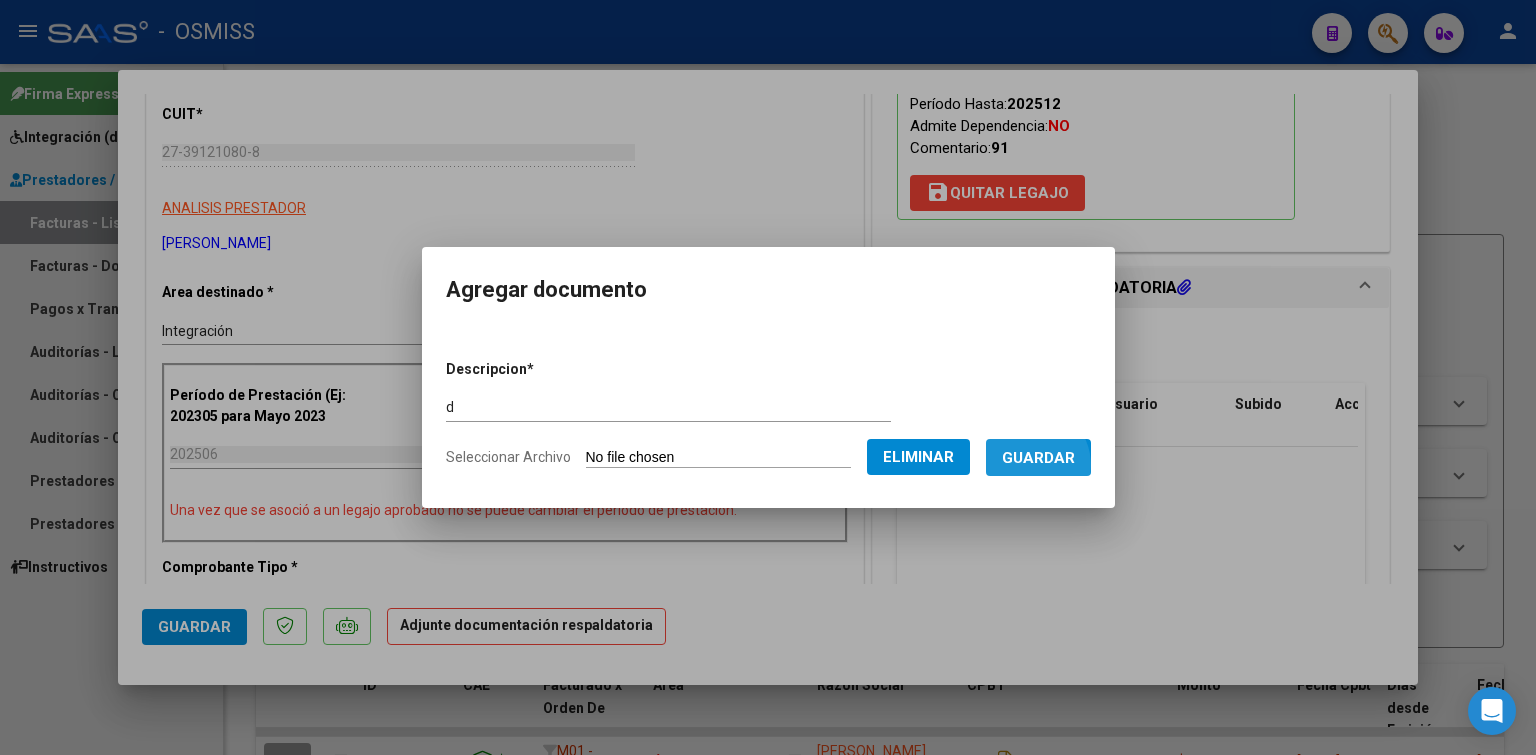 click on "Guardar" at bounding box center (1038, 458) 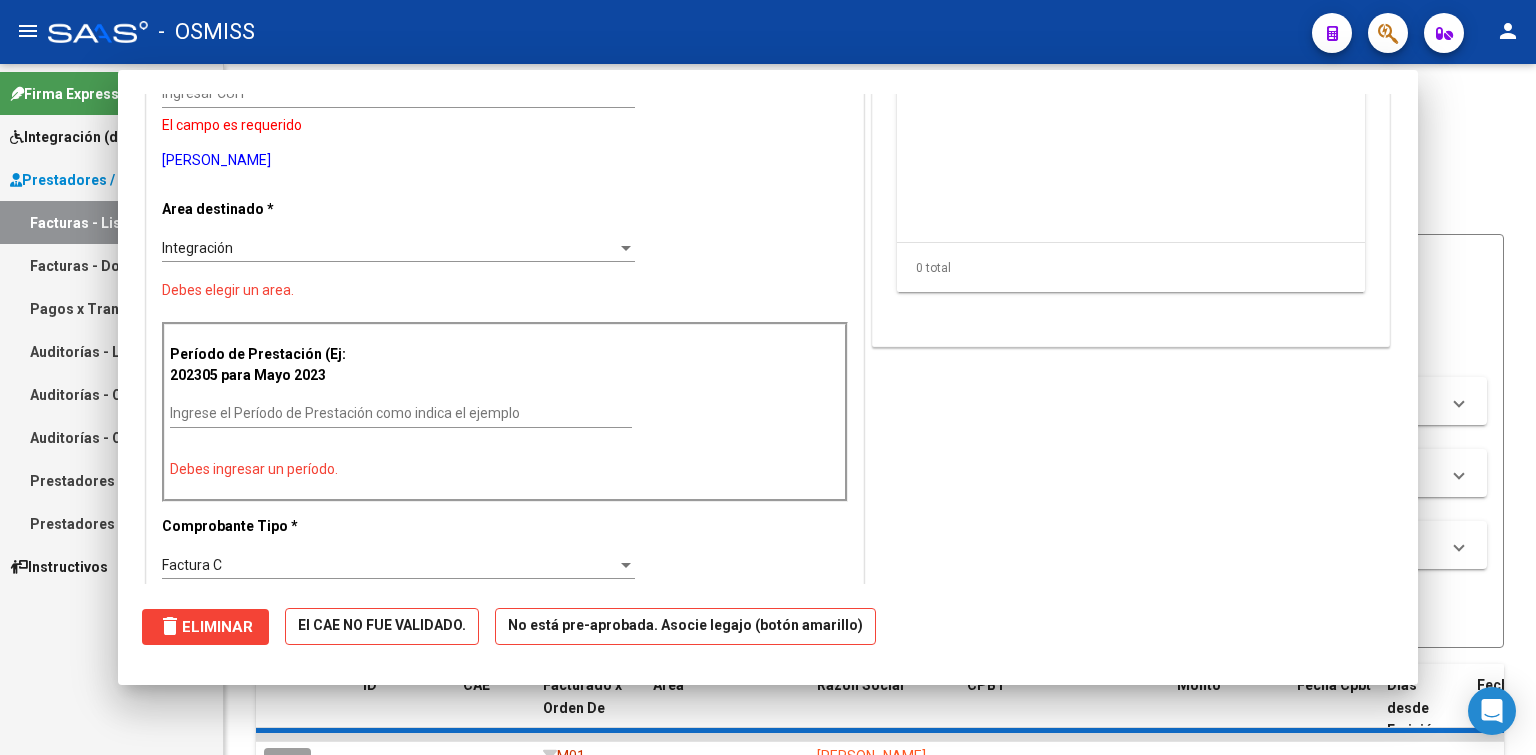 scroll, scrollTop: 241, scrollLeft: 0, axis: vertical 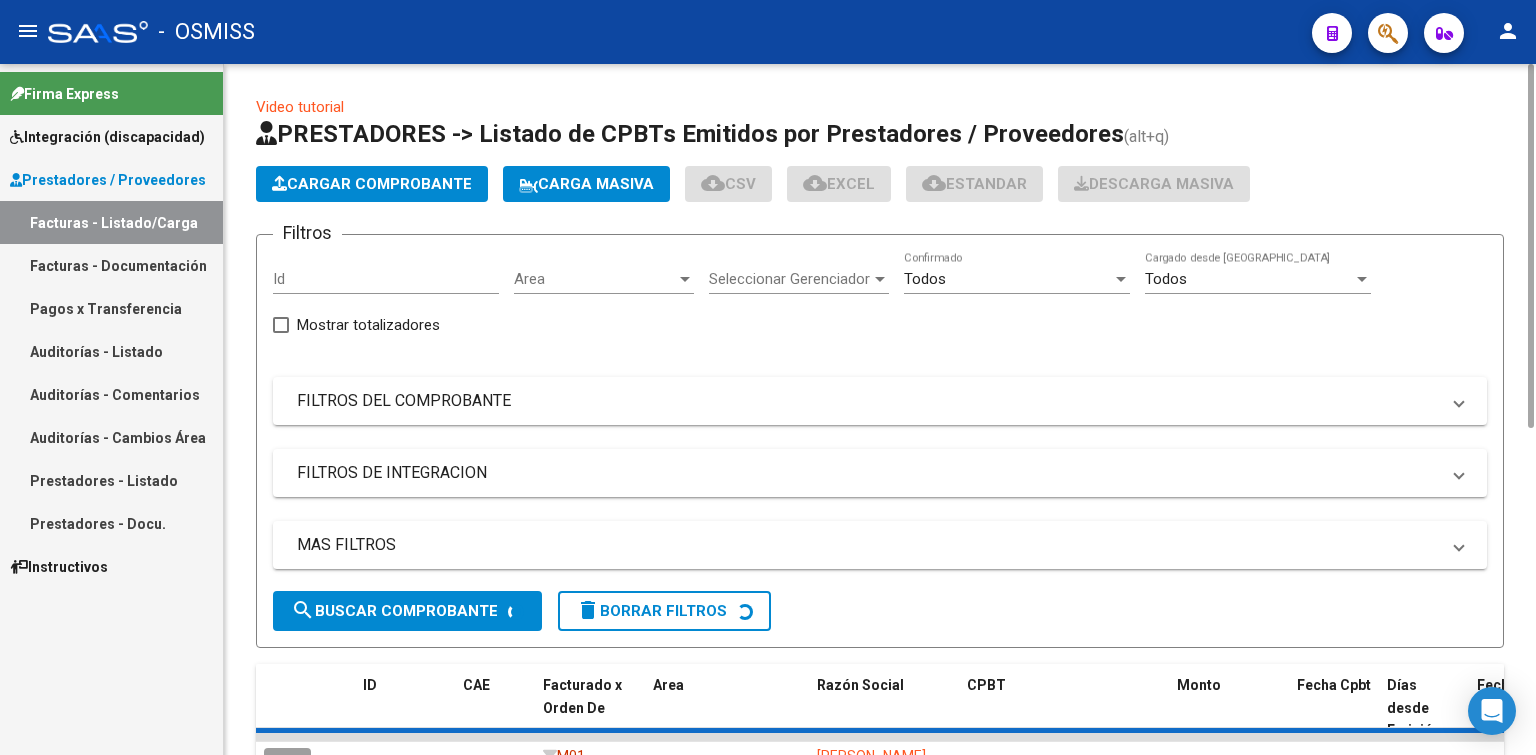 click on "Cargar Comprobante" 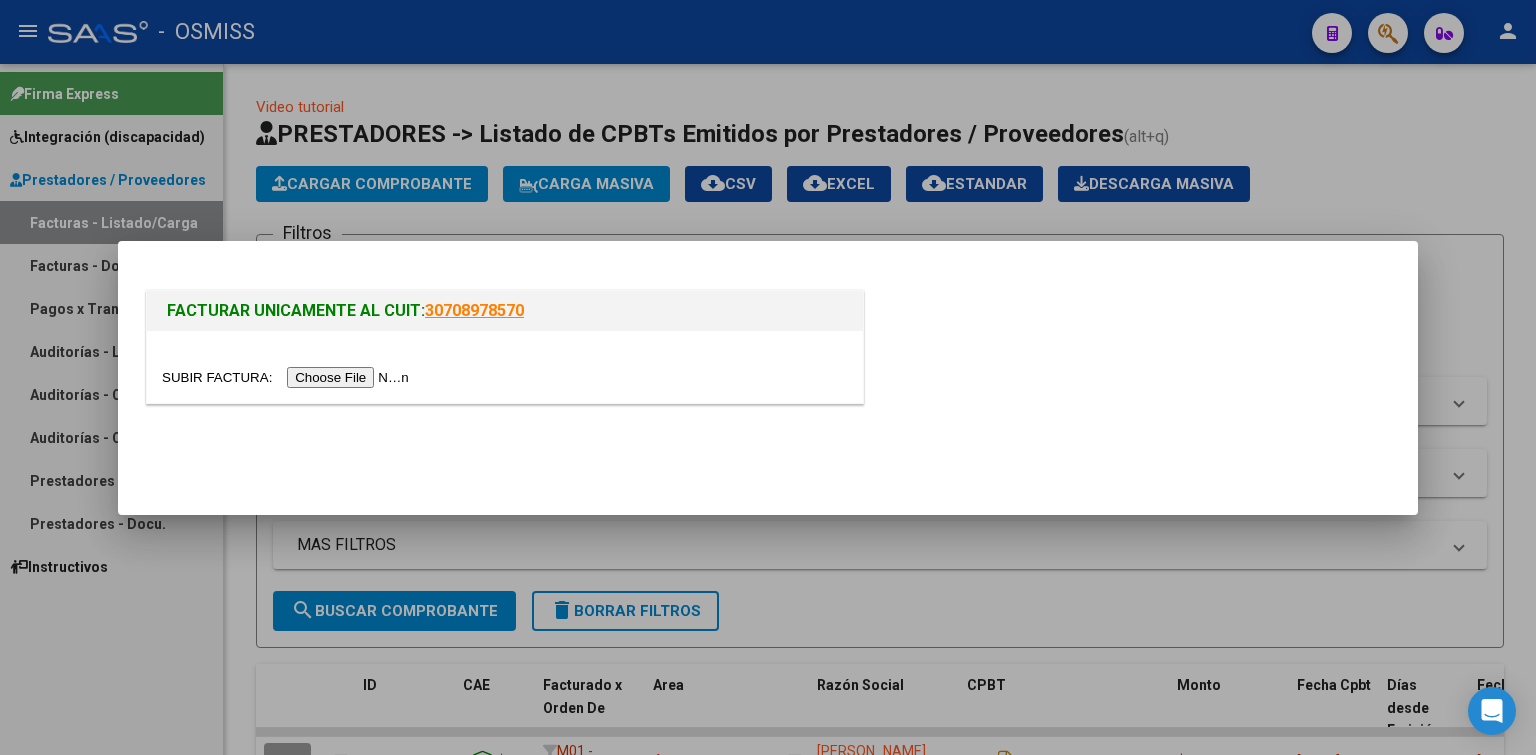 click at bounding box center [288, 377] 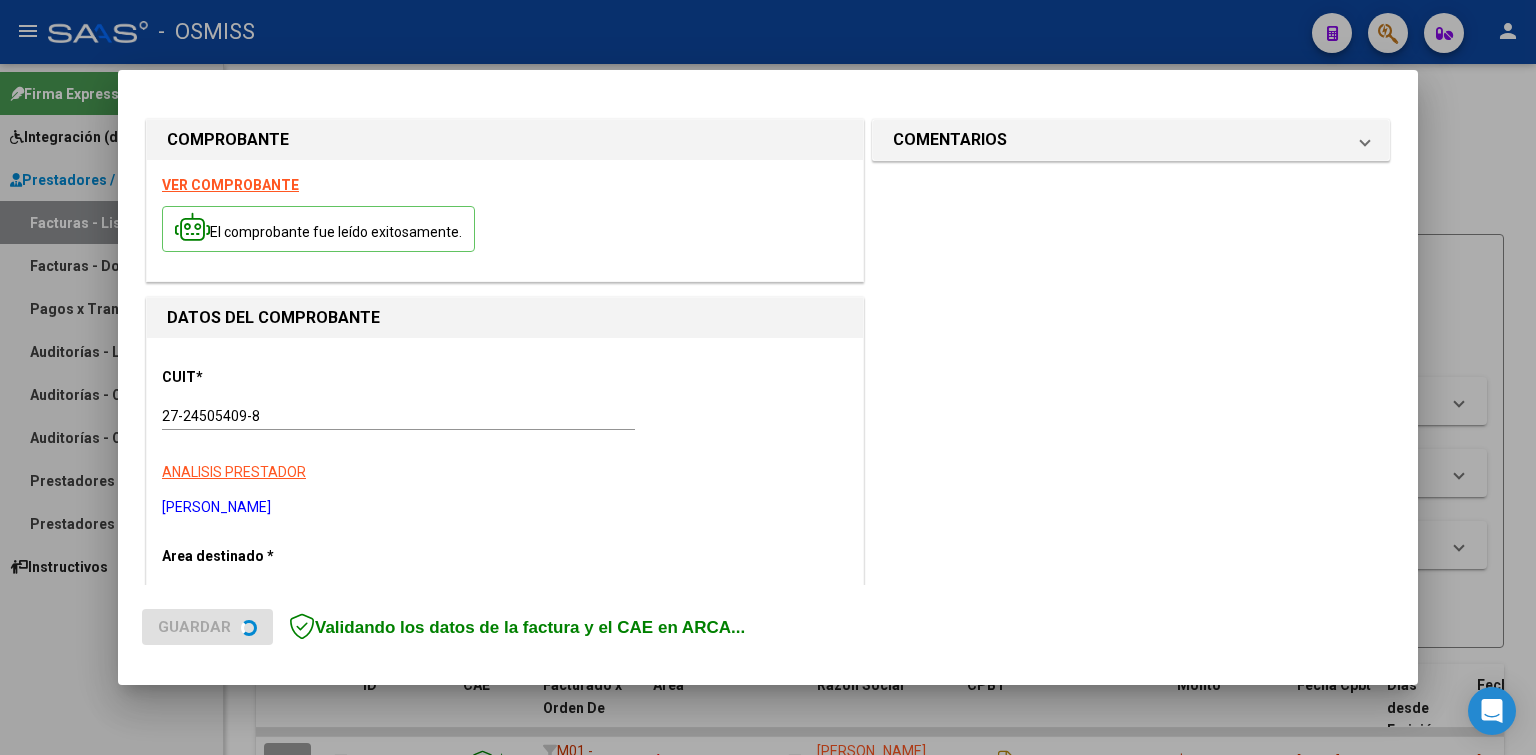 scroll, scrollTop: 300, scrollLeft: 0, axis: vertical 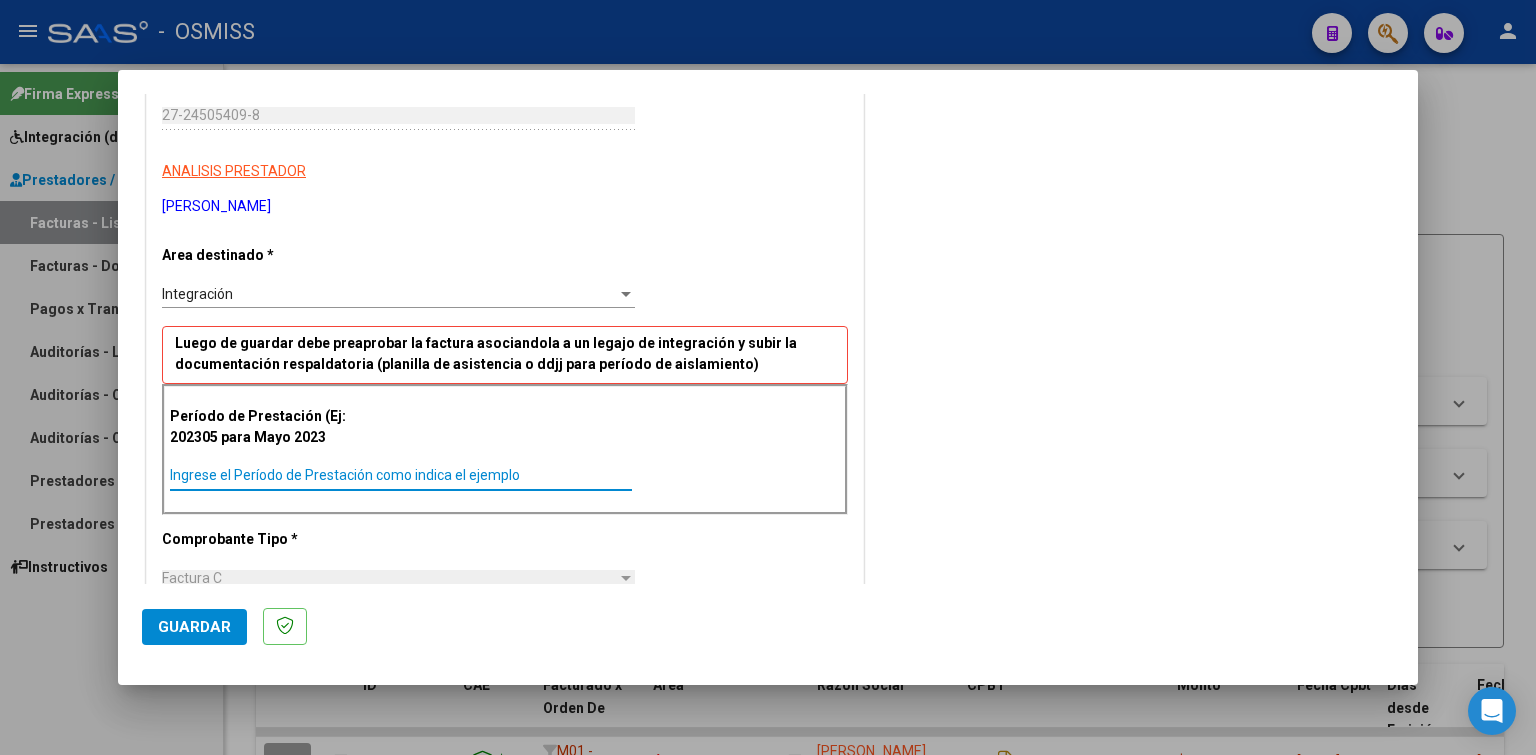 paste on "202506" 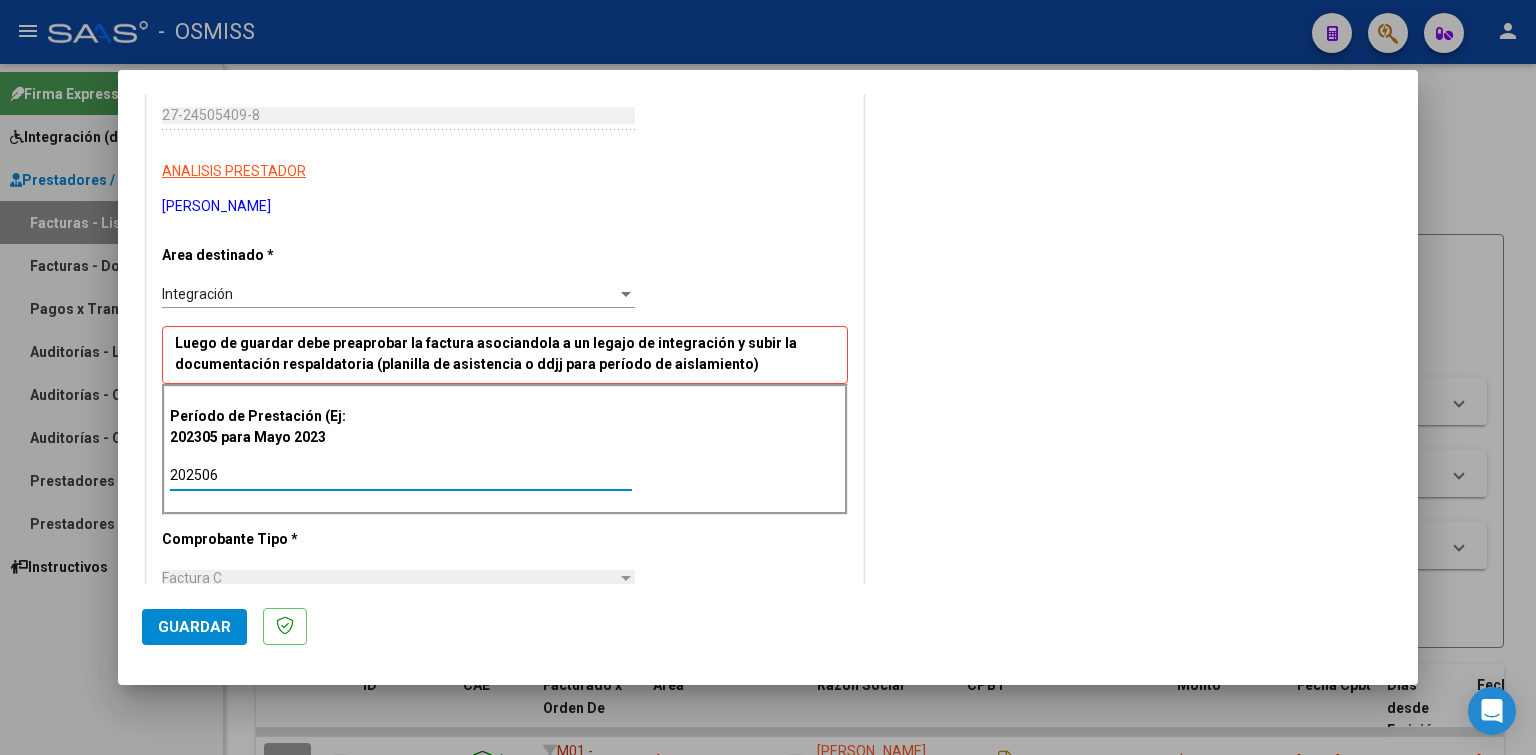 click on "Guardar" 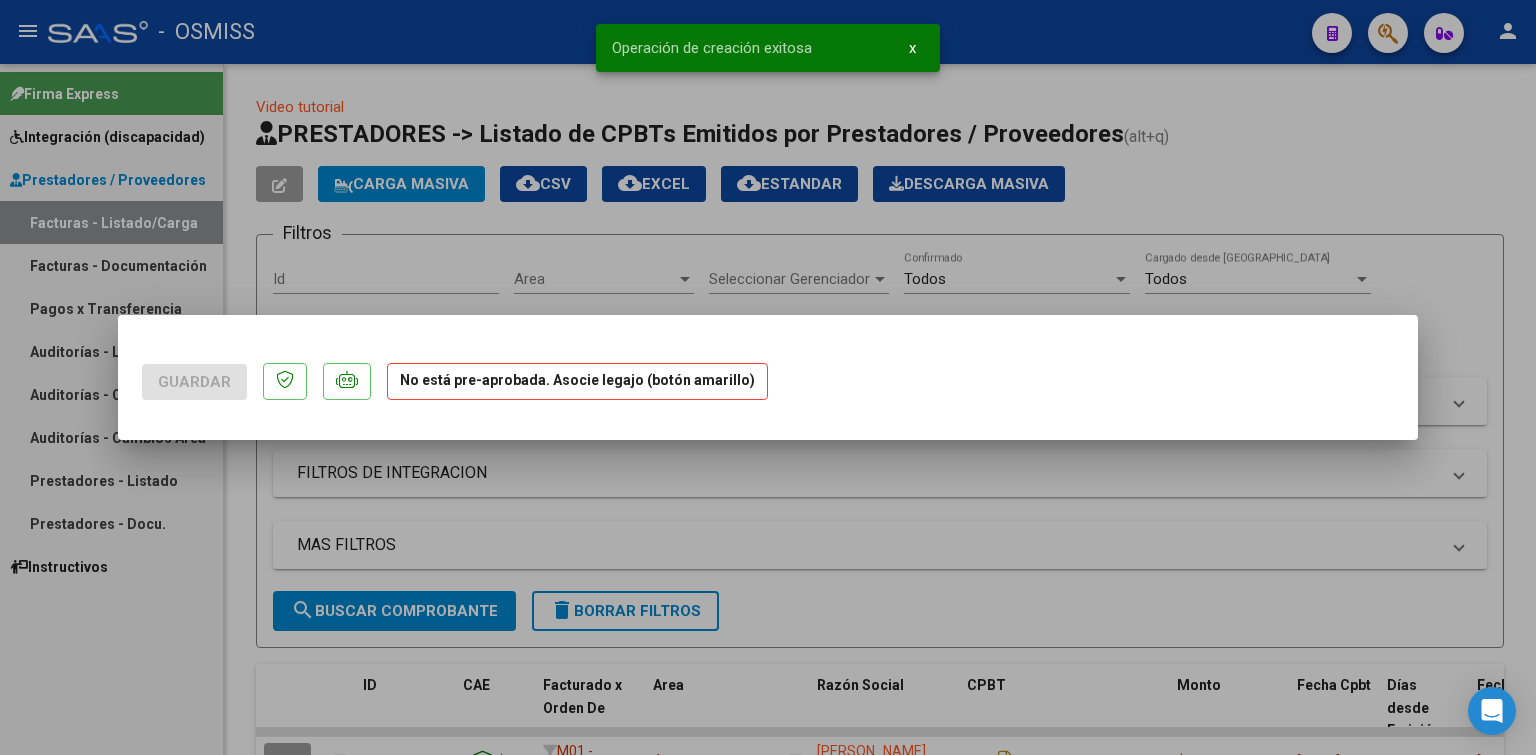 scroll, scrollTop: 0, scrollLeft: 0, axis: both 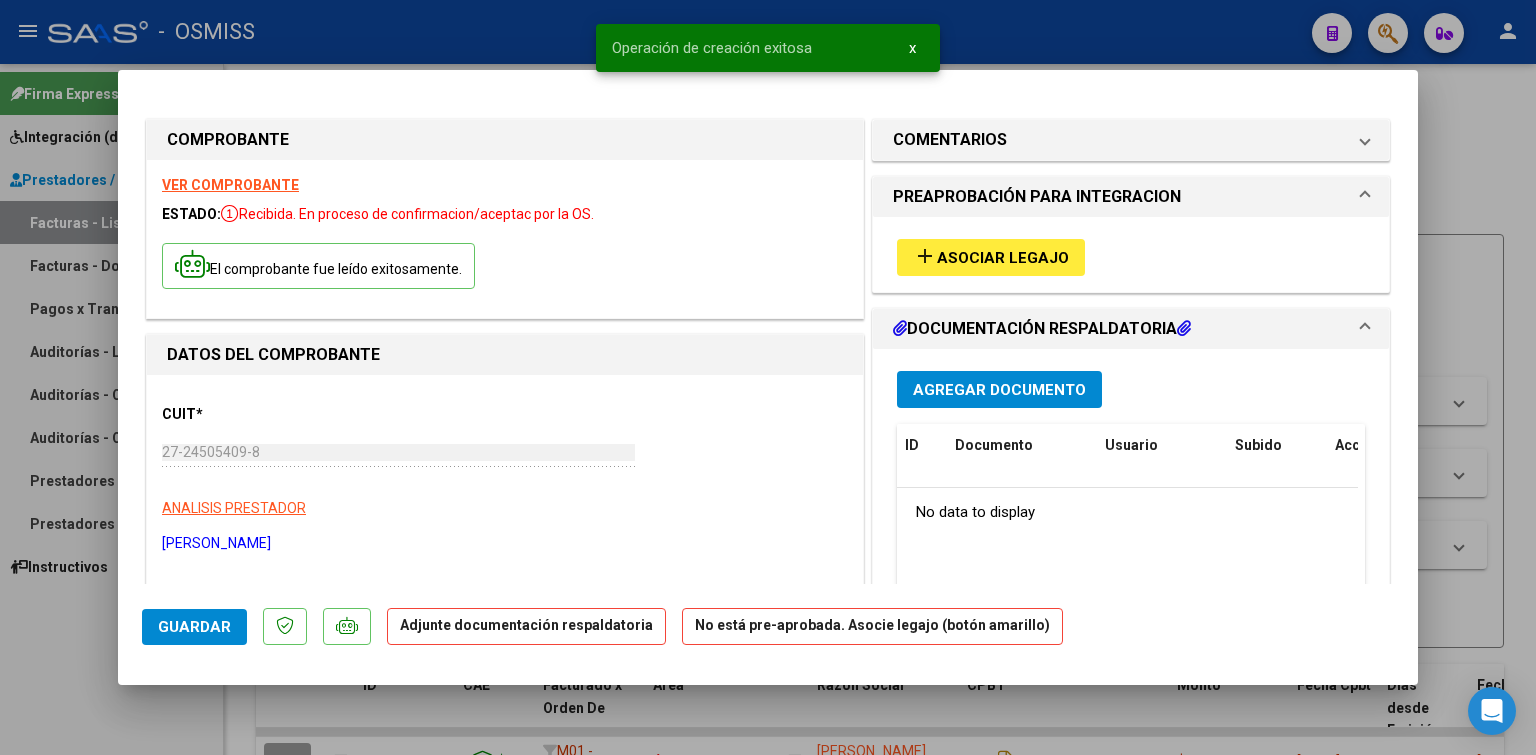 click on "Asociar Legajo" at bounding box center [1003, 258] 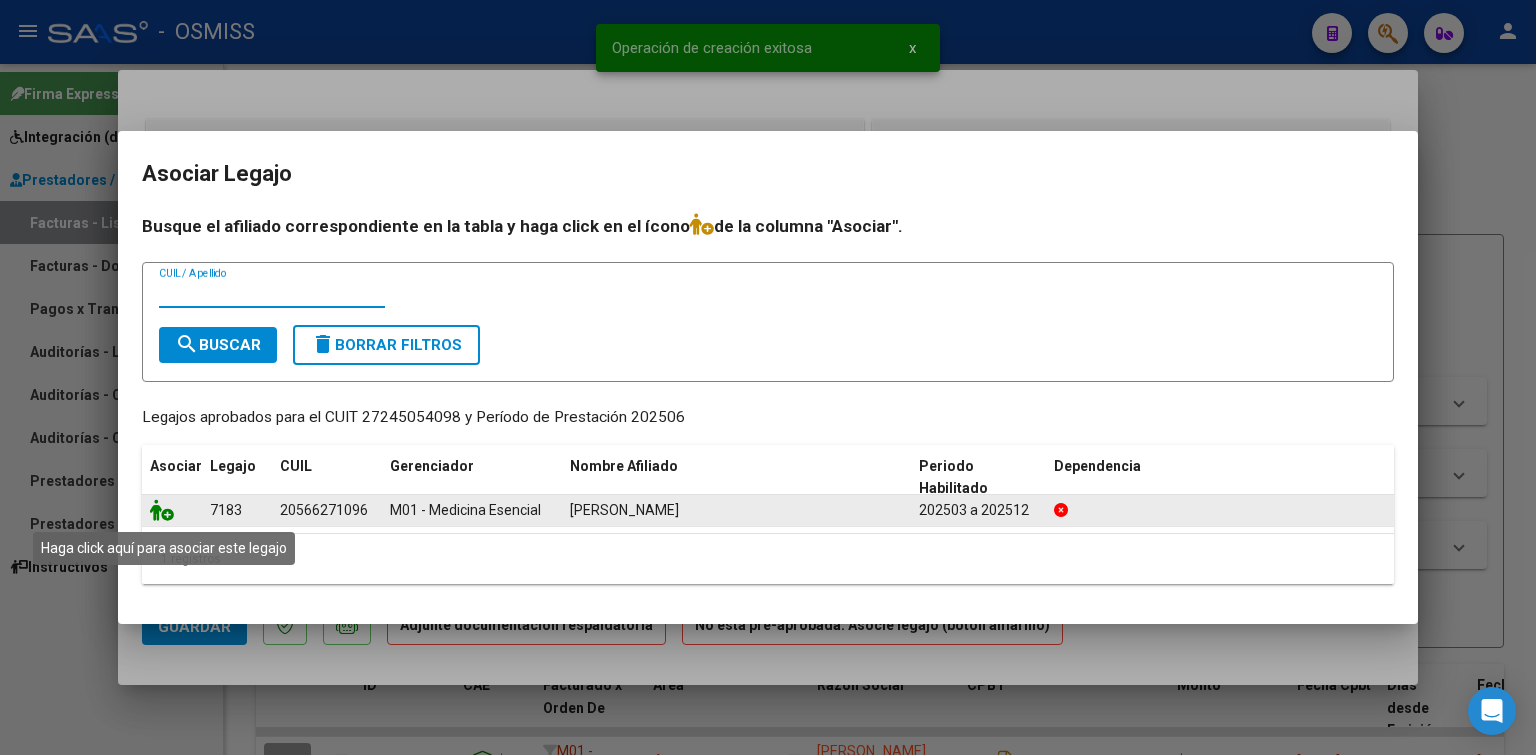 click 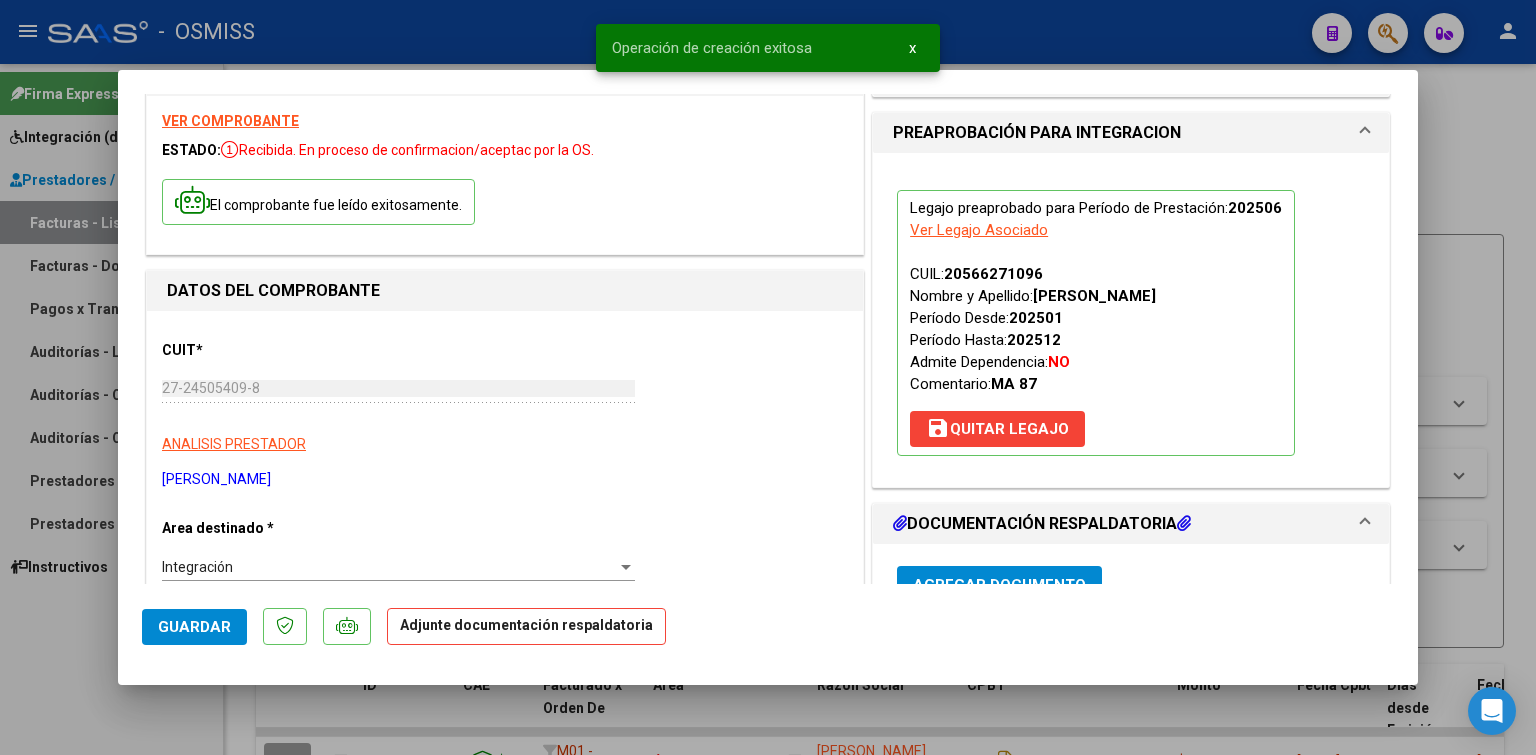 scroll, scrollTop: 96, scrollLeft: 0, axis: vertical 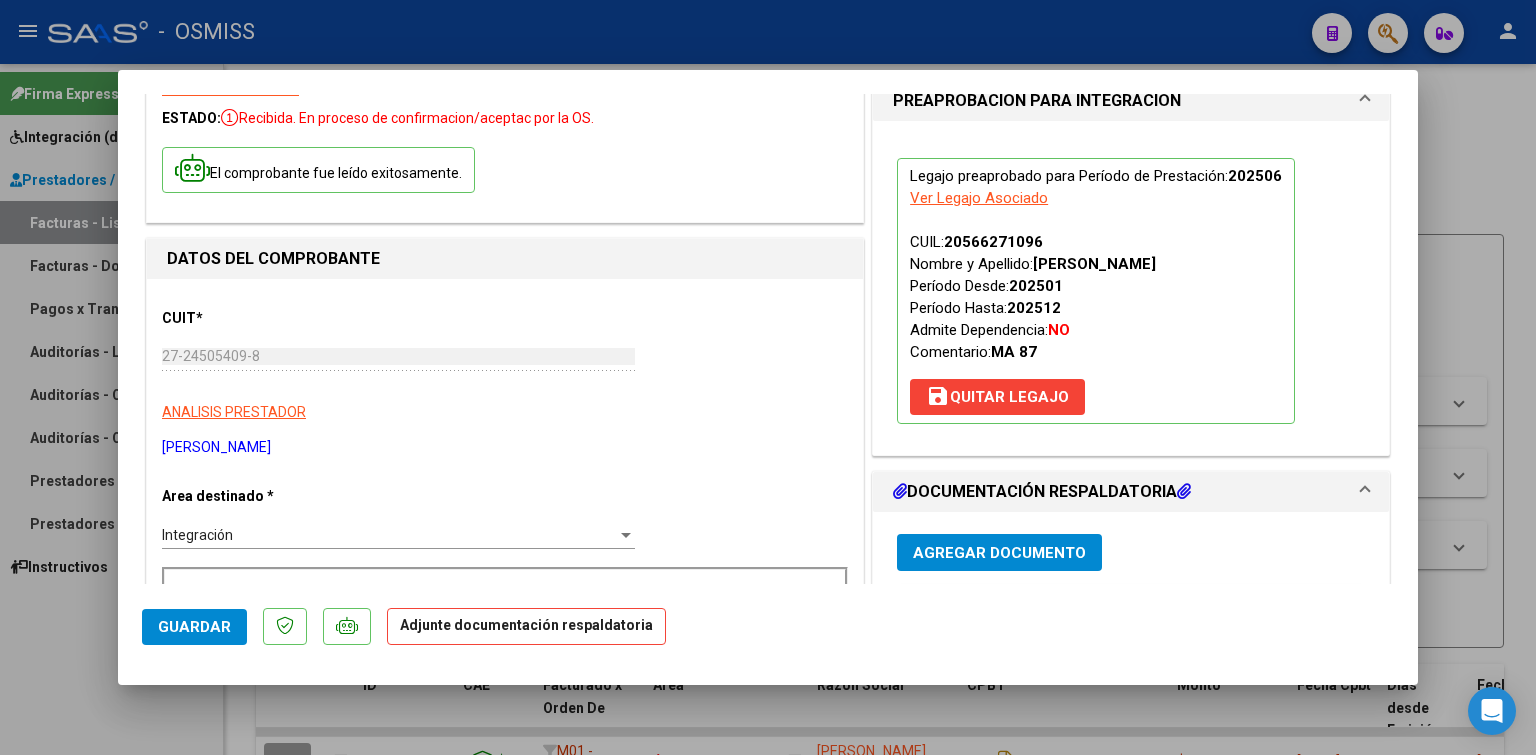 click on "Agregar Documento" at bounding box center [999, 552] 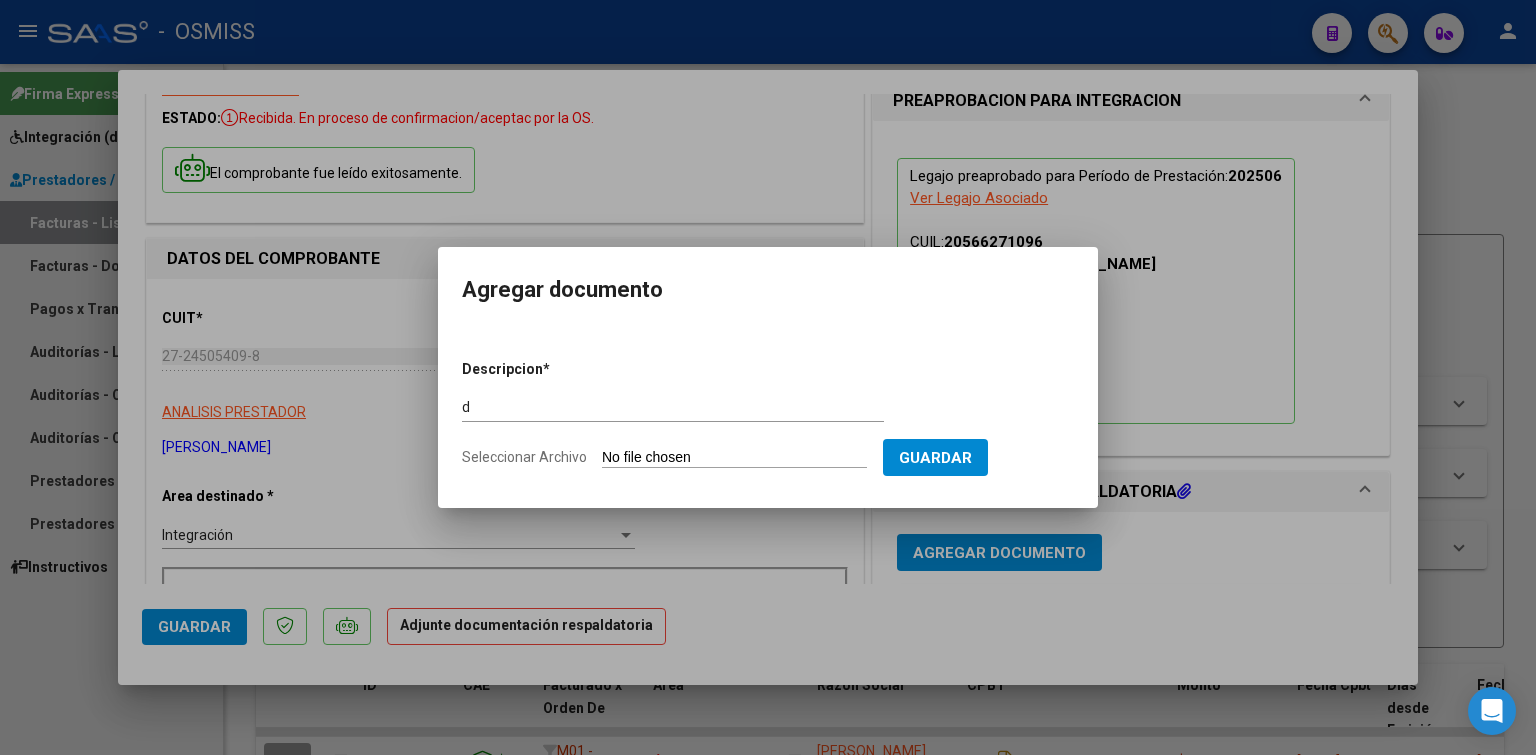 click on "Seleccionar Archivo" at bounding box center [734, 458] 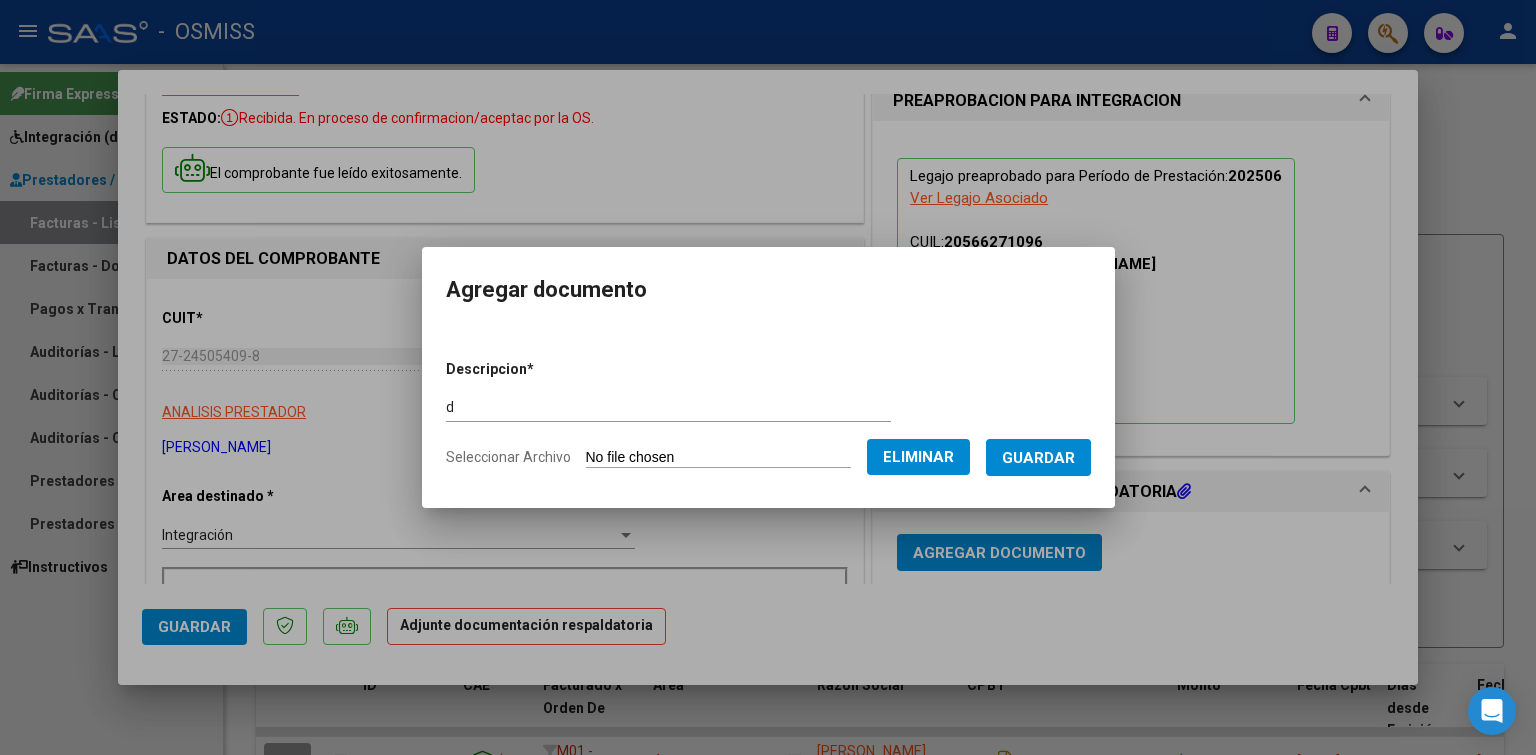 click on "Guardar" at bounding box center (1038, 457) 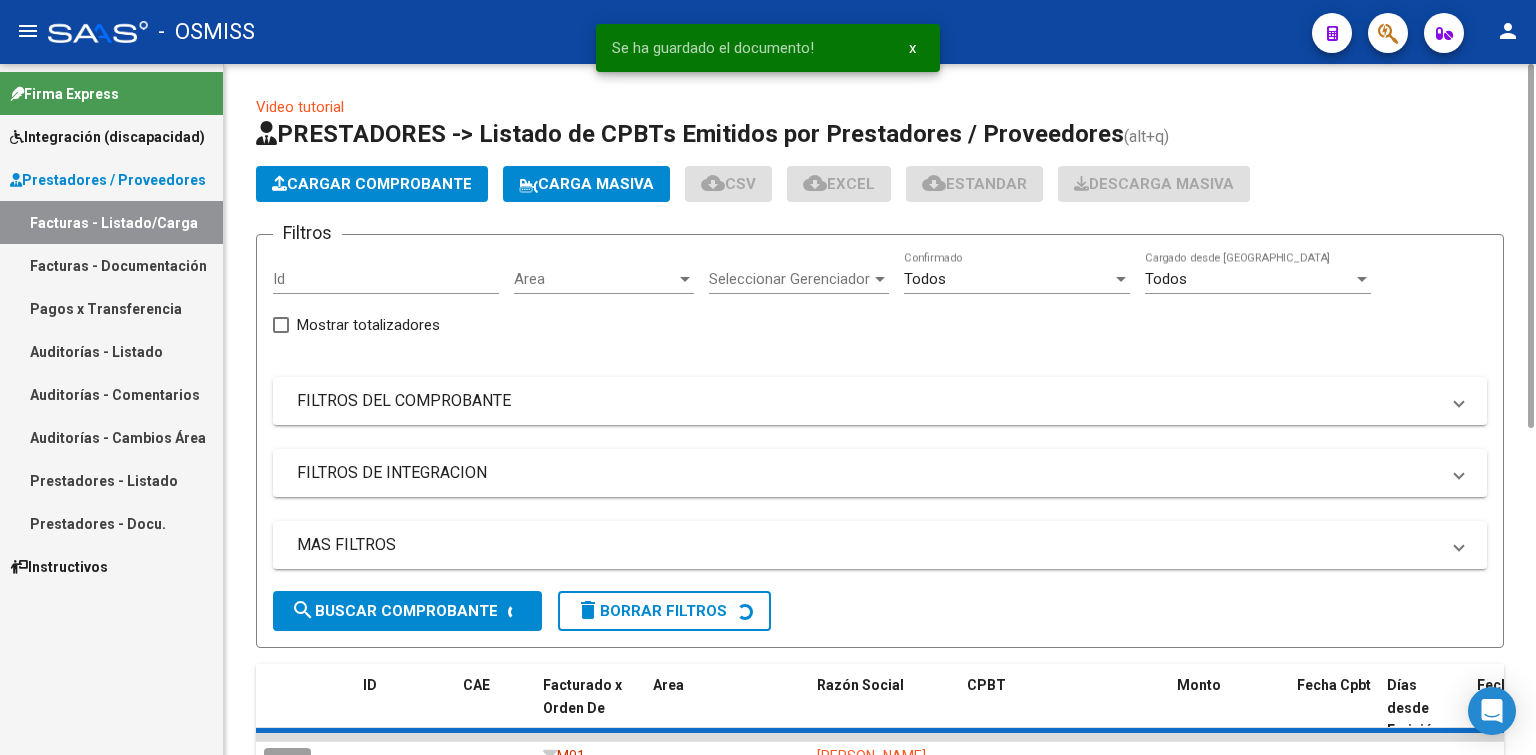 click on "Cargar Comprobante" 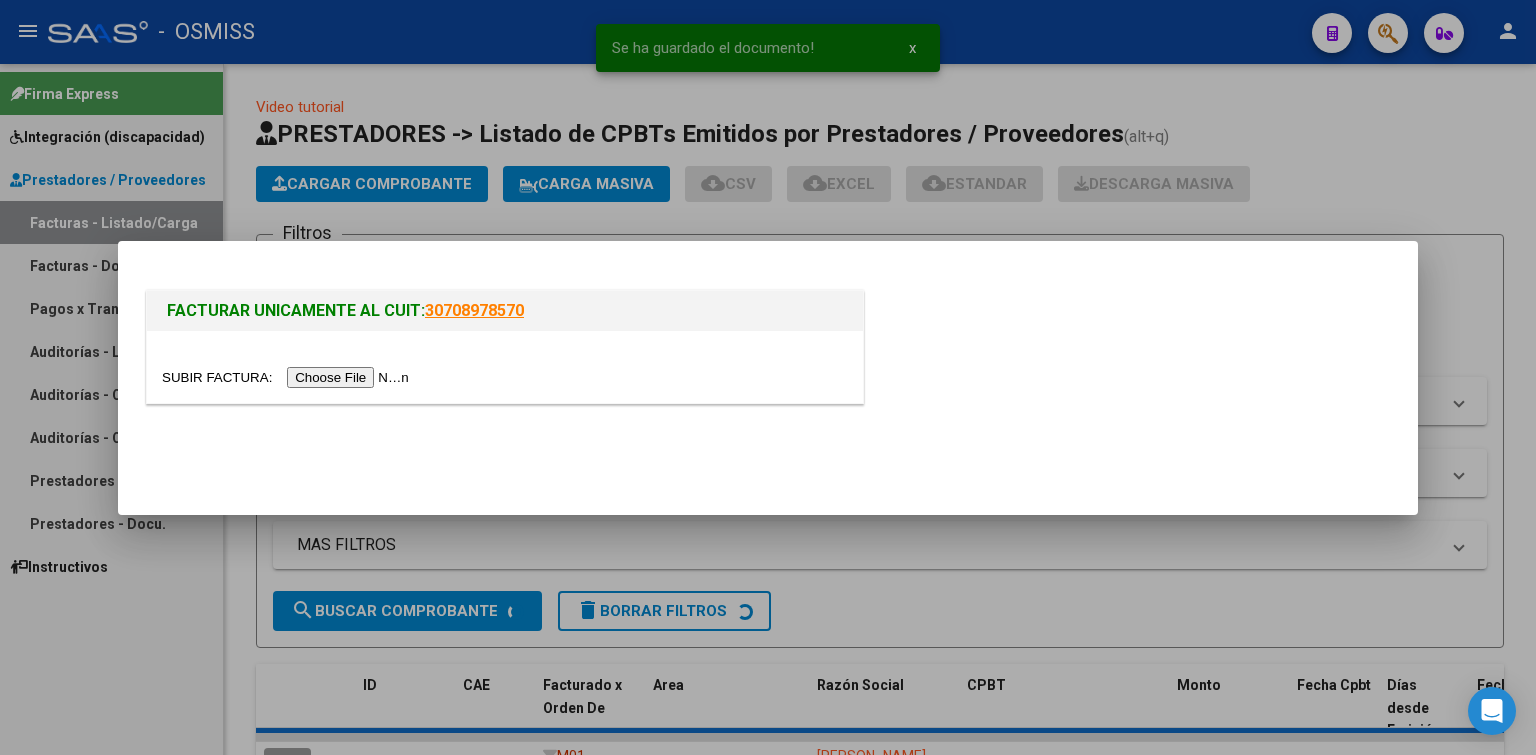click at bounding box center [288, 377] 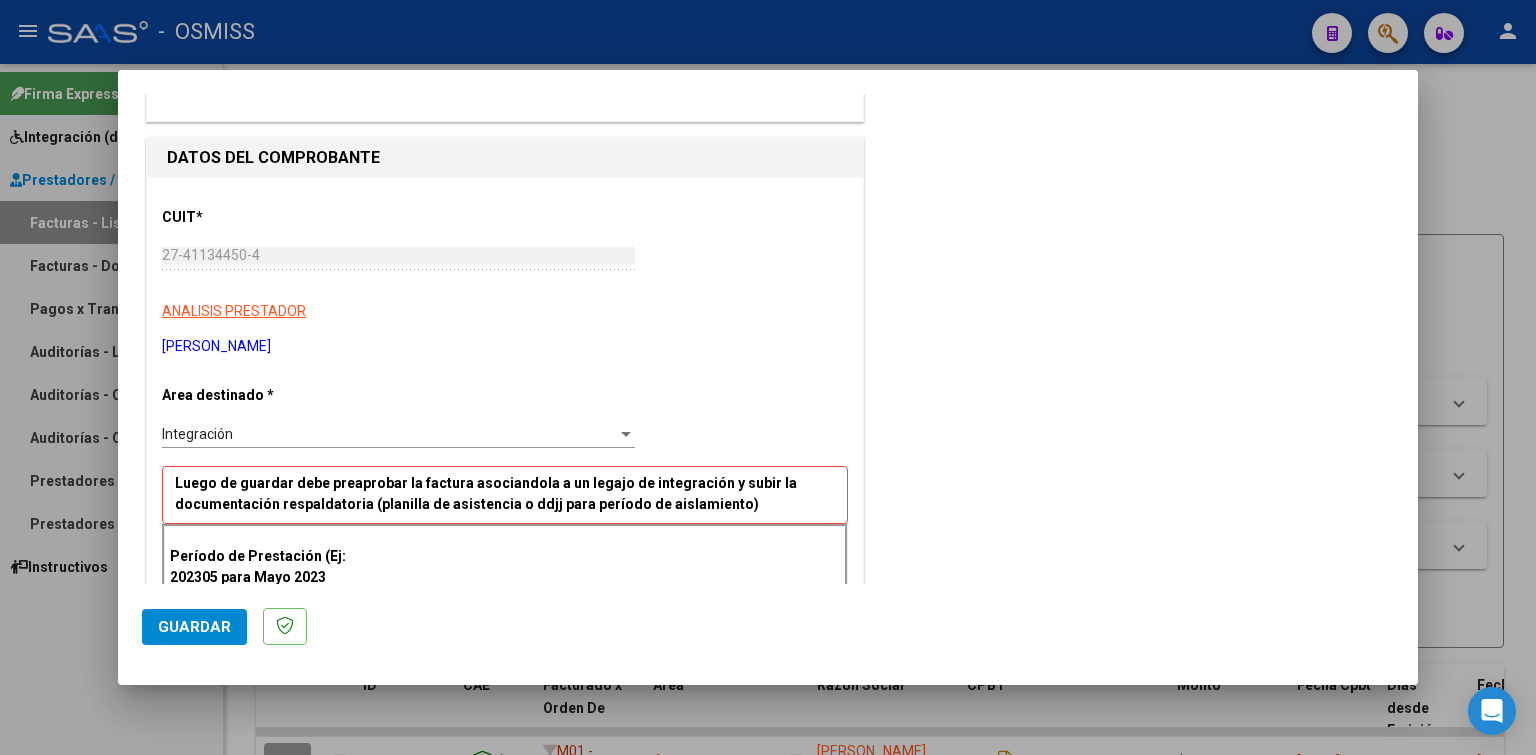 scroll, scrollTop: 192, scrollLeft: 0, axis: vertical 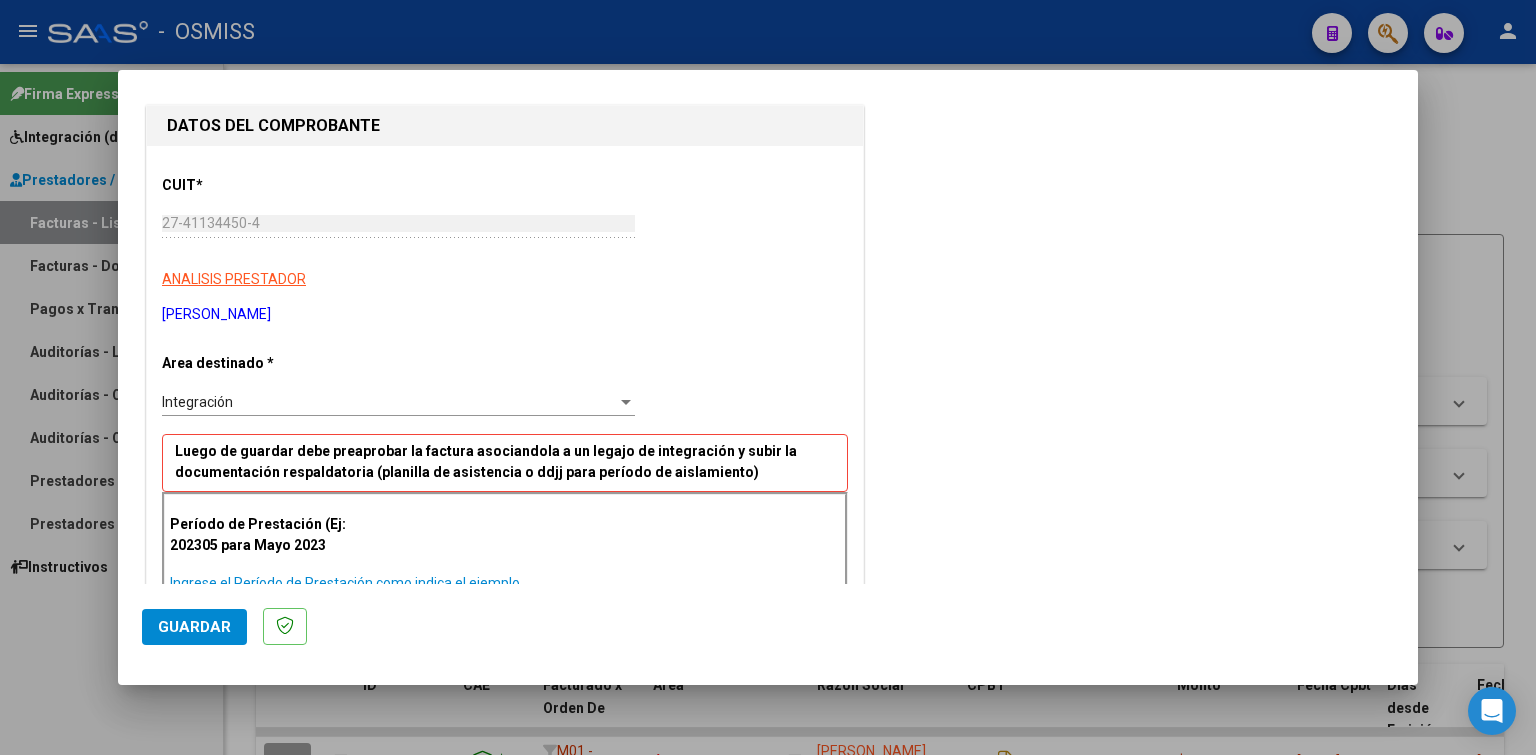 paste on "202506" 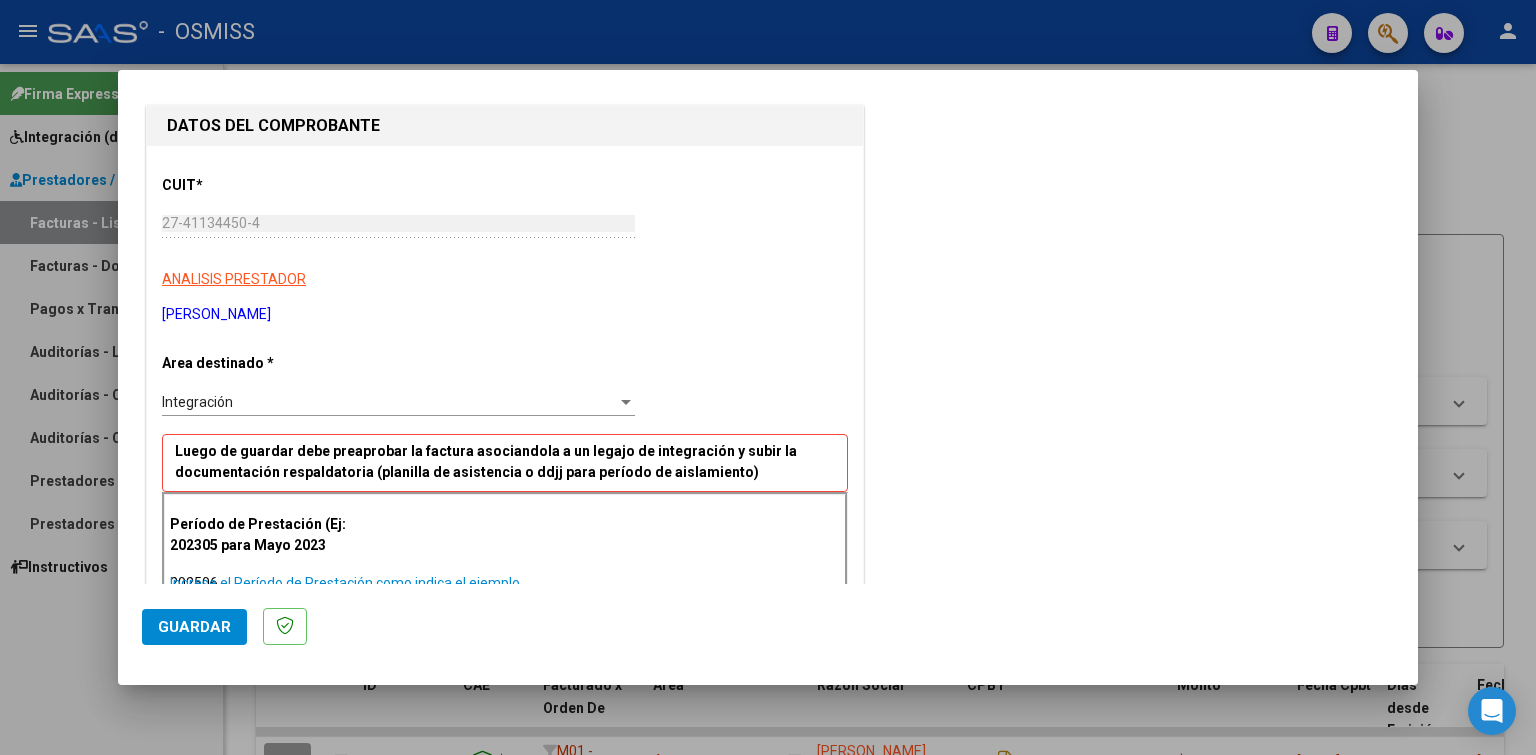 scroll, scrollTop: 196, scrollLeft: 0, axis: vertical 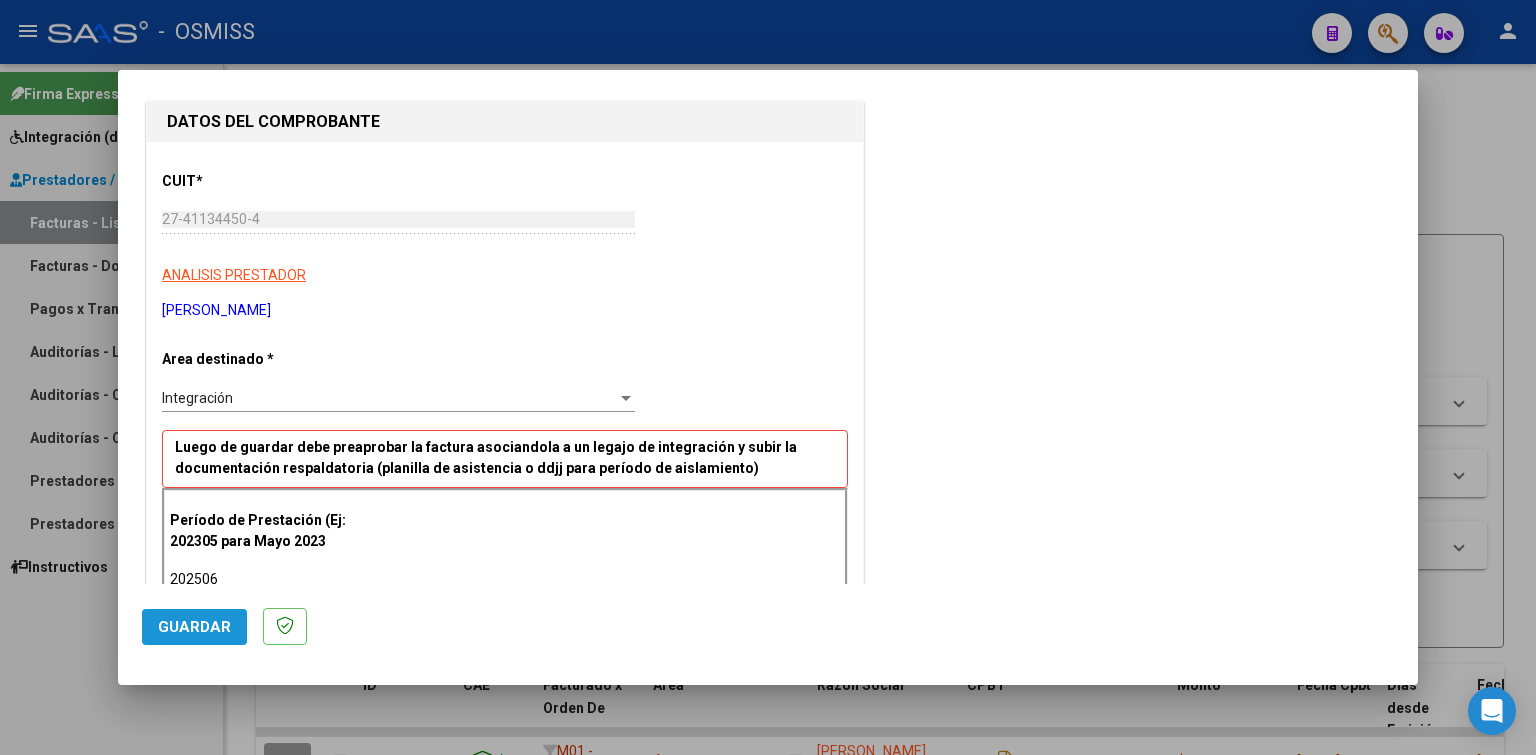 click on "Guardar" 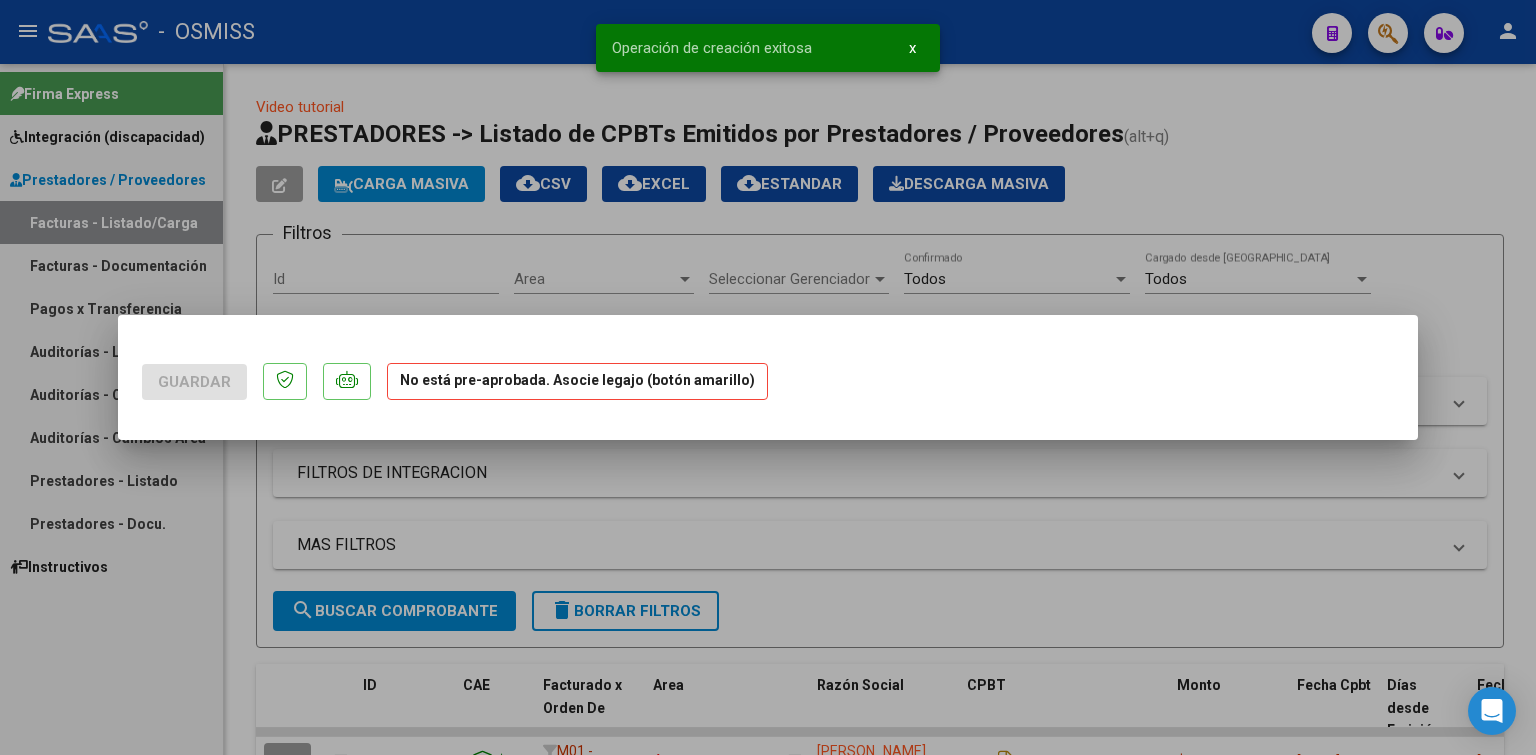 scroll, scrollTop: 0, scrollLeft: 0, axis: both 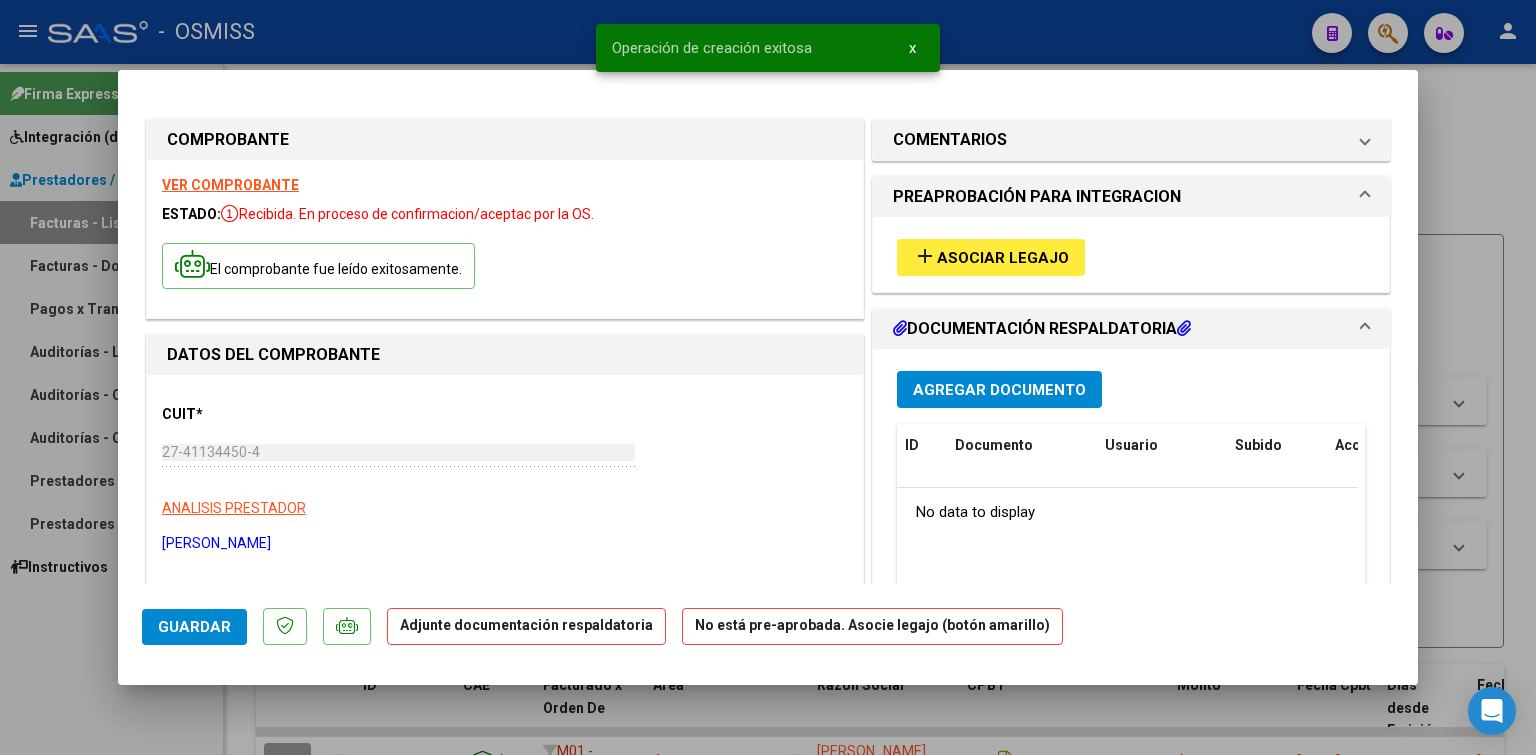 click on "Asociar Legajo" at bounding box center (1003, 258) 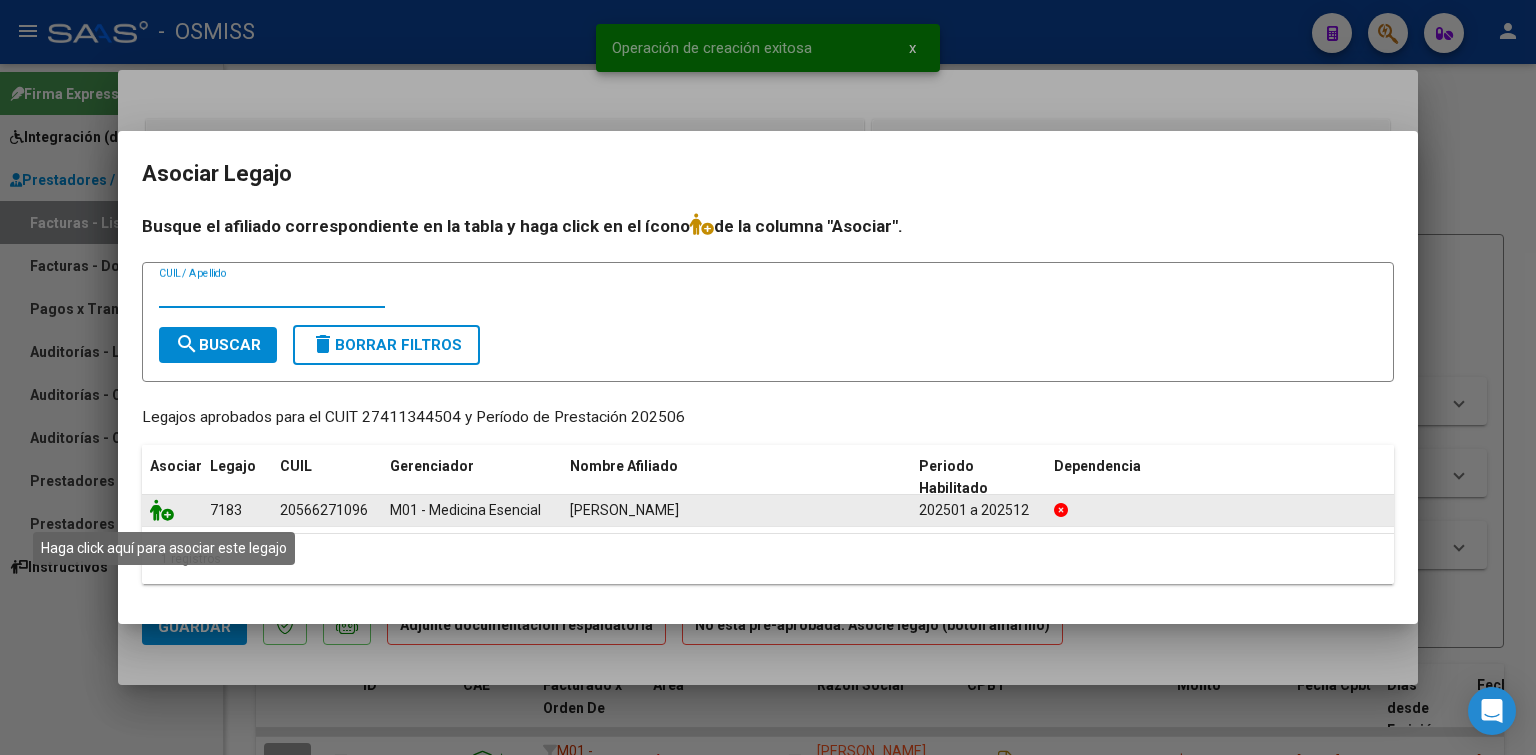 click 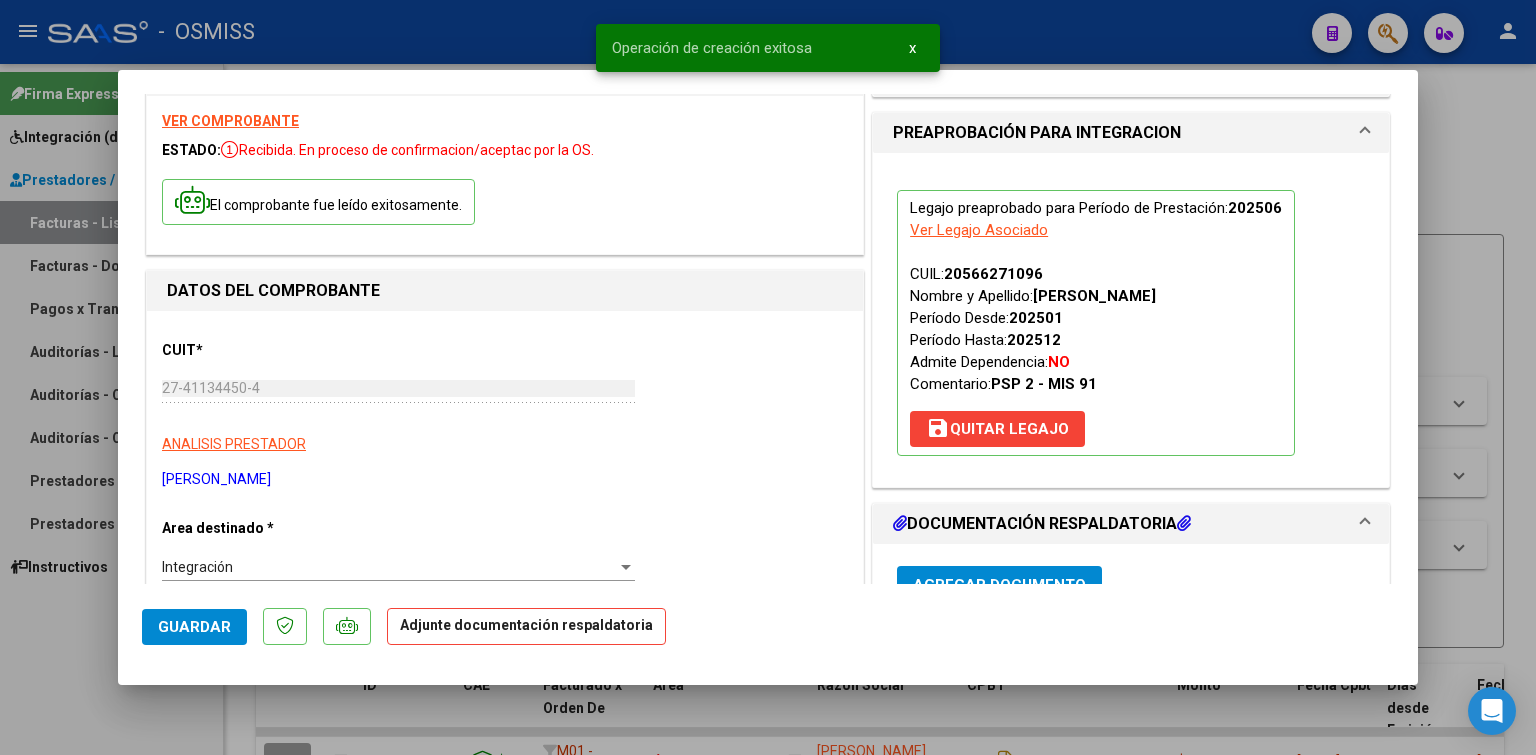 scroll, scrollTop: 96, scrollLeft: 0, axis: vertical 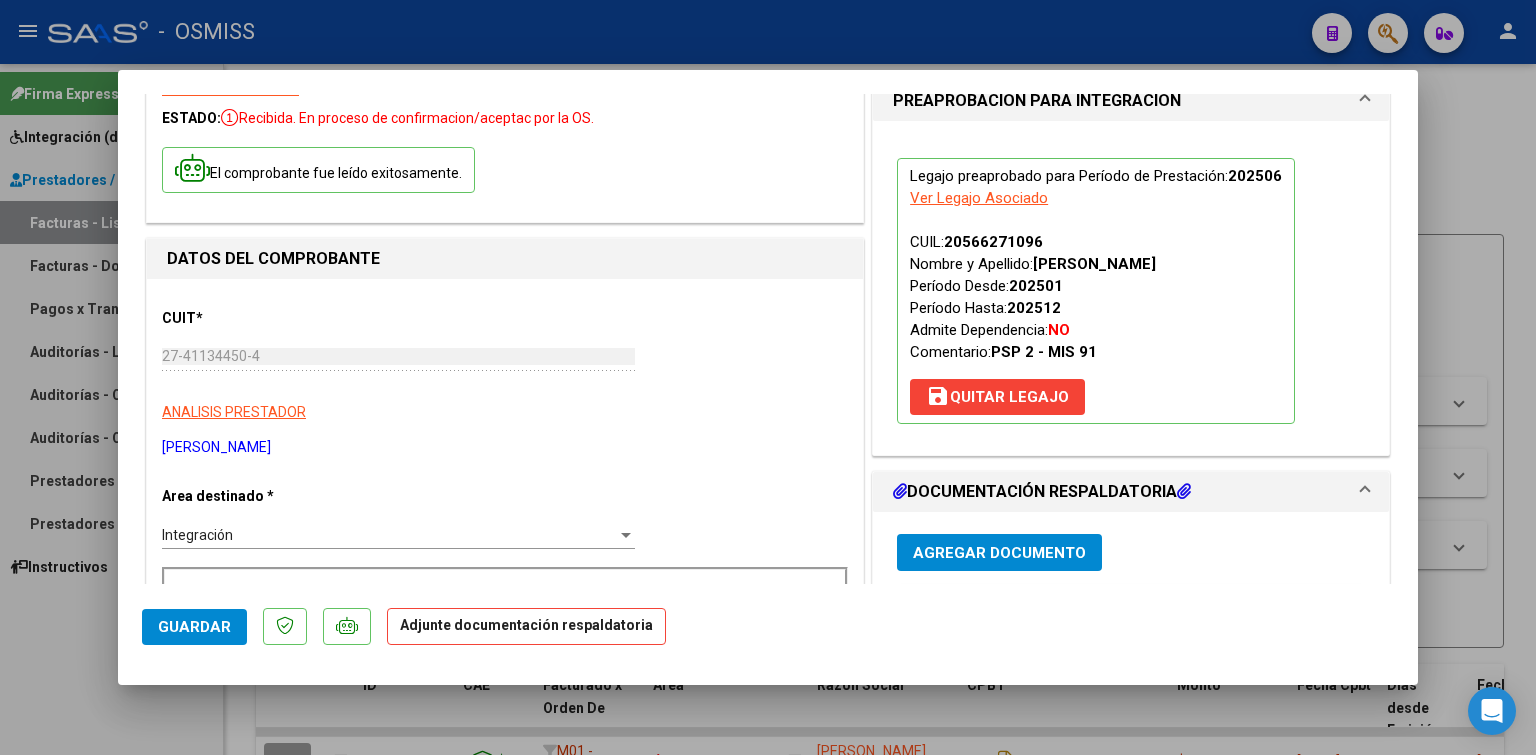 click on "Agregar Documento" at bounding box center (999, 553) 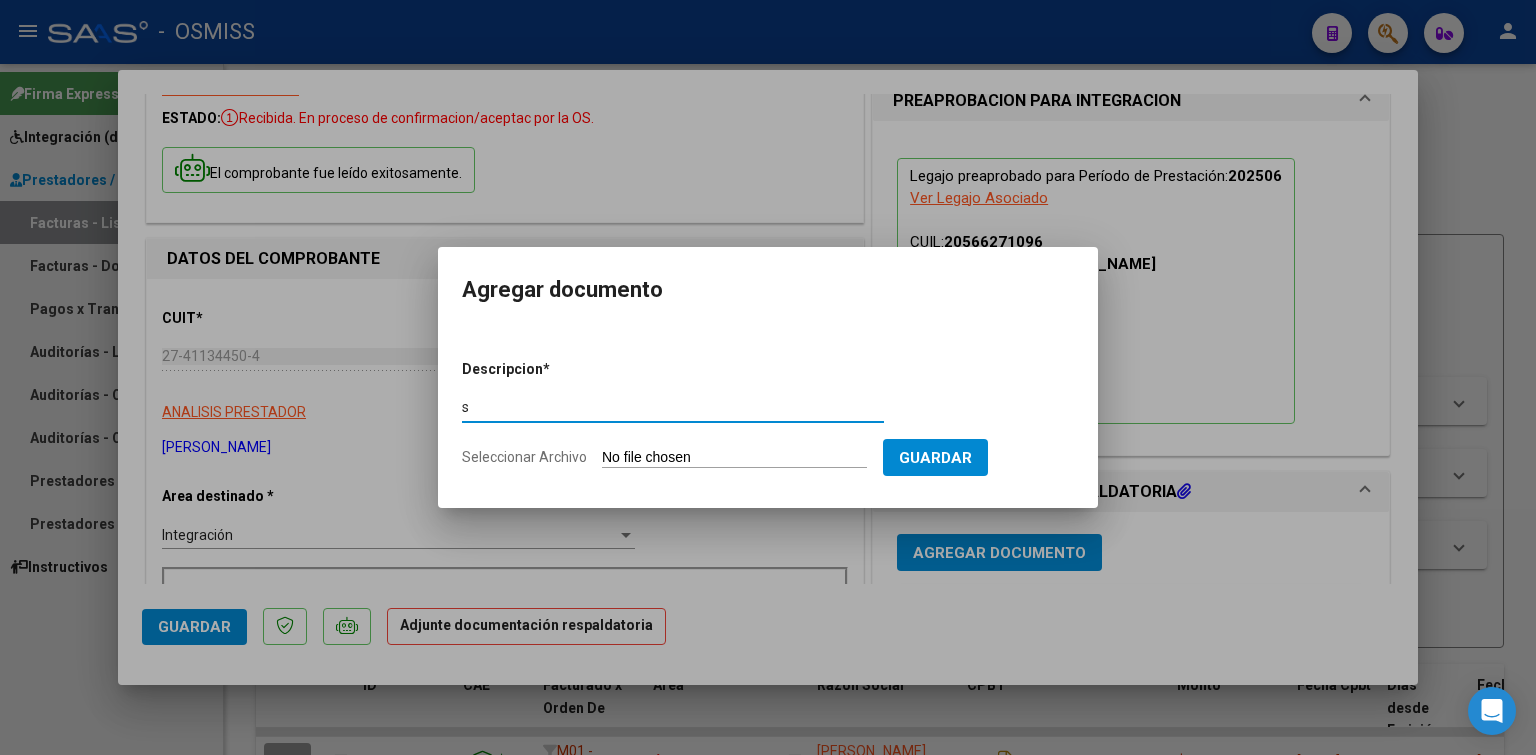 click on "Seleccionar Archivo" at bounding box center (734, 458) 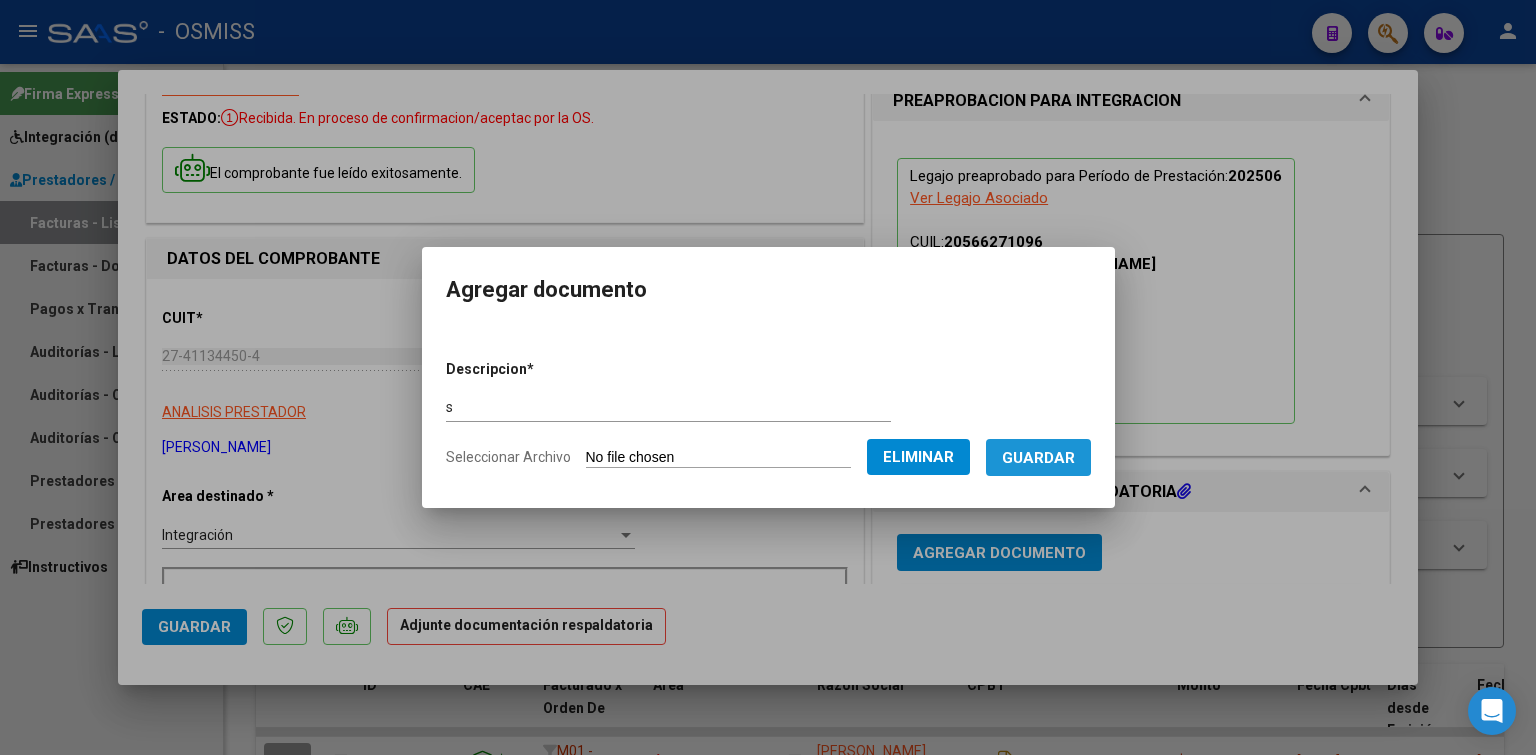 click on "Guardar" at bounding box center [1038, 457] 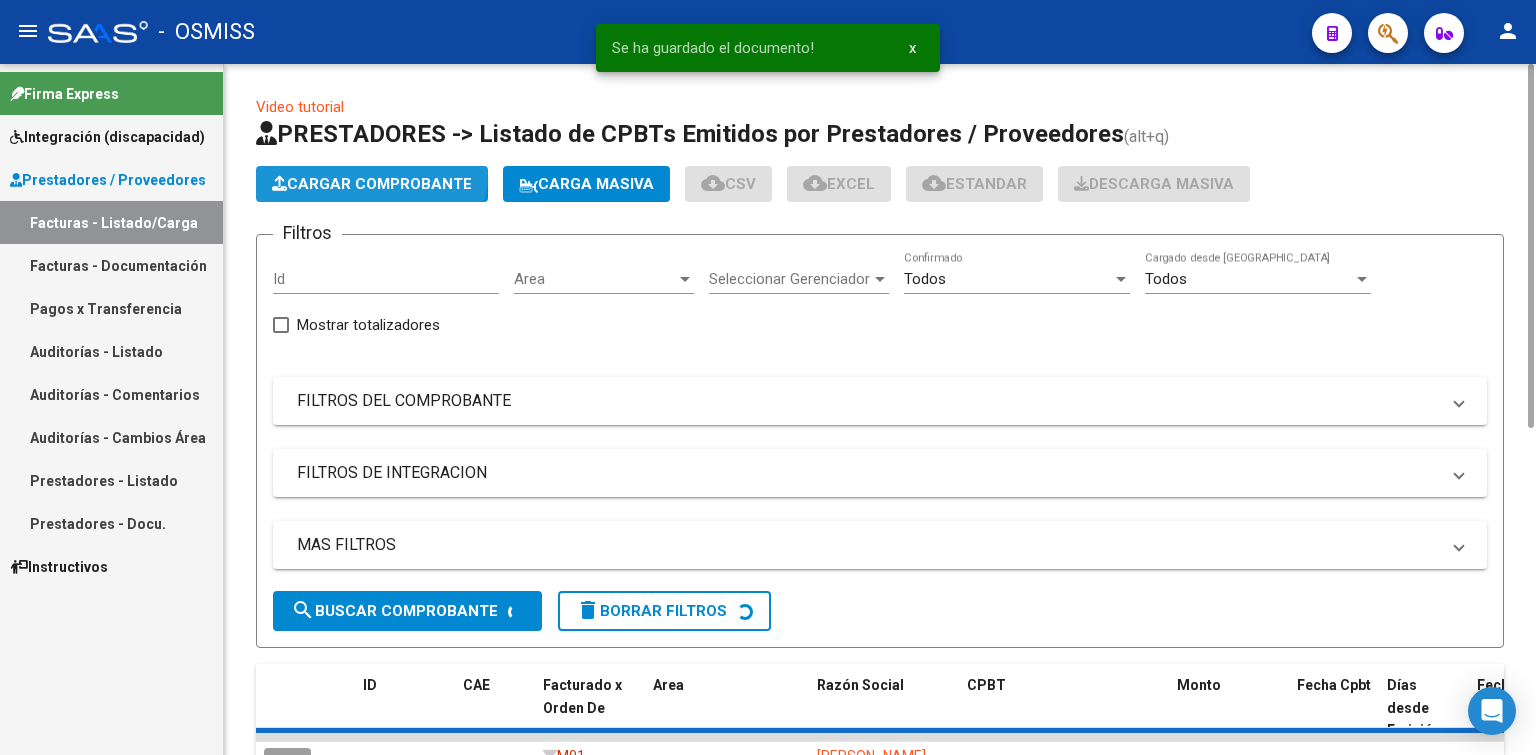 click on "Cargar Comprobante" 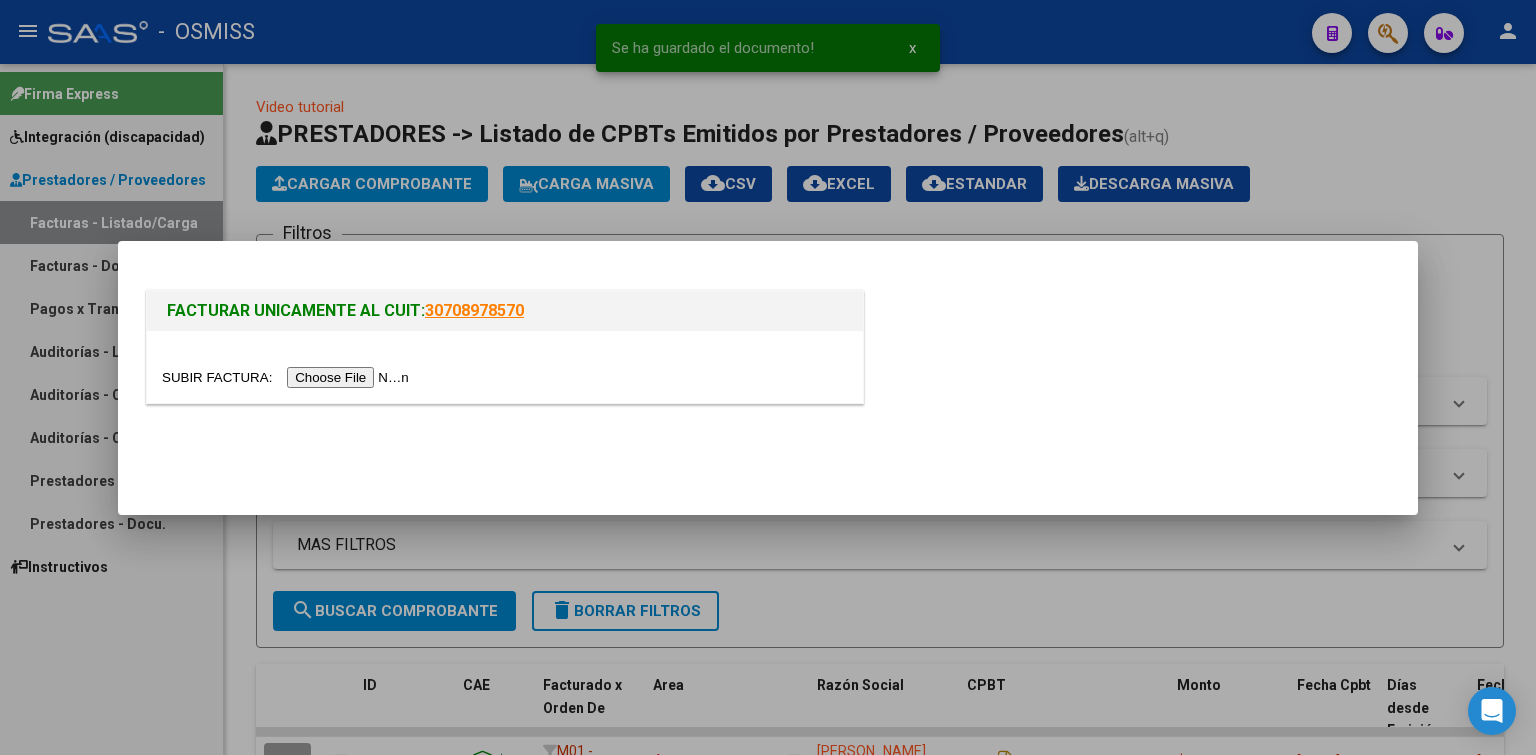 click at bounding box center (288, 377) 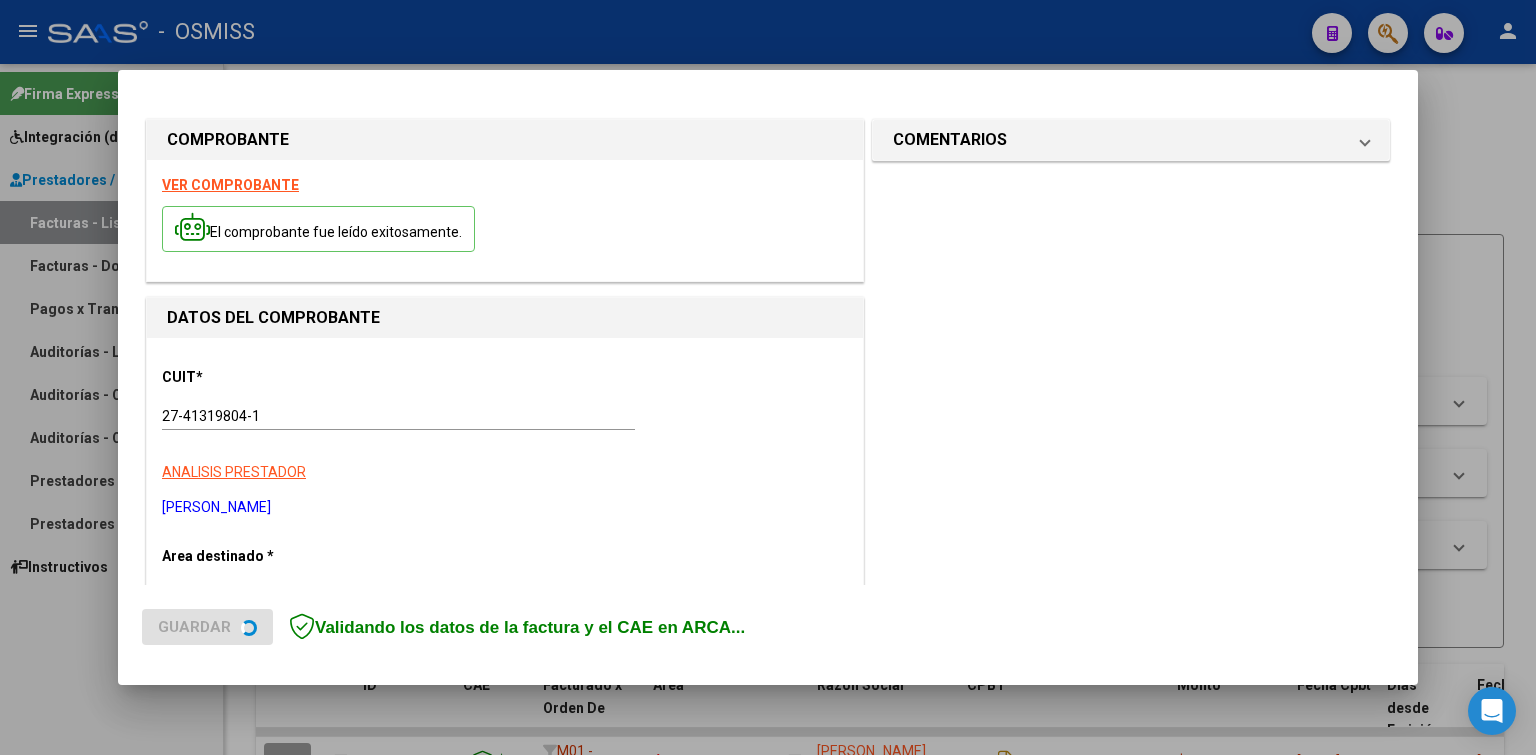 scroll, scrollTop: 400, scrollLeft: 0, axis: vertical 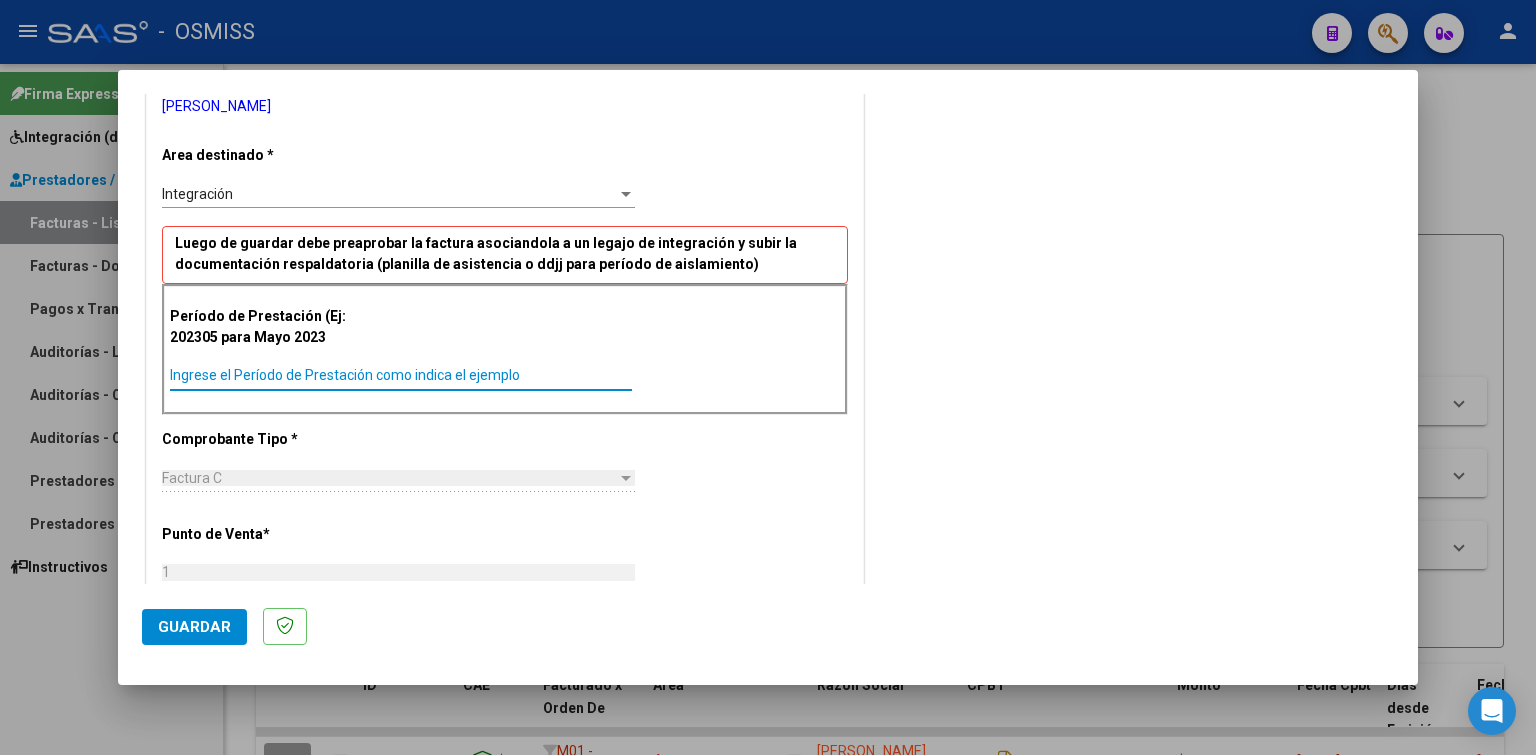 paste on "202506" 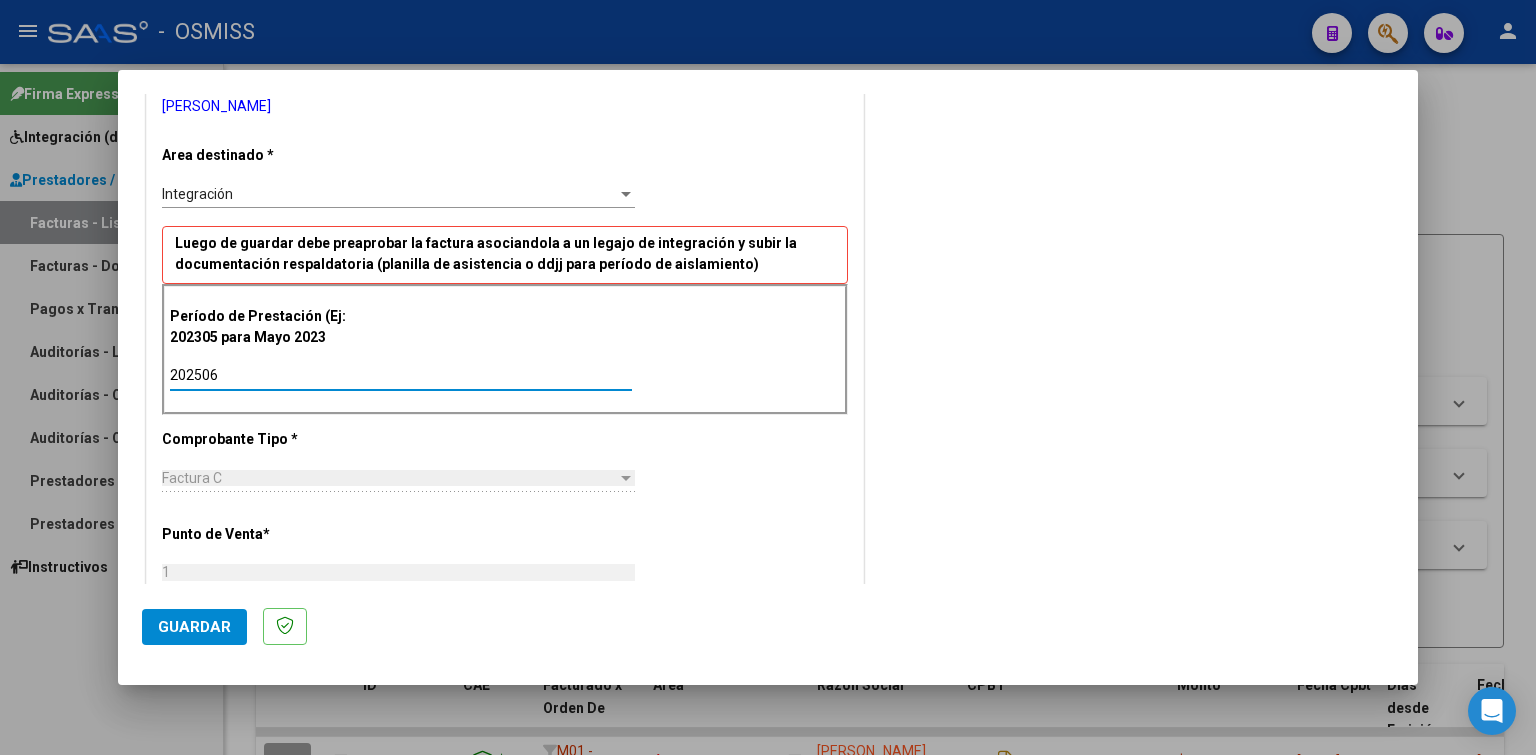 click on "Guardar" 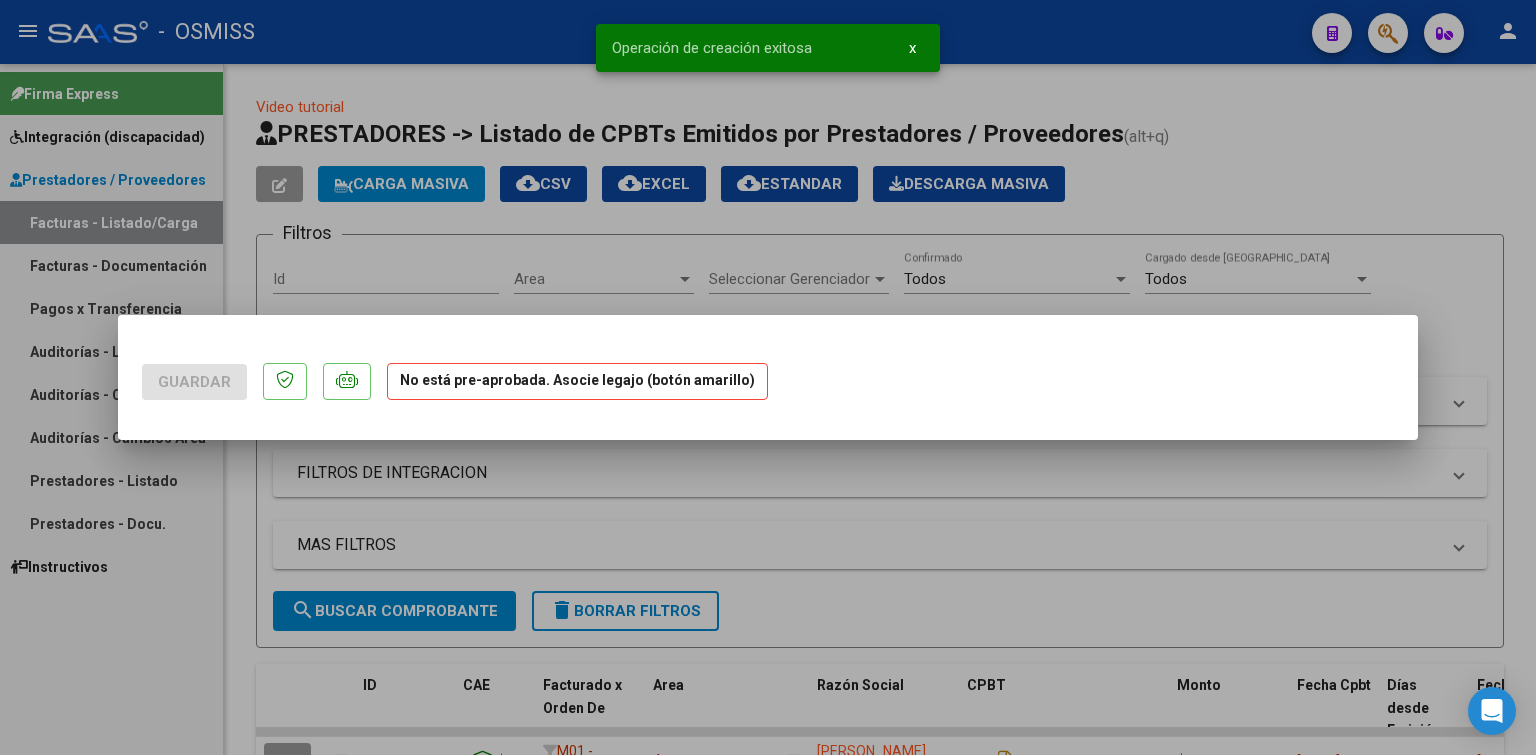scroll, scrollTop: 0, scrollLeft: 0, axis: both 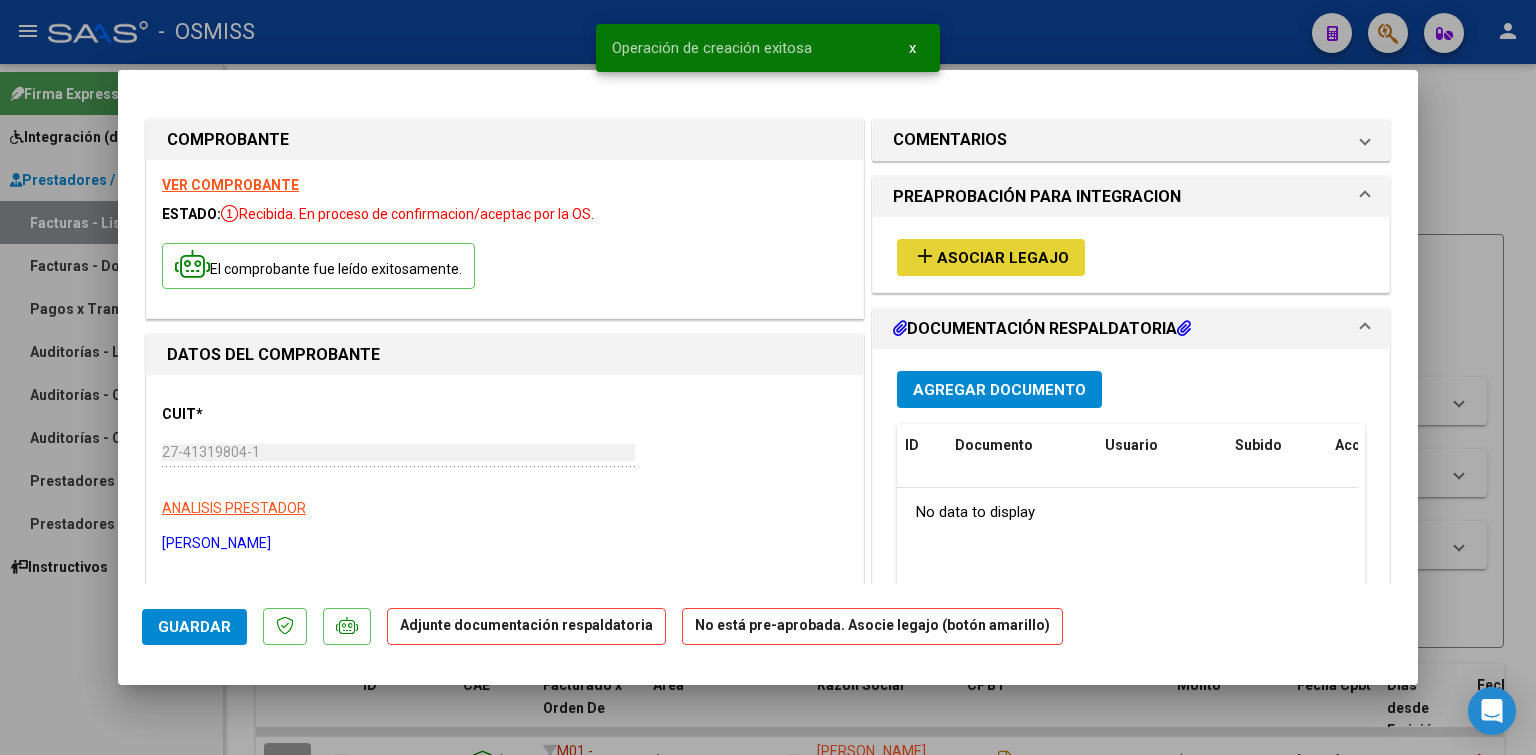 click on "add Asociar Legajo" at bounding box center [991, 257] 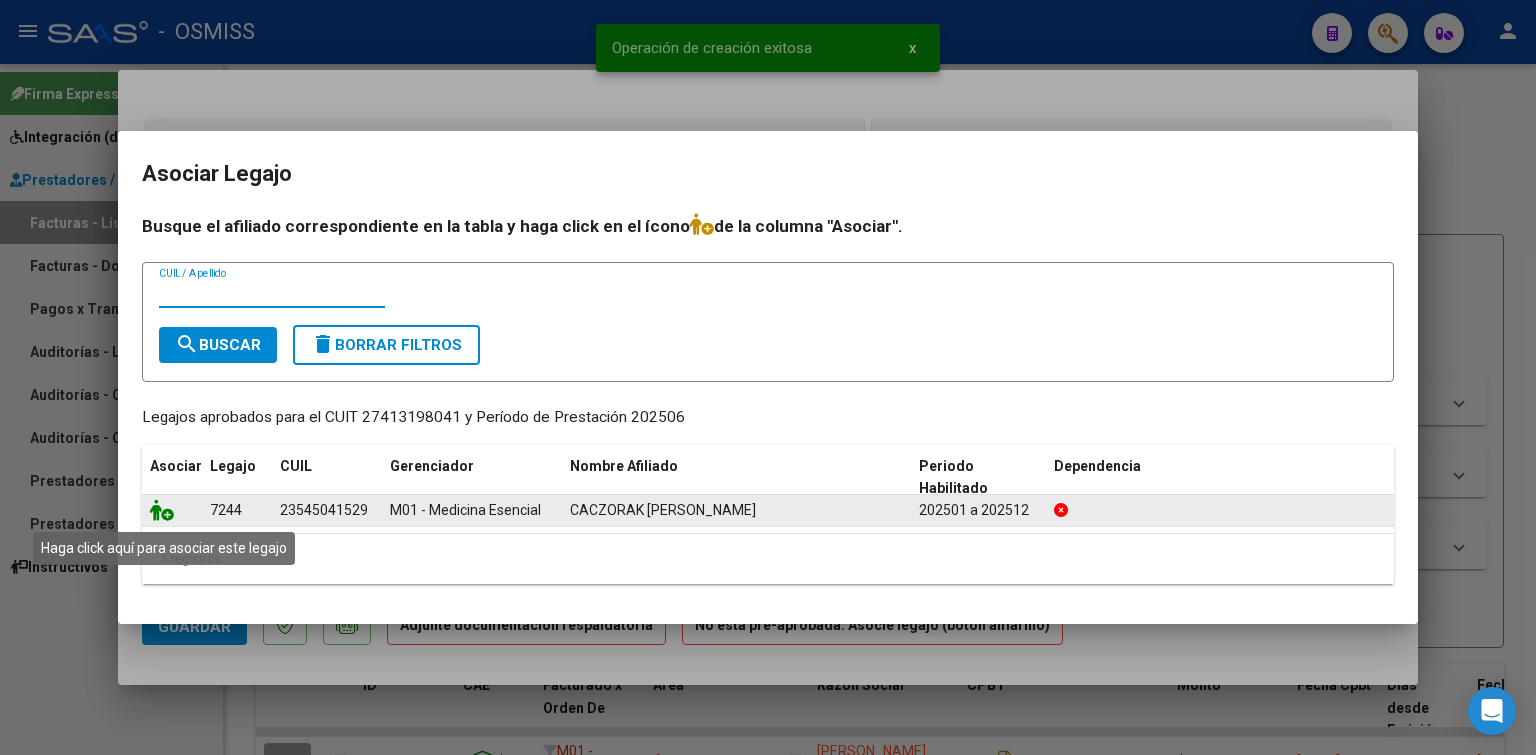 click 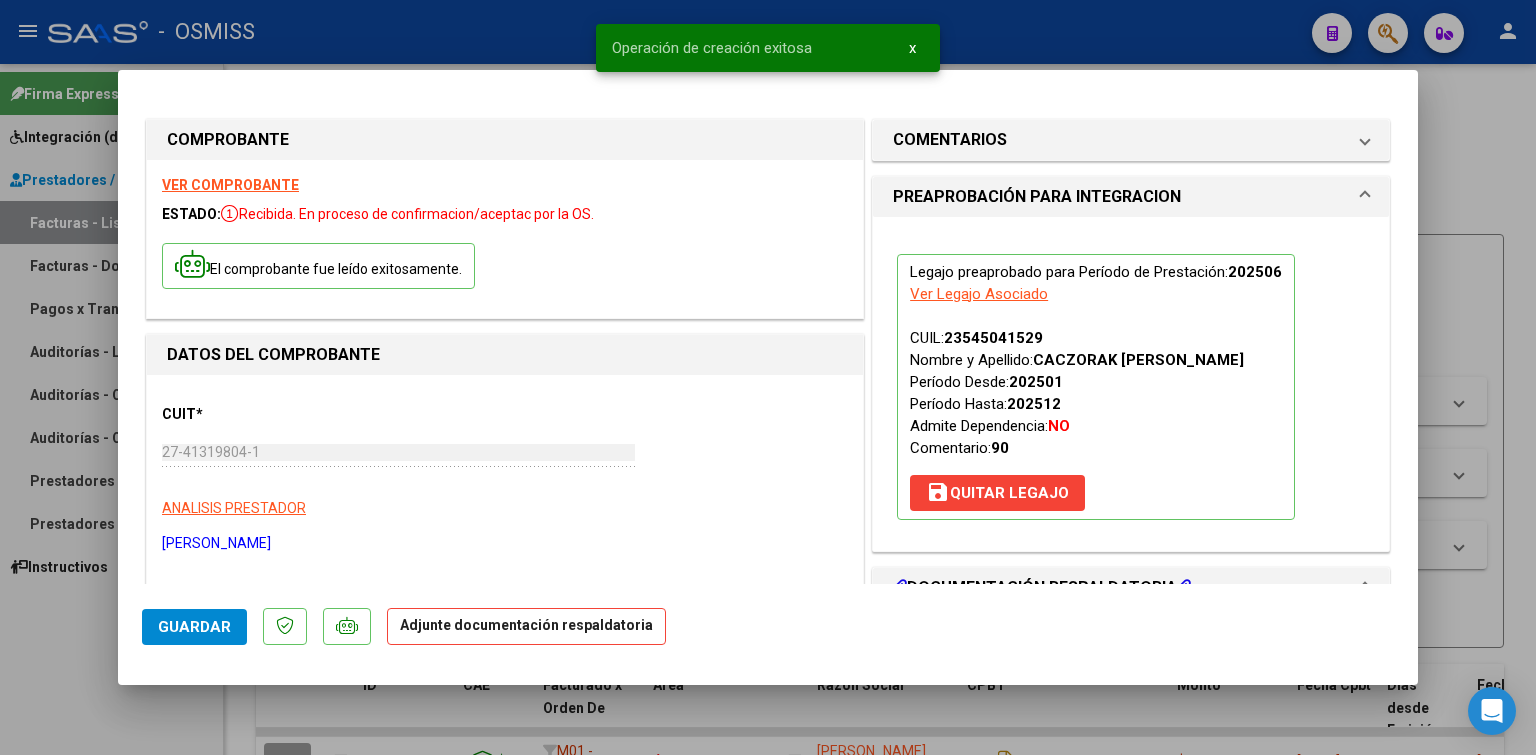 scroll, scrollTop: 300, scrollLeft: 0, axis: vertical 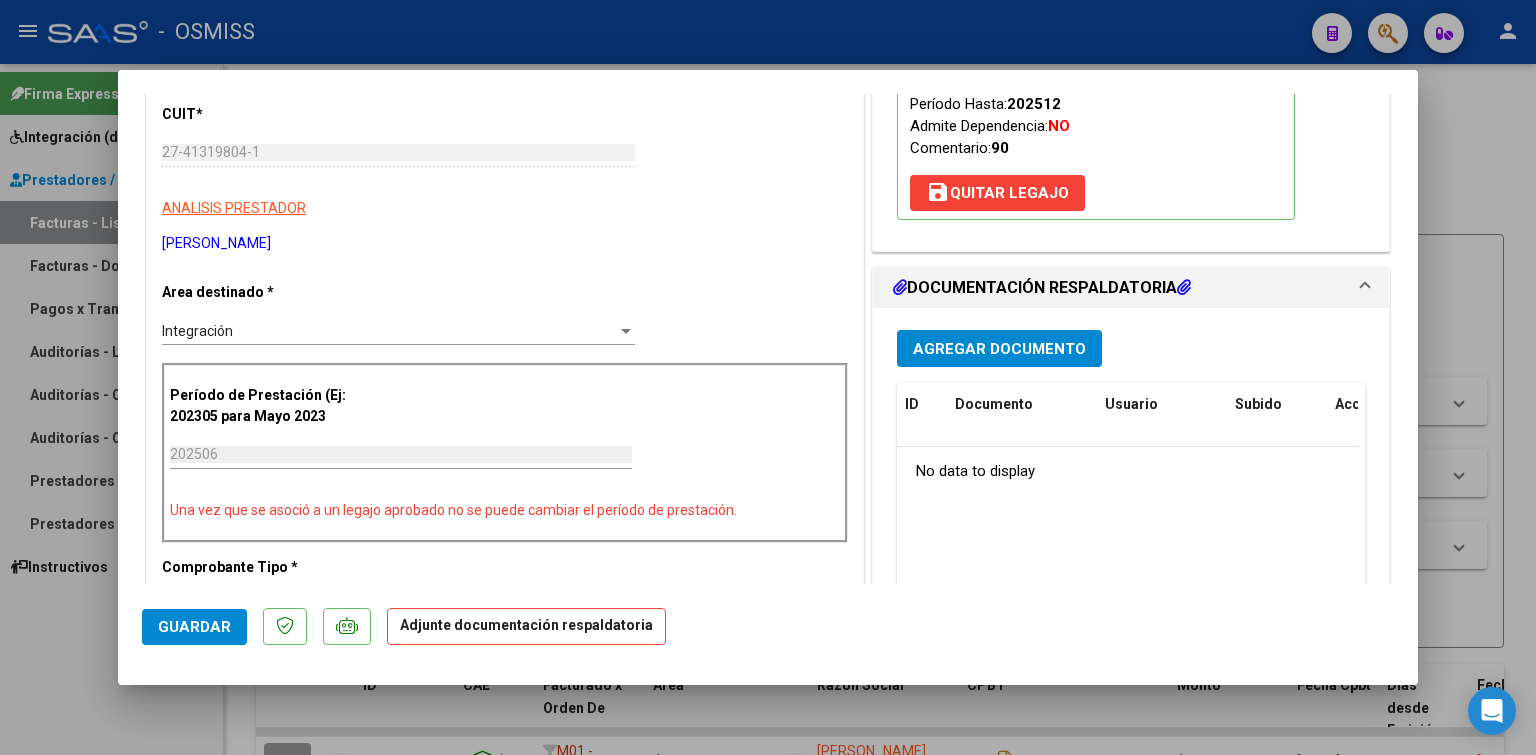 click on "Agregar Documento ID Documento Usuario Subido Acción No data to display  0 total   1" at bounding box center [1131, 514] 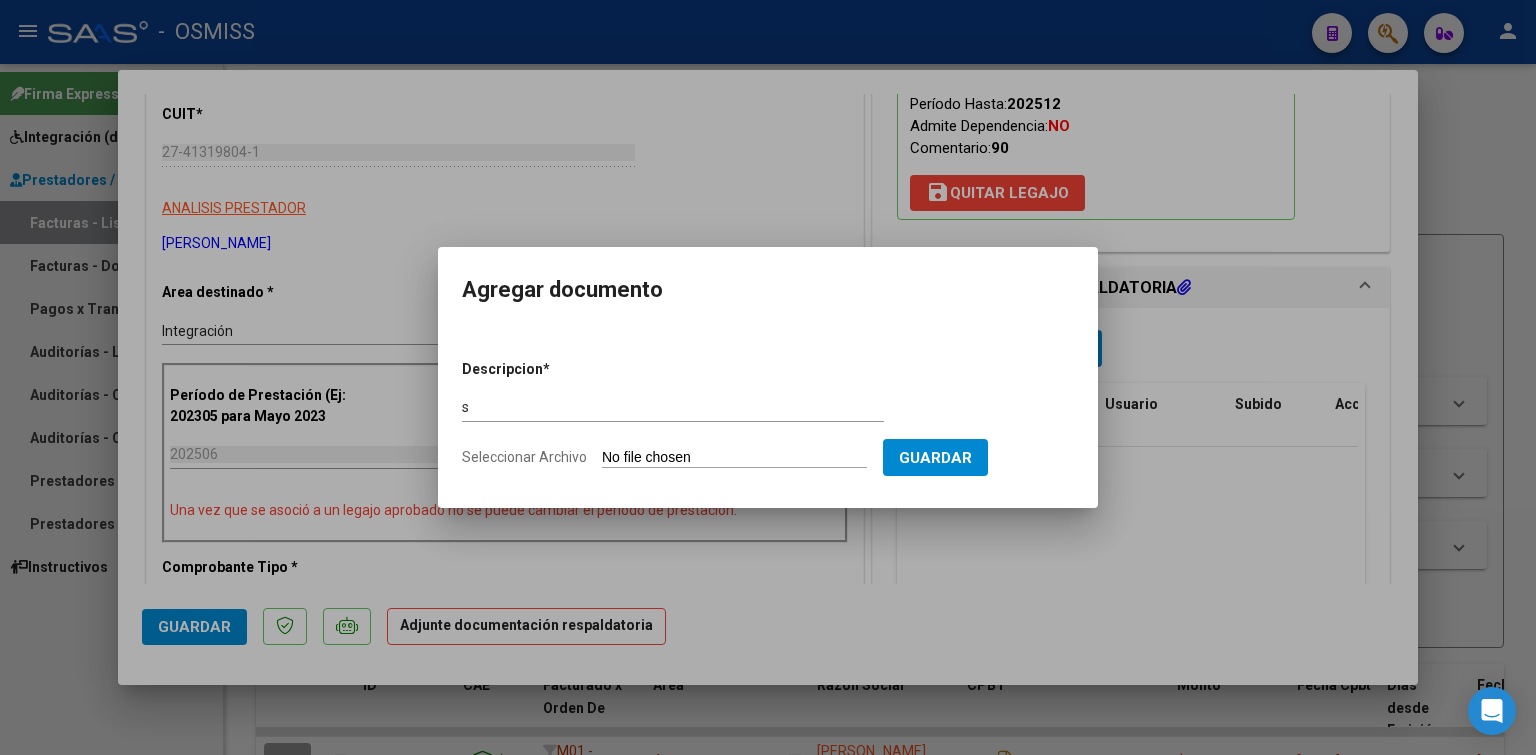 click on "Seleccionar Archivo" at bounding box center [734, 458] 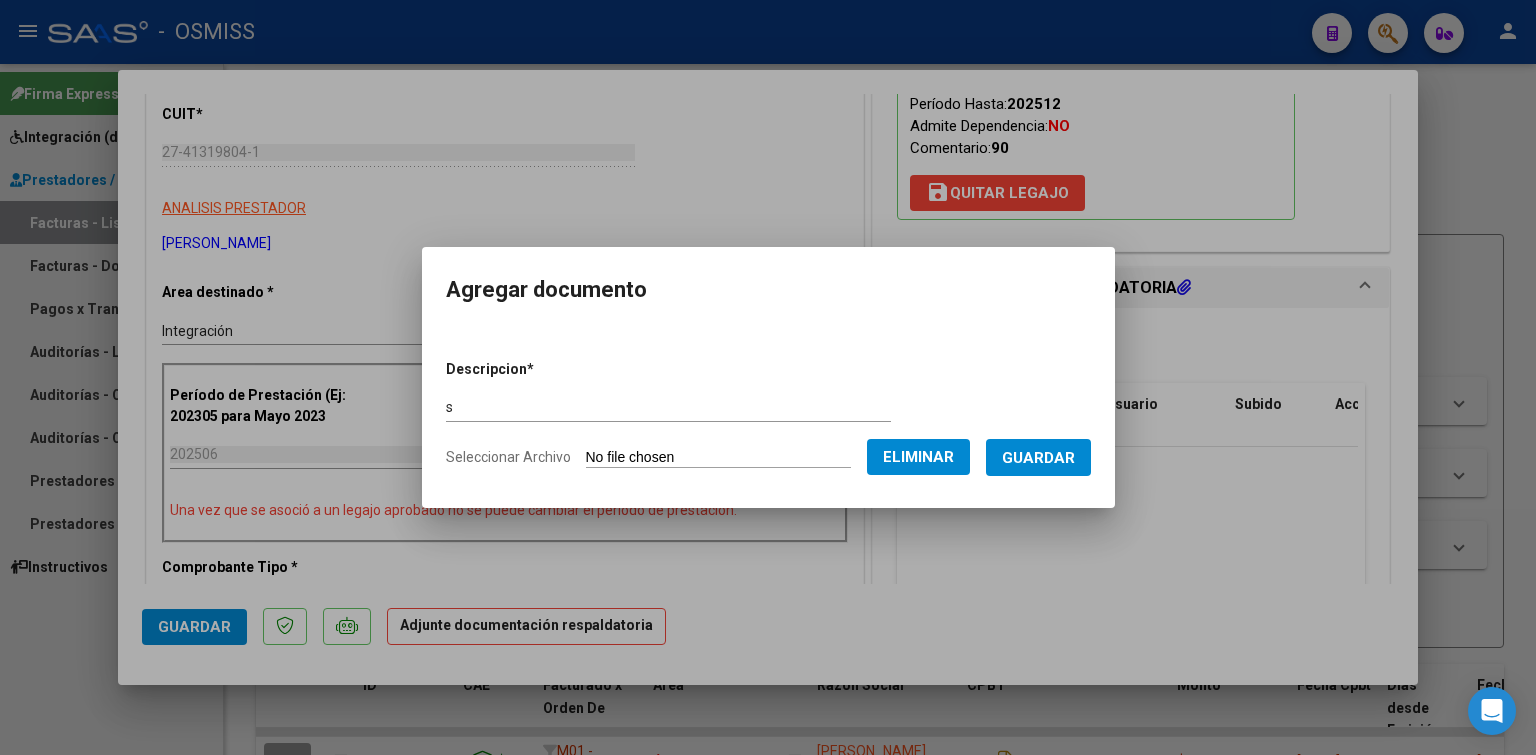 click on "Guardar" at bounding box center [1038, 457] 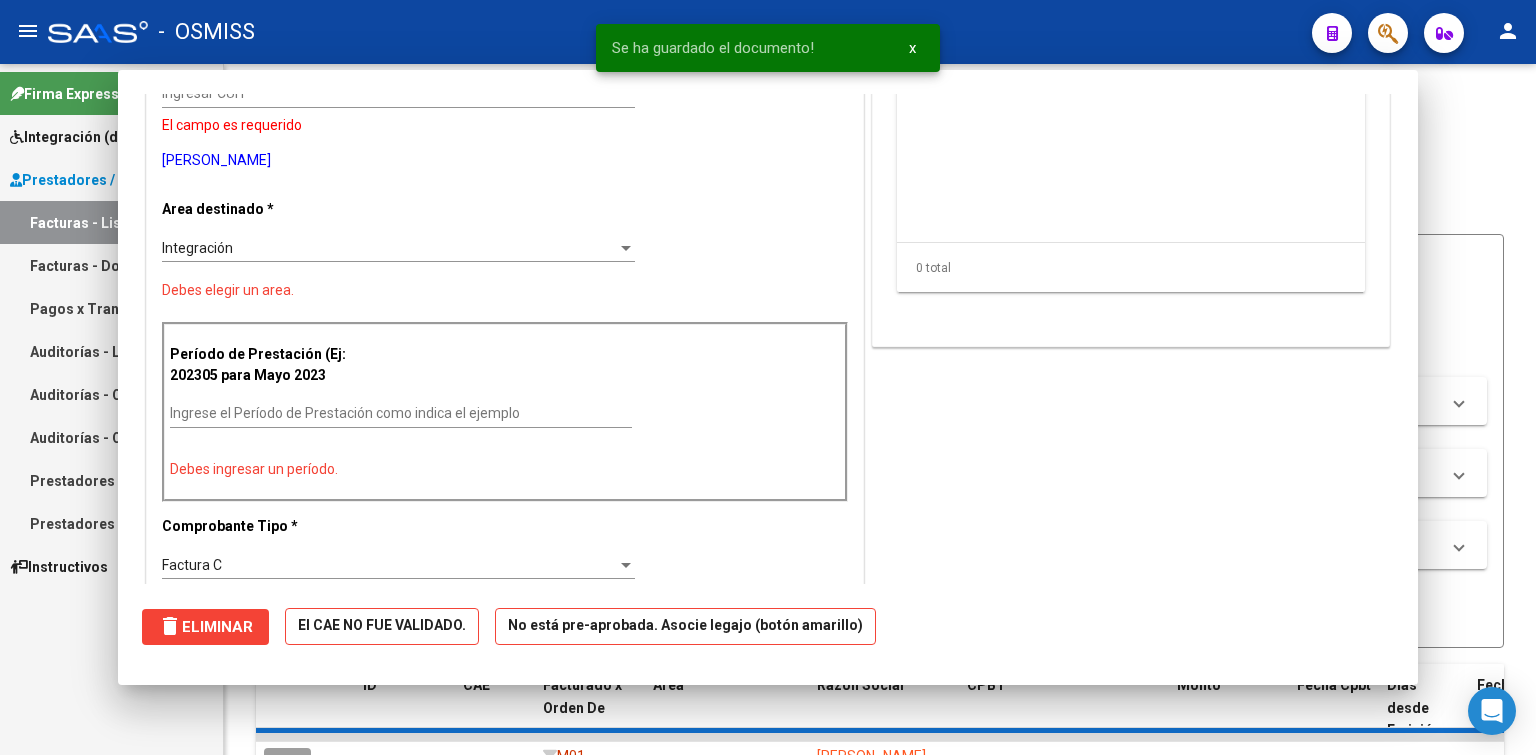 scroll, scrollTop: 0, scrollLeft: 0, axis: both 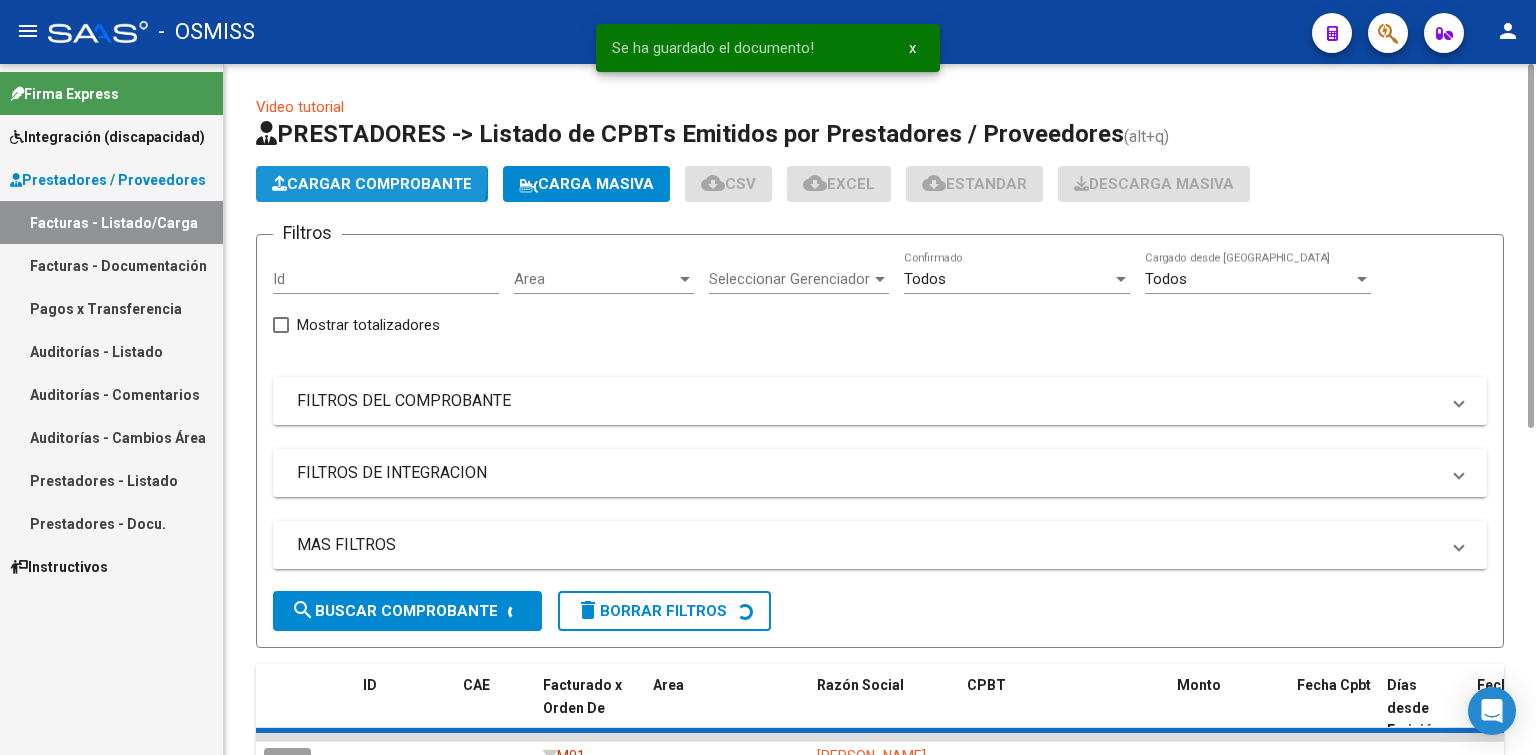 click on "Cargar Comprobante" 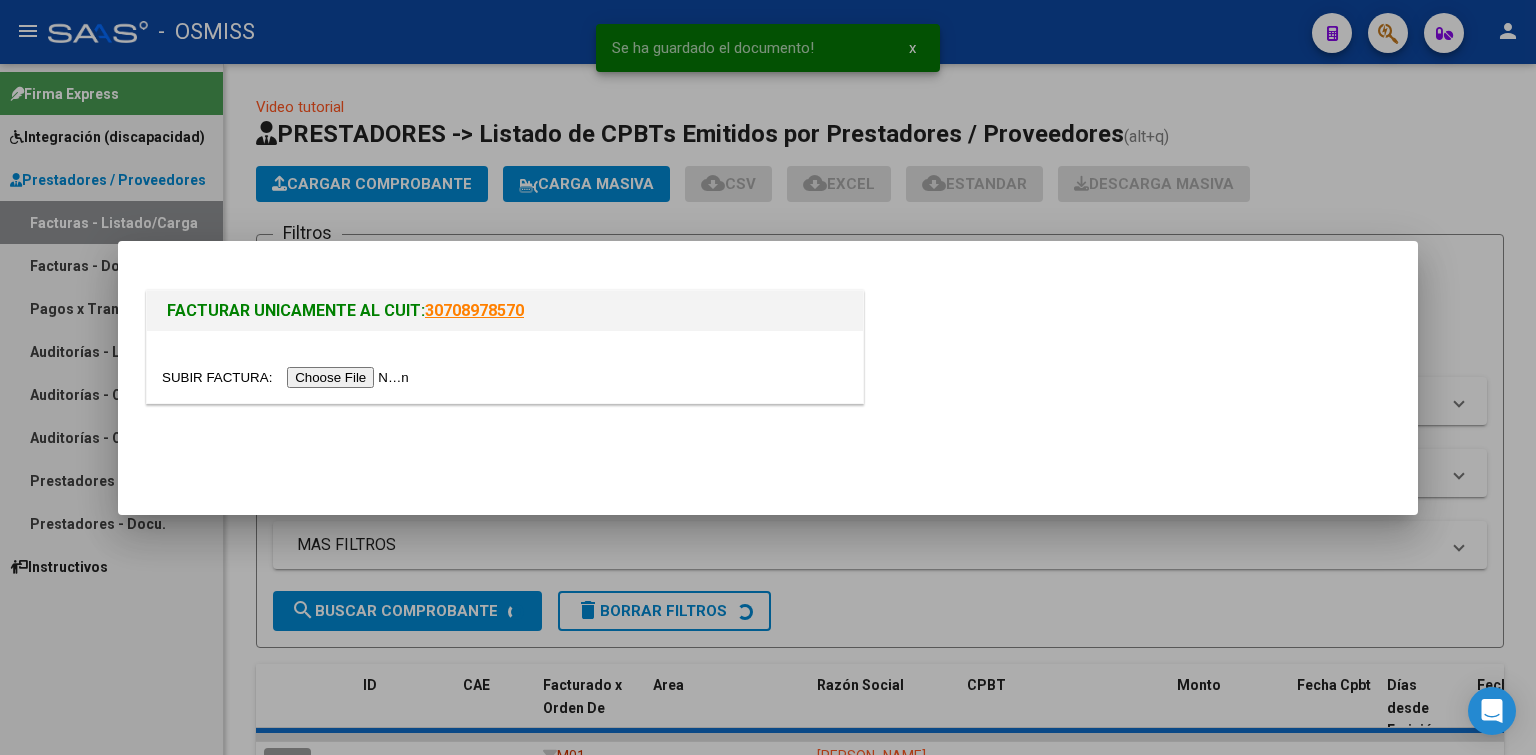 click at bounding box center [288, 377] 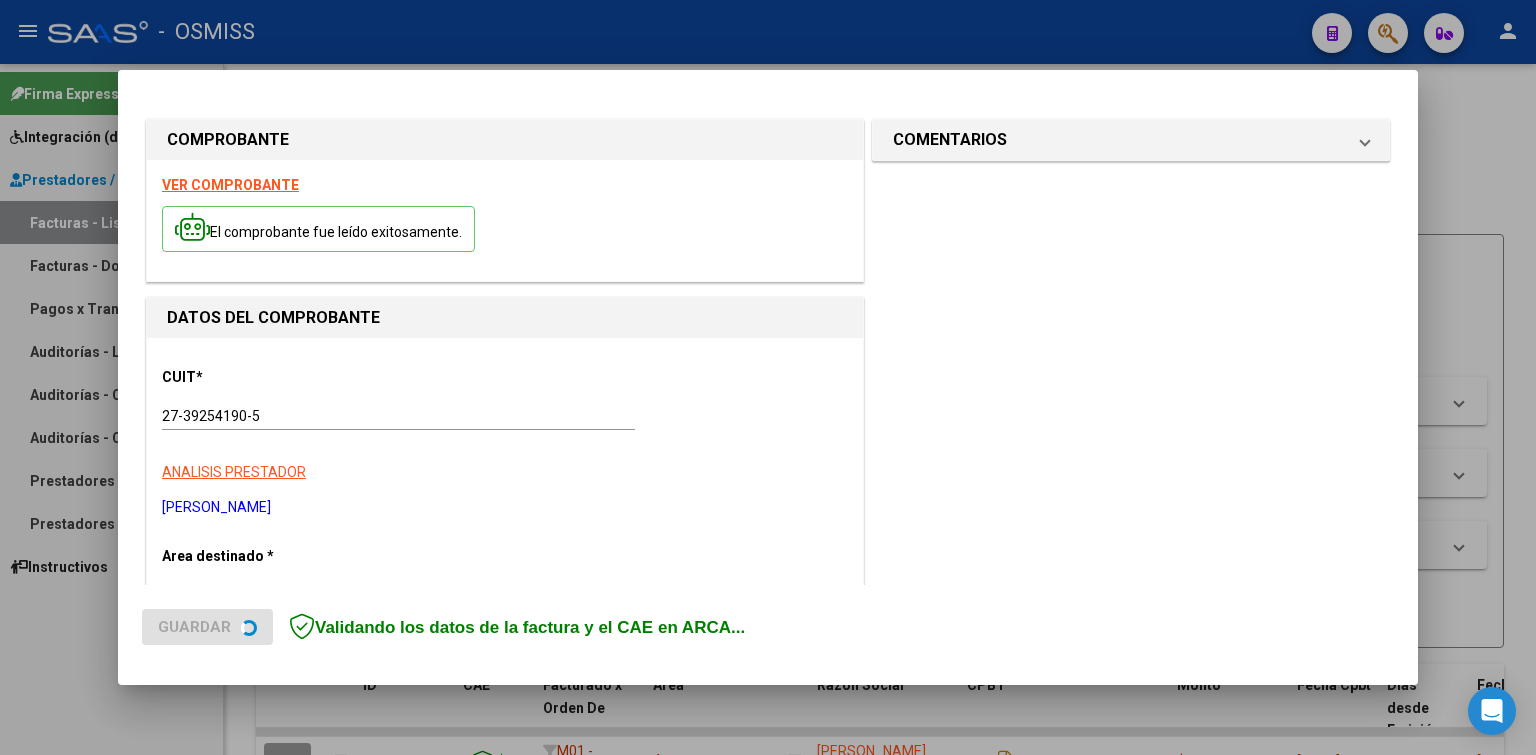 scroll, scrollTop: 200, scrollLeft: 0, axis: vertical 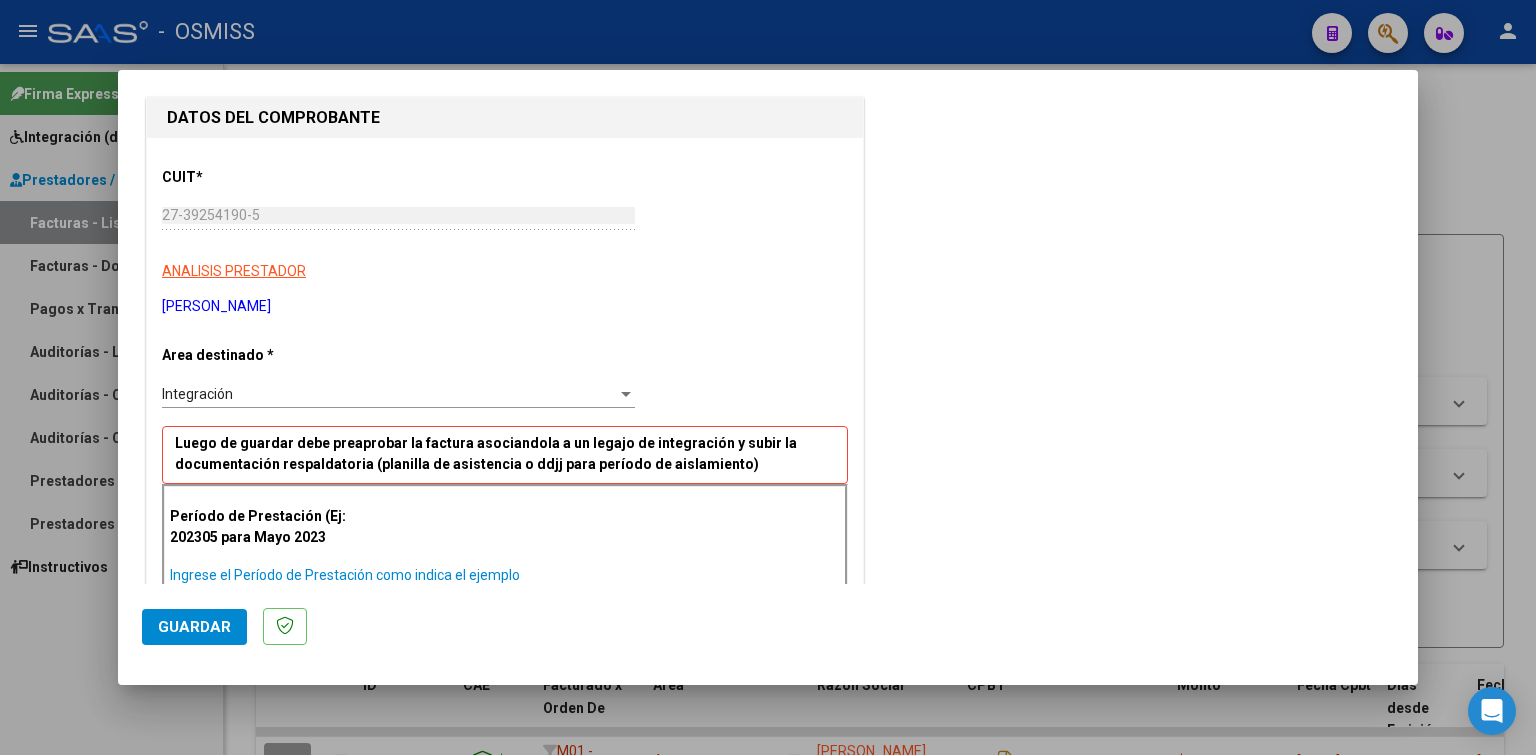 paste on "202506" 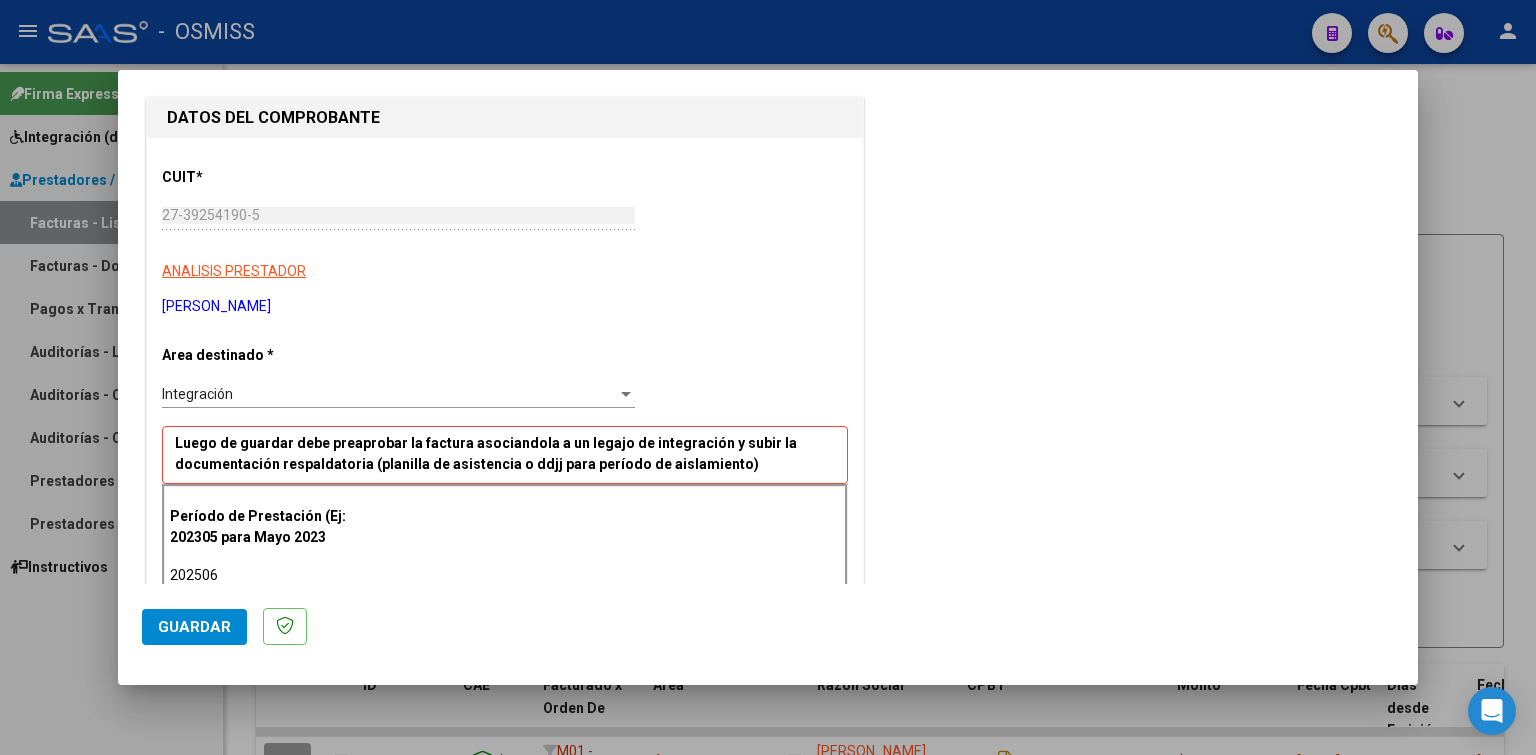 click on "Guardar" 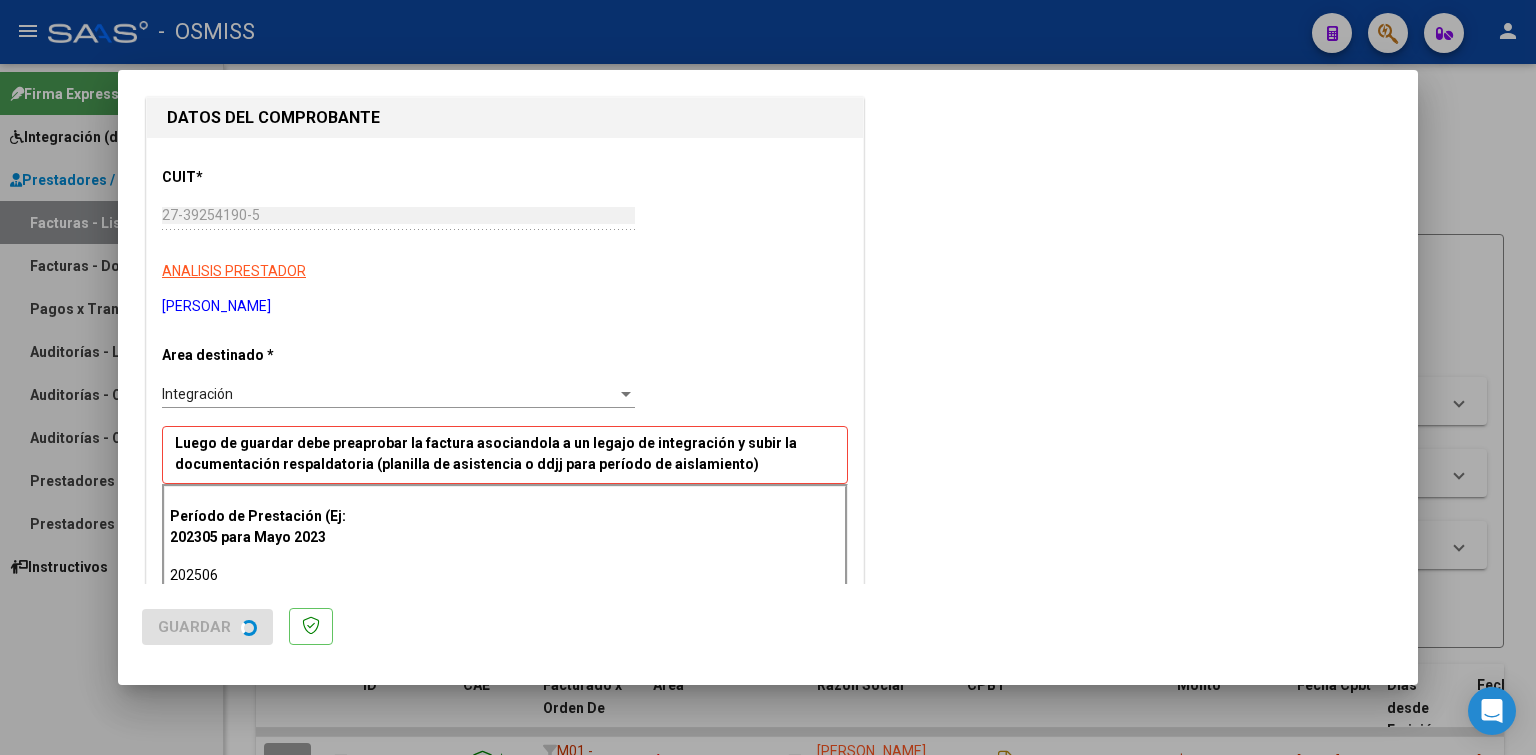 scroll, scrollTop: 0, scrollLeft: 0, axis: both 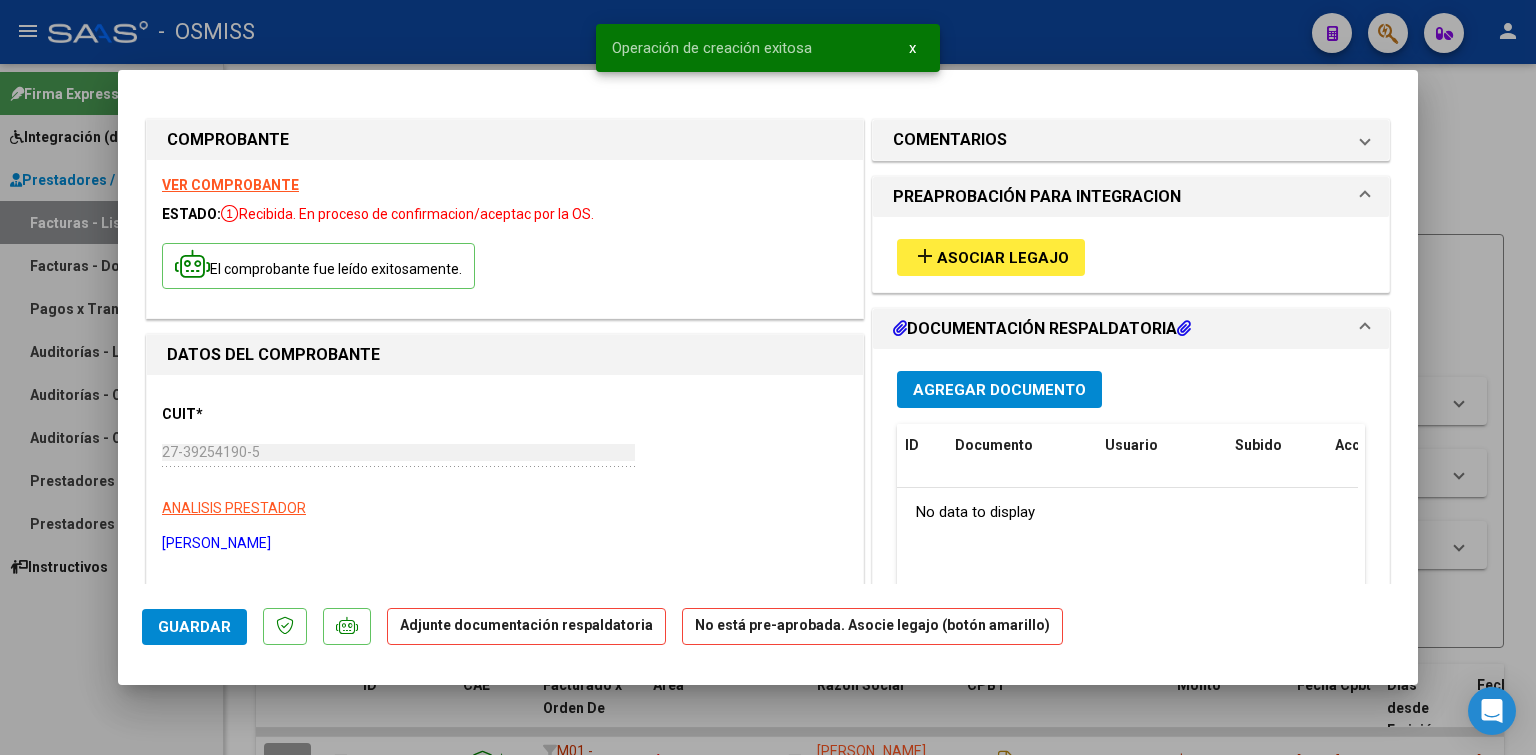 click on "Asociar Legajo" at bounding box center [1003, 258] 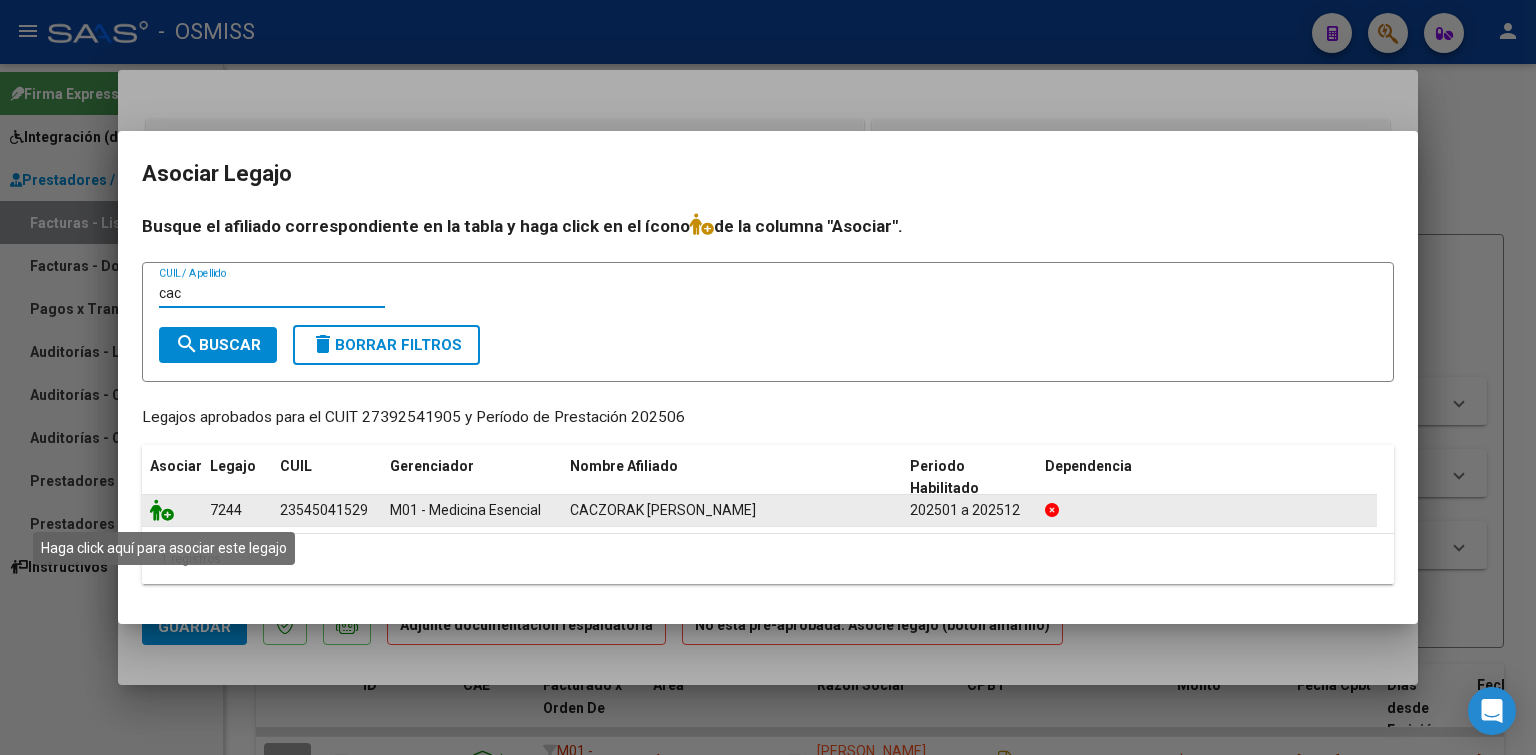 click 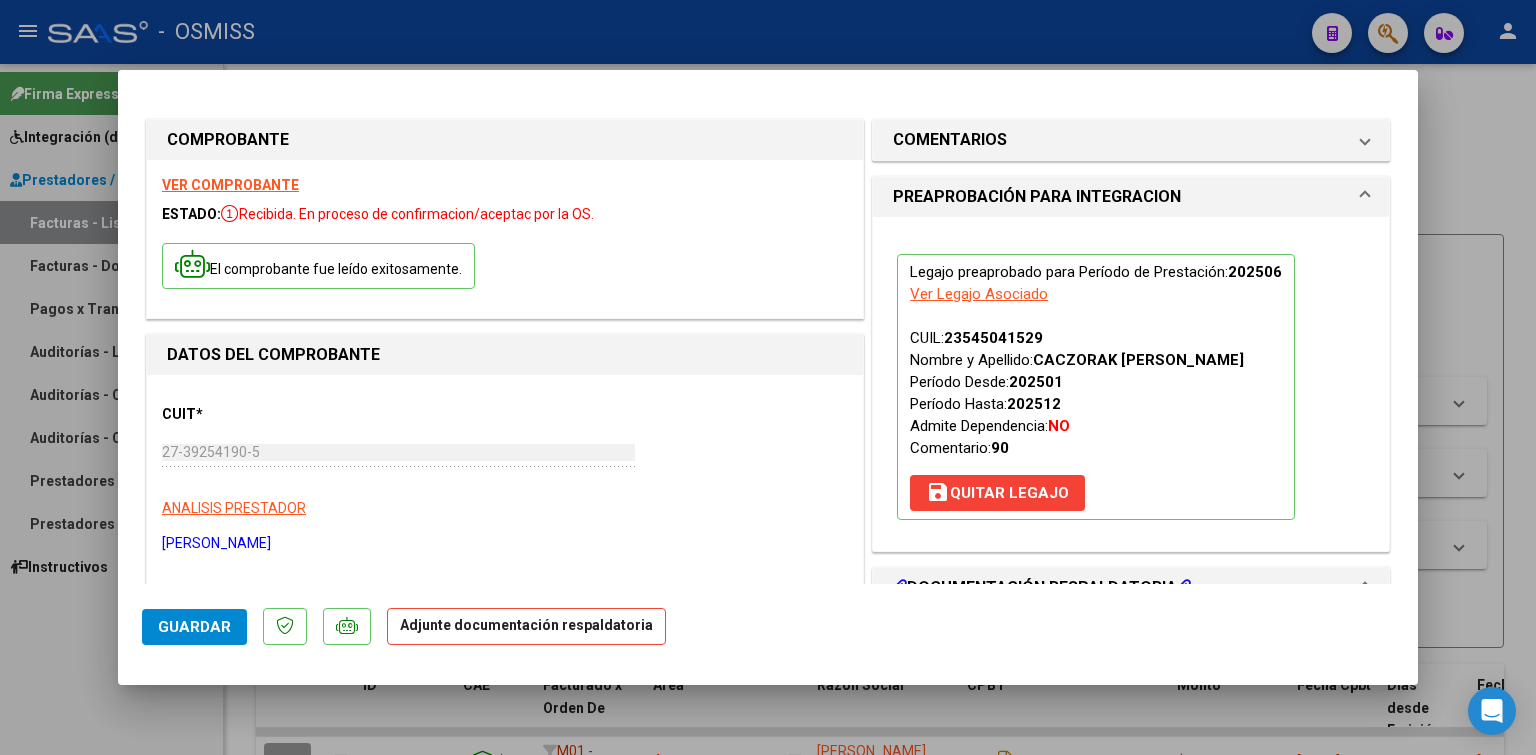 scroll, scrollTop: 300, scrollLeft: 0, axis: vertical 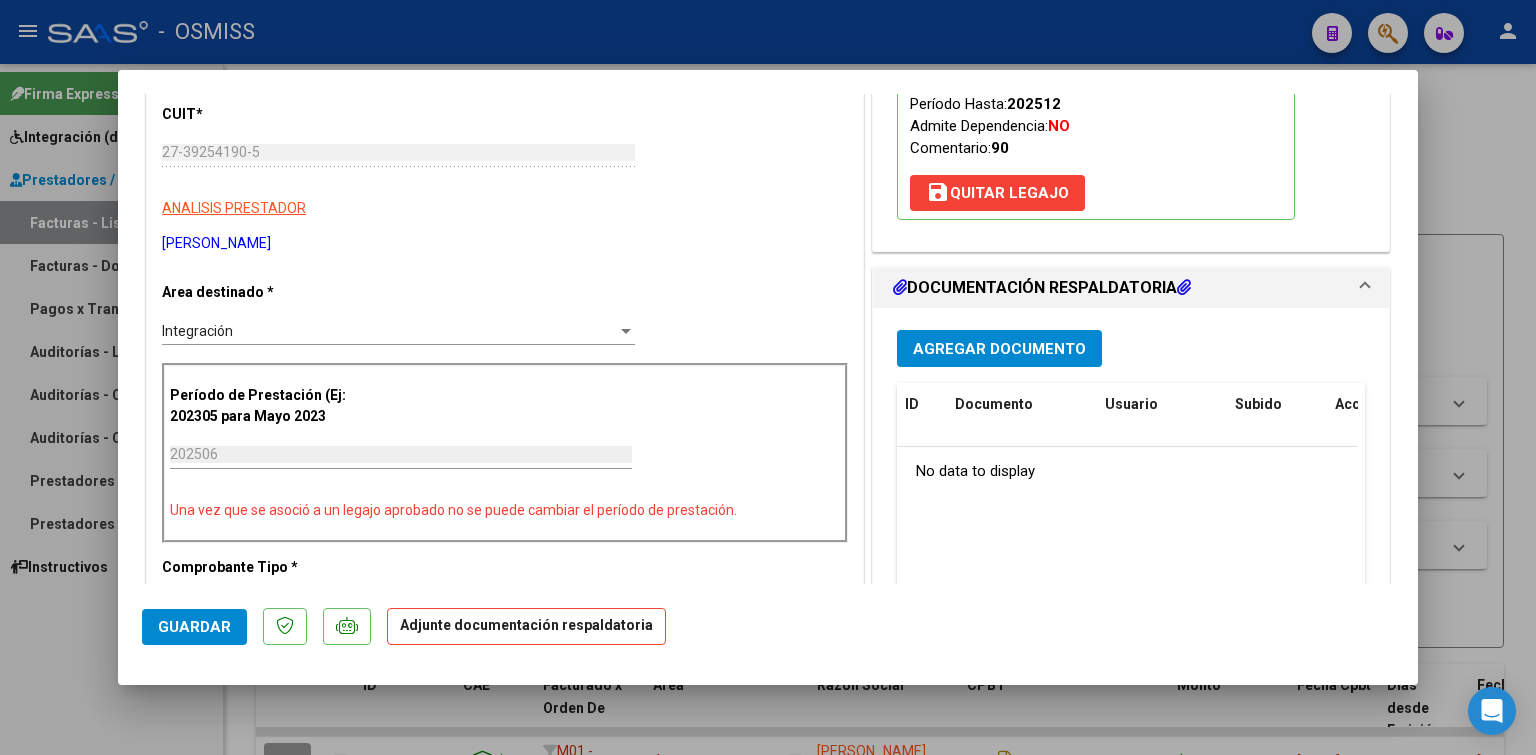 click on "Agregar Documento" at bounding box center [999, 349] 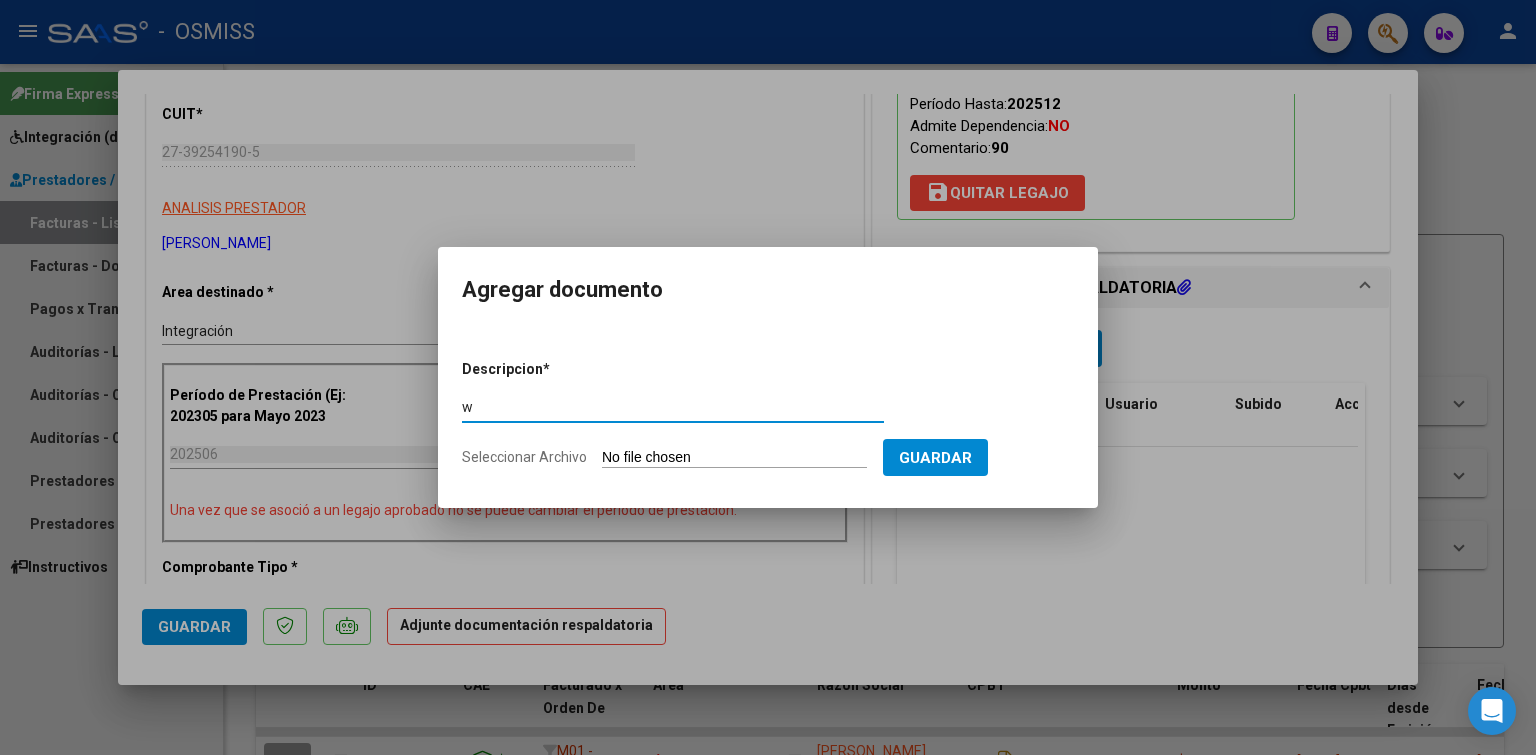 click on "Seleccionar Archivo" at bounding box center (734, 458) 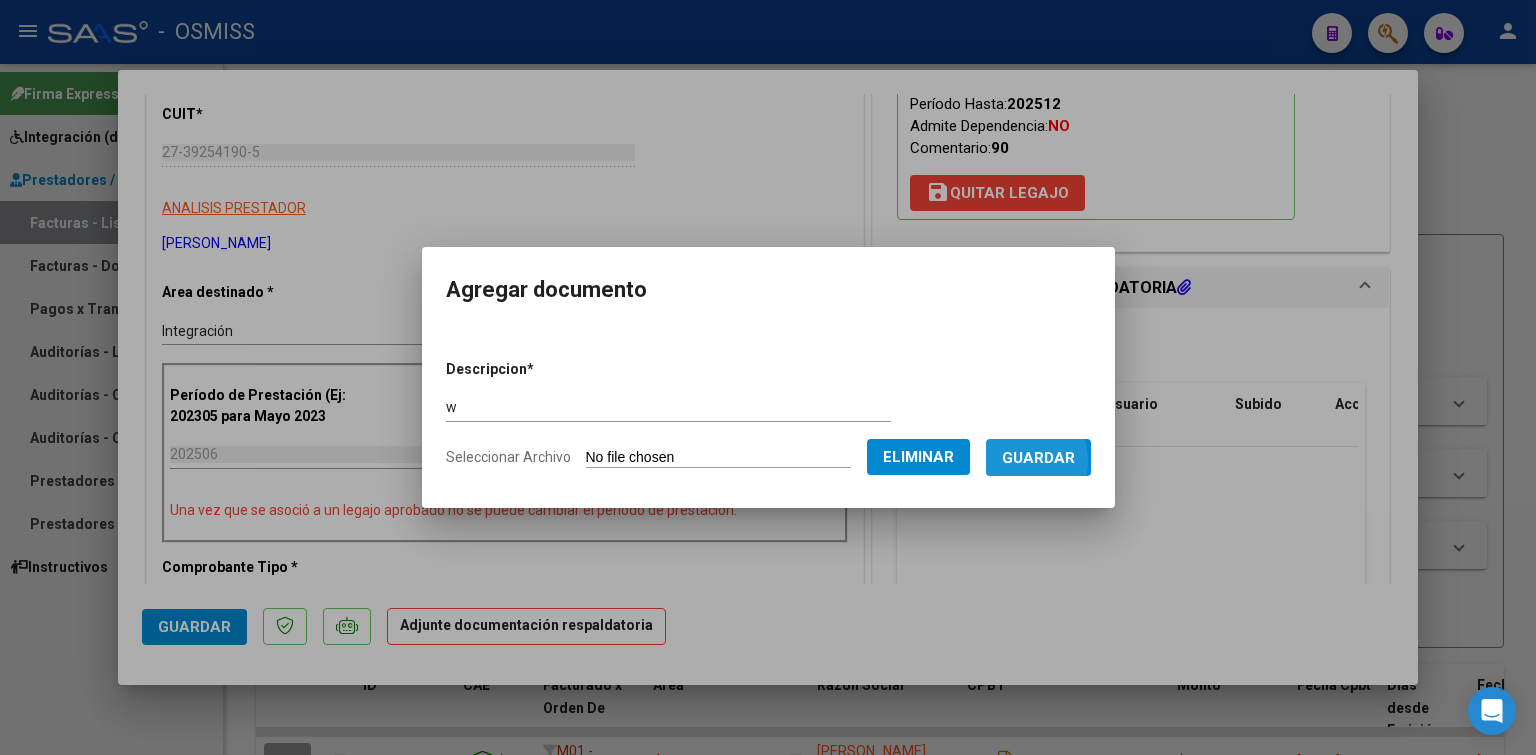 click on "Guardar" at bounding box center [1038, 458] 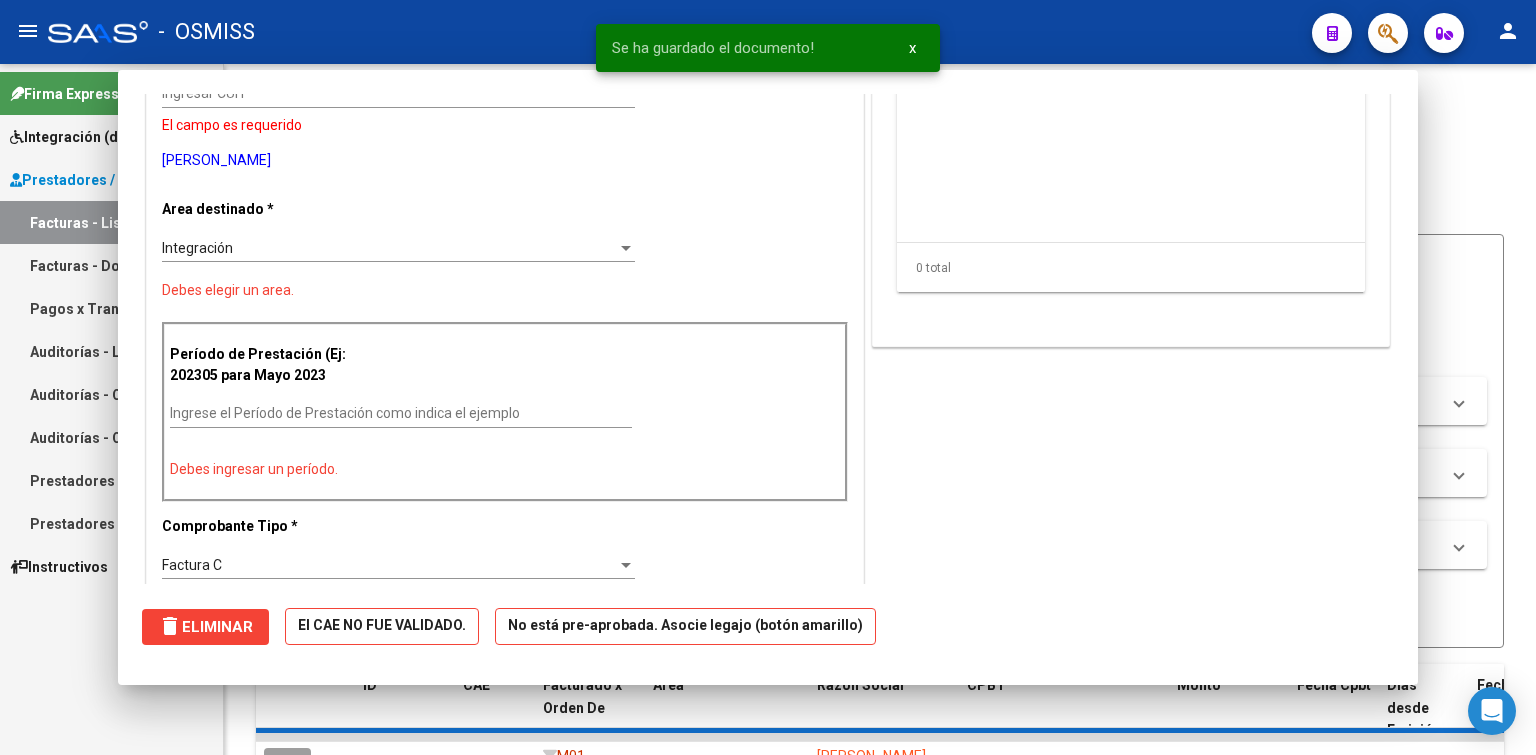 scroll, scrollTop: 241, scrollLeft: 0, axis: vertical 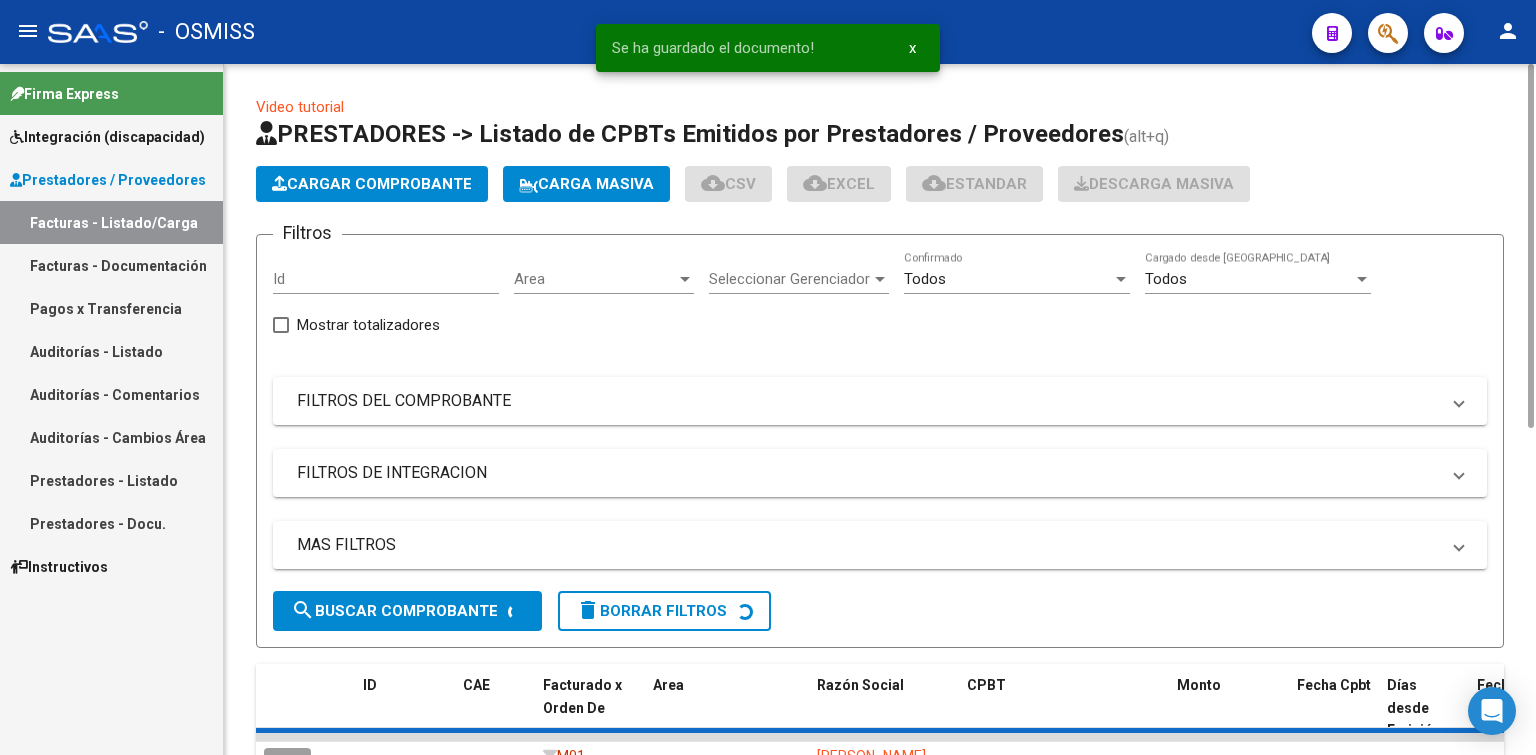 click on "Cargar Comprobante" 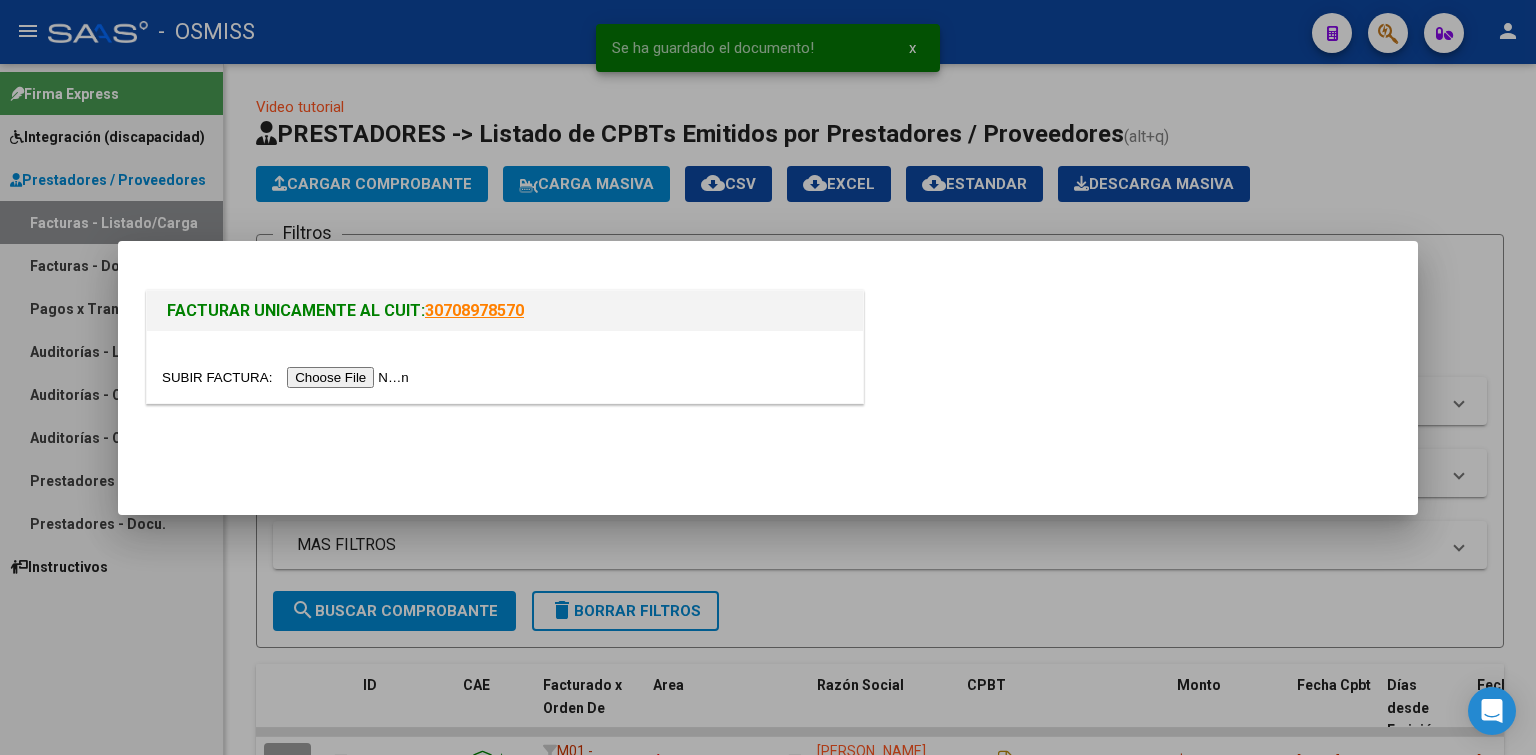 click at bounding box center [288, 377] 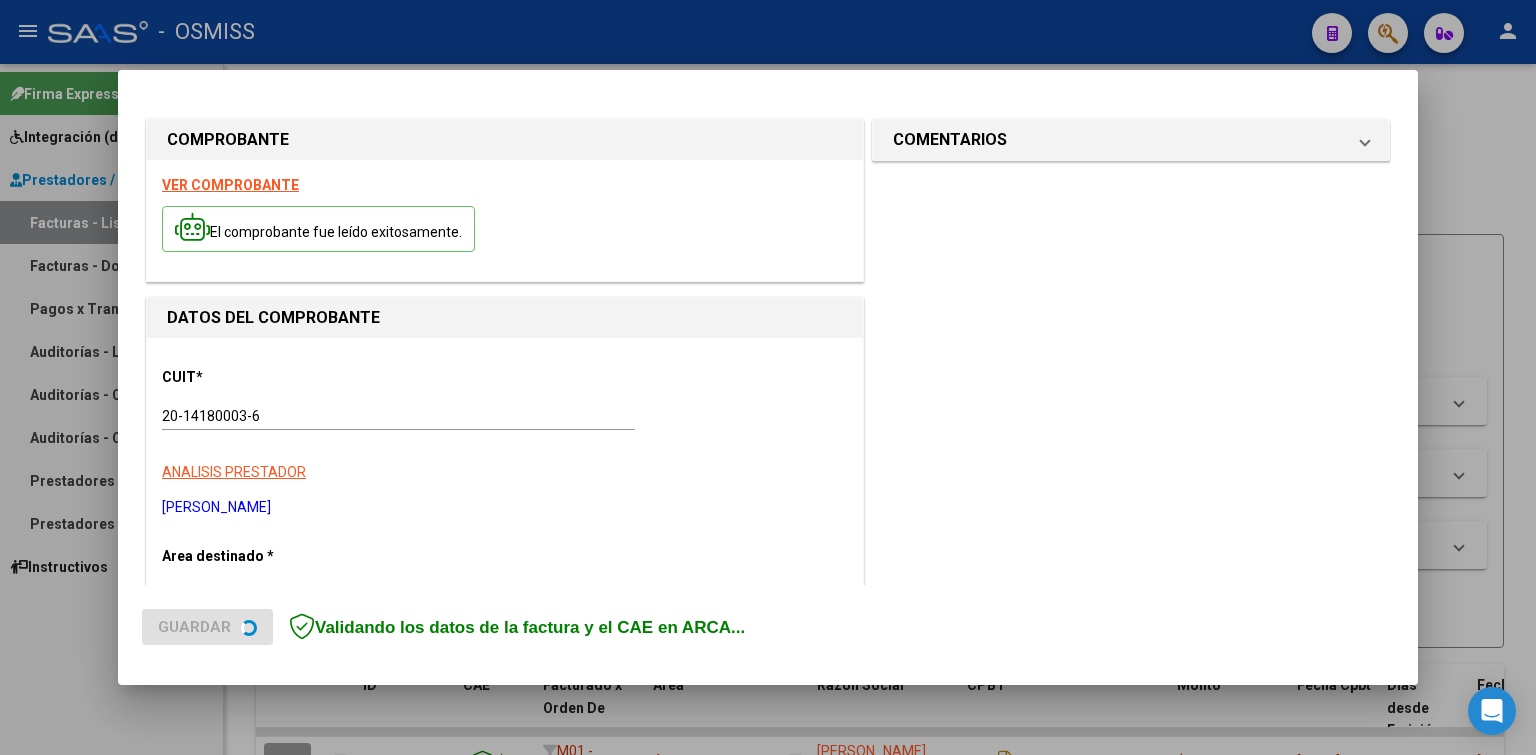 scroll, scrollTop: 400, scrollLeft: 0, axis: vertical 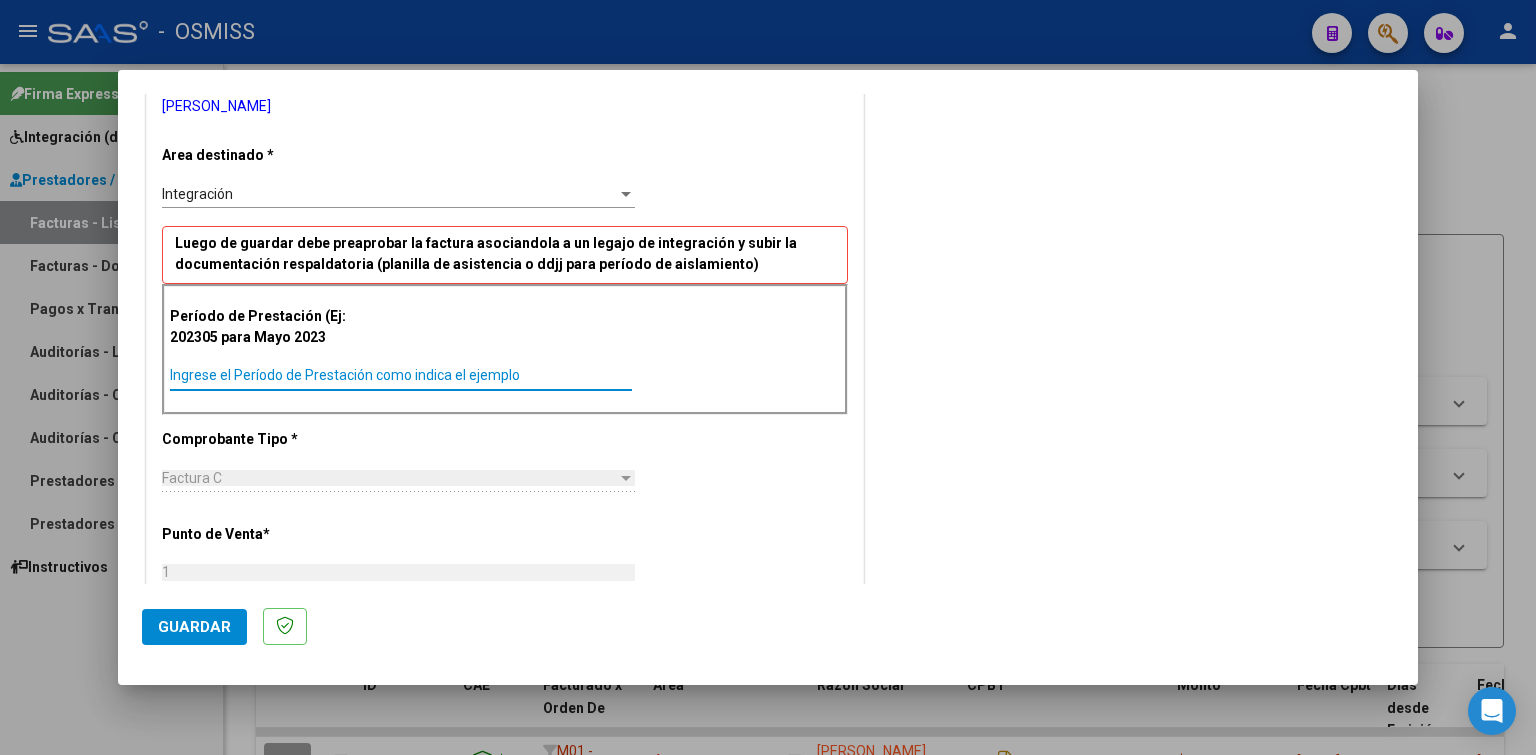 click on "Ingrese el Período de Prestación como indica el ejemplo" at bounding box center (401, 375) 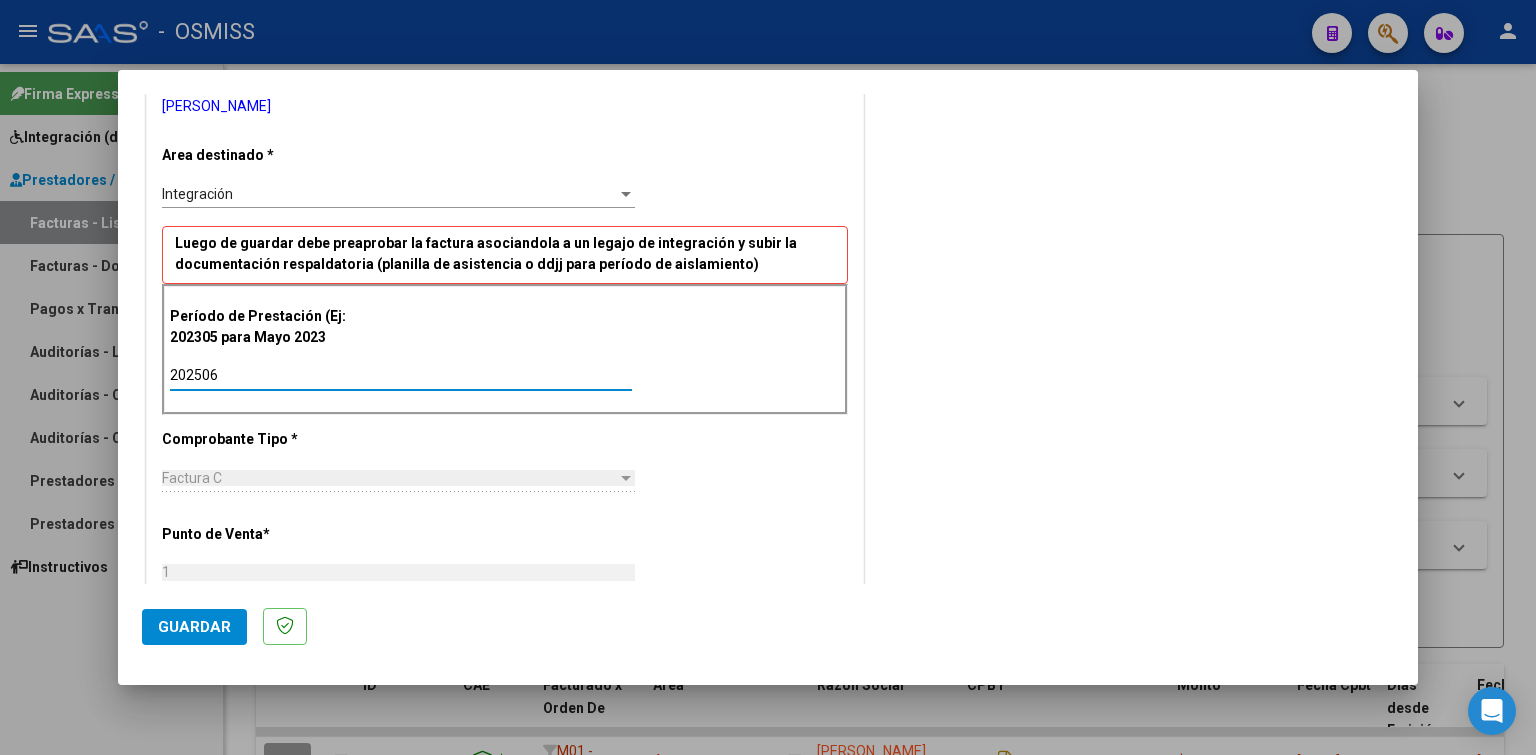 click on "Guardar" 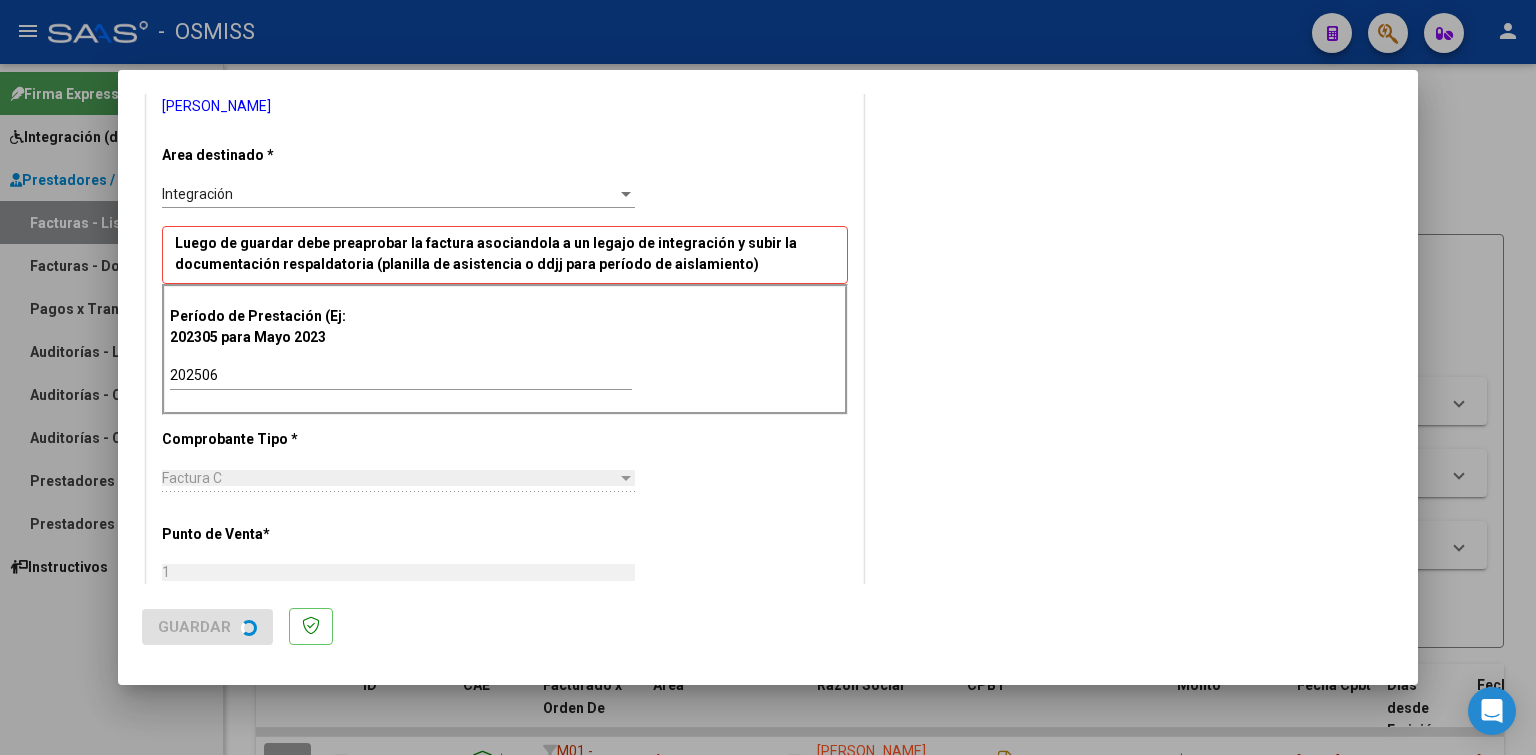 scroll, scrollTop: 0, scrollLeft: 0, axis: both 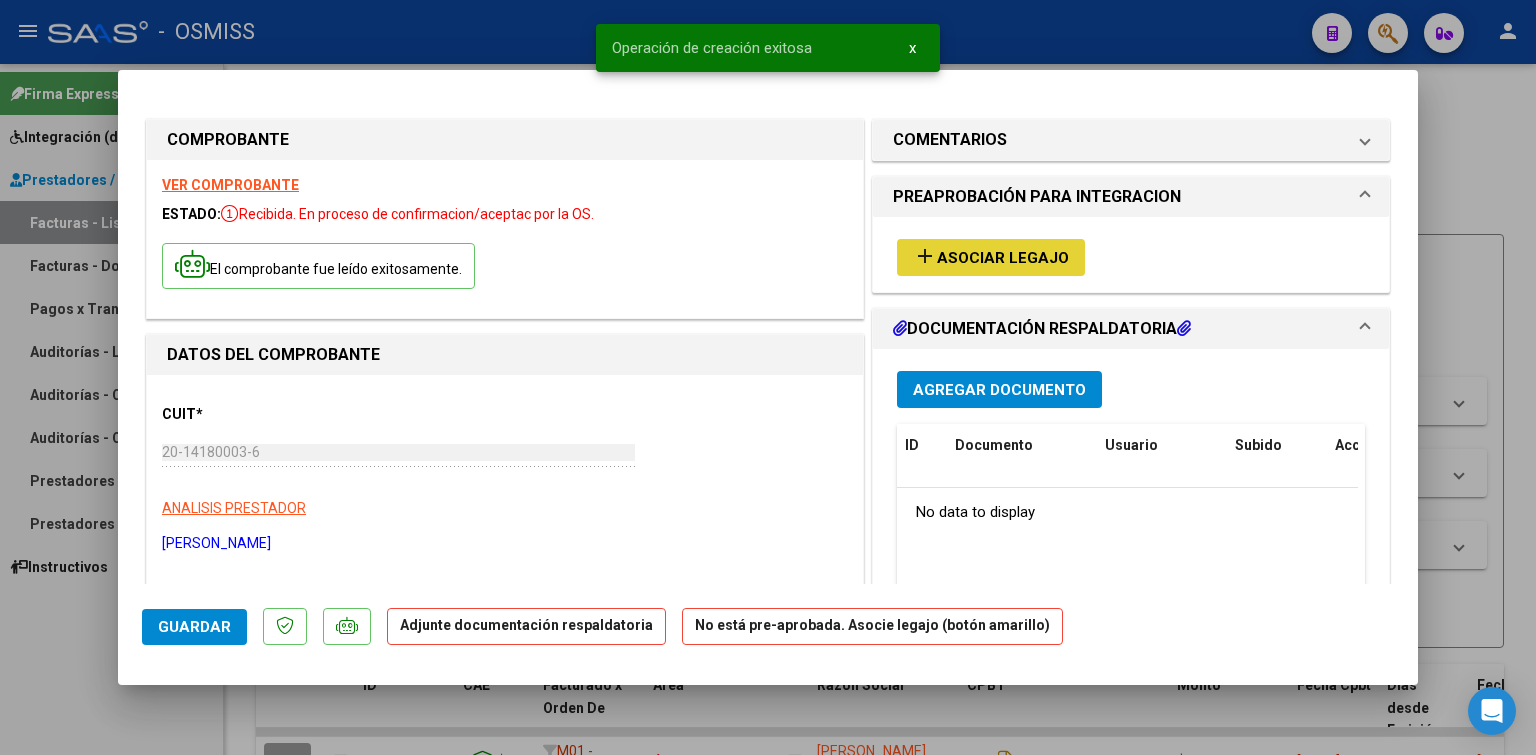 click on "Asociar Legajo" at bounding box center (1003, 258) 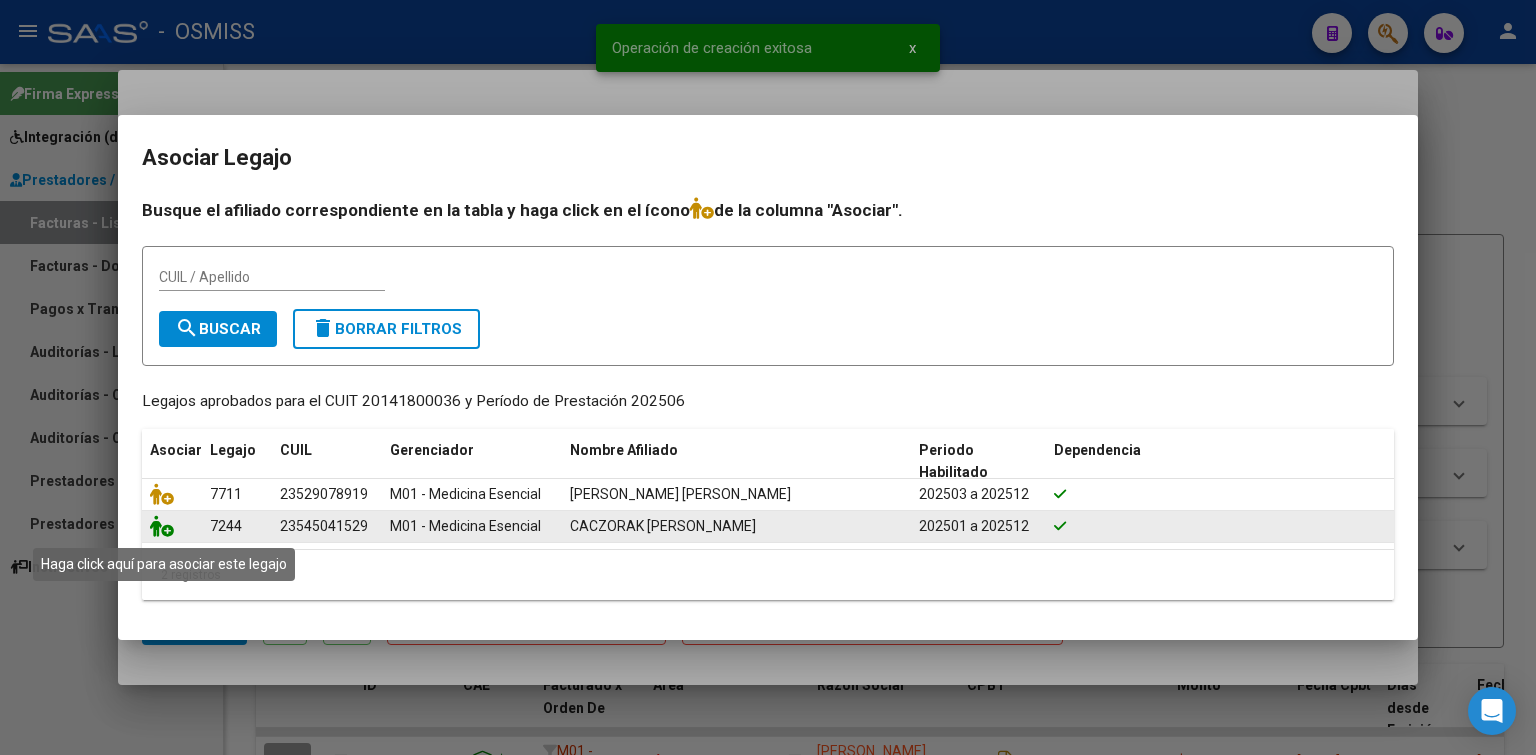 click 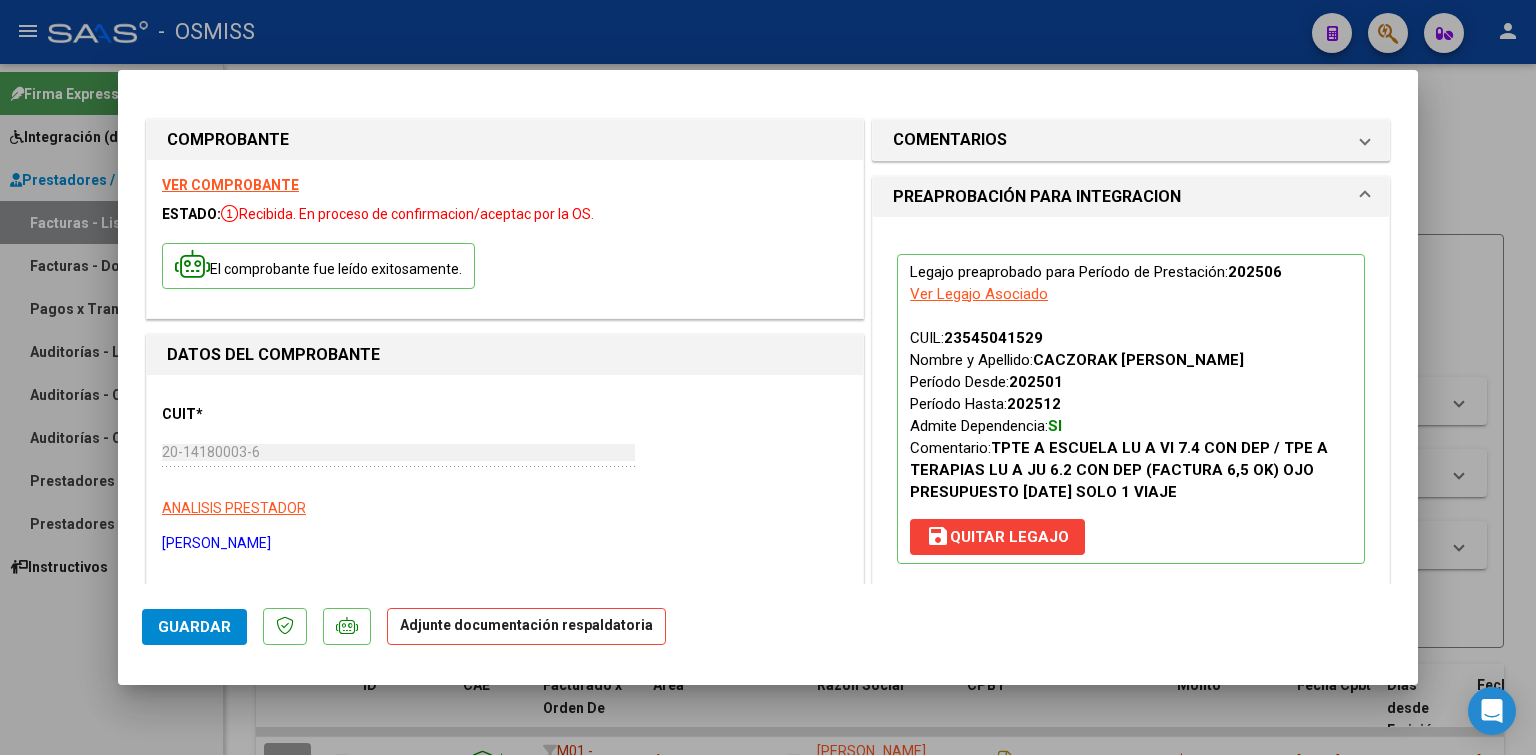 scroll, scrollTop: 300, scrollLeft: 0, axis: vertical 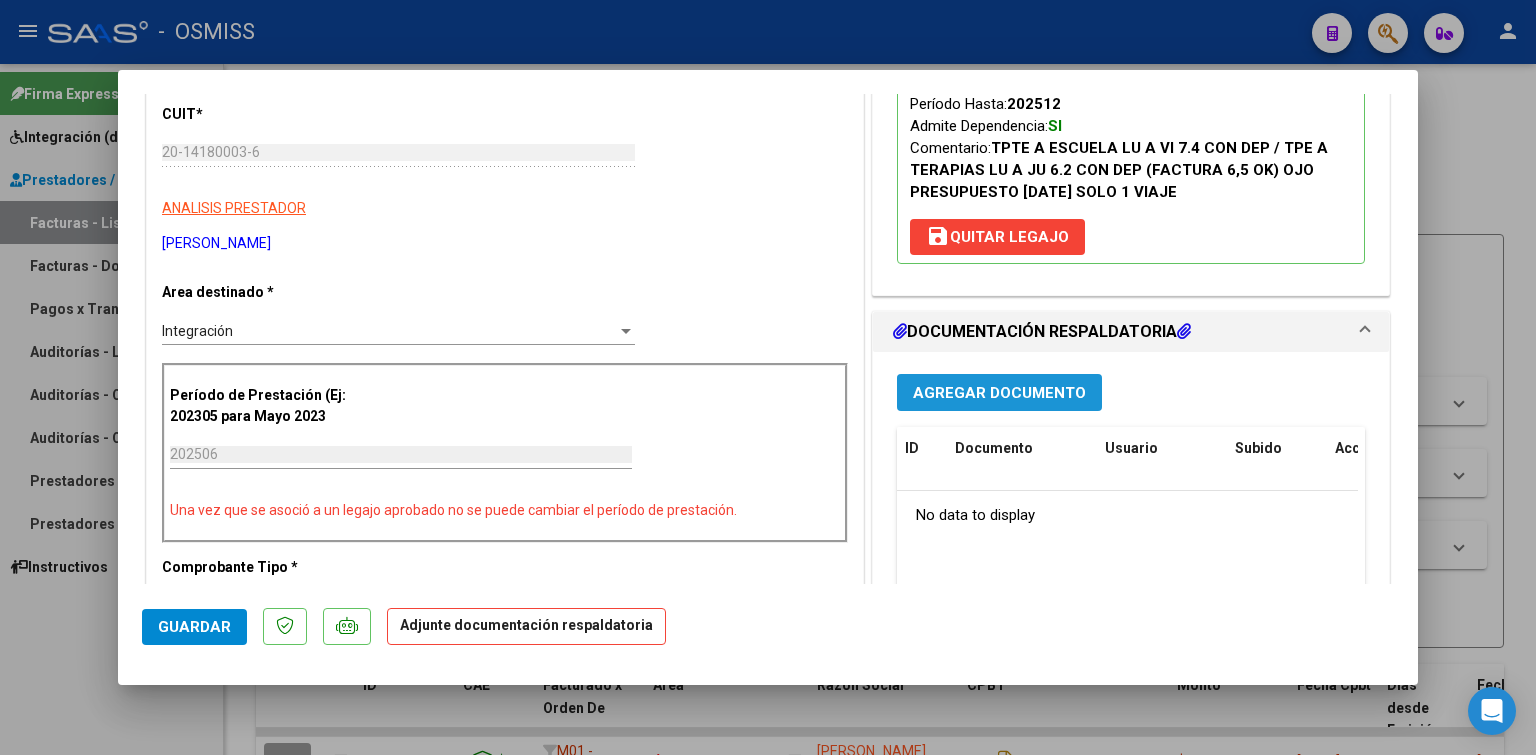 click on "Agregar Documento" at bounding box center (999, 393) 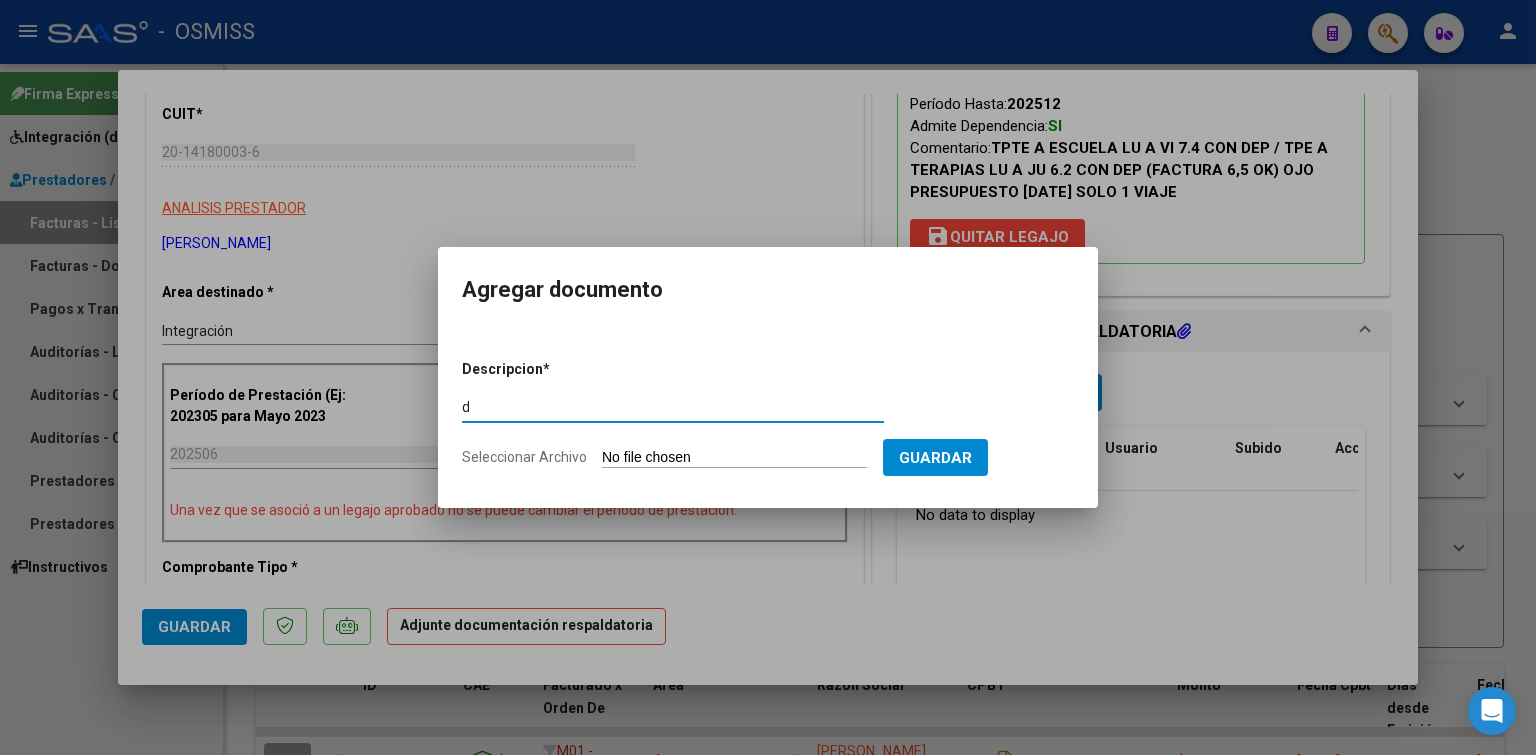 click on "Seleccionar Archivo" at bounding box center [734, 458] 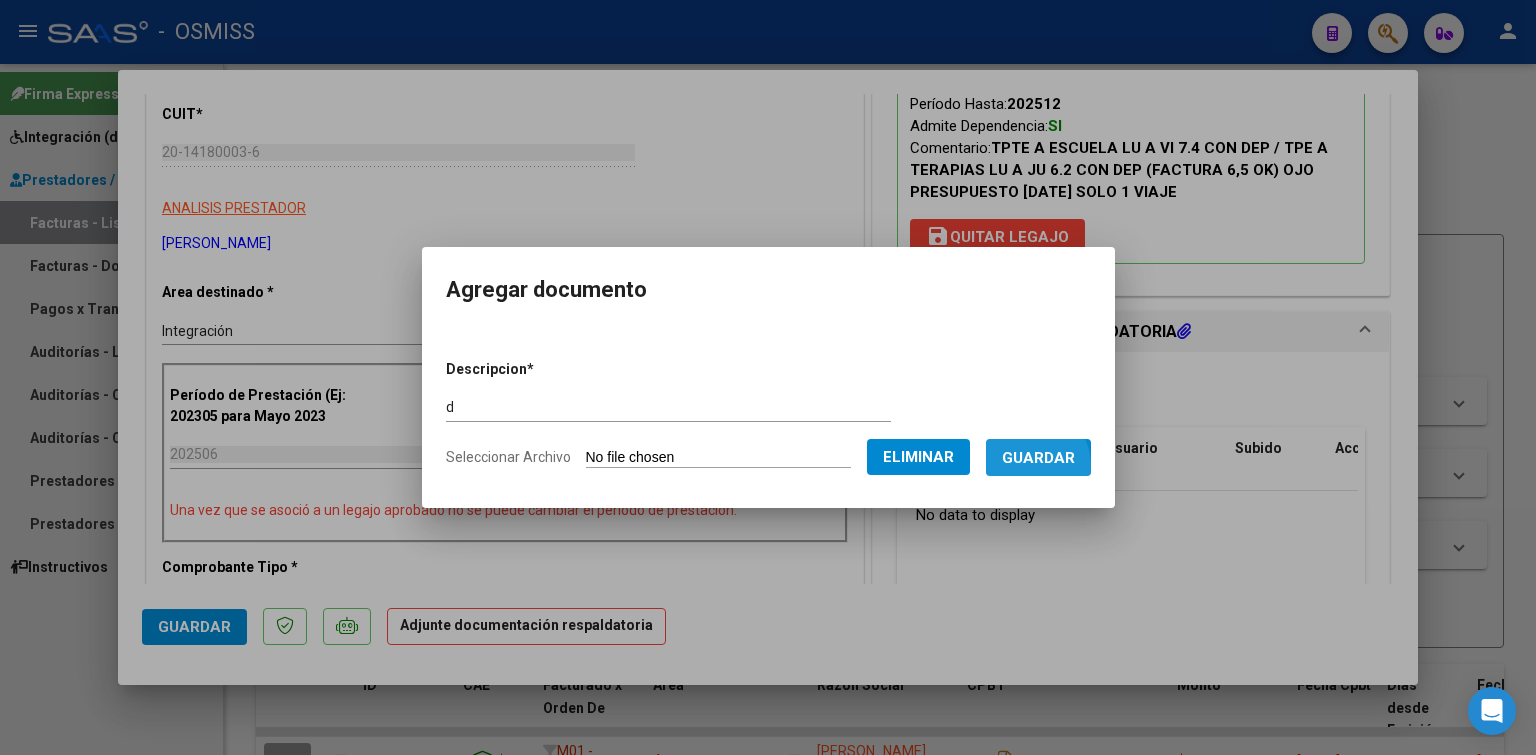 click on "Guardar" at bounding box center (1038, 457) 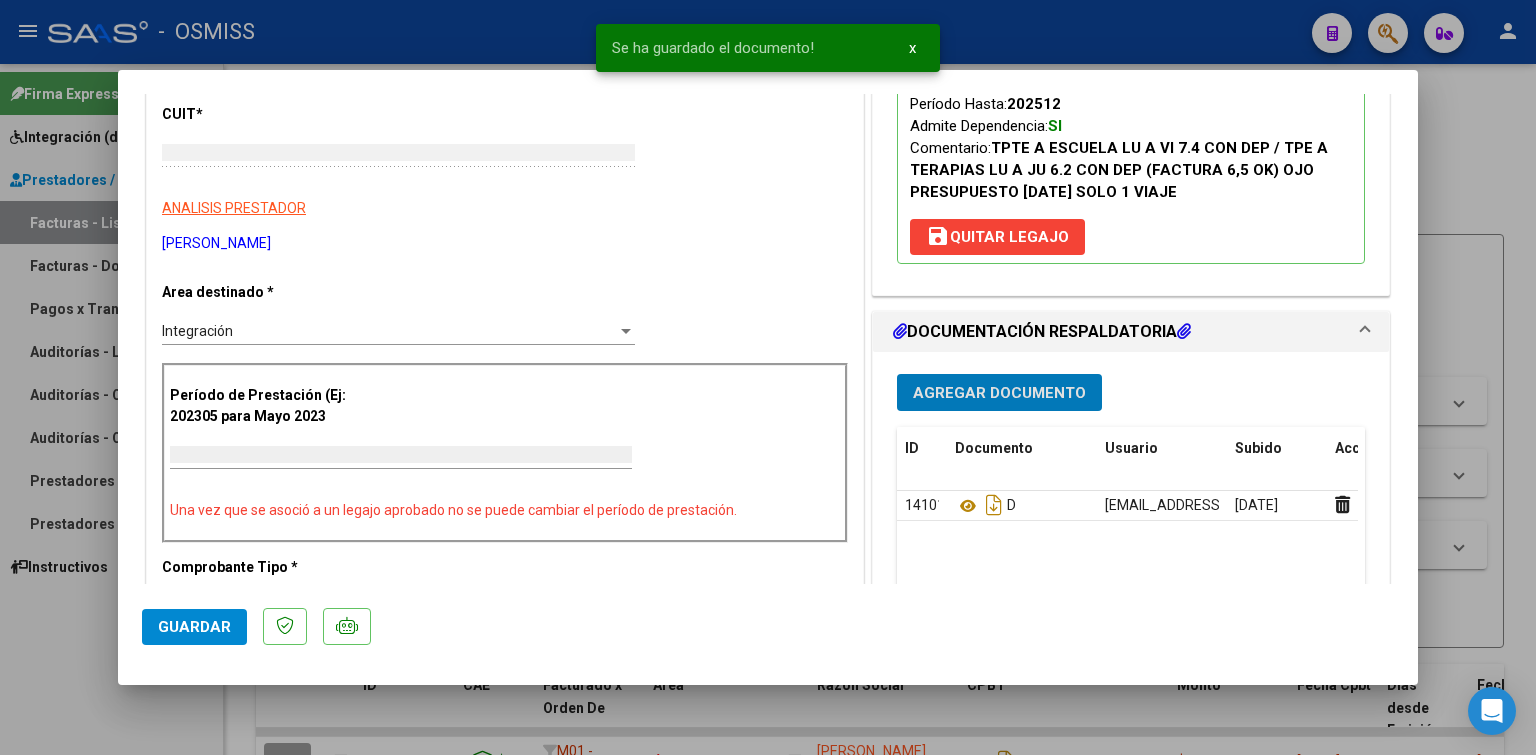 scroll, scrollTop: 0, scrollLeft: 0, axis: both 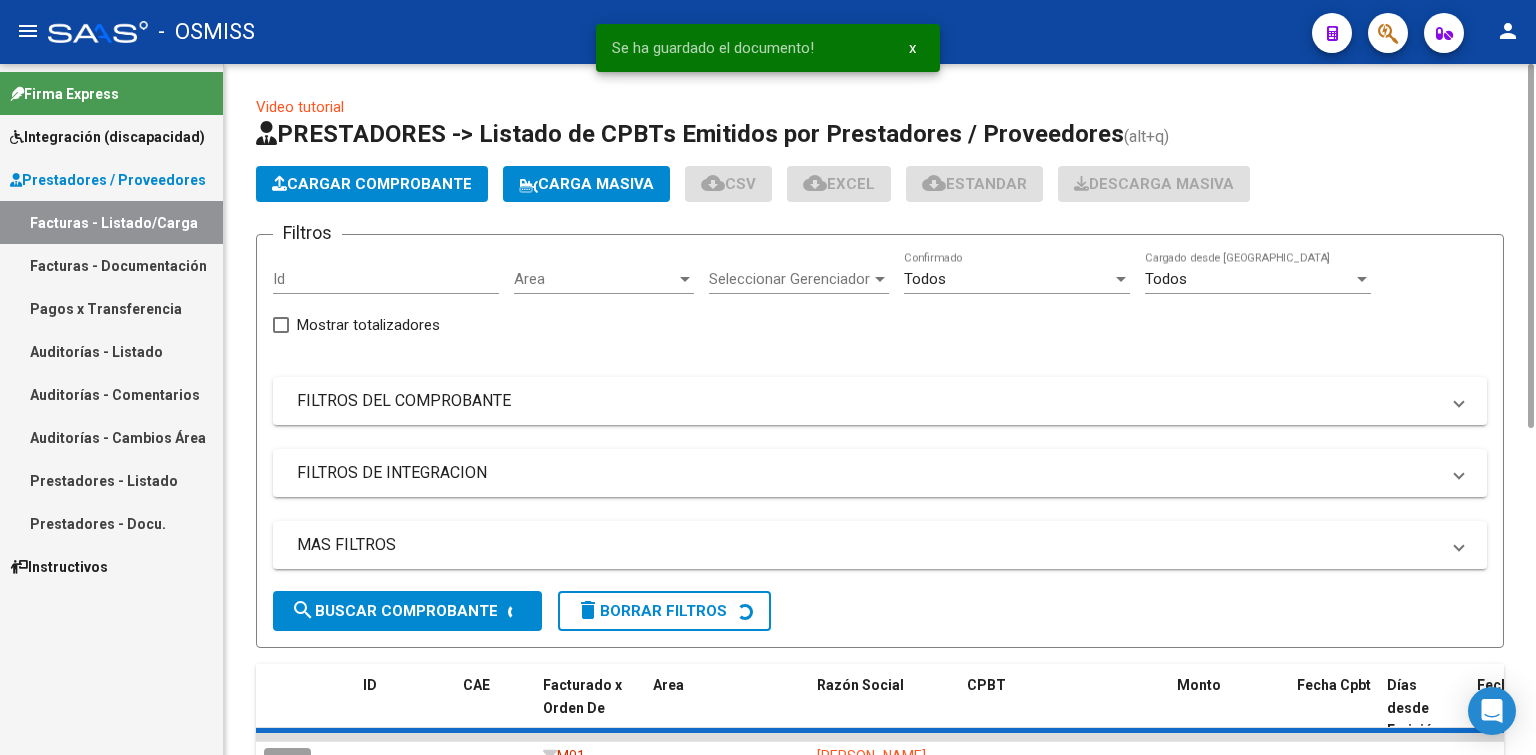 click on "Cargar Comprobante" 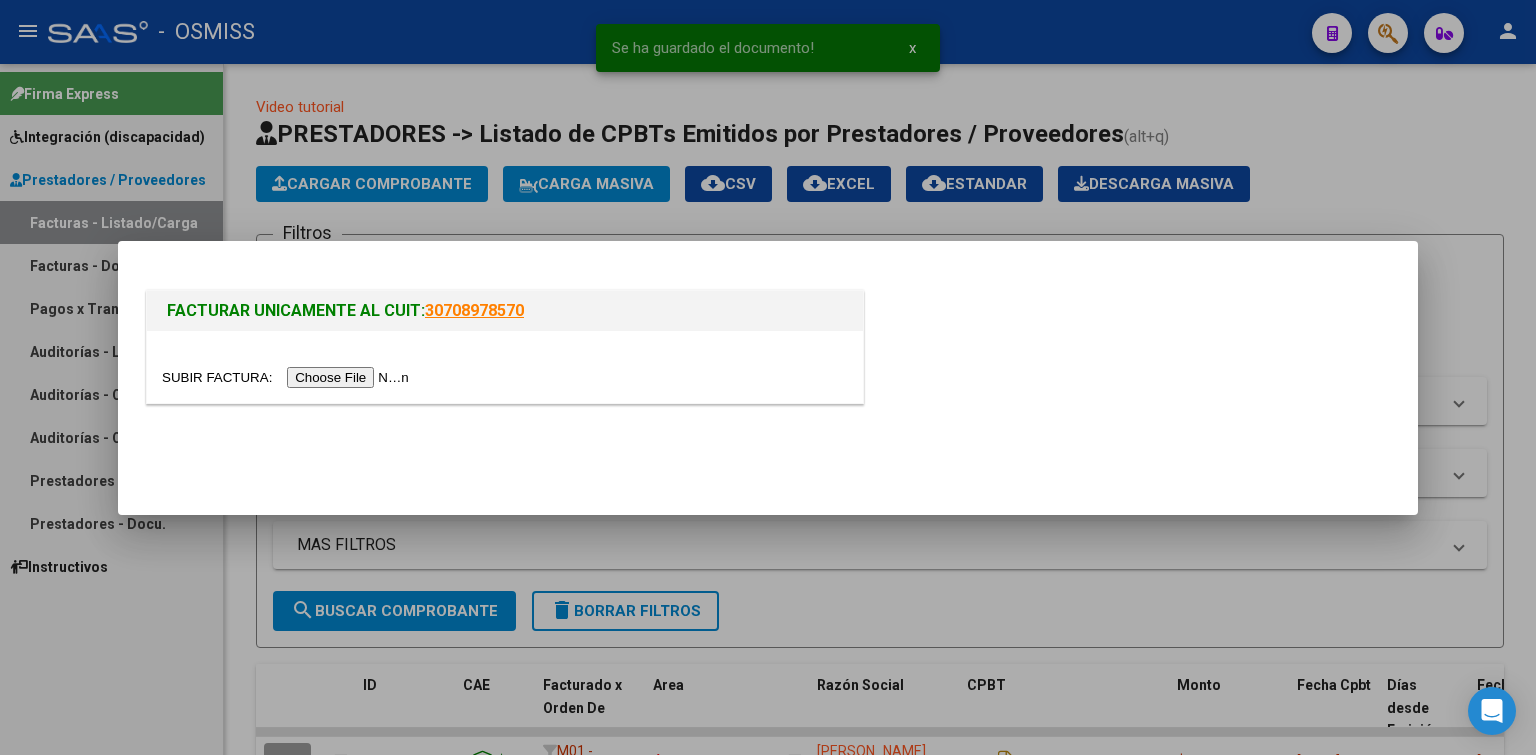 click at bounding box center (288, 377) 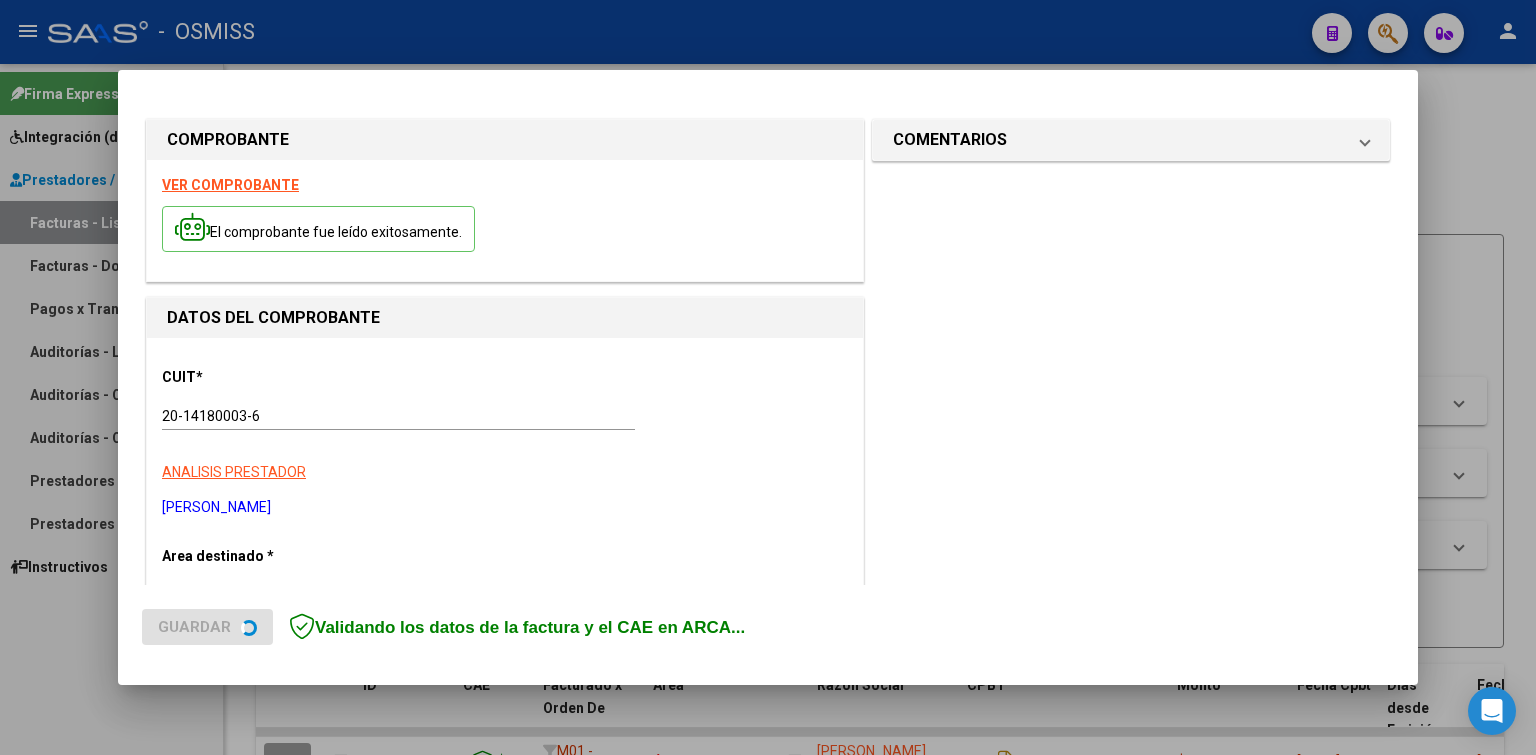 scroll, scrollTop: 500, scrollLeft: 0, axis: vertical 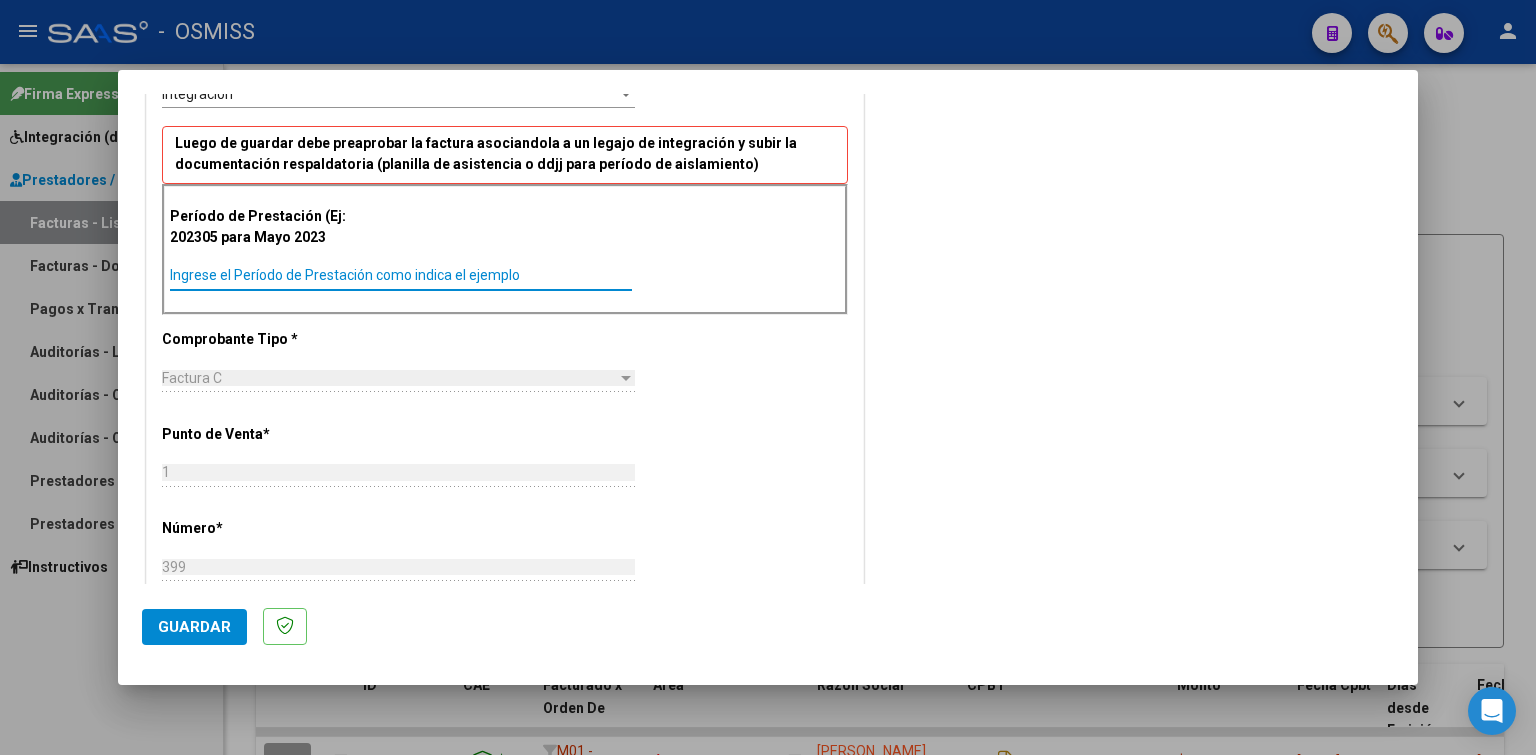 drag, startPoint x: 343, startPoint y: 251, endPoint x: 274, endPoint y: 267, distance: 70.83079 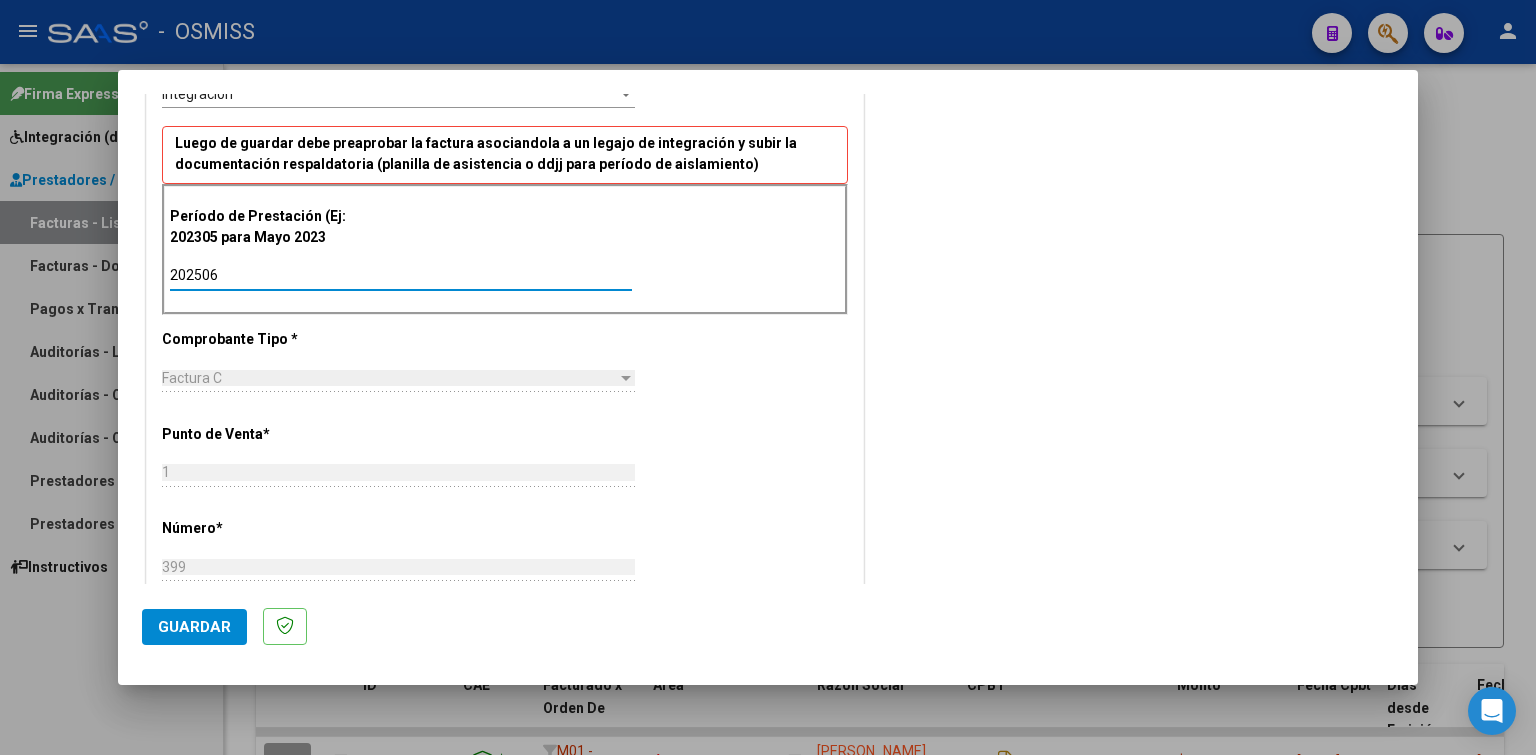 click on "Guardar" 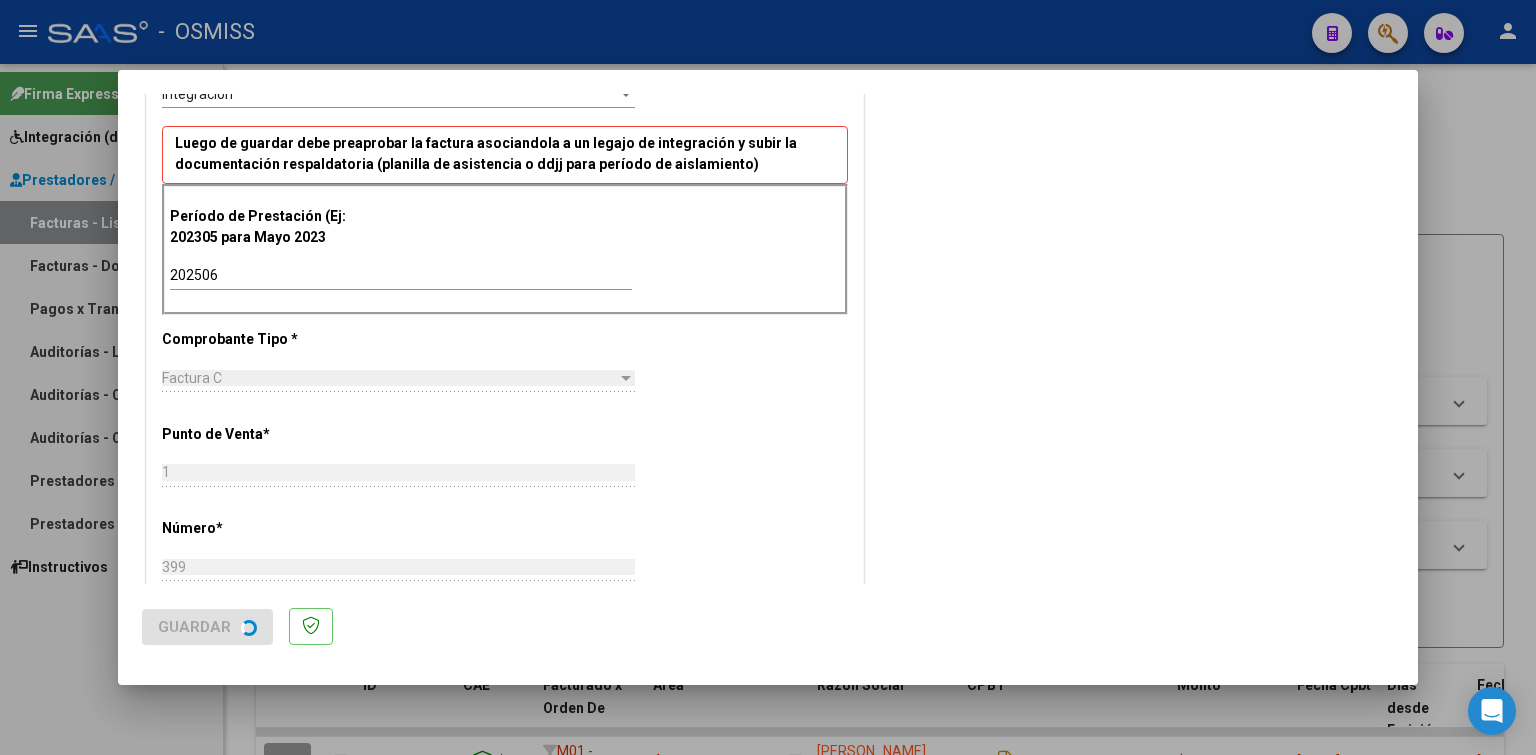 scroll, scrollTop: 0, scrollLeft: 0, axis: both 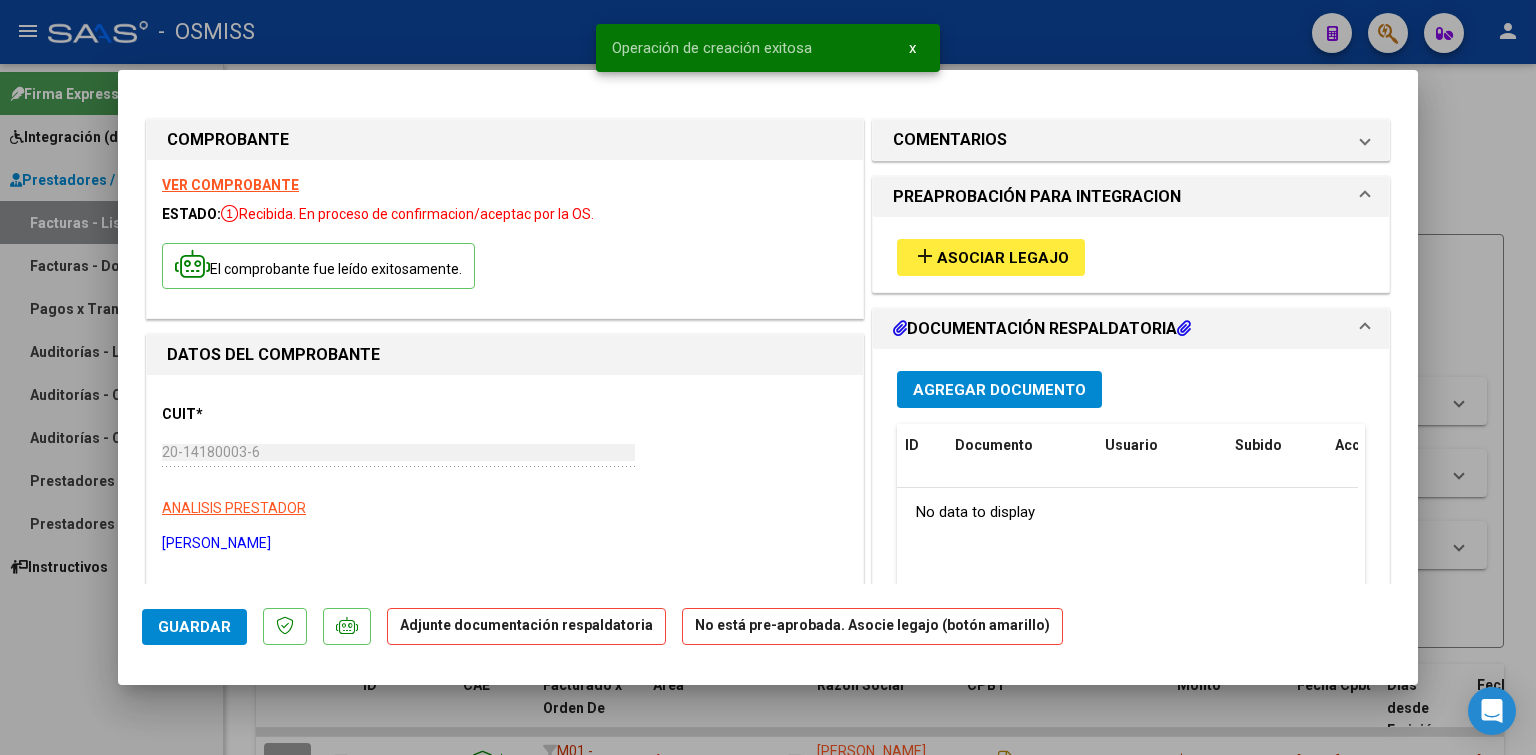 click on "Asociar Legajo" at bounding box center [1003, 258] 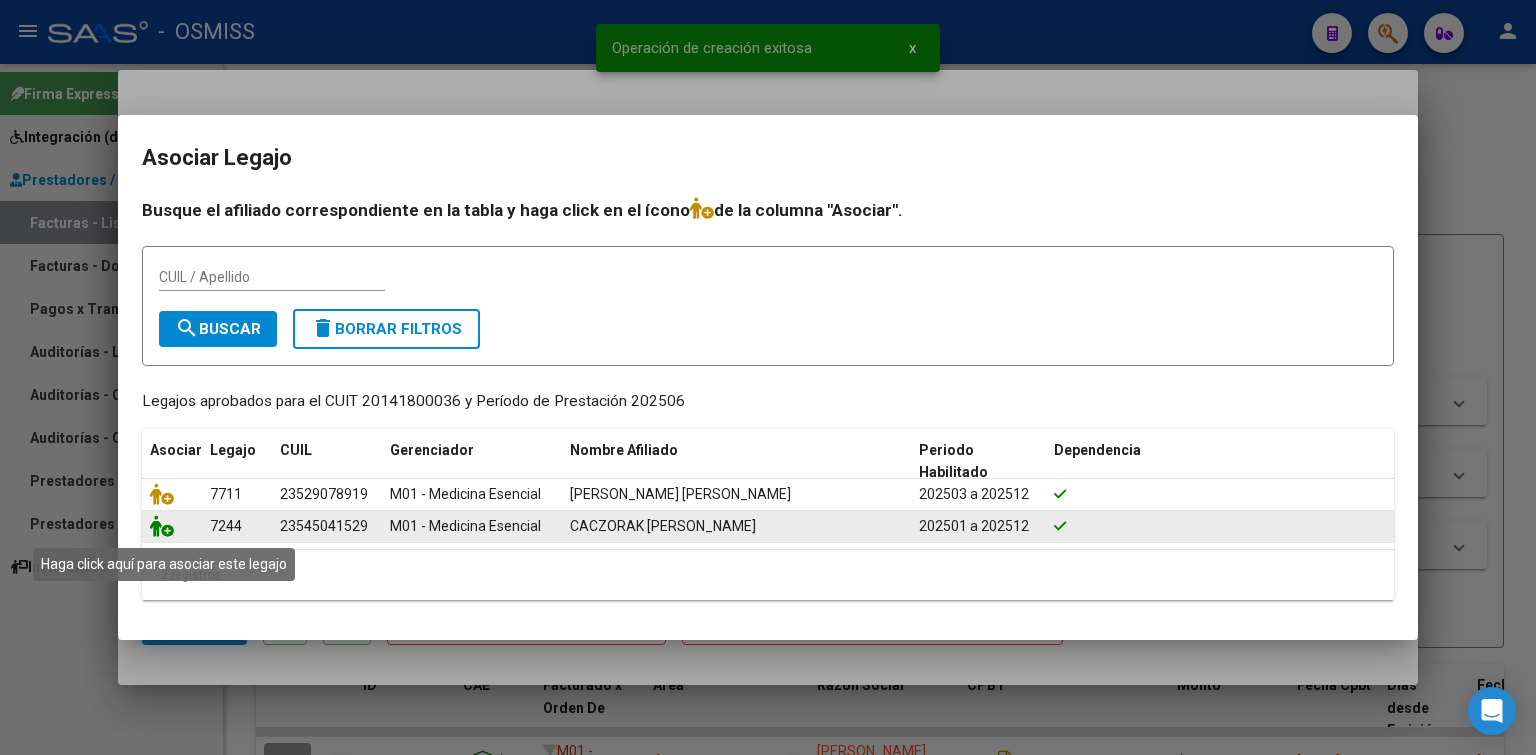 click 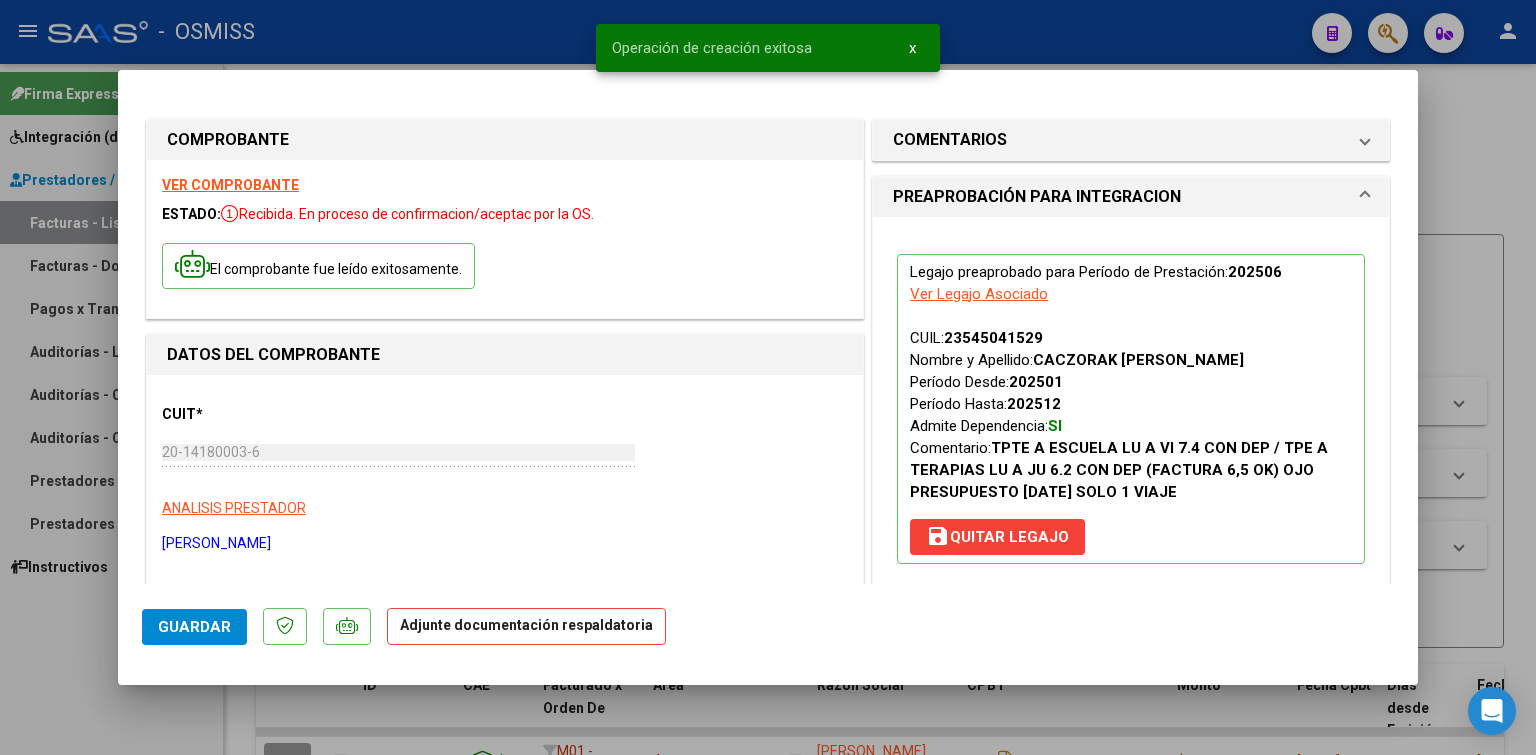 scroll, scrollTop: 100, scrollLeft: 0, axis: vertical 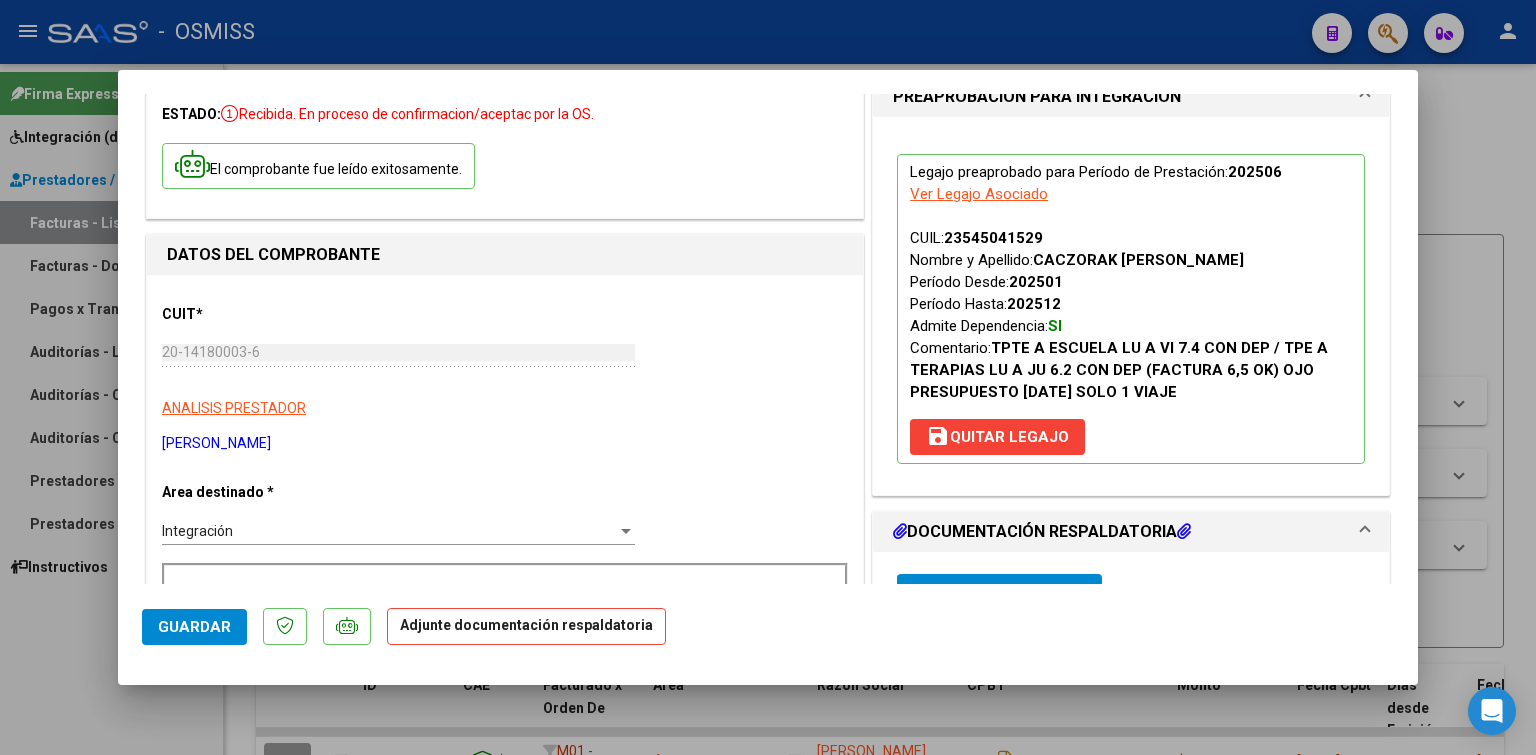 click on "Agregar Documento ID Documento Usuario Subido Acción No data to display  0 total   1" at bounding box center (1131, 766) 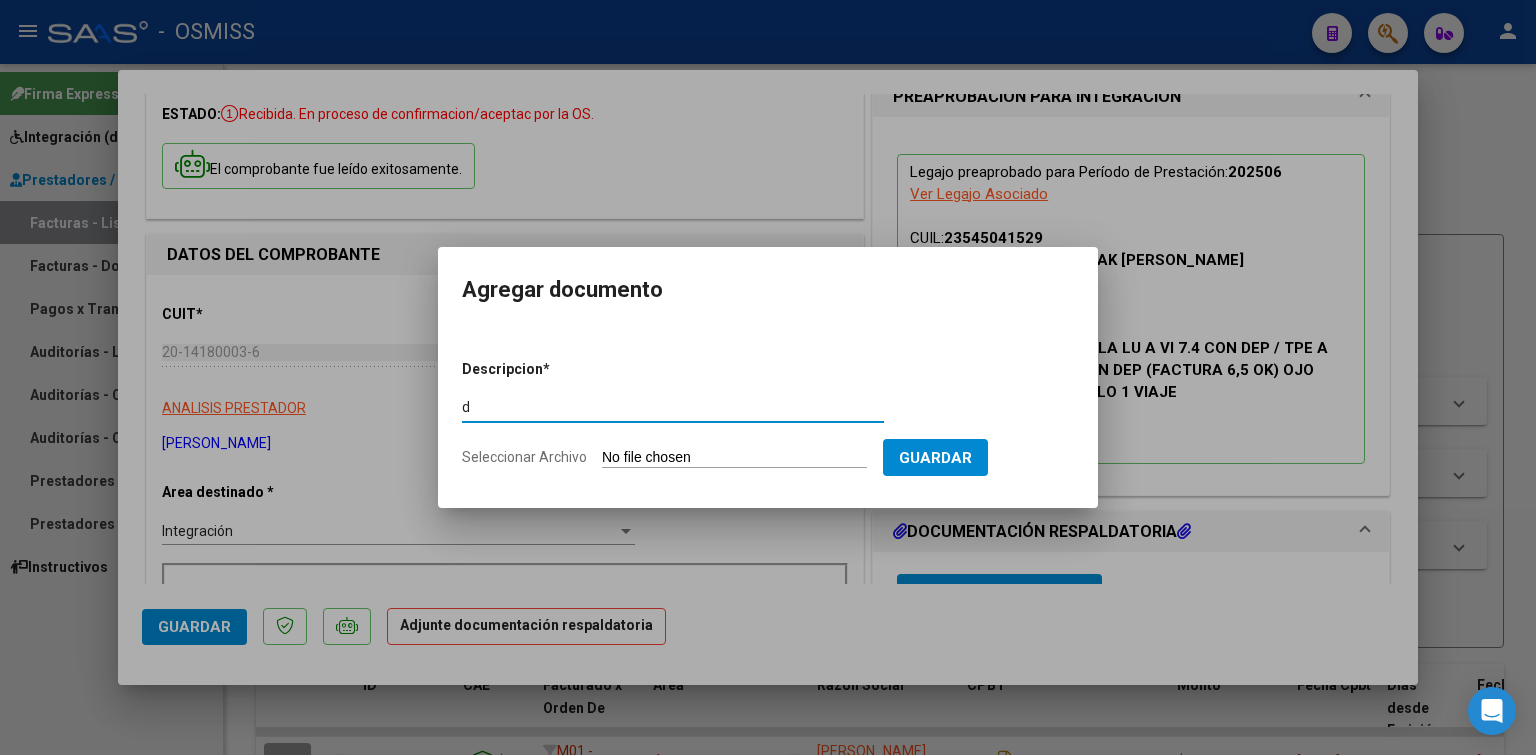 click on "Seleccionar Archivo" at bounding box center [734, 458] 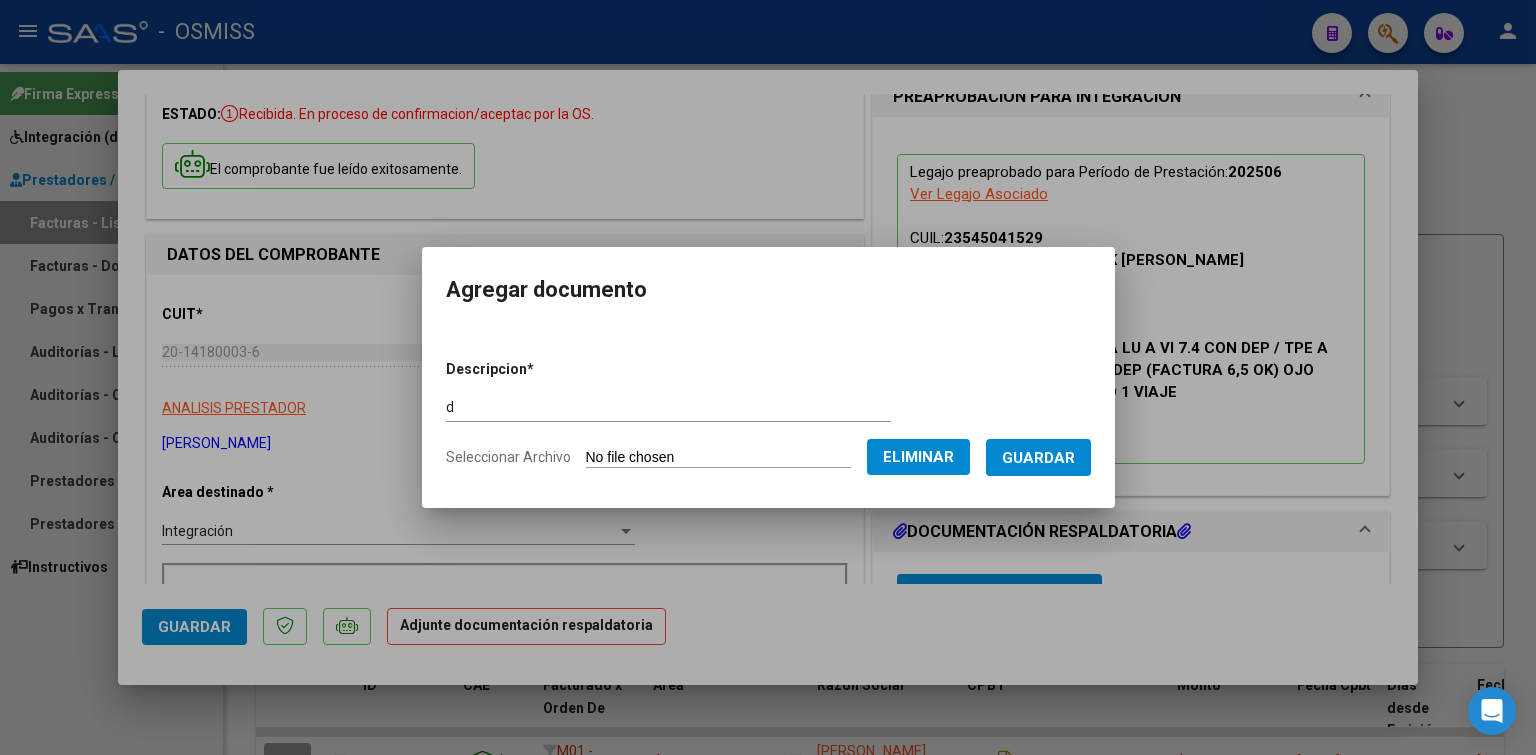 click on "Guardar" at bounding box center (1038, 457) 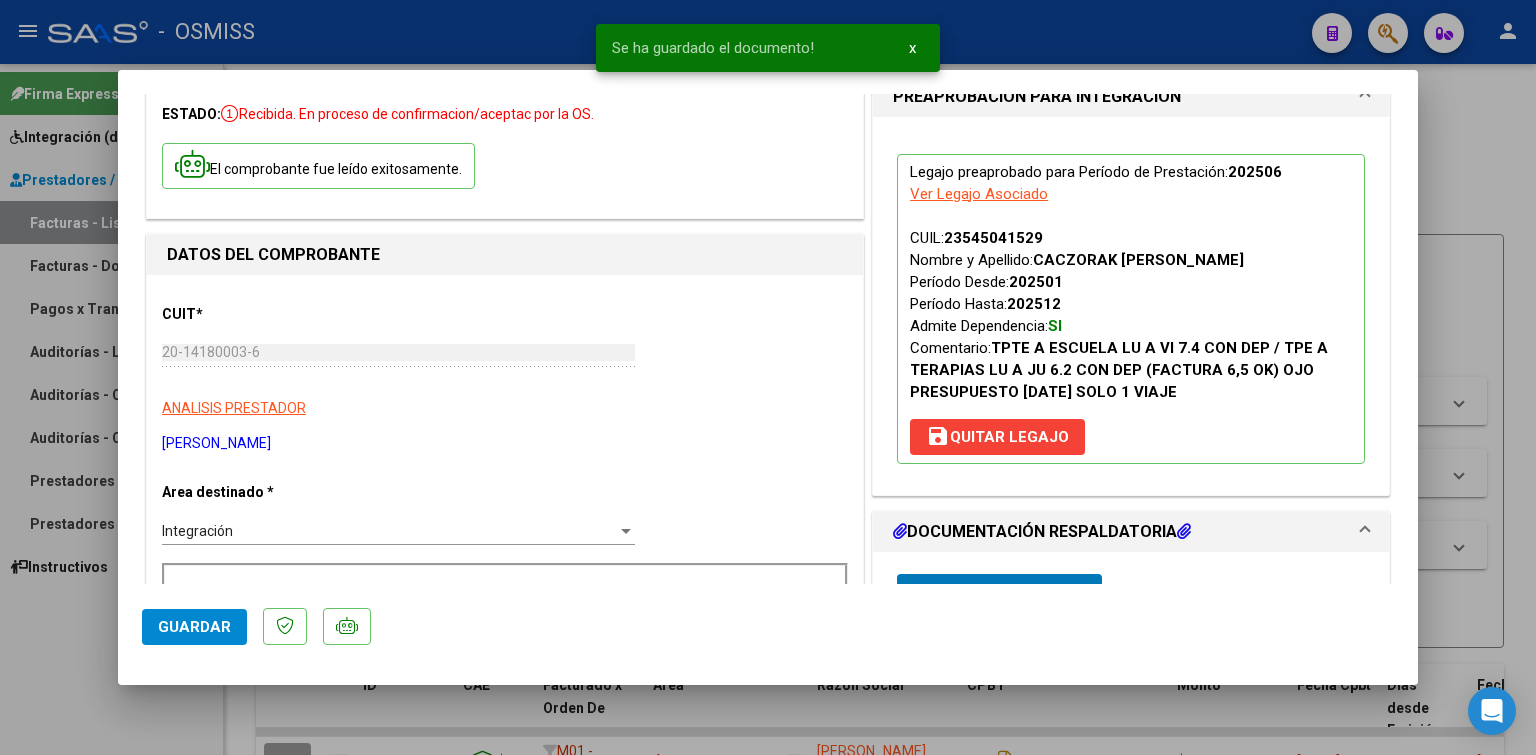 scroll, scrollTop: 124, scrollLeft: 0, axis: vertical 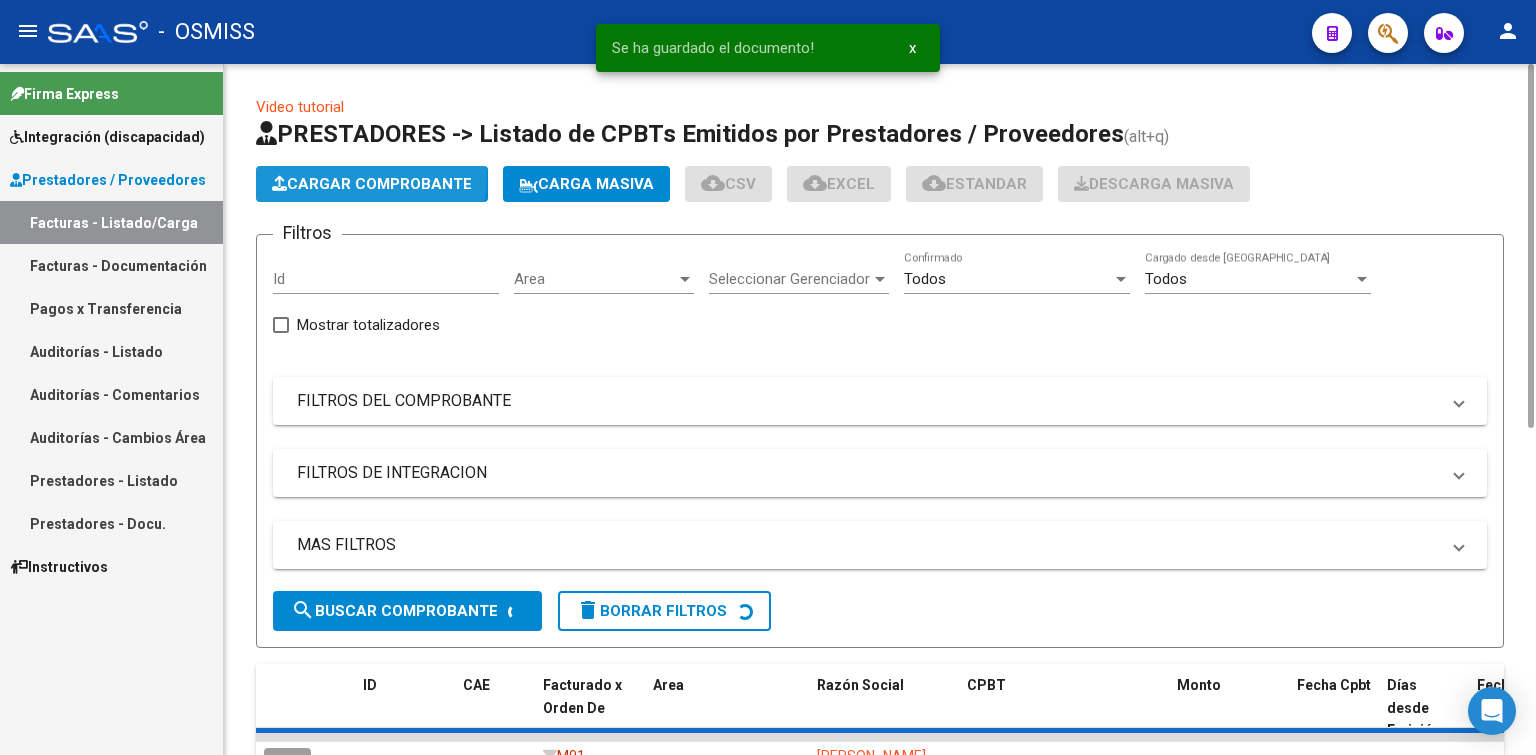 click on "Cargar Comprobante" 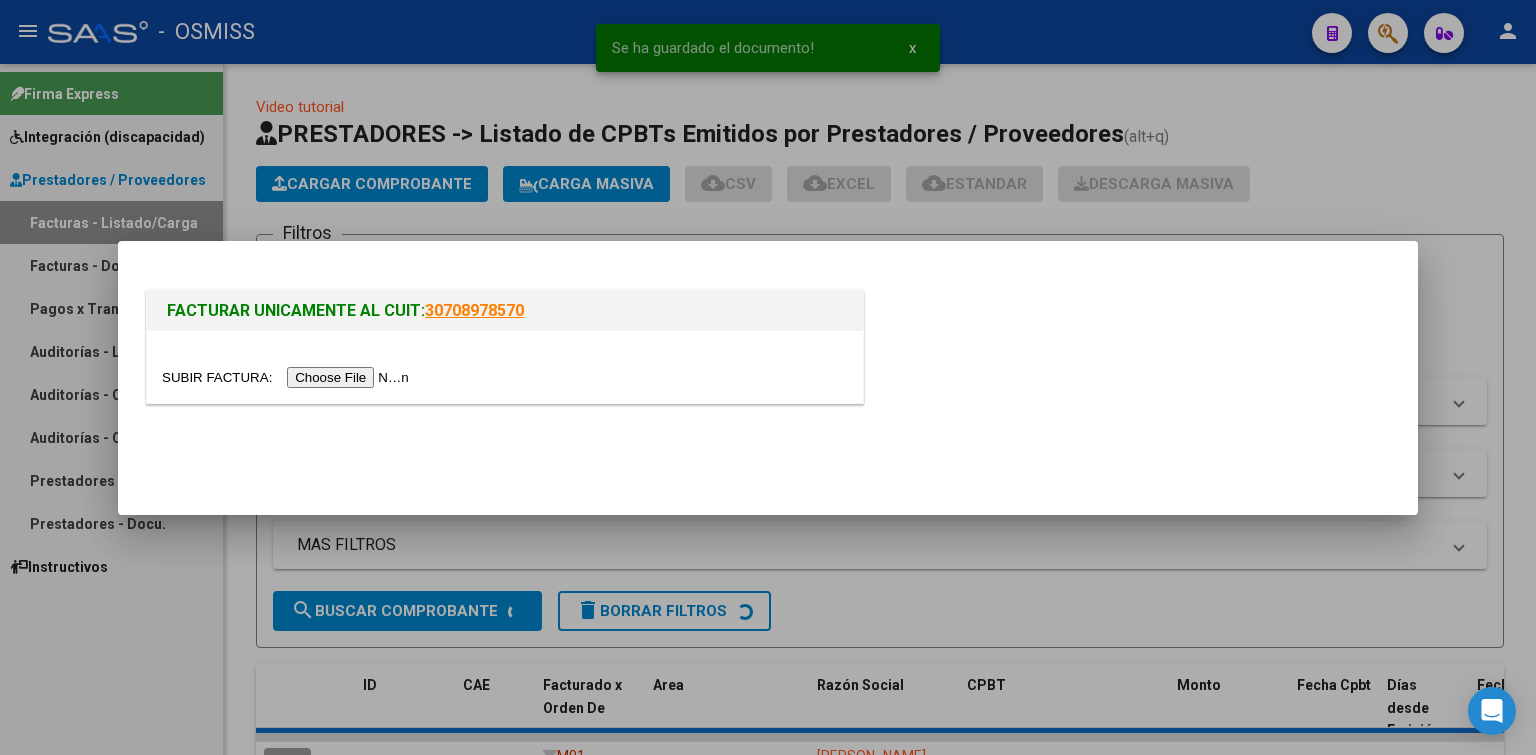 click at bounding box center [288, 377] 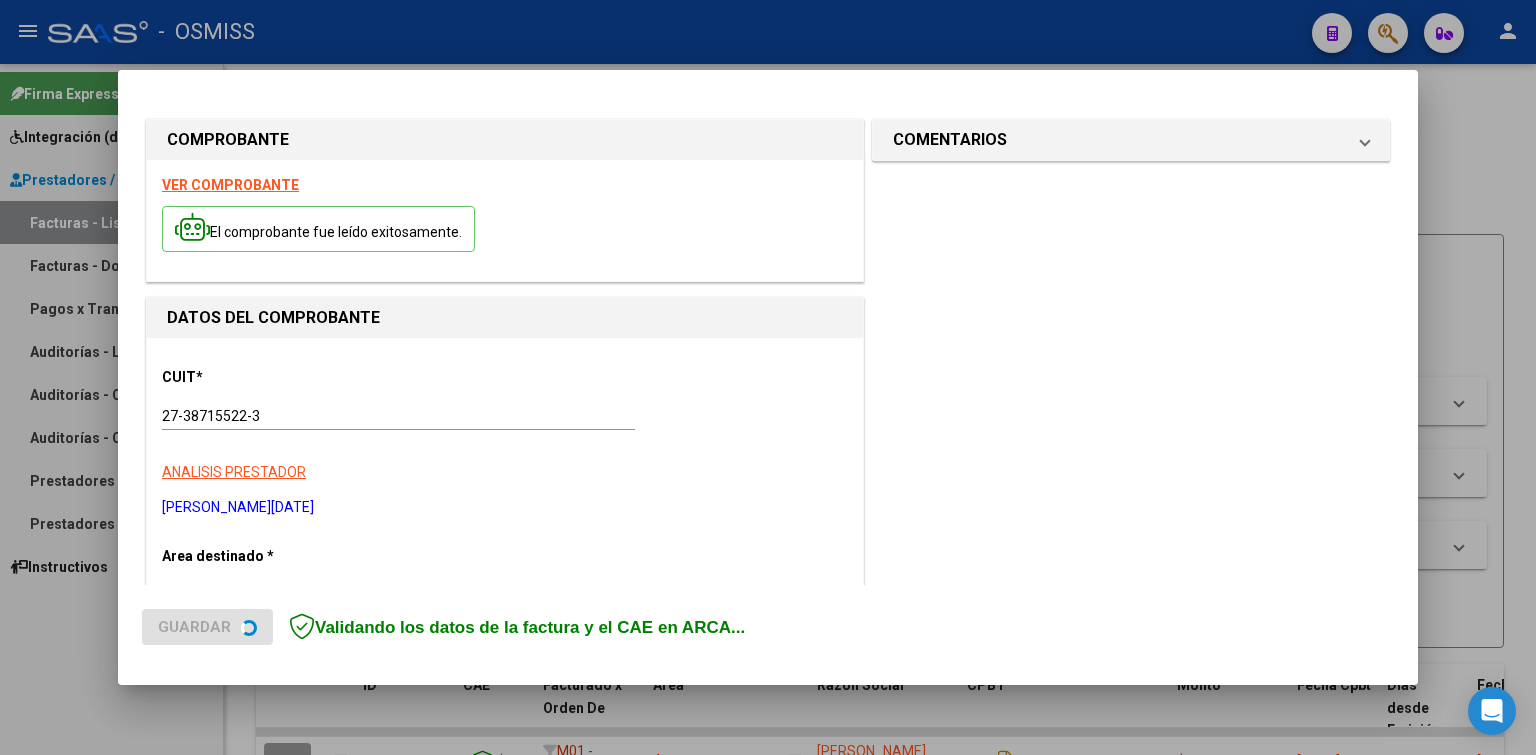 scroll, scrollTop: 200, scrollLeft: 0, axis: vertical 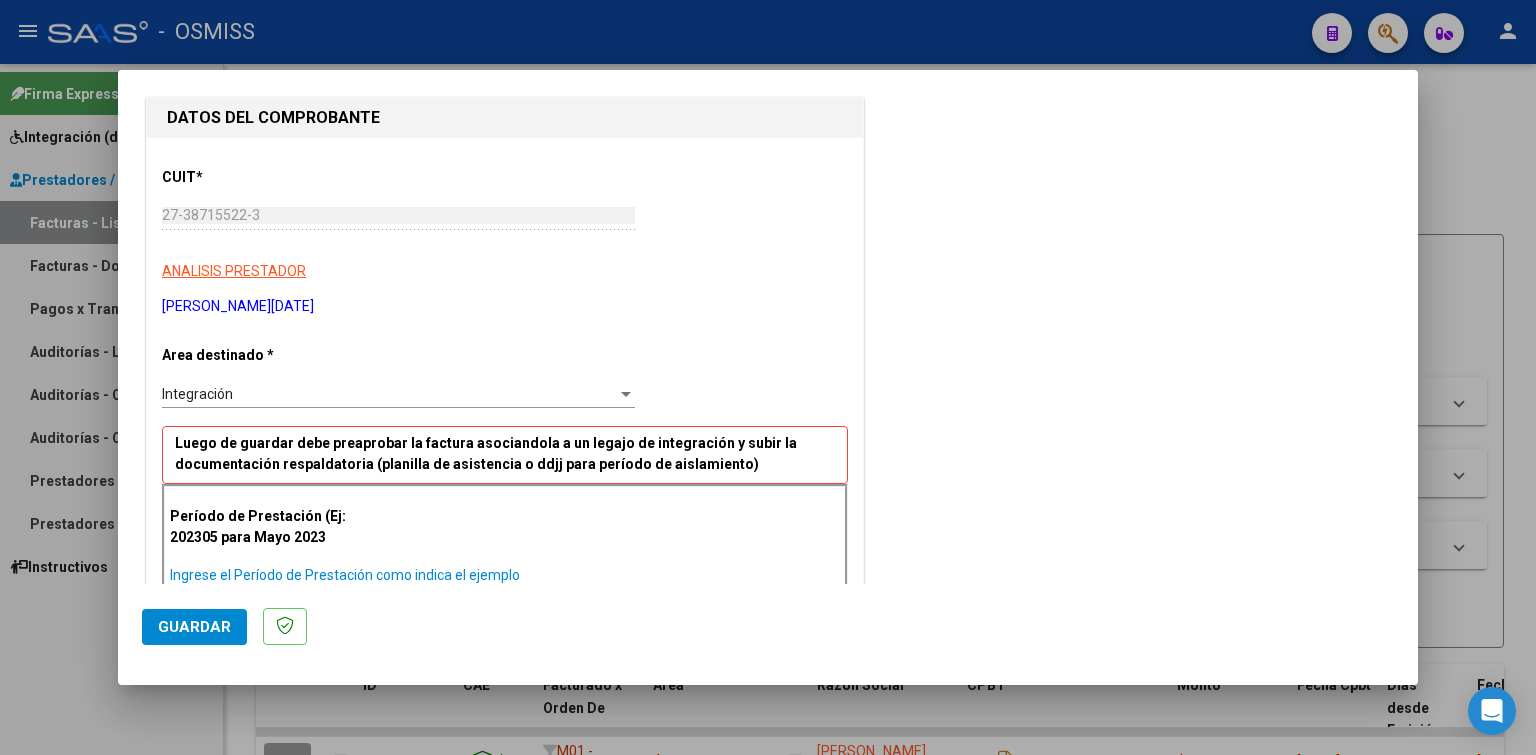 paste on "202506" 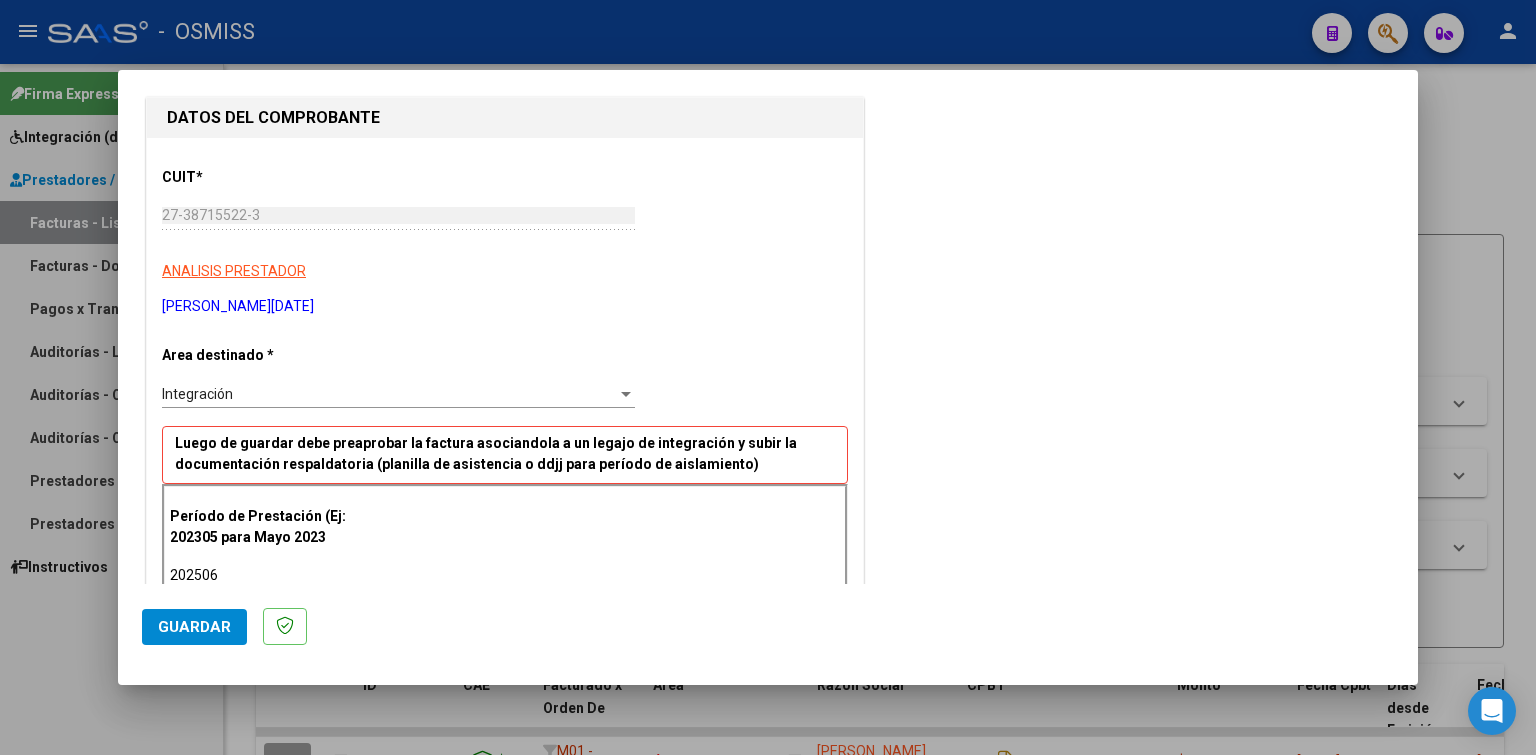 click on "Guardar" 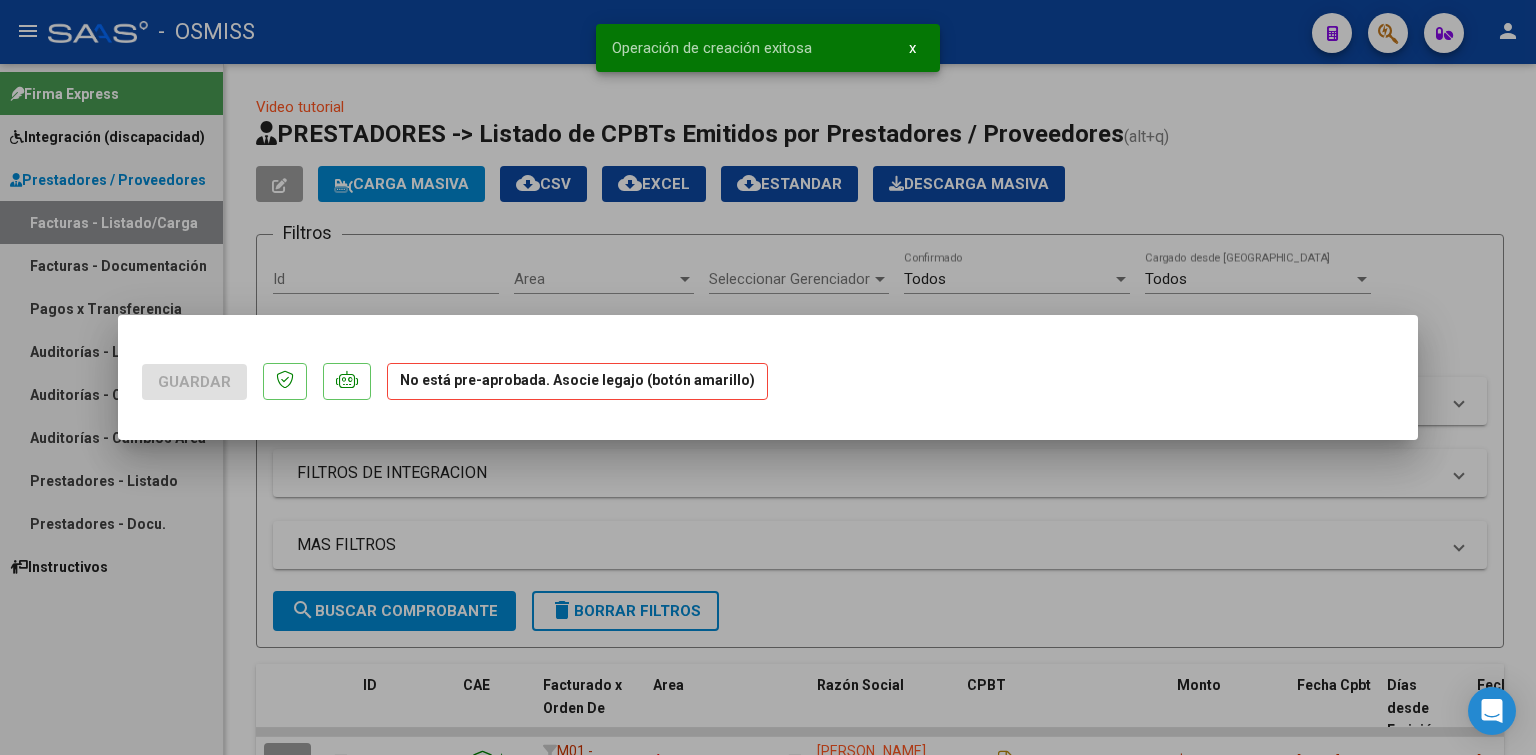 scroll, scrollTop: 0, scrollLeft: 0, axis: both 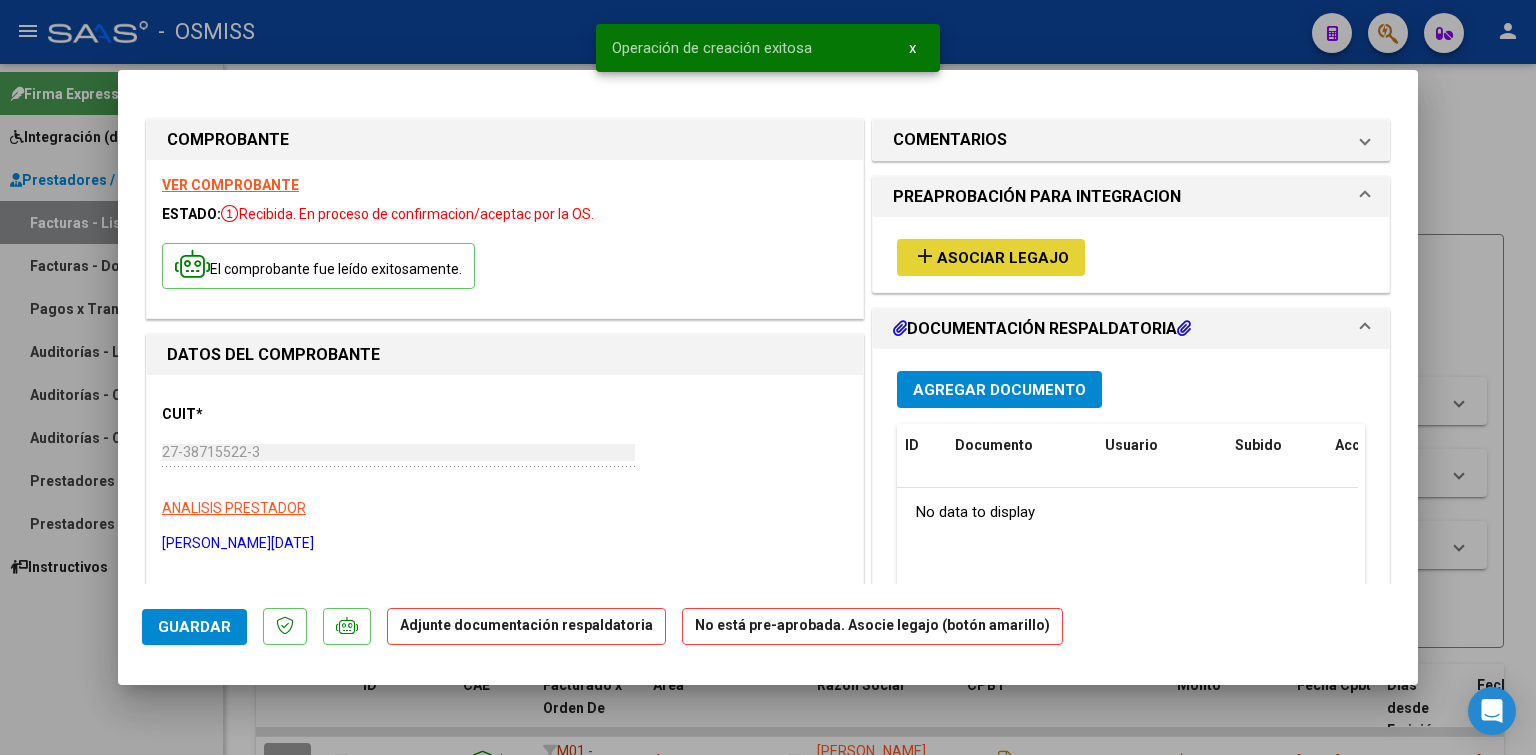 click on "add Asociar Legajo" at bounding box center [991, 257] 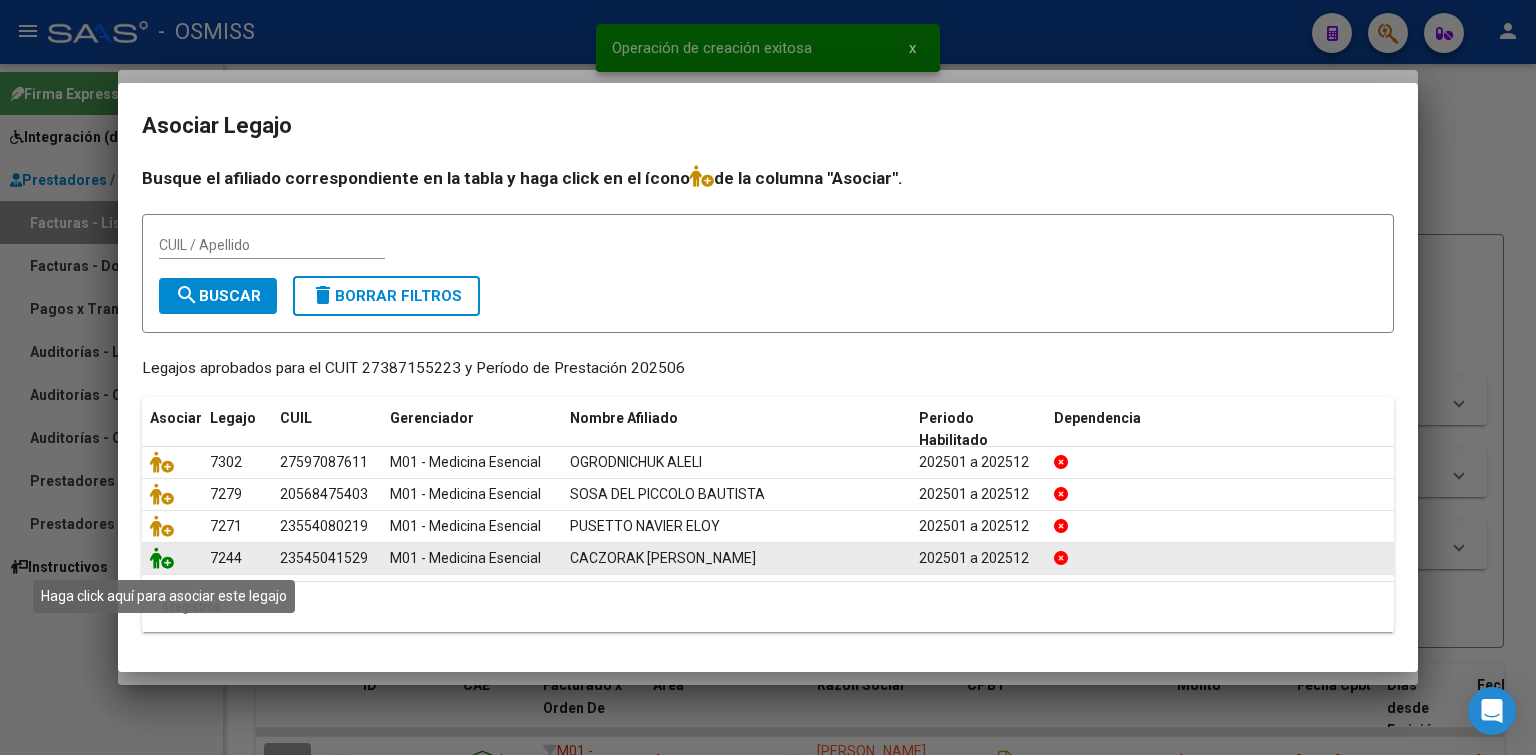 click 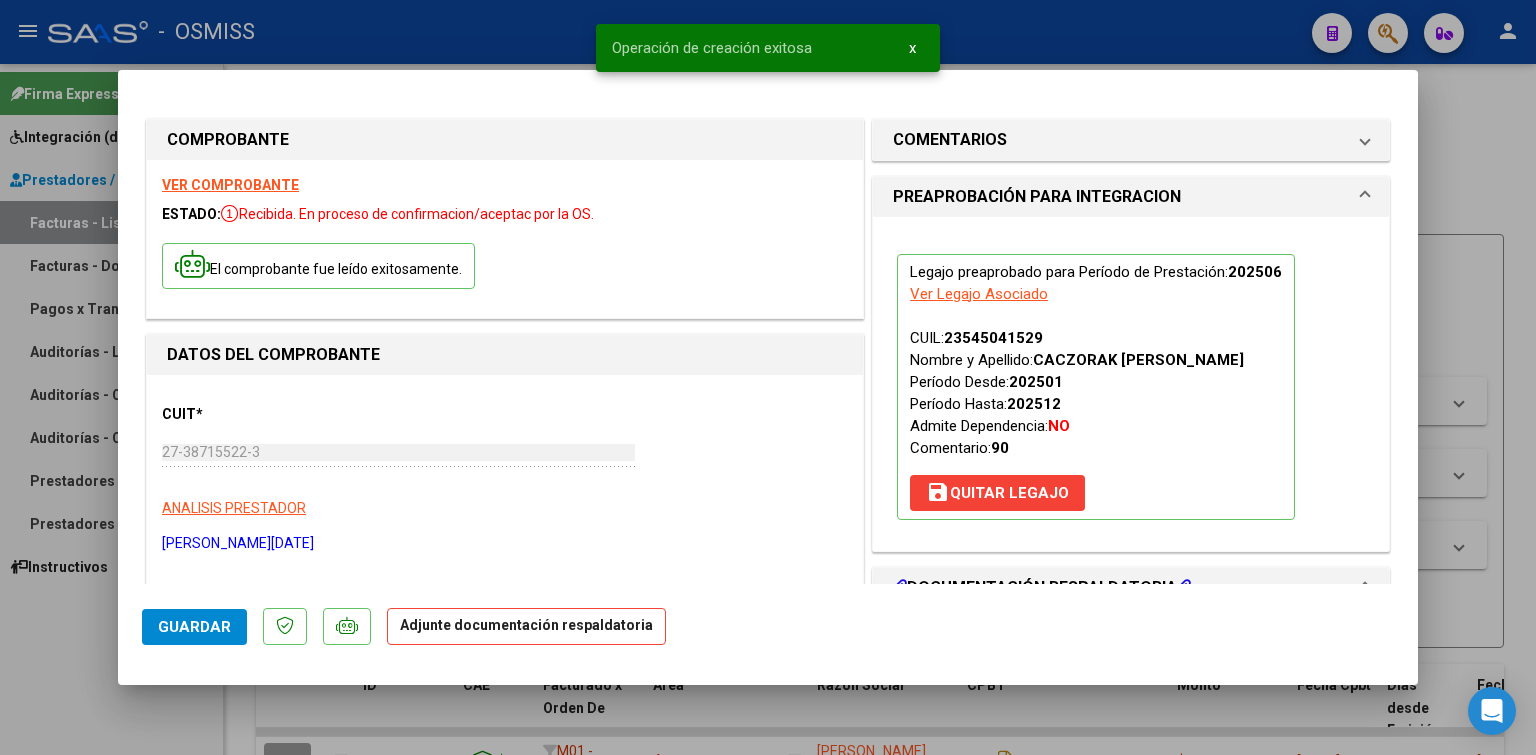 scroll, scrollTop: 200, scrollLeft: 0, axis: vertical 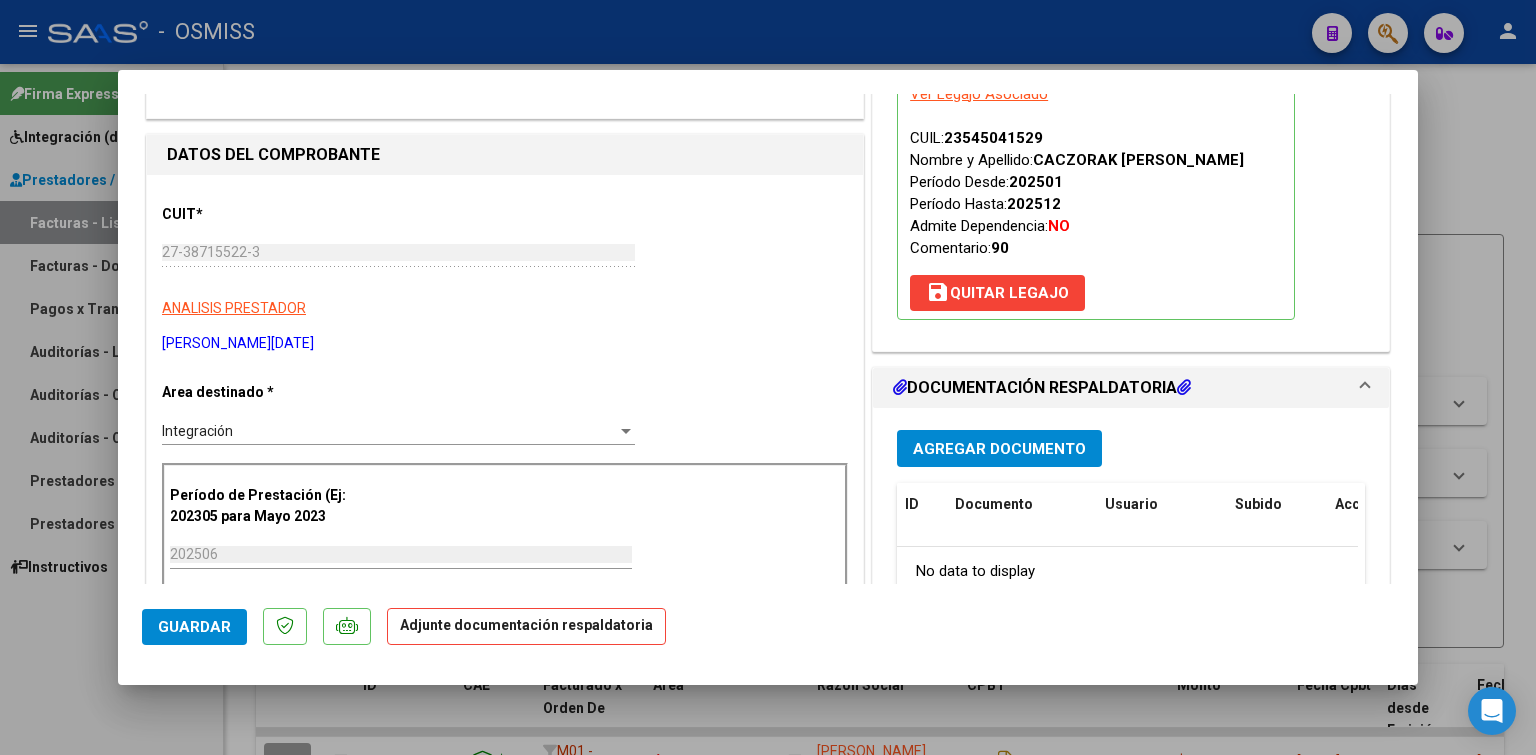 click on "Agregar Documento" at bounding box center (999, 449) 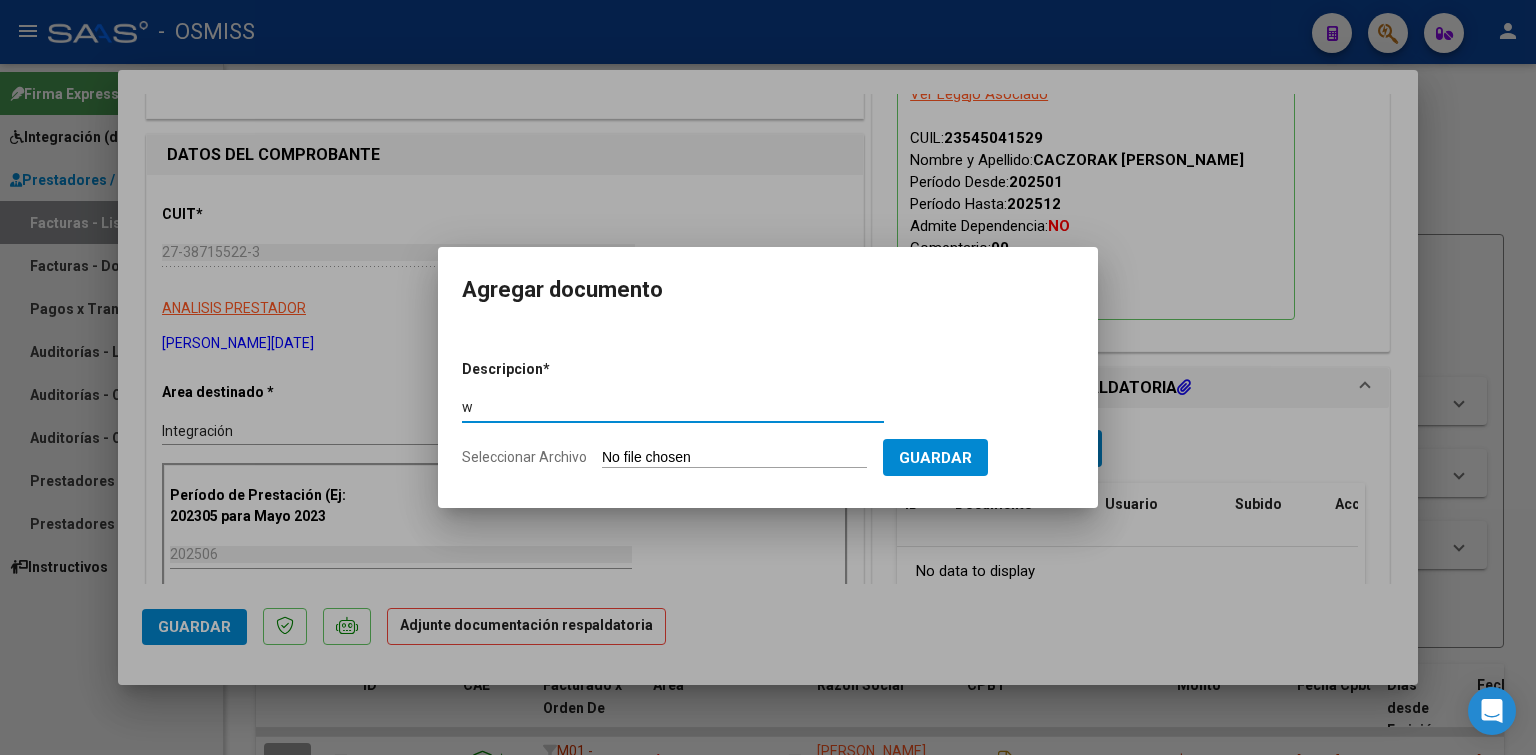 click on "Seleccionar Archivo" at bounding box center (734, 458) 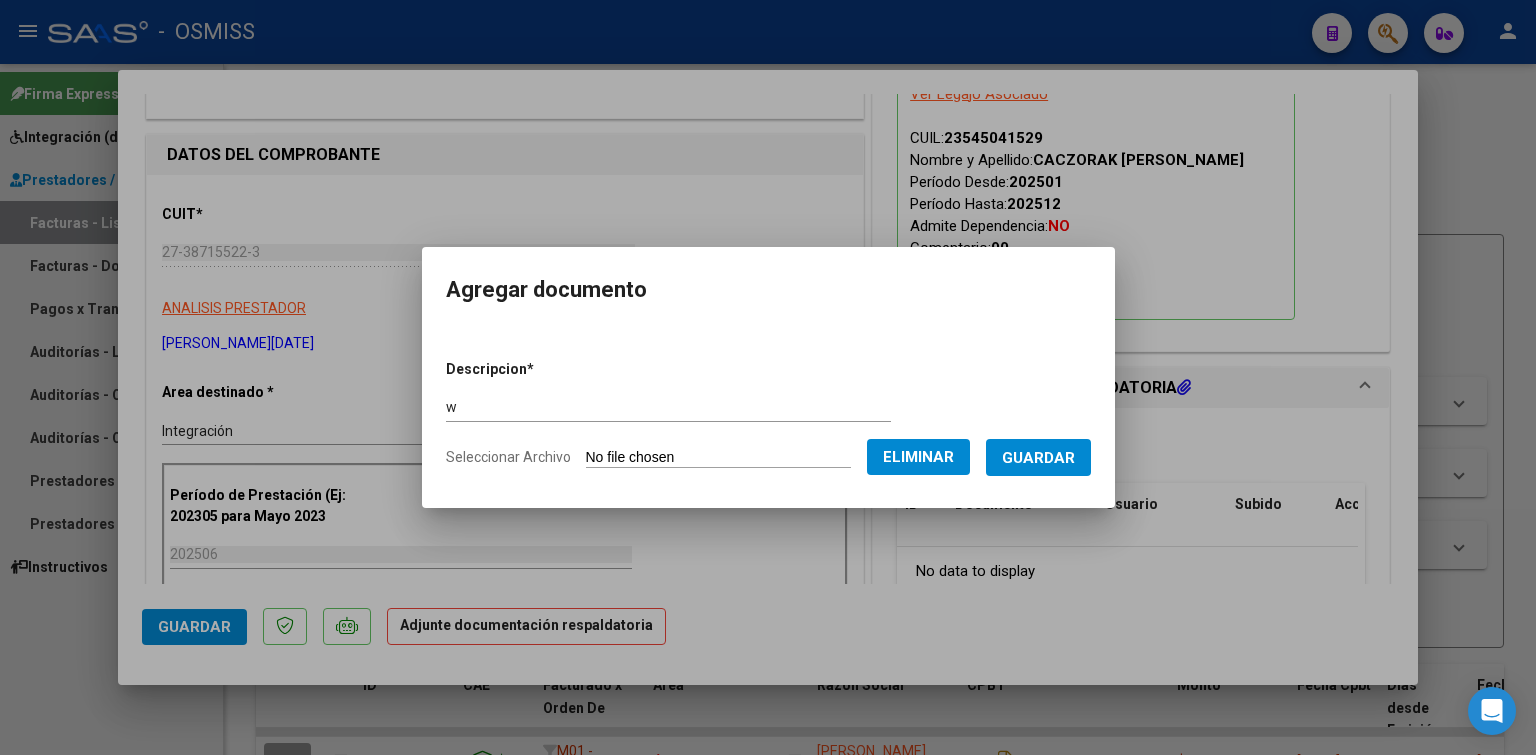 click on "Guardar" at bounding box center [1038, 458] 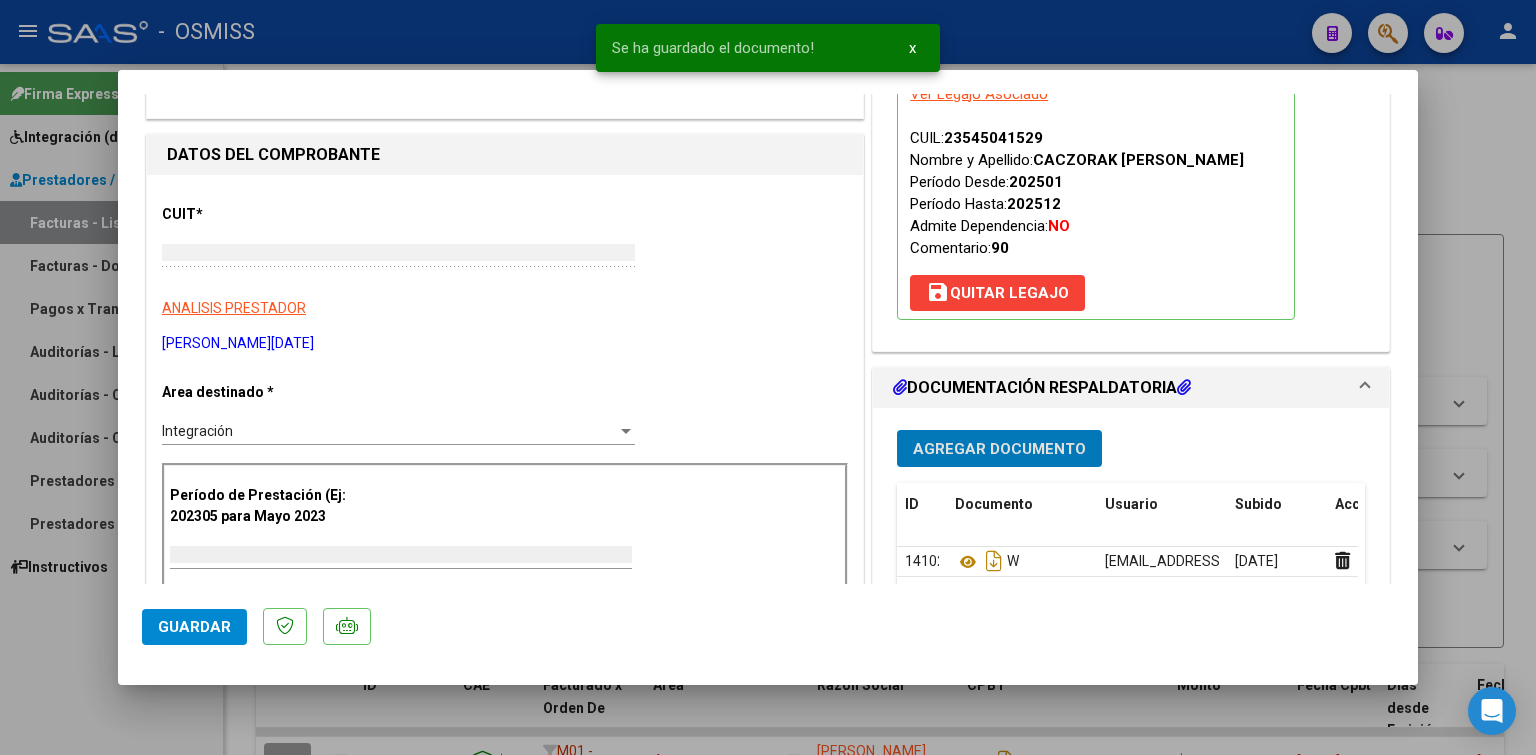 scroll, scrollTop: 210, scrollLeft: 0, axis: vertical 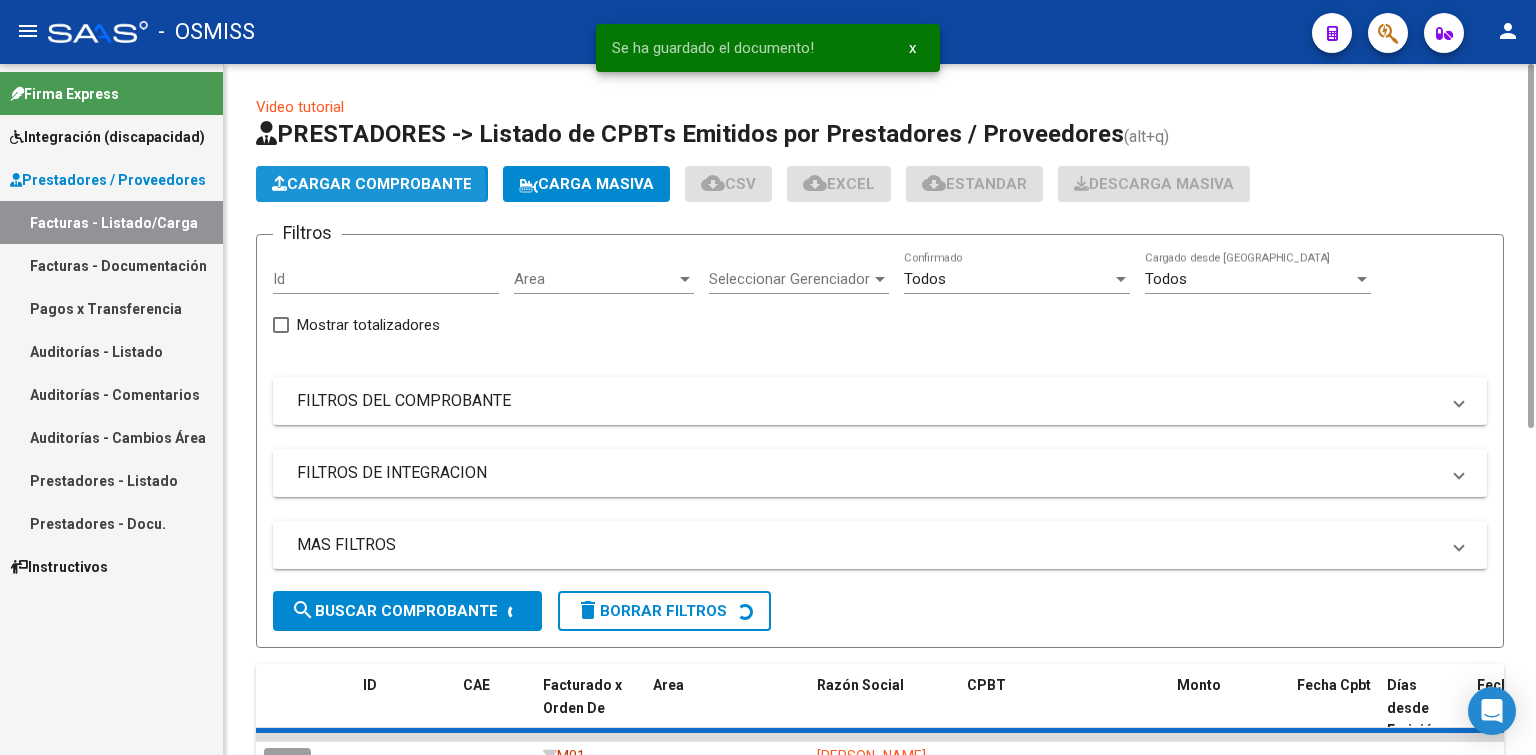 click on "Cargar Comprobante" 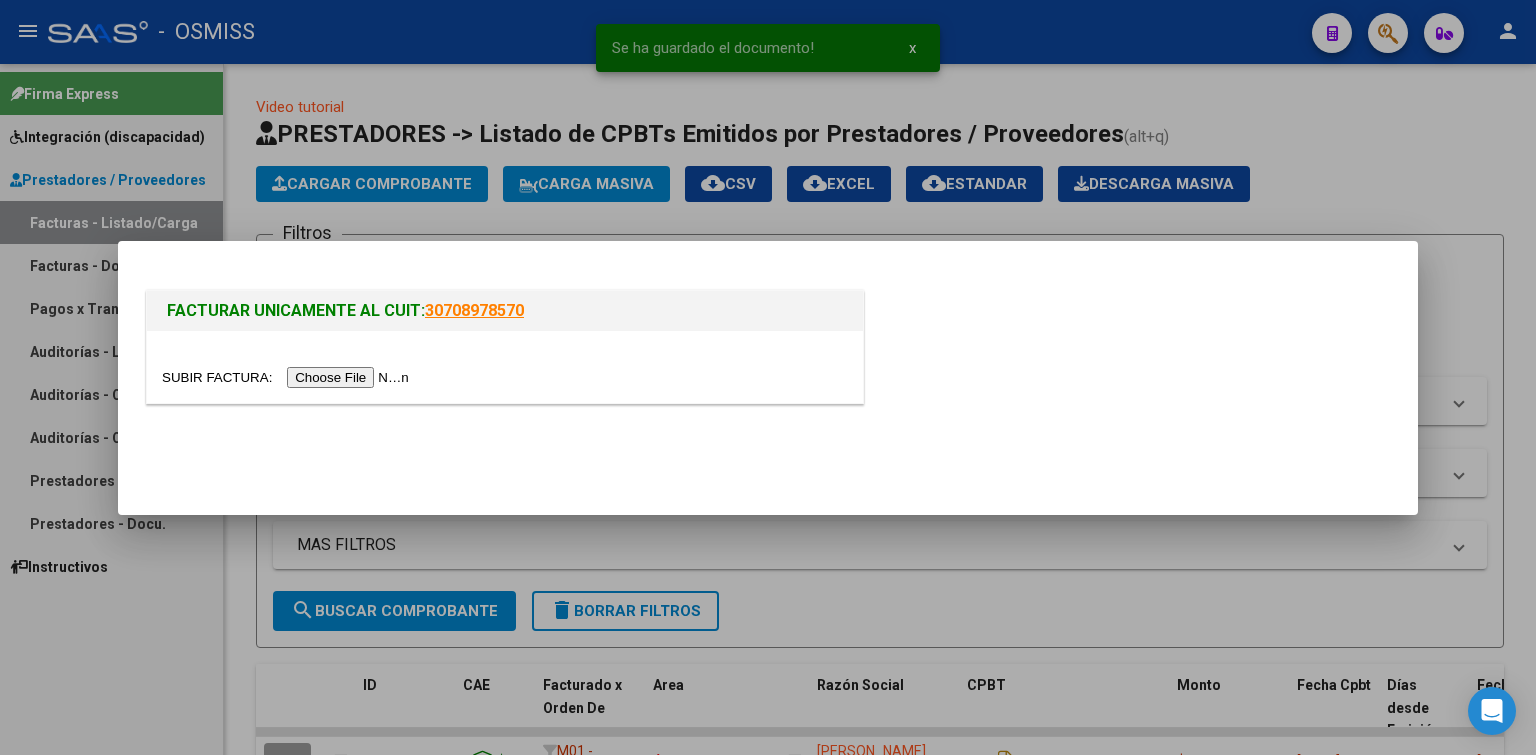 click at bounding box center [288, 377] 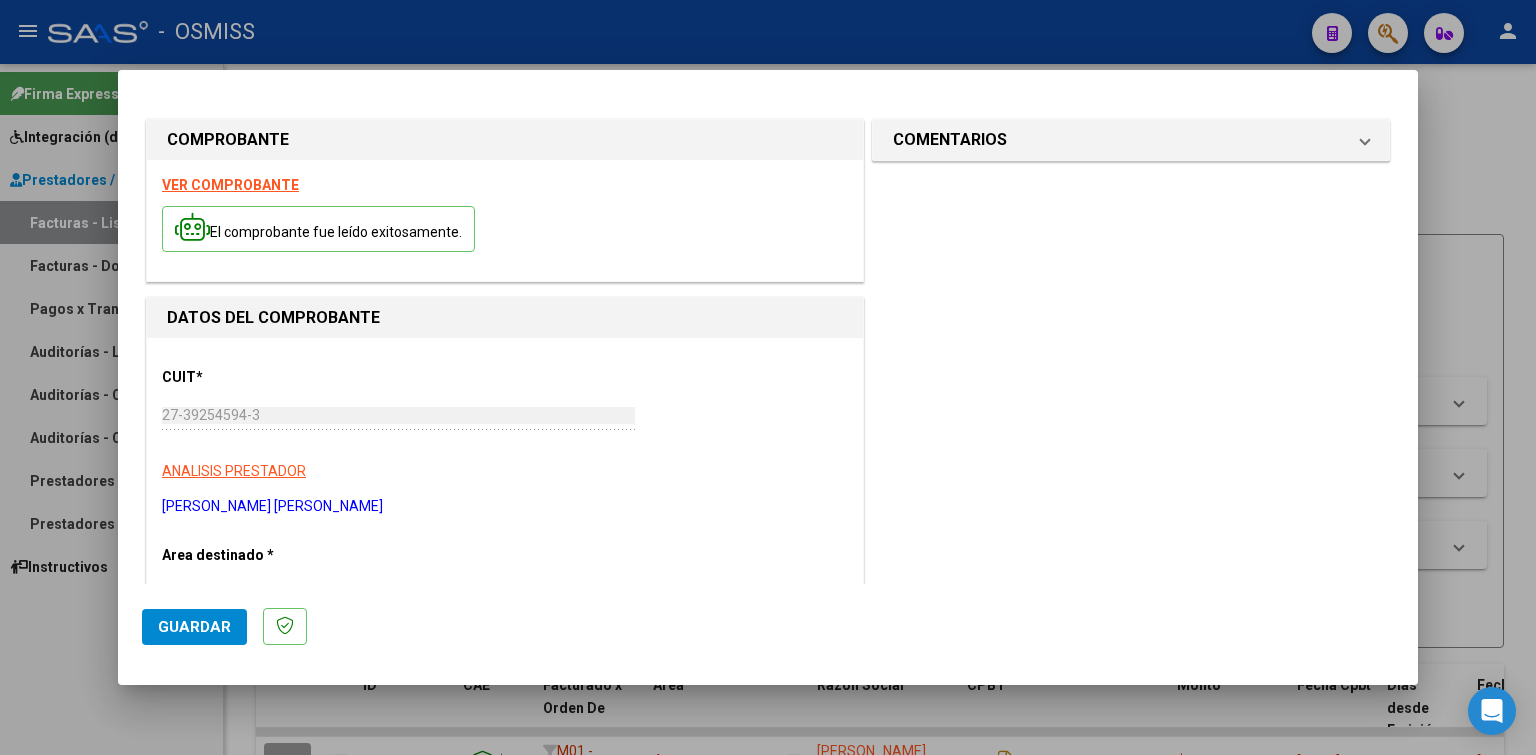 scroll, scrollTop: 300, scrollLeft: 0, axis: vertical 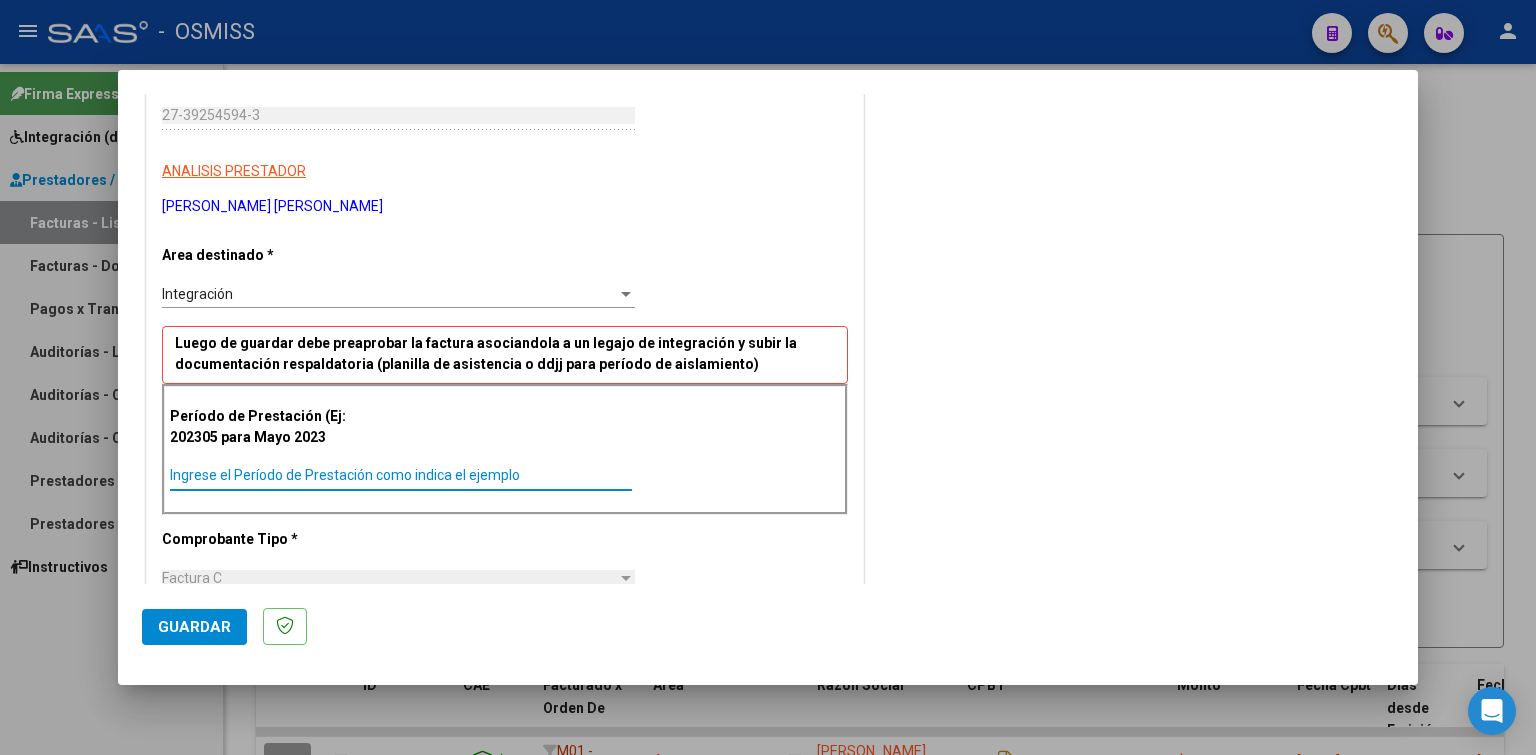 click on "Ingrese el Período de Prestación como indica el ejemplo" at bounding box center [401, 475] 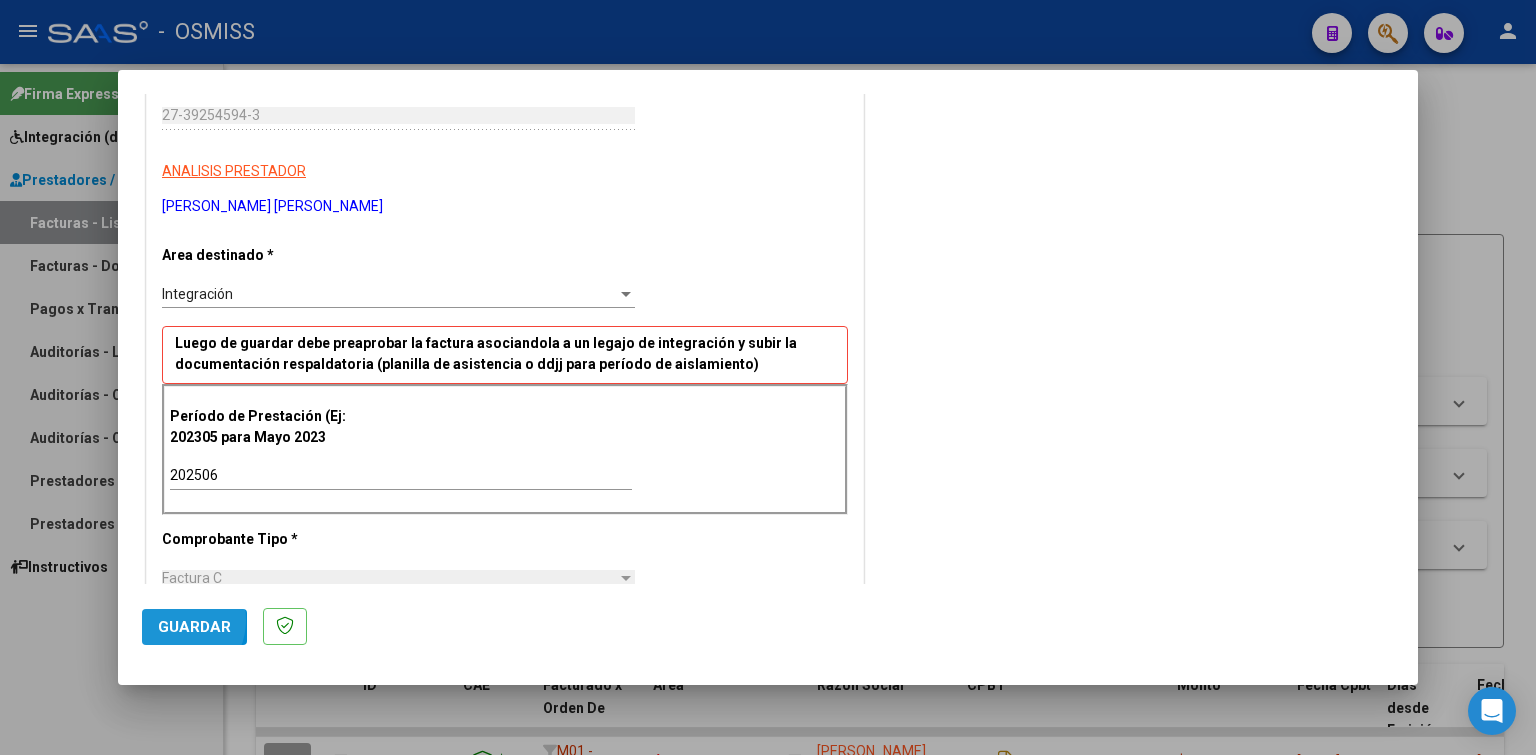 drag, startPoint x: 172, startPoint y: 620, endPoint x: 212, endPoint y: 653, distance: 51.855568 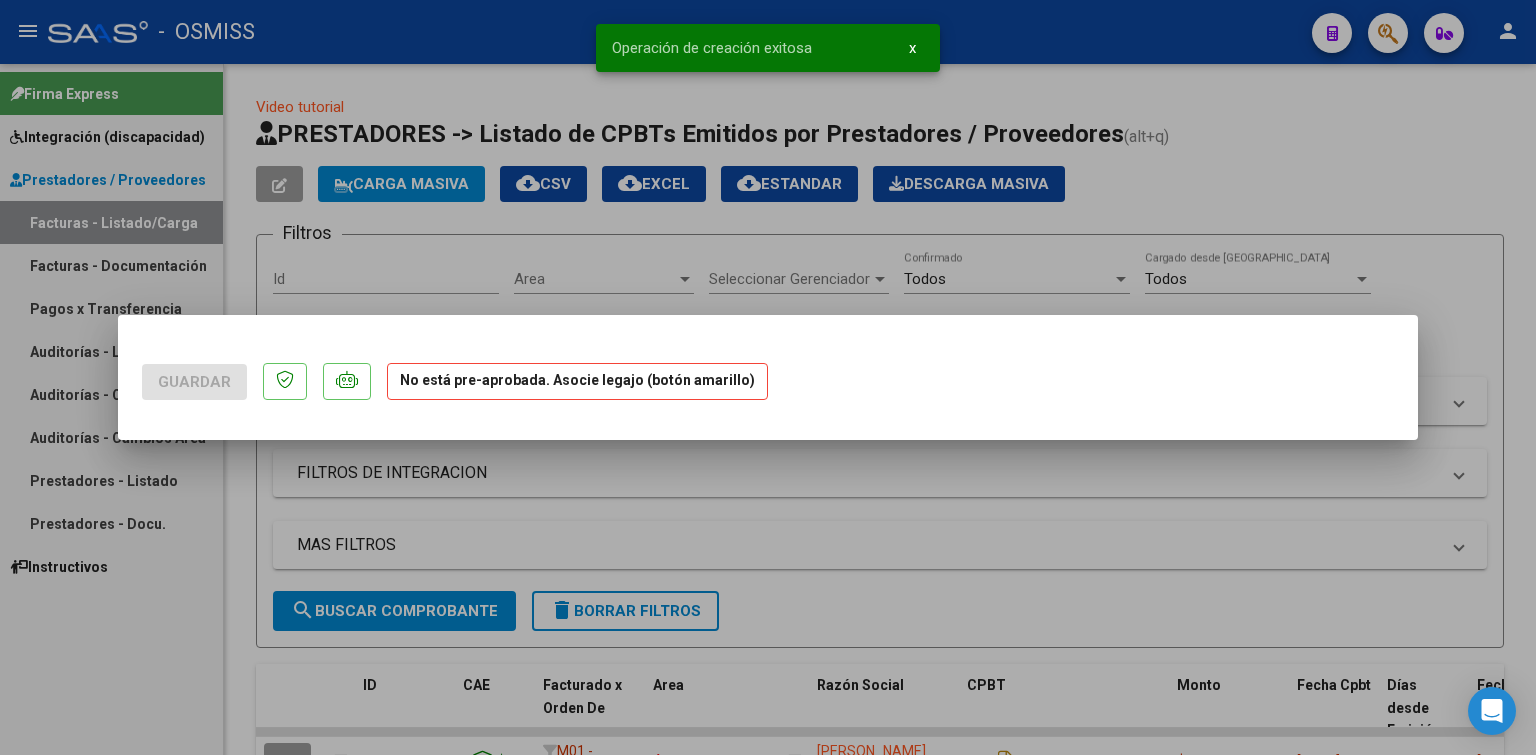 scroll, scrollTop: 0, scrollLeft: 0, axis: both 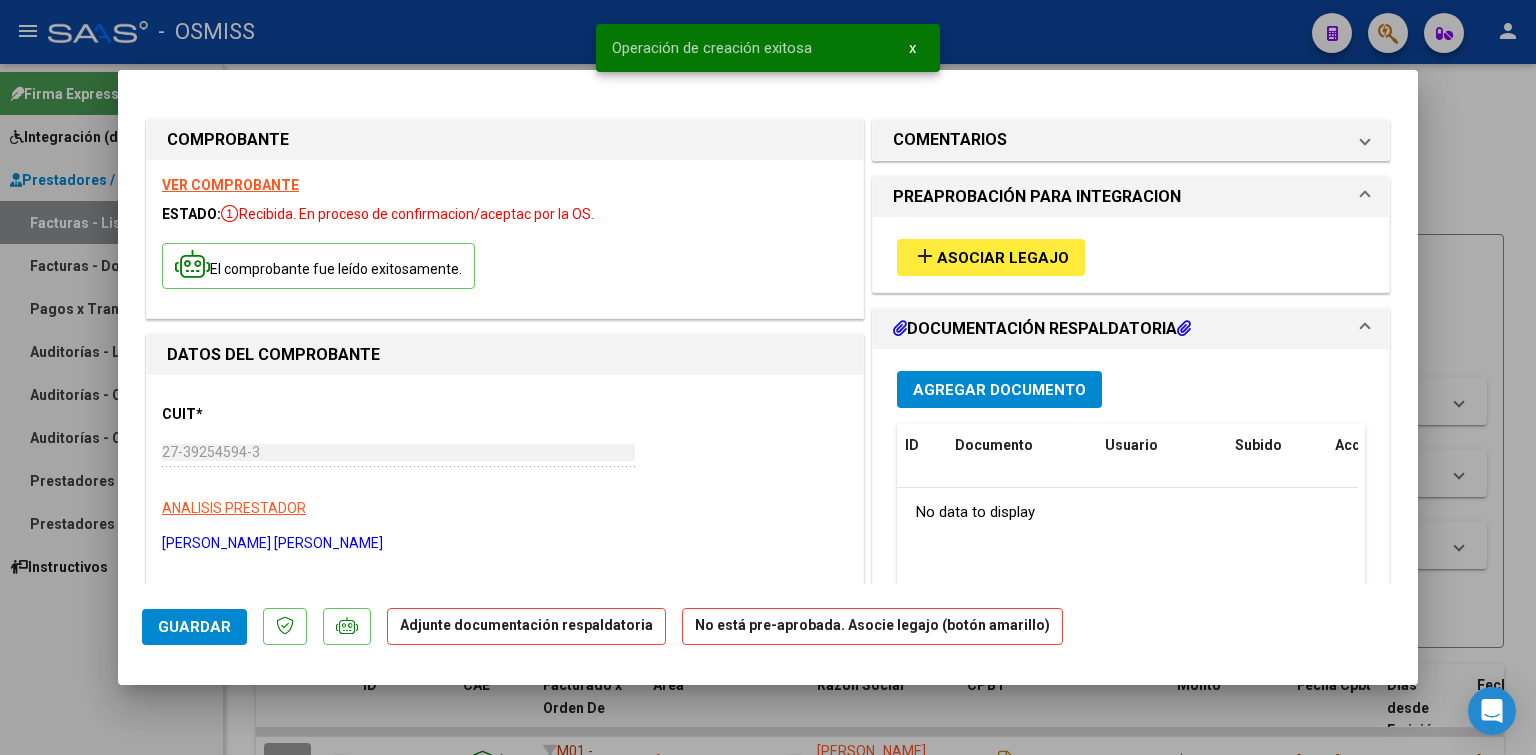 click on "Asociar Legajo" at bounding box center (1003, 258) 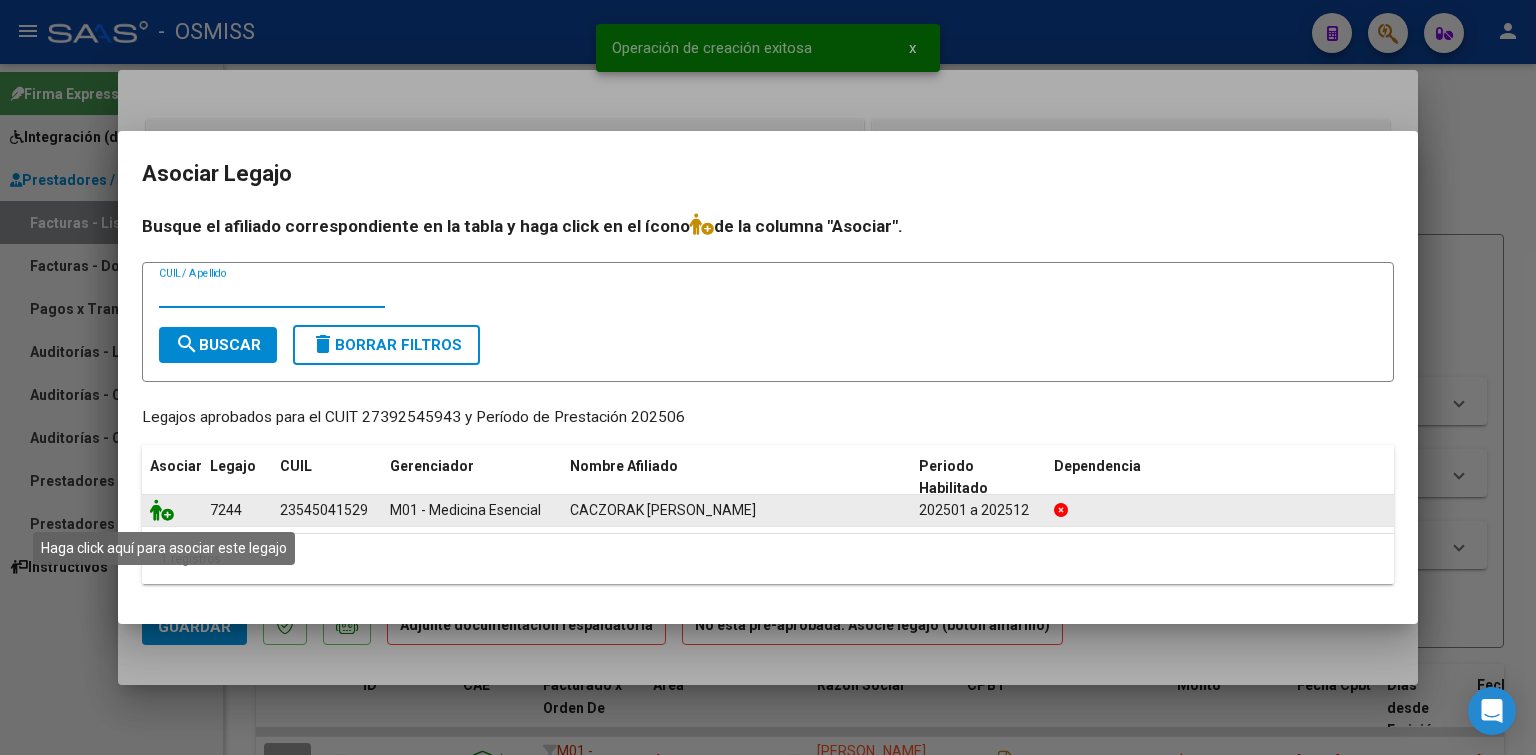 click 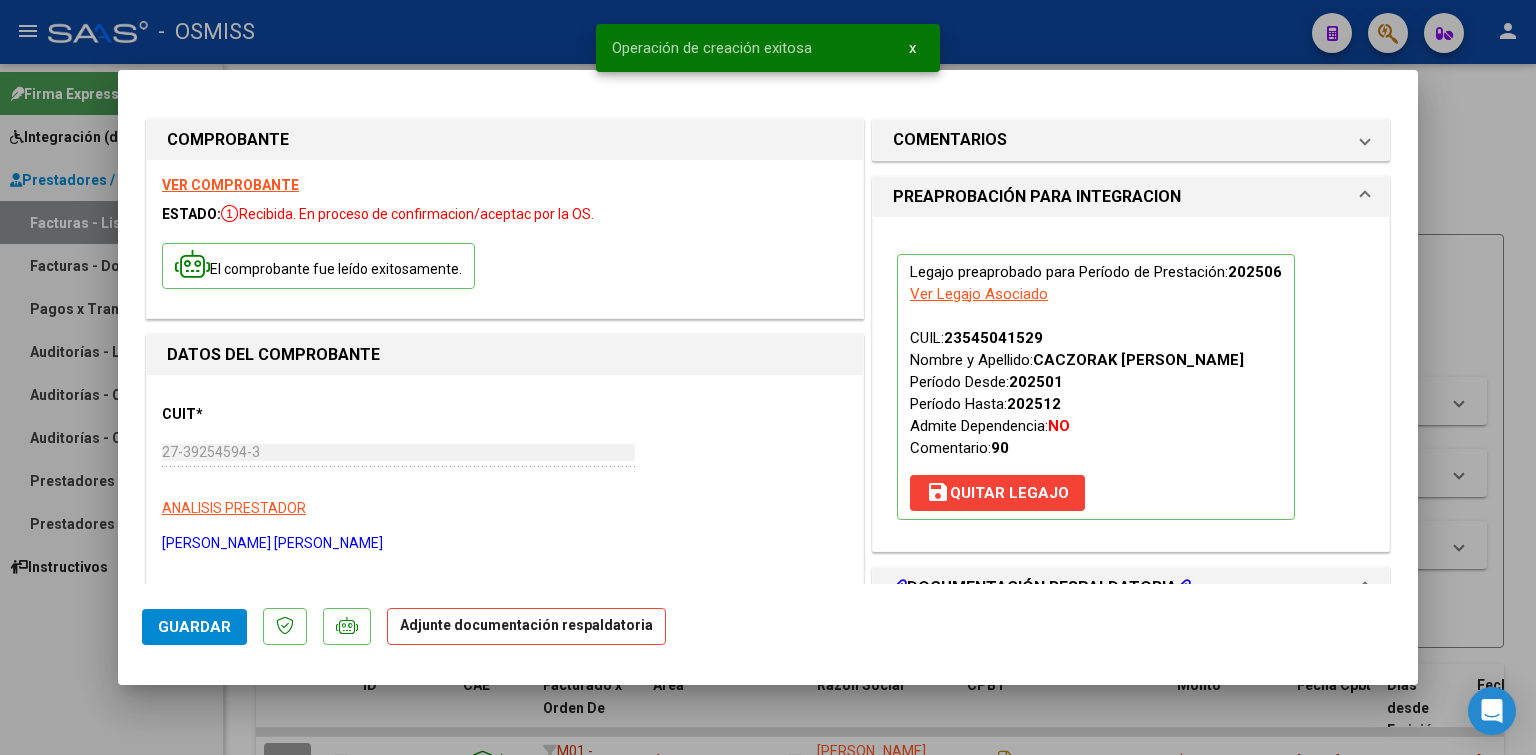 scroll, scrollTop: 500, scrollLeft: 0, axis: vertical 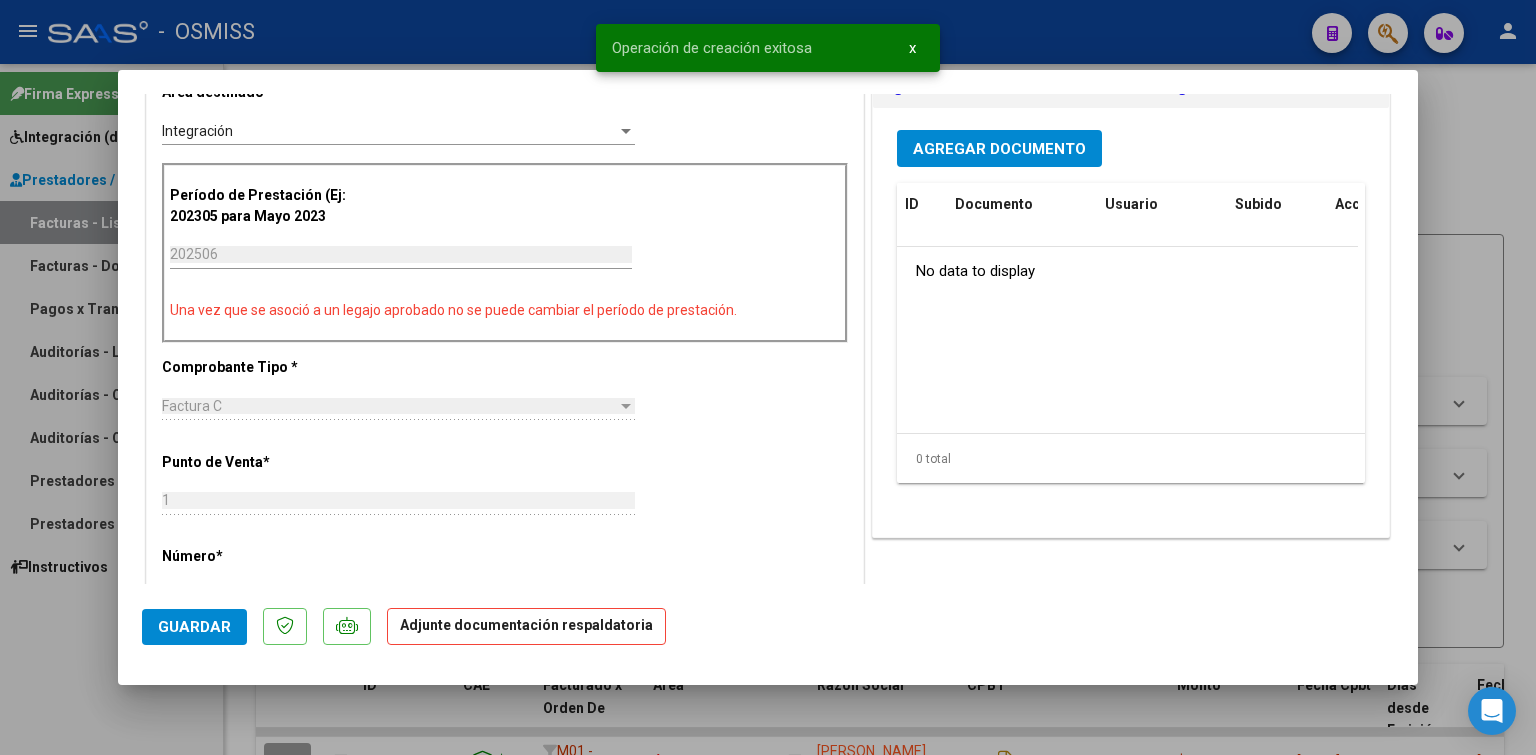 click on "Agregar Documento" at bounding box center (999, 149) 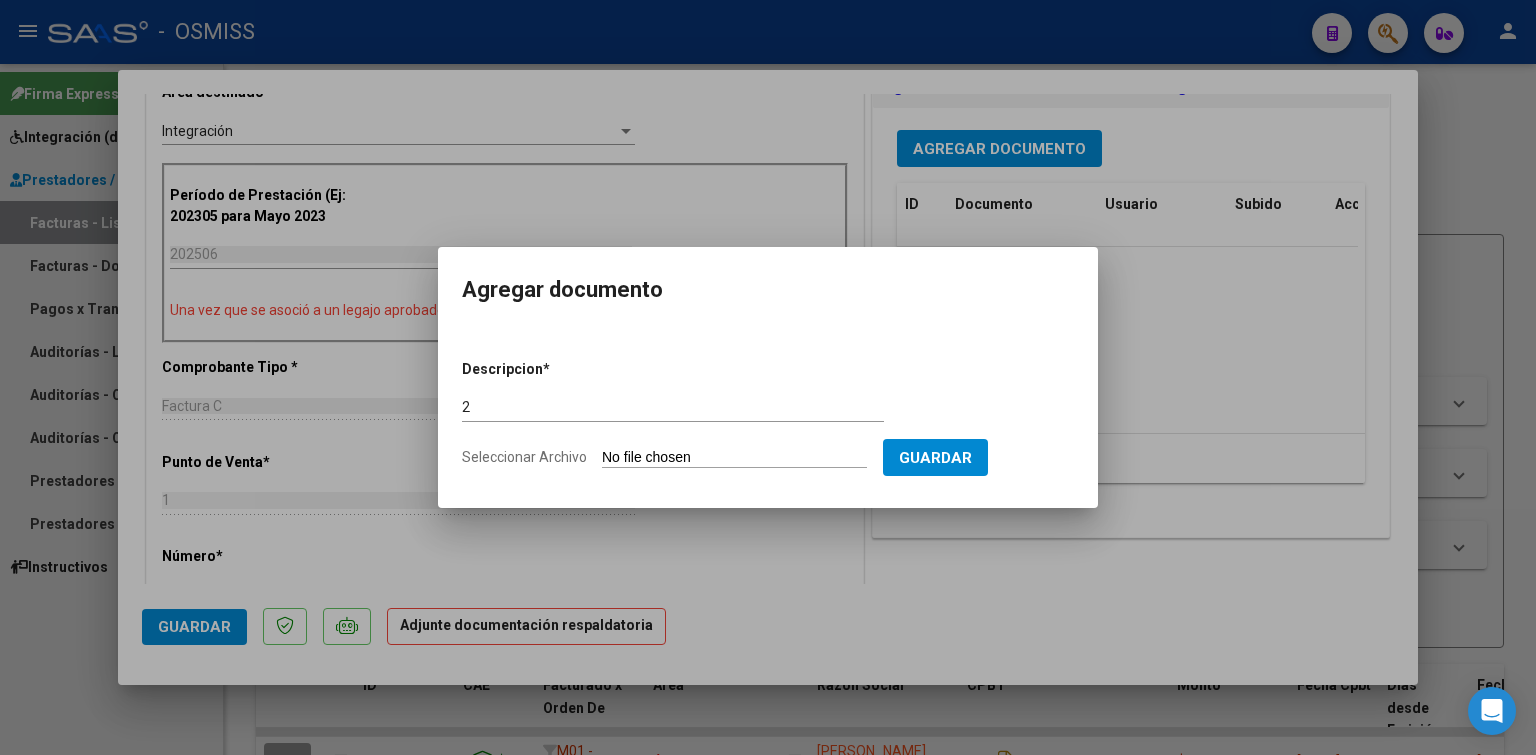 click on "Seleccionar Archivo" at bounding box center (734, 458) 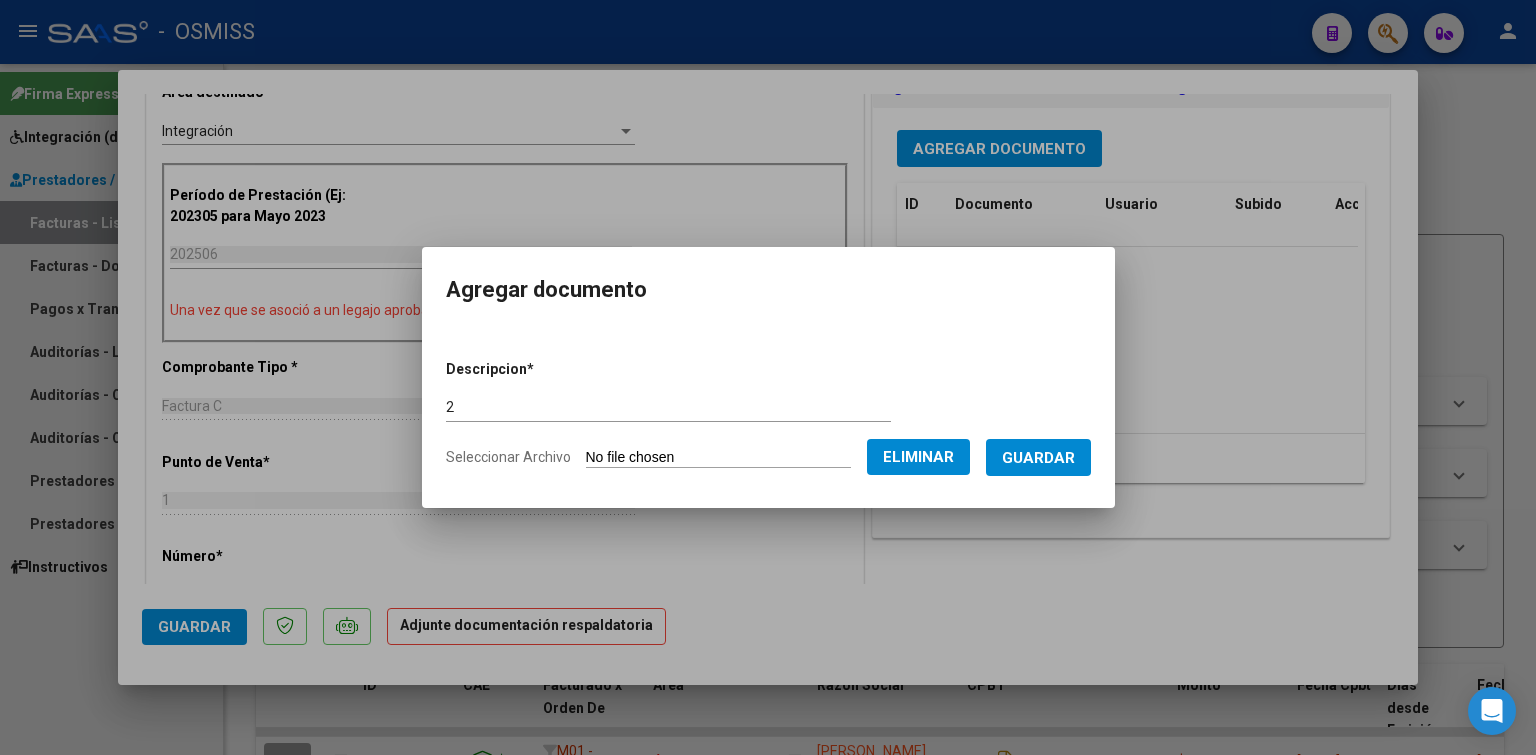 click on "Guardar" at bounding box center (1038, 457) 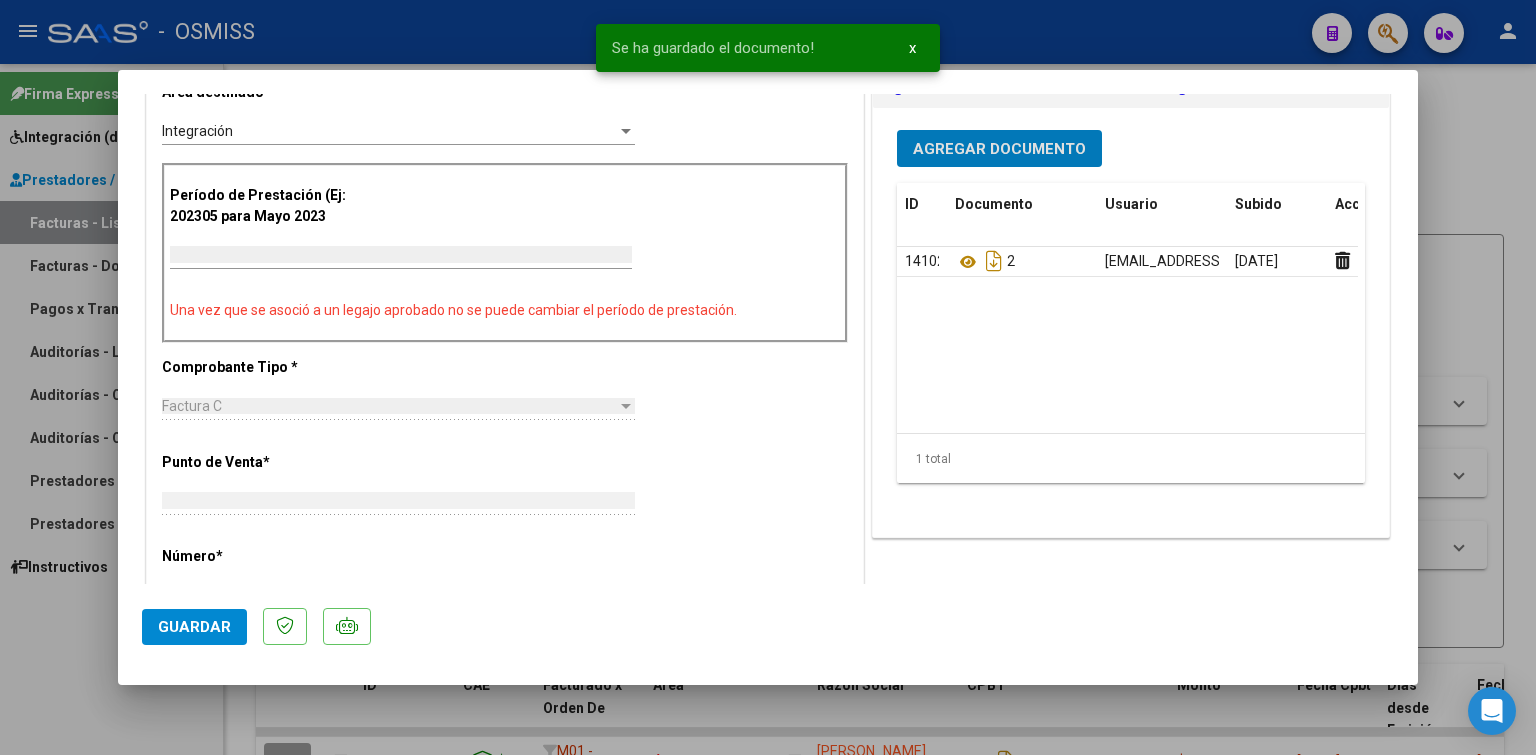scroll, scrollTop: 0, scrollLeft: 0, axis: both 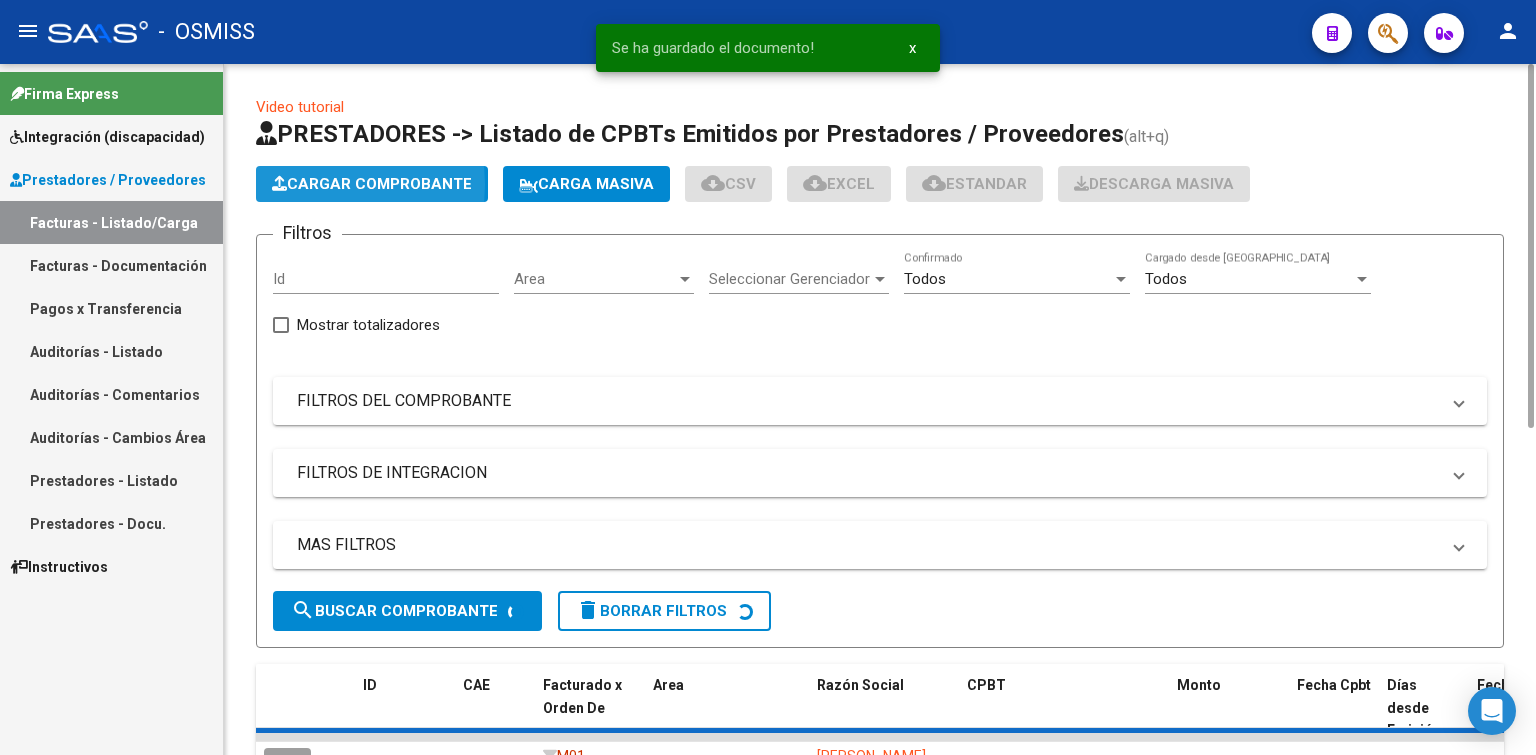 click on "Cargar Comprobante" 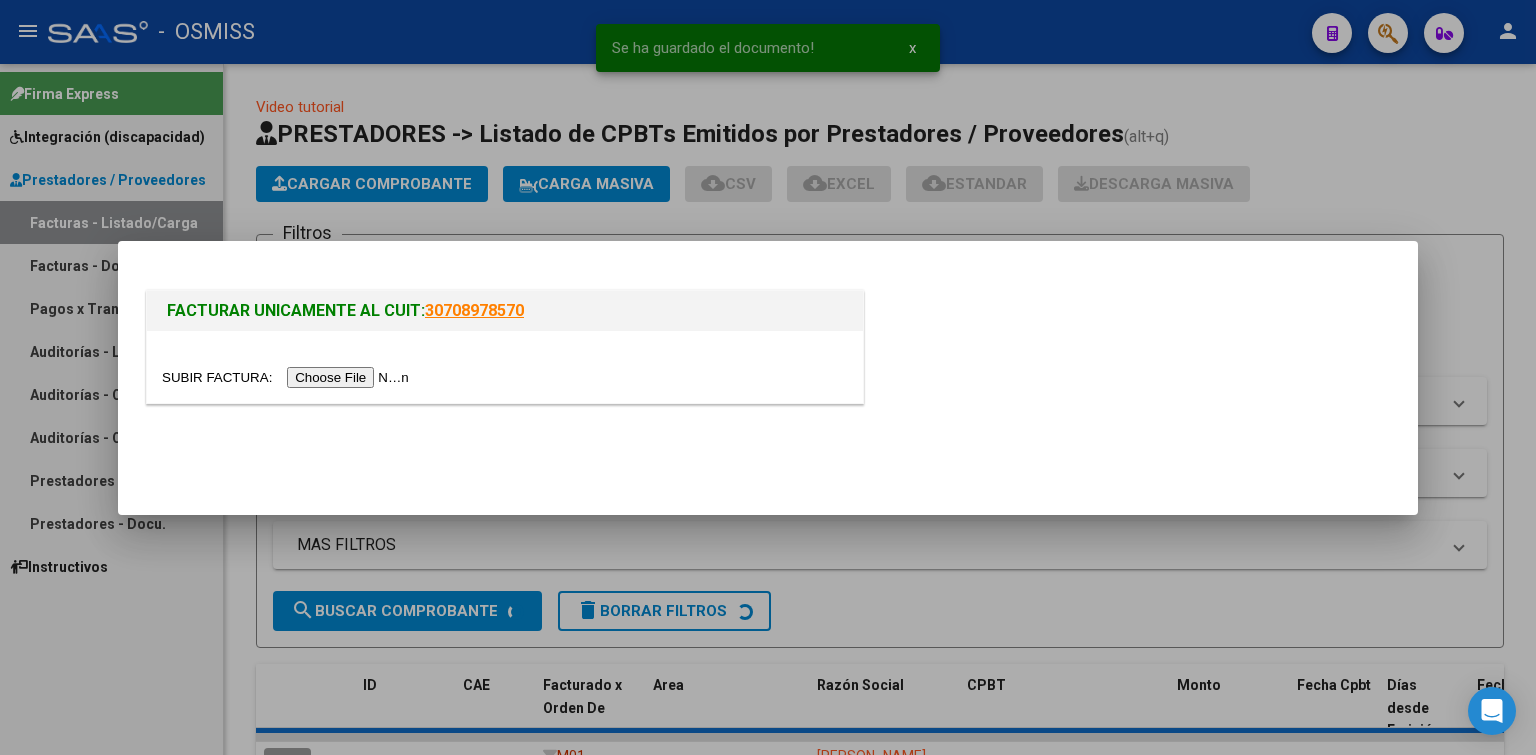 click at bounding box center (288, 377) 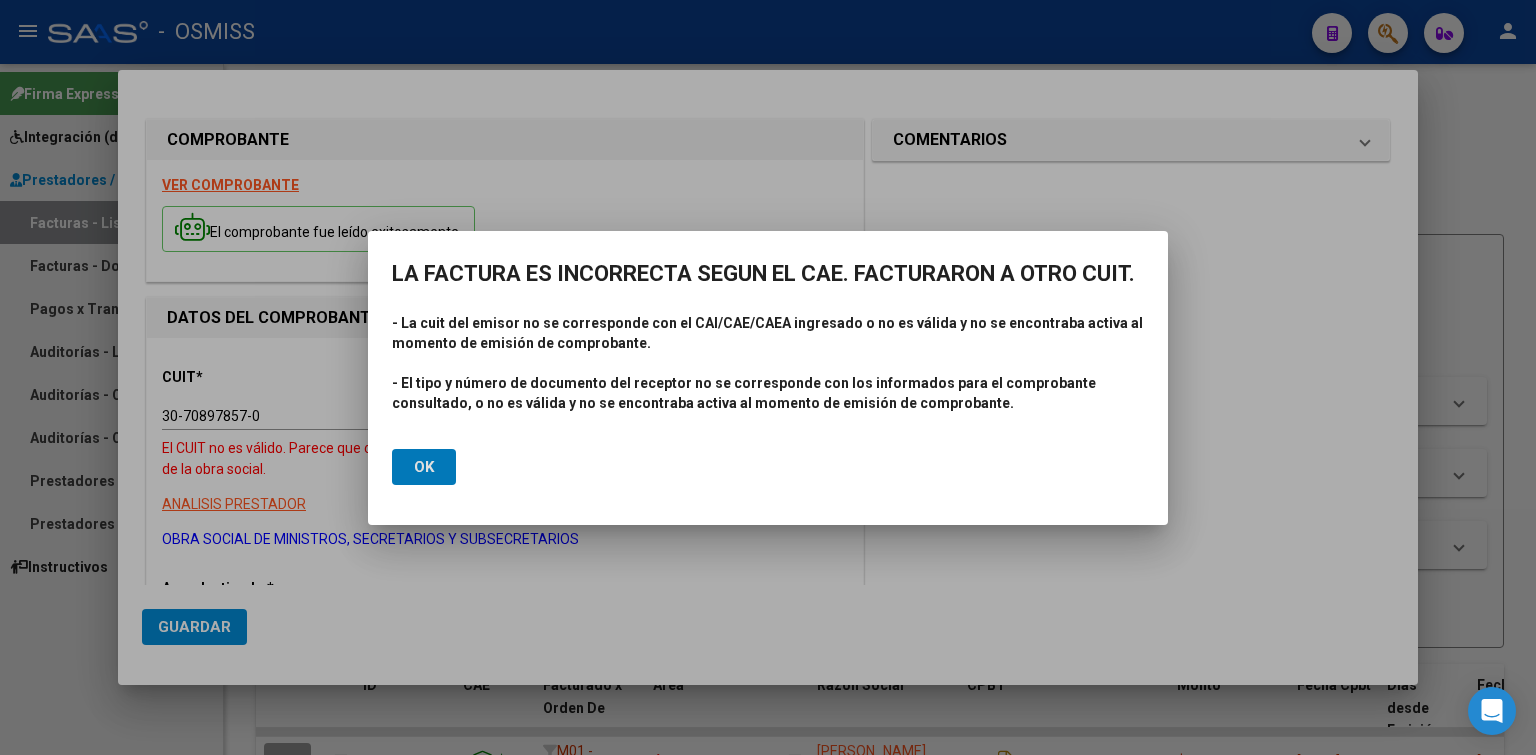 click on "Ok" 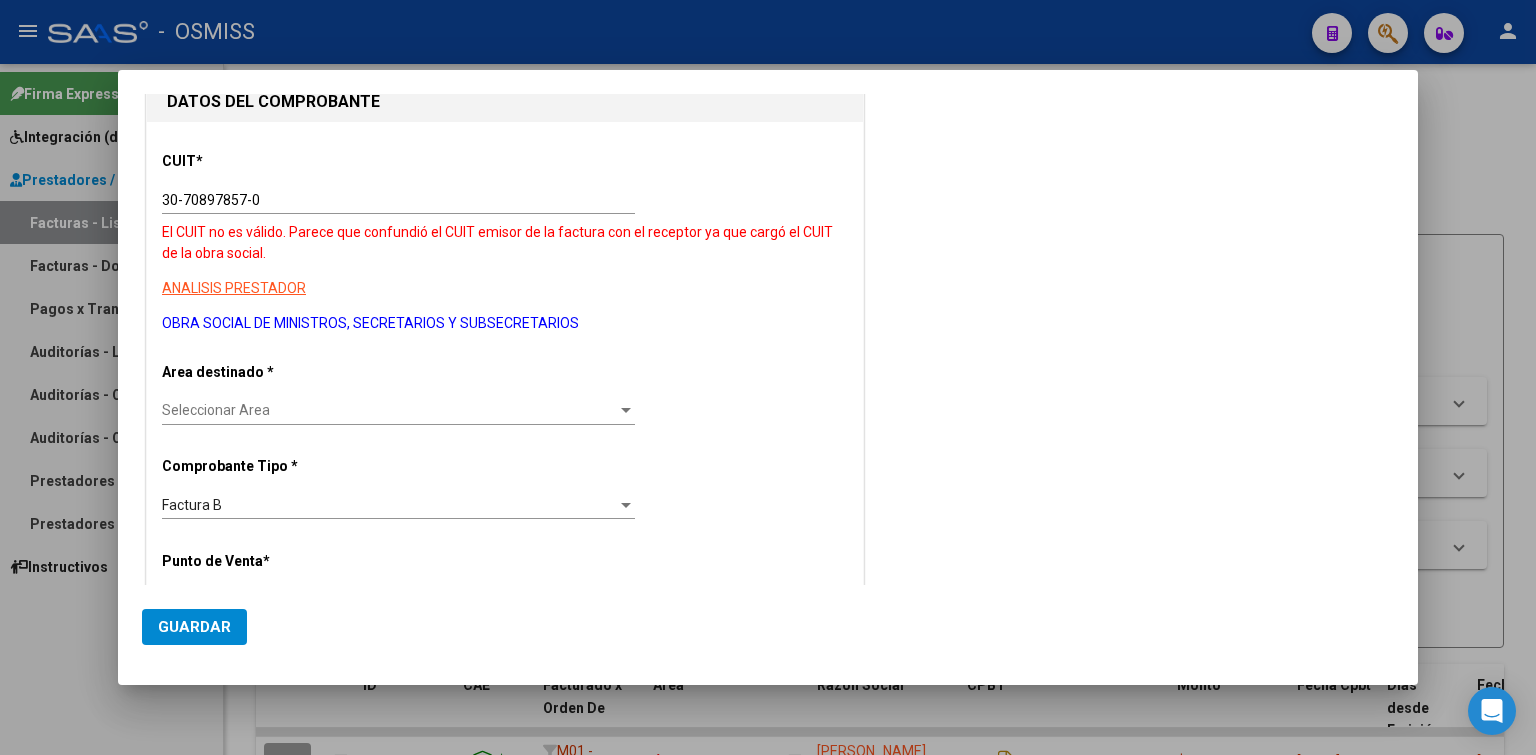 scroll, scrollTop: 324, scrollLeft: 0, axis: vertical 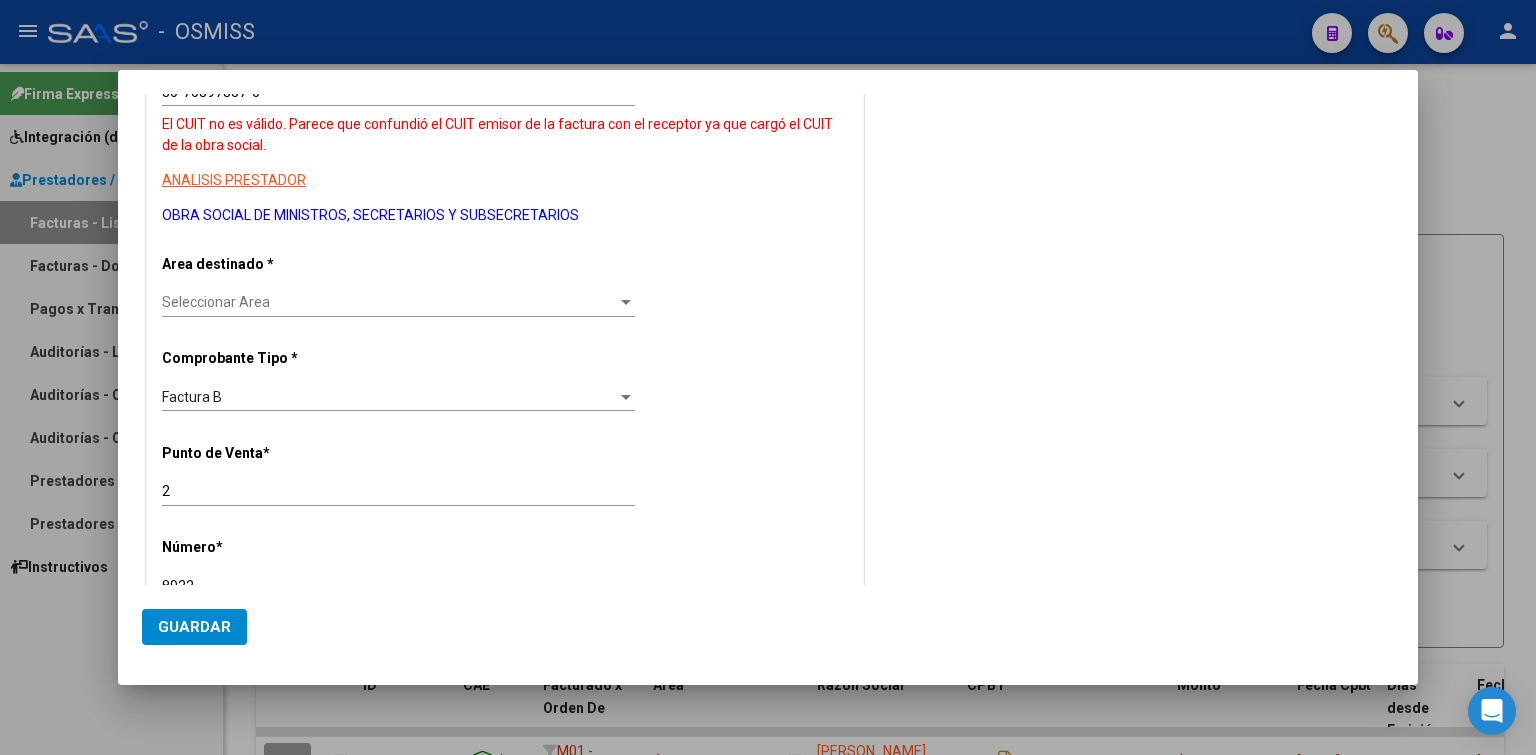 click on "Seleccionar Area" at bounding box center [389, 302] 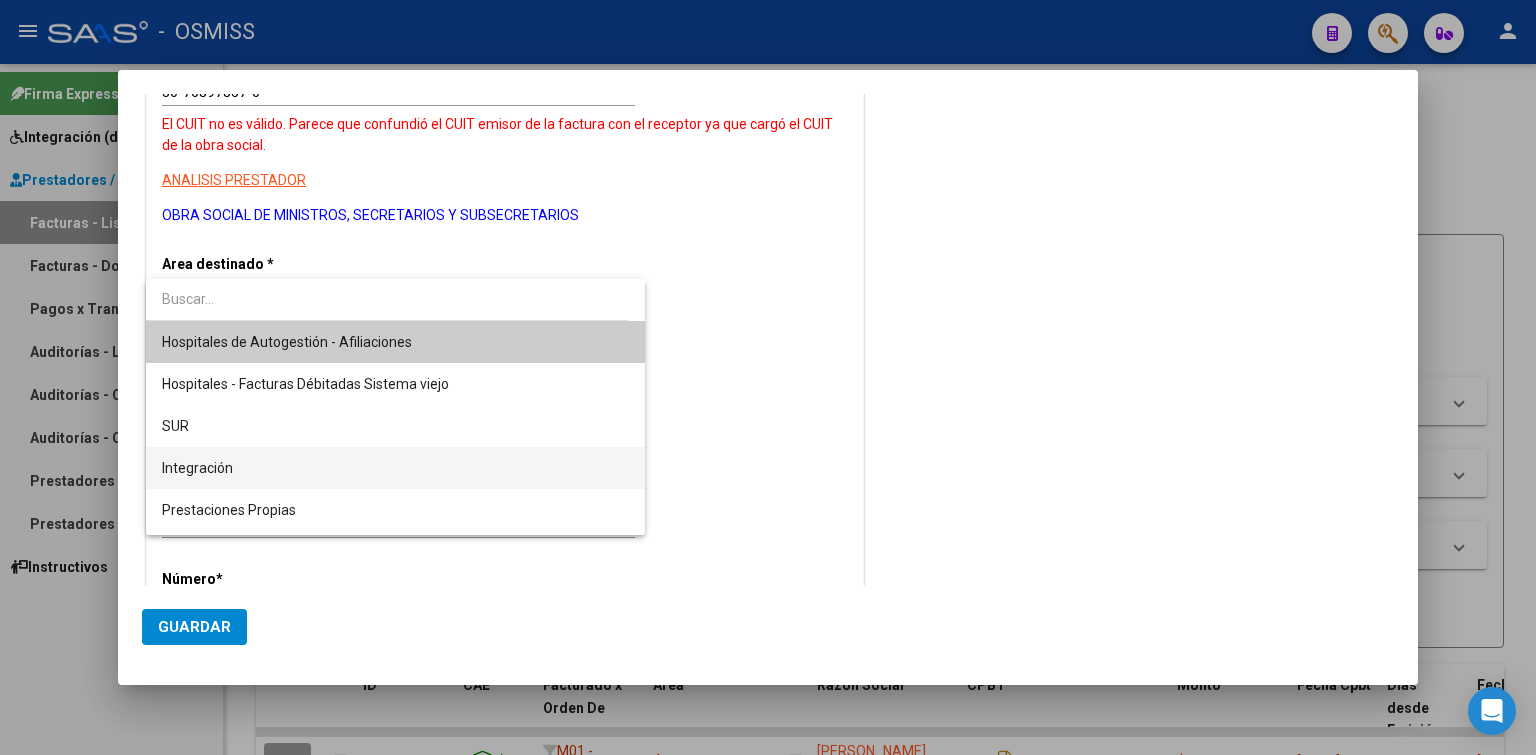 click on "Integración" at bounding box center (395, 468) 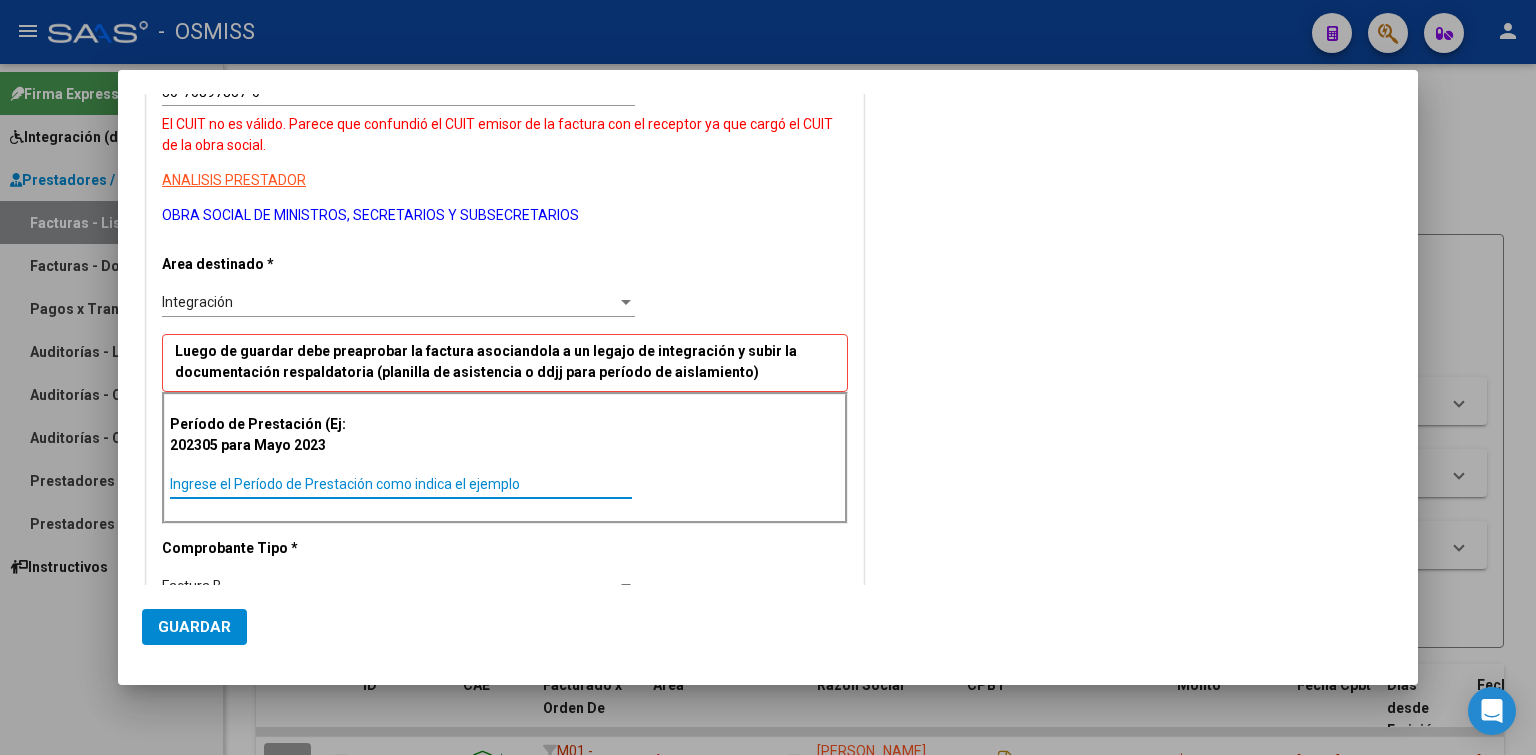 click on "Ingrese el Período de Prestación como indica el ejemplo" at bounding box center (401, 484) 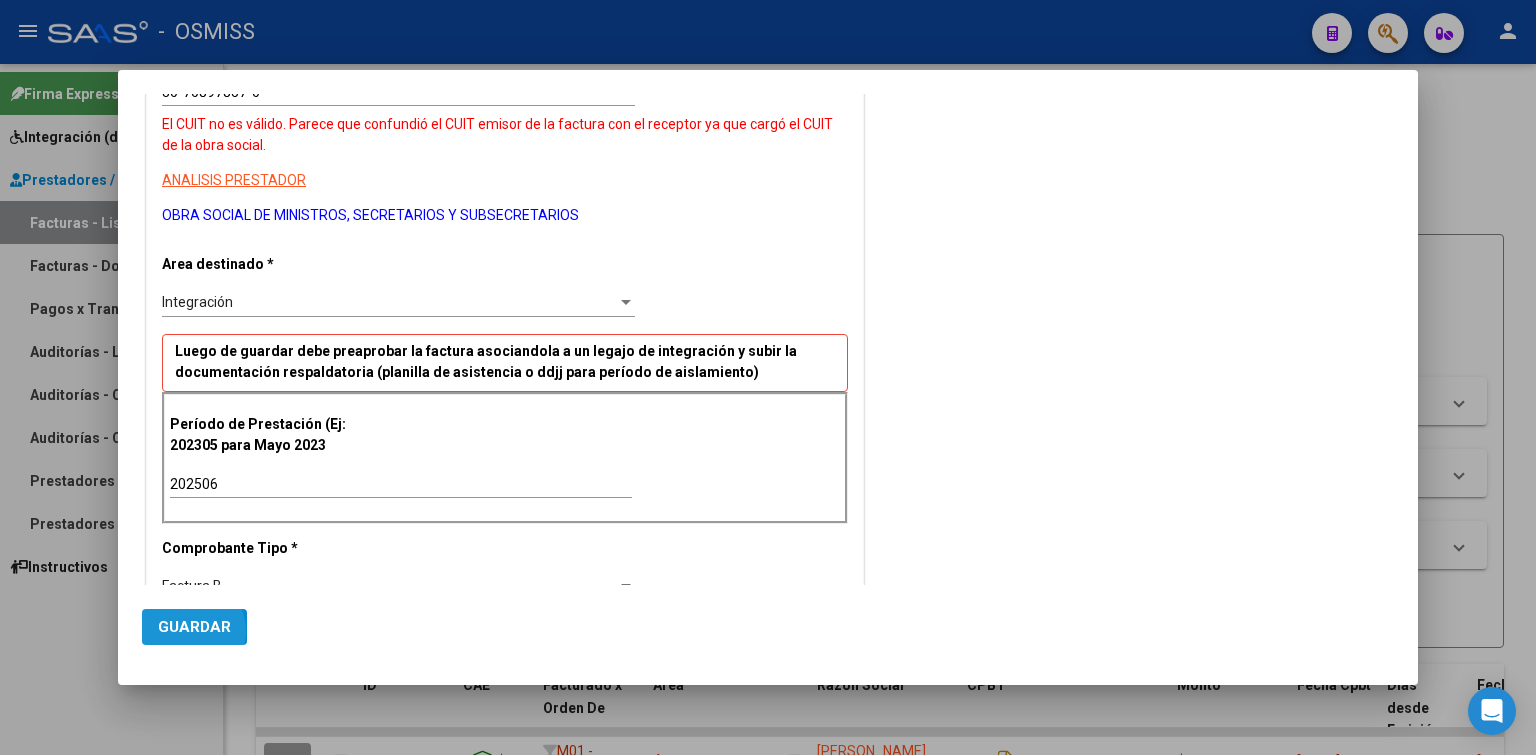 click on "Guardar" 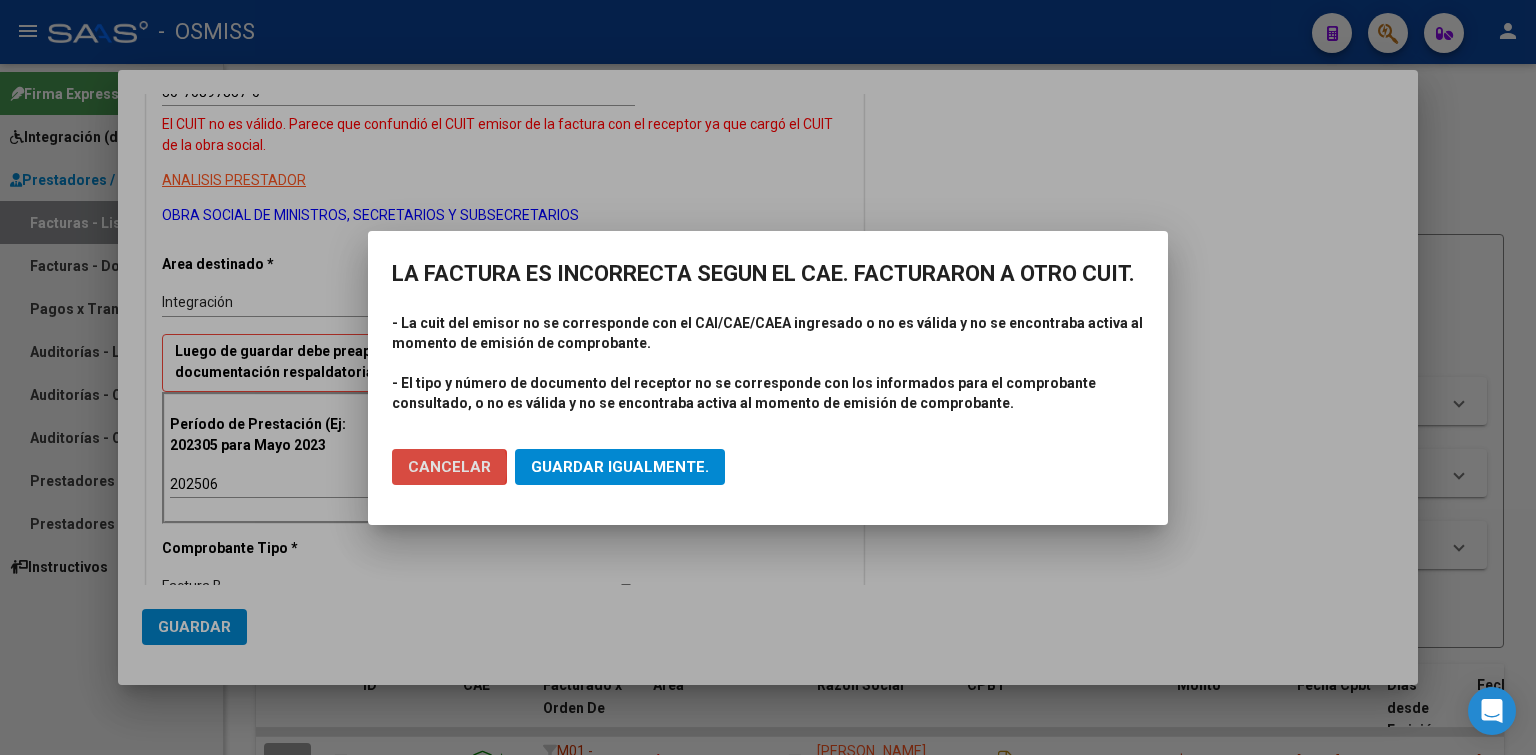 click on "Cancelar" 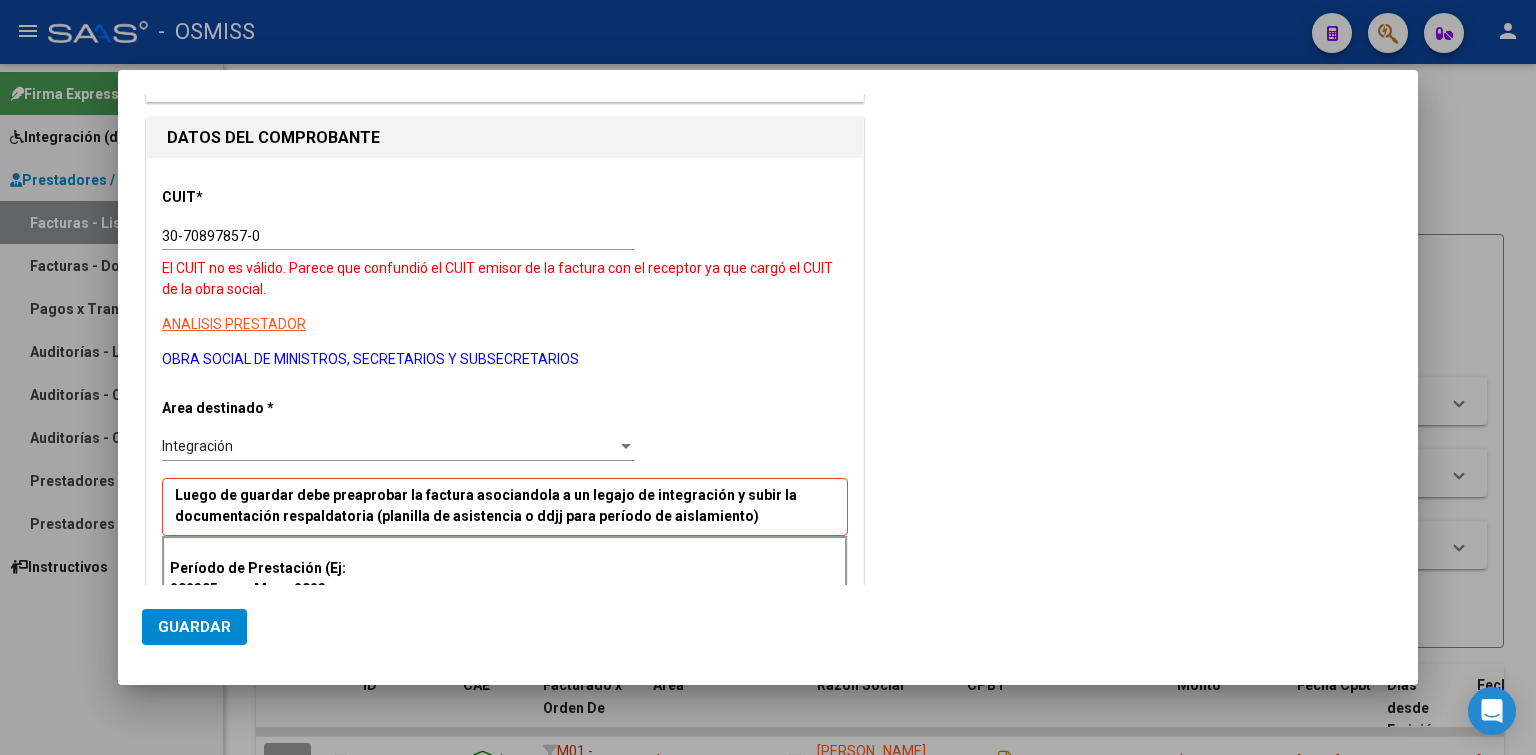 scroll, scrollTop: 166, scrollLeft: 0, axis: vertical 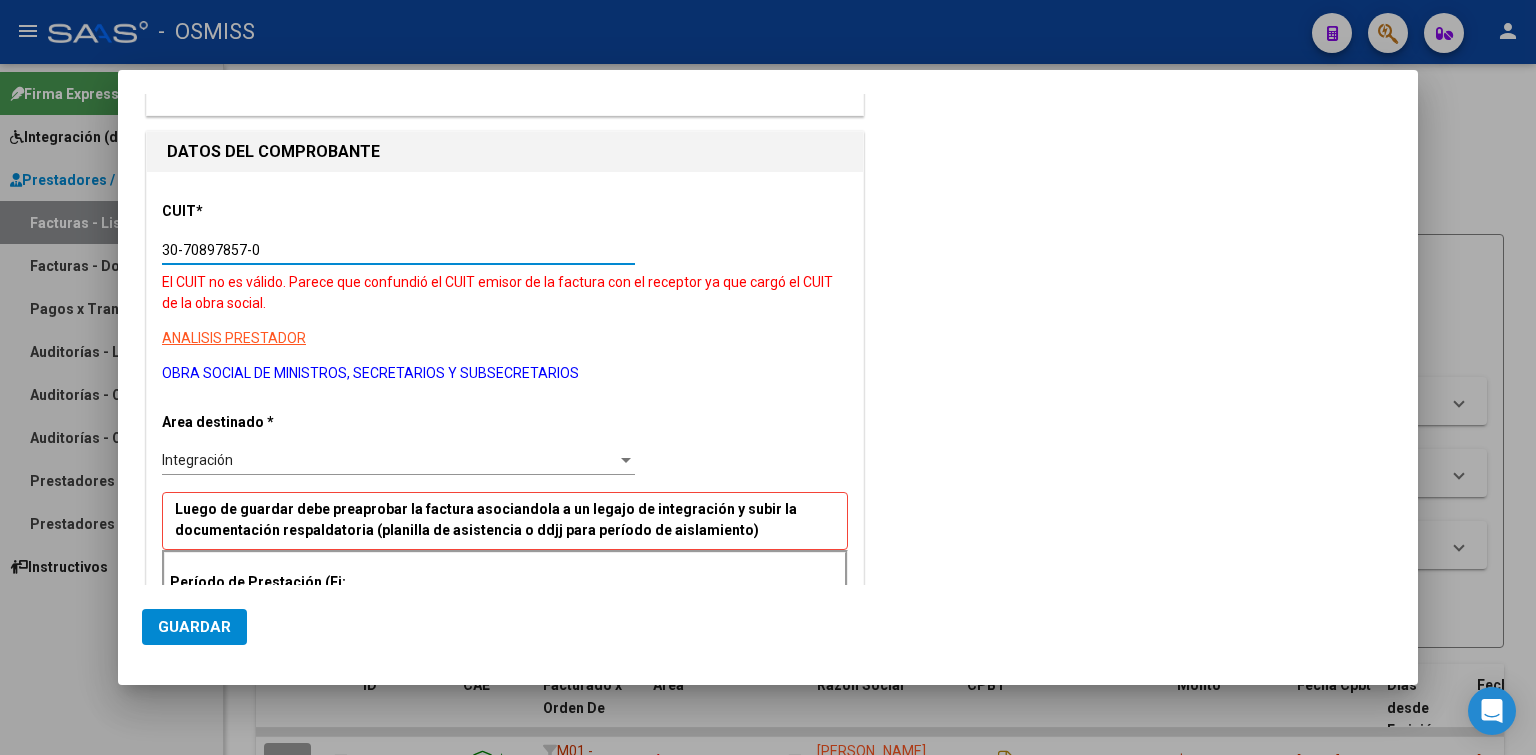 drag, startPoint x: 278, startPoint y: 245, endPoint x: 152, endPoint y: 263, distance: 127.27922 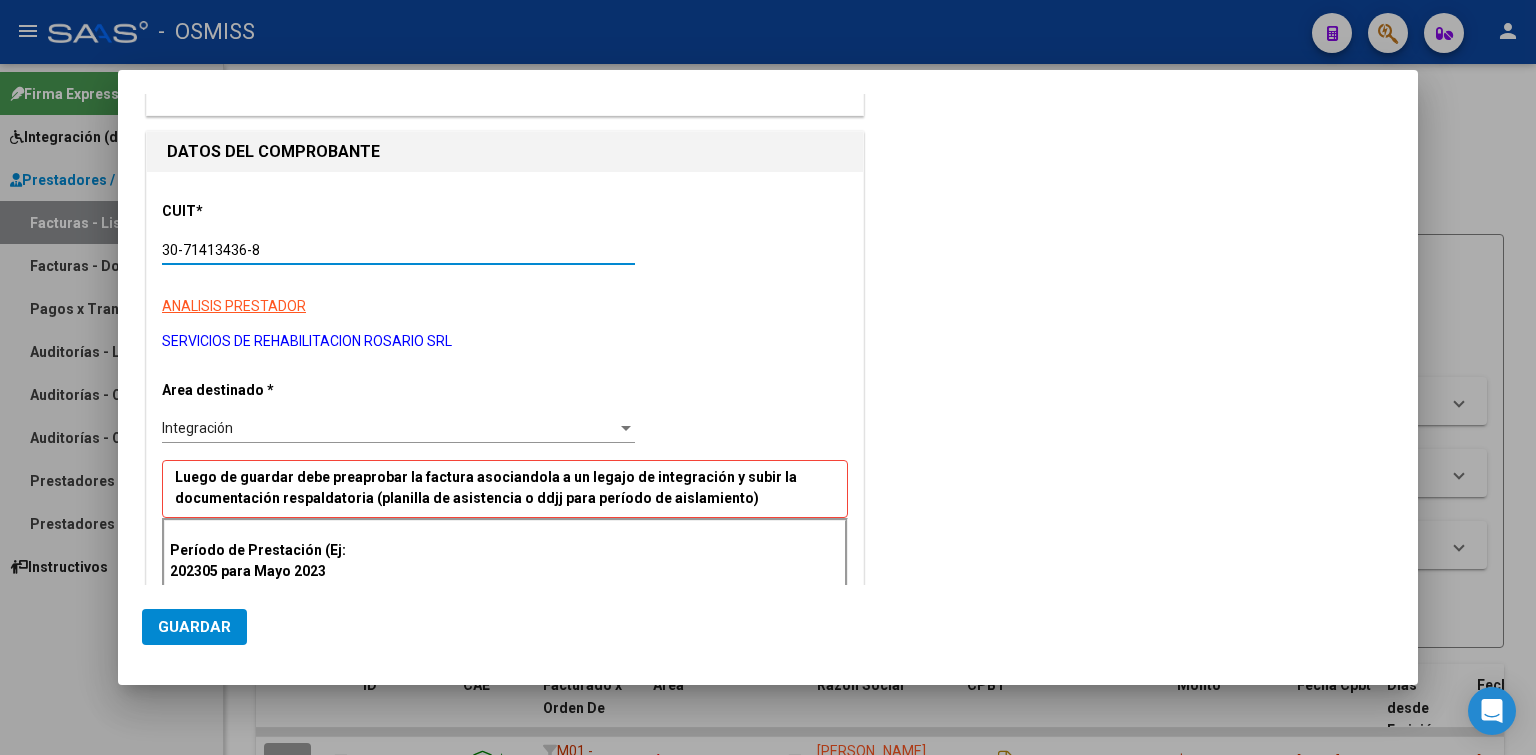 click on "Guardar" 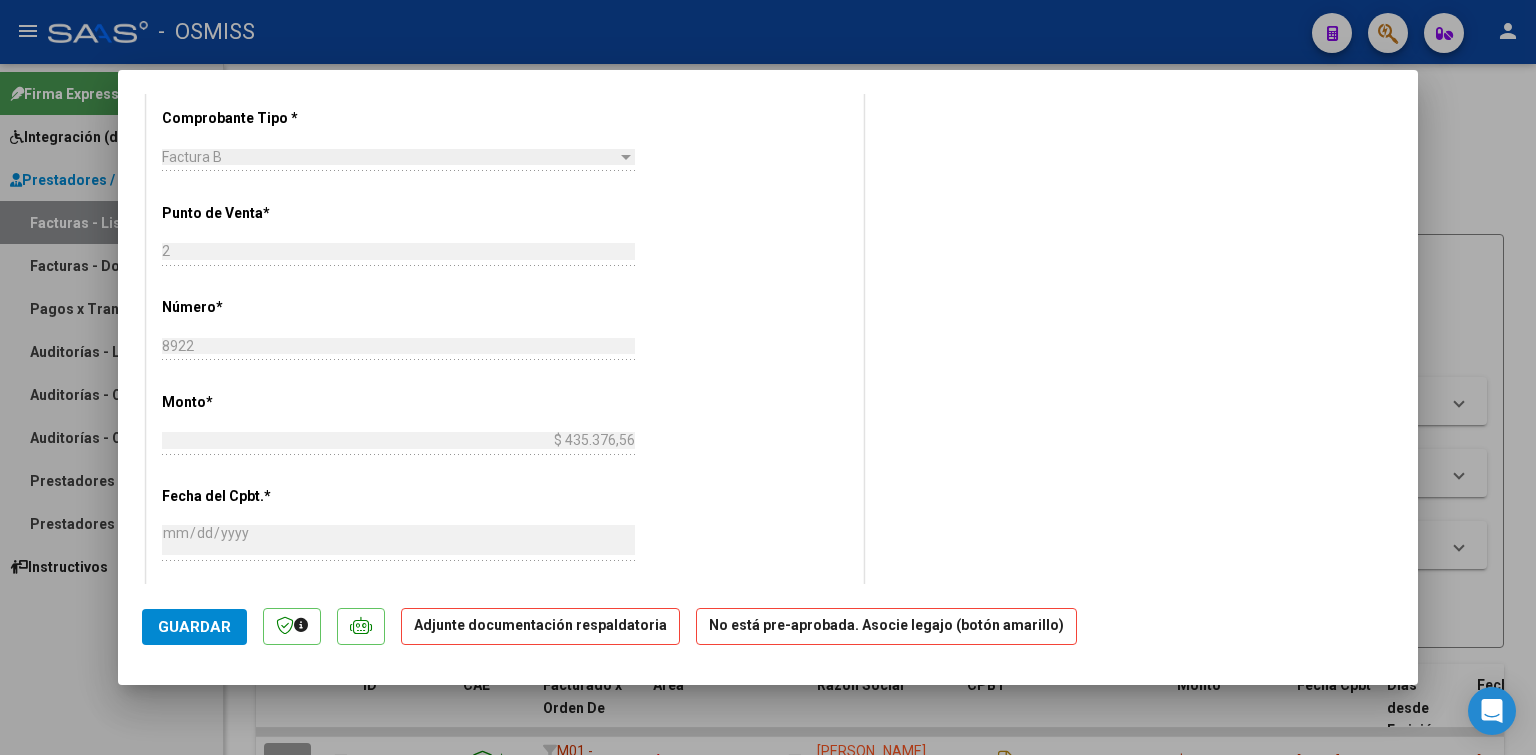 scroll, scrollTop: 400, scrollLeft: 0, axis: vertical 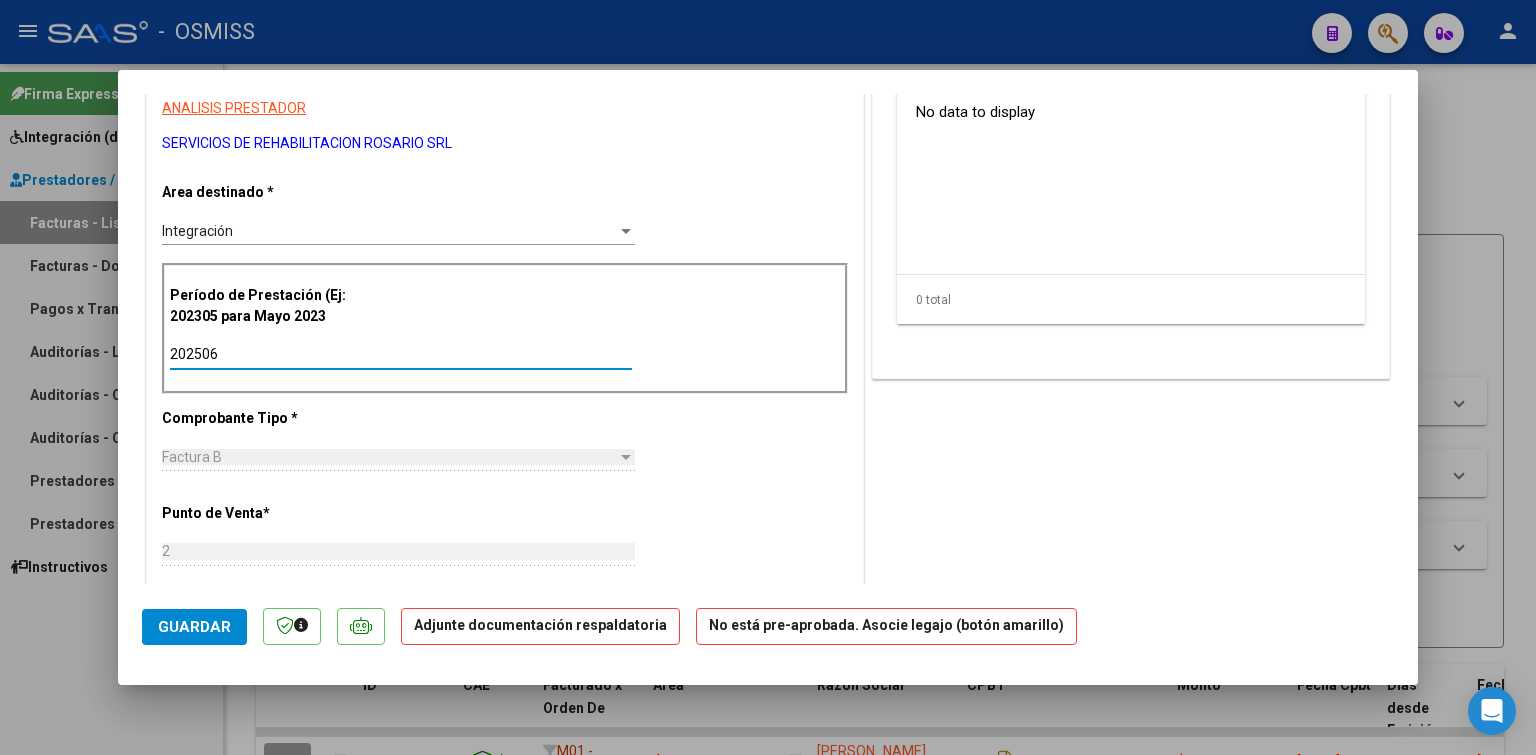 drag, startPoint x: 273, startPoint y: 350, endPoint x: 124, endPoint y: 342, distance: 149.21461 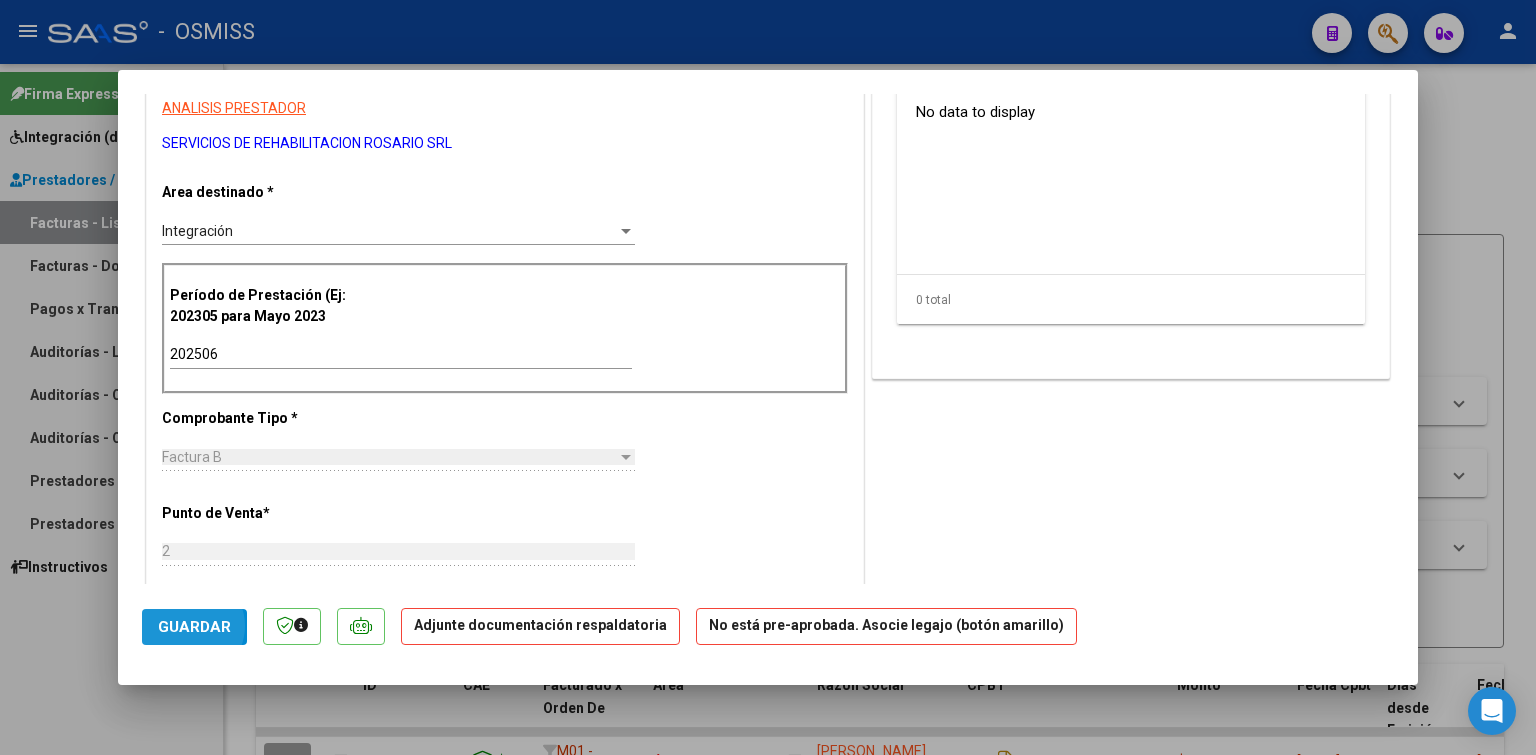 click on "Guardar" 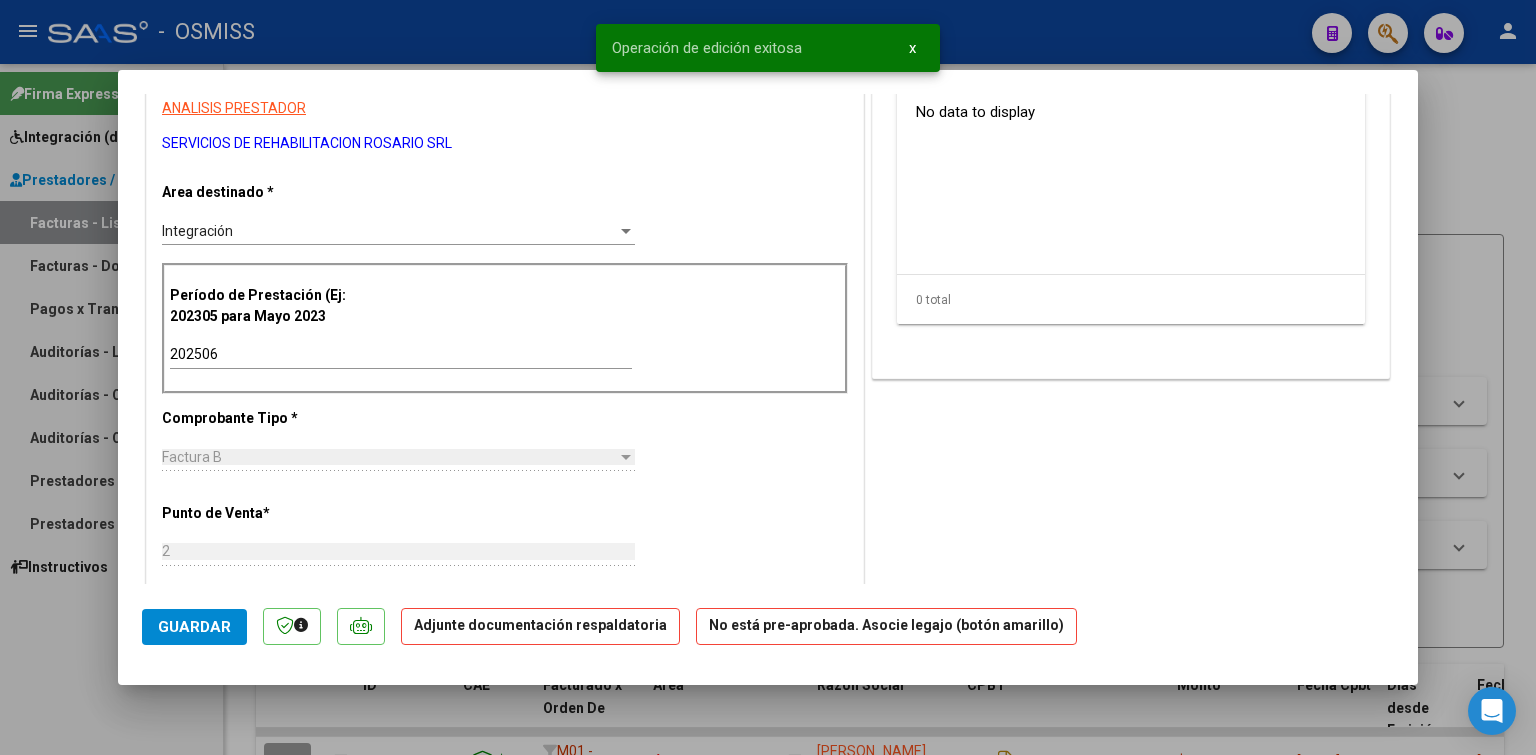 scroll, scrollTop: 100, scrollLeft: 0, axis: vertical 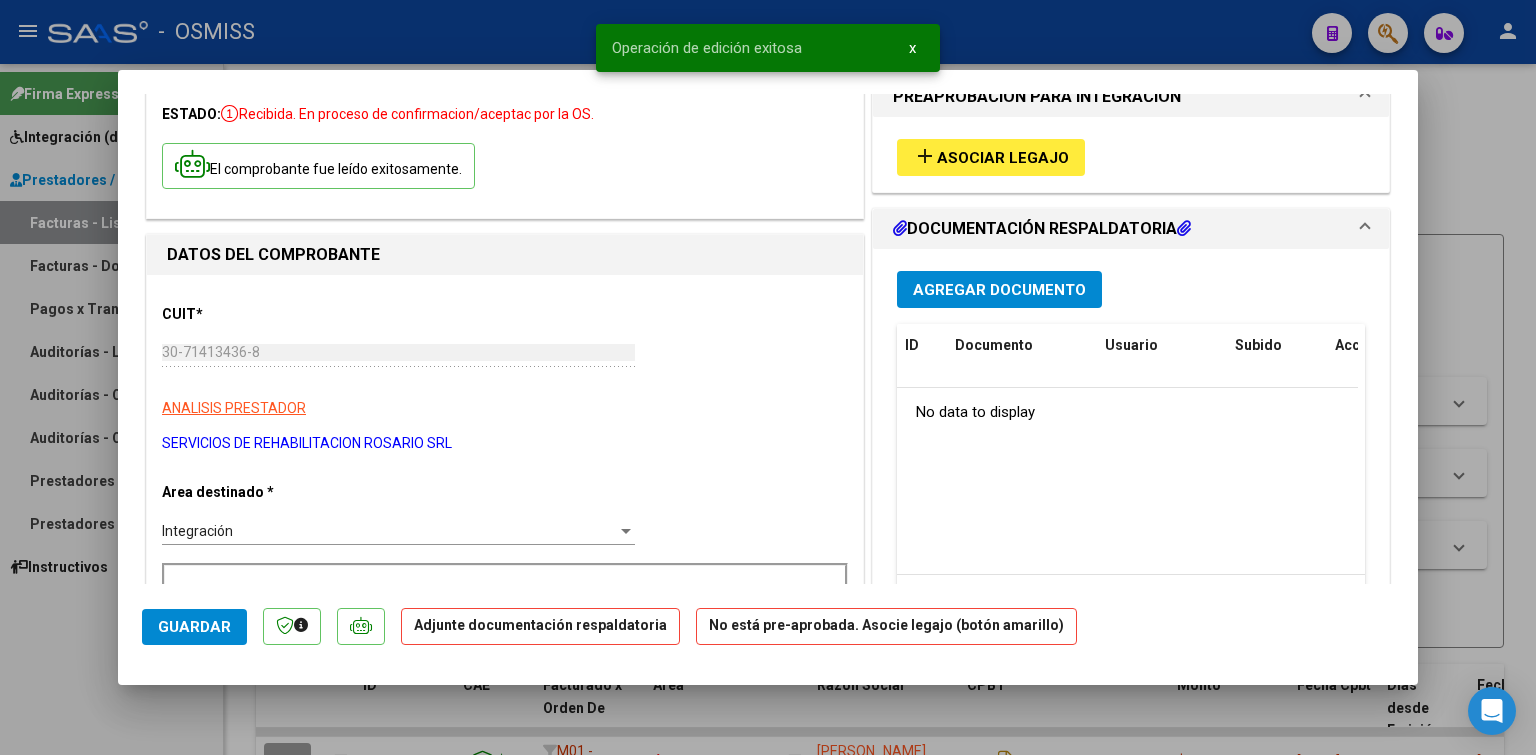 click on "add" at bounding box center [925, 156] 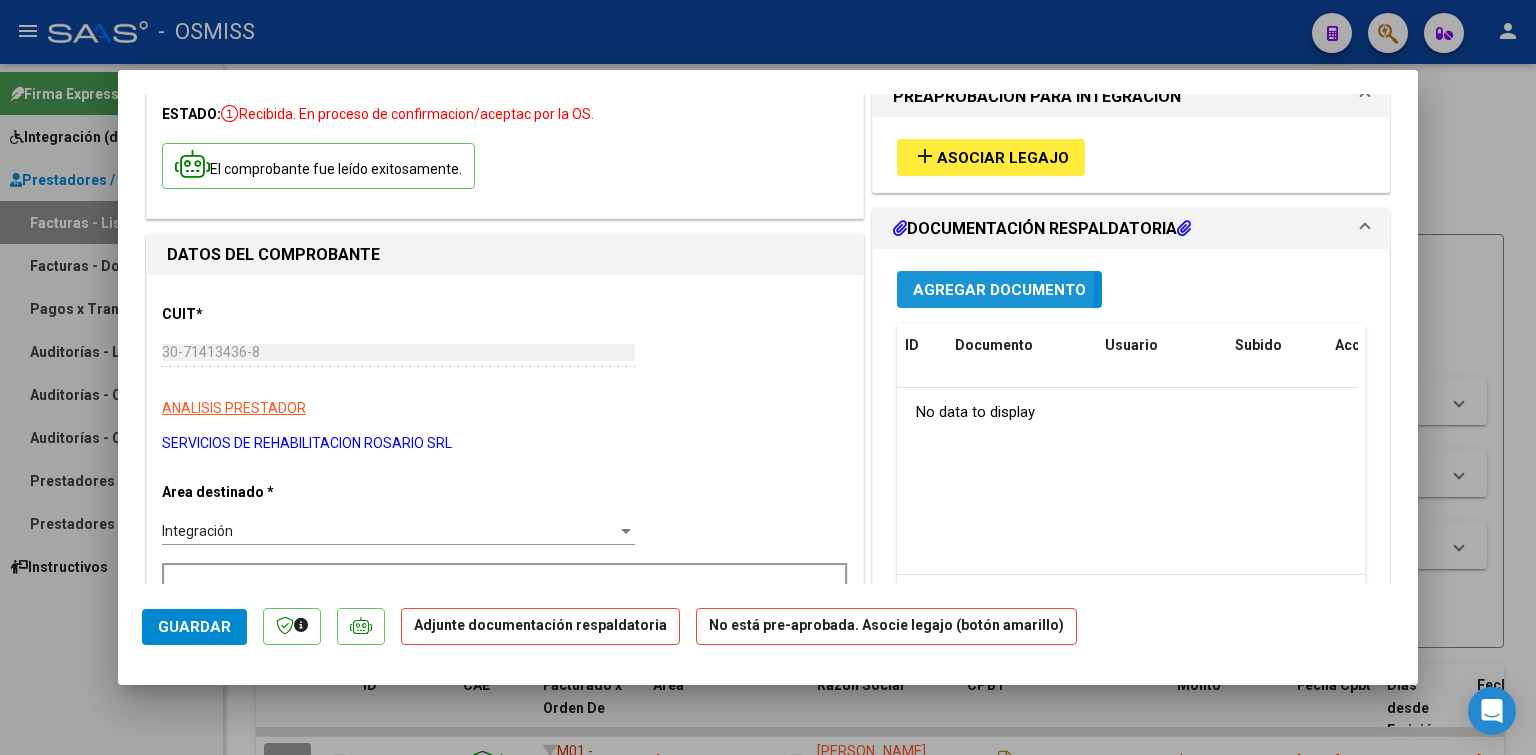 click on "Agregar Documento" at bounding box center (999, 290) 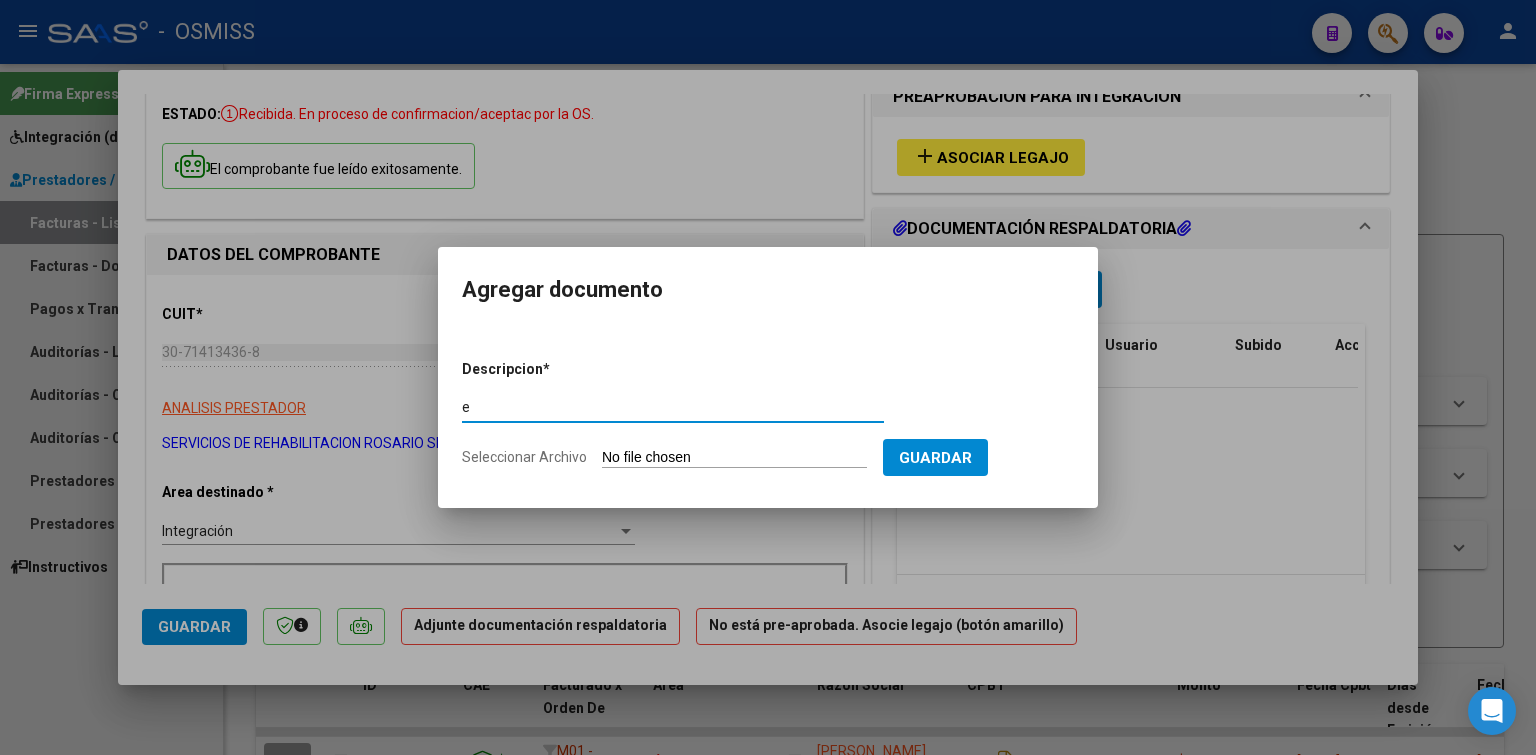 click on "Seleccionar Archivo" at bounding box center [734, 458] 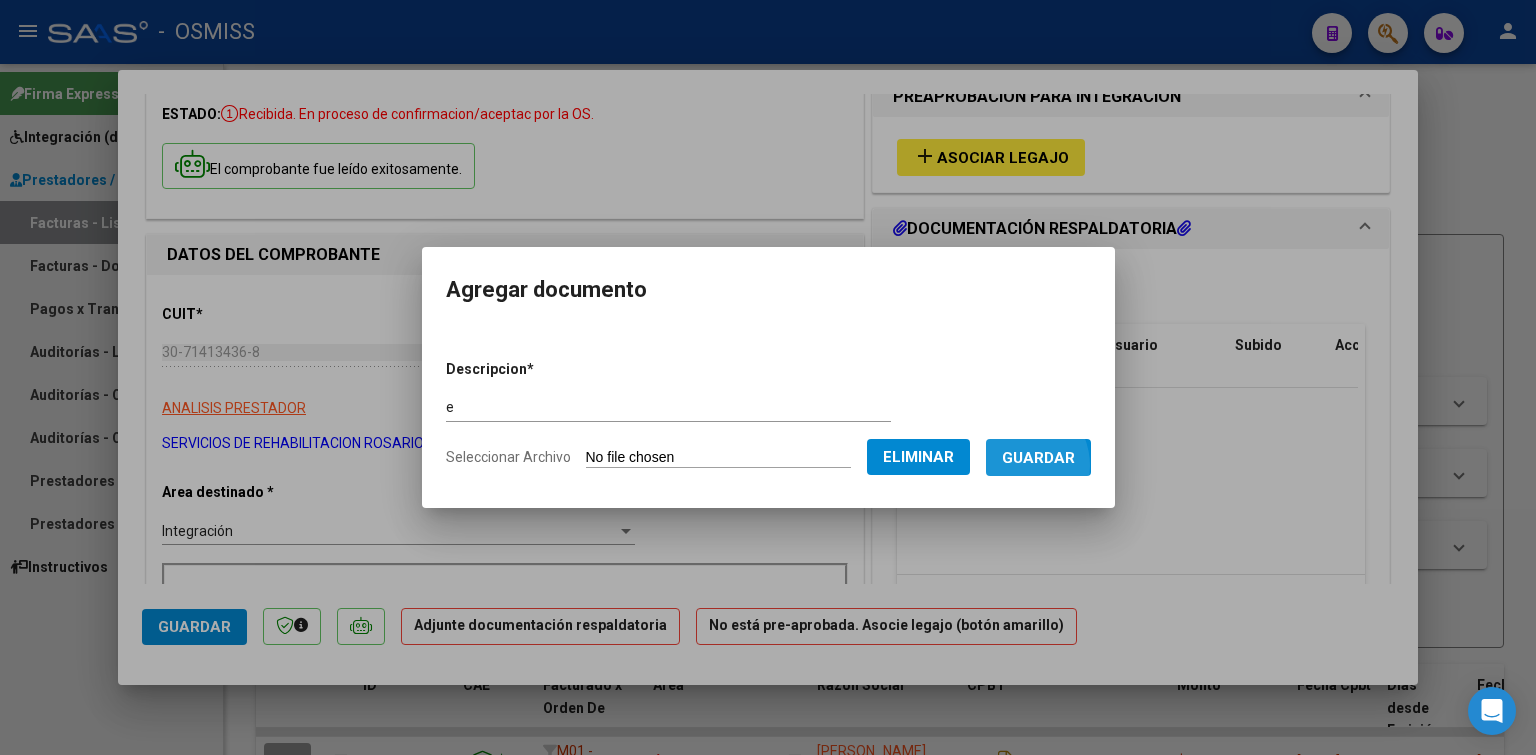 click on "Guardar" at bounding box center (1038, 458) 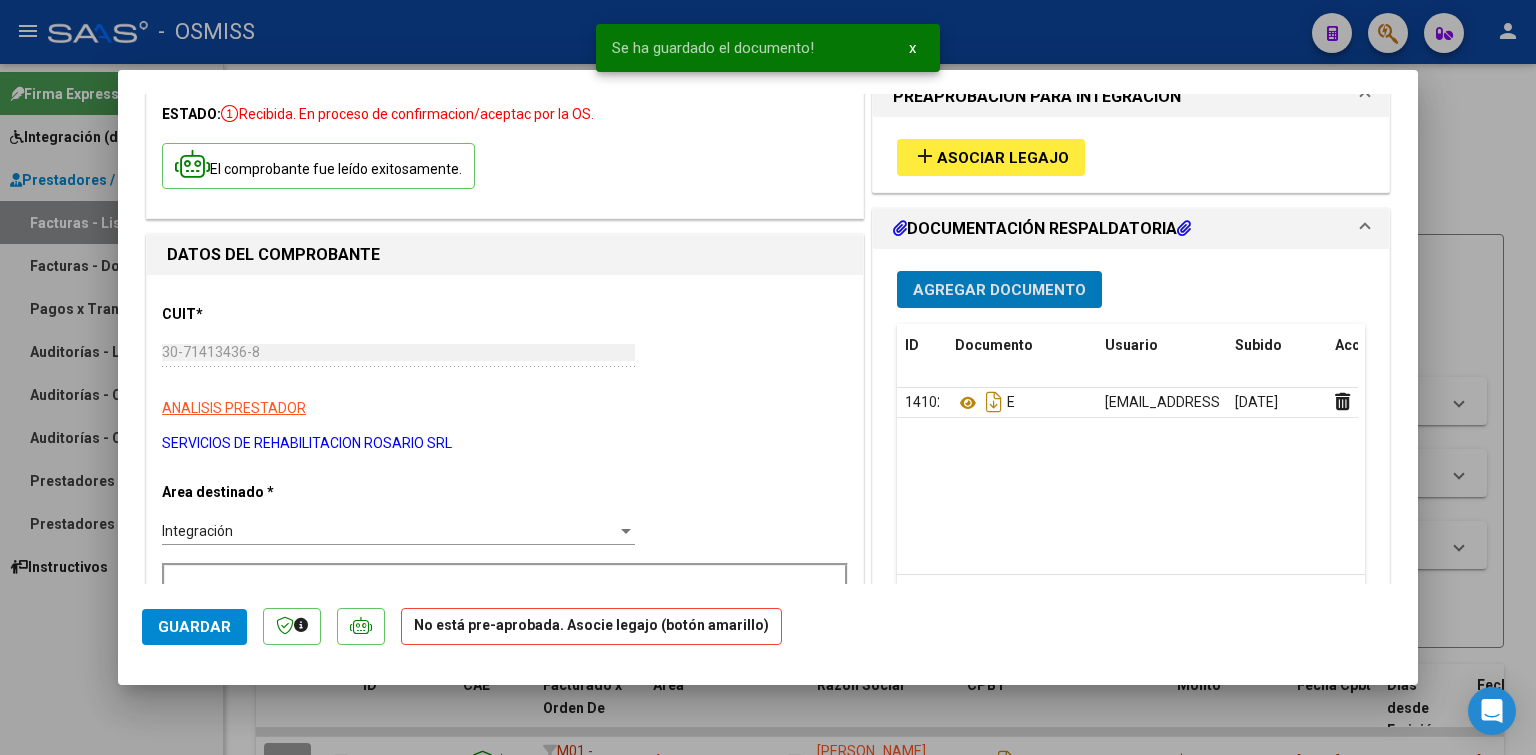 click on "Asociar Legajo" at bounding box center (1003, 158) 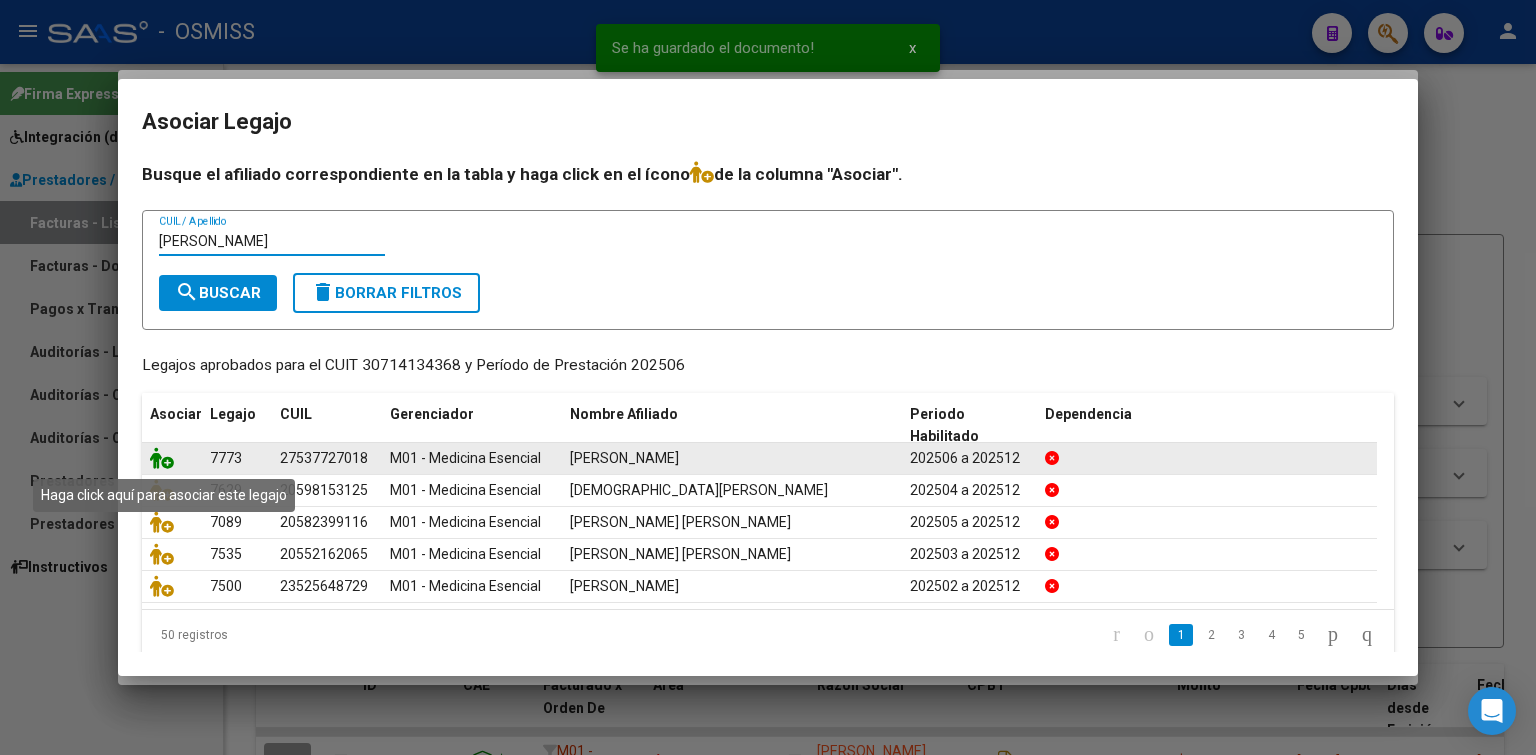 click 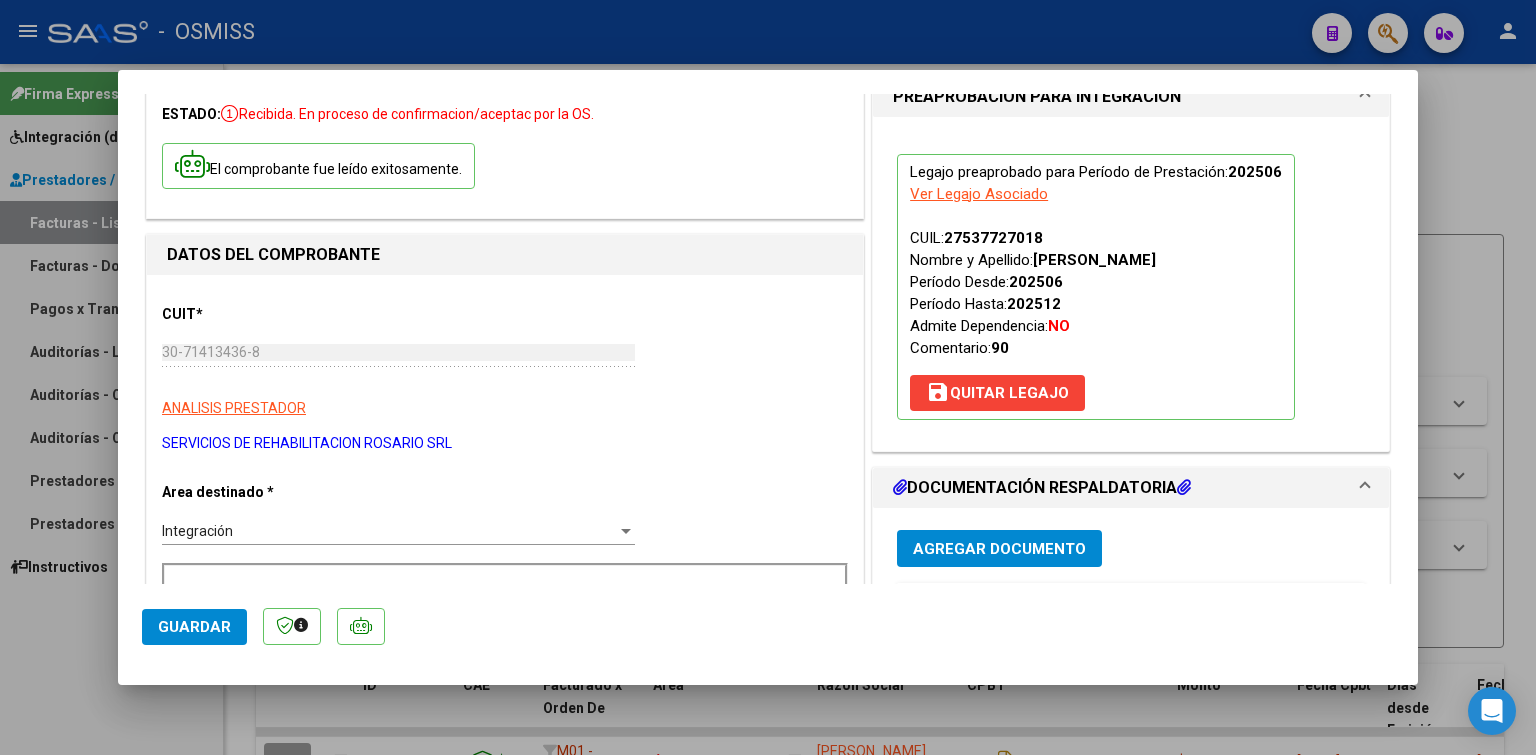 click on "Guardar" 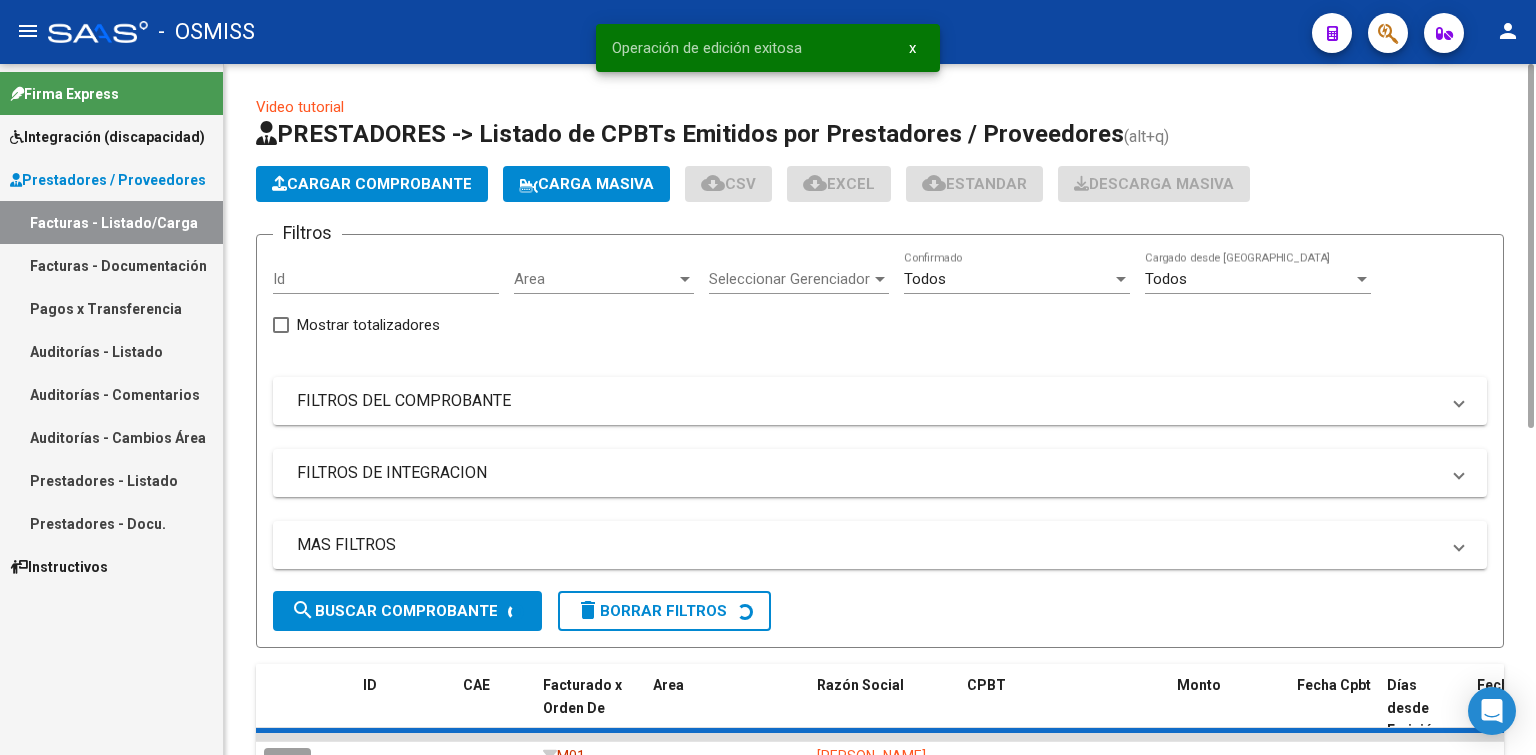 click on "Cargar Comprobante" 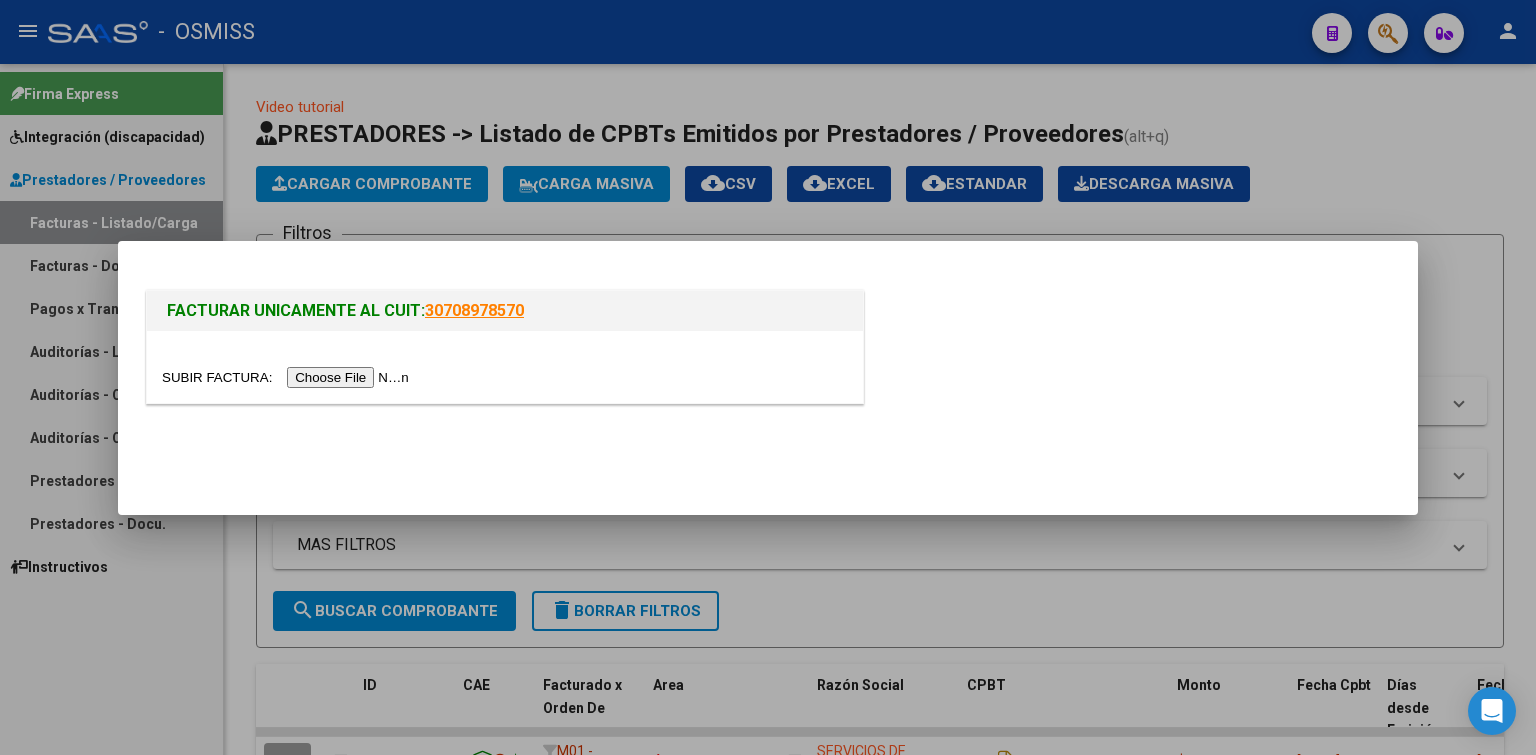 click at bounding box center [288, 377] 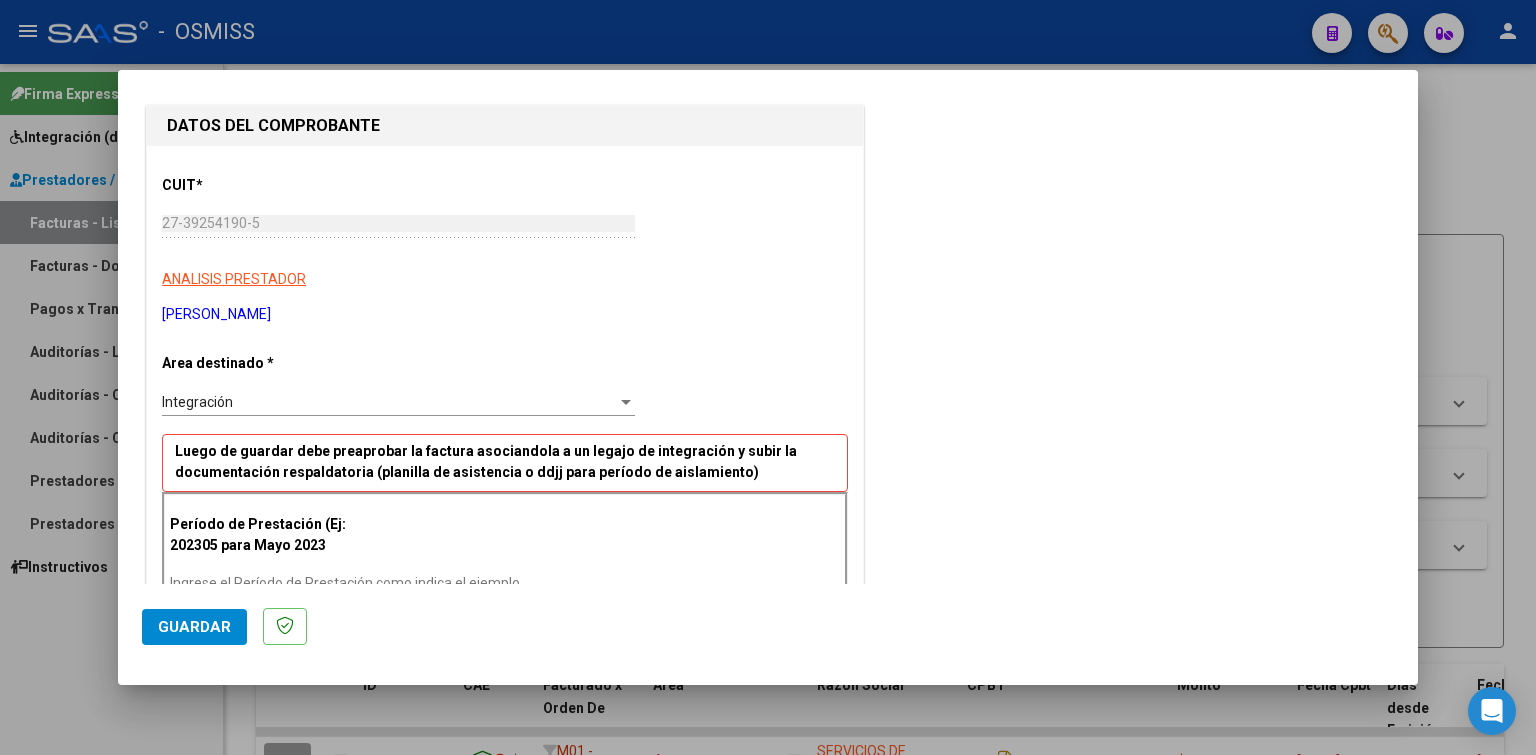scroll, scrollTop: 224, scrollLeft: 0, axis: vertical 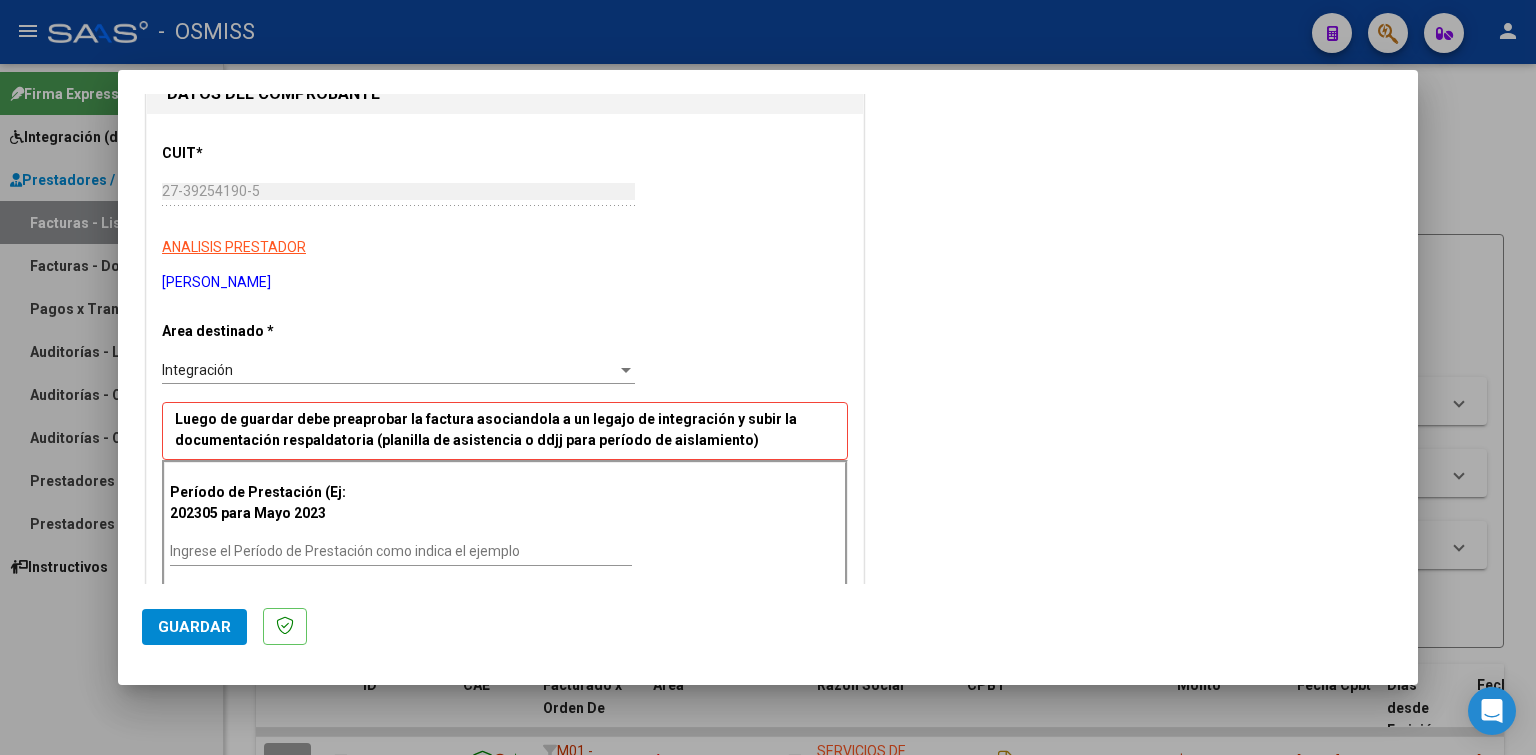 click on "Ingrese el Período de Prestación como indica el ejemplo" at bounding box center [401, 551] 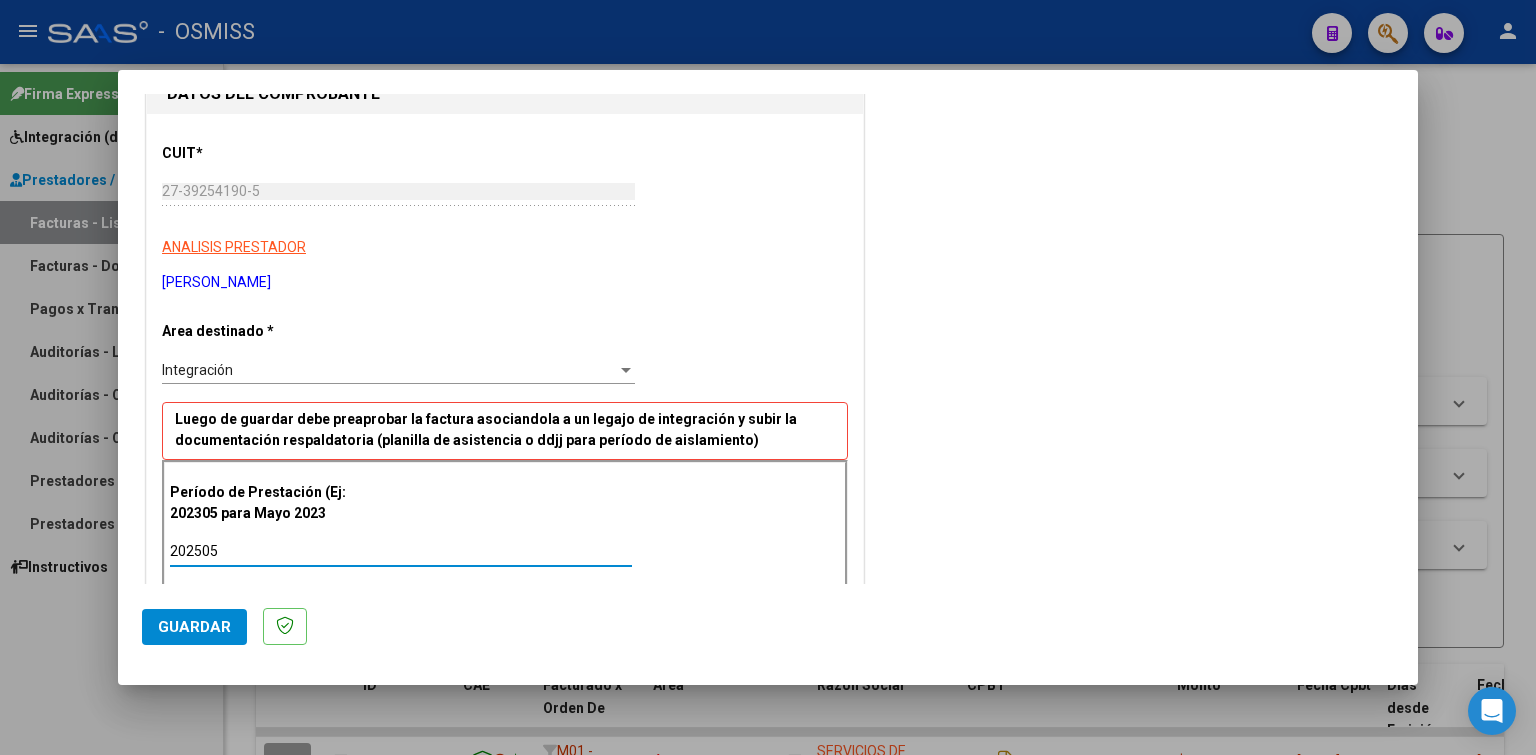 click on "Guardar" 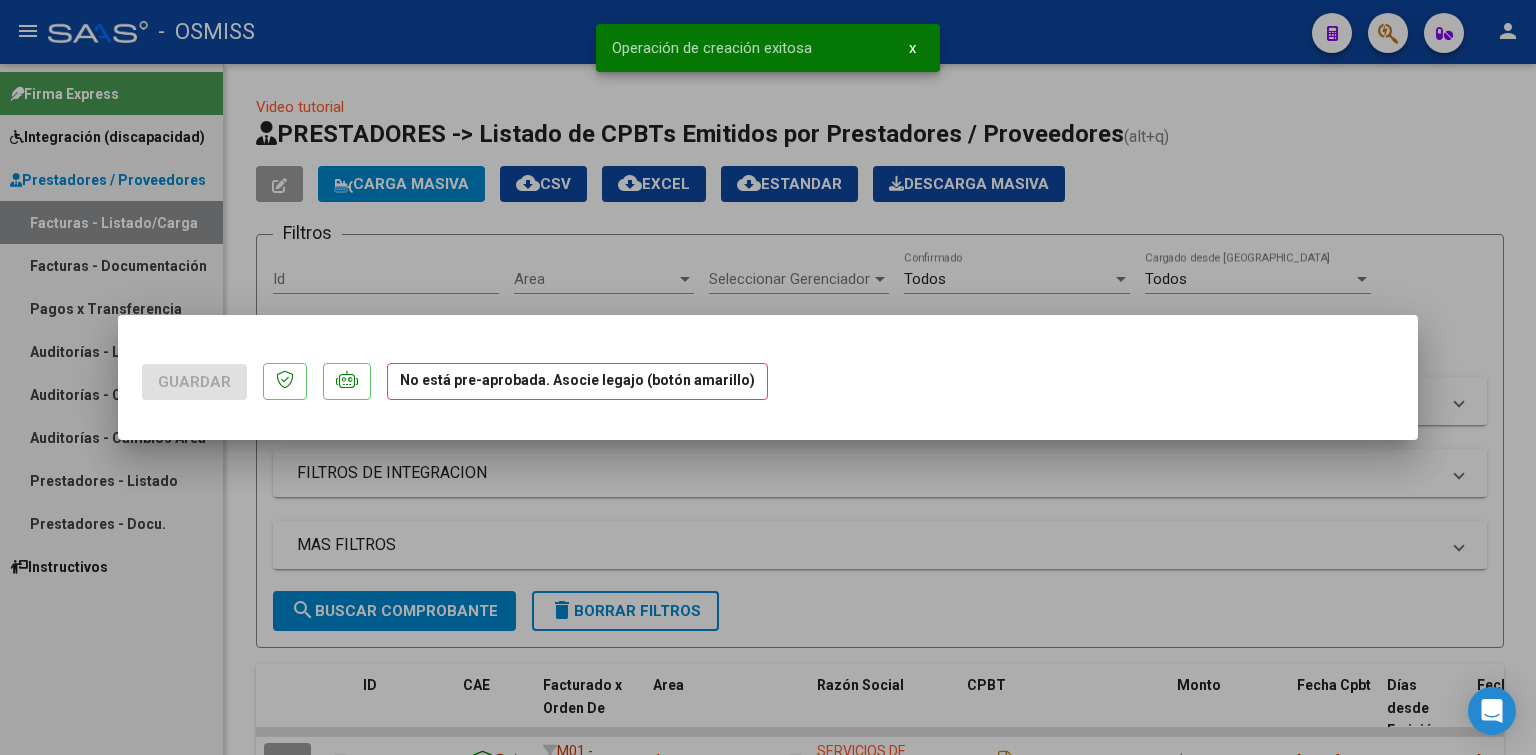 scroll, scrollTop: 0, scrollLeft: 0, axis: both 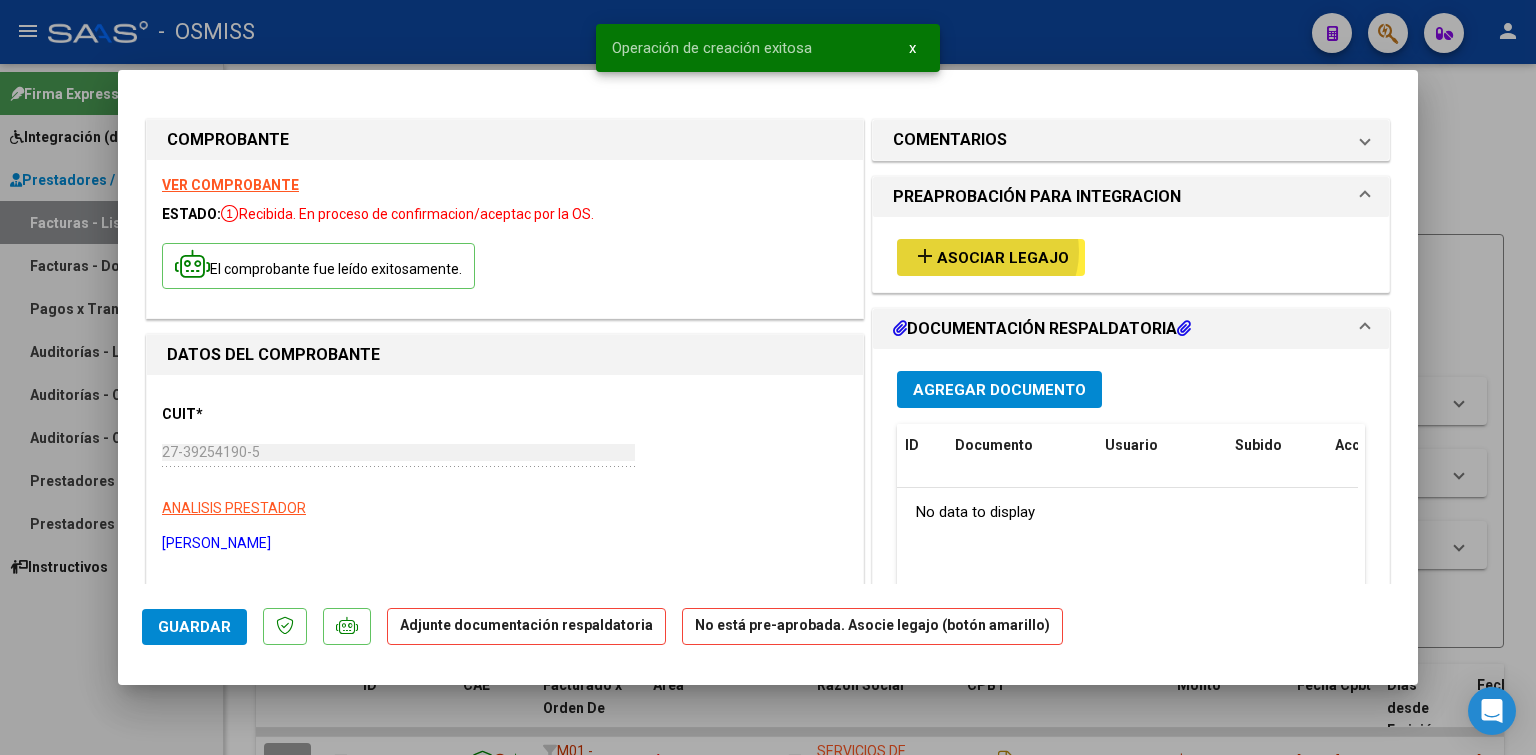 click on "Asociar Legajo" at bounding box center [1003, 258] 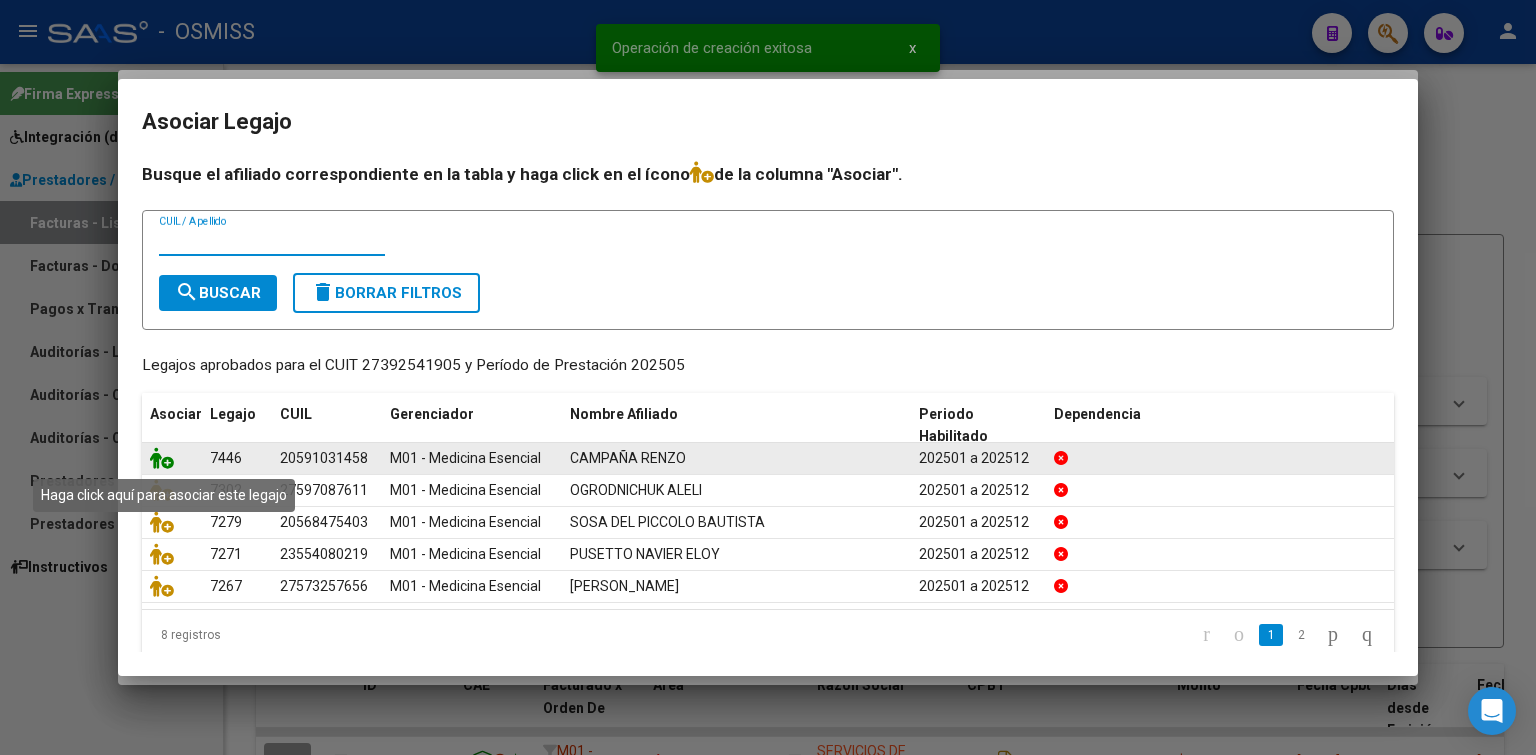 click 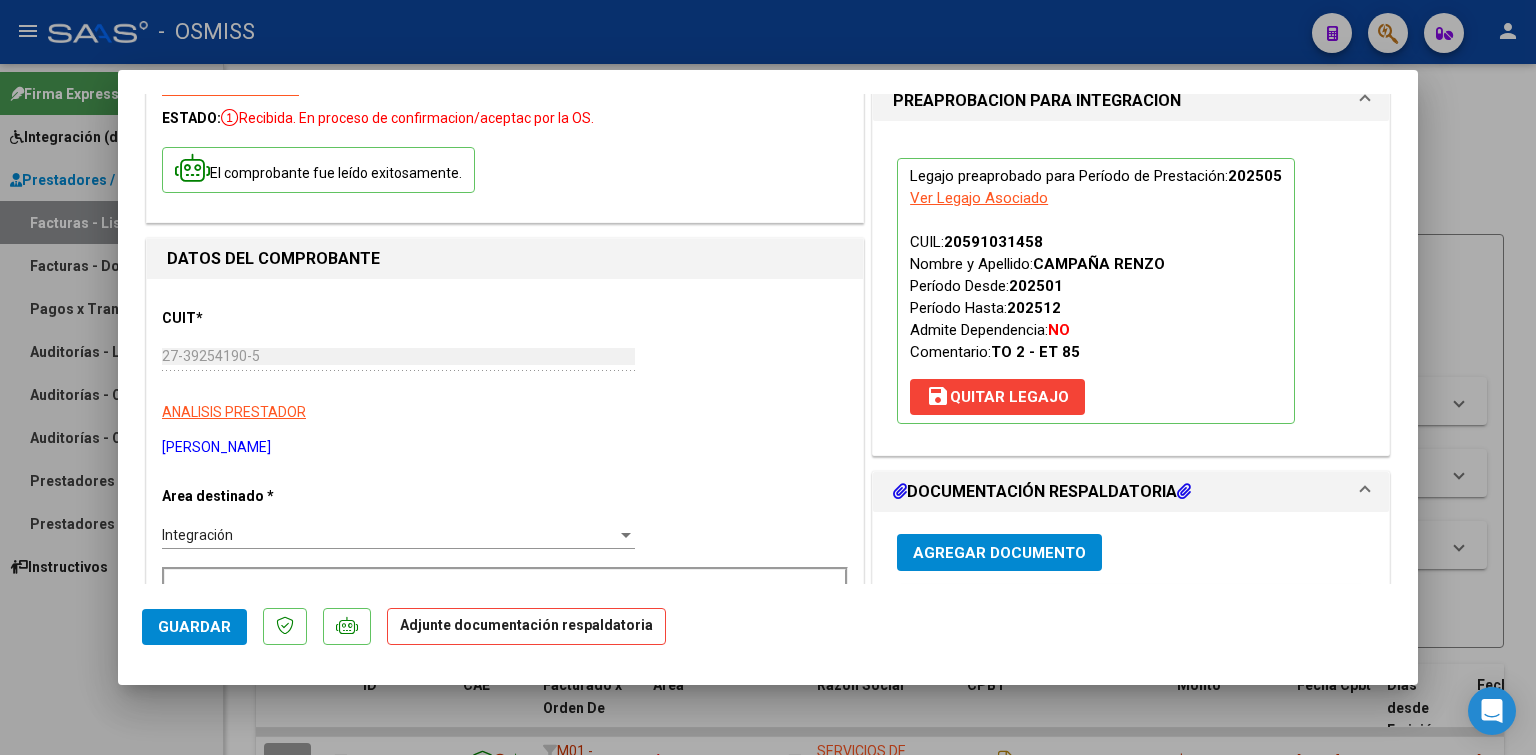 scroll, scrollTop: 128, scrollLeft: 0, axis: vertical 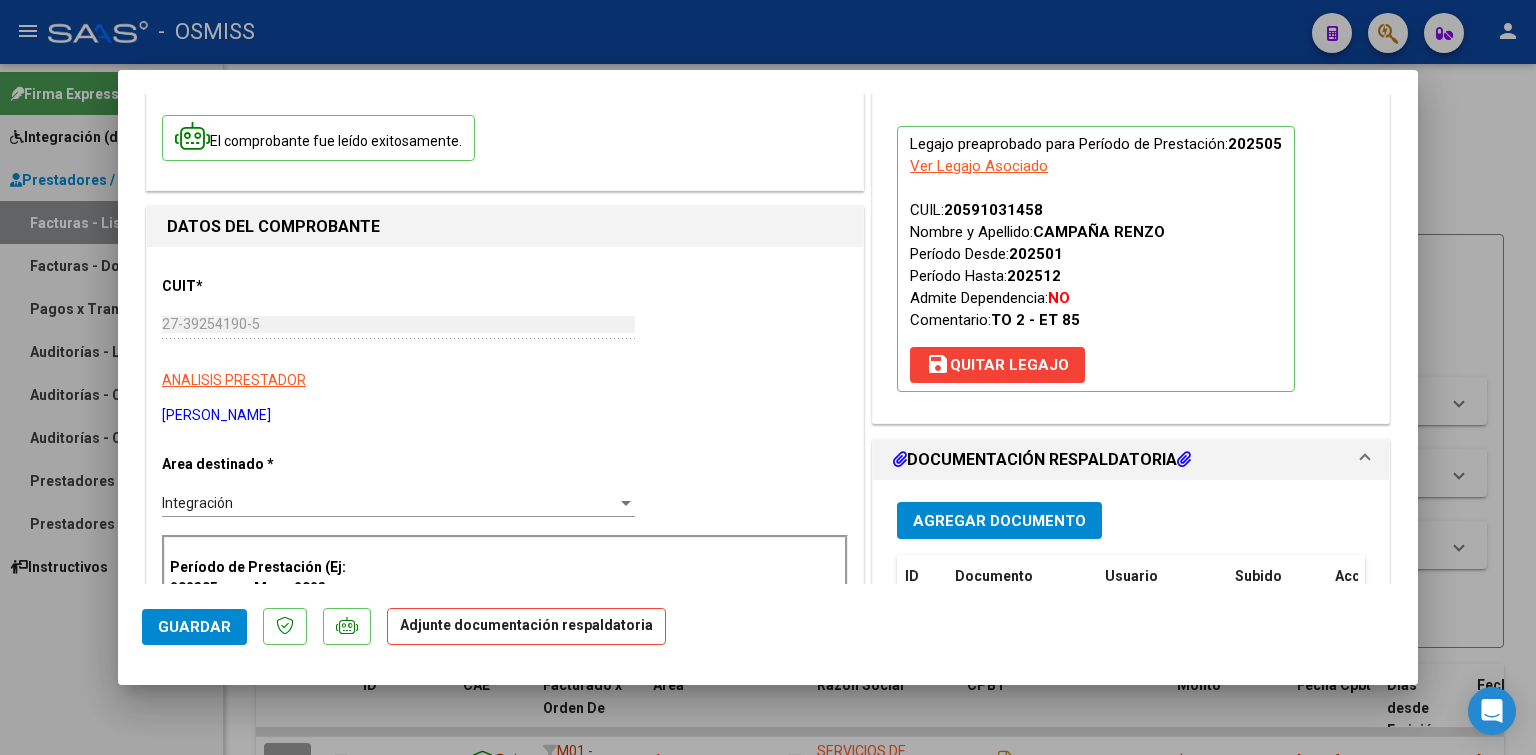 click on "Agregar Documento" at bounding box center (999, 521) 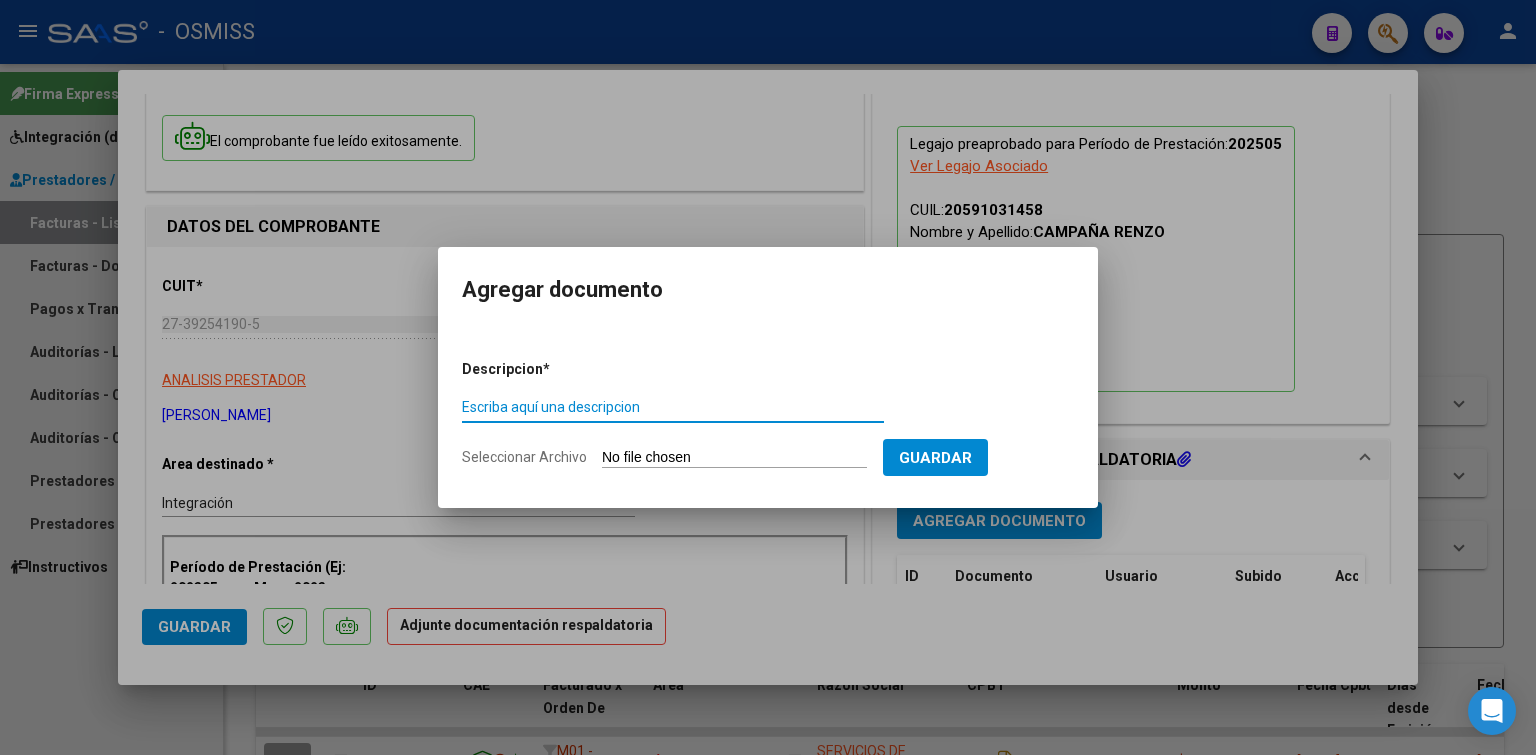 click on "Seleccionar Archivo" at bounding box center (734, 458) 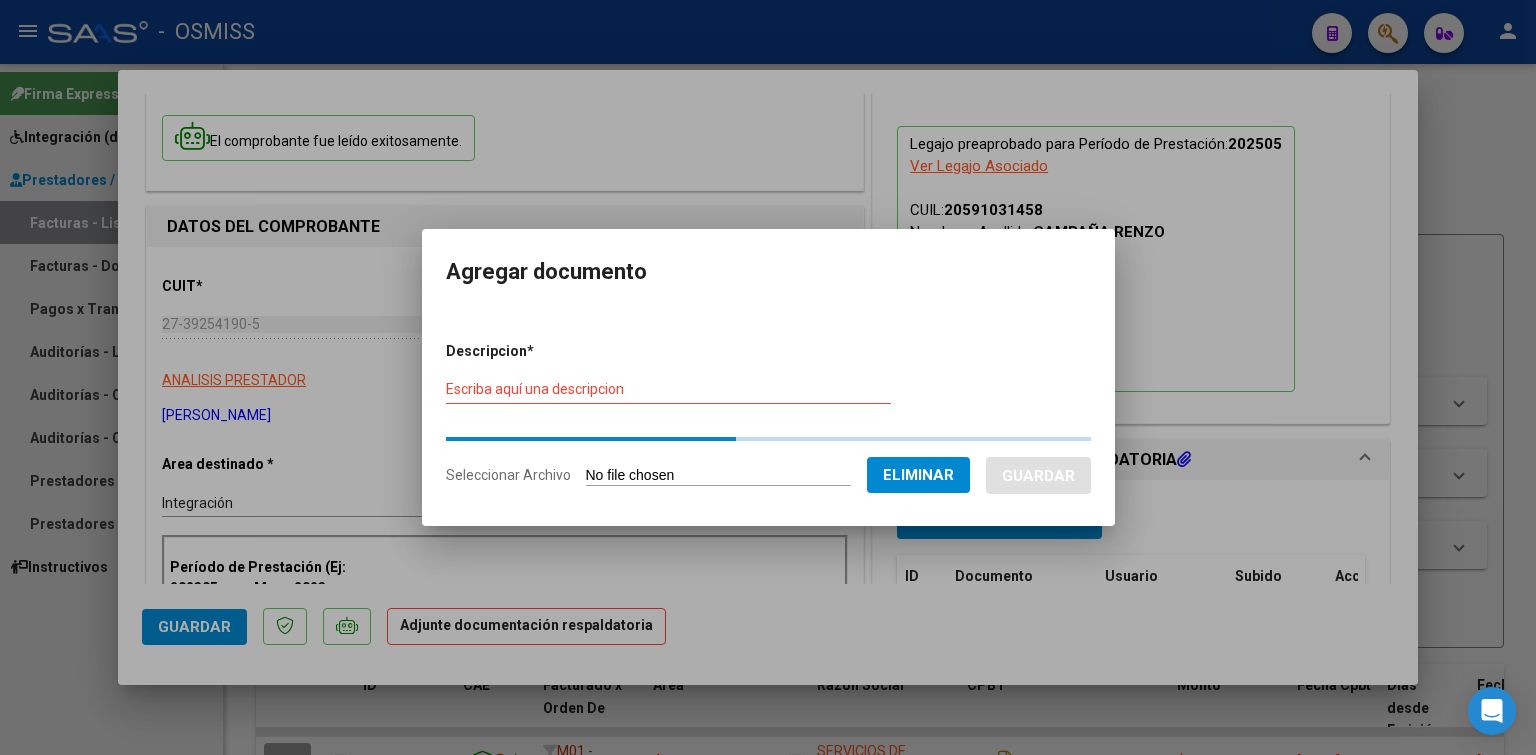 click on "Escriba aquí una descripcion" at bounding box center [668, 390] 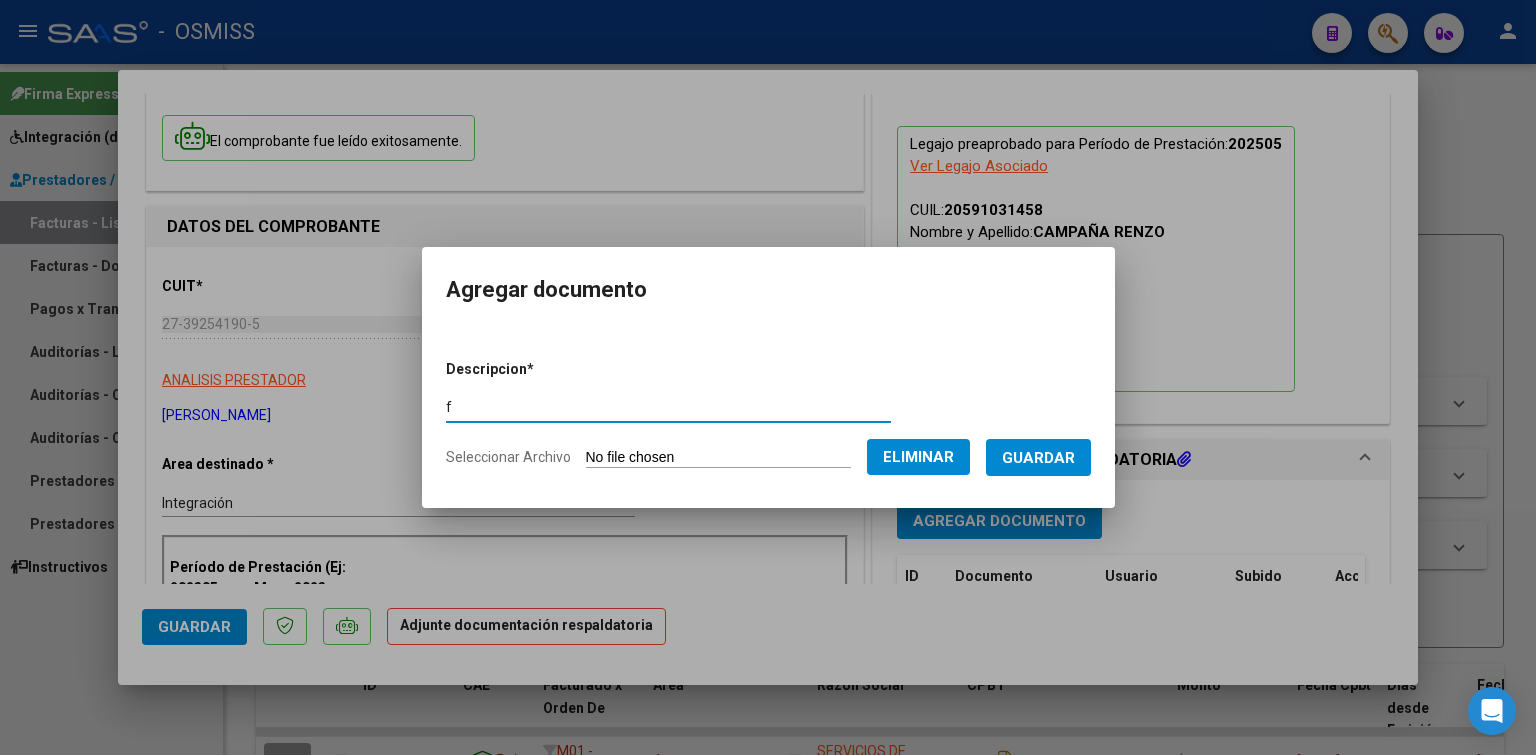 click on "Guardar" at bounding box center [1038, 457] 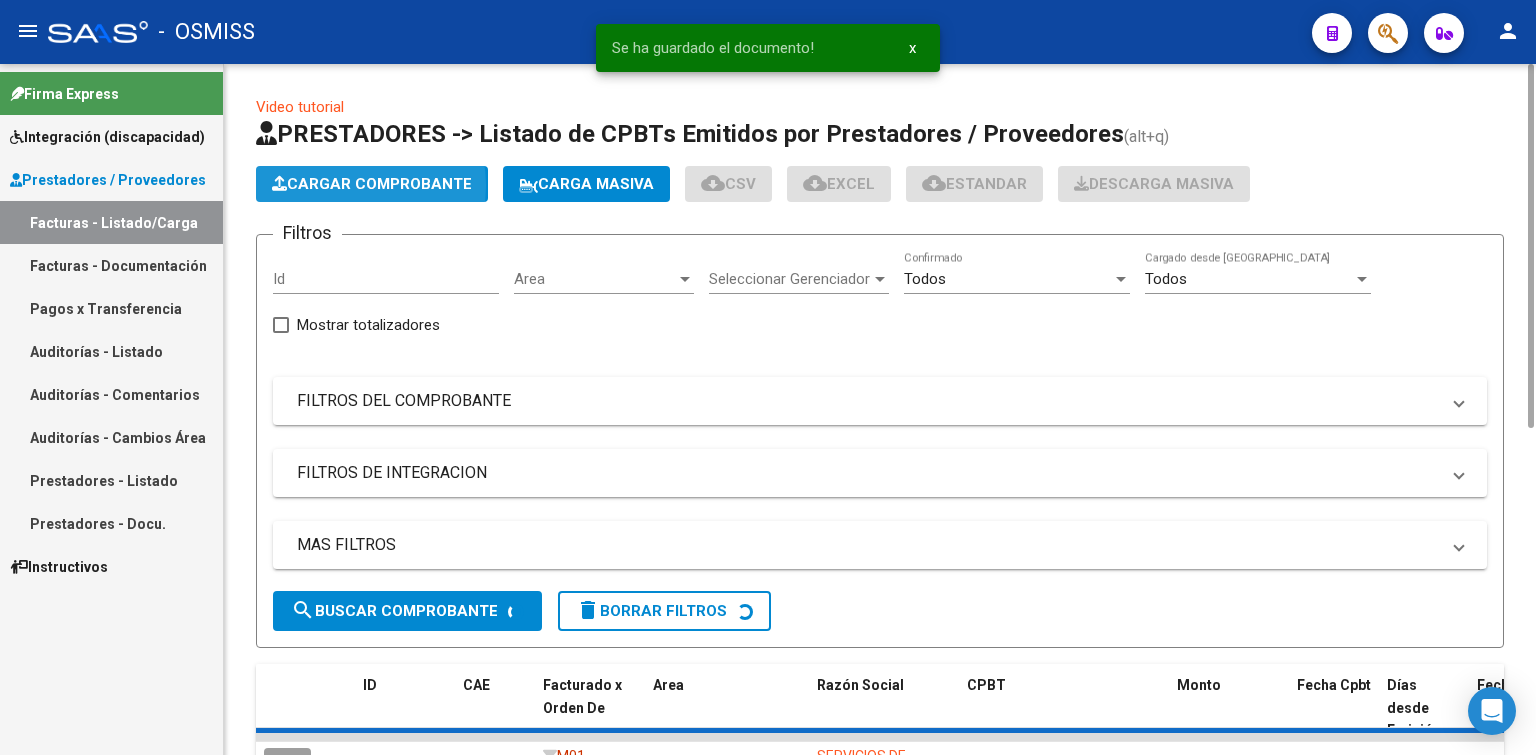 click on "Cargar Comprobante" 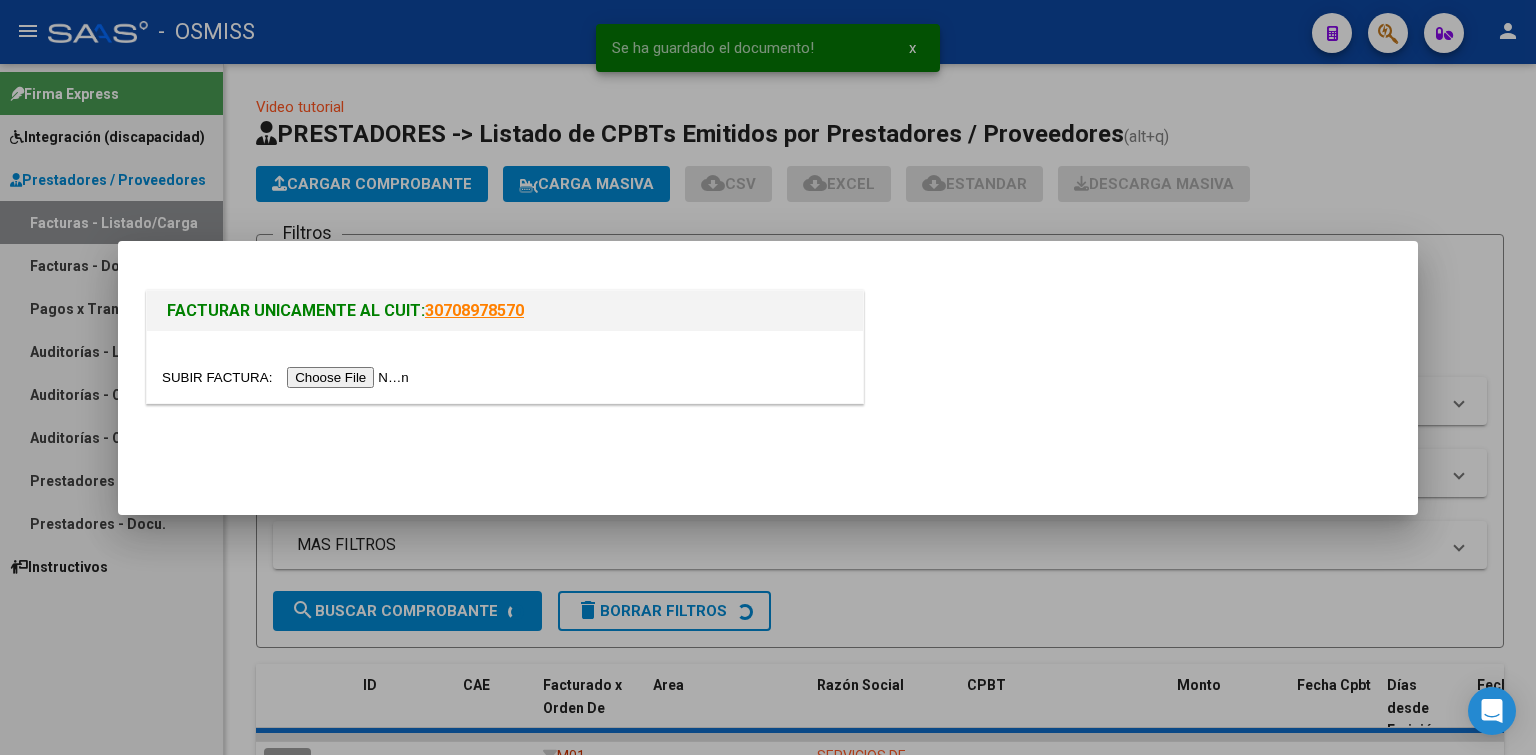 click at bounding box center (505, 367) 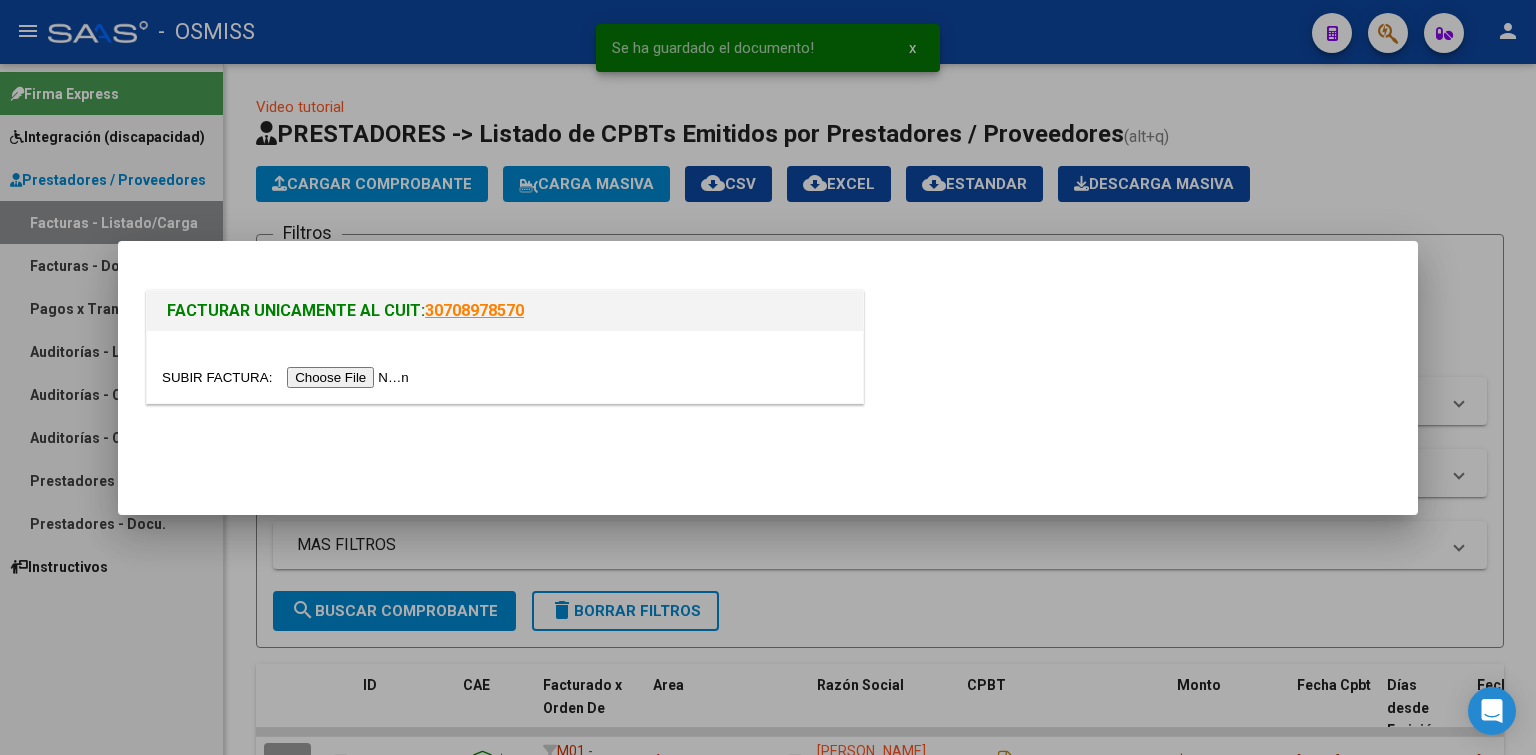 click at bounding box center [288, 377] 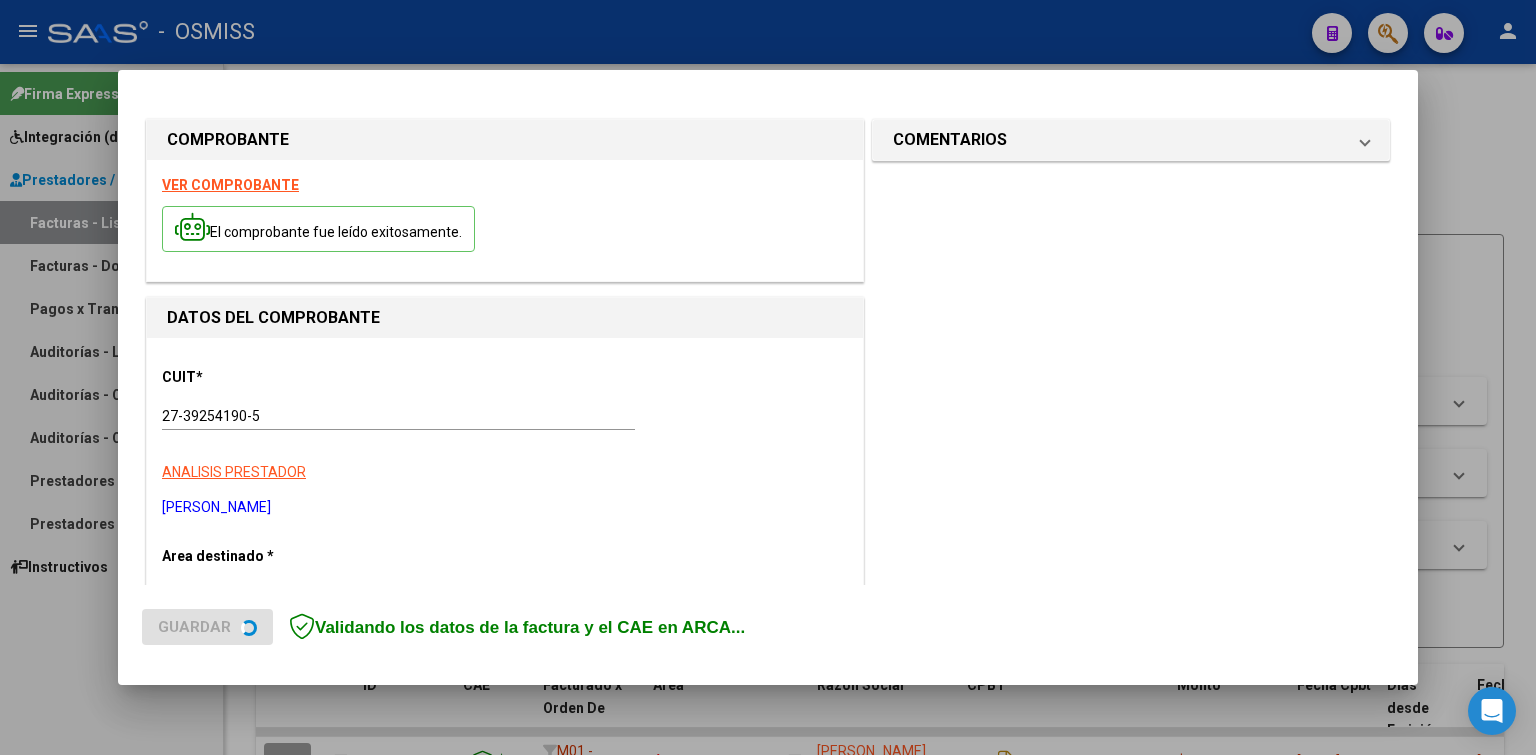 scroll, scrollTop: 400, scrollLeft: 0, axis: vertical 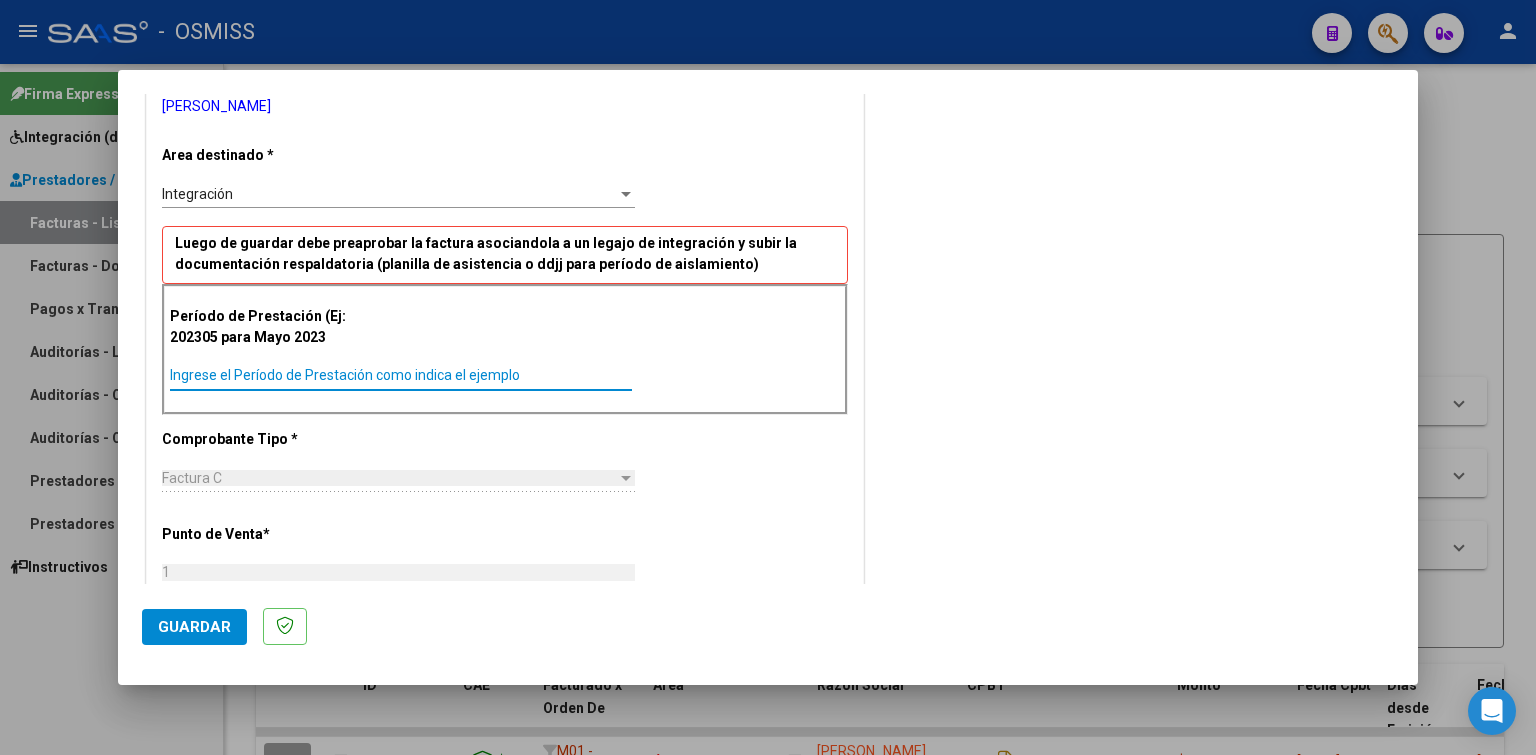 paste on "202506" 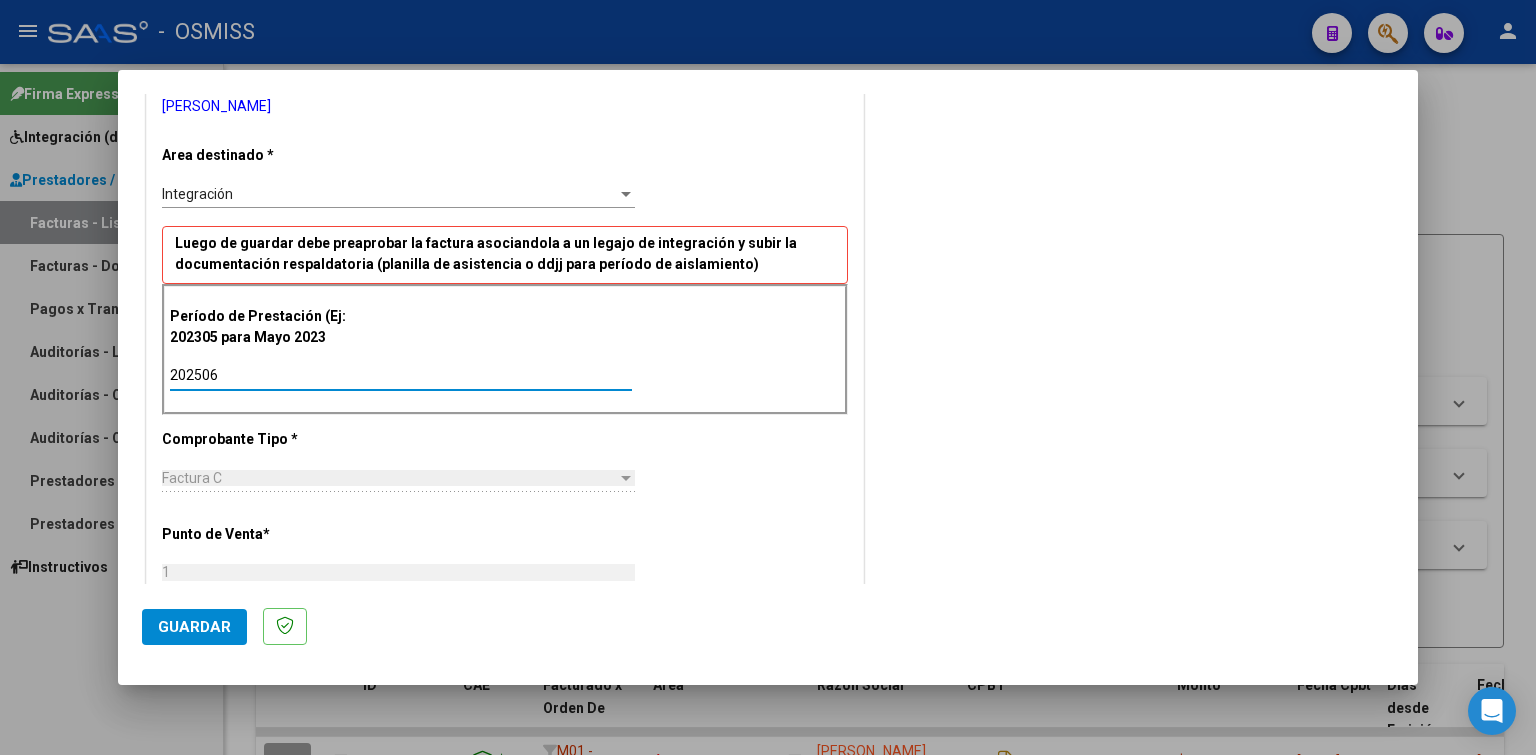 click on "Guardar" 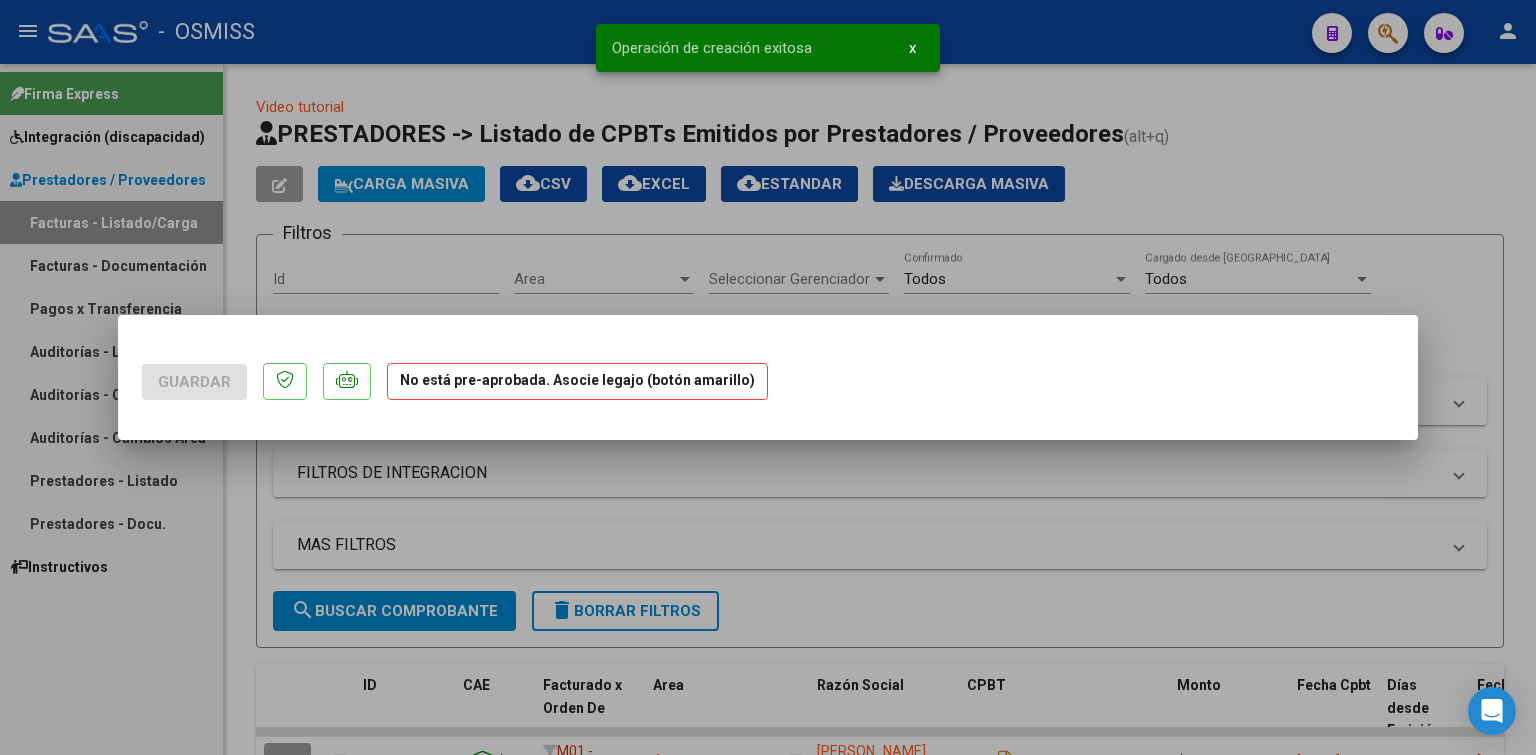 scroll, scrollTop: 0, scrollLeft: 0, axis: both 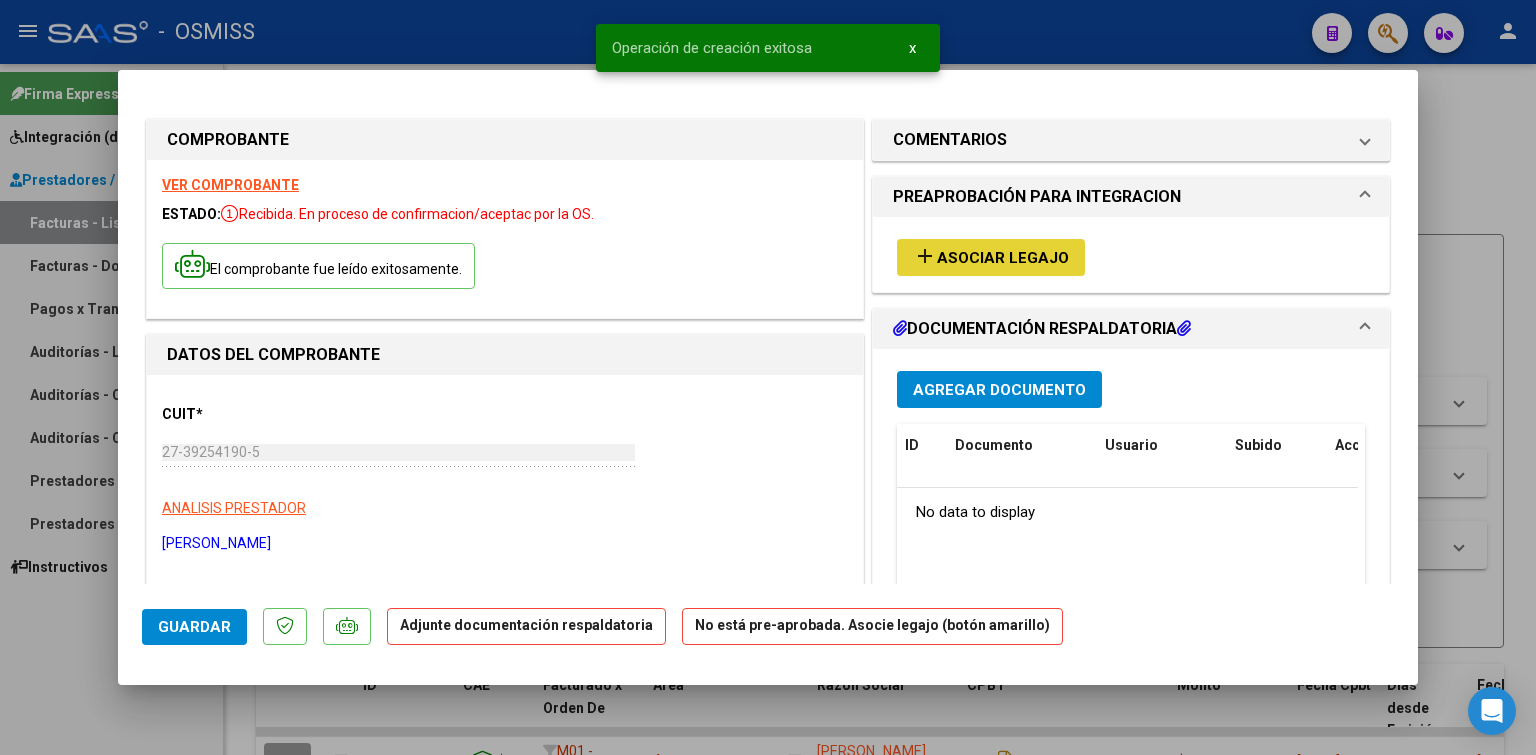 click on "Asociar Legajo" at bounding box center (1003, 258) 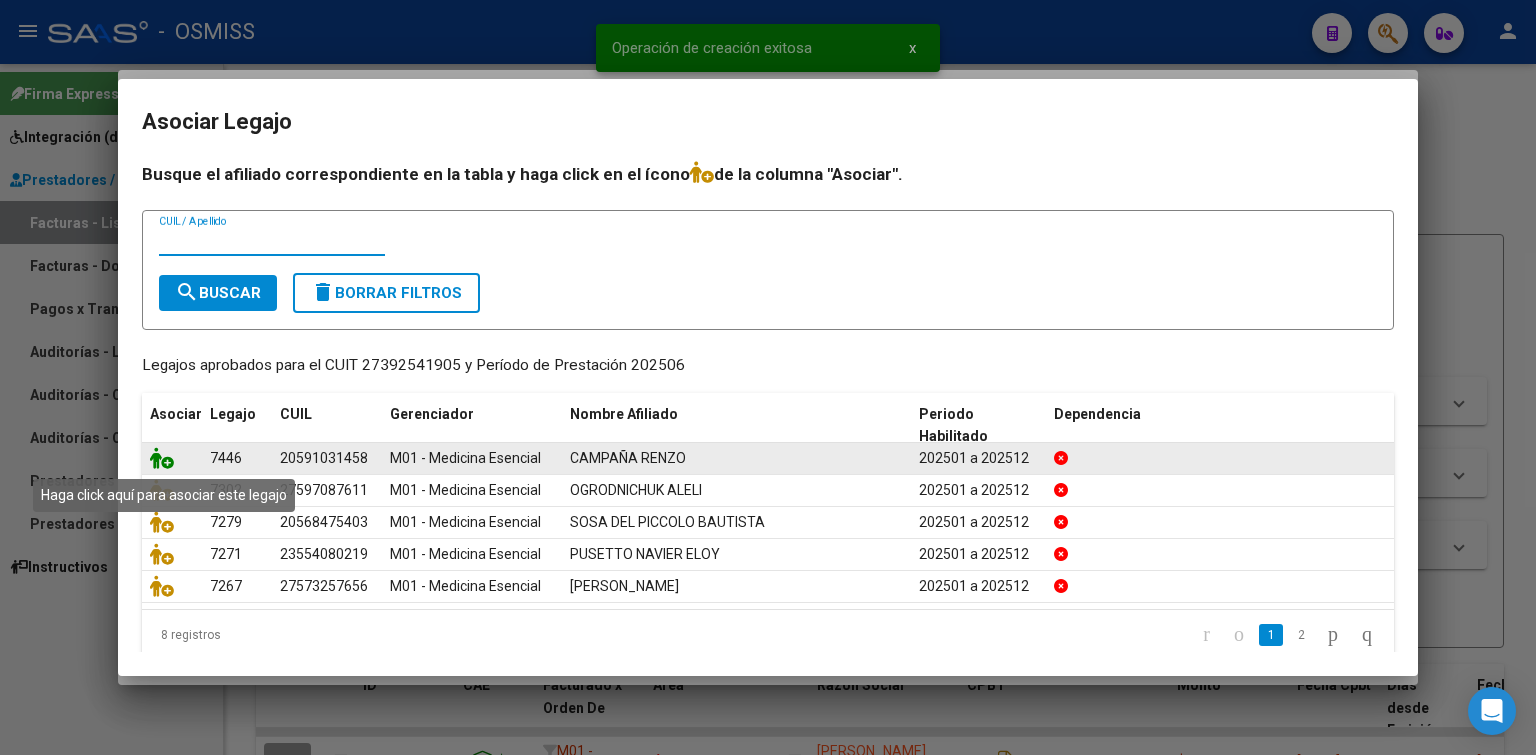 click 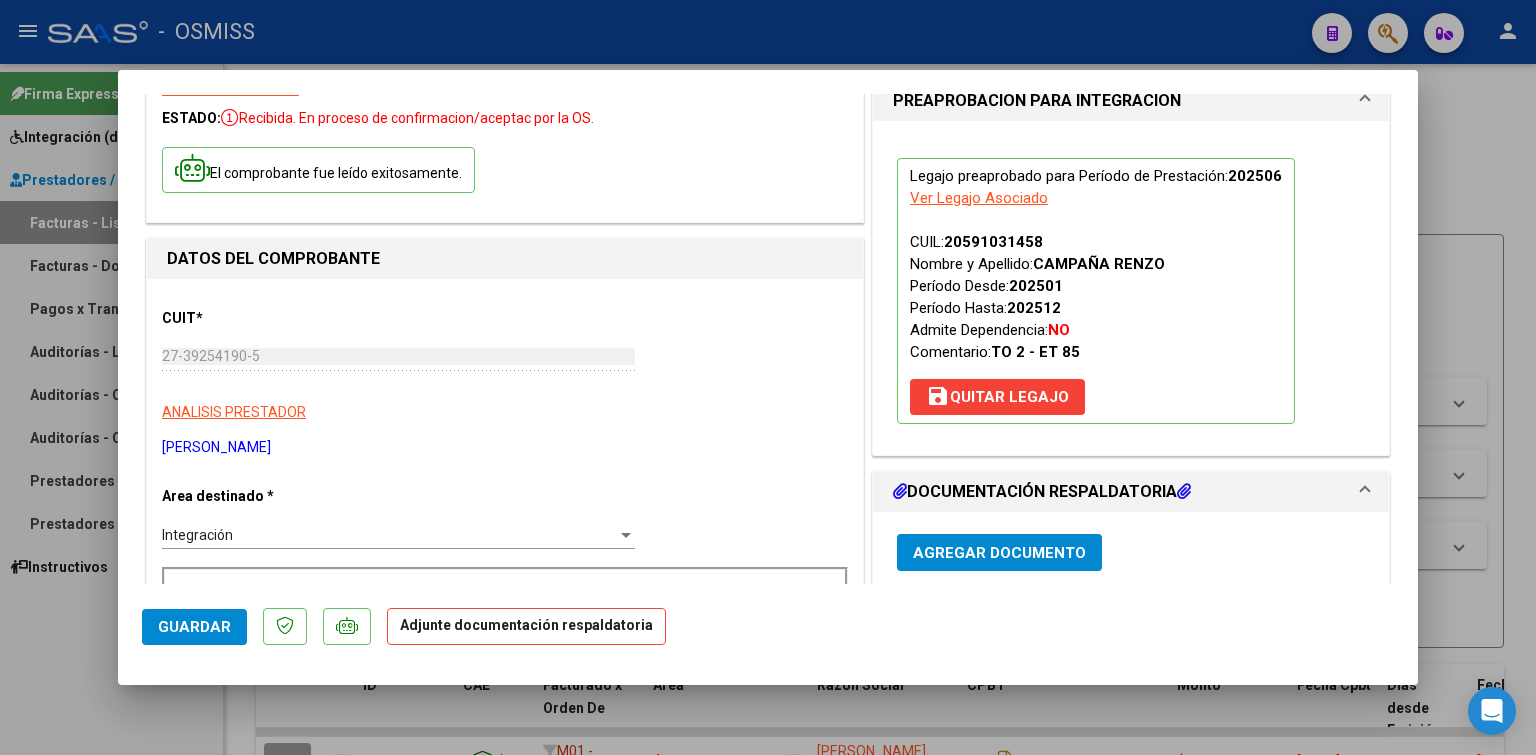 scroll, scrollTop: 128, scrollLeft: 0, axis: vertical 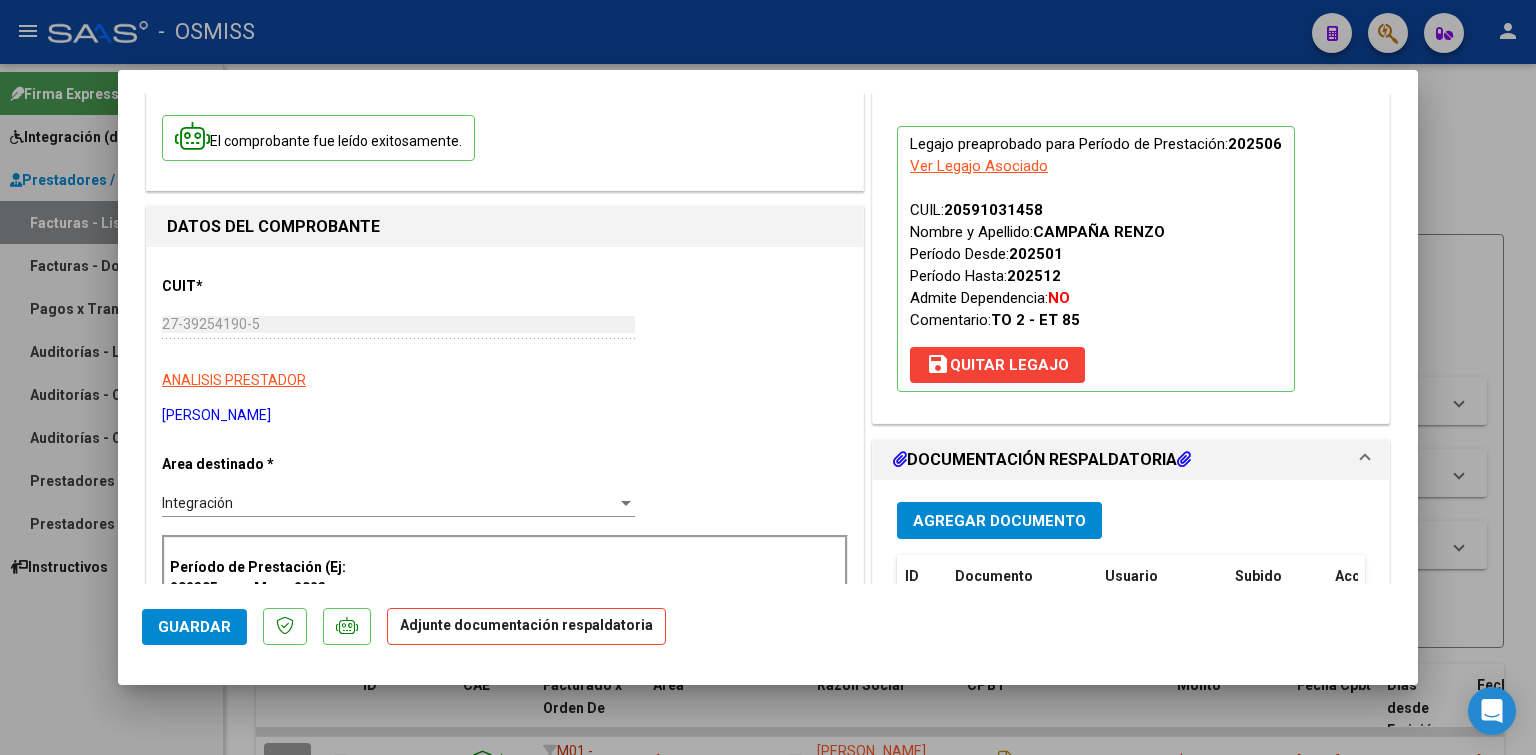 click on "Agregar Documento" at bounding box center [999, 521] 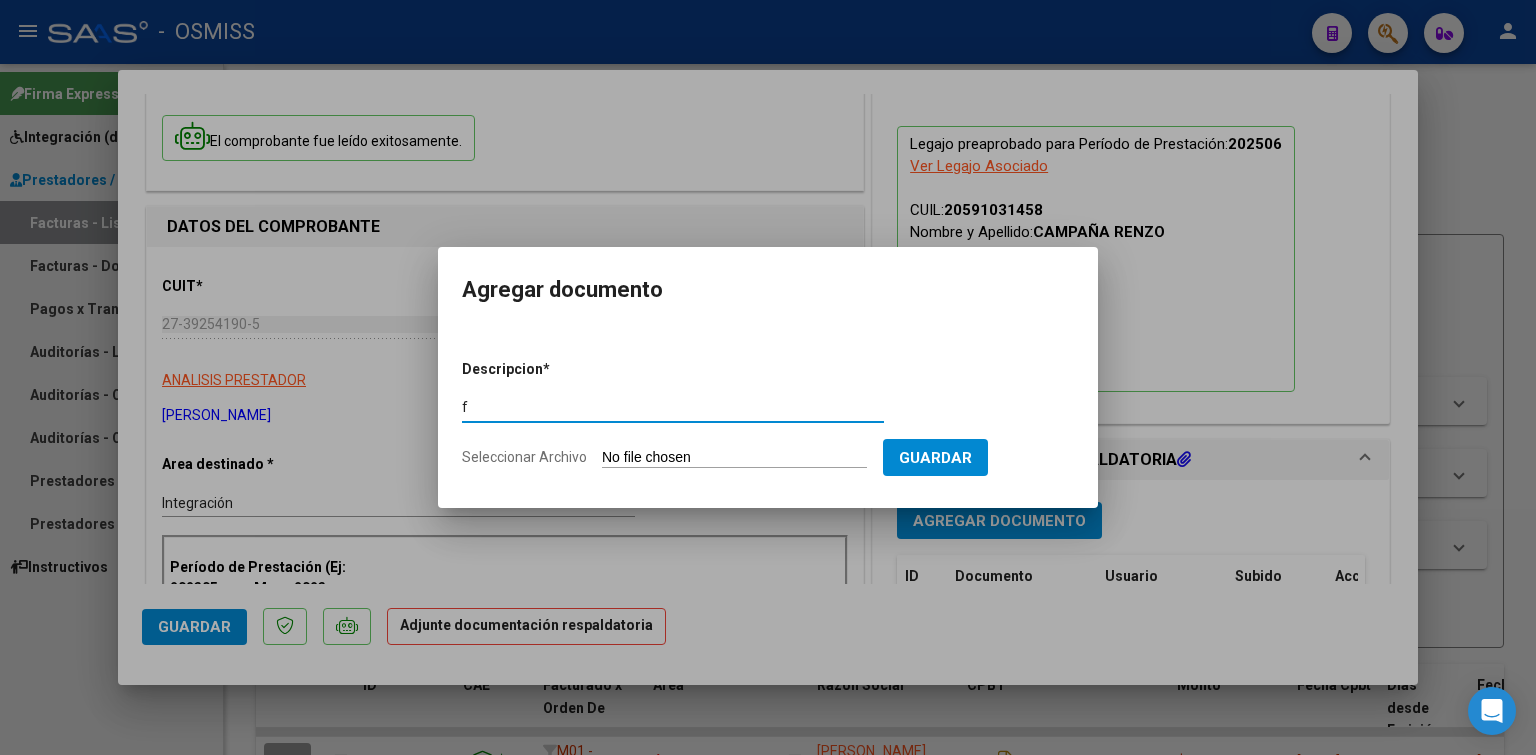 click on "Seleccionar Archivo" at bounding box center [734, 458] 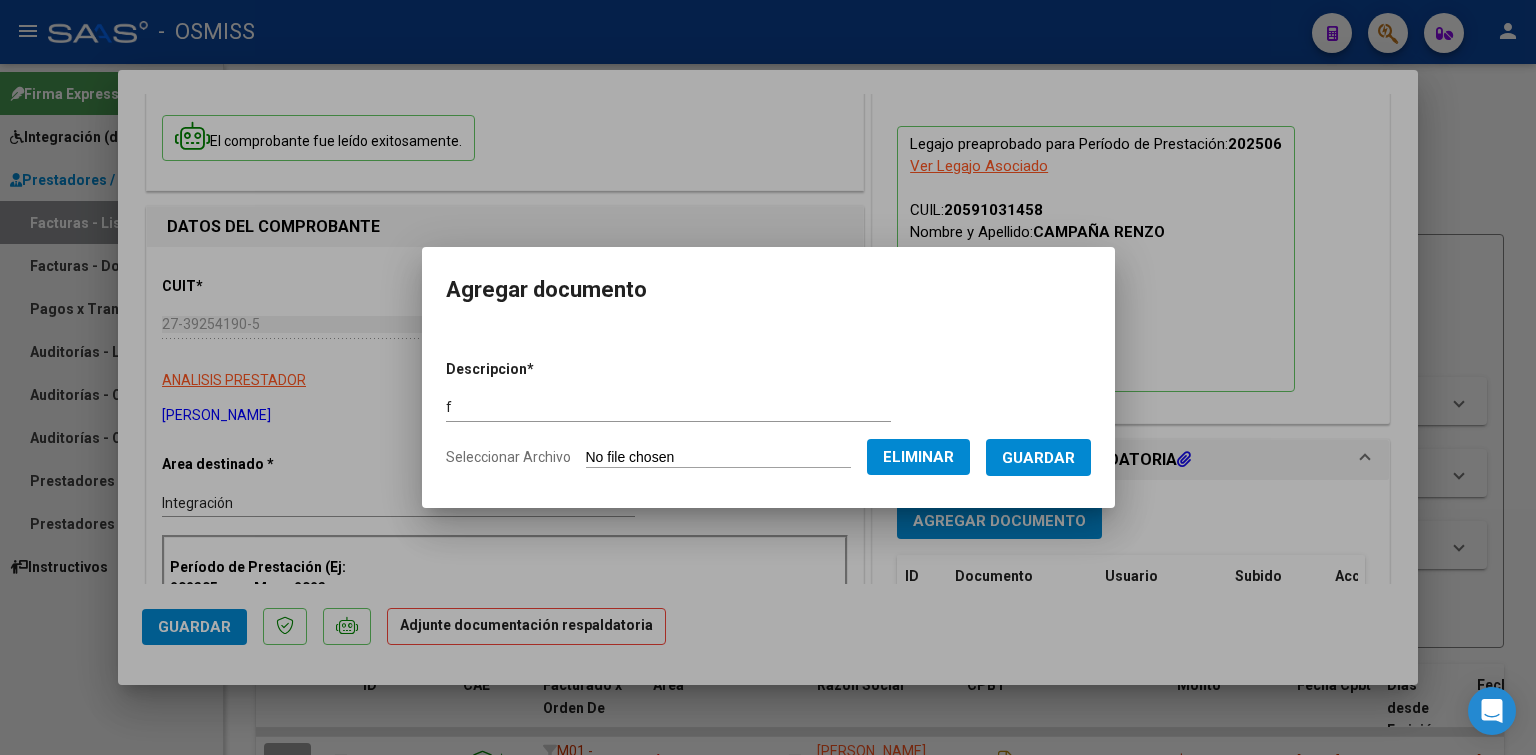 click on "Guardar" at bounding box center (1038, 457) 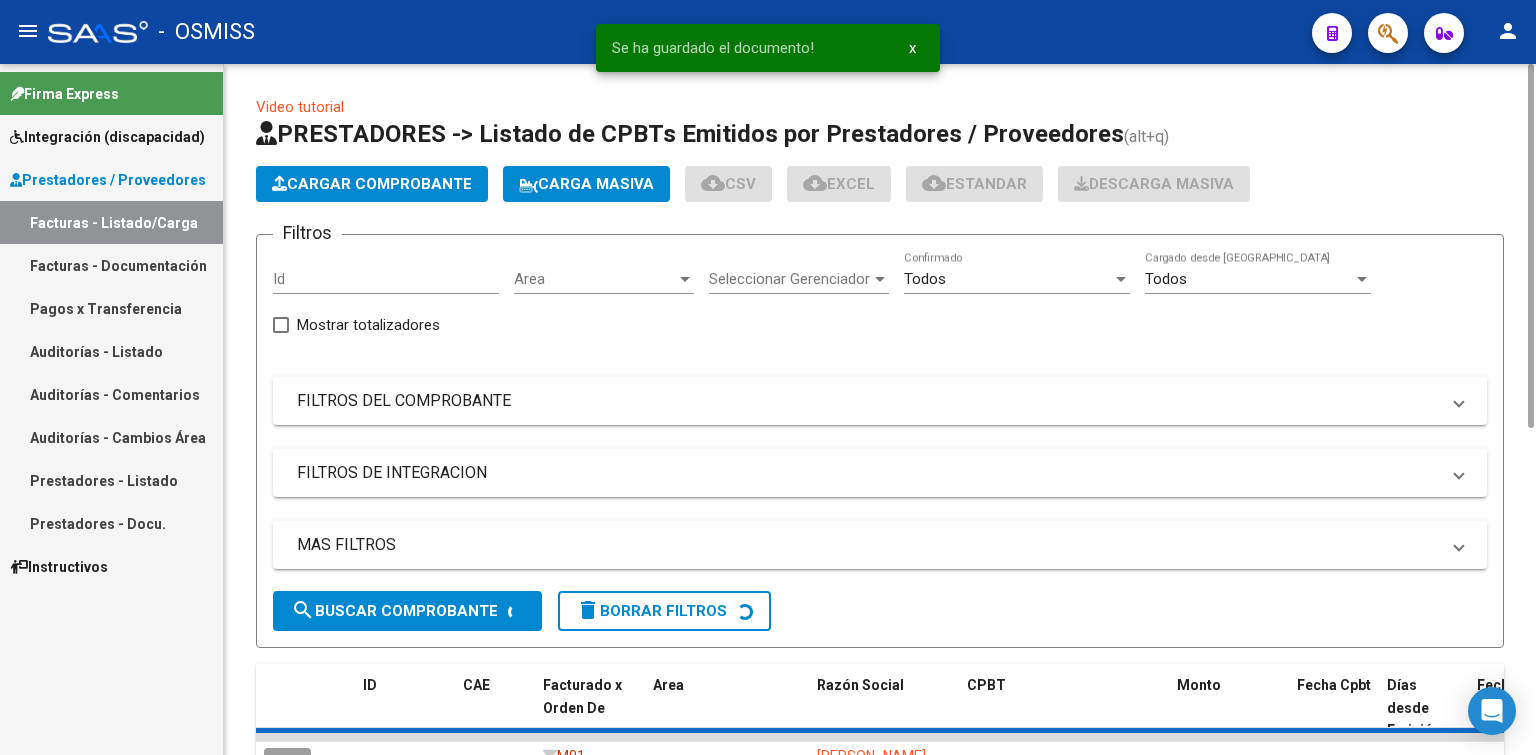 click on "Cargar Comprobante" 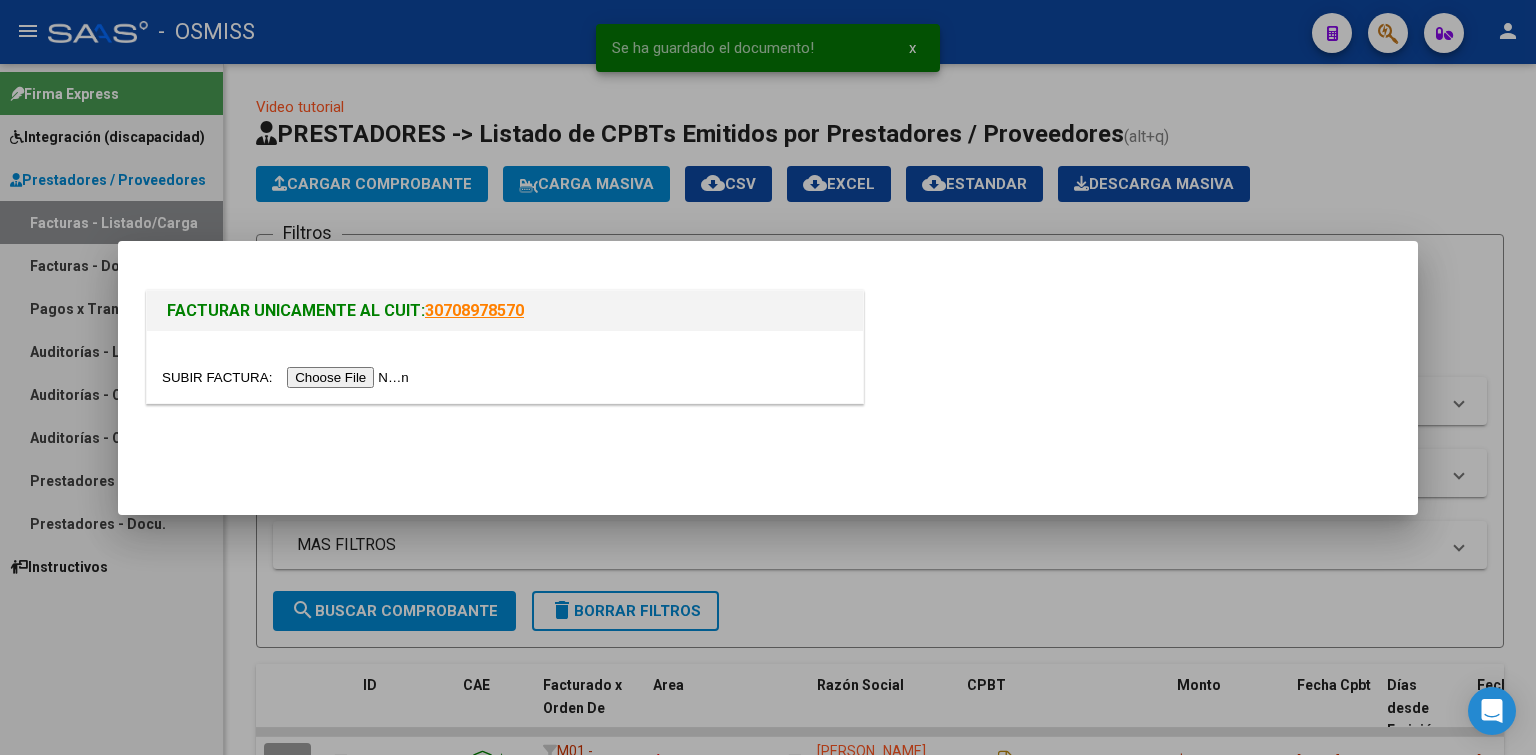 click at bounding box center [288, 377] 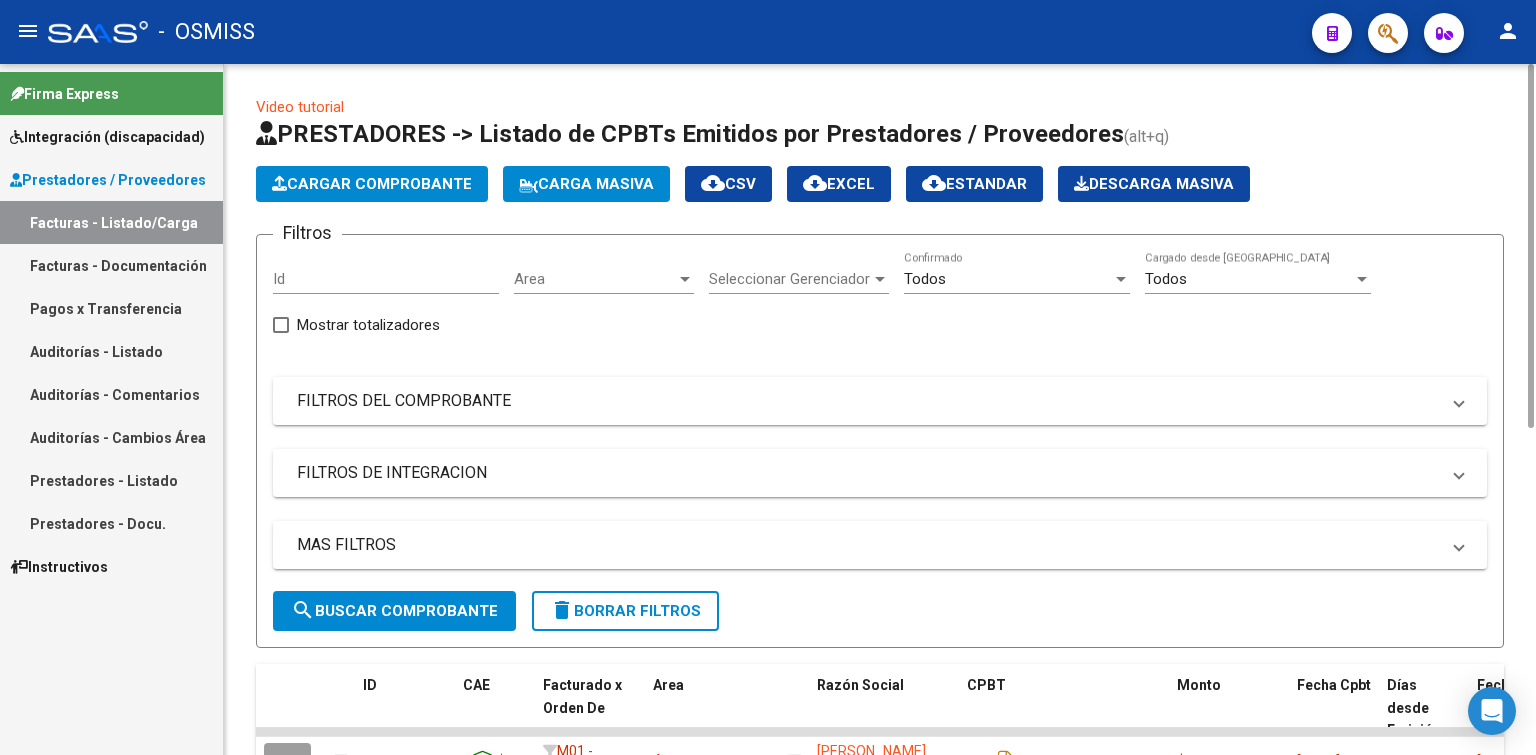 click on "Cargar Comprobante" 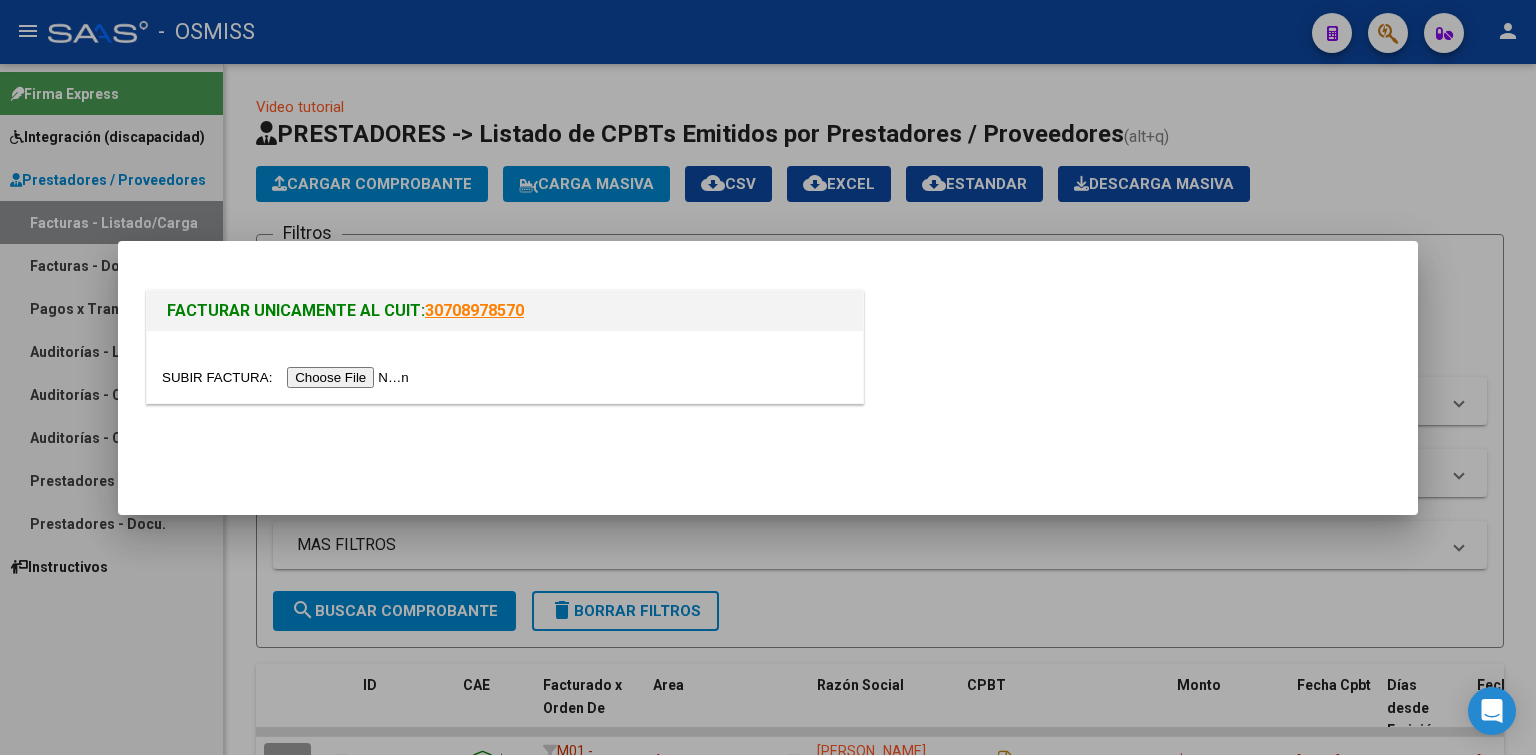 click at bounding box center (288, 377) 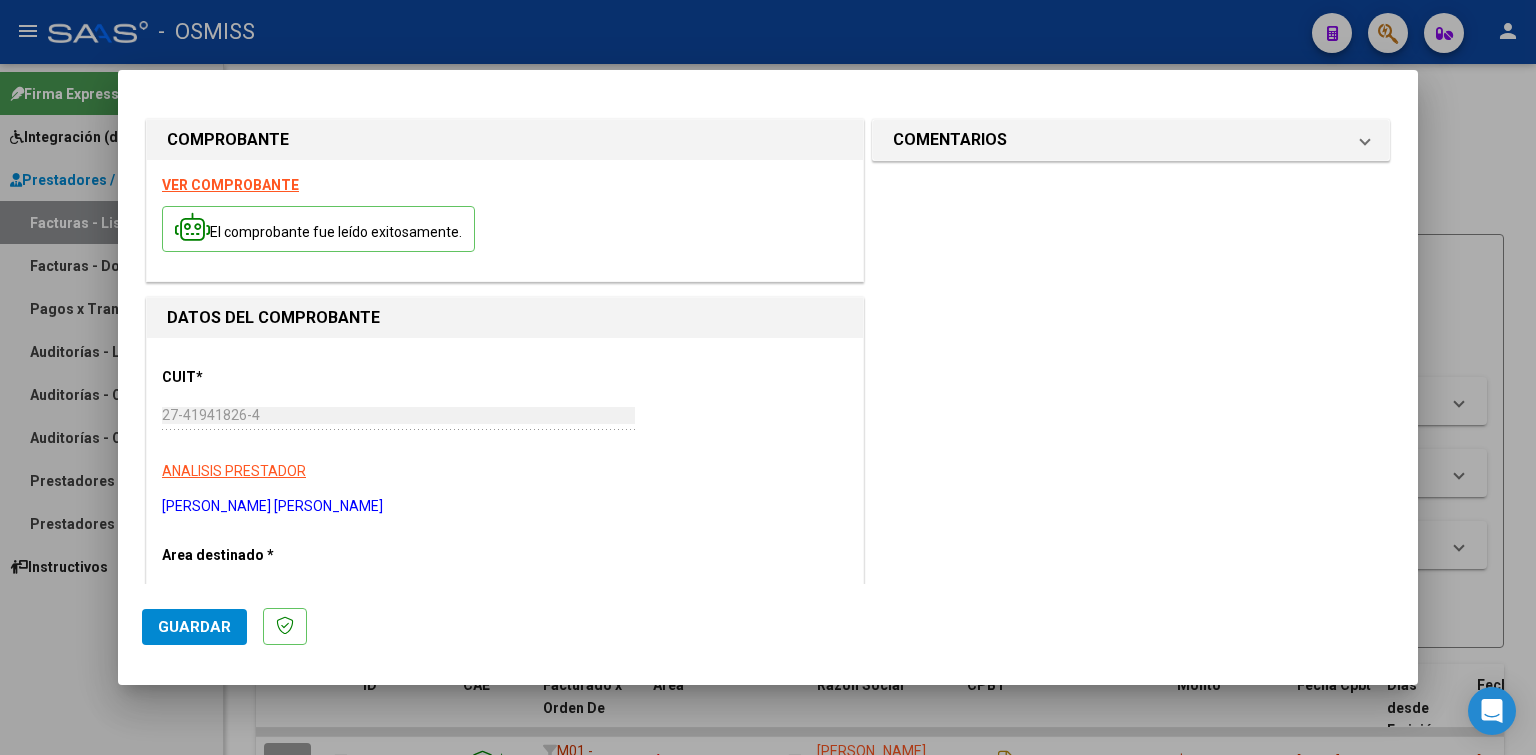 scroll, scrollTop: 300, scrollLeft: 0, axis: vertical 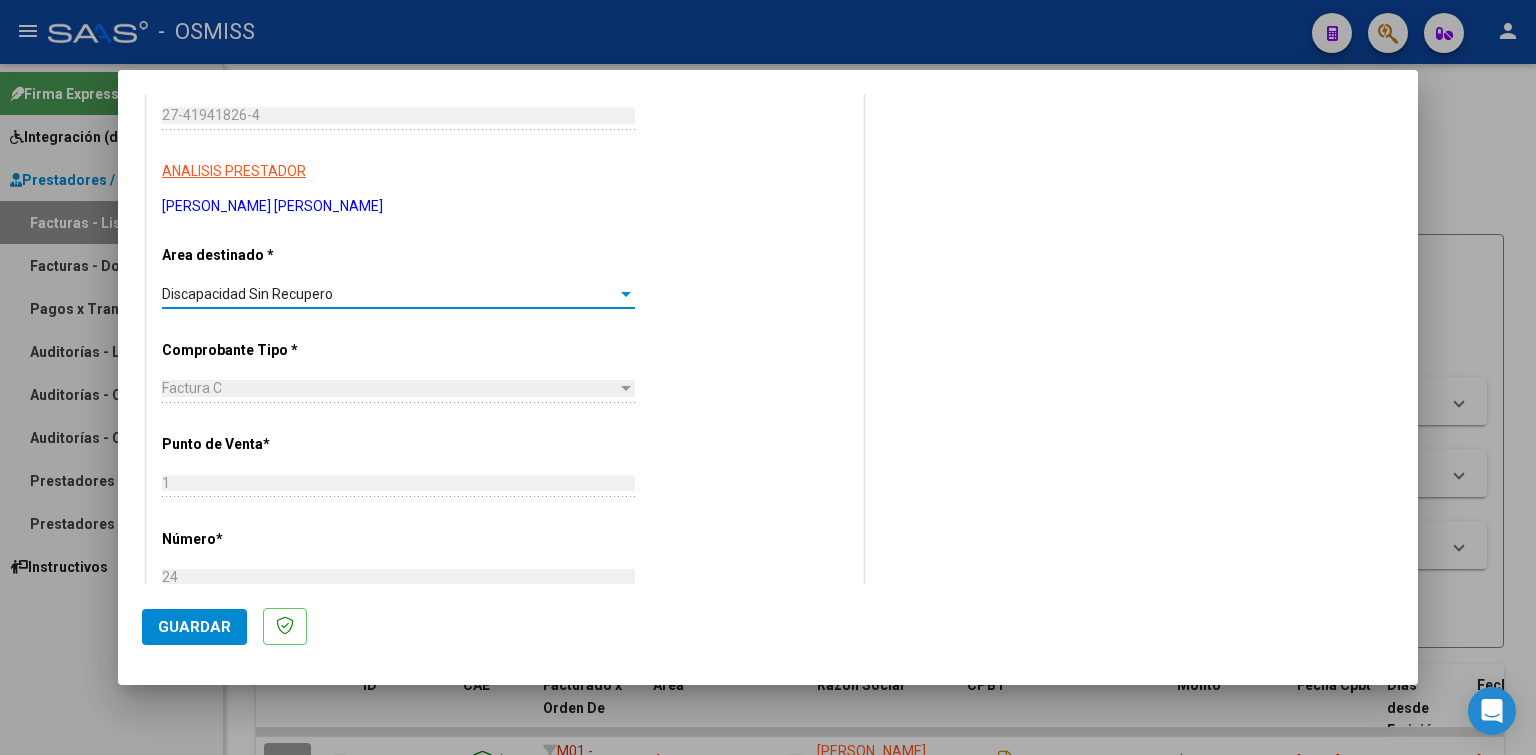 click on "Discapacidad Sin Recupero" at bounding box center (247, 294) 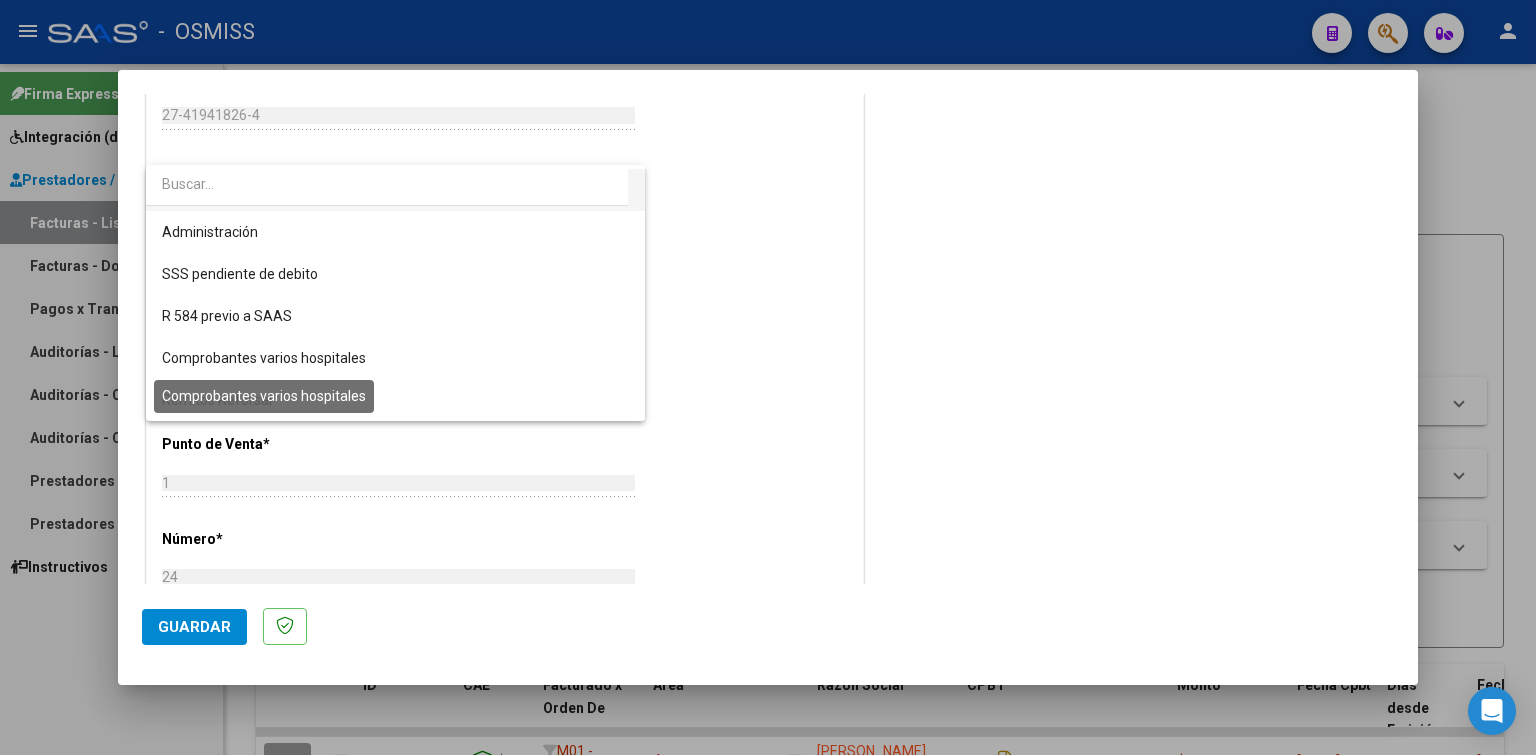scroll, scrollTop: 0, scrollLeft: 0, axis: both 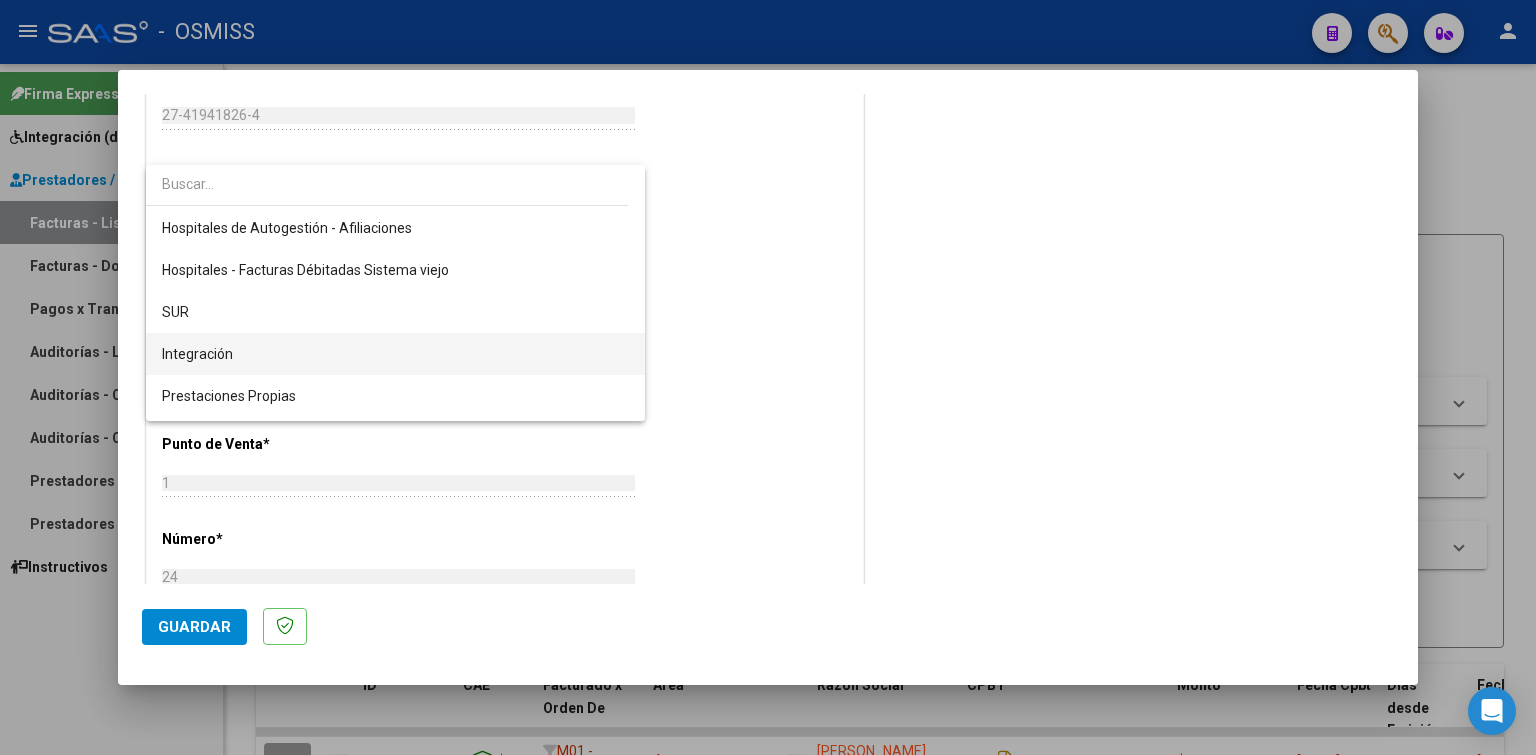 click on "Integración" at bounding box center [395, 354] 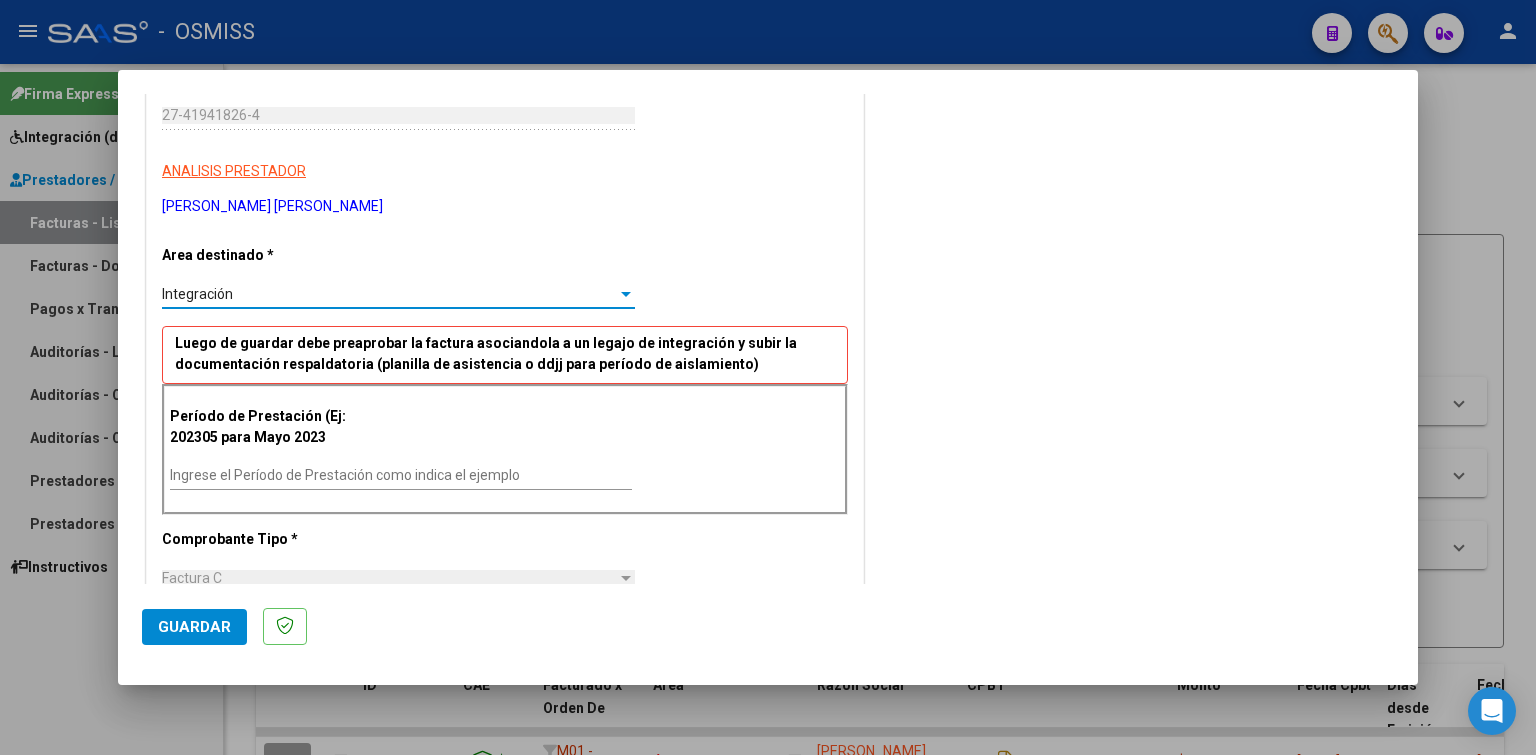 click on "Ingrese el Período de Prestación como indica el ejemplo" at bounding box center (401, 475) 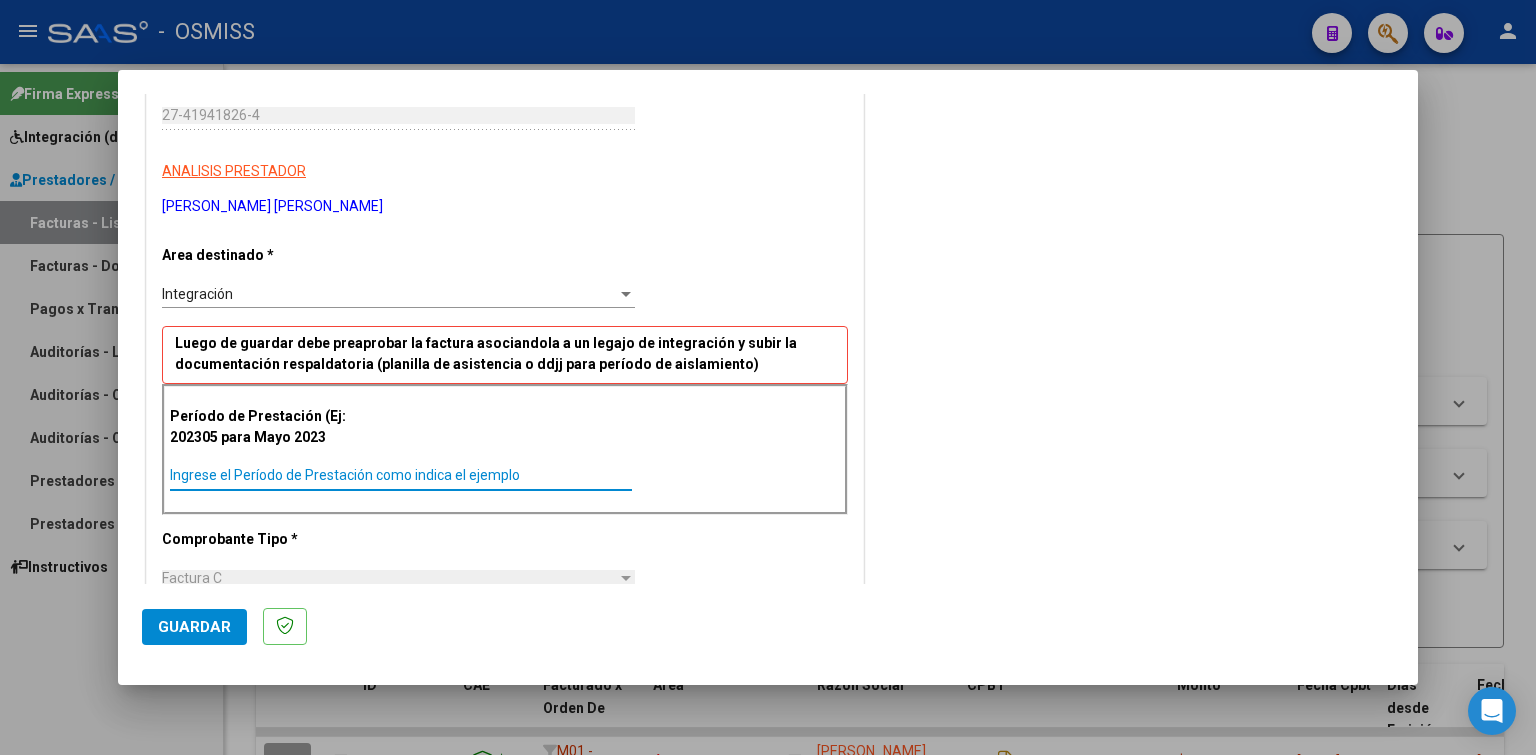 paste on "202506" 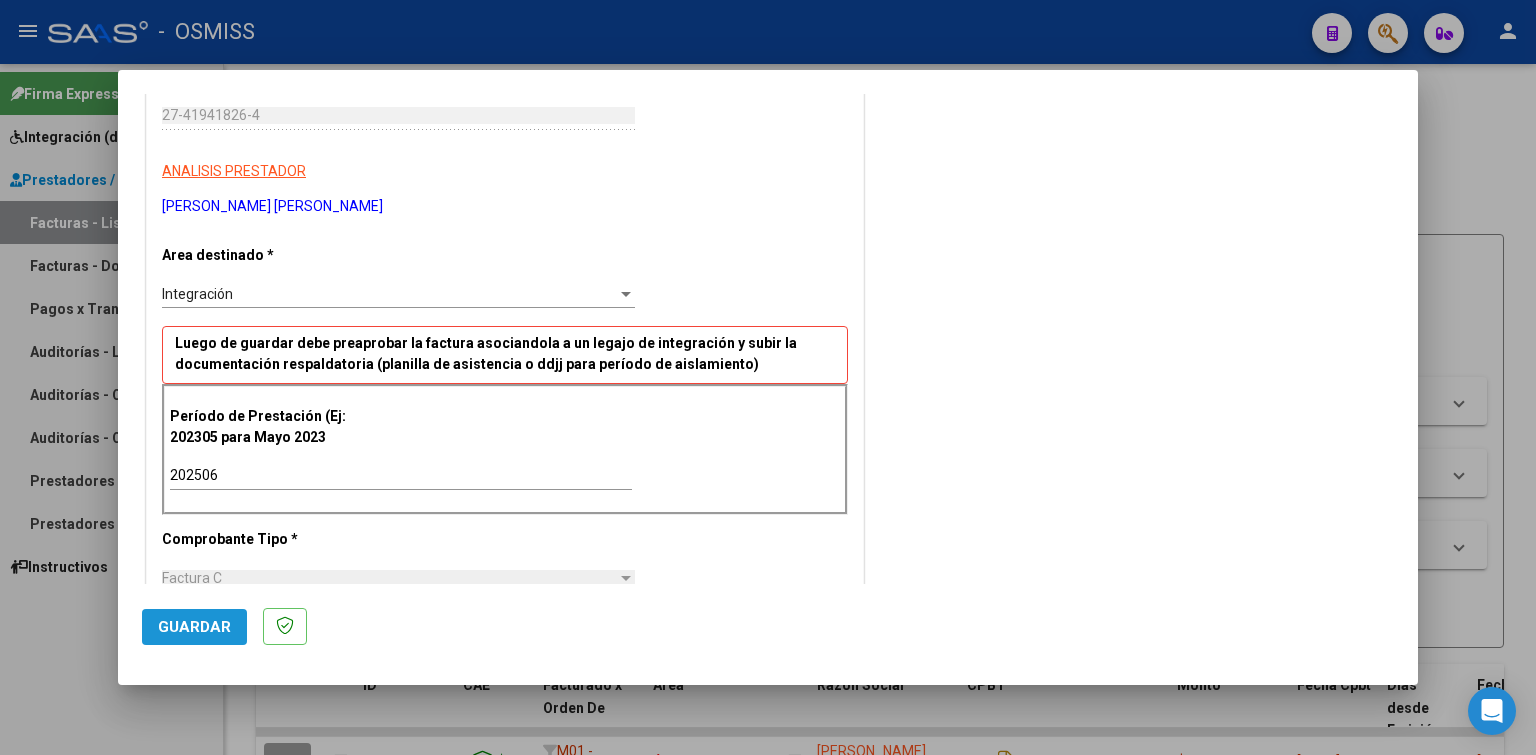click on "Guardar" 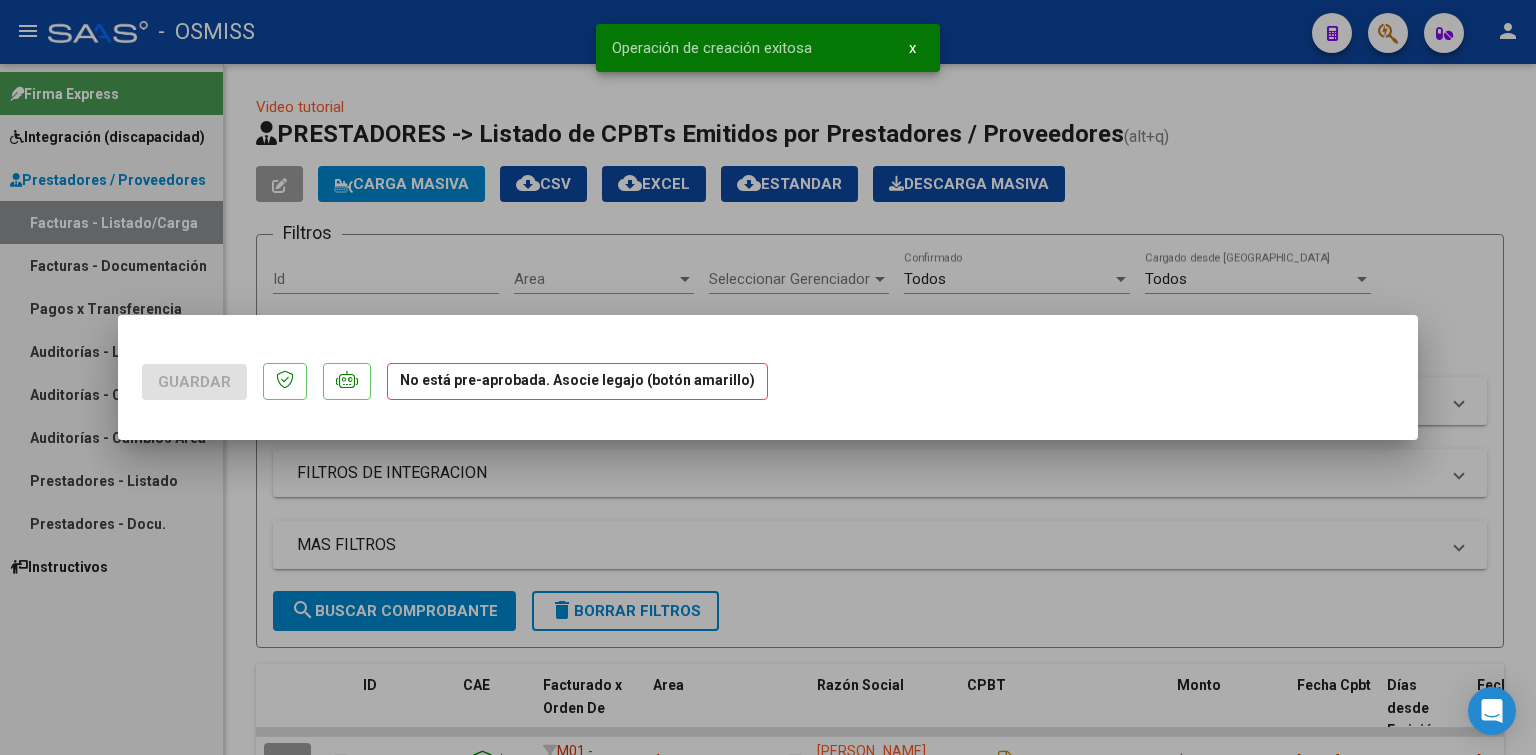 scroll, scrollTop: 0, scrollLeft: 0, axis: both 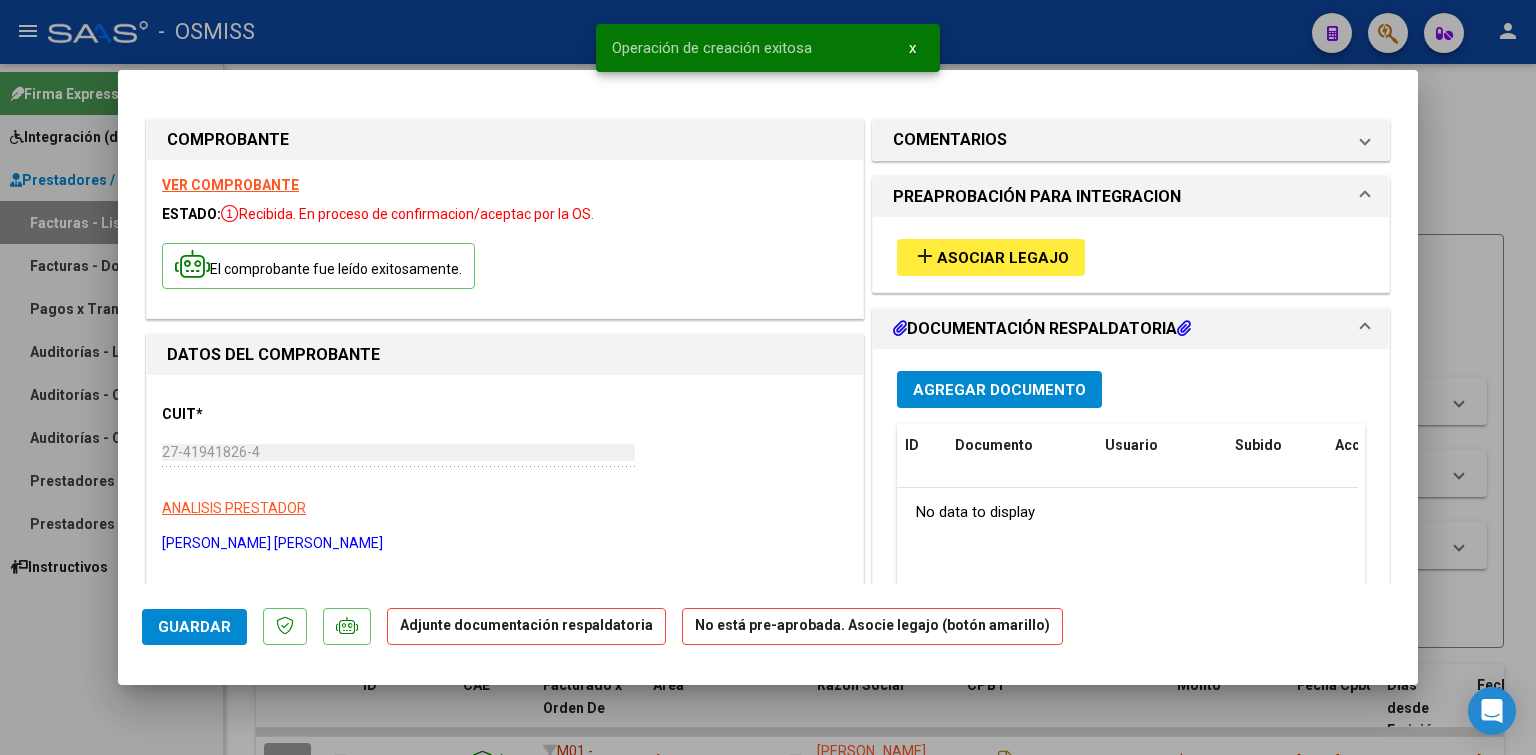 click on "Asociar Legajo" at bounding box center [1003, 258] 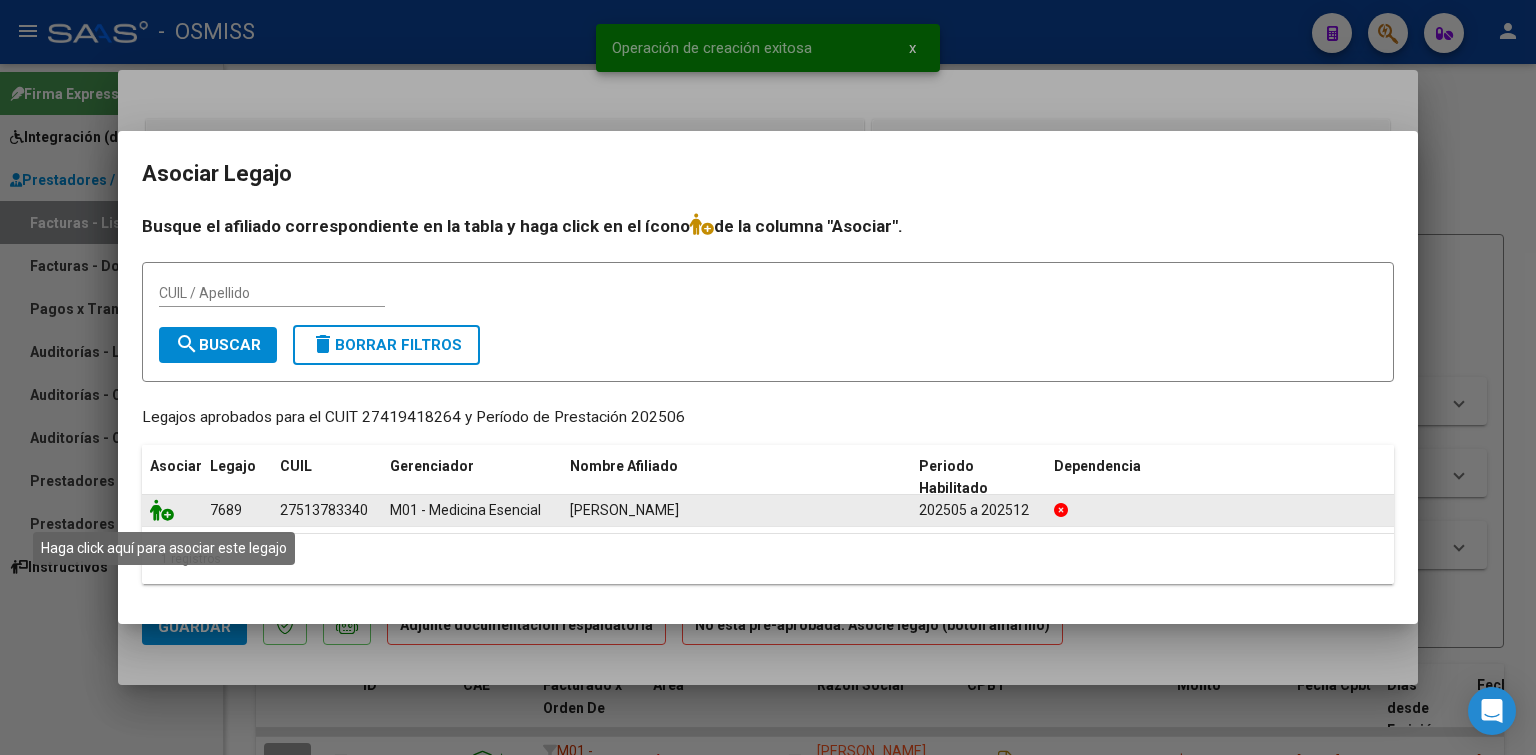 click 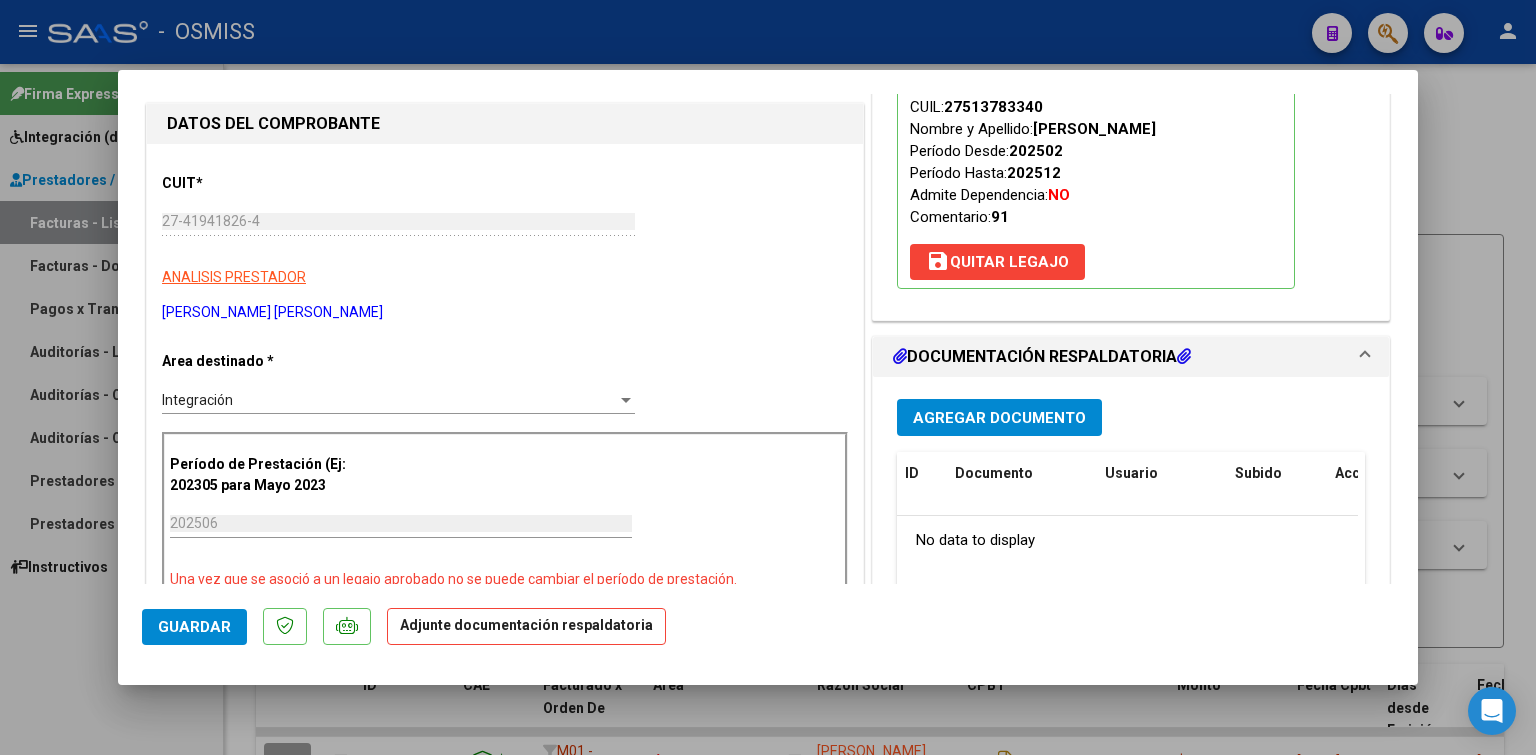 scroll, scrollTop: 266, scrollLeft: 0, axis: vertical 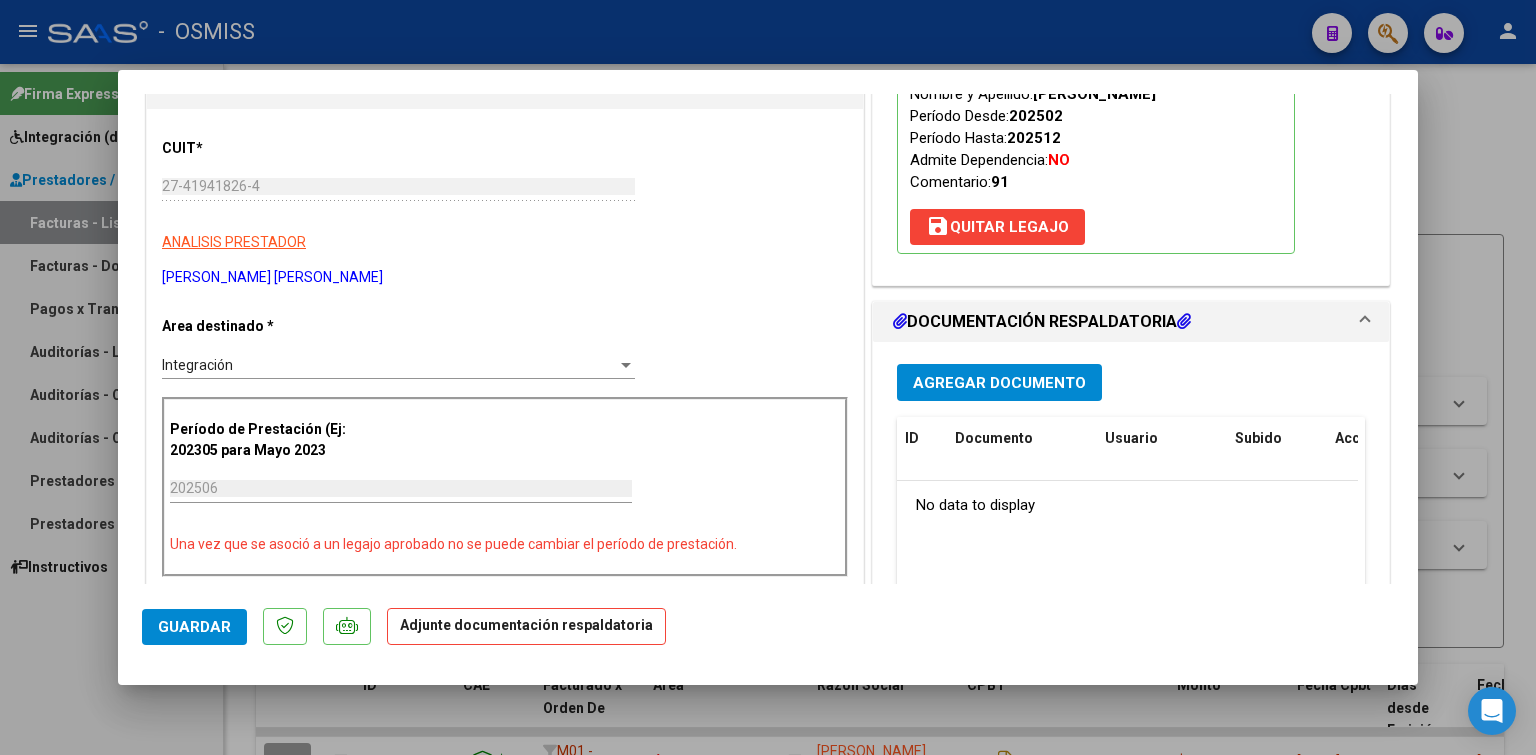 click on "Agregar Documento" at bounding box center [999, 383] 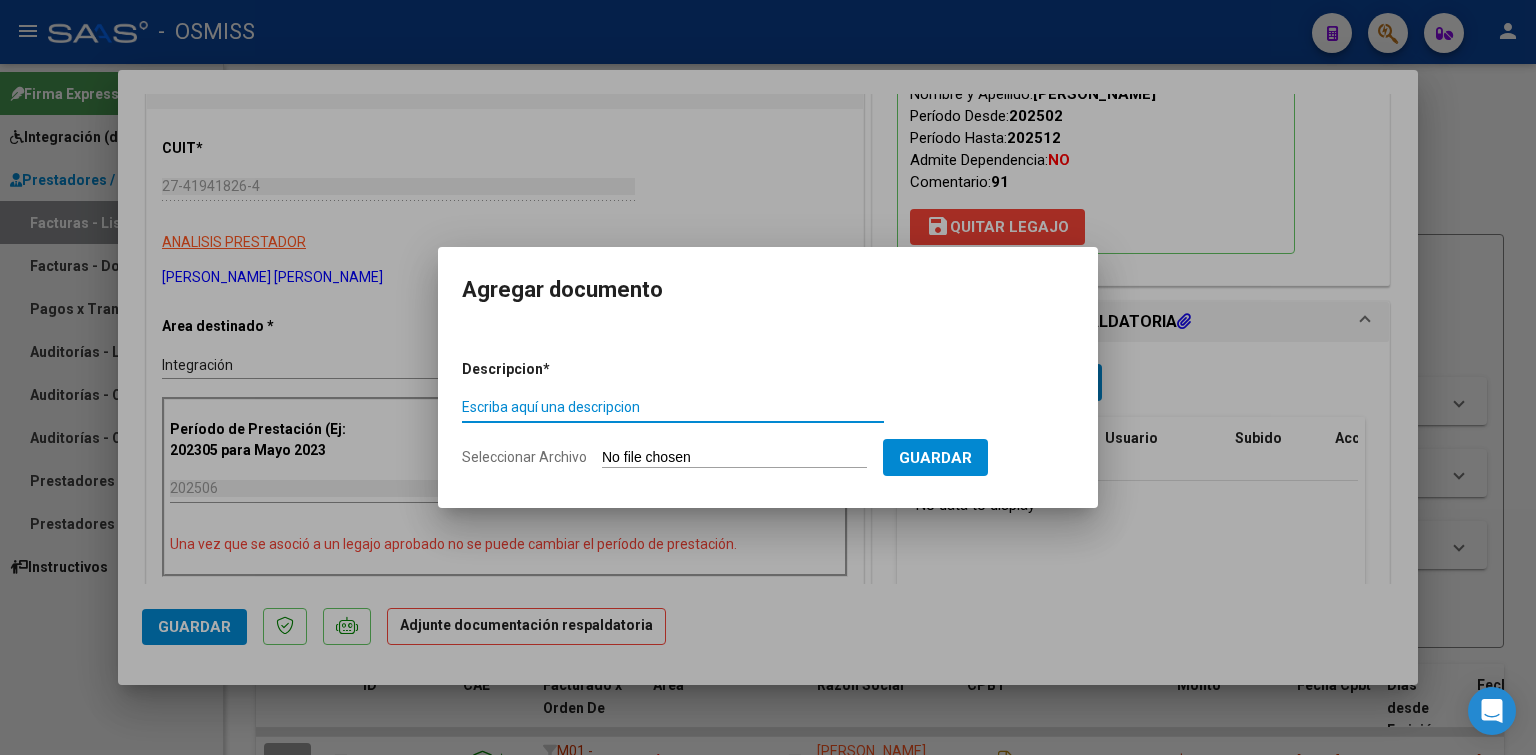 click on "Seleccionar Archivo" at bounding box center (734, 458) 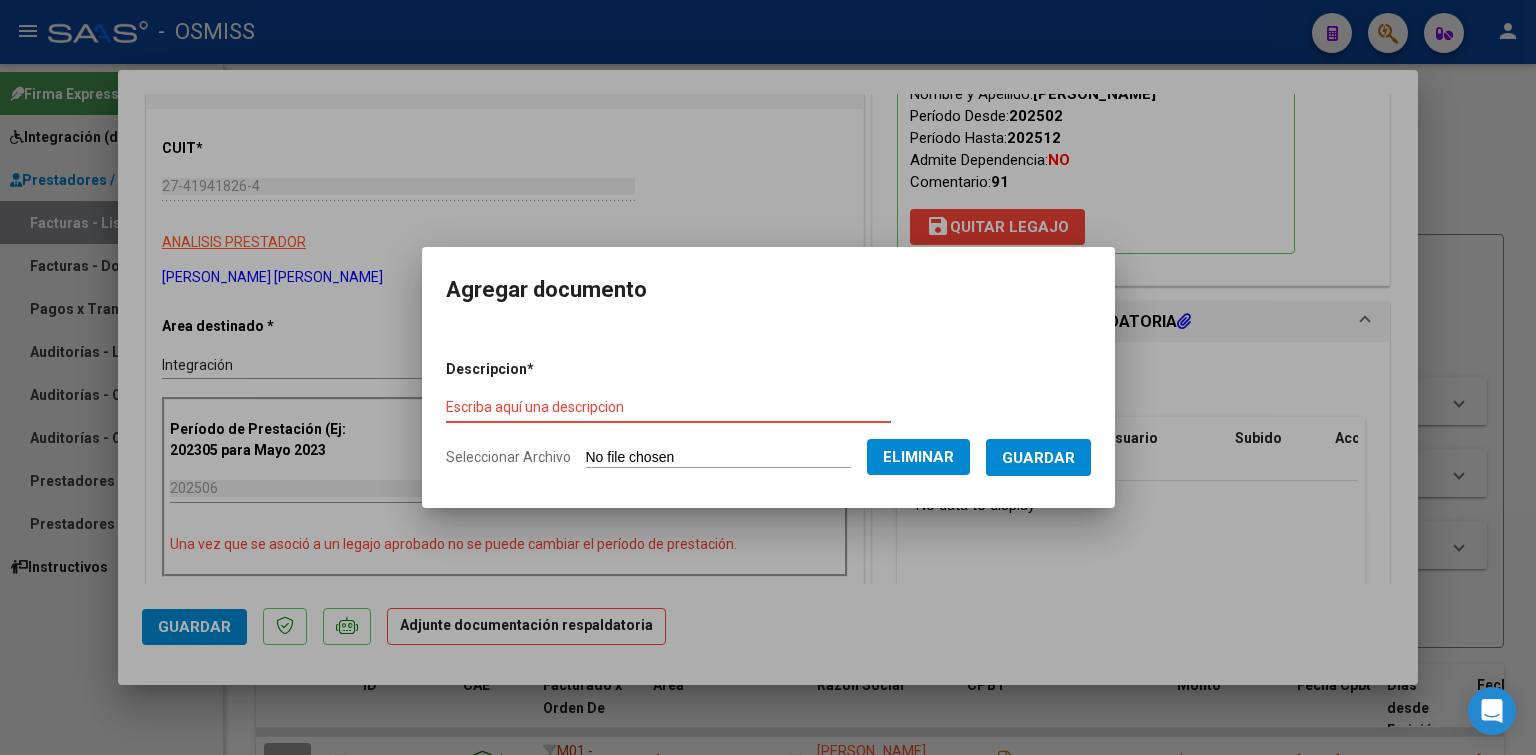 click on "Escriba aquí una descripcion" at bounding box center (668, 408) 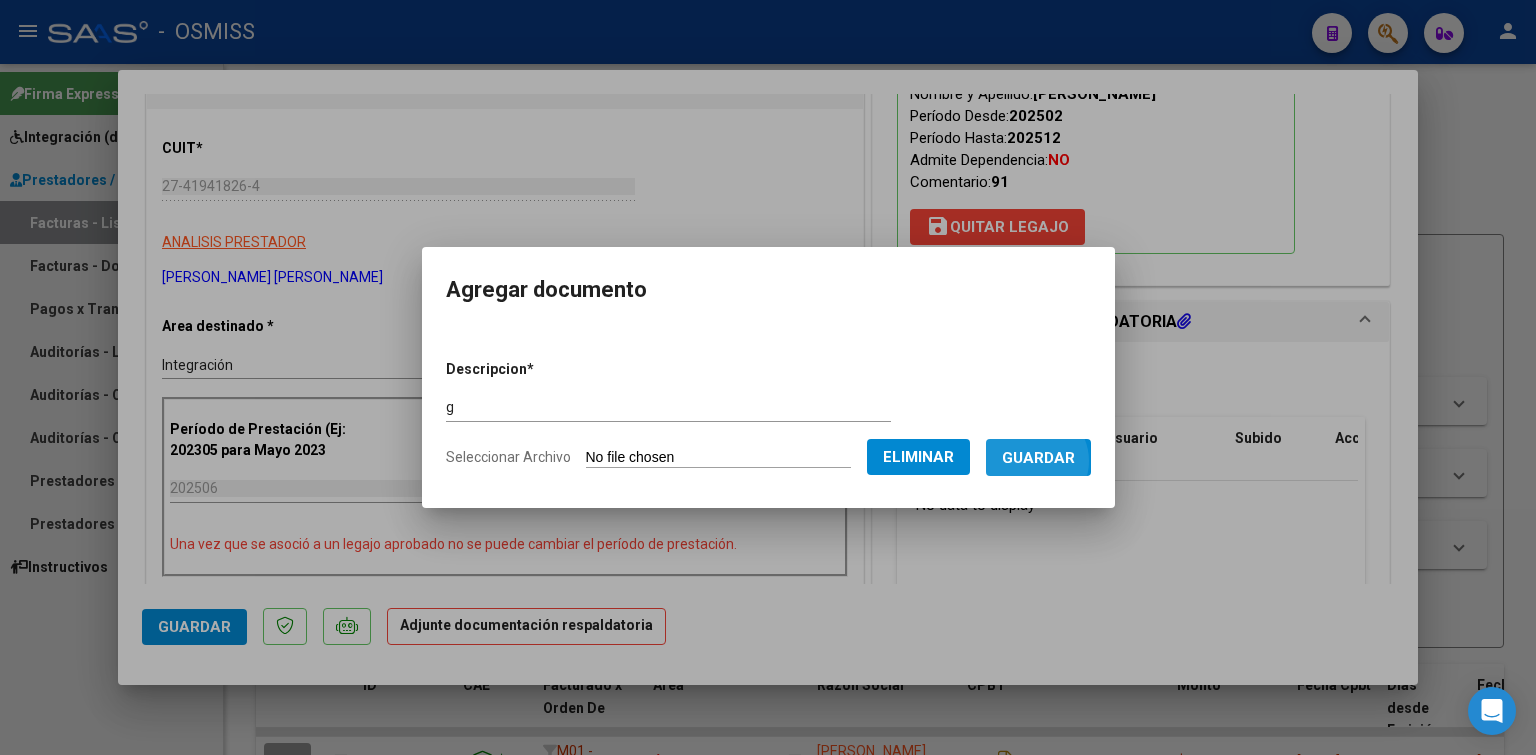 click on "Guardar" at bounding box center (1038, 458) 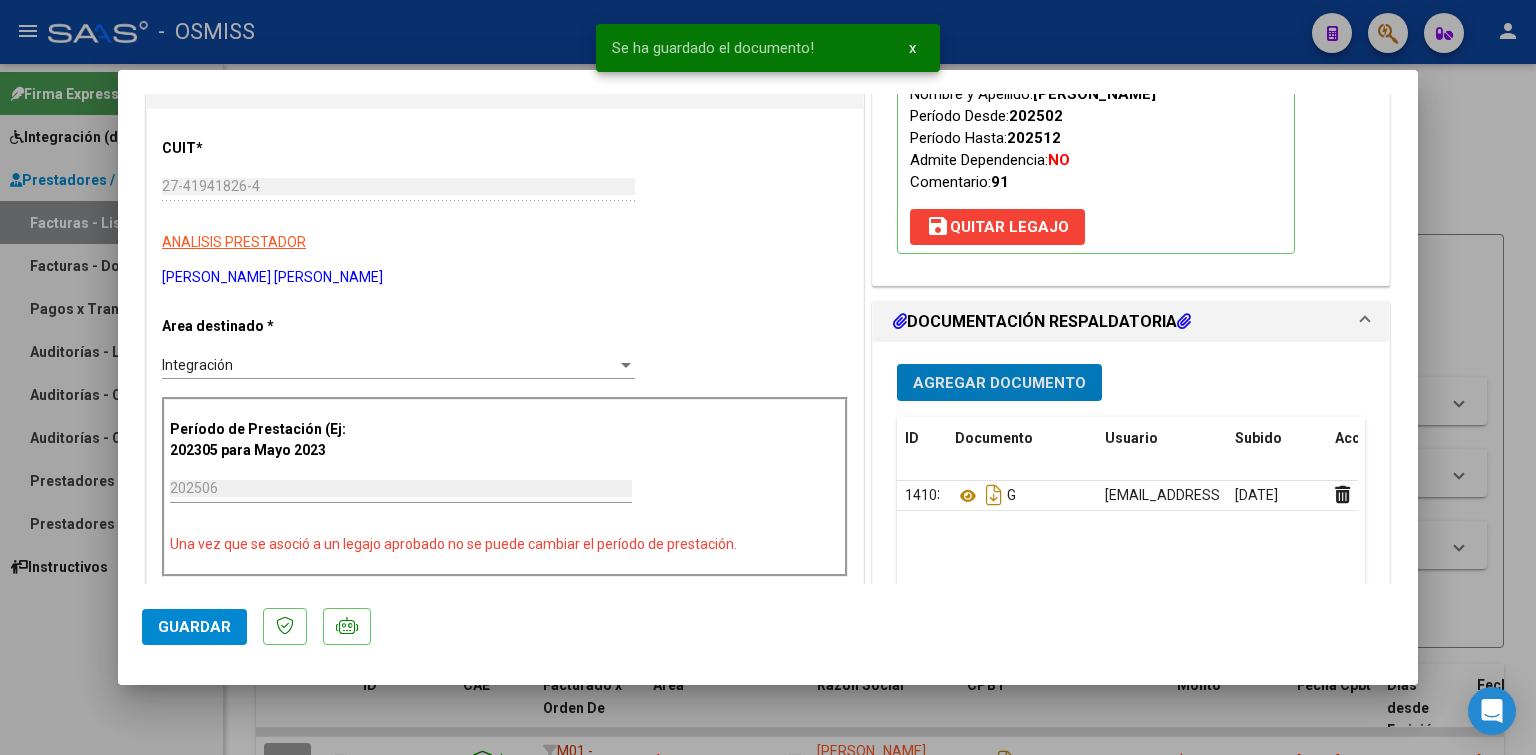 click on "Guardar" 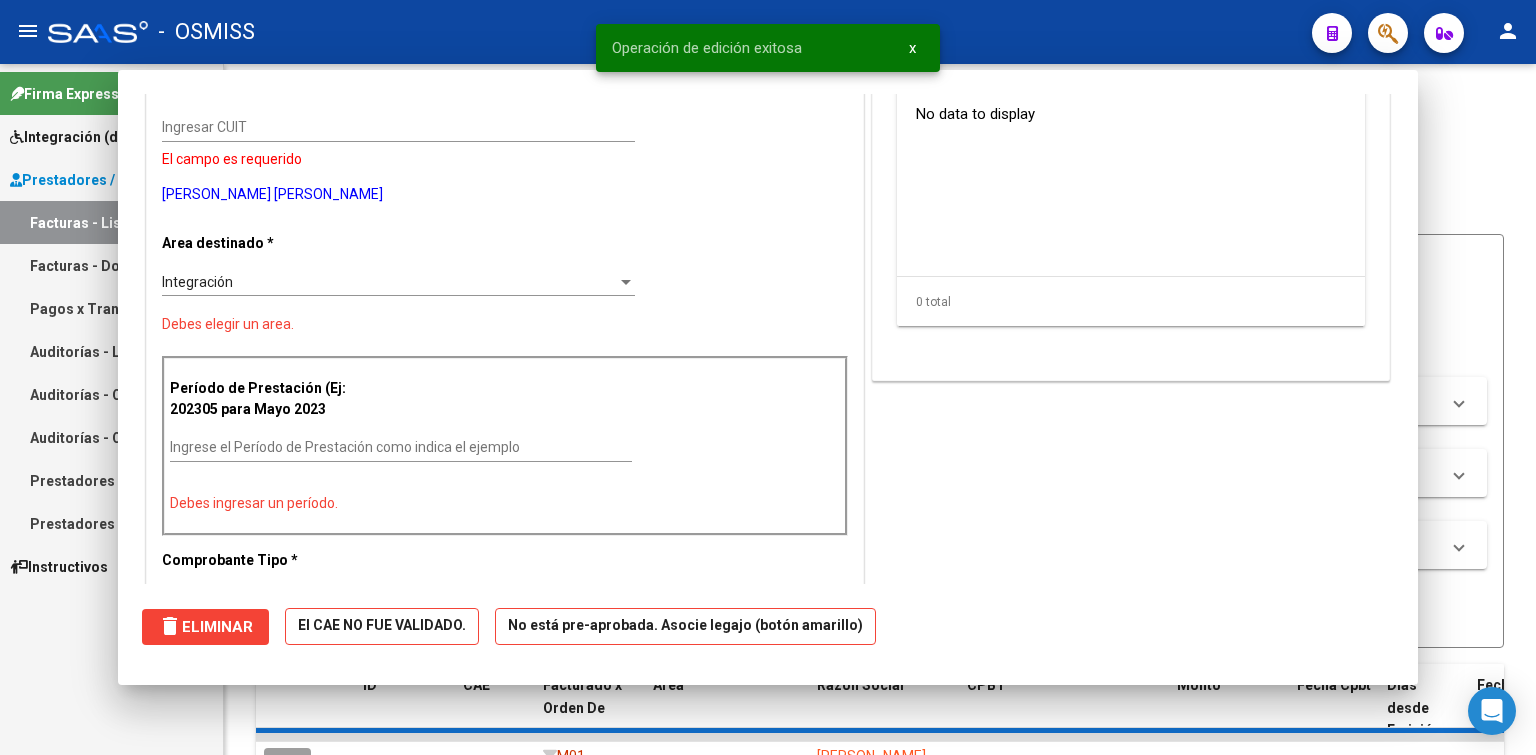 scroll, scrollTop: 208, scrollLeft: 0, axis: vertical 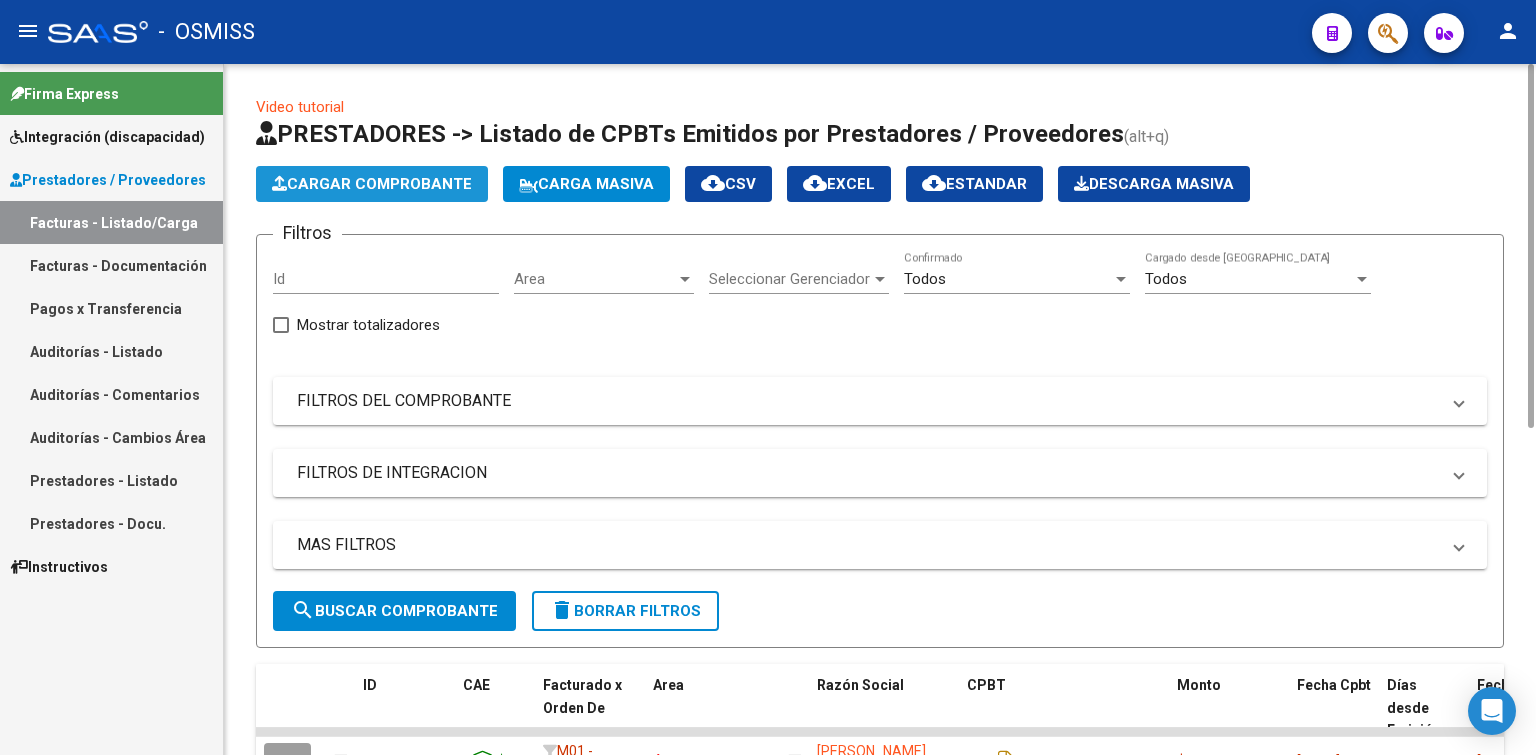 click on "Cargar Comprobante" 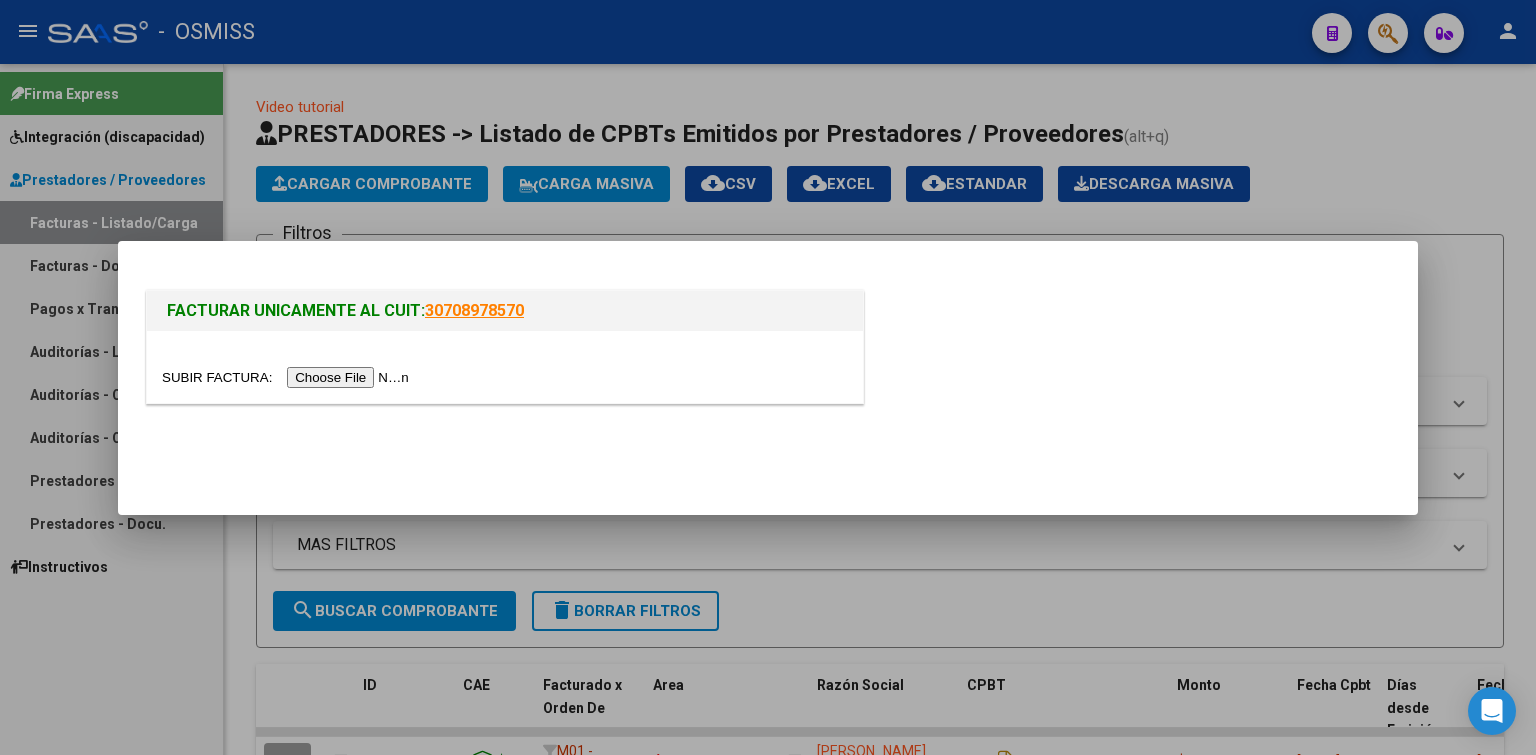 click at bounding box center (288, 377) 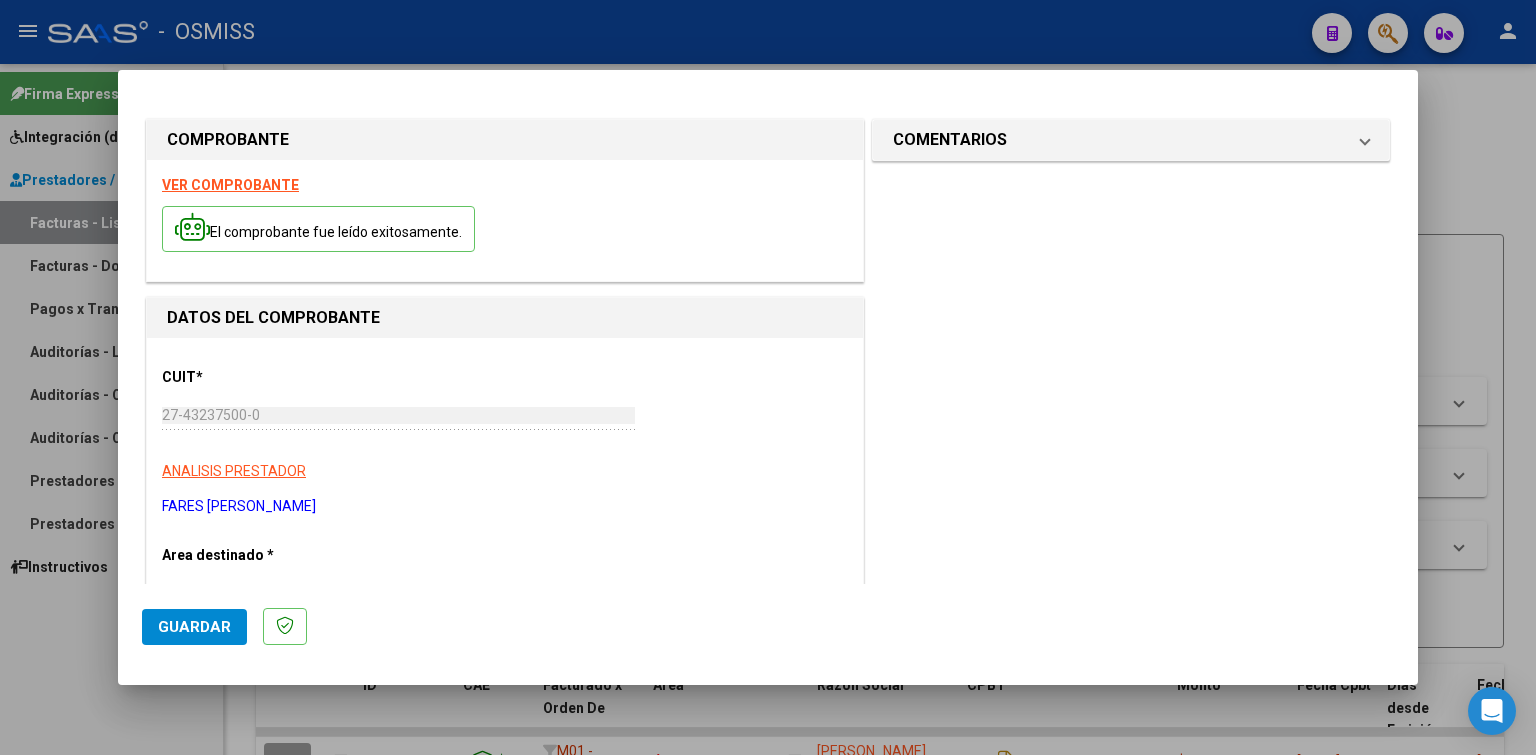 scroll, scrollTop: 400, scrollLeft: 0, axis: vertical 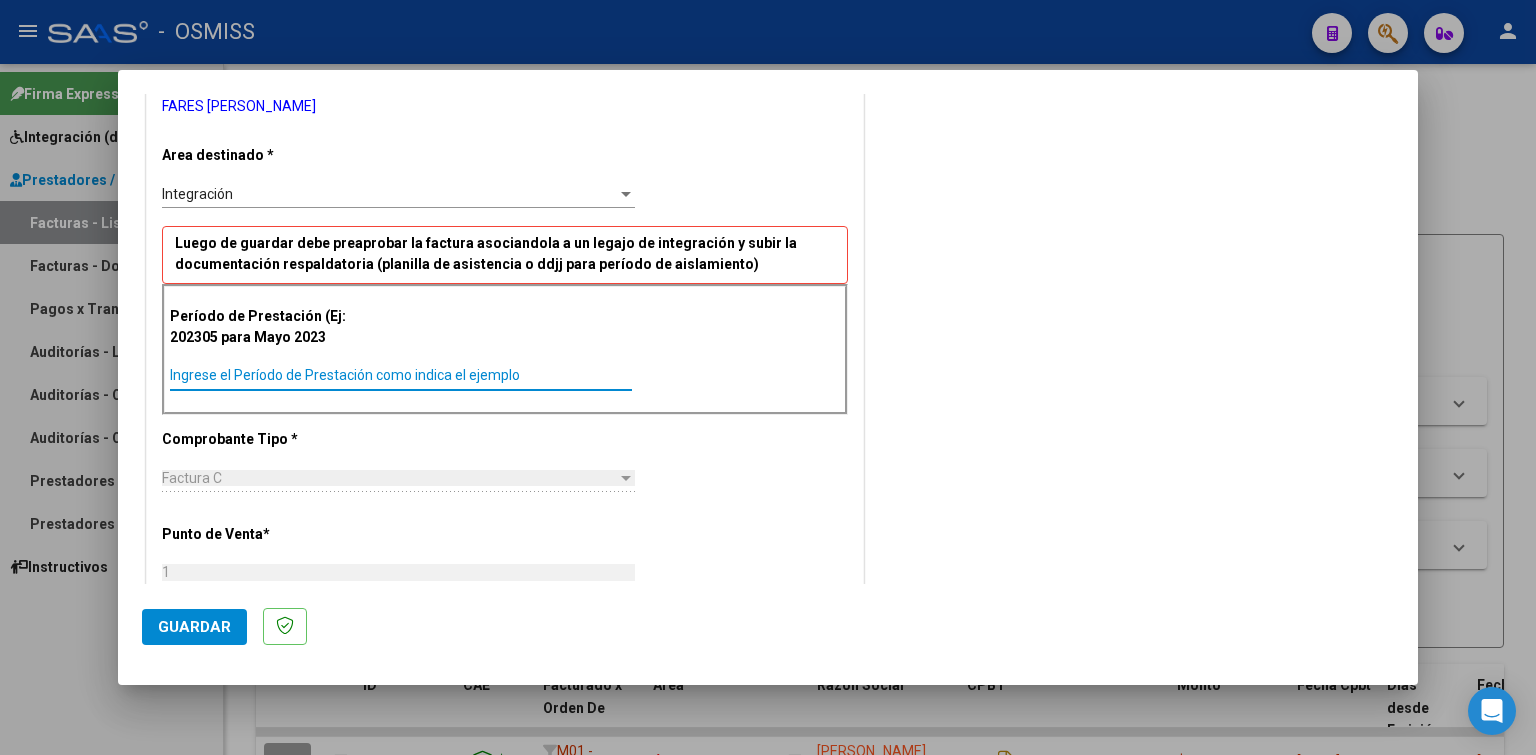 click on "Ingrese el Período de Prestación como indica el ejemplo" at bounding box center (401, 375) 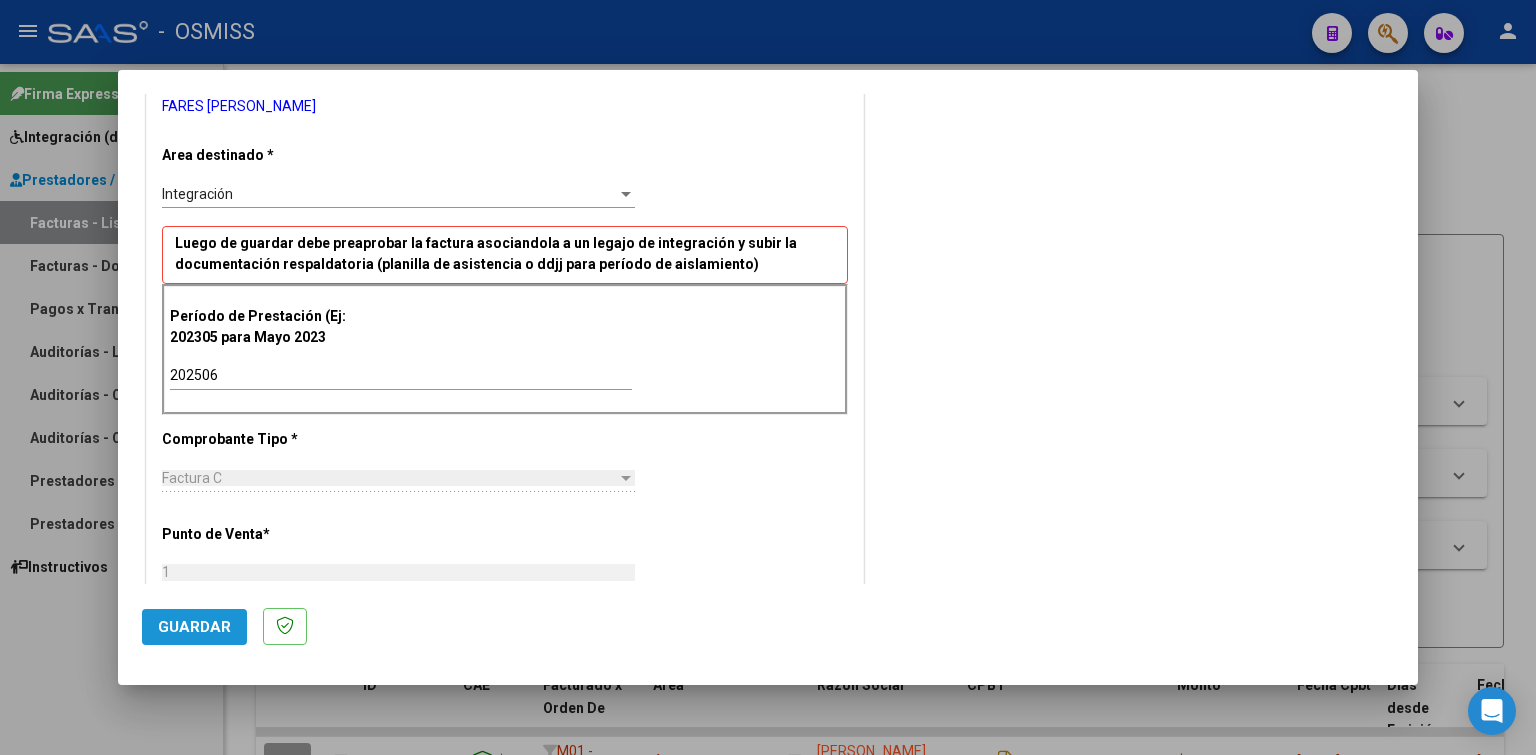 click on "Guardar" 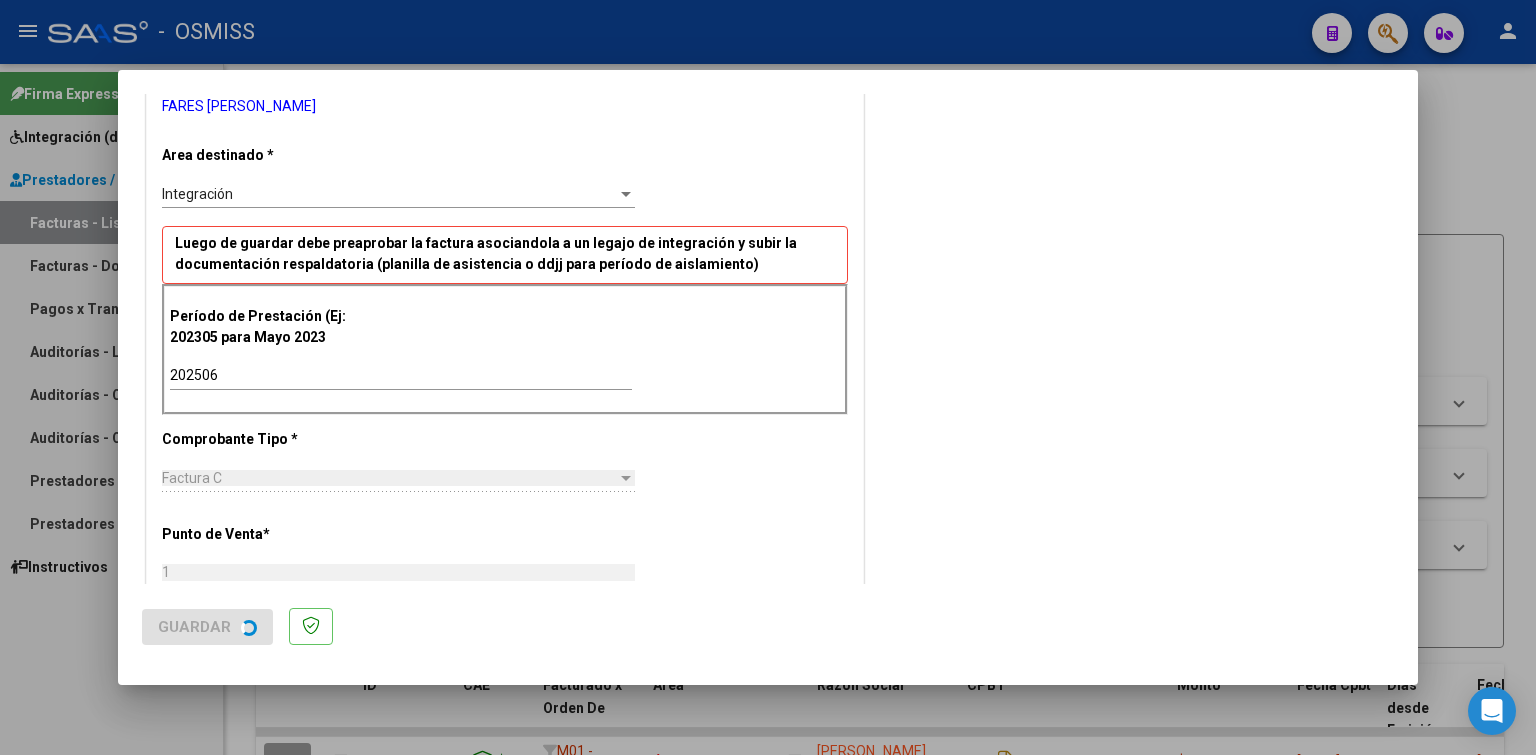 scroll, scrollTop: 0, scrollLeft: 0, axis: both 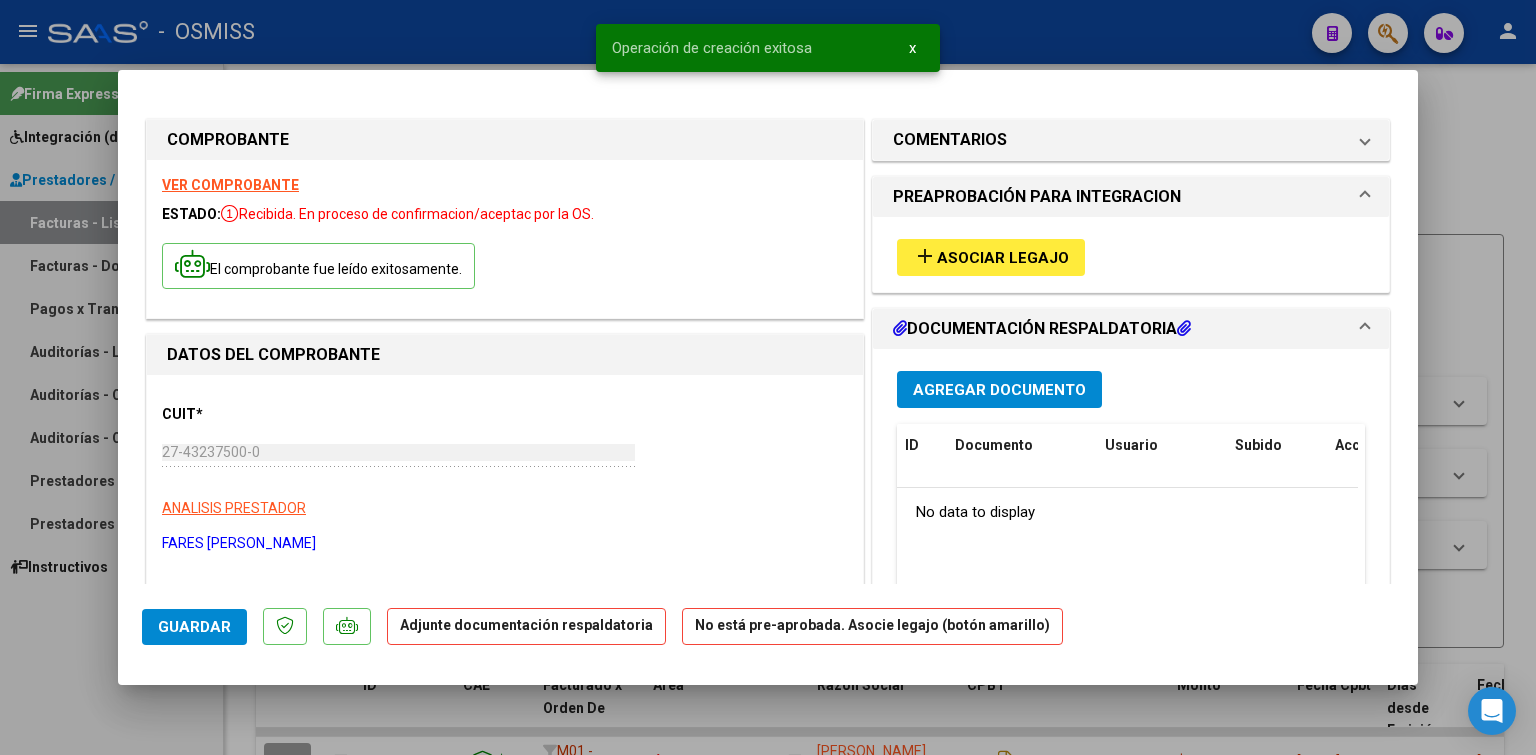 click on "Asociar Legajo" at bounding box center (1003, 258) 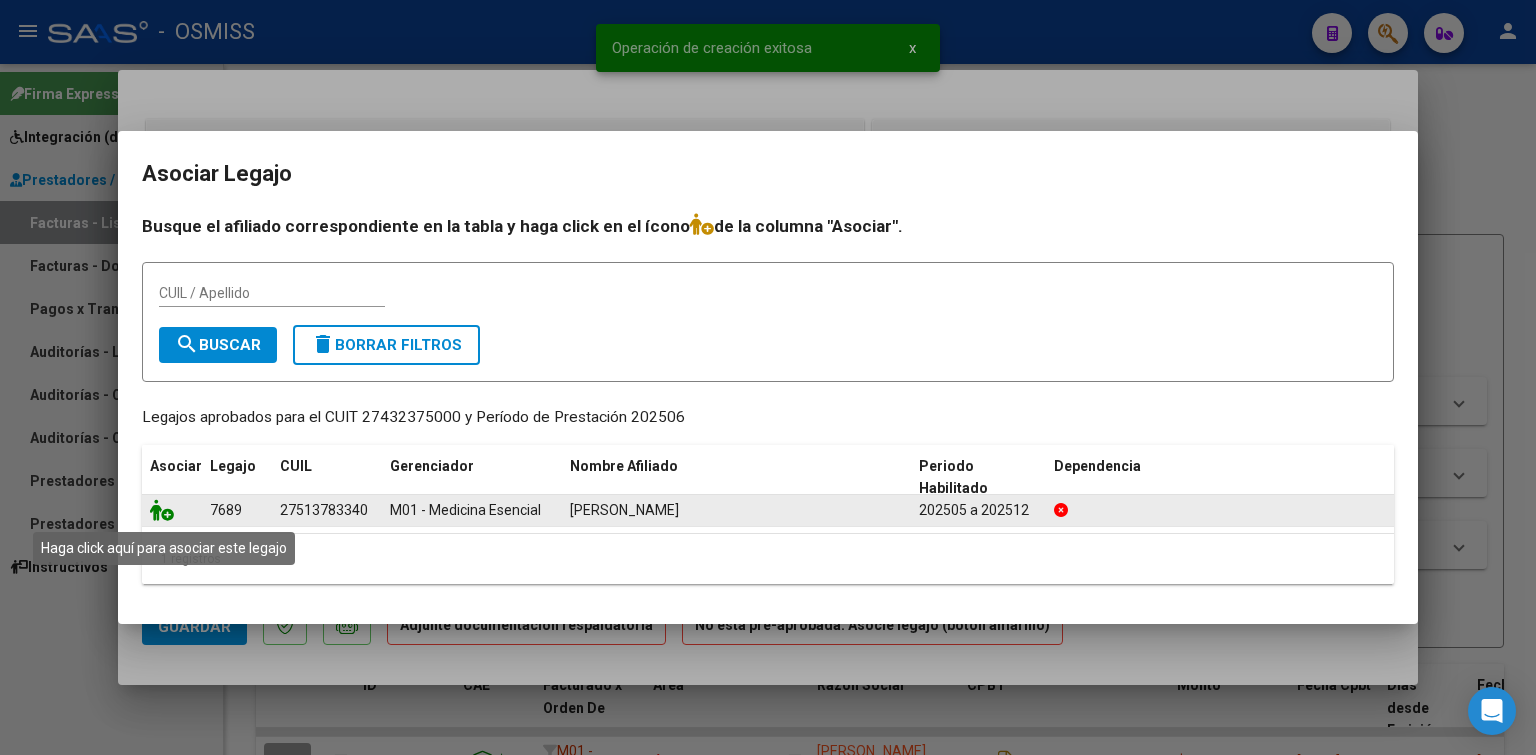 click 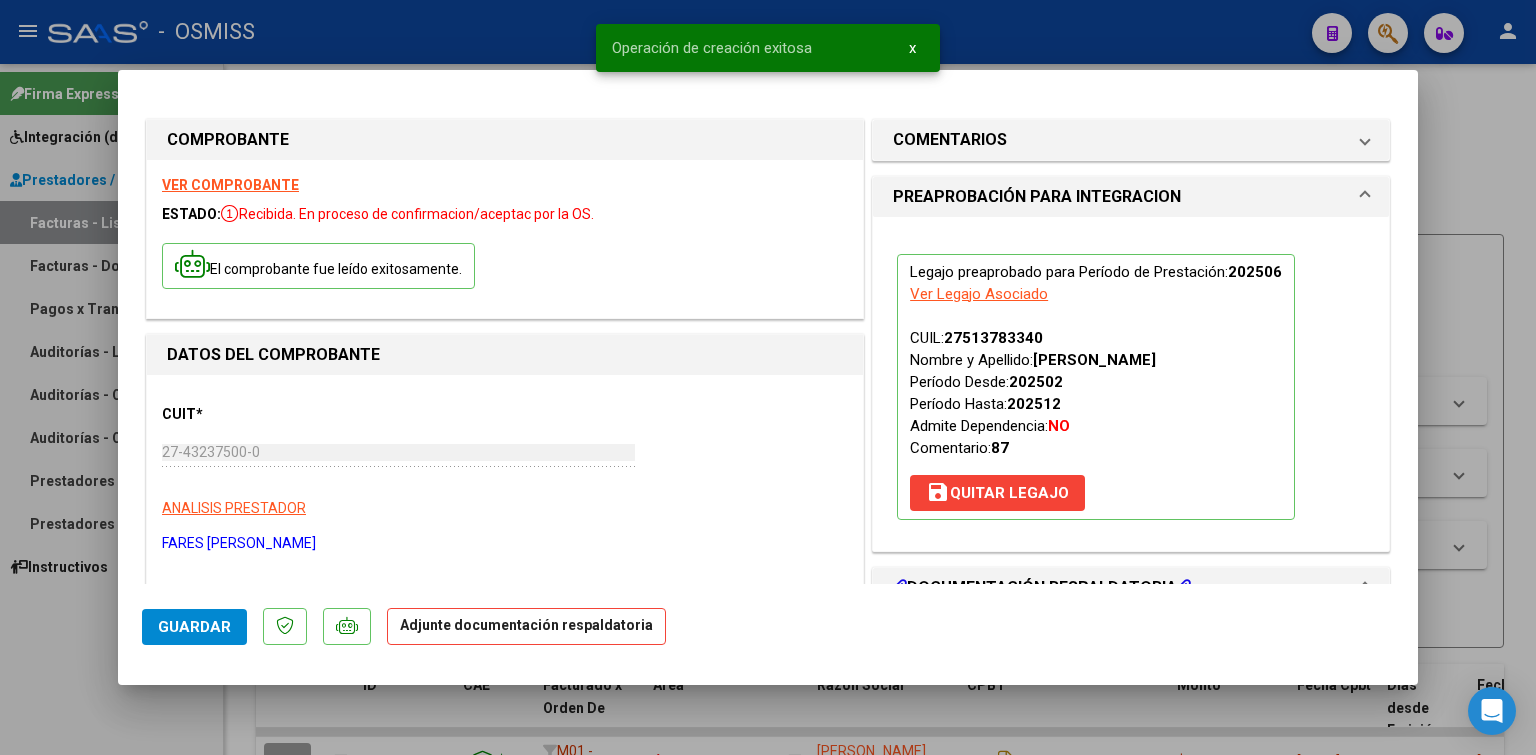 scroll, scrollTop: 300, scrollLeft: 0, axis: vertical 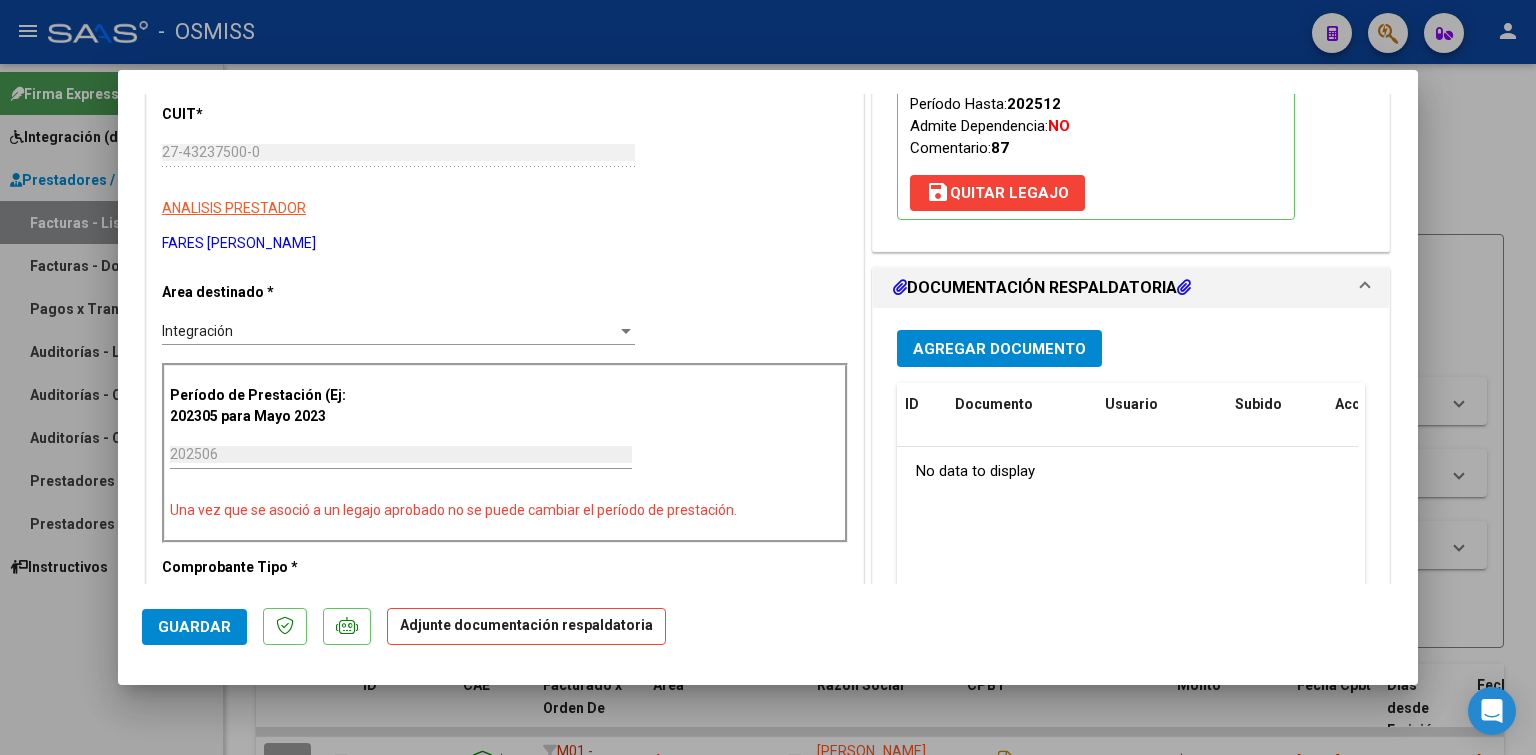 click on "Agregar Documento" at bounding box center [999, 349] 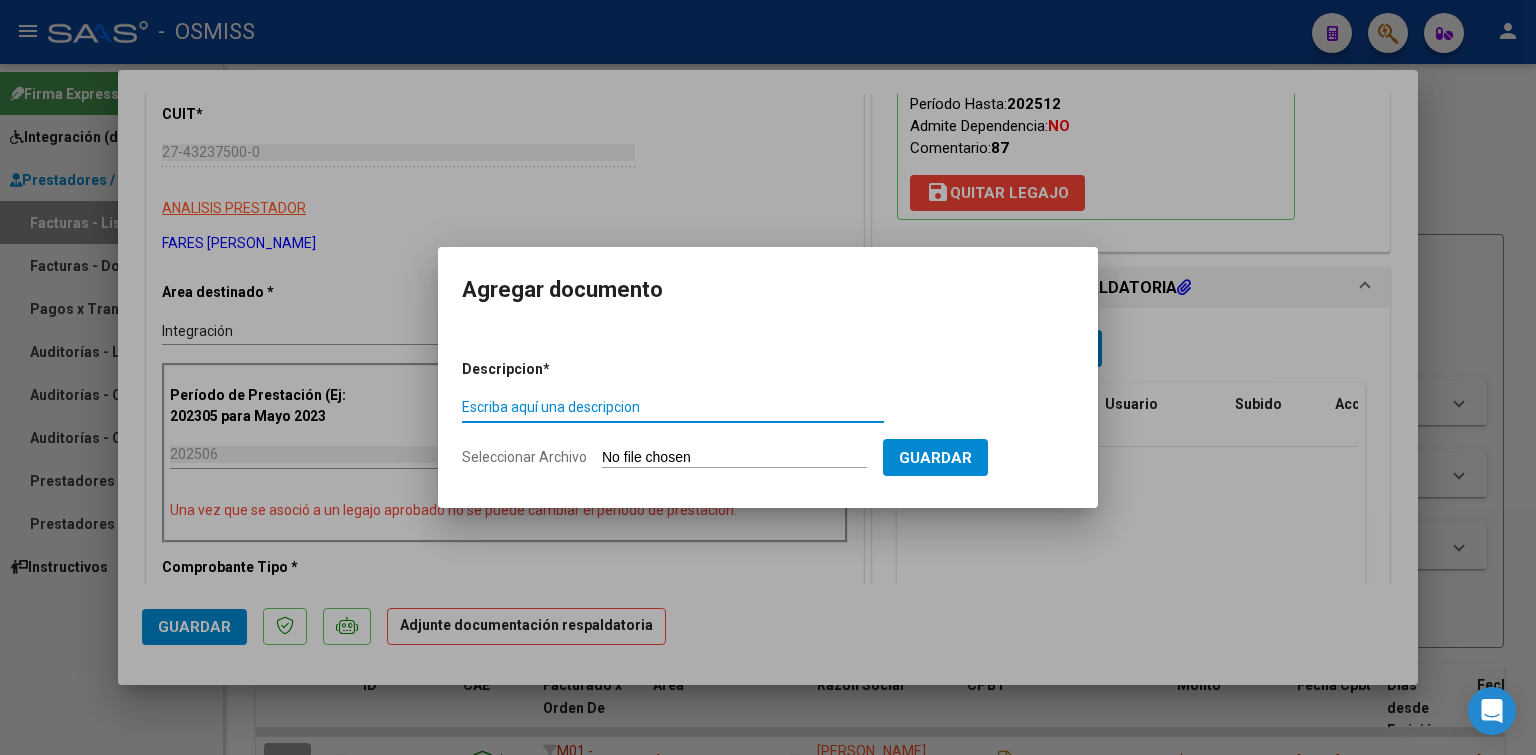 click on "Seleccionar Archivo" at bounding box center [734, 458] 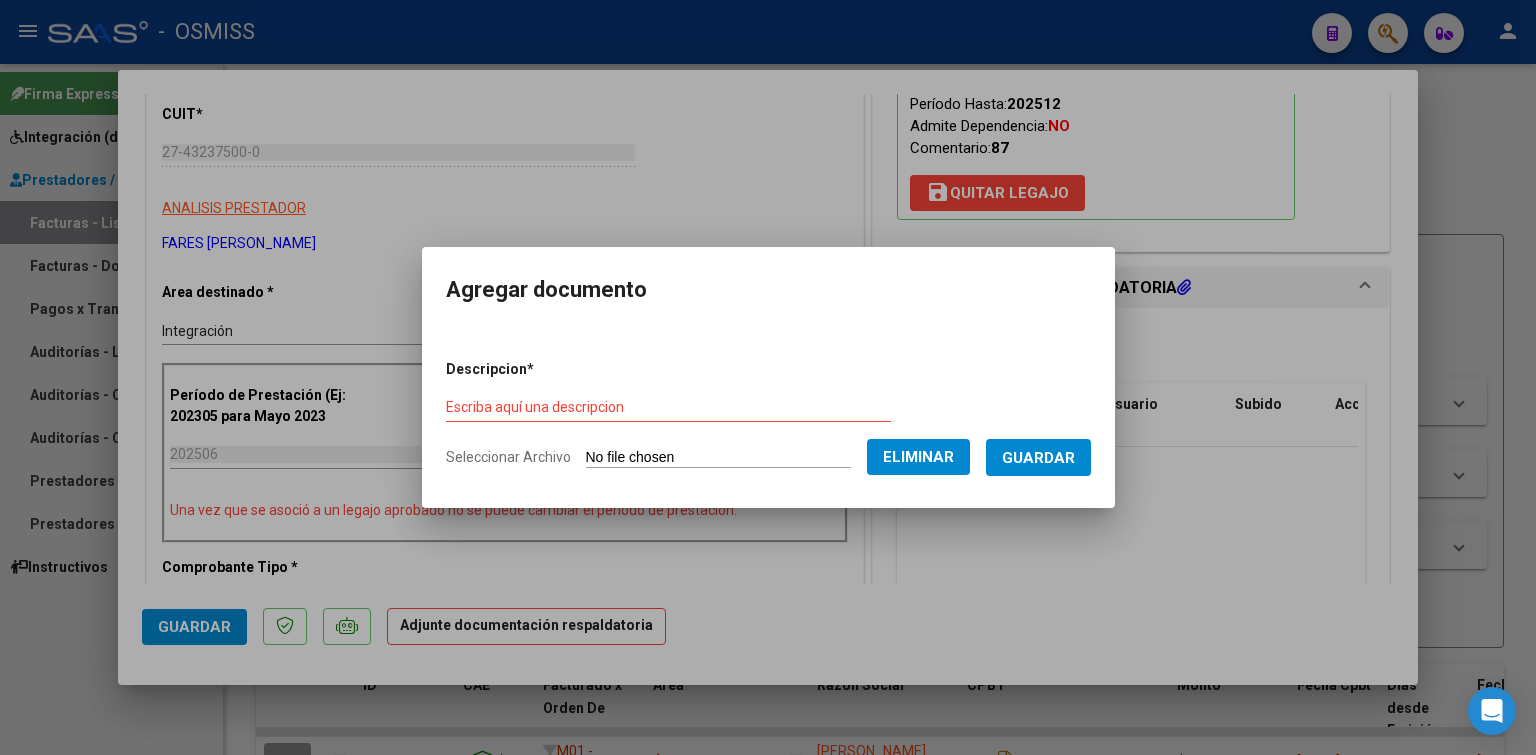 click on "Escriba aquí una descripcion" at bounding box center (668, 407) 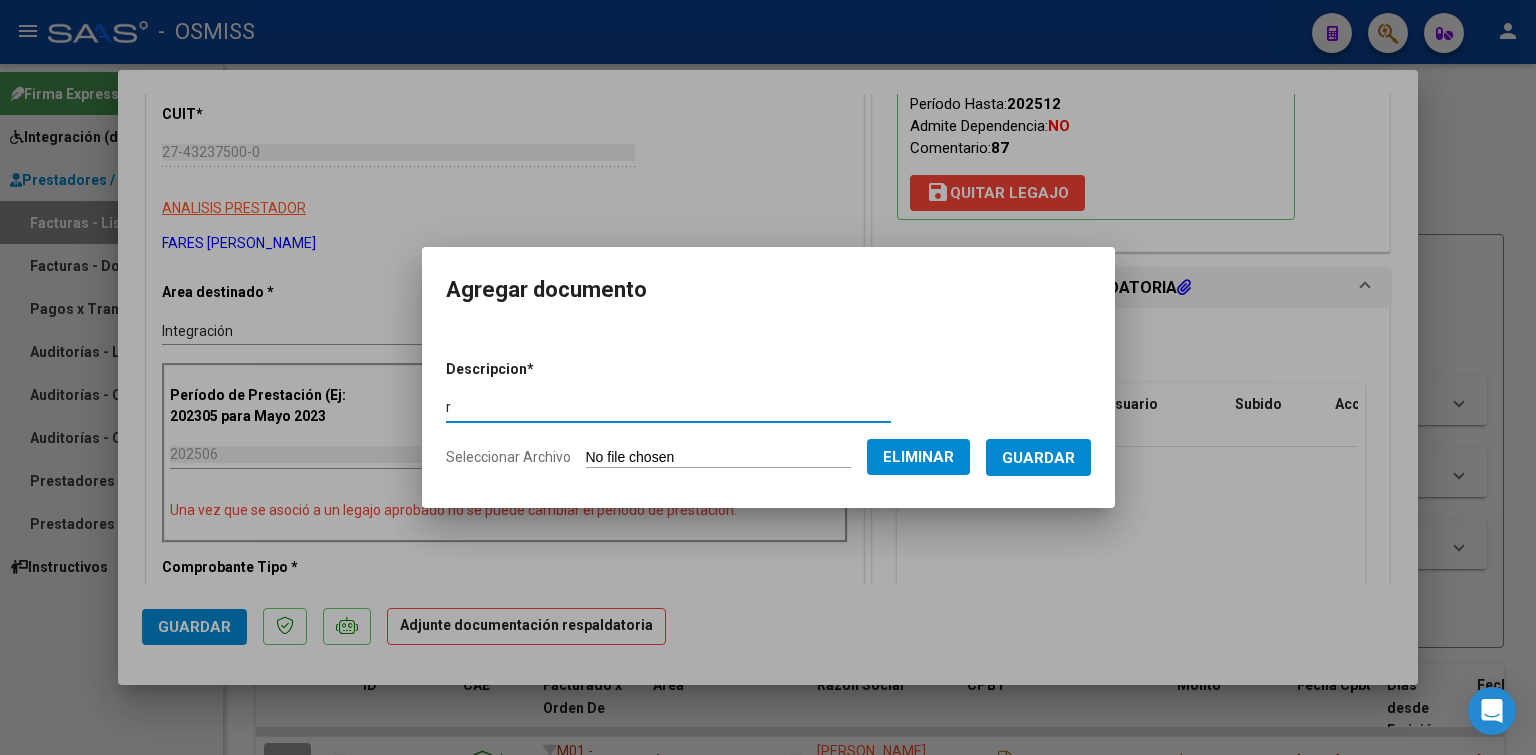 click on "Guardar" at bounding box center [1038, 458] 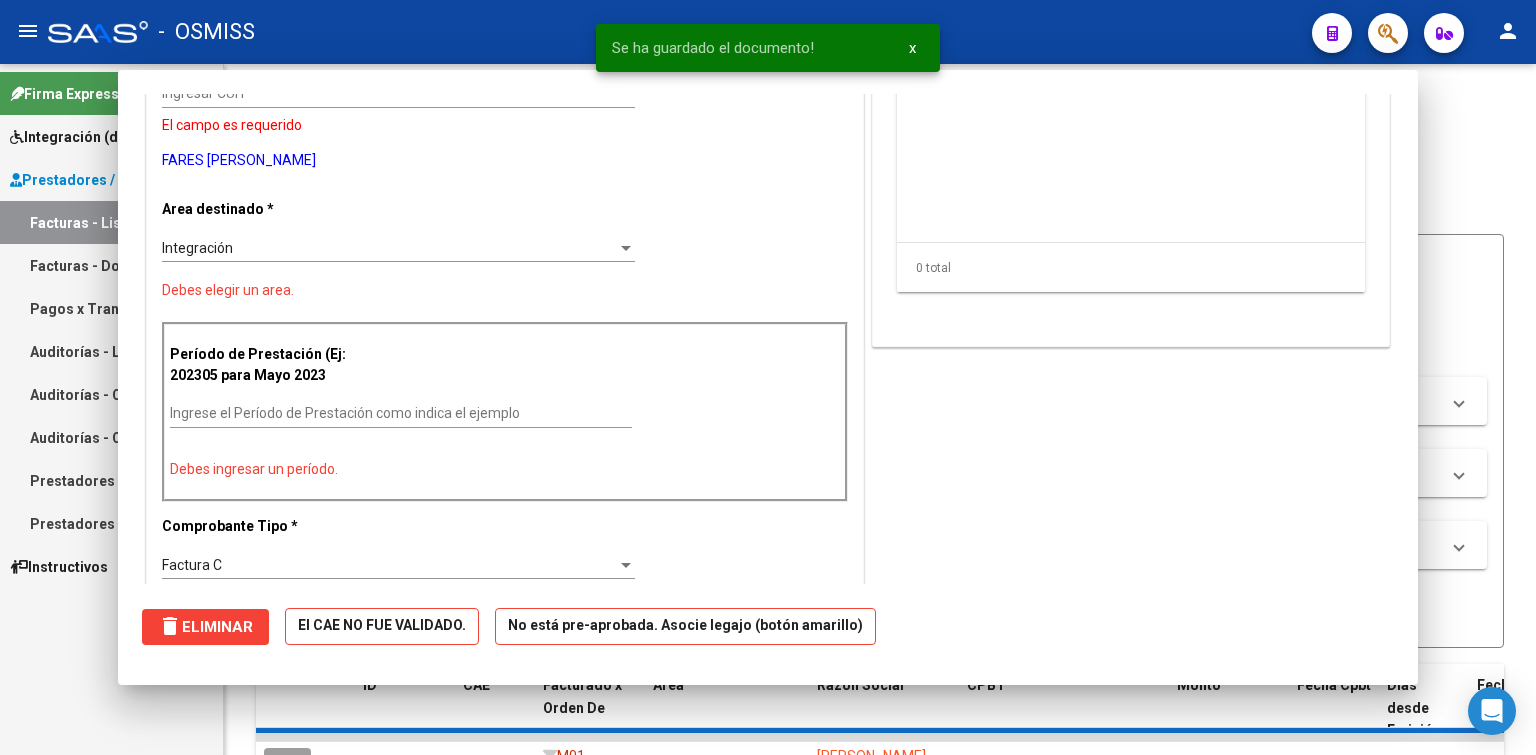 scroll, scrollTop: 241, scrollLeft: 0, axis: vertical 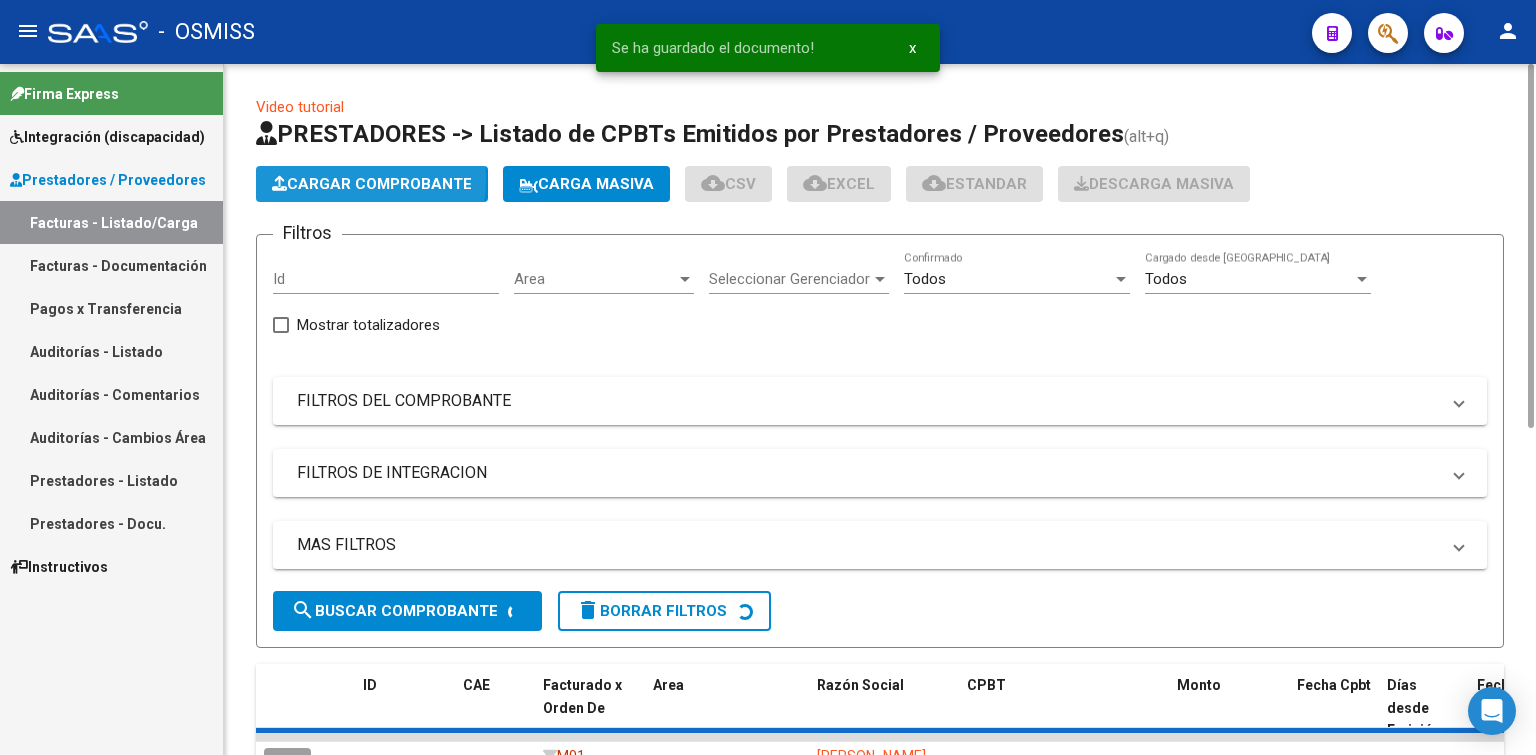 click on "Cargar Comprobante" 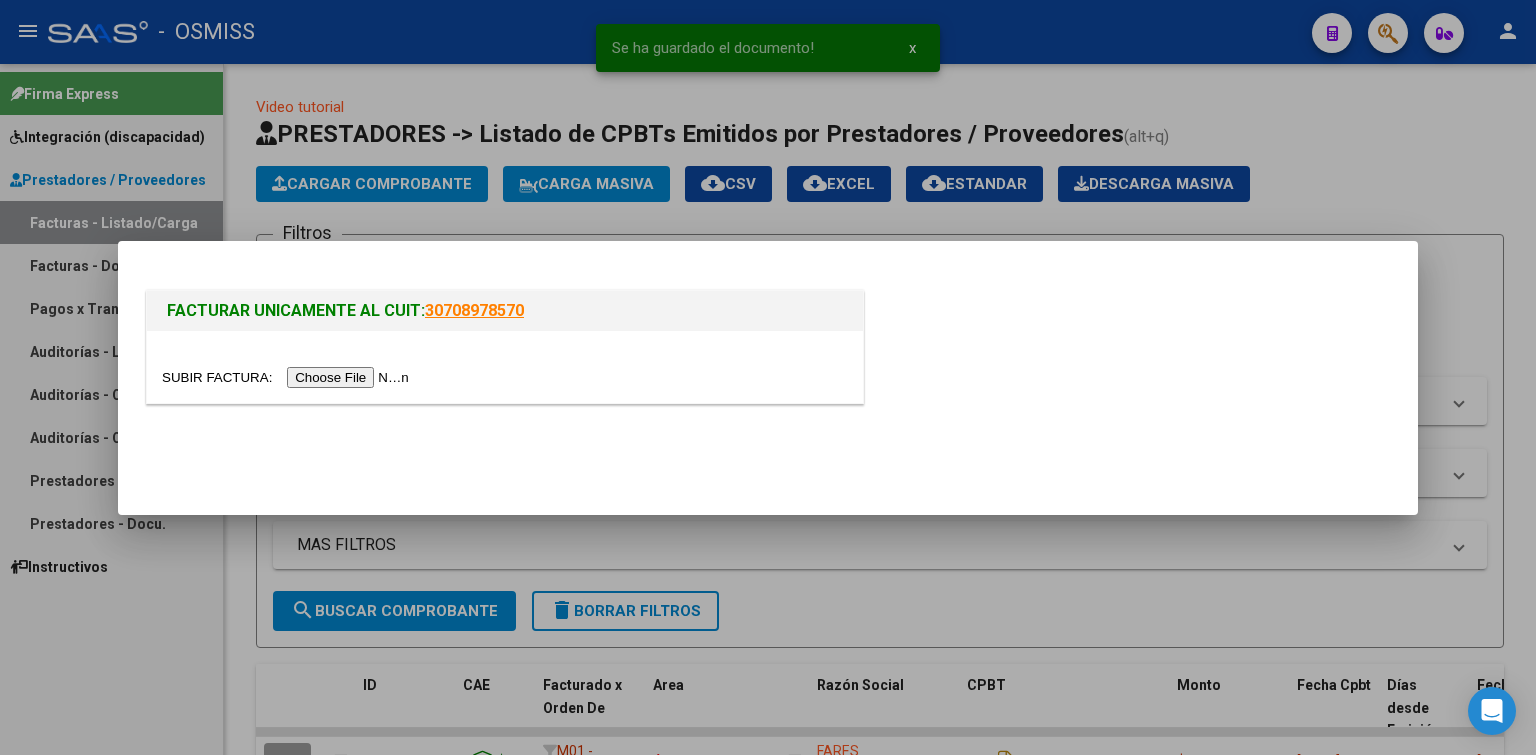 click at bounding box center (288, 377) 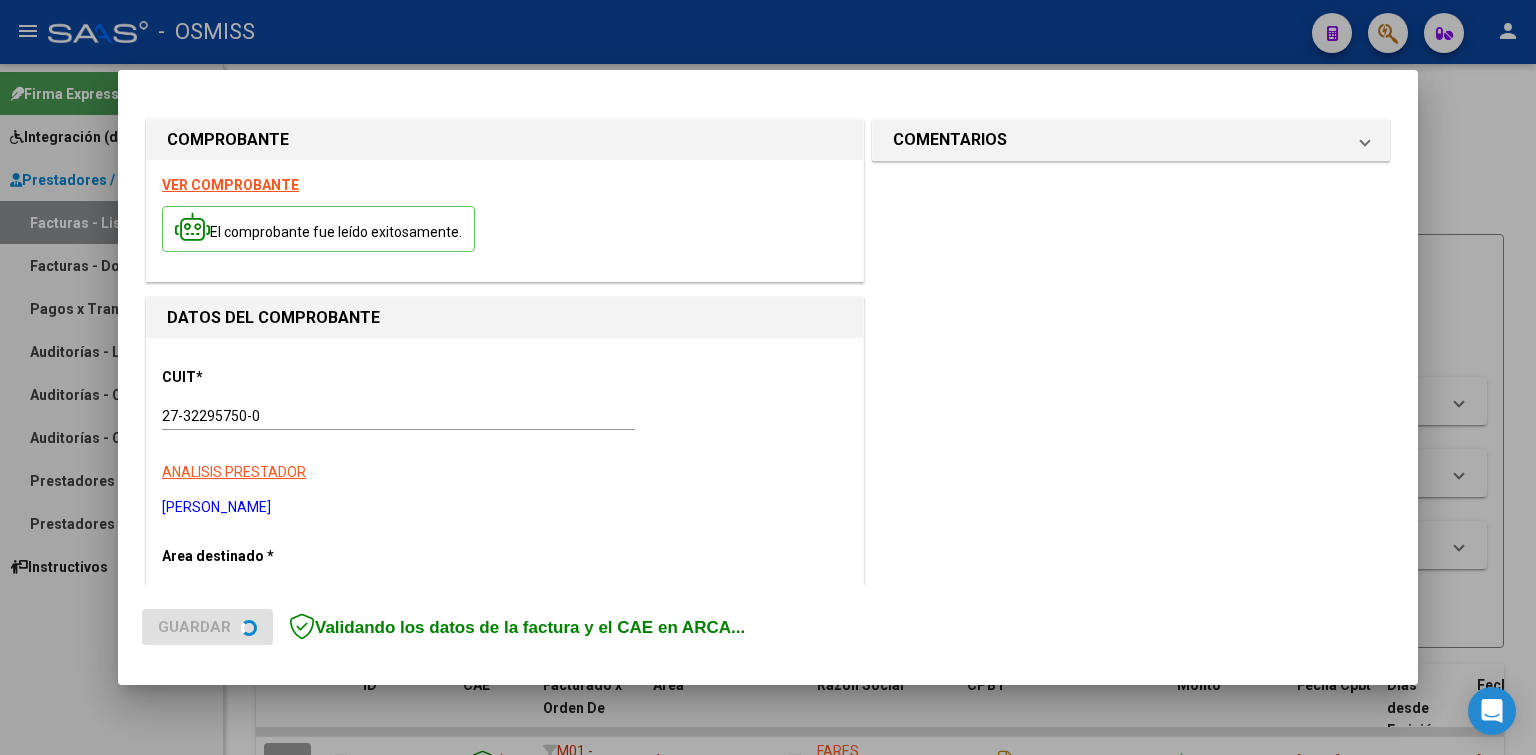 scroll, scrollTop: 200, scrollLeft: 0, axis: vertical 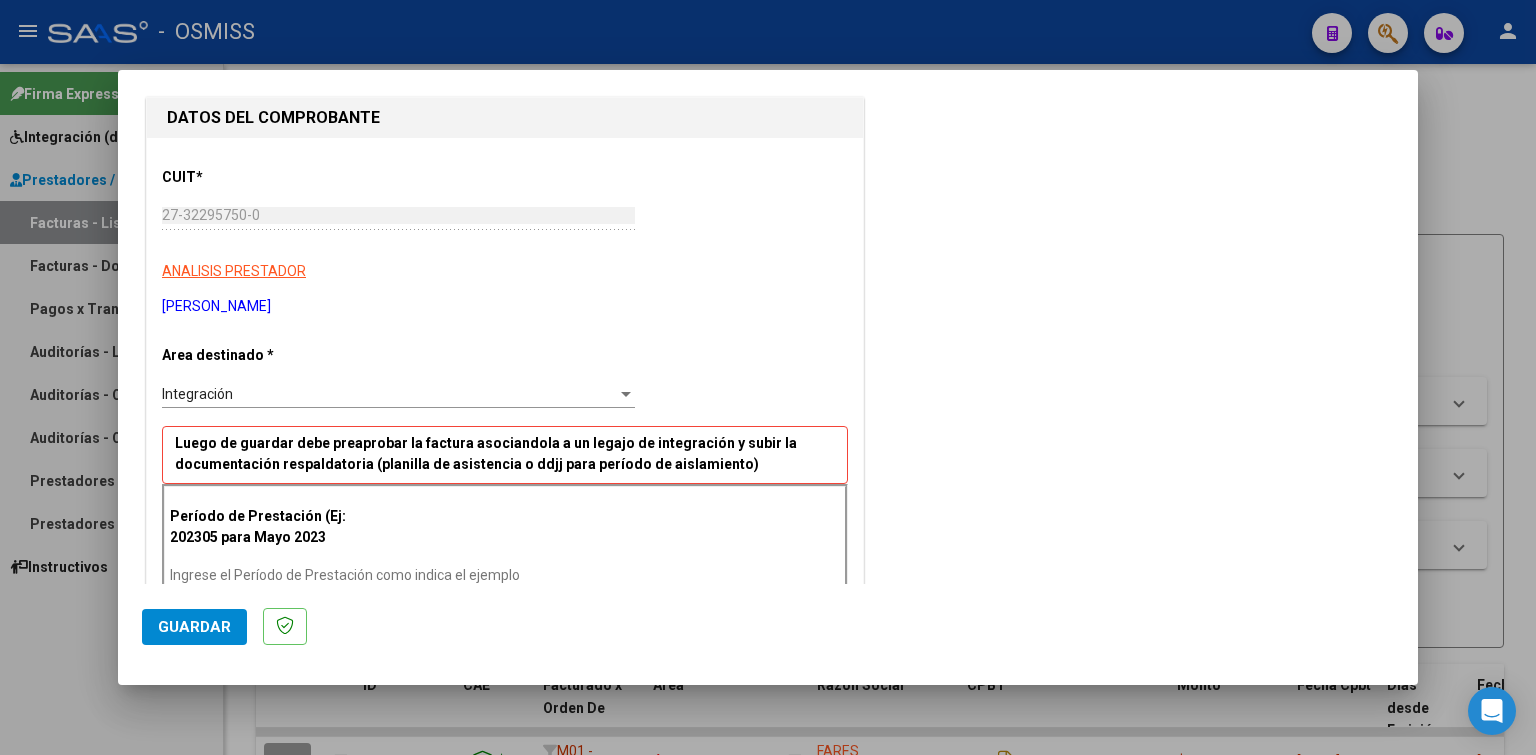 click on "Ingrese el Período de Prestación como indica el ejemplo" at bounding box center (401, 575) 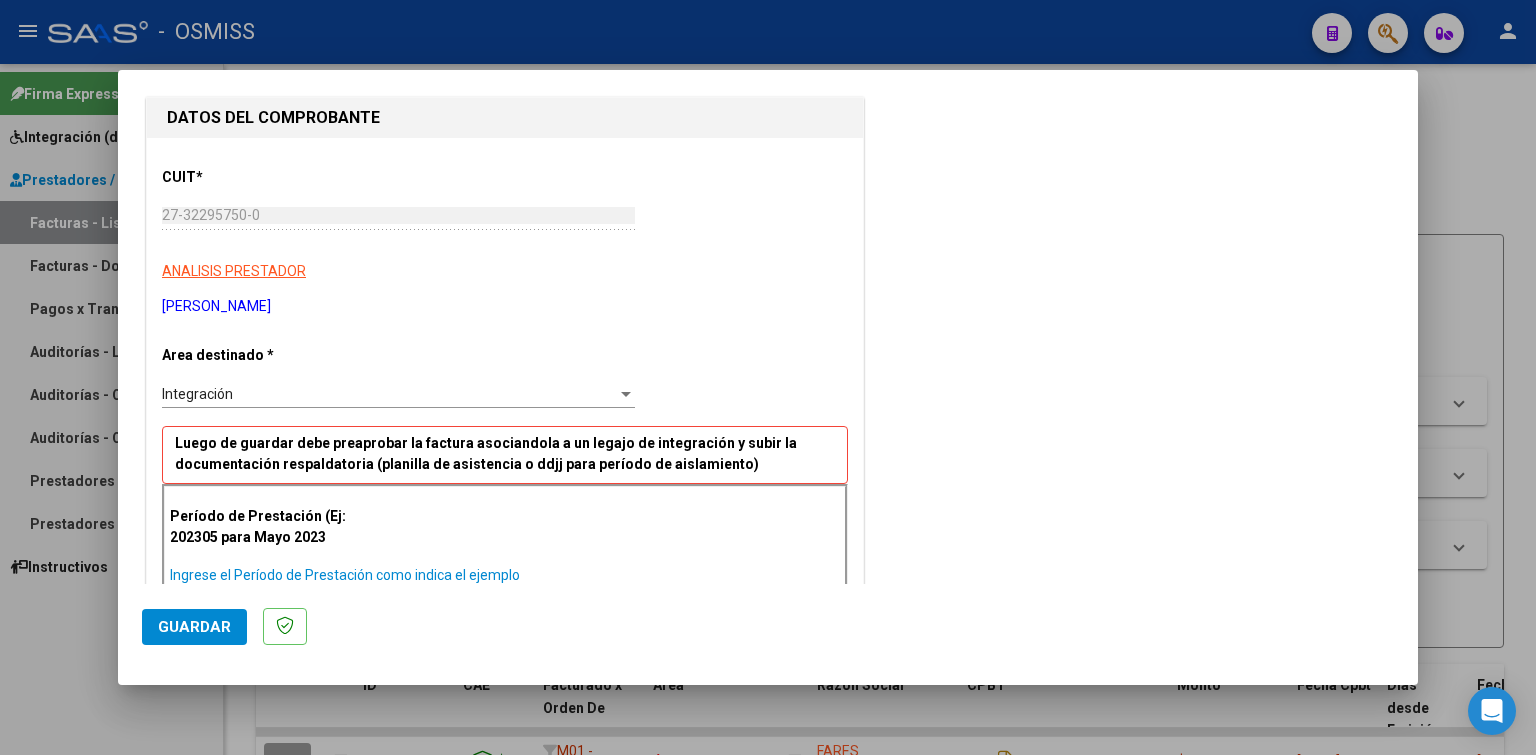 paste on "202506" 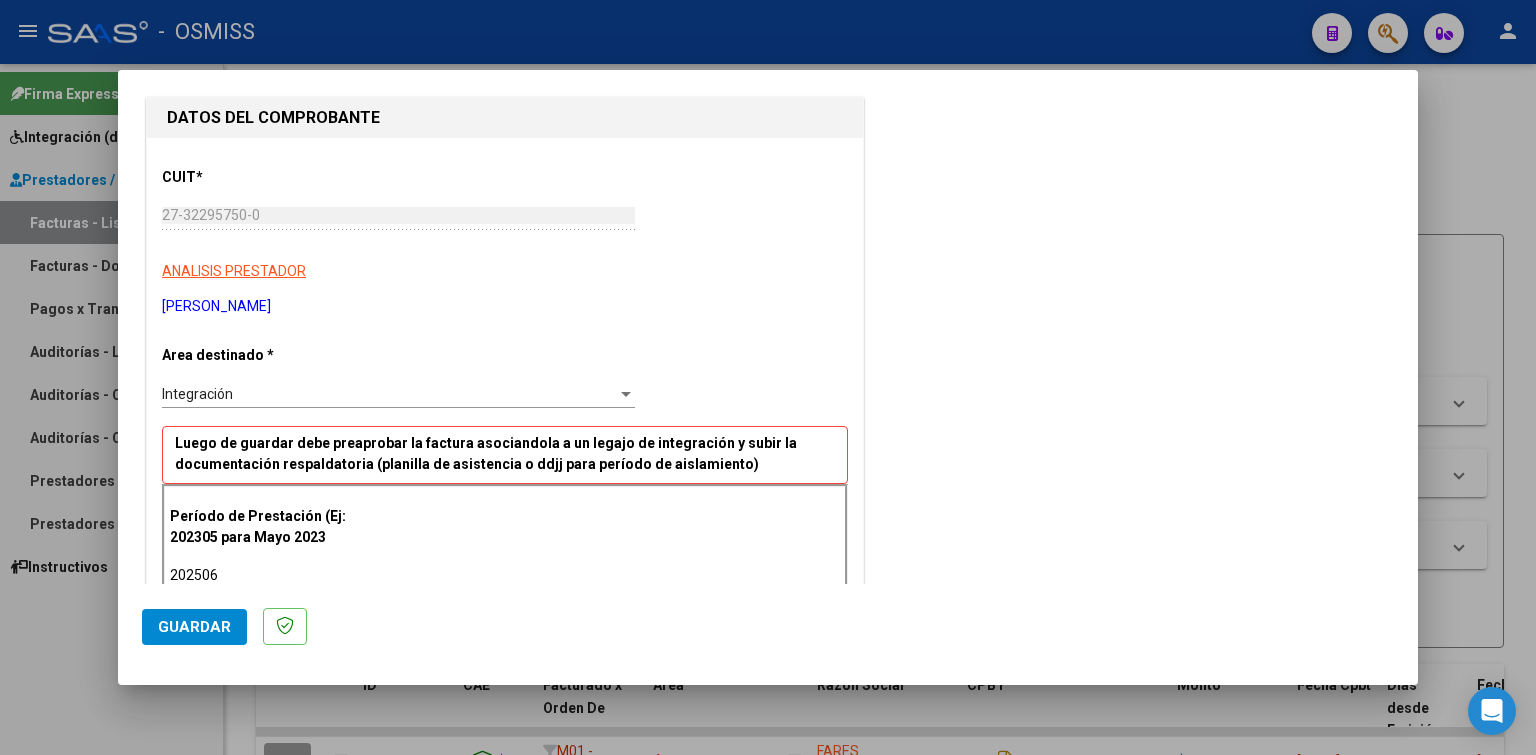 click on "Guardar" 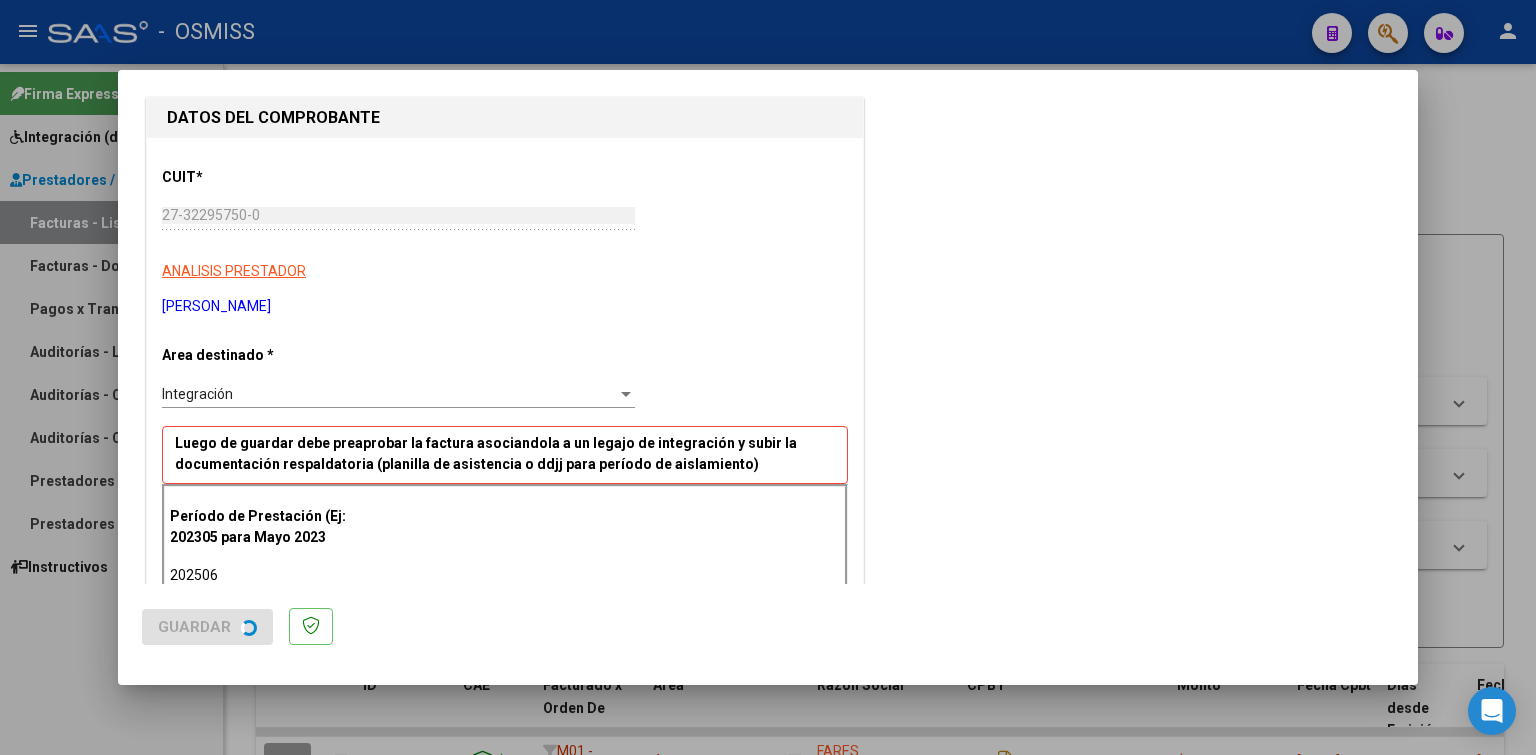 scroll, scrollTop: 0, scrollLeft: 0, axis: both 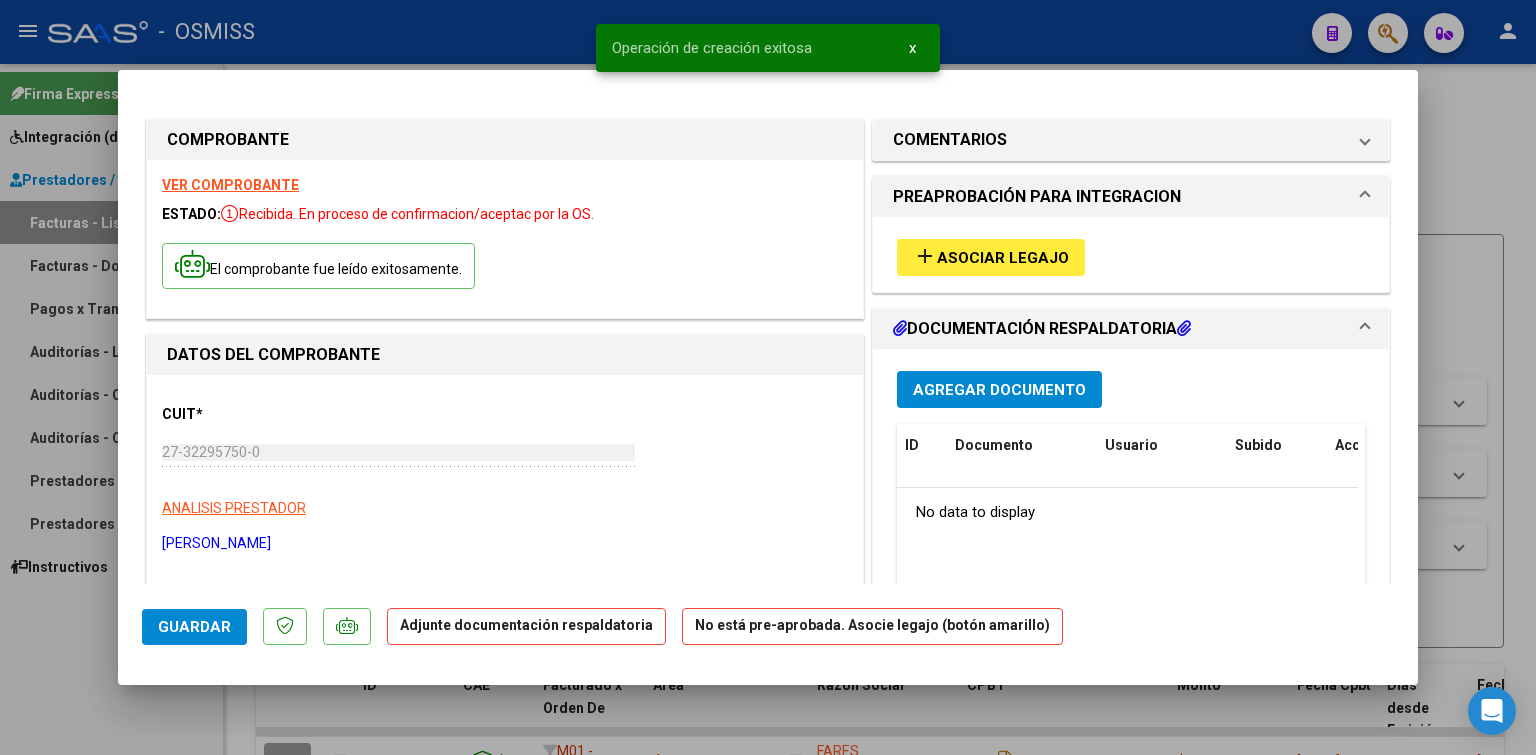 click on "Asociar Legajo" at bounding box center (1003, 258) 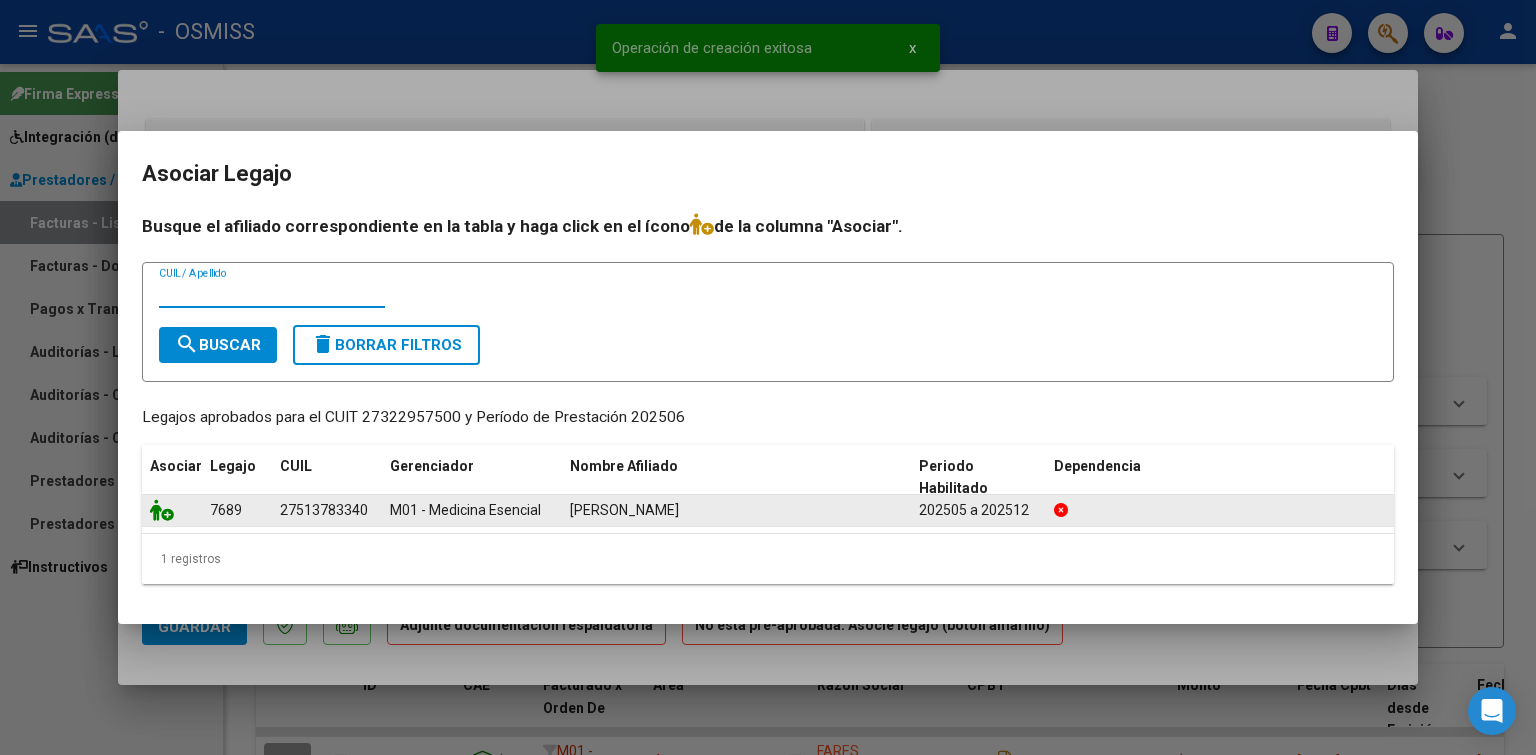 click 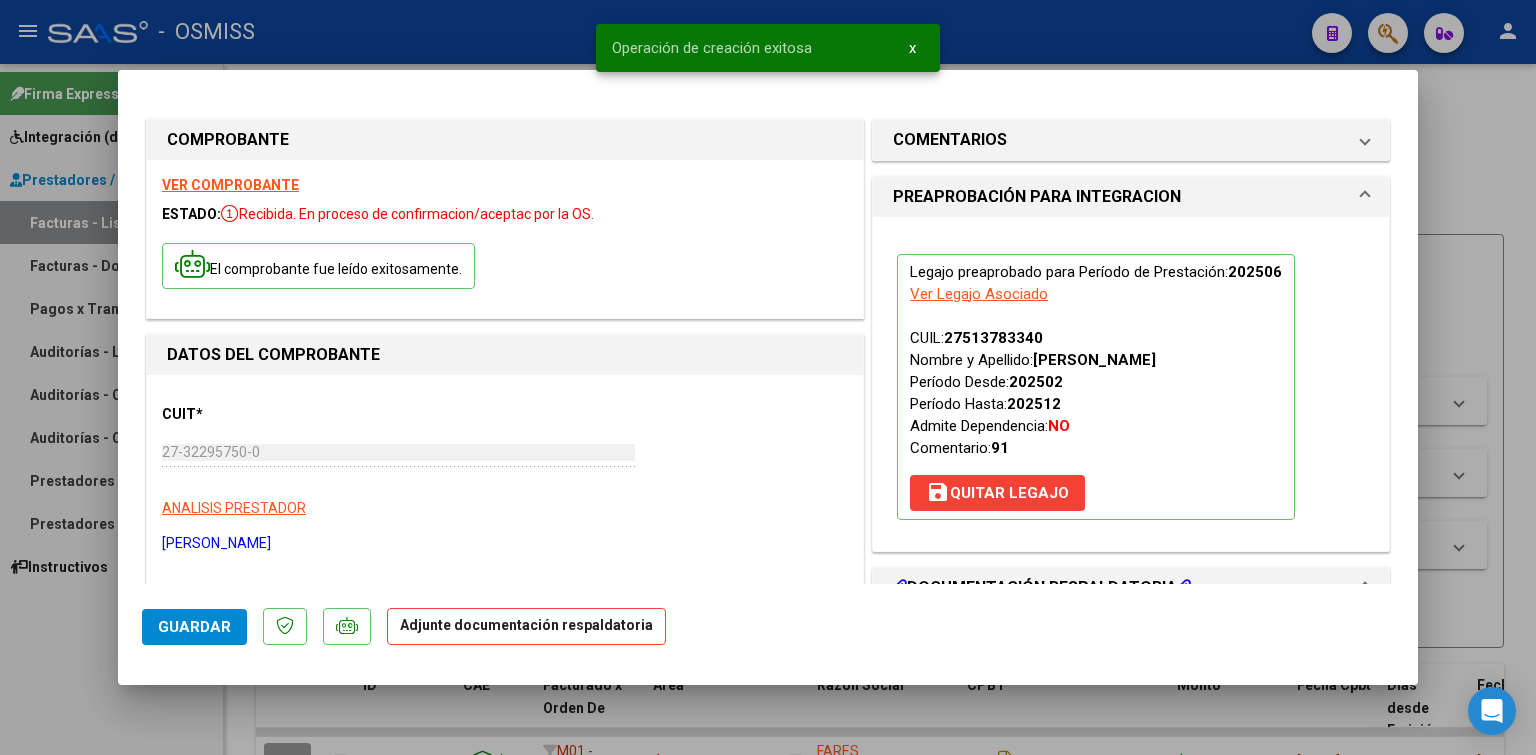 scroll, scrollTop: 200, scrollLeft: 0, axis: vertical 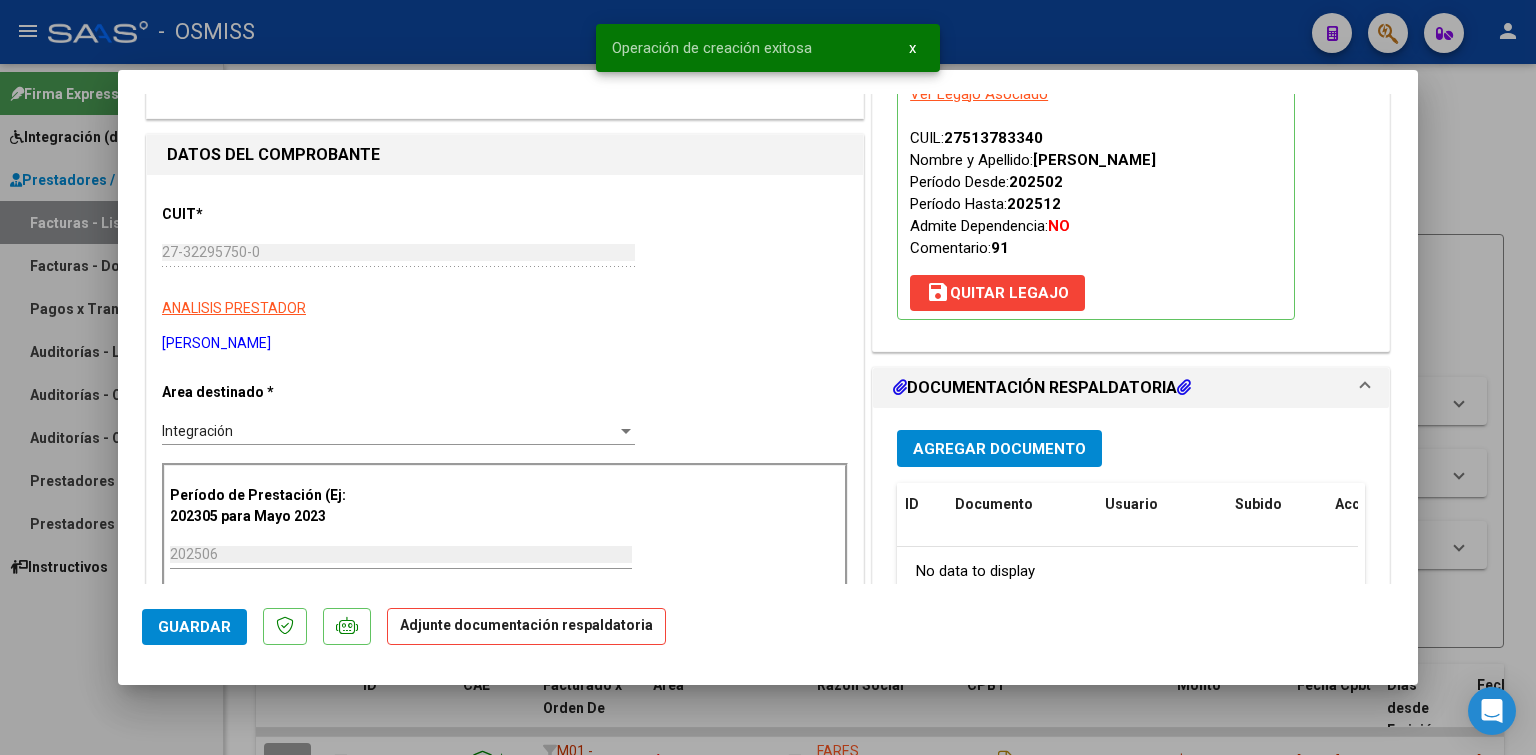 click on "Agregar Documento" at bounding box center [999, 449] 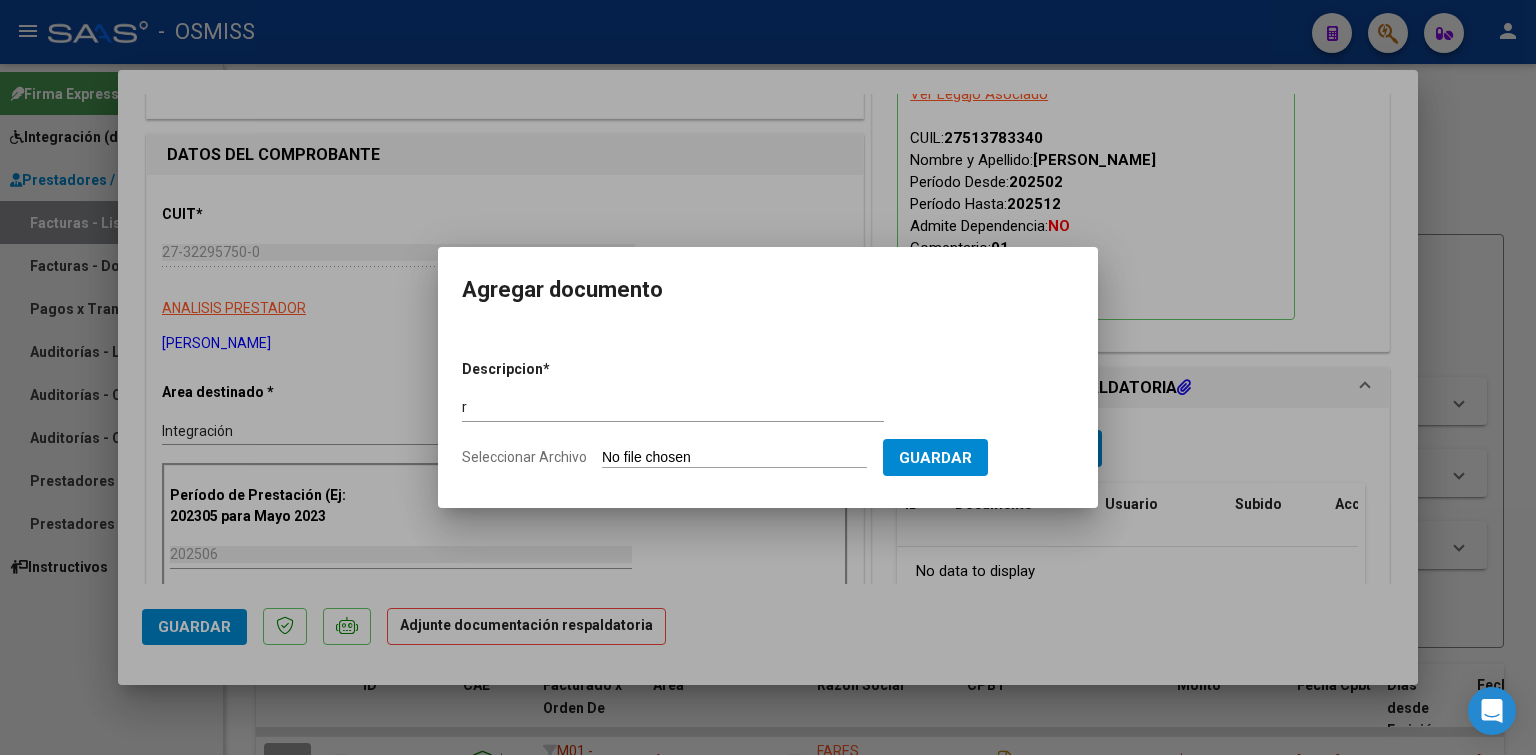 click on "Seleccionar Archivo" at bounding box center [734, 458] 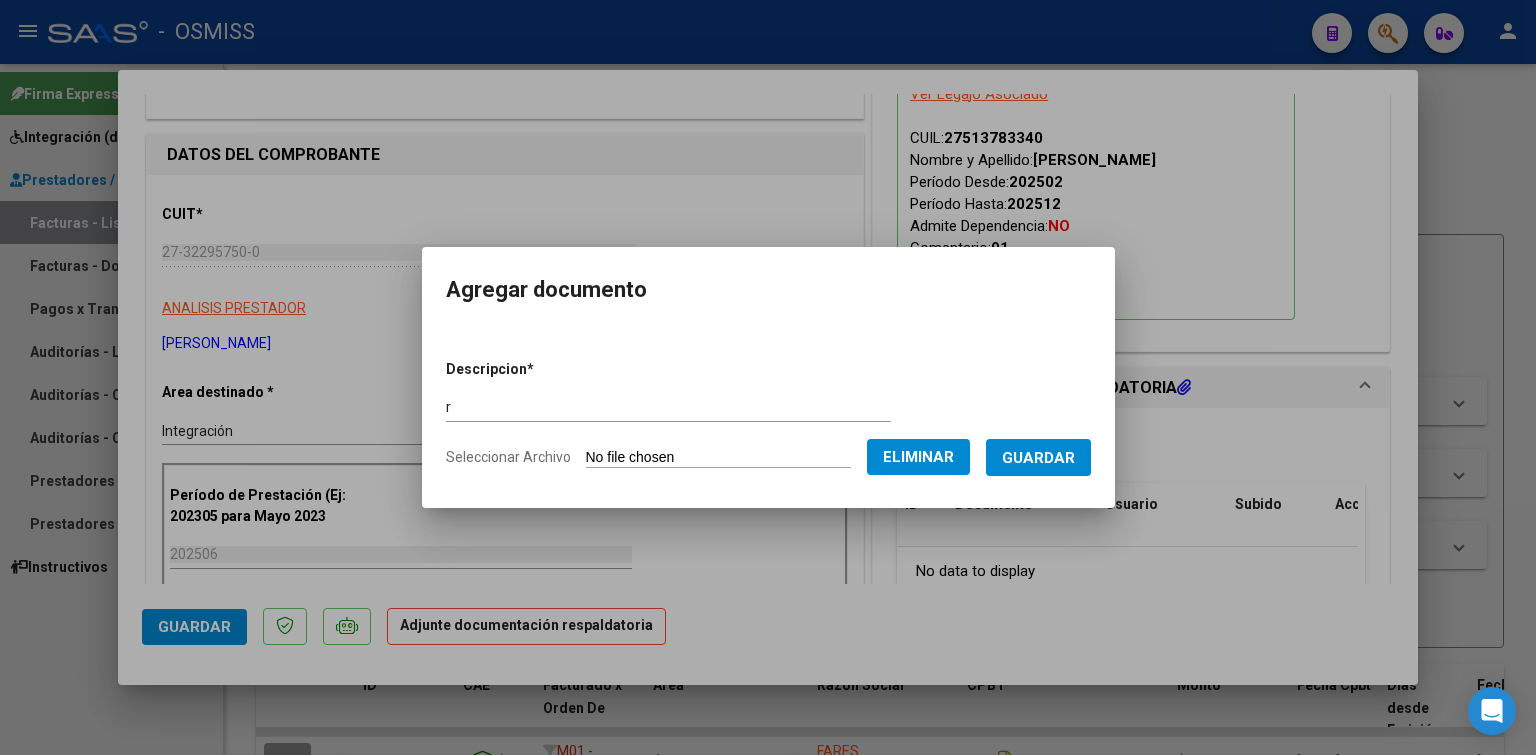 click on "Guardar" at bounding box center (1038, 458) 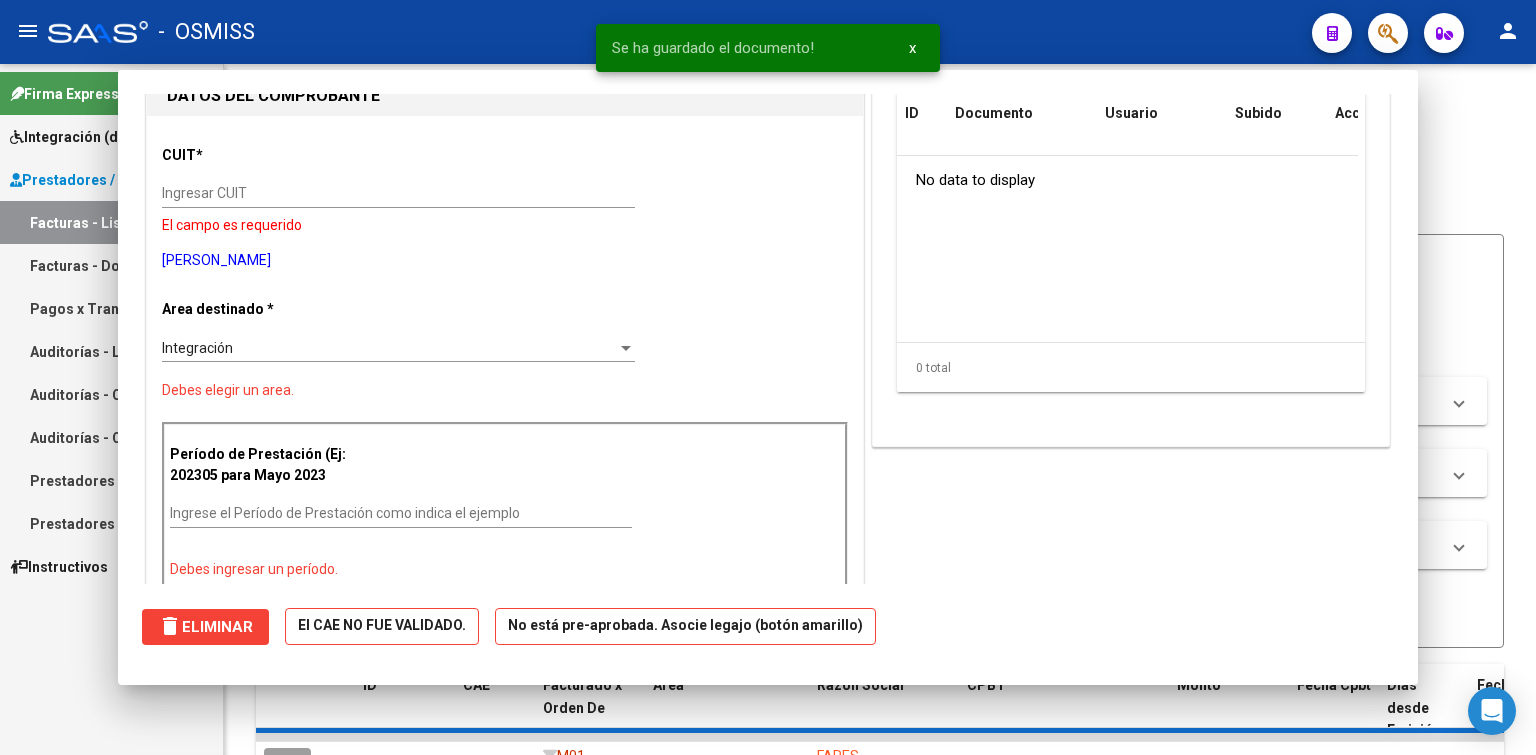 scroll, scrollTop: 0, scrollLeft: 0, axis: both 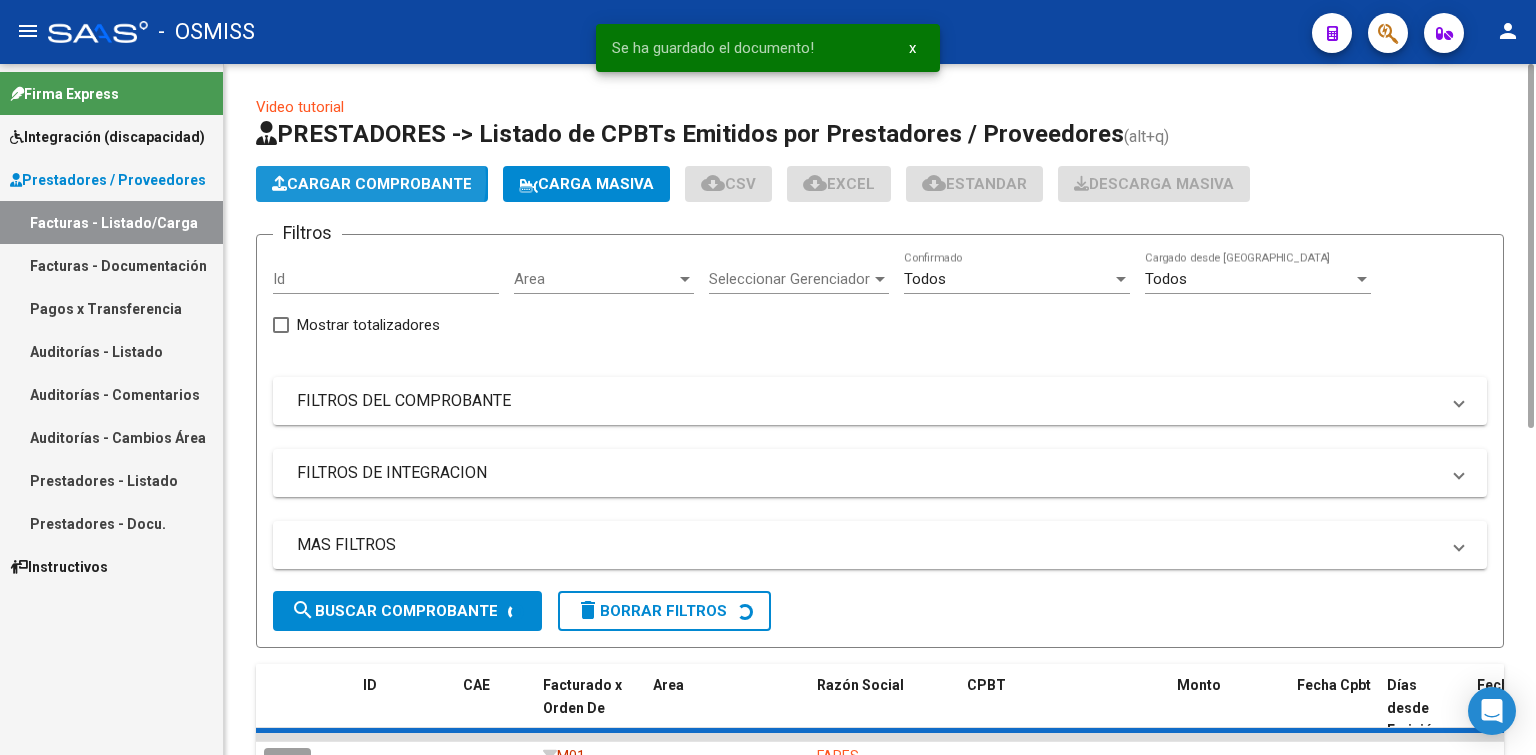 click on "Cargar Comprobante" 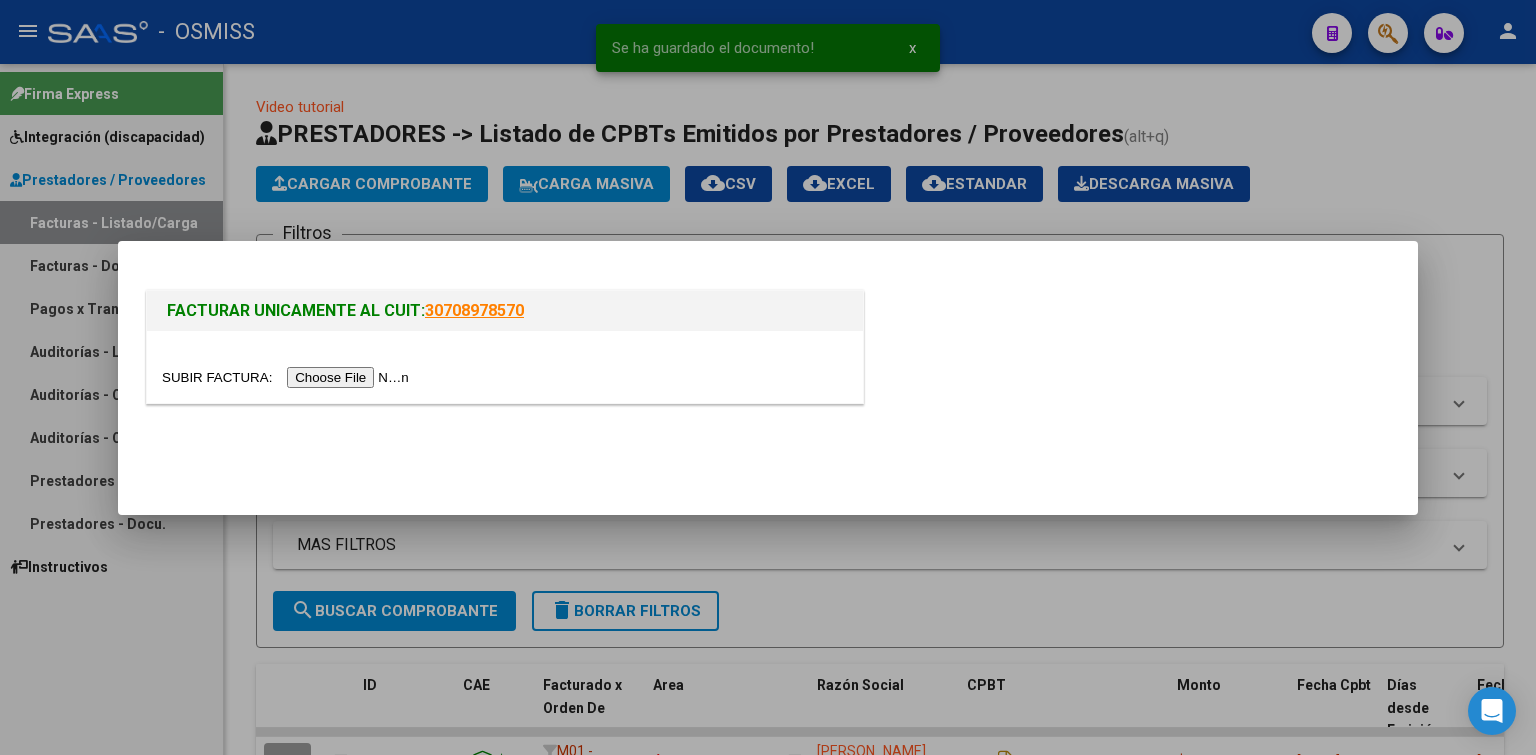 click at bounding box center [288, 377] 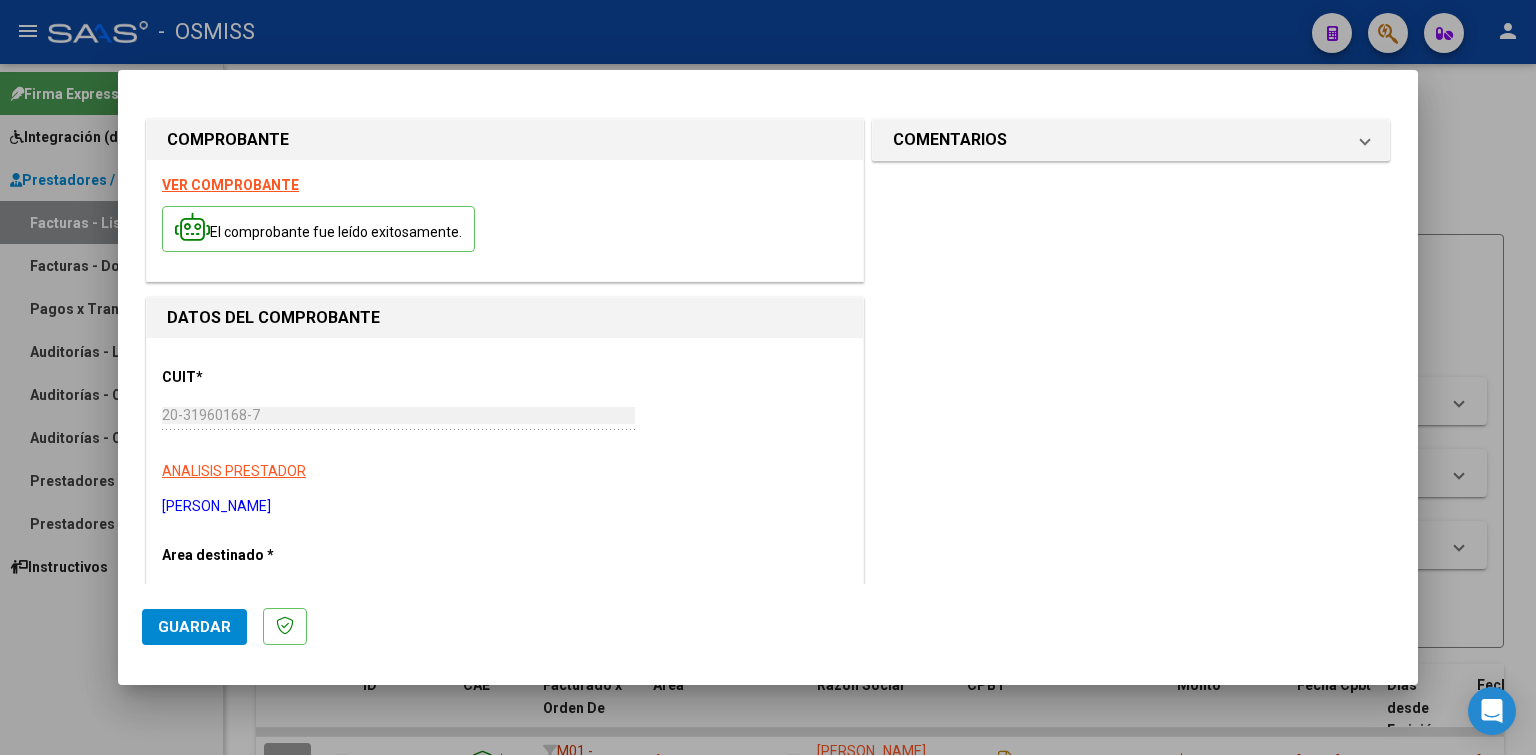 scroll, scrollTop: 200, scrollLeft: 0, axis: vertical 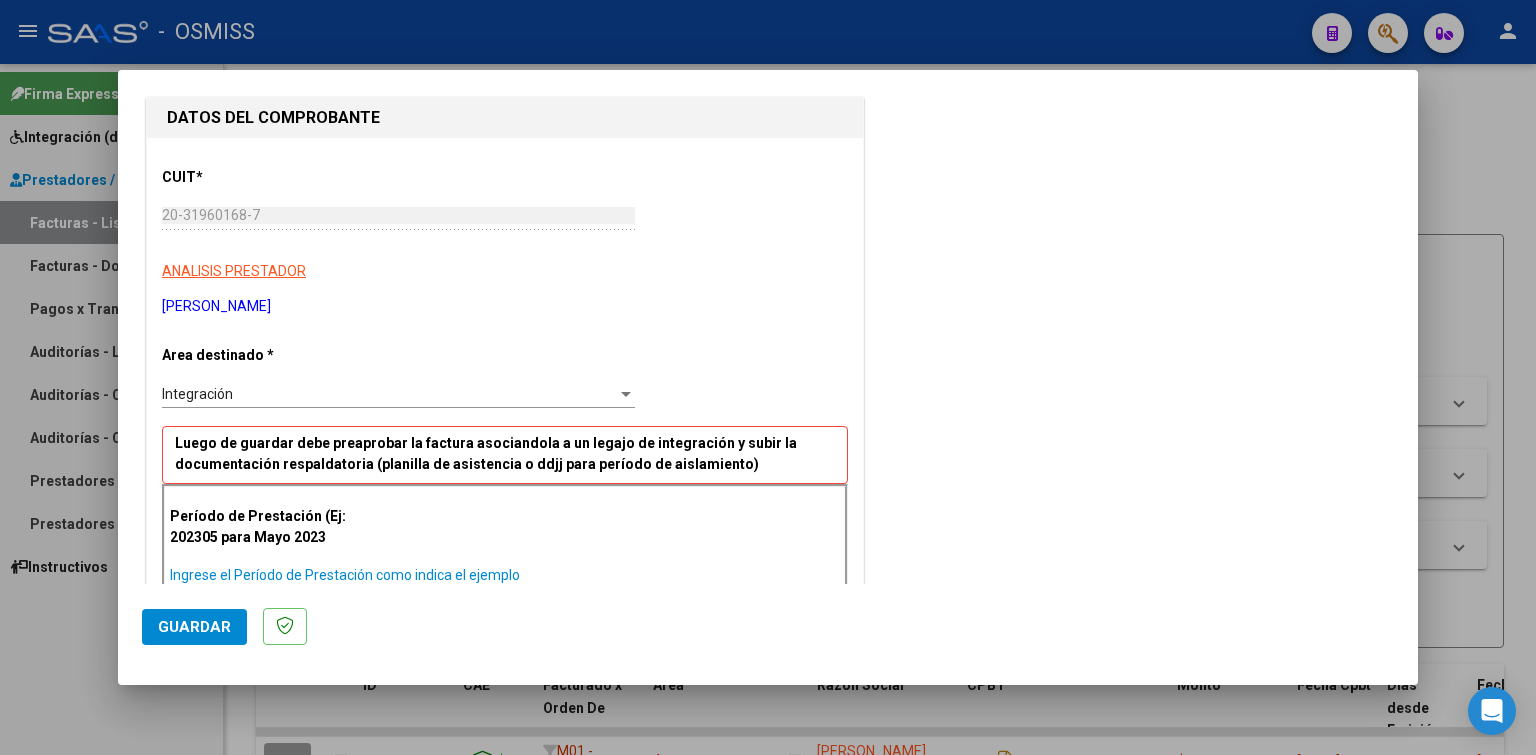 paste on "202506" 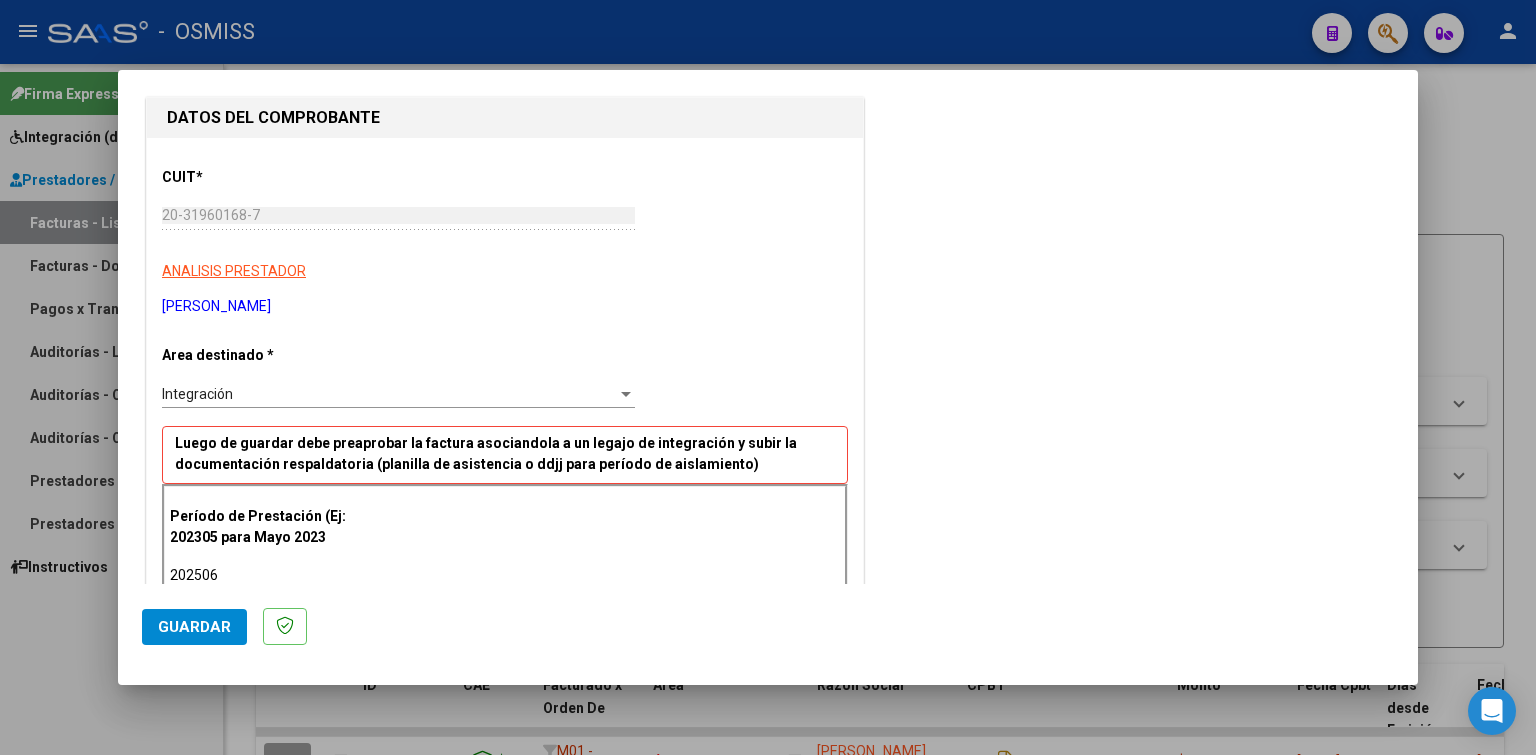 scroll, scrollTop: 300, scrollLeft: 0, axis: vertical 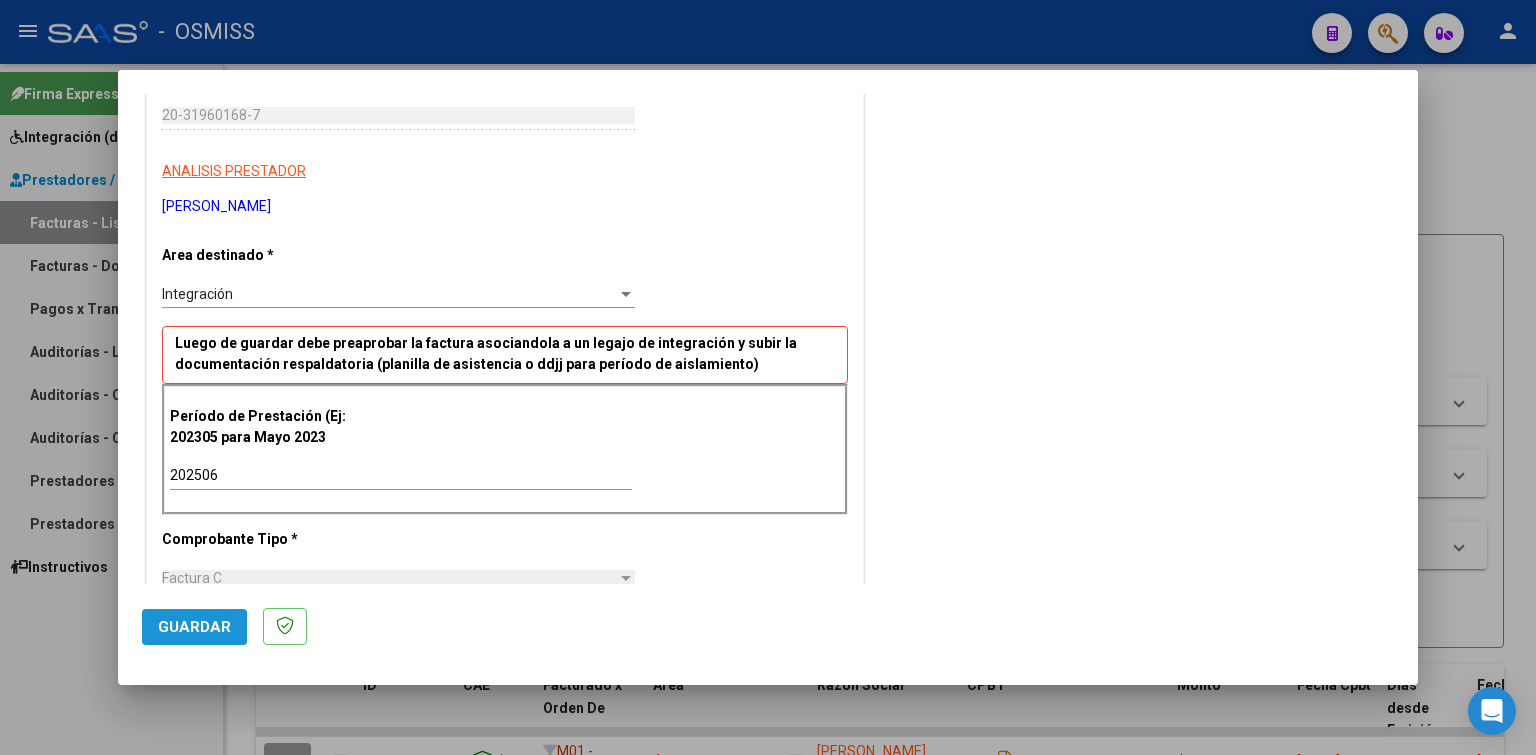 click on "Guardar" 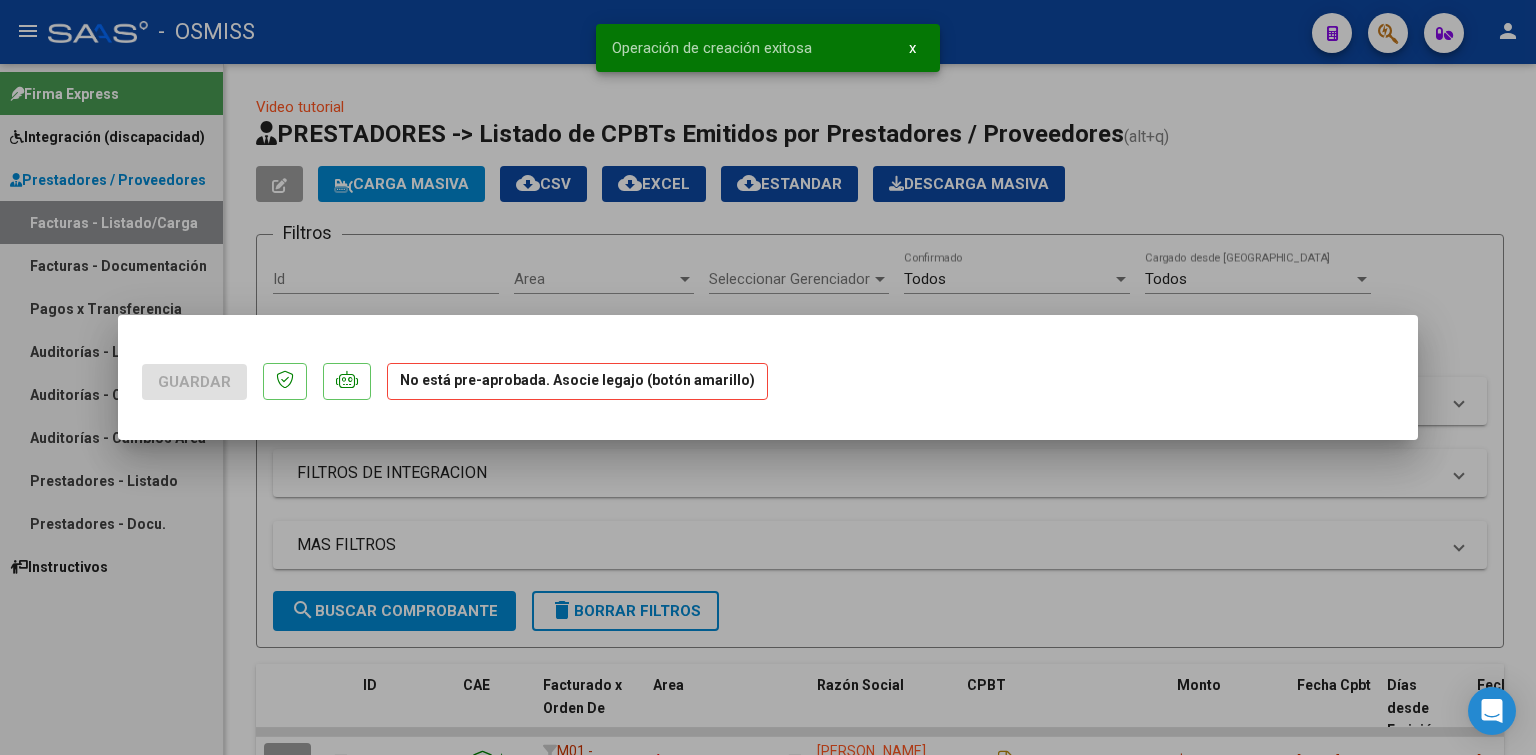 scroll, scrollTop: 0, scrollLeft: 0, axis: both 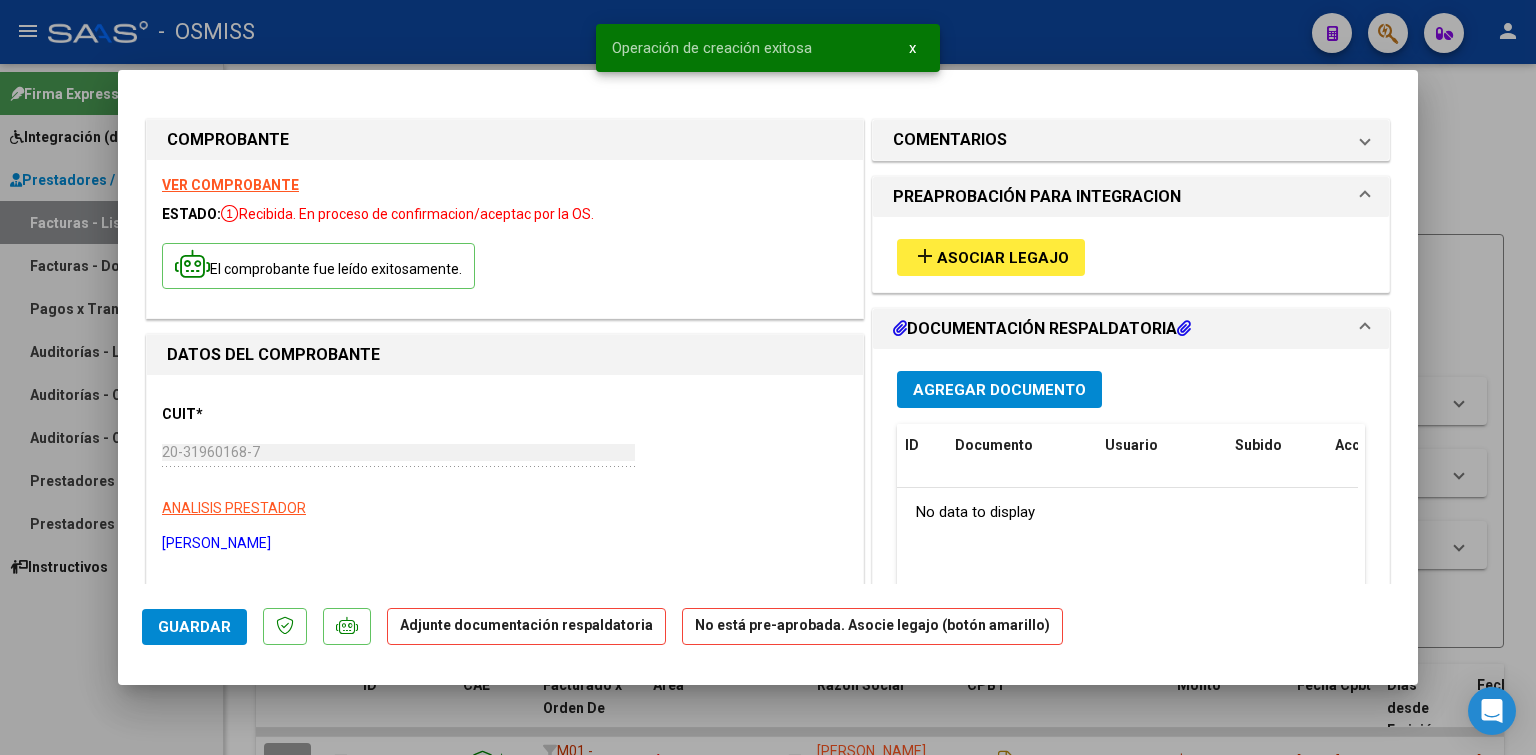 click on "add Asociar Legajo" at bounding box center [991, 257] 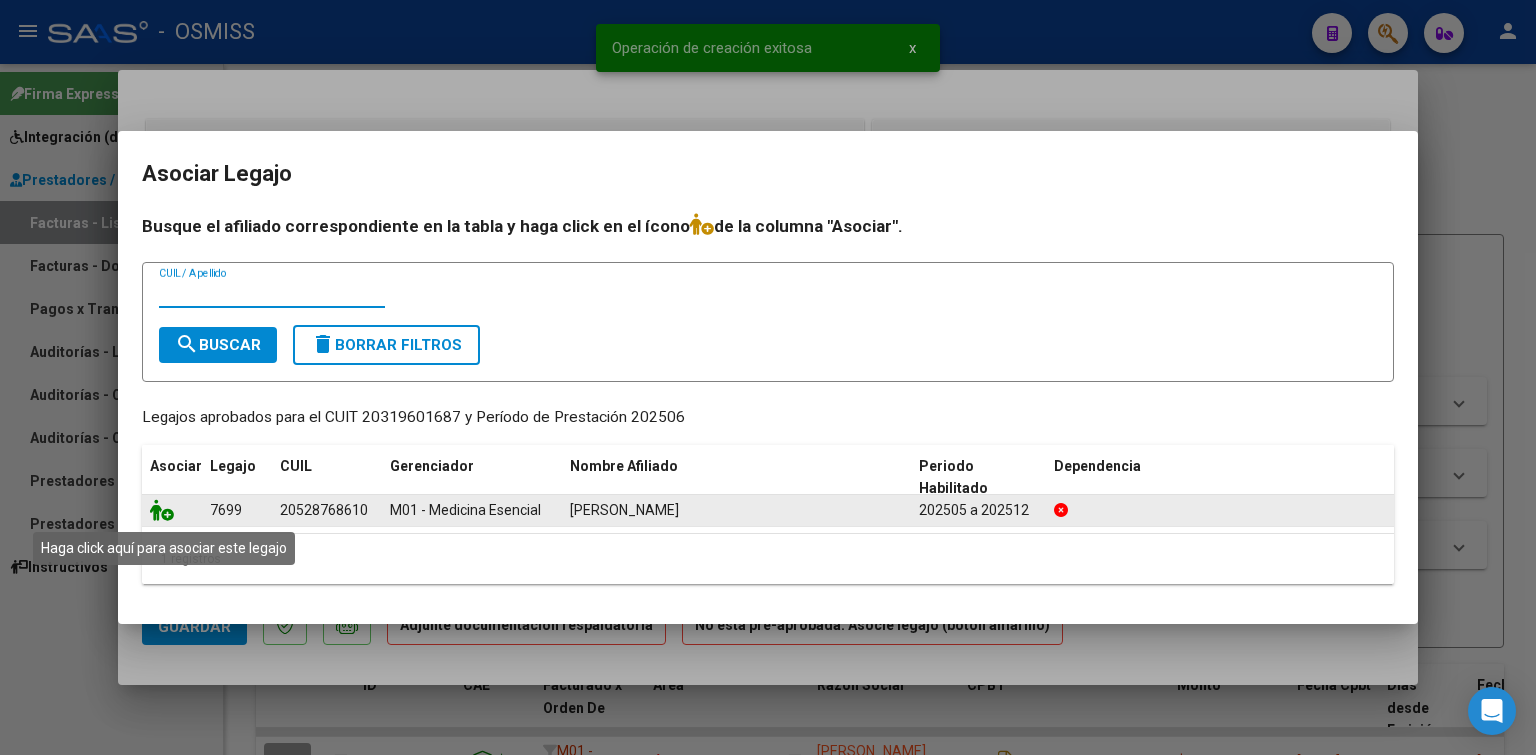click 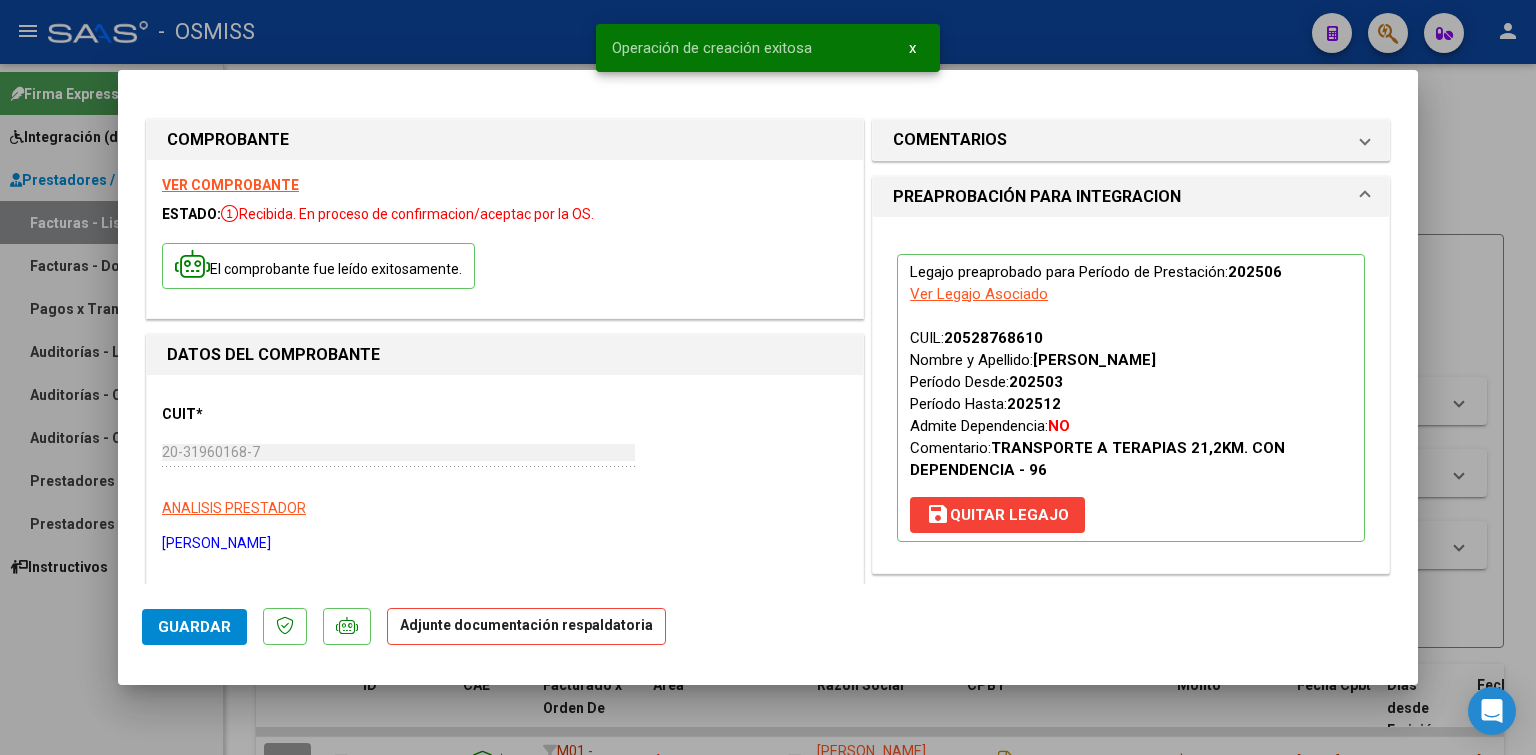 scroll, scrollTop: 300, scrollLeft: 0, axis: vertical 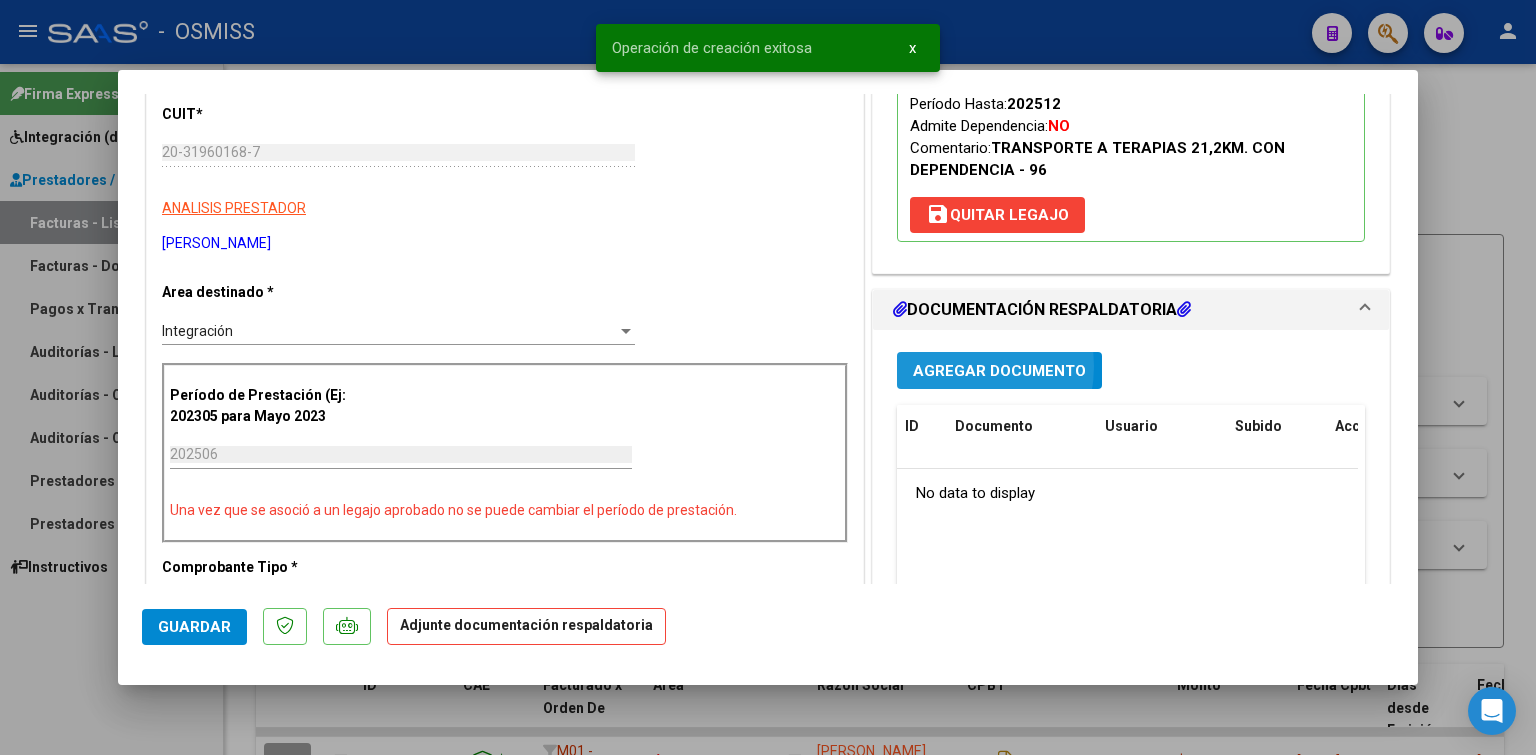 click on "Agregar Documento" at bounding box center (999, 371) 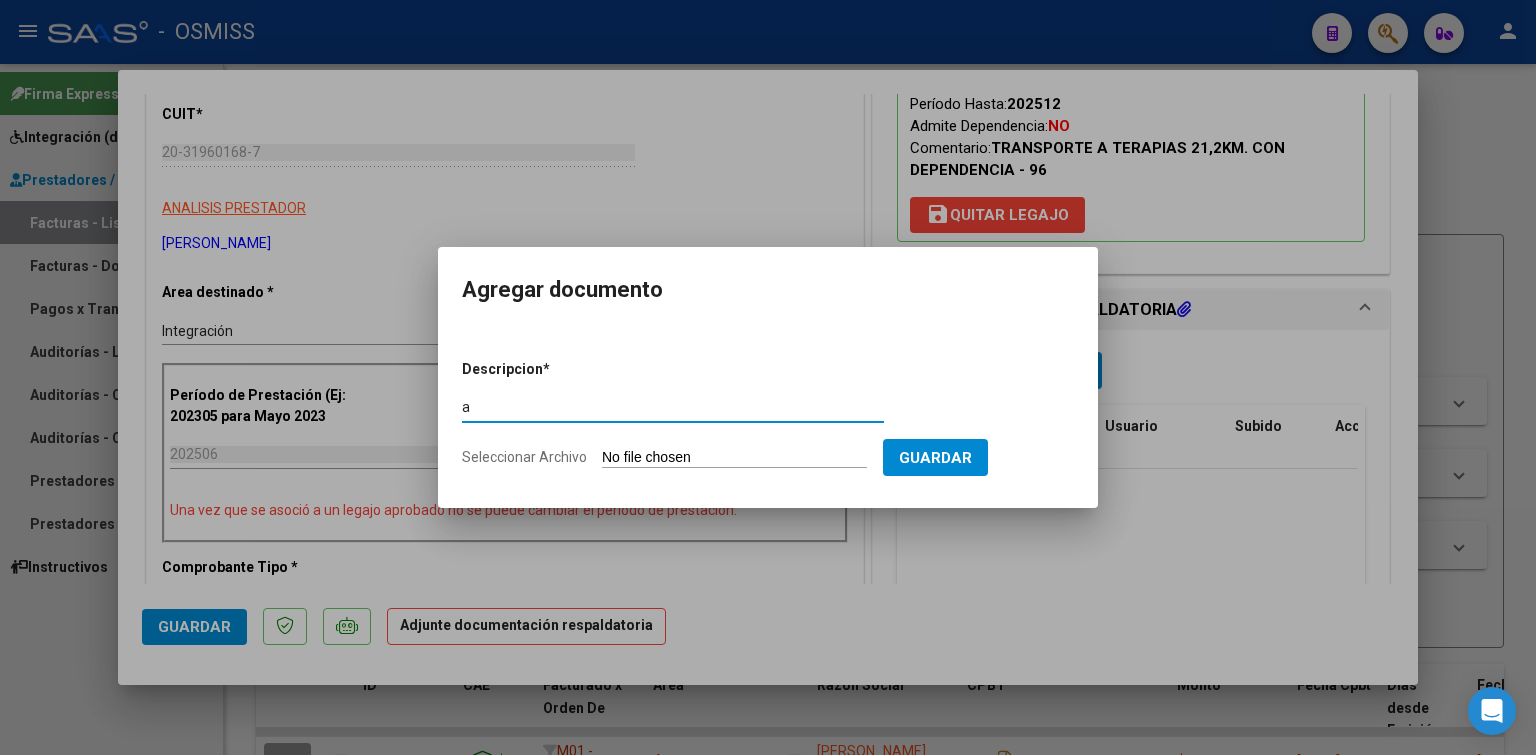 click on "Seleccionar Archivo" at bounding box center [734, 458] 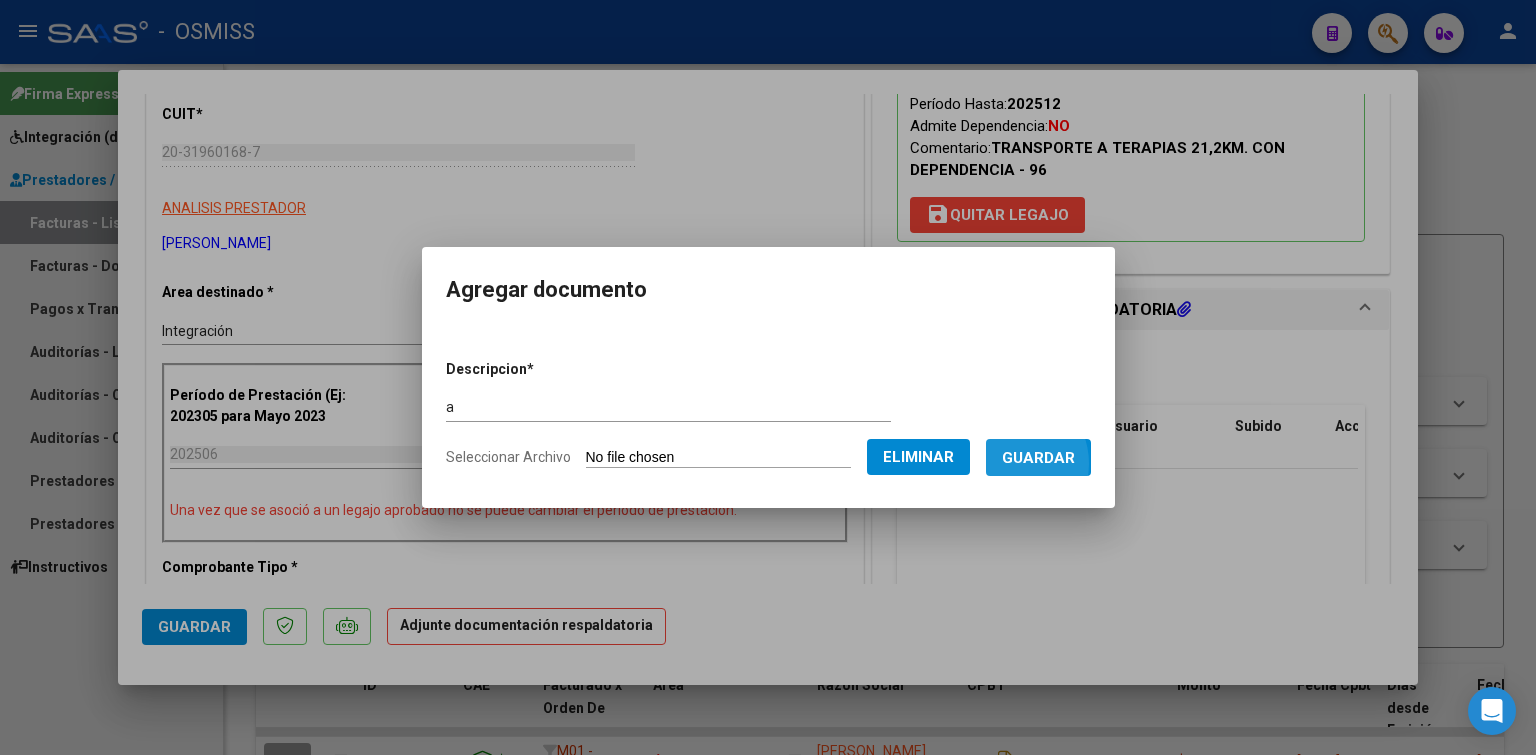 click on "Guardar" at bounding box center (1038, 458) 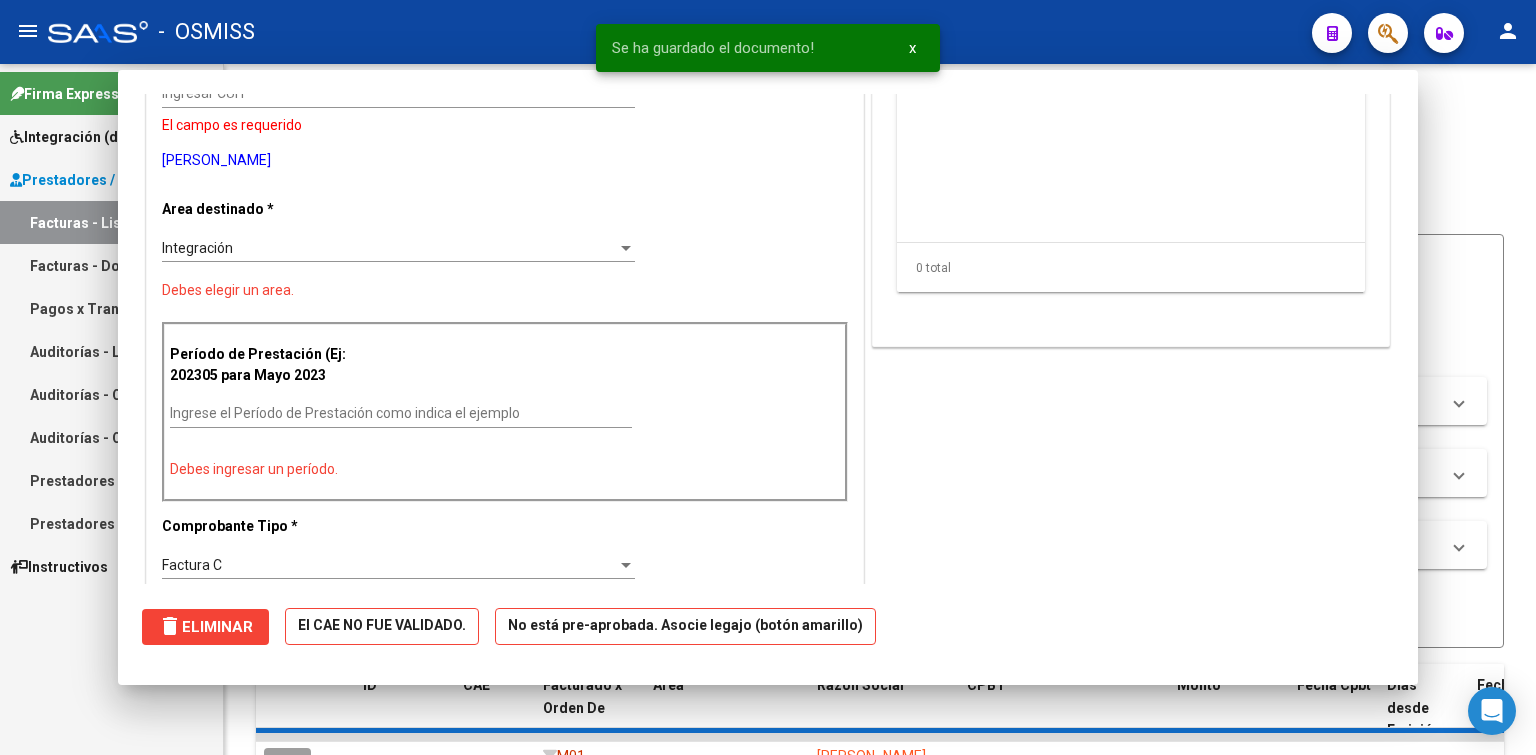 scroll, scrollTop: 0, scrollLeft: 0, axis: both 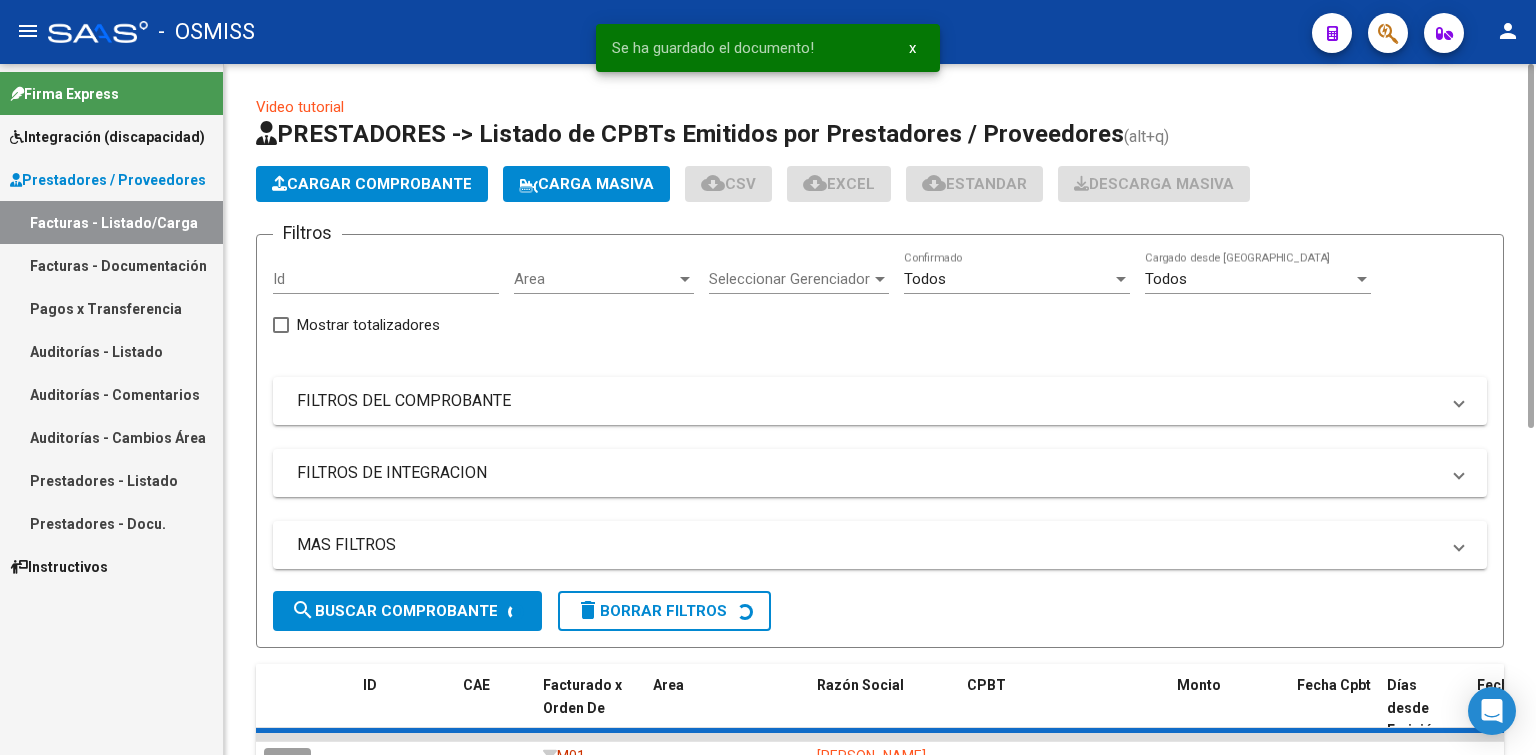 click on "Cargar Comprobante" 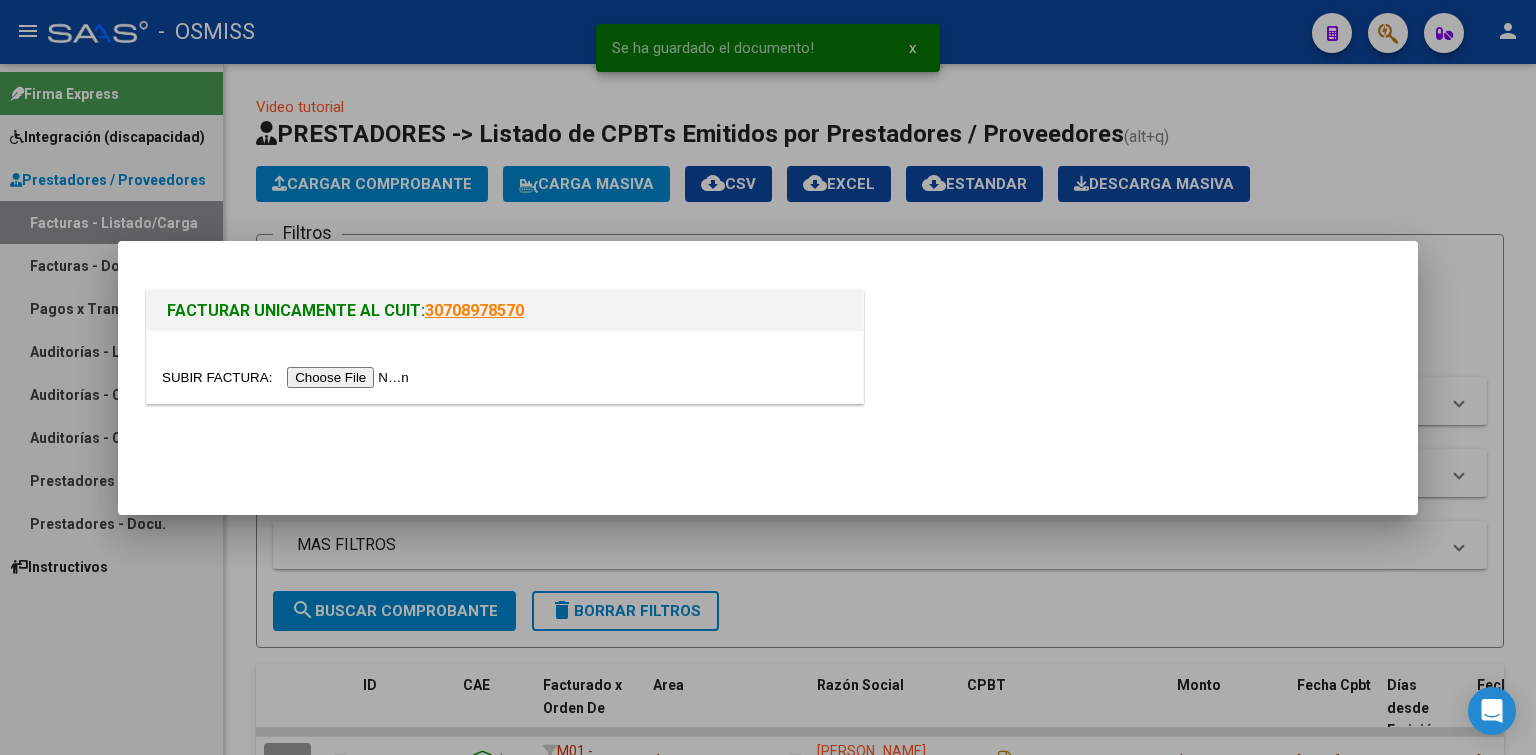click at bounding box center [288, 377] 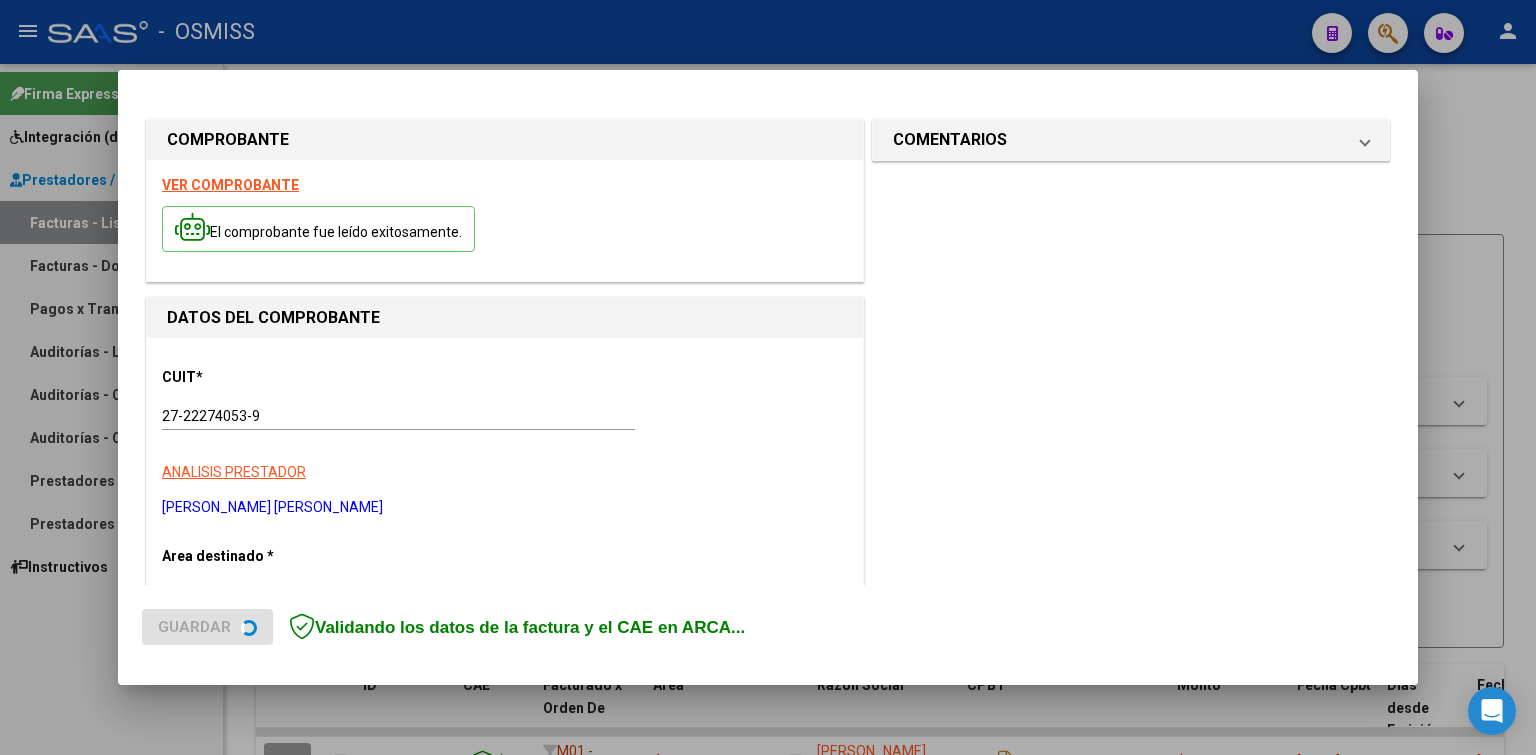 scroll, scrollTop: 300, scrollLeft: 0, axis: vertical 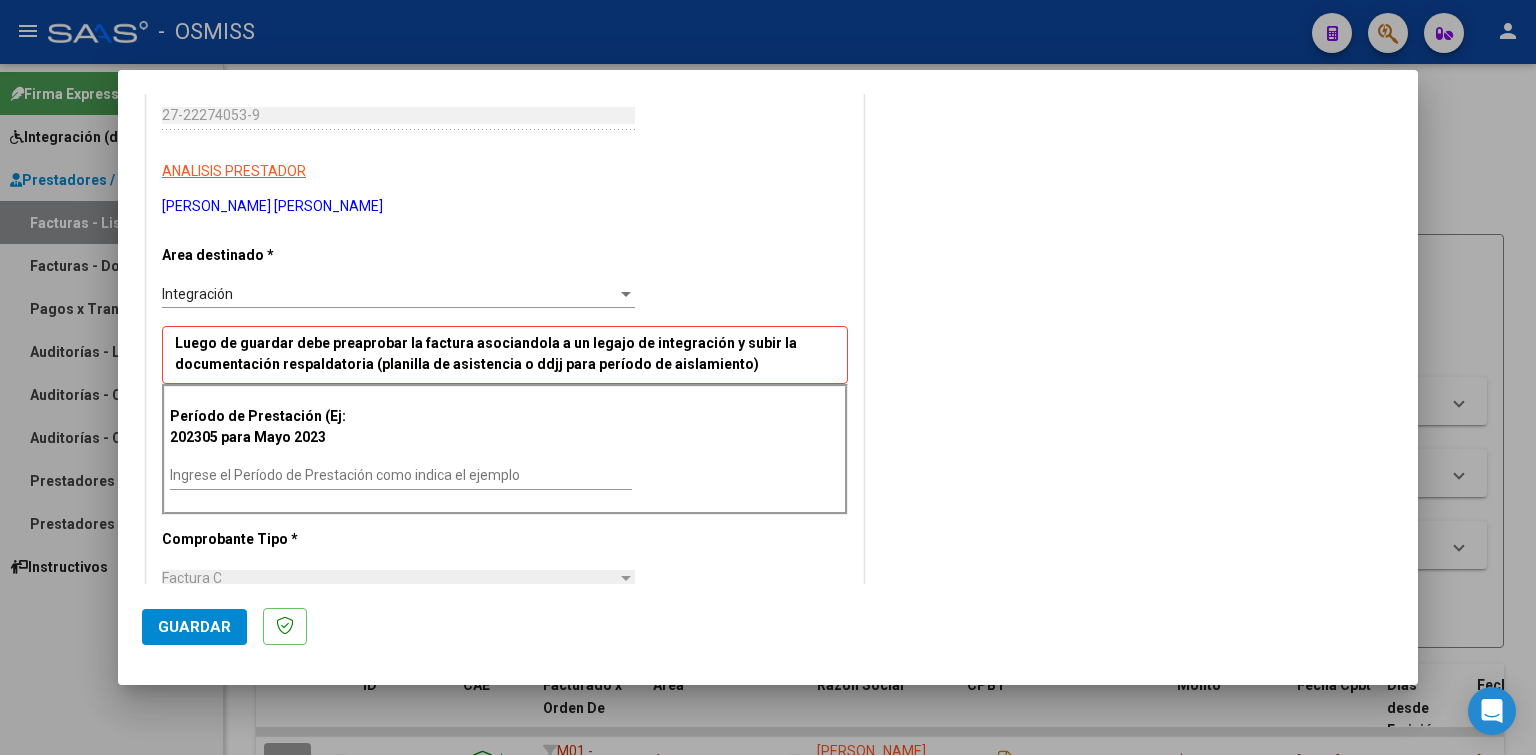 click on "Ingrese el Período de Prestación como indica el ejemplo" at bounding box center (401, 476) 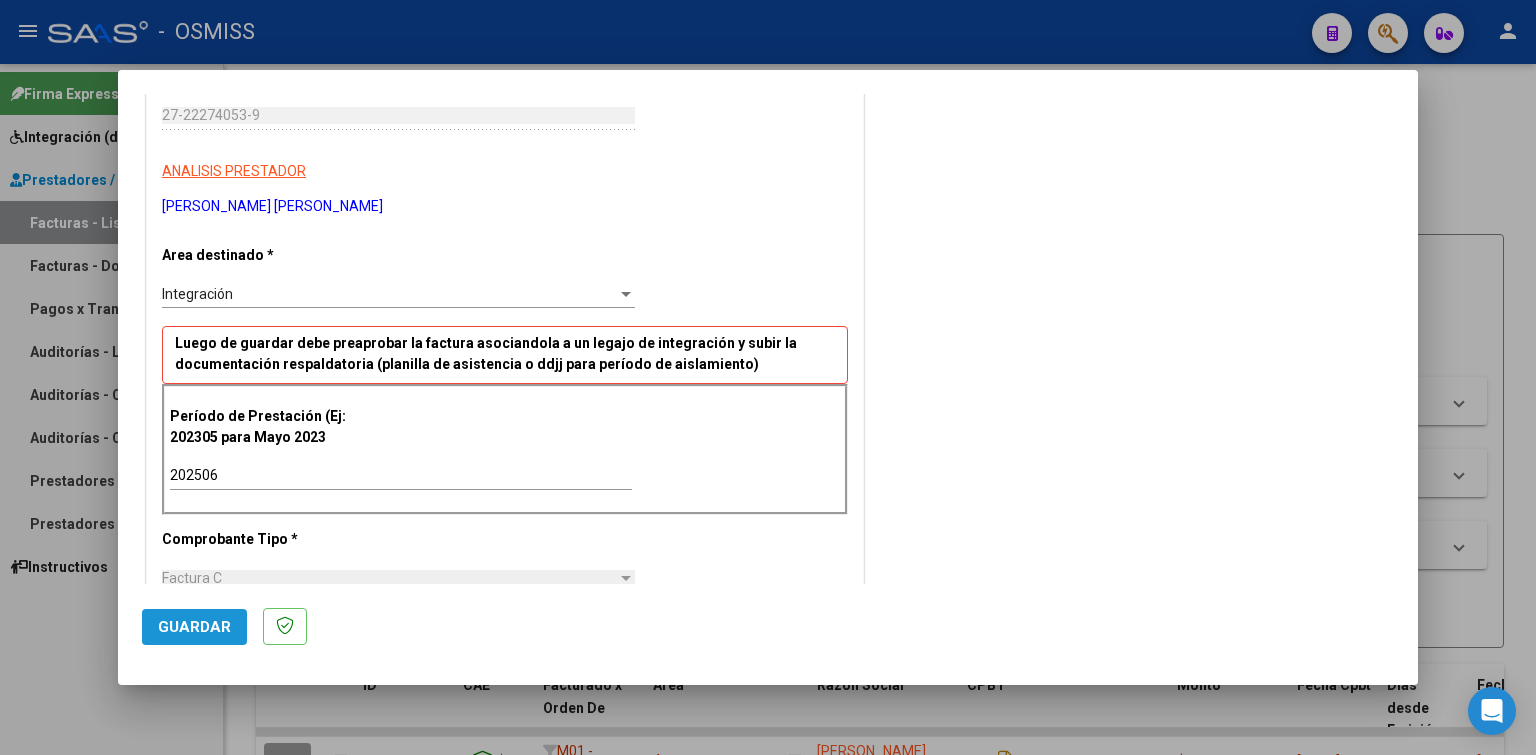 click on "Guardar" 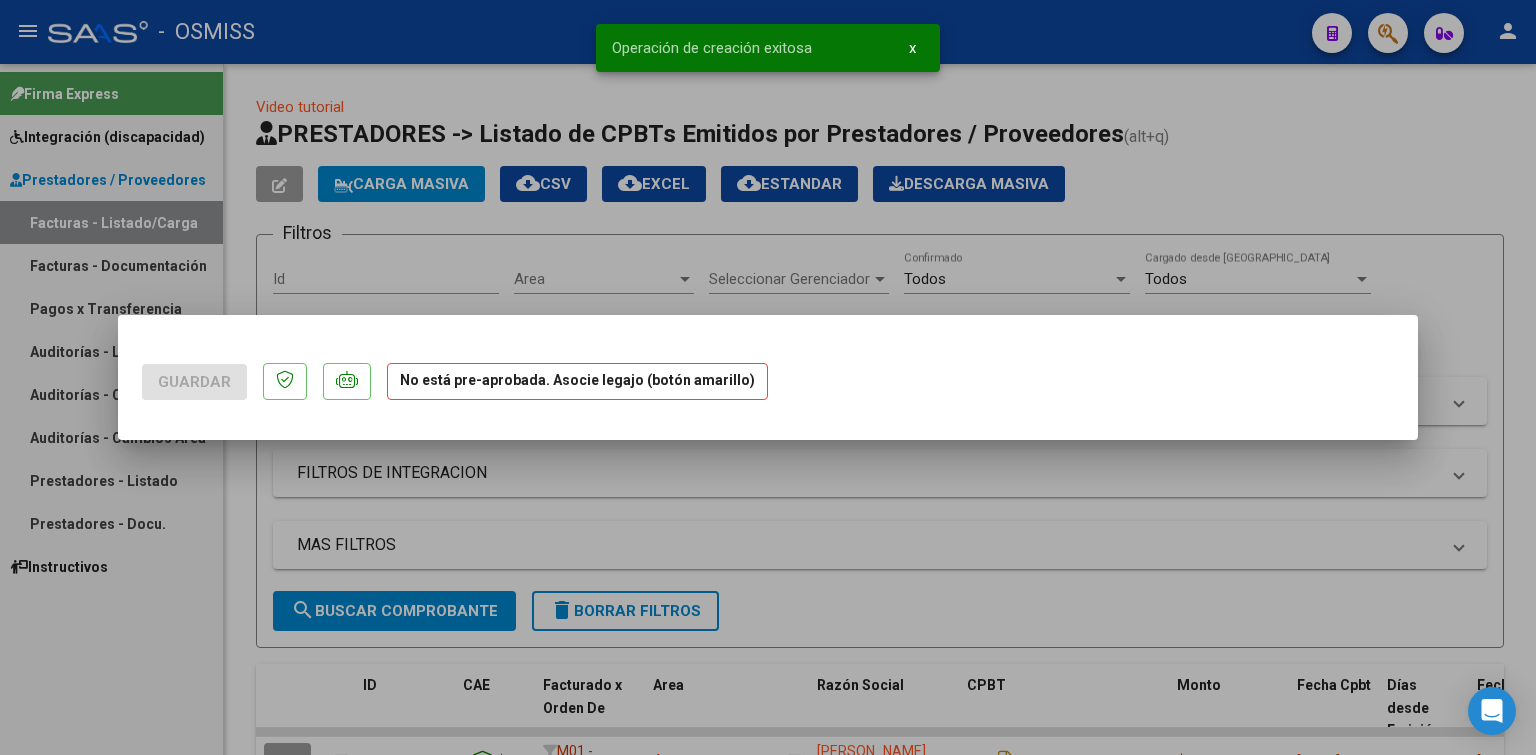 scroll, scrollTop: 0, scrollLeft: 0, axis: both 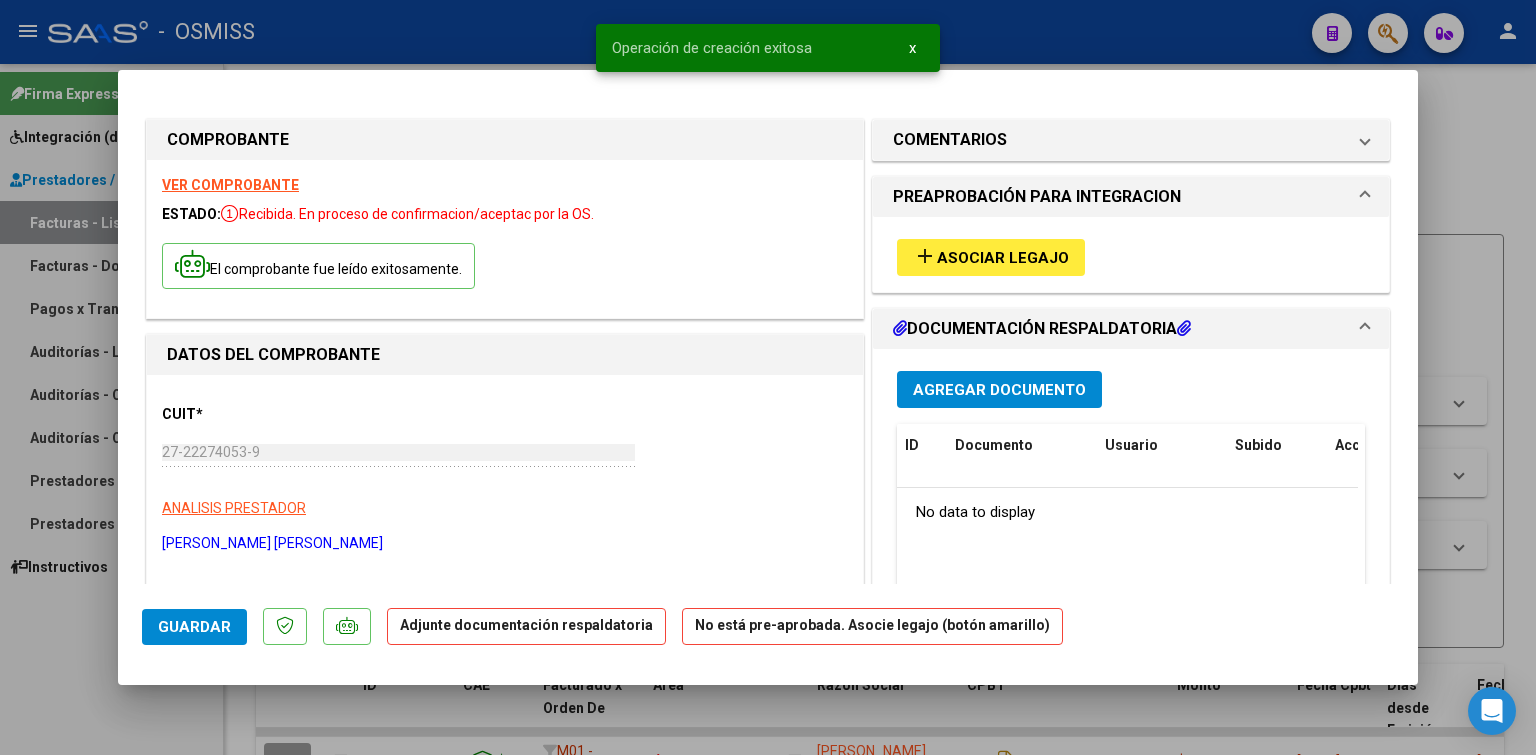 click on "Asociar Legajo" at bounding box center [1003, 258] 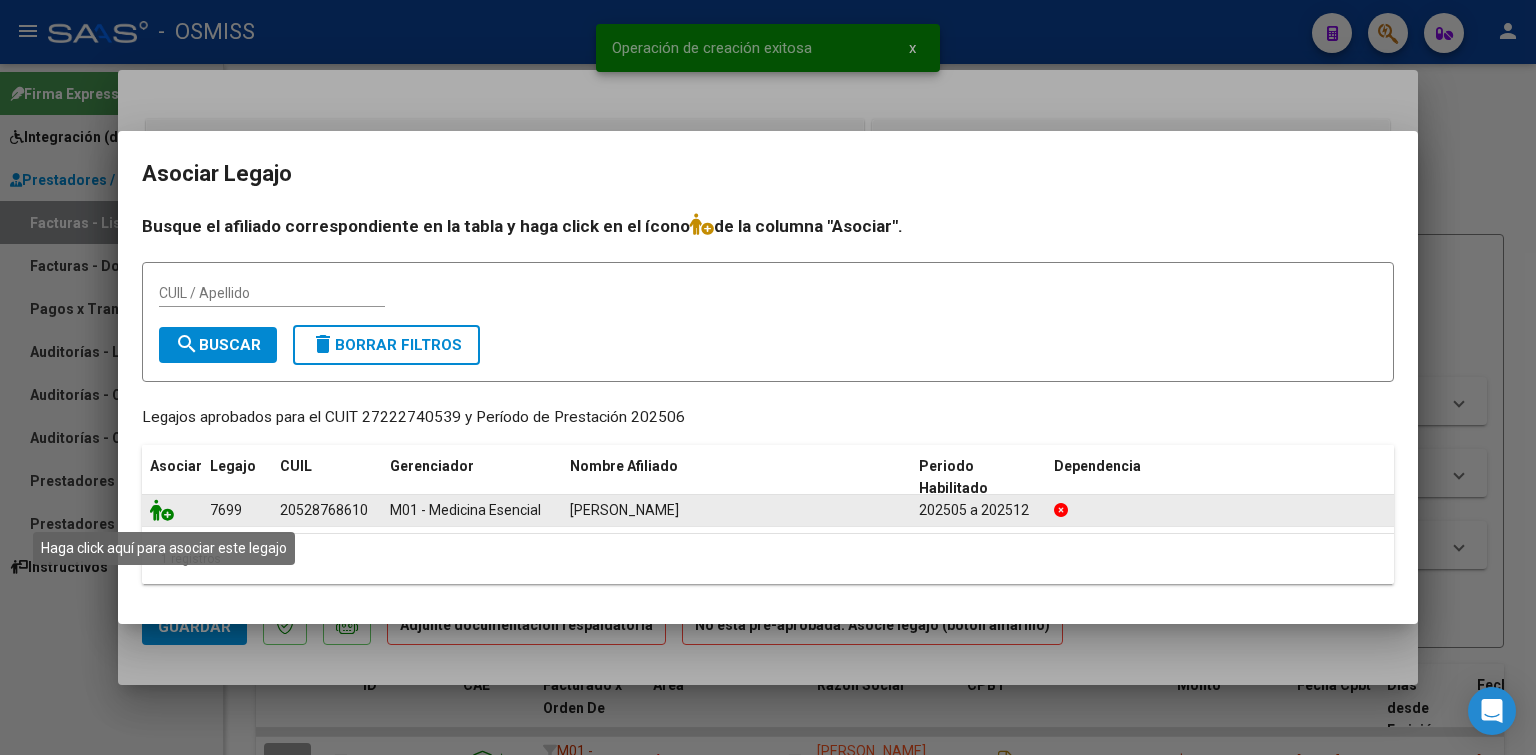 click 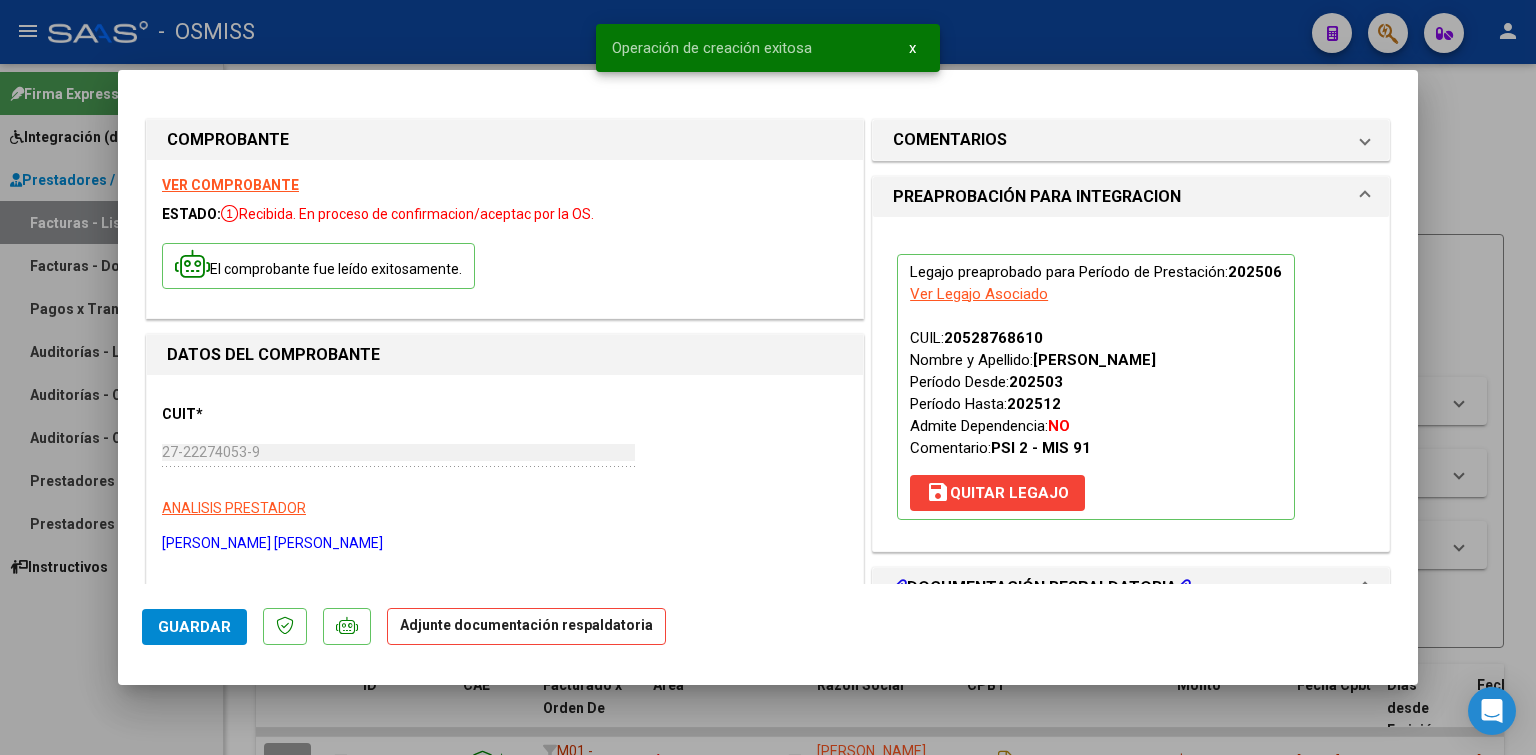 scroll, scrollTop: 400, scrollLeft: 0, axis: vertical 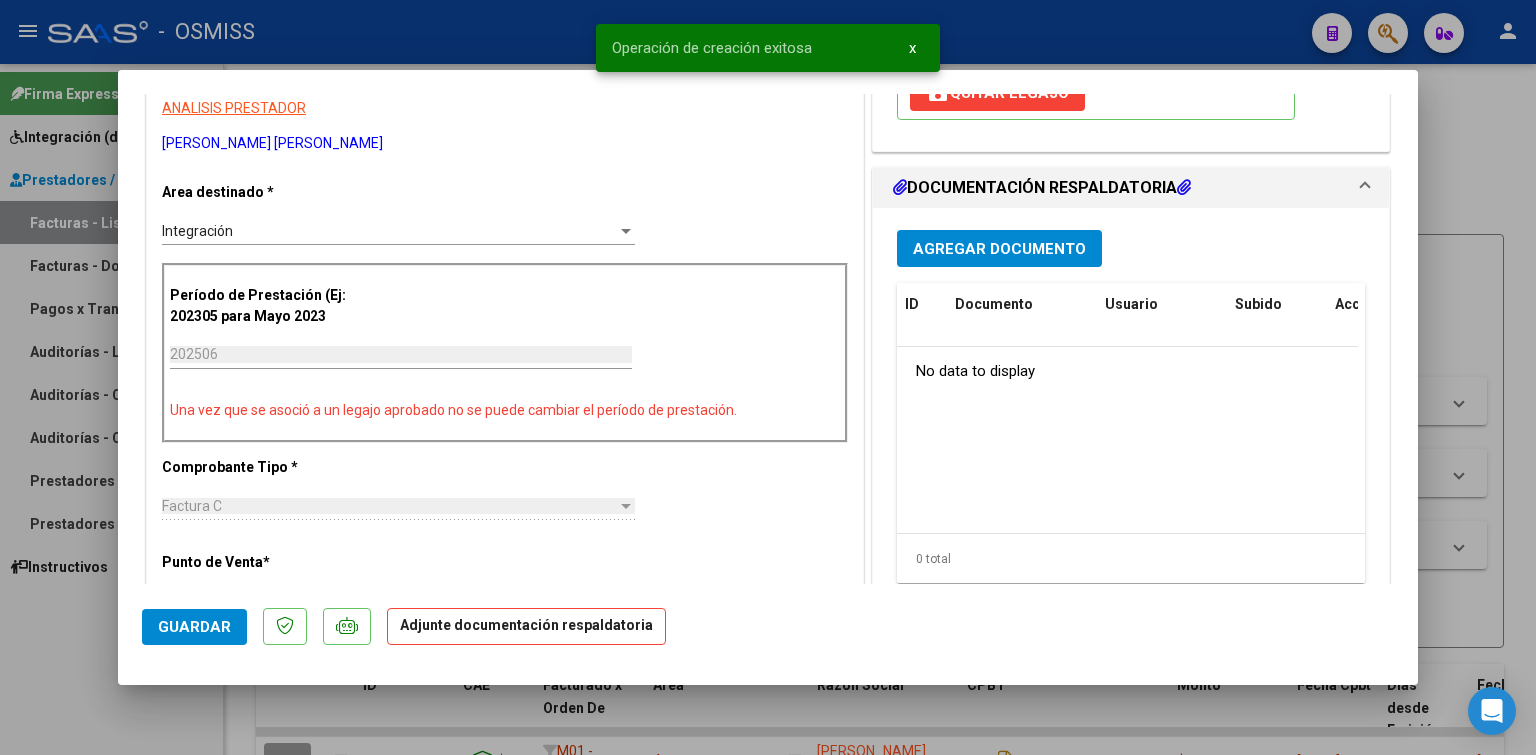 click on "Agregar Documento" at bounding box center (999, 249) 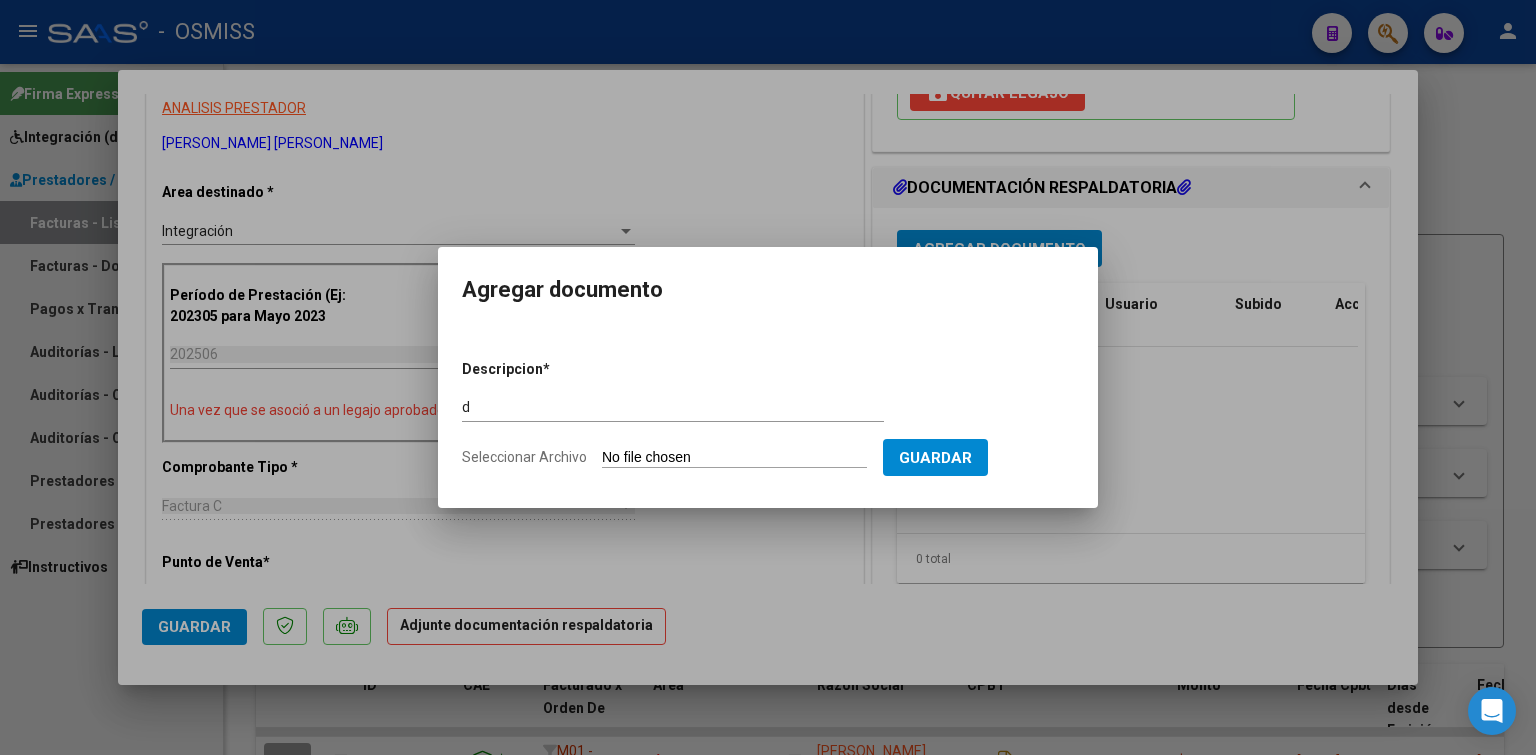 click on "Seleccionar Archivo" at bounding box center [734, 458] 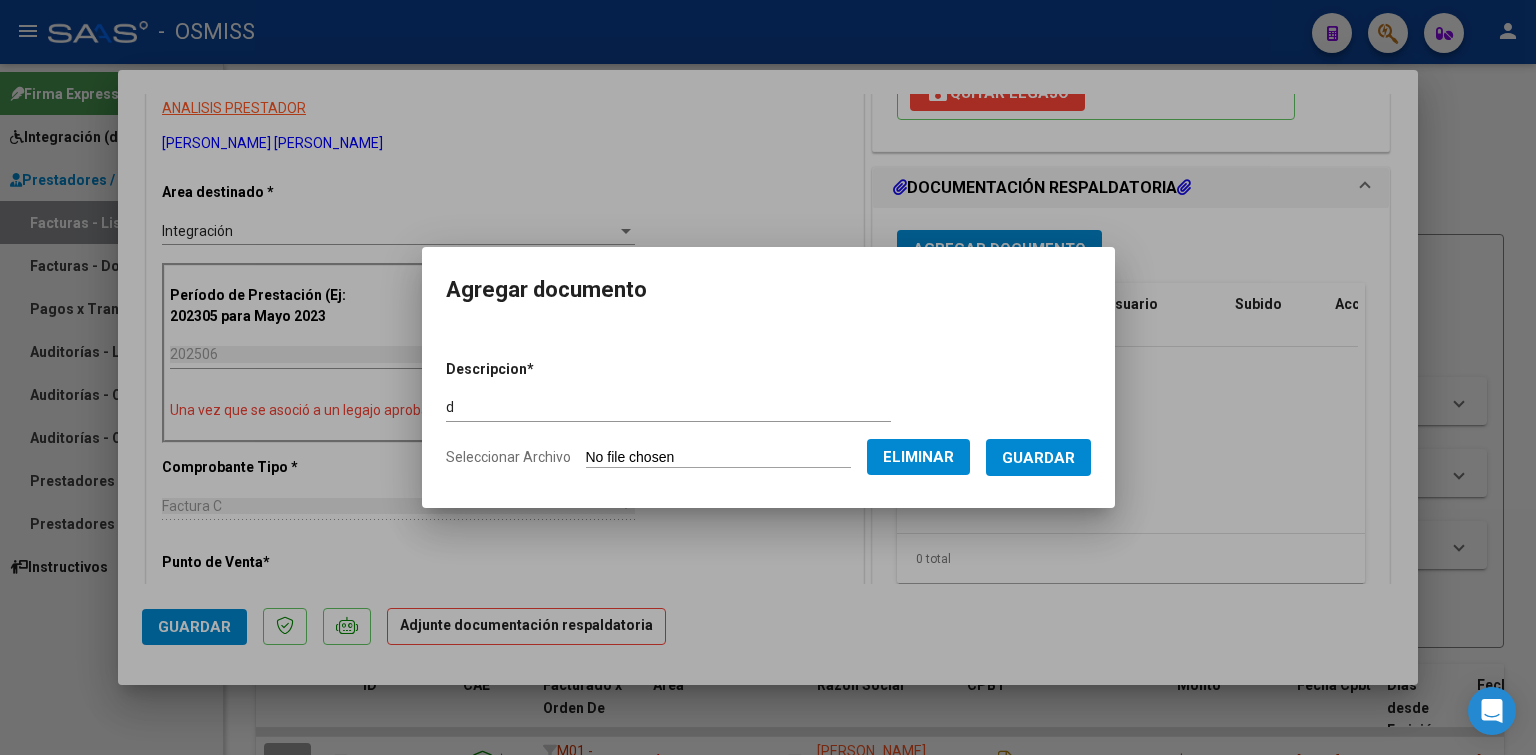 click on "Guardar" at bounding box center (1038, 458) 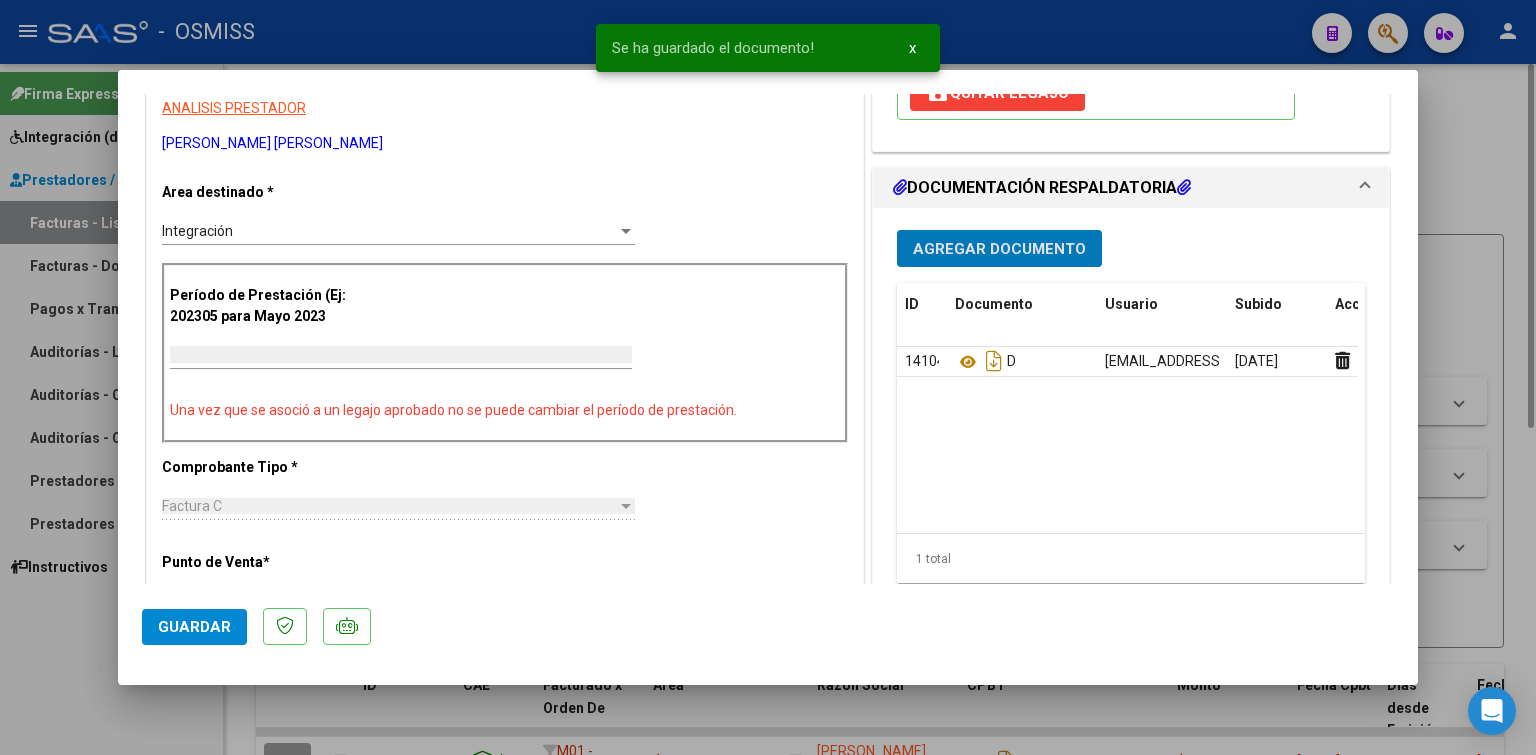 scroll, scrollTop: 318, scrollLeft: 0, axis: vertical 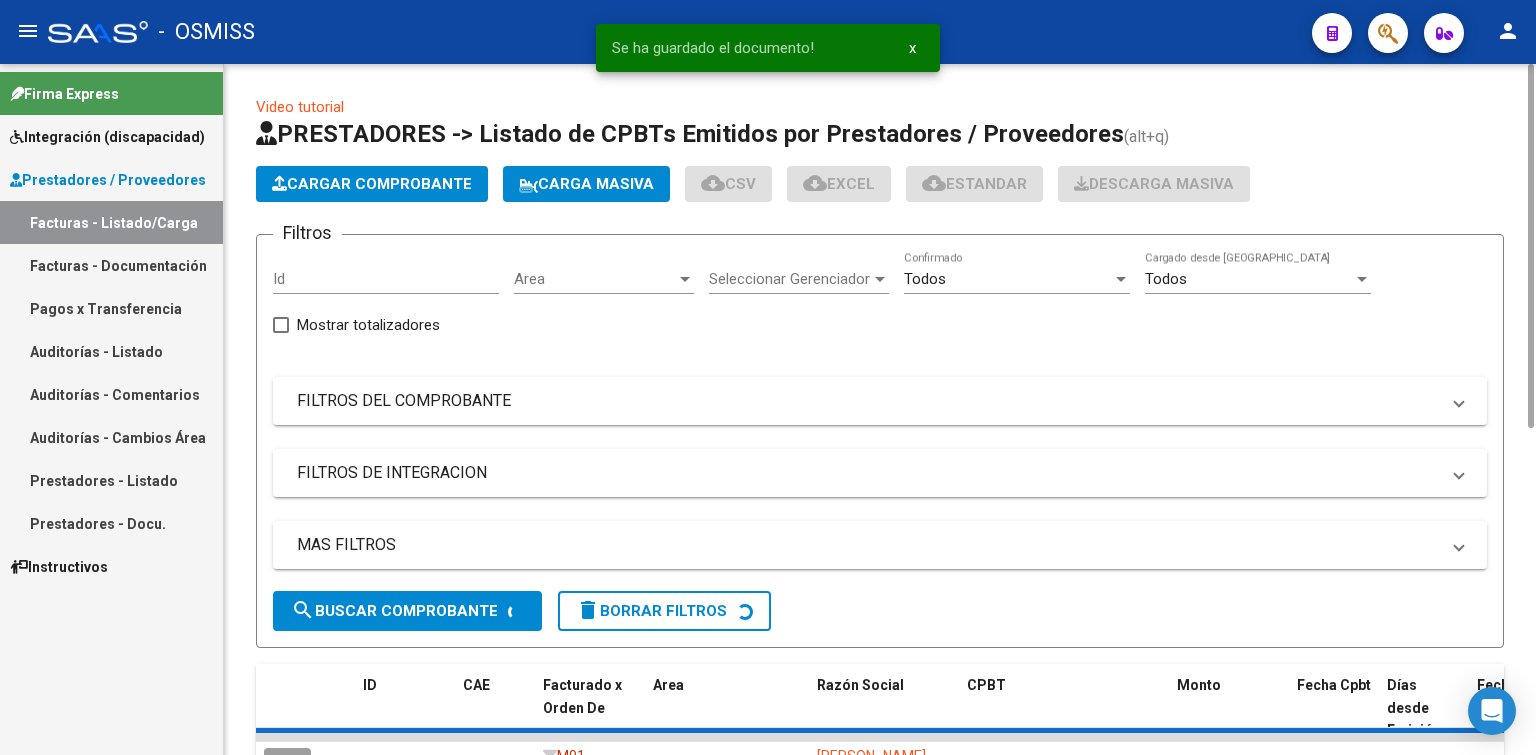 click on "Cargar Comprobante" 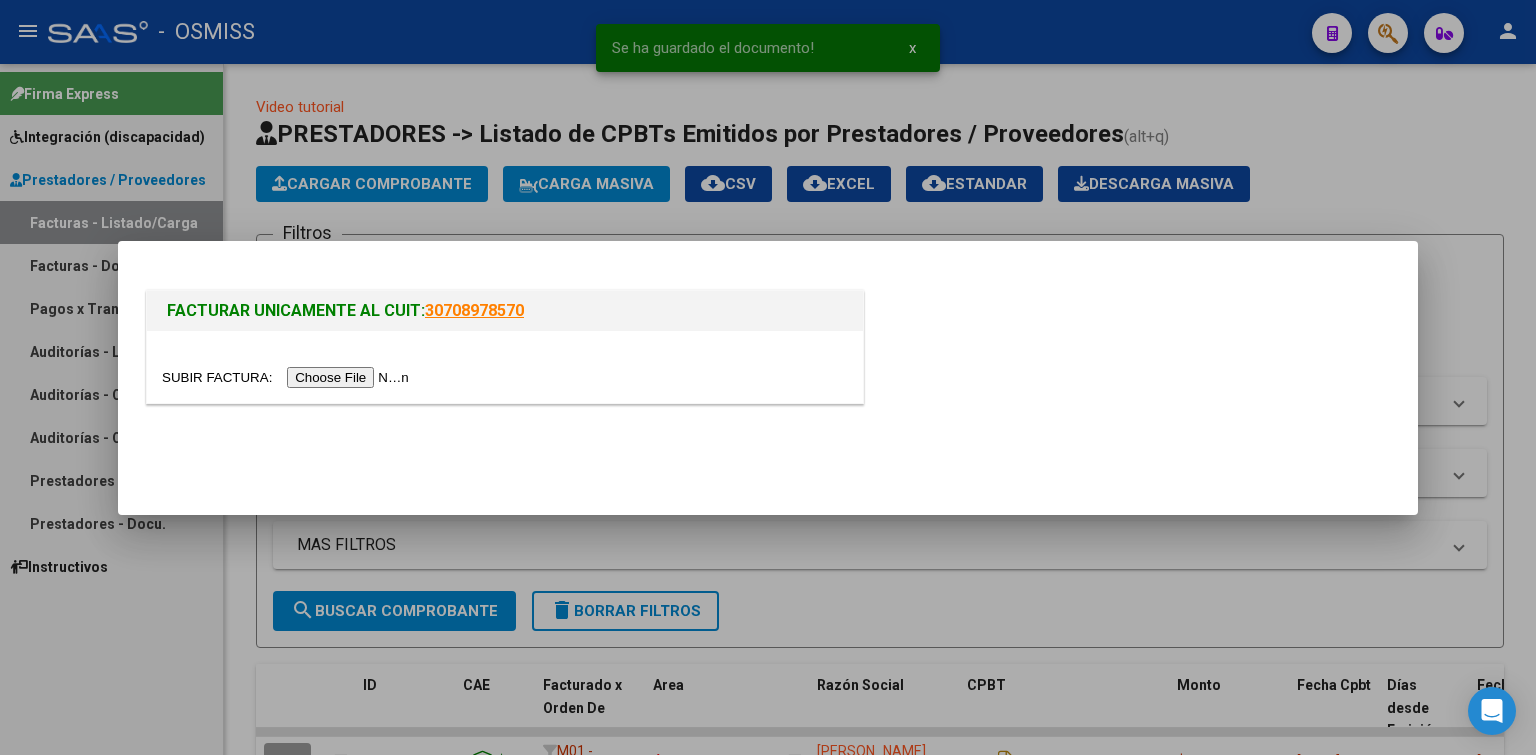 click at bounding box center (288, 377) 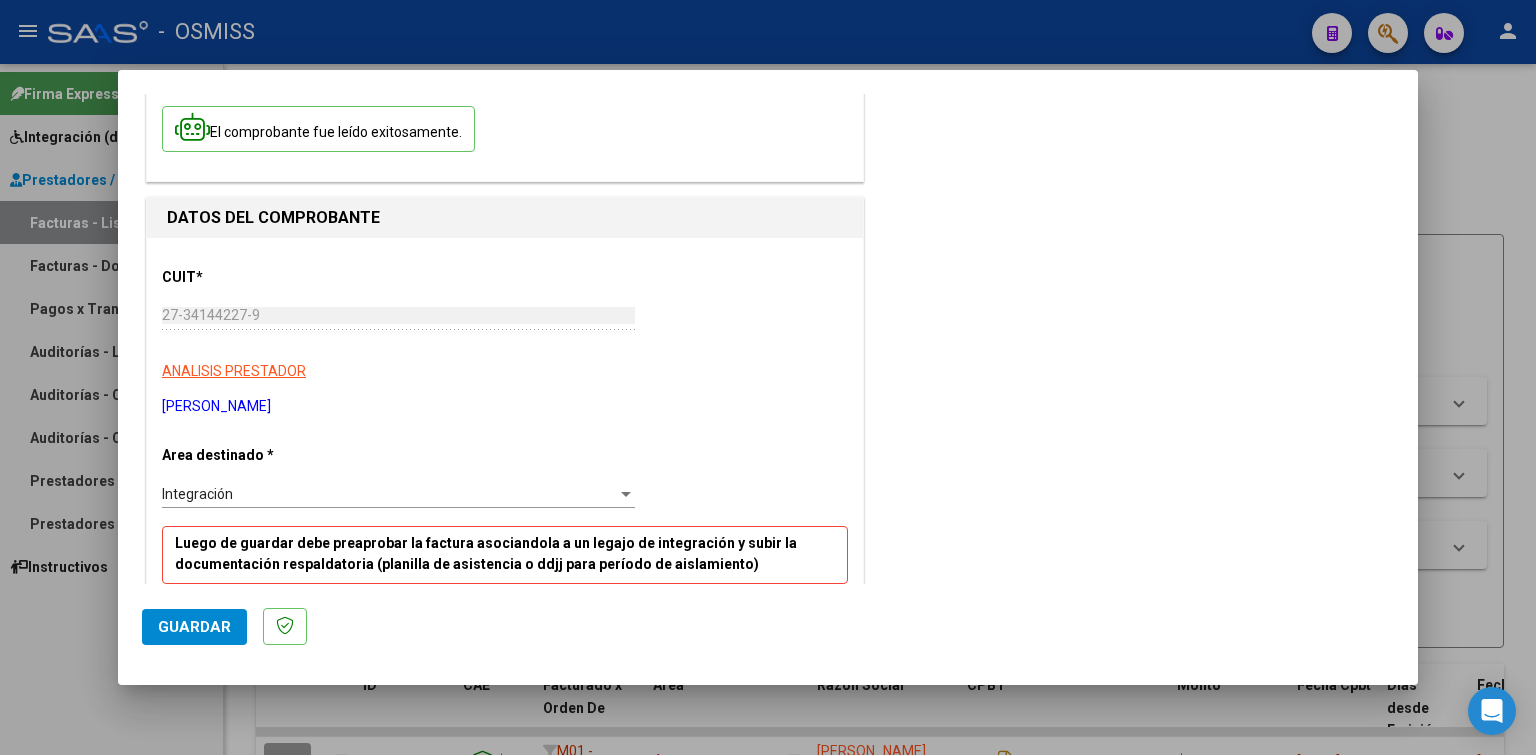 scroll, scrollTop: 400, scrollLeft: 0, axis: vertical 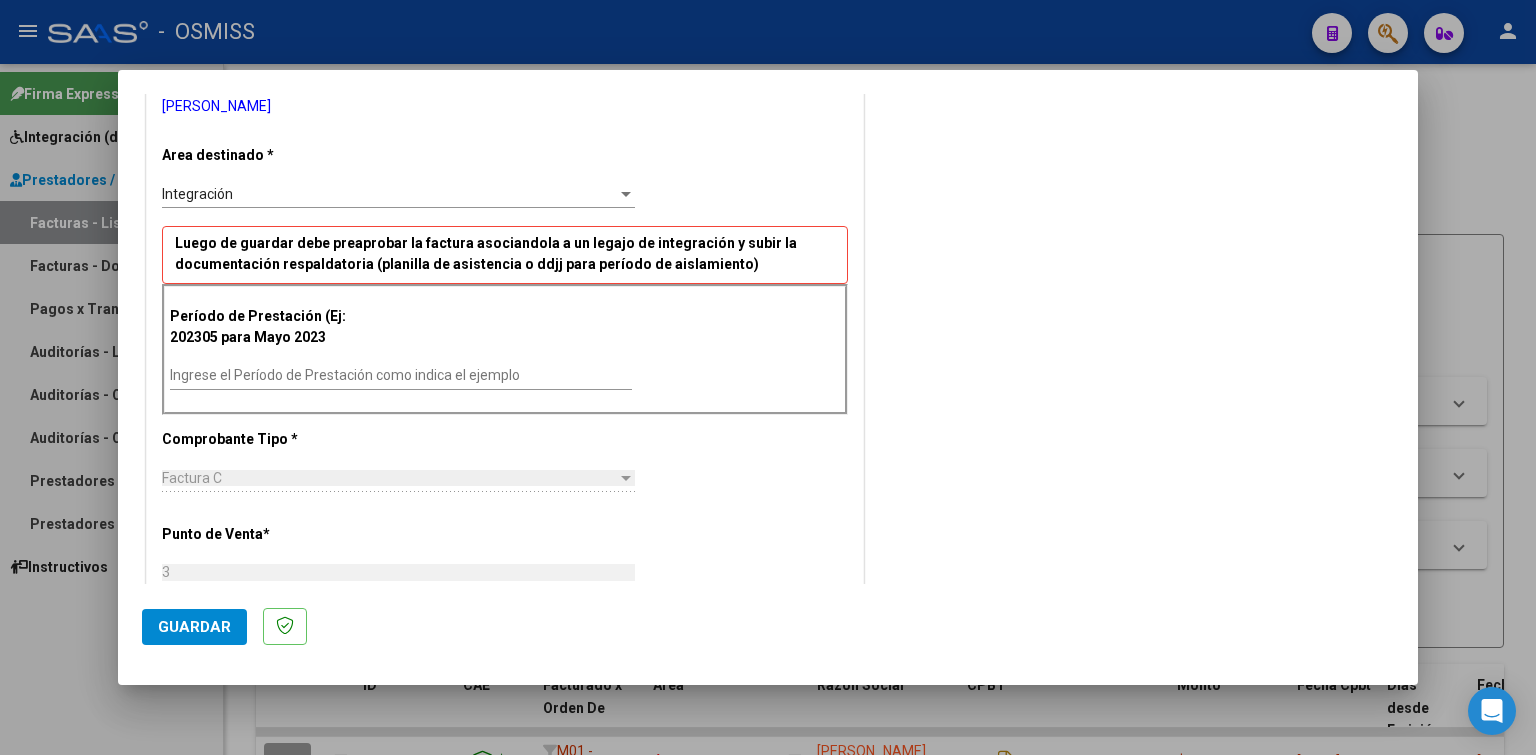 click on "Ingrese el Período de Prestación como indica el ejemplo" at bounding box center [401, 375] 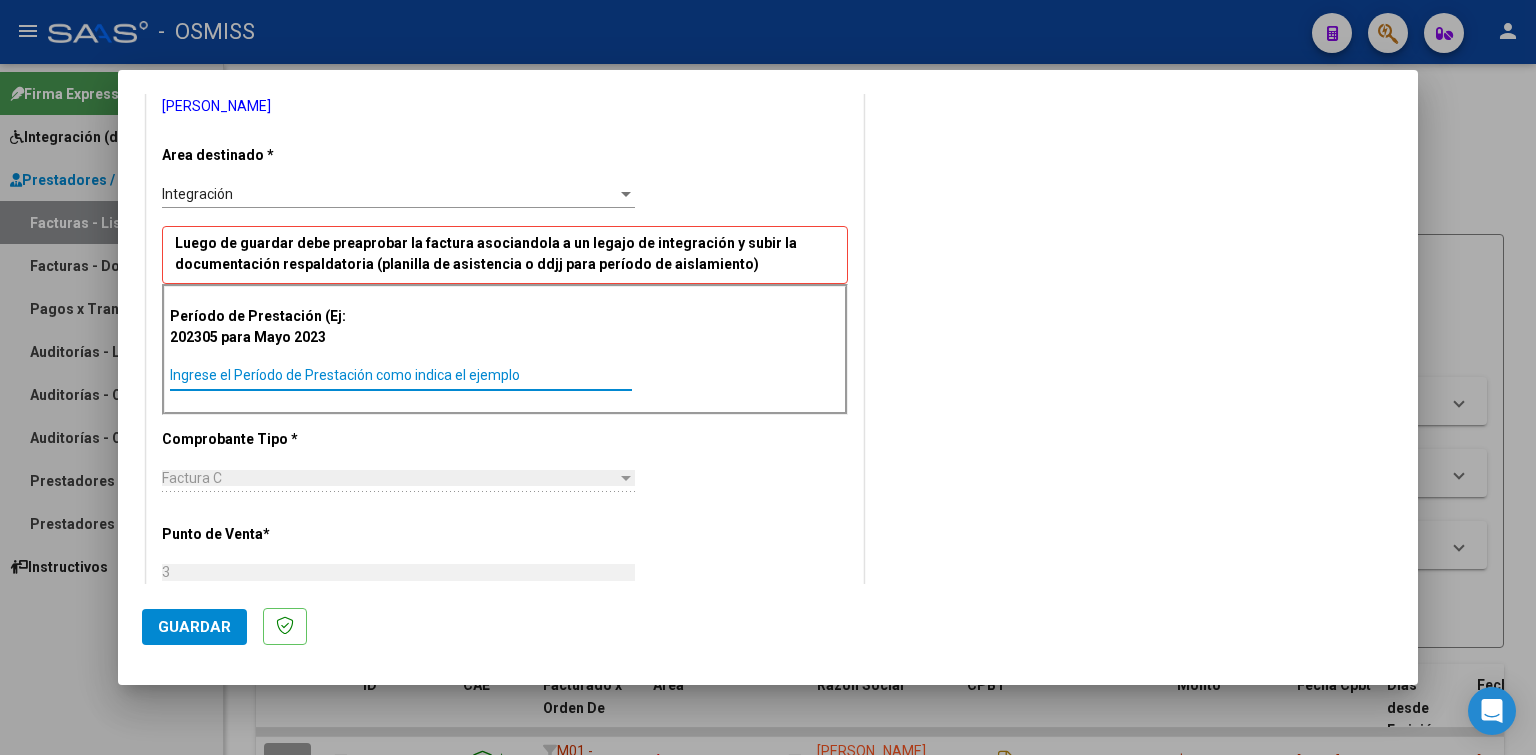 paste on "202506" 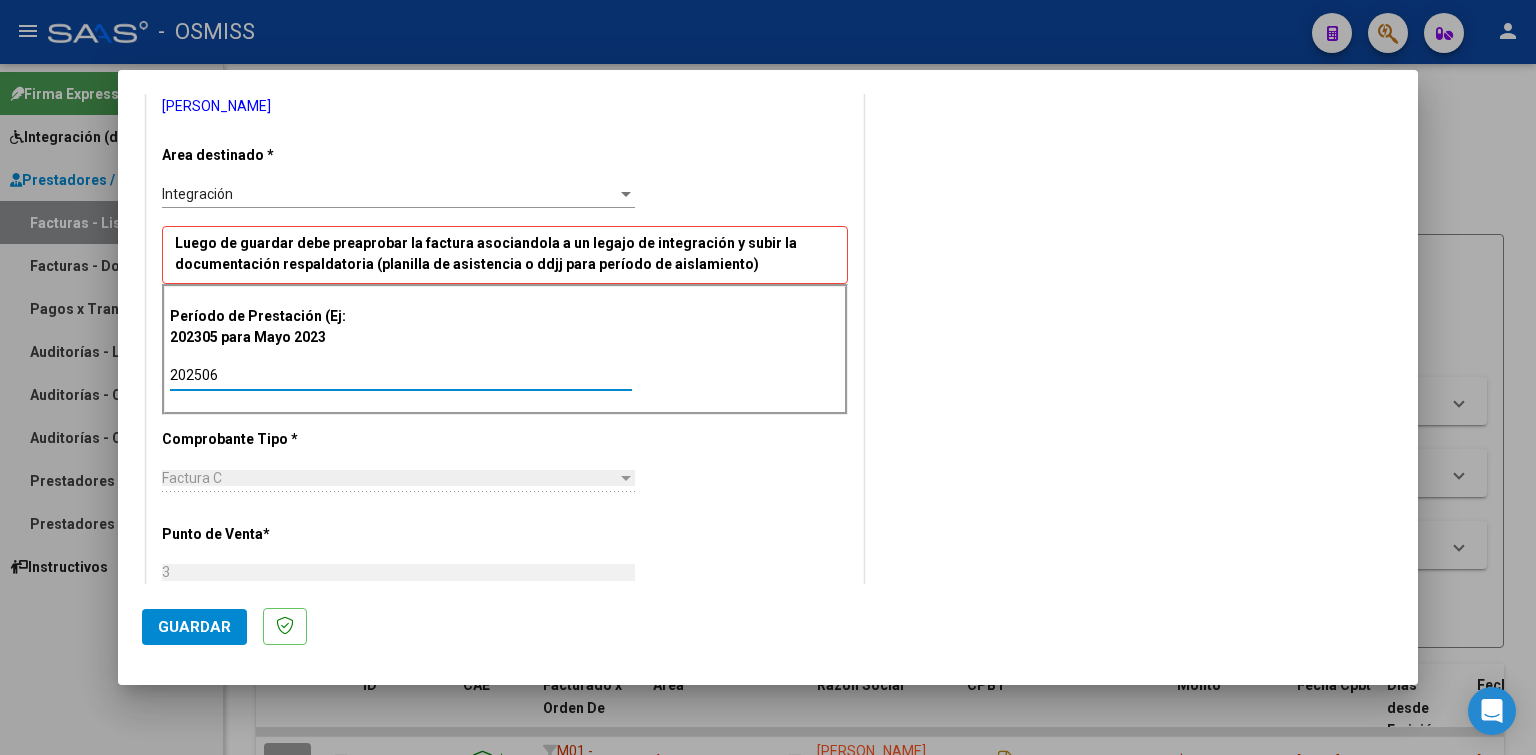 click on "Guardar" 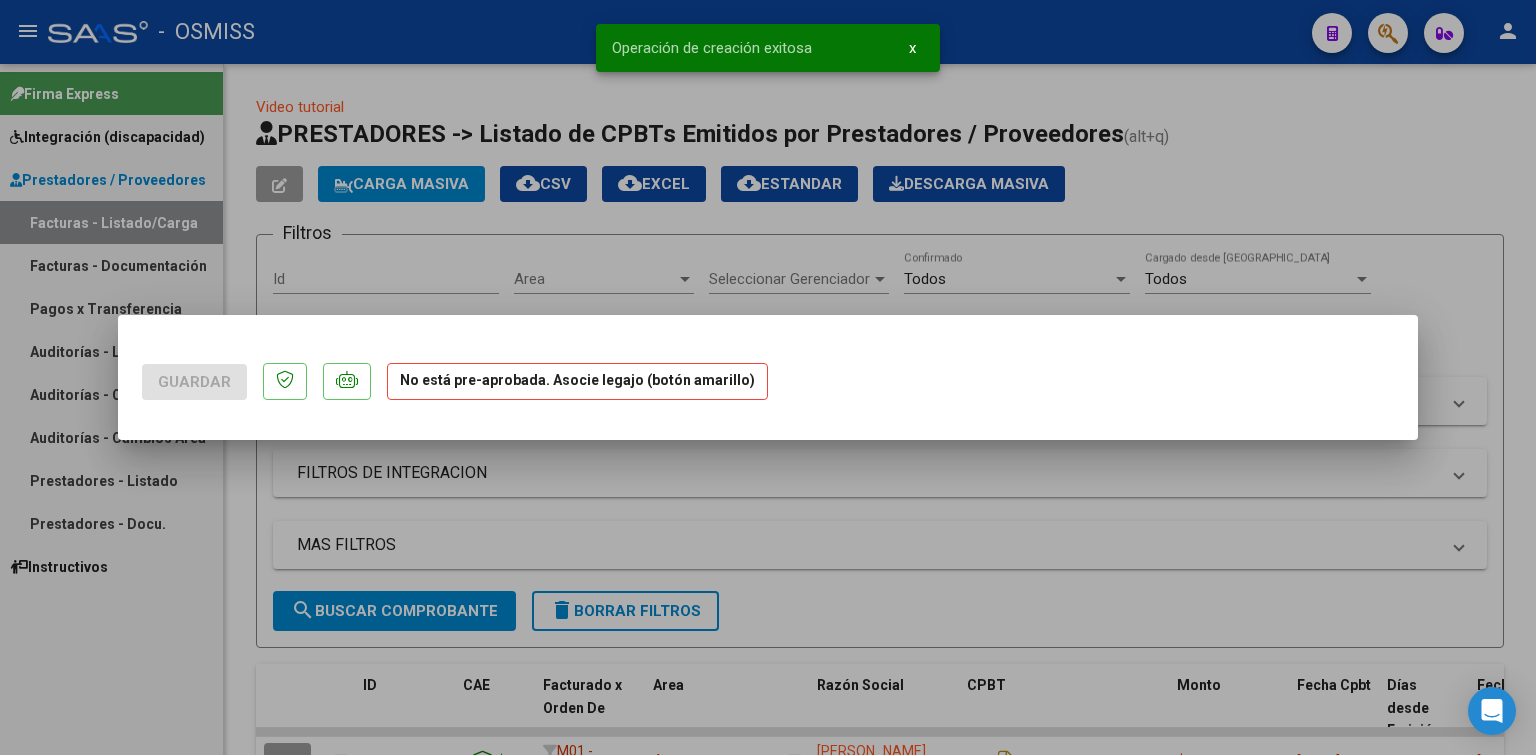 scroll, scrollTop: 0, scrollLeft: 0, axis: both 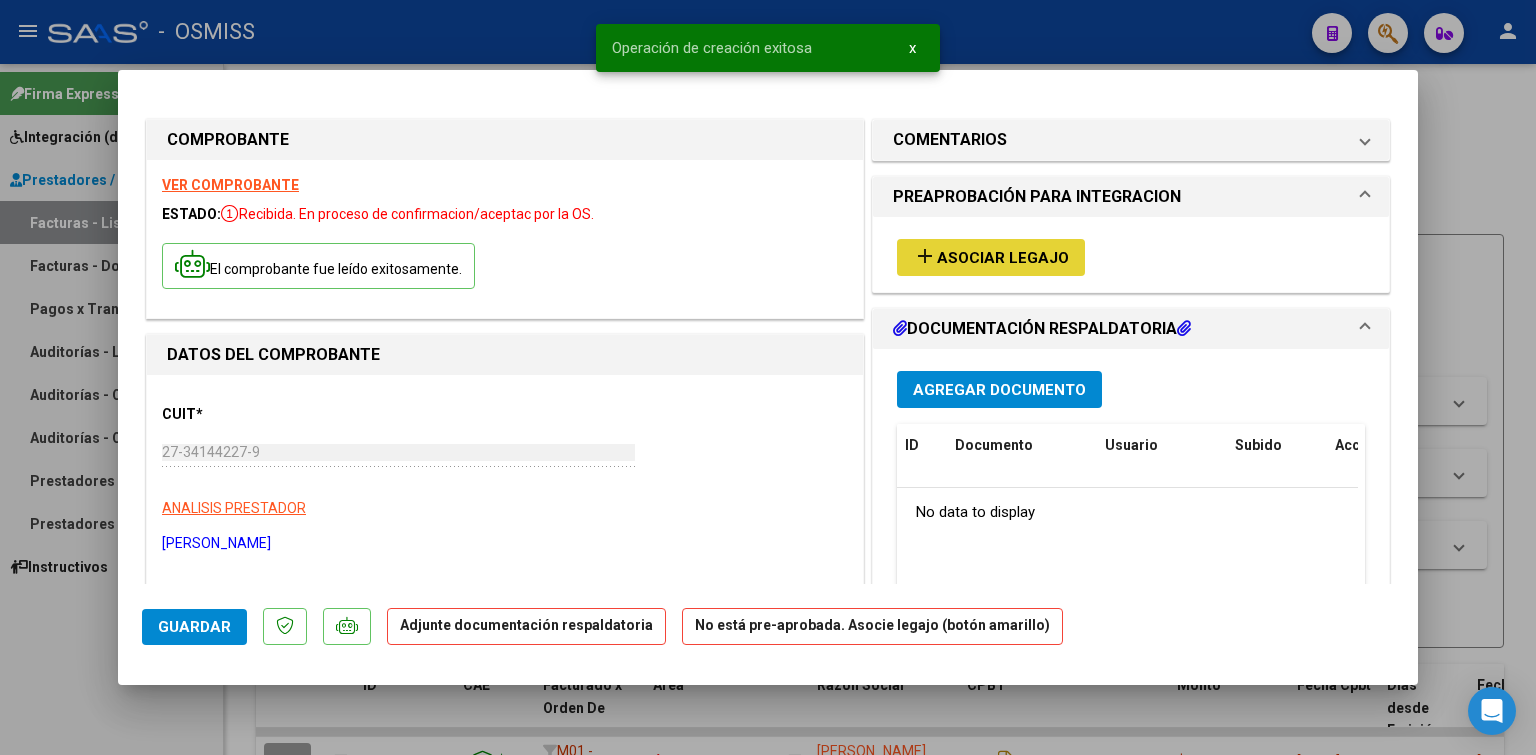 click on "Asociar Legajo" at bounding box center (1003, 258) 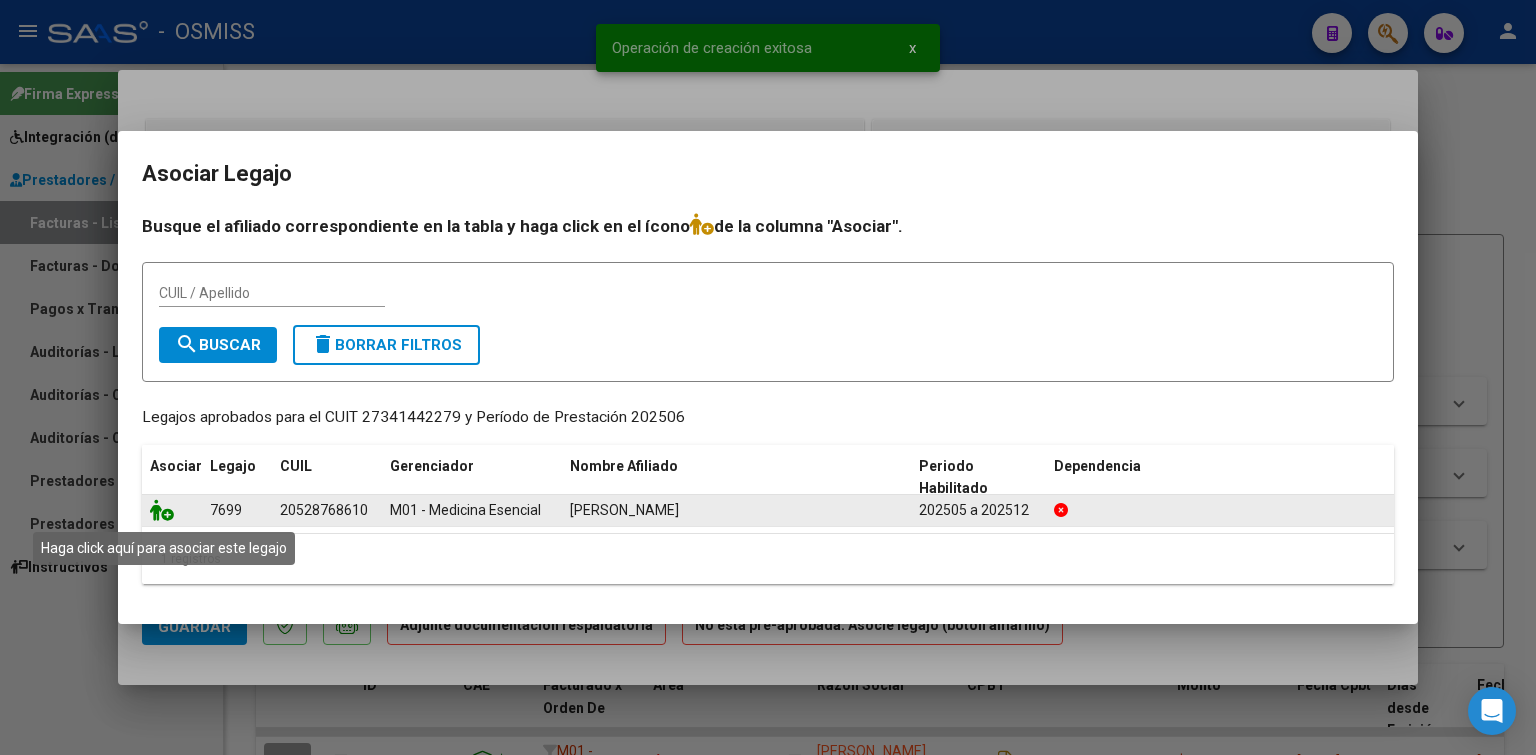 click 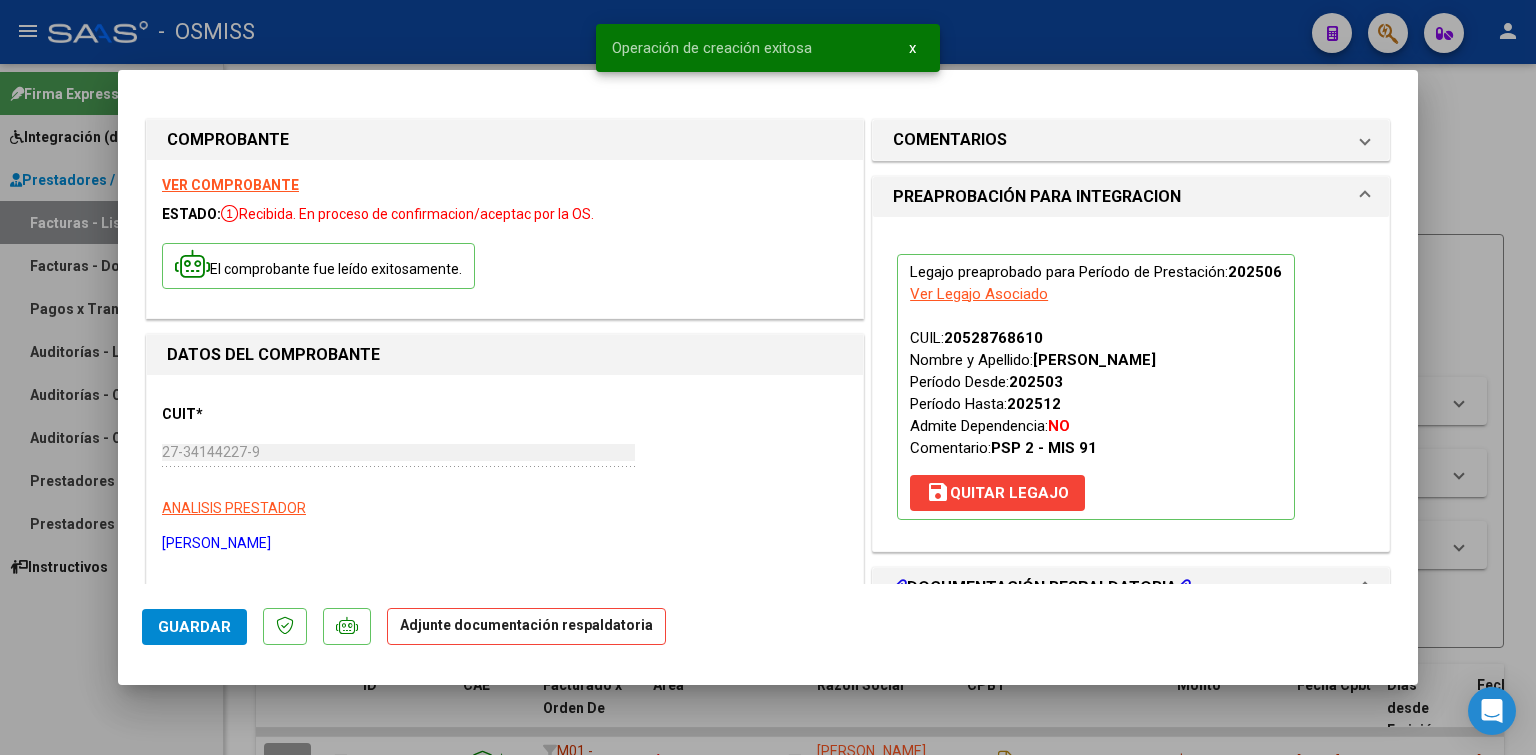 scroll, scrollTop: 200, scrollLeft: 0, axis: vertical 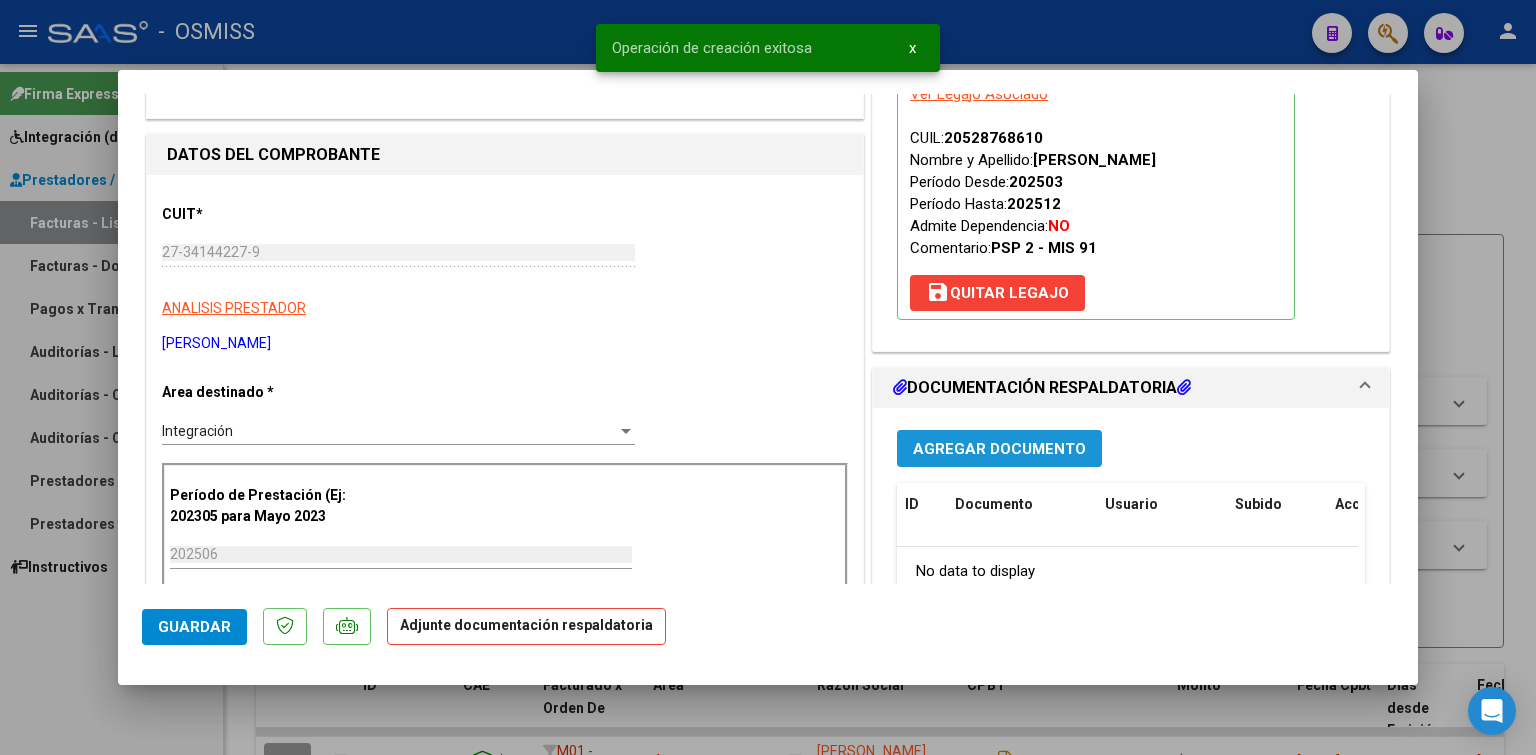 click on "Agregar Documento" at bounding box center [999, 448] 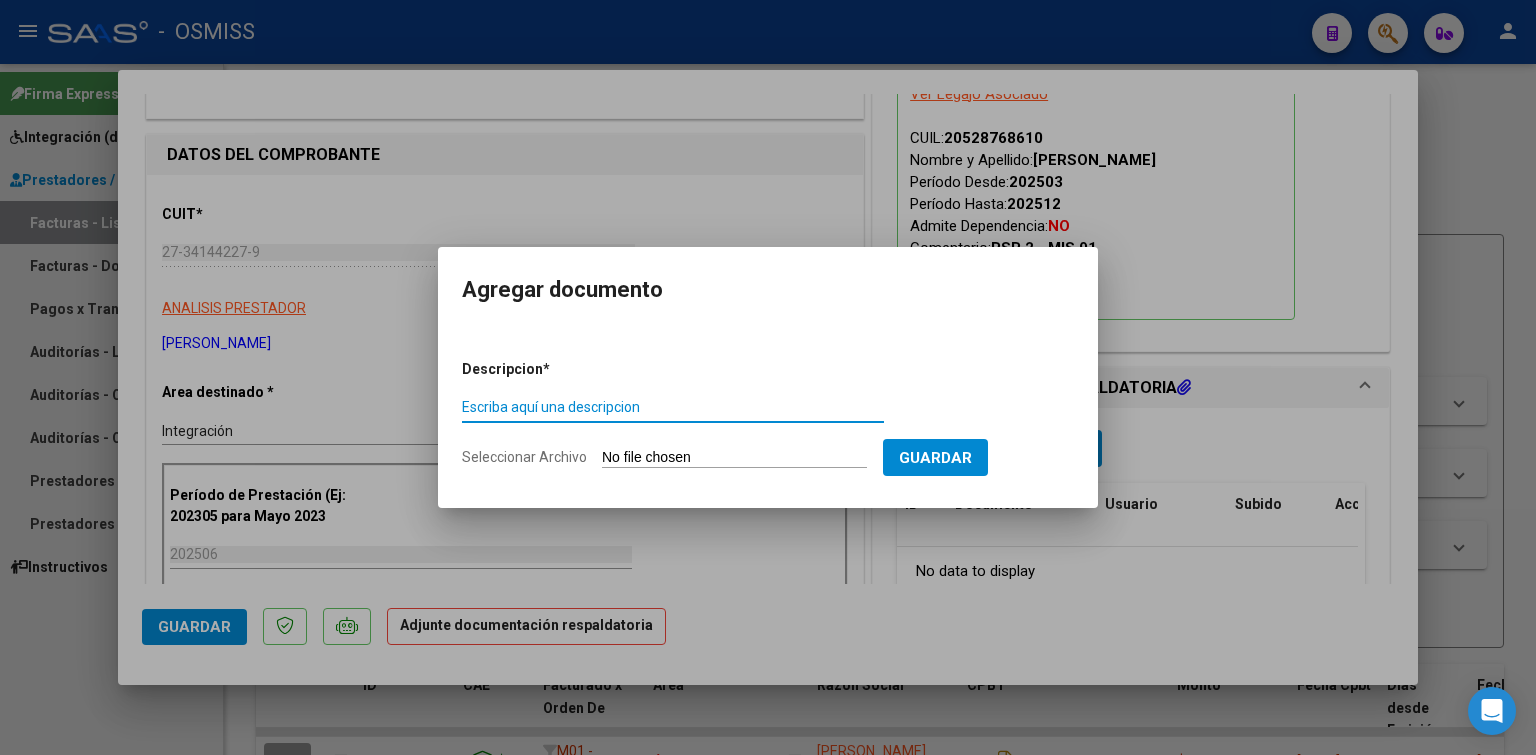 click on "Seleccionar Archivo" at bounding box center (734, 458) 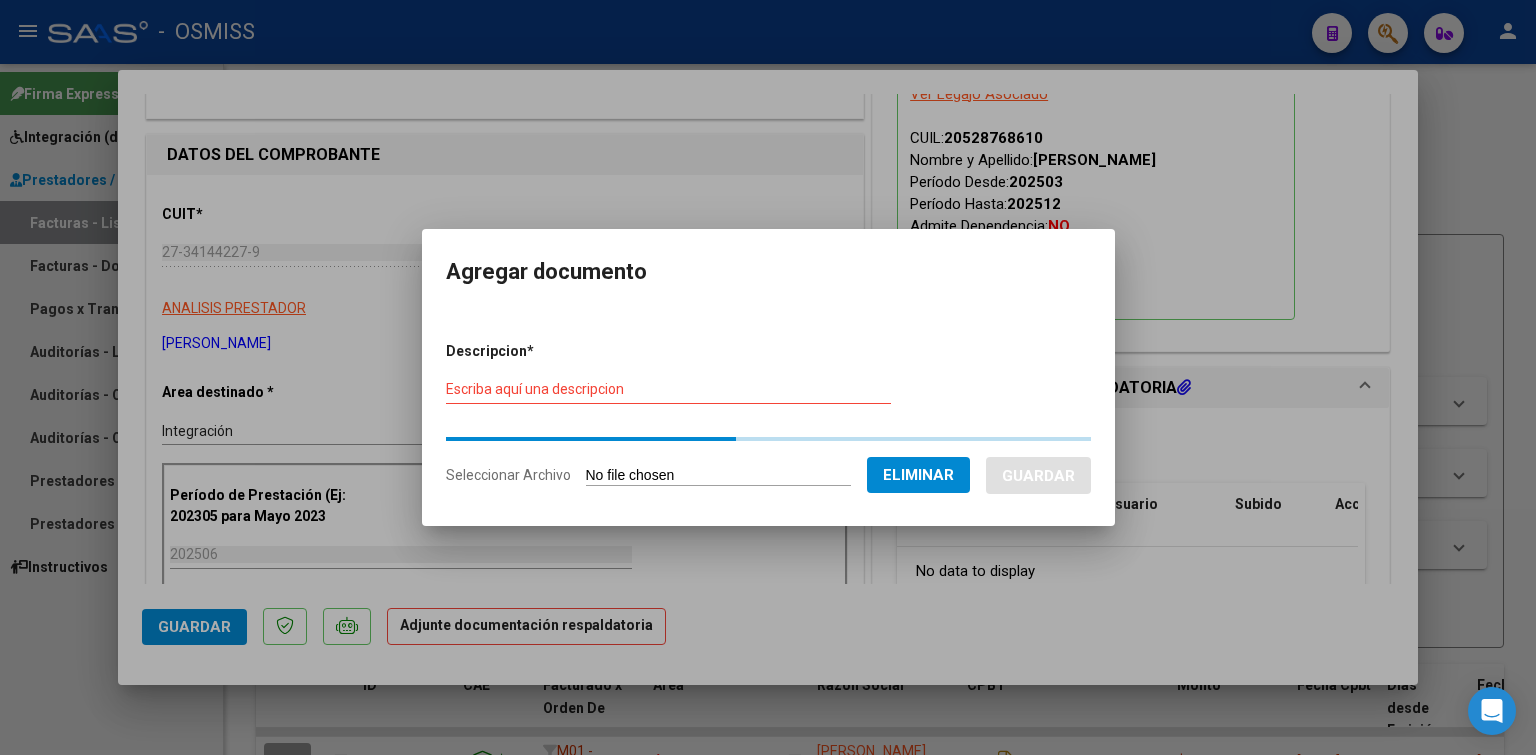 click on "Escriba aquí una descripcion" at bounding box center [668, 389] 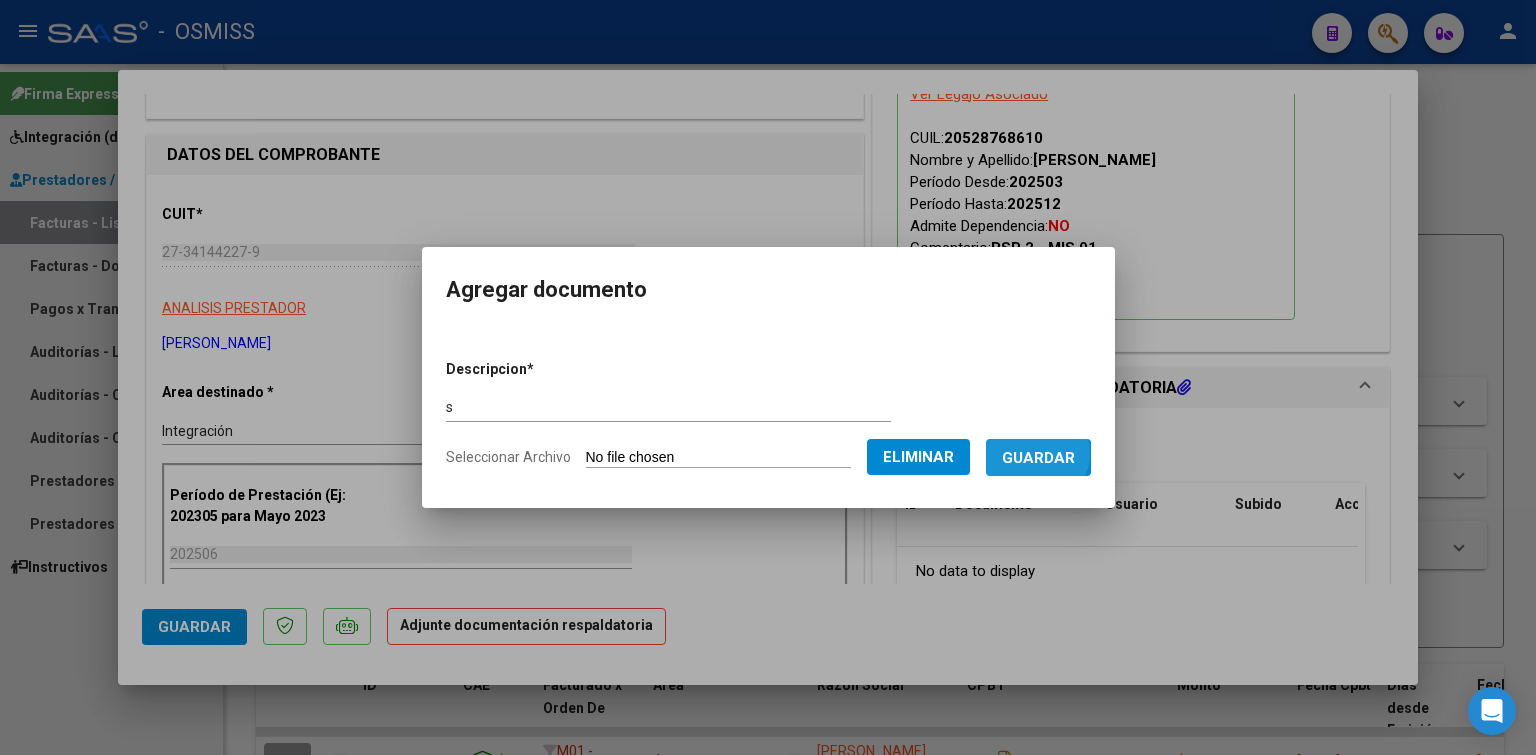 click on "Guardar" at bounding box center (1038, 458) 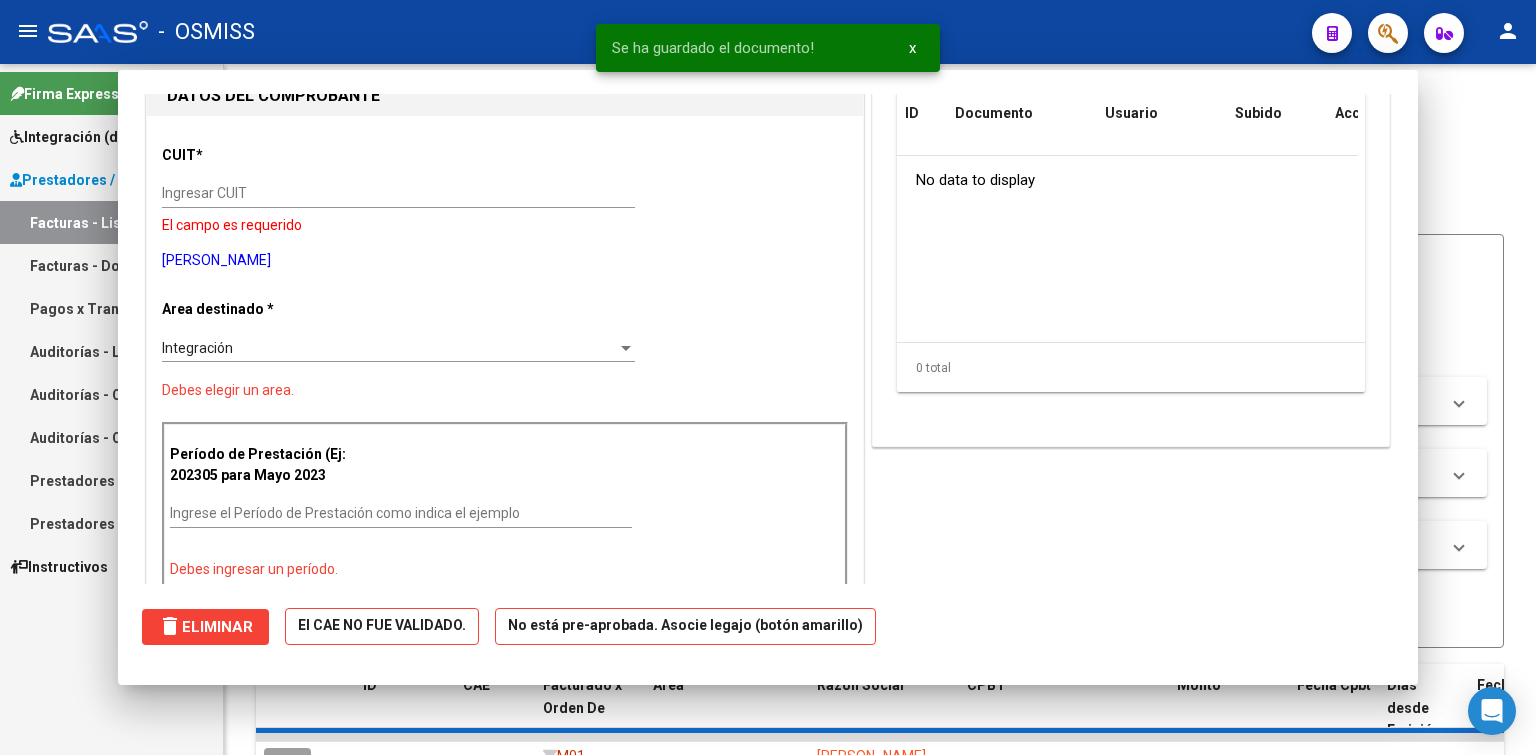 scroll, scrollTop: 0, scrollLeft: 0, axis: both 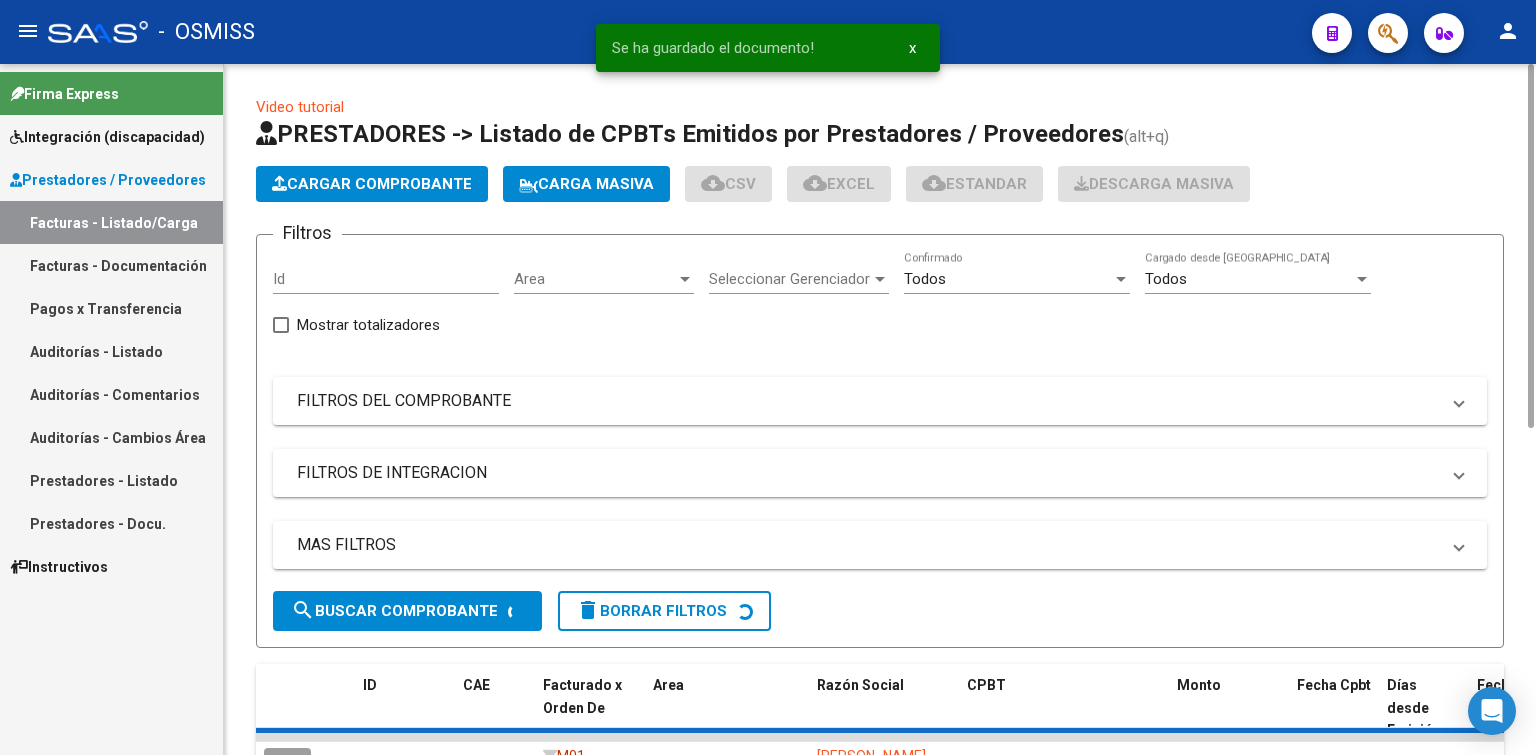 click on "Cargar Comprobante" 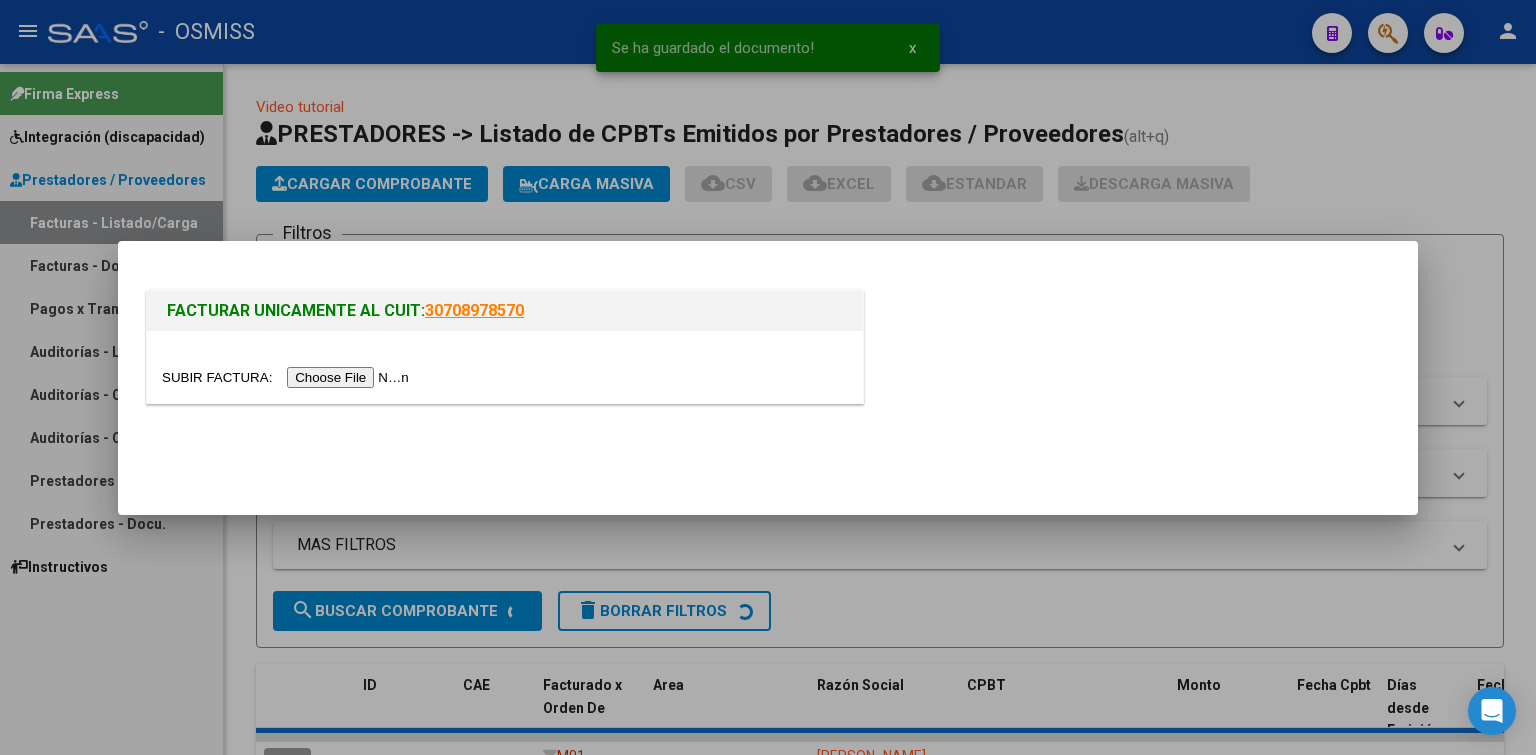 click at bounding box center (288, 377) 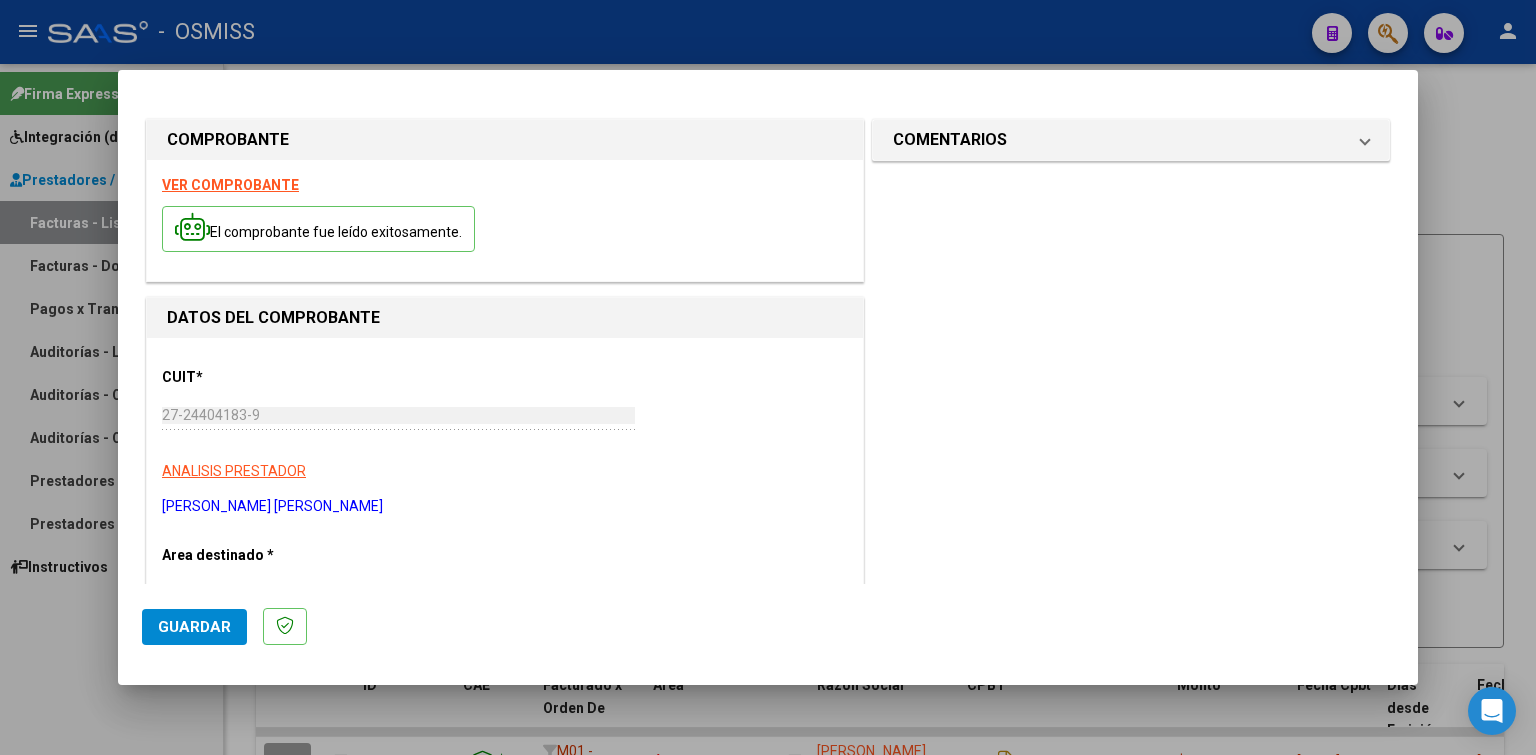 scroll, scrollTop: 500, scrollLeft: 0, axis: vertical 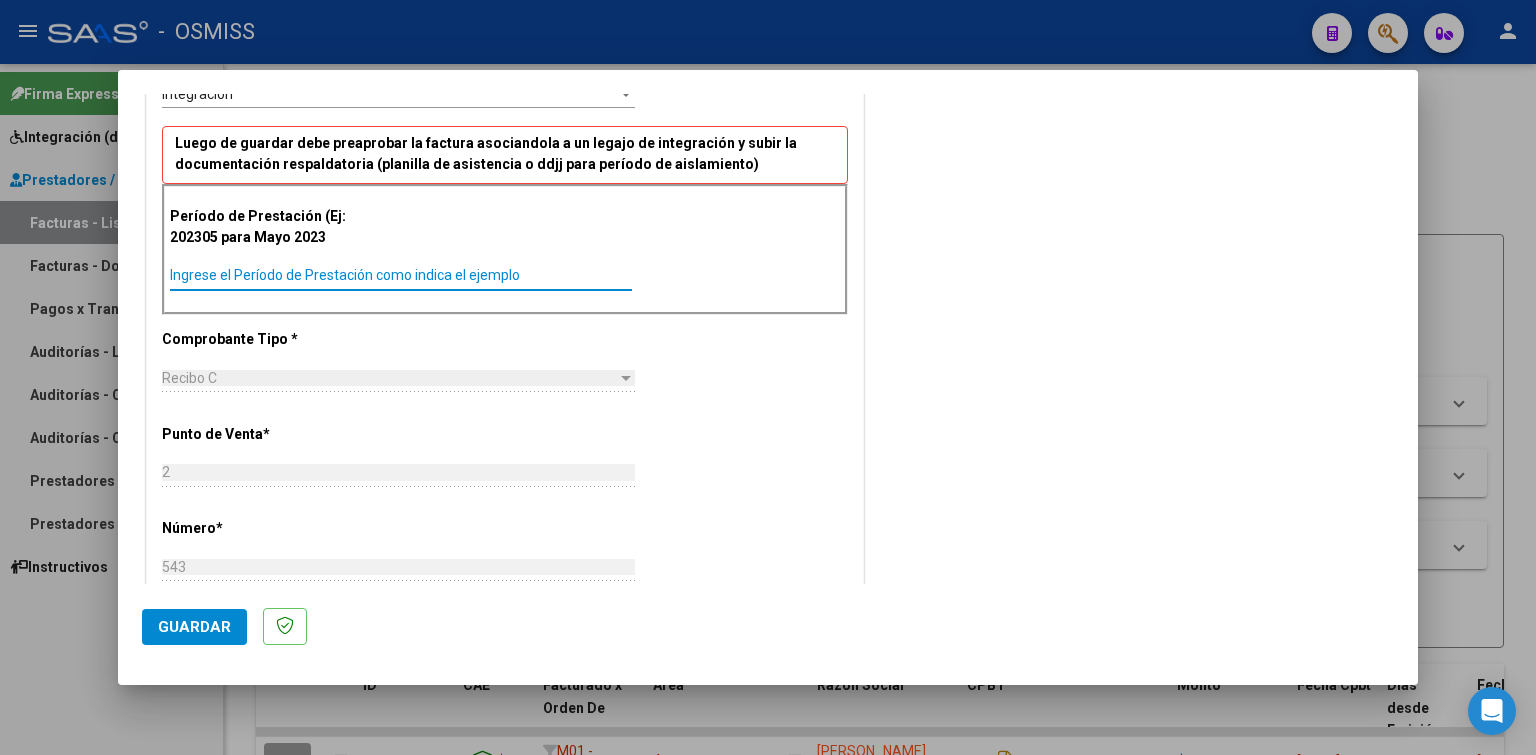 paste on "202506" 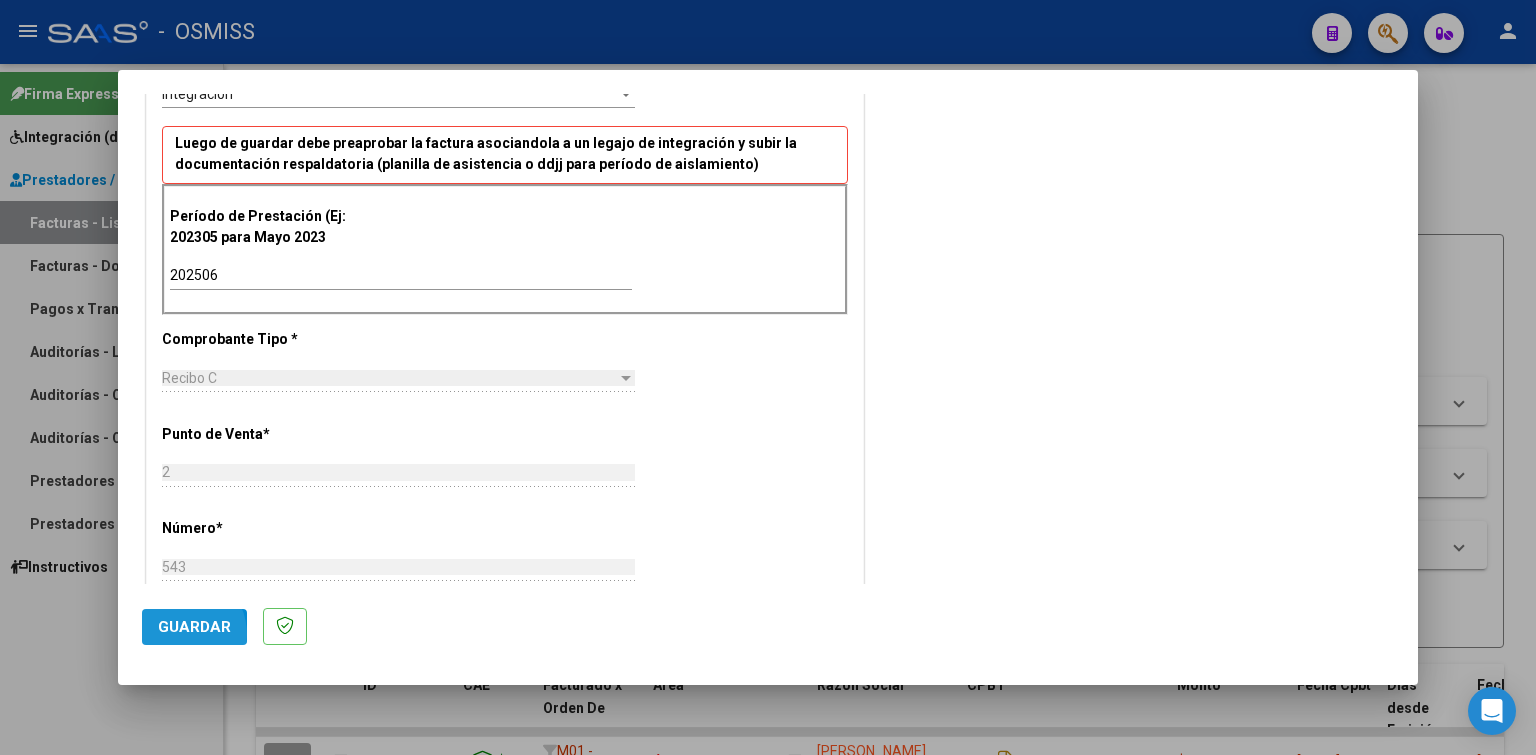 click on "Guardar" 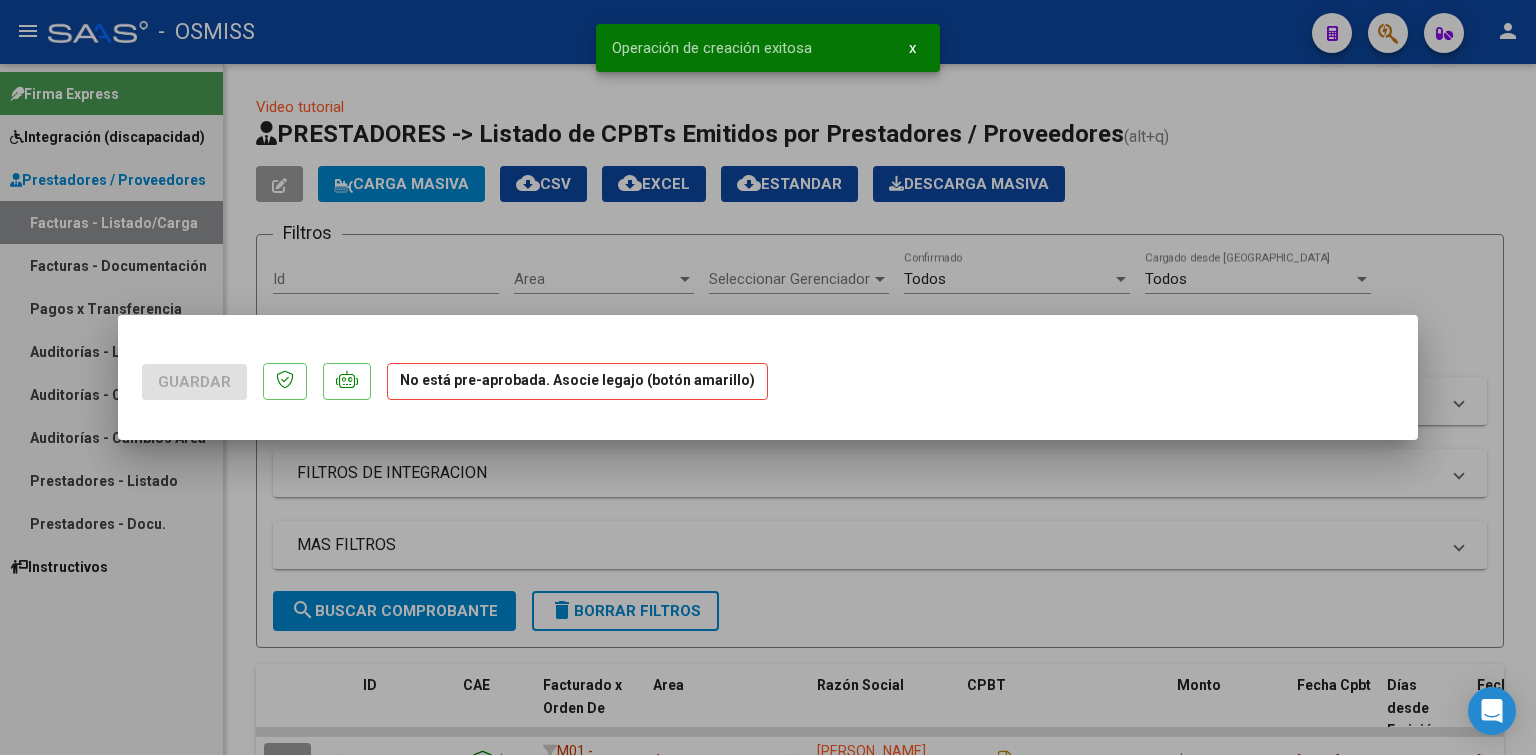 scroll, scrollTop: 0, scrollLeft: 0, axis: both 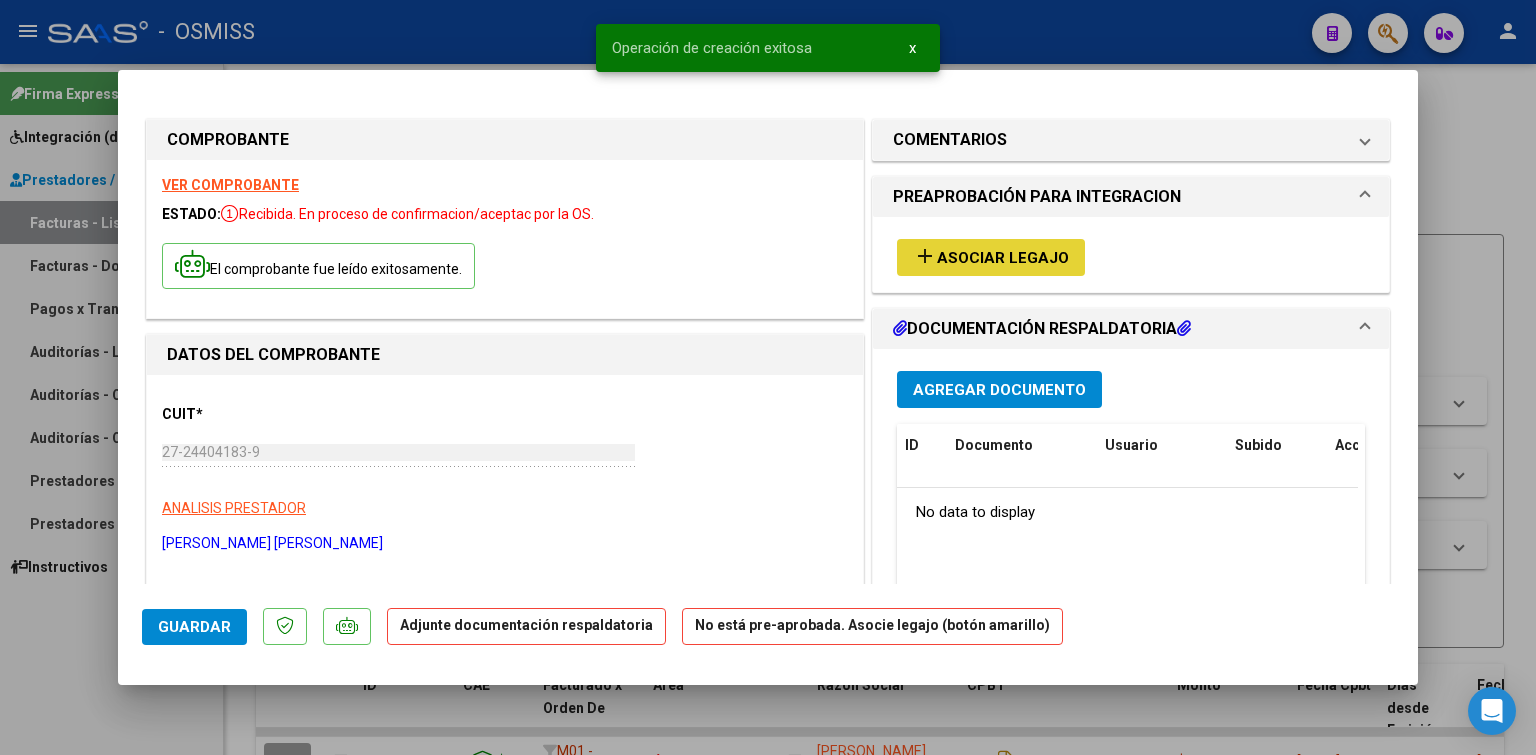 click on "Asociar Legajo" at bounding box center [1003, 258] 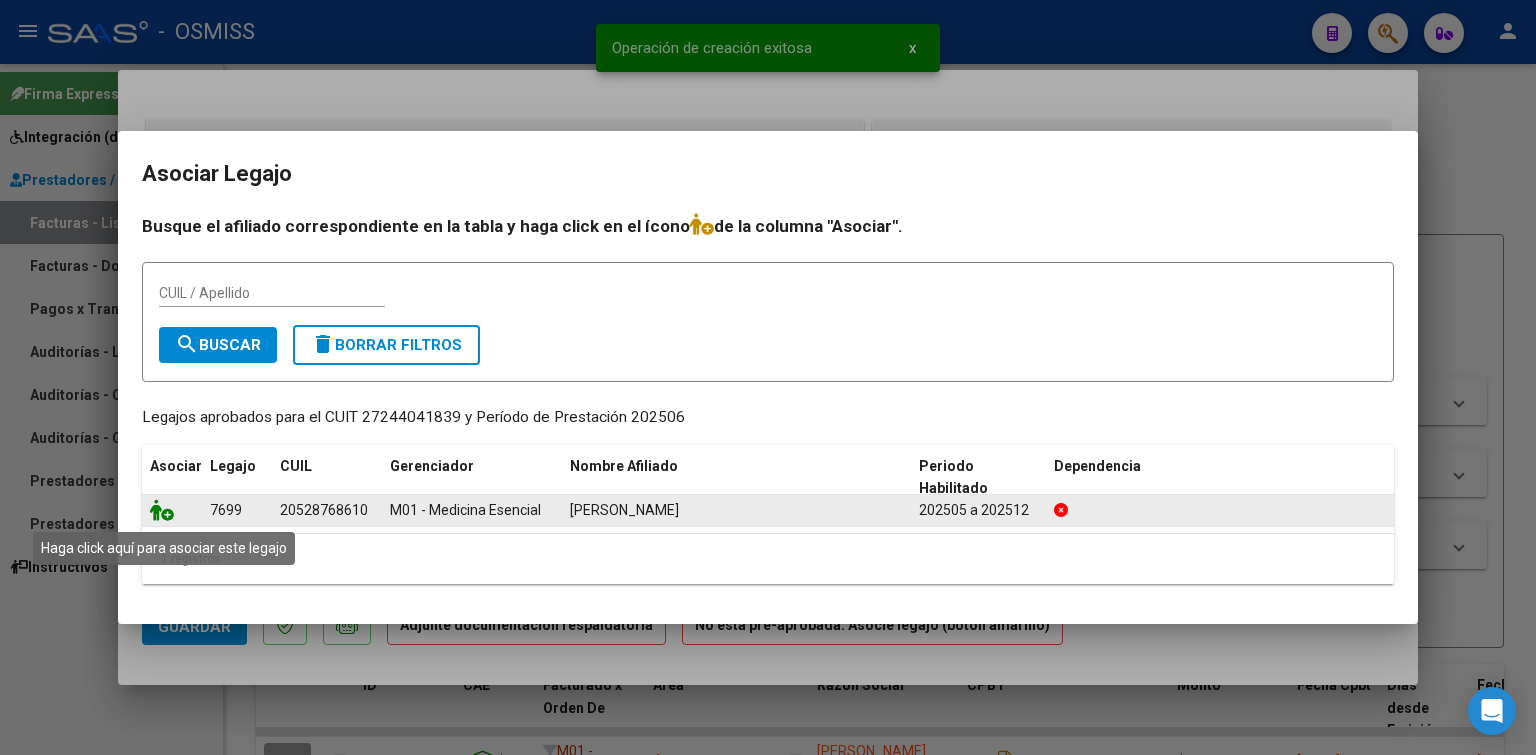 click 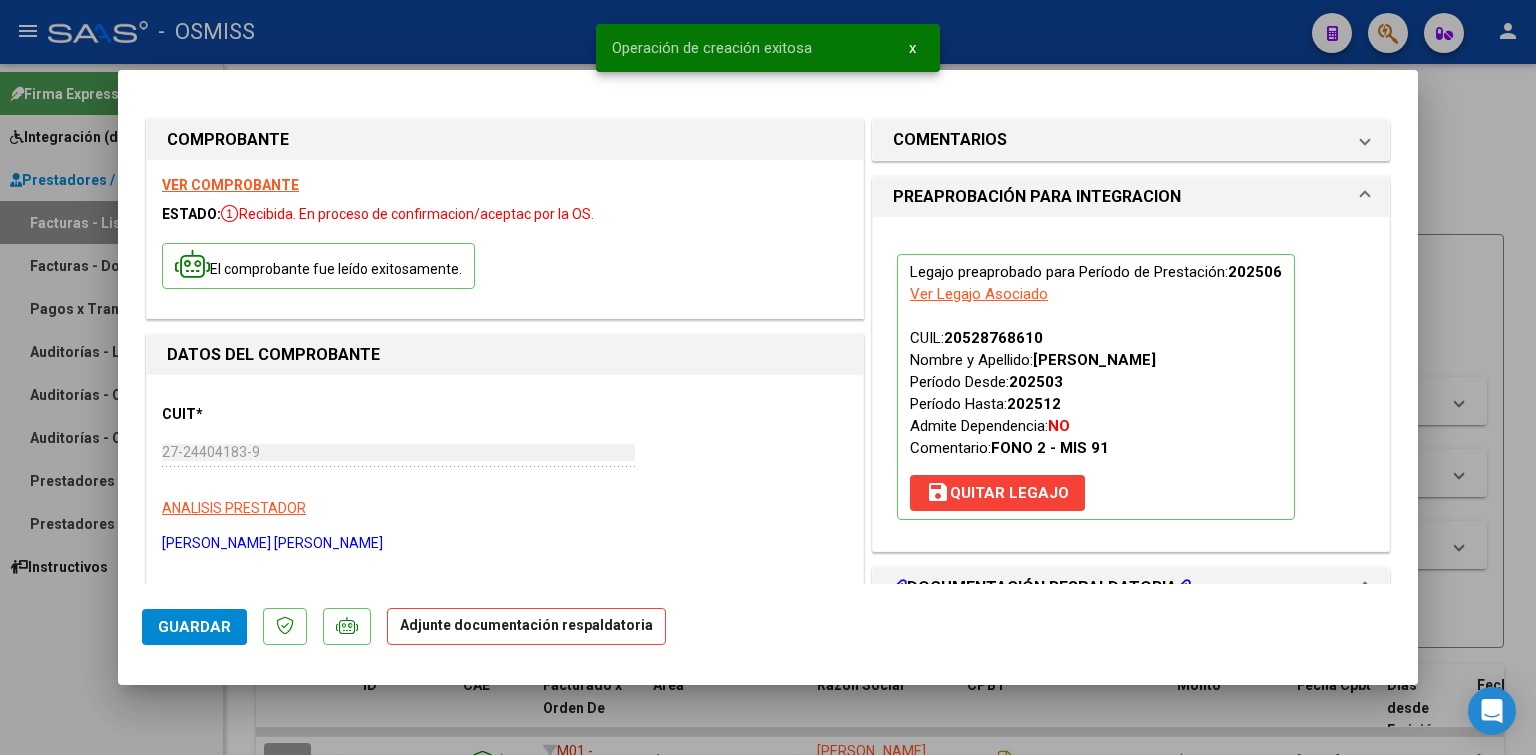scroll, scrollTop: 300, scrollLeft: 0, axis: vertical 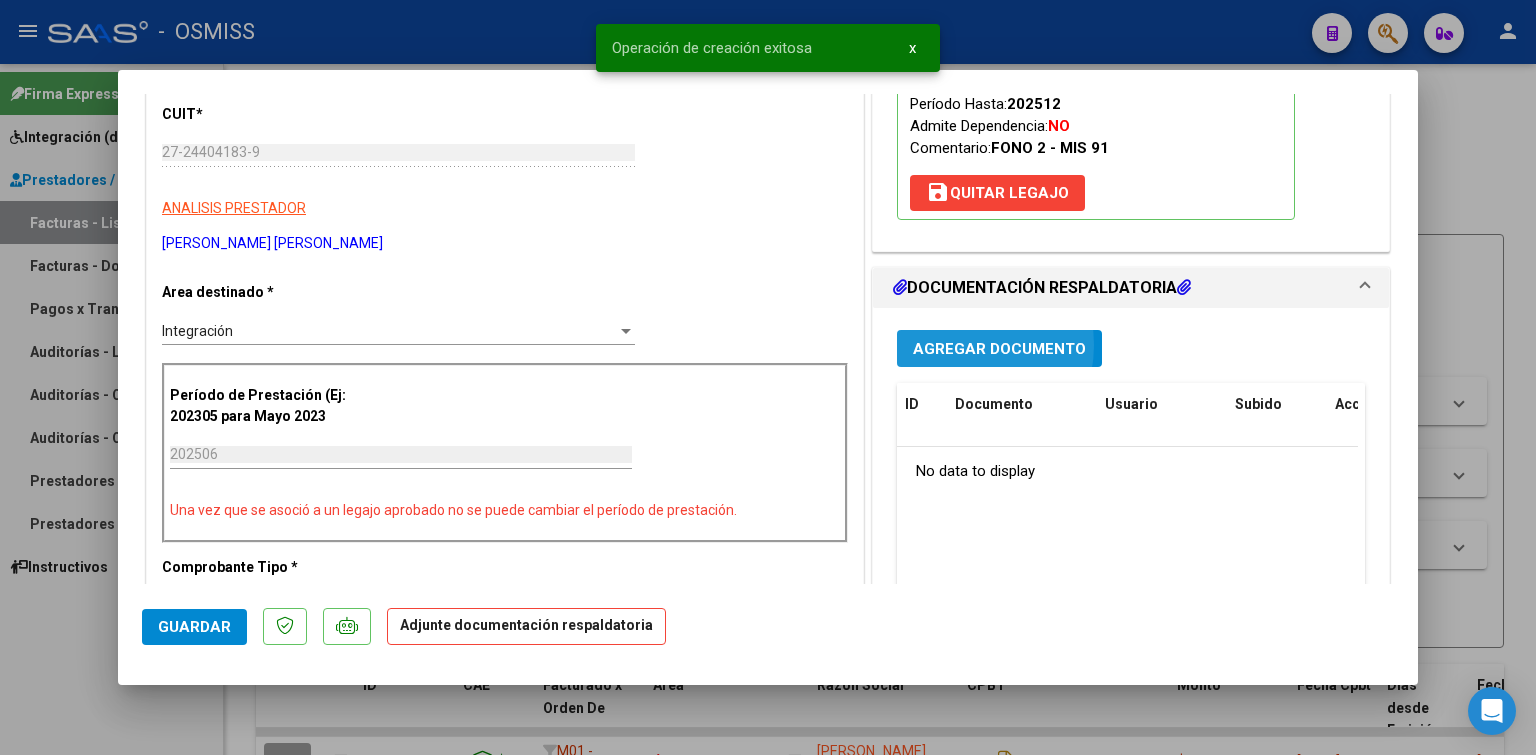 click on "Agregar Documento" at bounding box center (999, 349) 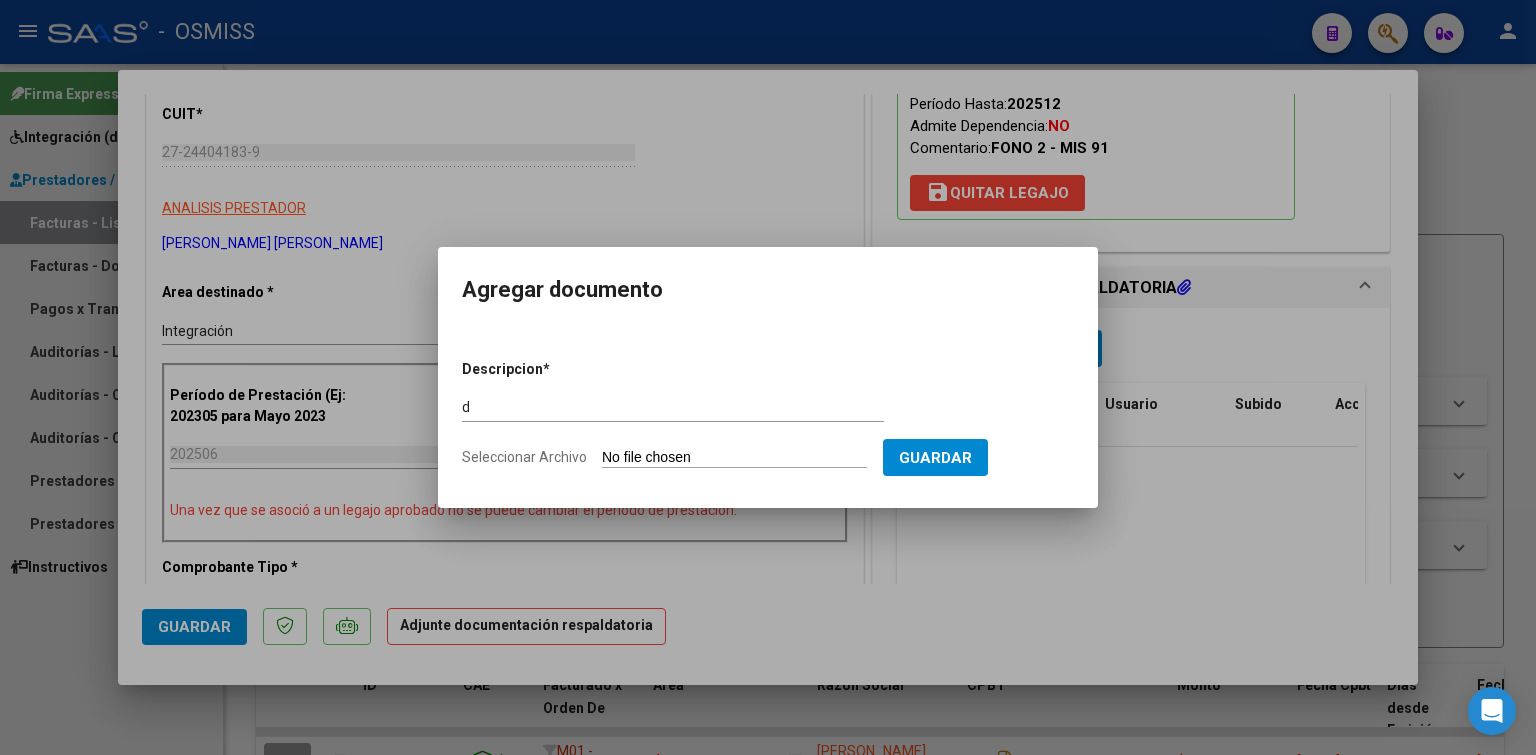 click on "Seleccionar Archivo" at bounding box center [734, 458] 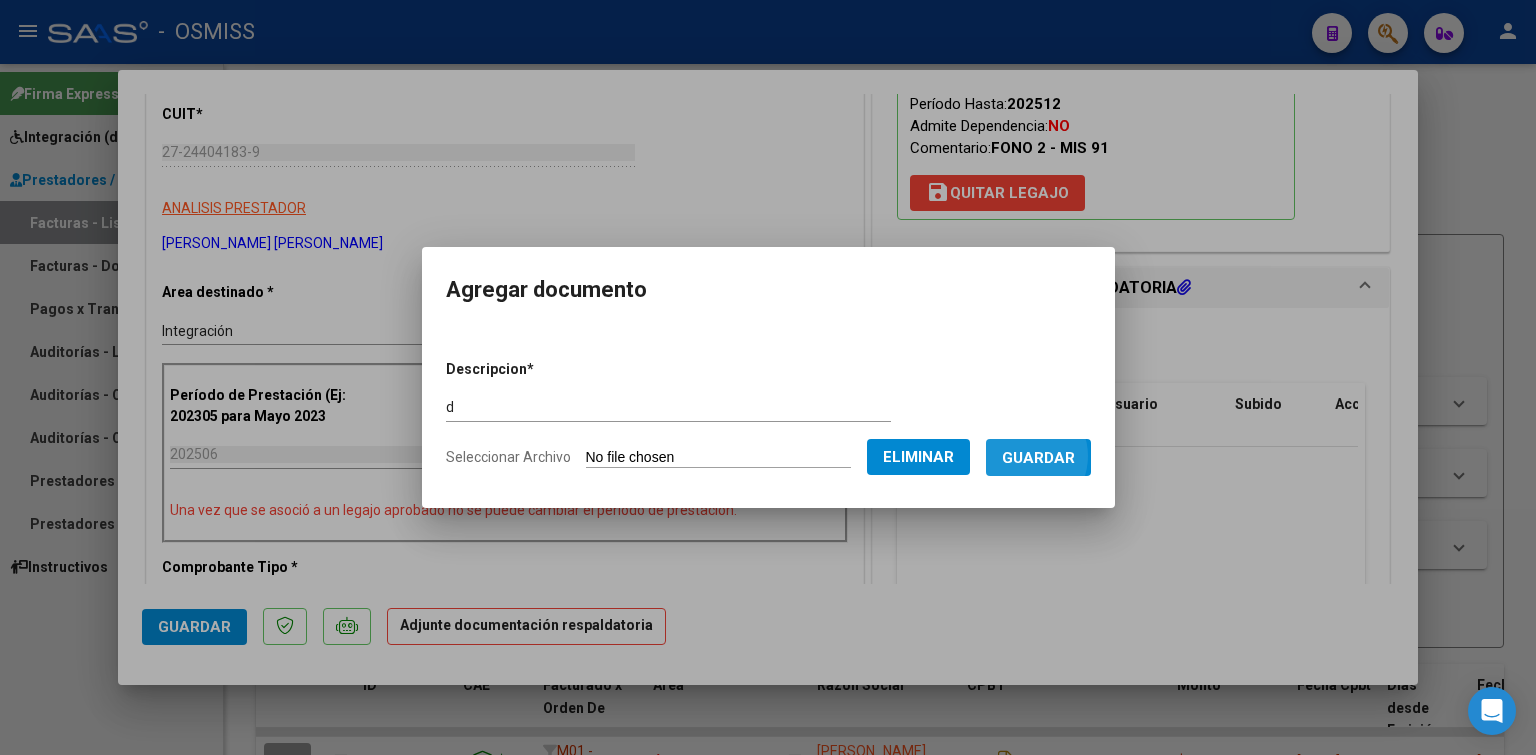 click on "Guardar" at bounding box center [1038, 458] 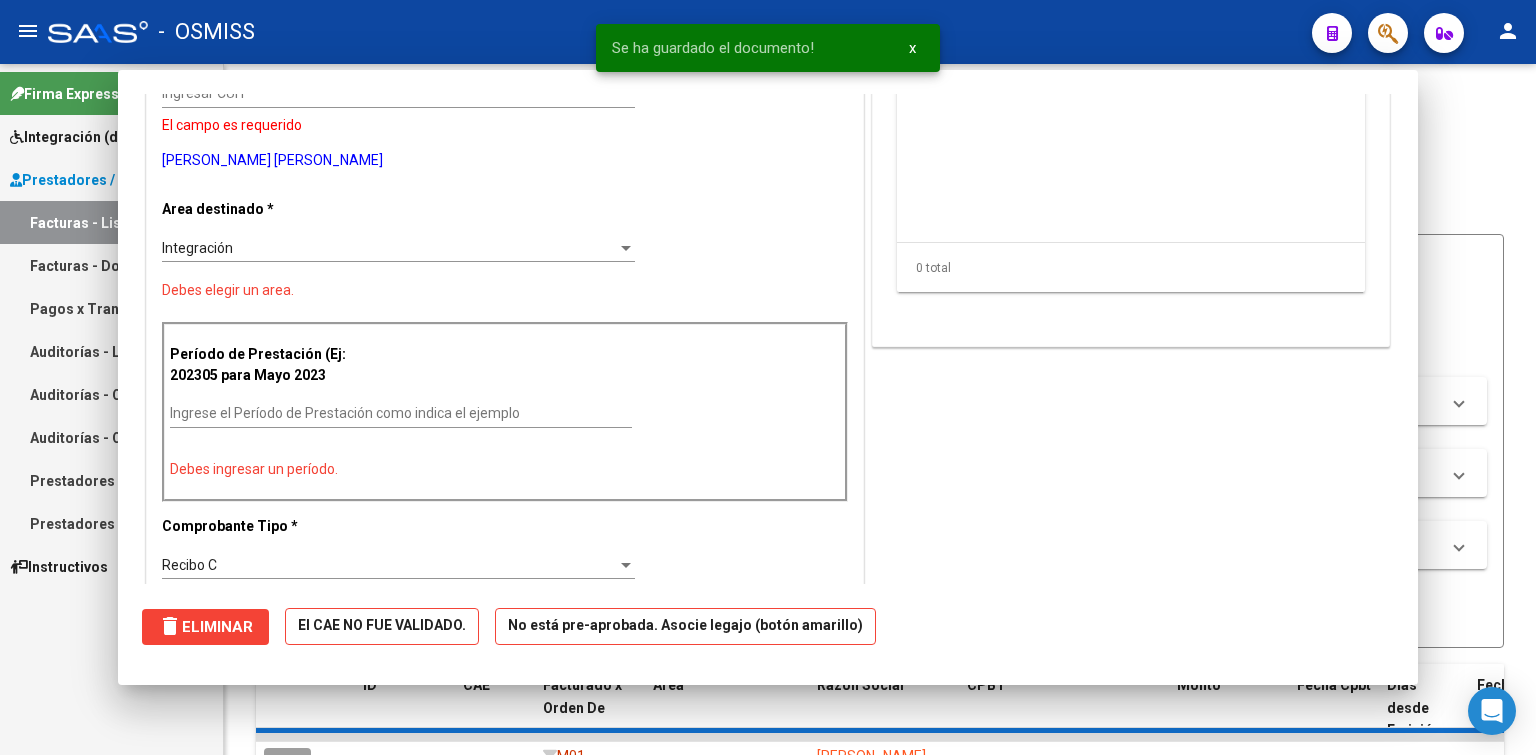 scroll, scrollTop: 0, scrollLeft: 0, axis: both 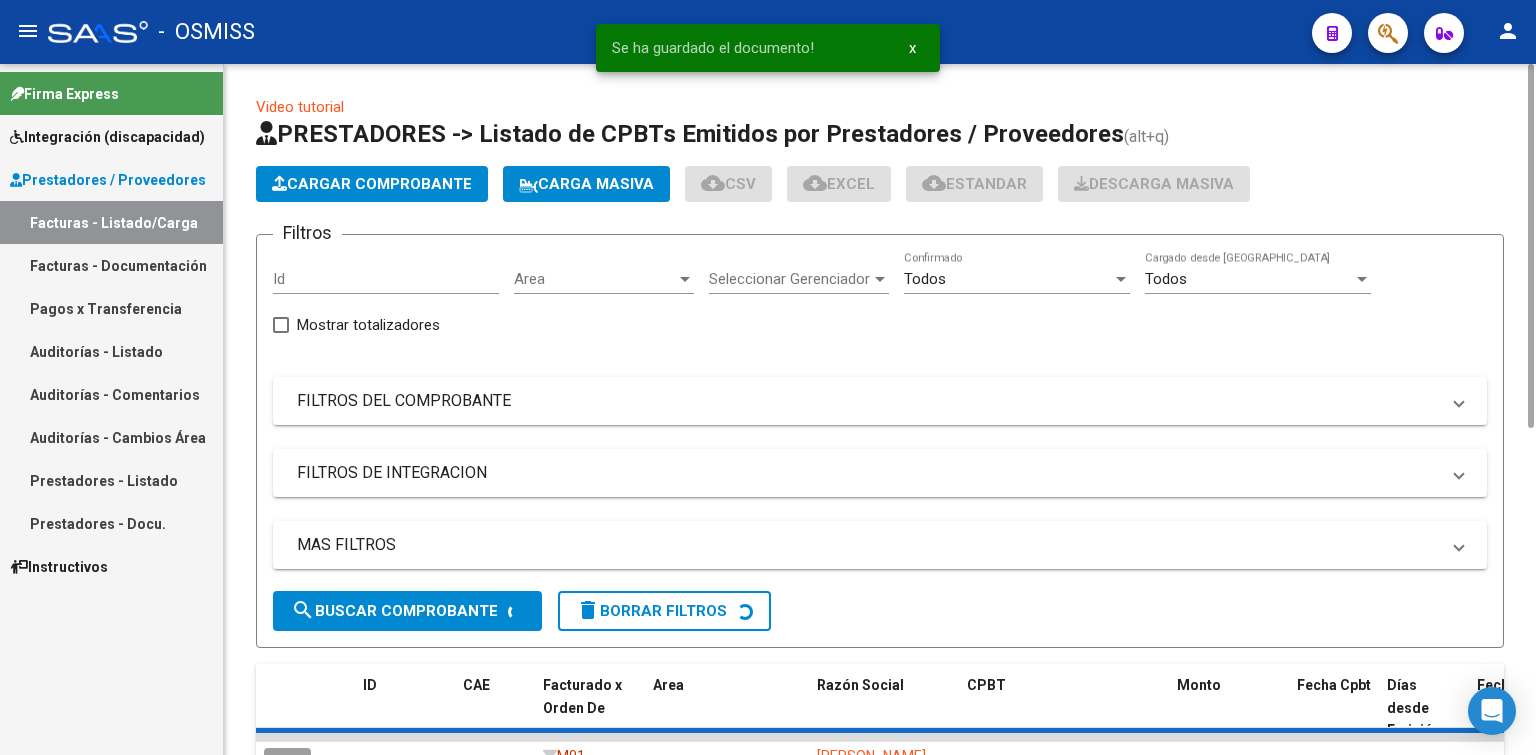 click on "Cargar Comprobante" 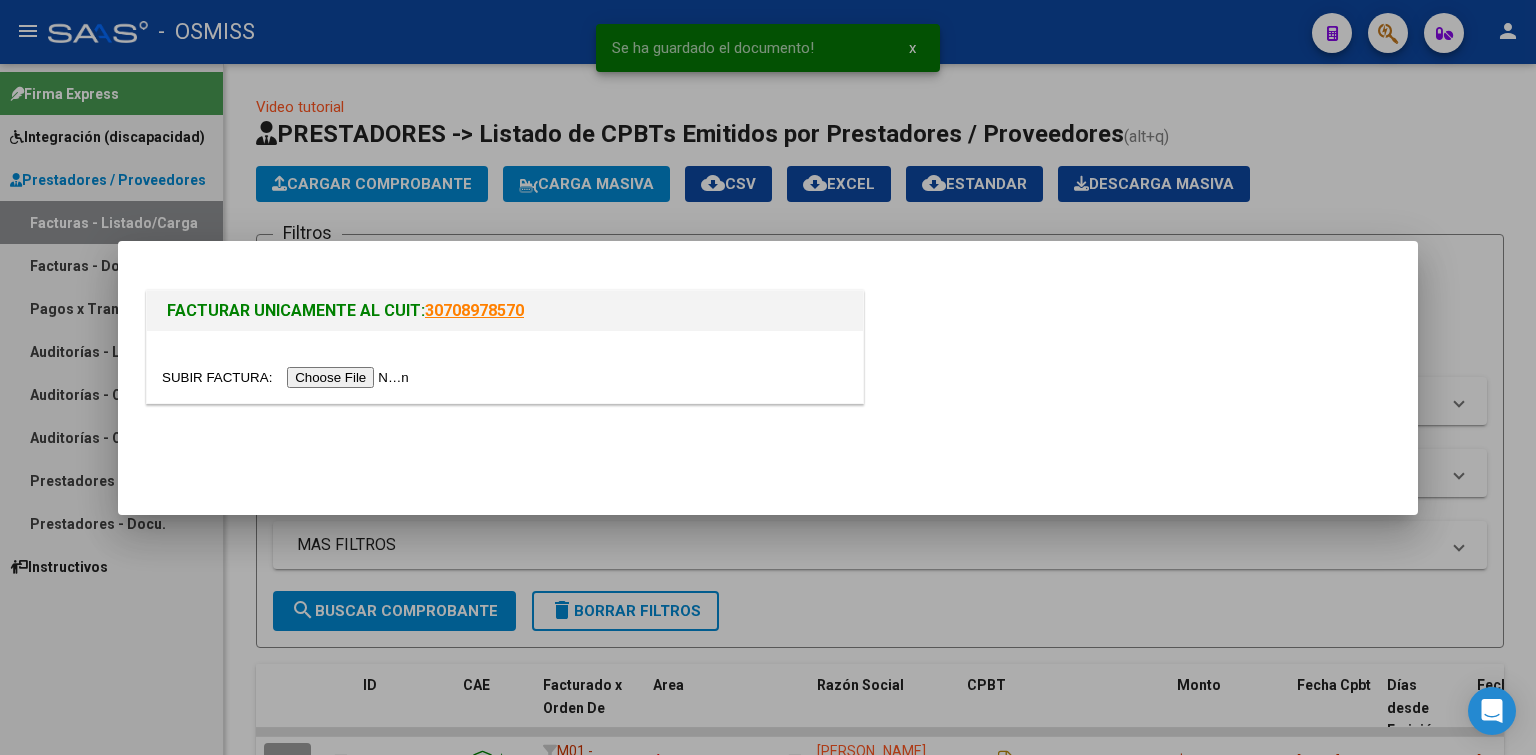 click at bounding box center (288, 377) 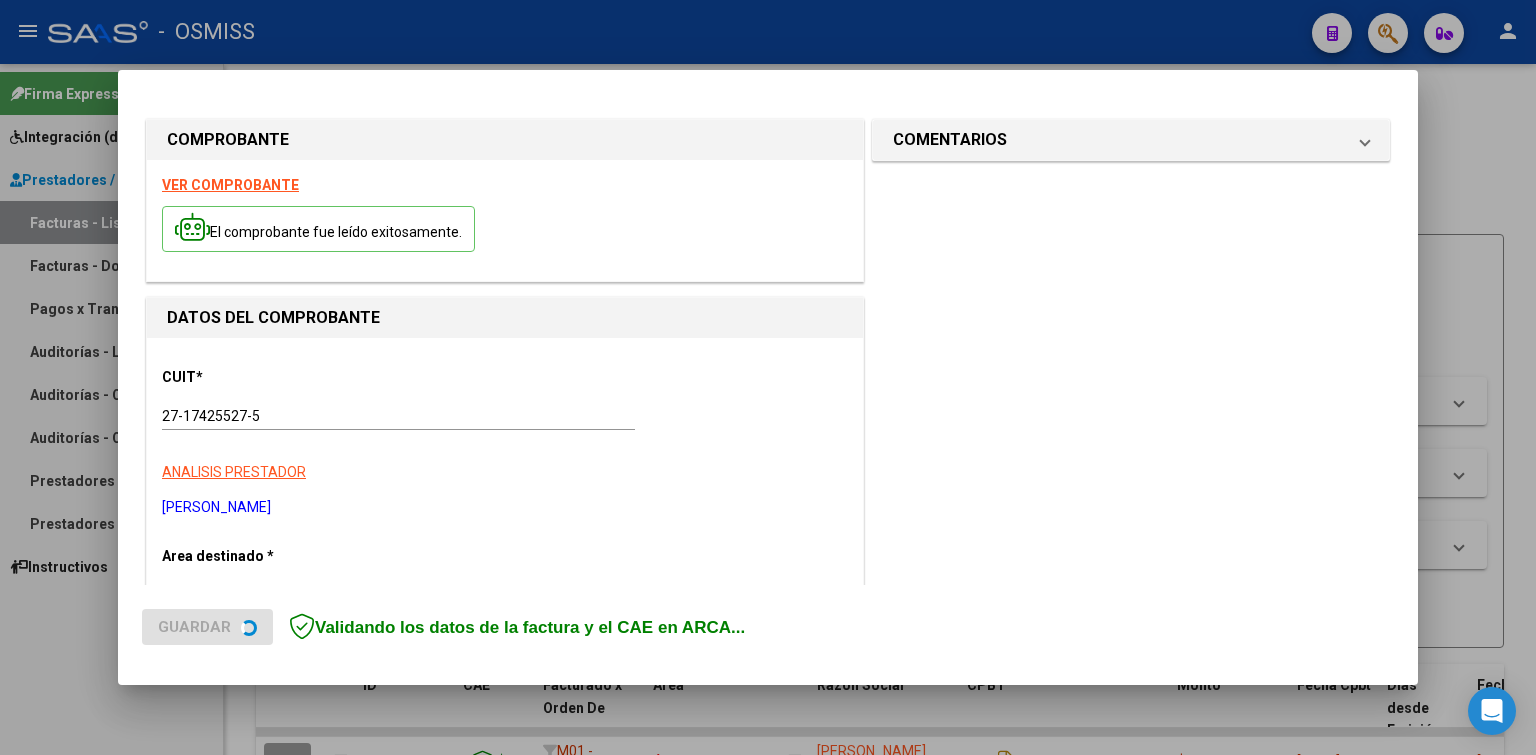 scroll, scrollTop: 200, scrollLeft: 0, axis: vertical 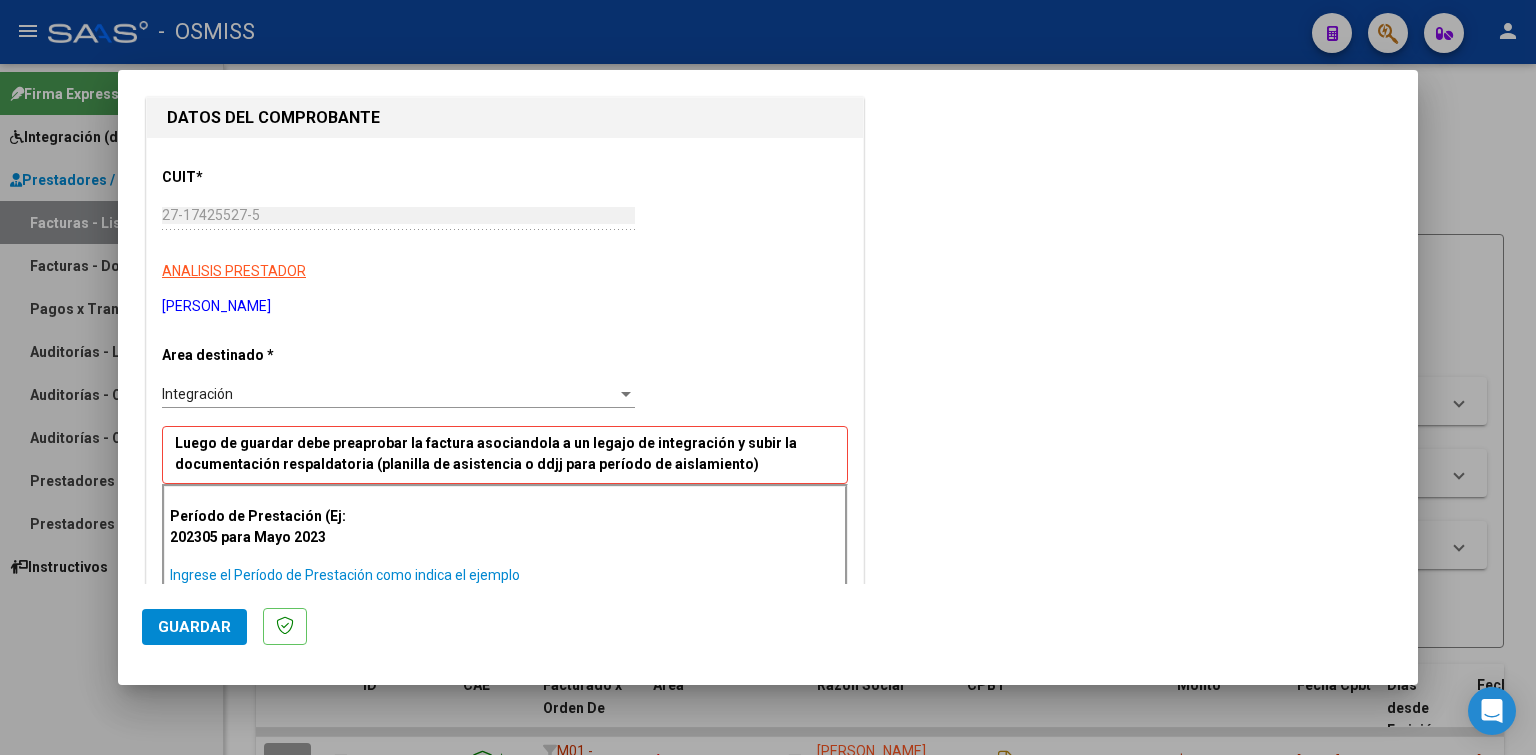 click on "Ingrese el Período de Prestación como indica el ejemplo" at bounding box center [401, 575] 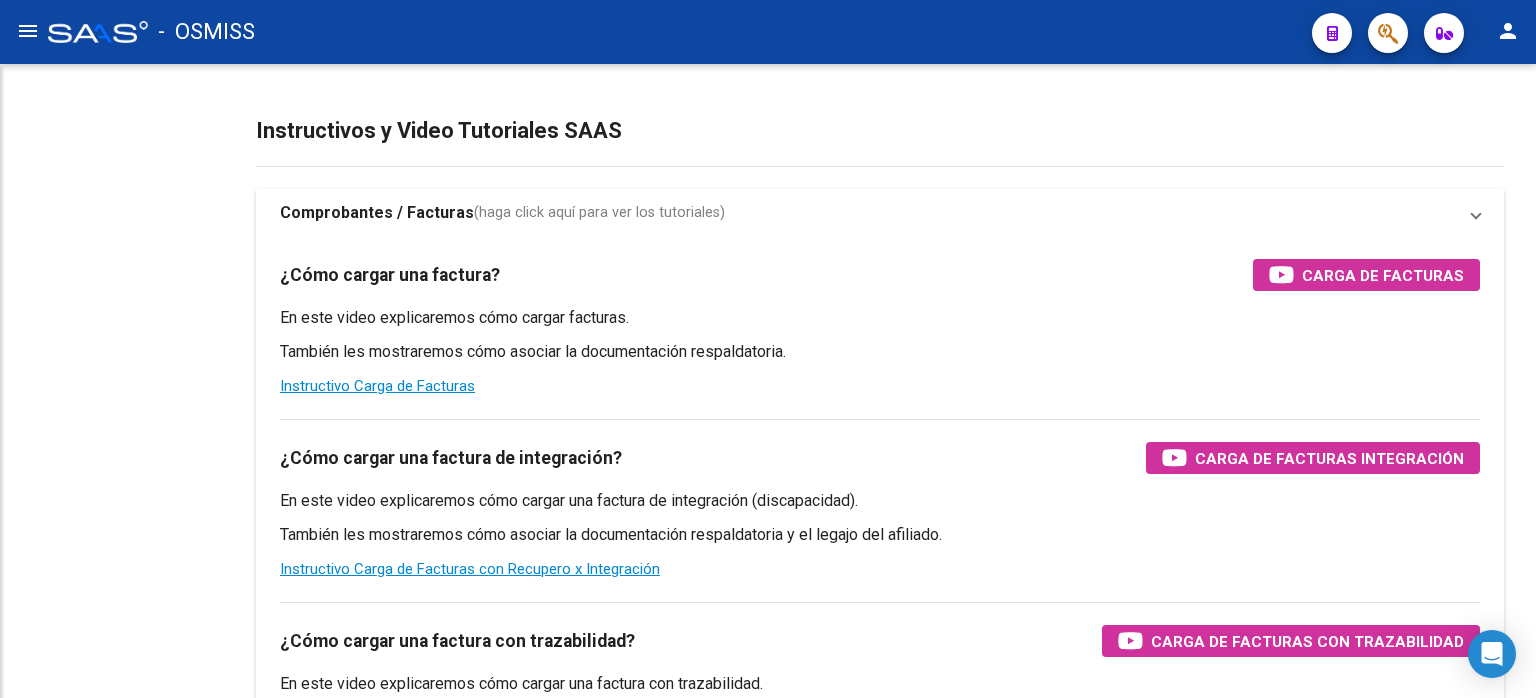 scroll, scrollTop: 0, scrollLeft: 0, axis: both 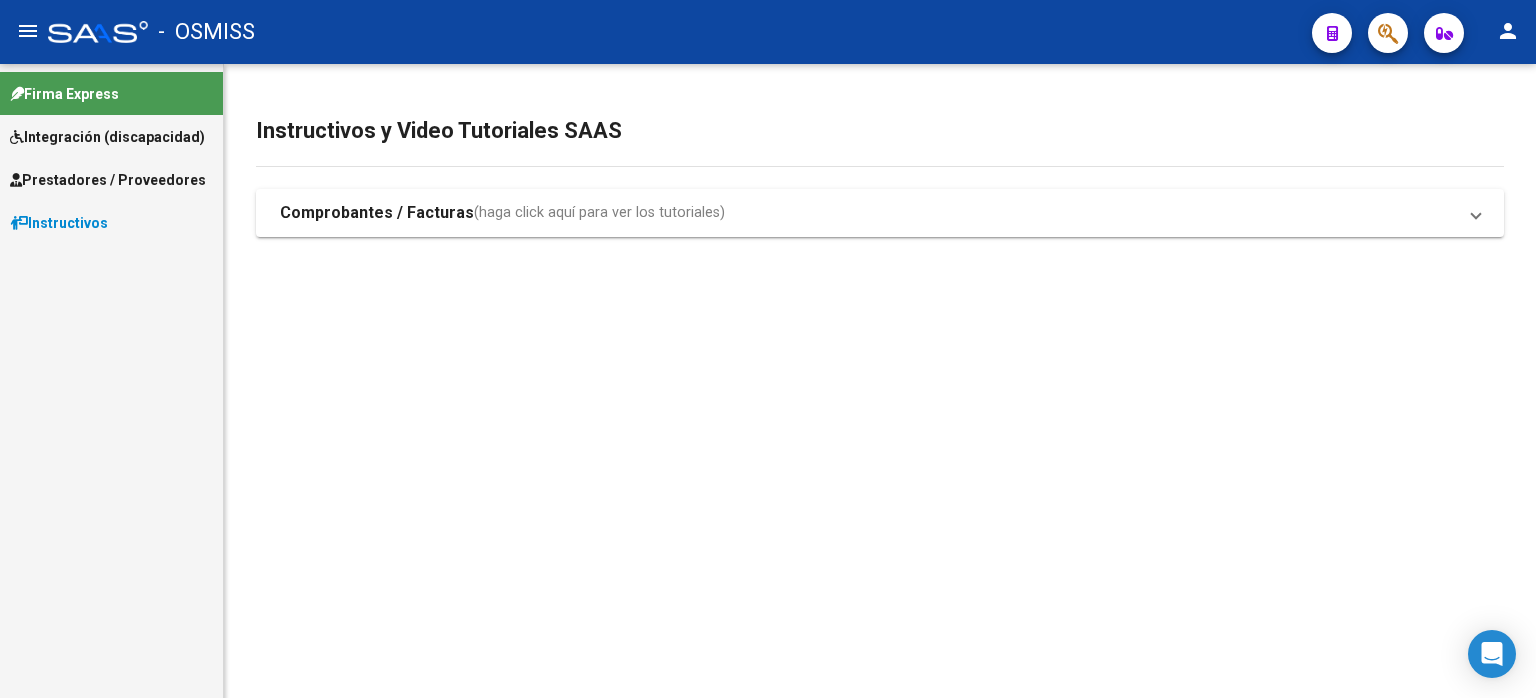 click on "Prestadores / Proveedores" at bounding box center [108, 180] 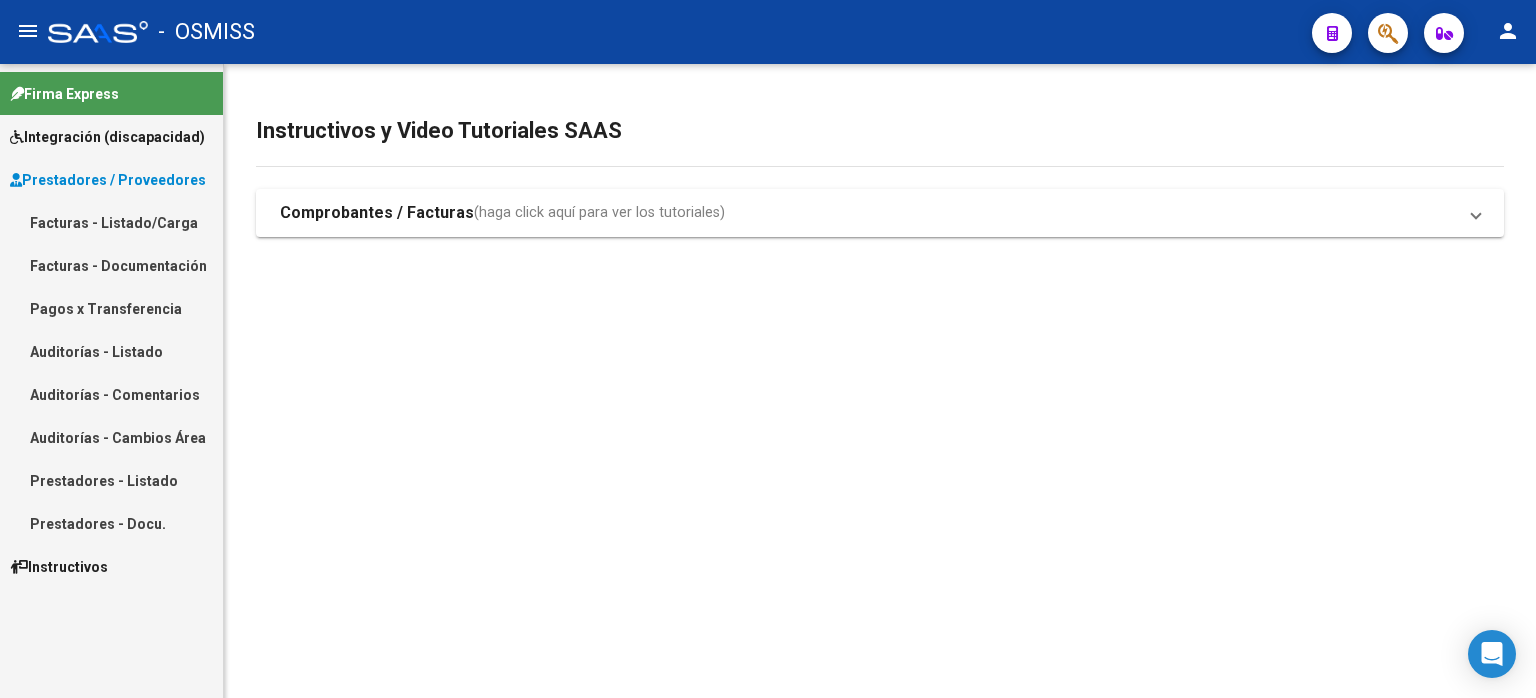 click on "Facturas - Listado/Carga" at bounding box center [111, 222] 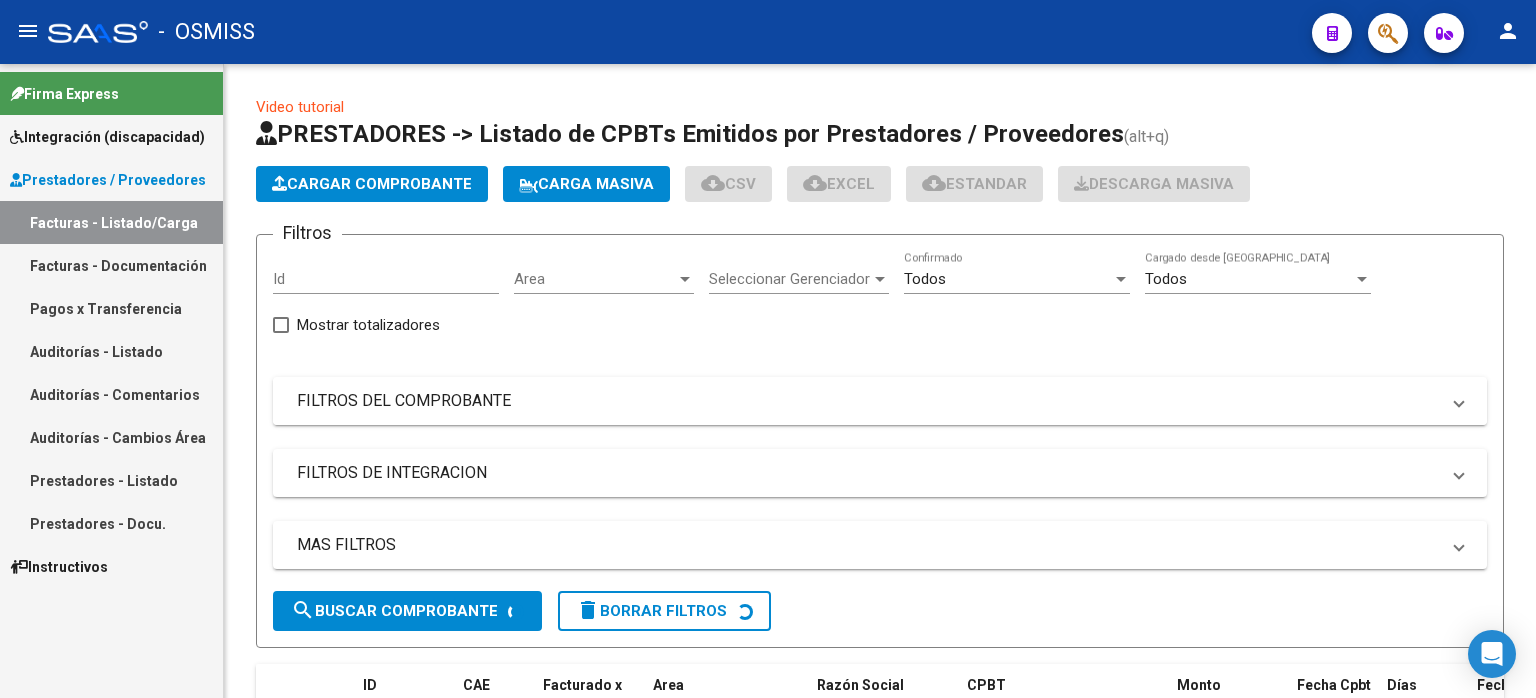 click on "FILTROS DEL COMPROBANTE" at bounding box center (868, 401) 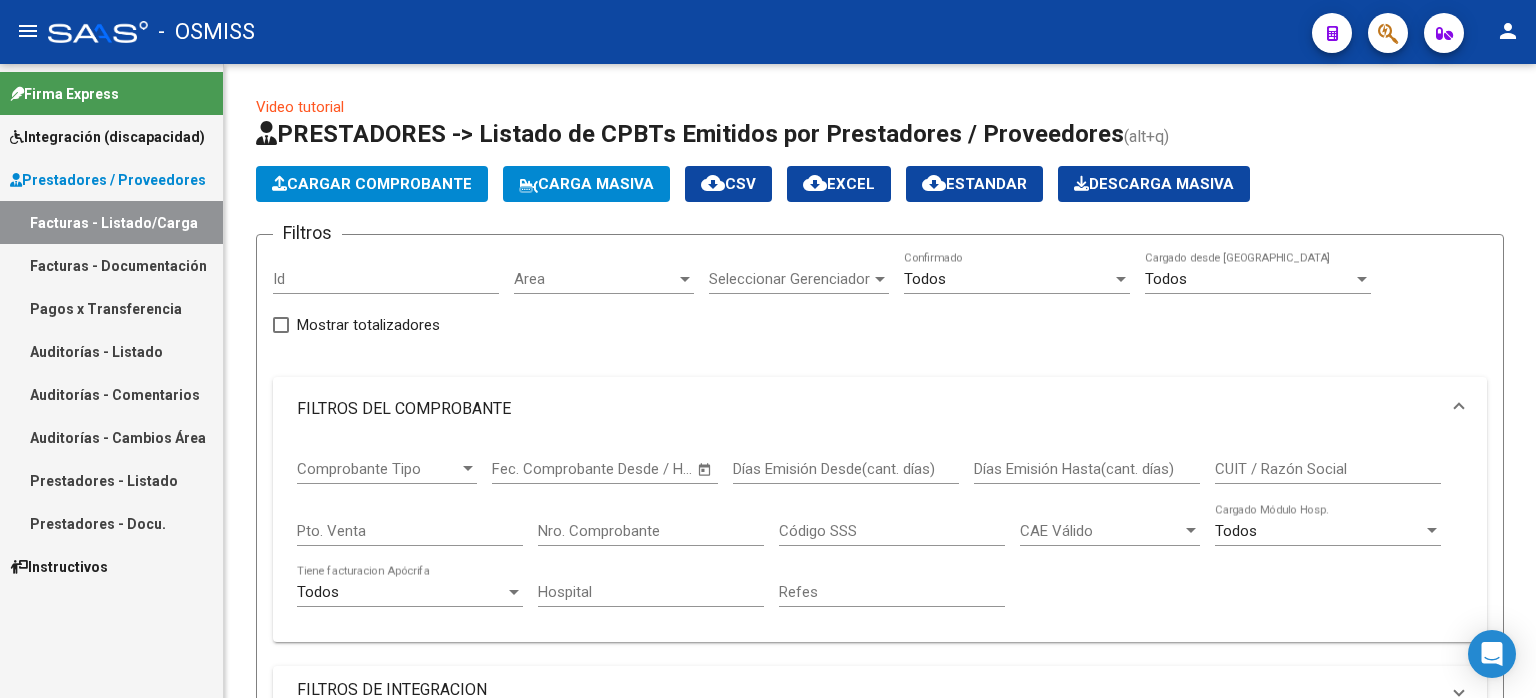 click on "CUIT / Razón Social" at bounding box center (1328, 469) 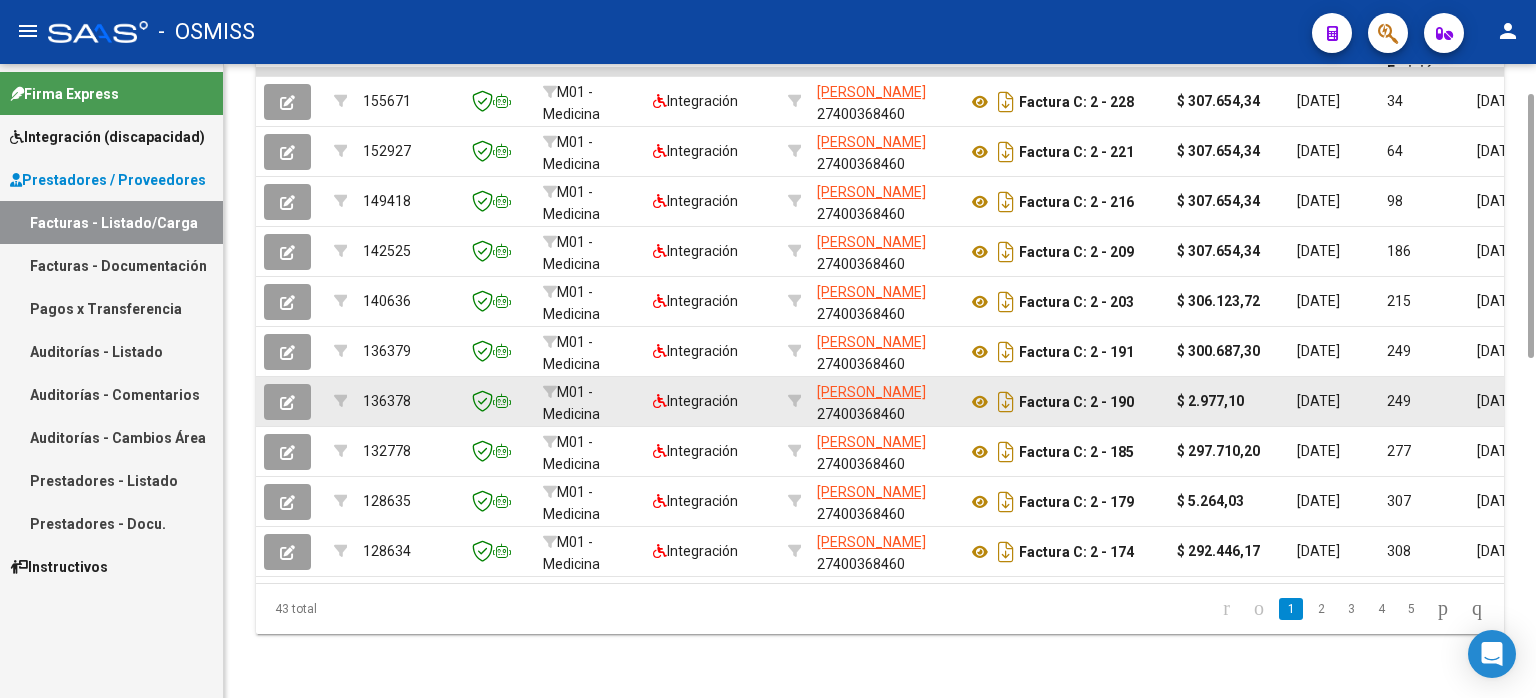 scroll, scrollTop: 641, scrollLeft: 0, axis: vertical 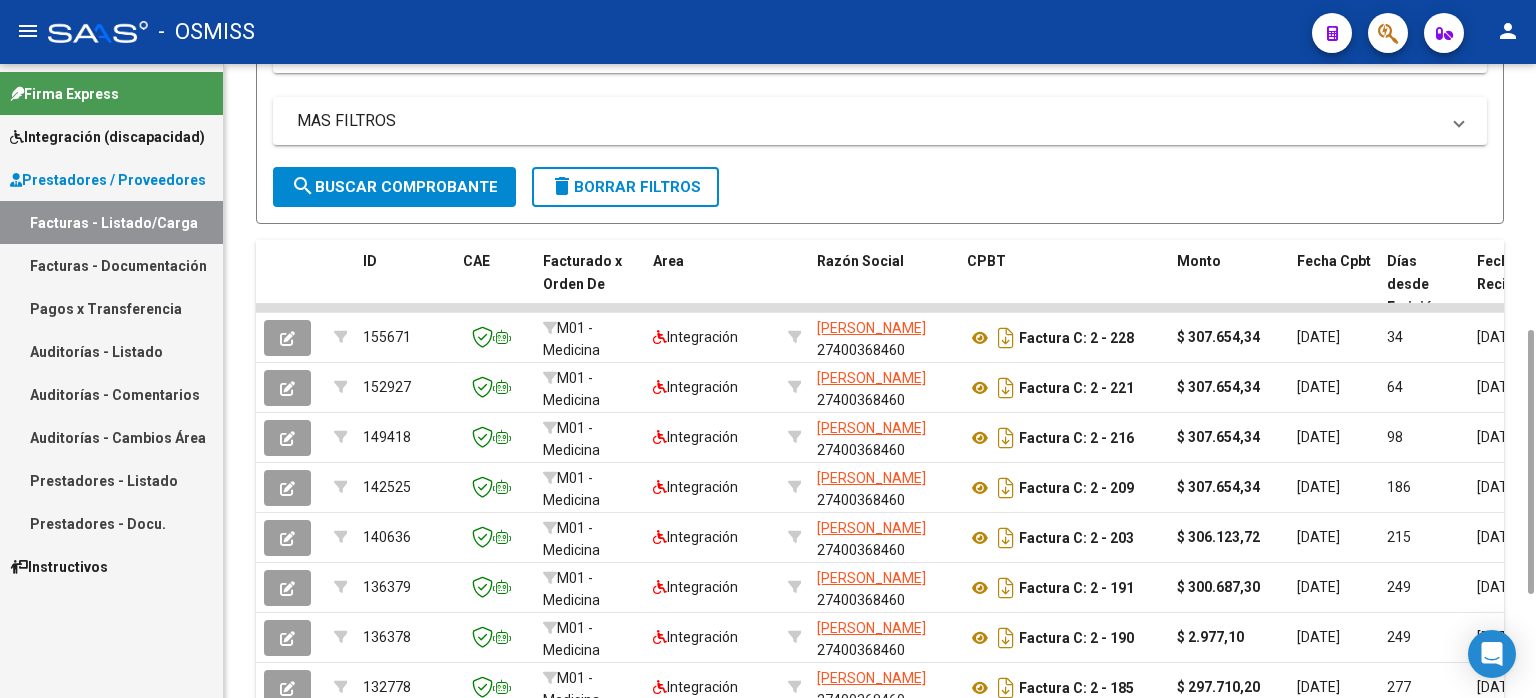 type on "rodriguez neri" 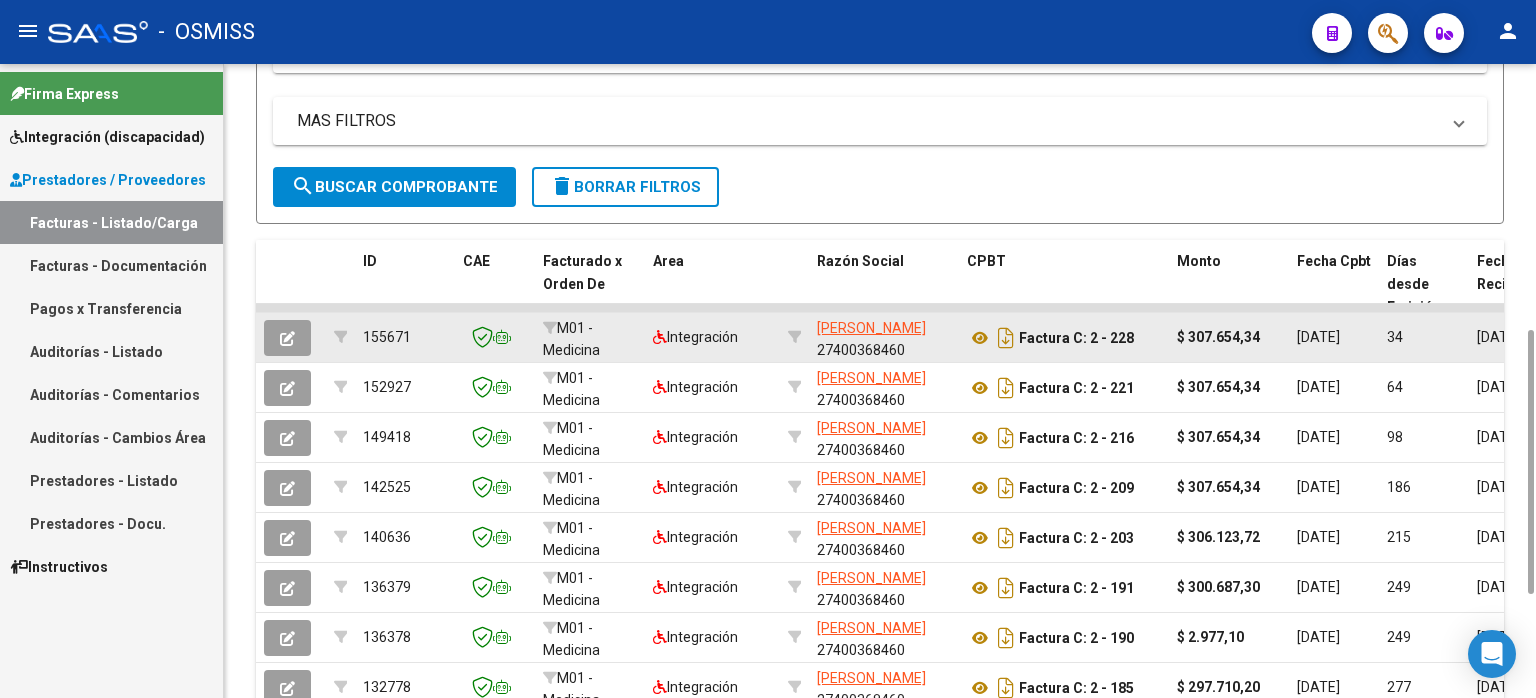 click 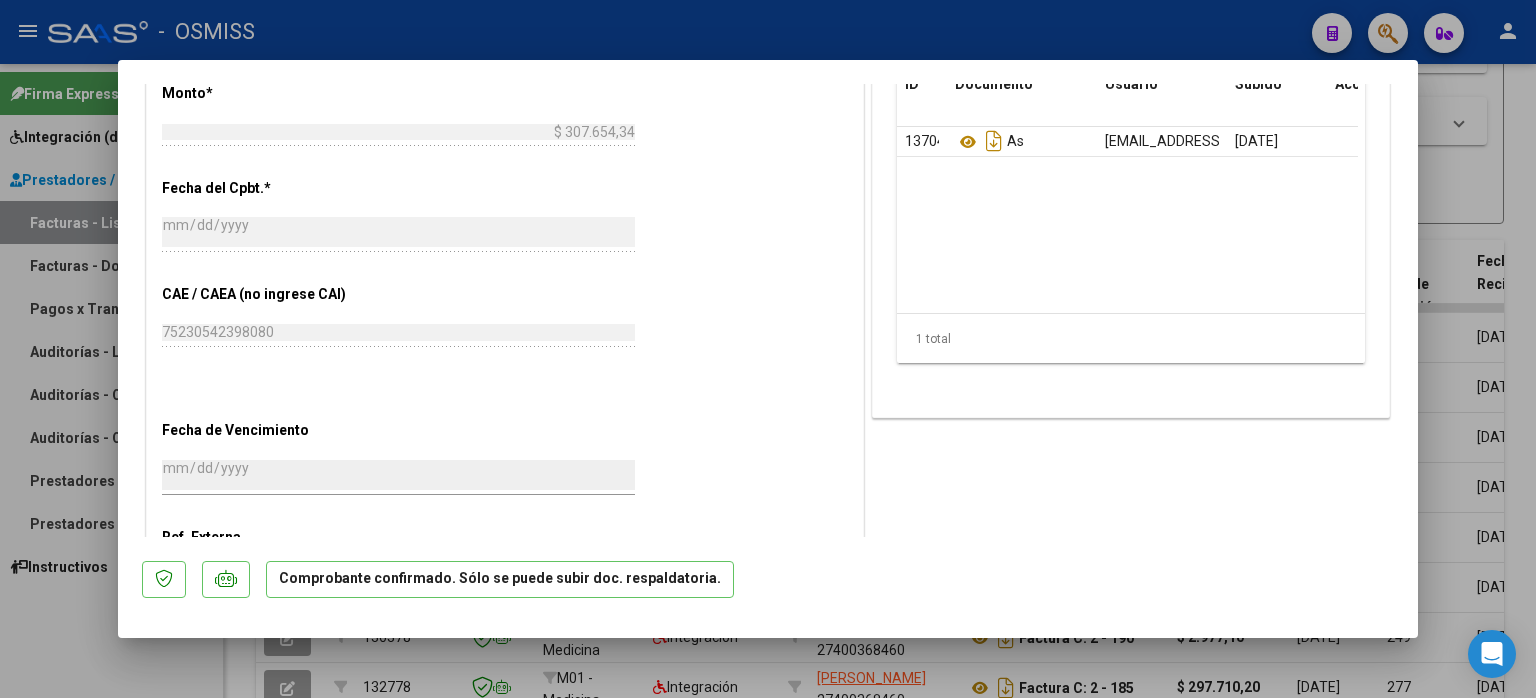 scroll, scrollTop: 1200, scrollLeft: 0, axis: vertical 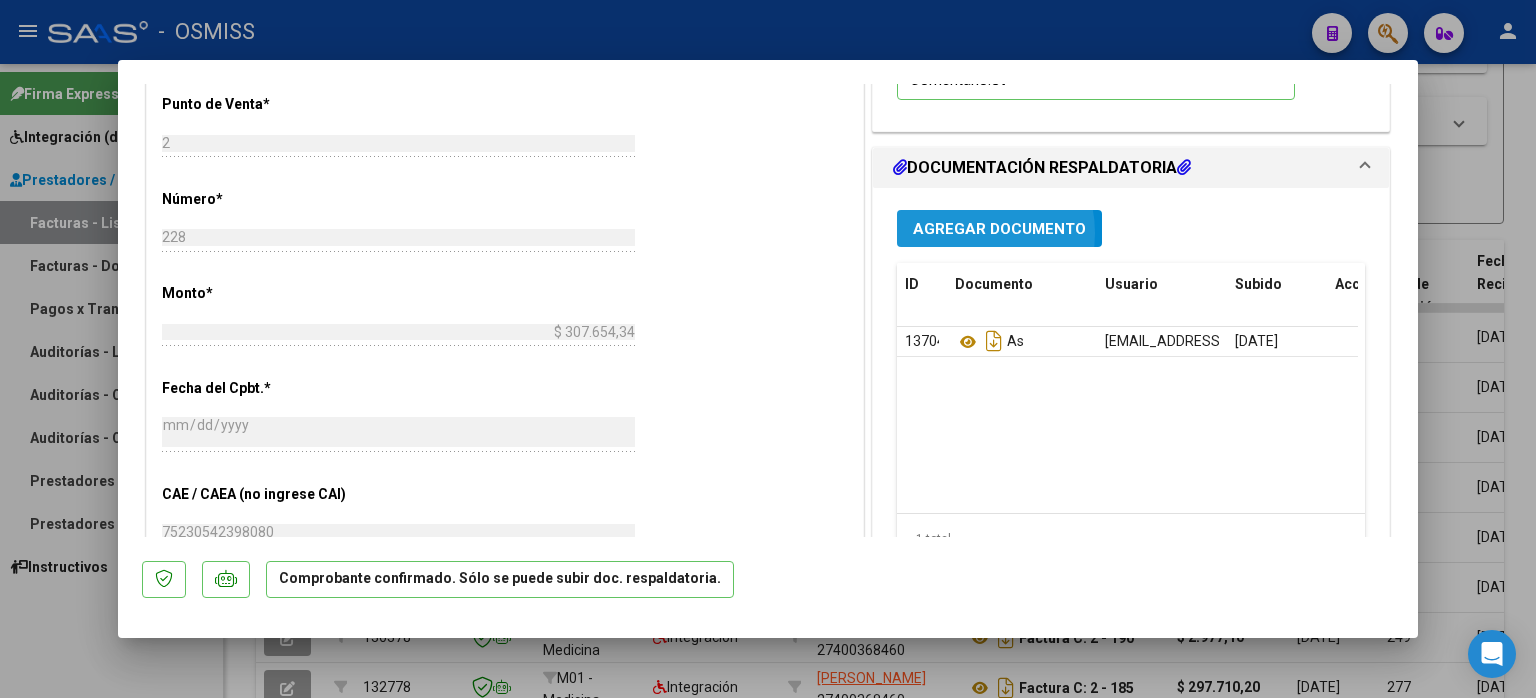click on "Agregar Documento" at bounding box center [999, 229] 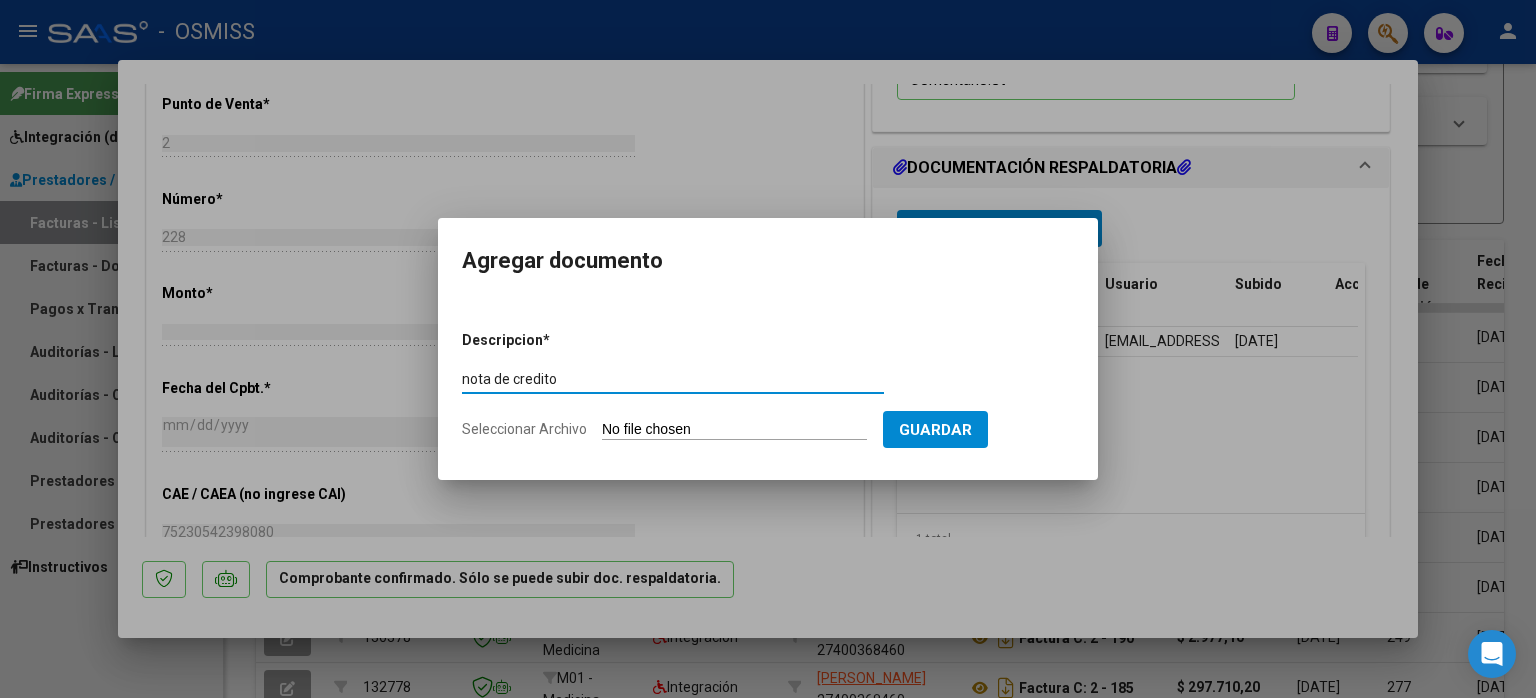 type on "nota de credito" 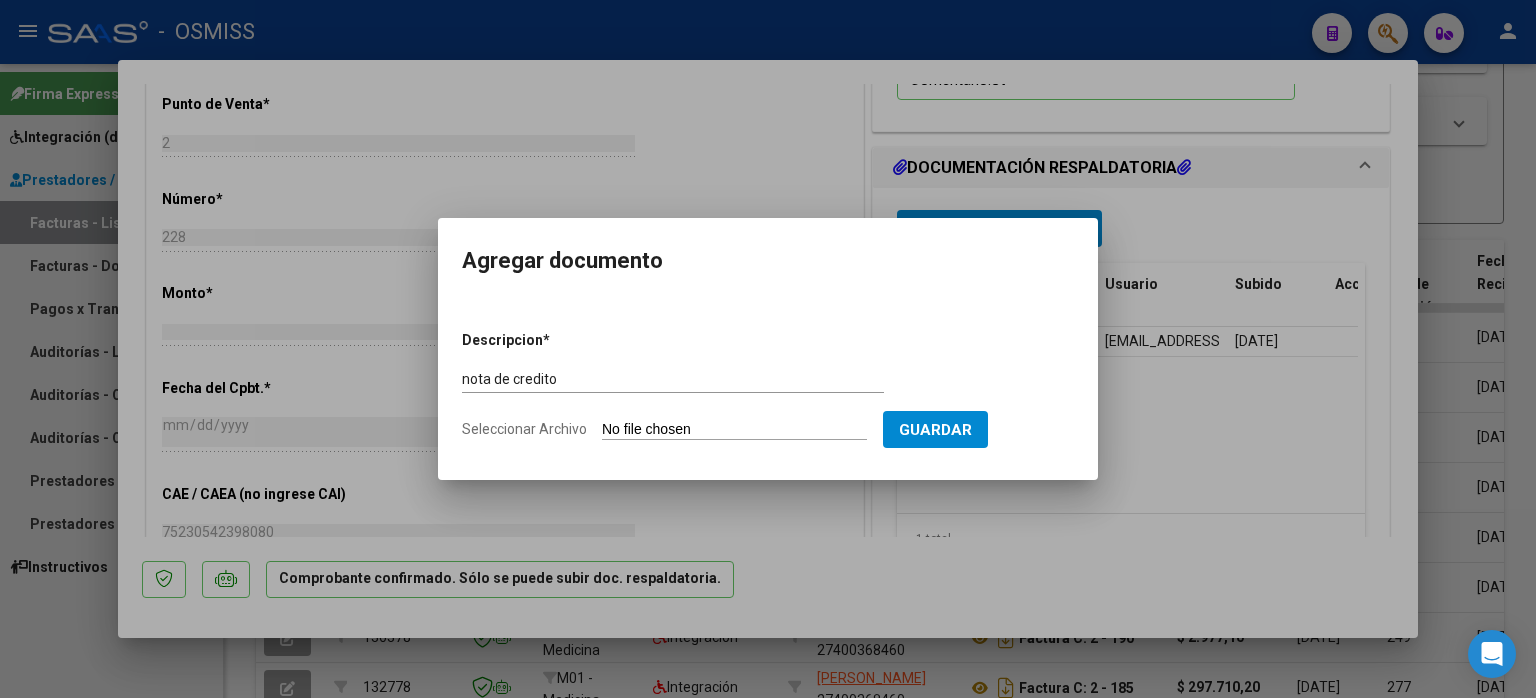 click on "Seleccionar Archivo" at bounding box center [734, 430] 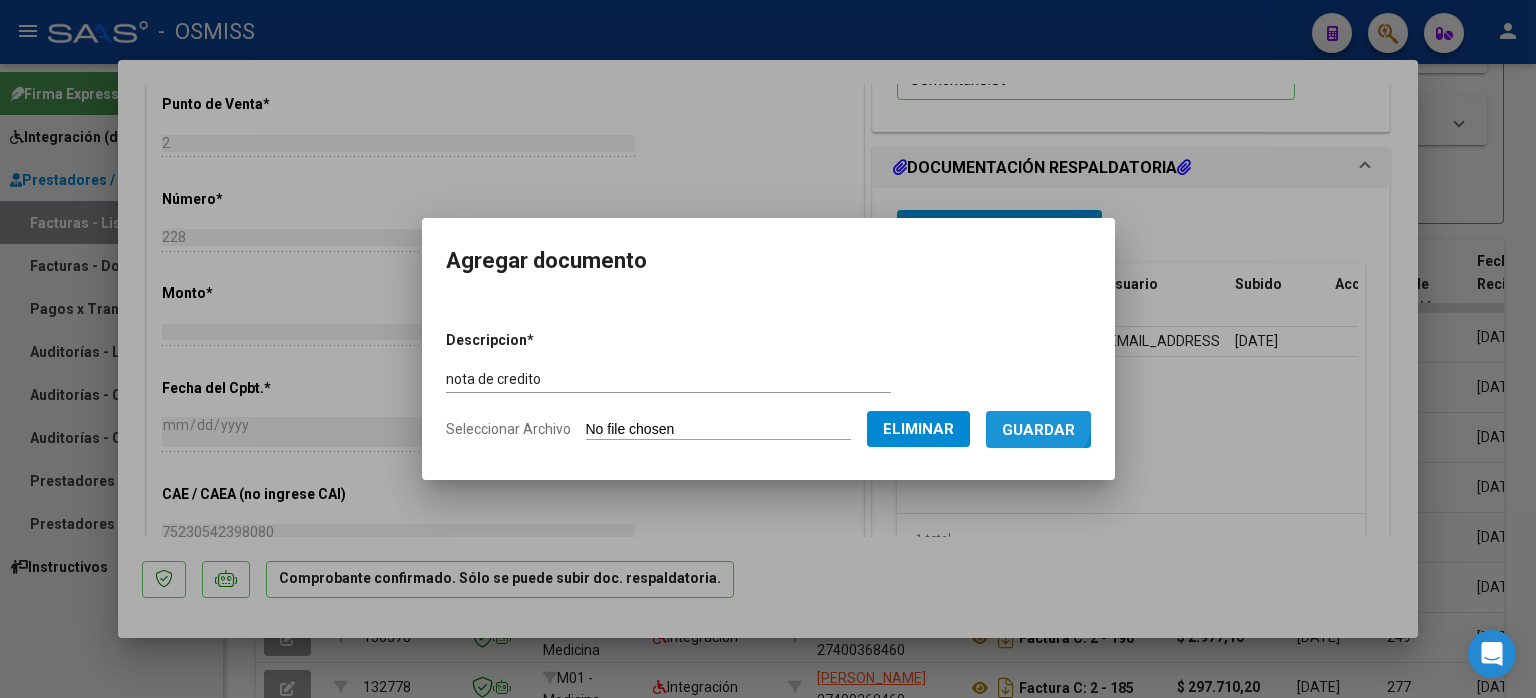 click on "Guardar" at bounding box center (1038, 429) 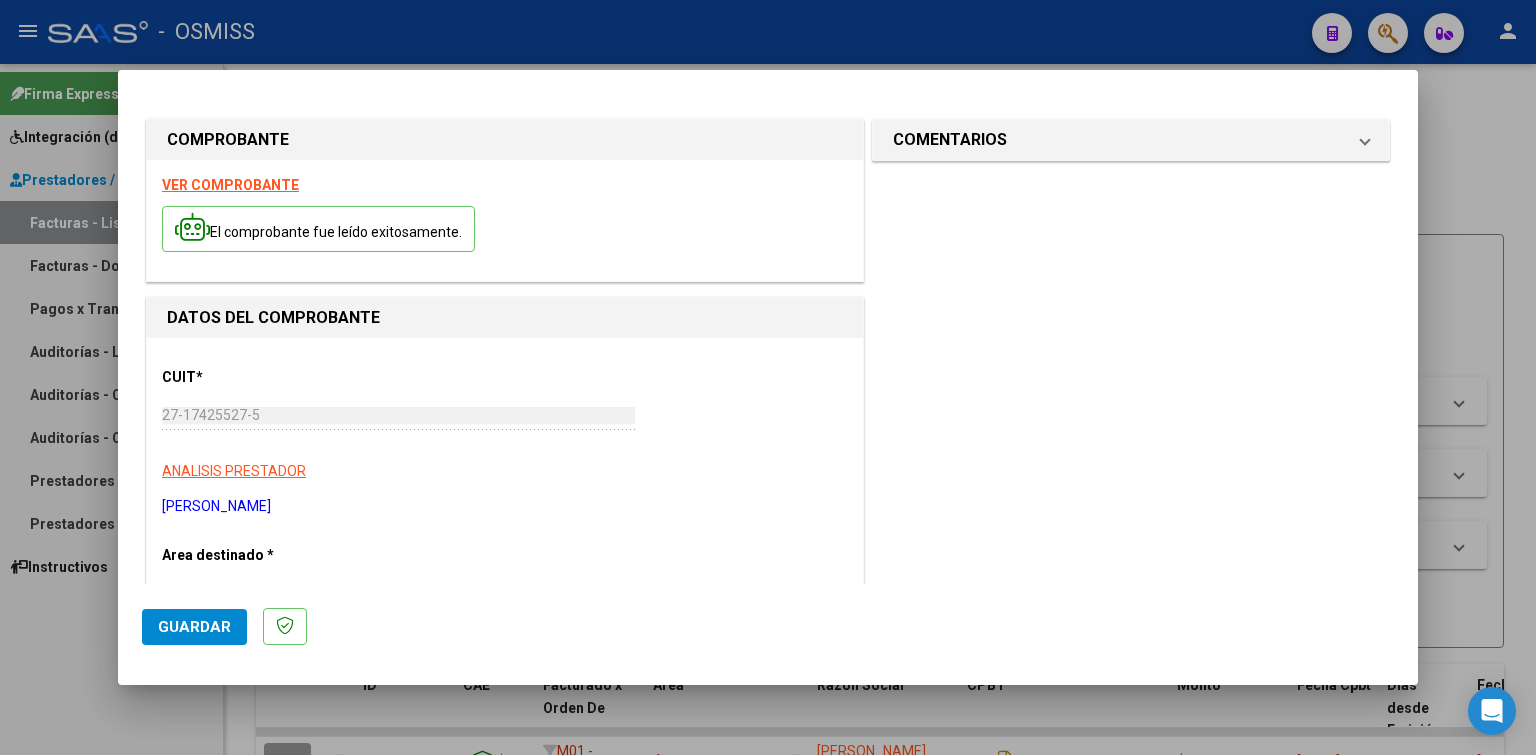 scroll, scrollTop: 0, scrollLeft: 0, axis: both 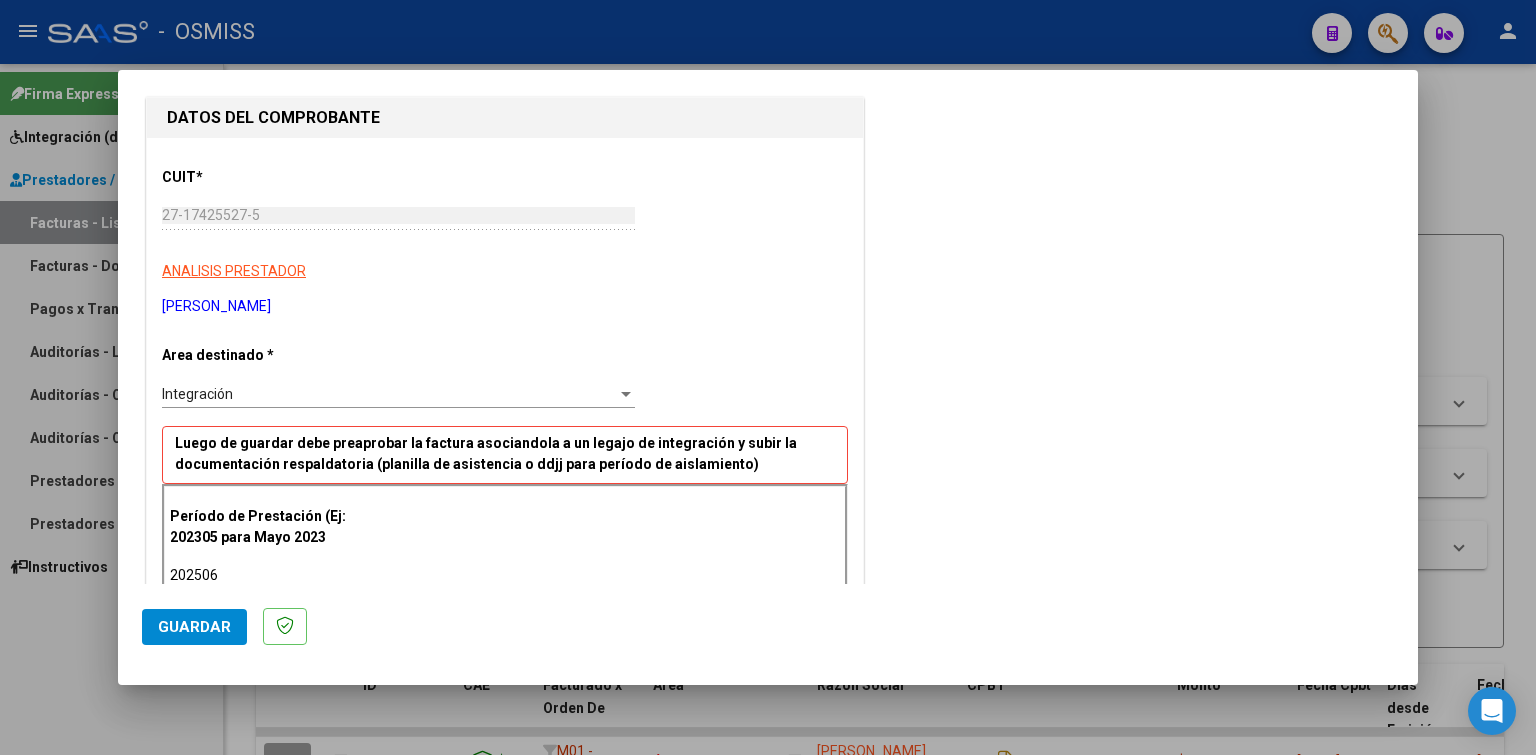 type on "202506" 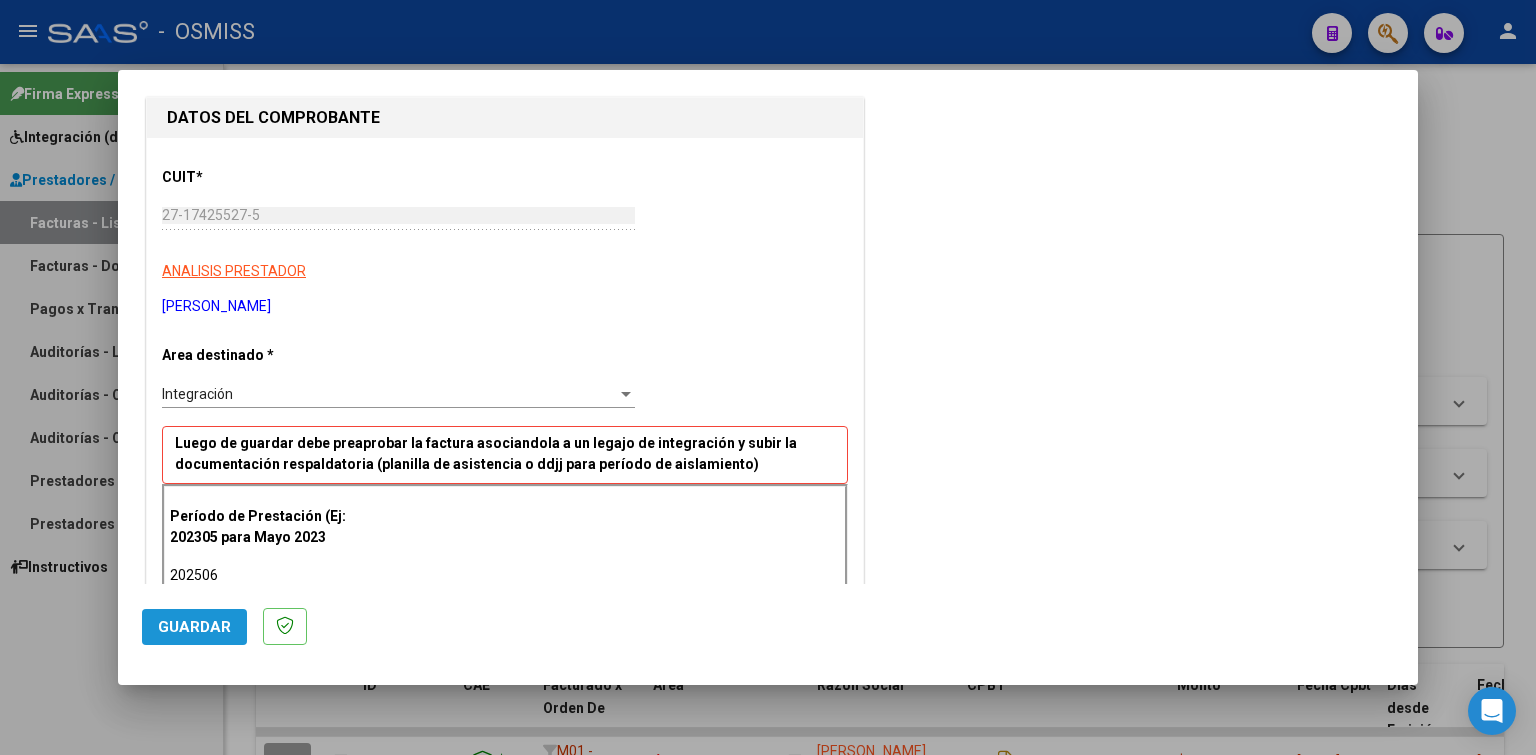 click on "Guardar" 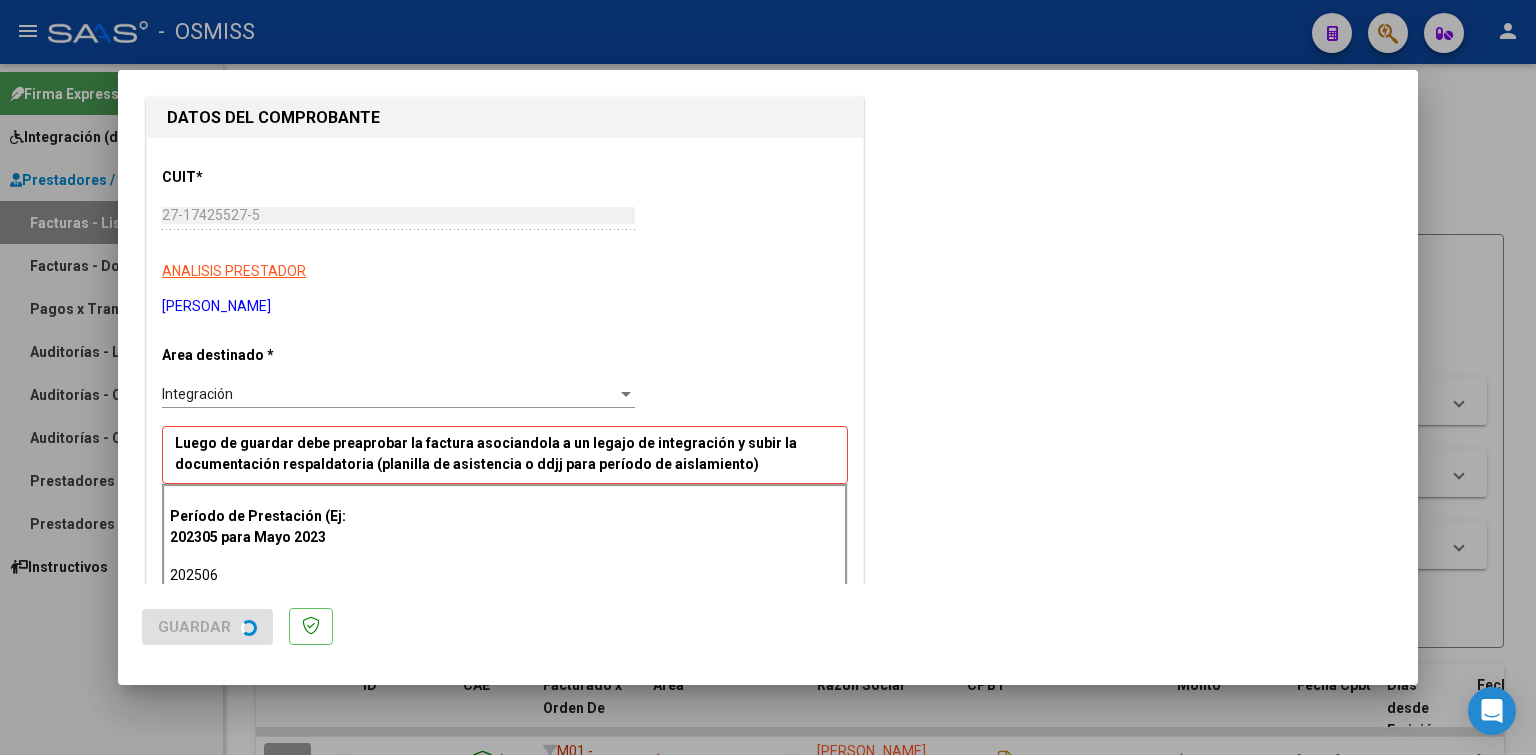 scroll, scrollTop: 0, scrollLeft: 0, axis: both 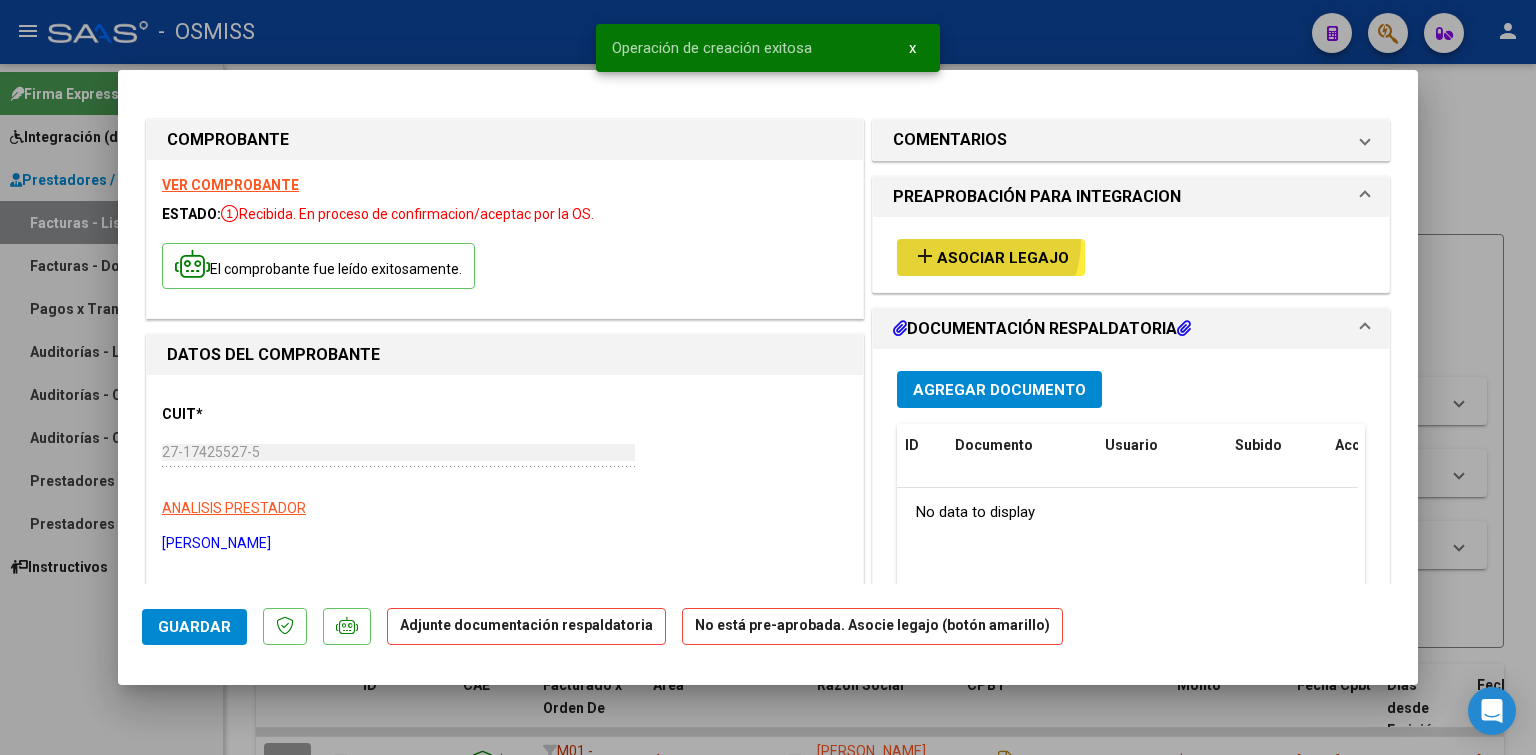click on "add Asociar Legajo" at bounding box center [991, 257] 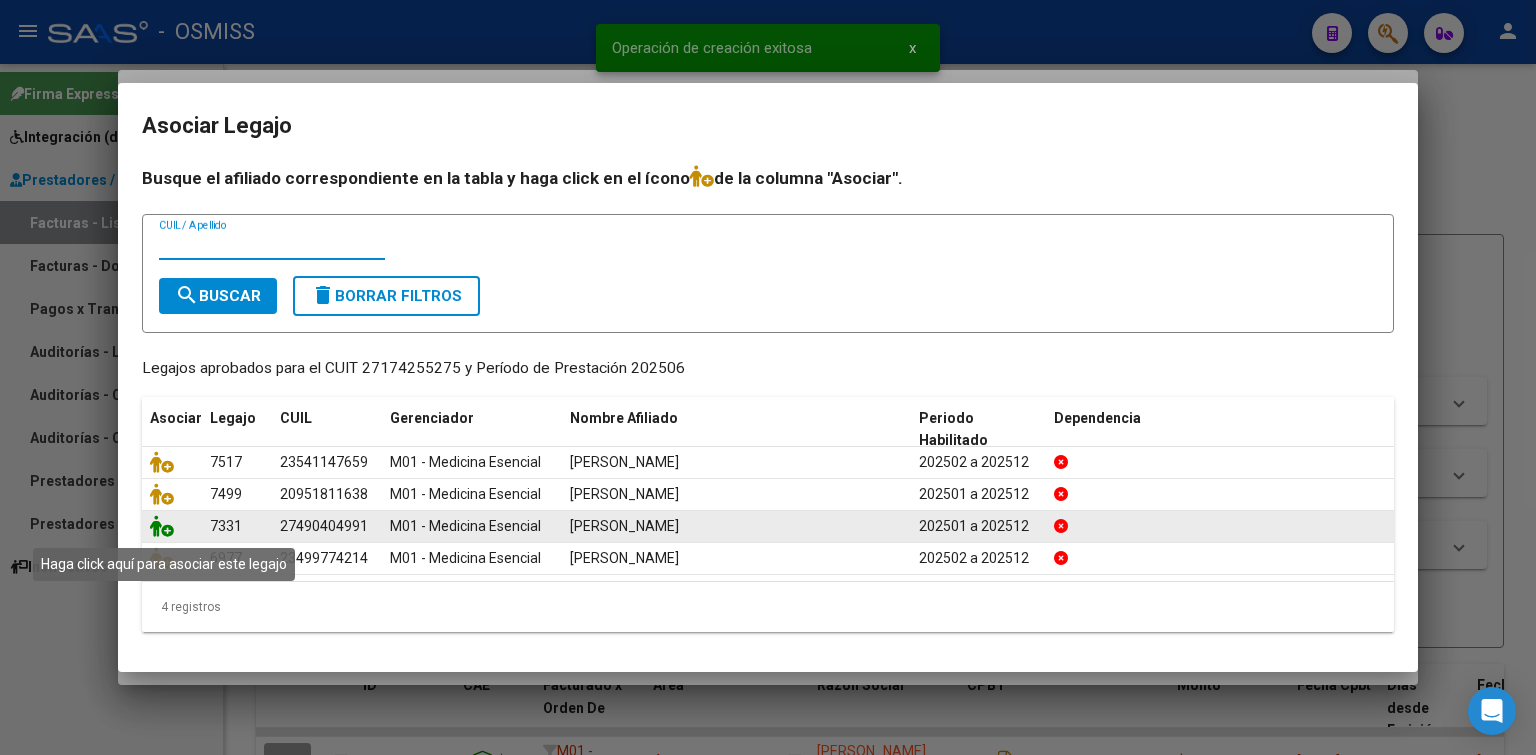 click 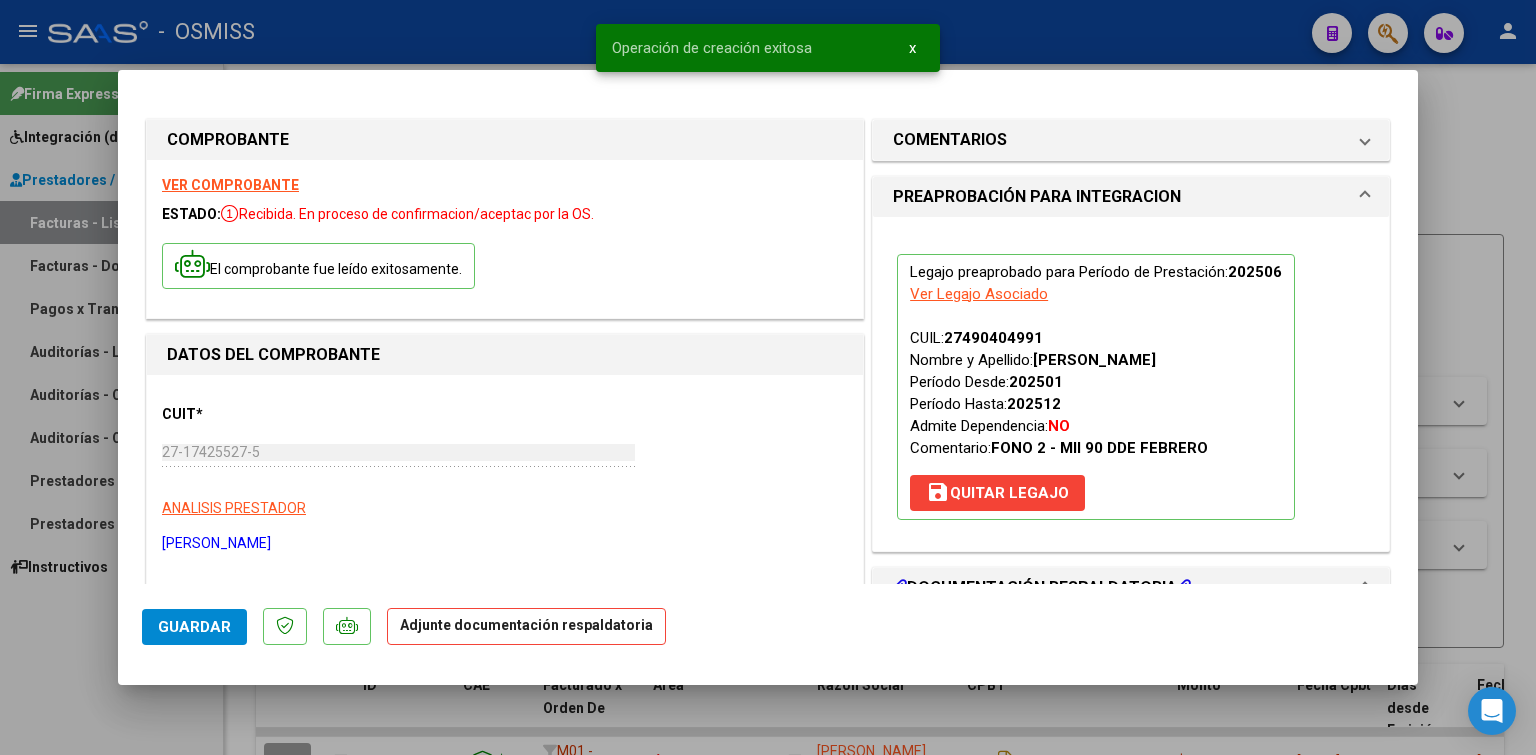 scroll, scrollTop: 200, scrollLeft: 0, axis: vertical 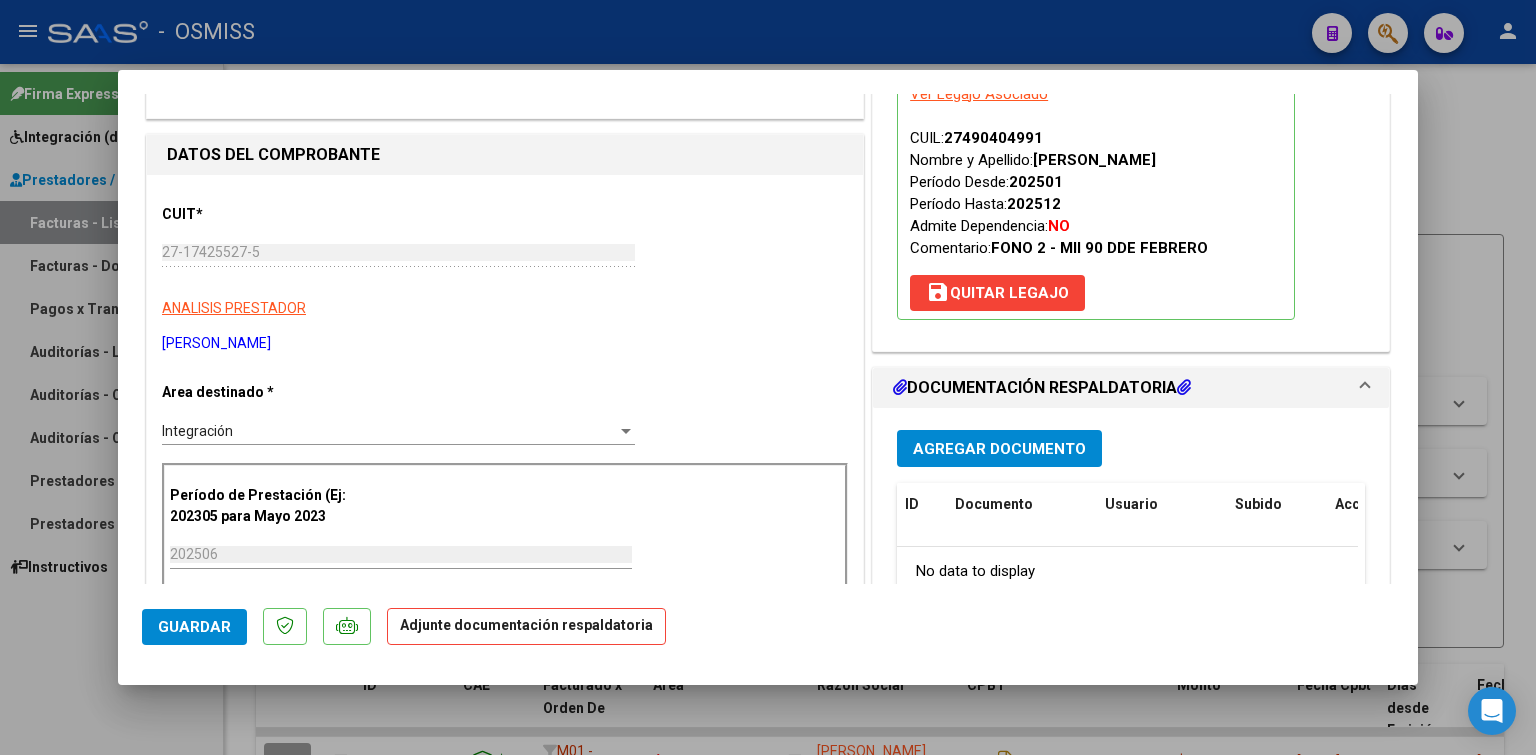 click on "Agregar Documento" at bounding box center (999, 449) 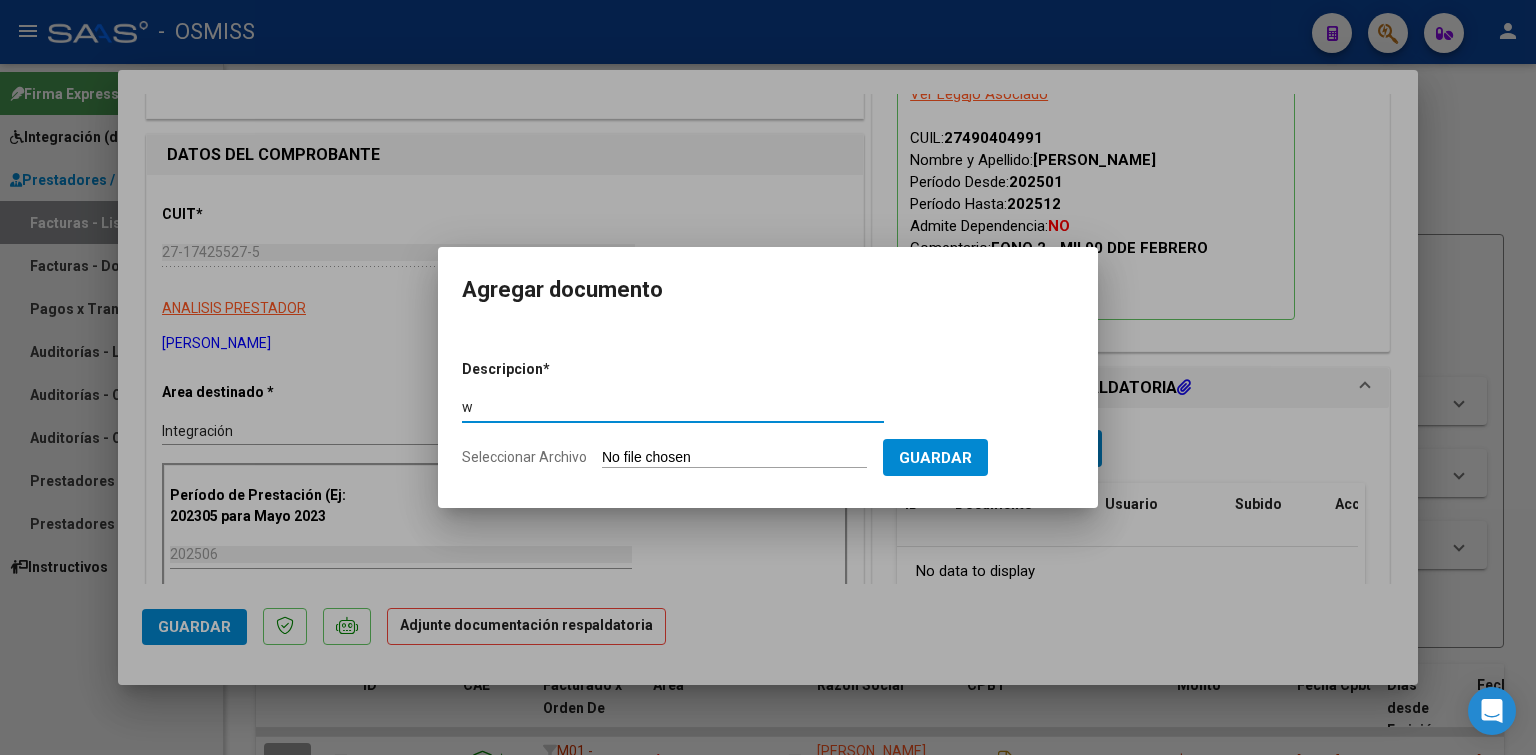 type on "w" 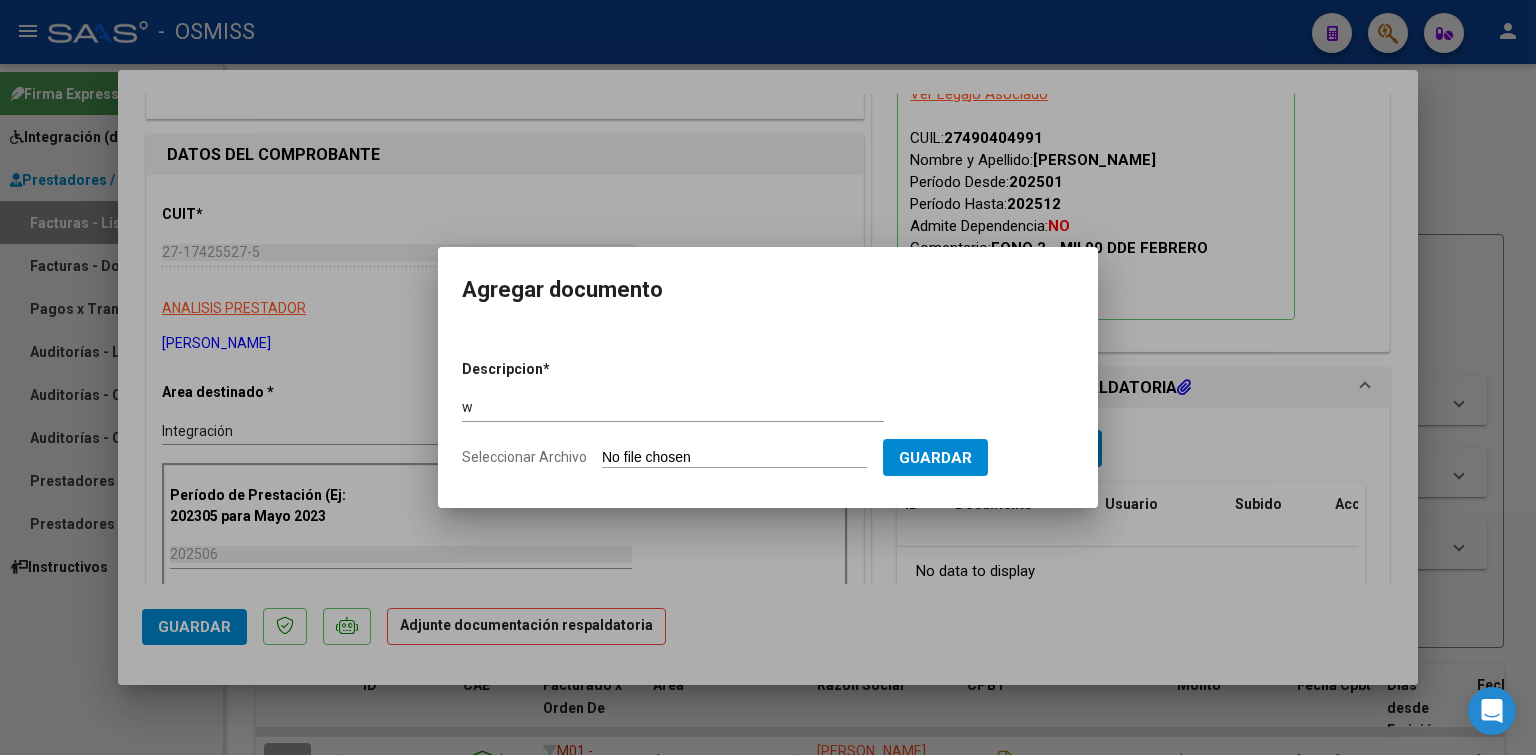 click on "Seleccionar Archivo" at bounding box center [734, 458] 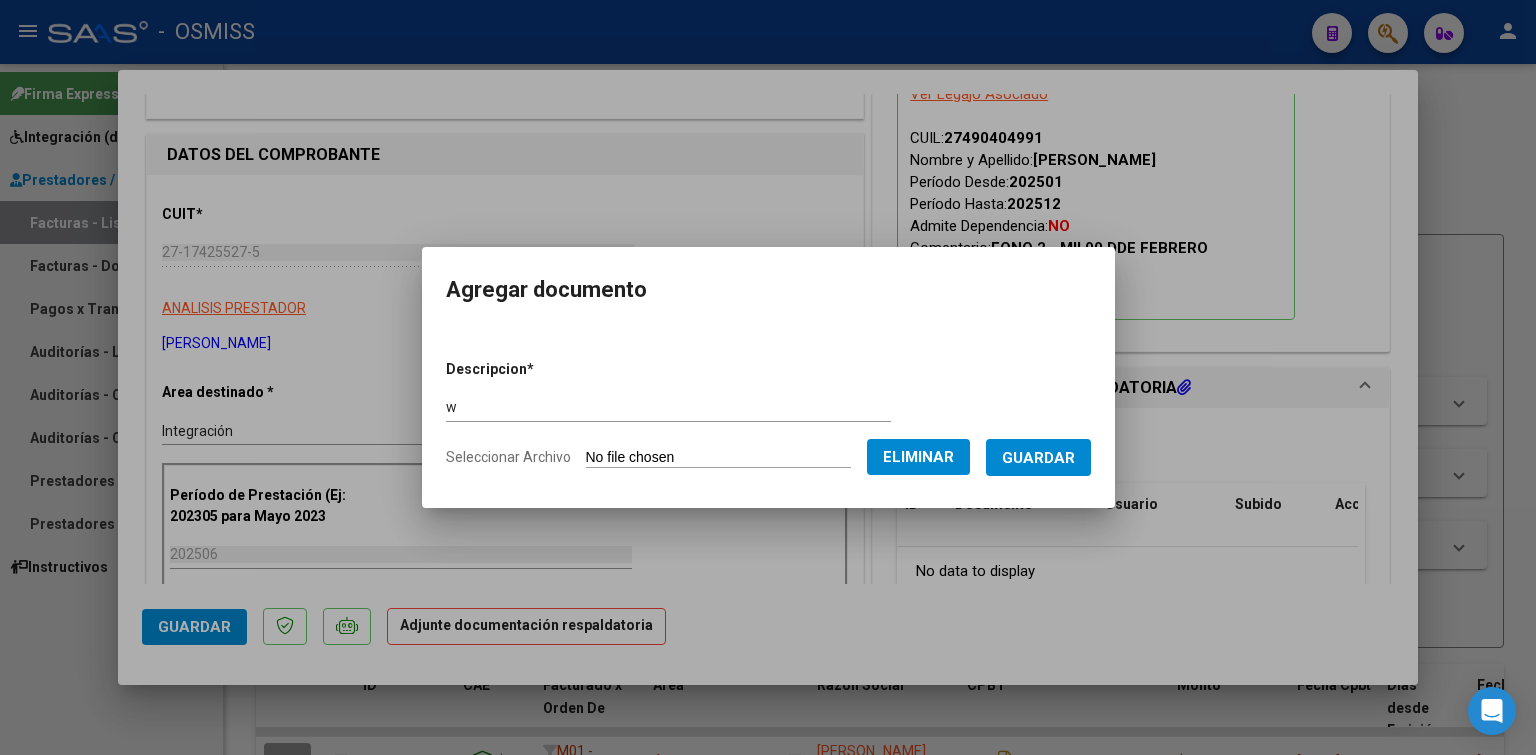 click on "Guardar" at bounding box center (1038, 457) 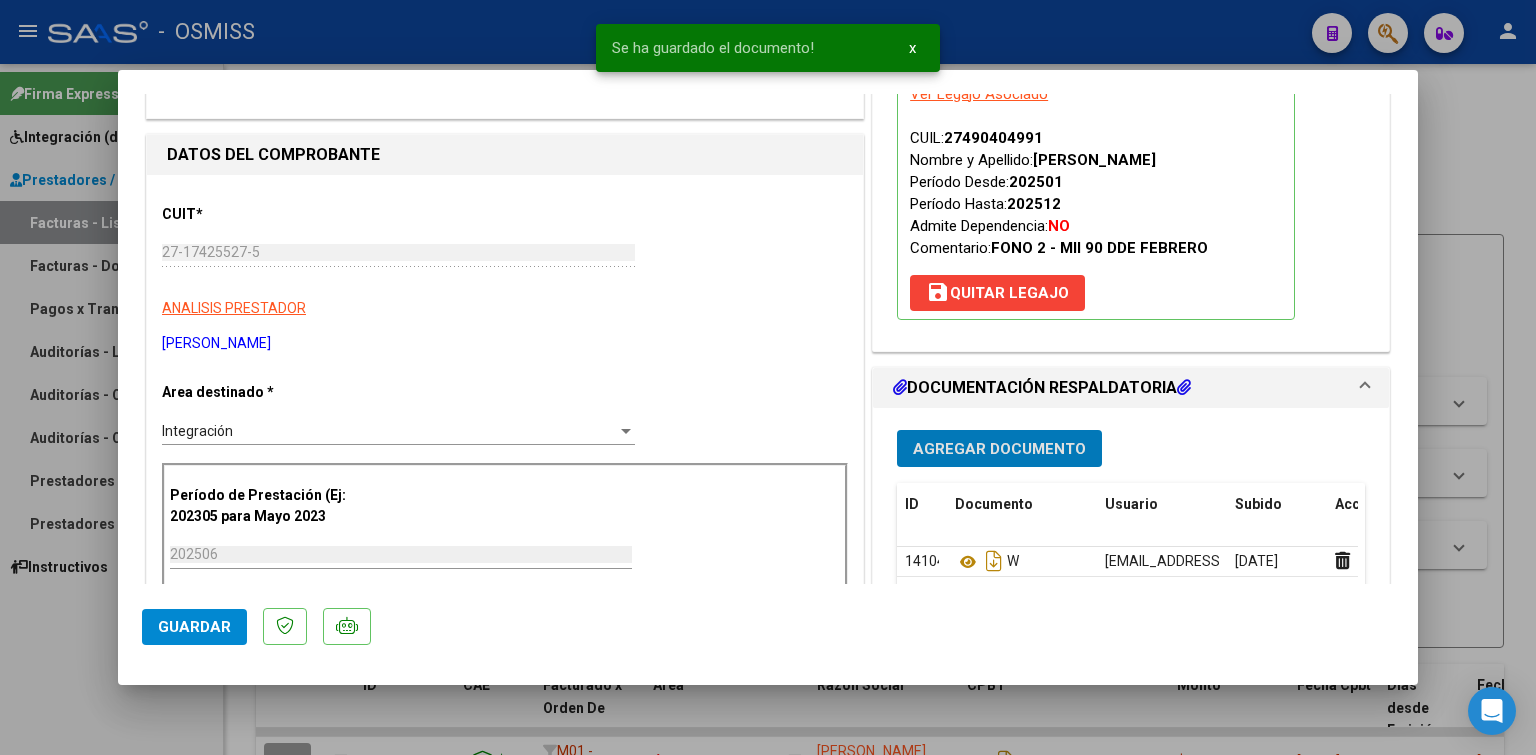 type 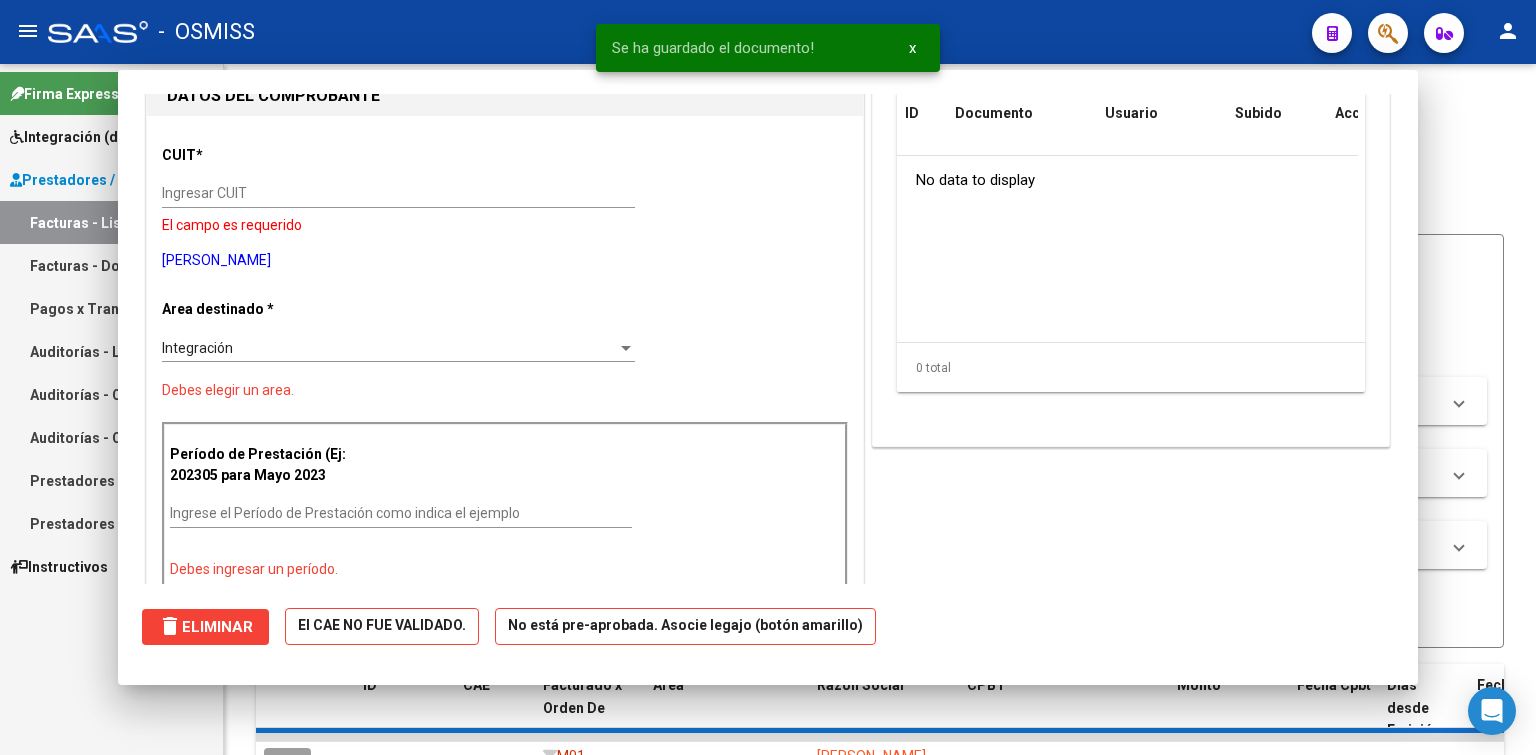 scroll, scrollTop: 210, scrollLeft: 0, axis: vertical 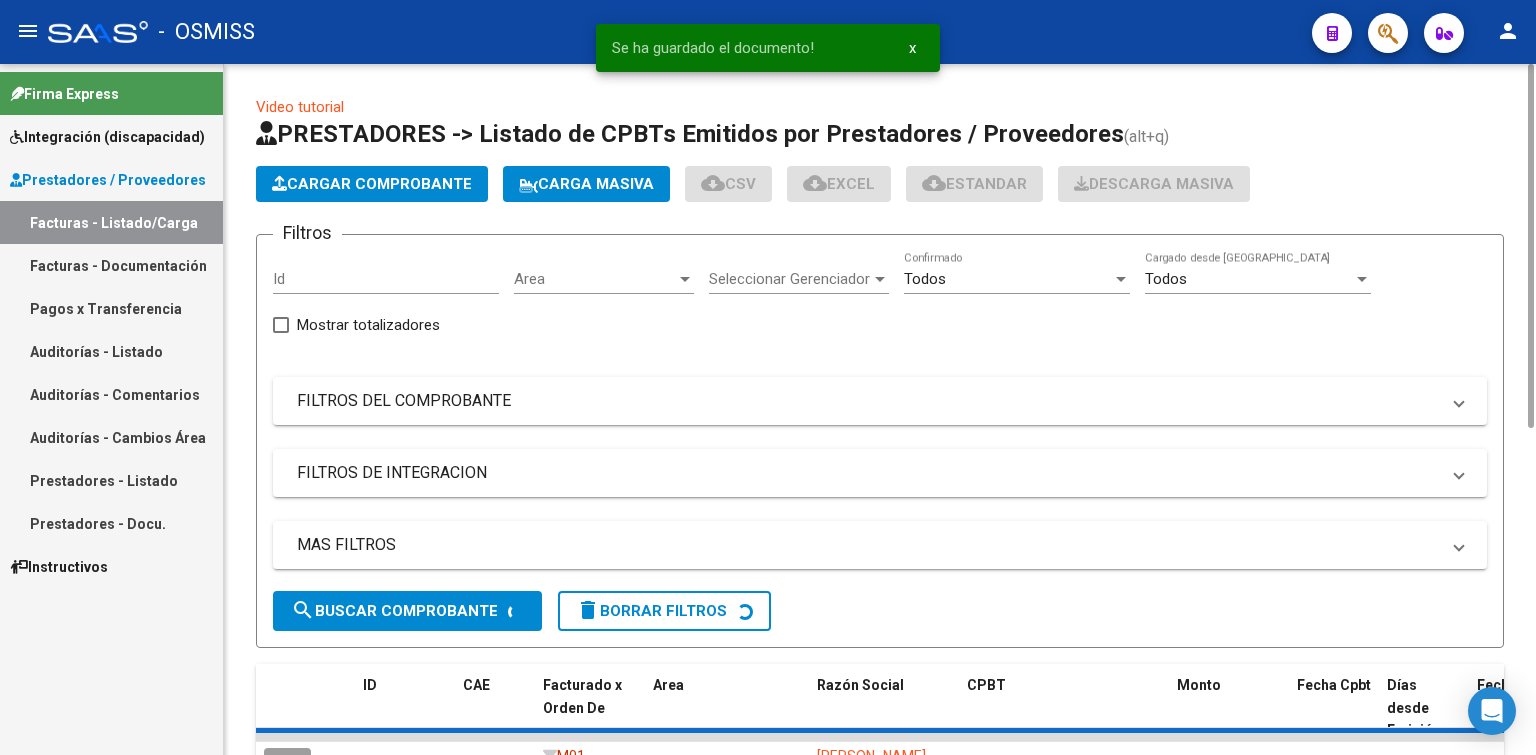 click on "Cargar Comprobante" 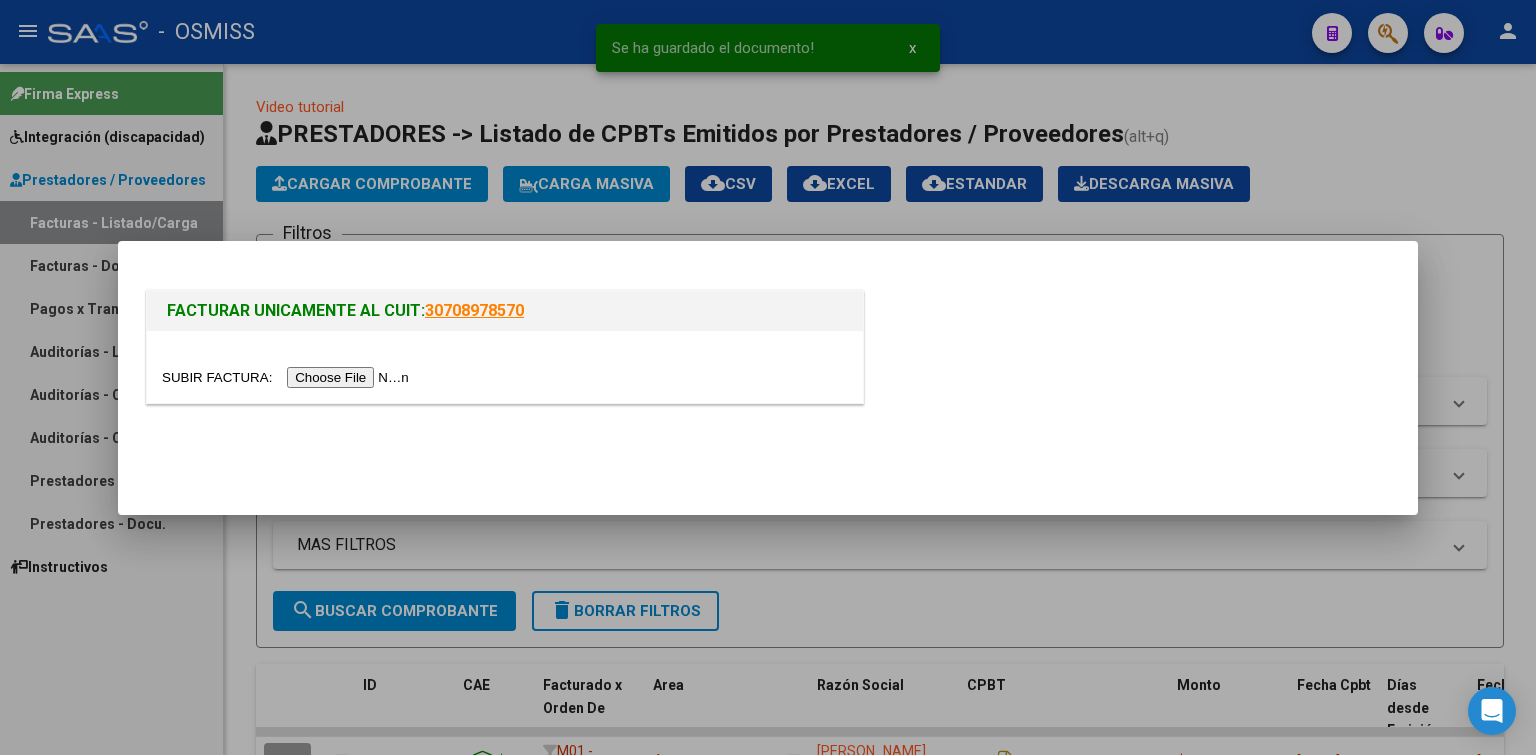 click at bounding box center (288, 377) 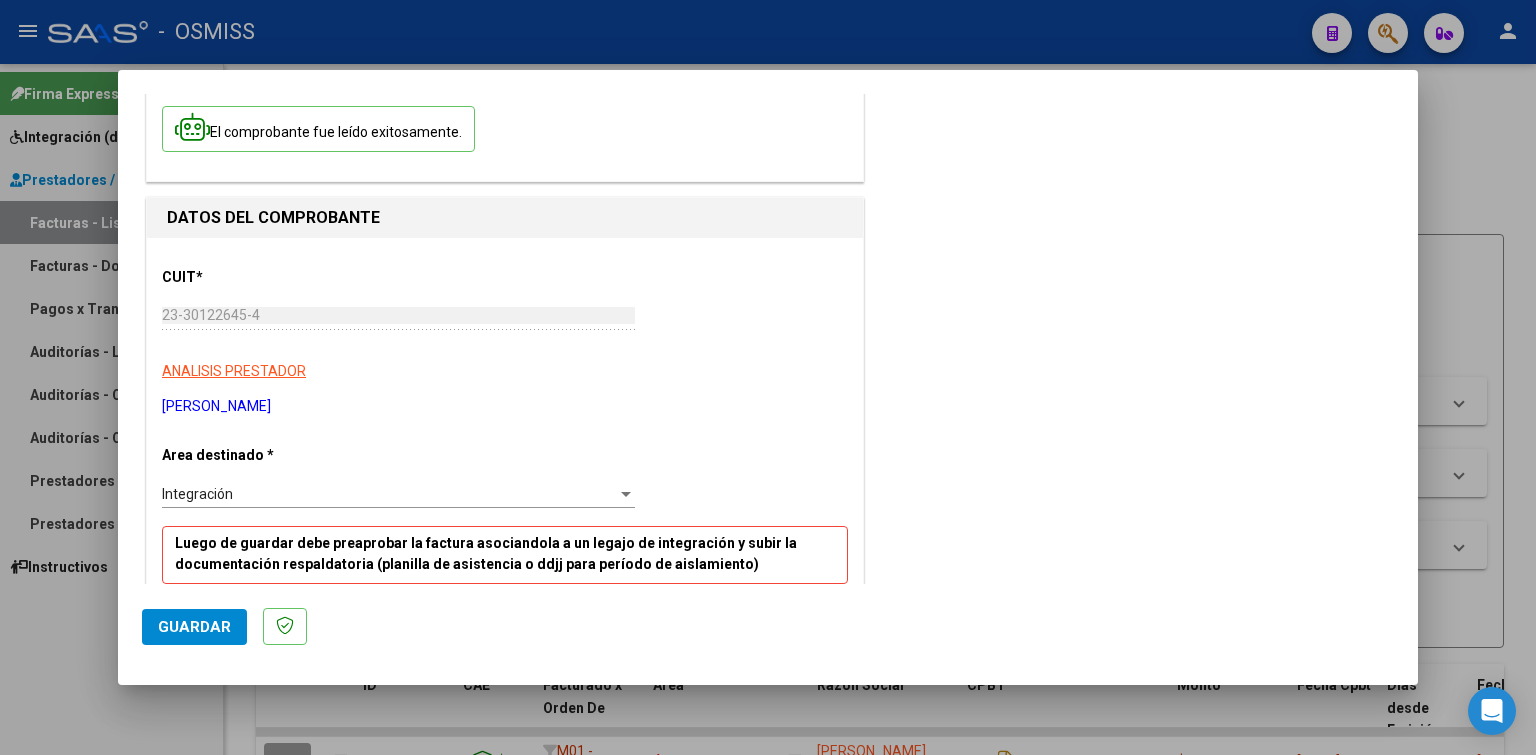 scroll, scrollTop: 200, scrollLeft: 0, axis: vertical 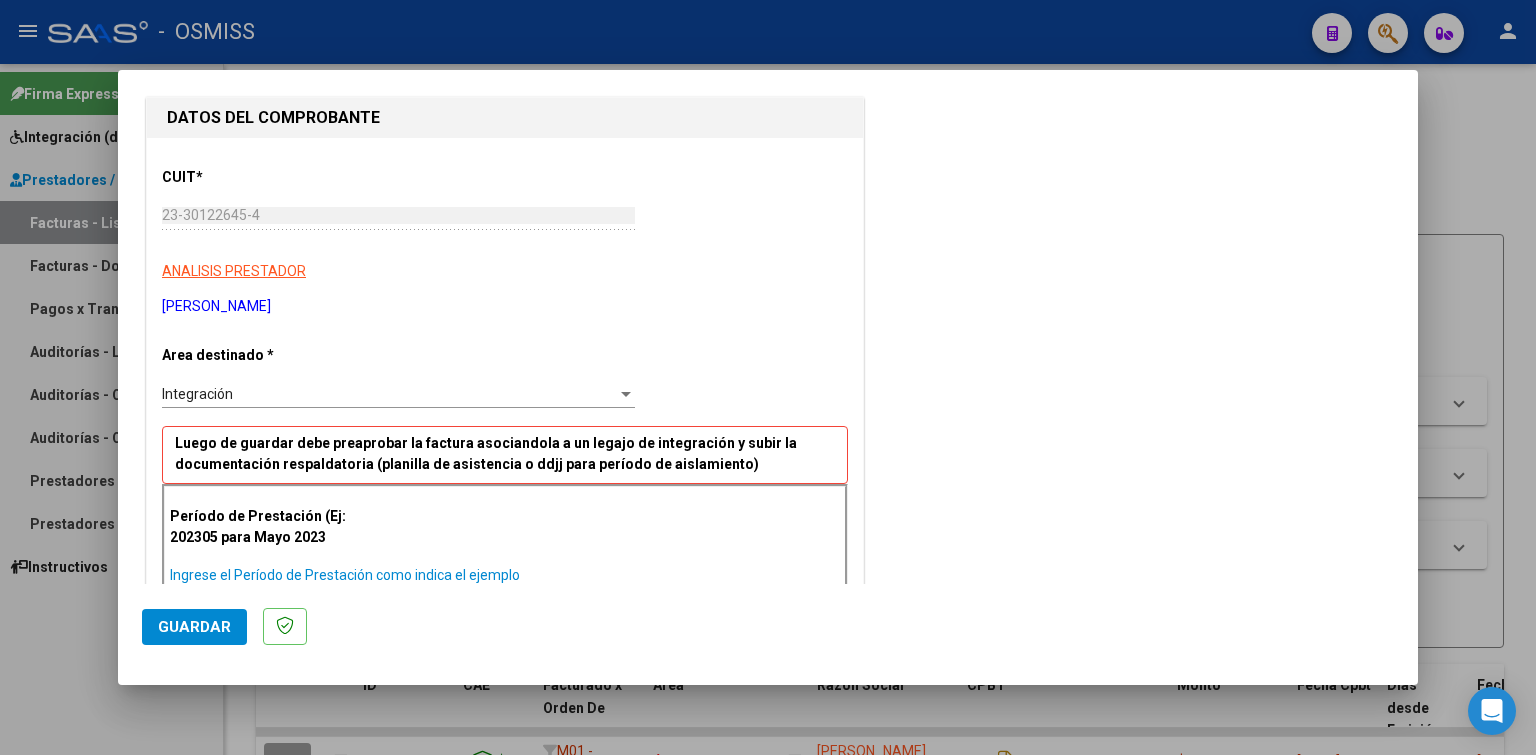 click on "Ingrese el Período de Prestación como indica el ejemplo" at bounding box center [401, 575] 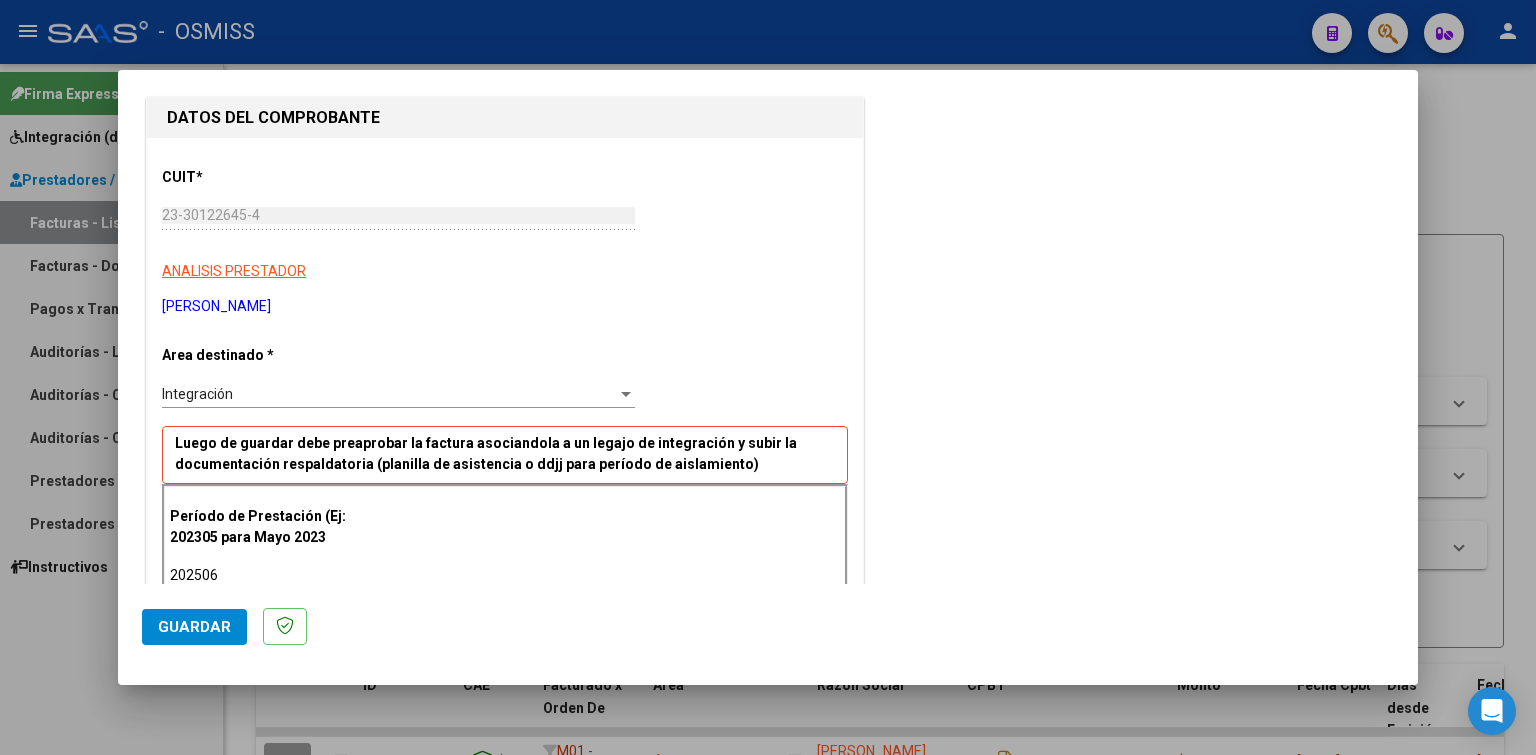 type on "202506" 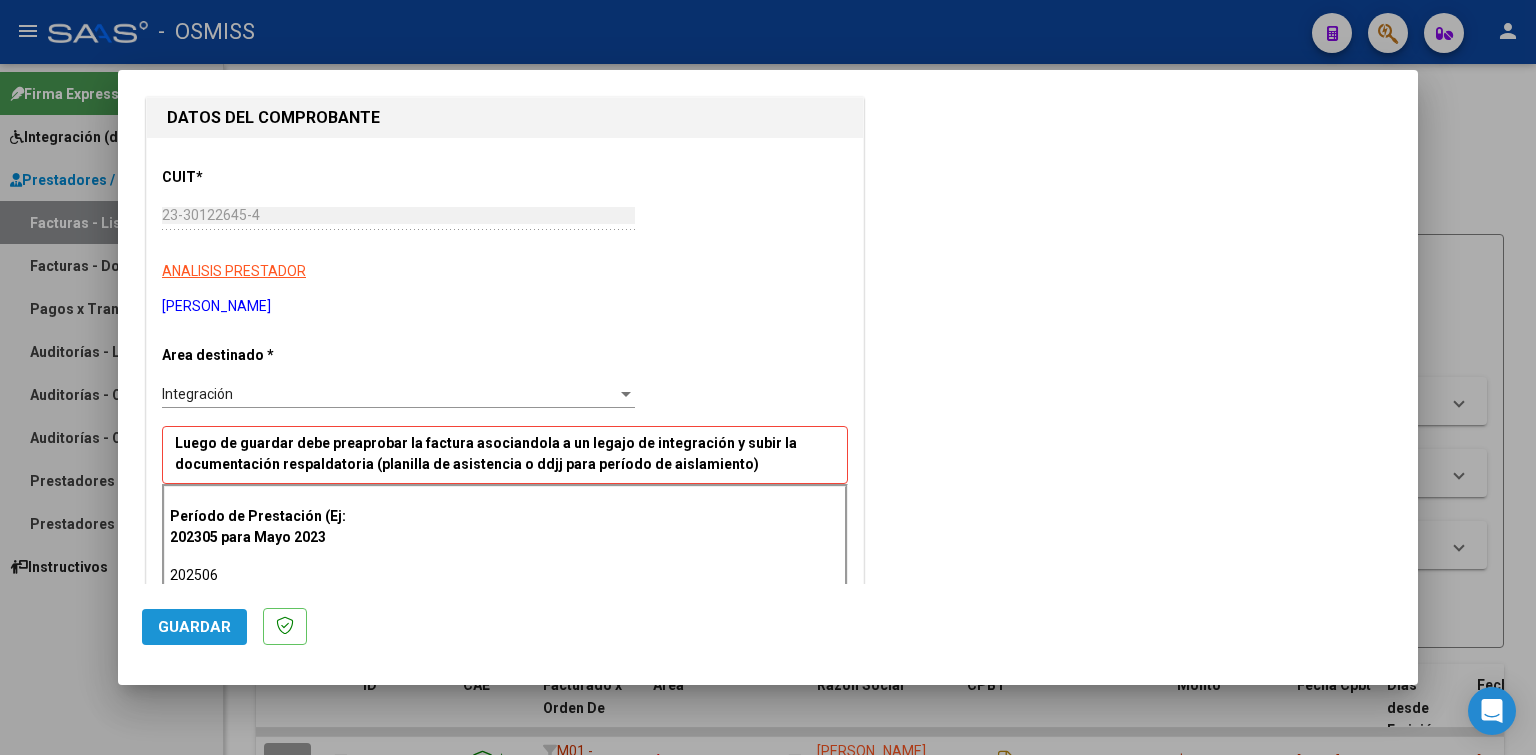 click on "Guardar" 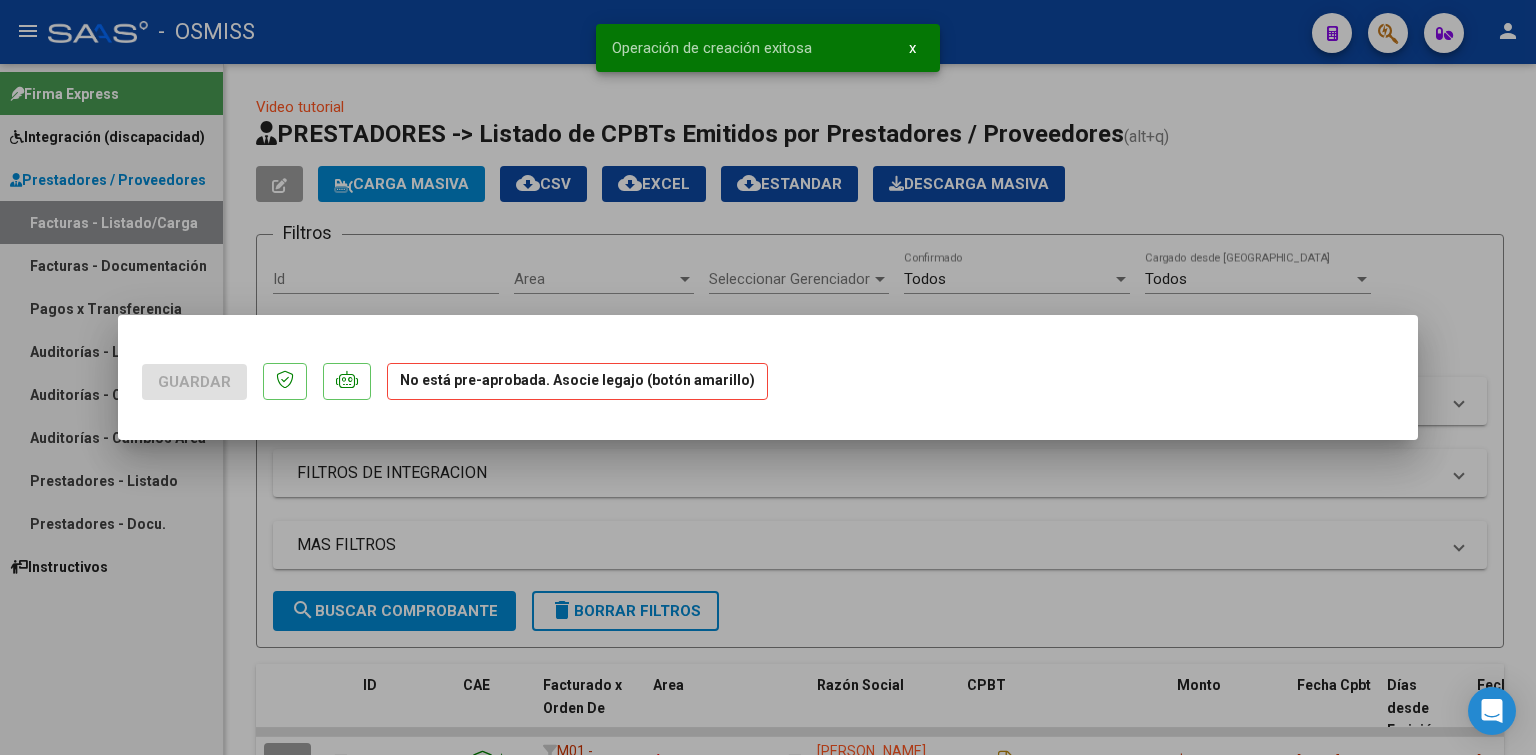 scroll, scrollTop: 0, scrollLeft: 0, axis: both 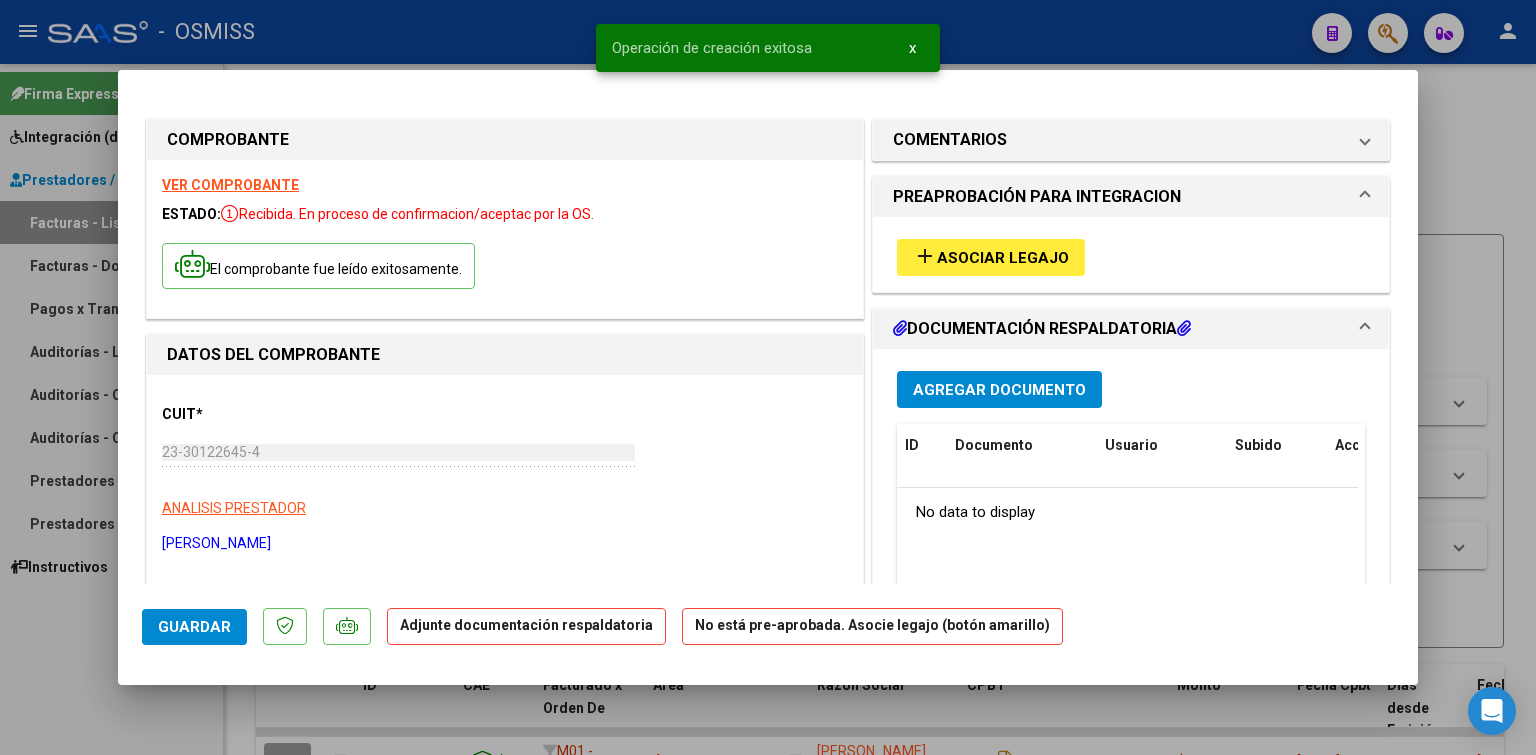 click on "add Asociar Legajo" at bounding box center (991, 257) 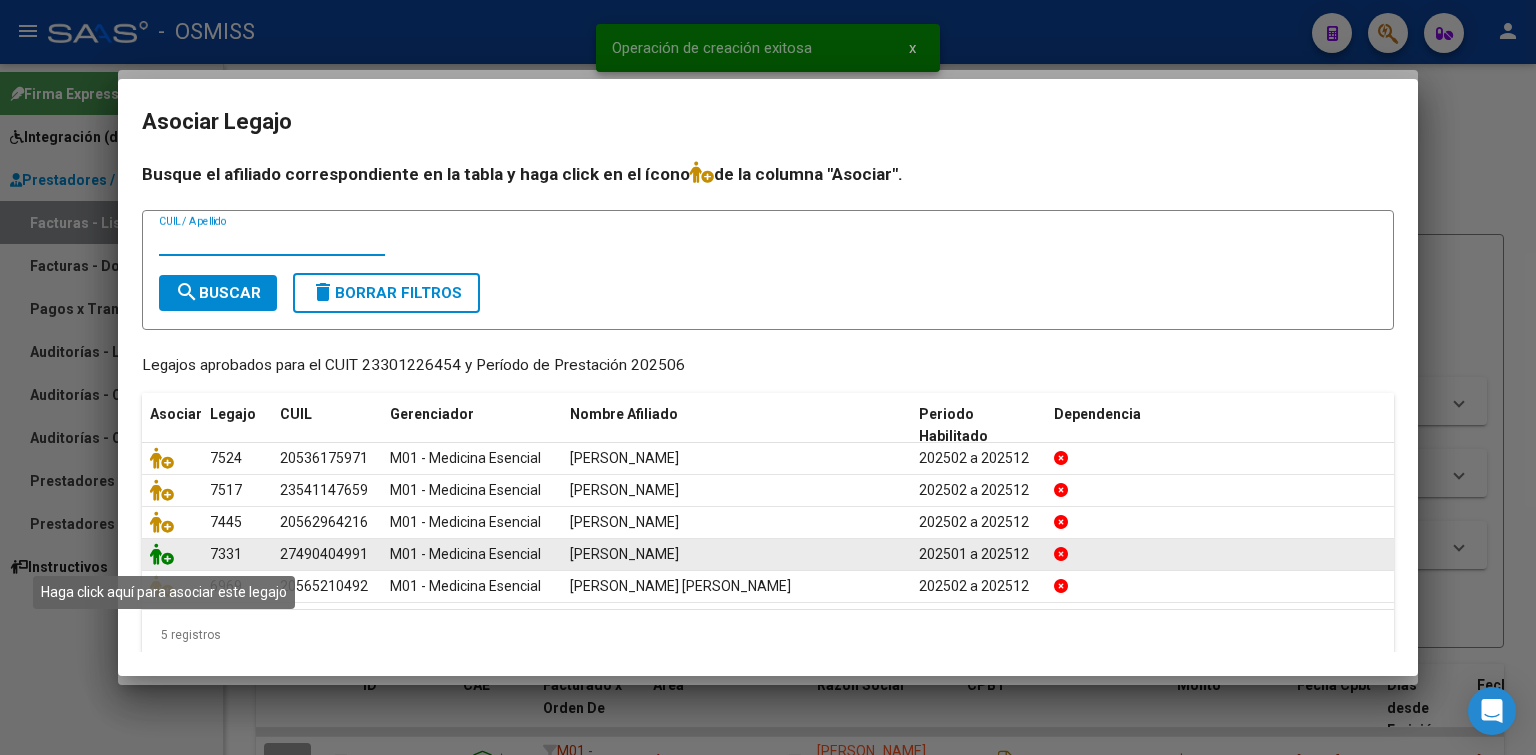 click 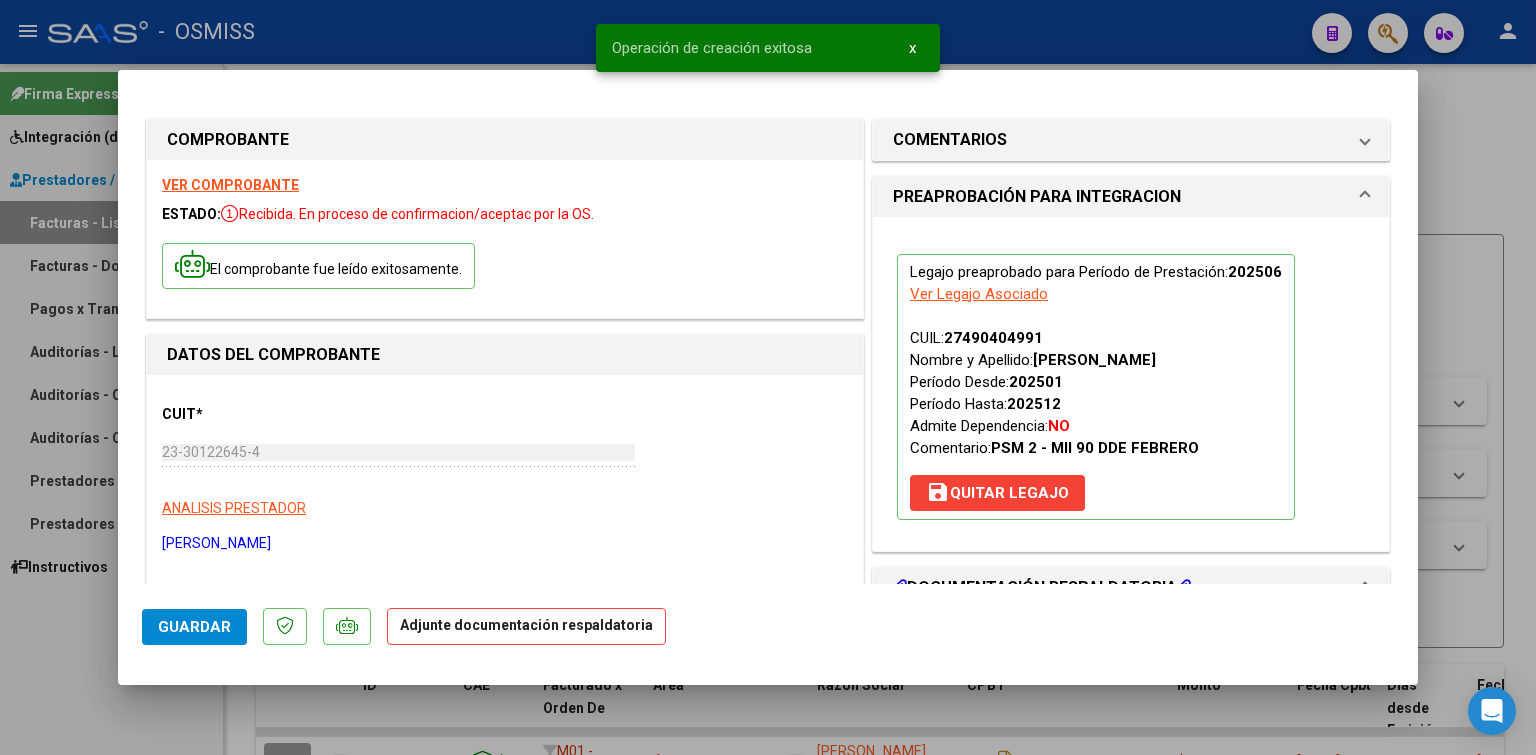 scroll, scrollTop: 200, scrollLeft: 0, axis: vertical 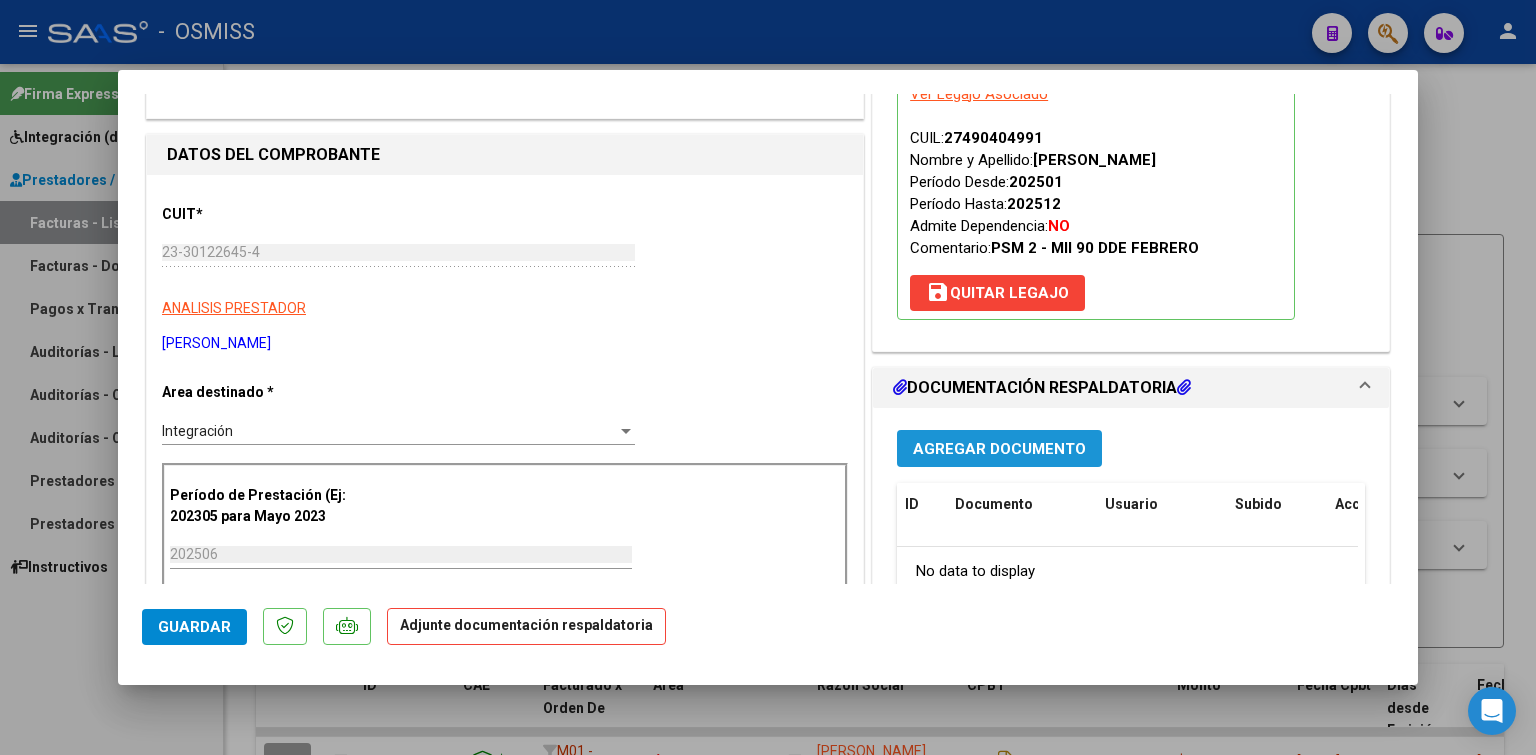 click on "Agregar Documento" at bounding box center (999, 449) 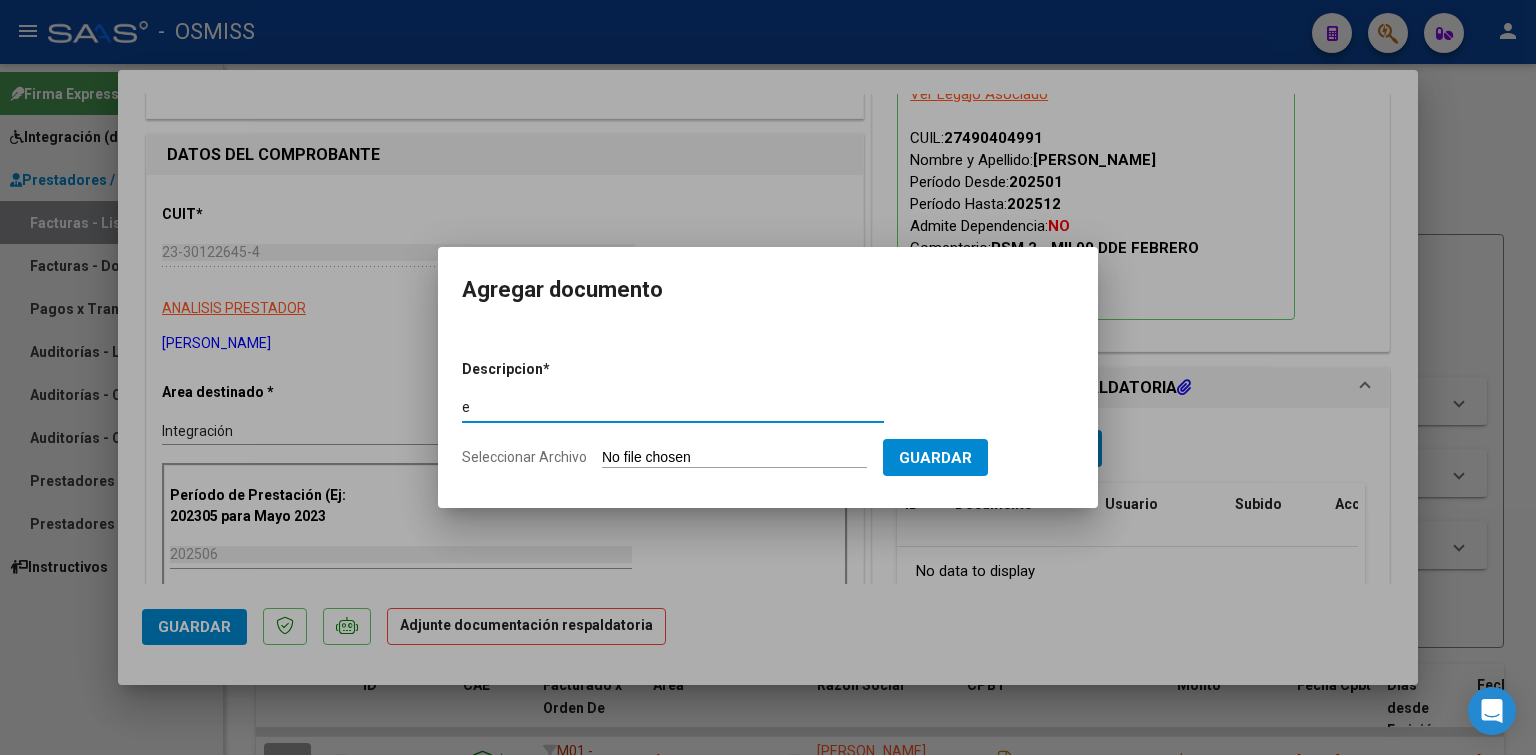 type on "e" 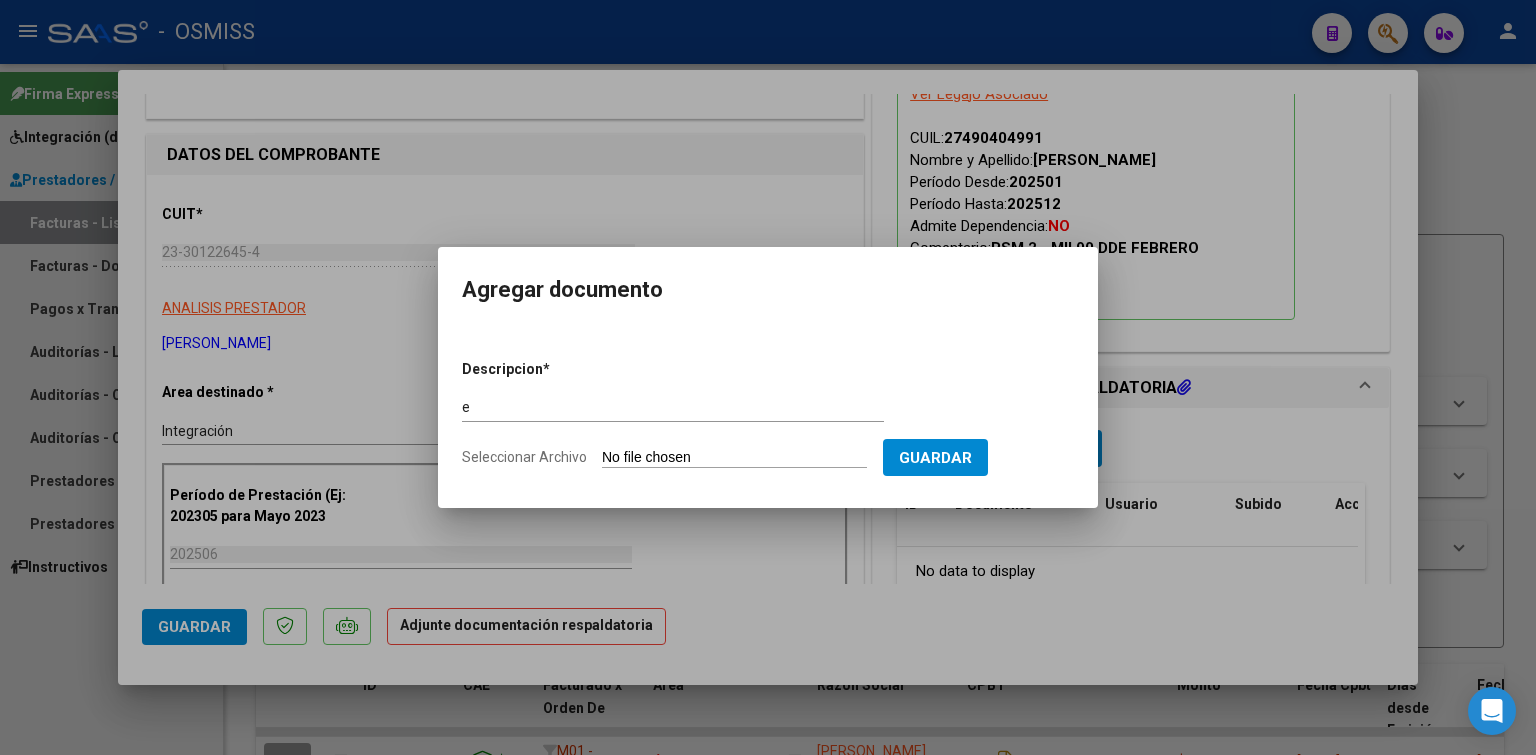 type on "C:\fakepath\[PERSON_NAME] - JUNIO.pdf" 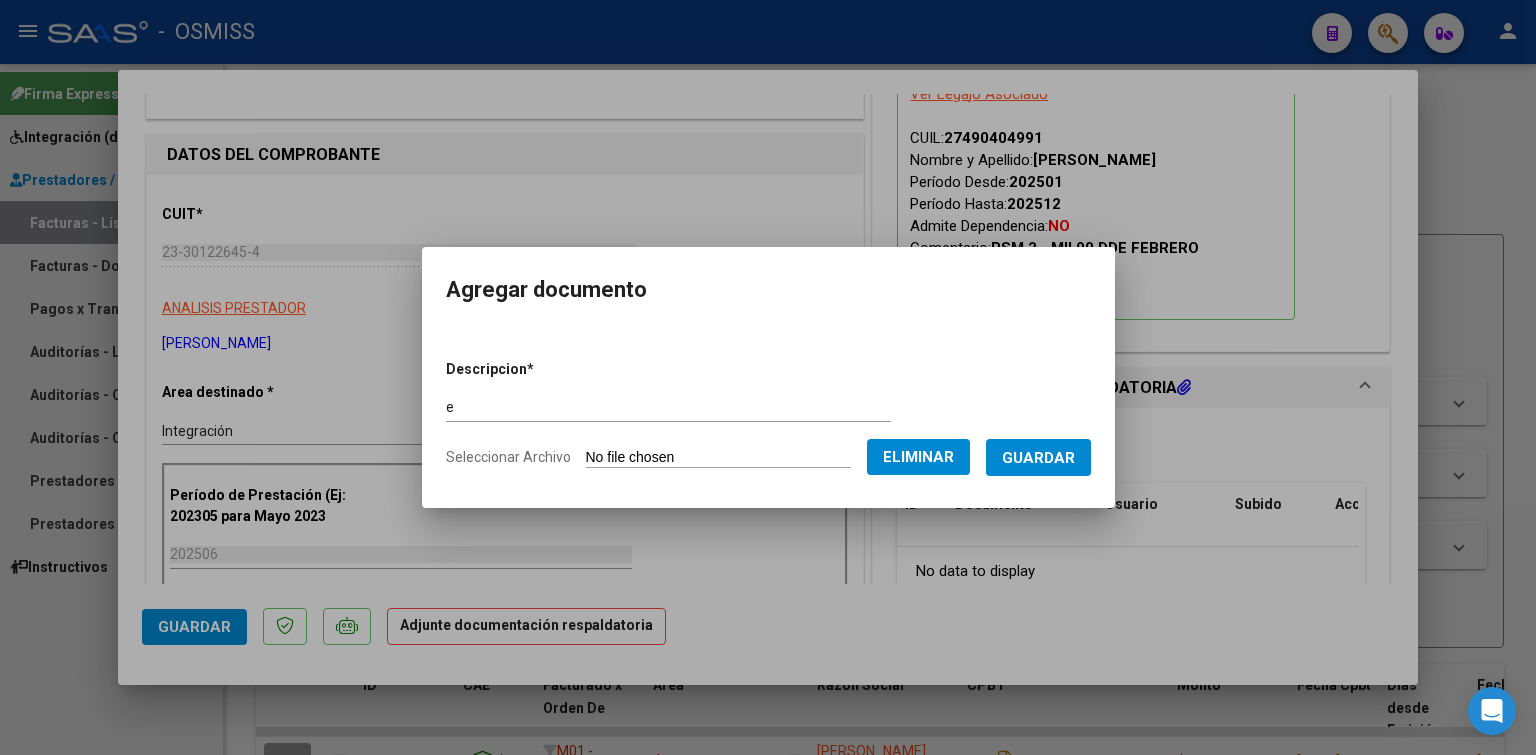 click on "Guardar" at bounding box center (1038, 458) 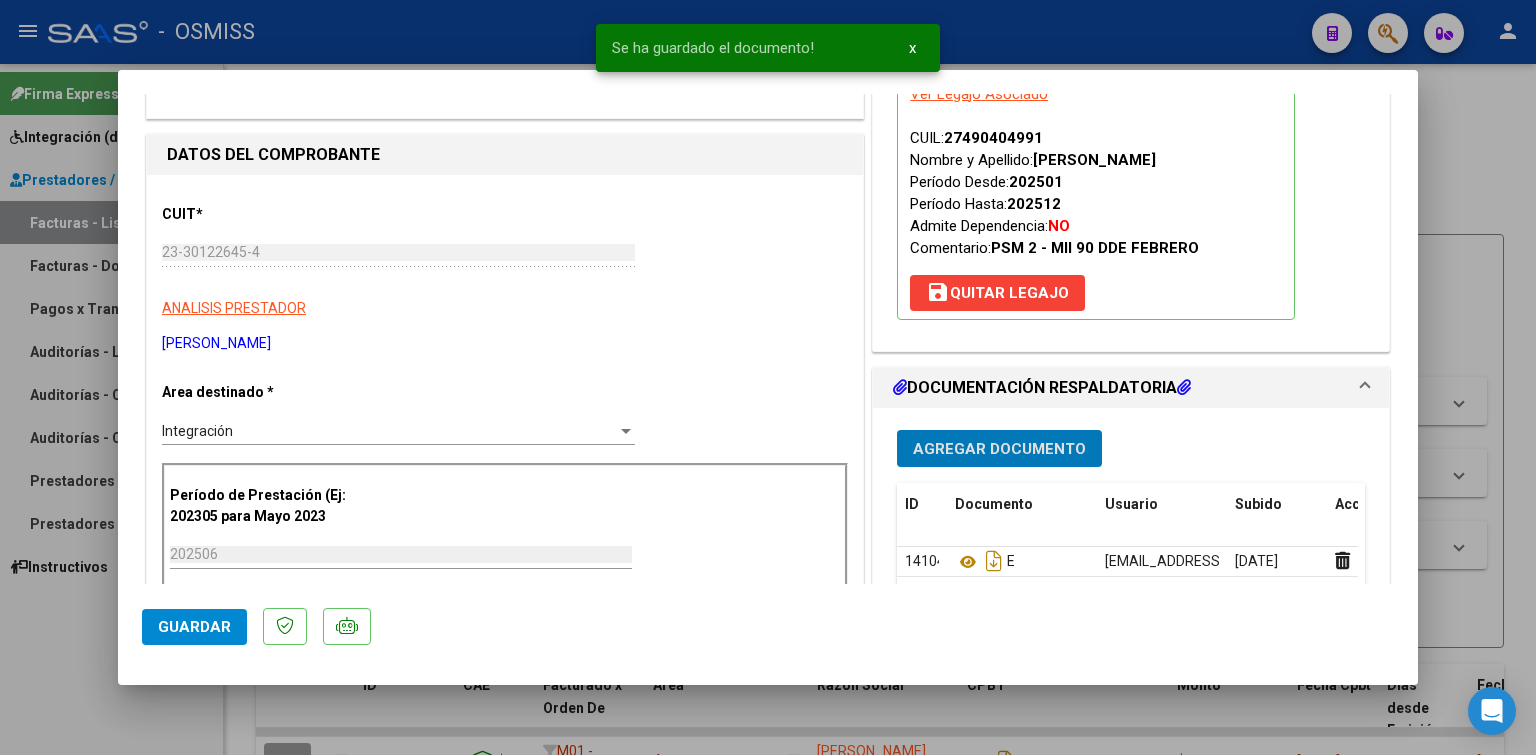 type 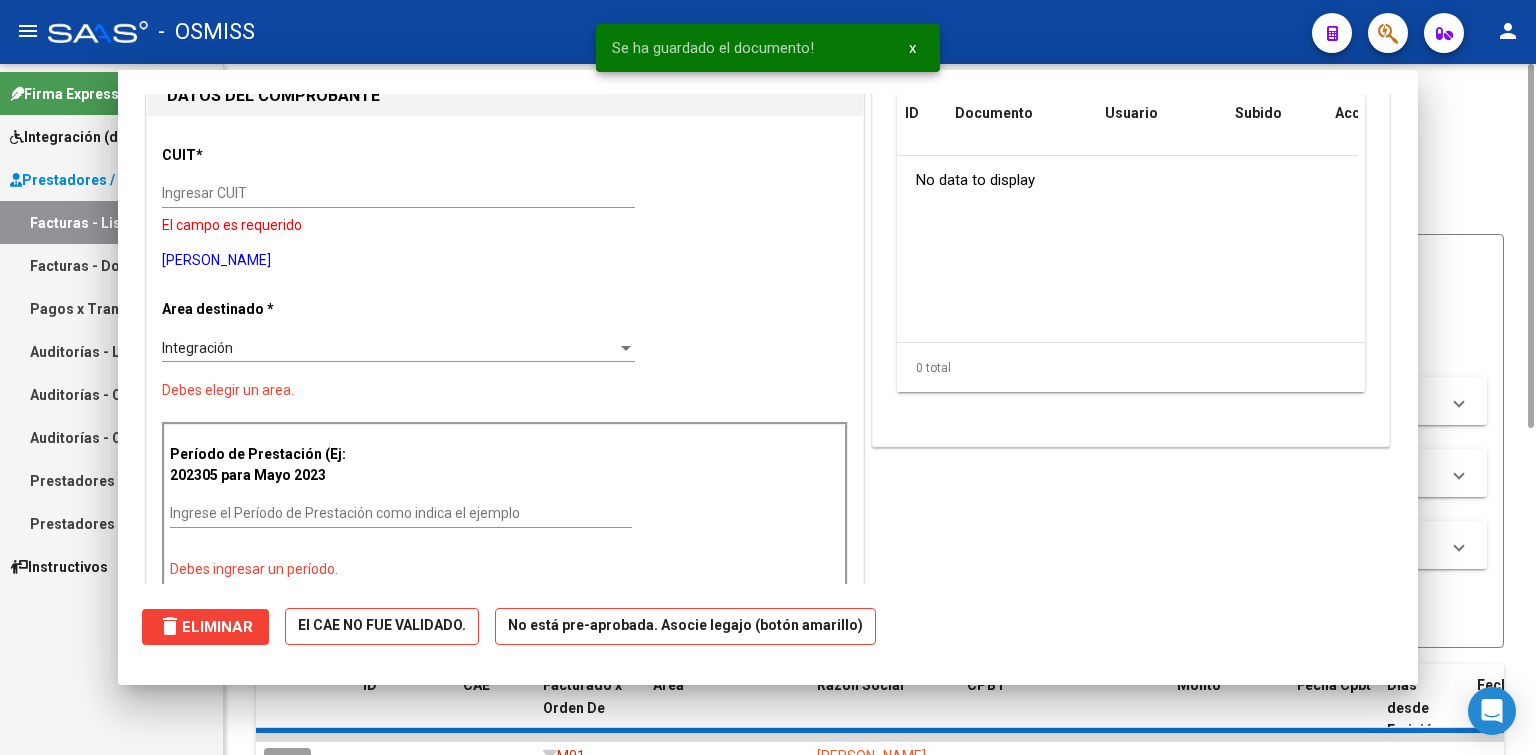 scroll, scrollTop: 0, scrollLeft: 0, axis: both 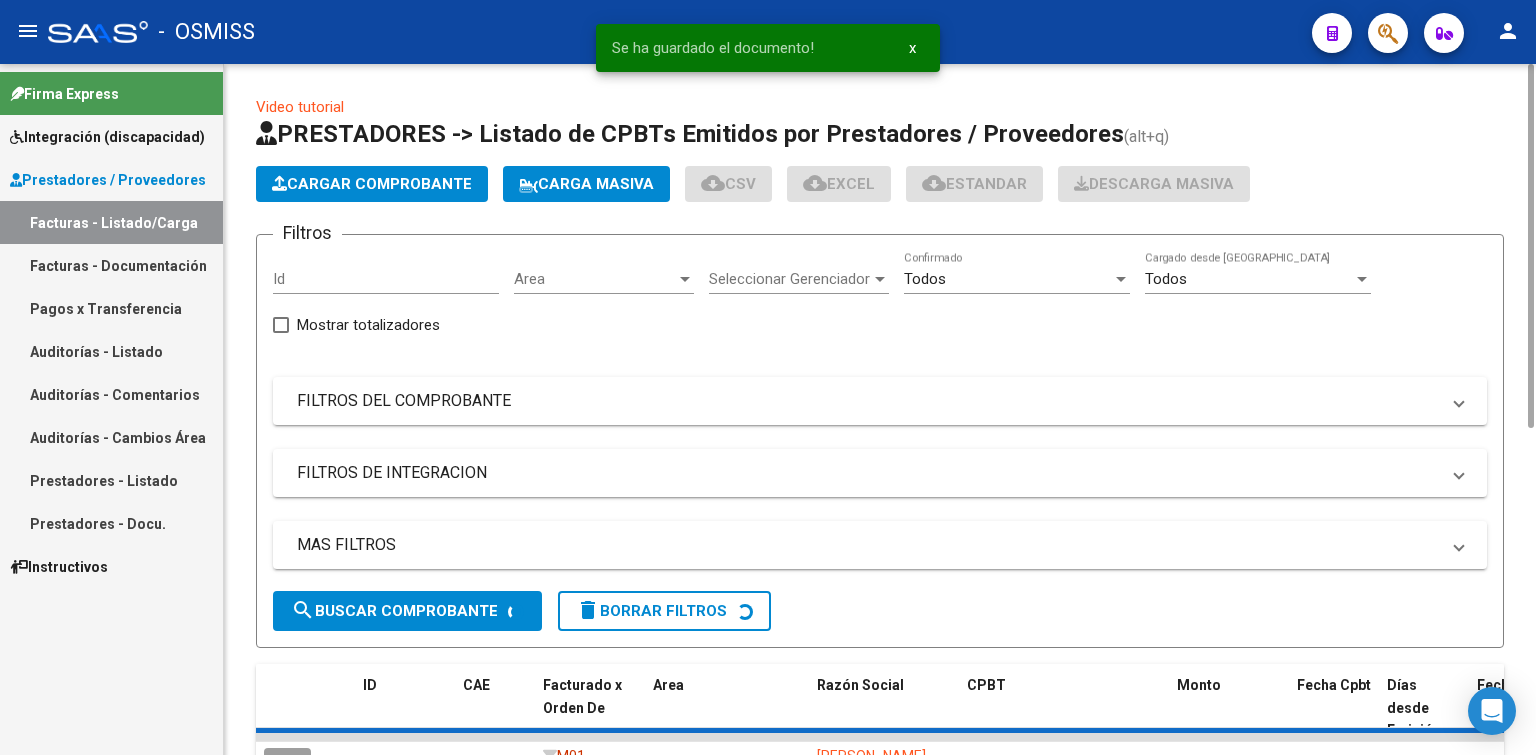 click on "Cargar Comprobante" 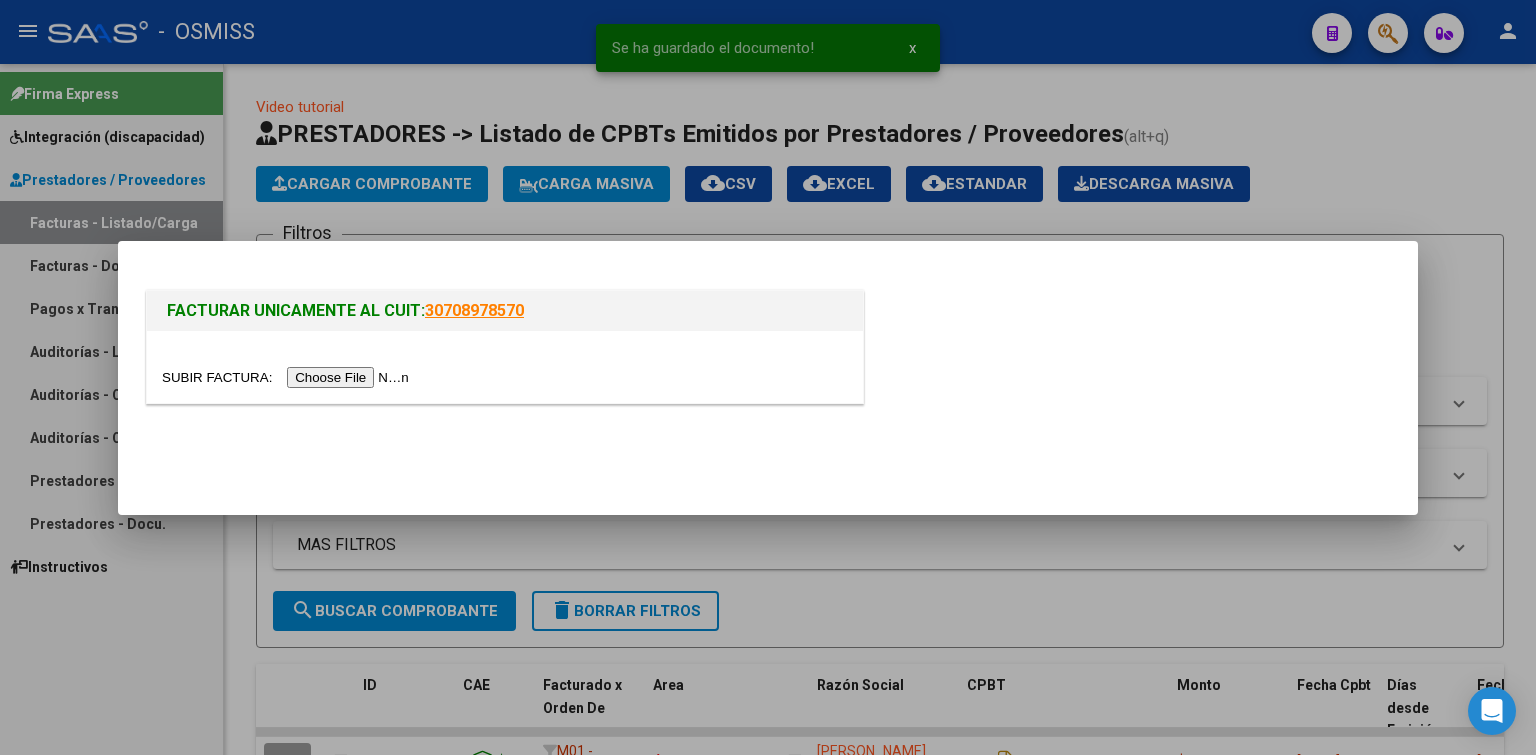 click at bounding box center (288, 377) 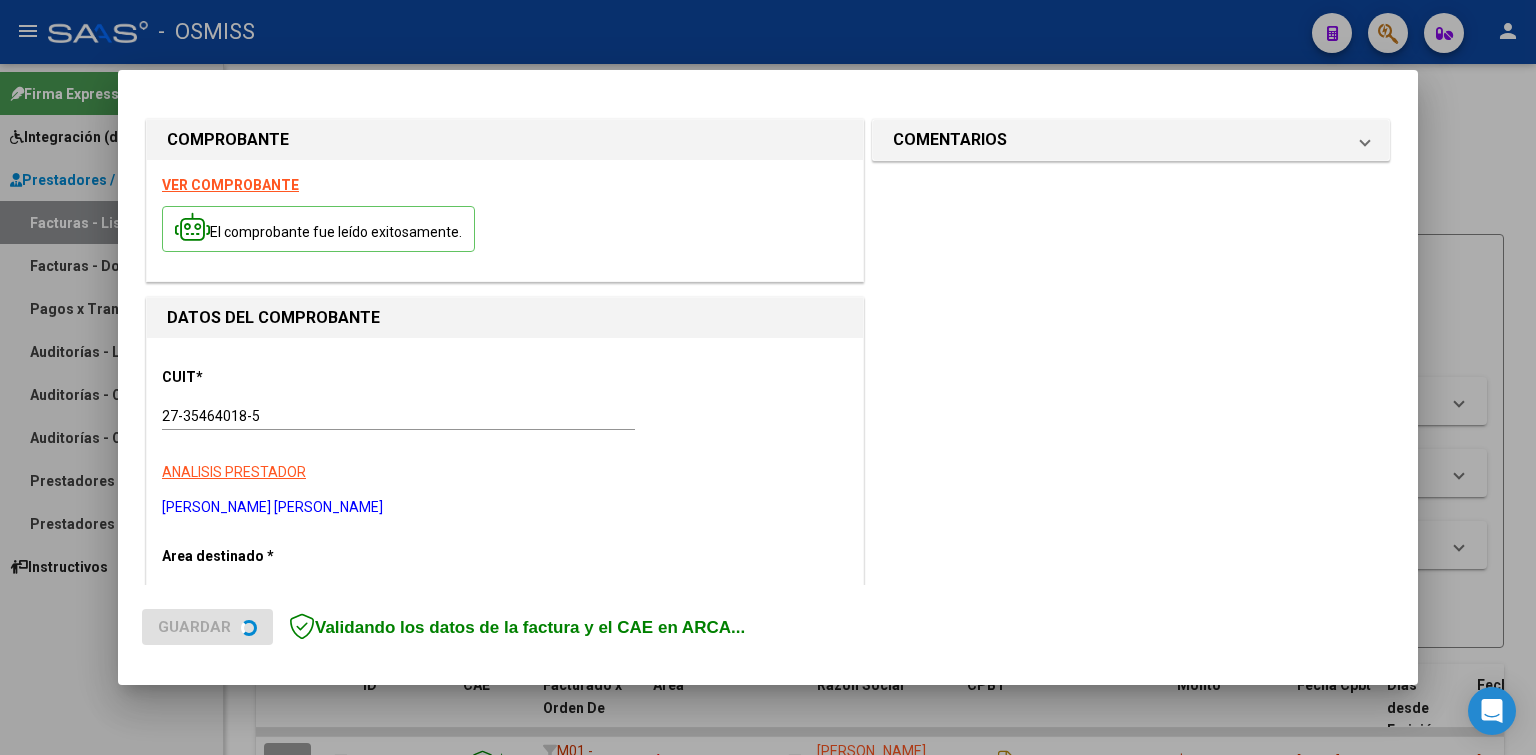 scroll, scrollTop: 300, scrollLeft: 0, axis: vertical 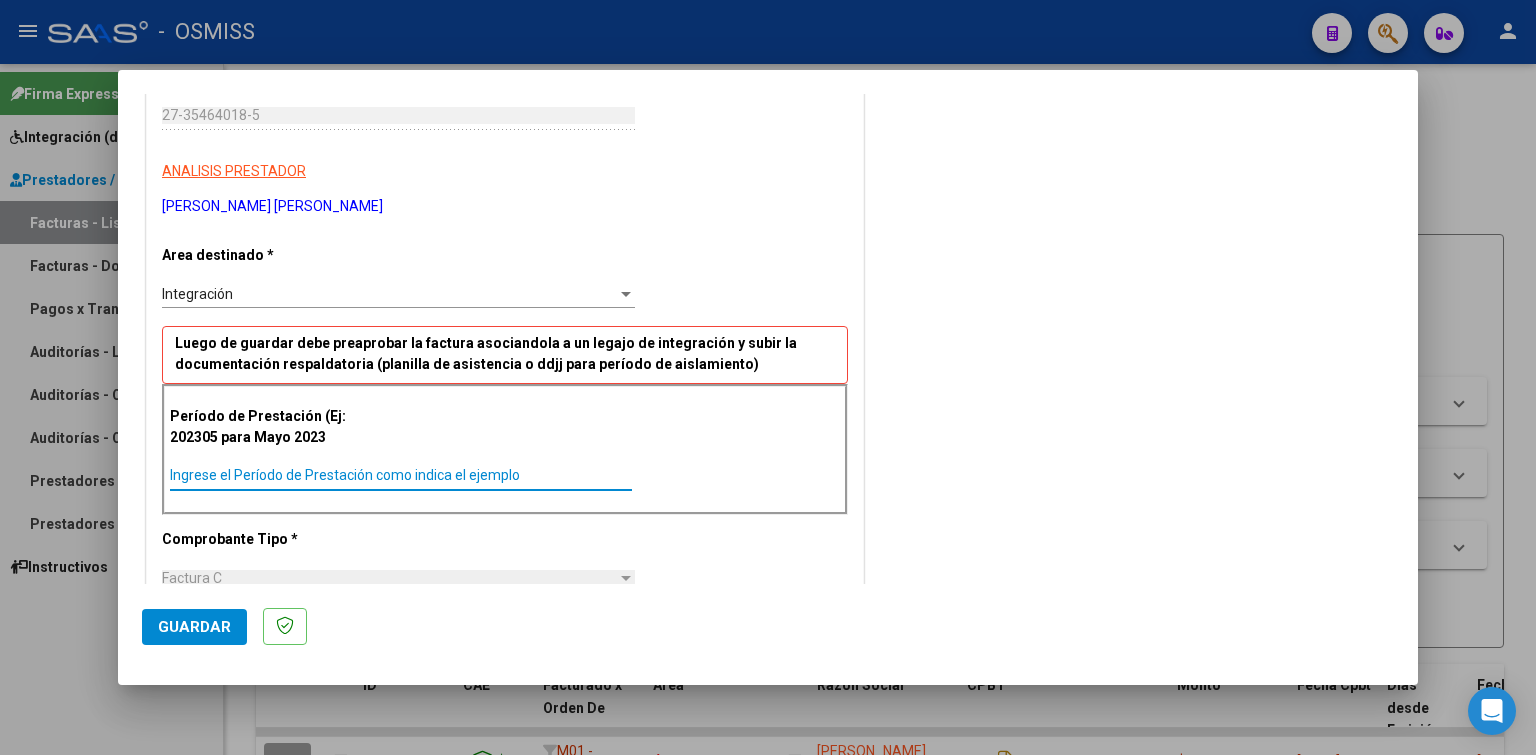 click on "Ingrese el Período de Prestación como indica el ejemplo" at bounding box center (401, 475) 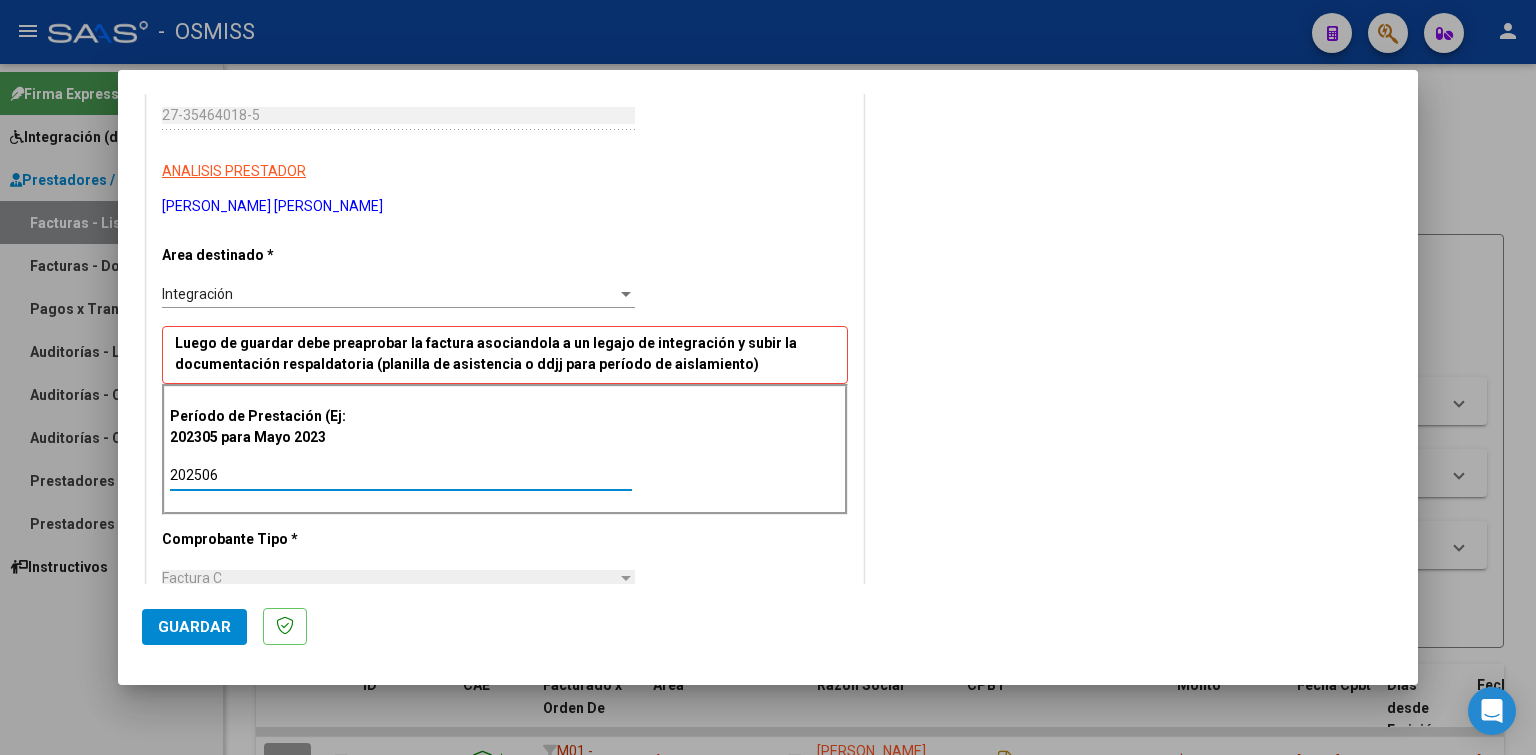 type on "202506" 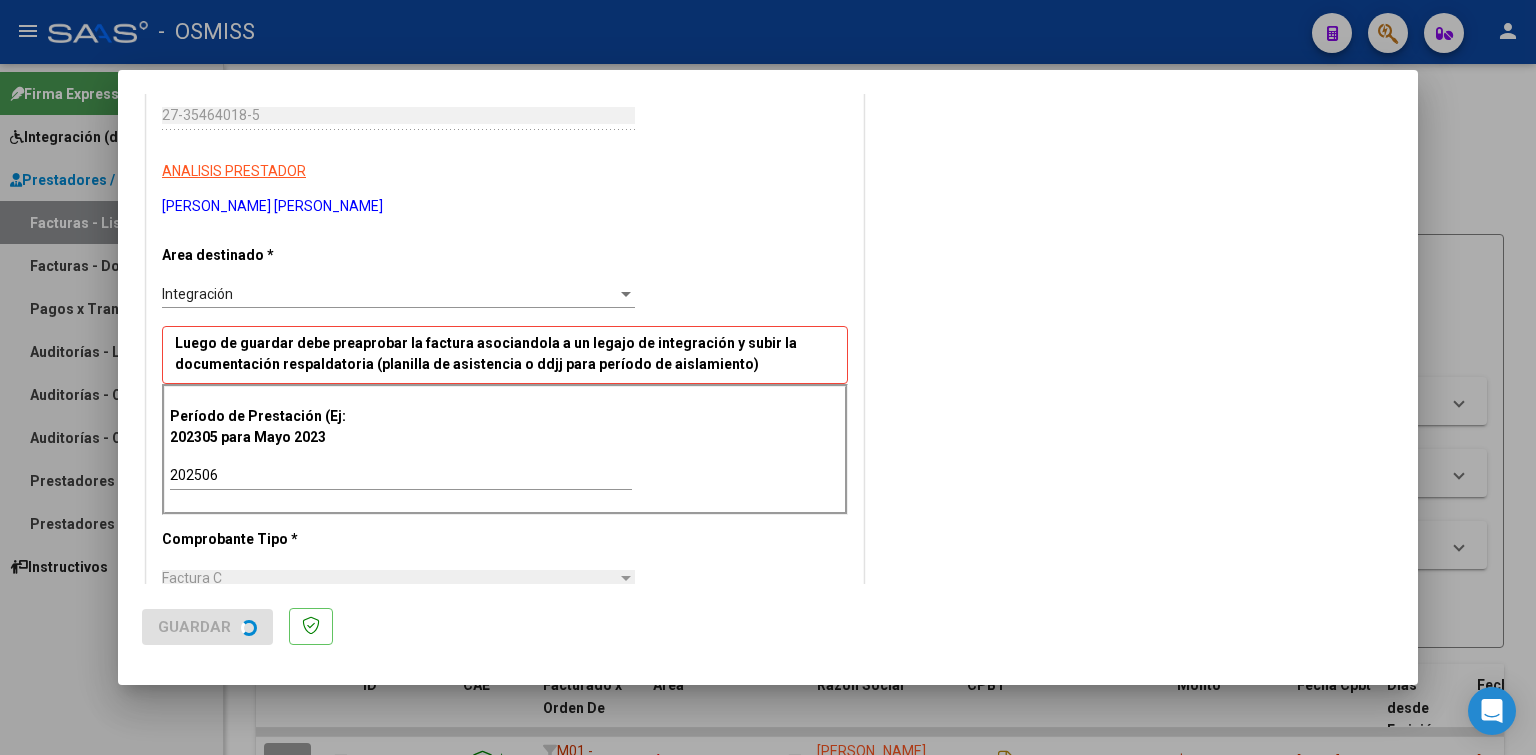 scroll, scrollTop: 0, scrollLeft: 0, axis: both 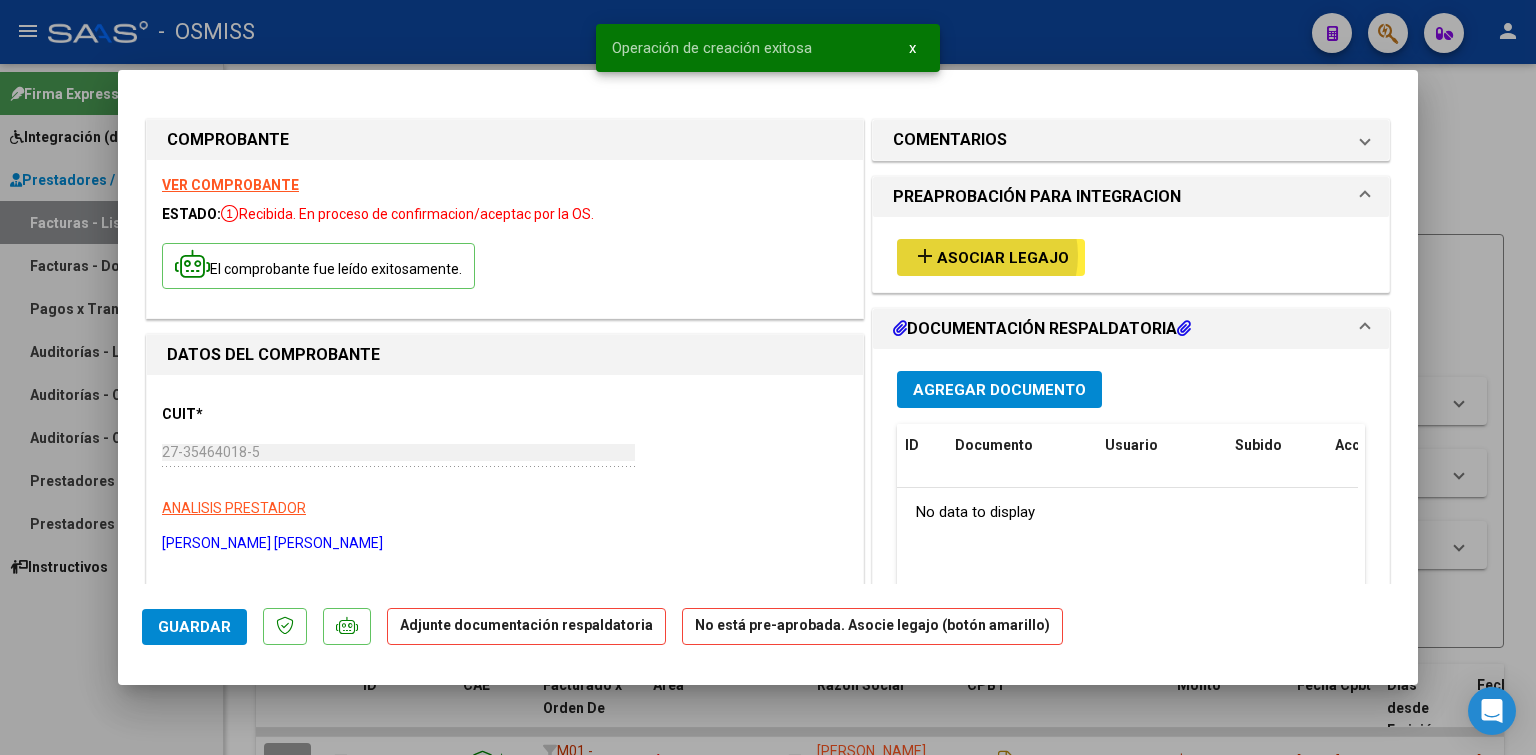 click on "Asociar Legajo" at bounding box center (1003, 258) 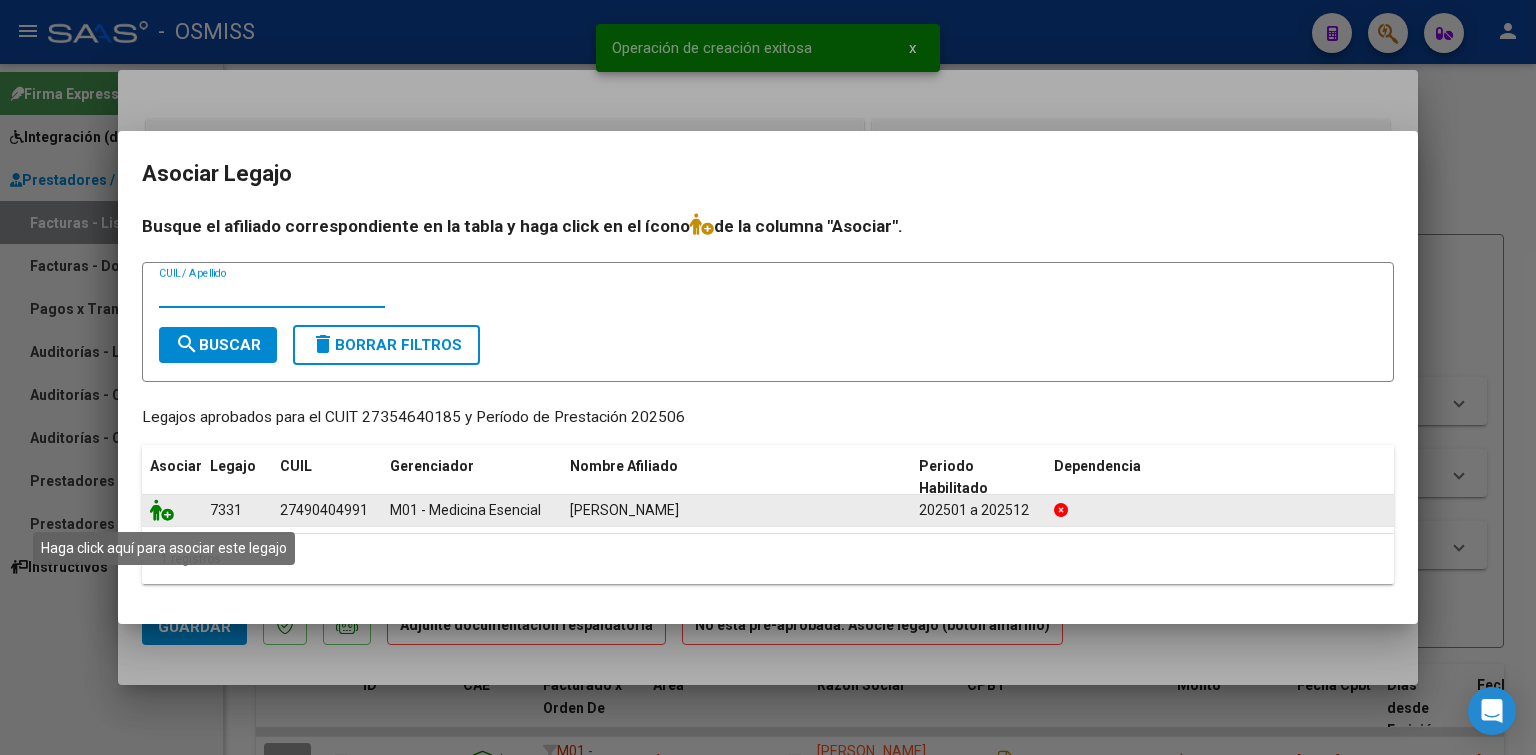 click 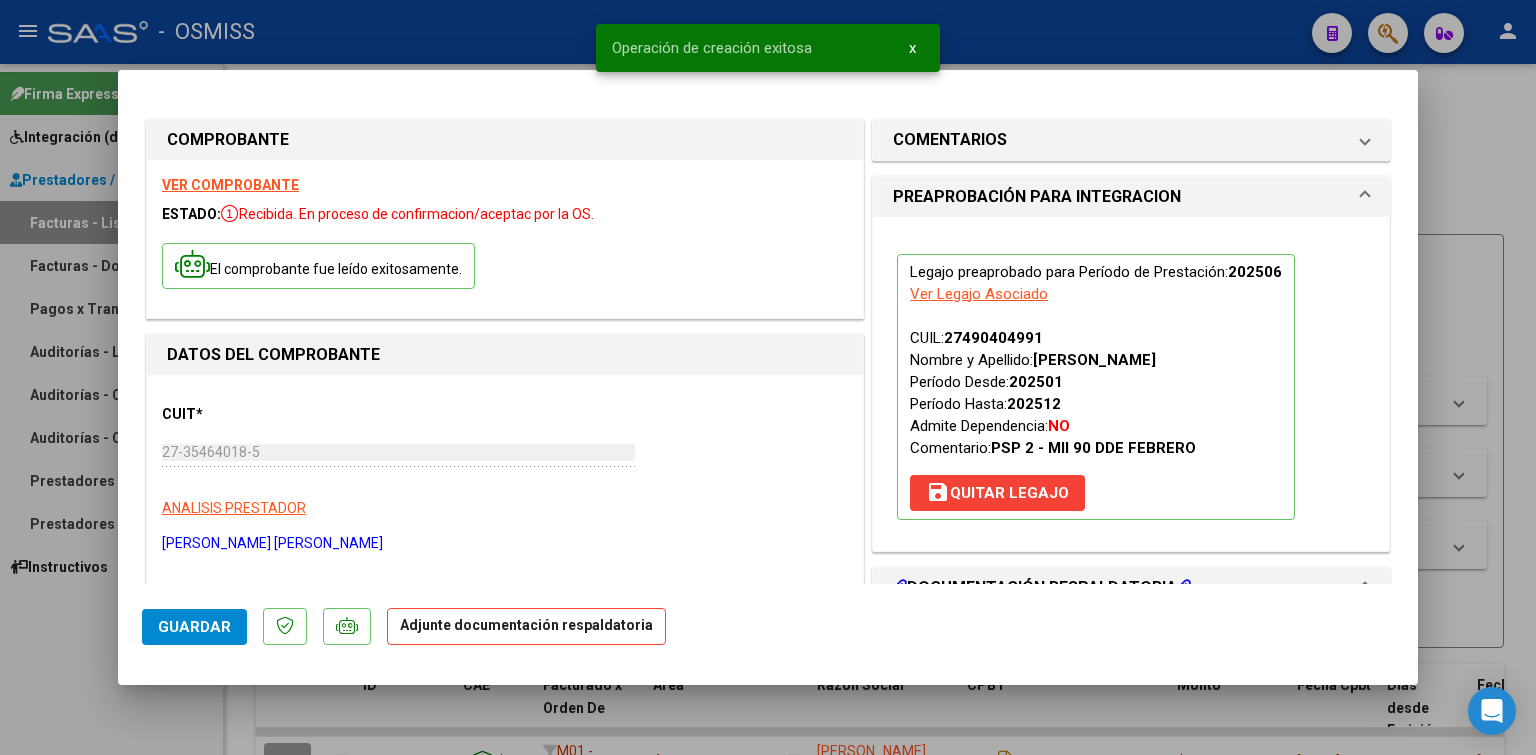 scroll, scrollTop: 300, scrollLeft: 0, axis: vertical 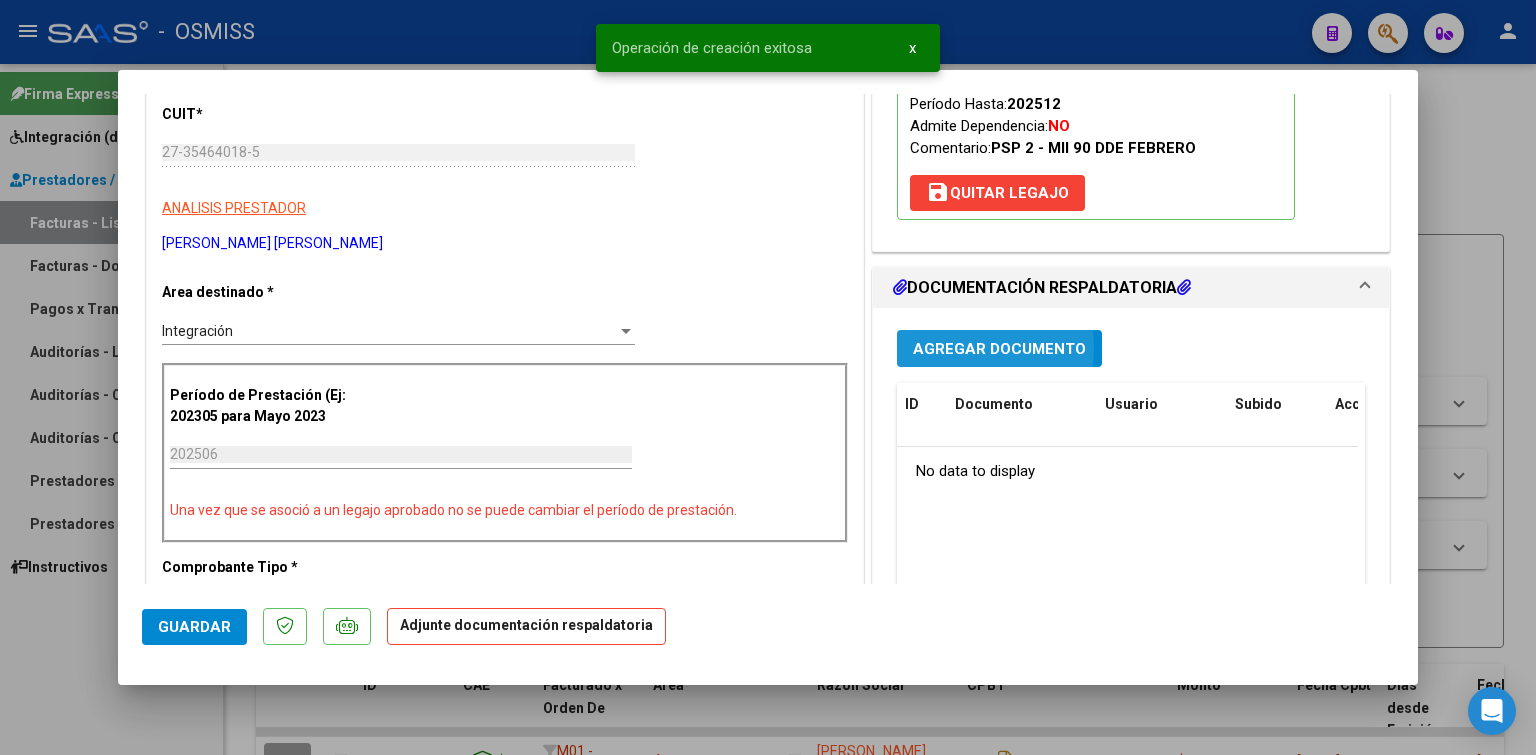 click on "Agregar Documento" at bounding box center (999, 349) 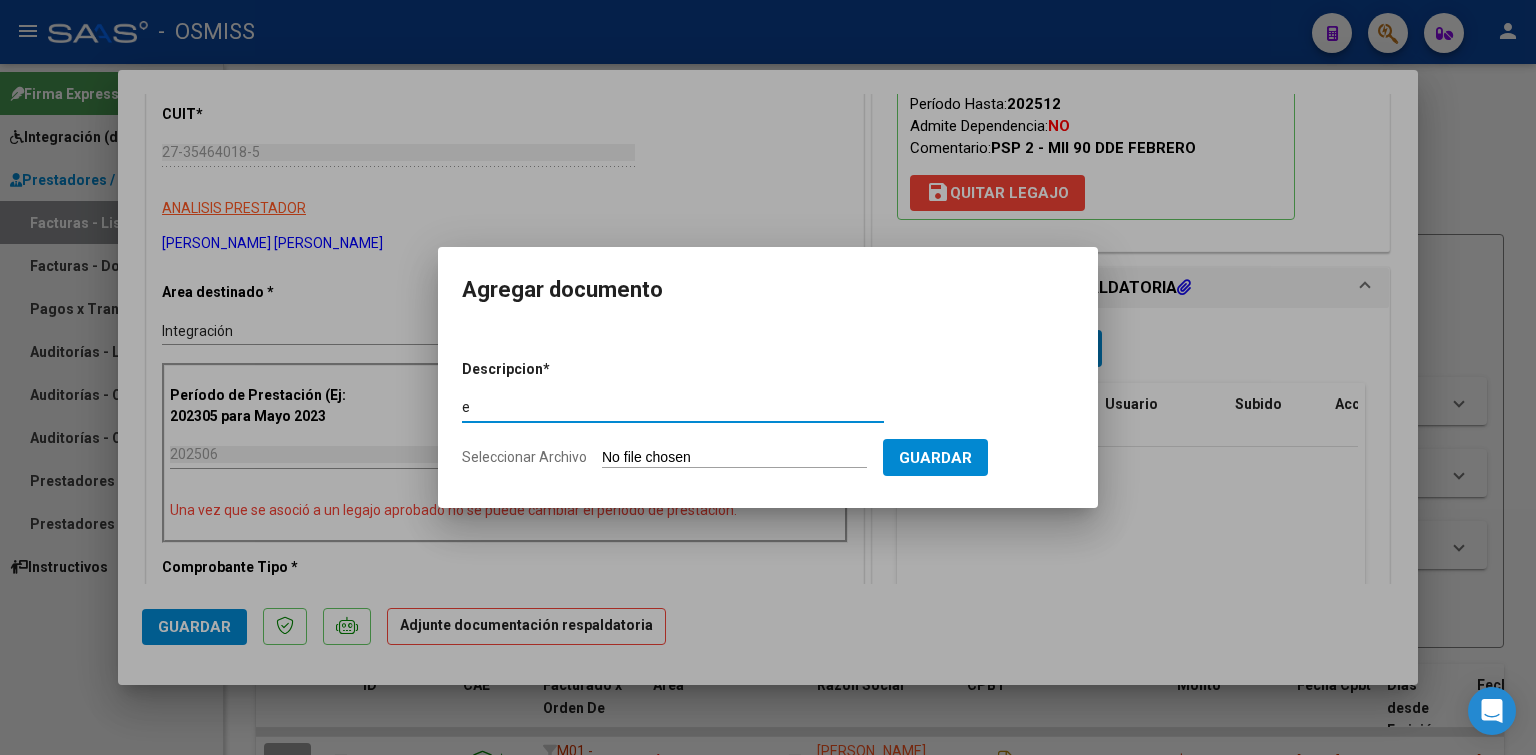 type on "e" 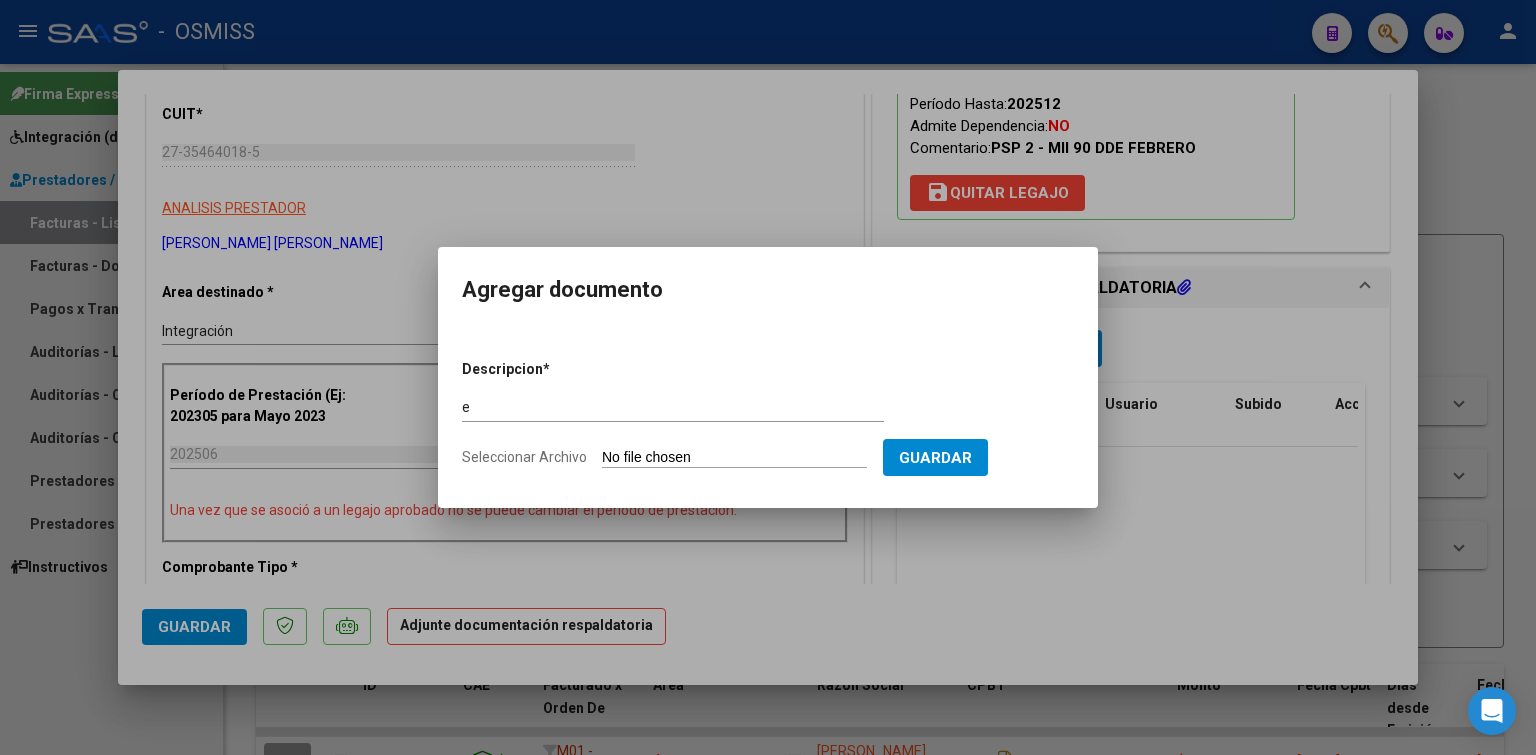 click on "Seleccionar Archivo" at bounding box center (734, 458) 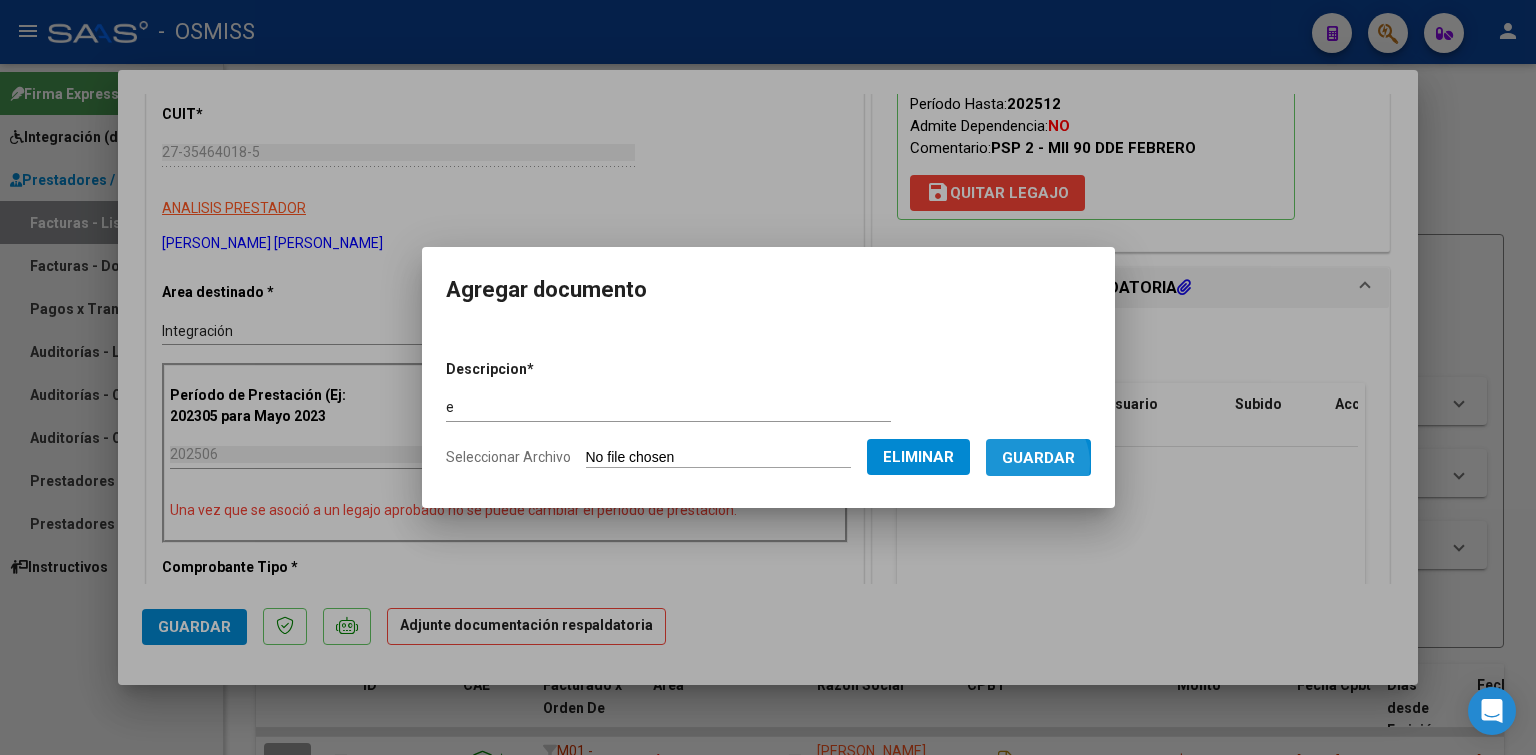 click on "Guardar" at bounding box center (1038, 458) 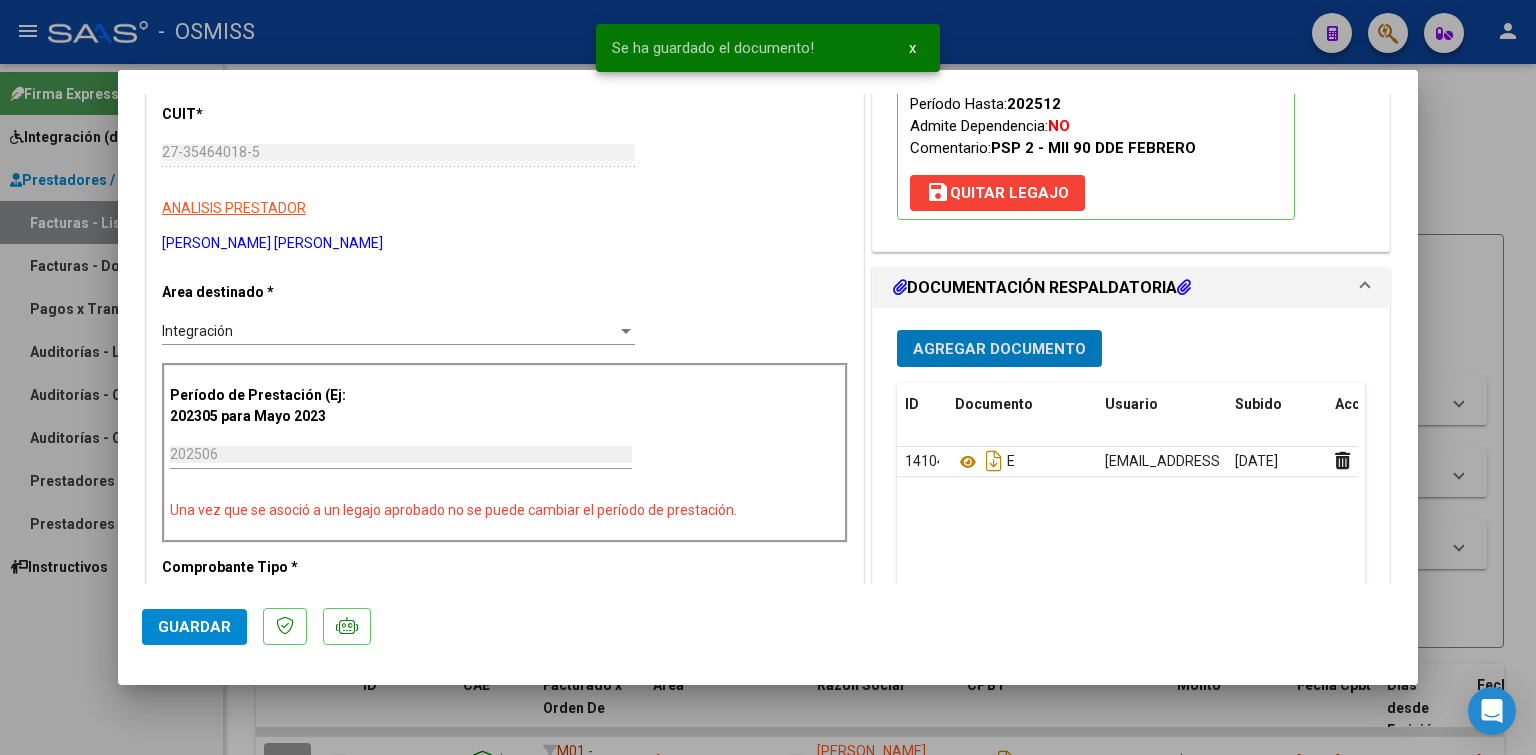 type 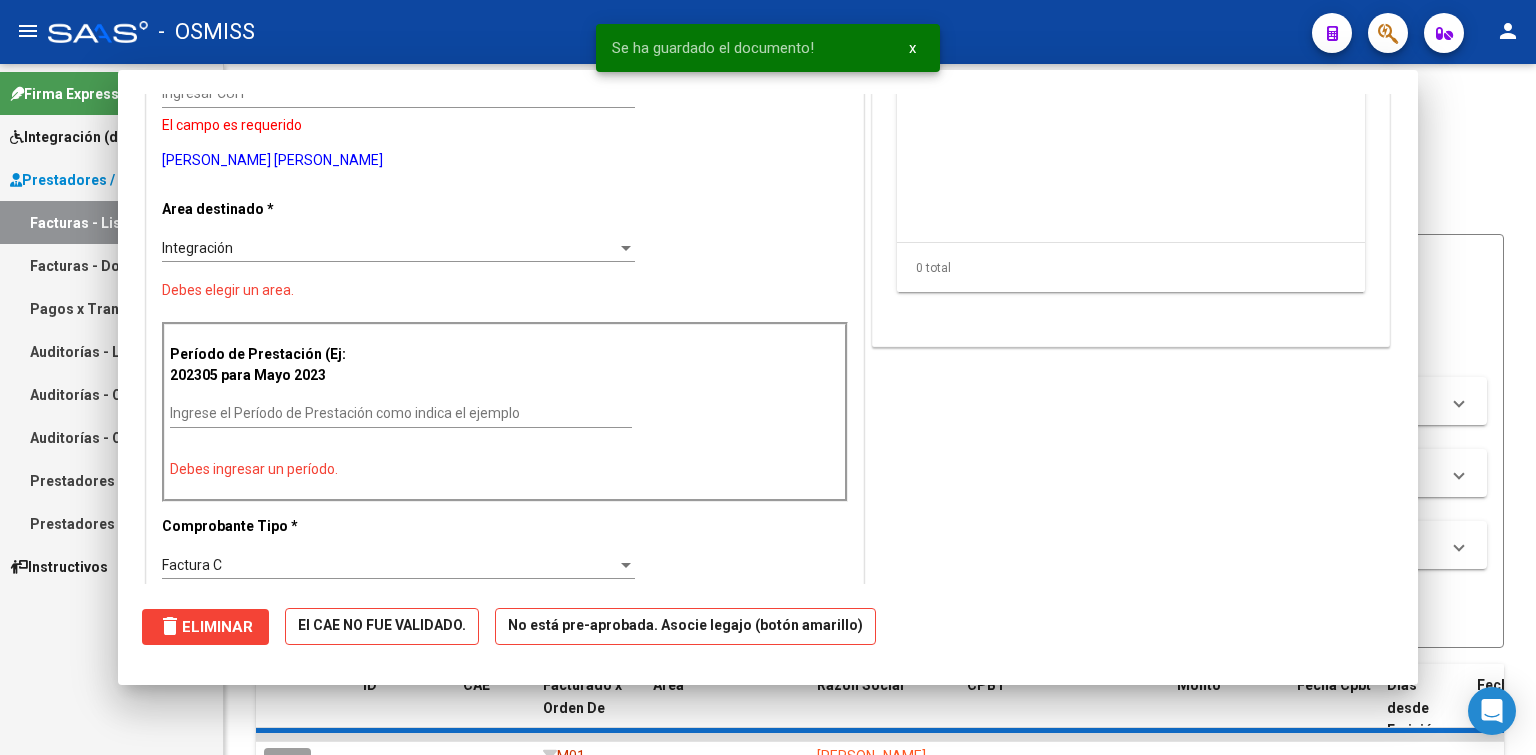 scroll, scrollTop: 0, scrollLeft: 0, axis: both 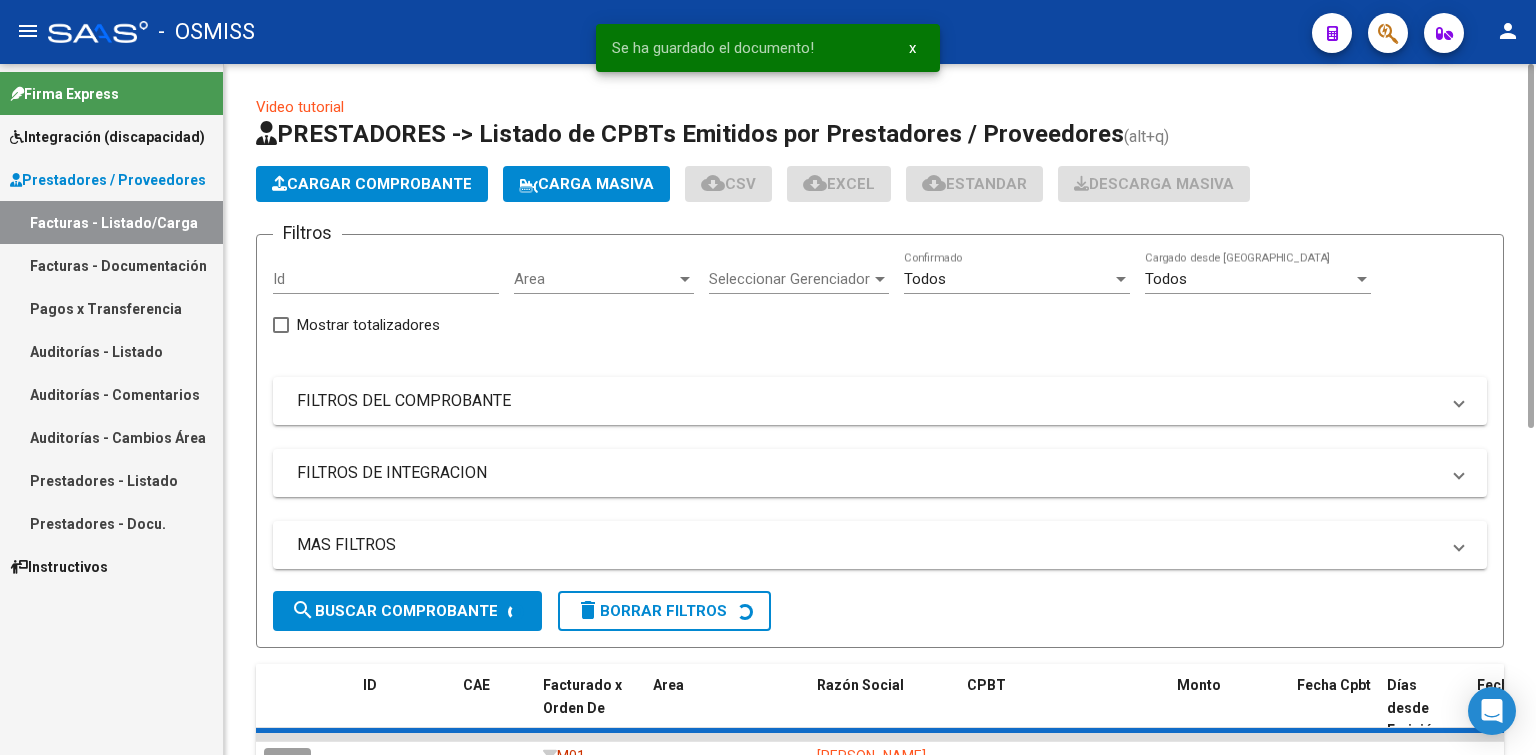 click on "Cargar Comprobante" 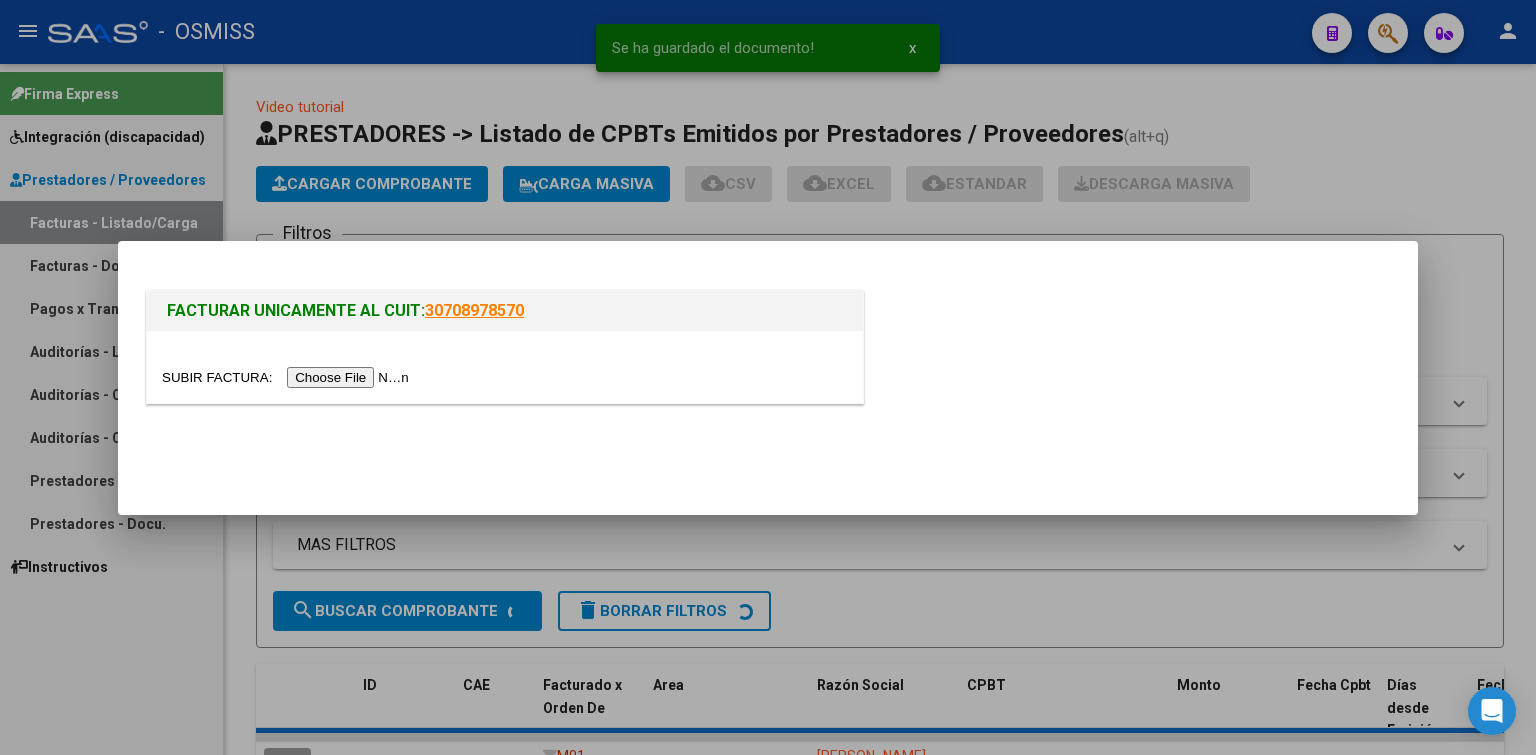 click at bounding box center (288, 377) 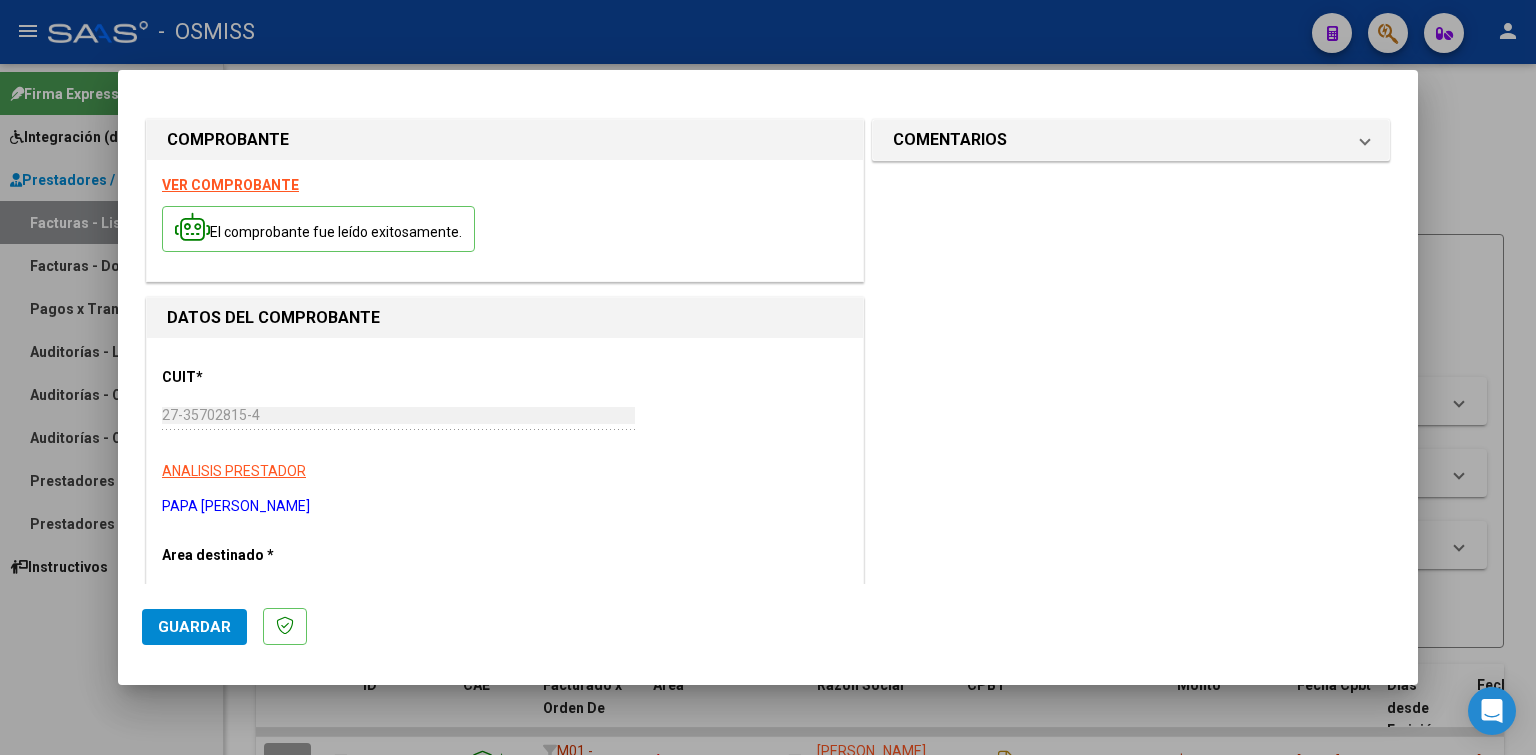 scroll, scrollTop: 400, scrollLeft: 0, axis: vertical 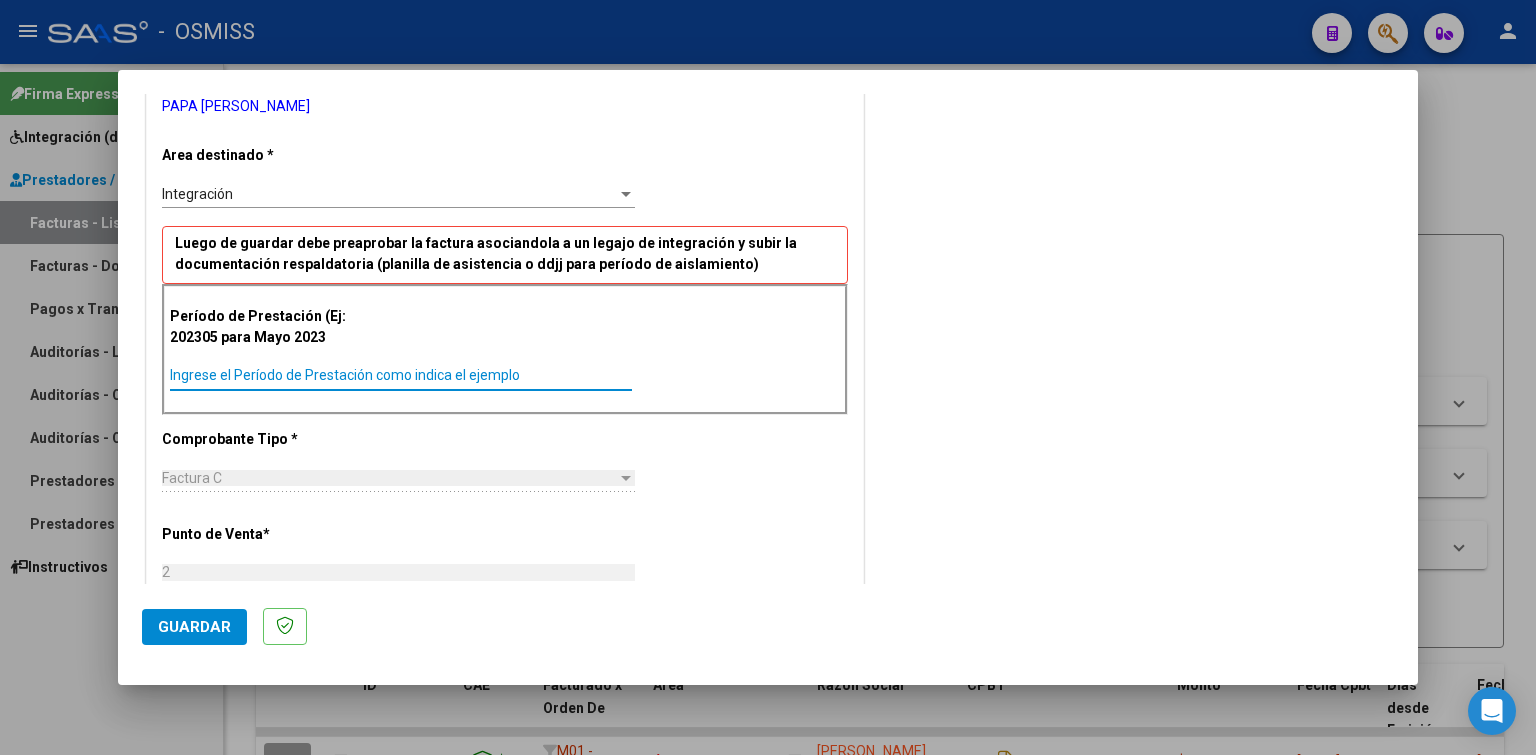 click on "Ingrese el Período de Prestación como indica el ejemplo" at bounding box center [401, 375] 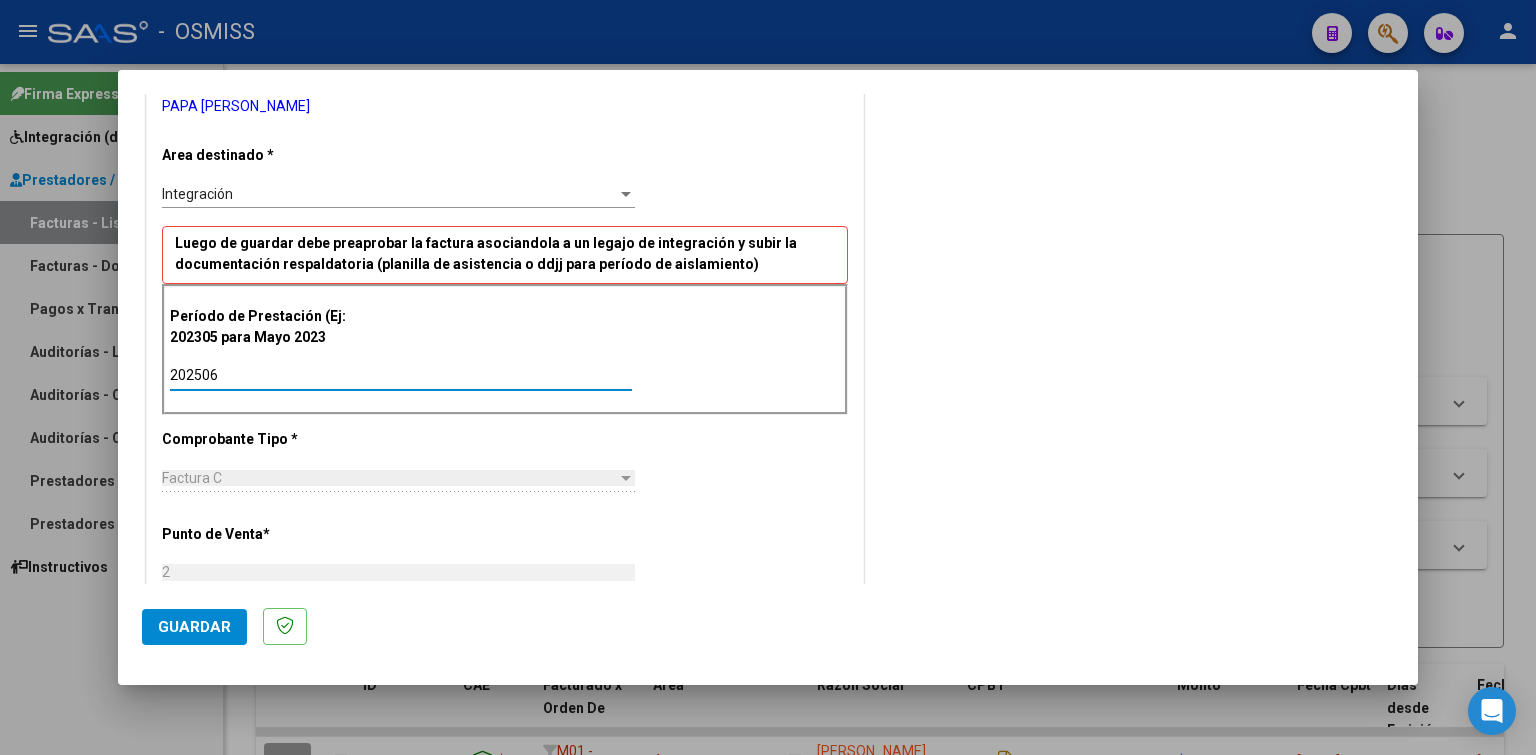 type on "202506" 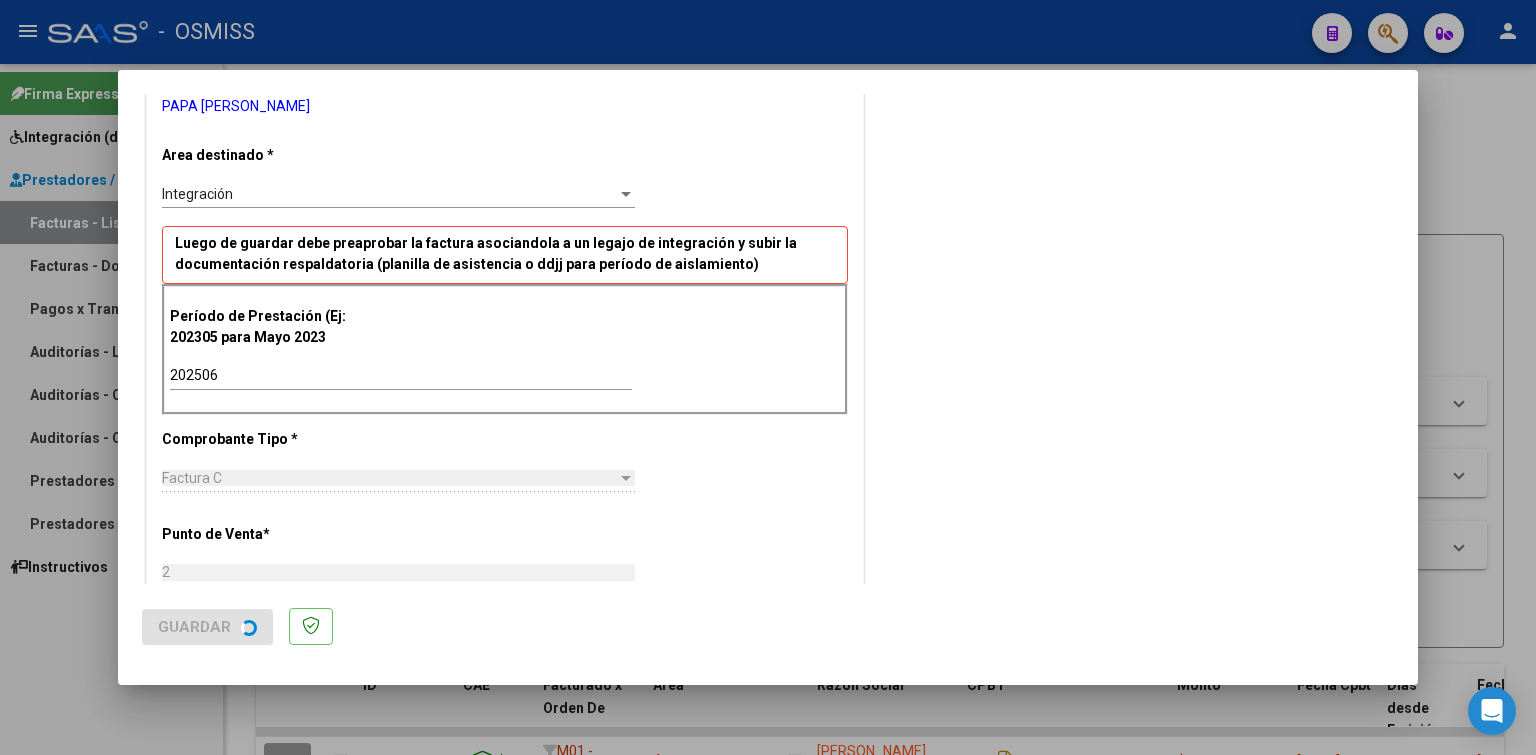 scroll, scrollTop: 0, scrollLeft: 0, axis: both 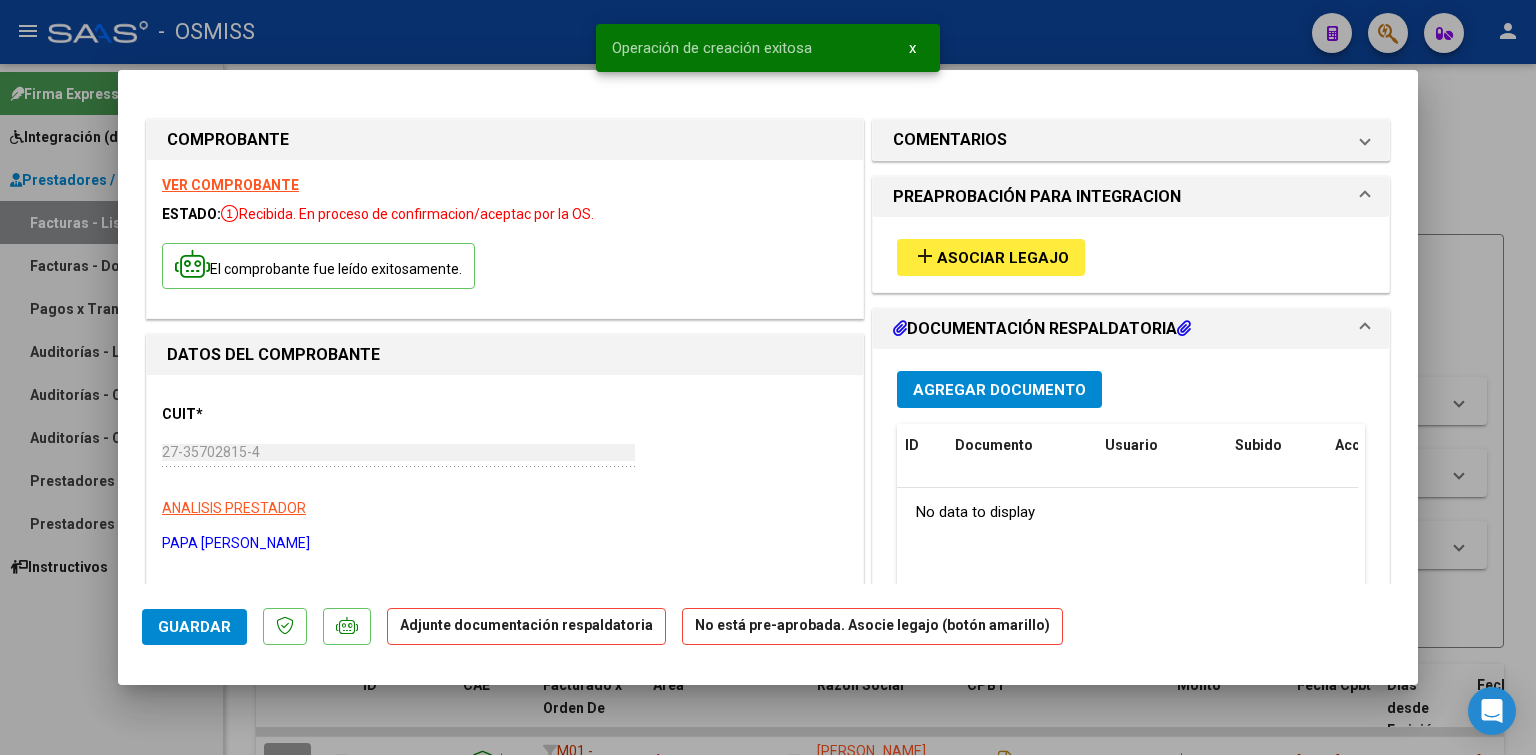 click on "Asociar Legajo" at bounding box center [1003, 258] 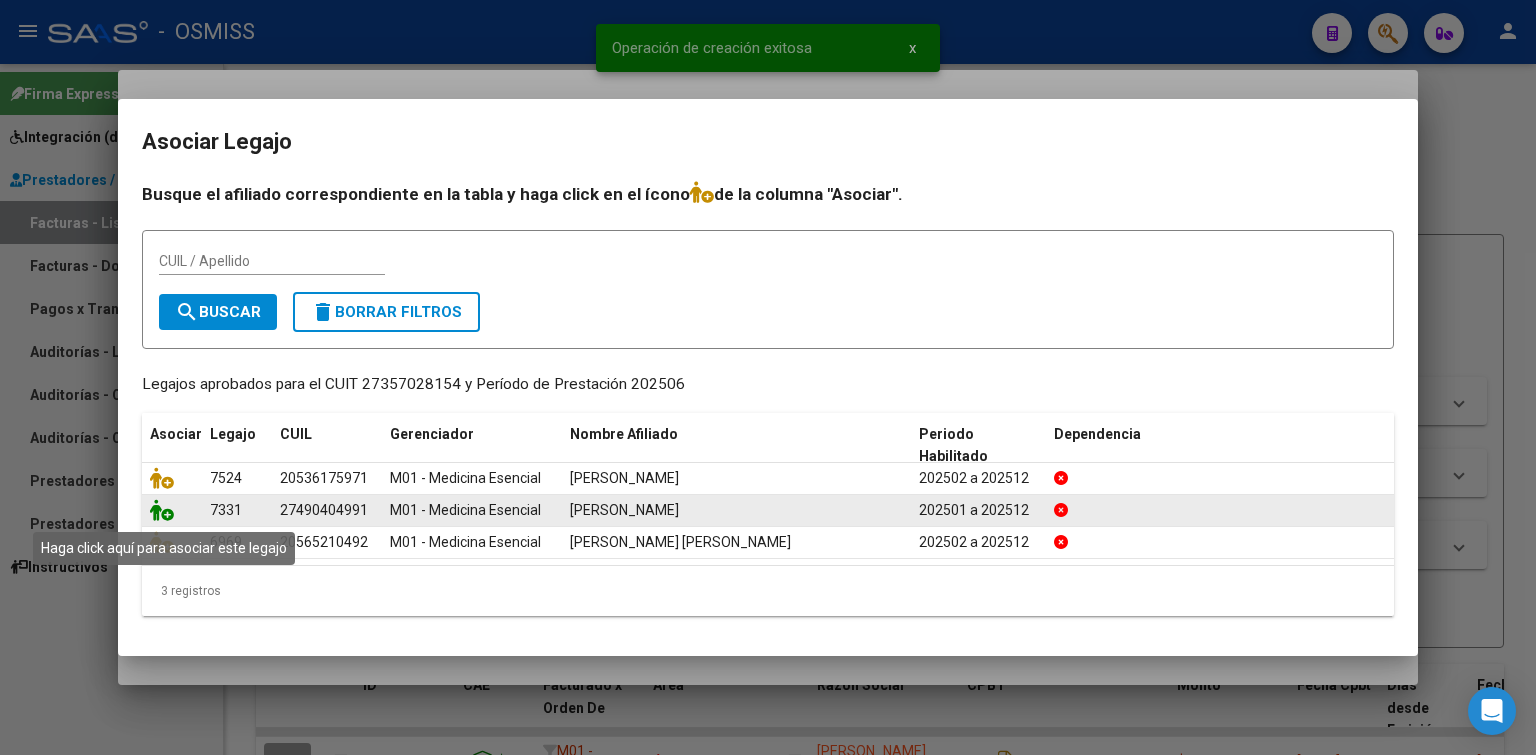 click 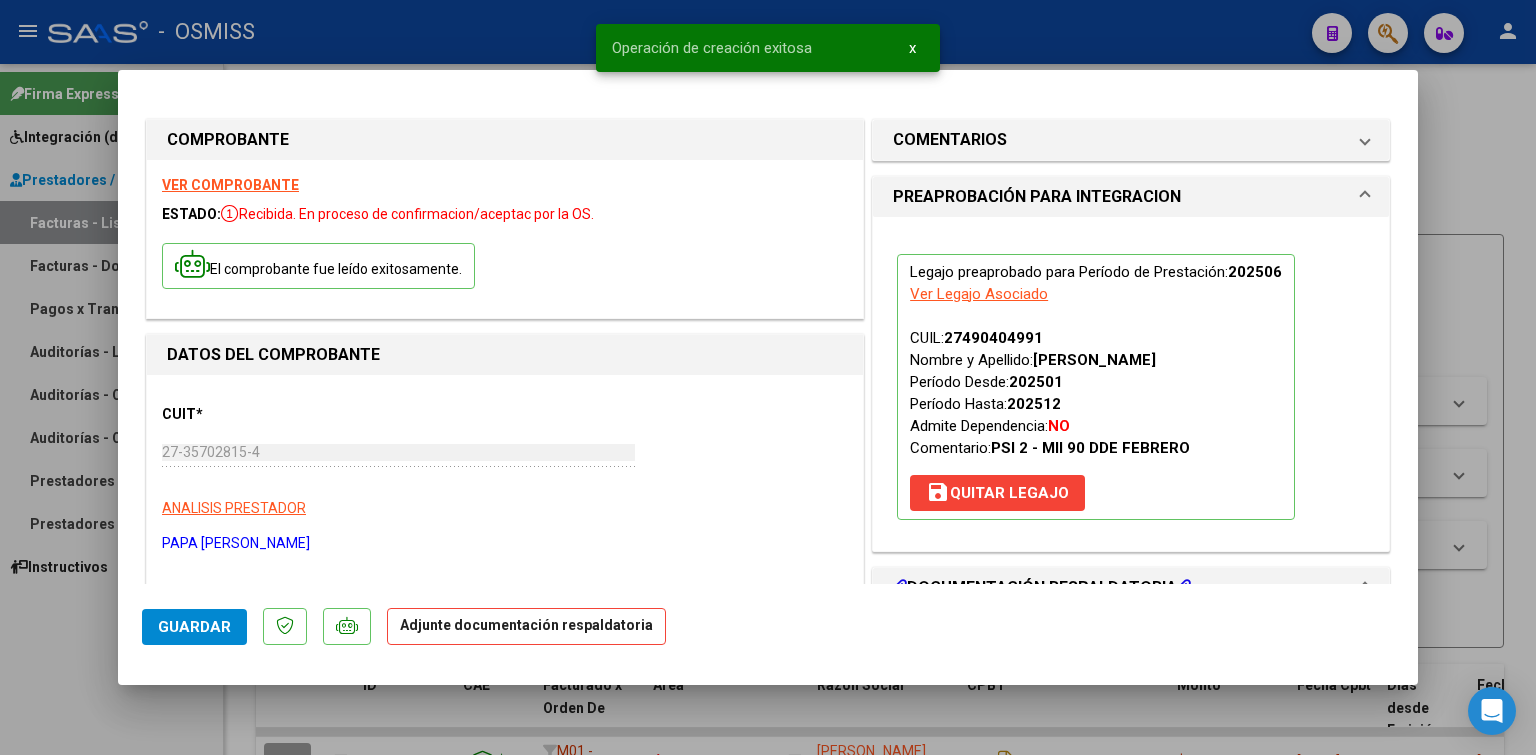 scroll, scrollTop: 400, scrollLeft: 0, axis: vertical 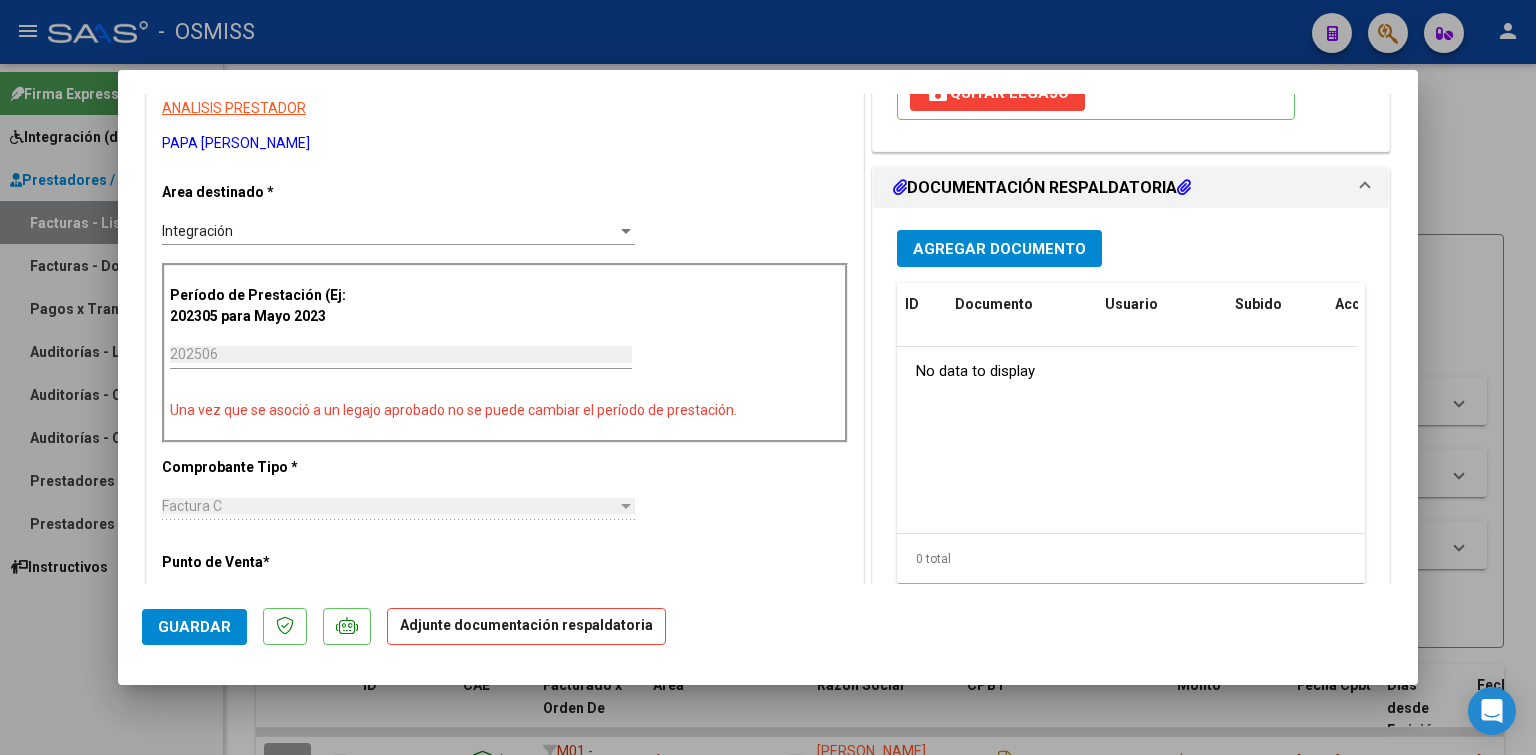 click on "Agregar Documento" at bounding box center [999, 249] 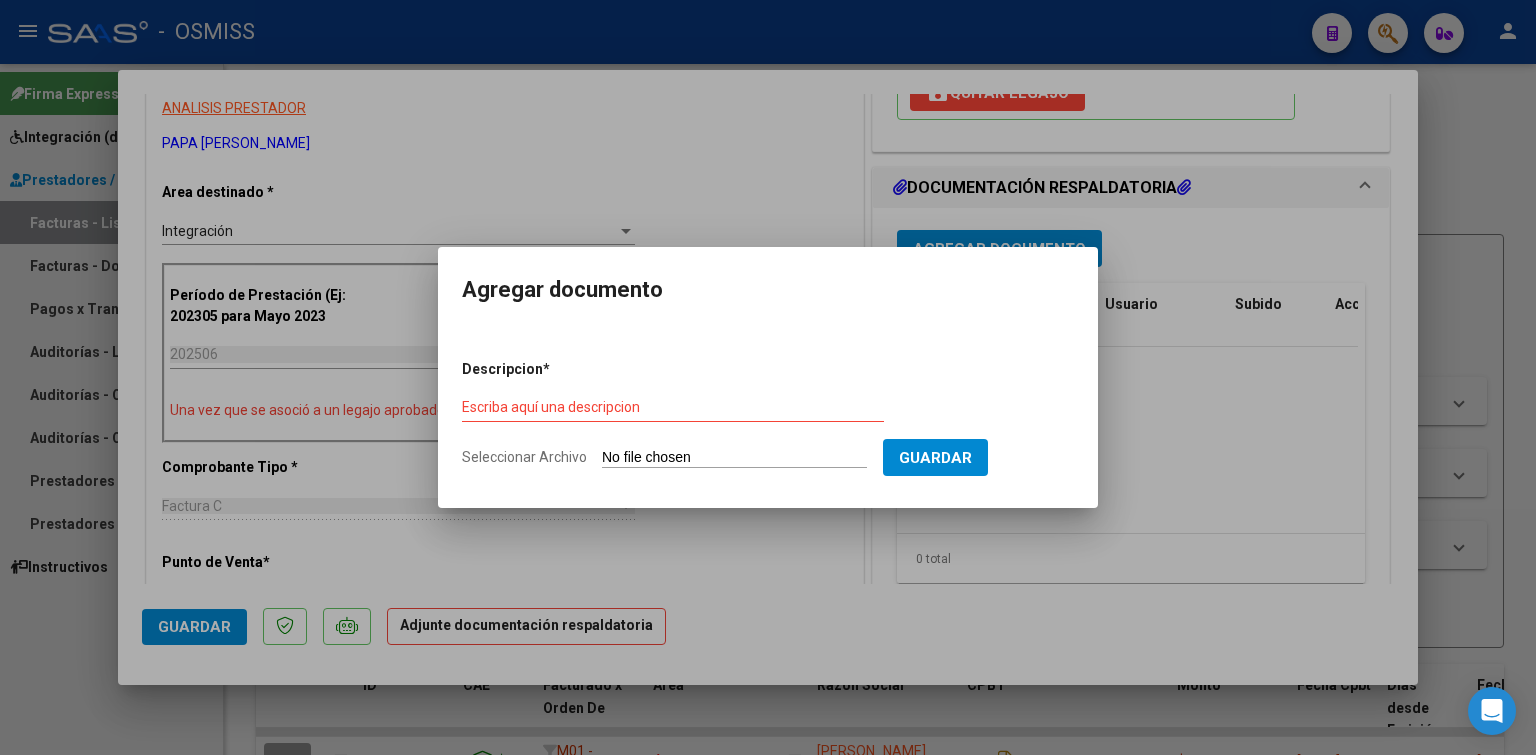 click on "Seleccionar Archivo" at bounding box center (734, 458) 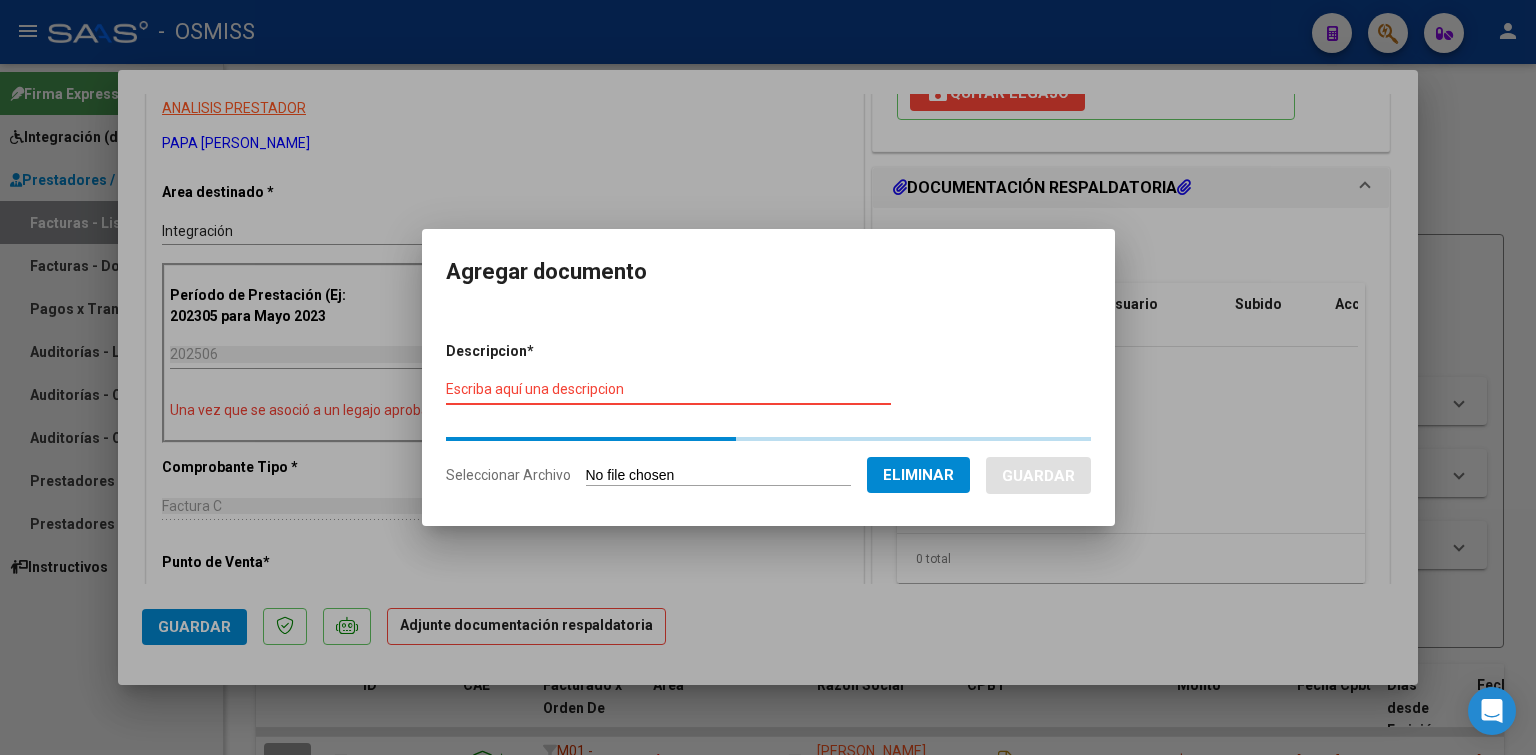 click on "Escriba aquí una descripcion" at bounding box center [668, 389] 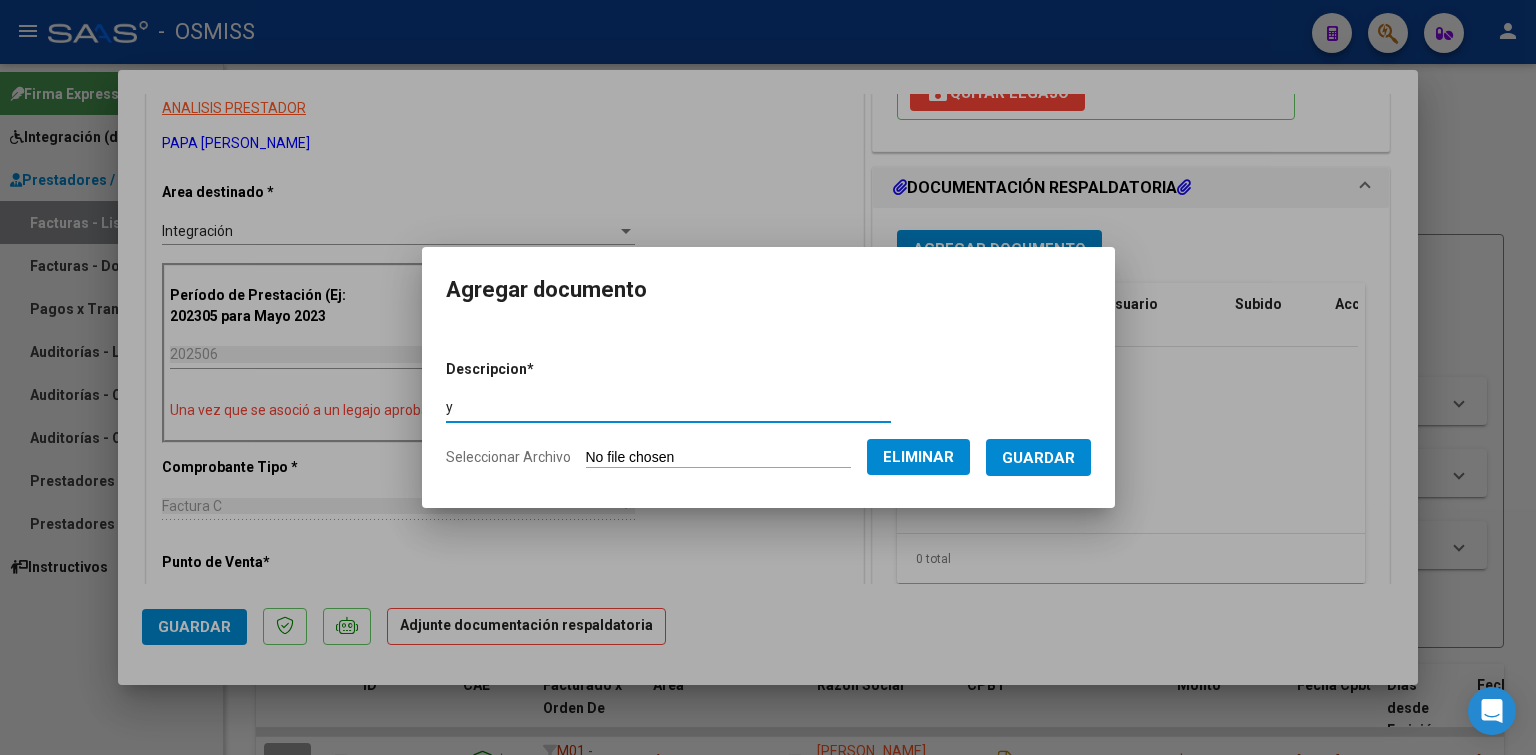 type on "y" 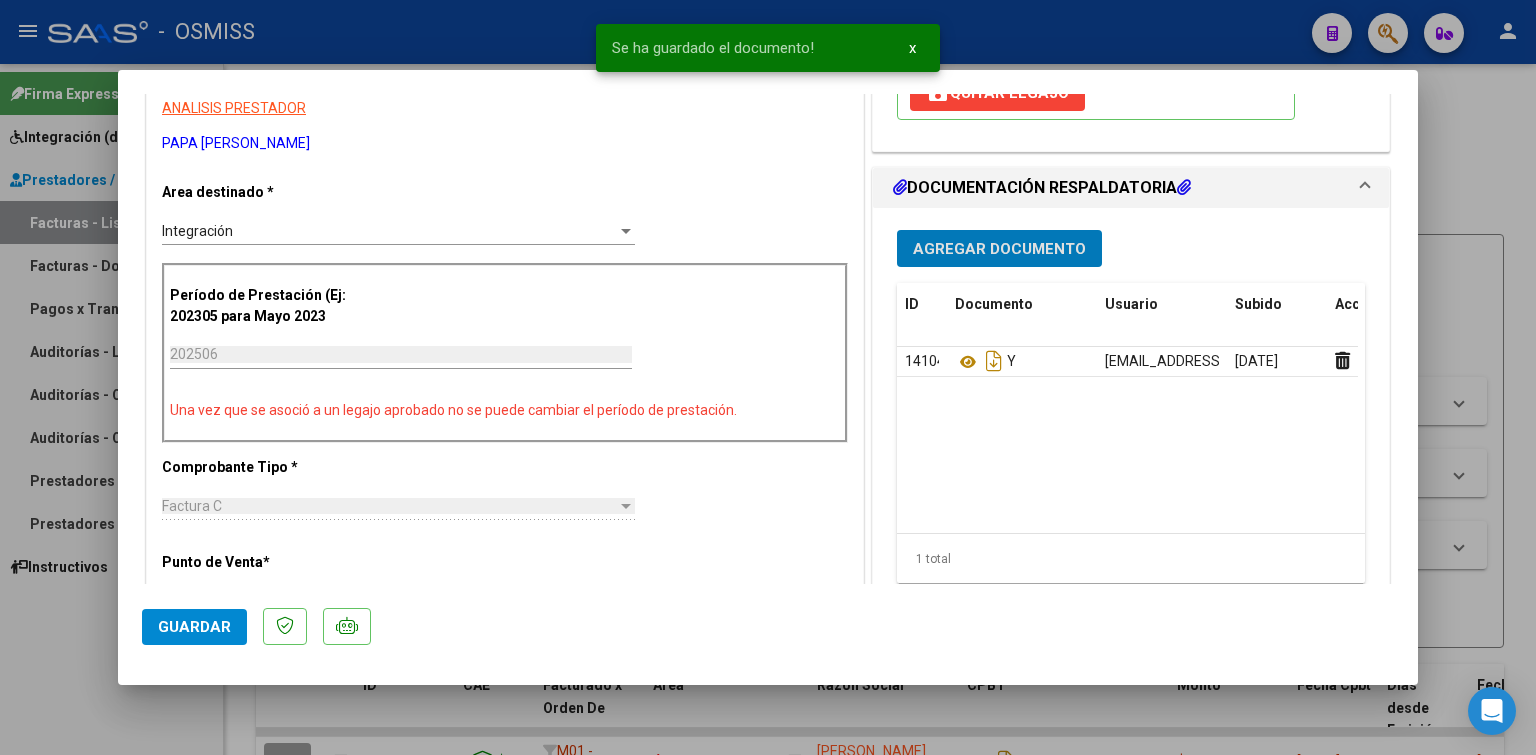 type 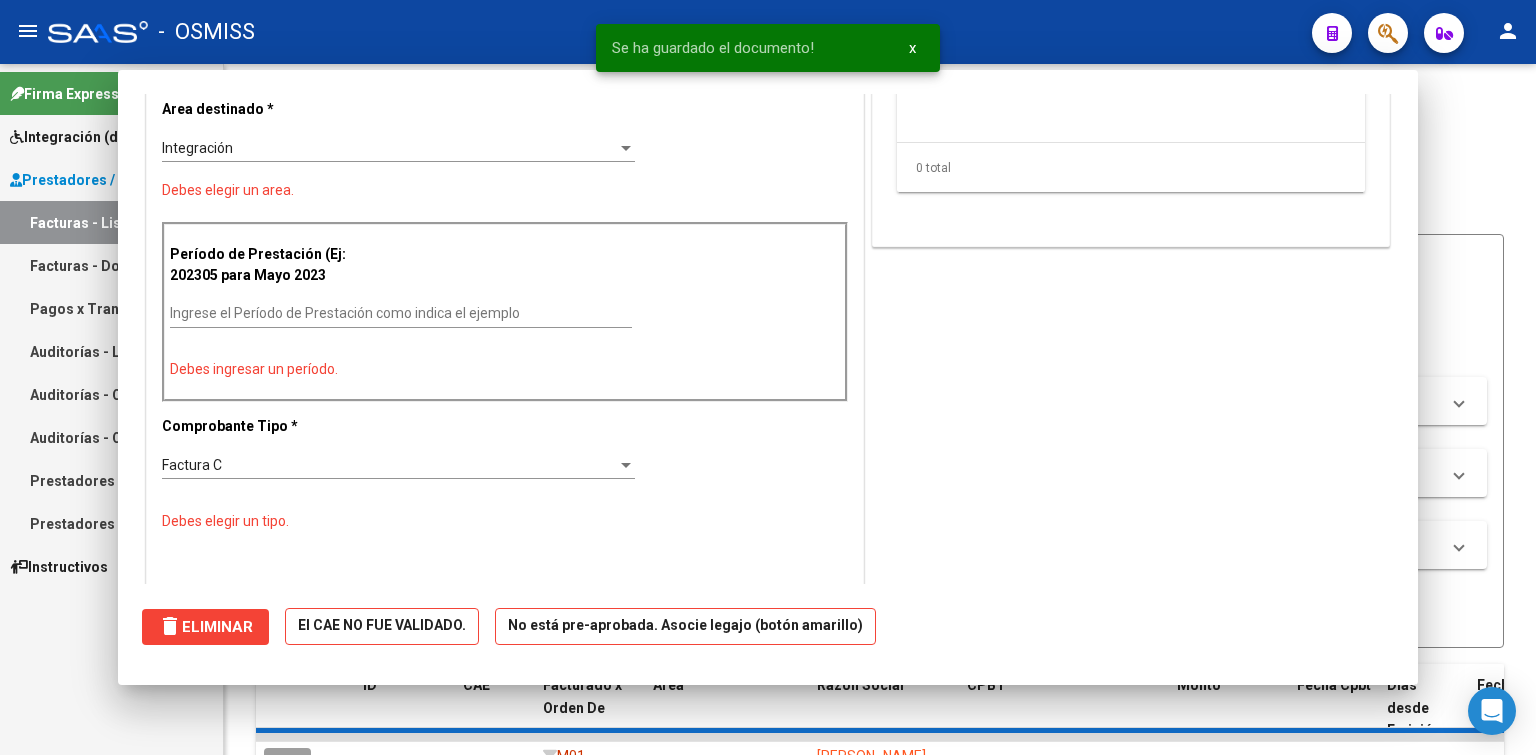 scroll, scrollTop: 318, scrollLeft: 0, axis: vertical 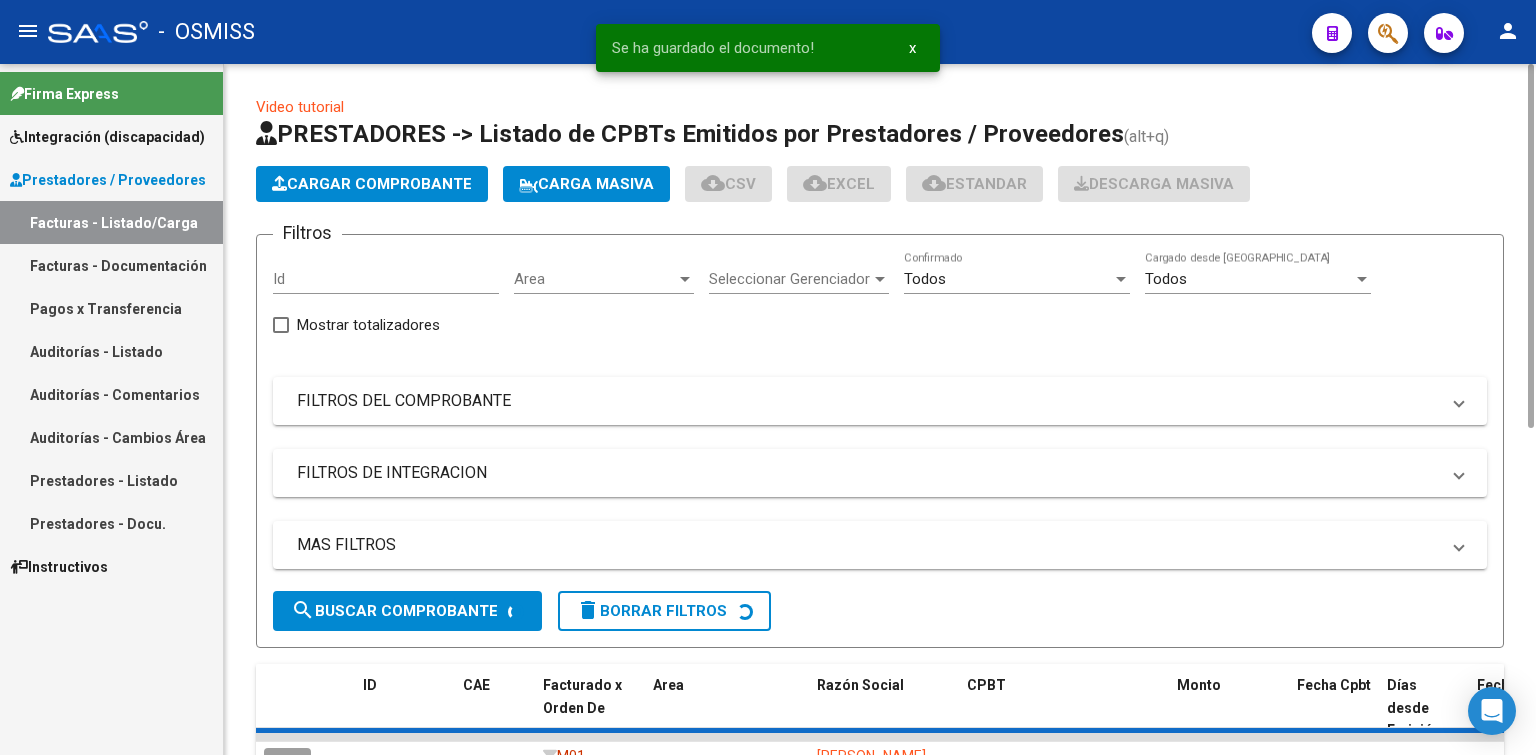 click on "Cargar Comprobante" 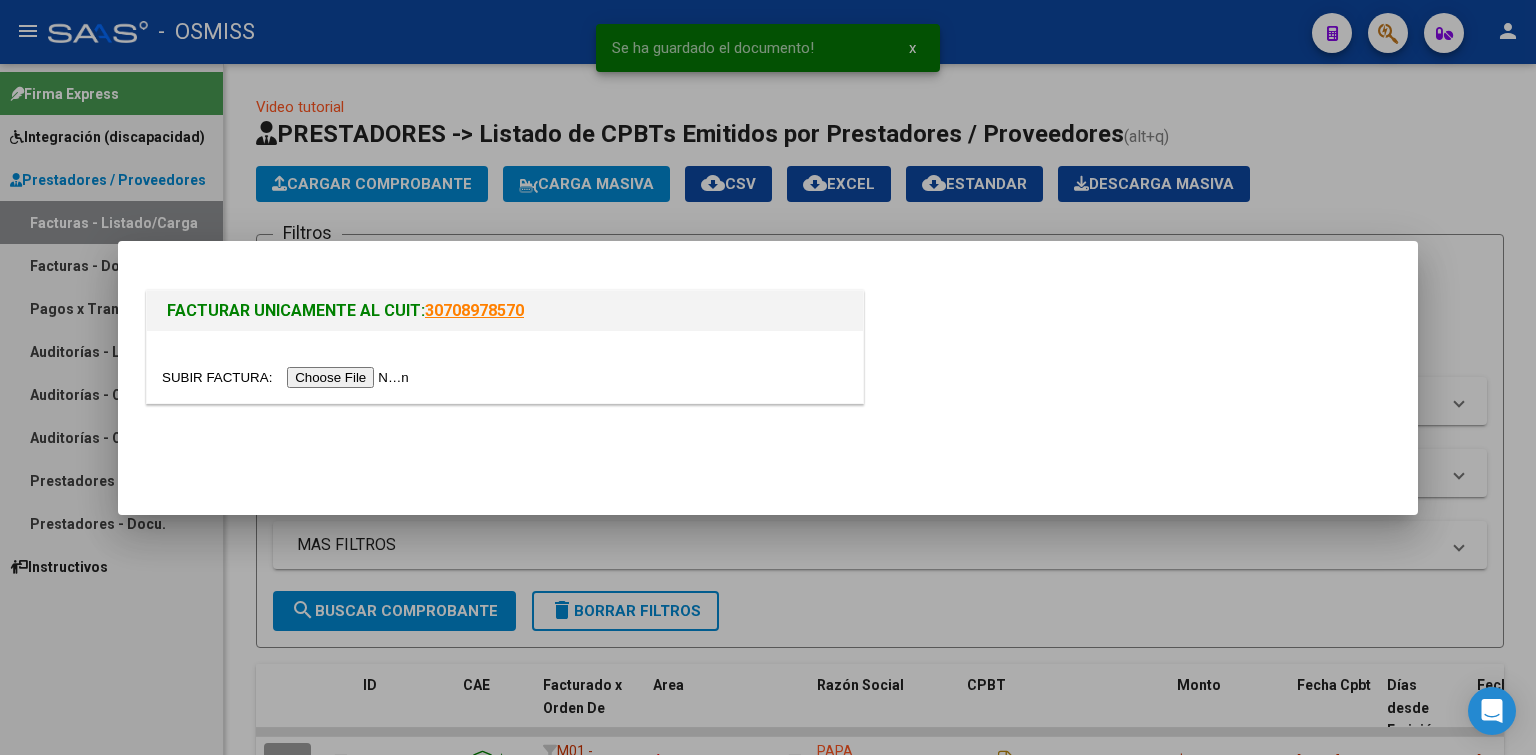 click at bounding box center (505, 377) 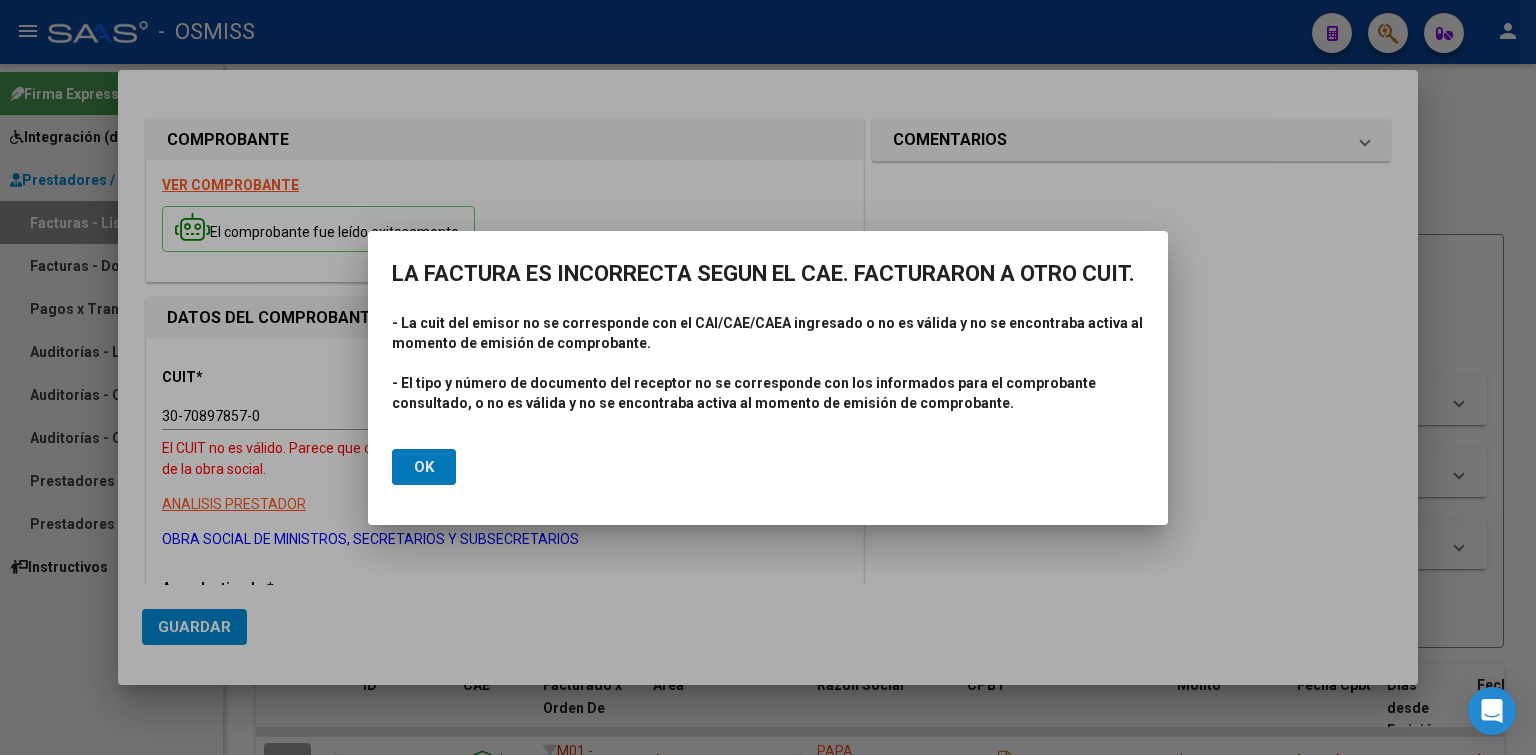 type 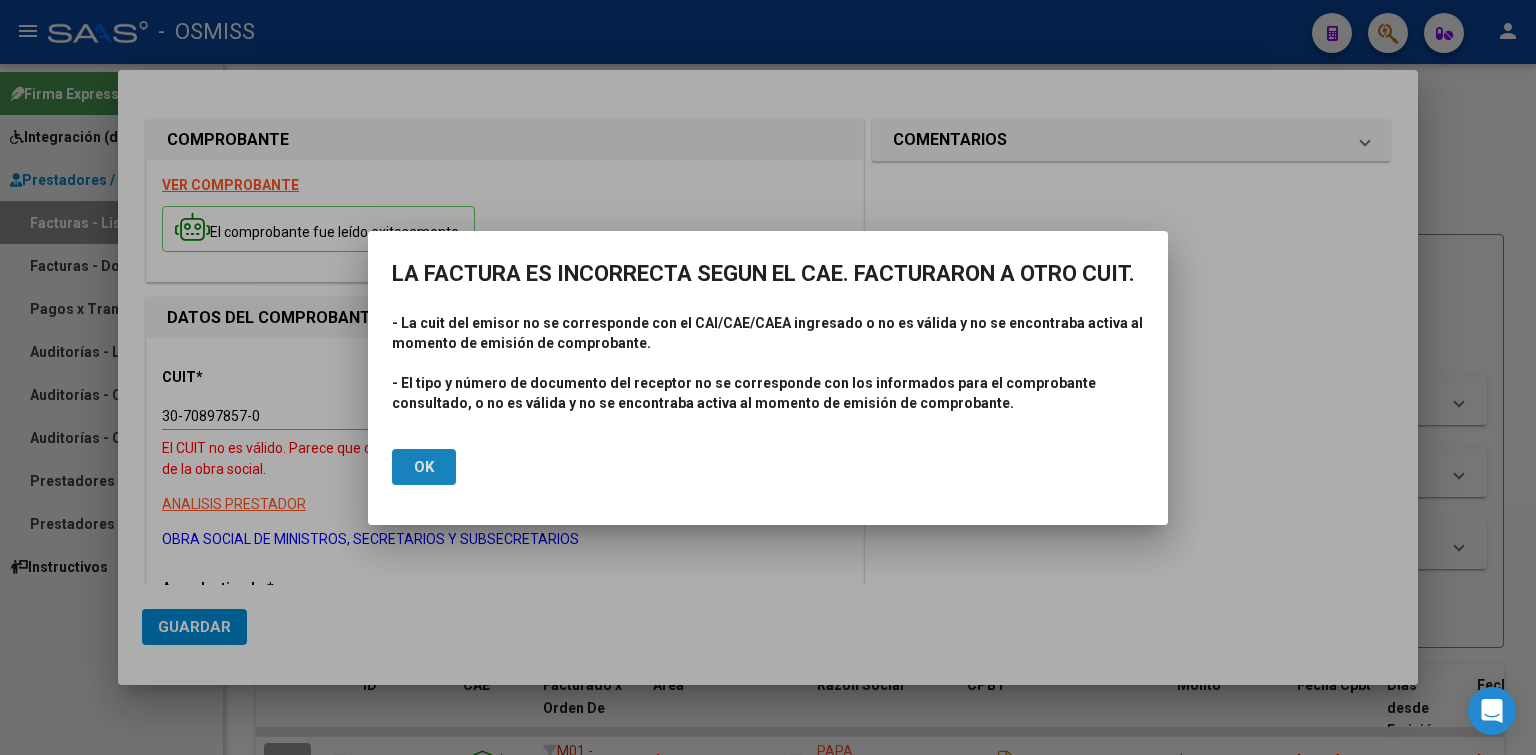 click on "Ok" 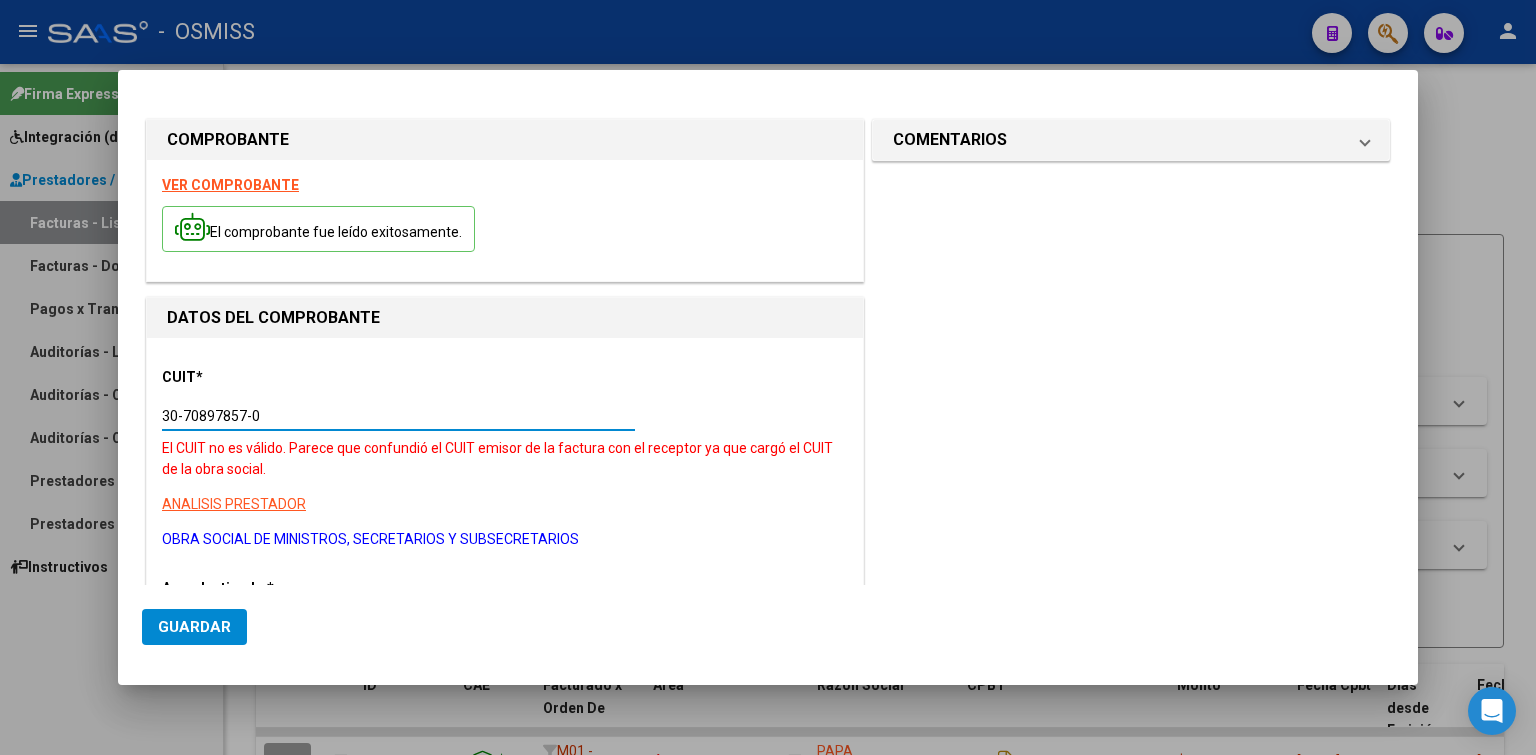 drag, startPoint x: 264, startPoint y: 414, endPoint x: 156, endPoint y: 410, distance: 108.07405 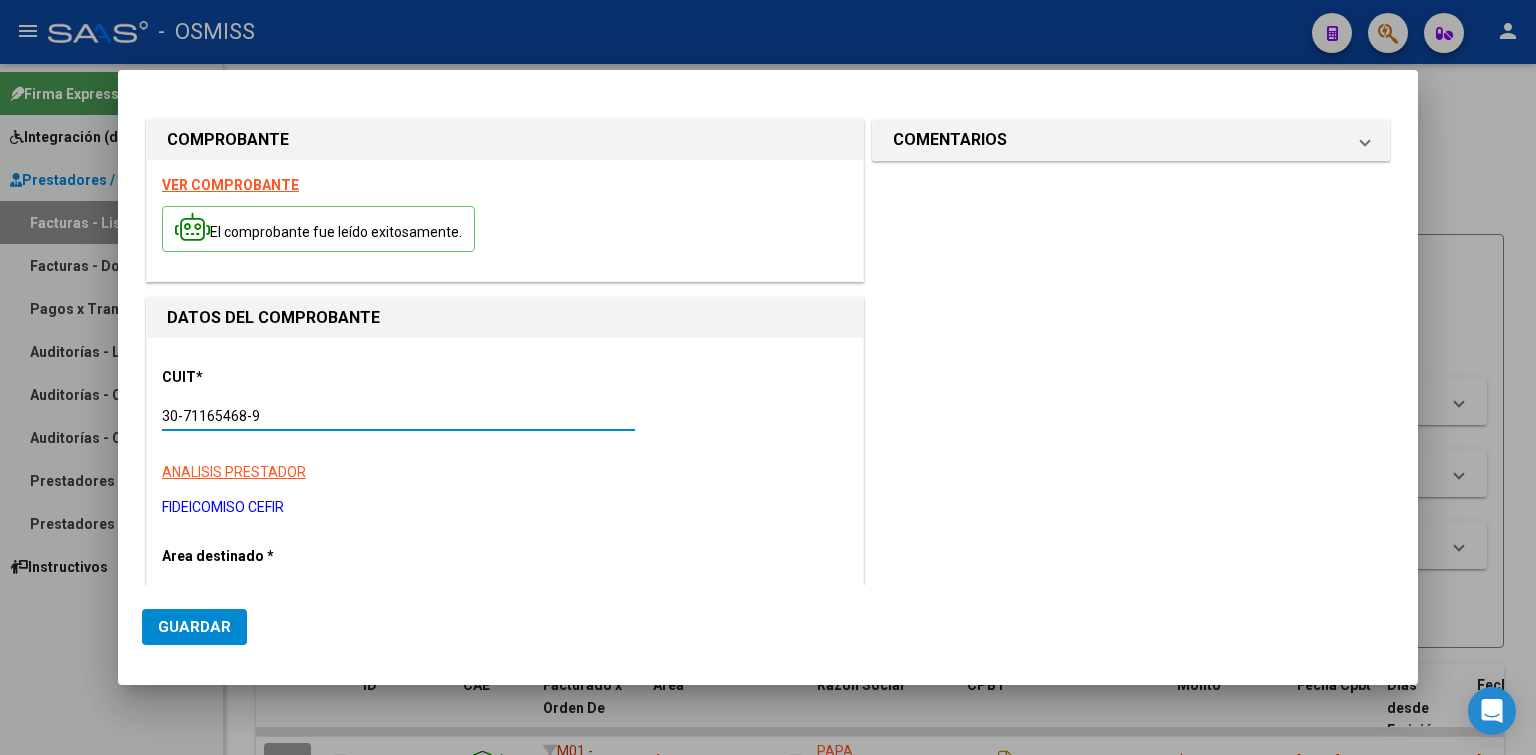scroll, scrollTop: 400, scrollLeft: 0, axis: vertical 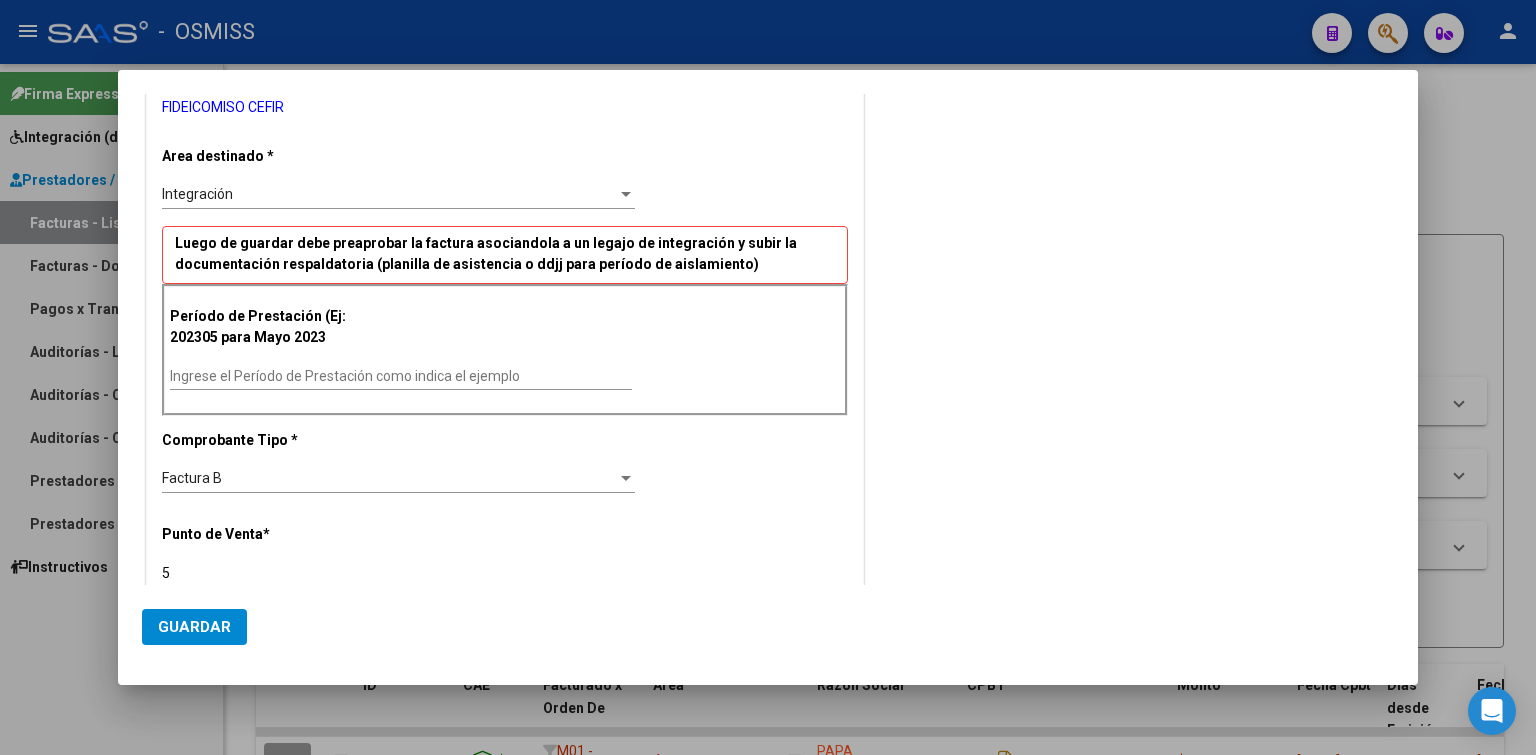 type on "30-71165468-9" 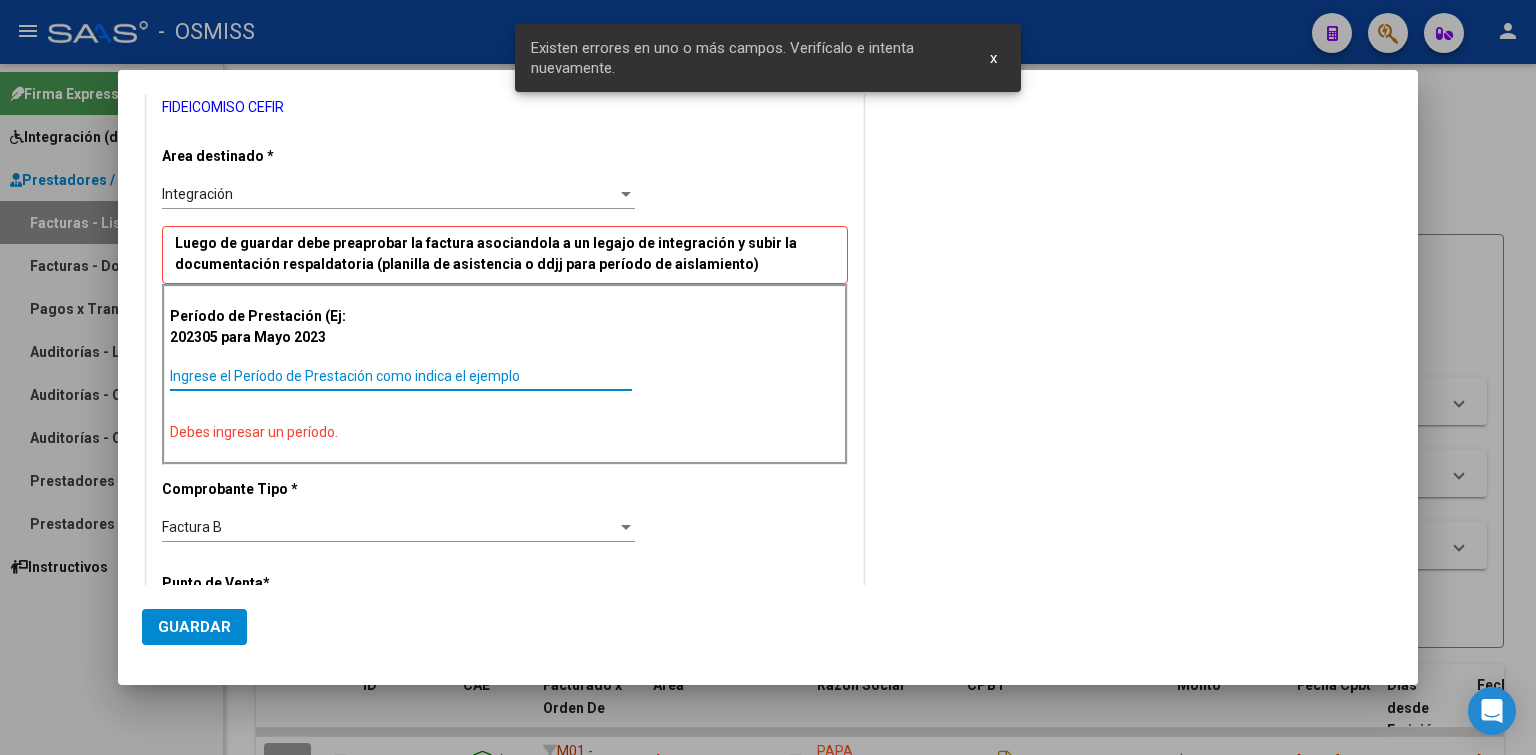 scroll, scrollTop: 415, scrollLeft: 0, axis: vertical 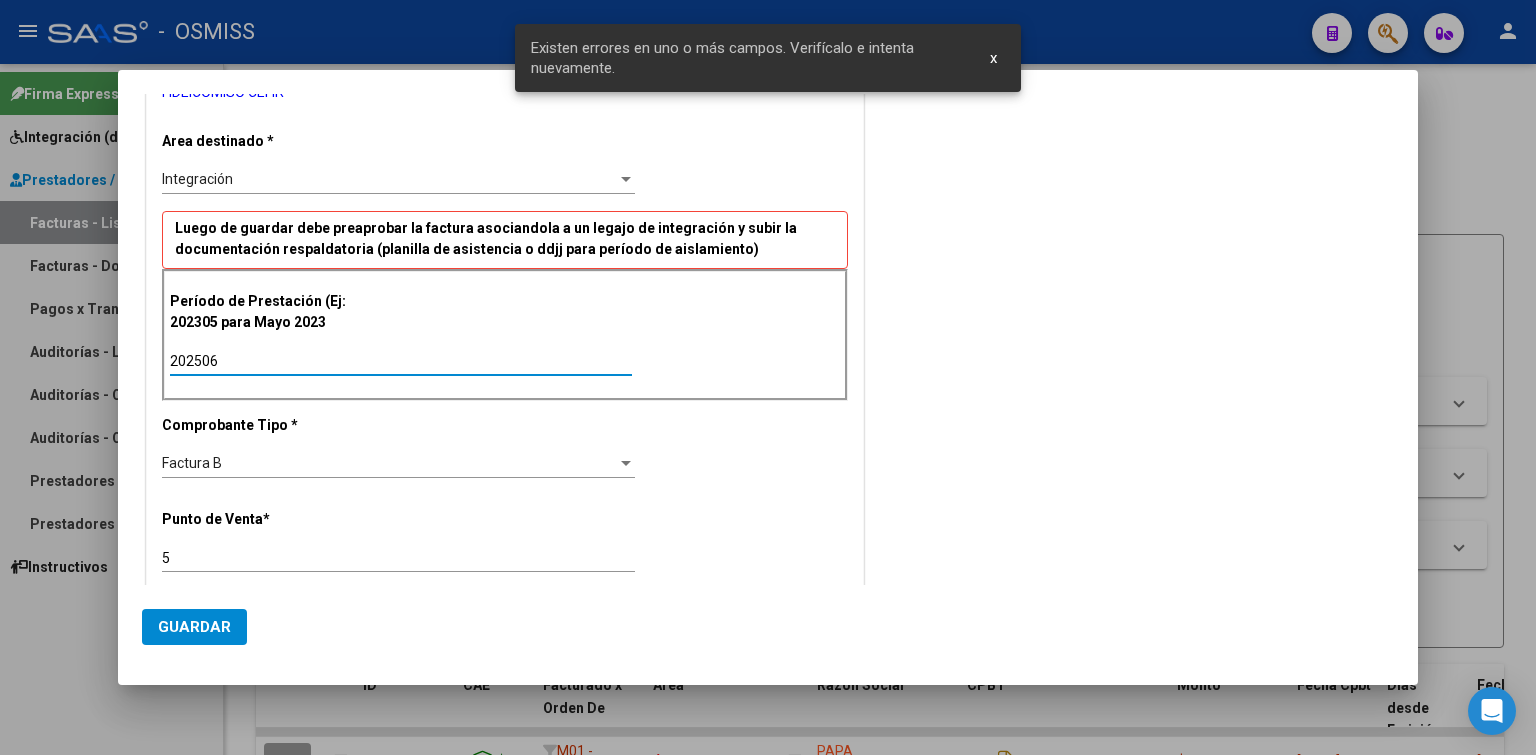 drag, startPoint x: 268, startPoint y: 351, endPoint x: 143, endPoint y: 357, distance: 125.14392 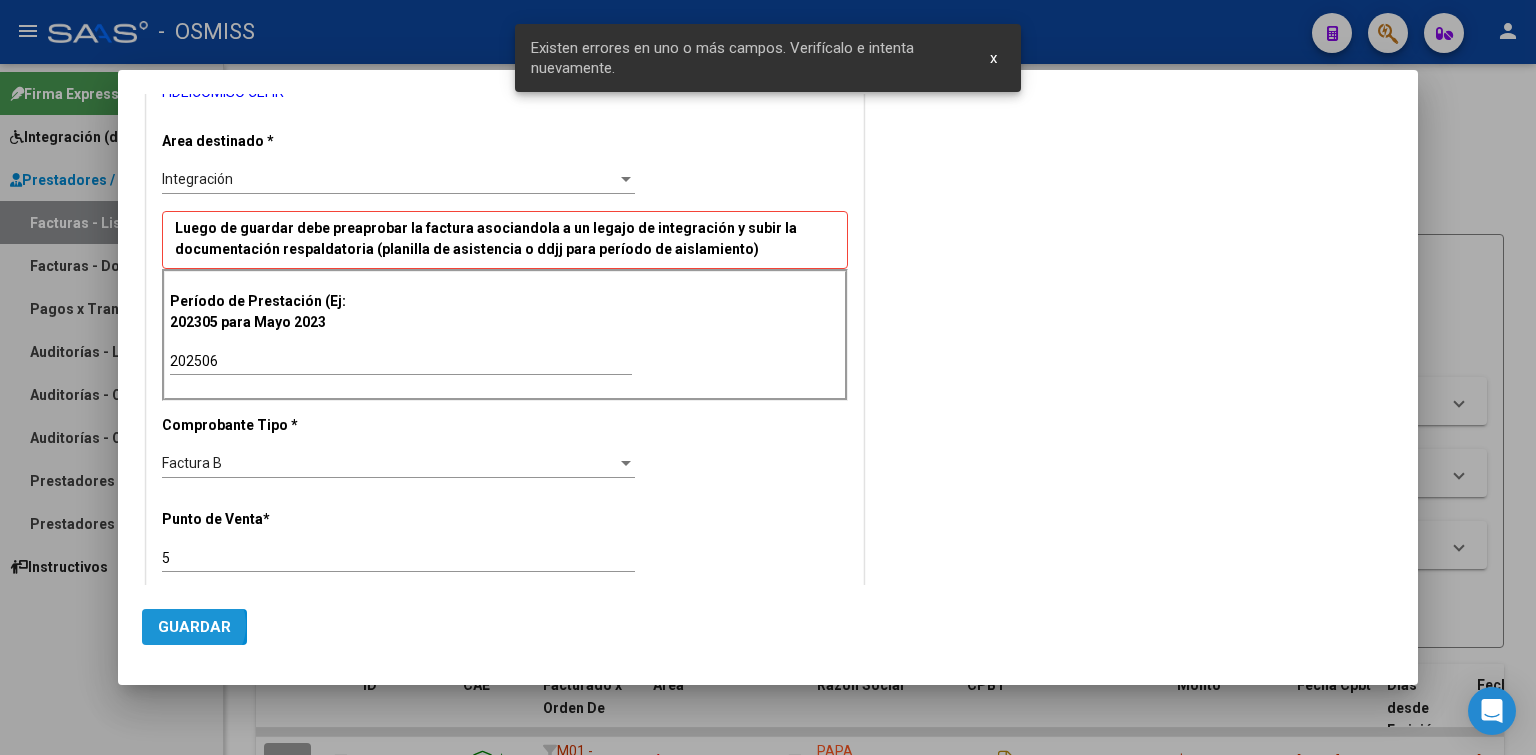 click on "Guardar" 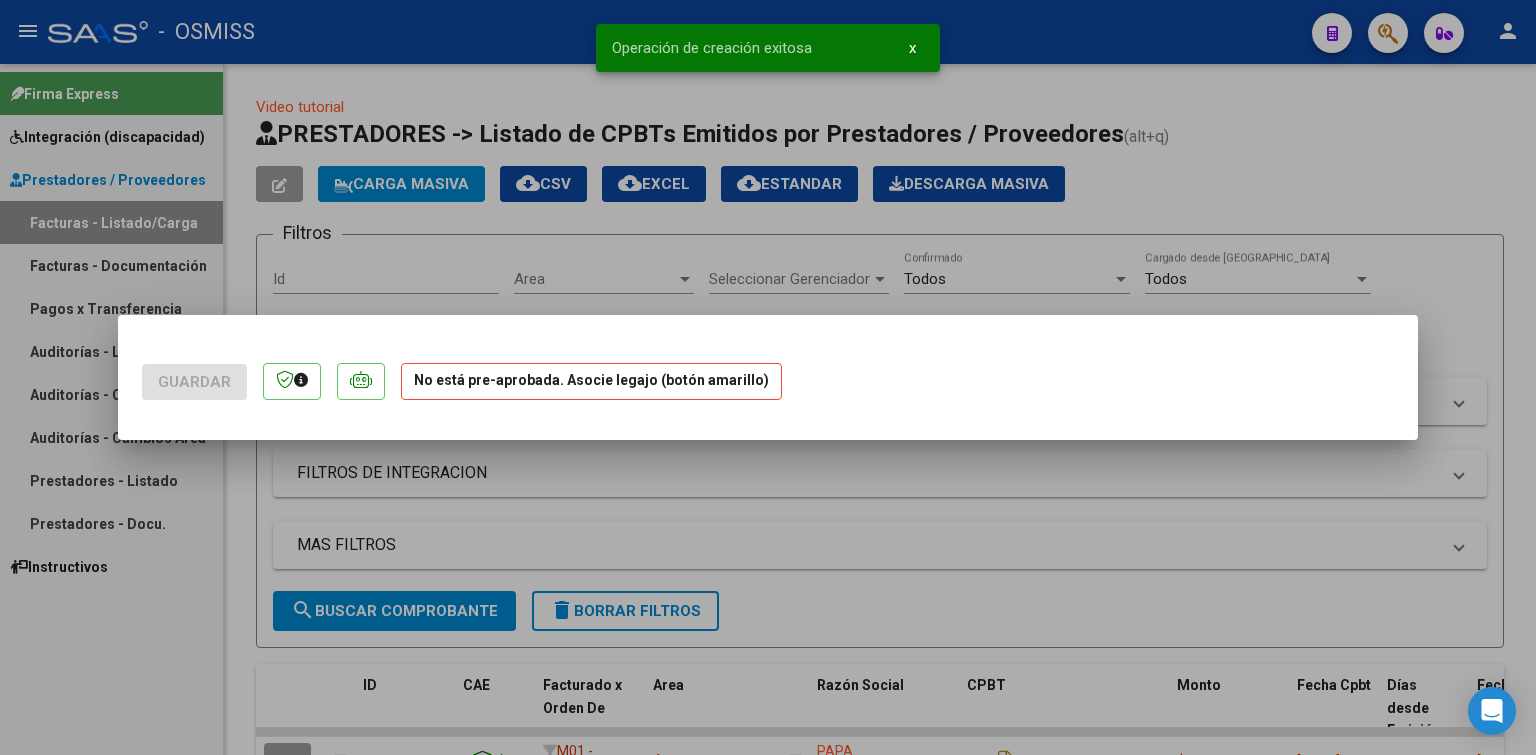 scroll, scrollTop: 0, scrollLeft: 0, axis: both 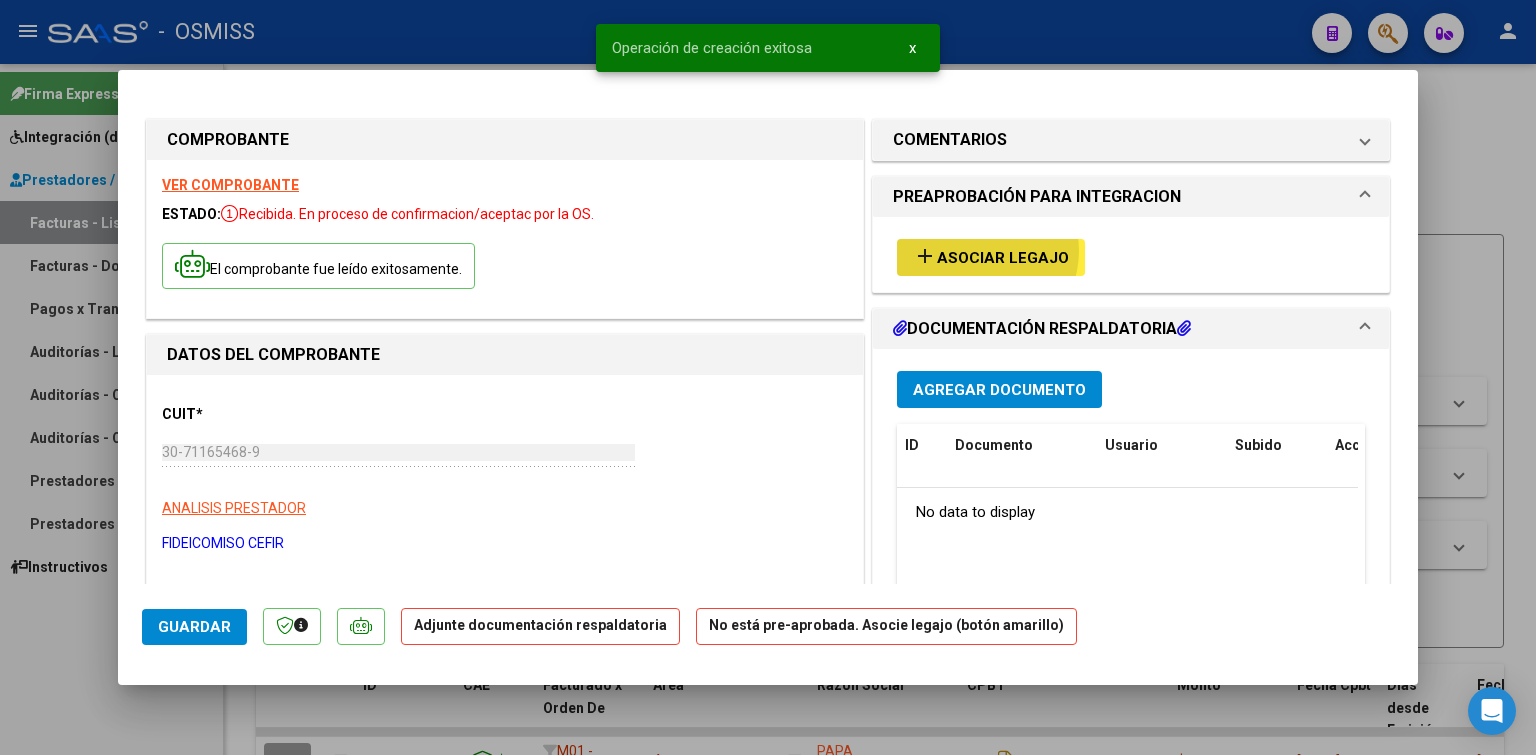 click on "Asociar Legajo" at bounding box center (1003, 258) 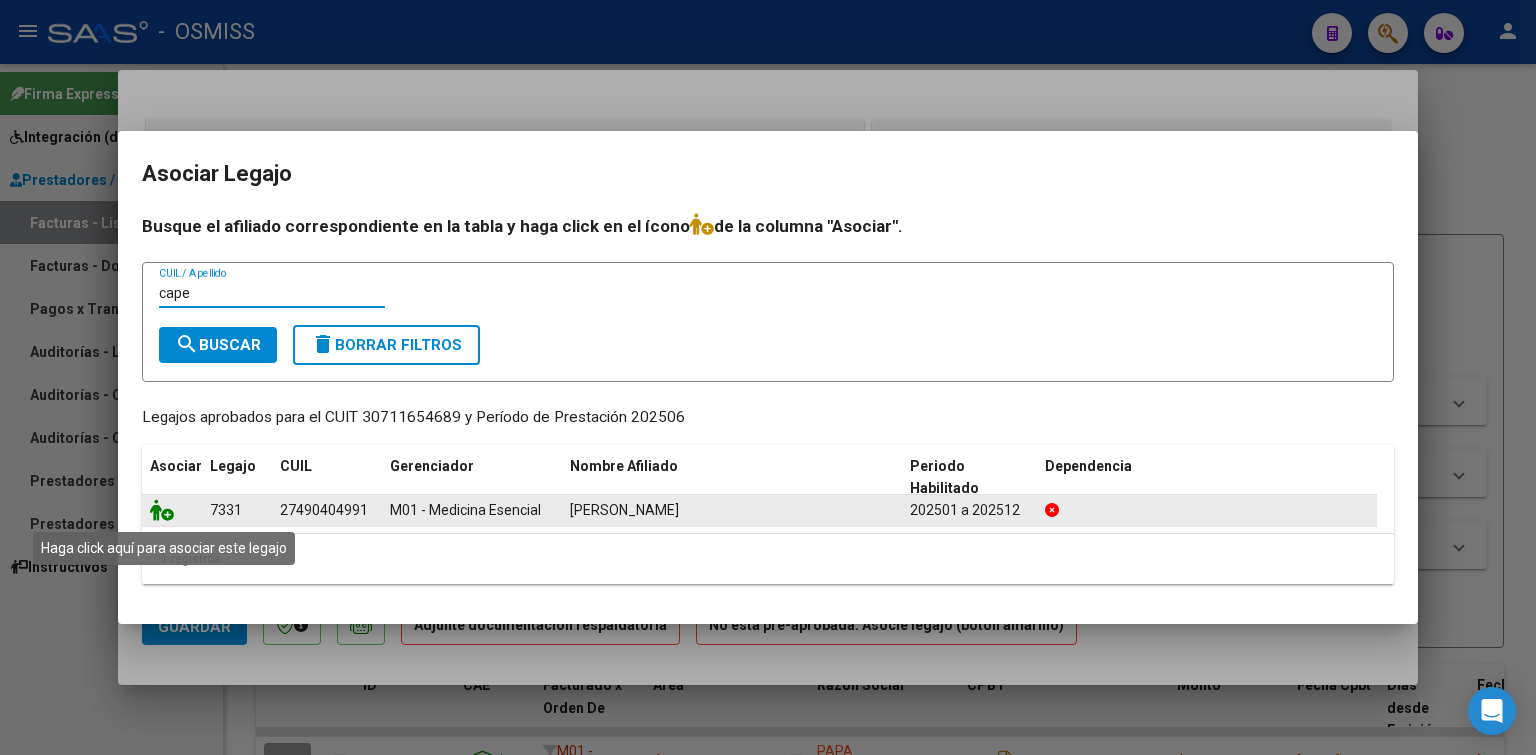 type on "cape" 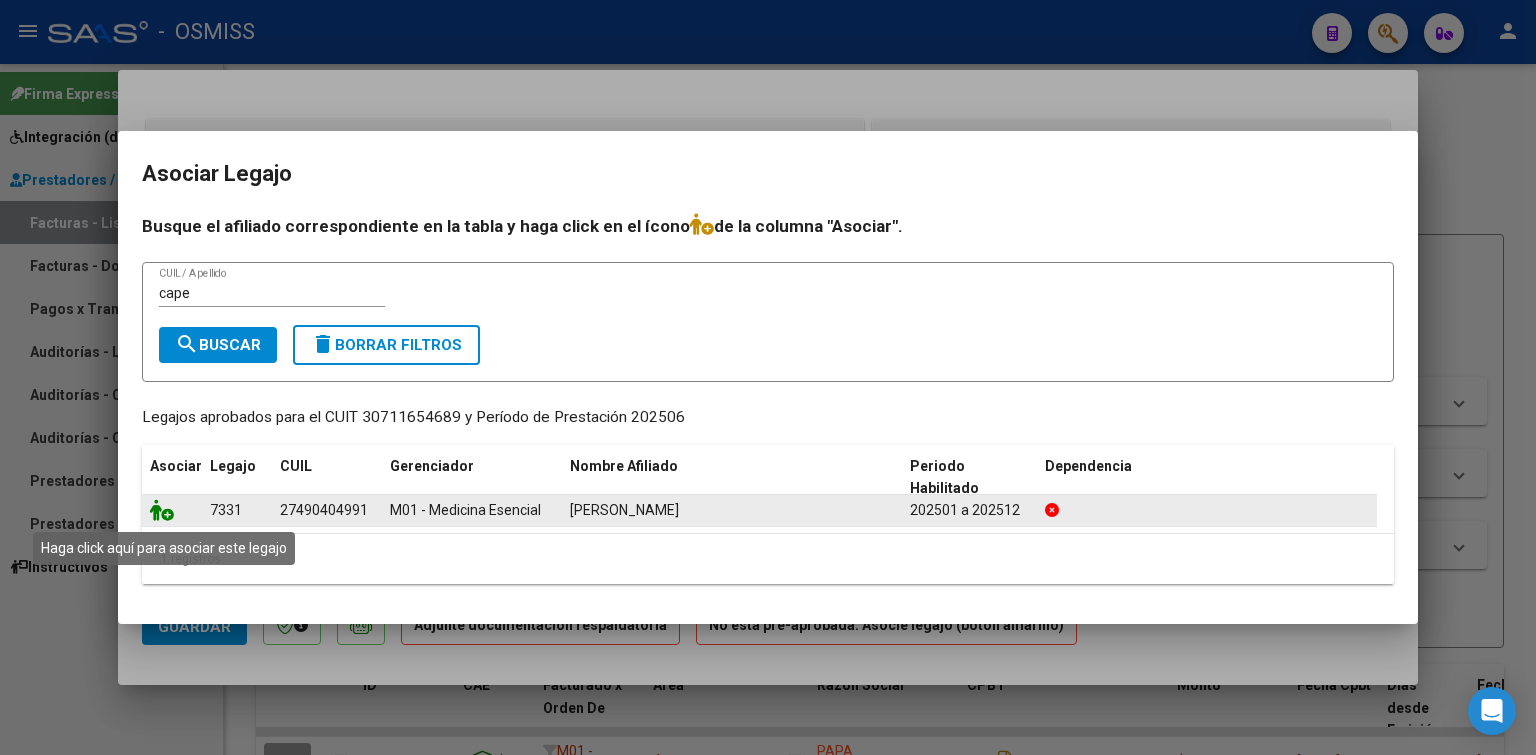click 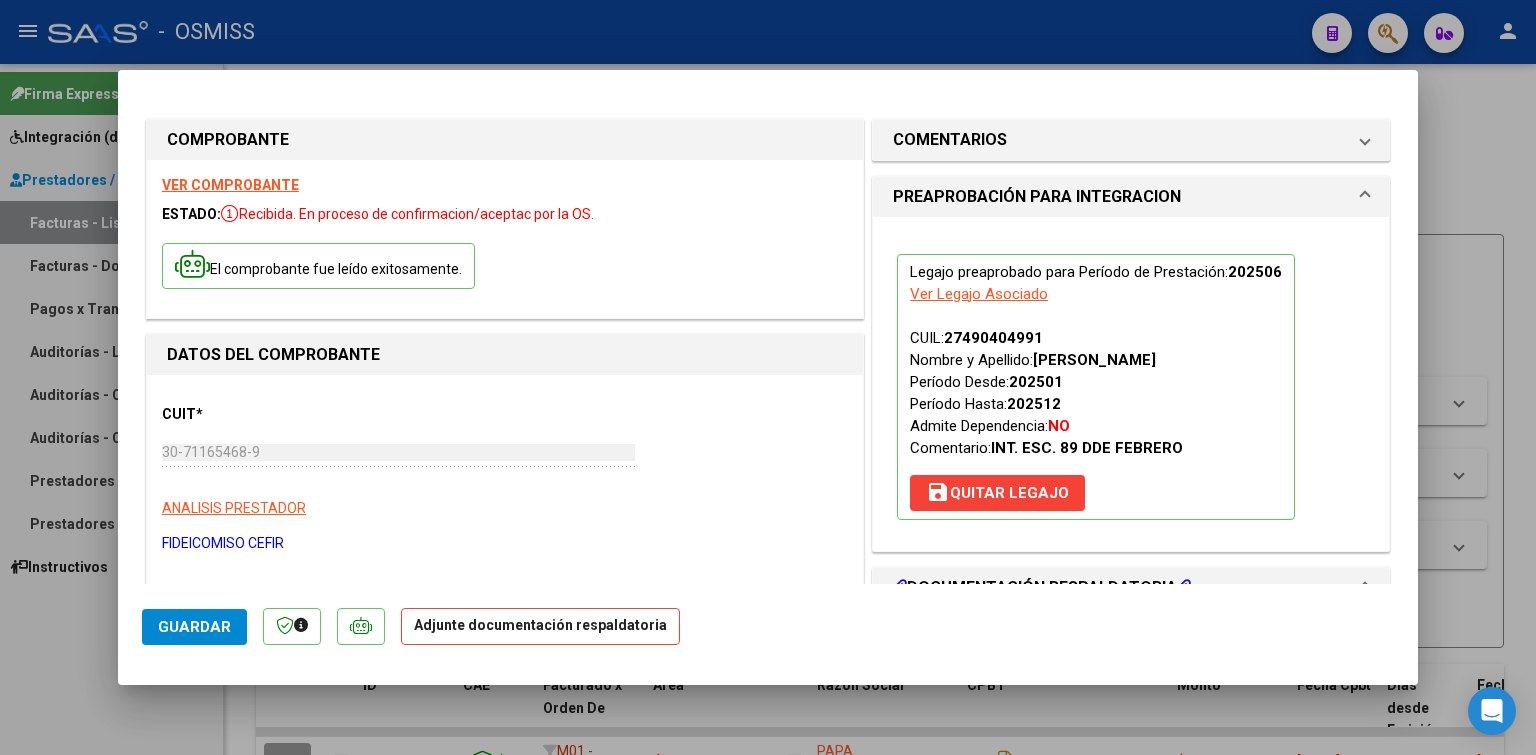 scroll, scrollTop: 200, scrollLeft: 0, axis: vertical 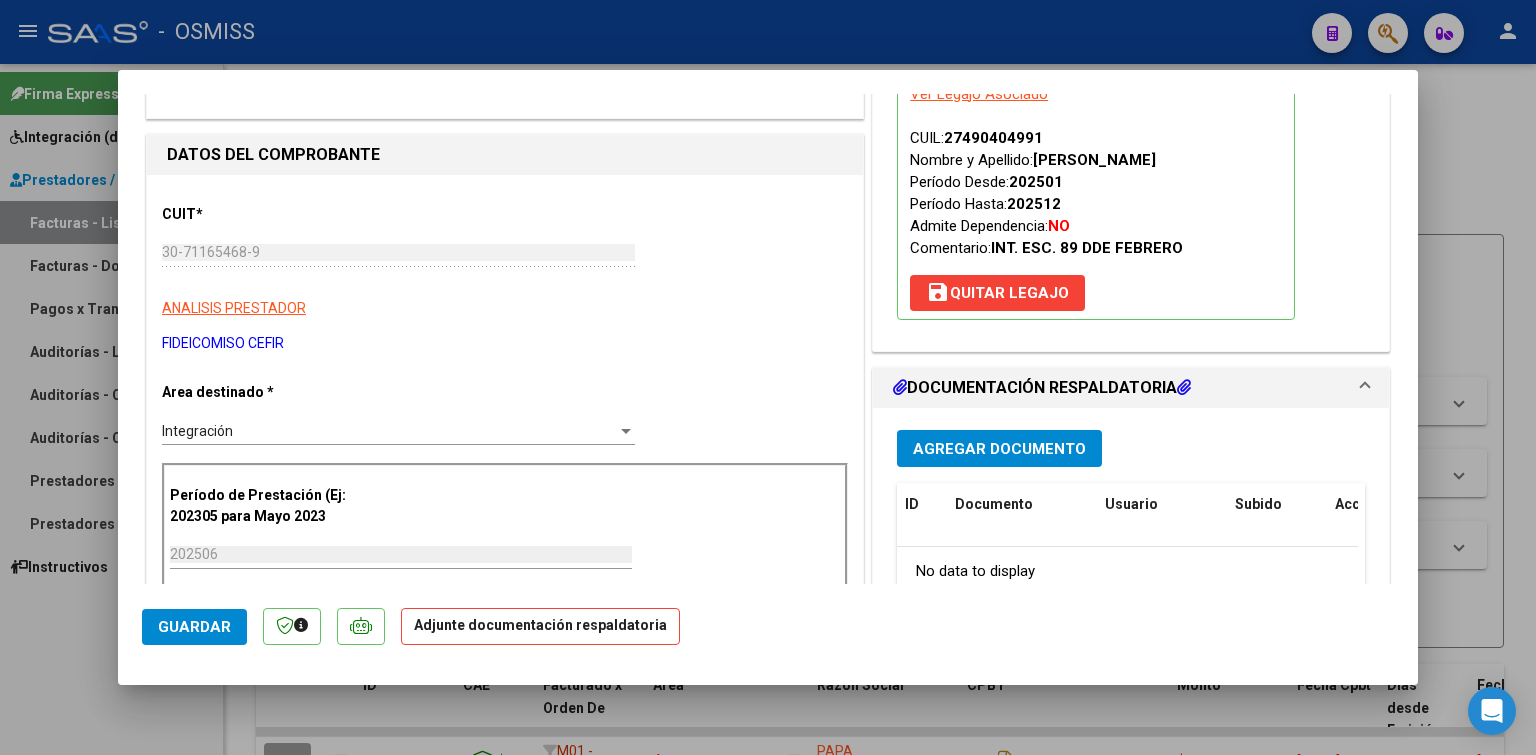 click on "Agregar Documento" at bounding box center [999, 449] 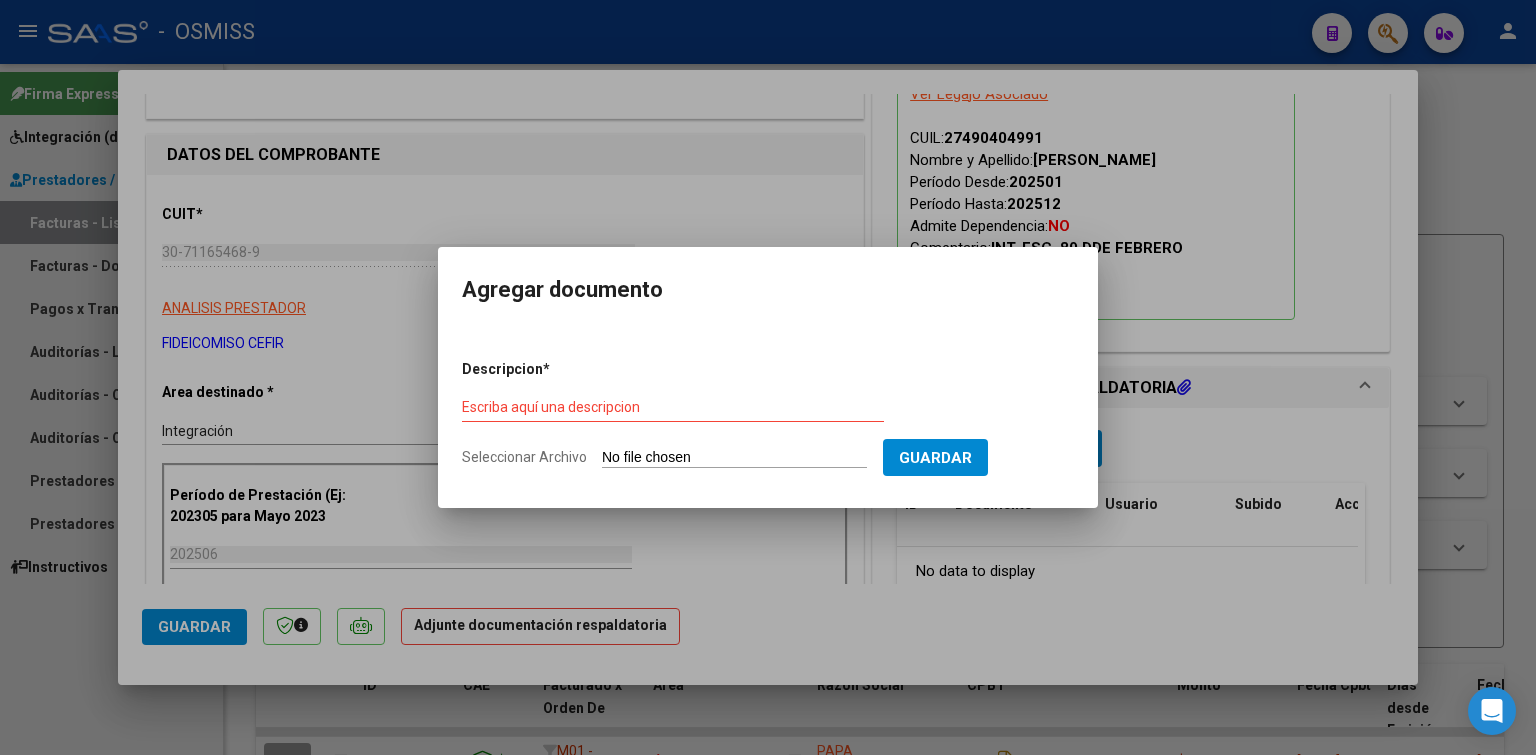 click on "Seleccionar Archivo" at bounding box center (734, 458) 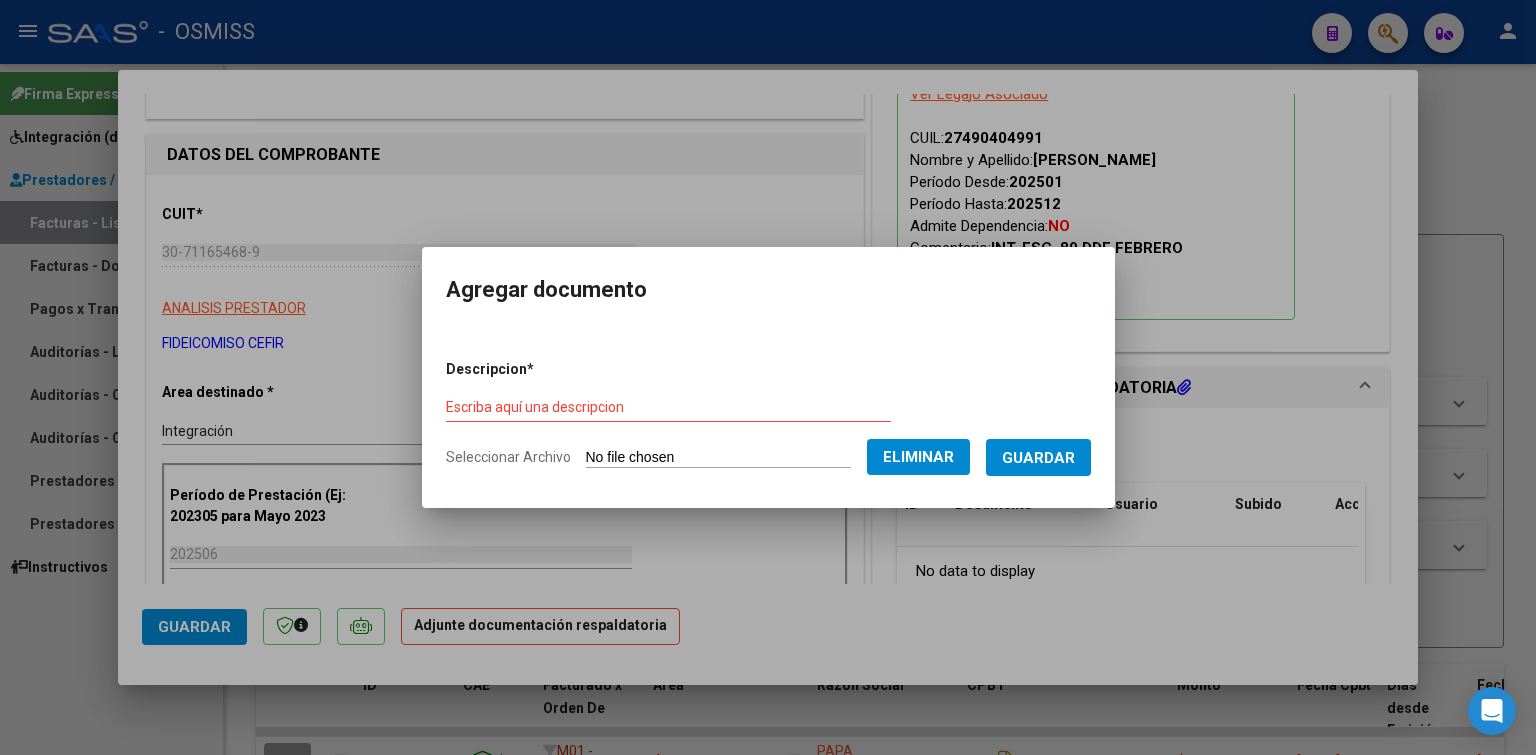 click on "Escriba aquí una descripcion" at bounding box center (668, 408) 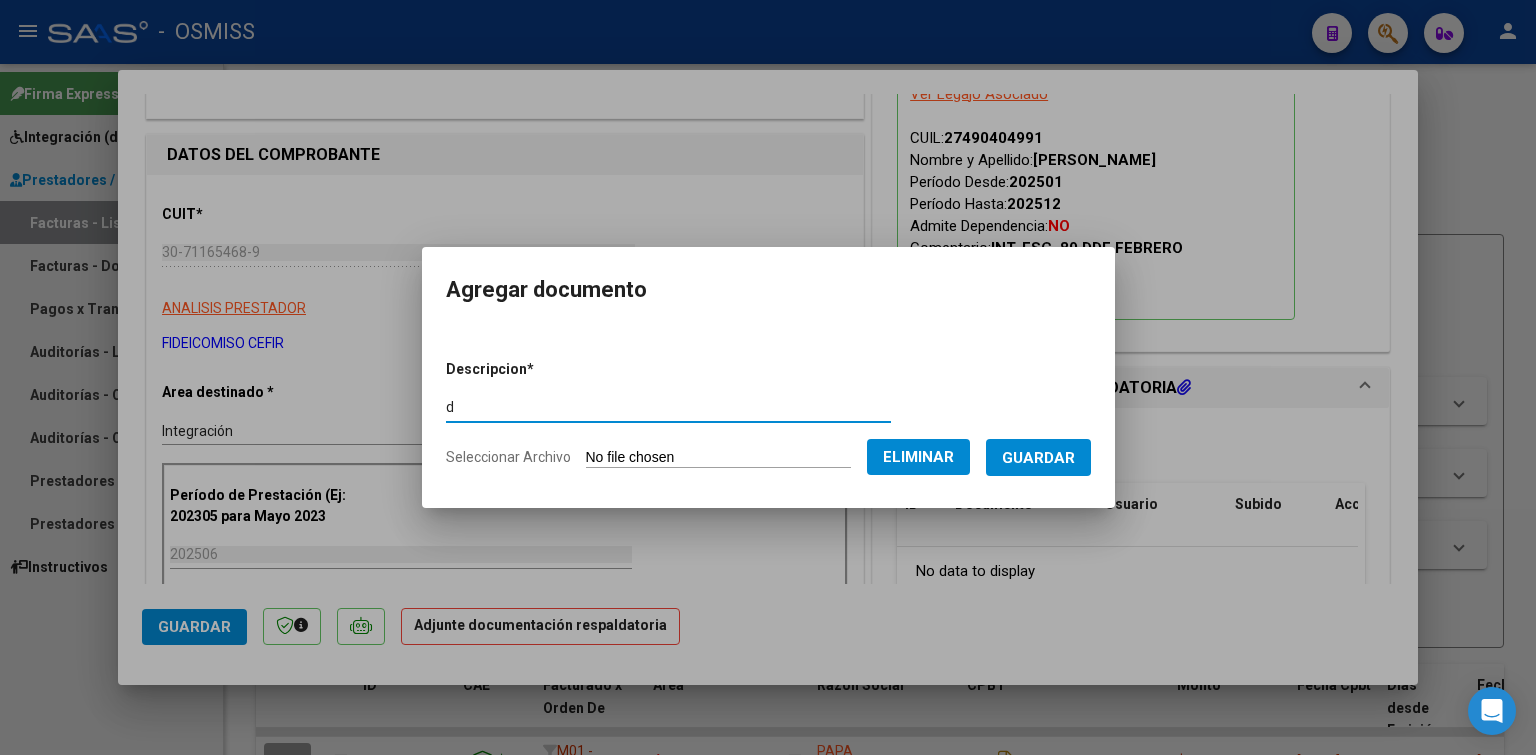 type on "d" 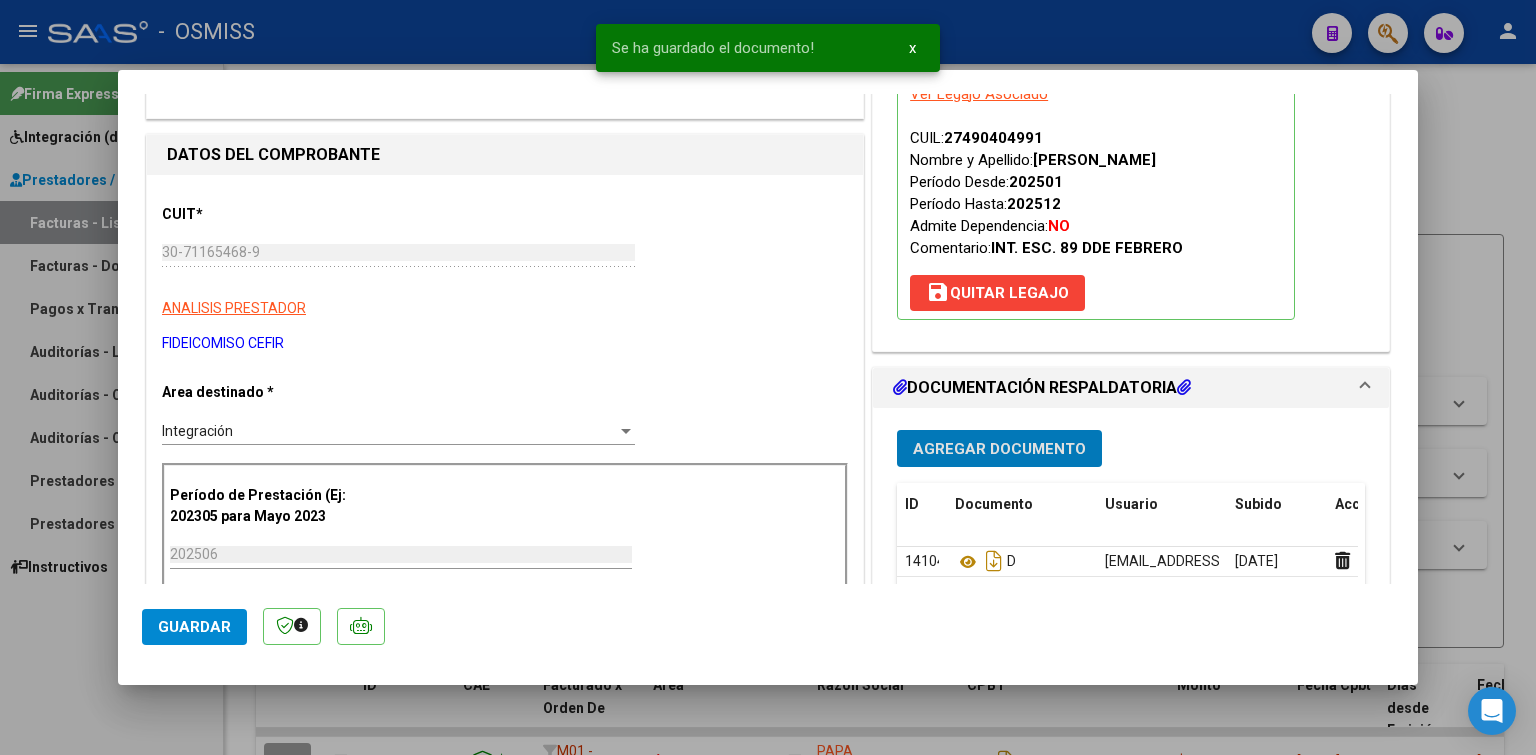 type 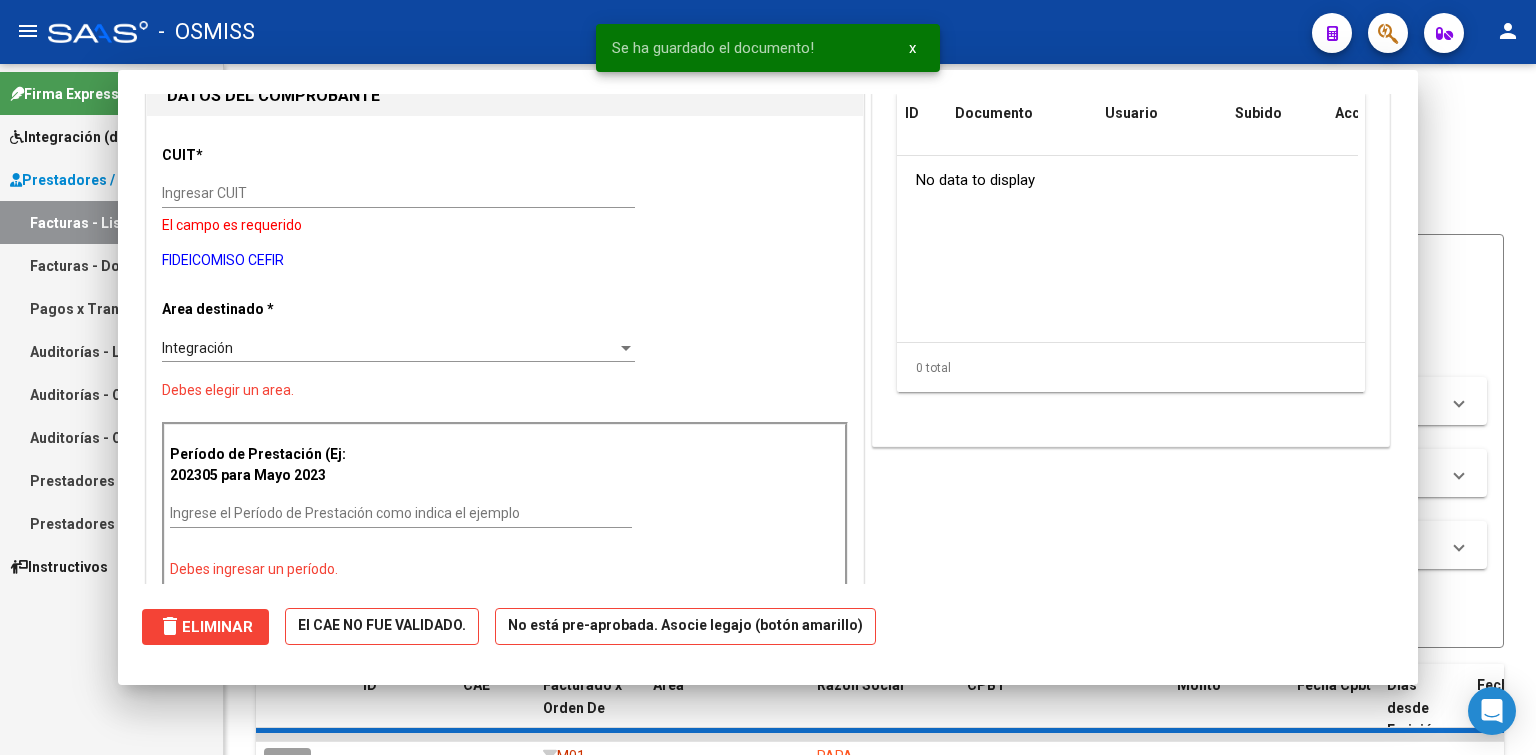 scroll, scrollTop: 0, scrollLeft: 0, axis: both 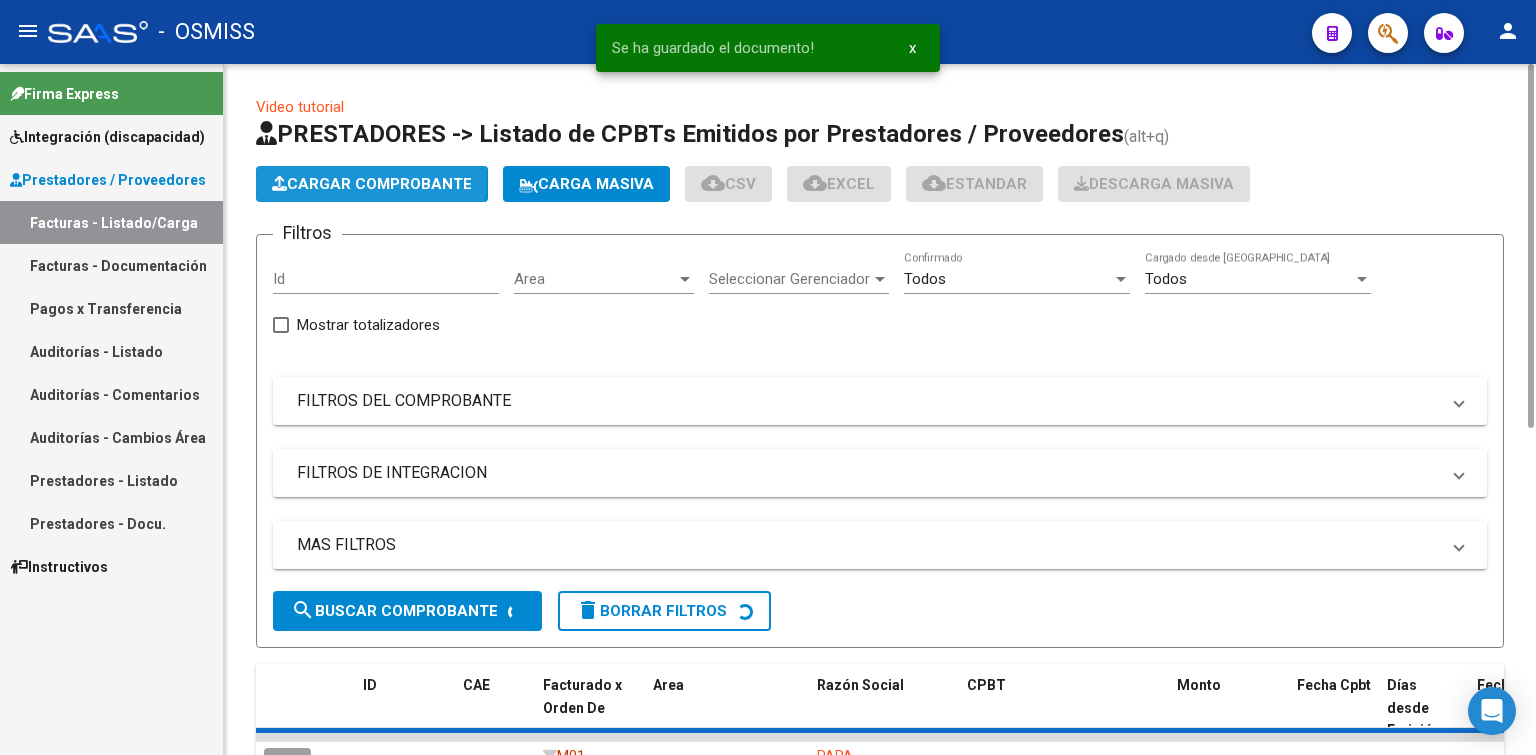 click on "Cargar Comprobante" 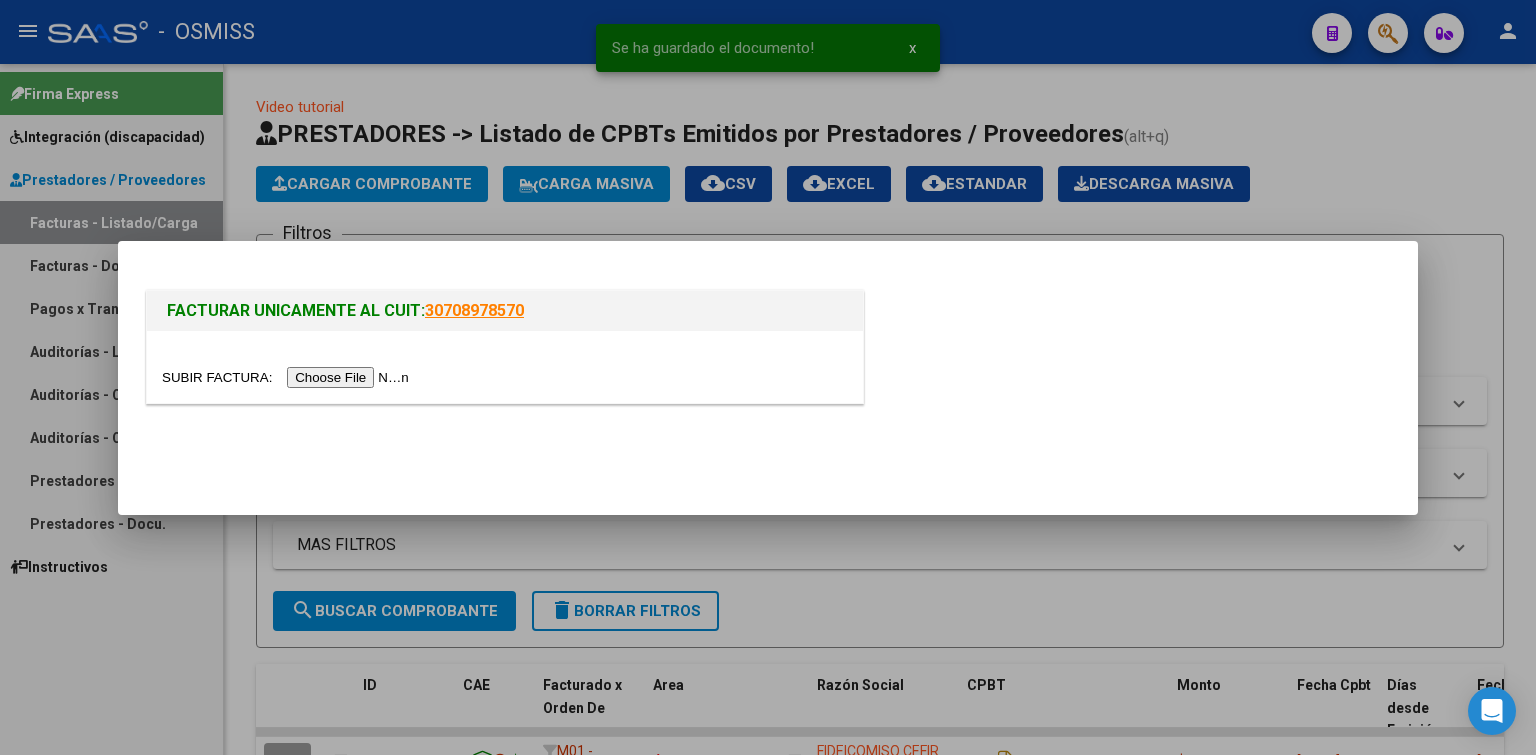 click at bounding box center [288, 377] 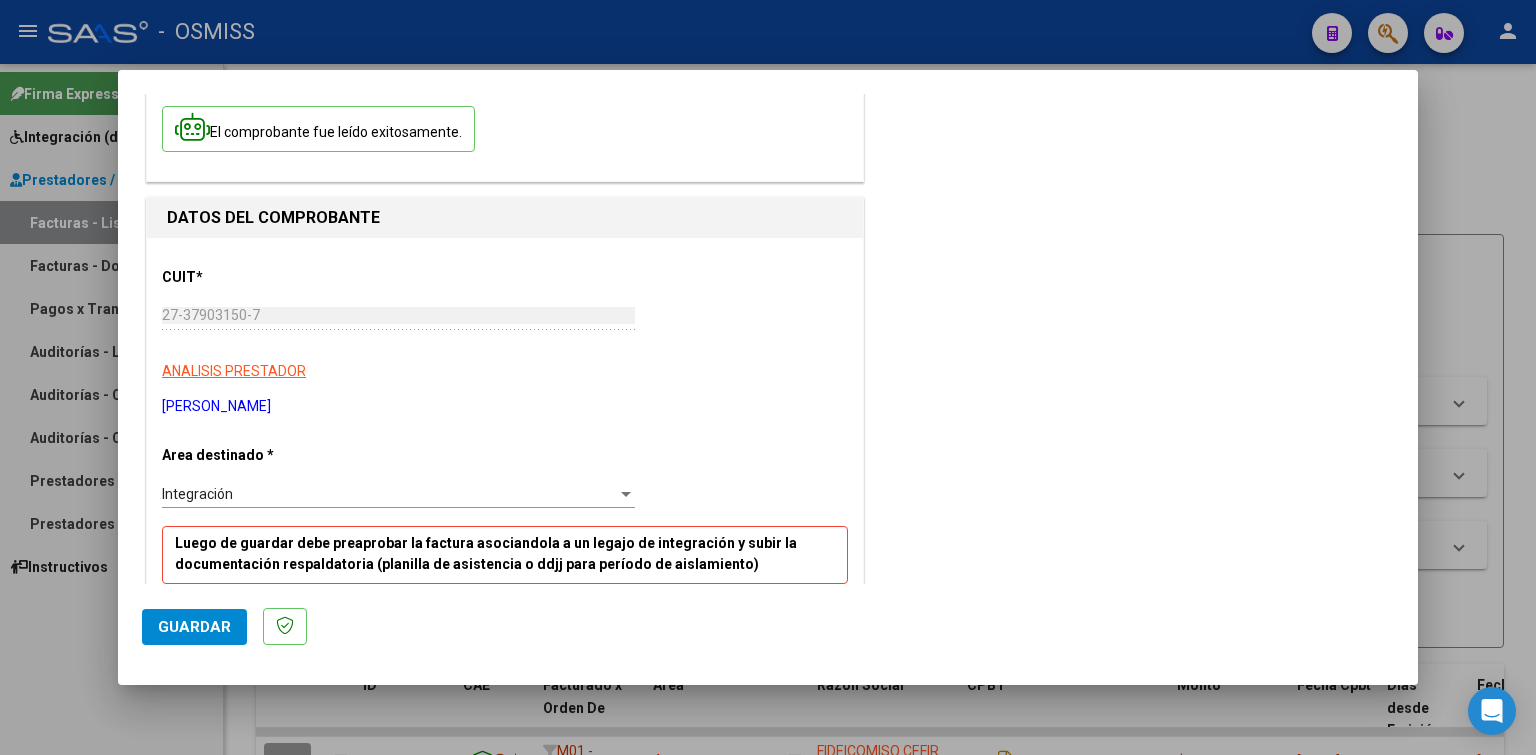 scroll, scrollTop: 300, scrollLeft: 0, axis: vertical 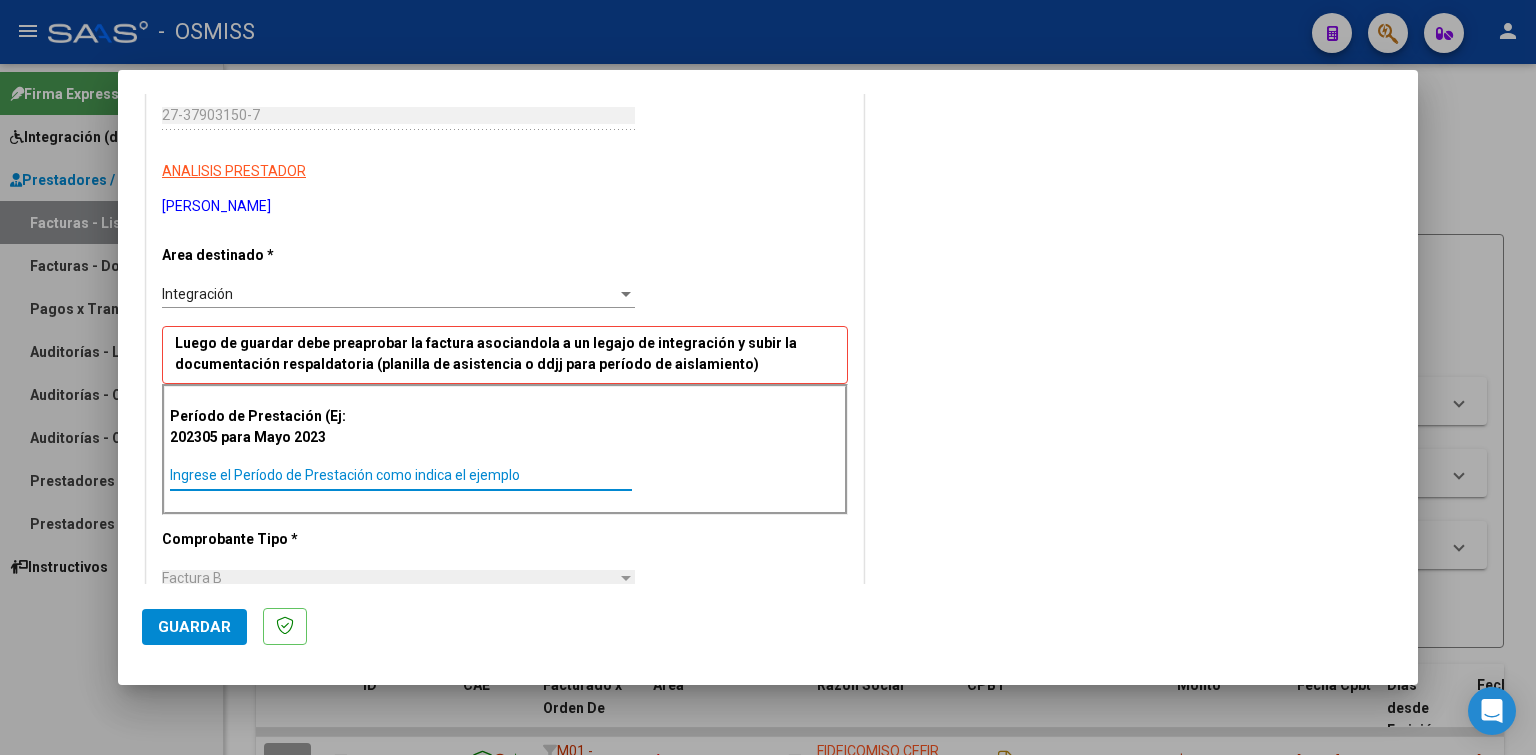 paste on "202506" 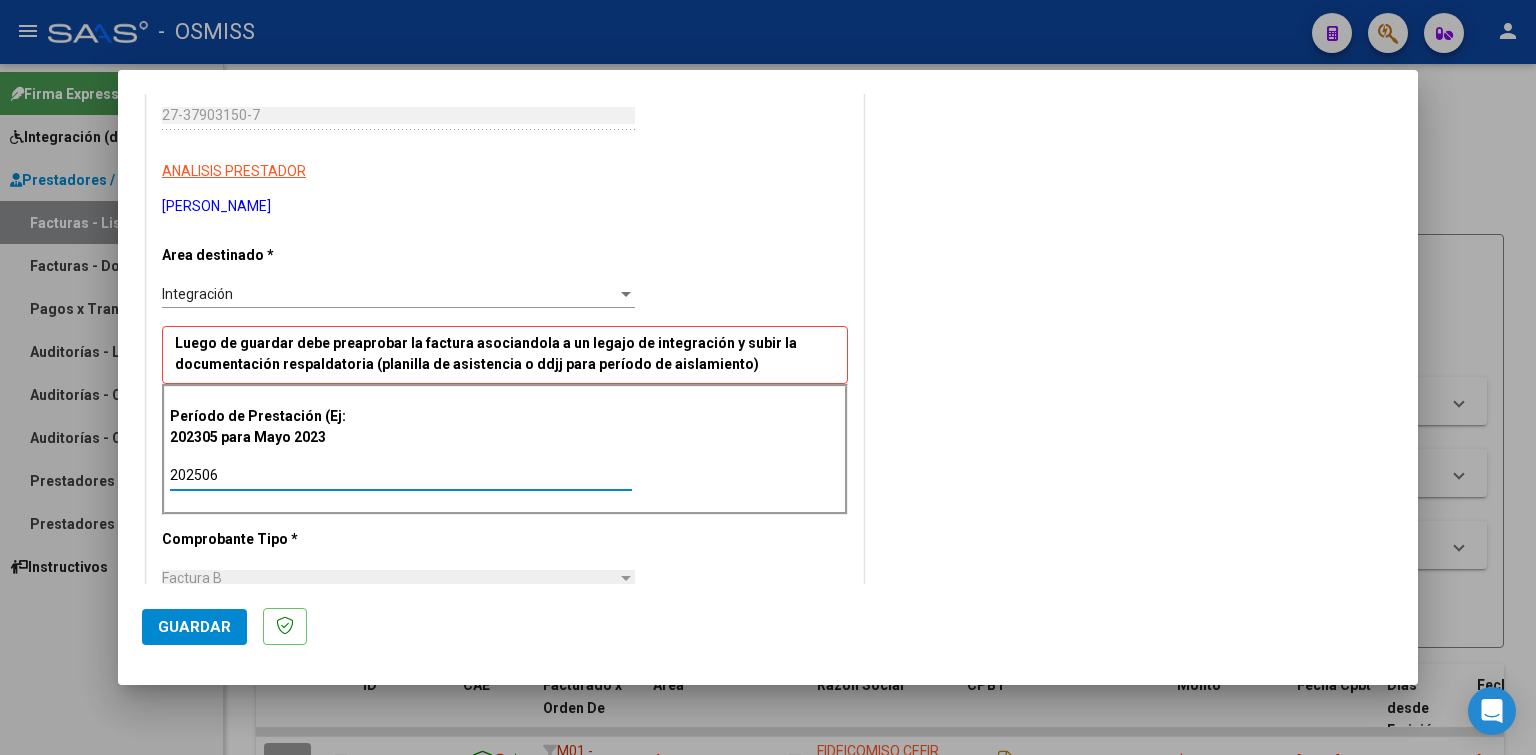 type on "202506" 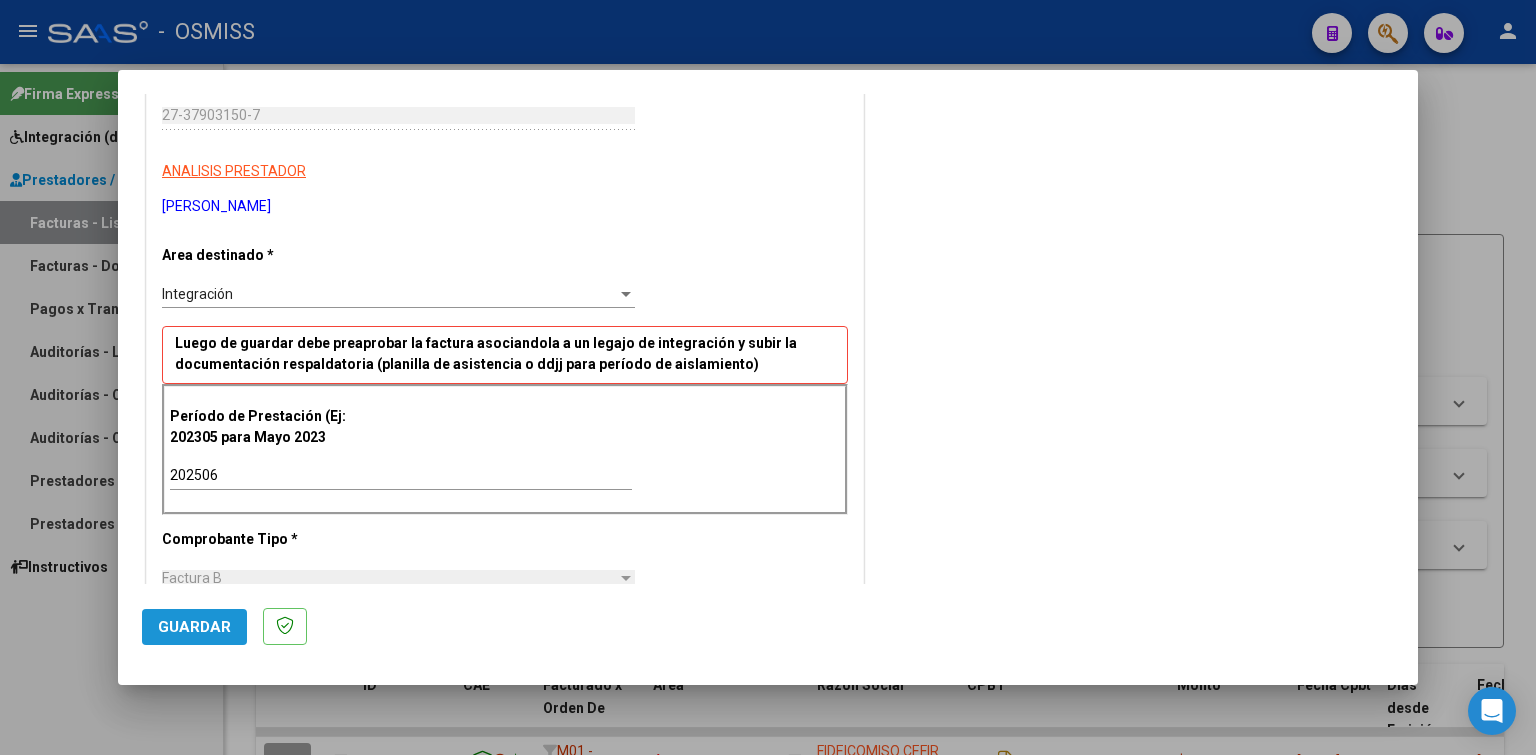 click on "Guardar" 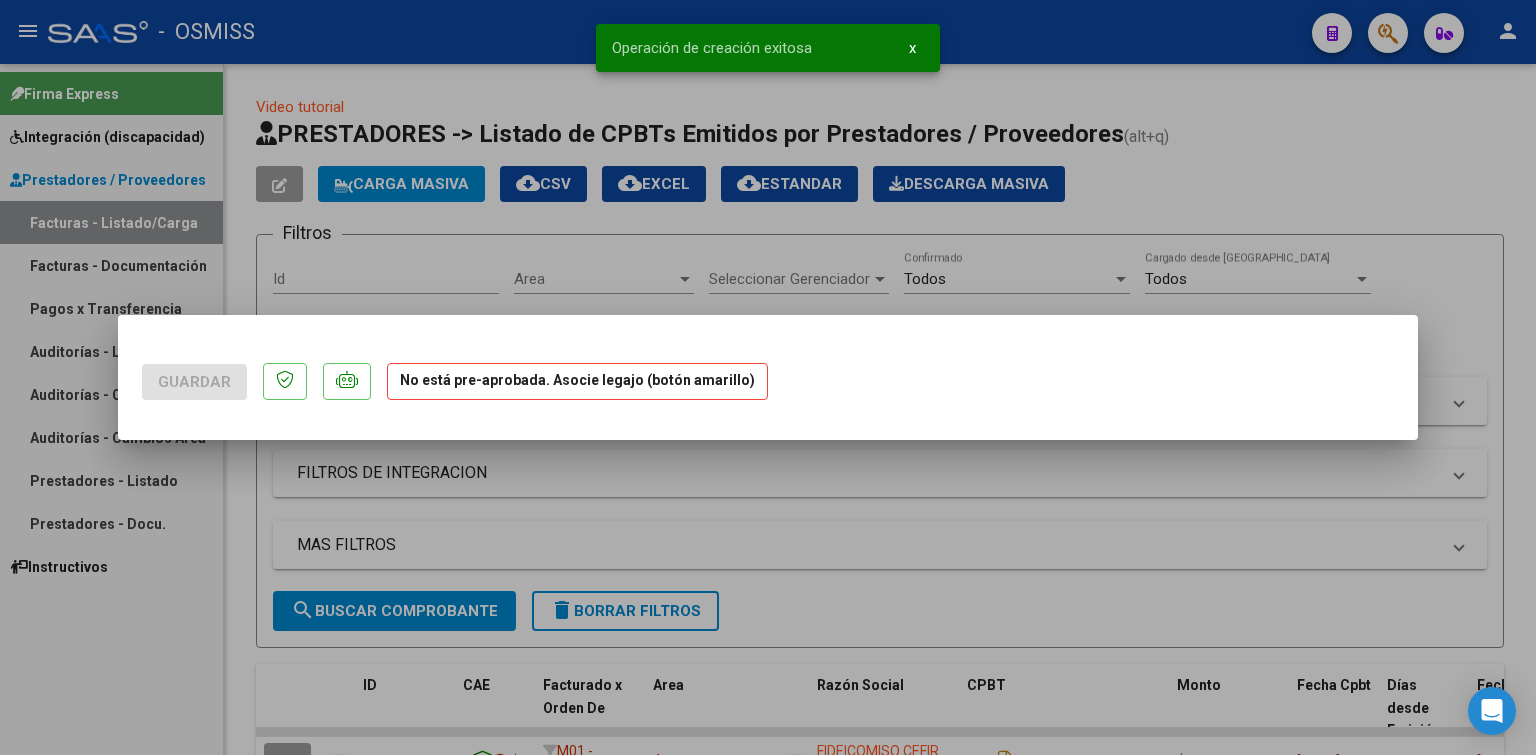 scroll, scrollTop: 0, scrollLeft: 0, axis: both 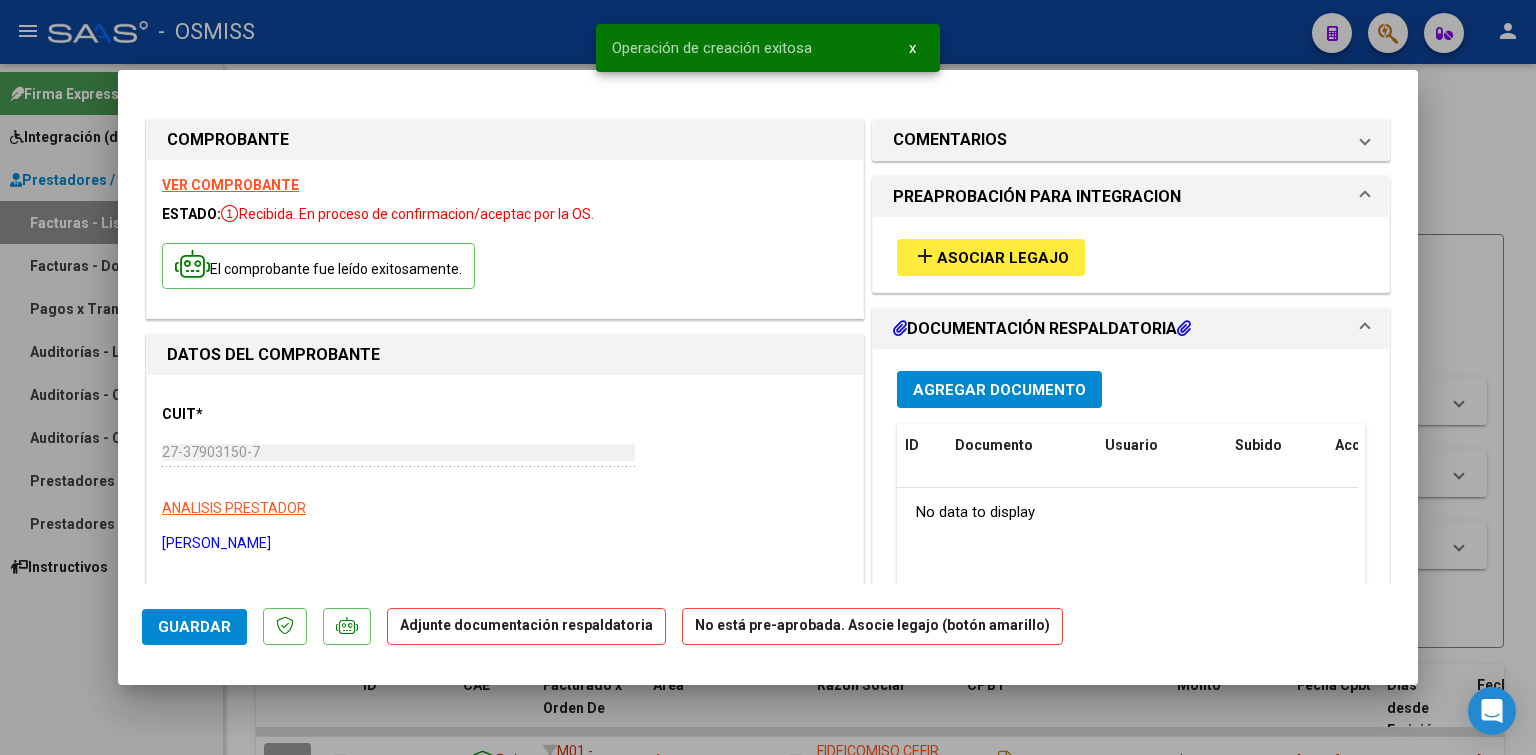 click on "add Asociar Legajo" at bounding box center (991, 257) 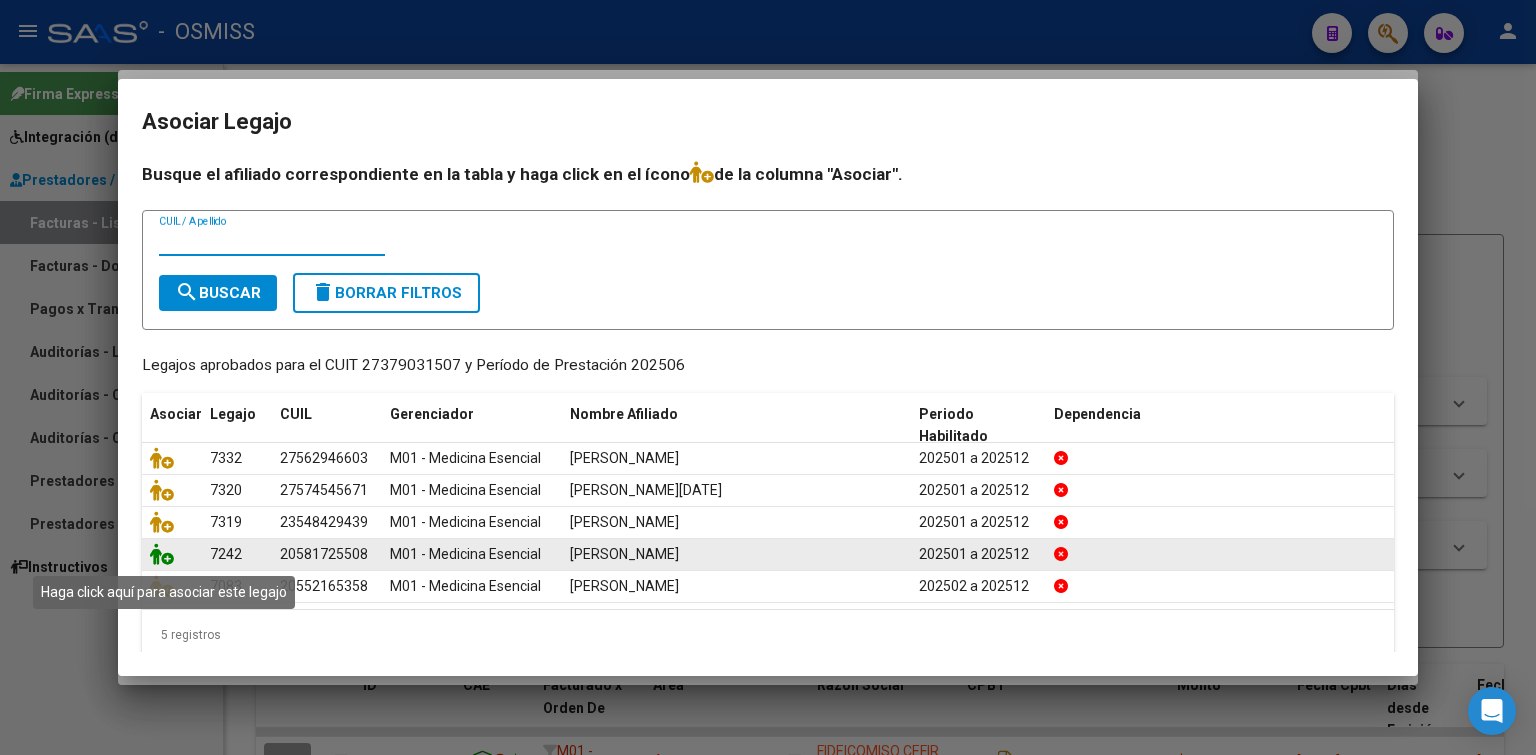 click 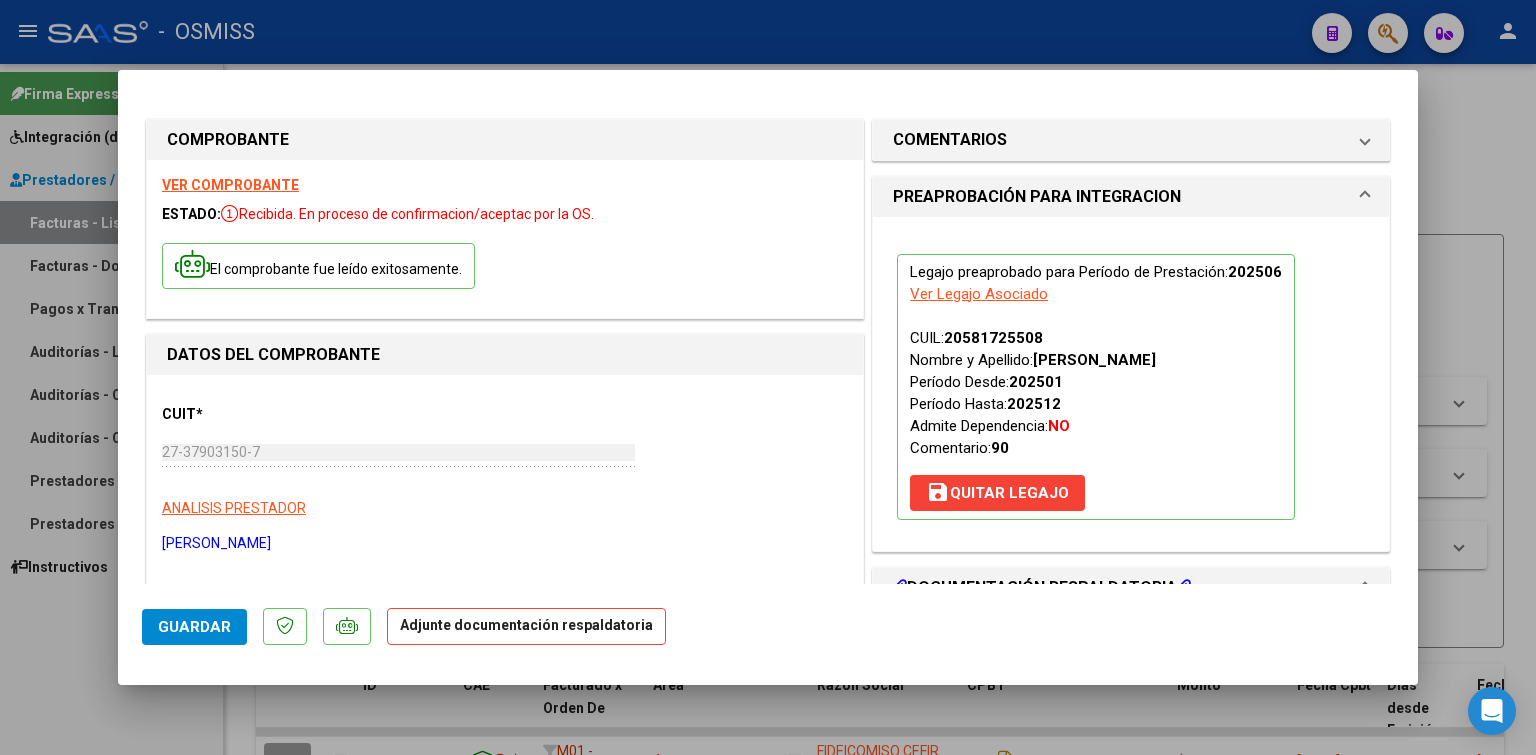 scroll, scrollTop: 200, scrollLeft: 0, axis: vertical 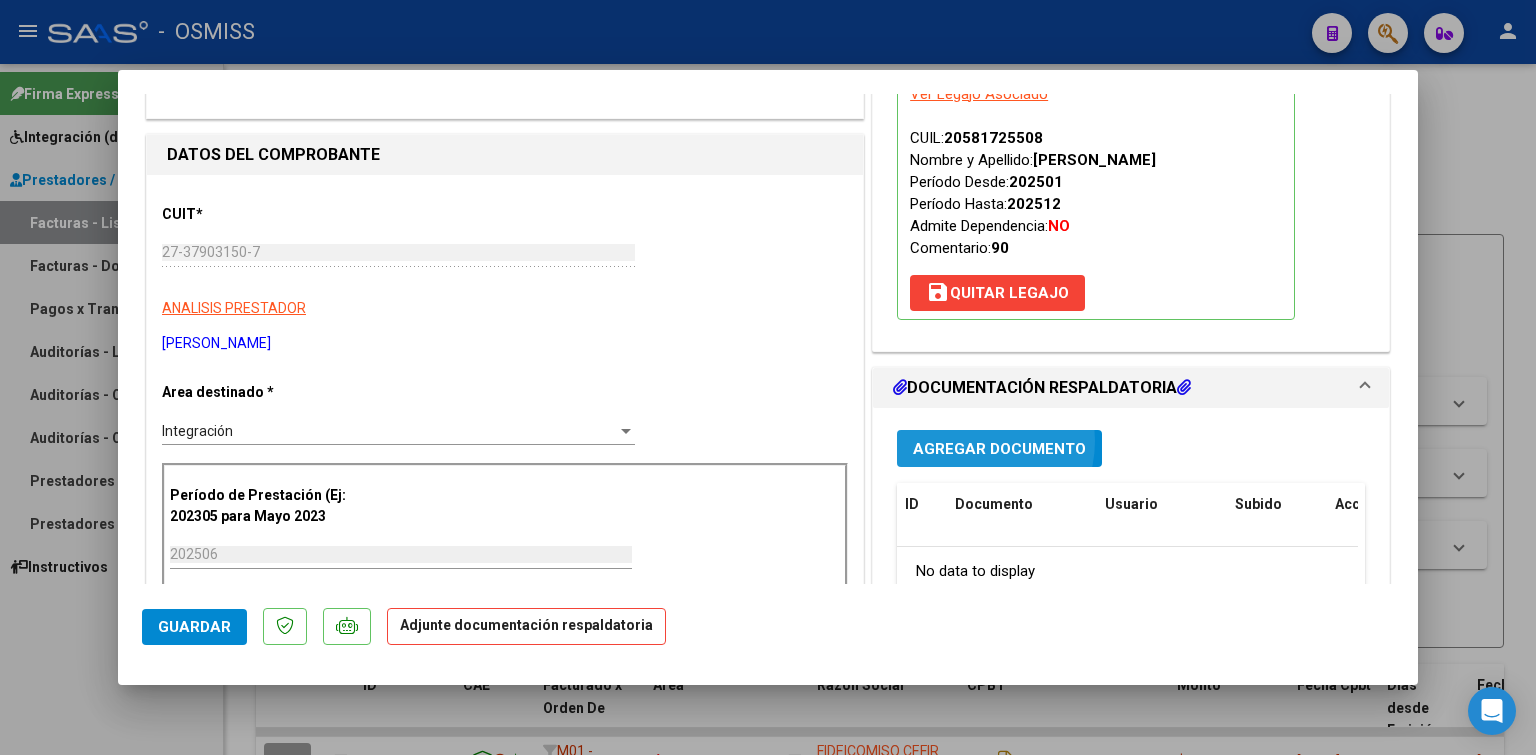 click on "Agregar Documento" at bounding box center (999, 449) 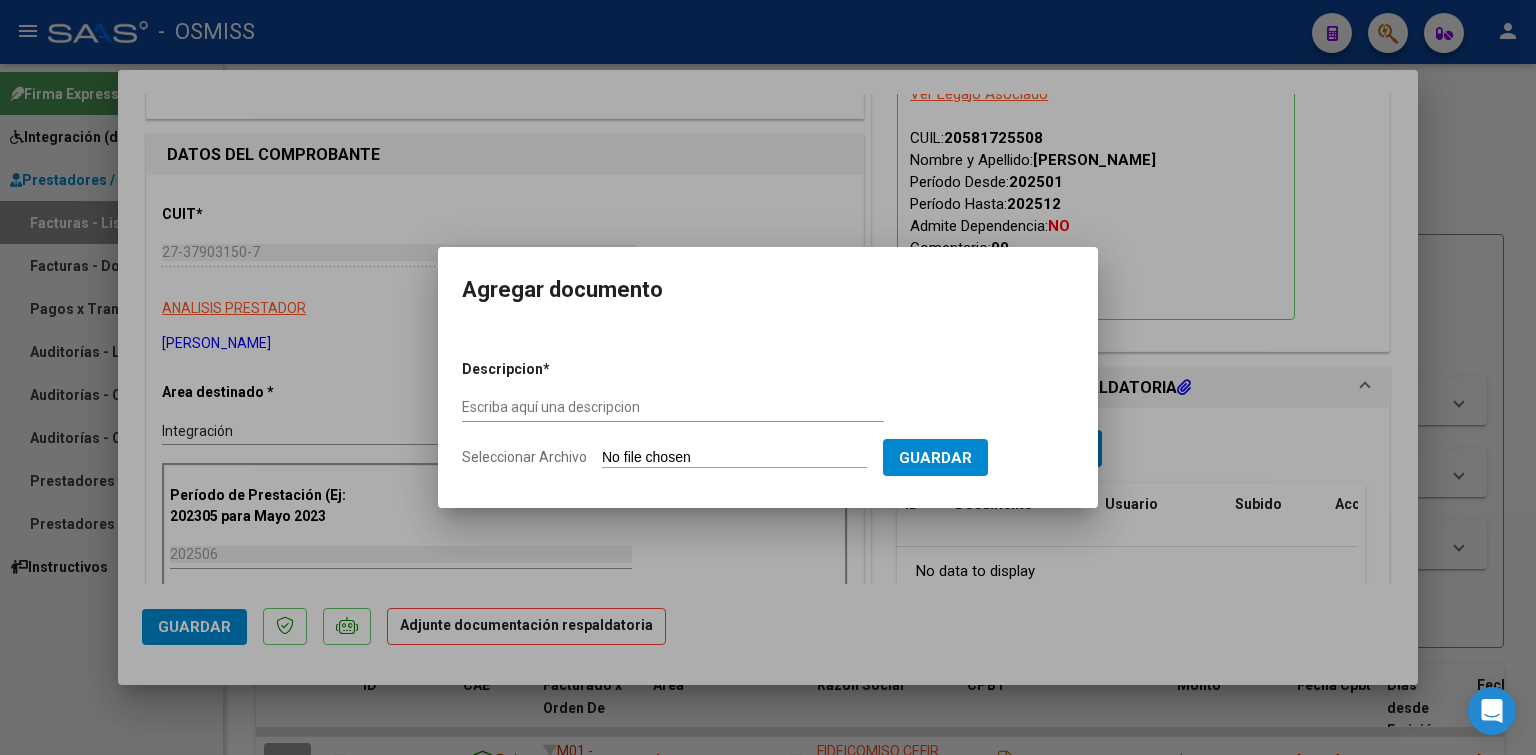 type 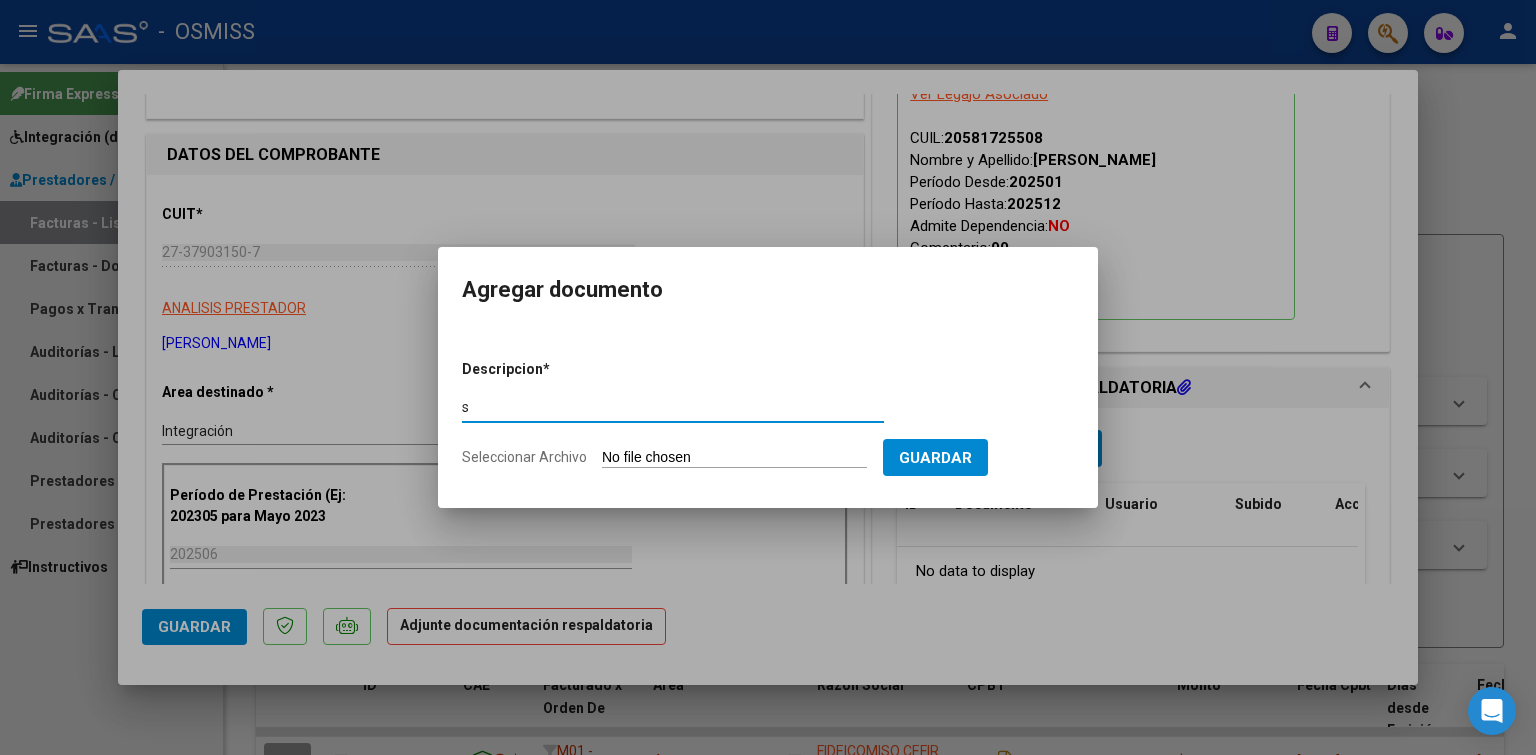 type on "s" 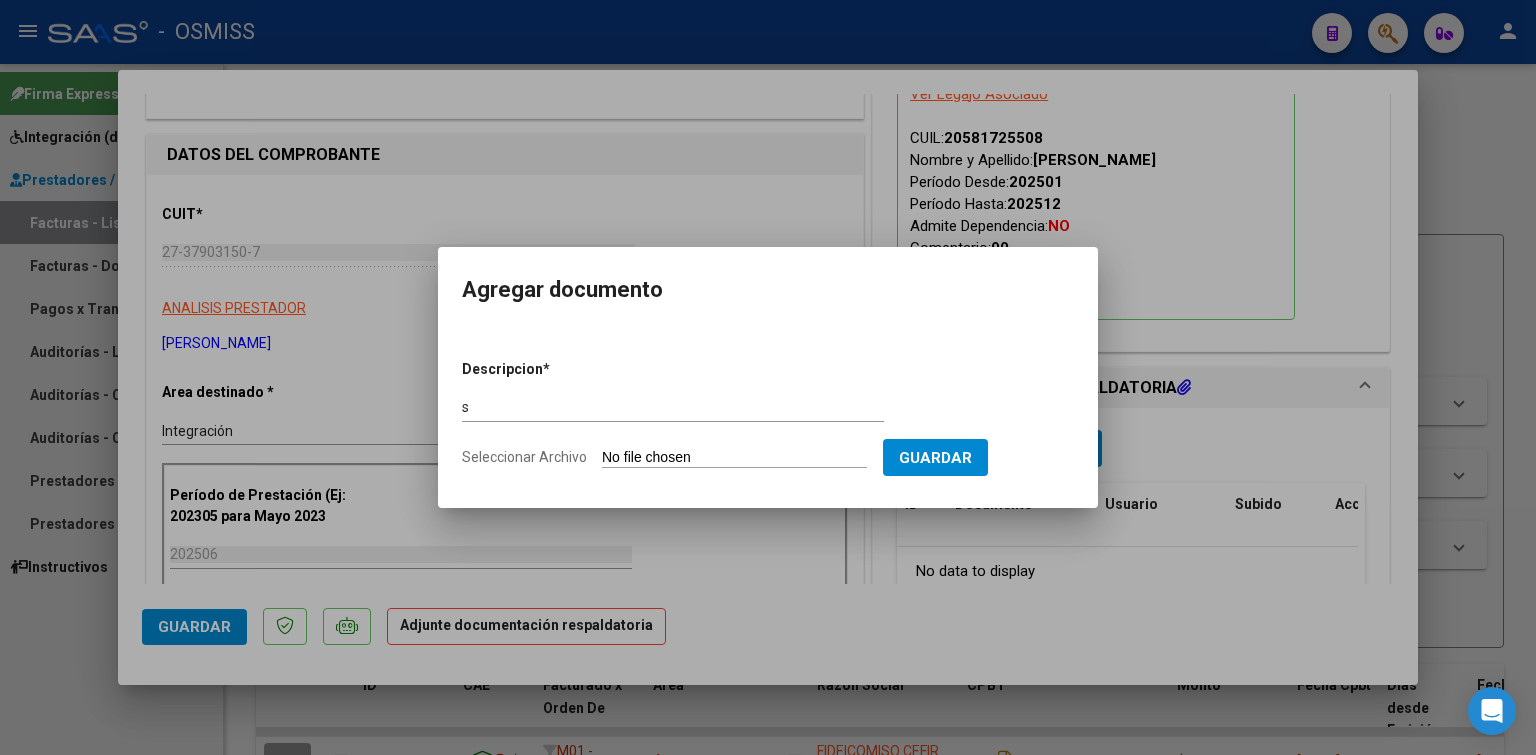 click on "Seleccionar Archivo" at bounding box center (734, 458) 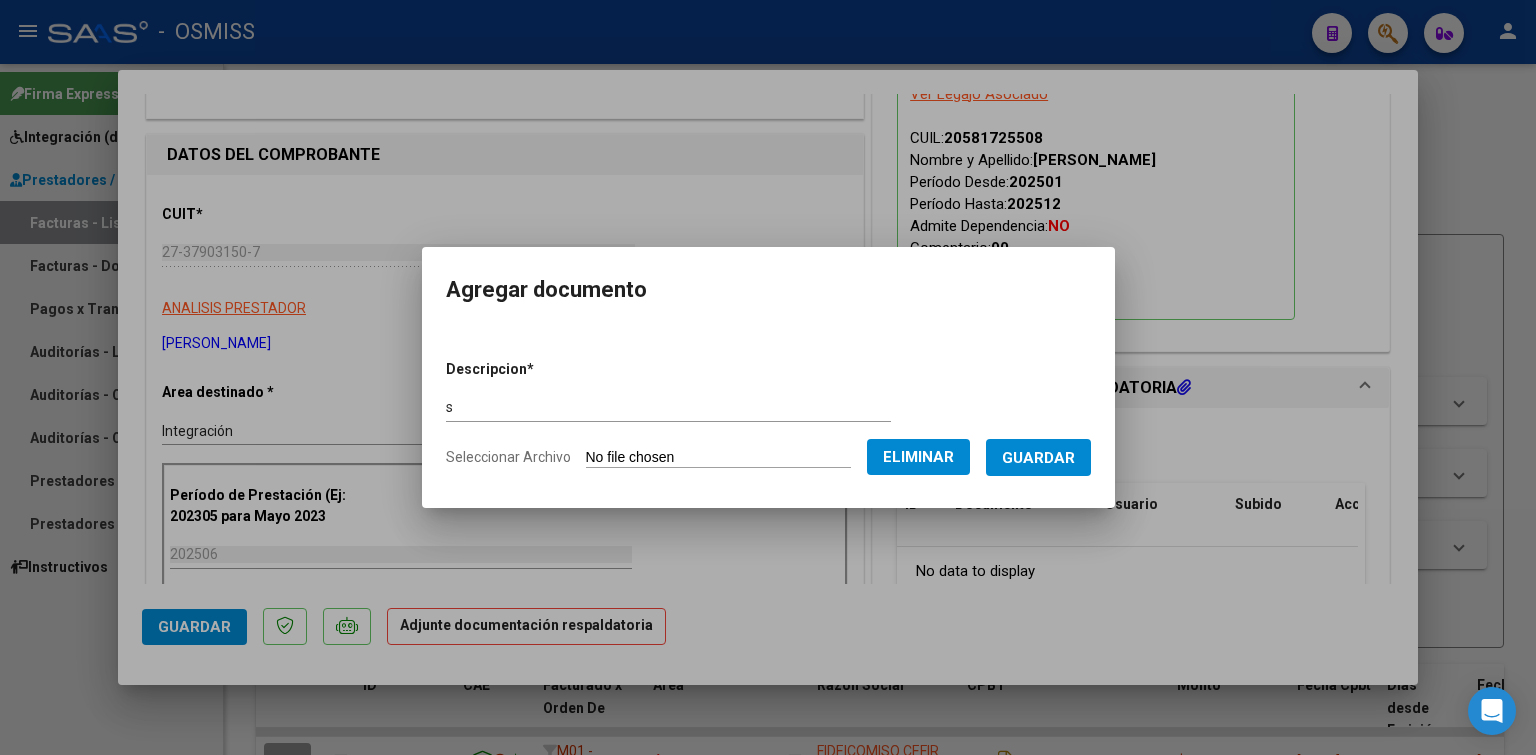 click on "Guardar" at bounding box center (1038, 458) 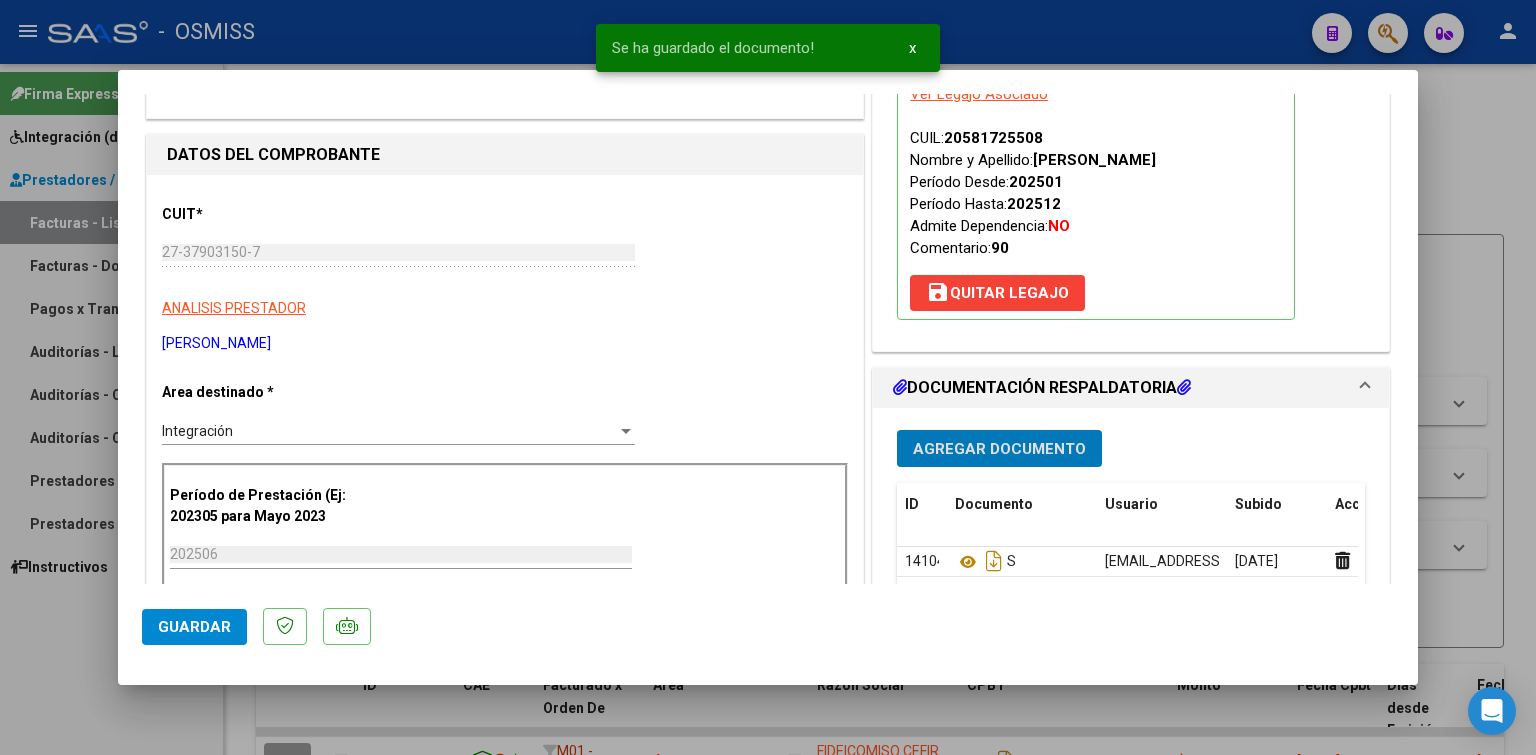 type 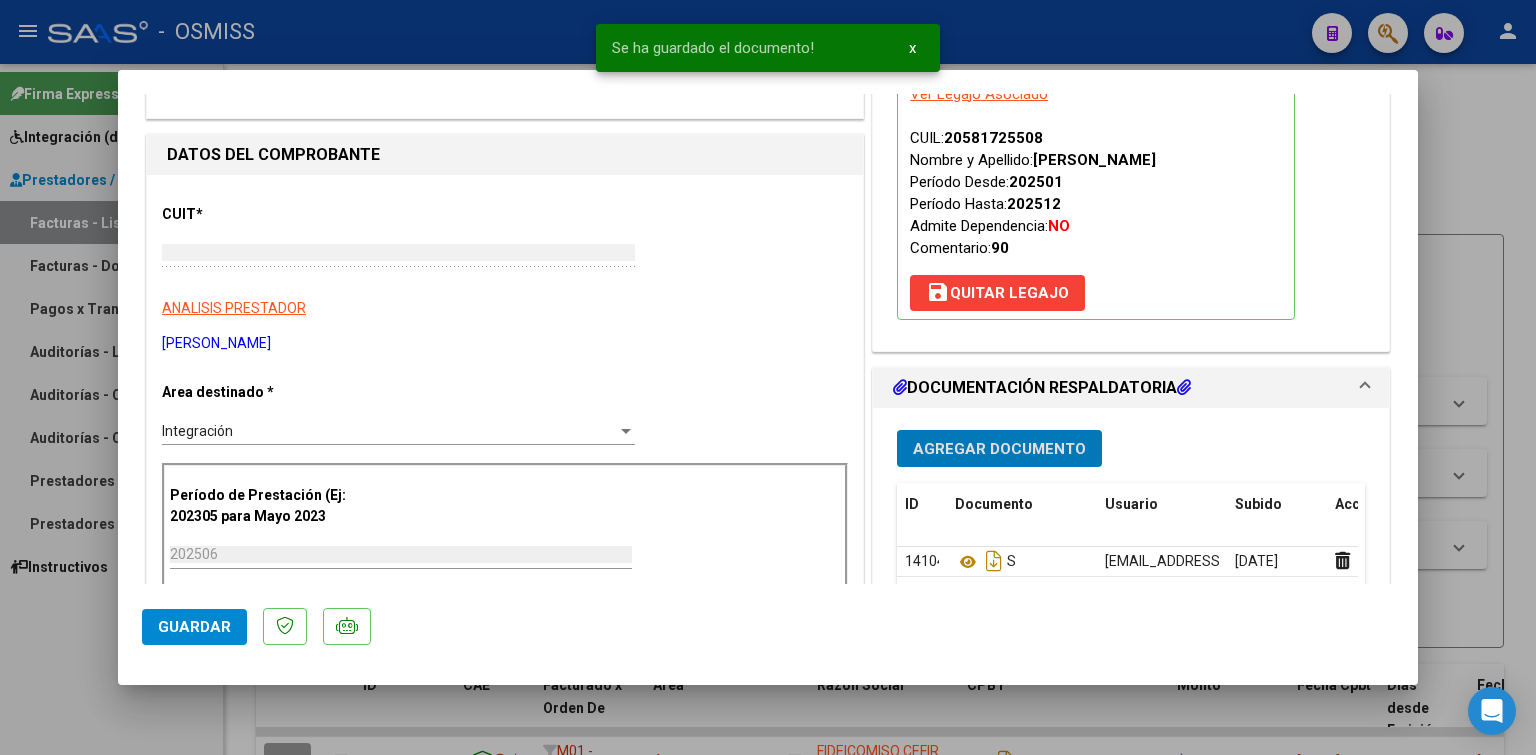 type 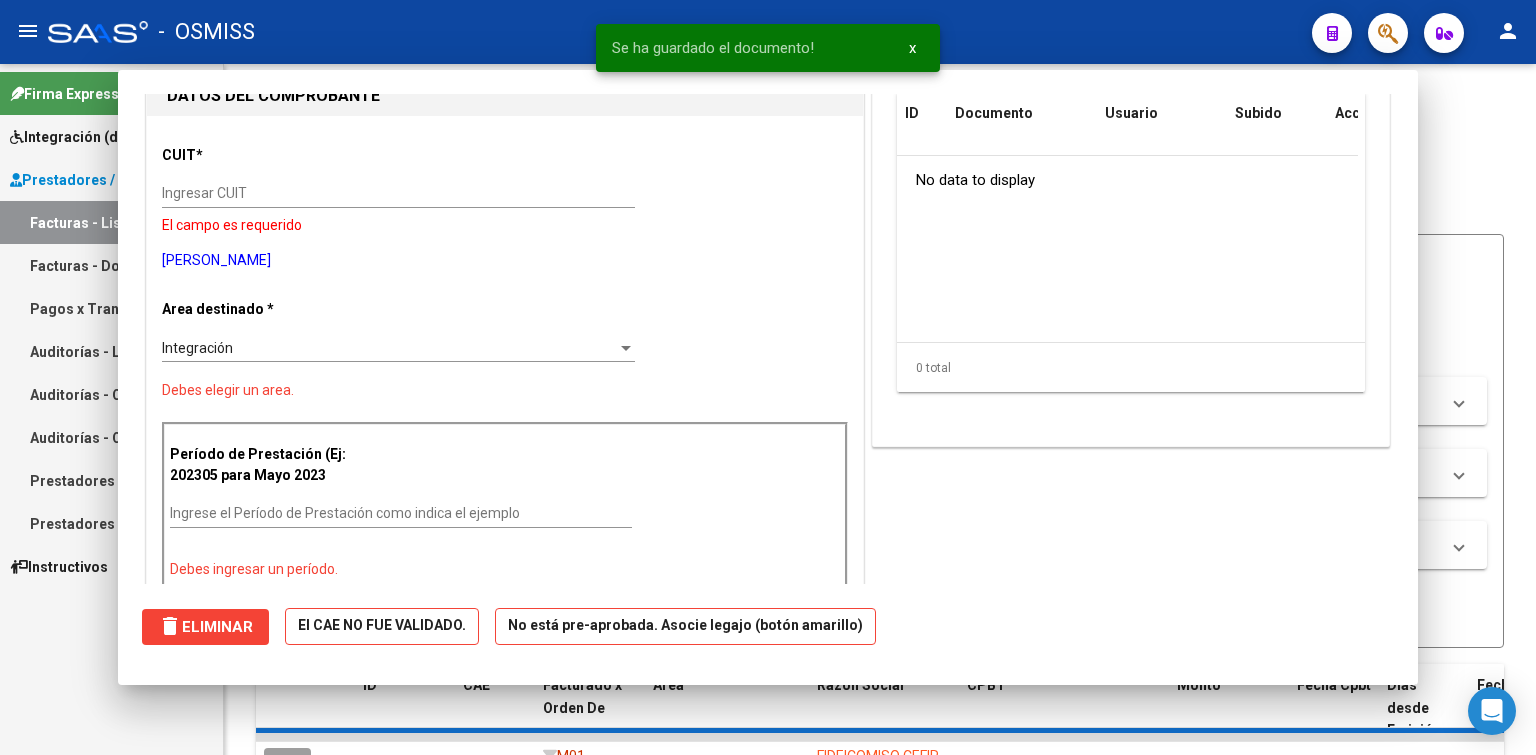 scroll, scrollTop: 210, scrollLeft: 0, axis: vertical 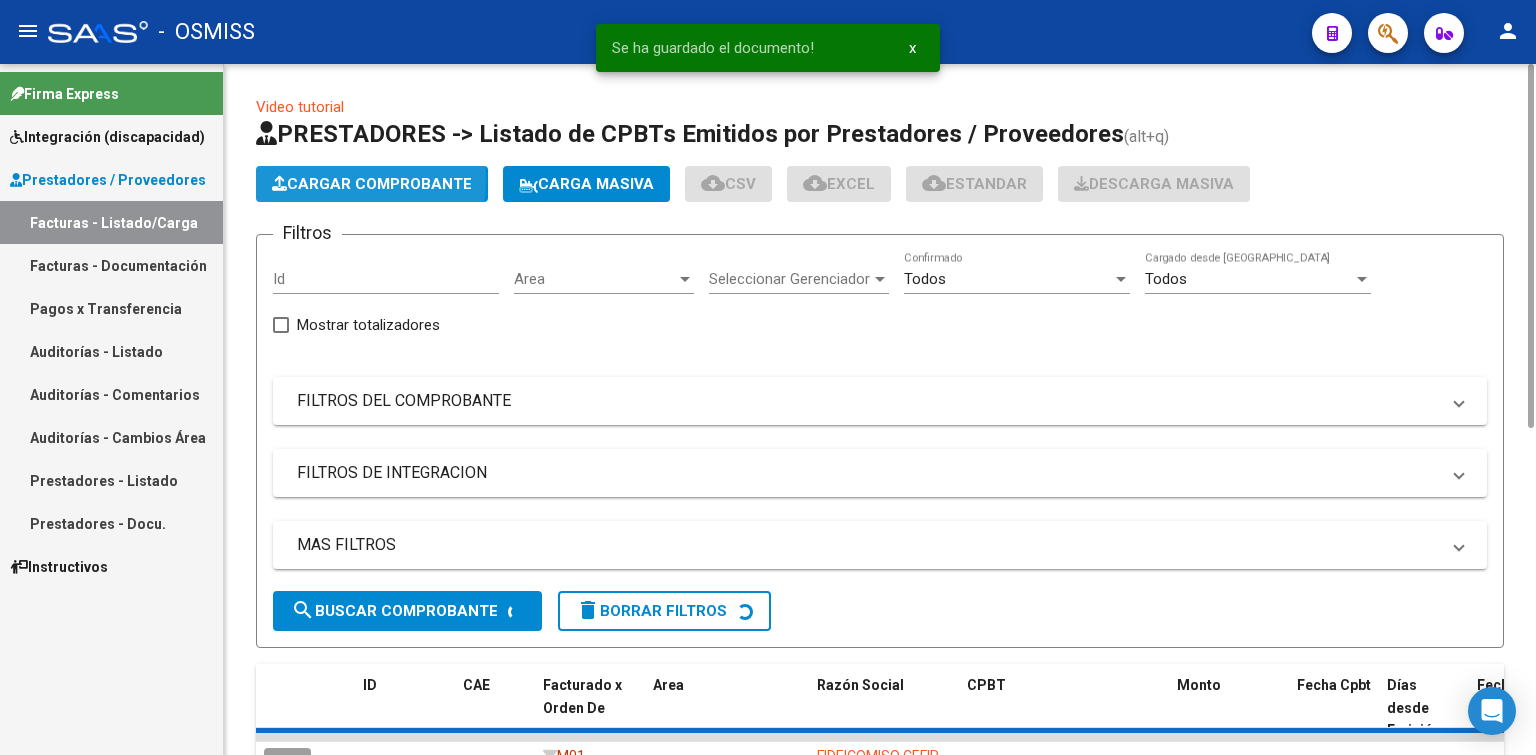 click on "Cargar Comprobante" 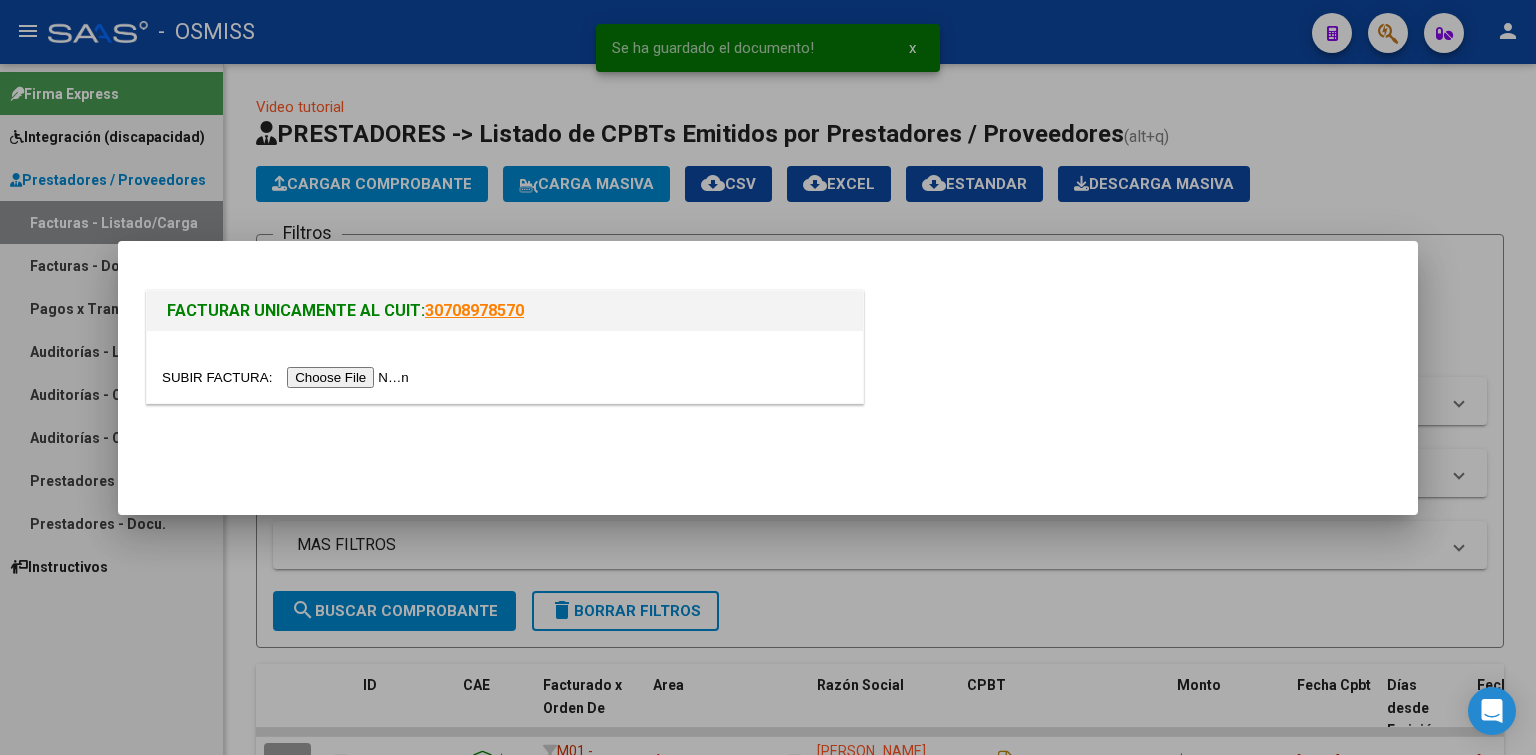 click at bounding box center [288, 377] 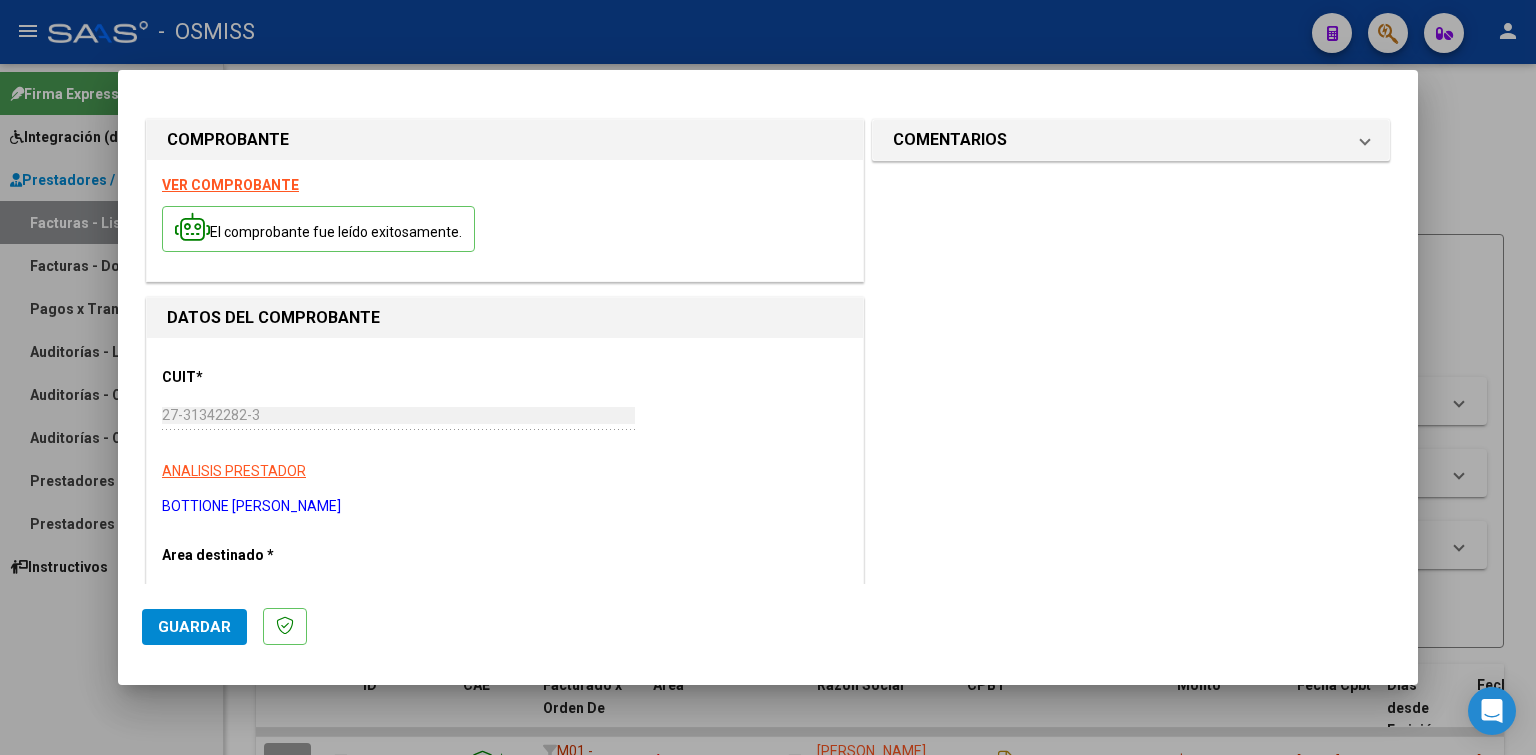 scroll, scrollTop: 400, scrollLeft: 0, axis: vertical 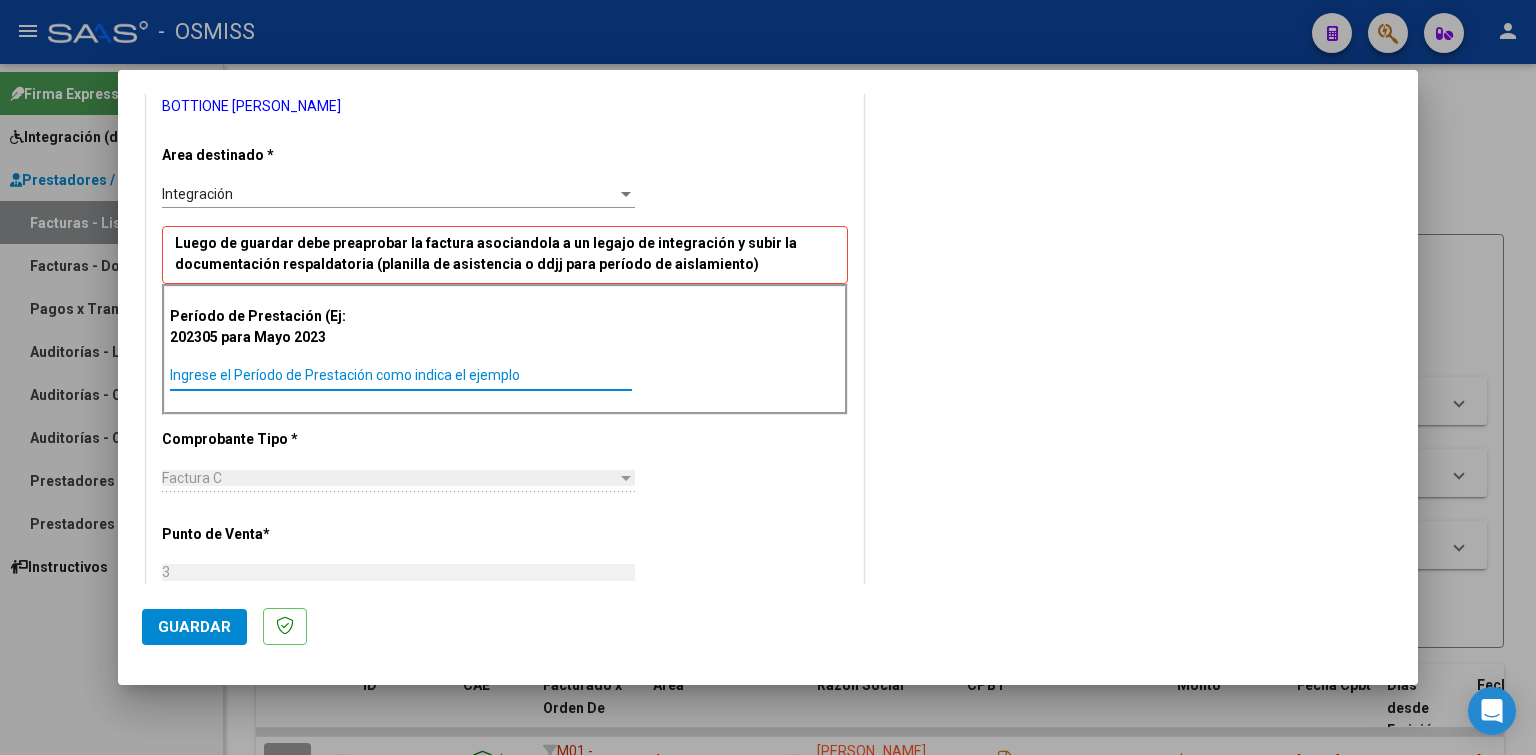 paste on "202506" 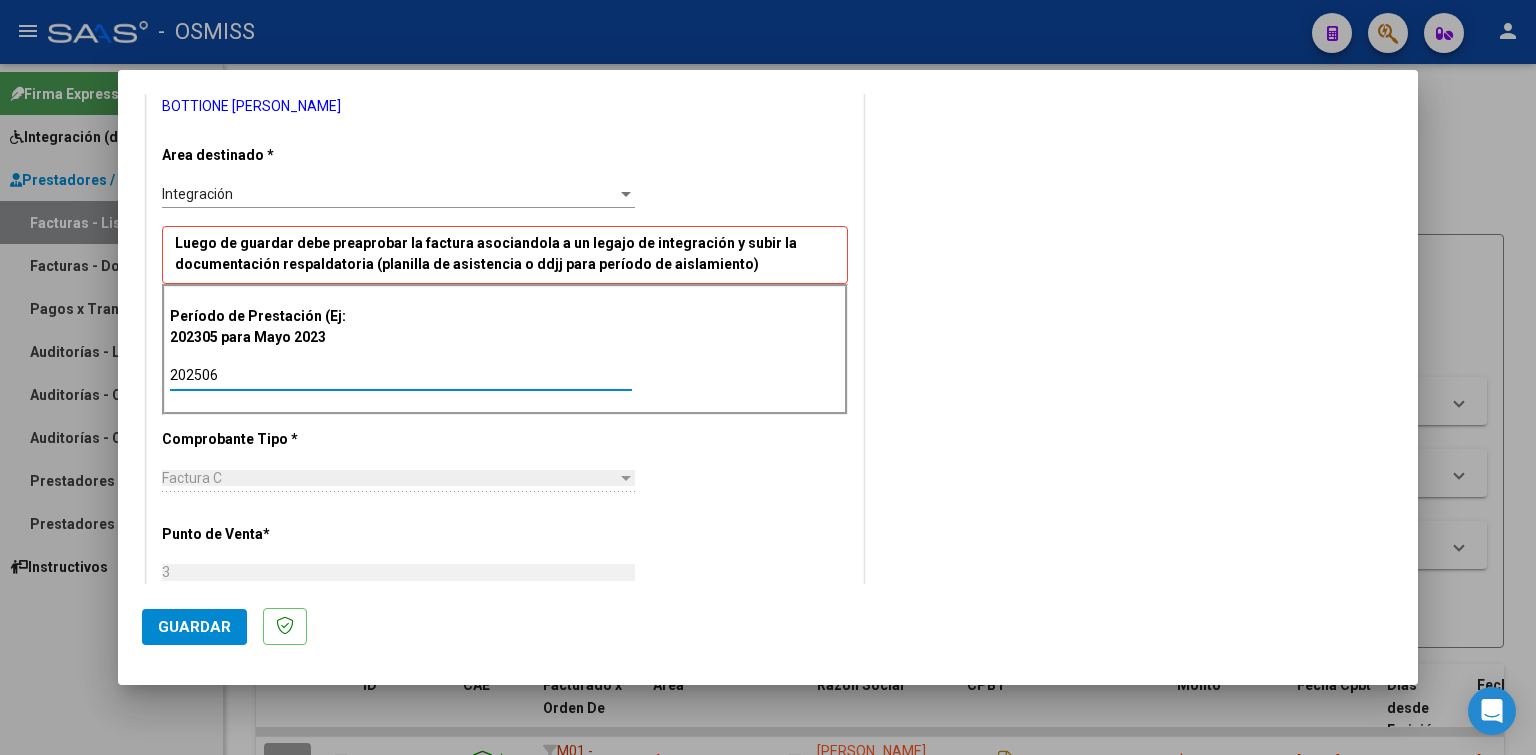 type on "202506" 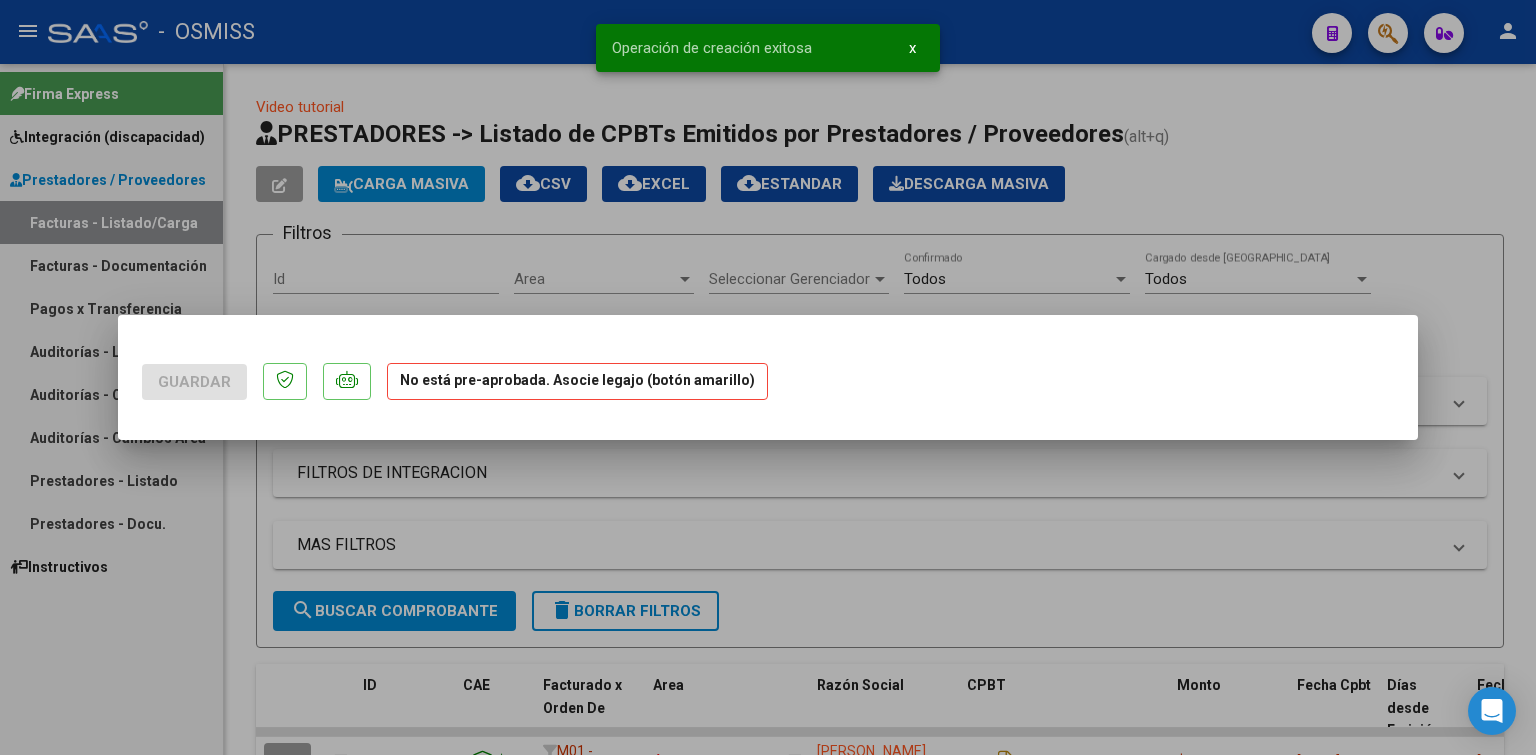 scroll, scrollTop: 0, scrollLeft: 0, axis: both 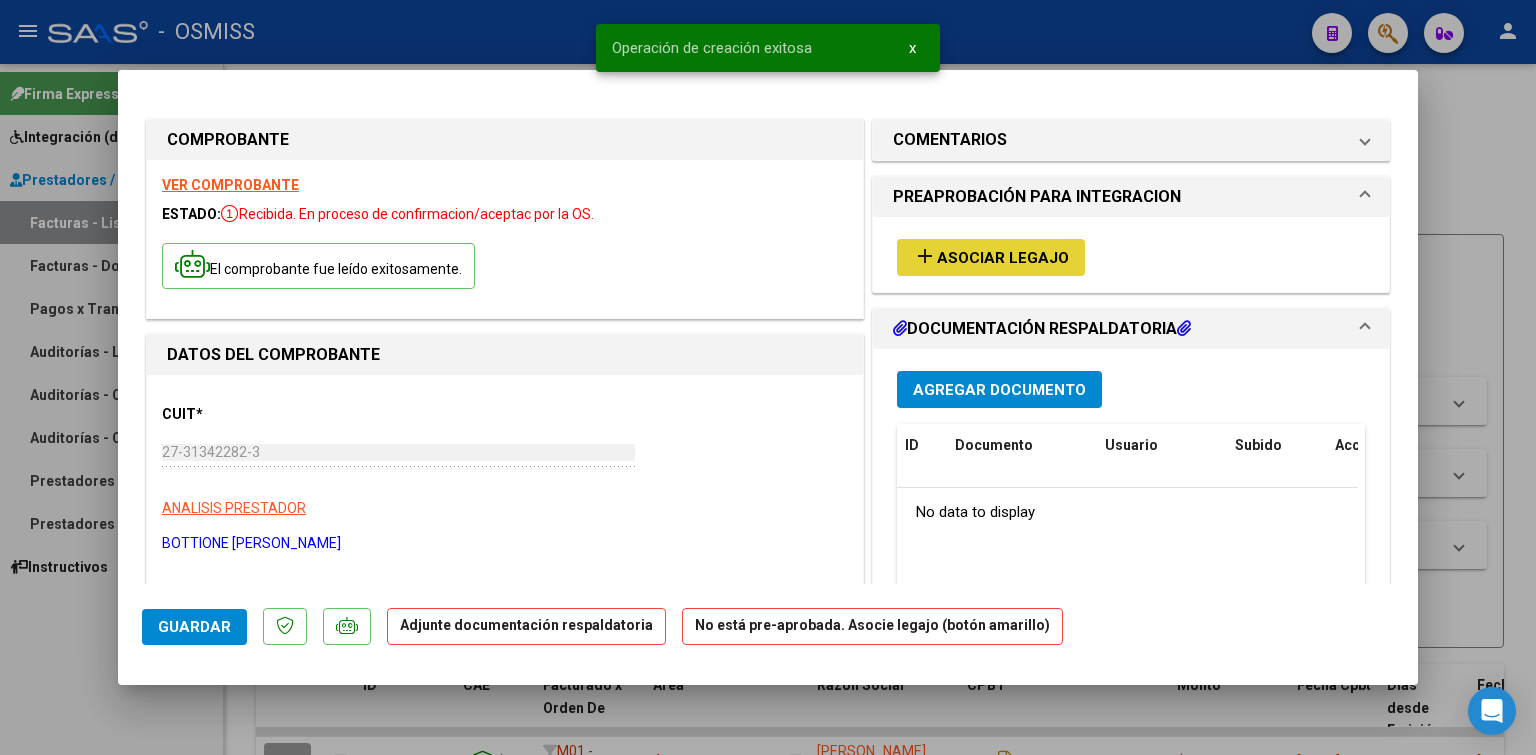 click on "Asociar Legajo" at bounding box center (1003, 258) 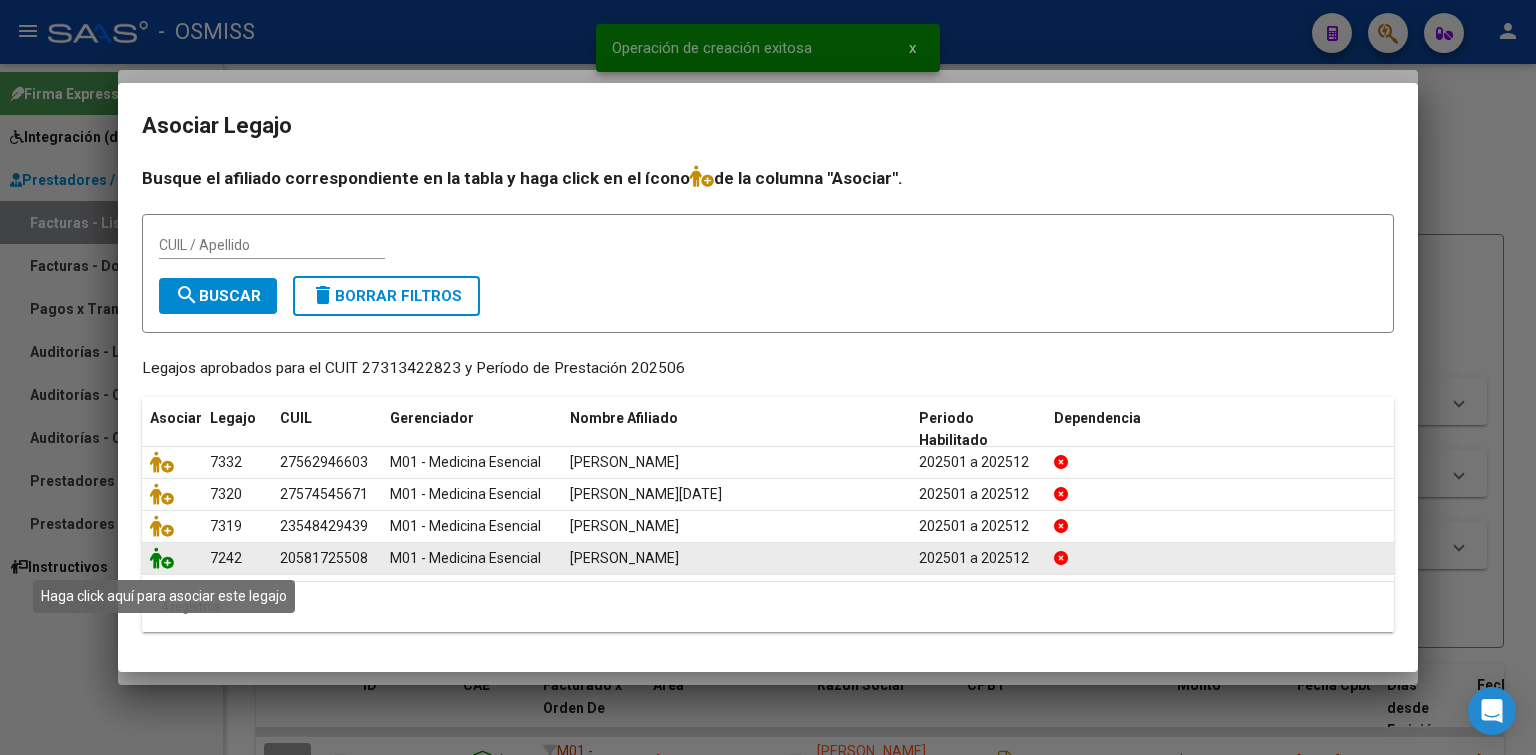 click 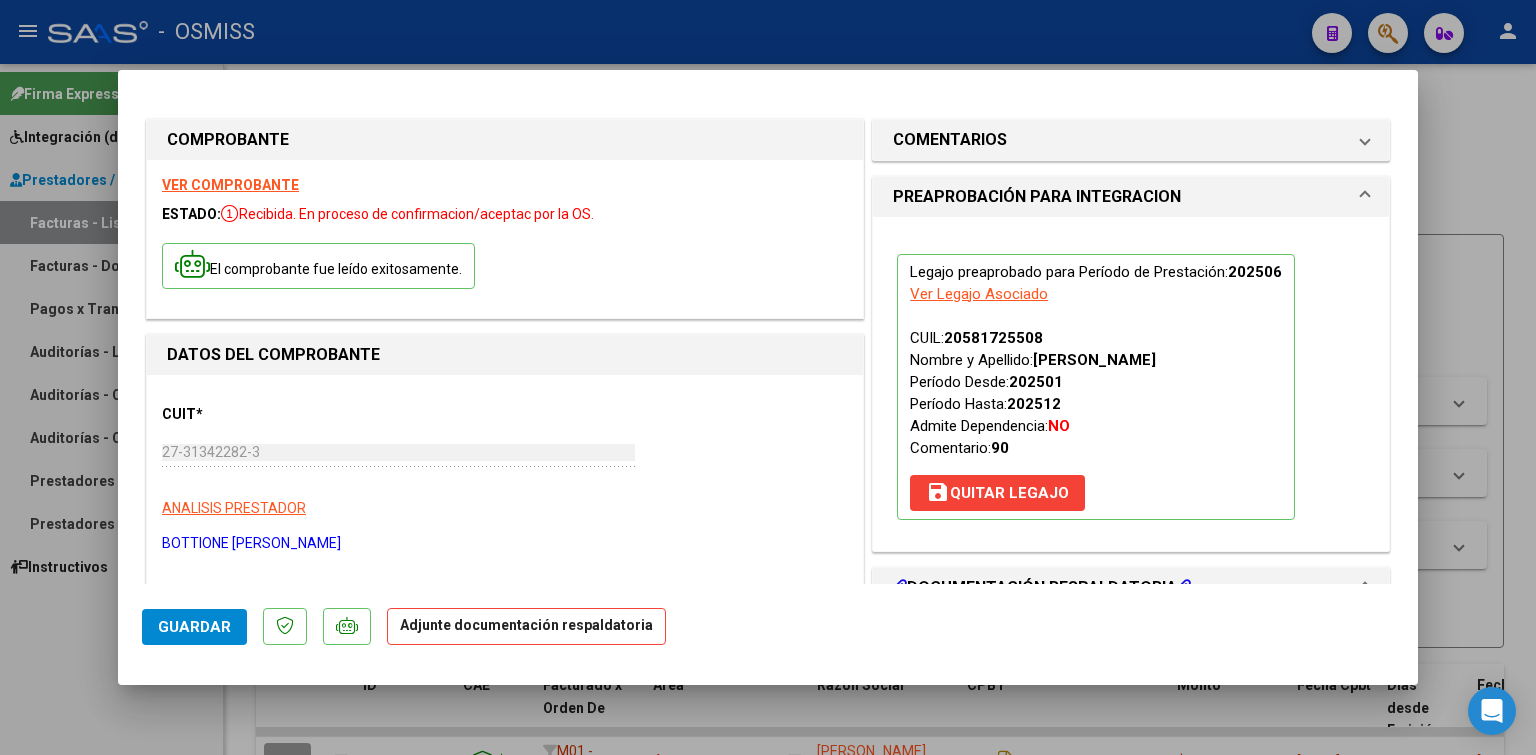 scroll, scrollTop: 100, scrollLeft: 0, axis: vertical 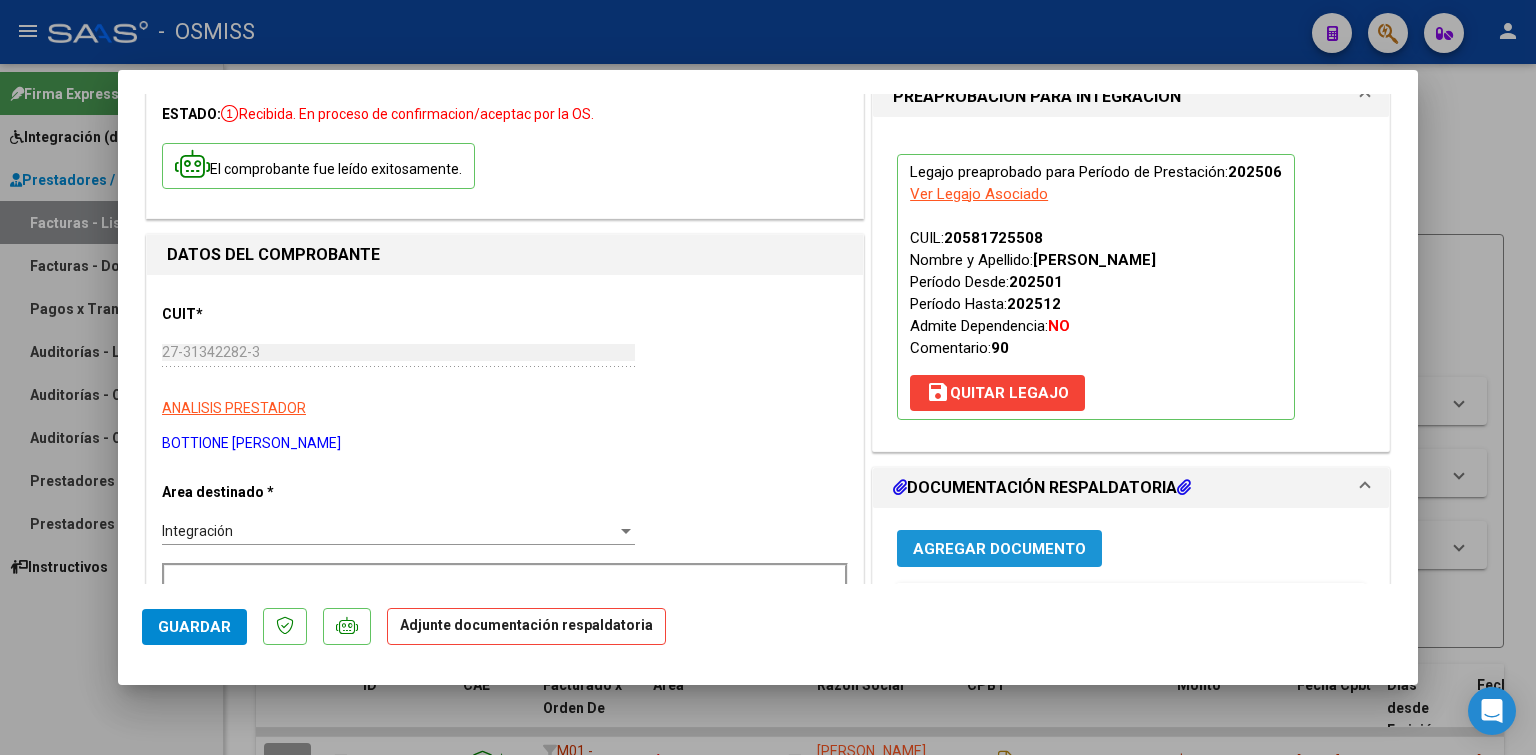 click on "Agregar Documento" at bounding box center (999, 549) 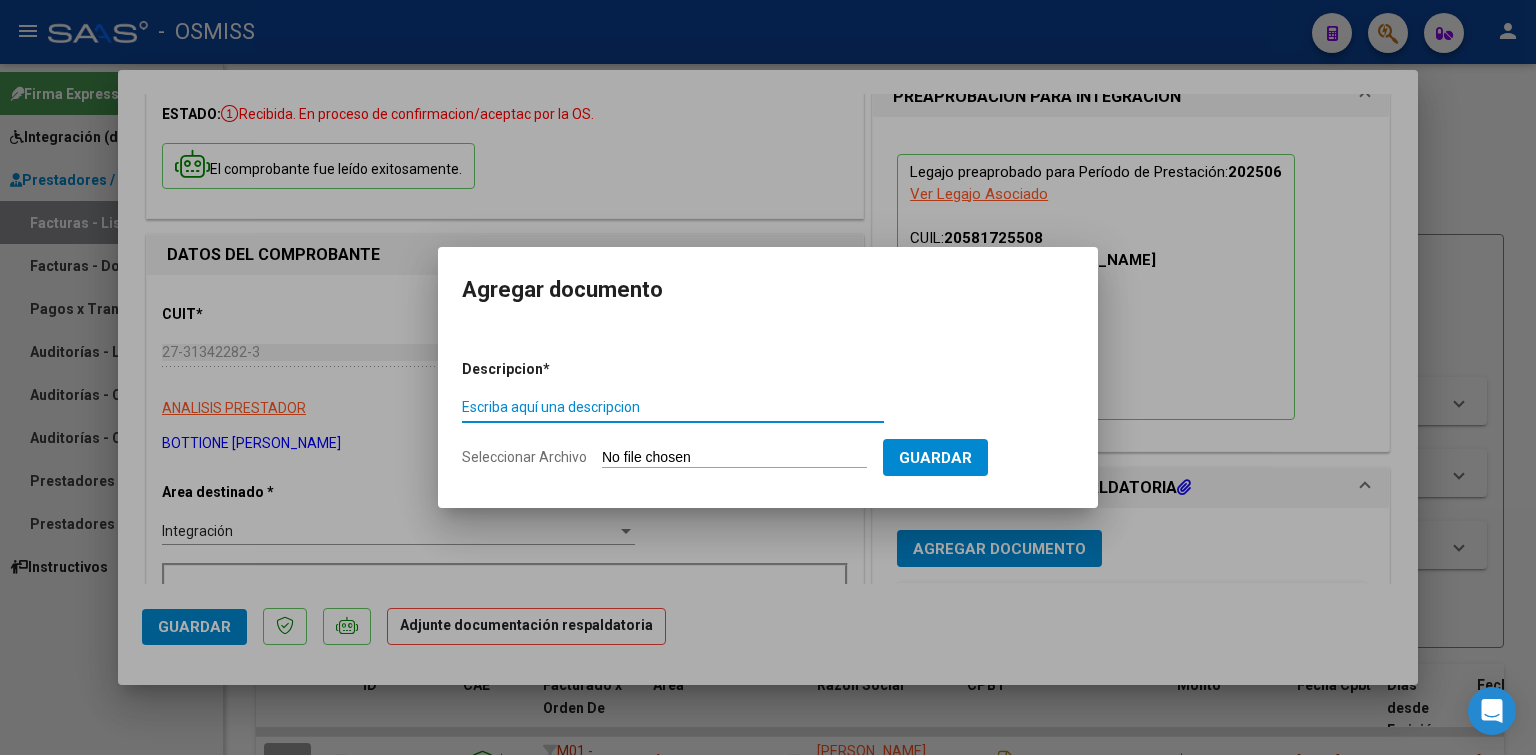 click on "Seleccionar Archivo" at bounding box center [734, 458] 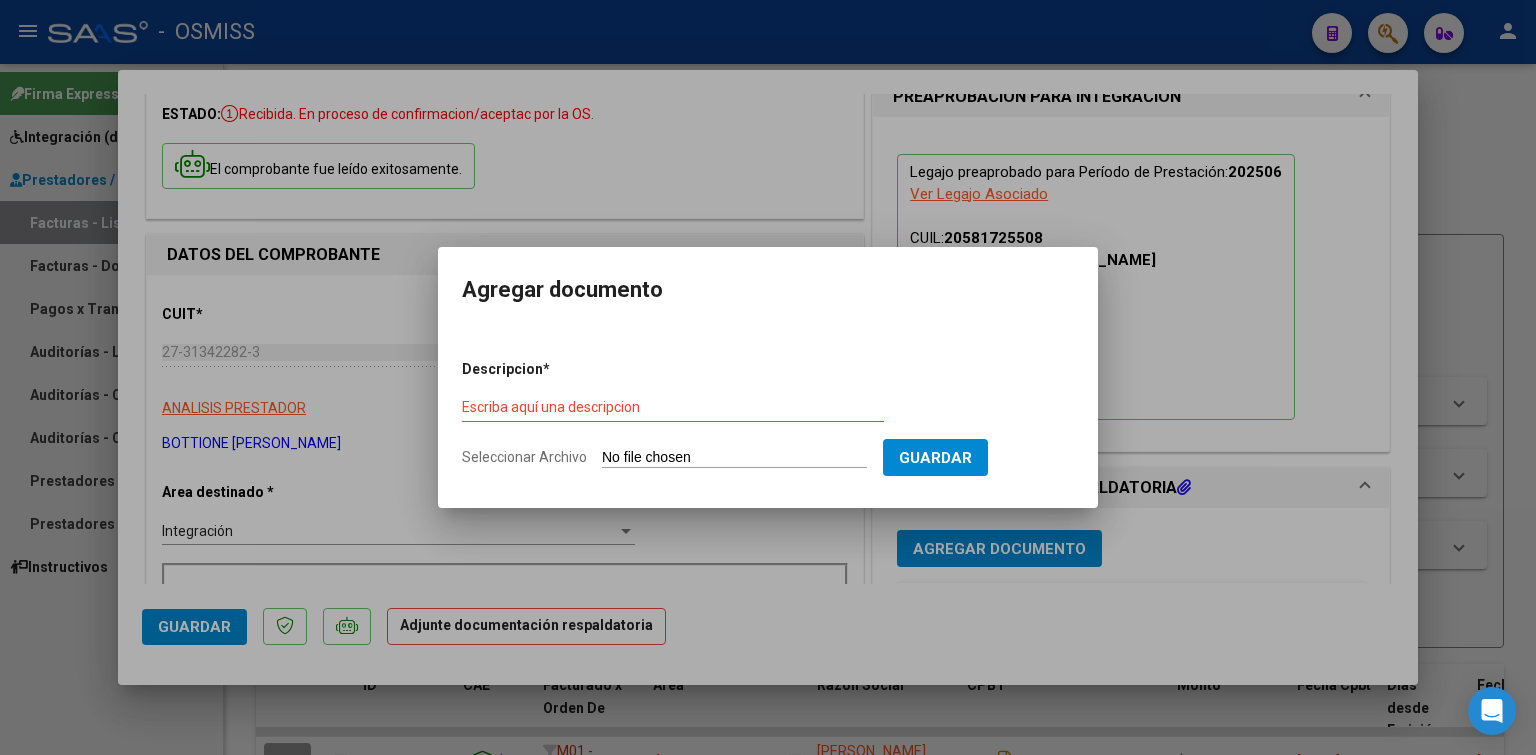 type on "C:\fakepath\CAPI [PERSON_NAME] PS.pdf" 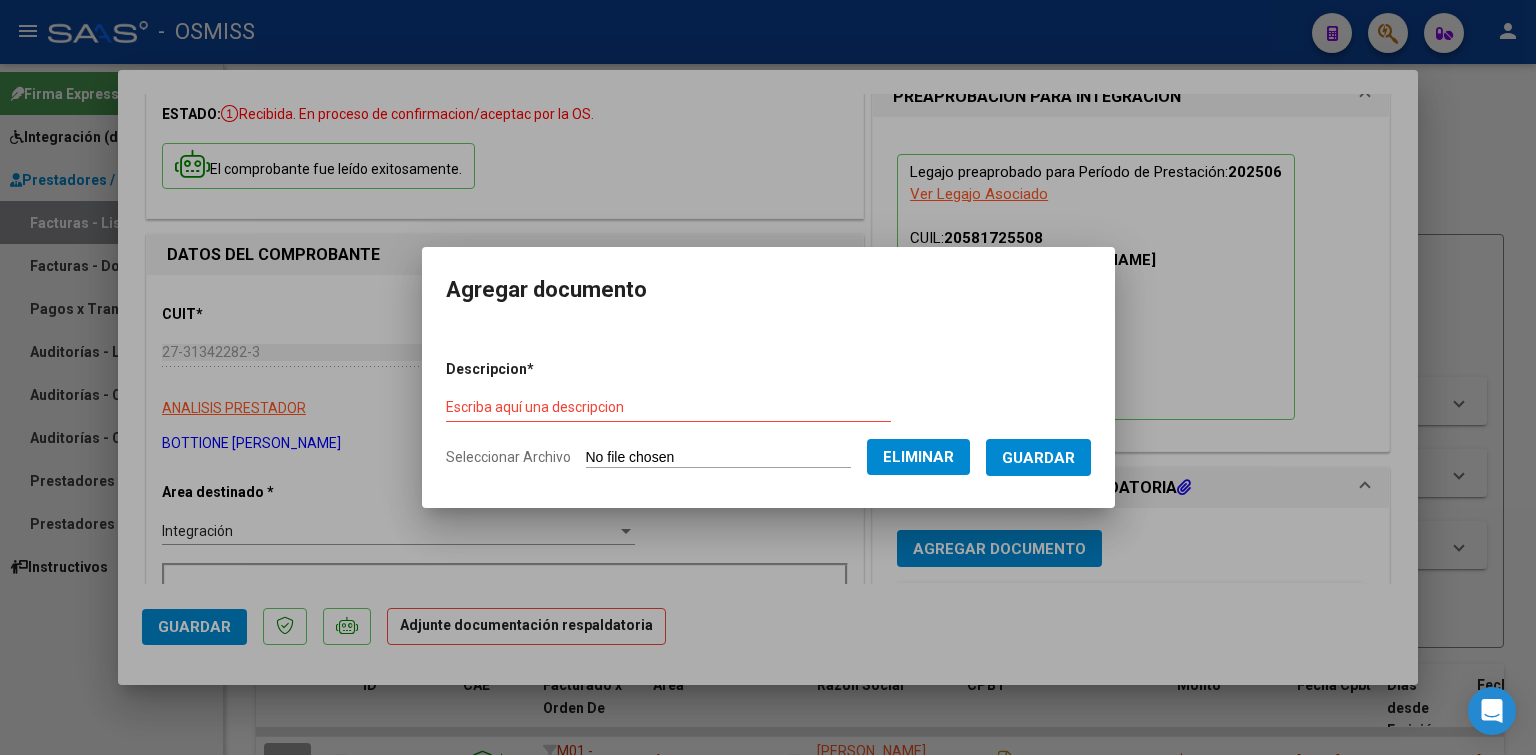 click on "Escriba aquí una descripcion" at bounding box center [668, 408] 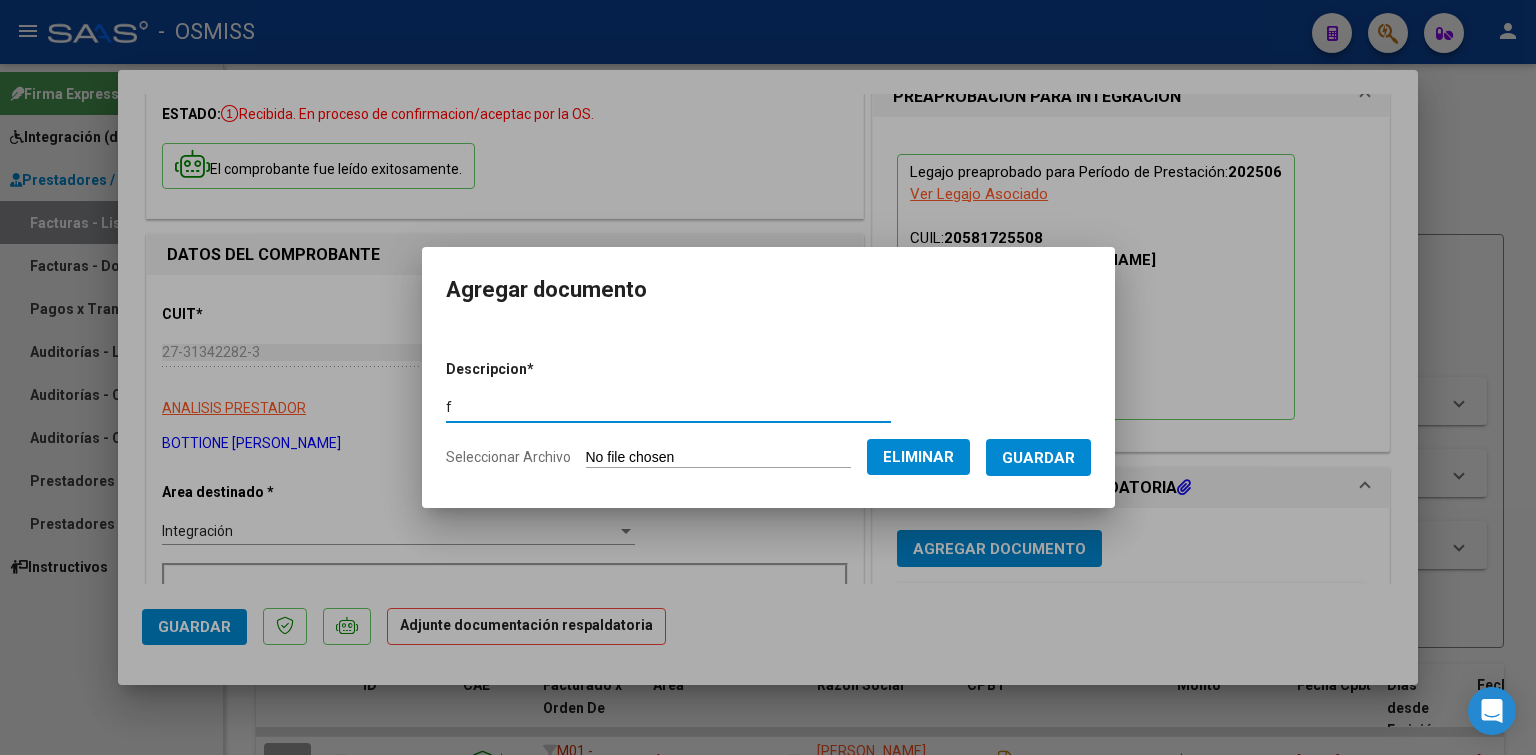 type on "f" 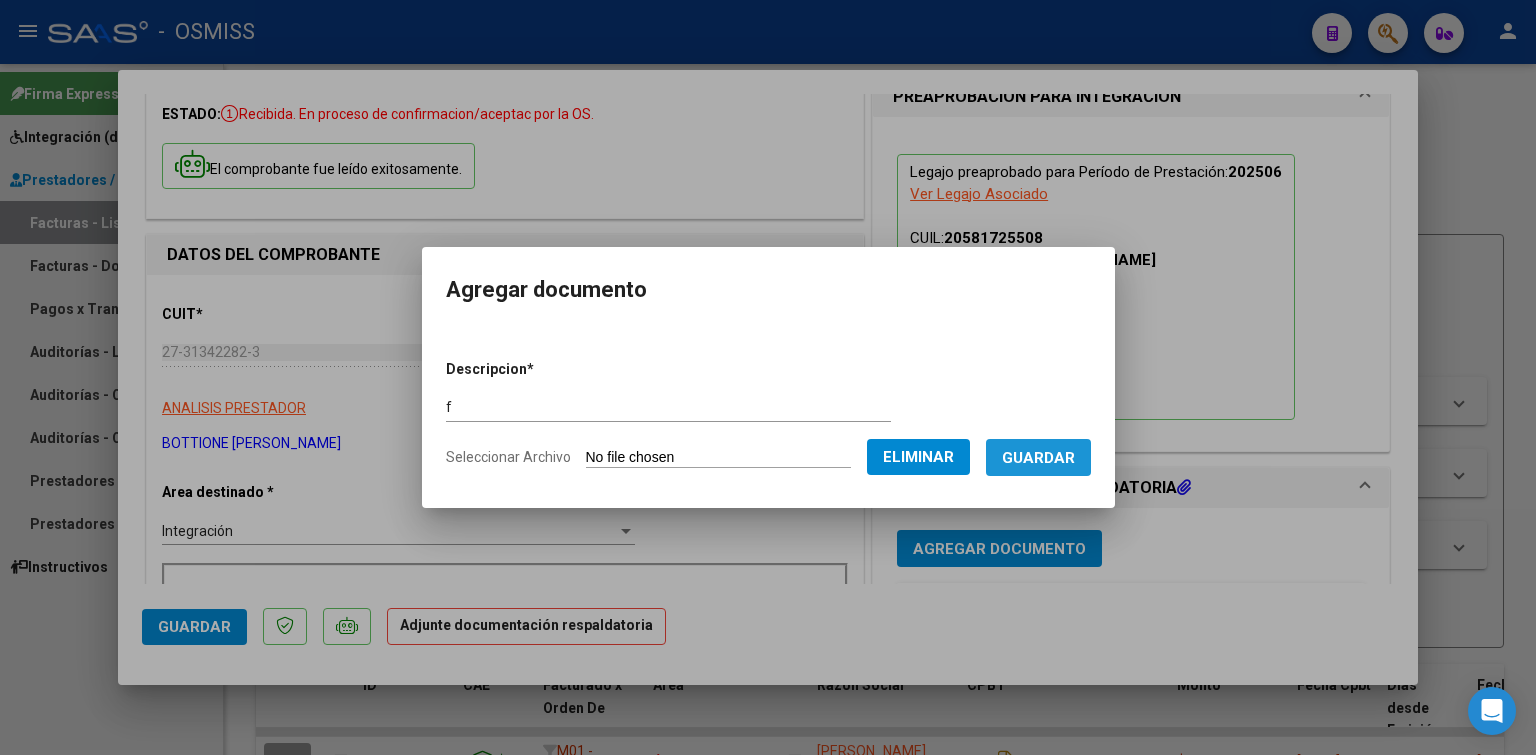 click on "Guardar" at bounding box center [1038, 458] 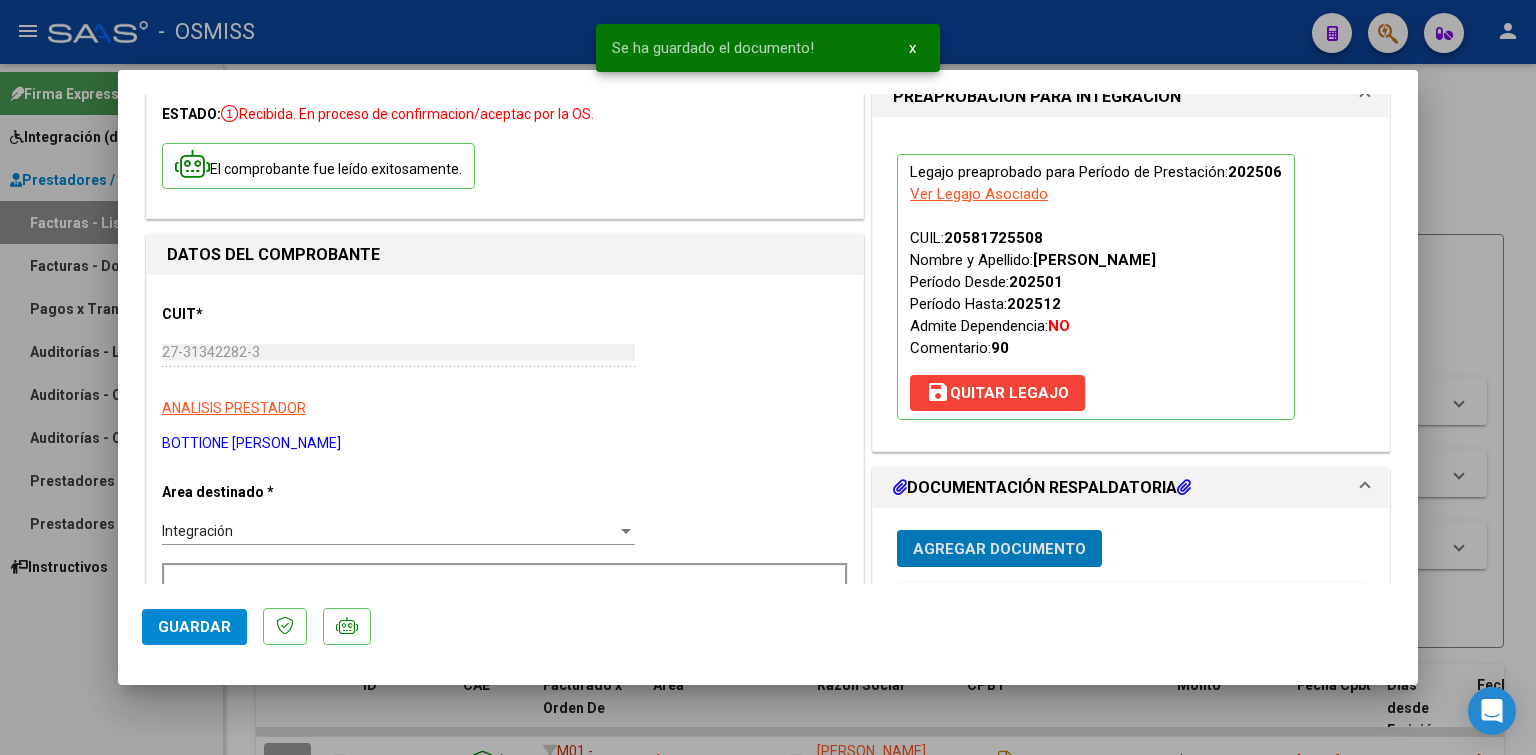 type 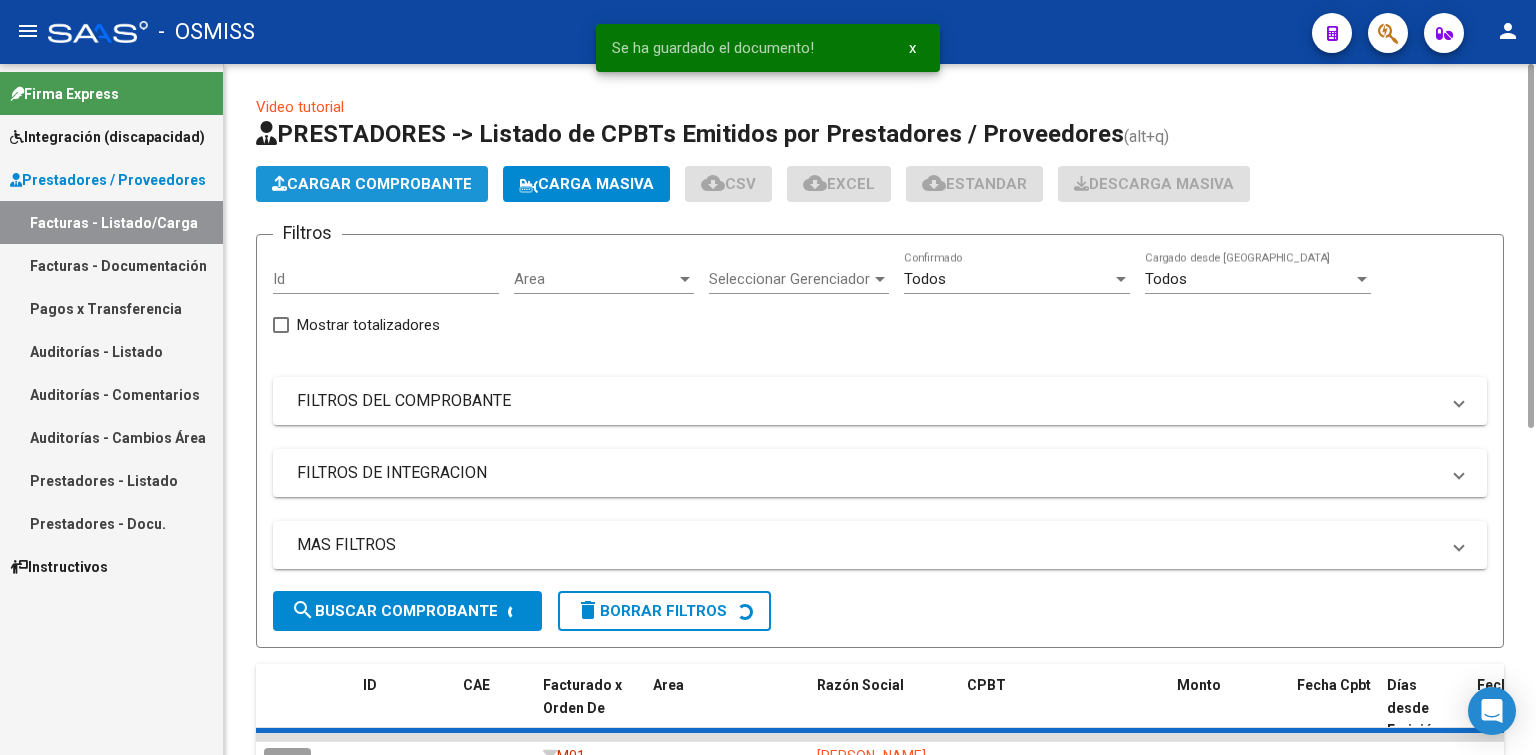 click on "Cargar Comprobante" 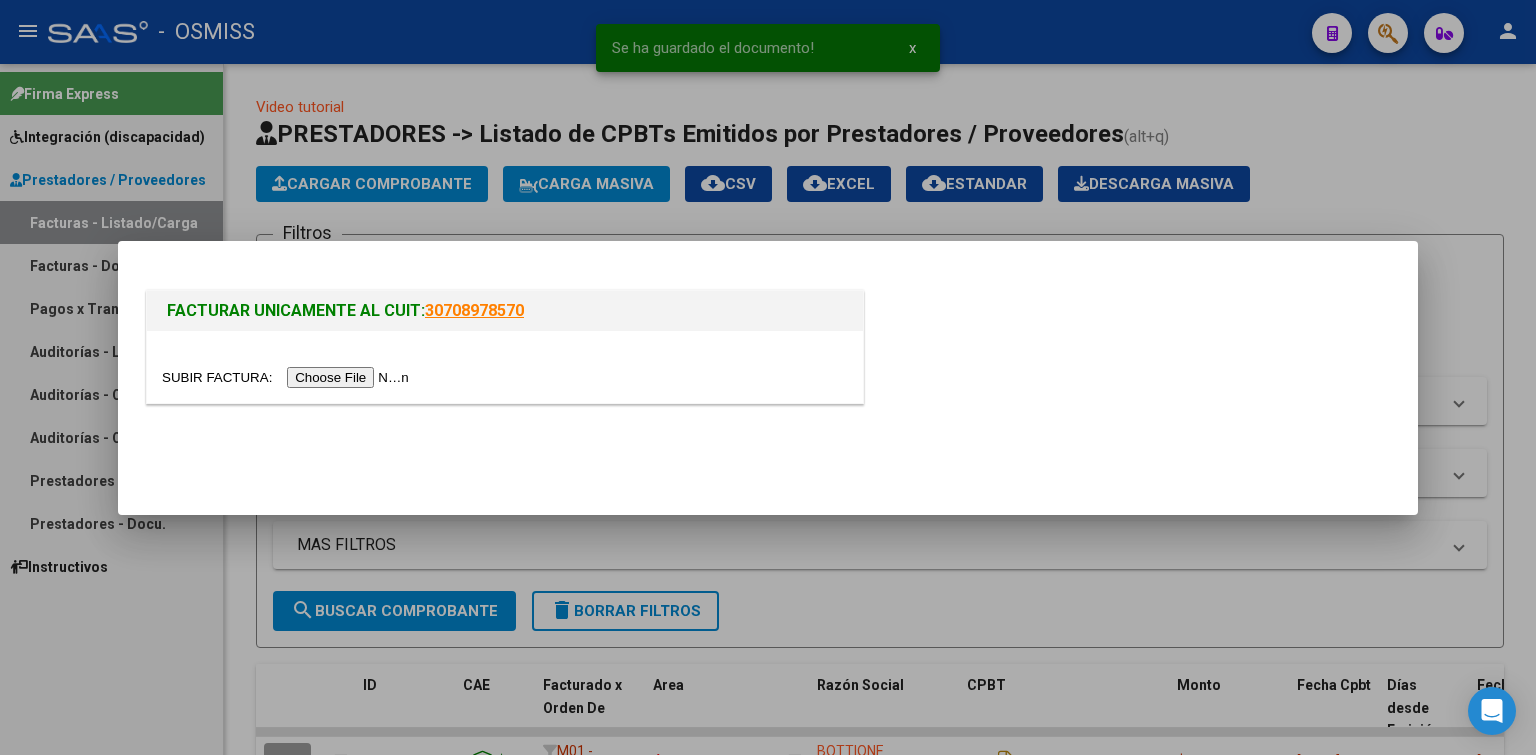 click at bounding box center (288, 377) 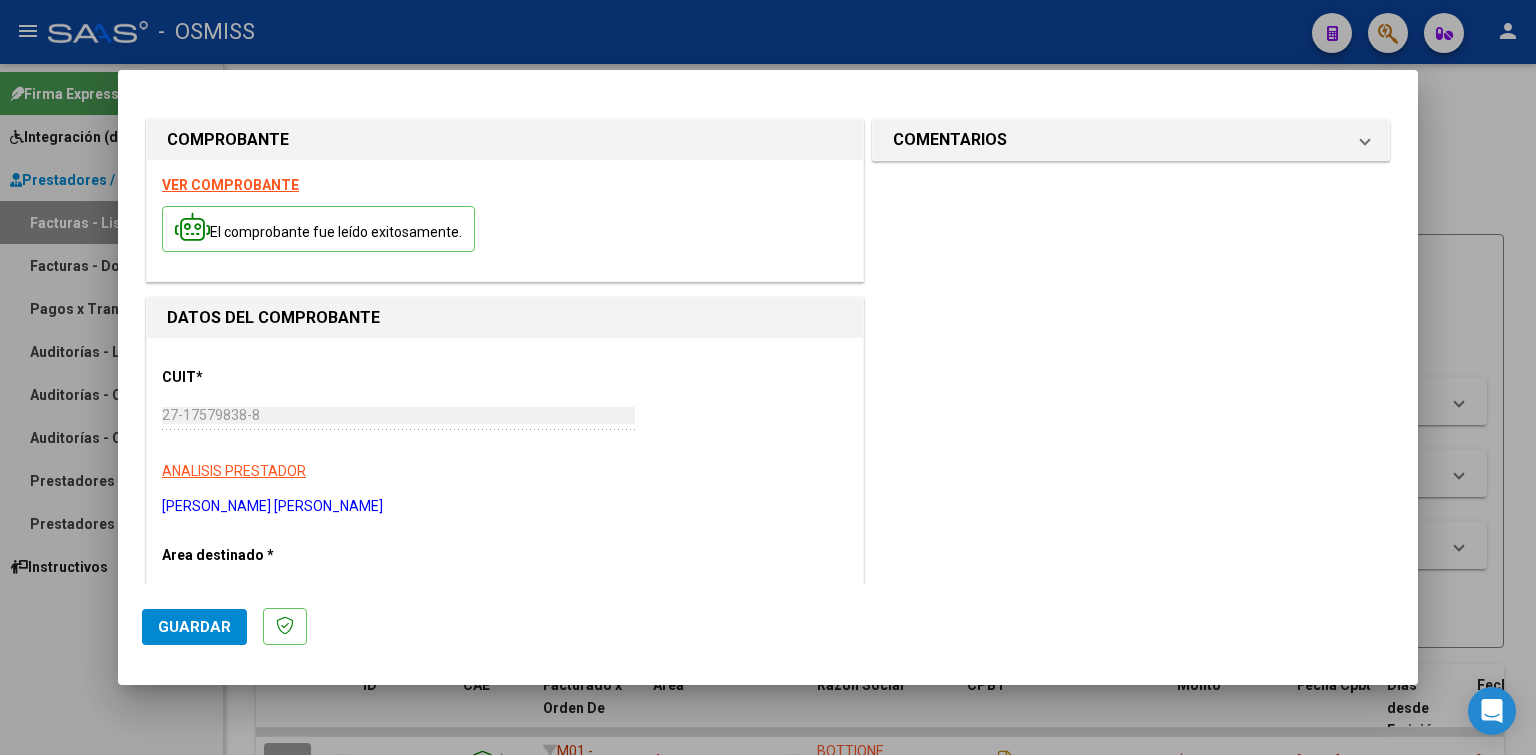 scroll, scrollTop: 300, scrollLeft: 0, axis: vertical 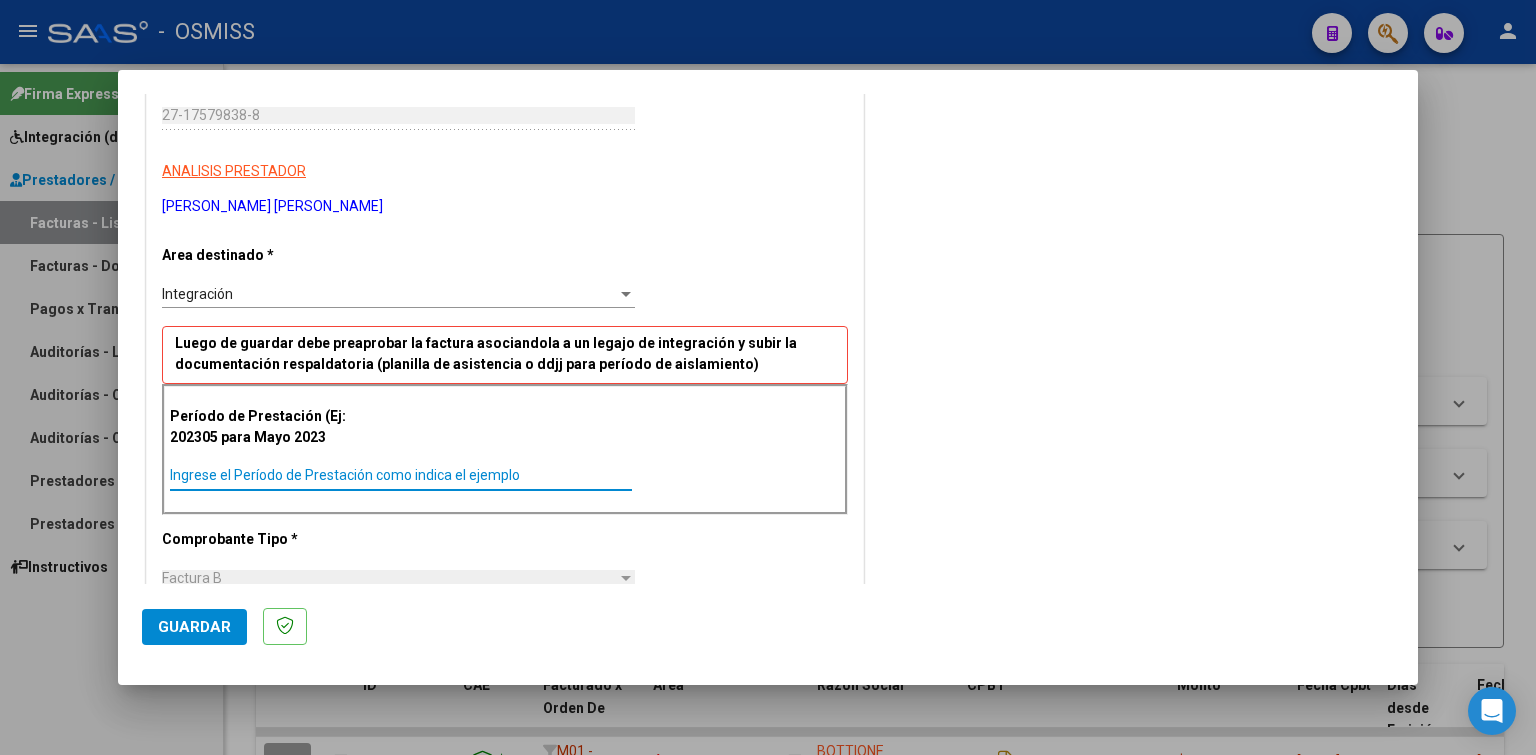 paste on "202506" 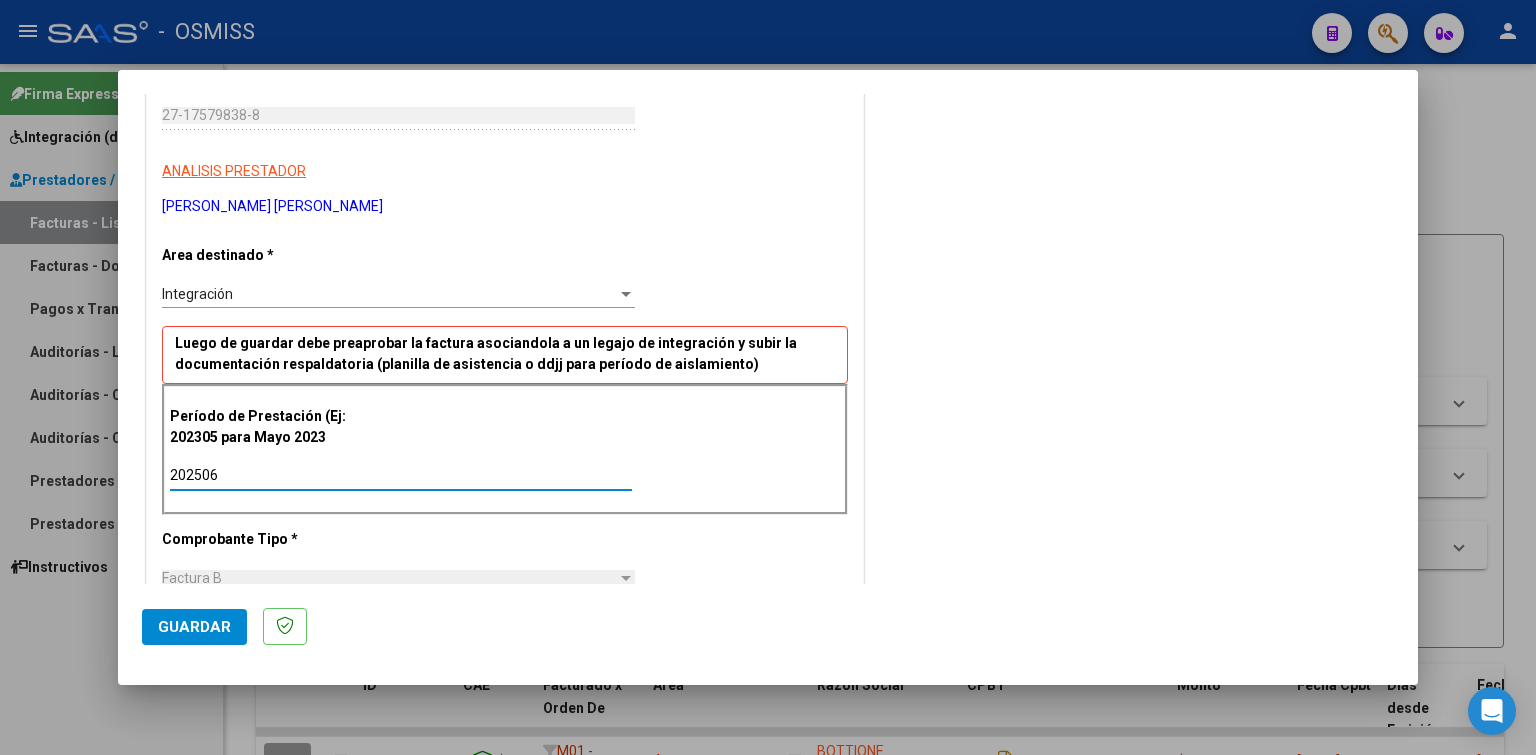 type on "202506" 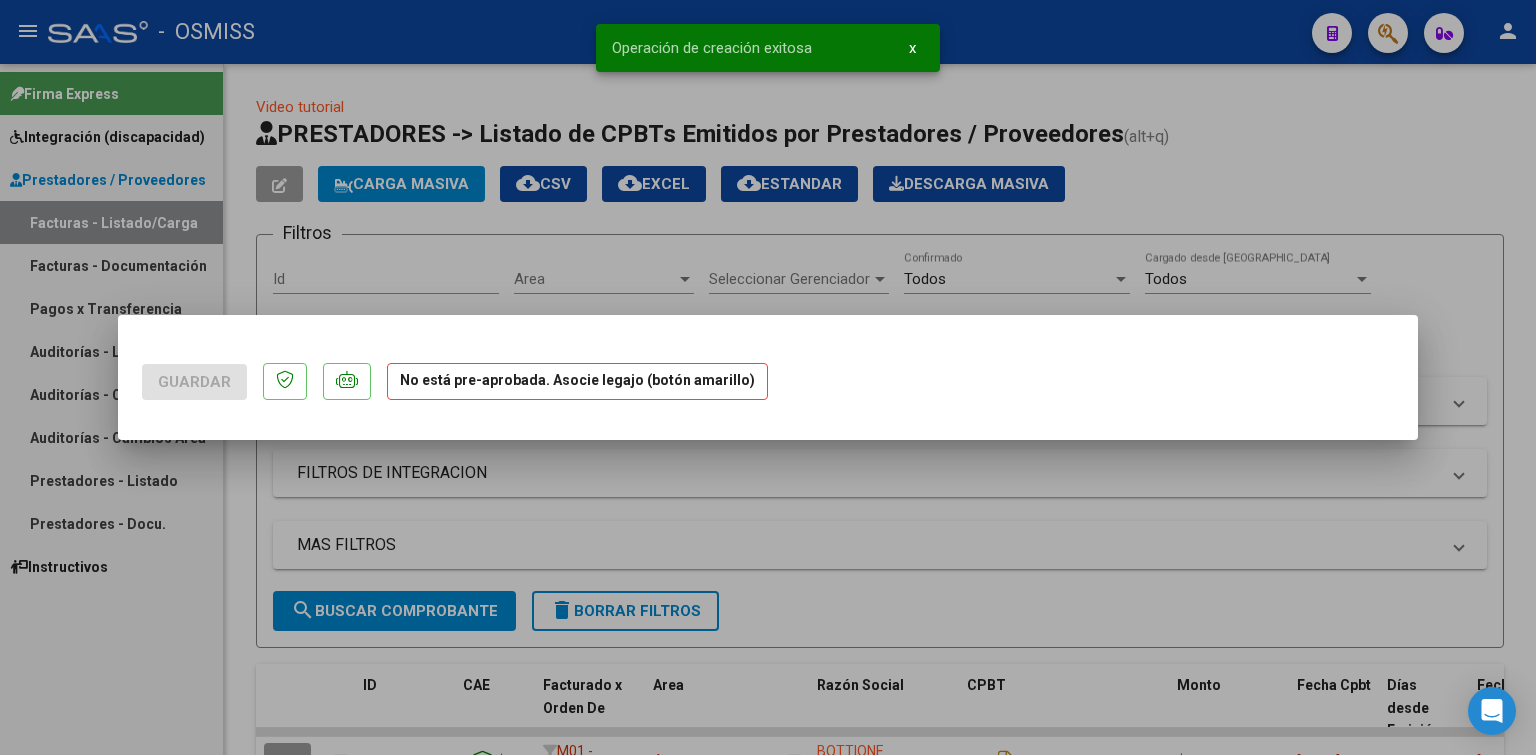 scroll, scrollTop: 0, scrollLeft: 0, axis: both 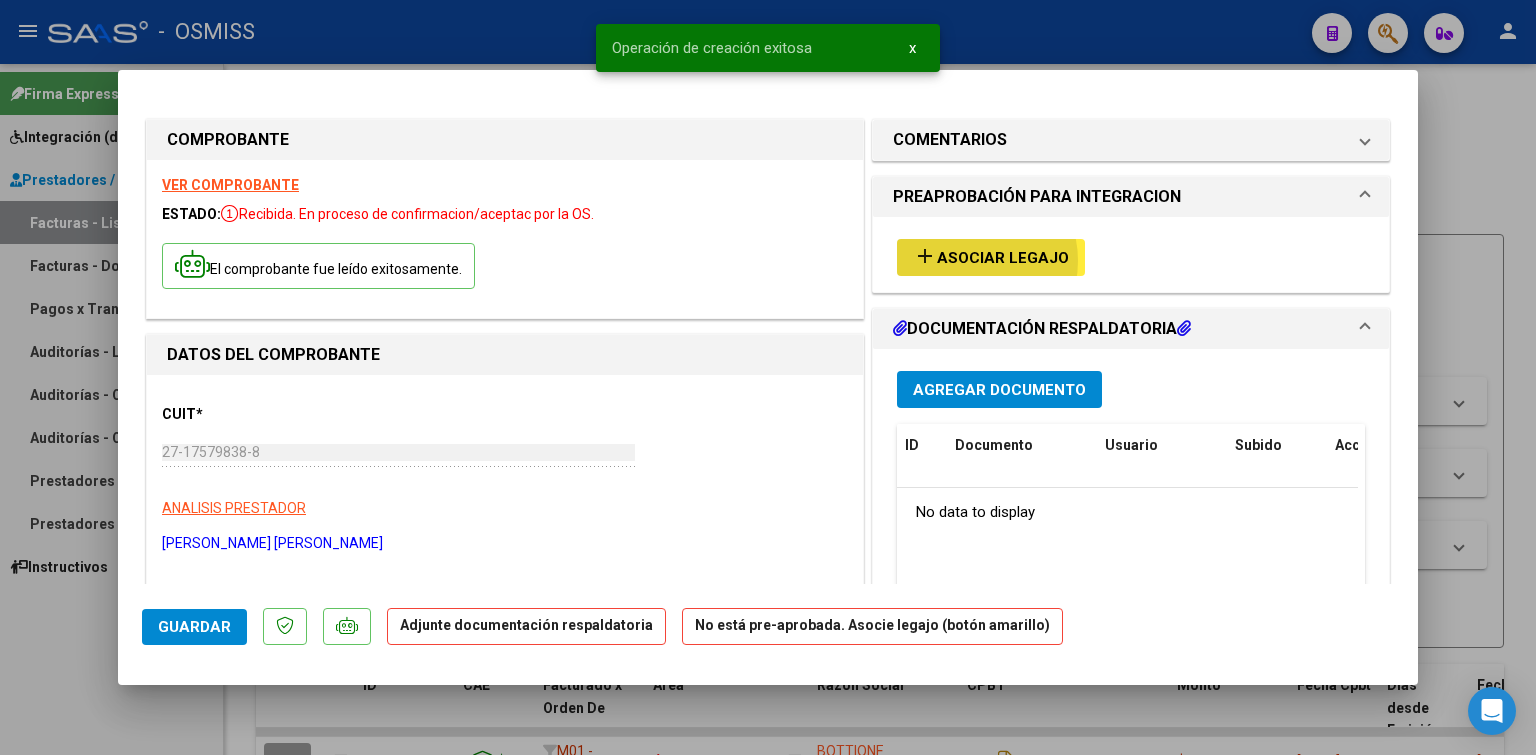 click on "Asociar Legajo" at bounding box center (1003, 258) 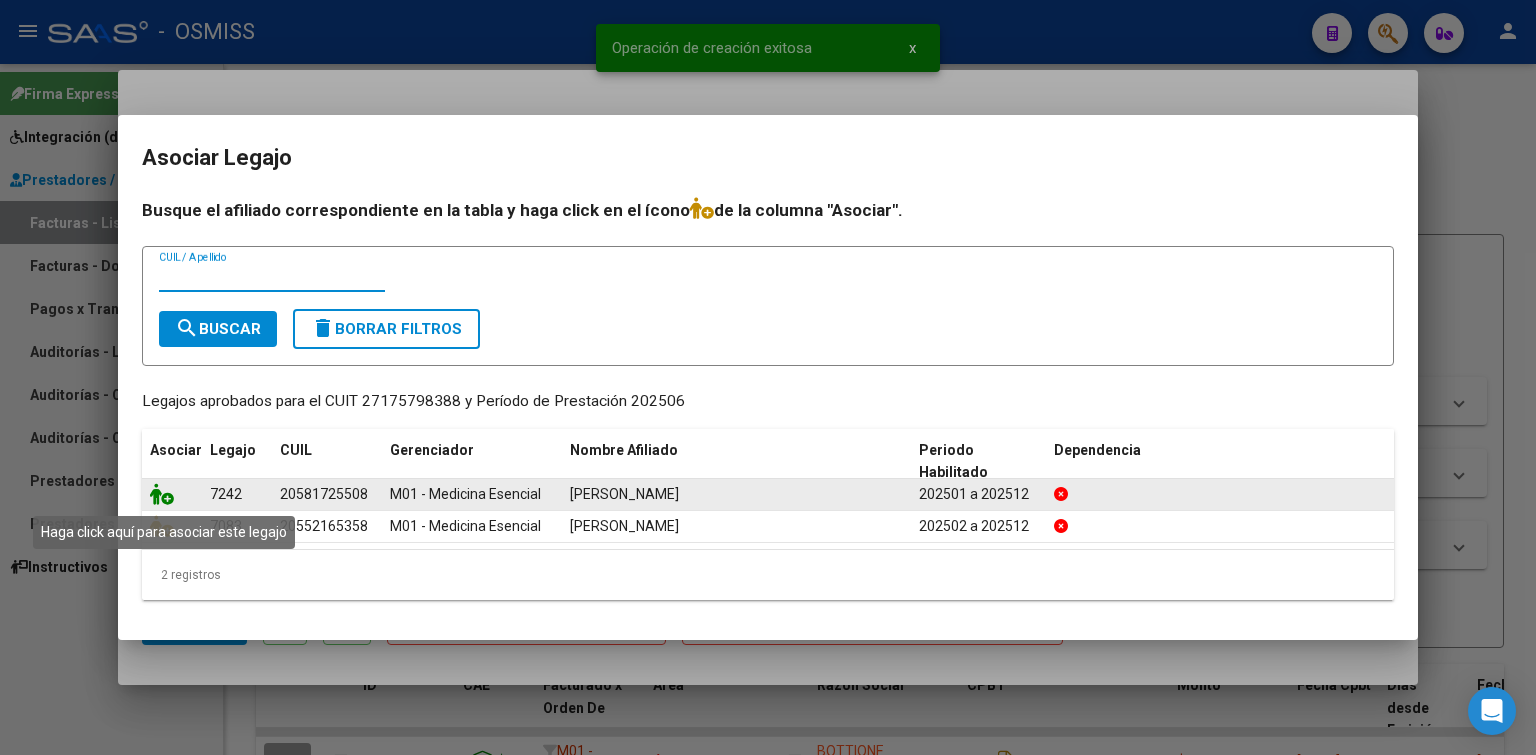 click 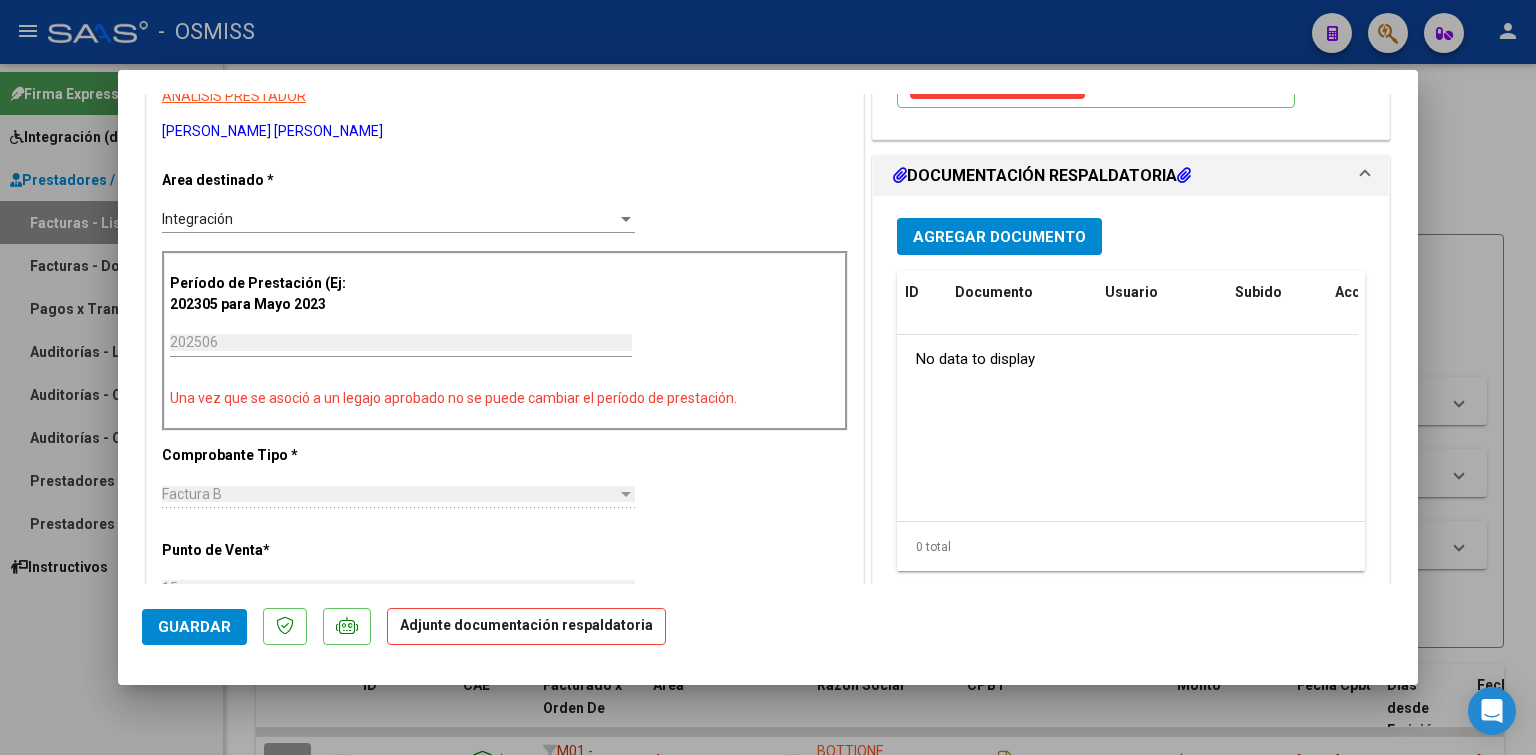 scroll, scrollTop: 414, scrollLeft: 0, axis: vertical 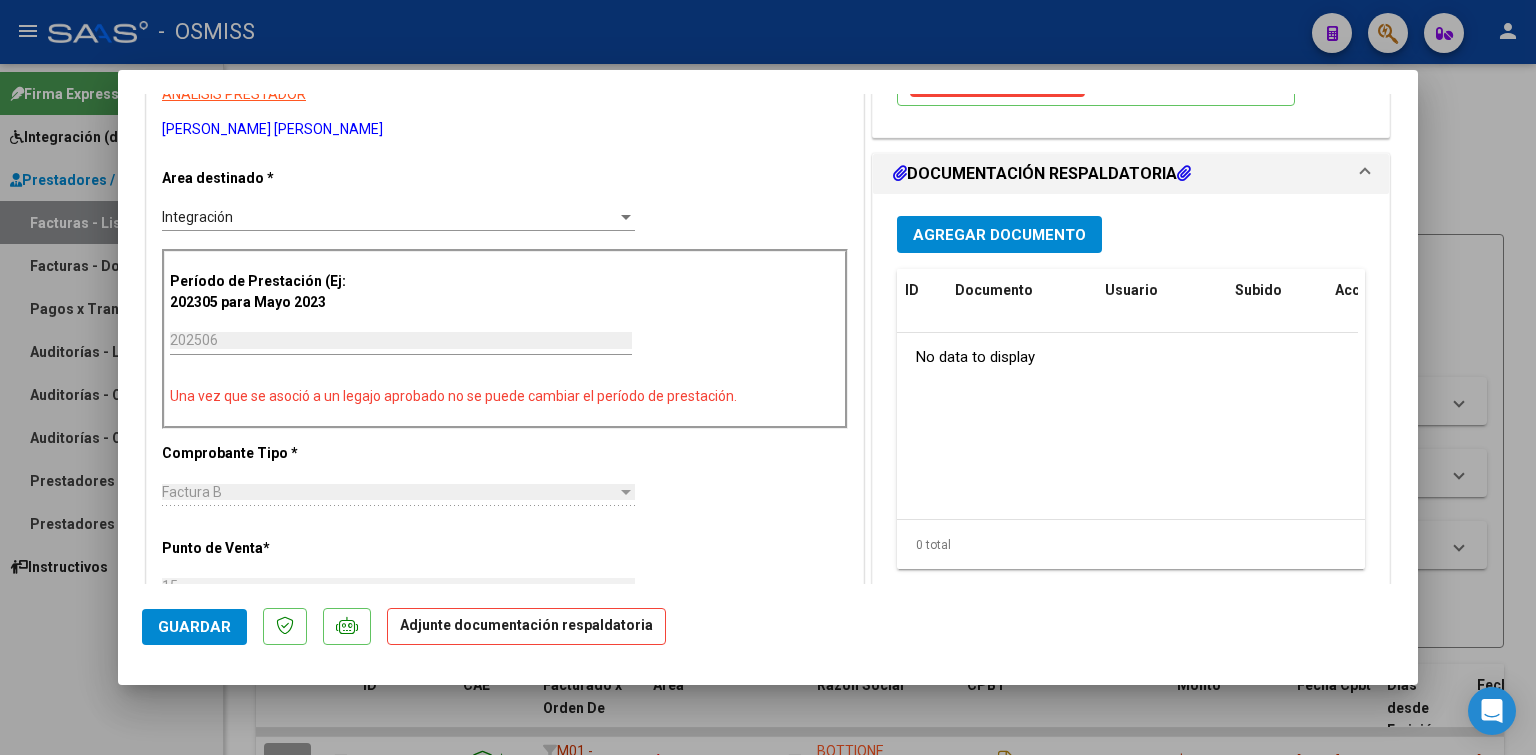 click on "Agregar Documento" at bounding box center [999, 235] 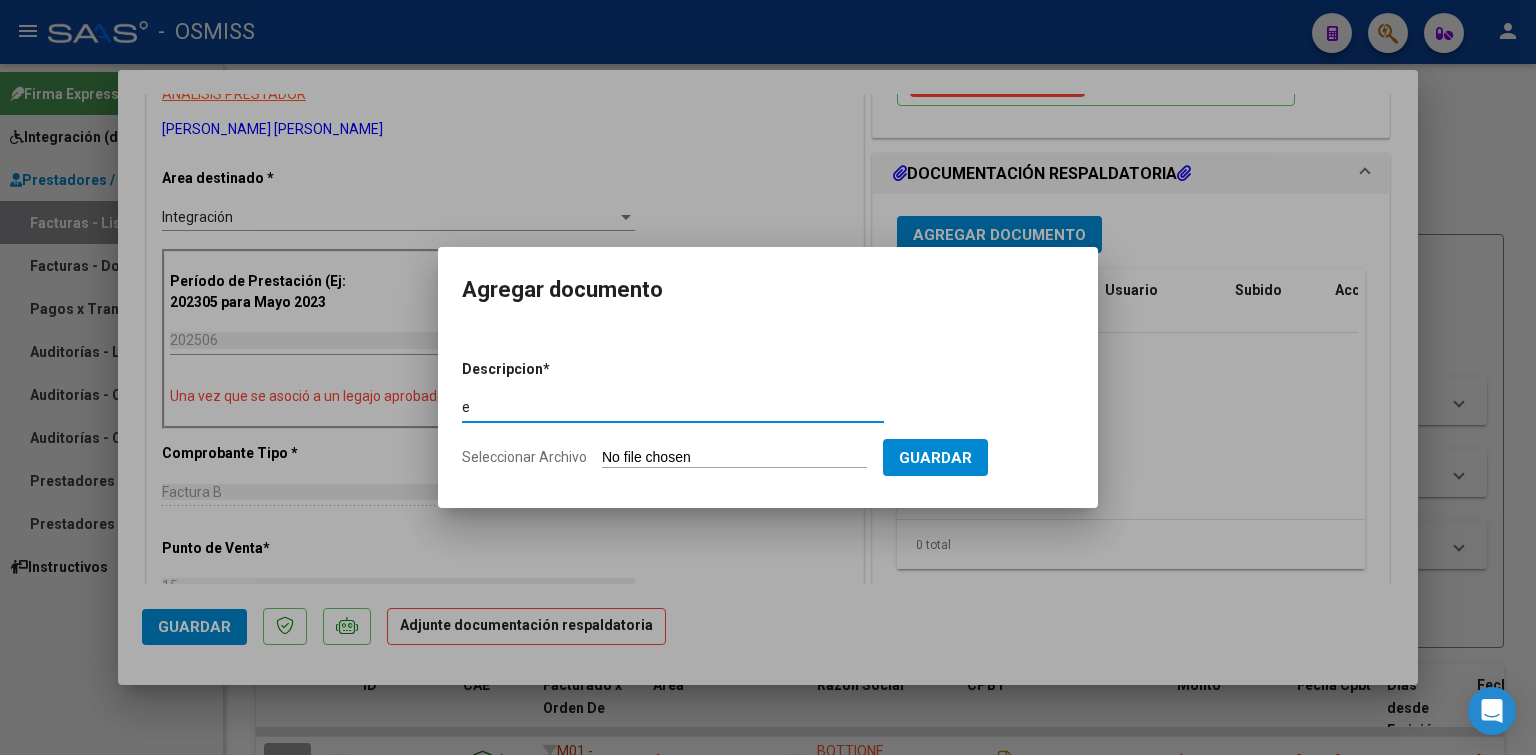 type on "e" 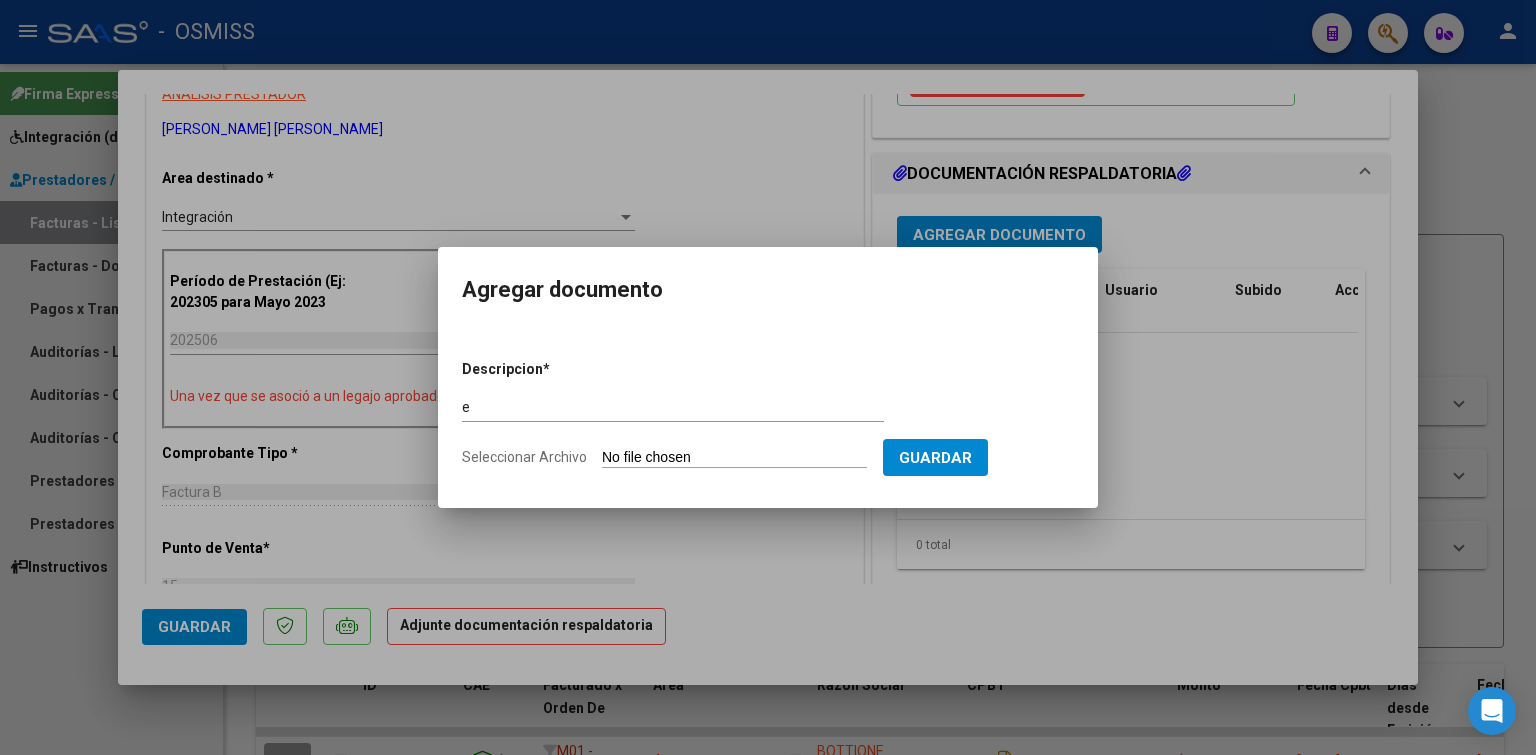 click on "Seleccionar Archivo" at bounding box center (734, 458) 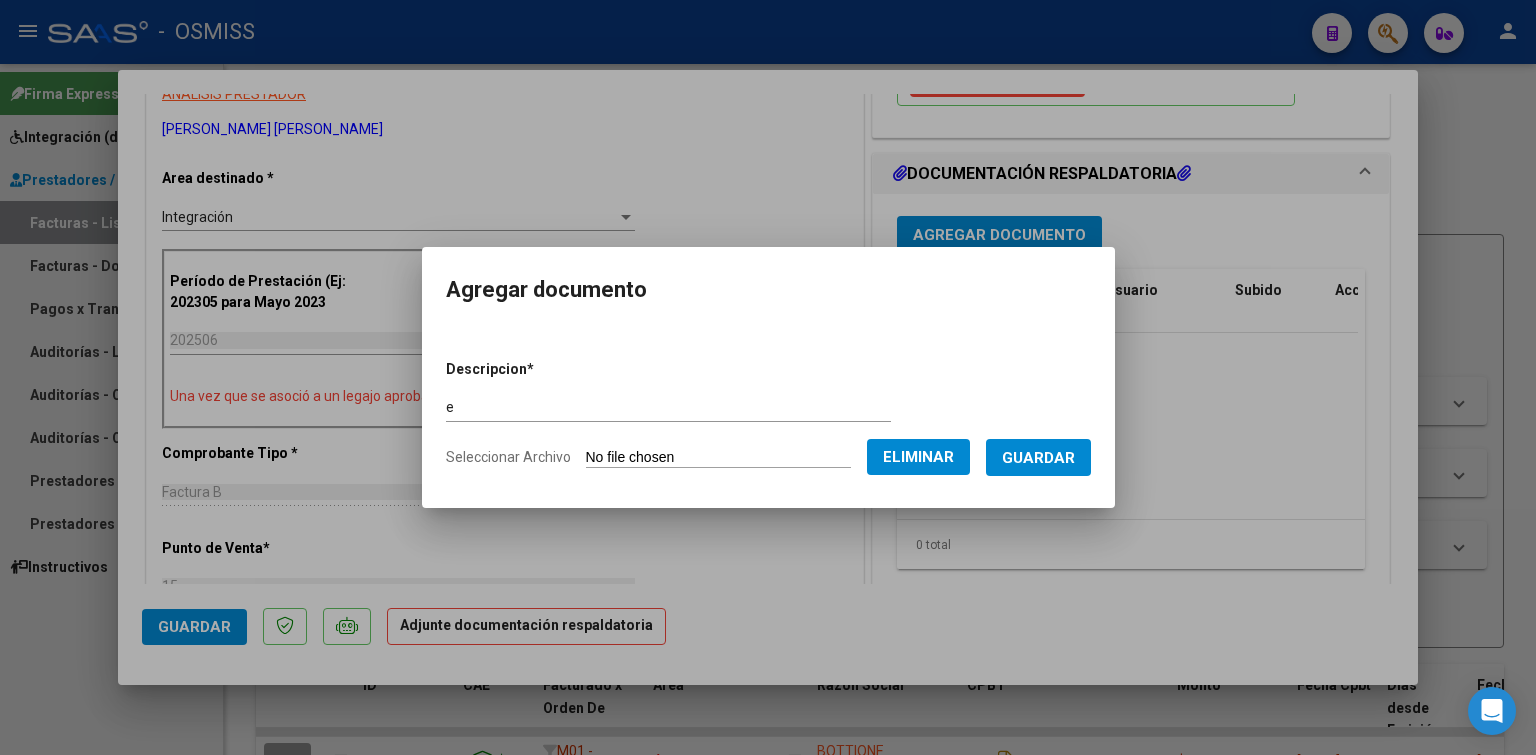 click on "Guardar" at bounding box center (1038, 458) 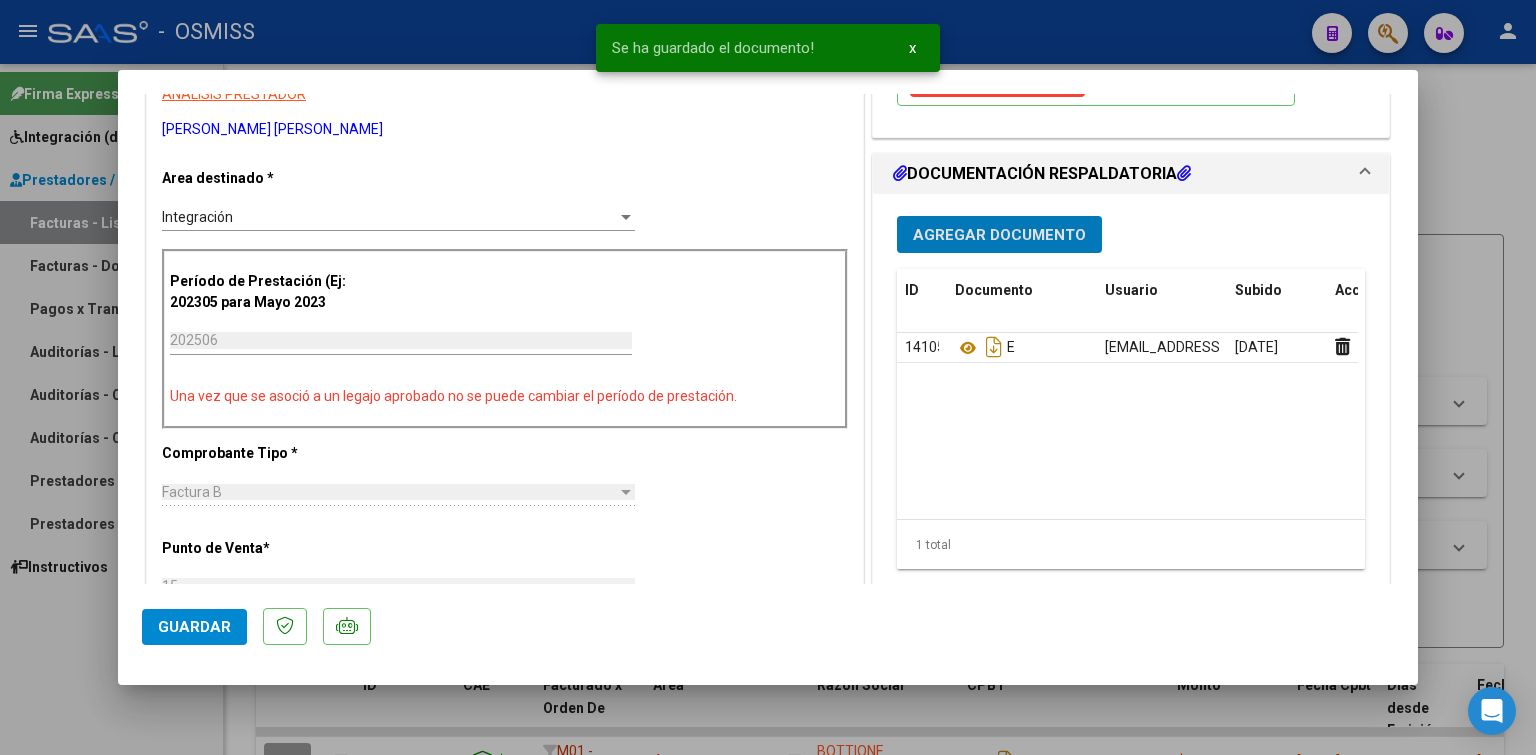 type 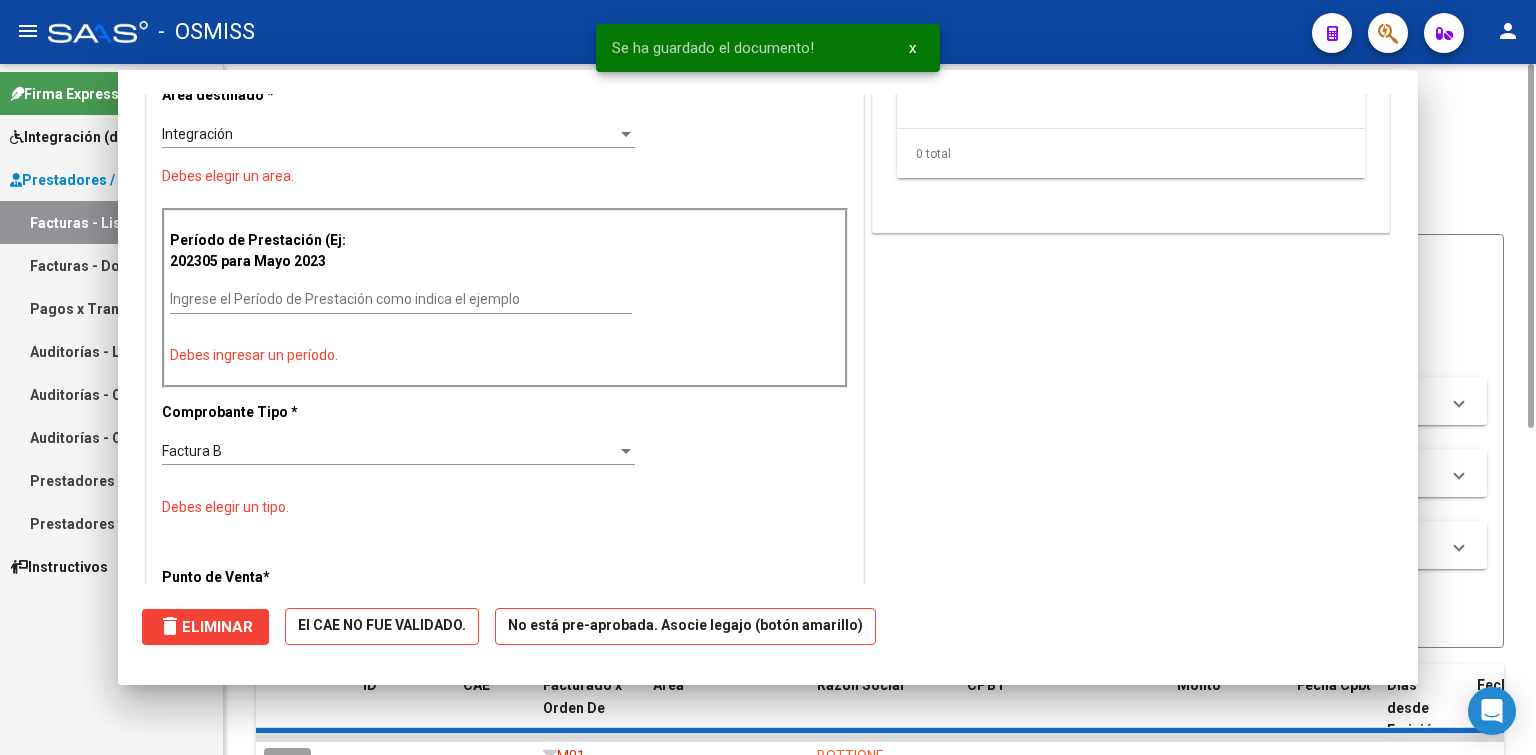 scroll, scrollTop: 0, scrollLeft: 0, axis: both 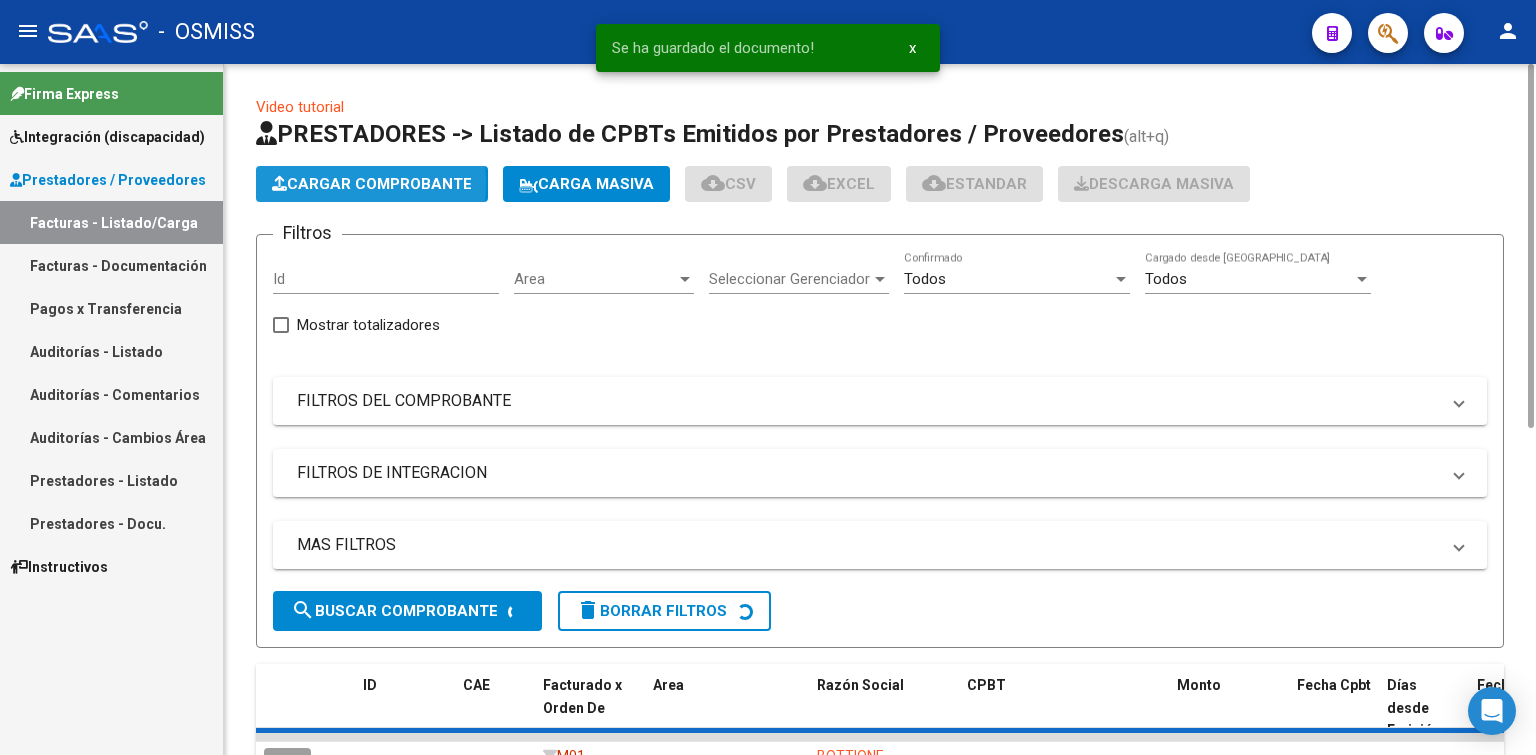 click on "Cargar Comprobante" 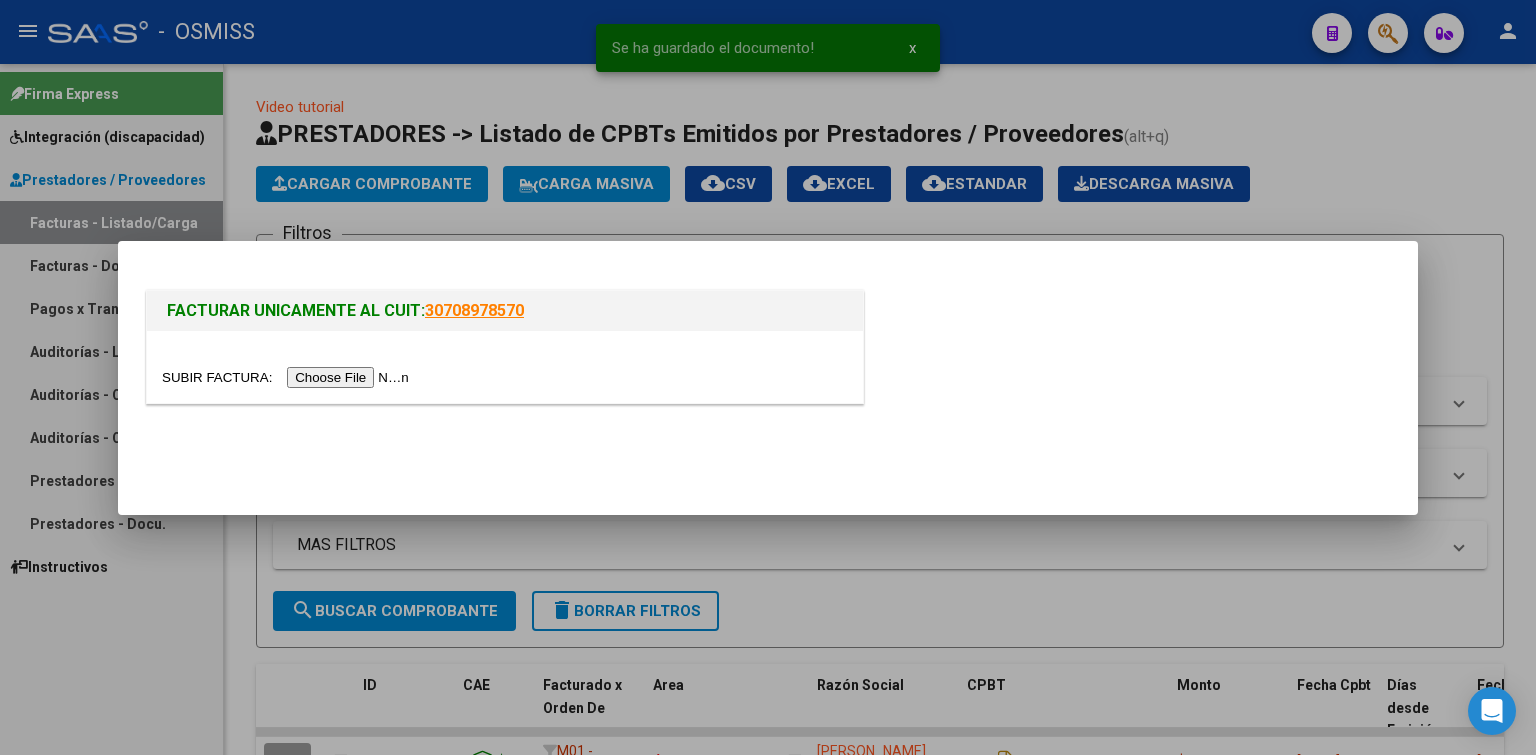 click at bounding box center [288, 377] 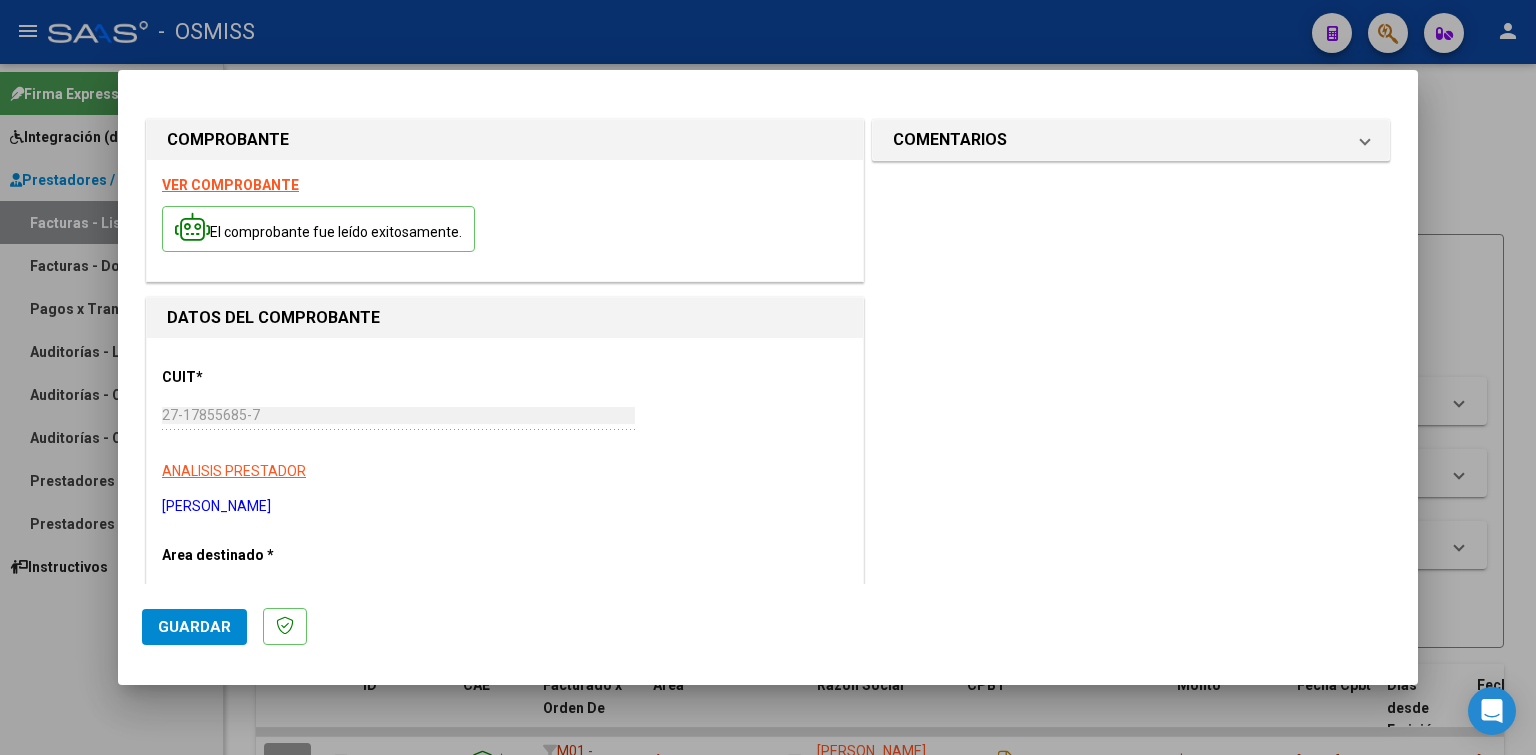 scroll, scrollTop: 400, scrollLeft: 0, axis: vertical 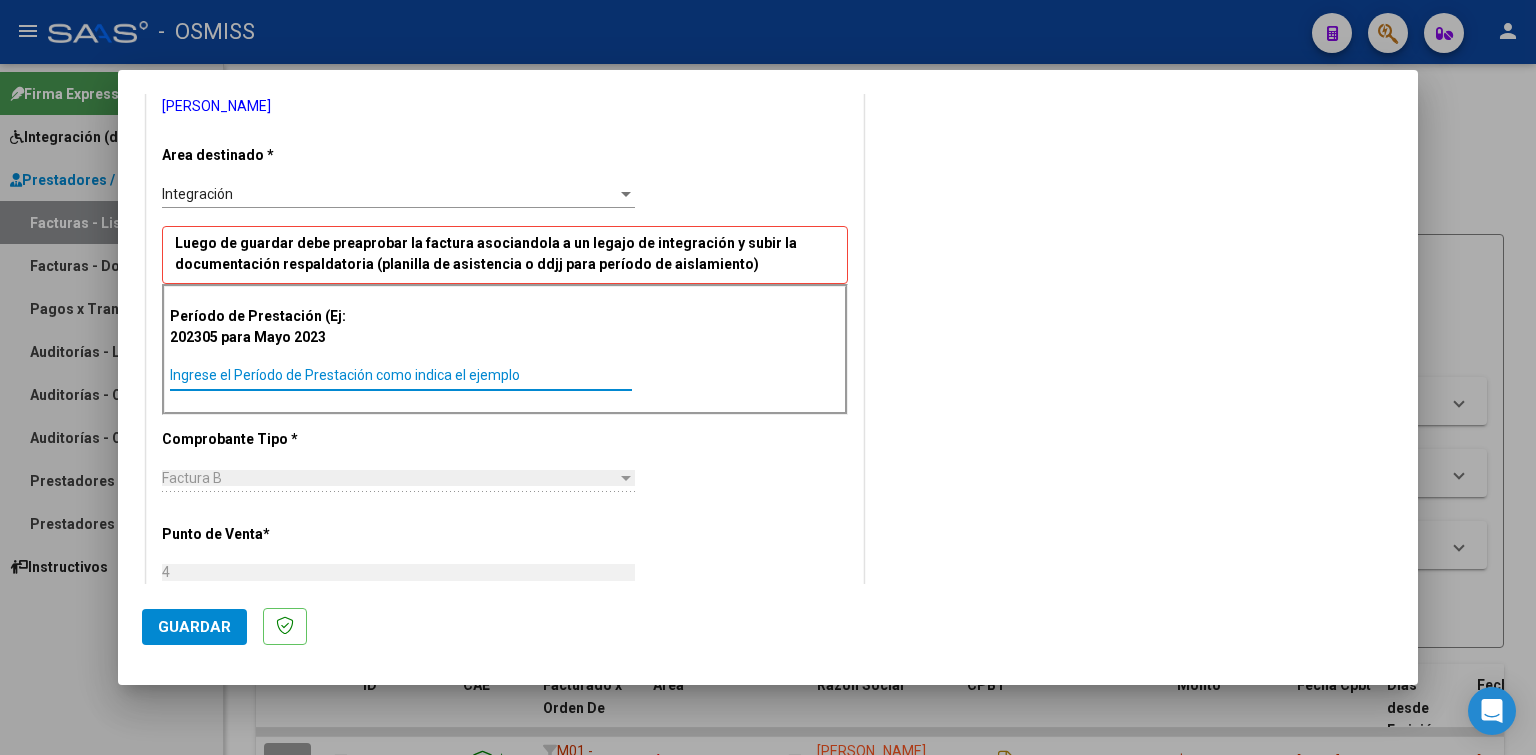 paste on "202506" 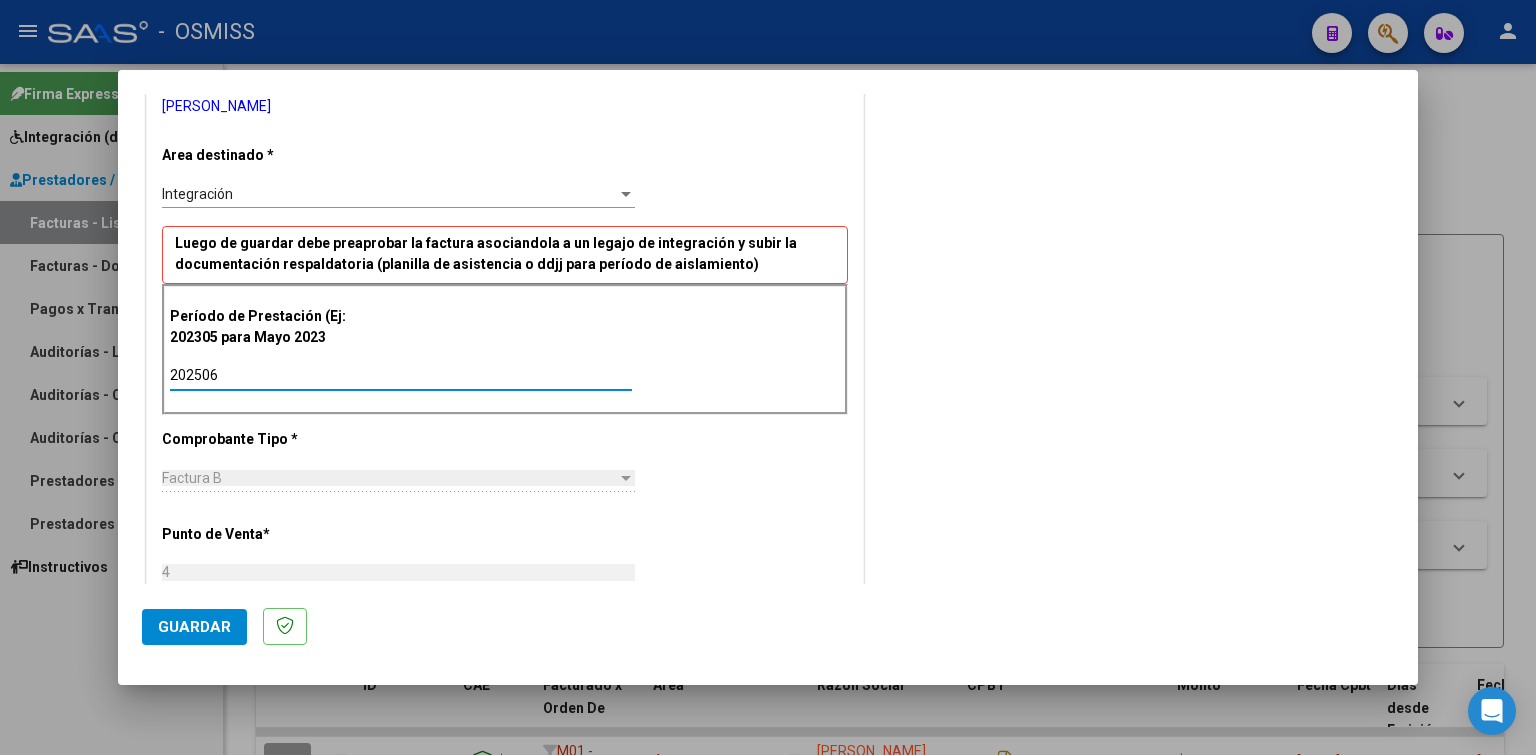 type on "202506" 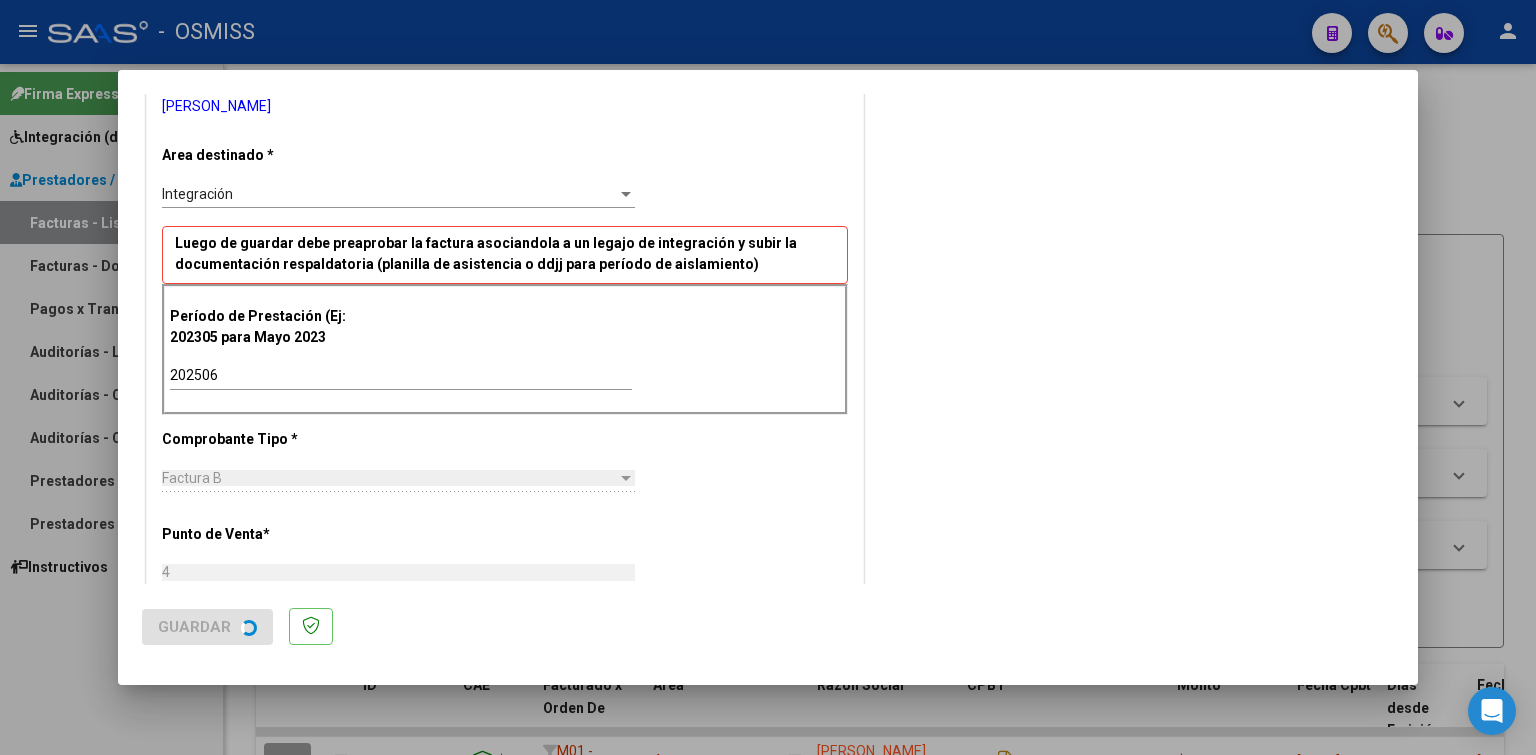 scroll, scrollTop: 0, scrollLeft: 0, axis: both 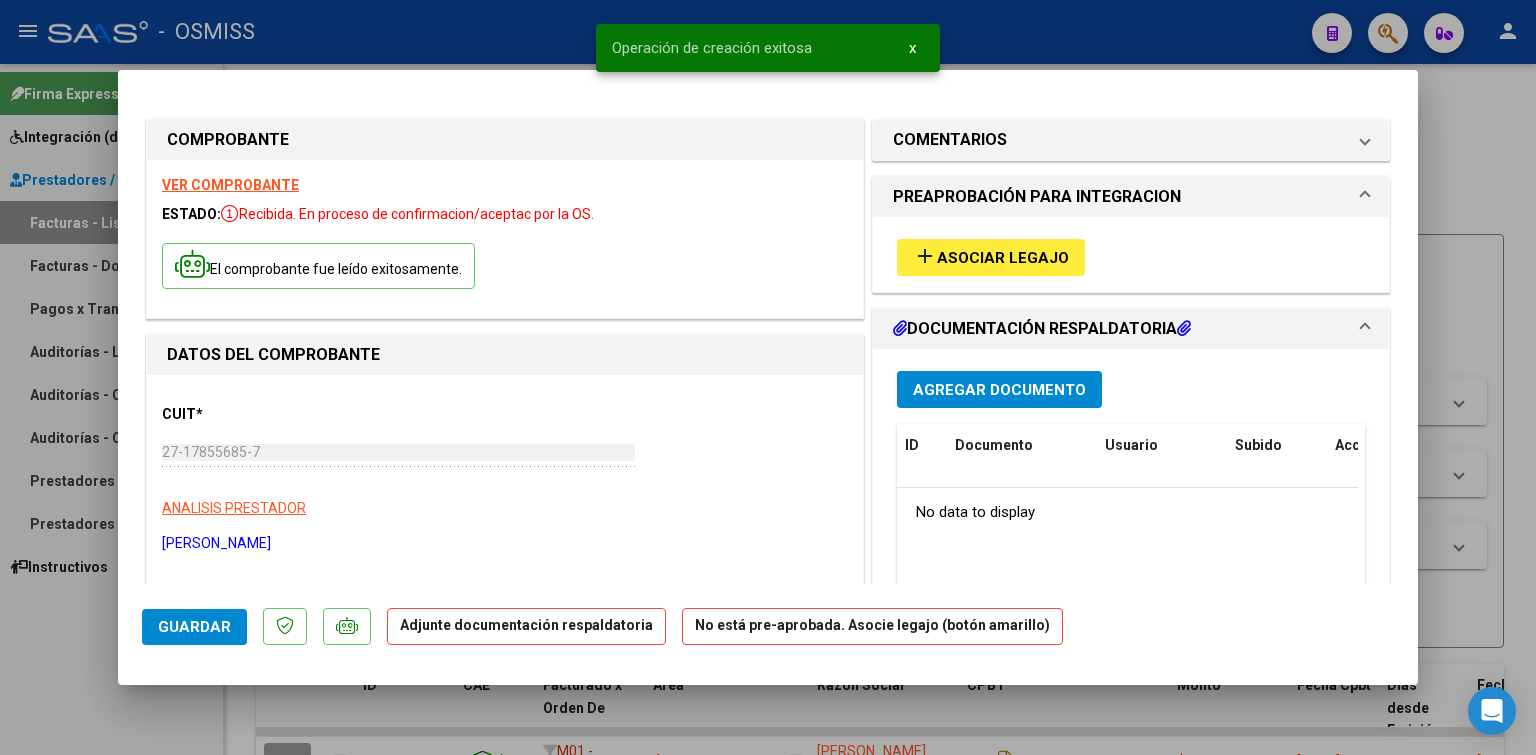 click on "Asociar Legajo" at bounding box center (1003, 258) 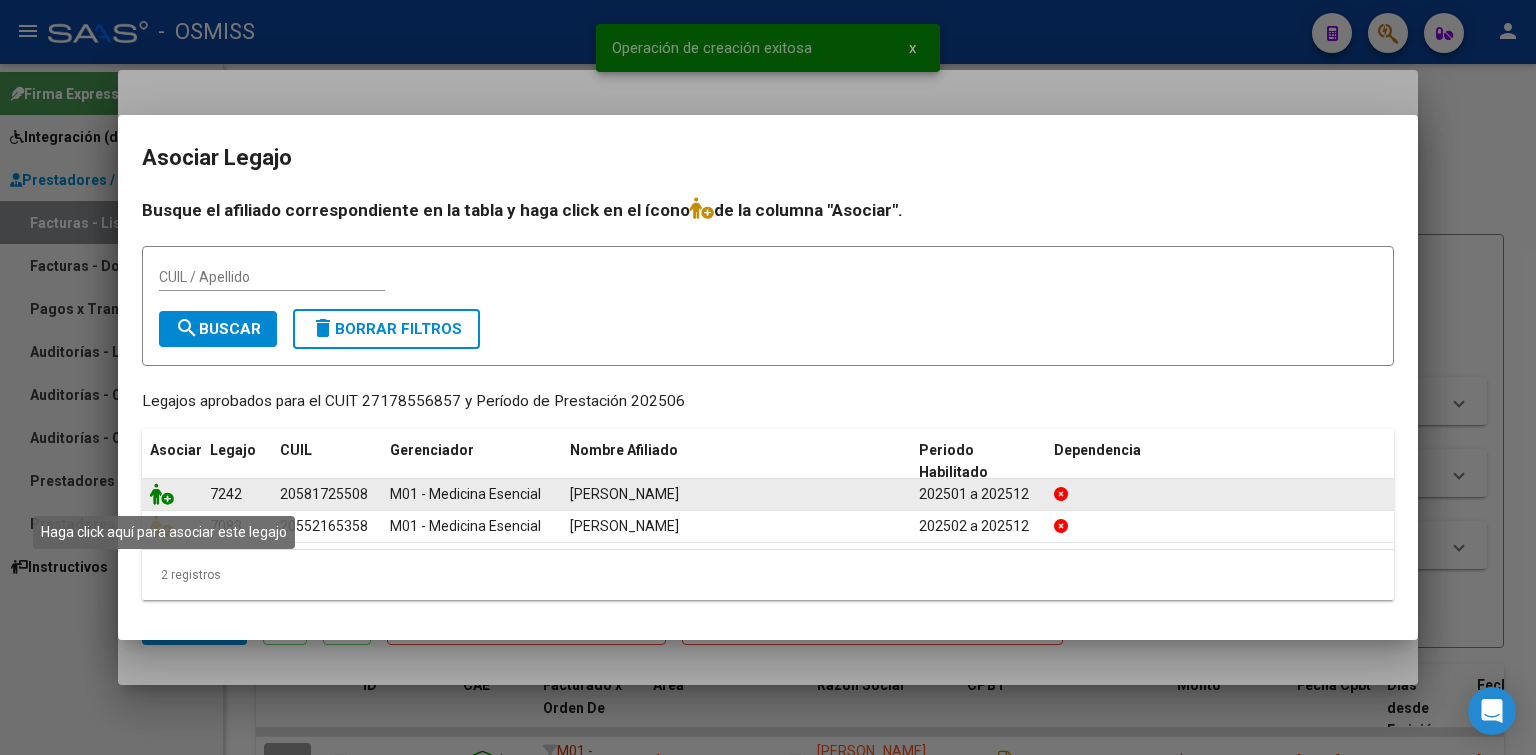 click 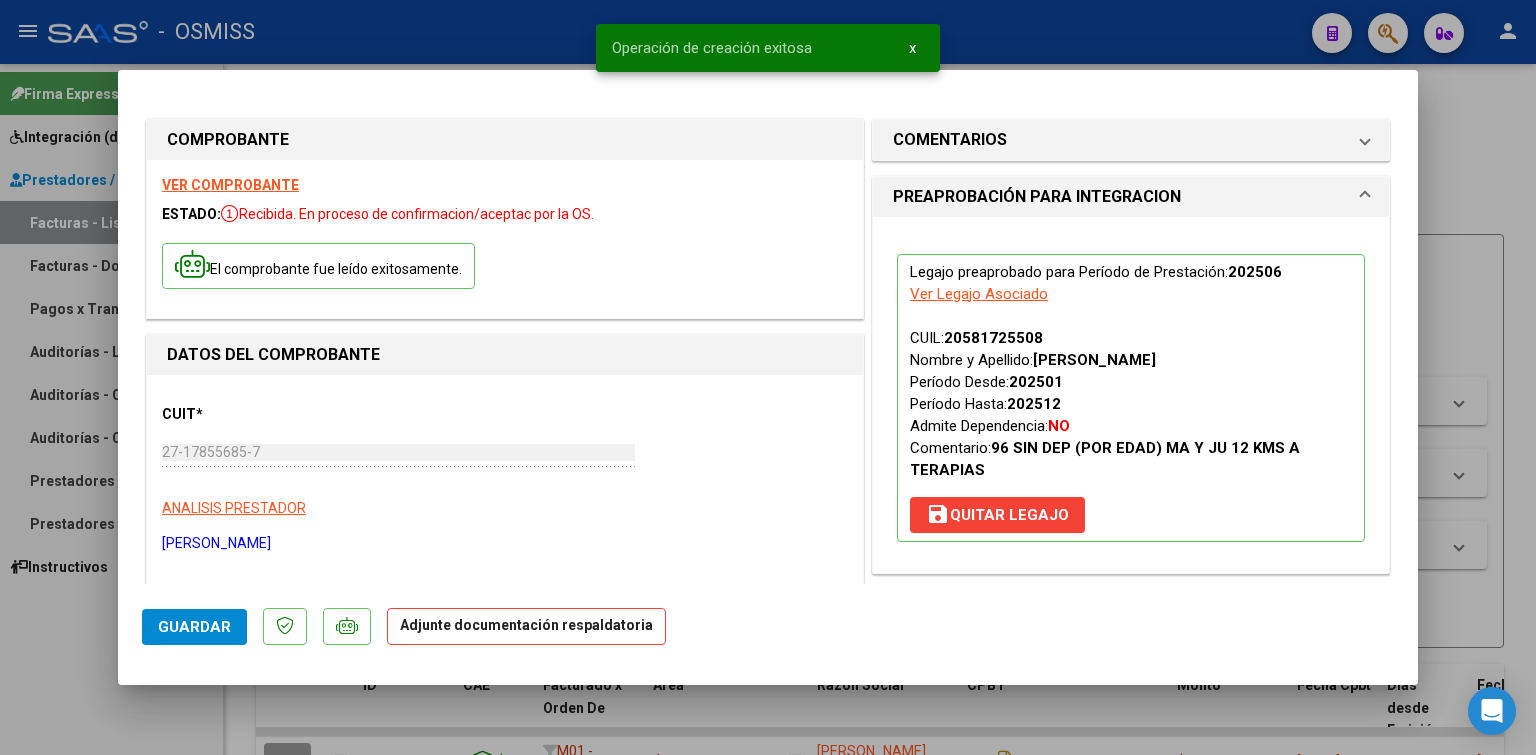 scroll, scrollTop: 400, scrollLeft: 0, axis: vertical 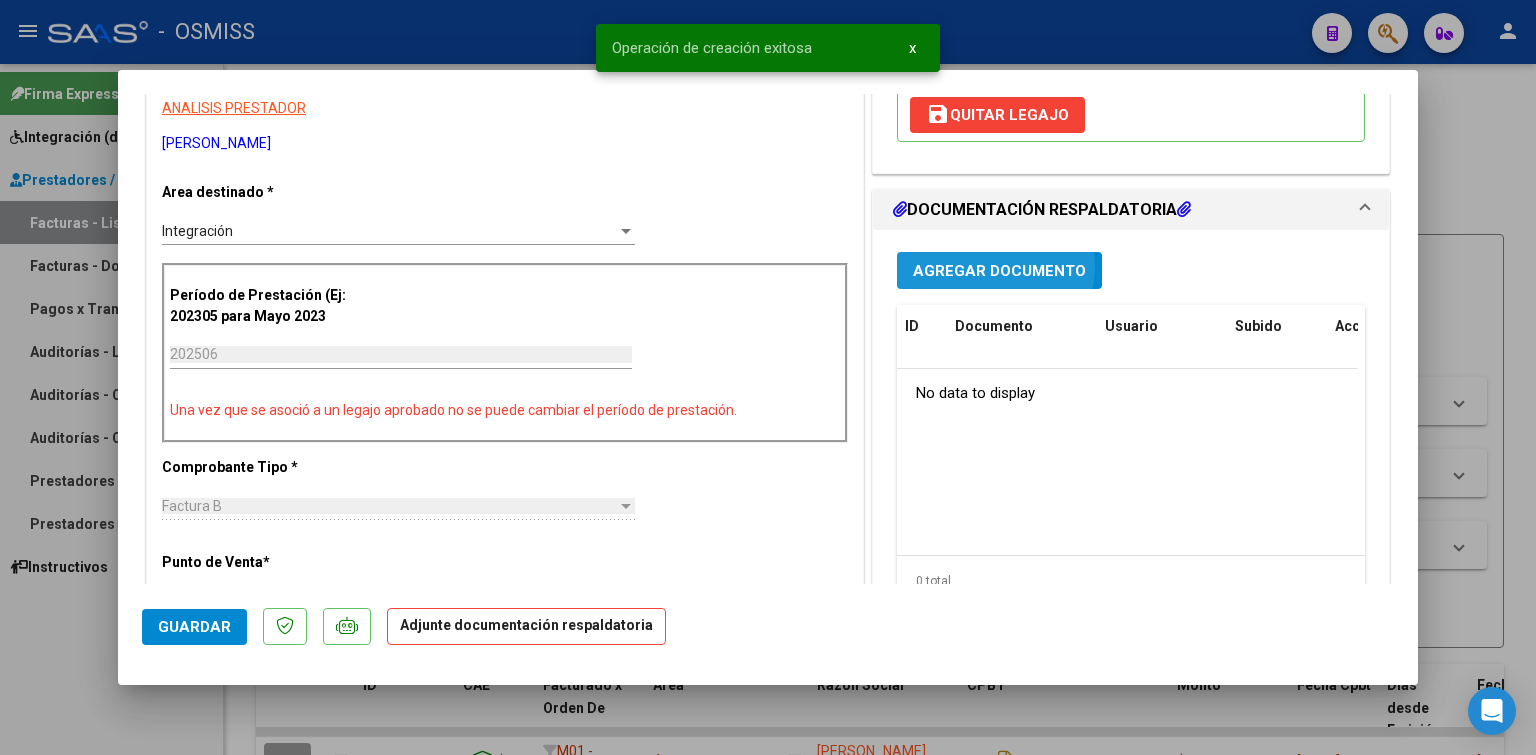 click on "Agregar Documento" at bounding box center (999, 271) 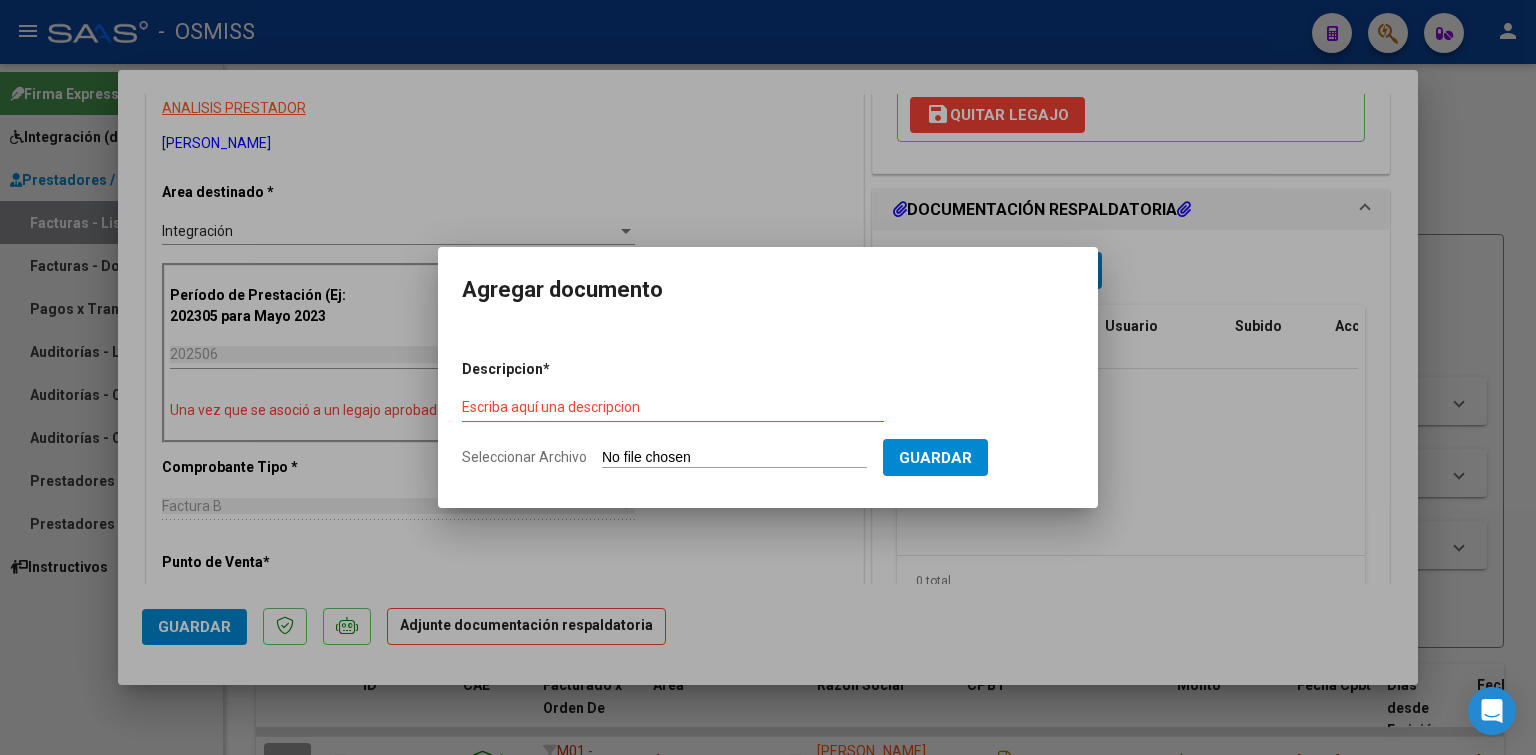 click on "Descripcion  *   Escriba aquí una descripcion  Seleccionar Archivo Guardar" at bounding box center (768, 414) 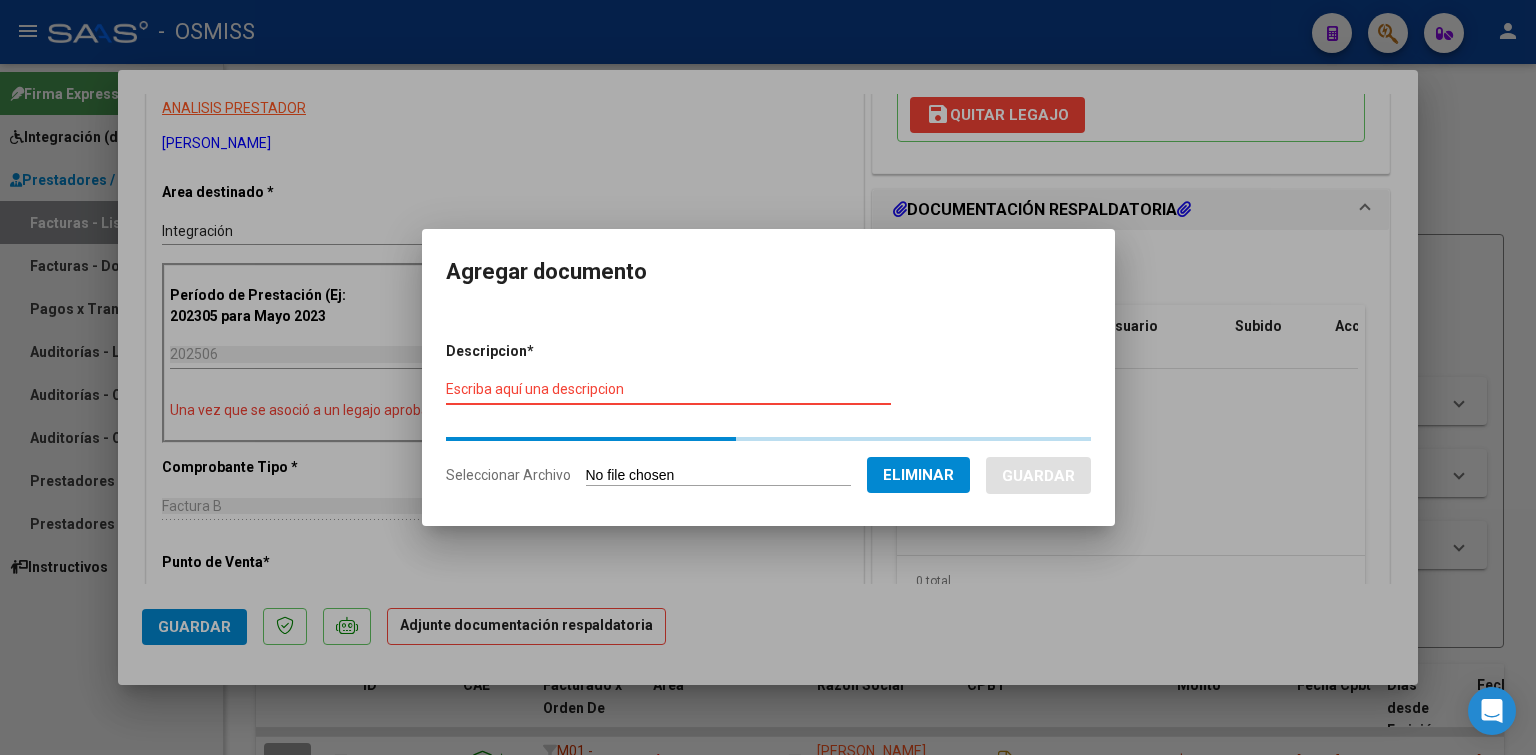 click on "Escriba aquí una descripcion" at bounding box center (668, 389) 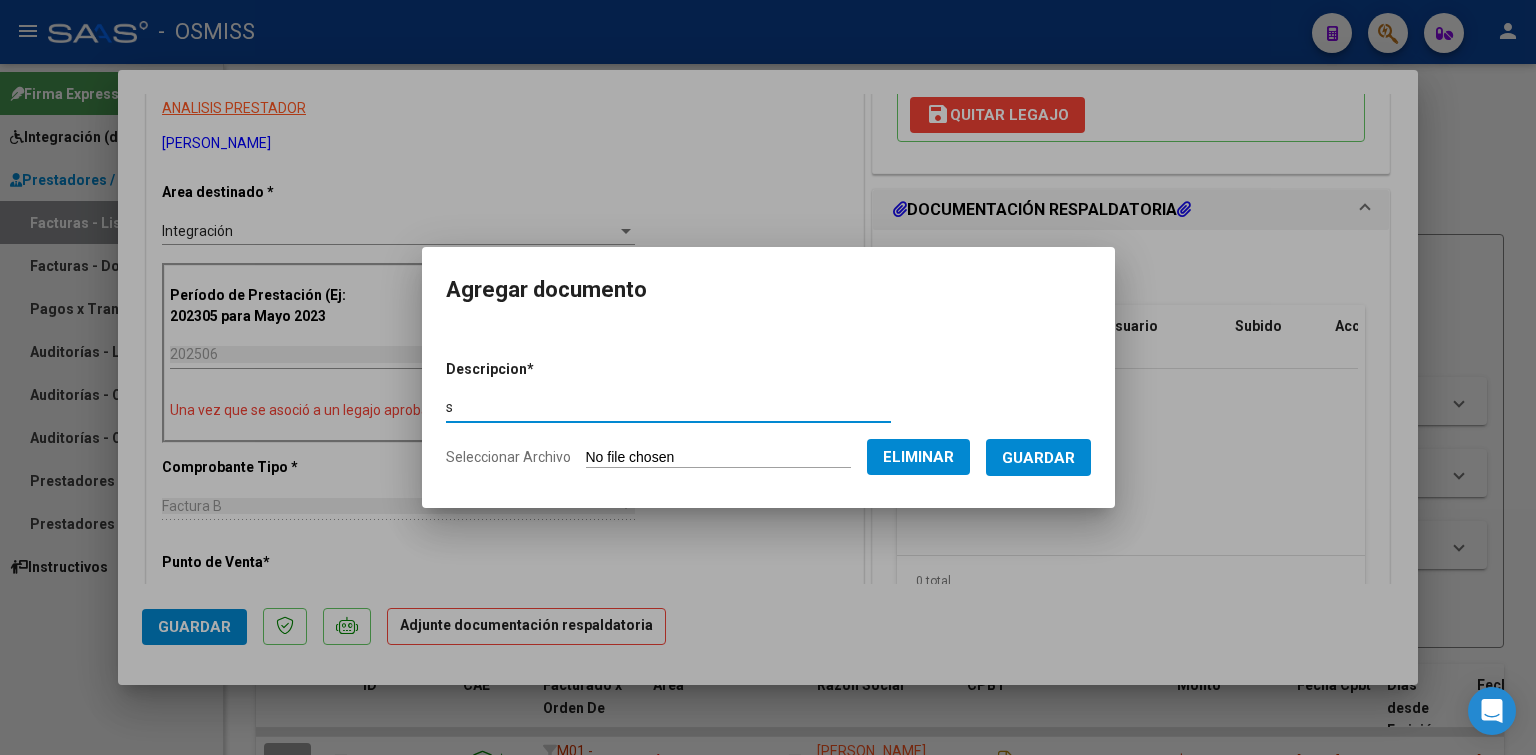 type on "s" 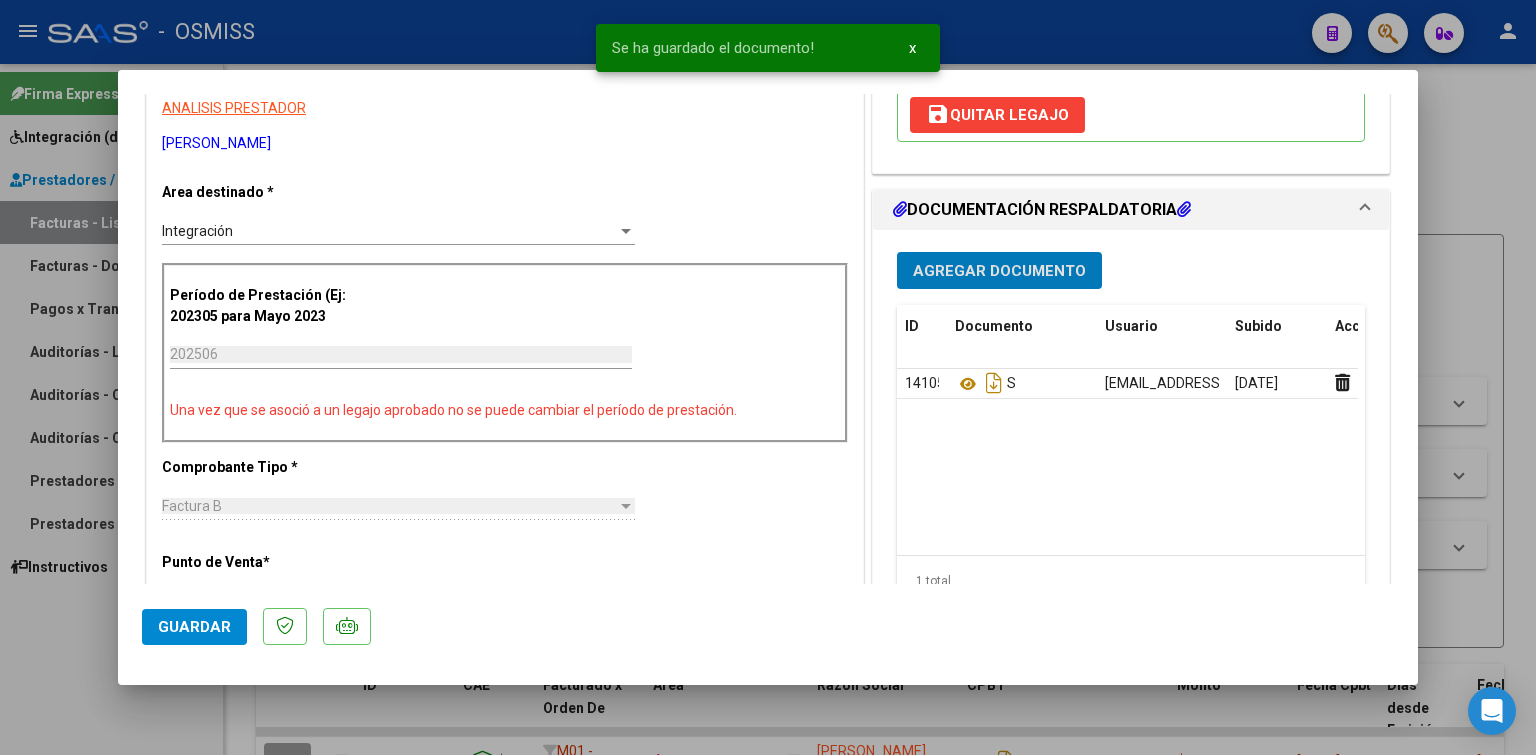 type 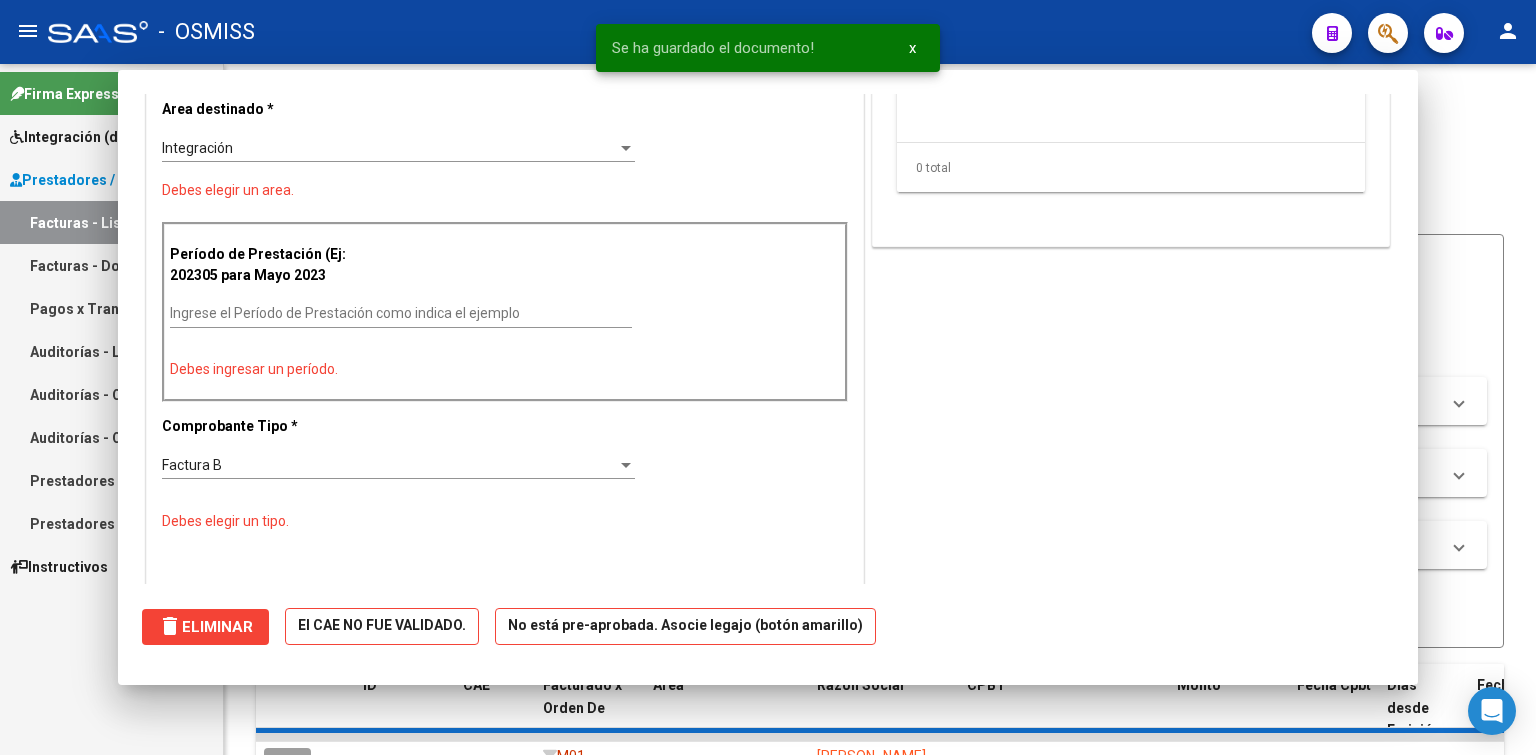 scroll, scrollTop: 318, scrollLeft: 0, axis: vertical 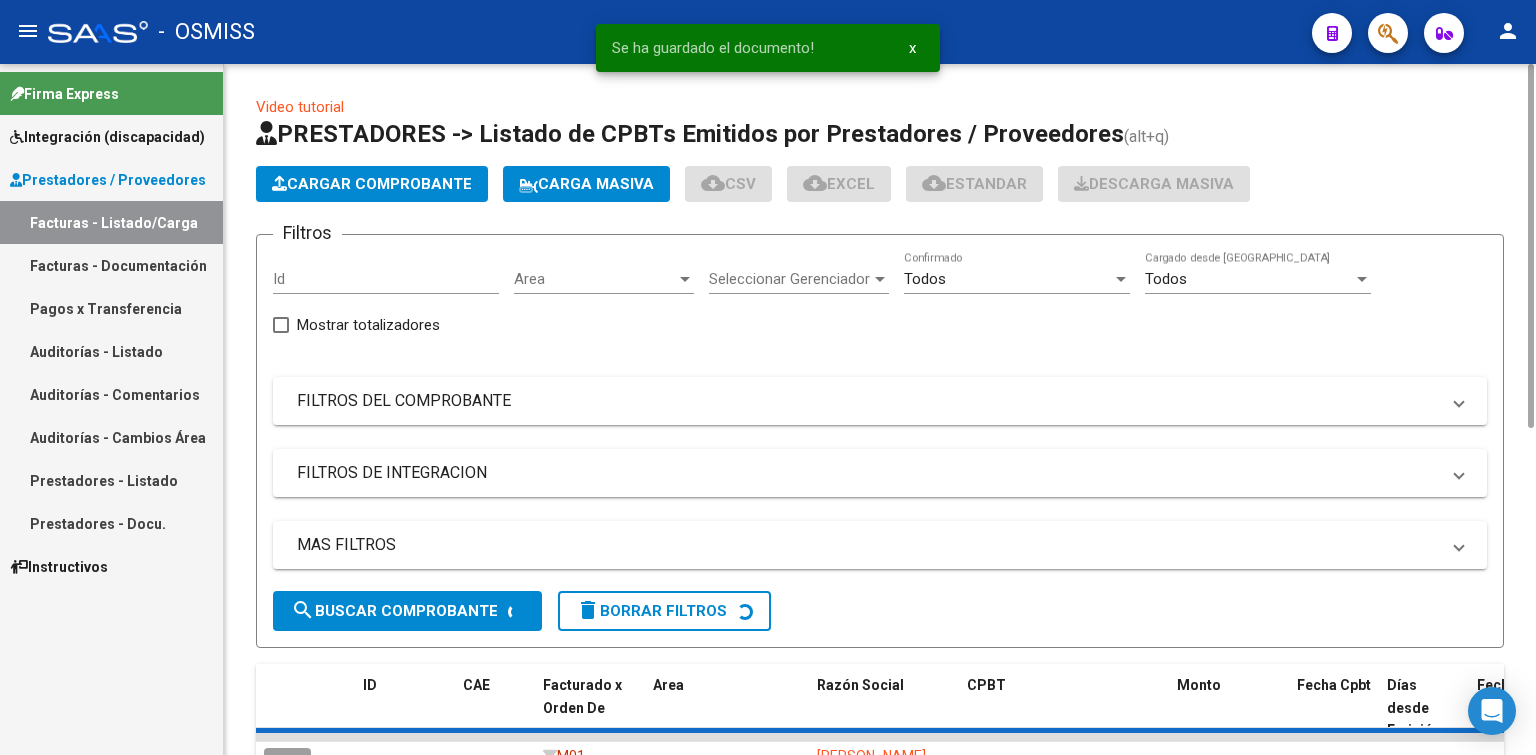 click on "Cargar Comprobante" 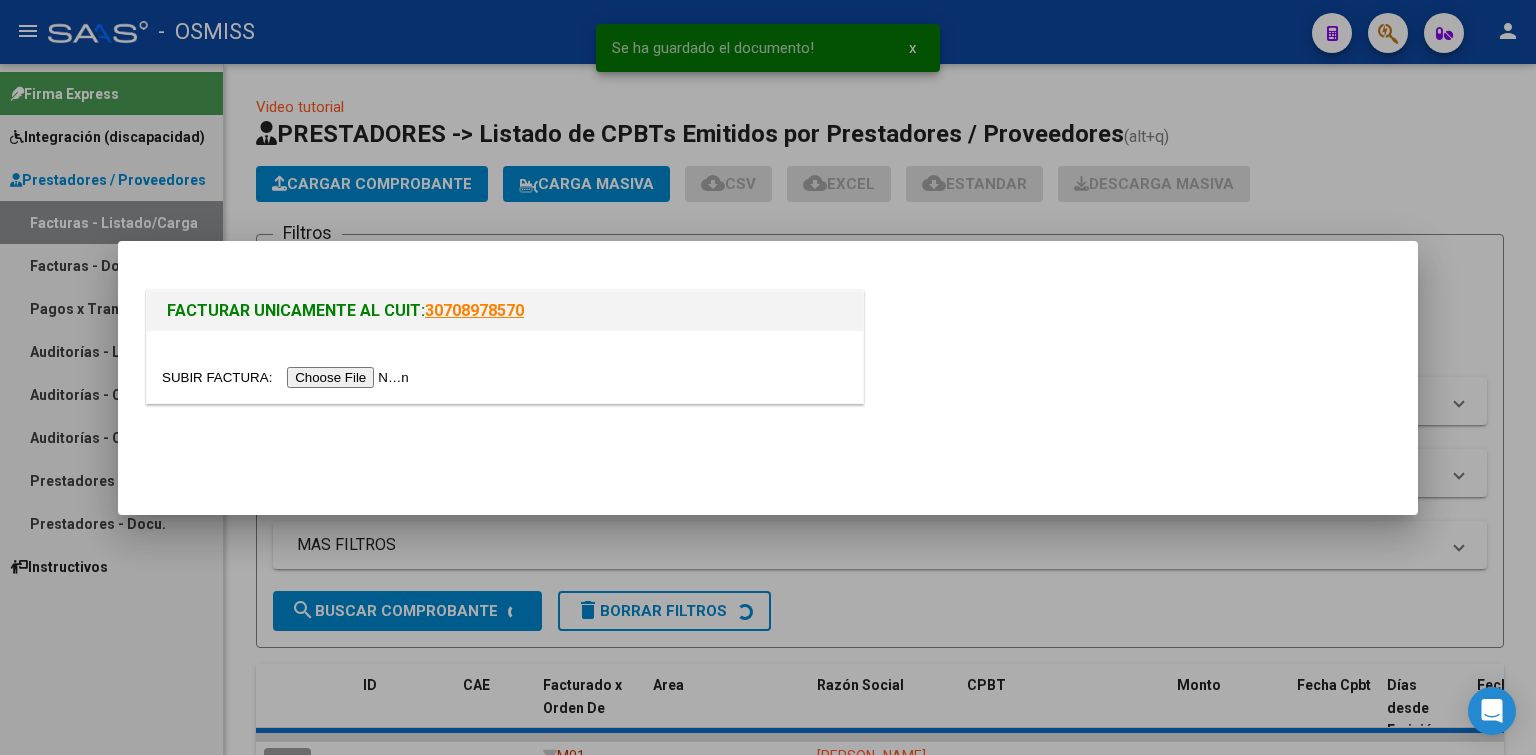 click at bounding box center [288, 377] 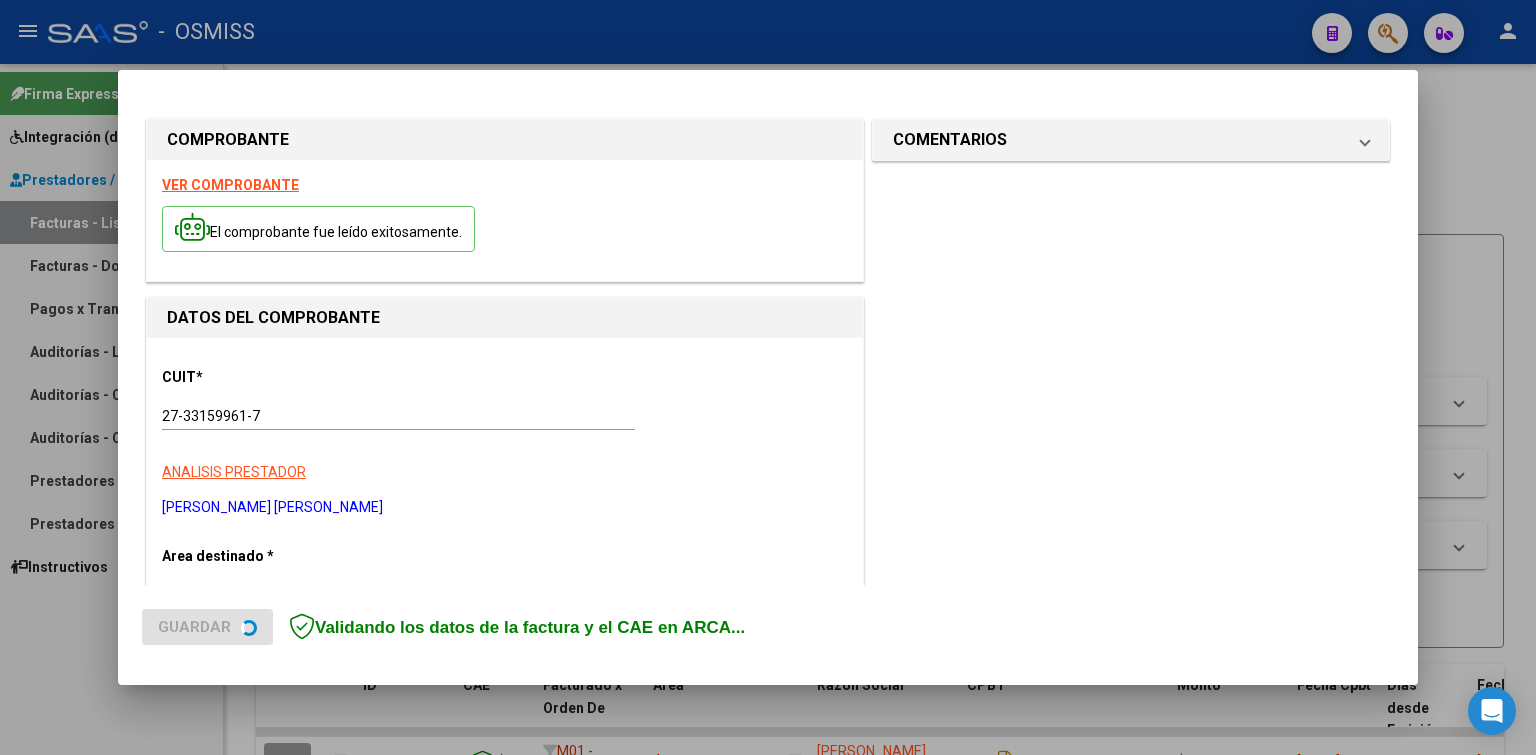 scroll, scrollTop: 300, scrollLeft: 0, axis: vertical 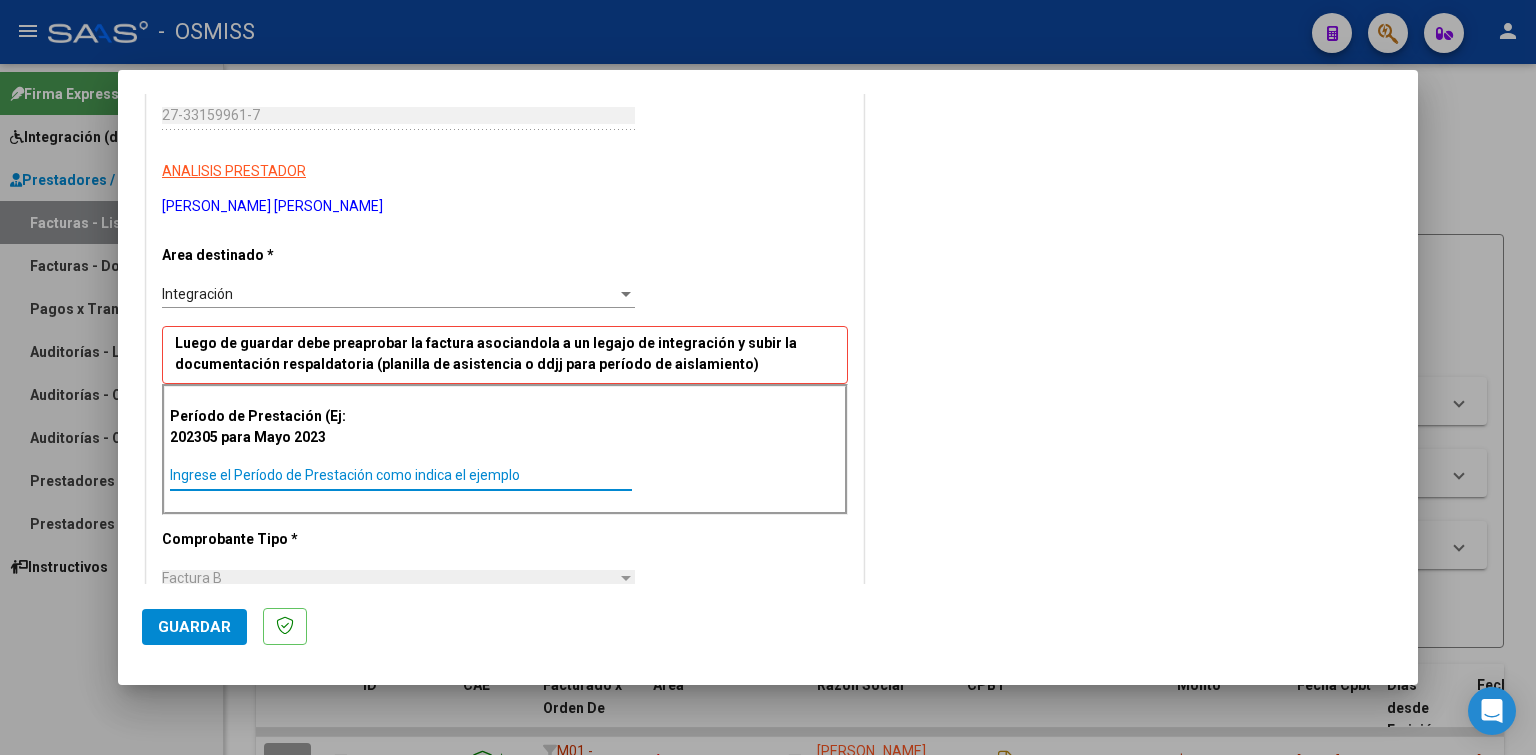 paste on "202506" 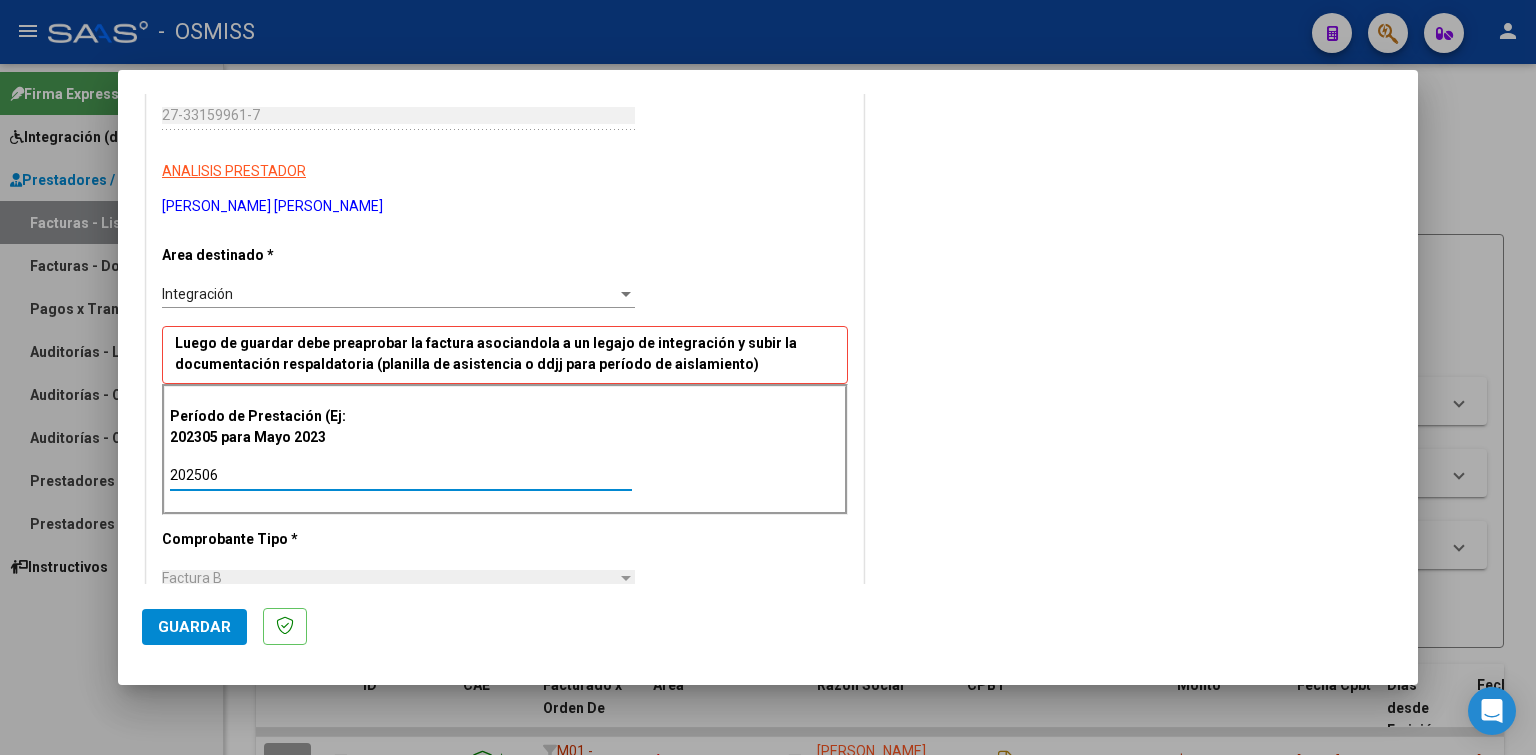 type on "202506" 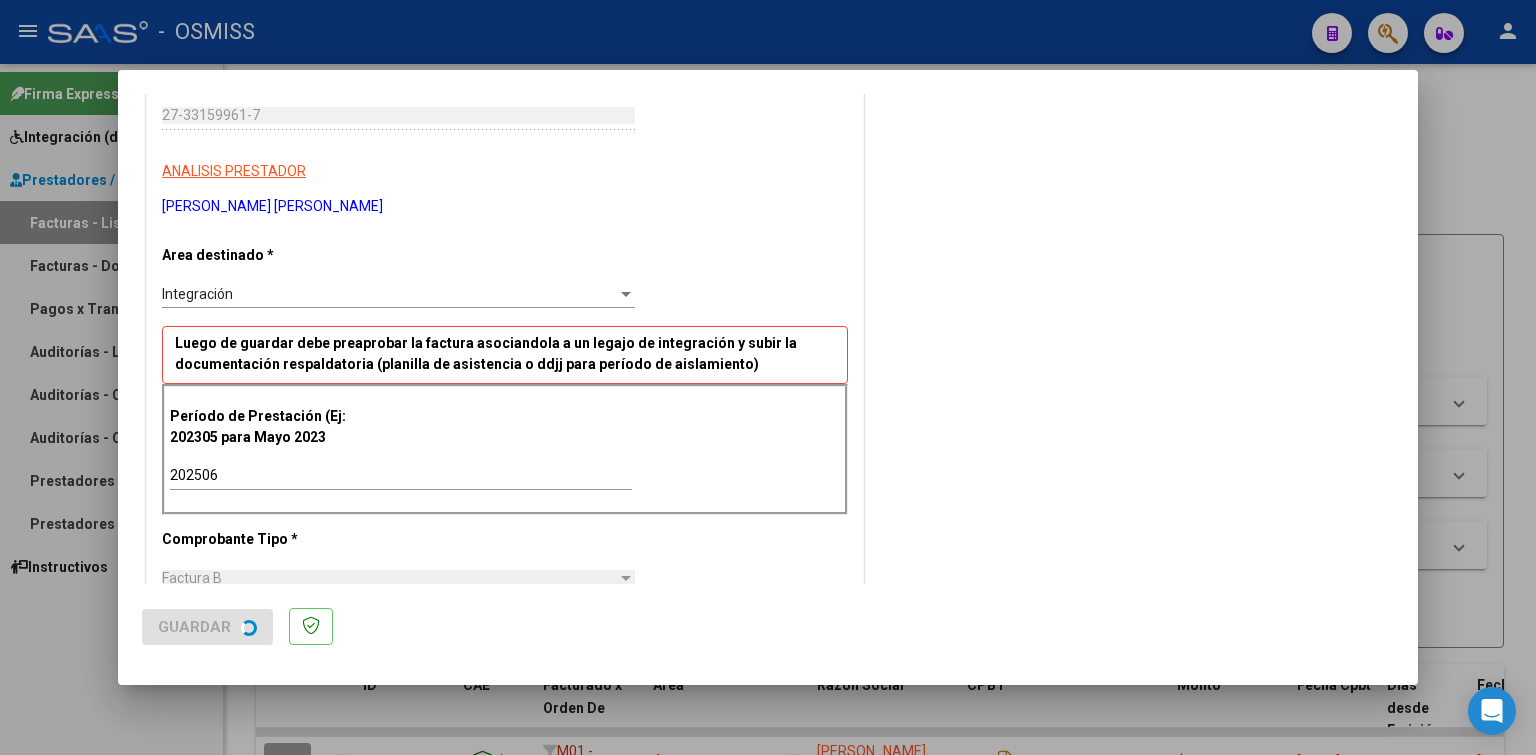 scroll, scrollTop: 0, scrollLeft: 0, axis: both 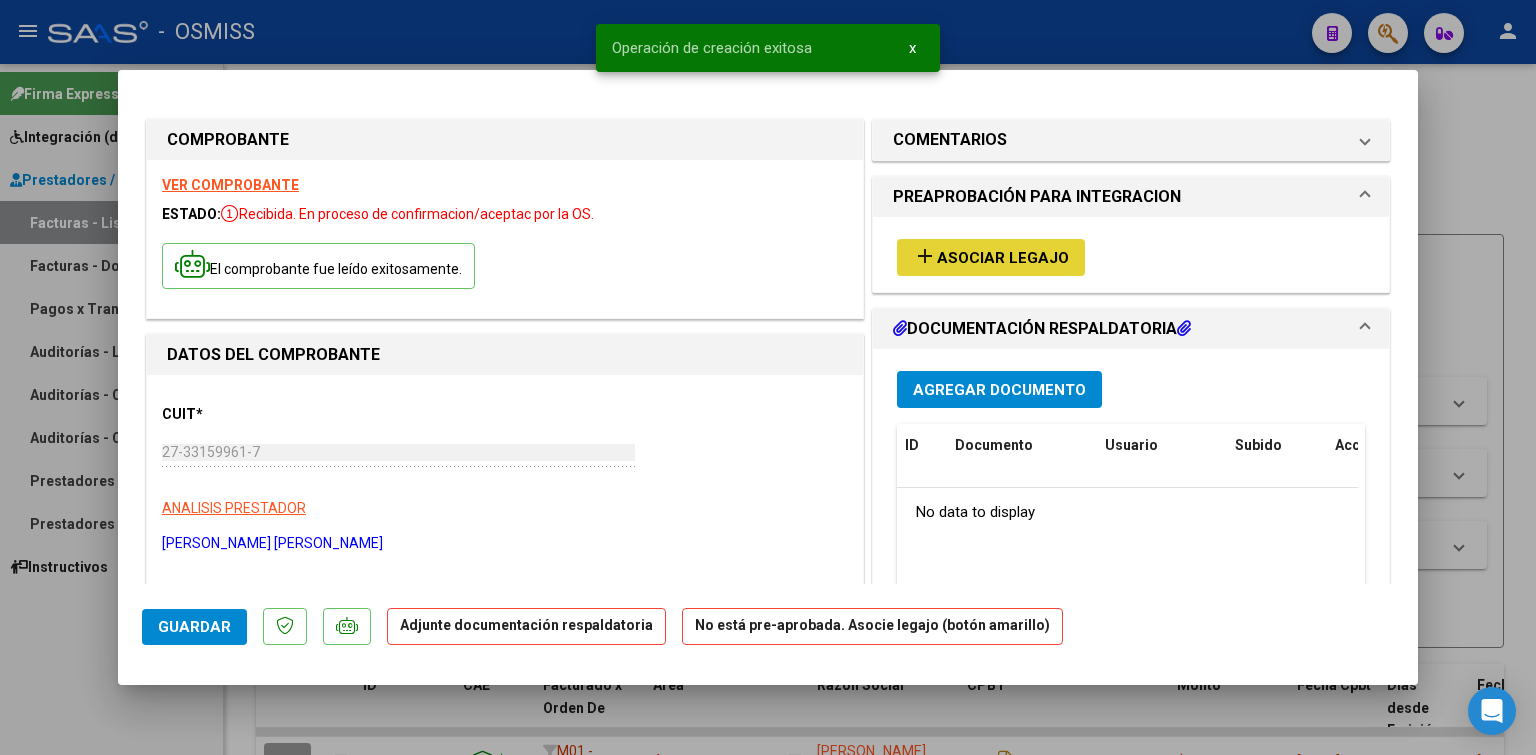 click on "add Asociar Legajo" at bounding box center (991, 257) 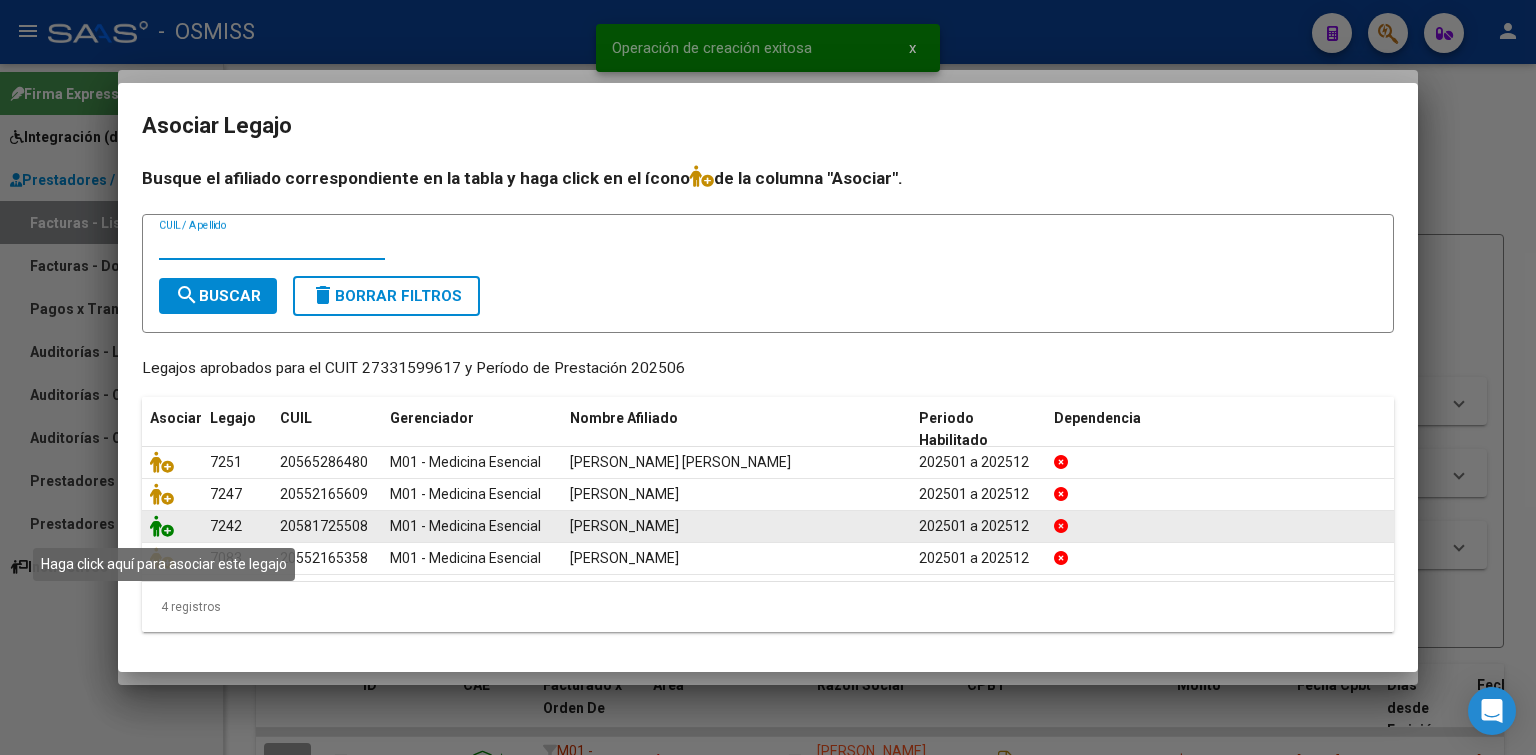 click 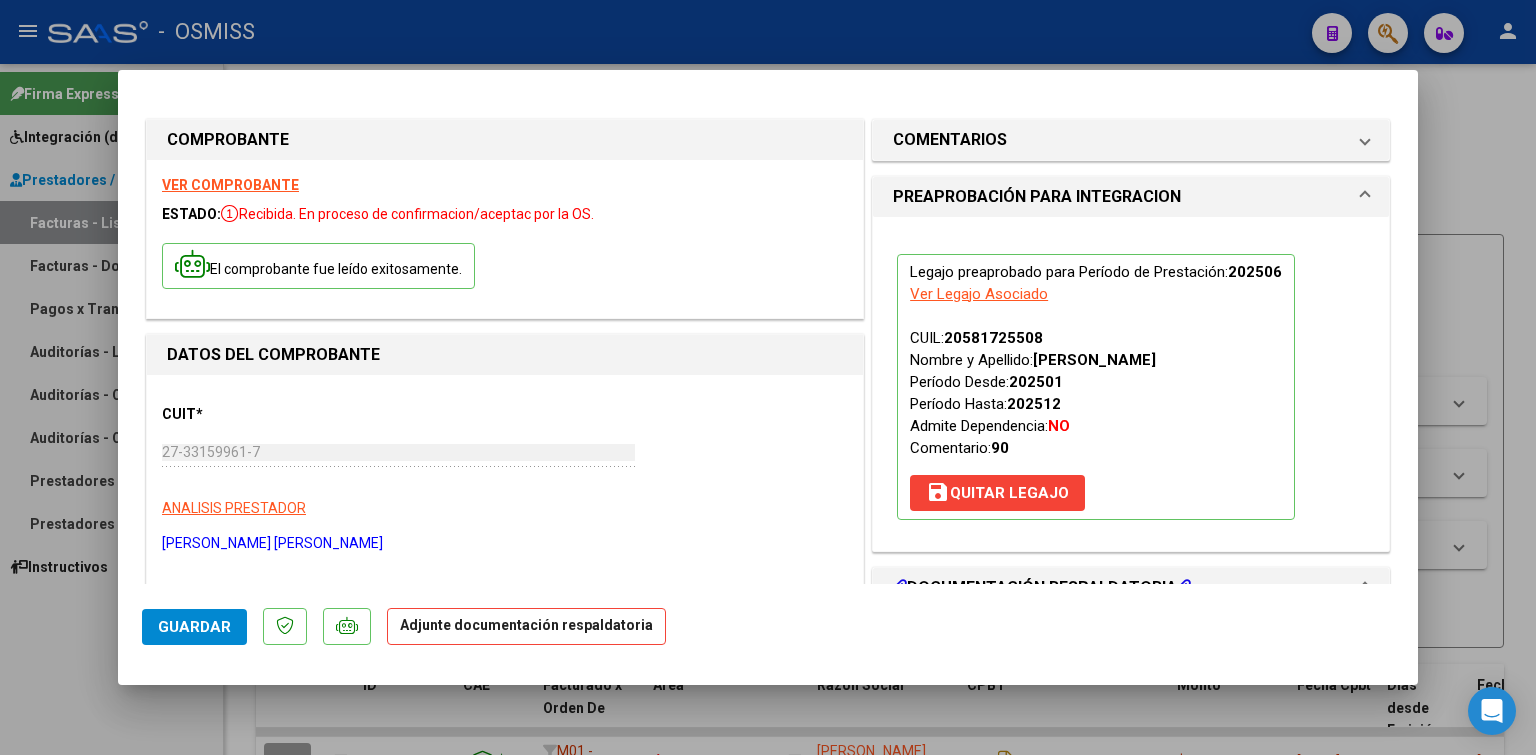 scroll, scrollTop: 200, scrollLeft: 0, axis: vertical 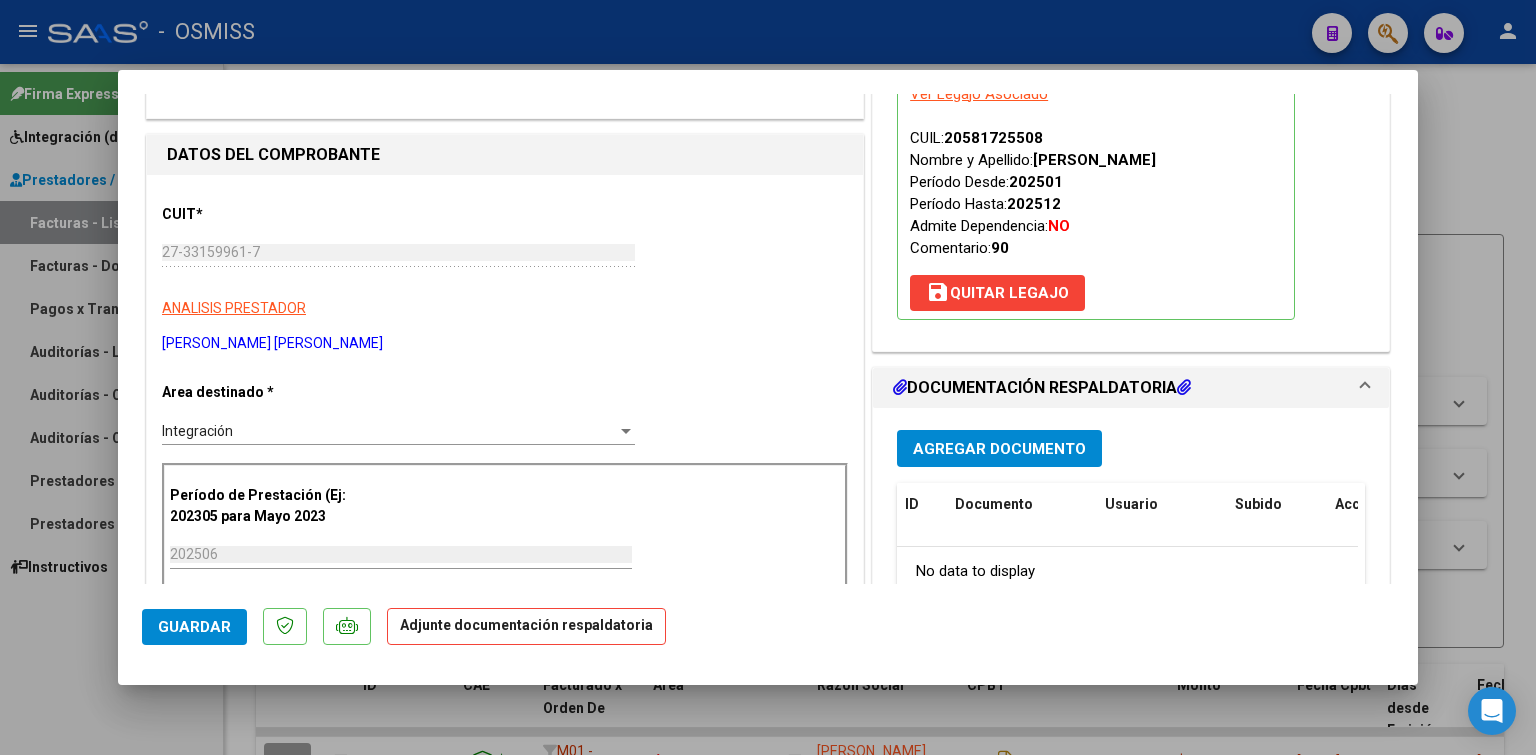 click on "Agregar Documento ID Documento Usuario Subido Acción No data to display  0 total   1" at bounding box center [1131, 614] 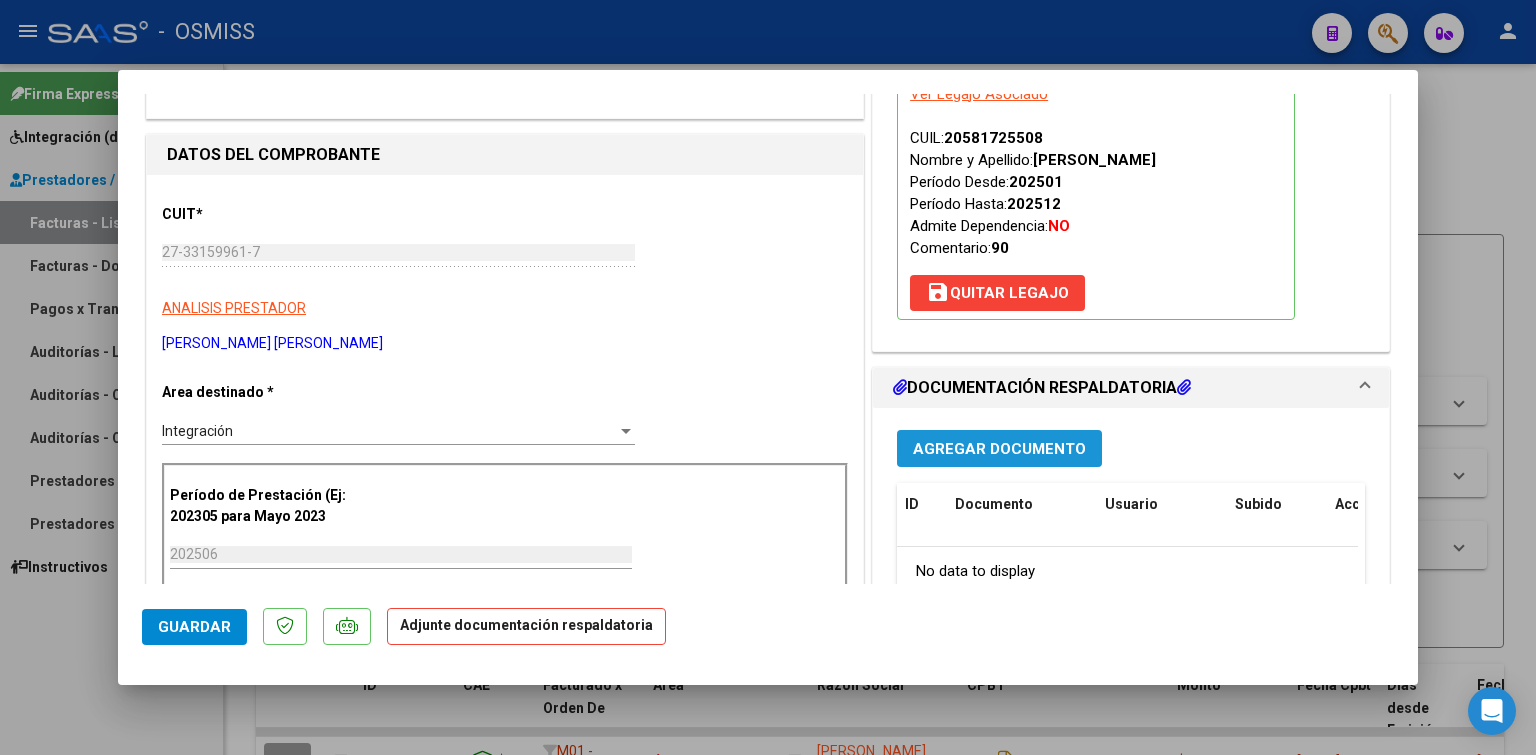 click on "Agregar Documento" at bounding box center (999, 449) 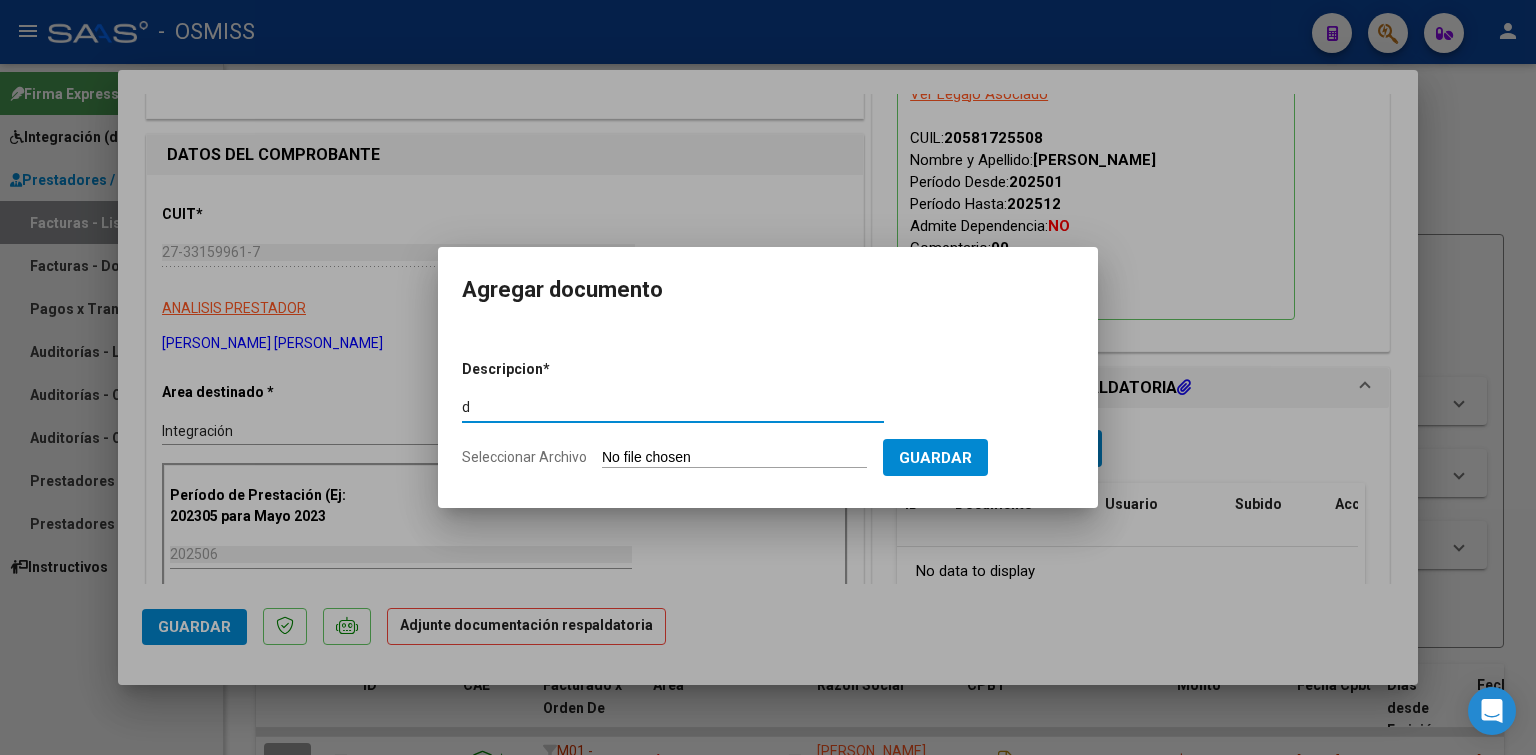 type on "d" 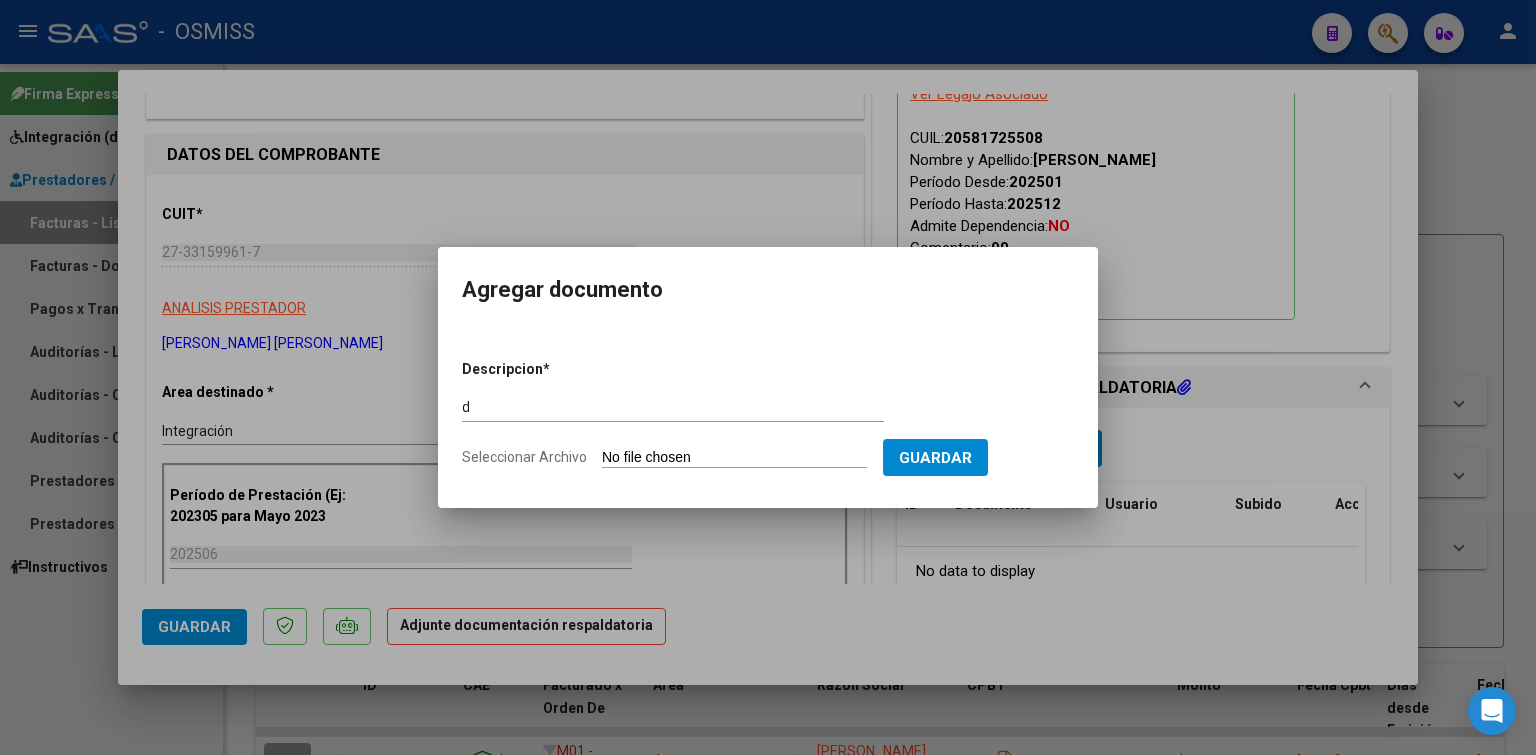 click on "Seleccionar Archivo" at bounding box center [734, 458] 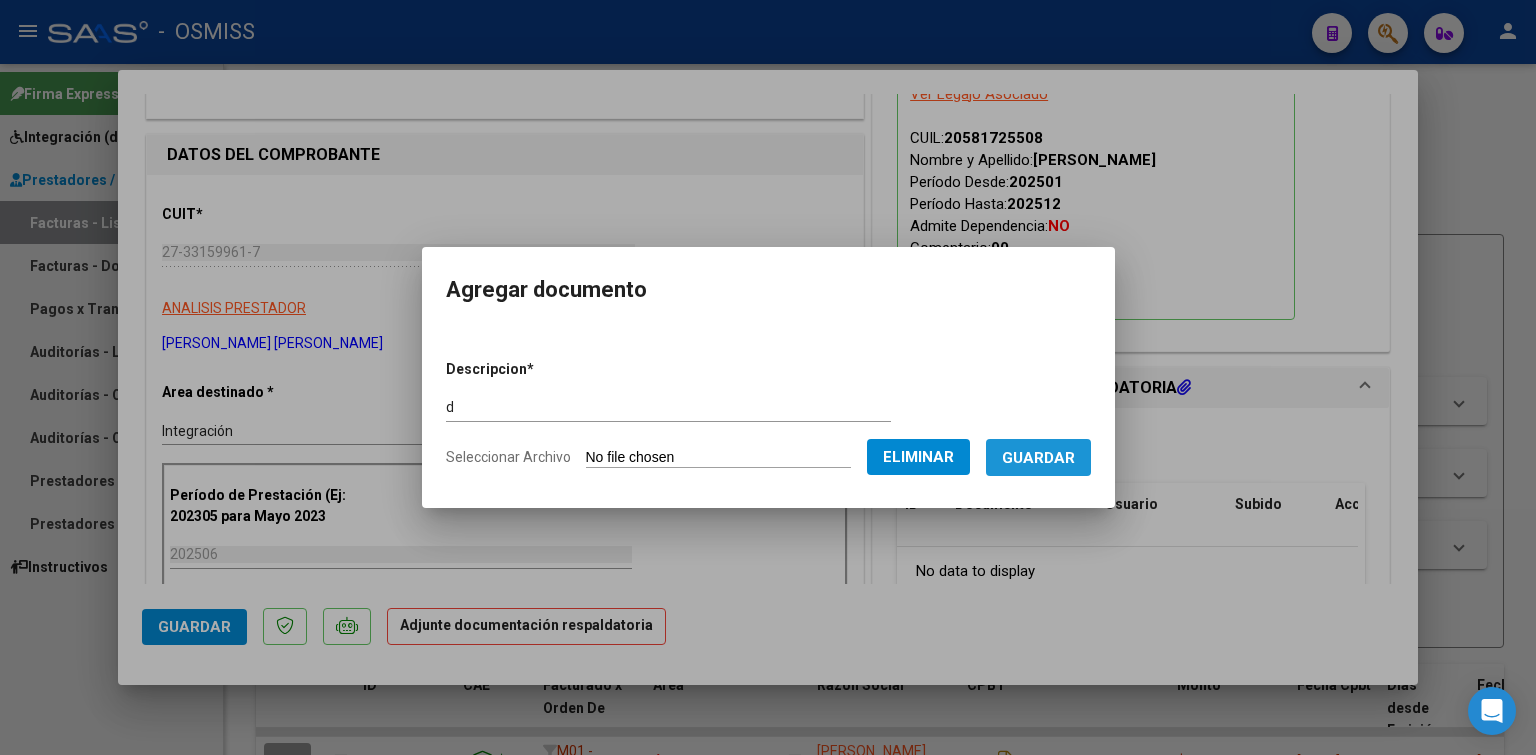 click on "Guardar" at bounding box center (1038, 458) 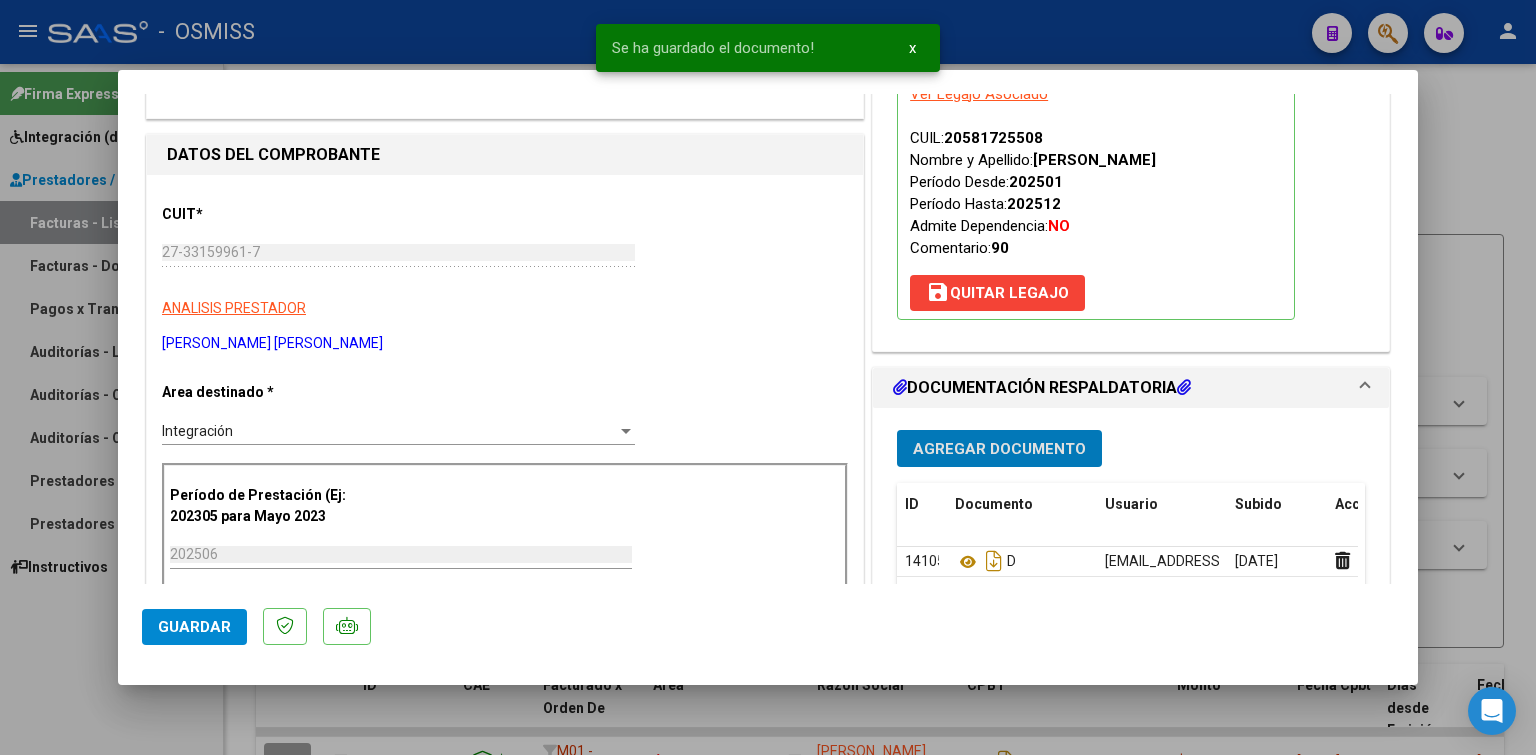 type 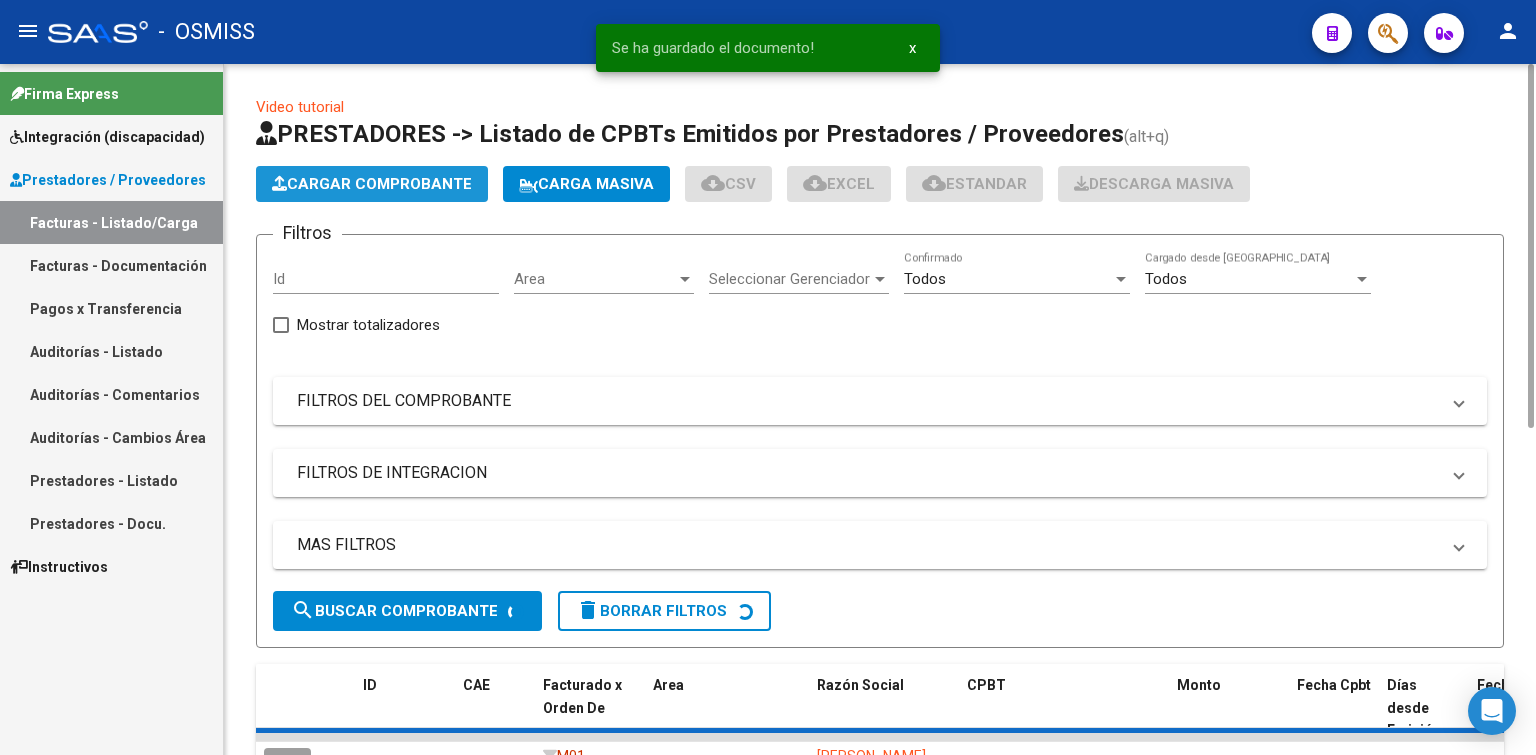 click on "Cargar Comprobante" 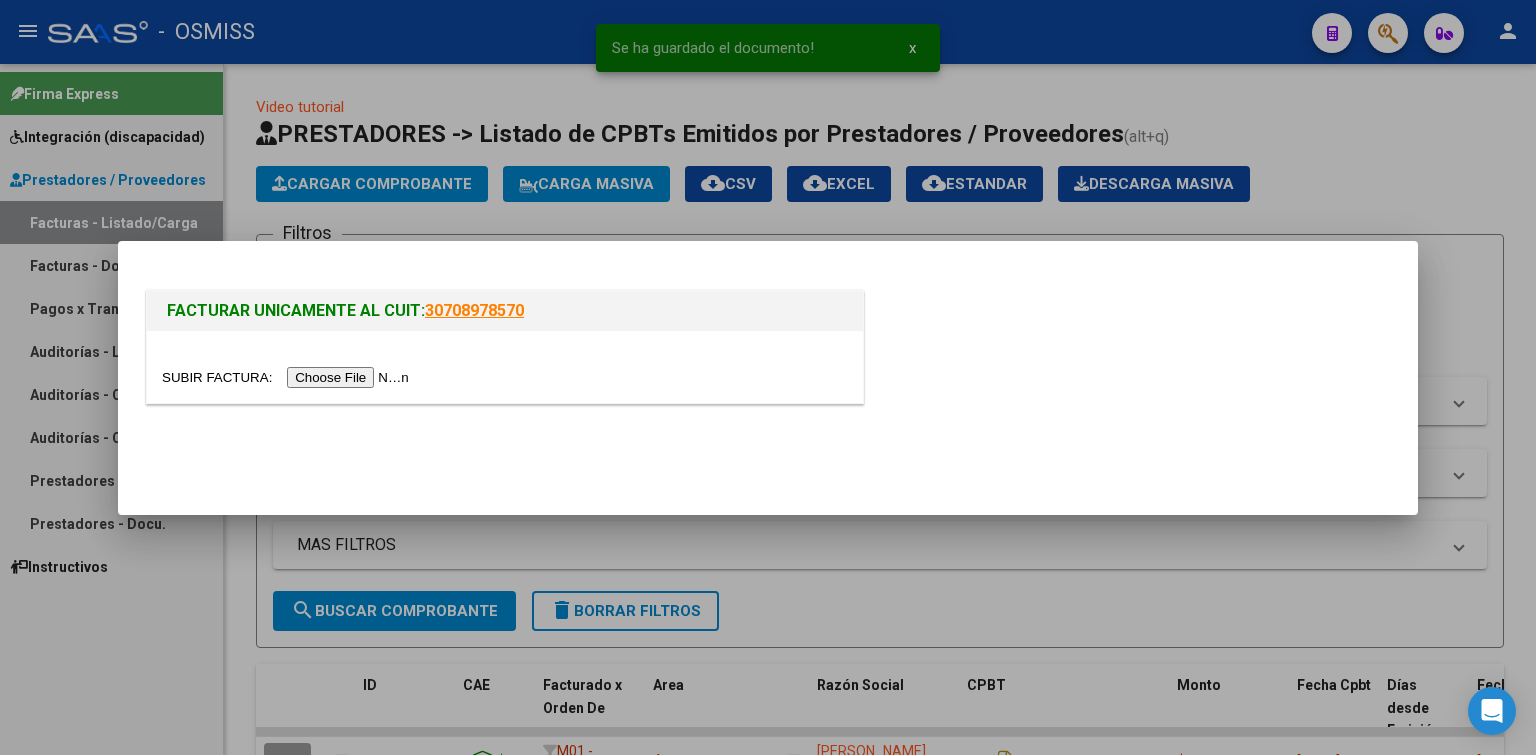 click at bounding box center (288, 377) 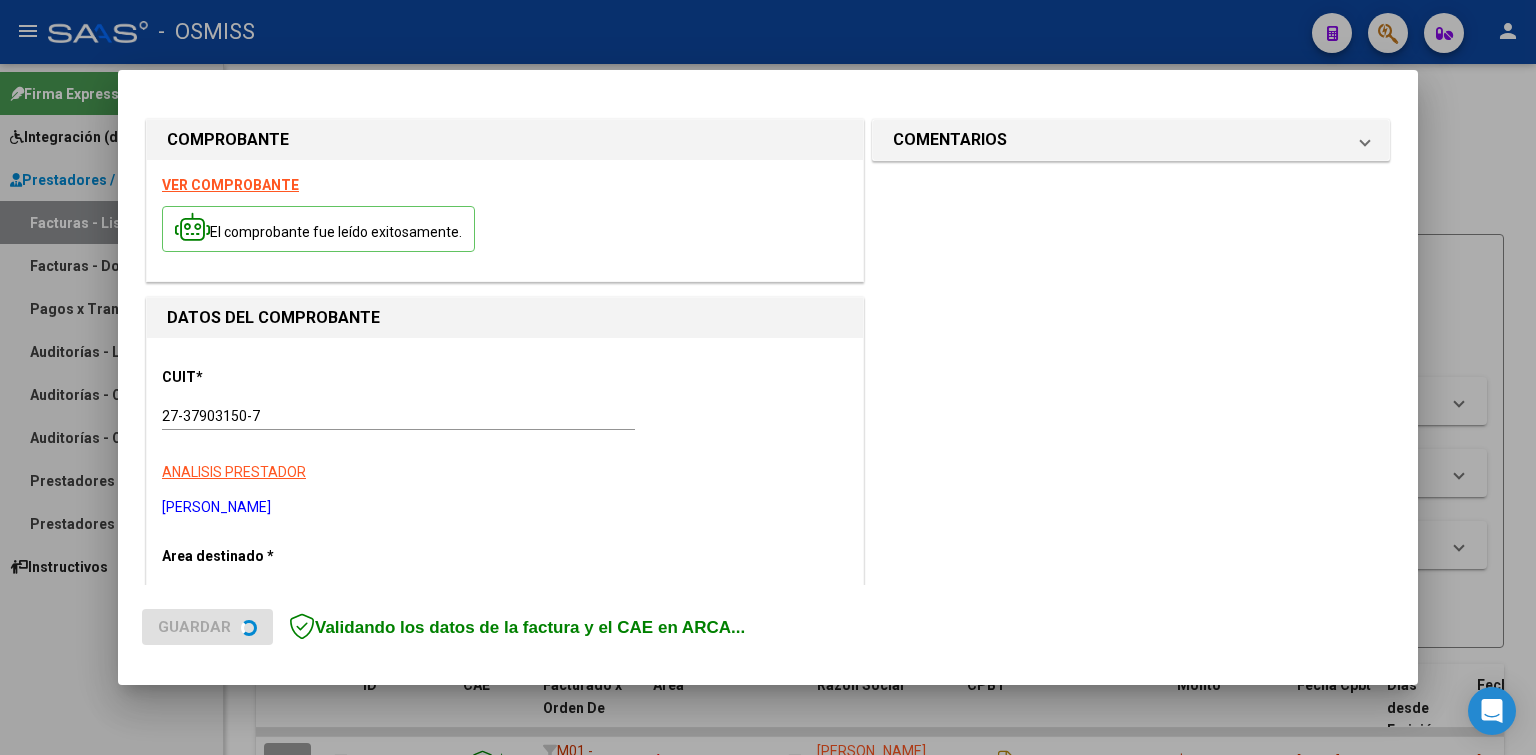 scroll, scrollTop: 200, scrollLeft: 0, axis: vertical 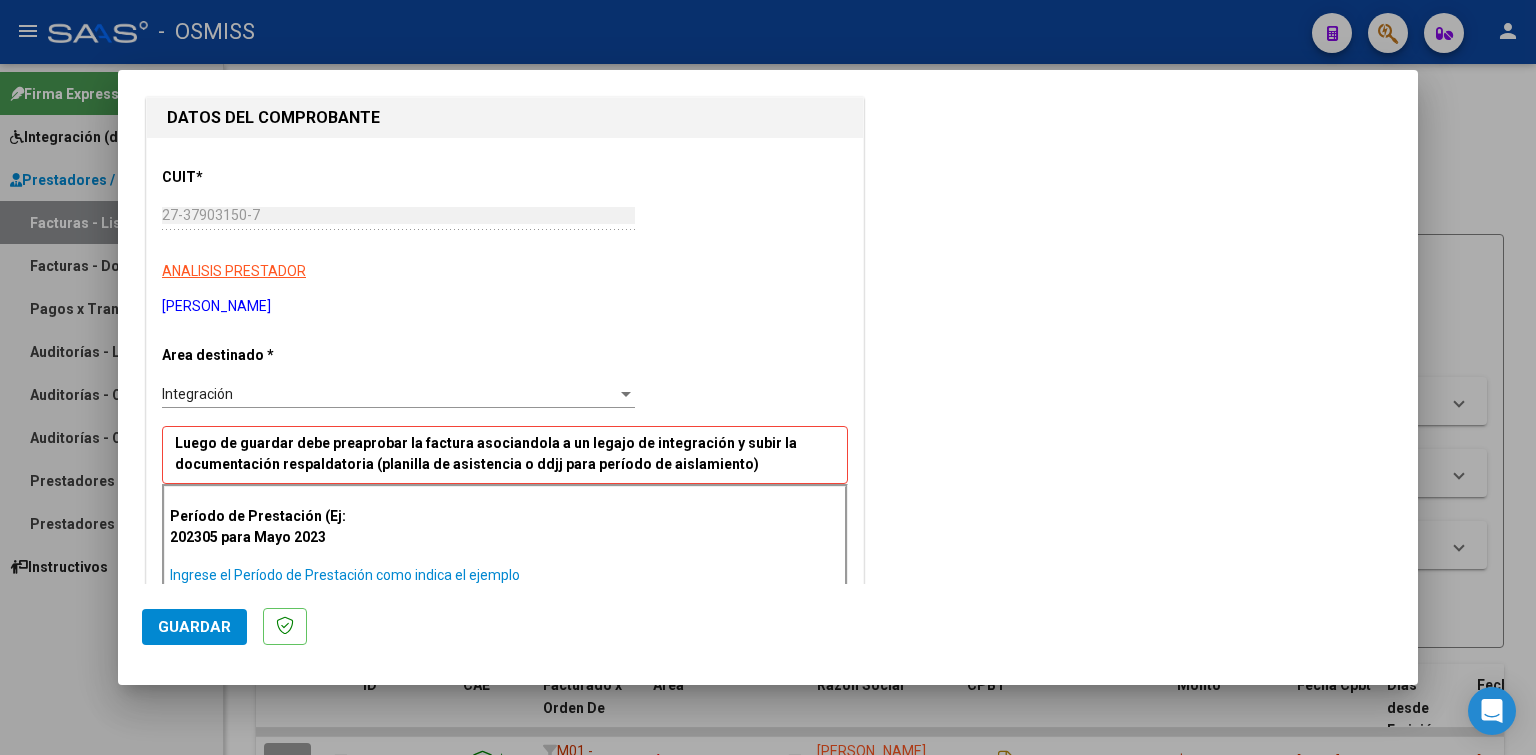 paste on "202506" 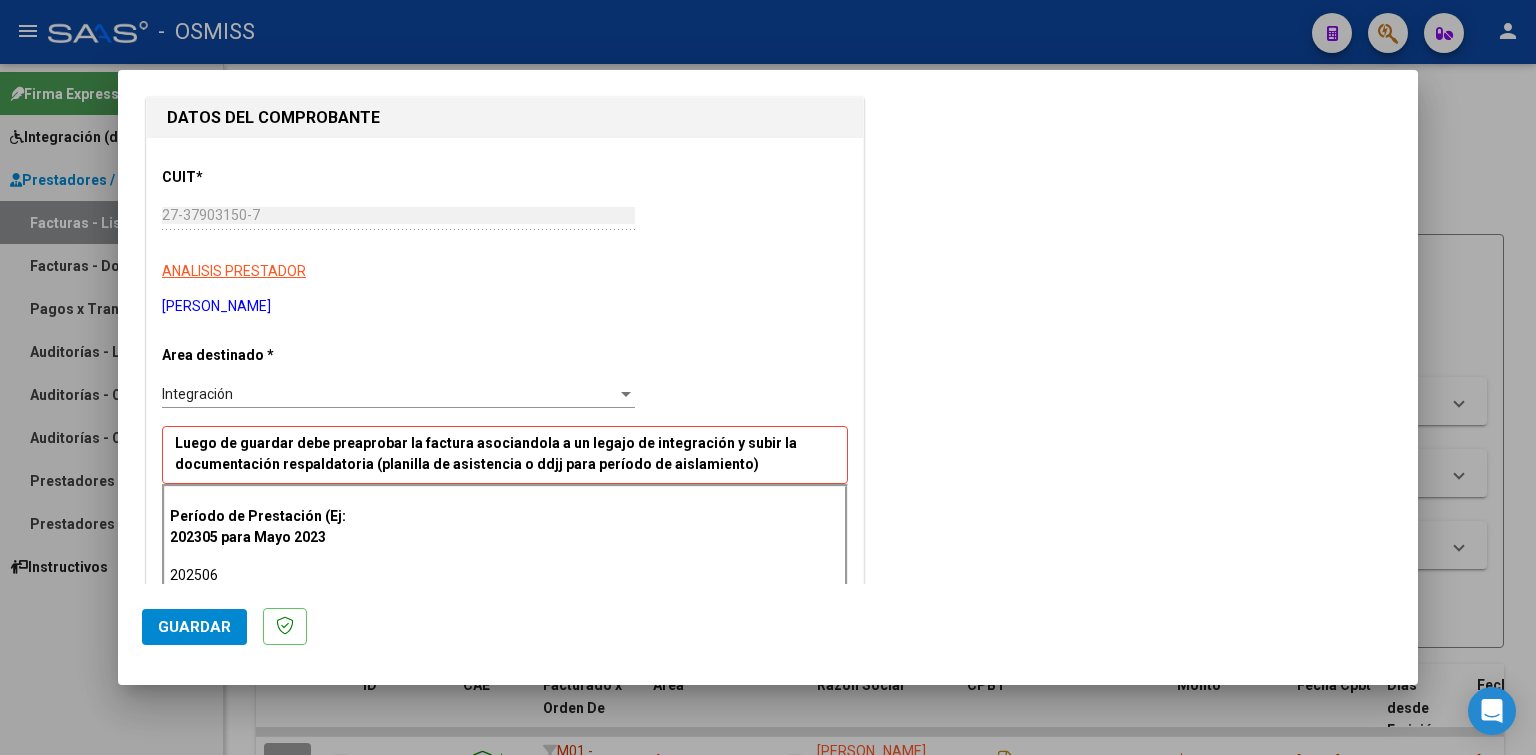type on "202506" 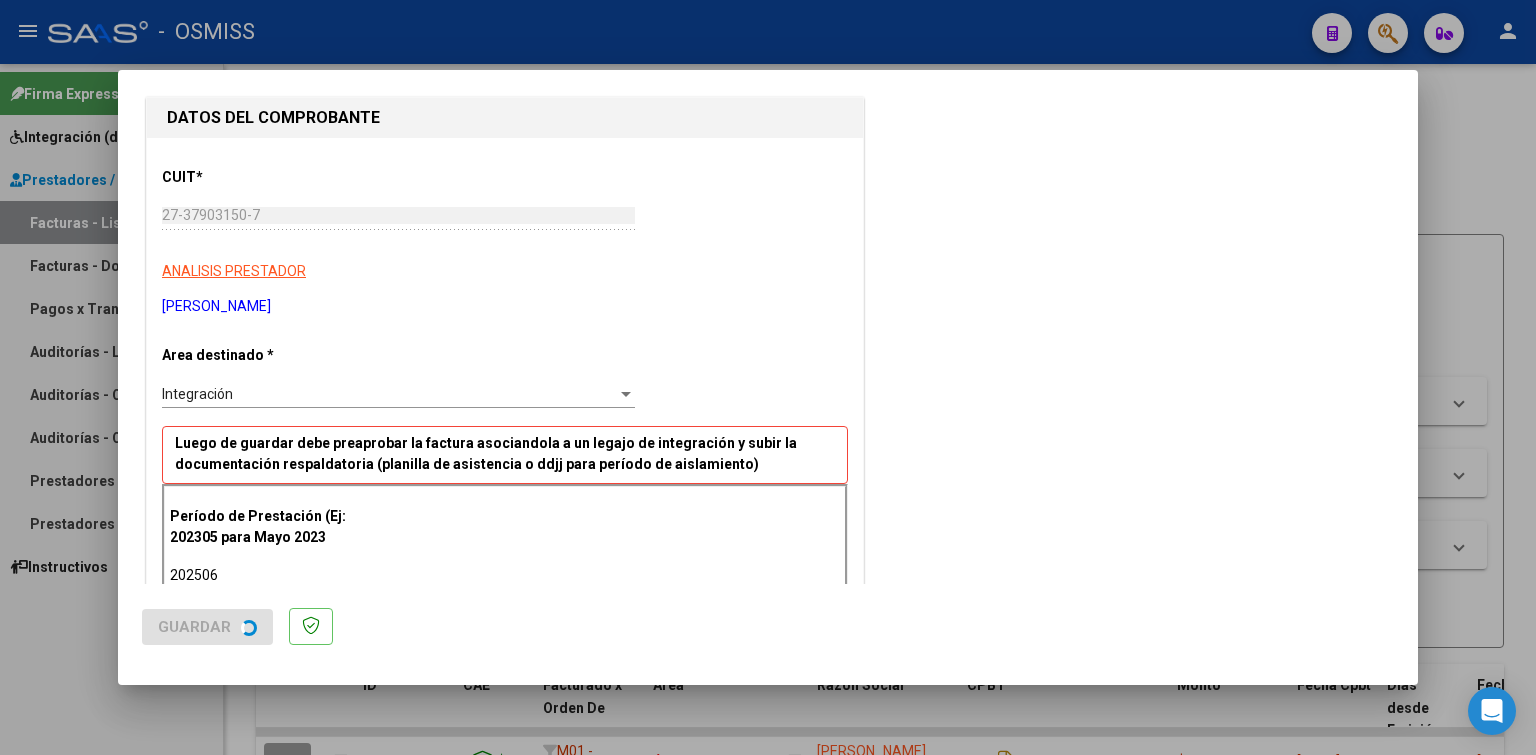 scroll, scrollTop: 0, scrollLeft: 0, axis: both 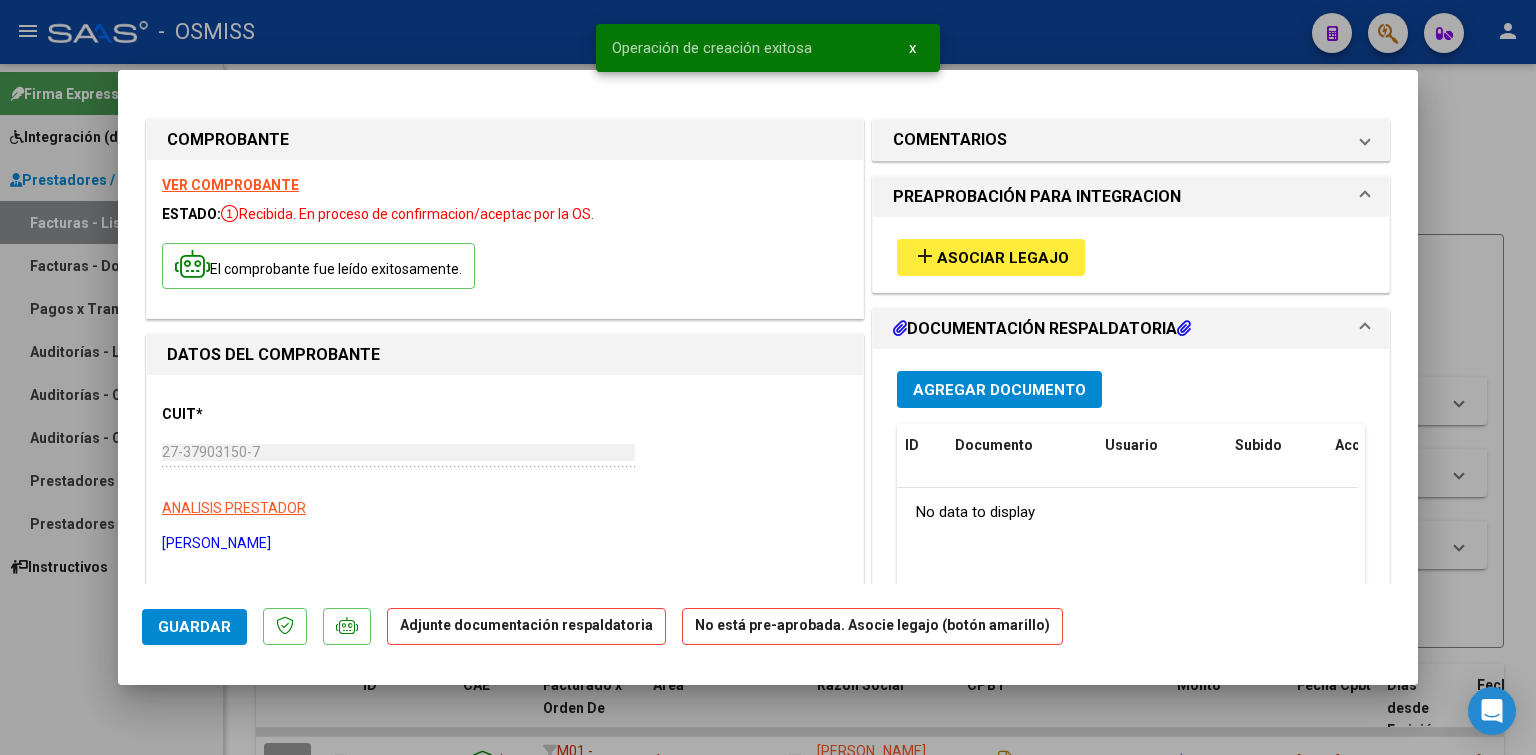 click on "Asociar Legajo" at bounding box center [1003, 258] 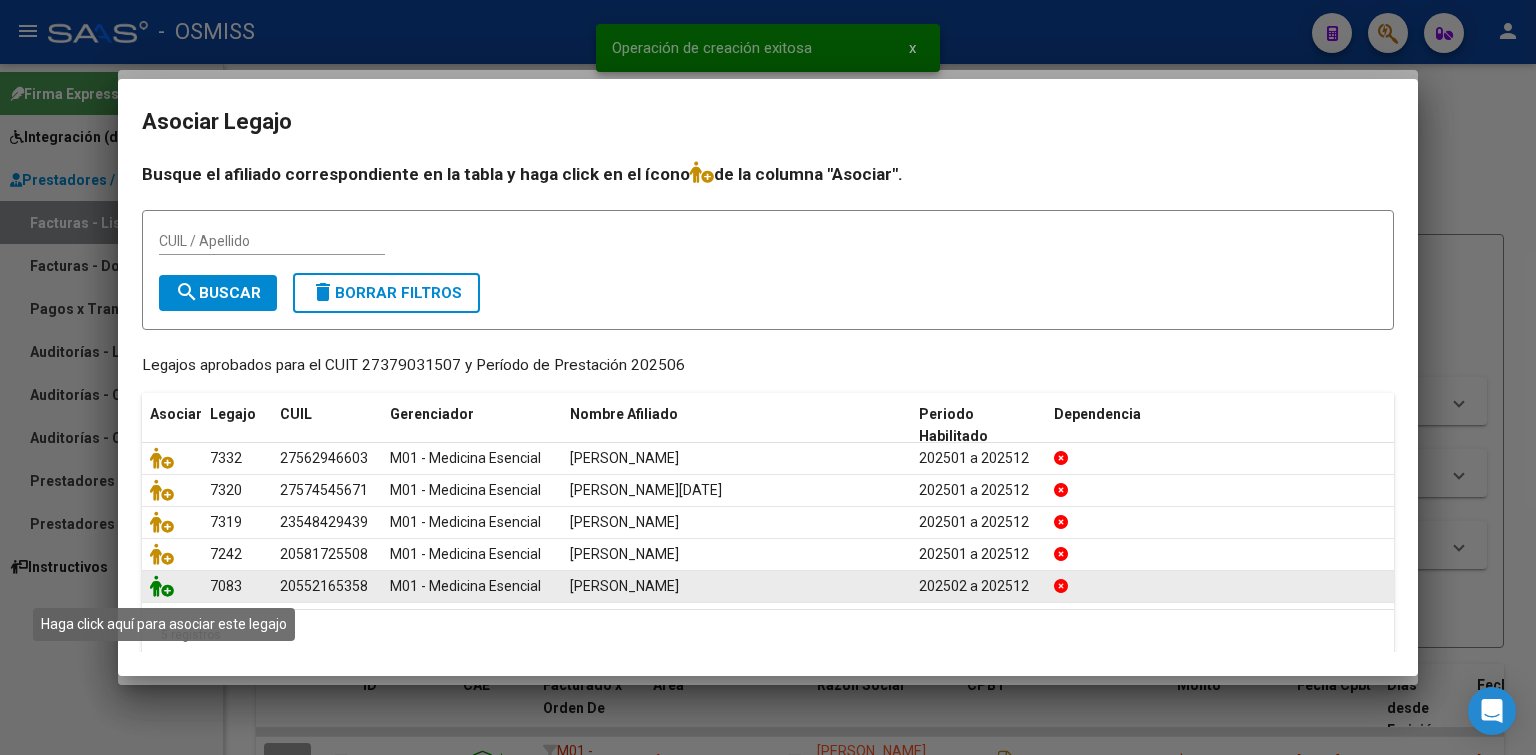click 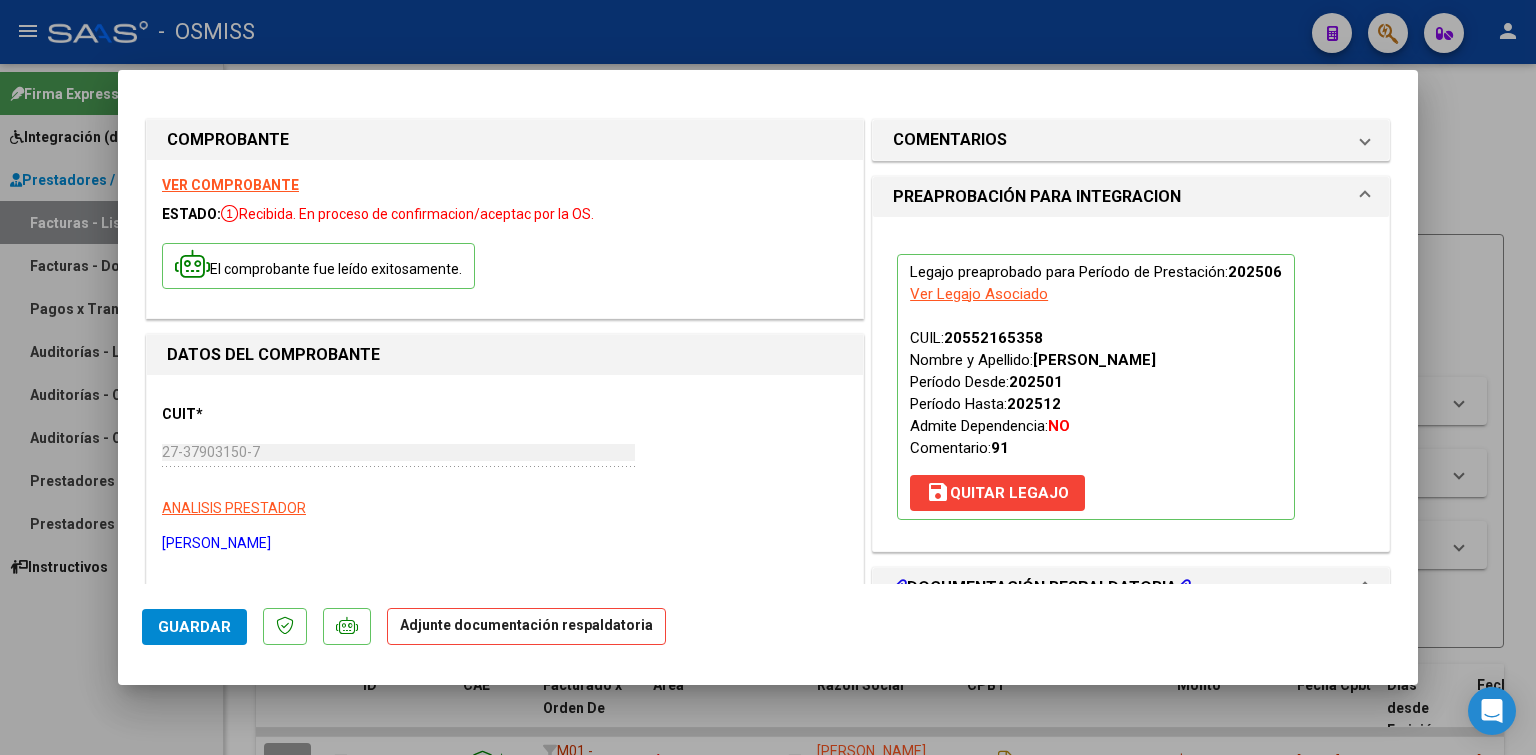 scroll, scrollTop: 300, scrollLeft: 0, axis: vertical 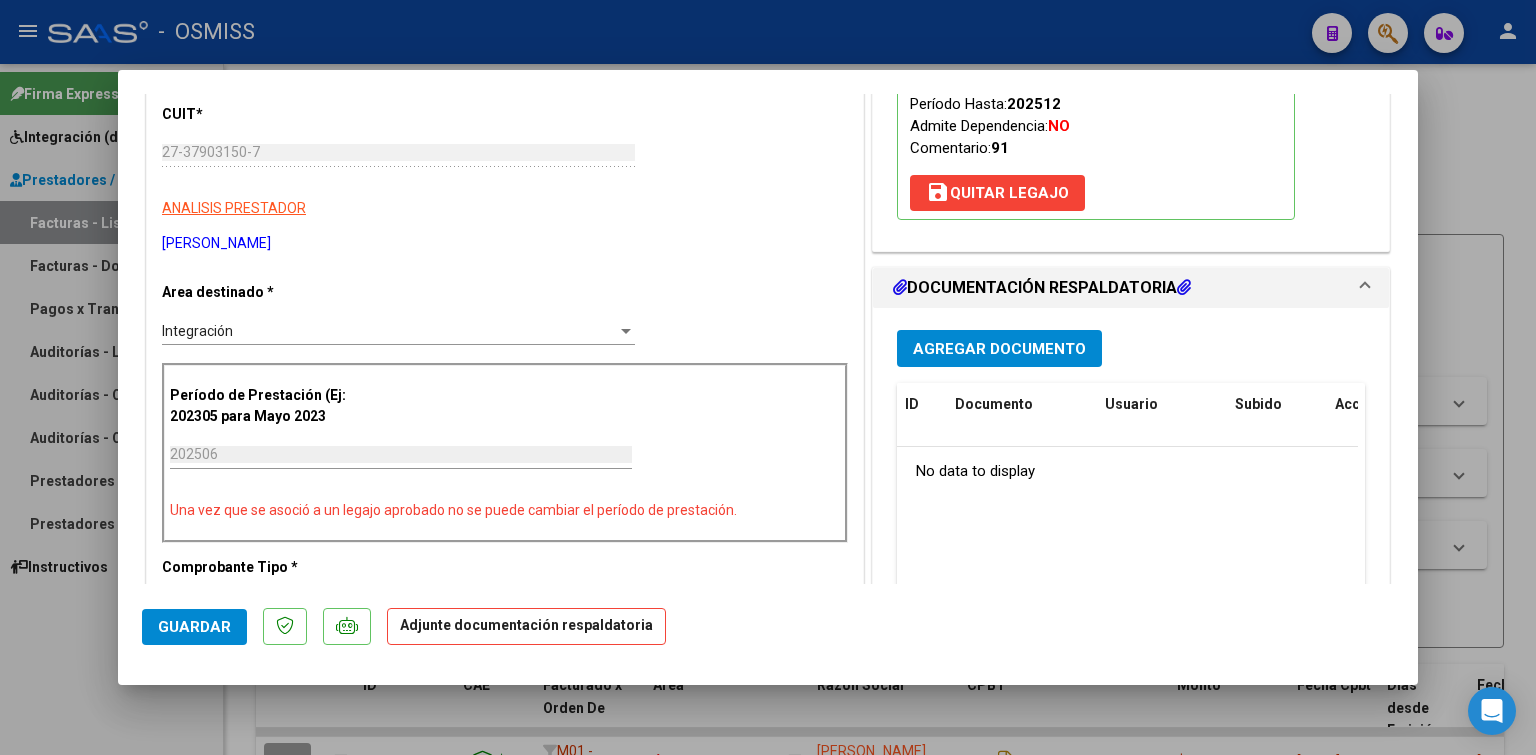 click on "Agregar Documento" at bounding box center [999, 349] 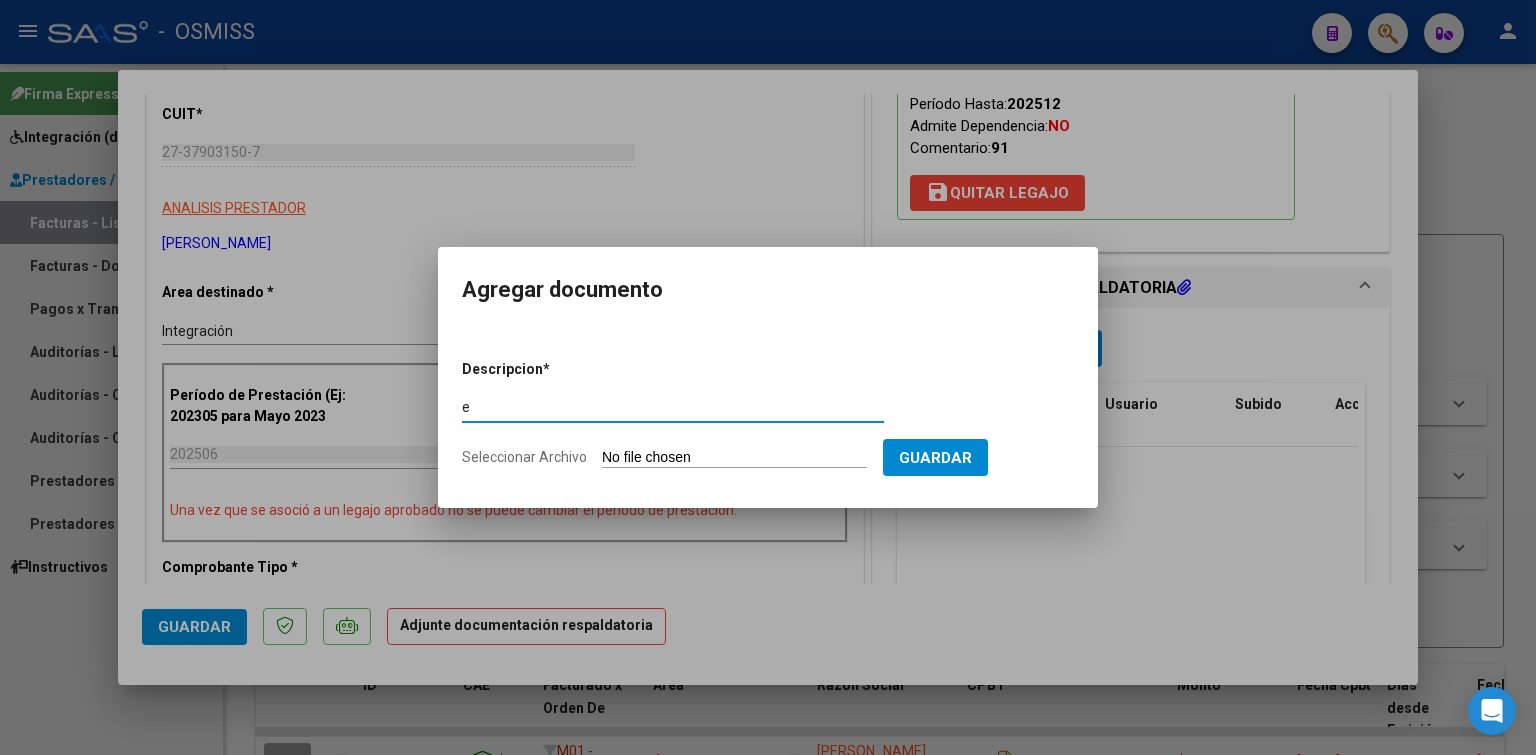 type on "e" 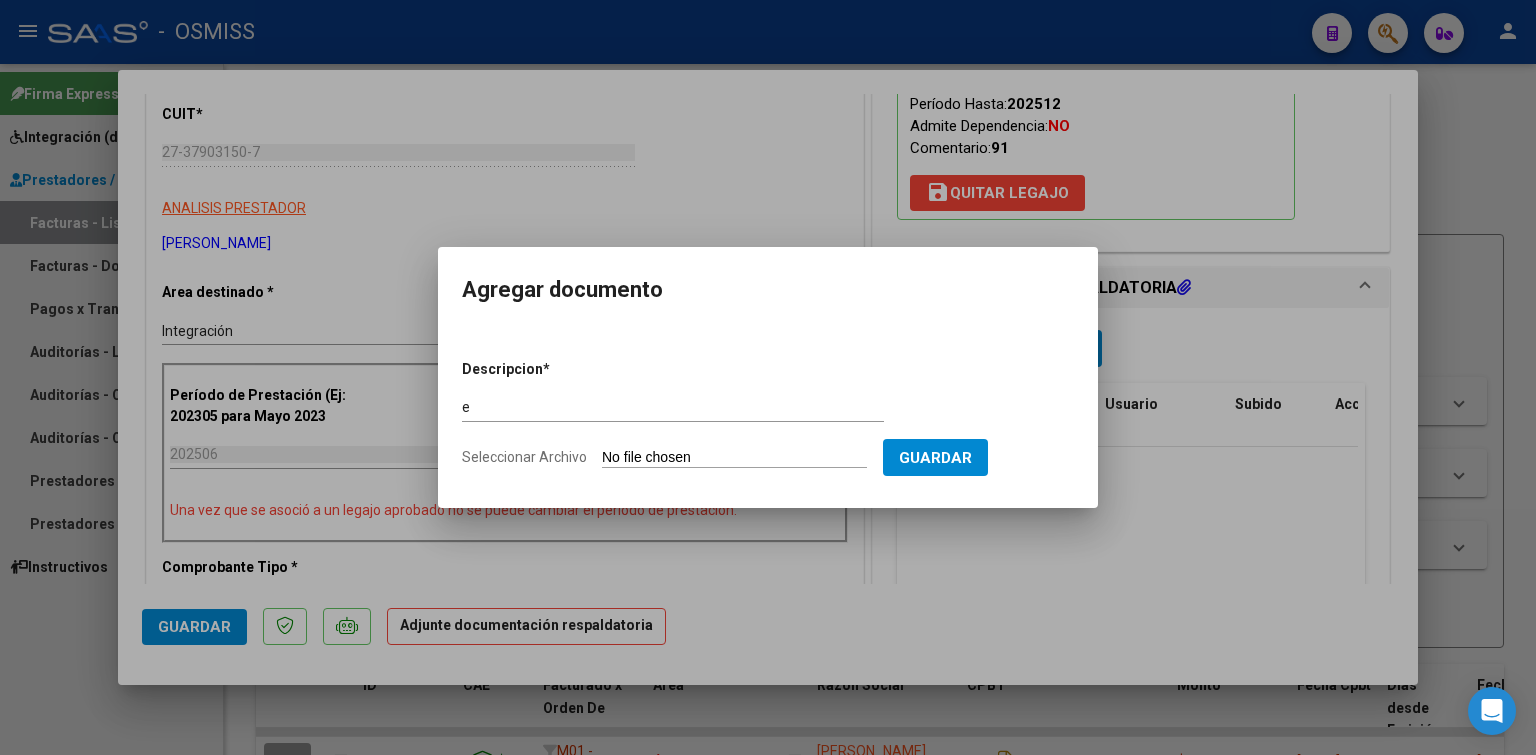 click on "Seleccionar Archivo" at bounding box center (734, 458) 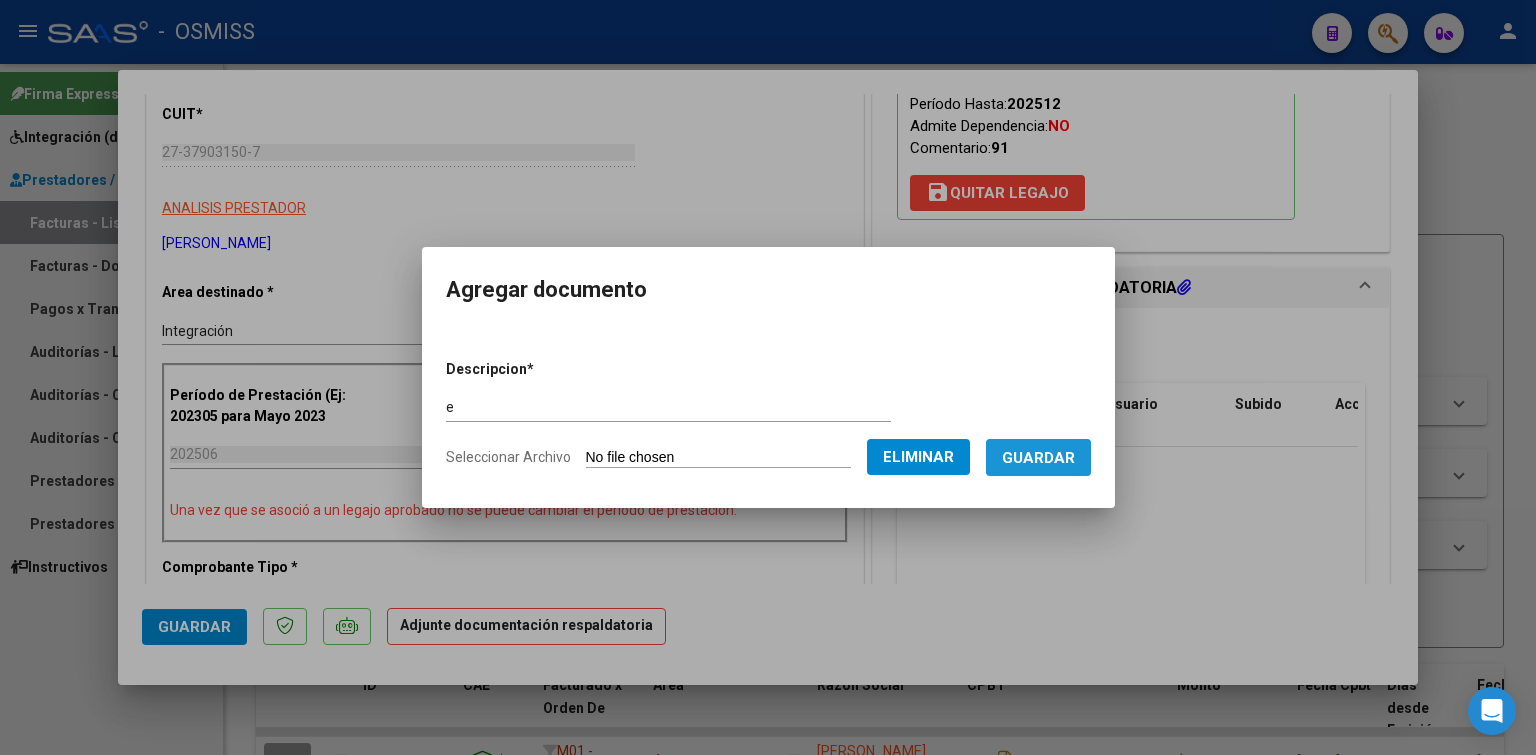 click on "Guardar" at bounding box center (1038, 457) 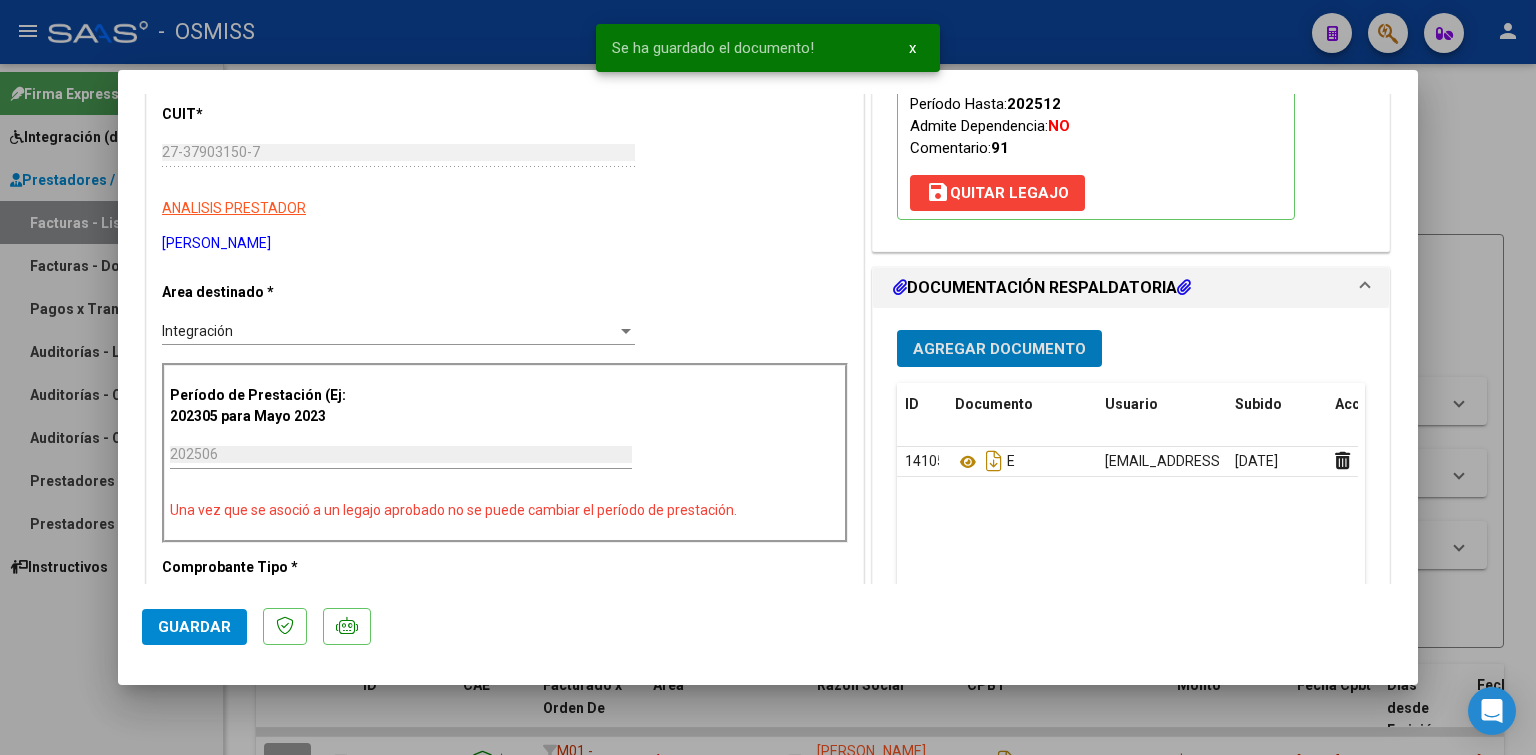 type 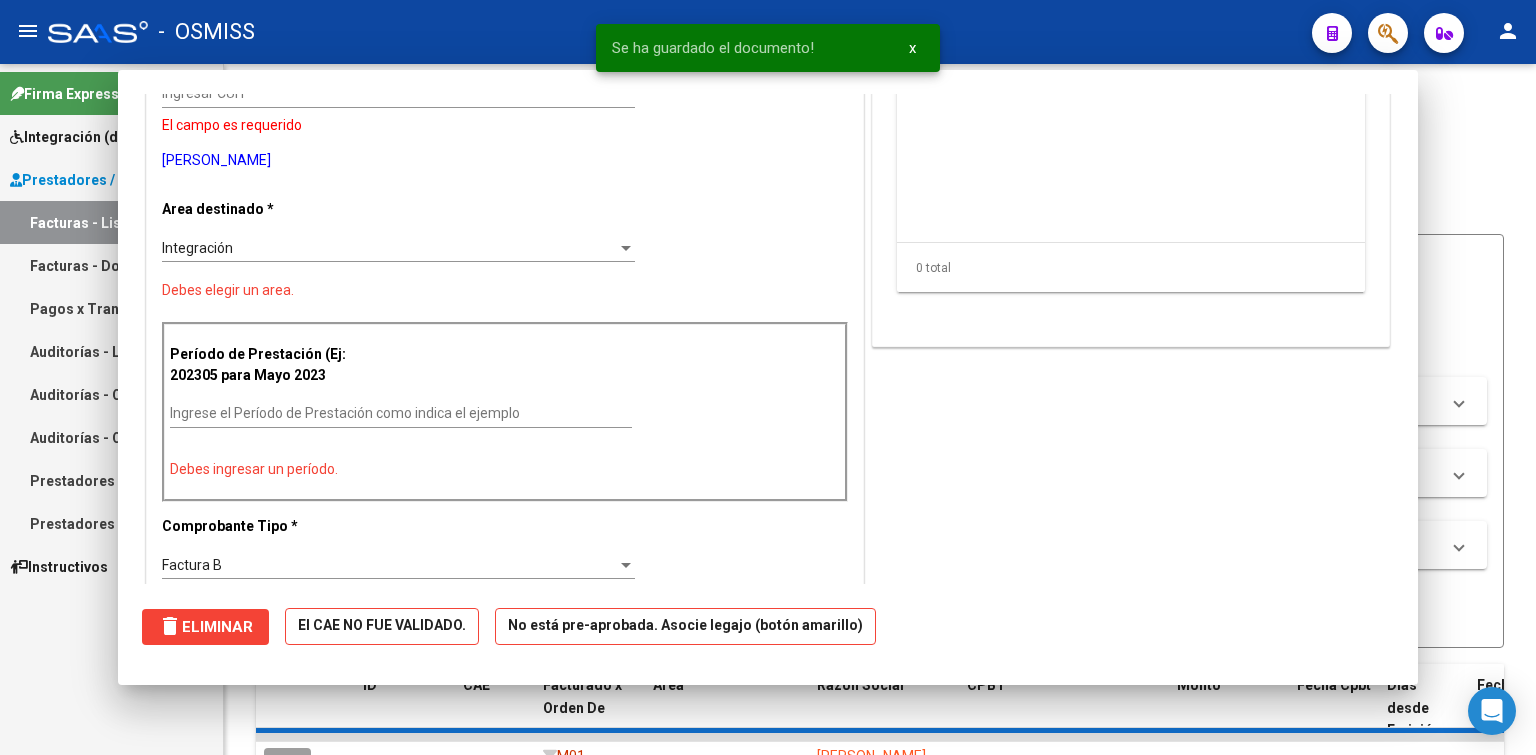 scroll, scrollTop: 241, scrollLeft: 0, axis: vertical 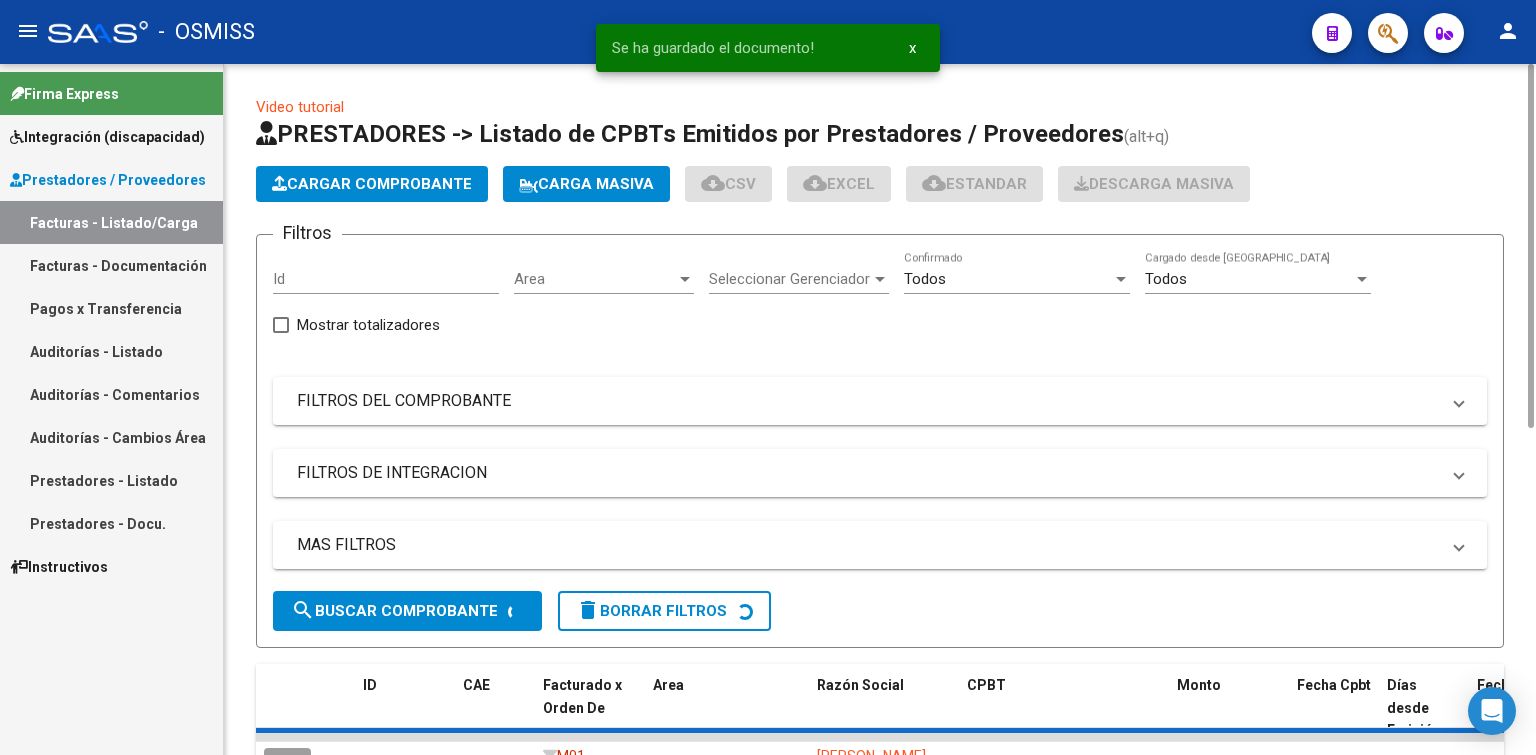 click on "Video tutorial   PRESTADORES -> Listado de CPBTs Emitidos por Prestadores / Proveedores (alt+q)   Cargar Comprobante
Carga Masiva  cloud_download  CSV  cloud_download  EXCEL  cloud_download  Estandar   Descarga Masiva
Filtros Id Area Area Seleccionar Gerenciador Seleccionar Gerenciador Todos  Confirmado Todos  Cargado desde Masivo   Mostrar totalizadores   FILTROS DEL COMPROBANTE  Comprobante Tipo Comprobante Tipo Start date – Fec. Comprobante Desde / Hasta Días Emisión Desde(cant. días) Días Emisión Hasta(cant. días) CUIT / Razón Social Pto. Venta Nro. Comprobante Código SSS CAE Válido CAE Válido Todos  Cargado Módulo Hosp. Todos  Tiene facturacion Apócrifa Hospital Refes  FILTROS DE INTEGRACION  Período De Prestación Campos del Archivo de Rendición Devuelto x SSS (dr_envio) Todos  Rendido x SSS (dr_envio) Tipo de Registro Tipo de Registro Período Presentación Período [PERSON_NAME] del Legajo Asociado (preaprobación) Afiliado Legajo (cuil/nombre) Todos   MAS FILTROS  – 7" 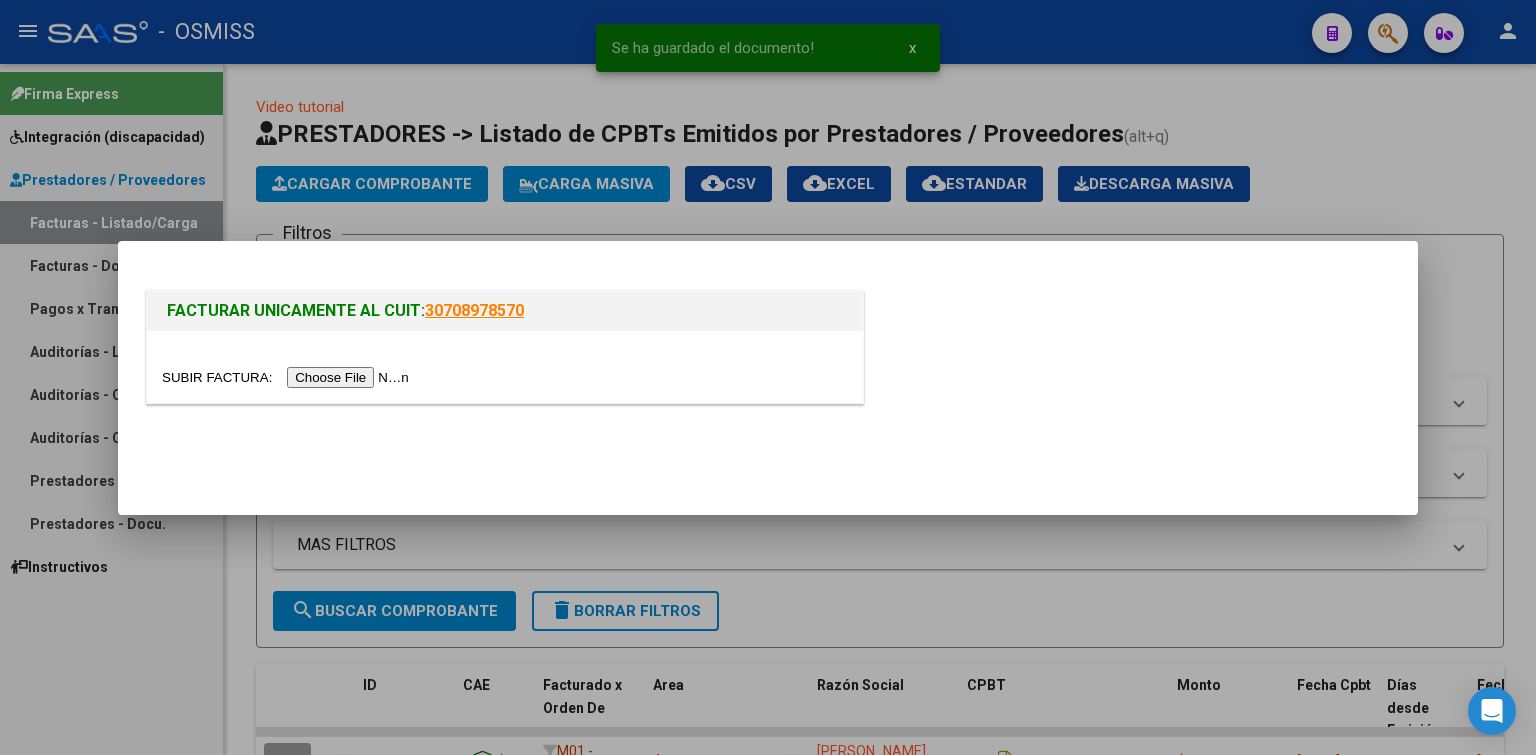 click at bounding box center [288, 377] 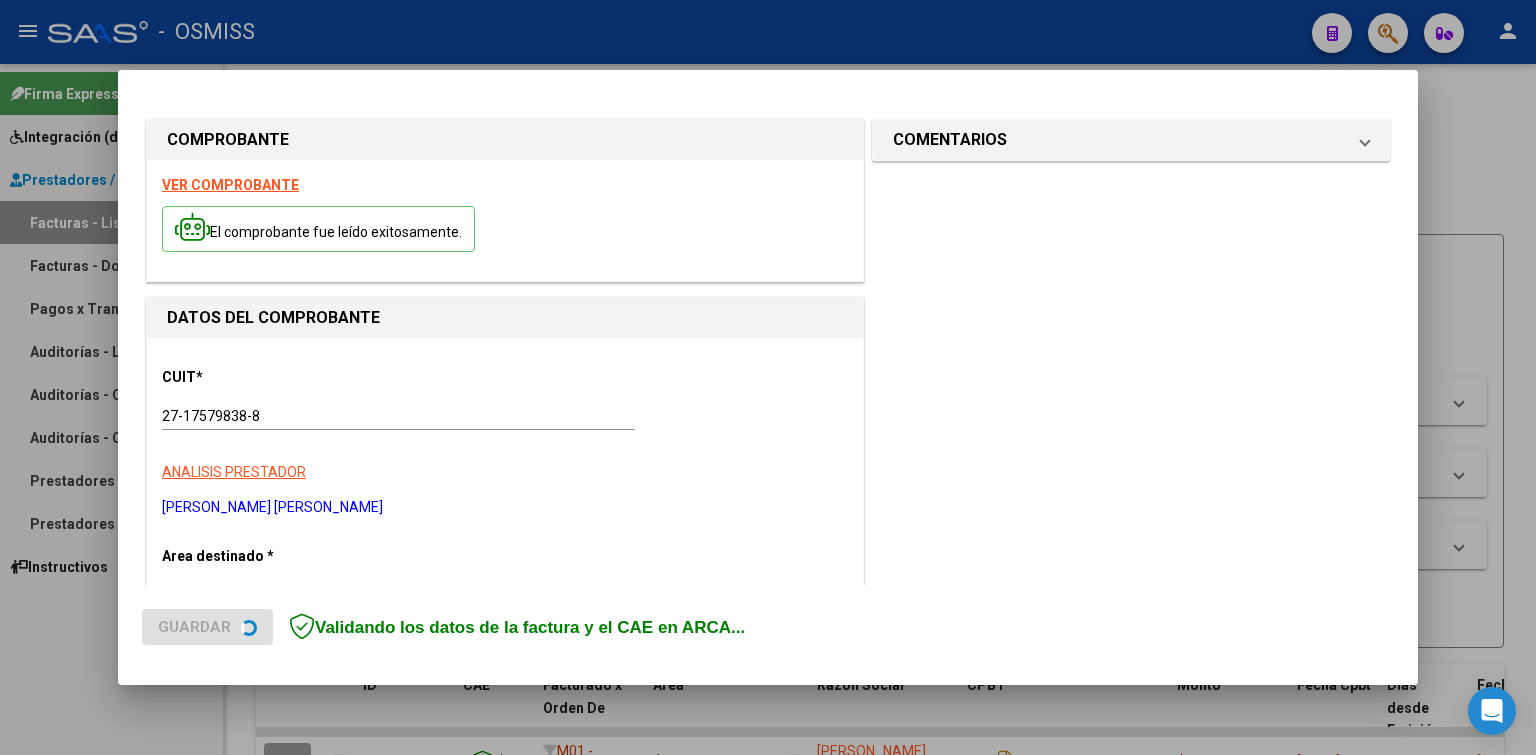 scroll, scrollTop: 300, scrollLeft: 0, axis: vertical 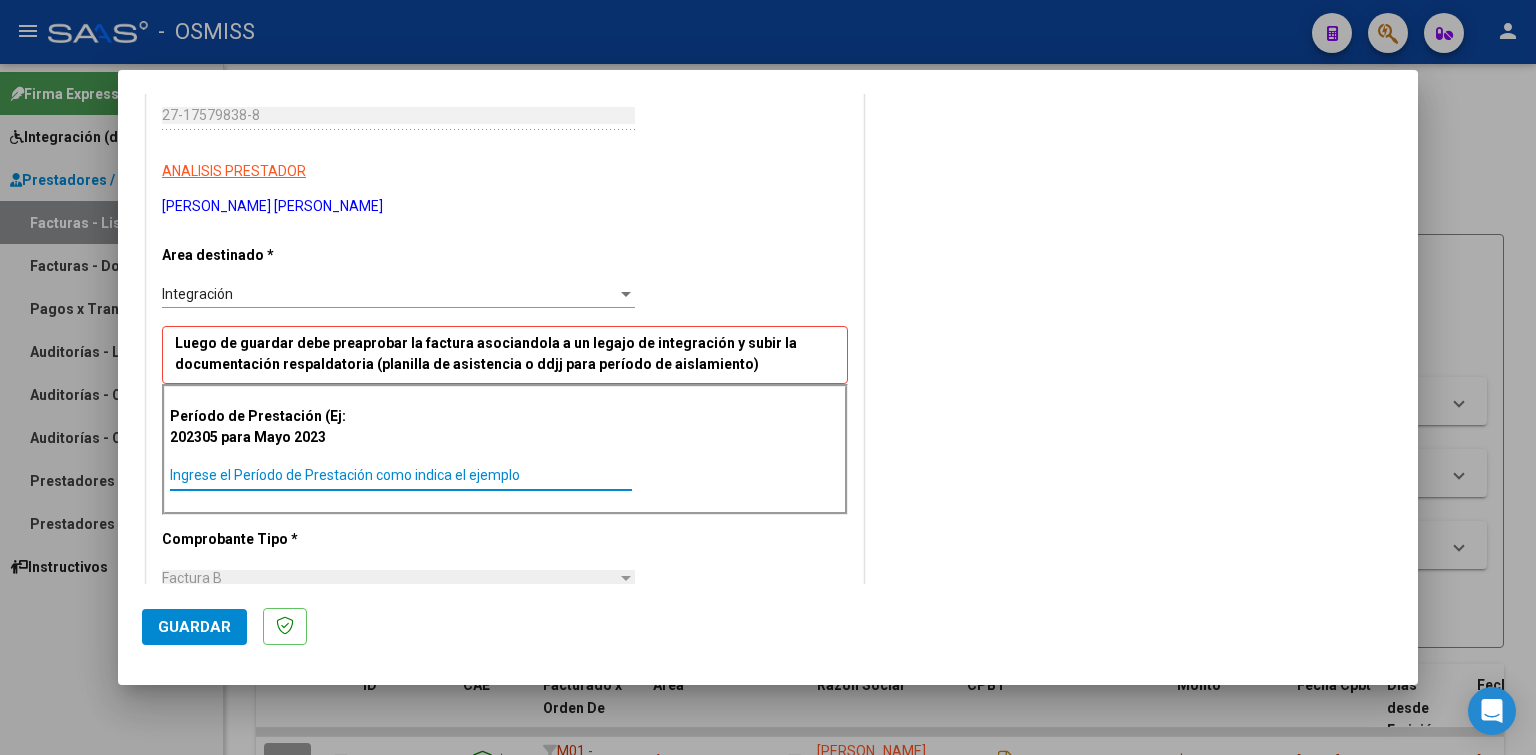 paste on "202506" 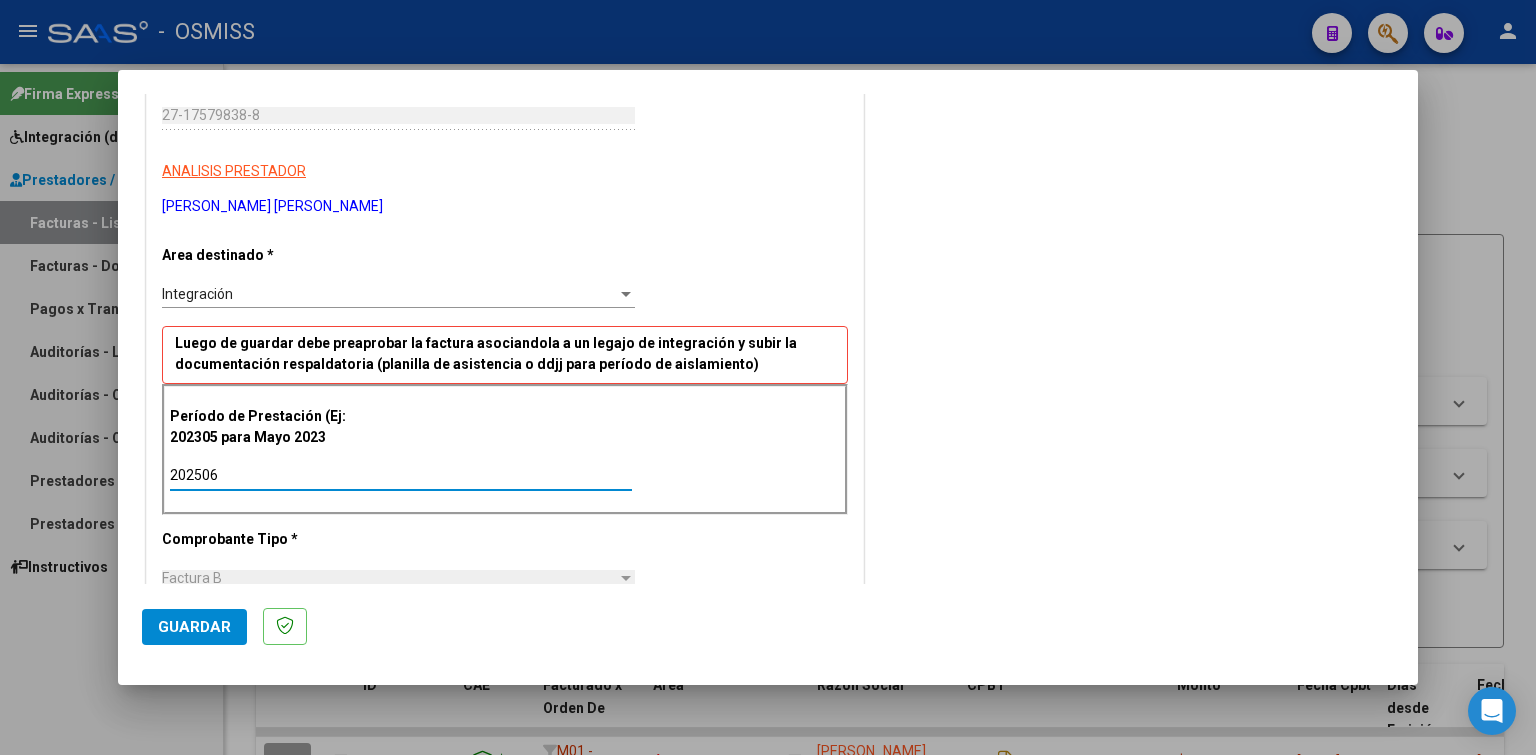 type on "202506" 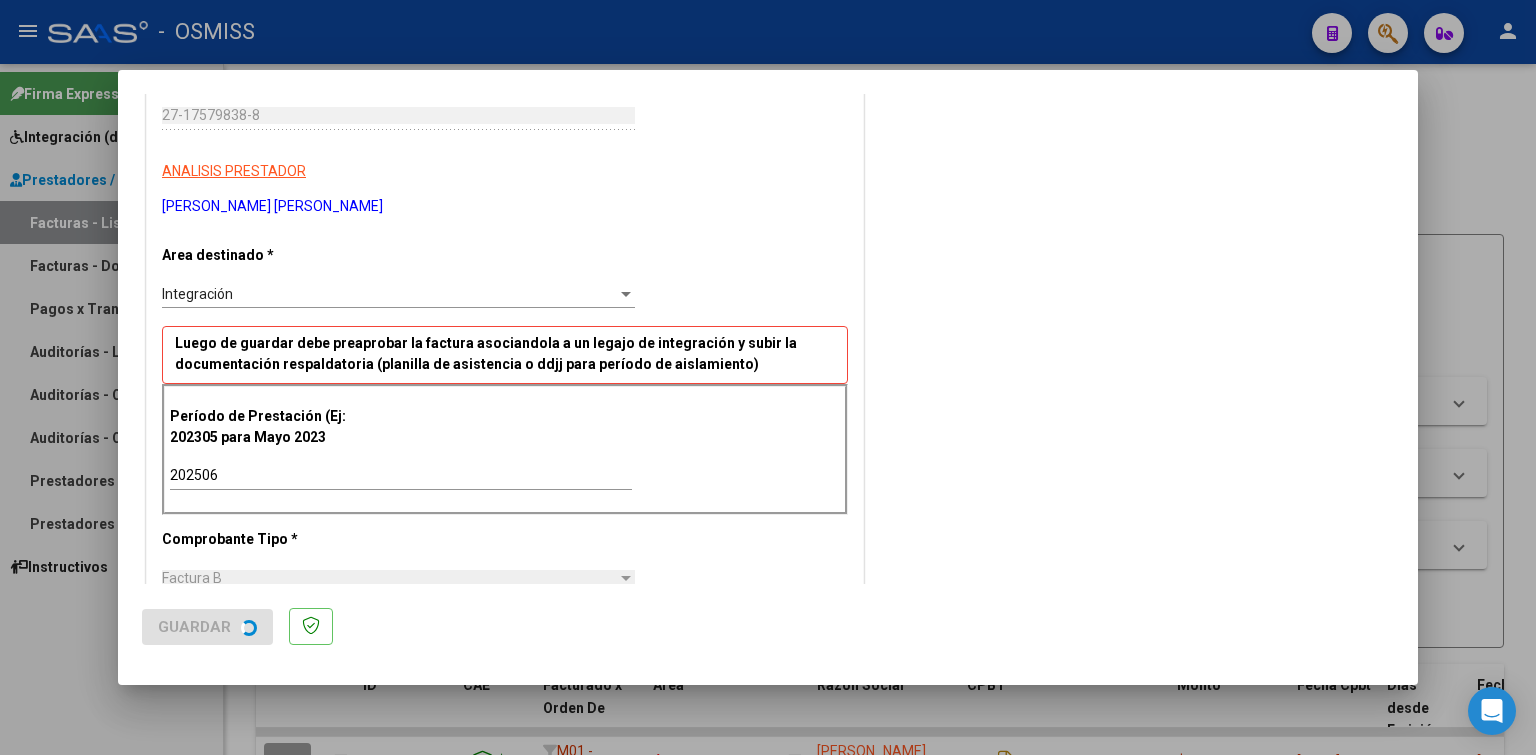 scroll, scrollTop: 0, scrollLeft: 0, axis: both 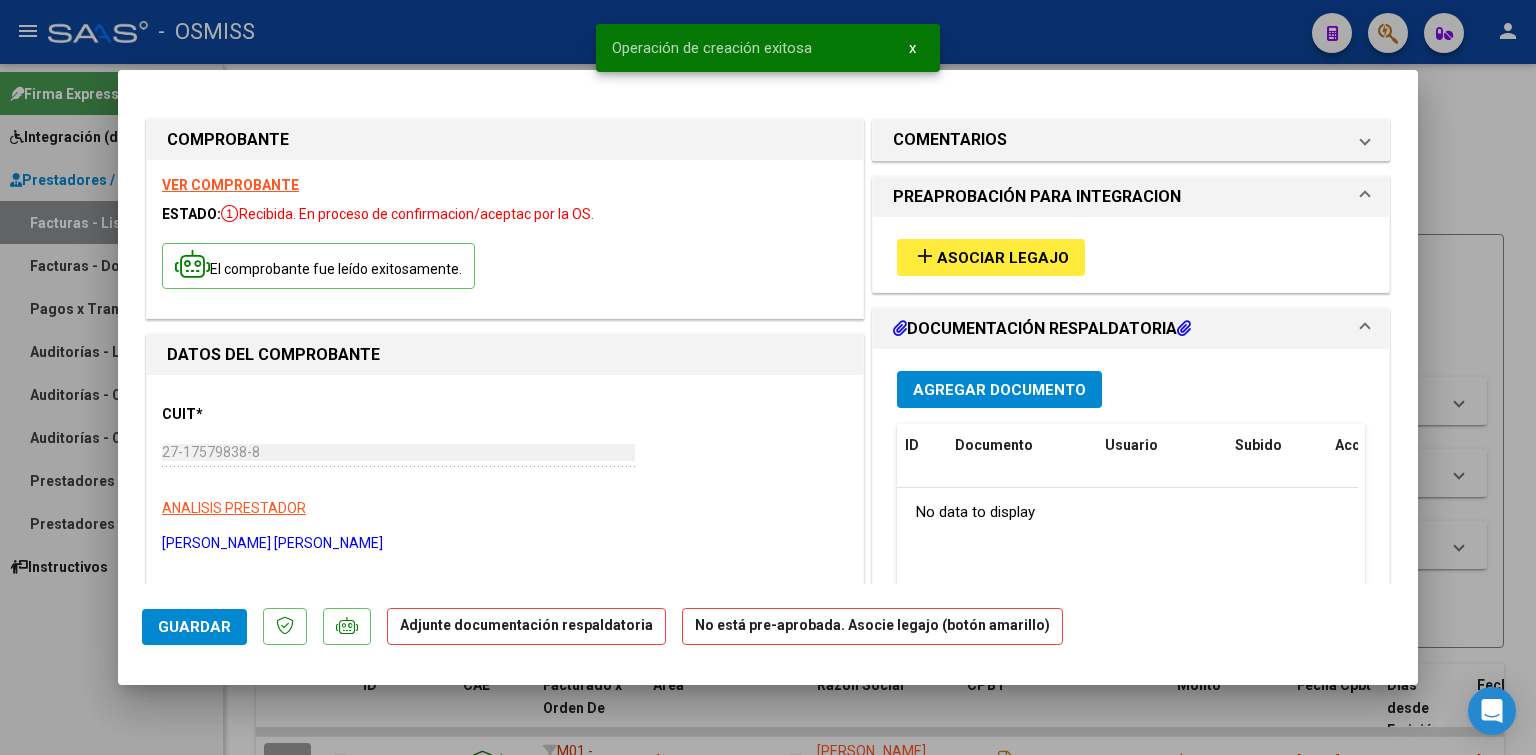 click on "add Asociar Legajo" at bounding box center (991, 257) 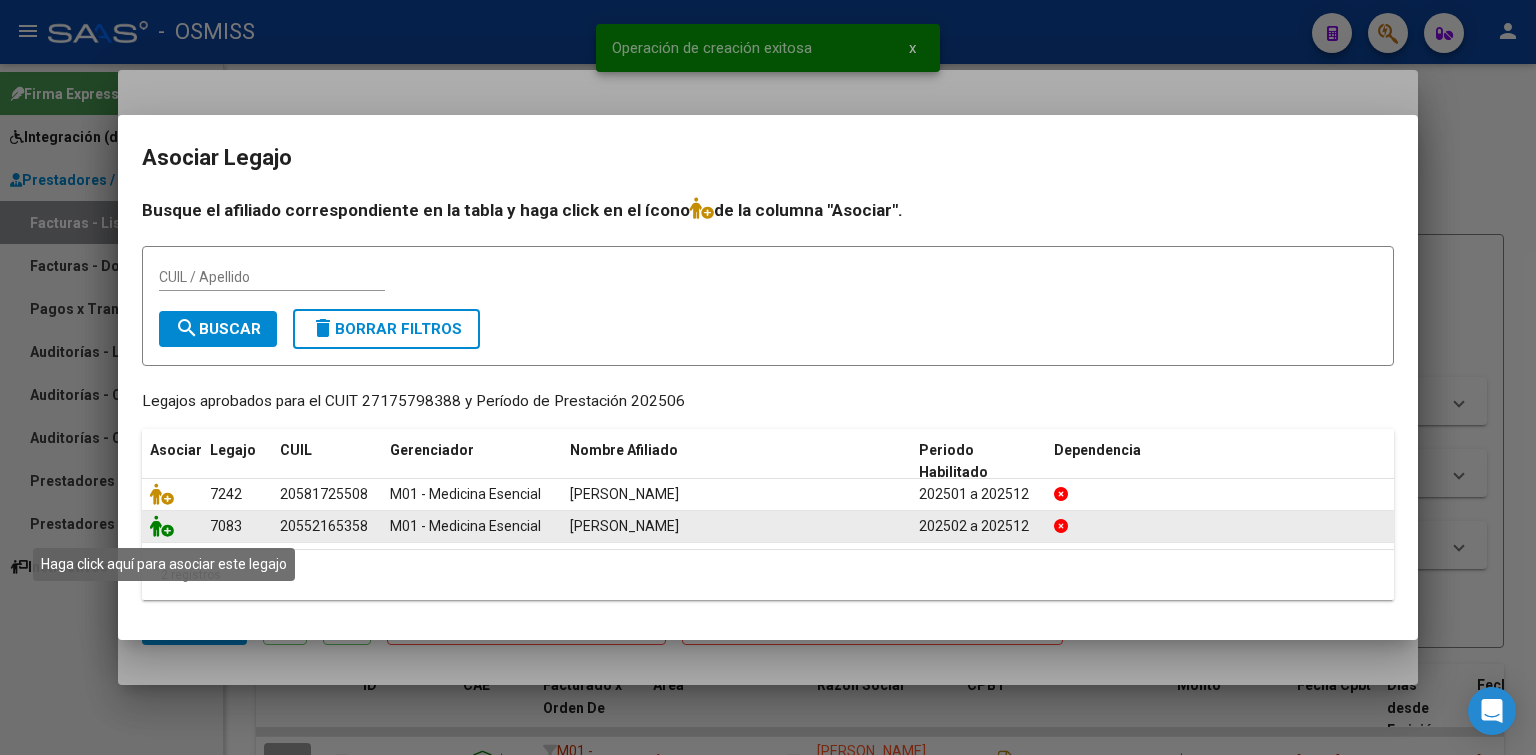 click 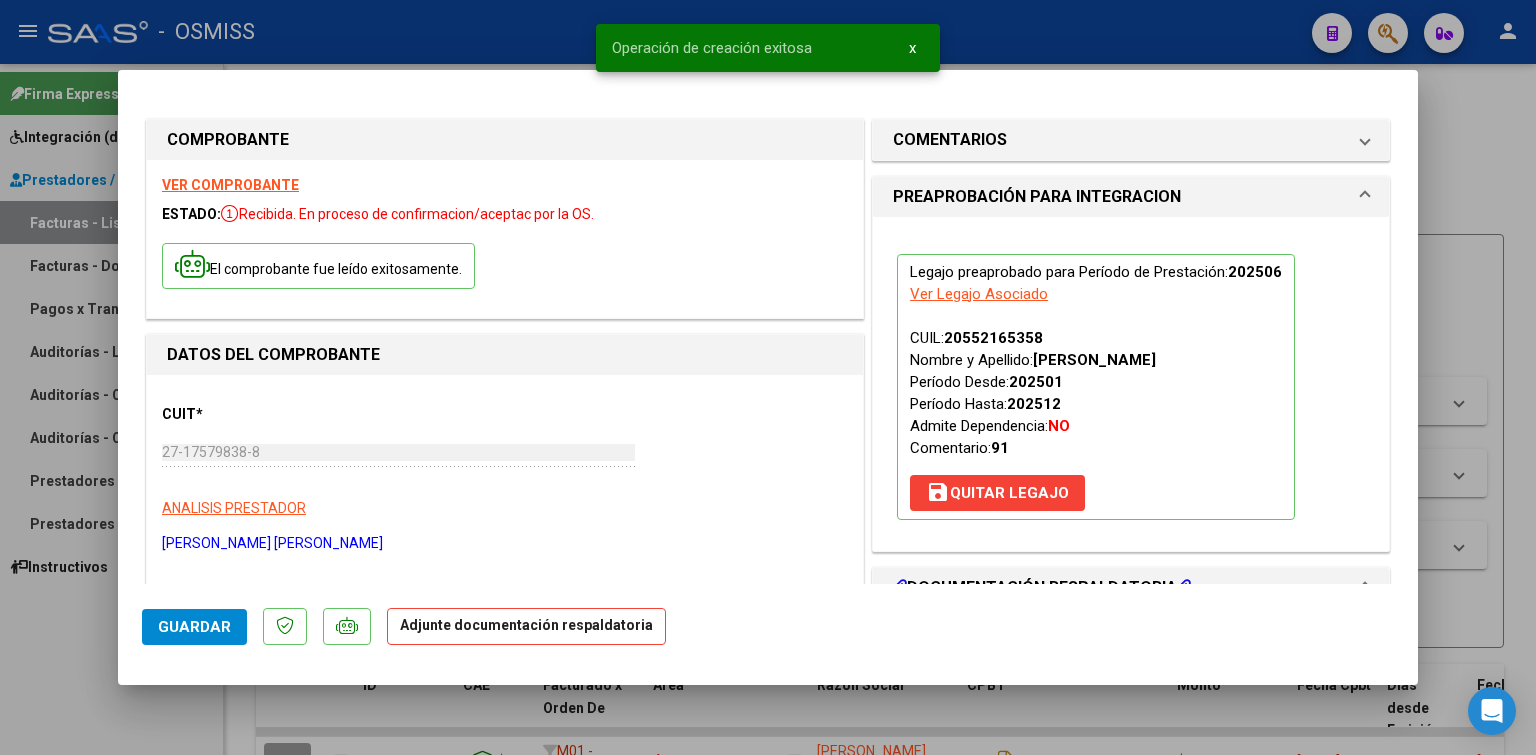 scroll, scrollTop: 200, scrollLeft: 0, axis: vertical 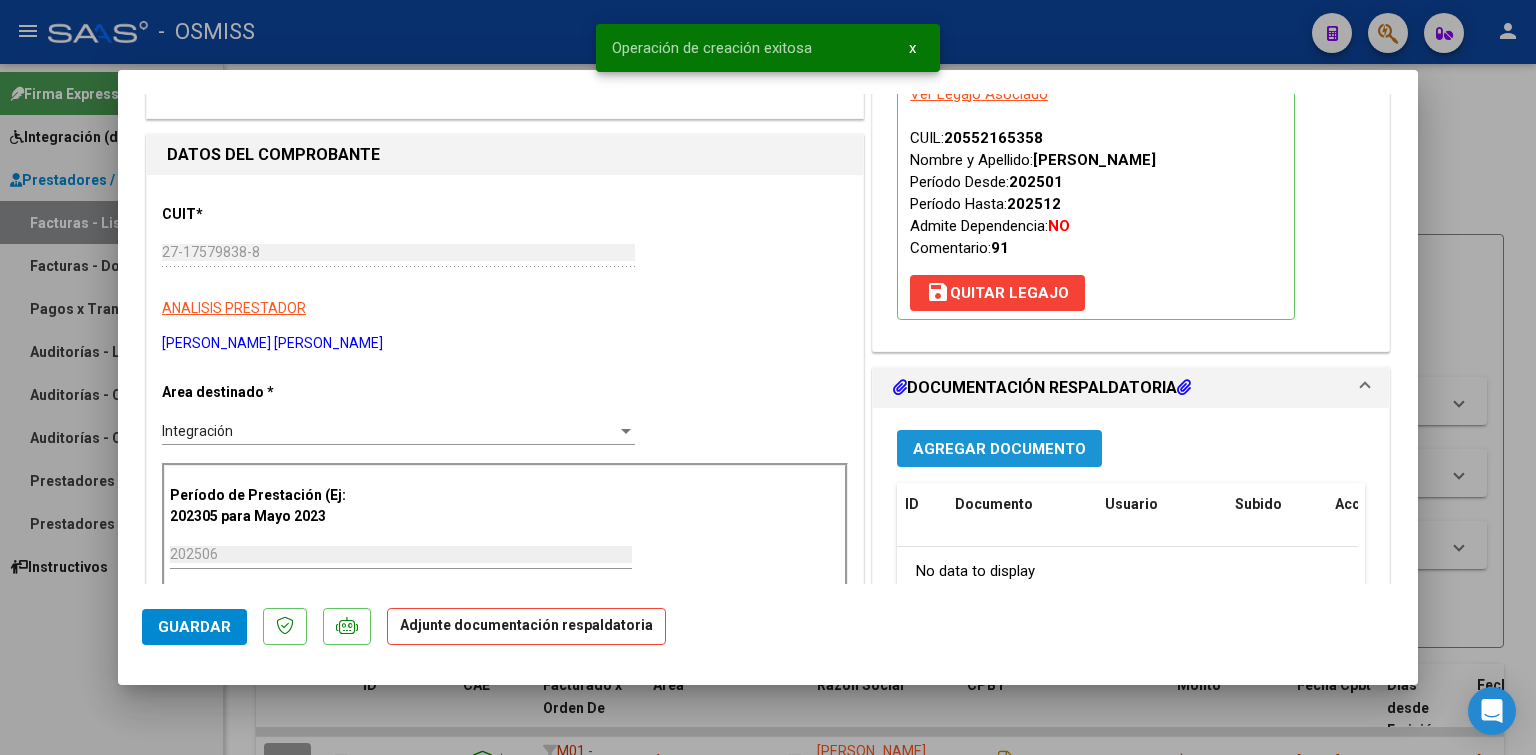 click on "Agregar Documento" at bounding box center [999, 449] 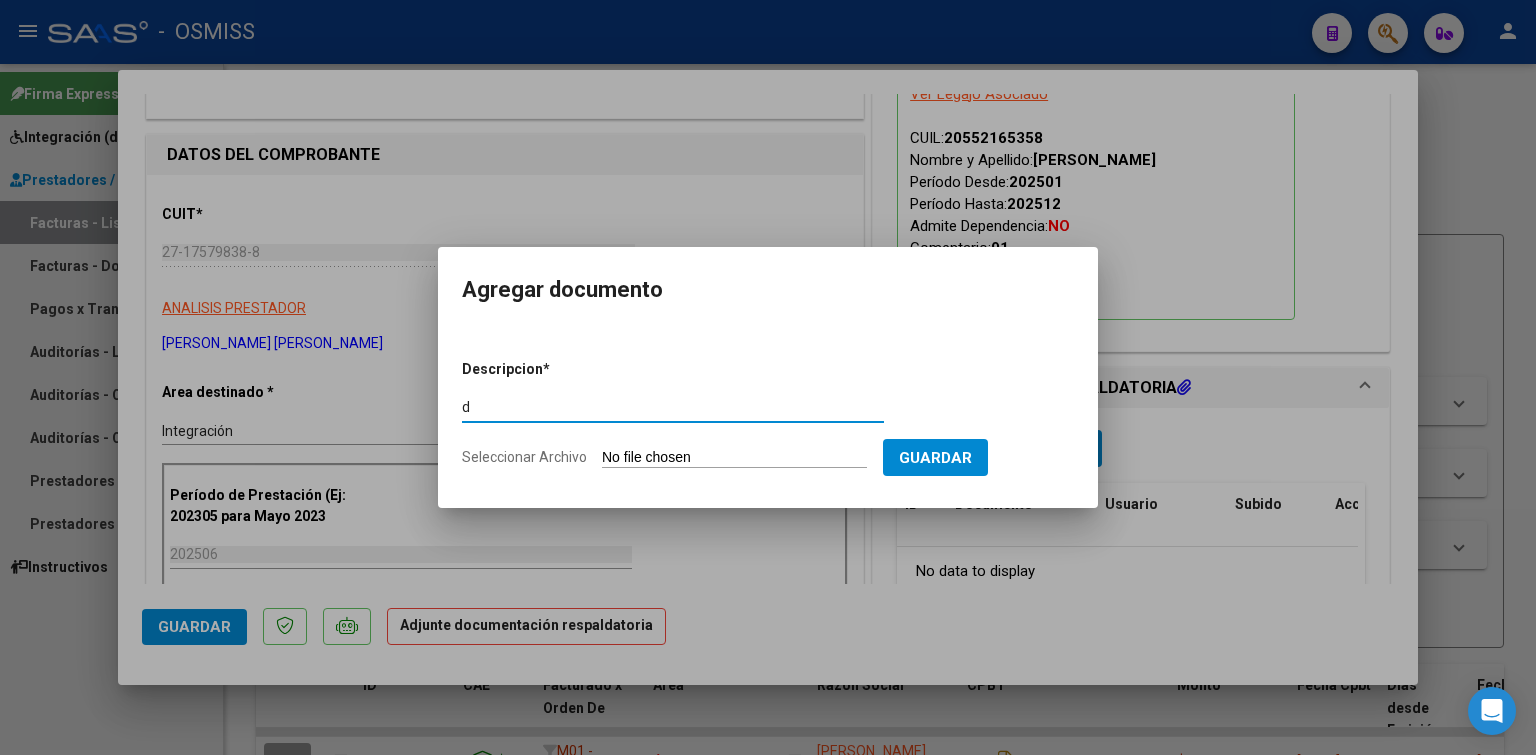 type on "d" 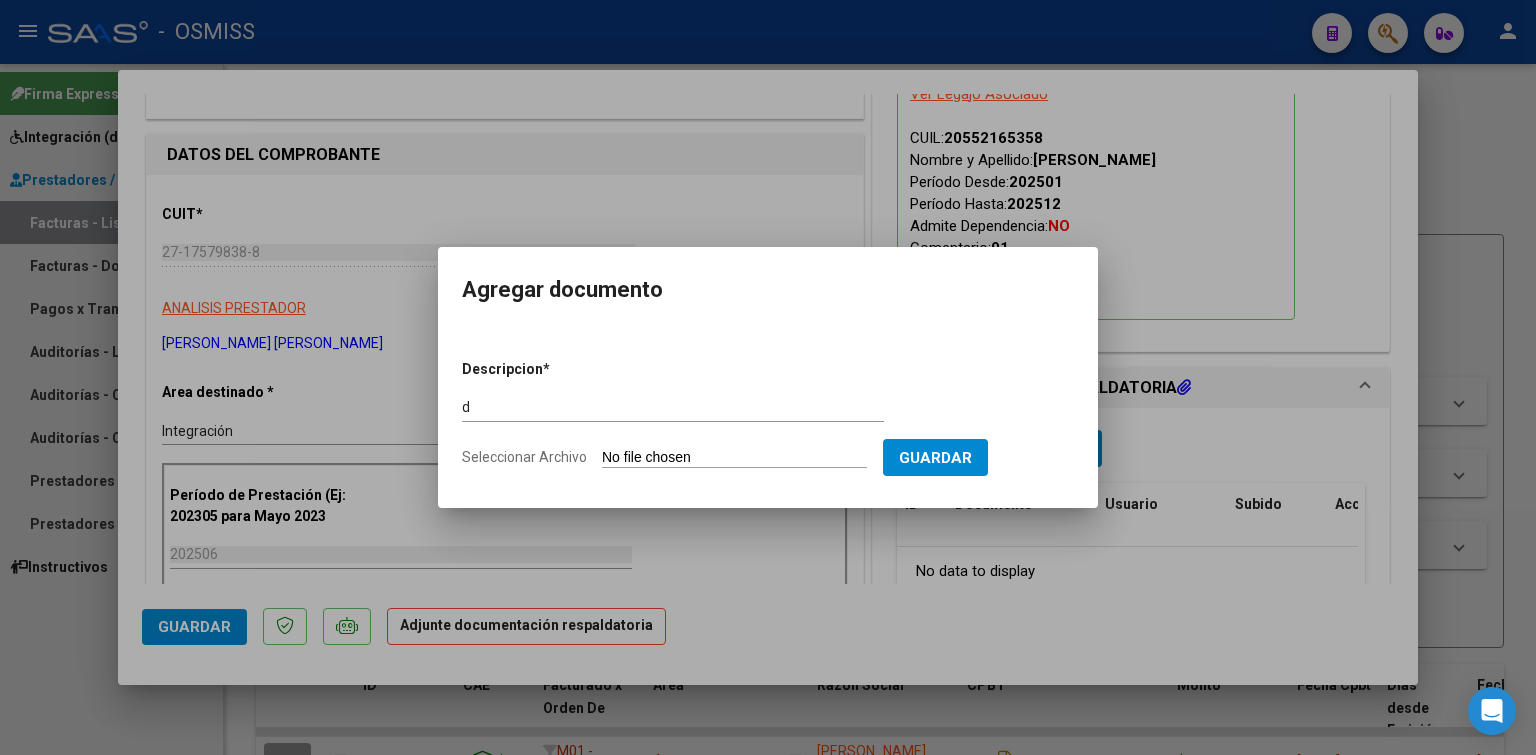 type on "C:\fakepath\IMG_2025_6_24_18_17_17_2711 (3 archivos fusionados).pdf" 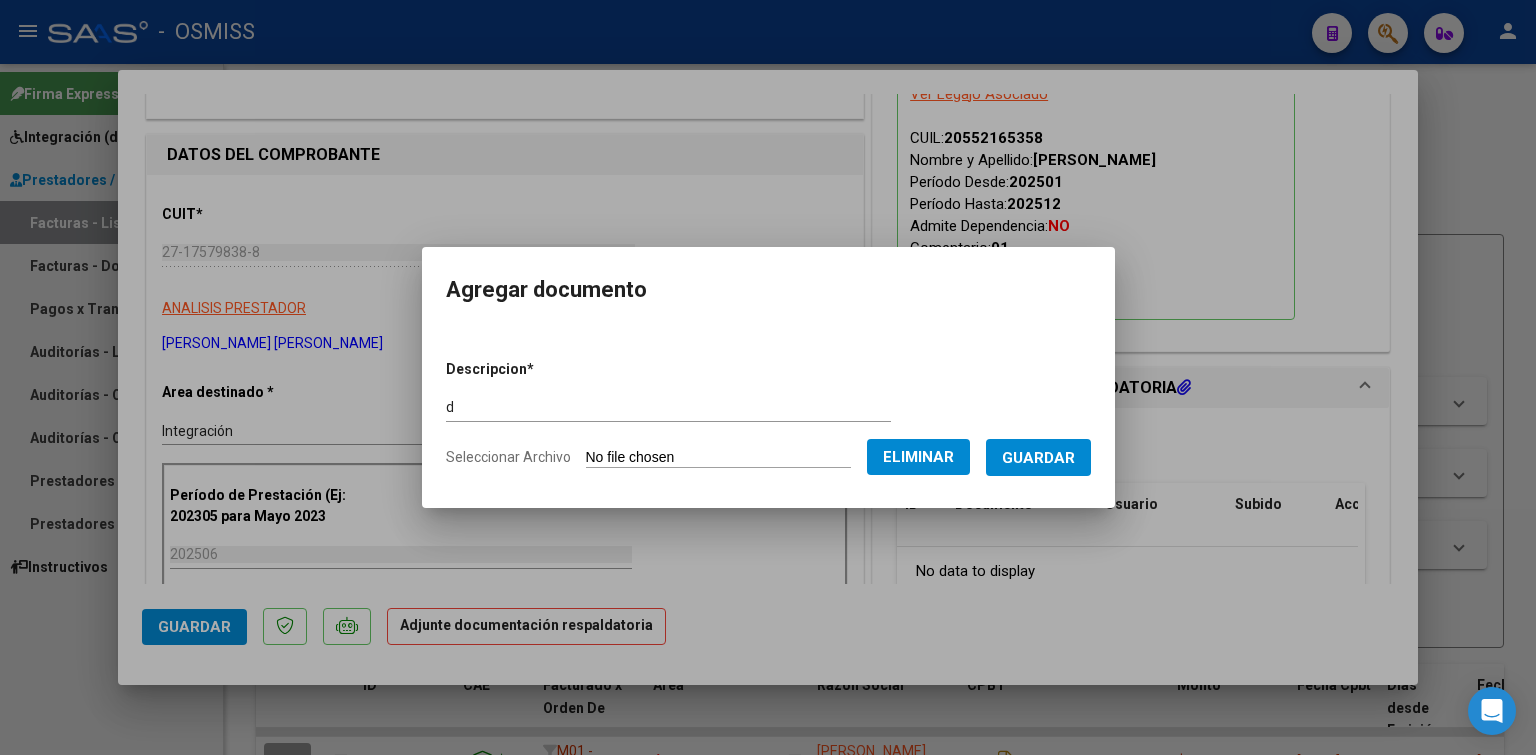 click on "Guardar" at bounding box center [1038, 458] 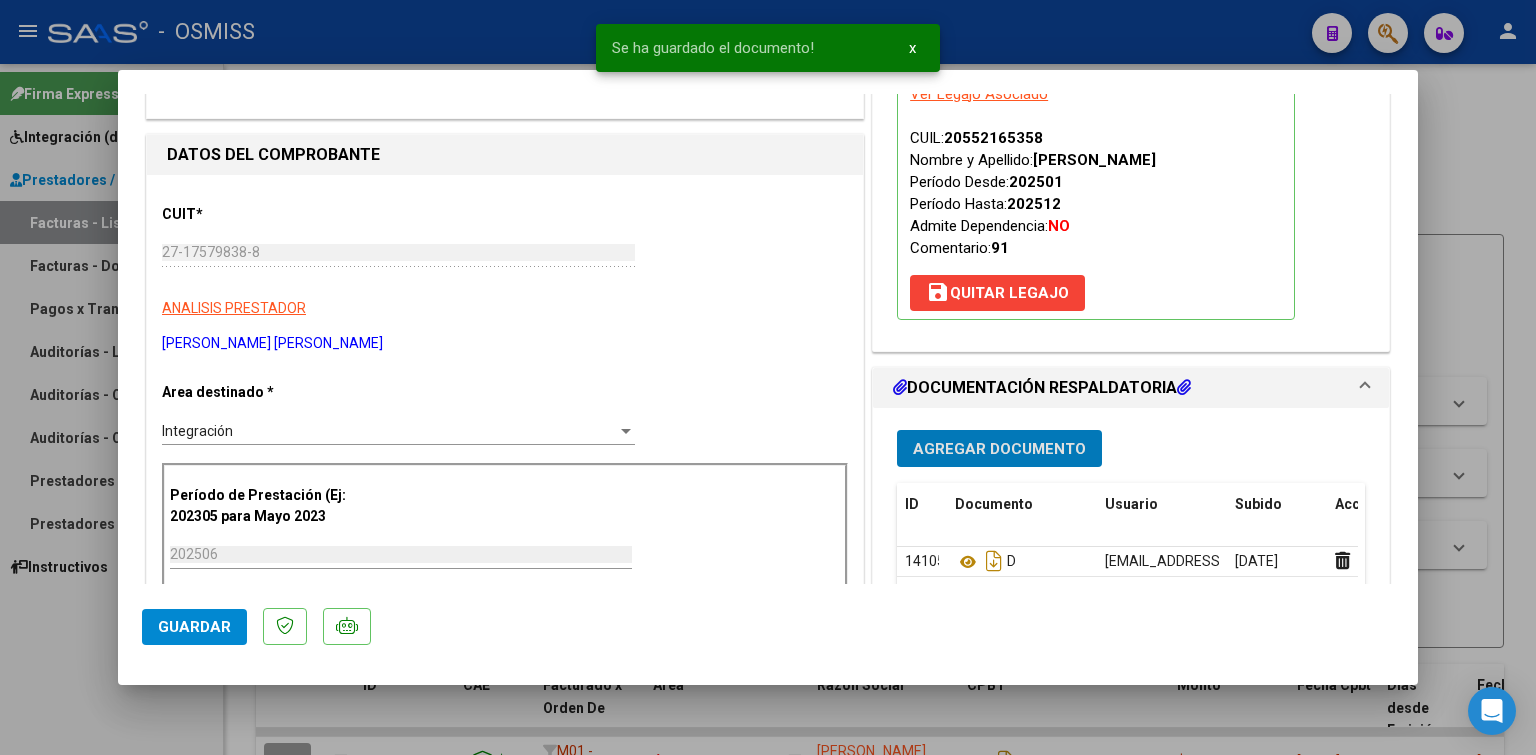 type 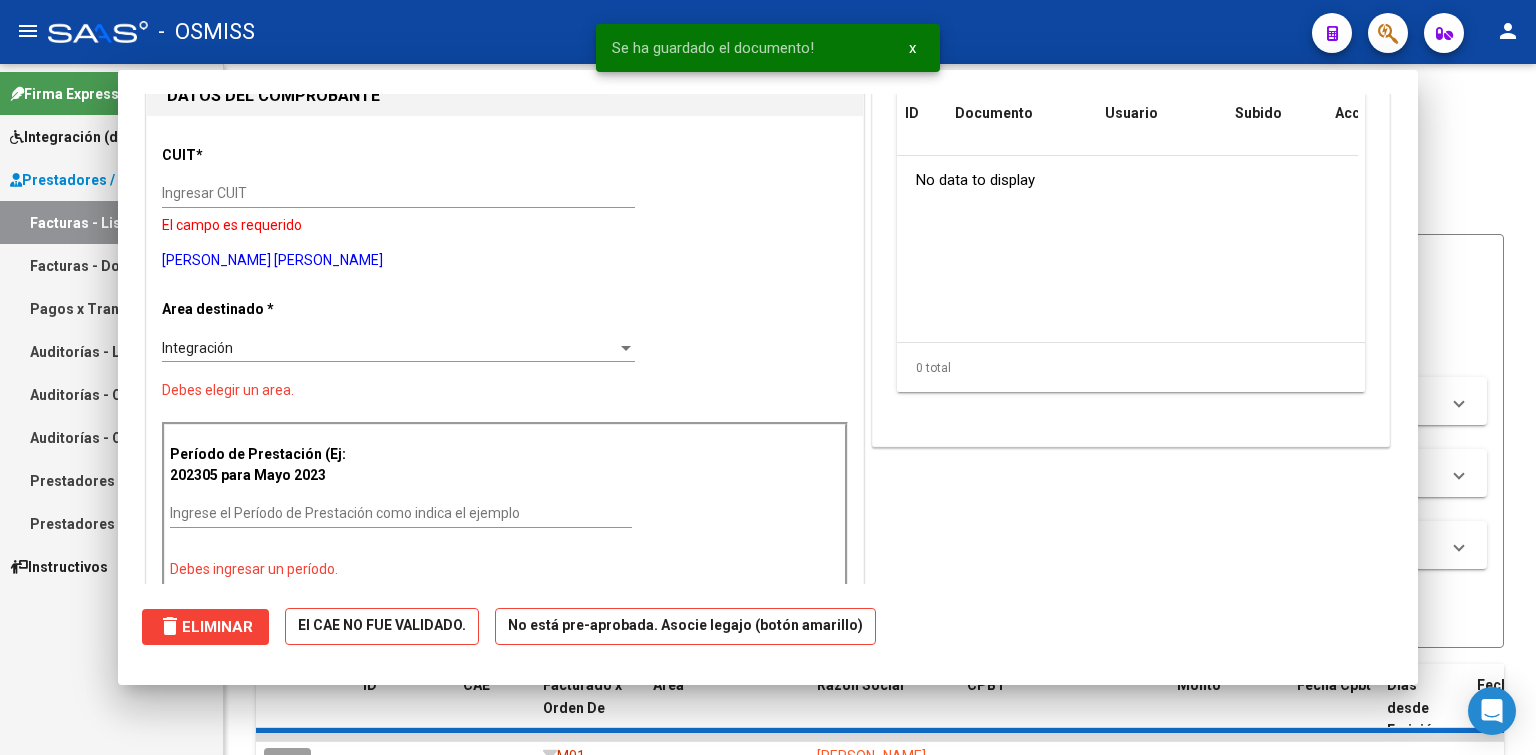 scroll, scrollTop: 210, scrollLeft: 0, axis: vertical 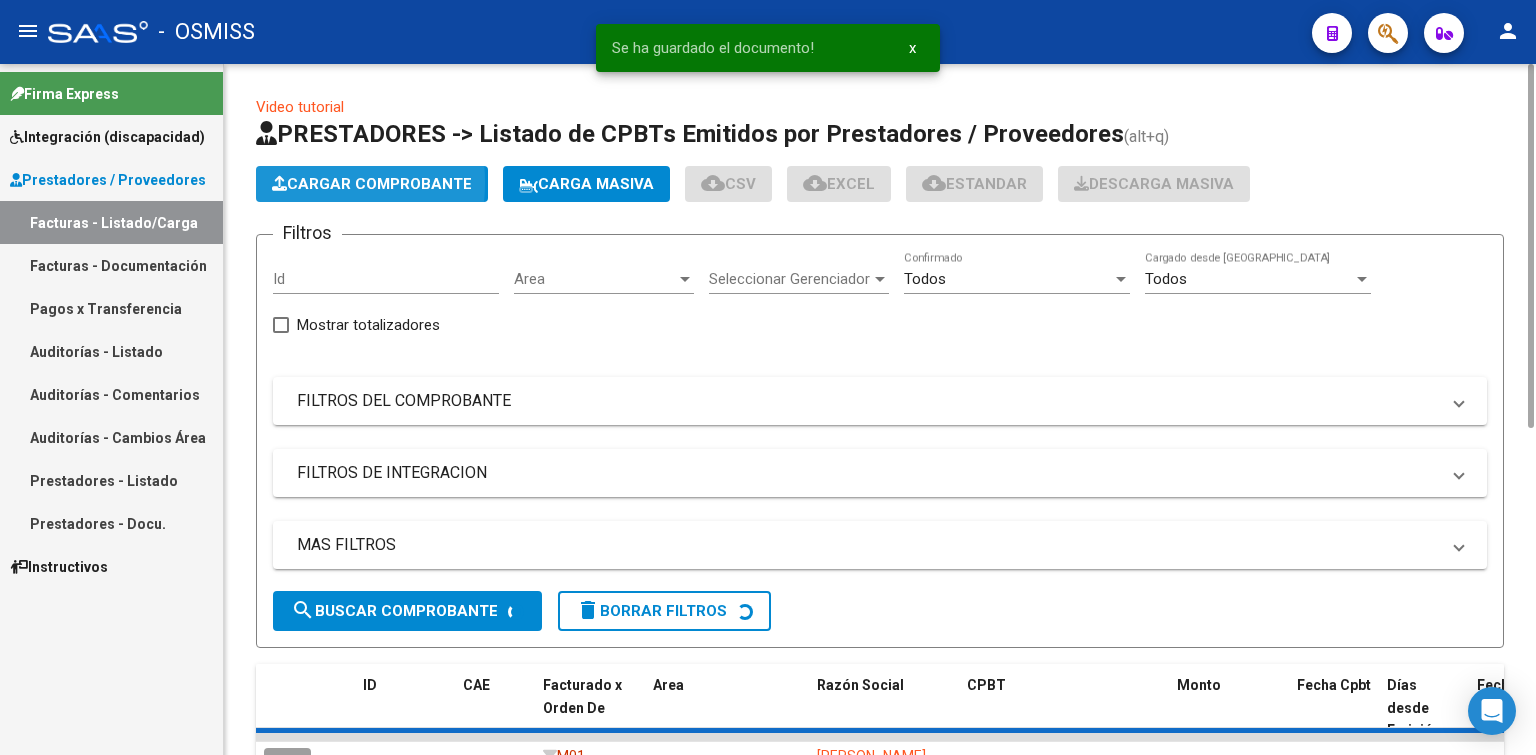 click on "Cargar Comprobante" 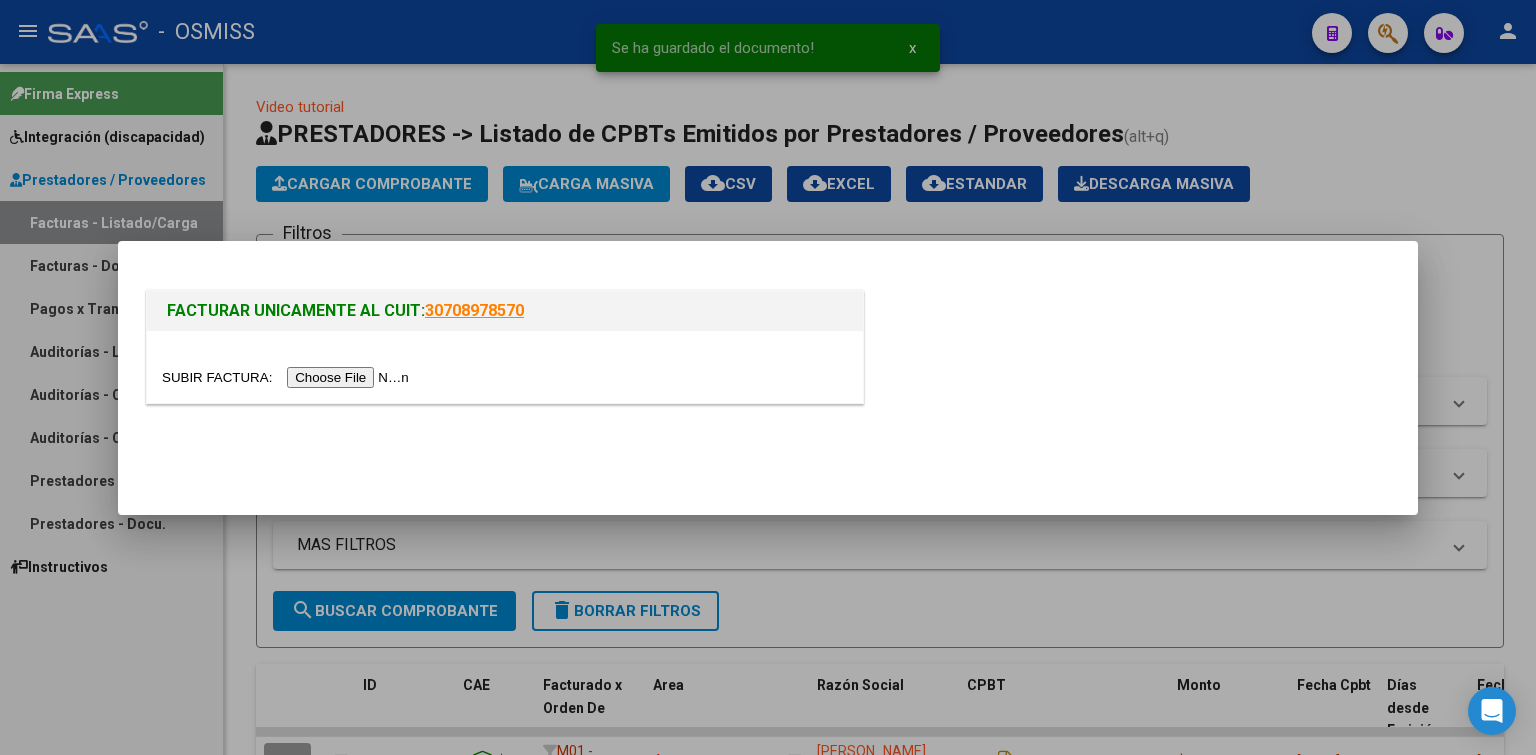 click at bounding box center (288, 377) 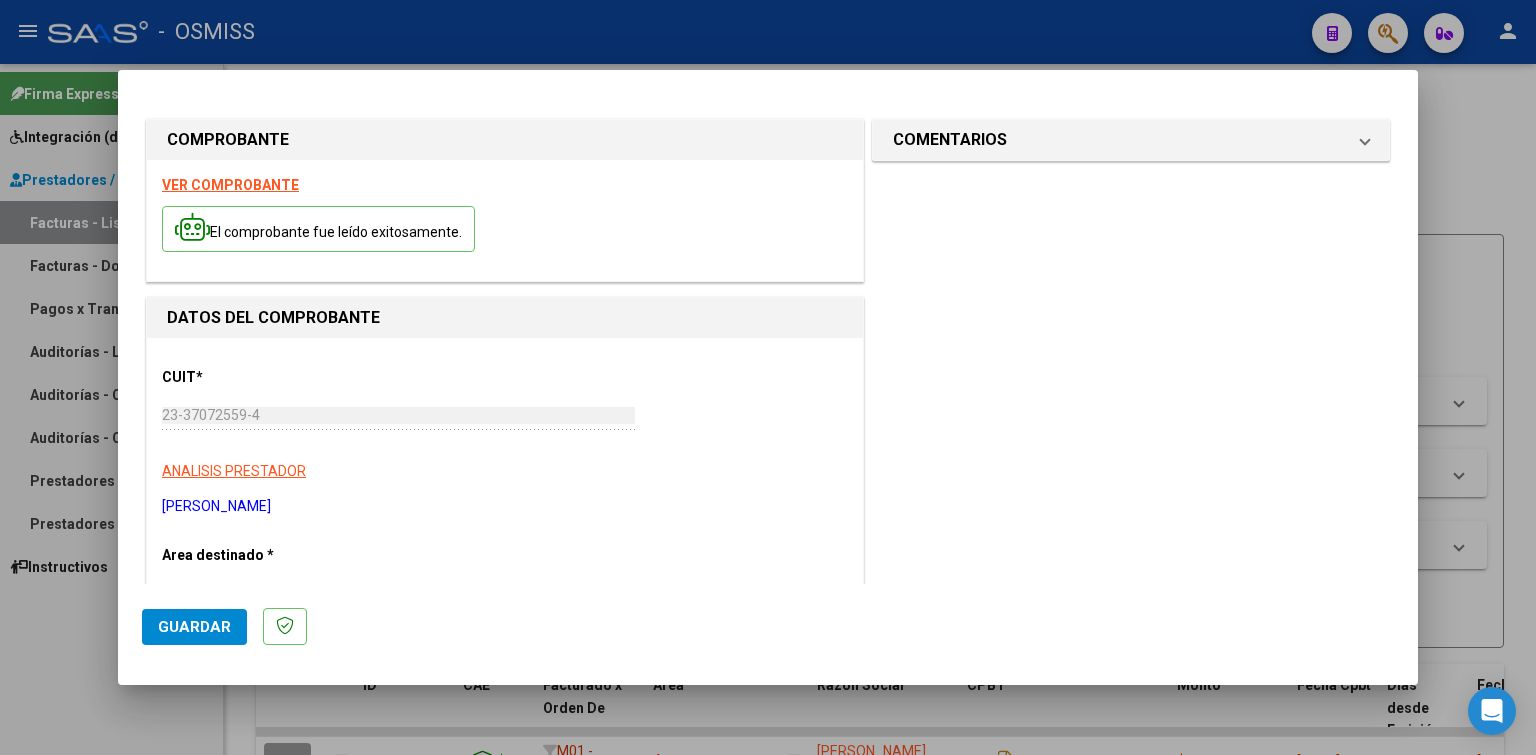 scroll, scrollTop: 200, scrollLeft: 0, axis: vertical 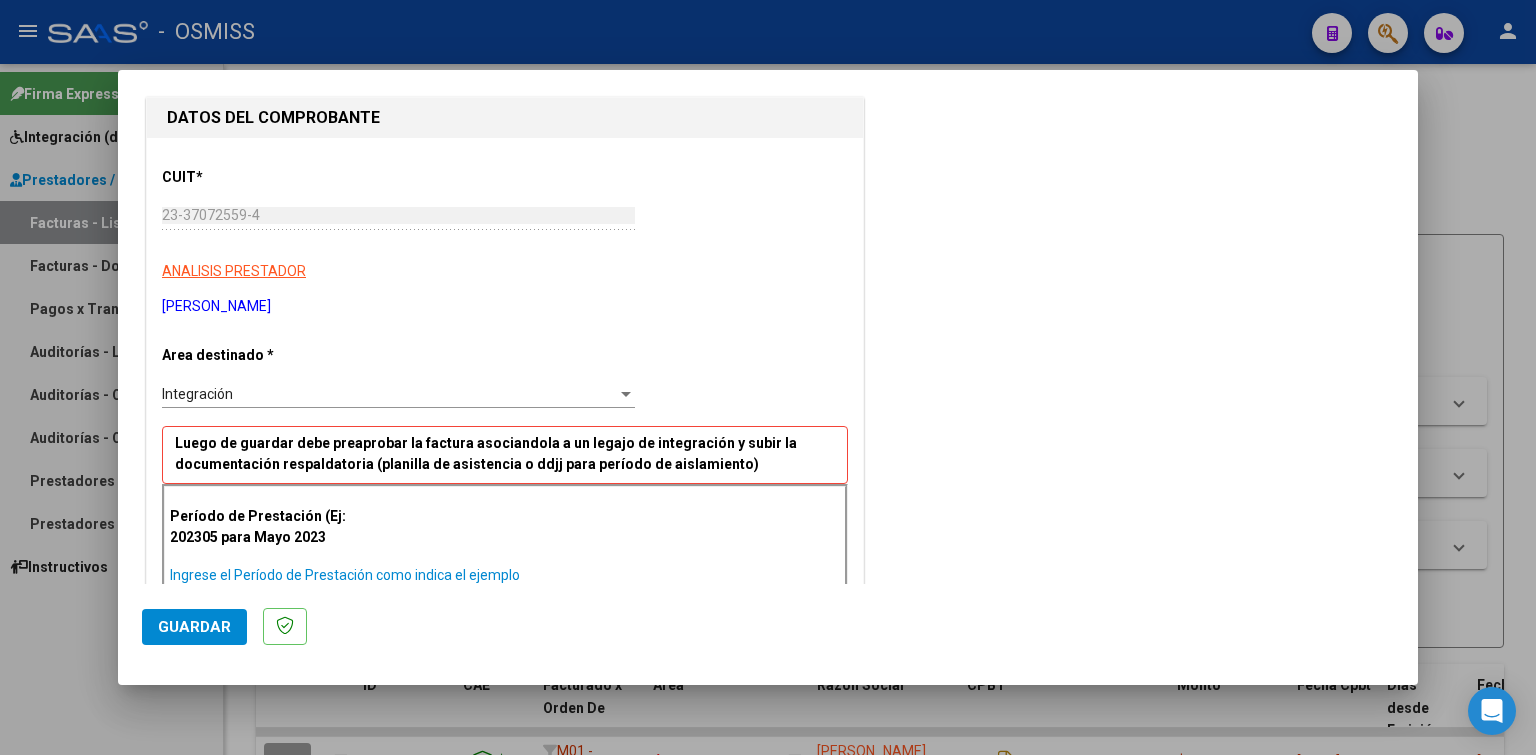 click on "Ingrese el Período de Prestación como indica el ejemplo" at bounding box center [401, 575] 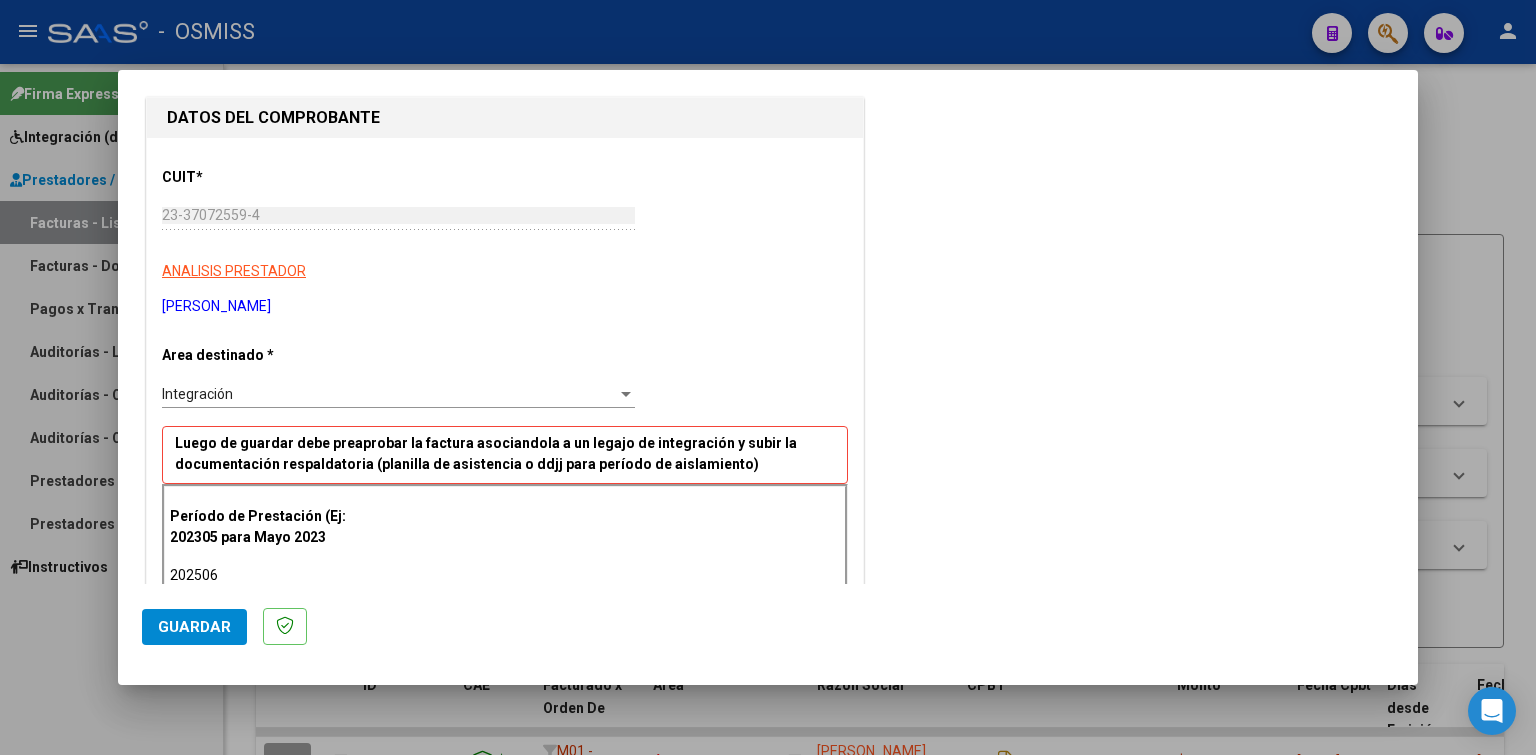 type on "202506" 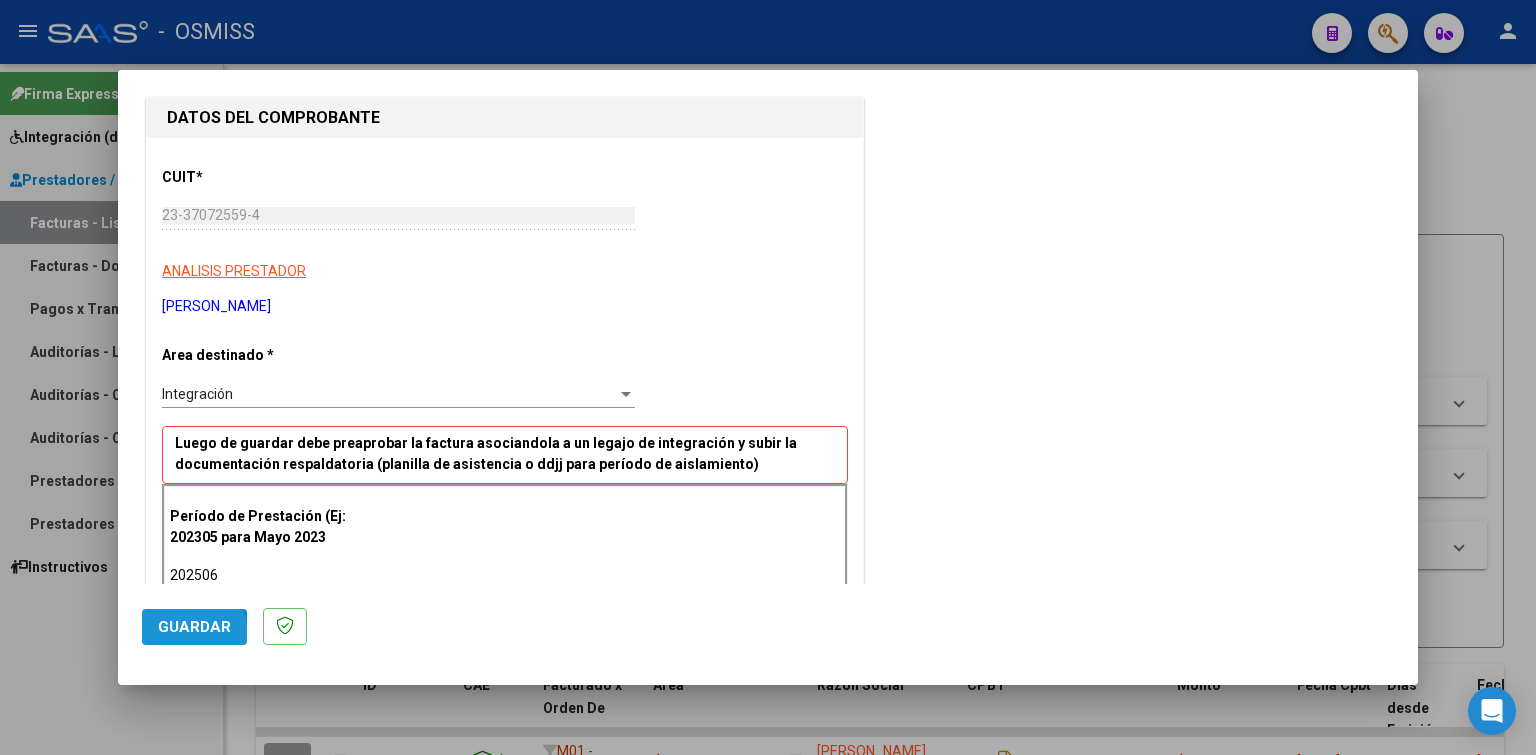 click on "Guardar" 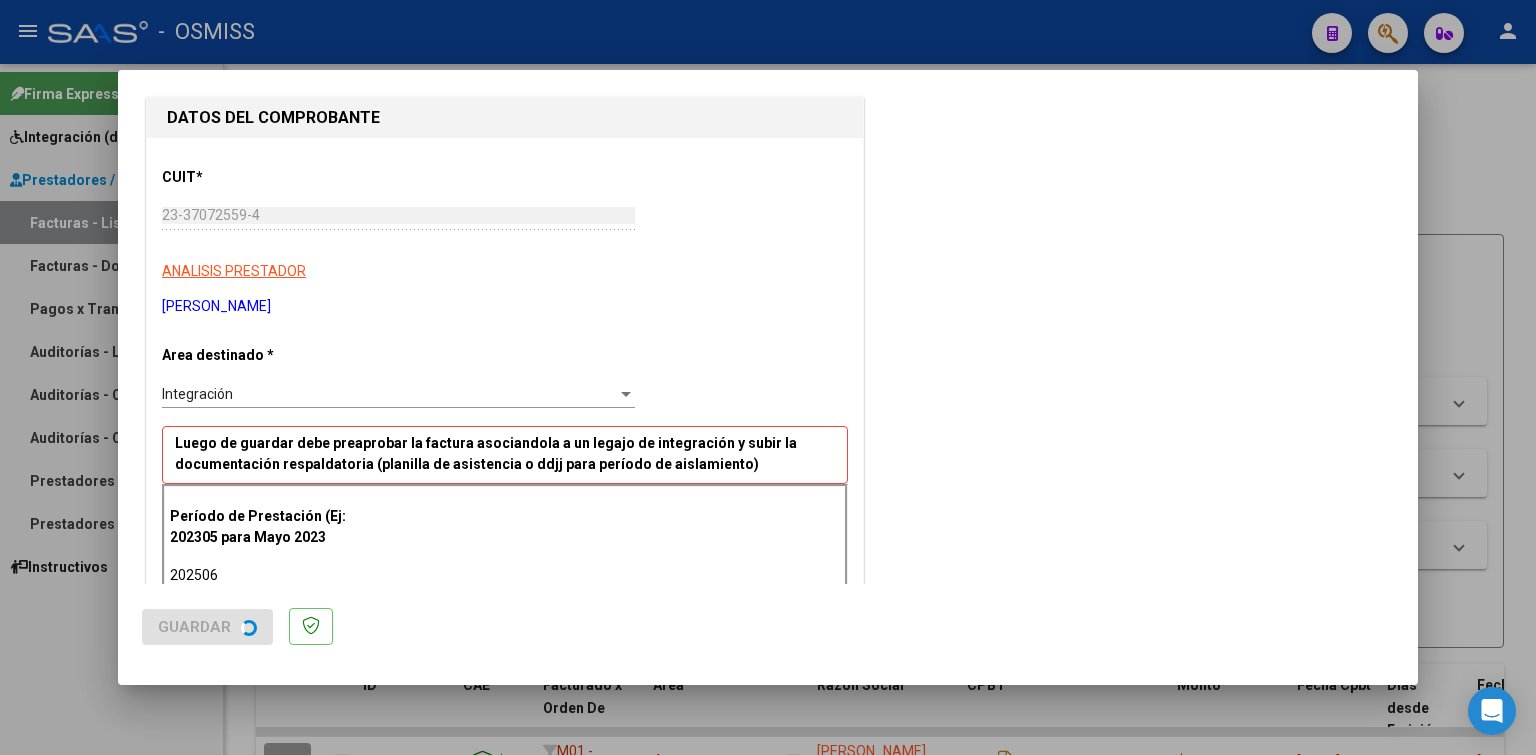 scroll, scrollTop: 0, scrollLeft: 0, axis: both 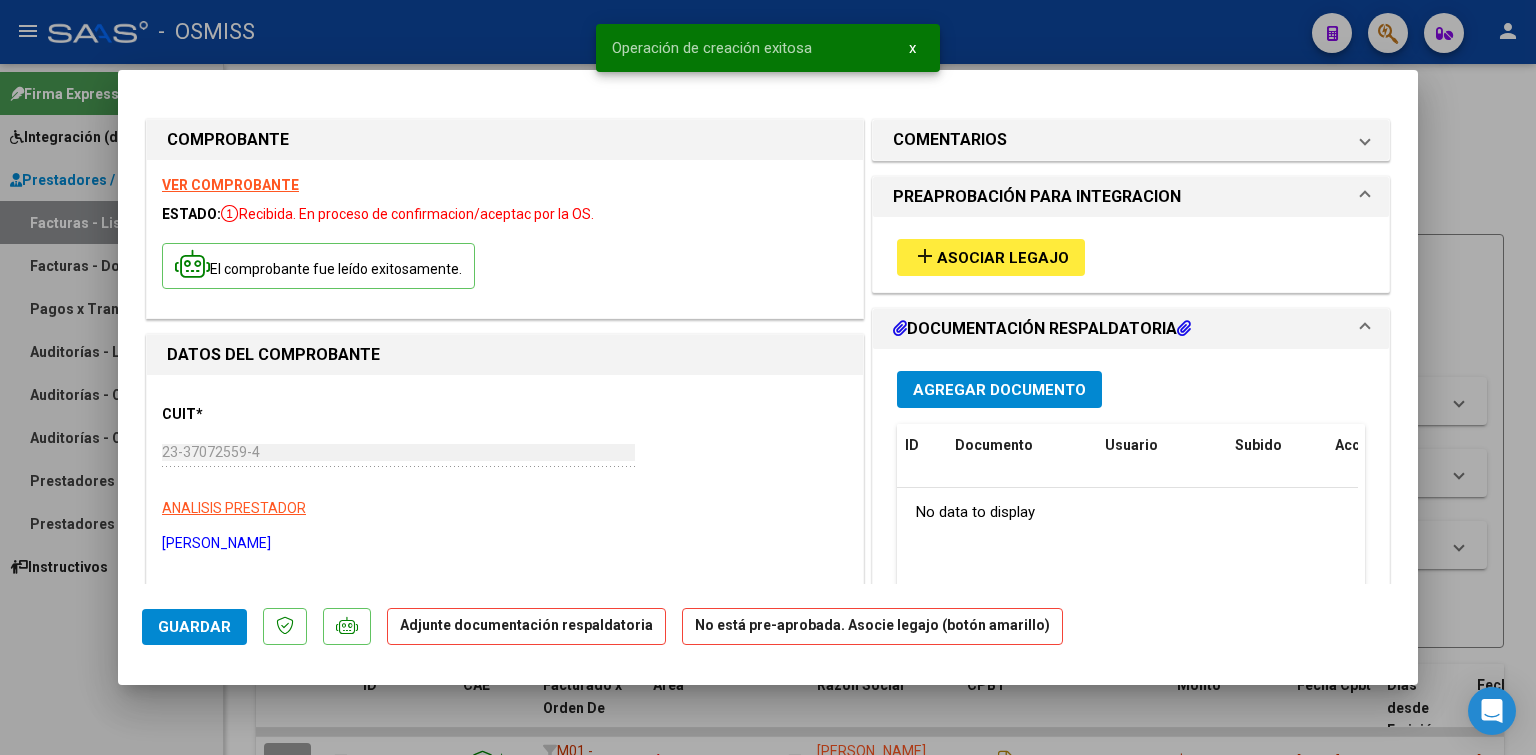 click on "Asociar Legajo" at bounding box center [1003, 258] 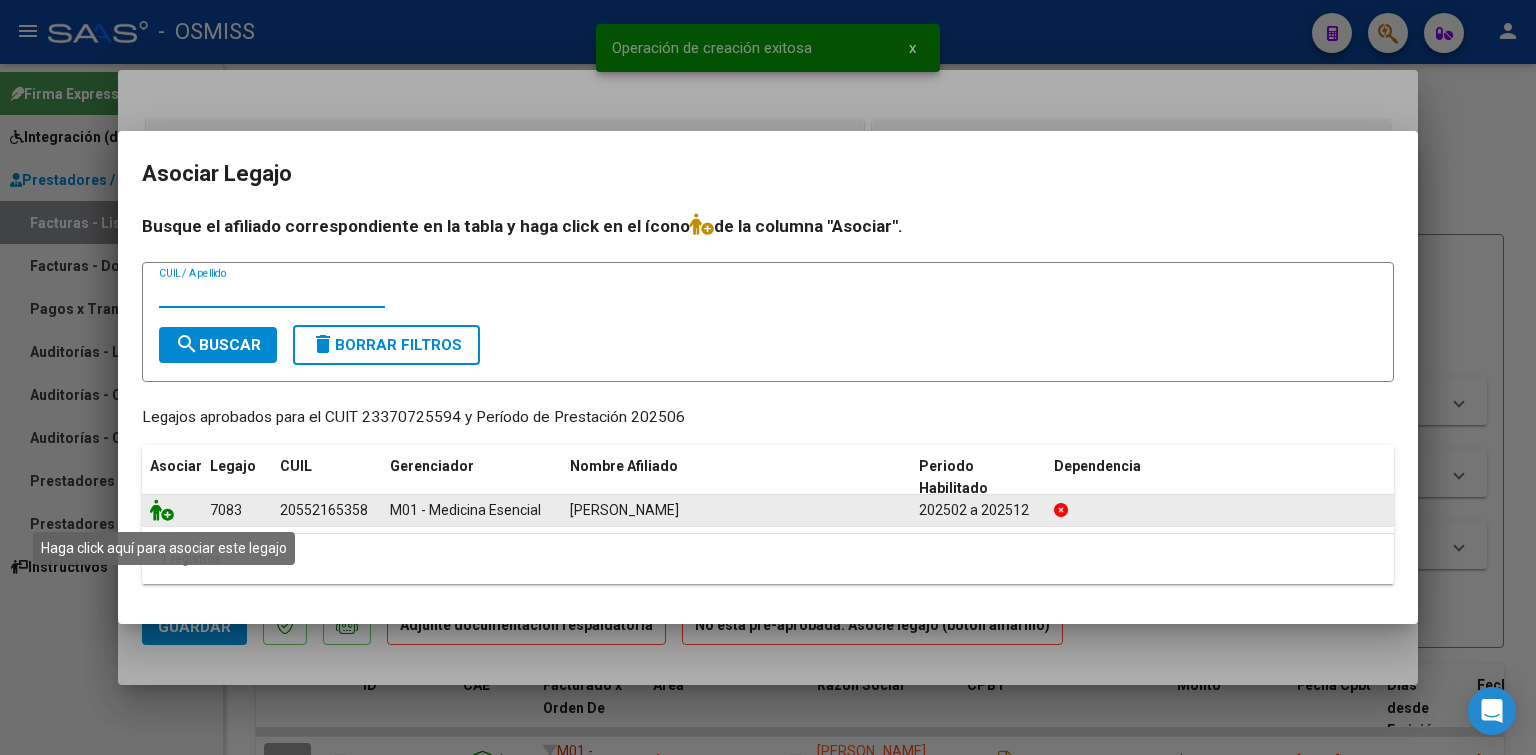 click 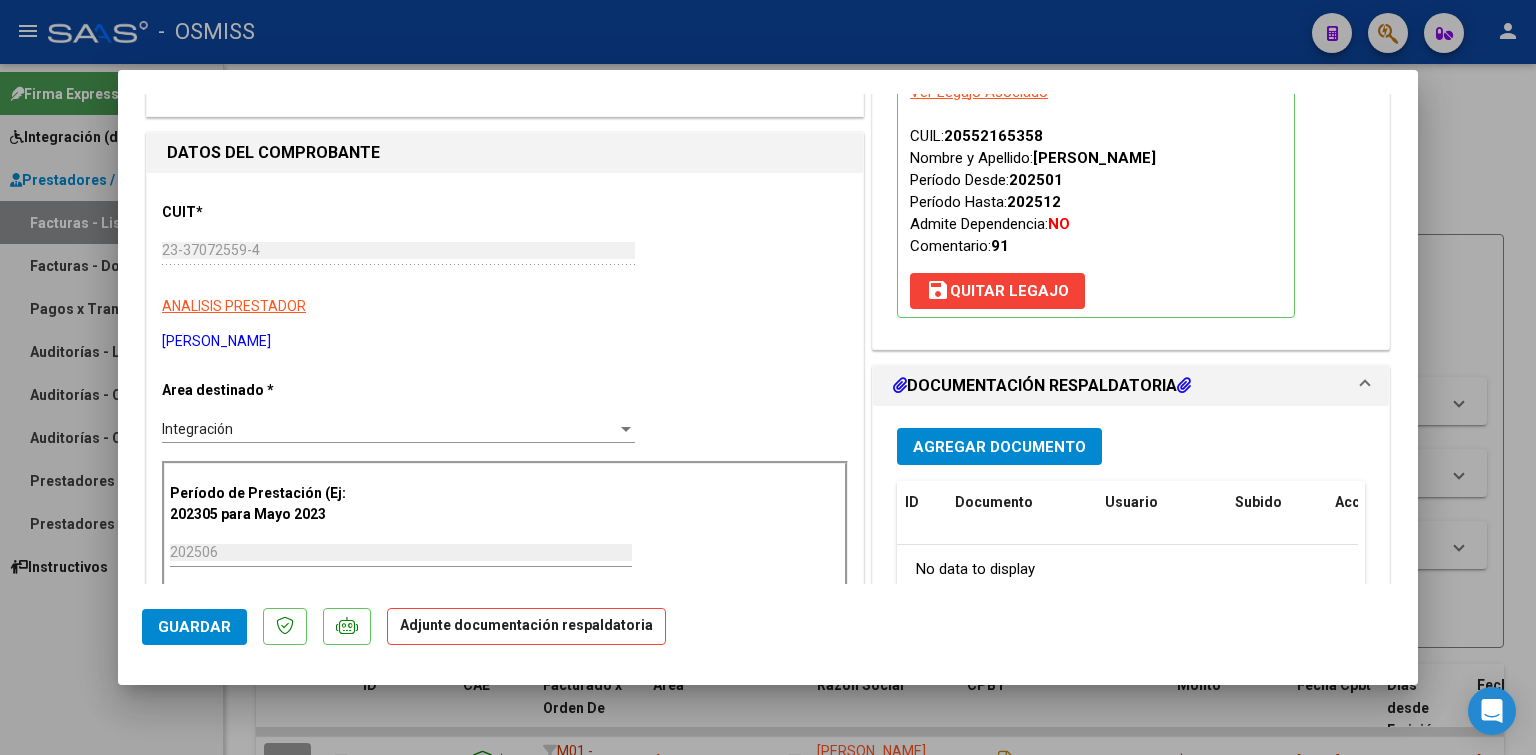scroll, scrollTop: 205, scrollLeft: 0, axis: vertical 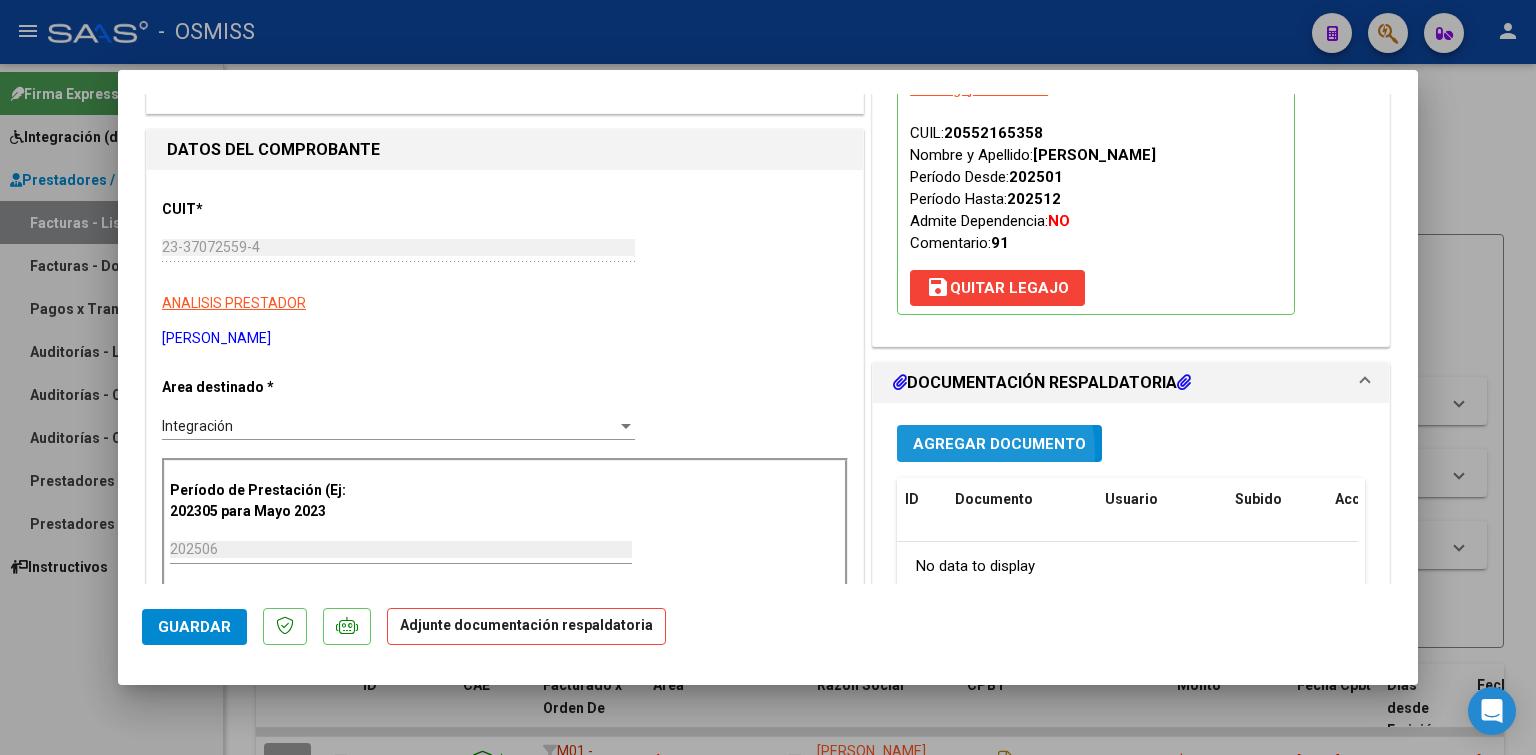 click on "Agregar Documento" at bounding box center (999, 443) 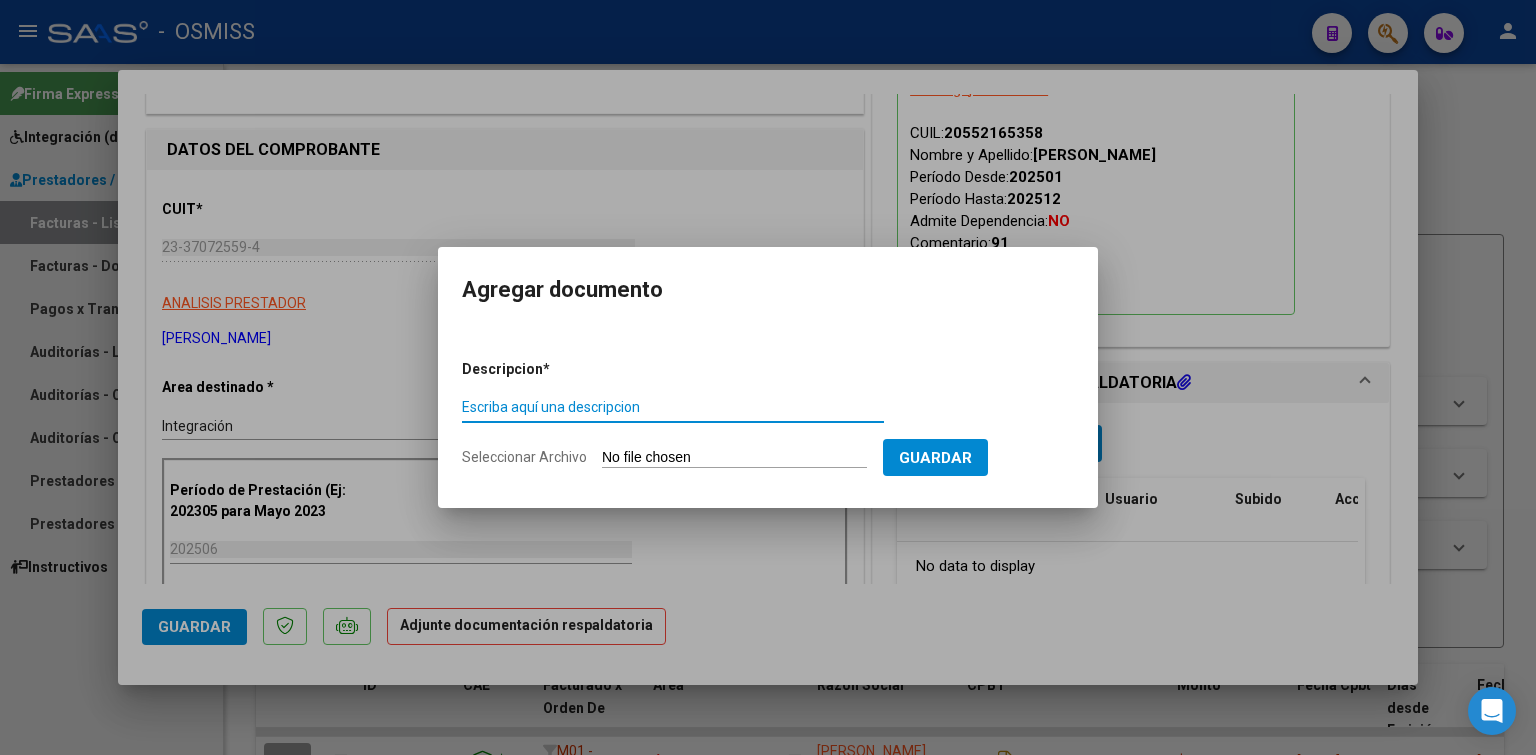 click on "Seleccionar Archivo" at bounding box center (734, 458) 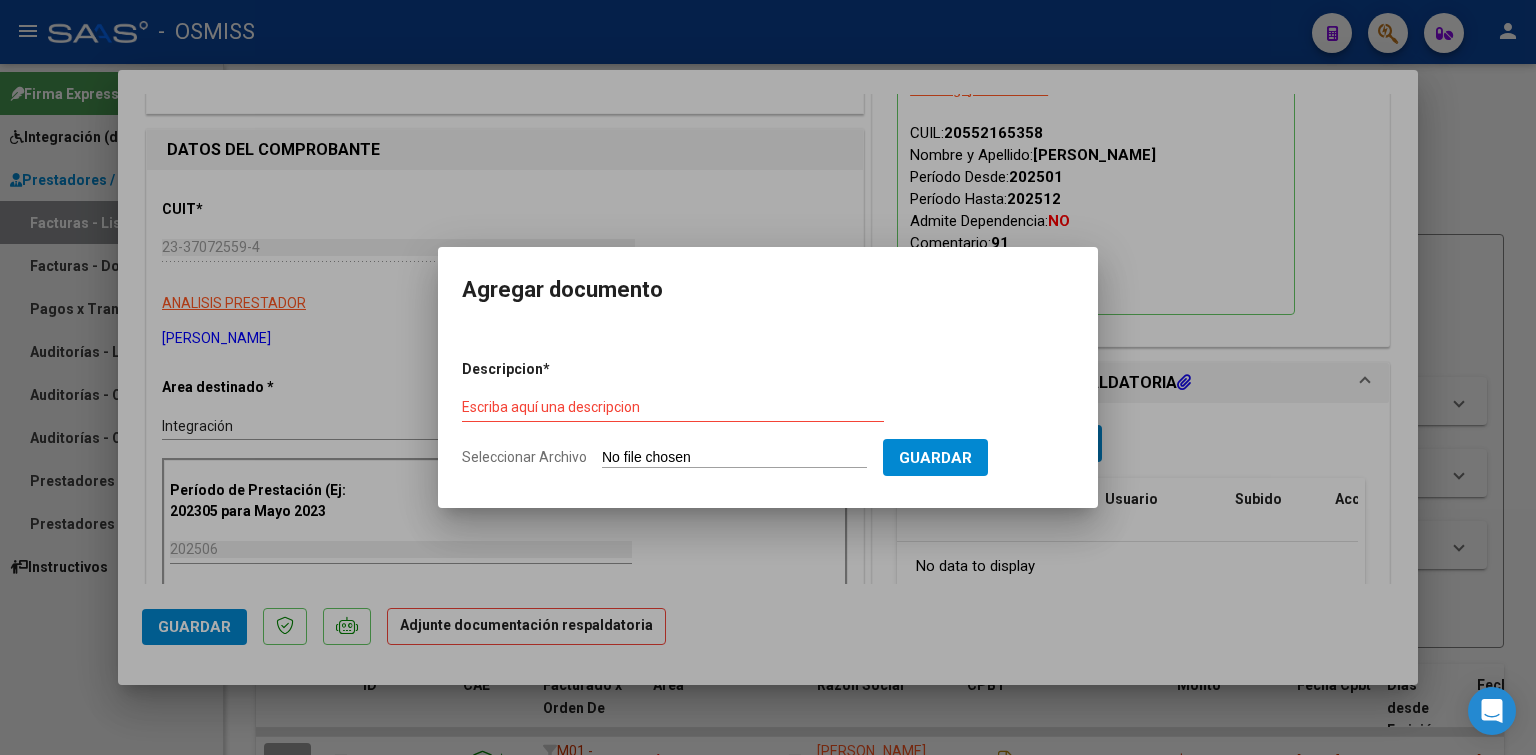 type on "C:\fakepath\IMG_2025_6_24_18_17_18_53525 (3 archivos fusionados).pdf" 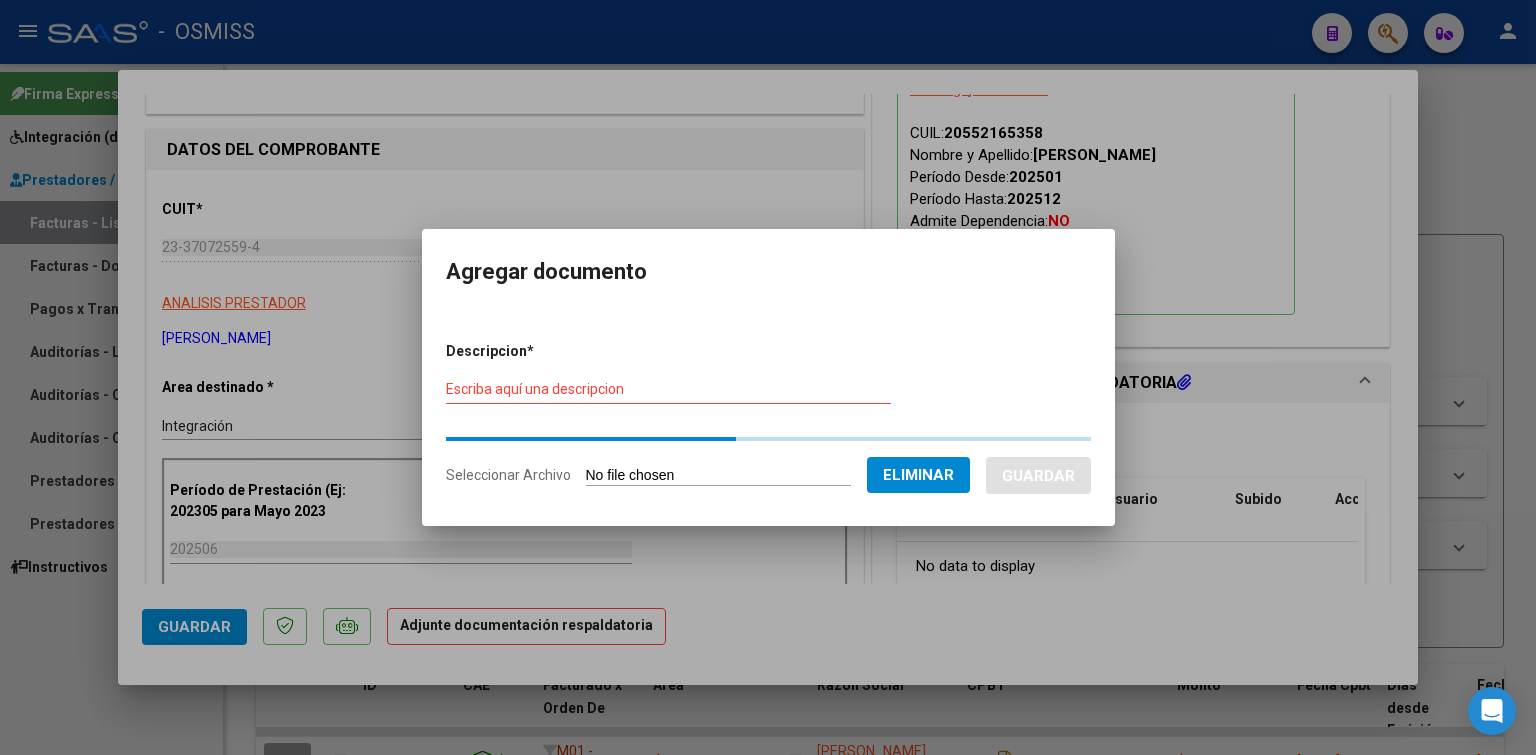 click on "Escriba aquí una descripcion" at bounding box center (668, 389) 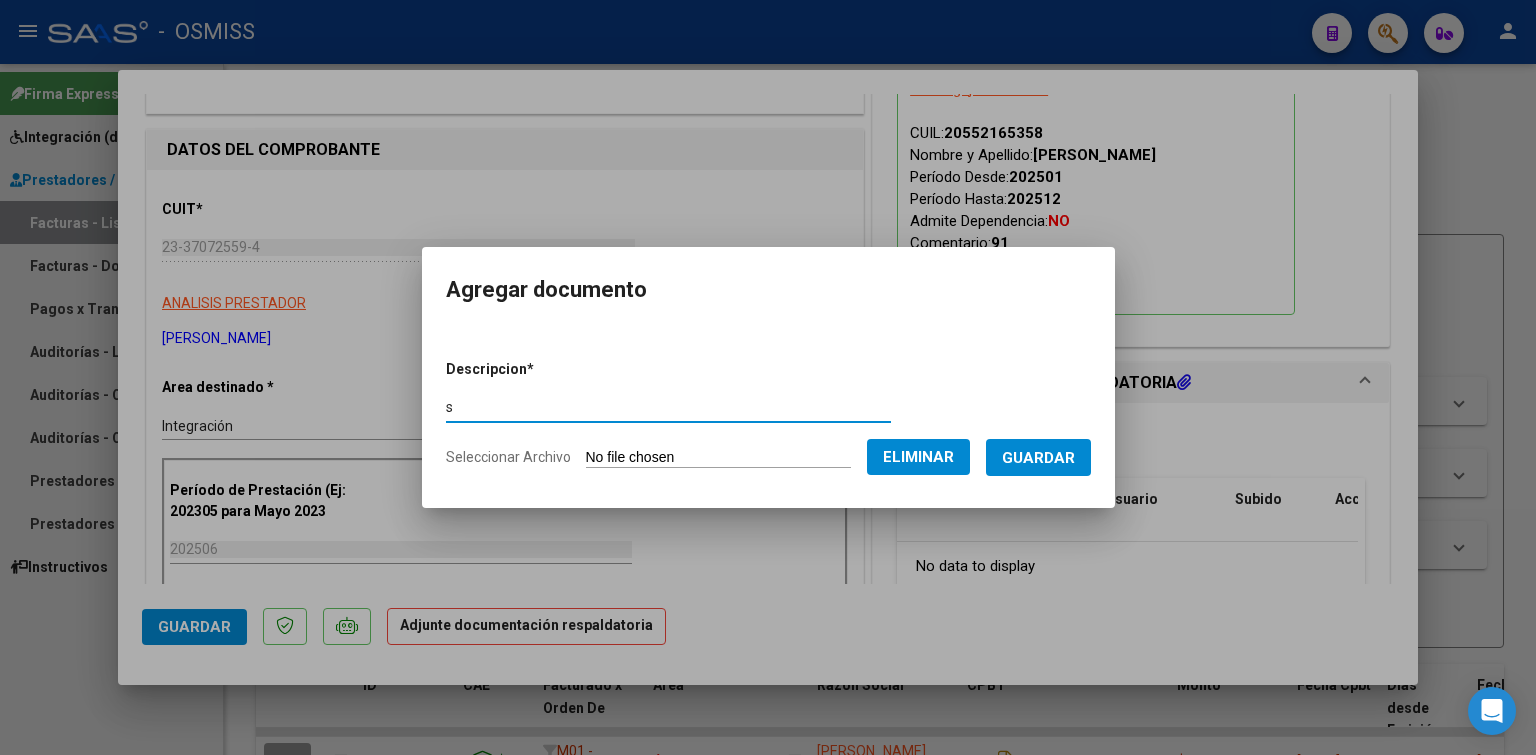 type on "s" 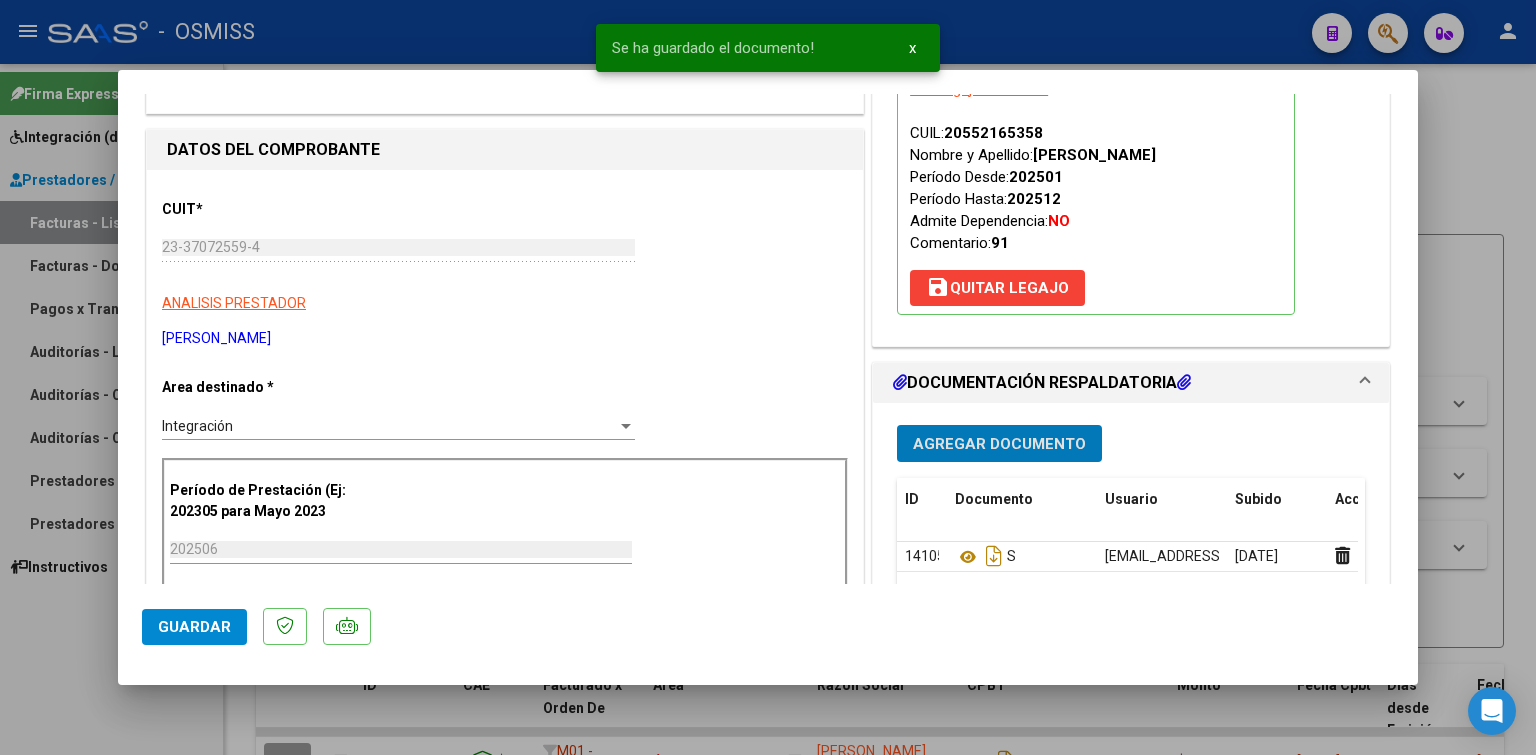 type 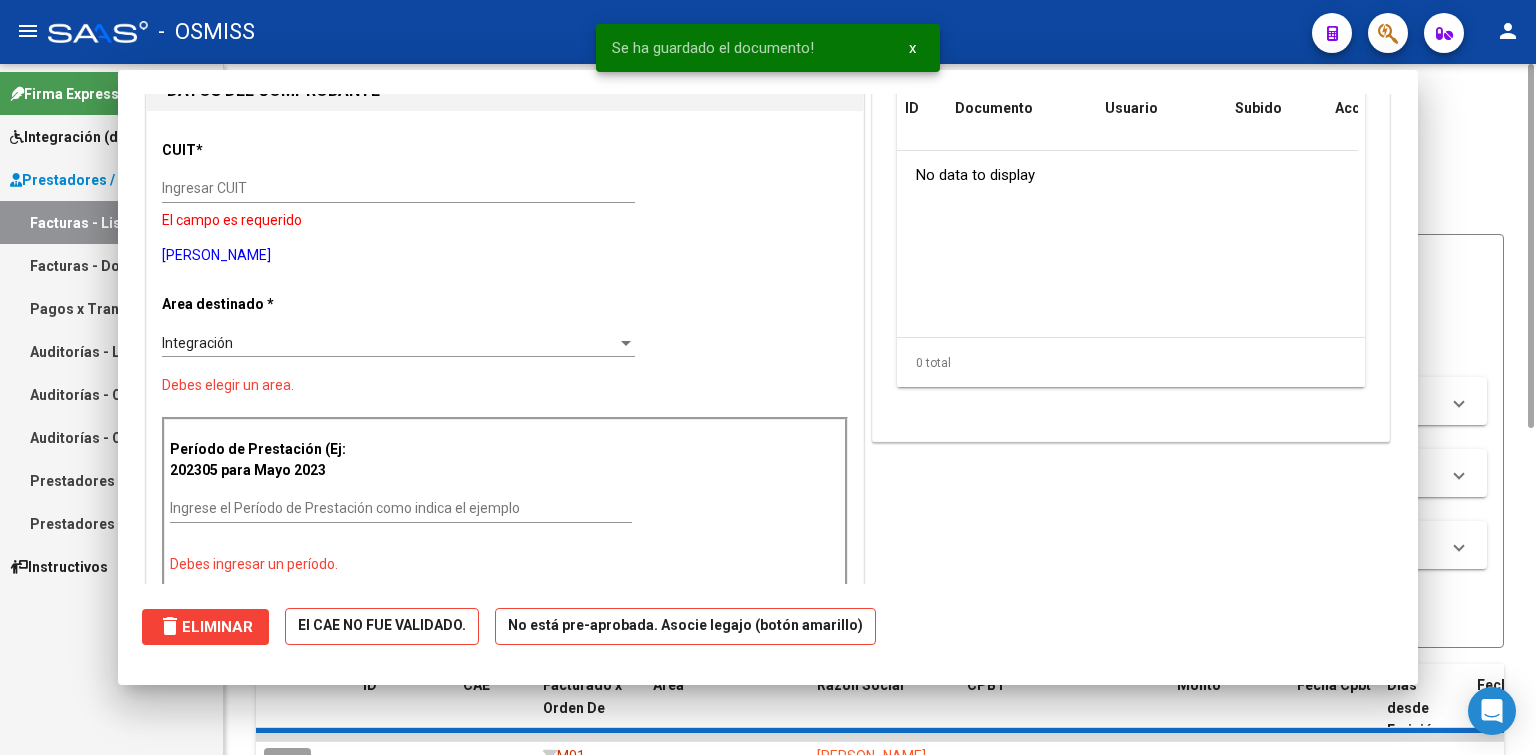 scroll, scrollTop: 0, scrollLeft: 0, axis: both 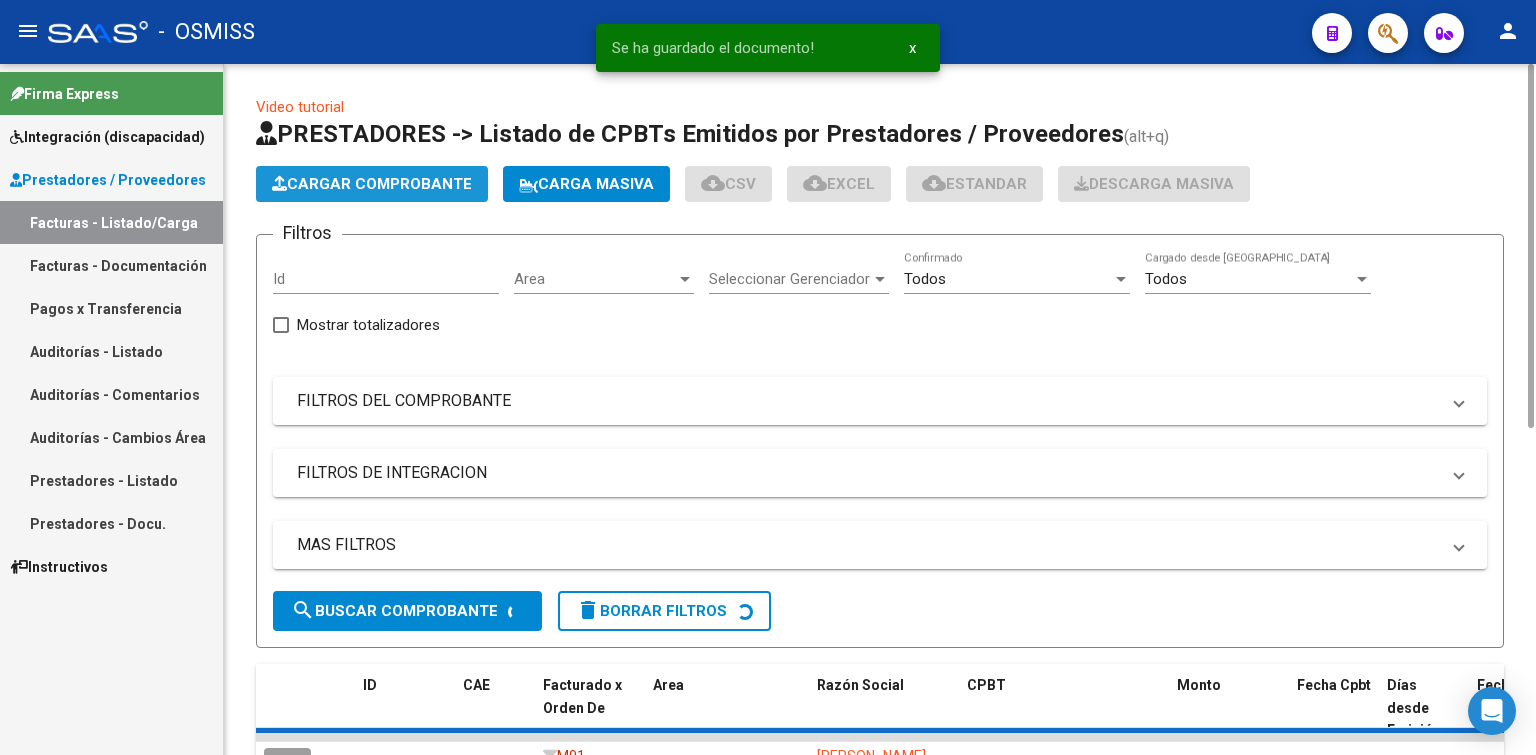 click on "Cargar Comprobante" 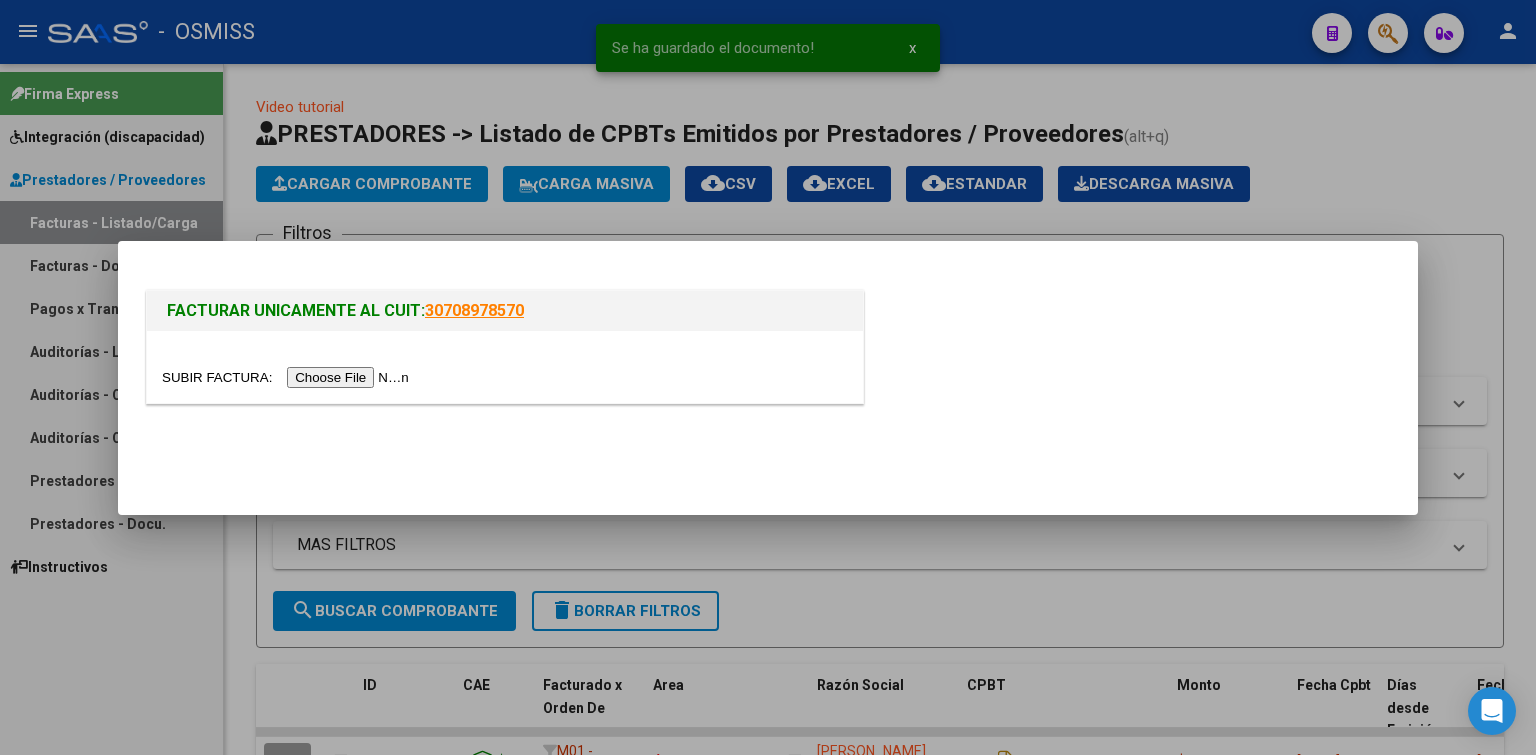 click at bounding box center (288, 377) 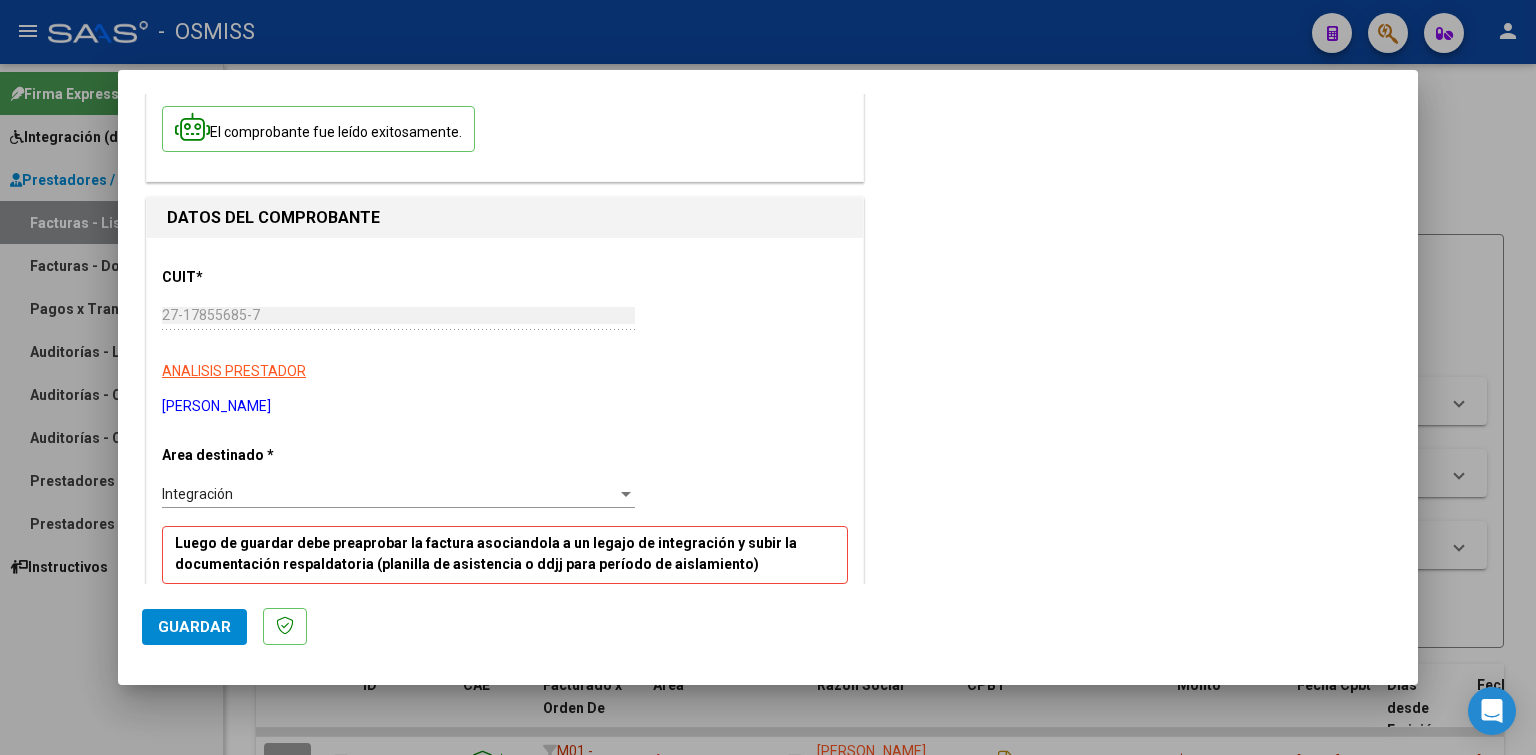 scroll, scrollTop: 500, scrollLeft: 0, axis: vertical 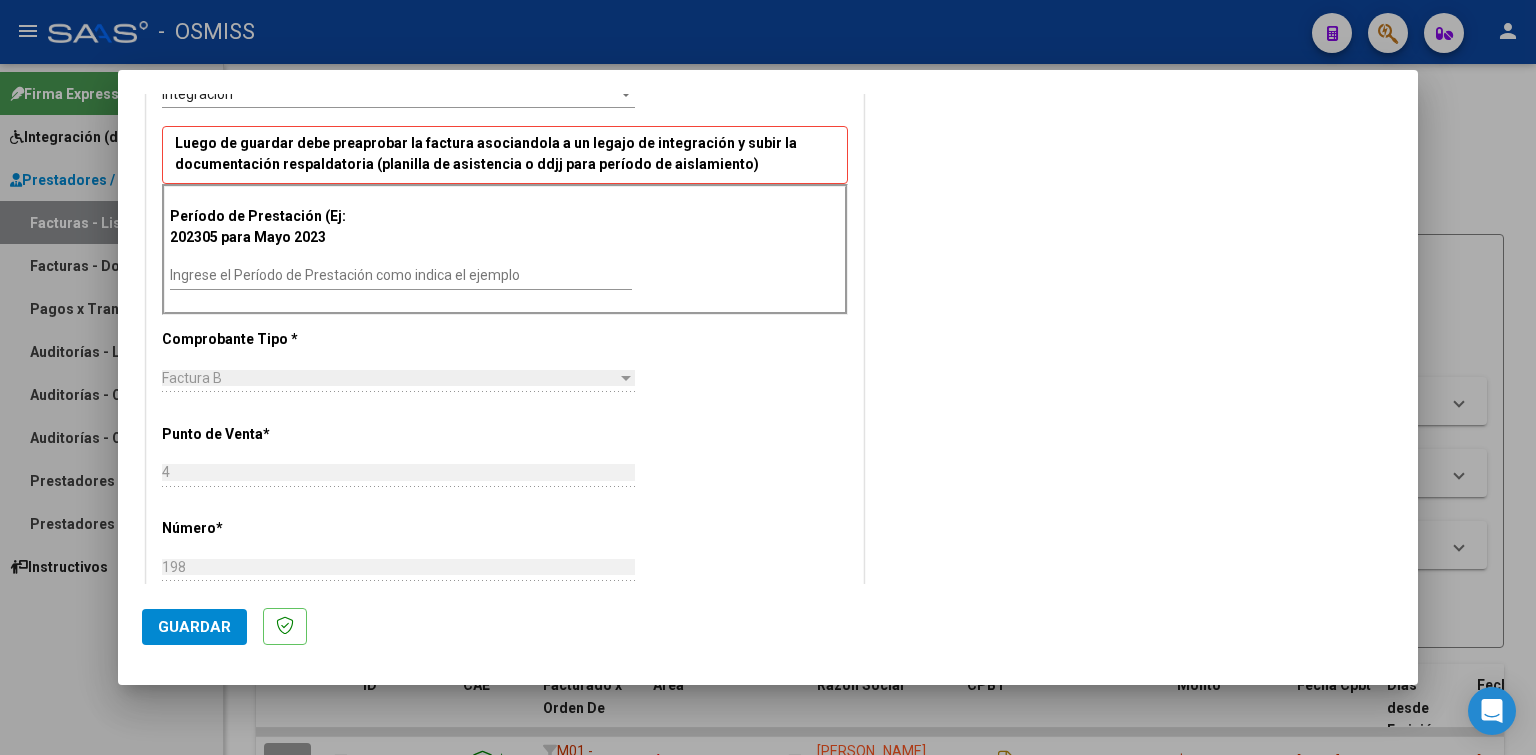 click on "Ingrese el Período de Prestación como indica el ejemplo" at bounding box center (401, 275) 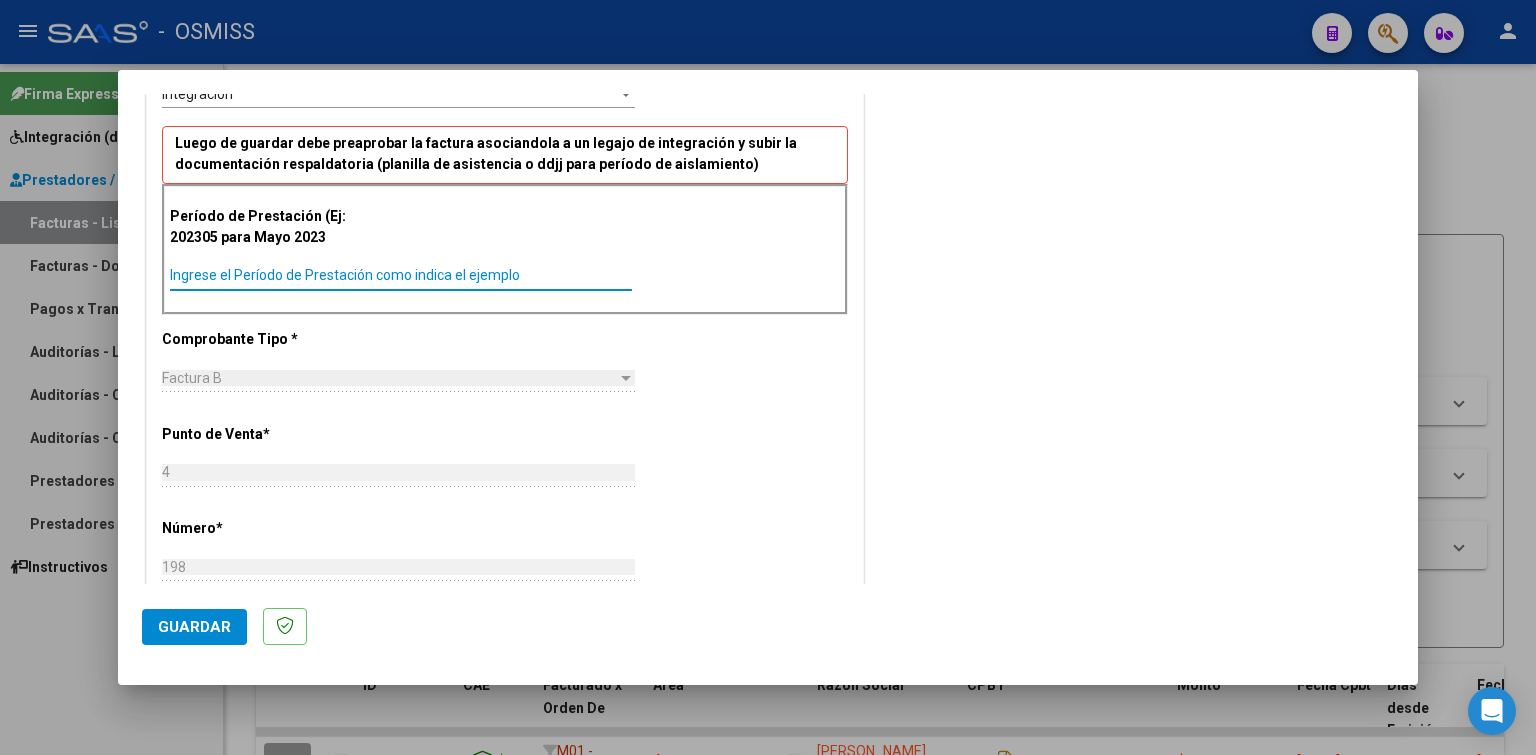 paste on "202506" 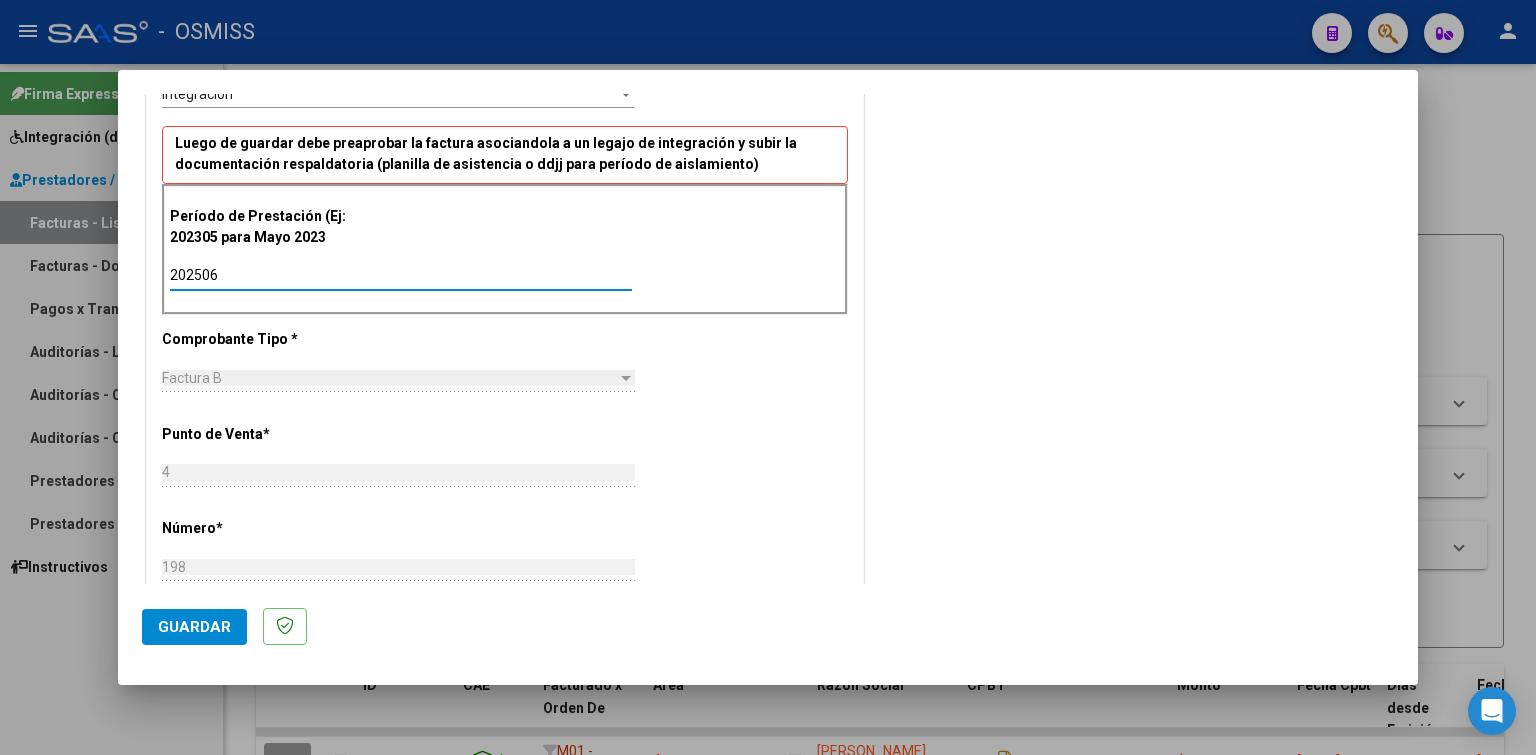 type on "202506" 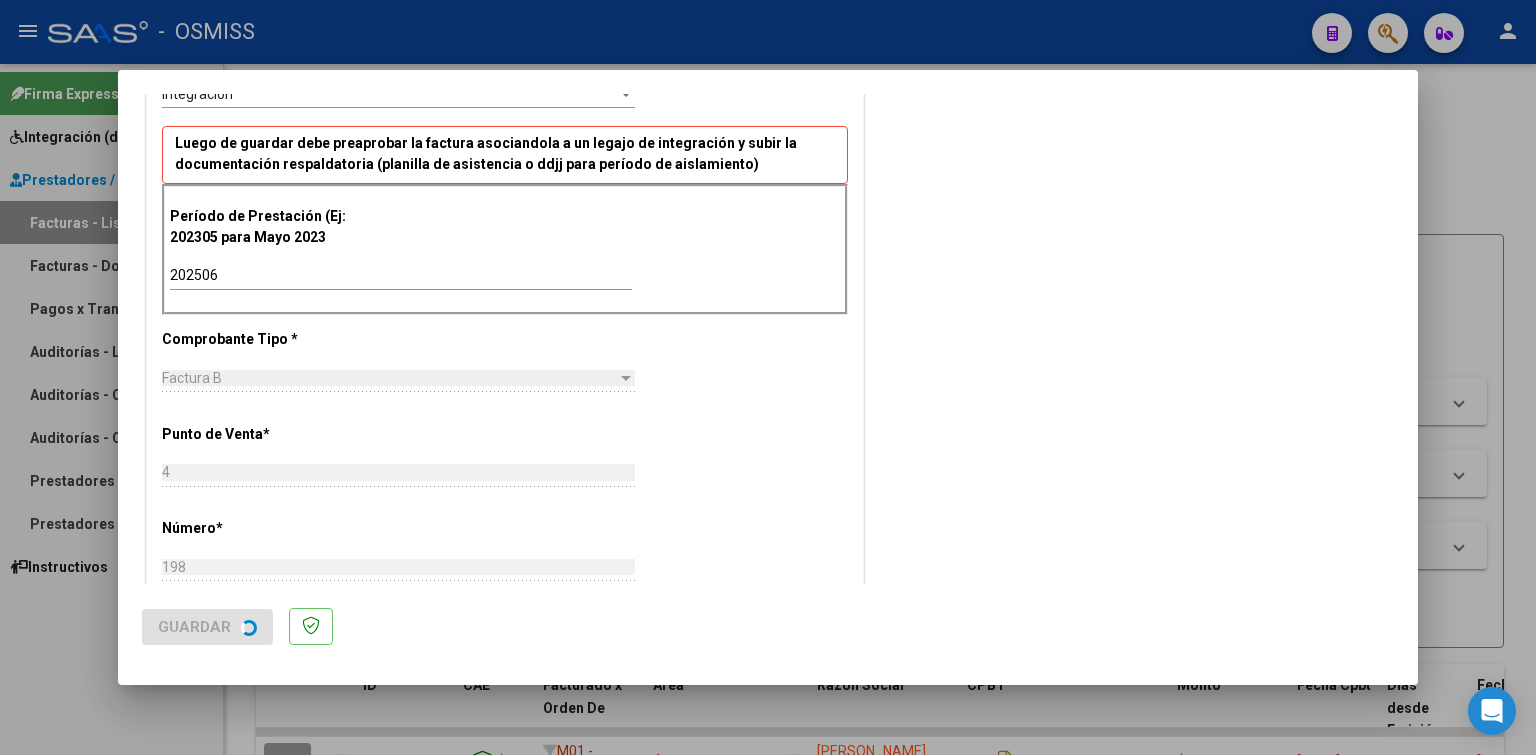 scroll, scrollTop: 0, scrollLeft: 0, axis: both 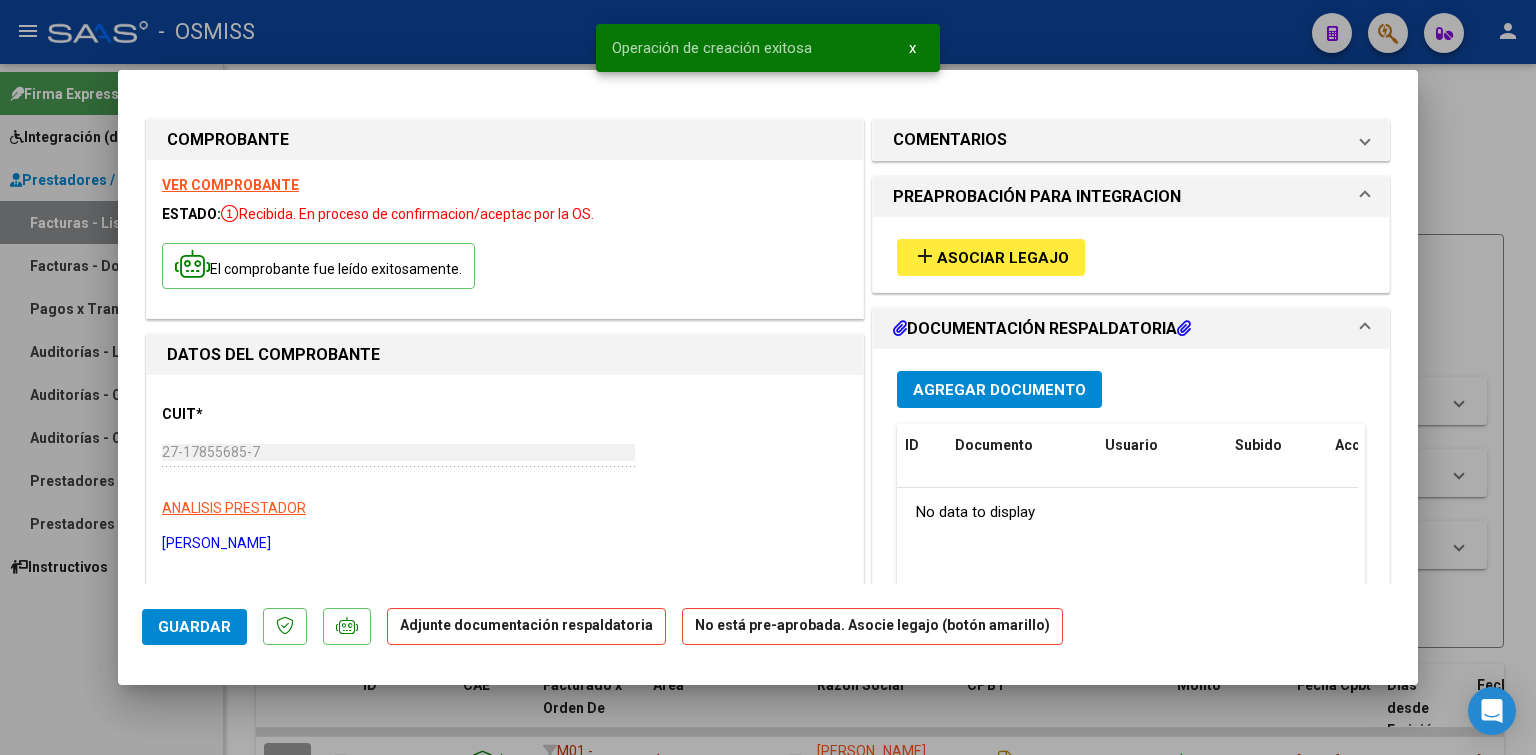 click on "Asociar Legajo" at bounding box center (1003, 258) 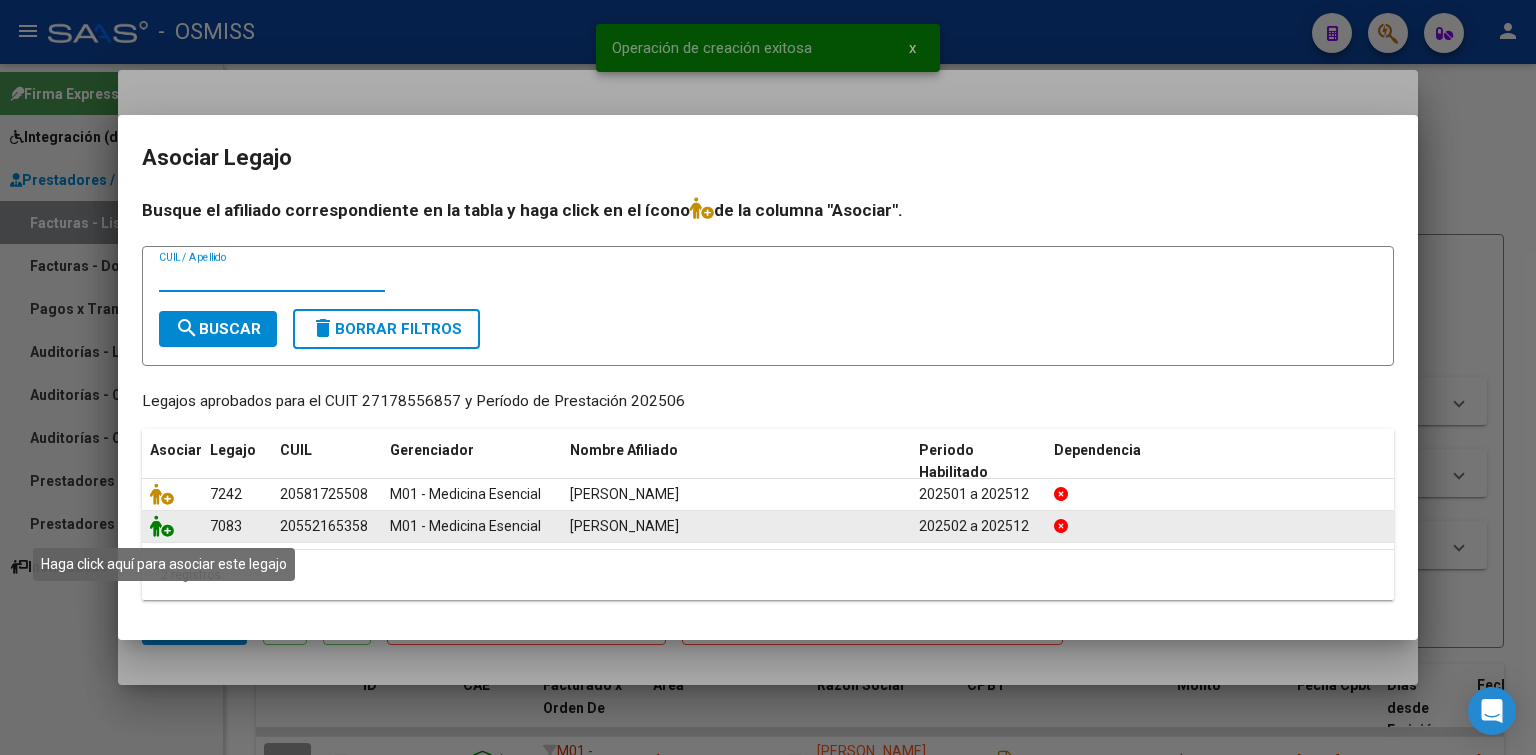 click 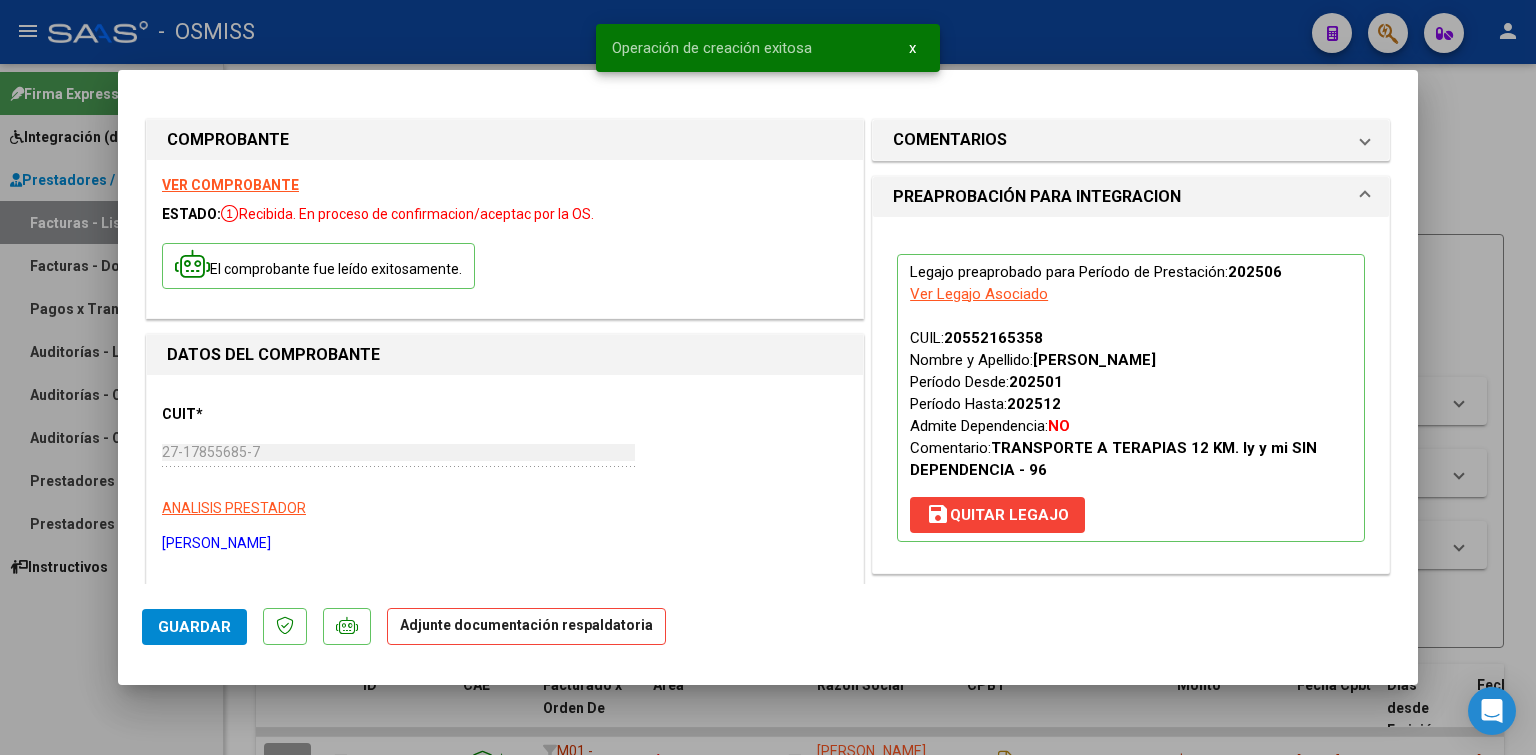 scroll, scrollTop: 200, scrollLeft: 0, axis: vertical 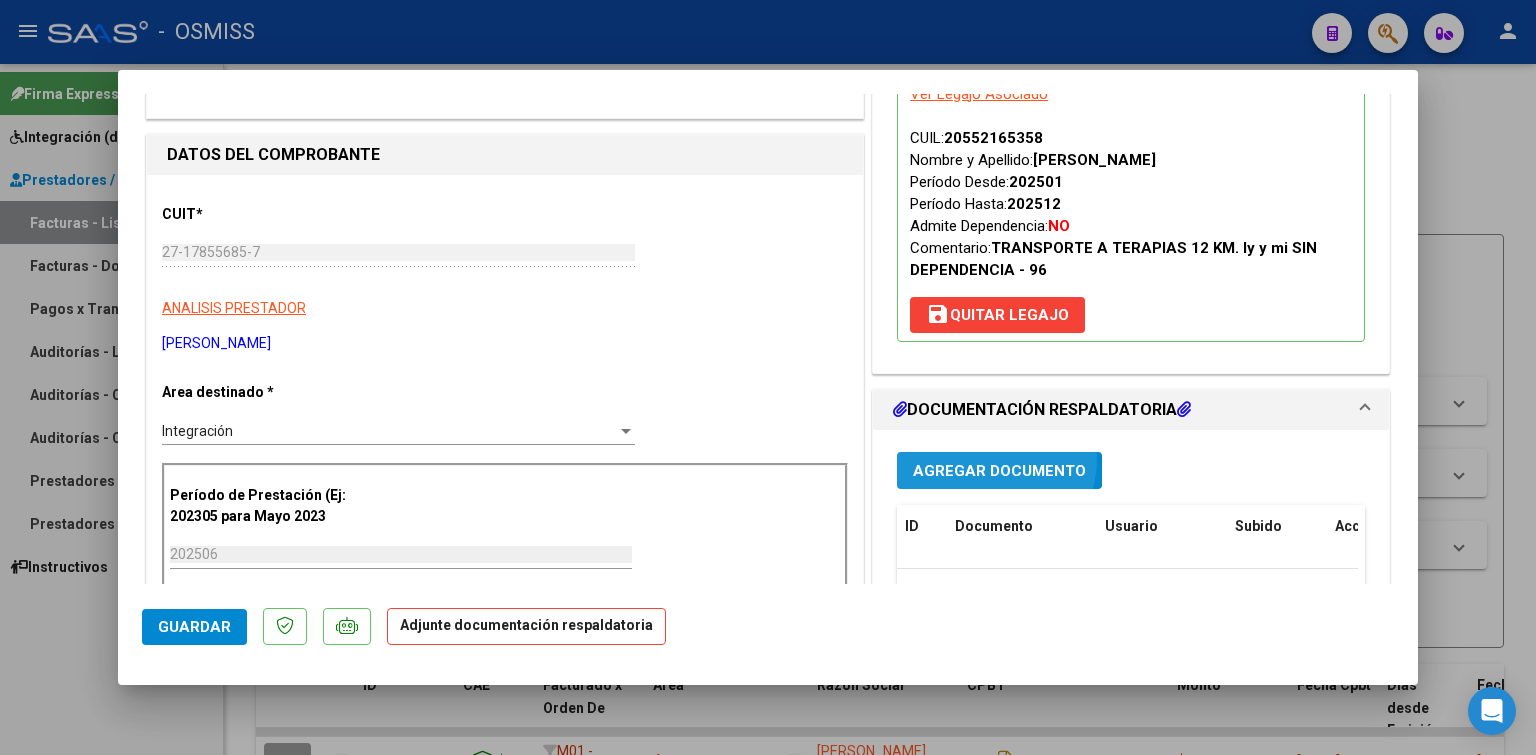 click on "Agregar Documento" at bounding box center (999, 470) 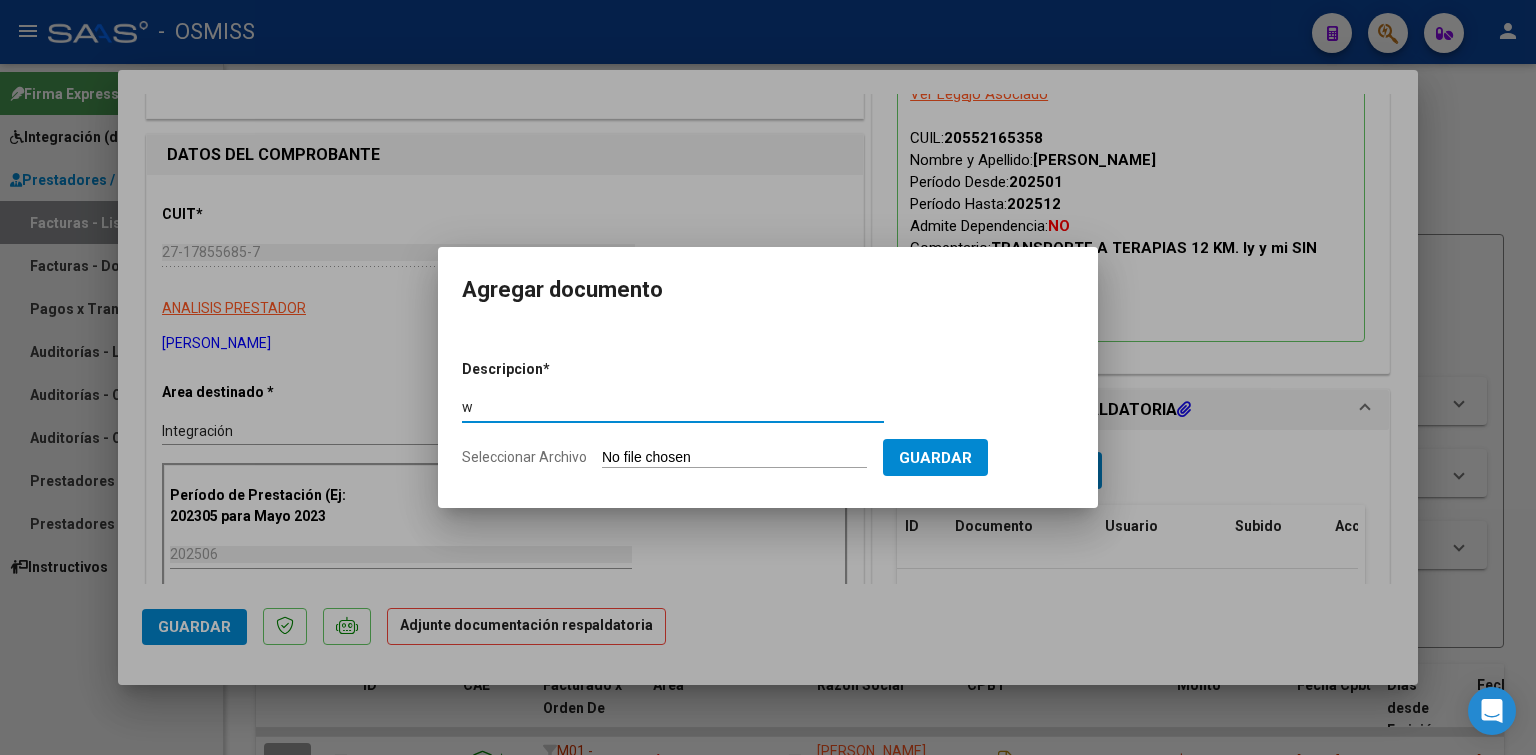 type on "w" 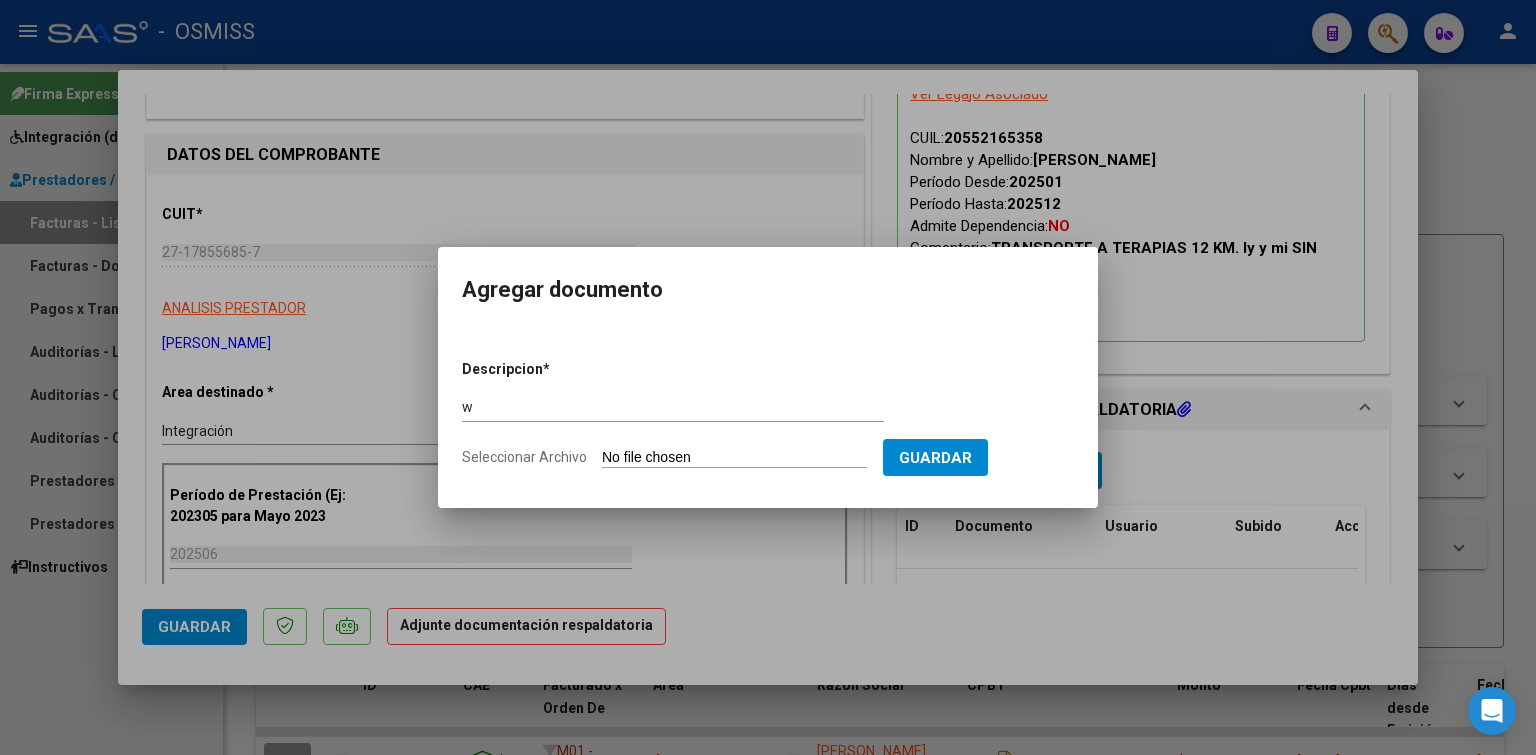 click on "Seleccionar Archivo" at bounding box center [734, 458] 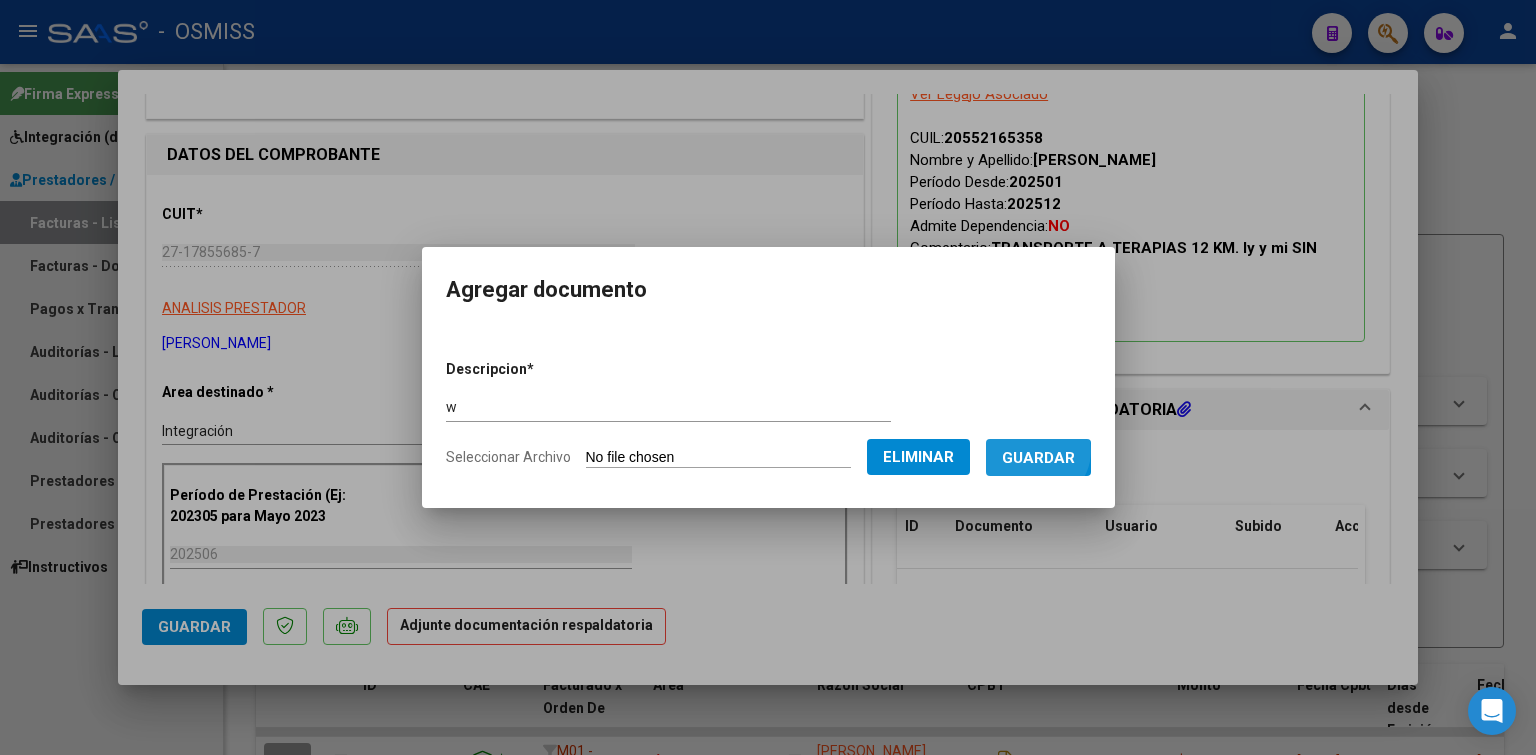 click on "Guardar" at bounding box center (1038, 458) 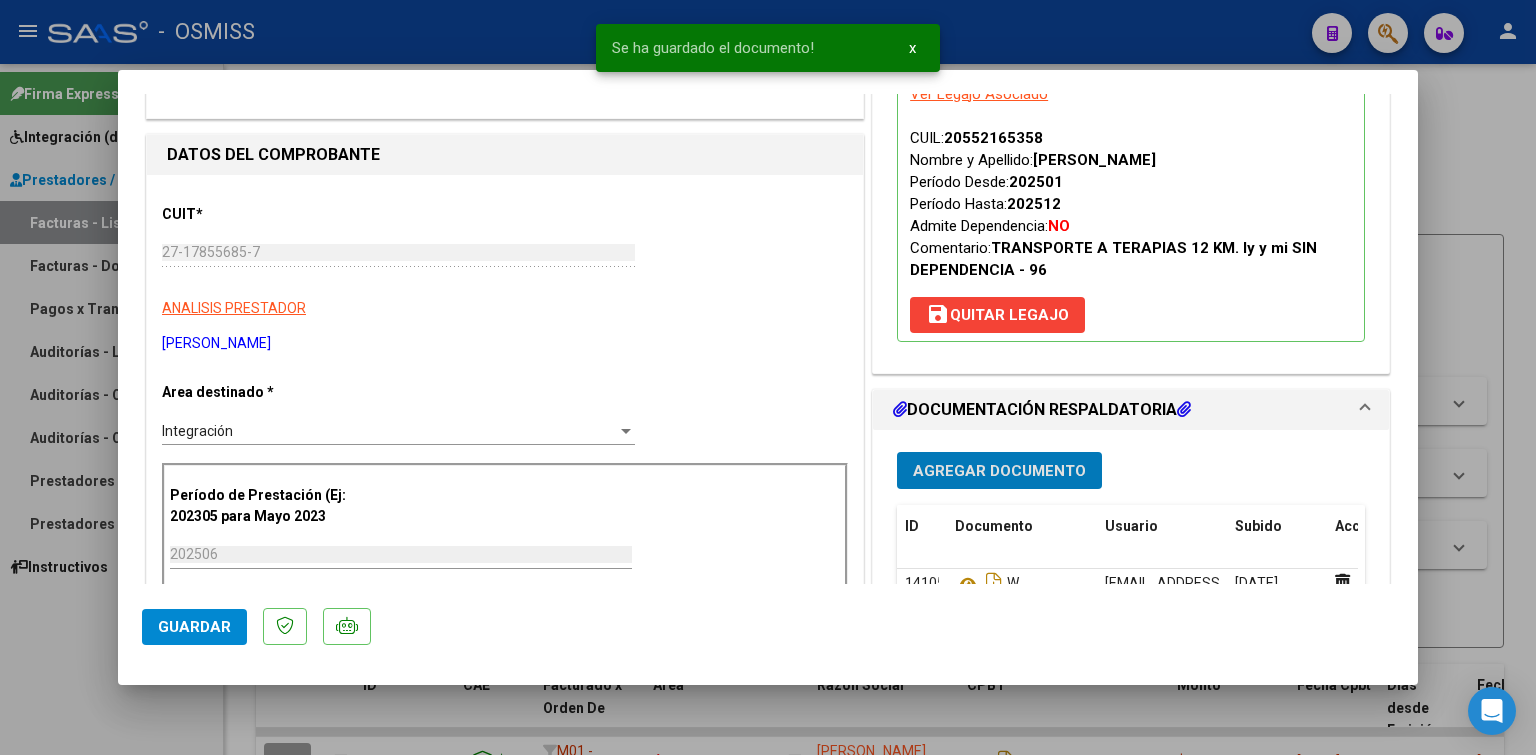 type 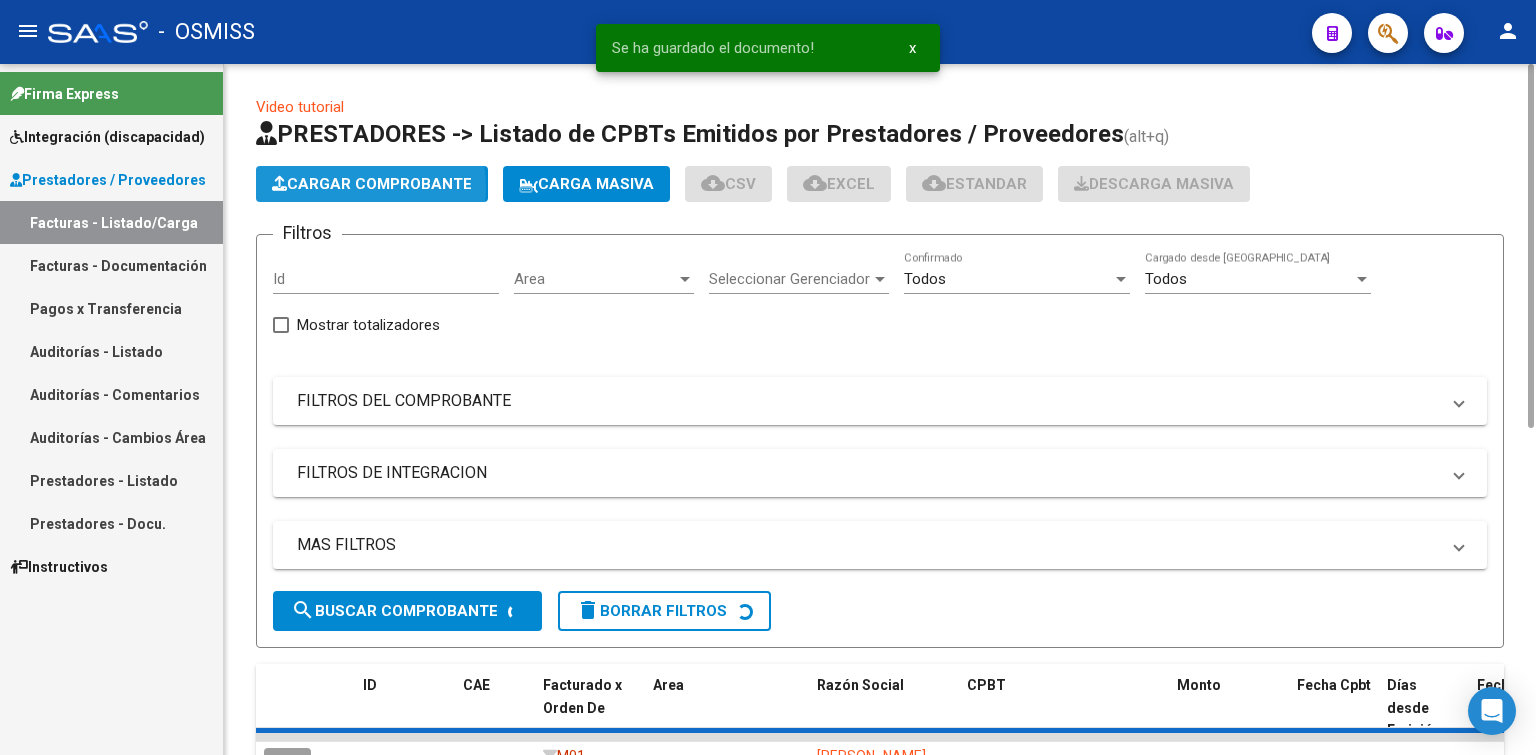 click on "Cargar Comprobante" 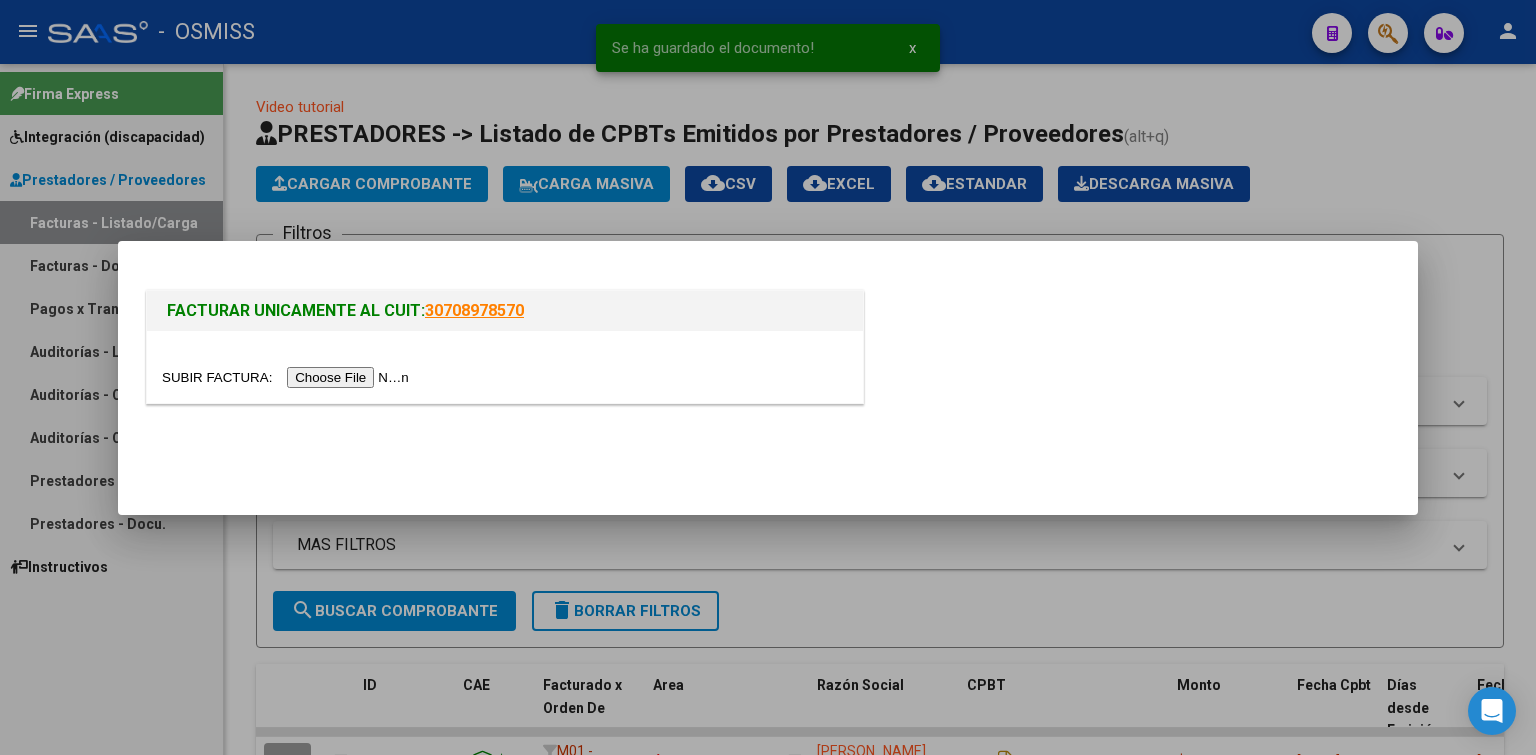 click at bounding box center [288, 377] 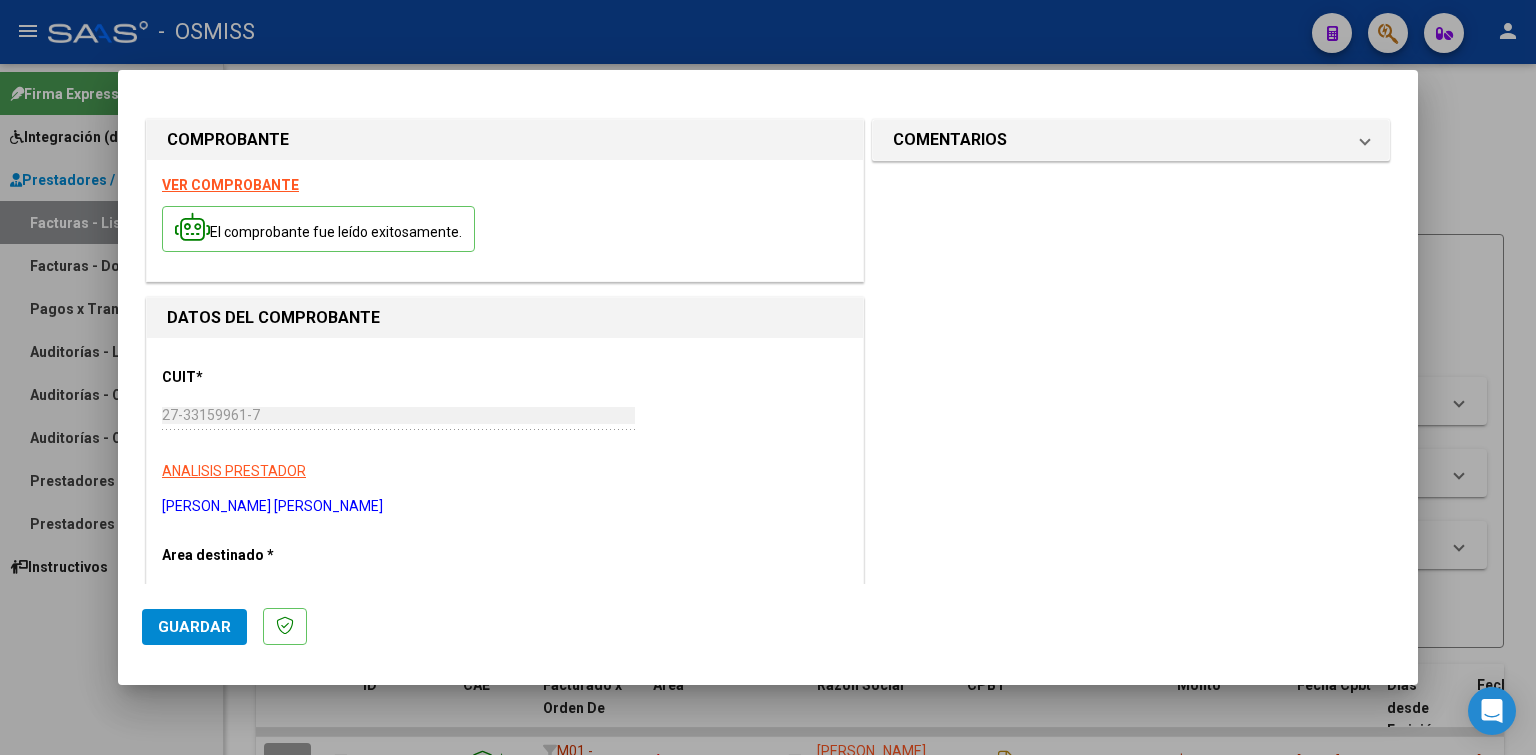 scroll, scrollTop: 200, scrollLeft: 0, axis: vertical 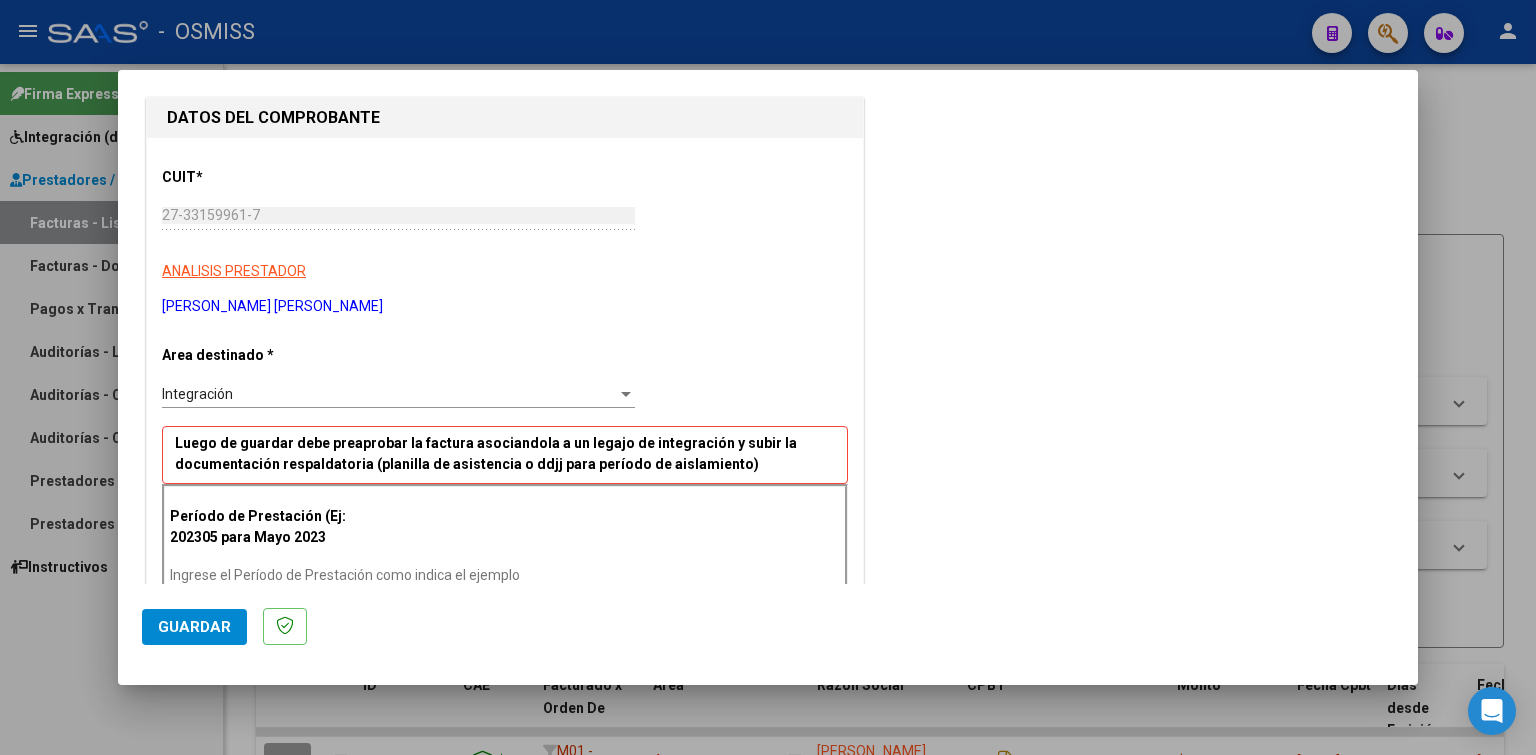 click on "Ingrese el Período de Prestación como indica el ejemplo" at bounding box center (401, 575) 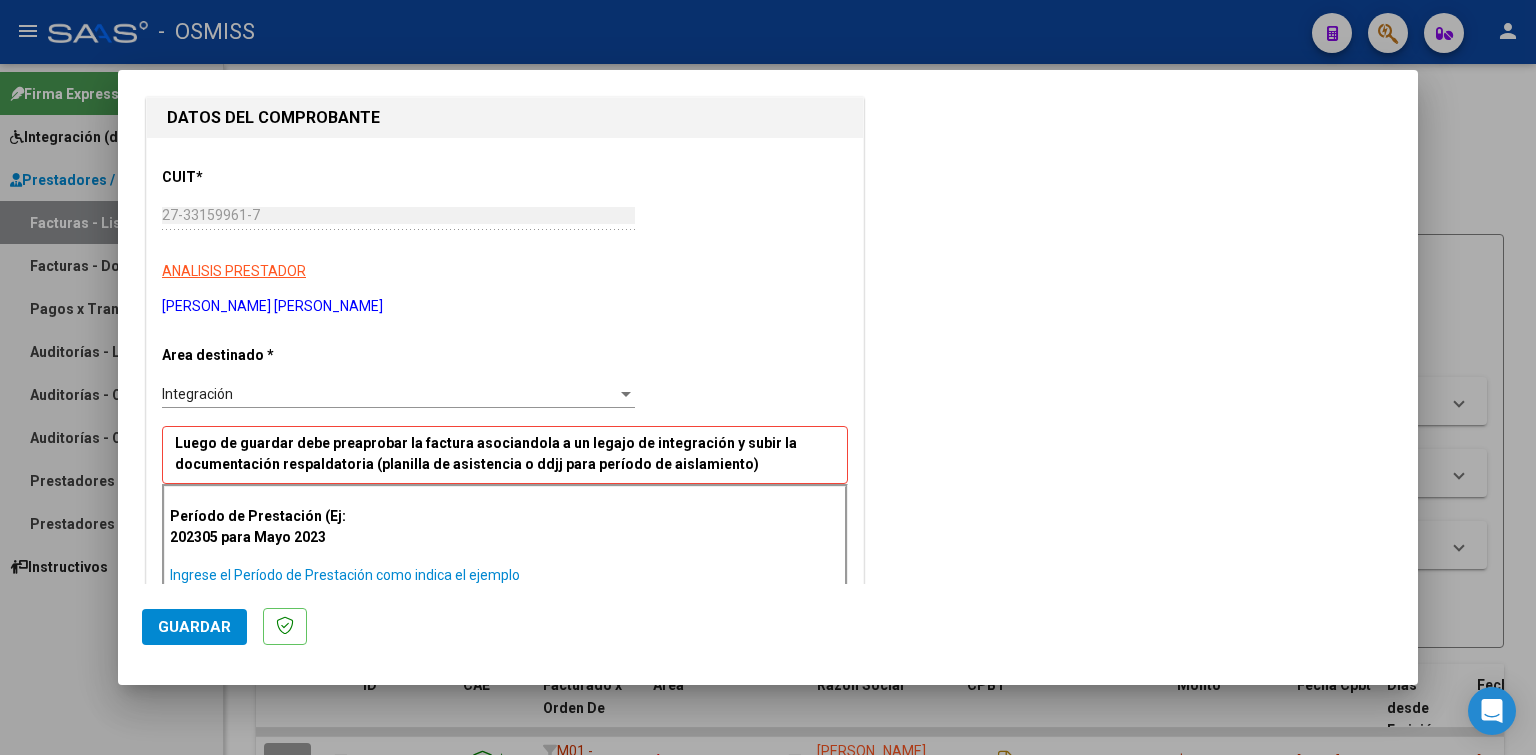 paste on "202506" 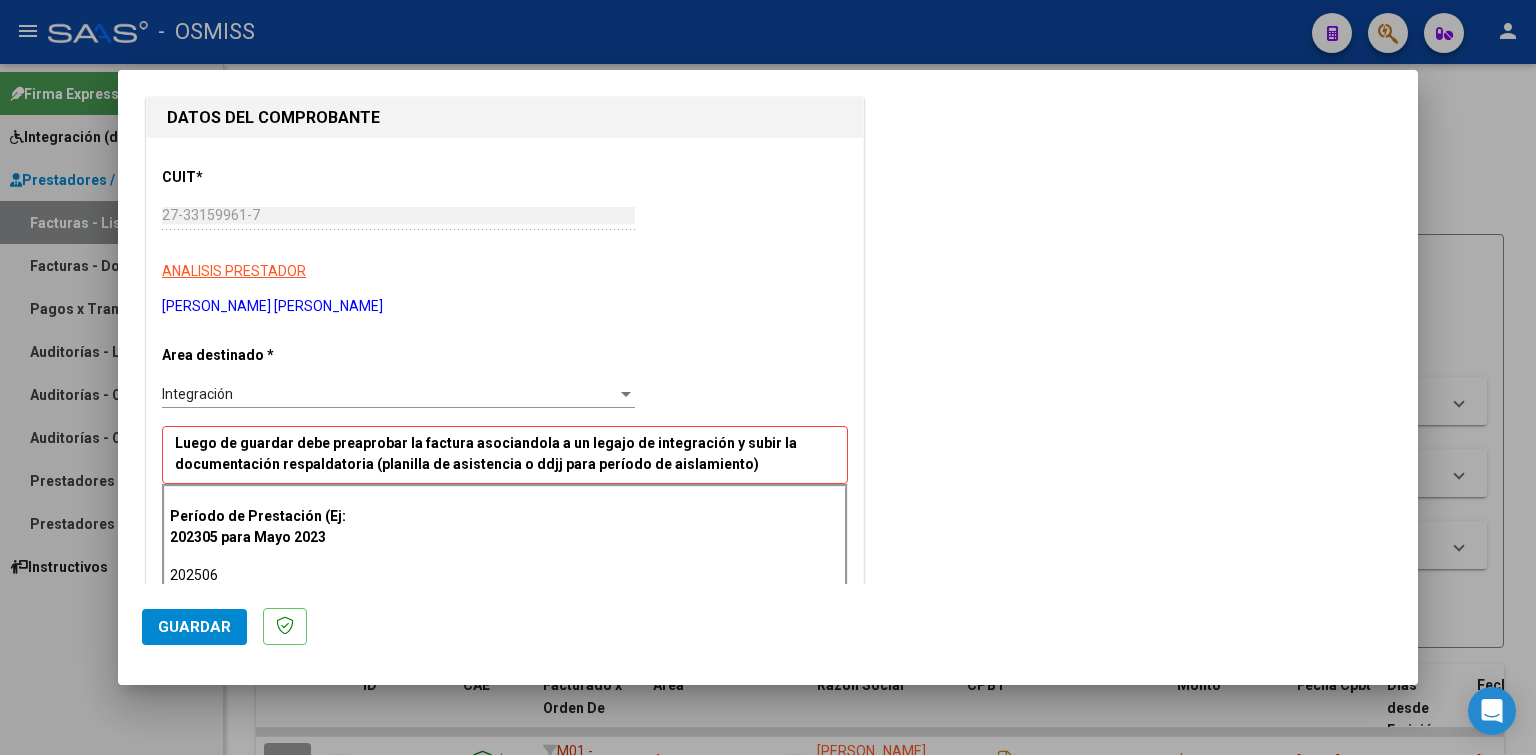 type on "202506" 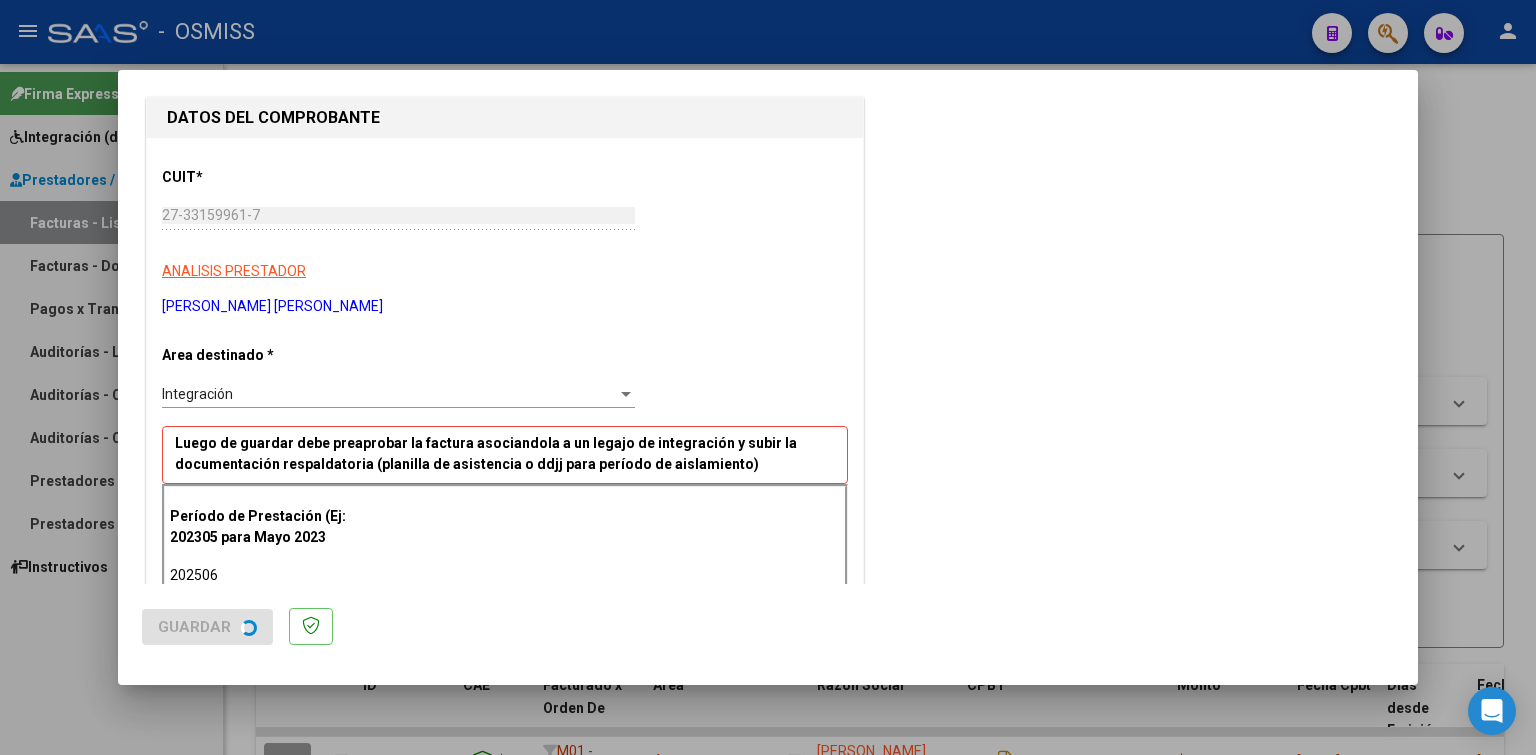 scroll, scrollTop: 0, scrollLeft: 0, axis: both 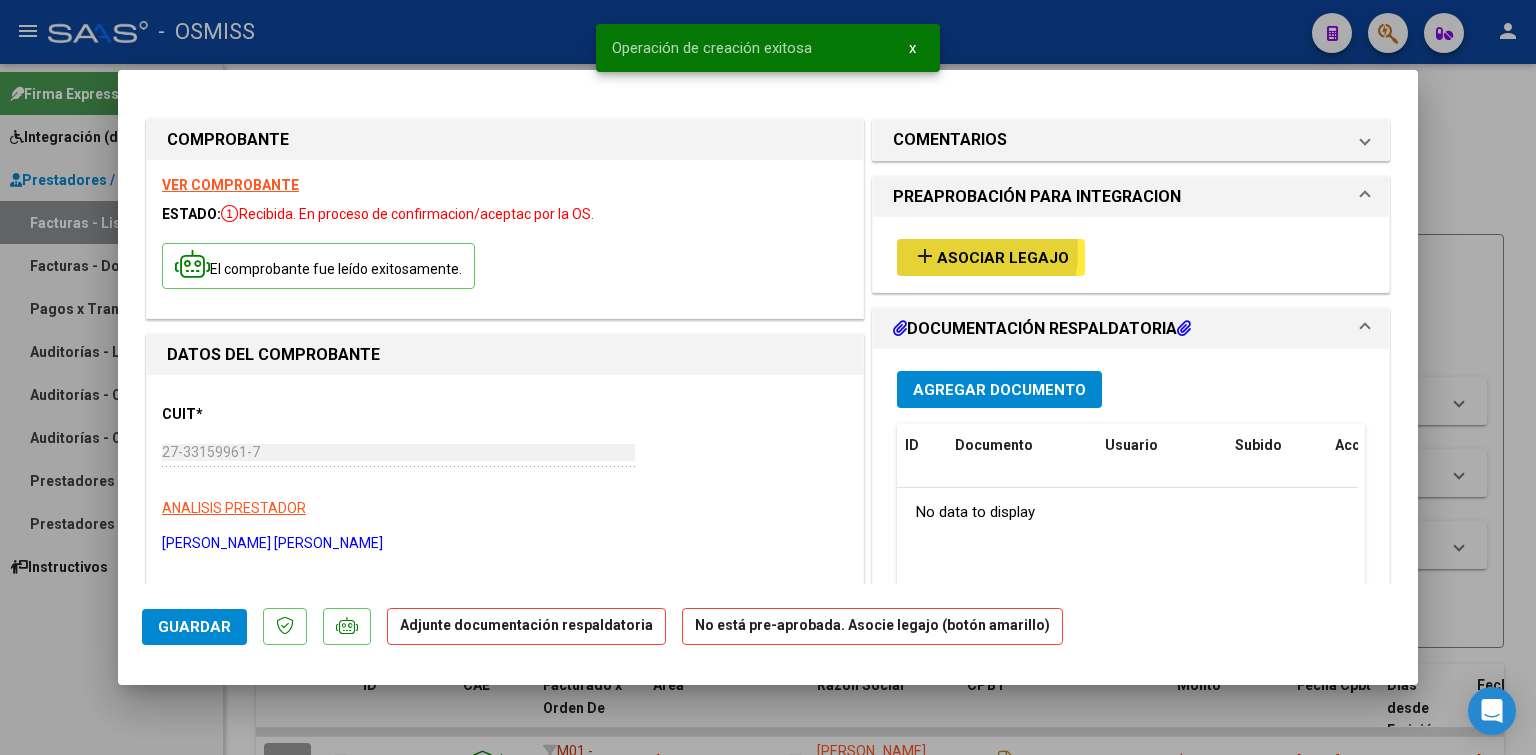 click on "Asociar Legajo" at bounding box center (1003, 258) 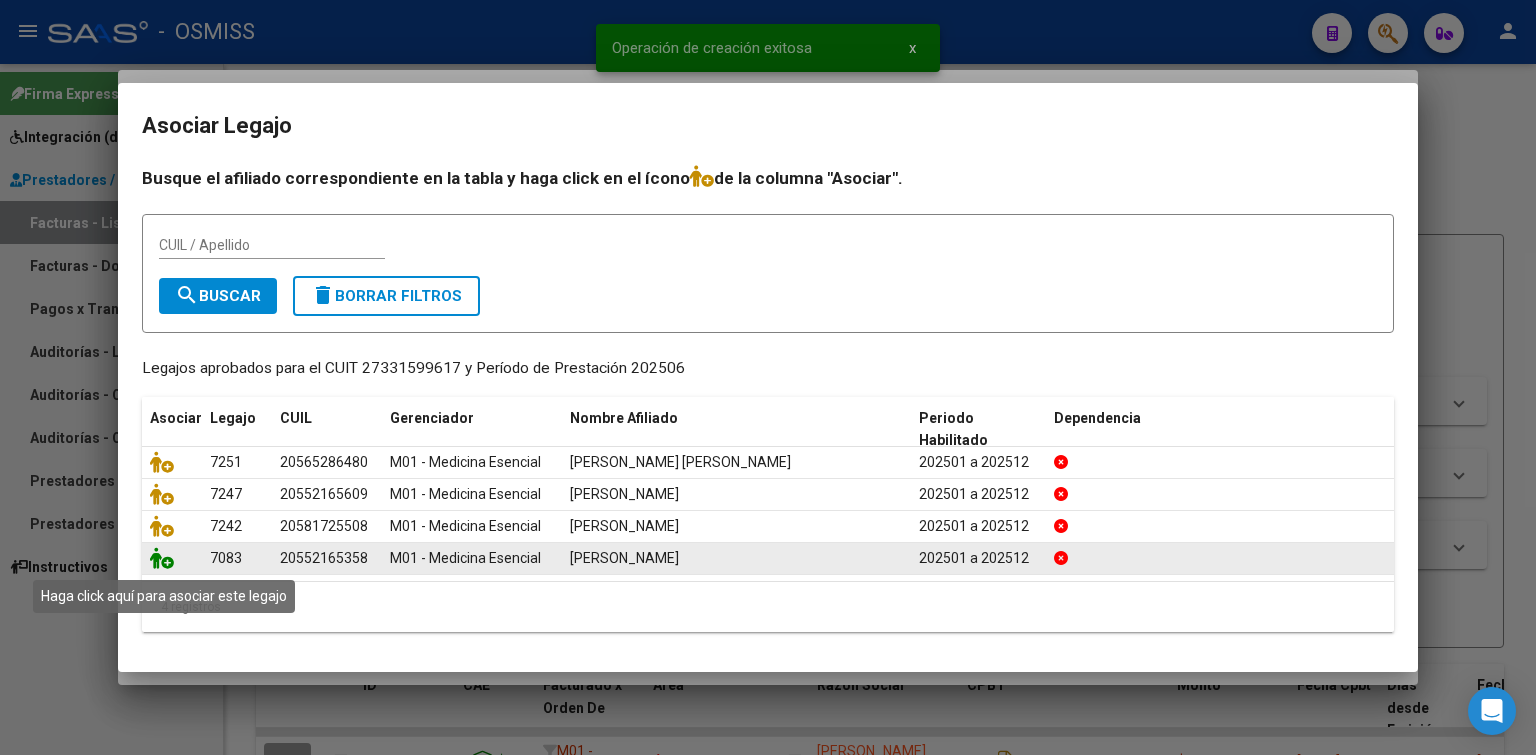 click 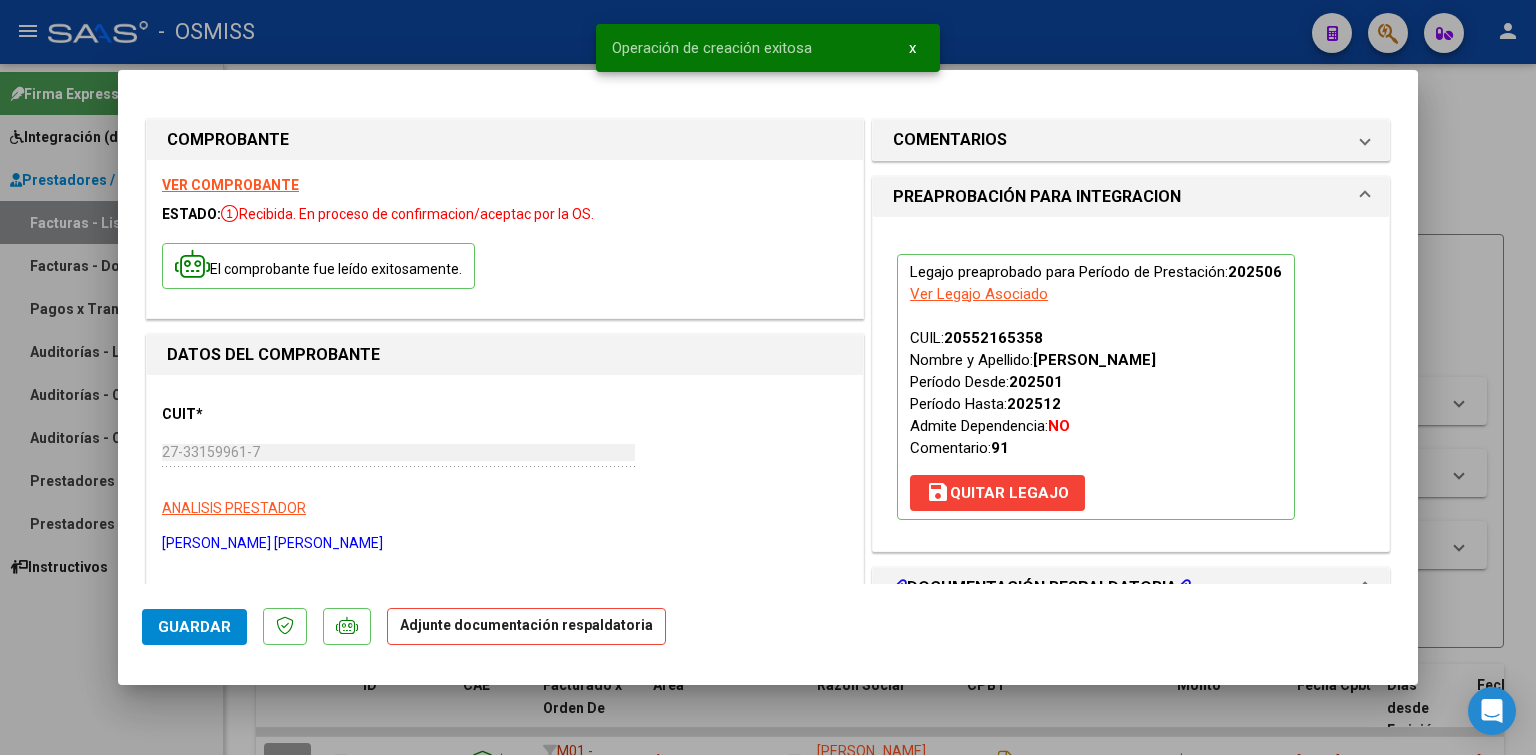 scroll, scrollTop: 100, scrollLeft: 0, axis: vertical 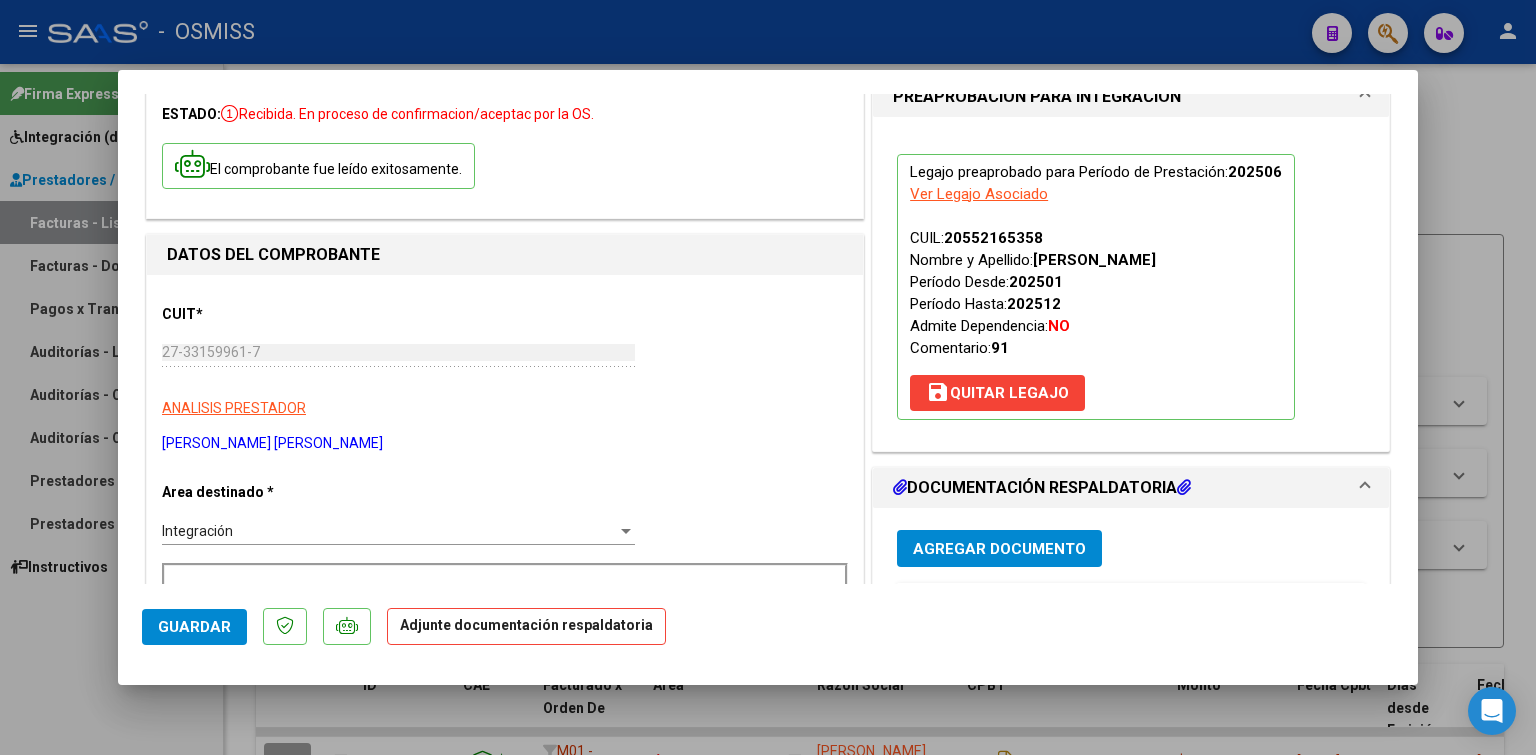 click on "Agregar Documento" at bounding box center (999, 549) 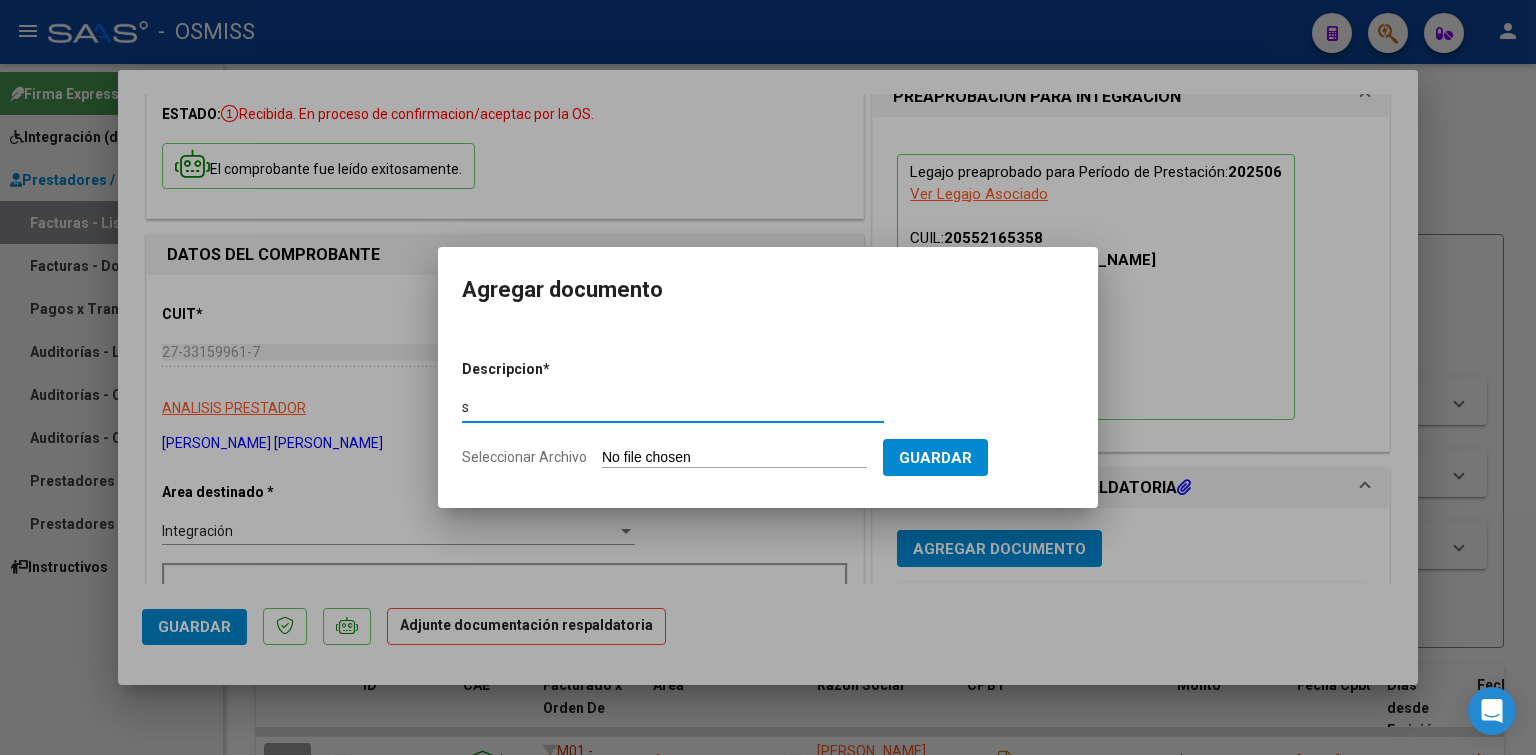 type on "s" 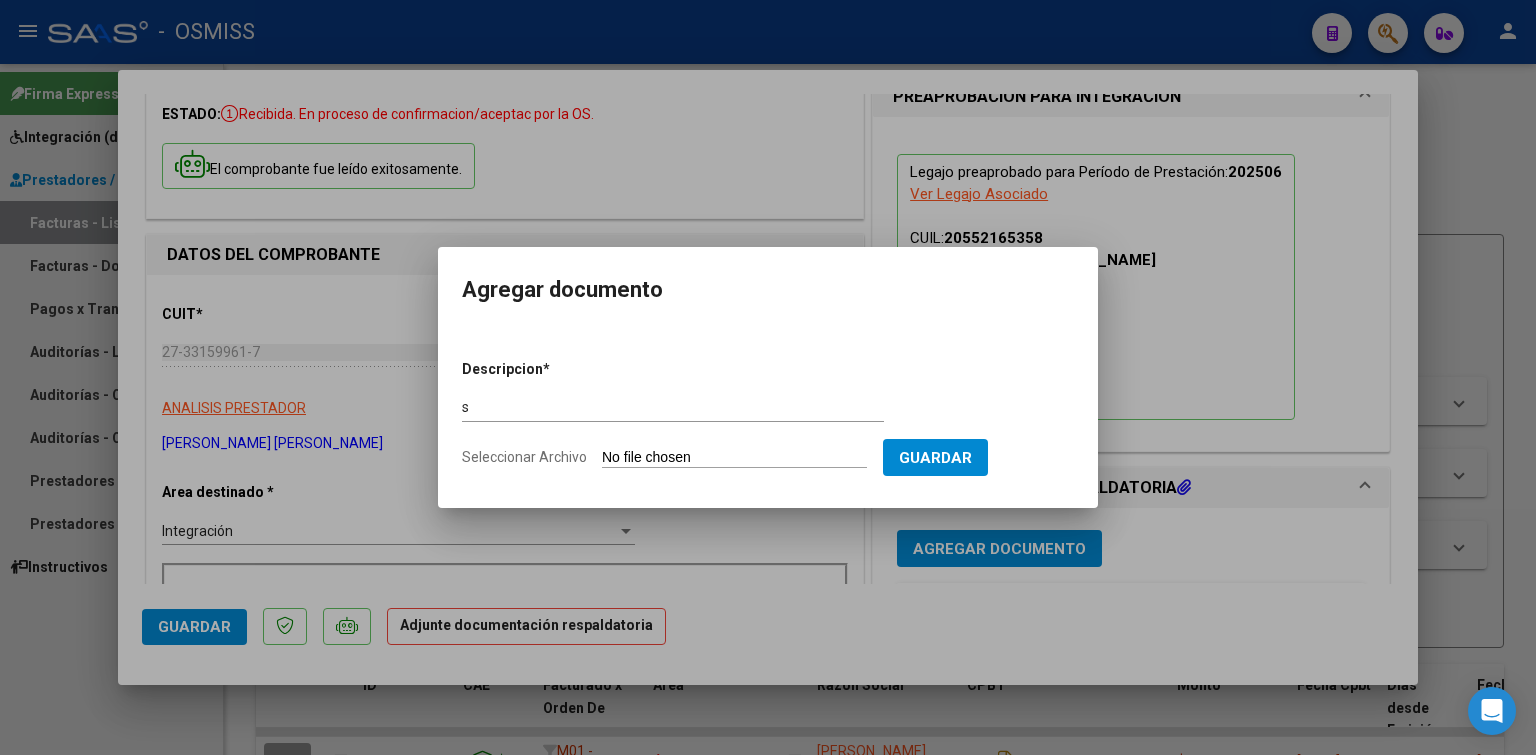 type on "C:\fakepath\[PERSON_NAME]^[PERSON_NAME] INFORME PSICOPEDAGÓGICO SEMESTRAL 2025.pdf" 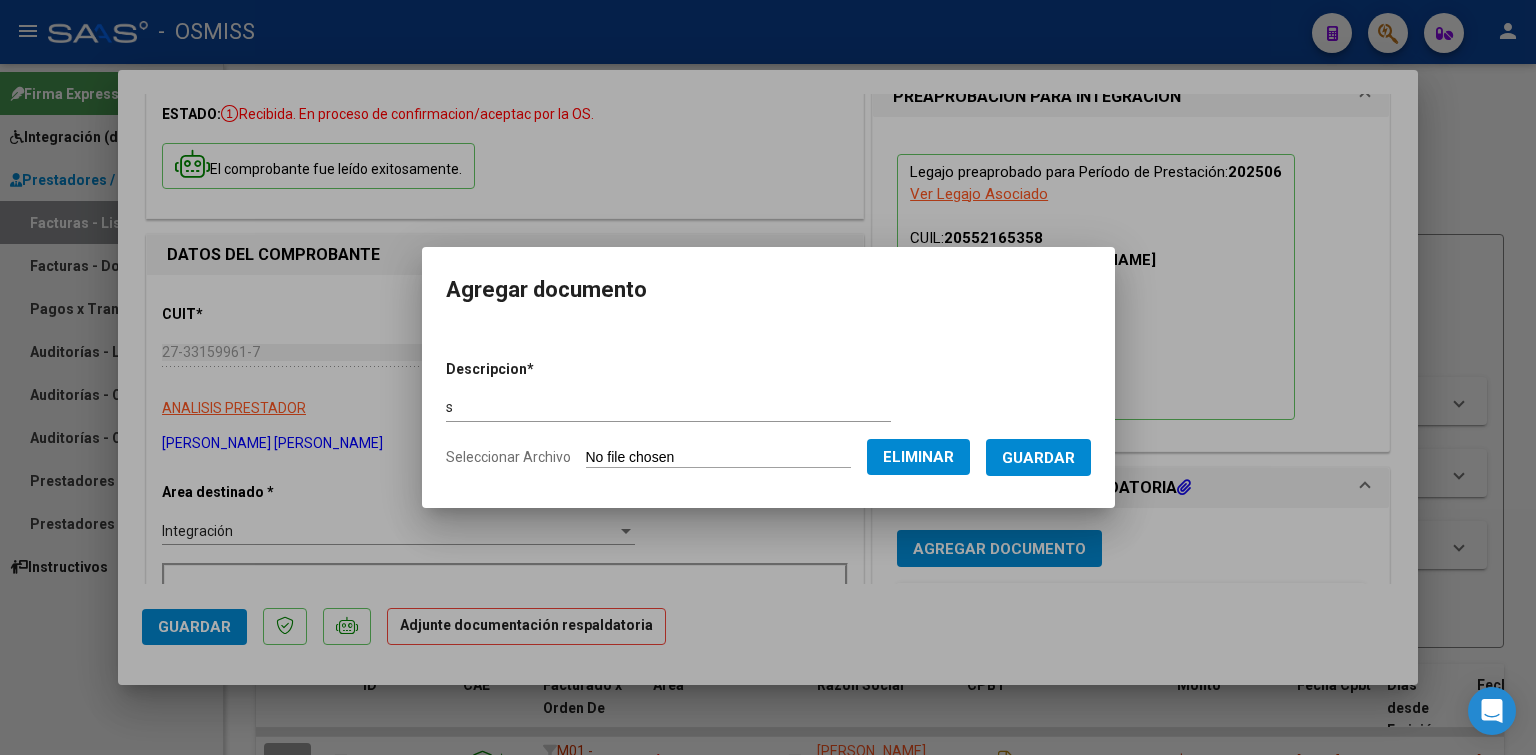 click on "Guardar" at bounding box center [1038, 457] 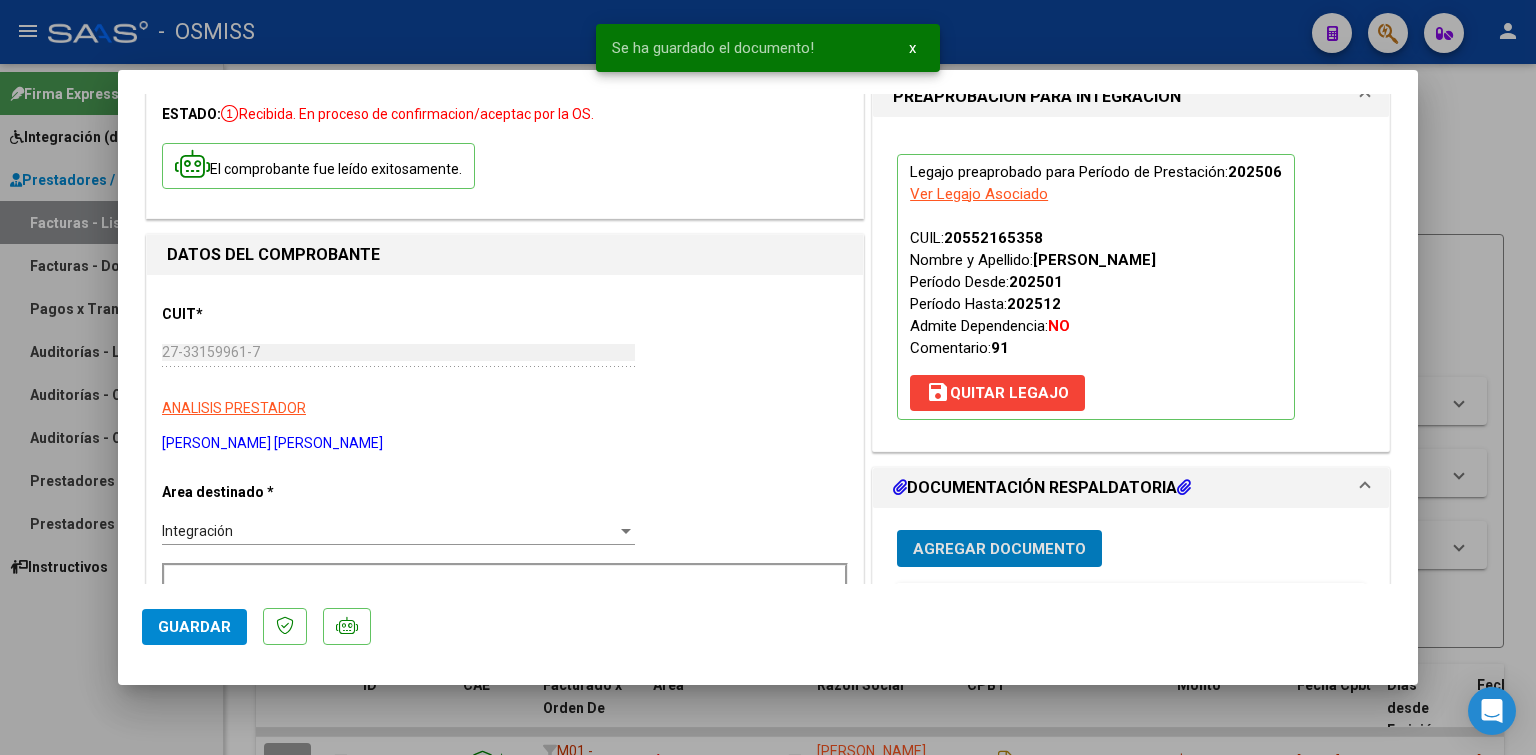 type 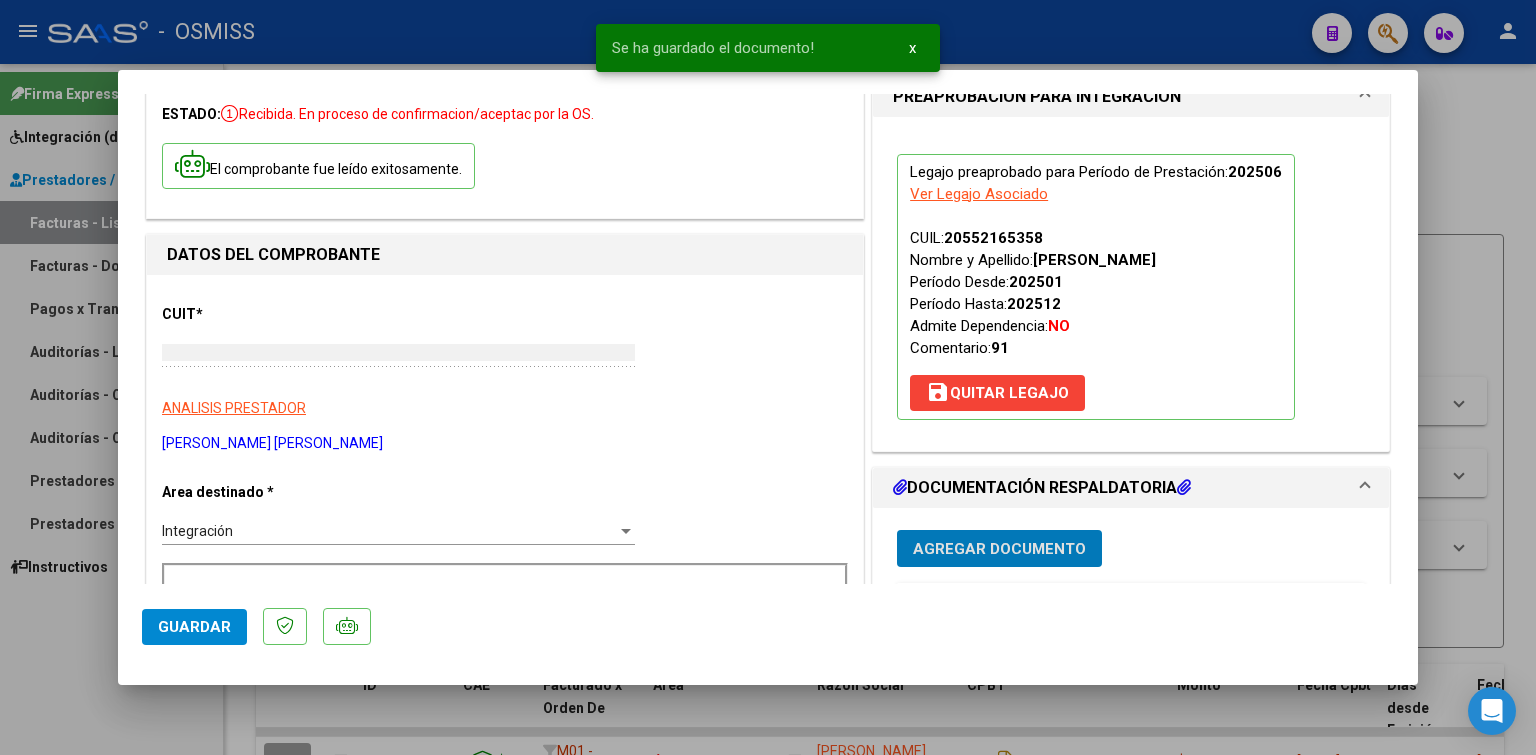 type 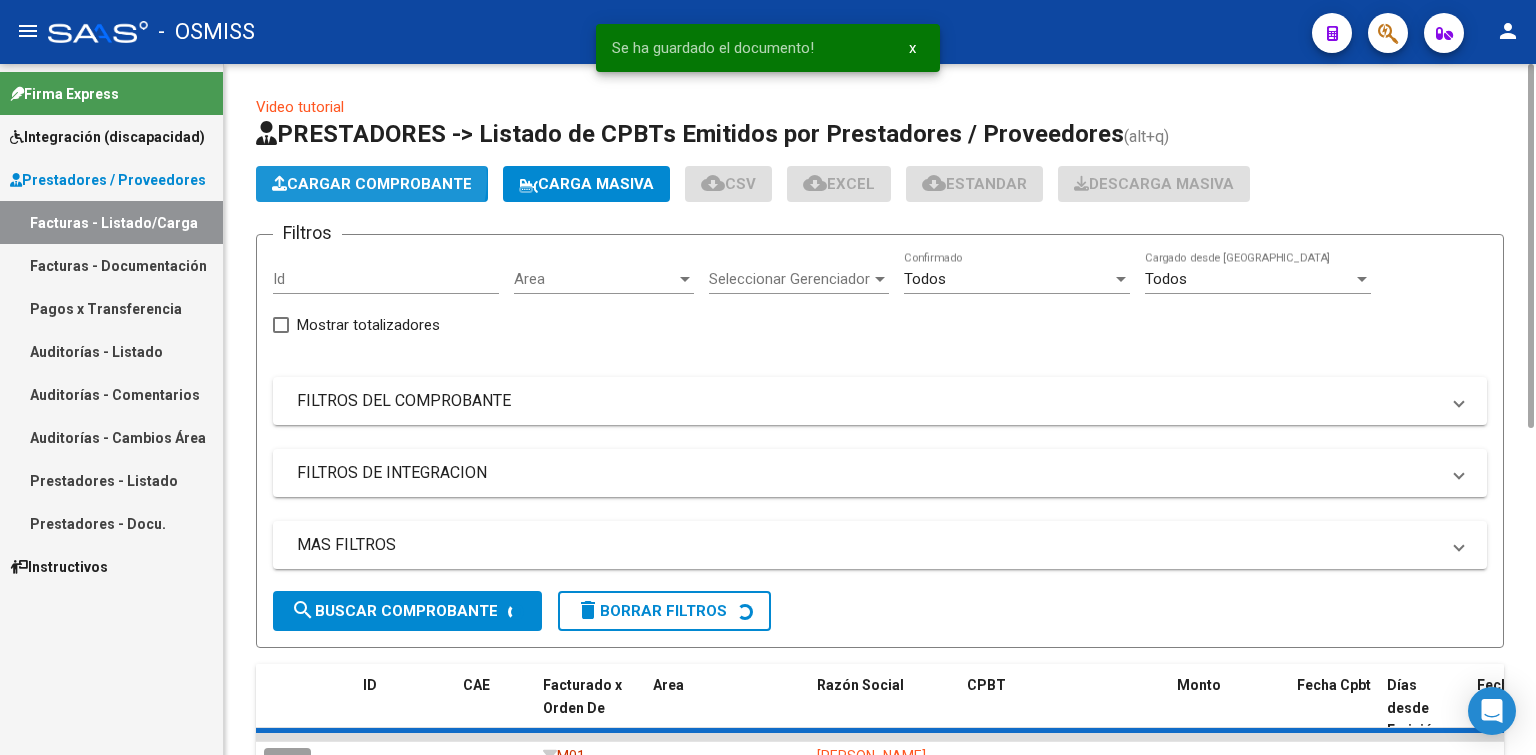click on "Cargar Comprobante" 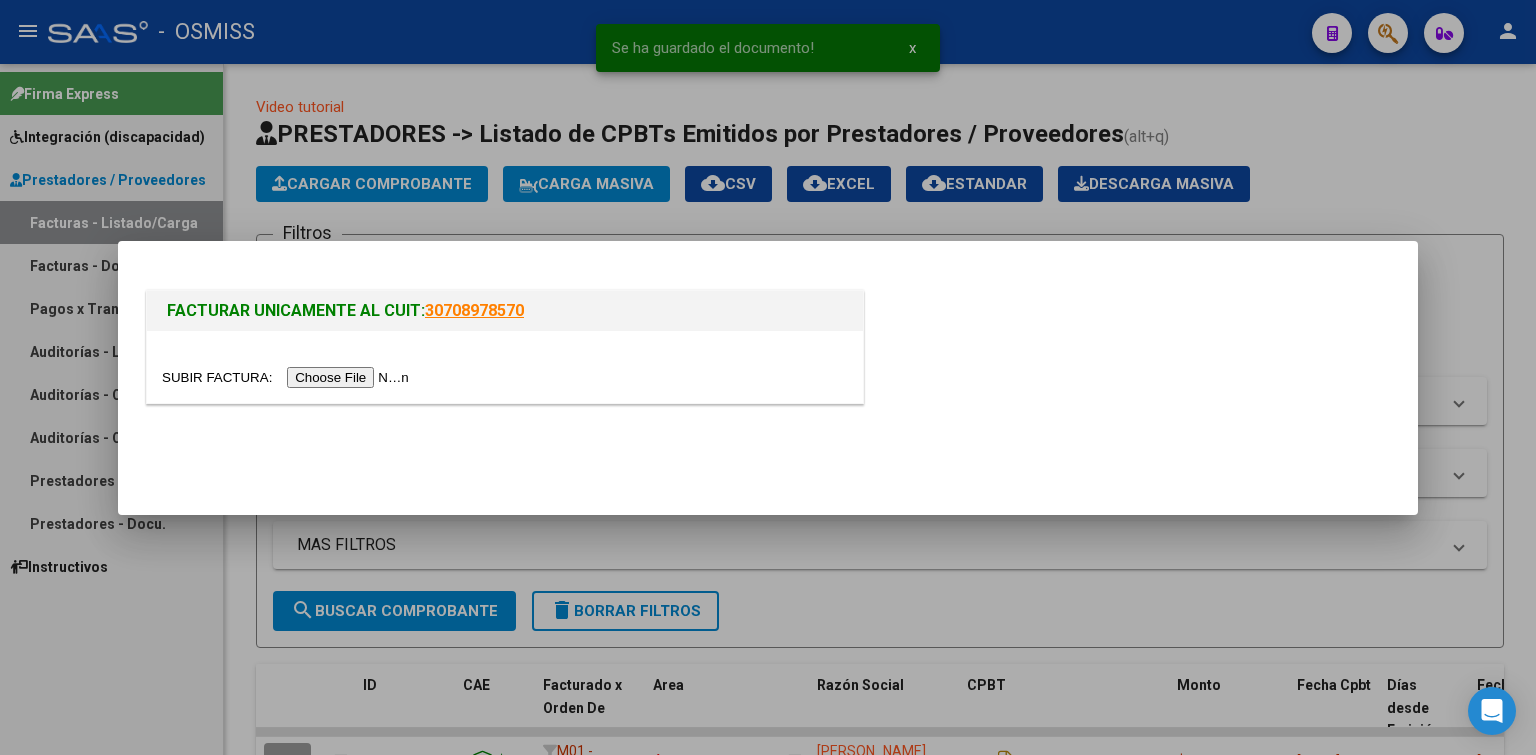 click at bounding box center [288, 377] 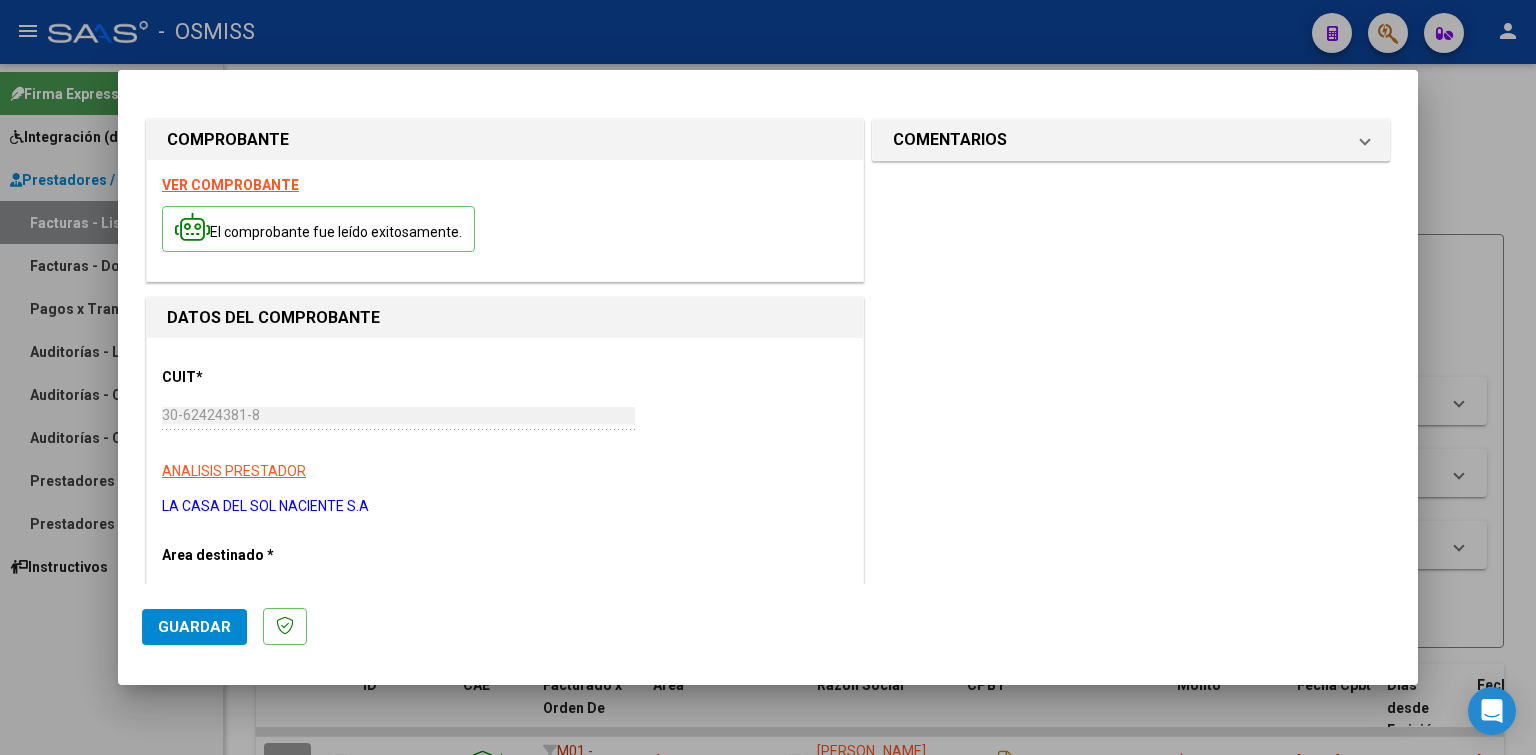 scroll, scrollTop: 500, scrollLeft: 0, axis: vertical 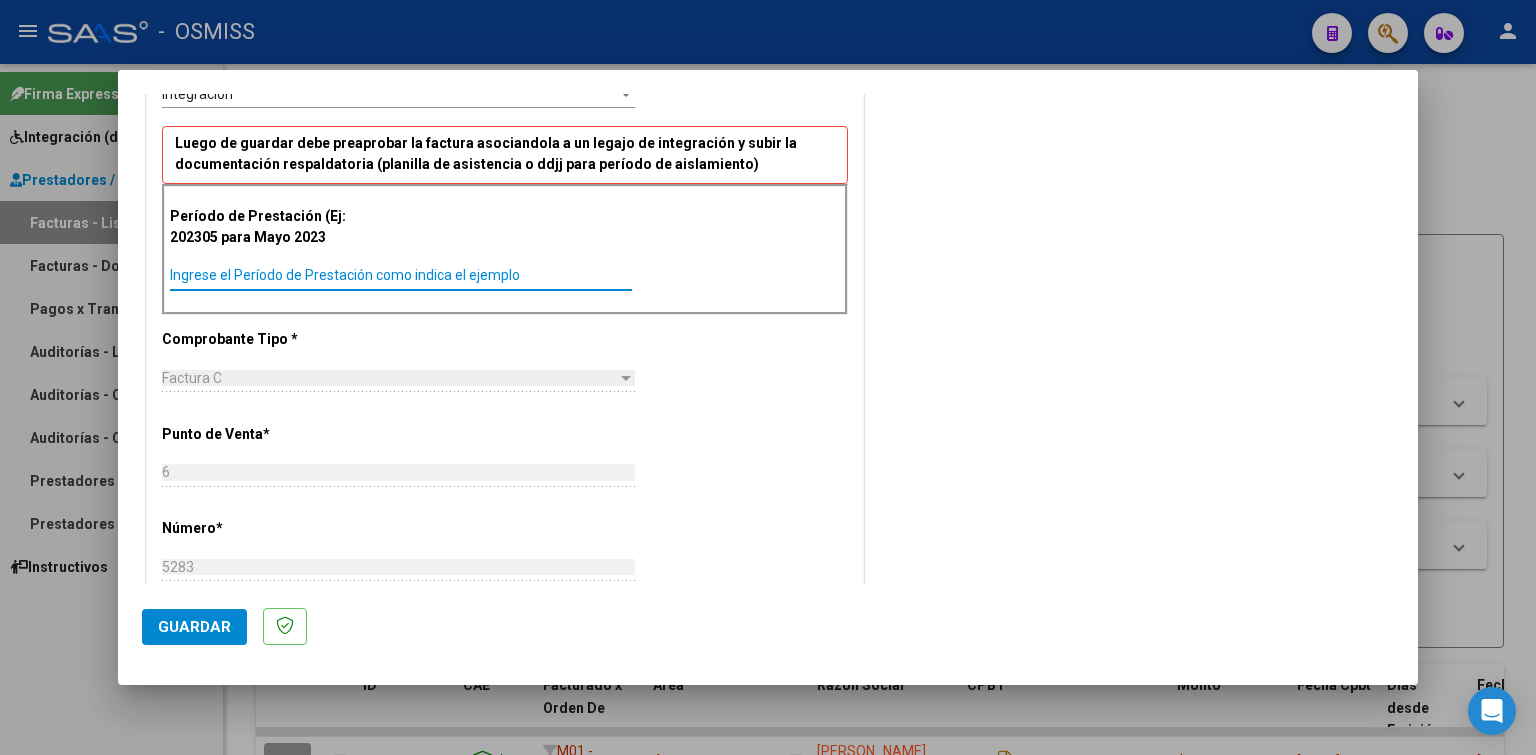 paste on "202506" 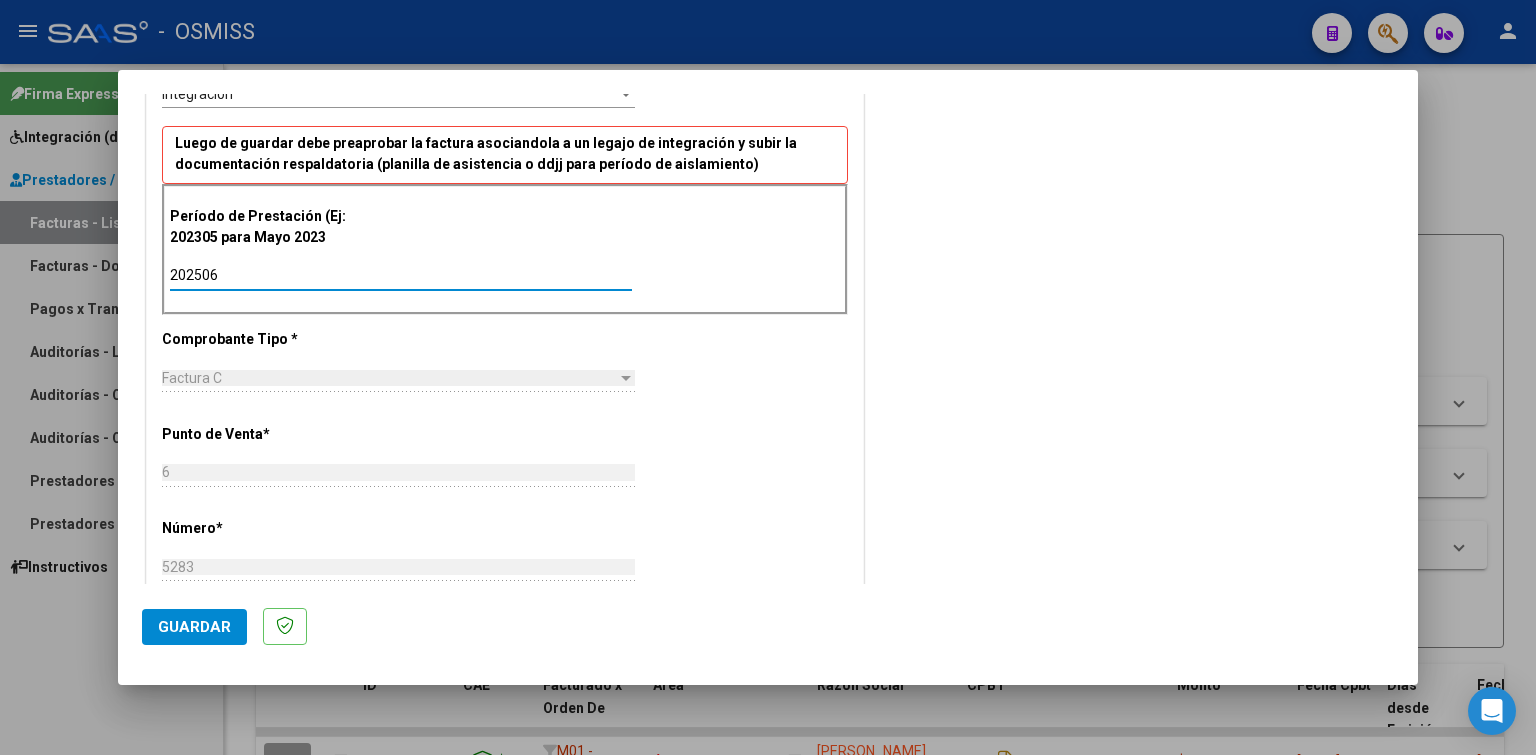 type on "202506" 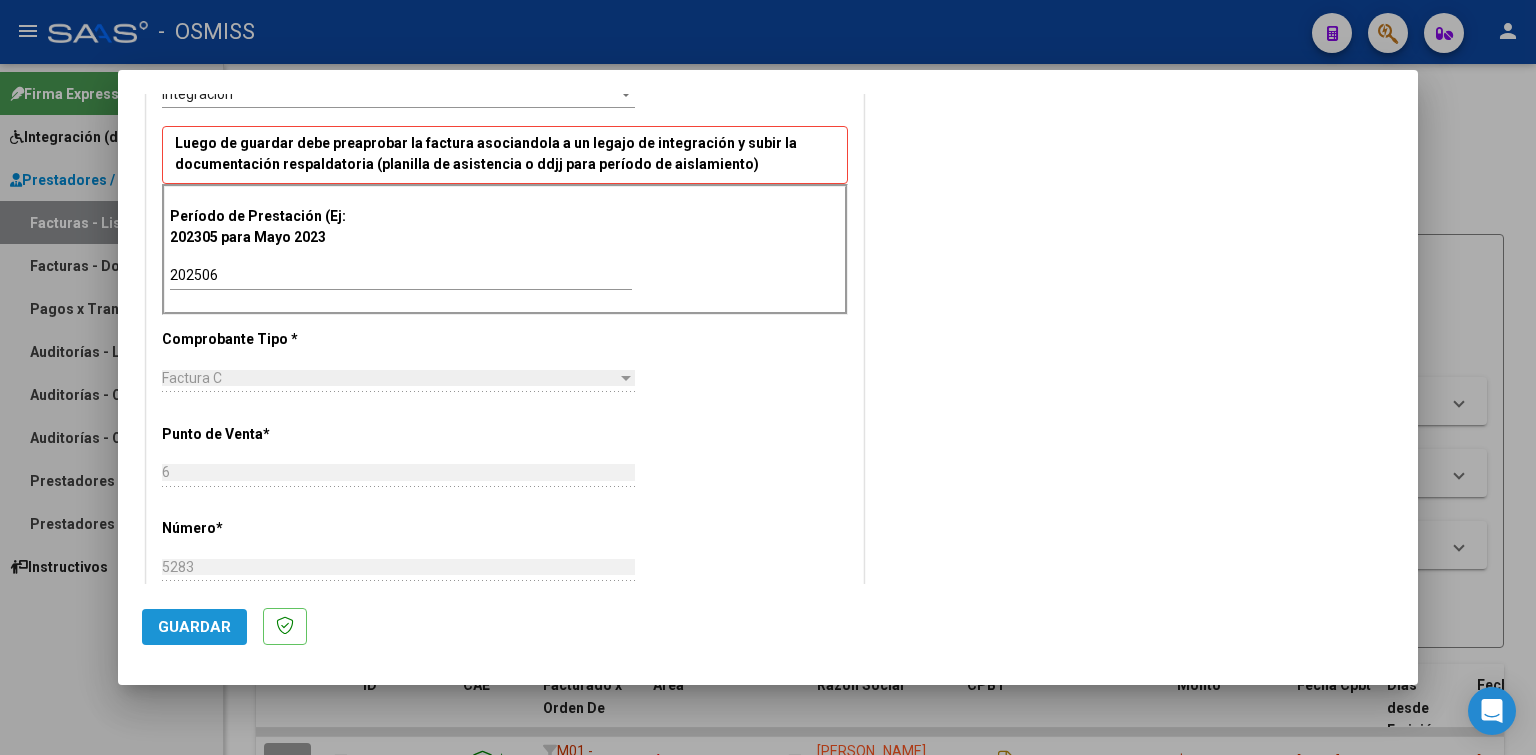 click on "Guardar" 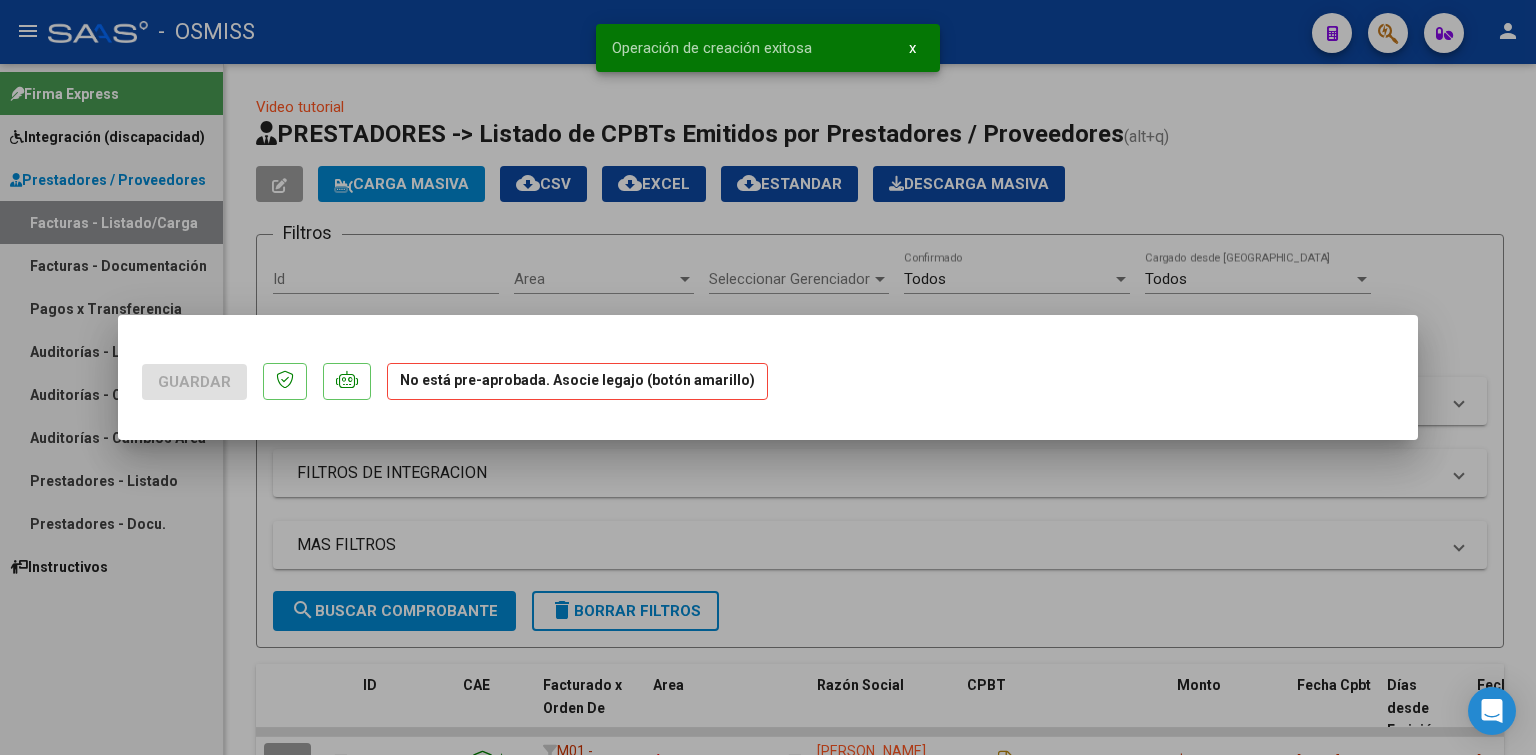 scroll, scrollTop: 0, scrollLeft: 0, axis: both 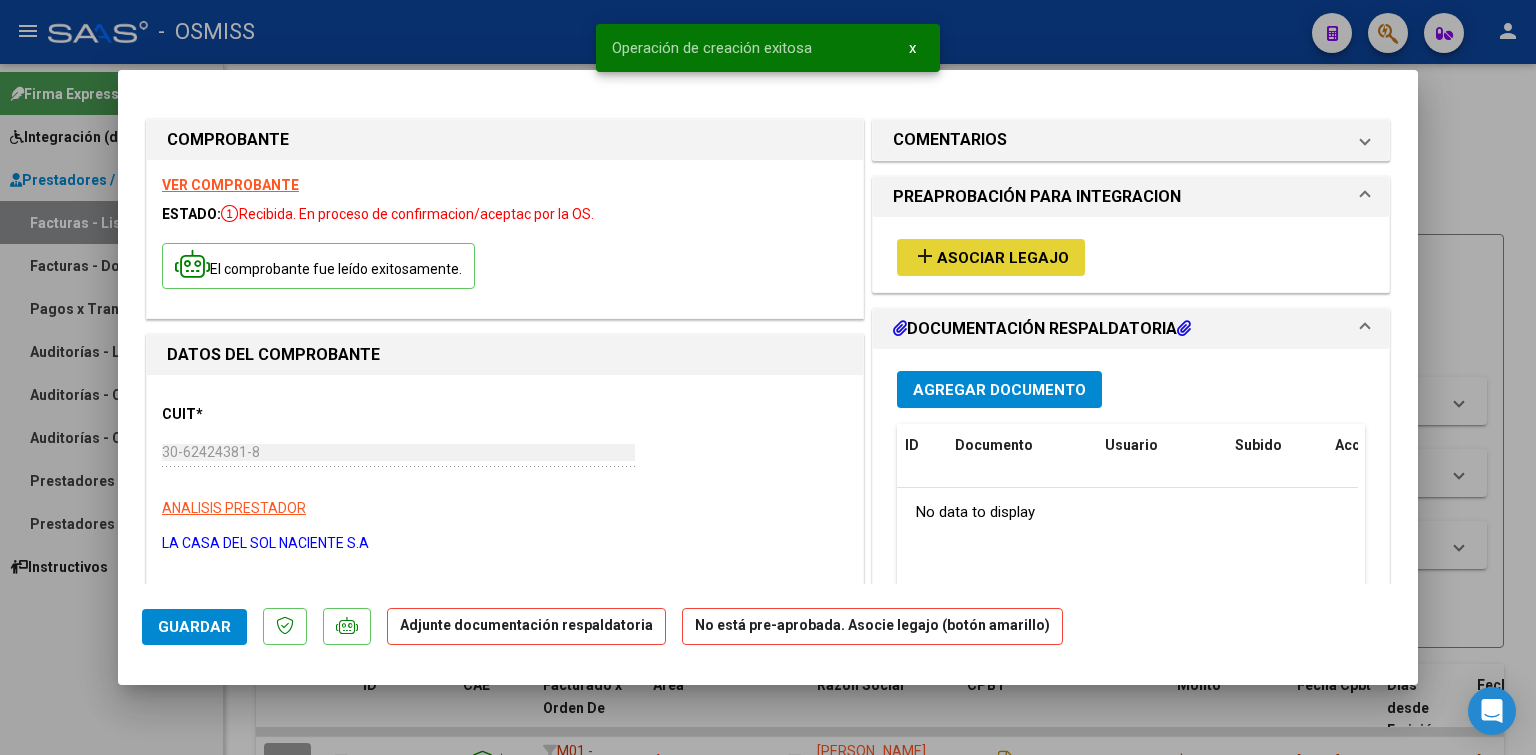 click on "Asociar Legajo" at bounding box center (1003, 258) 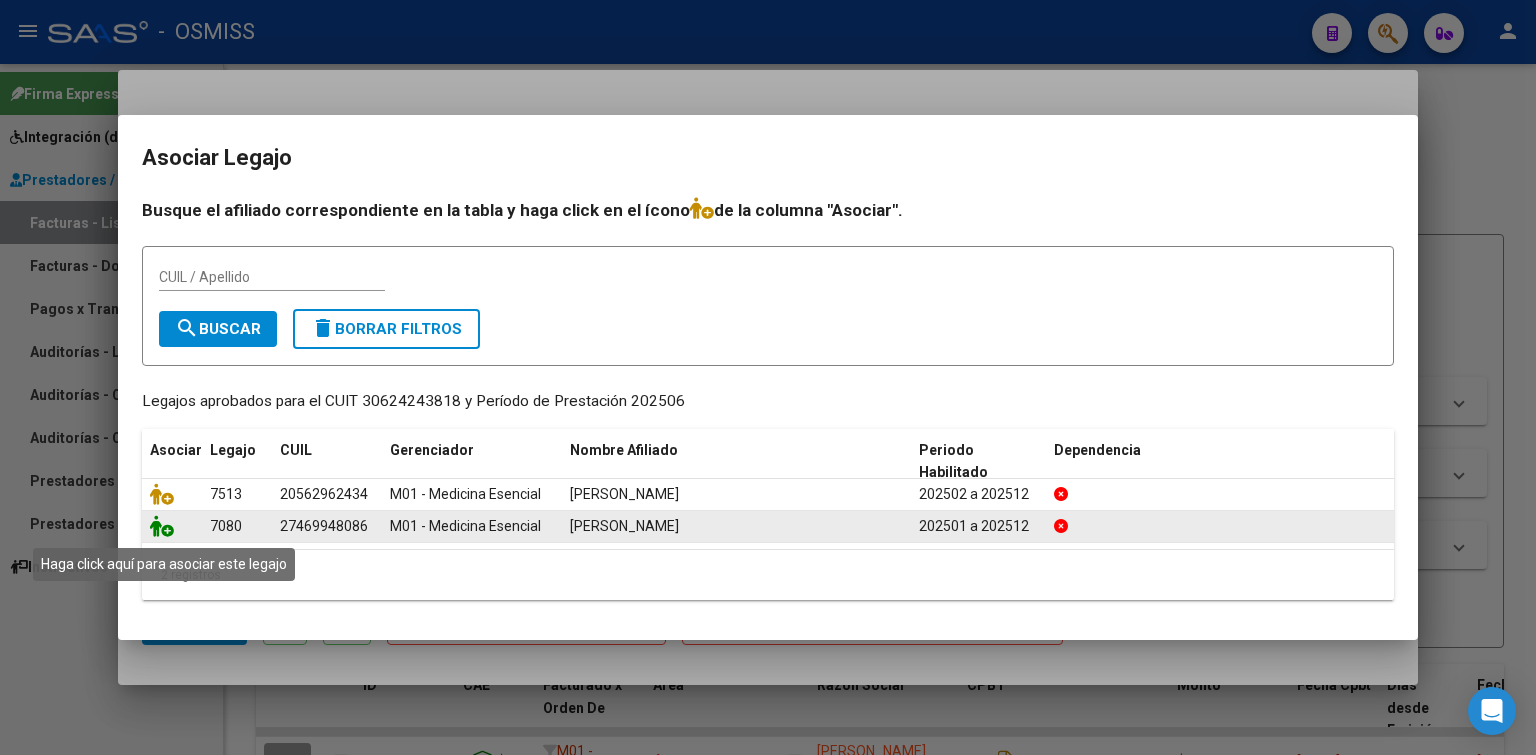 click 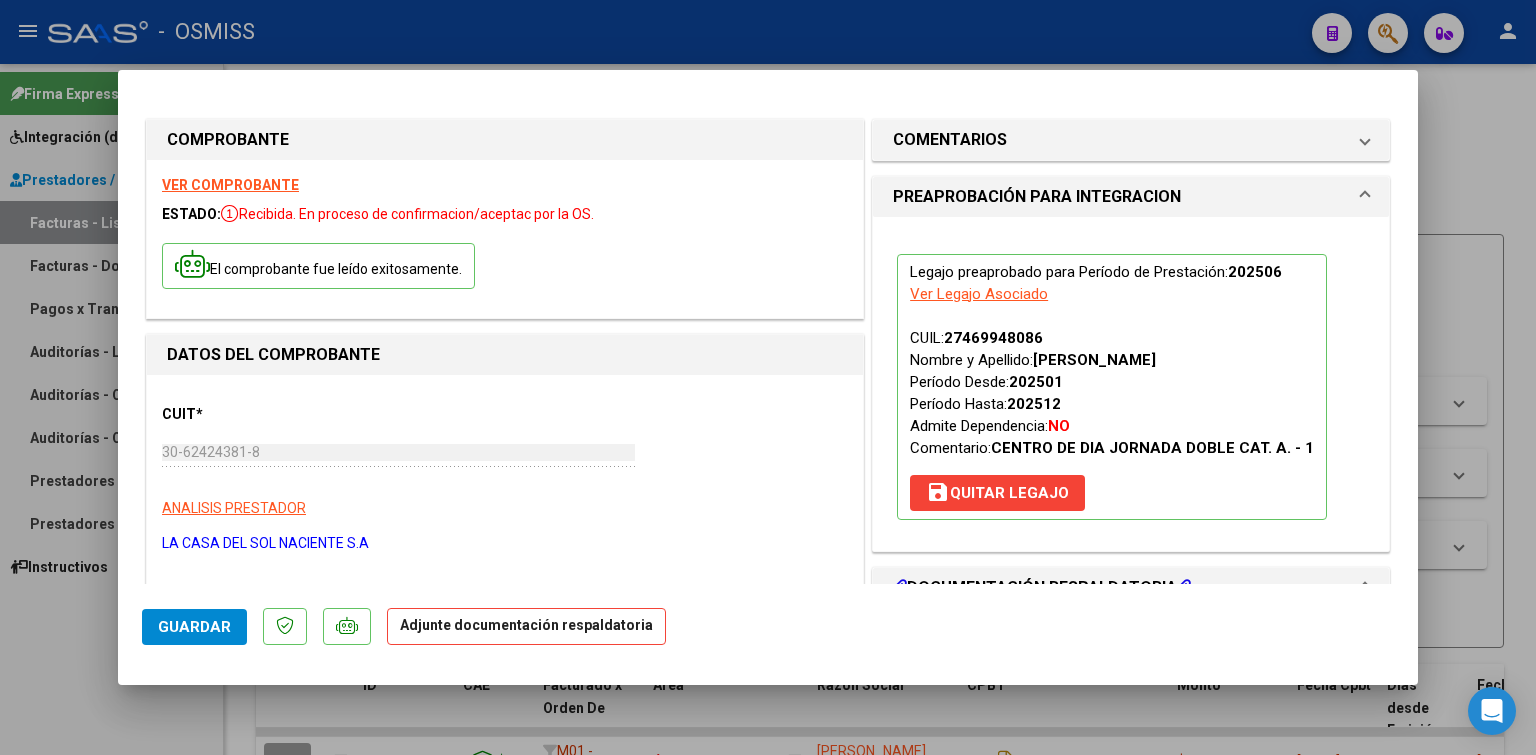 scroll, scrollTop: 300, scrollLeft: 0, axis: vertical 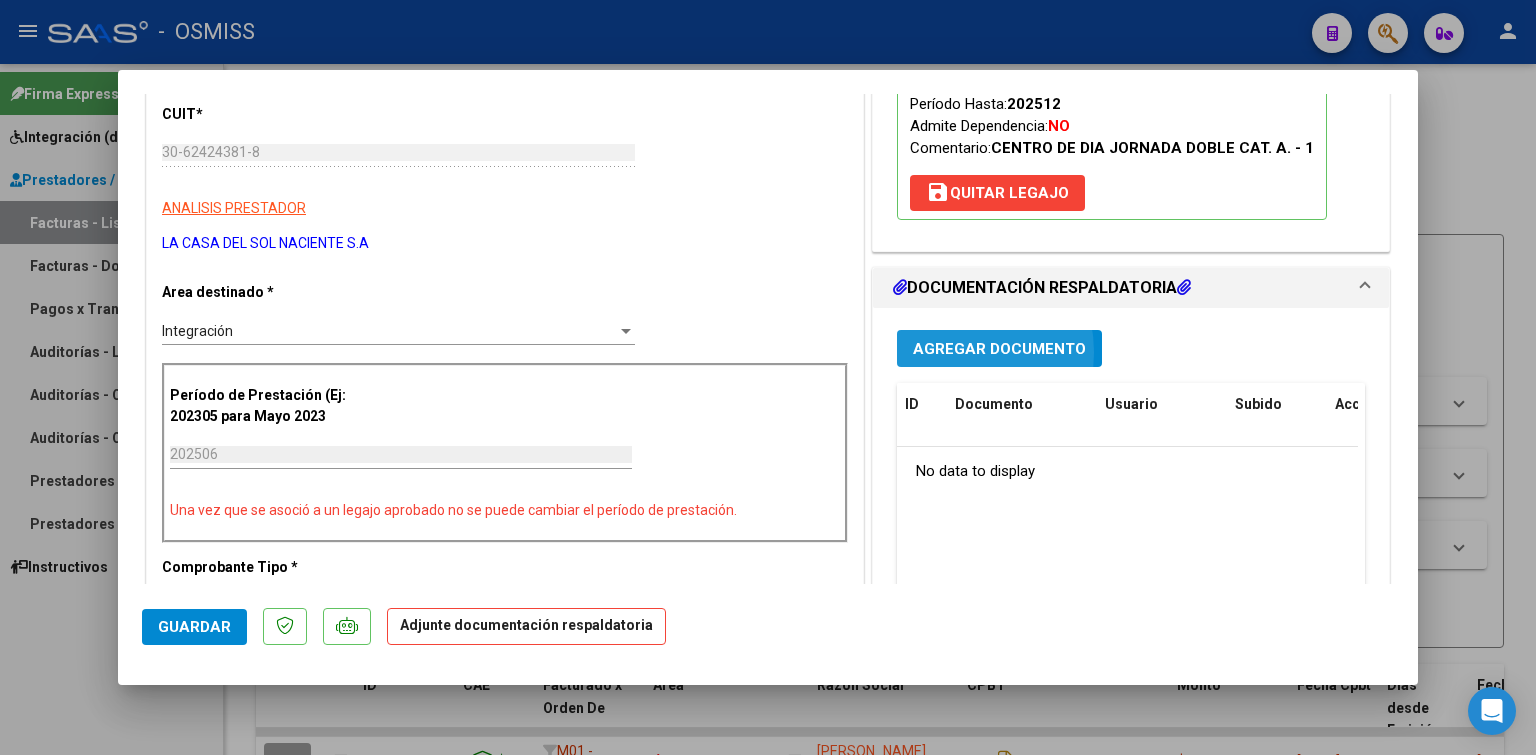 click on "Agregar Documento" at bounding box center (999, 349) 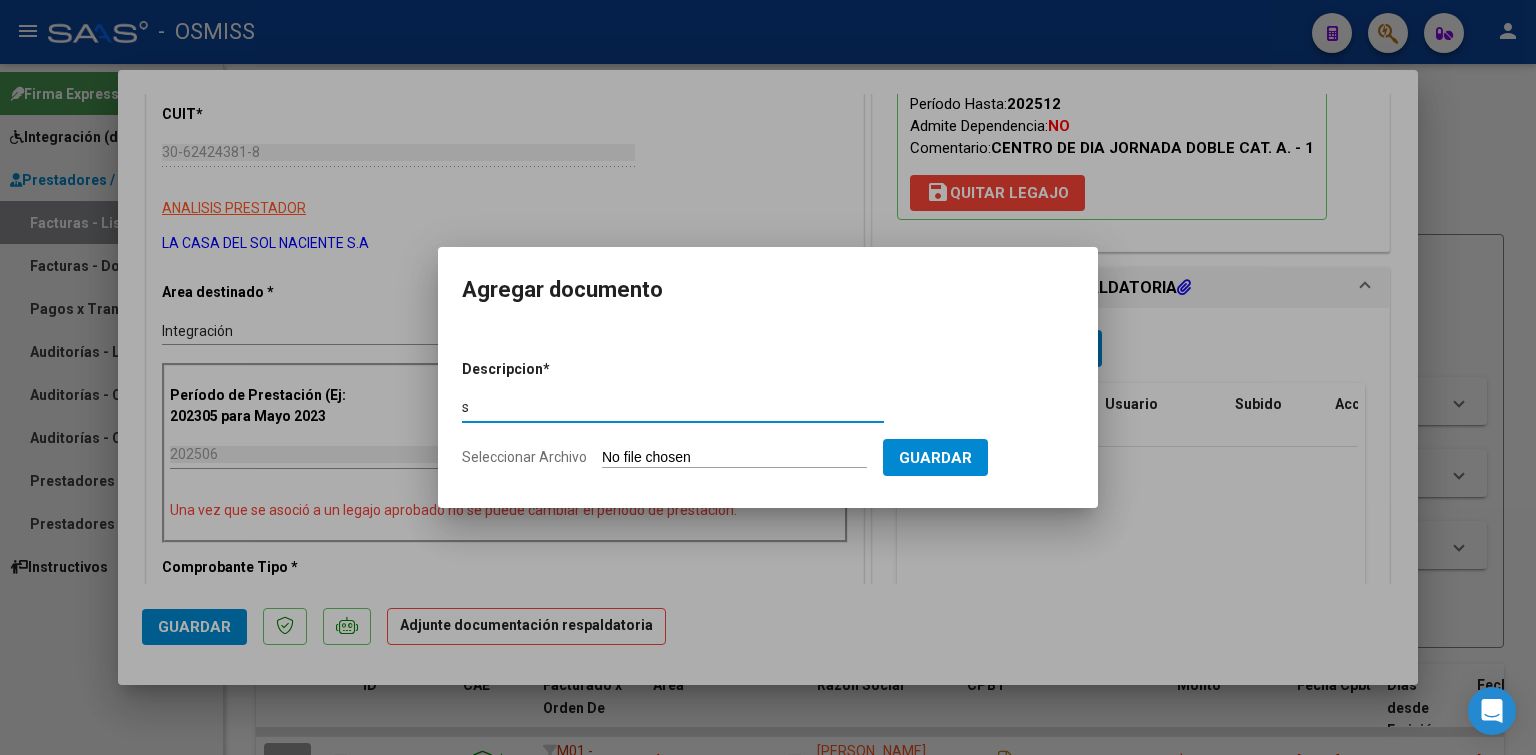 type on "s" 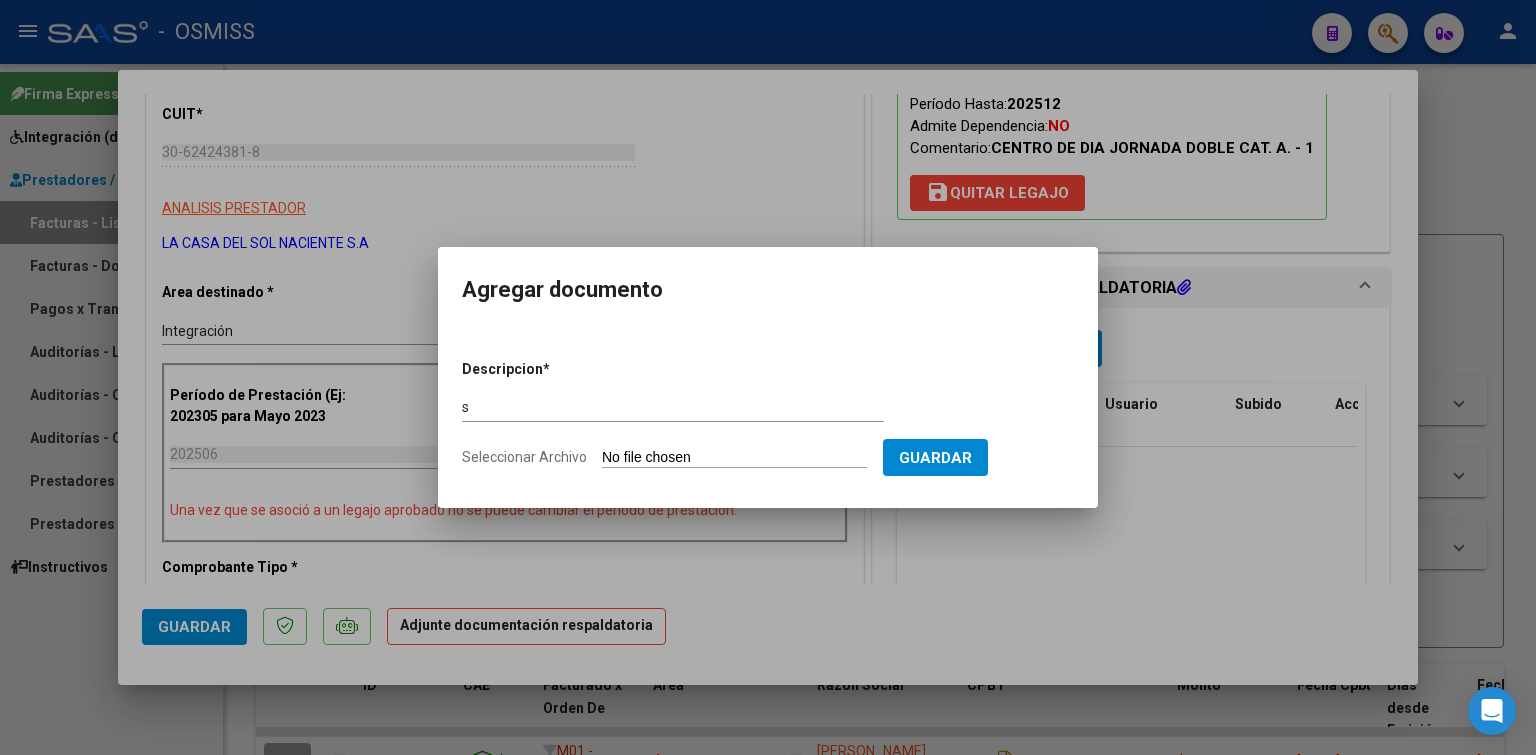 type on "C:\fakepath\[PERSON_NAME] Junio.pdf" 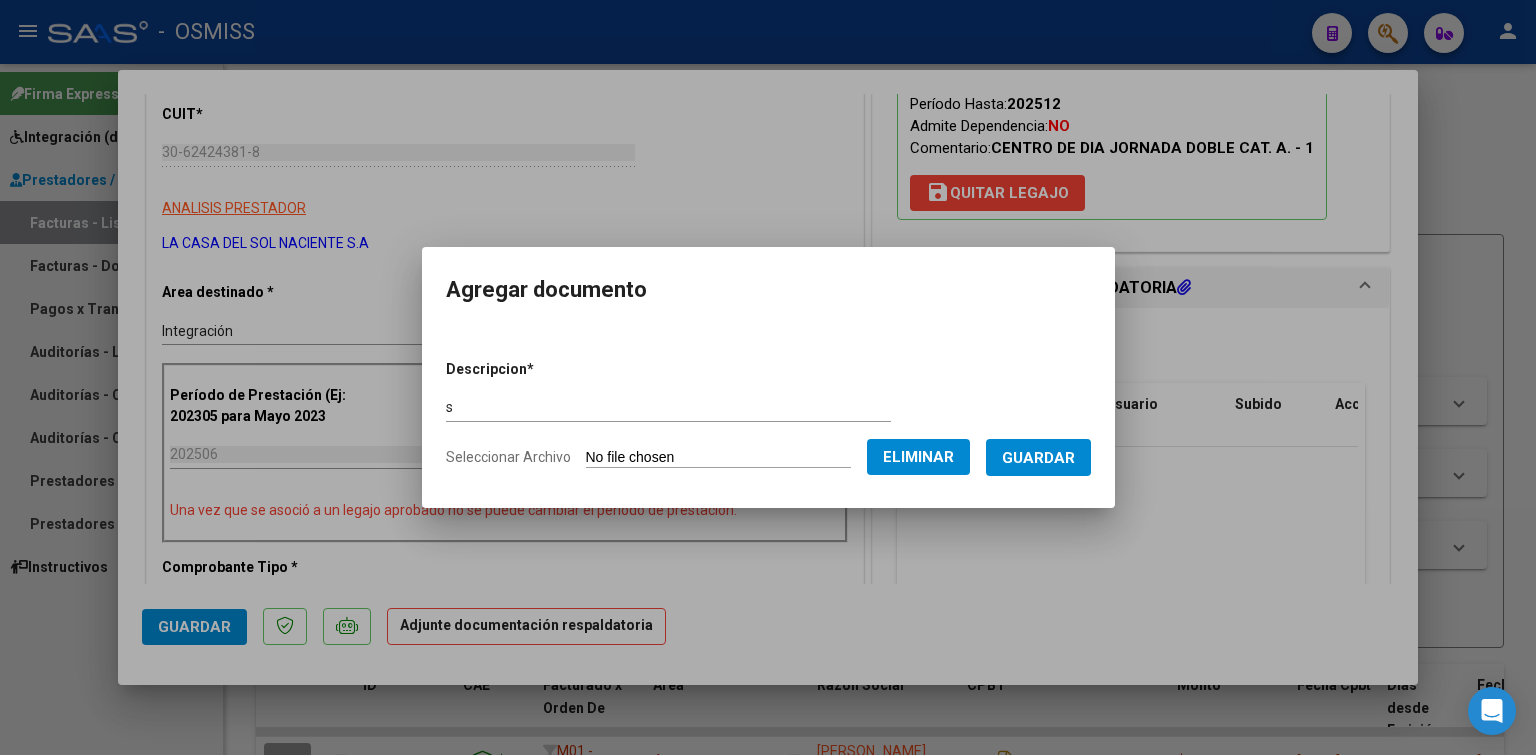 click on "Guardar" at bounding box center (1038, 457) 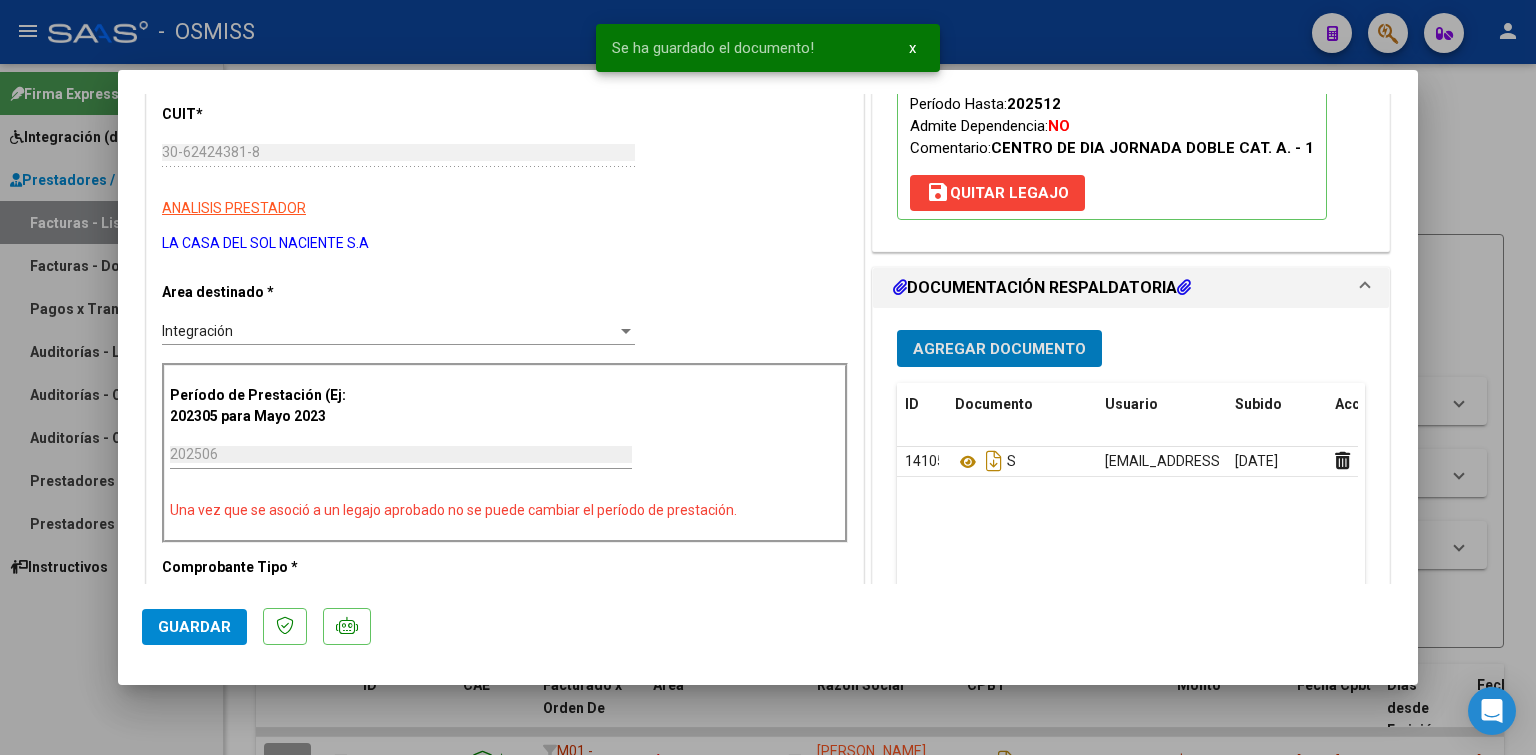 type 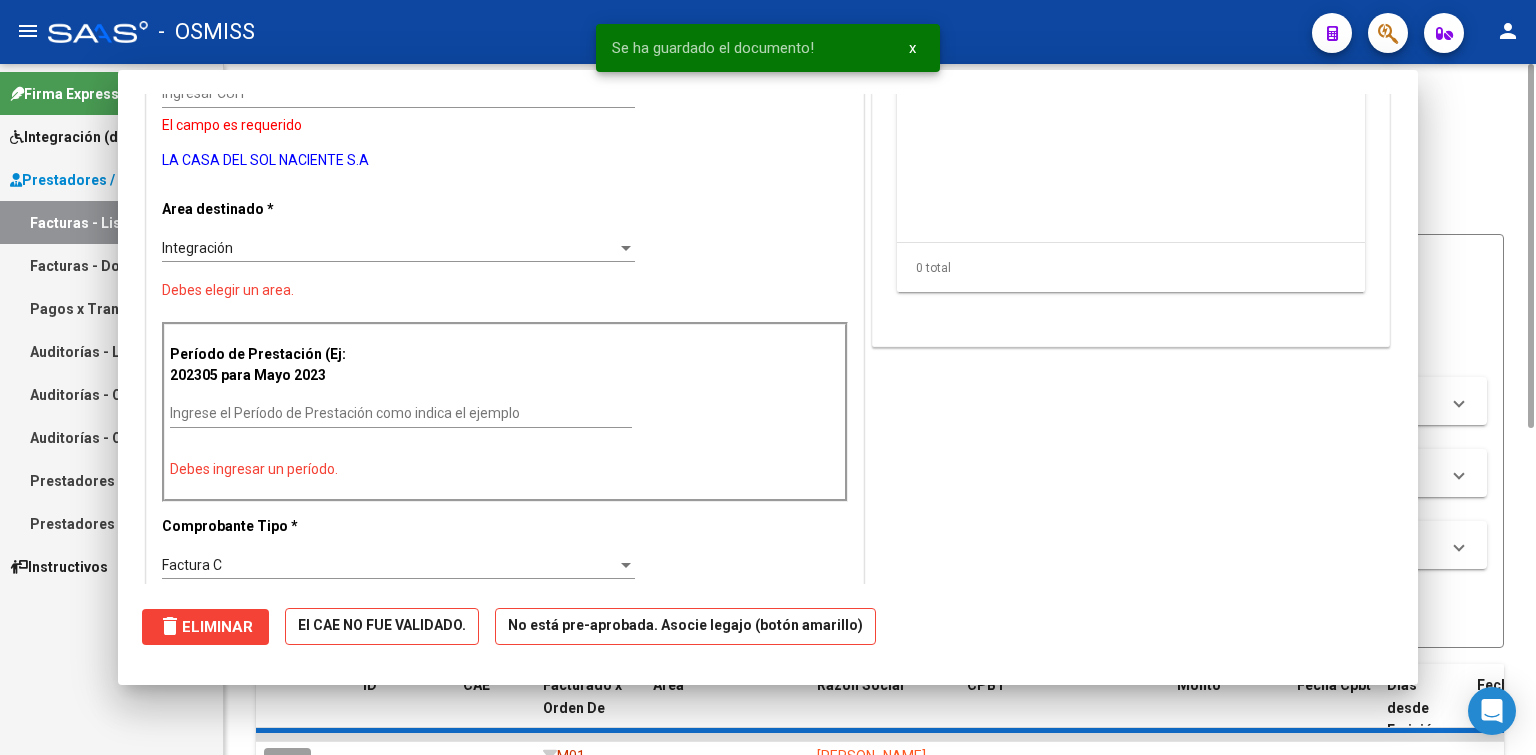 scroll, scrollTop: 0, scrollLeft: 0, axis: both 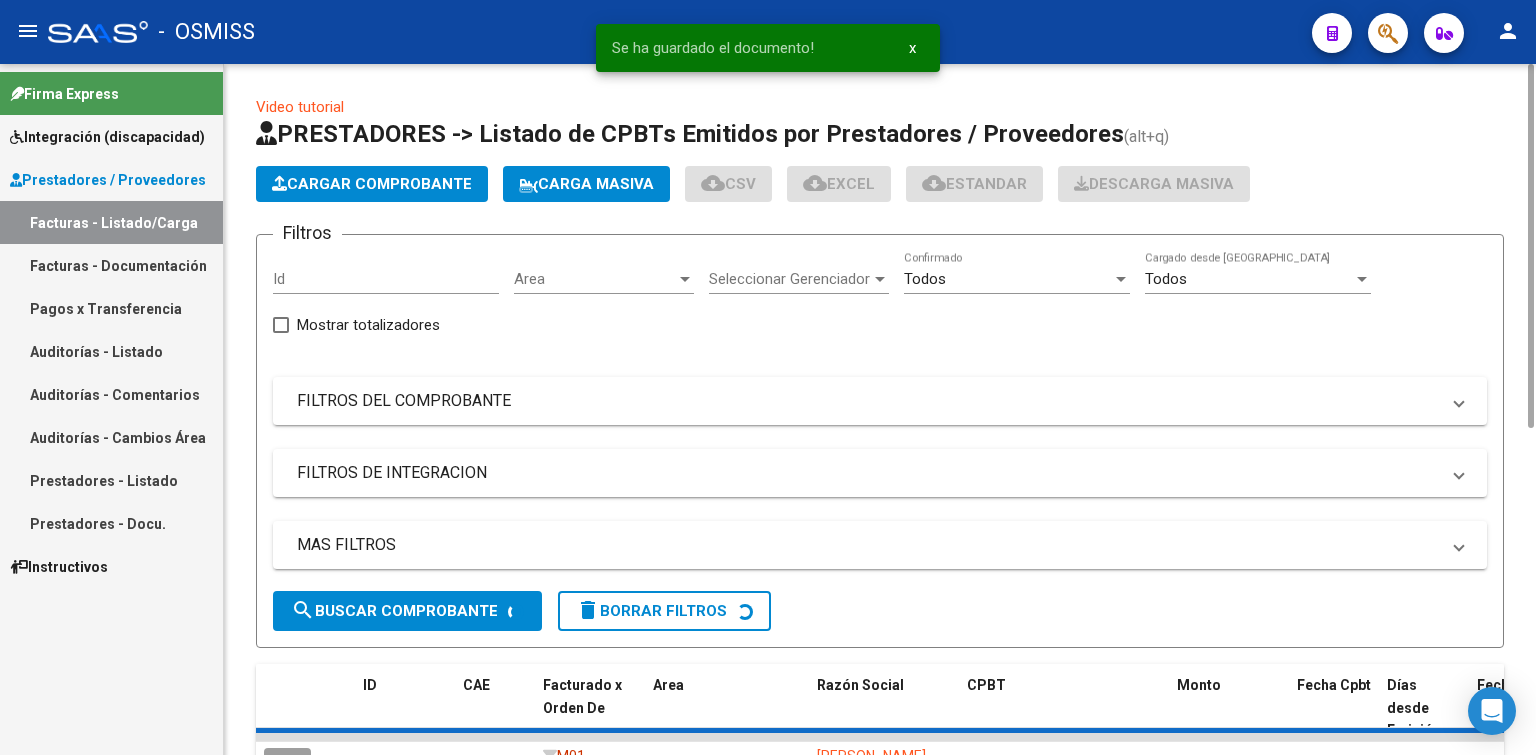 click on "Cargar Comprobante" 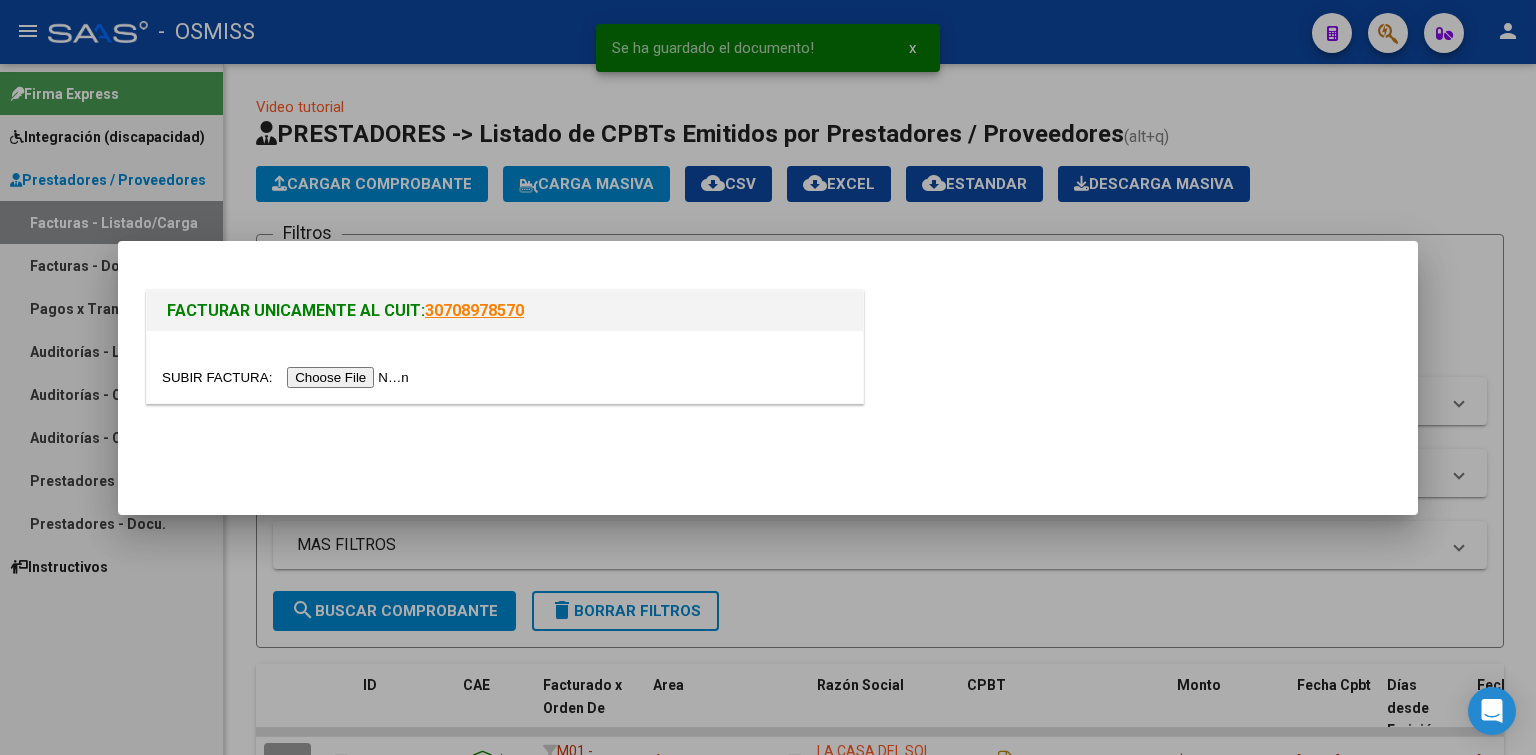 click at bounding box center [505, 367] 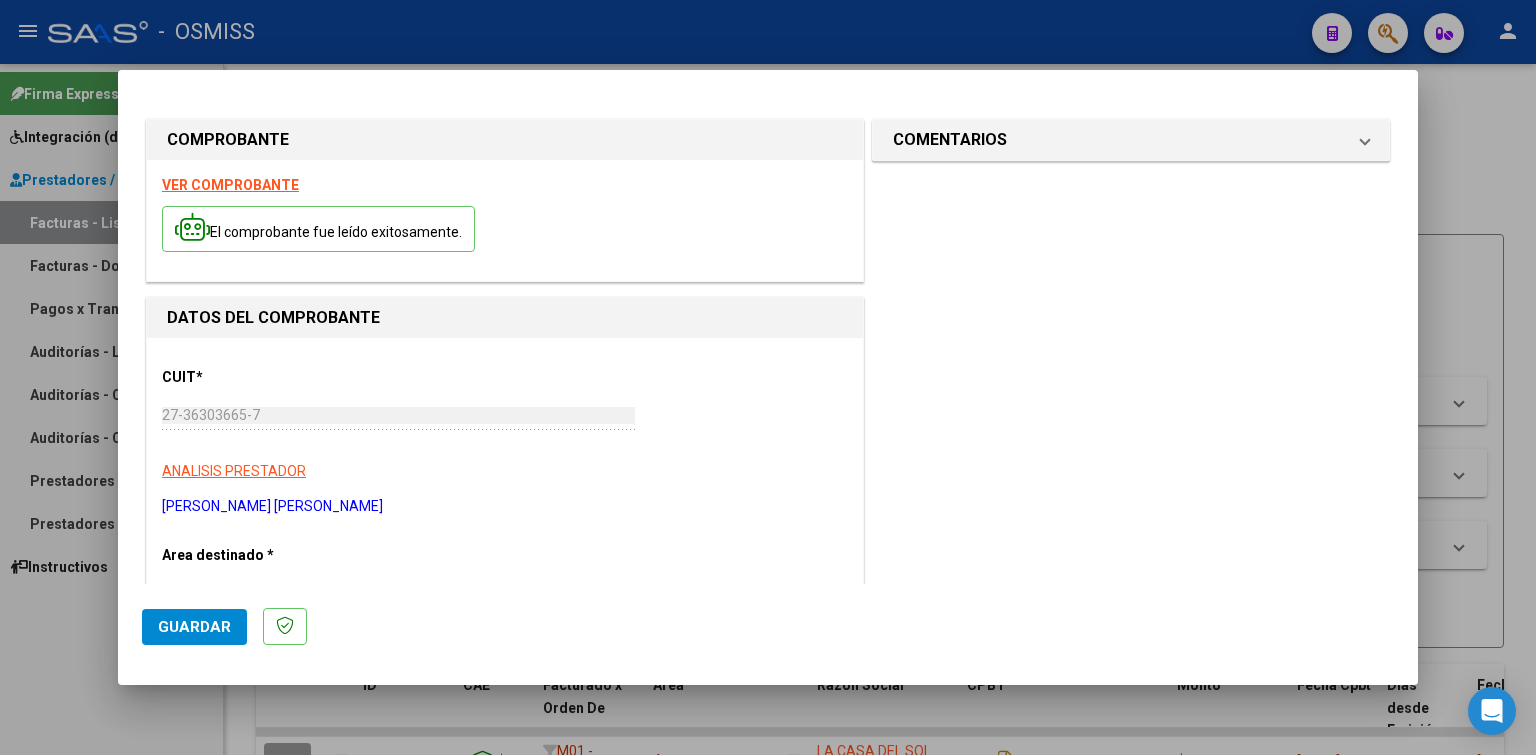 scroll, scrollTop: 200, scrollLeft: 0, axis: vertical 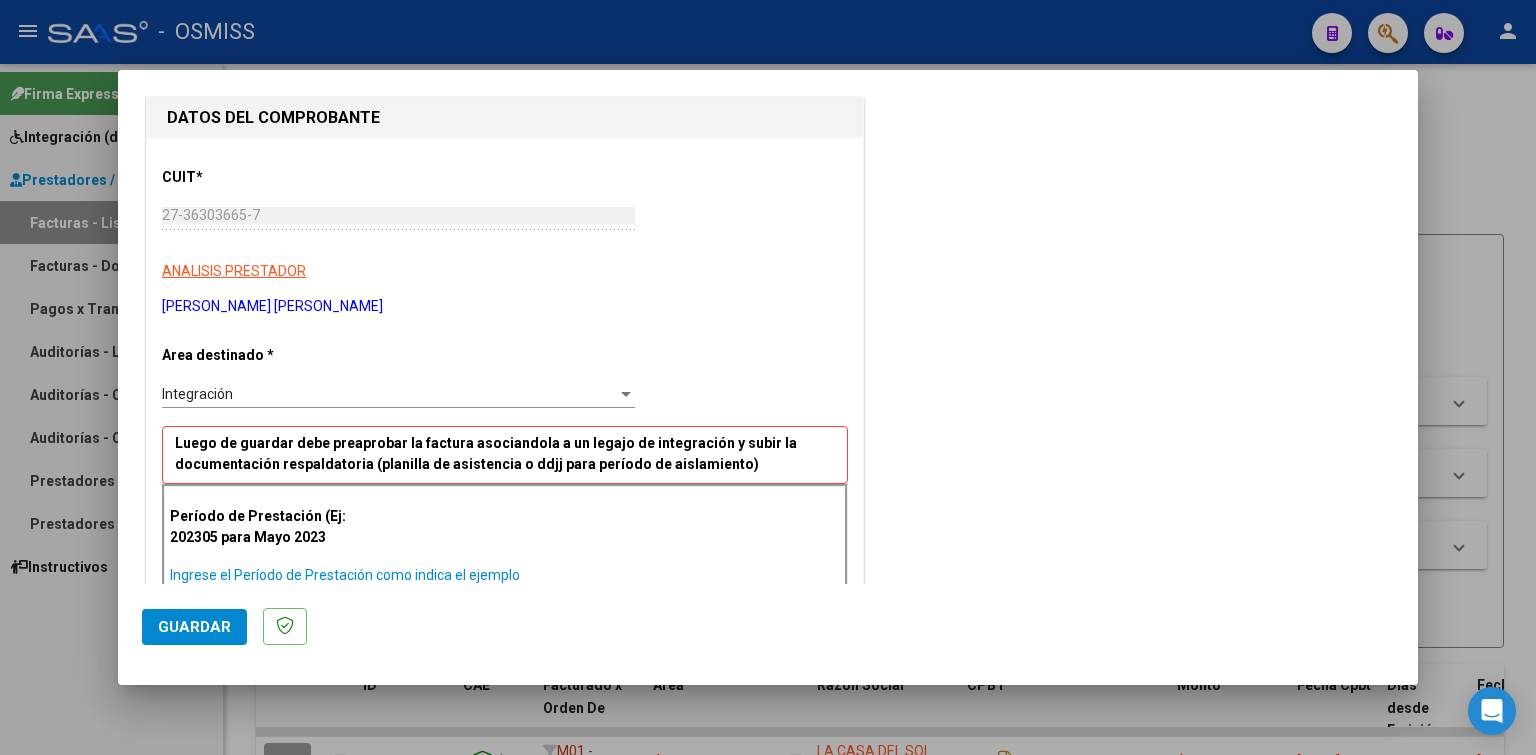 paste on "202506" 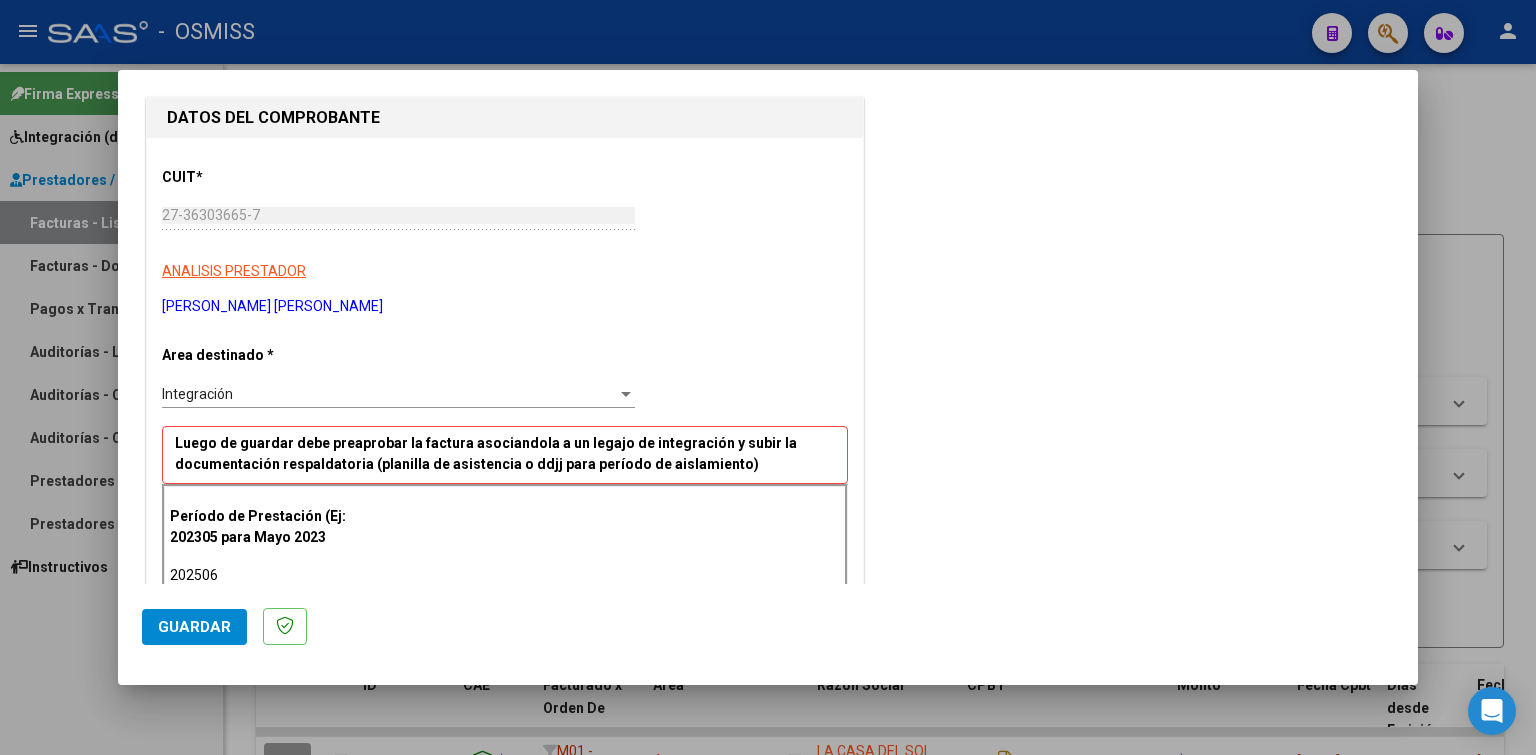 type on "202506" 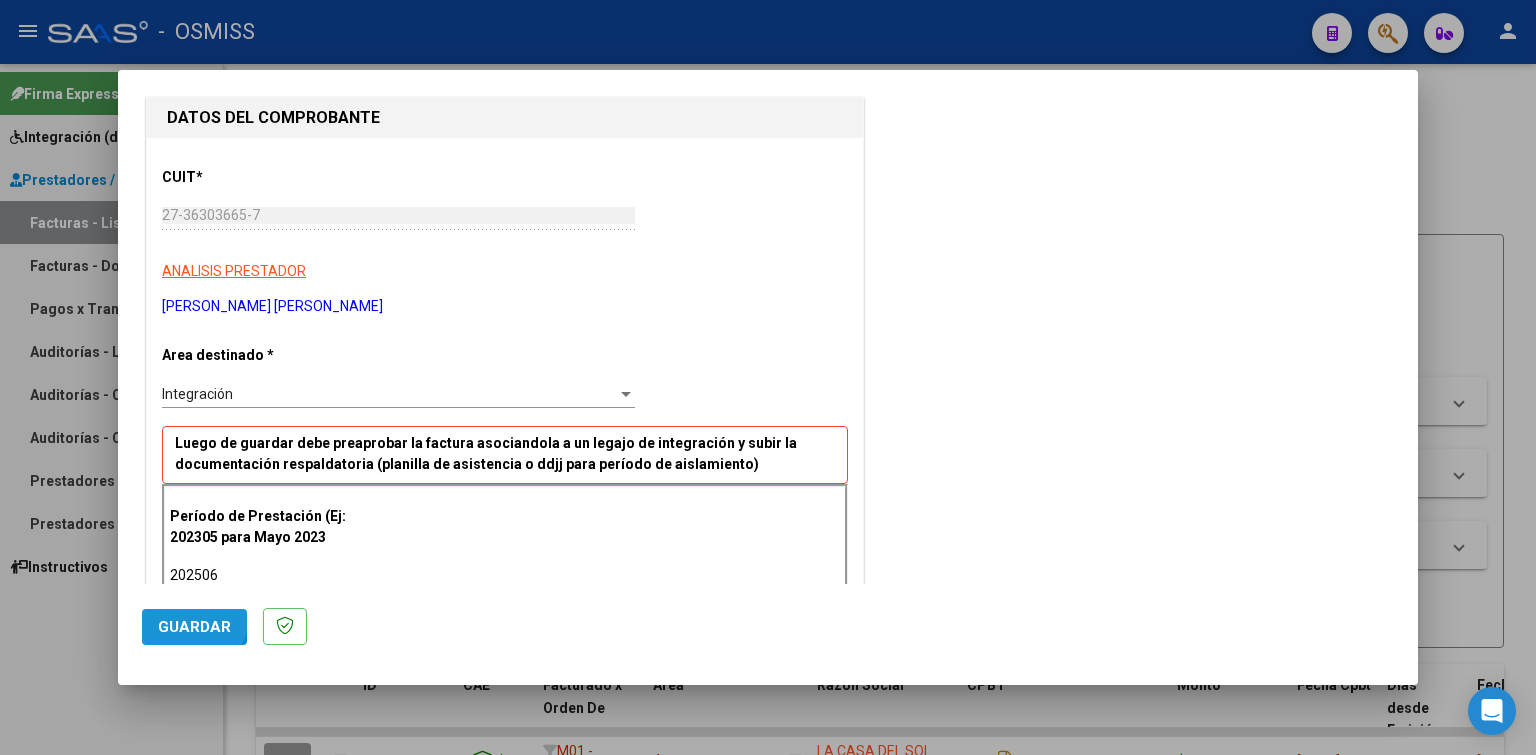 click on "Guardar" 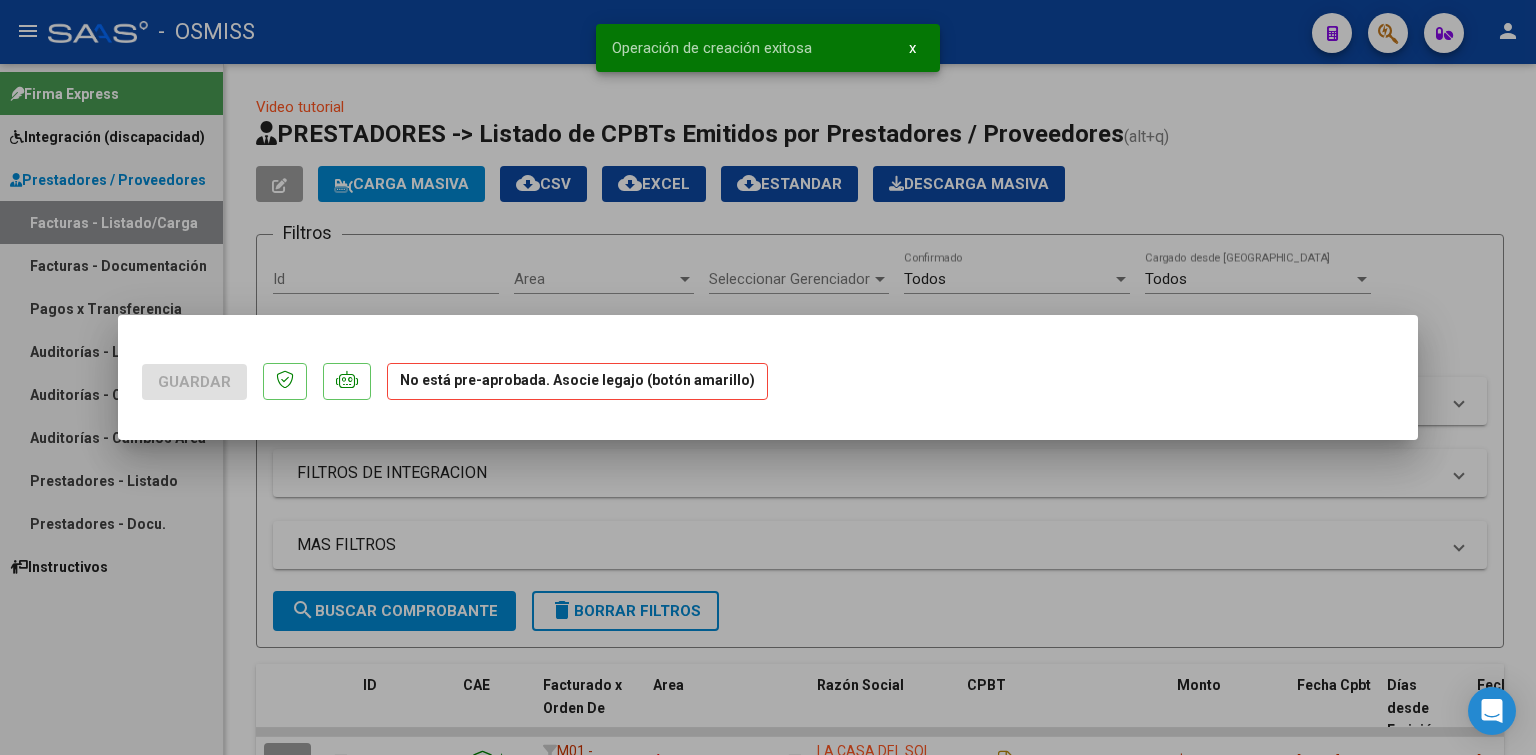 scroll, scrollTop: 0, scrollLeft: 0, axis: both 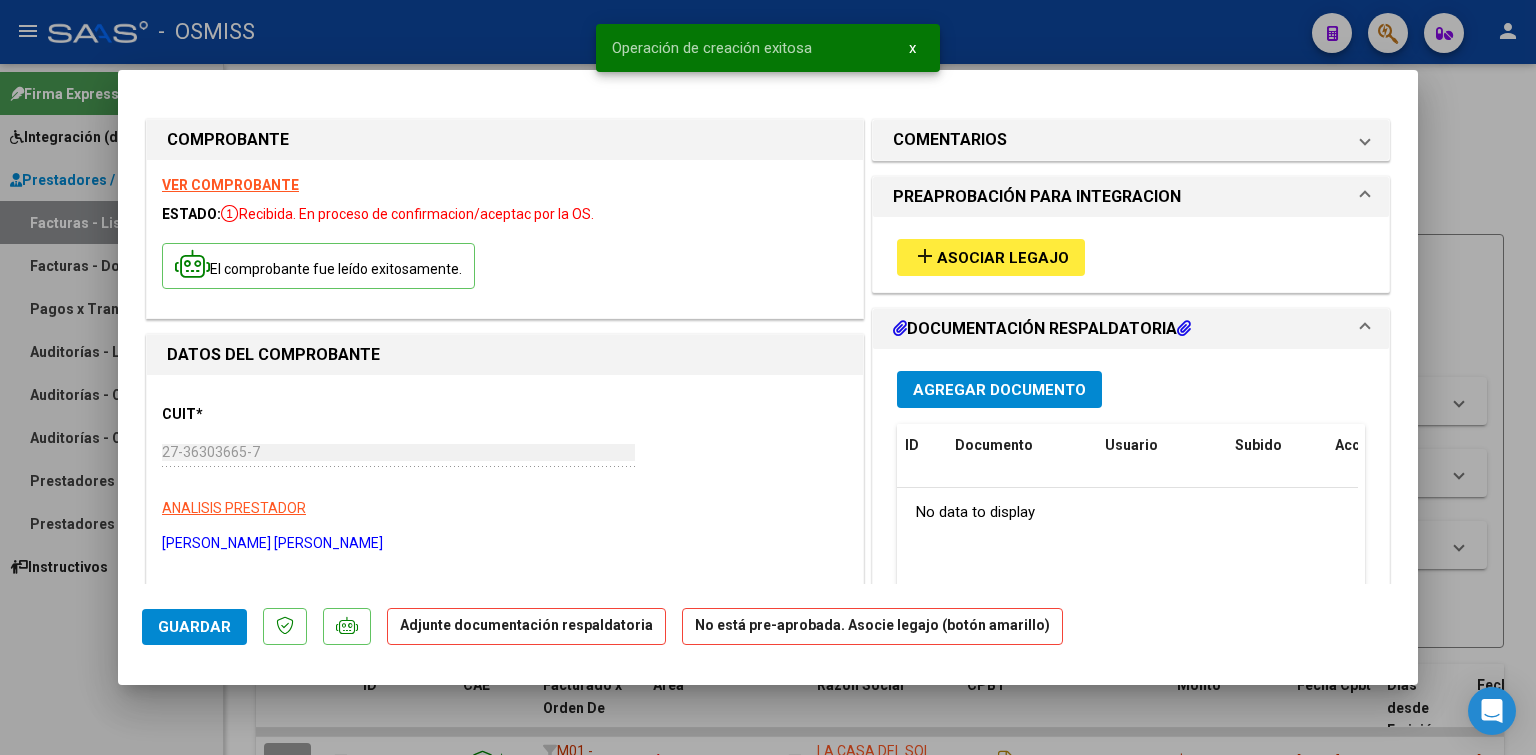 click on "Asociar Legajo" at bounding box center [1003, 258] 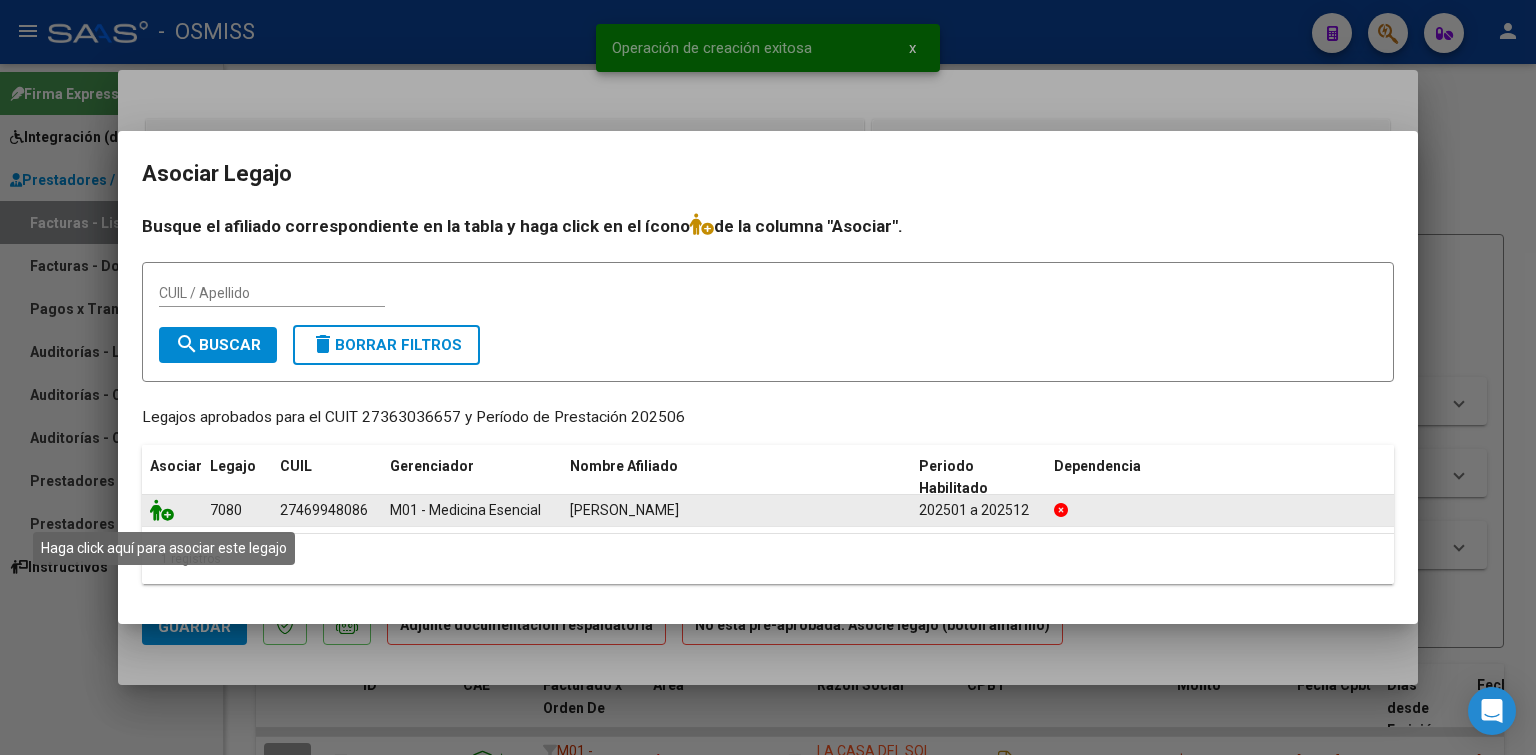 click 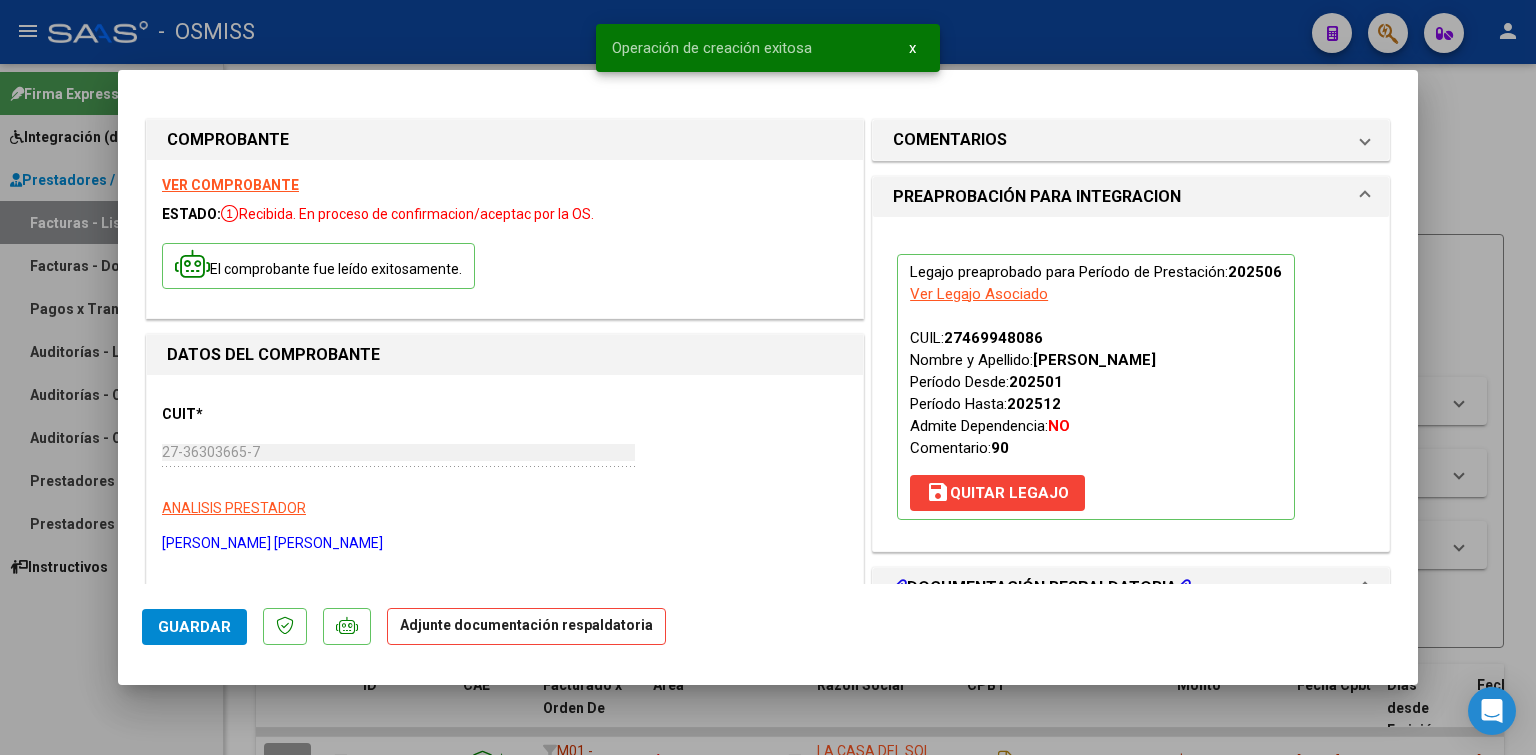 scroll, scrollTop: 300, scrollLeft: 0, axis: vertical 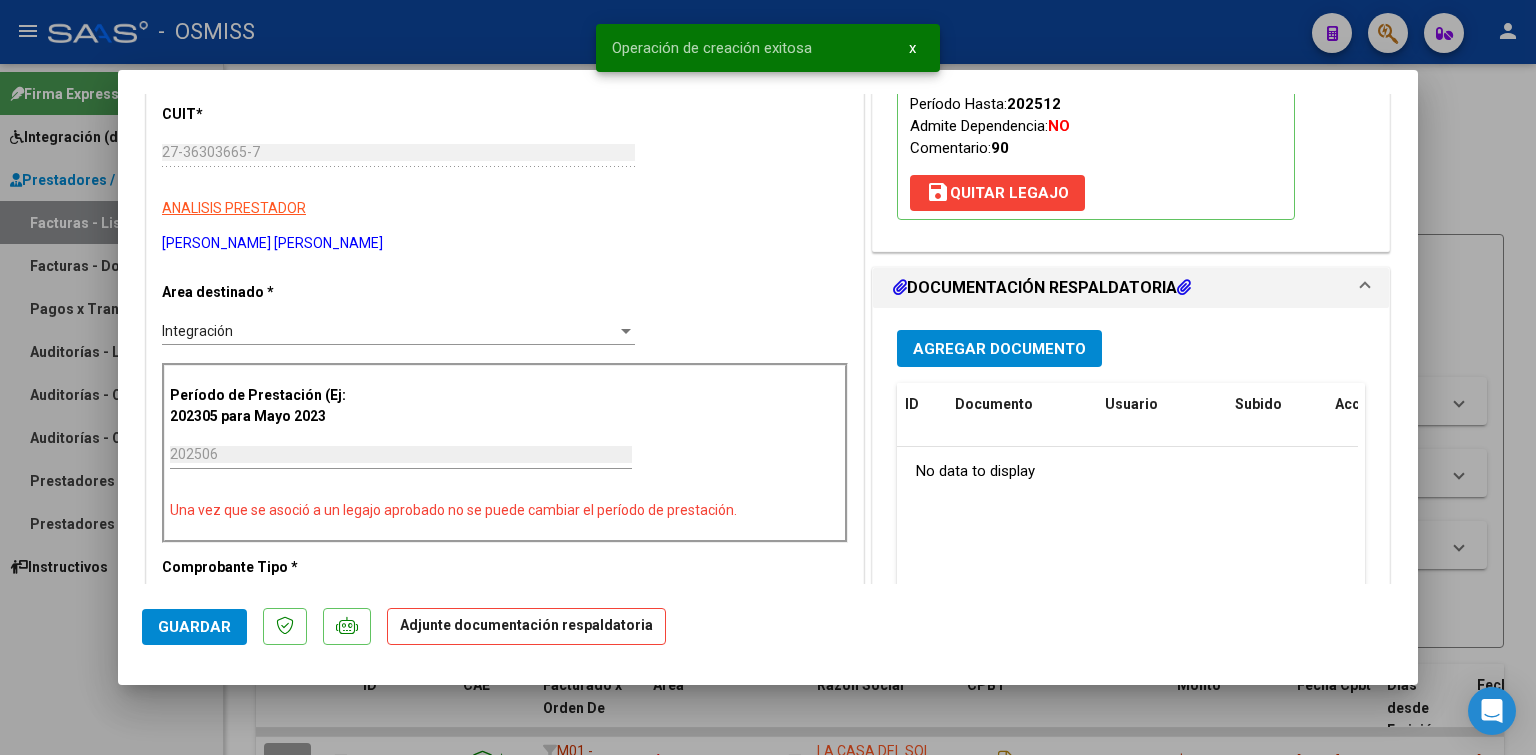 click on "Agregar Documento ID Documento Usuario Subido Acción No data to display  0 total   1" at bounding box center (1131, 522) 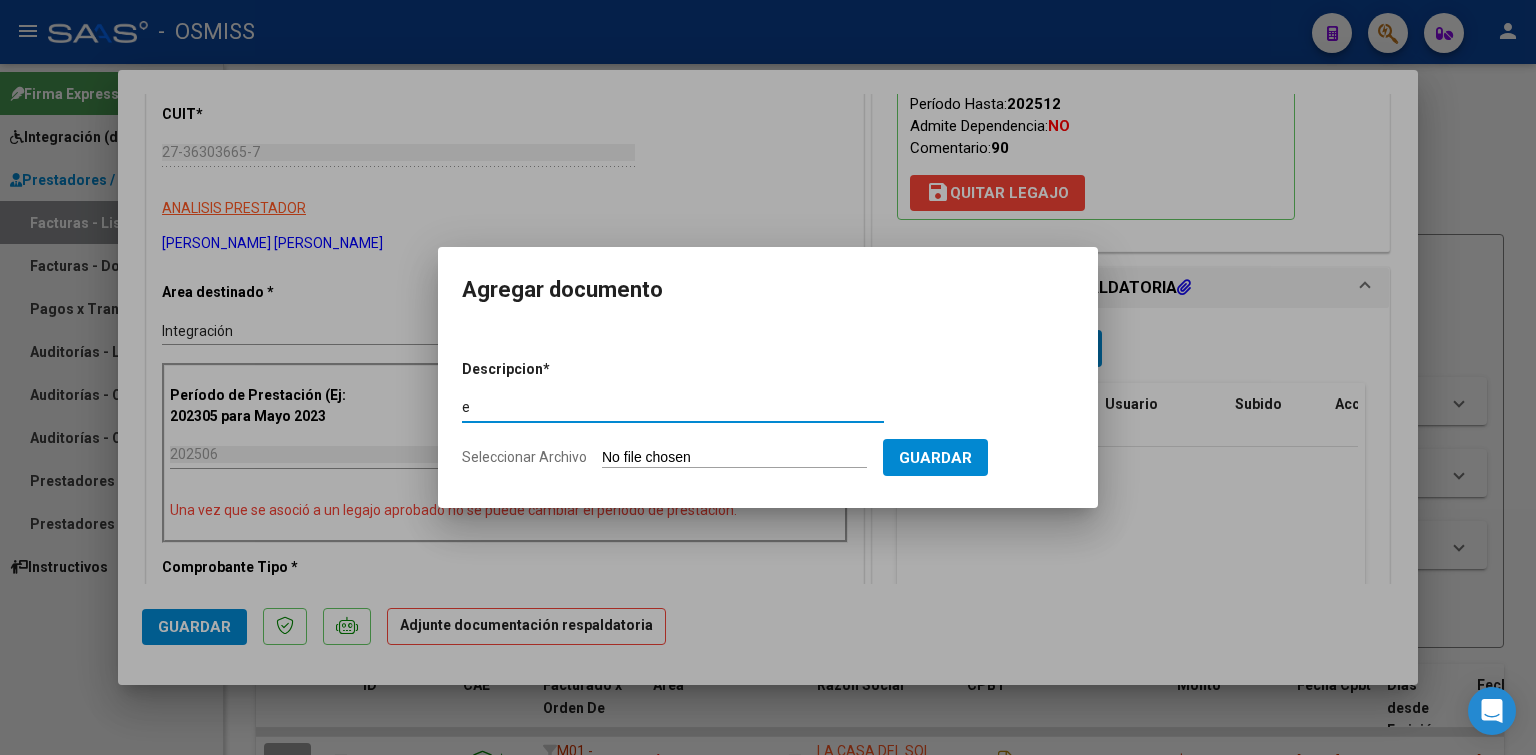 type on "e" 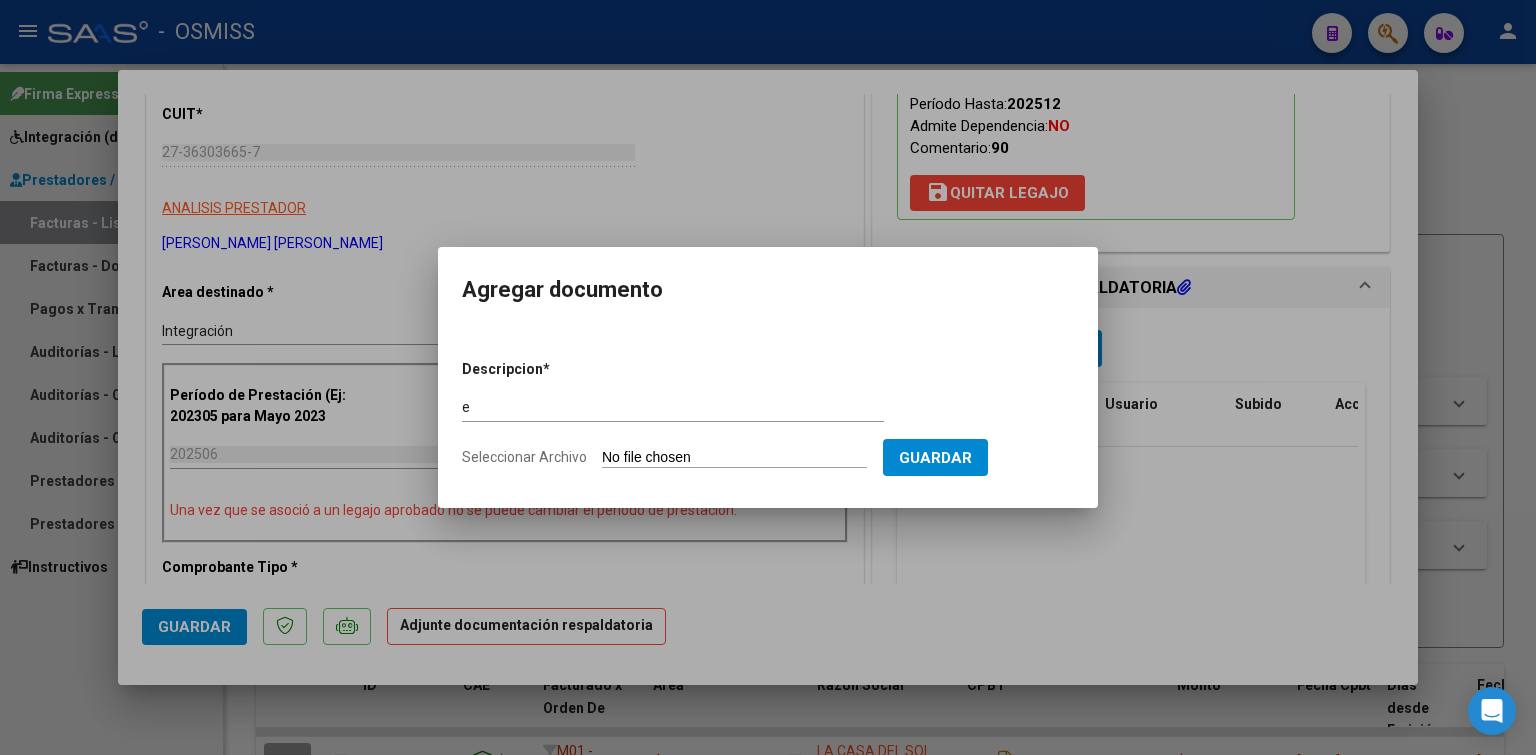 type on "C:\fakepath\informe semestral y asistencia [PERSON_NAME] junio.pdf" 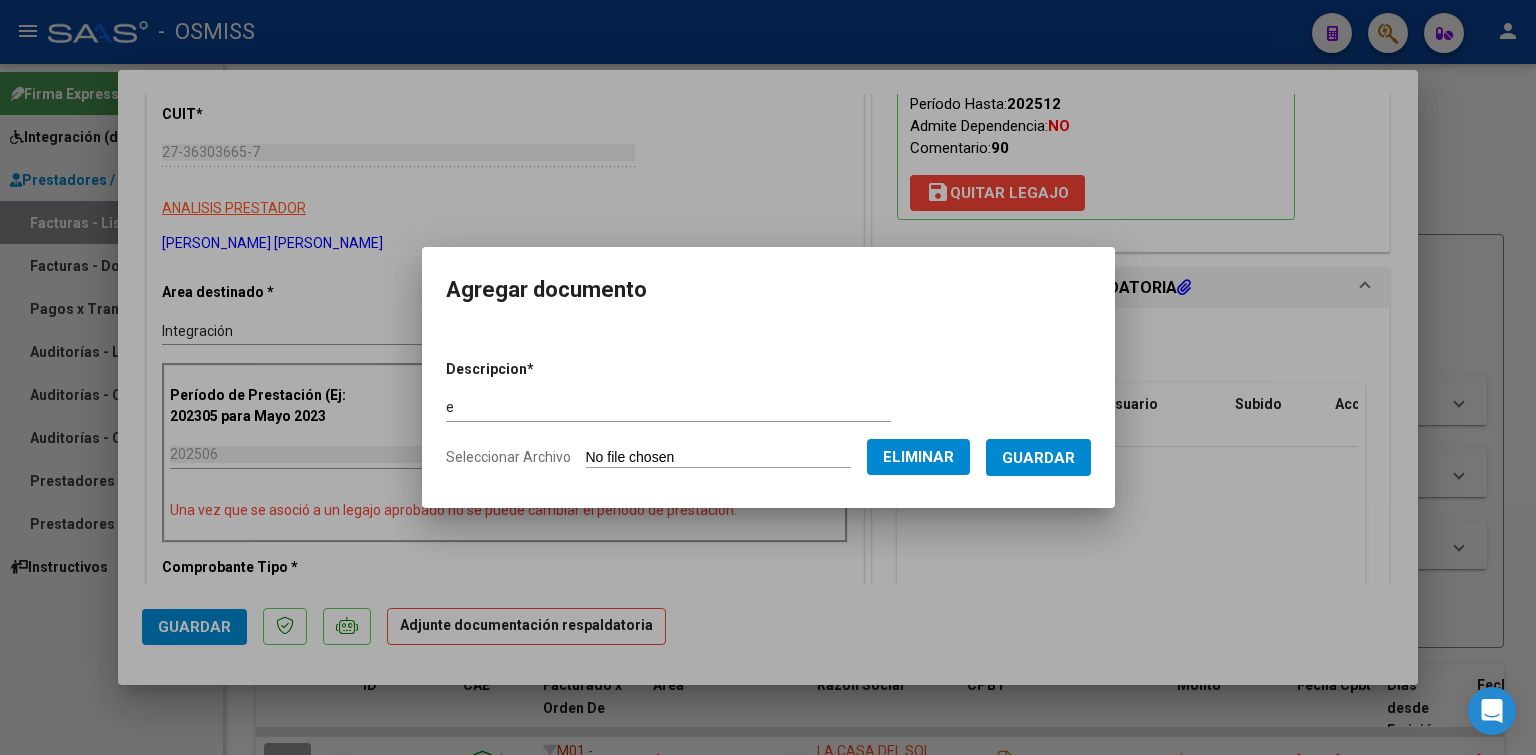 click on "Guardar" at bounding box center (1038, 458) 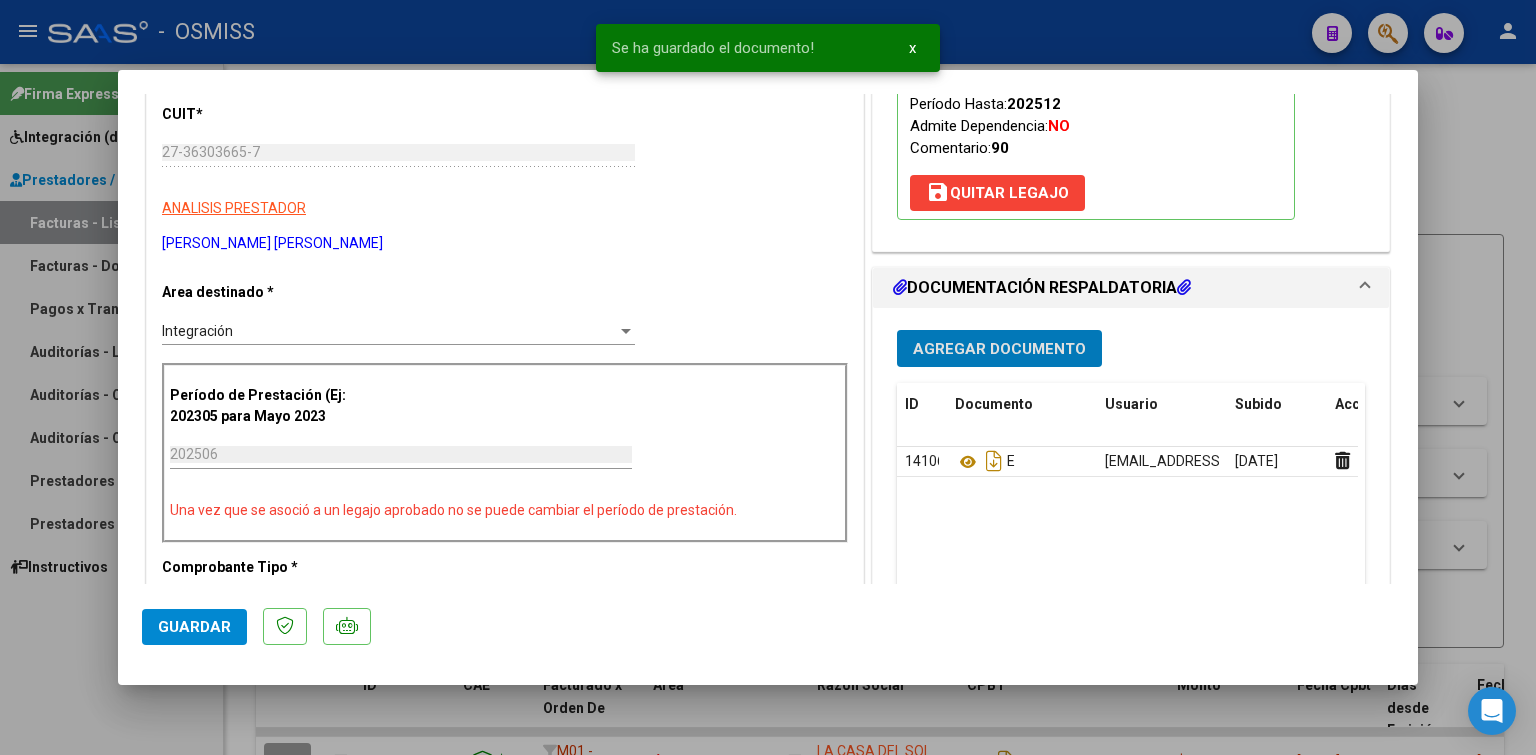 type 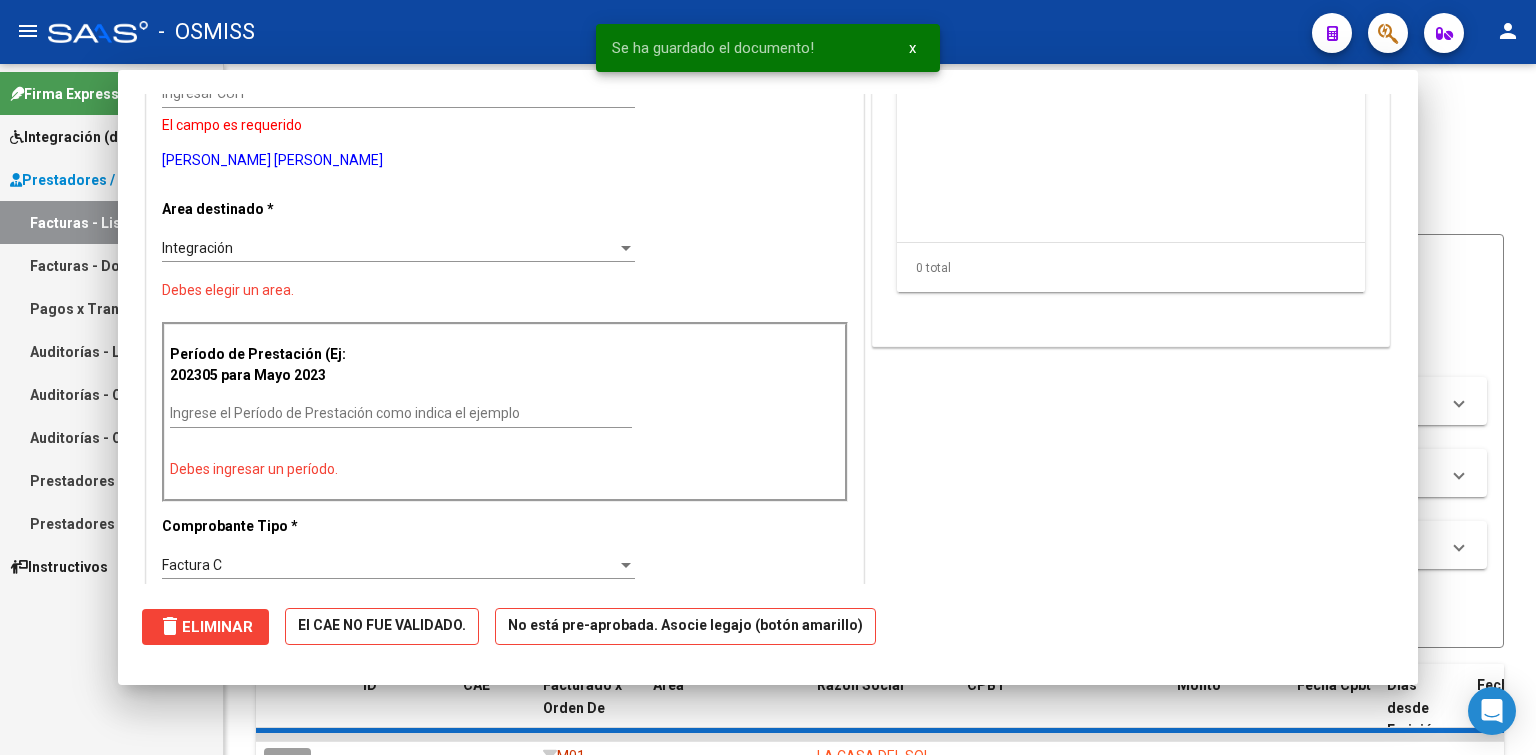 scroll, scrollTop: 0, scrollLeft: 0, axis: both 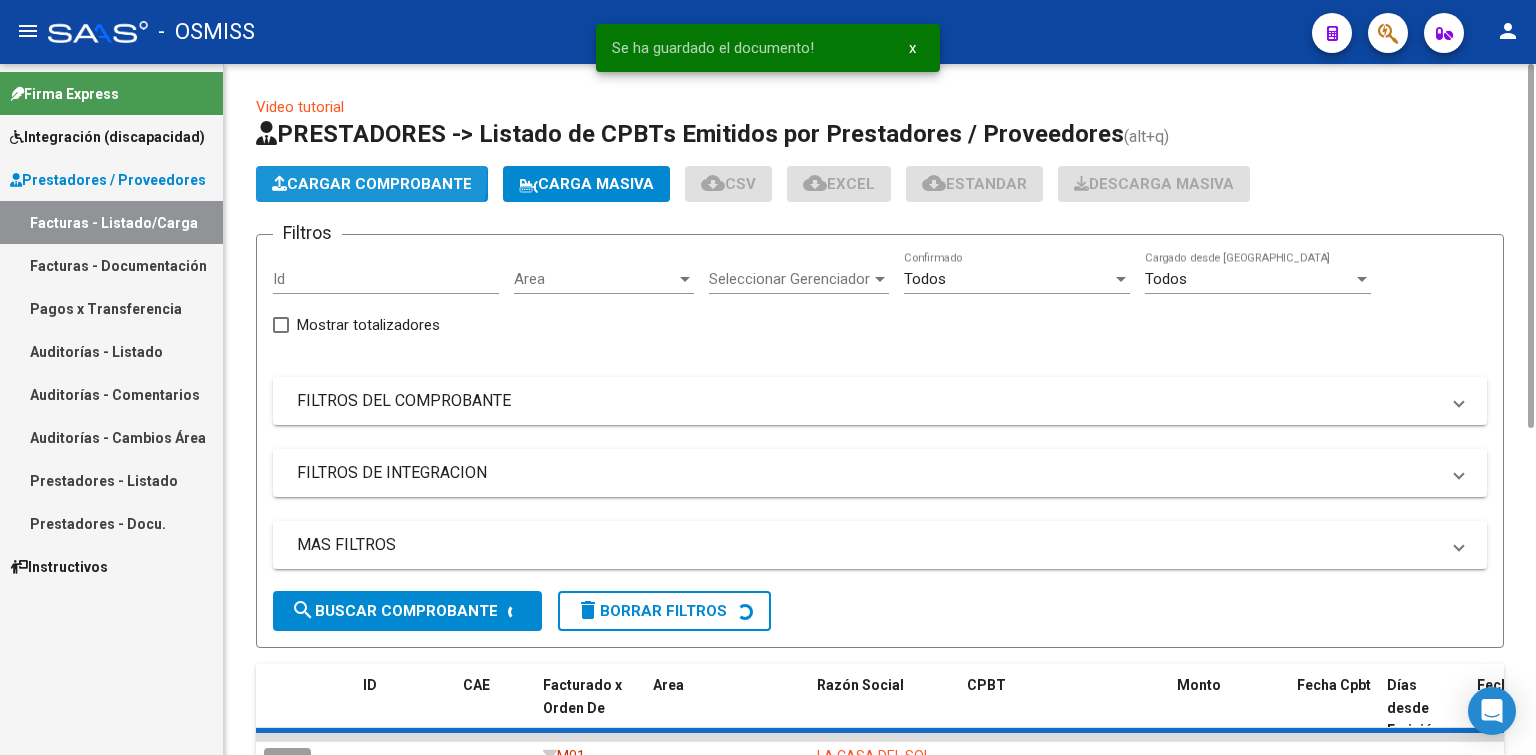 click on "Cargar Comprobante" 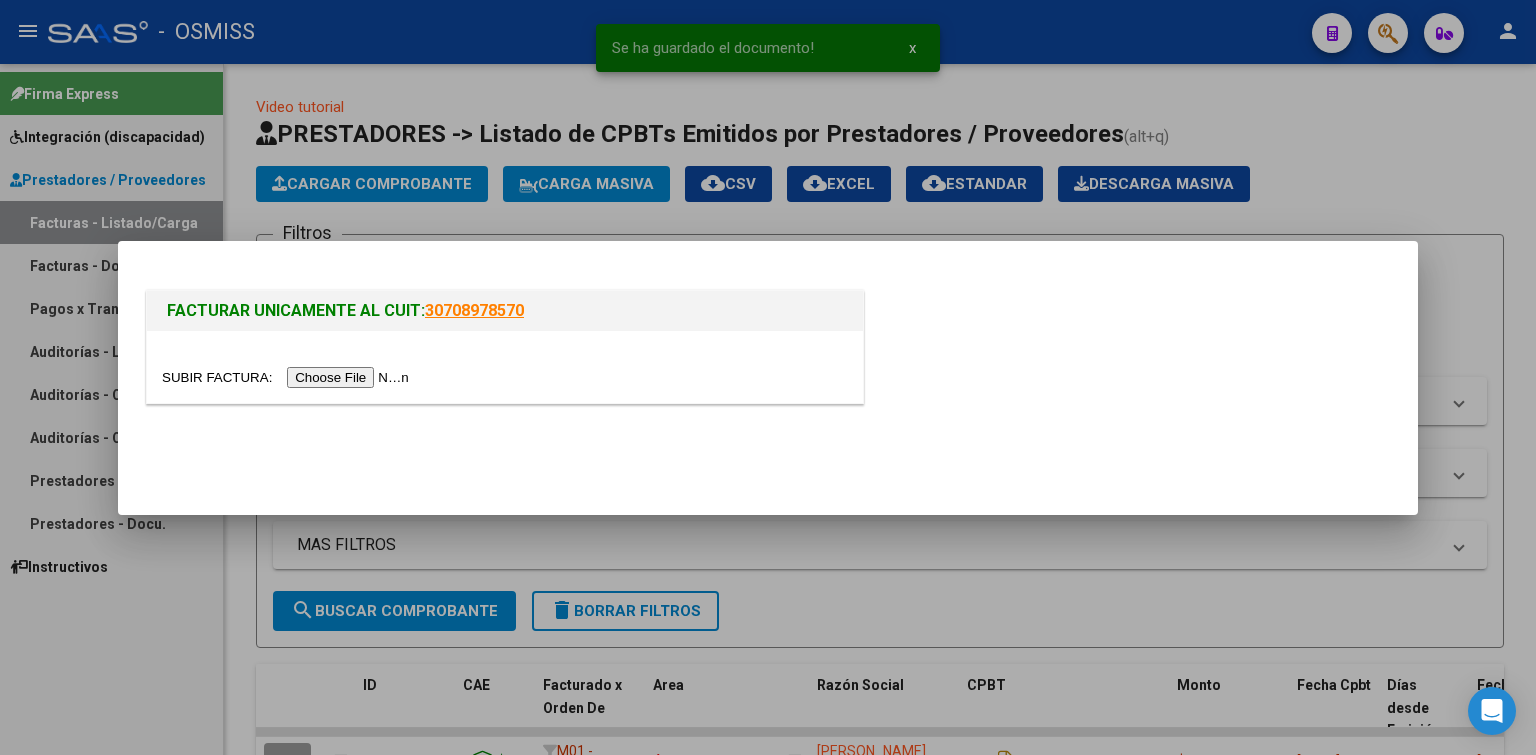 click at bounding box center [288, 377] 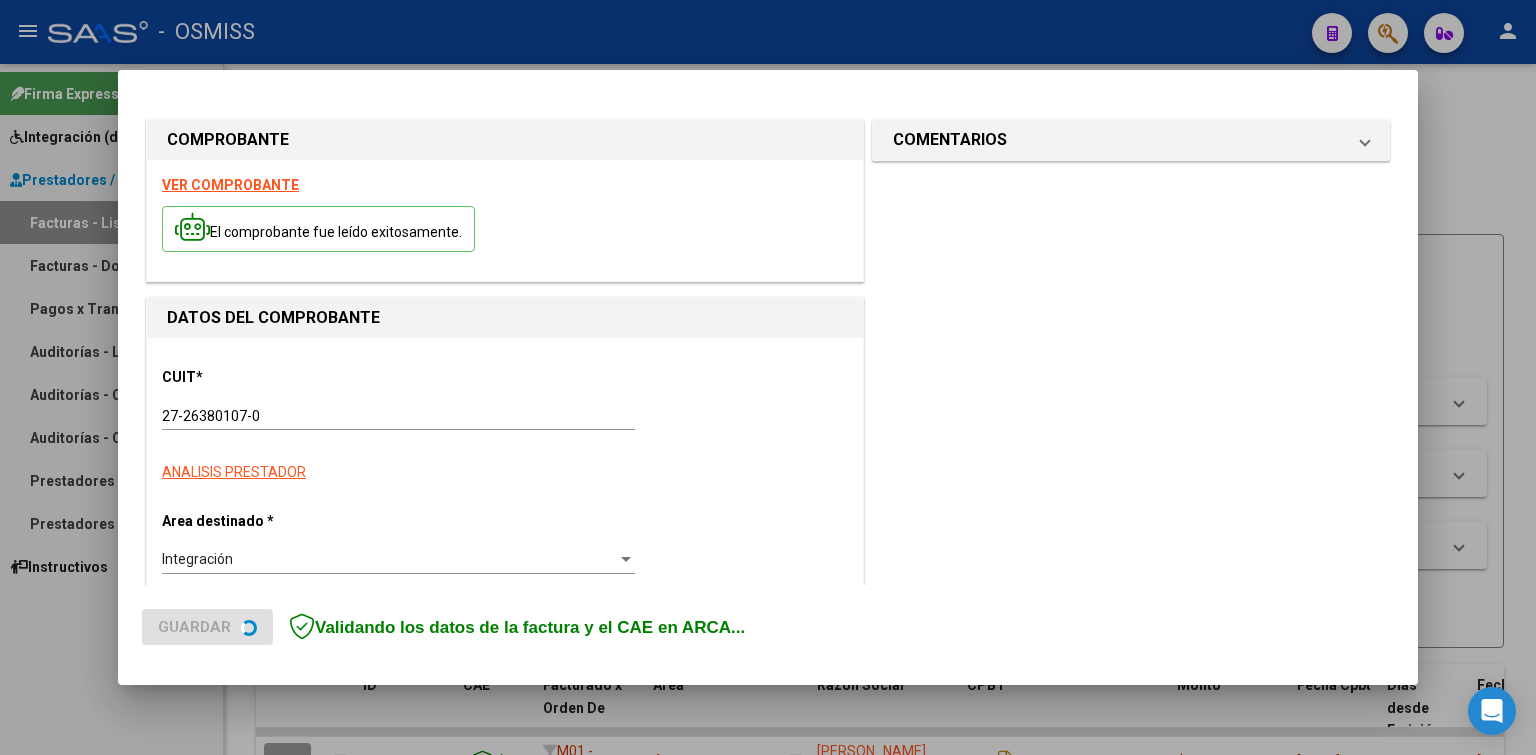 scroll, scrollTop: 435, scrollLeft: 0, axis: vertical 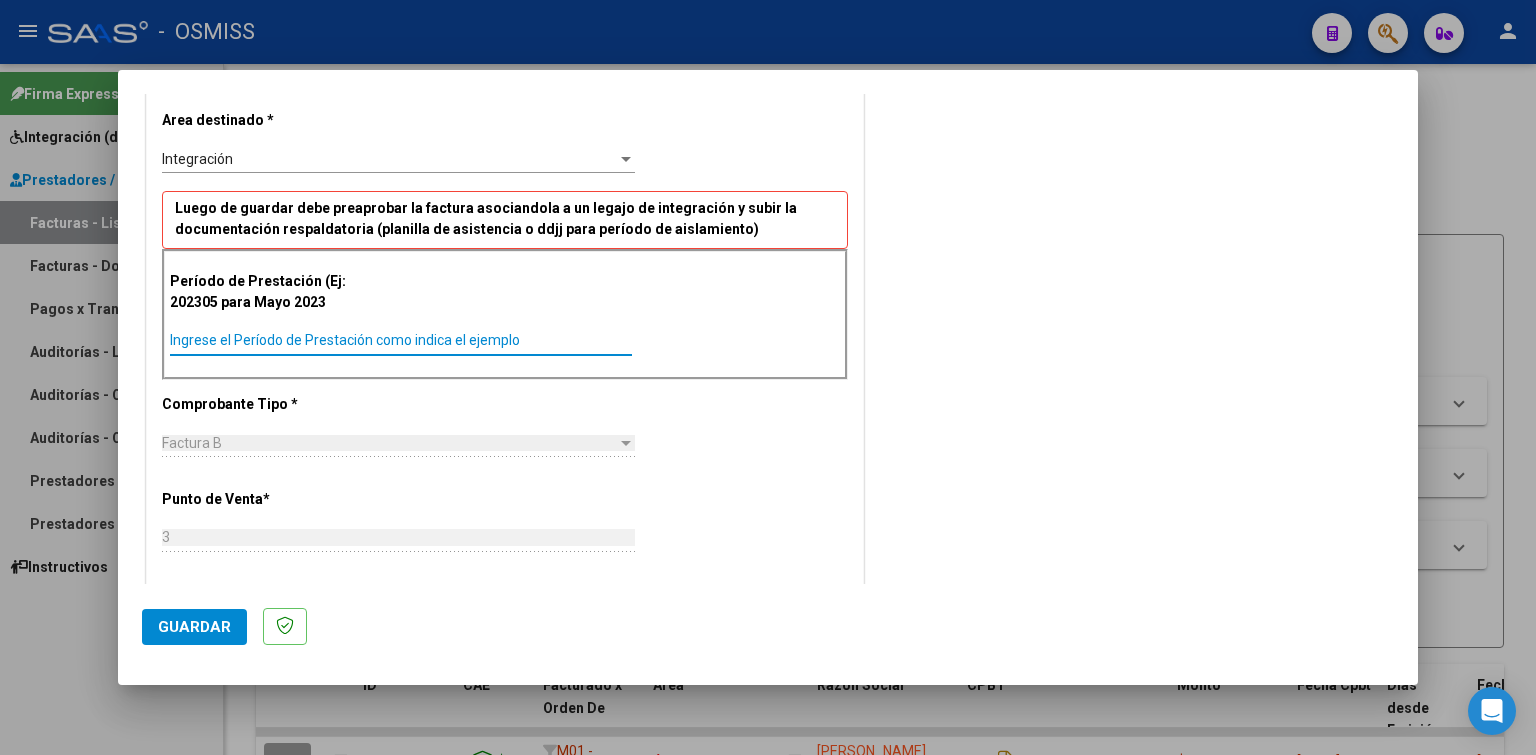 paste on "202506" 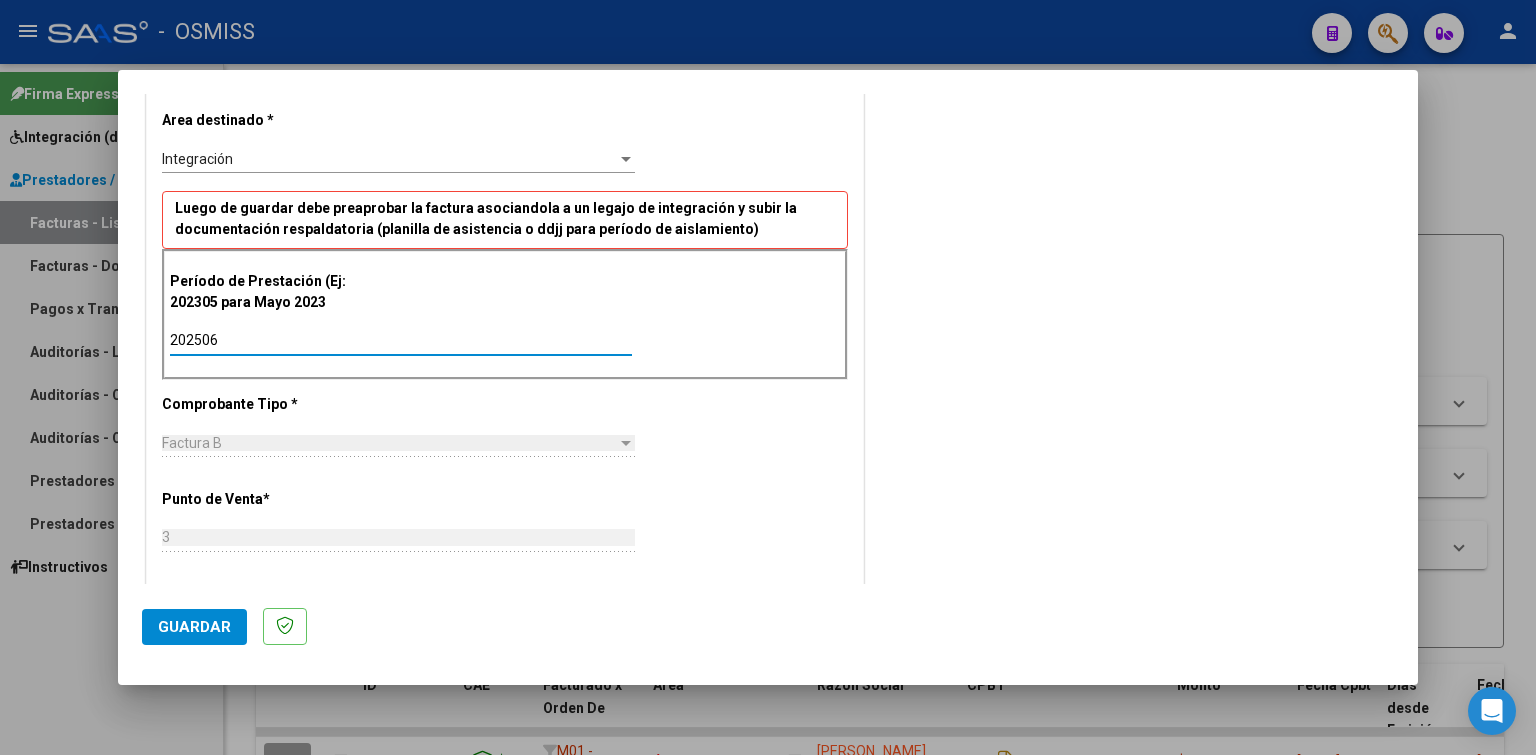 type on "202506" 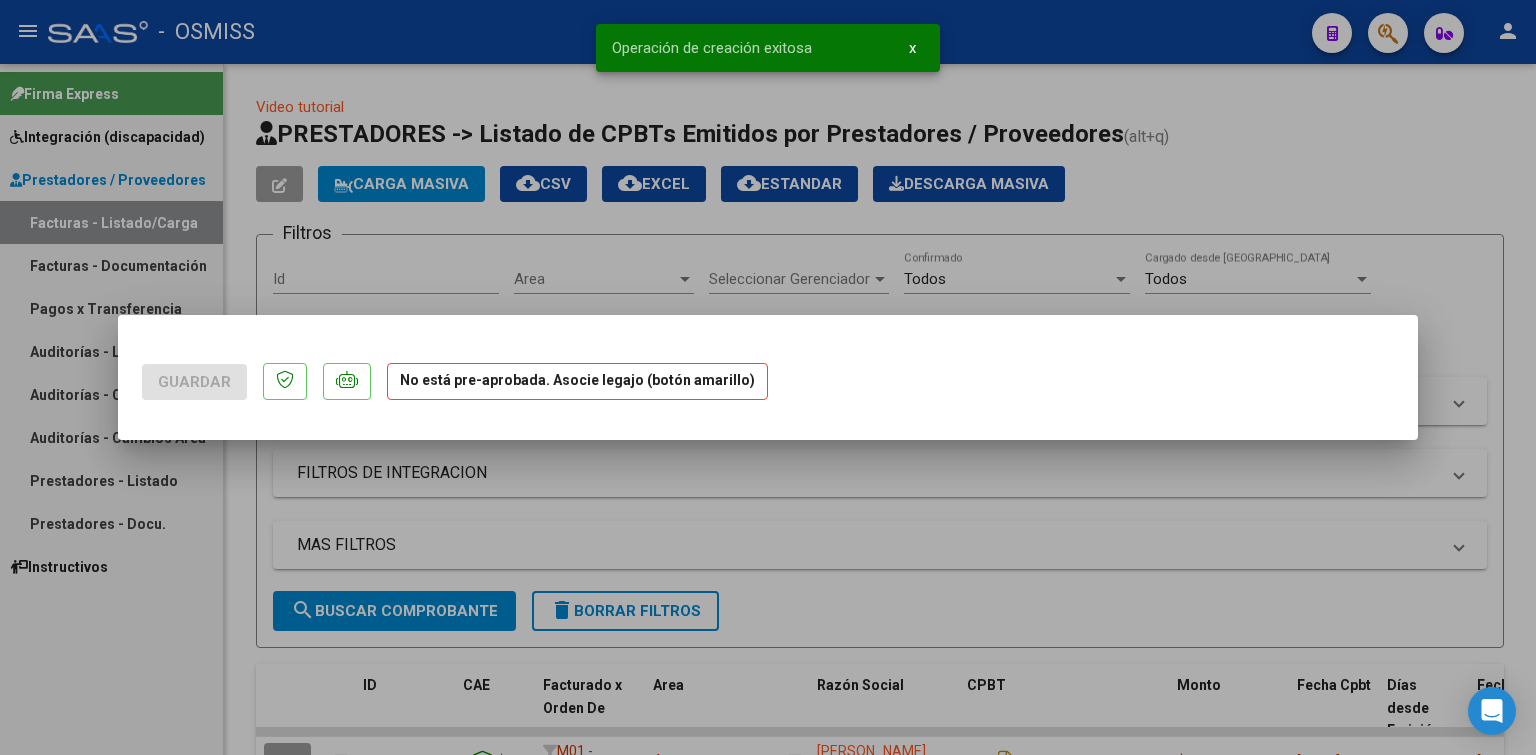 scroll, scrollTop: 0, scrollLeft: 0, axis: both 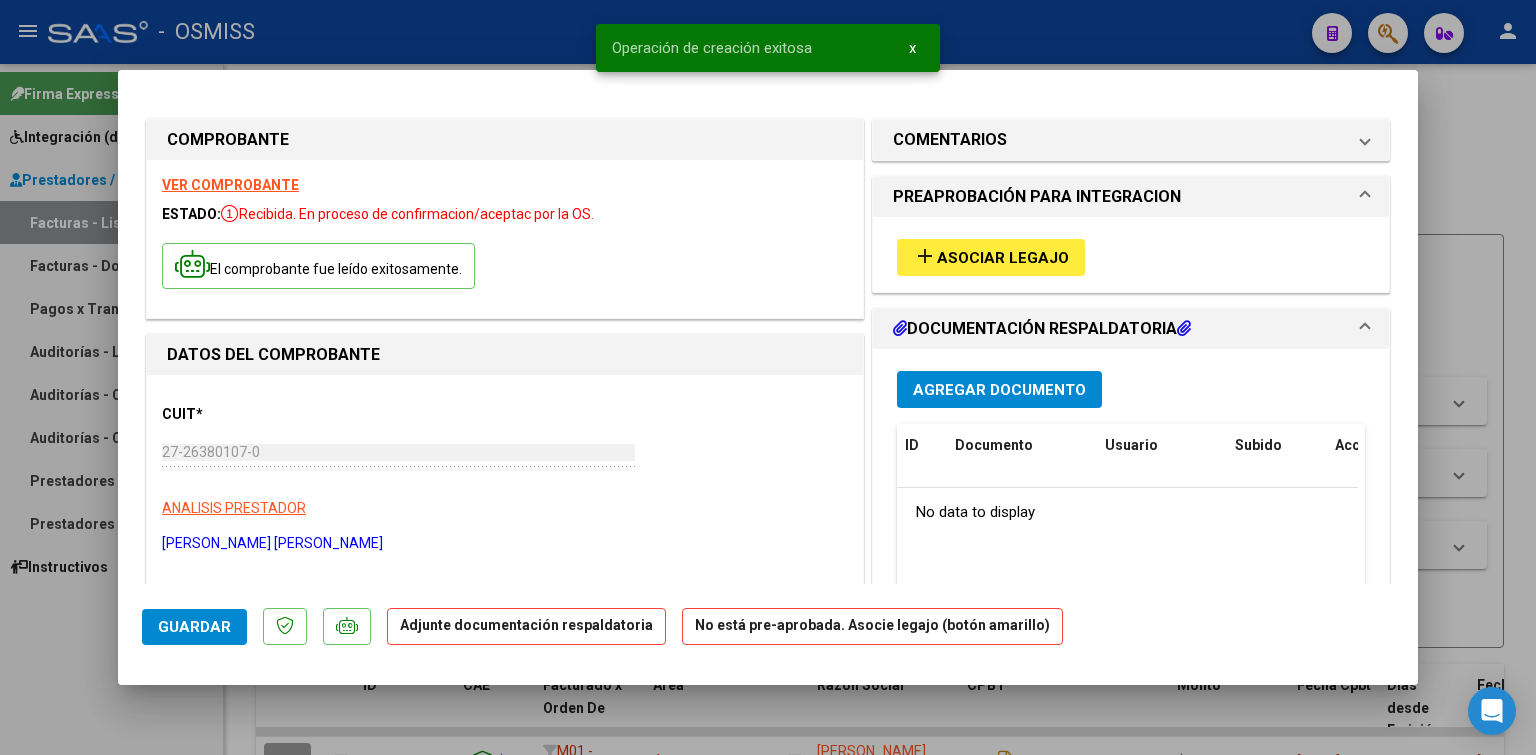 click on "add Asociar Legajo" at bounding box center [991, 257] 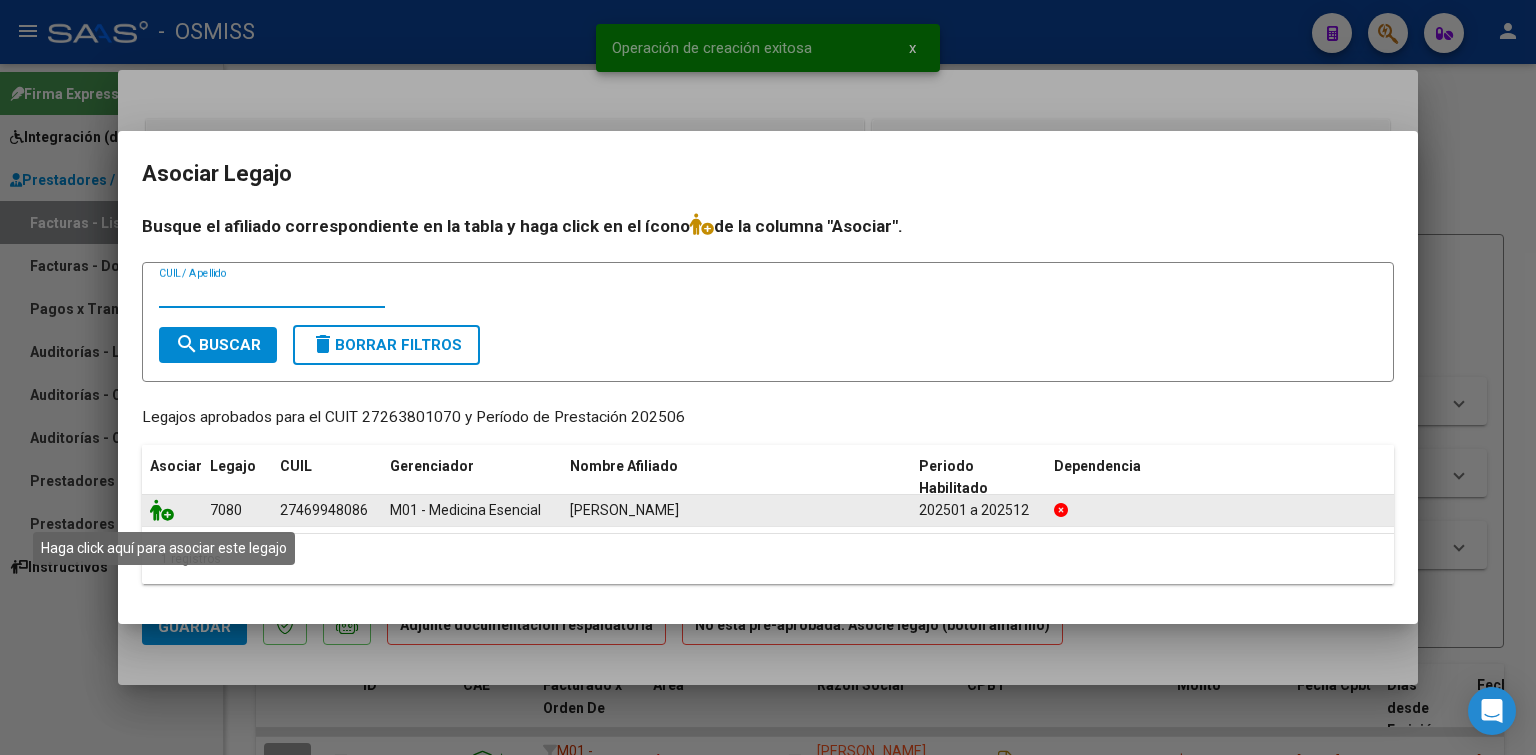 click 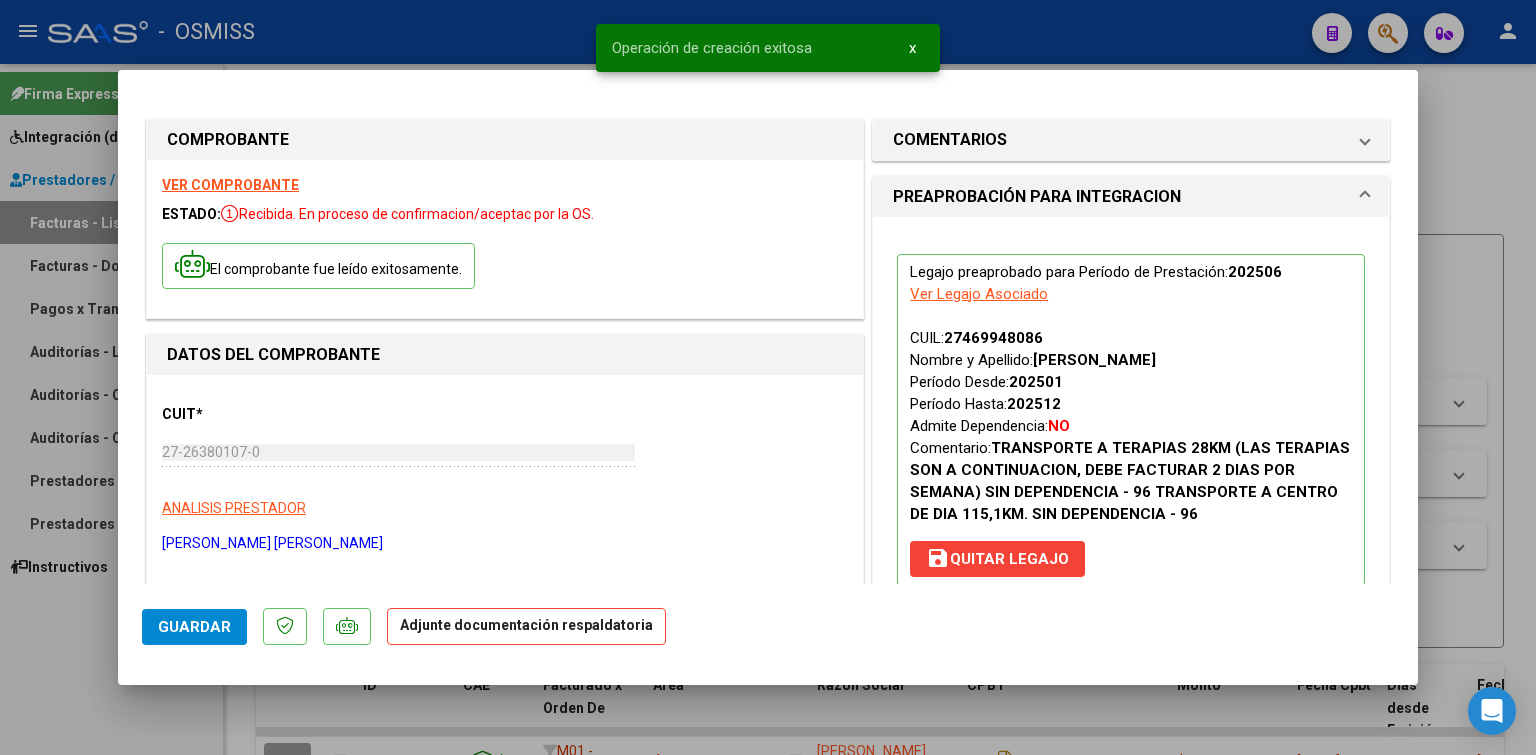 scroll, scrollTop: 200, scrollLeft: 0, axis: vertical 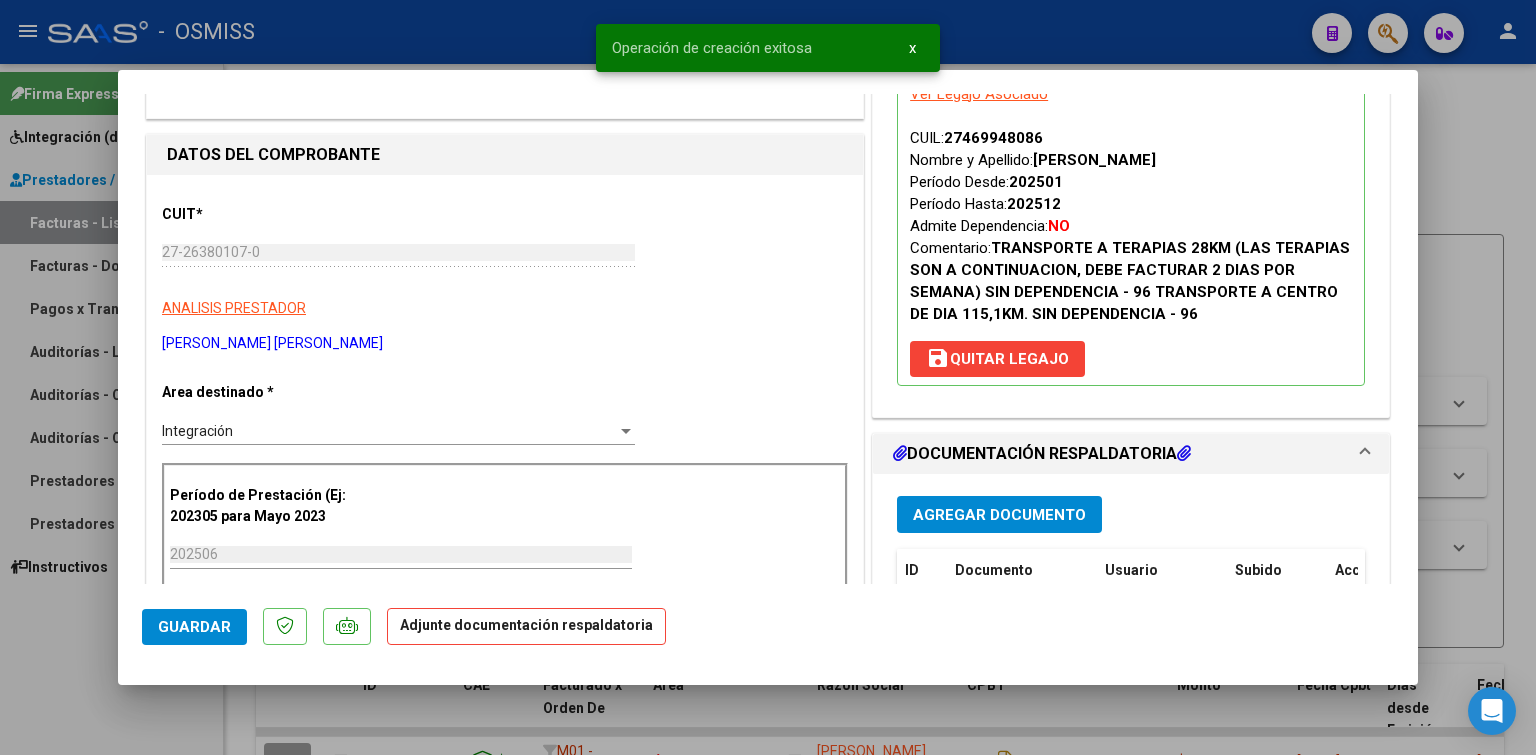 click on "Agregar Documento" at bounding box center [999, 514] 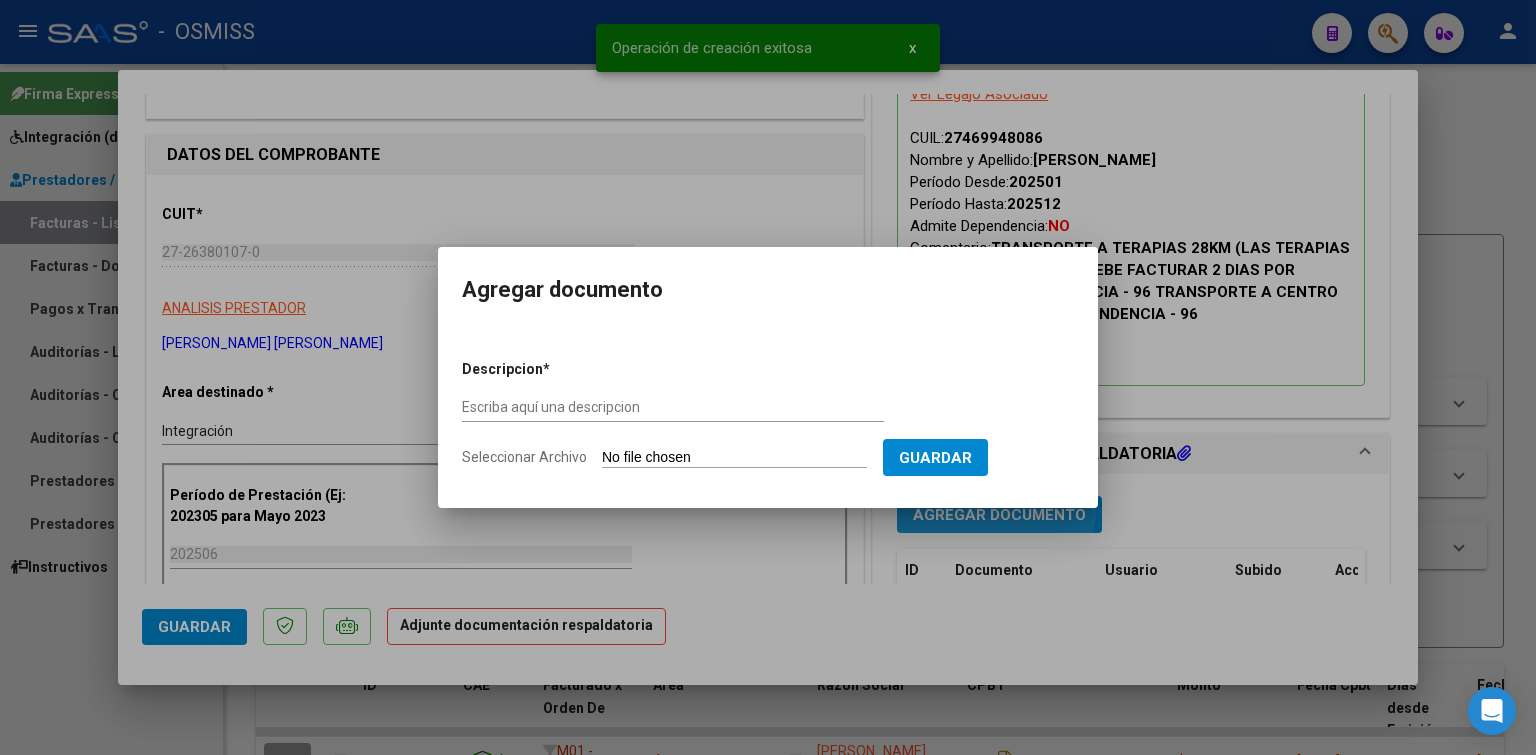 type 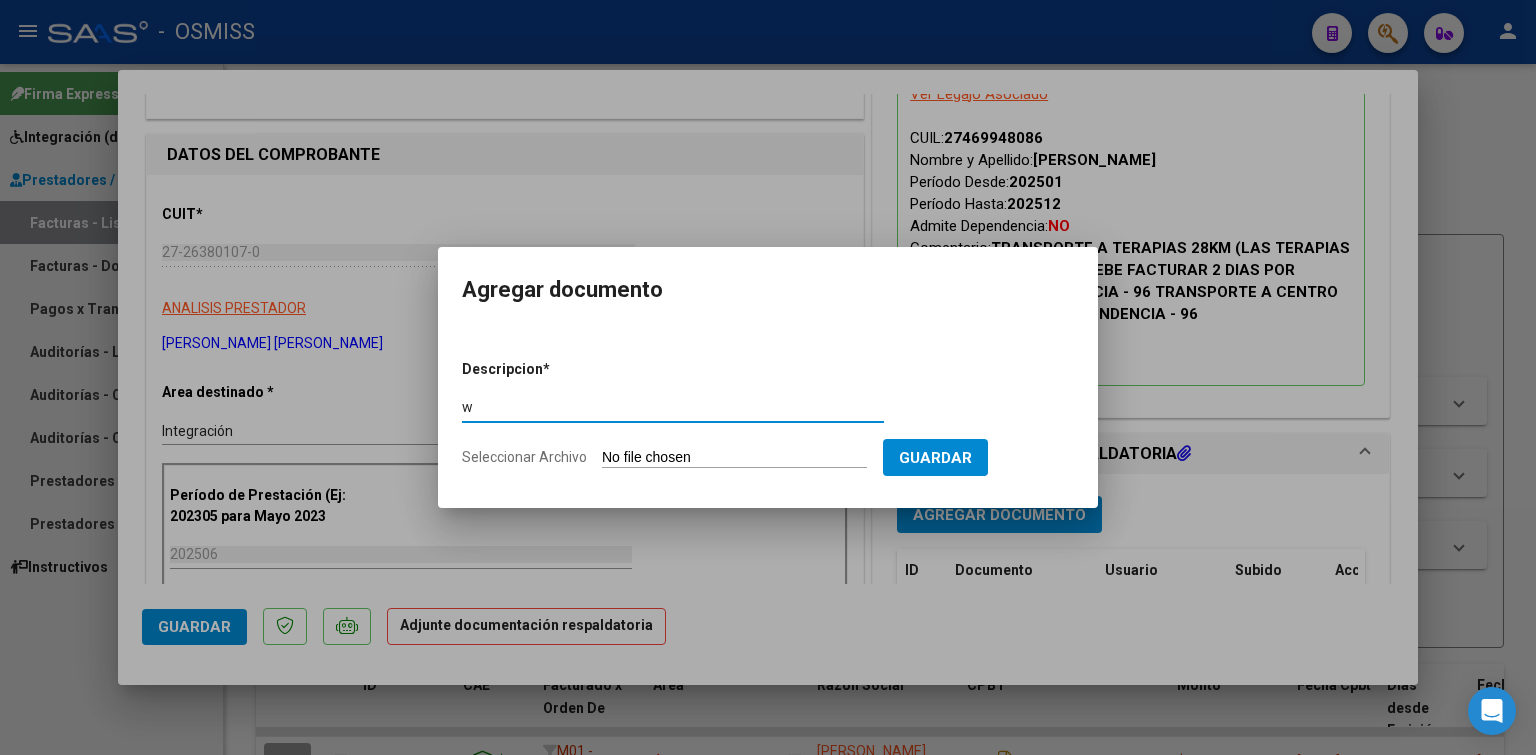 type on "w" 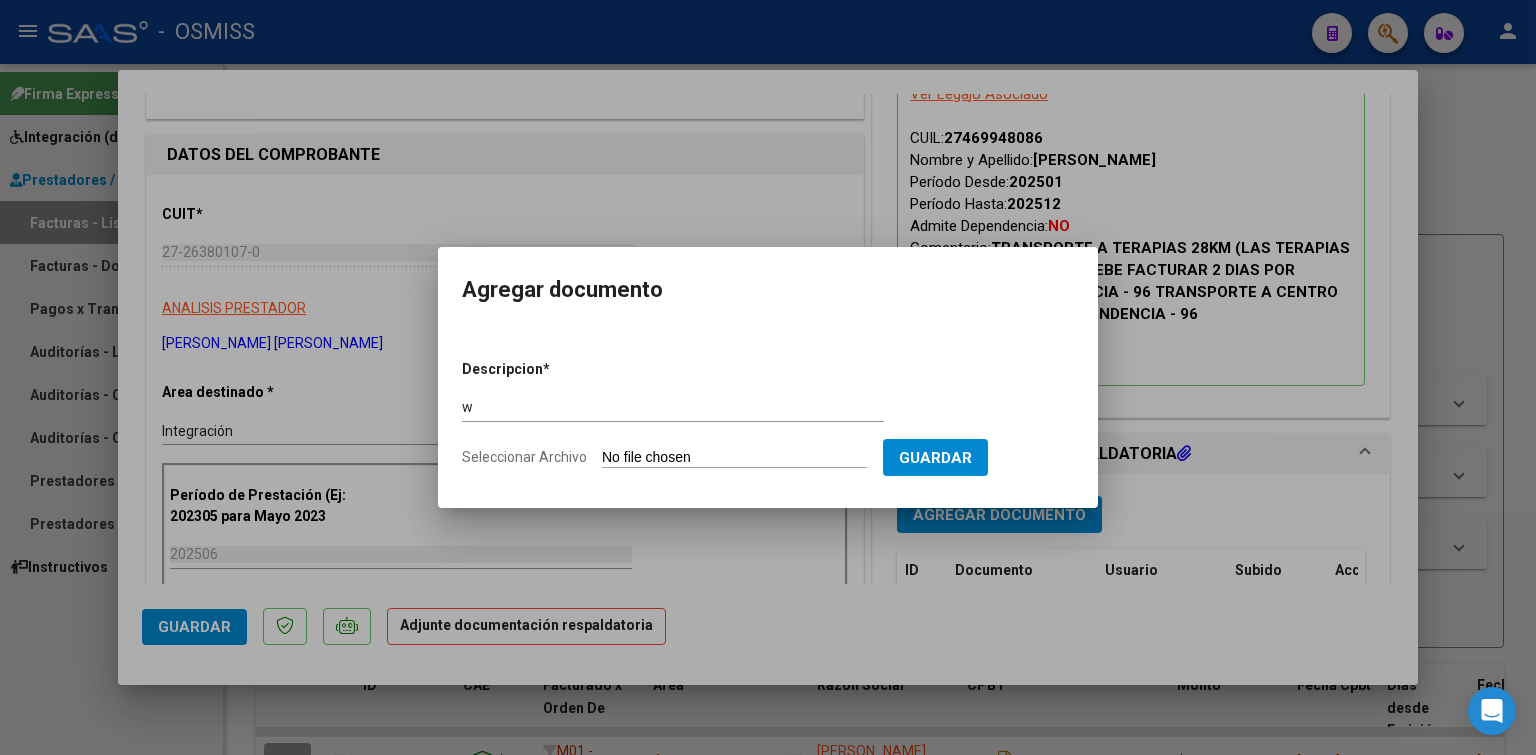 type on "C:\fakepath\asistencia centro de dia [DATE] unida.pdf" 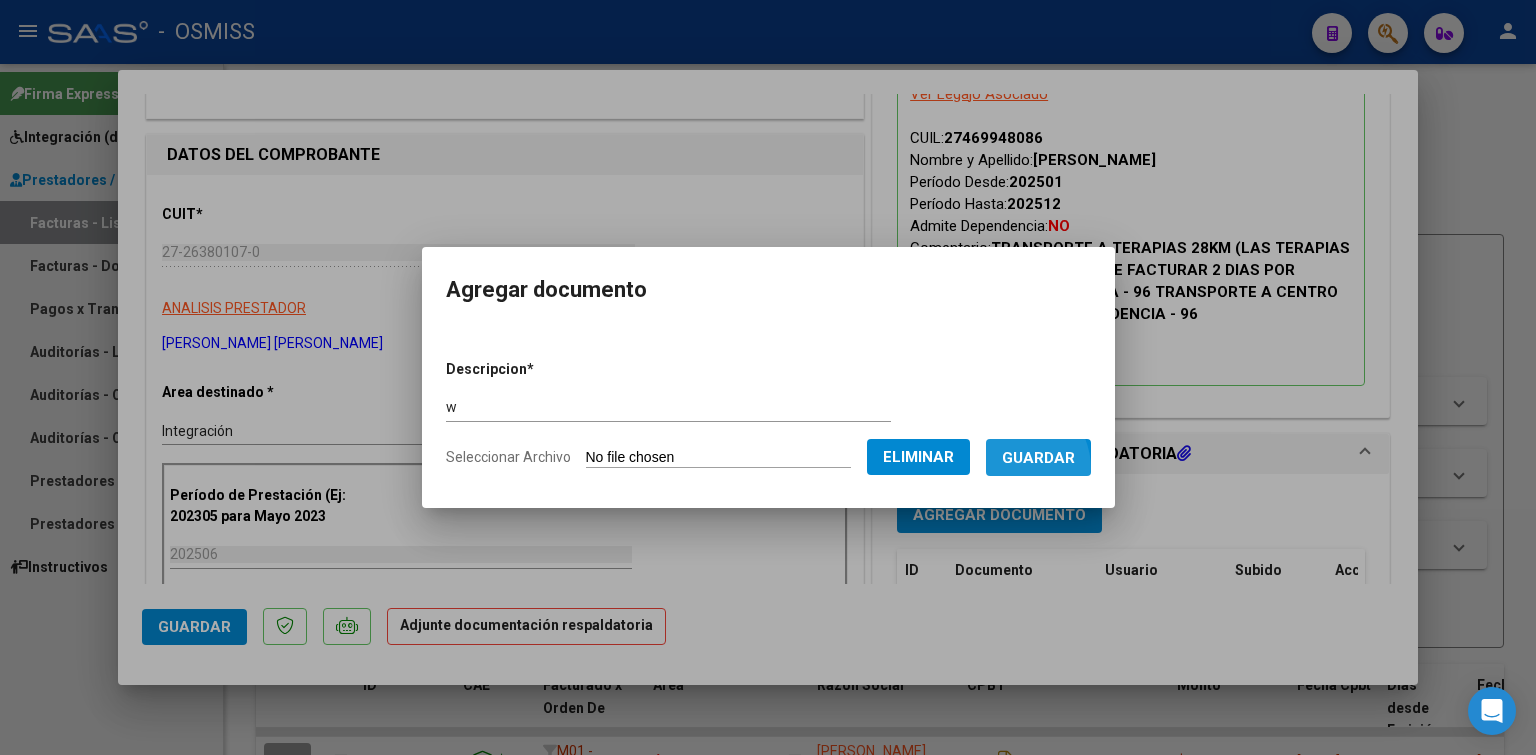 click on "Guardar" at bounding box center [1038, 457] 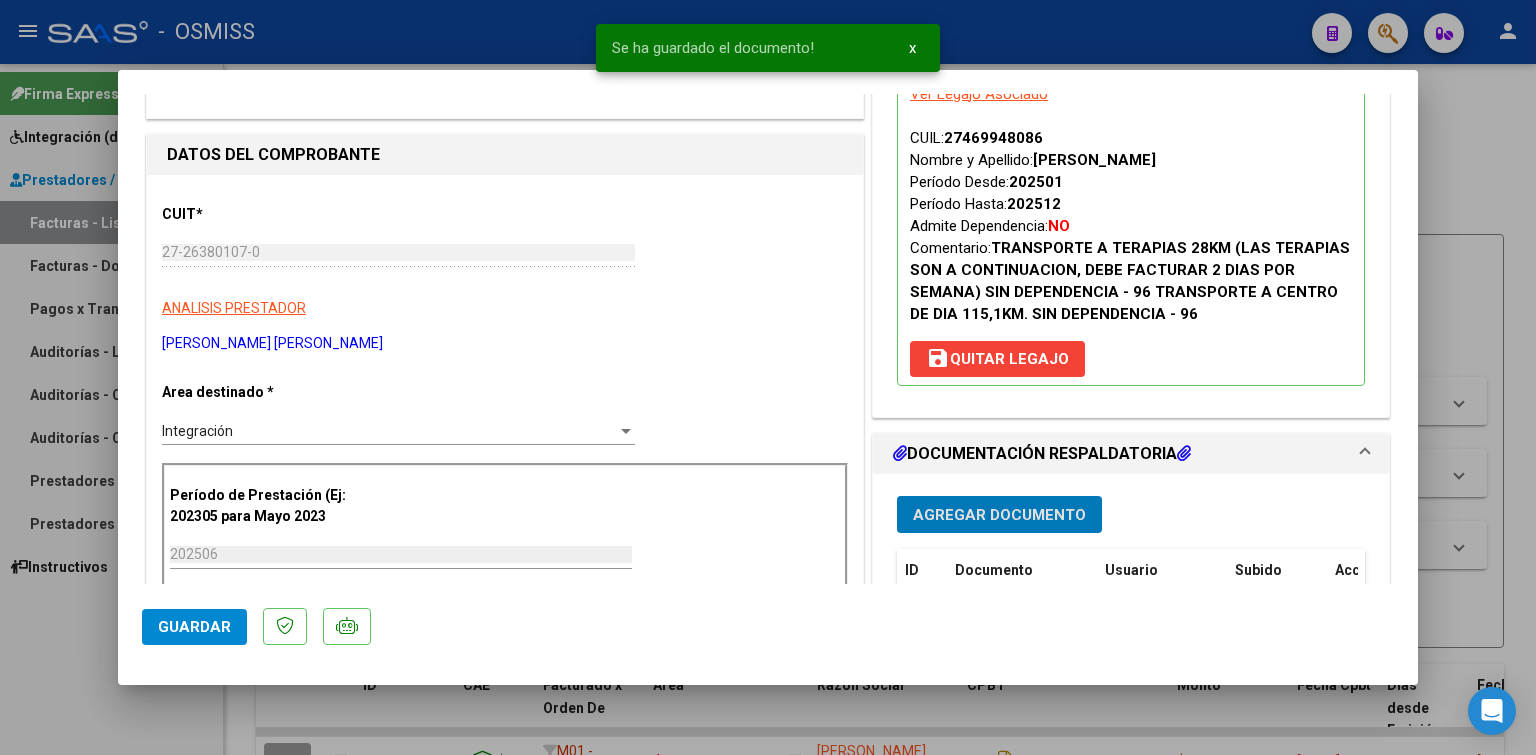type 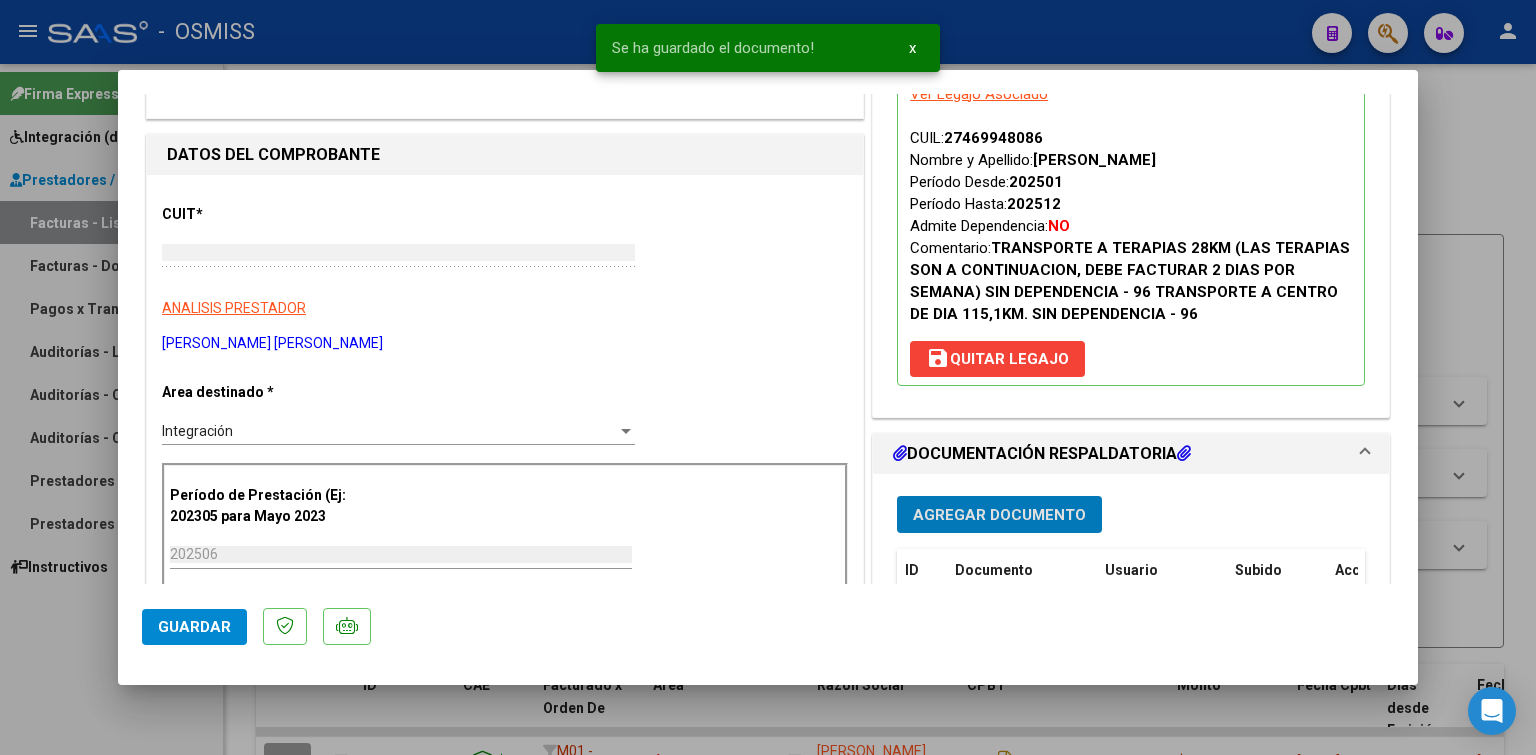 type 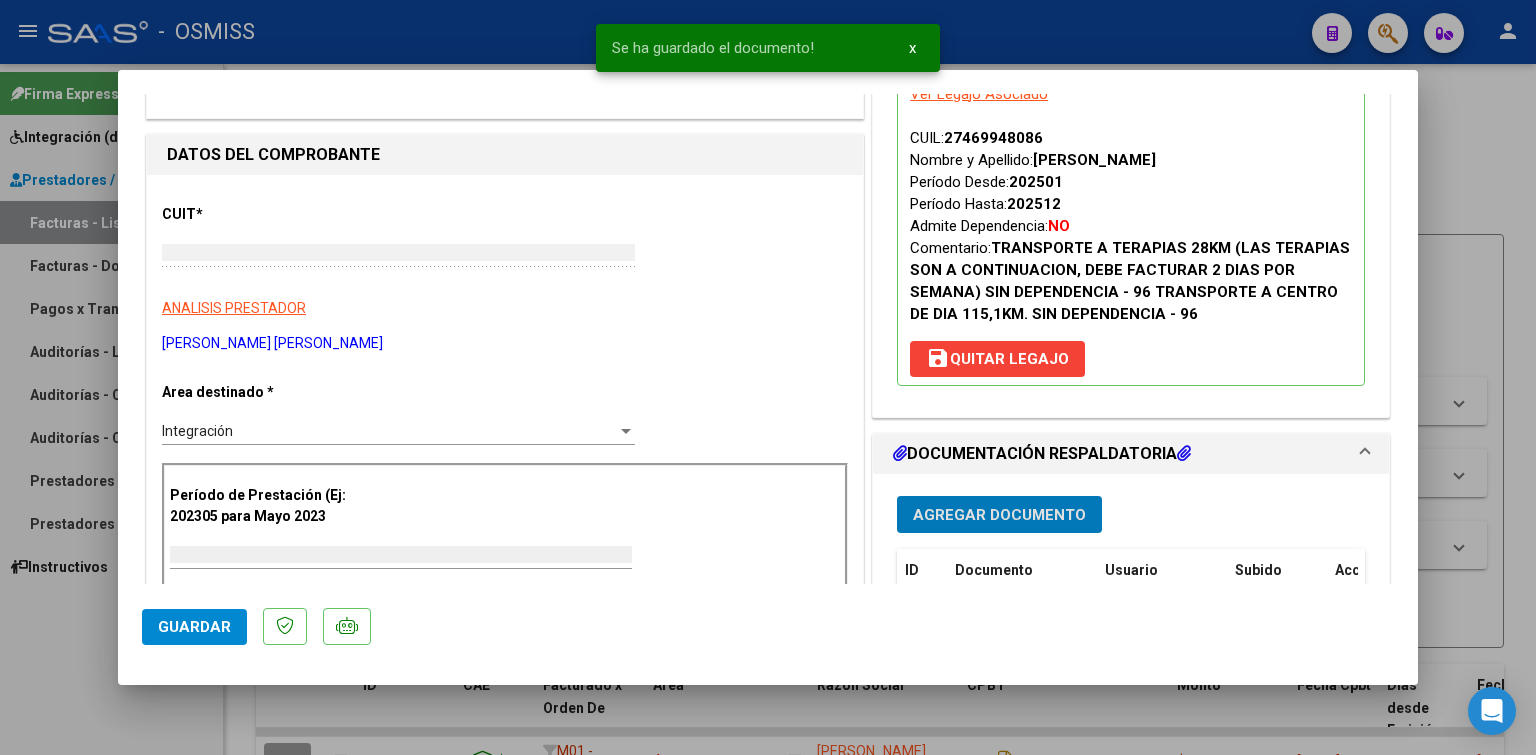 scroll, scrollTop: 0, scrollLeft: 0, axis: both 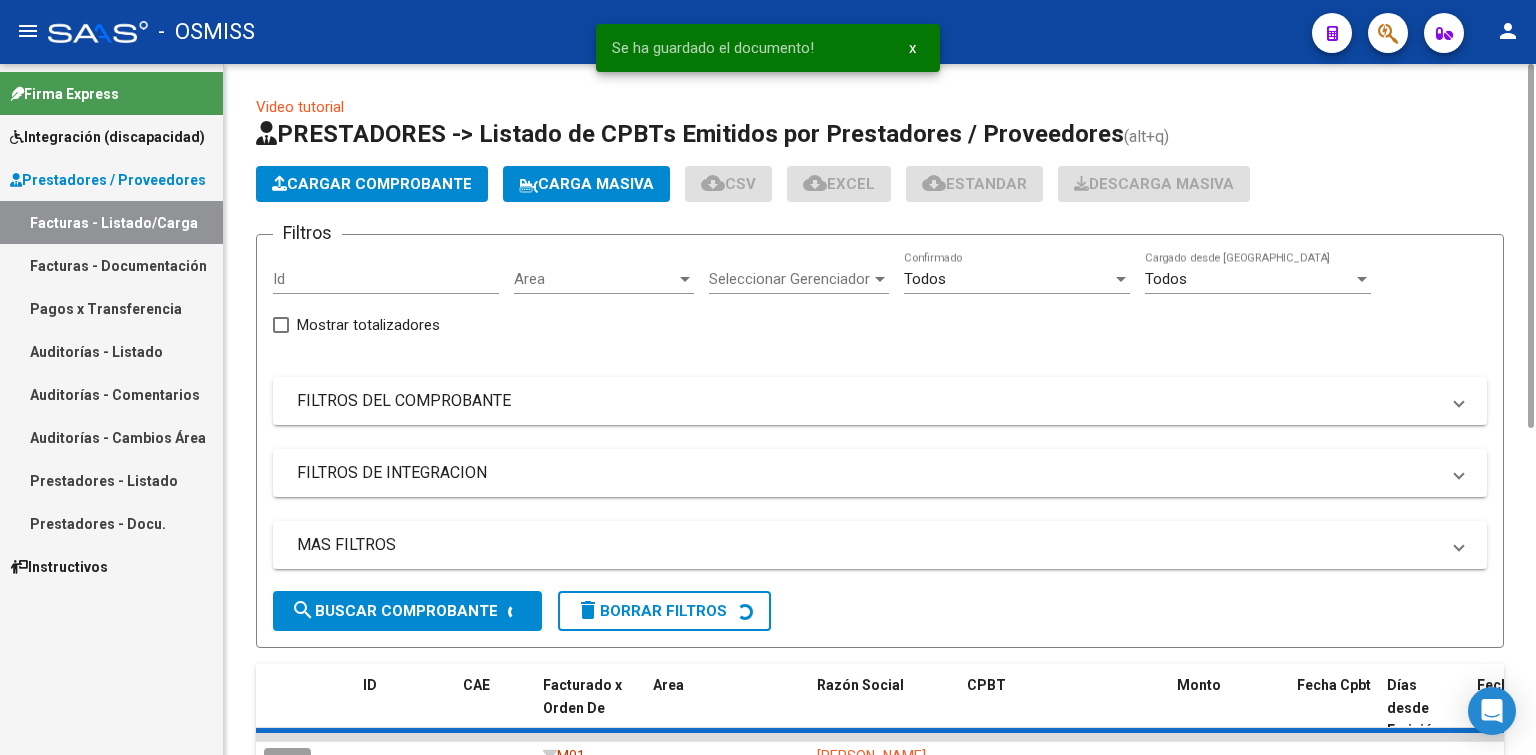 click on "Cargar Comprobante" 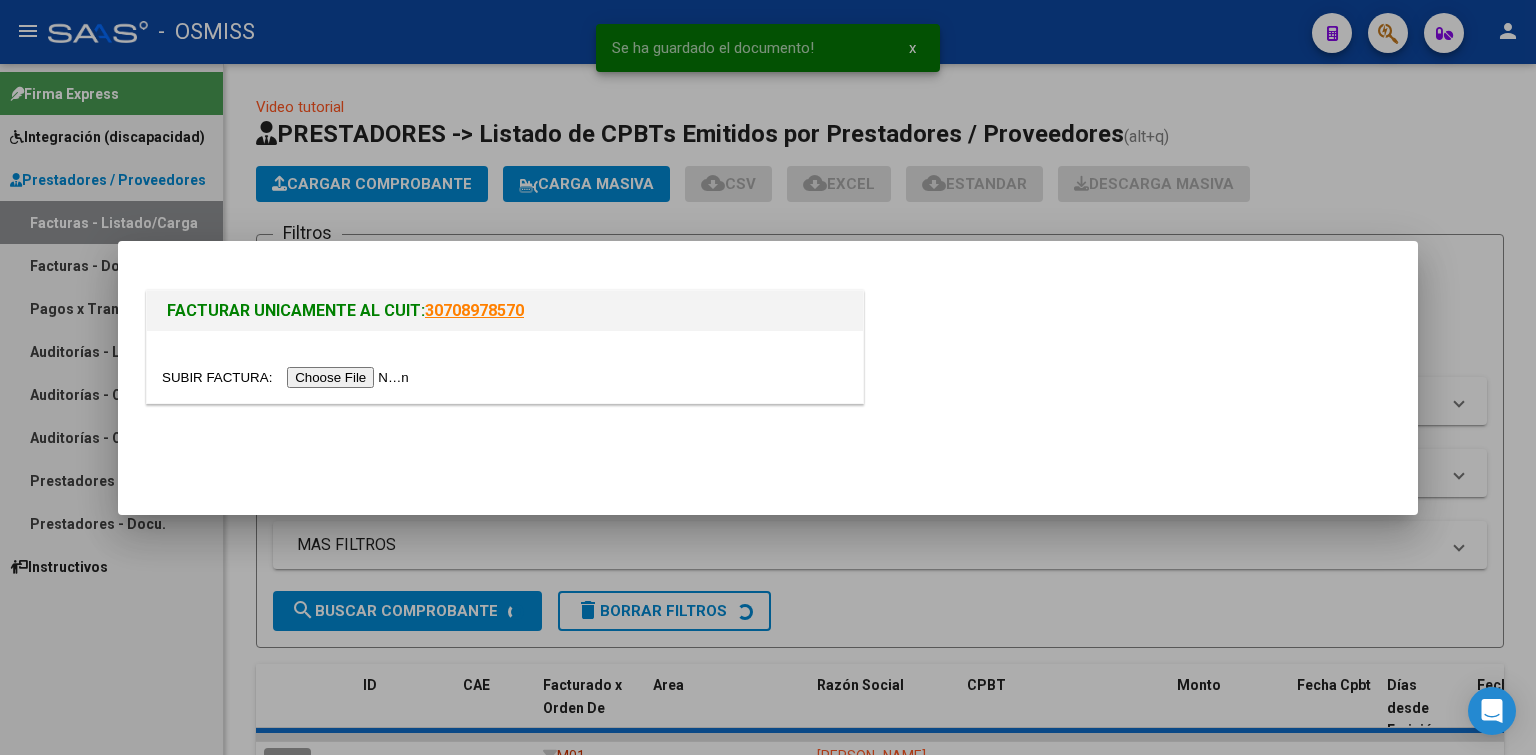 click at bounding box center (288, 377) 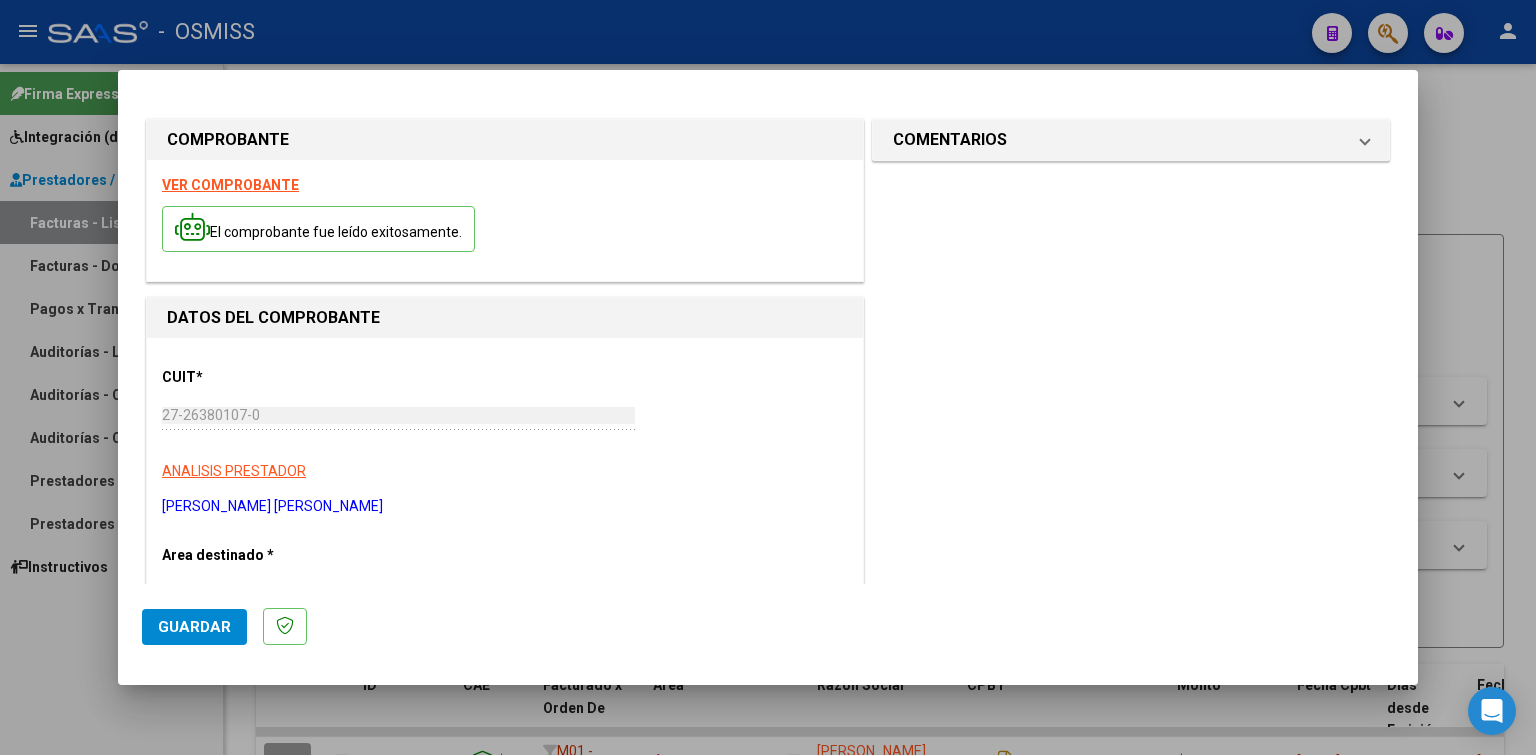 scroll, scrollTop: 300, scrollLeft: 0, axis: vertical 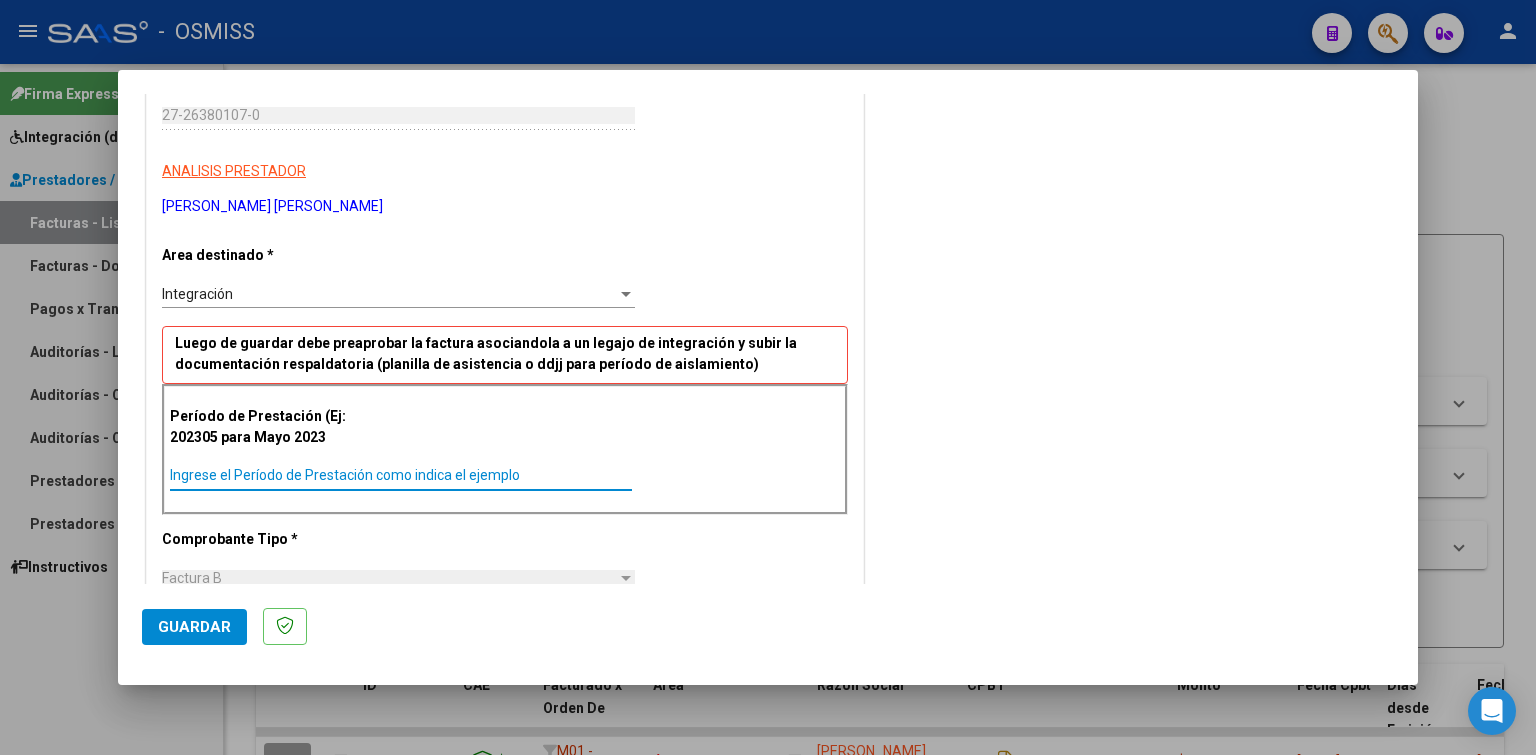 paste on "202506" 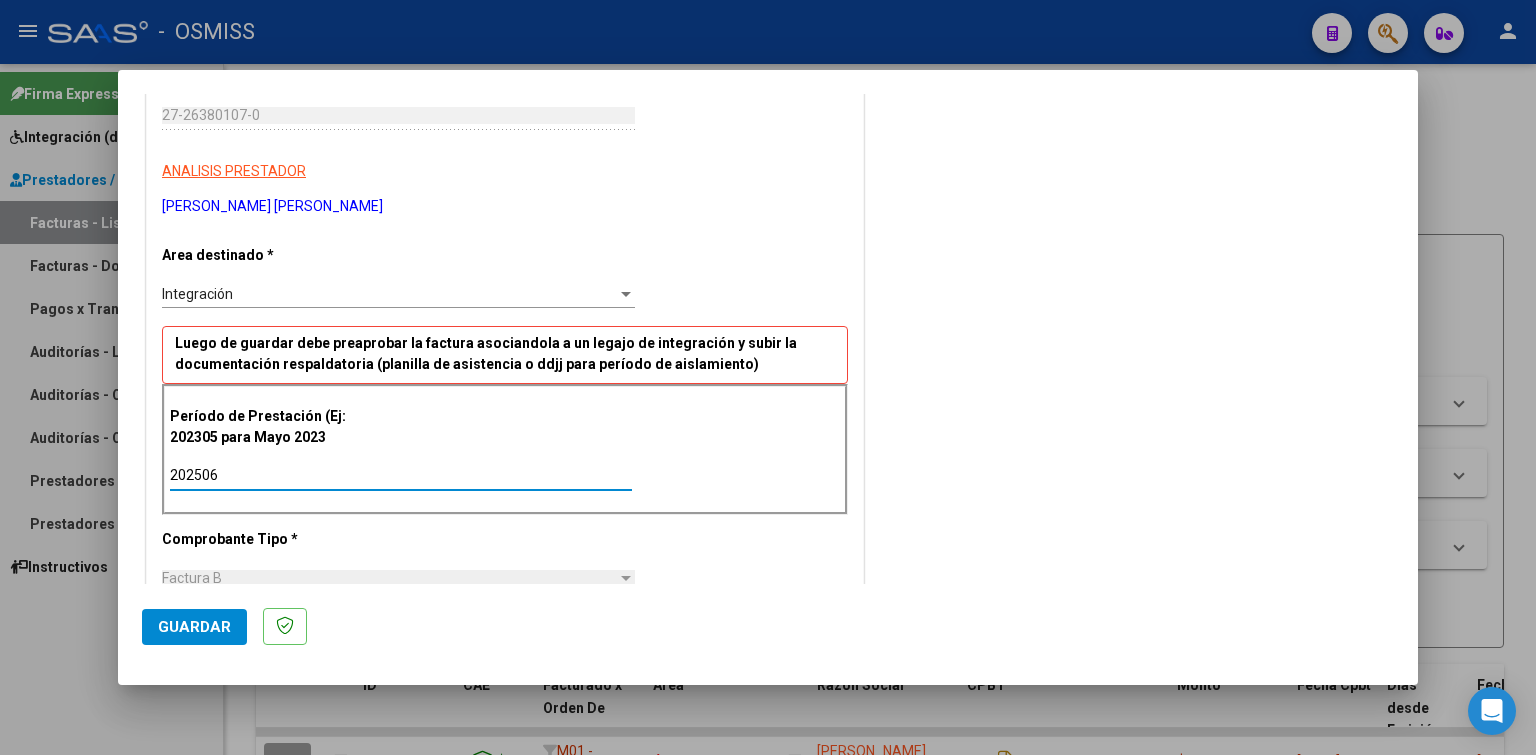 click on "Guardar" 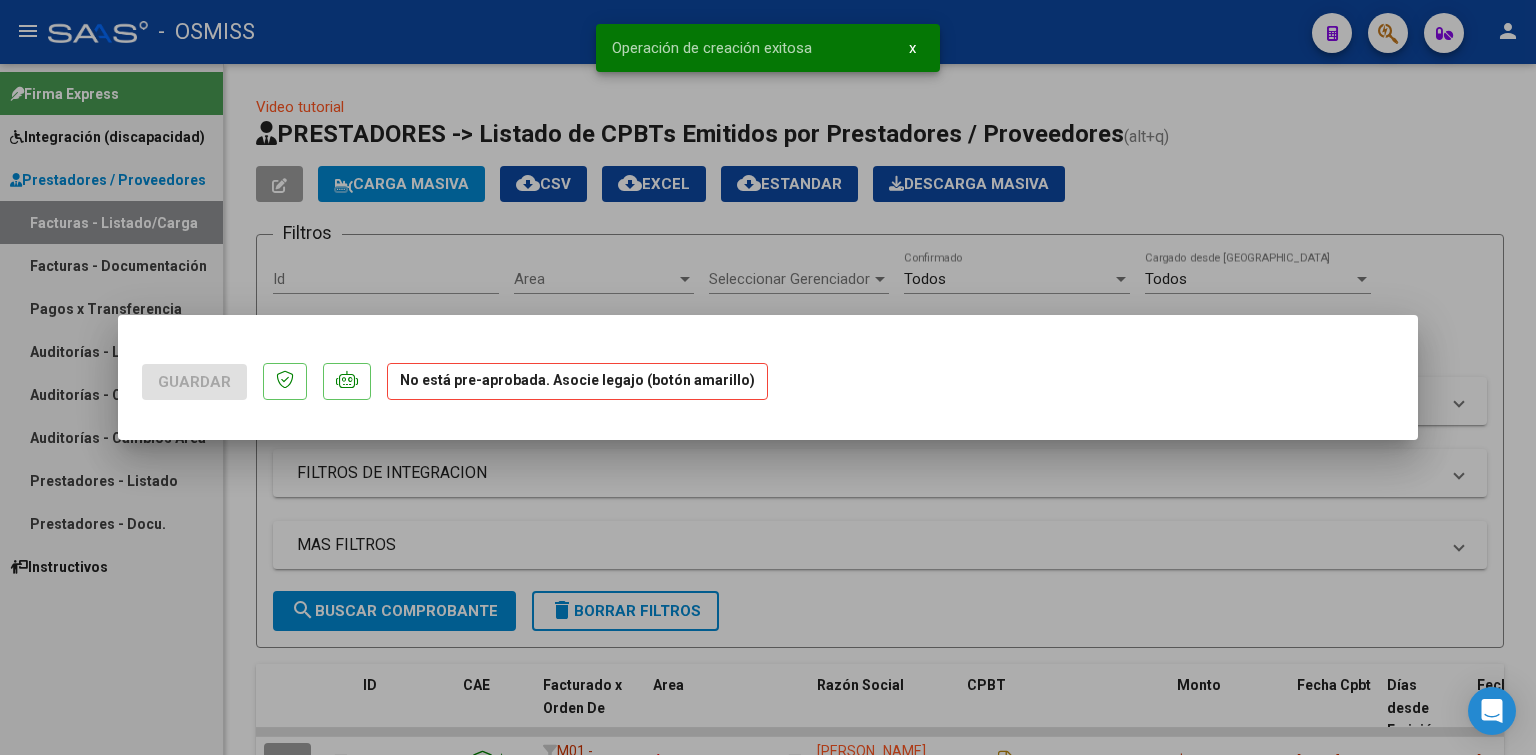 scroll, scrollTop: 0, scrollLeft: 0, axis: both 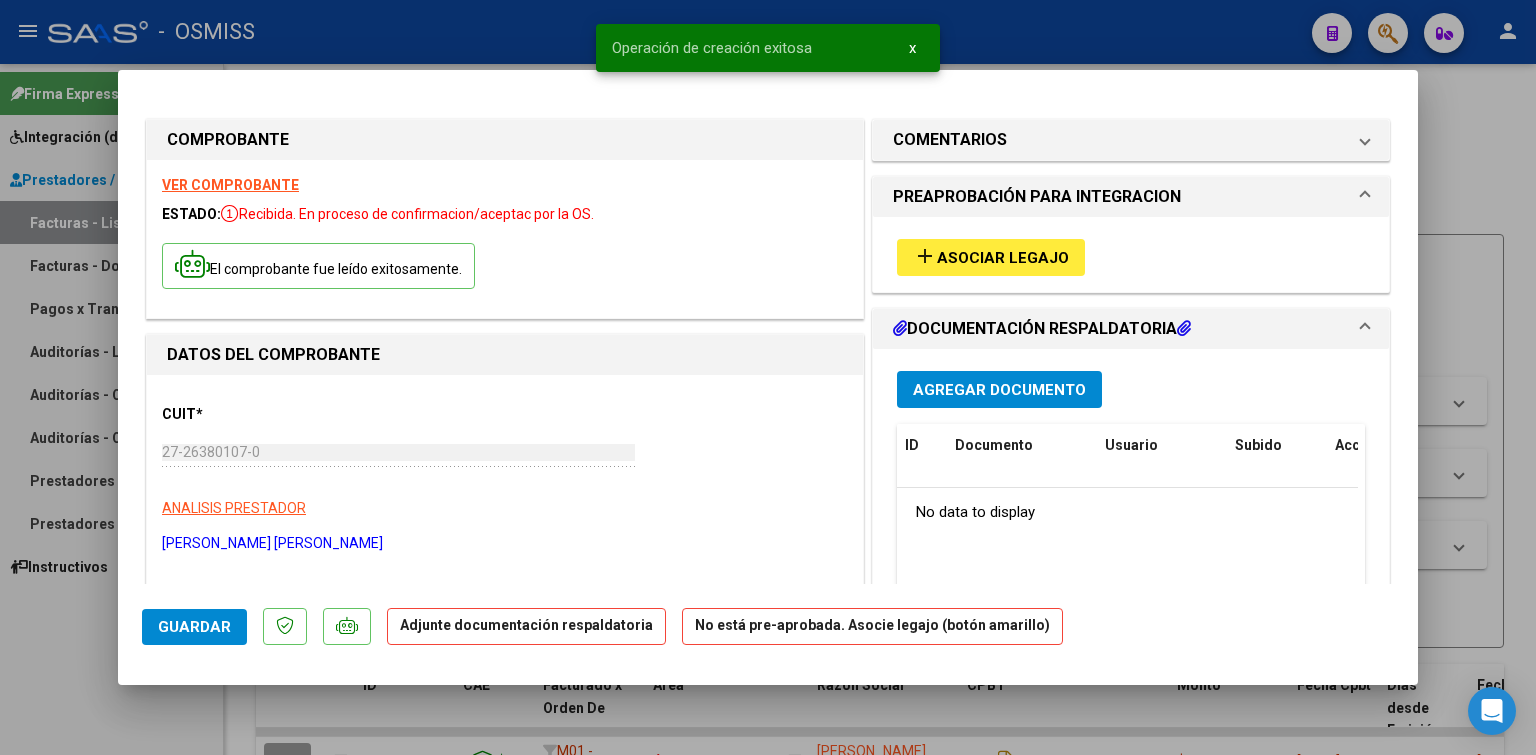 click on "Asociar Legajo" at bounding box center [1003, 258] 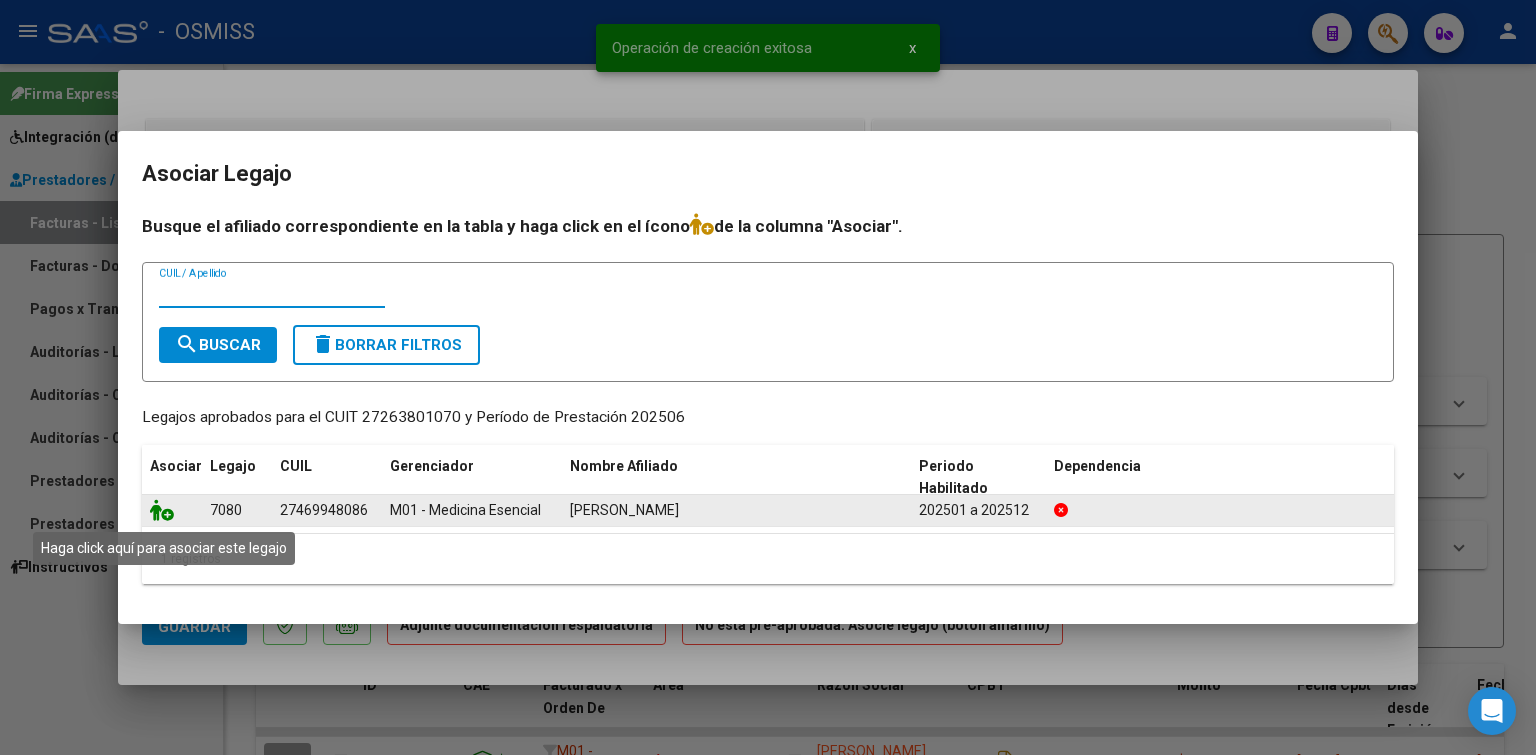 click 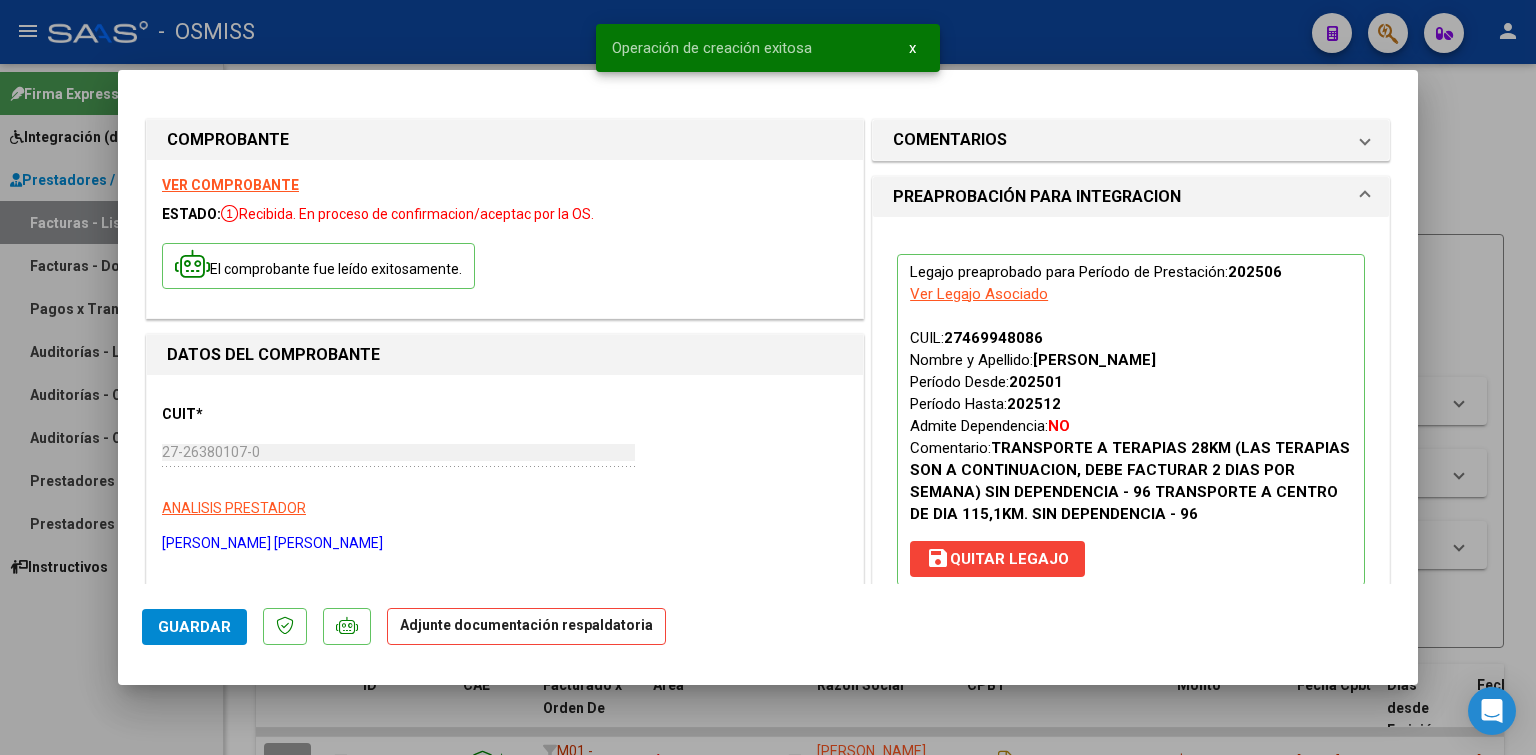 scroll, scrollTop: 100, scrollLeft: 0, axis: vertical 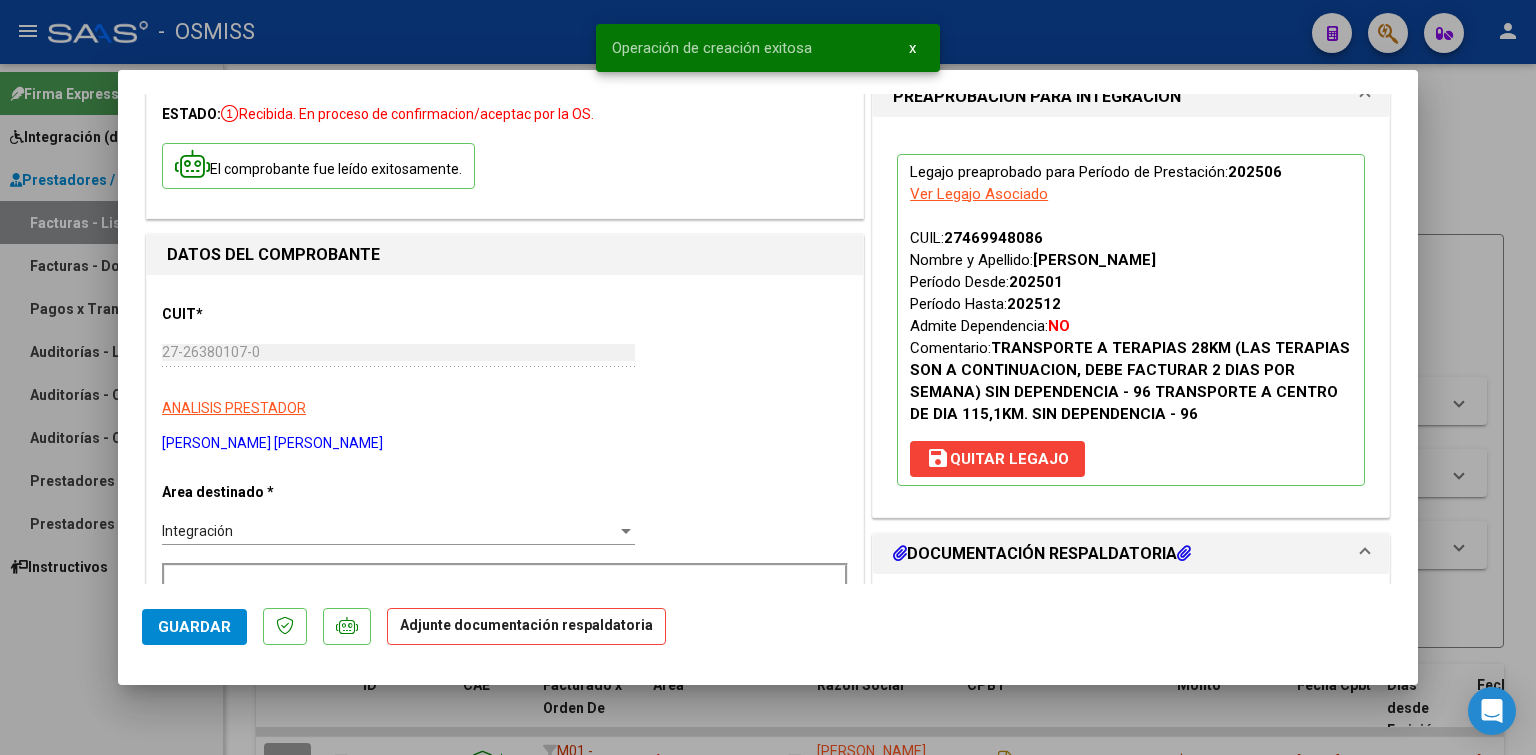 click on "save  [PERSON_NAME]" at bounding box center [997, 459] 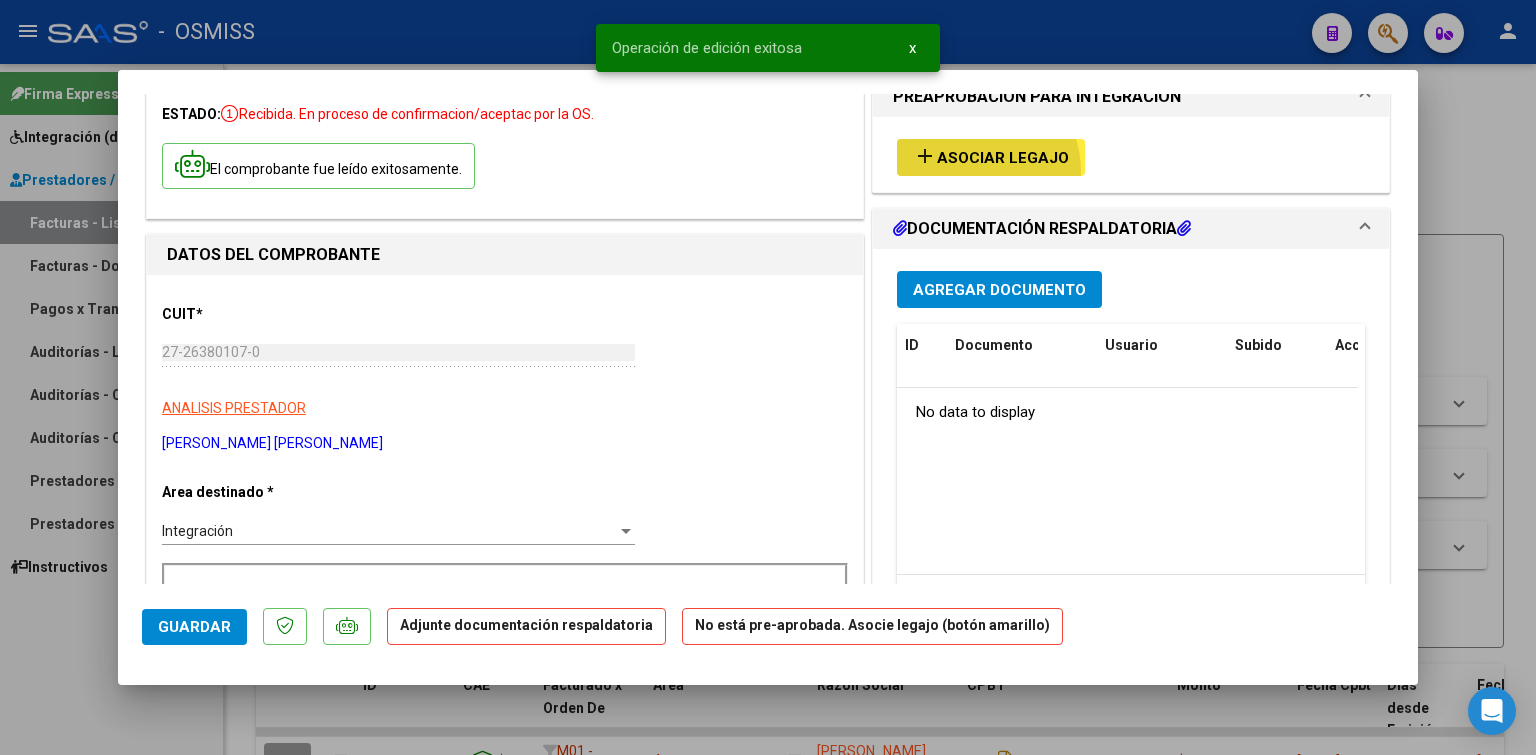 click on "add Asociar Legajo" at bounding box center [991, 157] 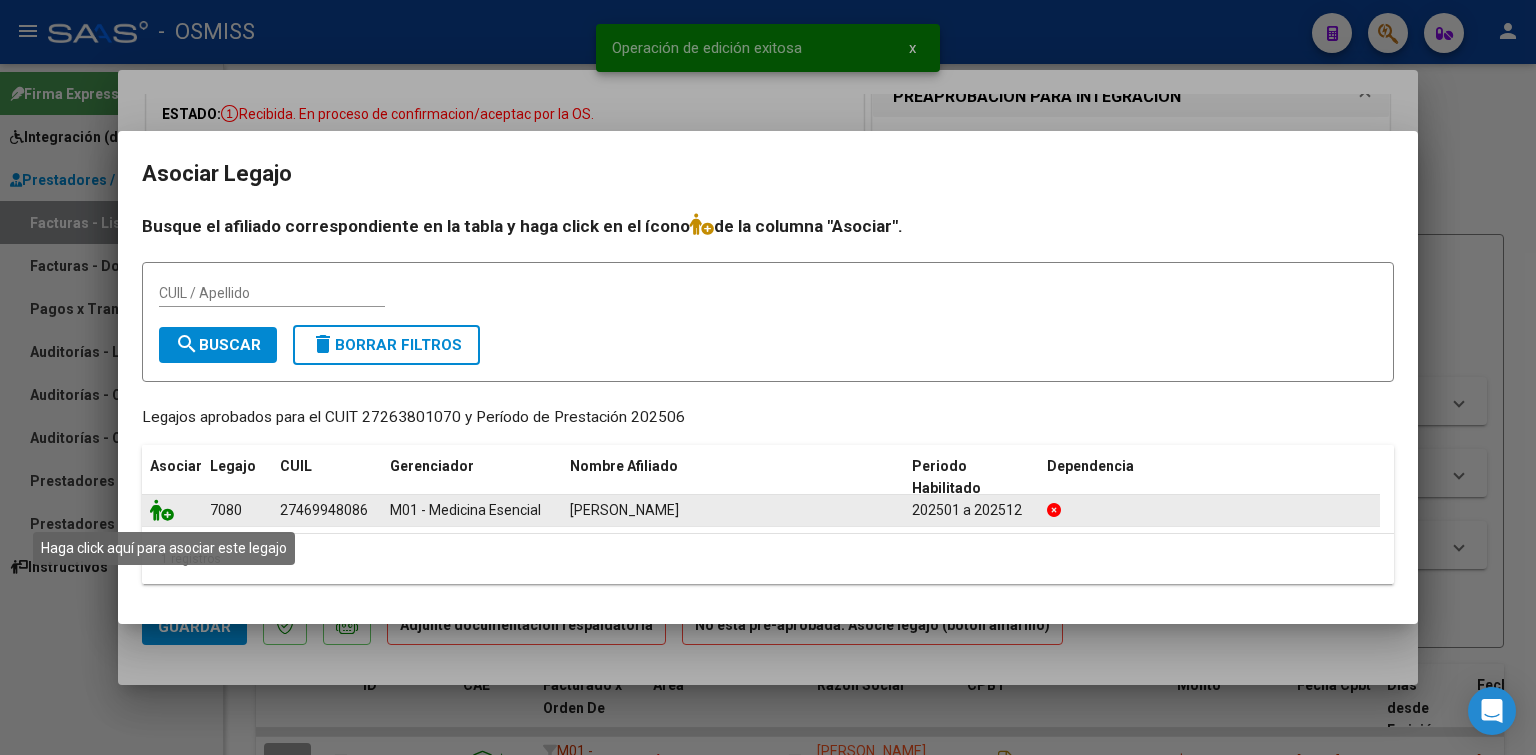 click 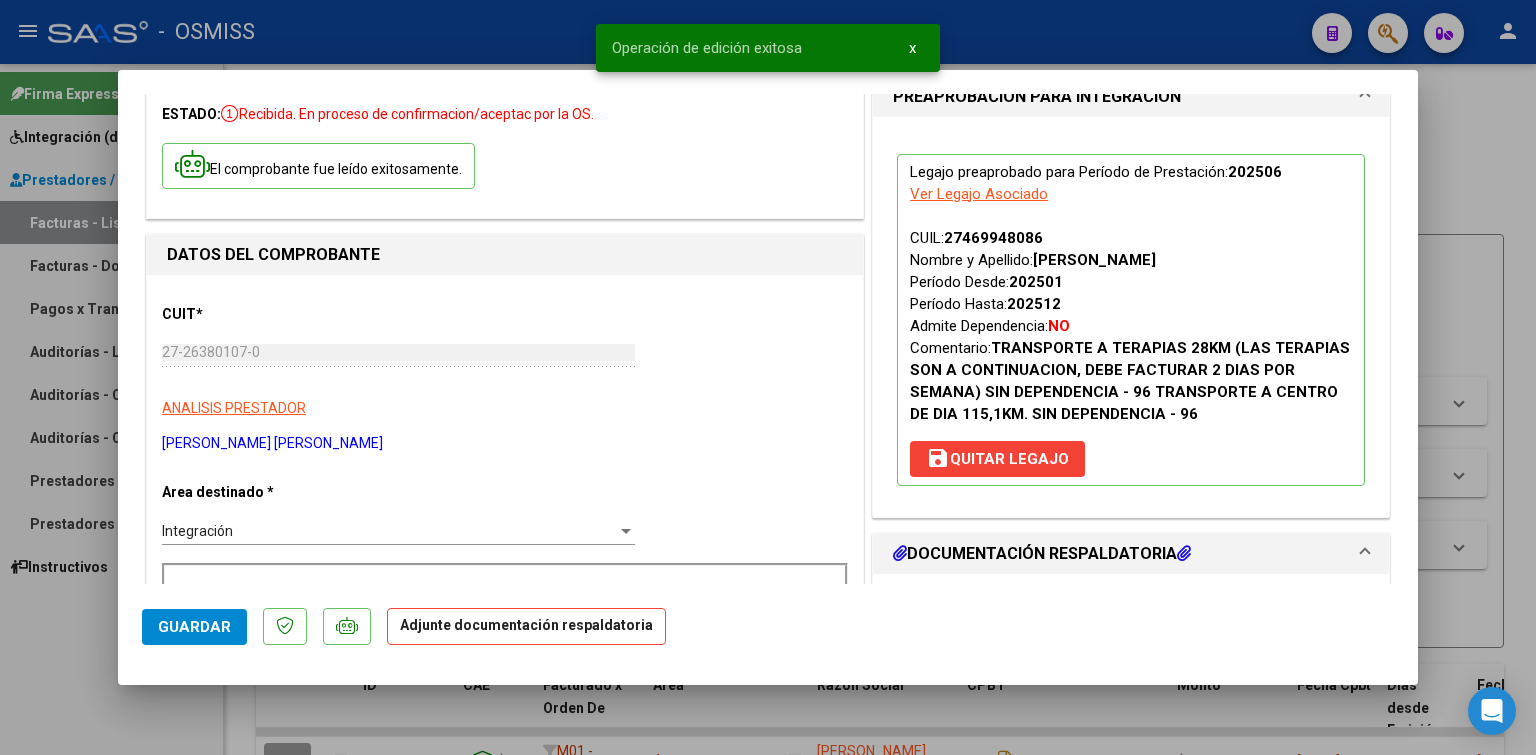 scroll, scrollTop: 500, scrollLeft: 0, axis: vertical 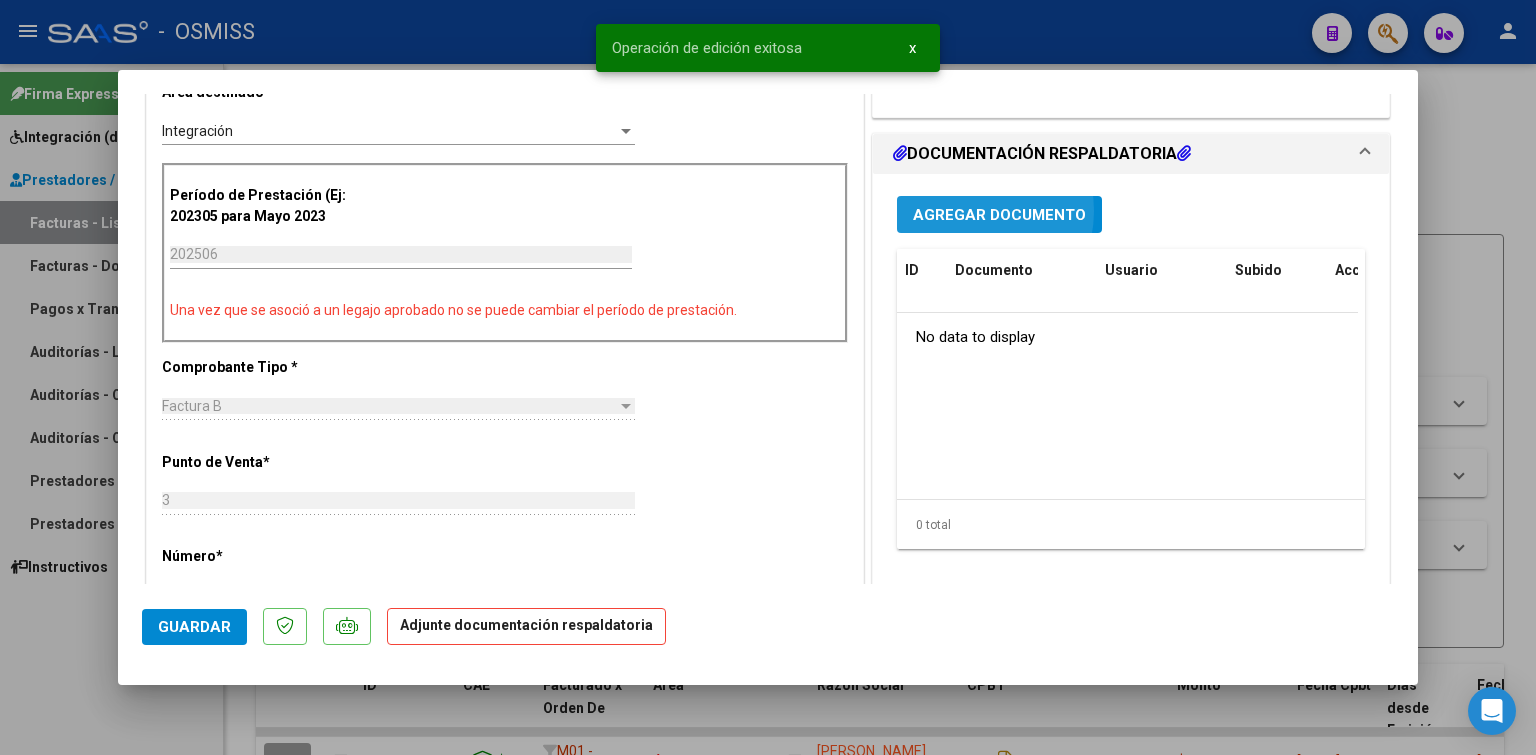 click on "Agregar Documento" at bounding box center (999, 215) 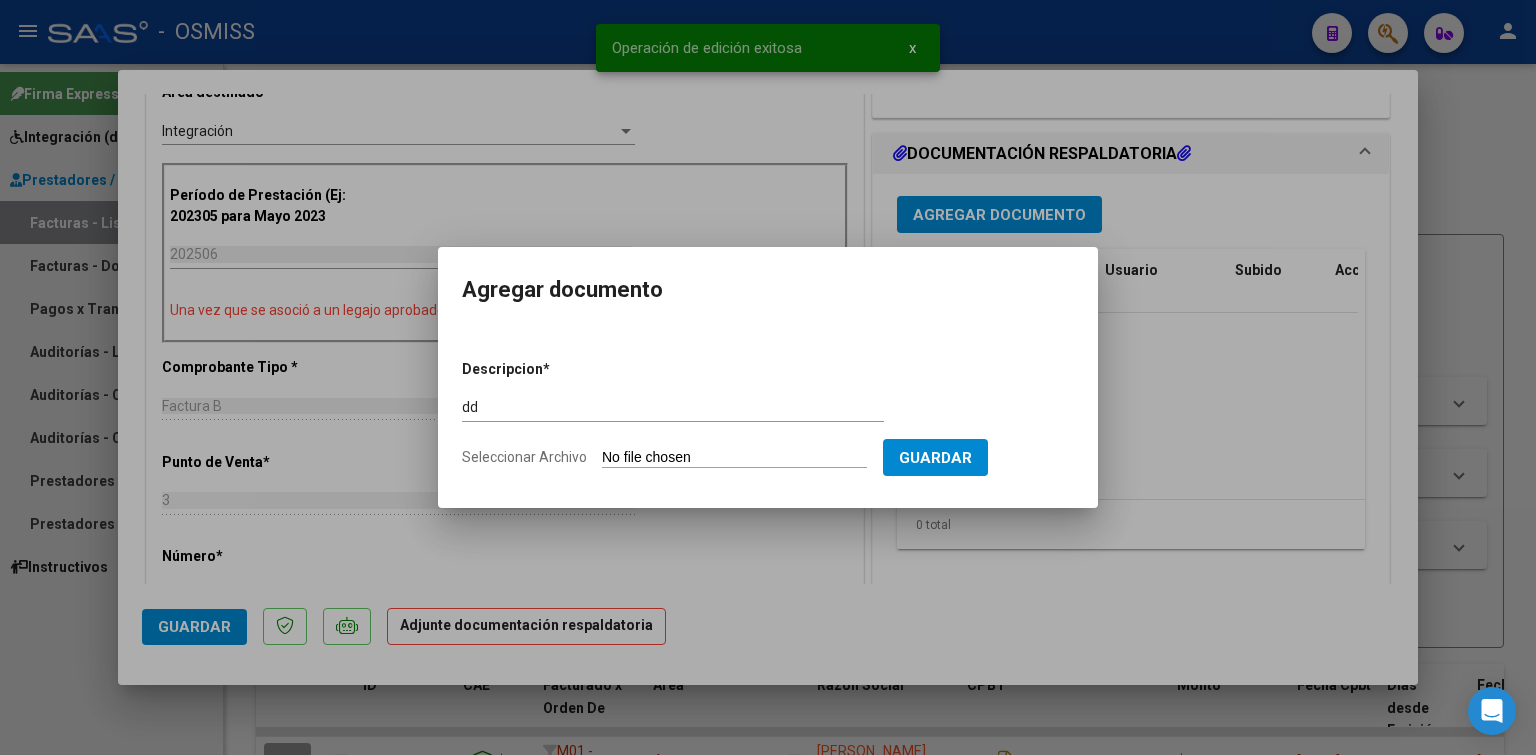 click on "Seleccionar Archivo" at bounding box center (734, 458) 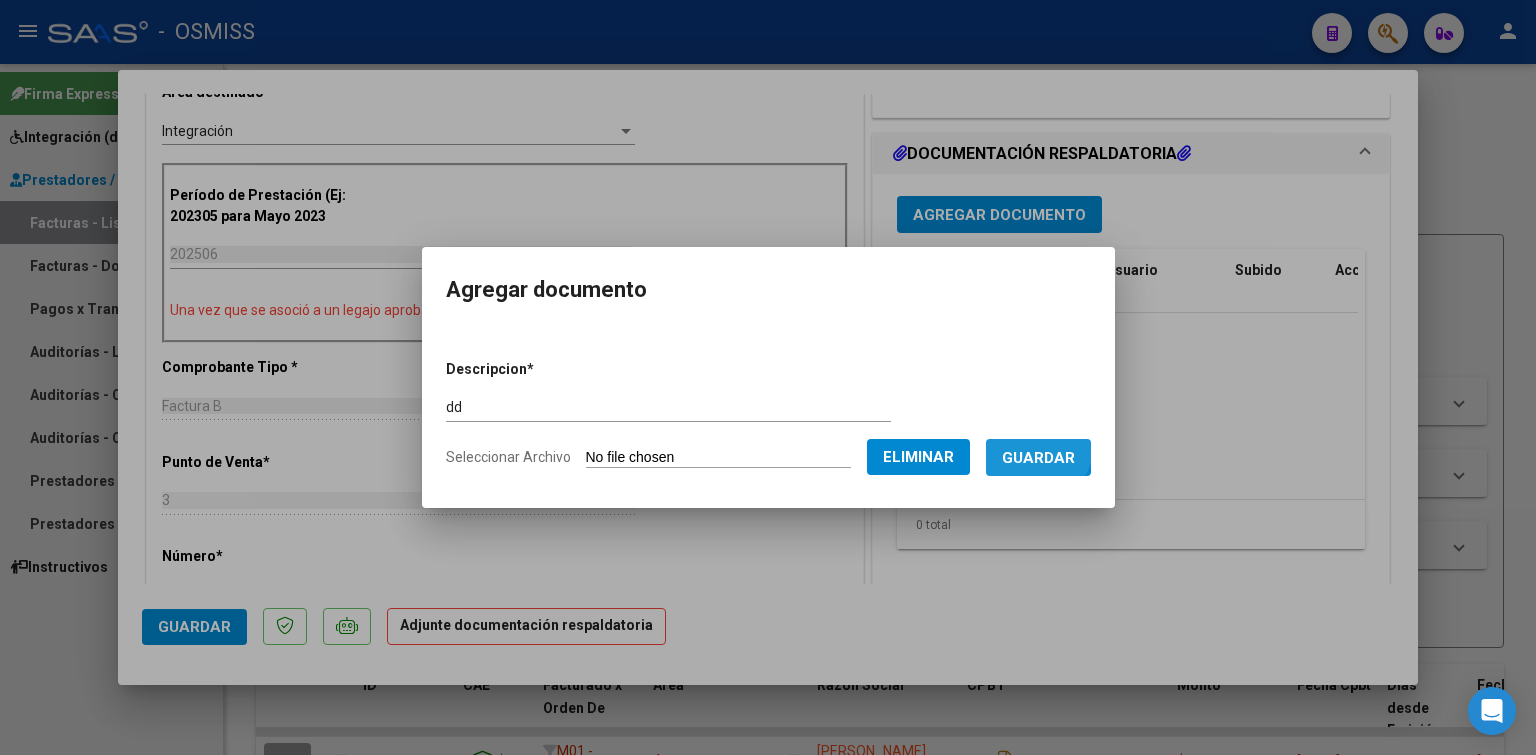 click on "Guardar" at bounding box center [1038, 457] 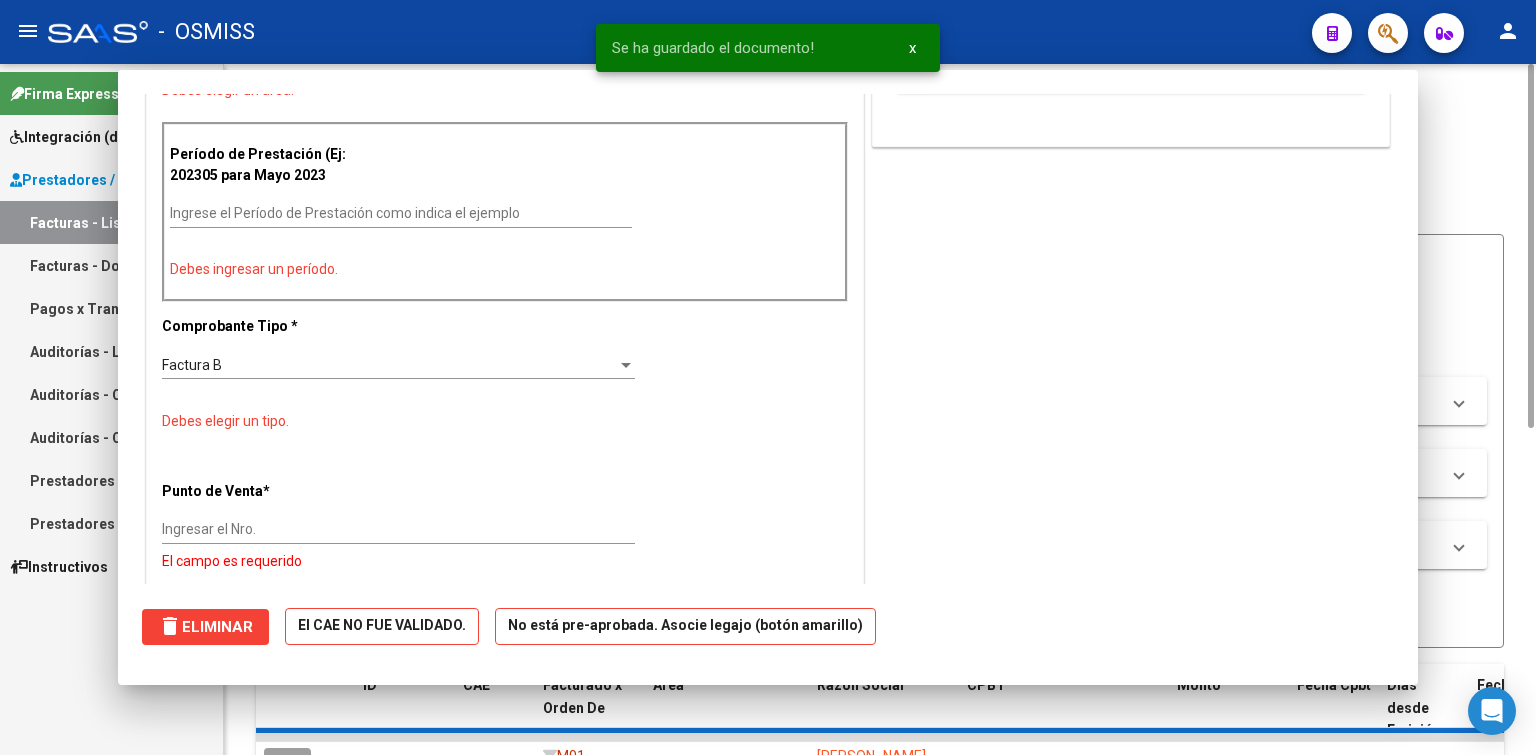 scroll, scrollTop: 0, scrollLeft: 0, axis: both 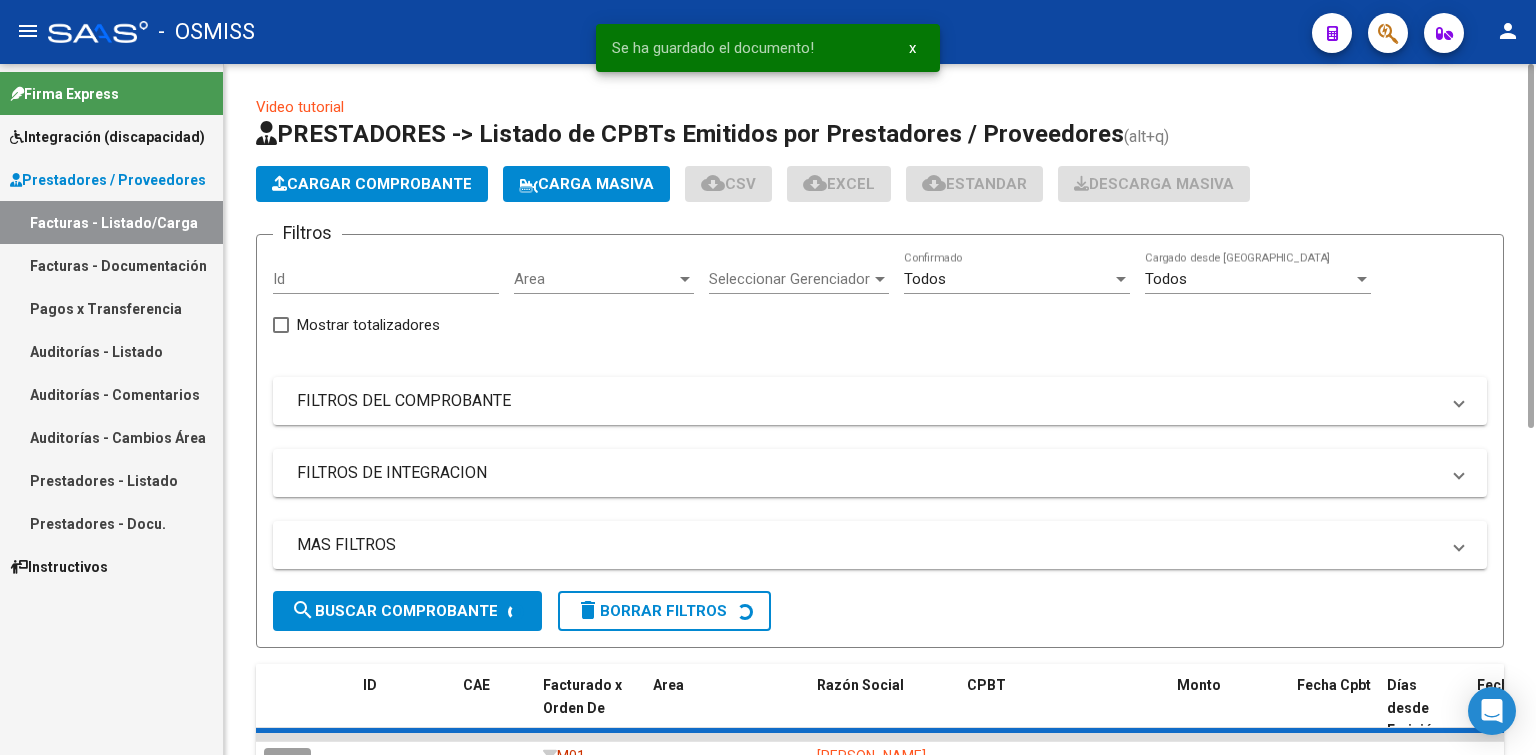 click on "Video tutorial   PRESTADORES -> Listado de CPBTs Emitidos por Prestadores / Proveedores (alt+q)   Cargar Comprobante
Carga Masiva  cloud_download  CSV  cloud_download  EXCEL  cloud_download  Estandar   Descarga Masiva
Filtros Id Area Area Seleccionar Gerenciador Seleccionar Gerenciador Todos  Confirmado Todos  Cargado desde Masivo   Mostrar totalizadores   FILTROS DEL COMPROBANTE  Comprobante Tipo Comprobante Tipo Start date – Fec. Comprobante Desde / Hasta Días Emisión Desde(cant. días) Días Emisión Hasta(cant. días) CUIT / Razón Social Pto. Venta Nro. Comprobante Código SSS CAE Válido CAE Válido Todos  Cargado Módulo Hosp. Todos  Tiene facturacion Apócrifa Hospital Refes  FILTROS DE INTEGRACION  Período De Prestación Campos del Archivo de Rendición Devuelto x SSS (dr_envio) Todos  Rendido x SSS (dr_envio) Tipo de Registro Tipo de Registro Período Presentación Período [PERSON_NAME] del Legajo Asociado (preaprobación) Afiliado Legajo (cuil/nombre) Todos   MAS FILTROS  – 5" 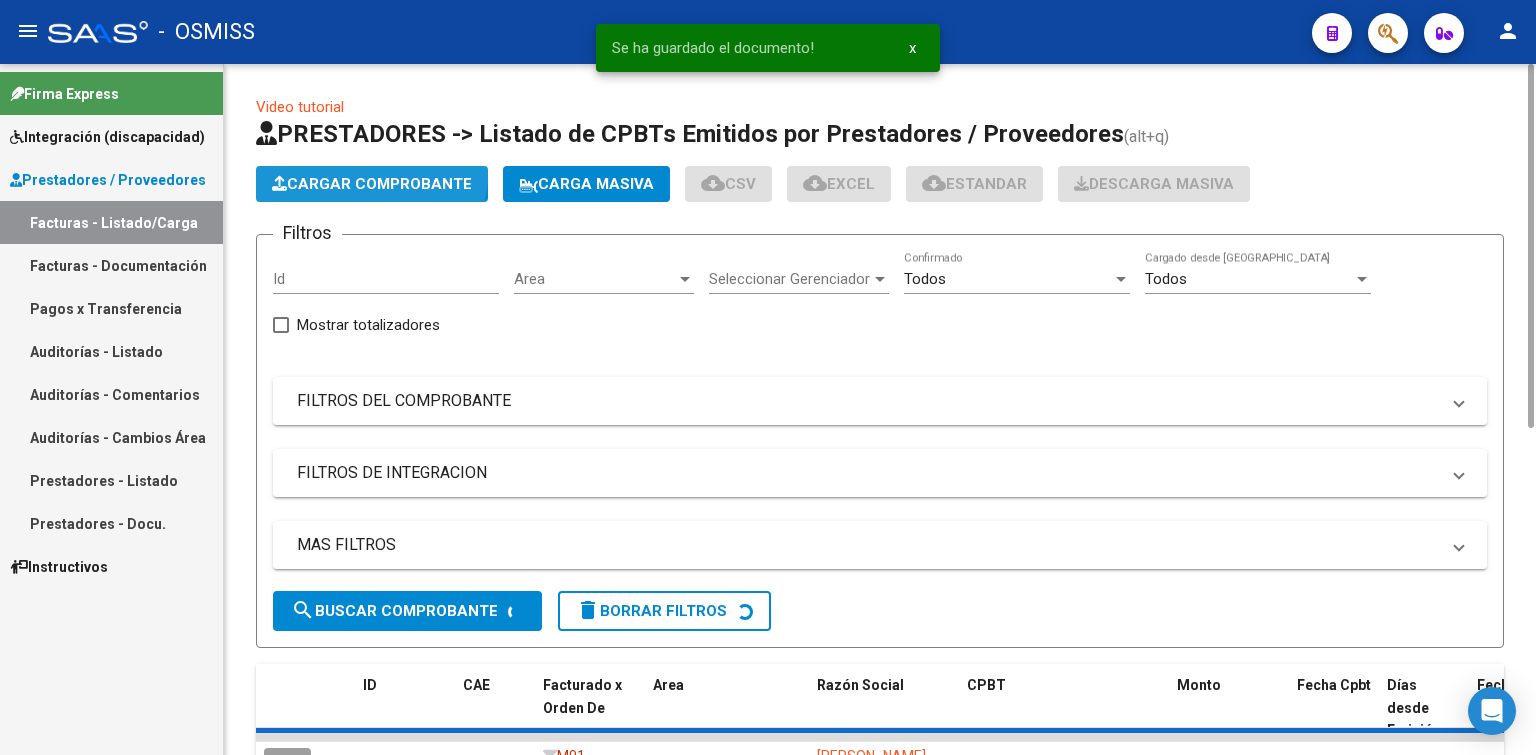 click on "Cargar Comprobante" 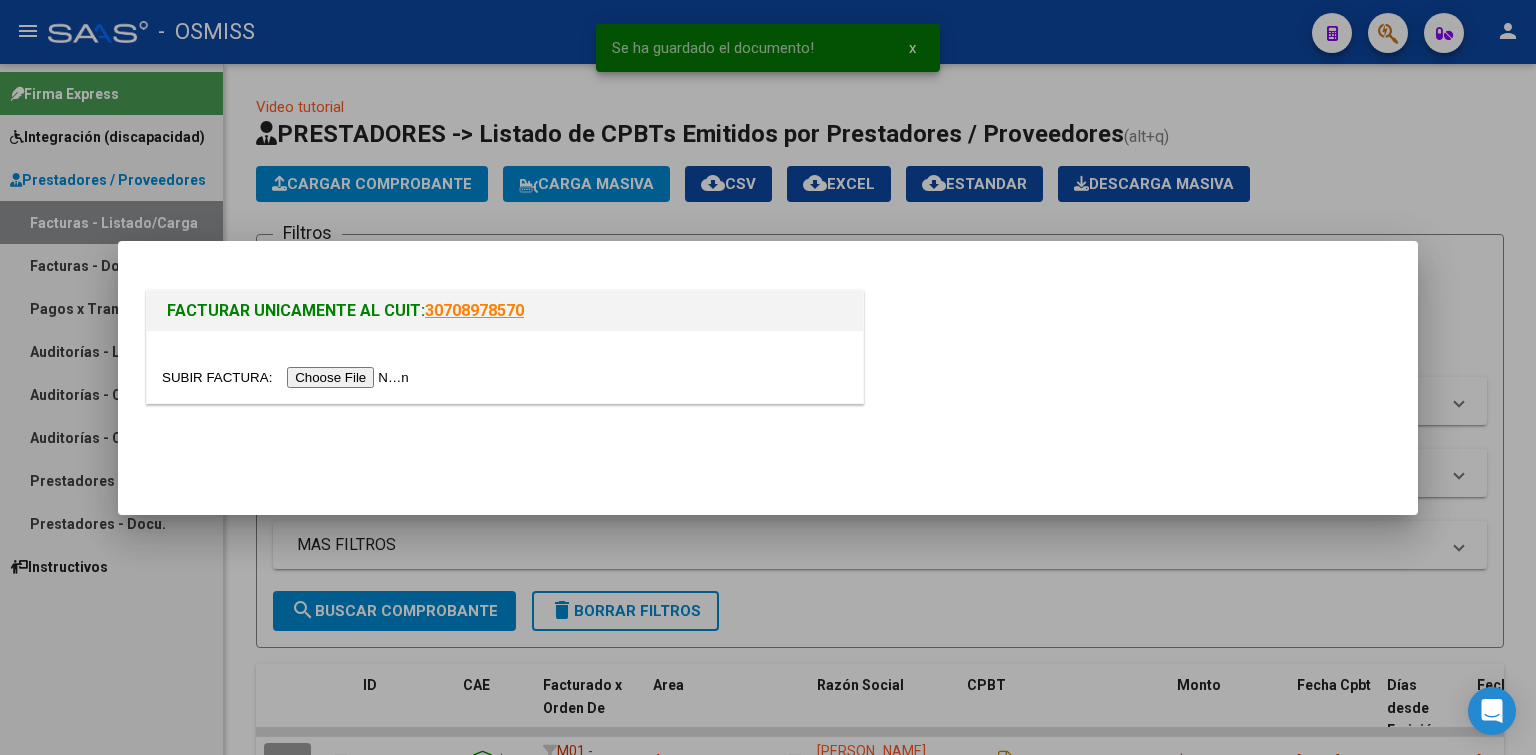 click at bounding box center (288, 377) 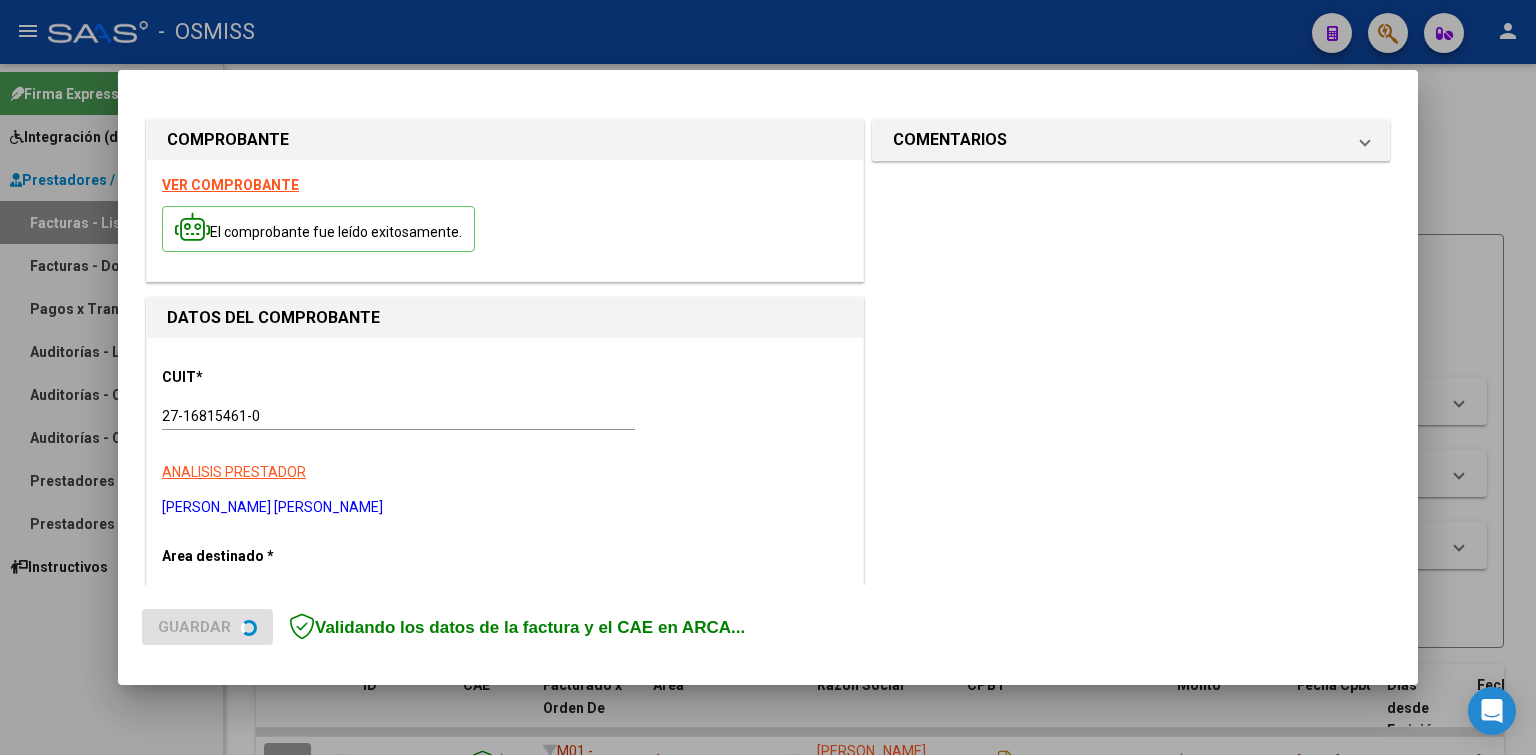 scroll, scrollTop: 200, scrollLeft: 0, axis: vertical 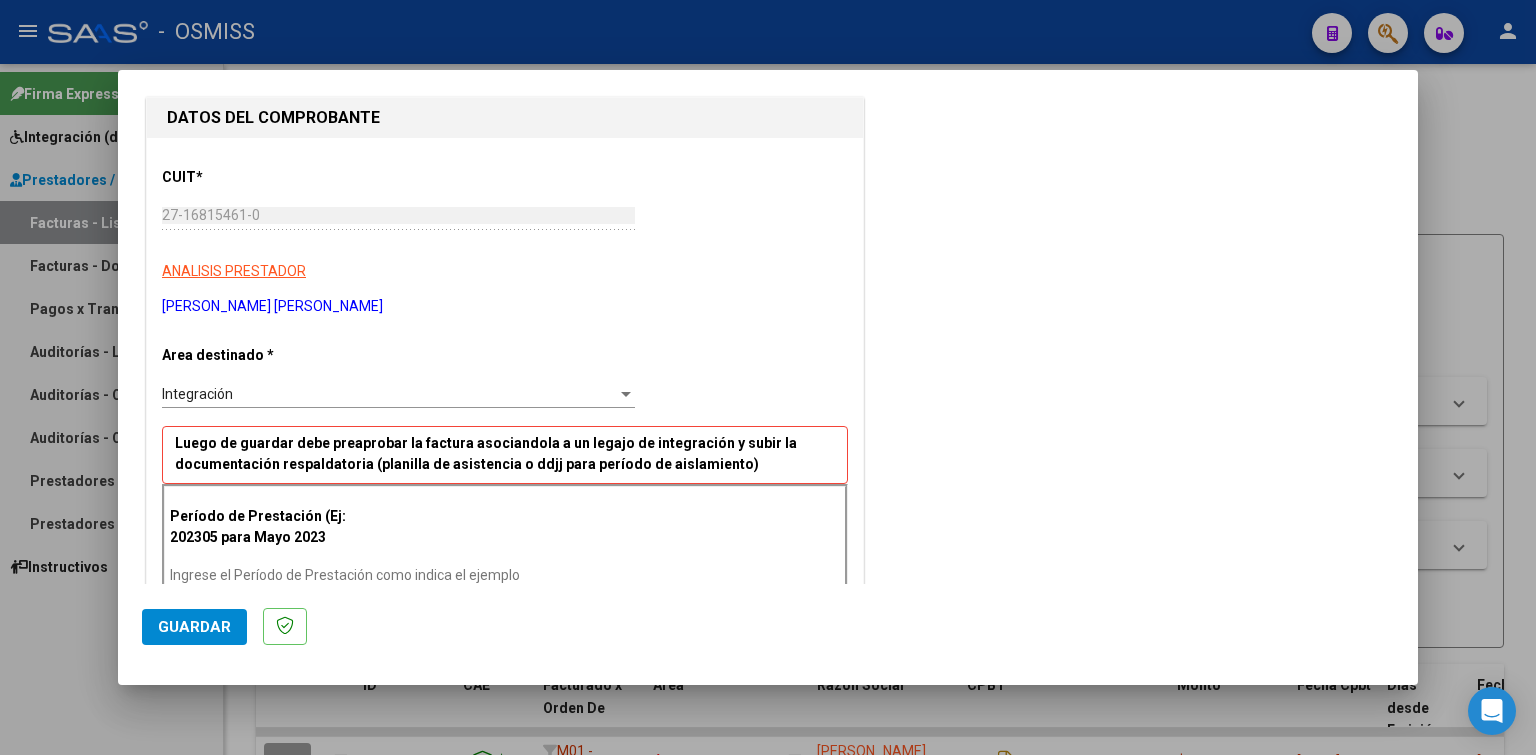 click on "Ingrese el Período de Prestación como indica el ejemplo" at bounding box center (401, 575) 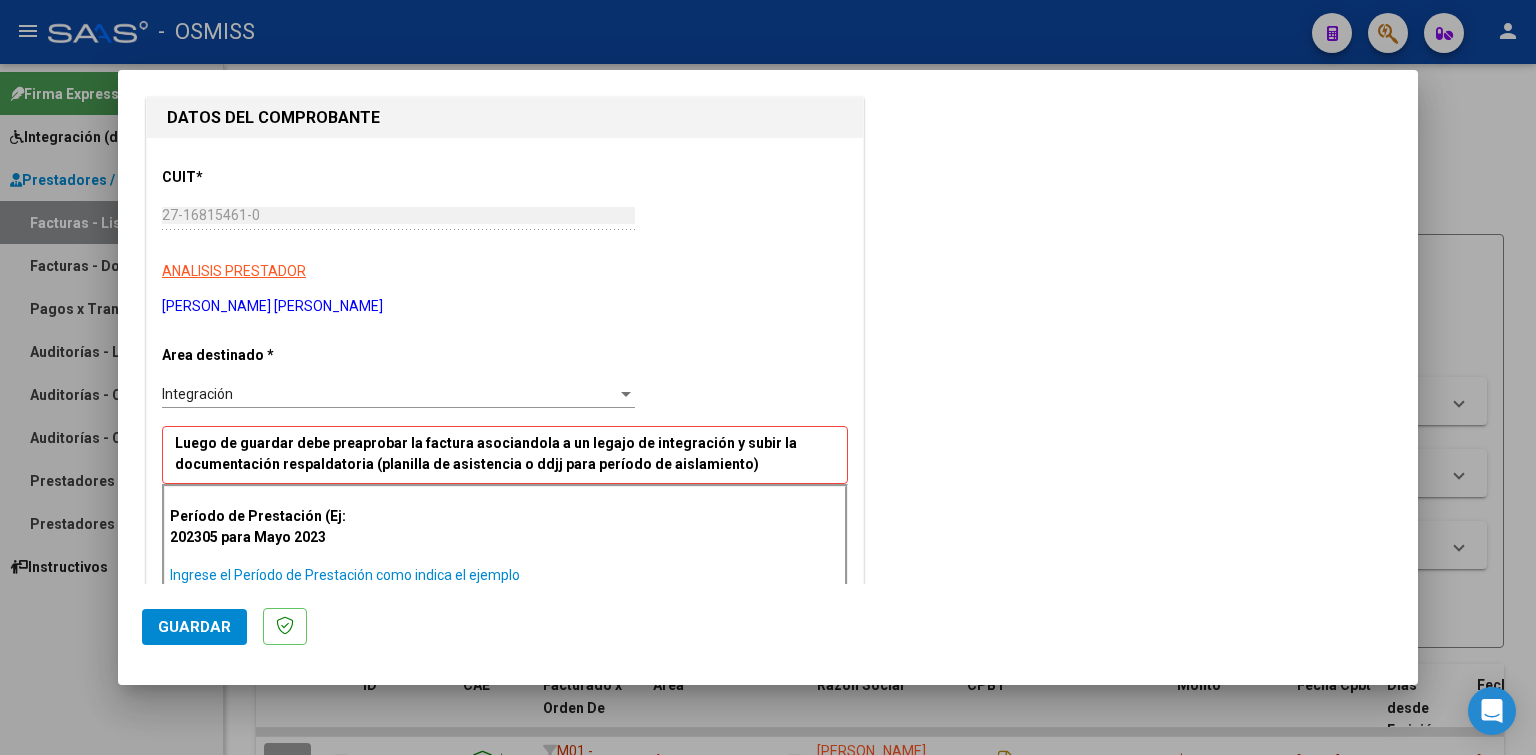 paste on "202506" 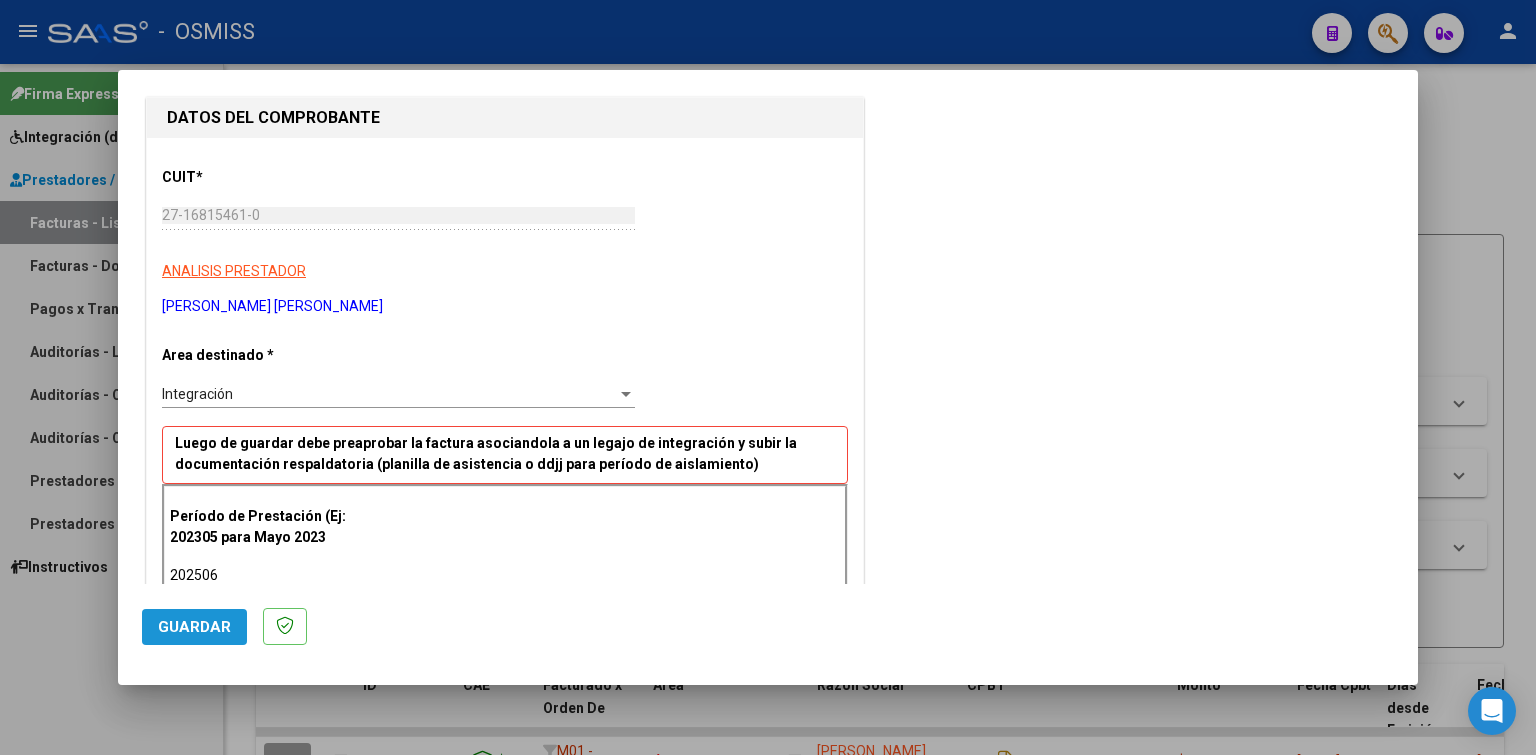 click on "Guardar" 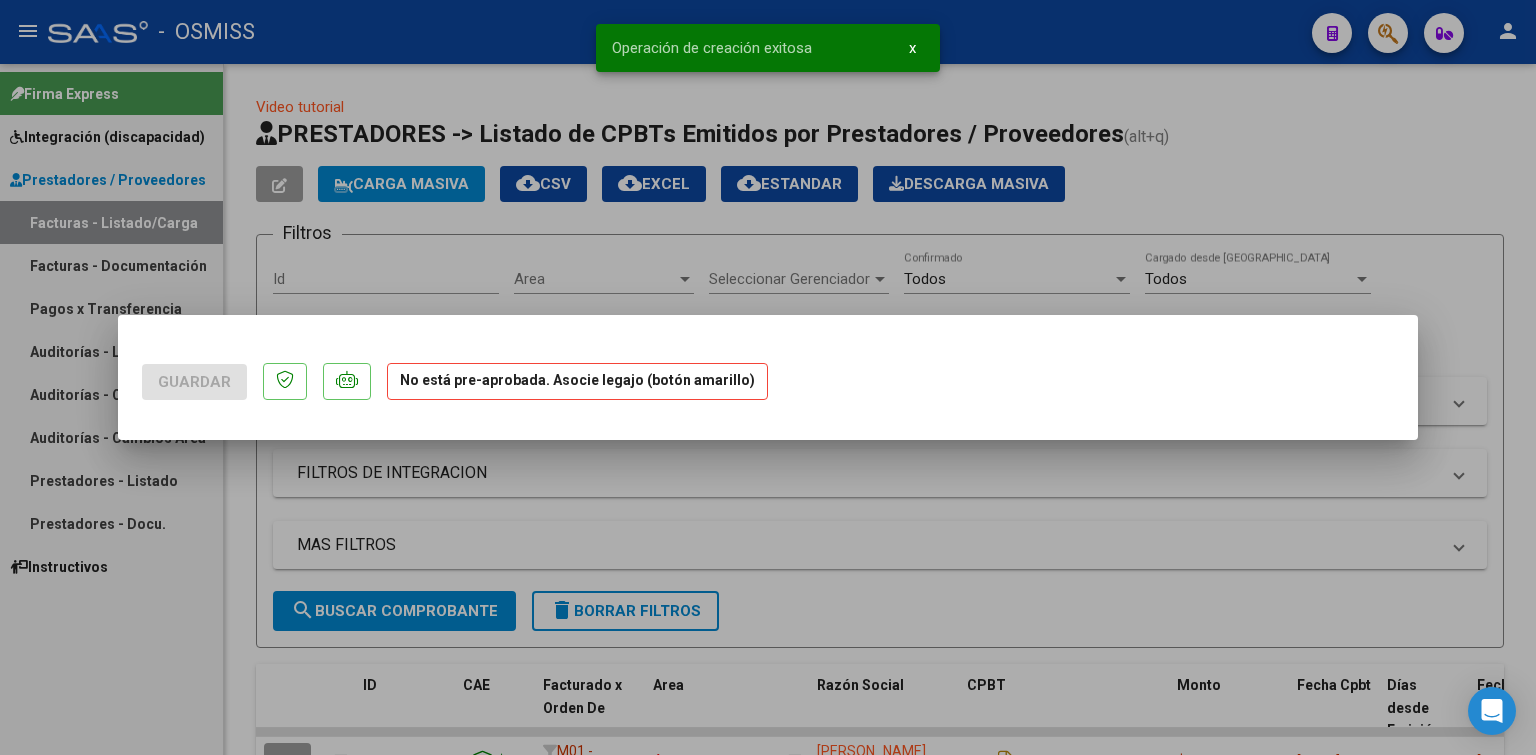 scroll, scrollTop: 0, scrollLeft: 0, axis: both 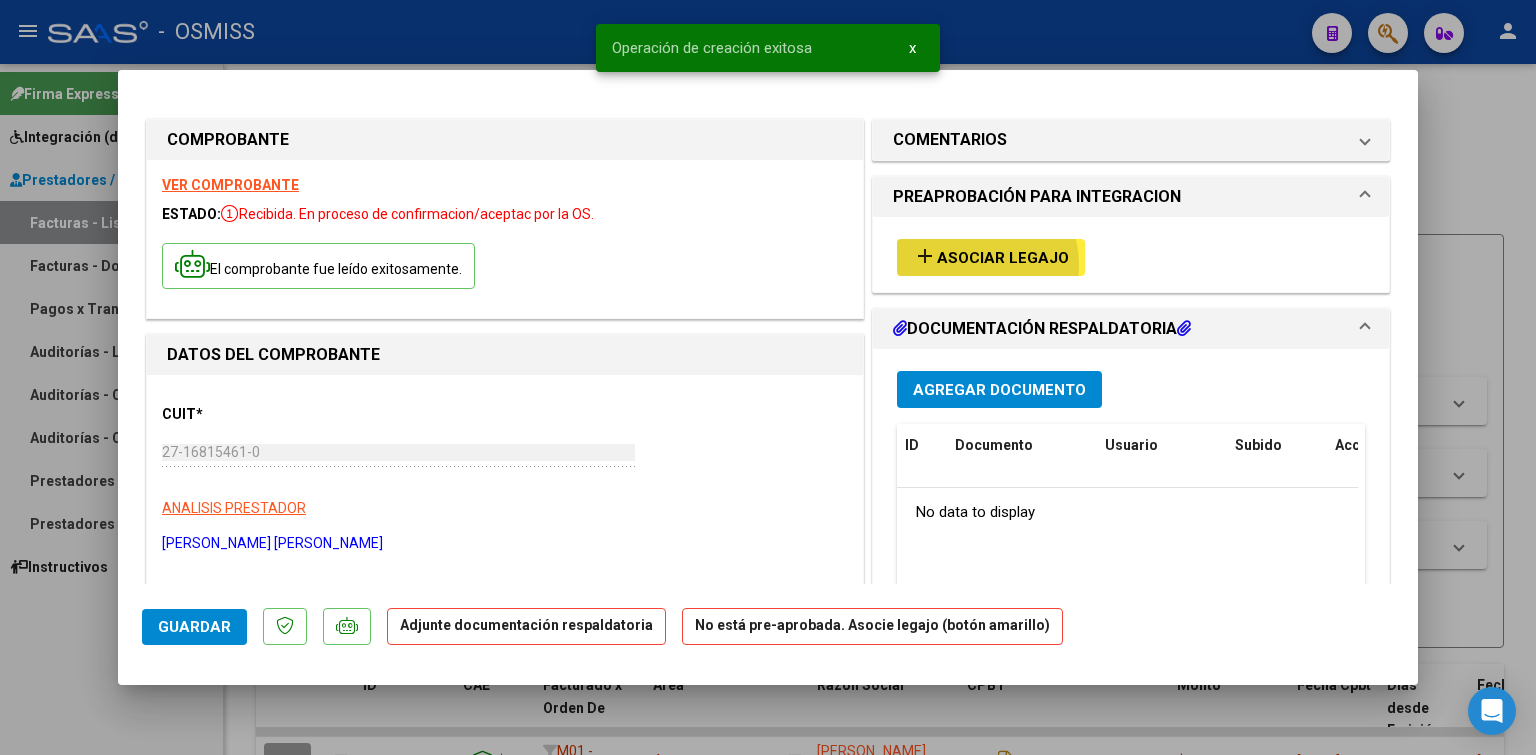 click on "add Asociar Legajo" at bounding box center (991, 257) 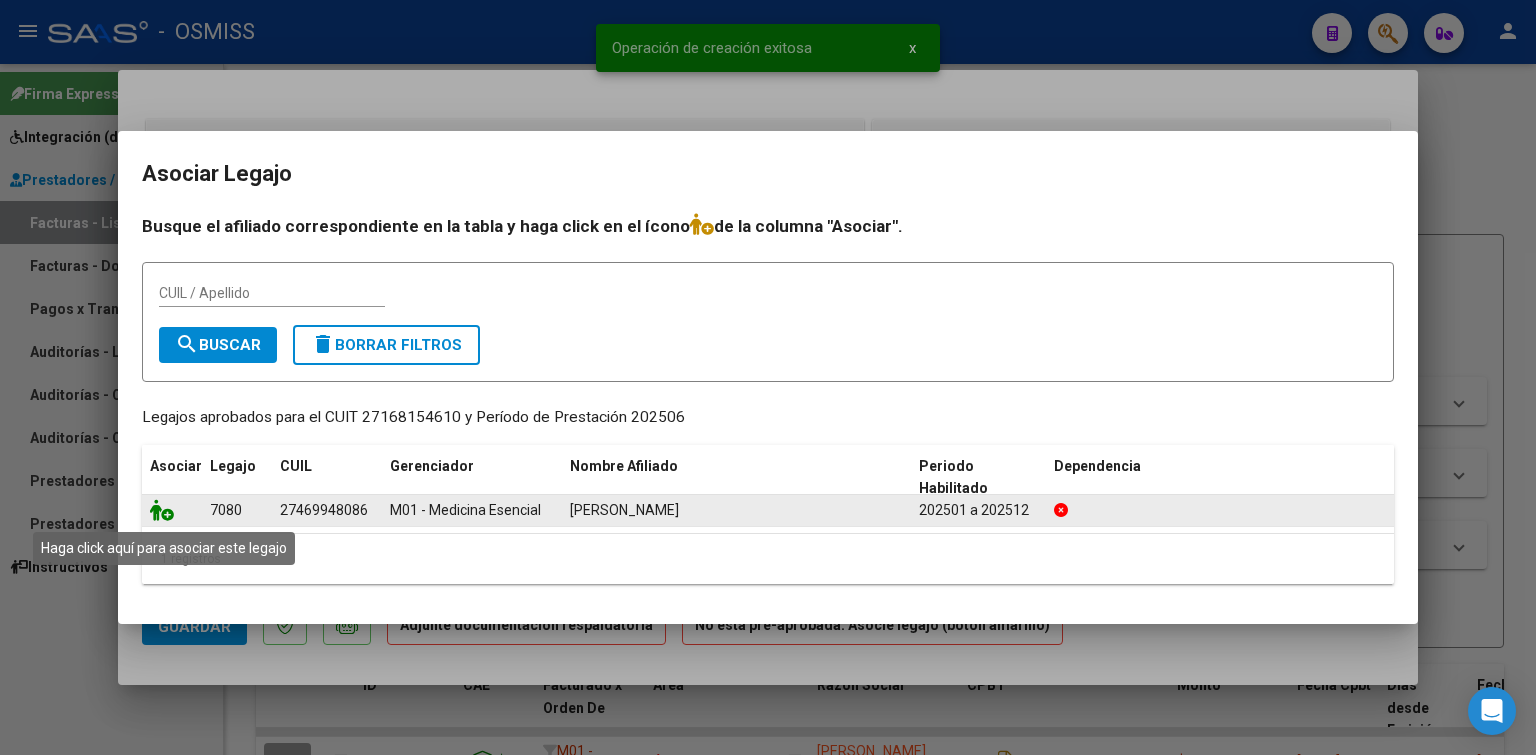click 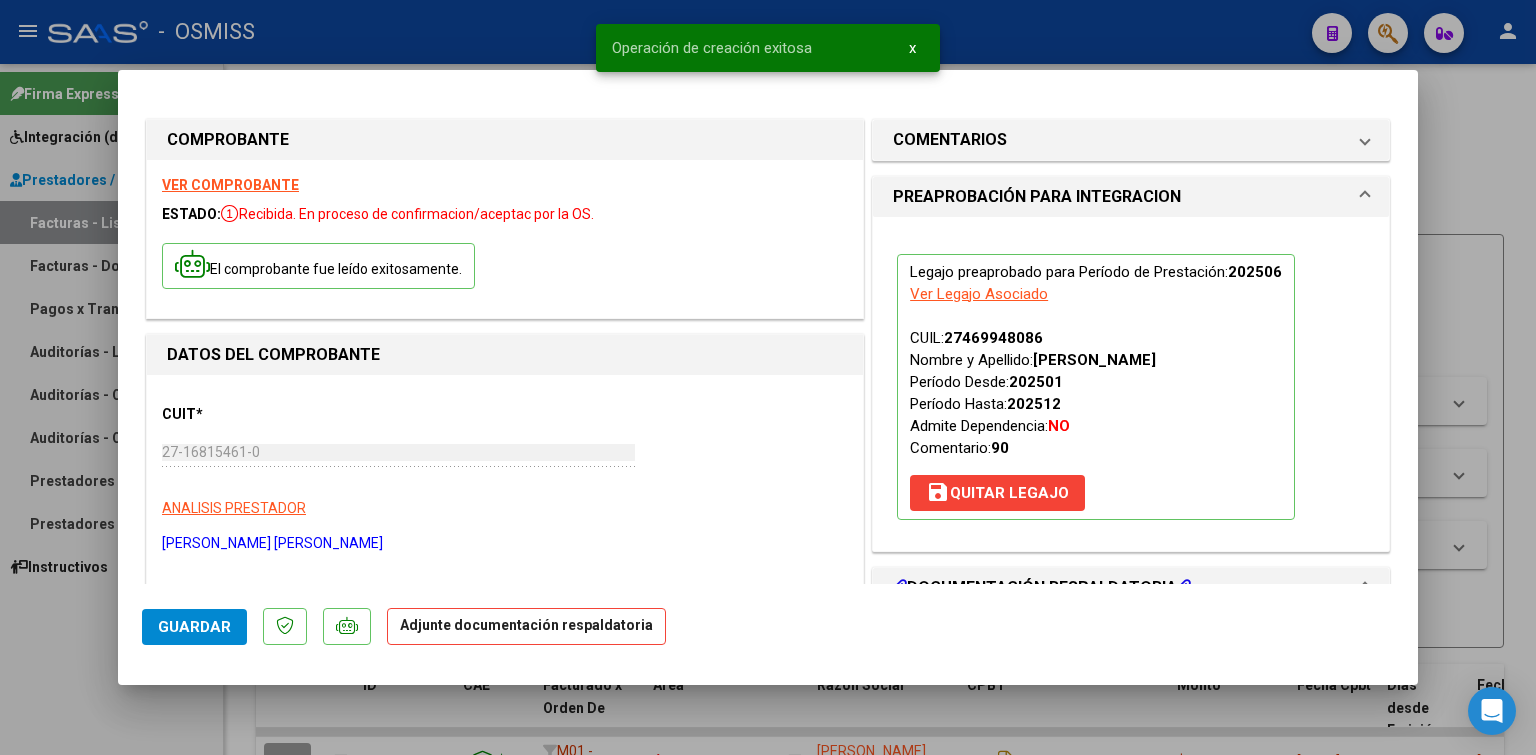 scroll, scrollTop: 200, scrollLeft: 0, axis: vertical 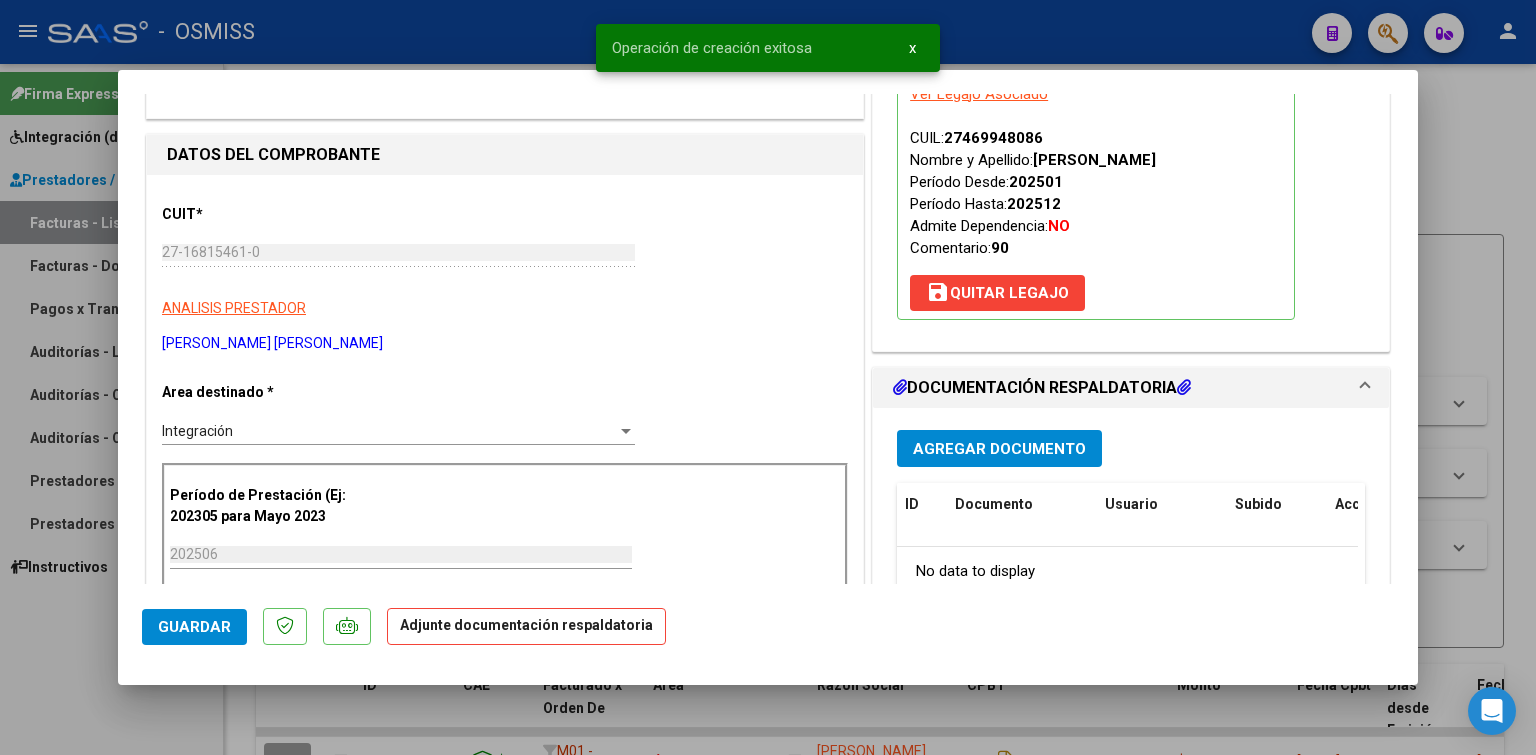 click on "Agregar Documento" at bounding box center (999, 449) 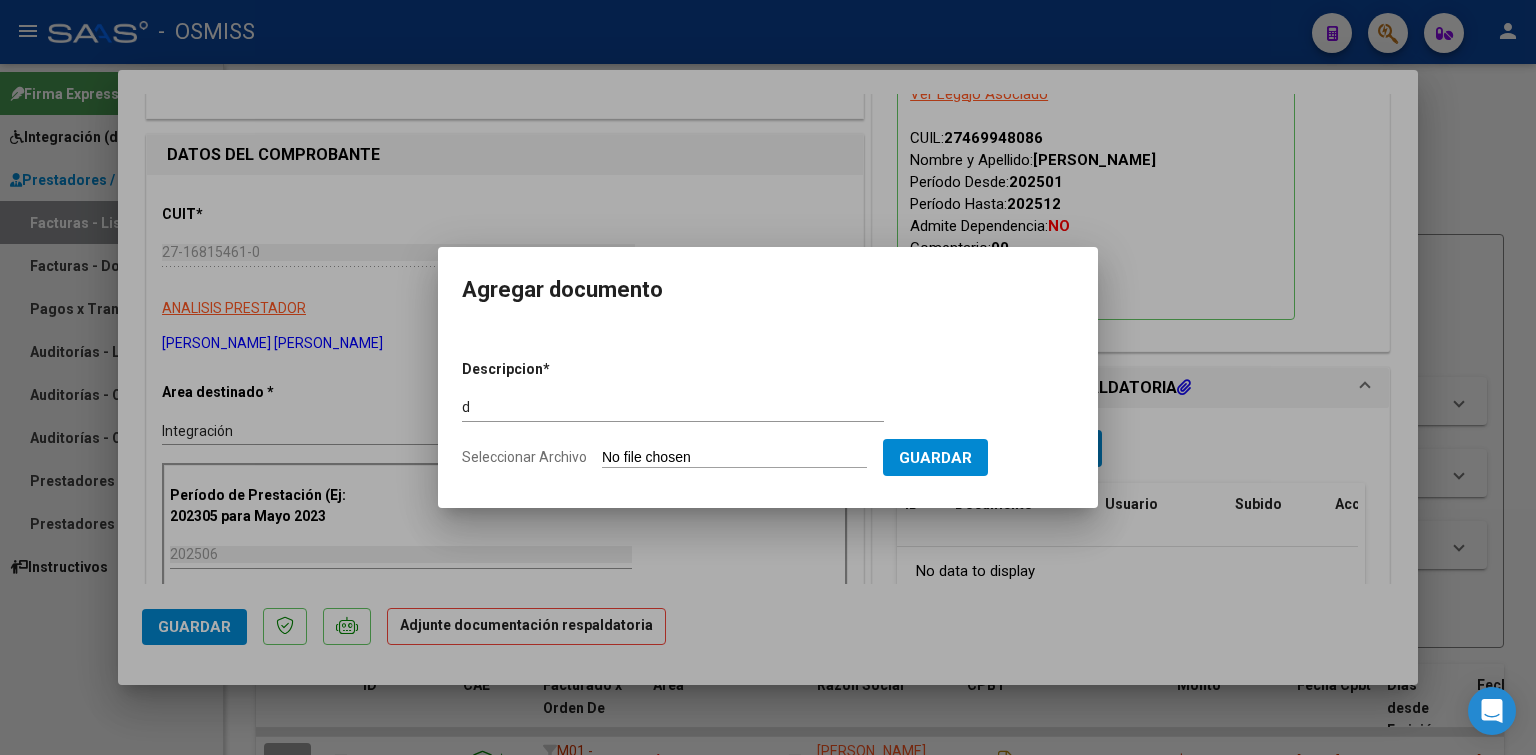 click on "Seleccionar Archivo" at bounding box center (734, 458) 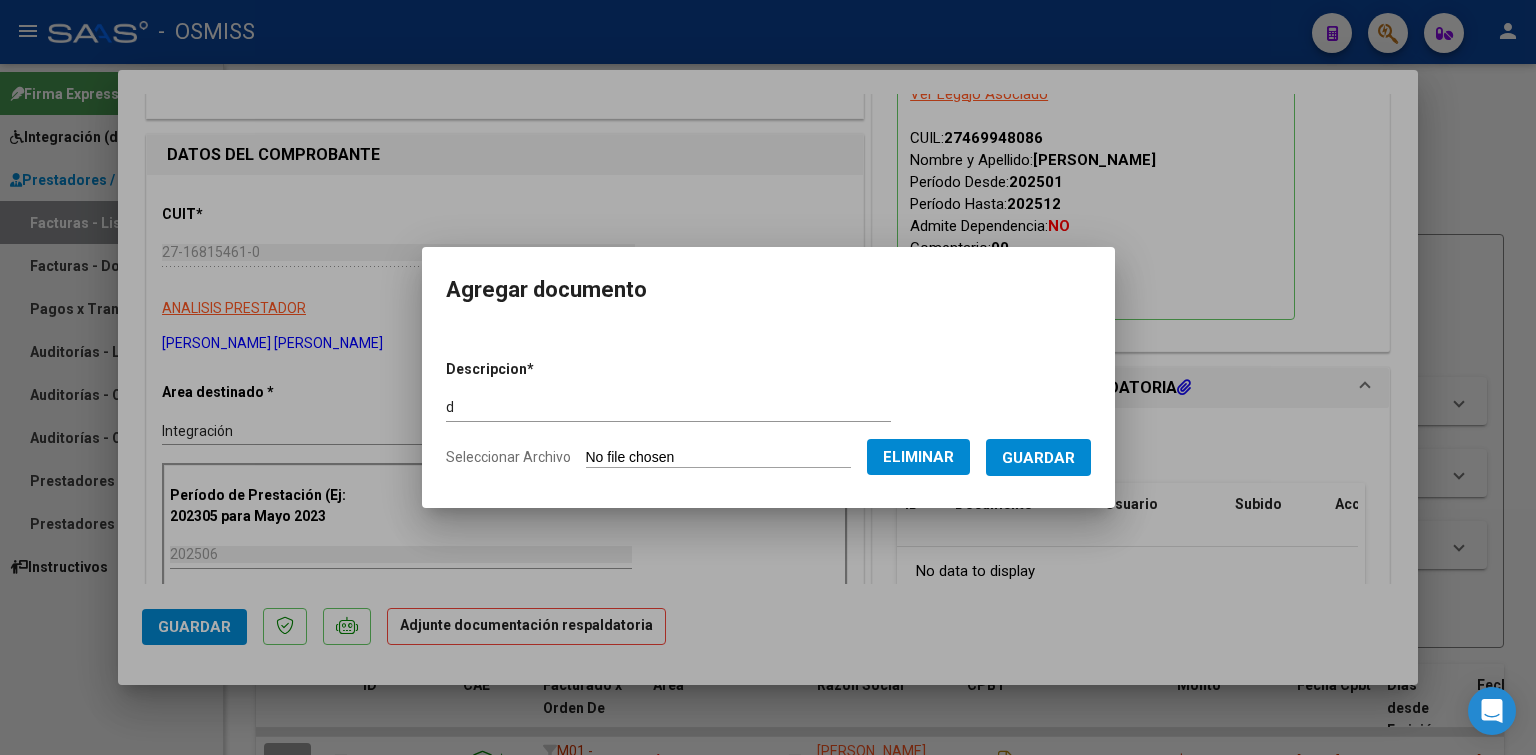 click on "Guardar" at bounding box center (1038, 458) 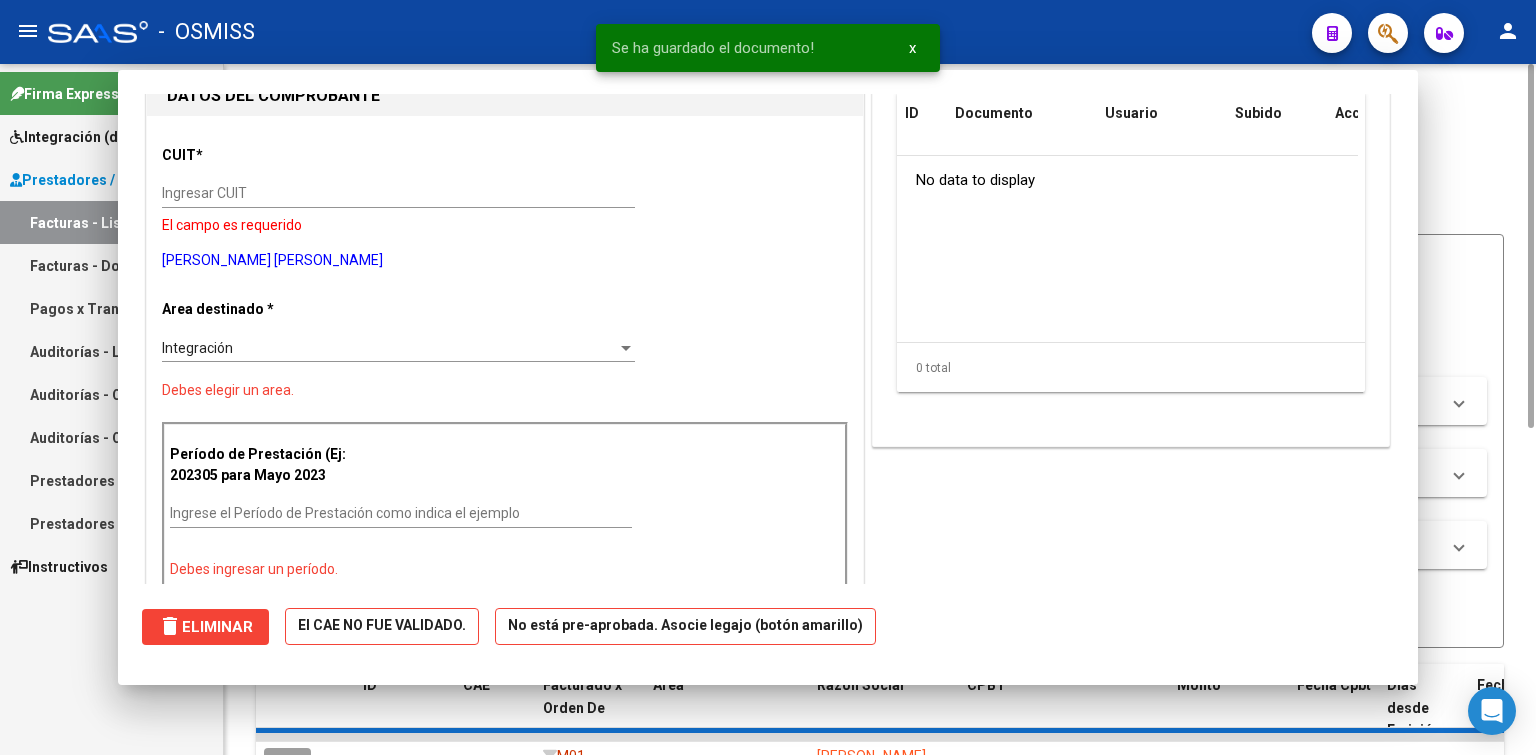 scroll, scrollTop: 0, scrollLeft: 0, axis: both 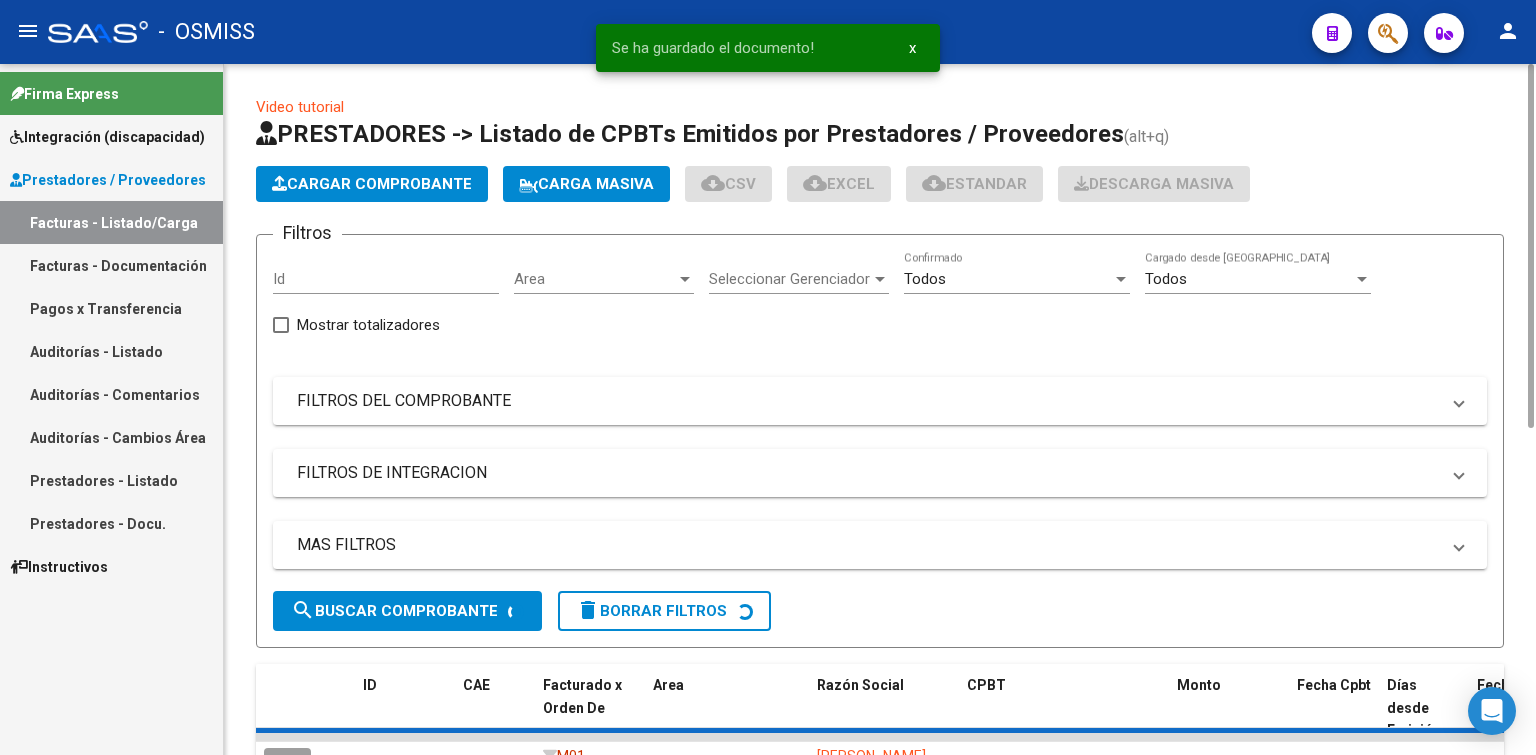 click on "Cargar Comprobante" 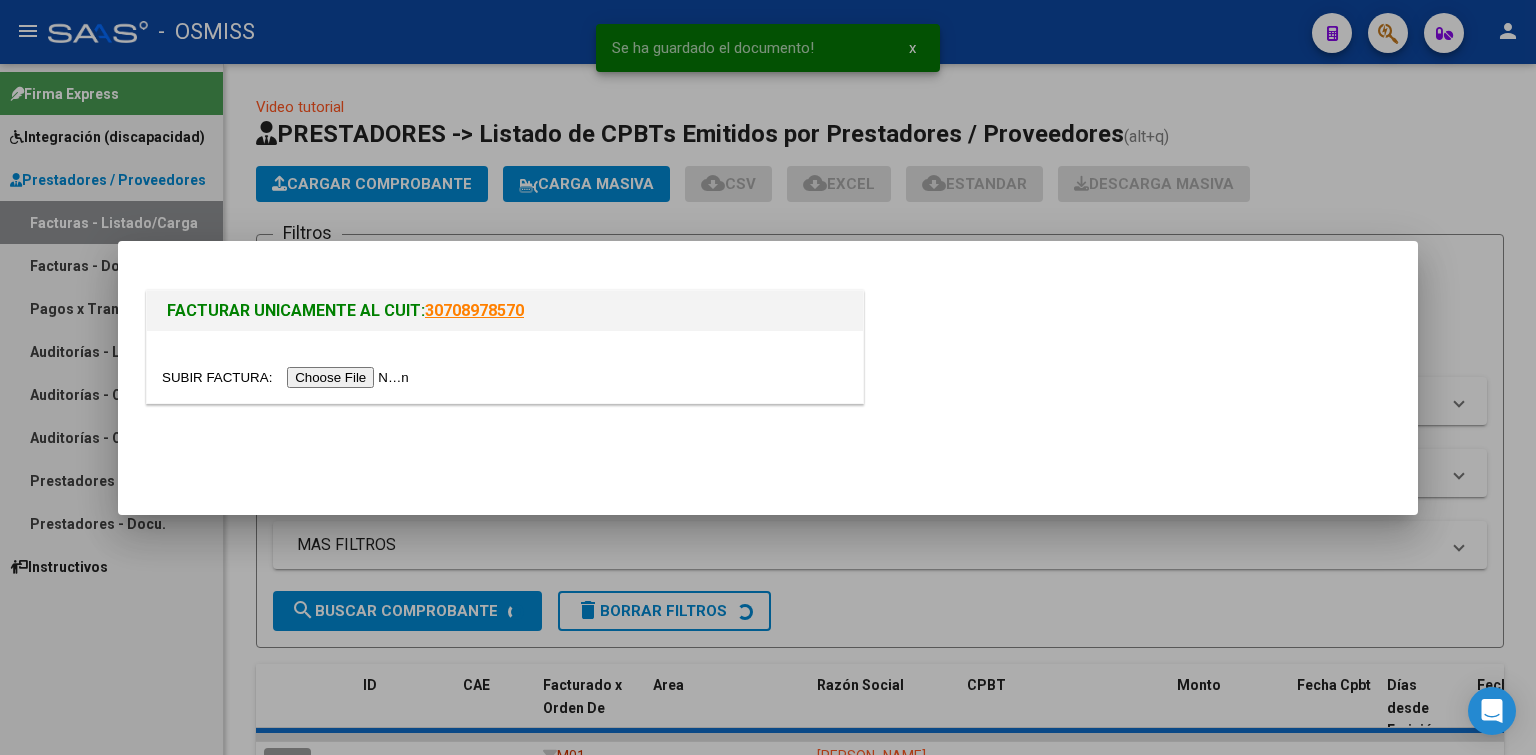 click at bounding box center (288, 377) 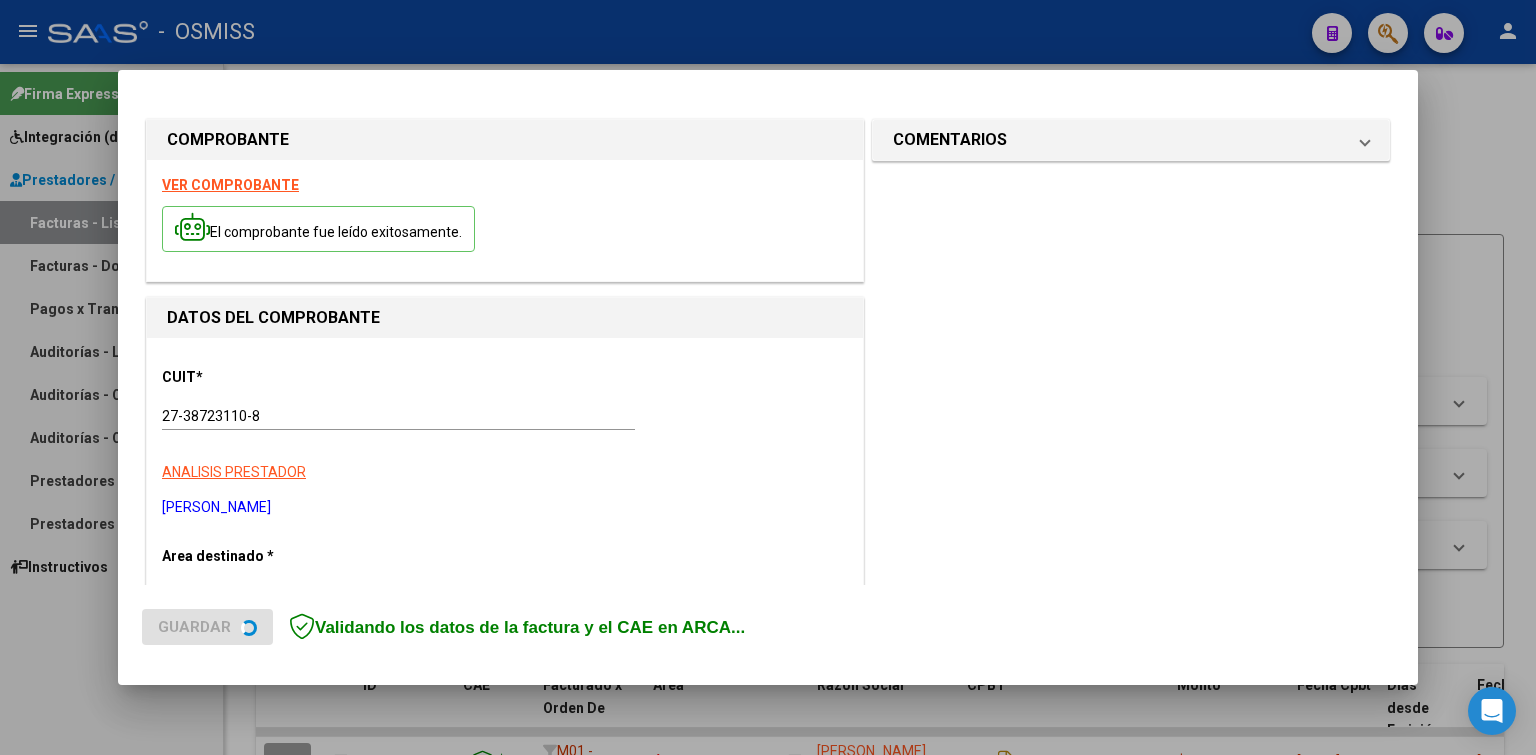 scroll, scrollTop: 300, scrollLeft: 0, axis: vertical 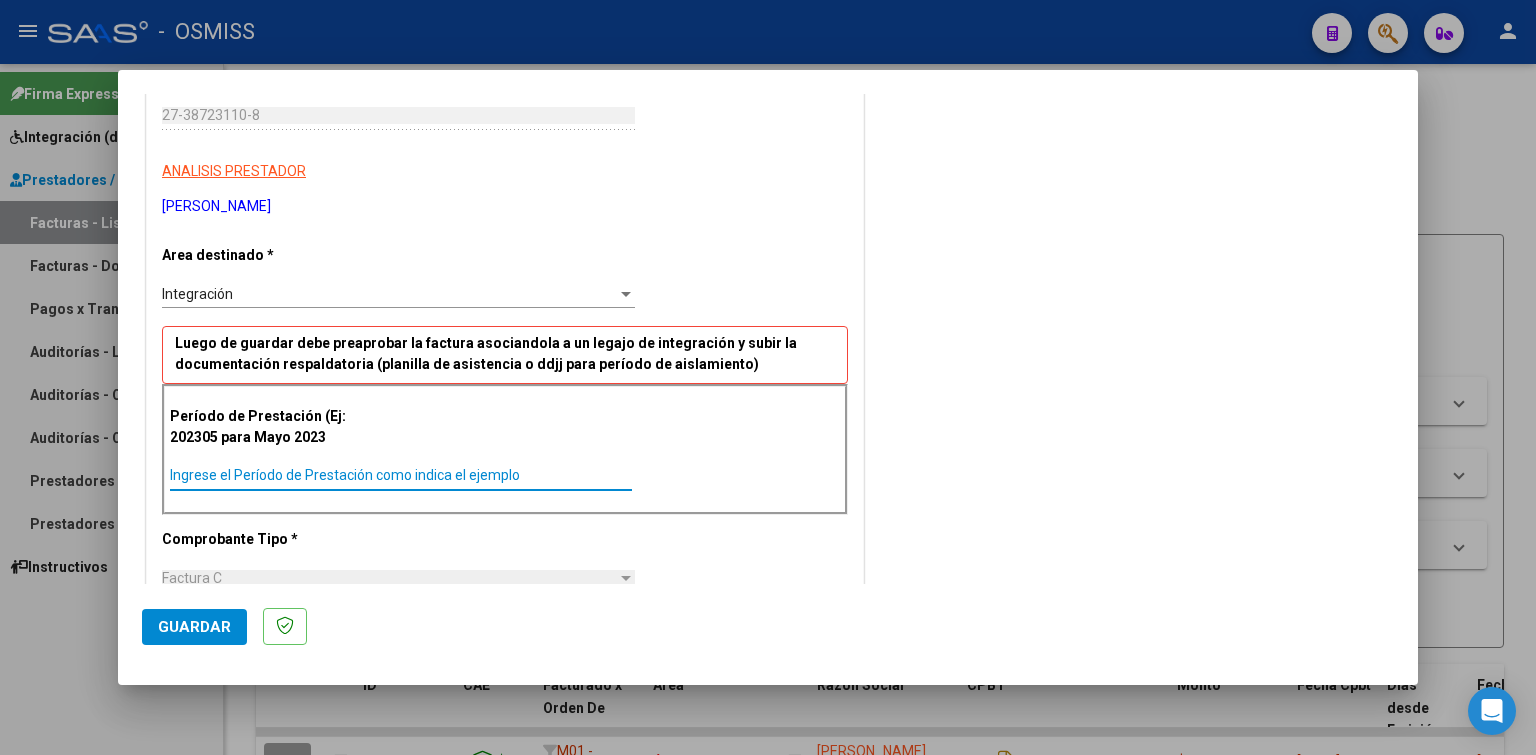 click on "Ingrese el Período de Prestación como indica el ejemplo" at bounding box center (401, 475) 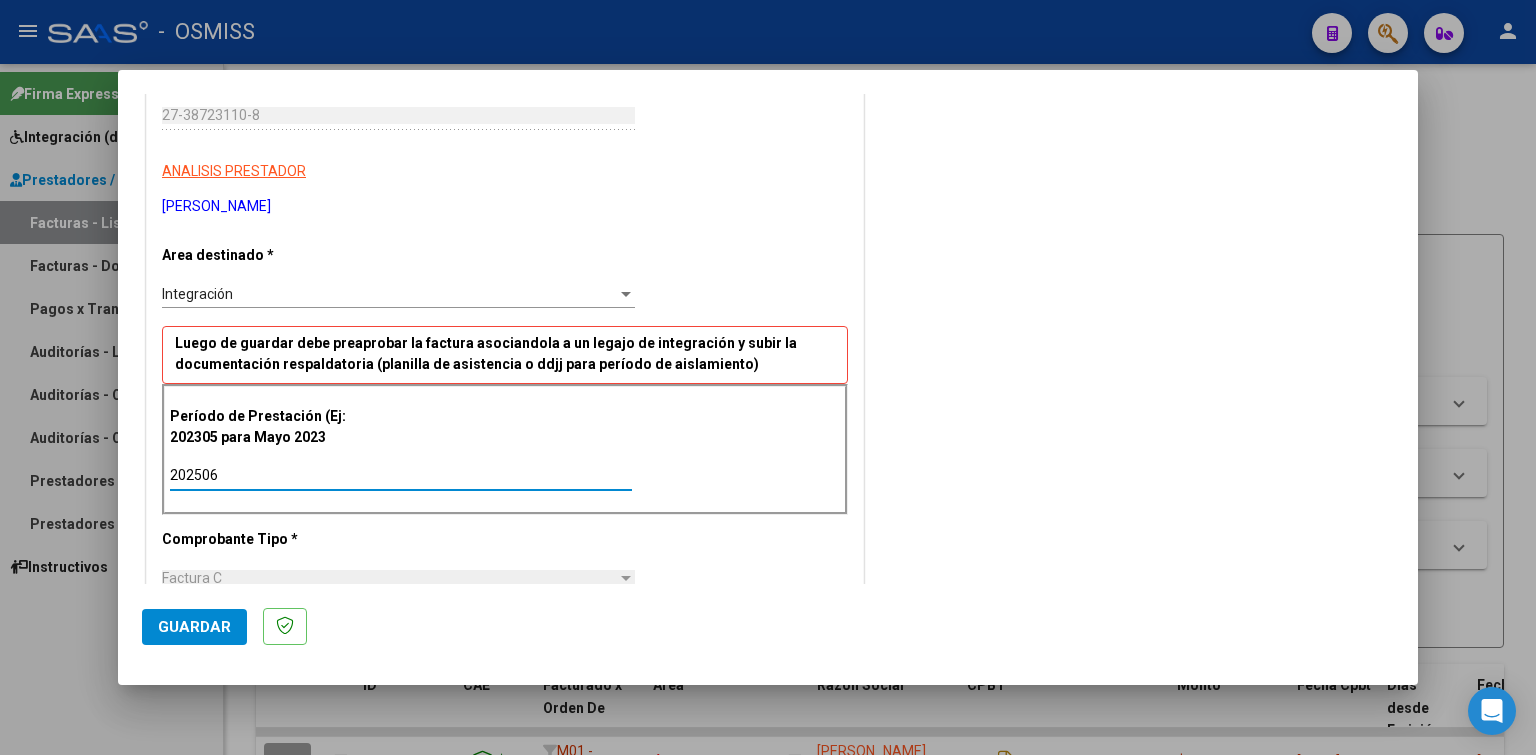 click on "Guardar" 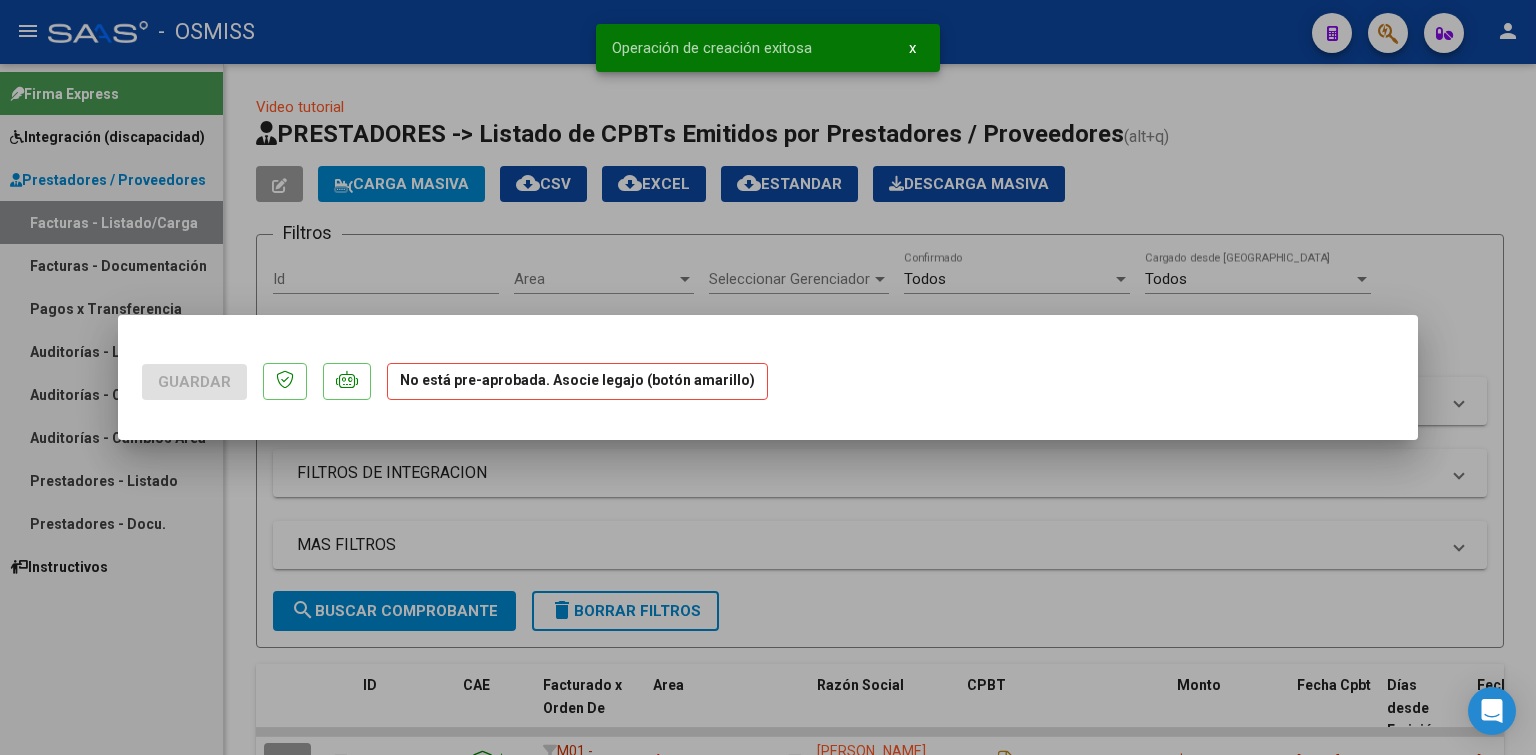 scroll, scrollTop: 0, scrollLeft: 0, axis: both 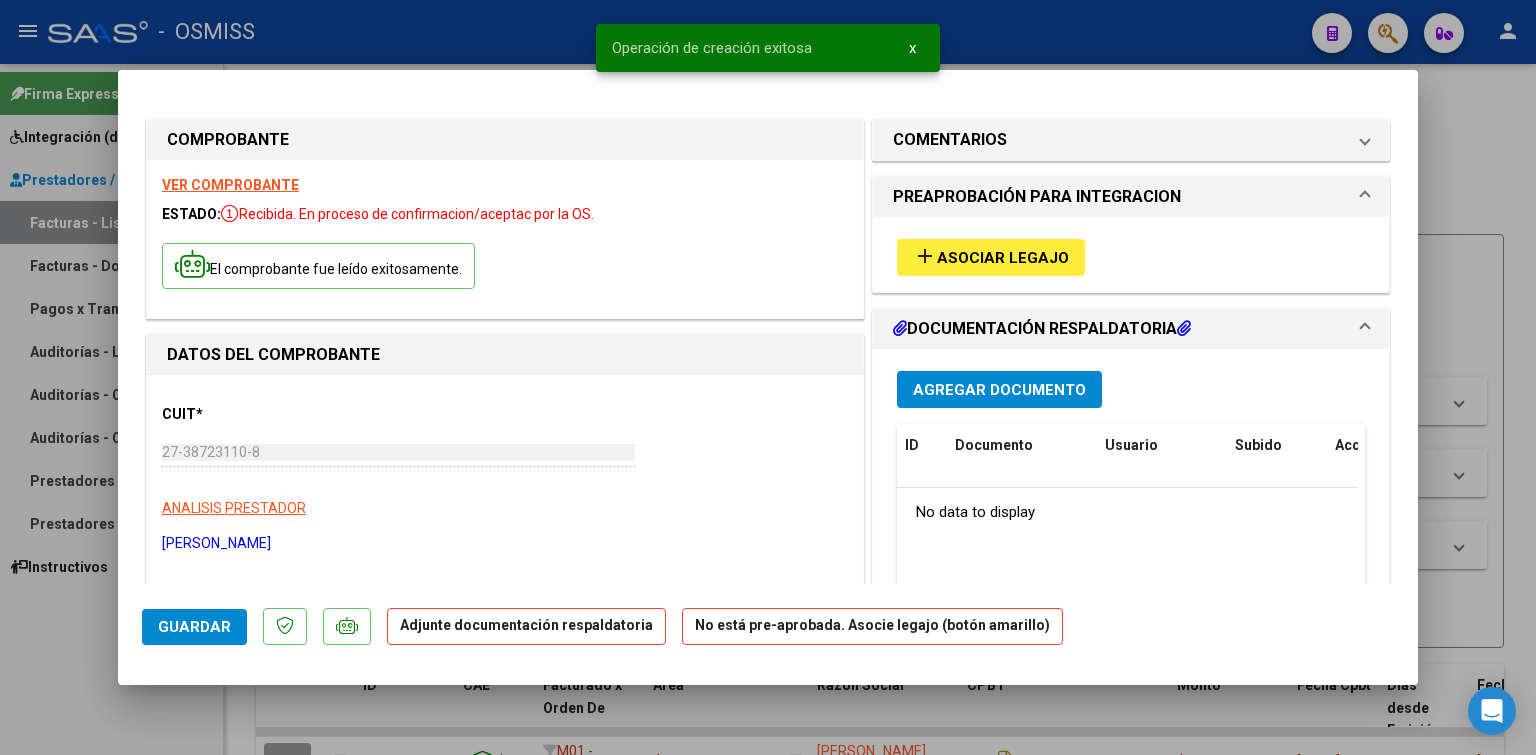 drag, startPoint x: 947, startPoint y: 266, endPoint x: 937, endPoint y: 268, distance: 10.198039 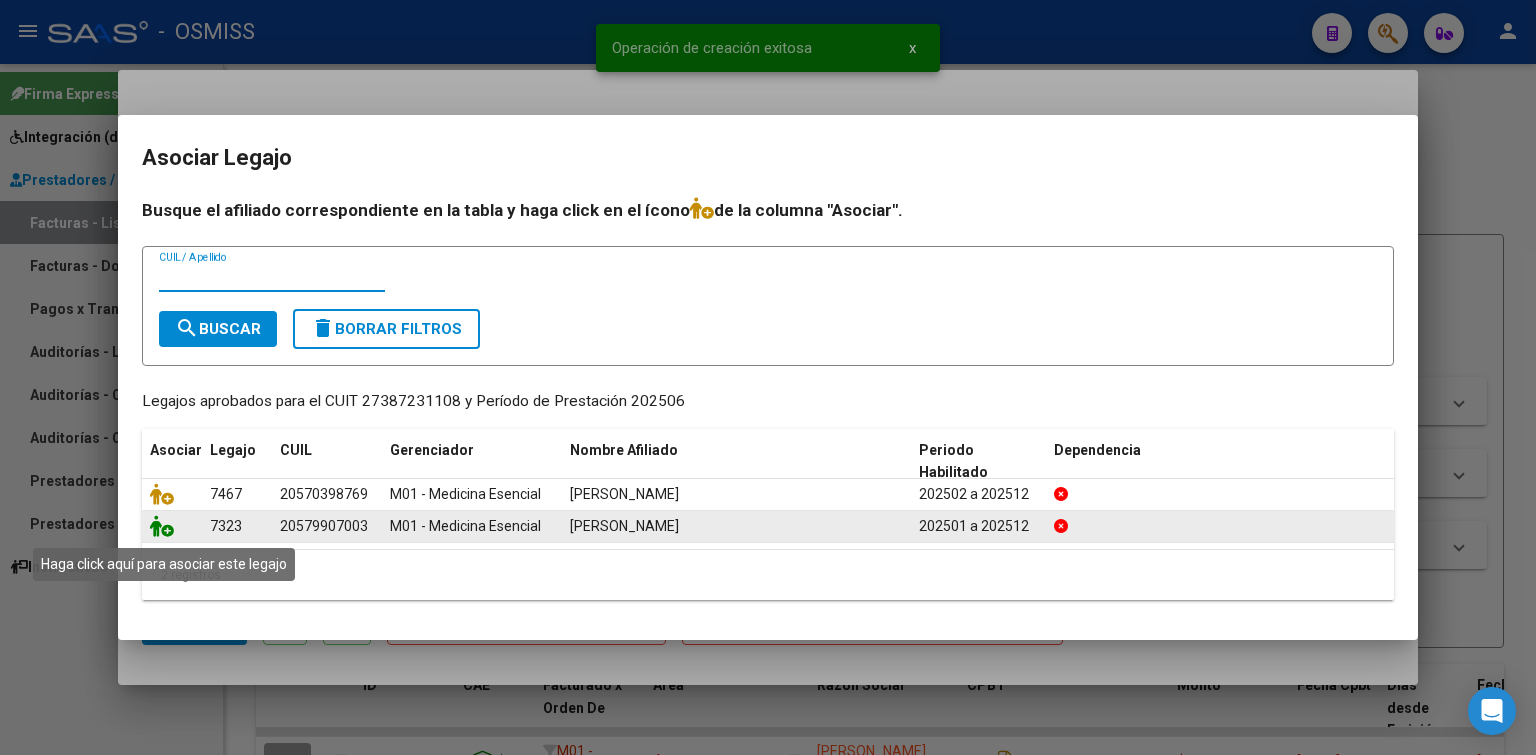 click 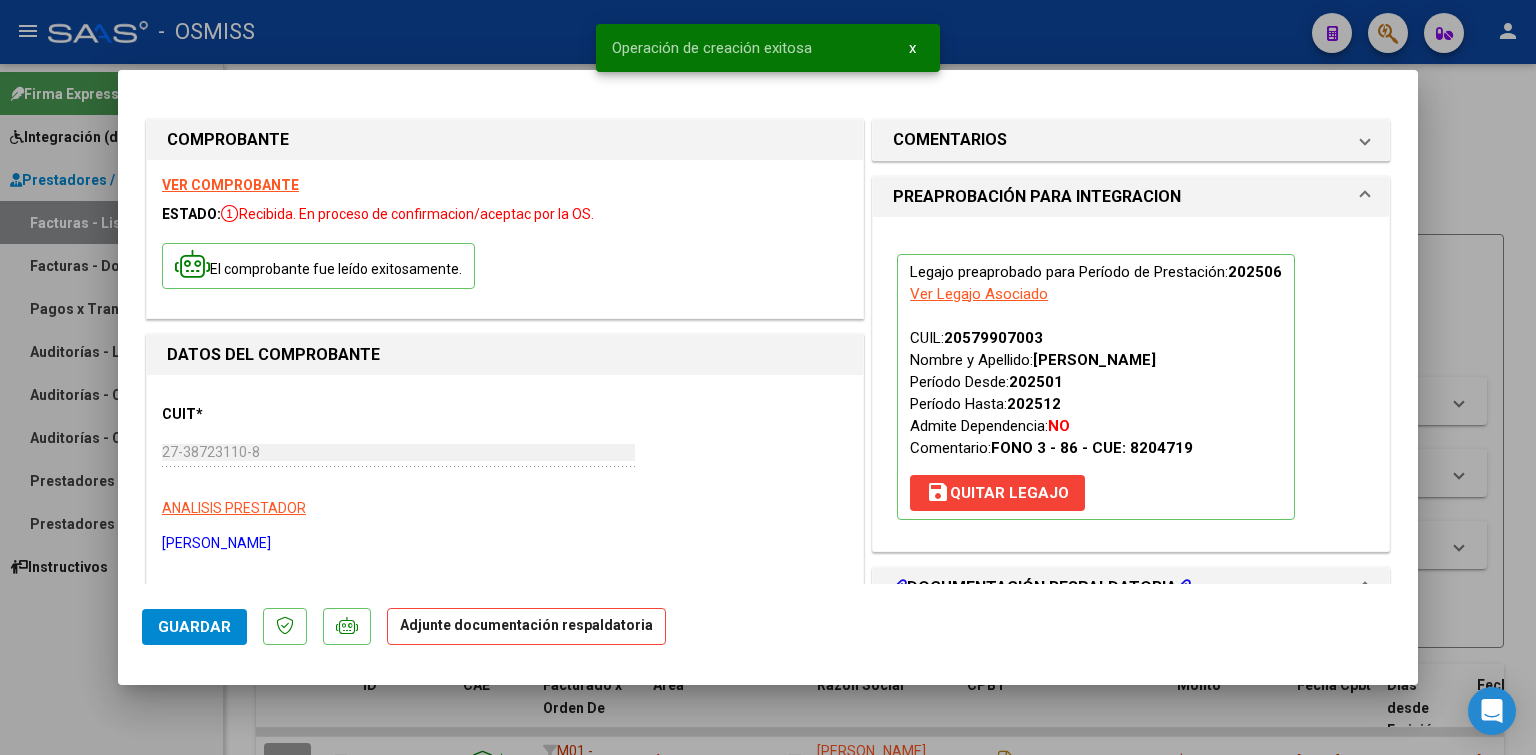 scroll, scrollTop: 200, scrollLeft: 0, axis: vertical 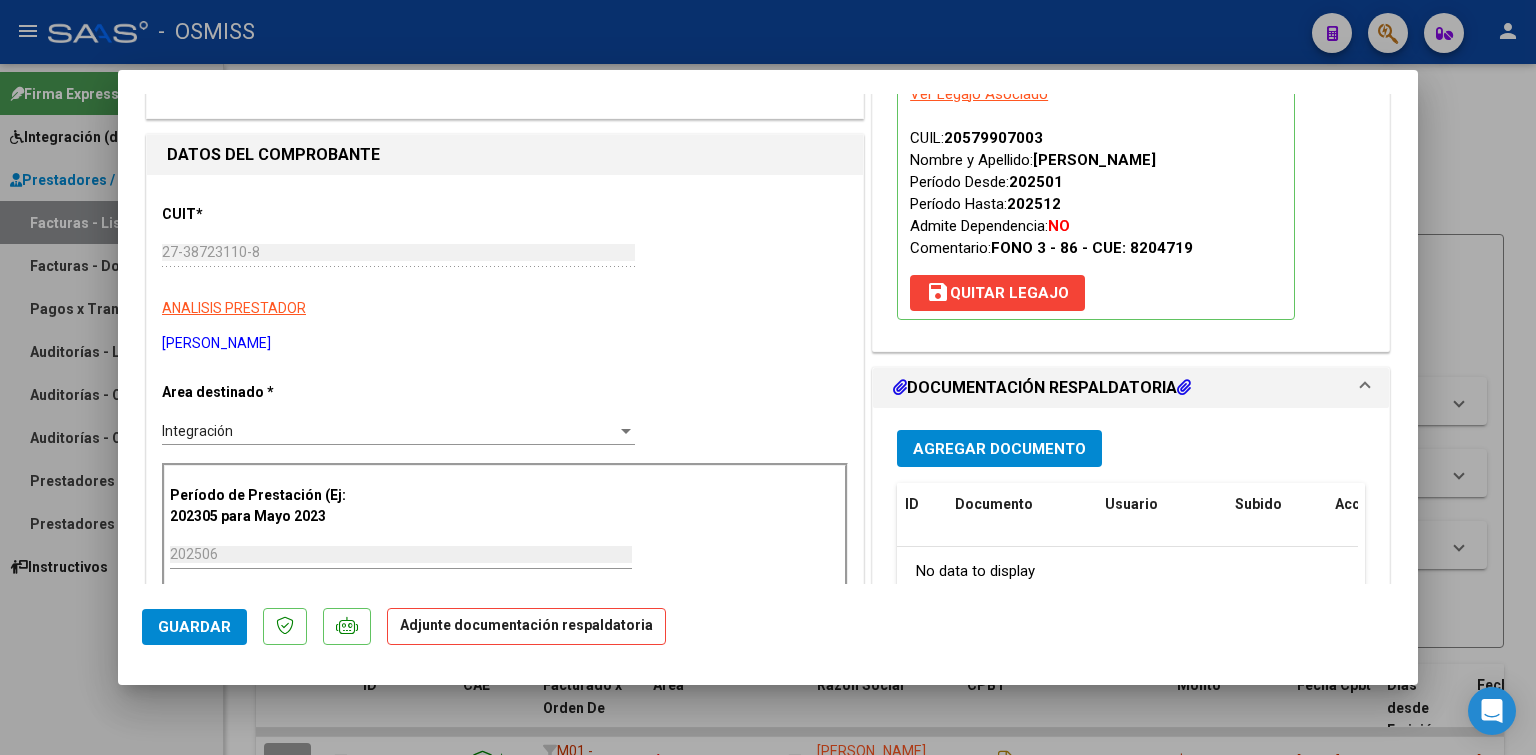 click on "Agregar Documento ID Documento Usuario Subido Acción No data to display  0 total   1" at bounding box center [1131, 614] 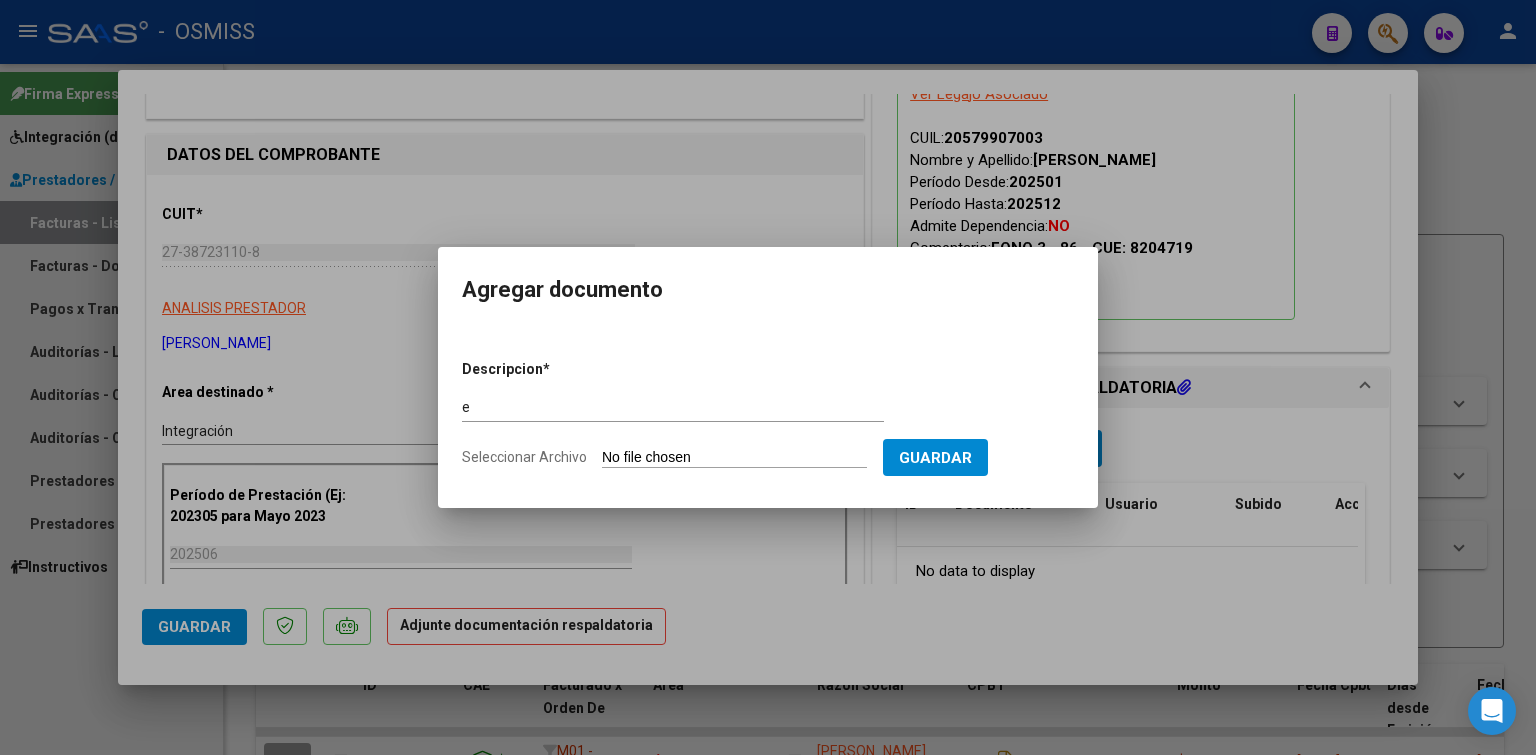 click on "Seleccionar Archivo" at bounding box center [734, 458] 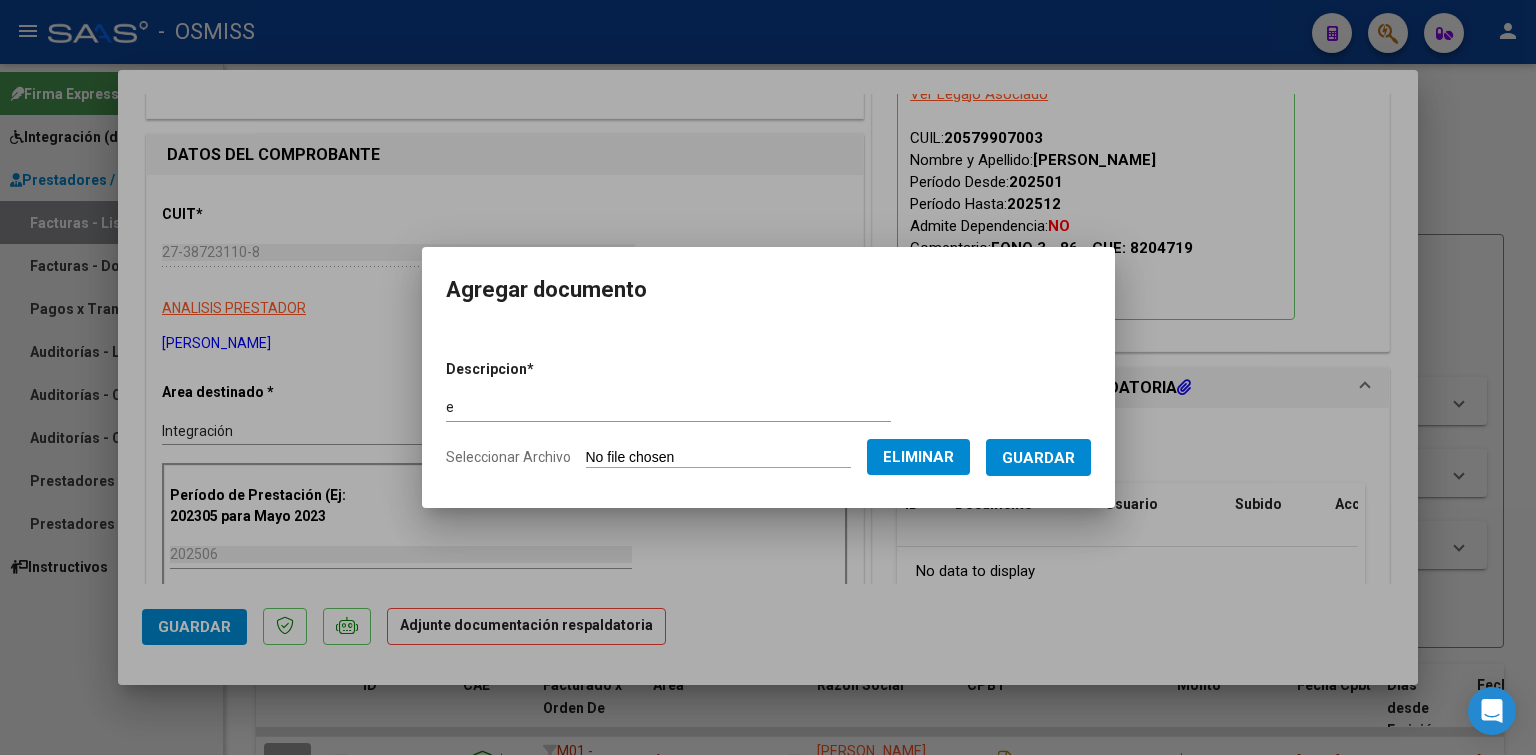 click on "Guardar" at bounding box center (1038, 458) 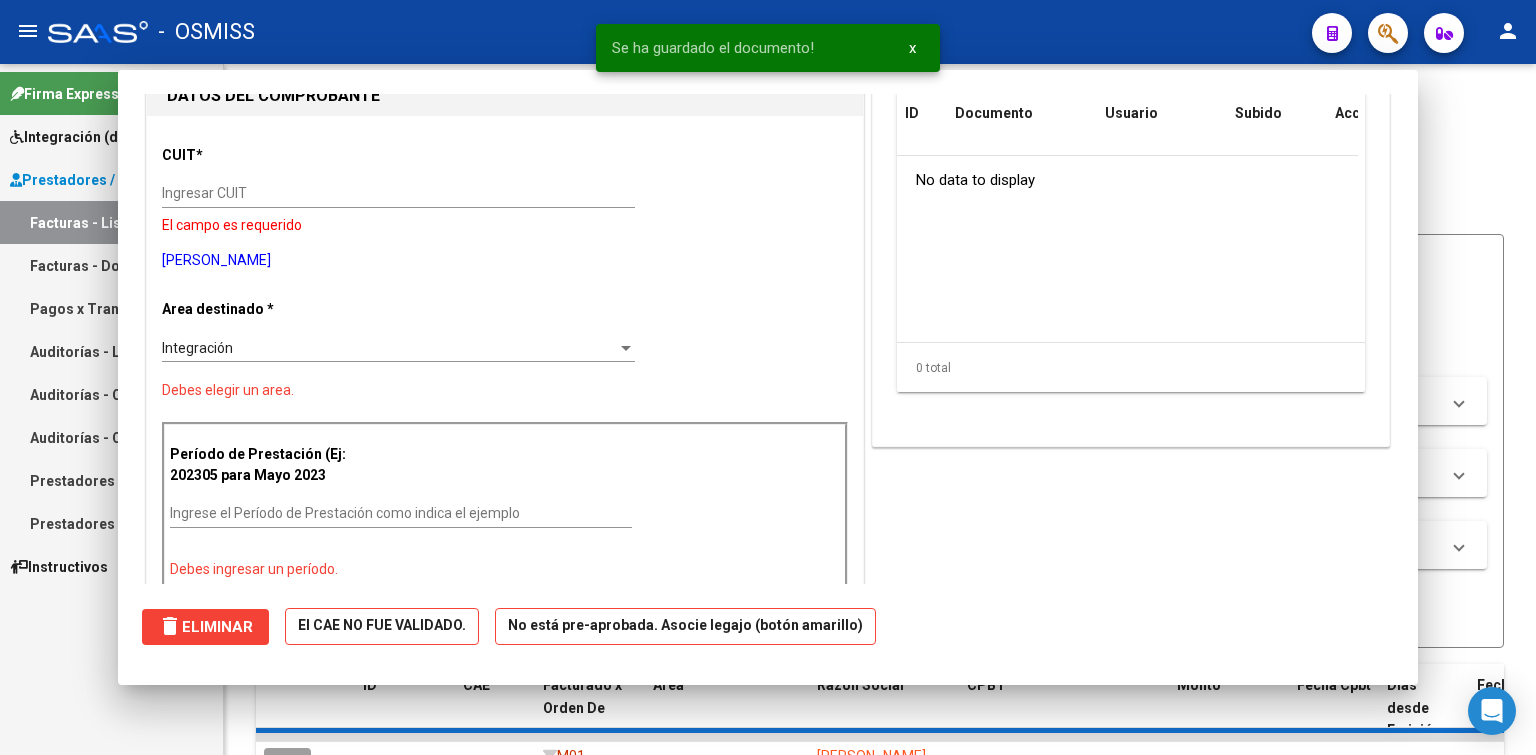 scroll, scrollTop: 0, scrollLeft: 0, axis: both 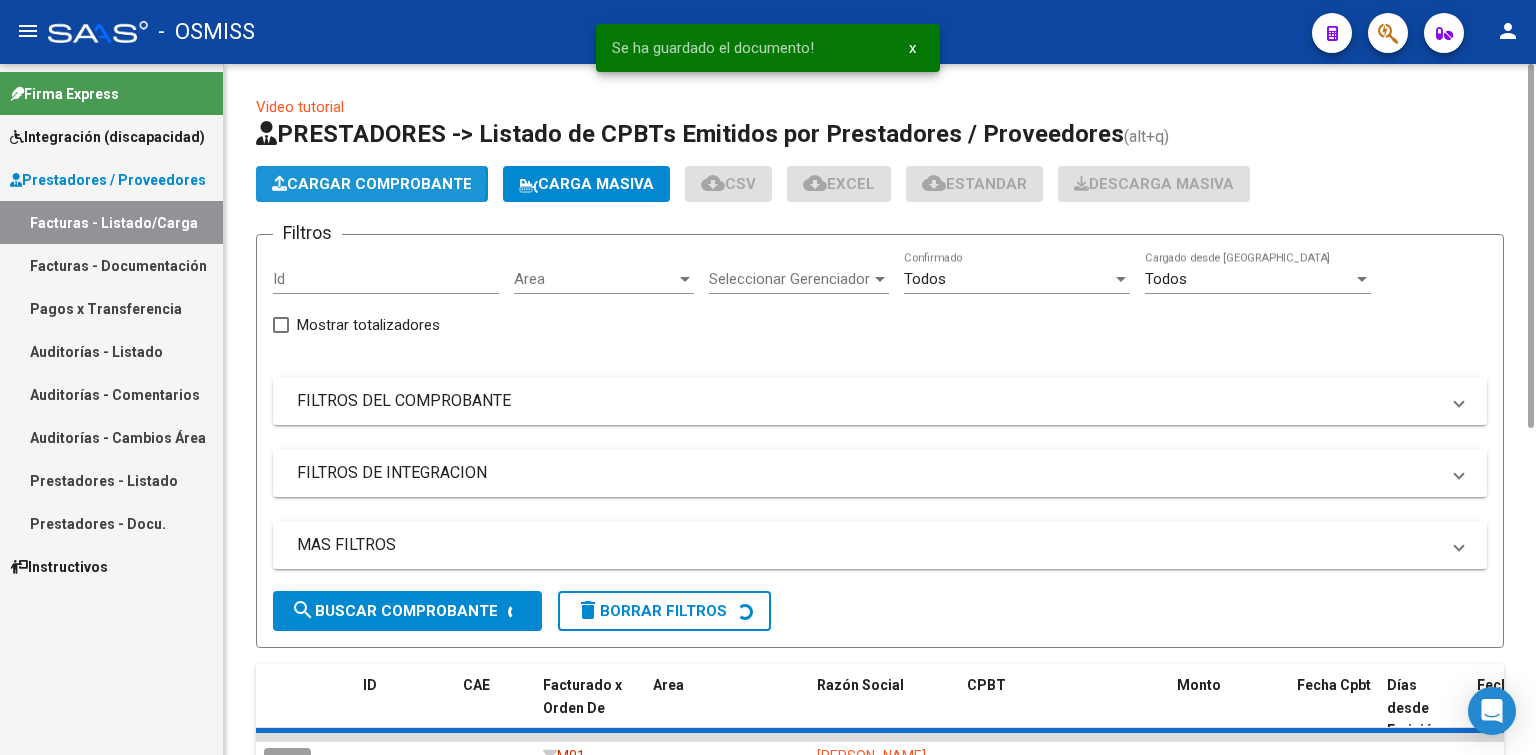 click on "Cargar Comprobante" 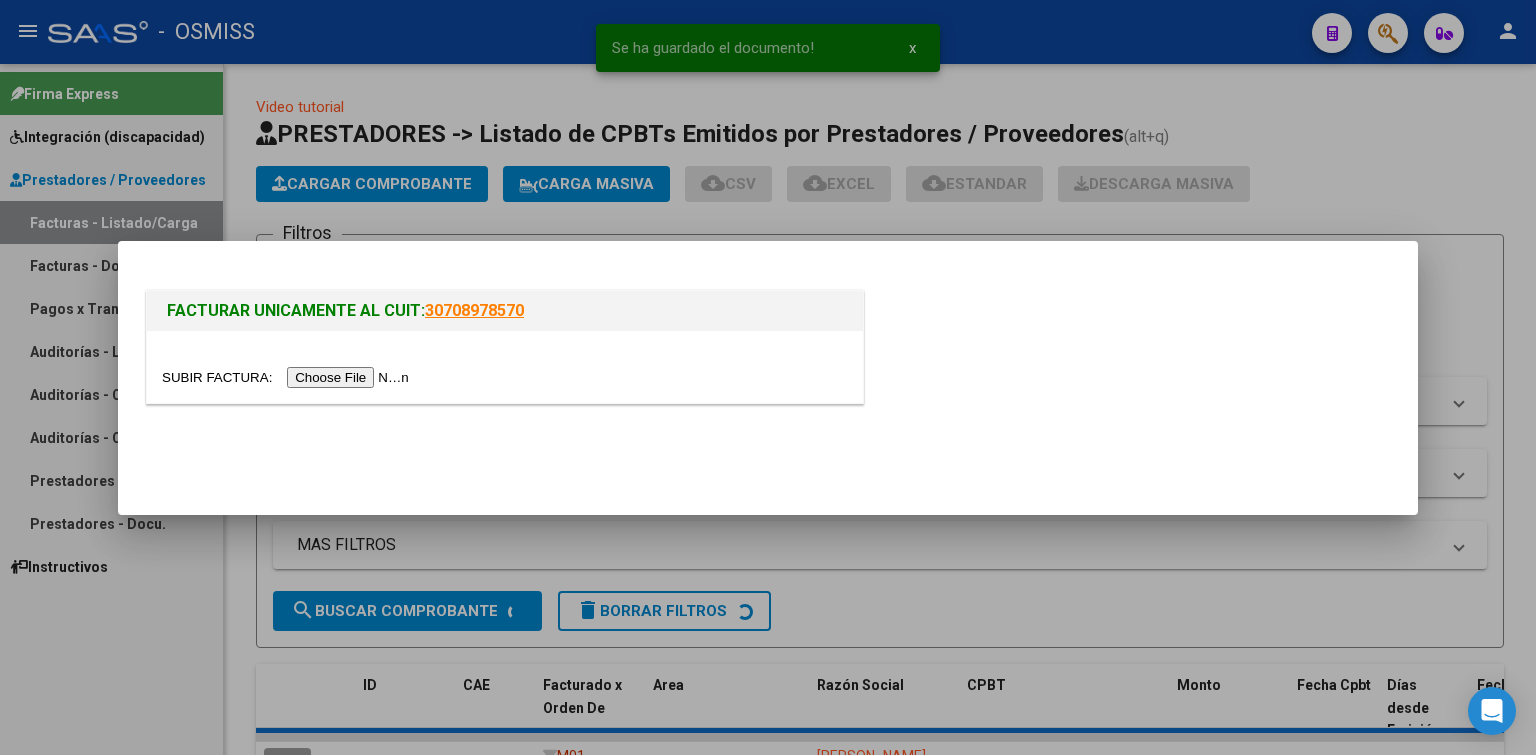 click at bounding box center [288, 377] 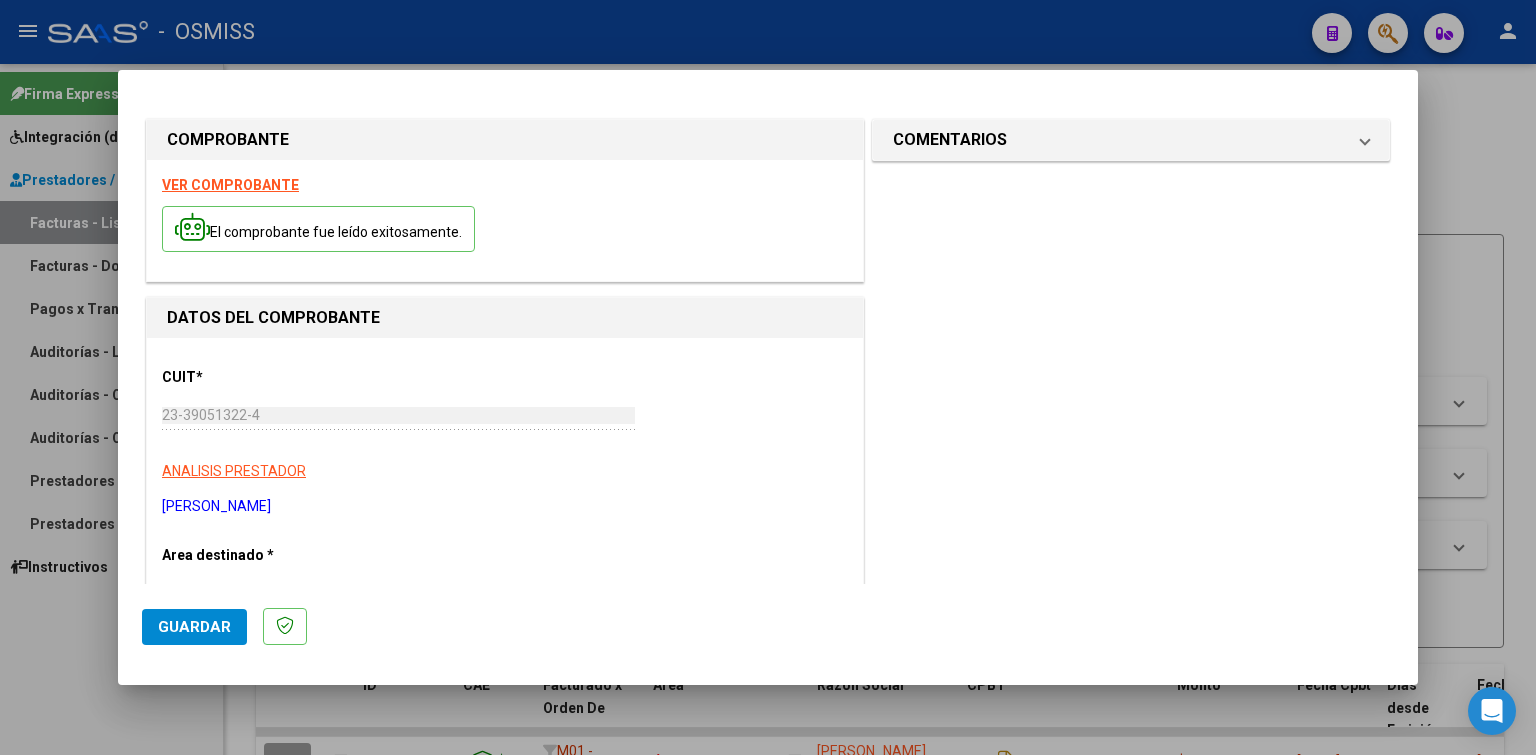 scroll, scrollTop: 300, scrollLeft: 0, axis: vertical 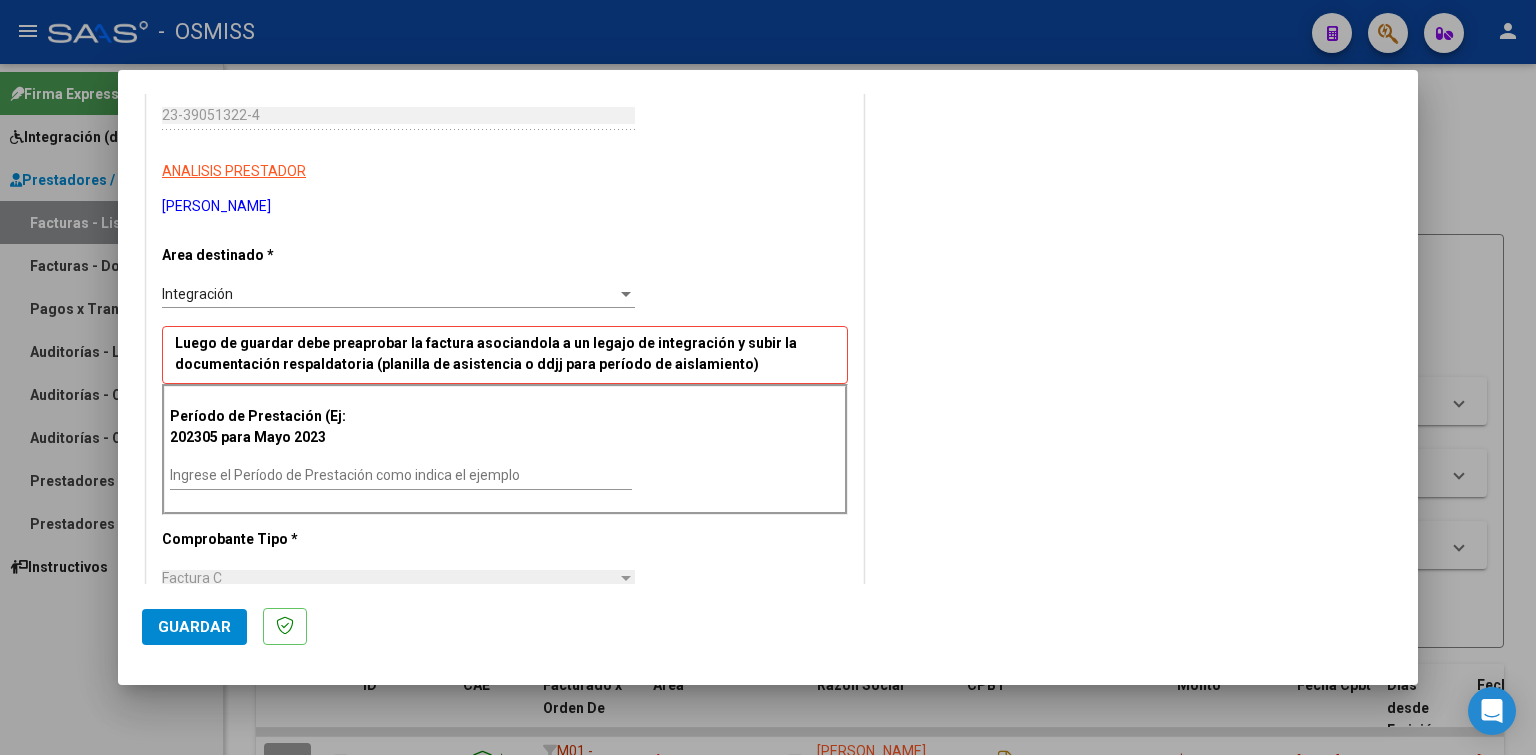 drag, startPoint x: 452, startPoint y: 482, endPoint x: 431, endPoint y: 472, distance: 23.259407 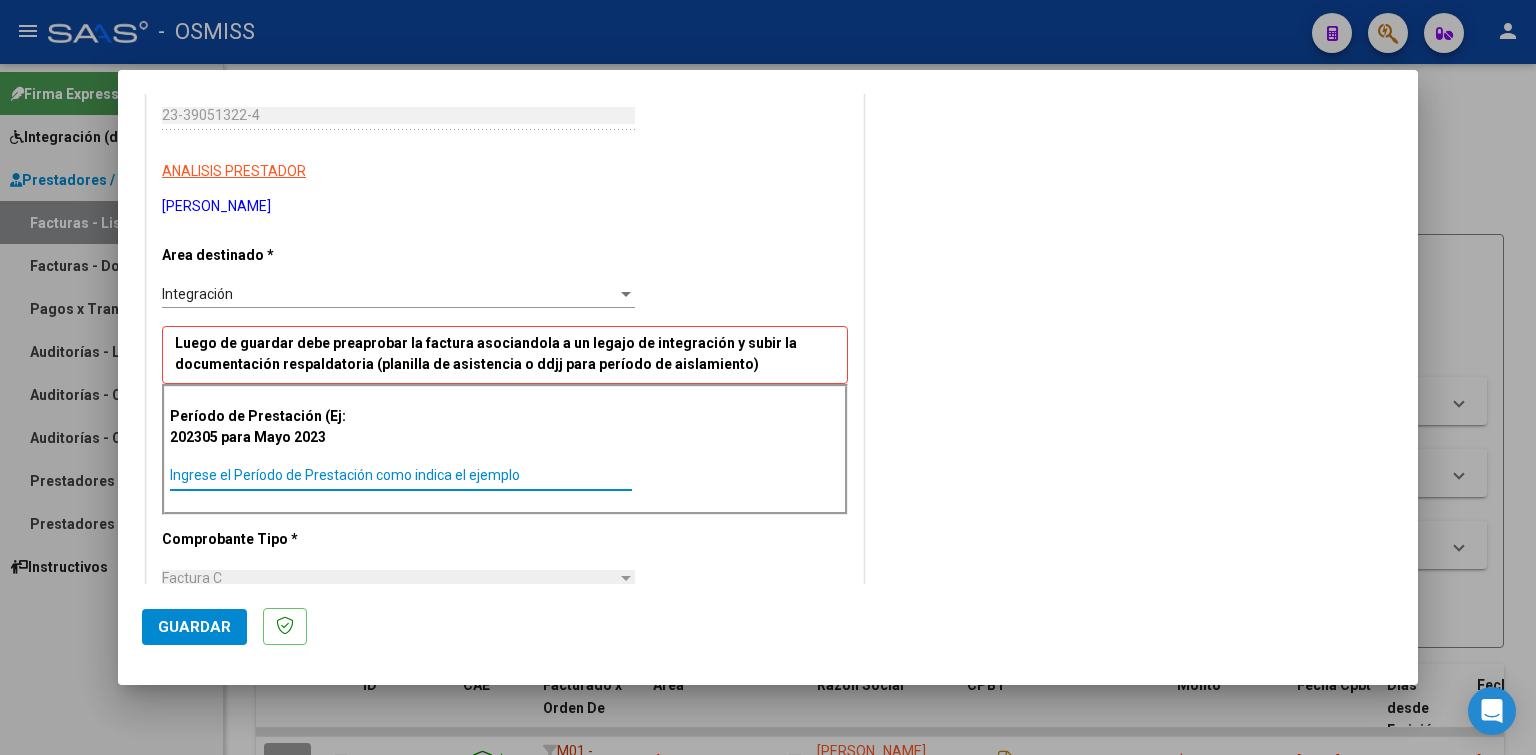 paste on "202506" 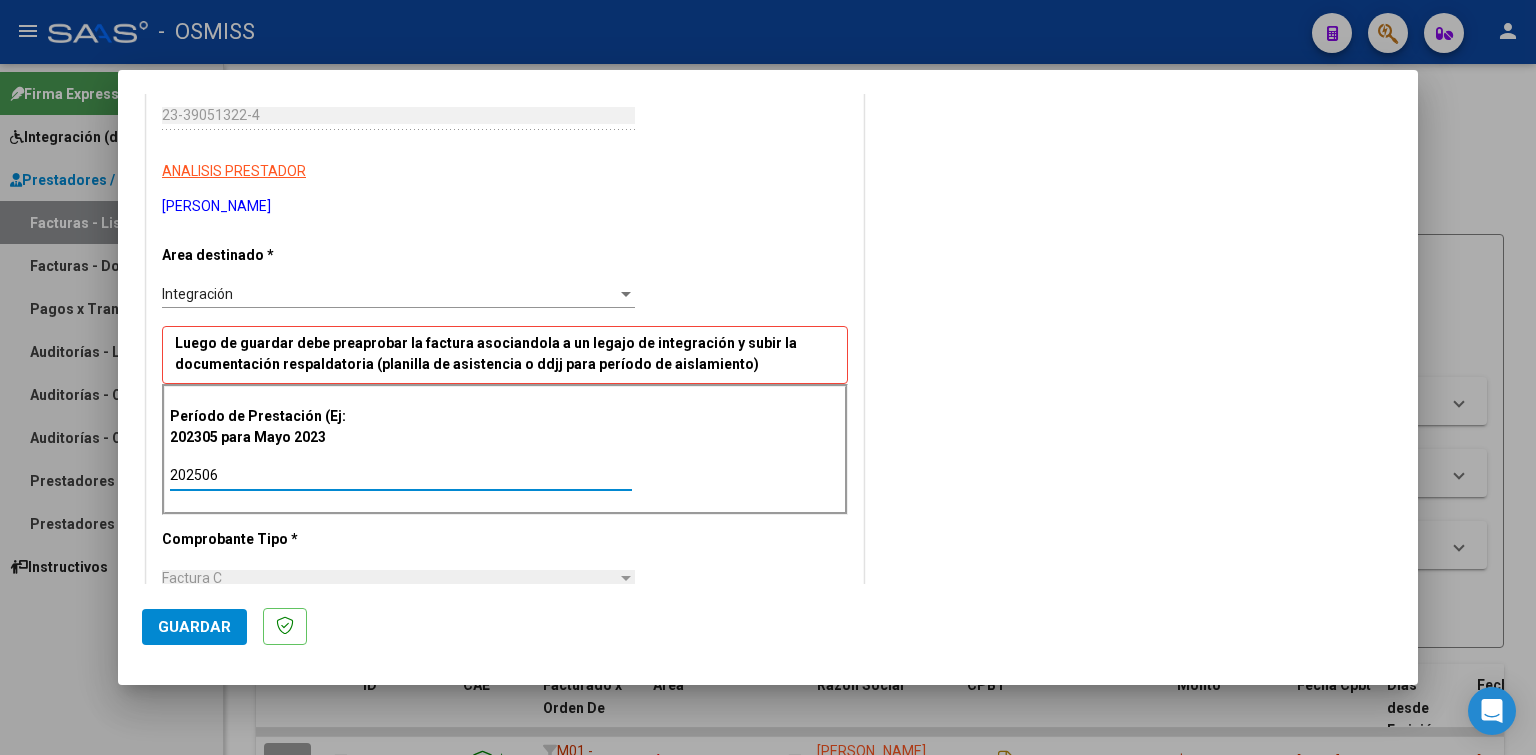 click on "Guardar" 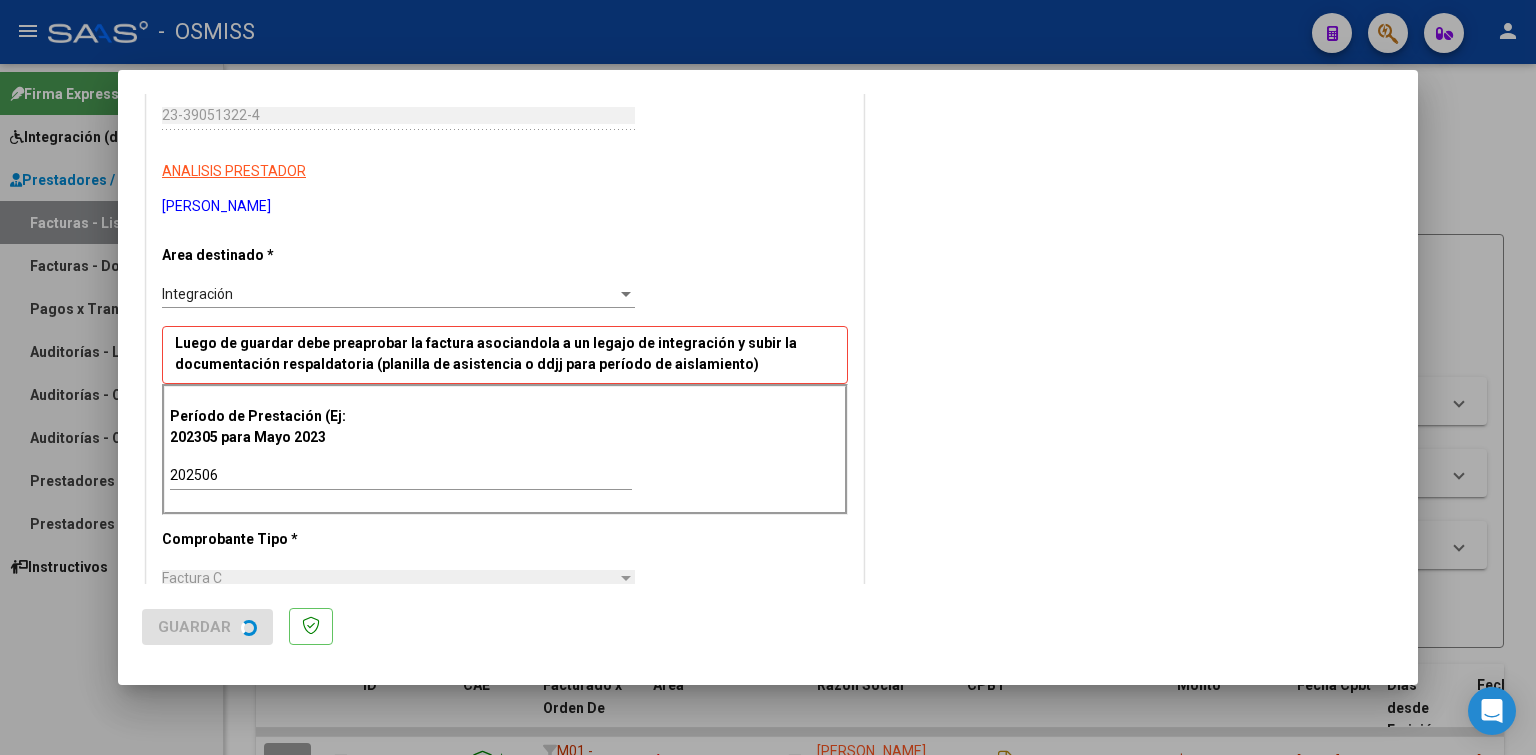 scroll, scrollTop: 0, scrollLeft: 0, axis: both 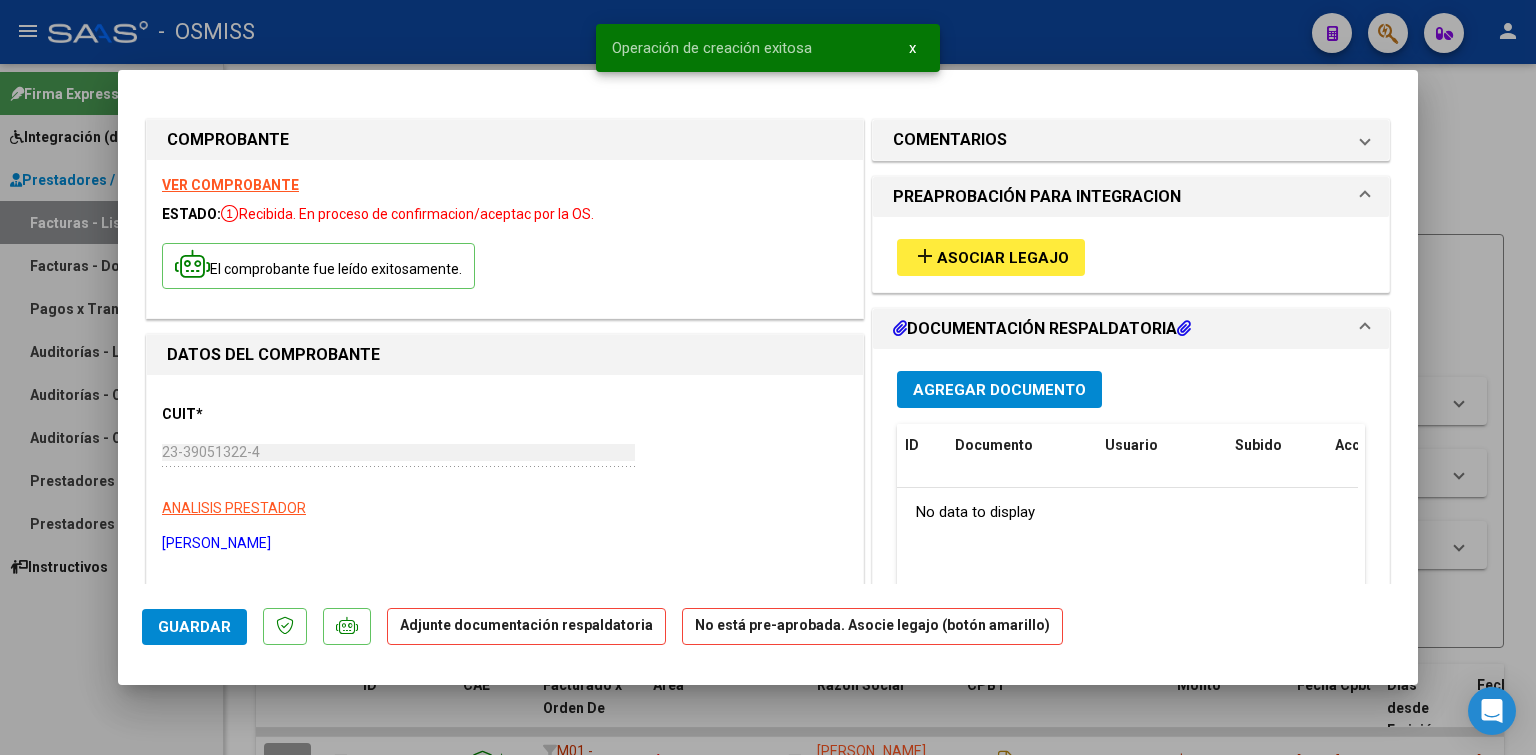 click on "Asociar Legajo" at bounding box center (1003, 258) 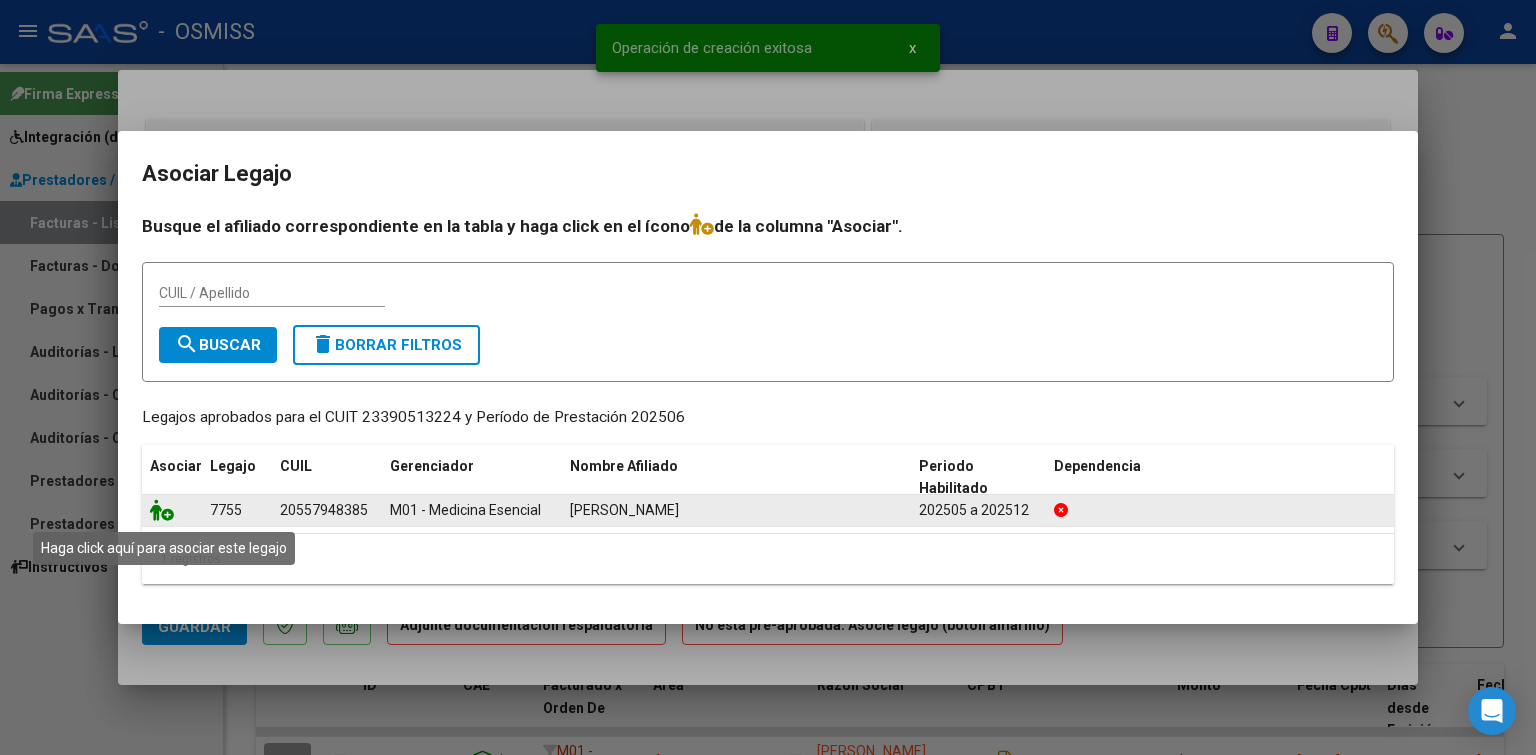 click 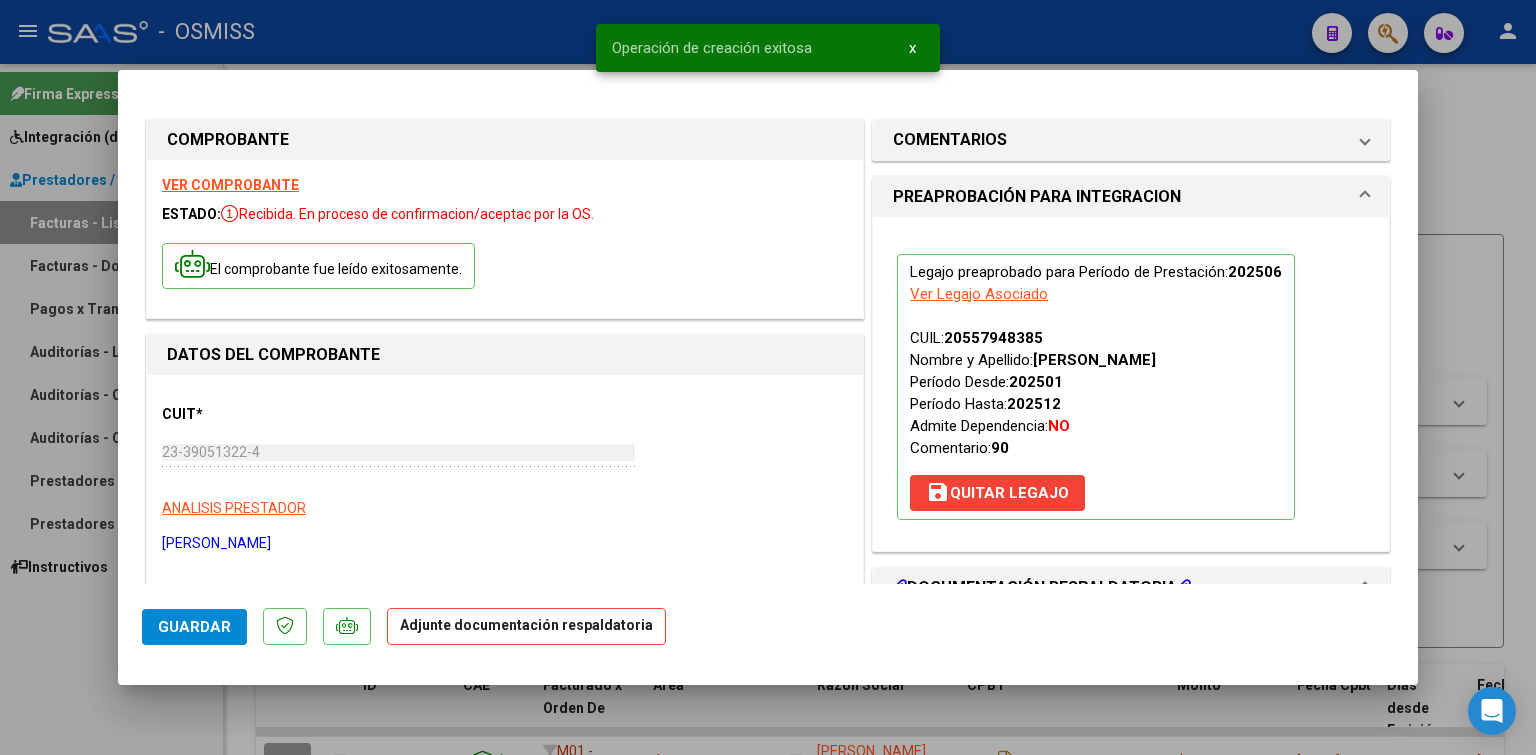 scroll, scrollTop: 200, scrollLeft: 0, axis: vertical 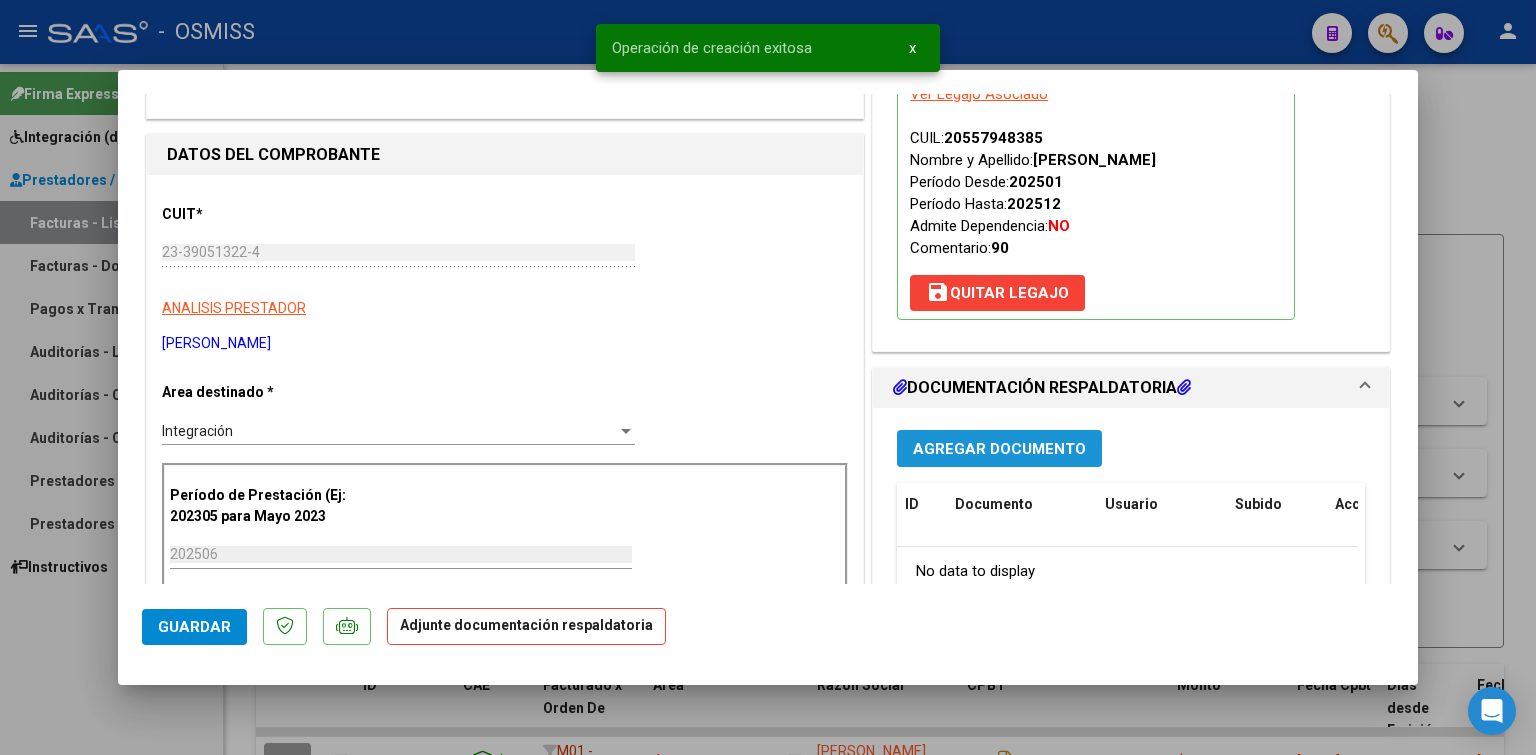 click on "Agregar Documento" at bounding box center [999, 449] 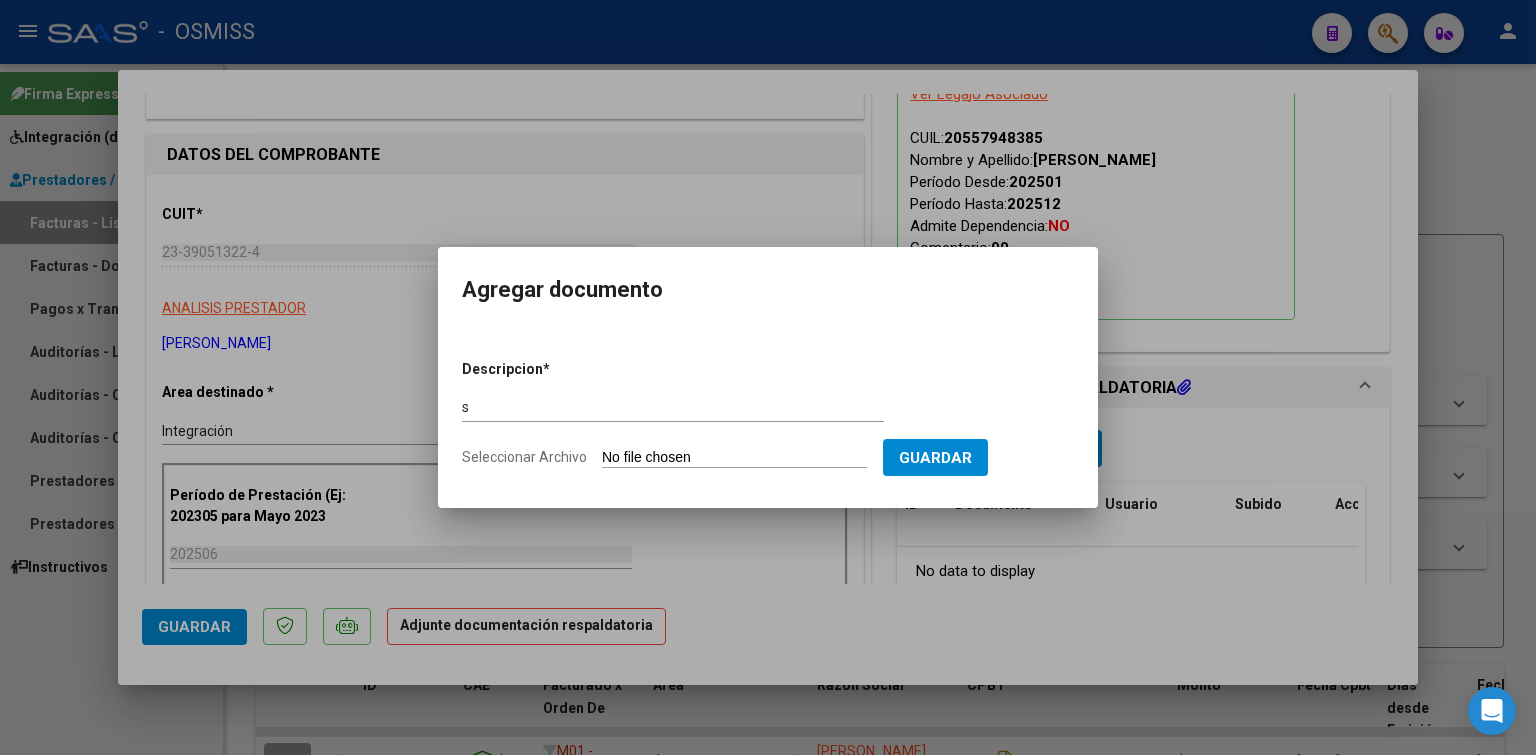 click on "Seleccionar Archivo" at bounding box center [734, 458] 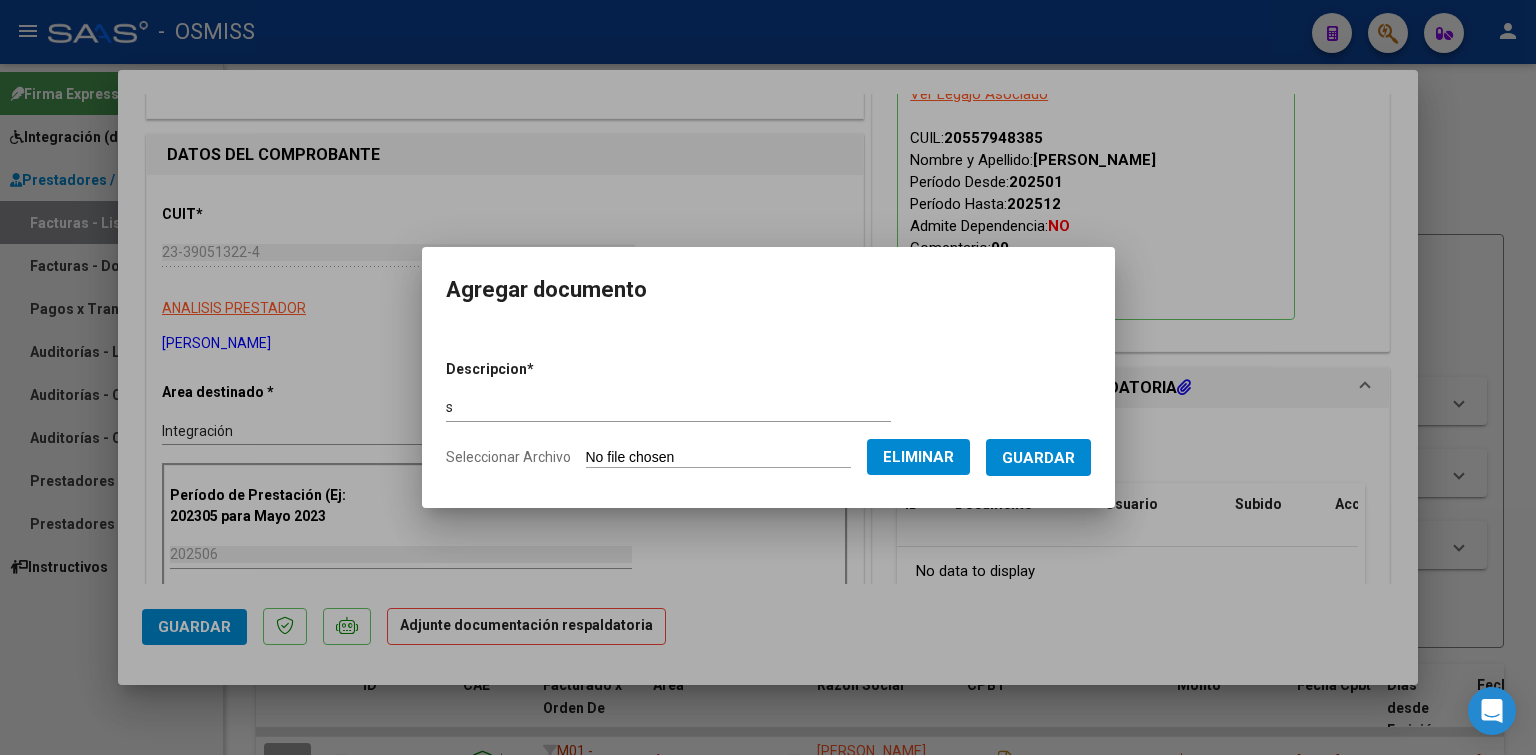click on "Guardar" at bounding box center [1038, 458] 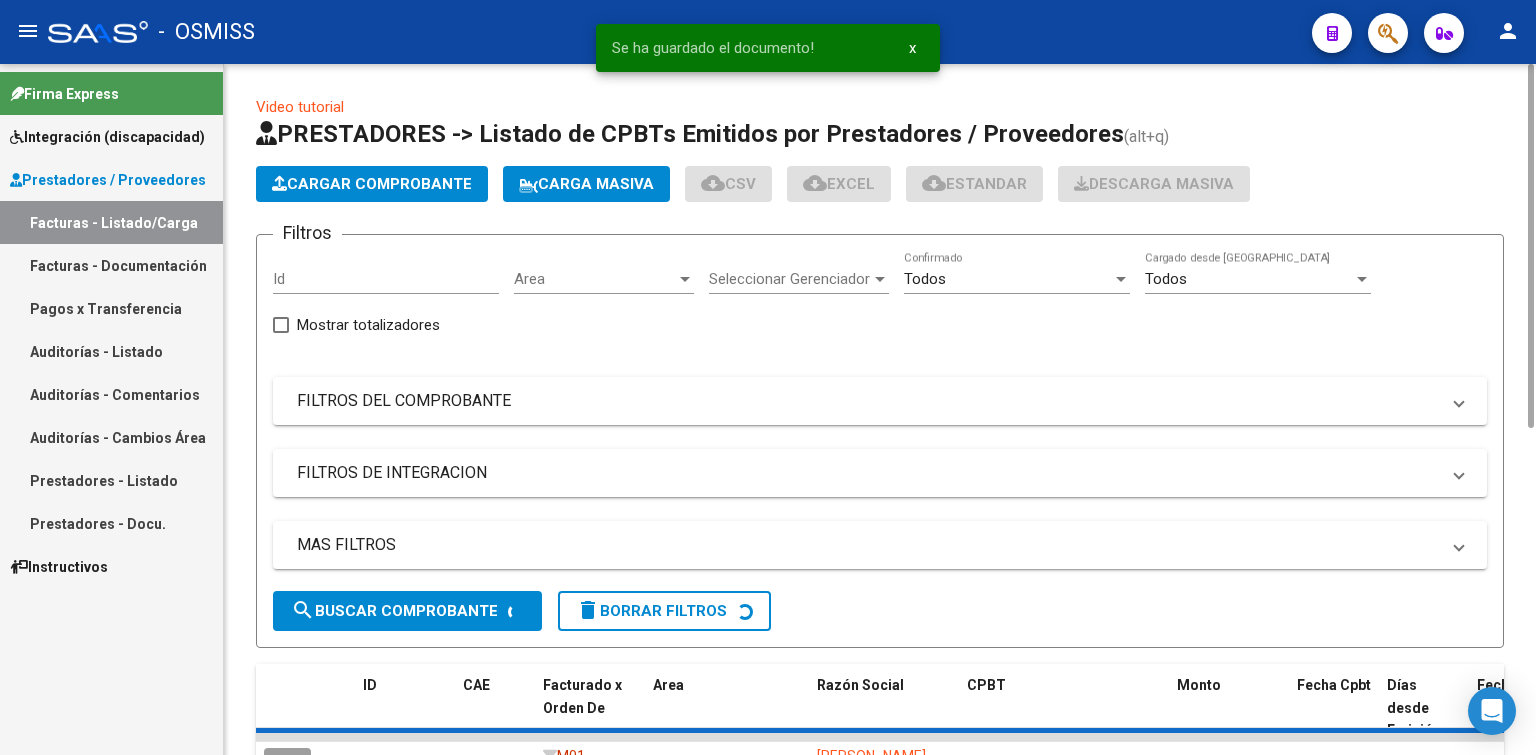 click on "Cargar Comprobante" 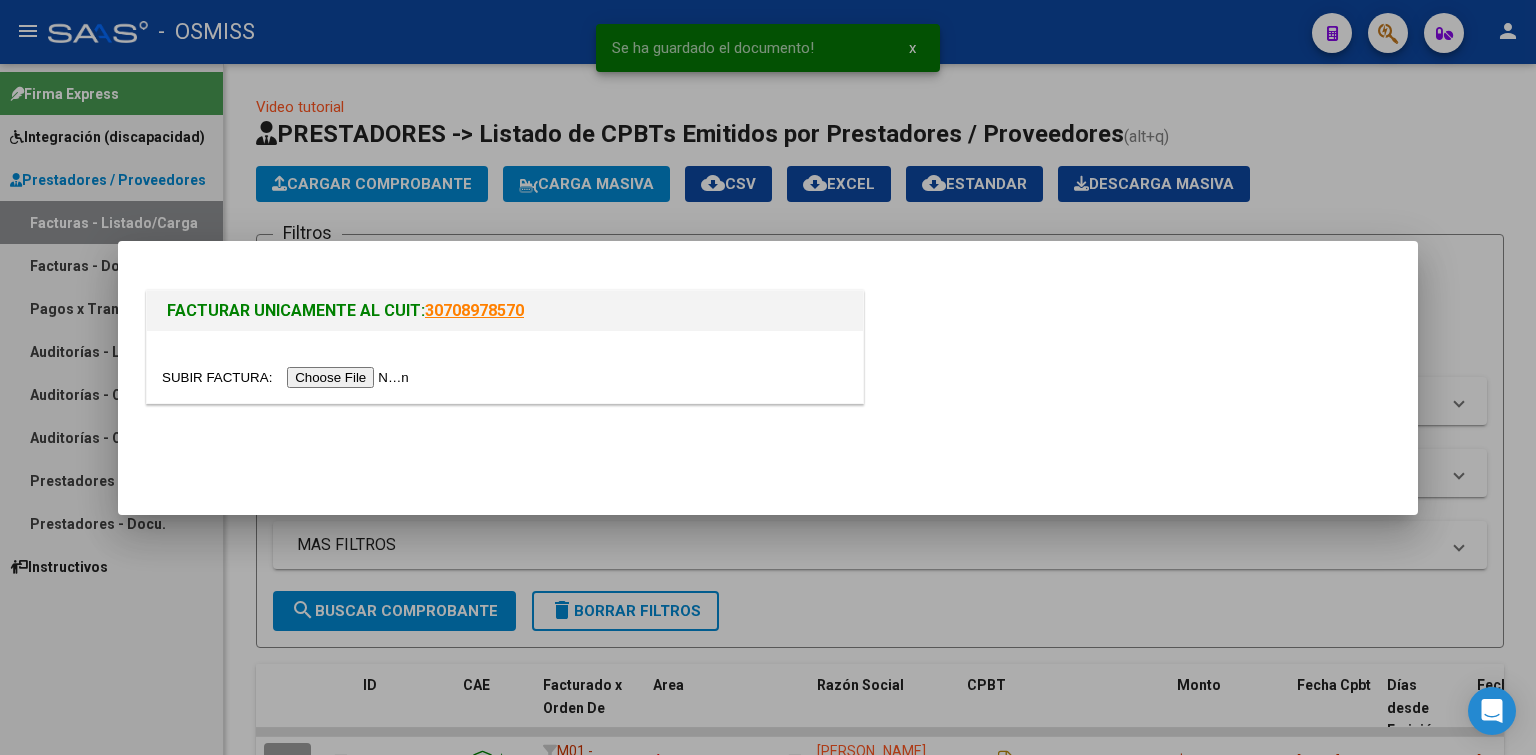 click at bounding box center [288, 377] 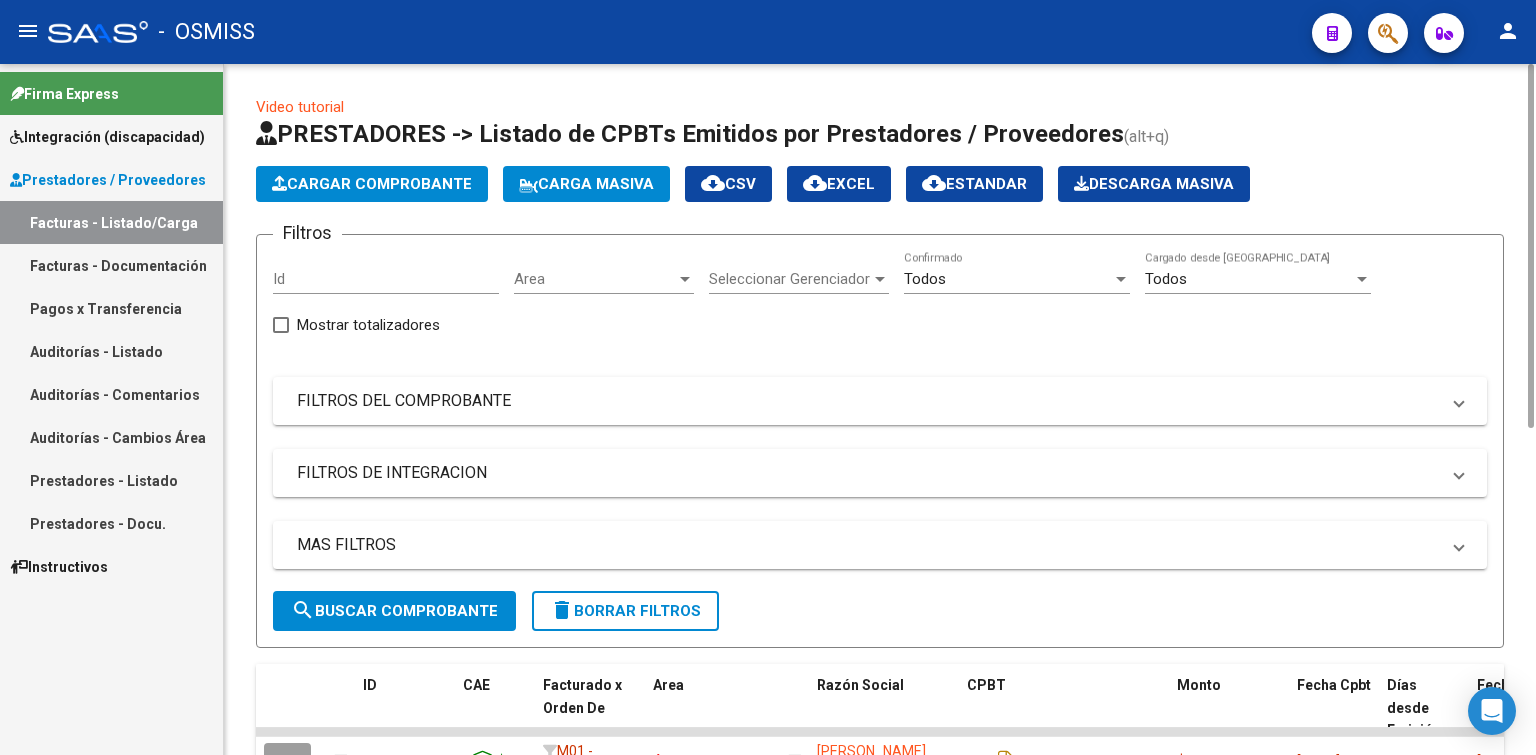 click on "Cargar Comprobante" 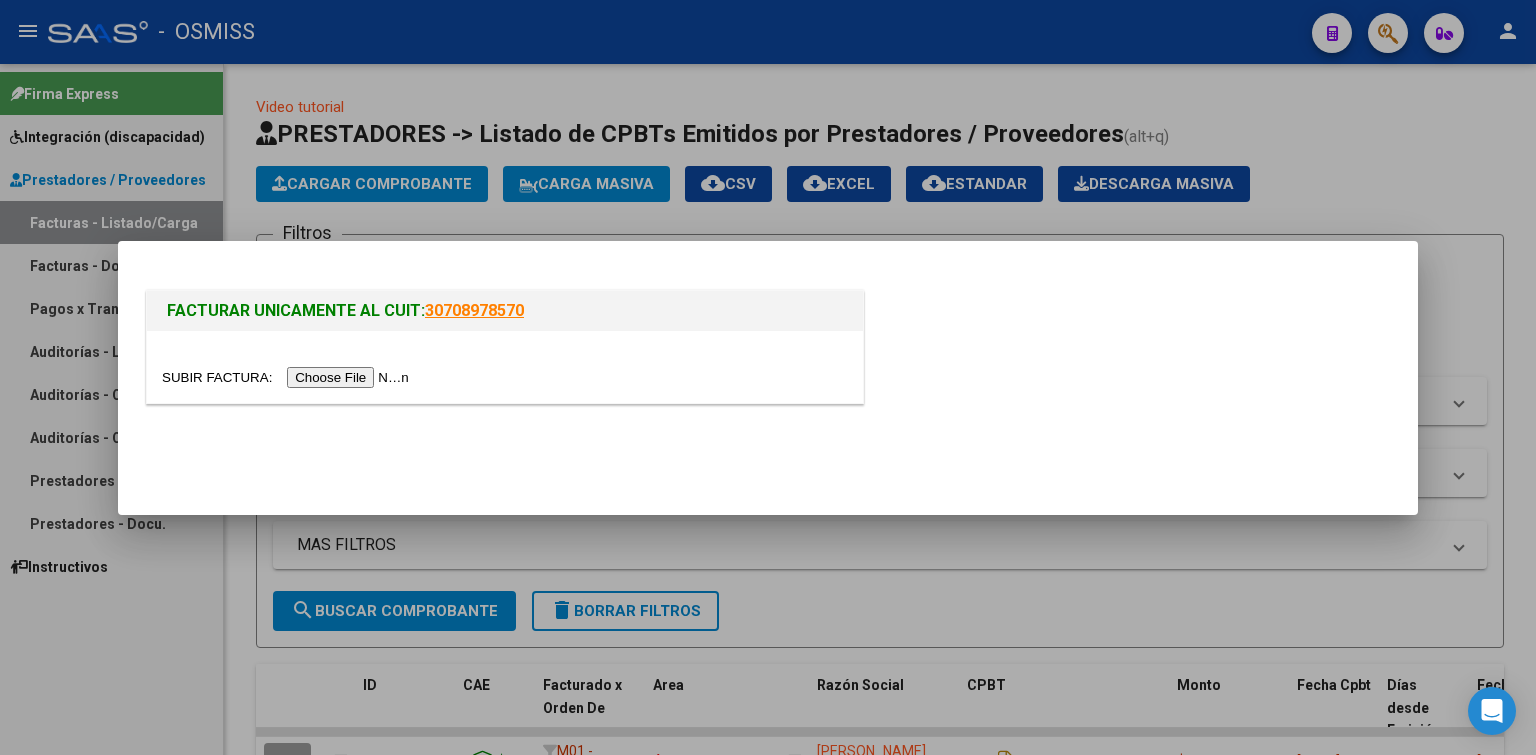 click at bounding box center (288, 377) 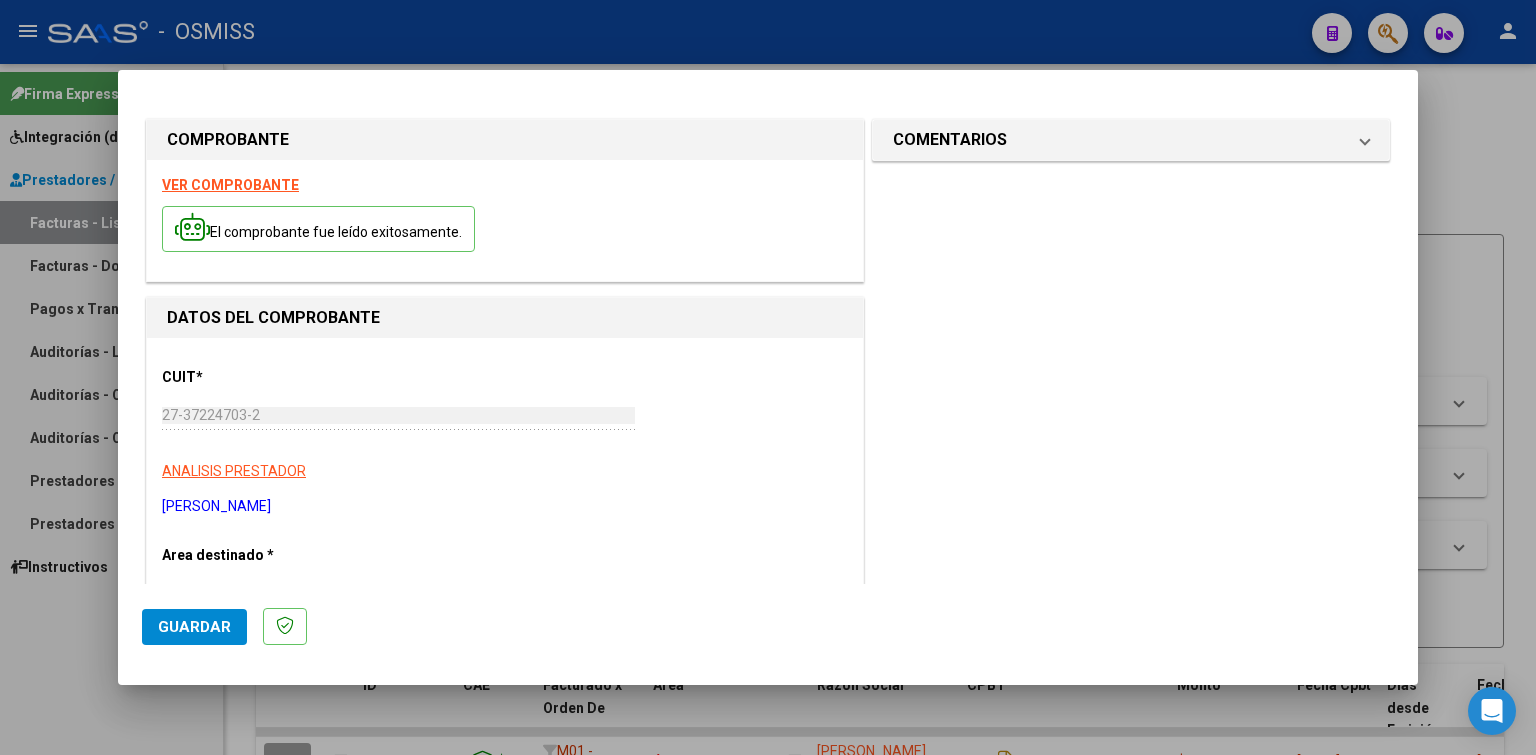 scroll, scrollTop: 200, scrollLeft: 0, axis: vertical 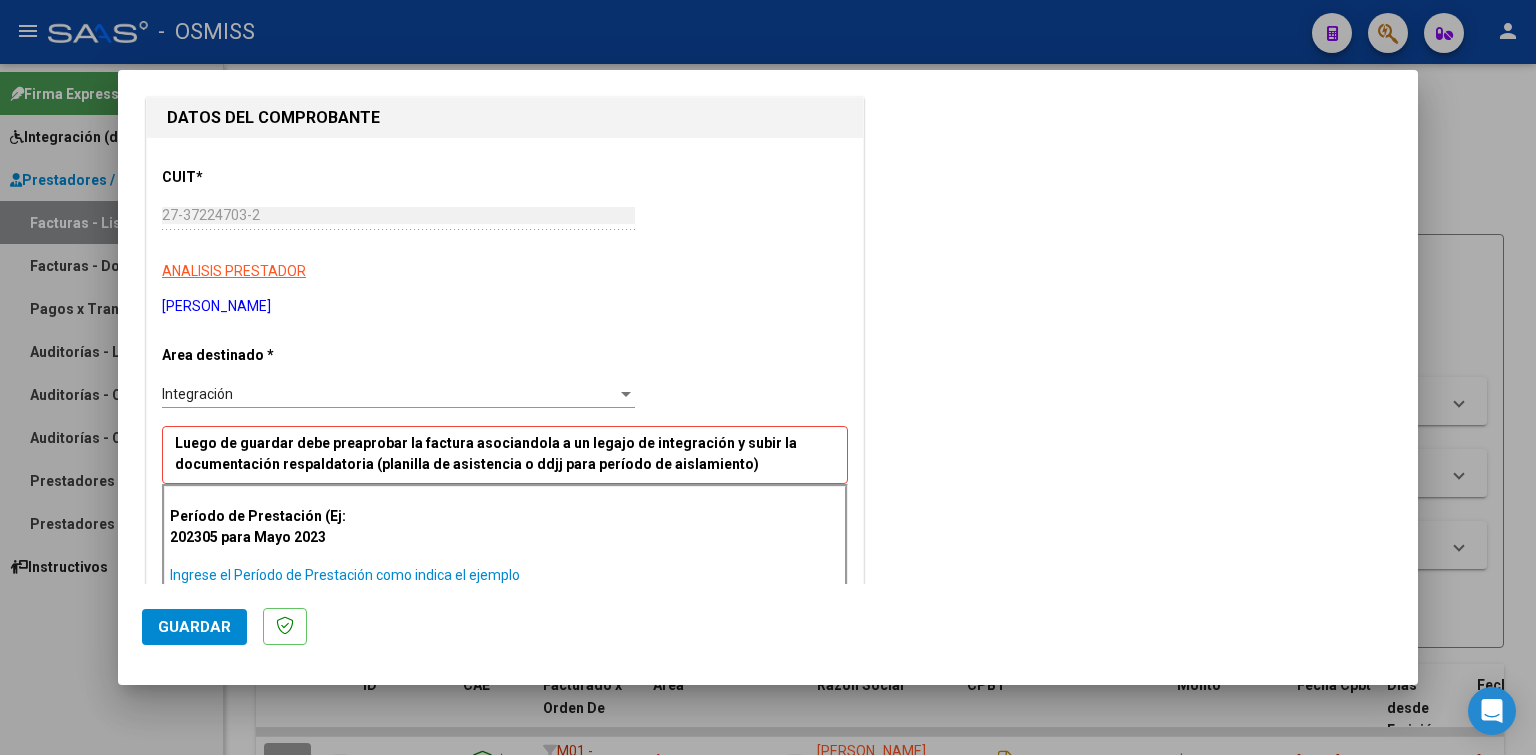 paste on "2" 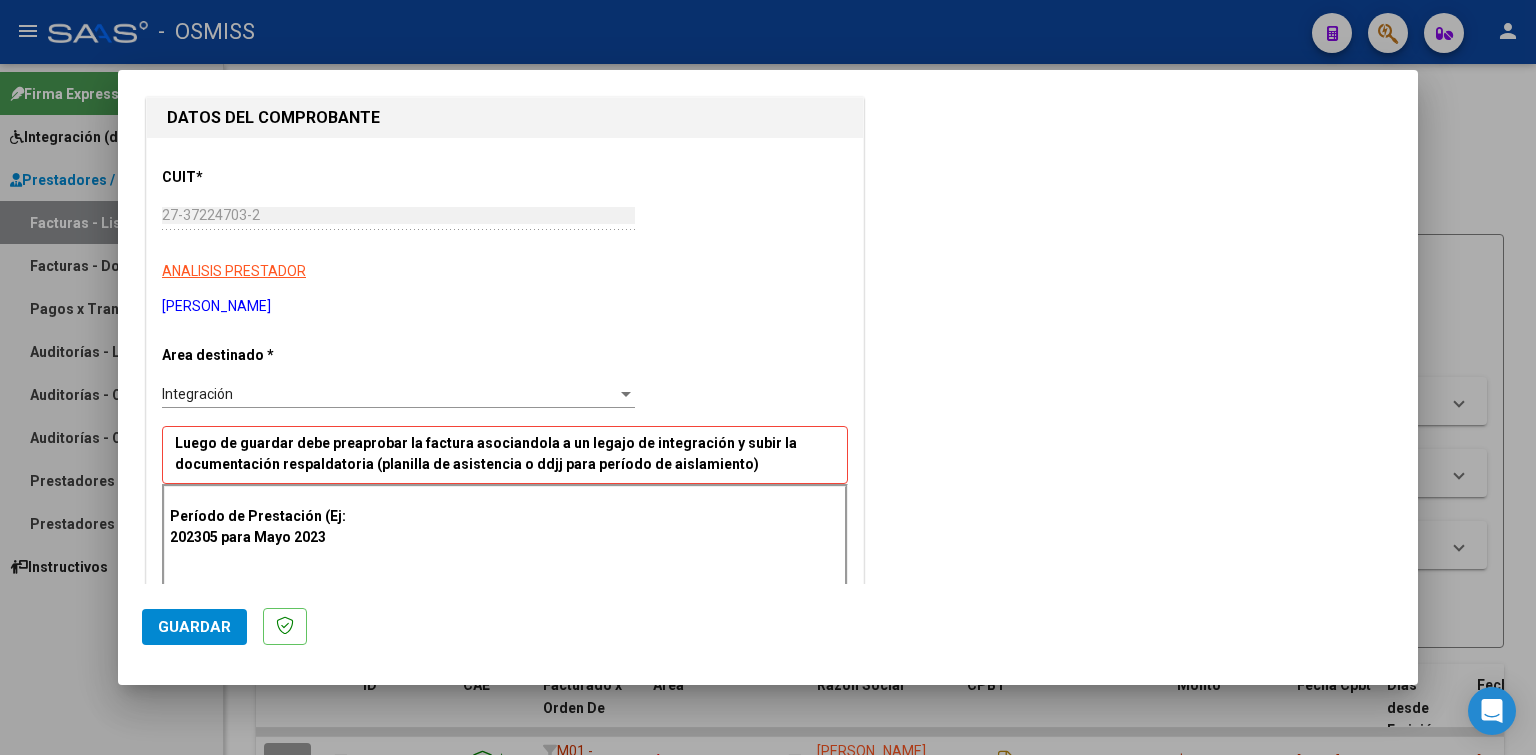 drag, startPoint x: 184, startPoint y: 575, endPoint x: 128, endPoint y: 582, distance: 56.435802 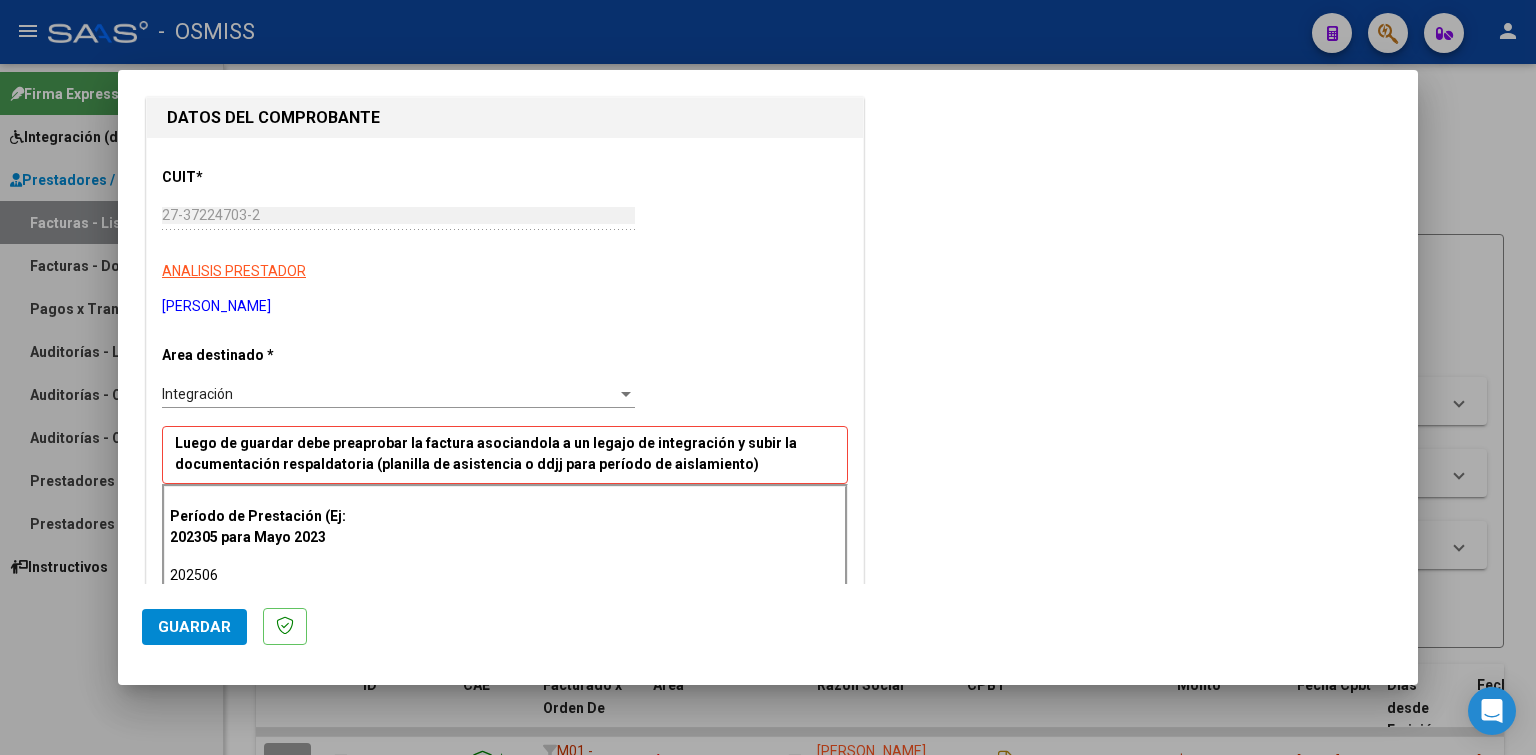 scroll, scrollTop: 209, scrollLeft: 0, axis: vertical 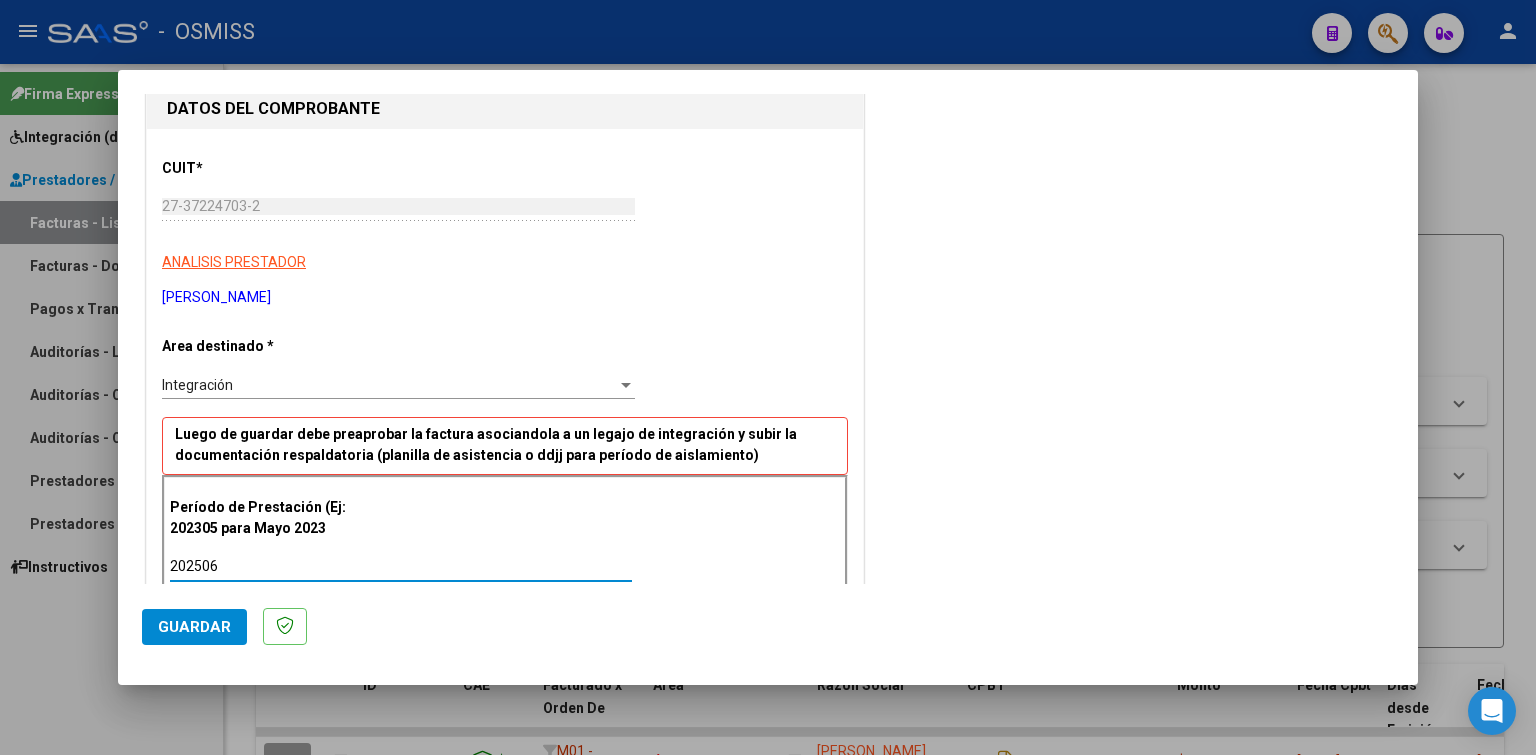 drag, startPoint x: 228, startPoint y: 570, endPoint x: 116, endPoint y: 568, distance: 112.01785 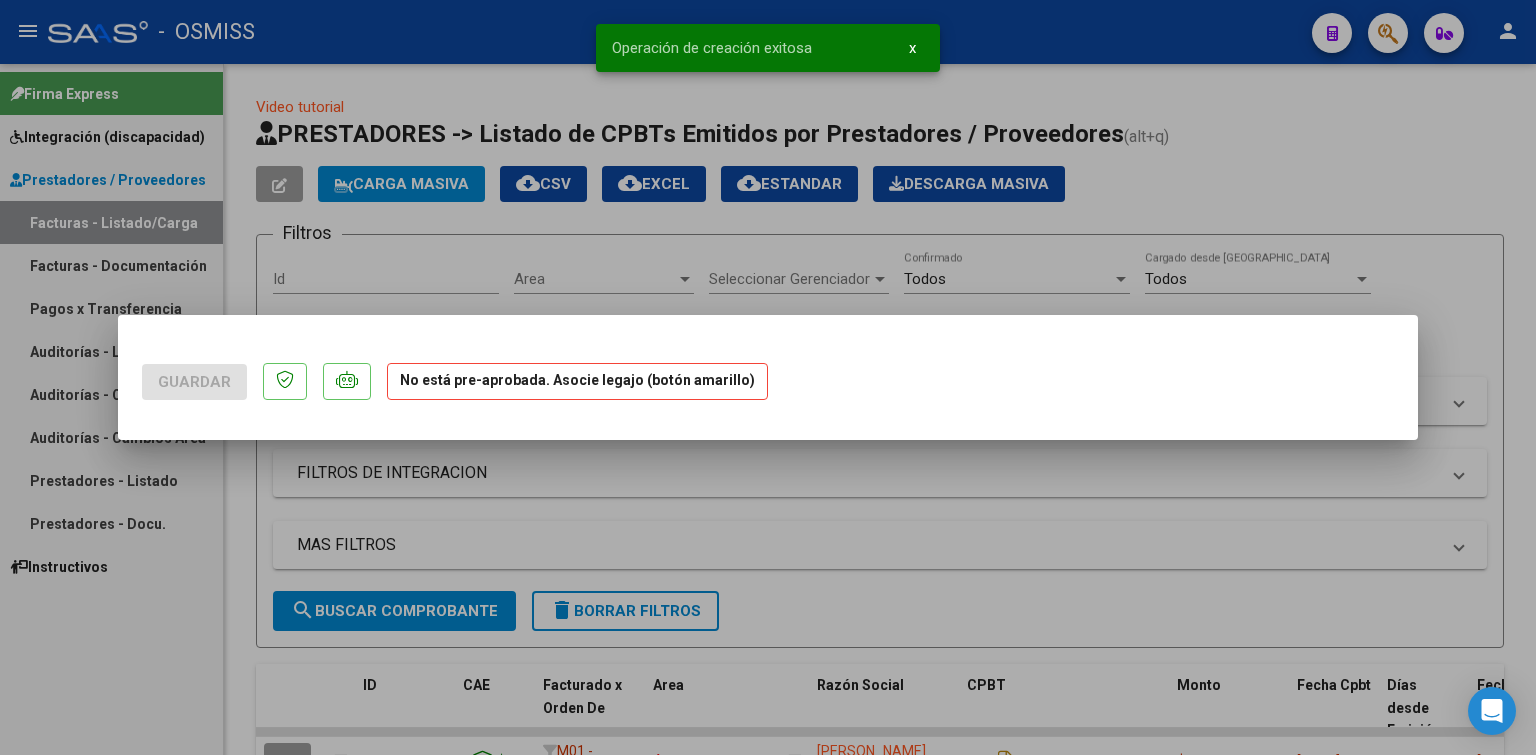 scroll, scrollTop: 0, scrollLeft: 0, axis: both 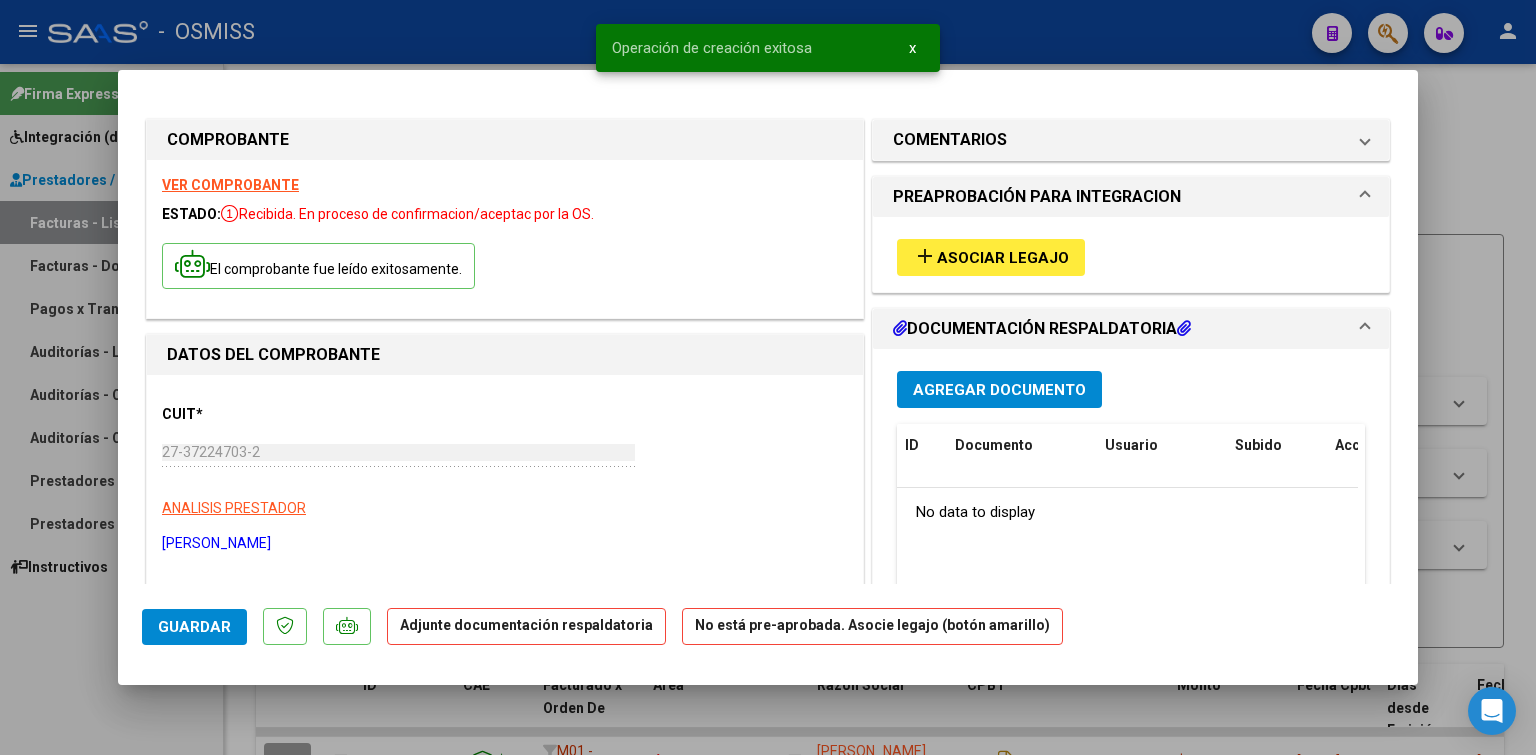 click on "add Asociar Legajo" at bounding box center (991, 257) 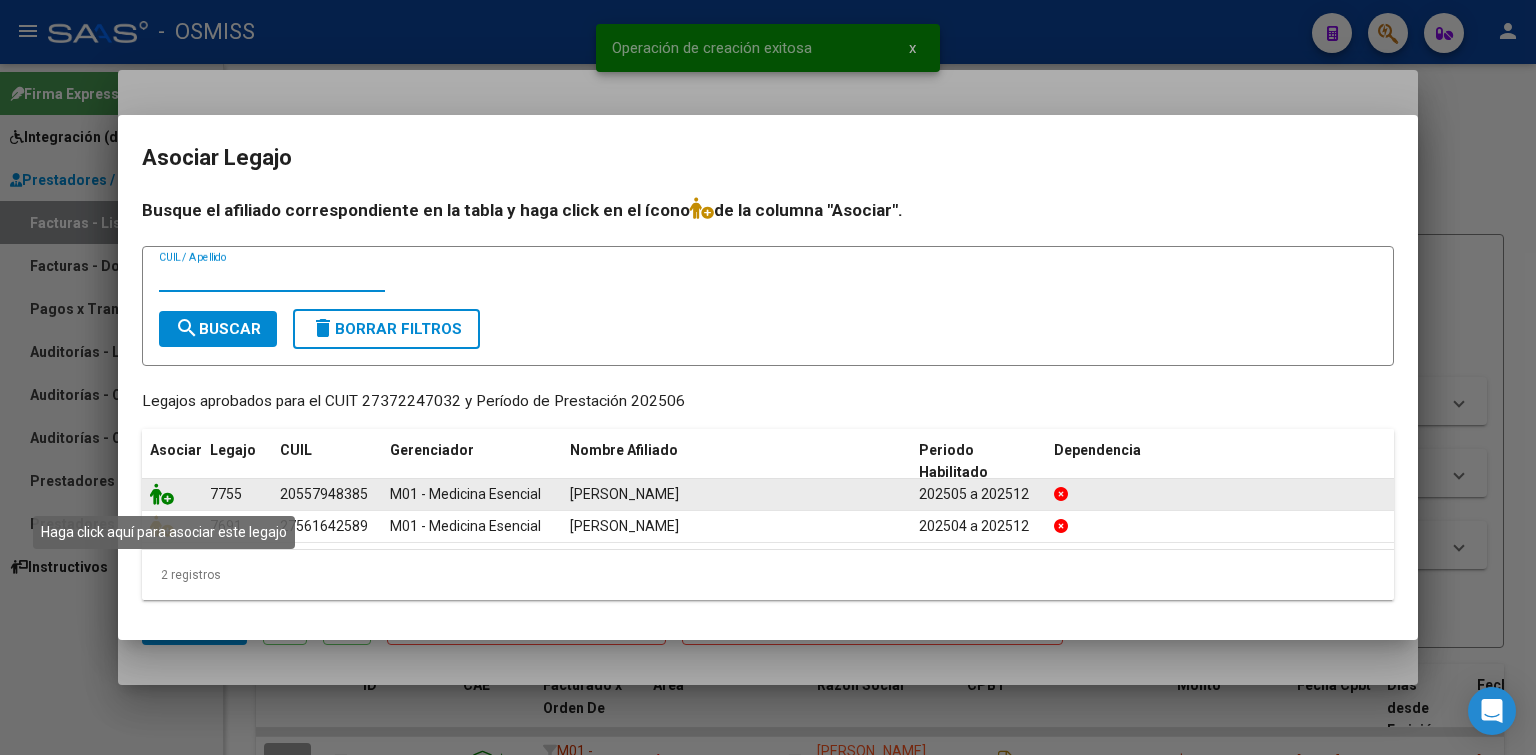 click 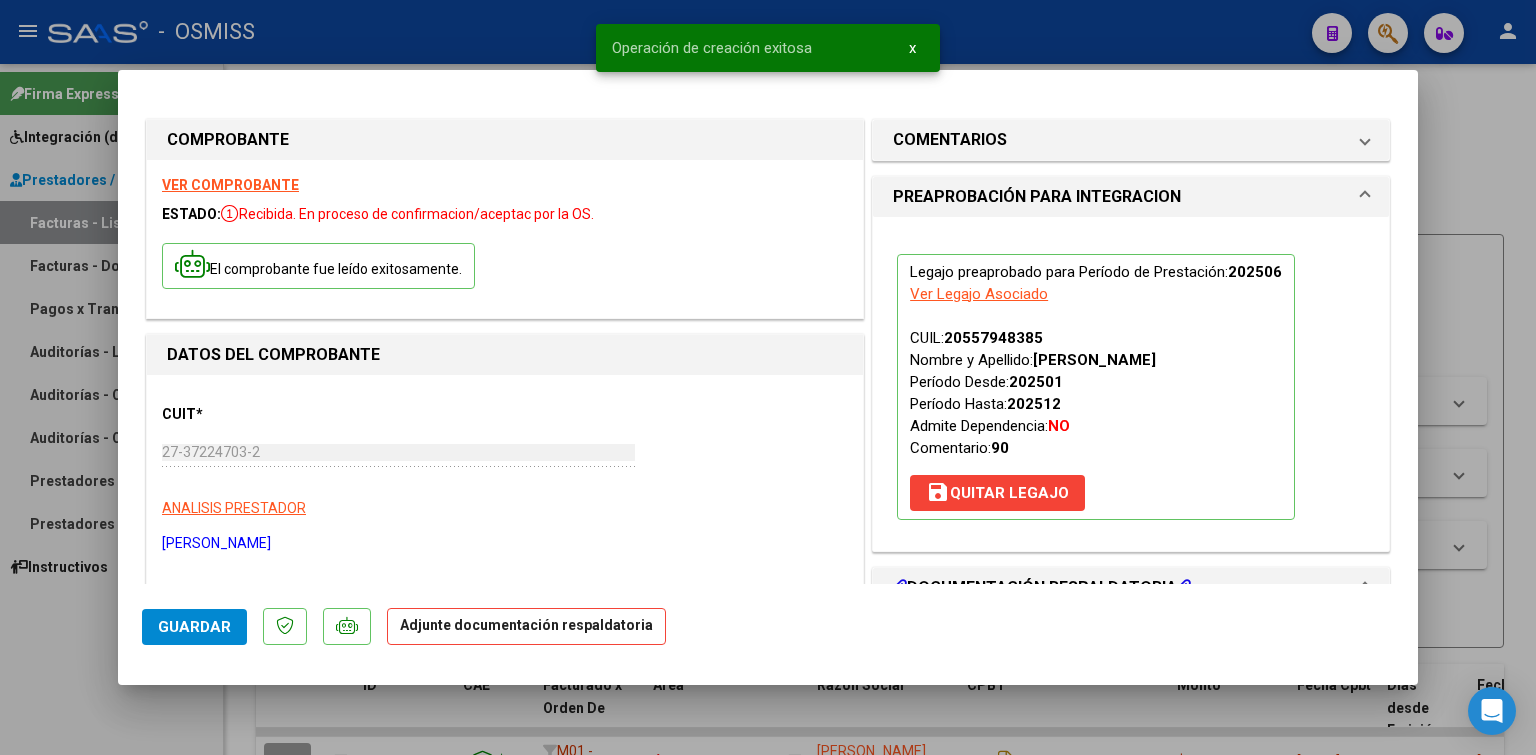 scroll, scrollTop: 300, scrollLeft: 0, axis: vertical 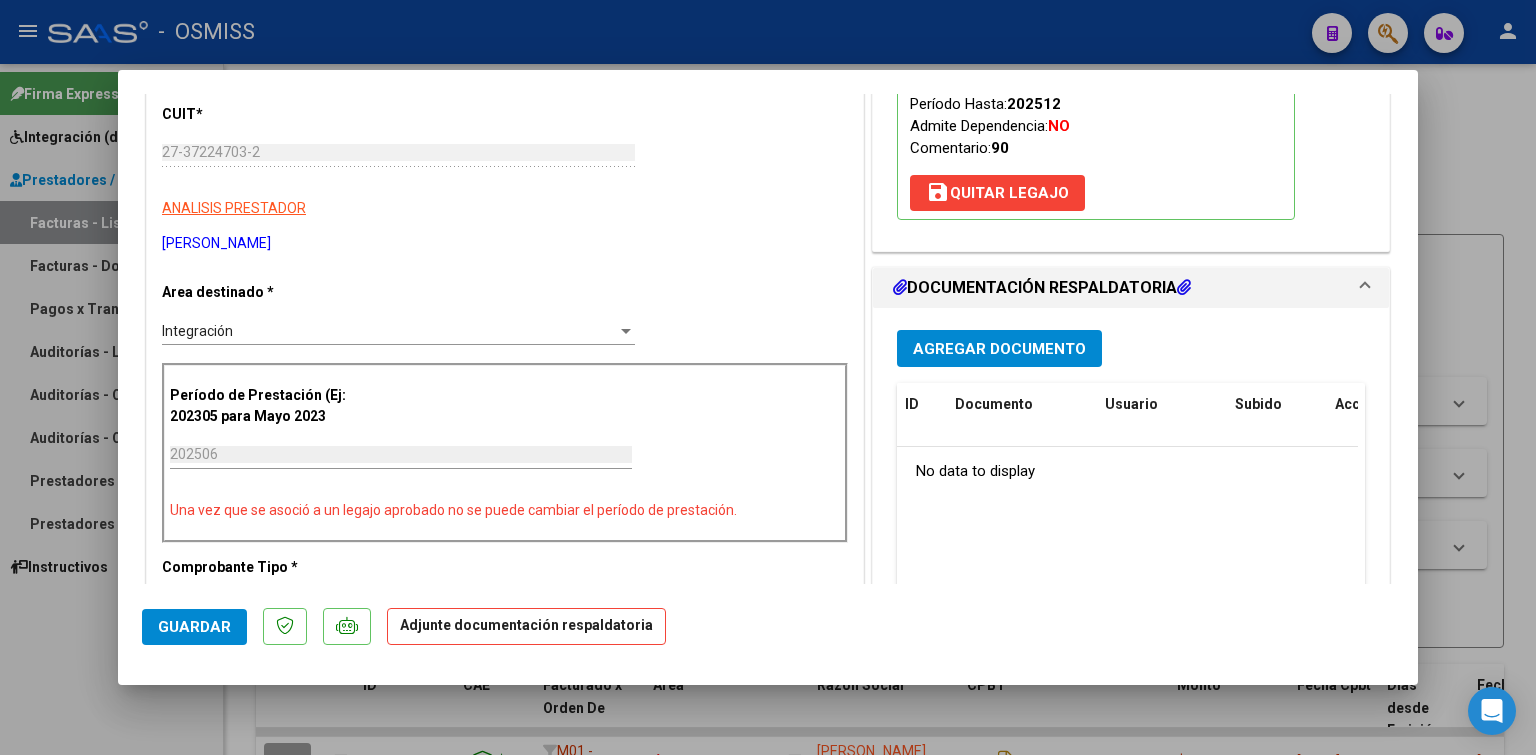 click on "Agregar Documento" at bounding box center (999, 349) 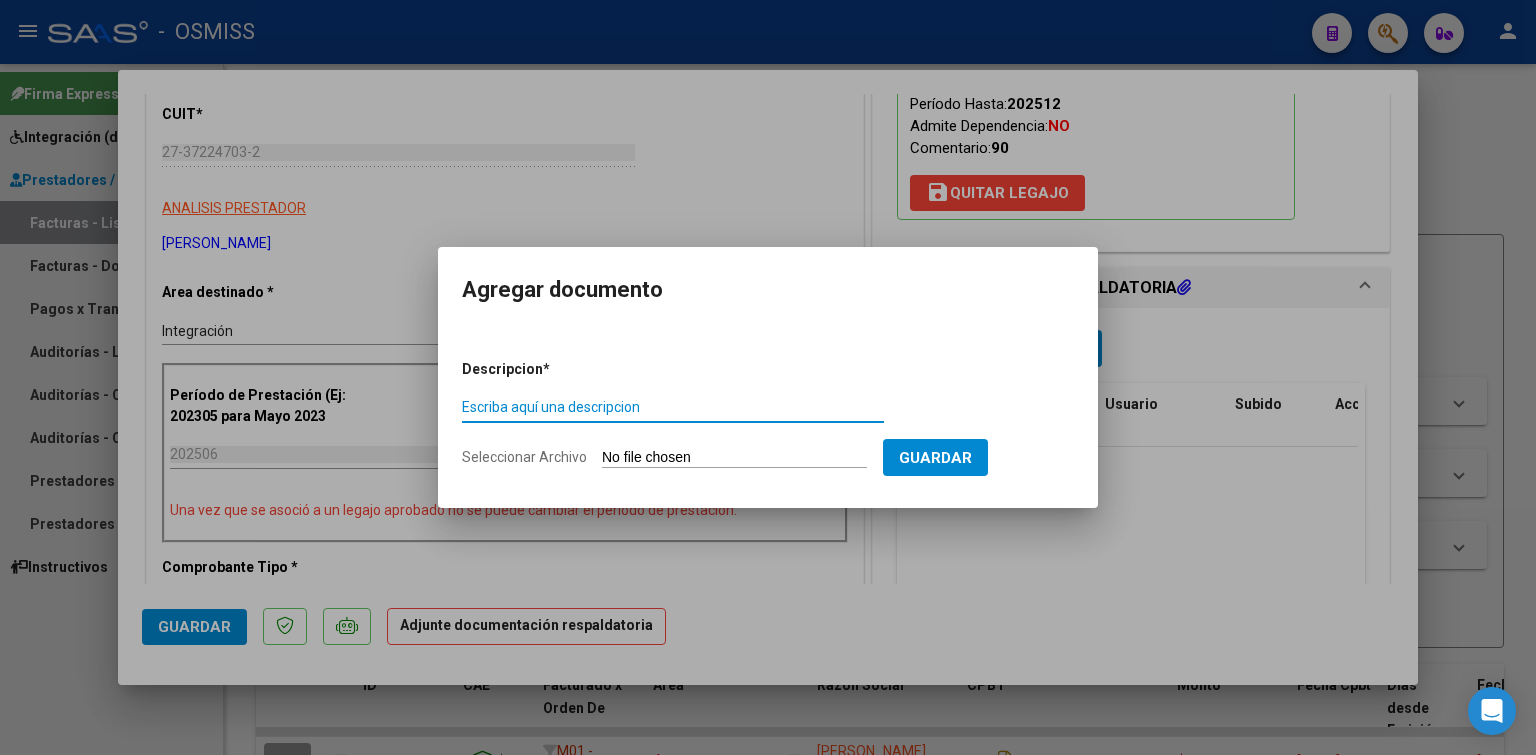 click on "Seleccionar Archivo" at bounding box center (734, 458) 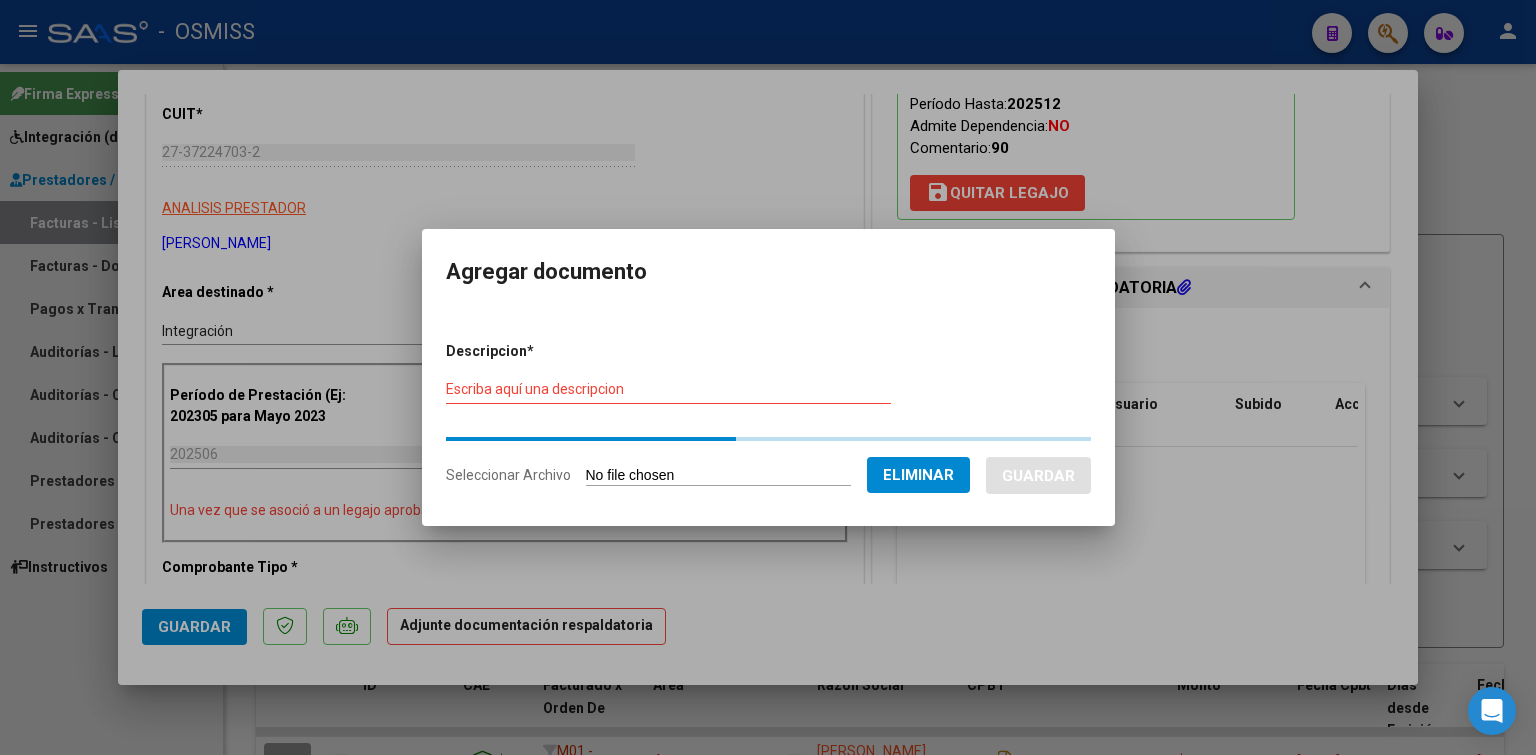 click on "Descripcion  *   Escriba aquí una descripcion  Seleccionar Archivo Eliminar Guardar" at bounding box center [768, 414] 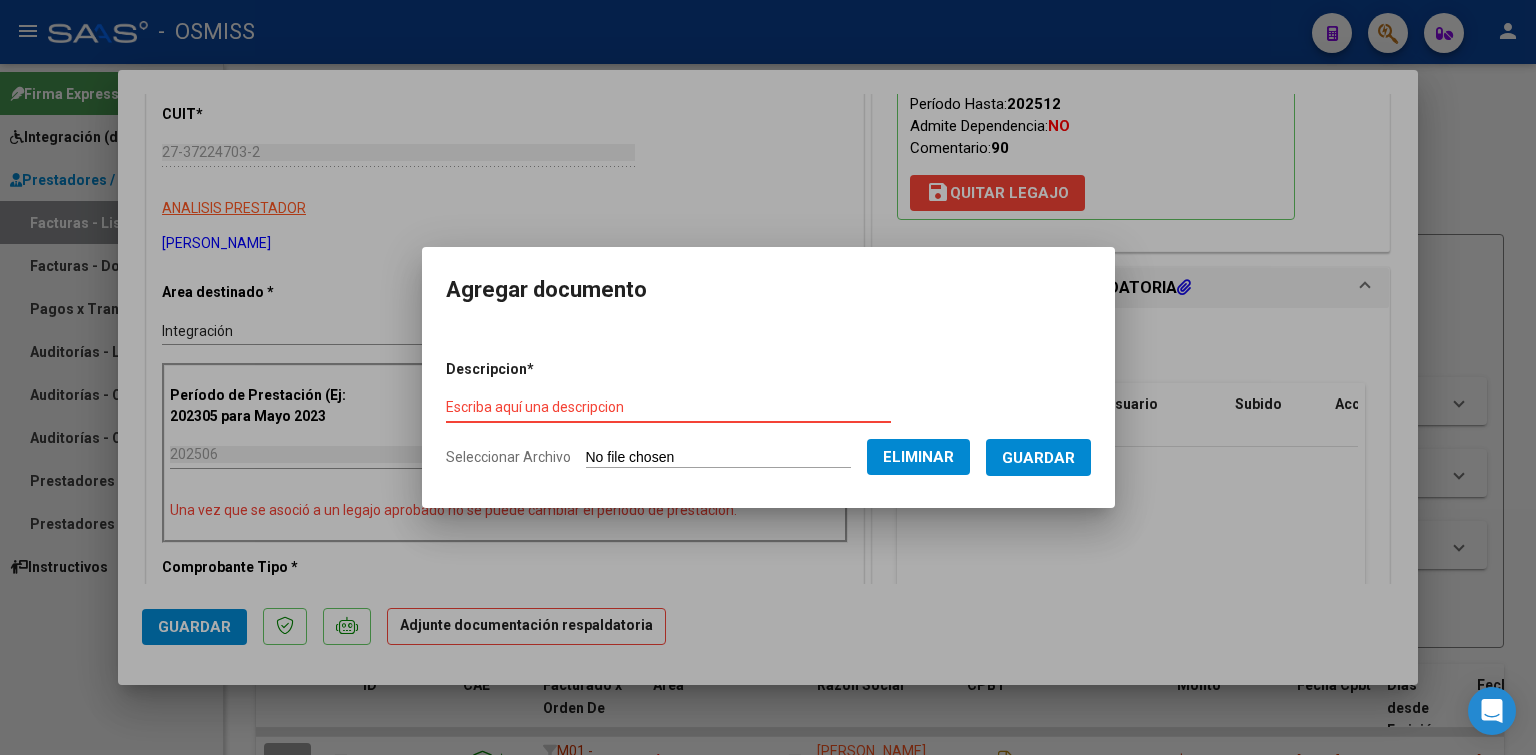 click on "Escriba aquí una descripcion" at bounding box center (668, 407) 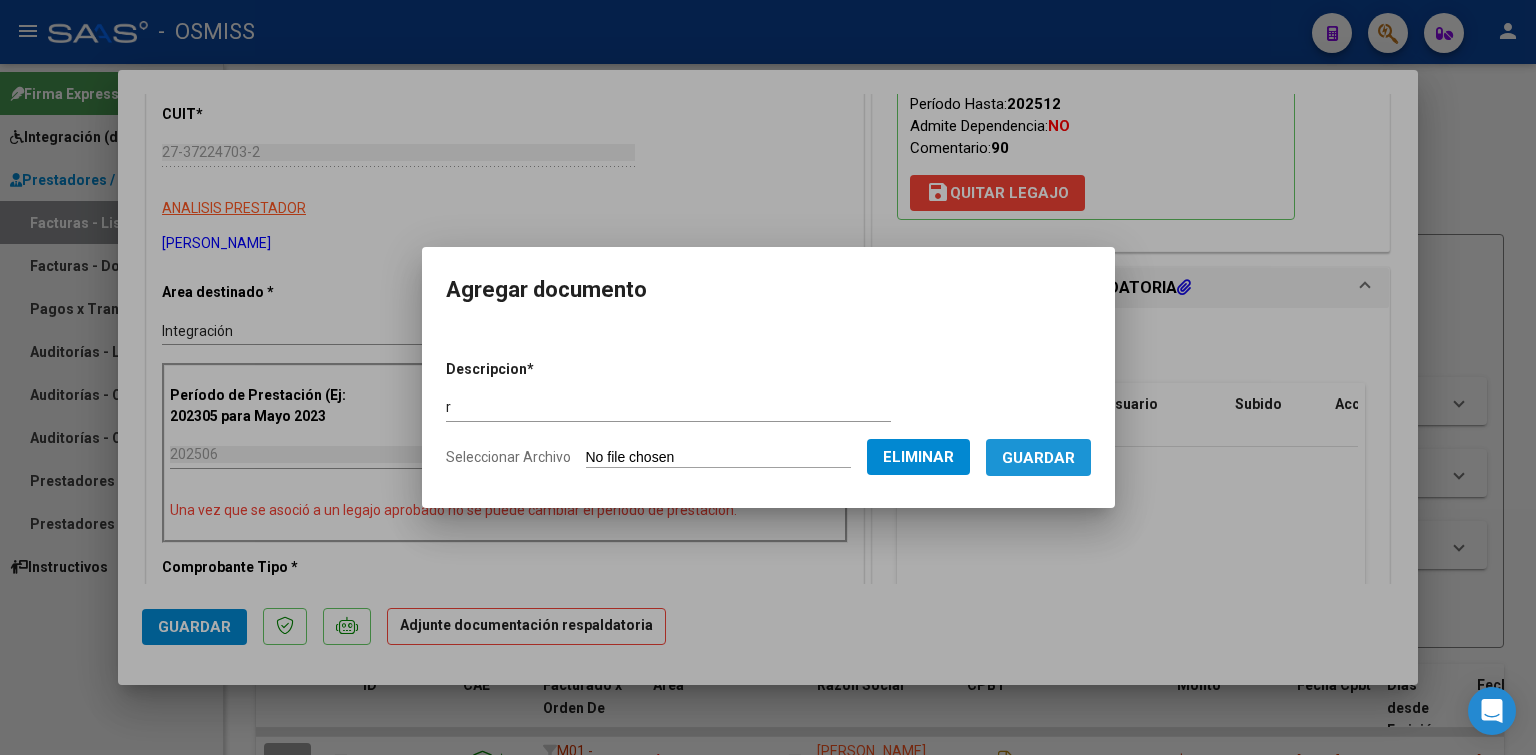 click on "Guardar" at bounding box center [1038, 457] 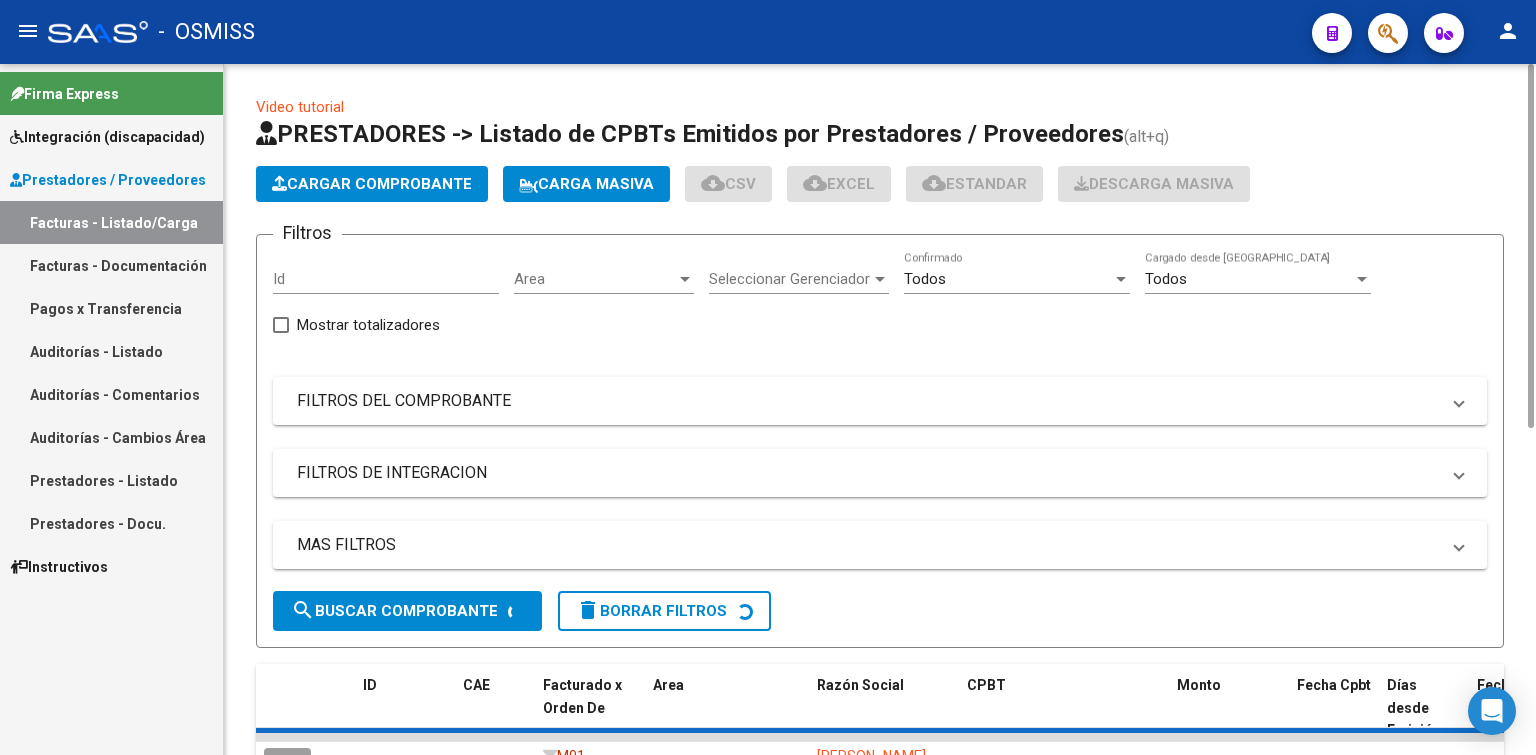 click on "Cargar Comprobante" 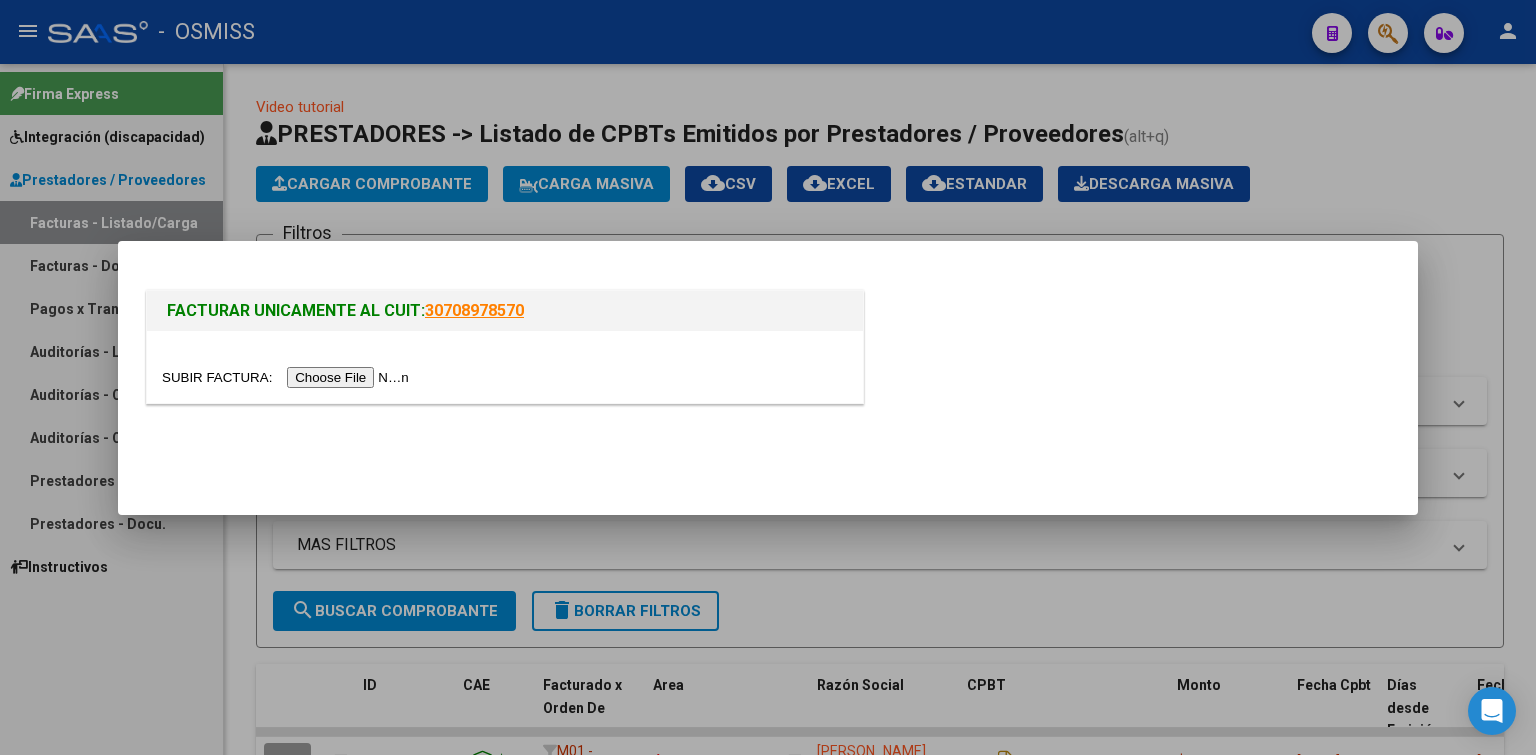 click at bounding box center [288, 377] 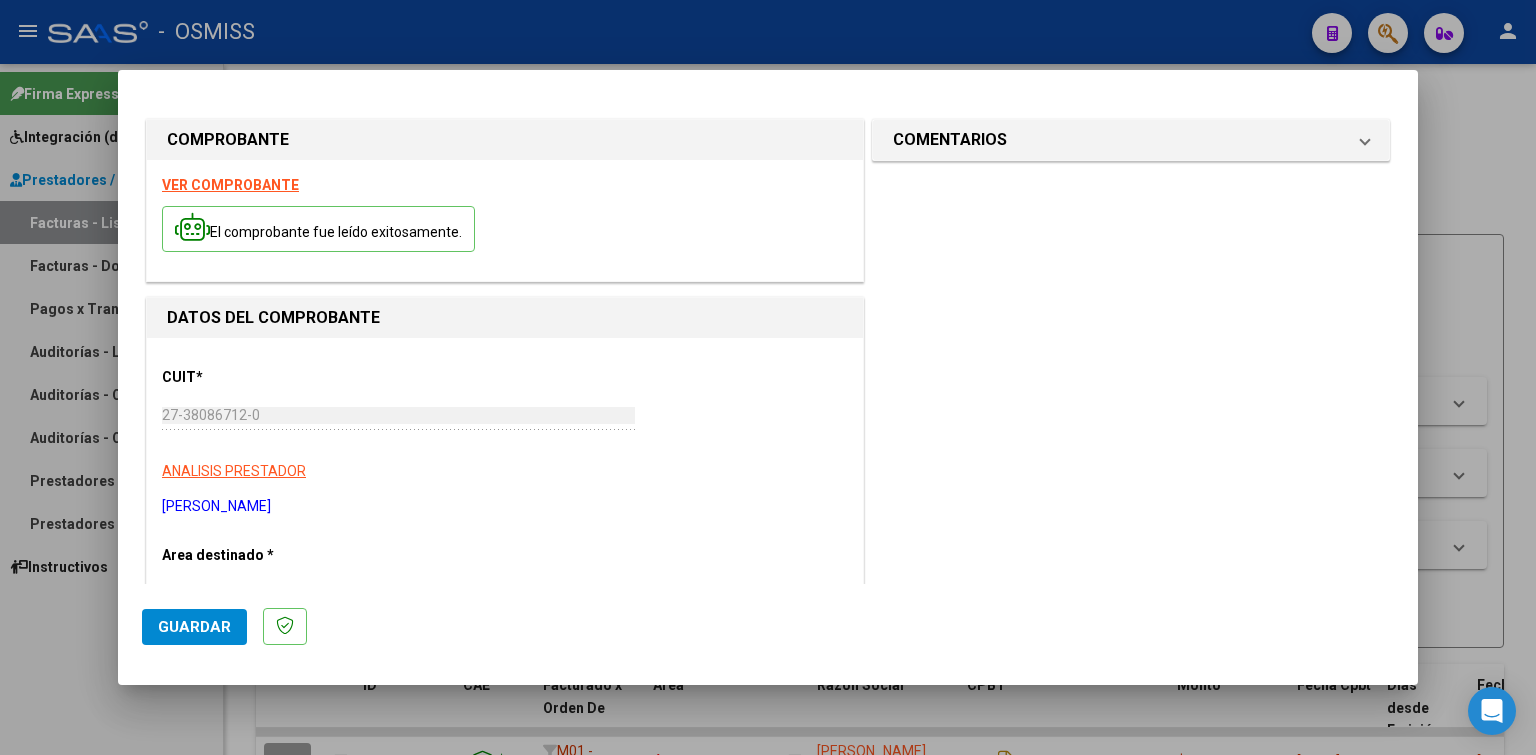 scroll, scrollTop: 300, scrollLeft: 0, axis: vertical 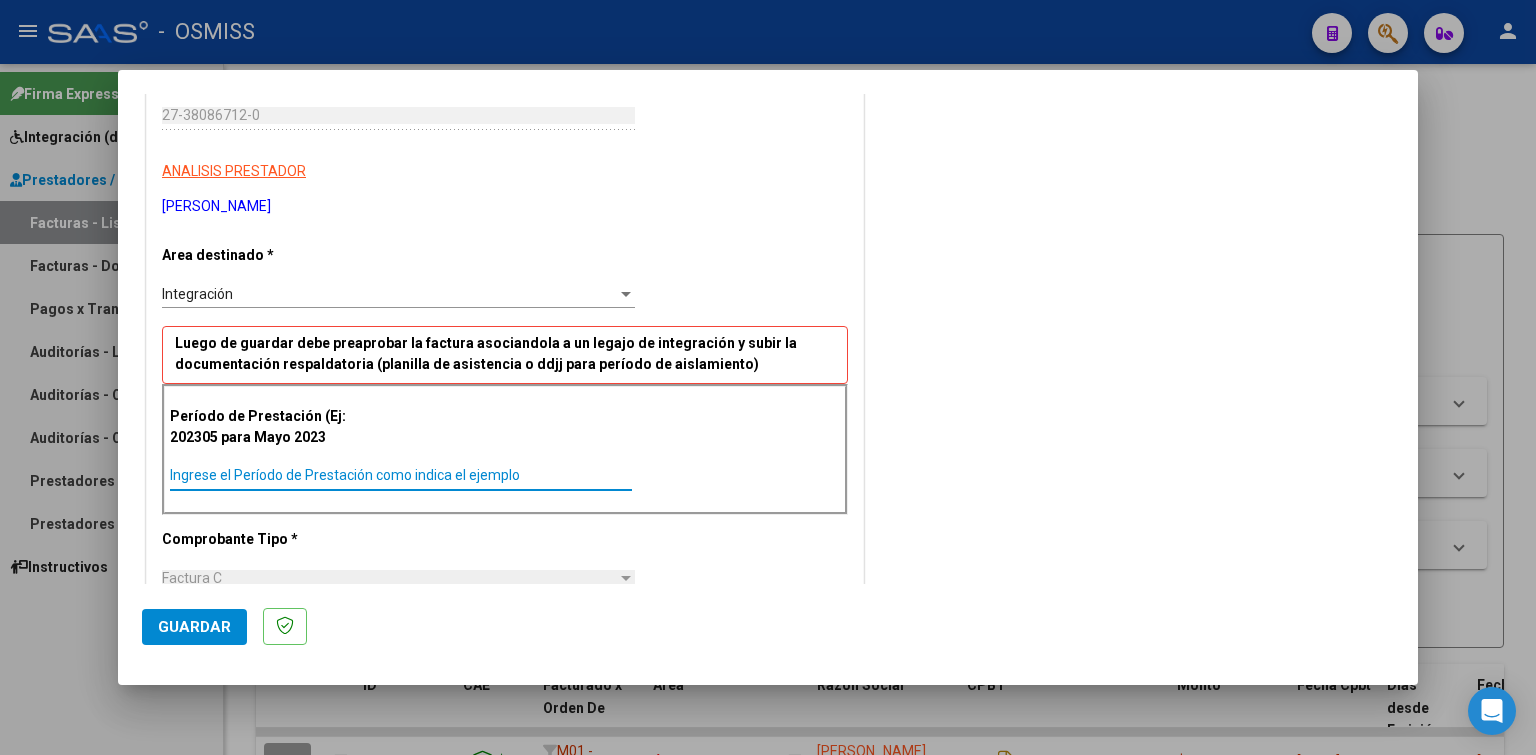 paste on "202506" 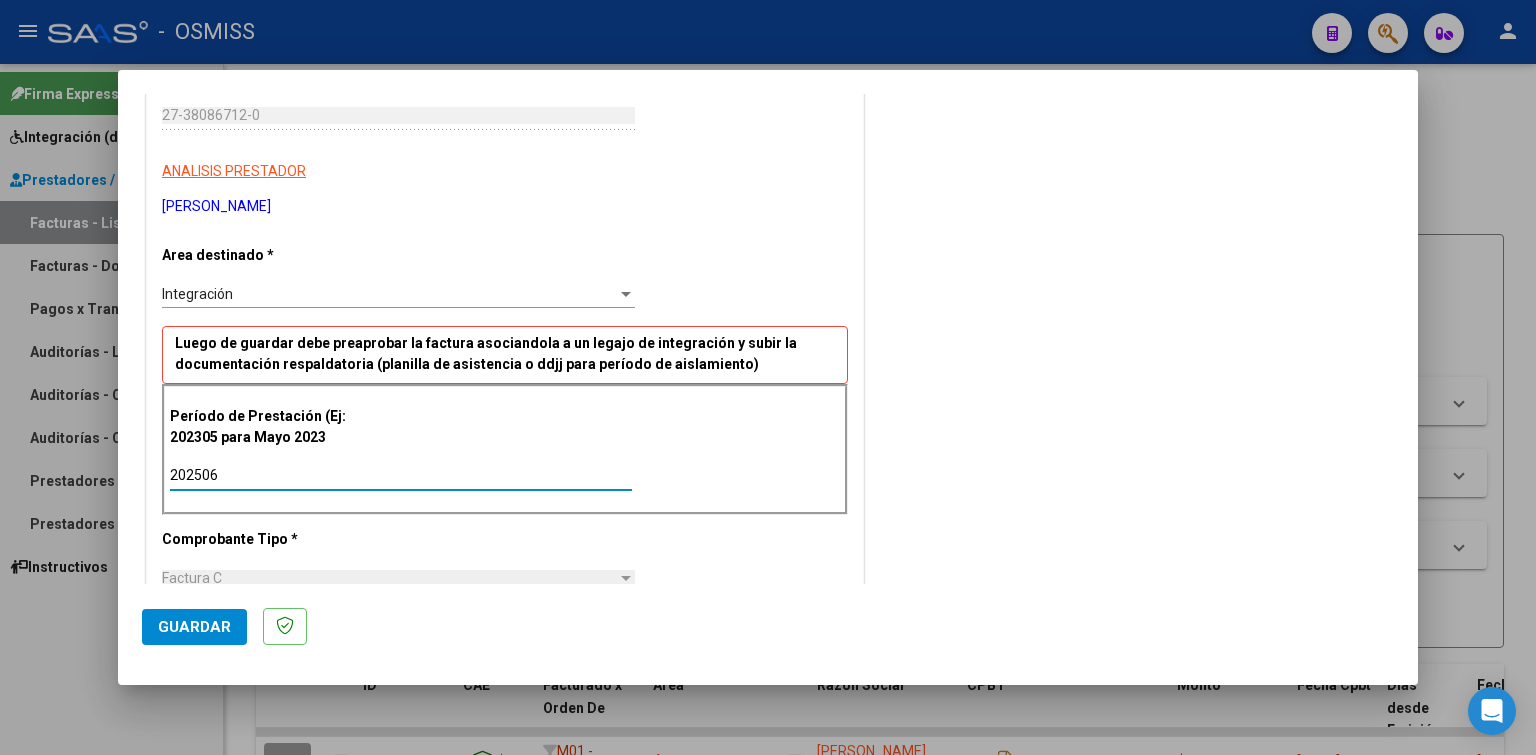click on "Guardar" 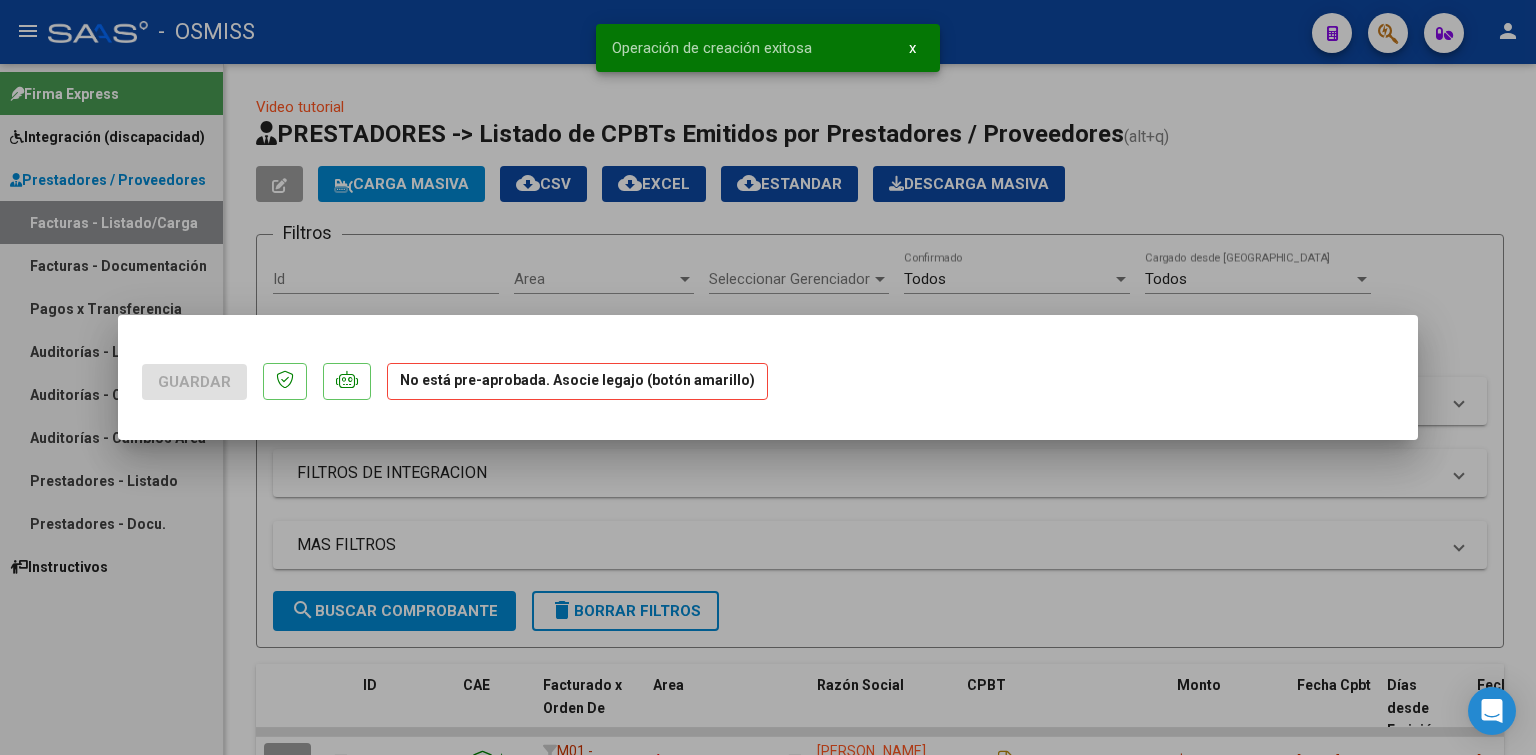 scroll, scrollTop: 0, scrollLeft: 0, axis: both 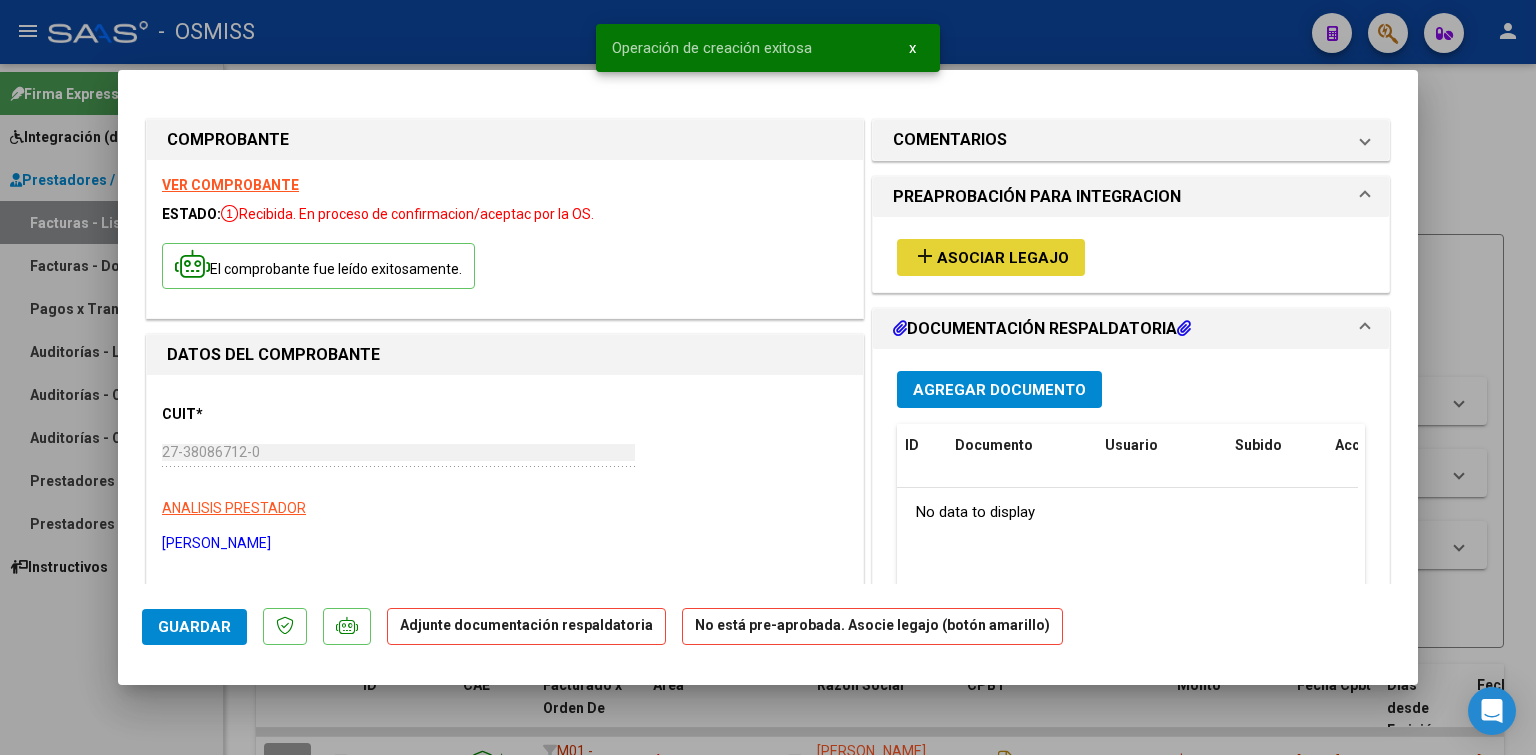 click on "Asociar Legajo" at bounding box center (1003, 258) 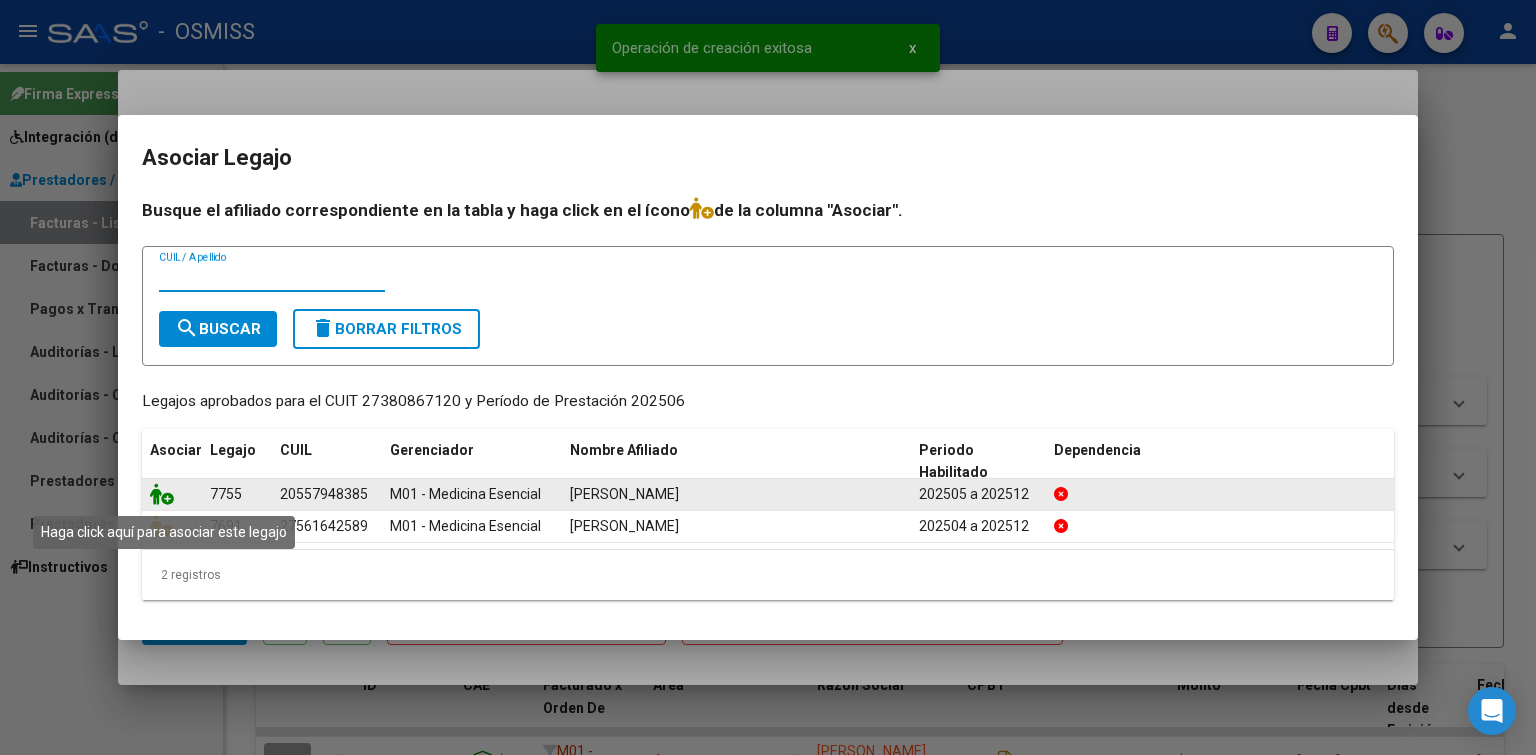 click 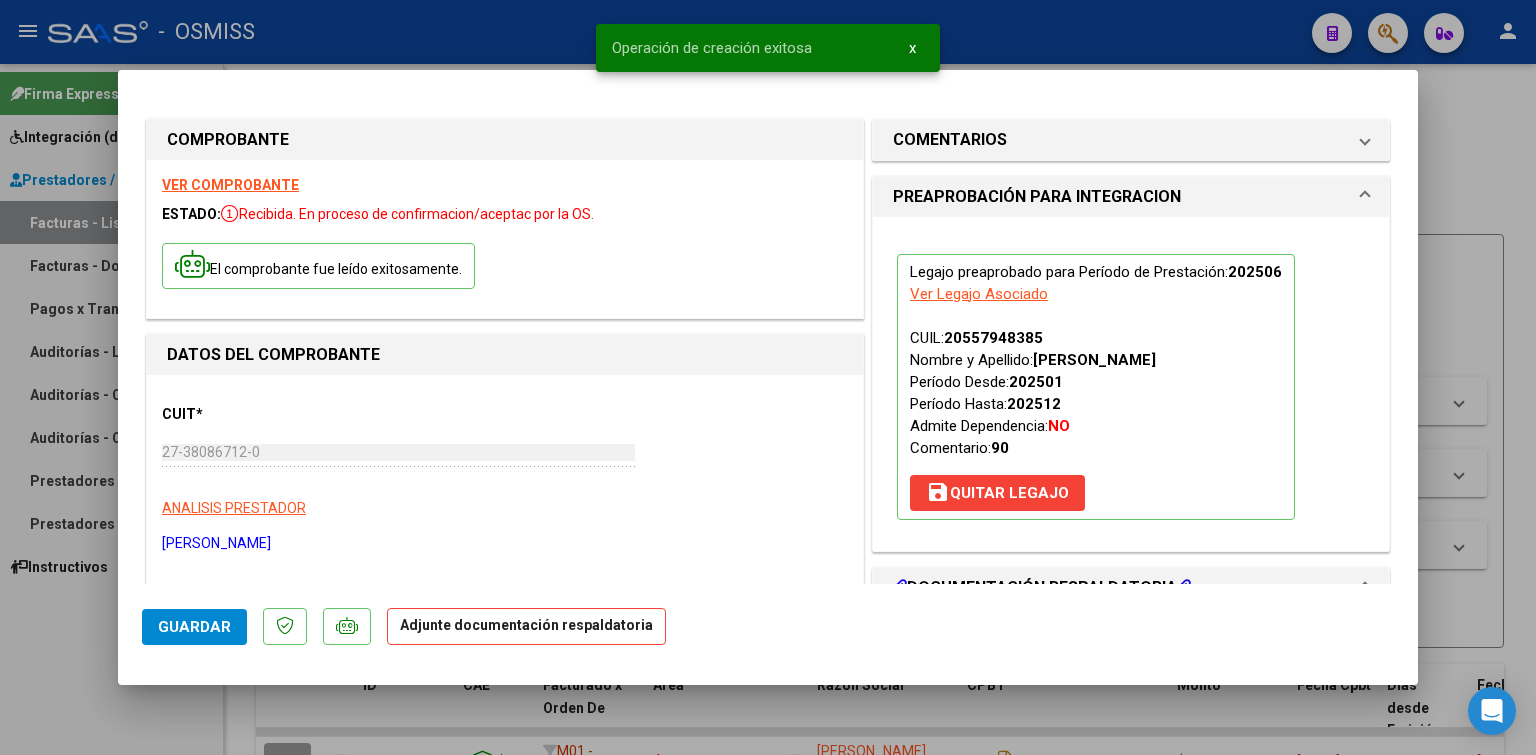 scroll, scrollTop: 200, scrollLeft: 0, axis: vertical 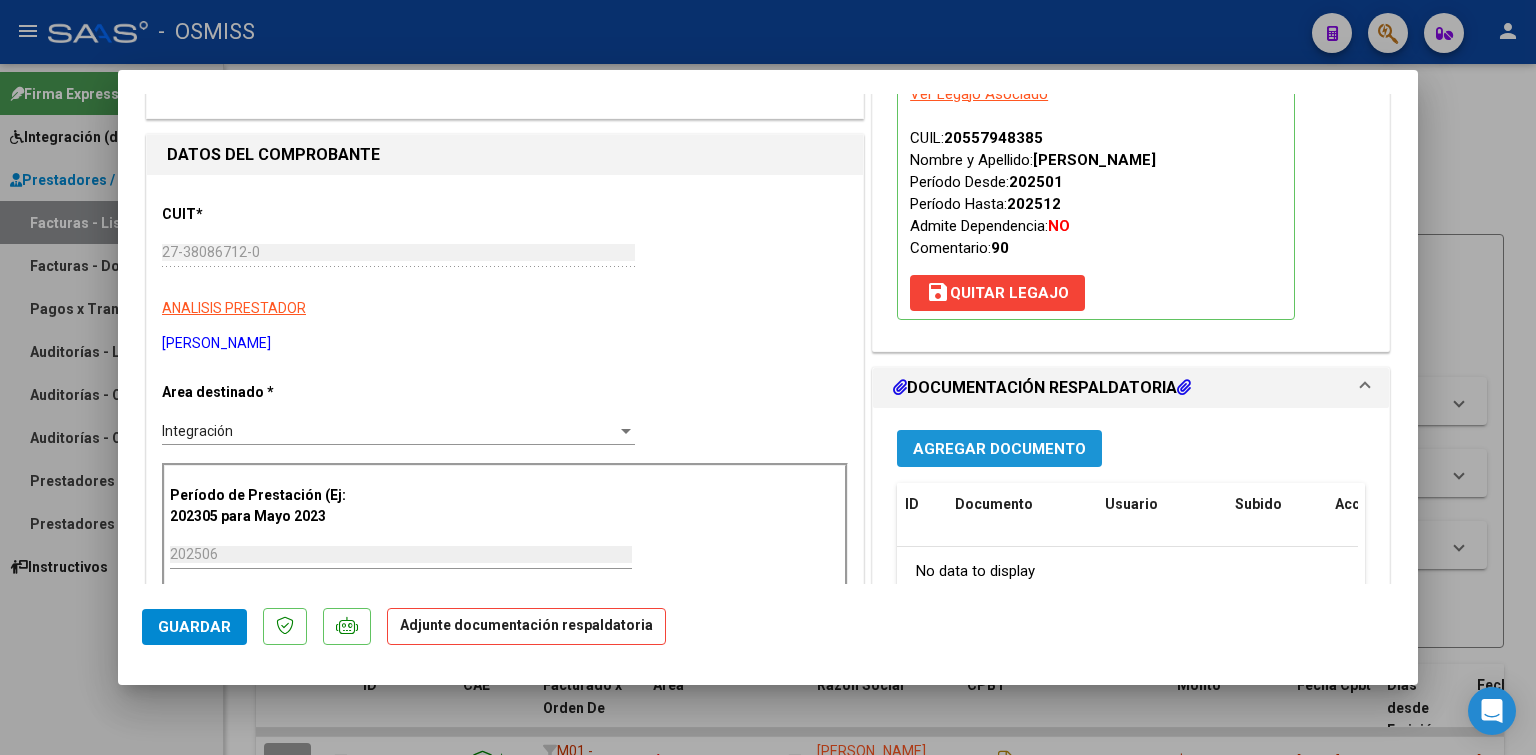 click on "Agregar Documento" at bounding box center [999, 449] 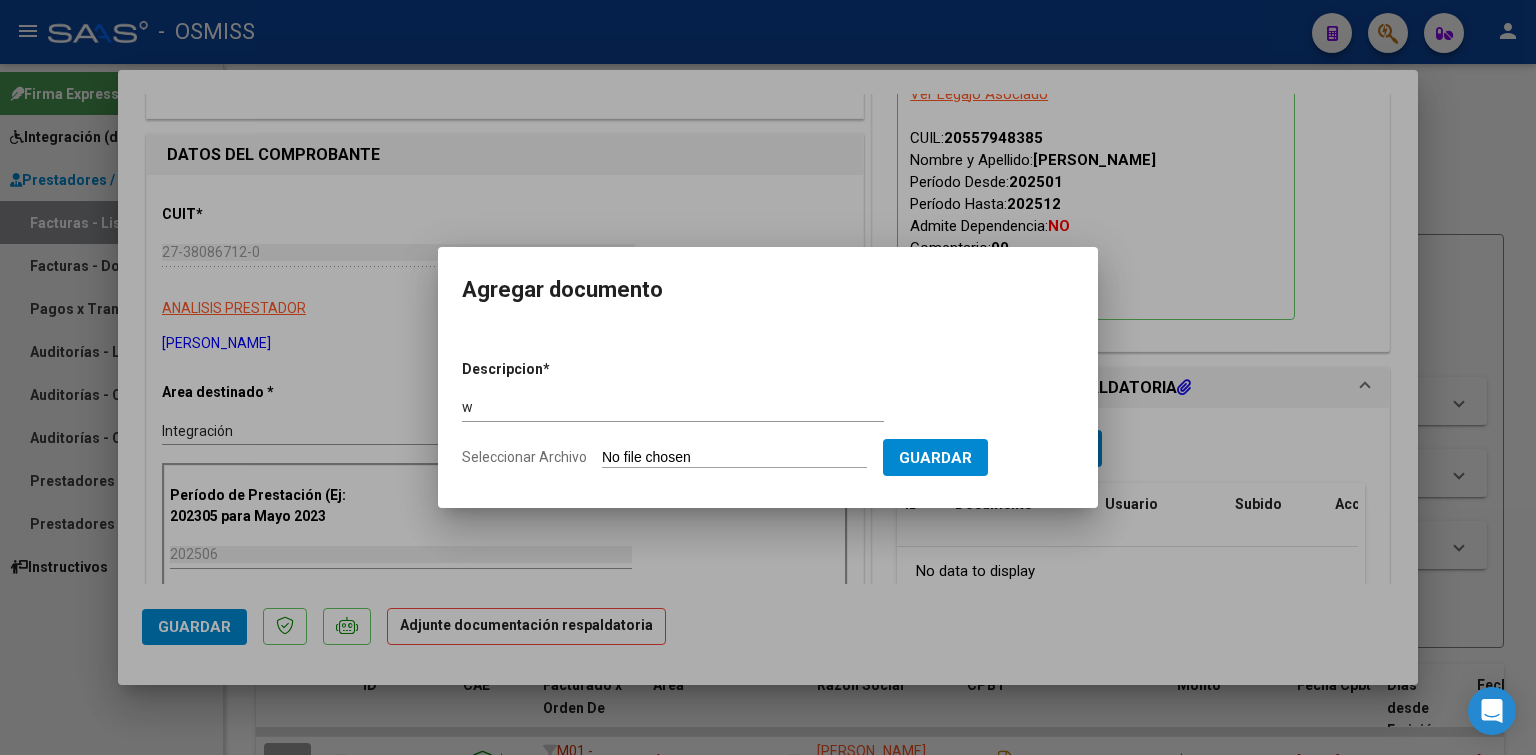 click on "Seleccionar Archivo" at bounding box center [734, 458] 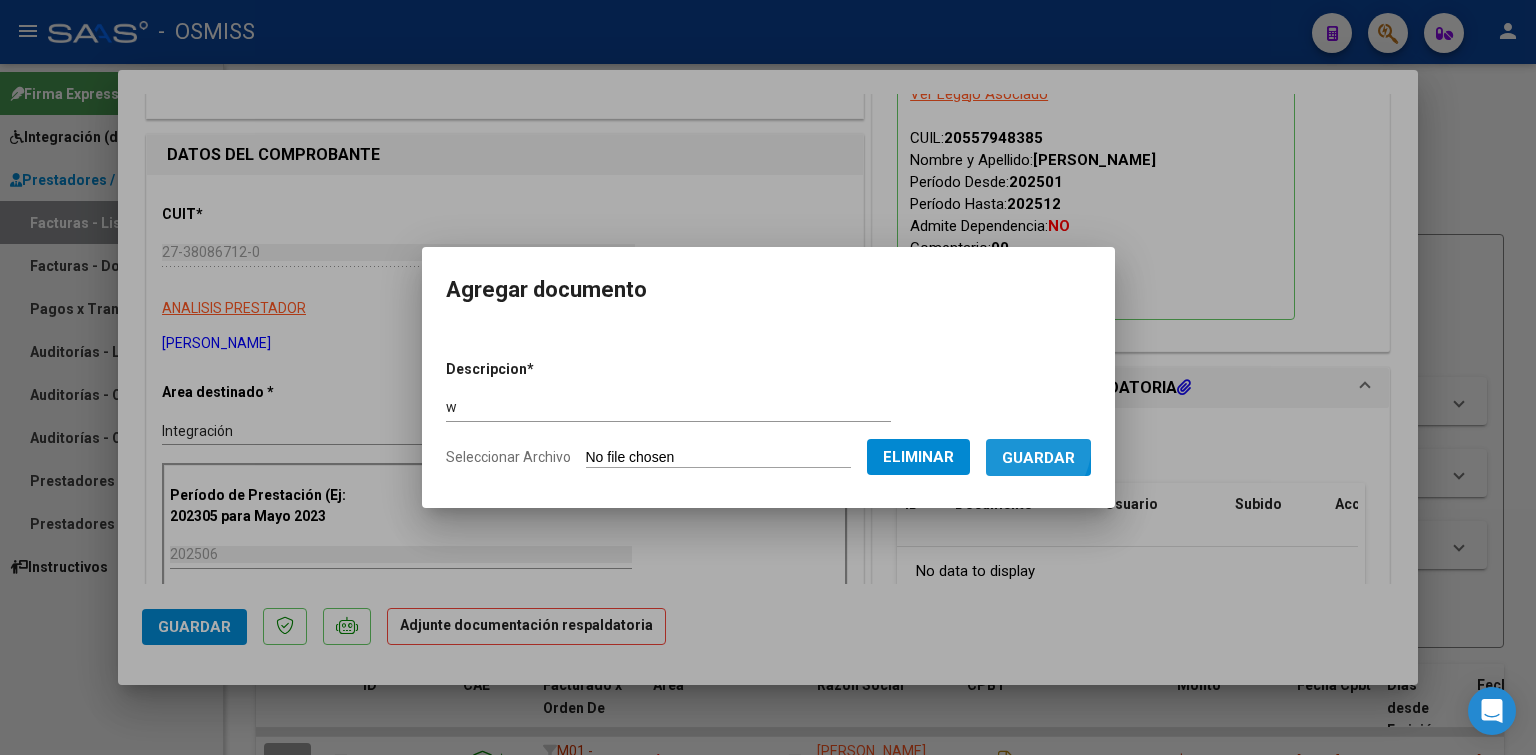 click on "Guardar" at bounding box center (1038, 458) 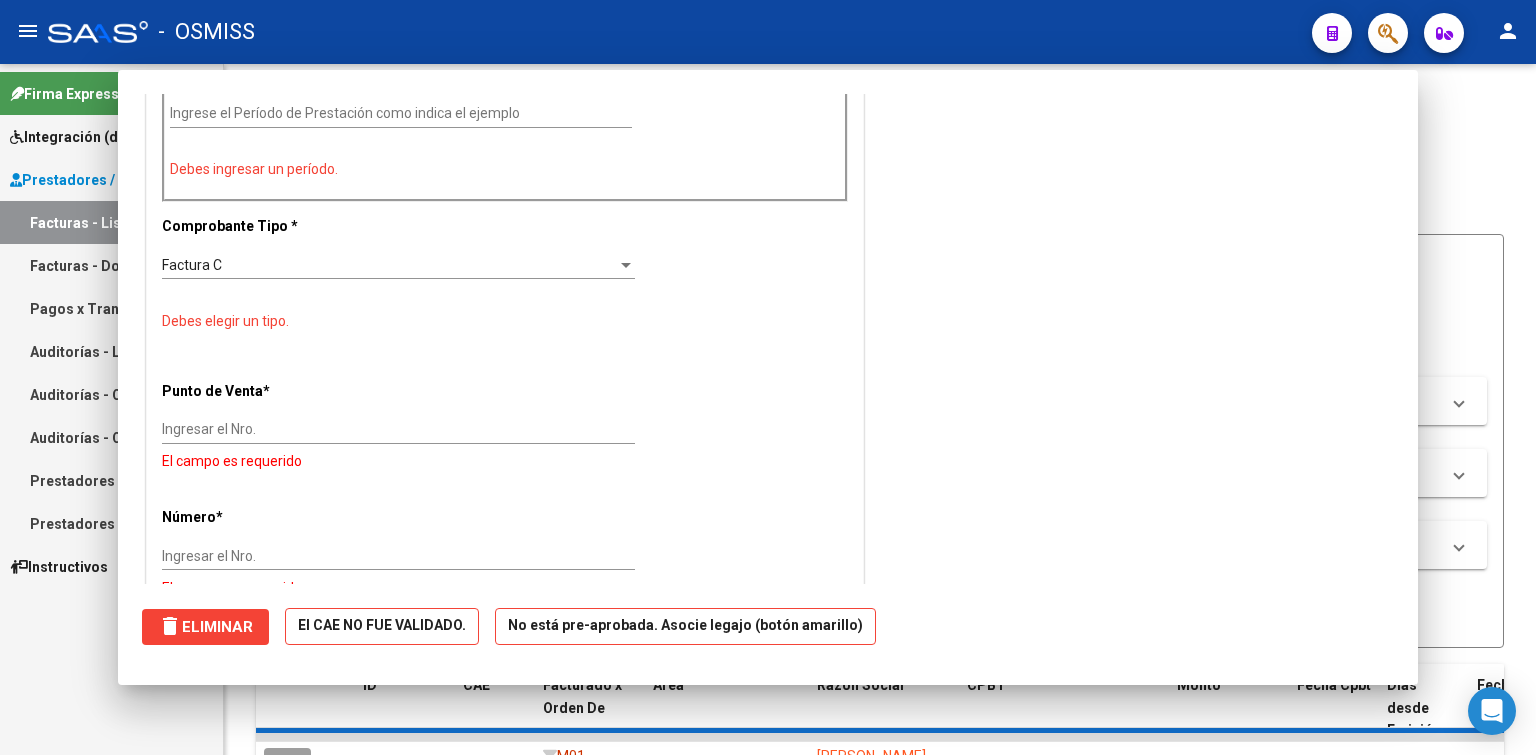 scroll, scrollTop: 0, scrollLeft: 0, axis: both 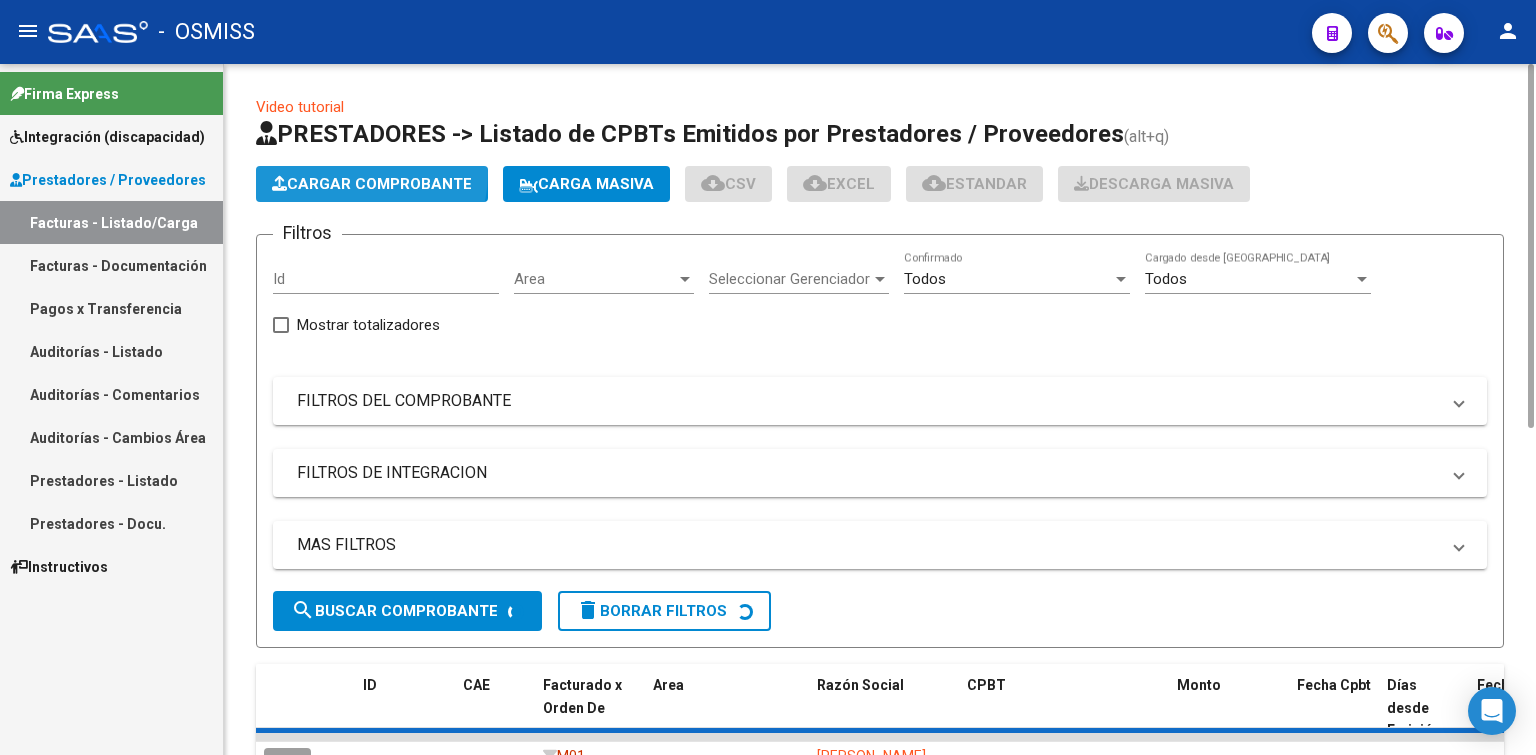 click on "Cargar Comprobante" 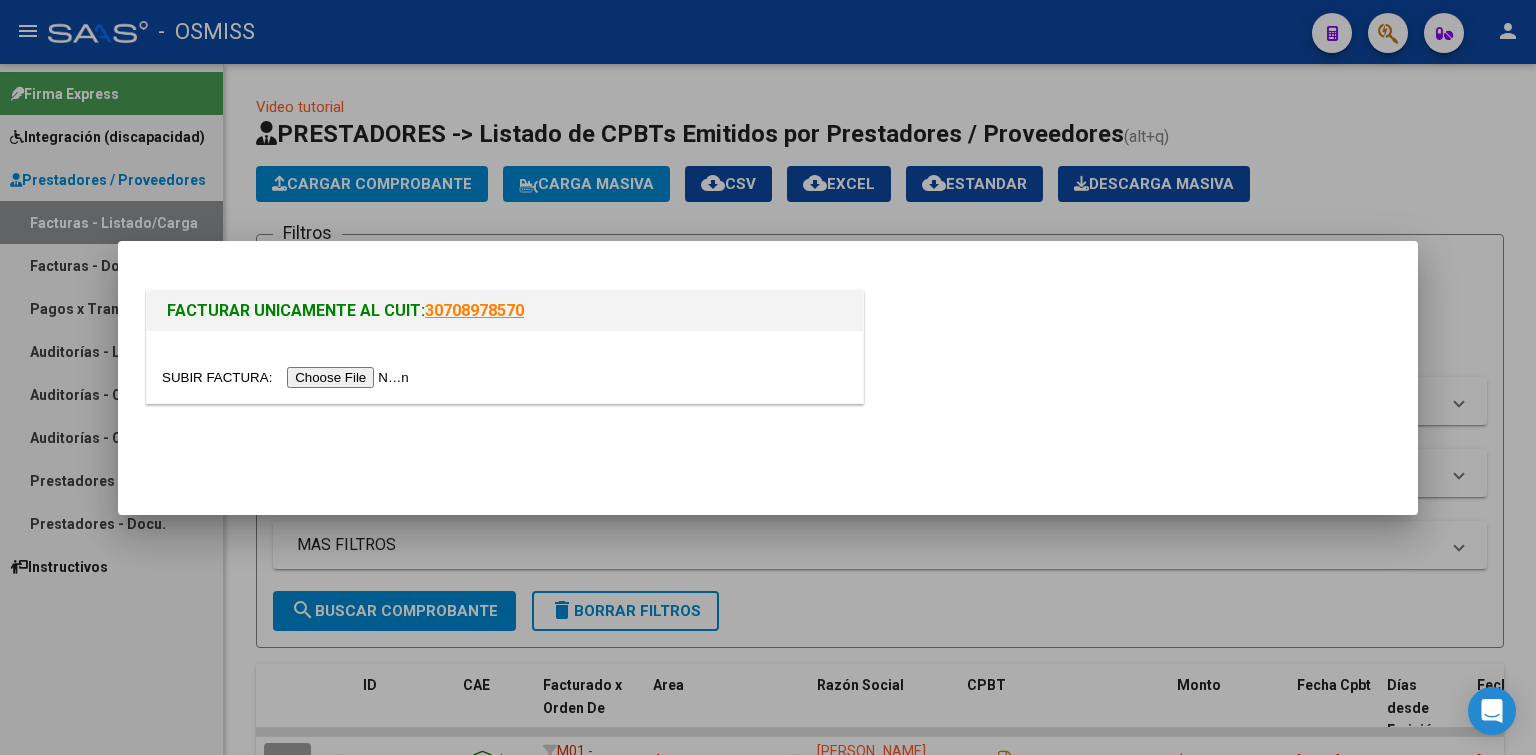 click at bounding box center [505, 367] 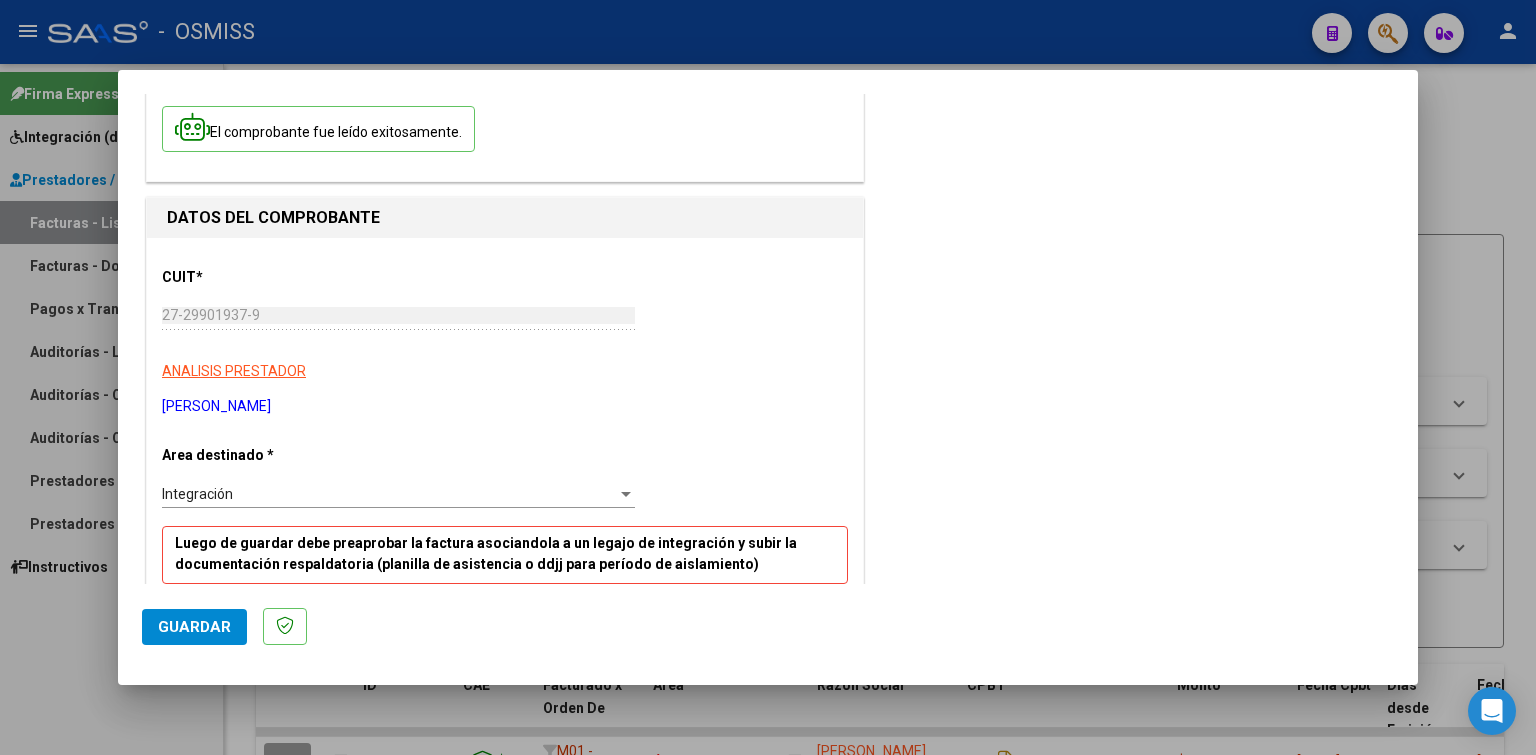 scroll, scrollTop: 400, scrollLeft: 0, axis: vertical 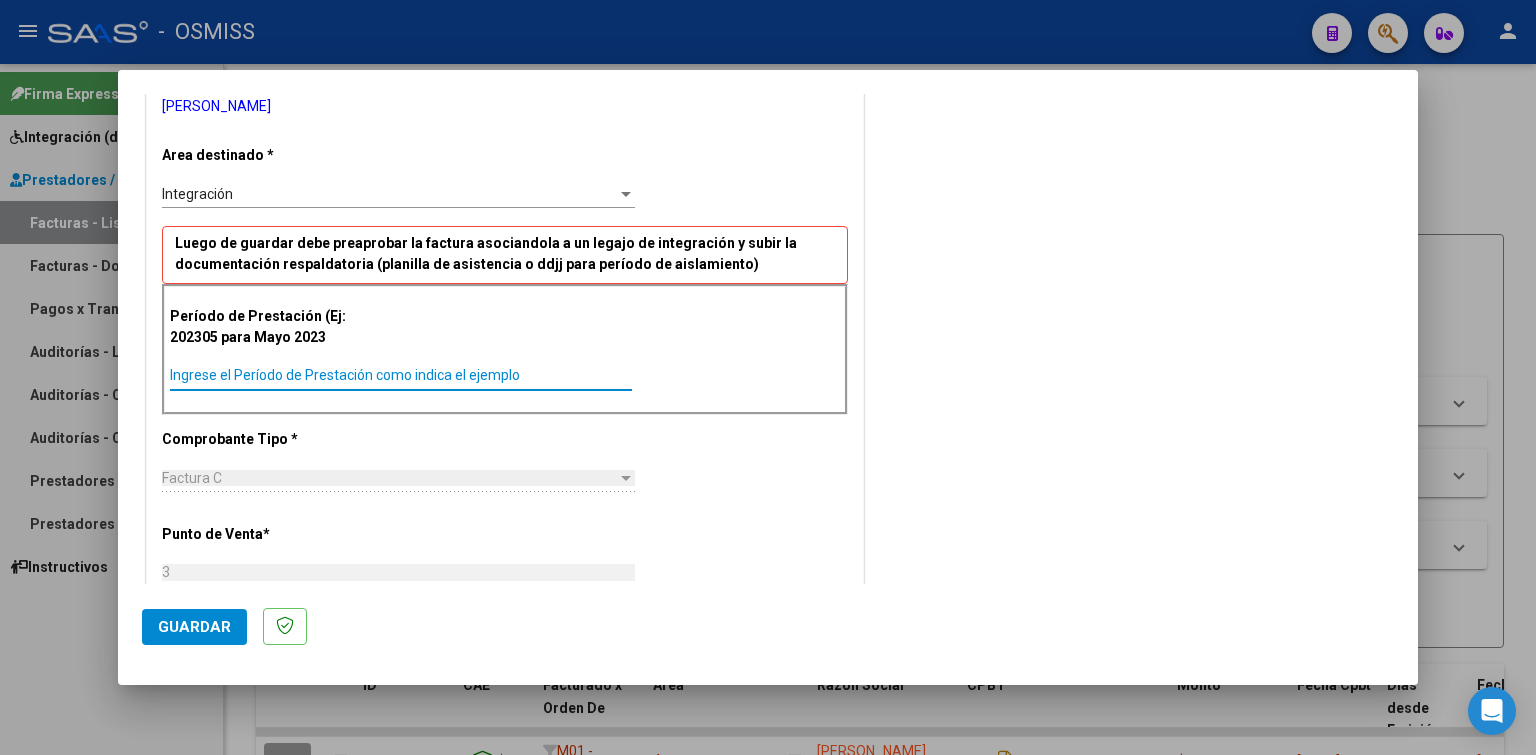 paste on "202506" 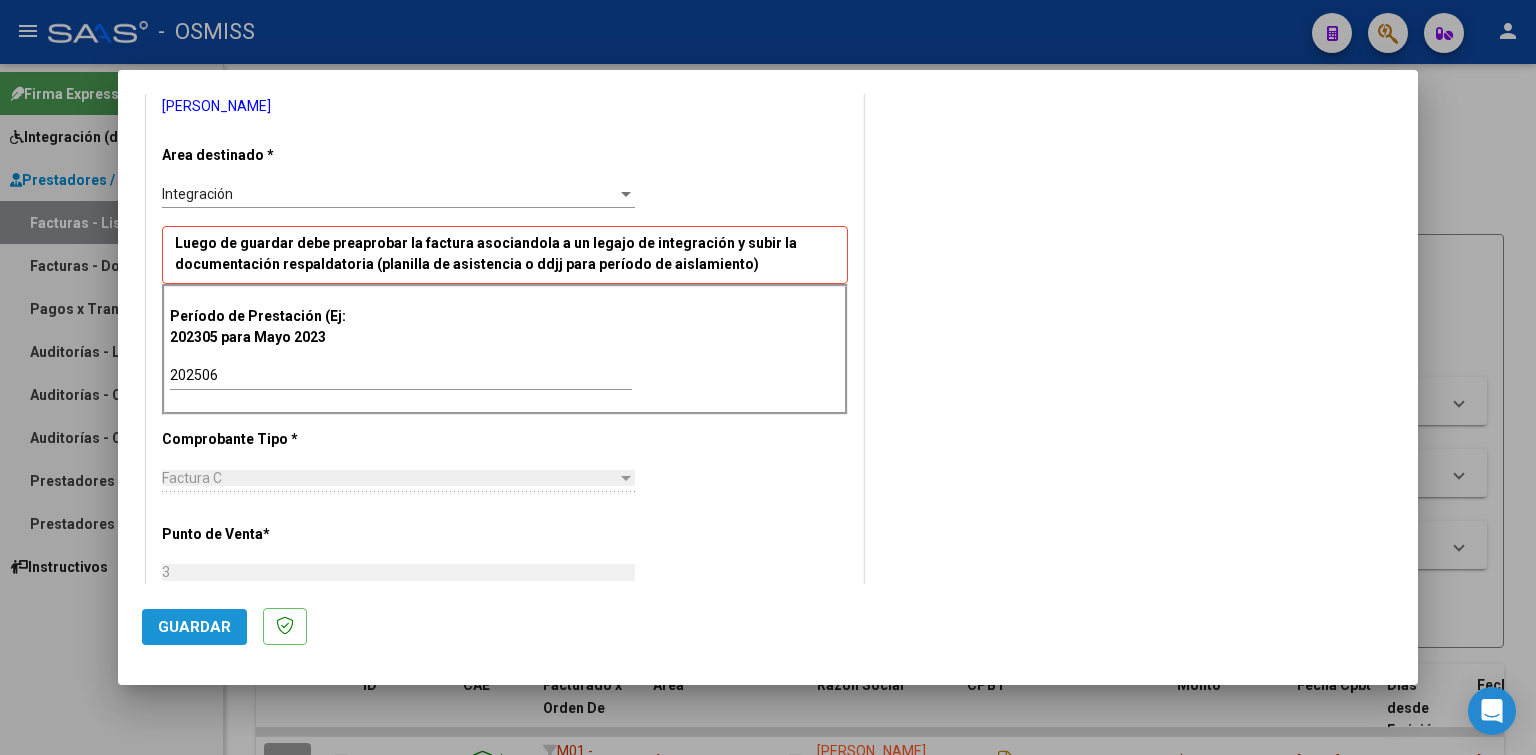 click on "Guardar" 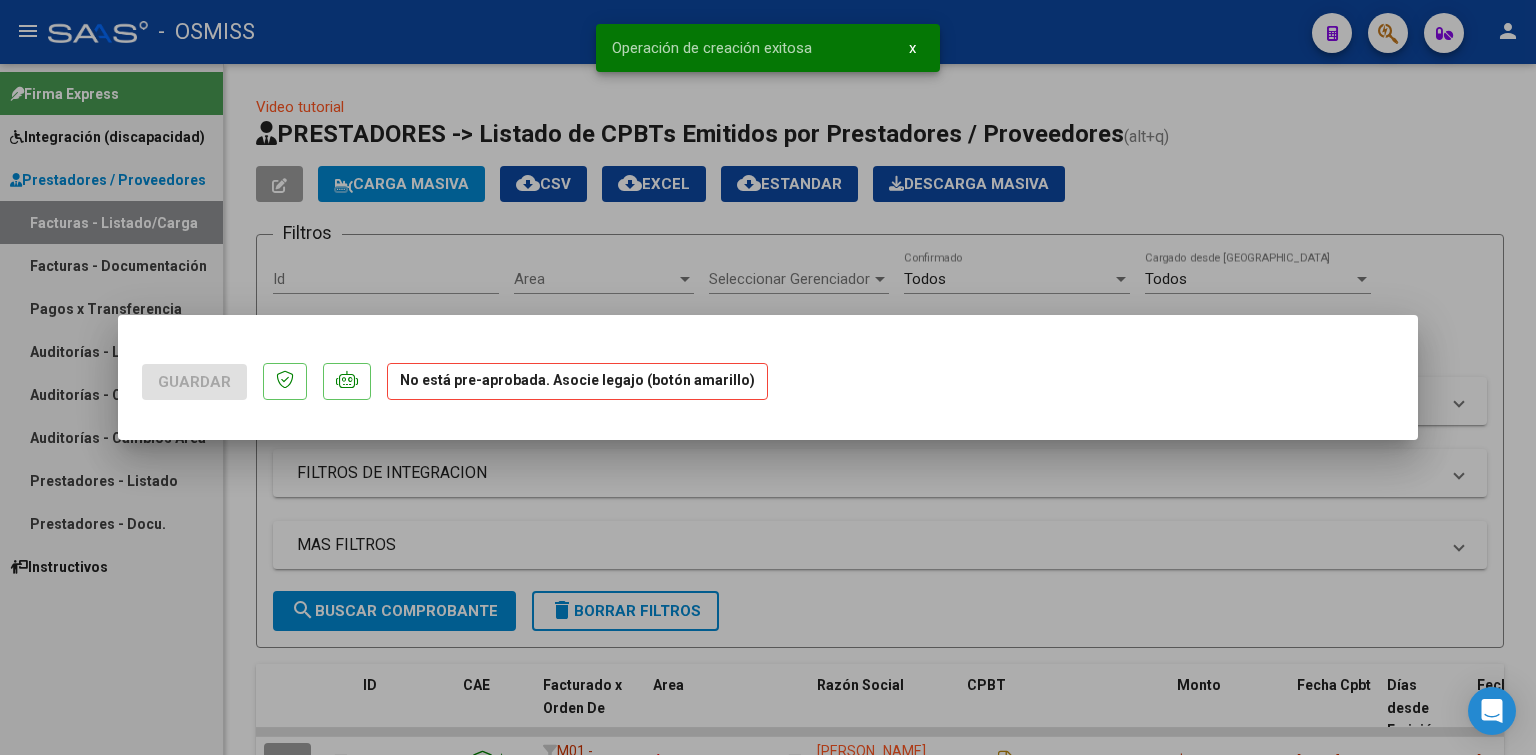 scroll, scrollTop: 0, scrollLeft: 0, axis: both 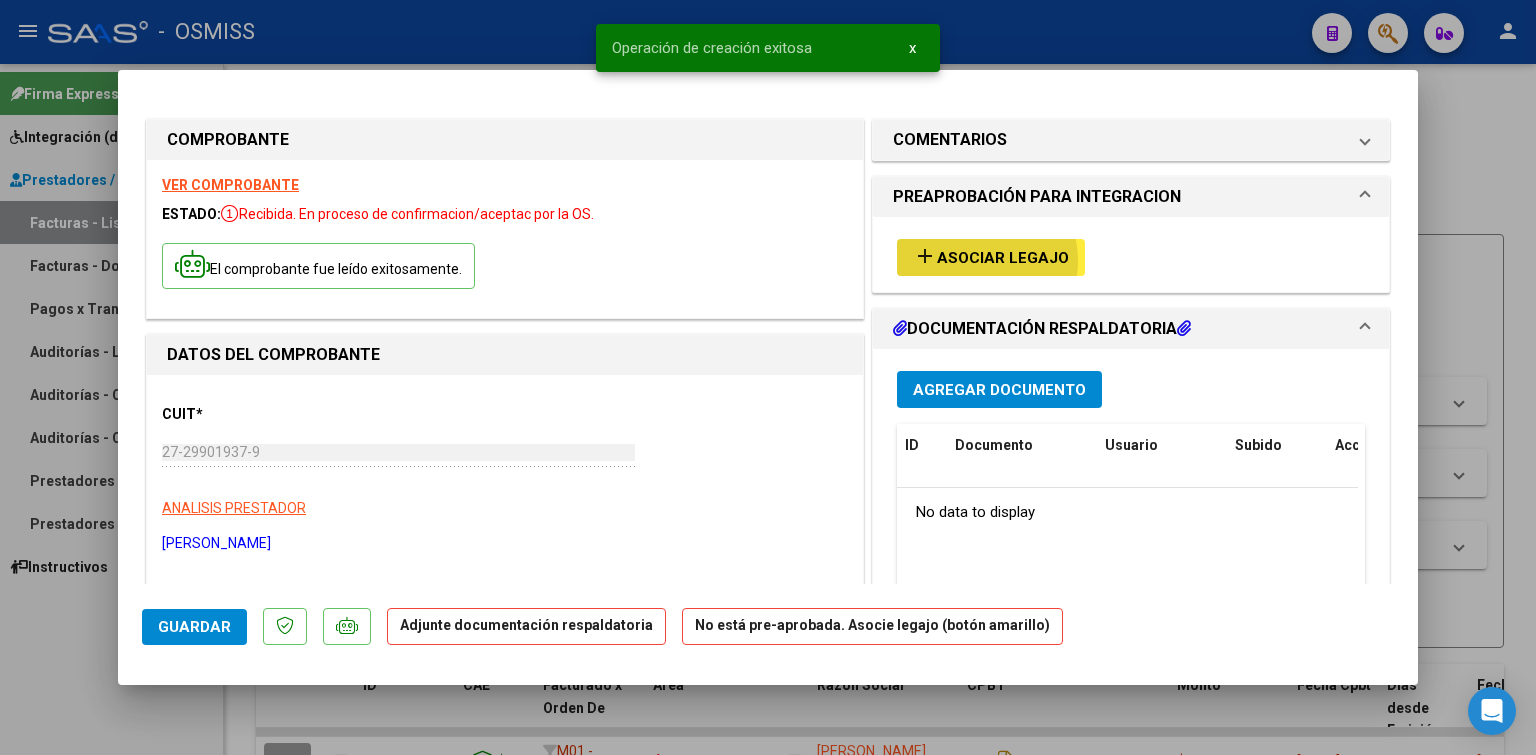 click on "Asociar Legajo" at bounding box center [1003, 258] 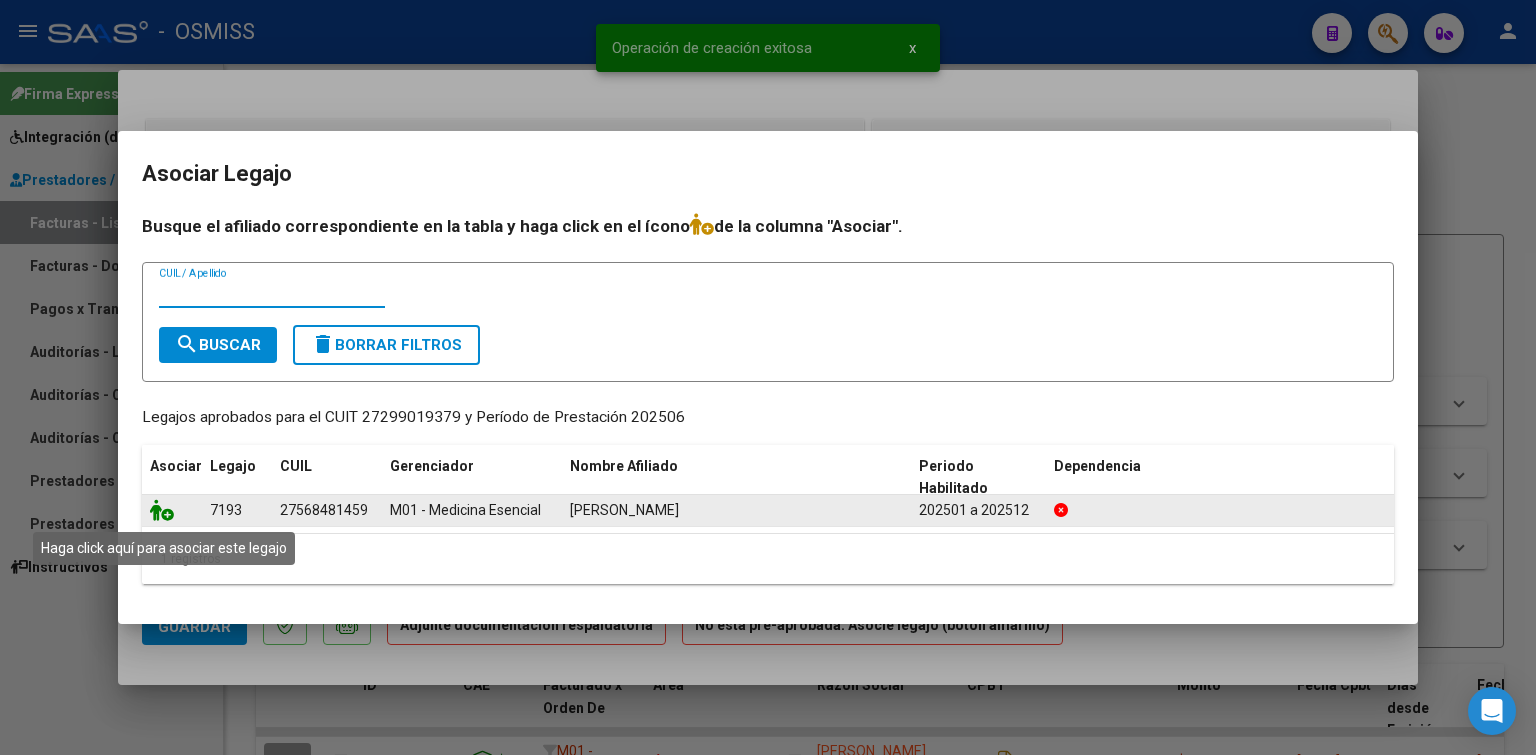 click 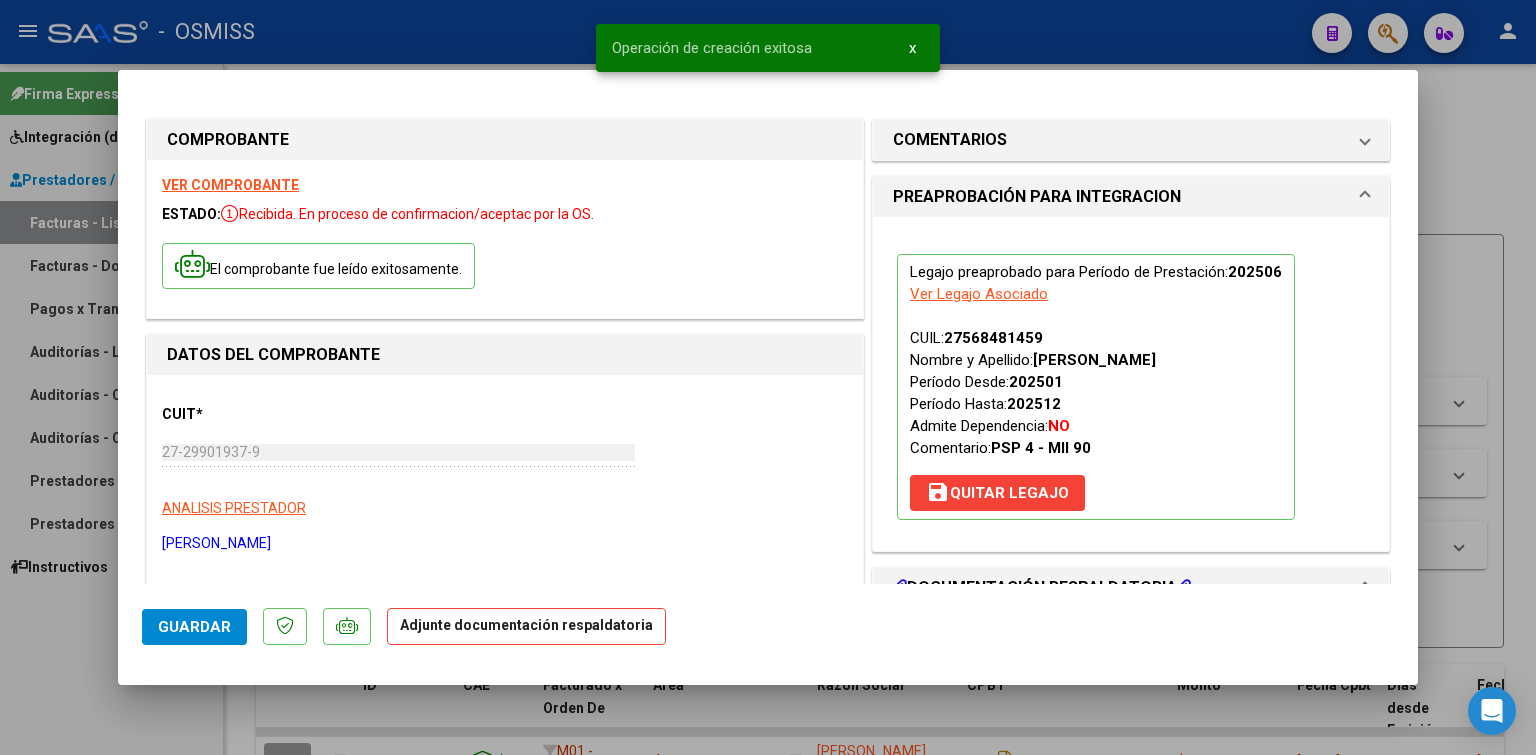 scroll, scrollTop: 300, scrollLeft: 0, axis: vertical 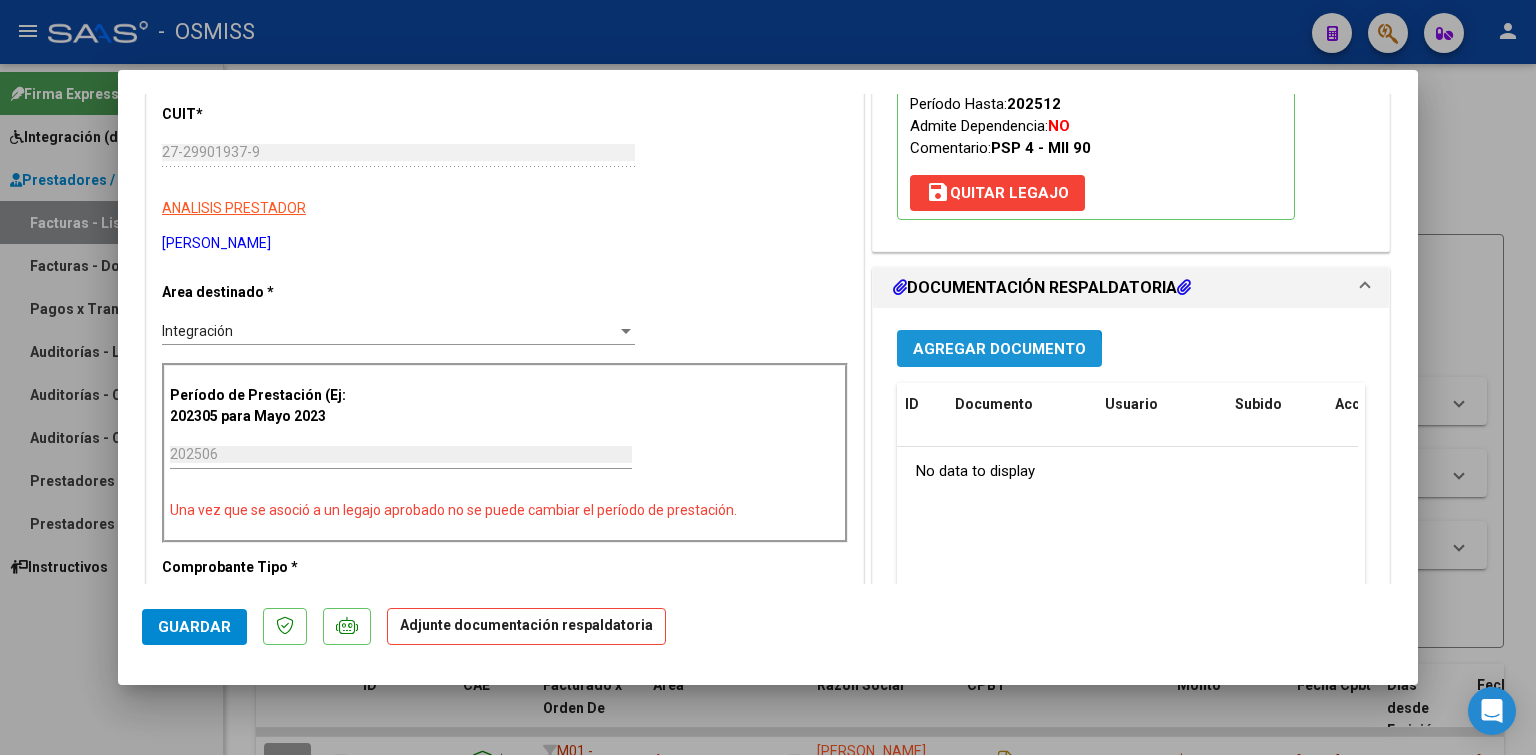 click on "Agregar Documento" at bounding box center (999, 348) 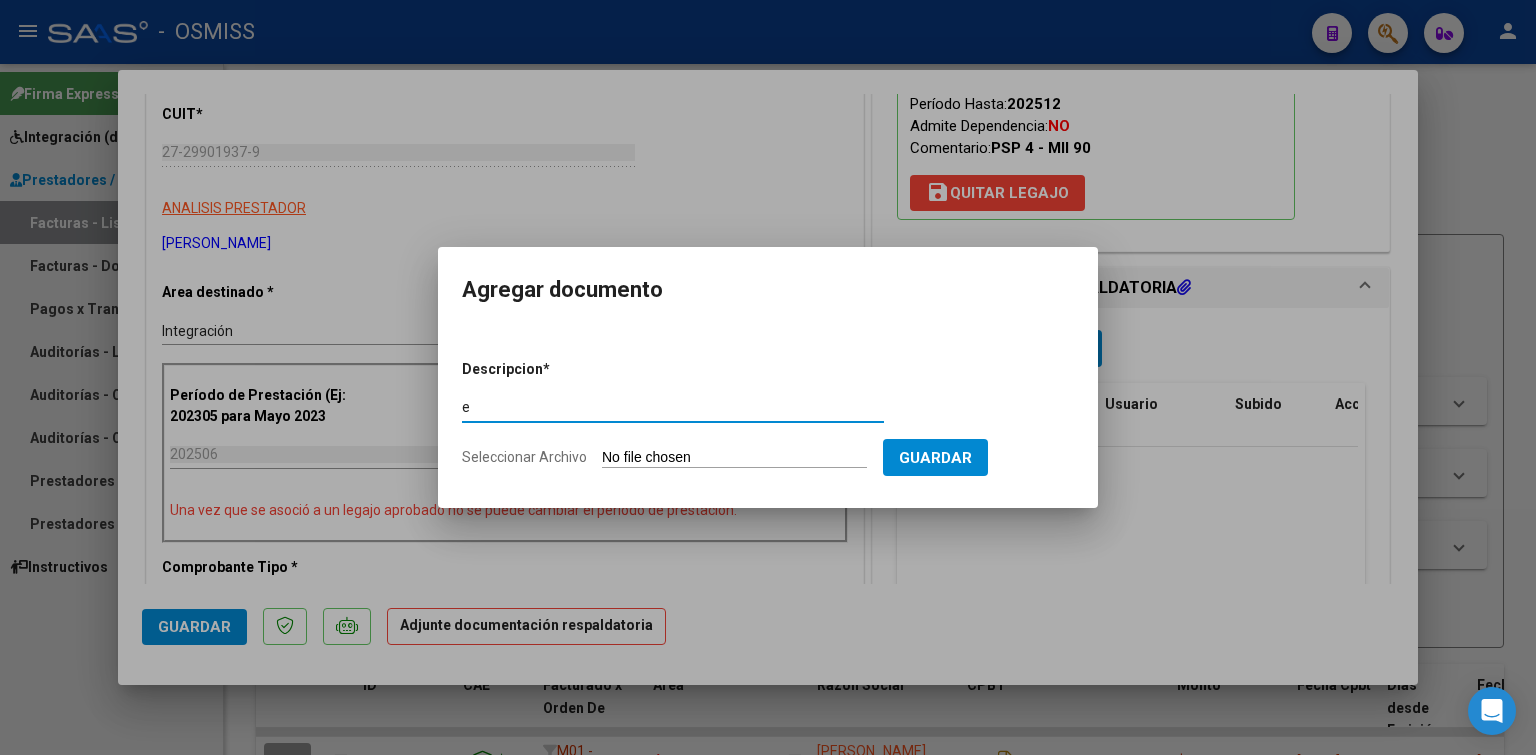 click on "Seleccionar Archivo" 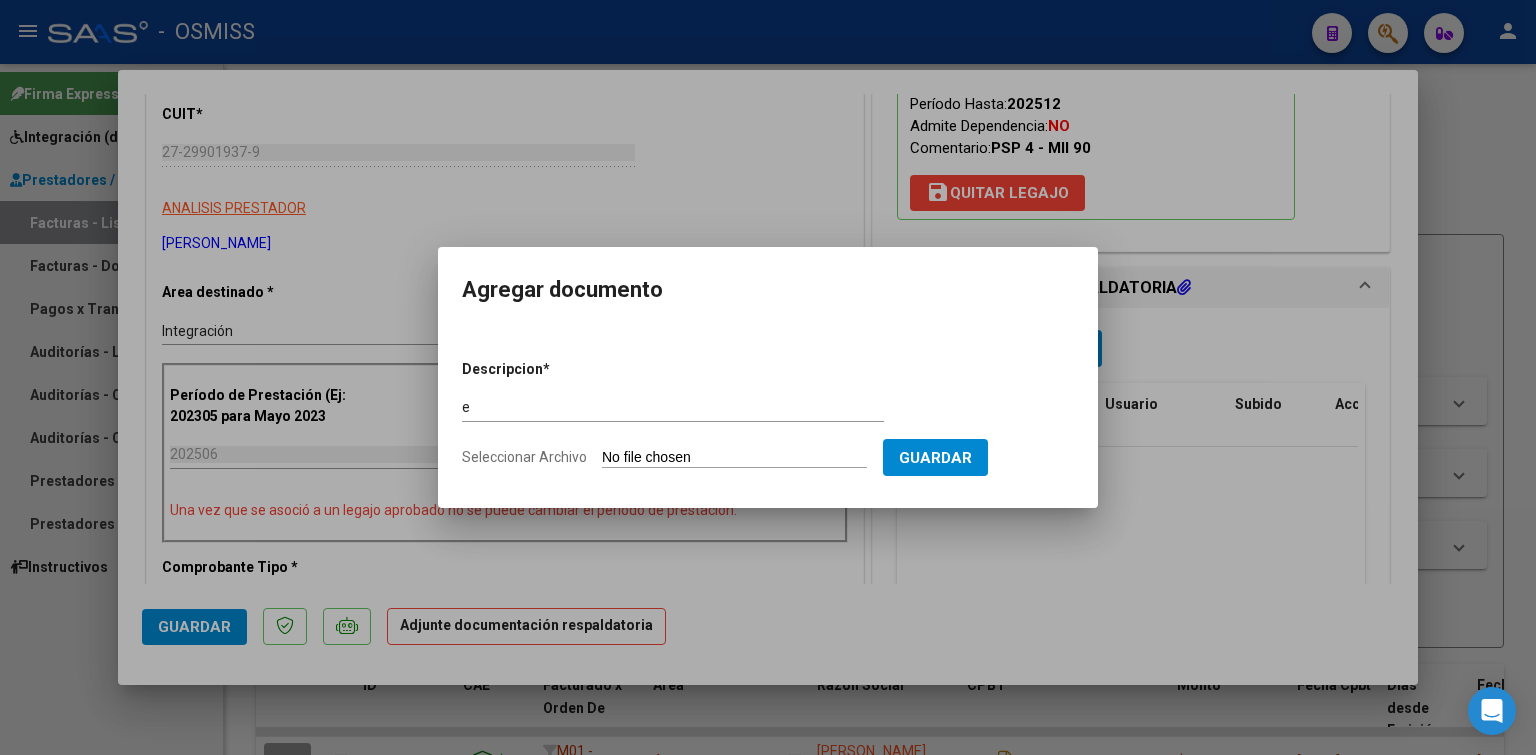 click on "Seleccionar Archivo" at bounding box center [734, 458] 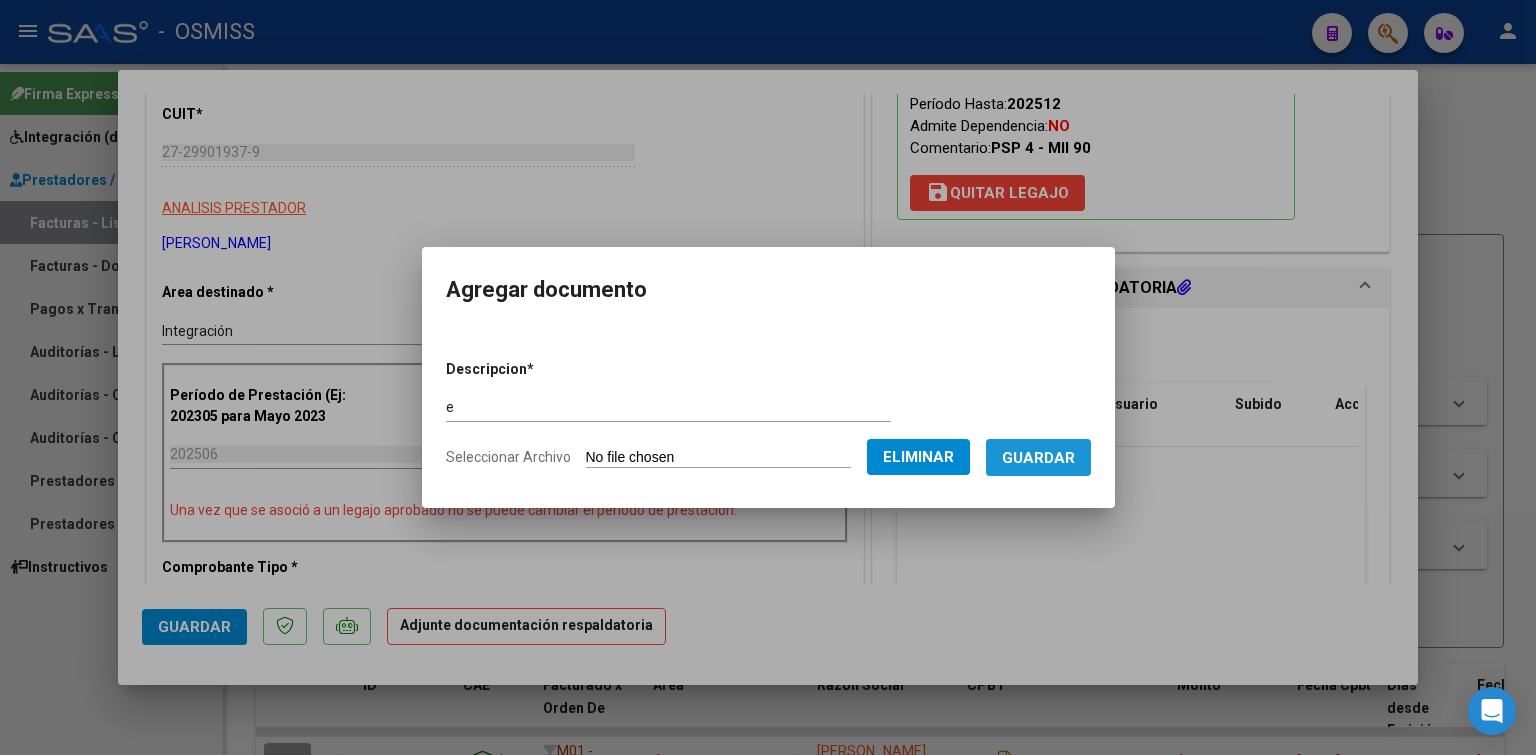 click on "Guardar" at bounding box center (1038, 457) 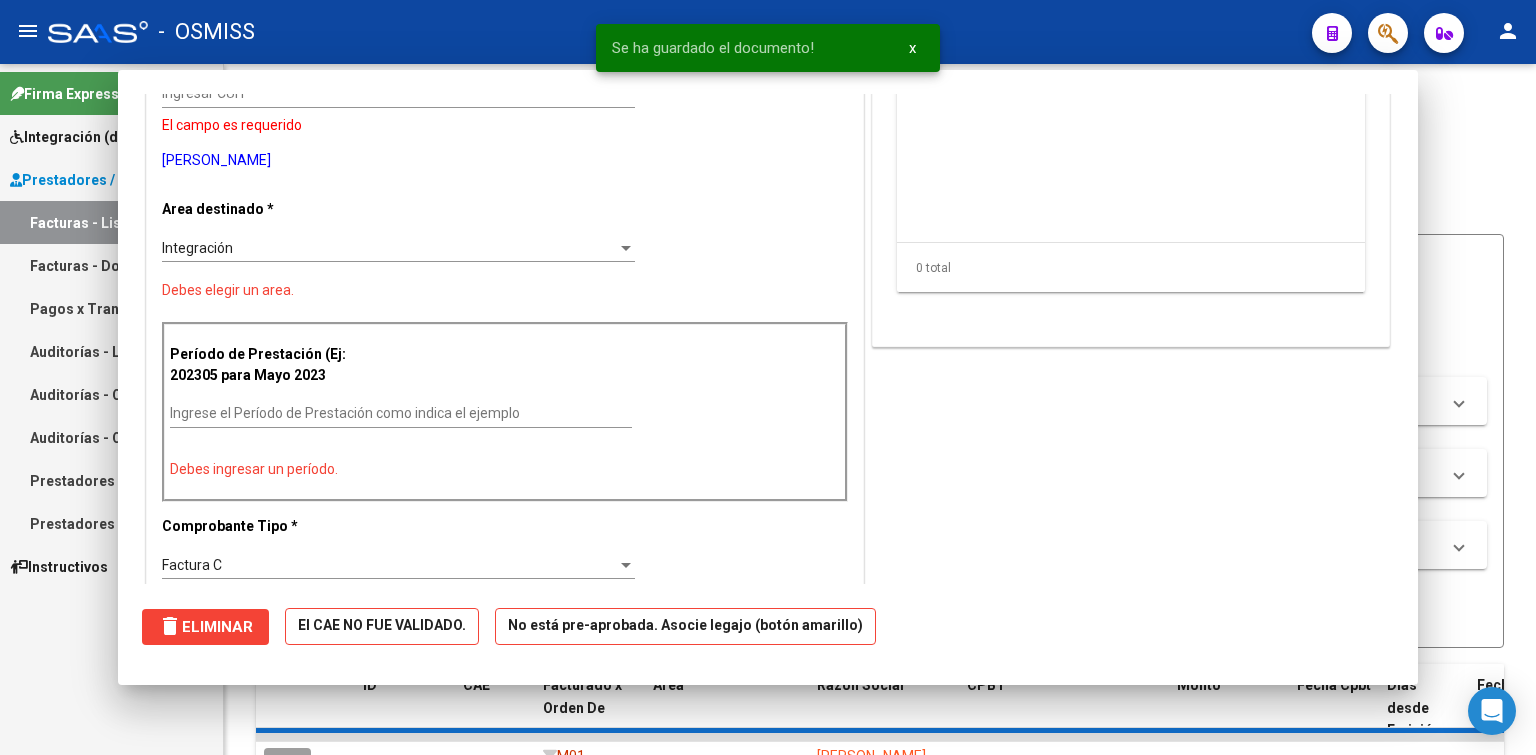scroll, scrollTop: 0, scrollLeft: 0, axis: both 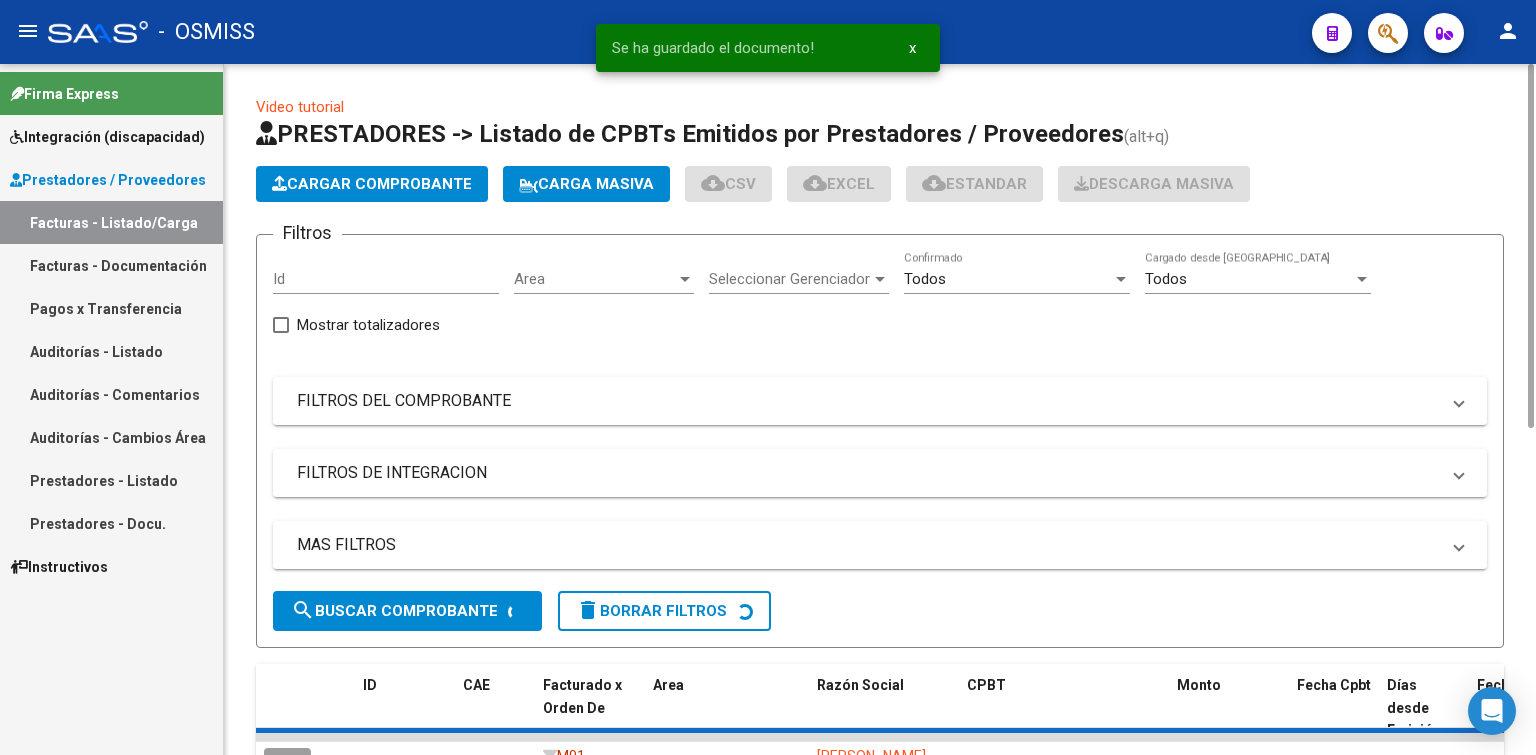 click on "Cargar Comprobante" 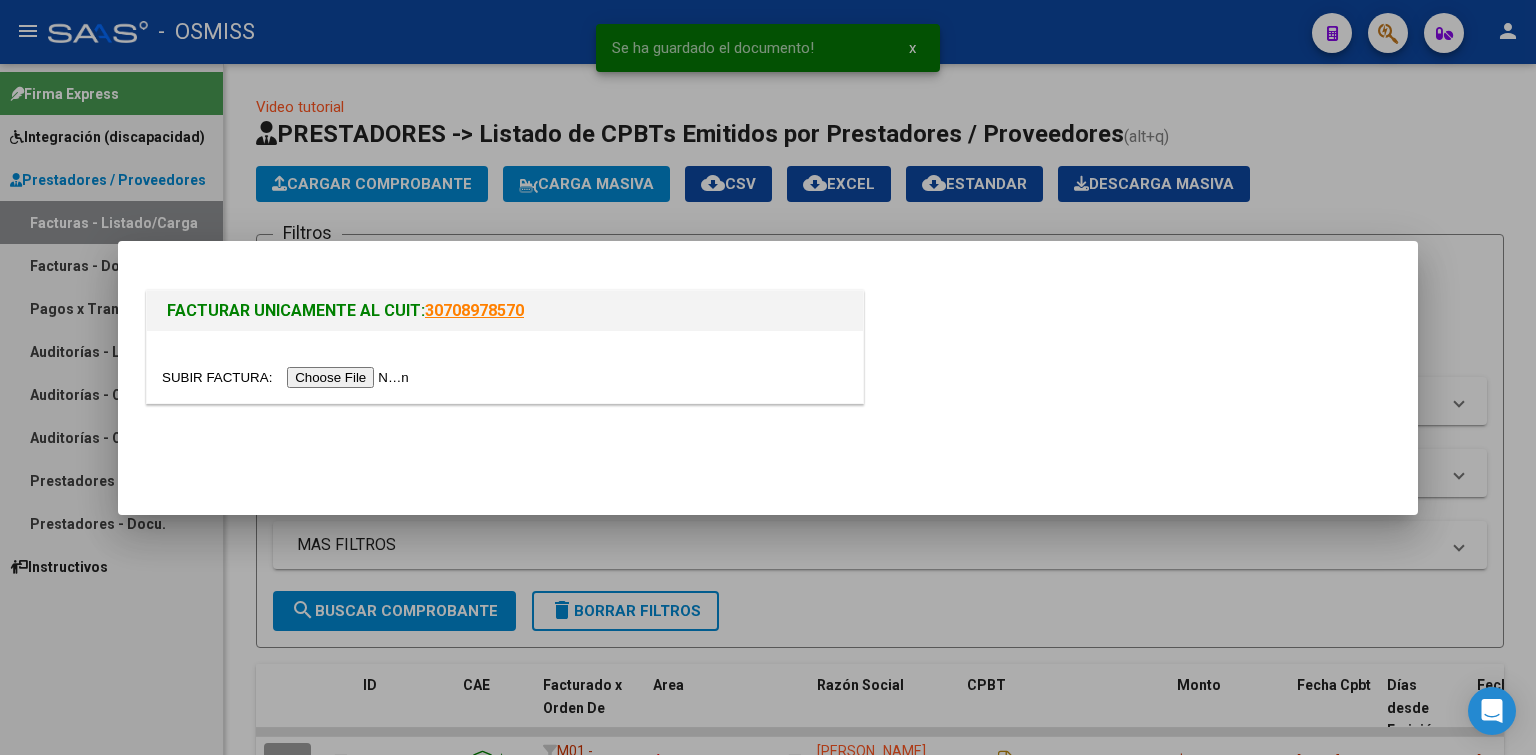 click at bounding box center [288, 377] 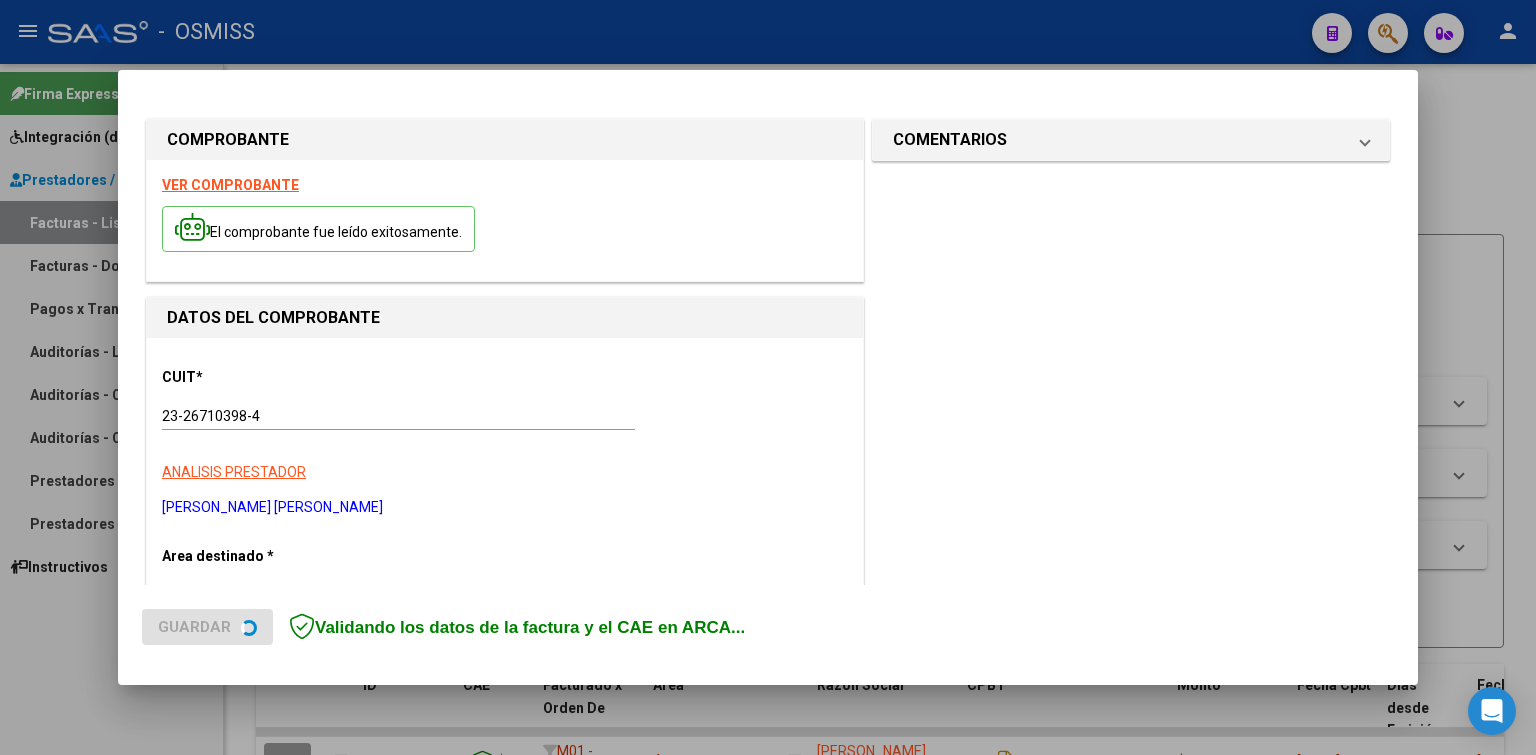 scroll, scrollTop: 400, scrollLeft: 0, axis: vertical 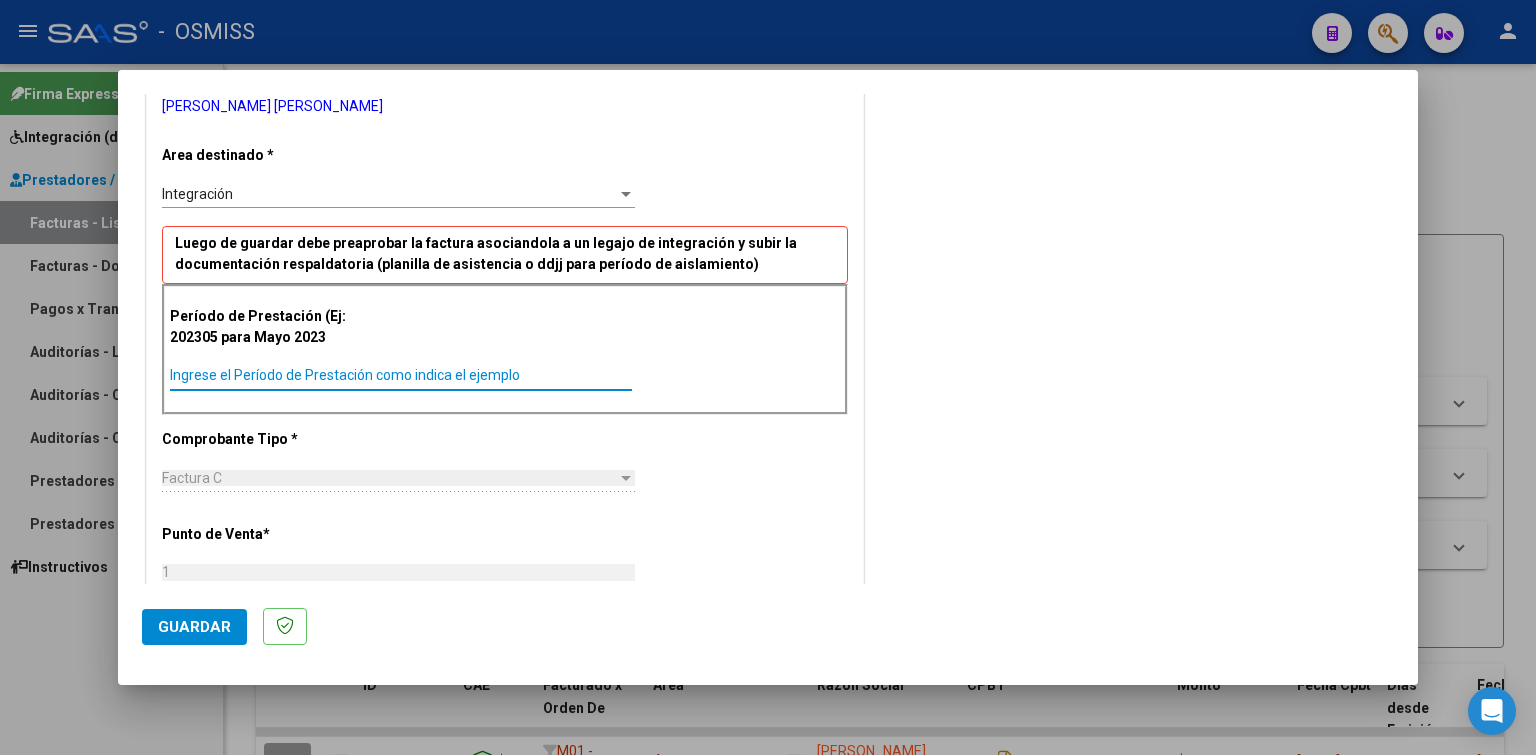 paste on "202506" 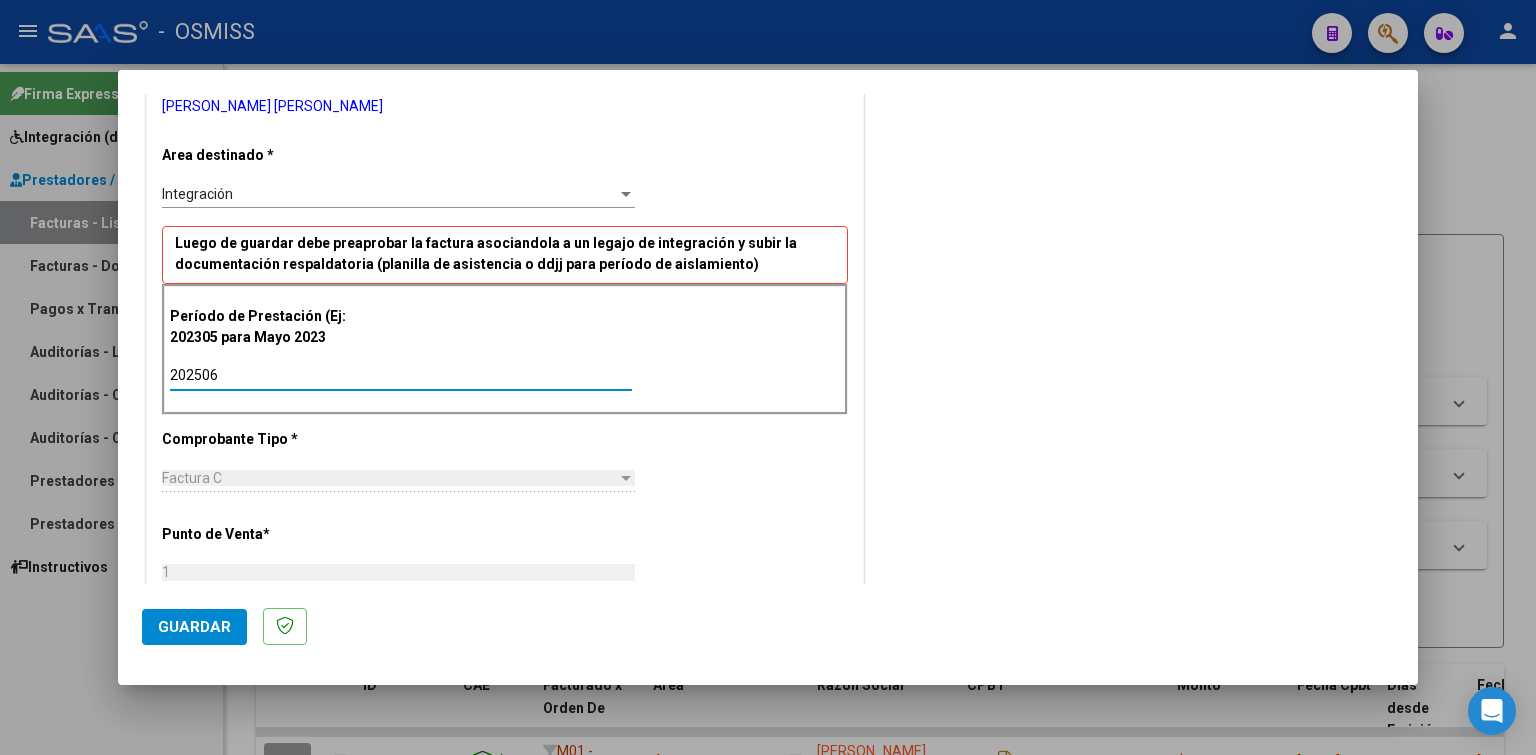 click on "Guardar" 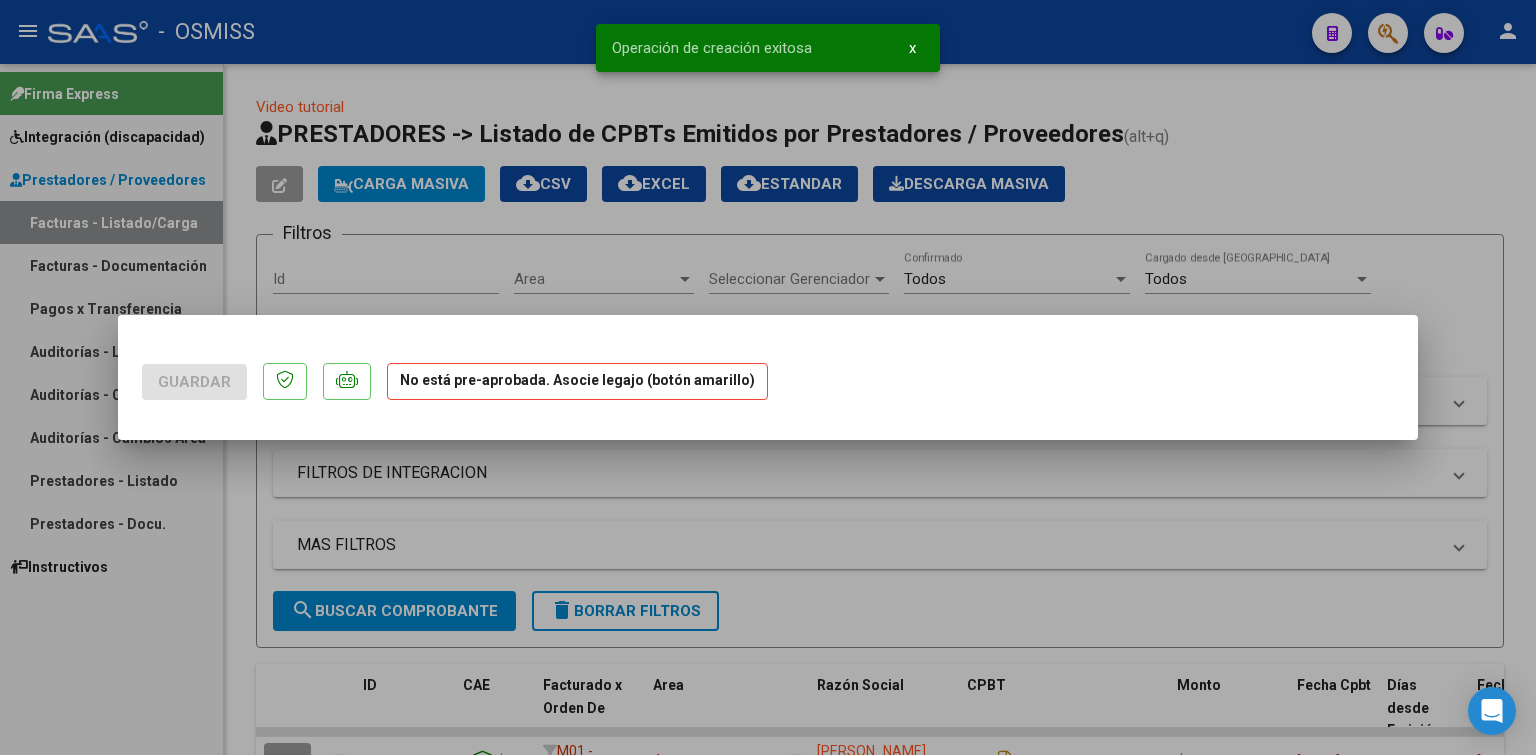 scroll, scrollTop: 0, scrollLeft: 0, axis: both 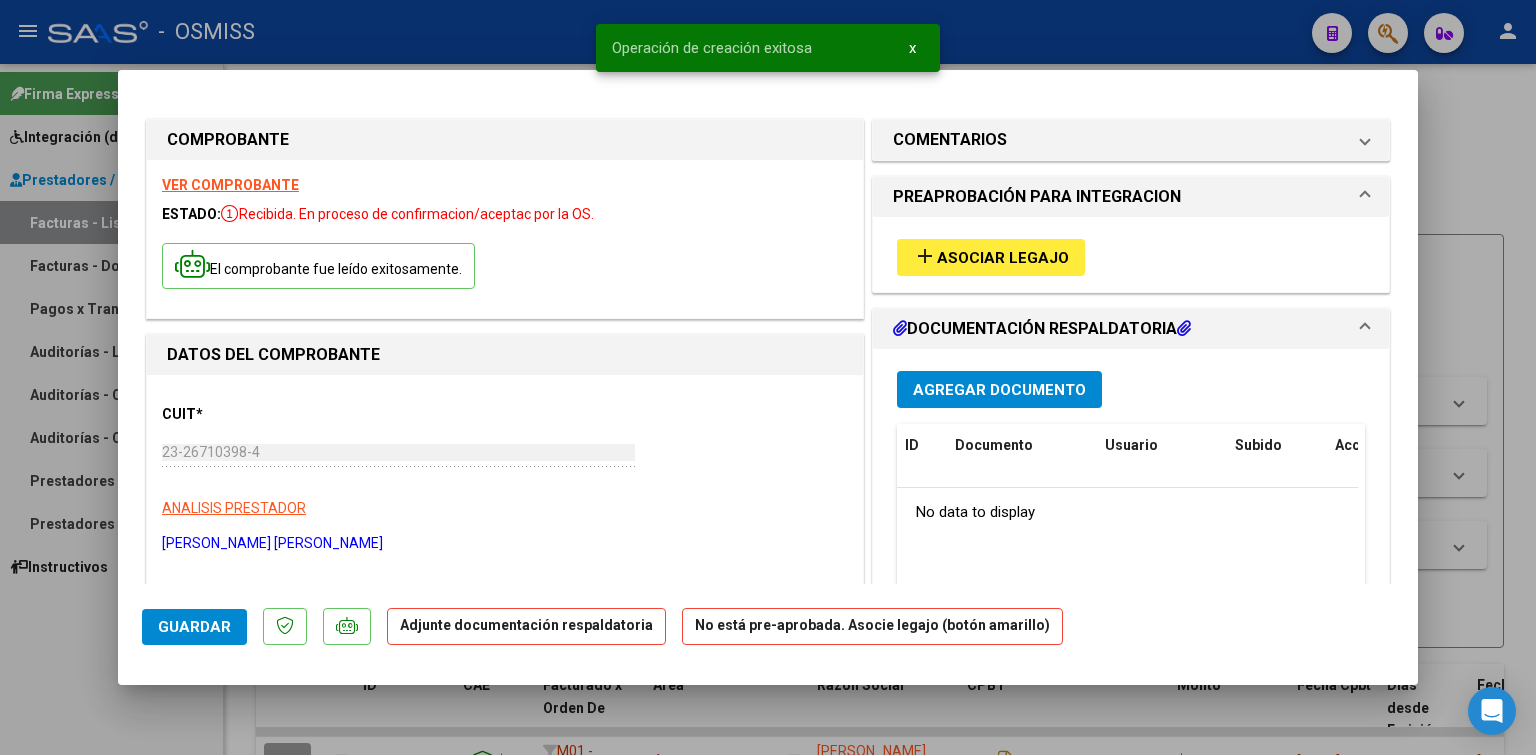 click on "Asociar Legajo" at bounding box center [1003, 258] 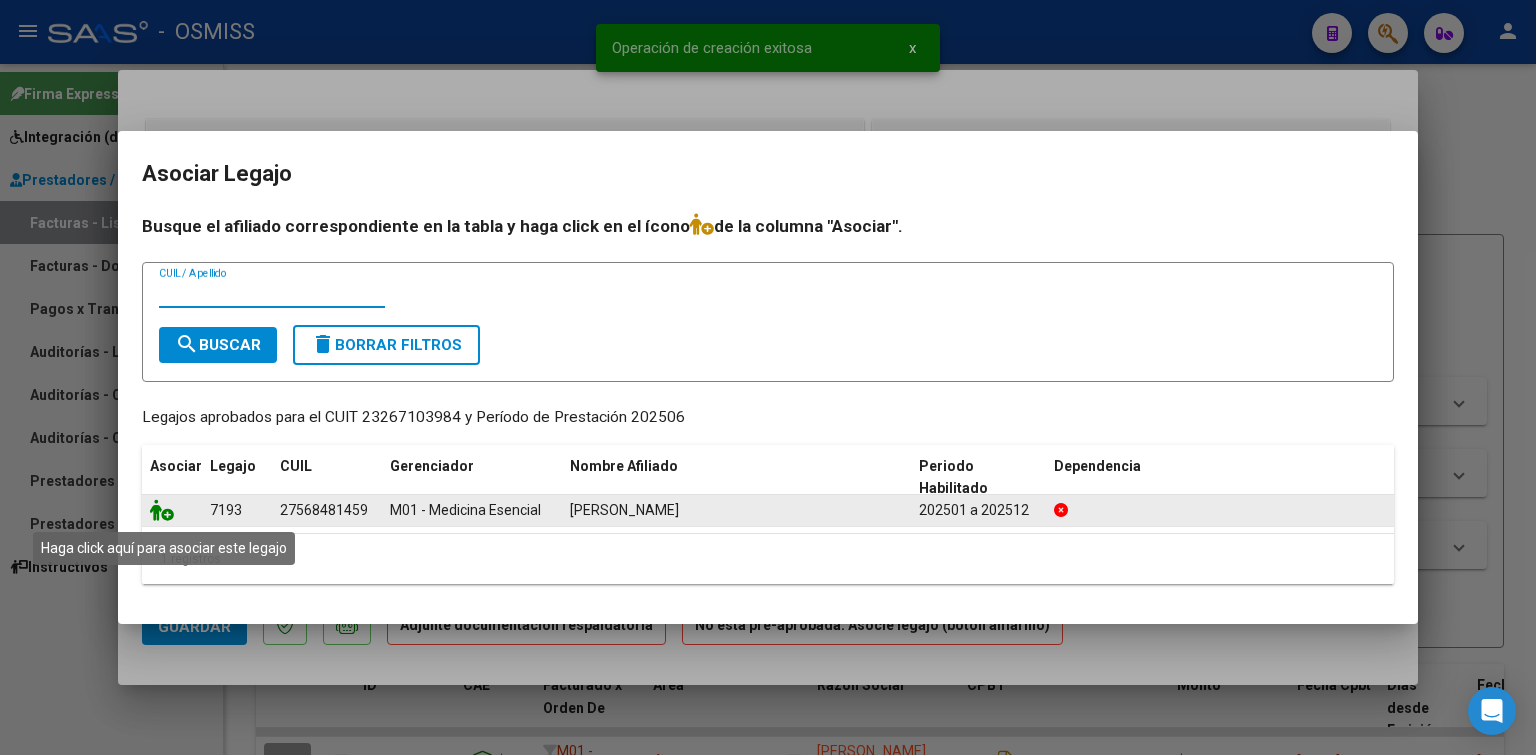 click 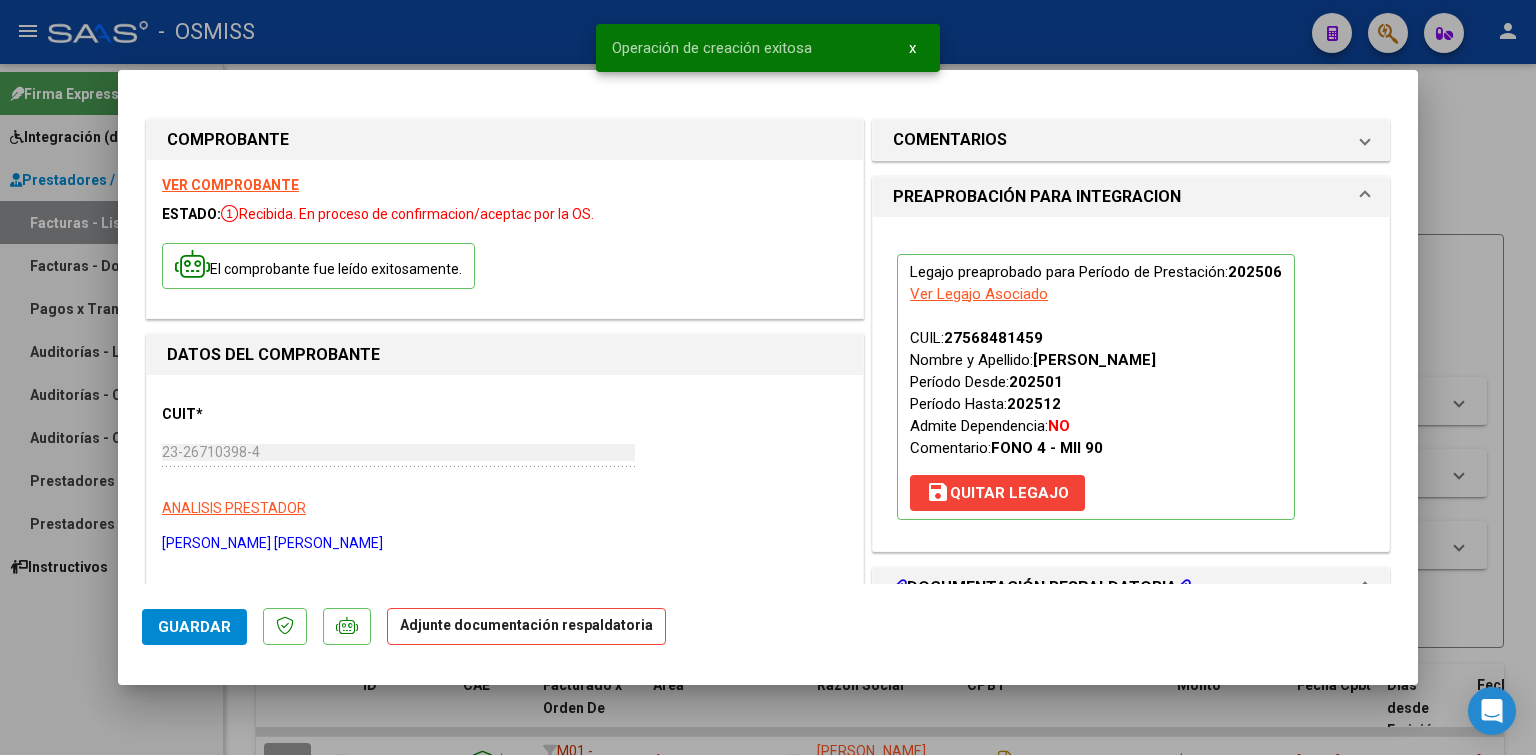 scroll, scrollTop: 100, scrollLeft: 0, axis: vertical 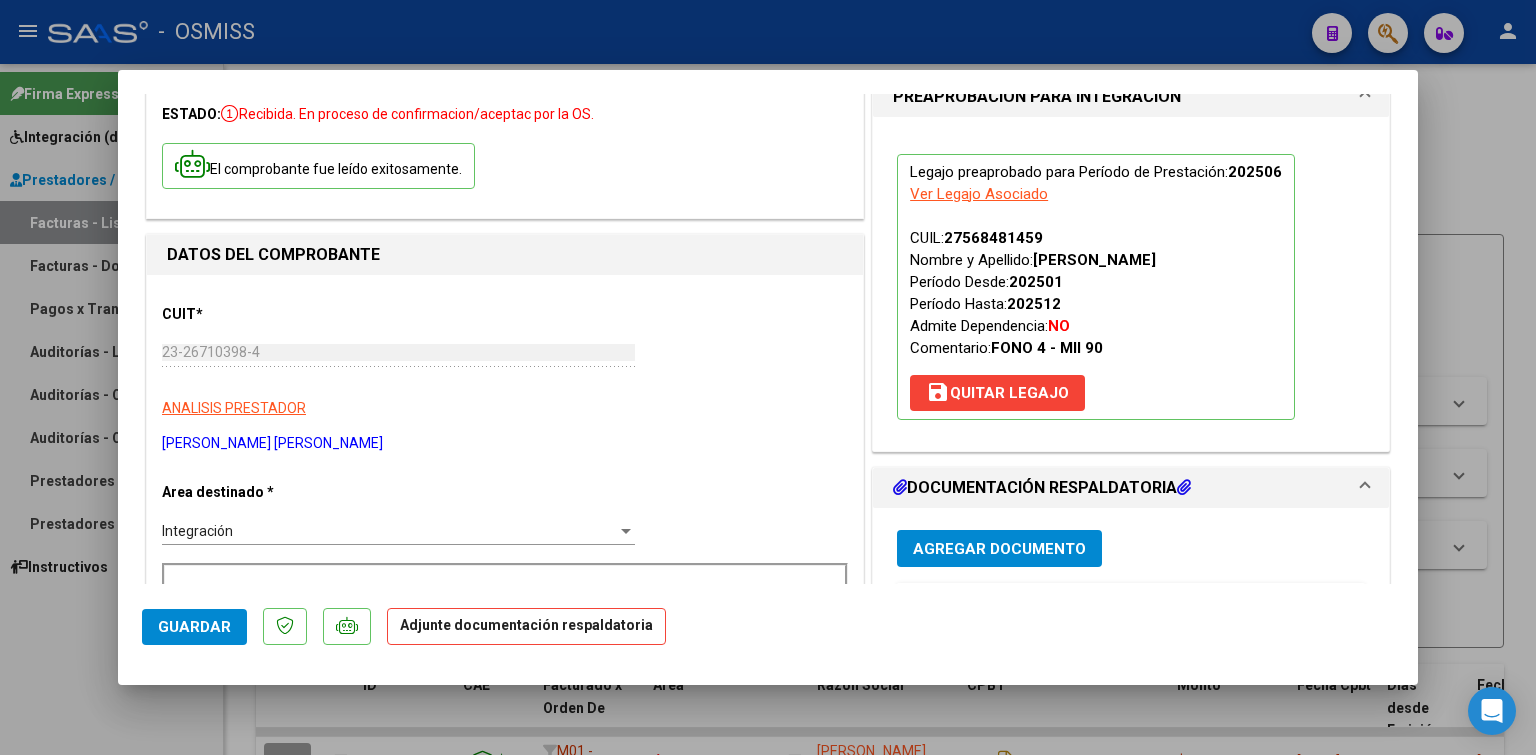 click on "Agregar Documento" at bounding box center (999, 549) 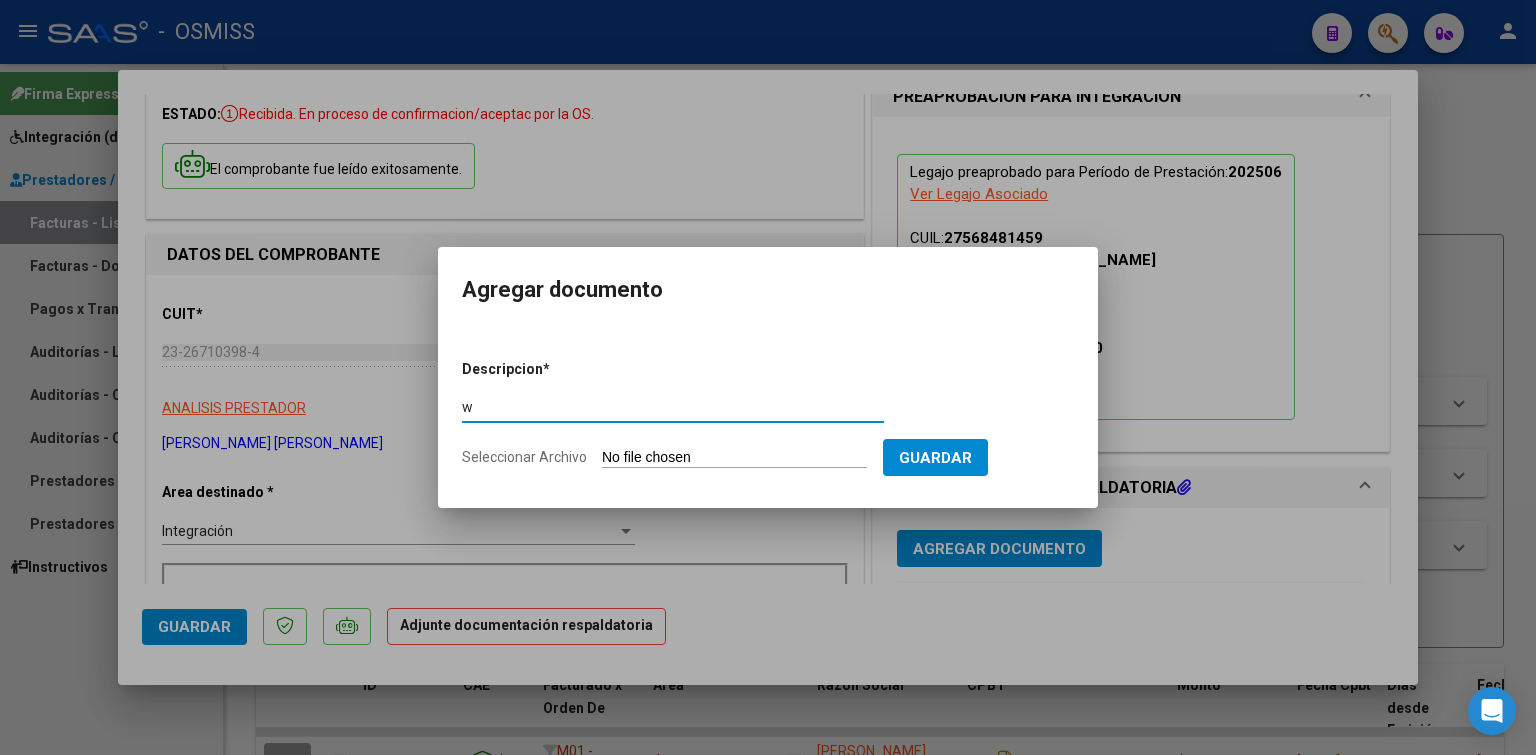 click on "Seleccionar Archivo" at bounding box center [734, 458] 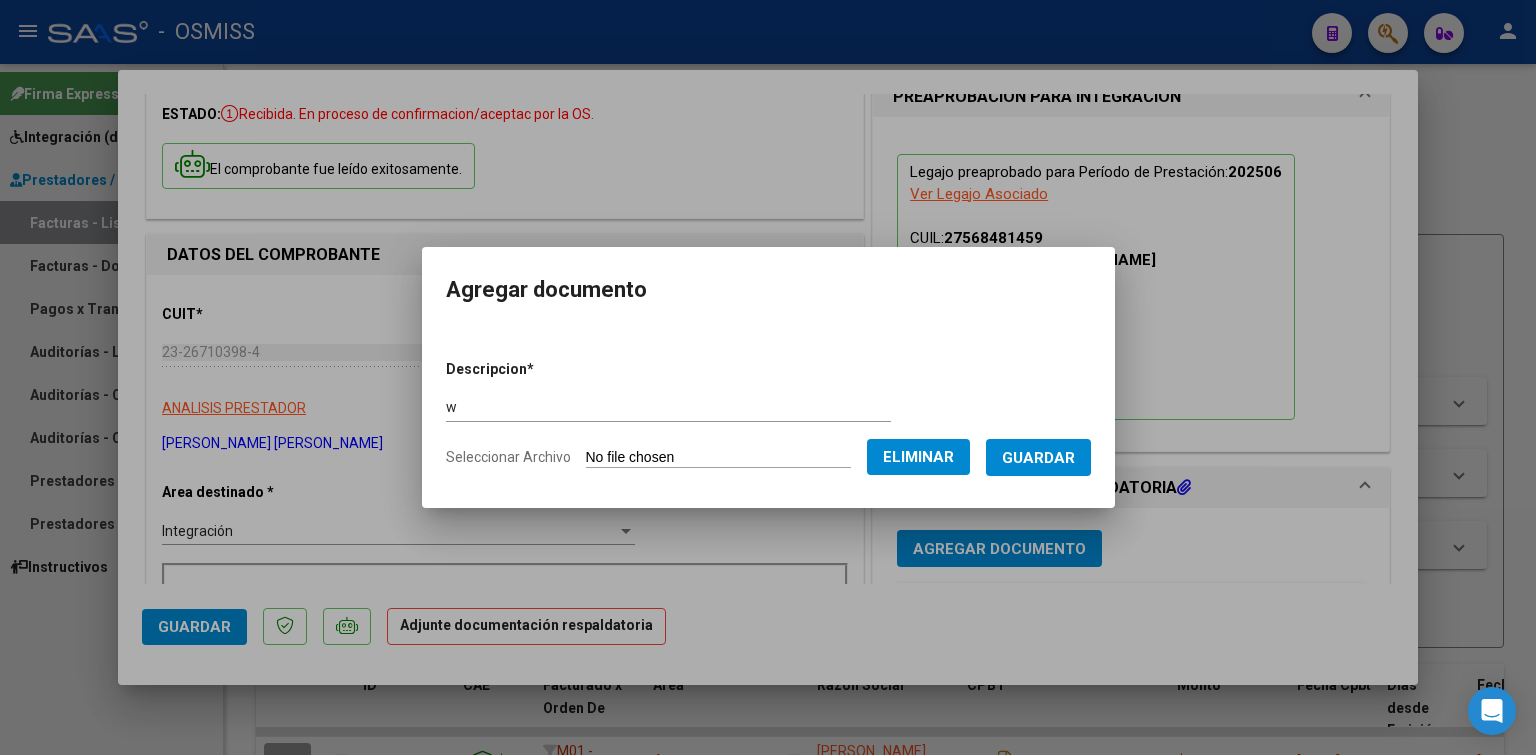 click on "Guardar" at bounding box center [1038, 458] 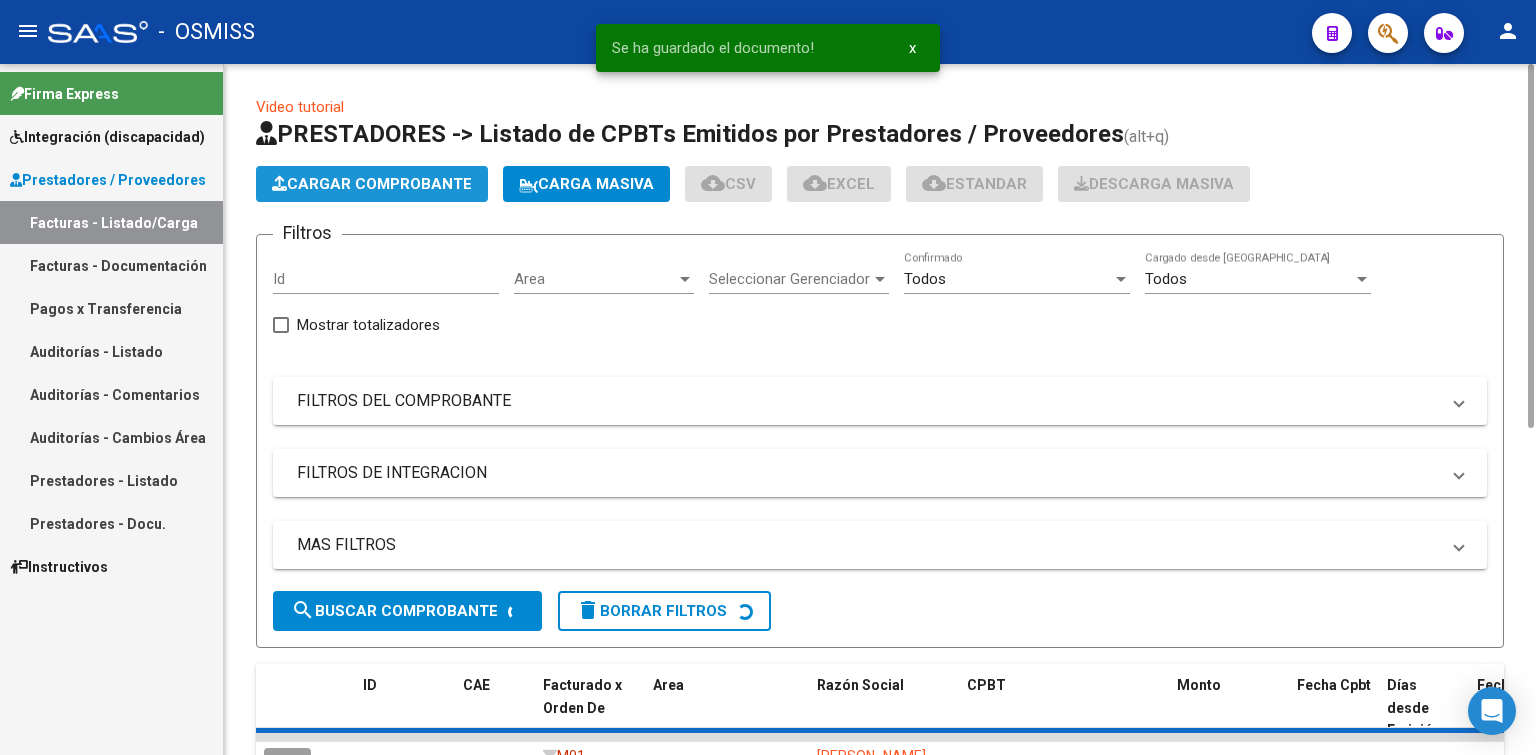 click on "Cargar Comprobante" 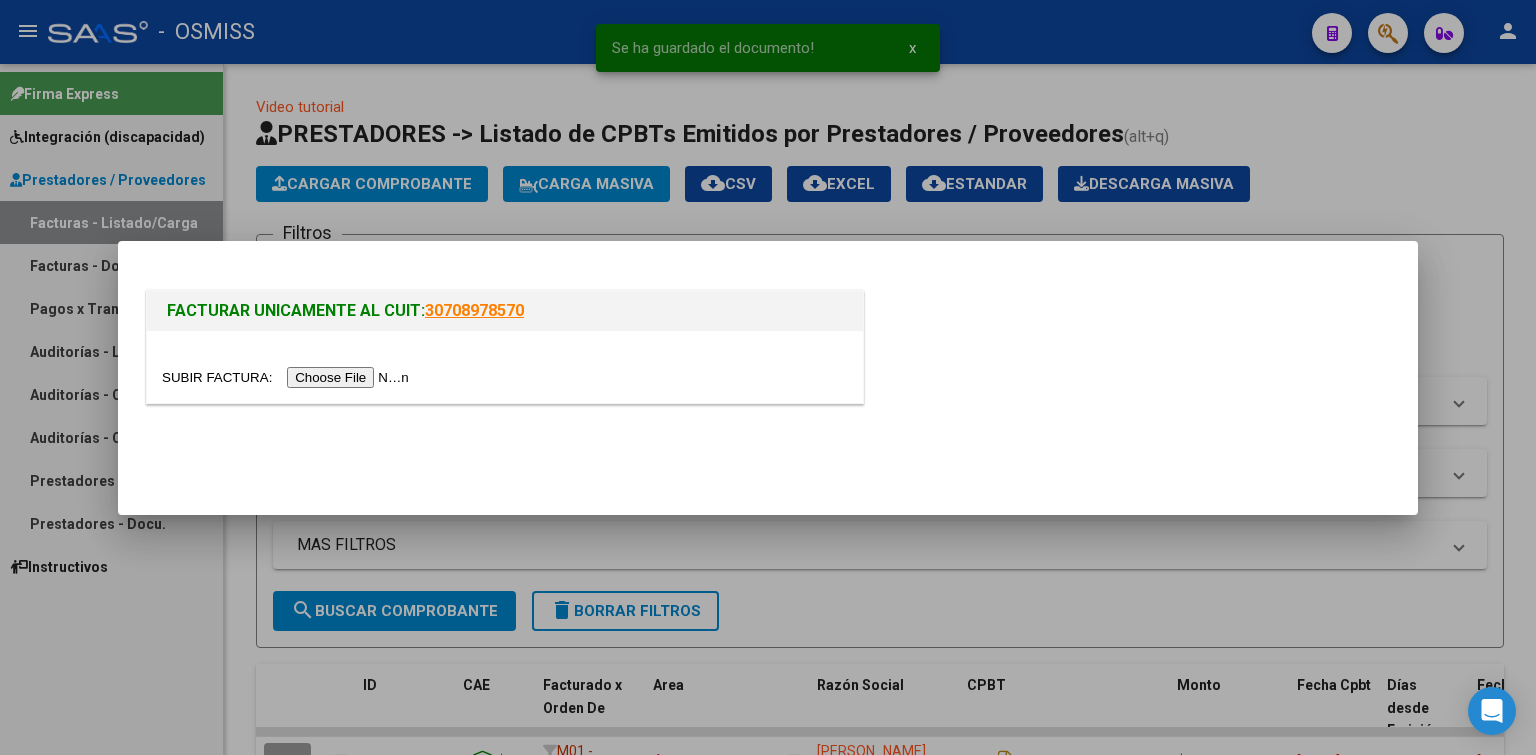 click at bounding box center [288, 377] 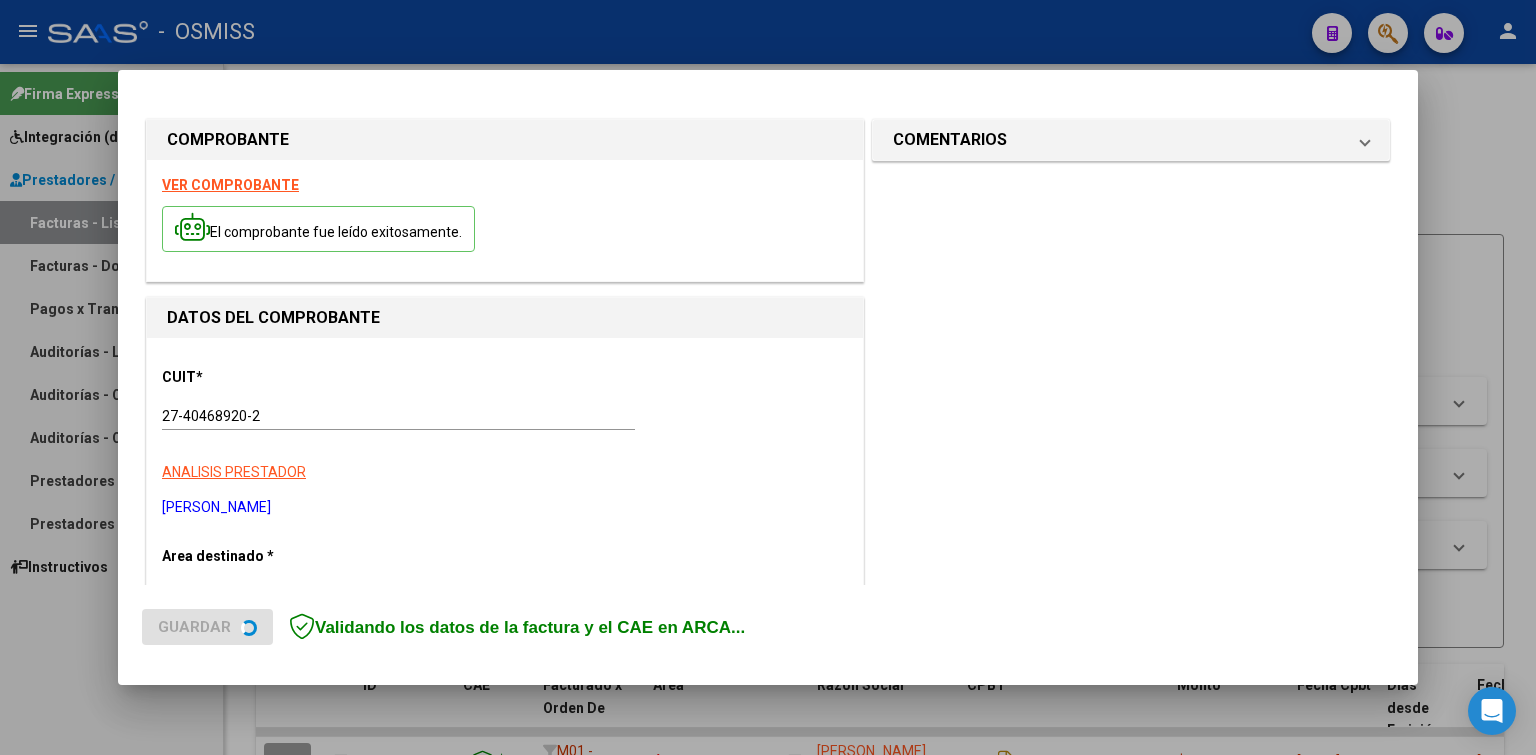 scroll, scrollTop: 300, scrollLeft: 0, axis: vertical 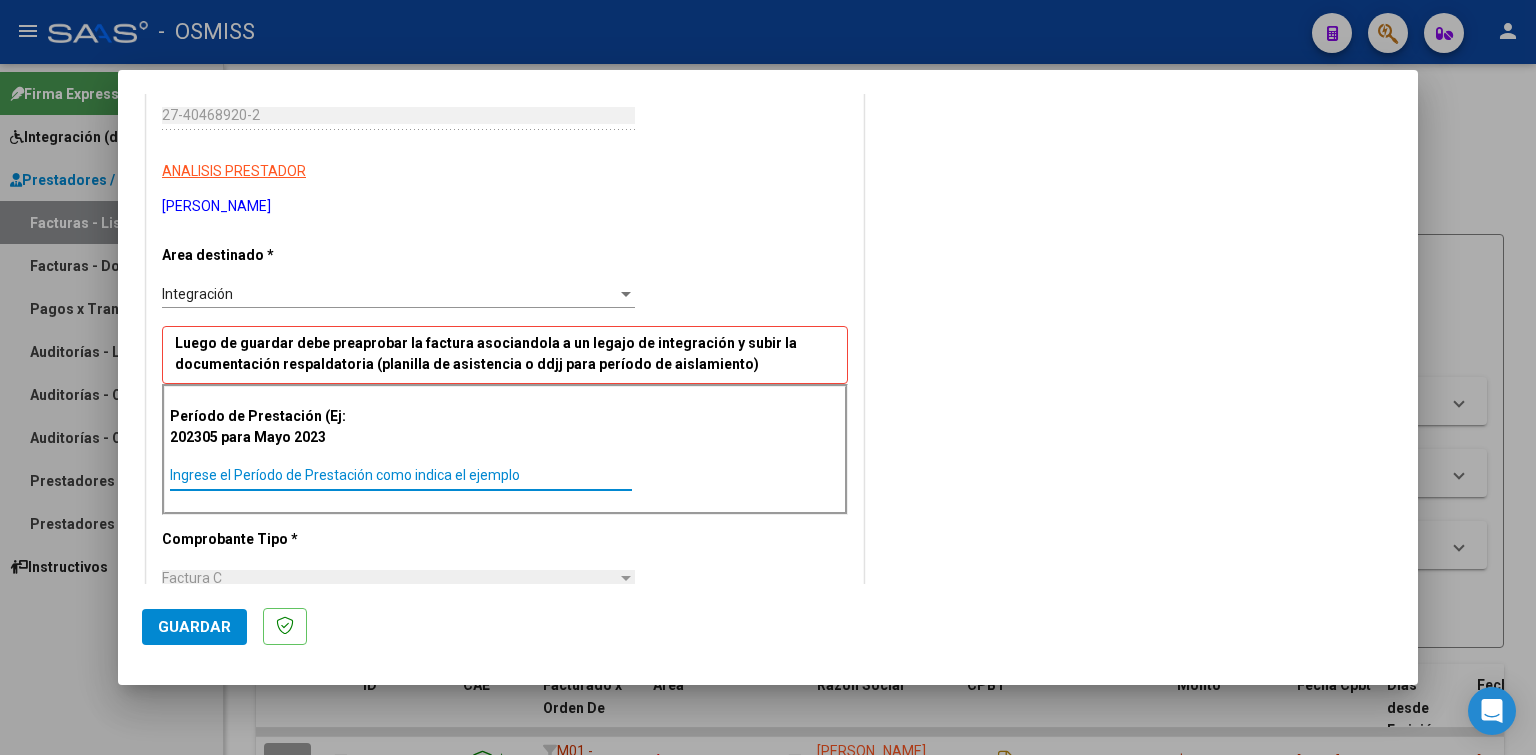 paste on "202506" 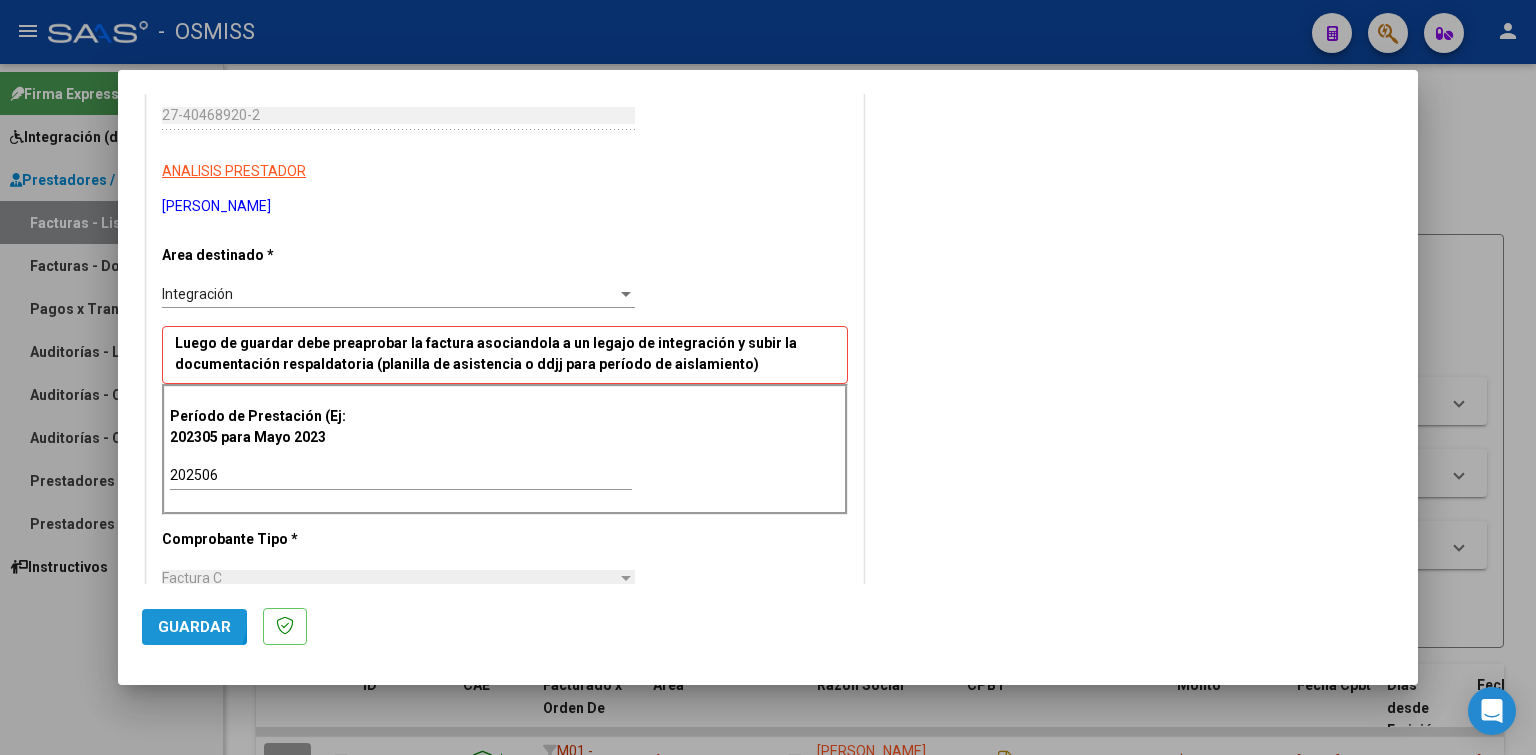 click on "Guardar" 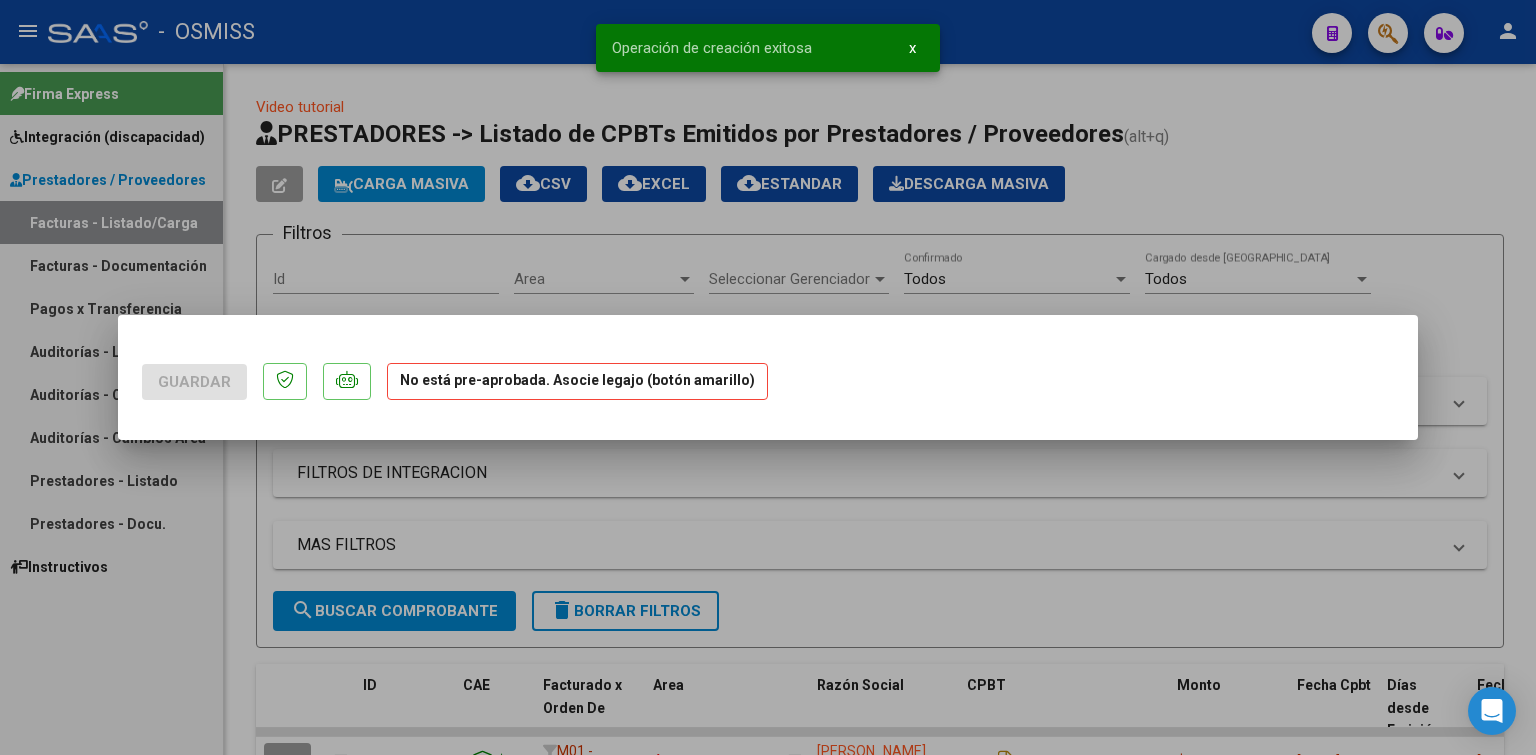 scroll, scrollTop: 0, scrollLeft: 0, axis: both 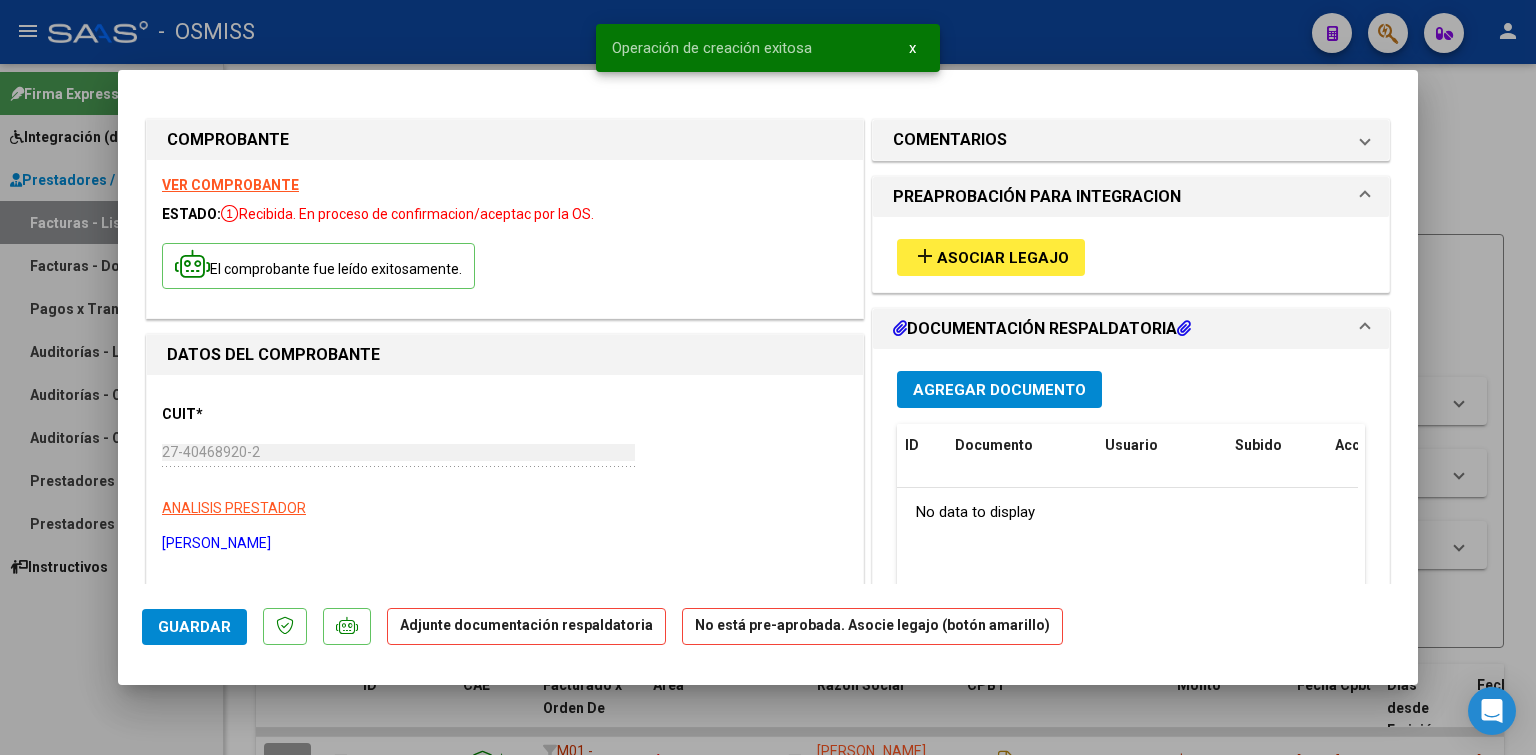 click on "add Asociar Legajo" at bounding box center [991, 257] 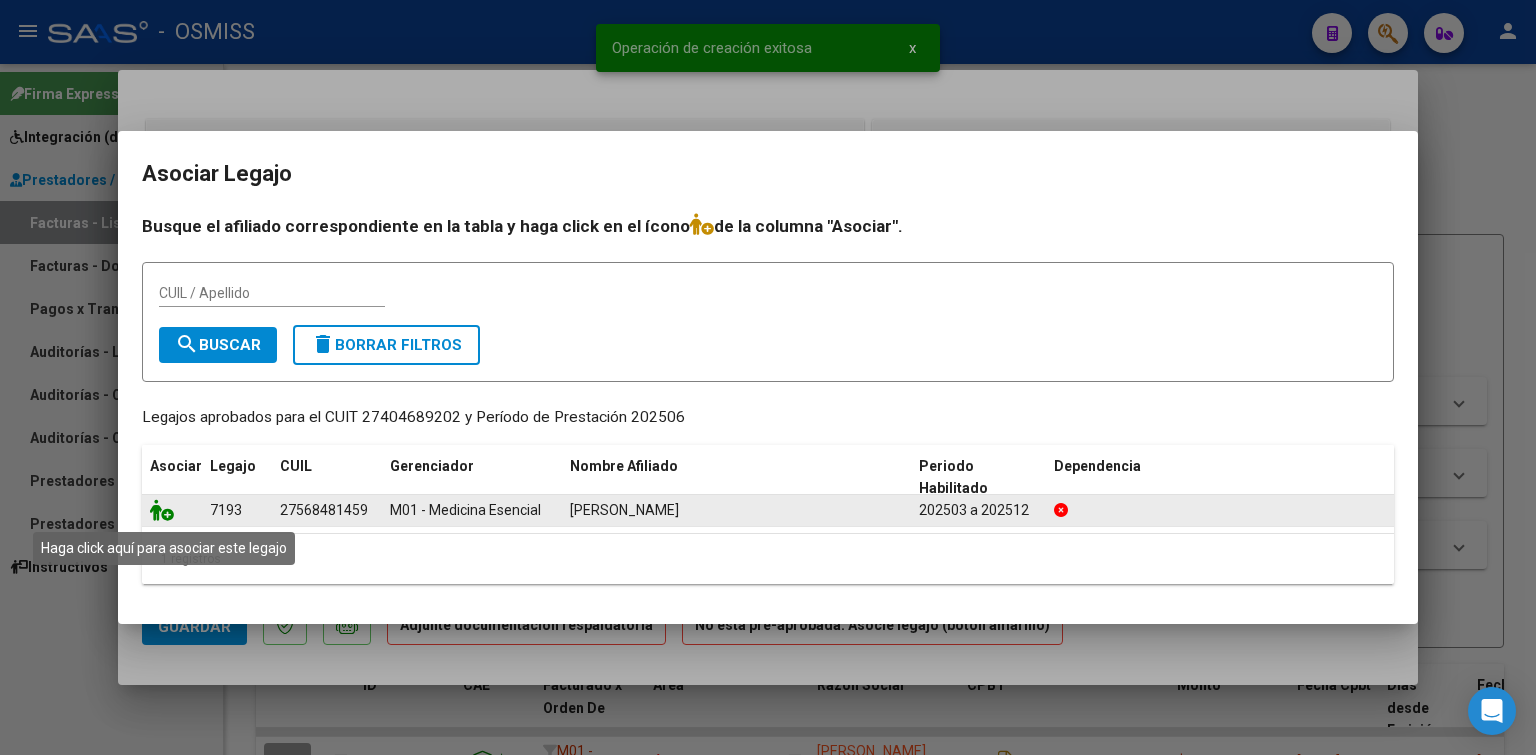click 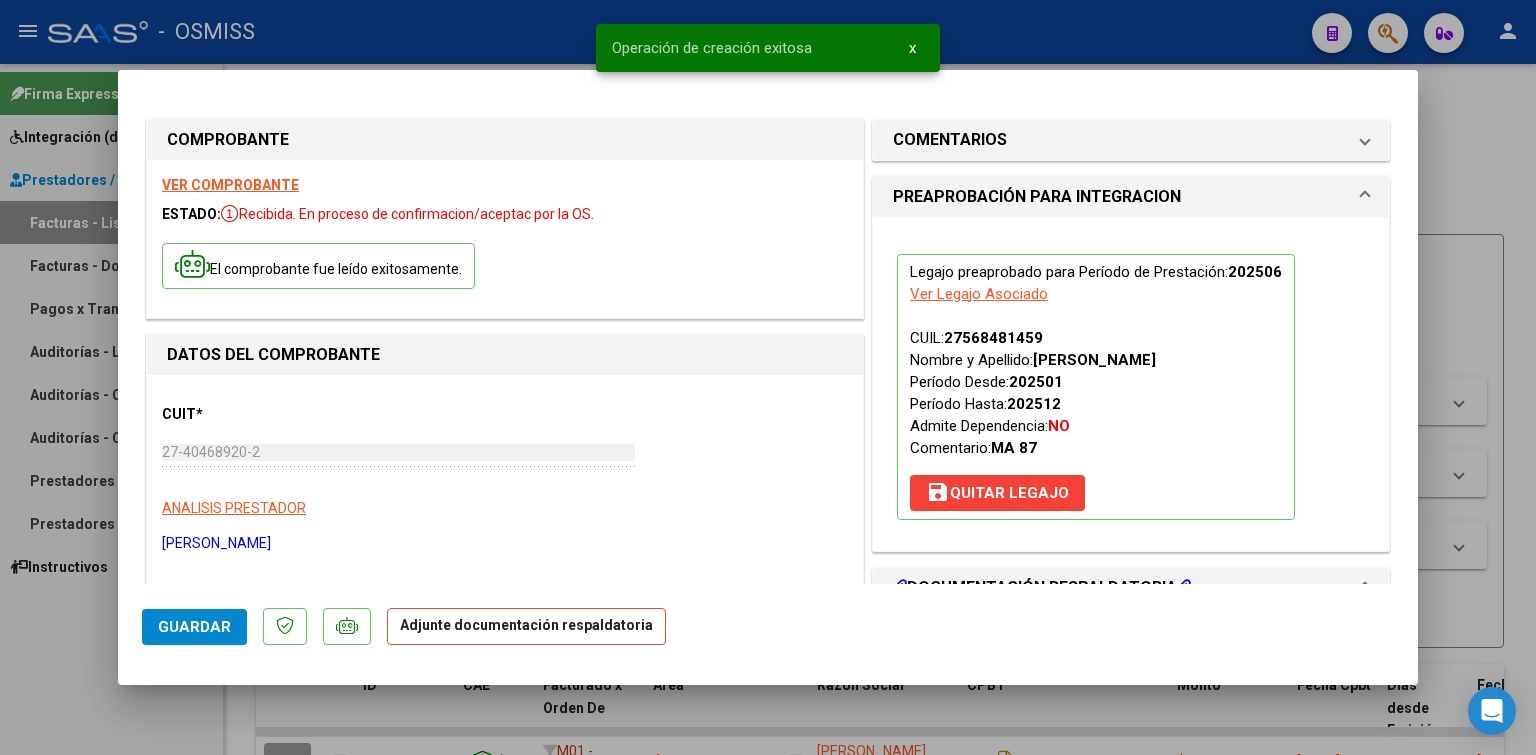 scroll, scrollTop: 200, scrollLeft: 0, axis: vertical 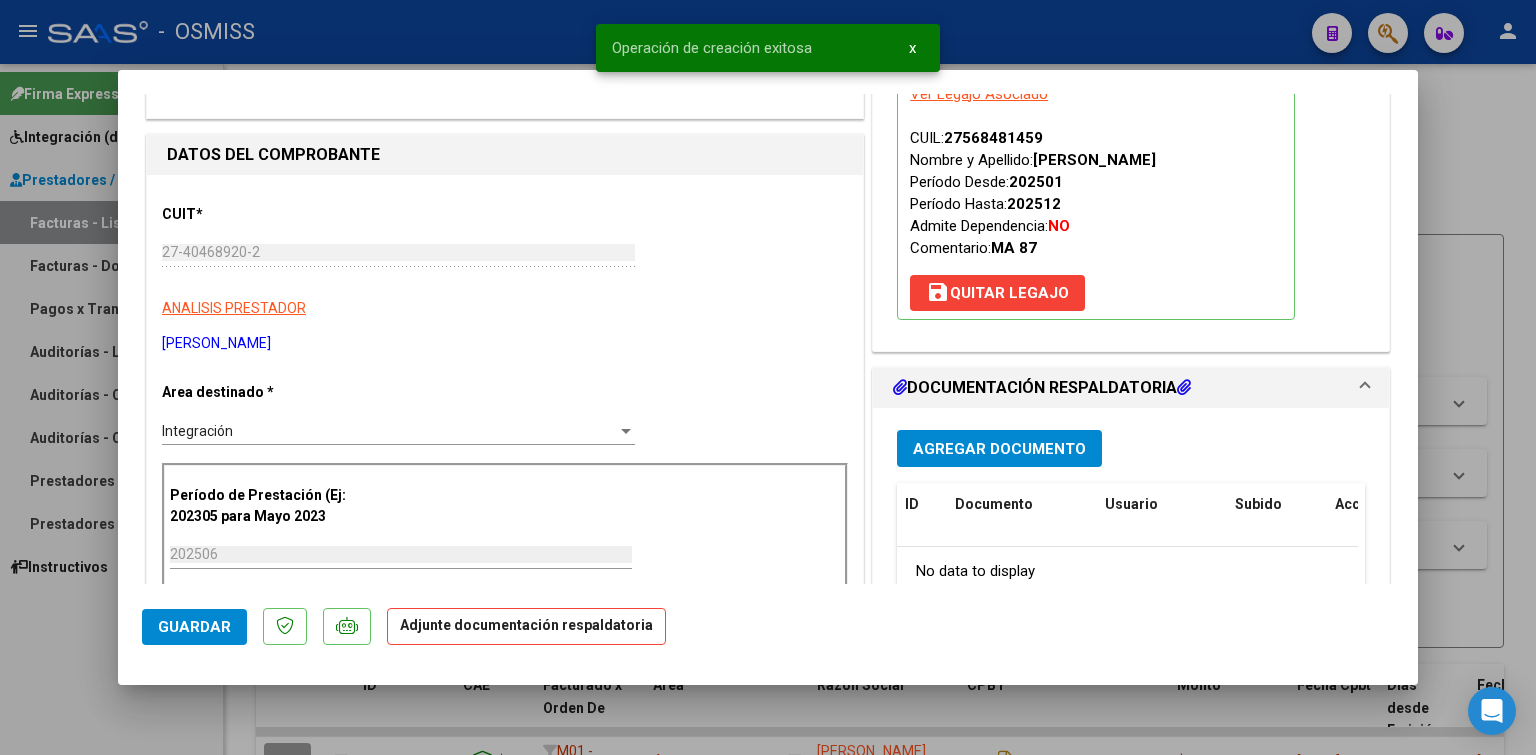click on "Agregar Documento" at bounding box center [999, 449] 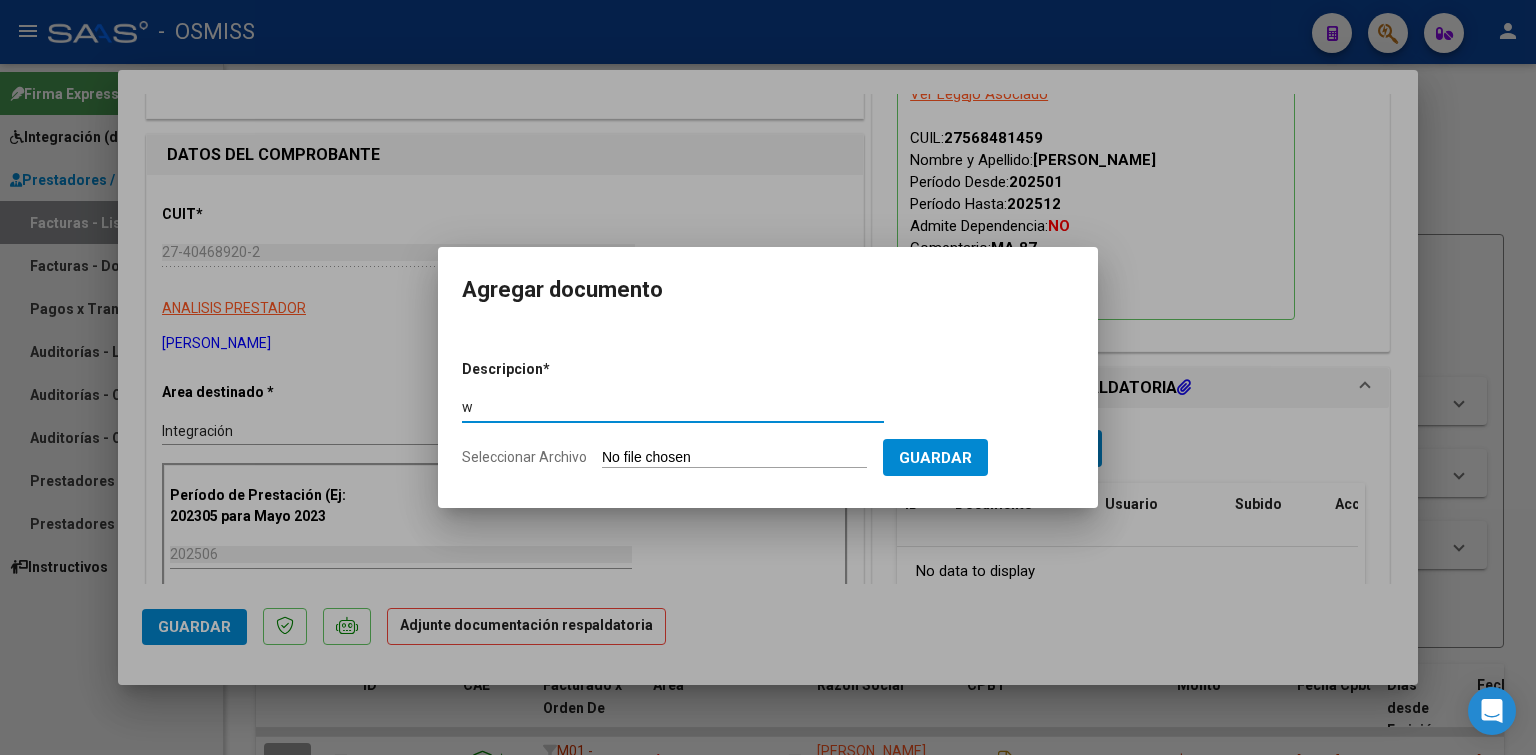 click on "Seleccionar Archivo" at bounding box center [734, 458] 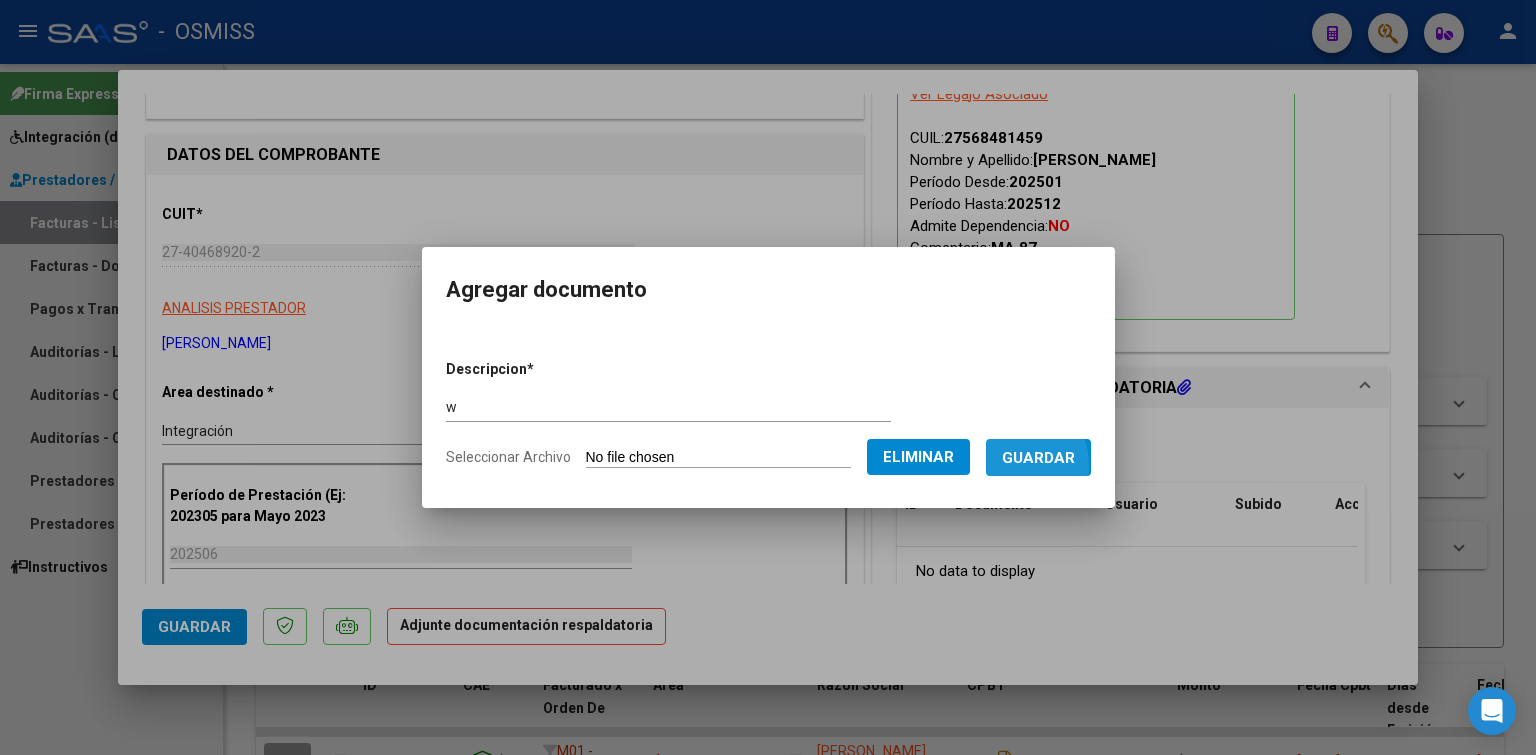 click on "Guardar" at bounding box center [1038, 458] 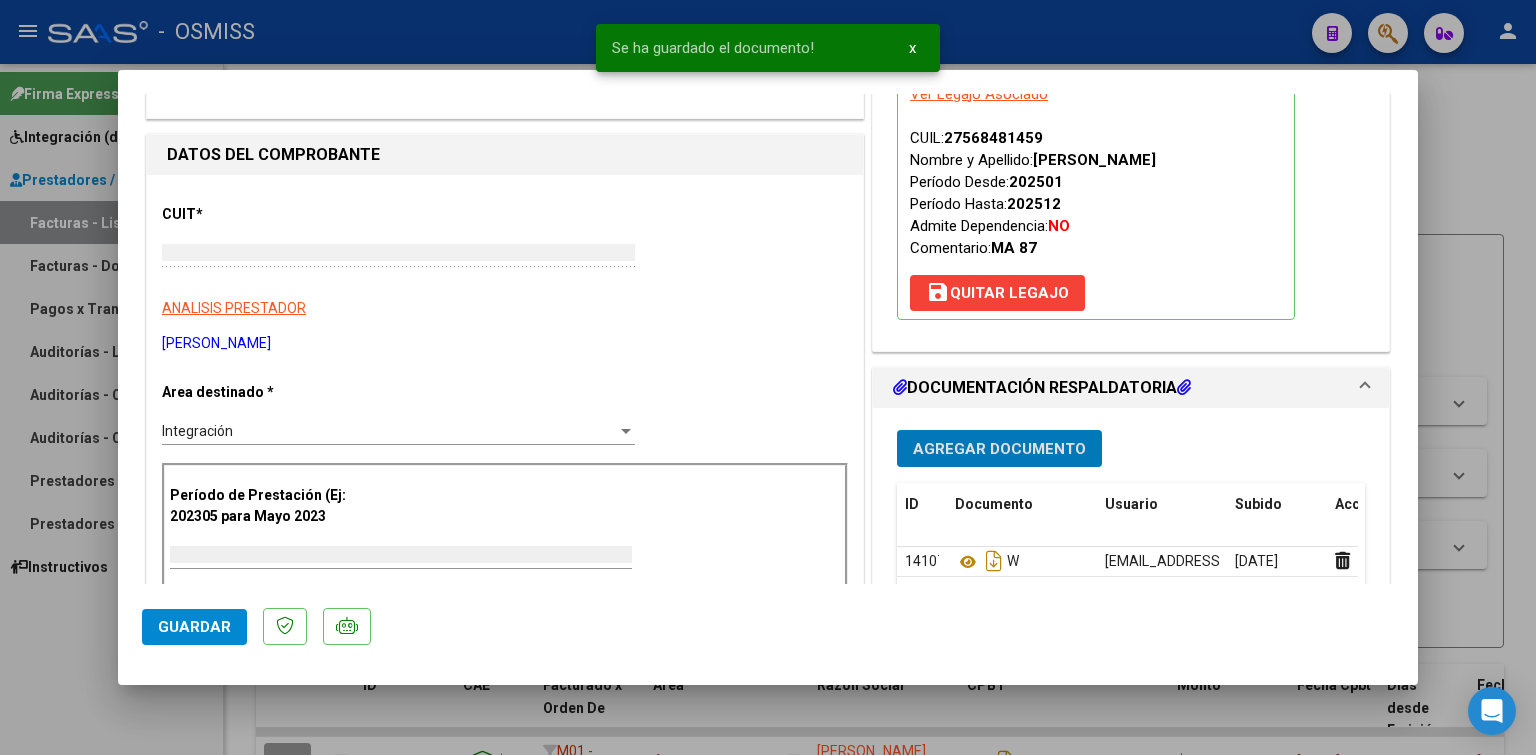 scroll, scrollTop: 210, scrollLeft: 0, axis: vertical 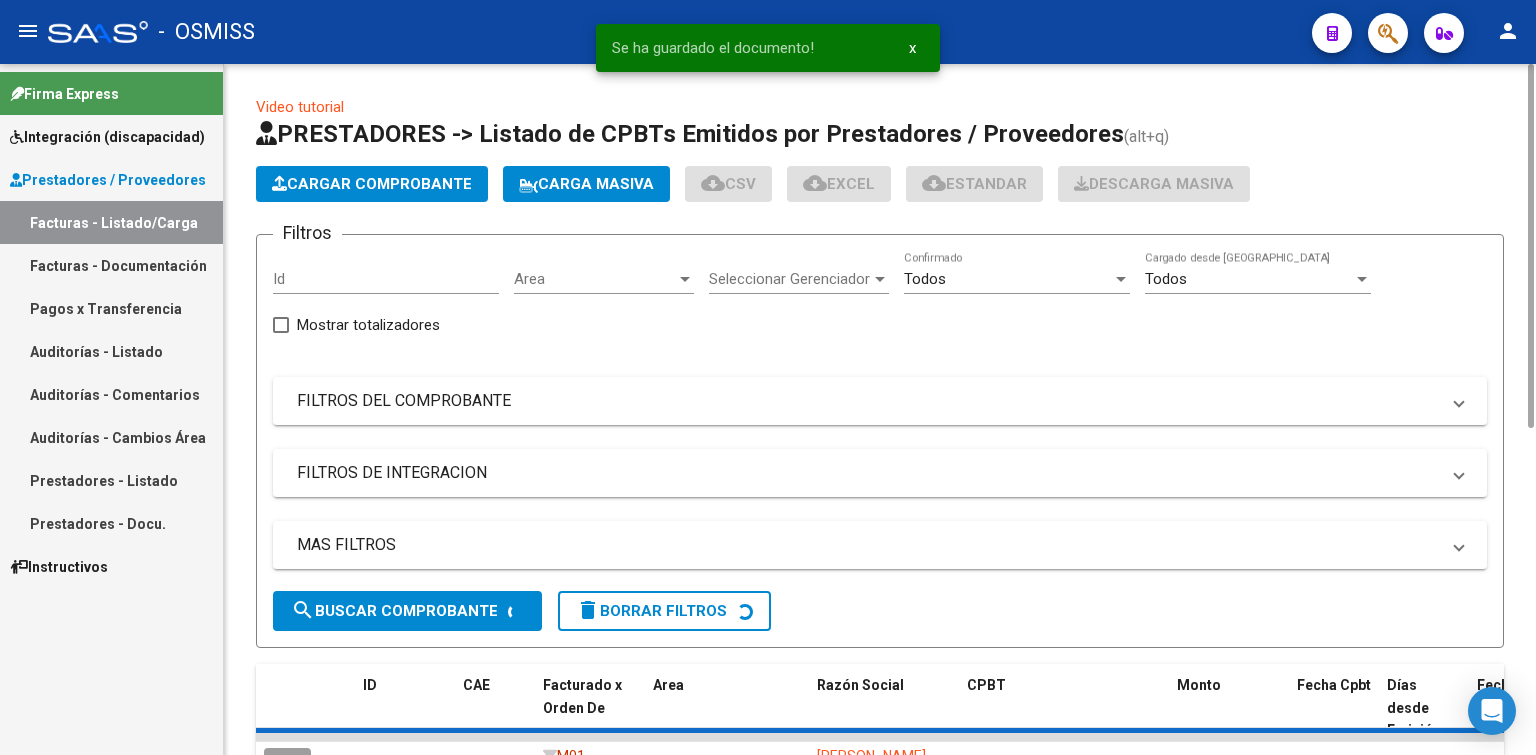 click on "Cargar Comprobante" 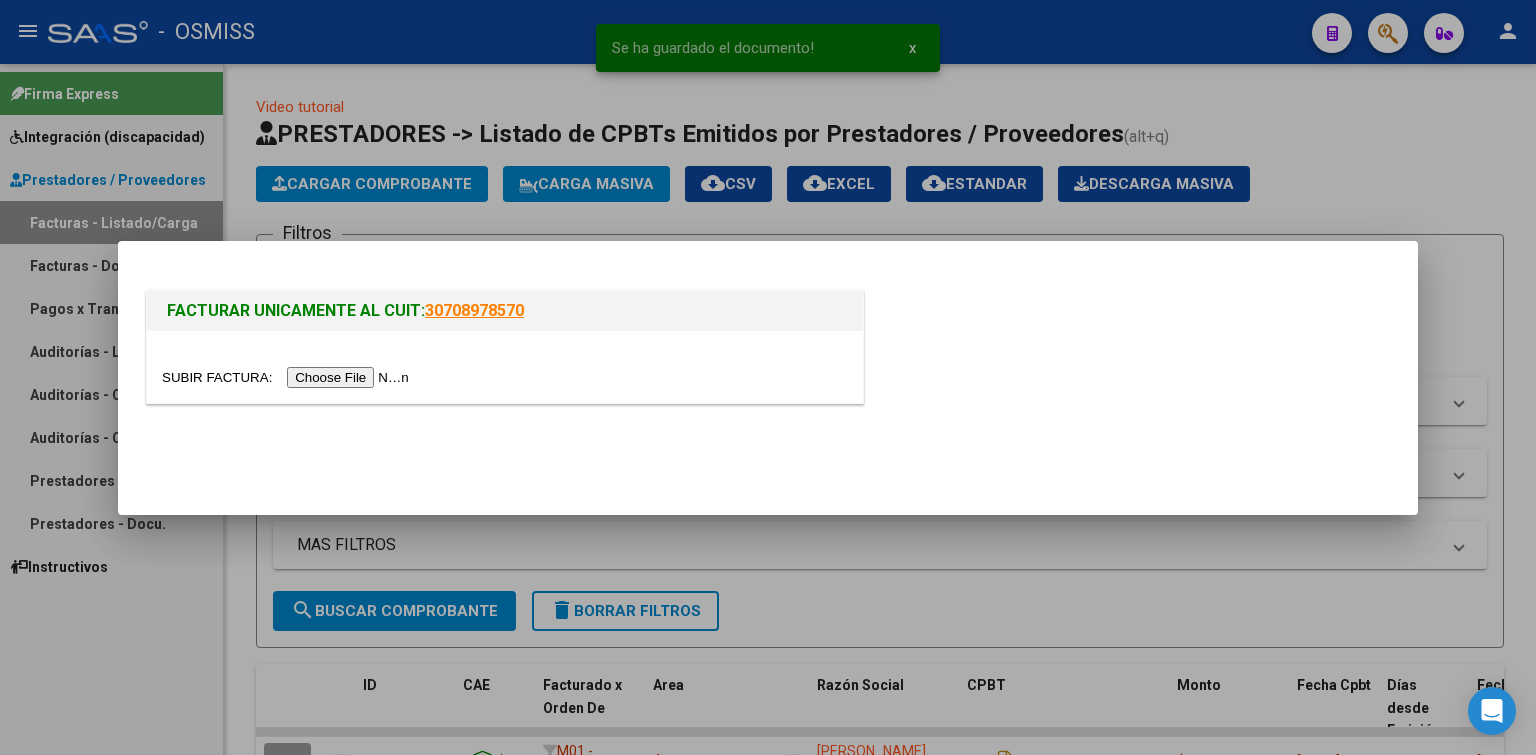 click at bounding box center [288, 377] 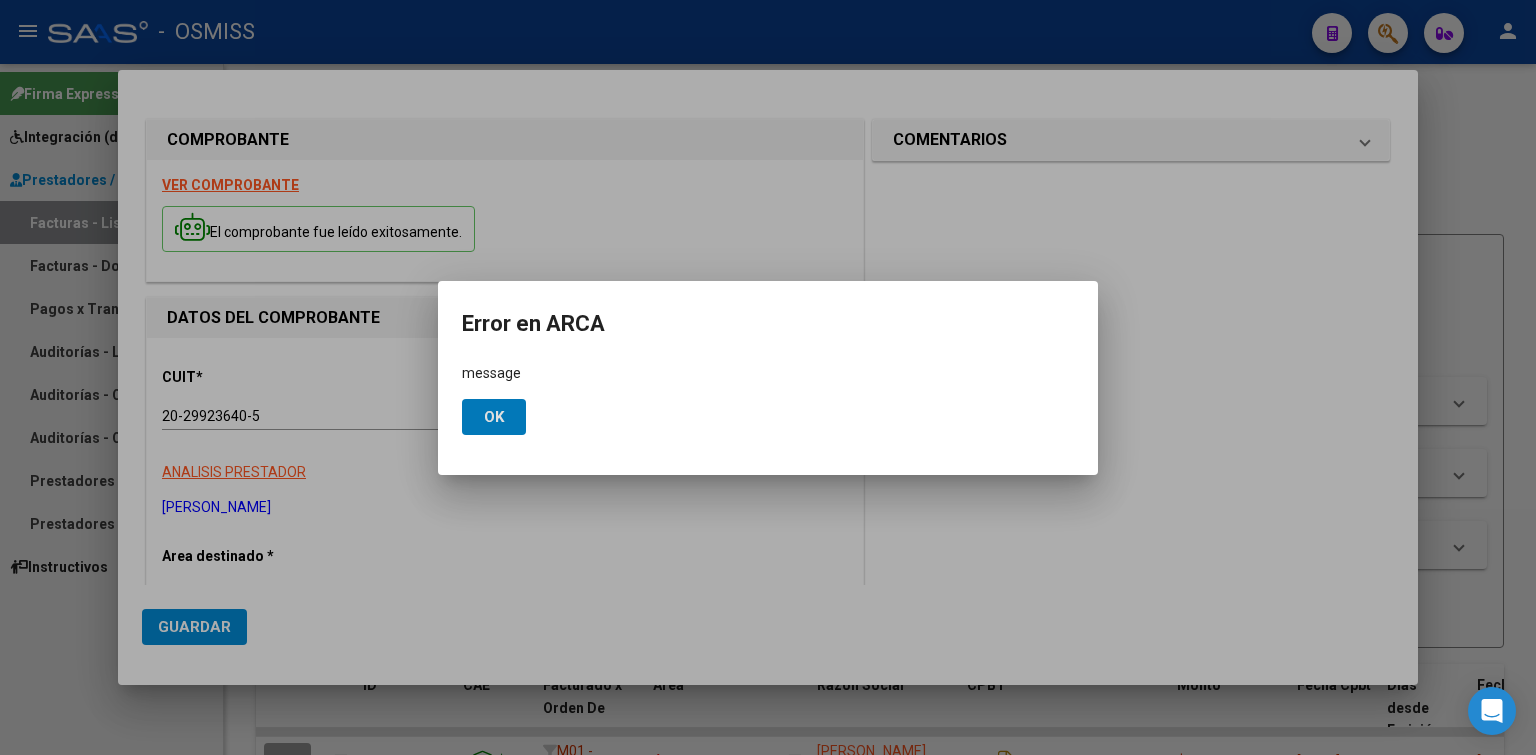 click on "Ok" 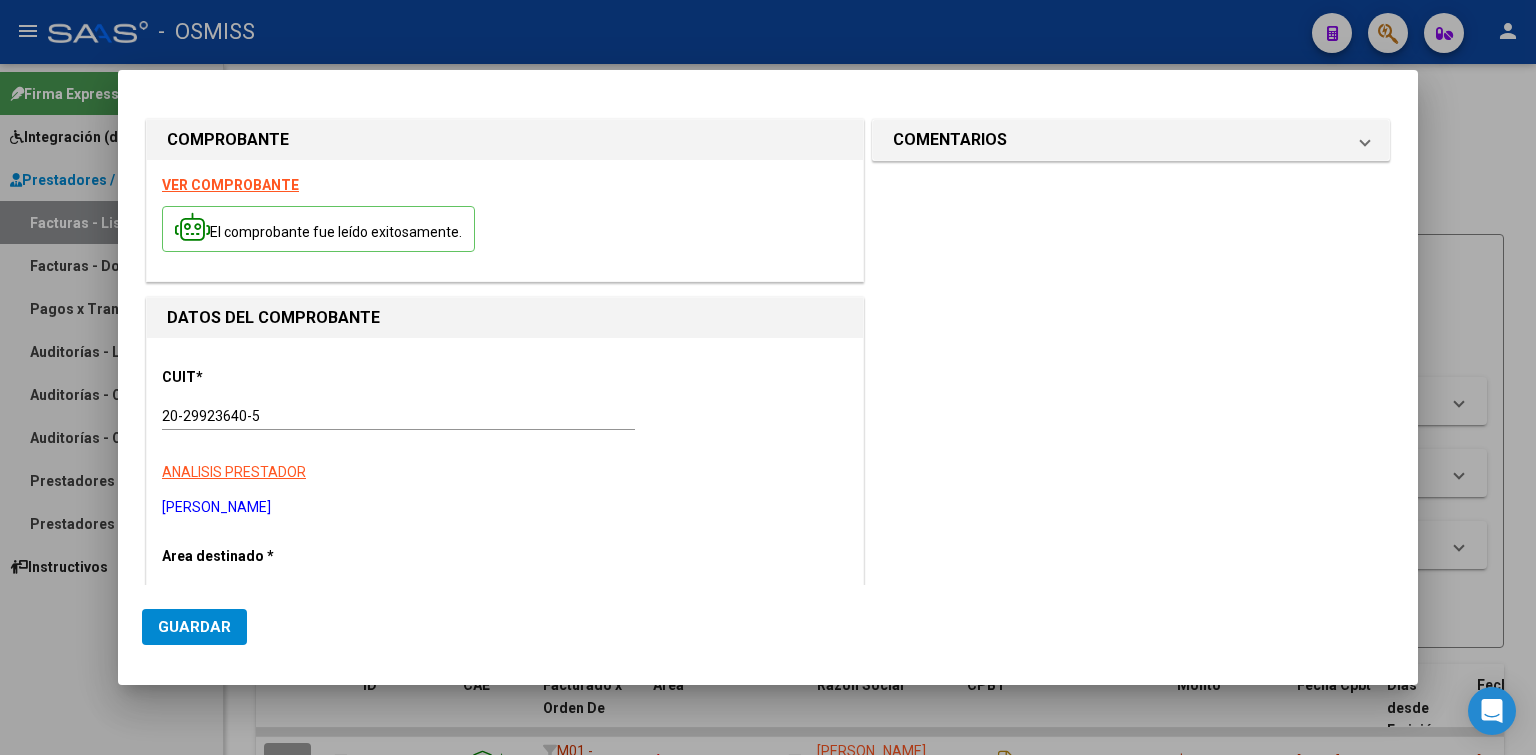 scroll, scrollTop: 200, scrollLeft: 0, axis: vertical 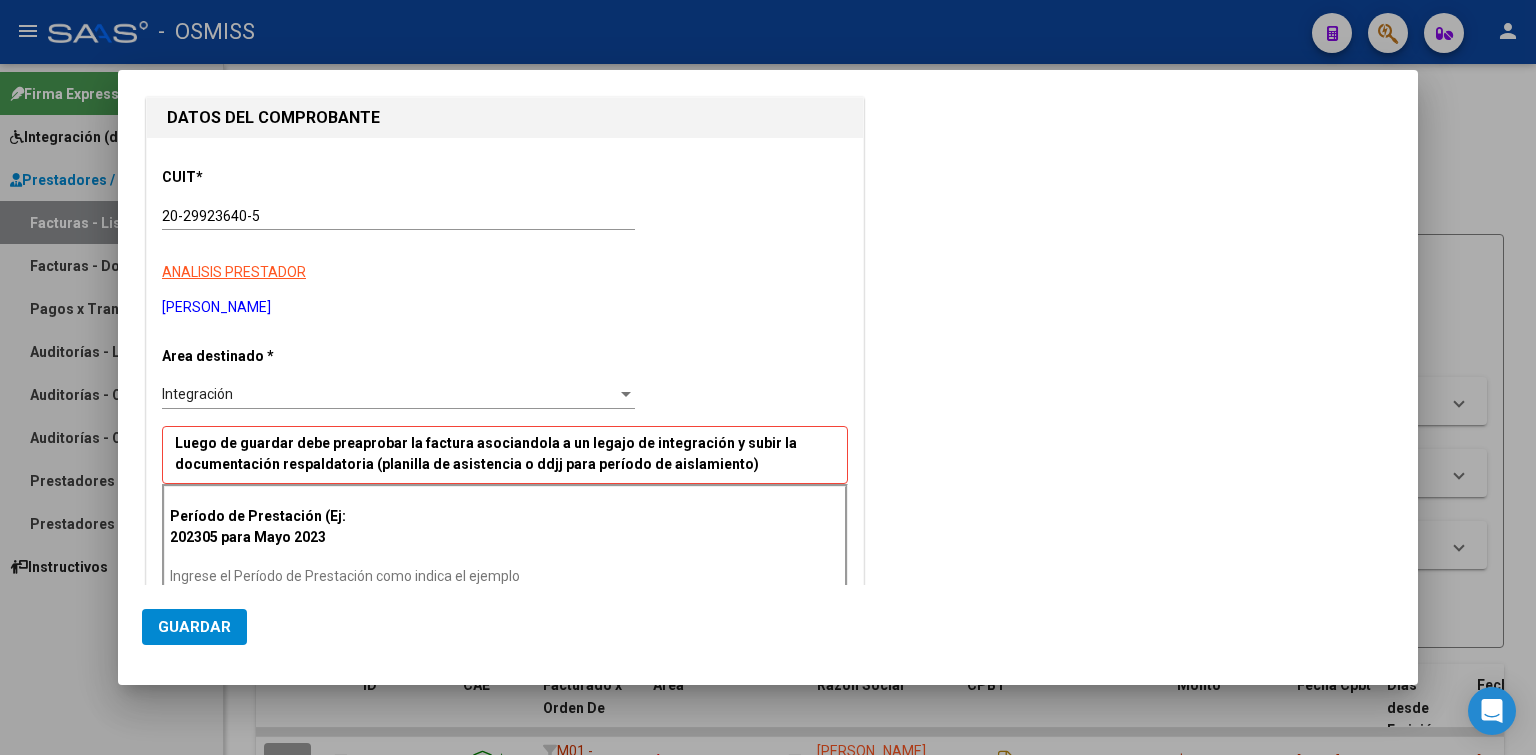 click on "Ingrese el Período de Prestación como indica el ejemplo" at bounding box center [401, 576] 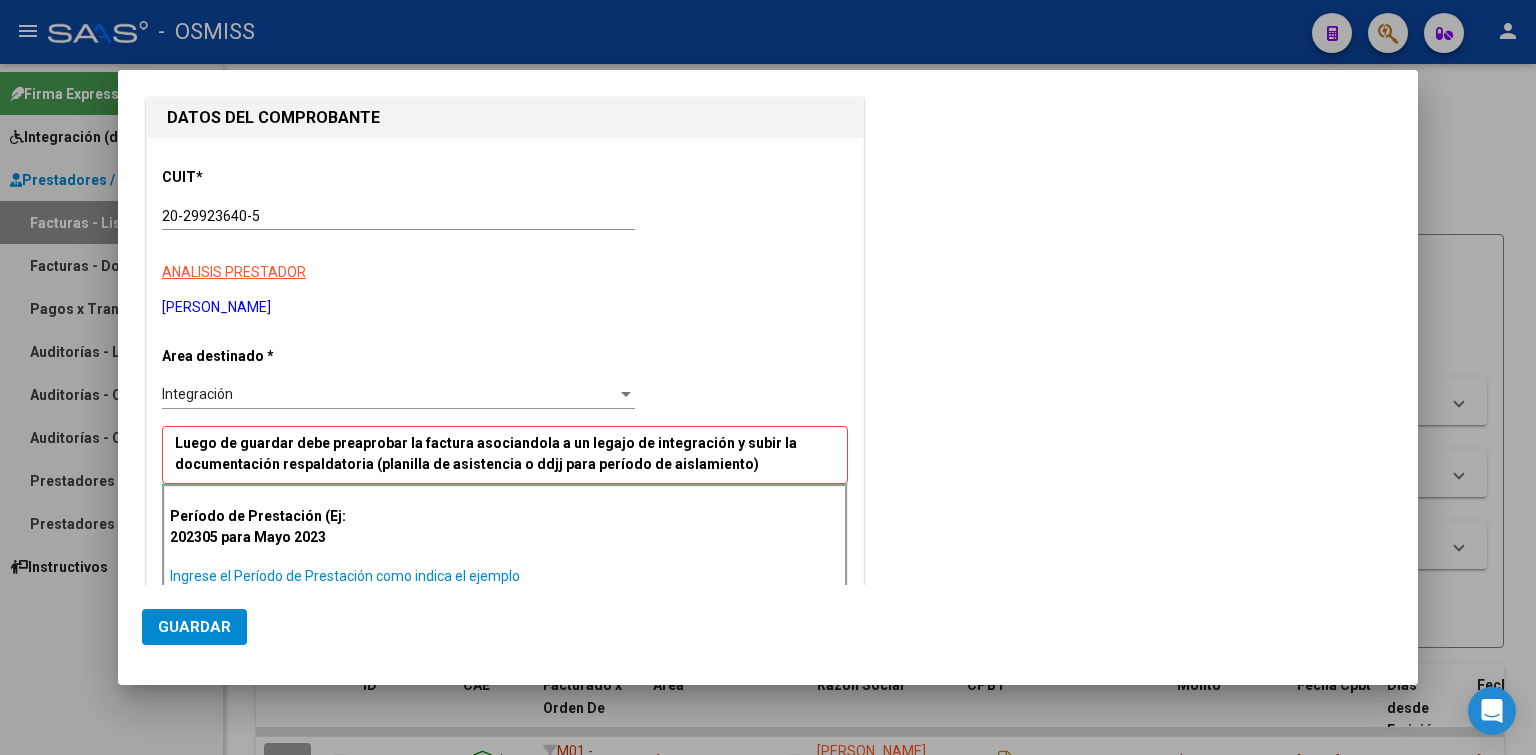 paste on "202506" 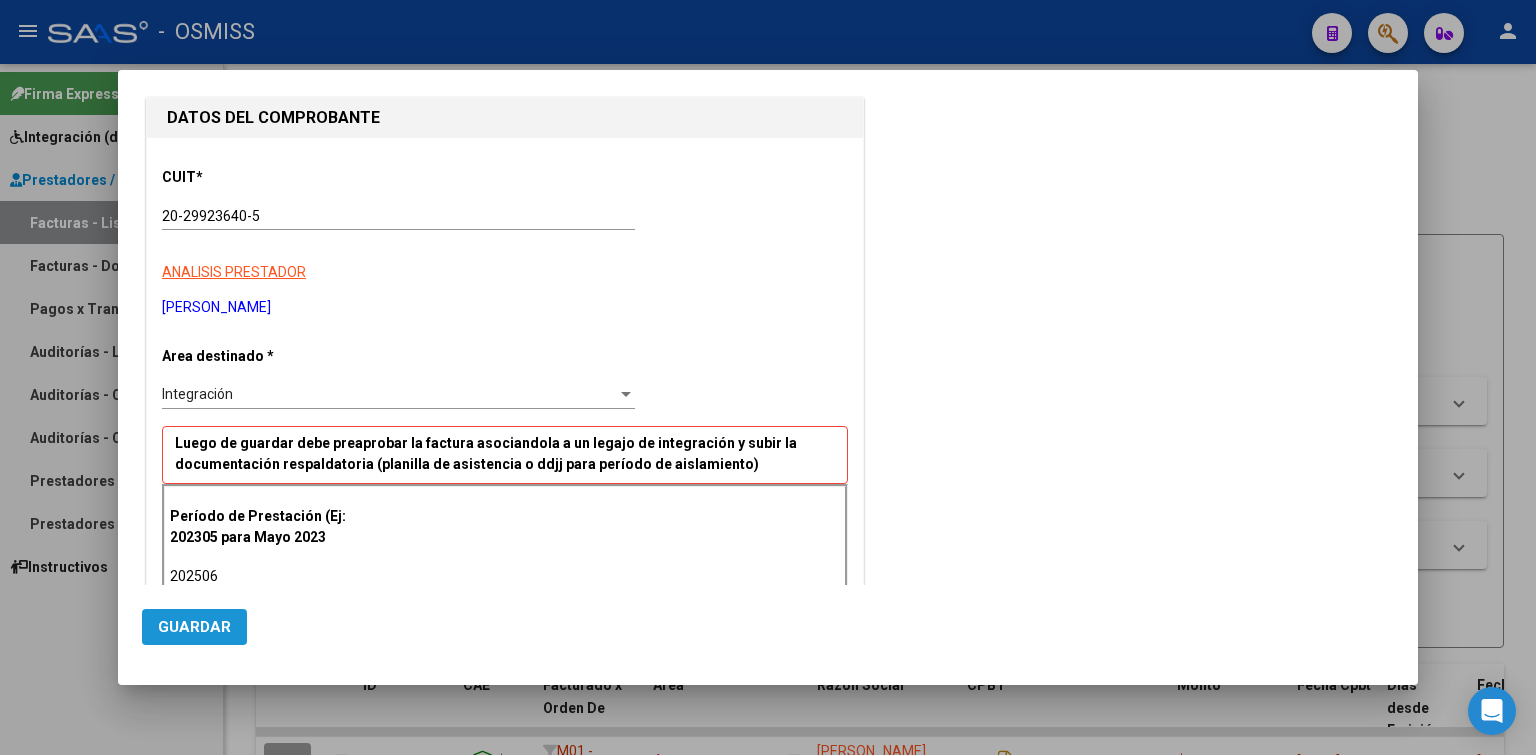 click on "Guardar" 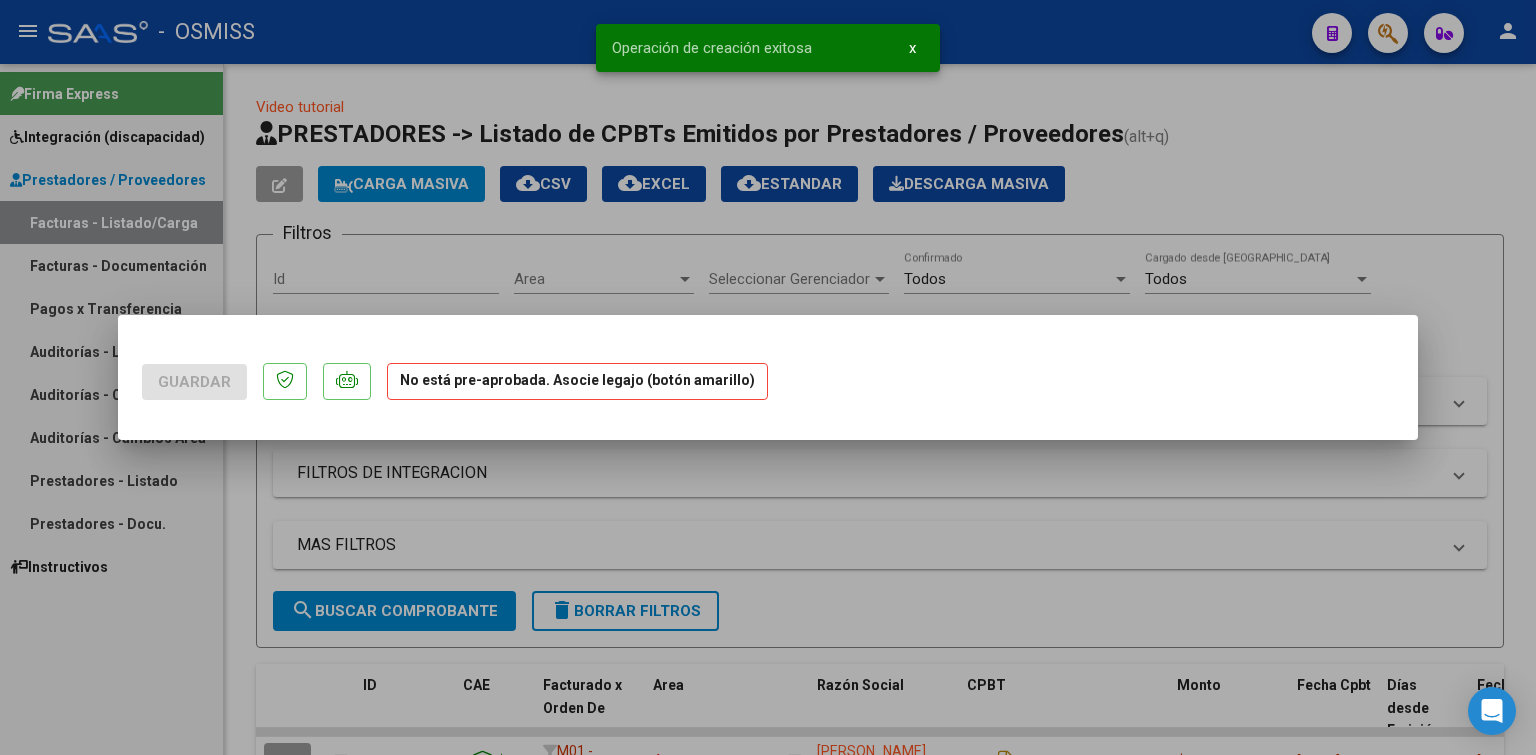 scroll, scrollTop: 0, scrollLeft: 0, axis: both 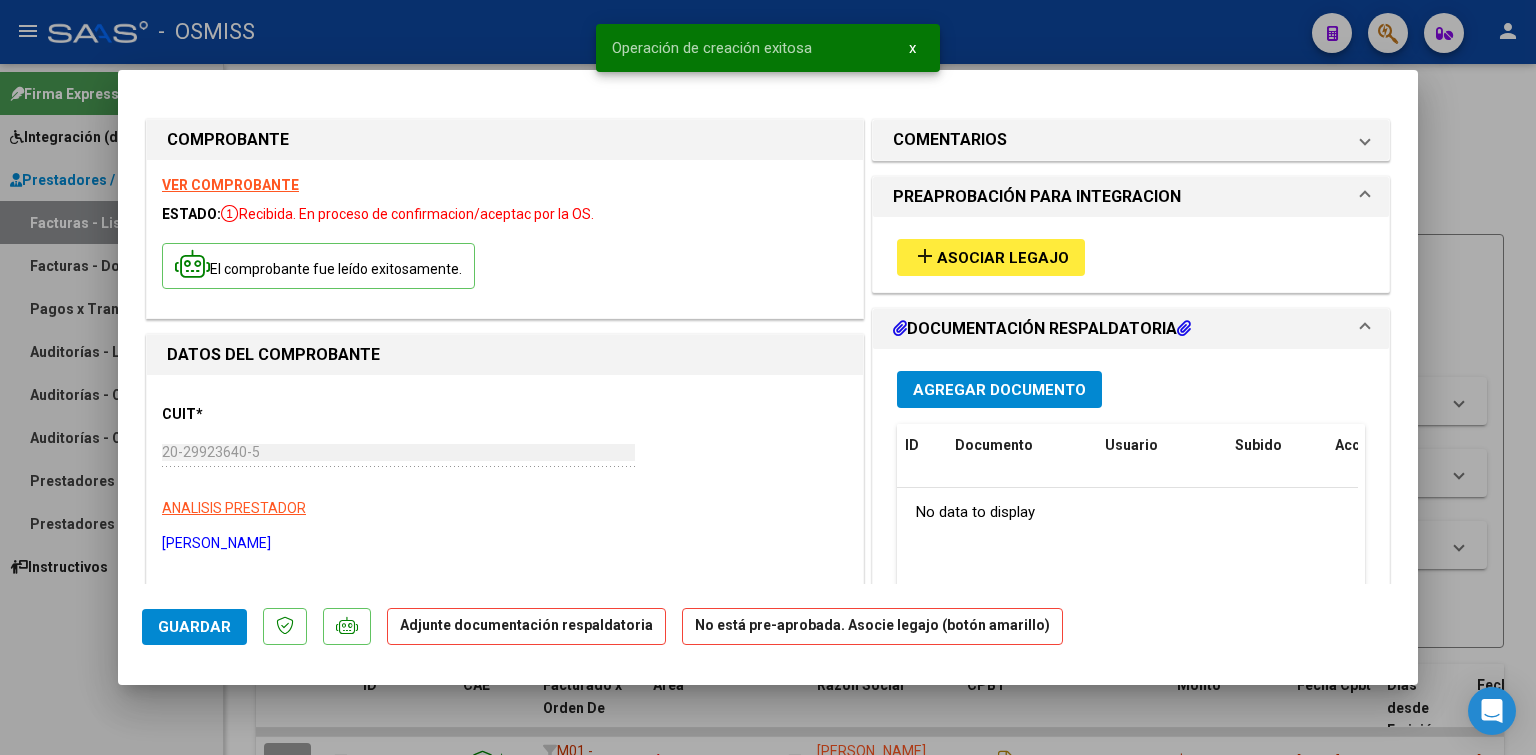 click on "add Asociar Legajo" at bounding box center (991, 257) 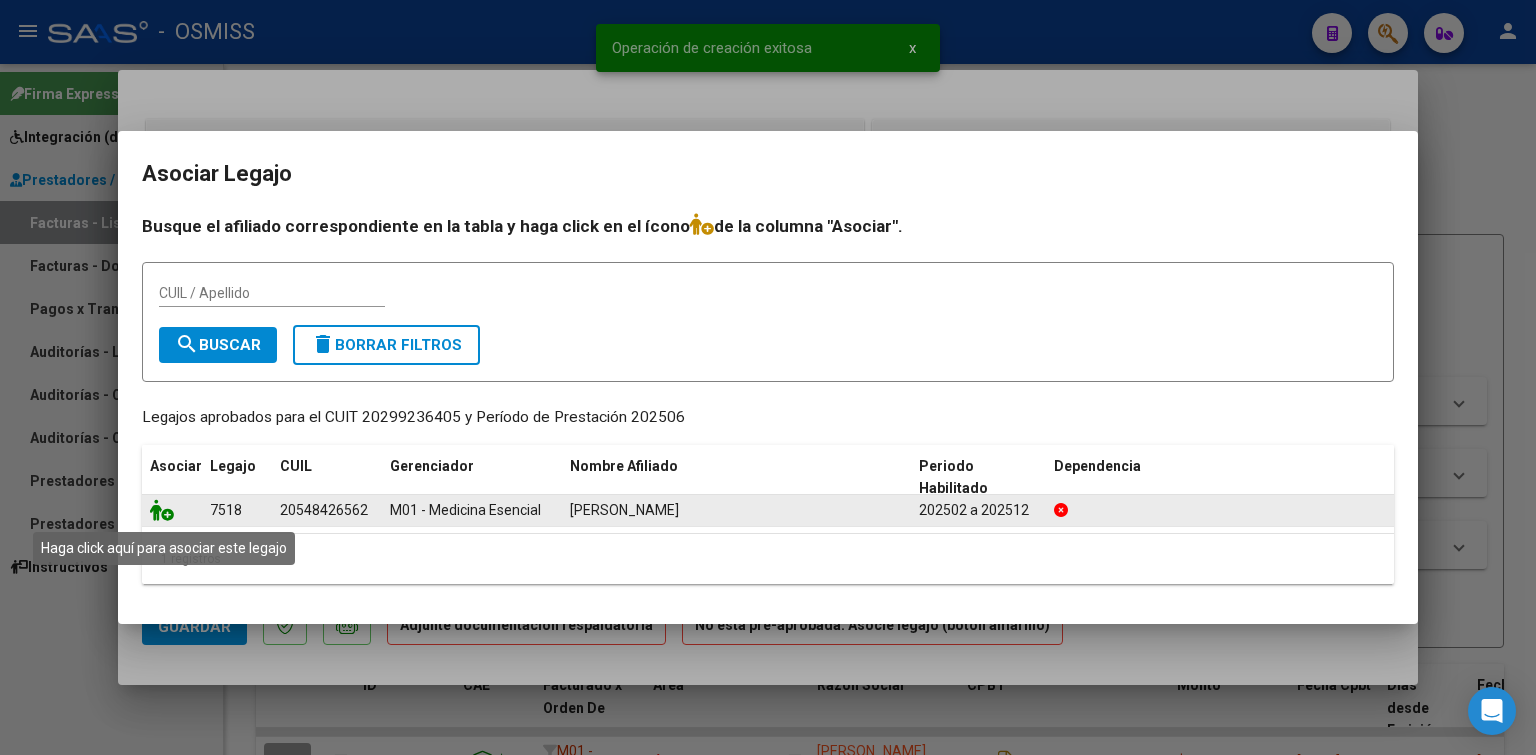 click 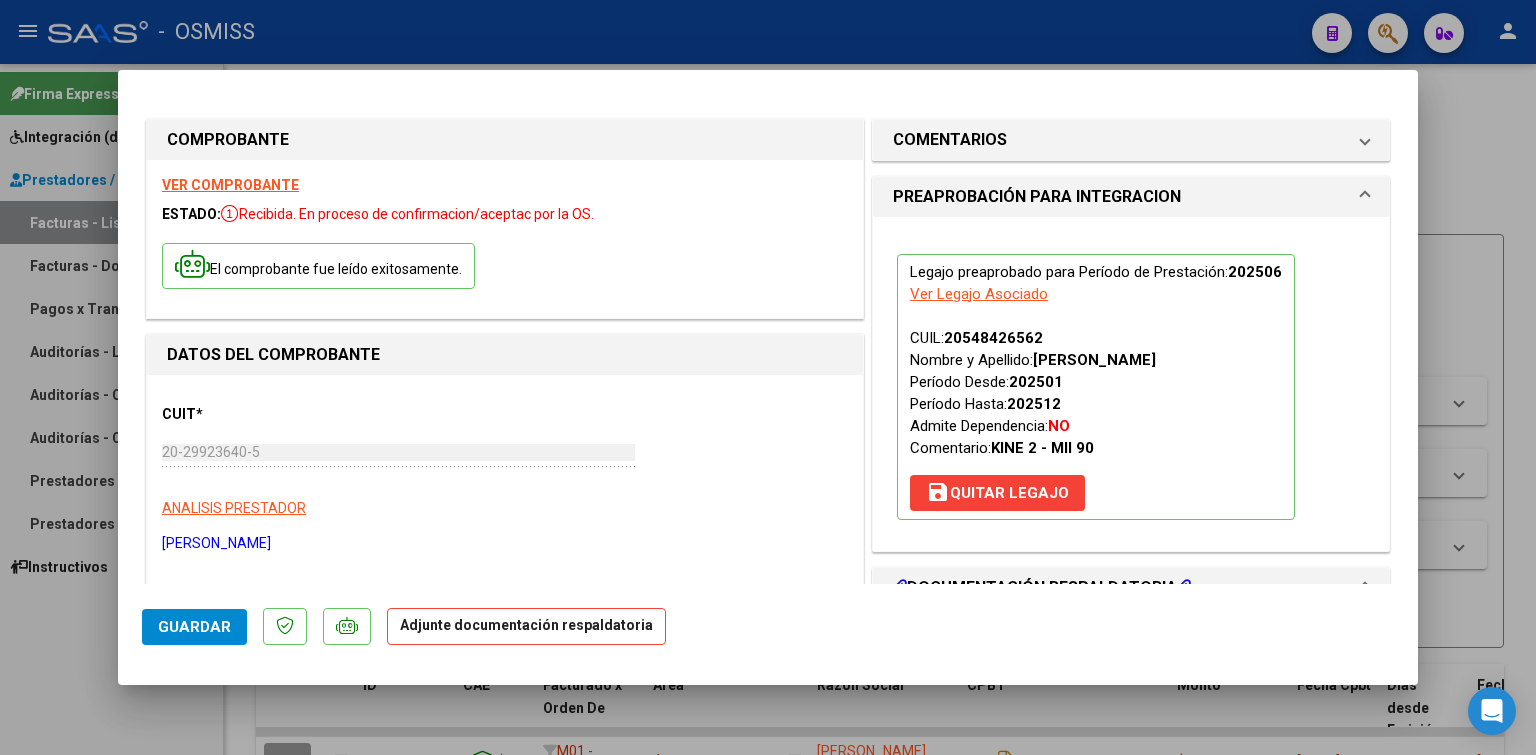 scroll, scrollTop: 100, scrollLeft: 0, axis: vertical 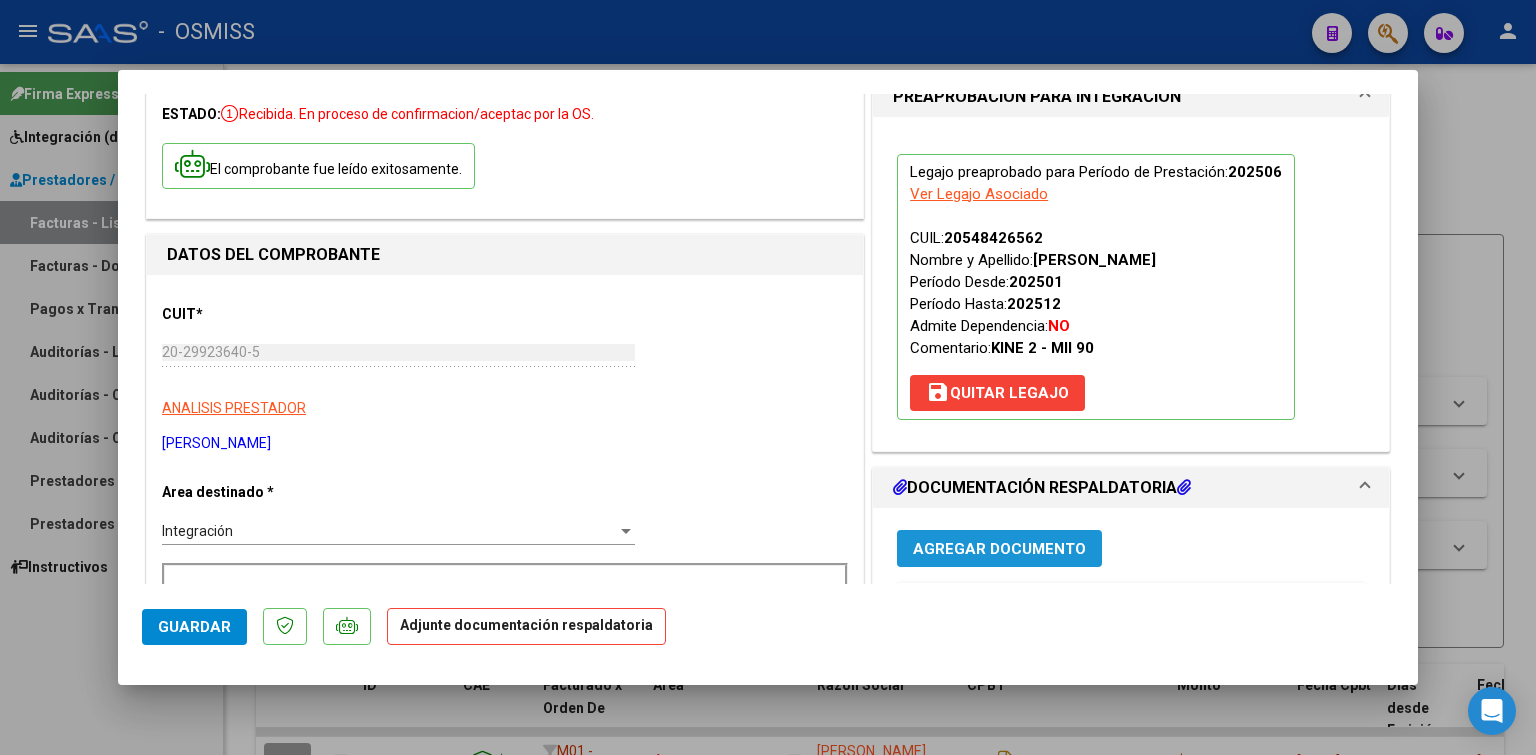 click on "Agregar Documento" at bounding box center (999, 549) 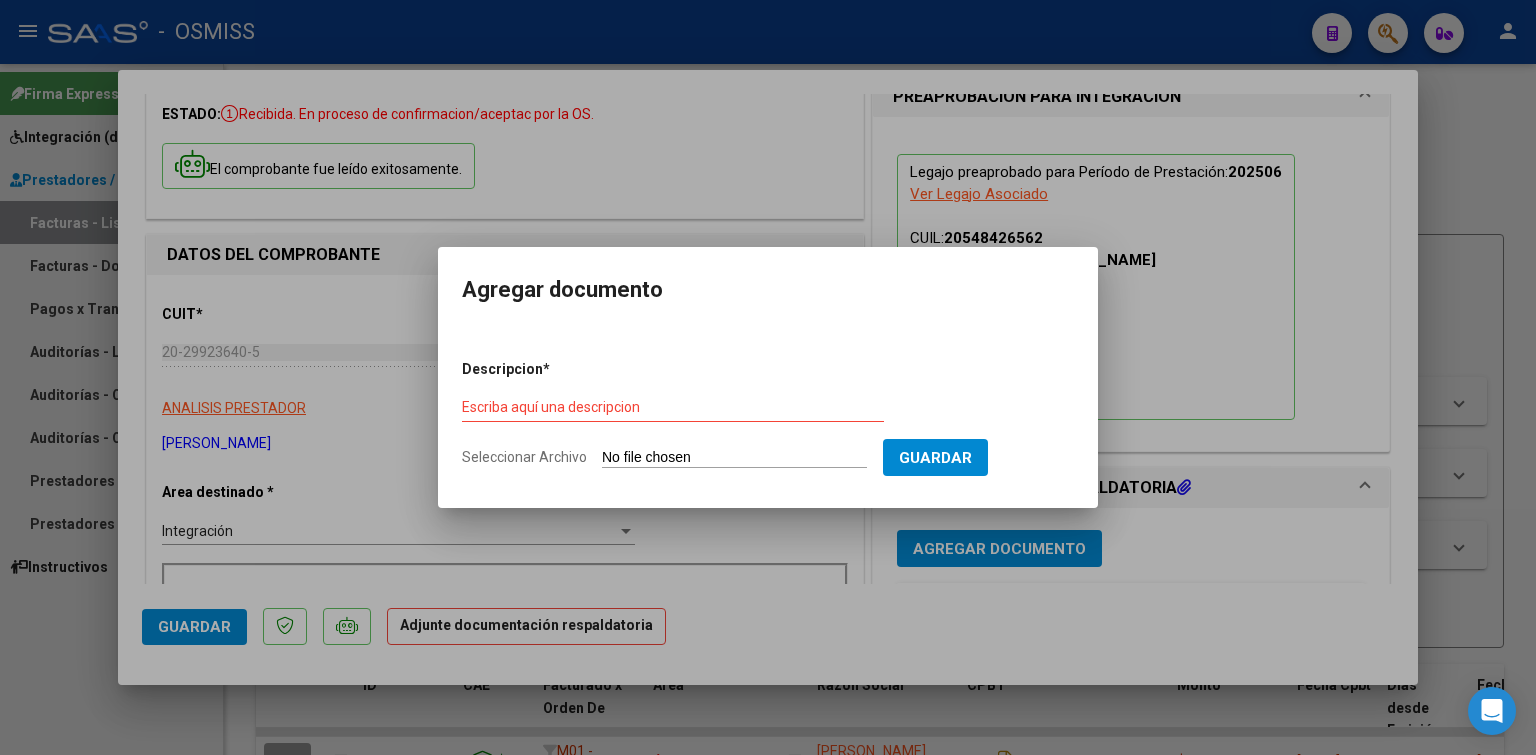 click on "Seleccionar Archivo" at bounding box center (734, 458) 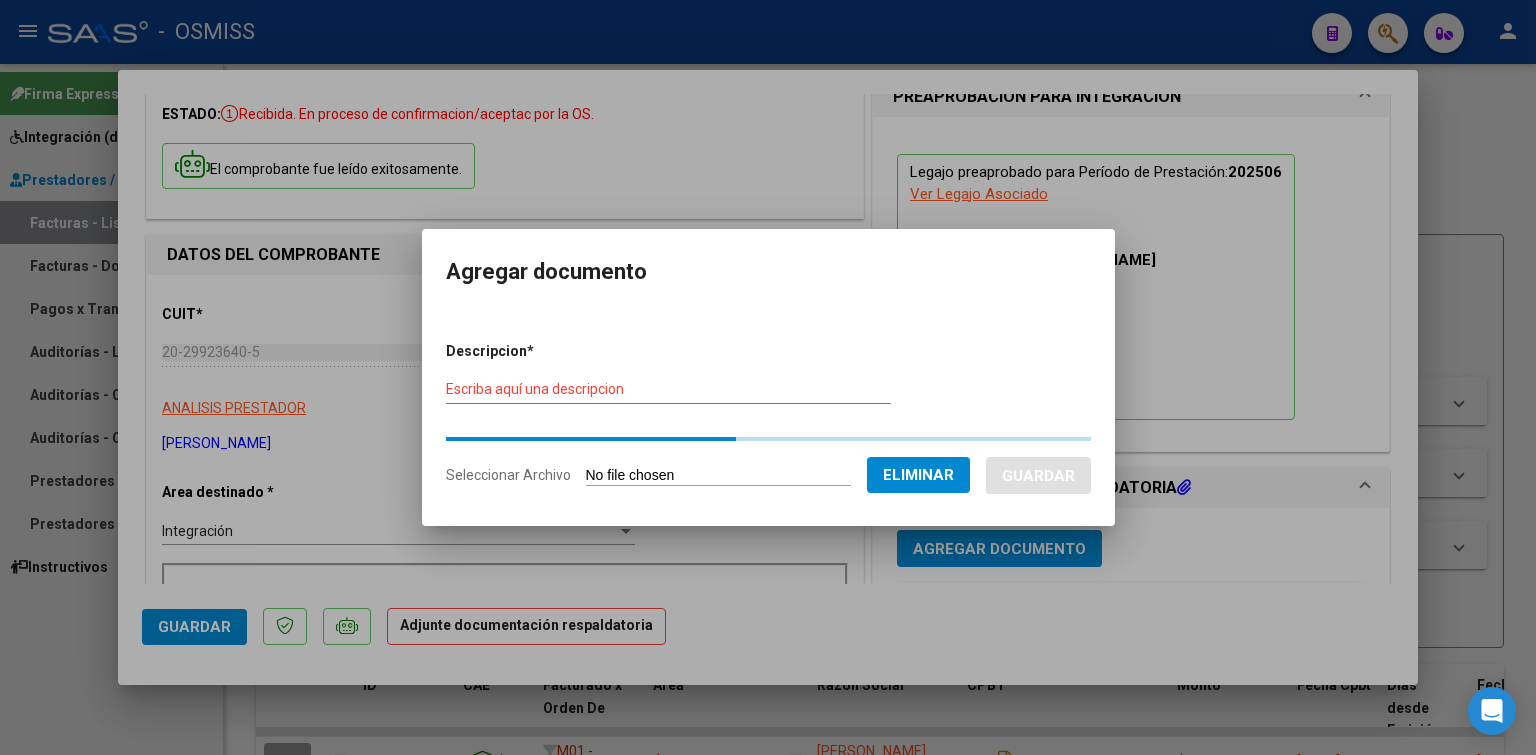 click on "Escriba aquí una descripcion" at bounding box center [668, 389] 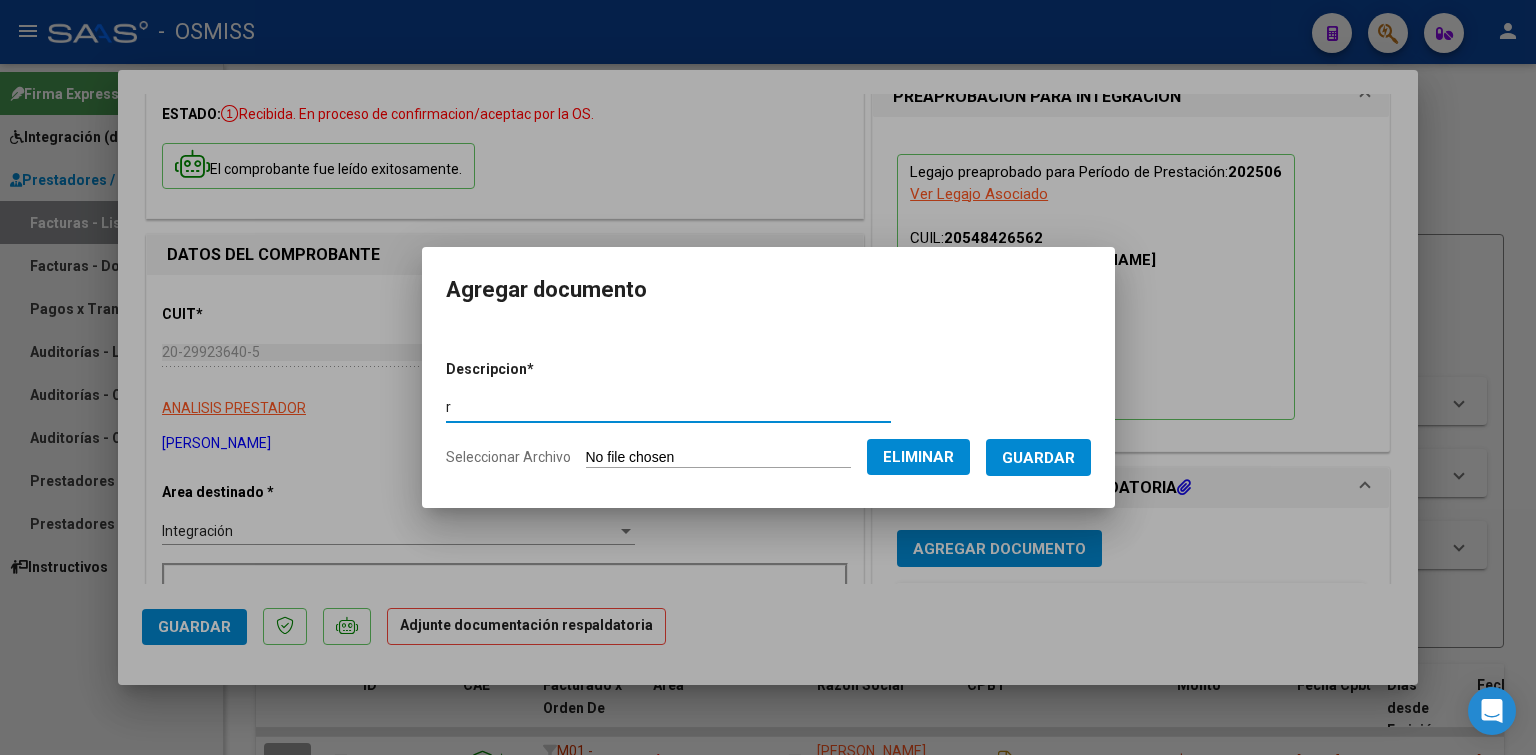 click on "Descripcion  *   r Escriba aquí una descripcion  Seleccionar Archivo Eliminar Guardar" at bounding box center [768, 406] 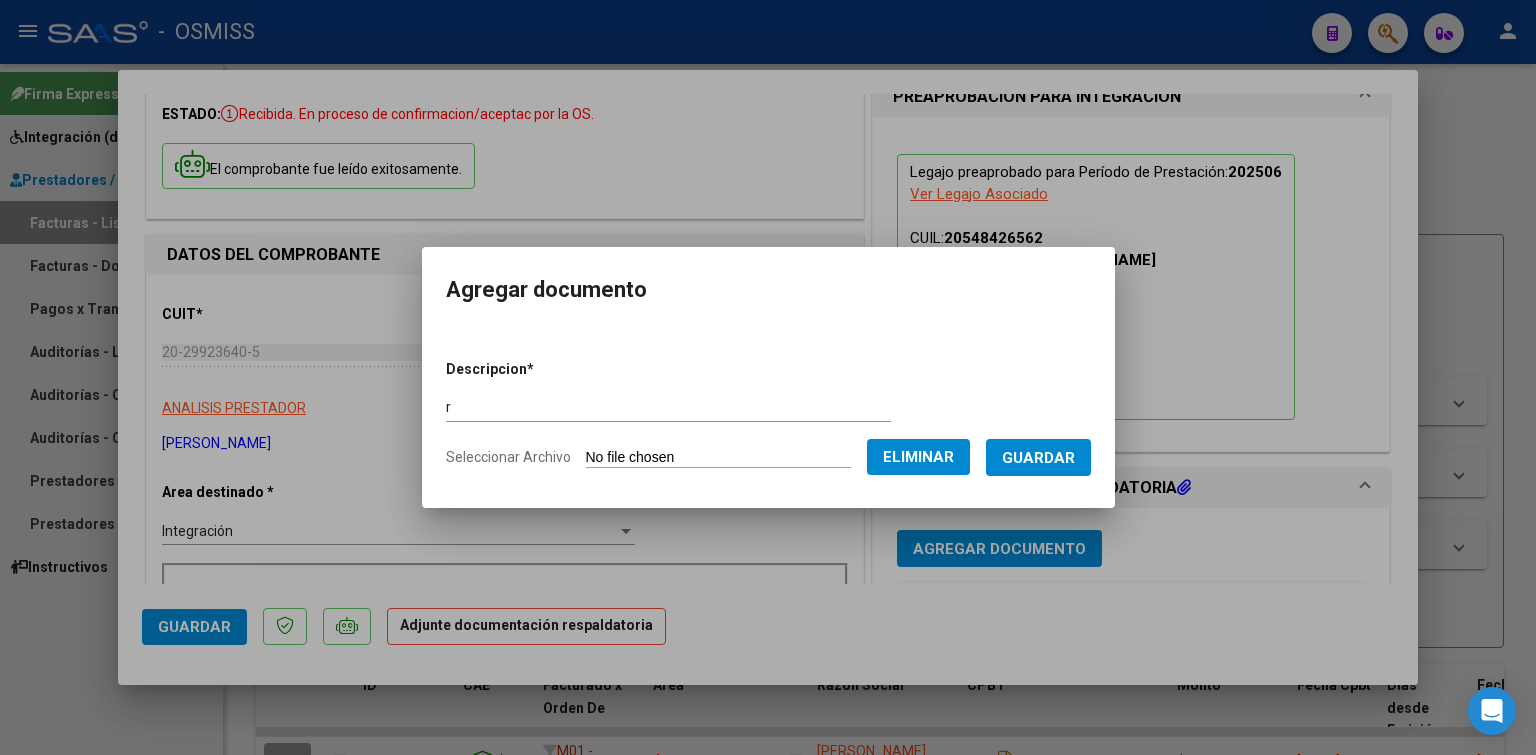 click on "Guardar" at bounding box center [1038, 458] 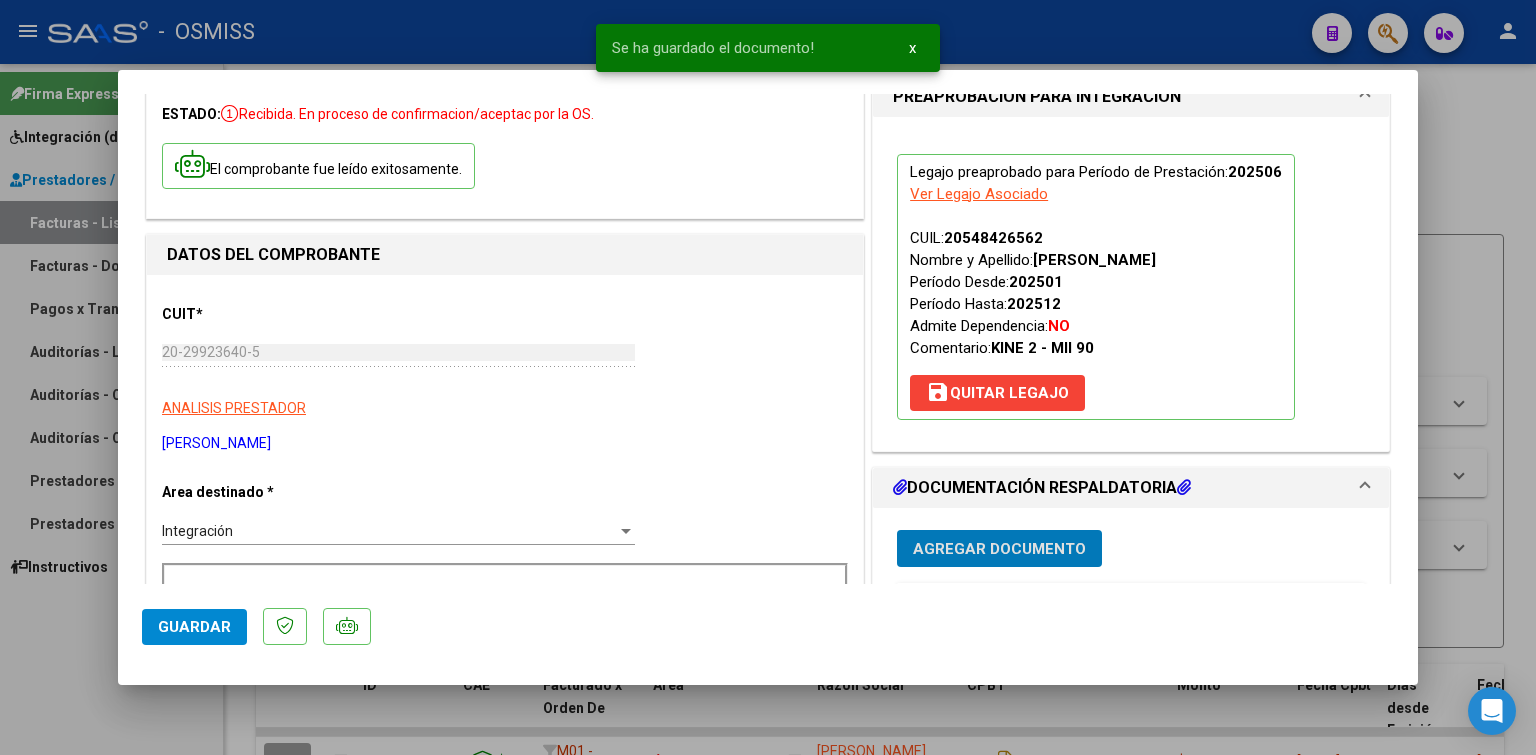 scroll, scrollTop: 0, scrollLeft: 0, axis: both 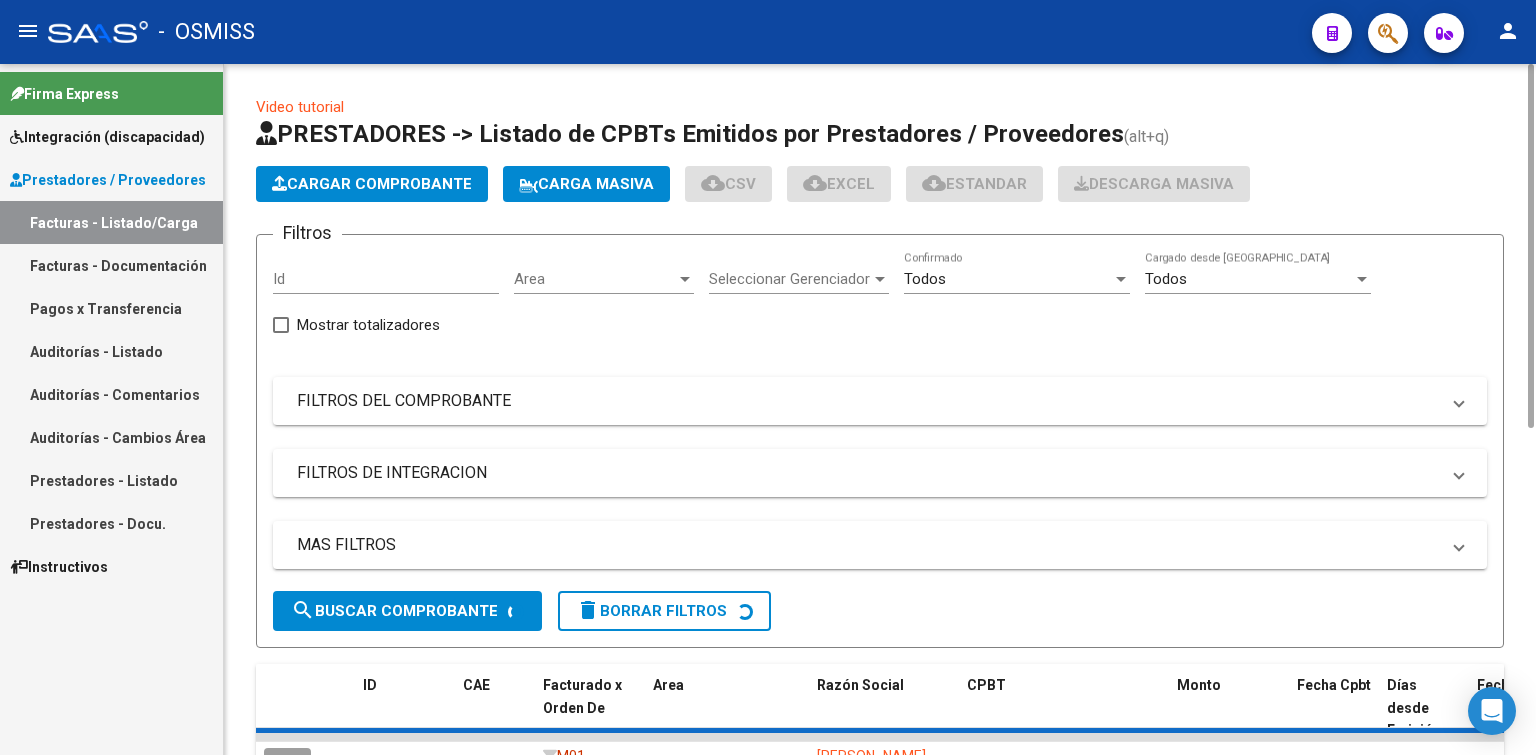 click on "Cargar Comprobante" 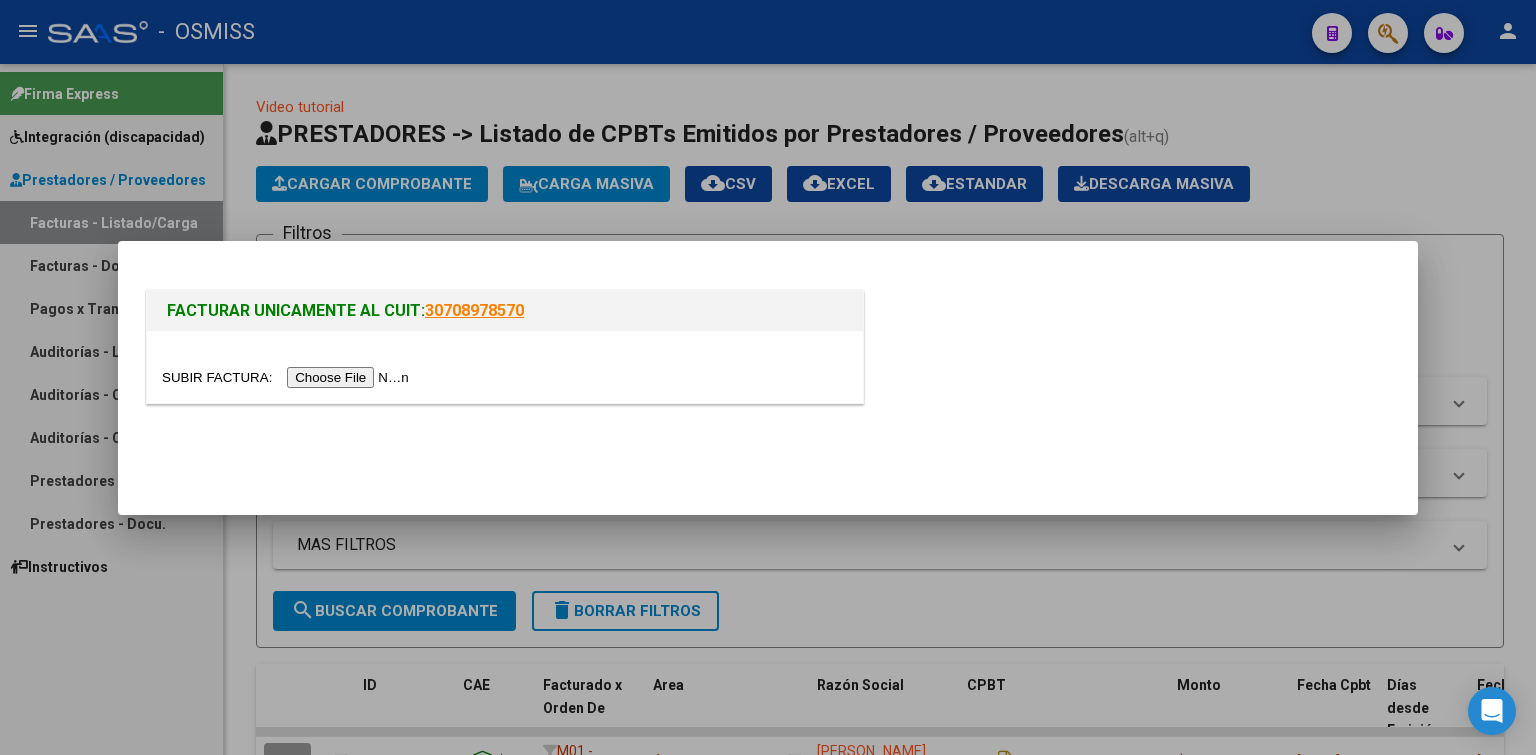 click at bounding box center (288, 377) 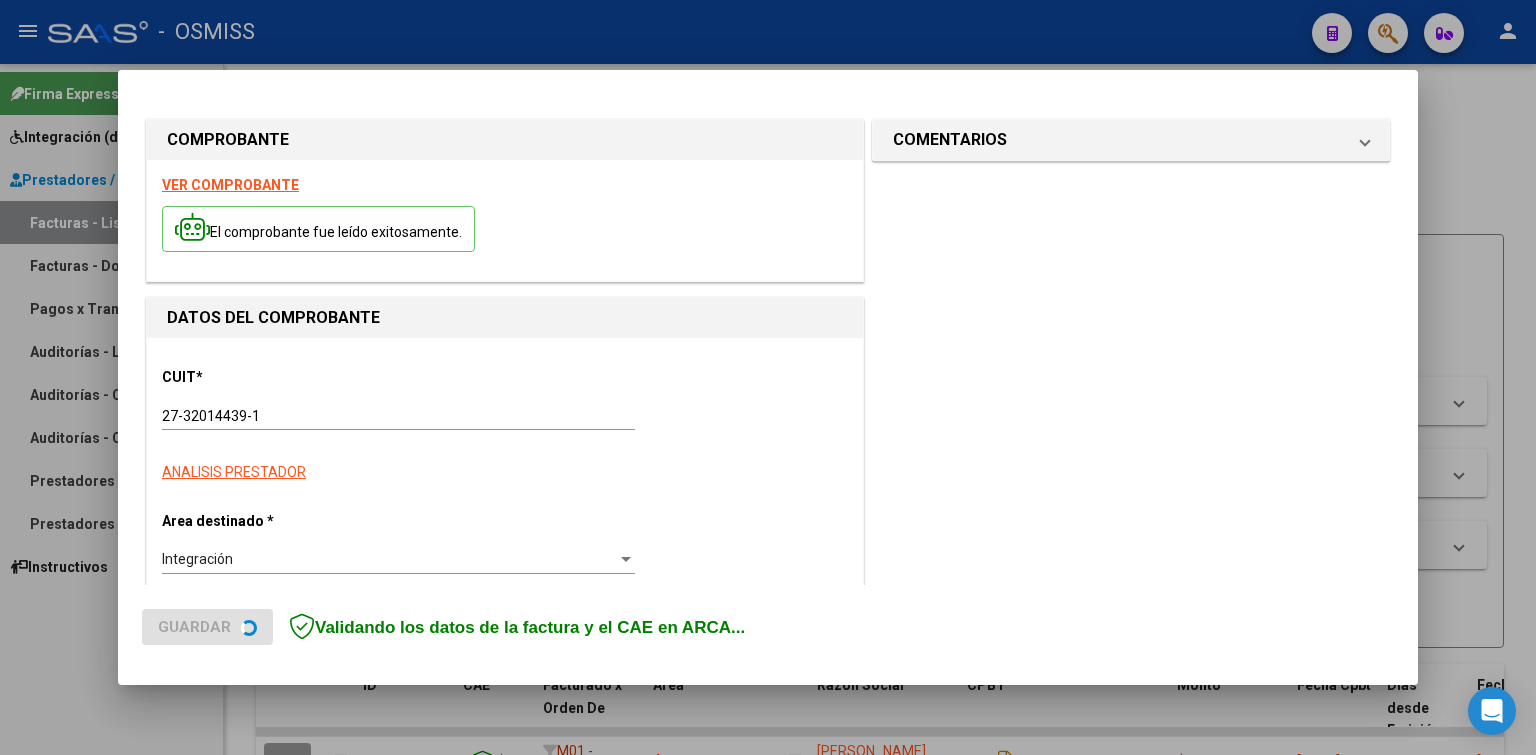 scroll, scrollTop: 200, scrollLeft: 0, axis: vertical 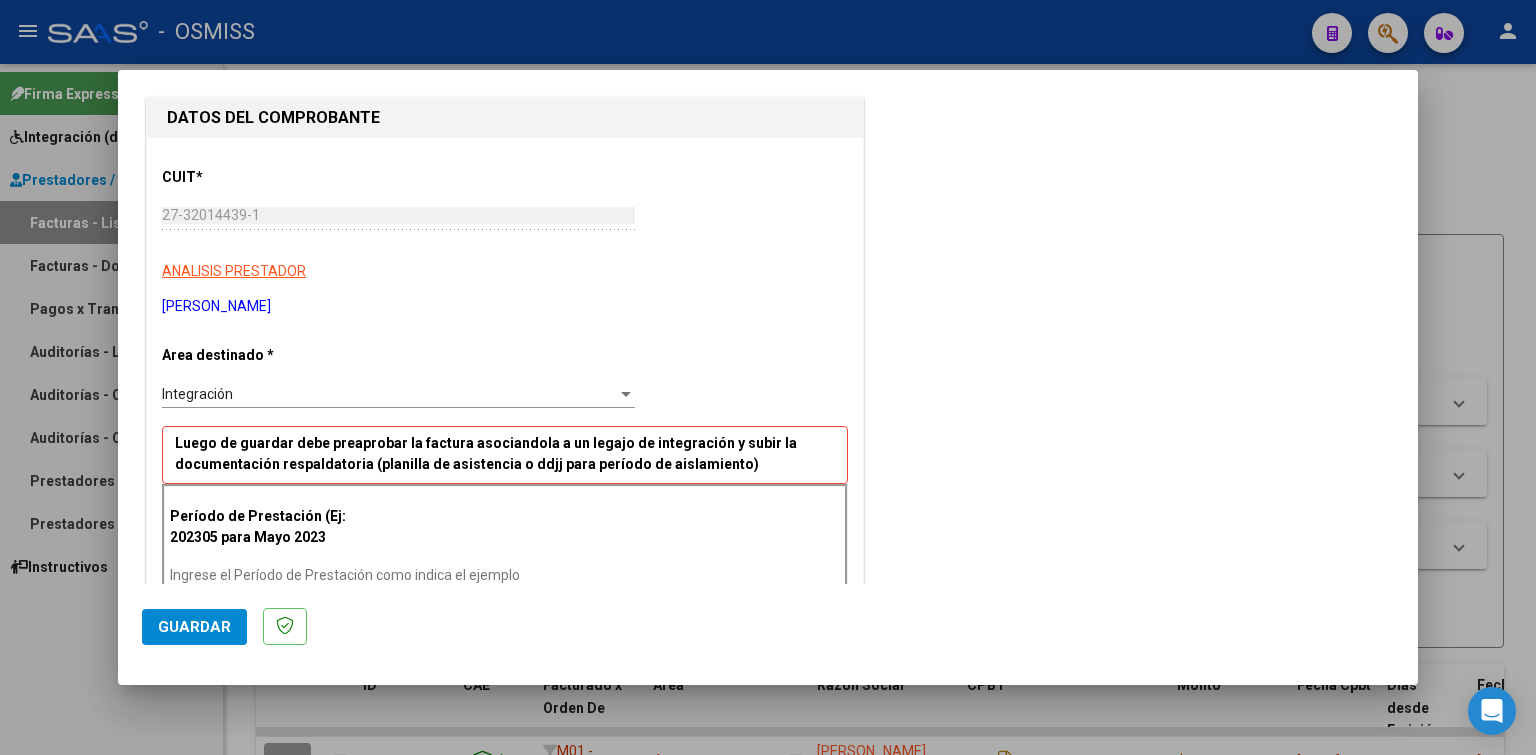 click on "Ingrese el Período de Prestación como indica el ejemplo" at bounding box center (401, 575) 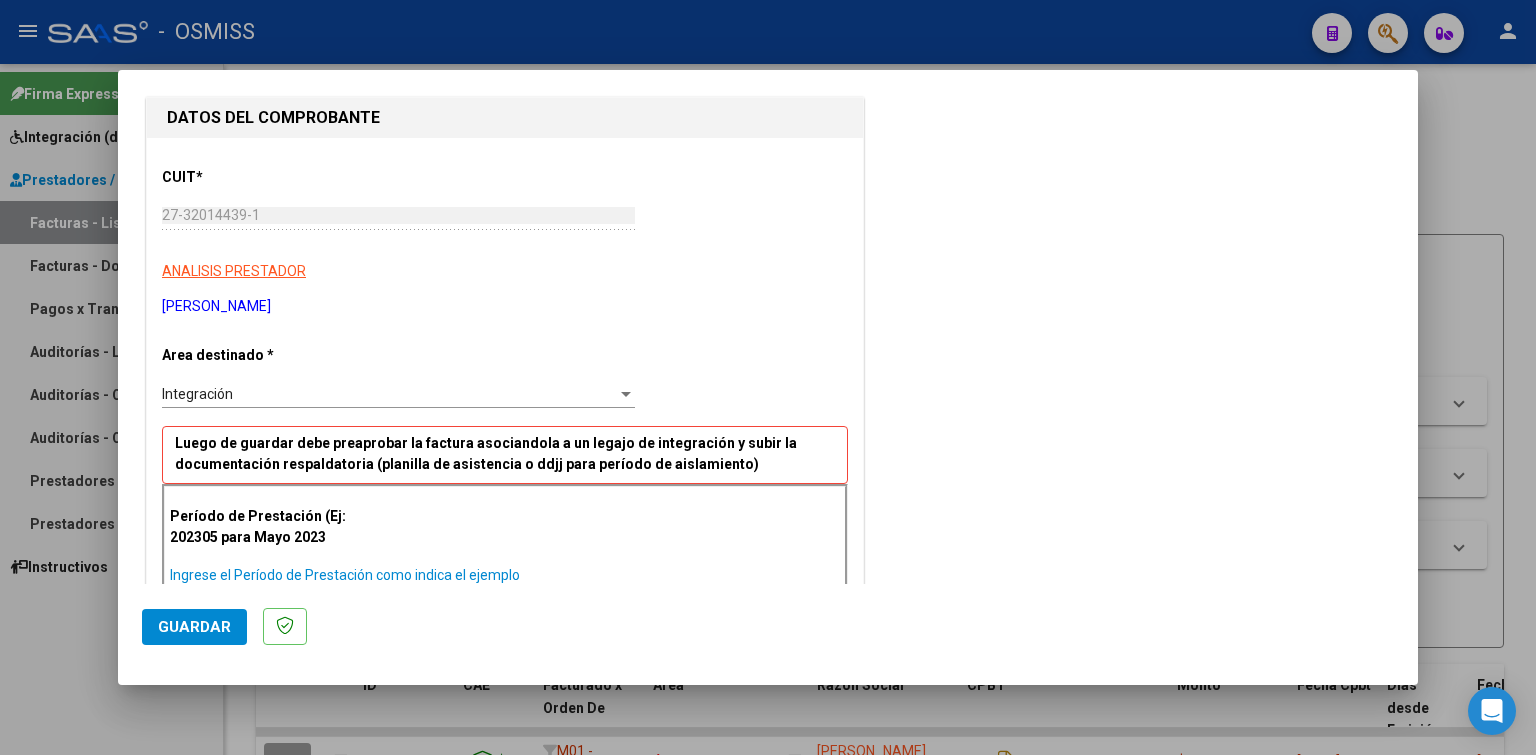 paste on "202506" 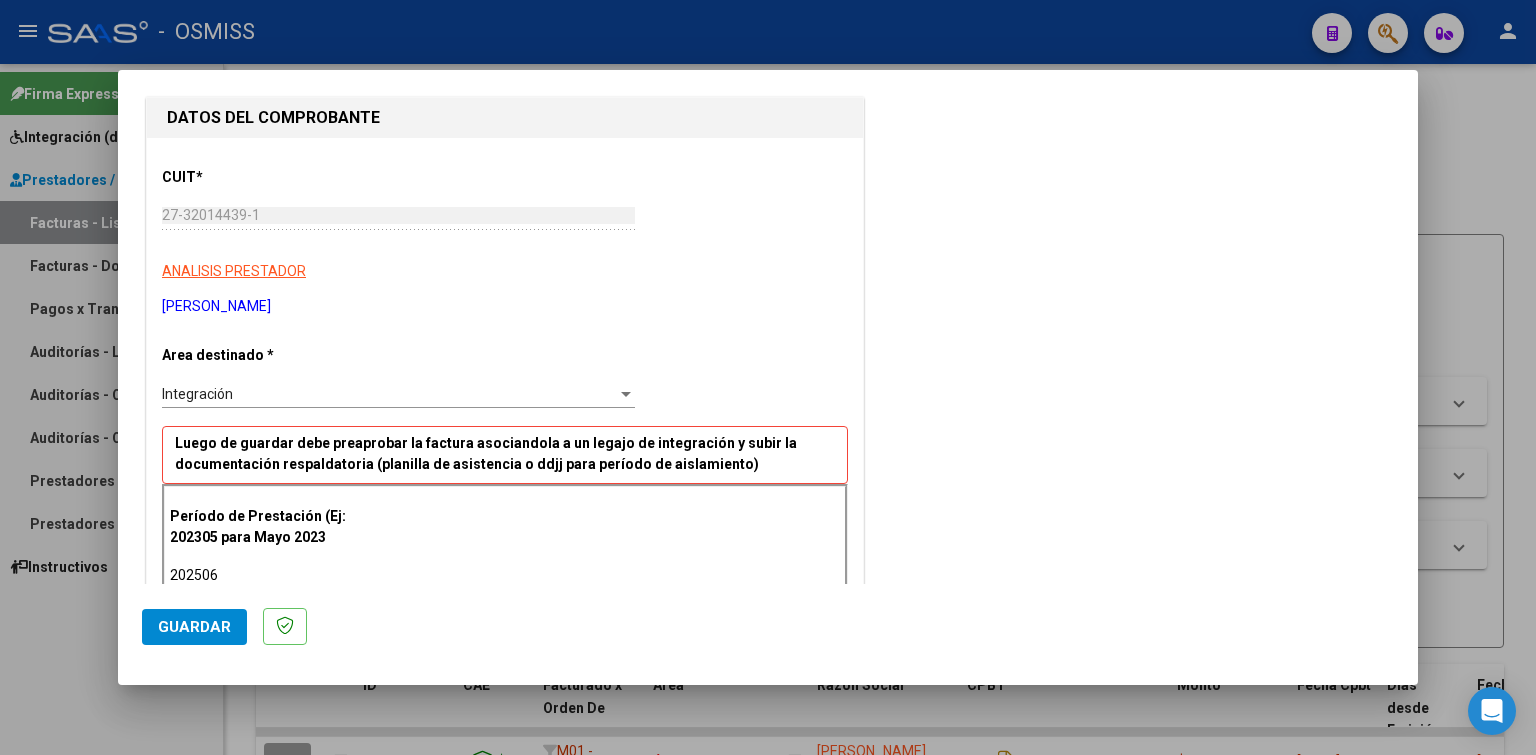click on "Guardar" 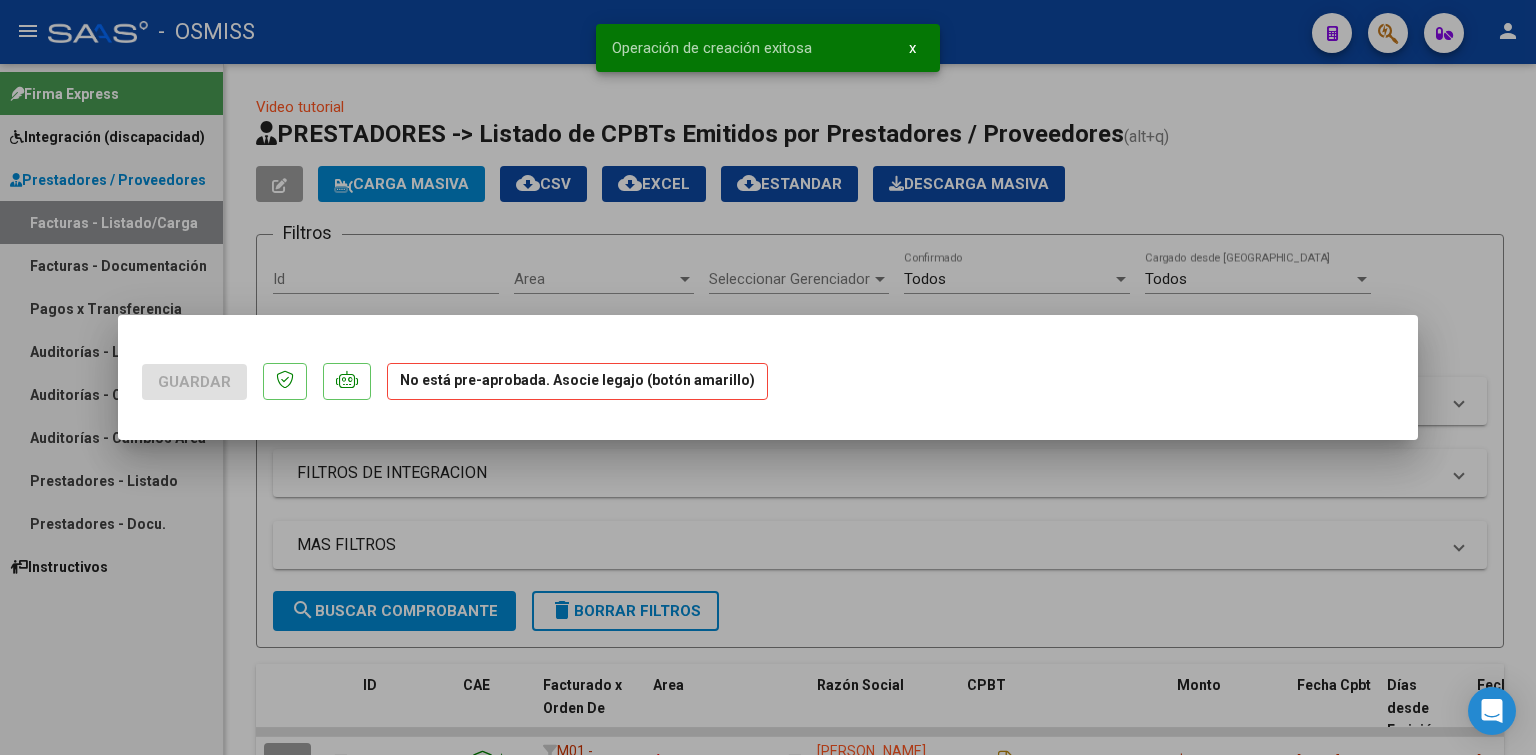 scroll, scrollTop: 0, scrollLeft: 0, axis: both 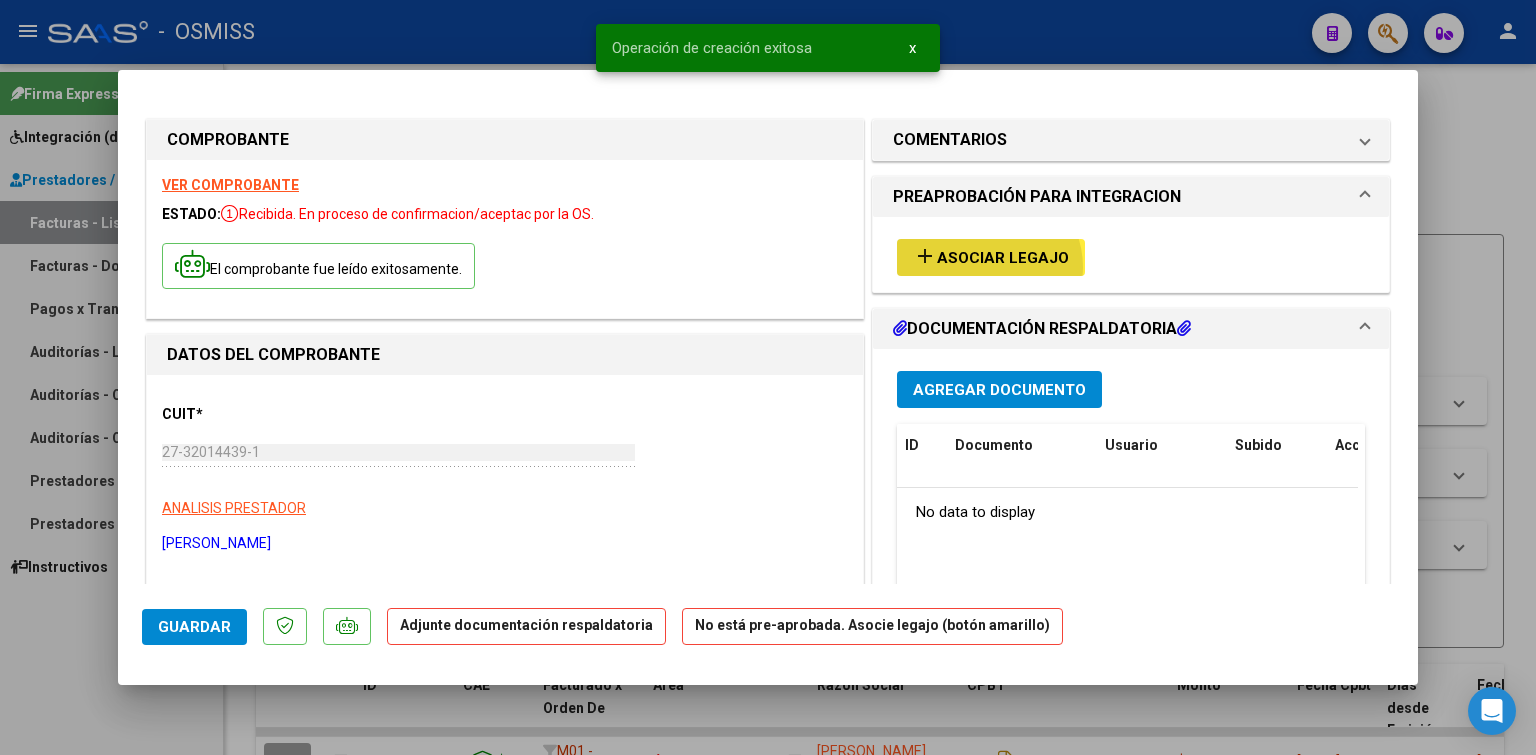 click on "add Asociar Legajo" at bounding box center [991, 257] 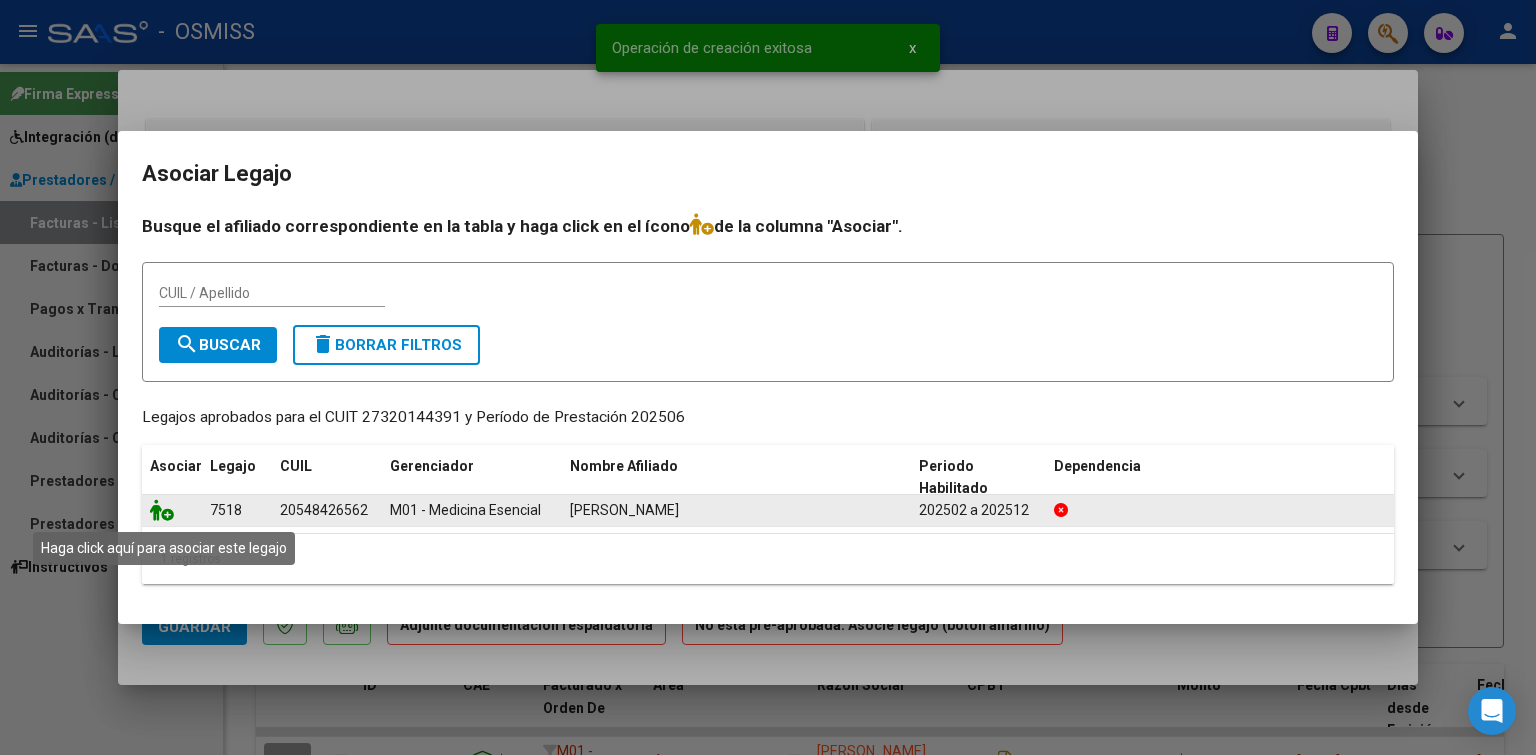click 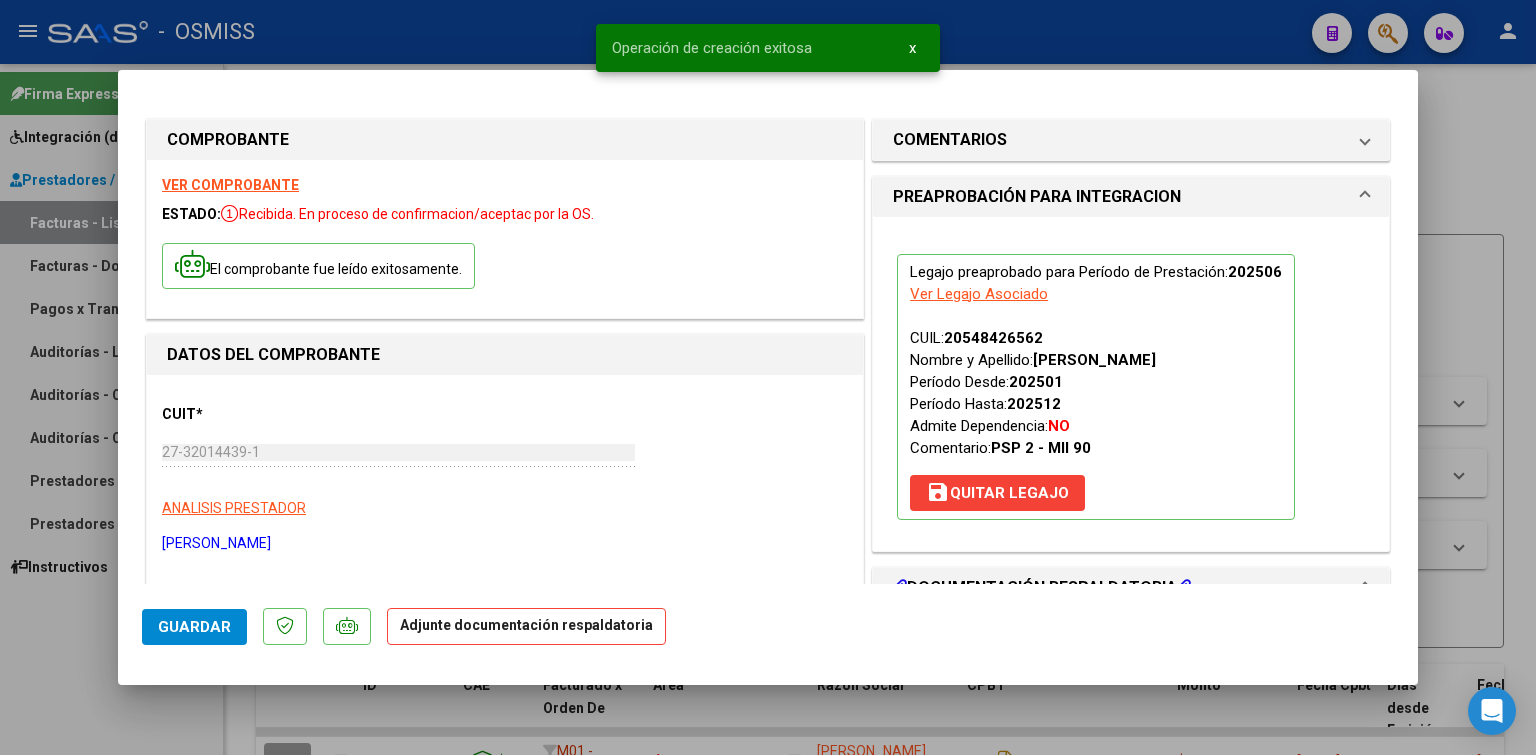 scroll, scrollTop: 100, scrollLeft: 0, axis: vertical 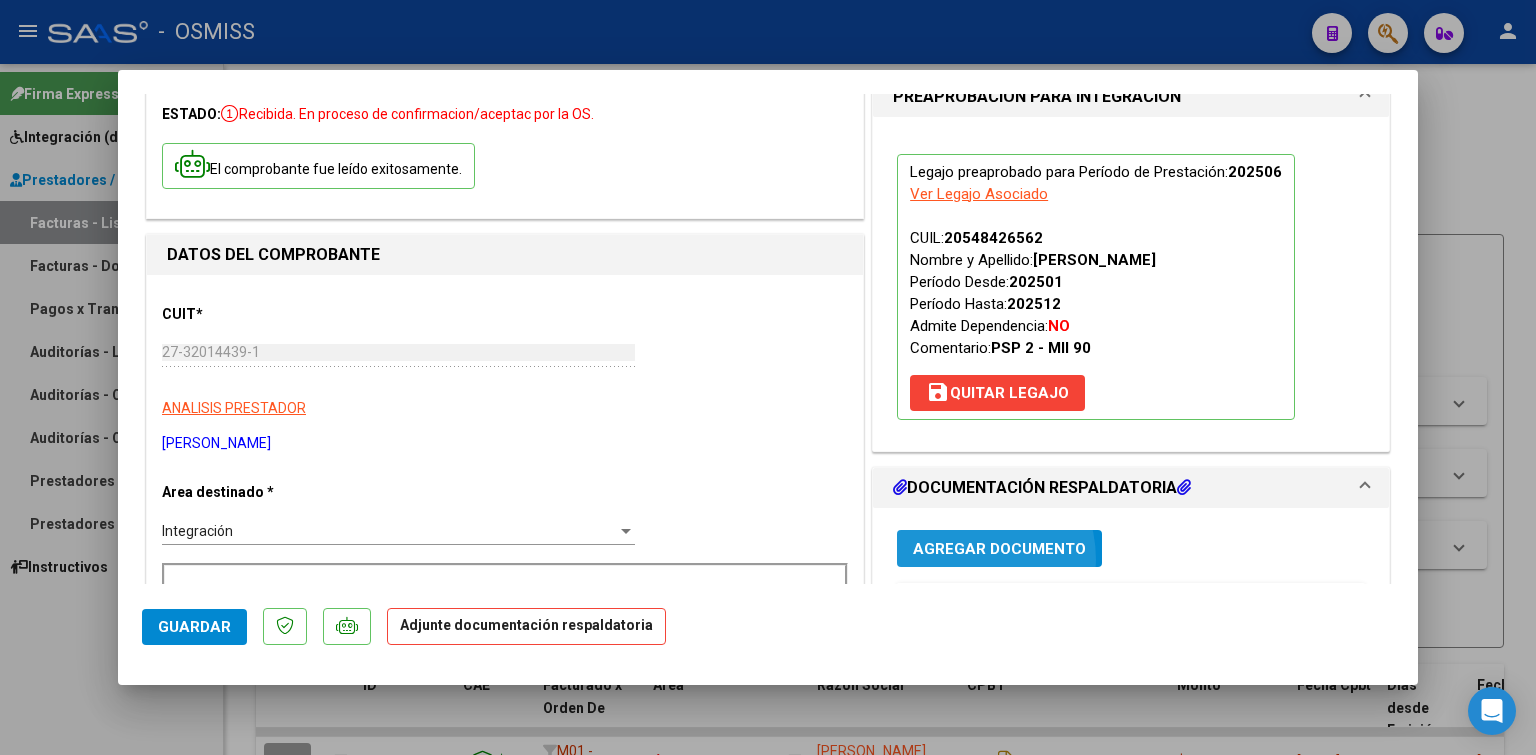 click on "Agregar Documento" at bounding box center [999, 548] 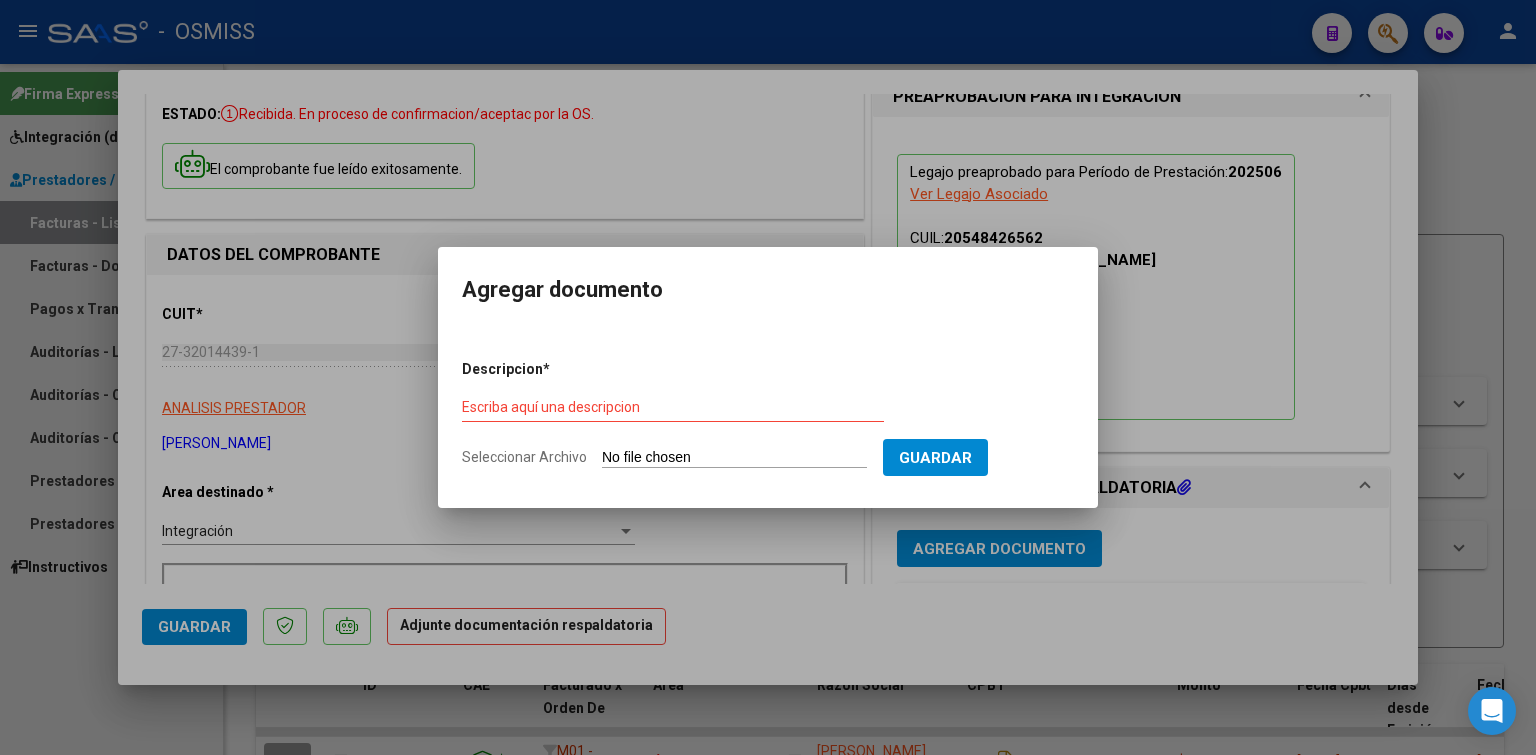 click on "Seleccionar Archivo" at bounding box center (734, 458) 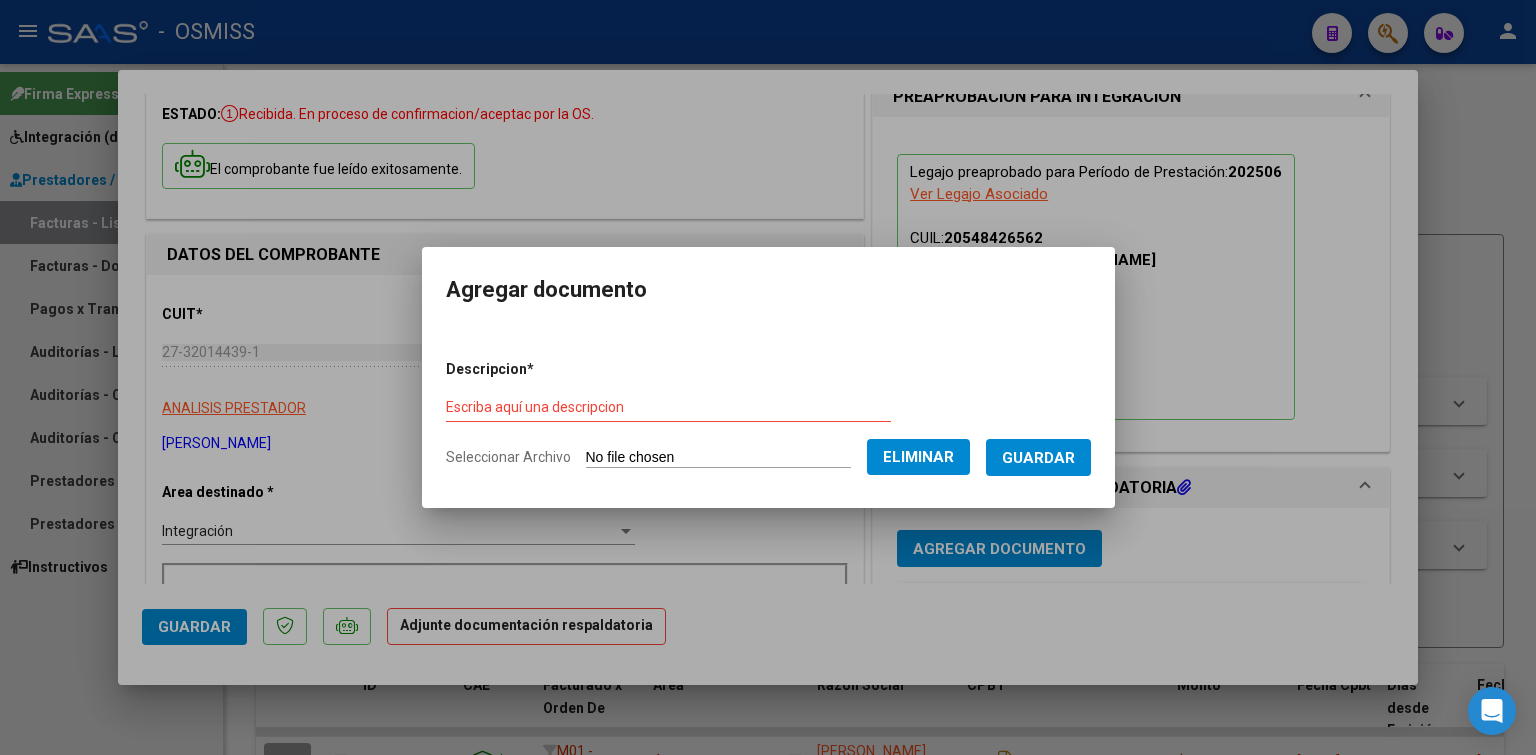 click on "Escriba aquí una descripcion" at bounding box center (668, 407) 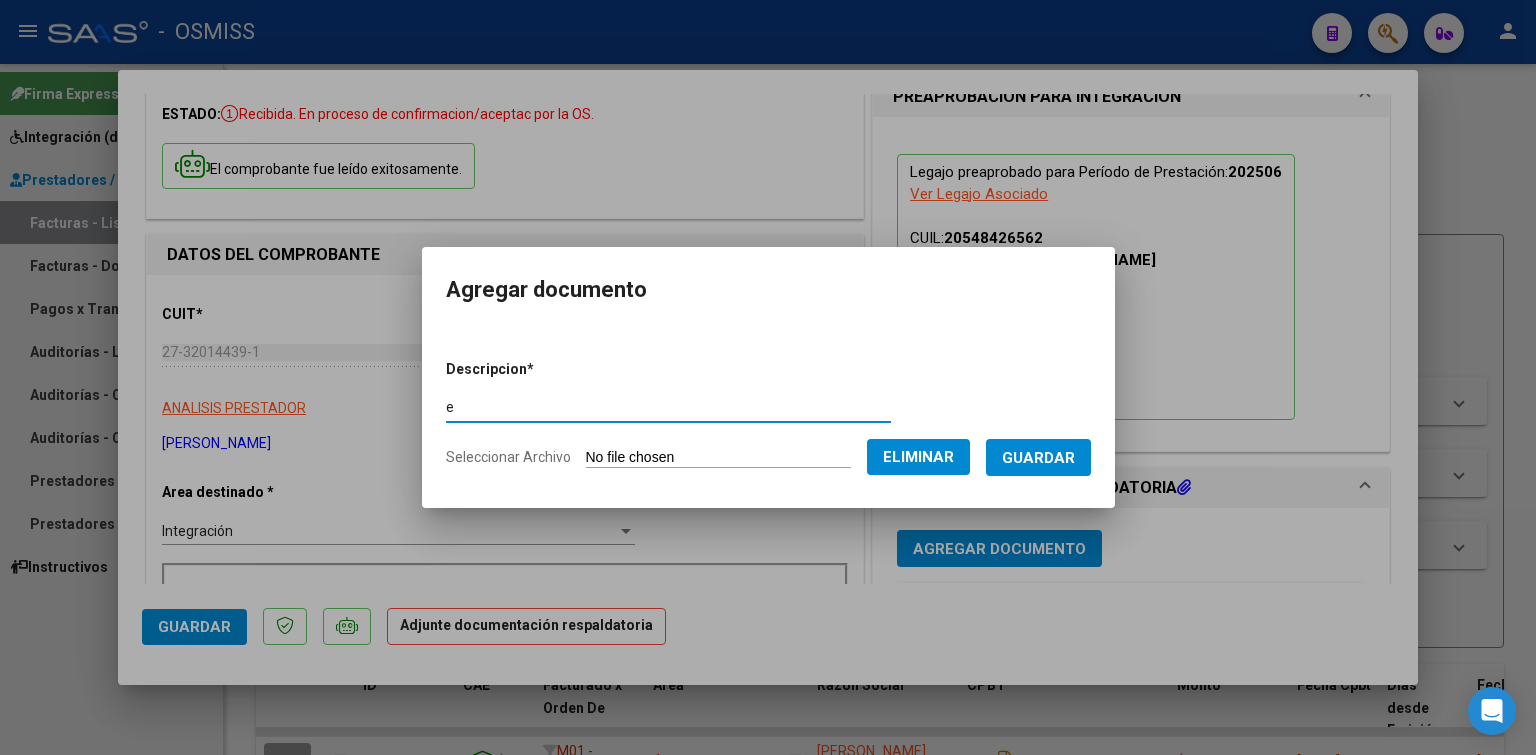 click on "Guardar" at bounding box center (1038, 458) 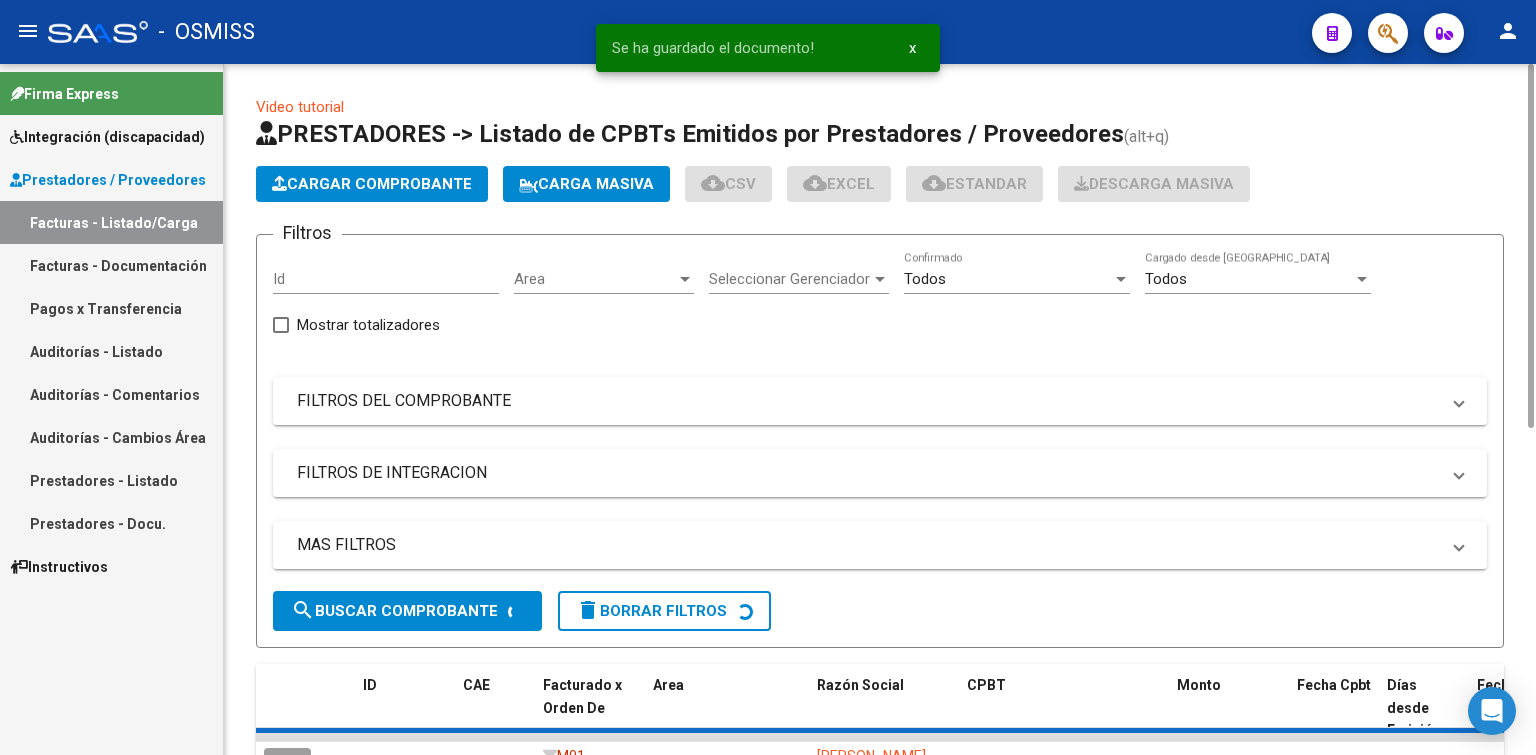 click on "Cargar Comprobante" 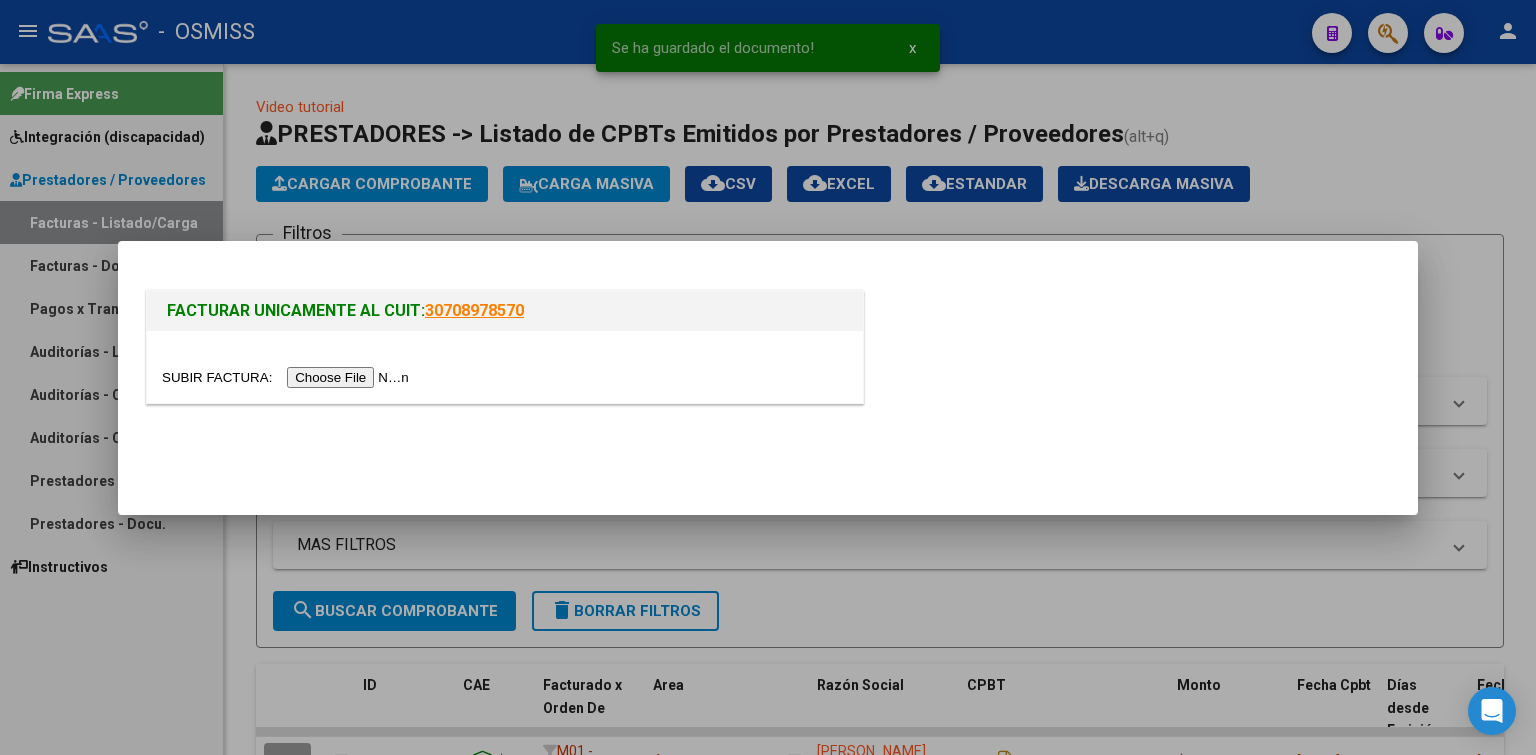 click at bounding box center [288, 377] 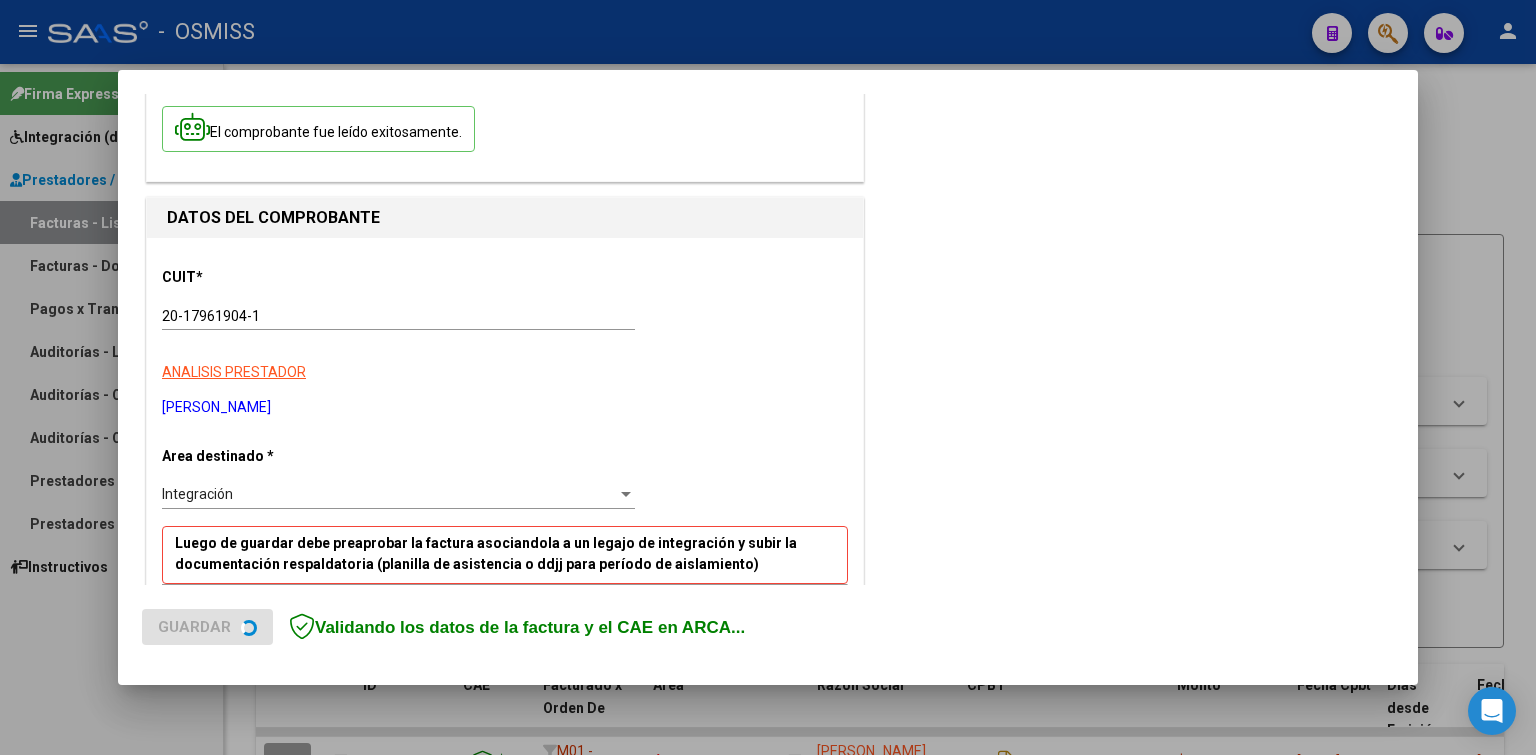 scroll, scrollTop: 300, scrollLeft: 0, axis: vertical 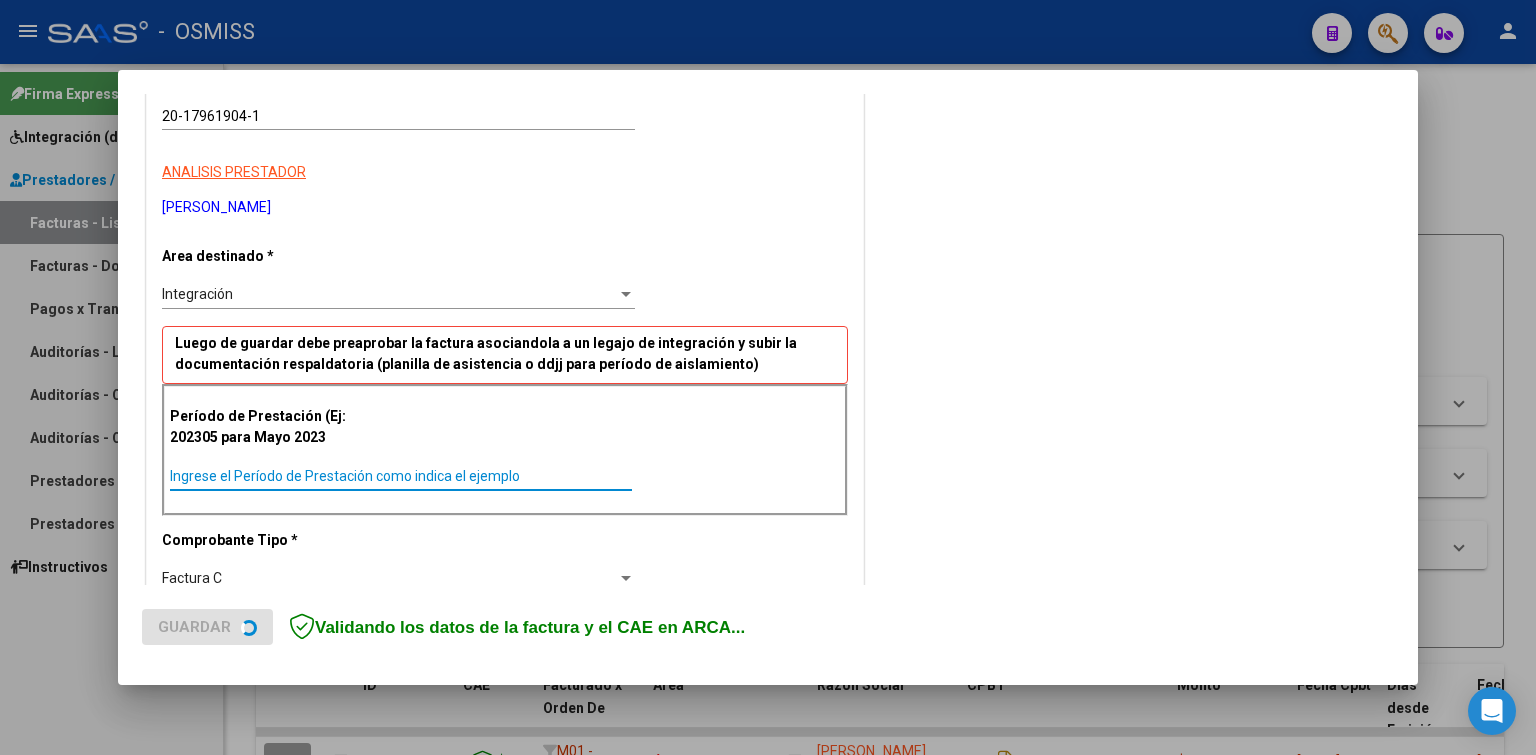 click on "Ingrese el Período de Prestación como indica el ejemplo" at bounding box center (401, 476) 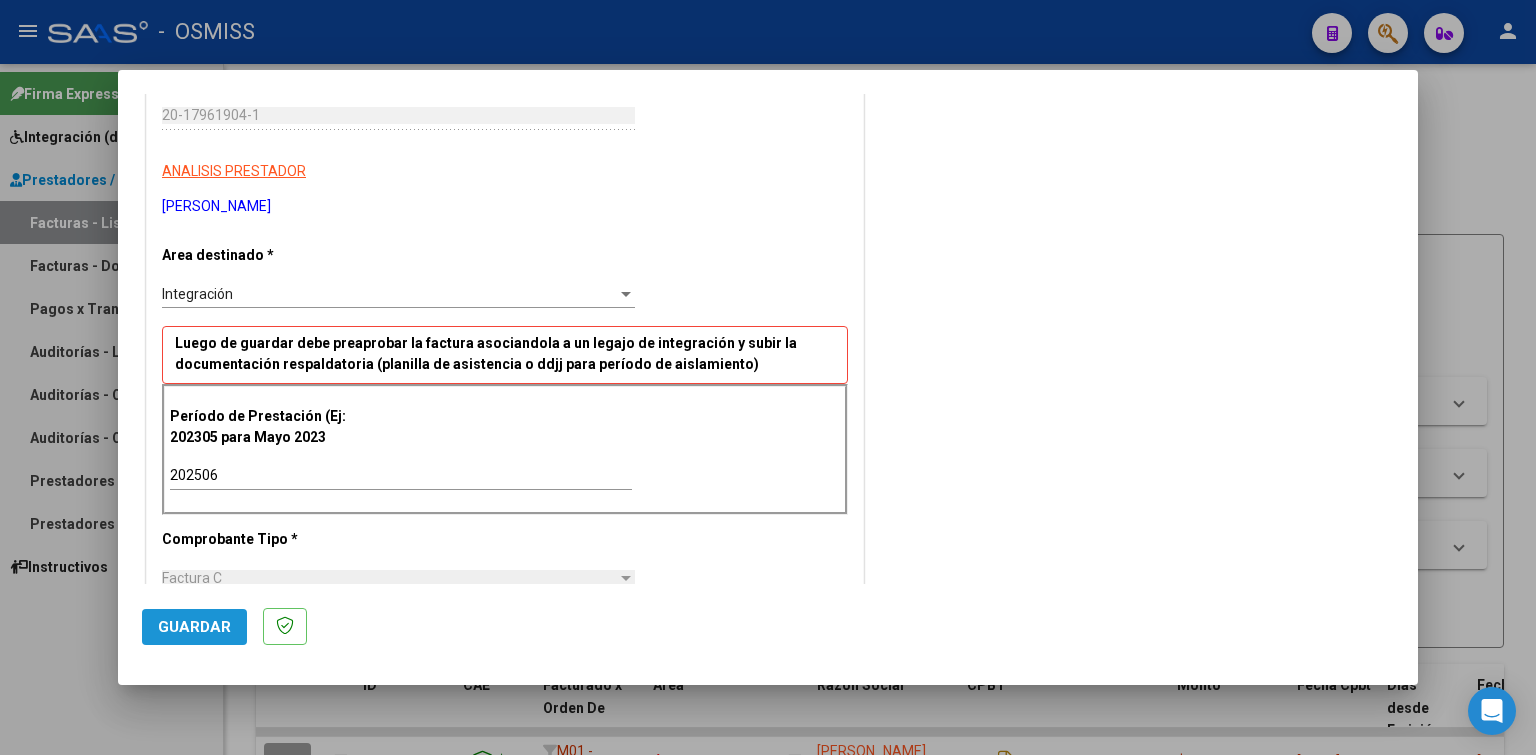click on "Guardar" 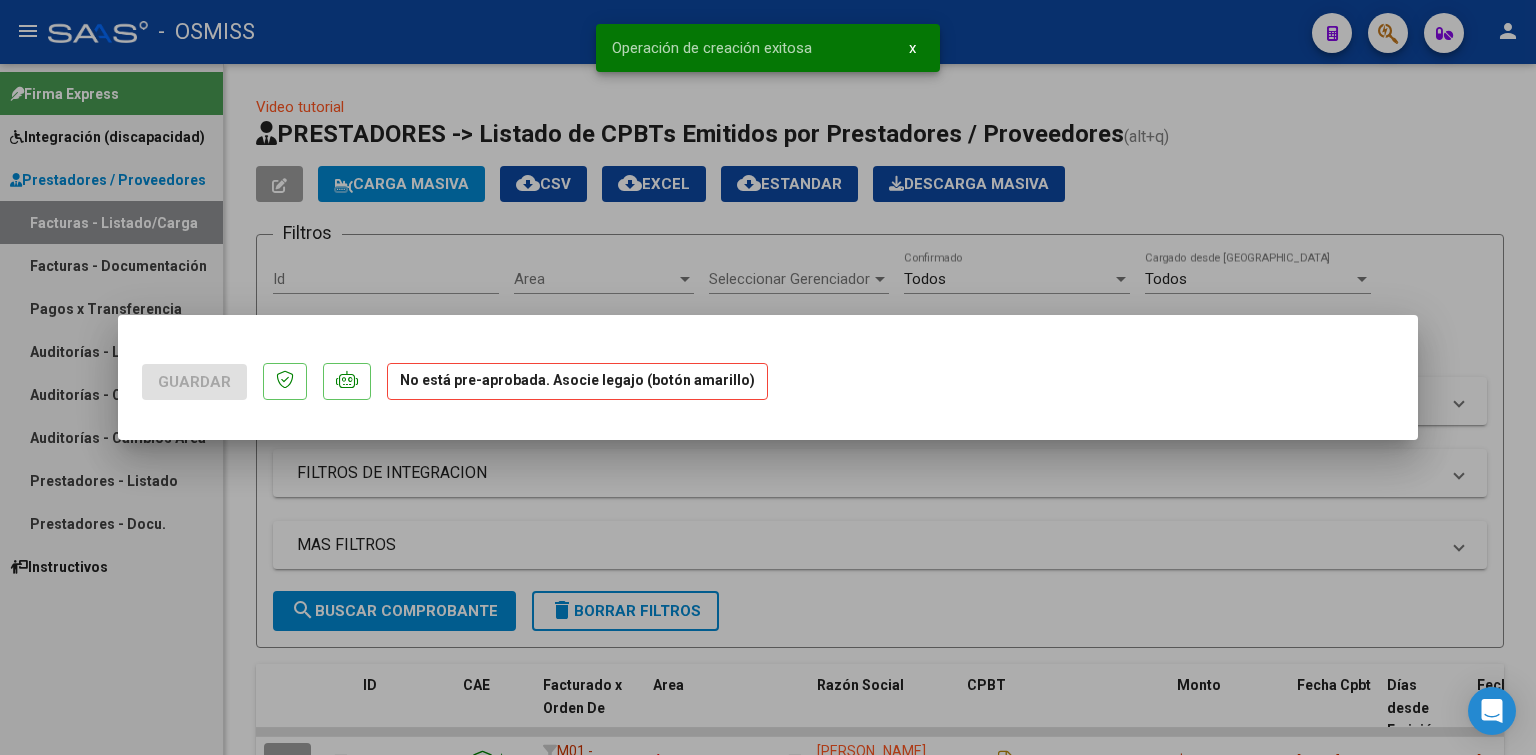 scroll, scrollTop: 0, scrollLeft: 0, axis: both 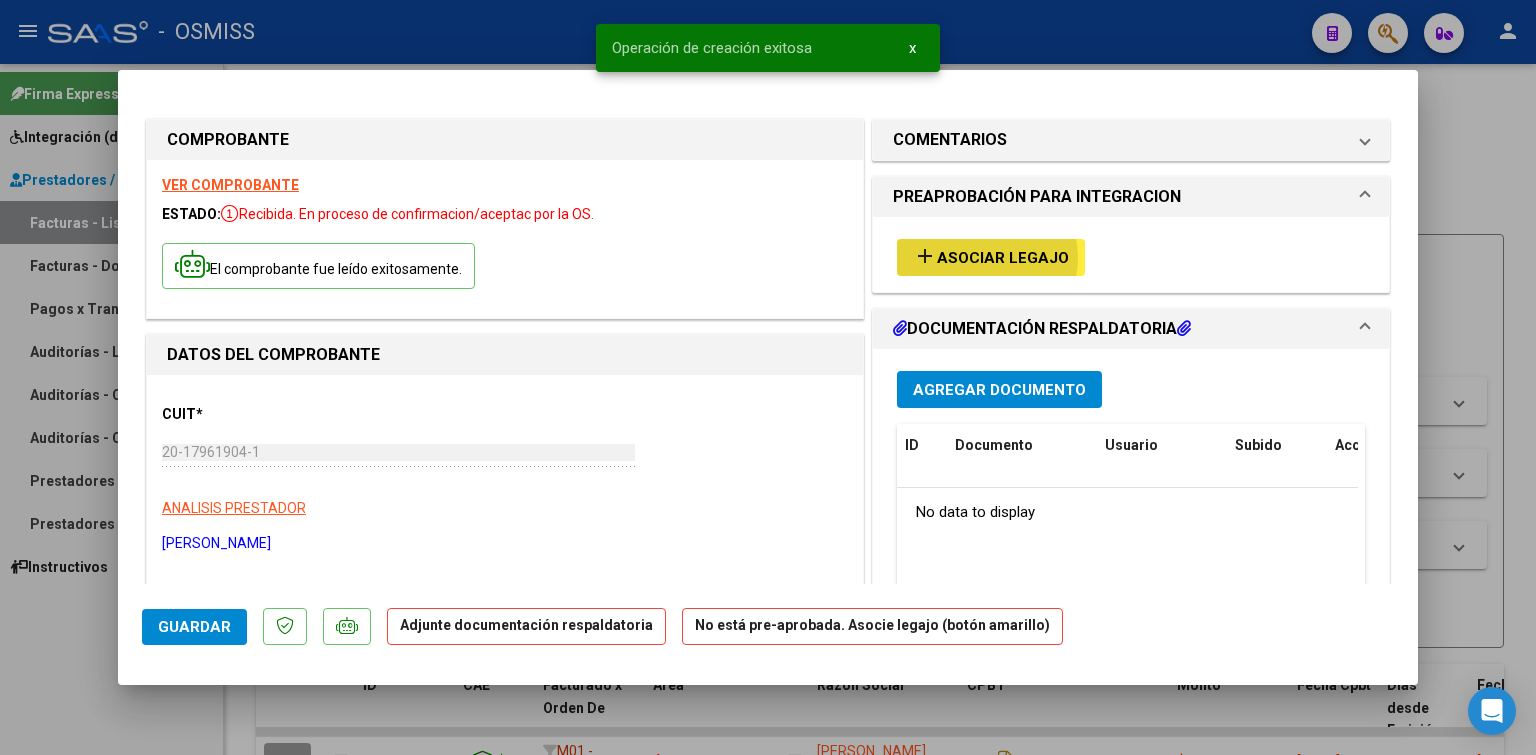 click on "Asociar Legajo" at bounding box center (1003, 258) 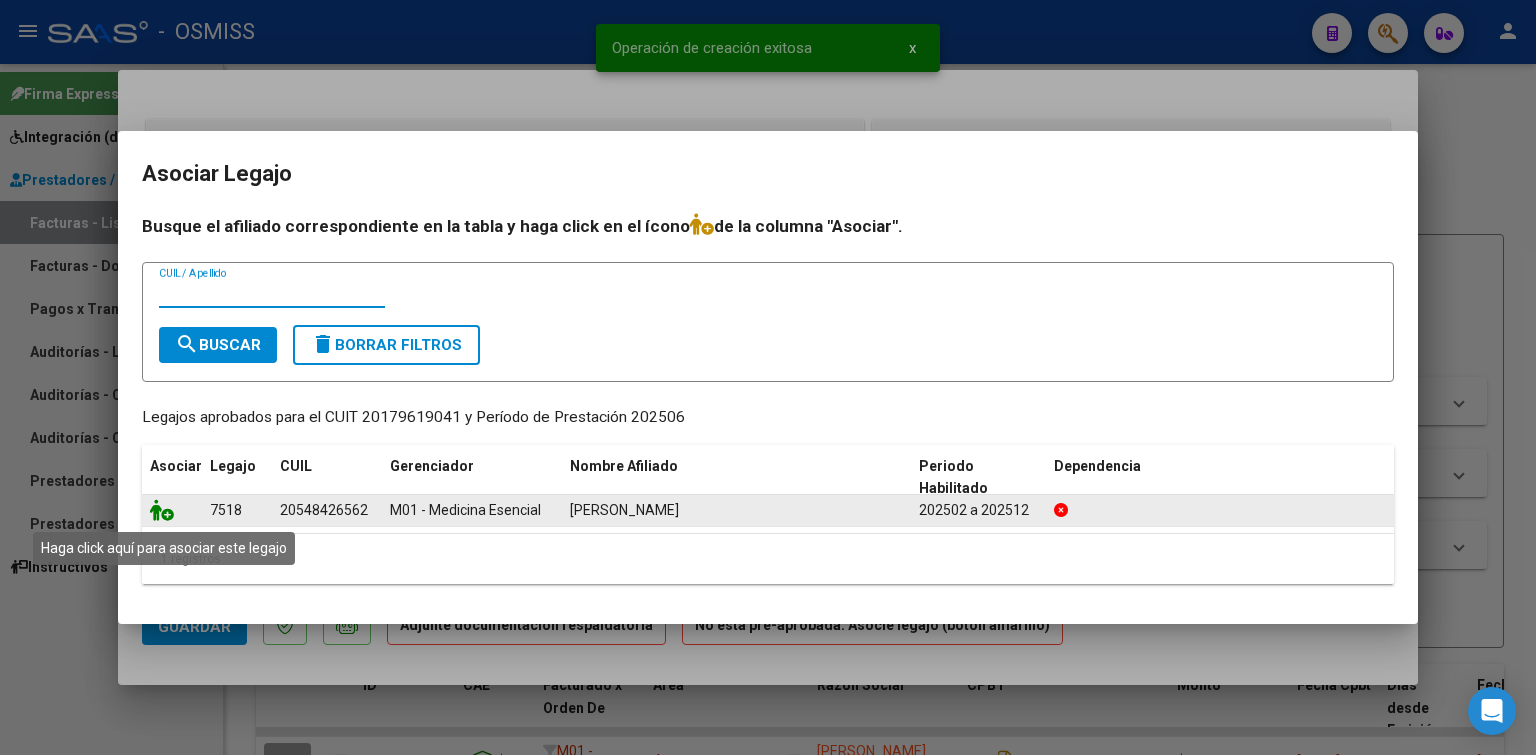 click 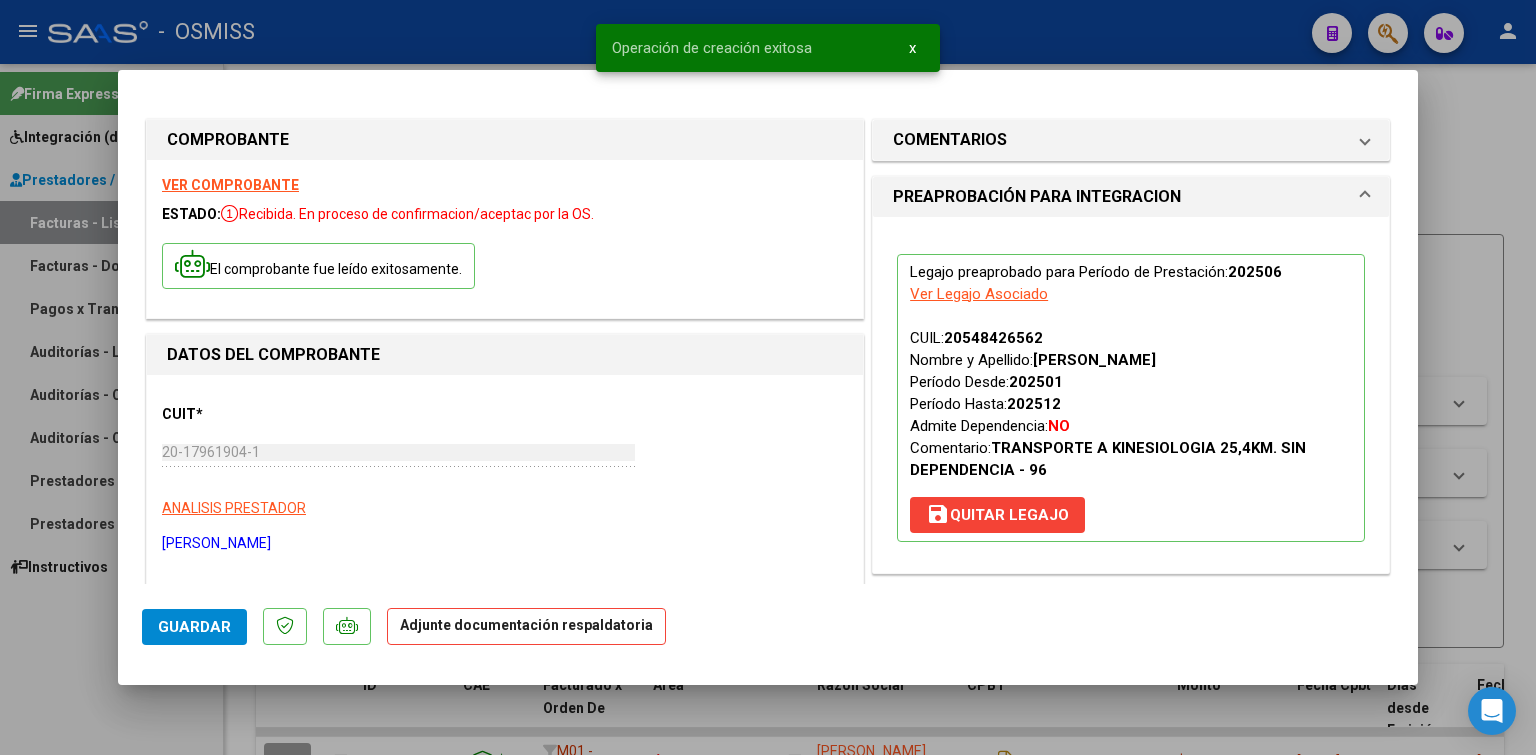 scroll, scrollTop: 100, scrollLeft: 0, axis: vertical 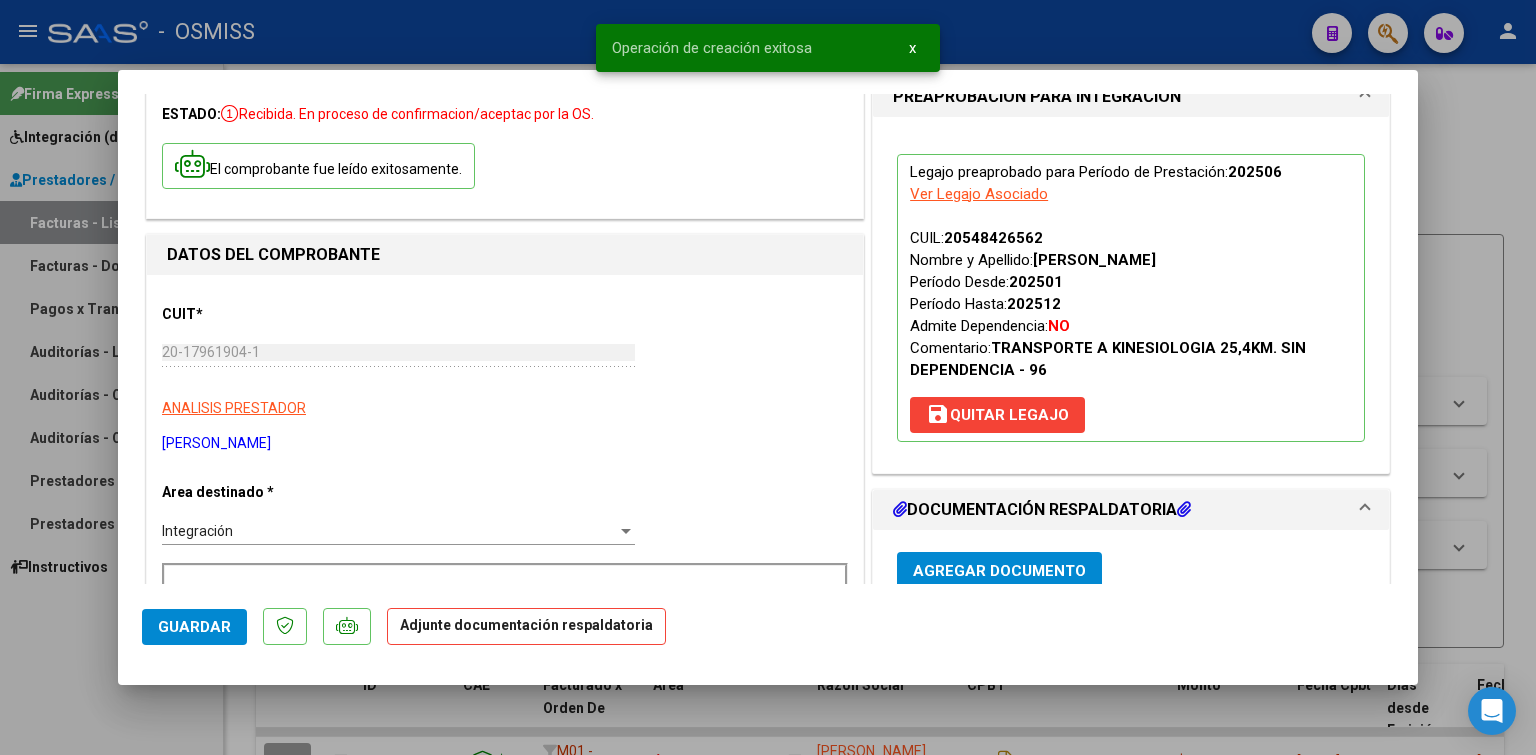 click on "Agregar Documento" at bounding box center (999, 570) 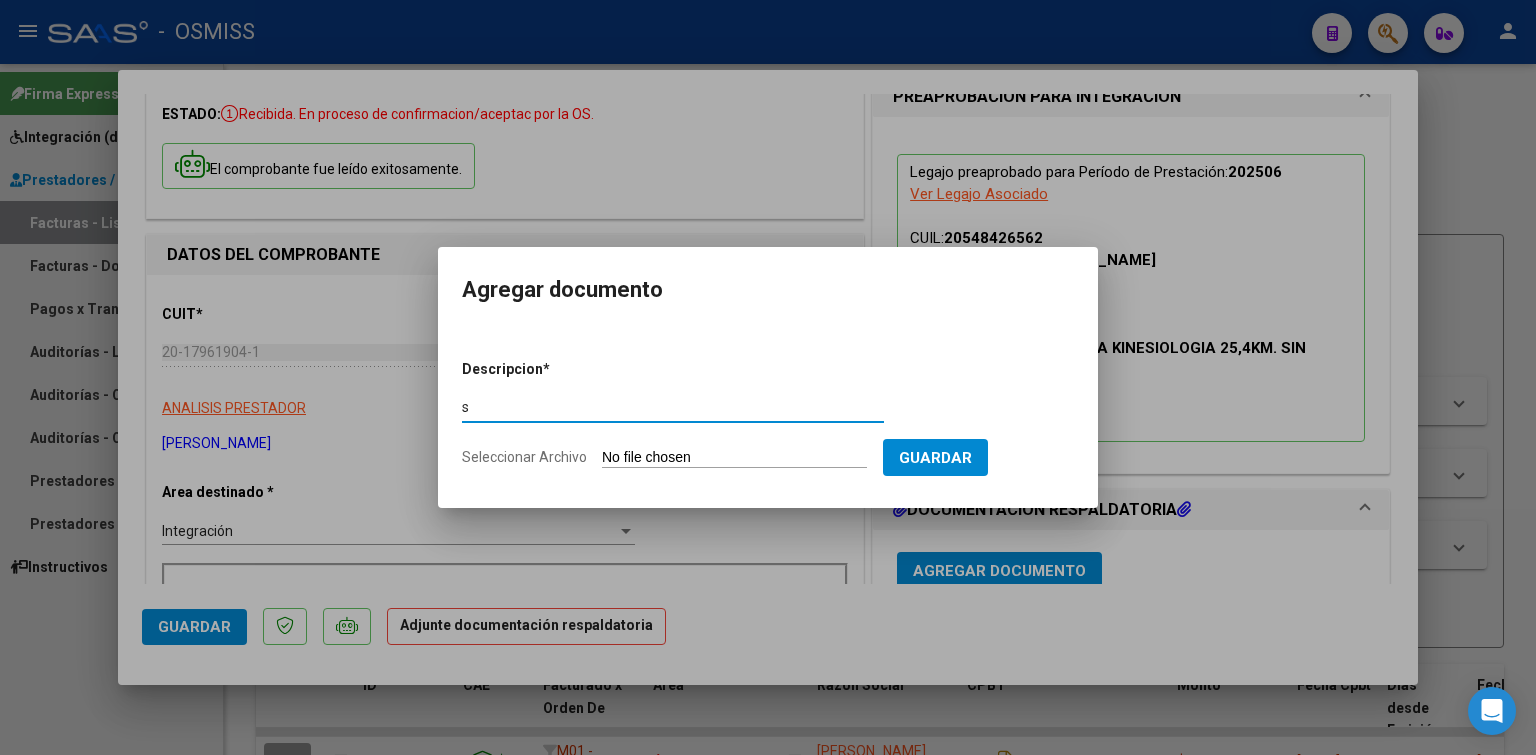 click on "Seleccionar Archivo" at bounding box center (734, 458) 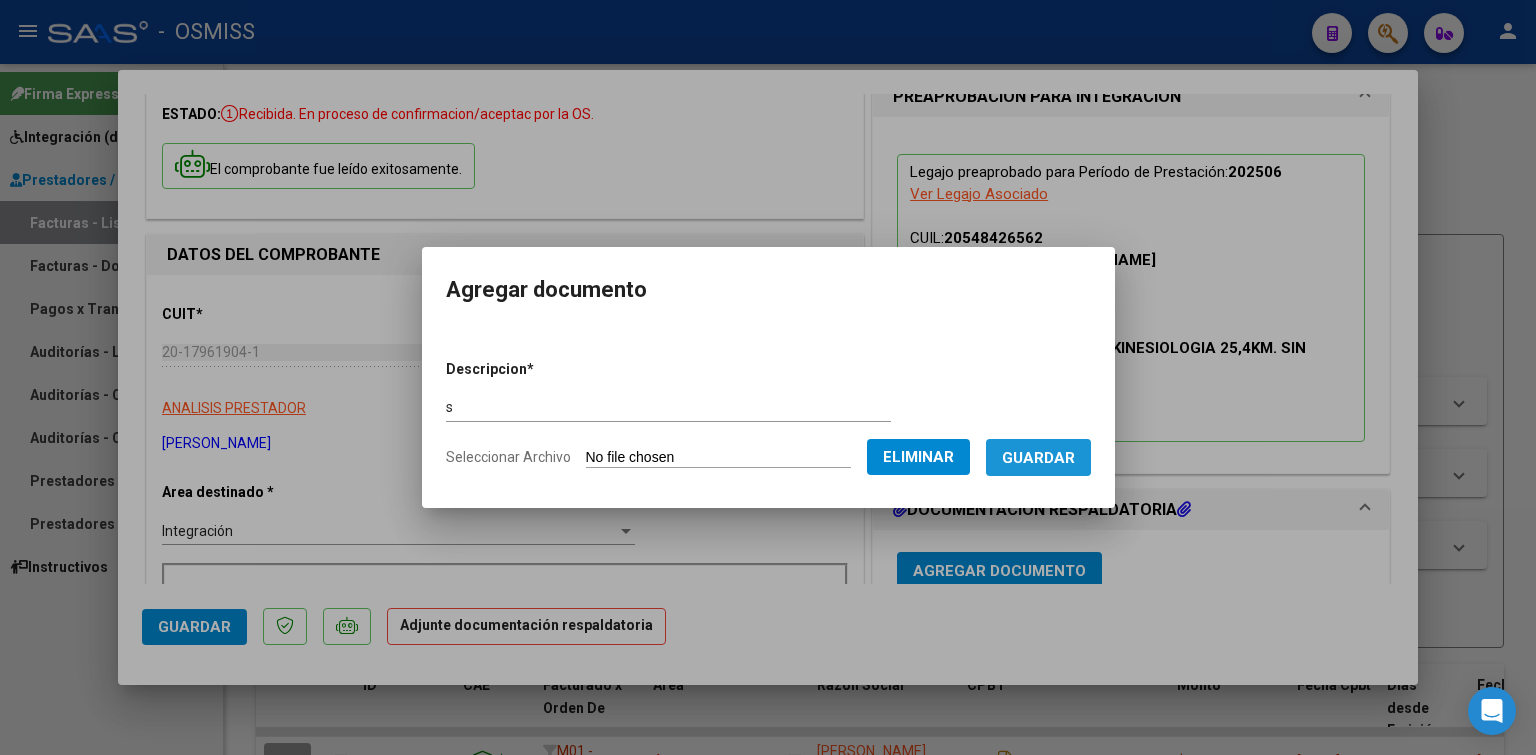 click on "Guardar" at bounding box center (1038, 458) 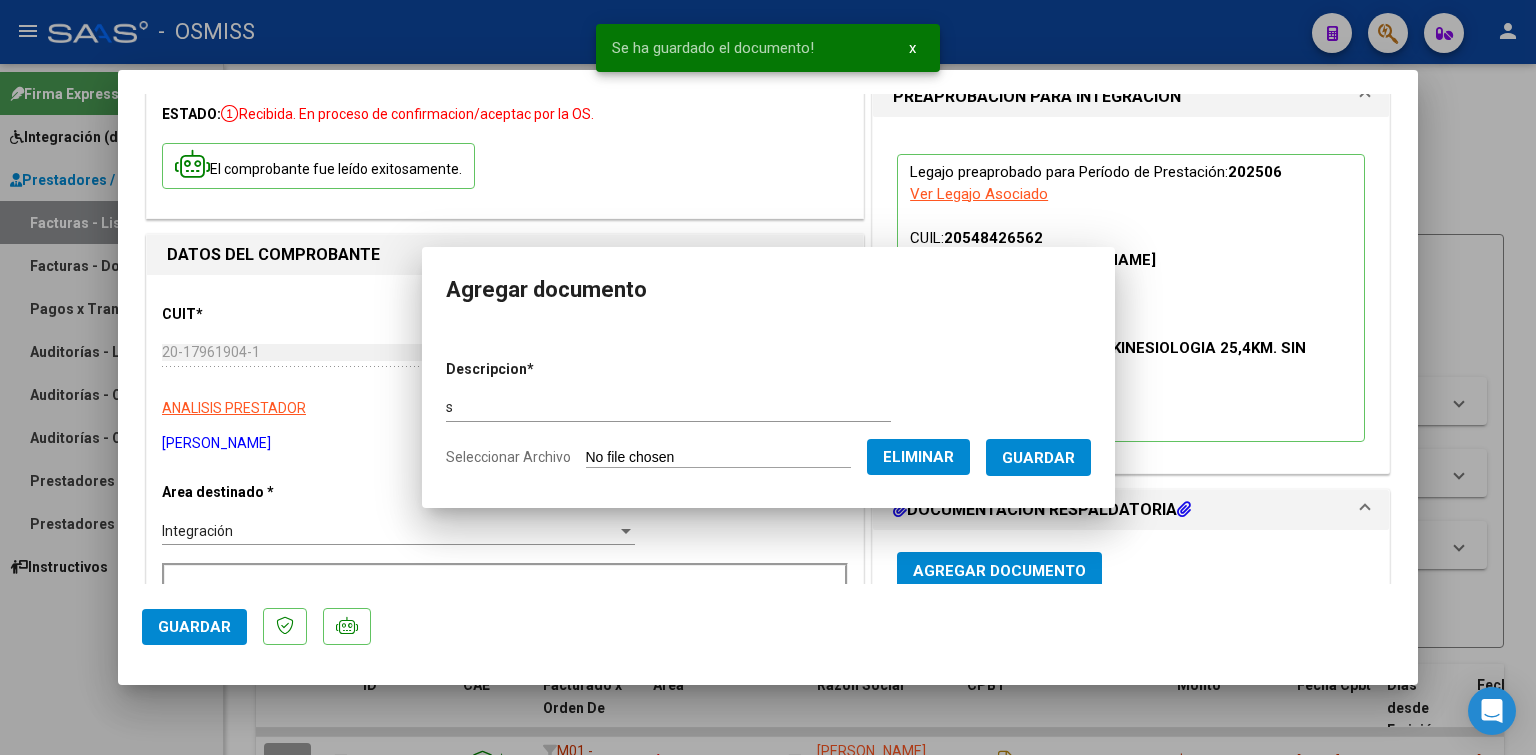 scroll, scrollTop: 102, scrollLeft: 0, axis: vertical 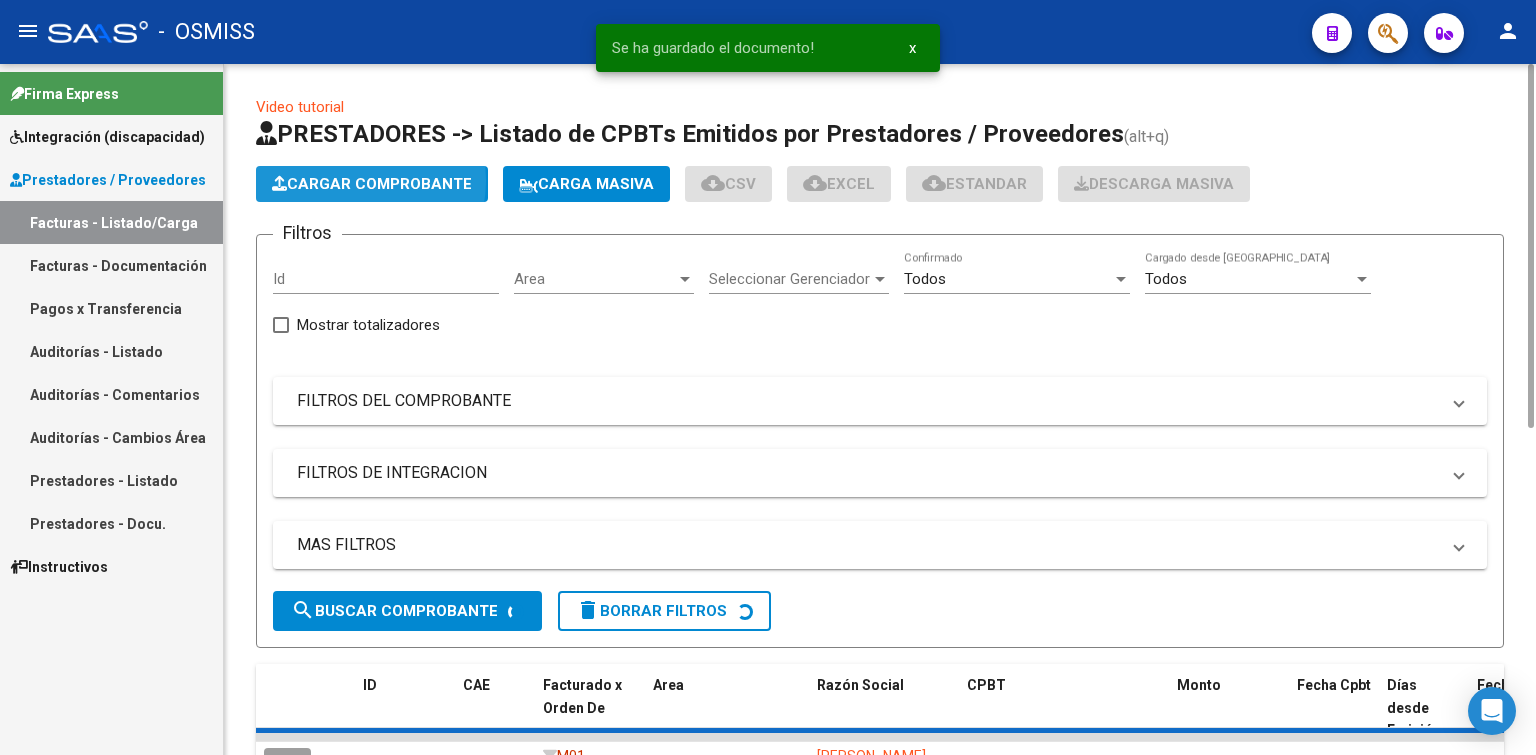 click on "Cargar Comprobante" 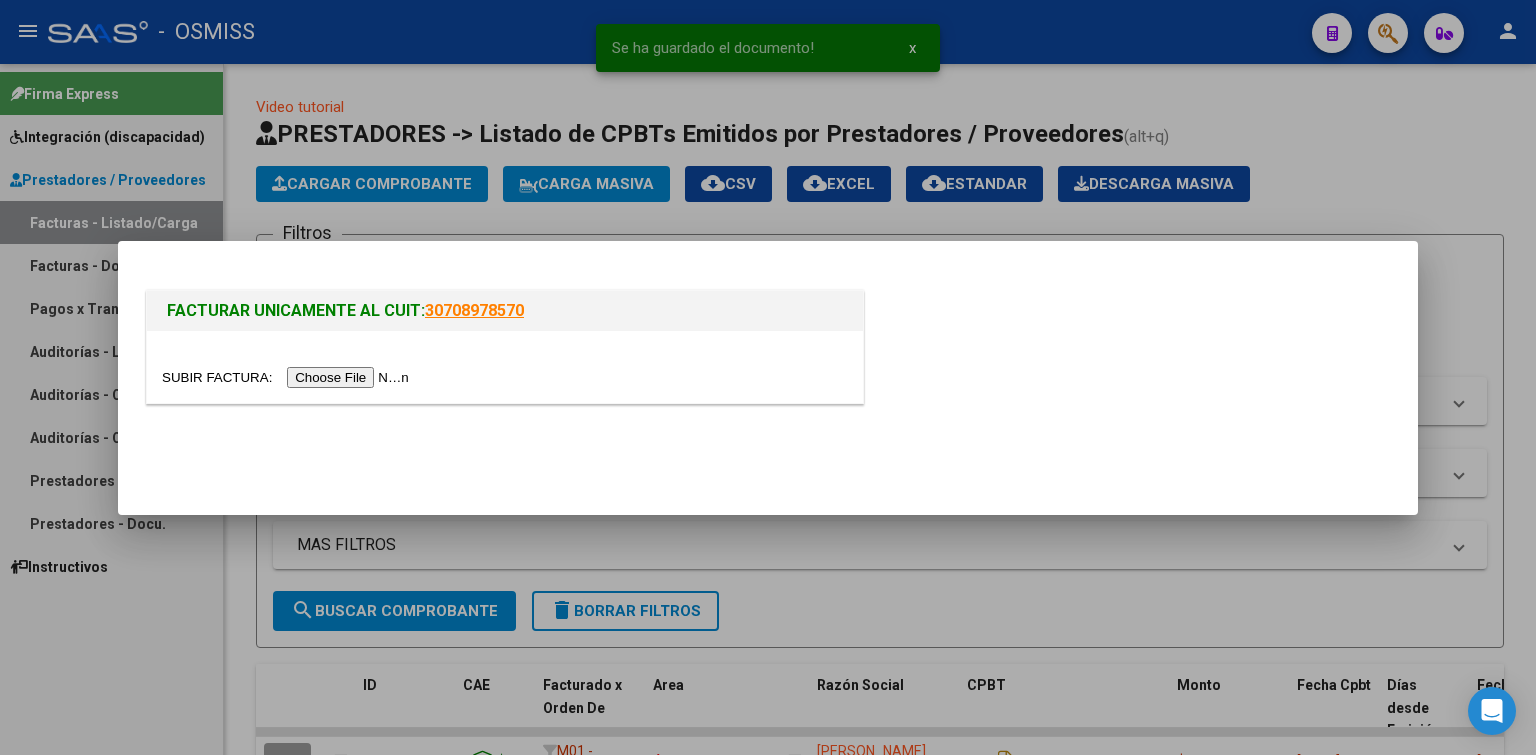 click at bounding box center (288, 377) 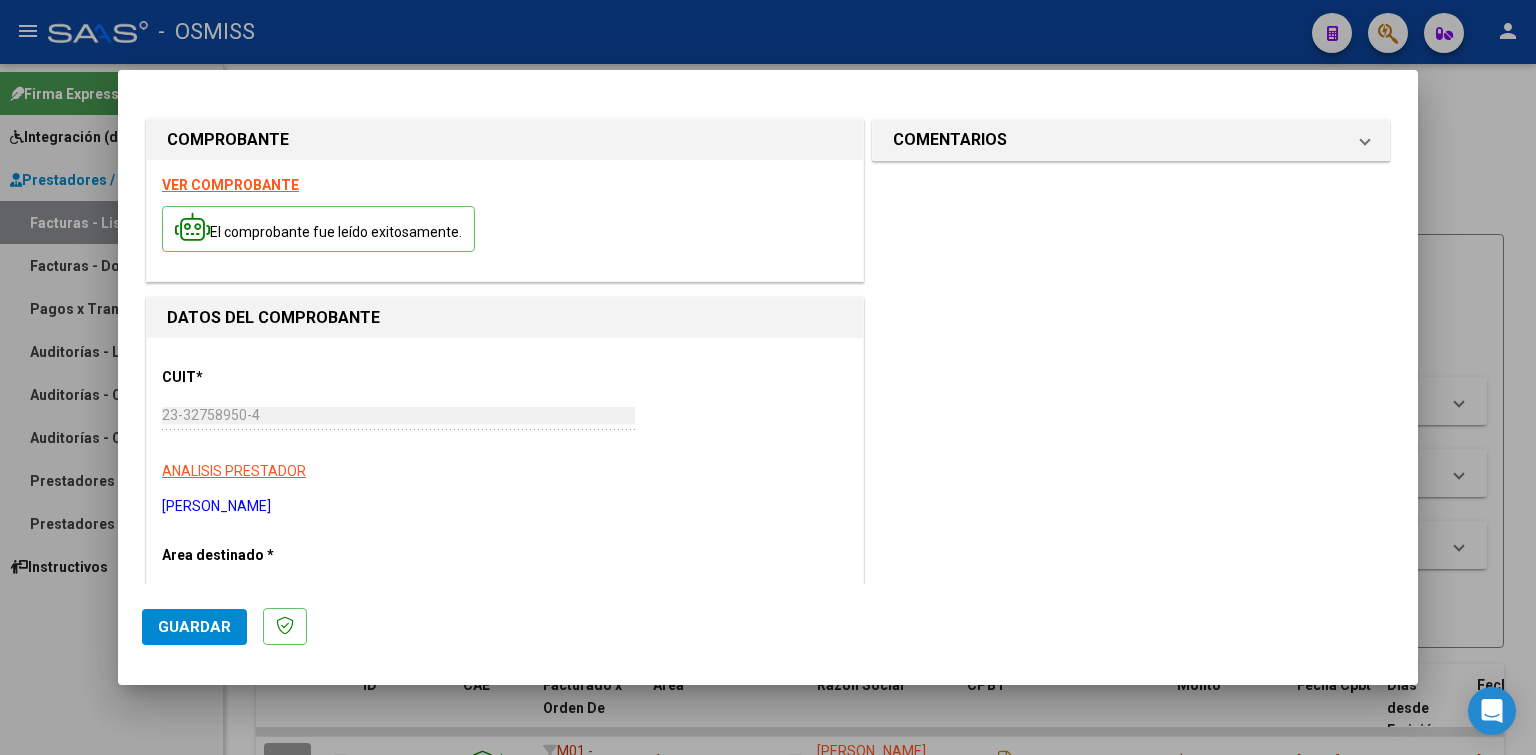 scroll, scrollTop: 200, scrollLeft: 0, axis: vertical 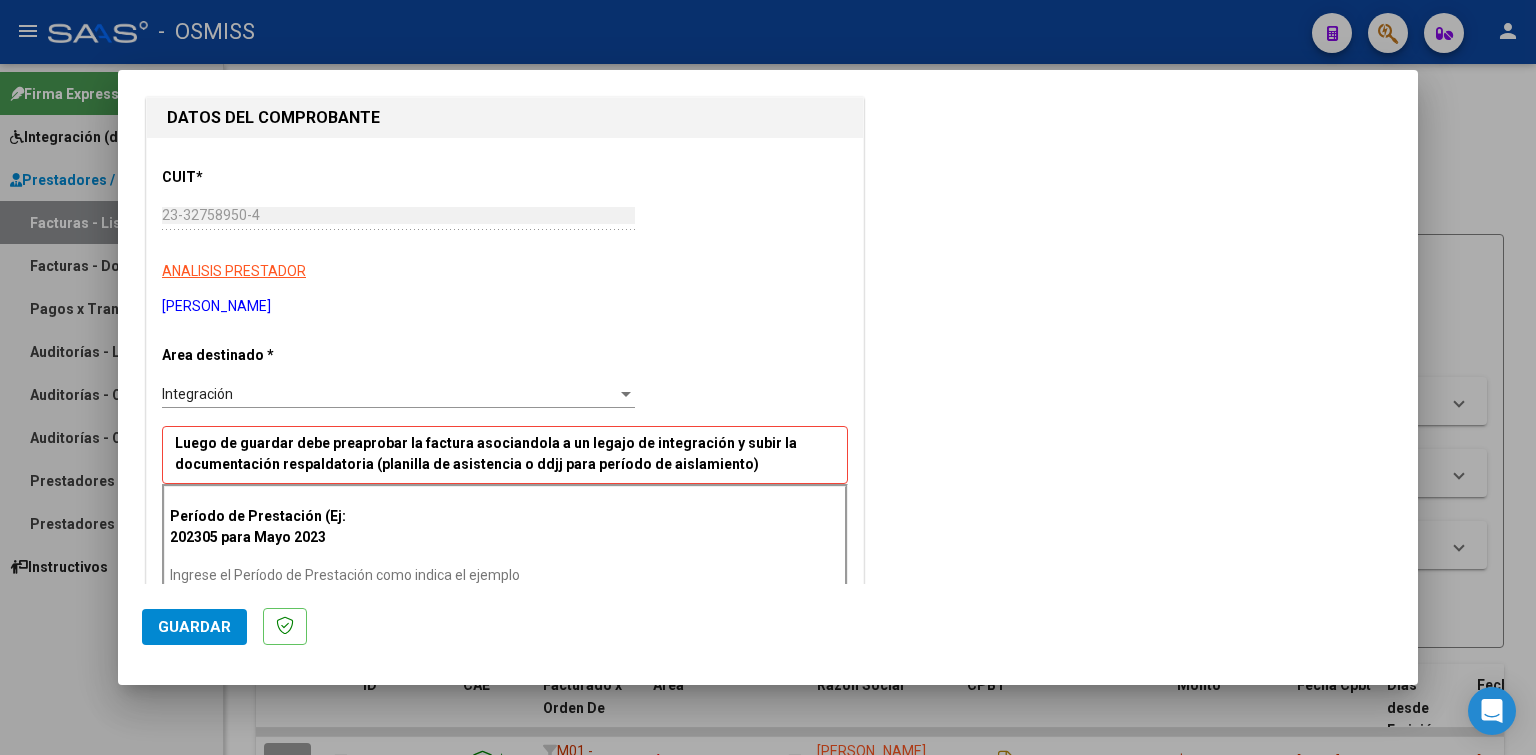 click on "Ingrese el Período de Prestación como indica el ejemplo" at bounding box center (401, 575) 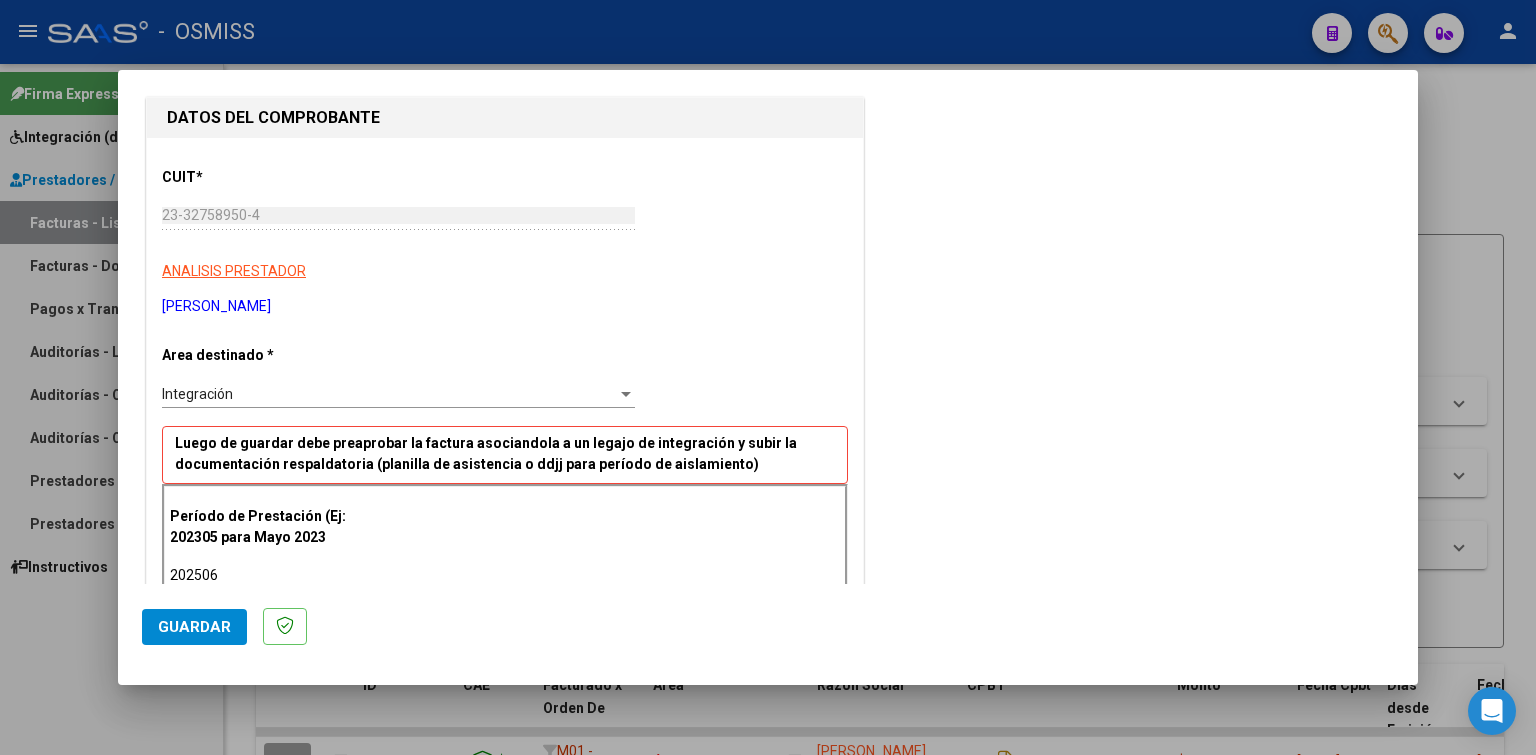 click on "Guardar" 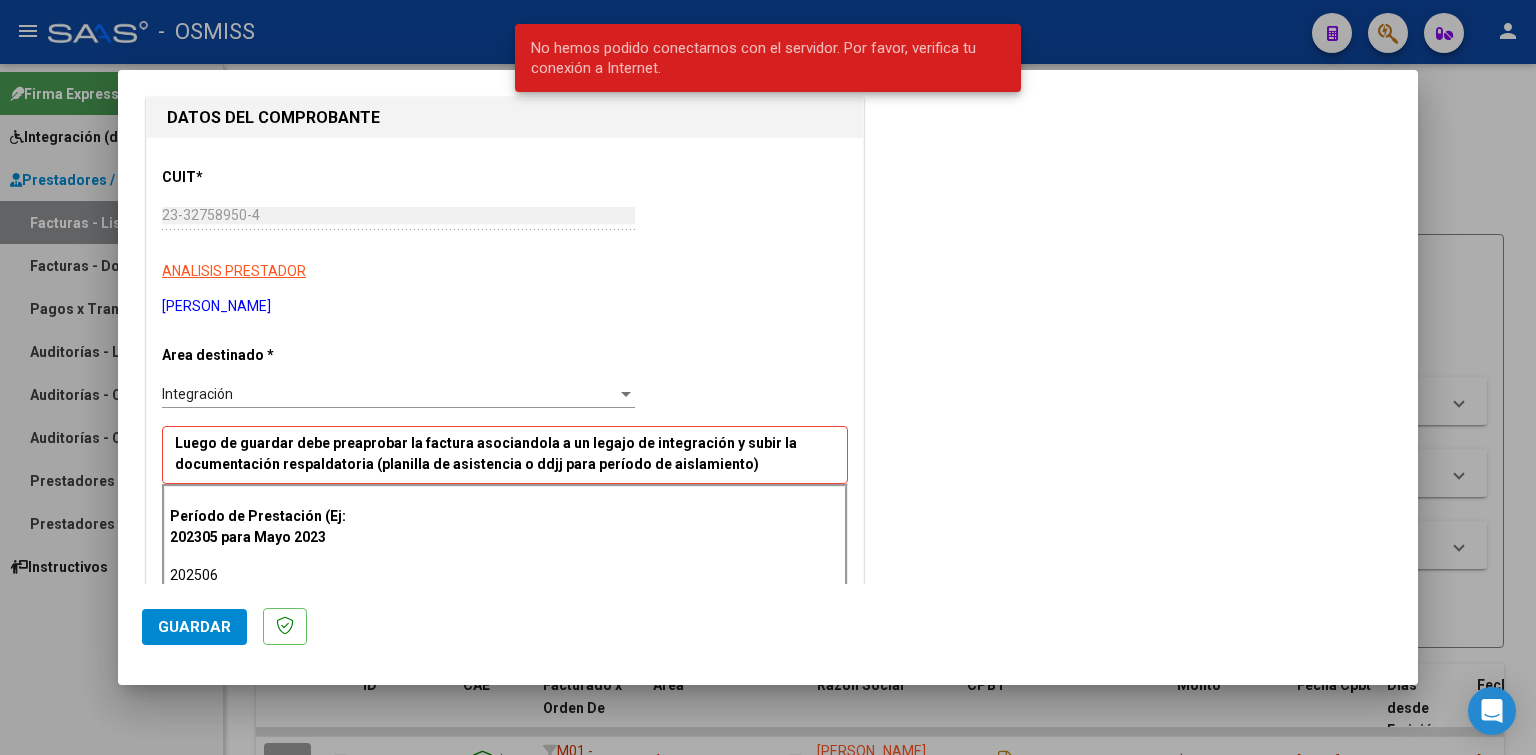 click on "202506" at bounding box center (401, 575) 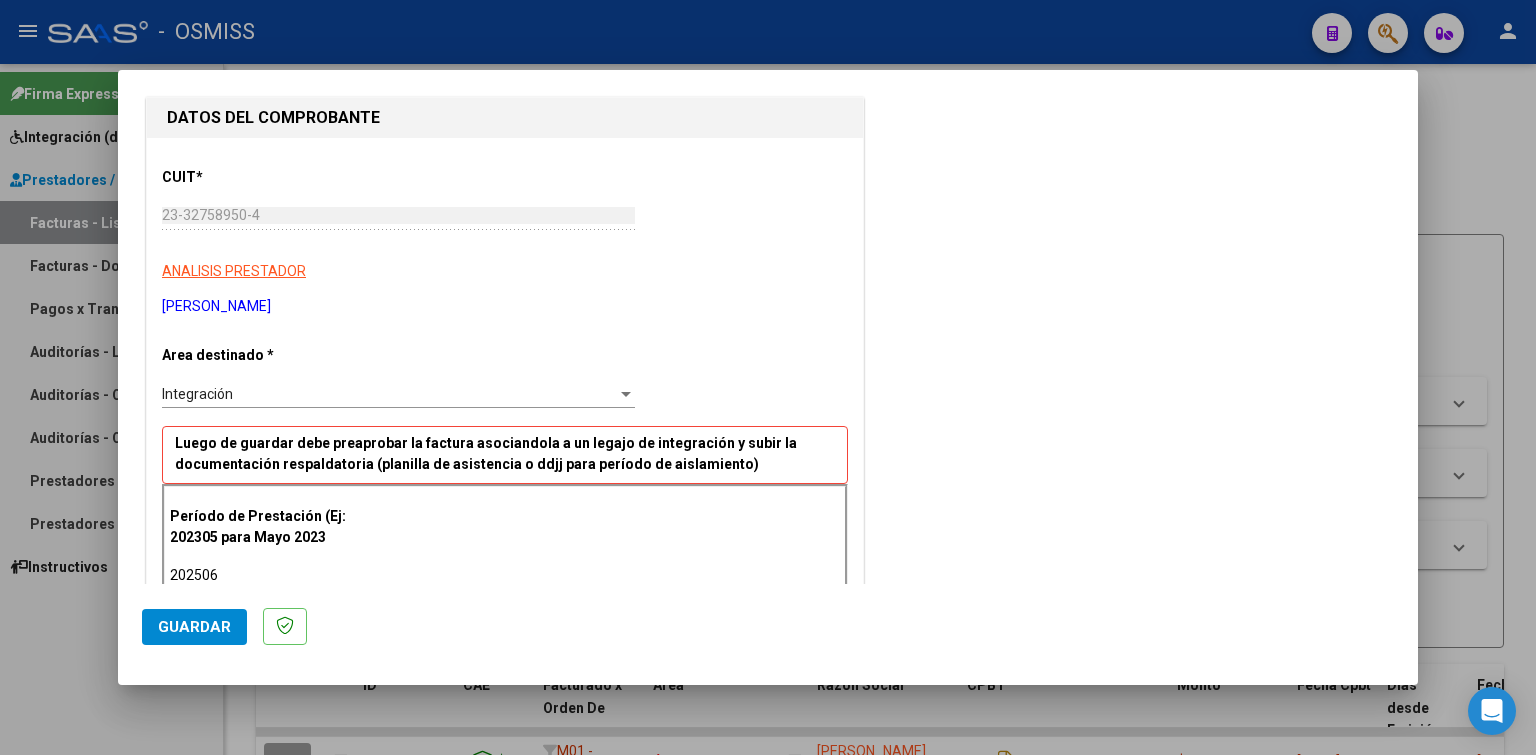 click on "Guardar" 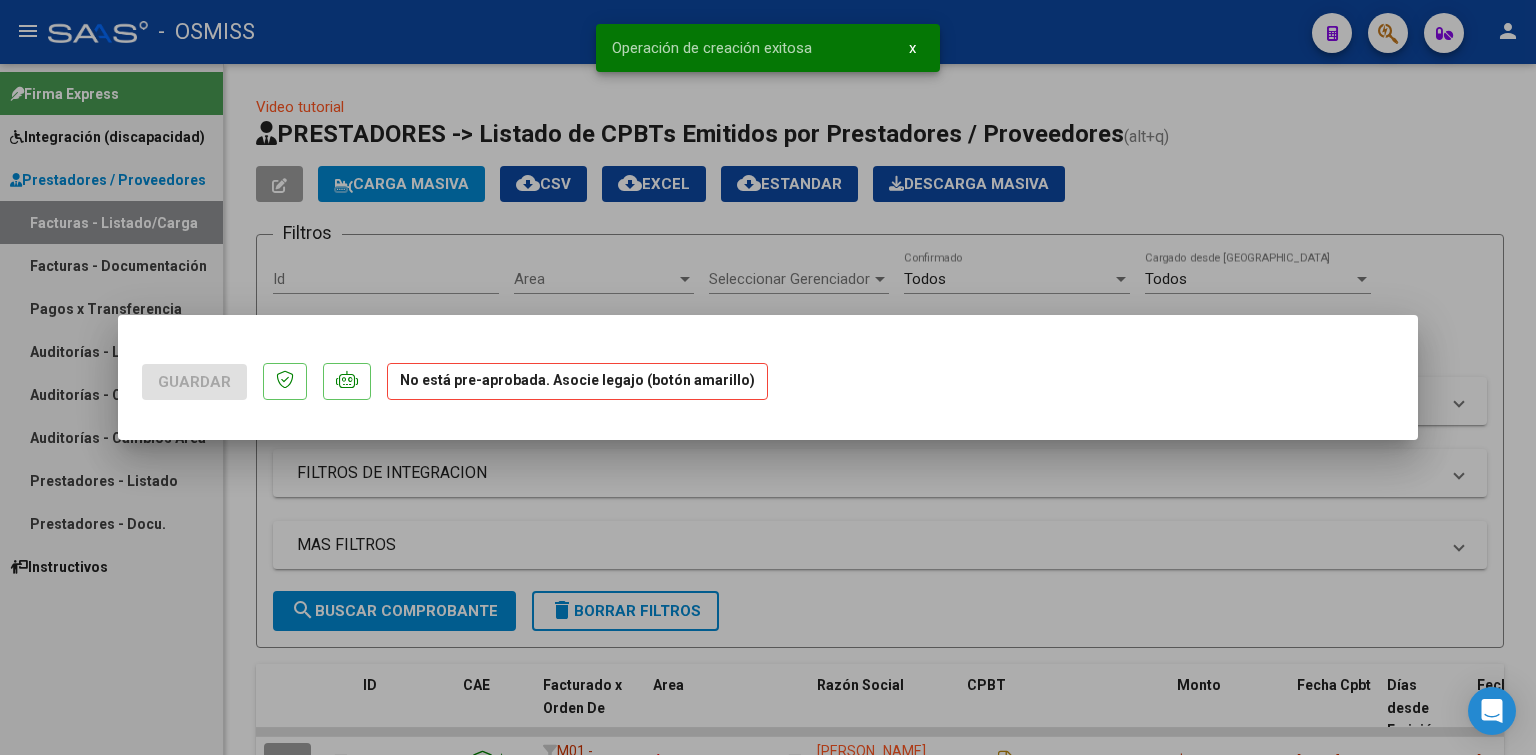 scroll, scrollTop: 0, scrollLeft: 0, axis: both 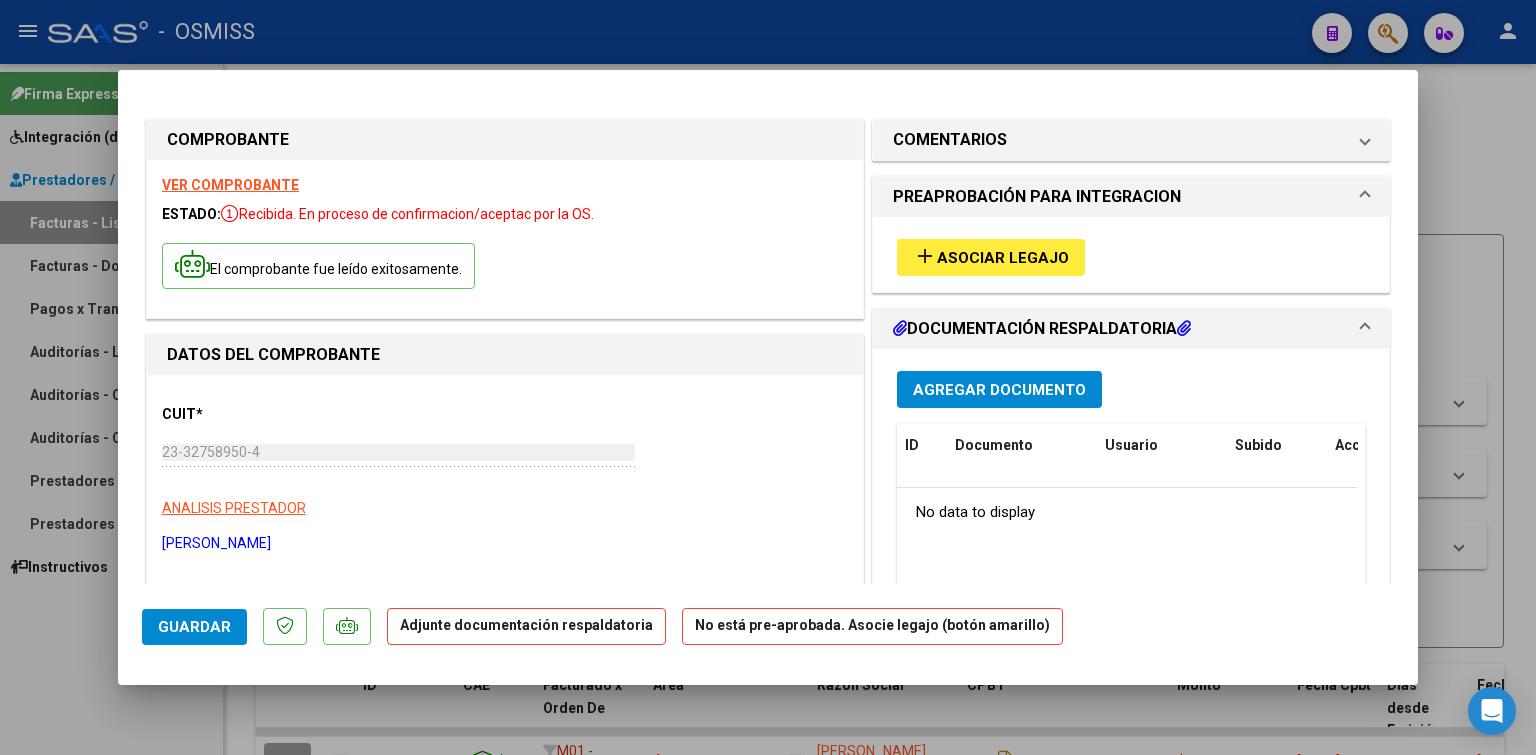 click on "add Asociar Legajo" at bounding box center (991, 257) 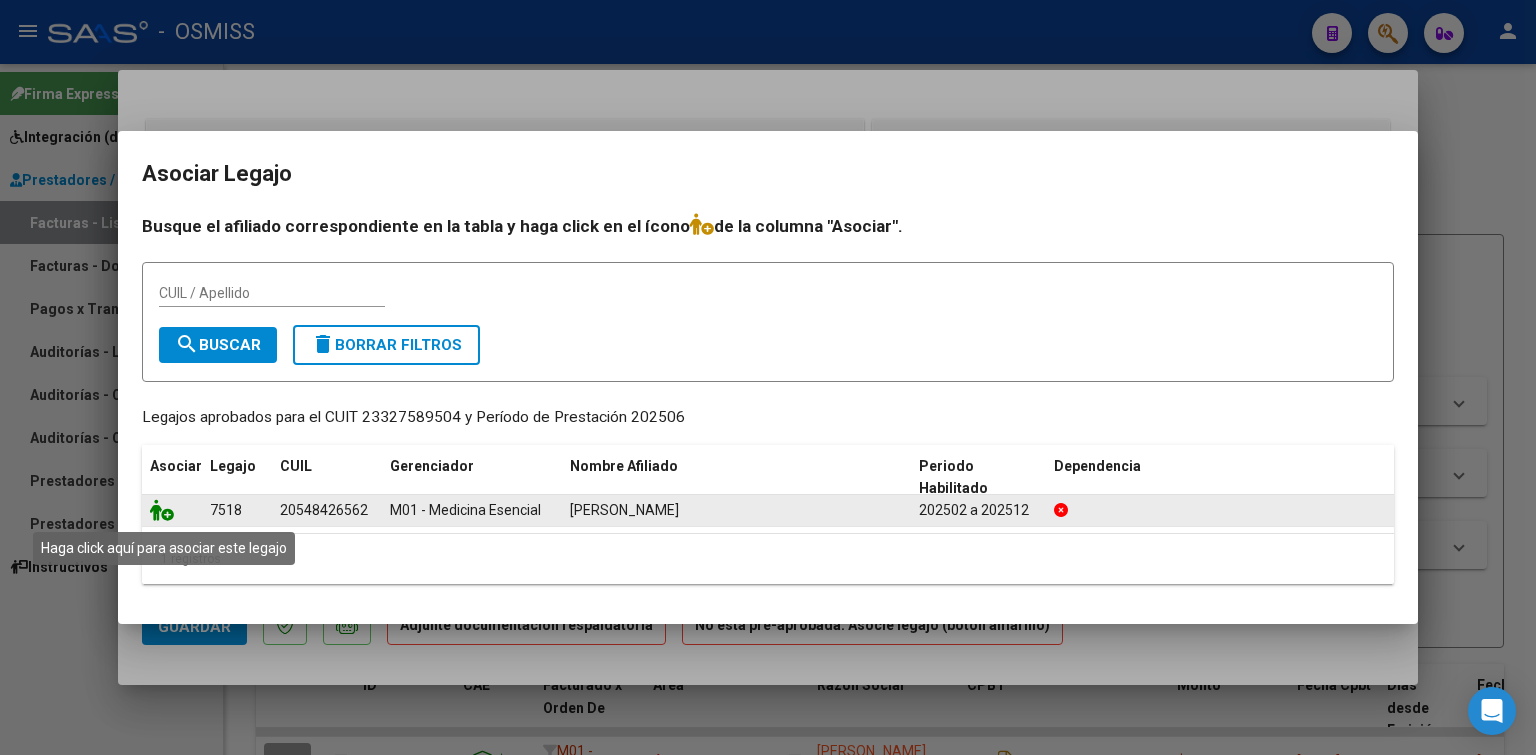 click 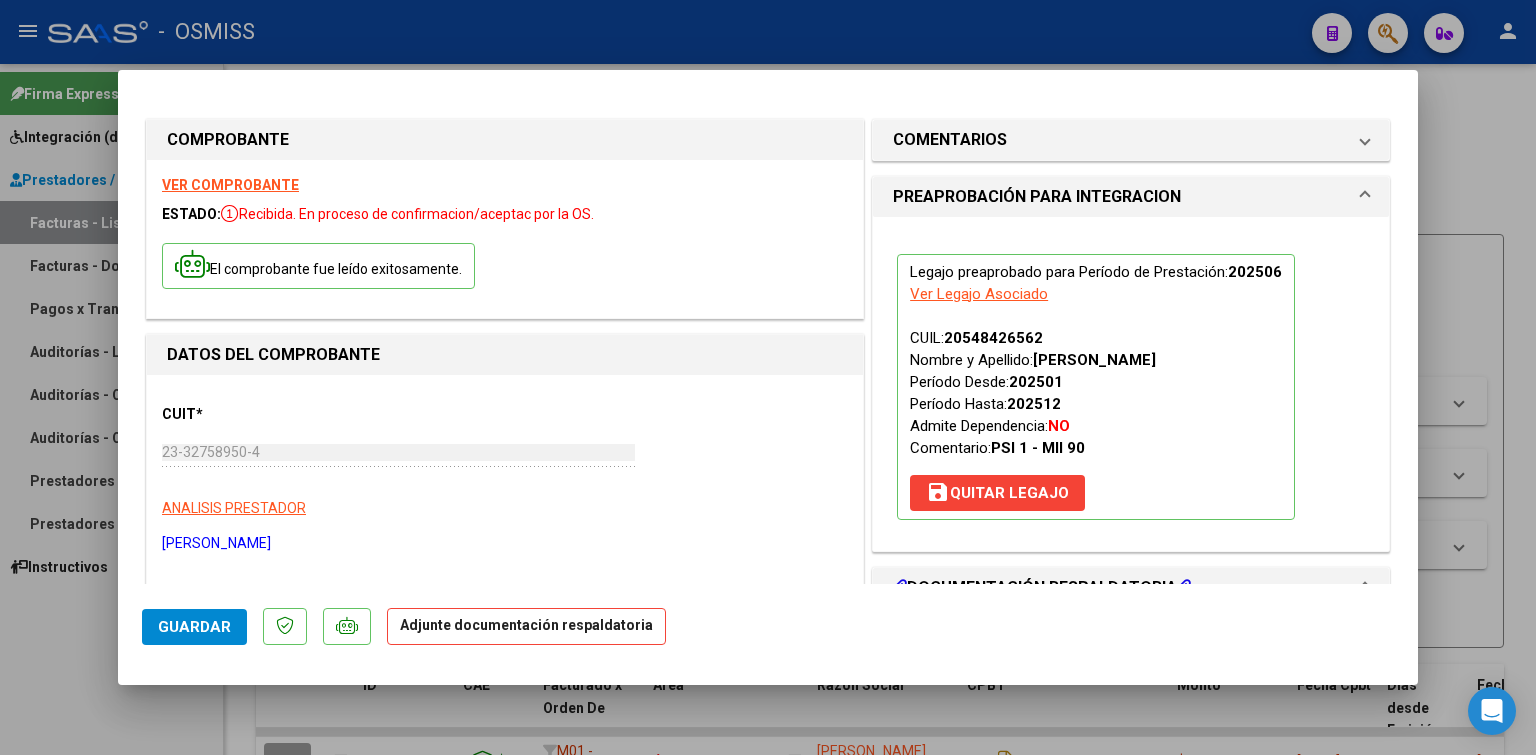 scroll, scrollTop: 200, scrollLeft: 0, axis: vertical 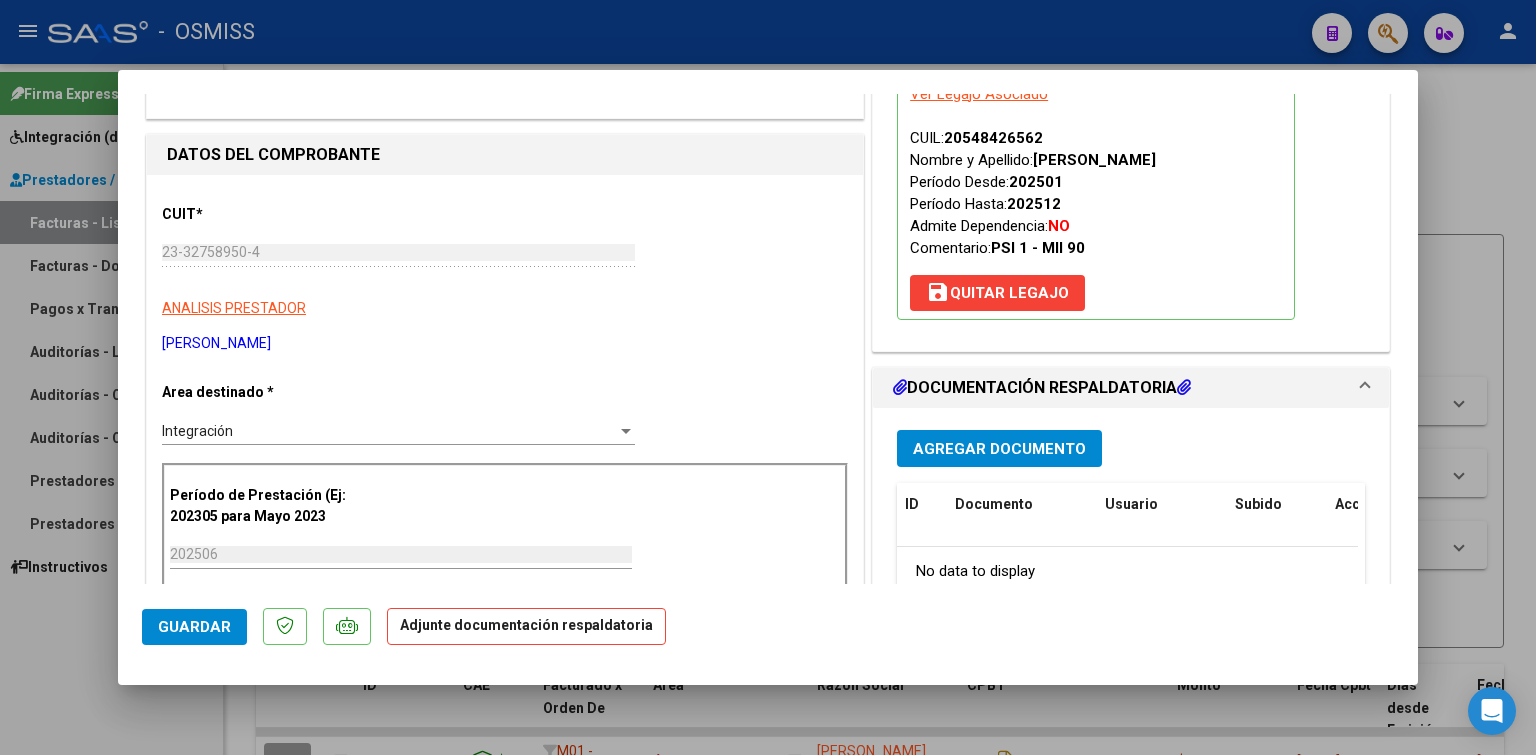 click on "Agregar Documento" at bounding box center [999, 448] 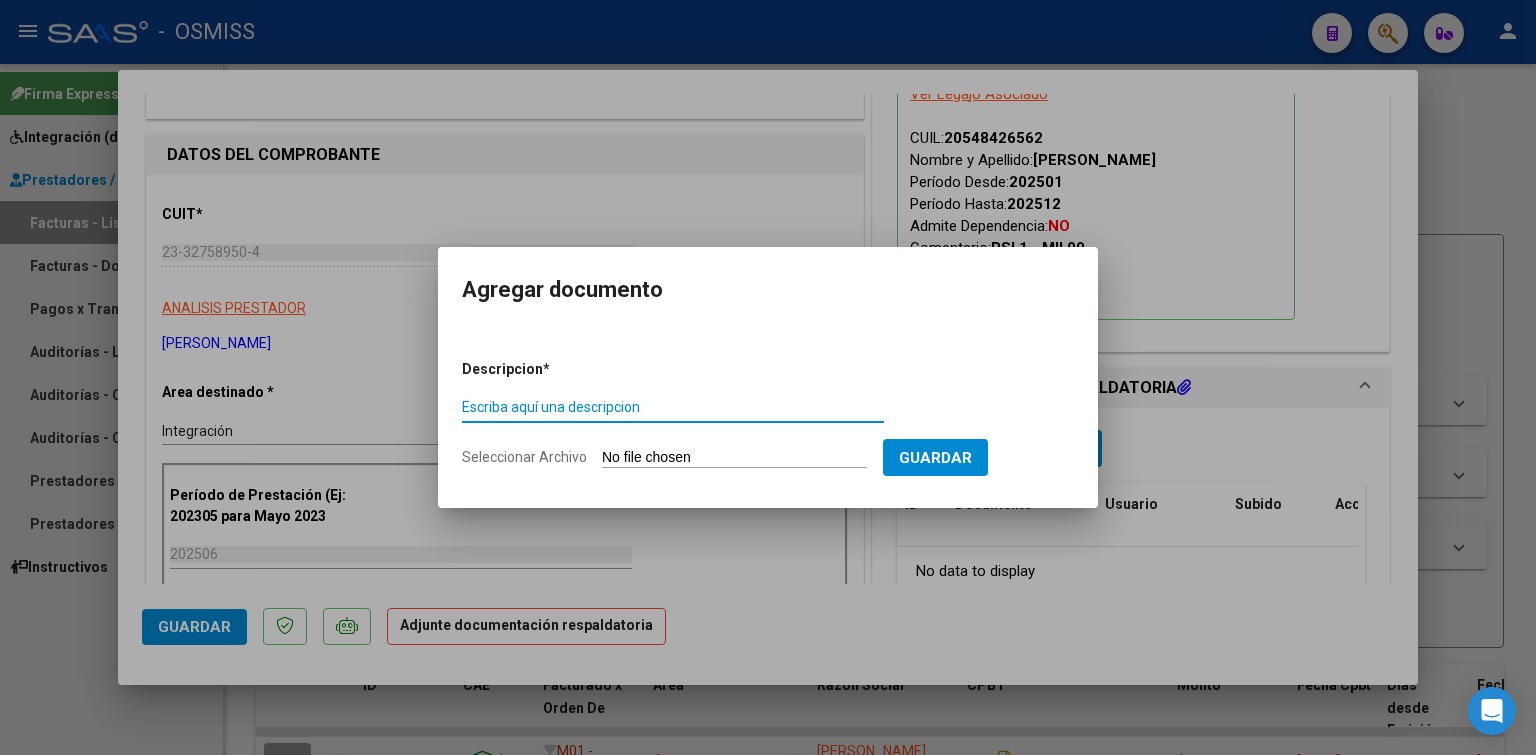 click on "Seleccionar Archivo" at bounding box center (734, 458) 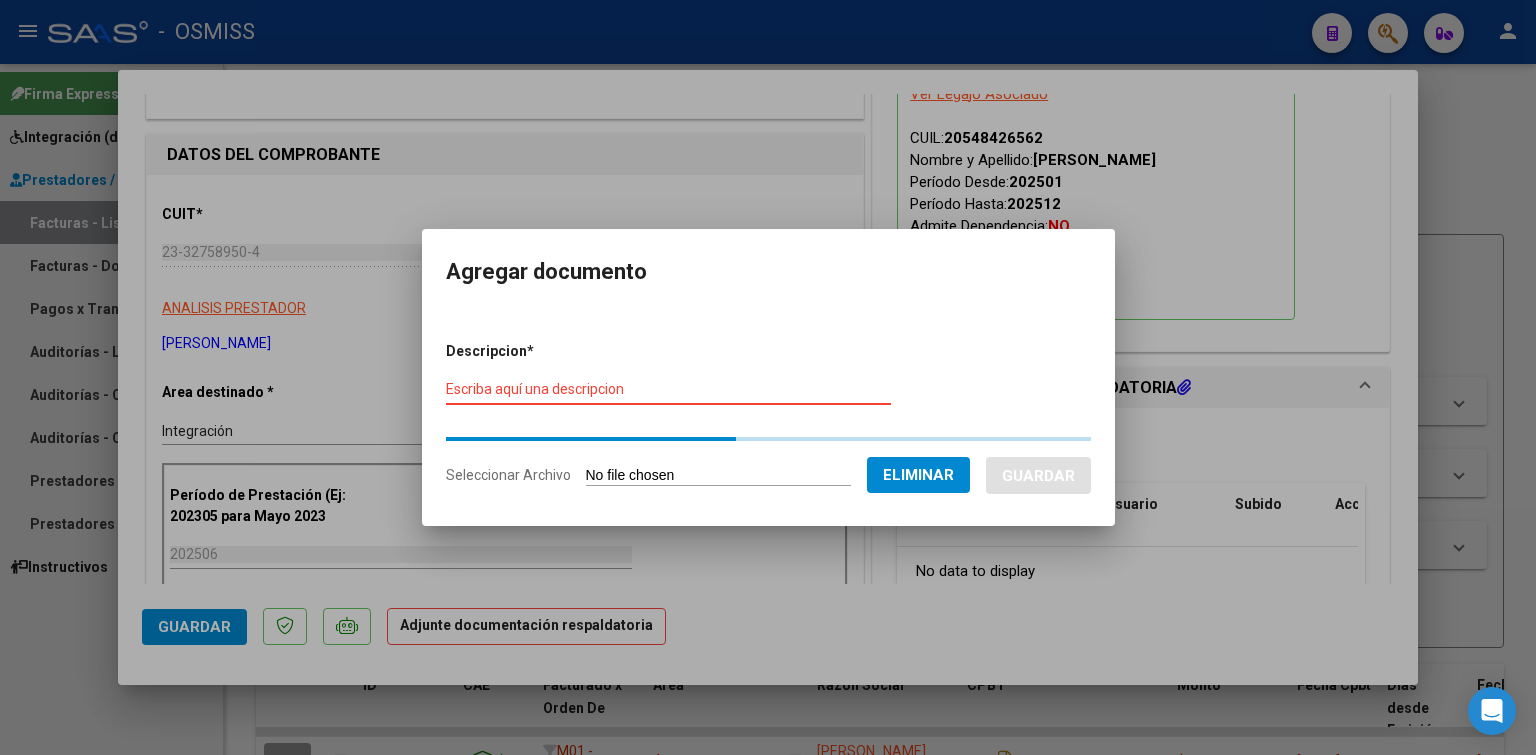 click on "Escriba aquí una descripcion" at bounding box center [668, 389] 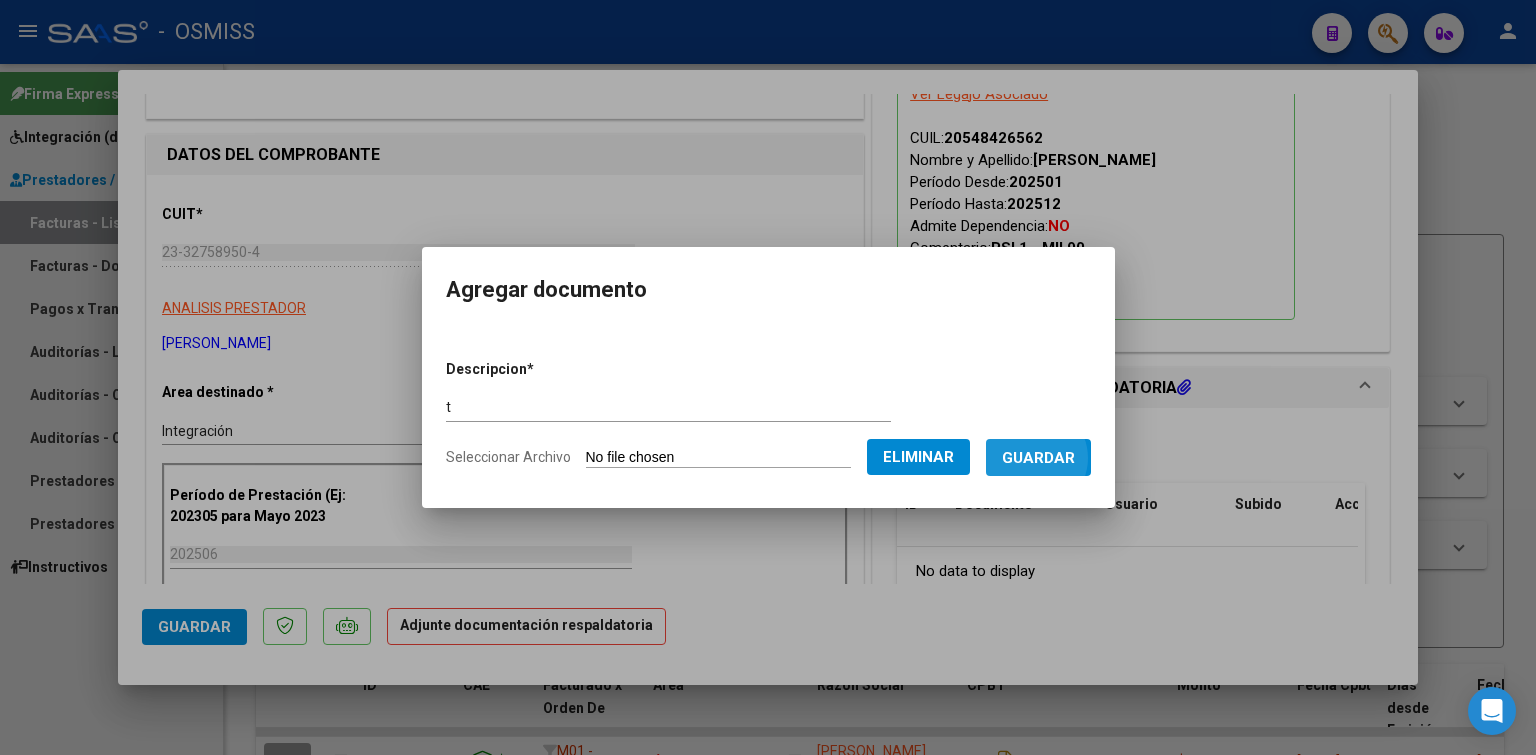 click on "Guardar" at bounding box center (1038, 458) 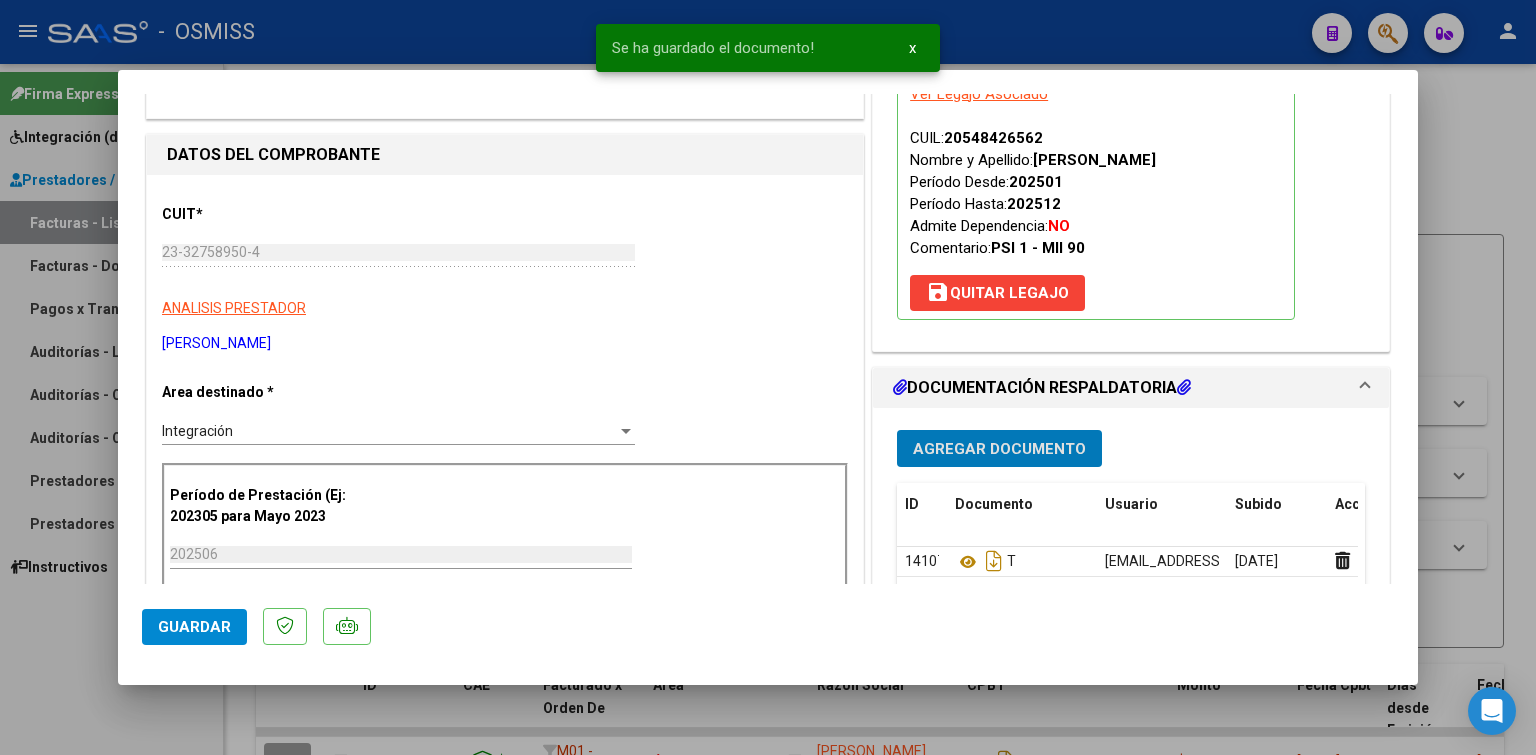 scroll, scrollTop: 400, scrollLeft: 0, axis: vertical 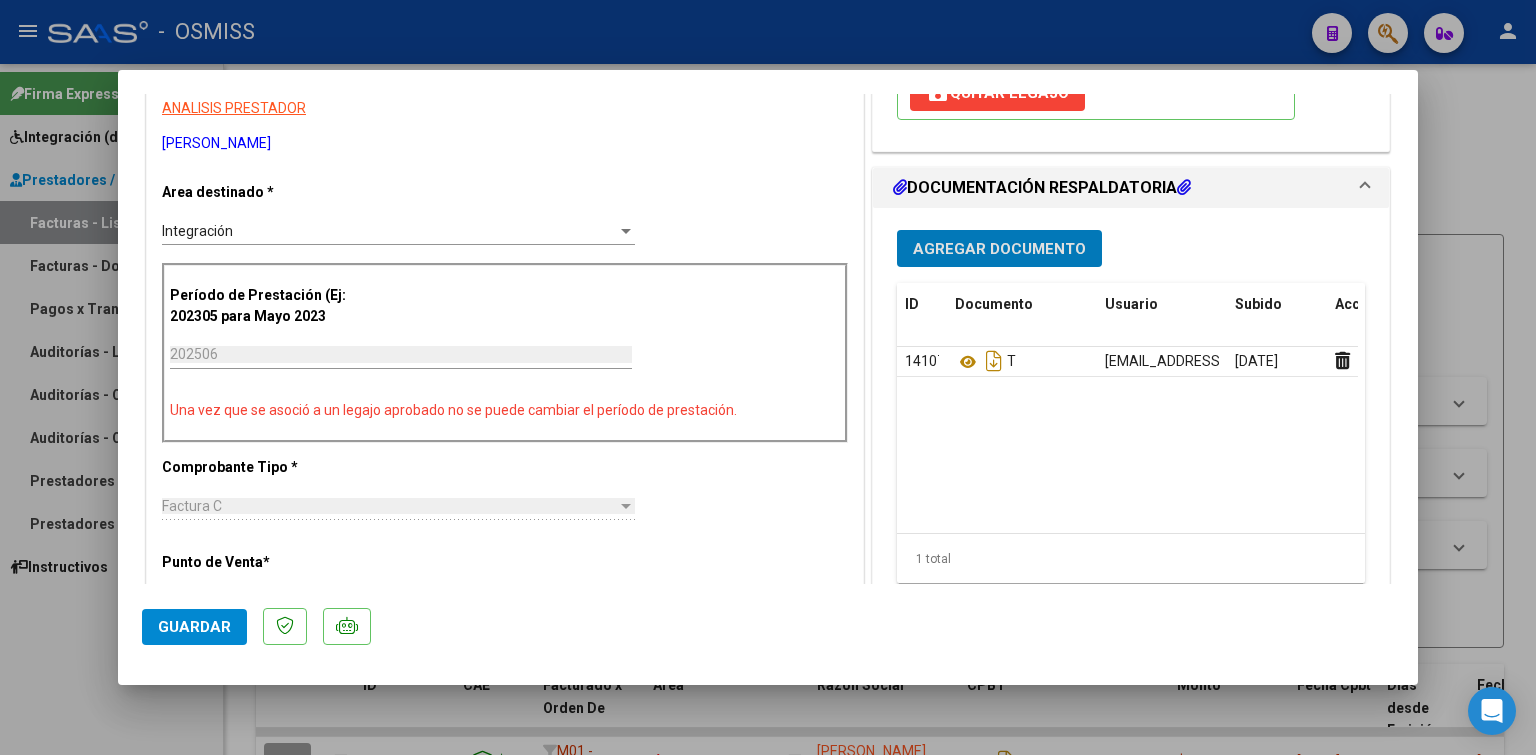 click on "Guardar" 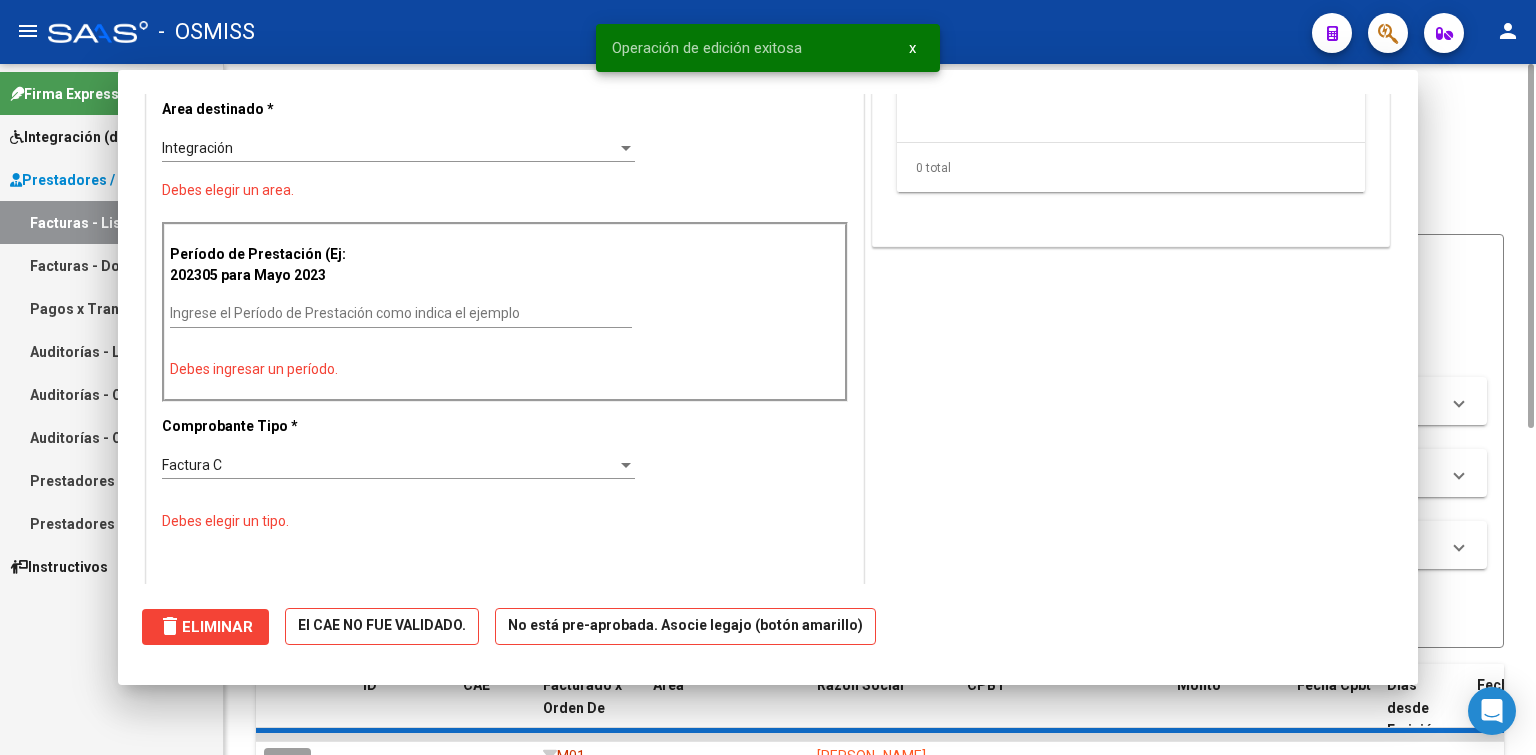 scroll, scrollTop: 318, scrollLeft: 0, axis: vertical 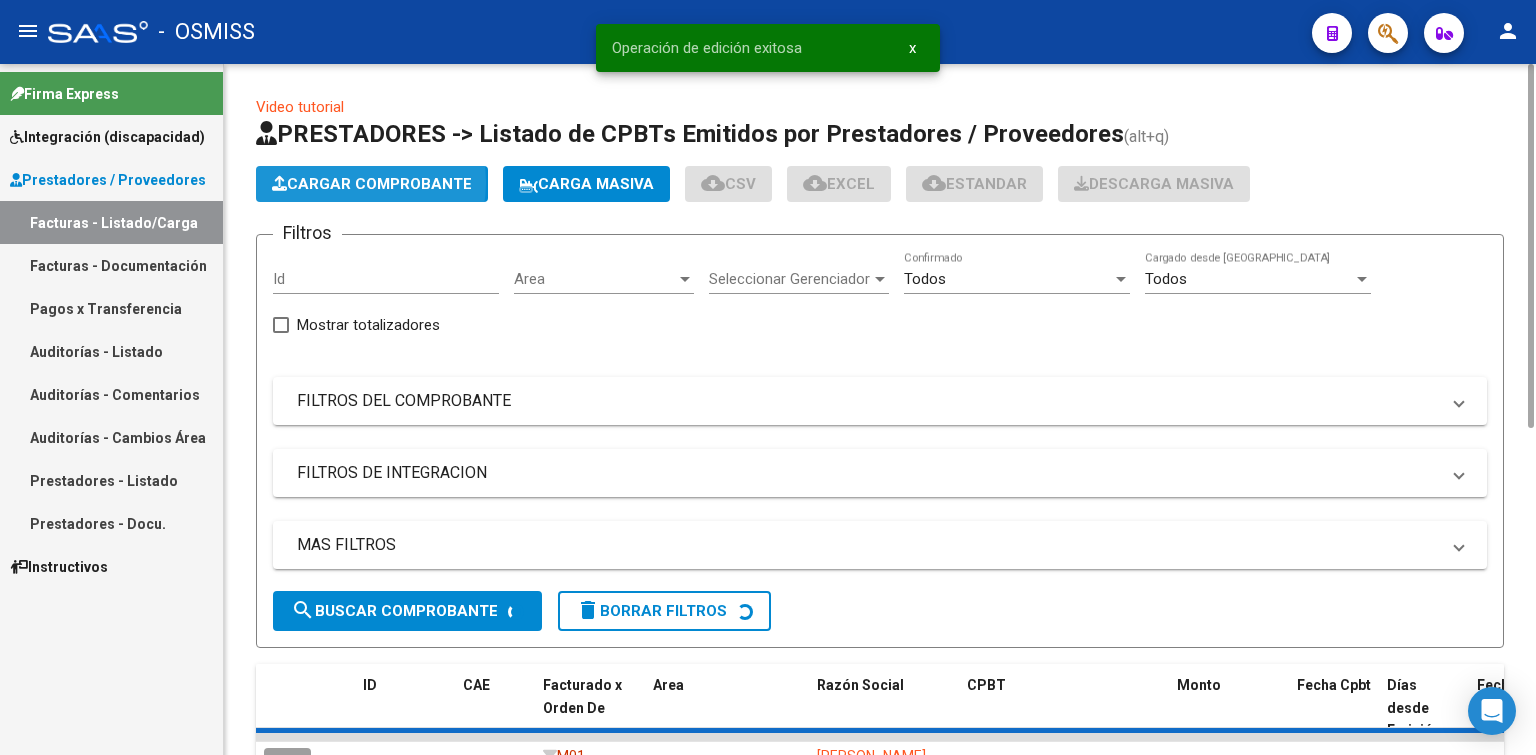 click on "Cargar Comprobante" 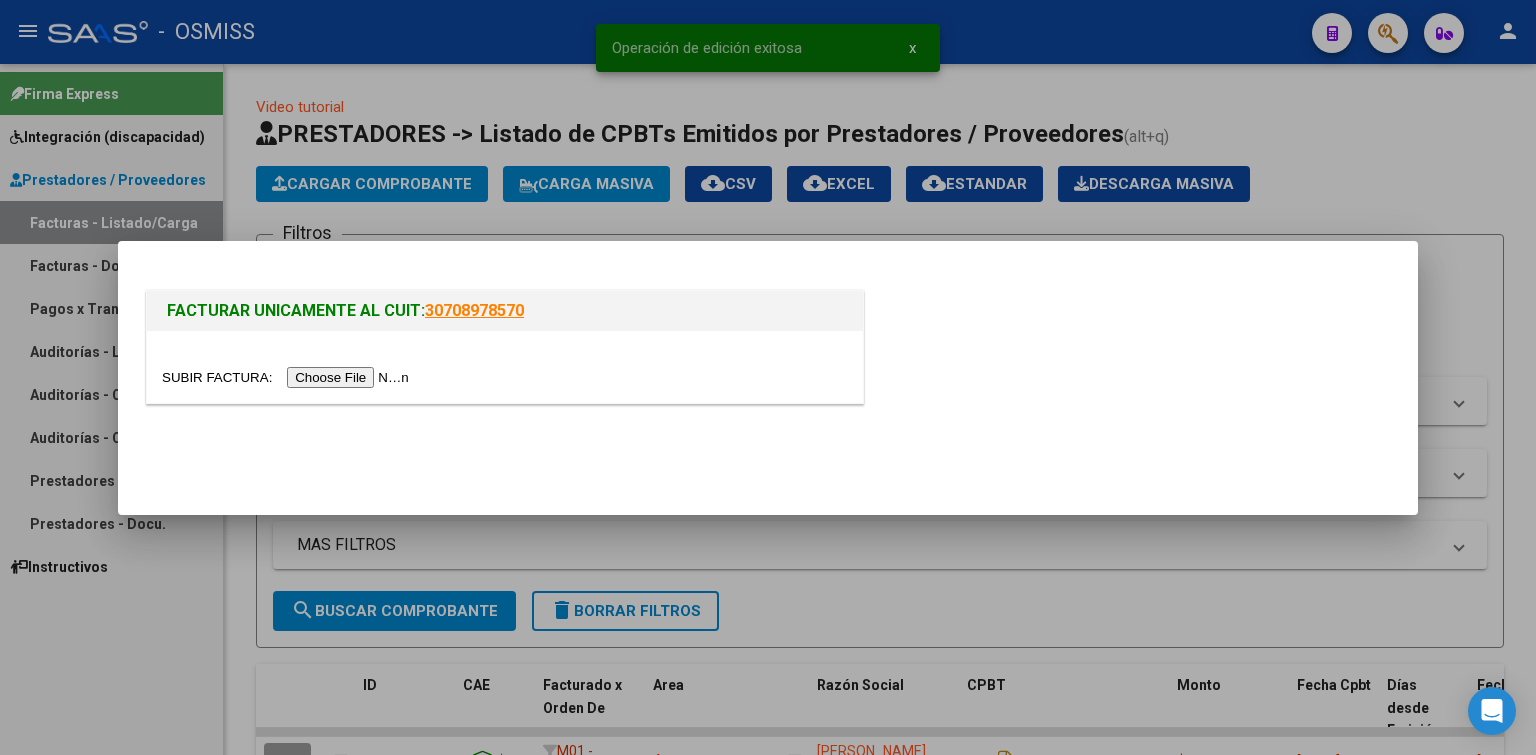 click at bounding box center [288, 377] 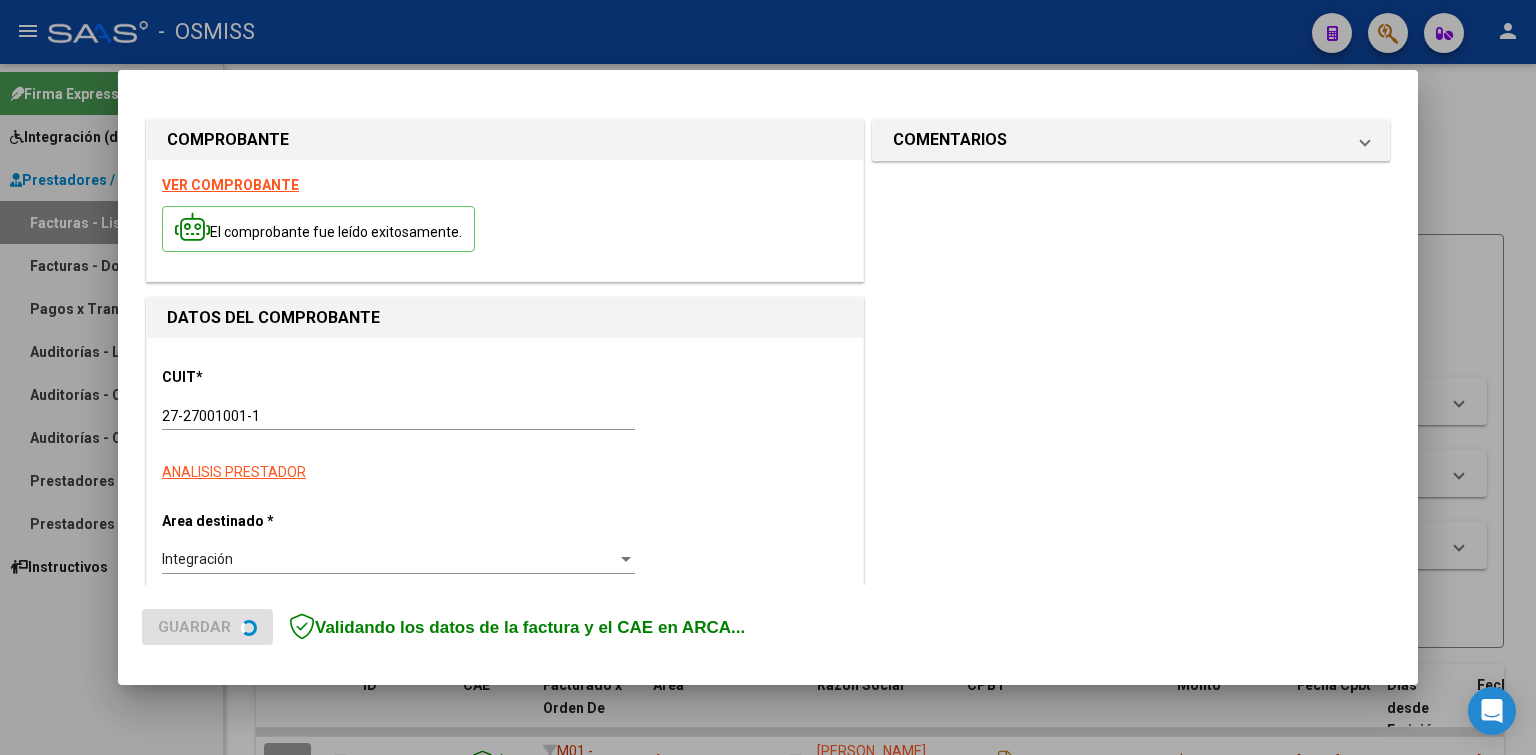 scroll, scrollTop: 435, scrollLeft: 0, axis: vertical 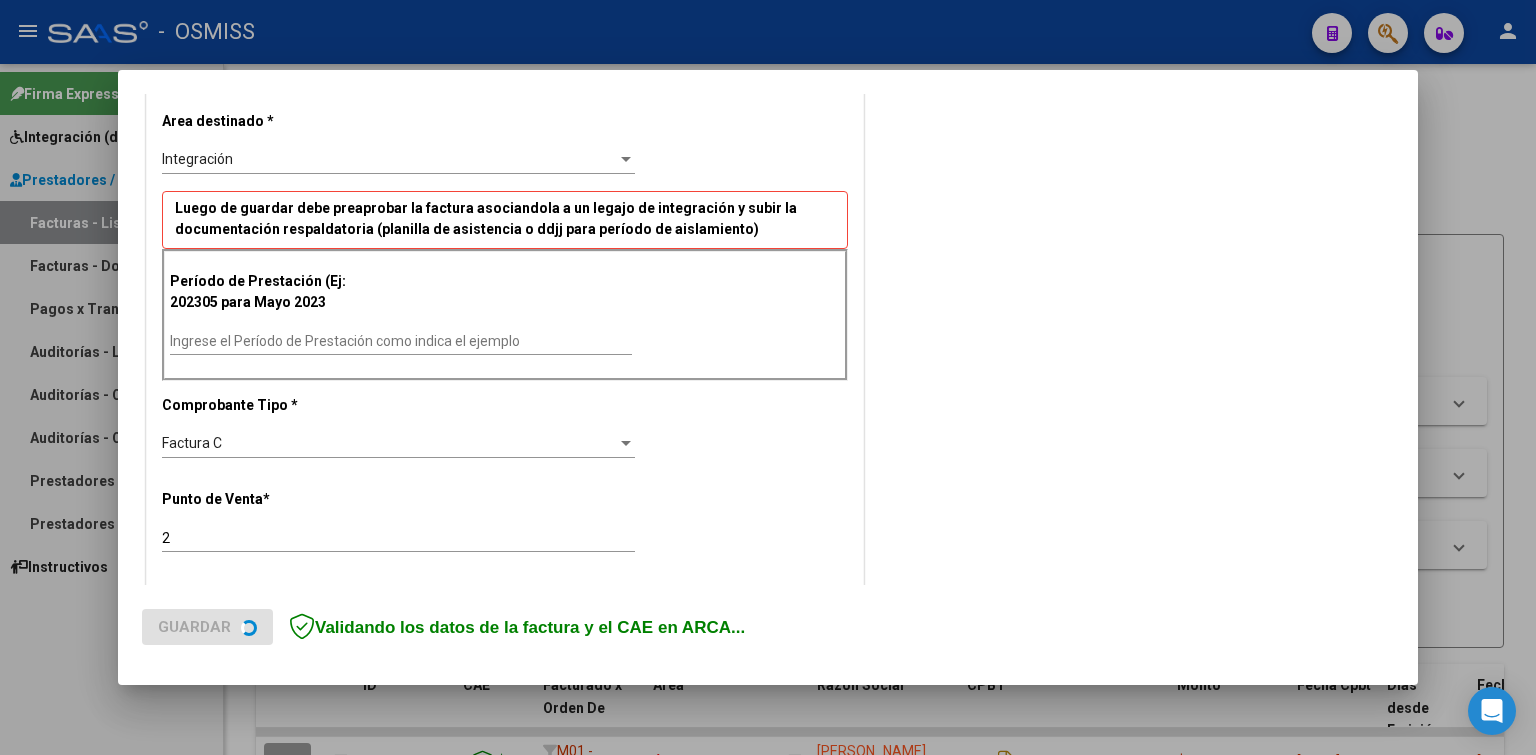 click on "Ingrese el Período de Prestación como indica el ejemplo" at bounding box center [401, 341] 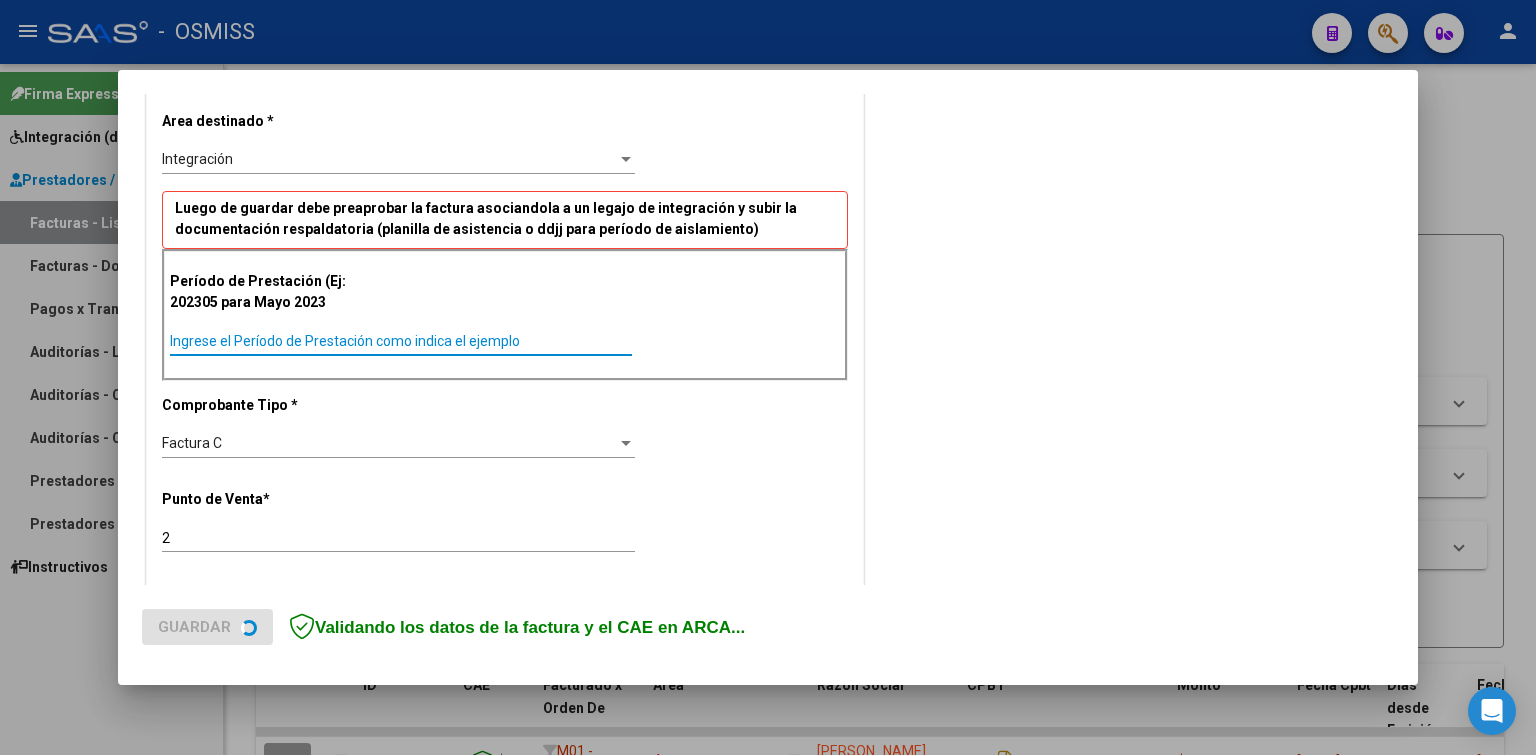 paste on "202506" 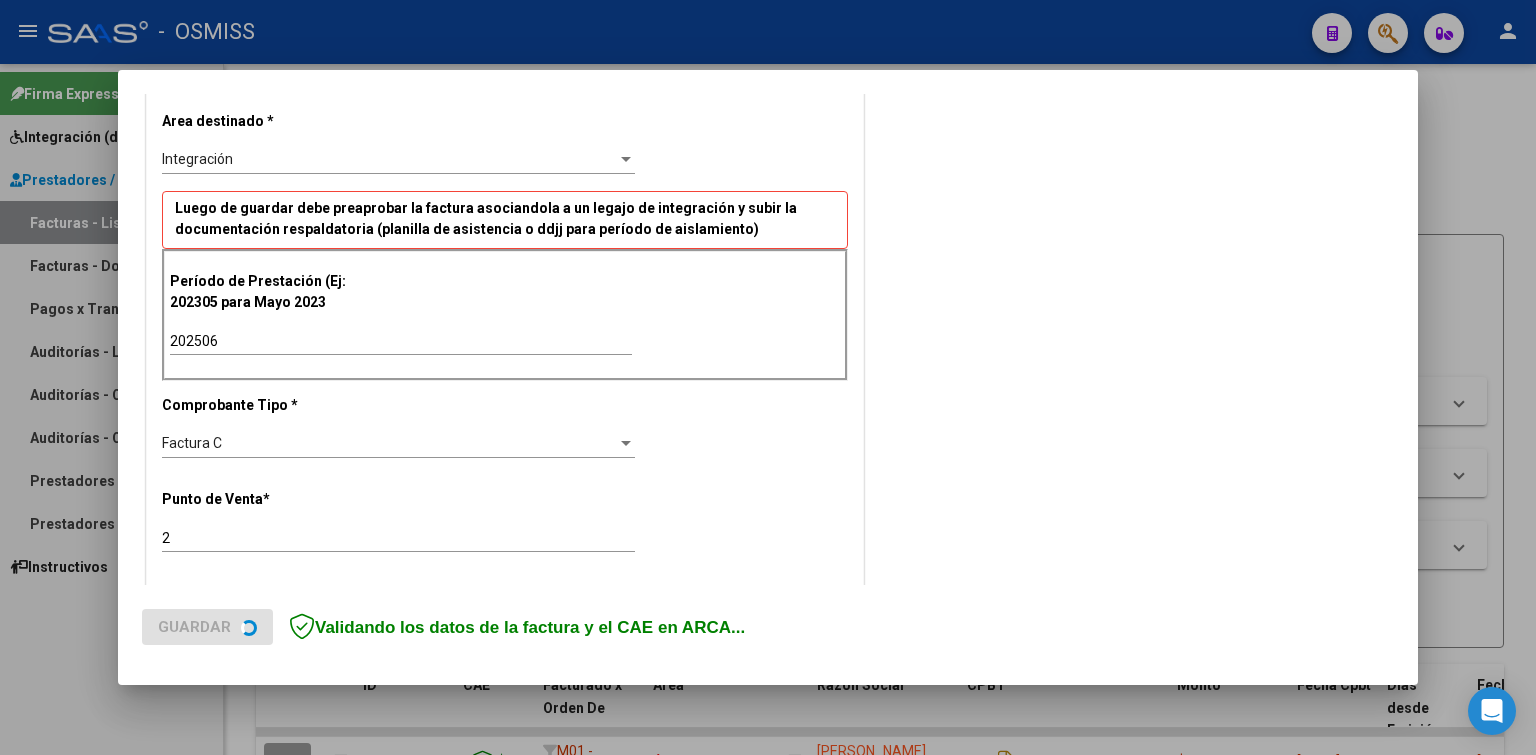 click on "Guardar" 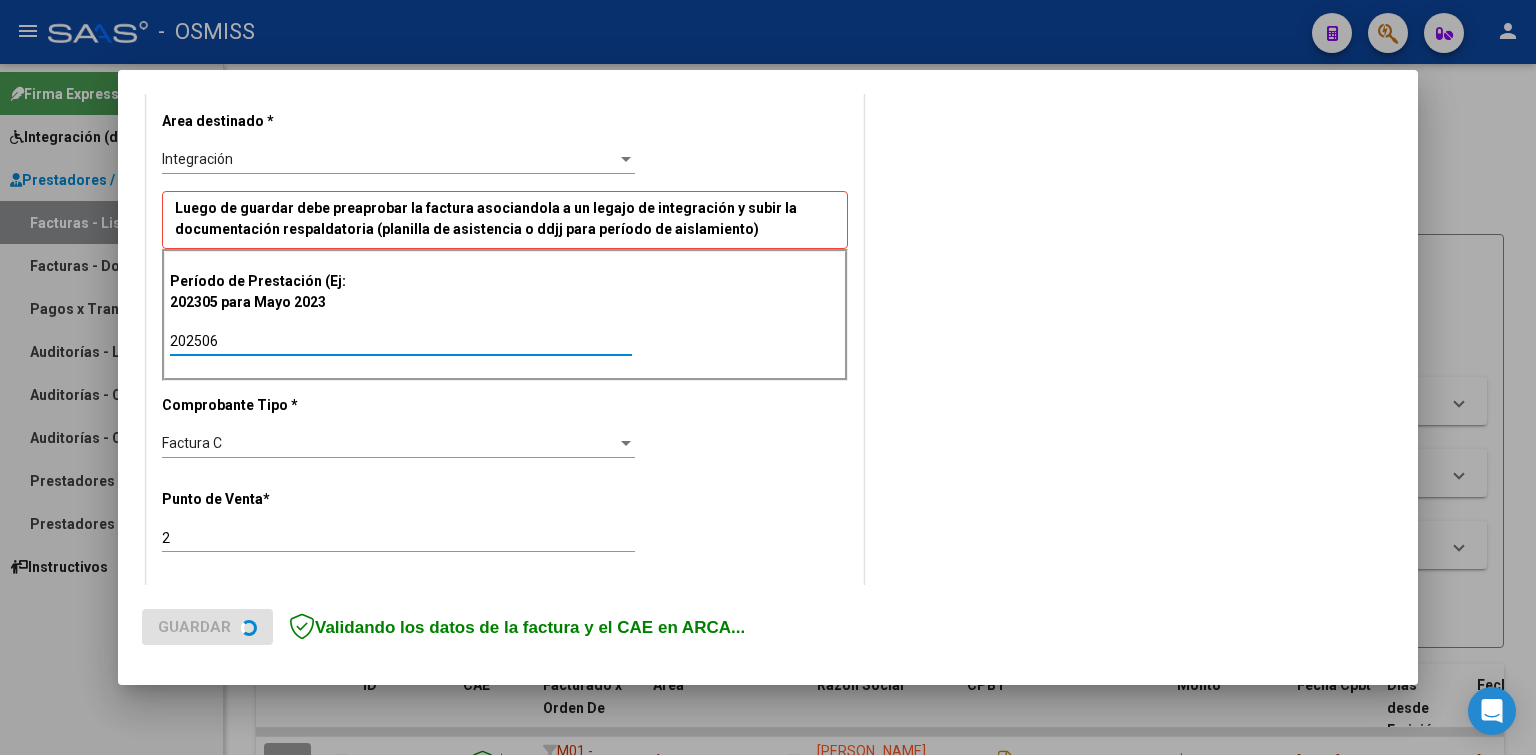 click on "202506" at bounding box center (401, 341) 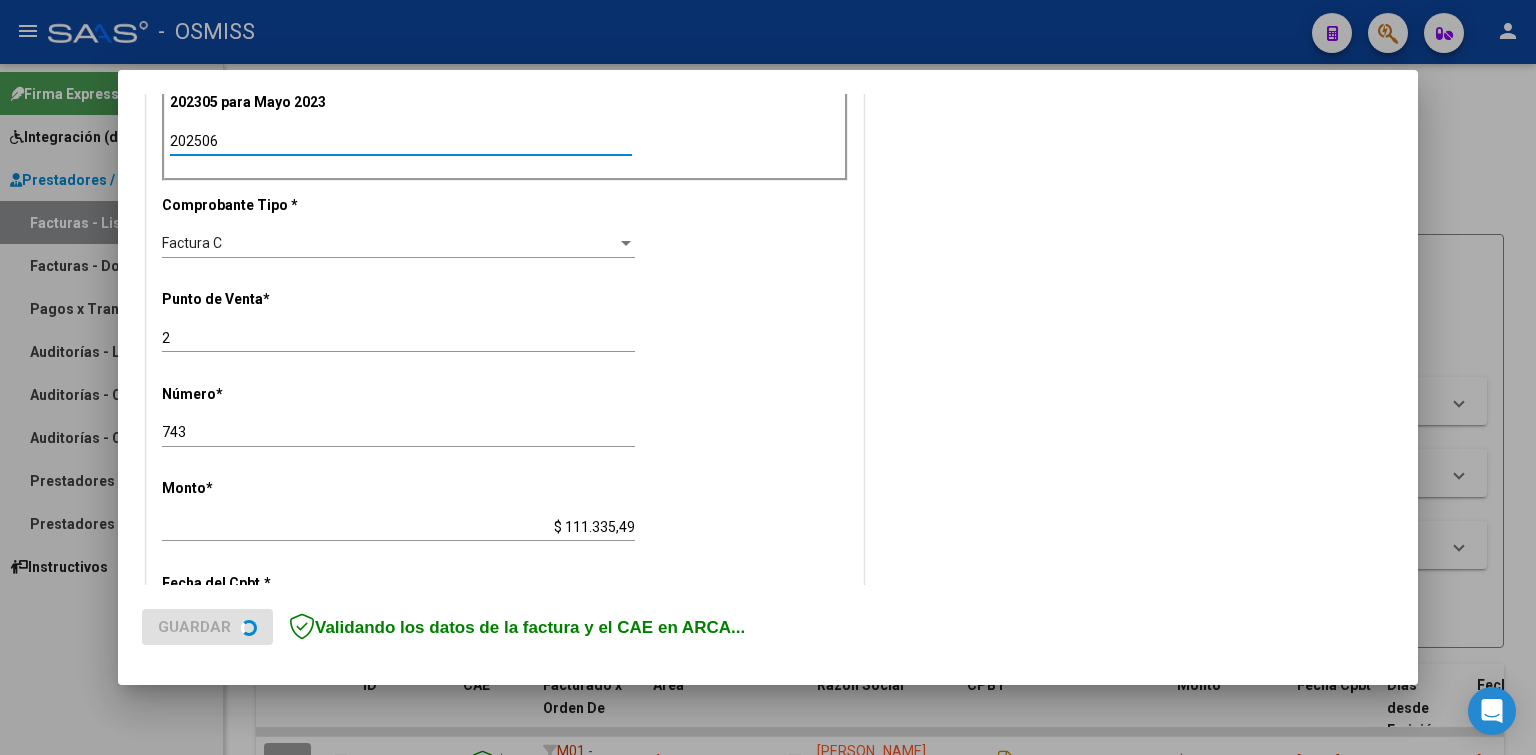 scroll, scrollTop: 435, scrollLeft: 0, axis: vertical 